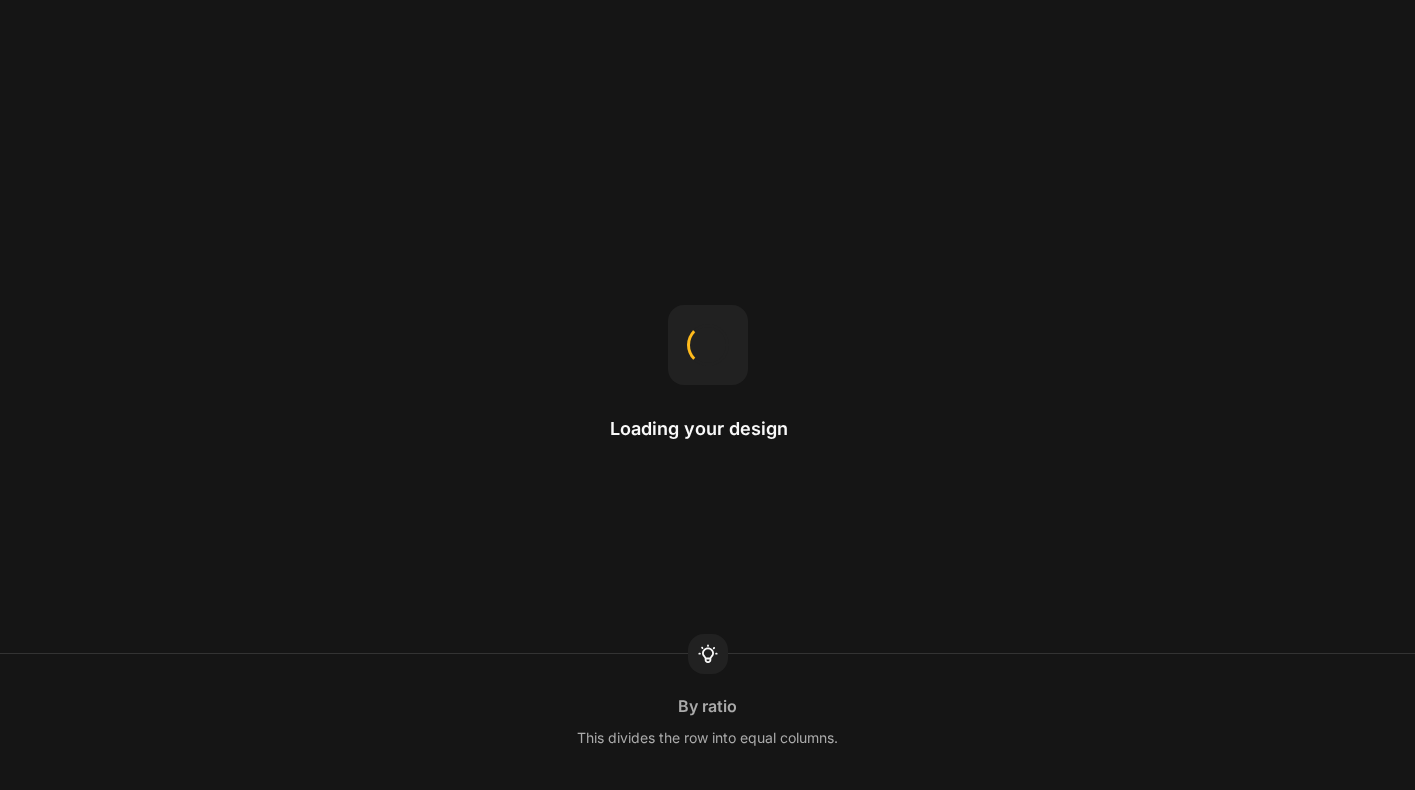 scroll, scrollTop: 0, scrollLeft: 0, axis: both 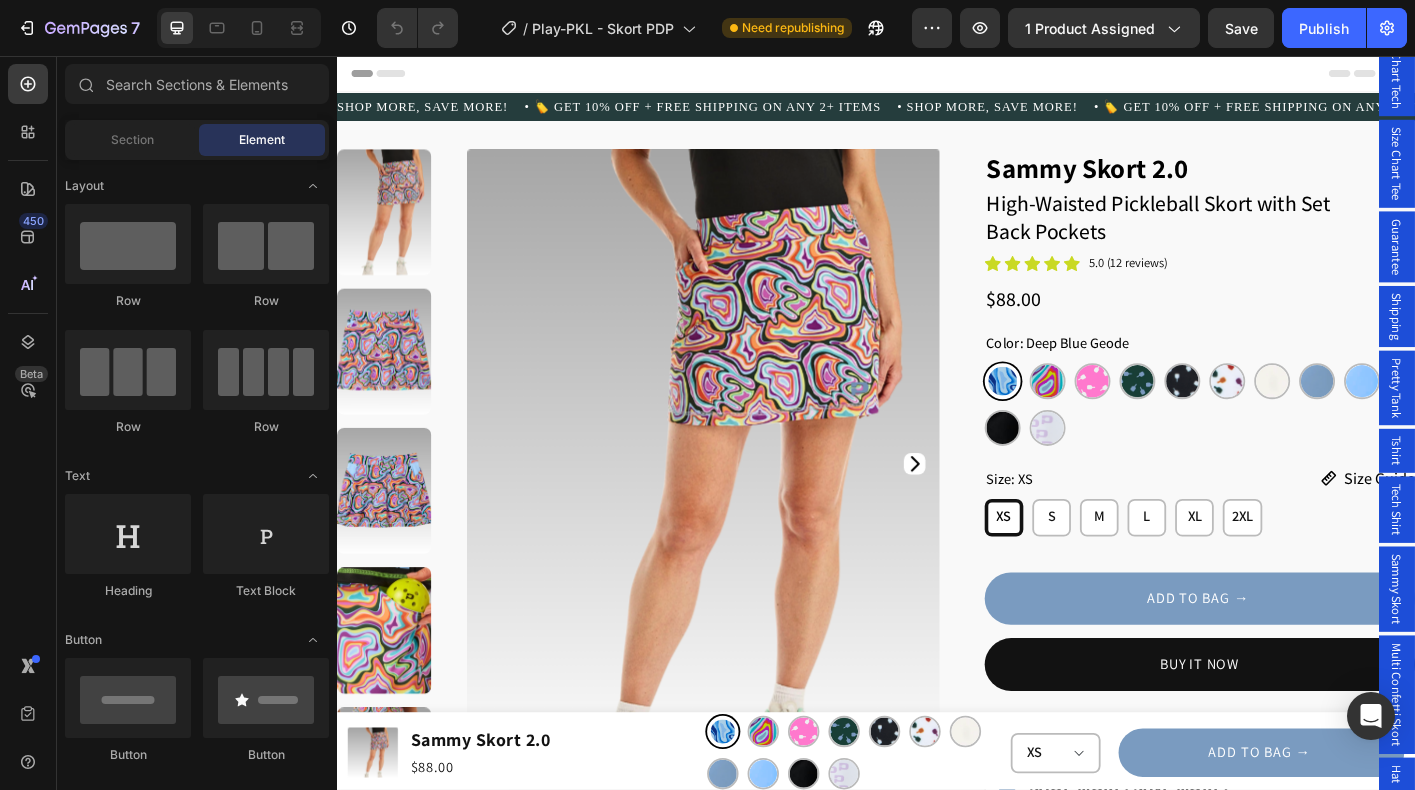 radio on "false" 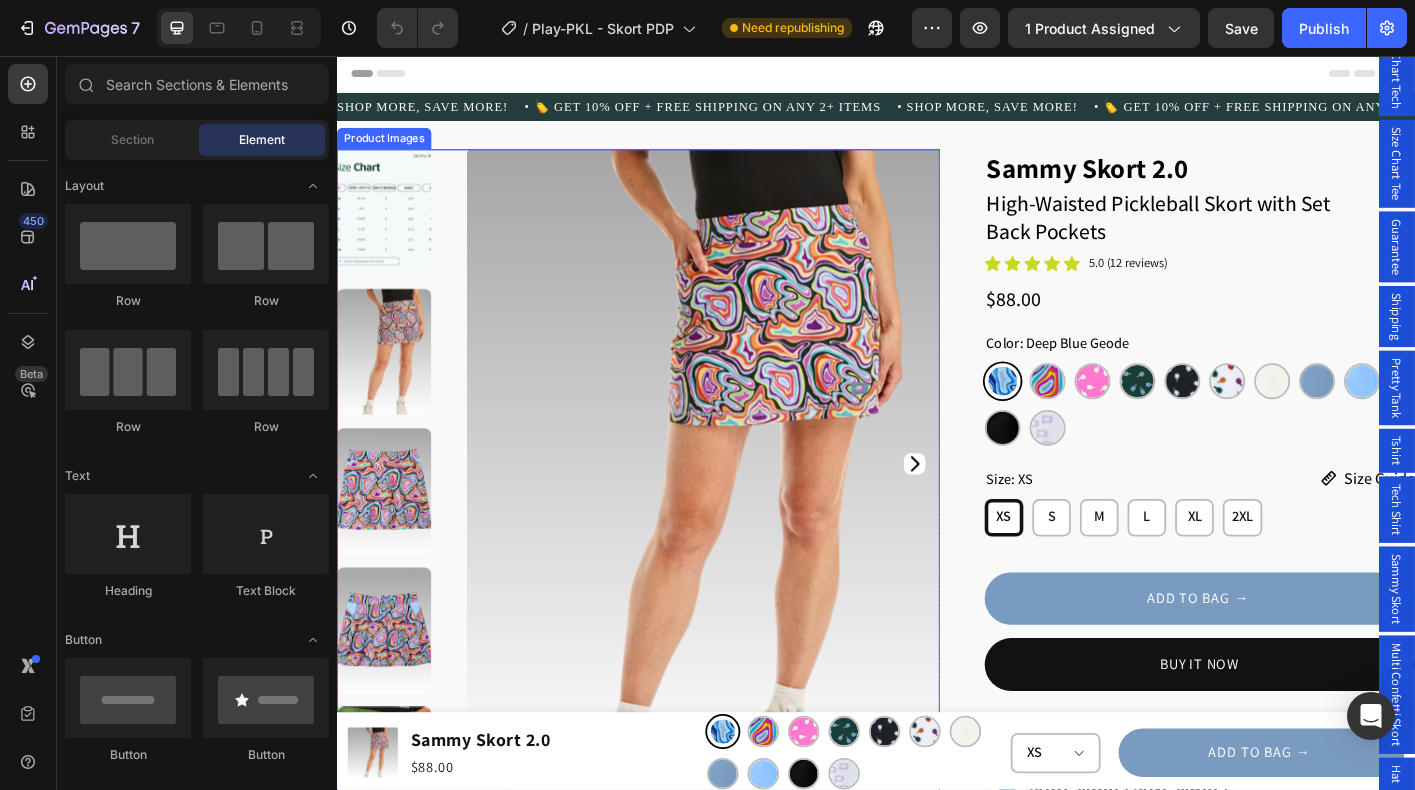 click at bounding box center [745, 510] 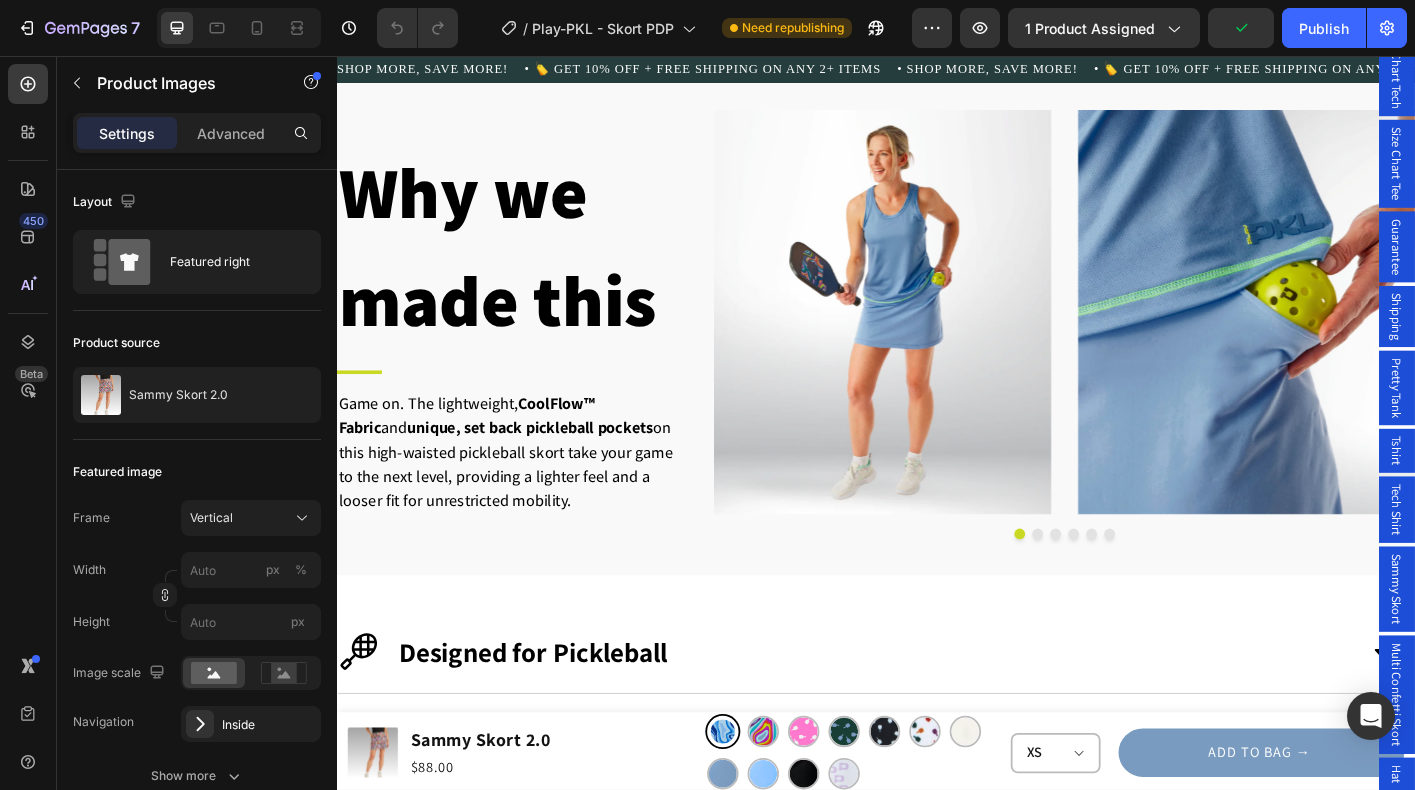 scroll, scrollTop: 1801, scrollLeft: 0, axis: vertical 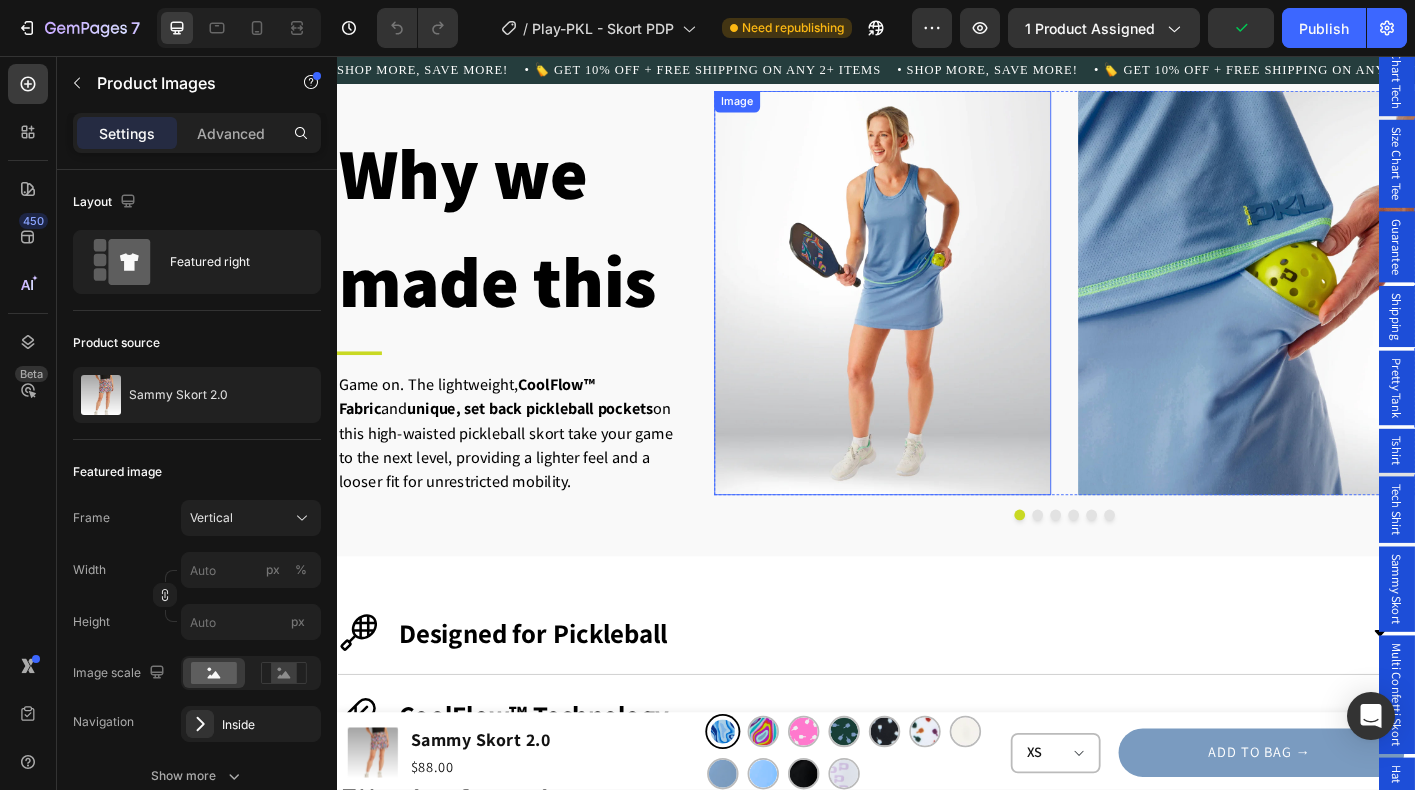 click at bounding box center [944, 320] 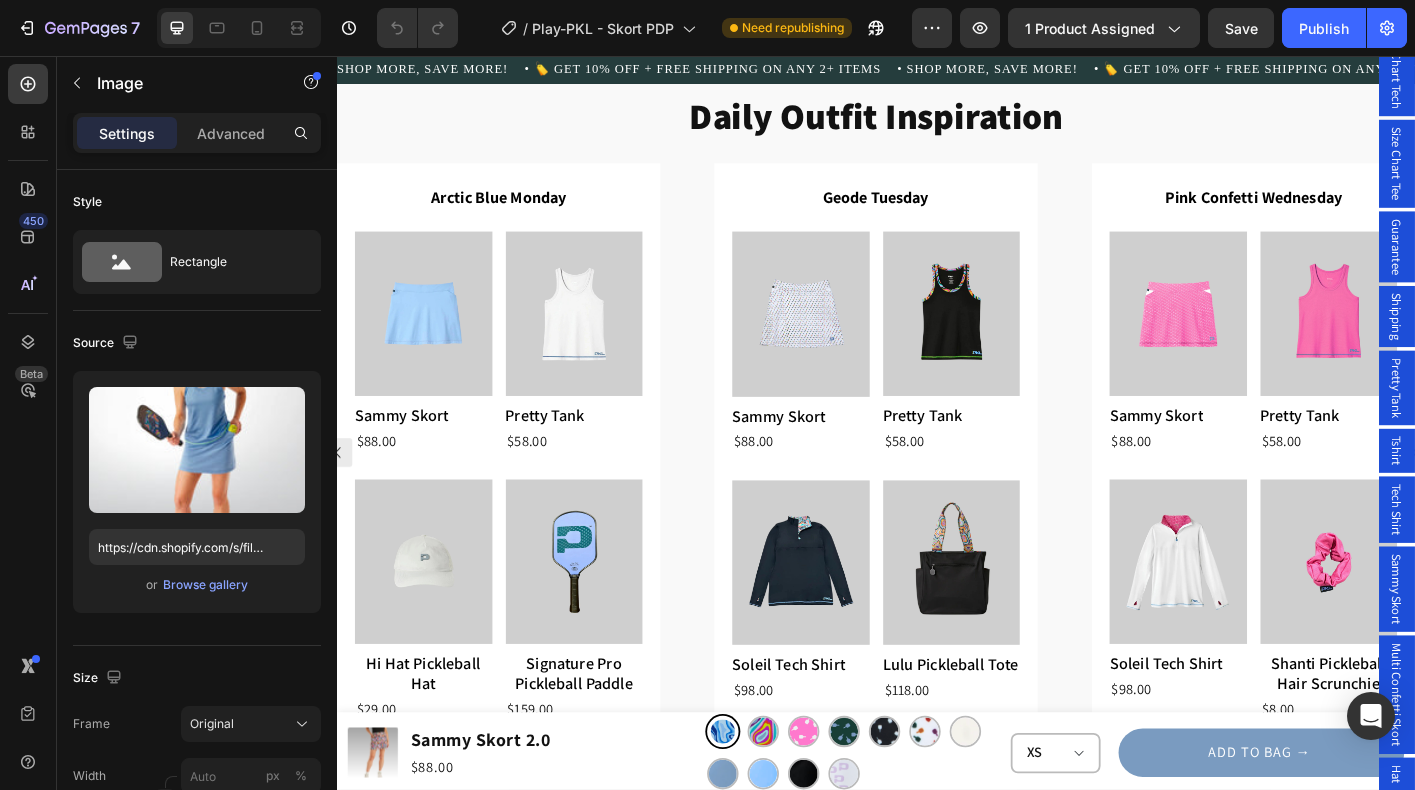 scroll, scrollTop: 2979, scrollLeft: 0, axis: vertical 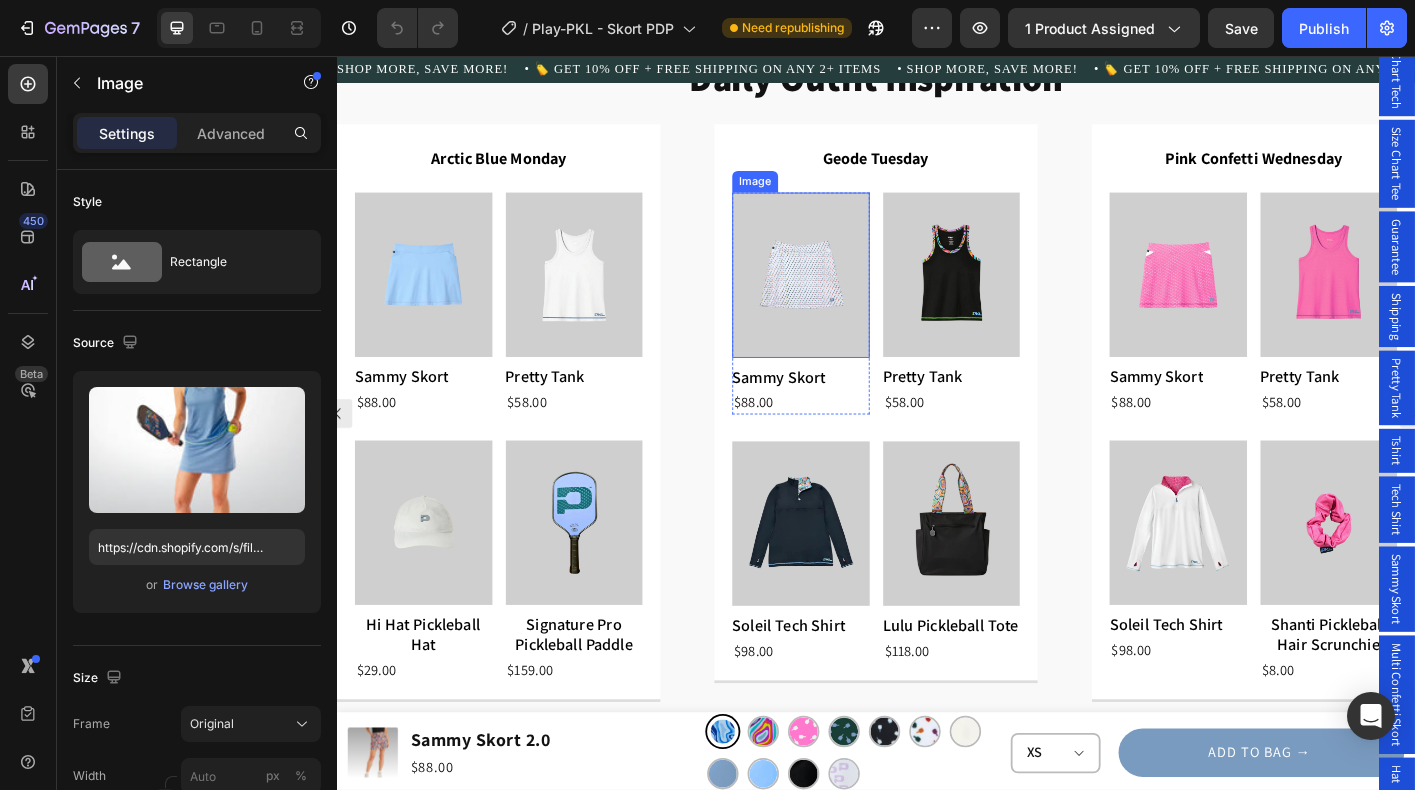 click at bounding box center [853, 301] 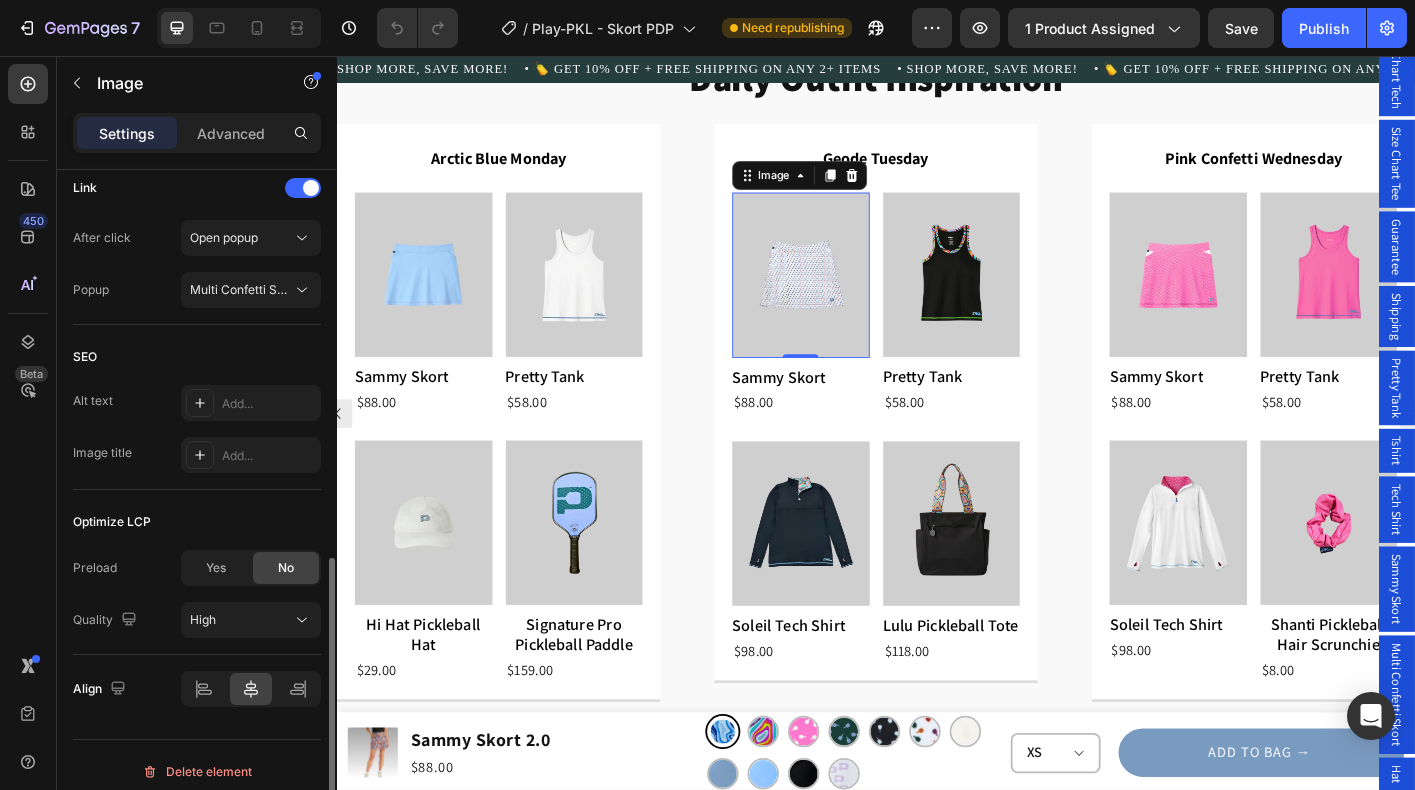 scroll, scrollTop: 937, scrollLeft: 0, axis: vertical 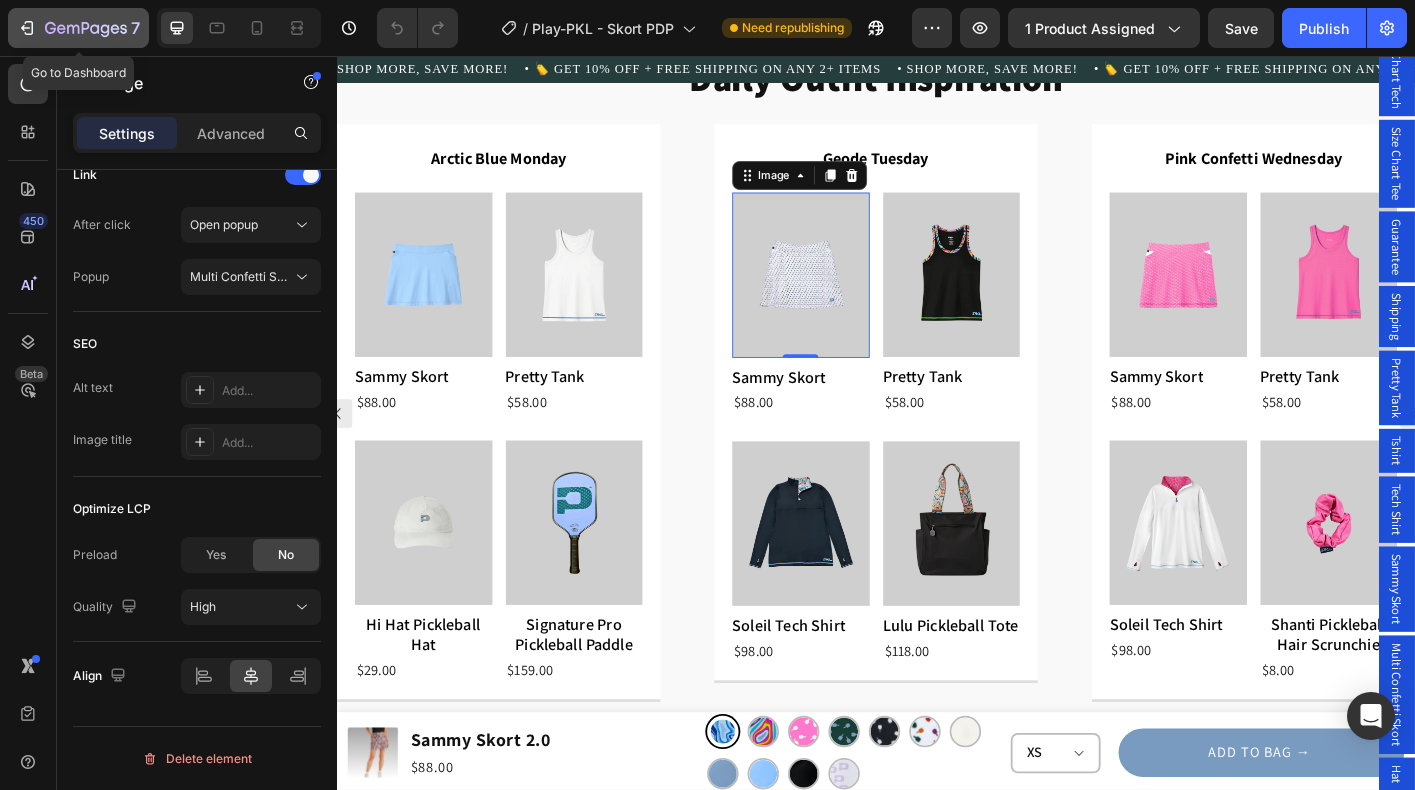 click 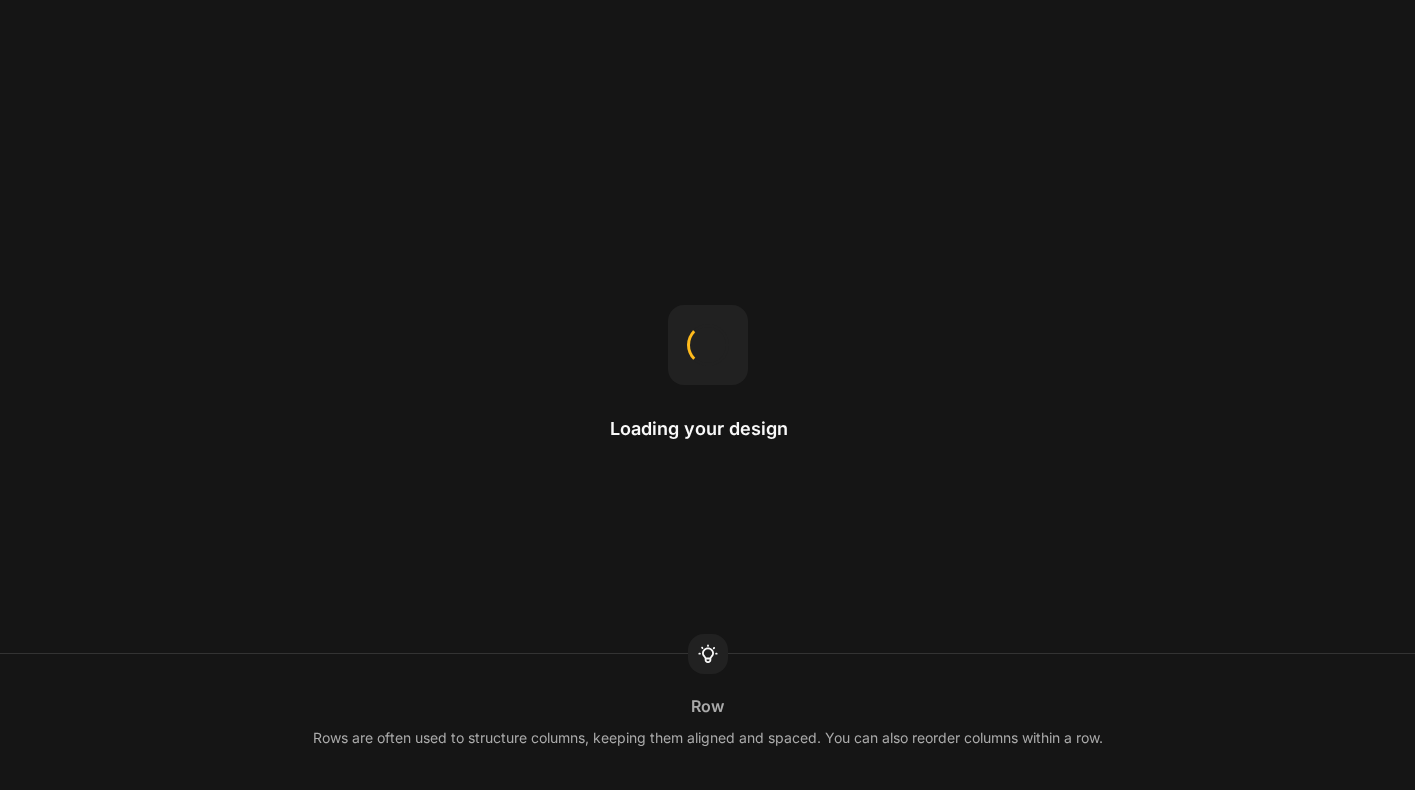 scroll, scrollTop: 0, scrollLeft: 0, axis: both 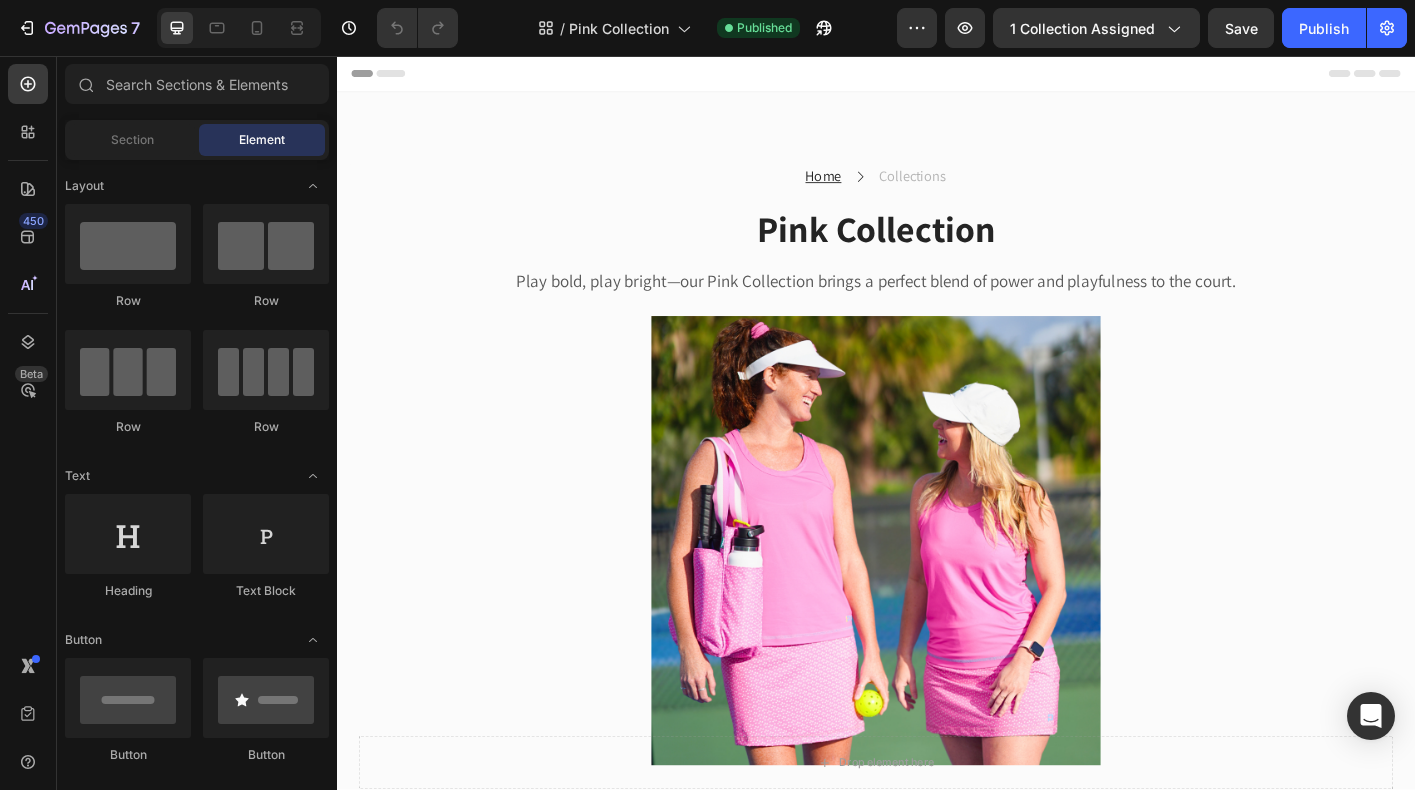 select on "Pink Confetti" 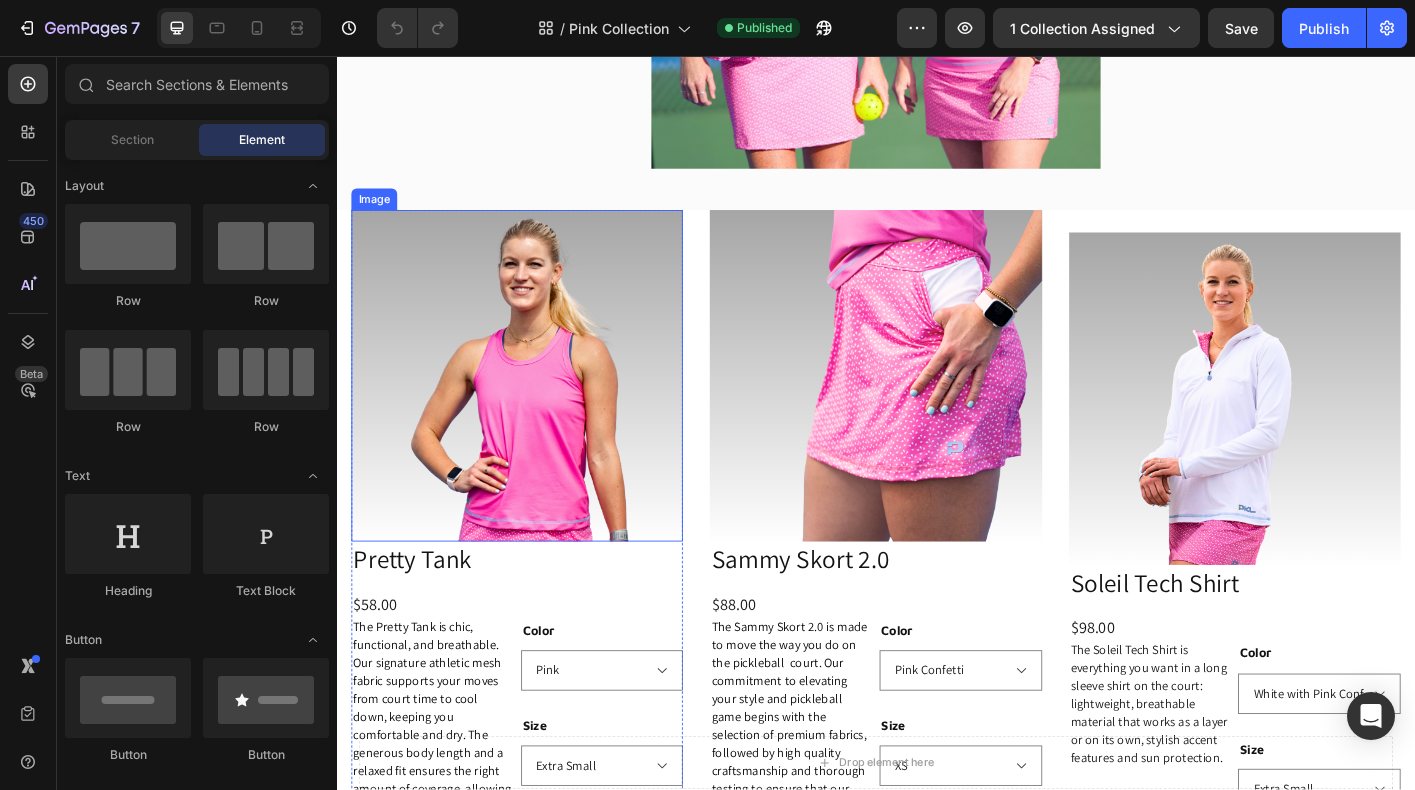 scroll, scrollTop: 697, scrollLeft: 0, axis: vertical 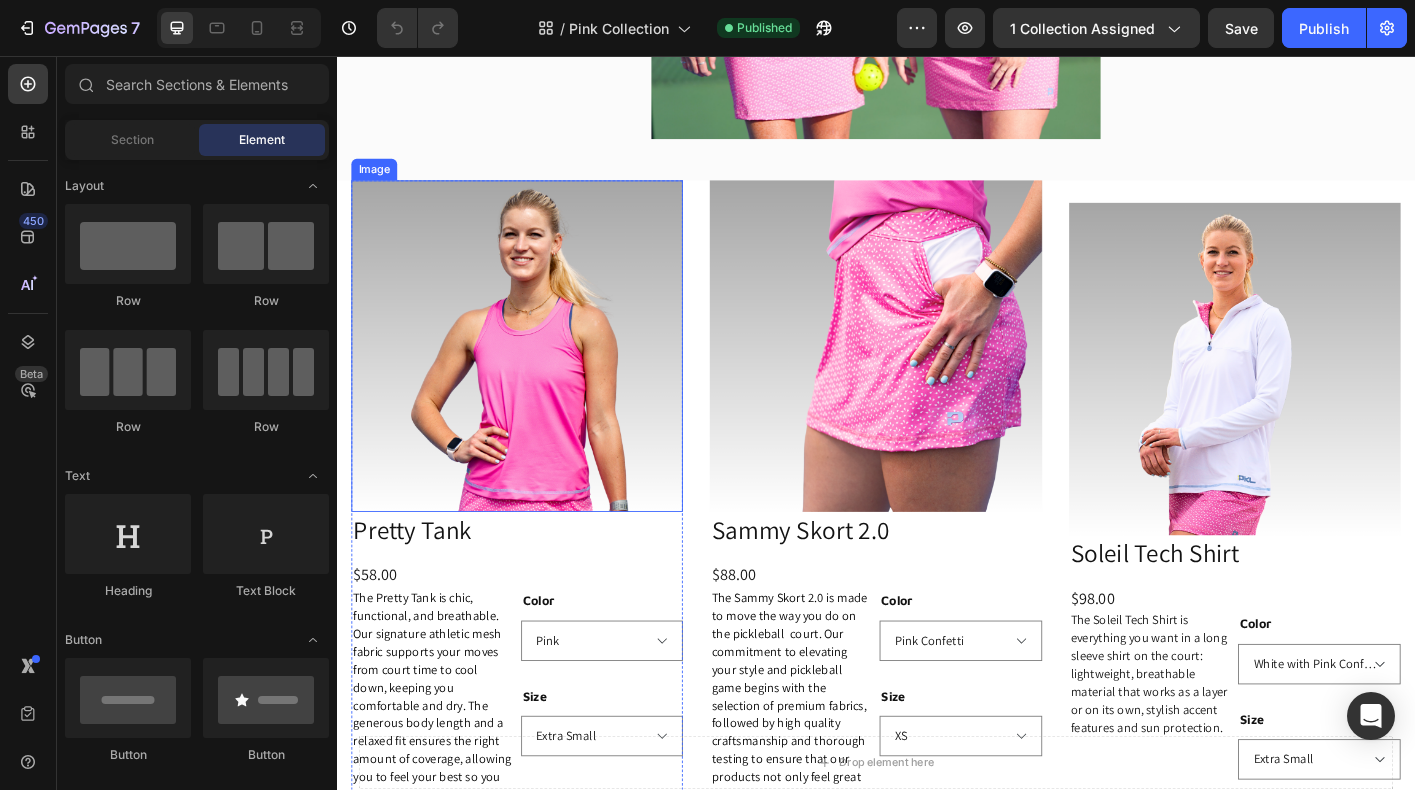 click at bounding box center (537, 379) 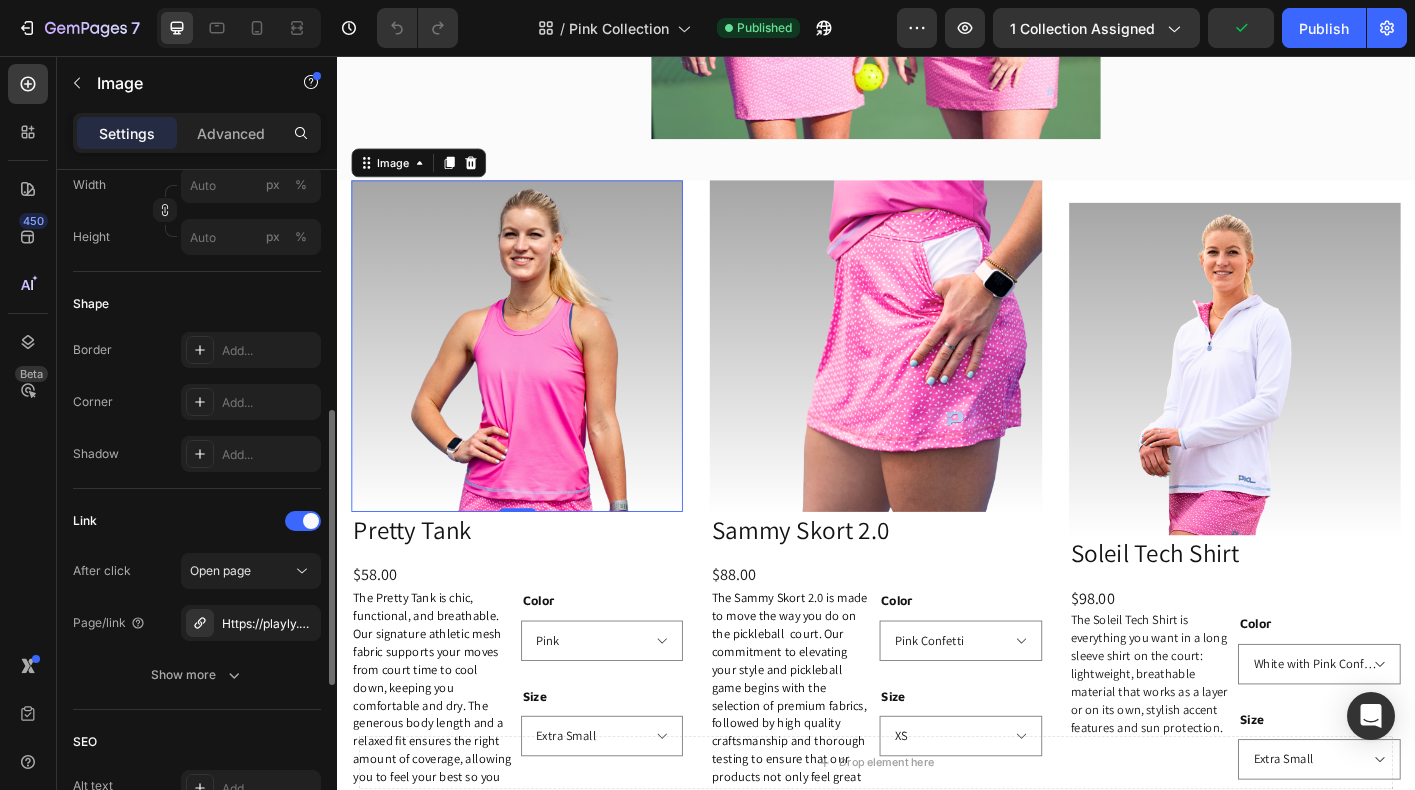 scroll, scrollTop: 603, scrollLeft: 0, axis: vertical 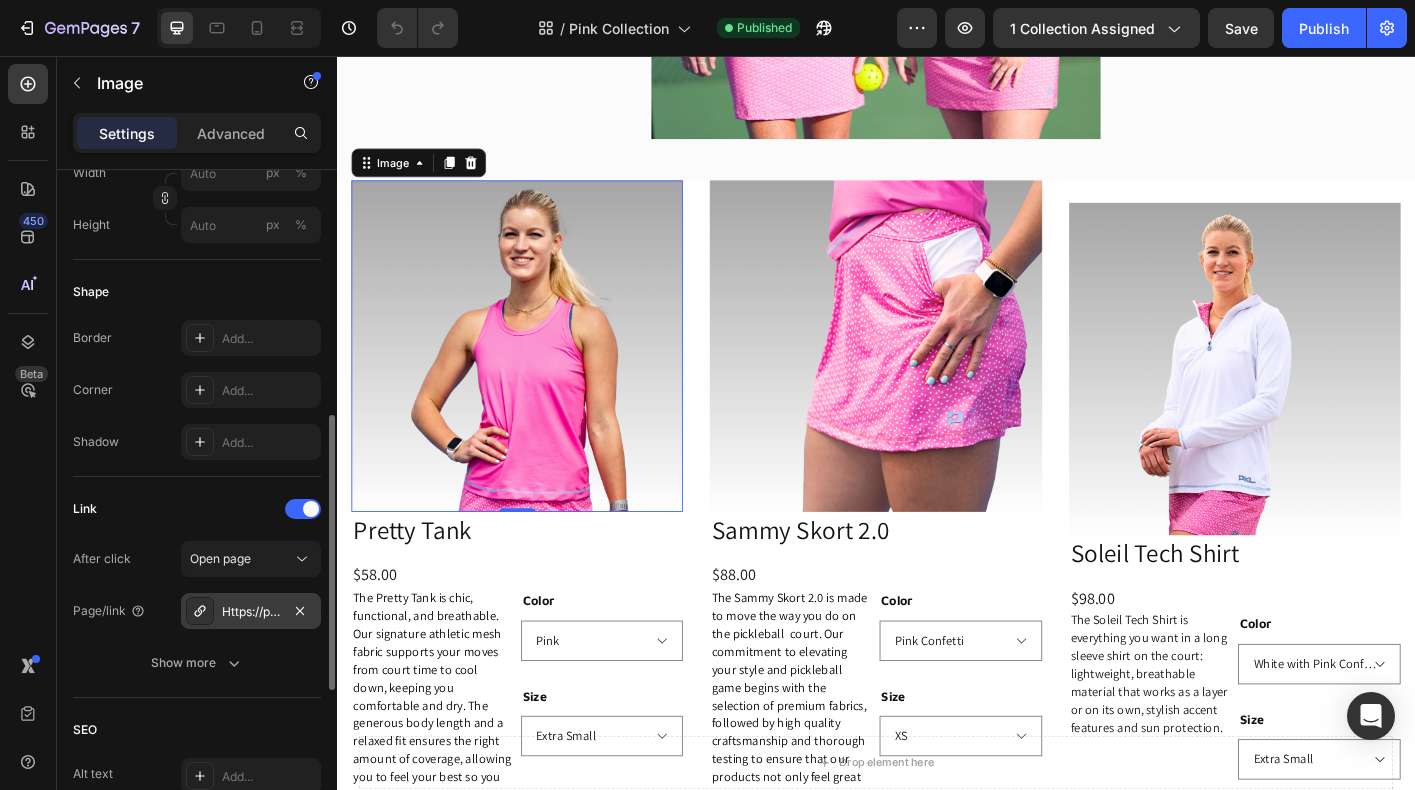 click on "Https://playly.Store/womens-tanks/pretty-tank?Variant=44139410587868" at bounding box center [251, 612] 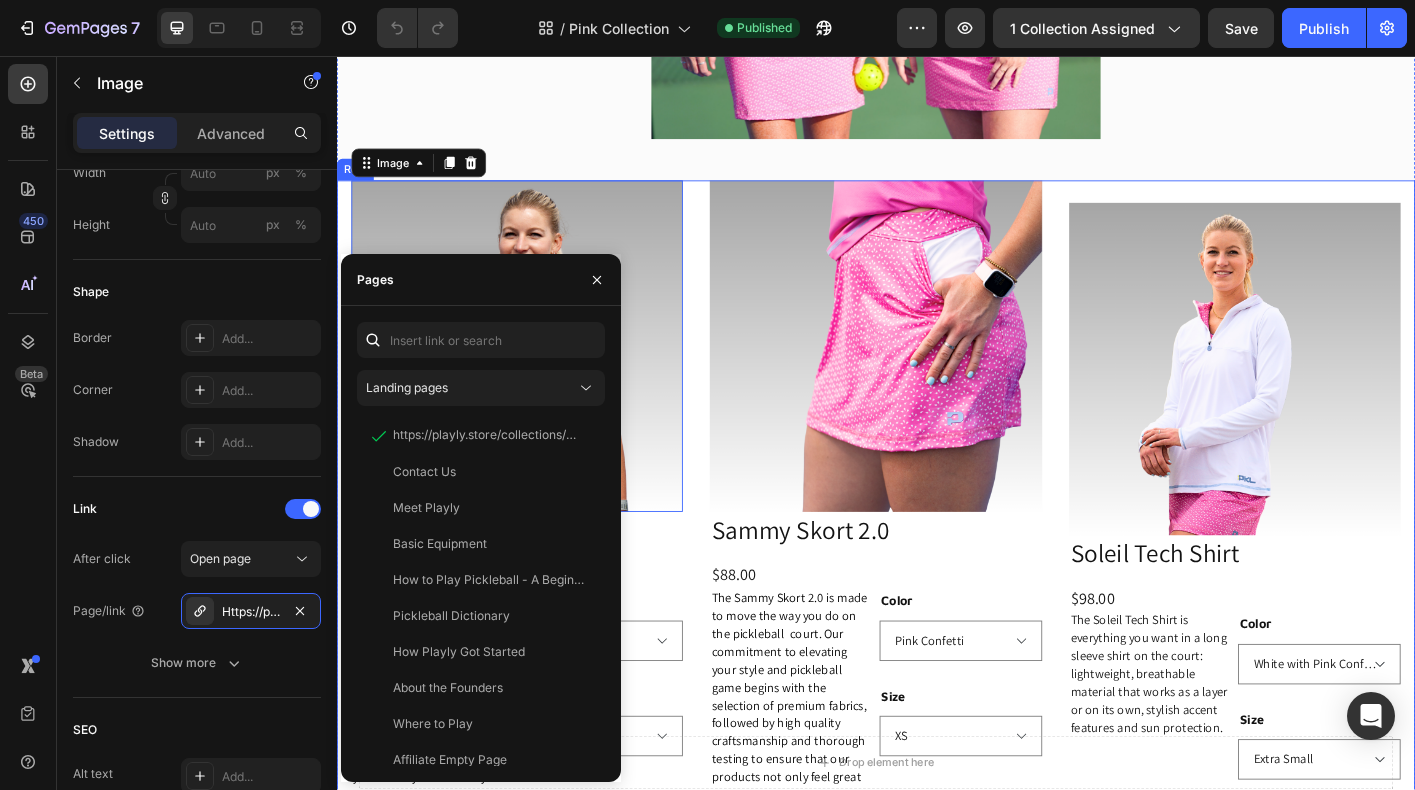 click at bounding box center (936, 379) 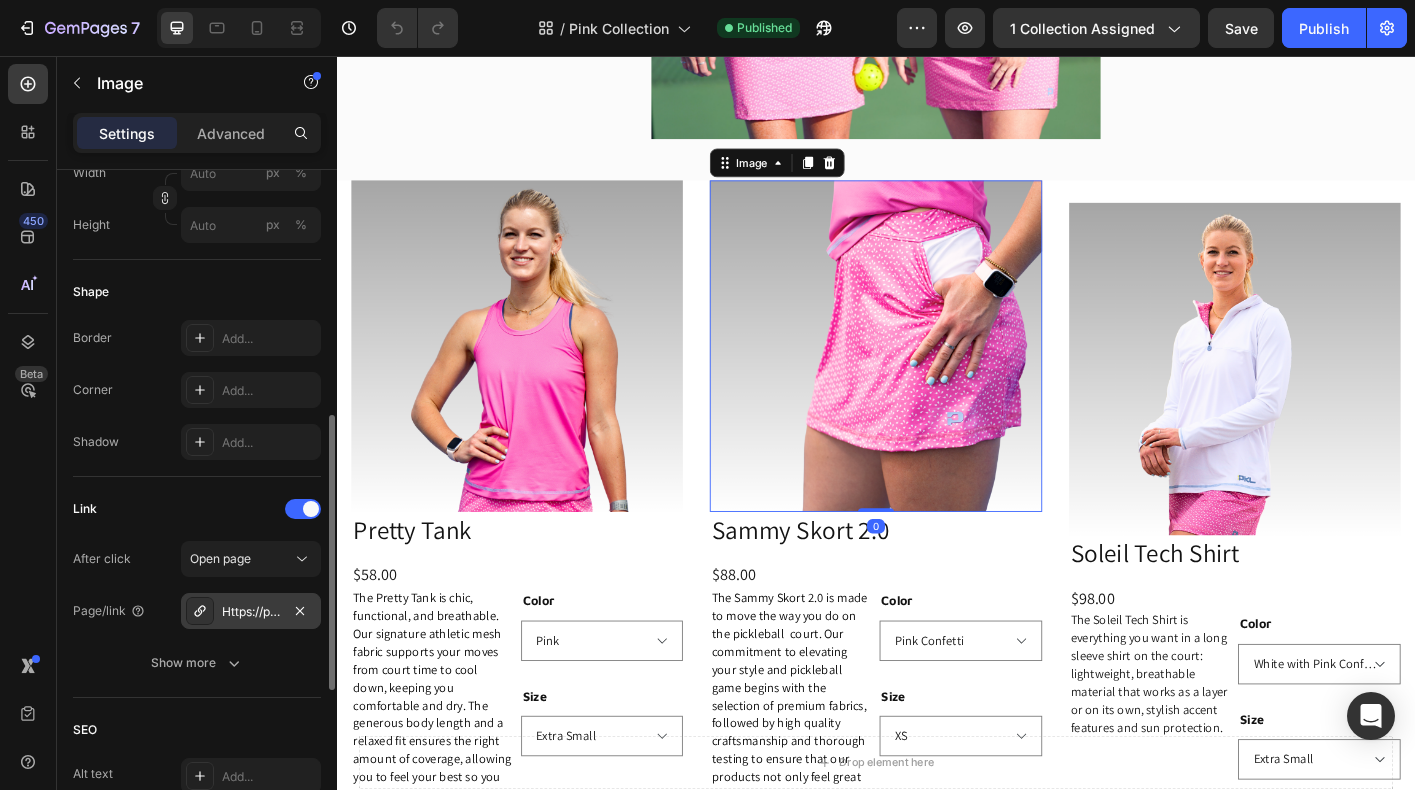 click on "Https://play-pkl.Com/womens-skorts/sammy-skort-2-0?Variant=44203952636124" at bounding box center (251, 612) 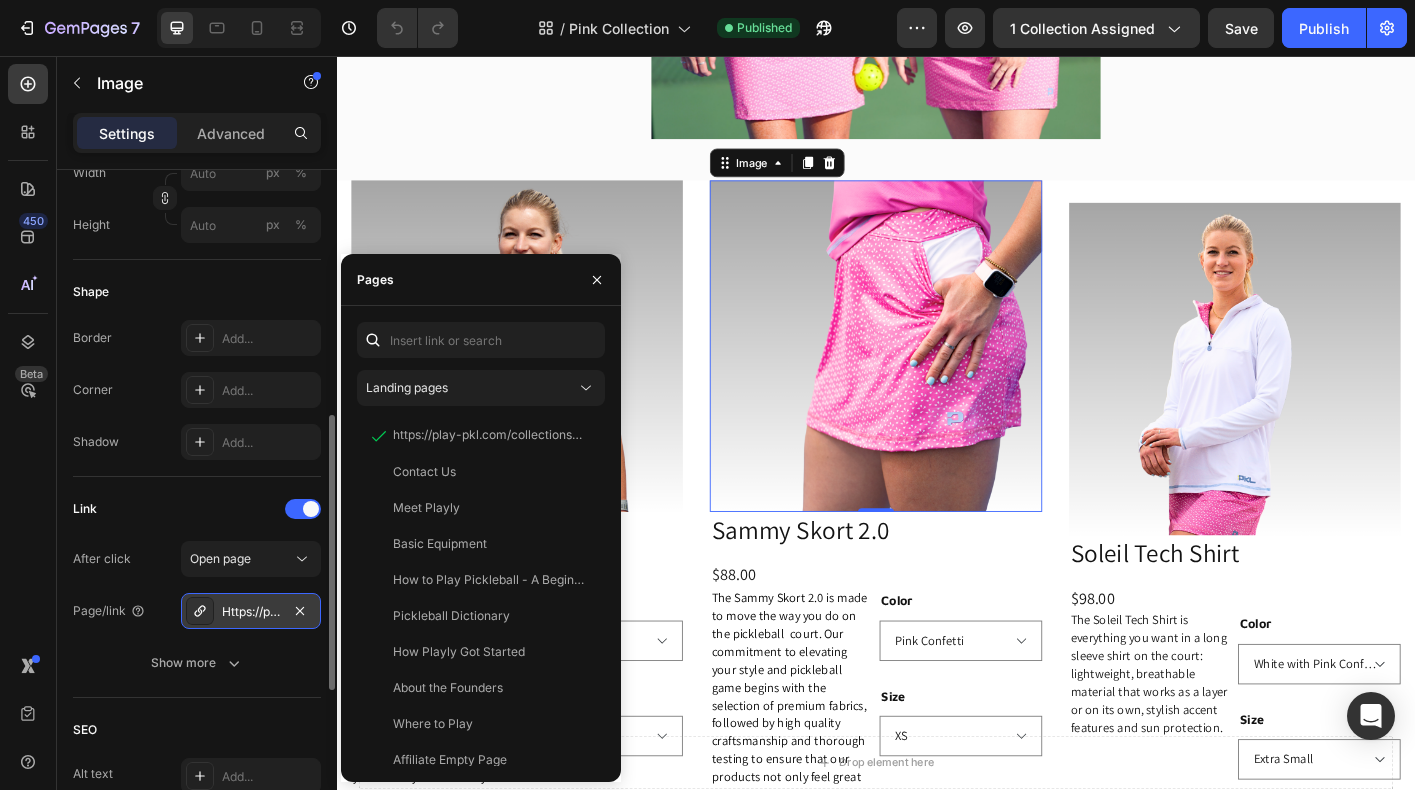 click on "Https://play-pkl.Com/womens-skorts/sammy-skort-2-0?Variant=44203952636124" at bounding box center (251, 612) 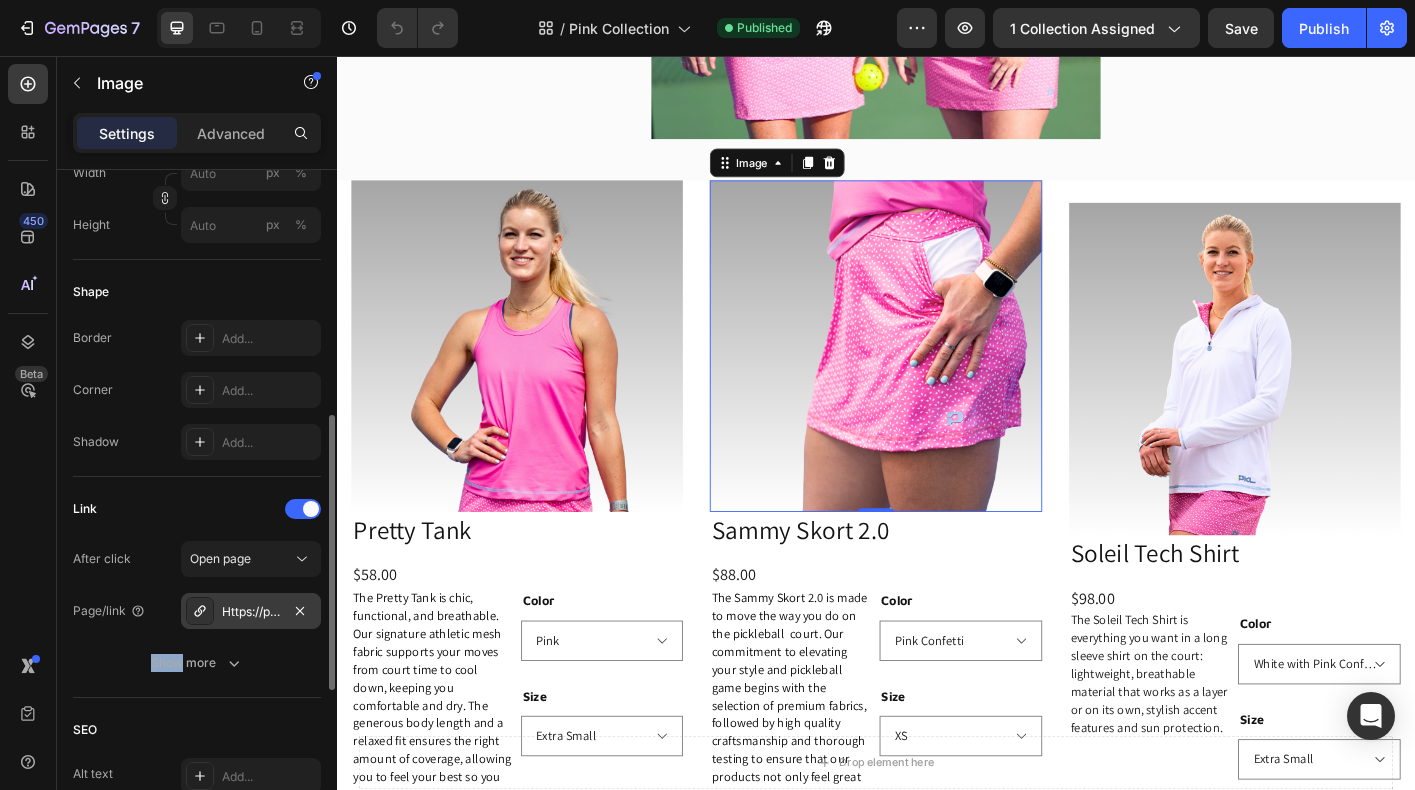 click 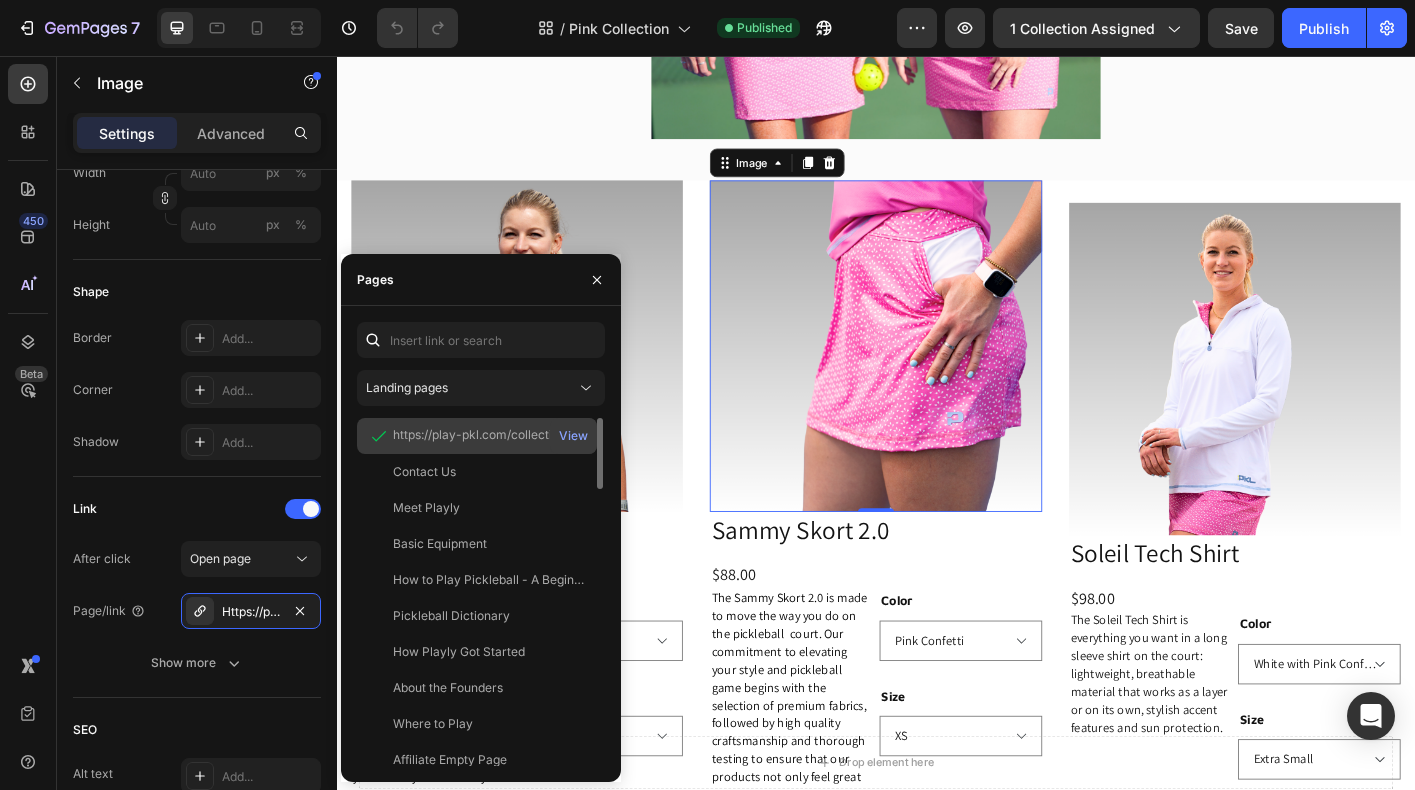 click on "https://play-pkl.com/collections/womens-skorts/products/sammy-skort-2-0?variant=44203952636124" 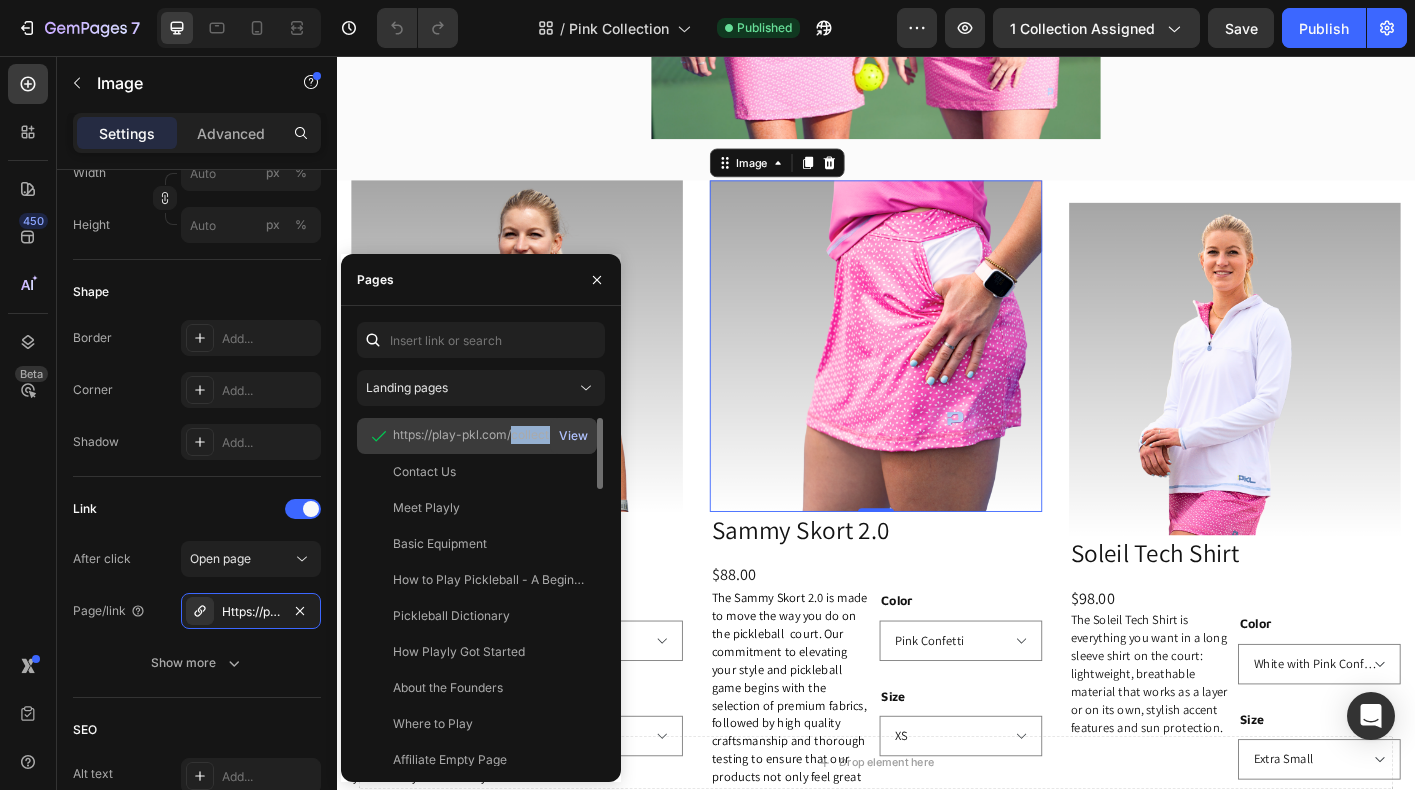 click on "View" at bounding box center (573, 436) 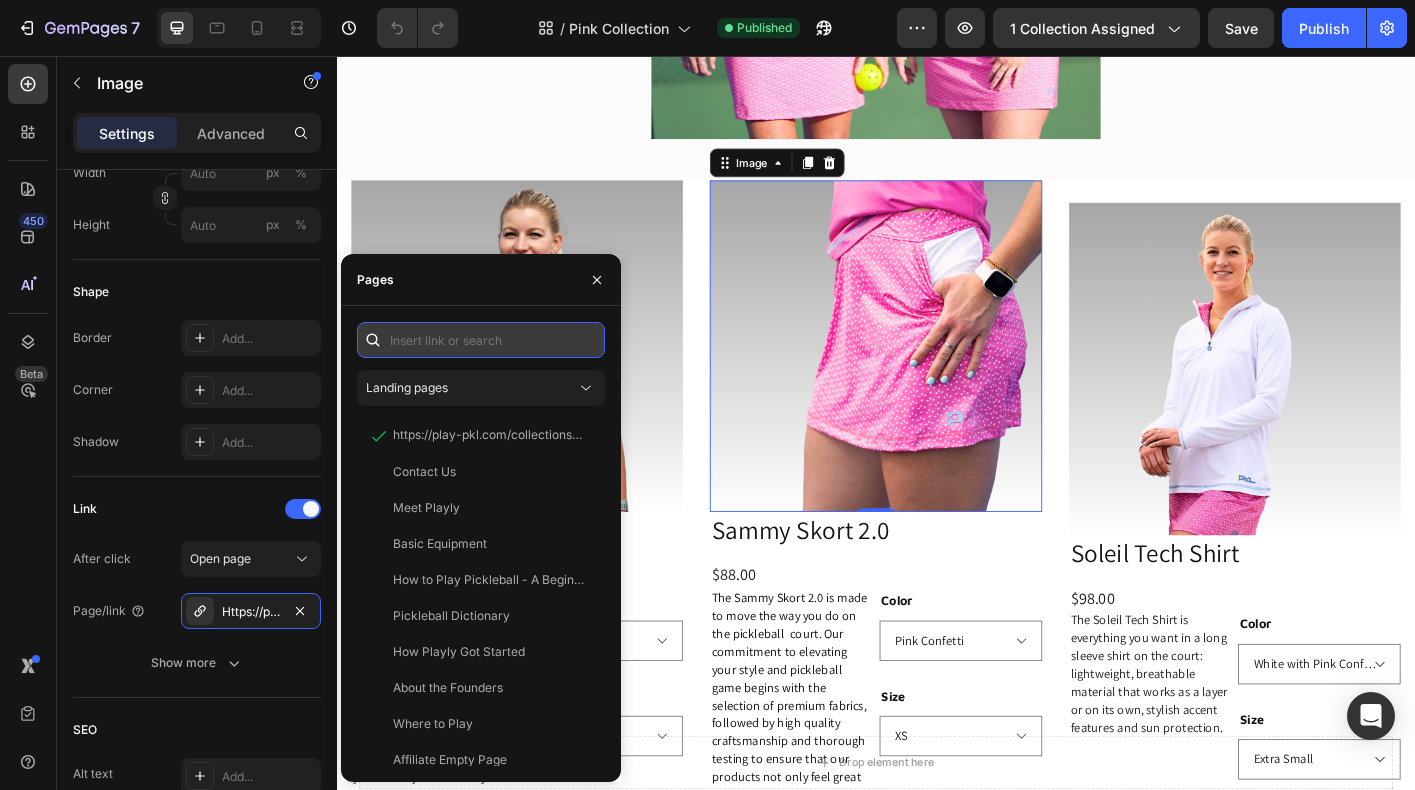 click at bounding box center [481, 340] 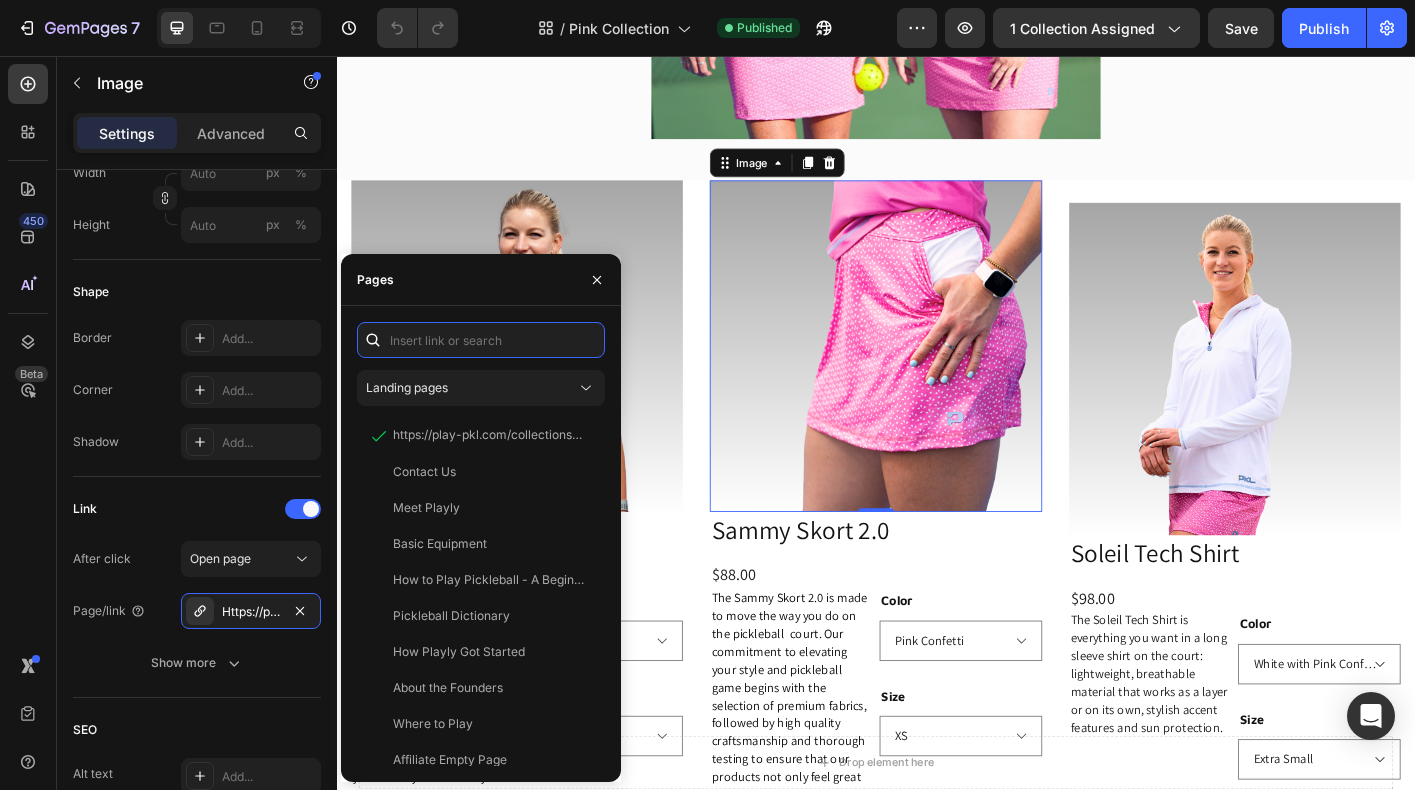 paste on "https://playly.store/collections/womens-skorts/products/sammy-skort-2-0?variant=44203952636124" 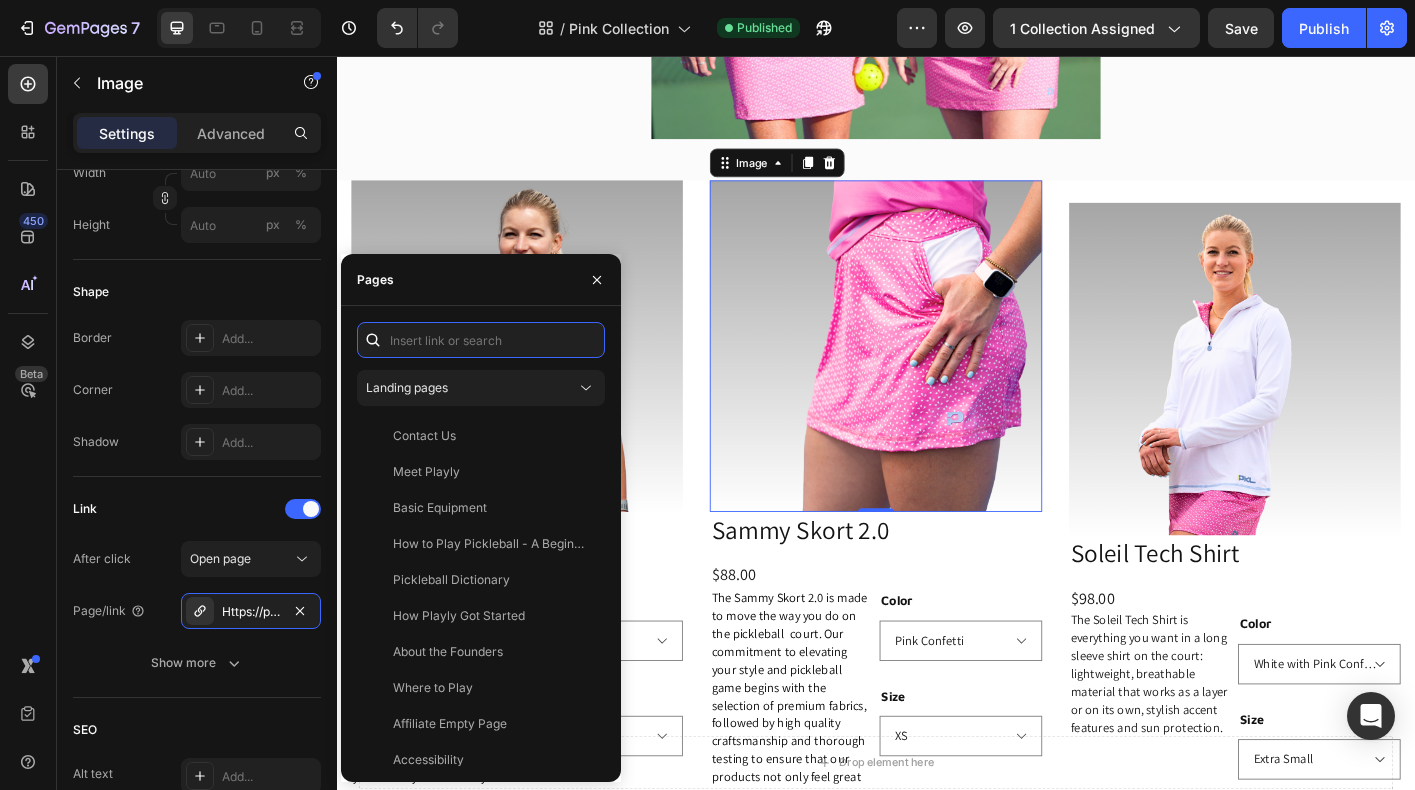 scroll, scrollTop: 0, scrollLeft: 0, axis: both 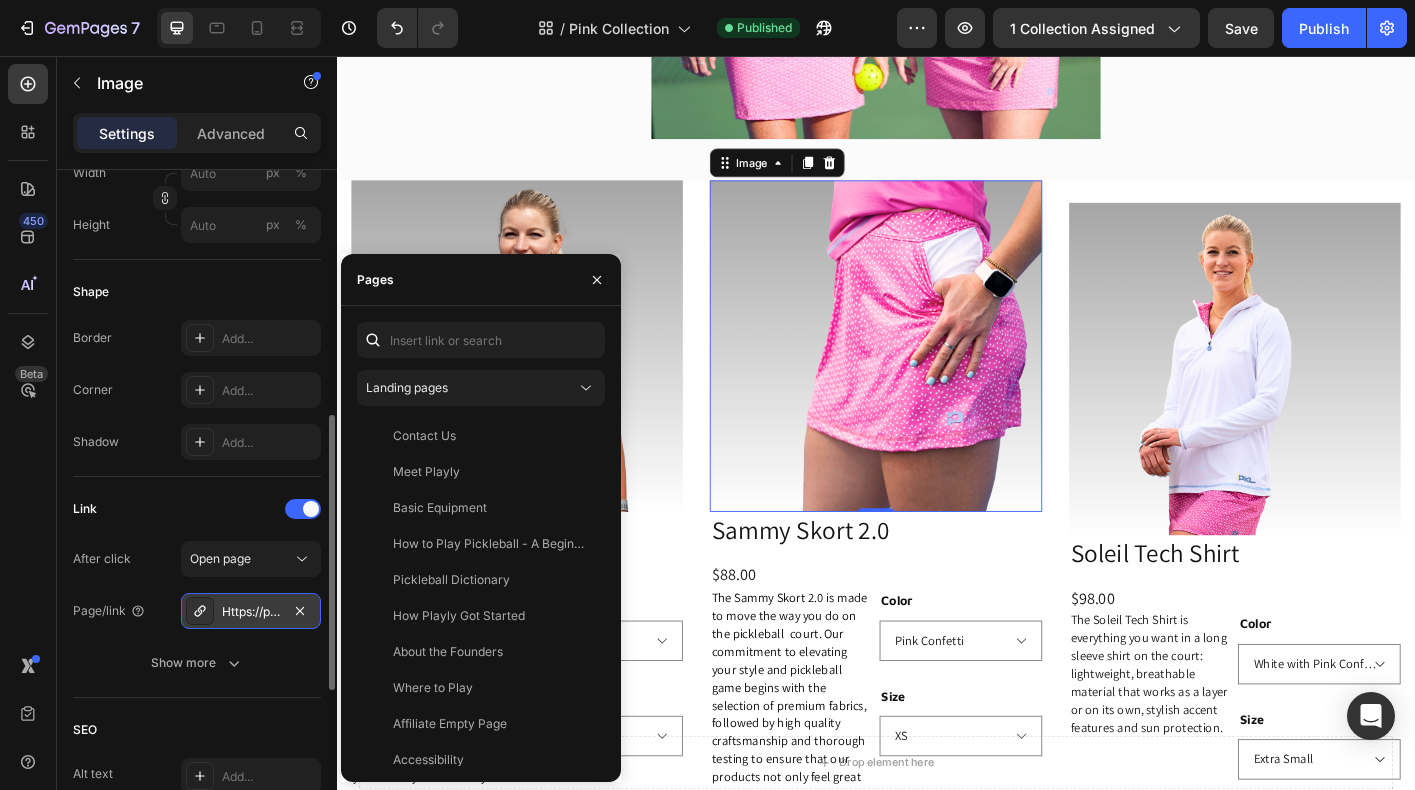 click on "Https://playly.Store/womens-skorts/sammy-skort-2-0?Variant=44203952636124" at bounding box center [251, 612] 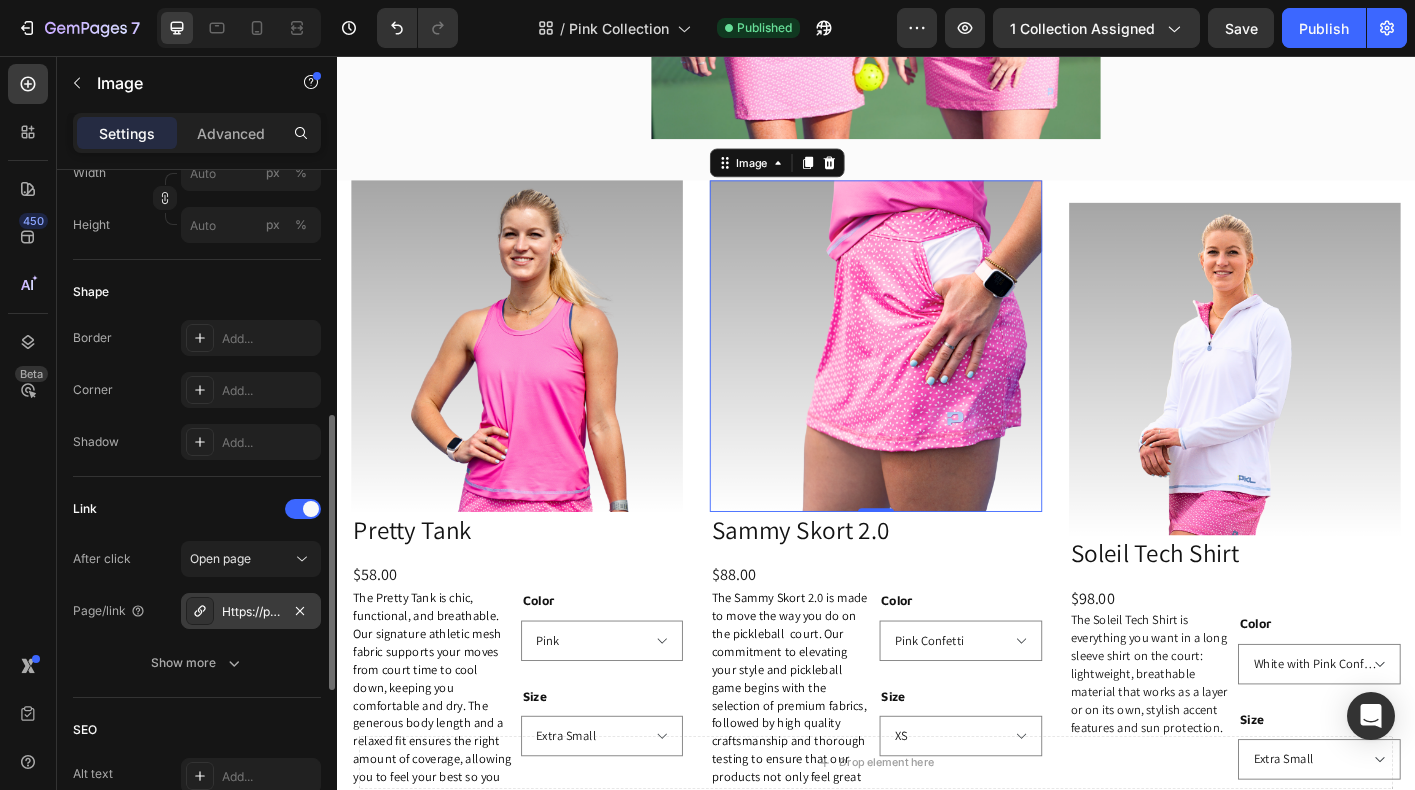 click on "Https://playly.Store/womens-skorts/sammy-skort-2-0?Variant=44203952636124" at bounding box center [251, 612] 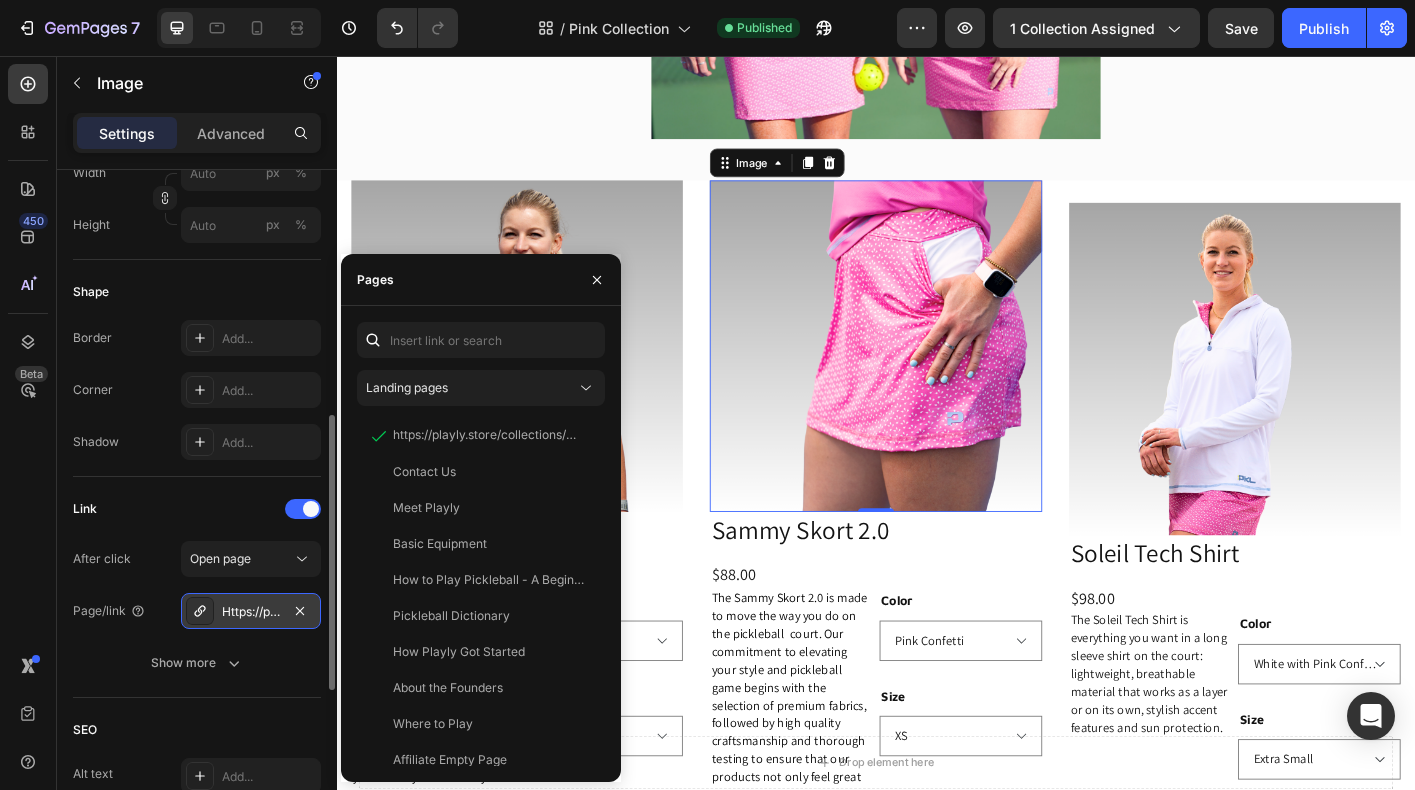 click on "Https://playly.Store/womens-skorts/sammy-skort-2-0?Variant=44203952636124" at bounding box center (251, 612) 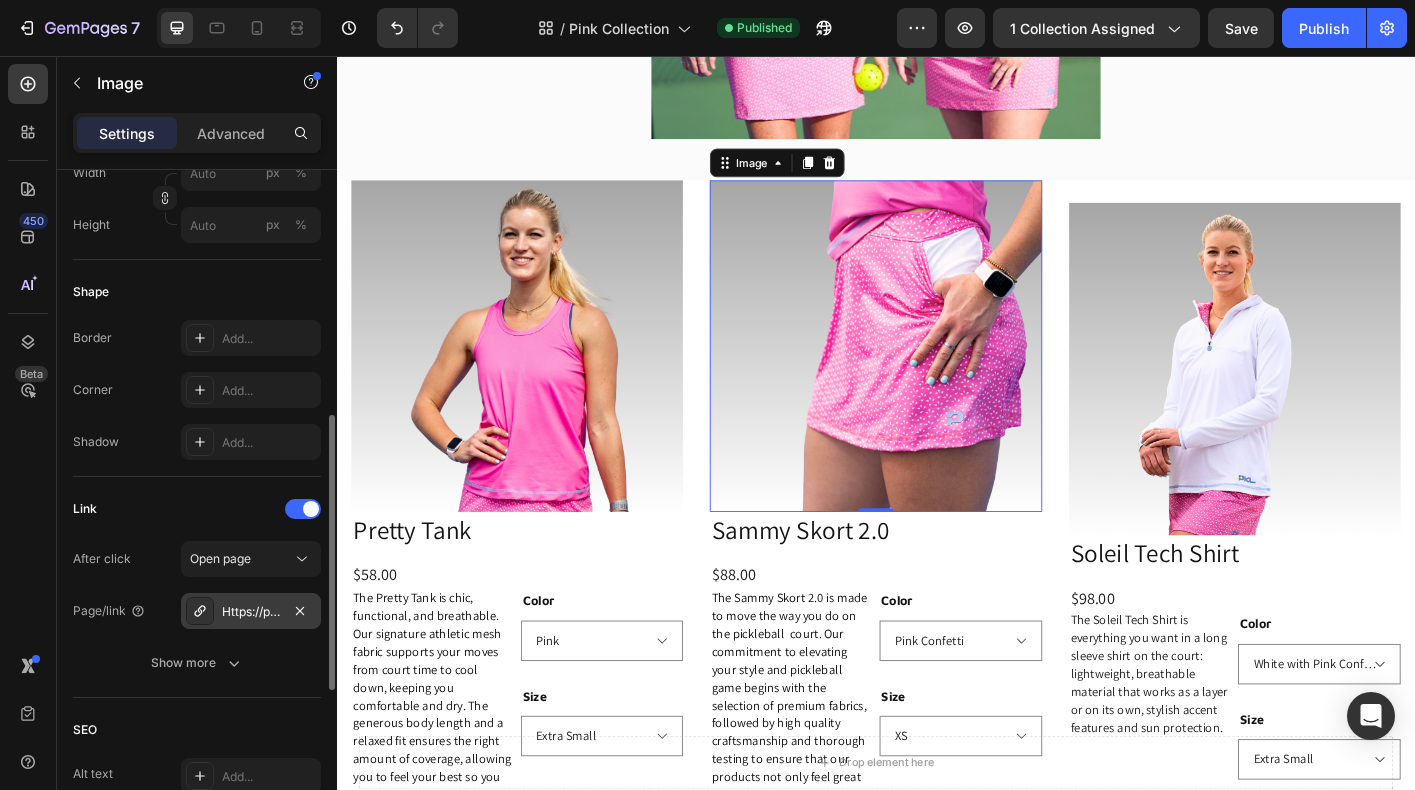click on "Https://playly.Store/womens-skorts/sammy-skort-2-0?Variant=44203952636124" at bounding box center [251, 612] 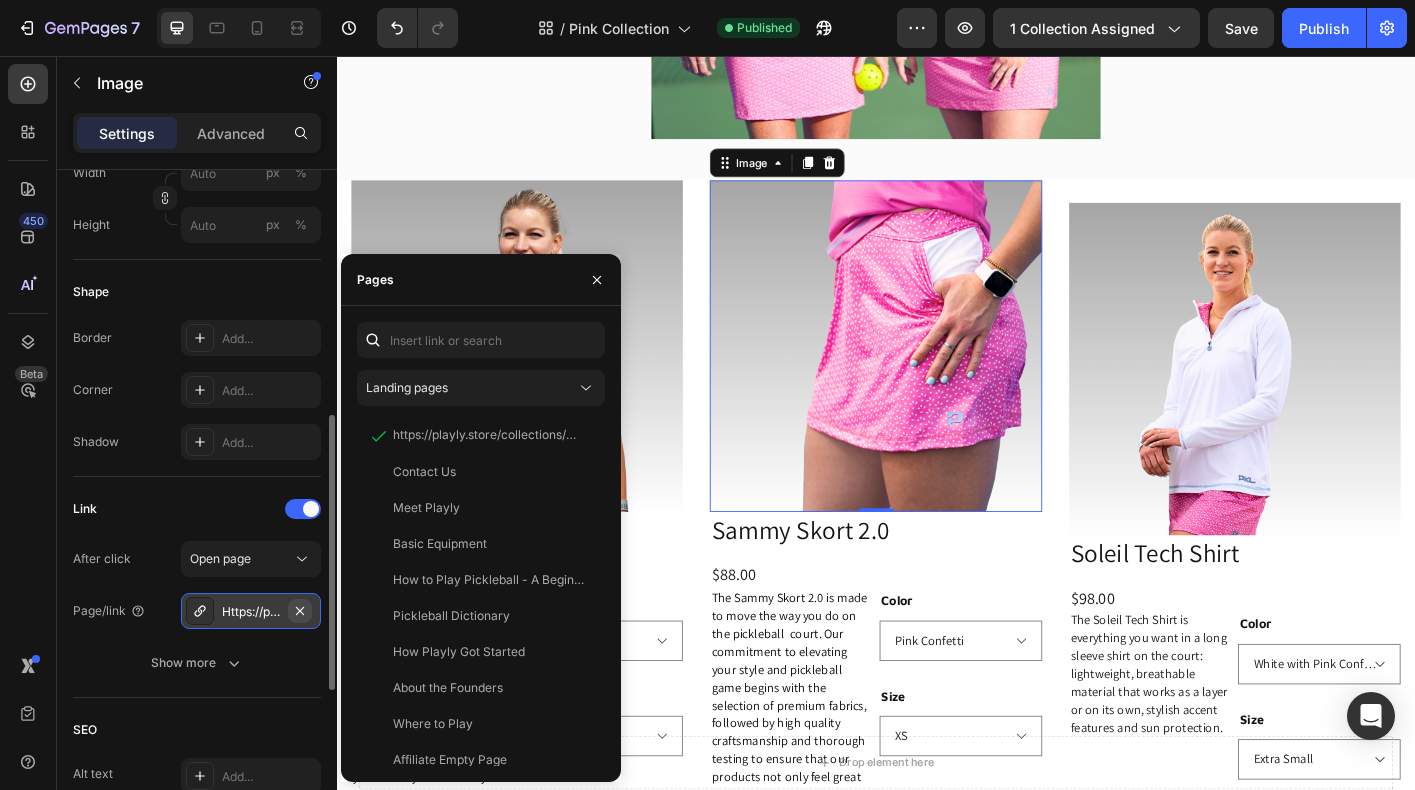 click 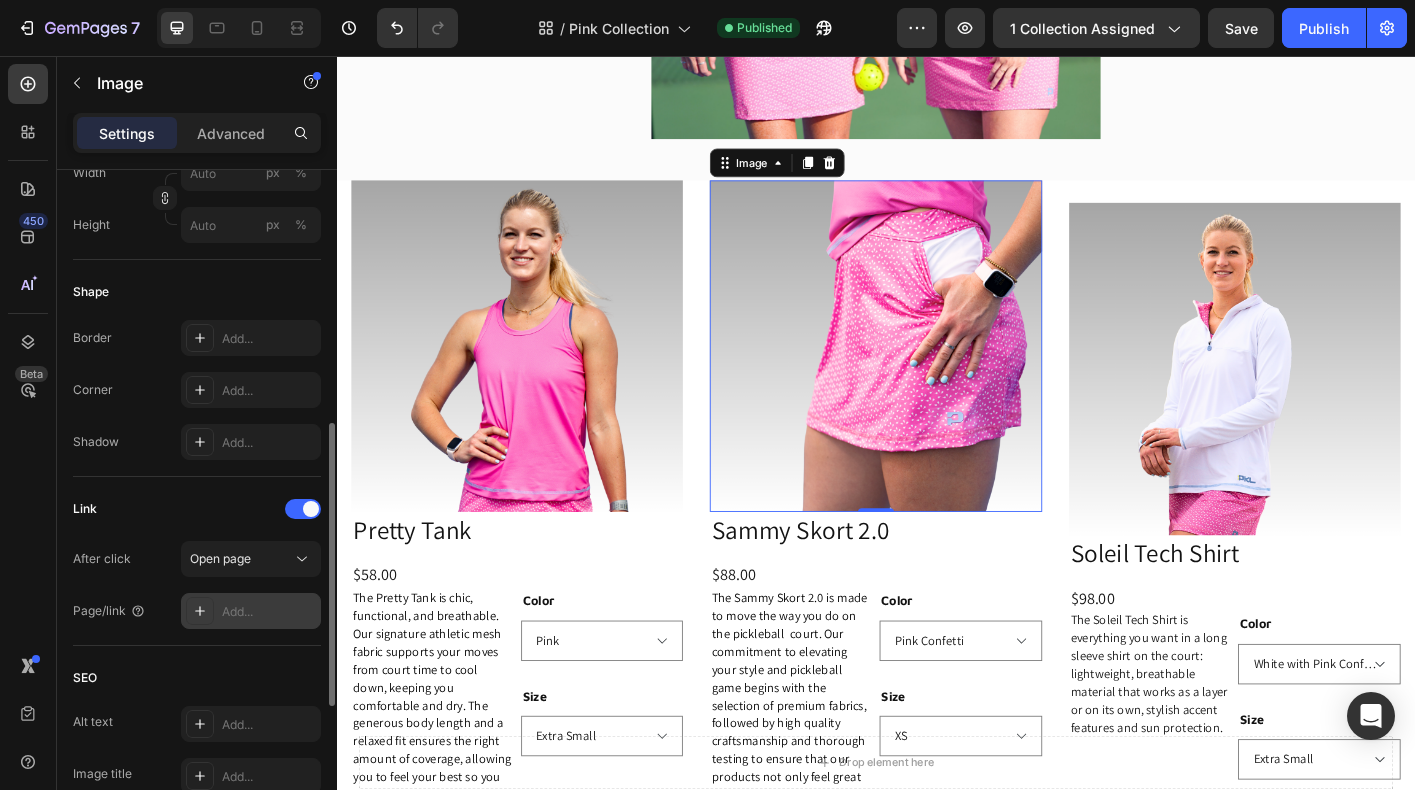 click on "Add..." at bounding box center (269, 612) 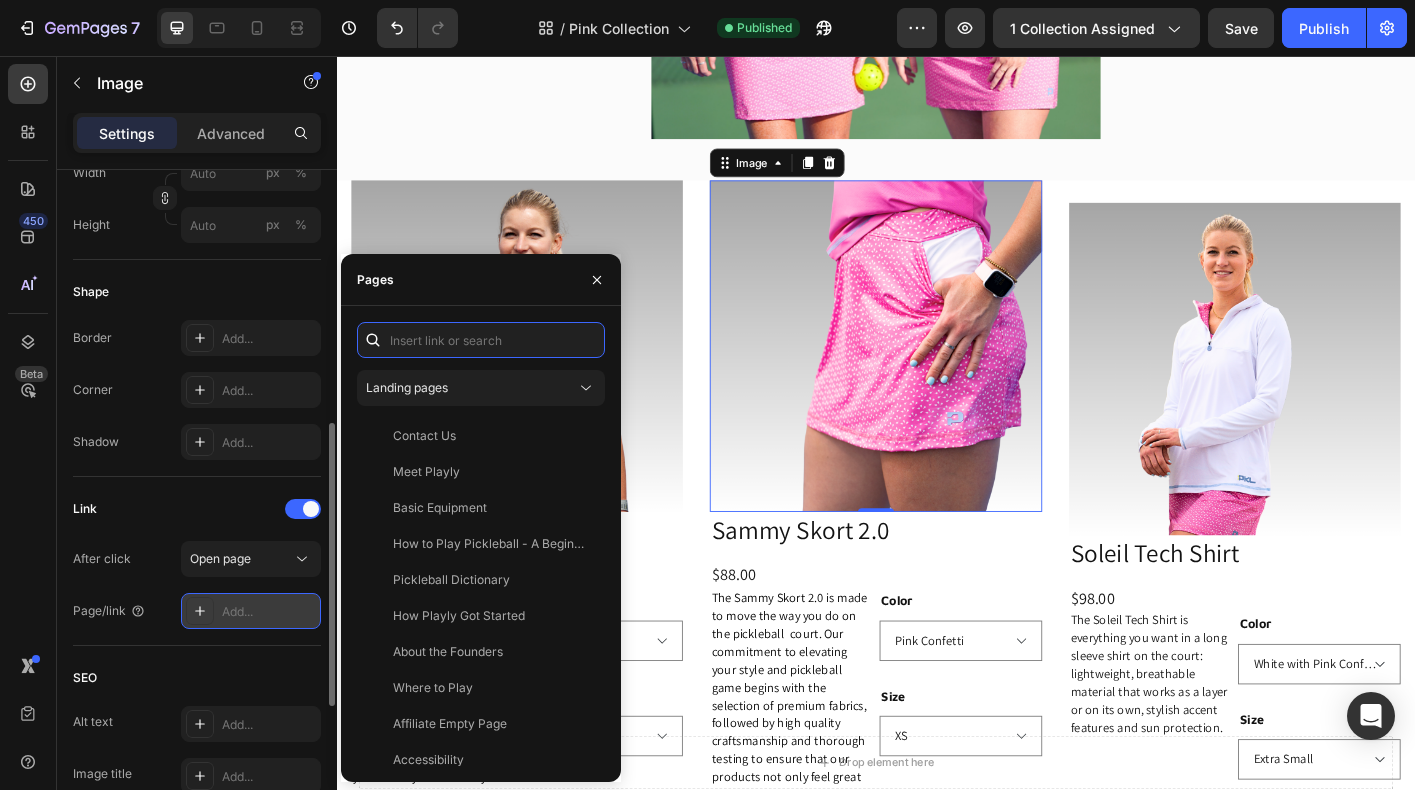 paste on "https://playly.store/collections/womens-skorts/products/sammy-skort-2-0?variant=44203952636124" 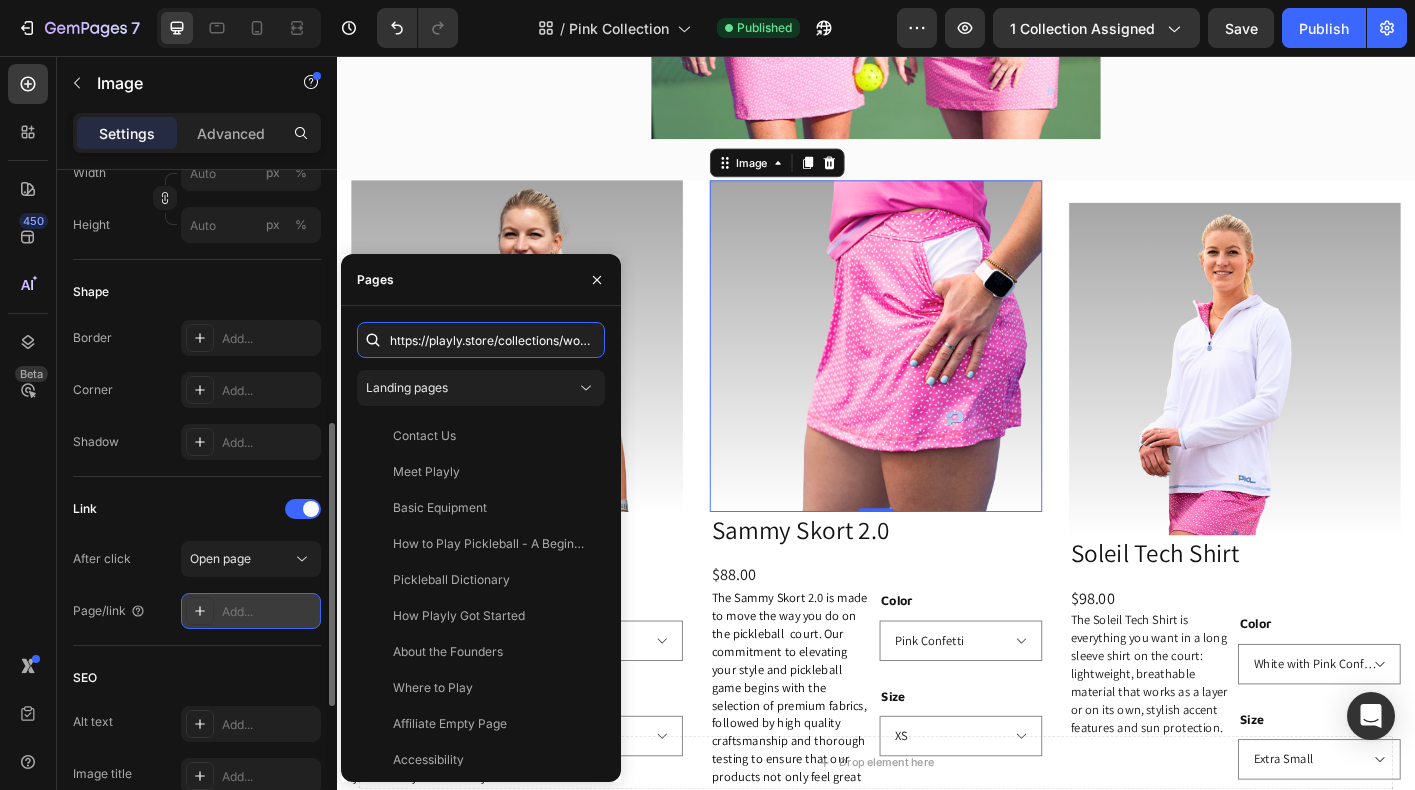 scroll, scrollTop: 0, scrollLeft: 402, axis: horizontal 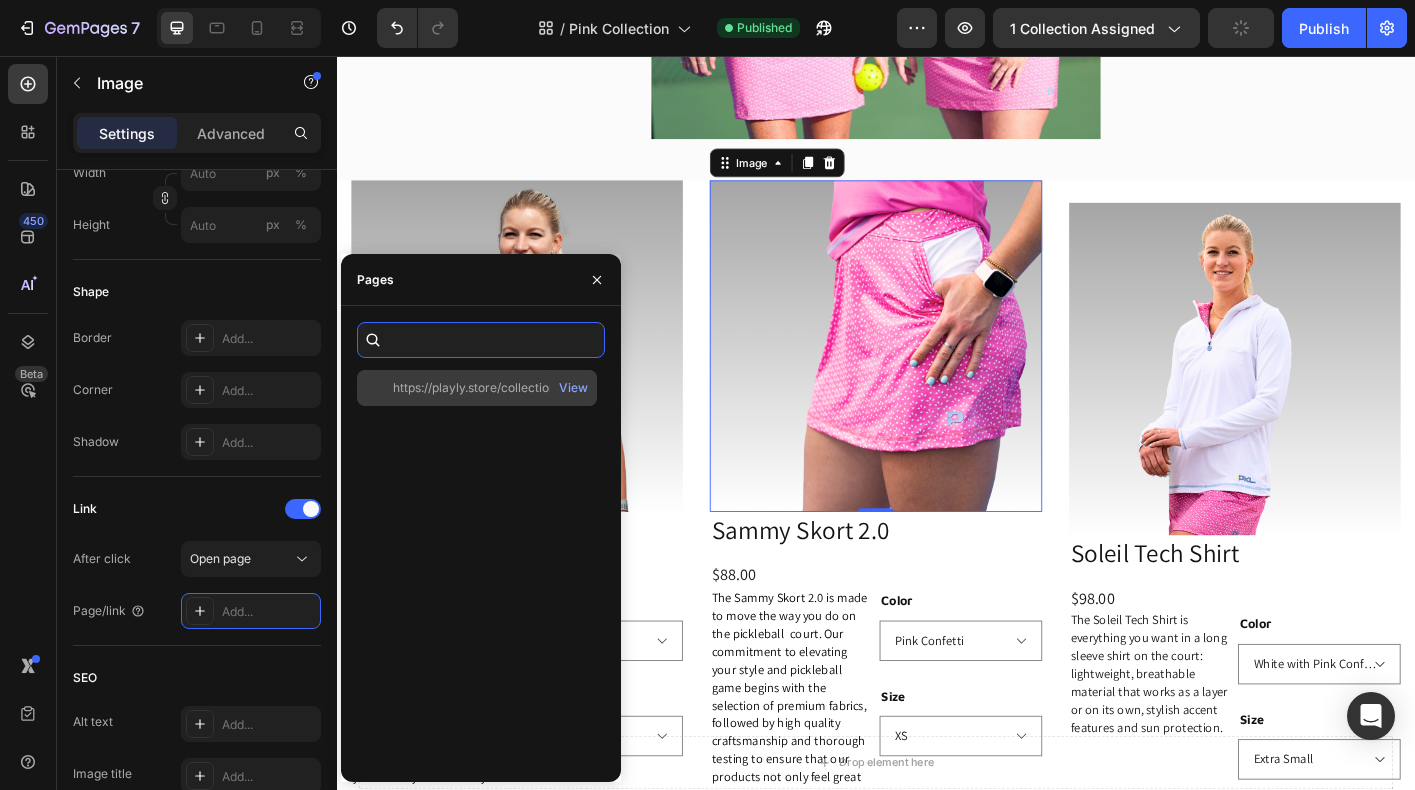 type on "https://playly.store/collections/womens-skorts/products/sammy-skort-2-0?variant=44203952636124" 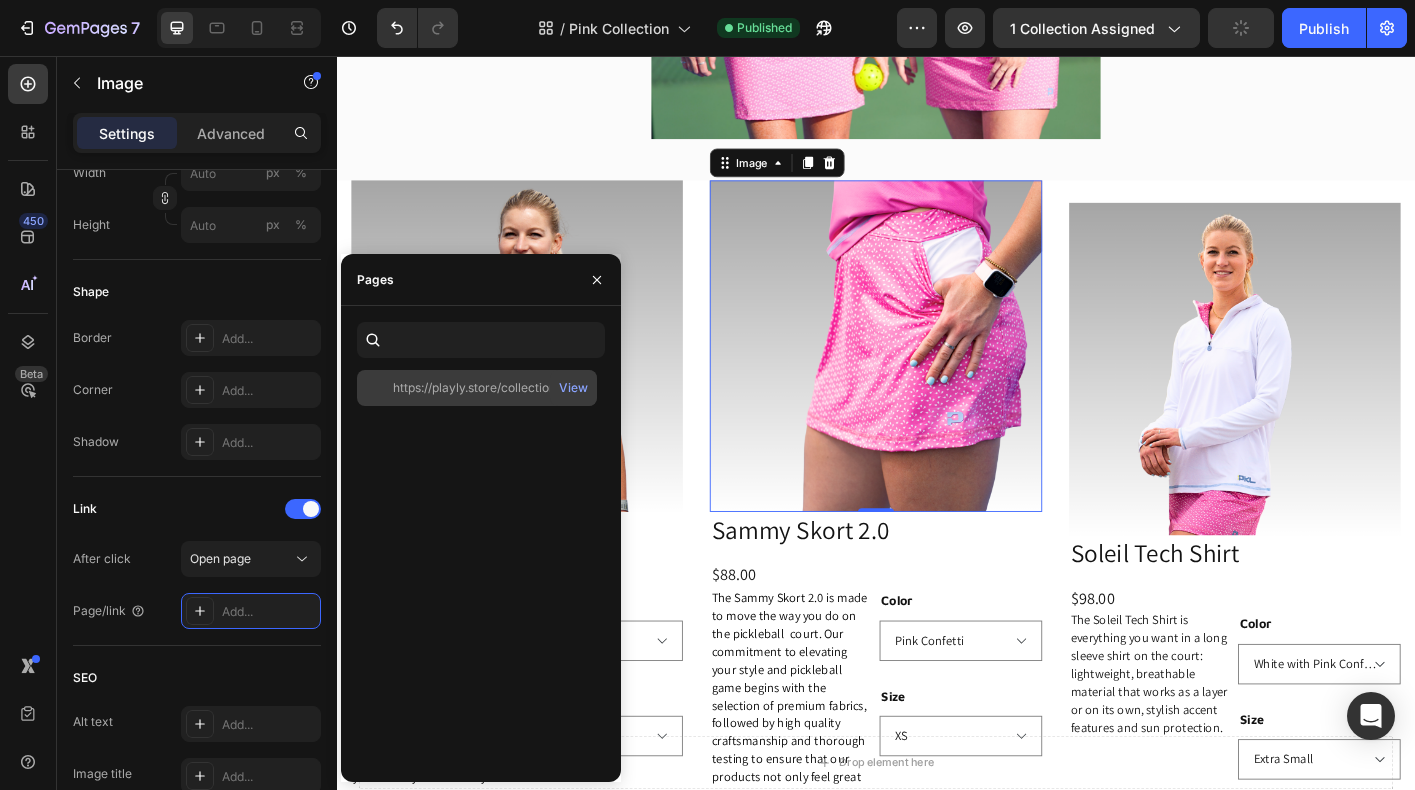 scroll, scrollTop: 0, scrollLeft: 0, axis: both 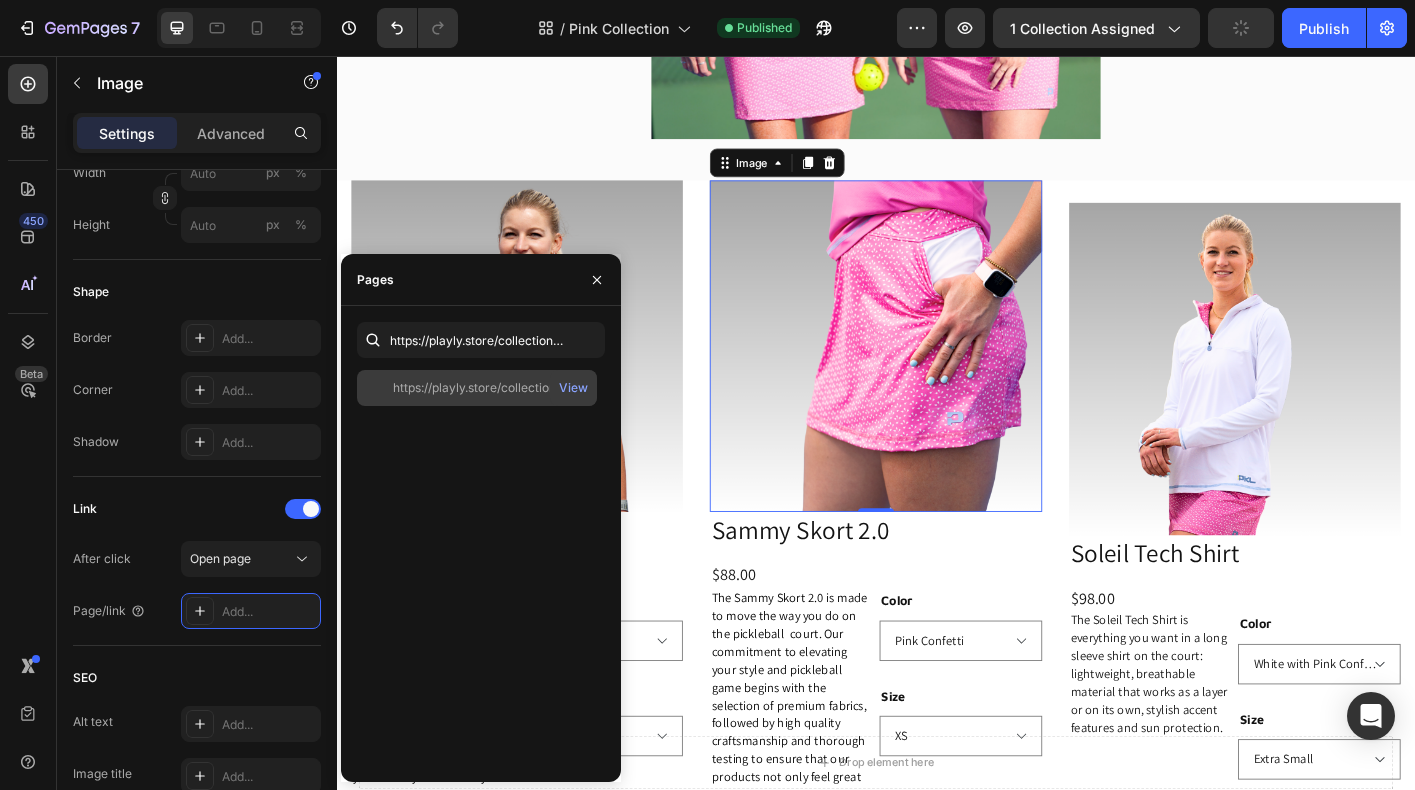click on "https://playly.store/collections/womens-skorts/products/sammy-skort-2-0?variant=44203952636124" 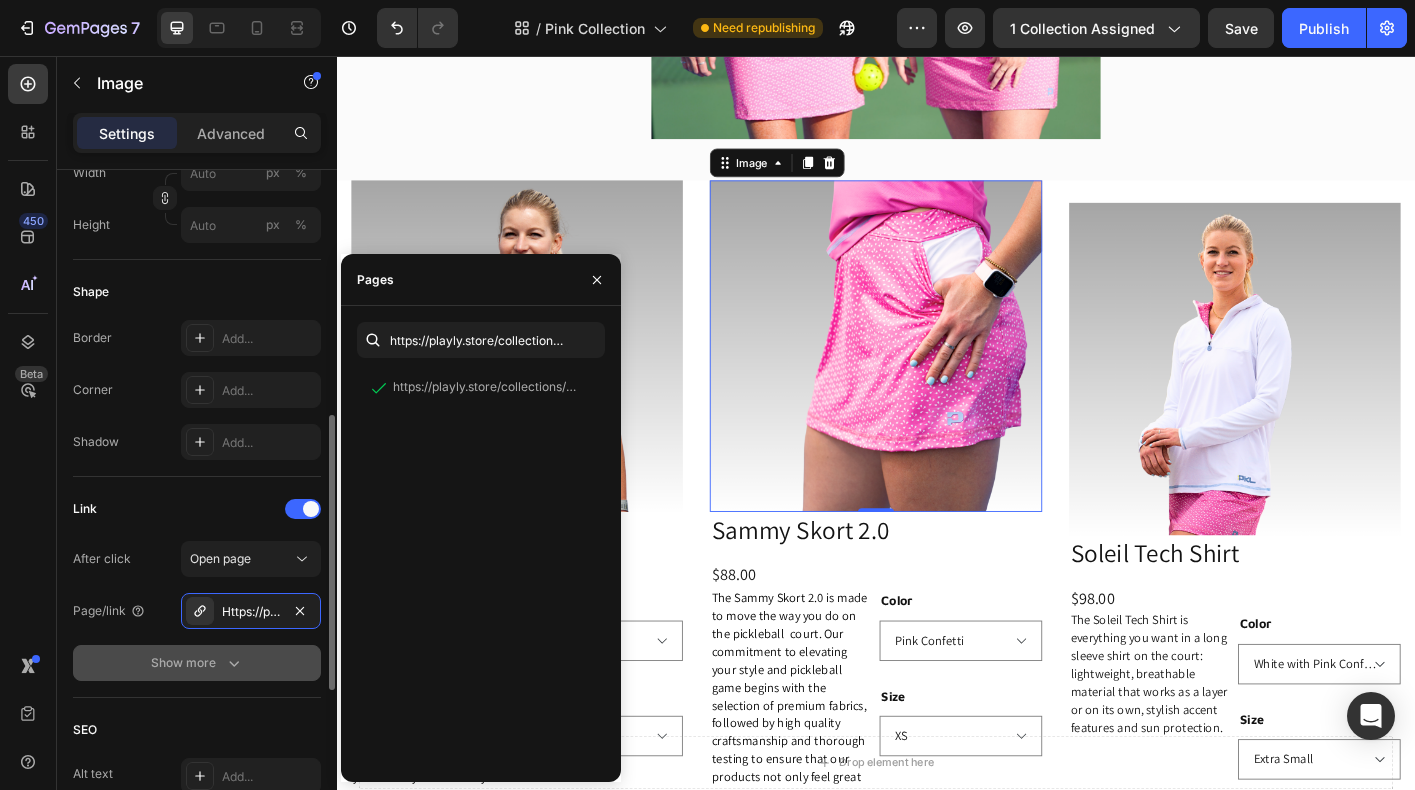 click on "Show more" 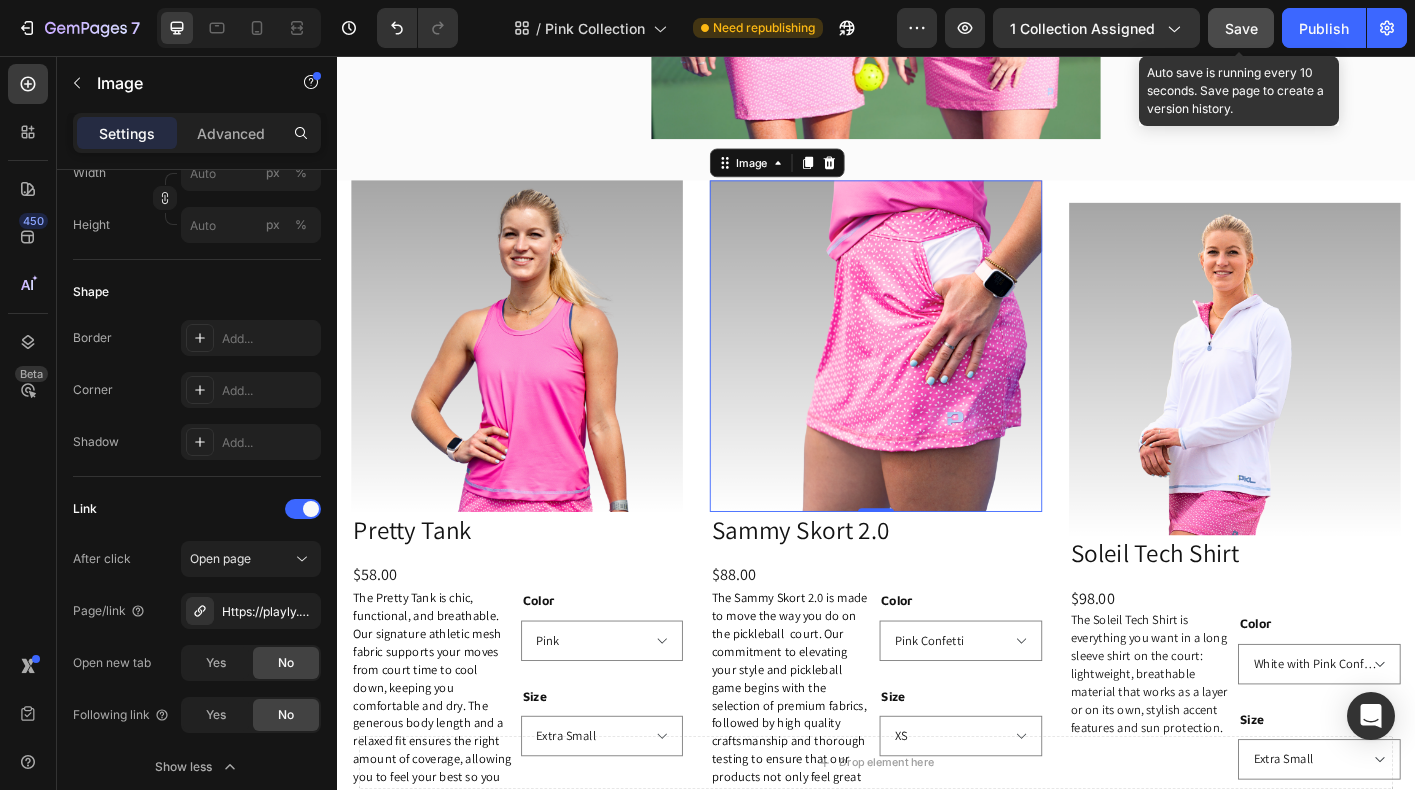 click on "Save" 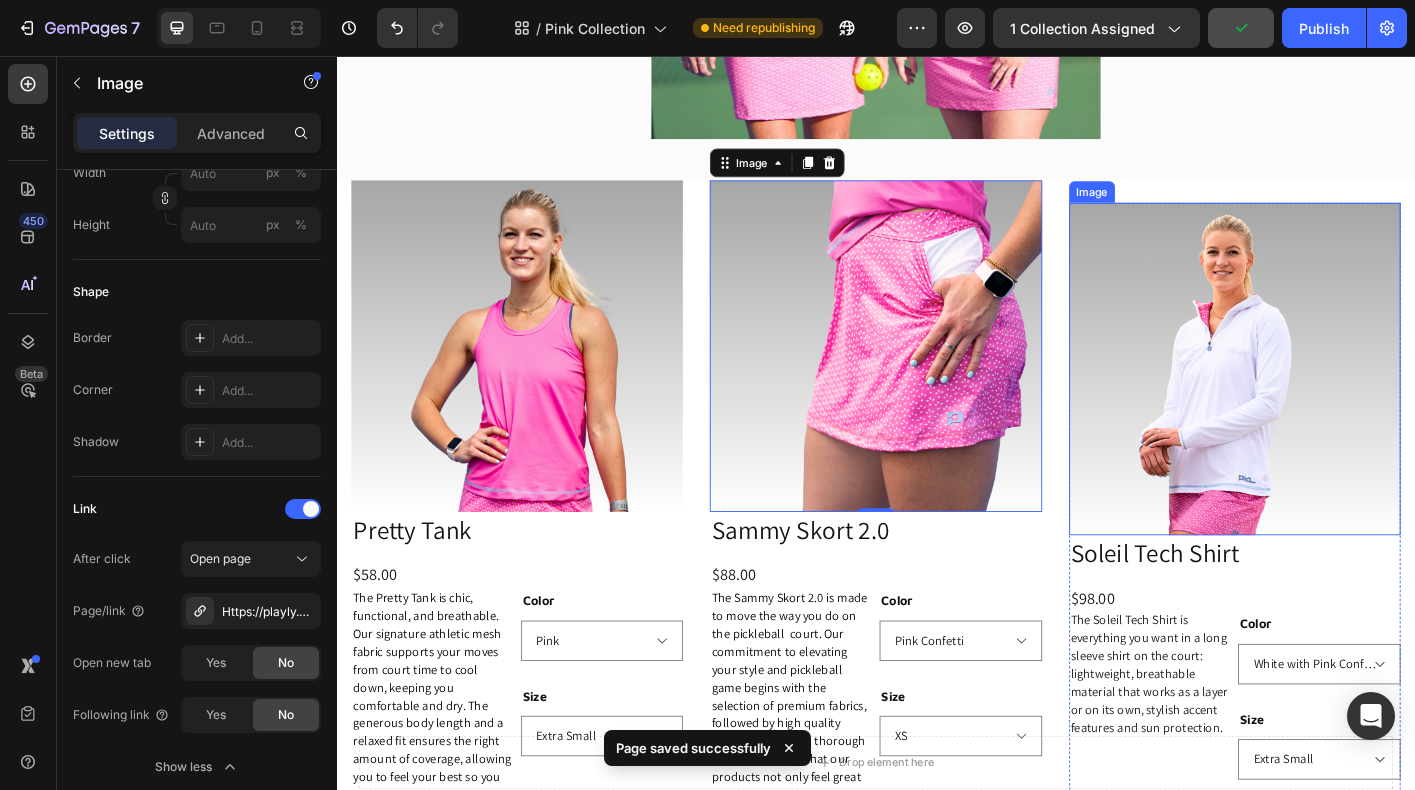 click at bounding box center (1336, 404) 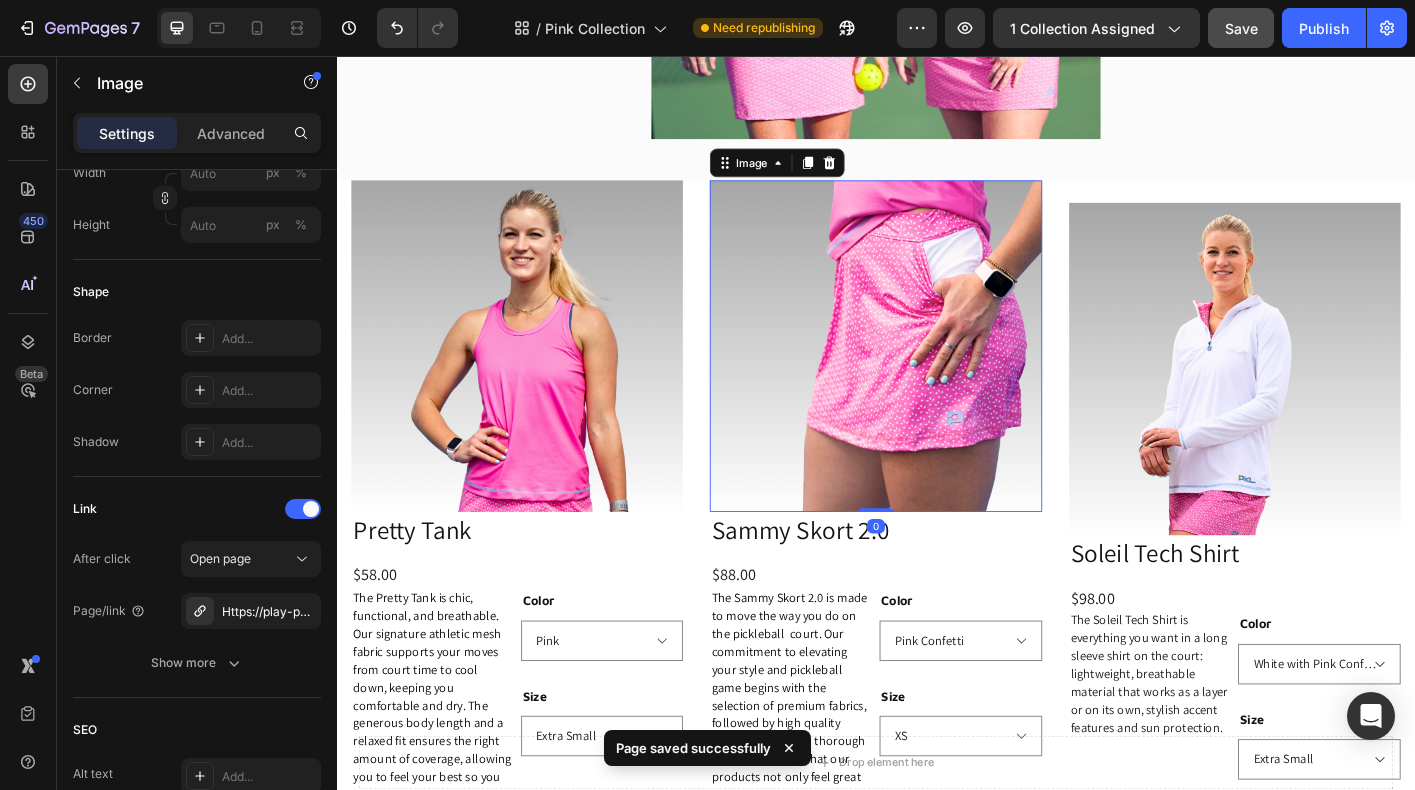 click at bounding box center [936, 379] 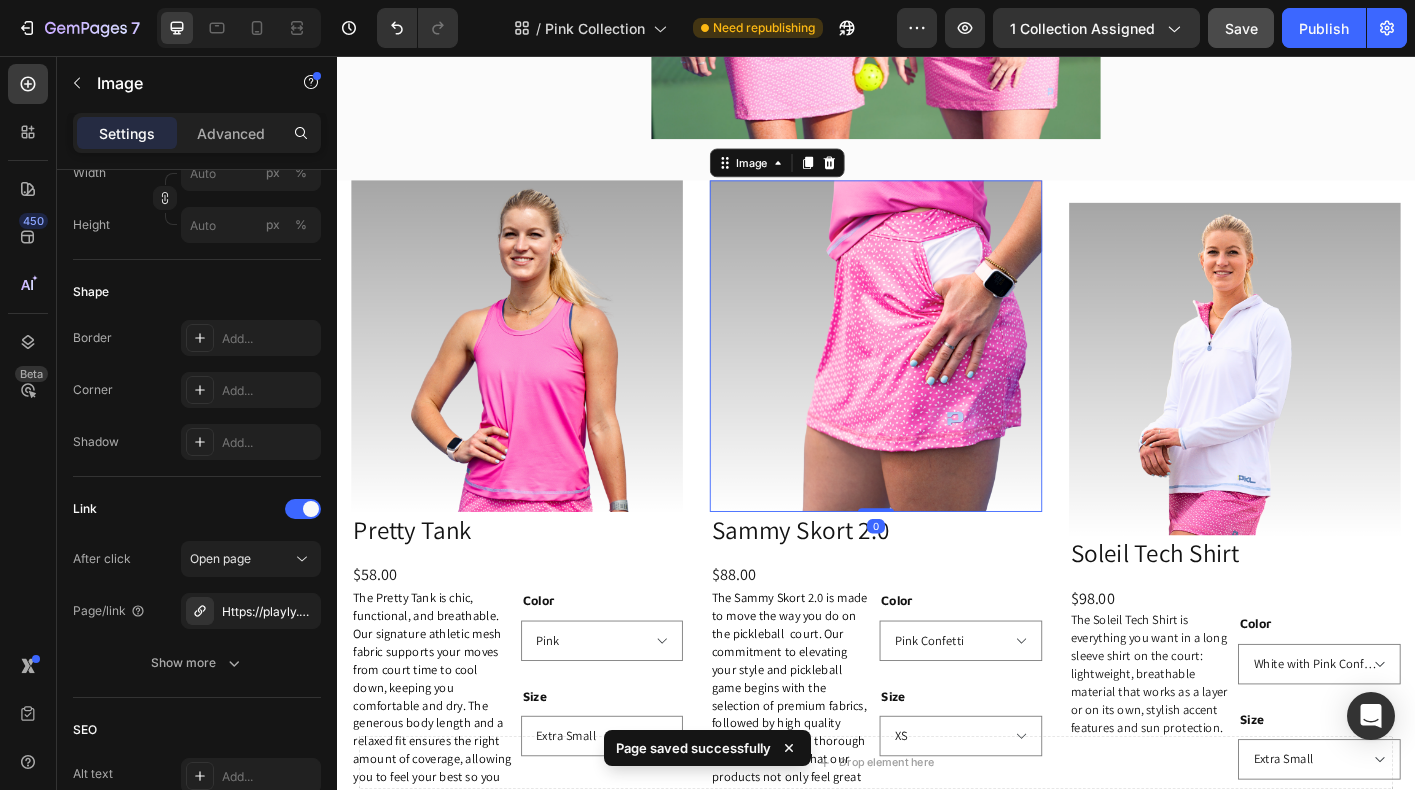 click at bounding box center [1336, 404] 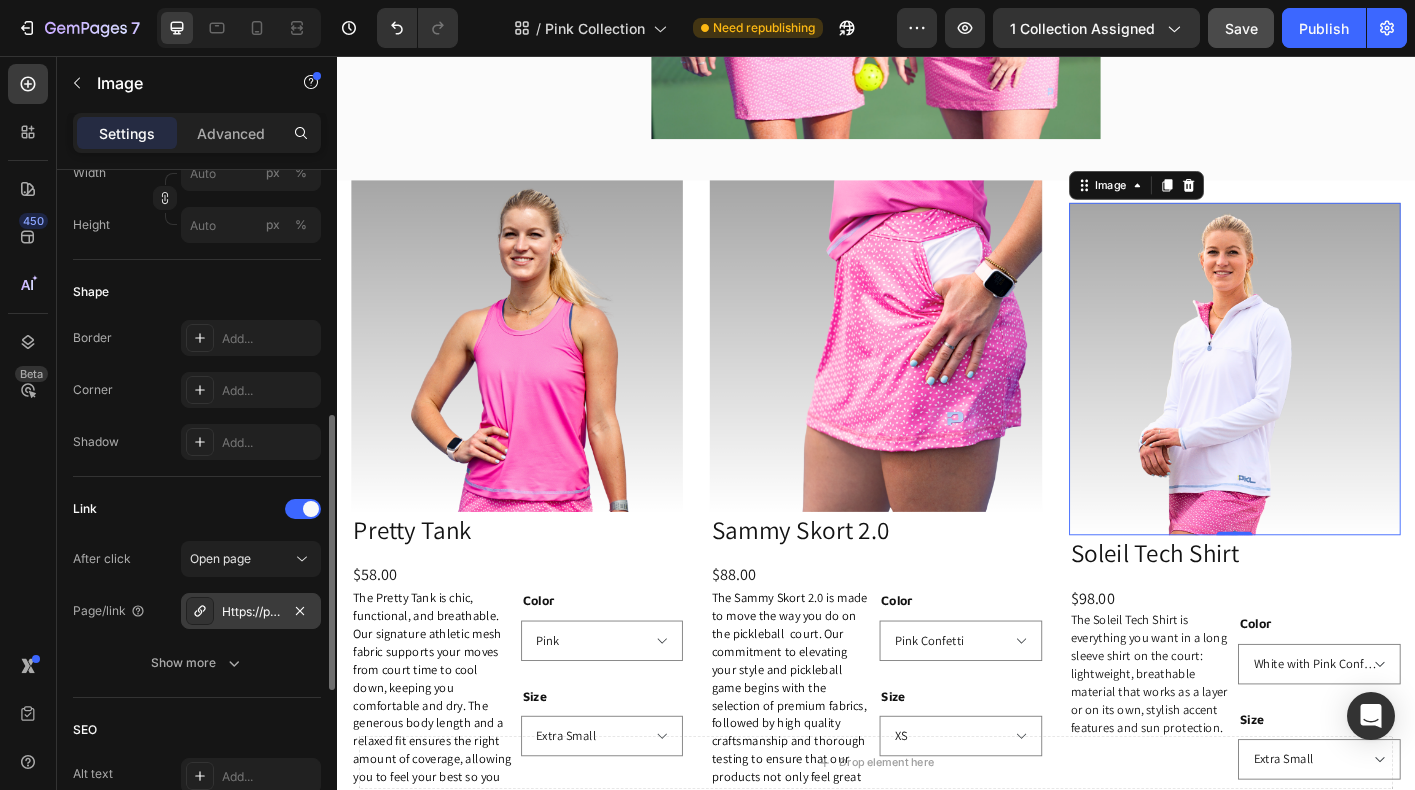 click on "Https://play-pkl.Com/womens-tanks/soleil-tech-shirt?Variant=44145849958620" at bounding box center (251, 611) 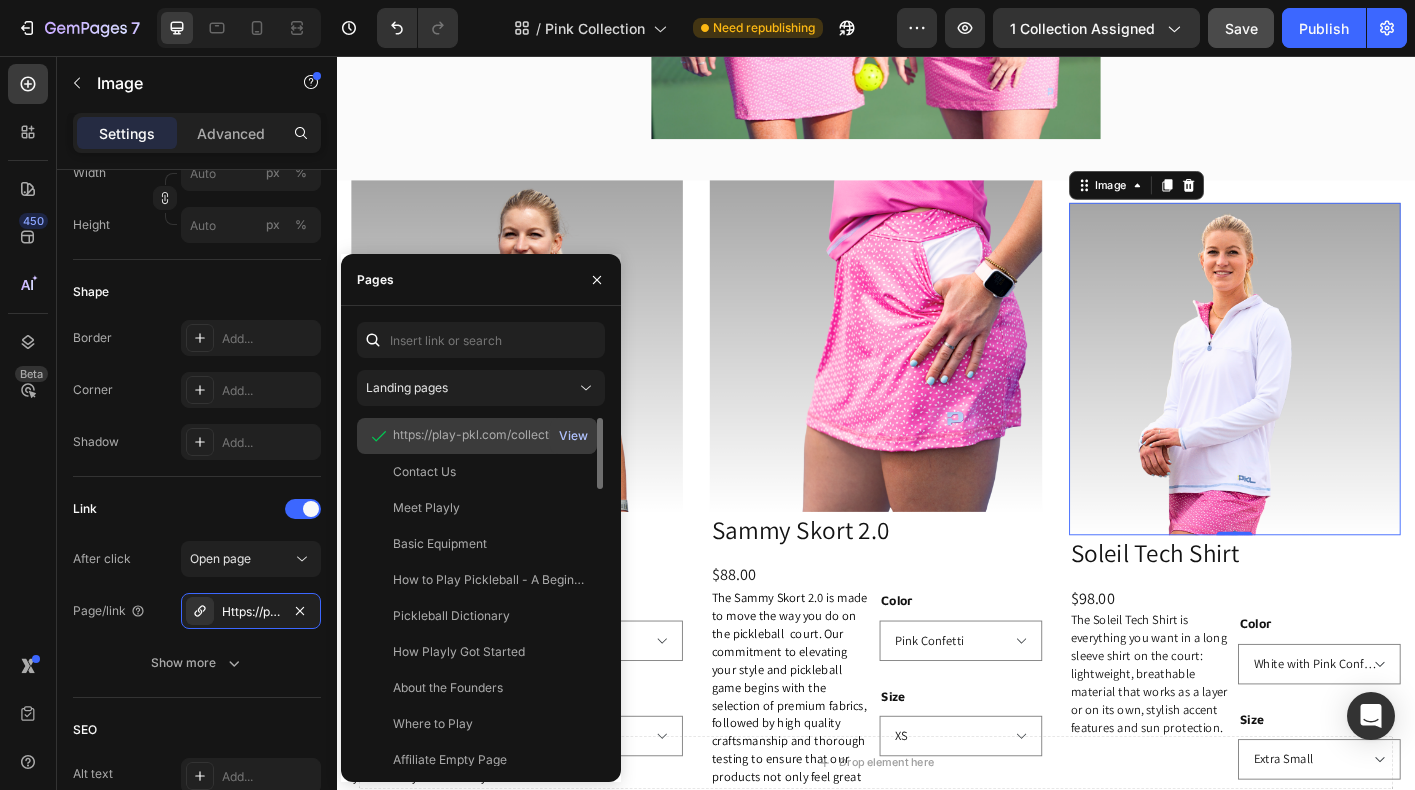 click on "View" at bounding box center [573, 436] 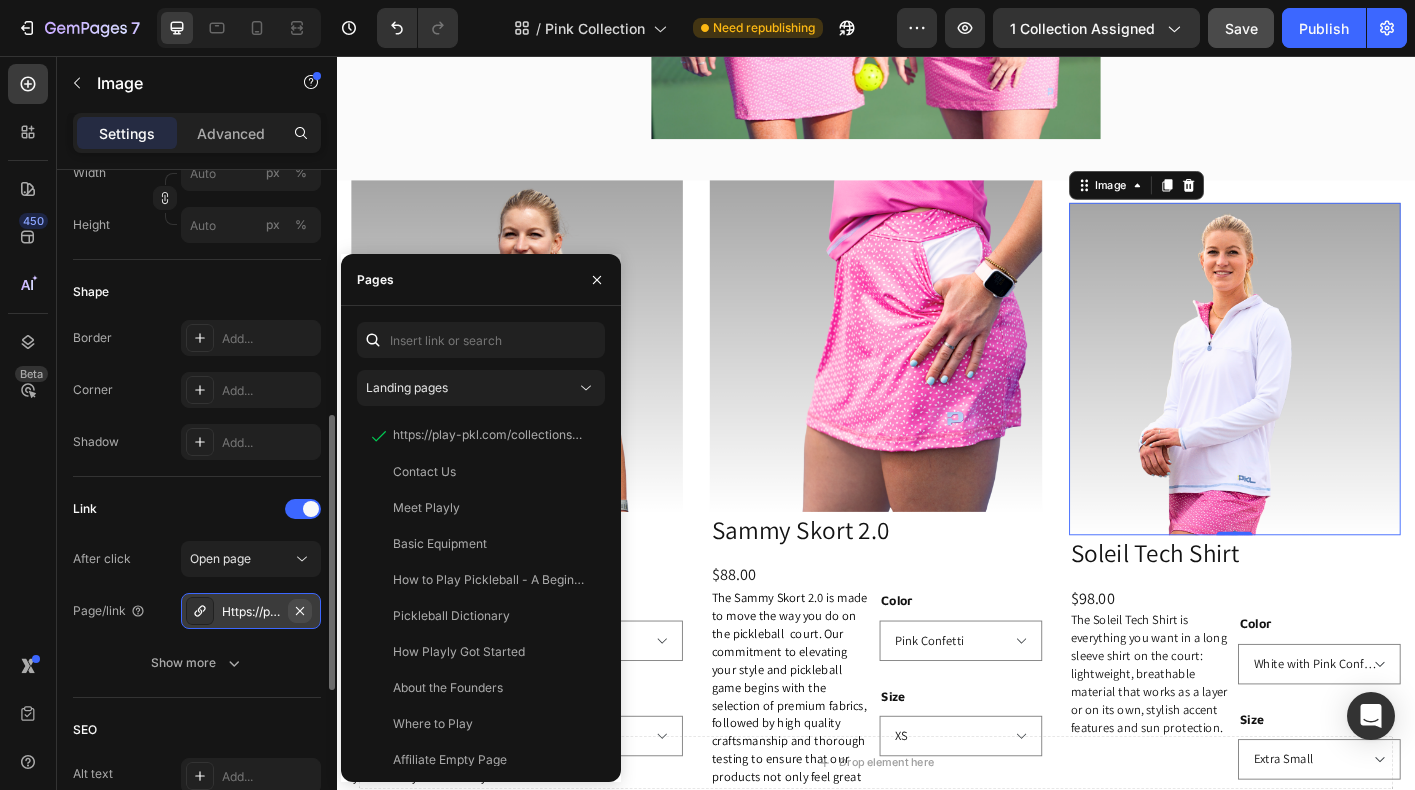 click 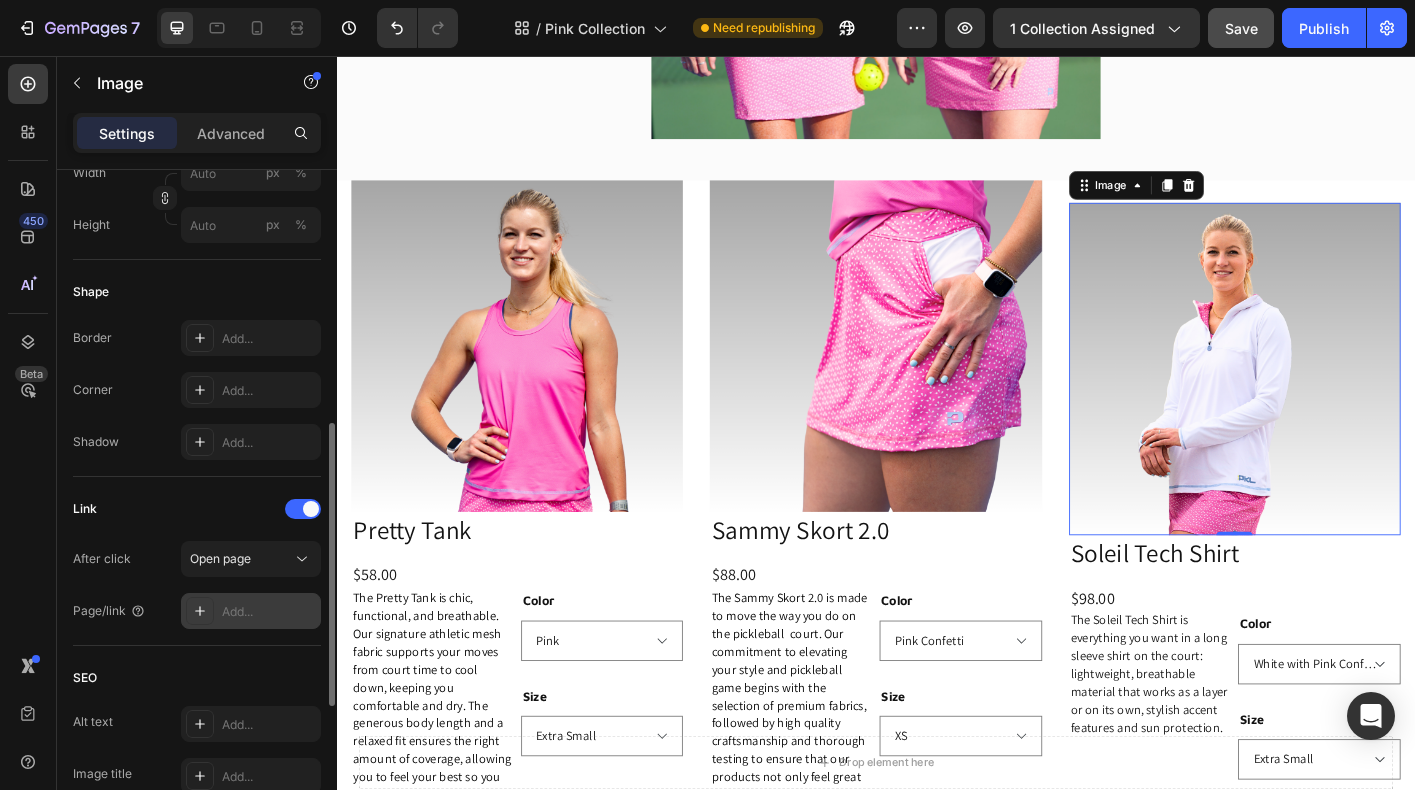 click on "Add..." at bounding box center [269, 612] 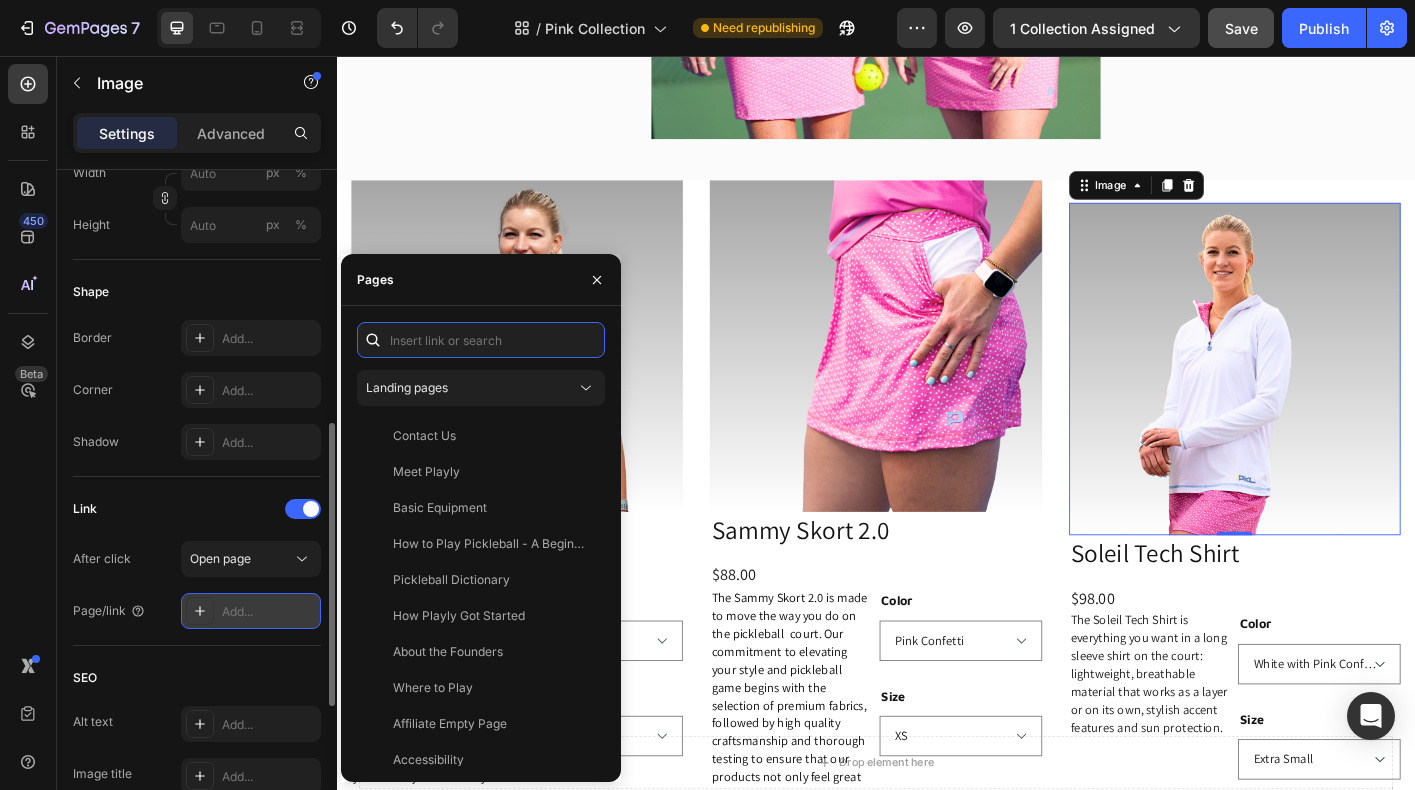 paste on "https://playly.store/collections/womens-tanks/products/soleil-tech-shirt?variant=44145849958620" 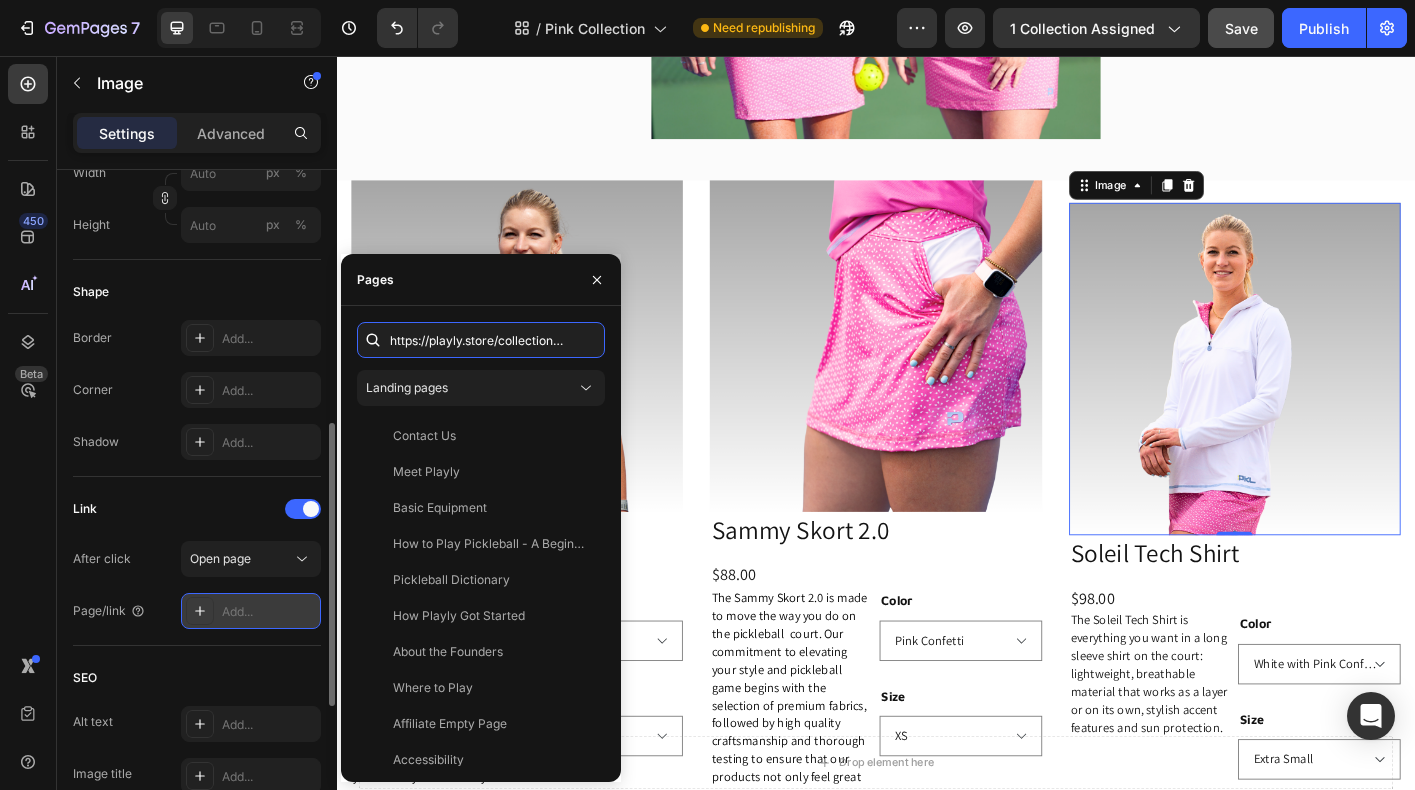 scroll, scrollTop: 0, scrollLeft: 389, axis: horizontal 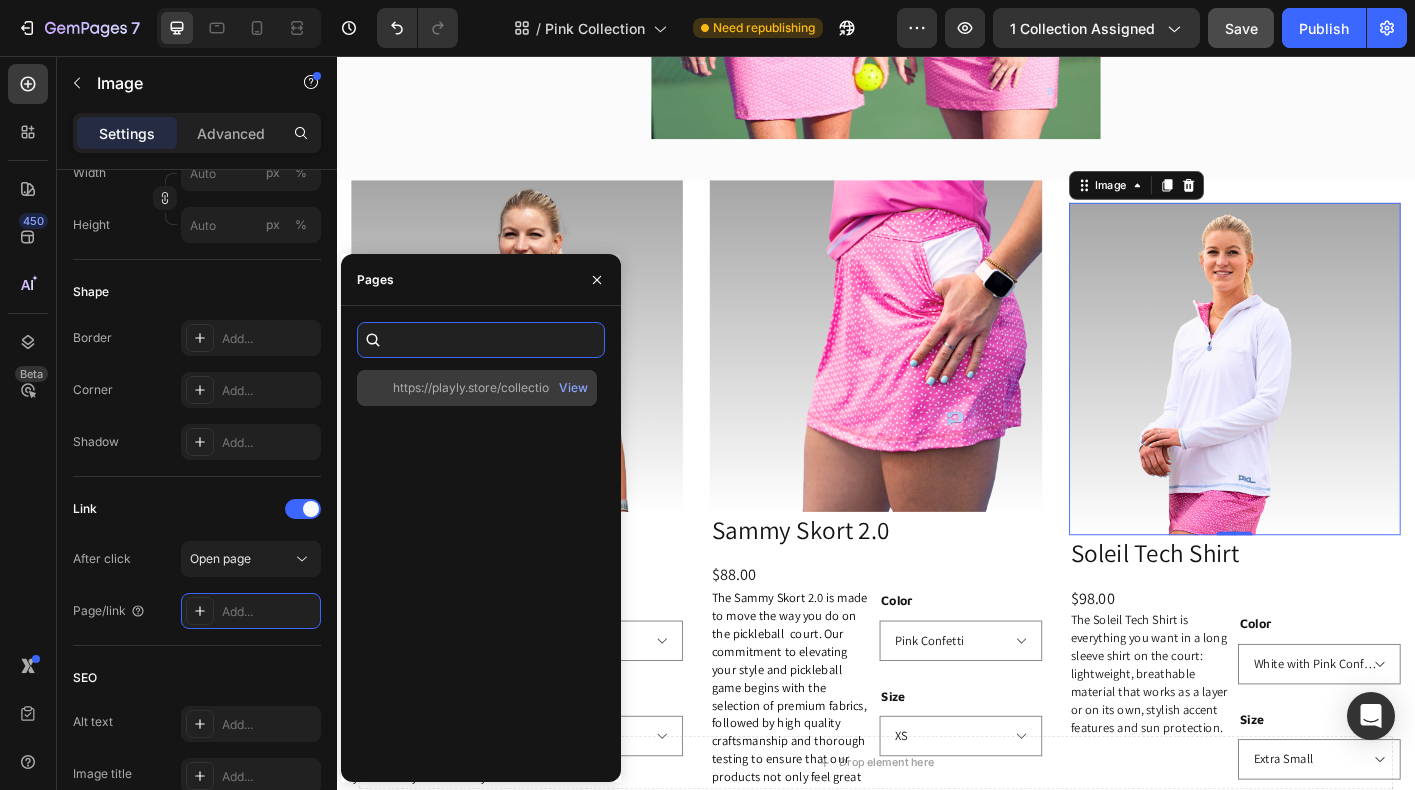 type on "https://playly.store/collections/womens-tanks/products/soleil-tech-shirt?variant=44145849958620" 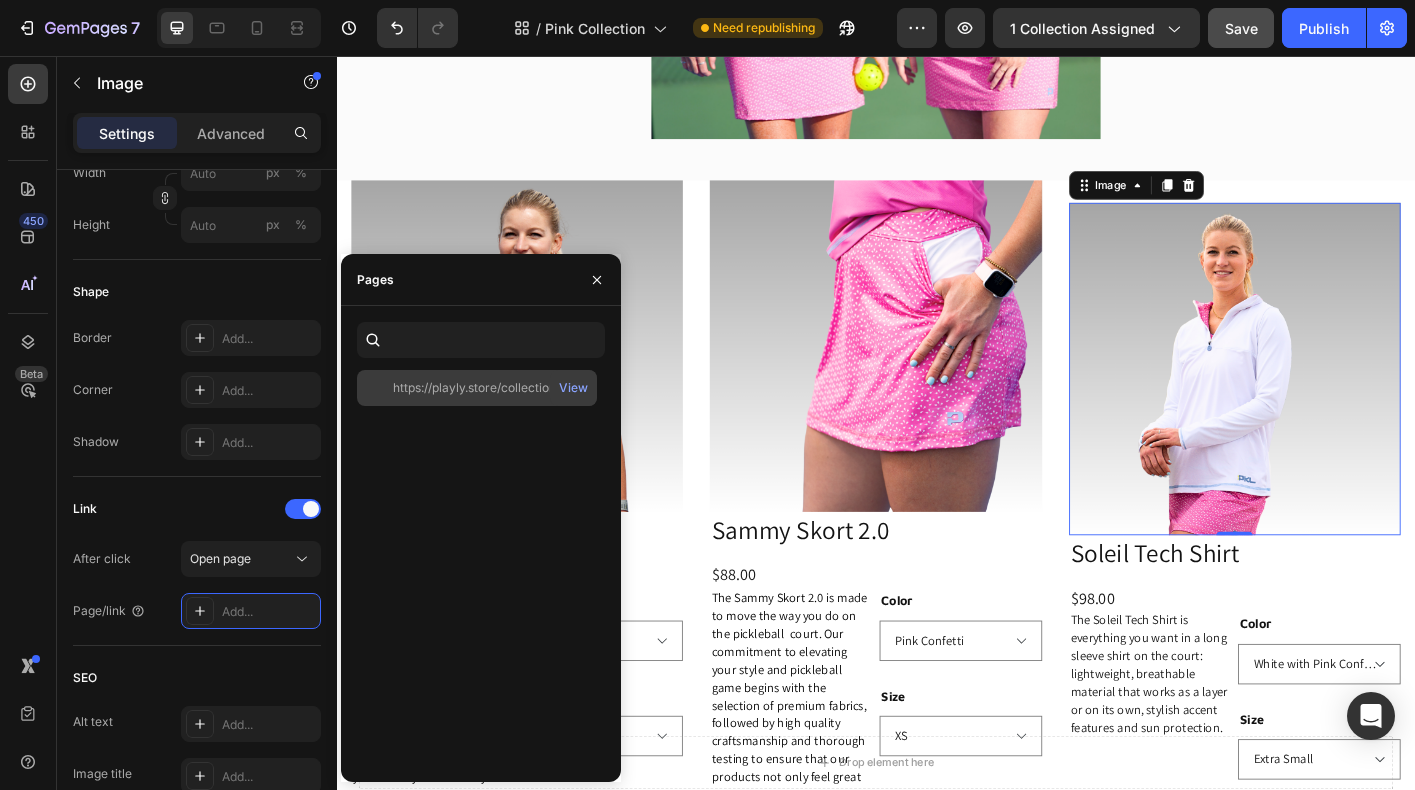 scroll, scrollTop: 0, scrollLeft: 0, axis: both 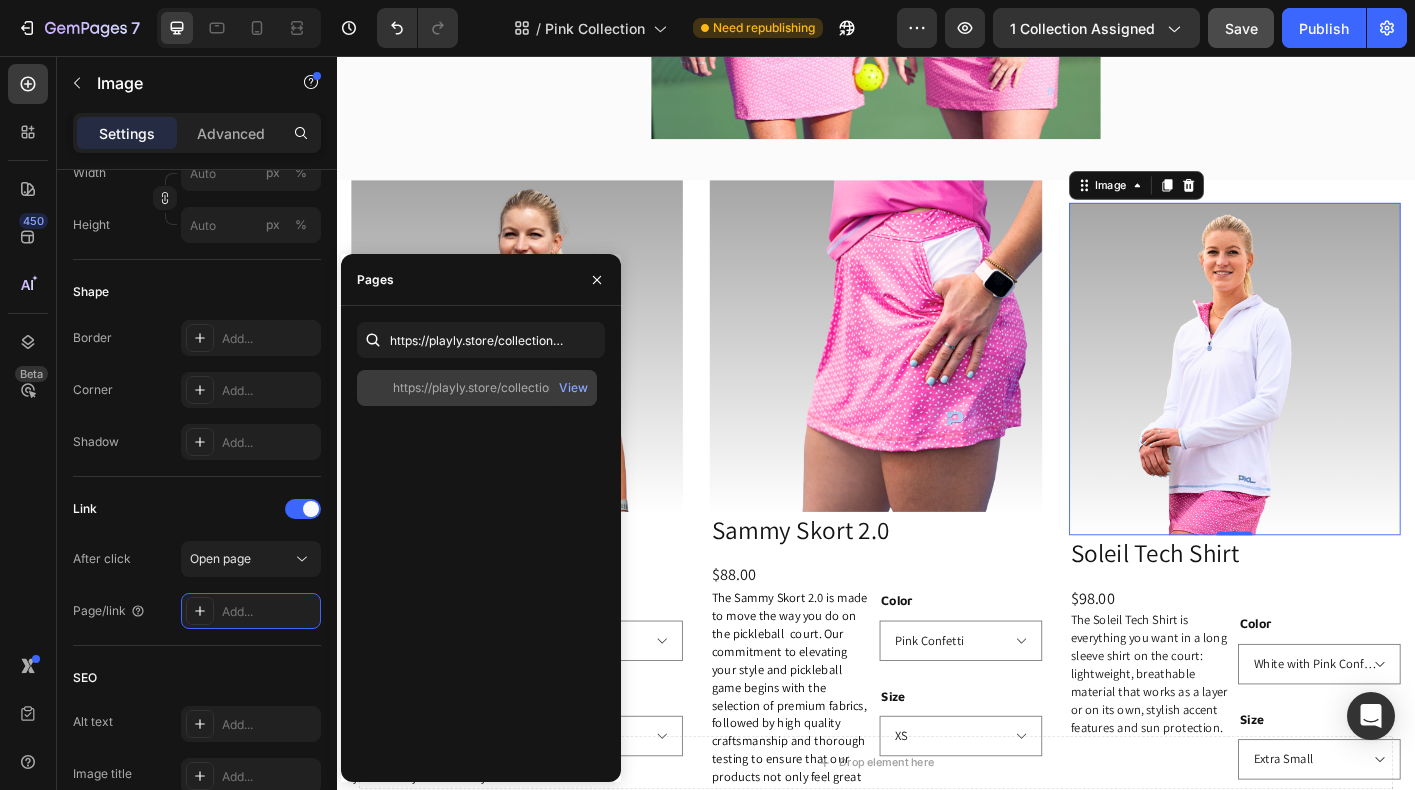 click on "https://playly.store/collections/womens-tanks/products/soleil-tech-shirt?variant=44145849958620" 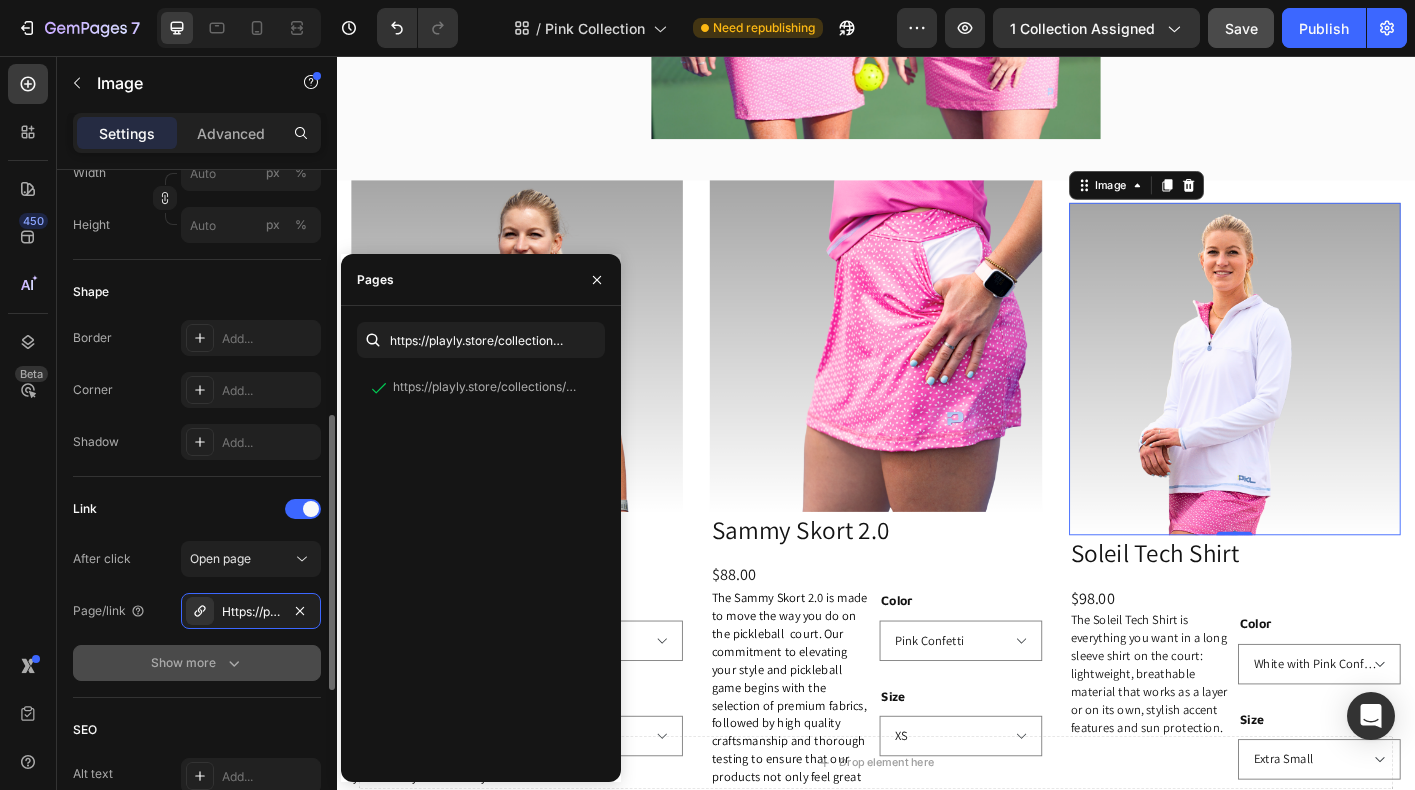 click on "Show more" 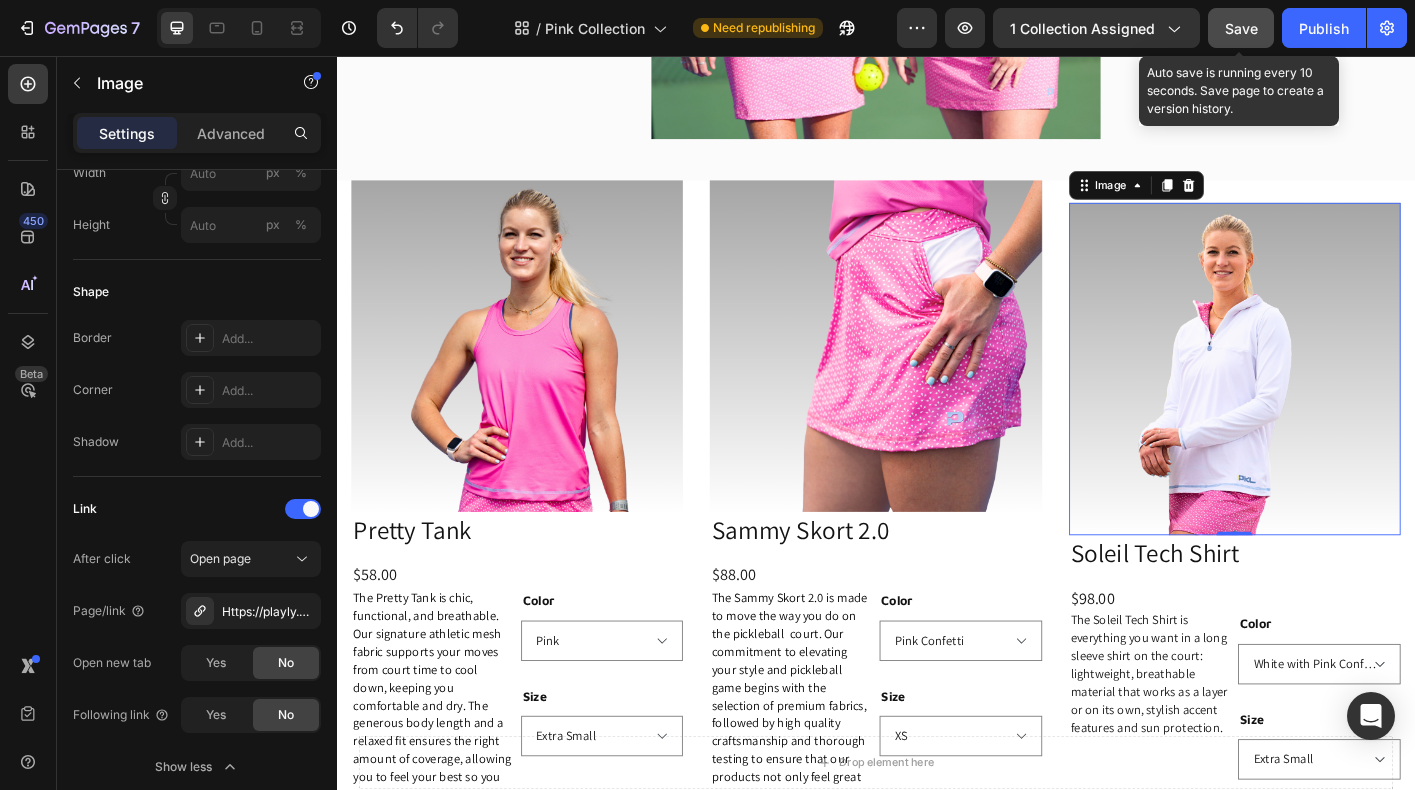 click on "Save" at bounding box center [1241, 28] 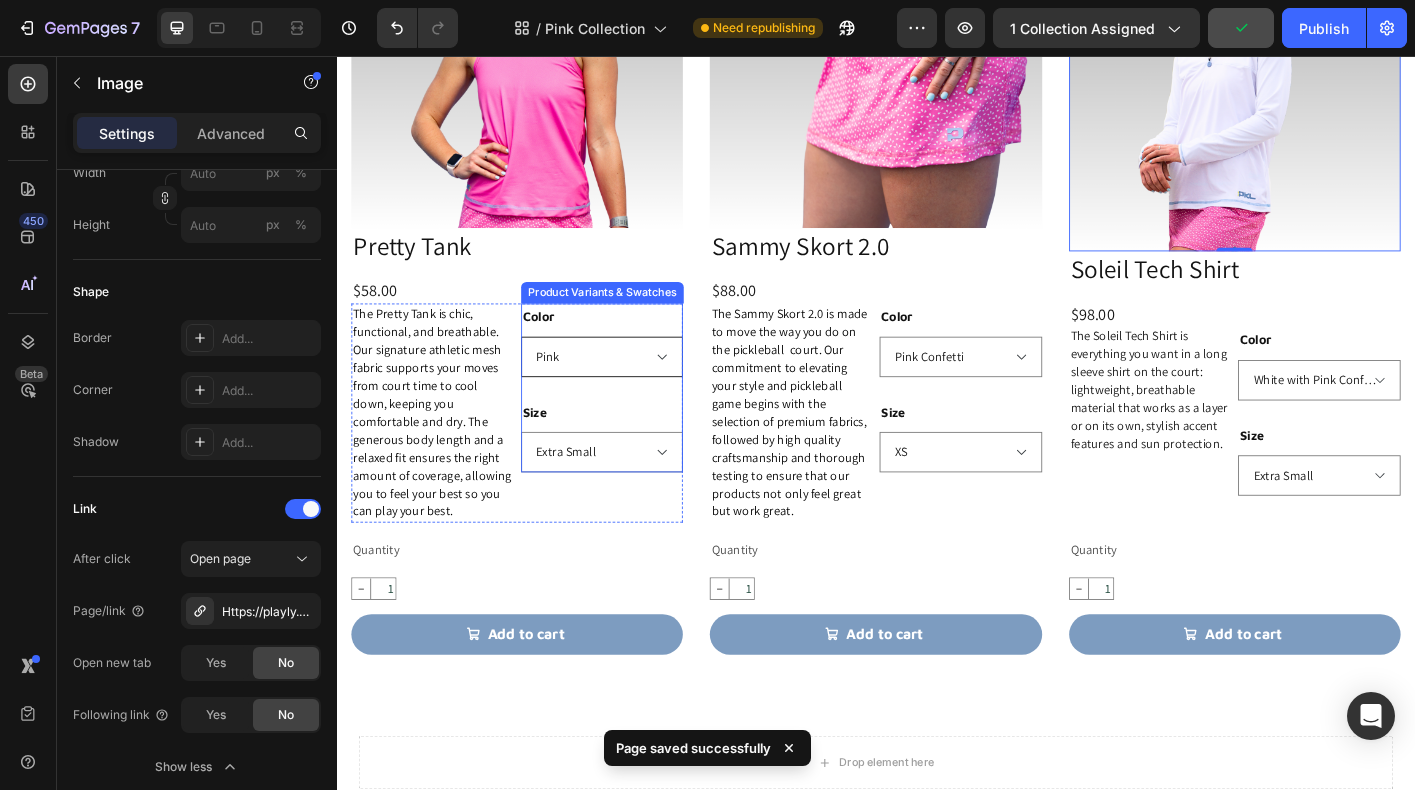 select on "Pink Confetti" 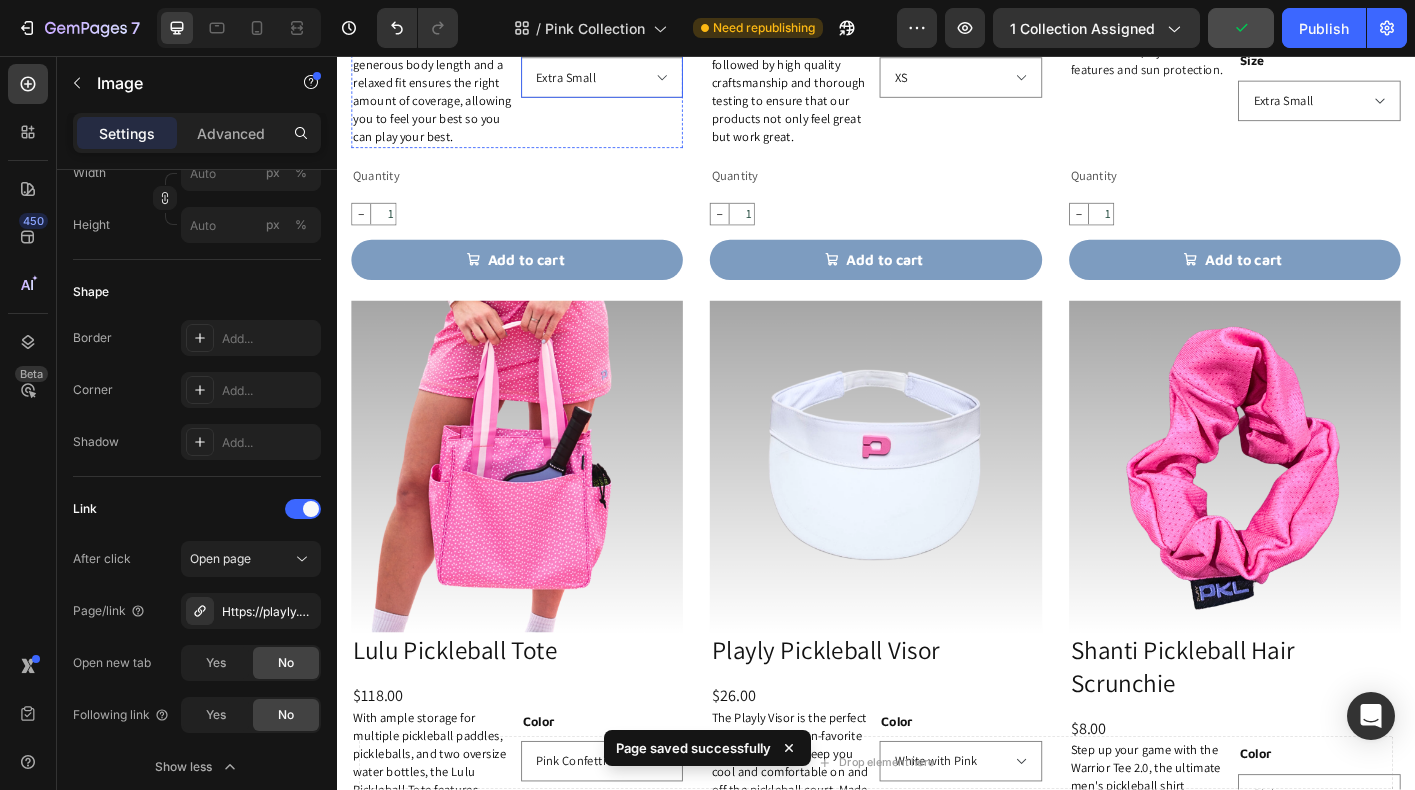 scroll, scrollTop: 1455, scrollLeft: 0, axis: vertical 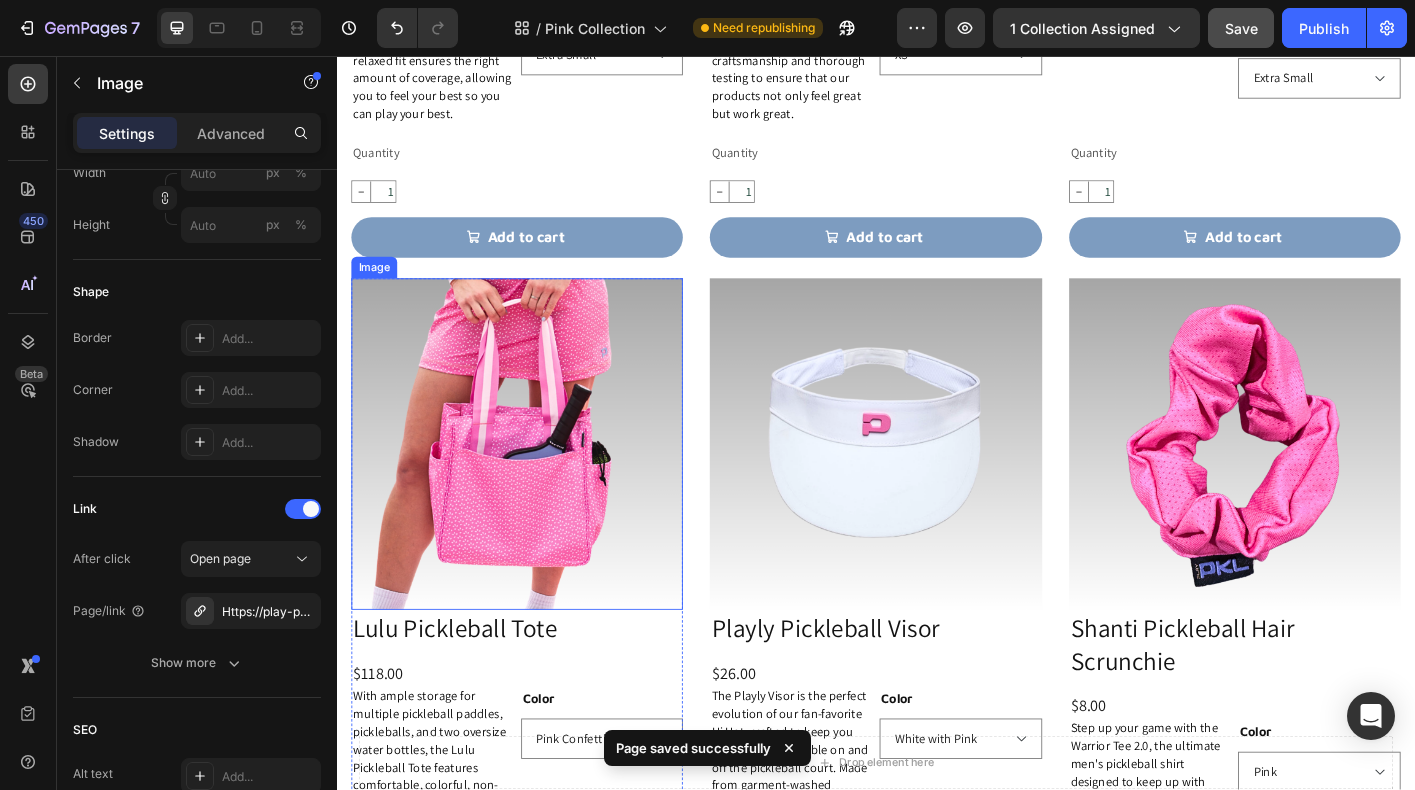 click at bounding box center (537, 488) 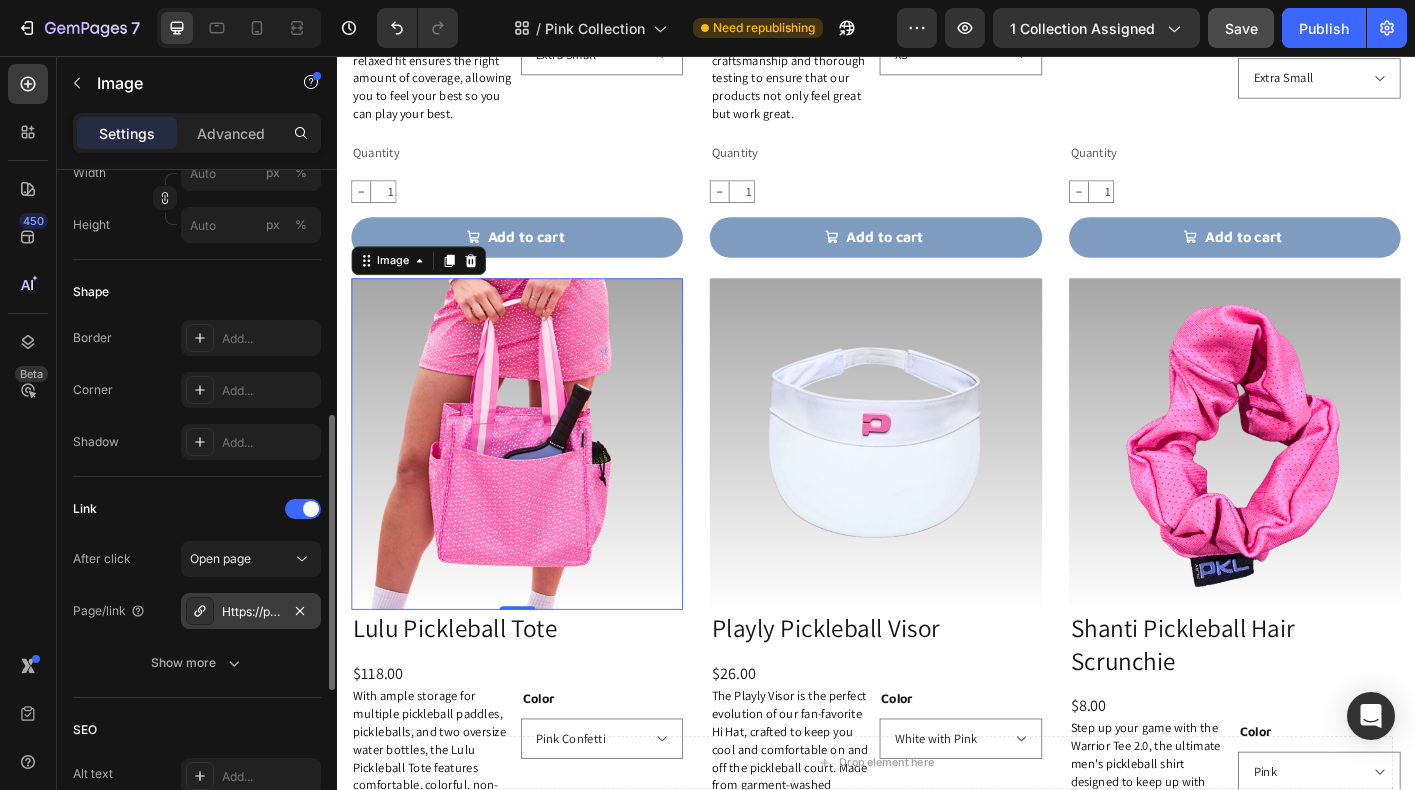 click on "Https://play-pkl.Com/bags/lulu-tote?Variant=44148690288860" at bounding box center [251, 612] 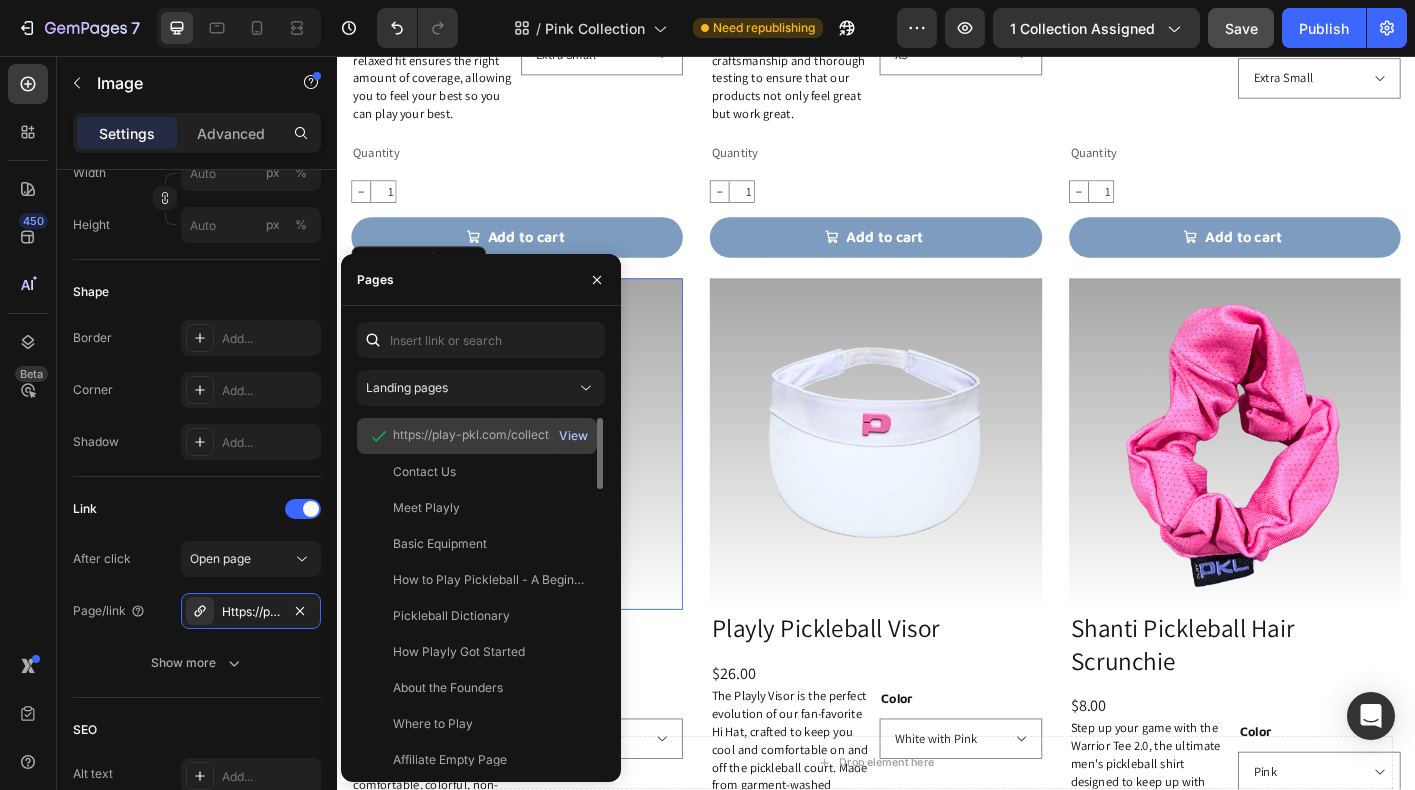 click on "View" at bounding box center (573, 436) 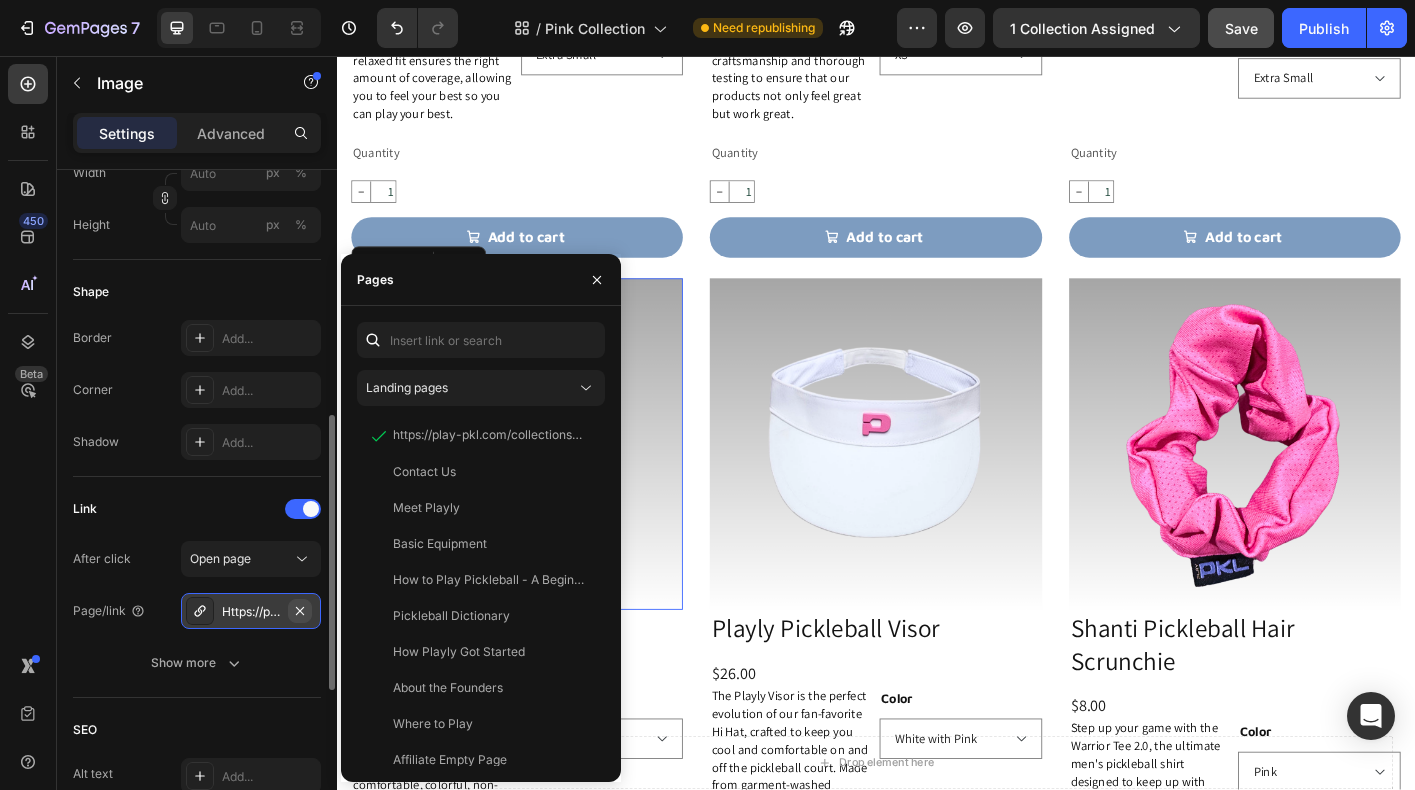click 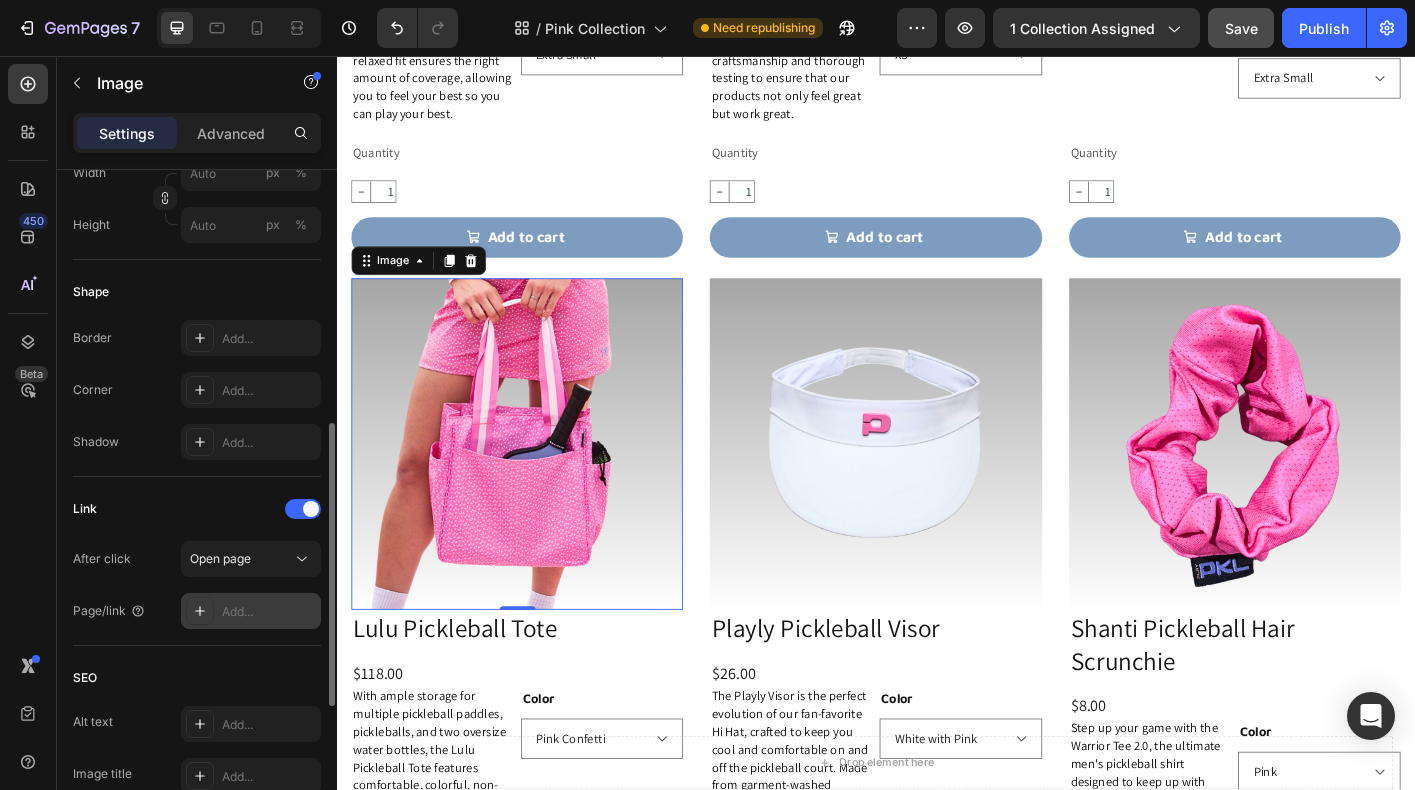 click on "Add..." at bounding box center [269, 612] 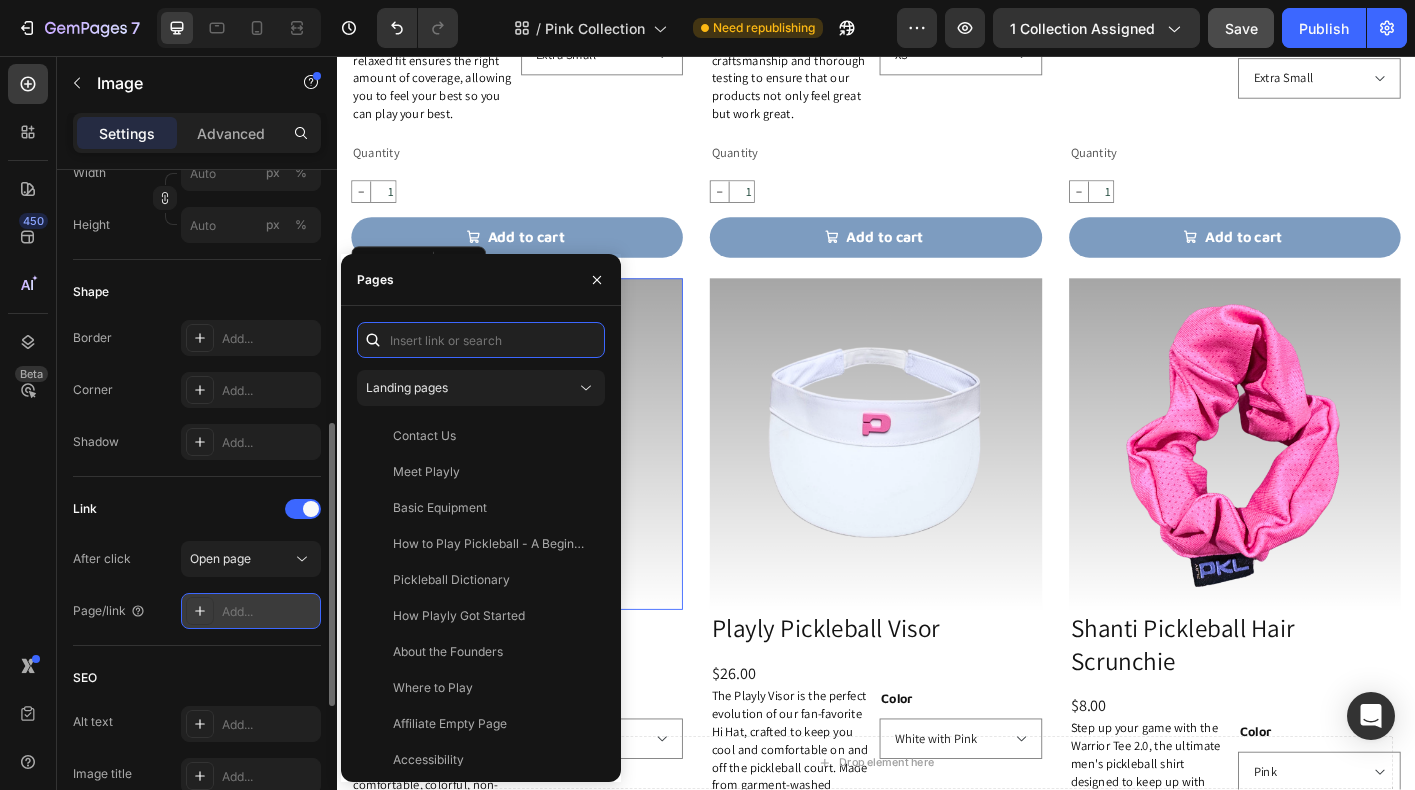 paste on "https://playly.store/collections/bags/products/lulu-tote?variant=44148690288860" 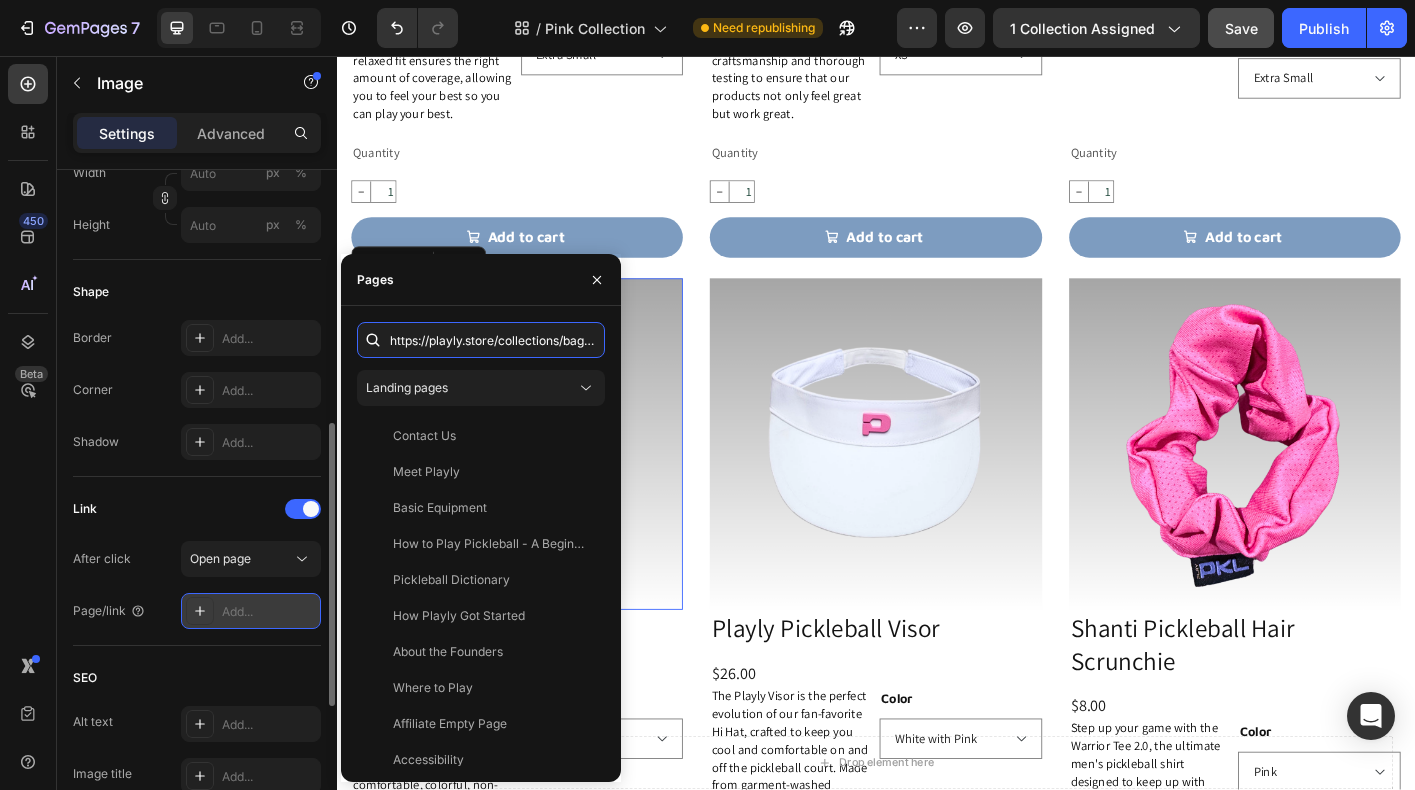 scroll, scrollTop: 0, scrollLeft: 290, axis: horizontal 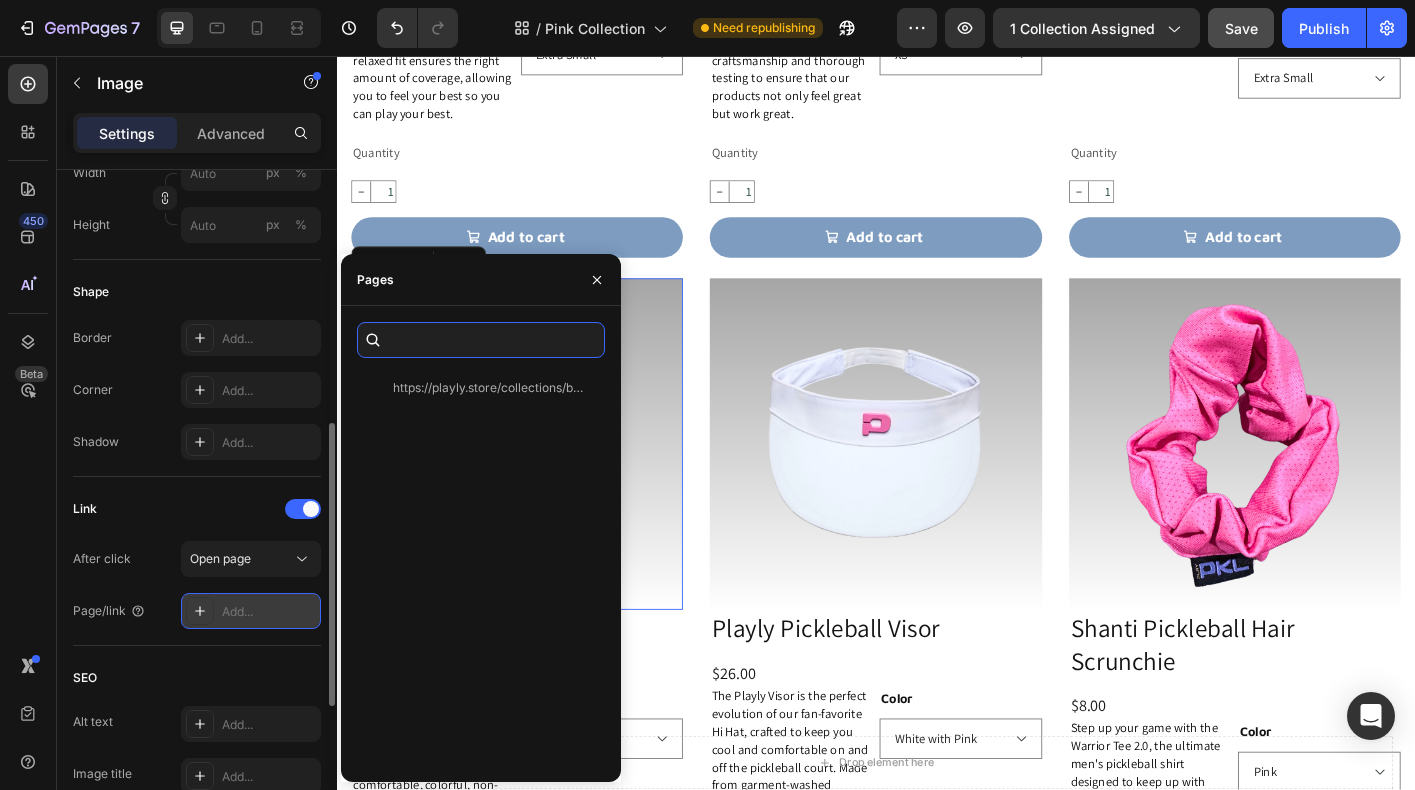 type 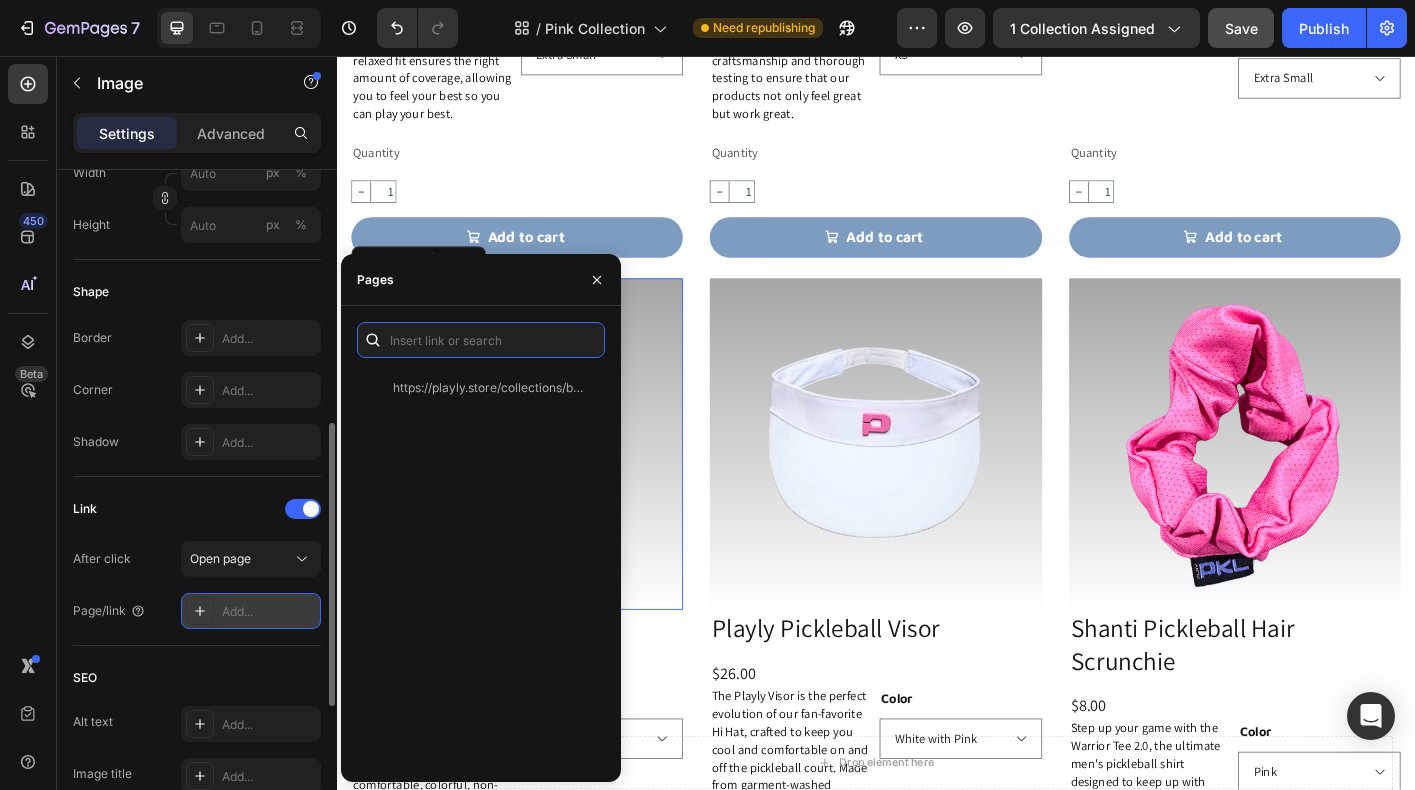 scroll, scrollTop: 0, scrollLeft: 0, axis: both 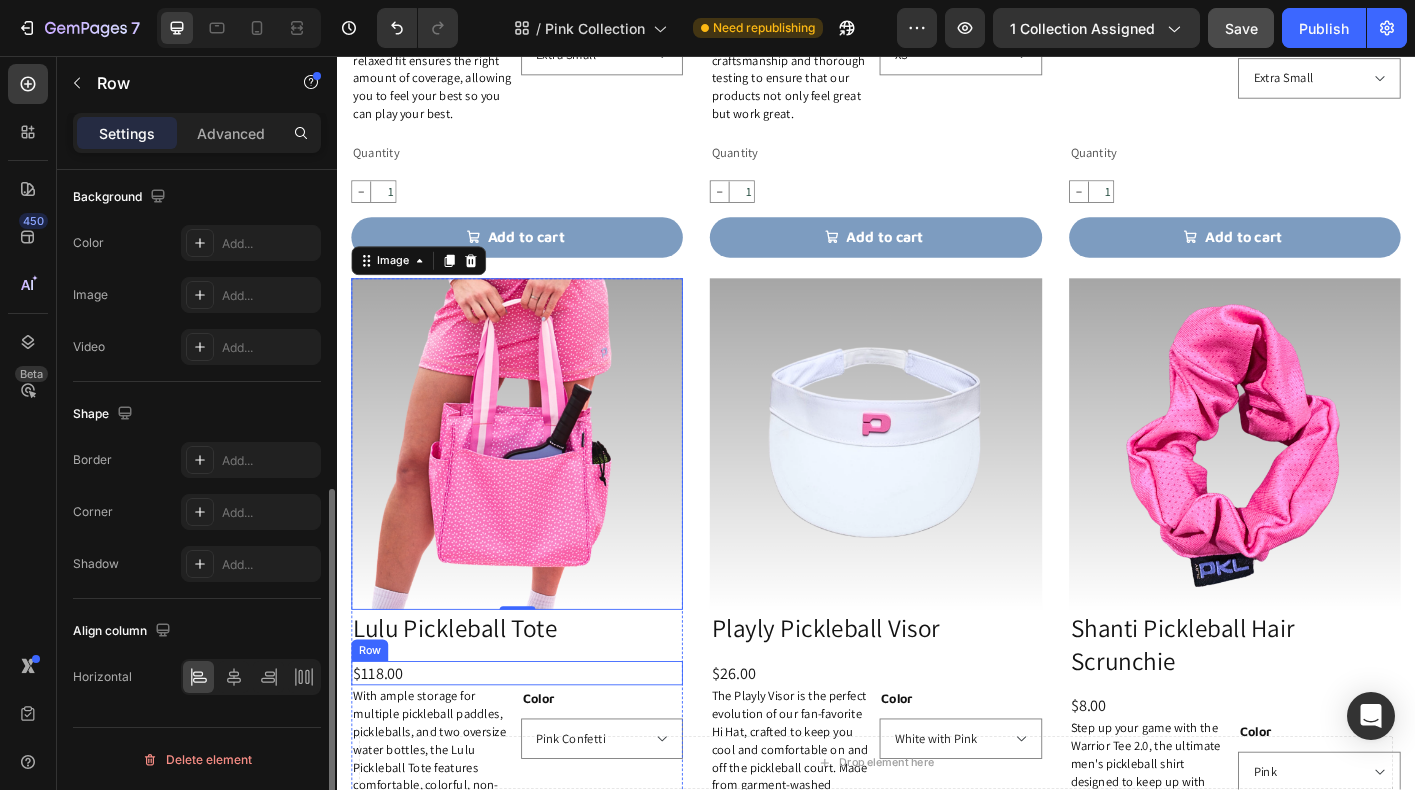 click on "$118.00 Product Price Product Price Row" at bounding box center [537, 743] 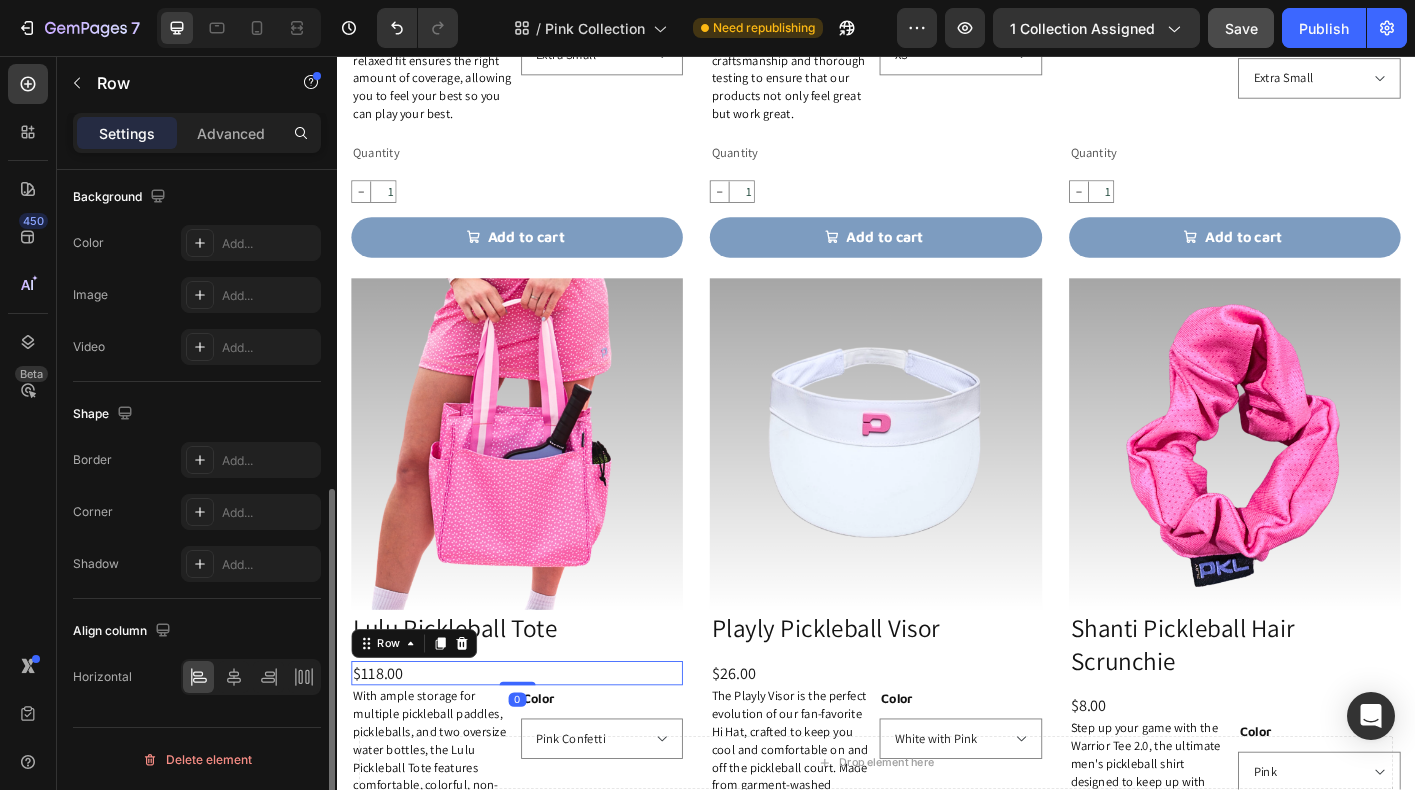 scroll, scrollTop: 0, scrollLeft: 0, axis: both 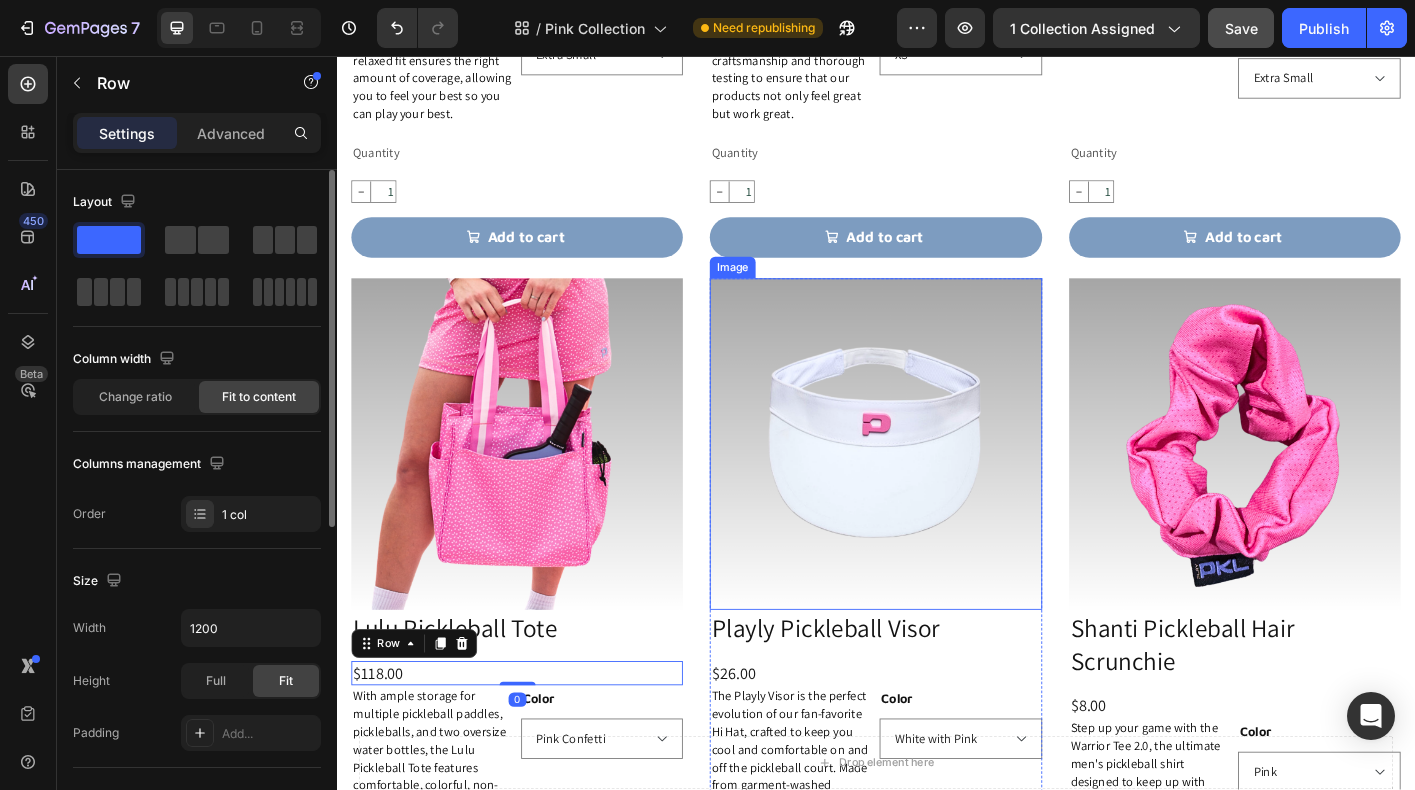 click at bounding box center [936, 488] 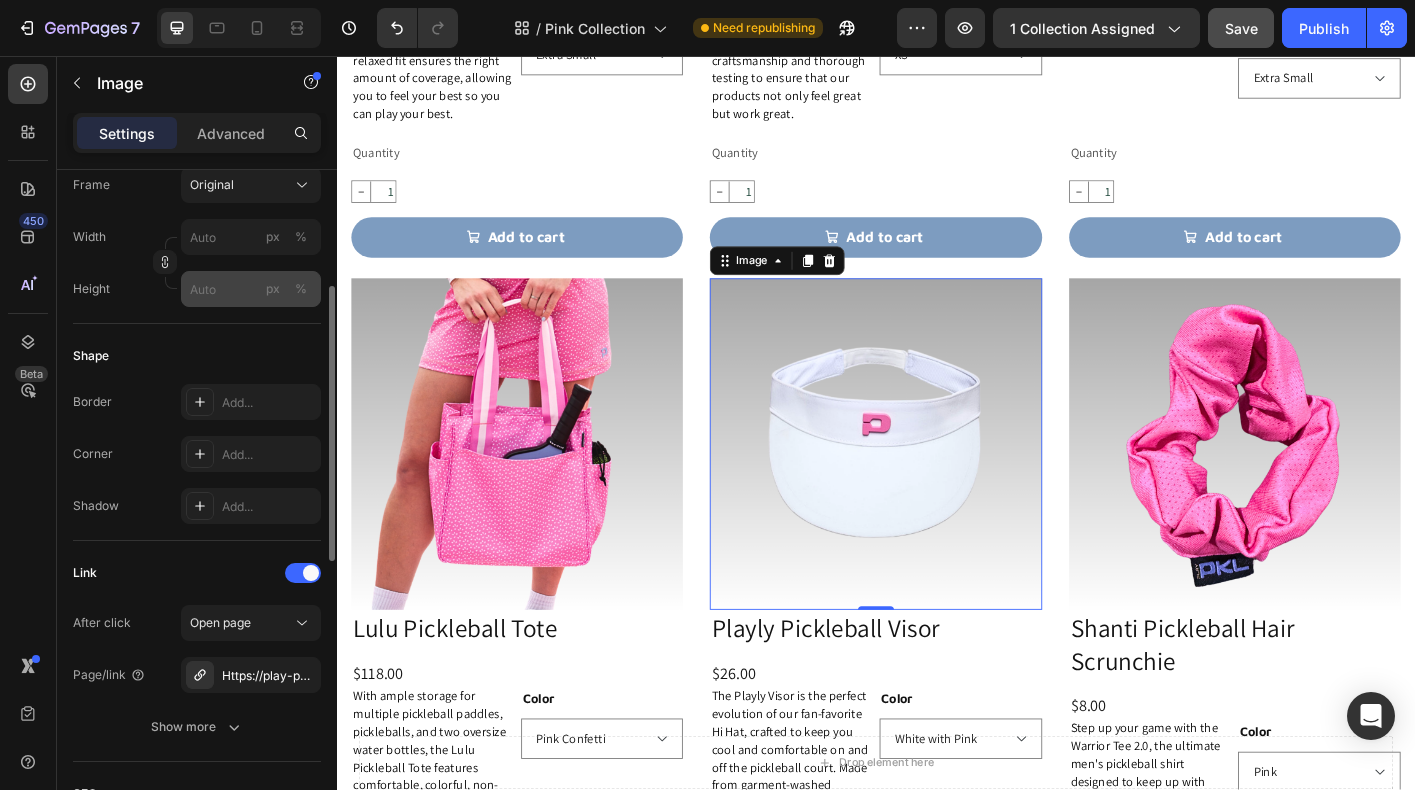 scroll, scrollTop: 626, scrollLeft: 0, axis: vertical 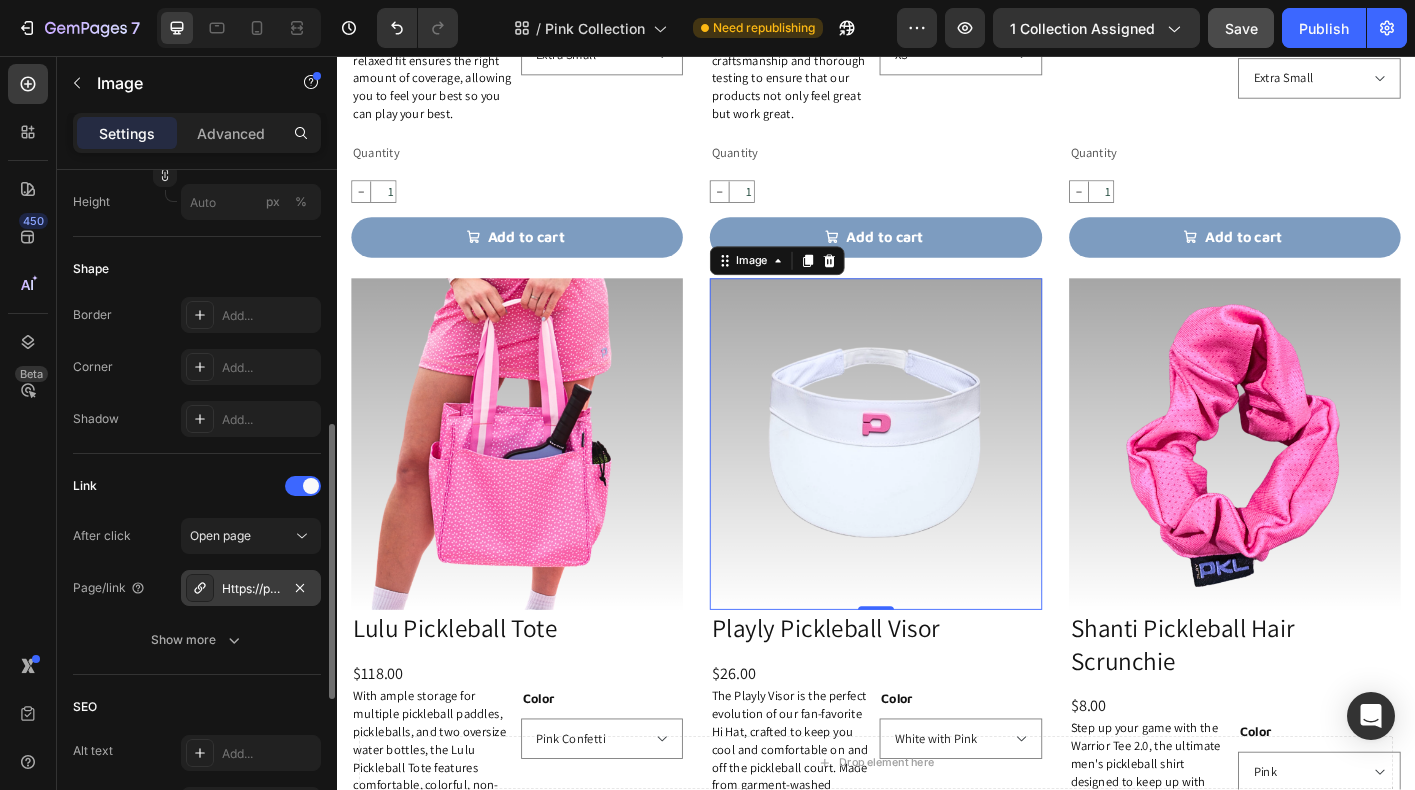 click on "Https://play-pkl.Com/hats/playly-visor?Variant=45581841268956" at bounding box center (251, 589) 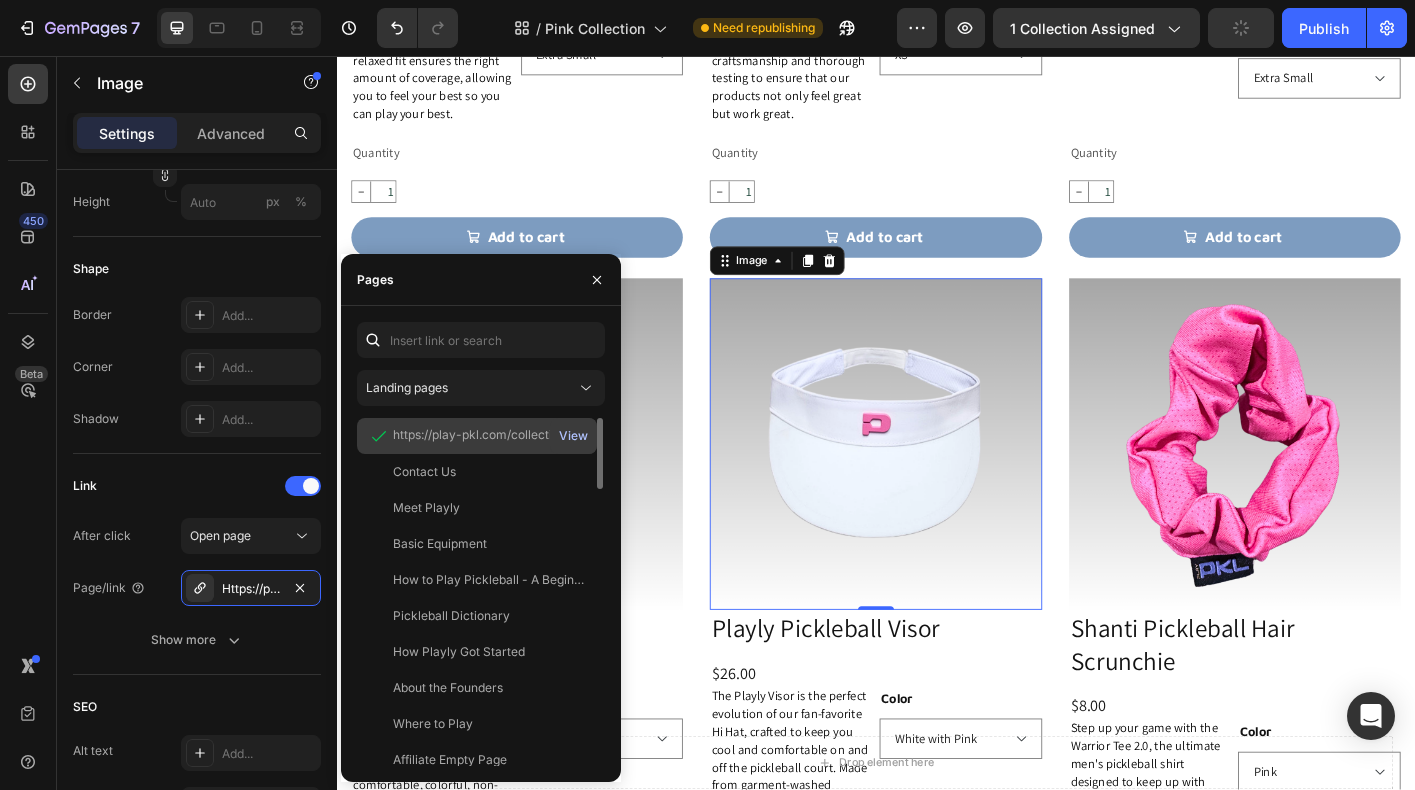 click on "View" at bounding box center [573, 436] 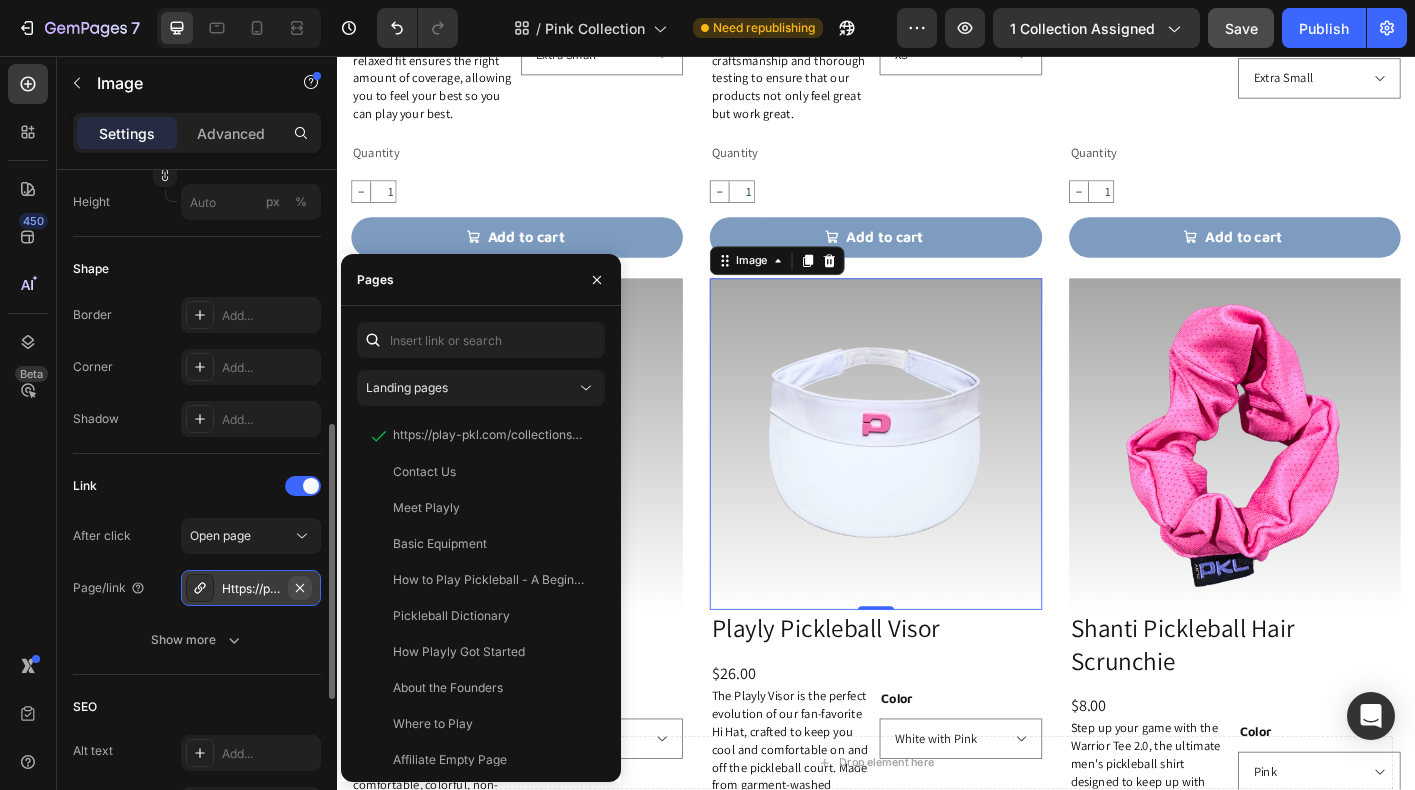 click 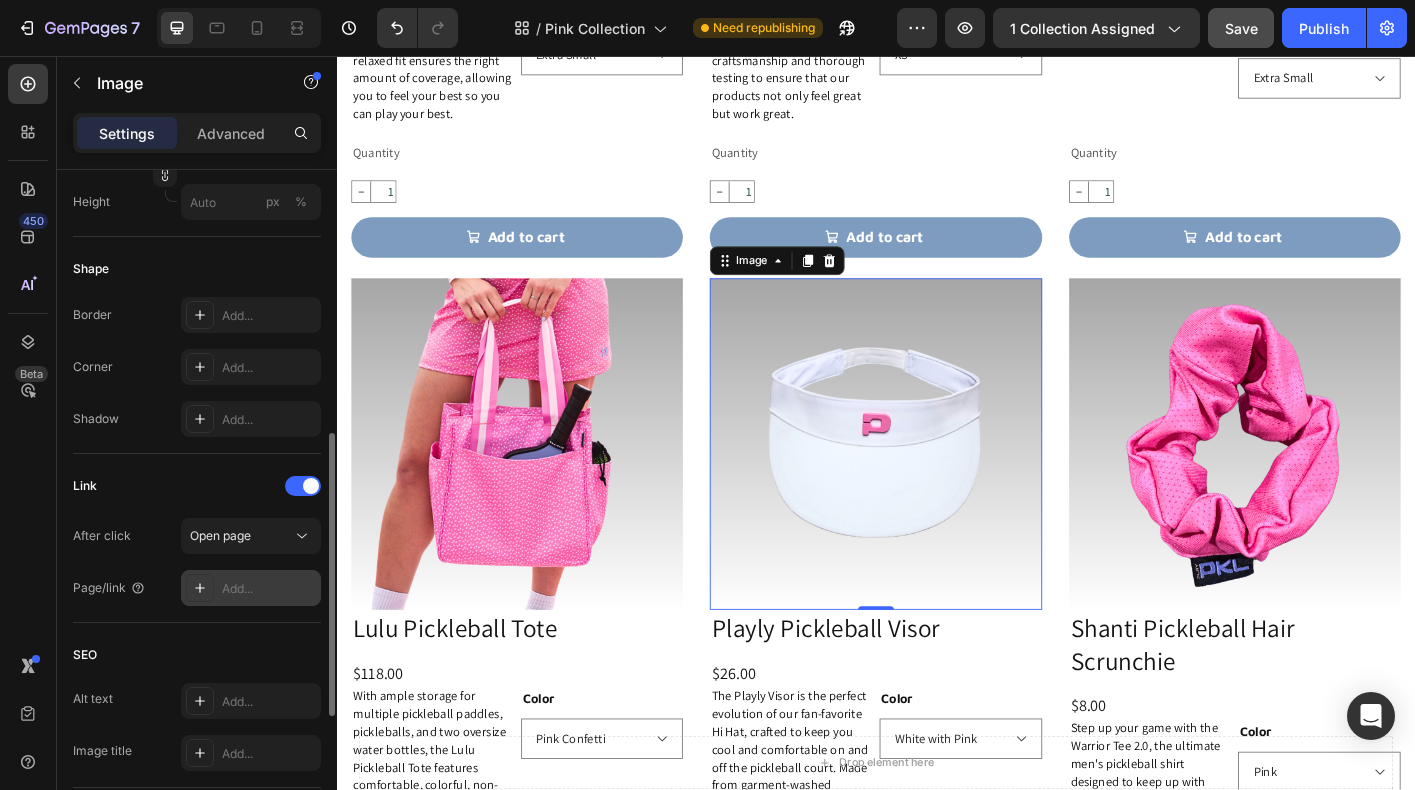 click on "Add..." at bounding box center [251, 588] 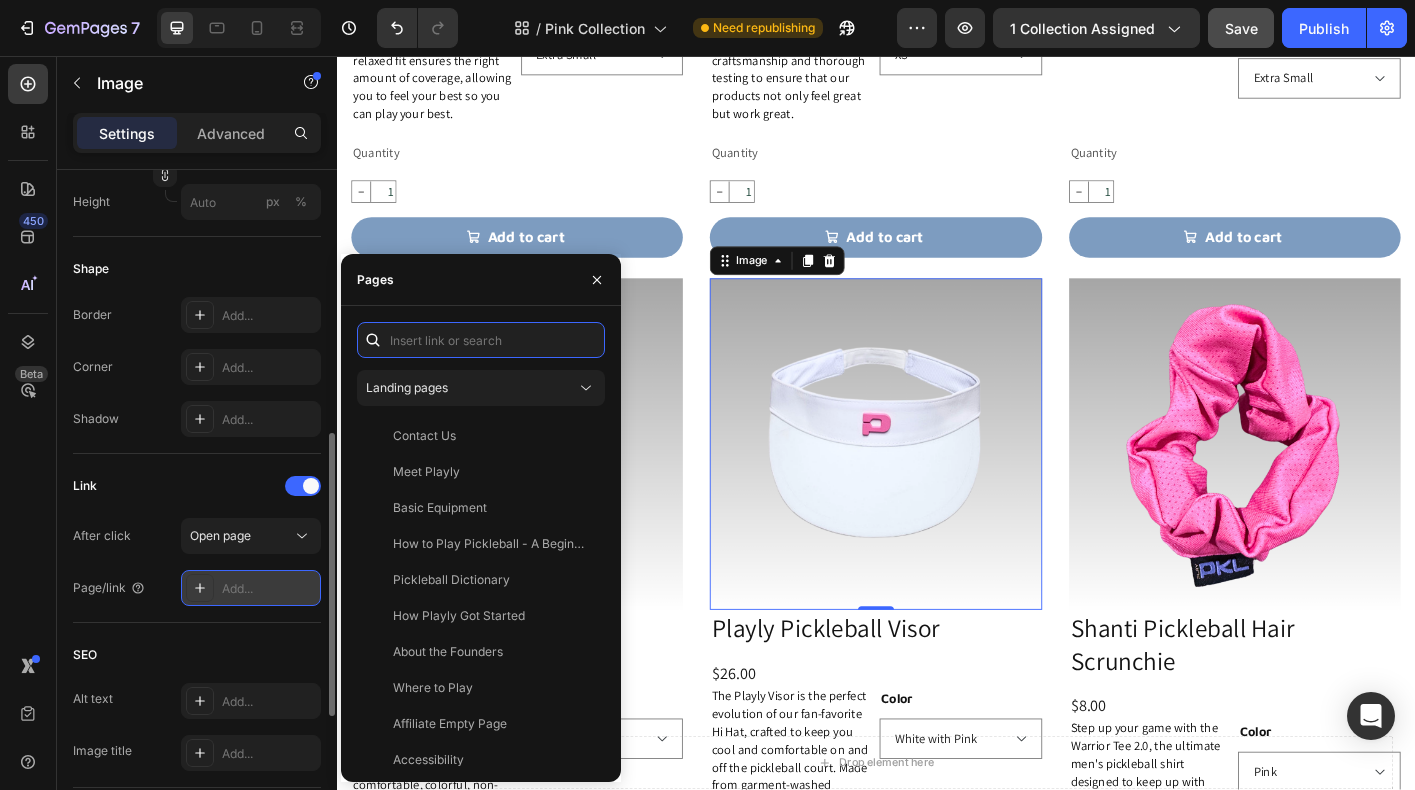 paste on "https://playly.store/collections/hats/products/playly-visor?variant=45581841268956" 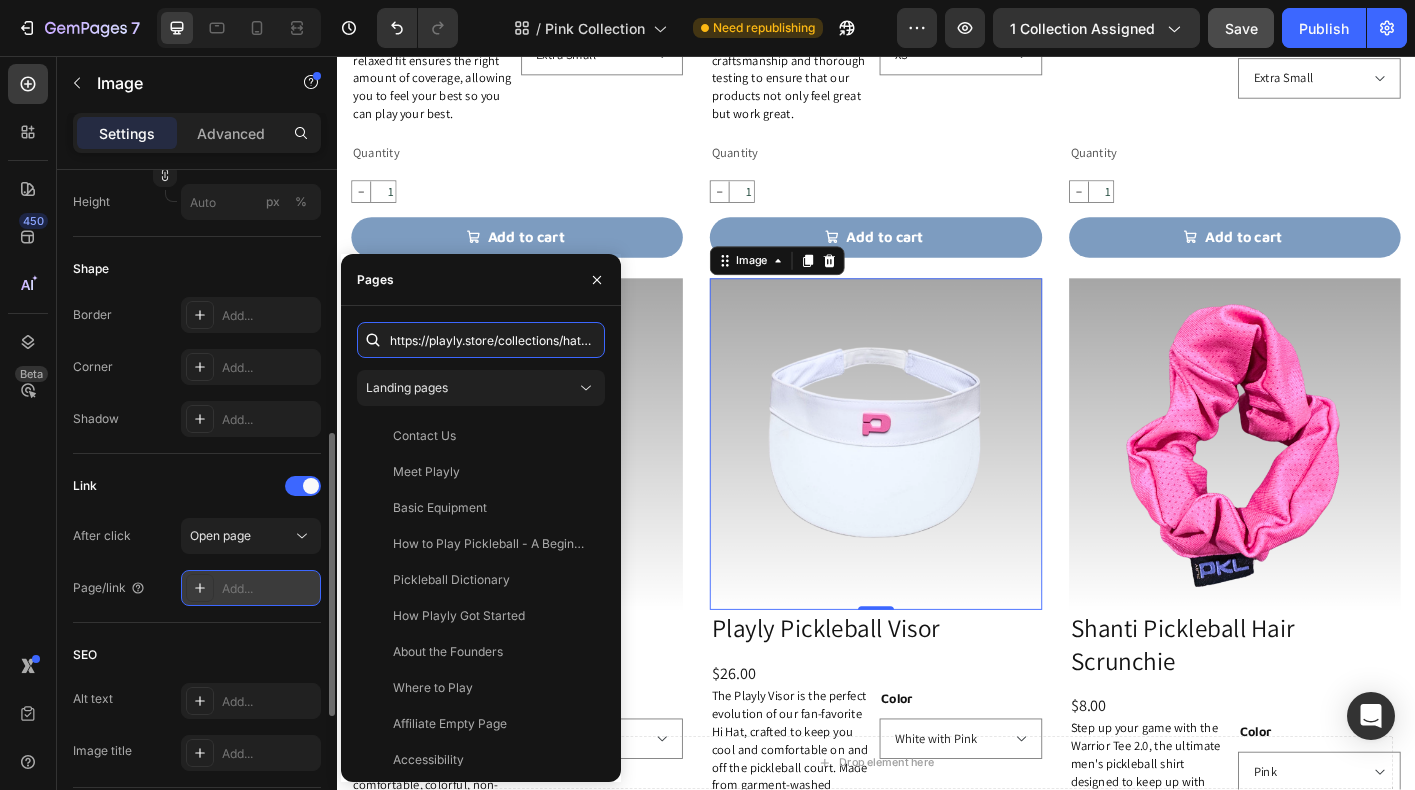 scroll, scrollTop: 0, scrollLeft: 301, axis: horizontal 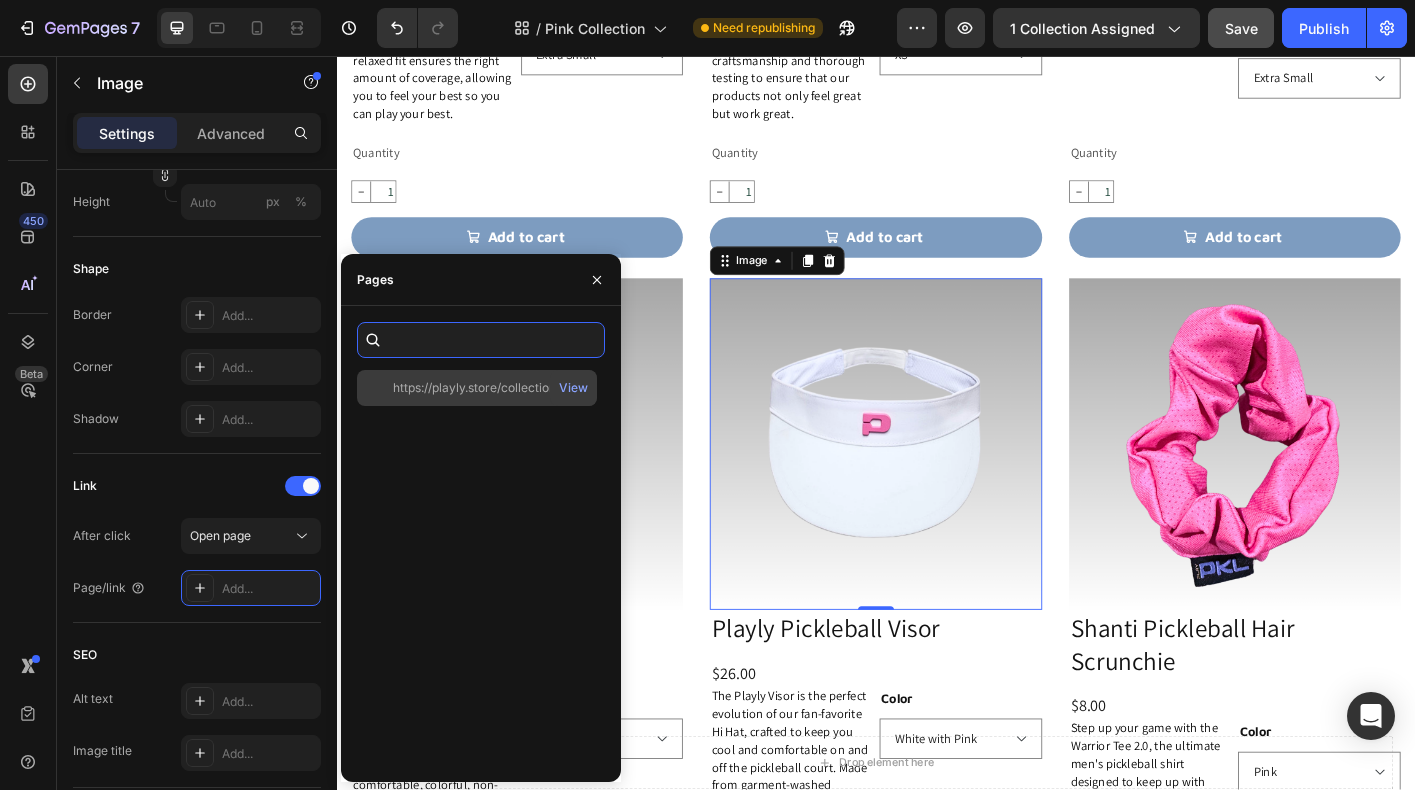 type on "https://playly.store/collections/hats/products/playly-visor?variant=45581841268956" 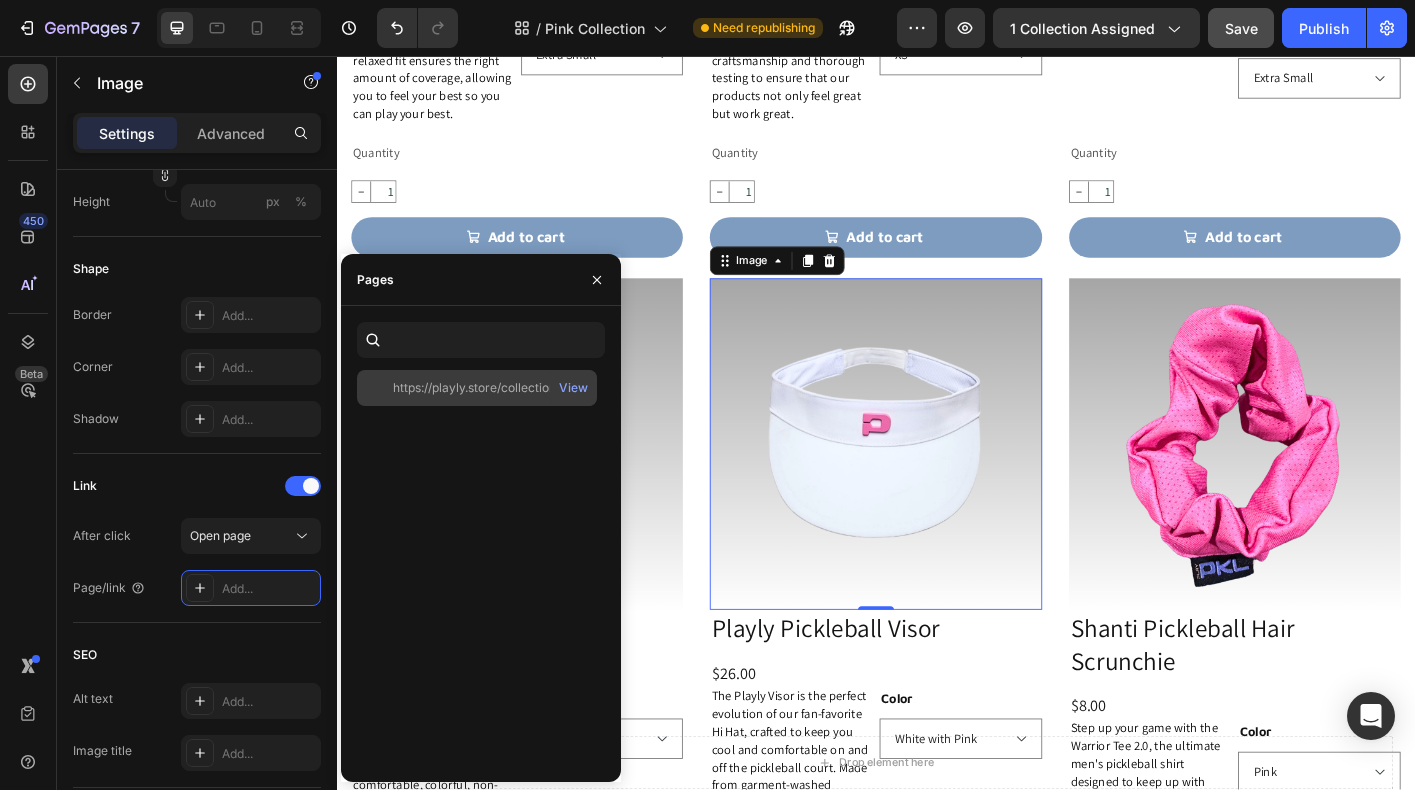 click on "https://playly.store/collections/hats/products/playly-visor?variant=45581841268956" 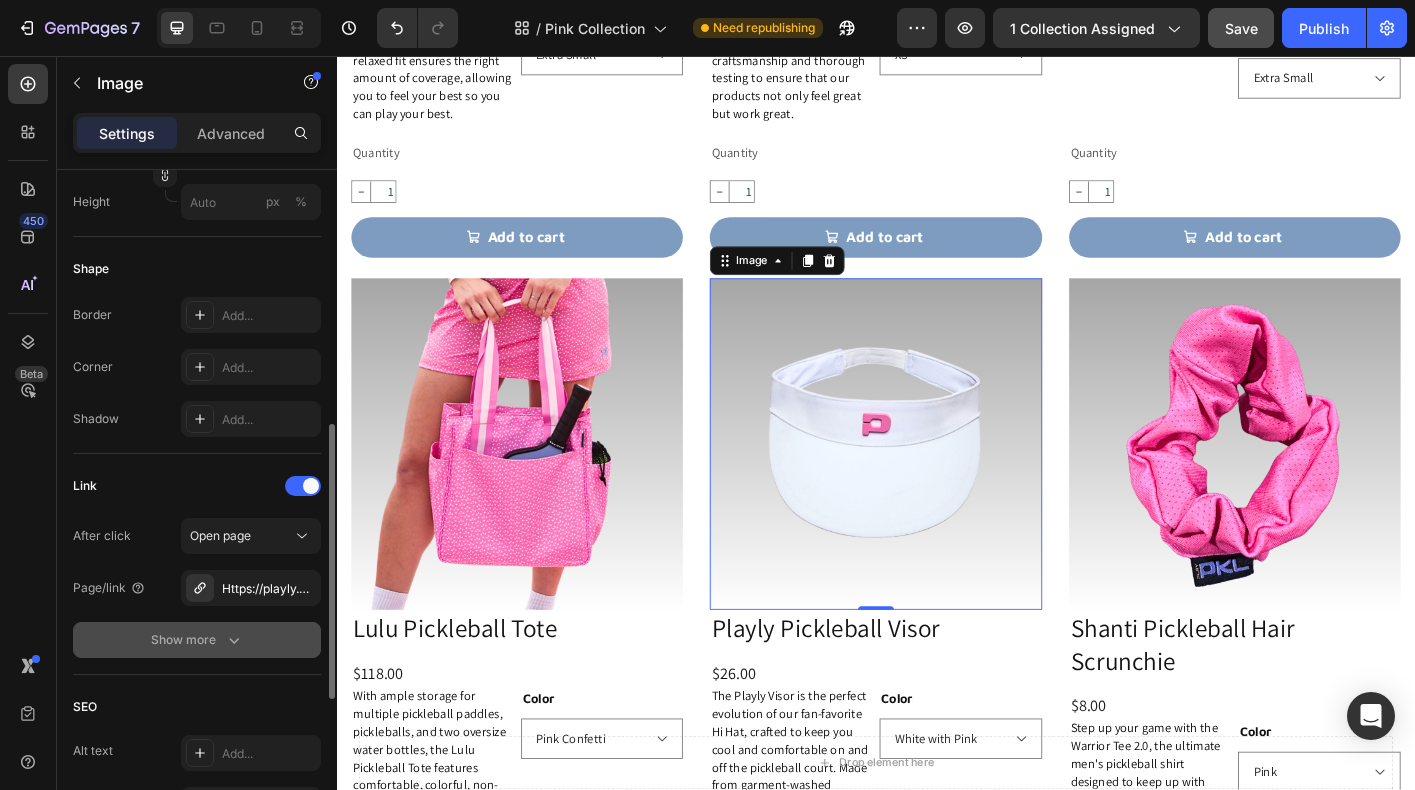 click on "Show more" 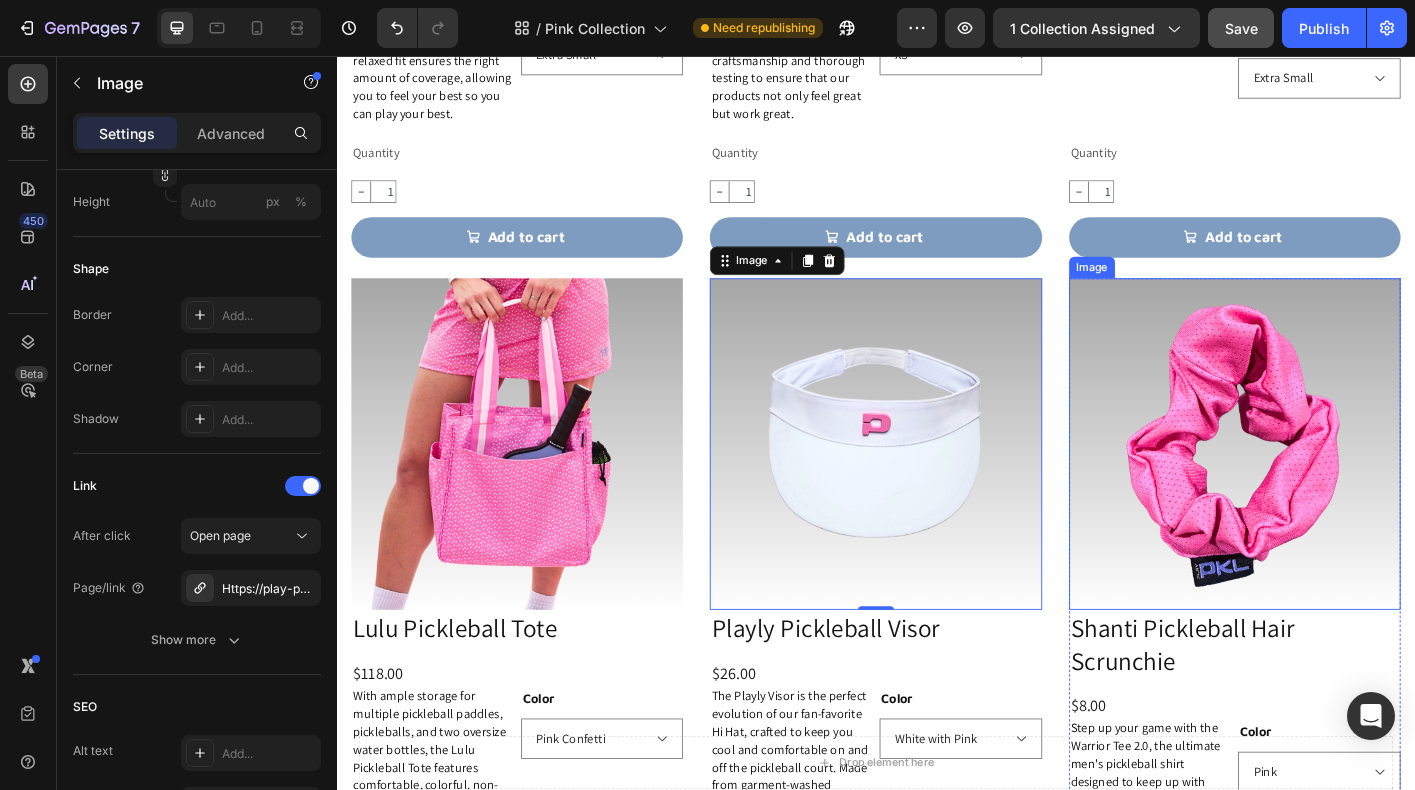 click at bounding box center (1336, 488) 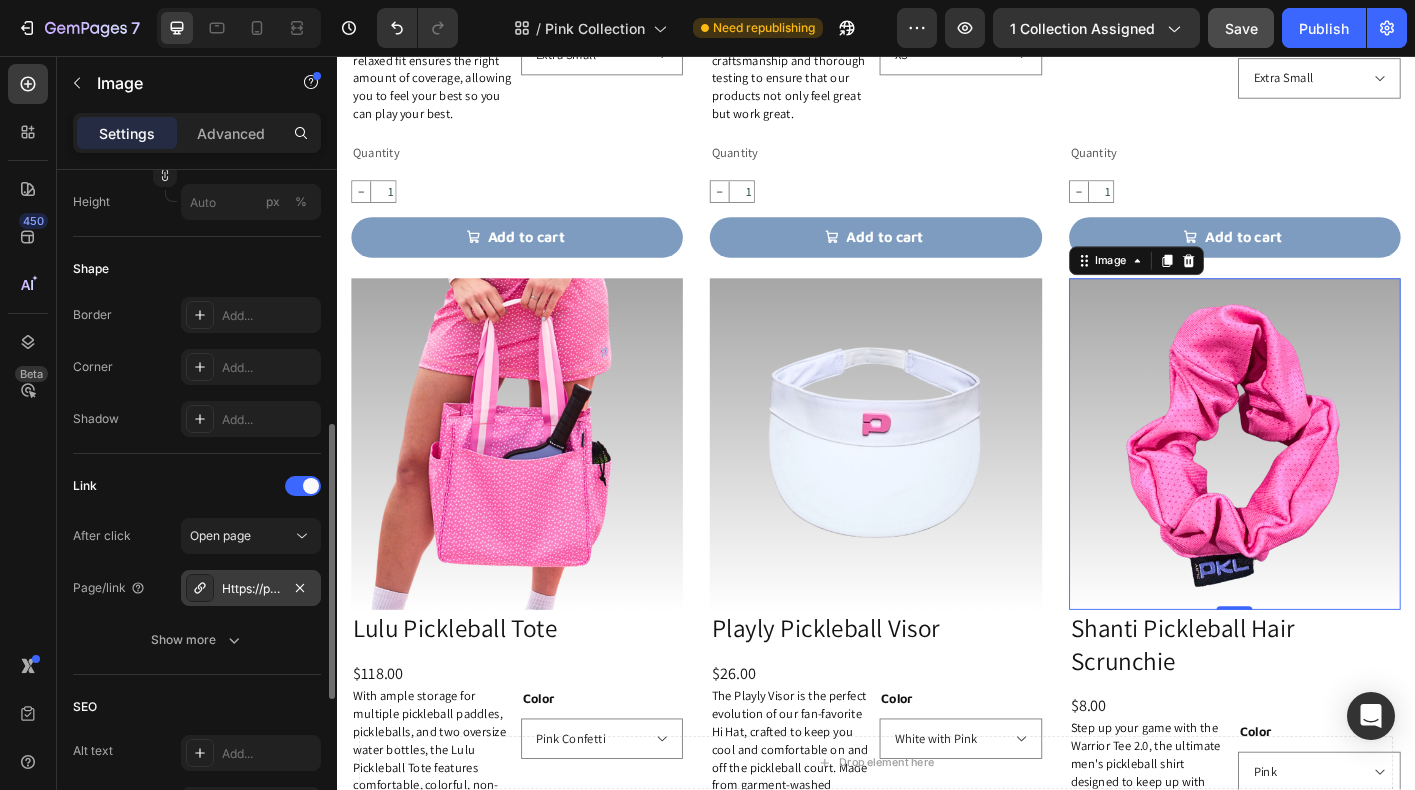 click on "Https://play-pkl.Com/towels-clips-bands/hair-scrunchie?Variant=44350799020252" at bounding box center [251, 589] 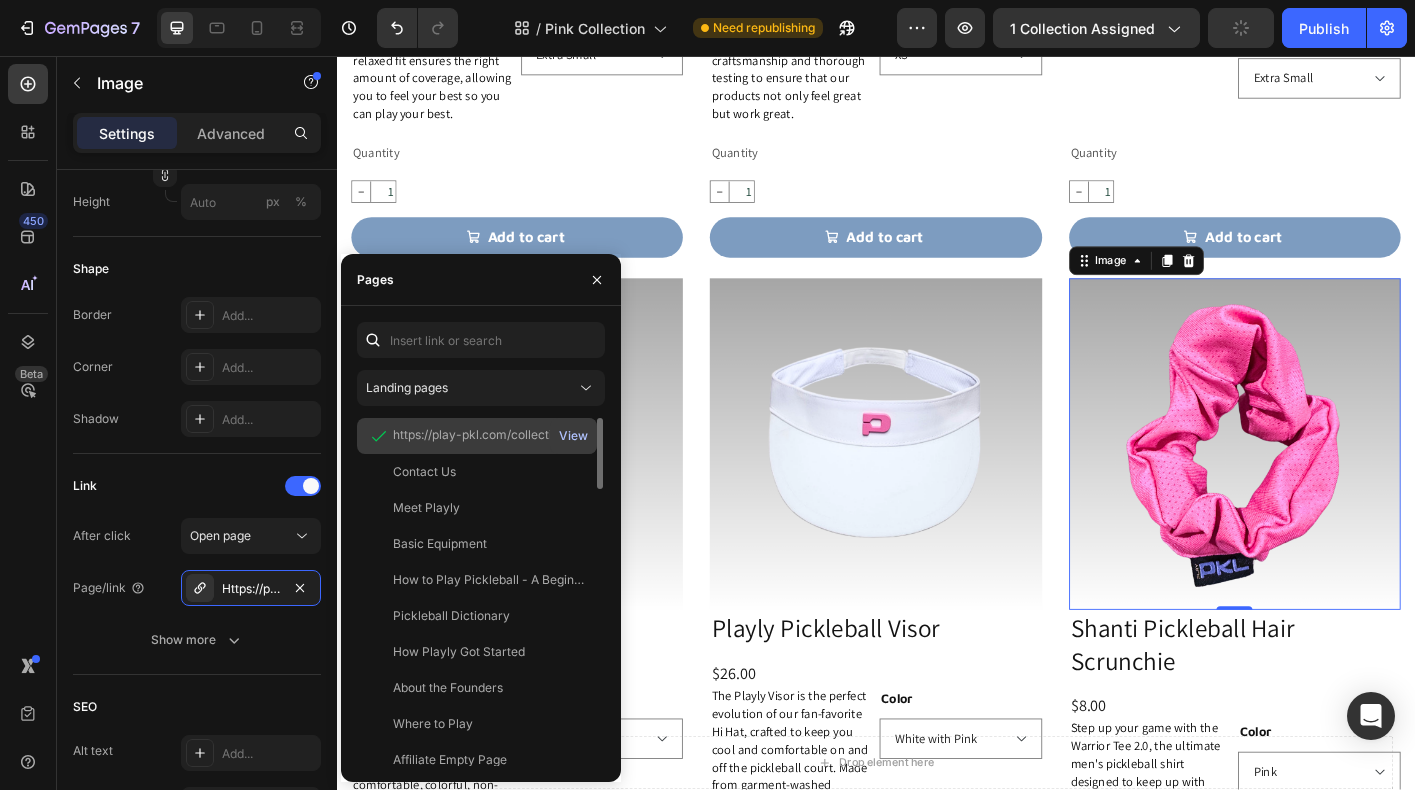 click on "View" at bounding box center (573, 436) 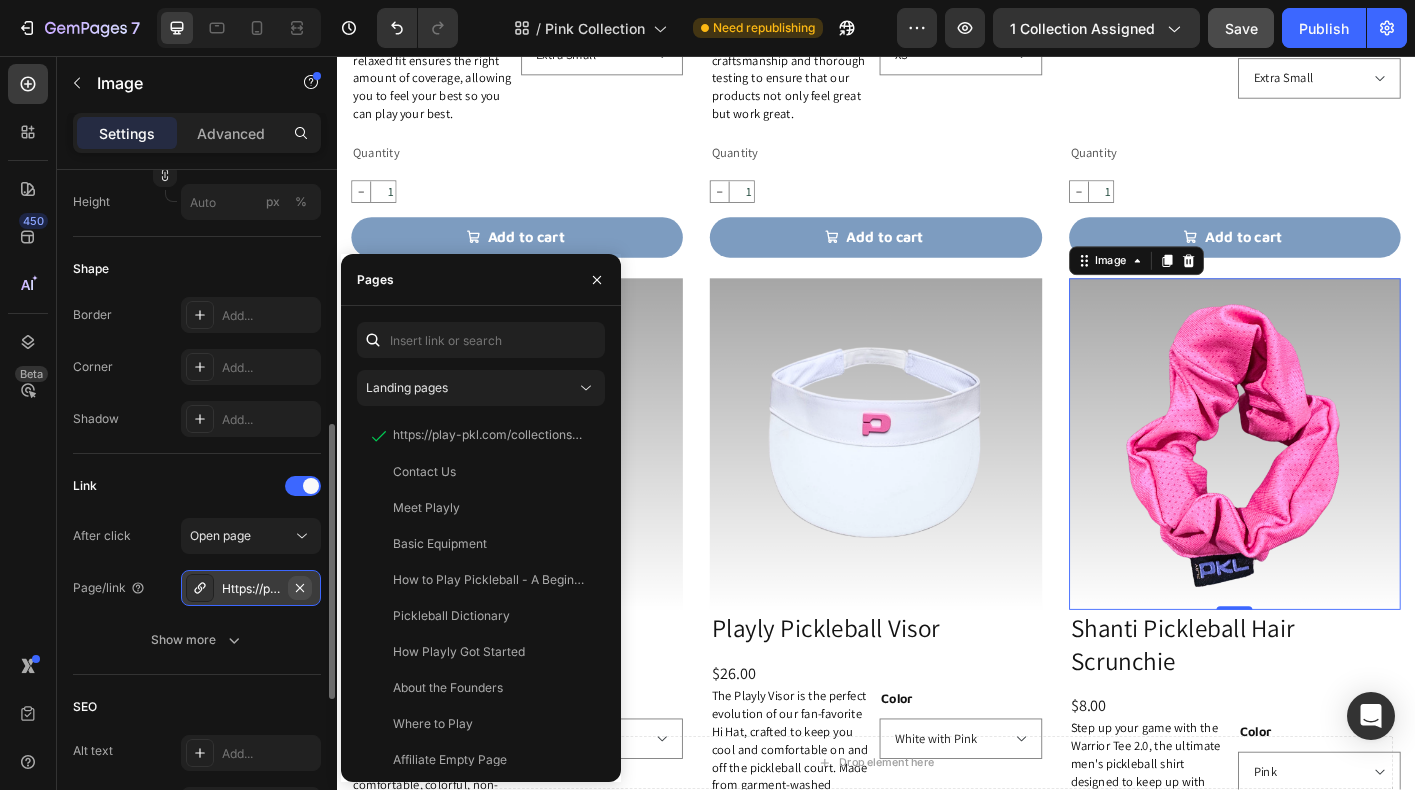 click 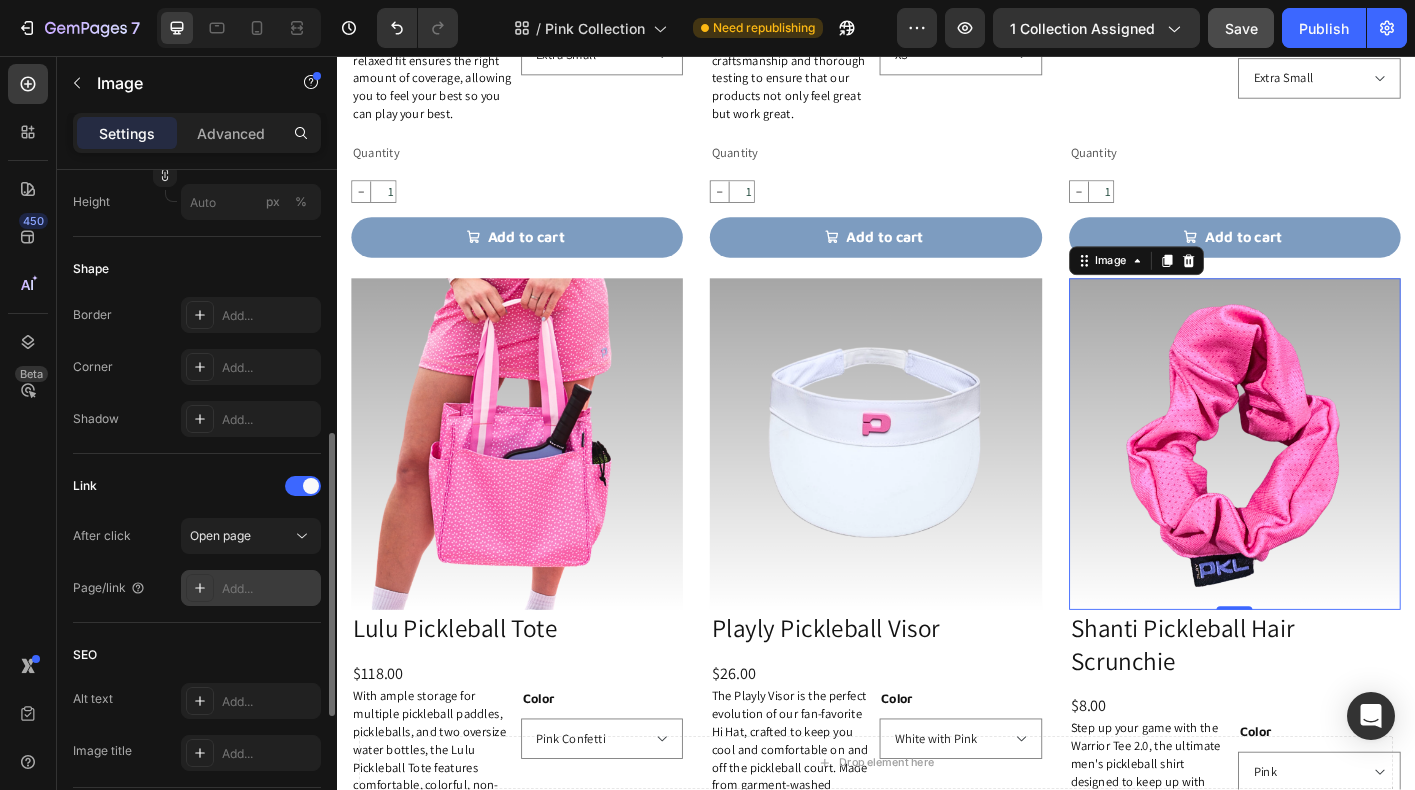 click on "Add..." at bounding box center (269, 589) 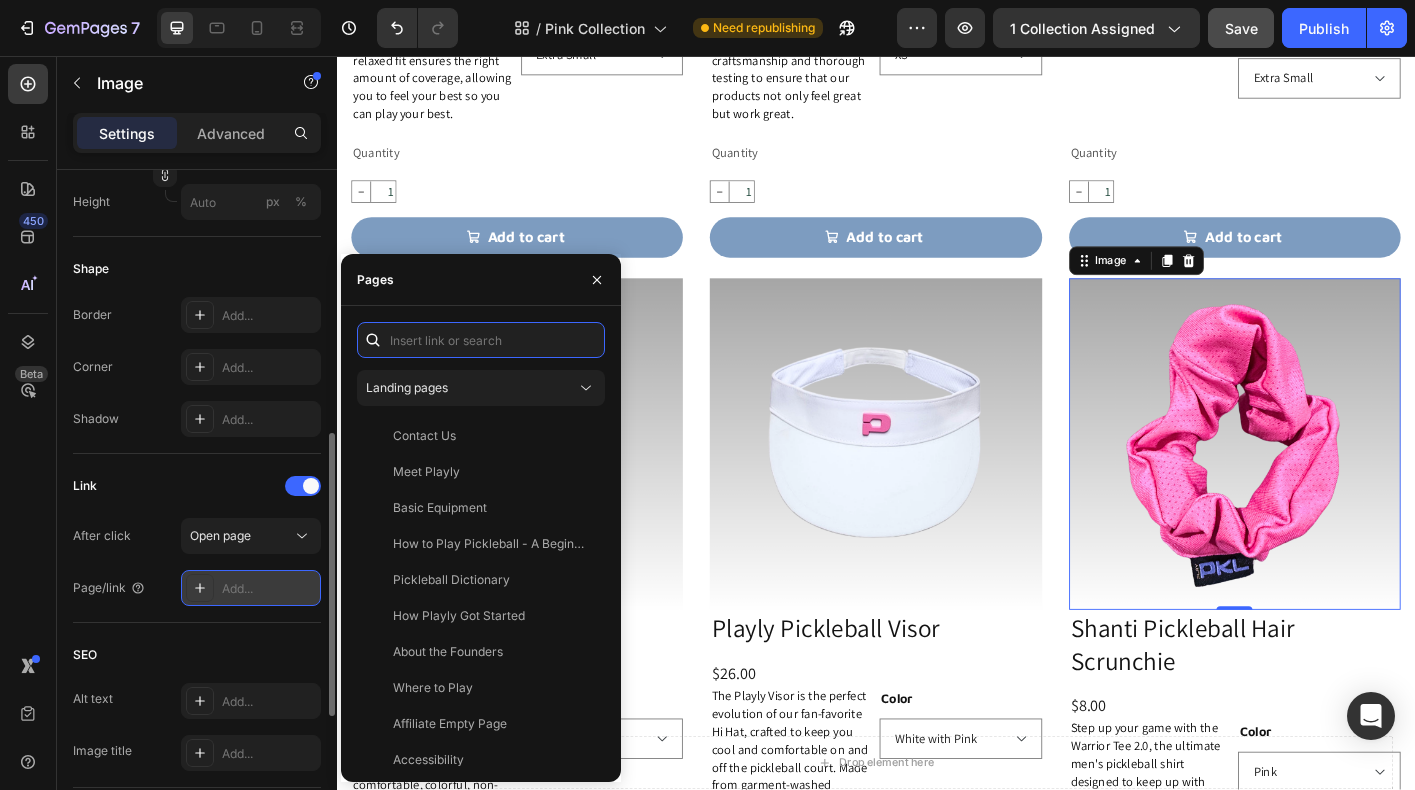 paste on "https://playly.store/collections/towels-clips-bands/products/hair-scrunchie?variant=44350799020252" 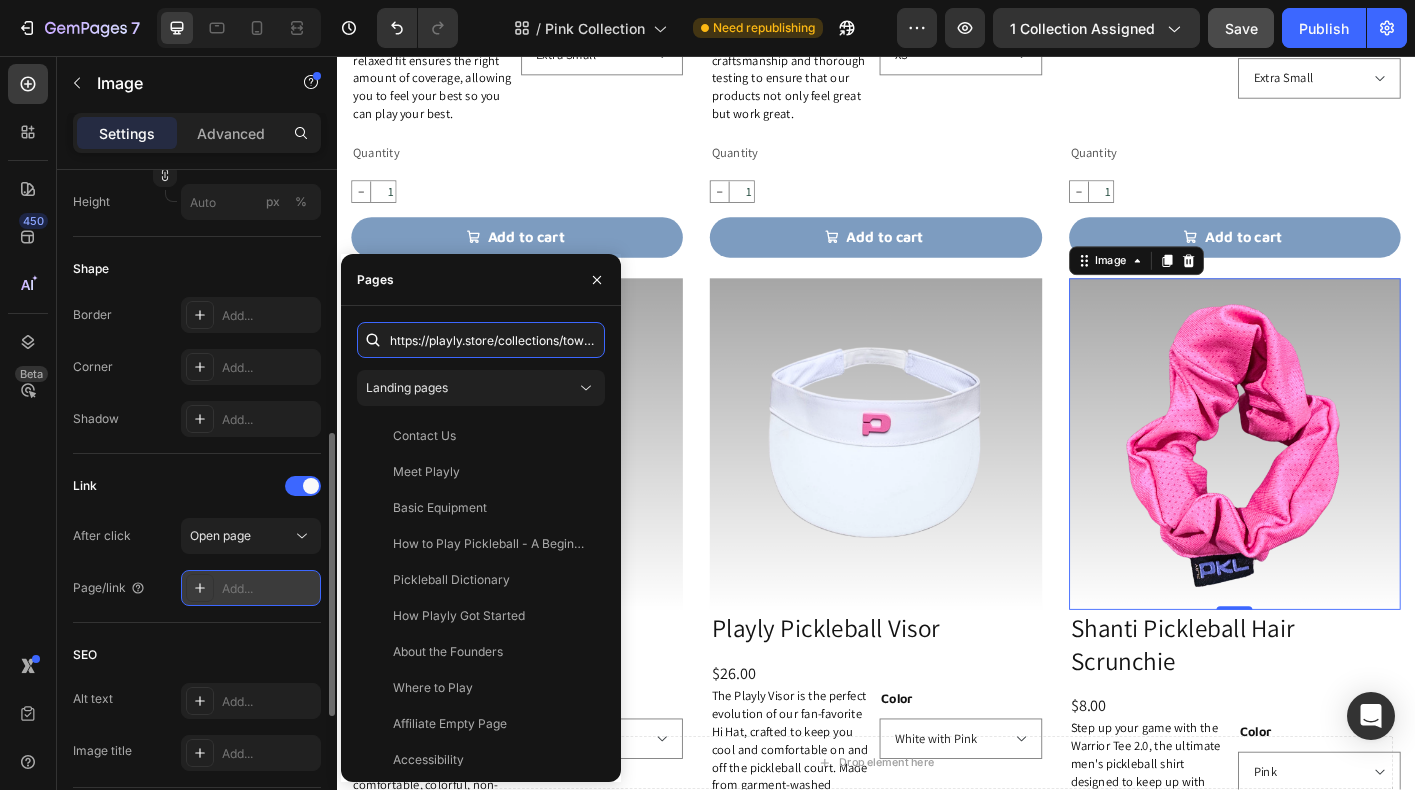 scroll, scrollTop: 0, scrollLeft: 407, axis: horizontal 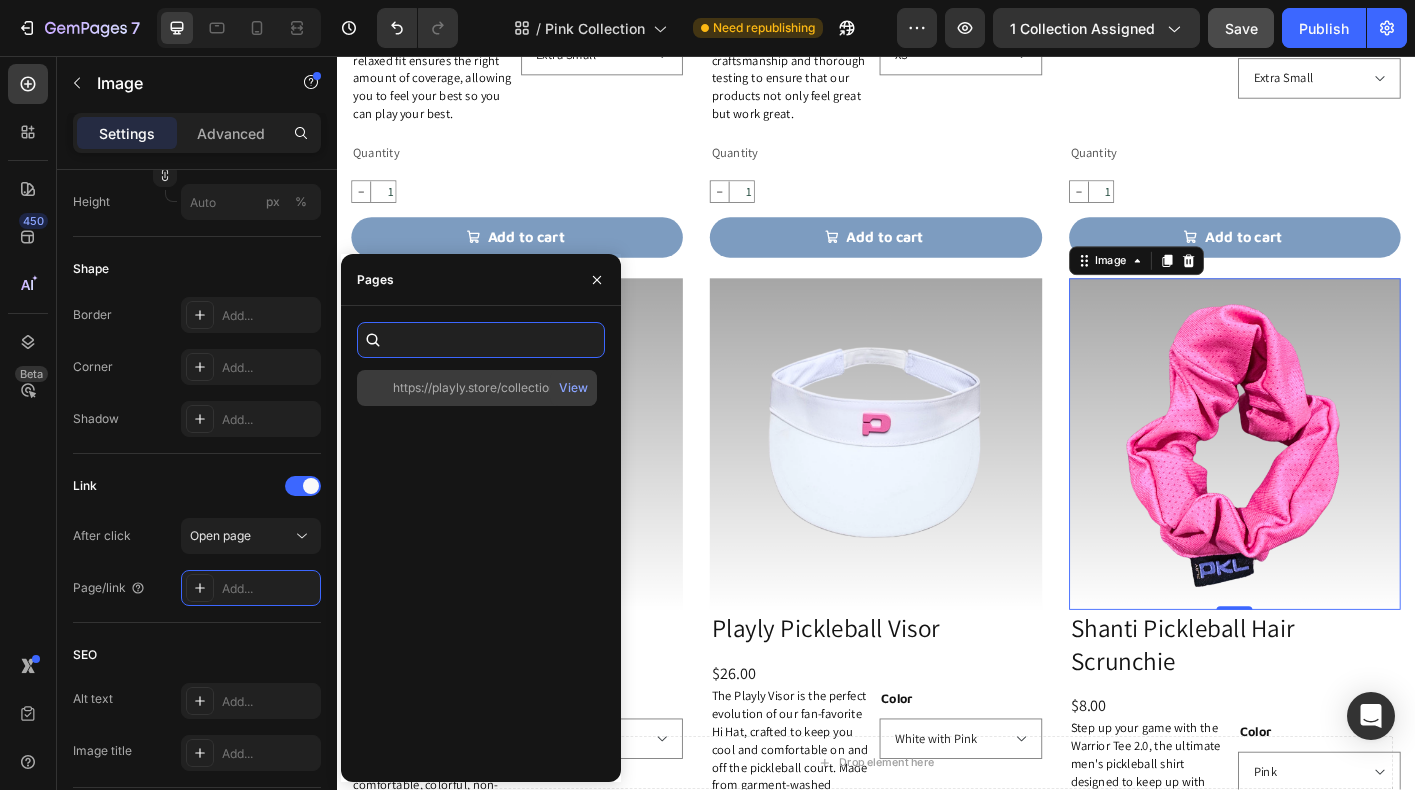 type on "https://playly.store/collections/towels-clips-bands/products/hair-scrunchie?variant=44350799020252" 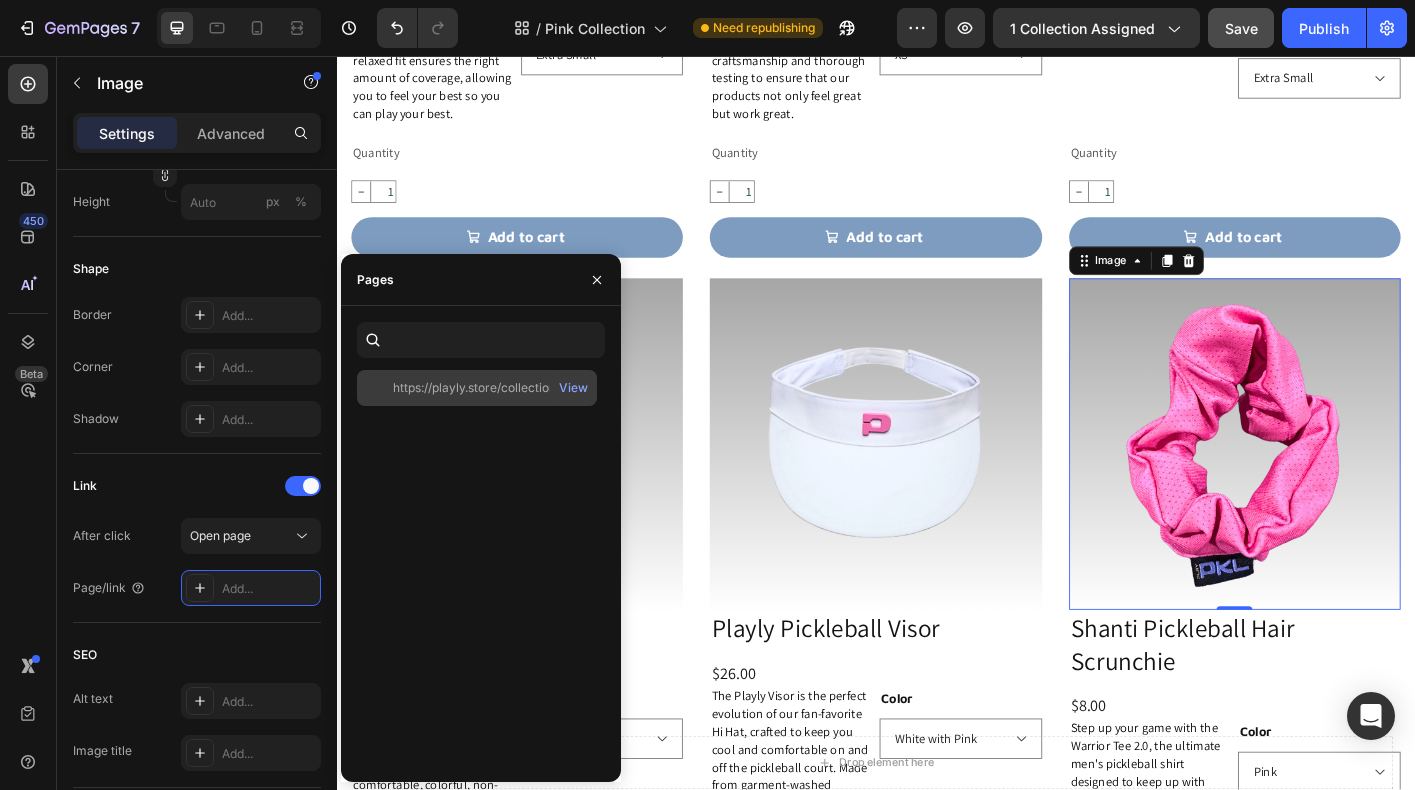 click on "https://playly.store/collections/towels-clips-bands/products/hair-scrunchie?variant=44350799020252" 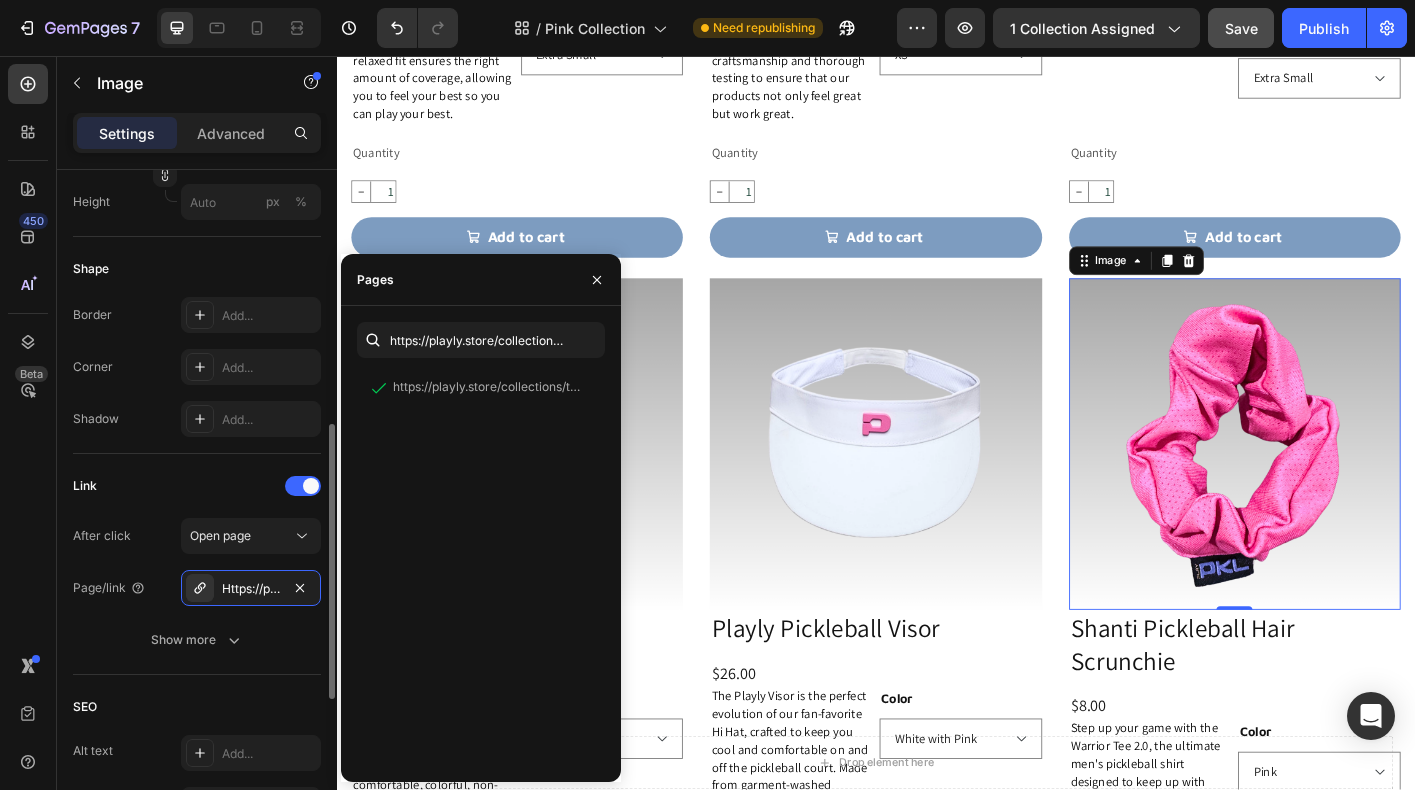 click on "Link After click Open page Page/link Https://playly.Store/towels-clips-bands/hair-scrunchie?Variant=44350799020252 Show more" 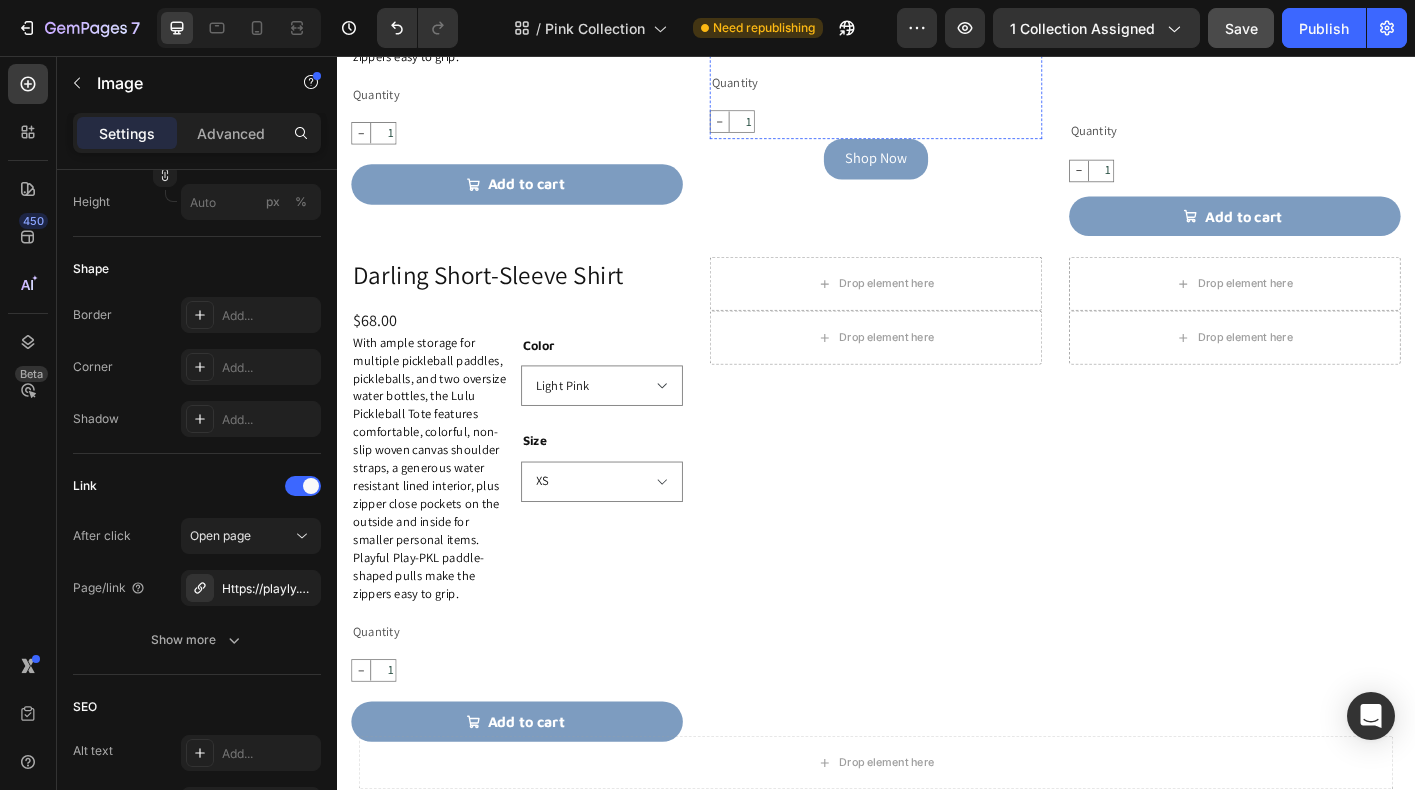 scroll, scrollTop: 2460, scrollLeft: 0, axis: vertical 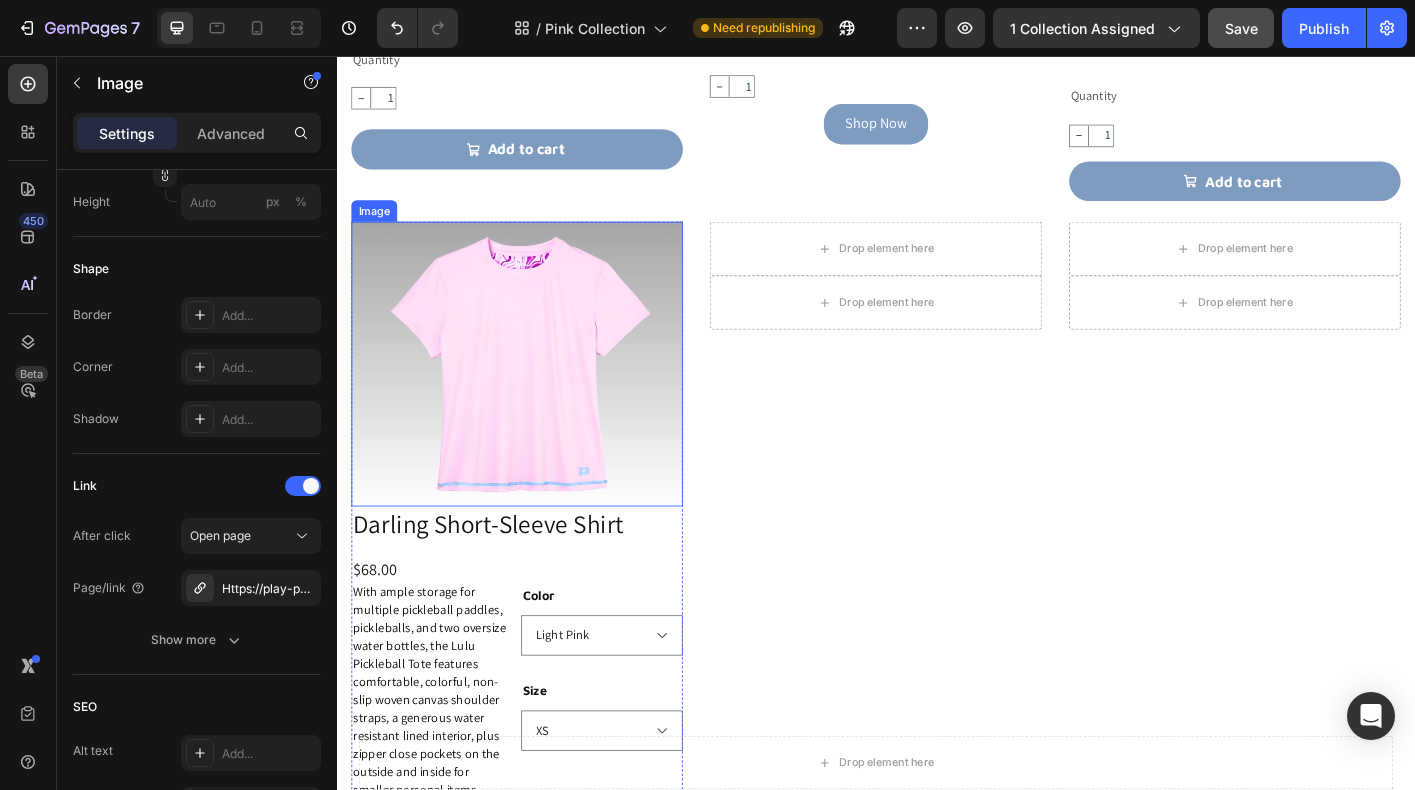 click at bounding box center (537, 399) 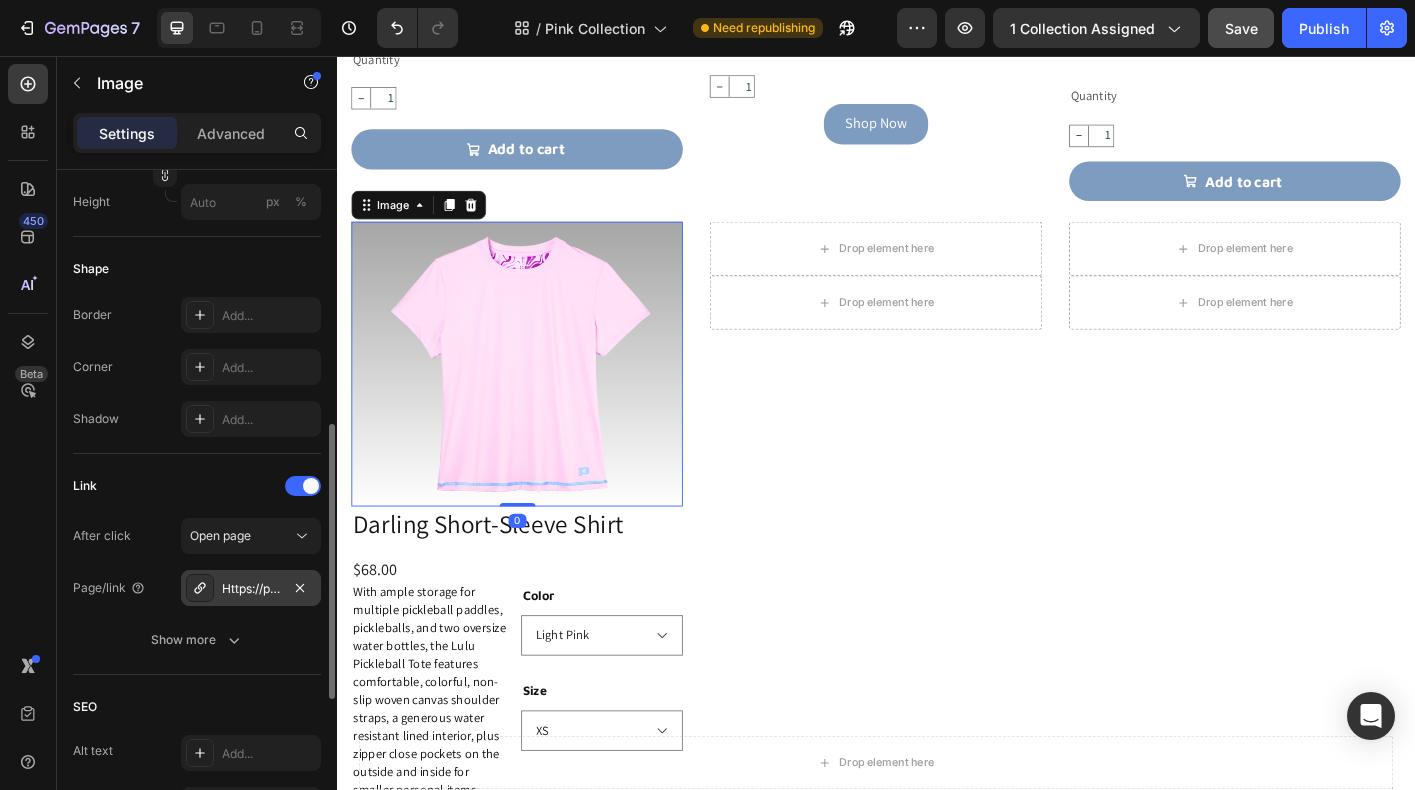 click on "Https://play-pkl.Com/bags/lulu-tote?Variant=44148690288860" at bounding box center [251, 589] 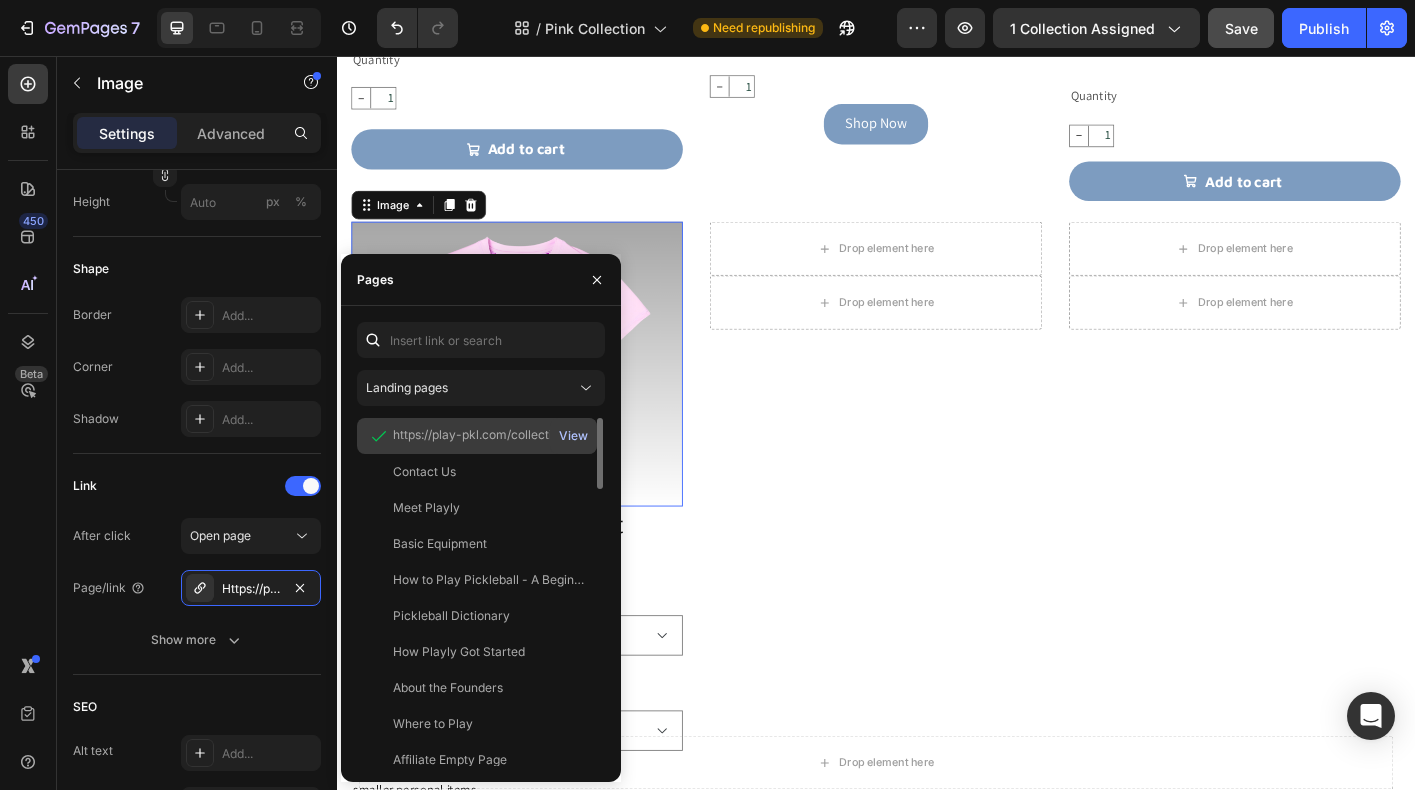 click on "View" at bounding box center (573, 436) 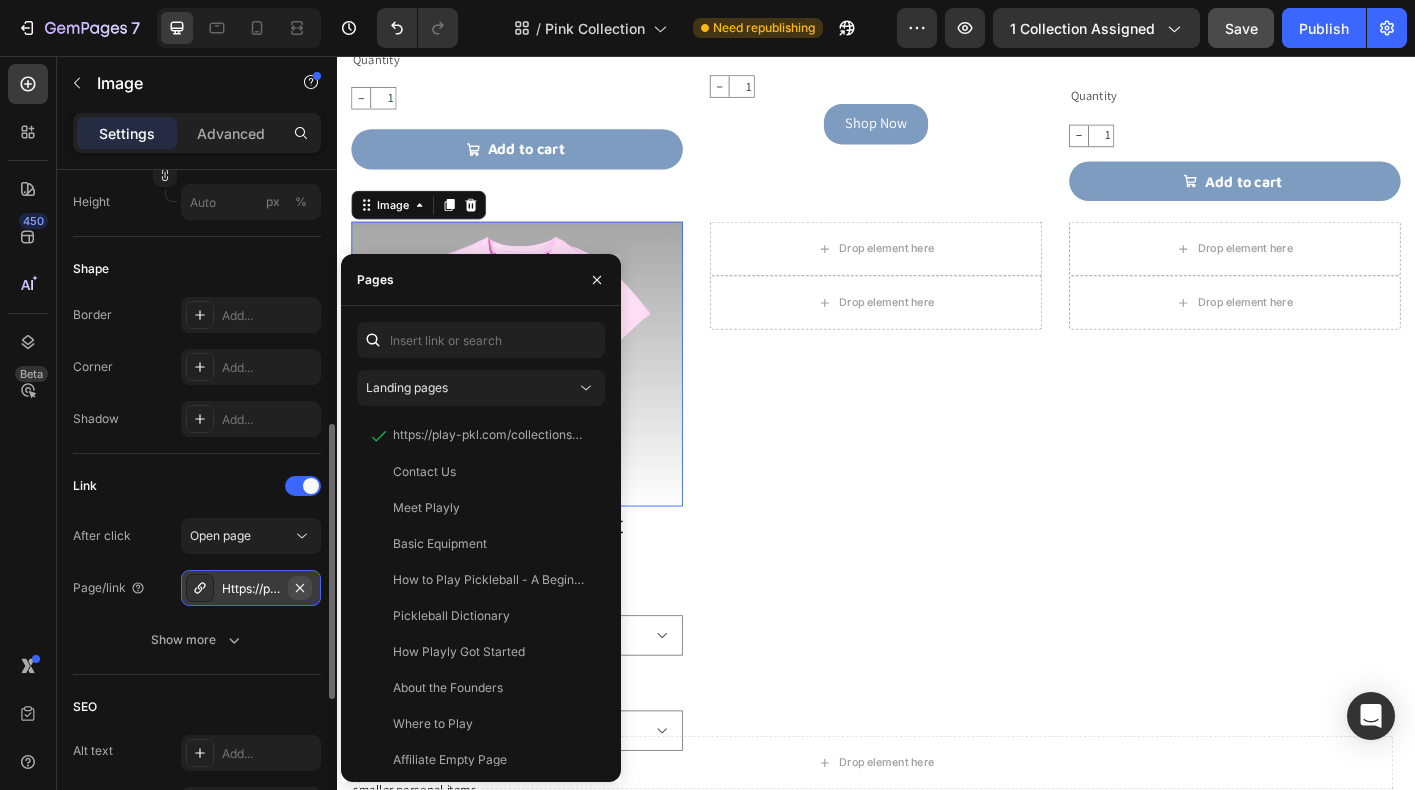 click 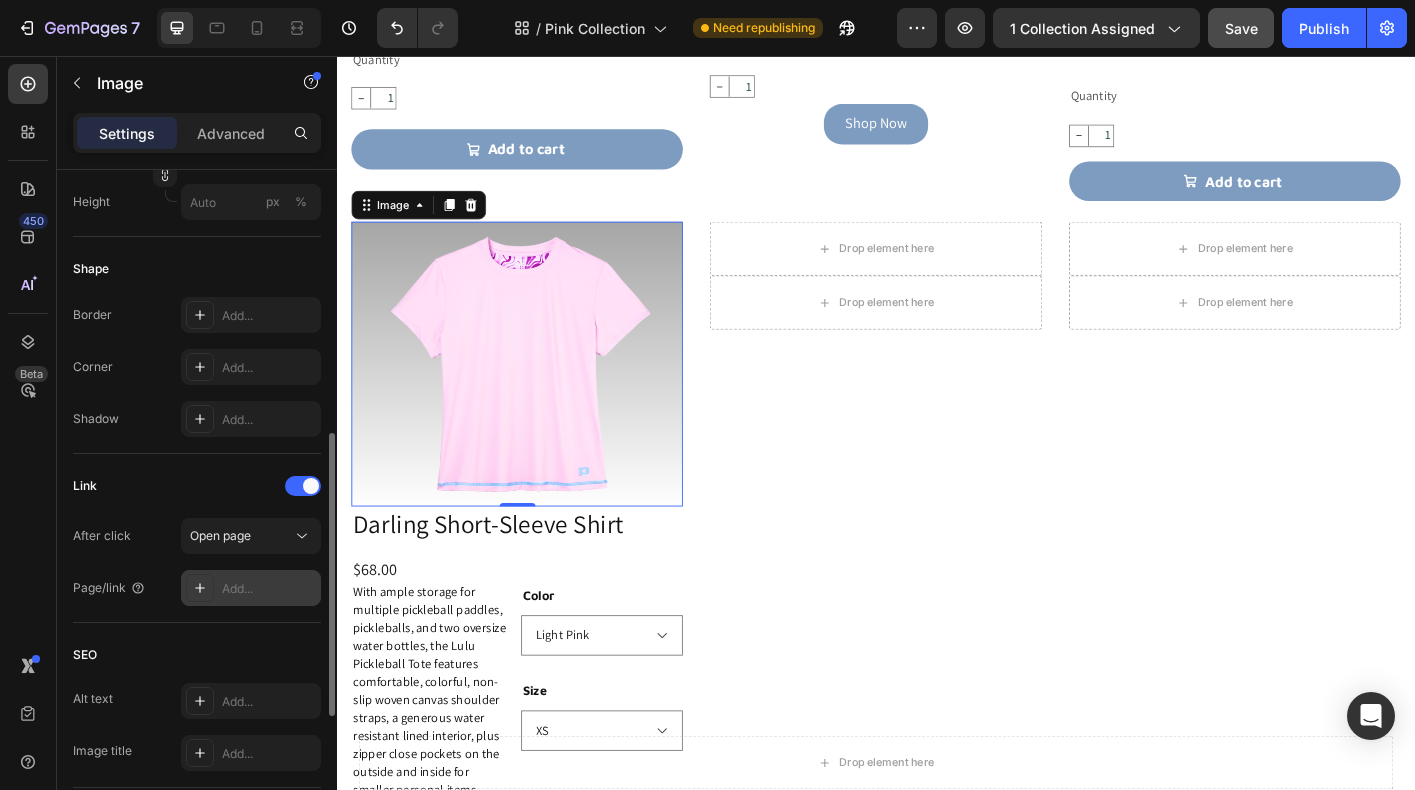 click on "Add..." at bounding box center [269, 589] 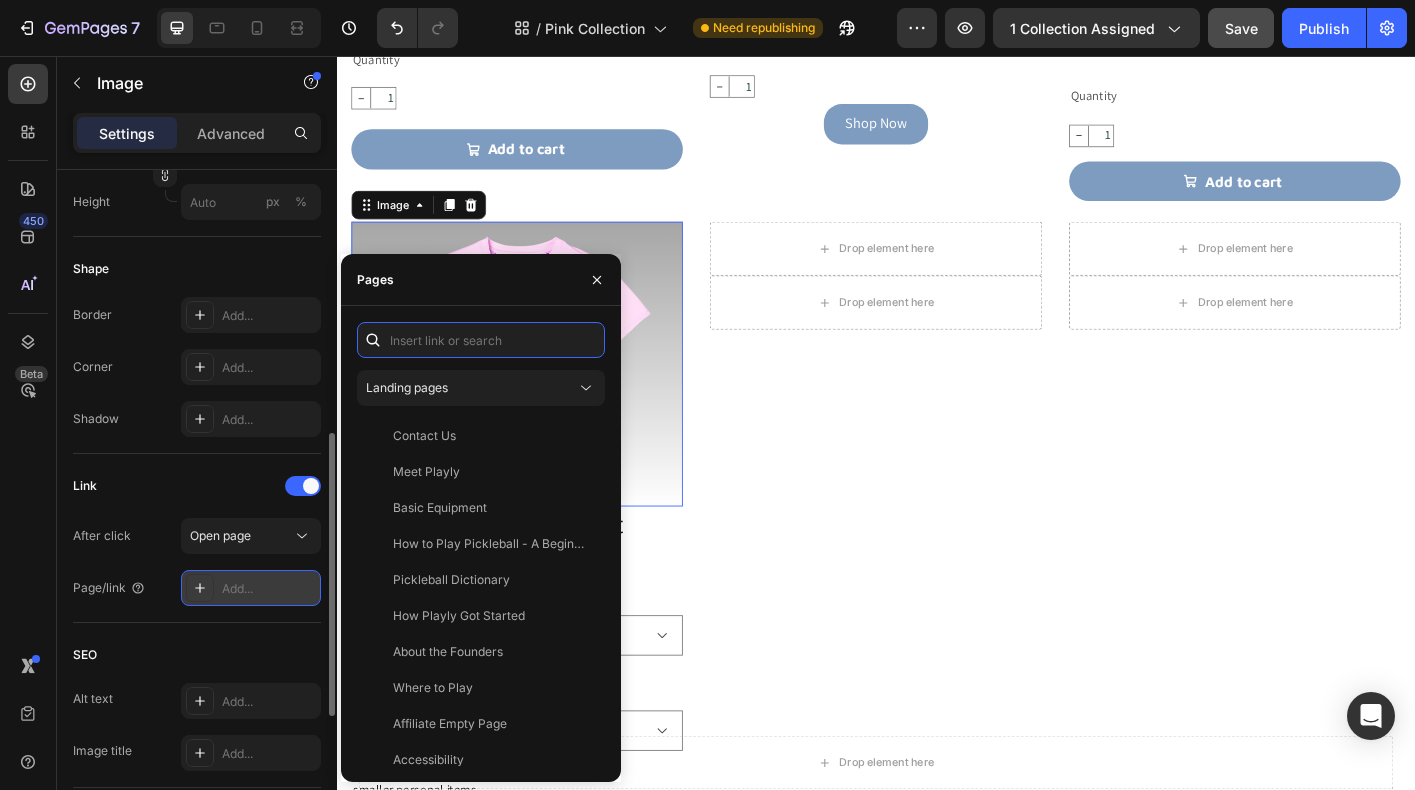 paste on "https://playly.store/collections/bags/products/lulu-tote?variant=44148690288860" 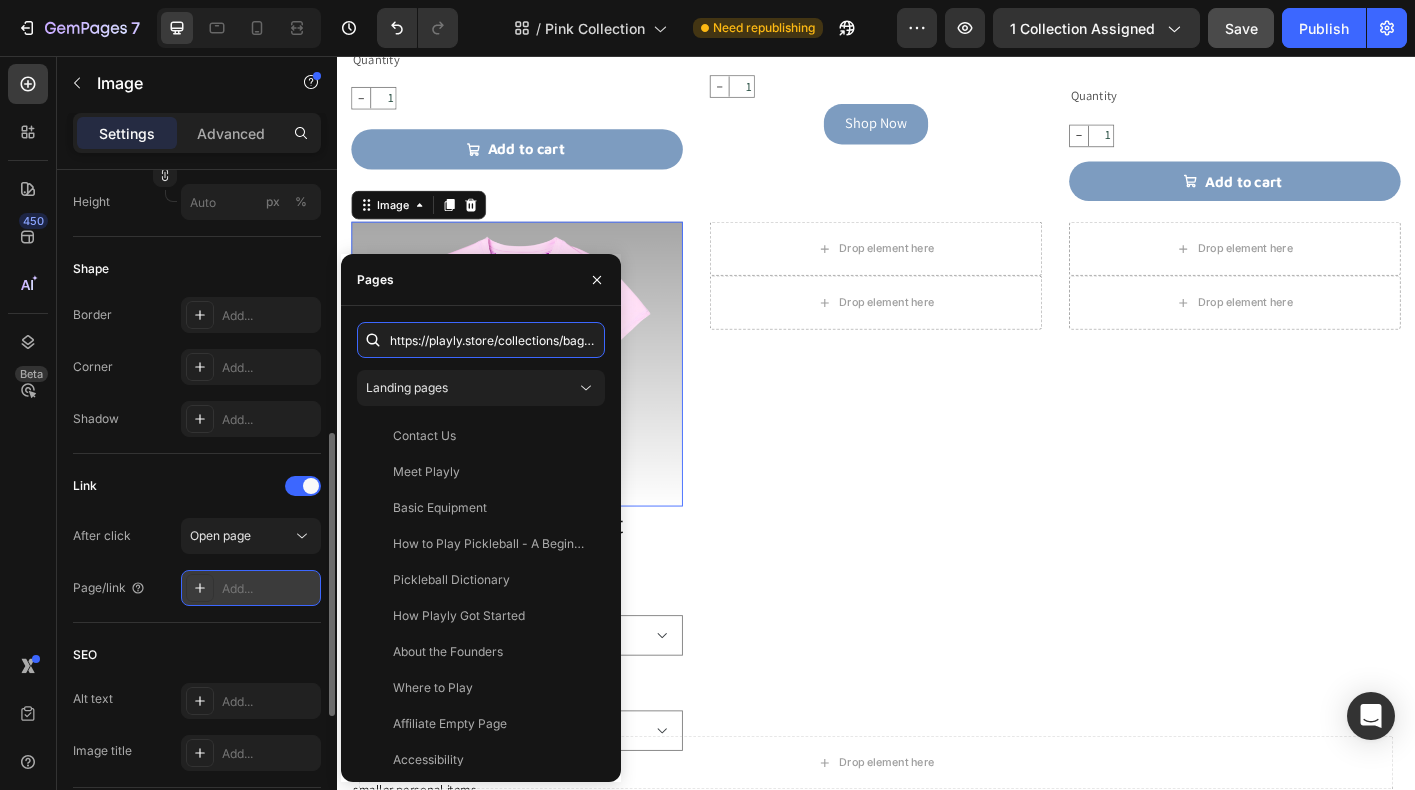 scroll, scrollTop: 0, scrollLeft: 290, axis: horizontal 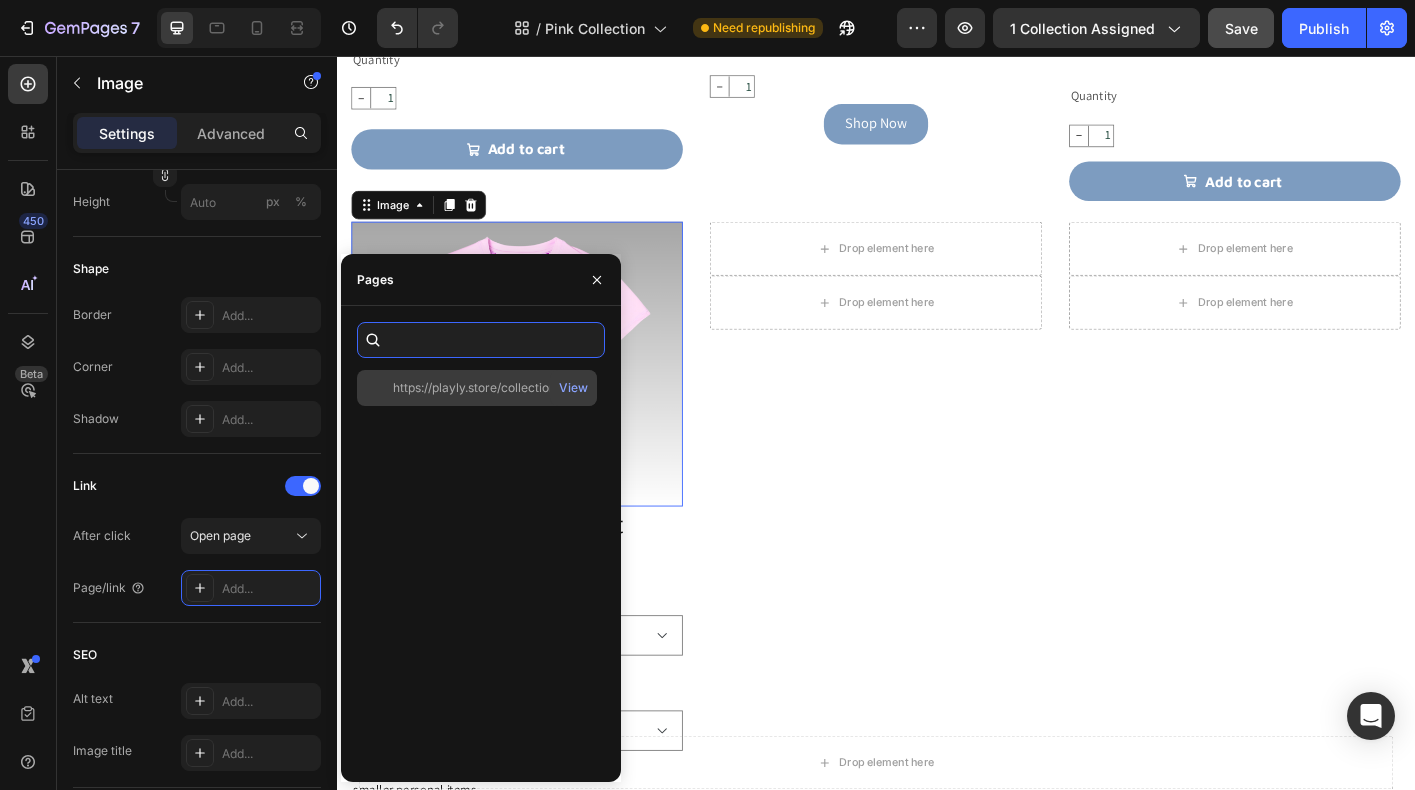 type on "https://playly.store/collections/bags/products/lulu-tote?variant=44148690288860" 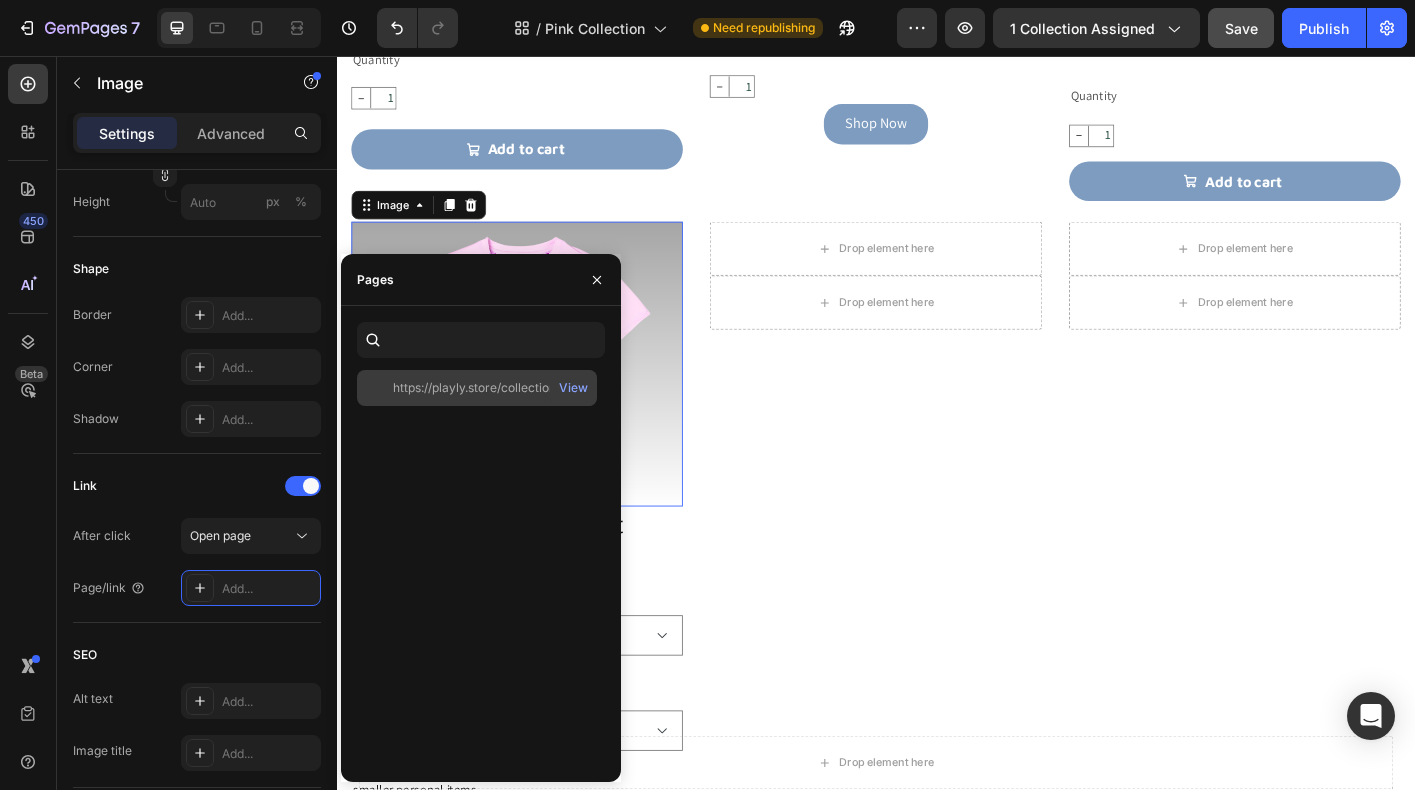 scroll, scrollTop: 0, scrollLeft: 0, axis: both 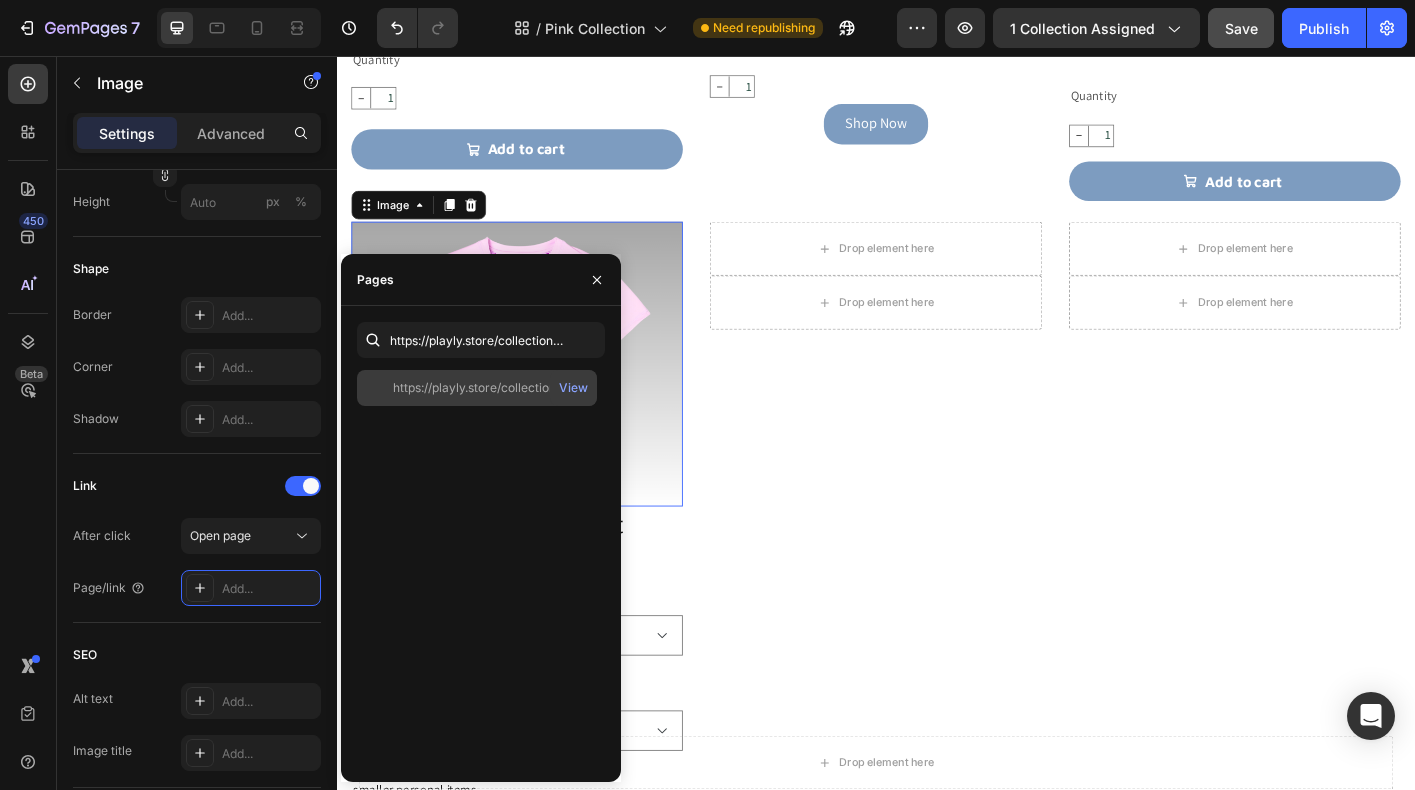 click on "https://playly.store/collections/bags/products/lulu-tote?variant=44148690288860" 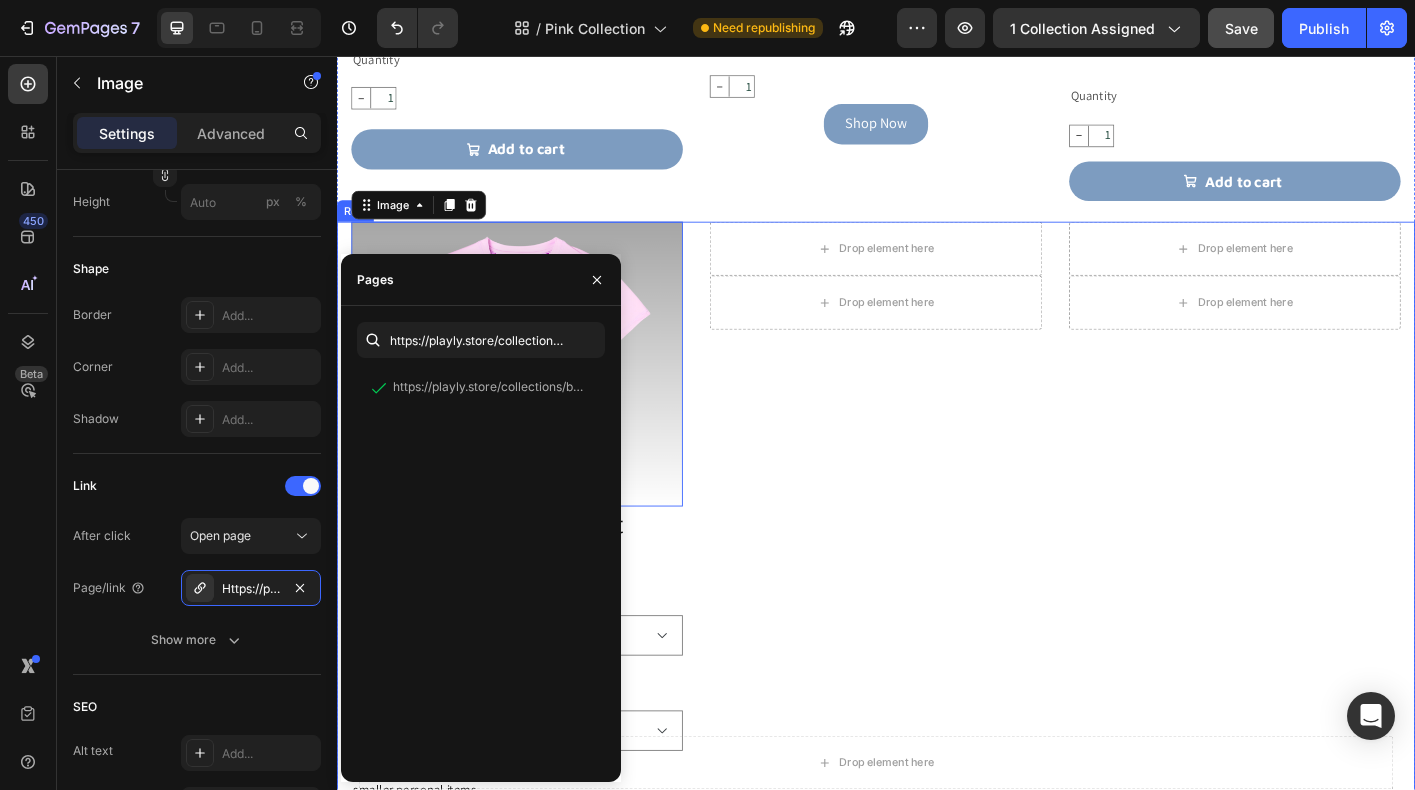 click on "Drop element here
Drop element here Product" at bounding box center [936, 669] 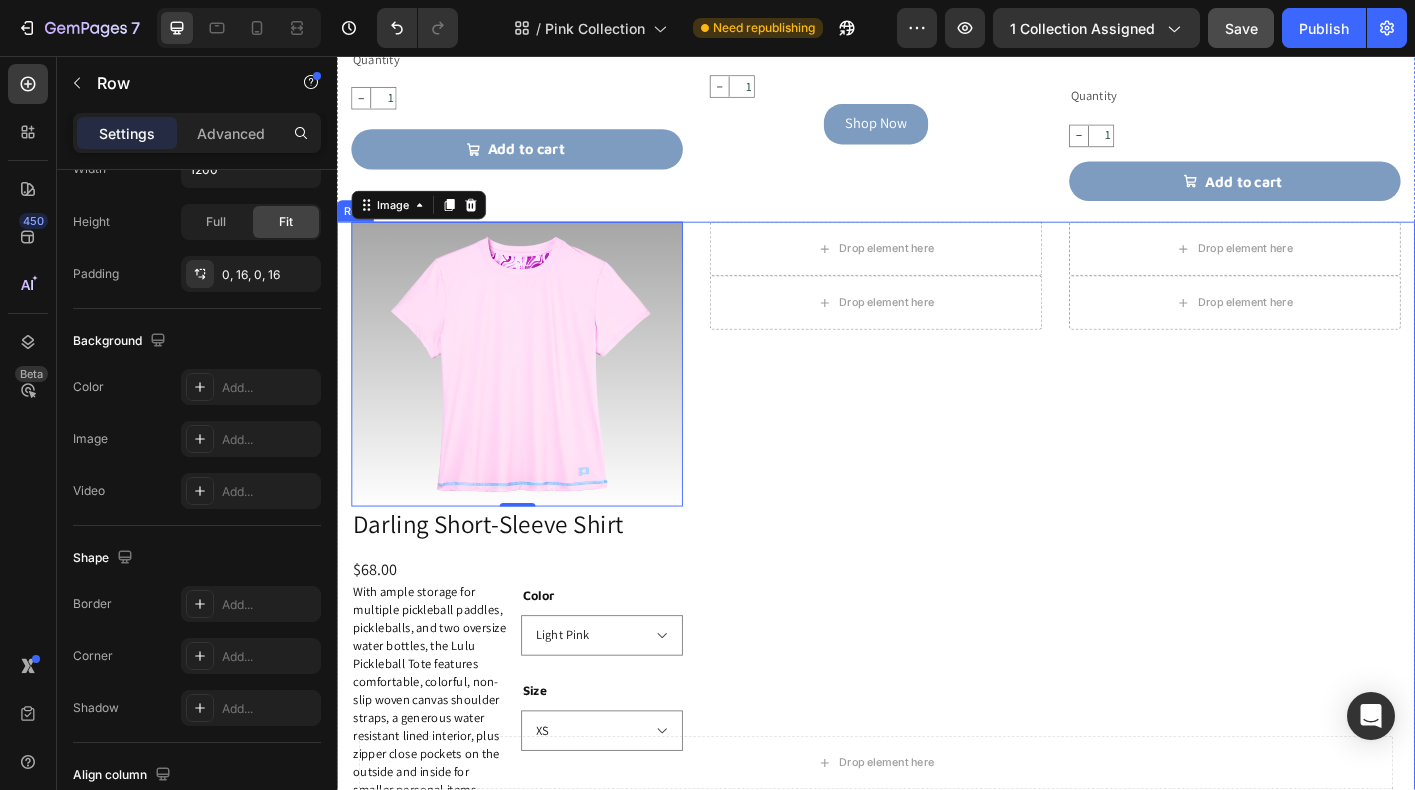 scroll, scrollTop: 0, scrollLeft: 0, axis: both 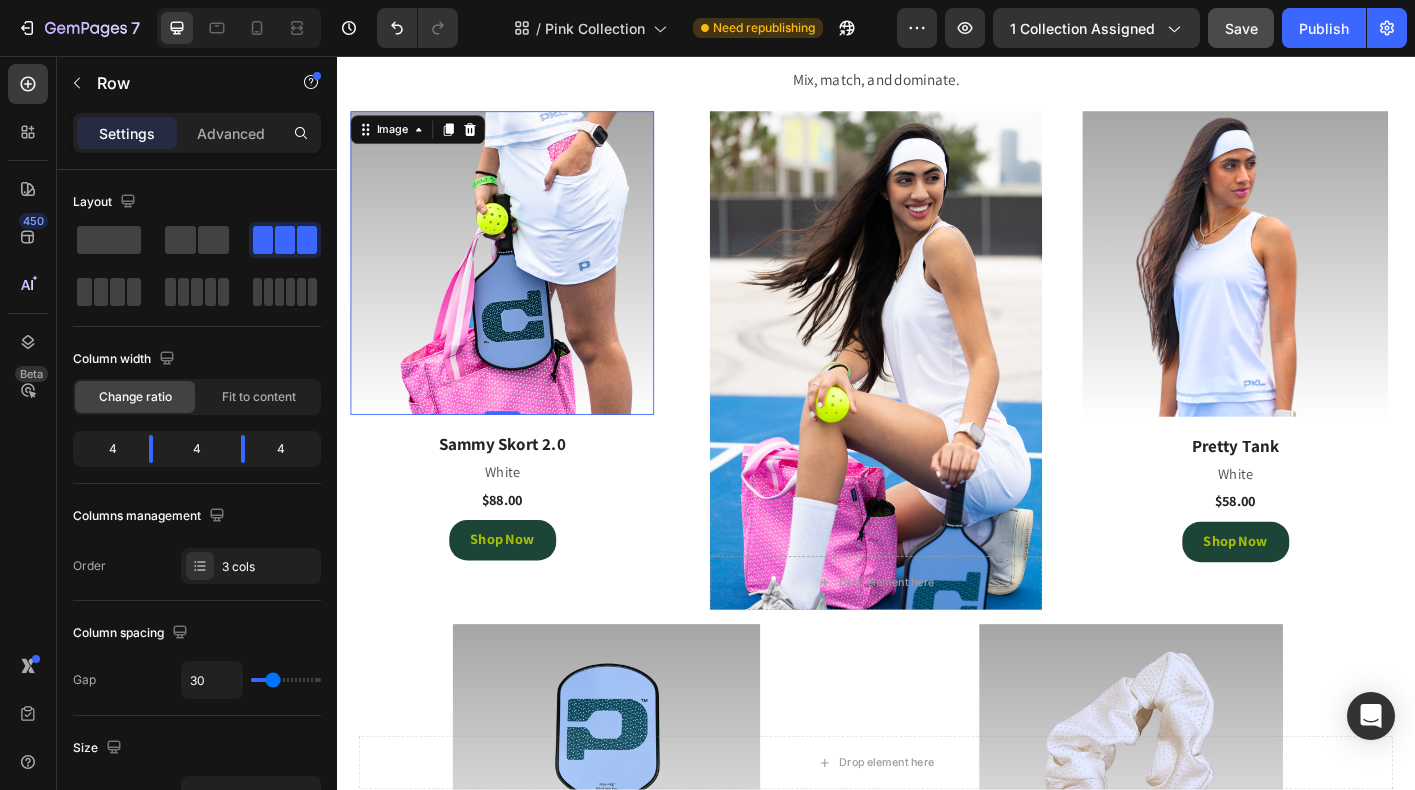 click at bounding box center (521, 287) 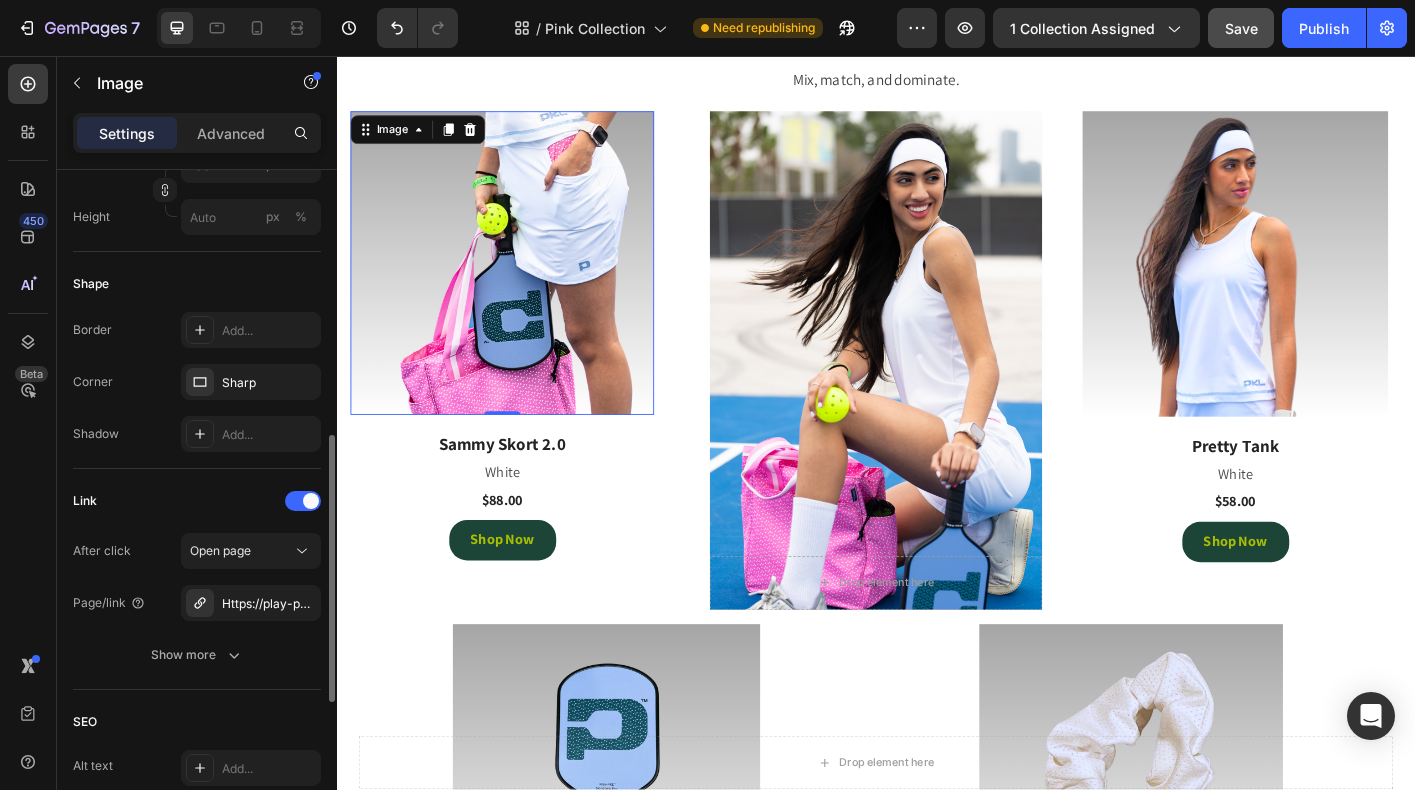 scroll, scrollTop: 664, scrollLeft: 0, axis: vertical 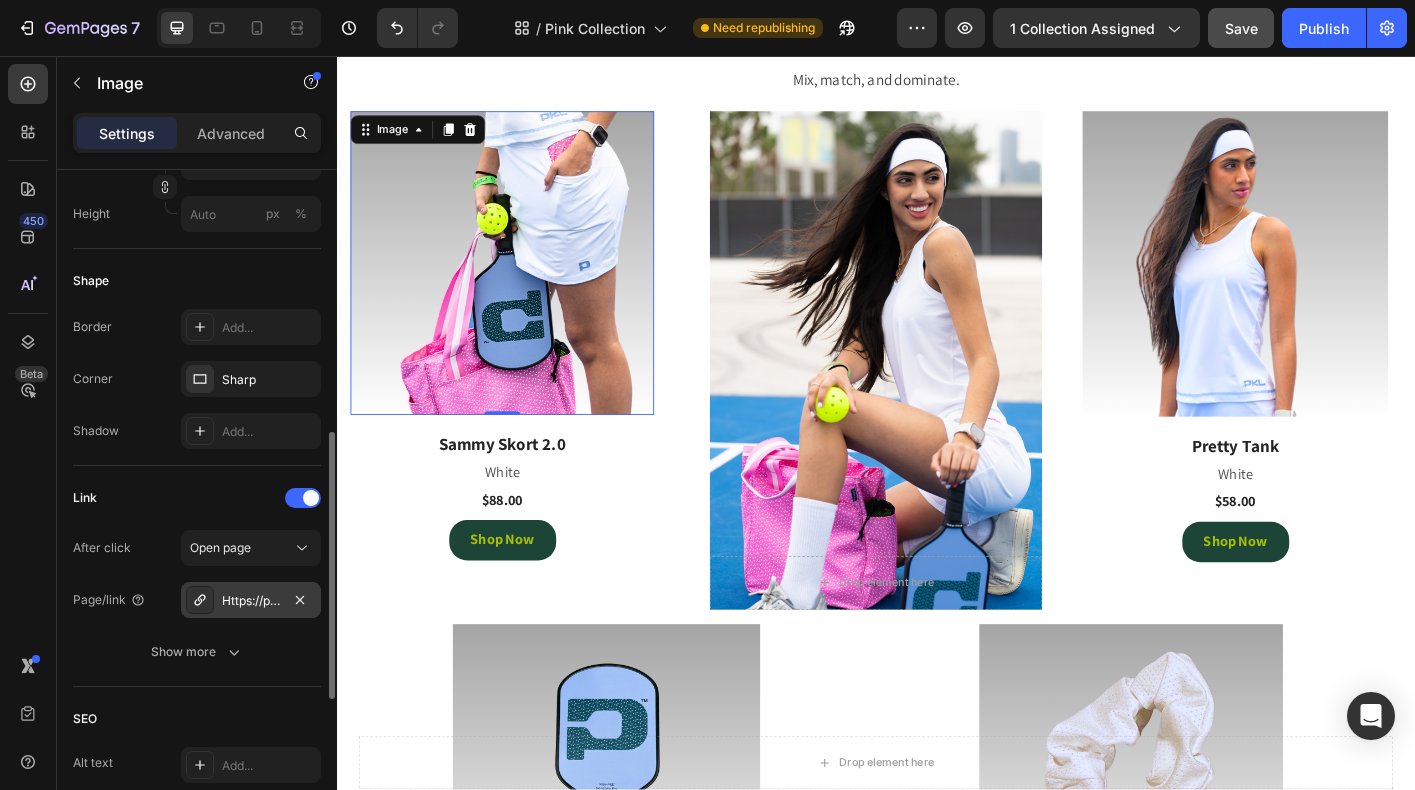 click on "Https://play-pkl.Com/womens-skorts/sammy-skort-2-0?Variant=44203952701660" at bounding box center (251, 601) 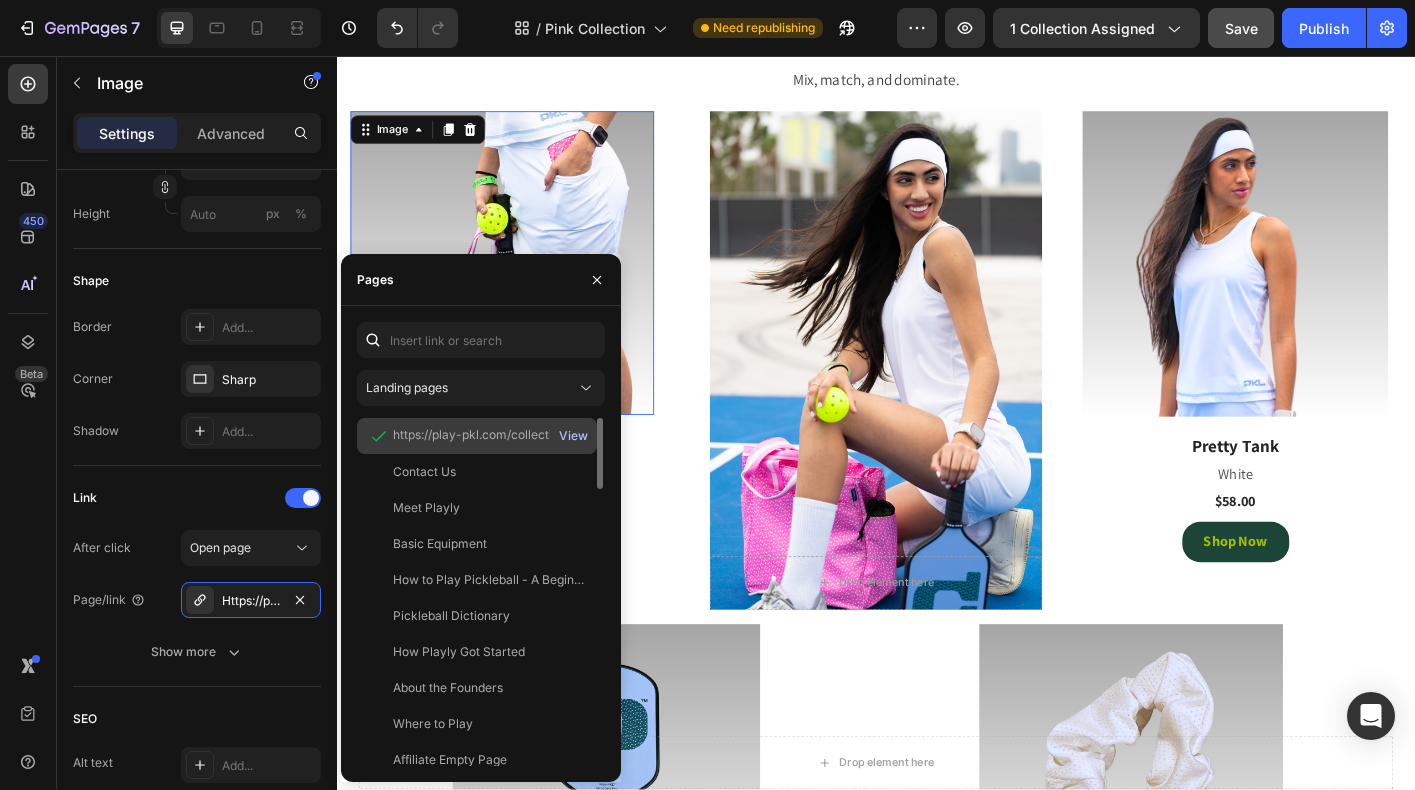 click on "View" at bounding box center [573, 436] 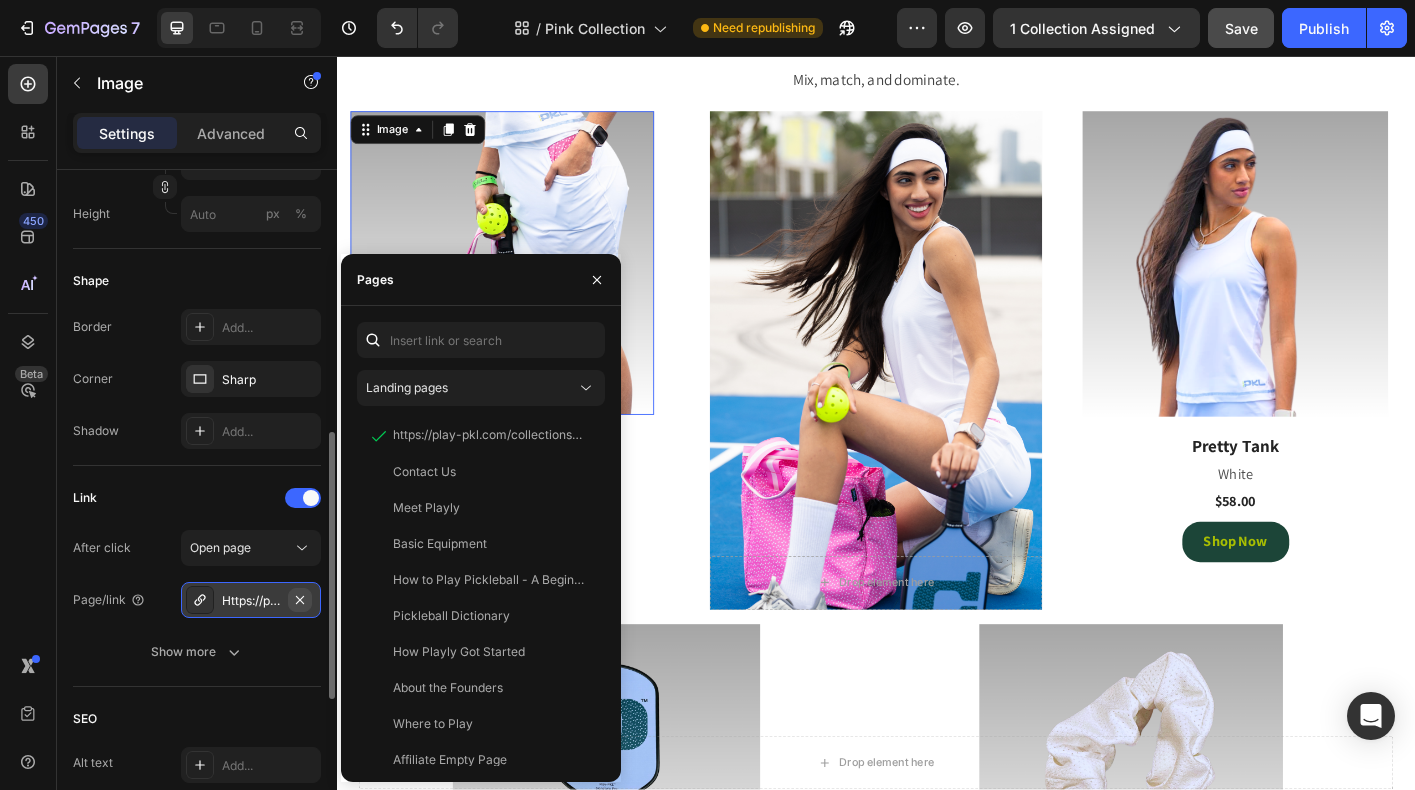 click 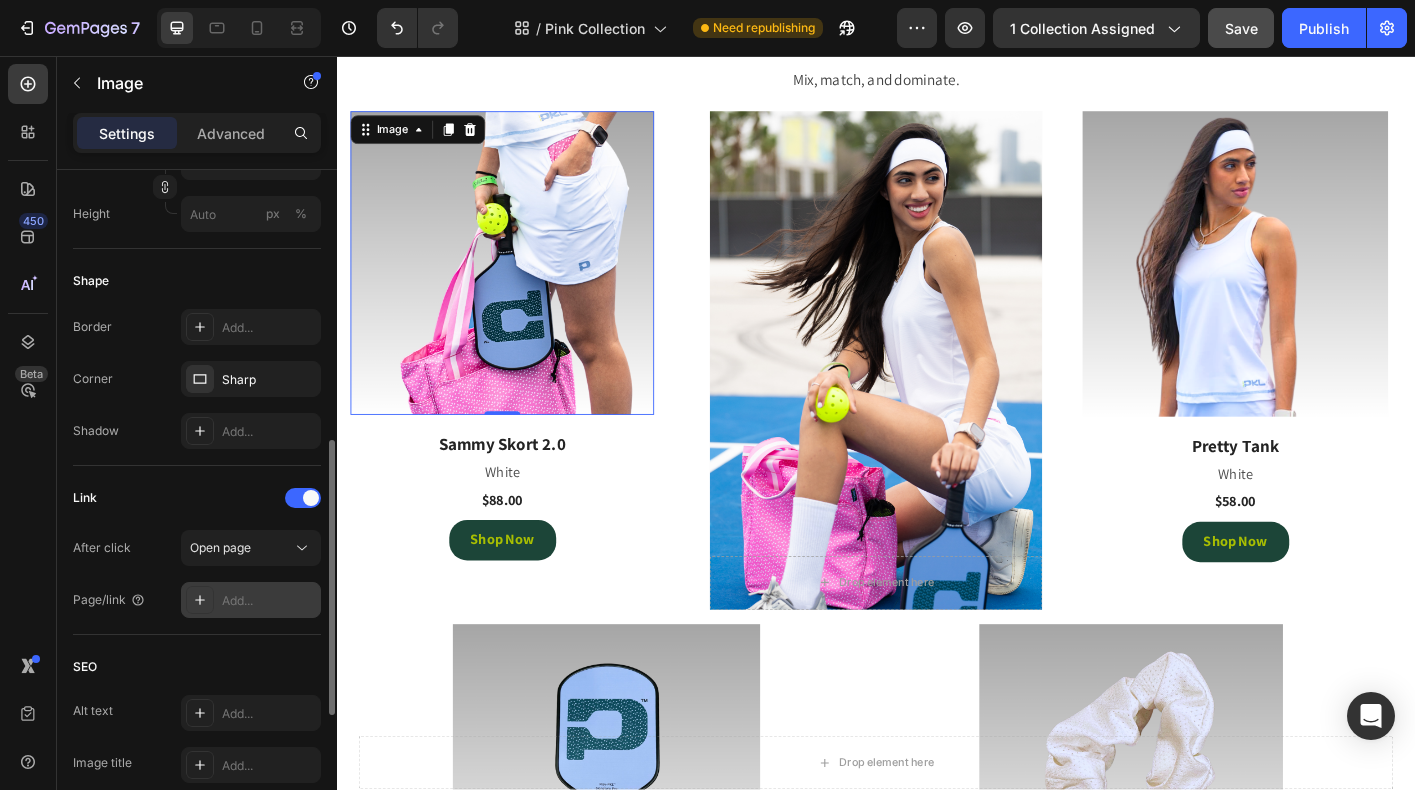 click on "Add..." at bounding box center [269, 601] 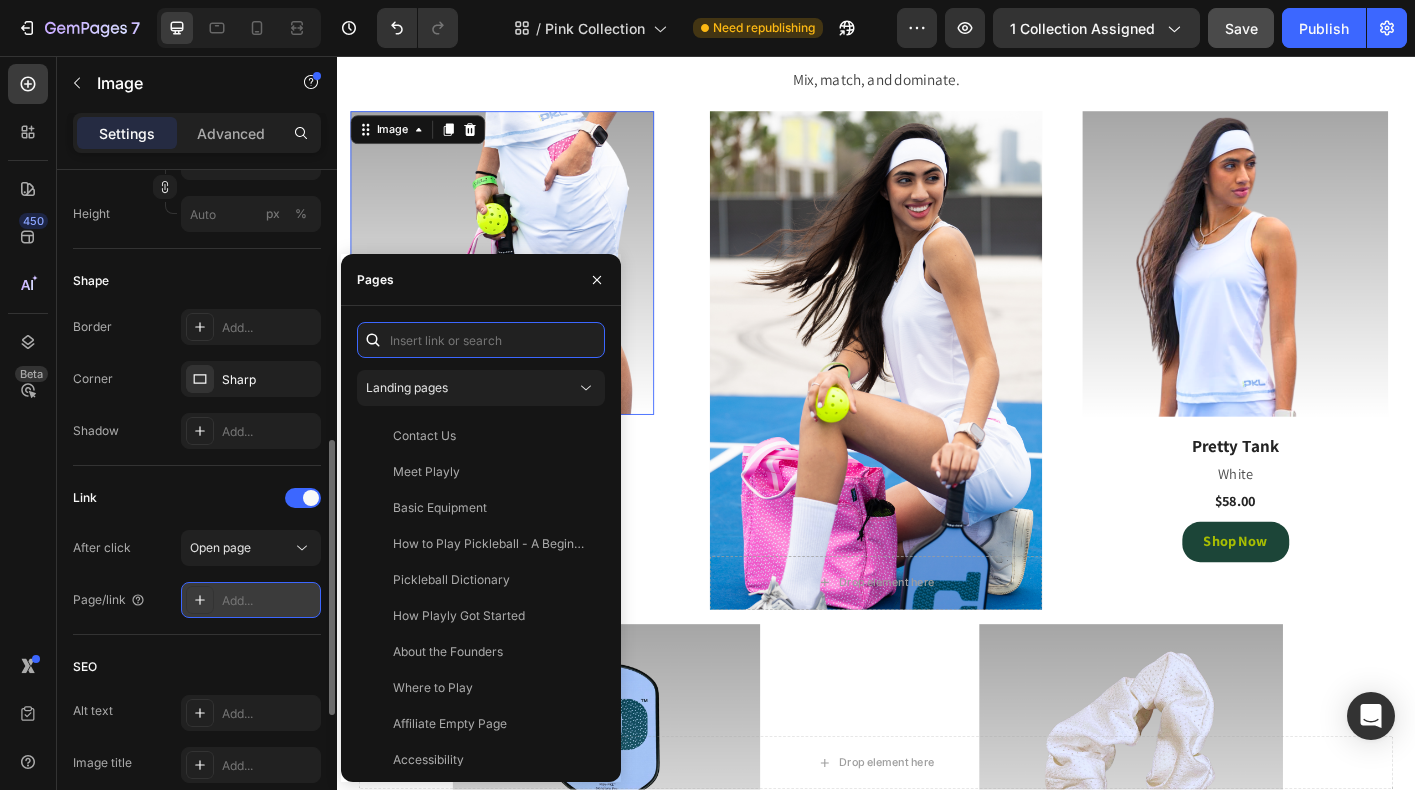 paste on "https://playly.store/collections/womens-skorts/products/sammy-skort-2-0?variant=44203952701660" 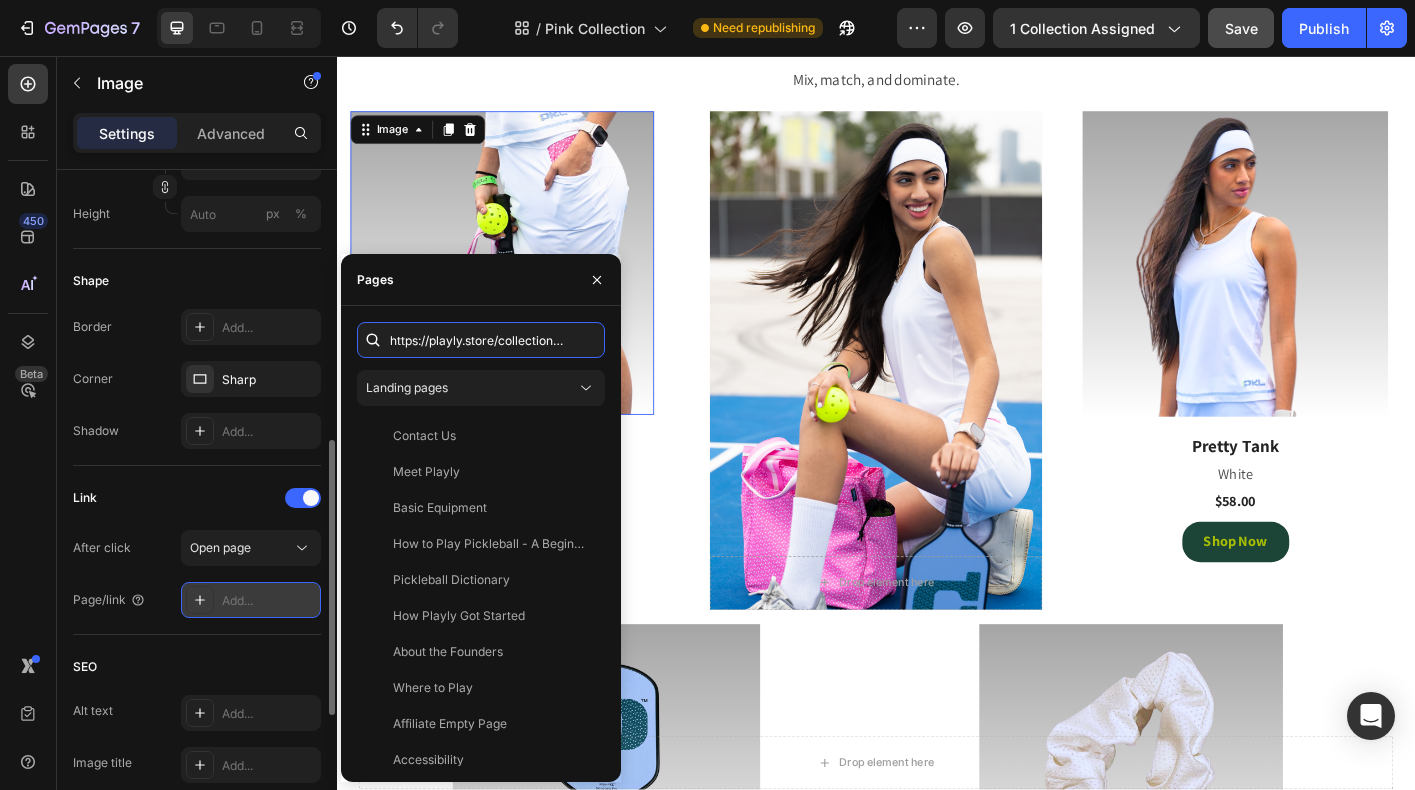 scroll, scrollTop: 0, scrollLeft: 401, axis: horizontal 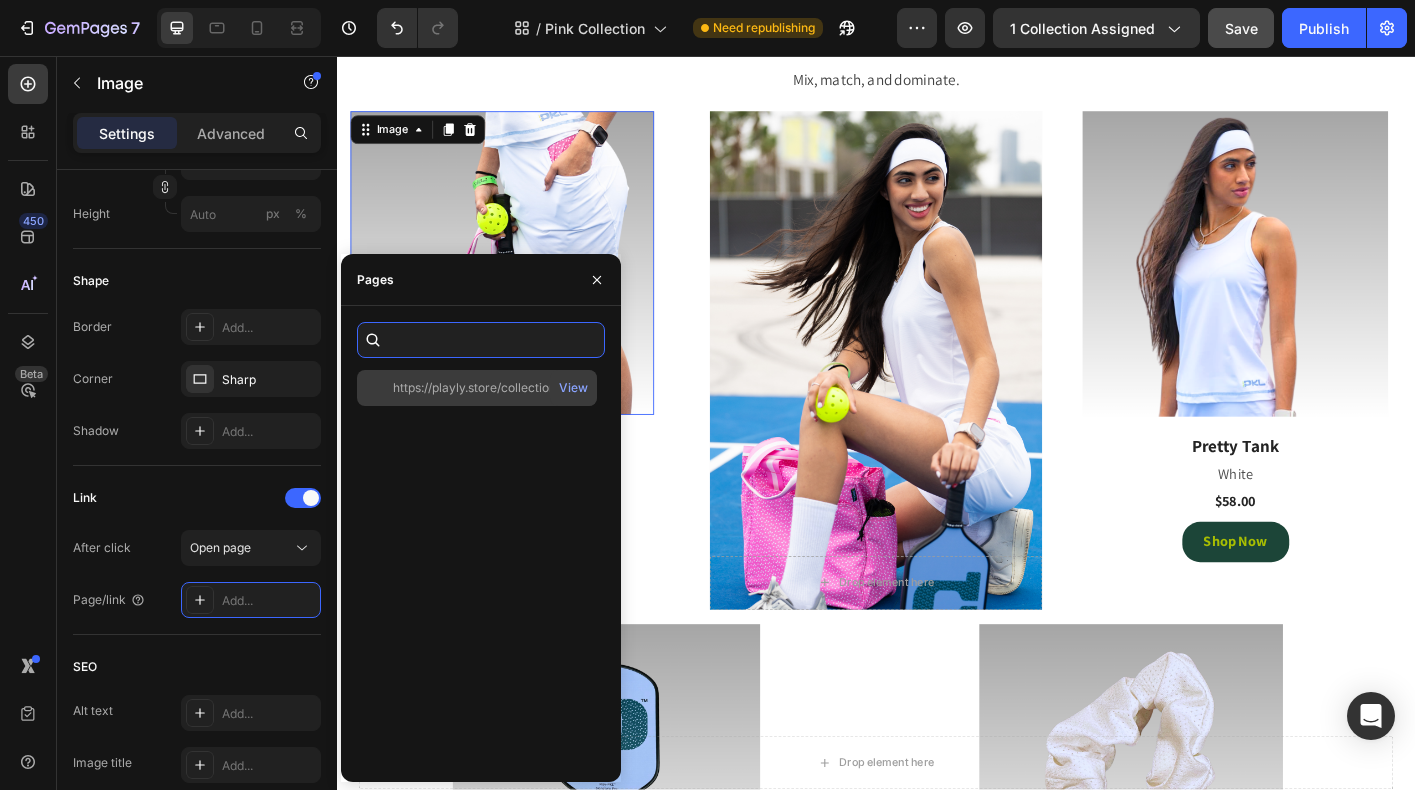 type on "https://playly.store/collections/womens-skorts/products/sammy-skort-2-0?variant=44203952701660" 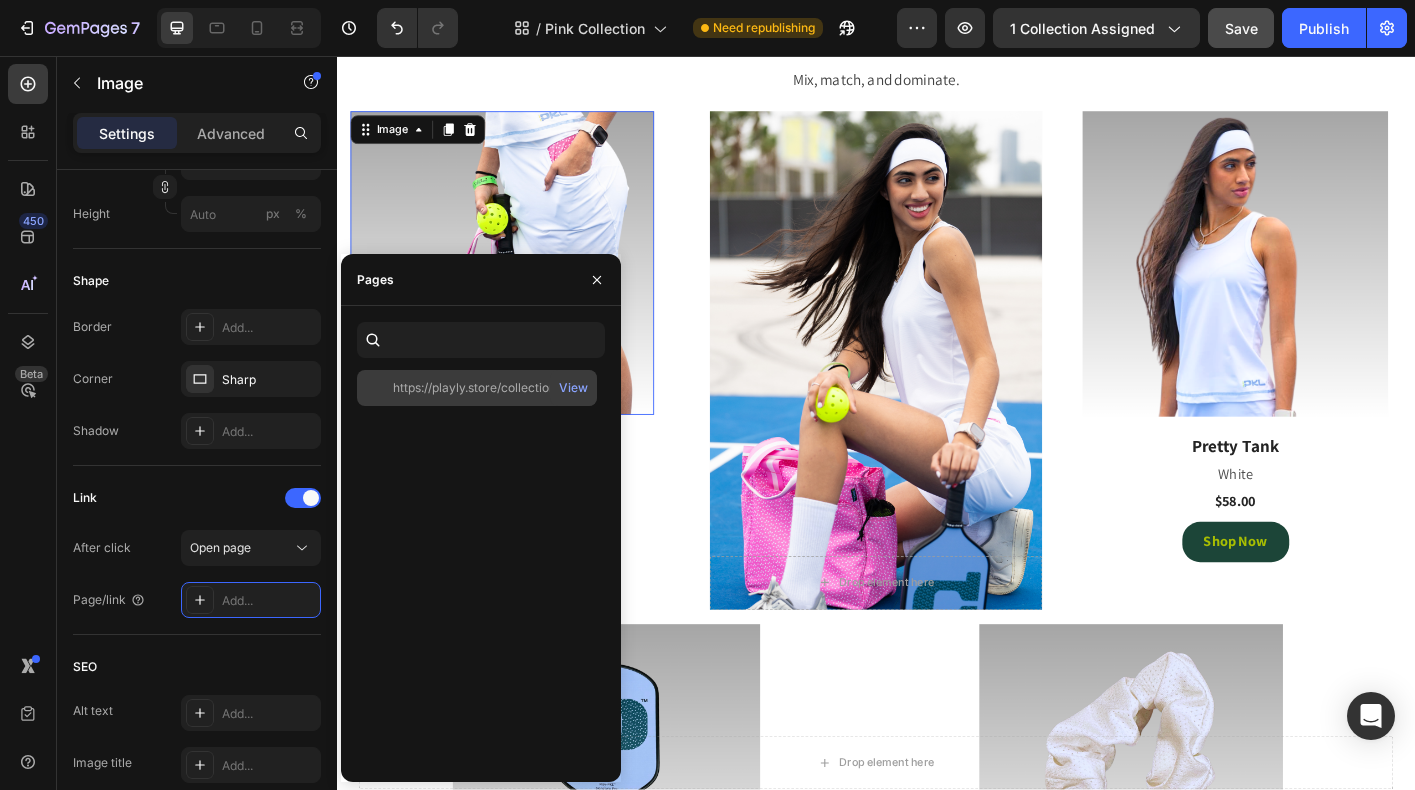 scroll, scrollTop: 0, scrollLeft: 0, axis: both 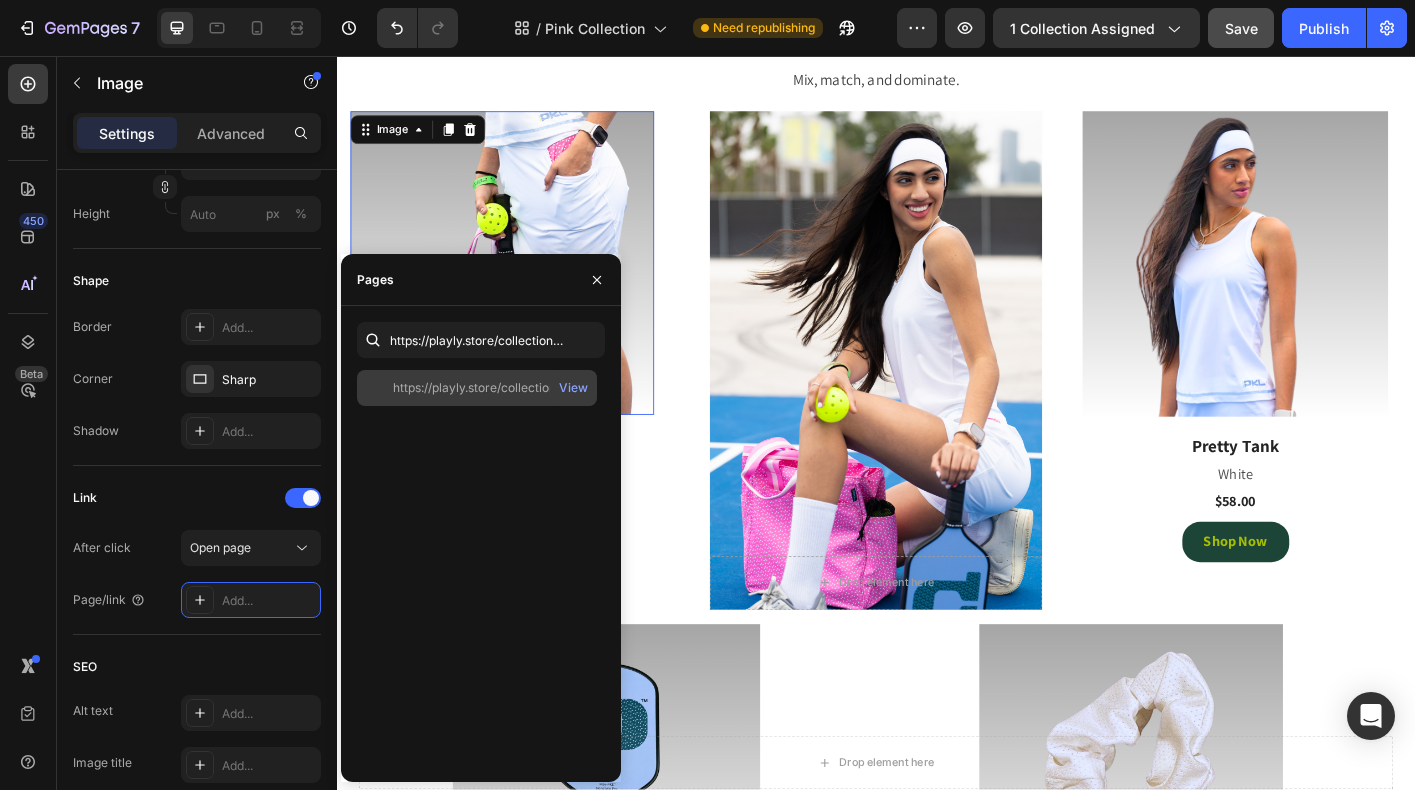 click on "https://playly.store/collections/womens-skorts/products/sammy-skort-2-0?variant=44203952701660" 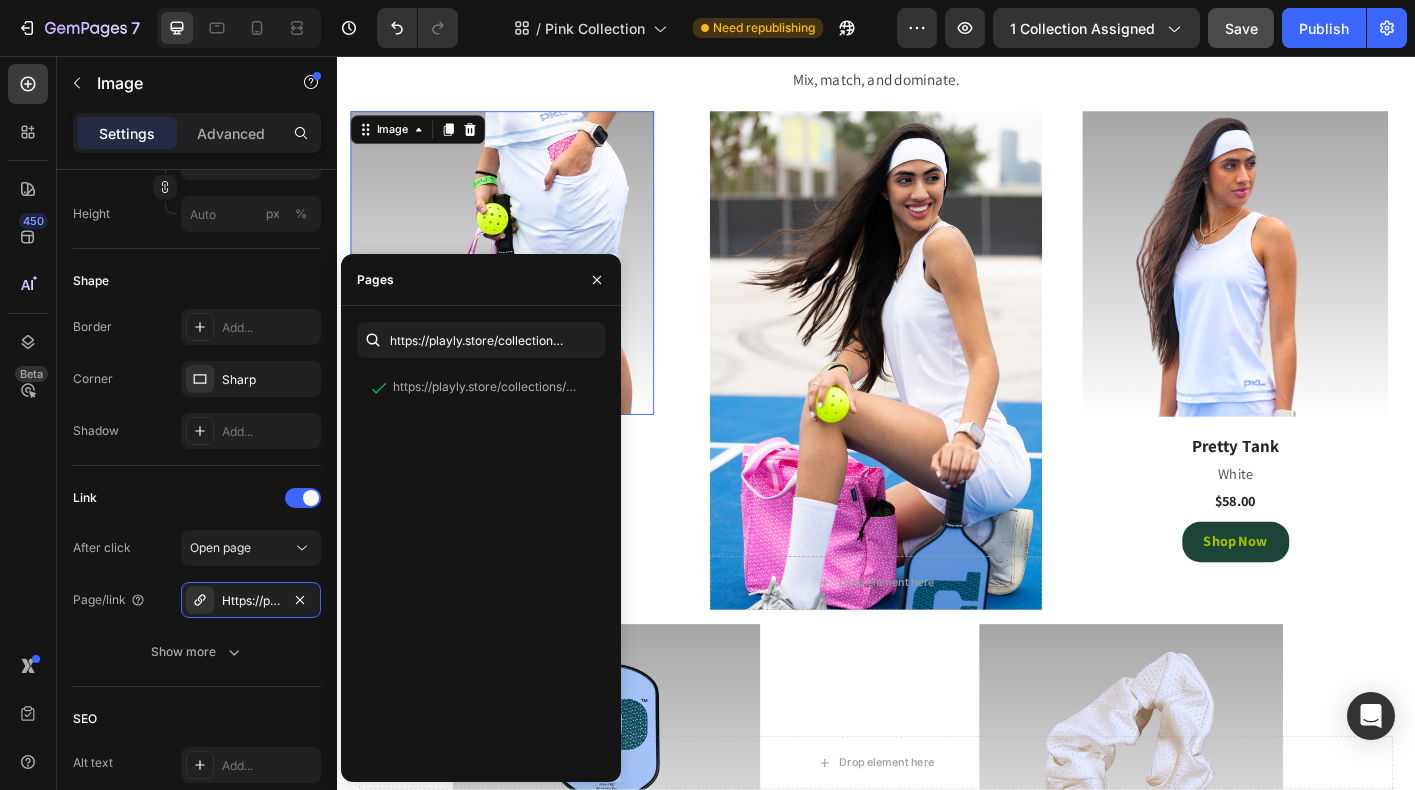 click on "Sammy Skort 2.0" at bounding box center [521, 488] 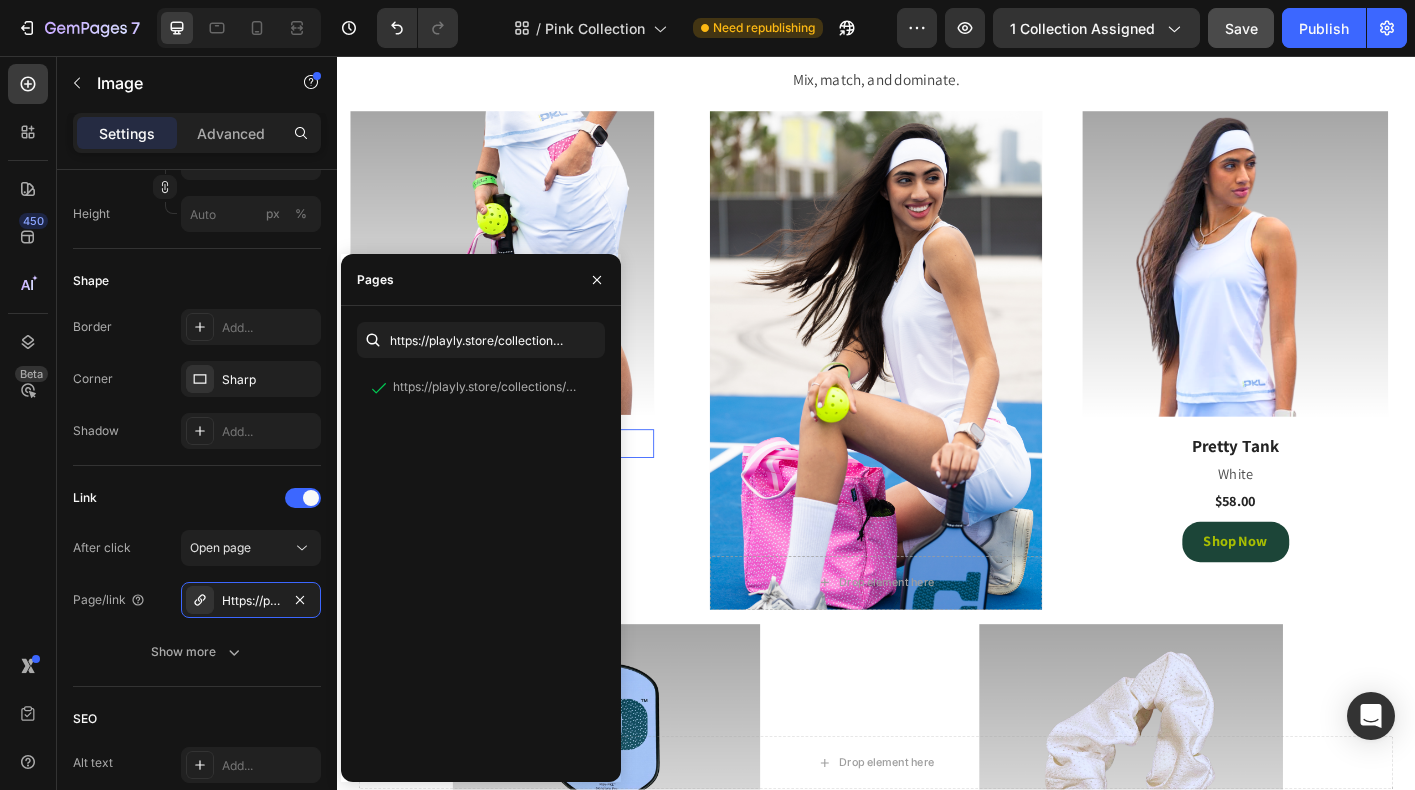 scroll, scrollTop: 0, scrollLeft: 0, axis: both 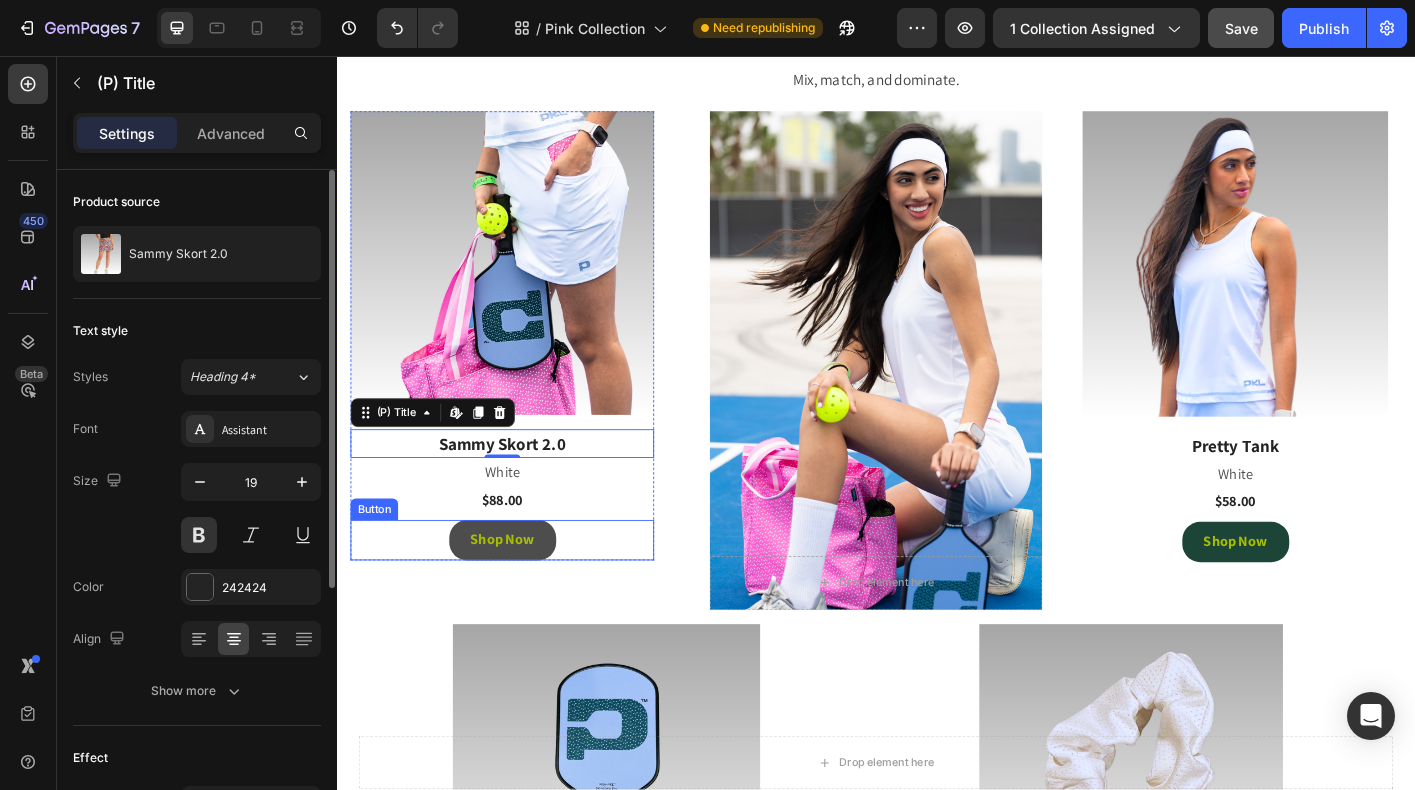 click on "Shop Now" at bounding box center (521, 595) 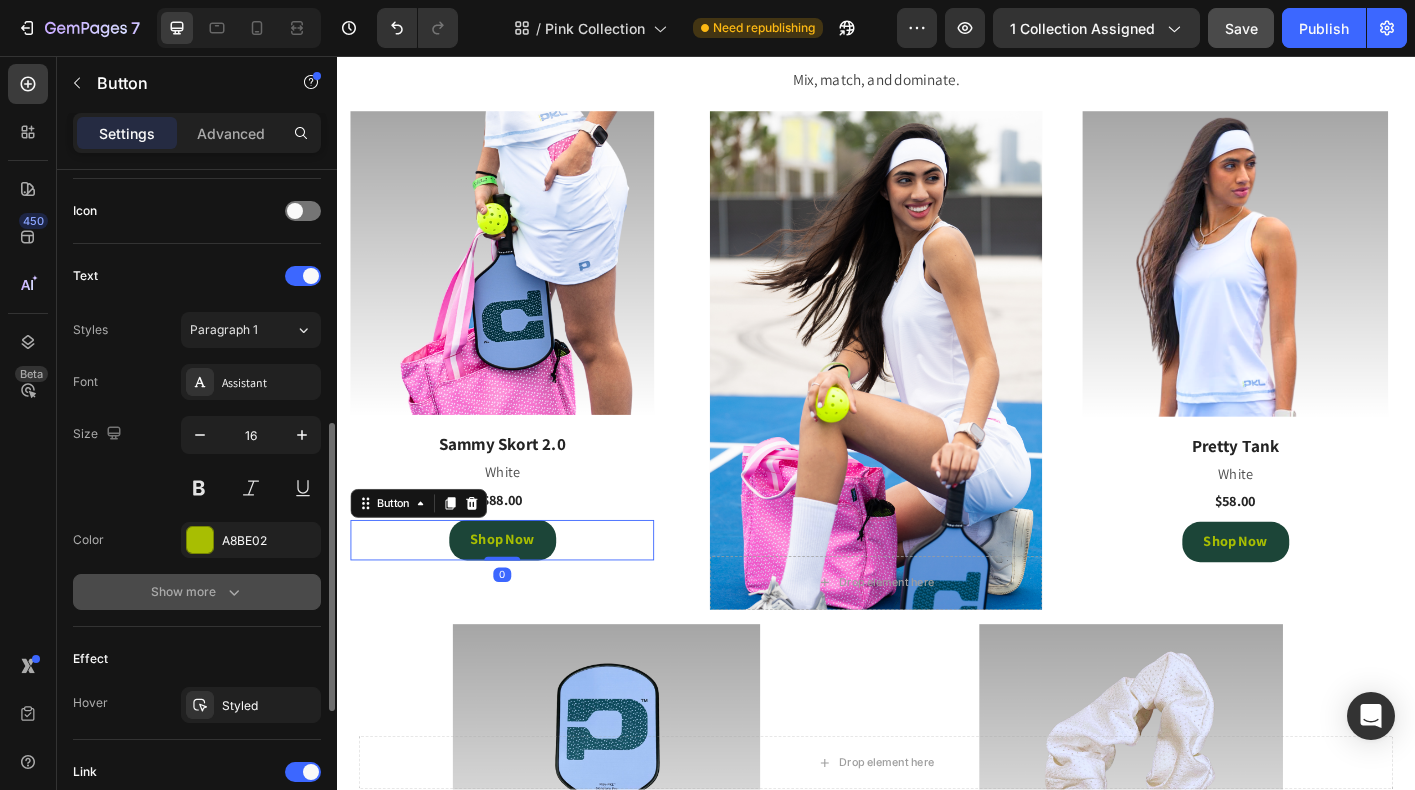scroll, scrollTop: 913, scrollLeft: 0, axis: vertical 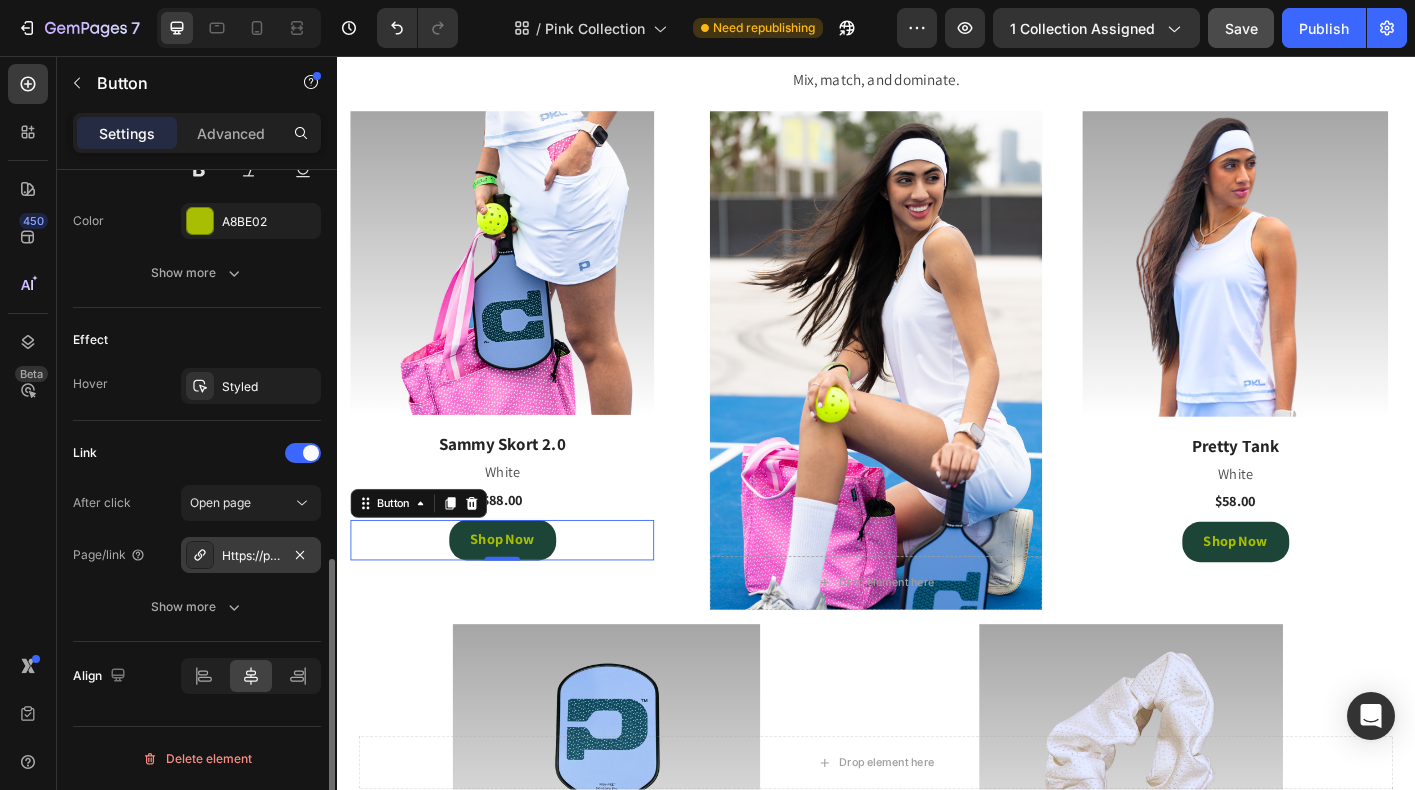 click on "Https://play-pkl.Com/womens-skorts/sammy-skort-2-0?Variant=44203952701660" at bounding box center (251, 556) 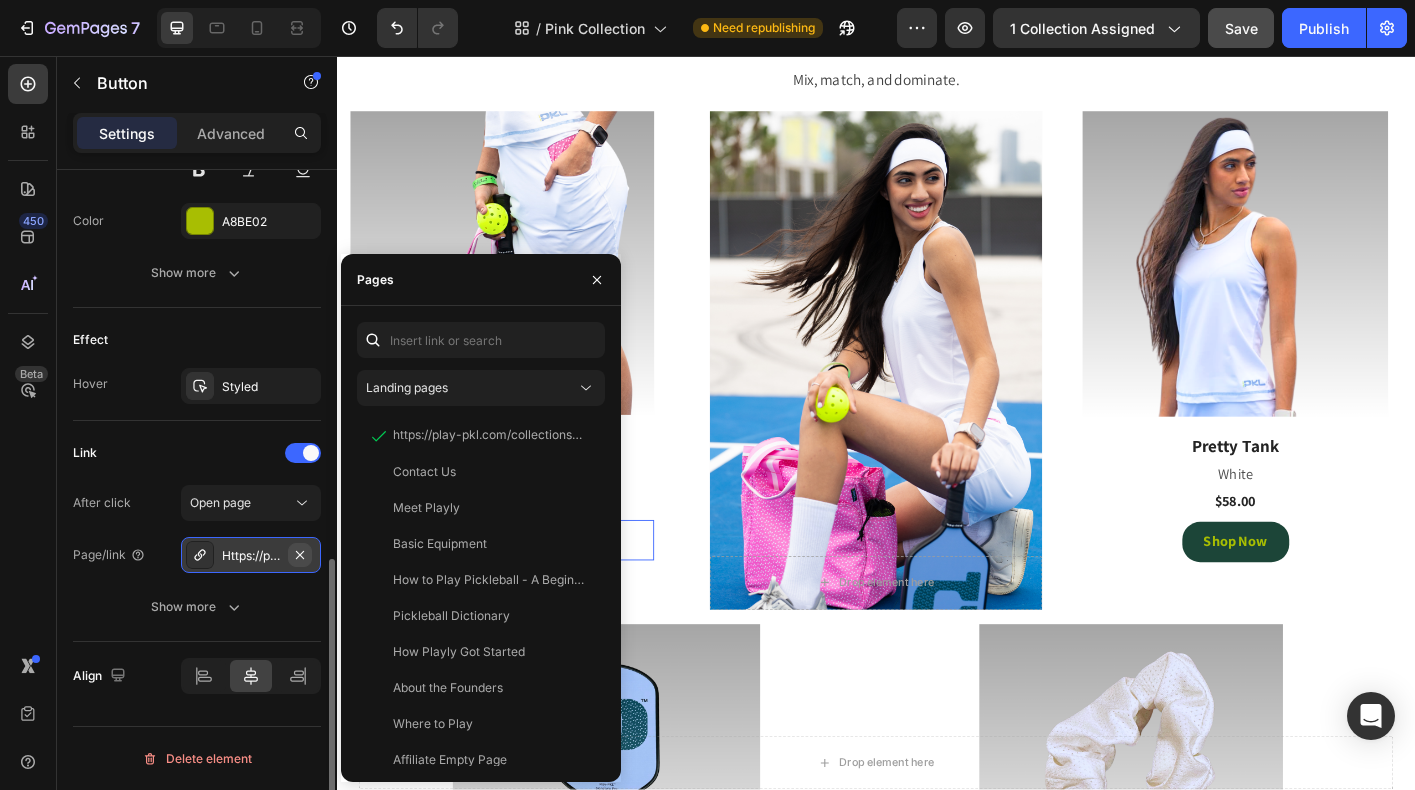 click 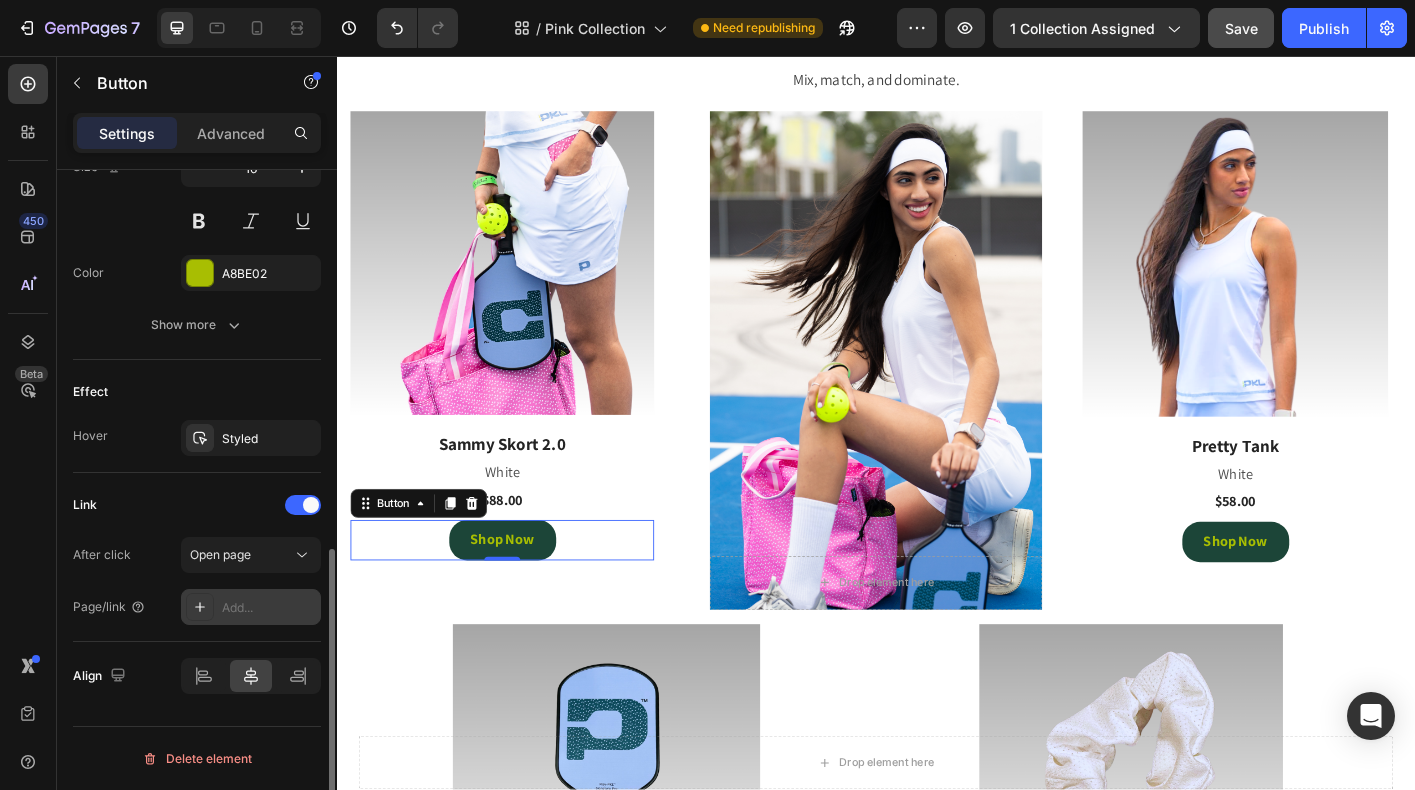 click on "Add..." at bounding box center (269, 608) 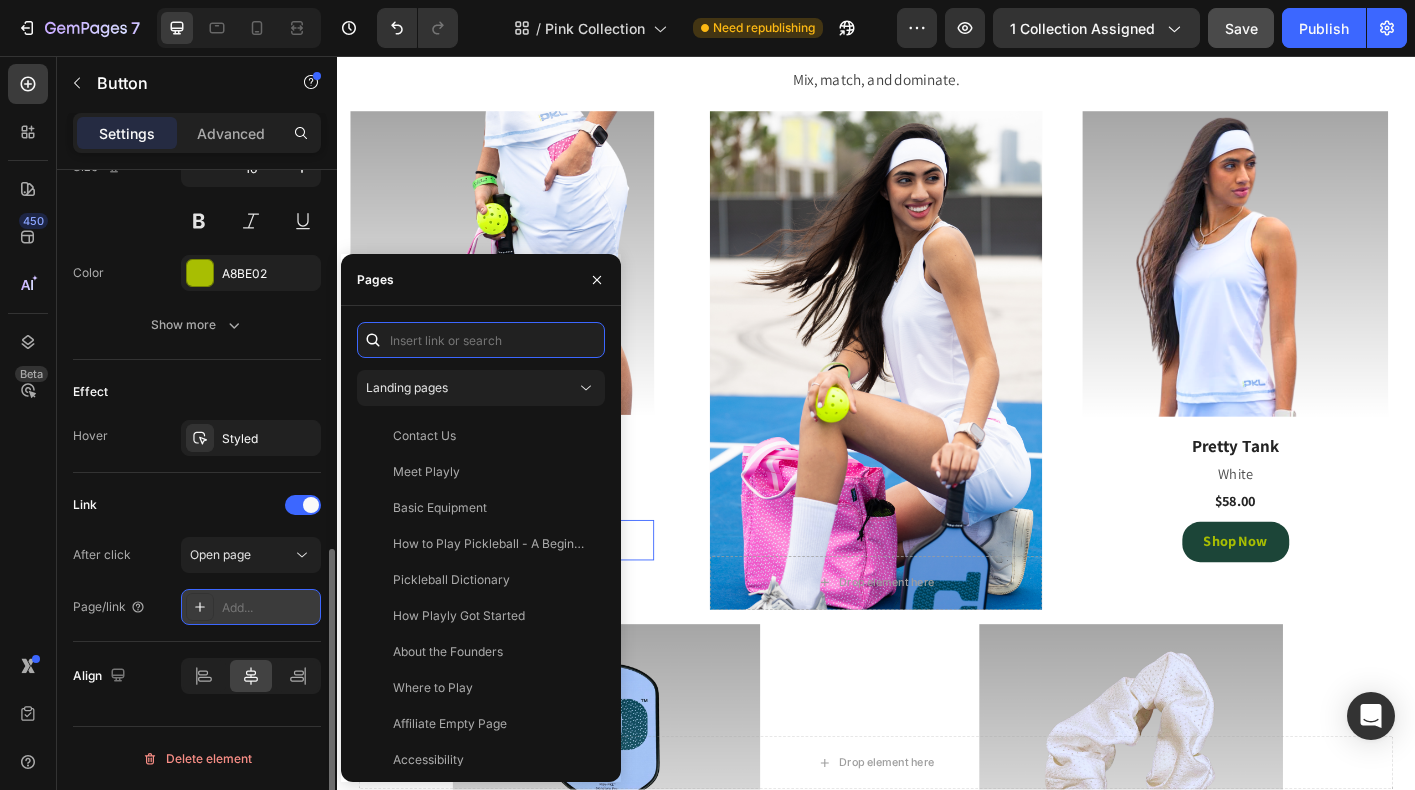 paste on "https://playly.store/collections/womens-skorts/products/sammy-skort-2-0?variant=44203952701660" 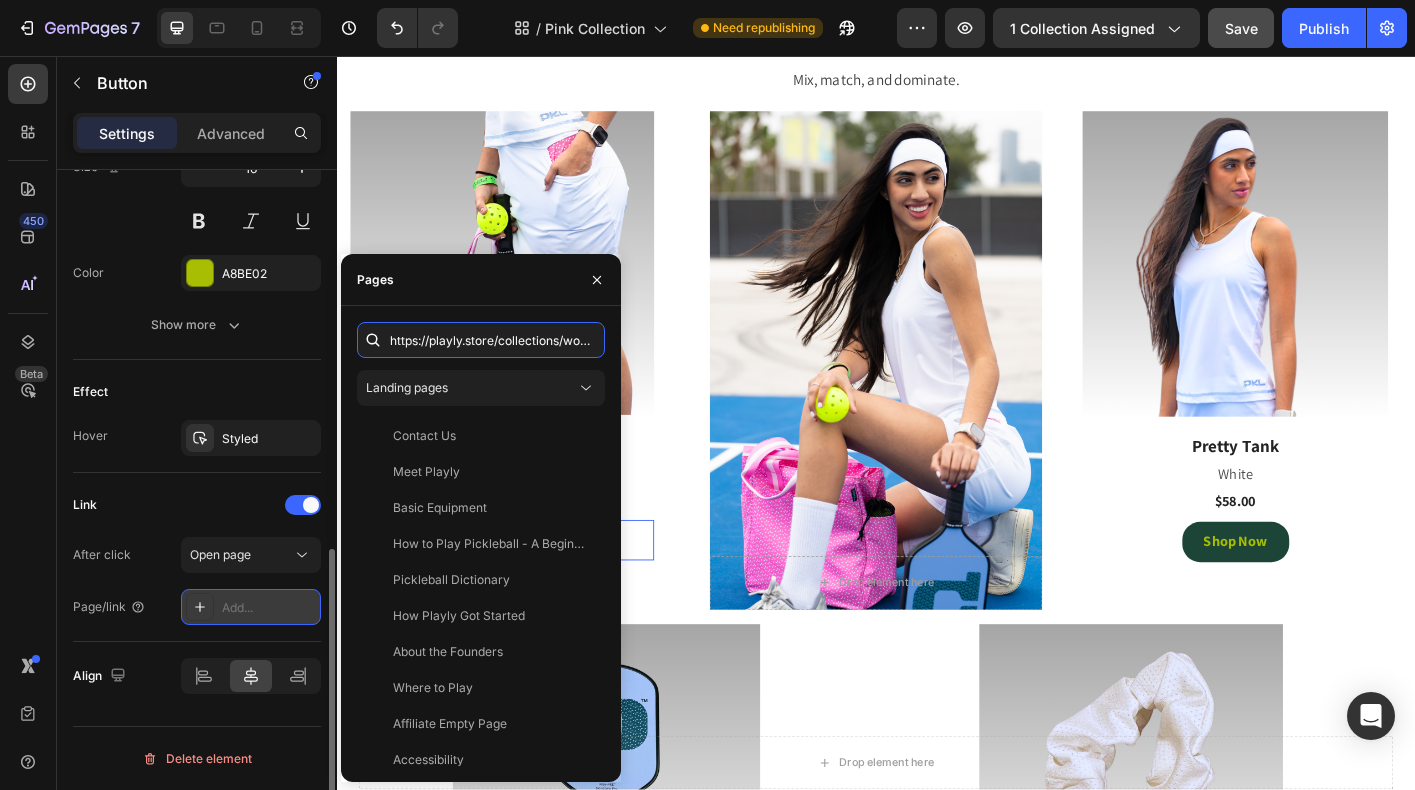scroll, scrollTop: 0, scrollLeft: 401, axis: horizontal 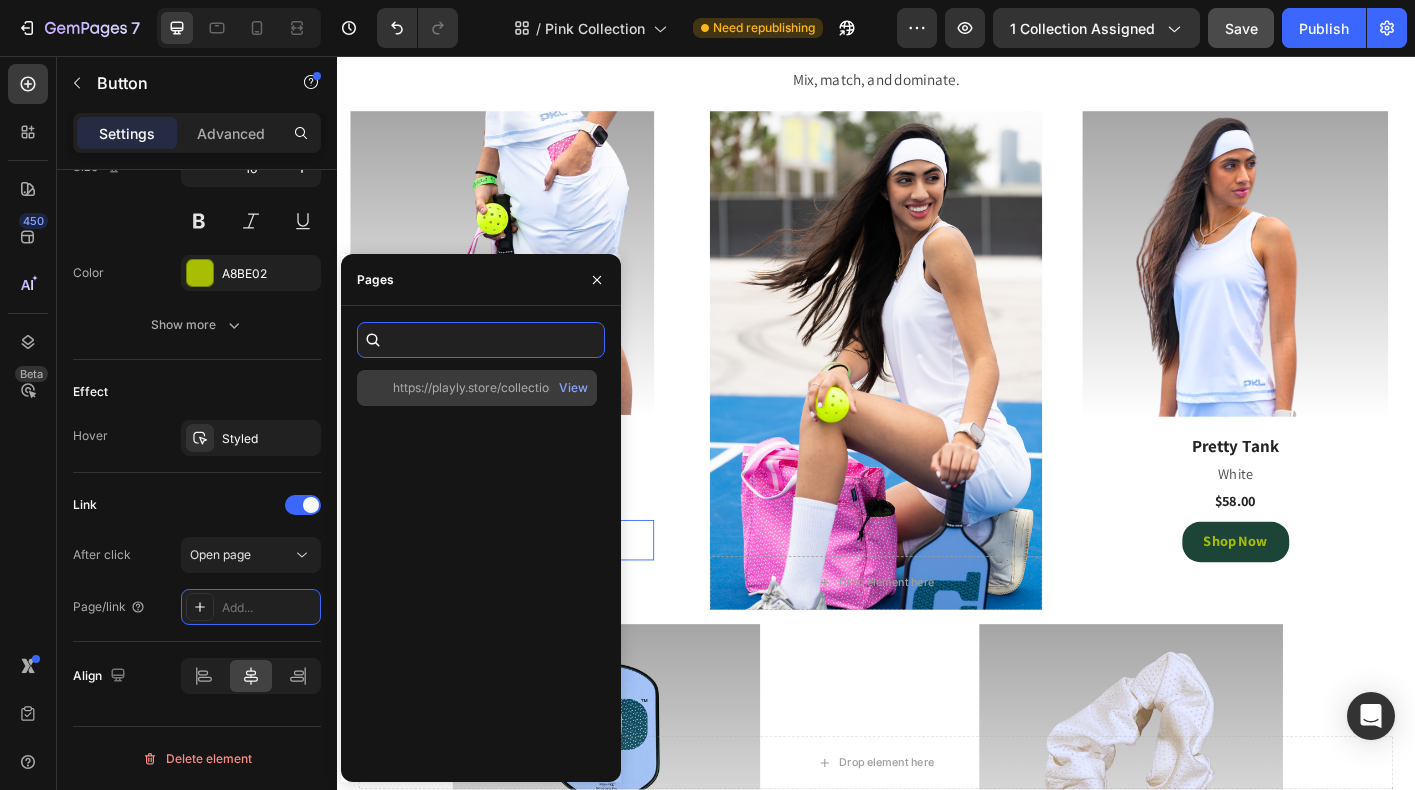 type on "https://playly.store/collections/womens-skorts/products/sammy-skort-2-0?variant=44203952701660" 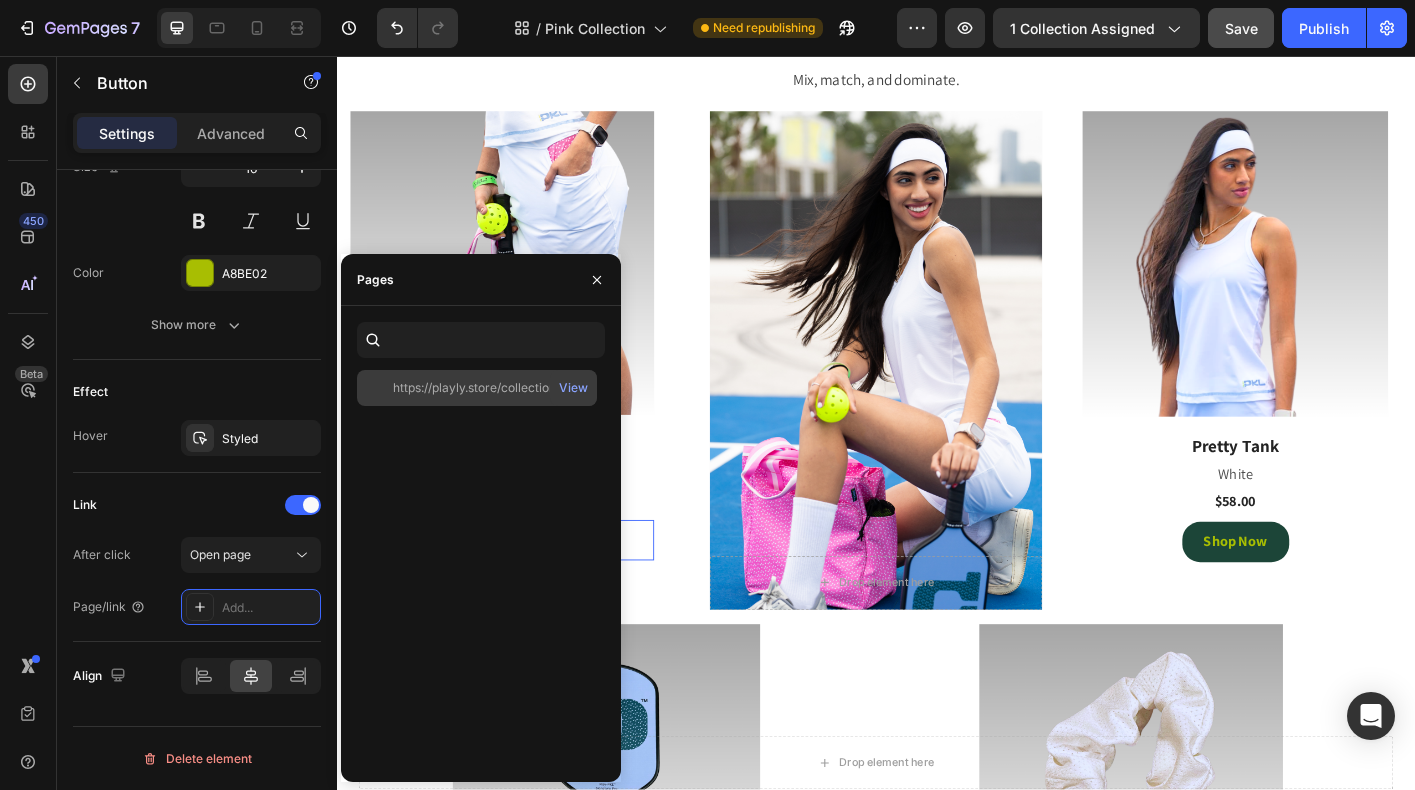 click on "https://playly.store/collections/womens-skorts/products/sammy-skort-2-0?variant=44203952701660" 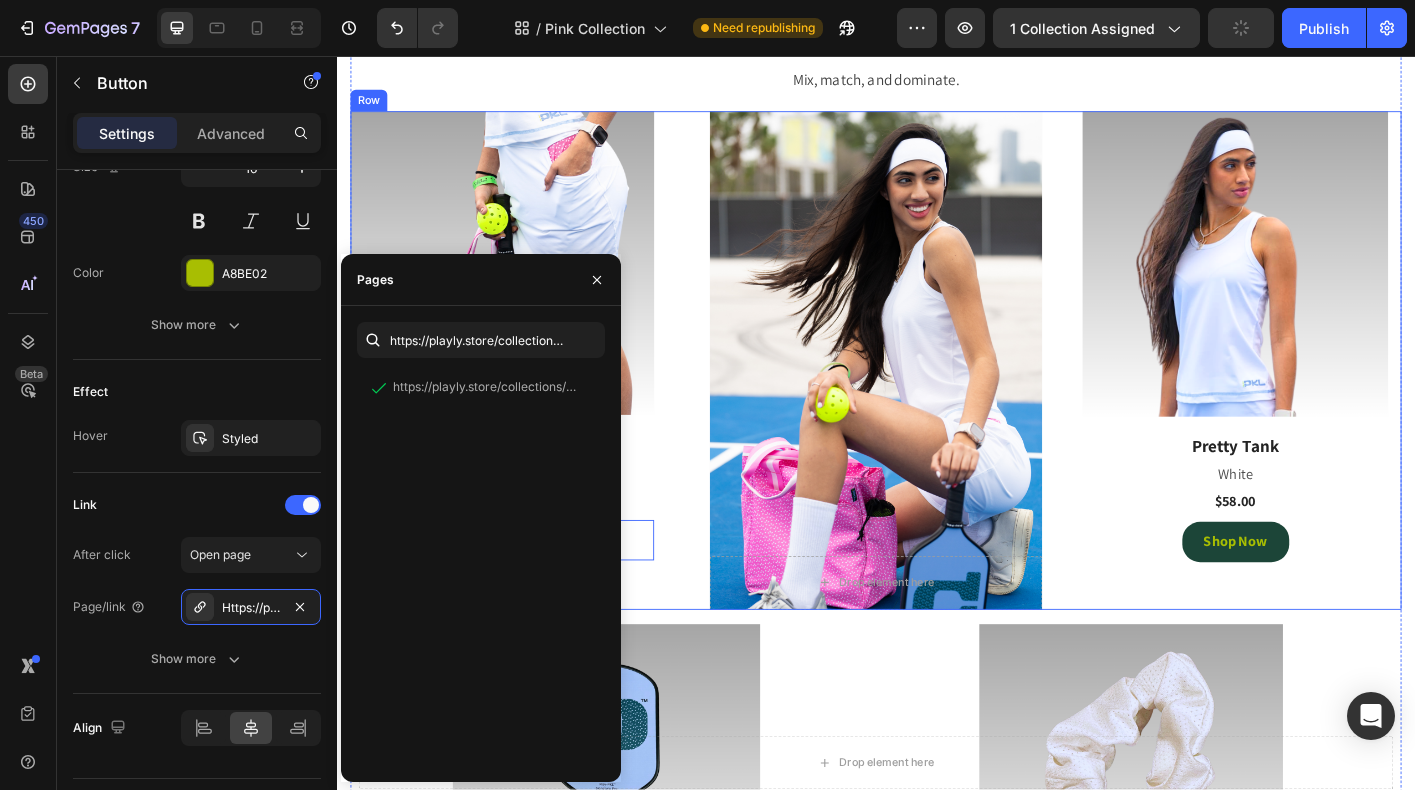 click on "Image Sammy Skort 2.0 (P) Title White Text Block $88.00 (P) Price (P) Price Shop Now Button   0 Product Row" at bounding box center (537, 395) 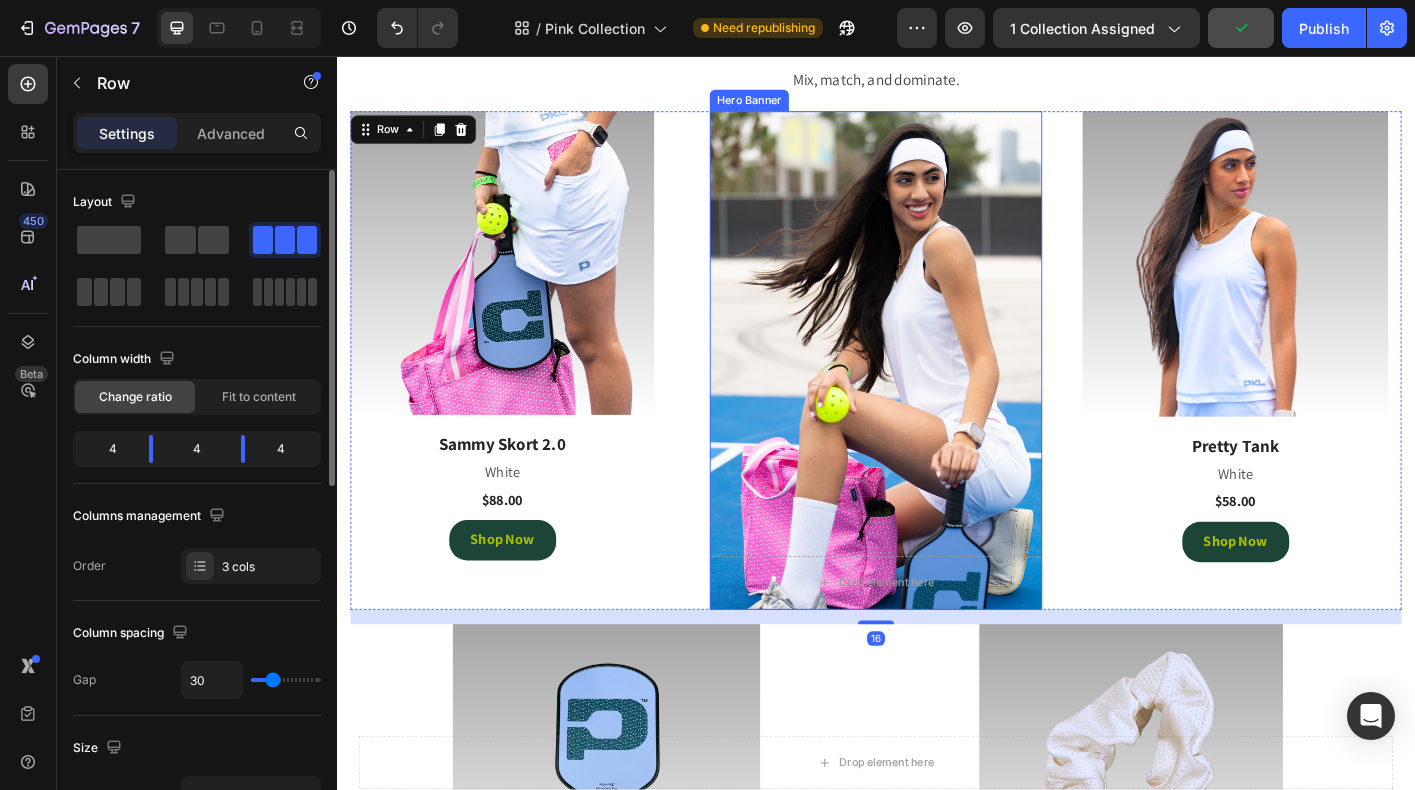 click at bounding box center (937, 395) 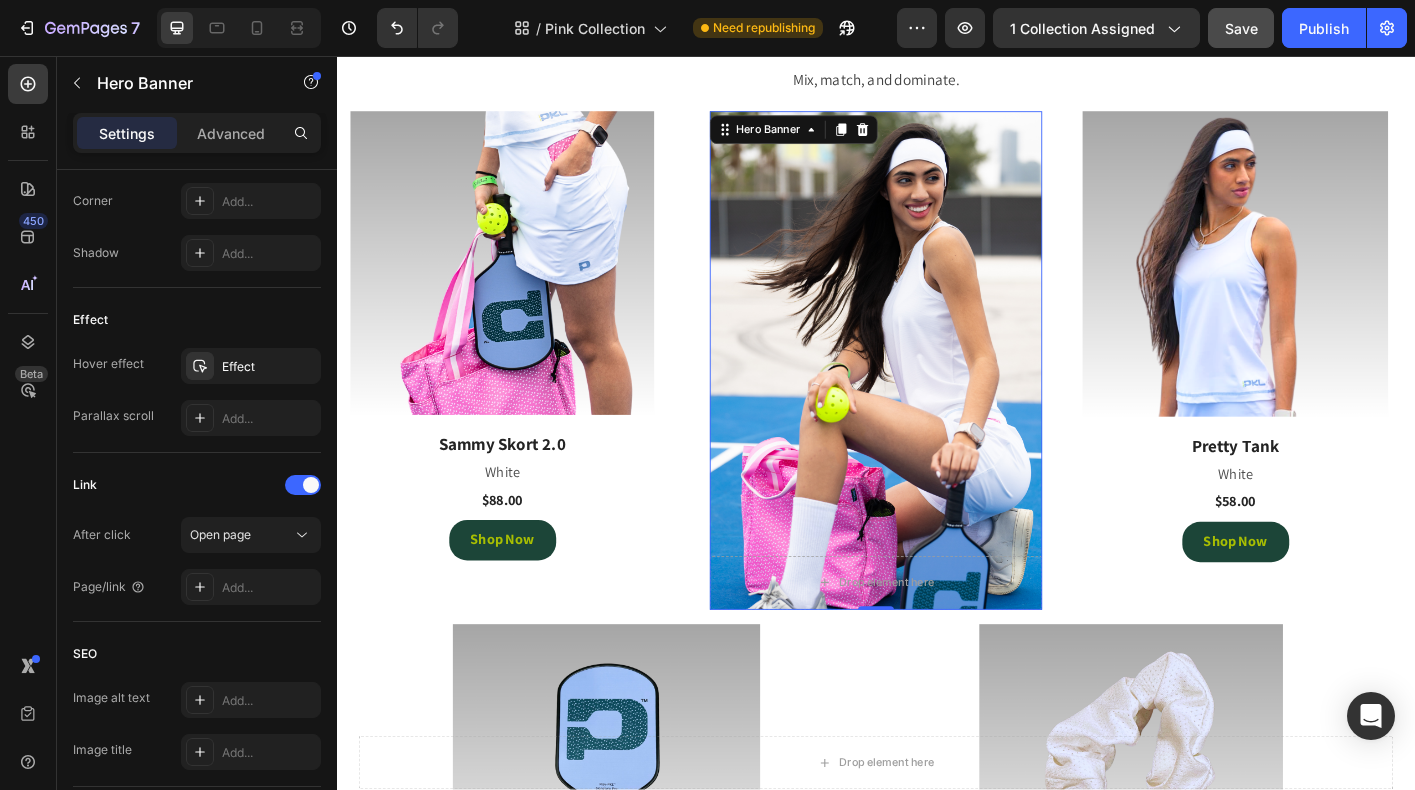 scroll, scrollTop: 1090, scrollLeft: 0, axis: vertical 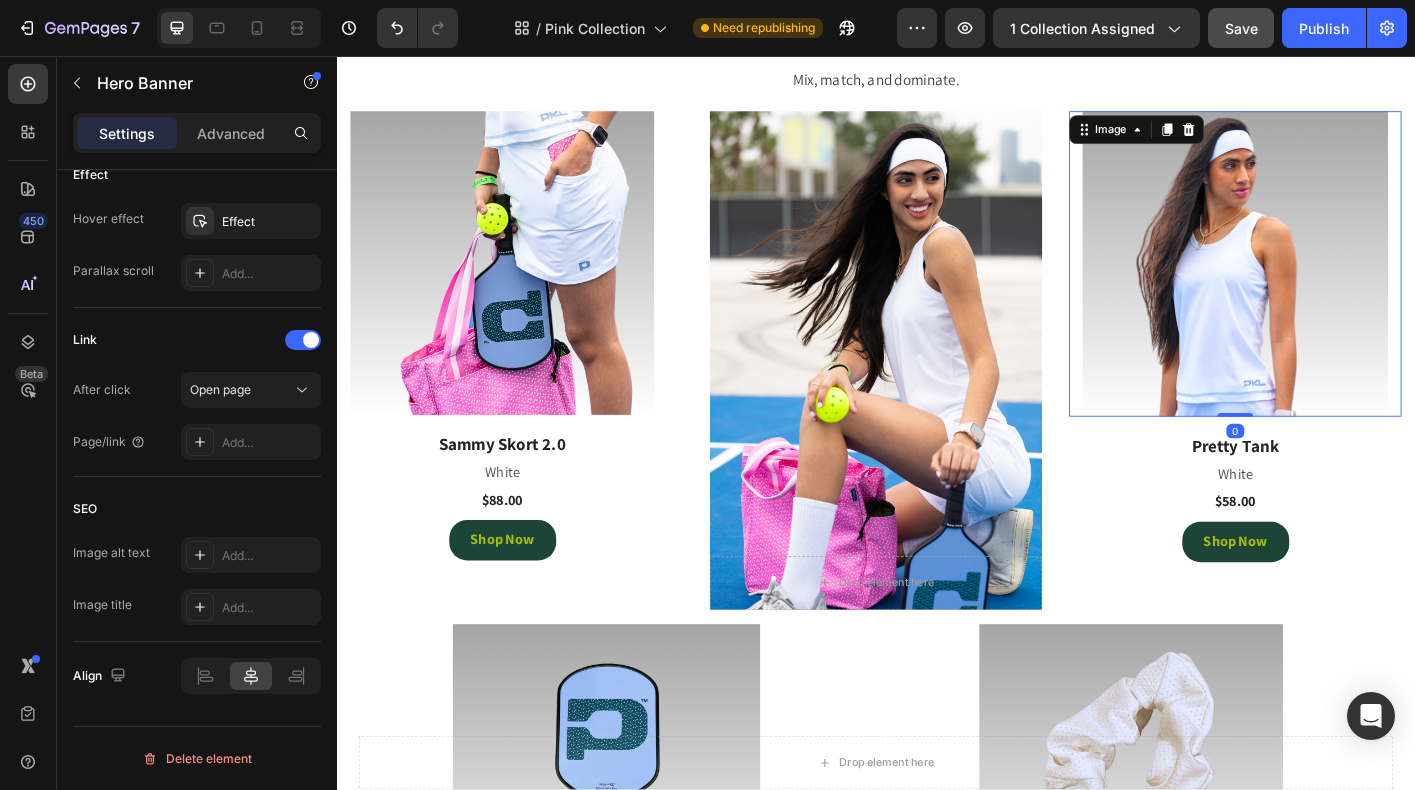 click at bounding box center (1337, 288) 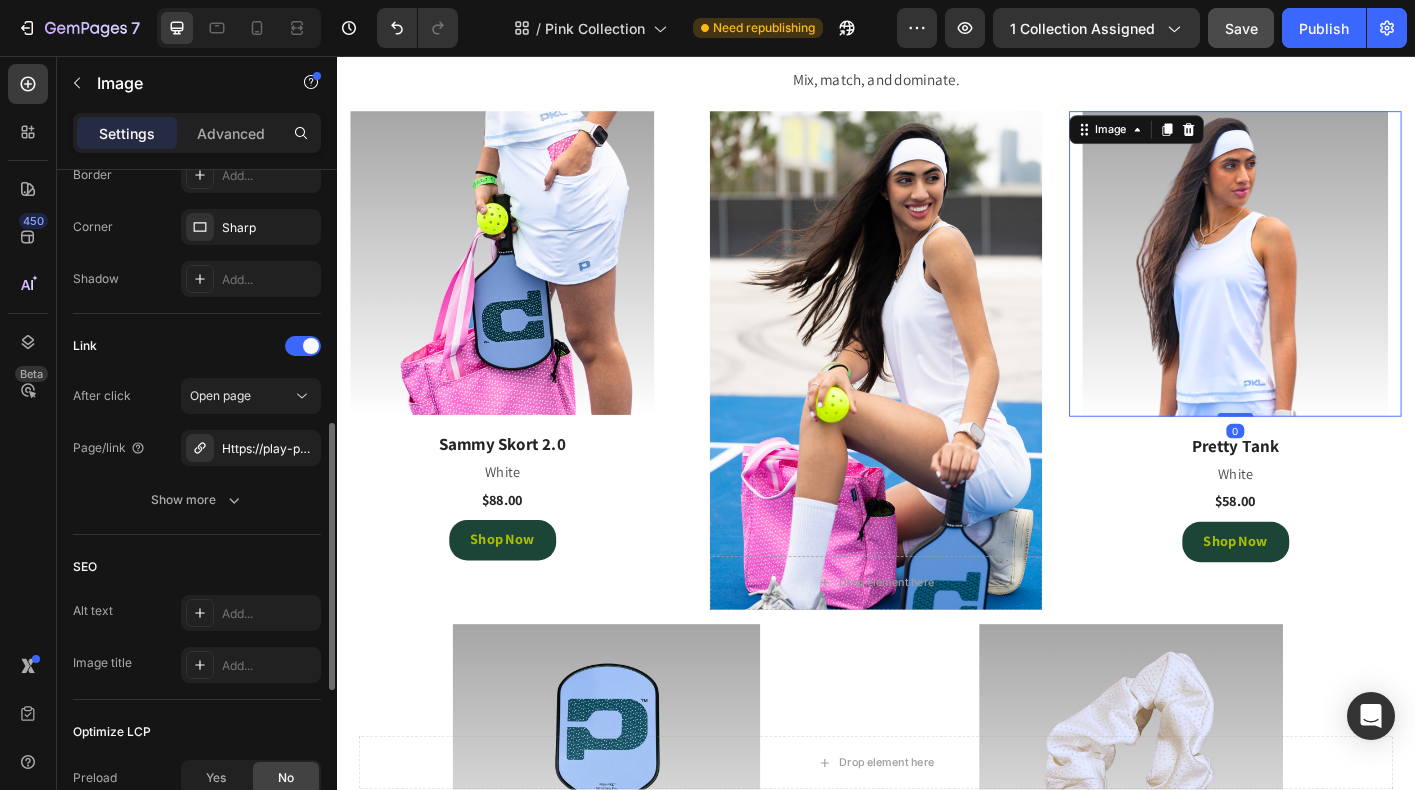 scroll, scrollTop: 1039, scrollLeft: 0, axis: vertical 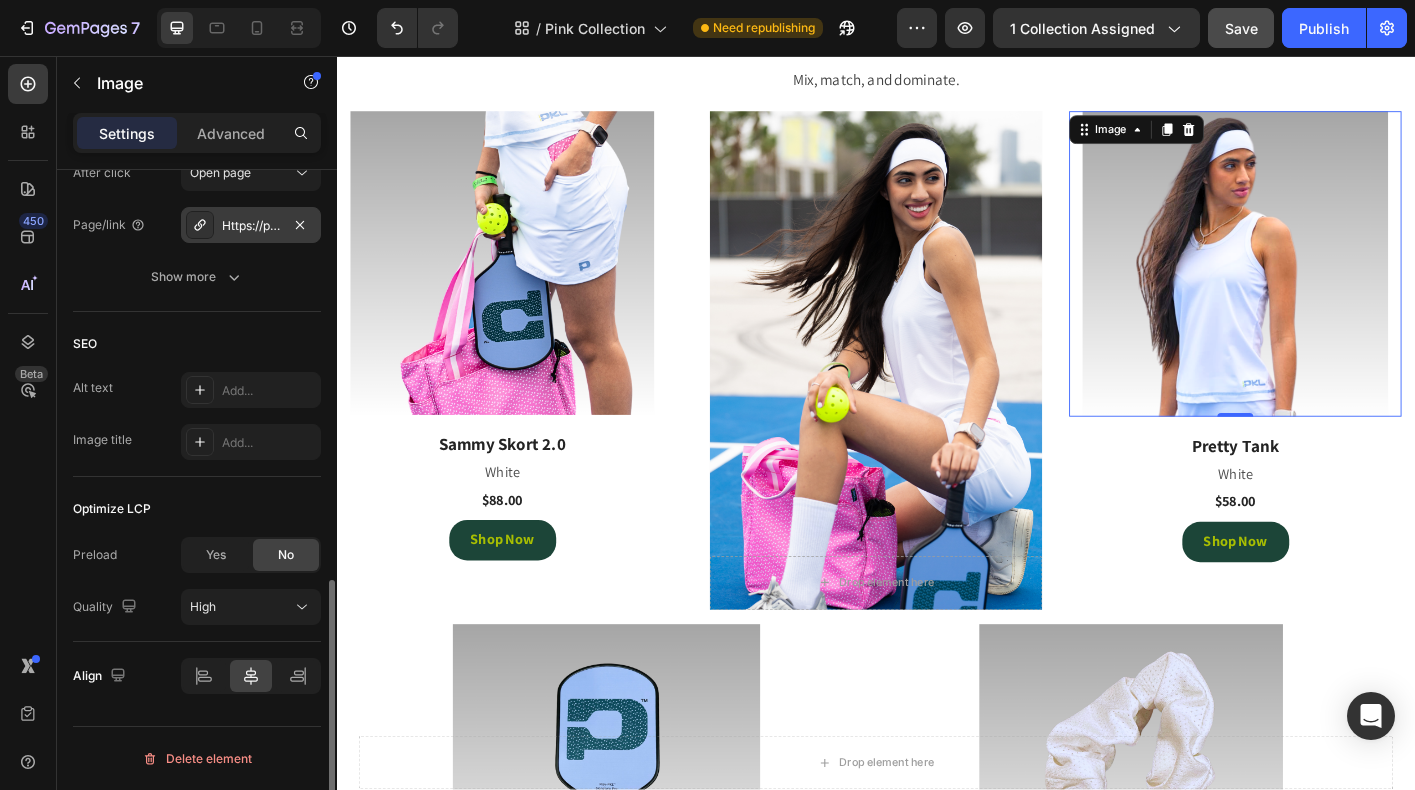 click on "Https://play-pkl.Com/womens-tanks/pretty-tank?Variant=44139410620636" at bounding box center [251, 226] 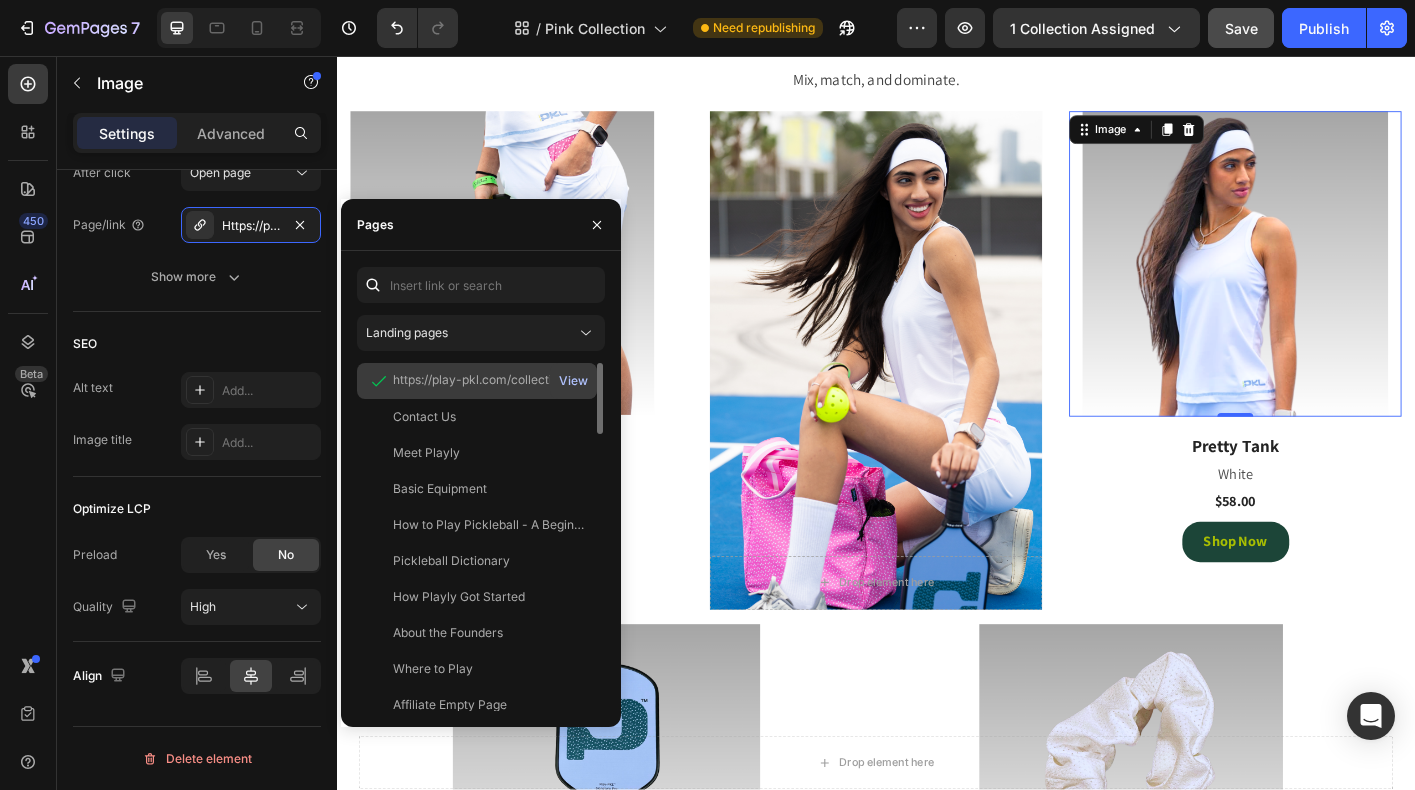 click on "View" at bounding box center [573, 381] 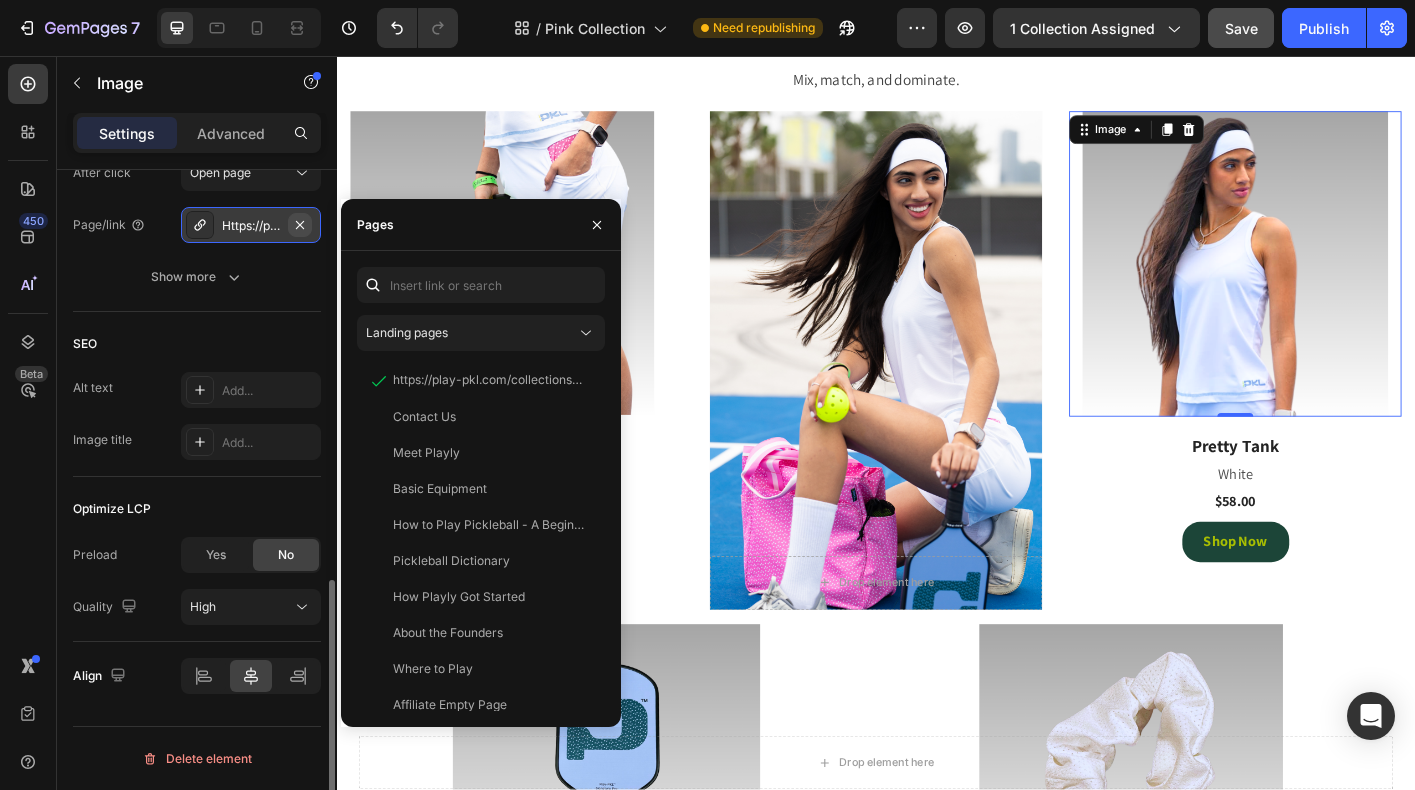 click 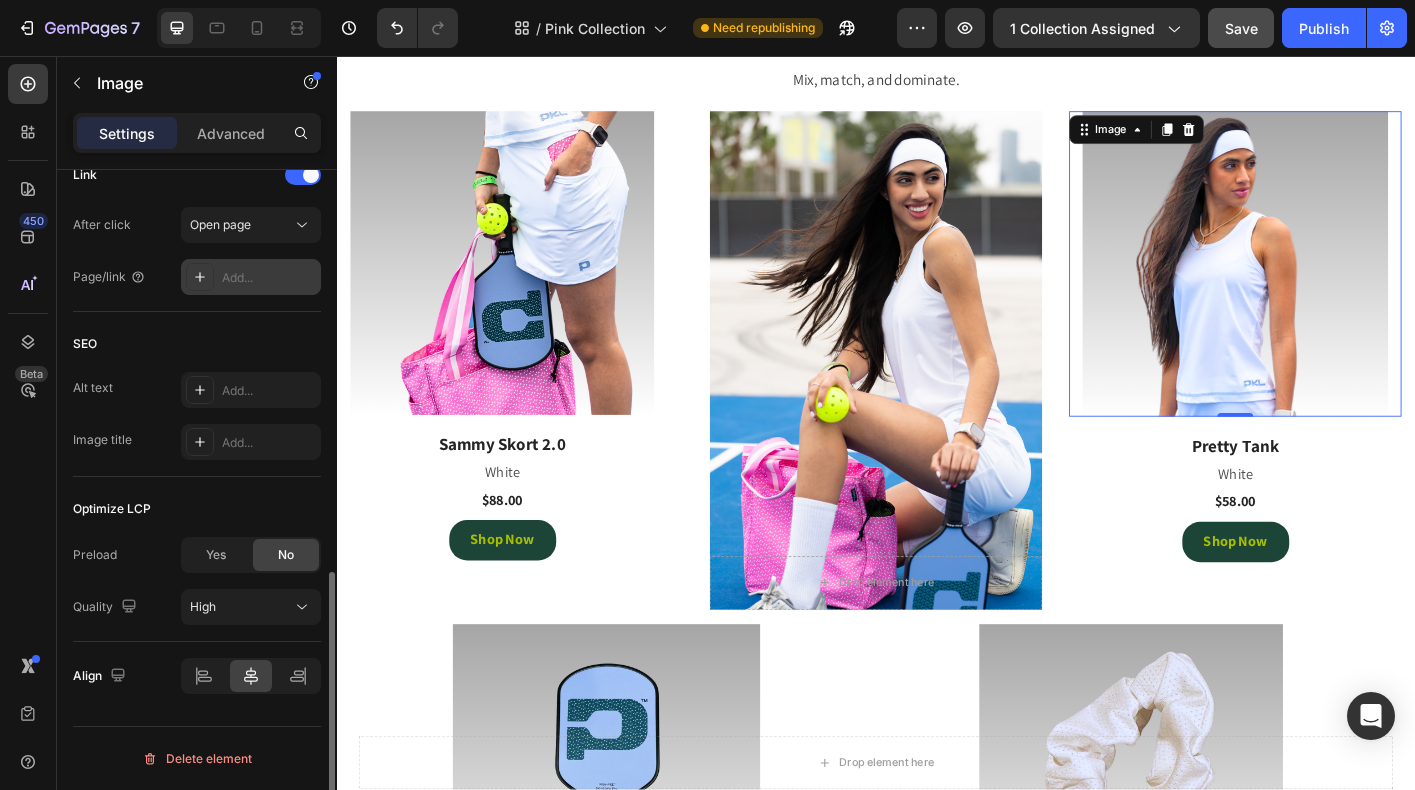 click on "Add..." at bounding box center (269, 278) 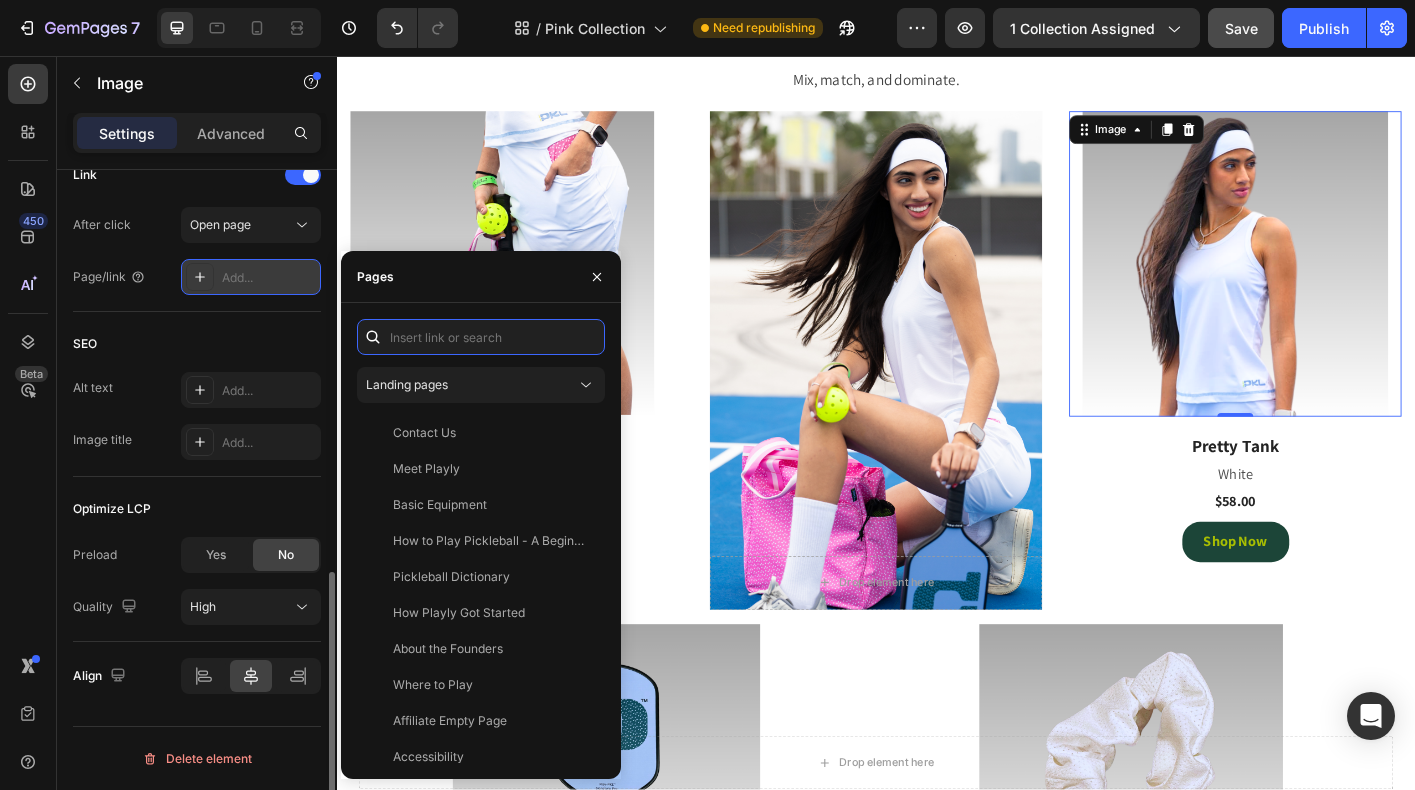 paste on "https://play-pkl.com/collections/womens-tanks/products/pretty-tank?variant=44139410620636" 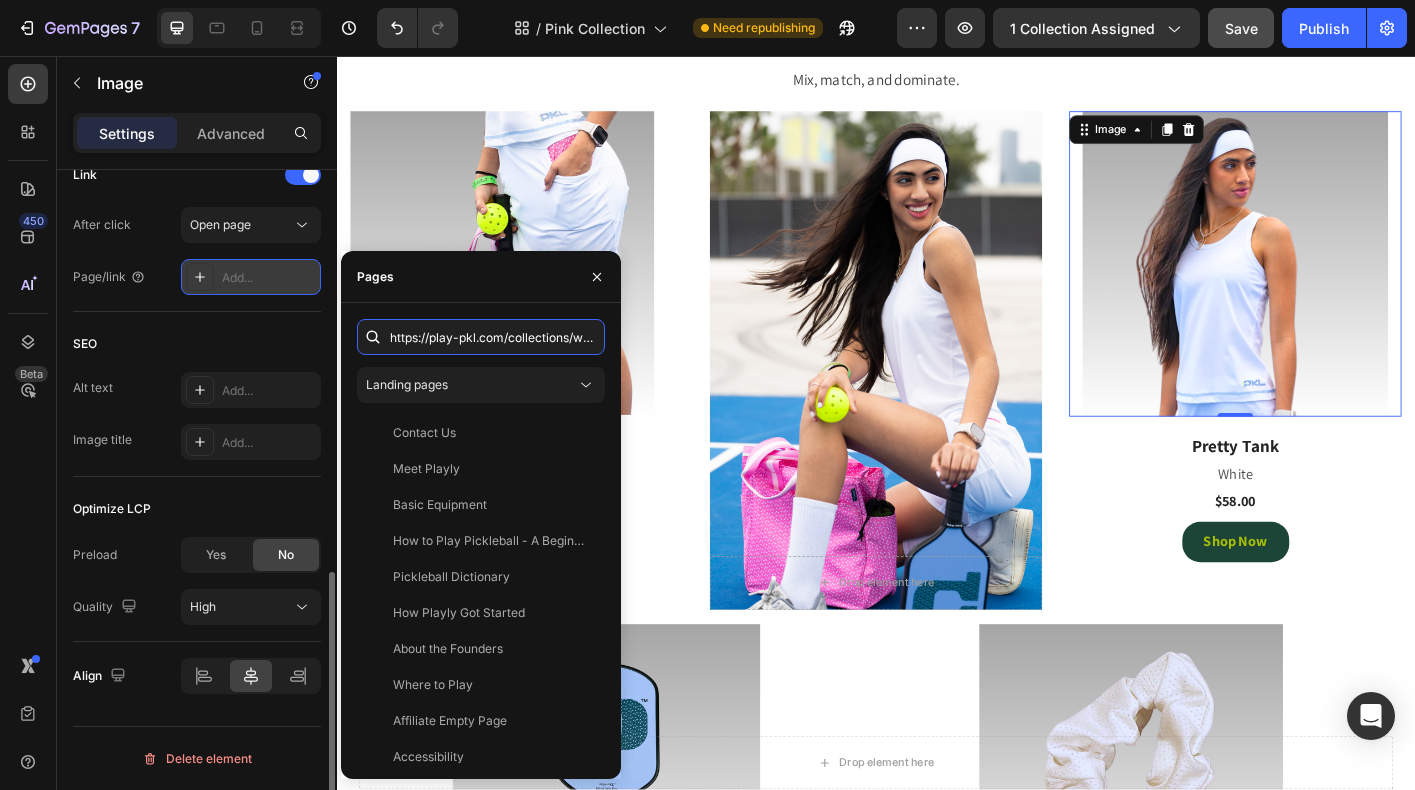 scroll, scrollTop: 0, scrollLeft: 368, axis: horizontal 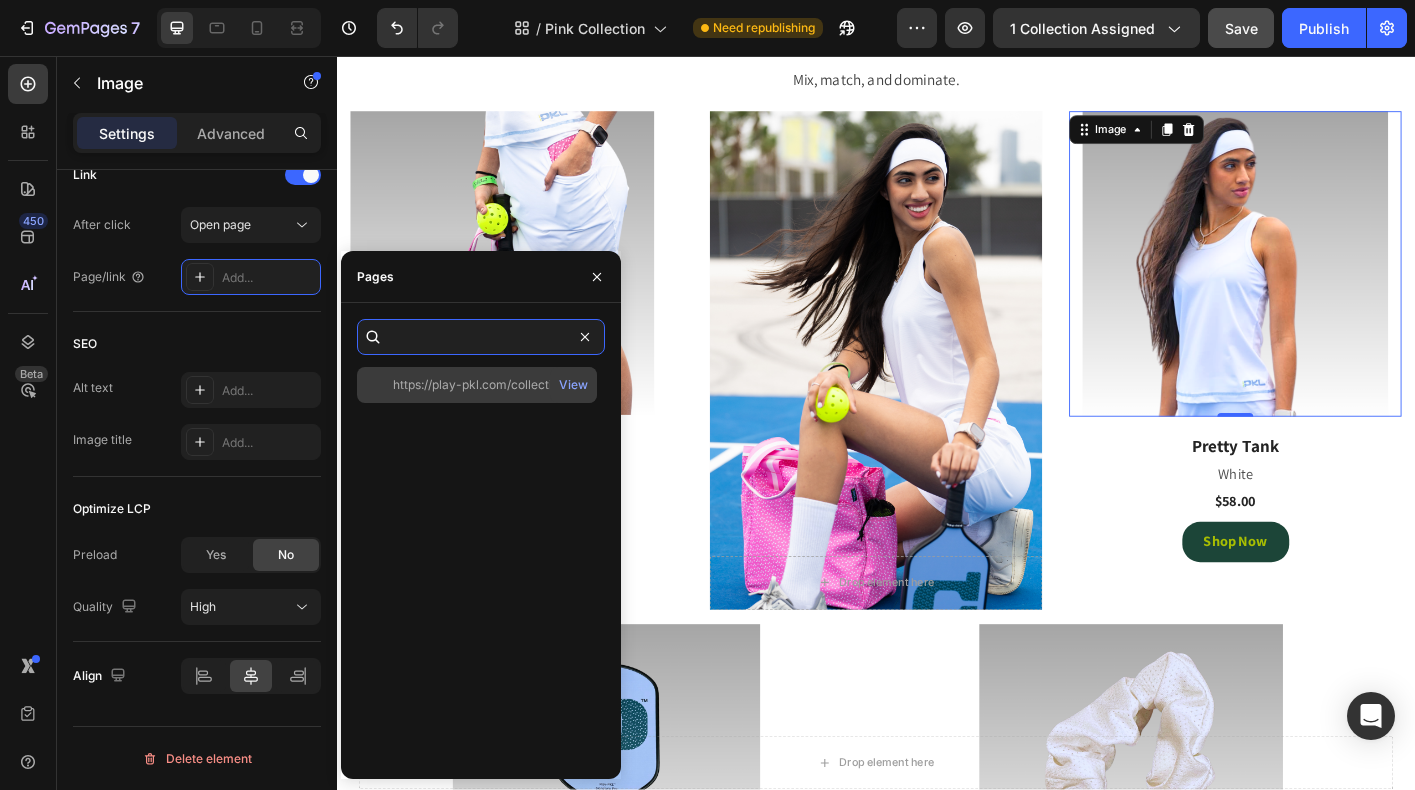 type on "https://play-pkl.com/collections/womens-tanks/products/pretty-tank?variant=44139410620636" 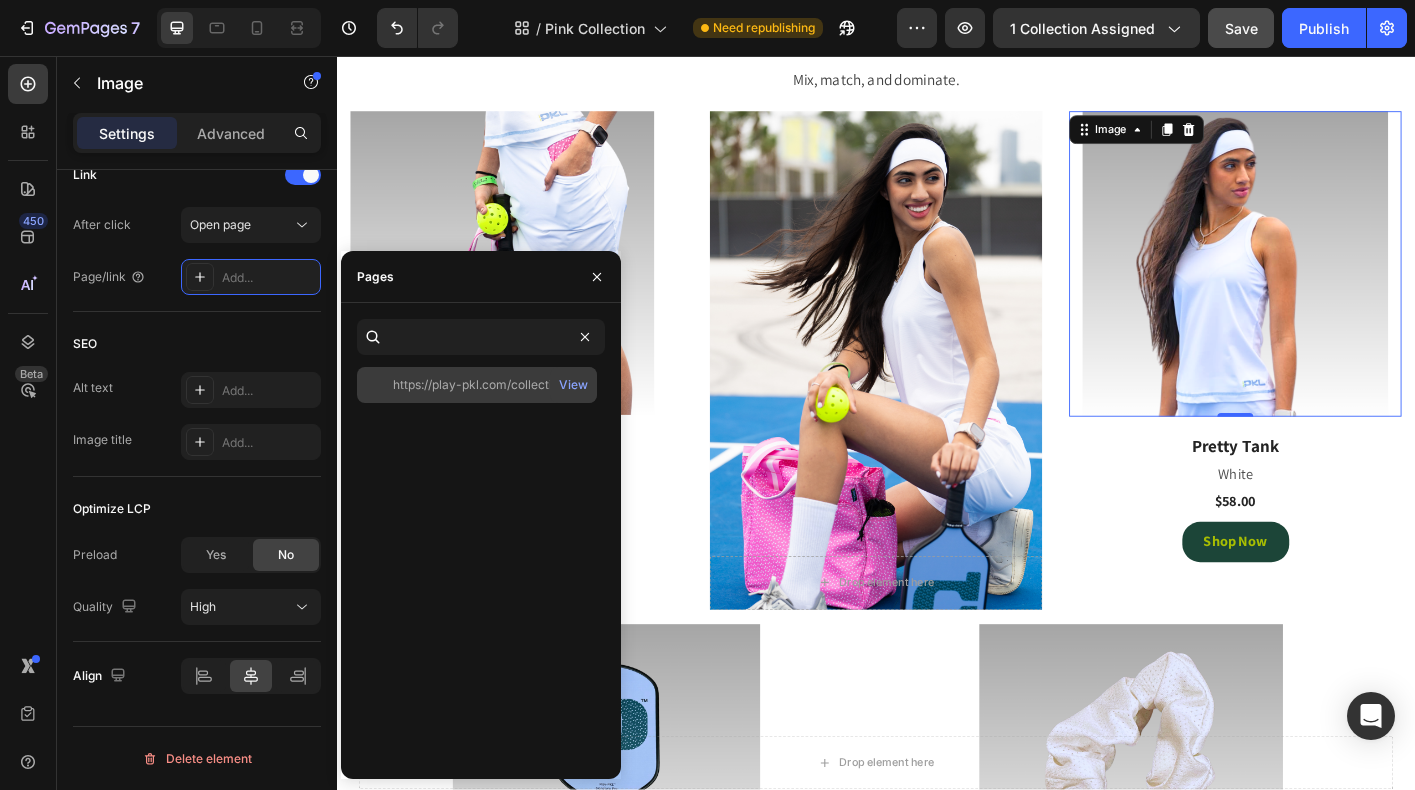 click on "https://play-pkl.com/collections/womens-tanks/products/pretty-tank?variant=44139410620636" 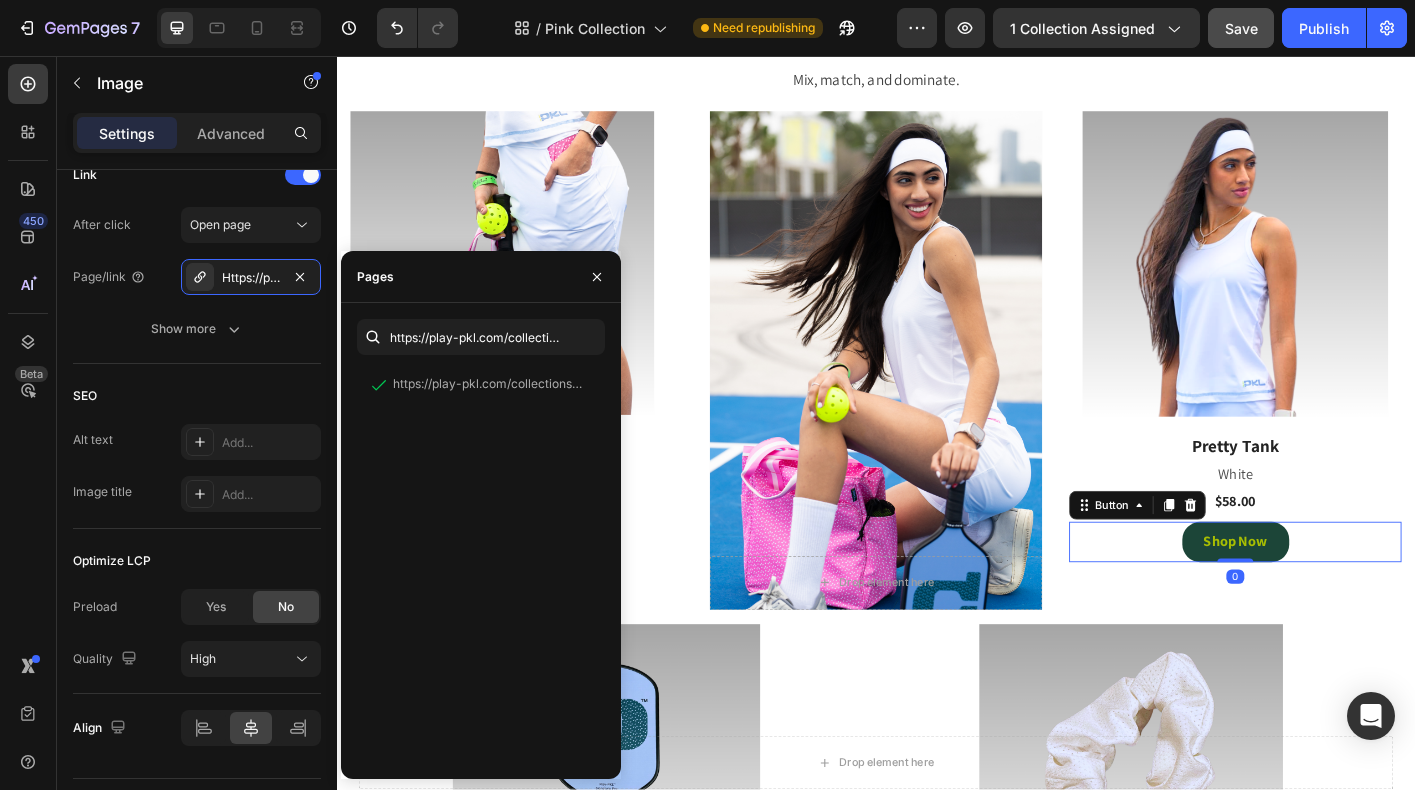 click on "Shop Now Button   0" at bounding box center [1337, 597] 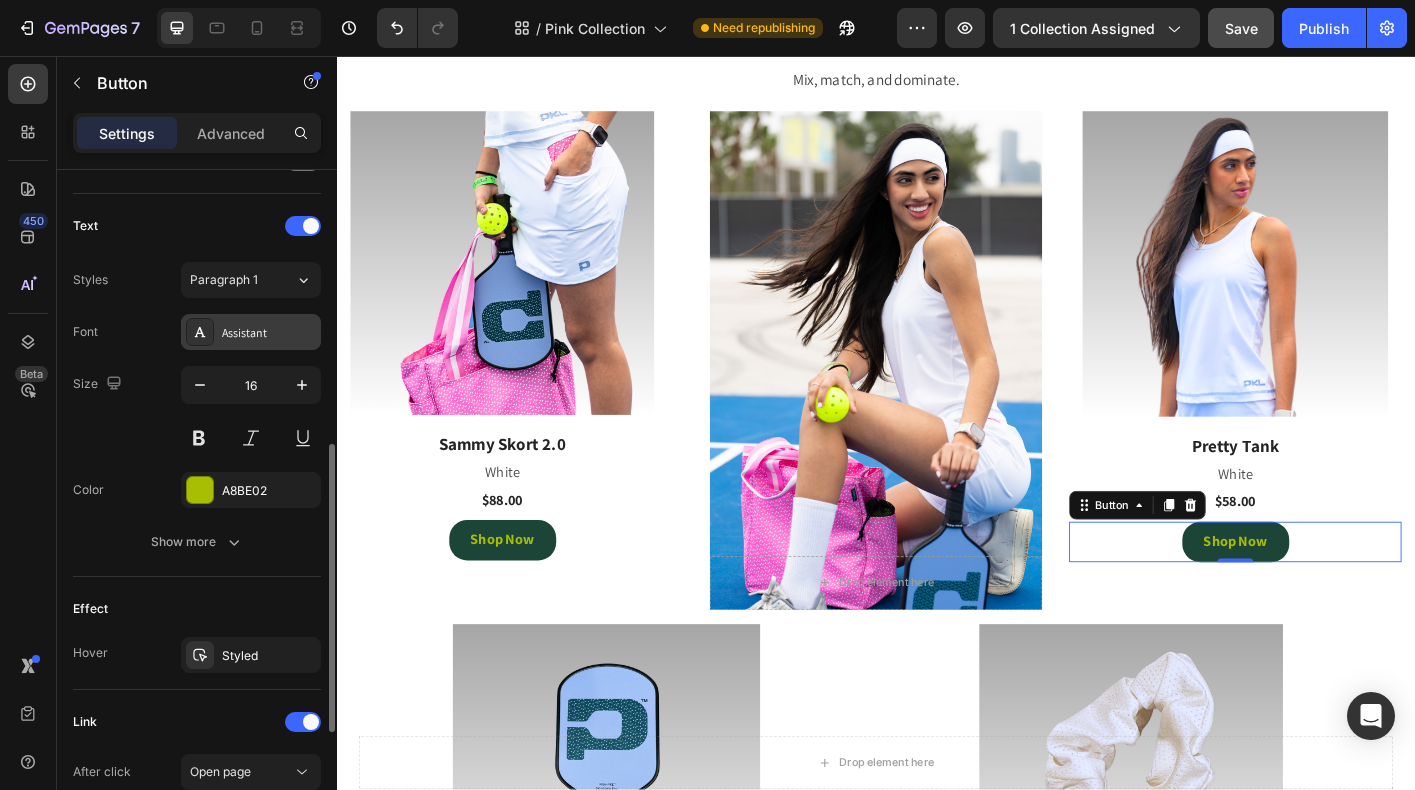 scroll, scrollTop: 913, scrollLeft: 0, axis: vertical 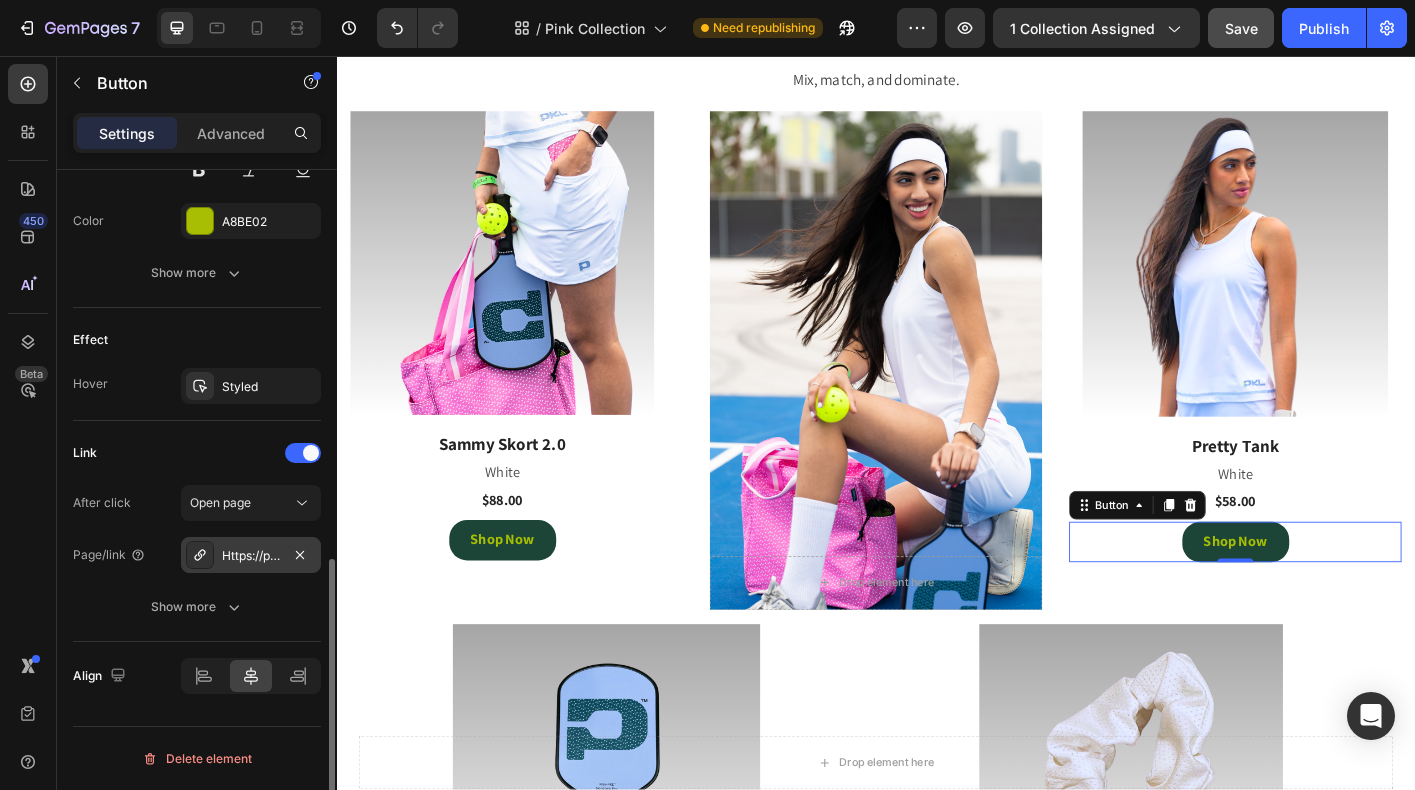 click on "Https://play-pkl.Com/womens-tanks/pretty-tank?Variant=44139410620636" at bounding box center (251, 556) 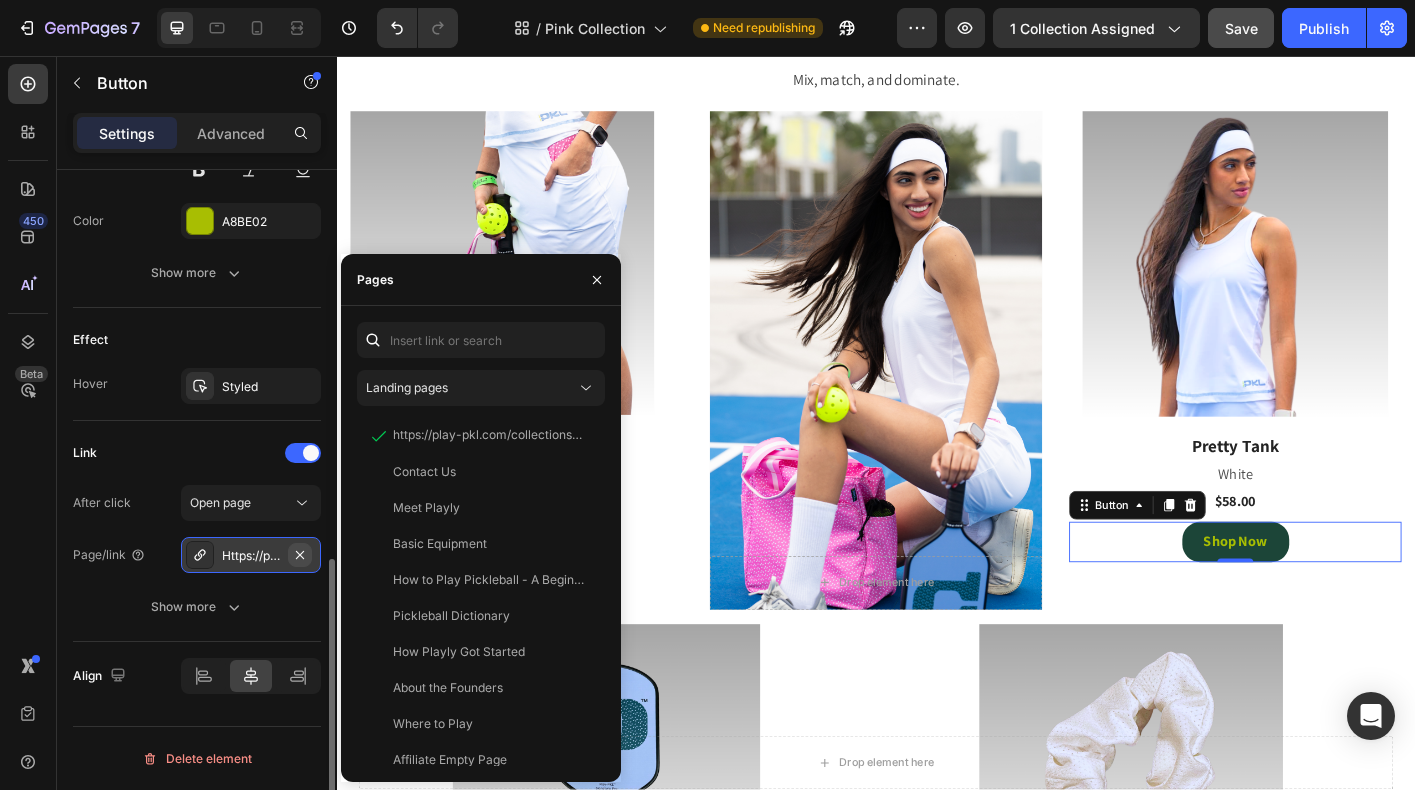 click 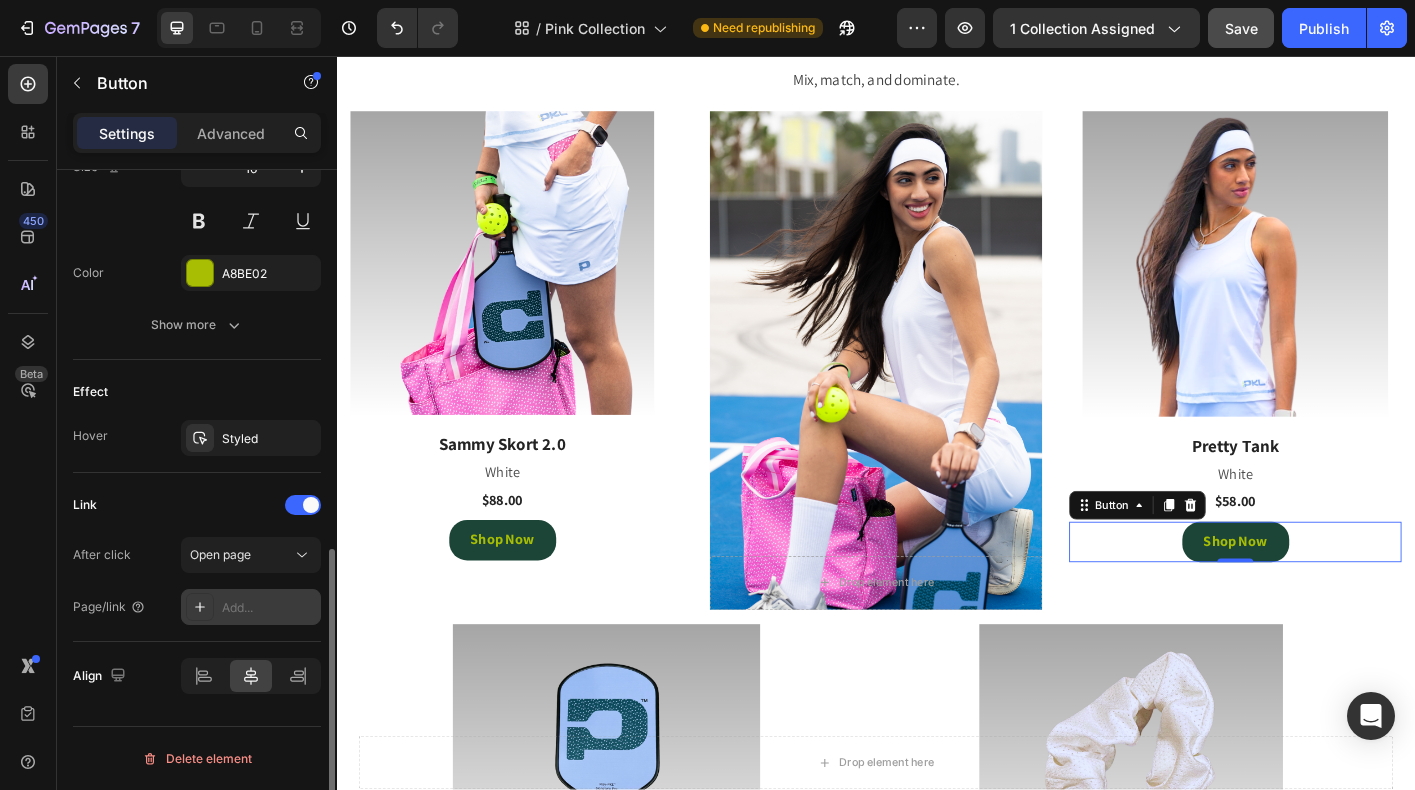 scroll, scrollTop: 861, scrollLeft: 0, axis: vertical 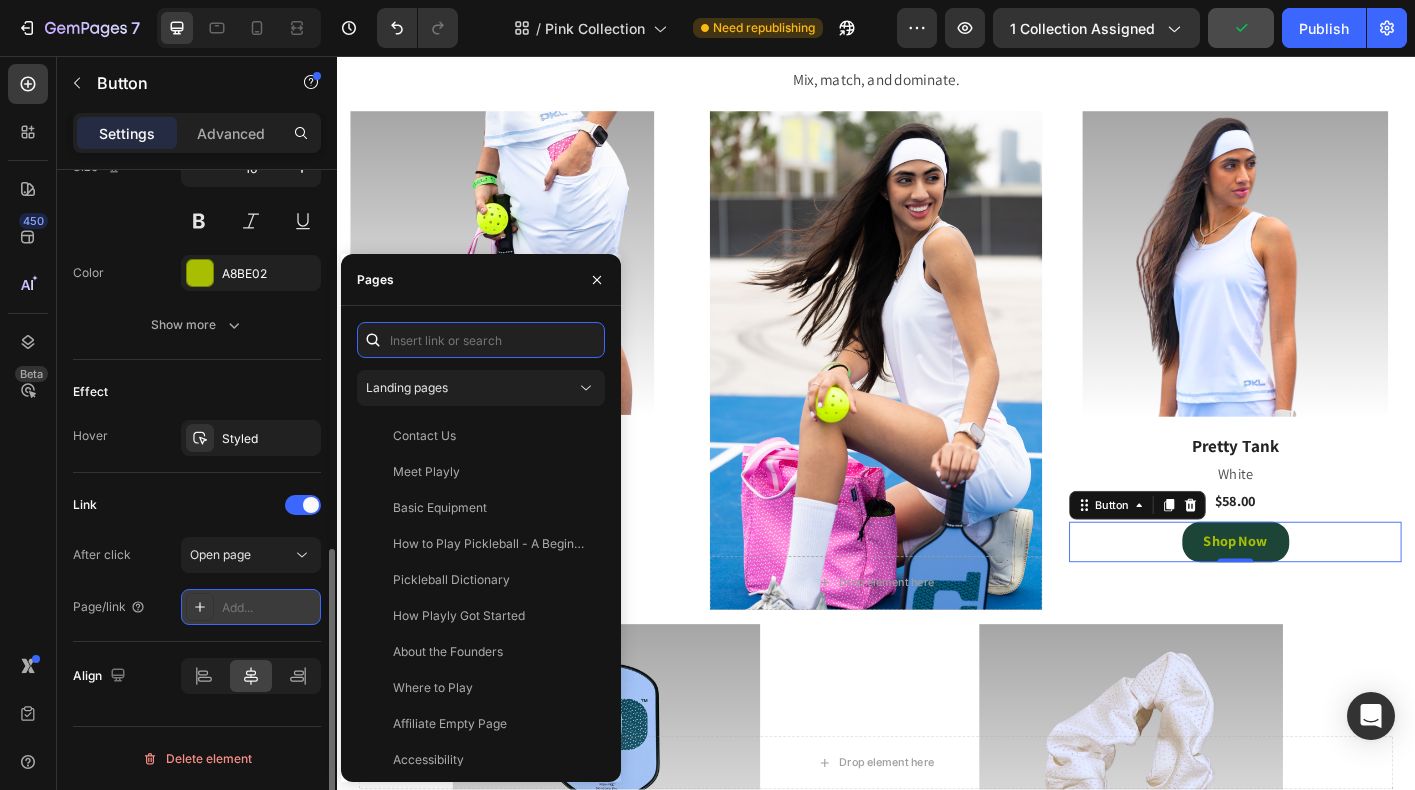 paste on "https://play-pkl.com/collections/womens-tanks/products/pretty-tank?variant=44139410620636" 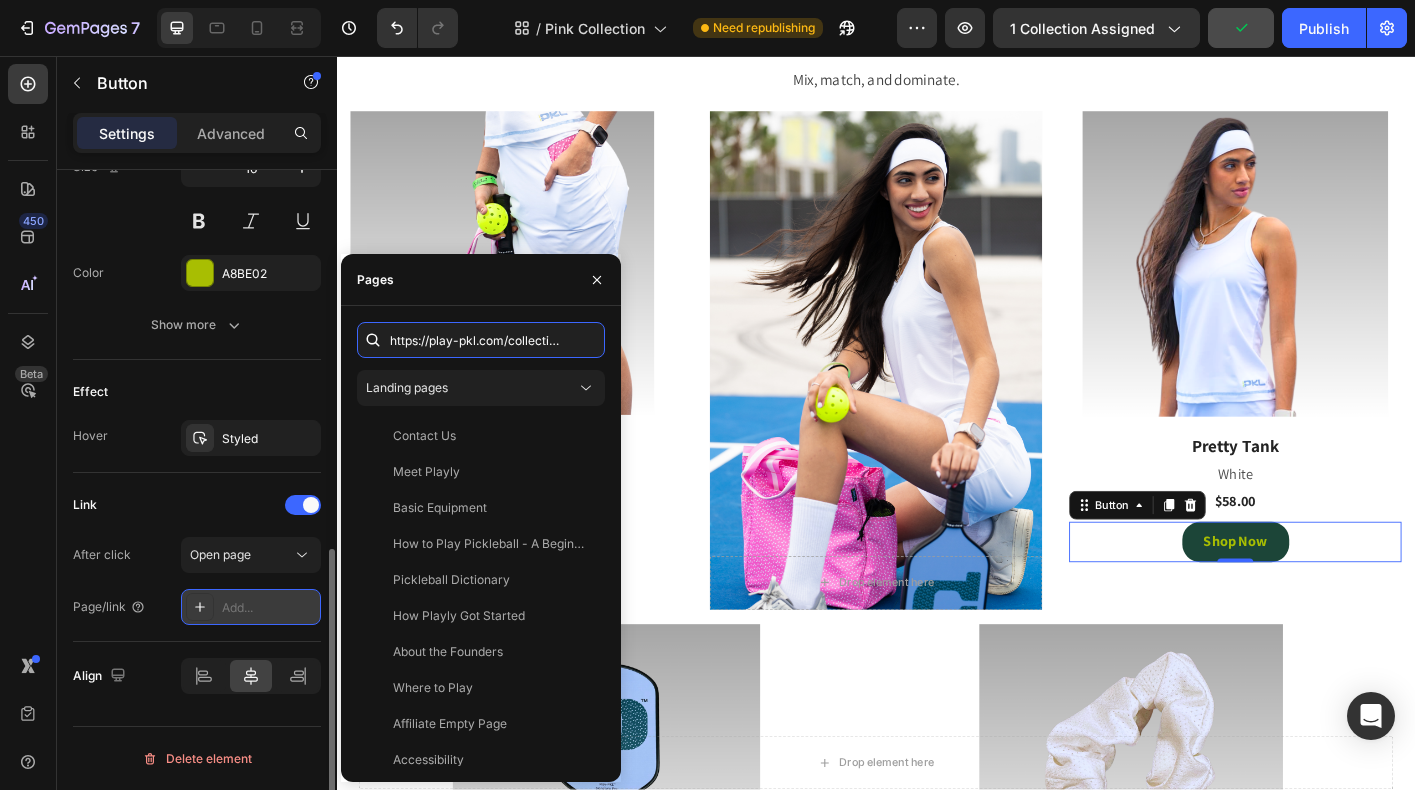 scroll, scrollTop: 0, scrollLeft: 368, axis: horizontal 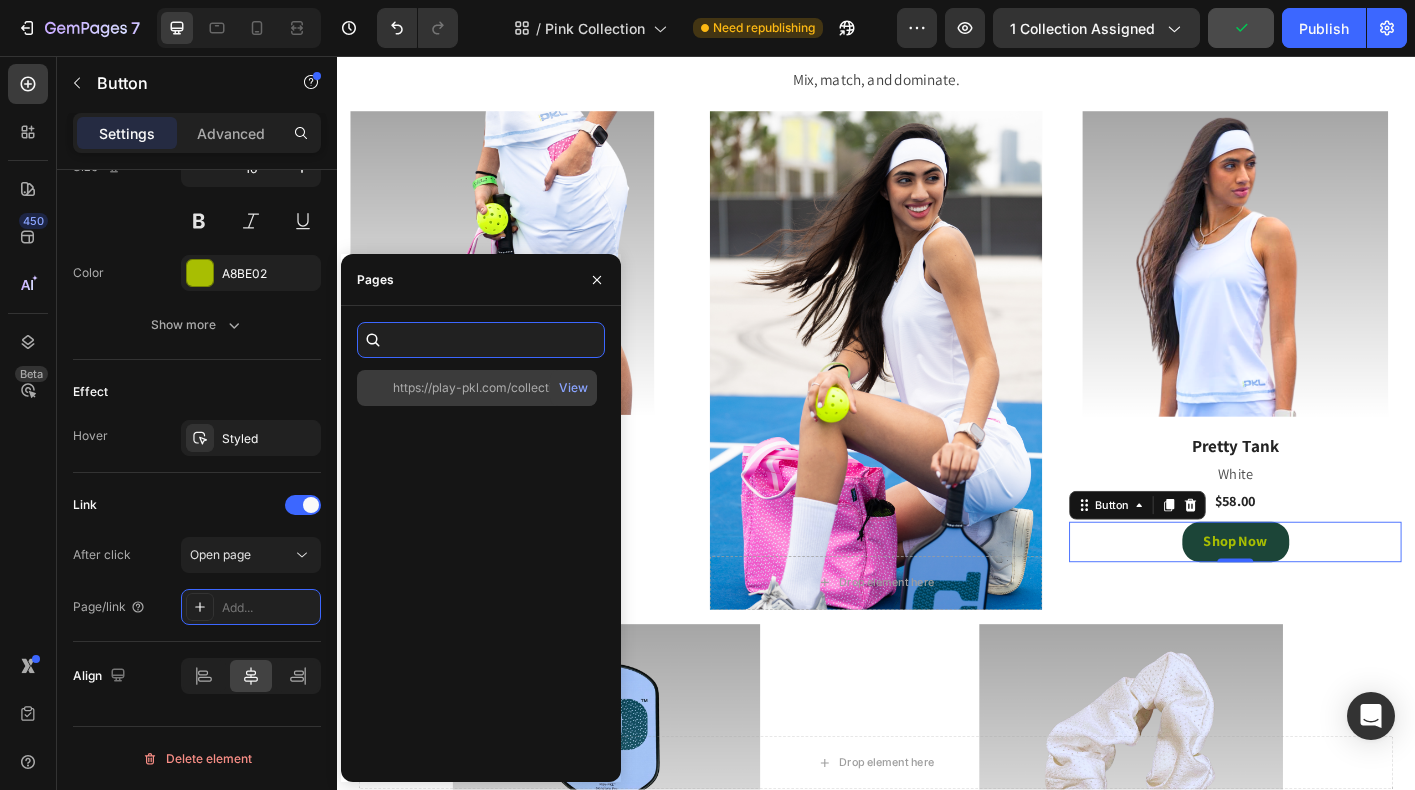 type on "https://play-pkl.com/collections/womens-tanks/products/pretty-tank?variant=44139410620636" 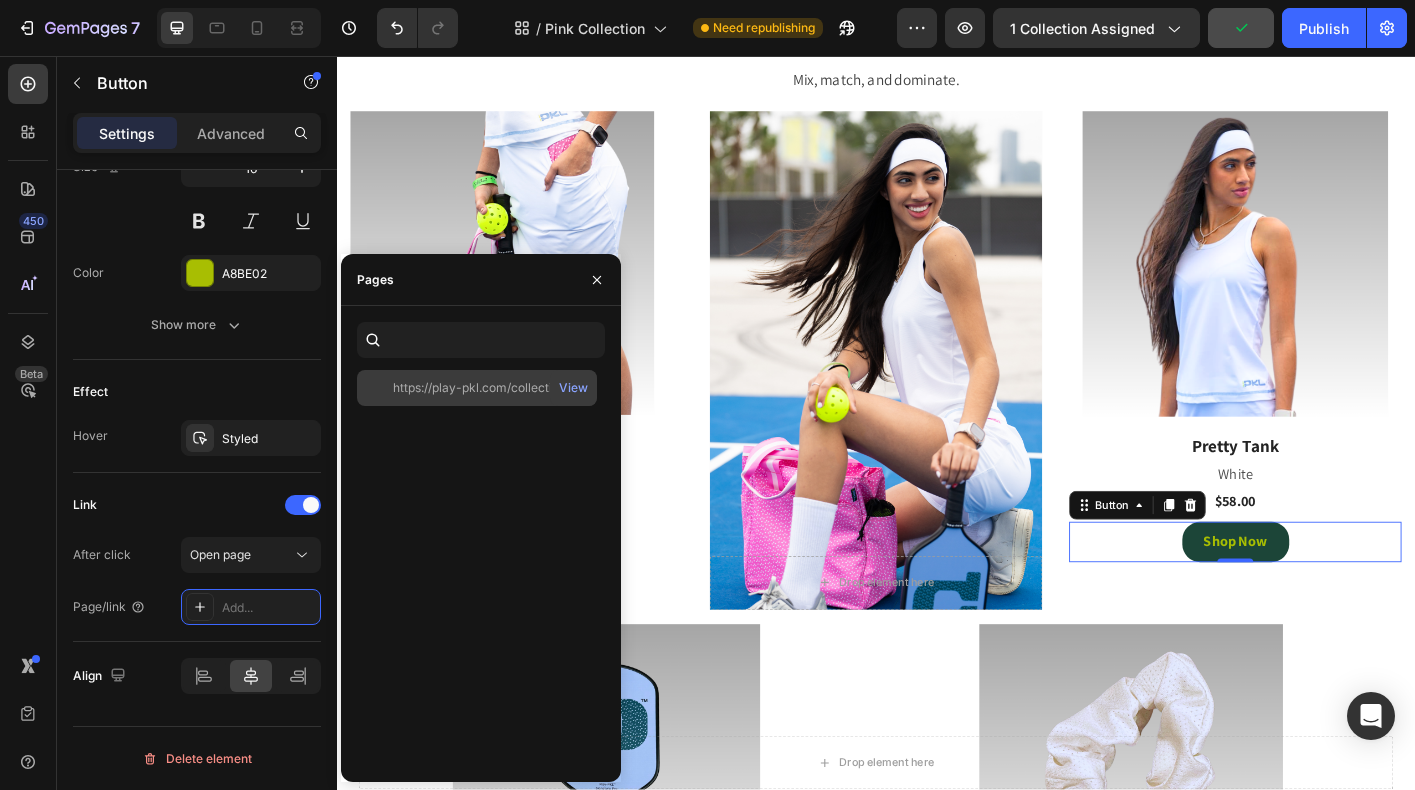 scroll, scrollTop: 0, scrollLeft: 0, axis: both 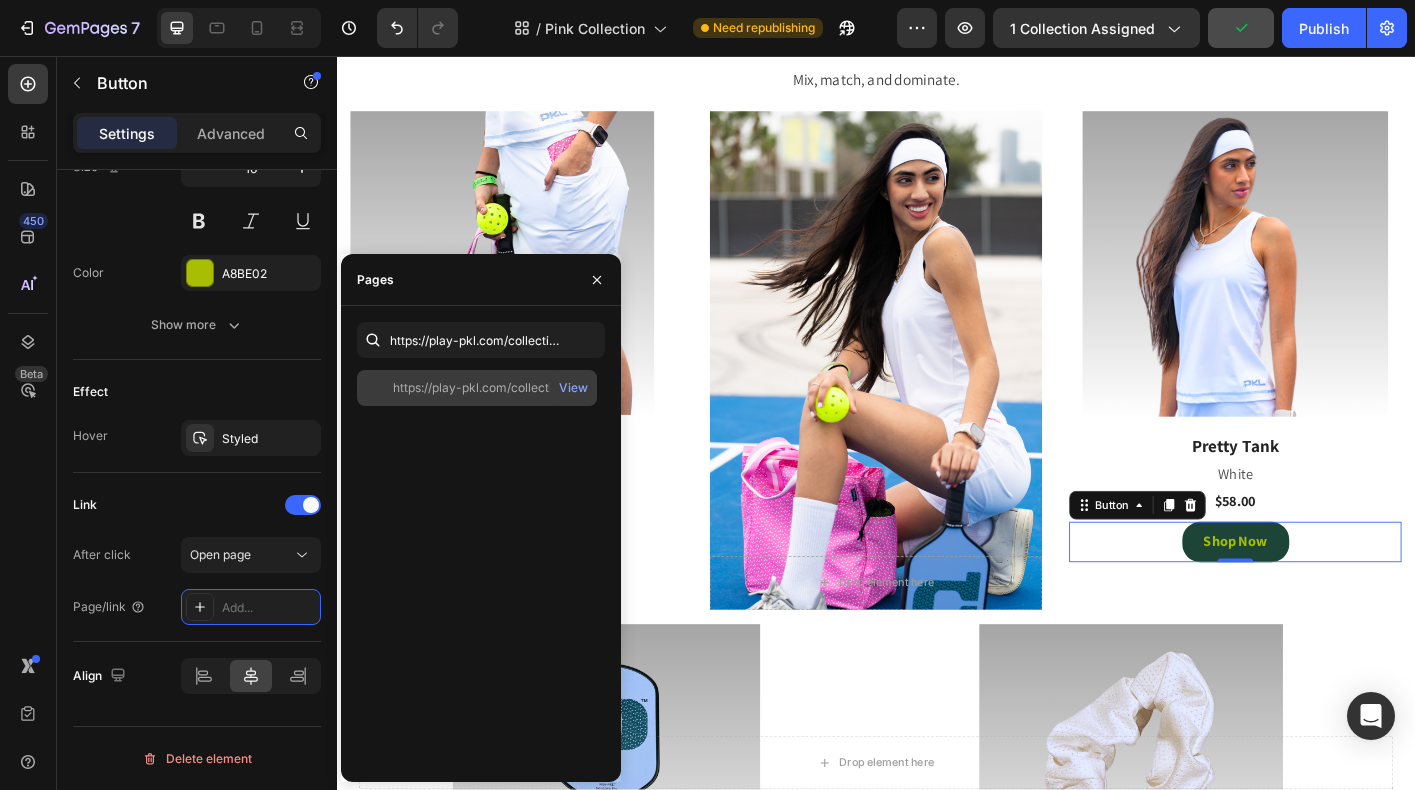 click on "https://play-pkl.com/collections/womens-tanks/products/pretty-tank?variant=44139410620636" 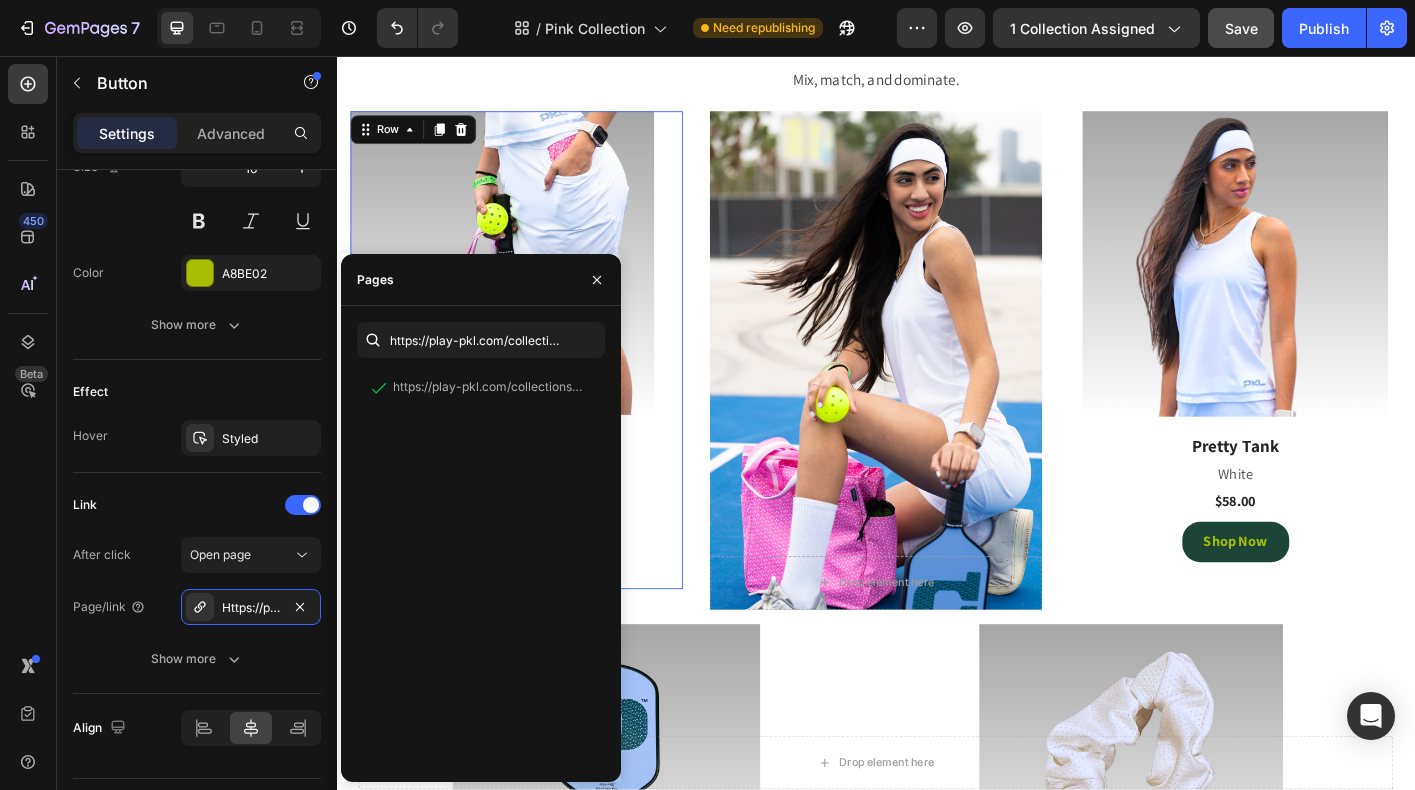 click on "Image Sammy Skort 2.0 (P) Title White Text Block $88.00 (P) Price (P) Price Shop Now Button Product Row   0" at bounding box center (537, 384) 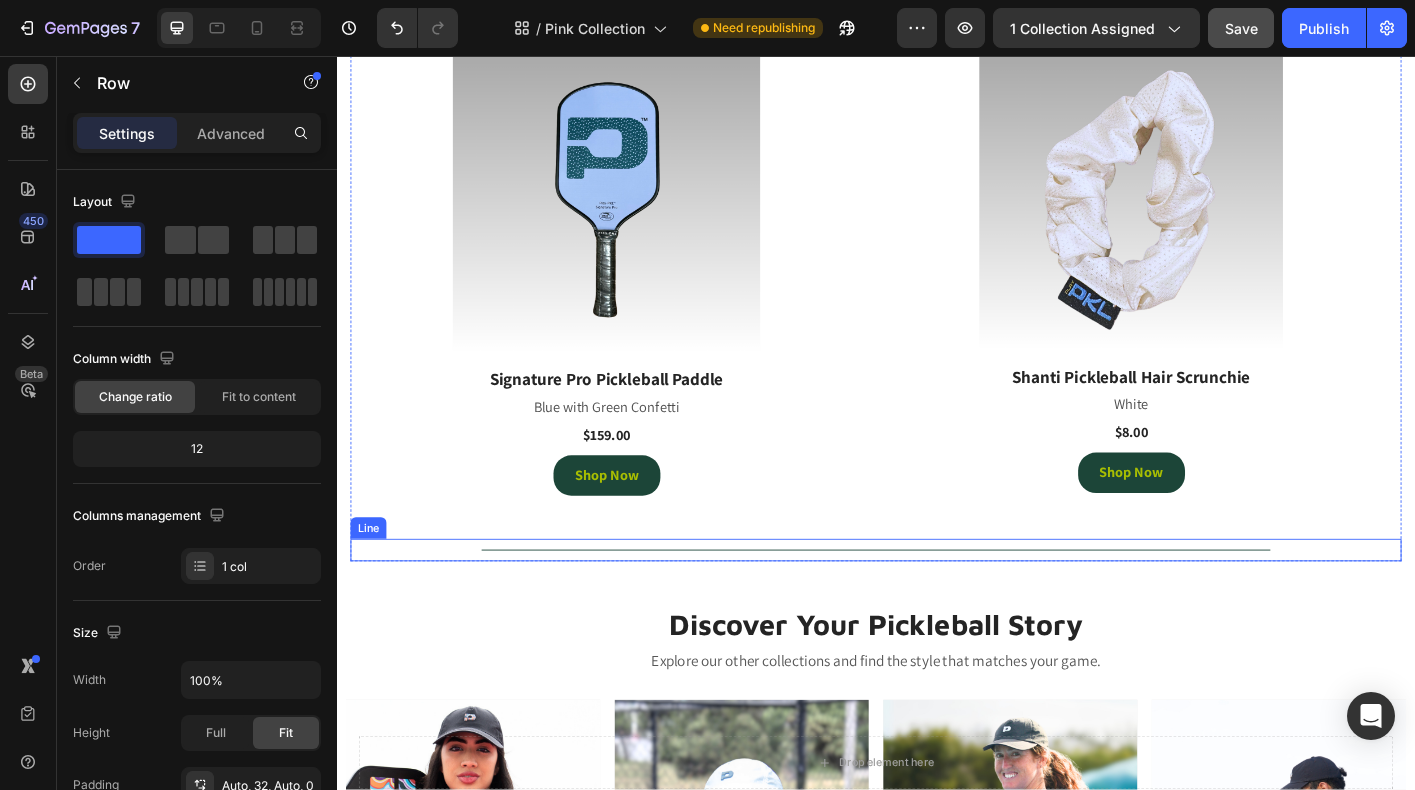 scroll, scrollTop: 4216, scrollLeft: 0, axis: vertical 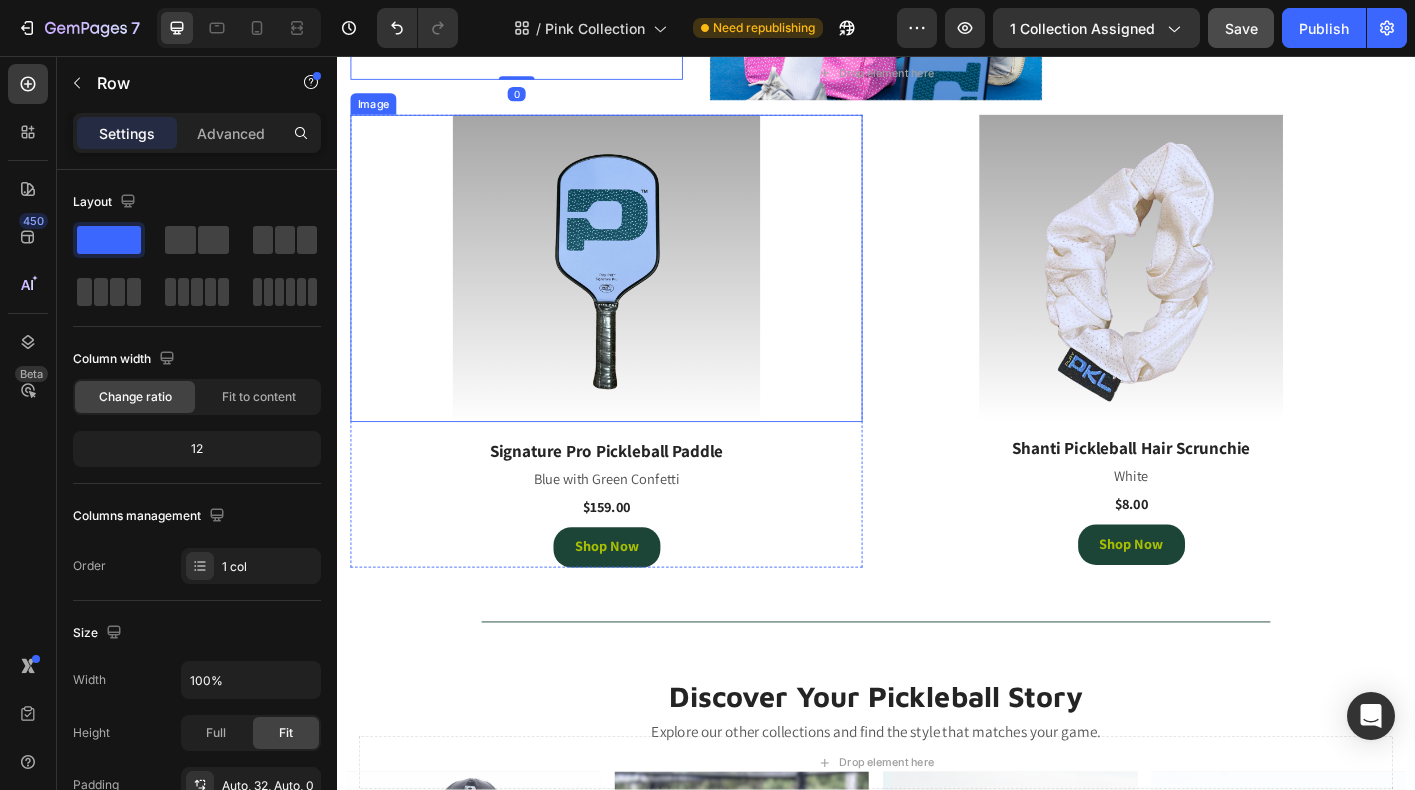 click at bounding box center [637, 293] 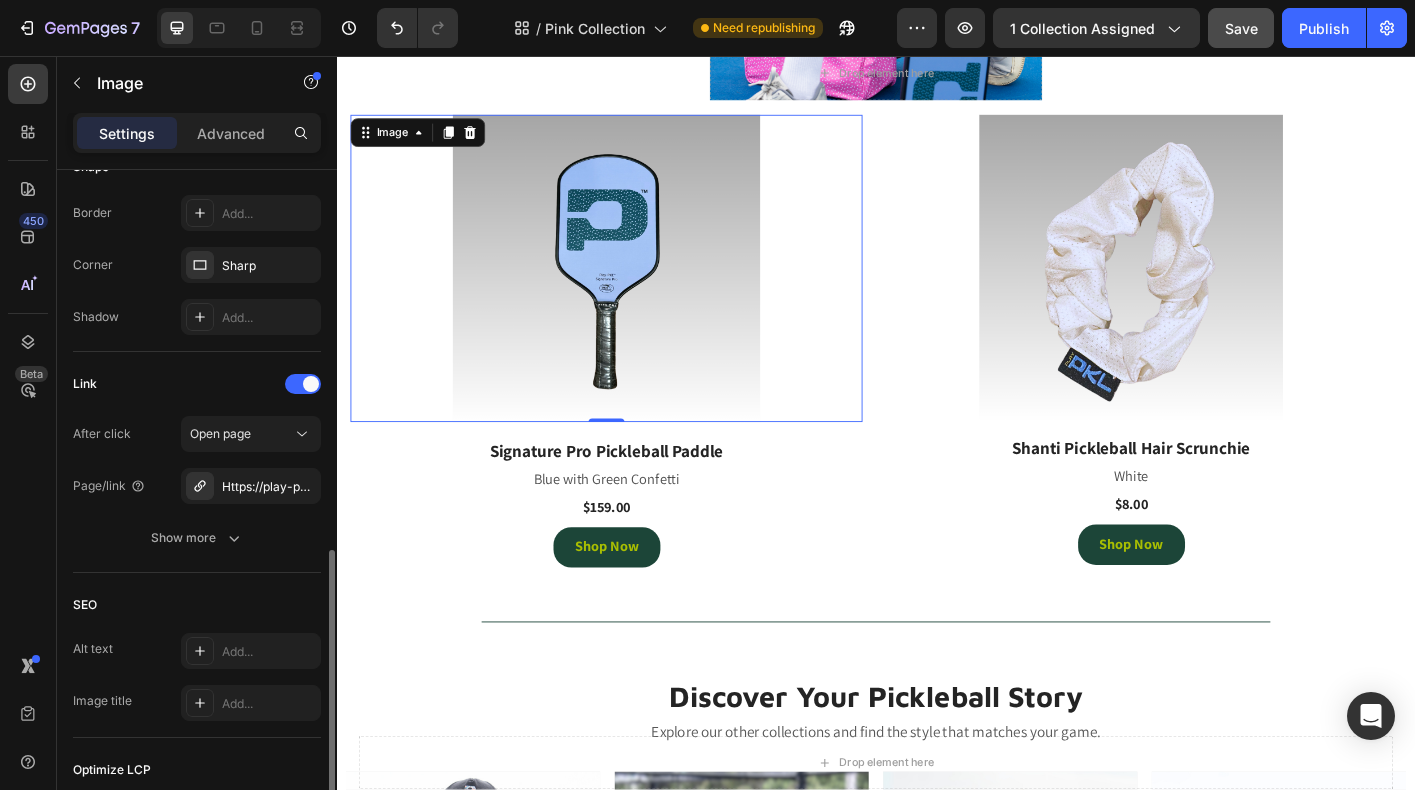 scroll, scrollTop: 831, scrollLeft: 0, axis: vertical 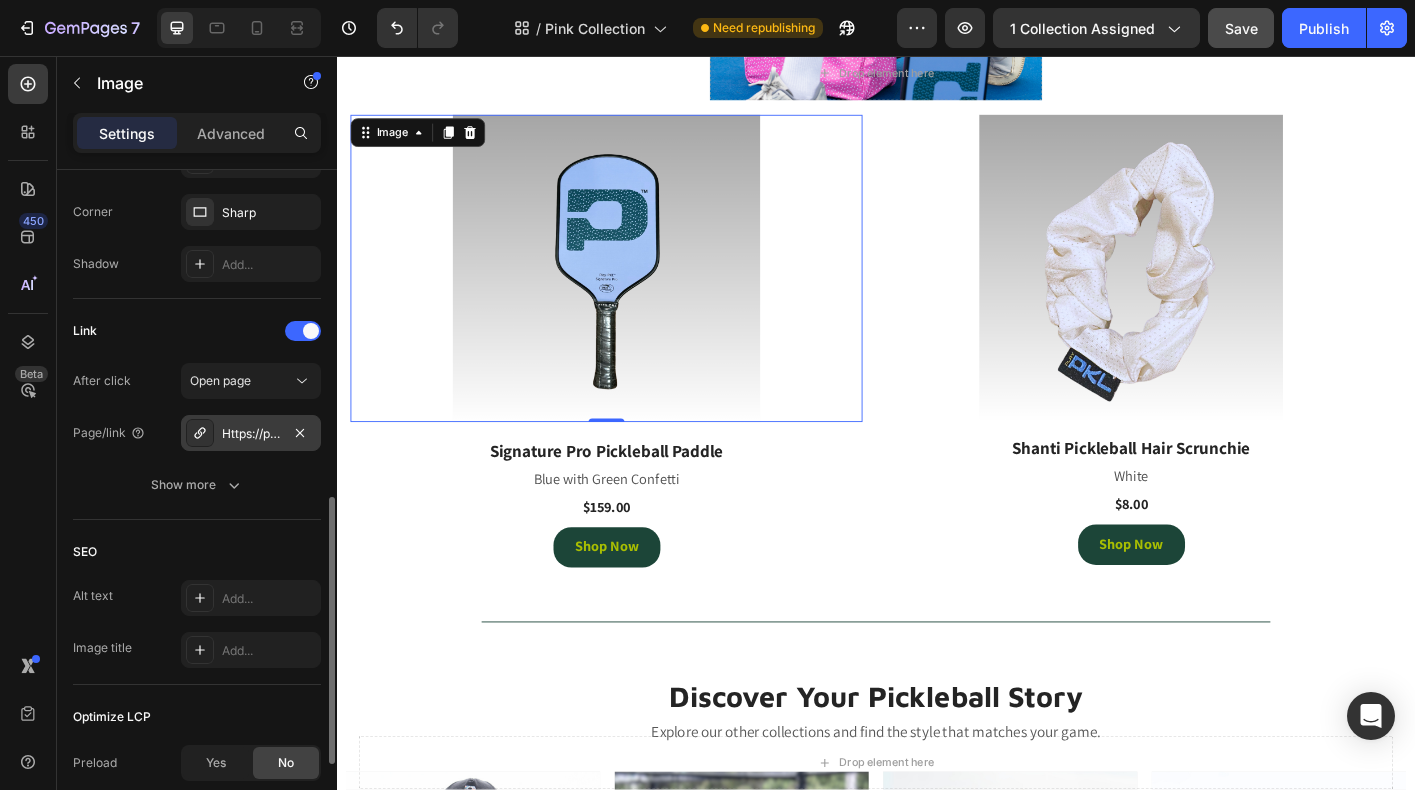 click on "Https://play-pkl.Com/paddles-and-balls/signature-pro-pickleball-paddle?Variant=44072564752604" at bounding box center [251, 434] 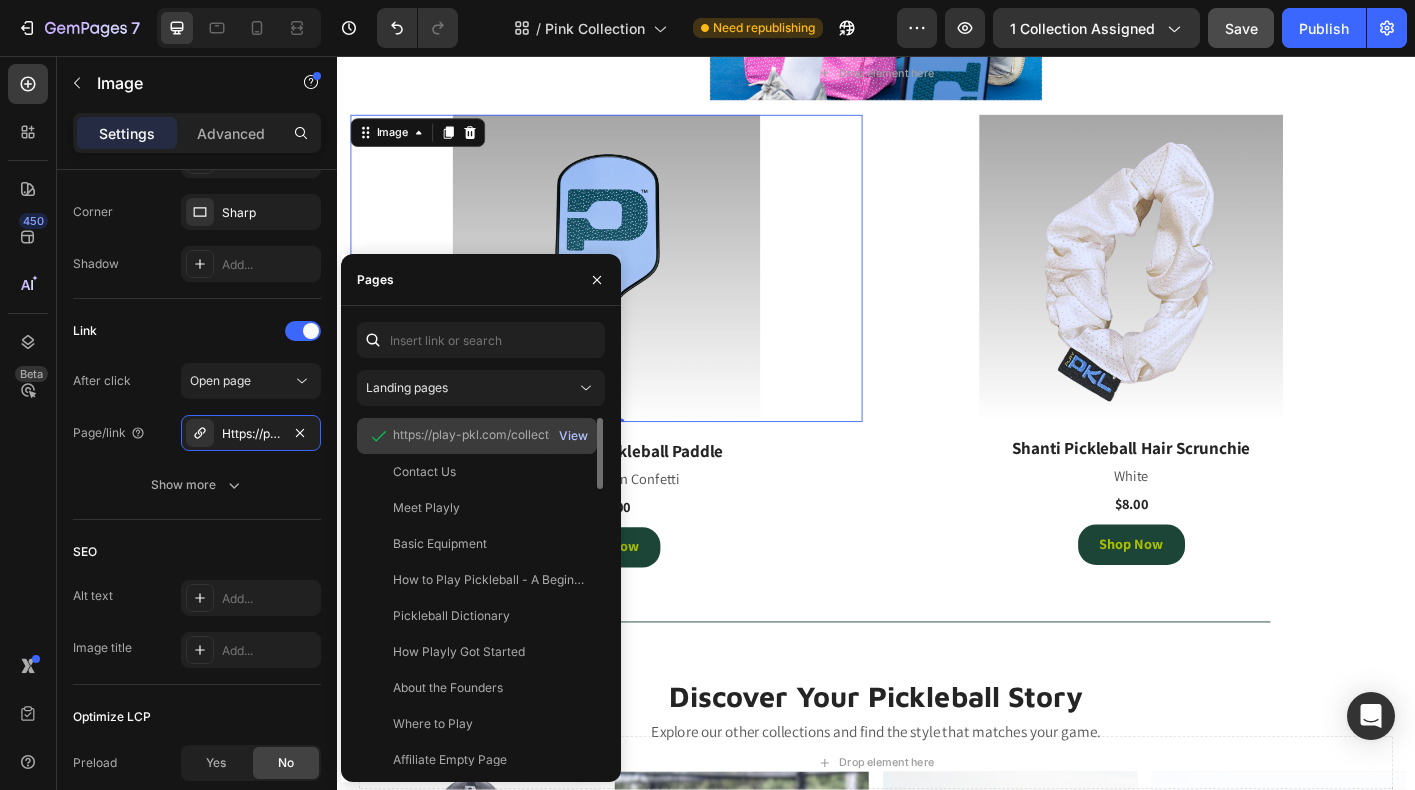 click on "View" at bounding box center [573, 436] 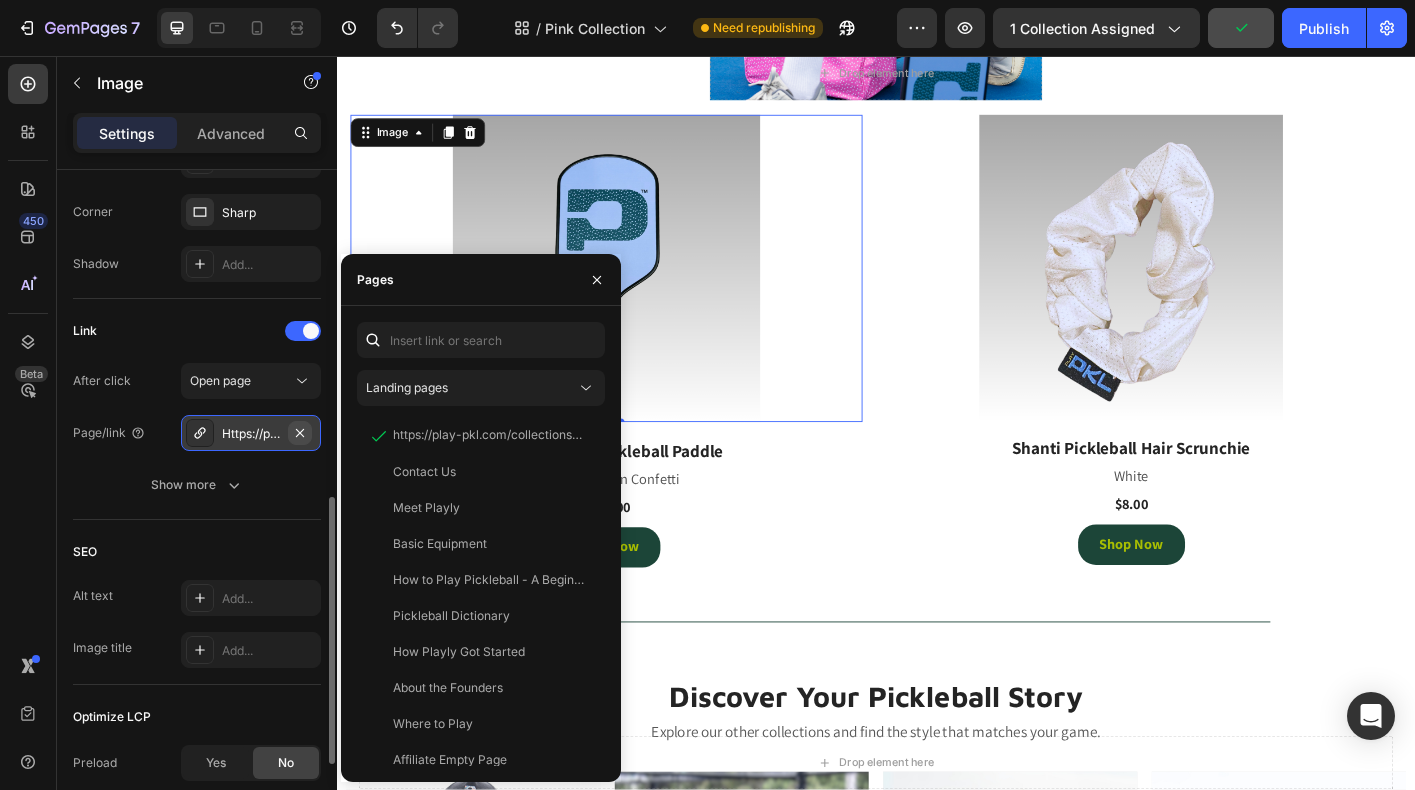 click 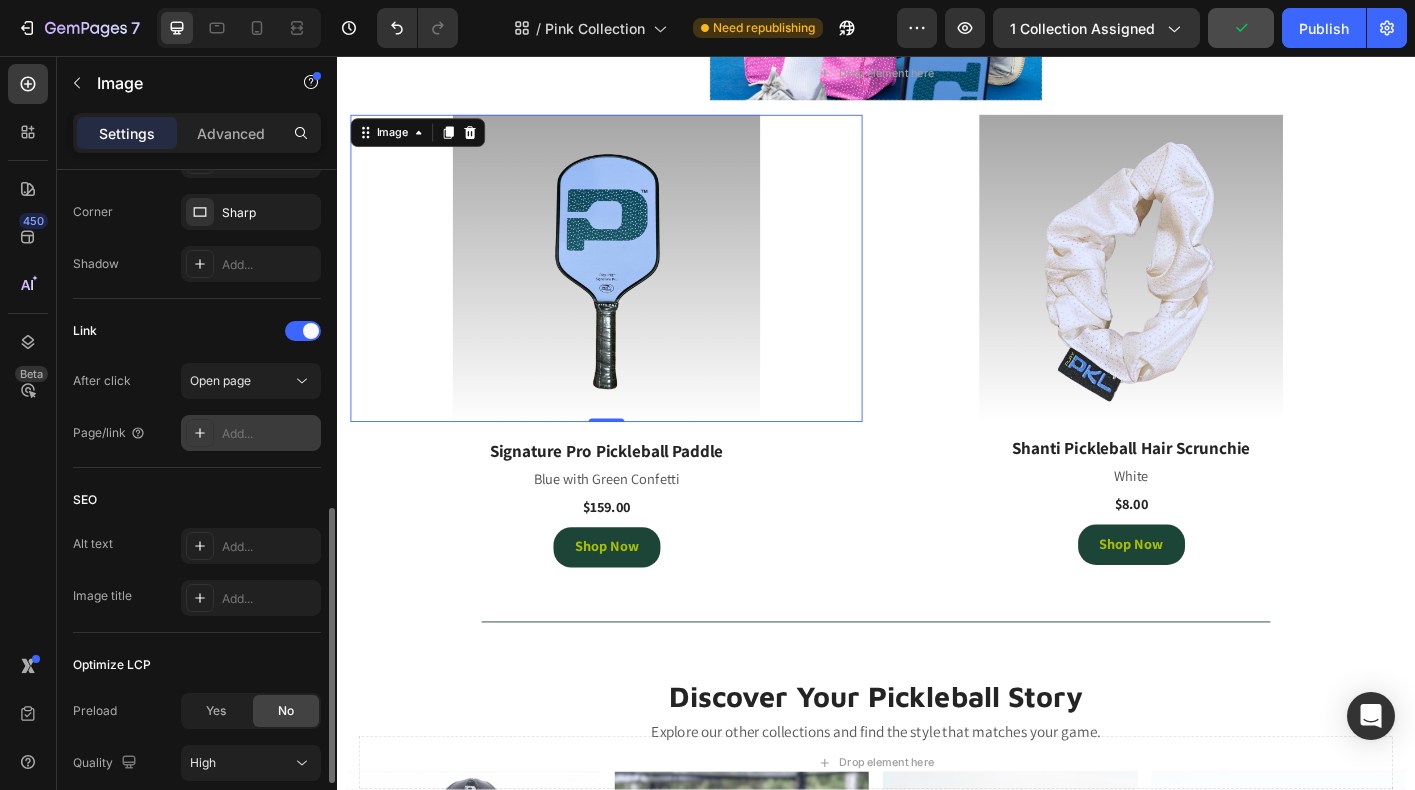 click on "Add..." at bounding box center (269, 434) 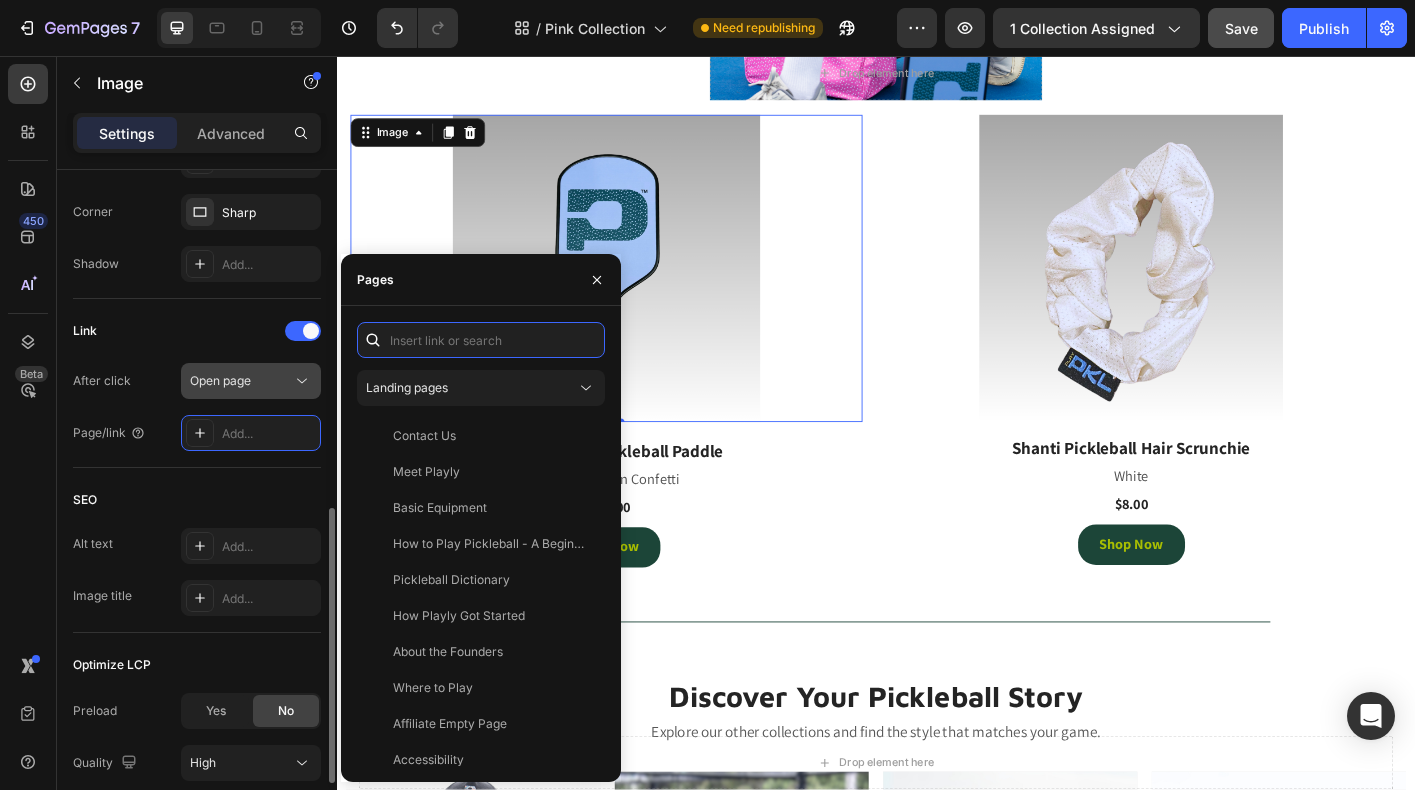 paste on "https://playly.store/collections/paddles-and-balls/products/signature-pro-pickleball-paddle?variant=44072564752604" 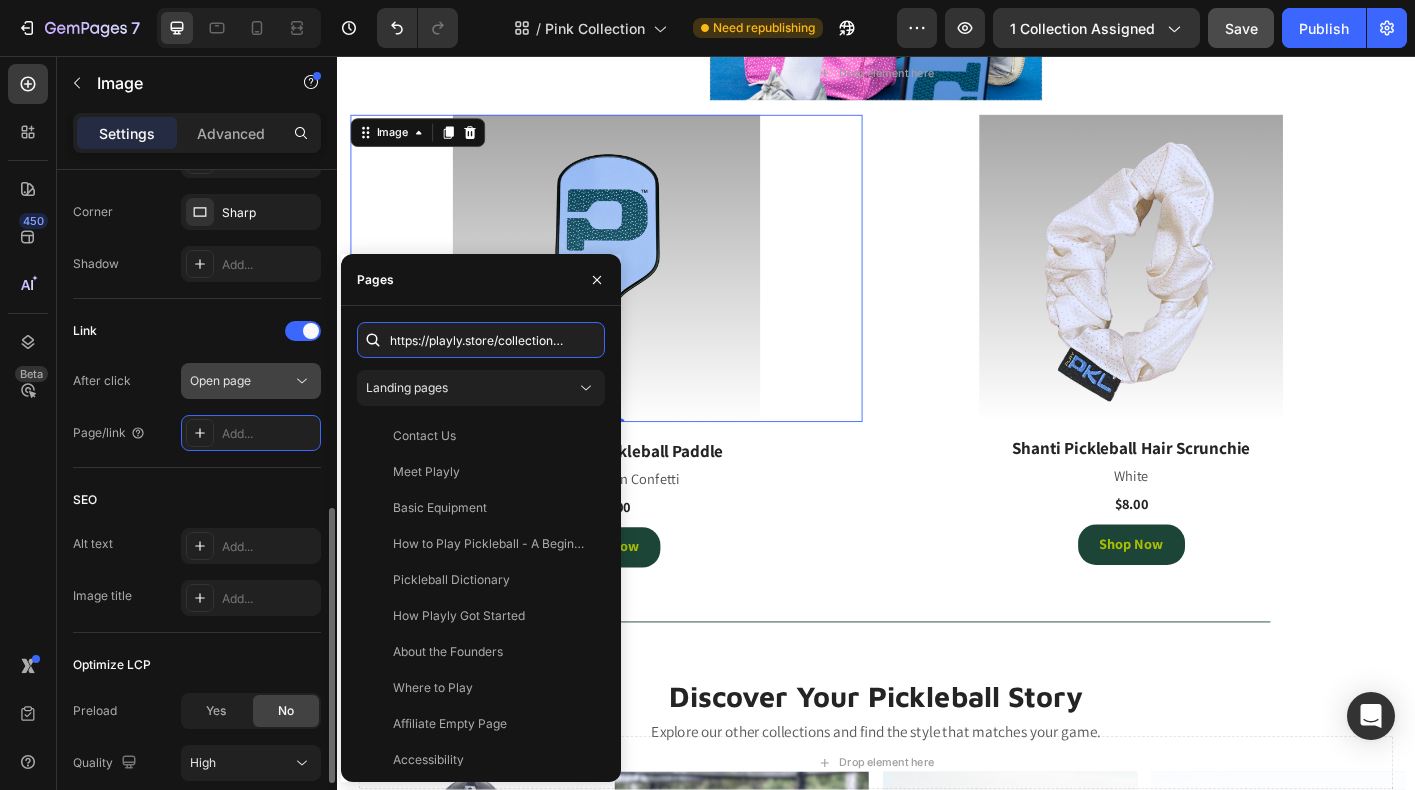 scroll, scrollTop: 0, scrollLeft: 500, axis: horizontal 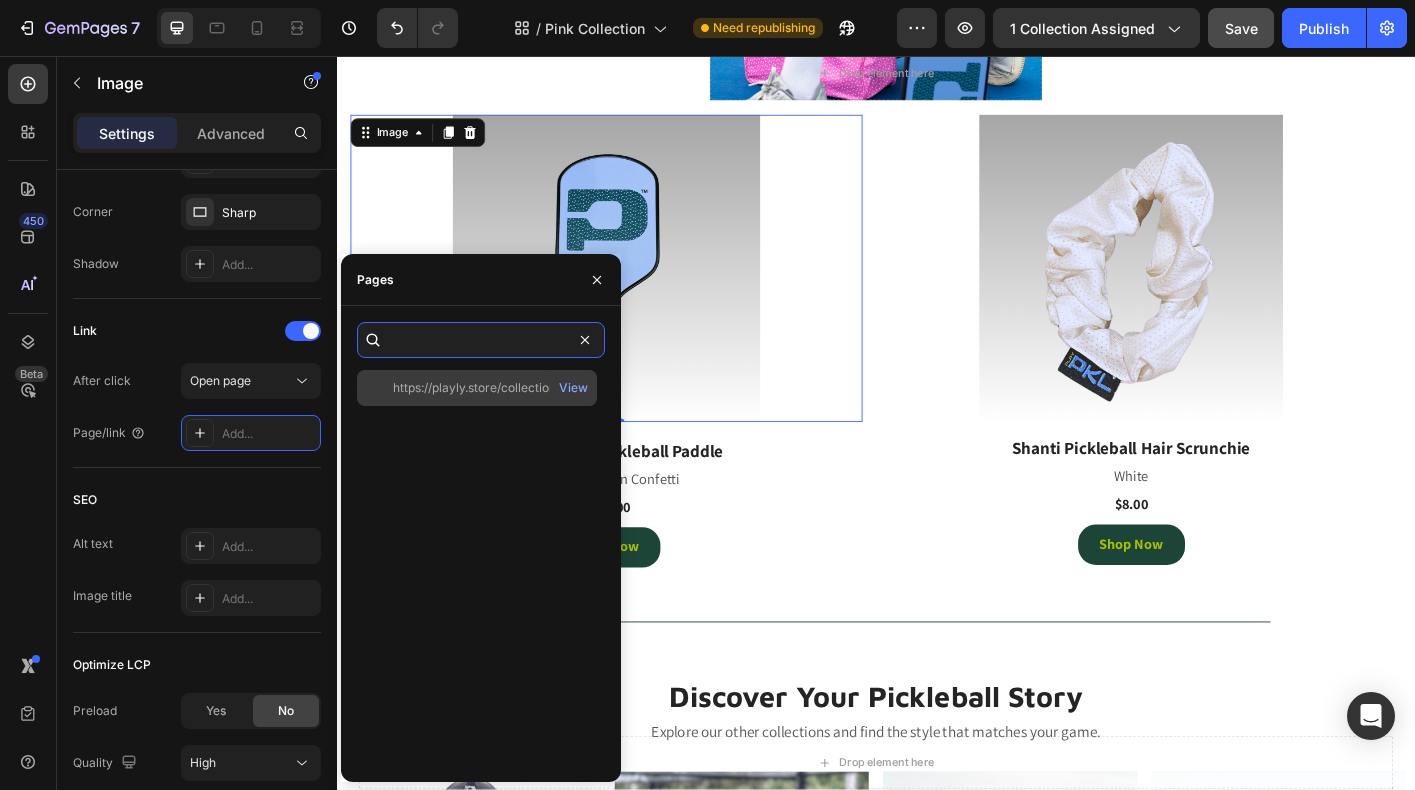 type on "https://playly.store/collections/paddles-and-balls/products/signature-pro-pickleball-paddle?variant=44072564752604" 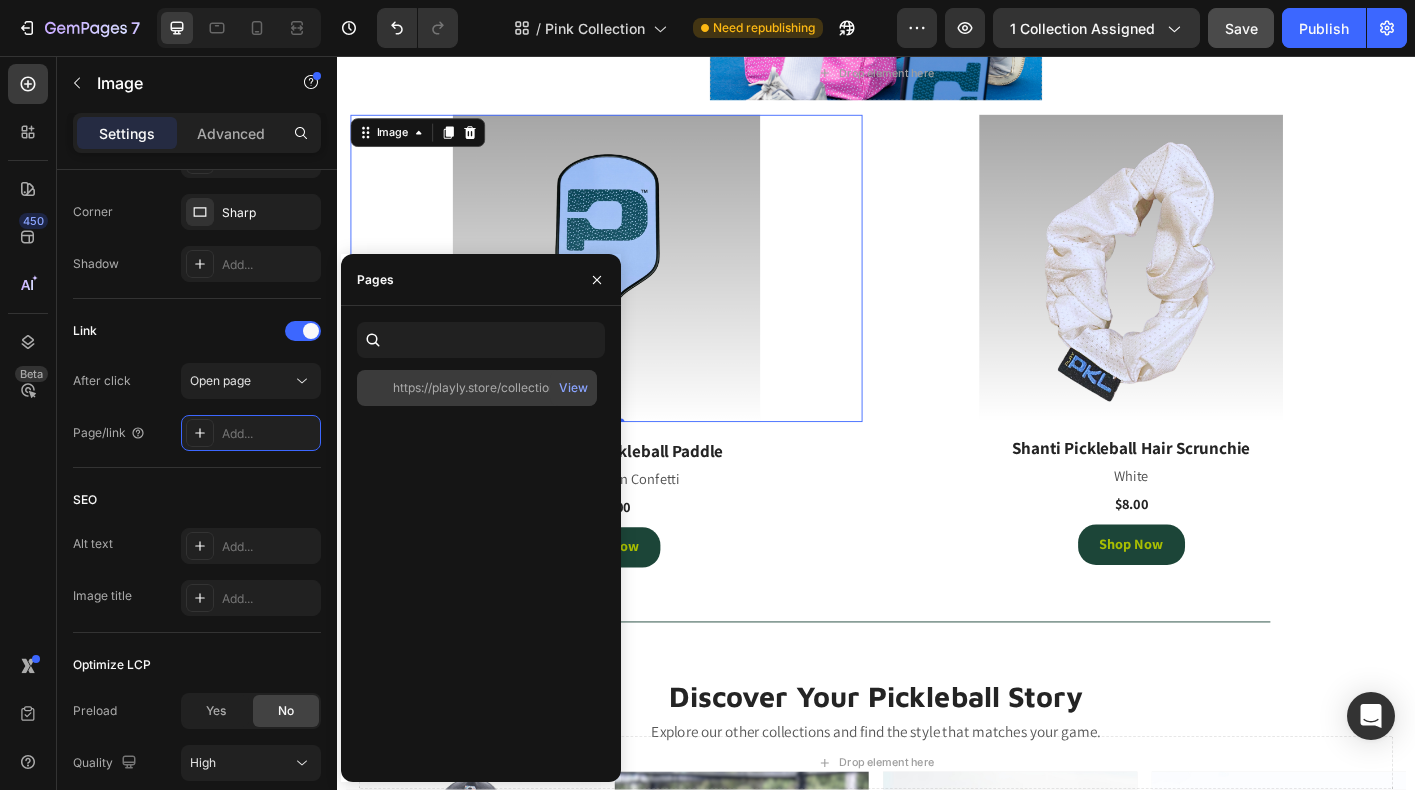 scroll, scrollTop: 0, scrollLeft: 0, axis: both 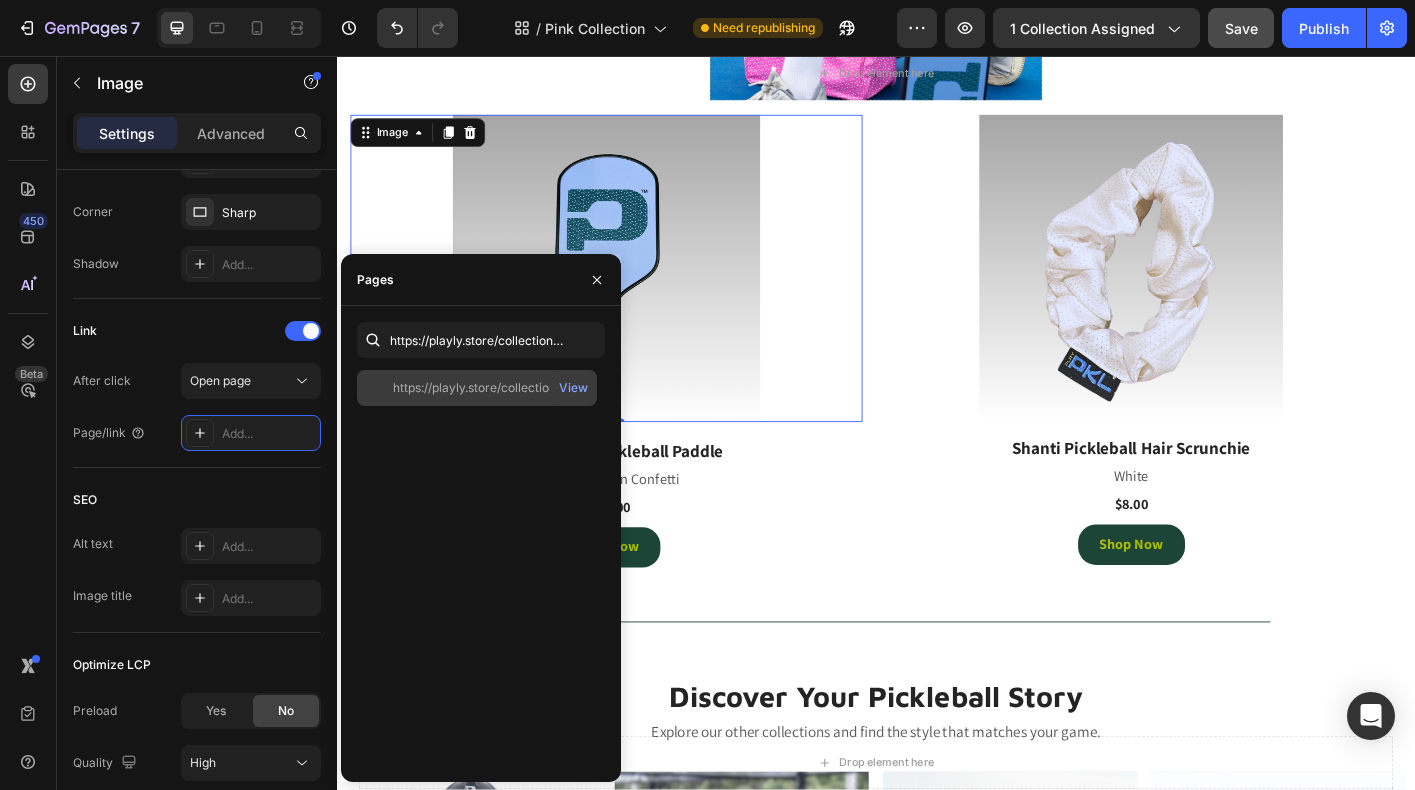 click on "https://playly.store/collections/paddles-and-balls/products/signature-pro-pickleball-paddle?variant=44072564752604" 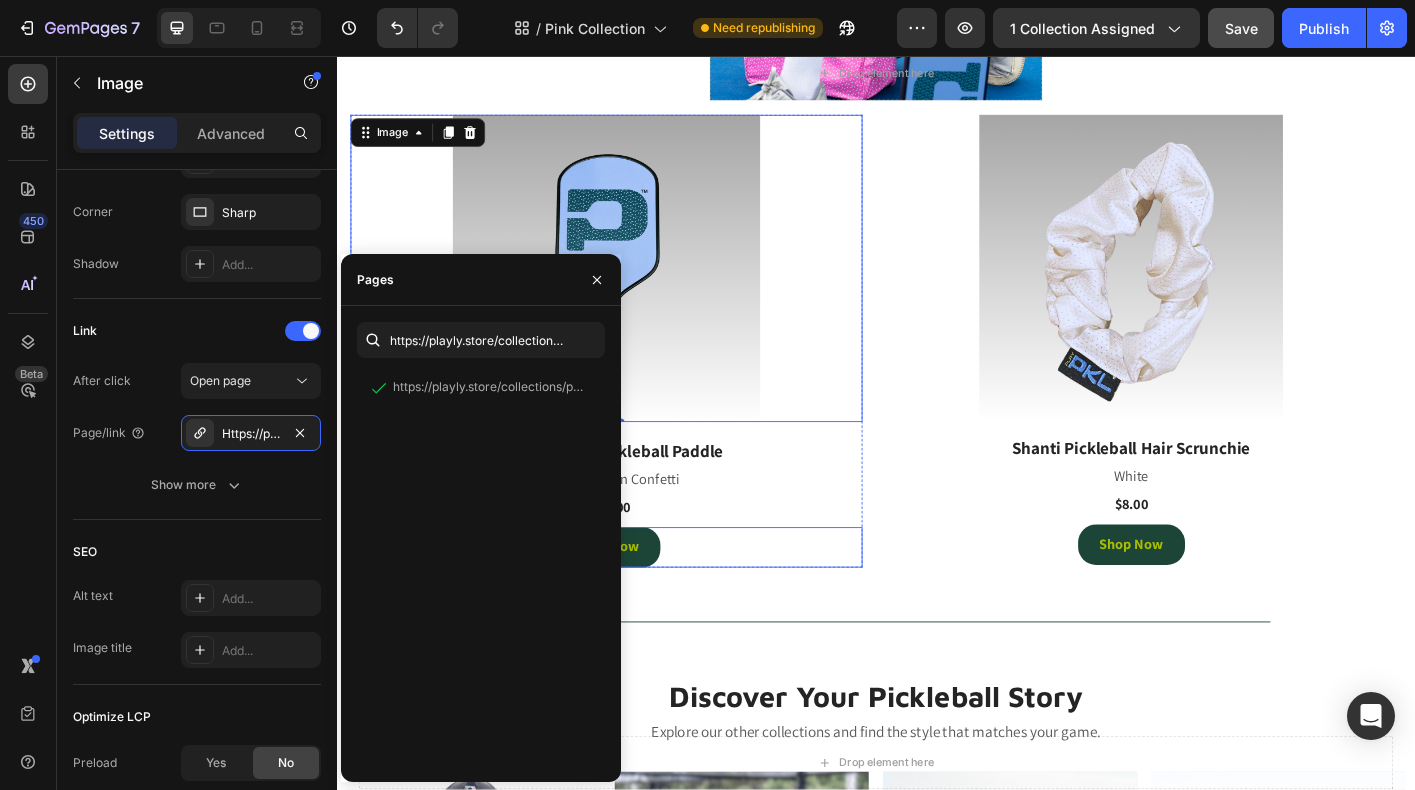 click on "Image   0 Signature Pro Pickleball Paddle (P) Title Blue with Green Confetti Text Block $159.00 (P) Price (P) Price Shop Now Button" at bounding box center (637, 374) 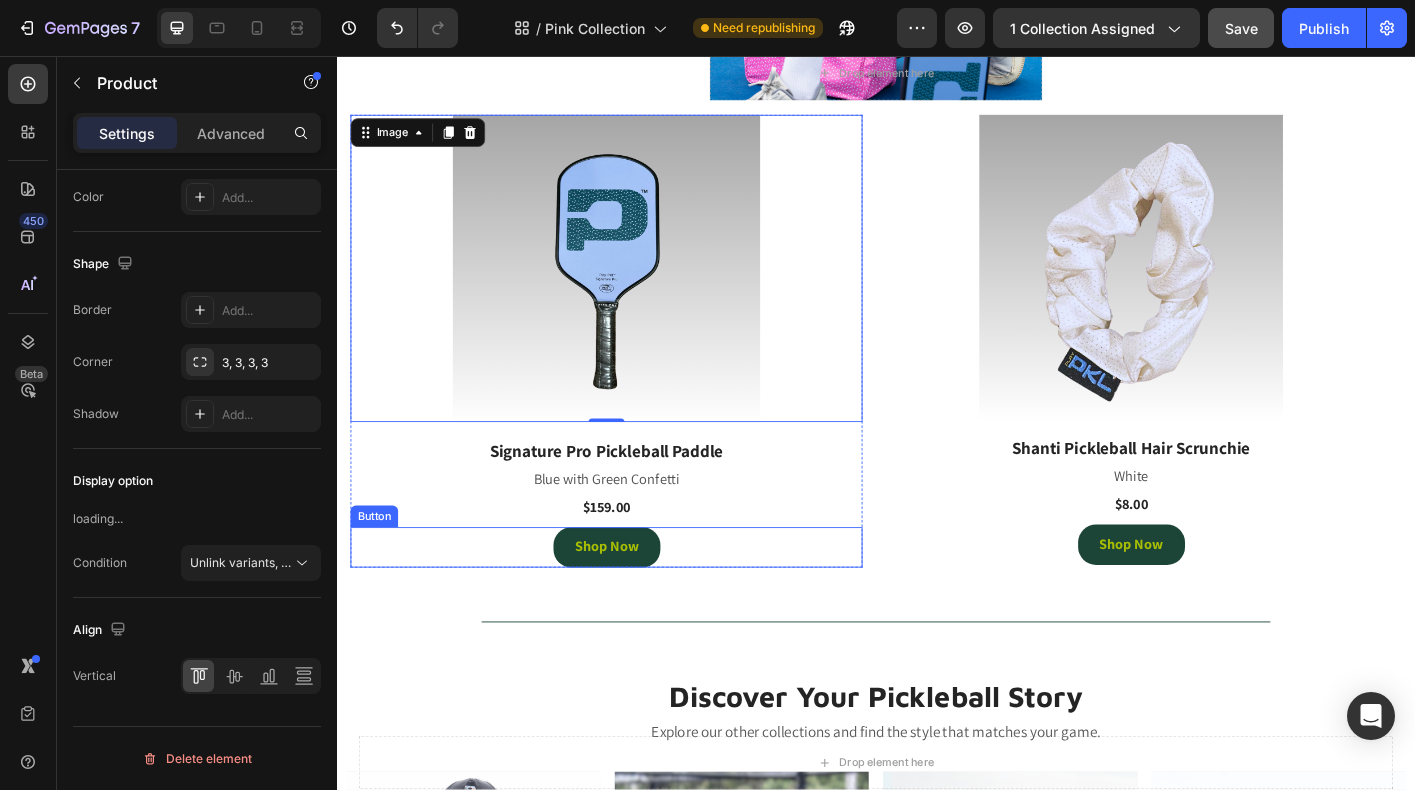 scroll, scrollTop: 0, scrollLeft: 0, axis: both 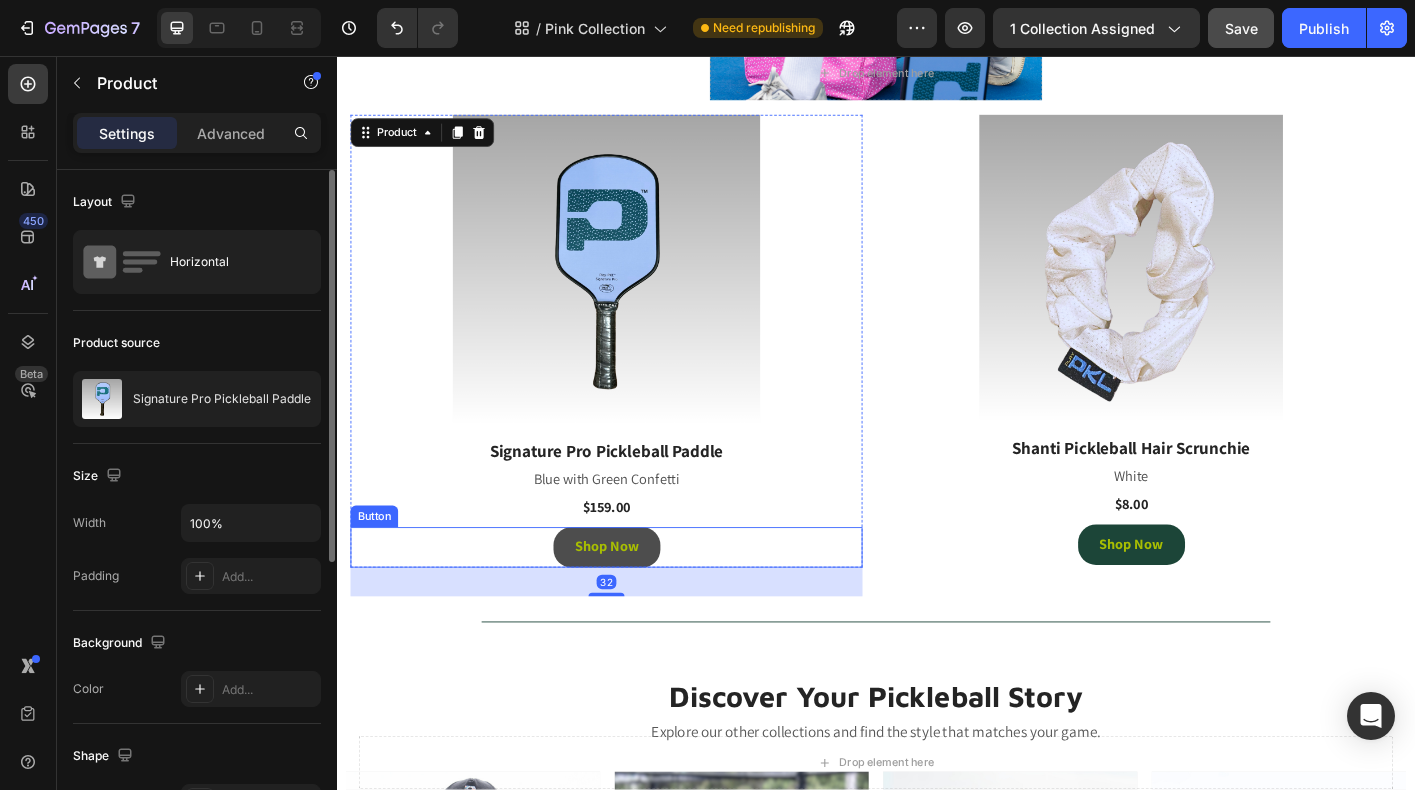 click on "Shop Now" at bounding box center [637, 603] 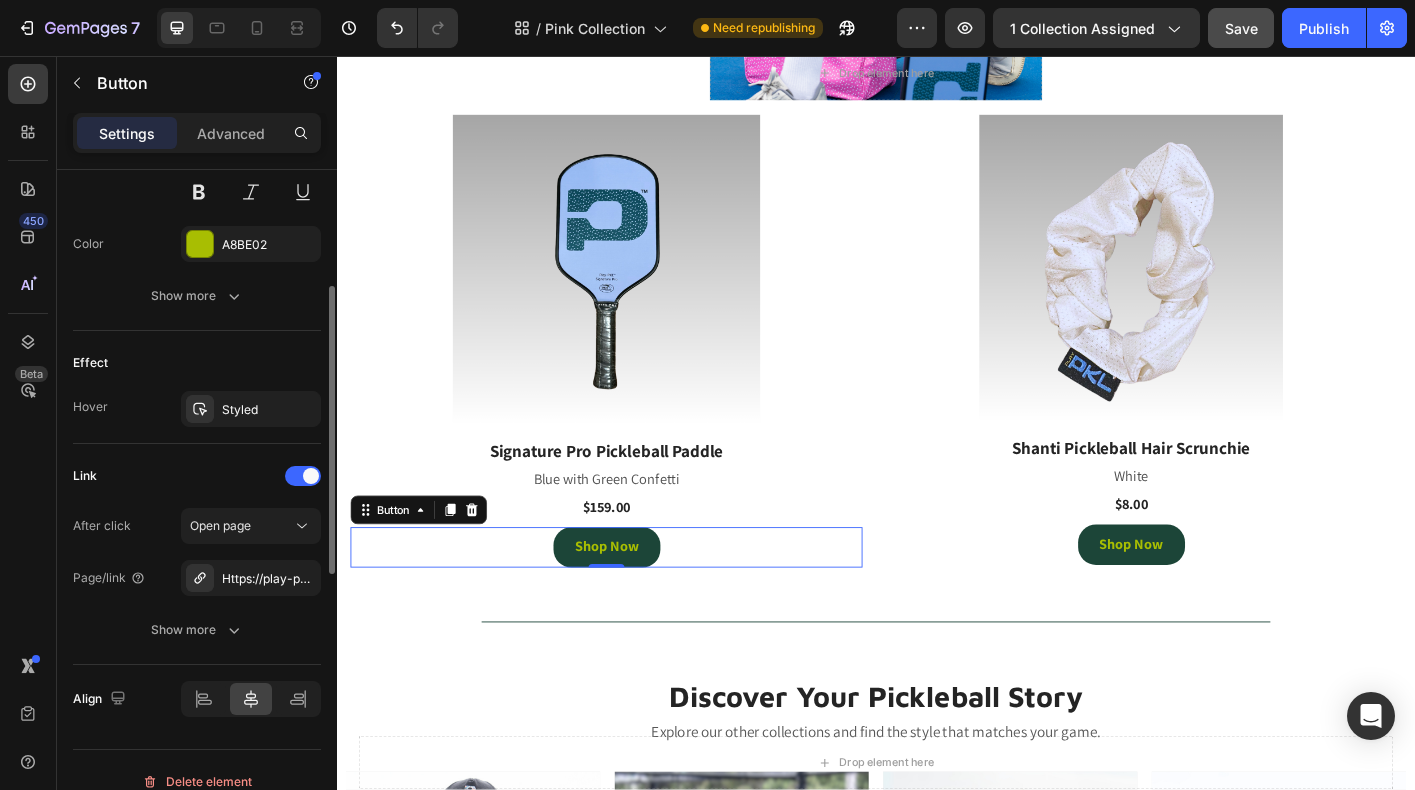 scroll, scrollTop: 913, scrollLeft: 0, axis: vertical 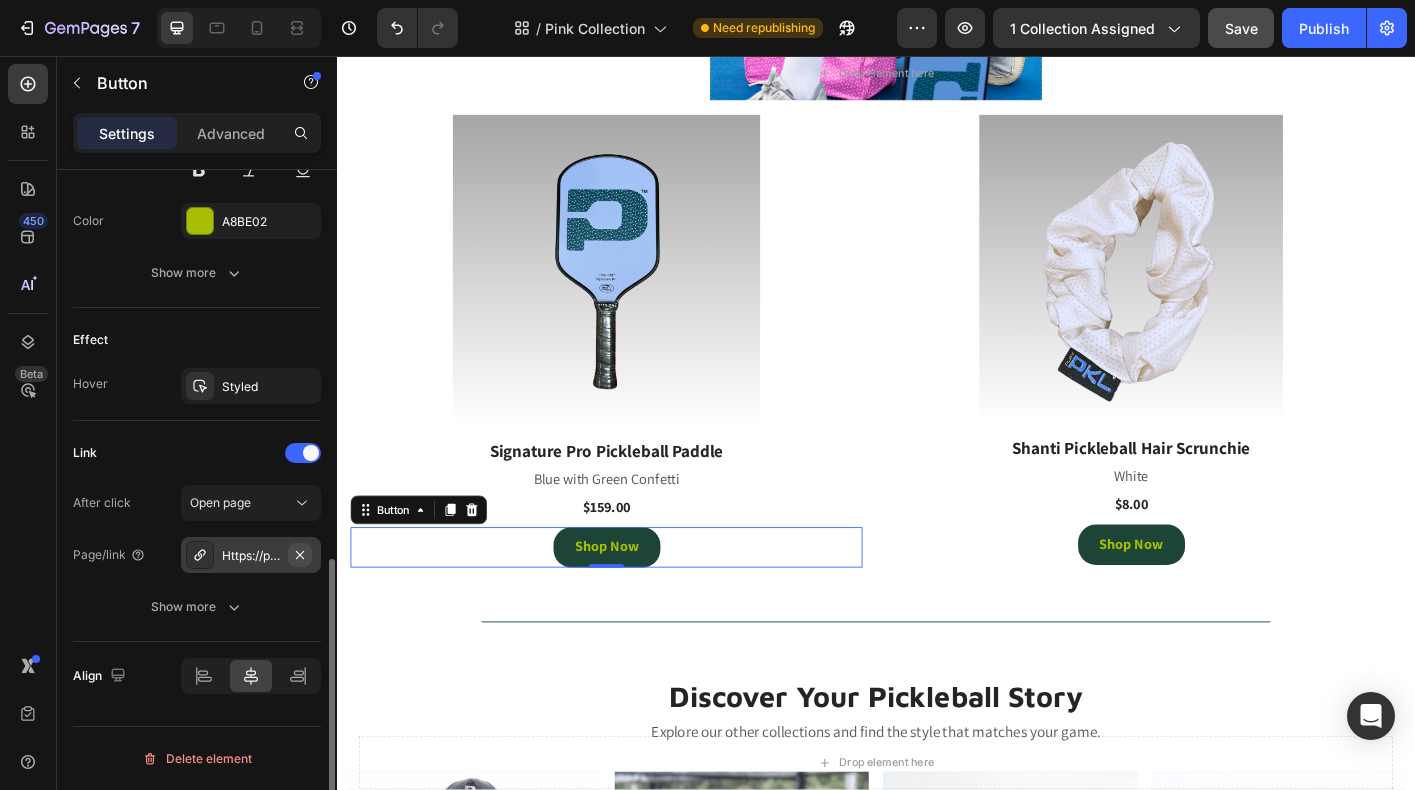 click 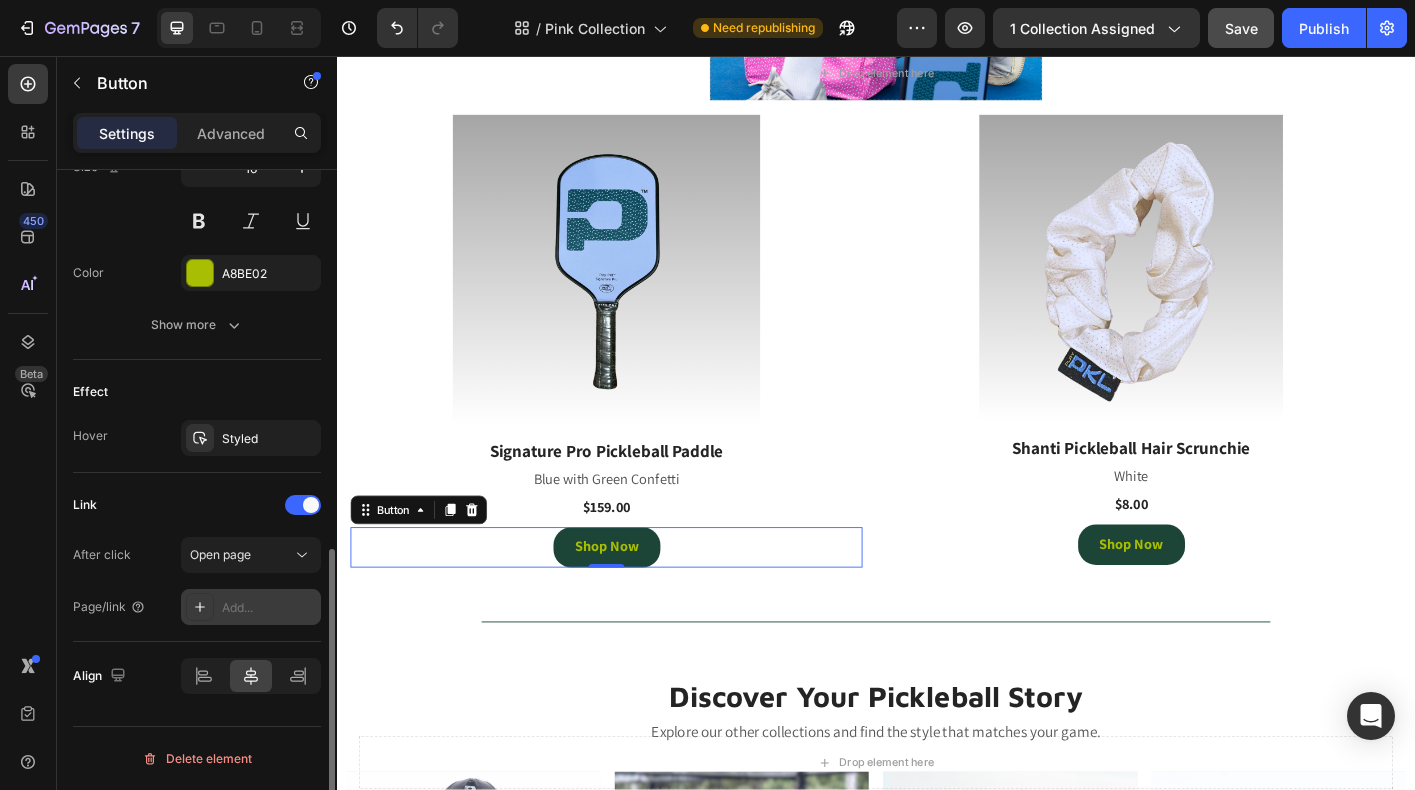 click on "Add..." at bounding box center (269, 608) 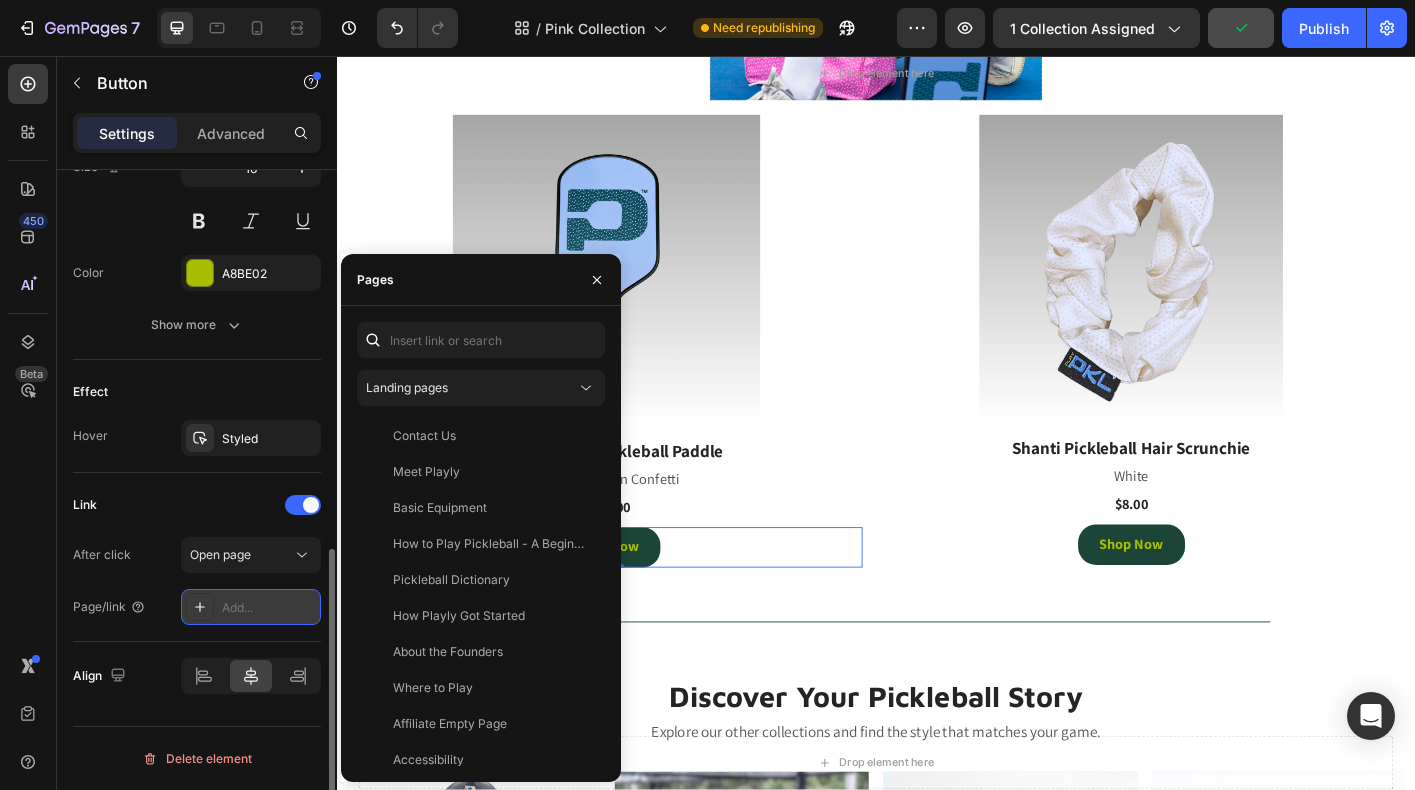 click on "Add..." at bounding box center (251, 607) 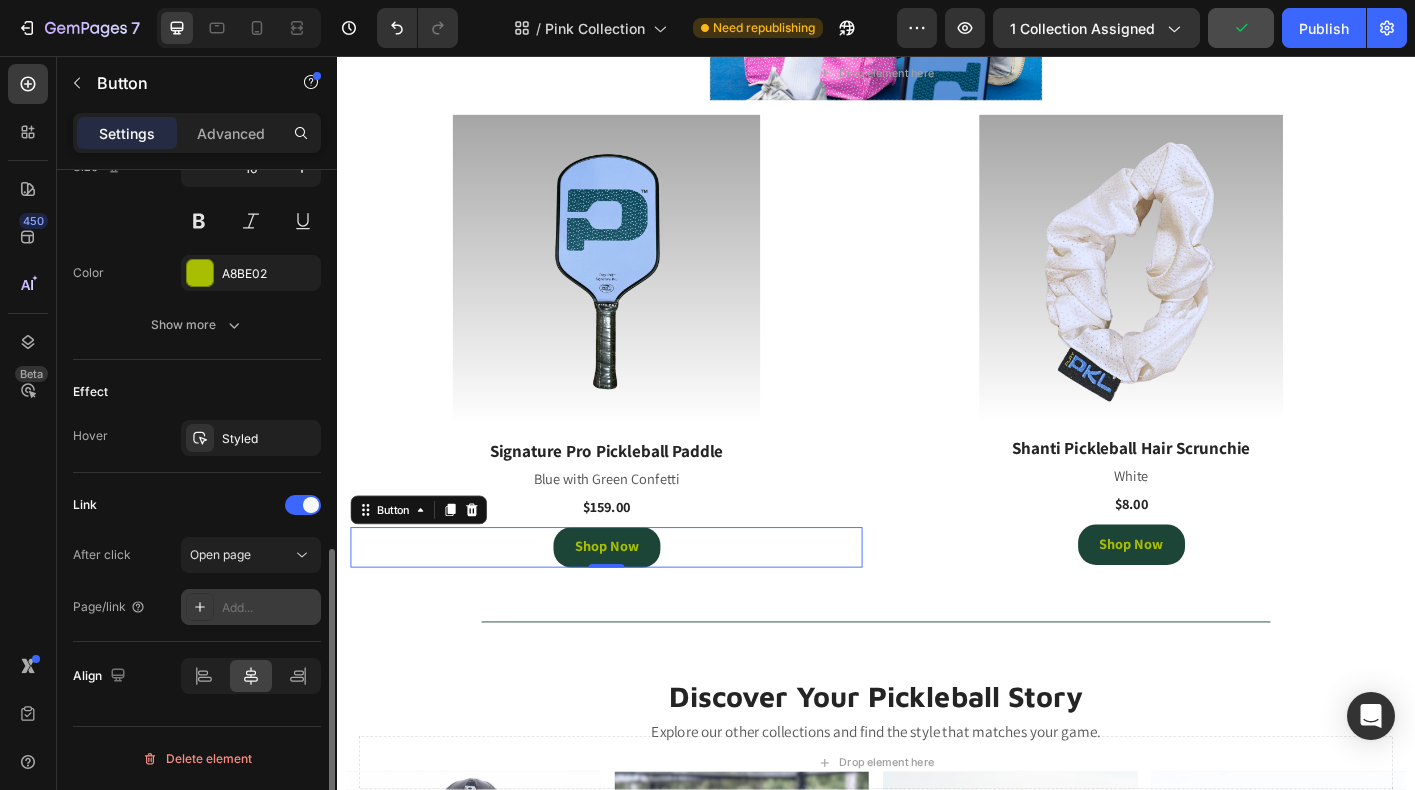 click on "Add..." at bounding box center (269, 608) 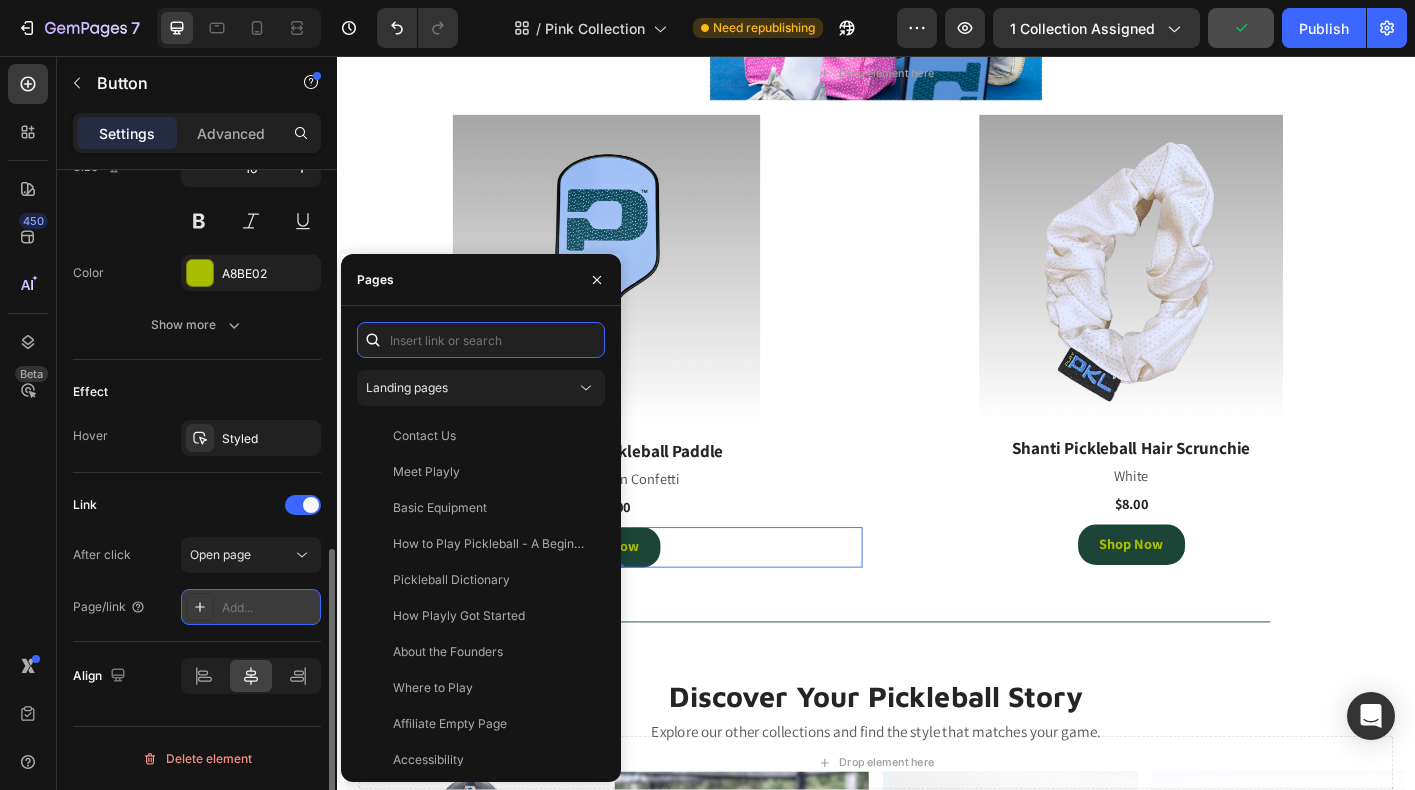 paste on "https://playly.store/collections/paddles-and-balls/products/signature-pro-pickleball-paddle?variant=44072564752604" 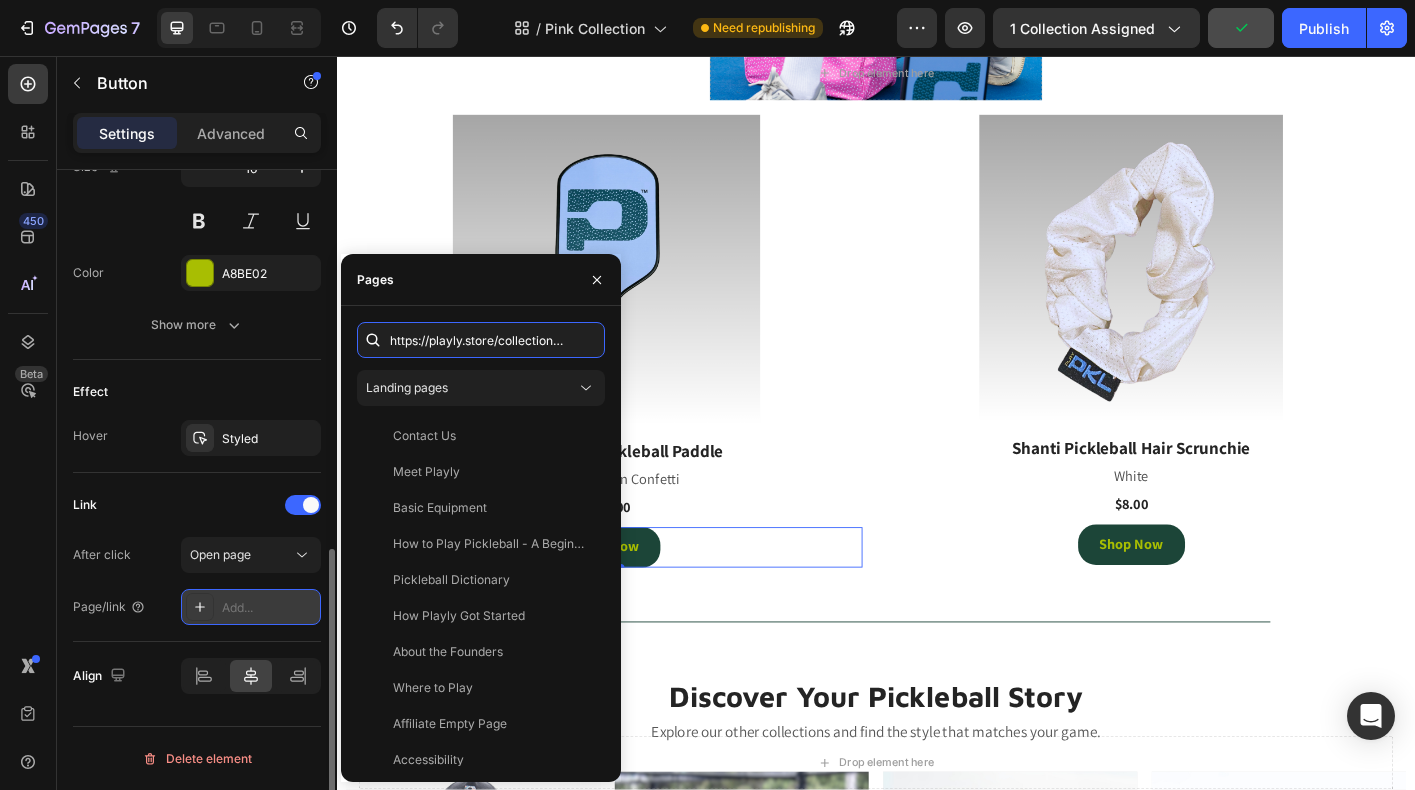 scroll, scrollTop: 0, scrollLeft: 500, axis: horizontal 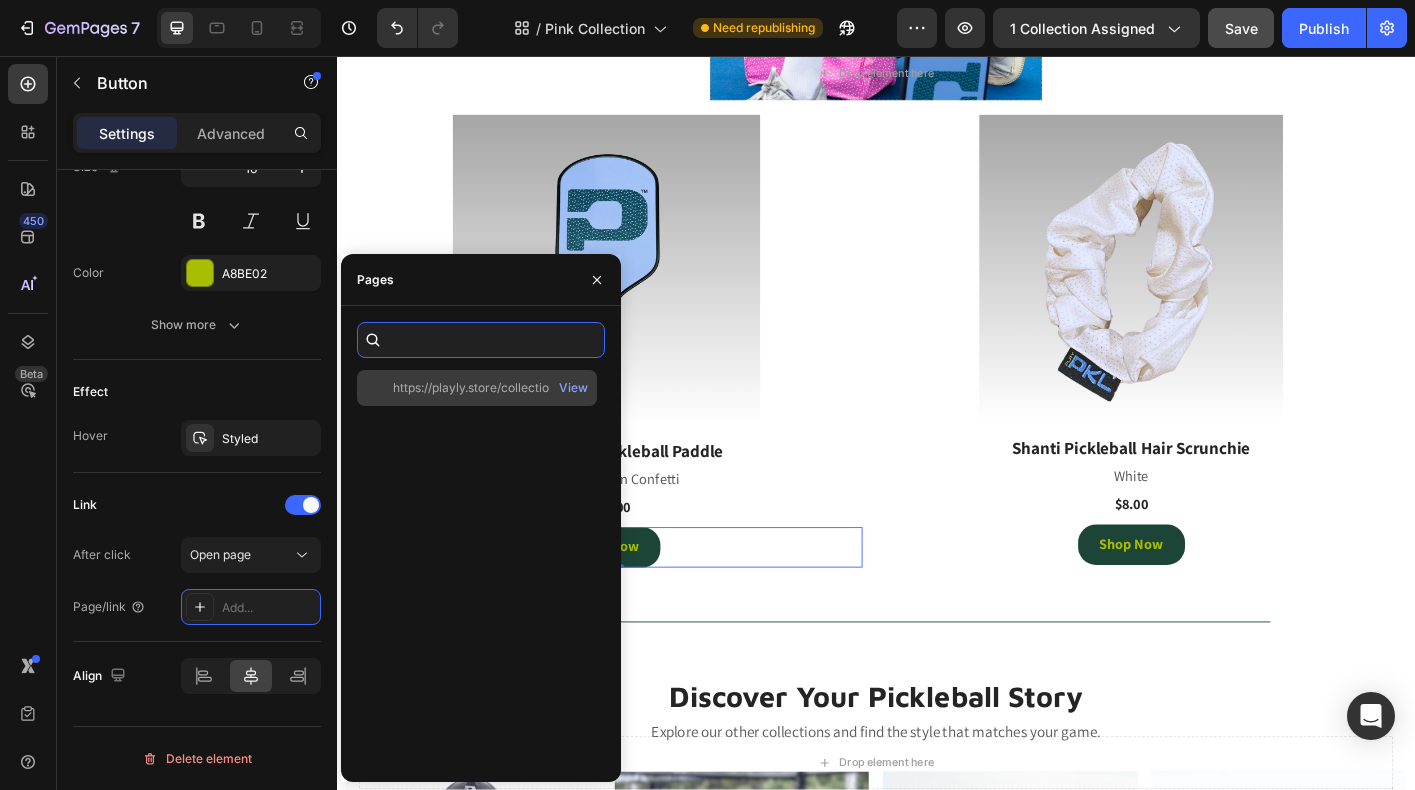 type on "https://playly.store/collections/paddles-and-balls/products/signature-pro-pickleball-paddle?variant=44072564752604" 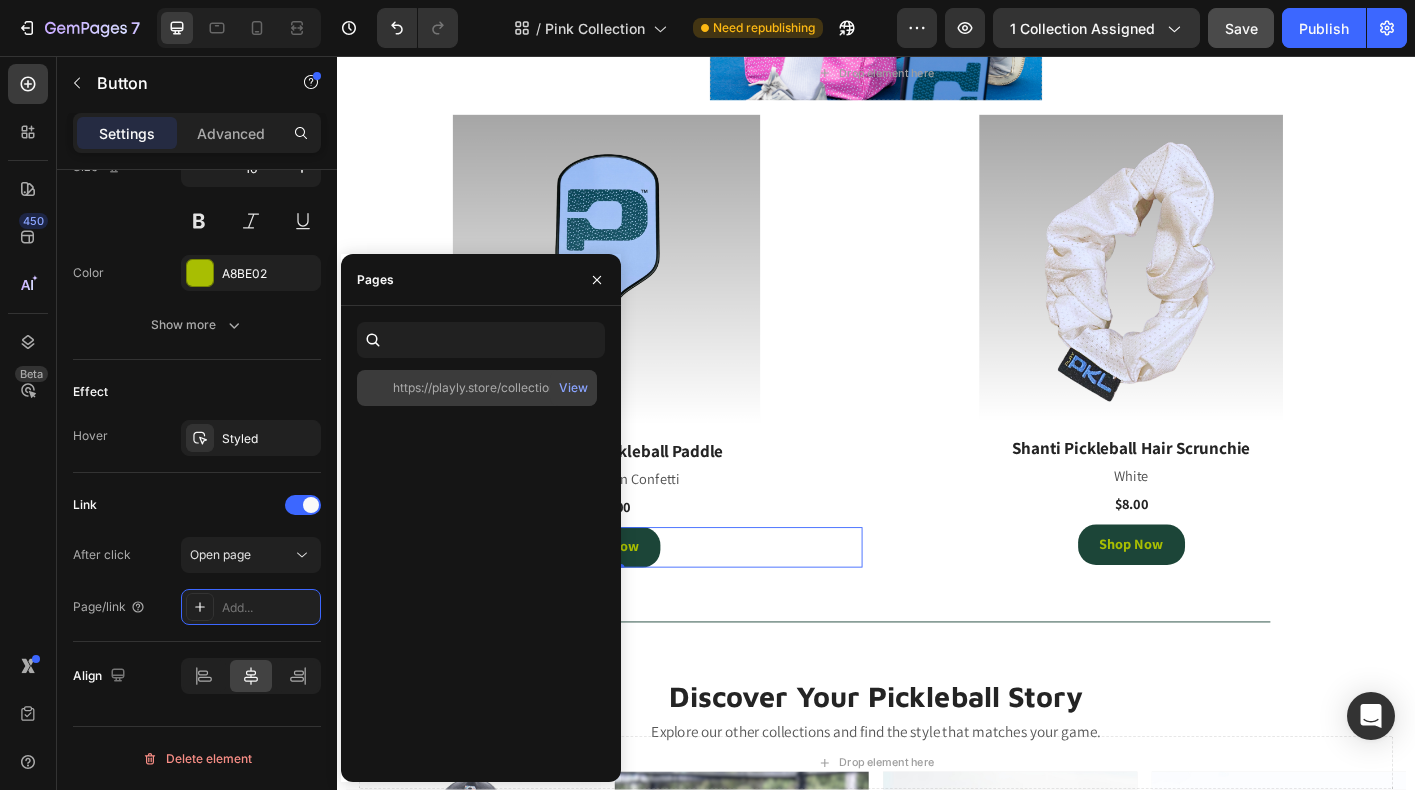click on "https://playly.store/collections/paddles-and-balls/products/signature-pro-pickleball-paddle?variant=44072564752604" 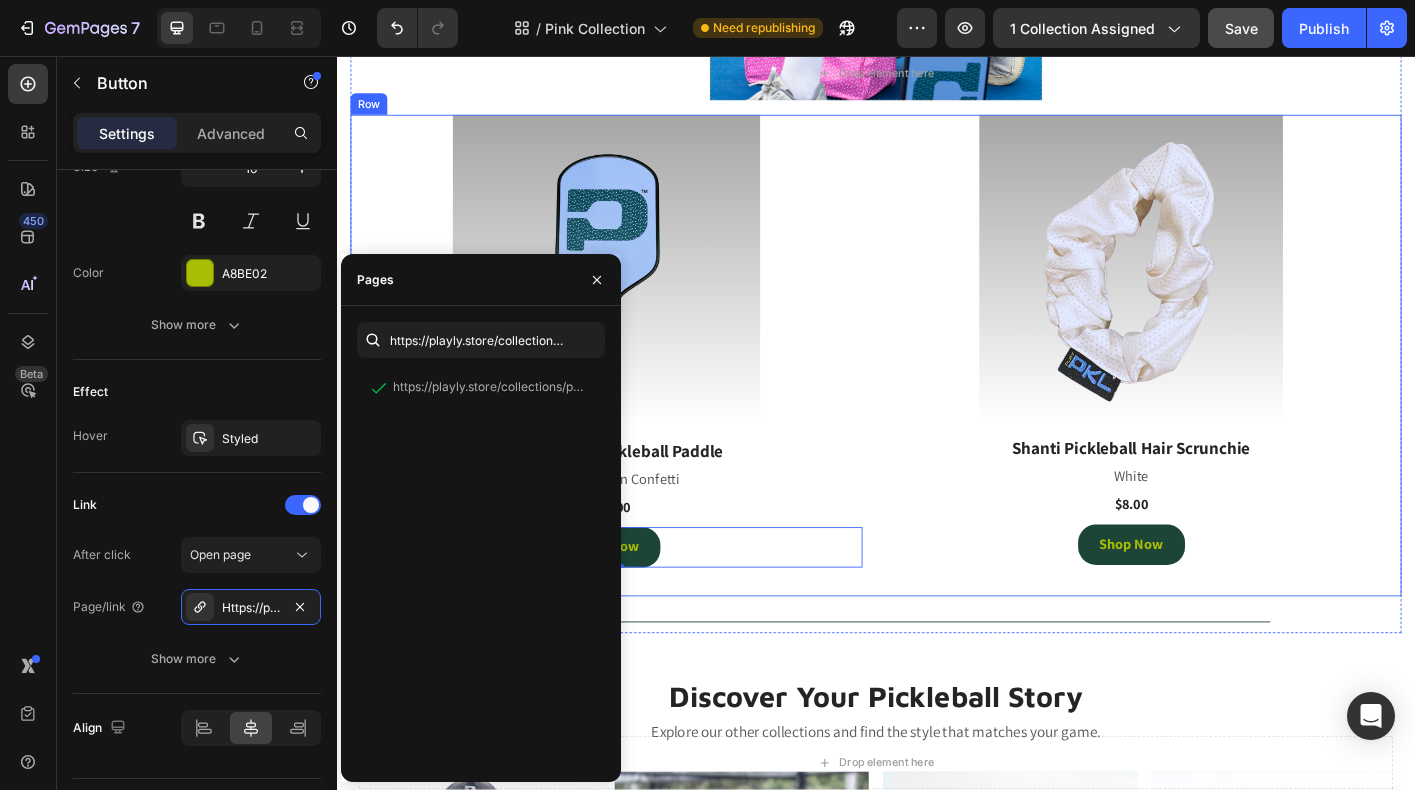 click on "Image Signature Pro Pickleball Paddle (P) Title Blue with Green Confetti Text Block $159.00 (P) Price (P) Price Shop Now Button   0 Product" at bounding box center (637, 390) 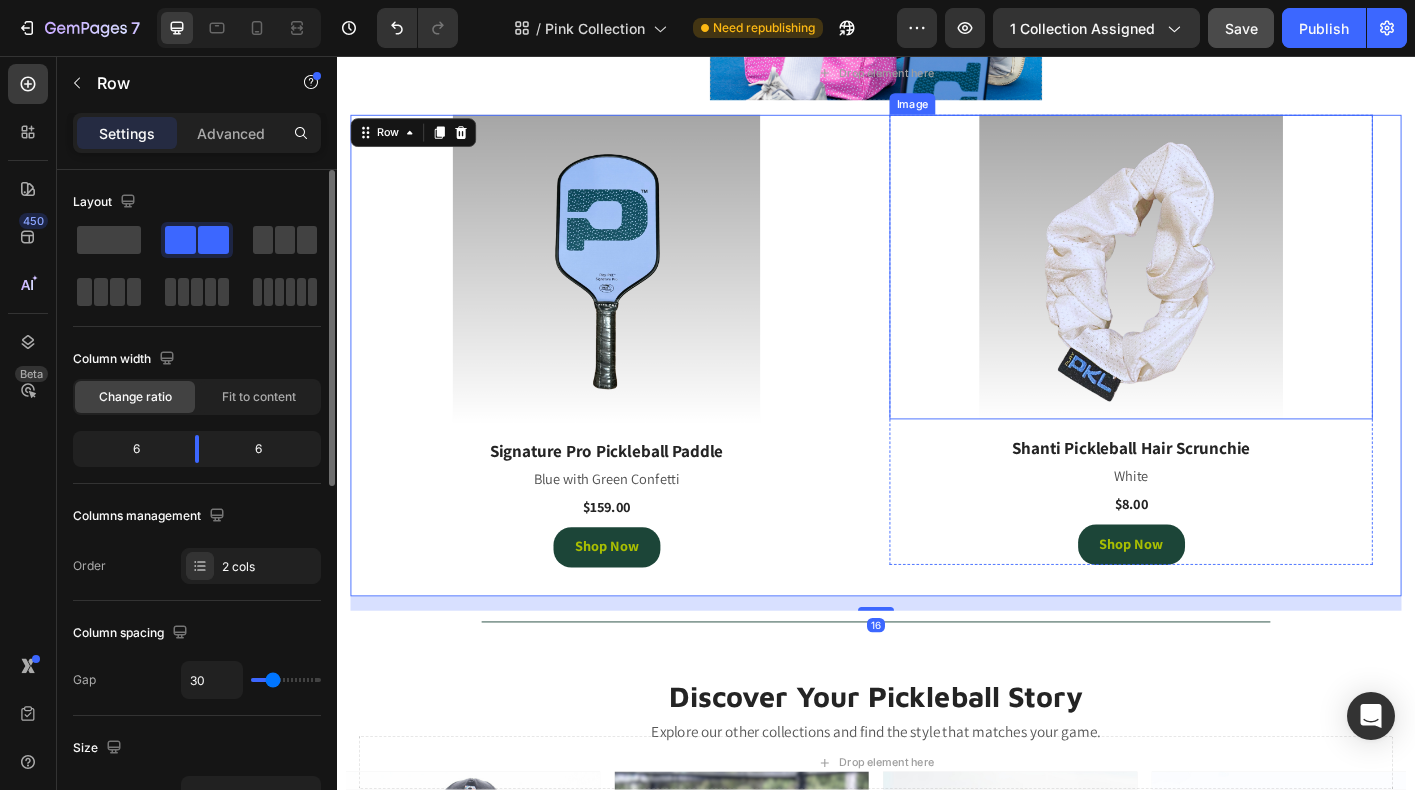 click at bounding box center [1221, 291] 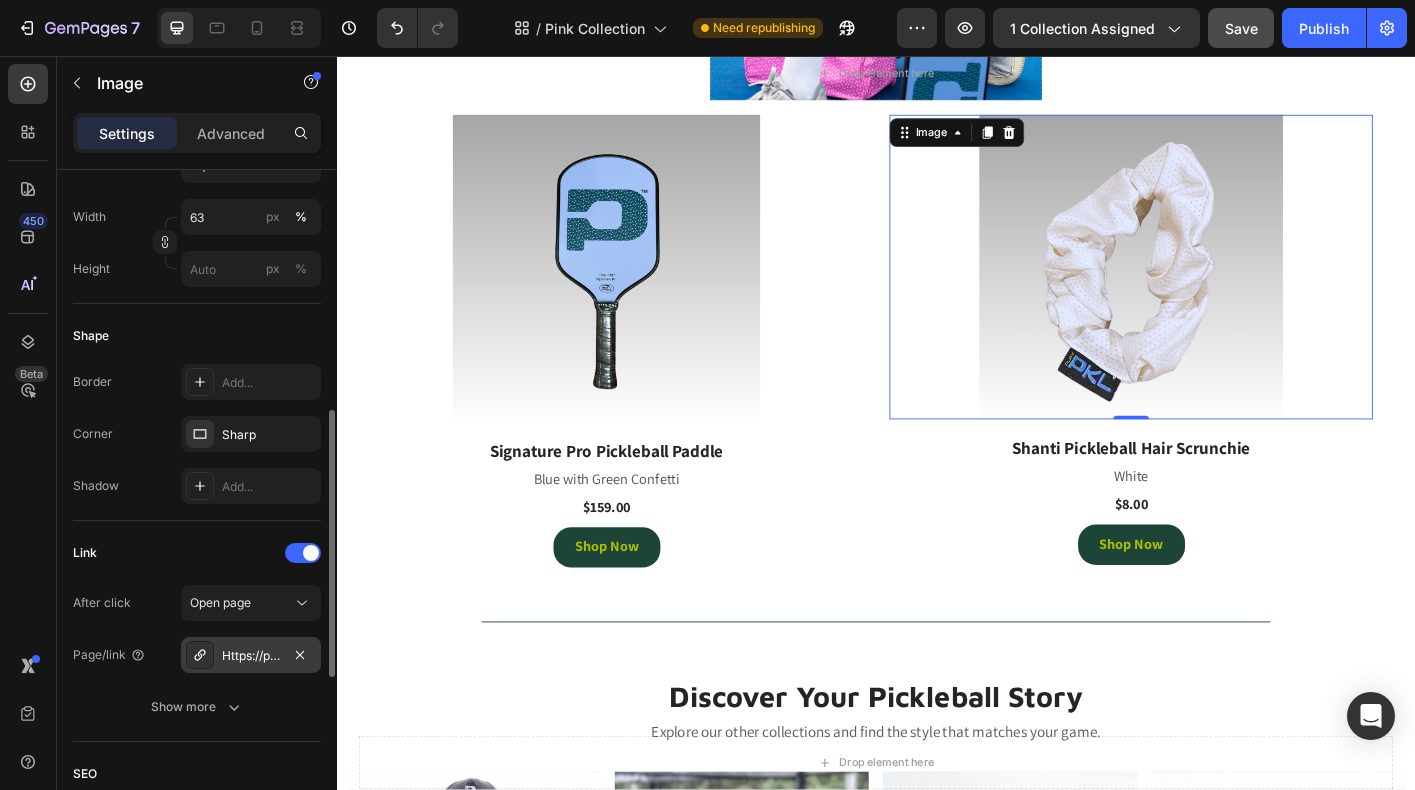 scroll, scrollTop: 853, scrollLeft: 0, axis: vertical 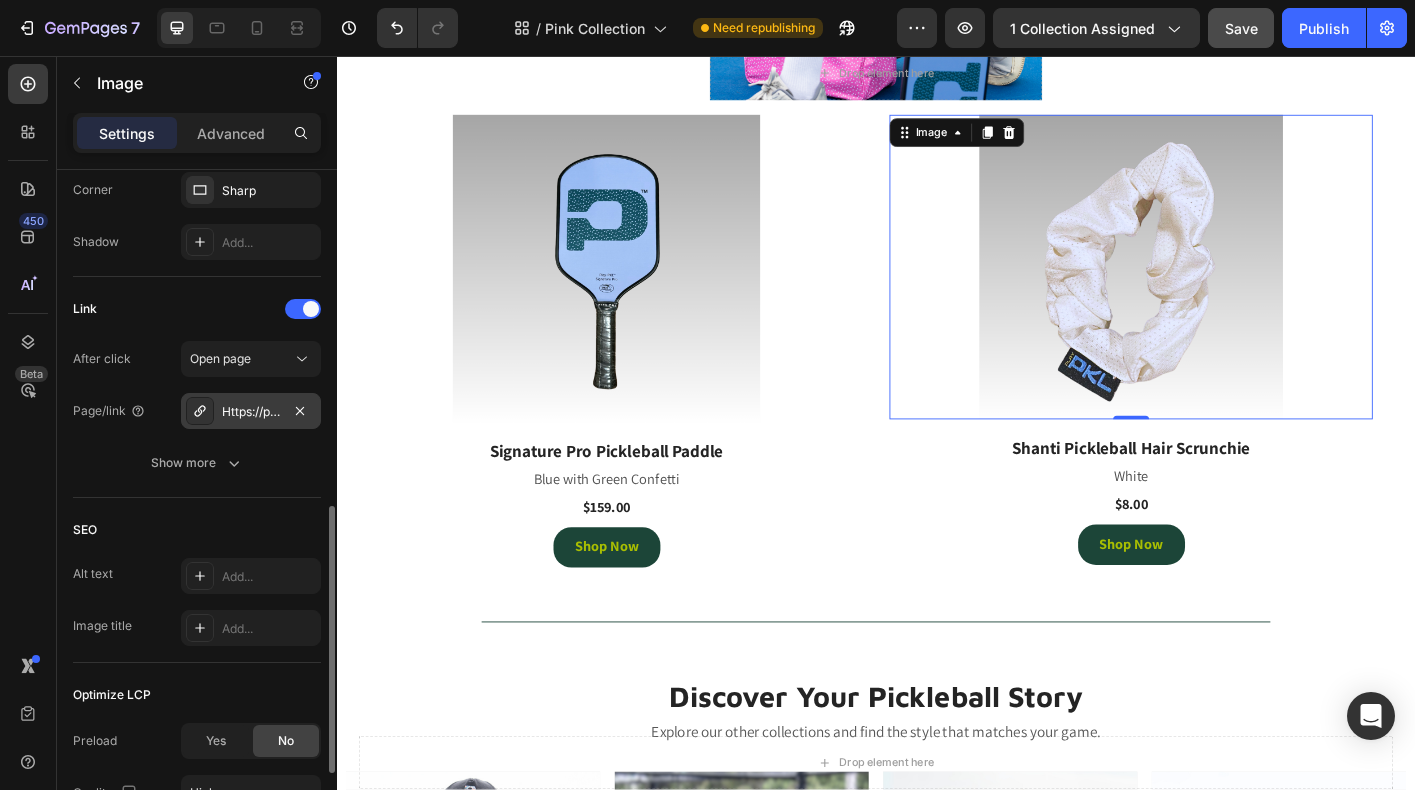 click on "Https://play-pkl.Com/hats/hi-hat%E2%84%A2?Variant=43793909350620" at bounding box center (251, 412) 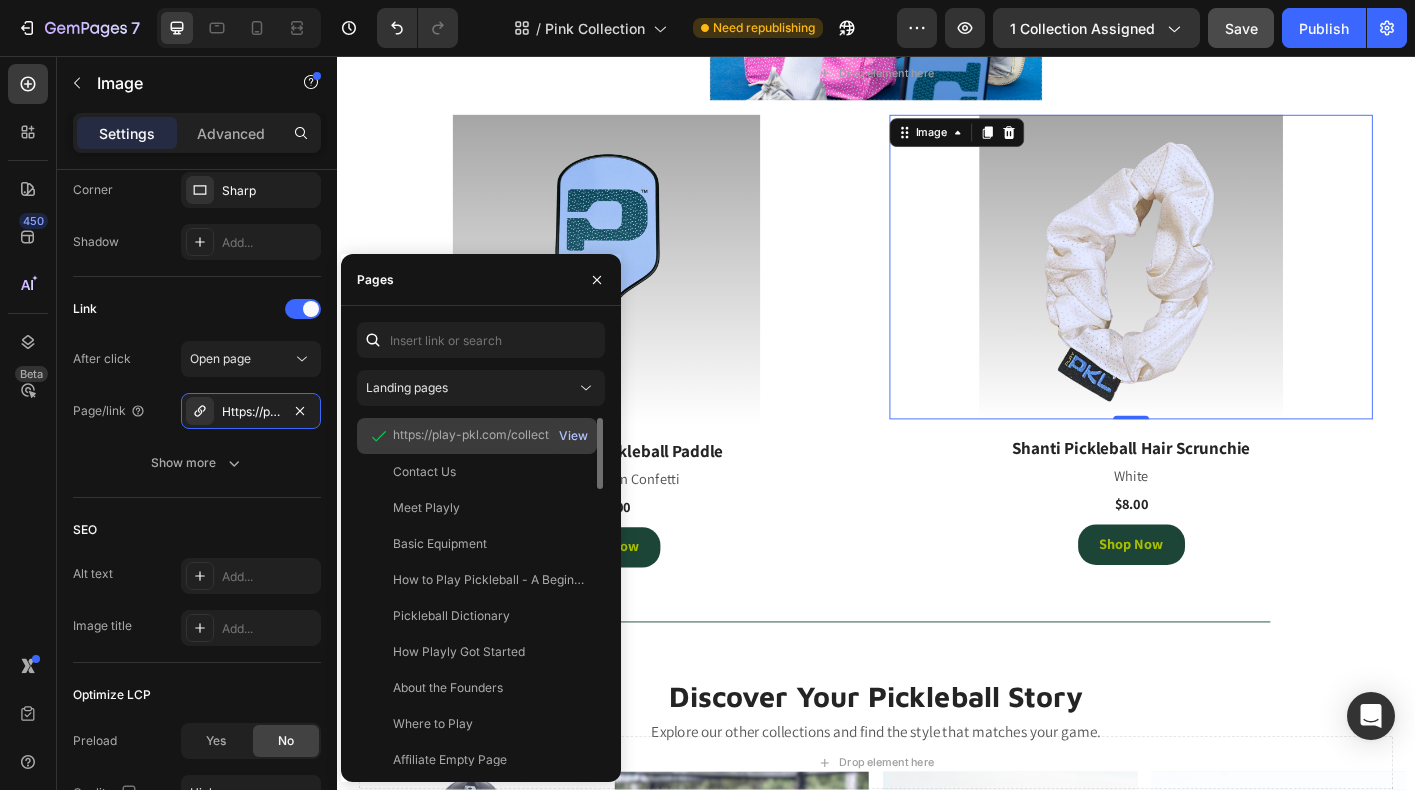 click on "View" at bounding box center [573, 436] 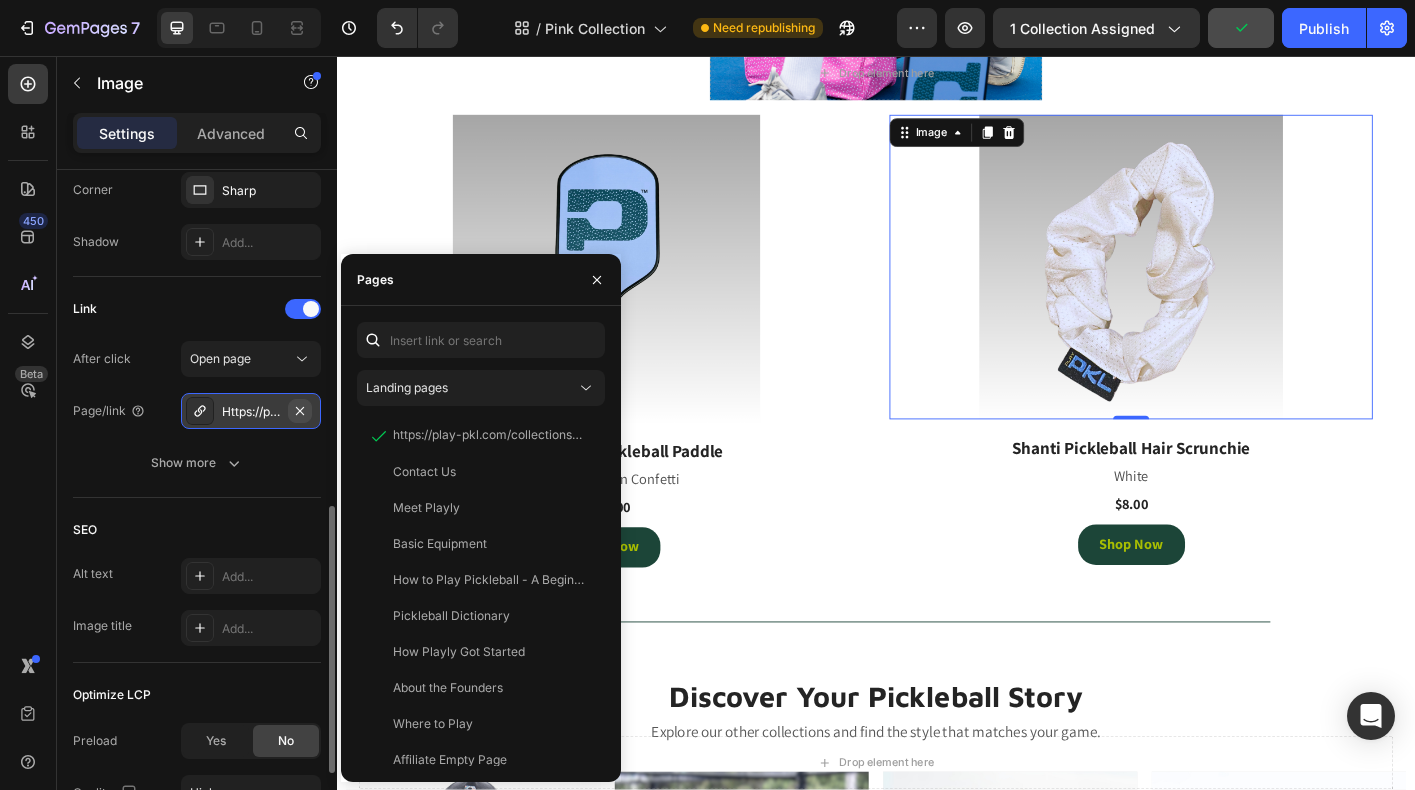 click 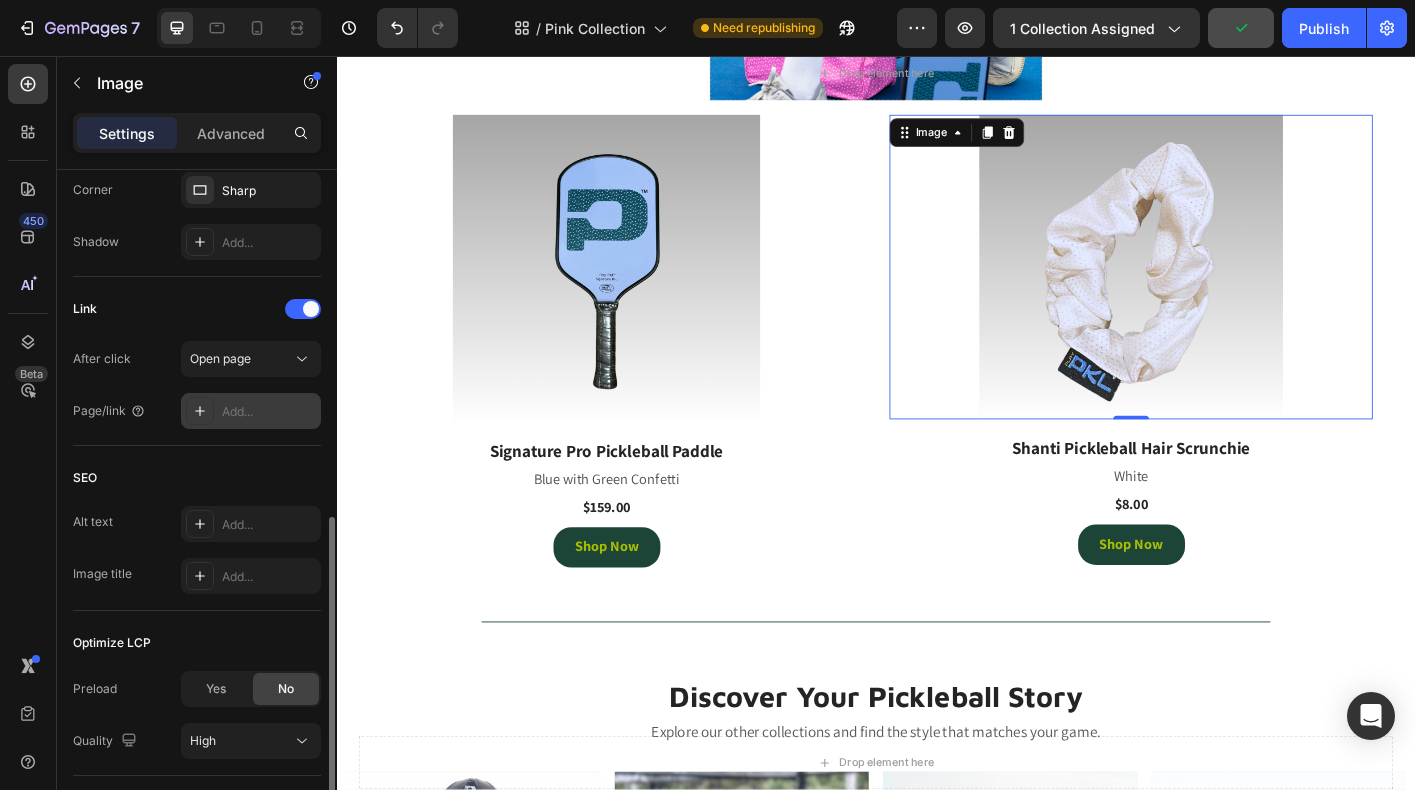 click on "Add..." at bounding box center (251, 411) 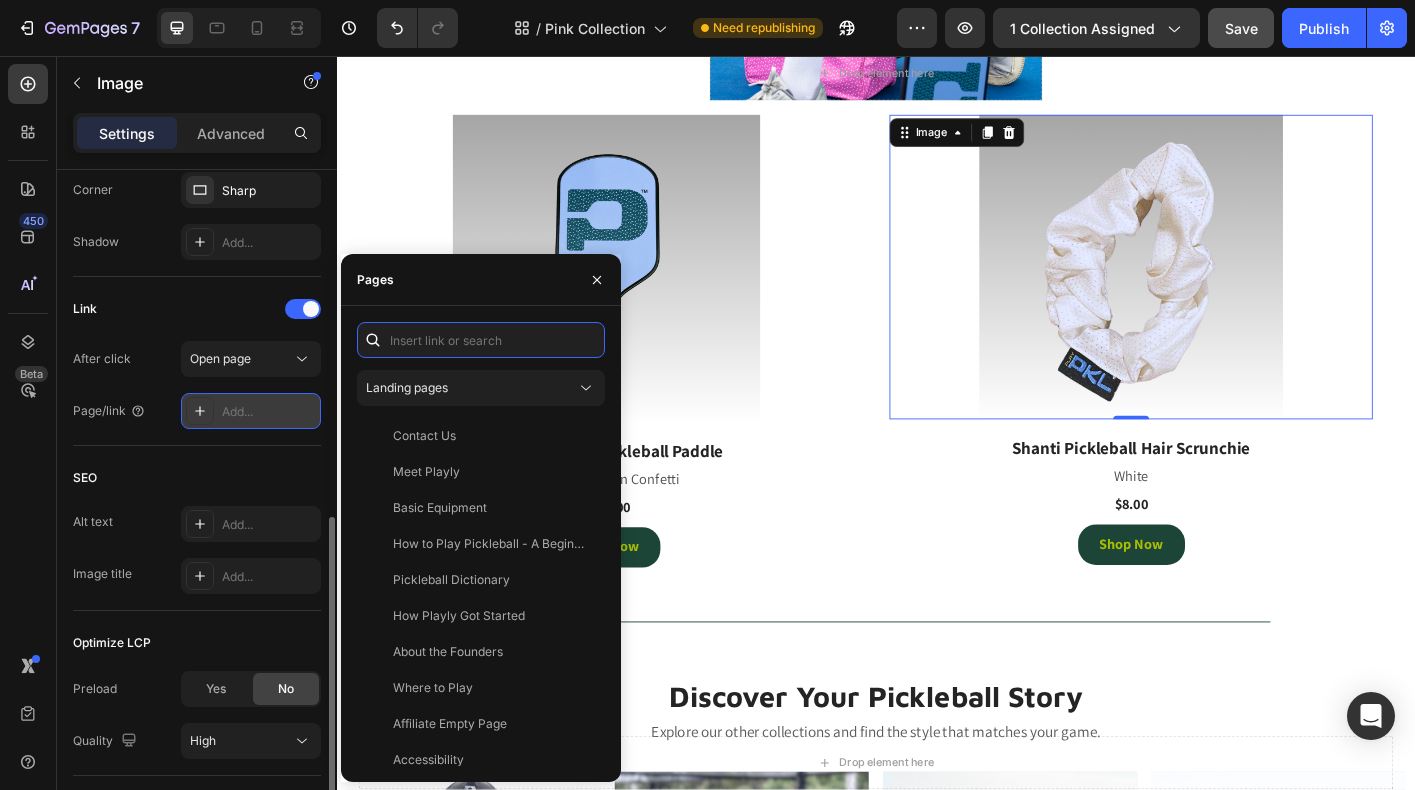 paste on "https://playly.store/collections/hats/products/hi-hat%E2%84%A2?variant=43793909350620" 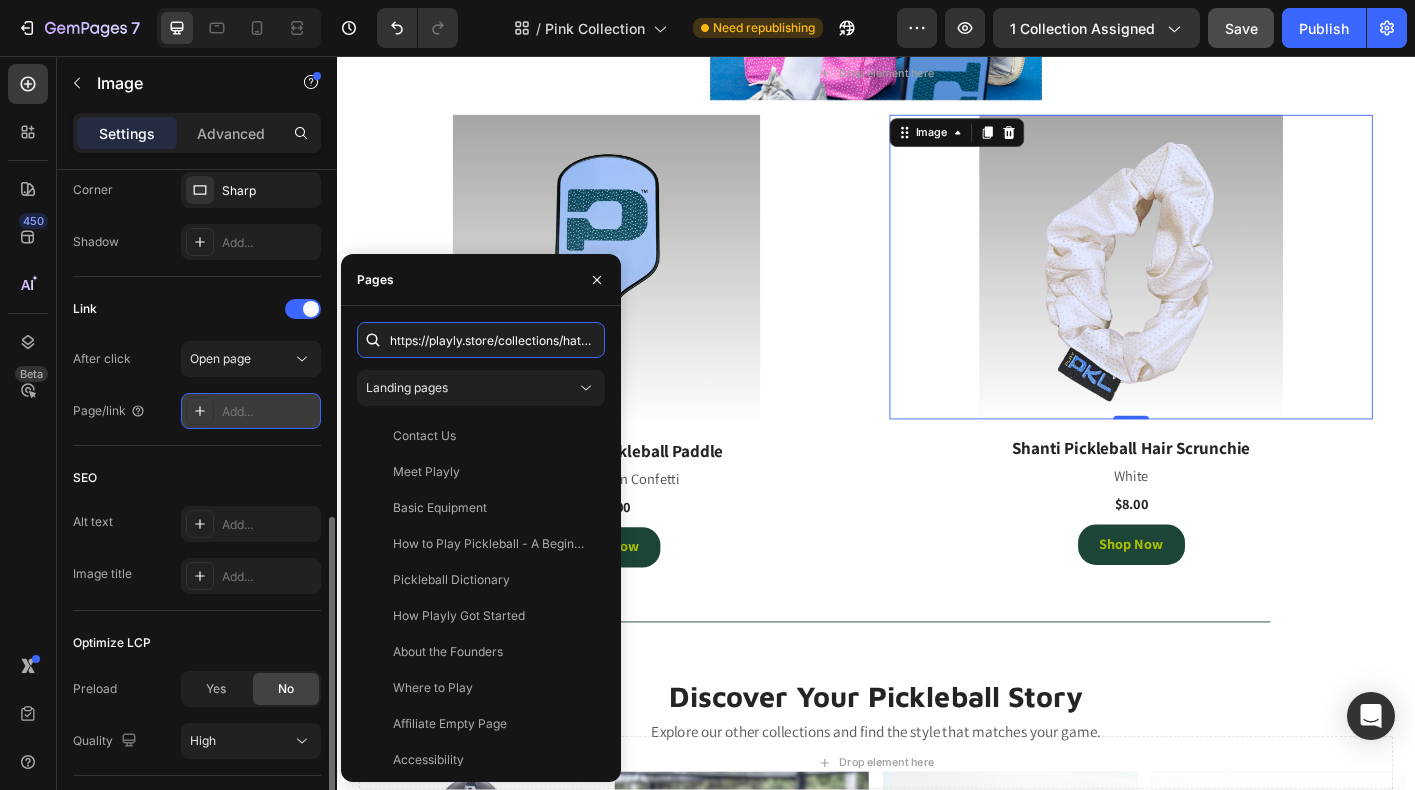 scroll, scrollTop: 0, scrollLeft: 354, axis: horizontal 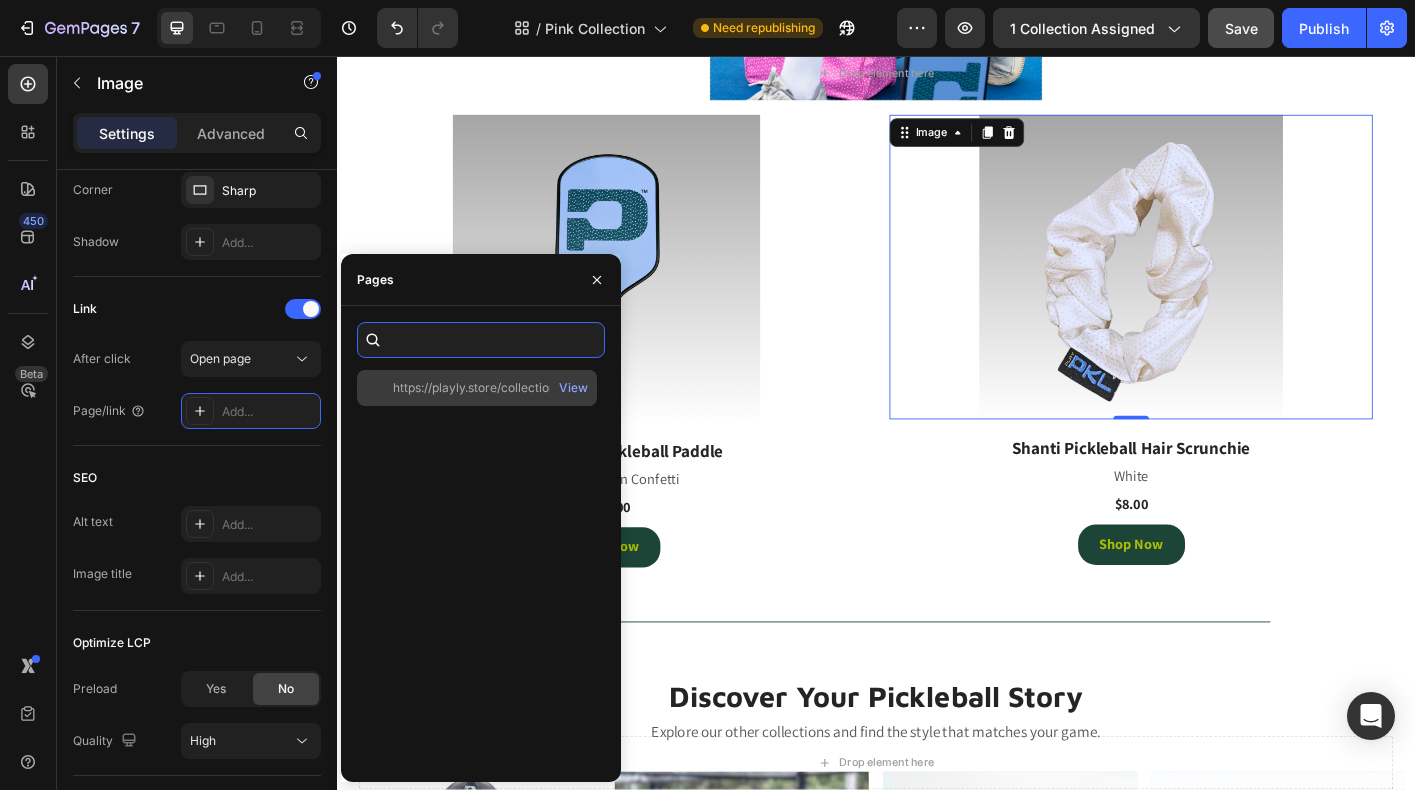 type on "https://playly.store/collections/hats/products/hi-hat%E2%84%A2?variant=43793909350620" 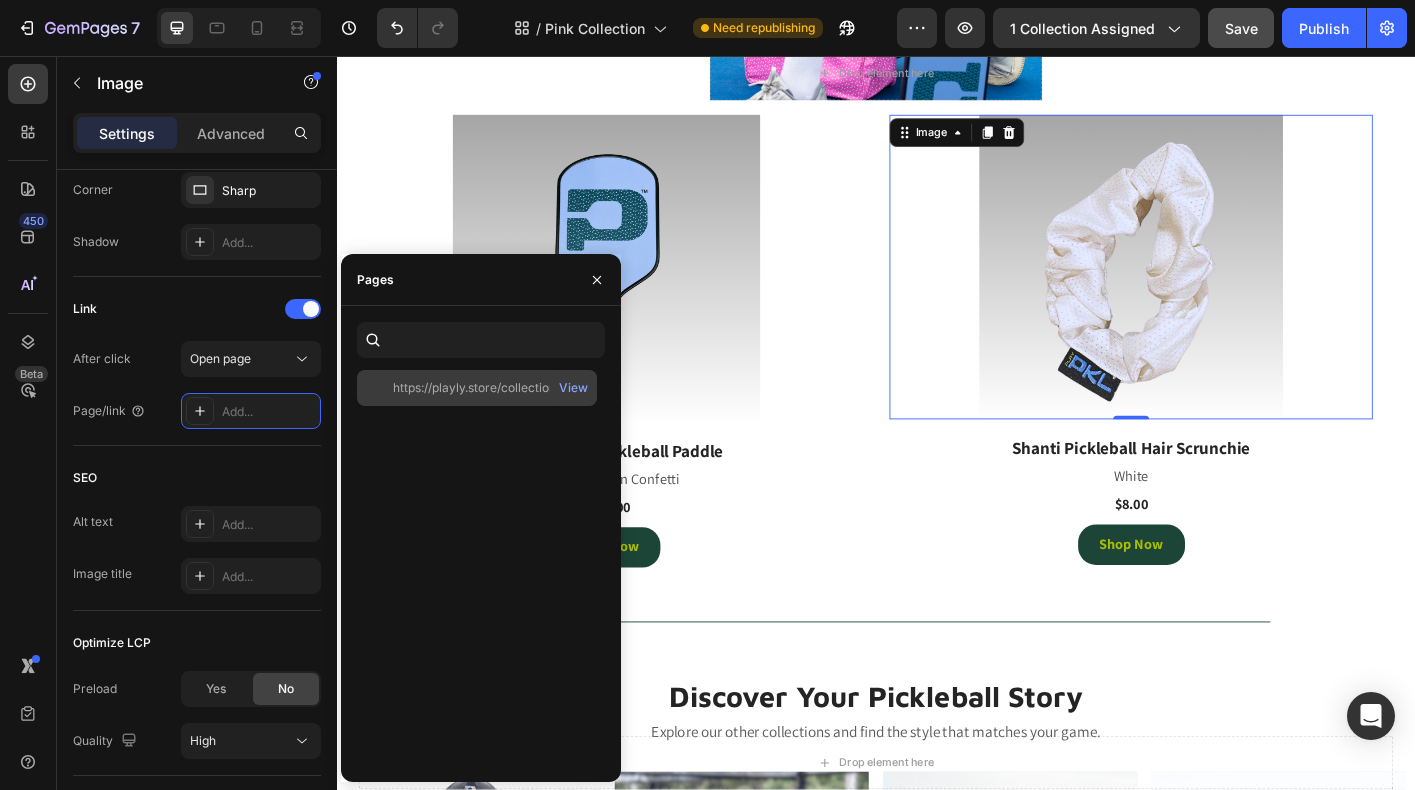scroll, scrollTop: 0, scrollLeft: 0, axis: both 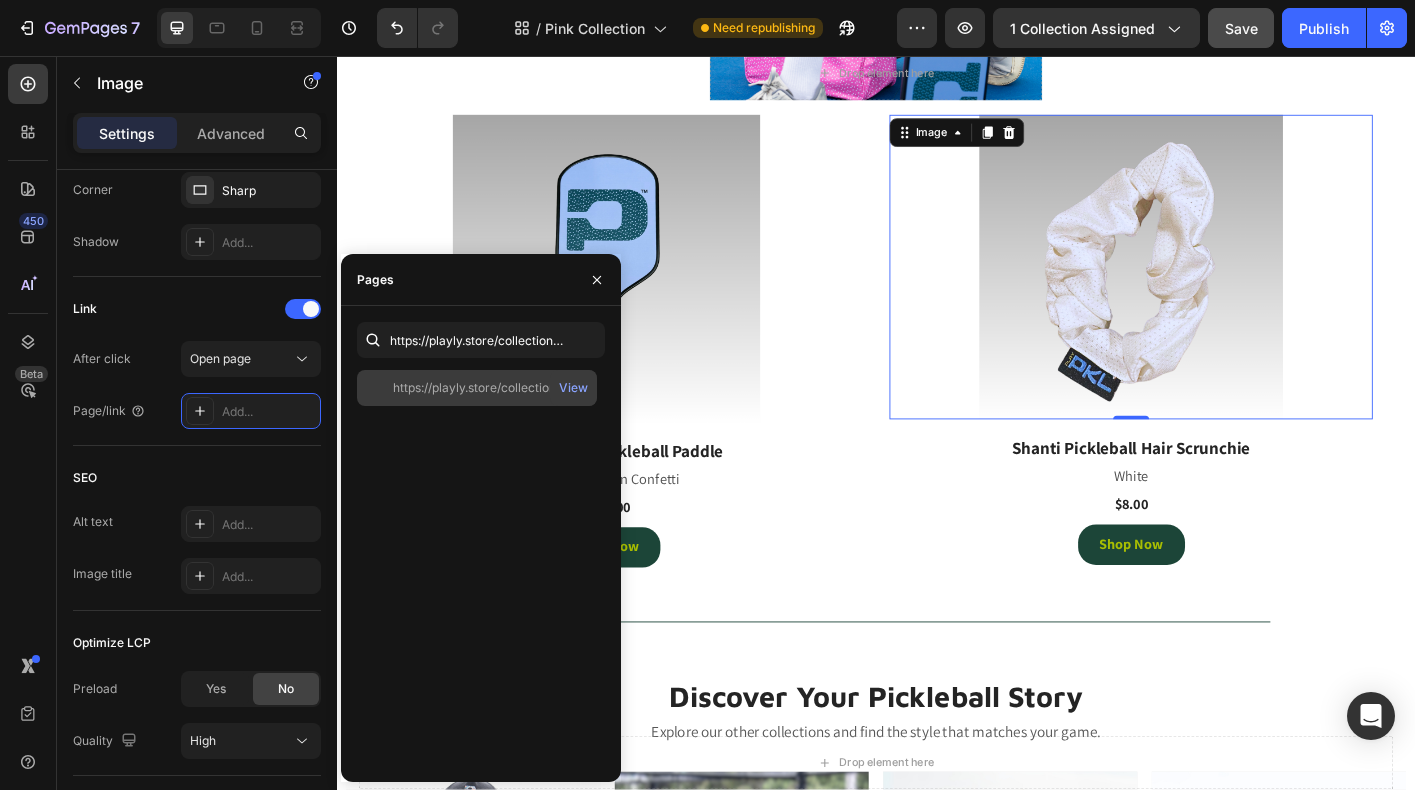 click on "https://playly.store/collections/hats/products/hi-hat%E2%84%A2?variant=43793909350620   View" 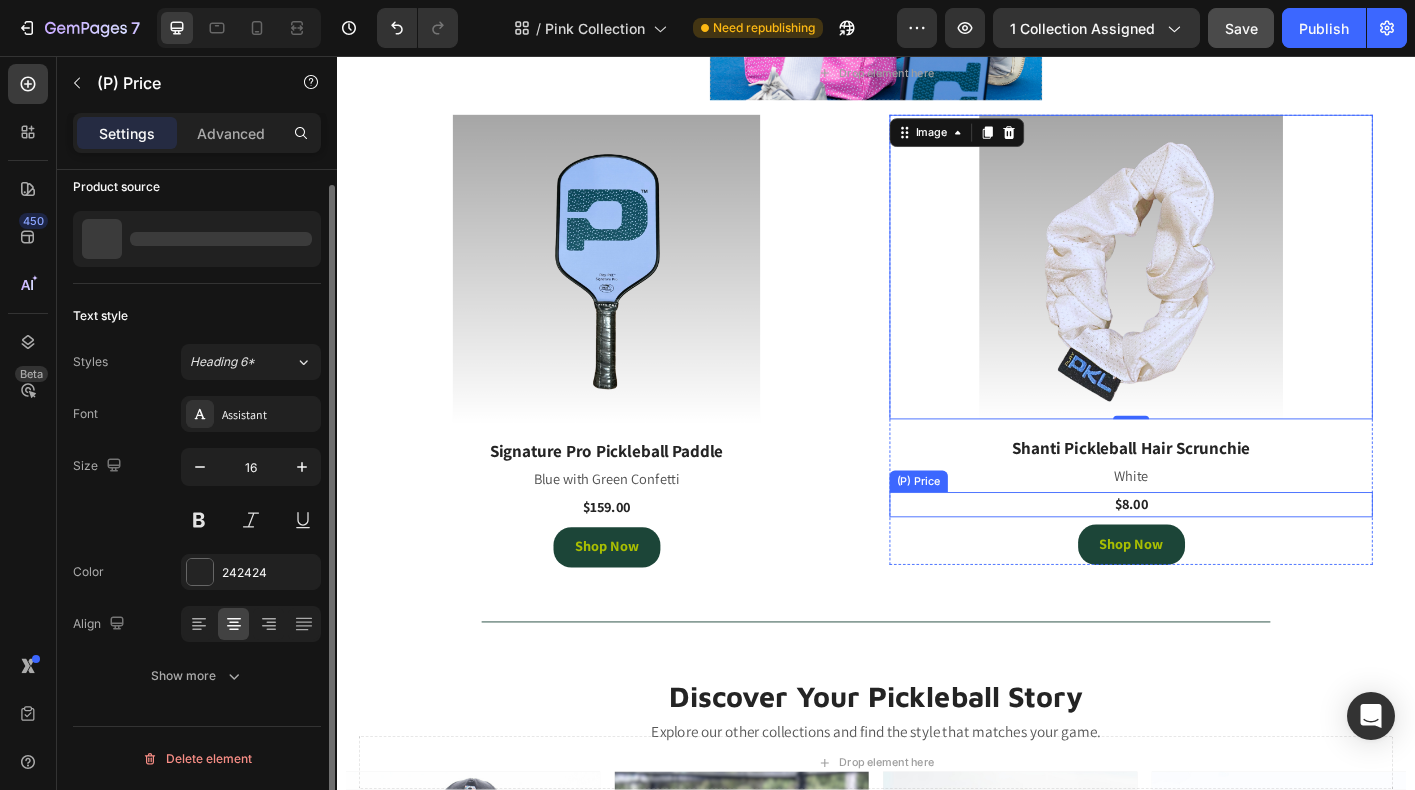 click on "$8.00 (P) Price (P) Price" at bounding box center [1221, 556] 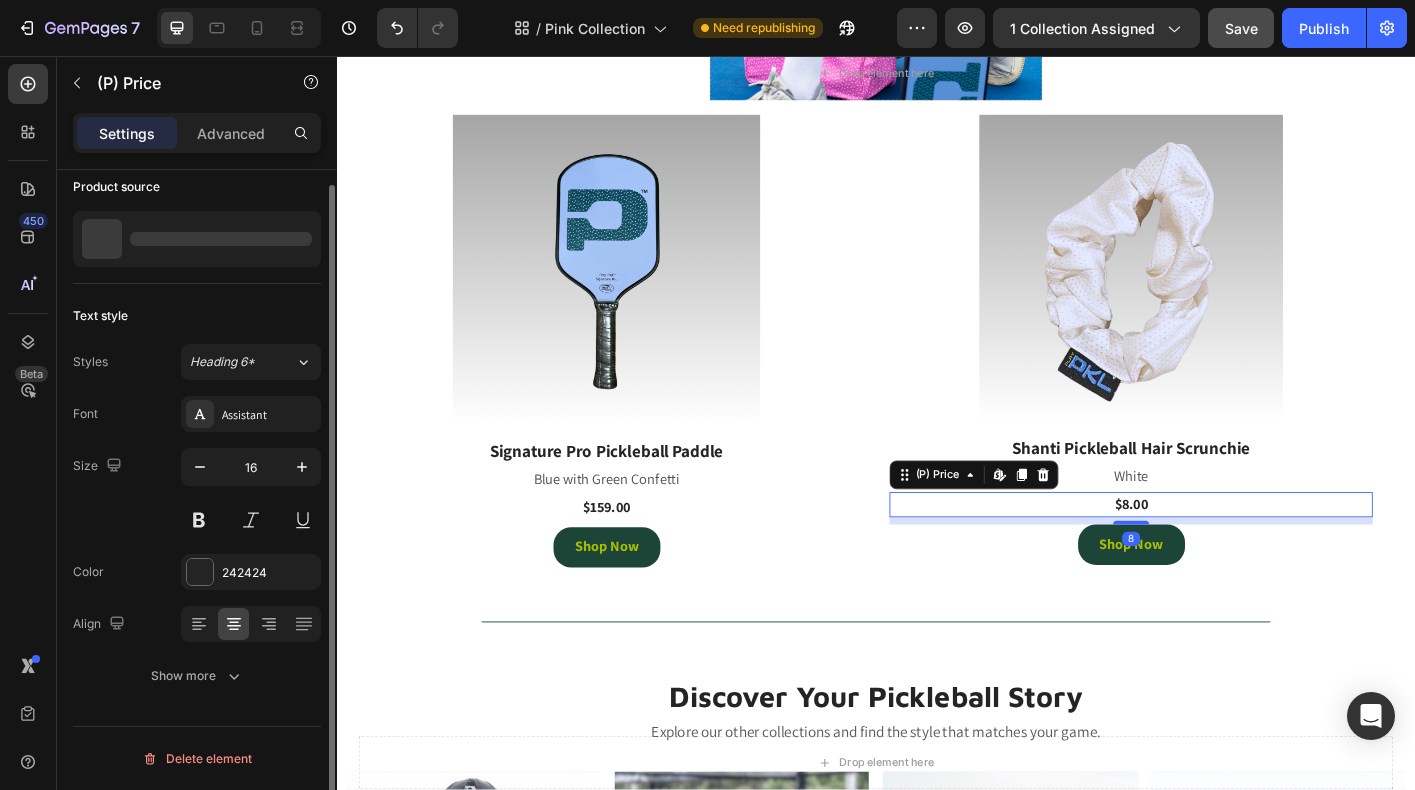scroll, scrollTop: 0, scrollLeft: 0, axis: both 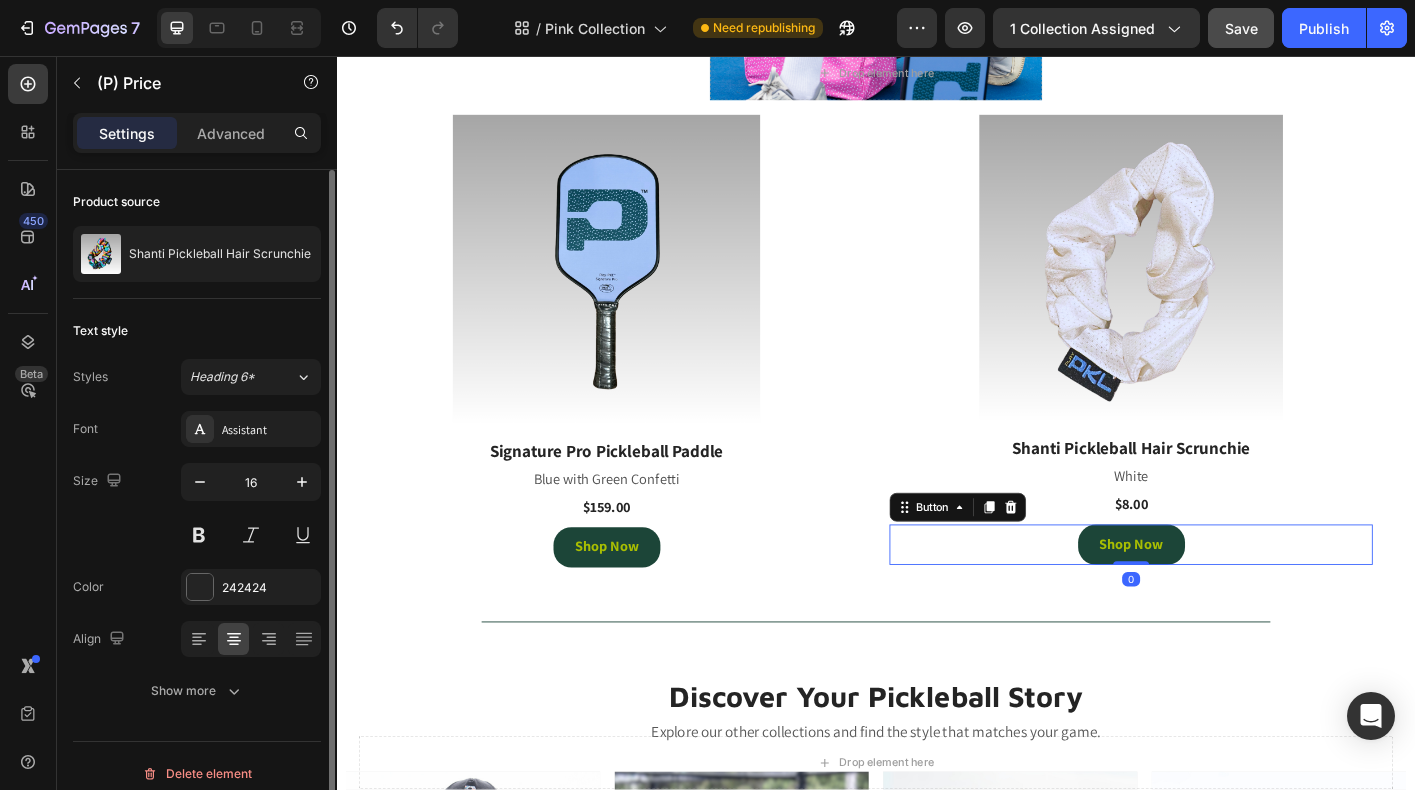 click on "Shop Now Button   0" at bounding box center (1221, 600) 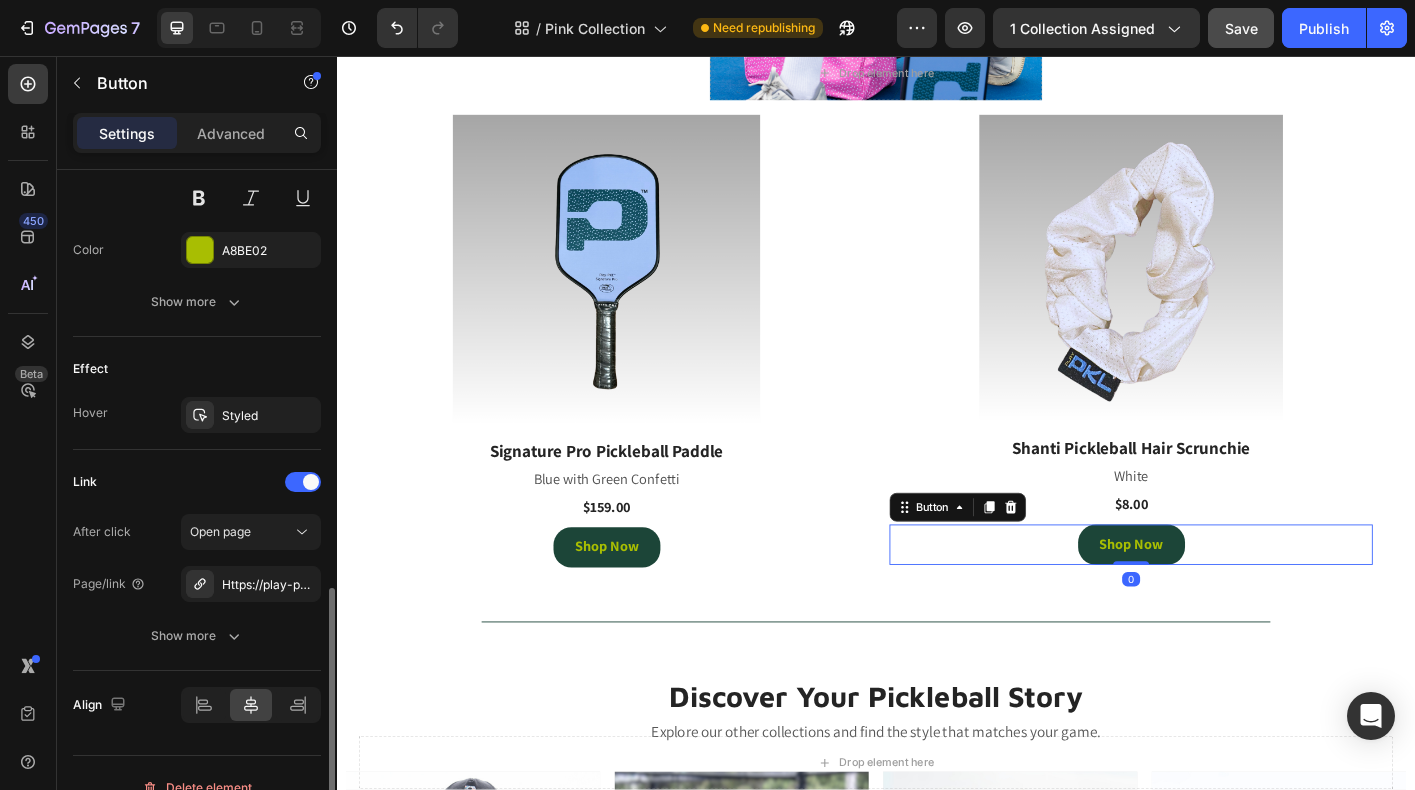 scroll, scrollTop: 913, scrollLeft: 0, axis: vertical 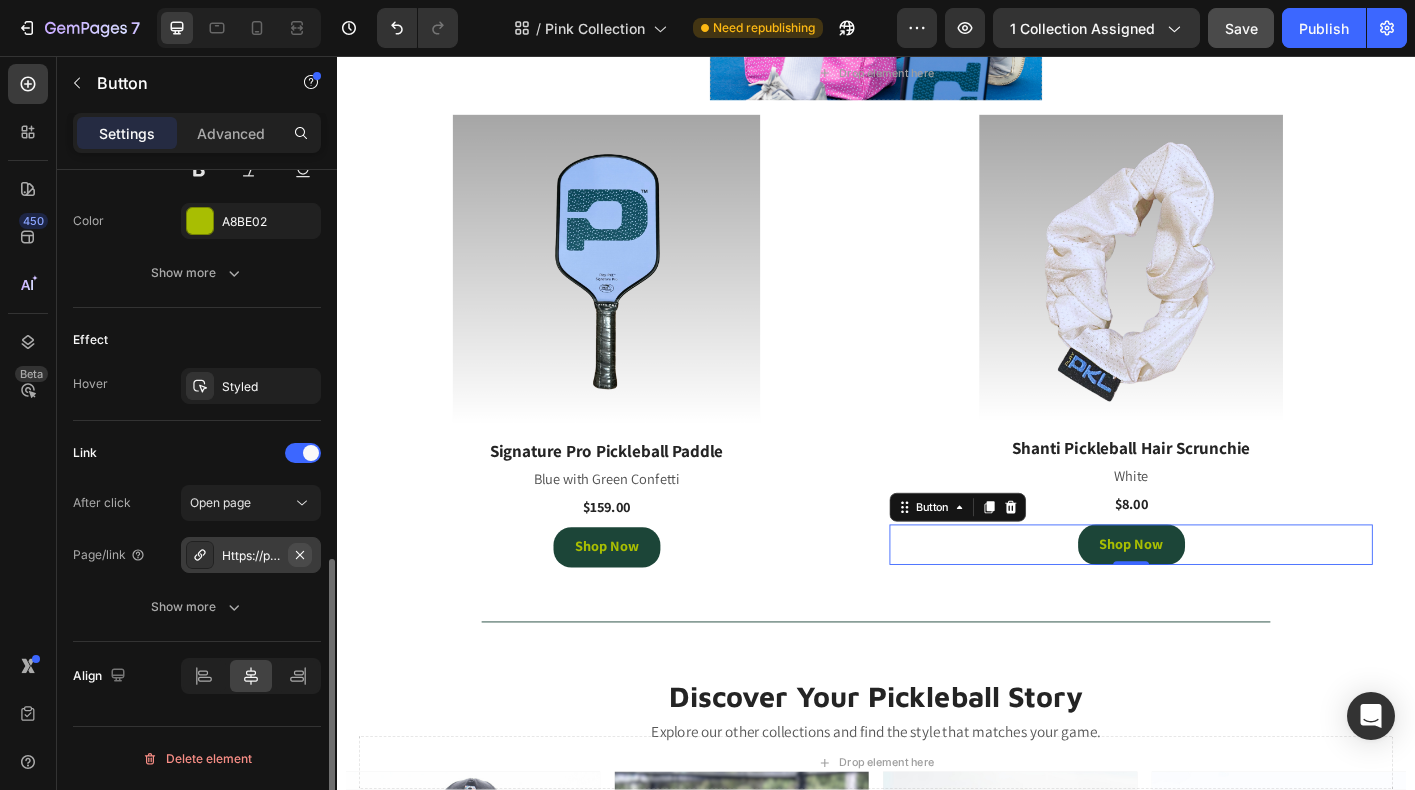 click 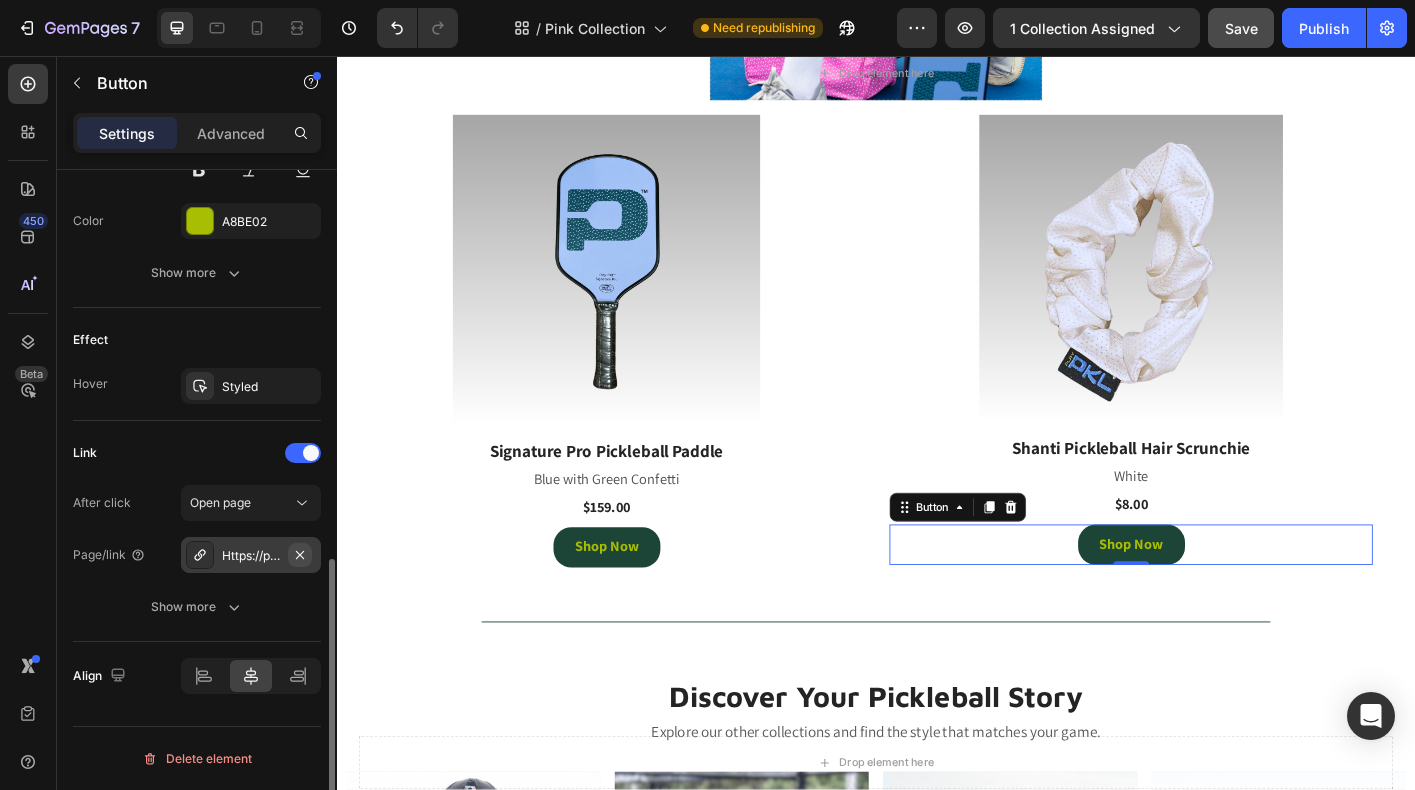 scroll, scrollTop: 861, scrollLeft: 0, axis: vertical 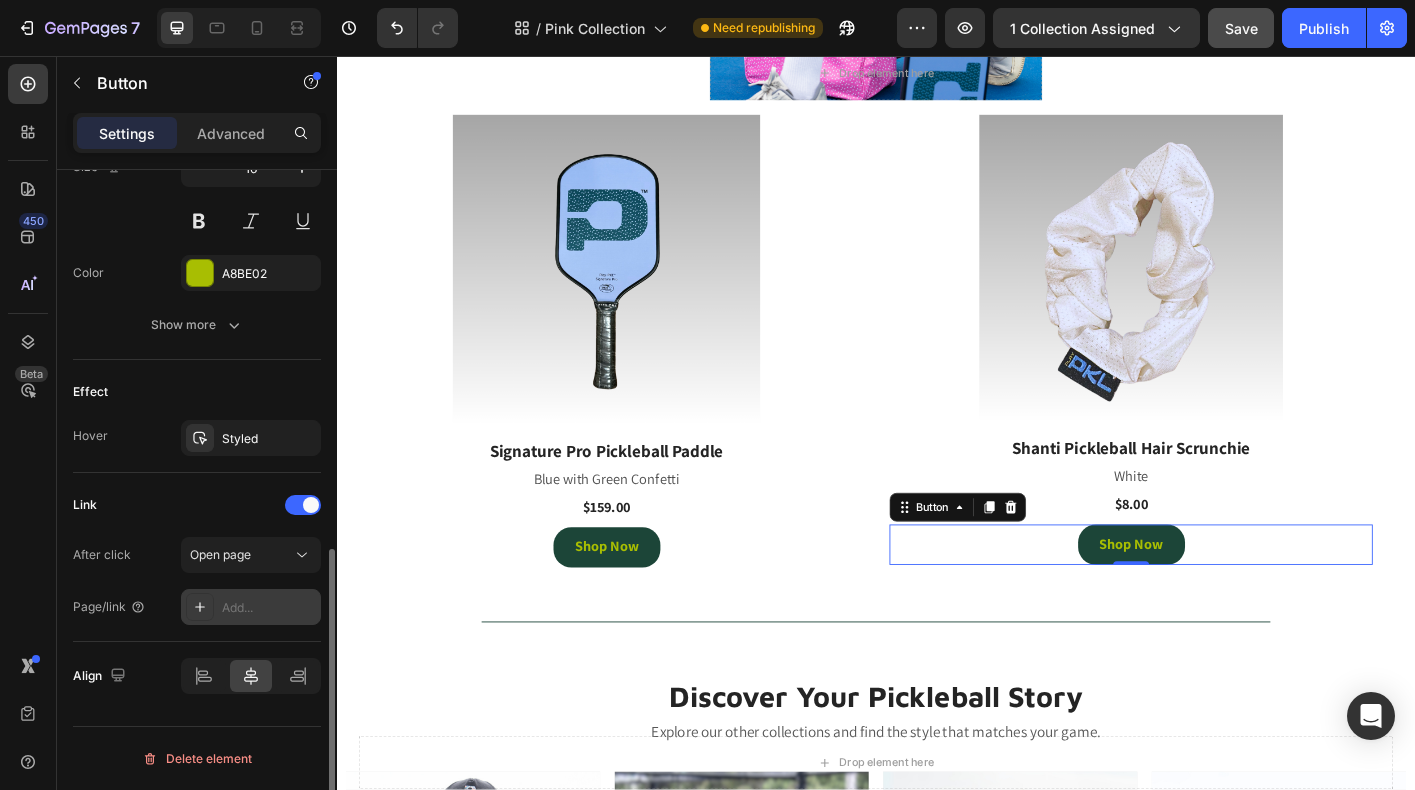 click on "Add..." at bounding box center (251, 607) 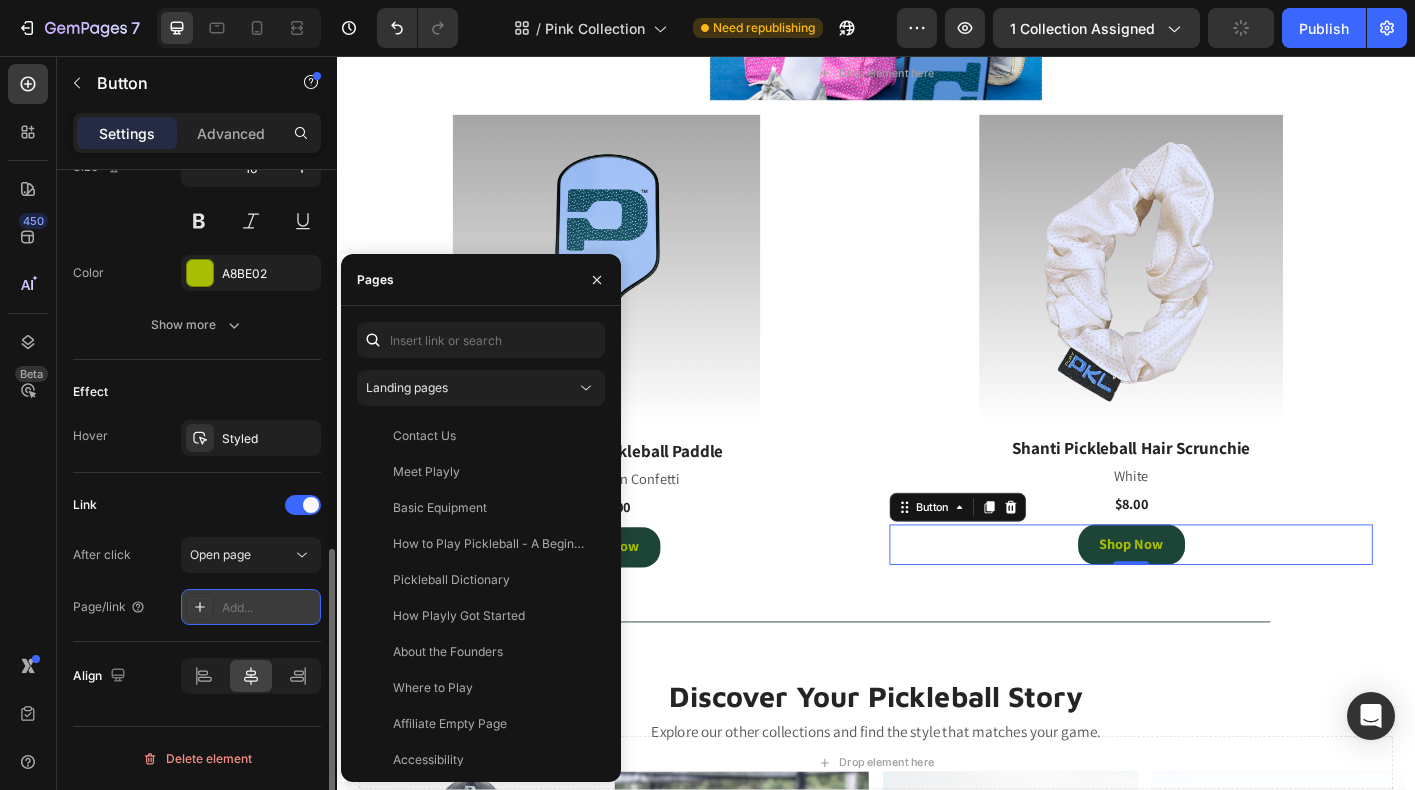 click on "Add..." at bounding box center (269, 608) 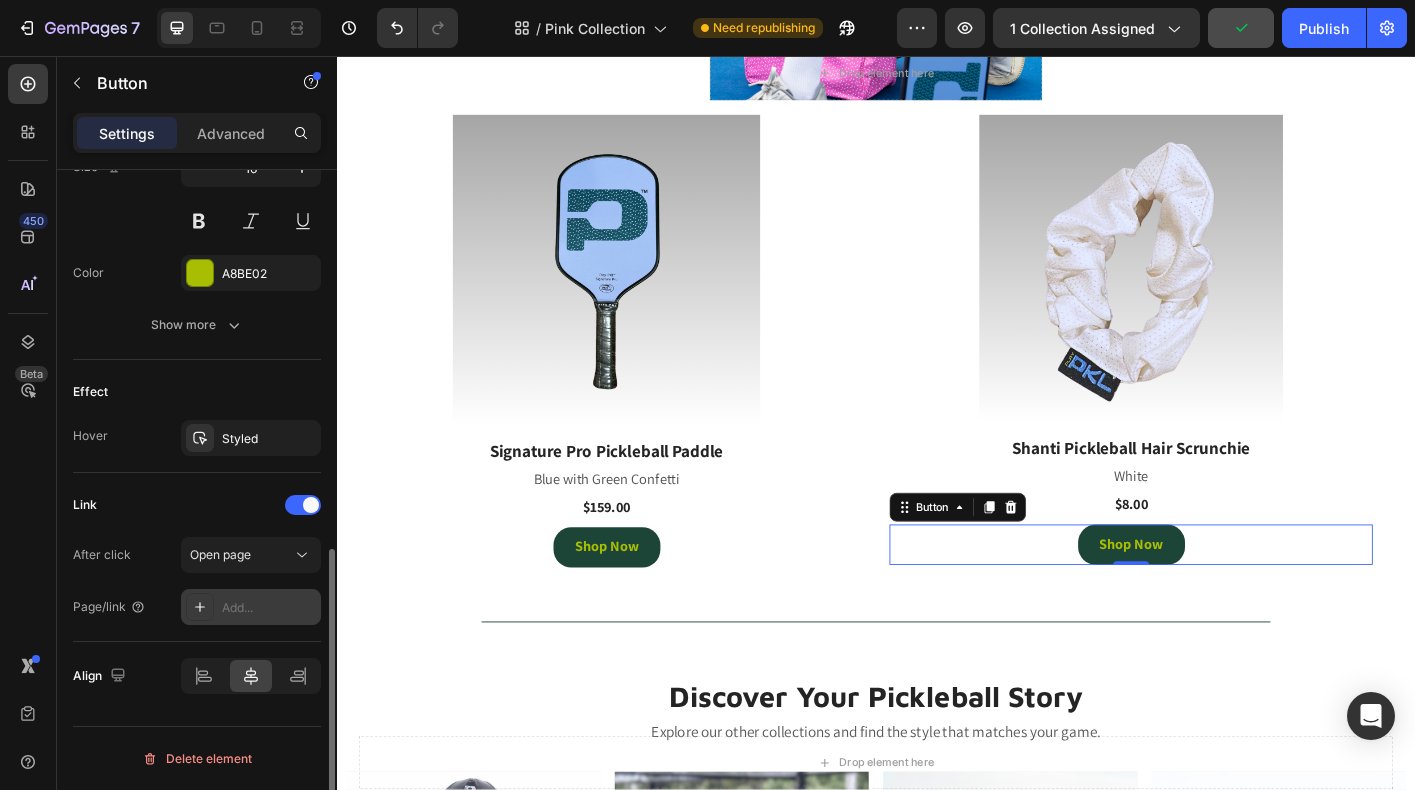 click on "Add..." at bounding box center (269, 608) 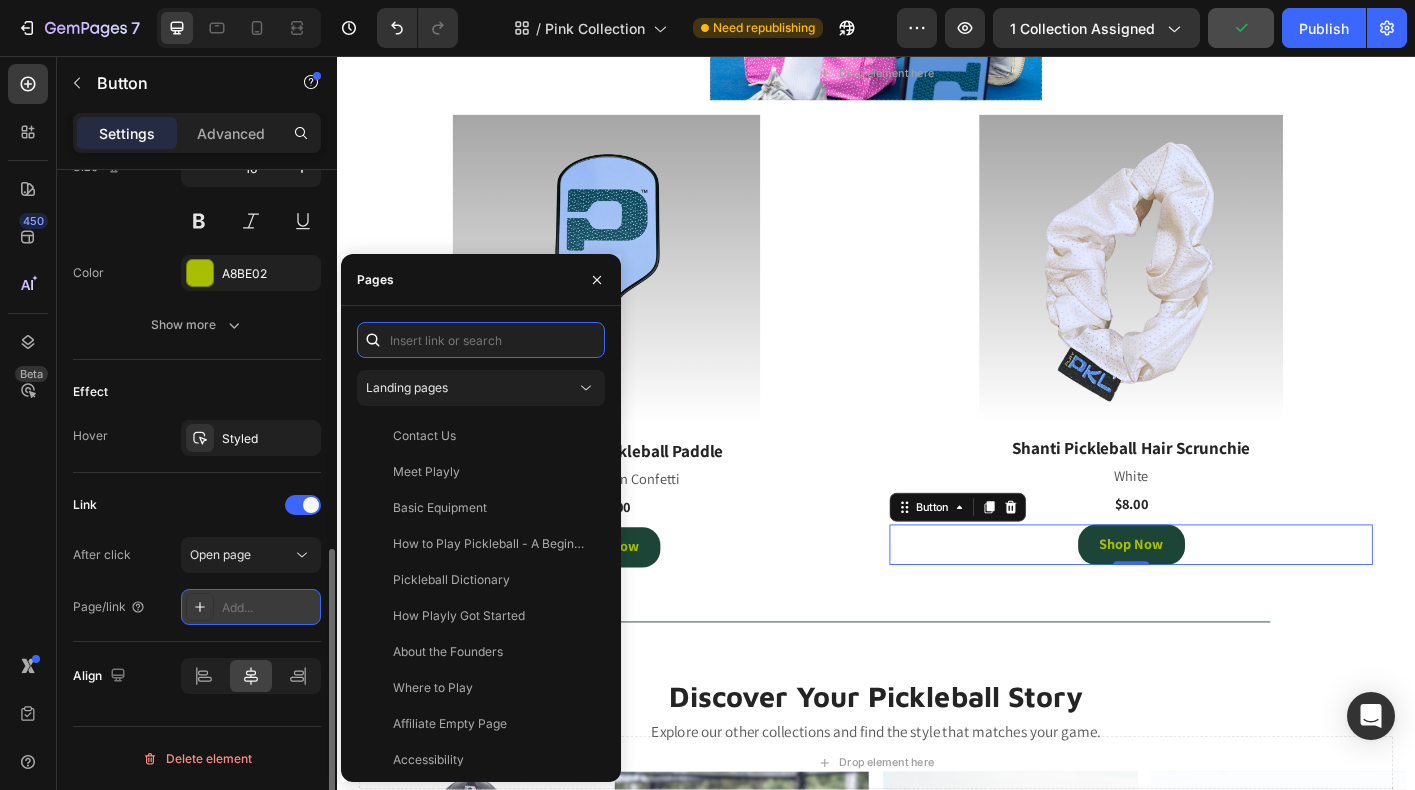 paste on "https://playly.store/collections/hats/products/hi-hat%E2%84%A2?variant=43793909350620" 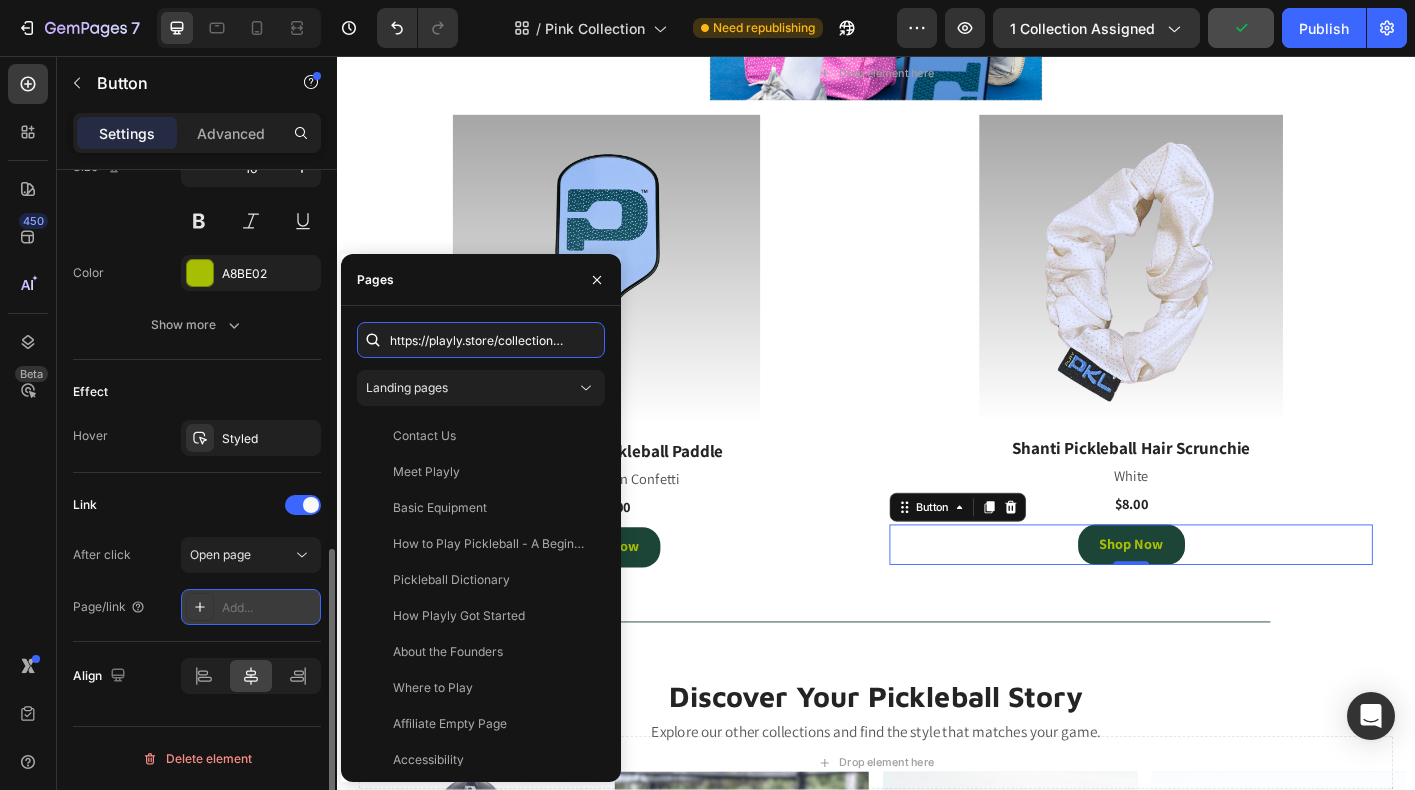 scroll, scrollTop: 0, scrollLeft: 354, axis: horizontal 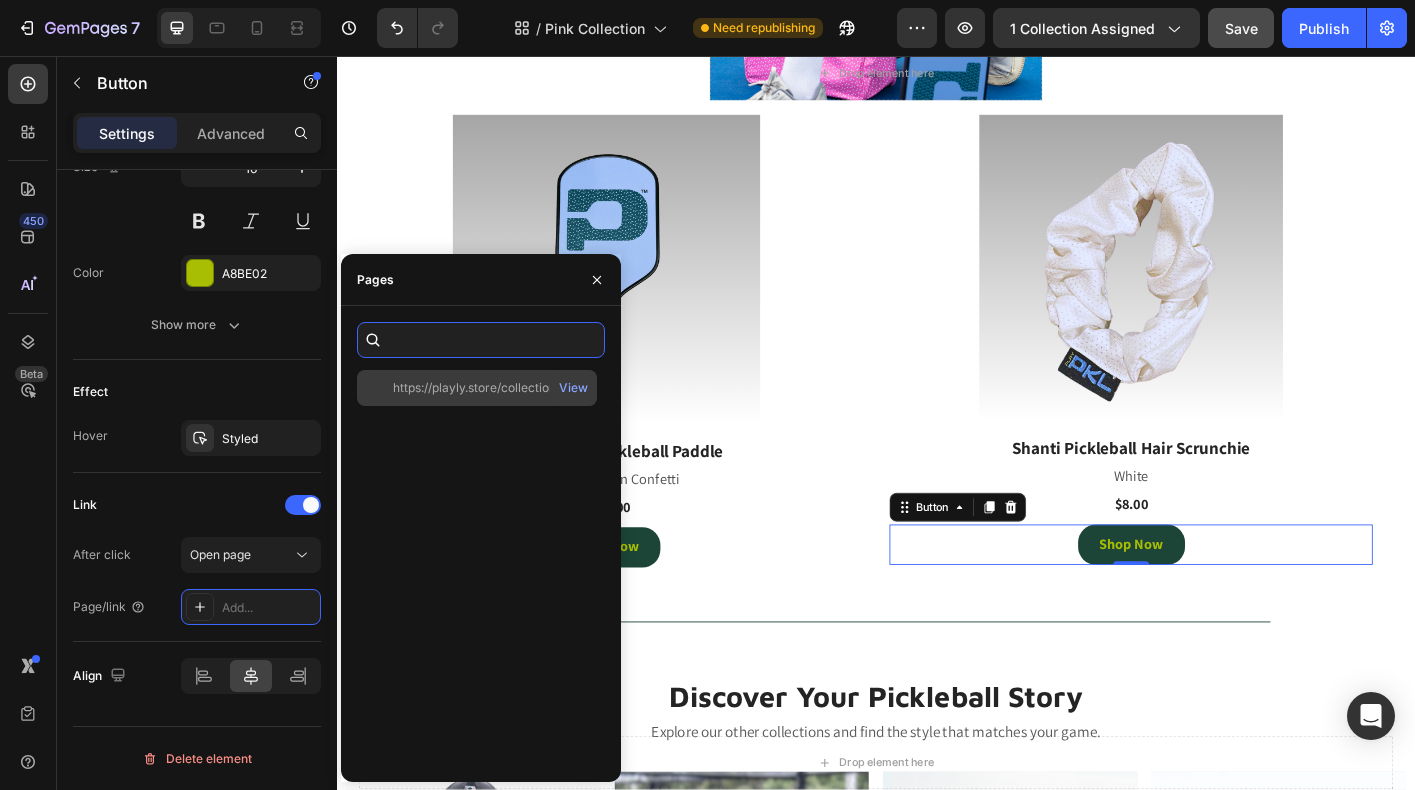 type on "https://playly.store/collections/hats/products/hi-hat%E2%84%A2?variant=43793909350620" 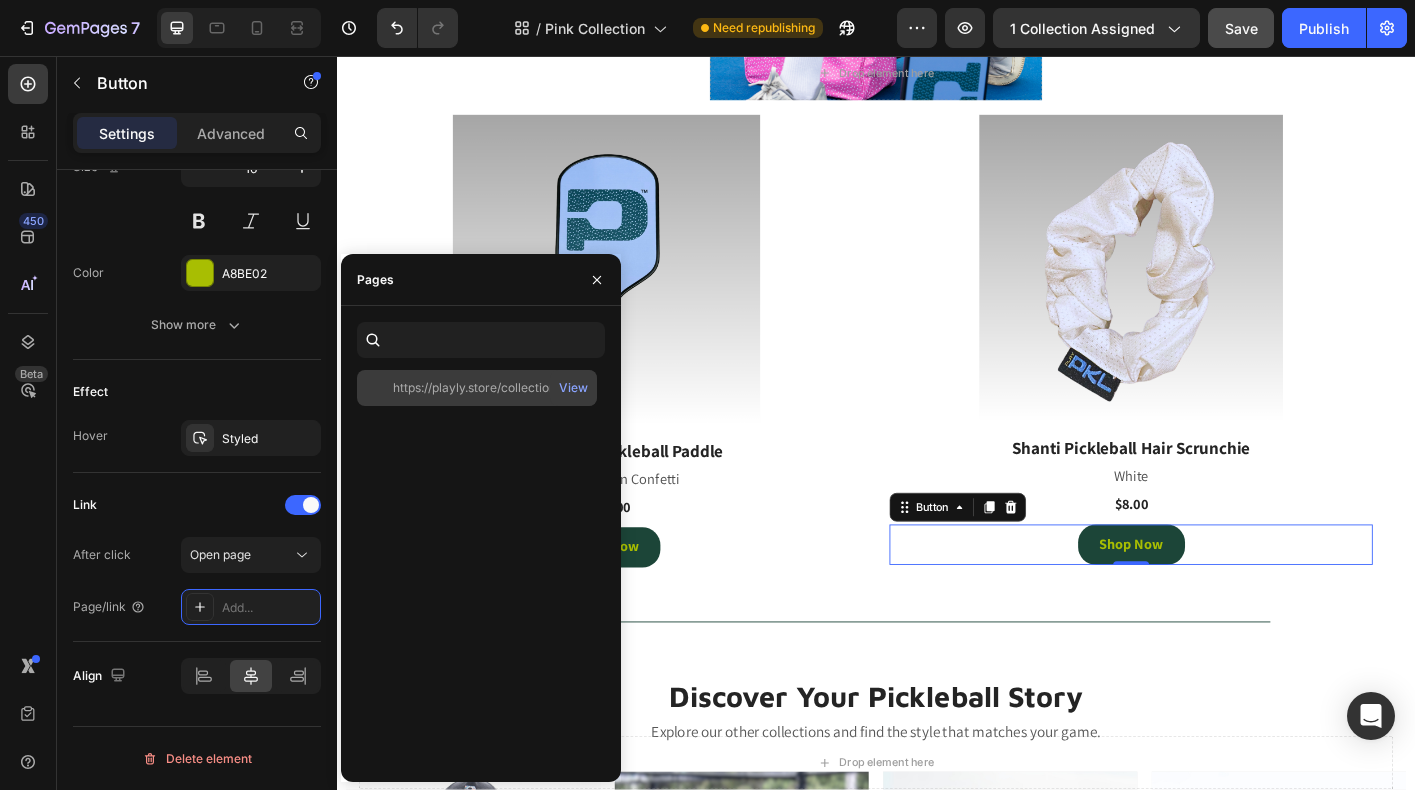 scroll, scrollTop: 0, scrollLeft: 0, axis: both 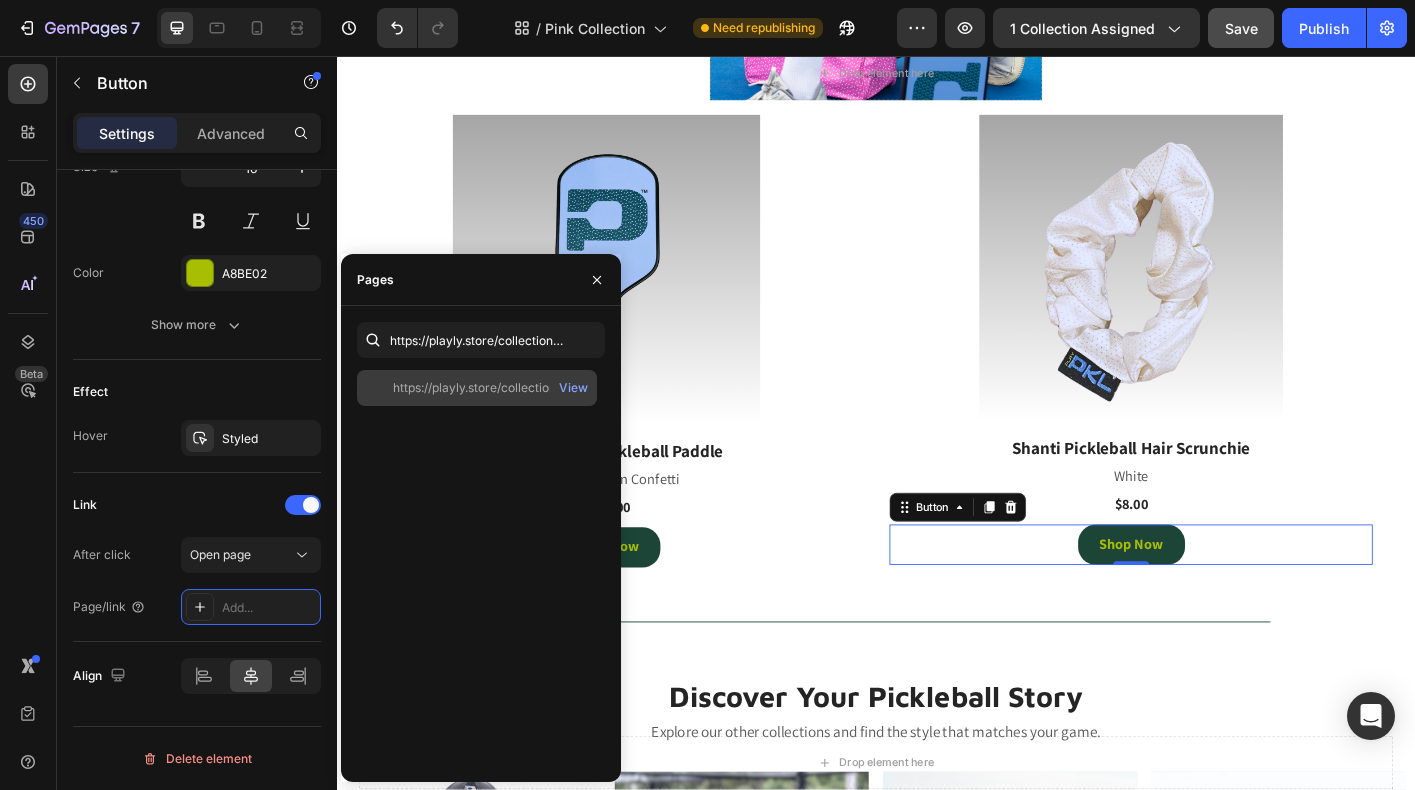 click on "https://playly.store/collections/hats/products/hi-hat%E2%84%A2?variant=43793909350620" 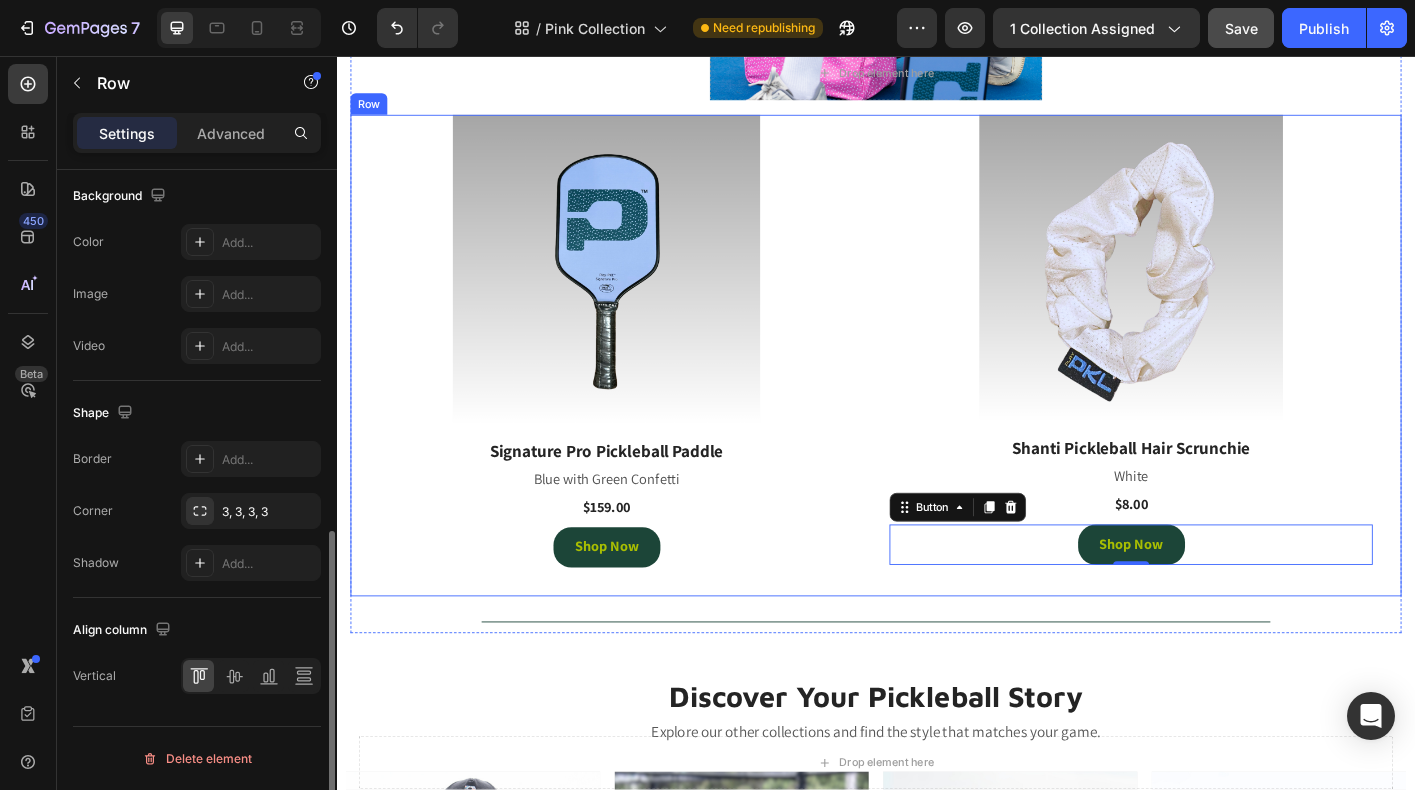 click on "Image Signature Pro Pickleball Paddle (P) Title Blue with Green Confetti Text Block $159.00 (P) Price (P) Price Shop Now Button Product" at bounding box center (637, 390) 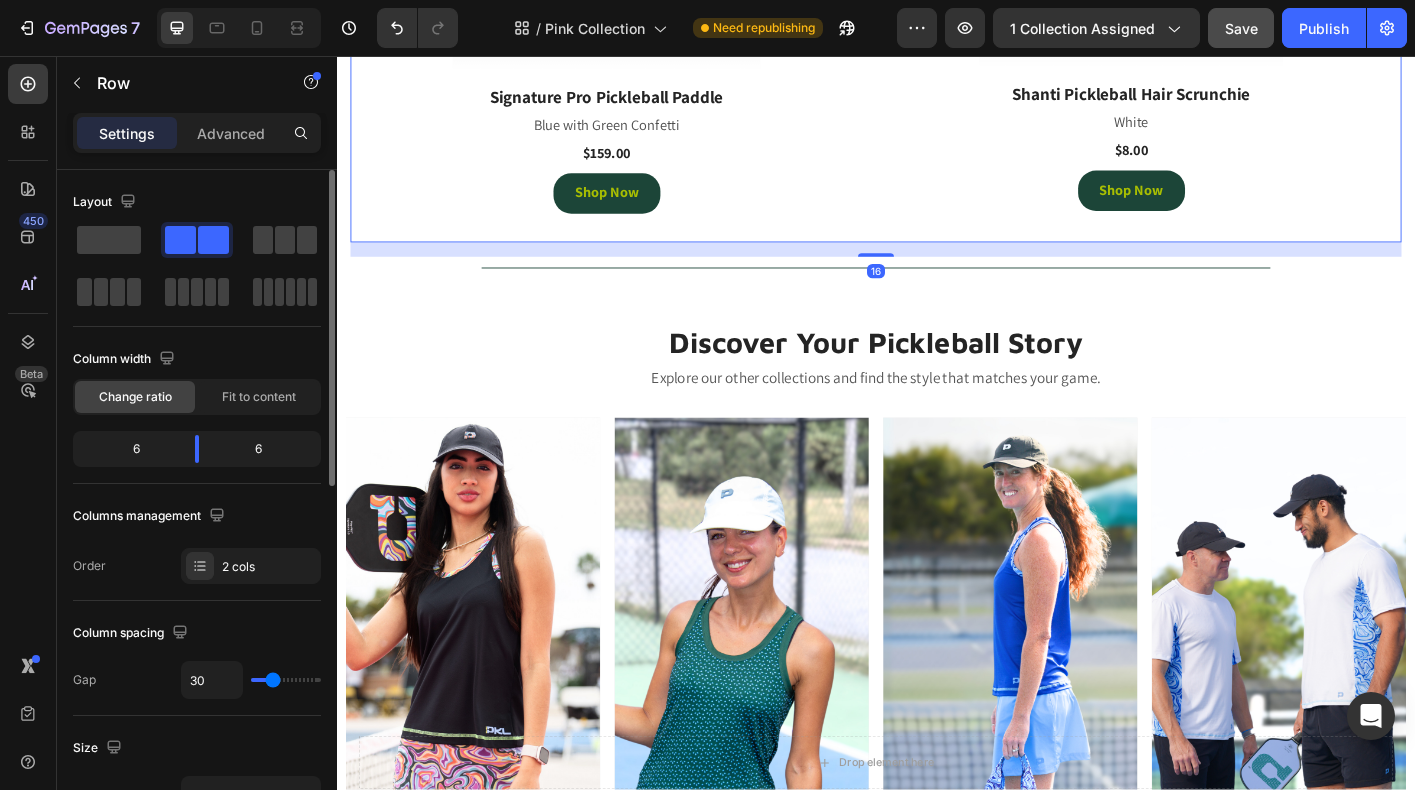 scroll, scrollTop: 4758, scrollLeft: 0, axis: vertical 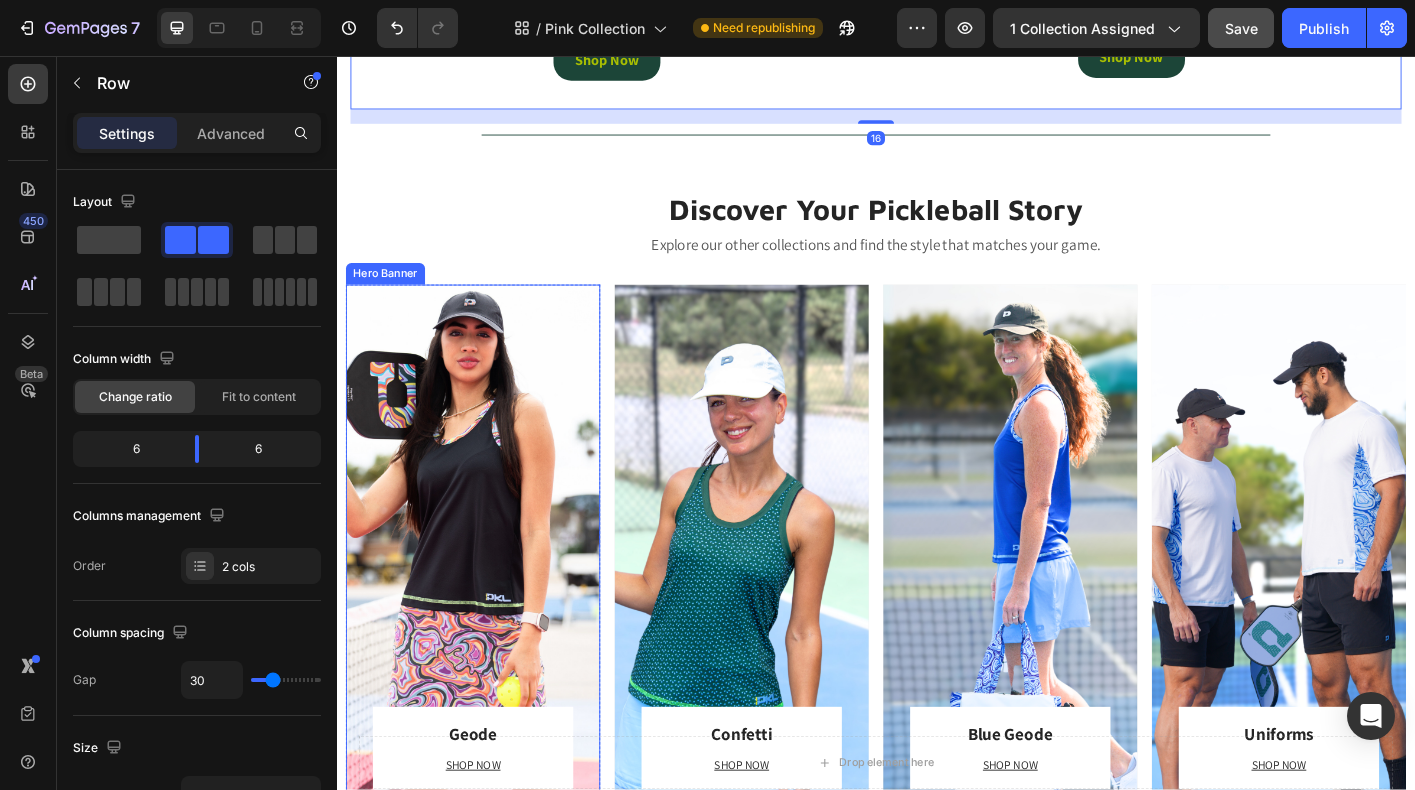 click on "Geode Heading SHOP NOW Text block Row Row" at bounding box center [488, 607] 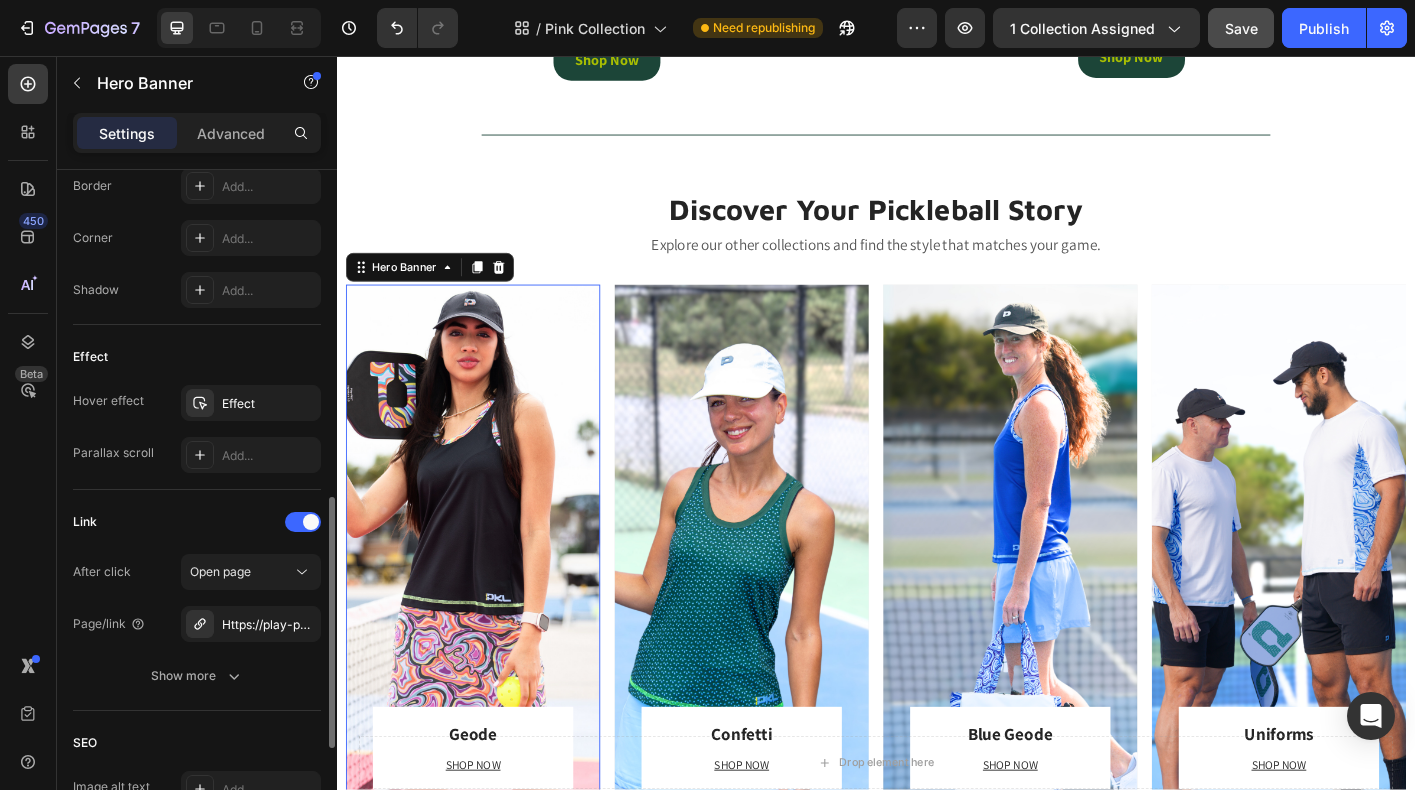 scroll, scrollTop: 914, scrollLeft: 0, axis: vertical 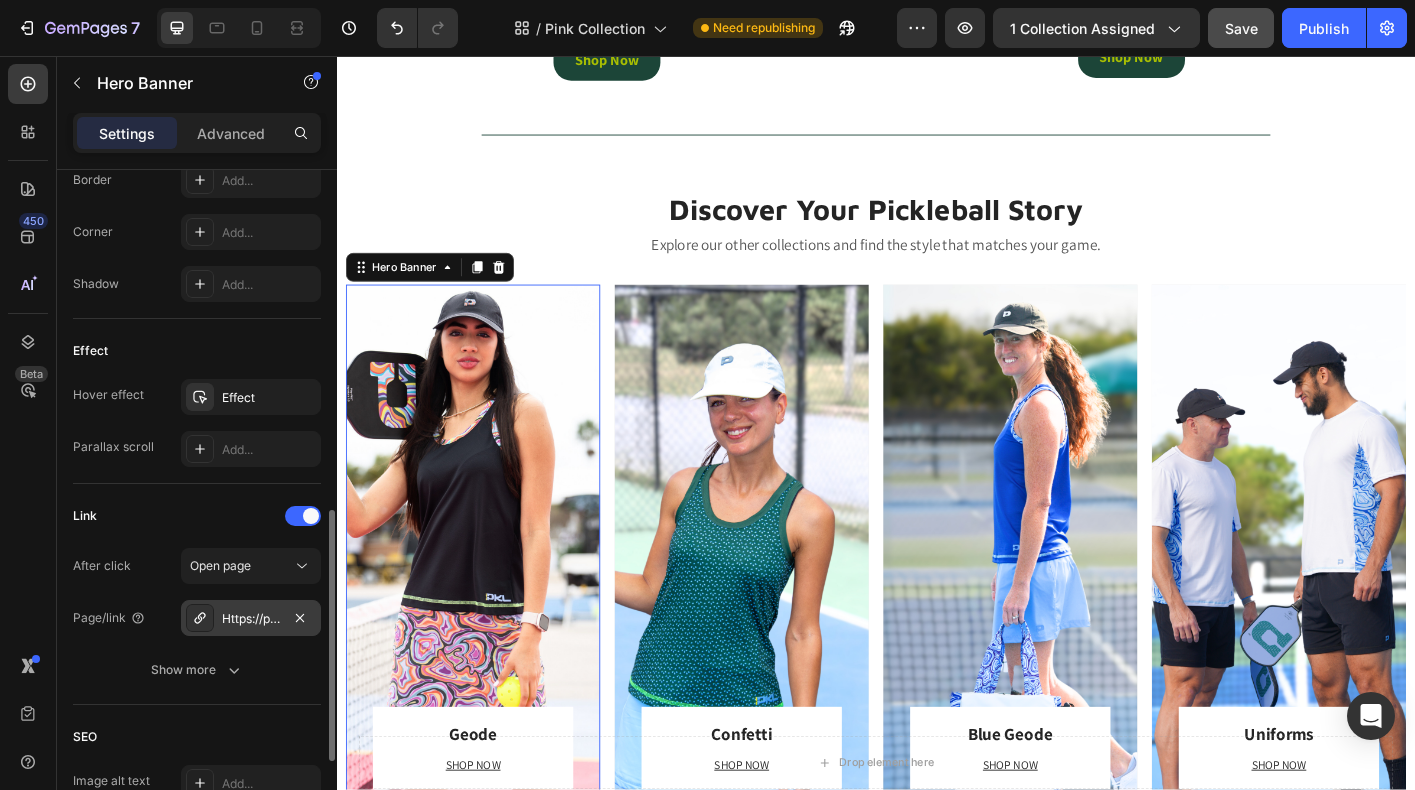 click on "Https://play-pkl.Com/the-geode-collection" at bounding box center (251, 619) 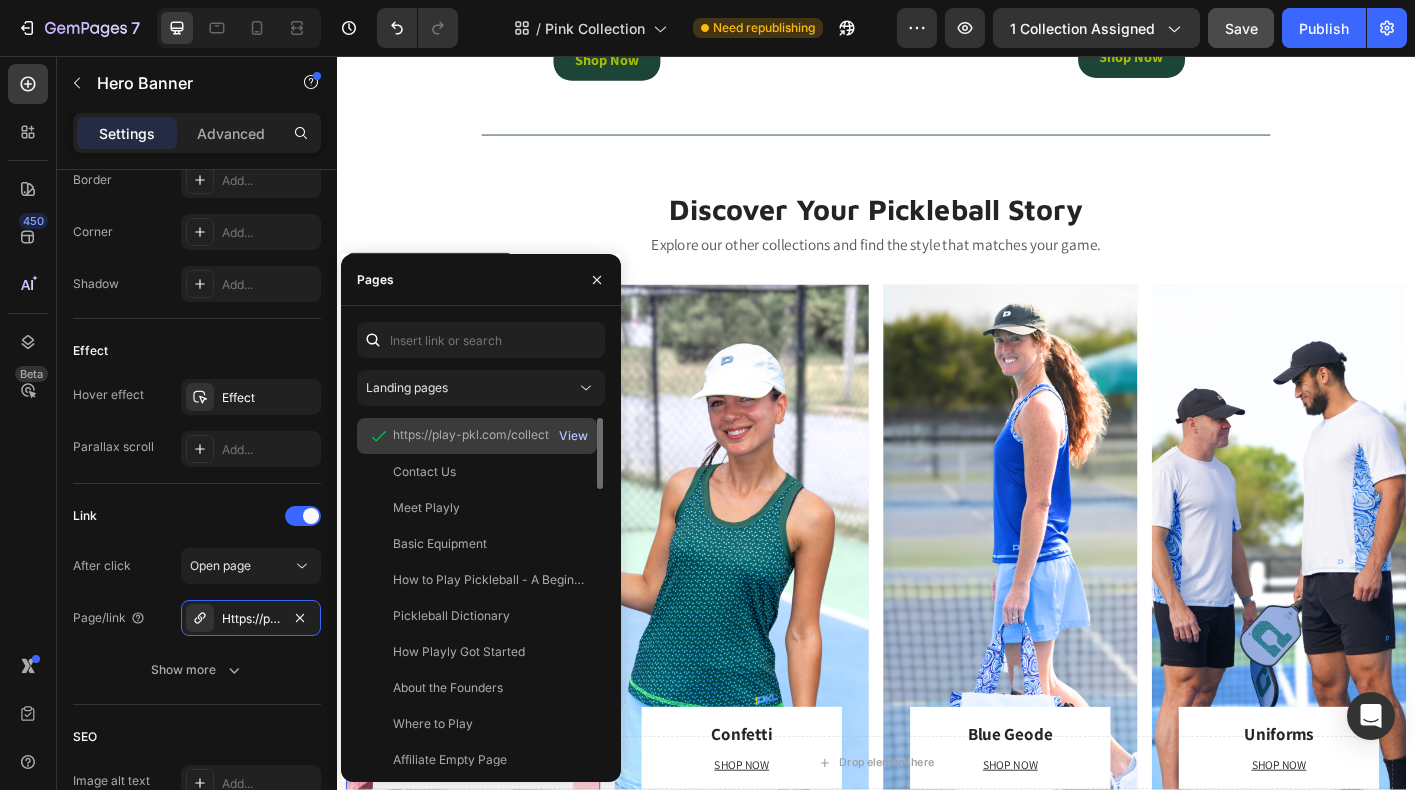 click on "View" at bounding box center (573, 436) 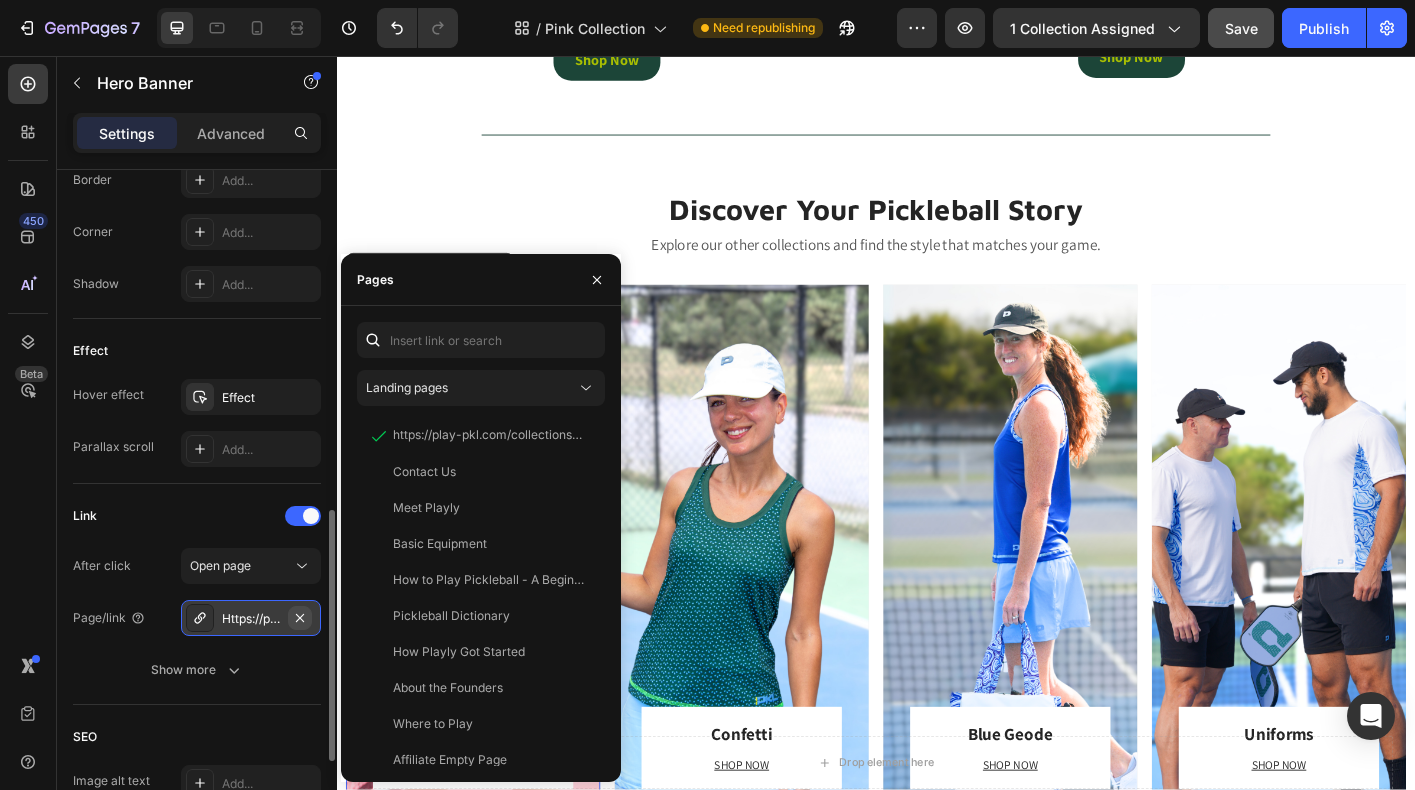 click 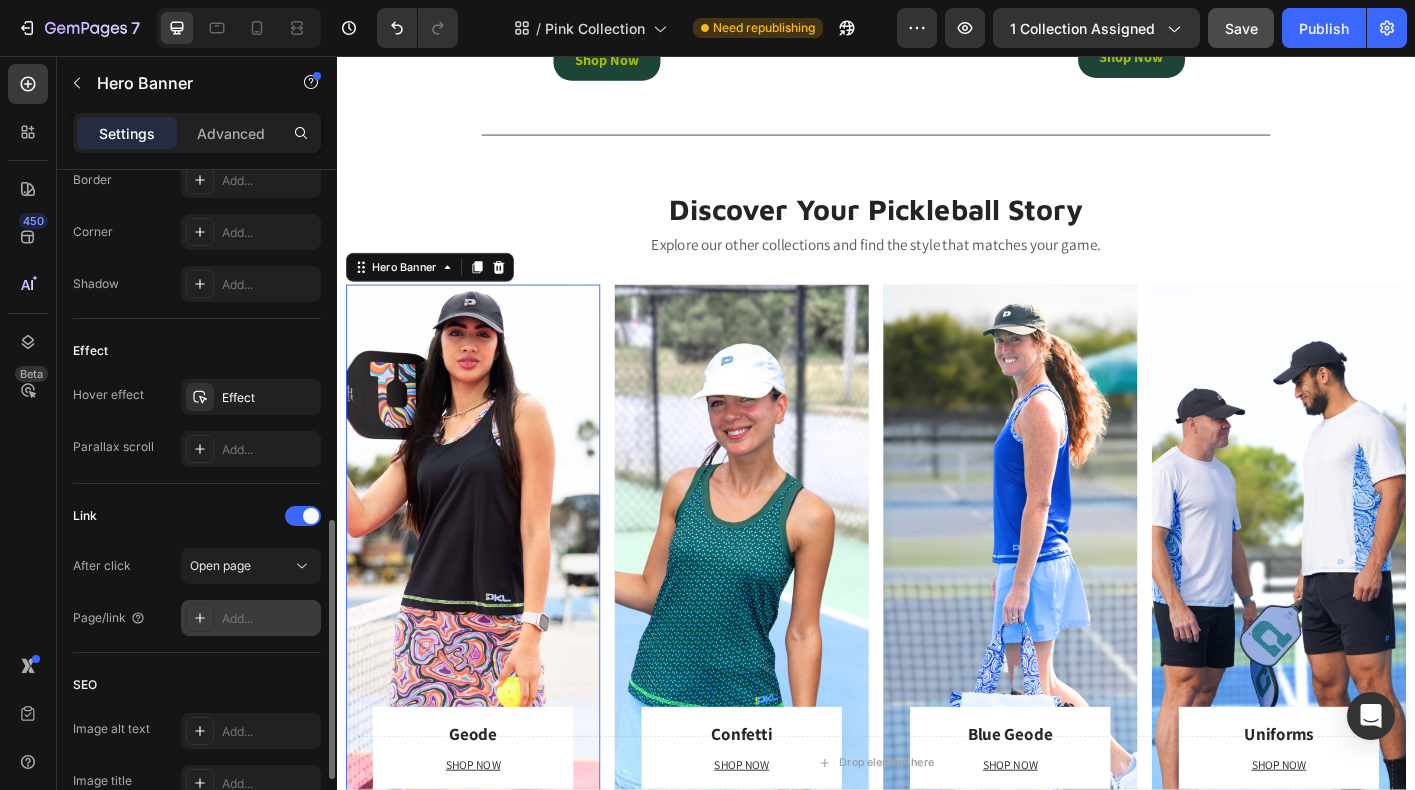 click on "Add..." at bounding box center [269, 619] 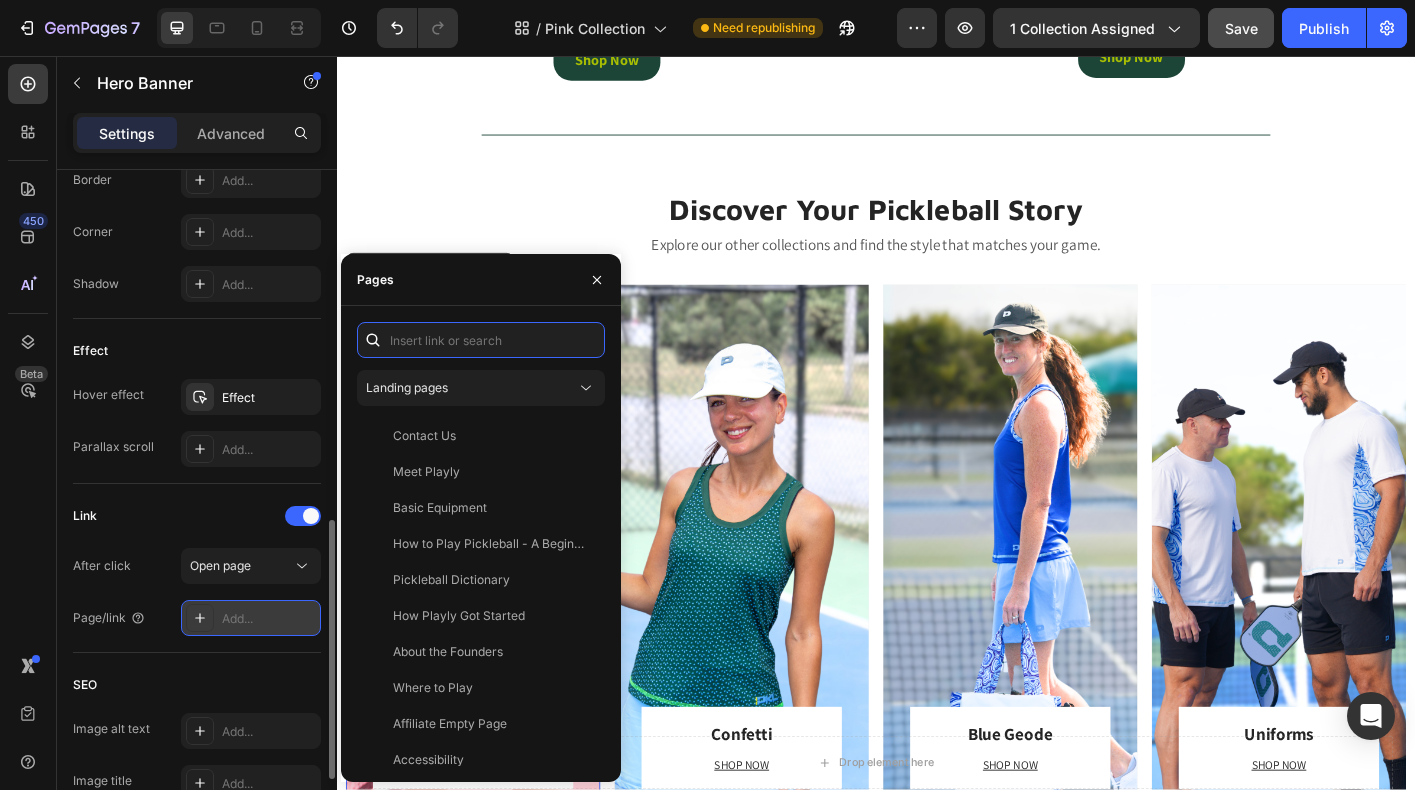 paste on "https://playly.store/collections/the-geode-collection" 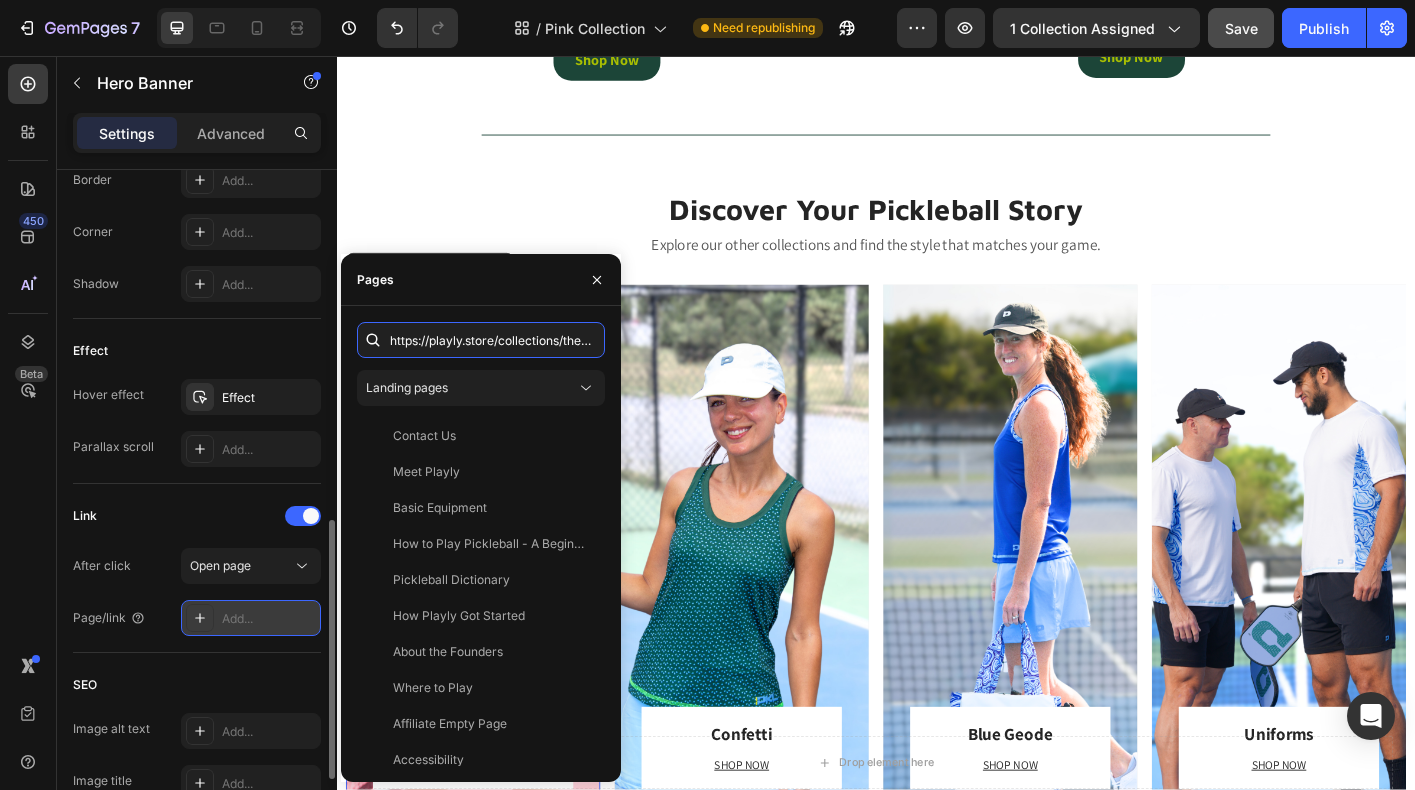 scroll, scrollTop: 0, scrollLeft: 121, axis: horizontal 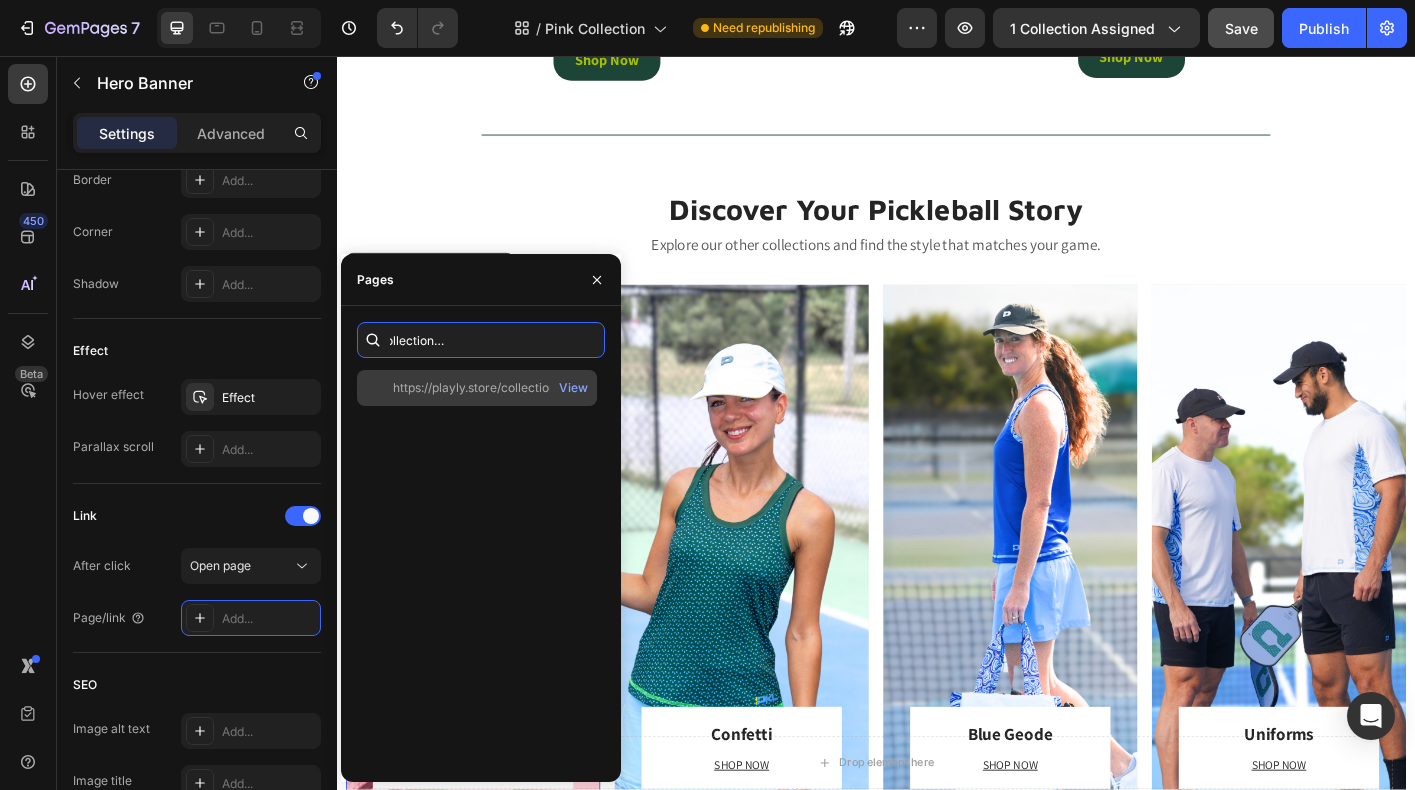 type on "https://playly.store/collections/the-geode-collection" 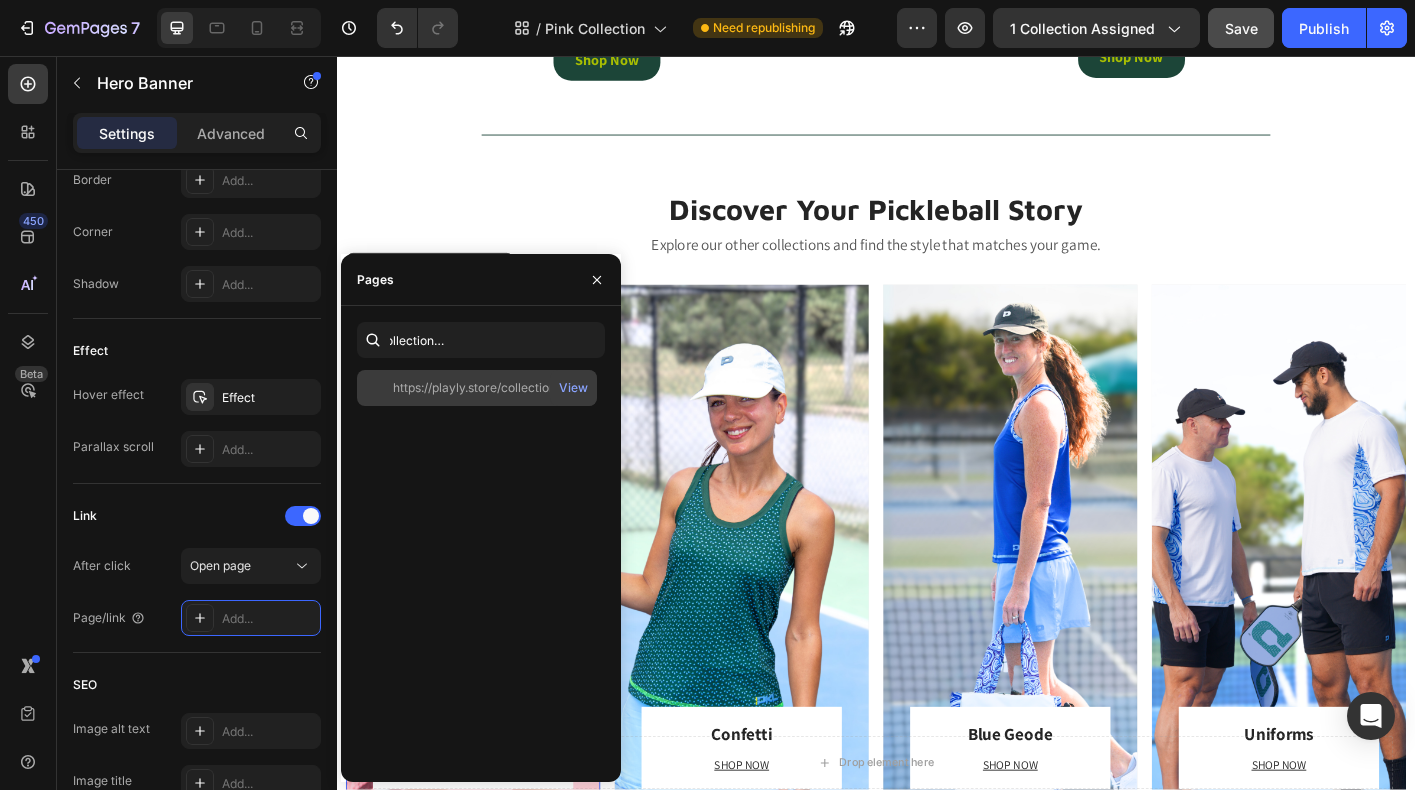 scroll, scrollTop: 0, scrollLeft: 0, axis: both 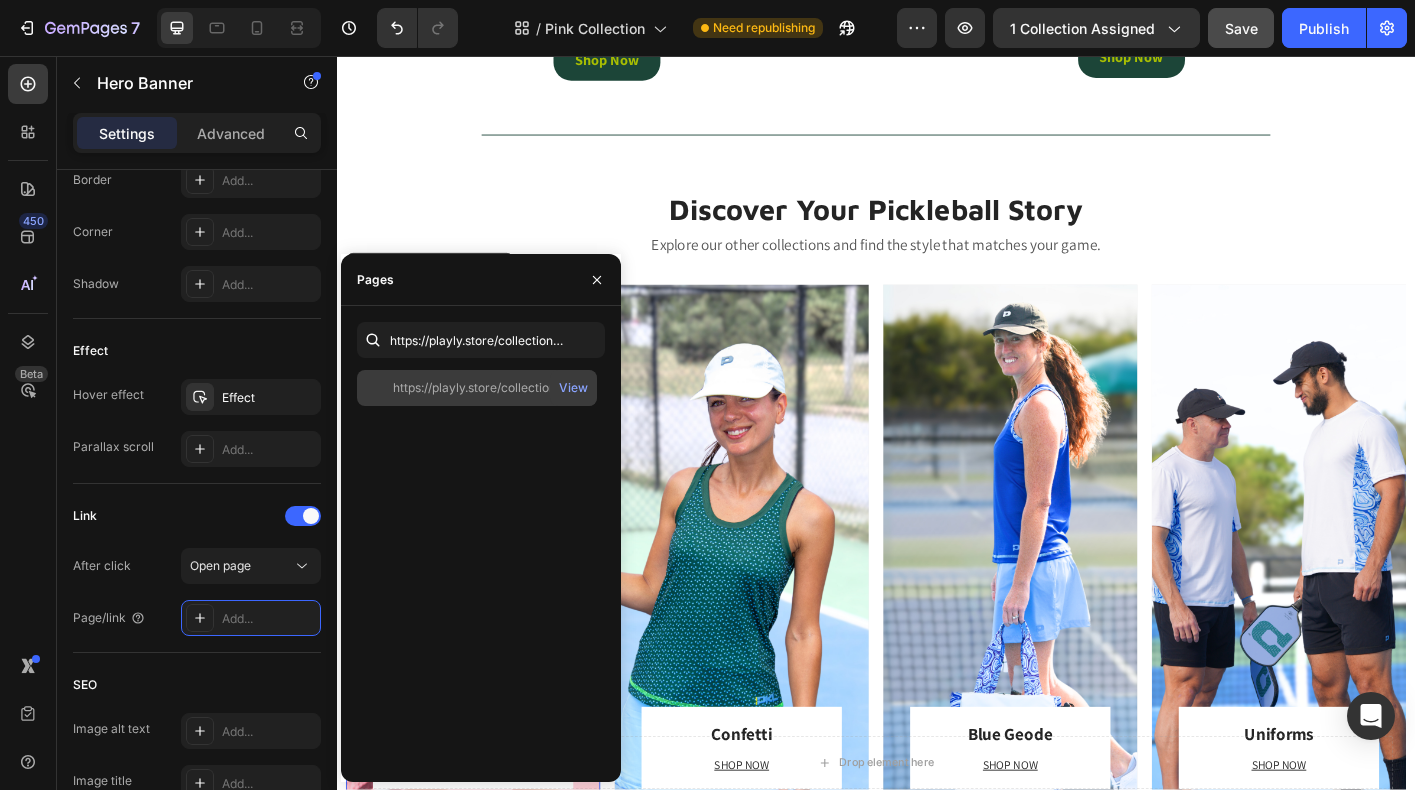 click on "https://playly.store/collections/the-geode-collection" 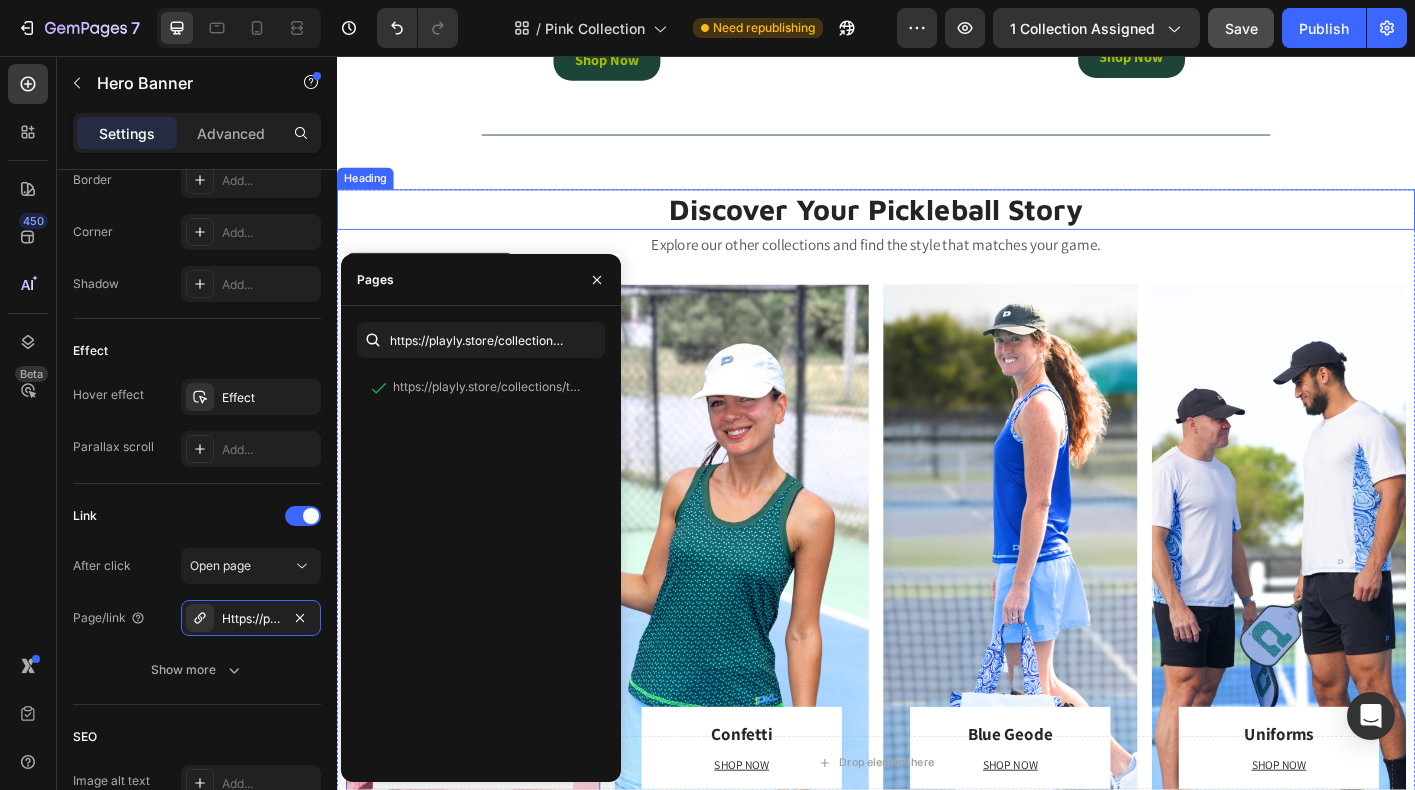 click on "Discover Your Pickleball Story" at bounding box center [937, 228] 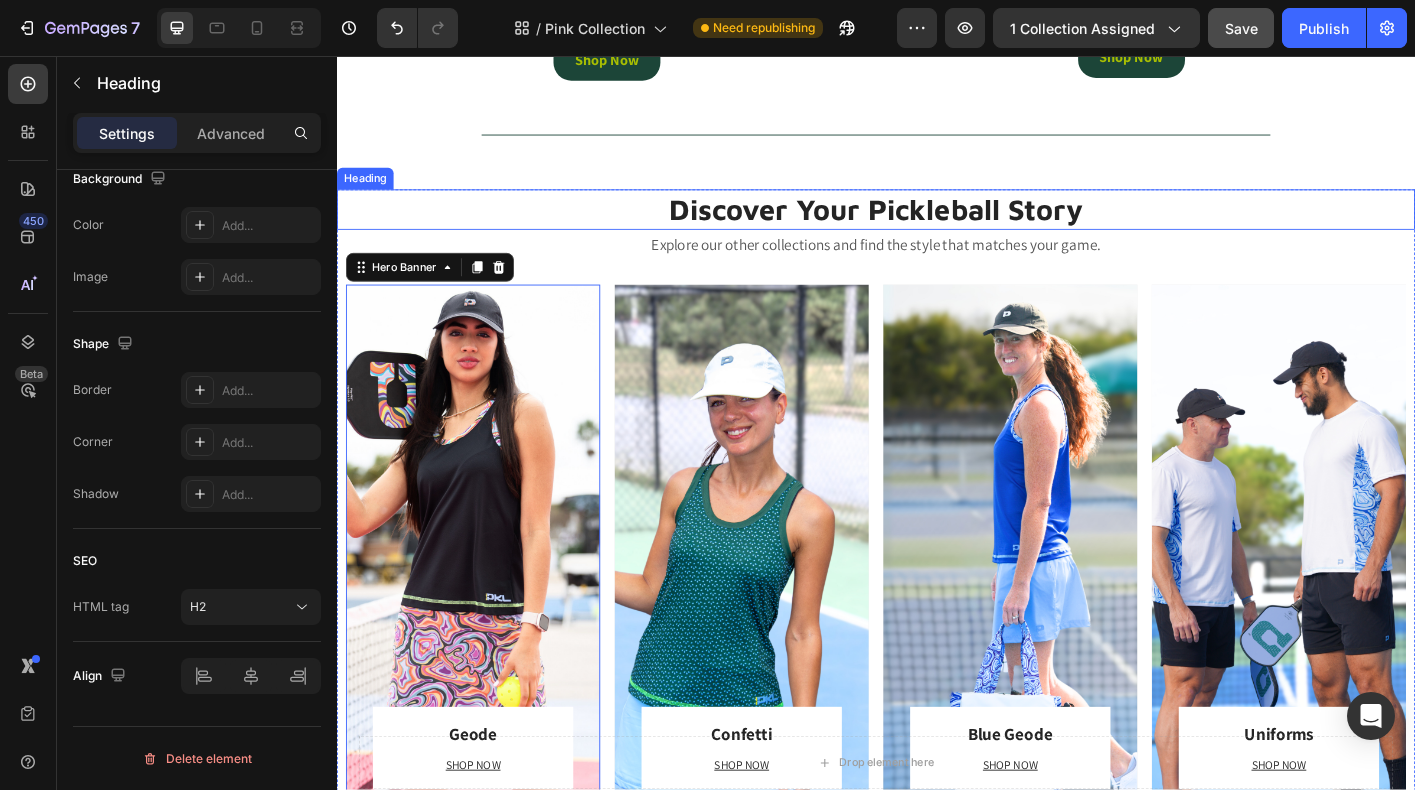 scroll, scrollTop: 0, scrollLeft: 0, axis: both 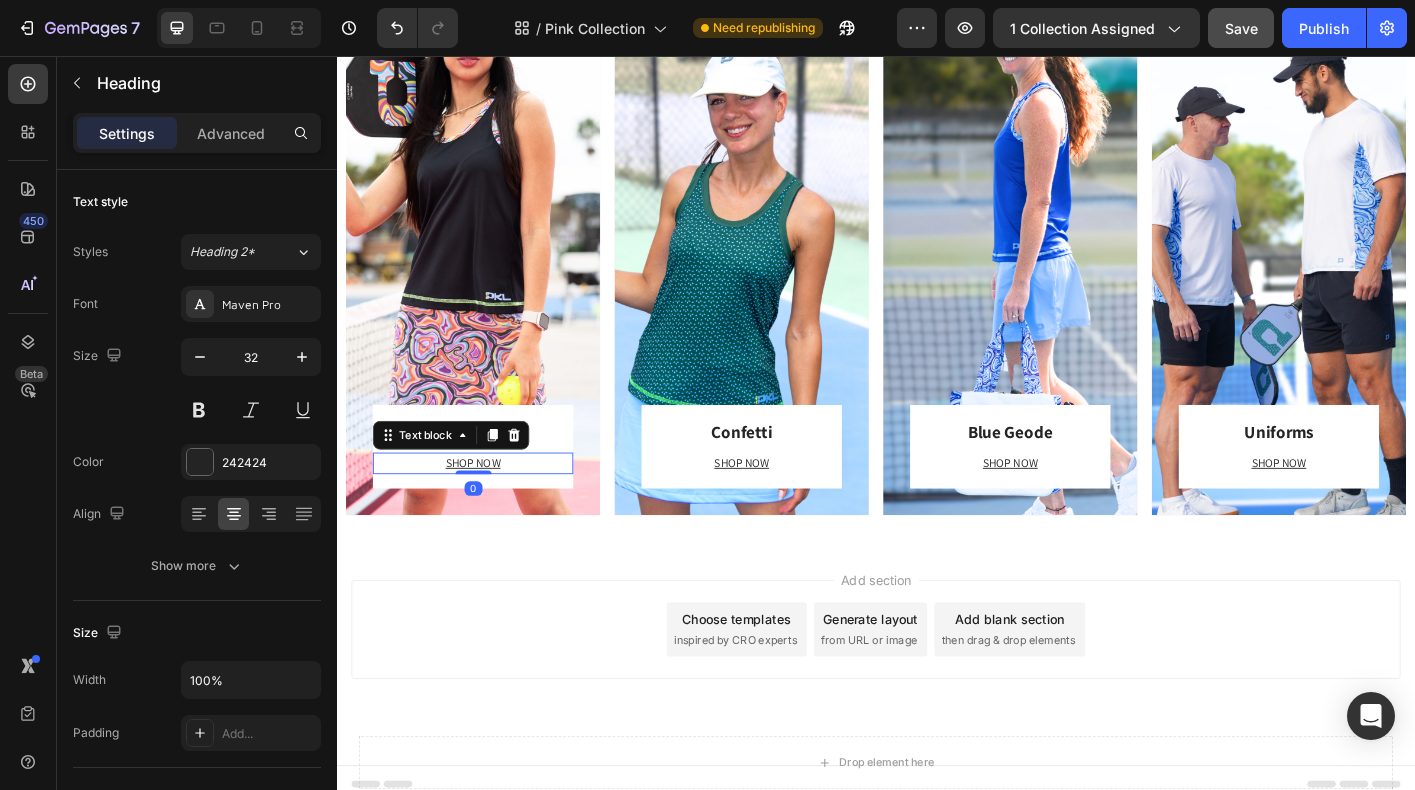 click on "SHOP NOW" at bounding box center [488, 509] 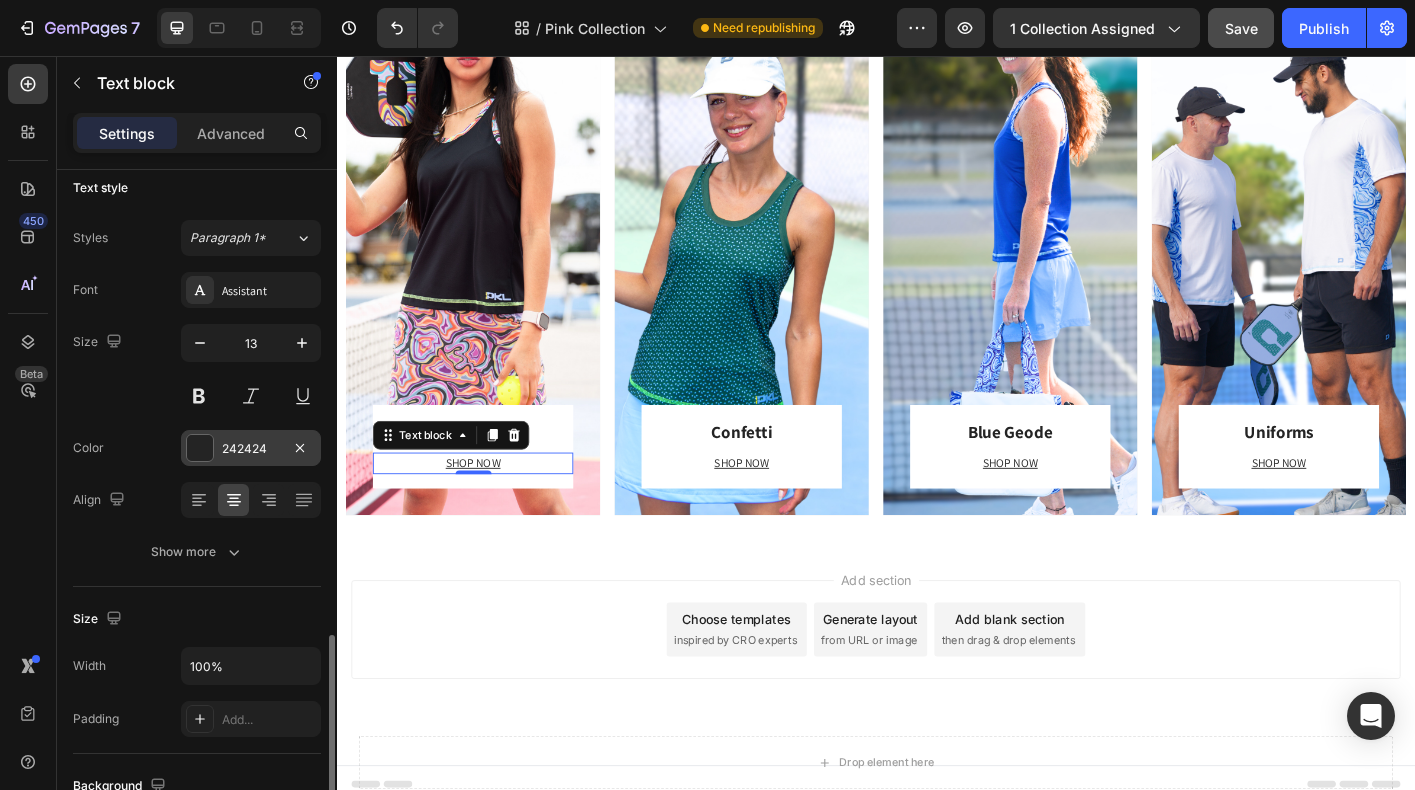 scroll, scrollTop: 305, scrollLeft: 0, axis: vertical 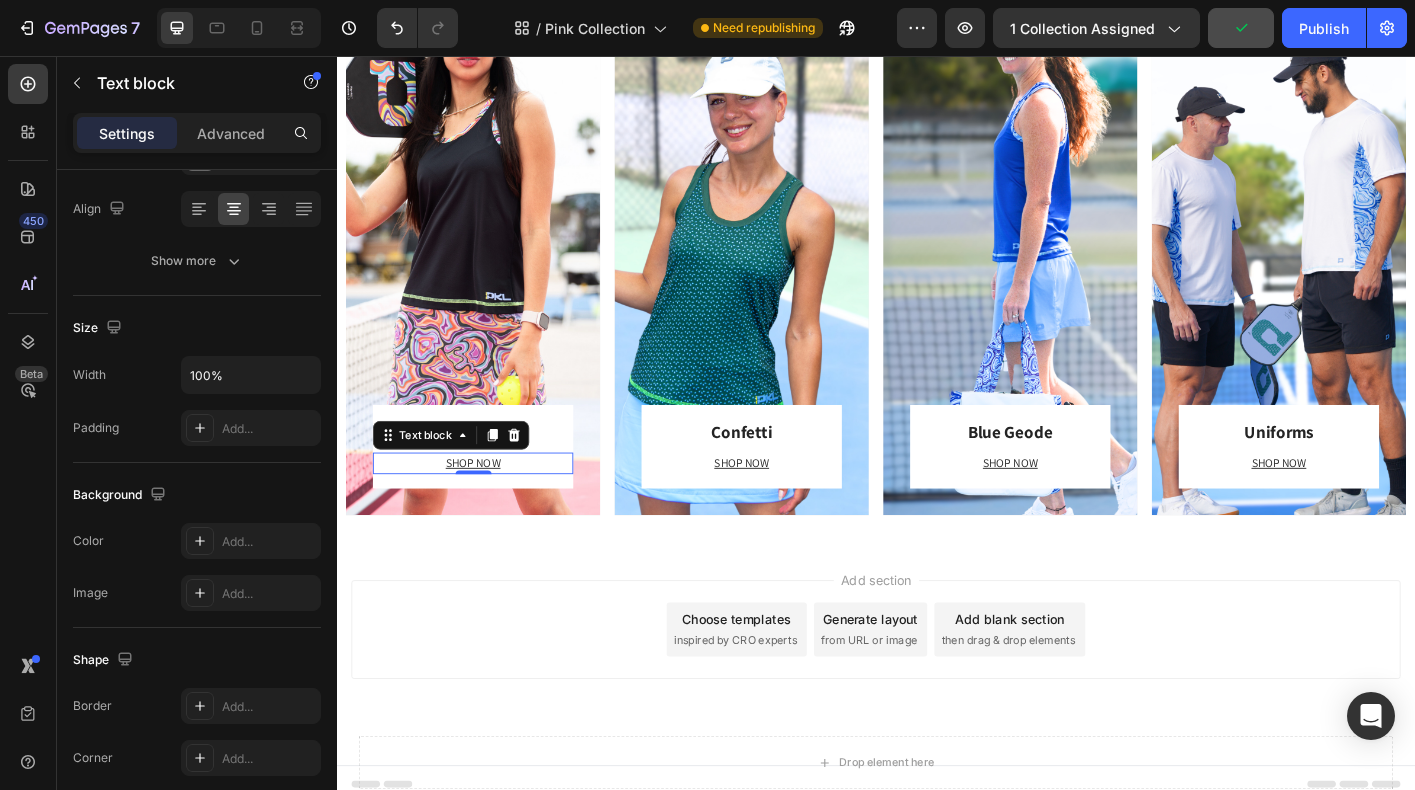 click on "SHOP NOW" at bounding box center (488, 509) 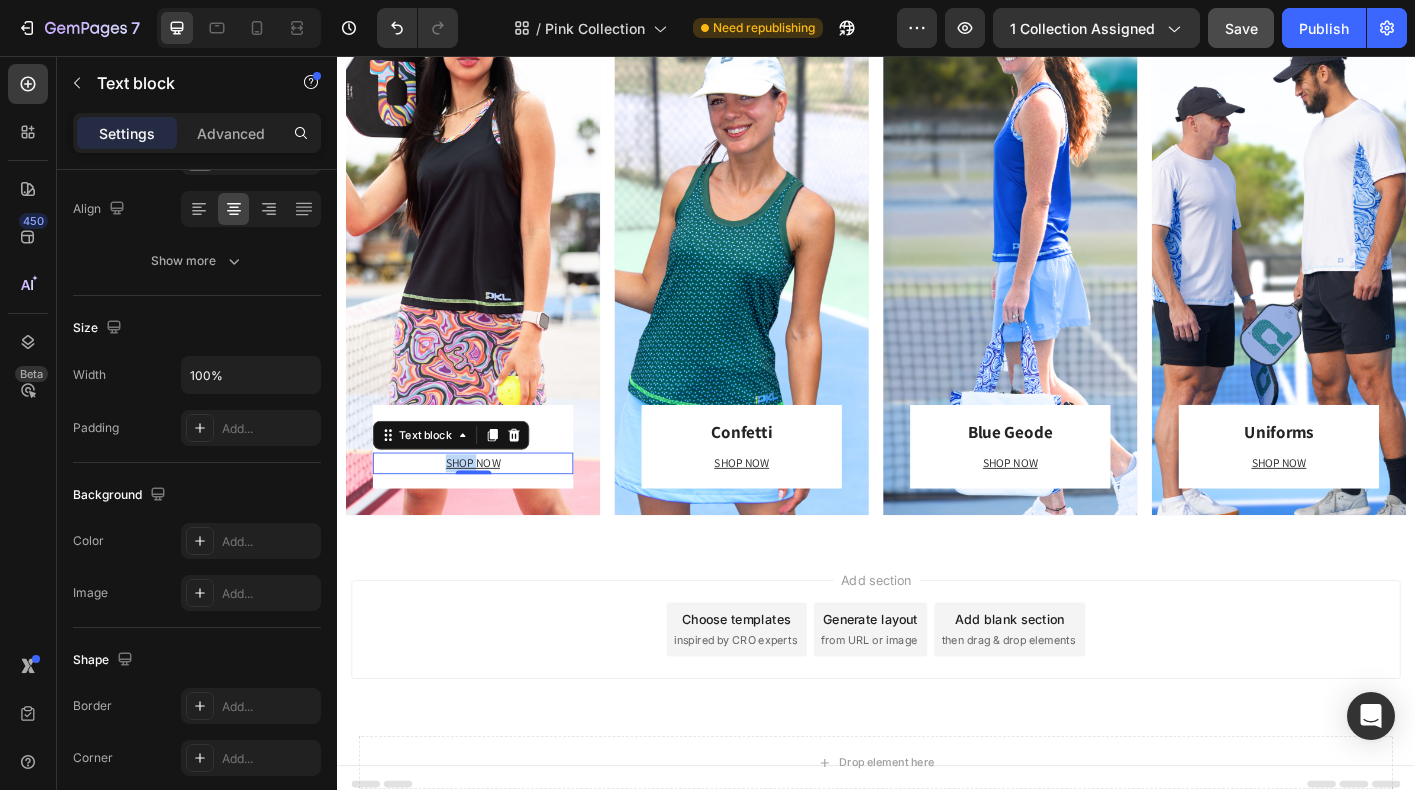 click on "SHOP NOW" at bounding box center [488, 509] 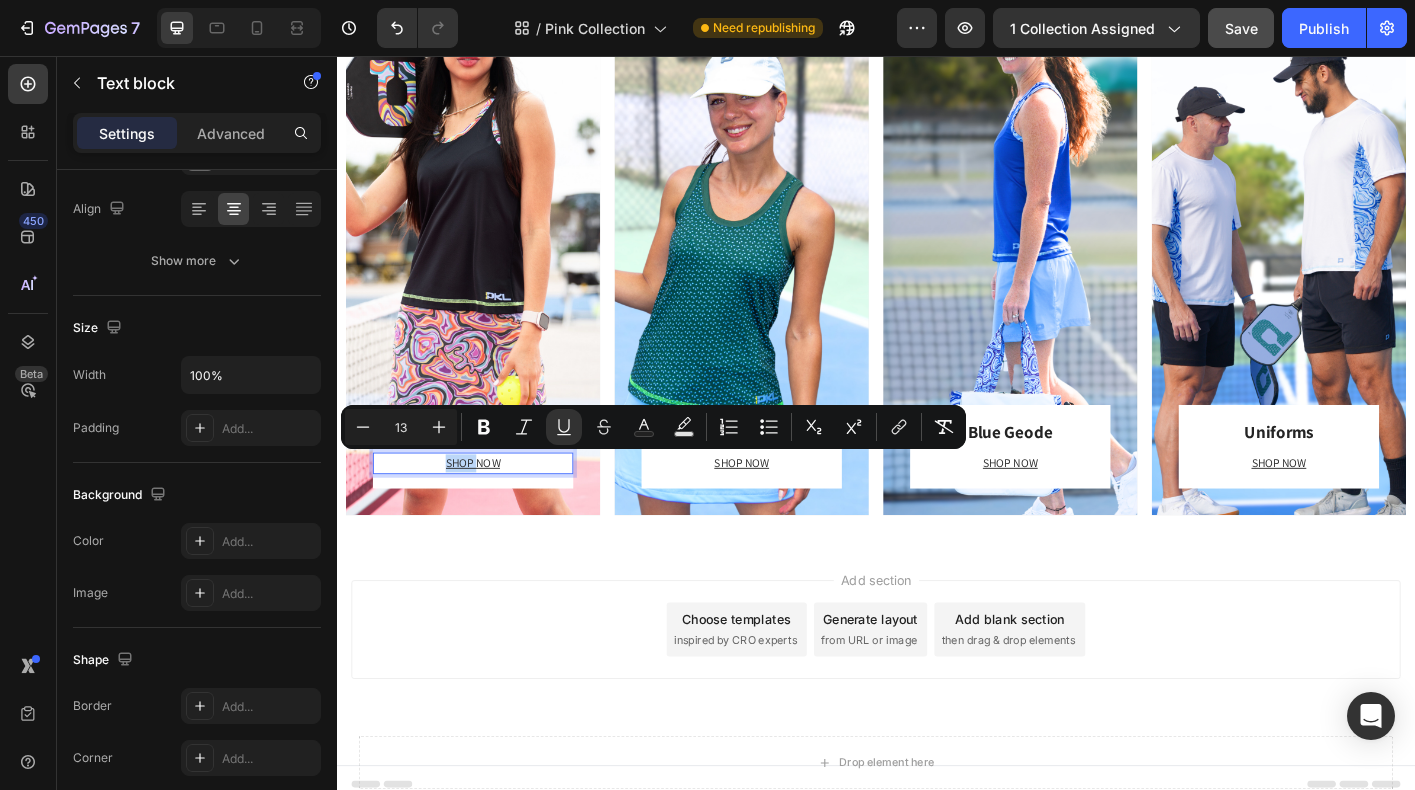 click on "SHOP NOW" at bounding box center (488, 509) 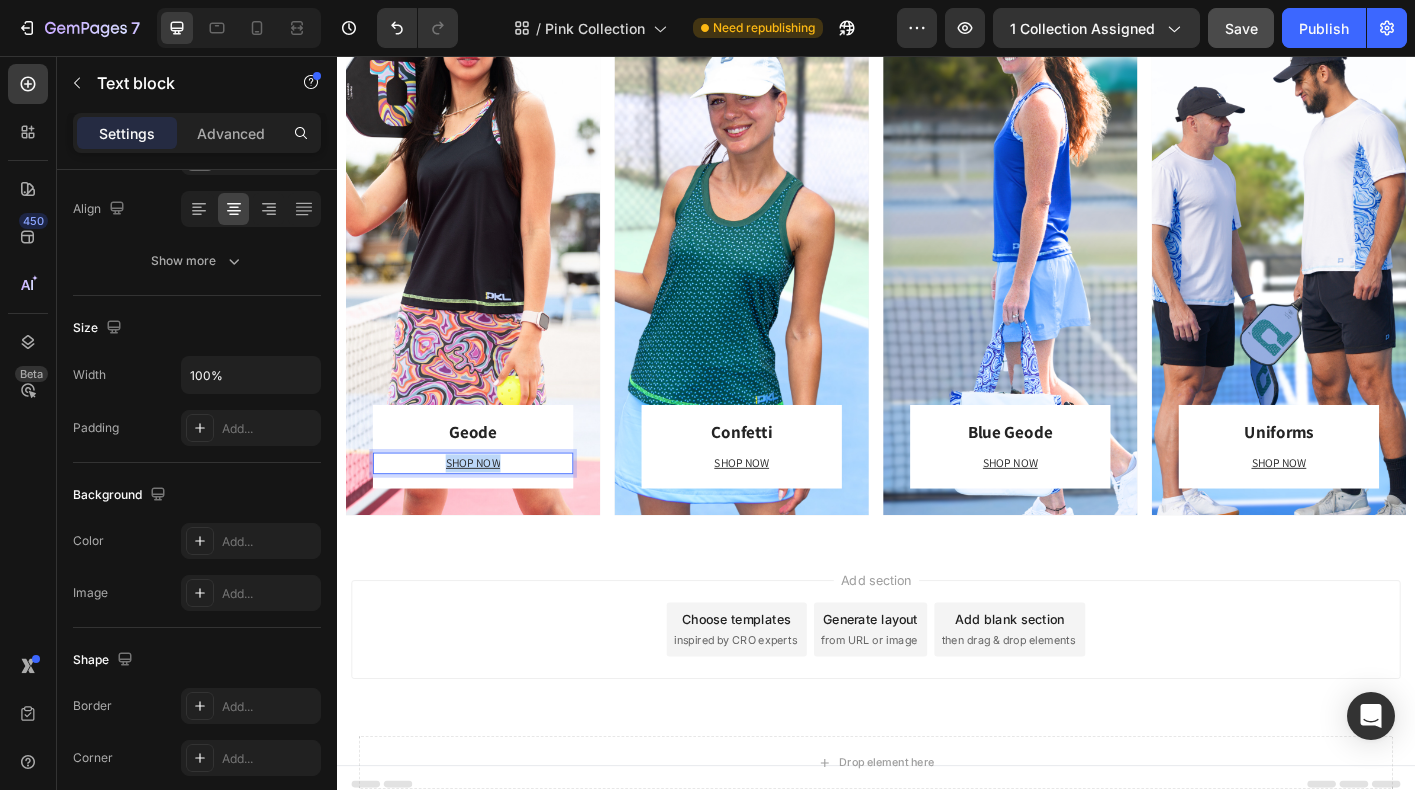 click on "SHOP NOW" at bounding box center (488, 509) 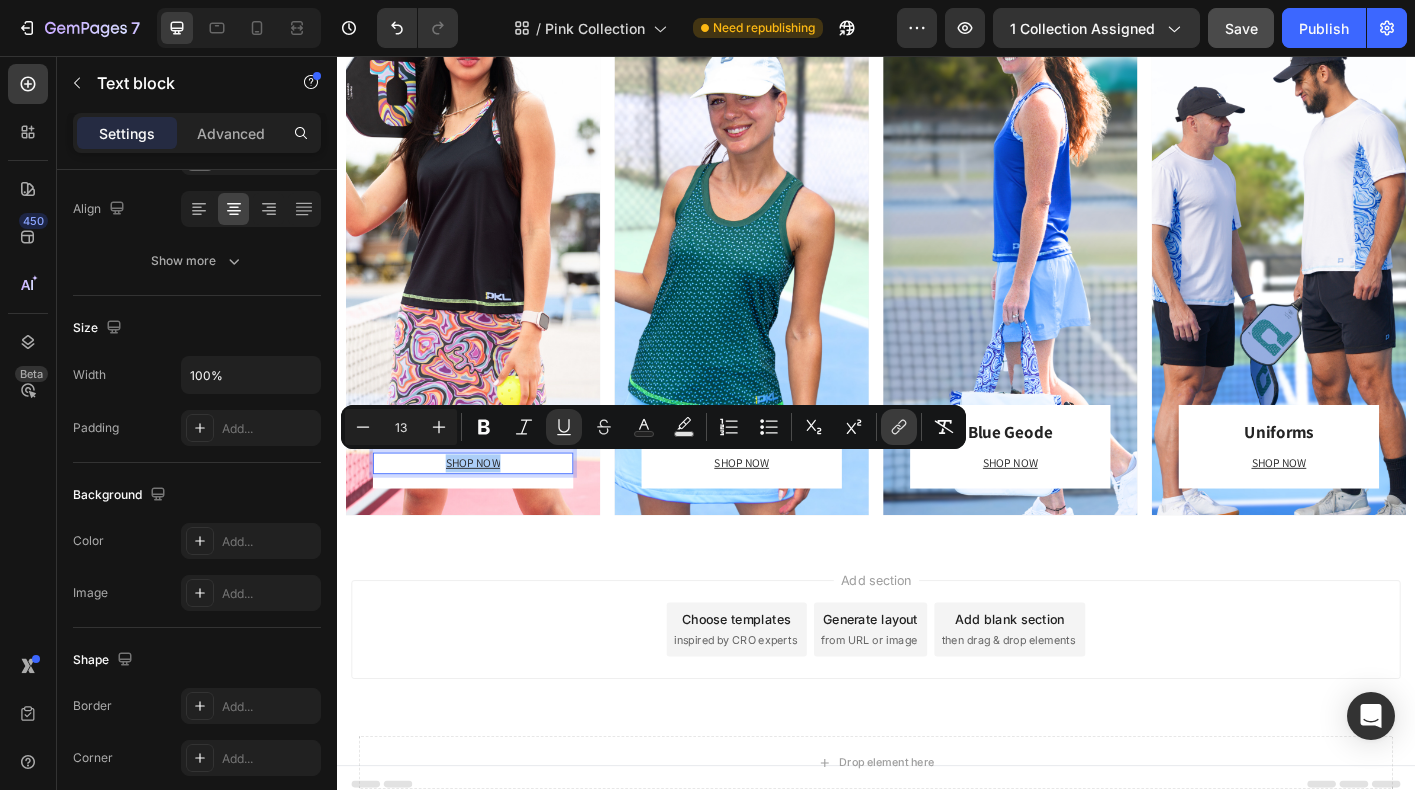 click 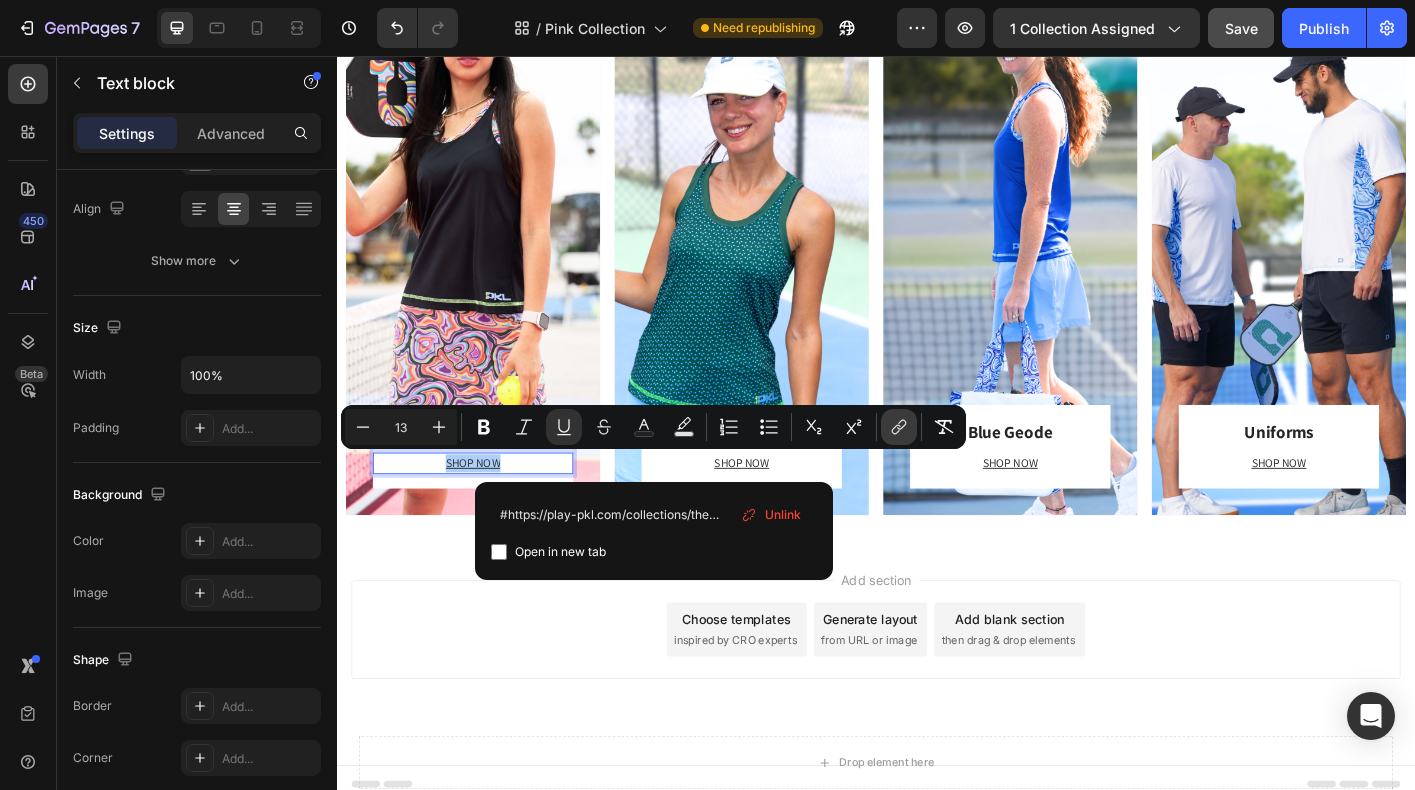 scroll, scrollTop: 0, scrollLeft: 87, axis: horizontal 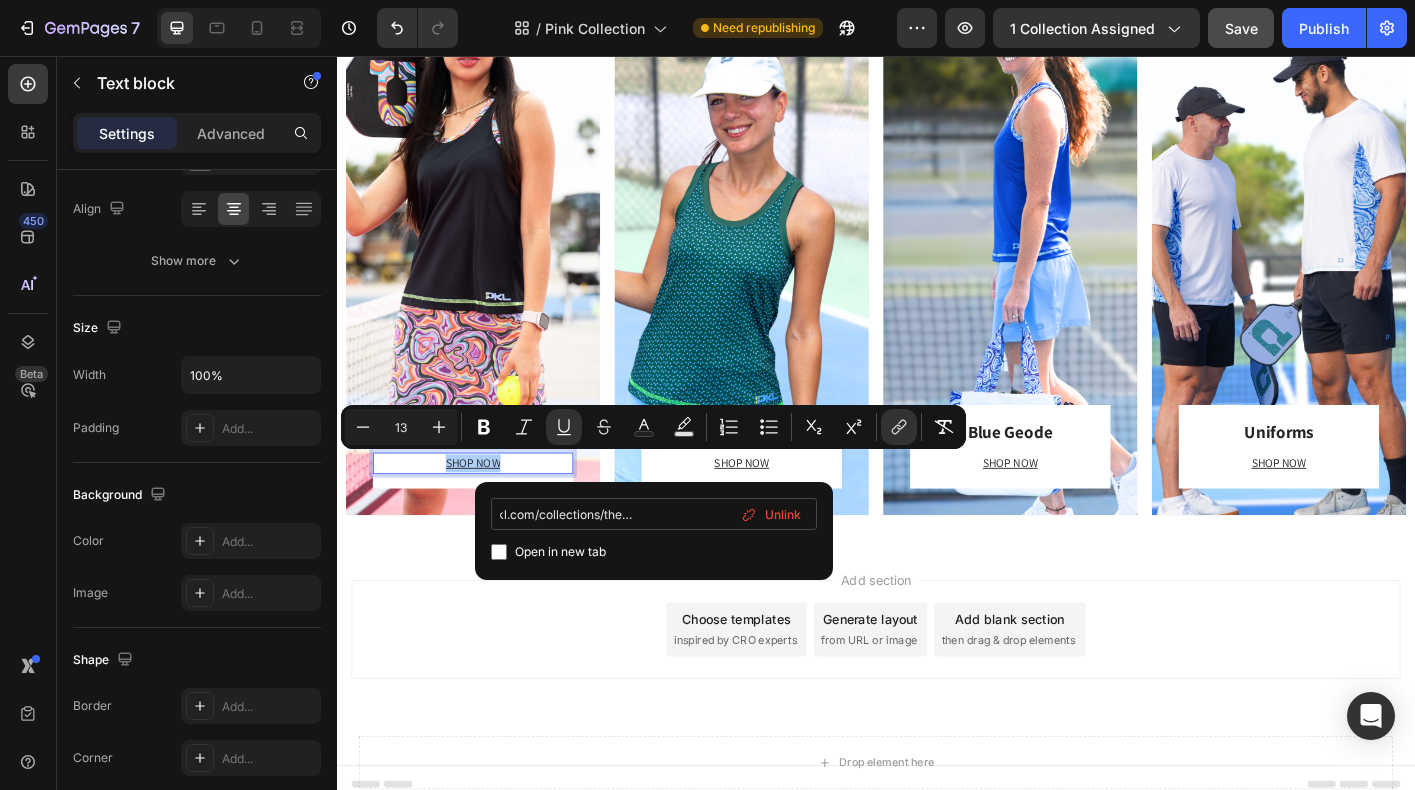 click on "#https://play-pkl.com/collections/the-geode-collection" at bounding box center (654, 514) 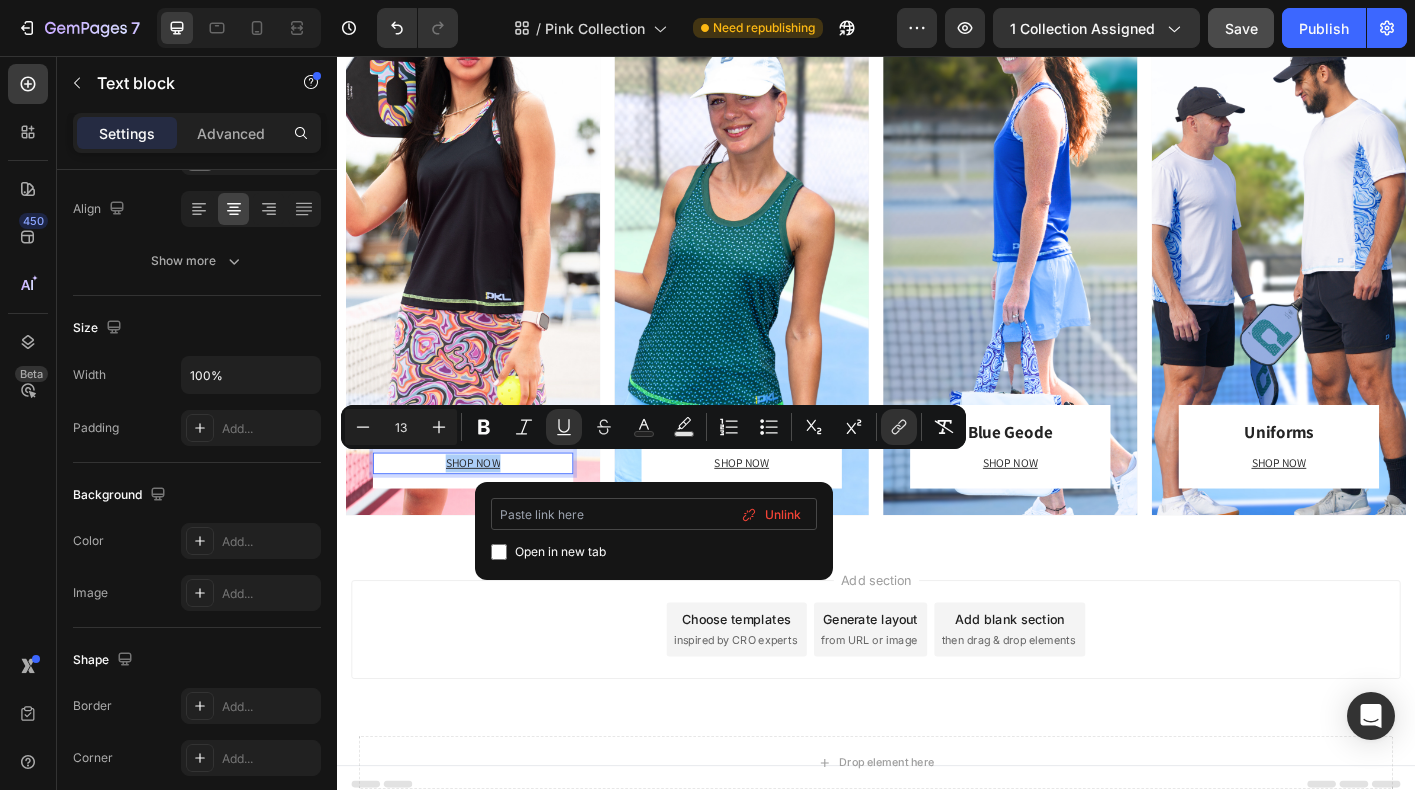 scroll, scrollTop: 0, scrollLeft: 0, axis: both 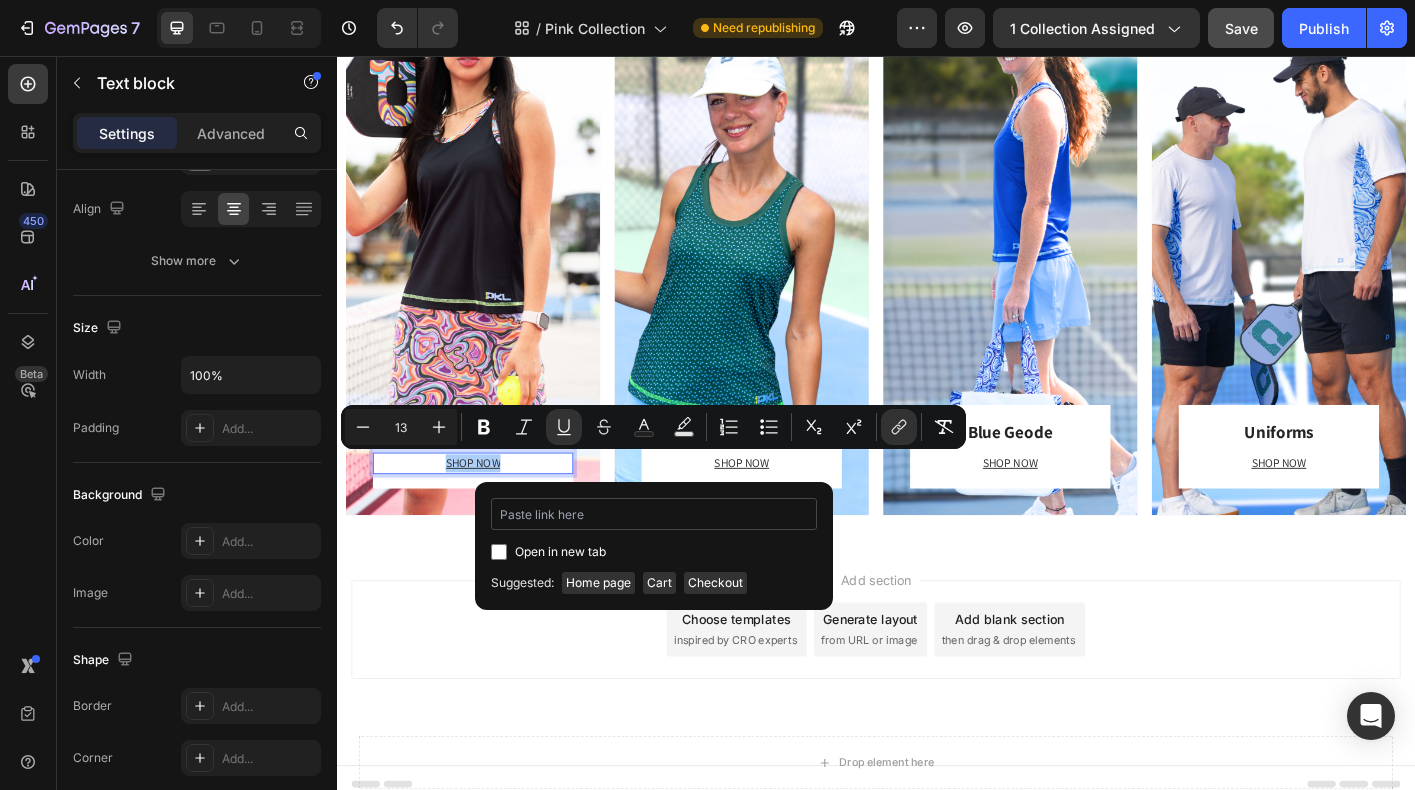 type on "https://playly.store/collections/the-geode-collection" 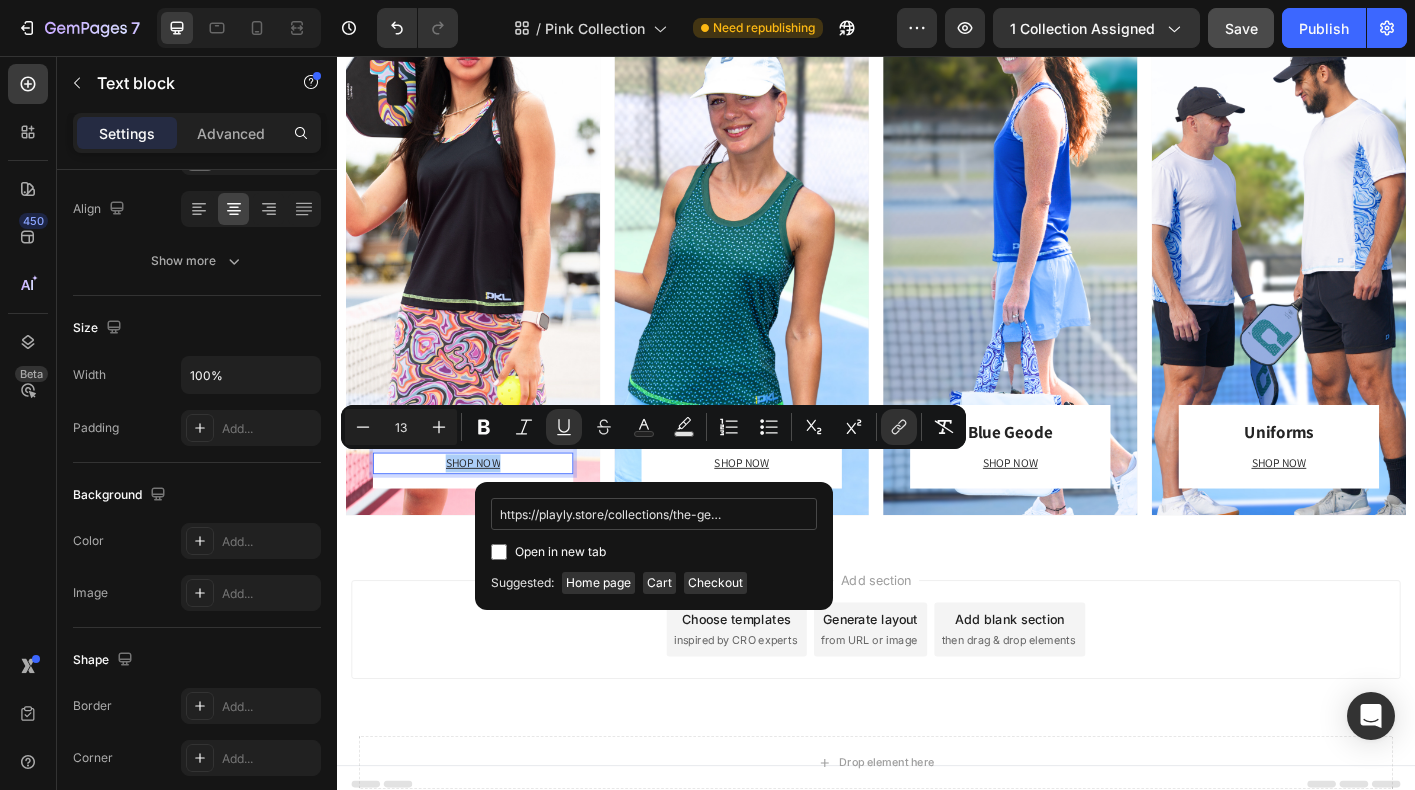 scroll, scrollTop: 0, scrollLeft: 71, axis: horizontal 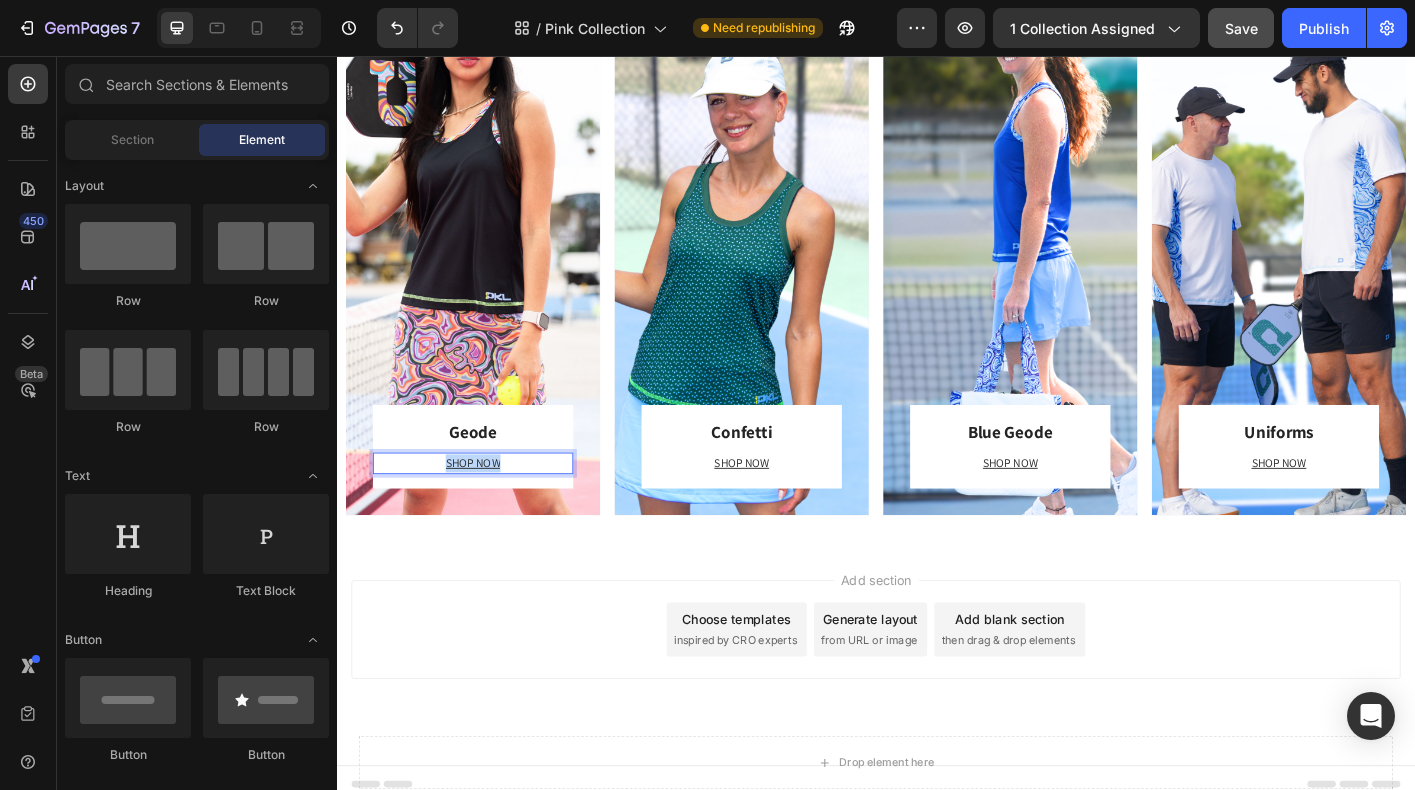 click on "Add section Choose templates inspired by CRO experts Generate layout from URL or image Add blank section then drag & drop elements" at bounding box center [937, 723] 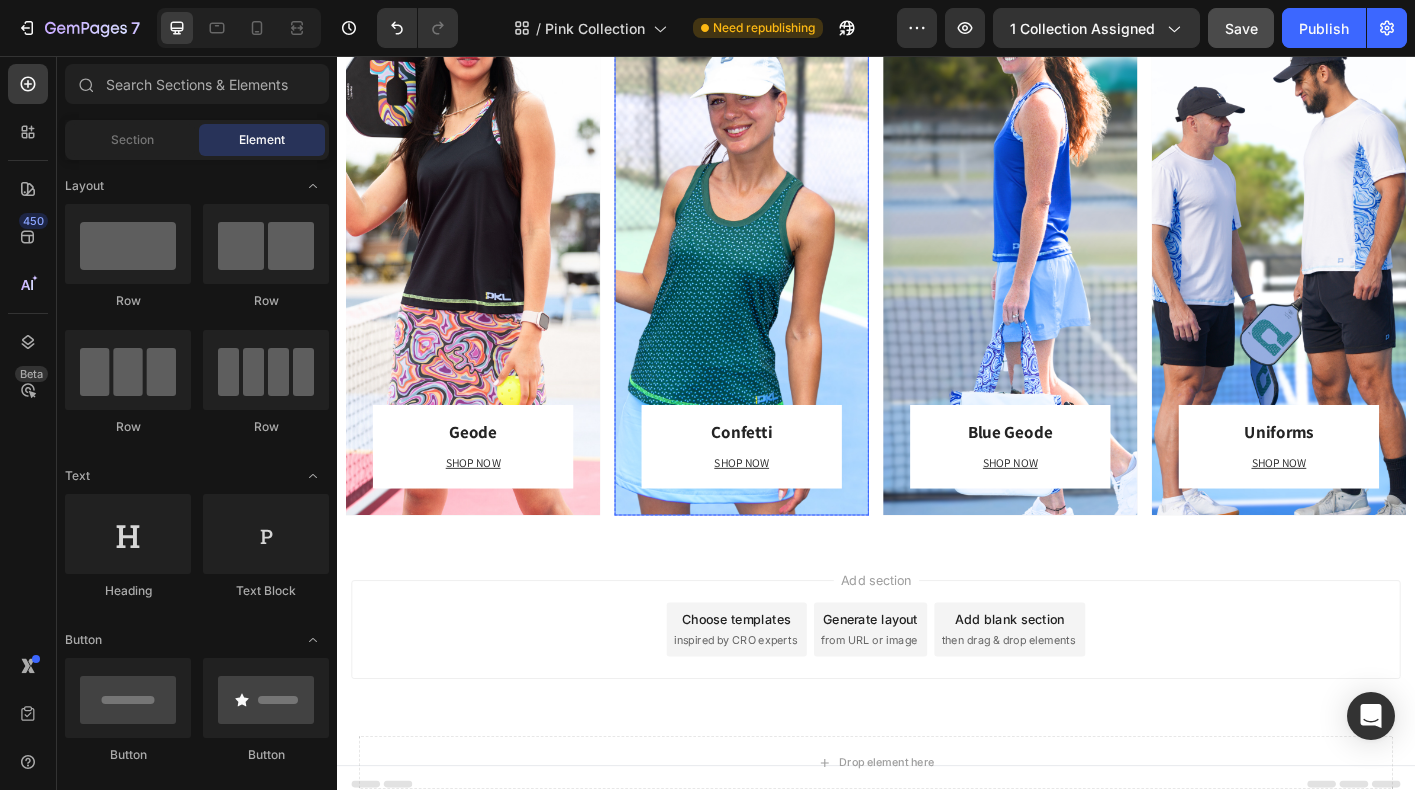 click on "Confetti Heading SHOP NOW Text block Row Row" at bounding box center (787, 271) 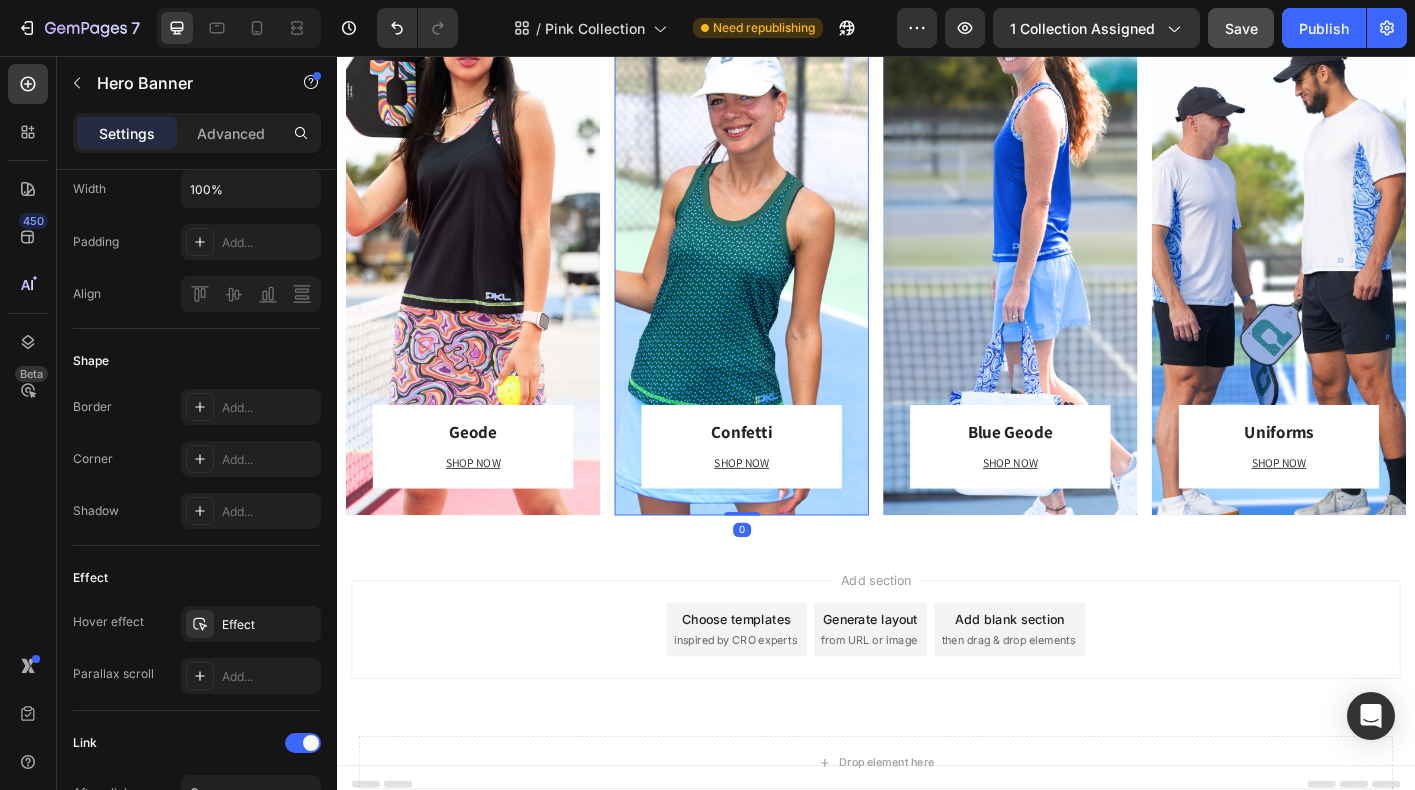 scroll, scrollTop: 1093, scrollLeft: 0, axis: vertical 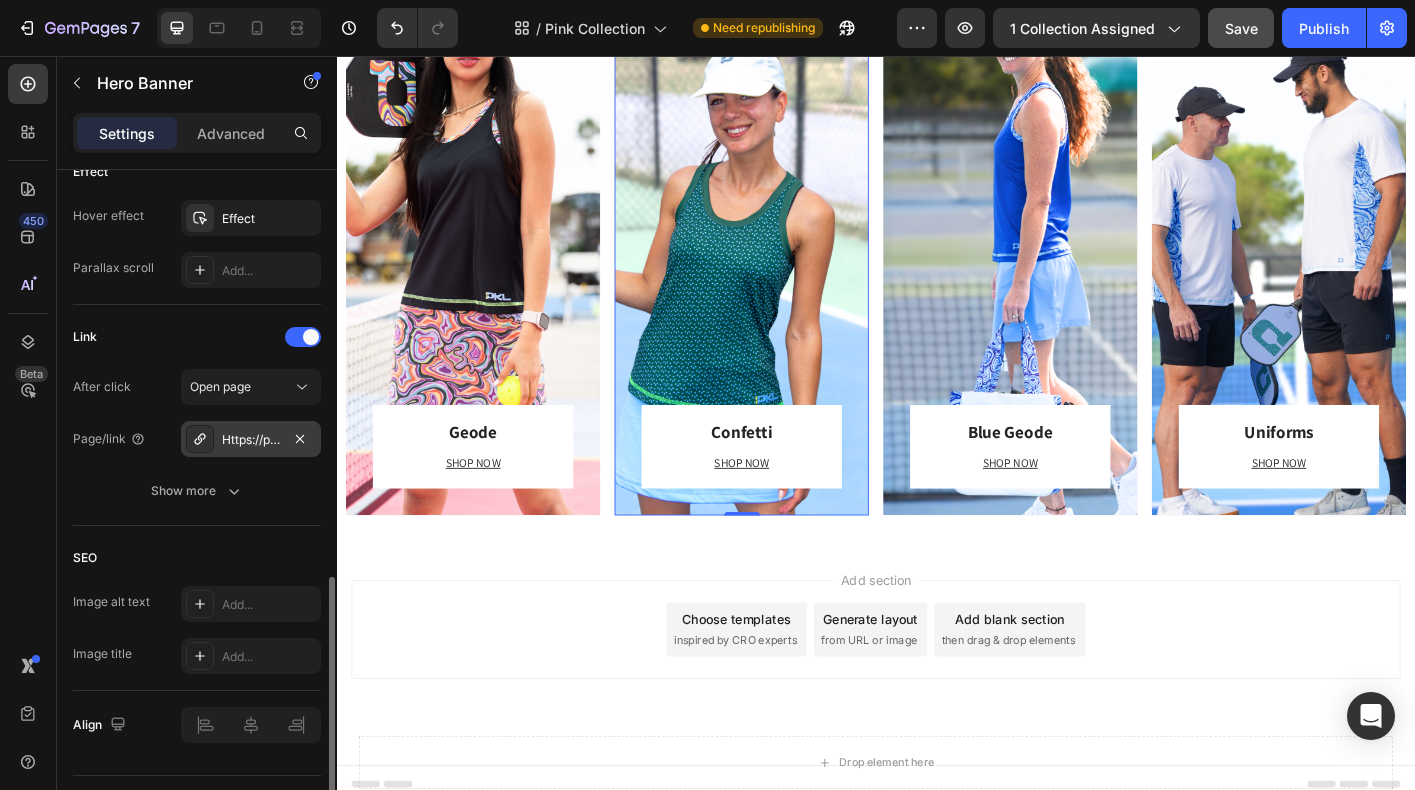 click on "Https://play-pkl.Com/the-confetti-collection" at bounding box center [251, 440] 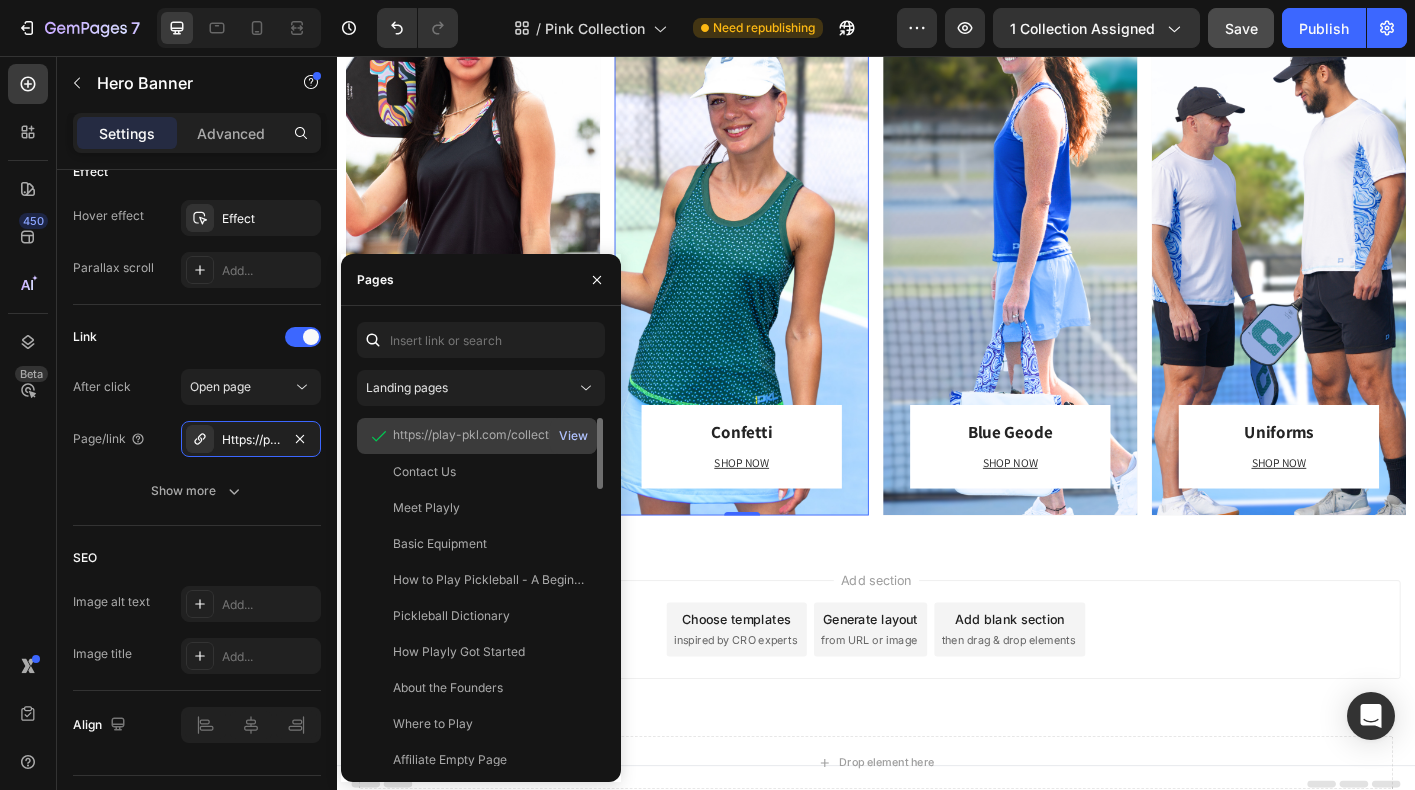 click on "View" at bounding box center (573, 436) 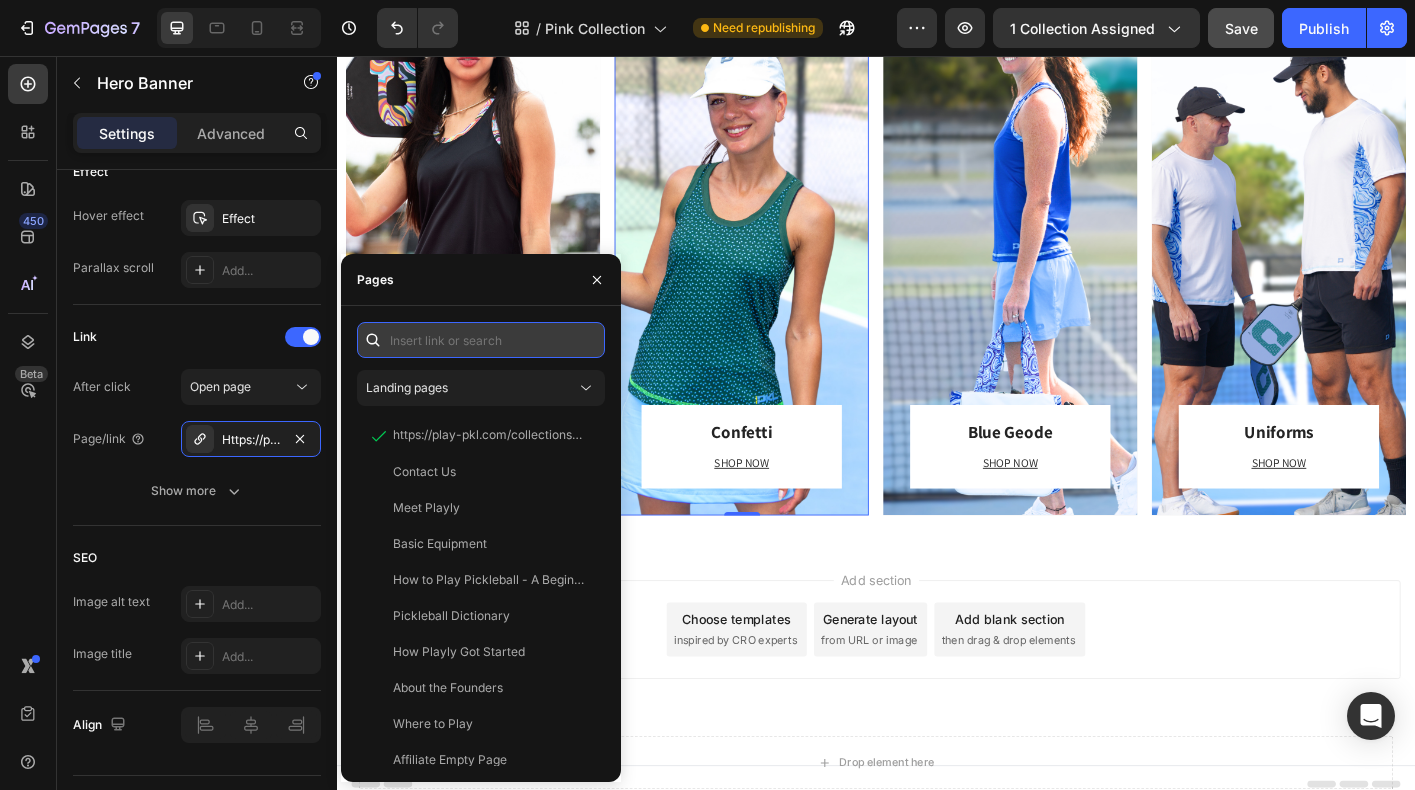 click at bounding box center [481, 340] 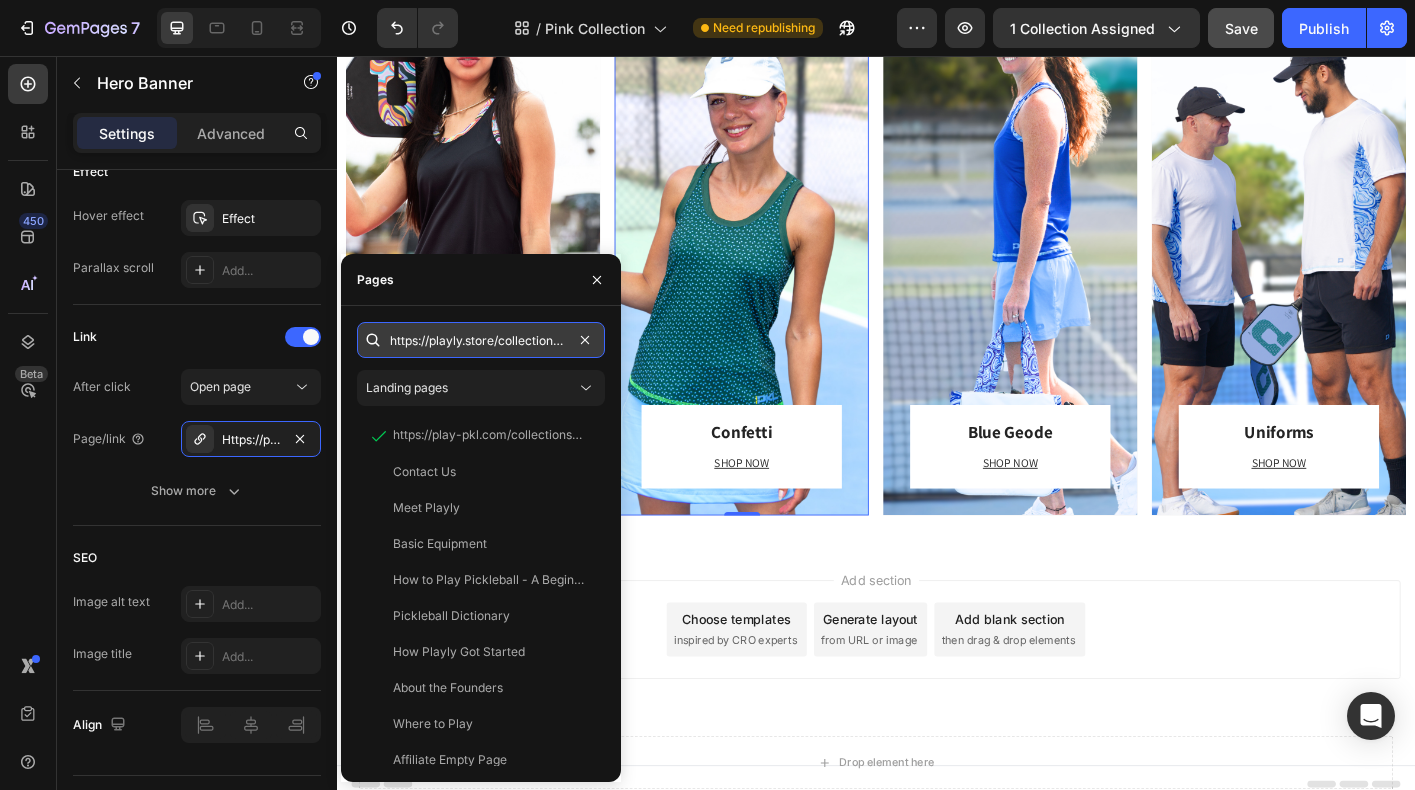scroll, scrollTop: 0, scrollLeft: 128, axis: horizontal 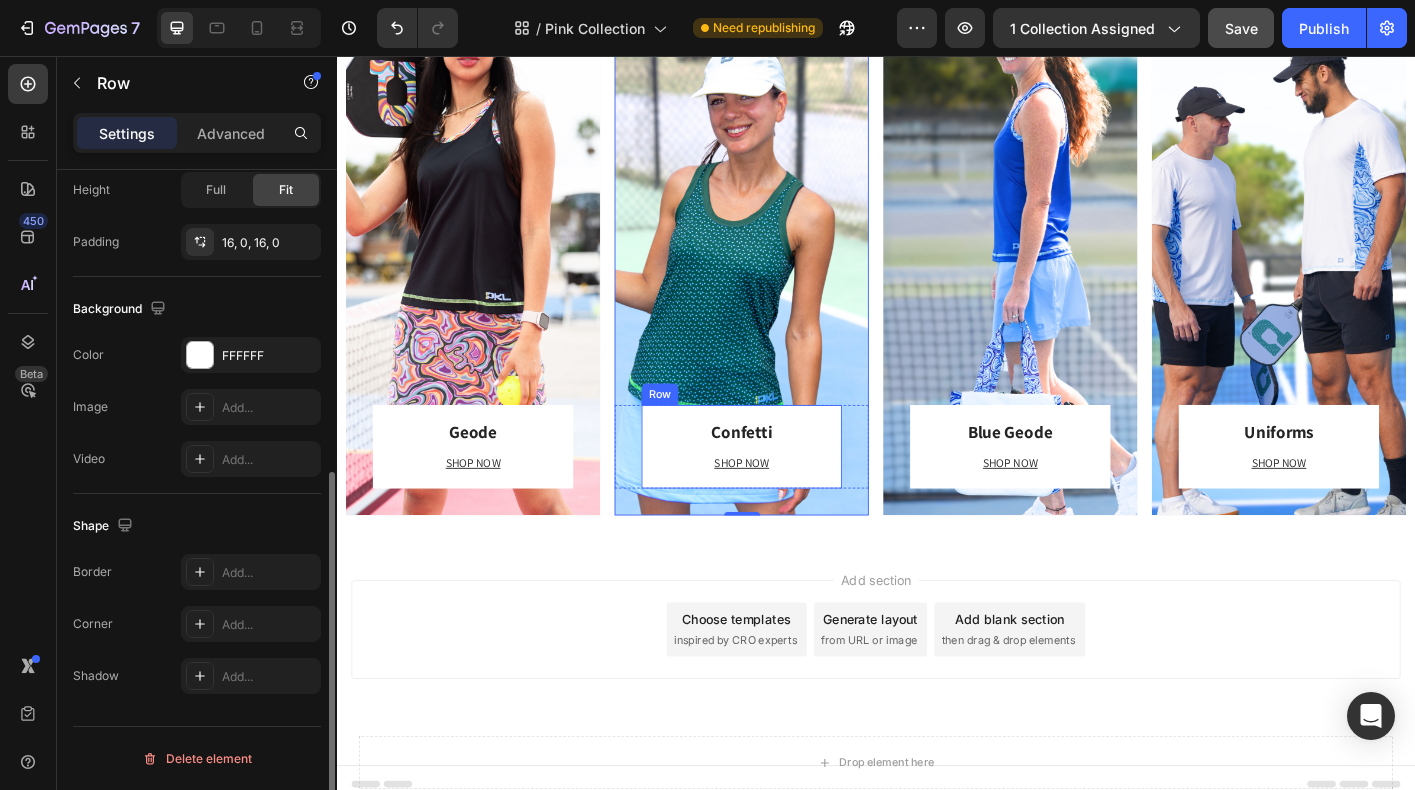 click on "Confetti Heading SHOP NOW Text block Row" at bounding box center (787, 491) 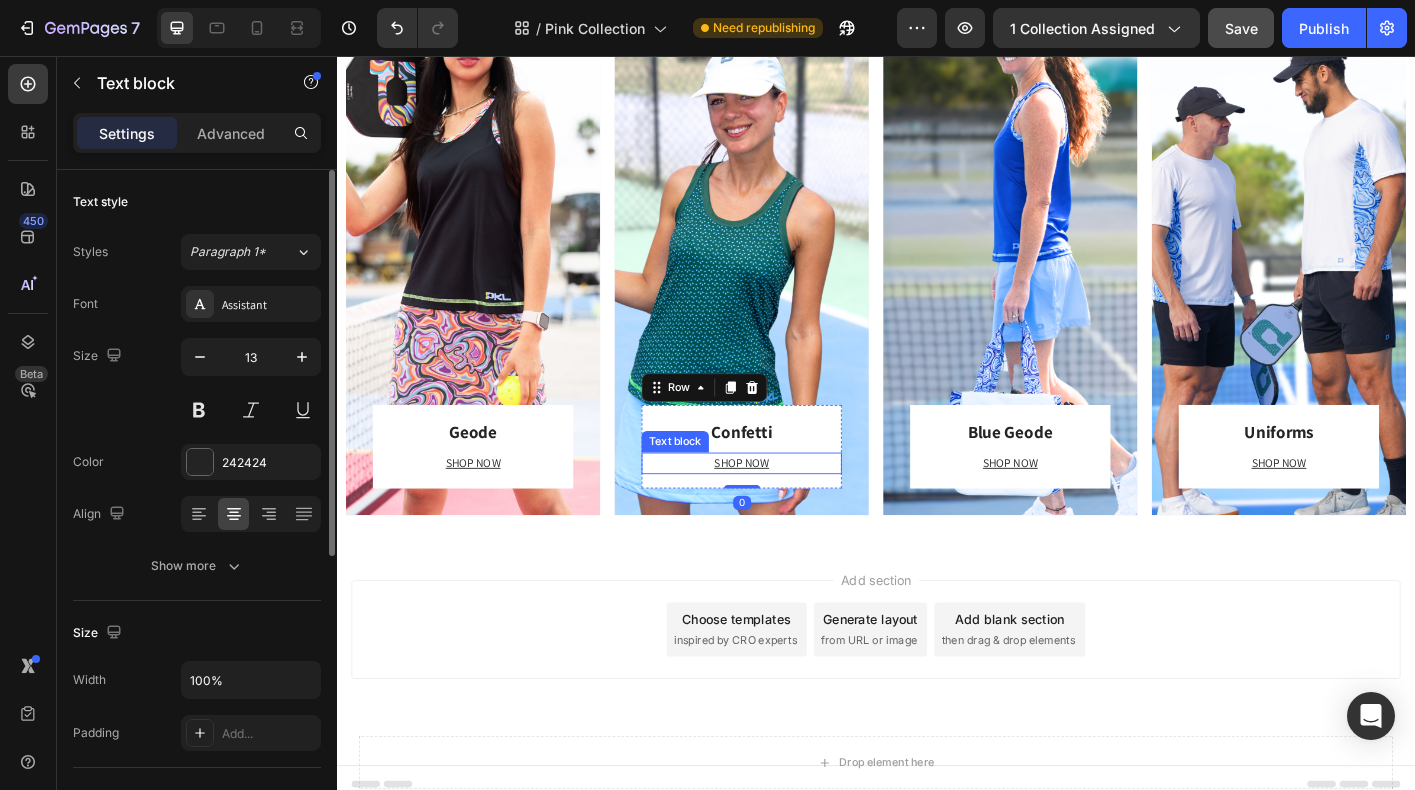 click on "SHOP NOW" at bounding box center [787, 509] 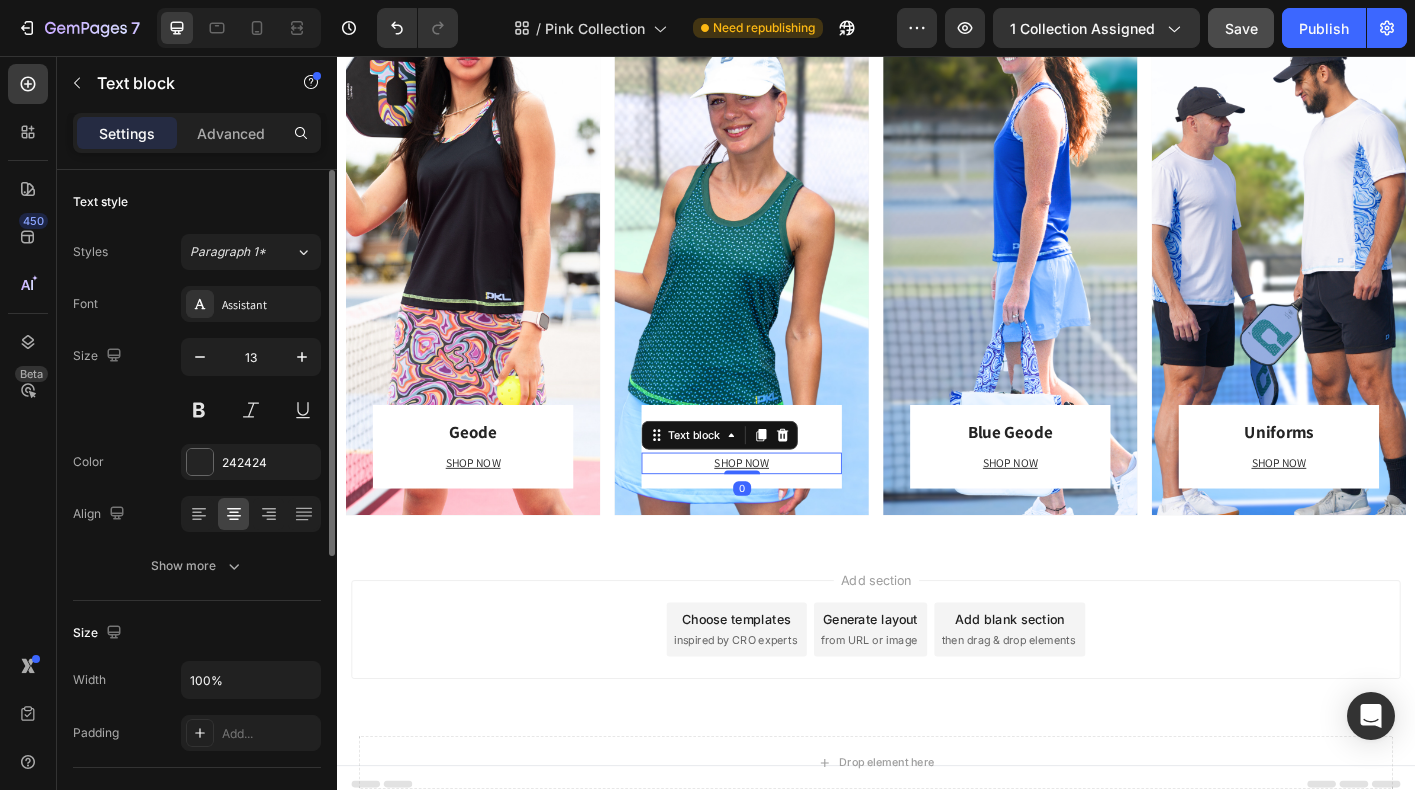 click on "SHOP NOW" at bounding box center [787, 509] 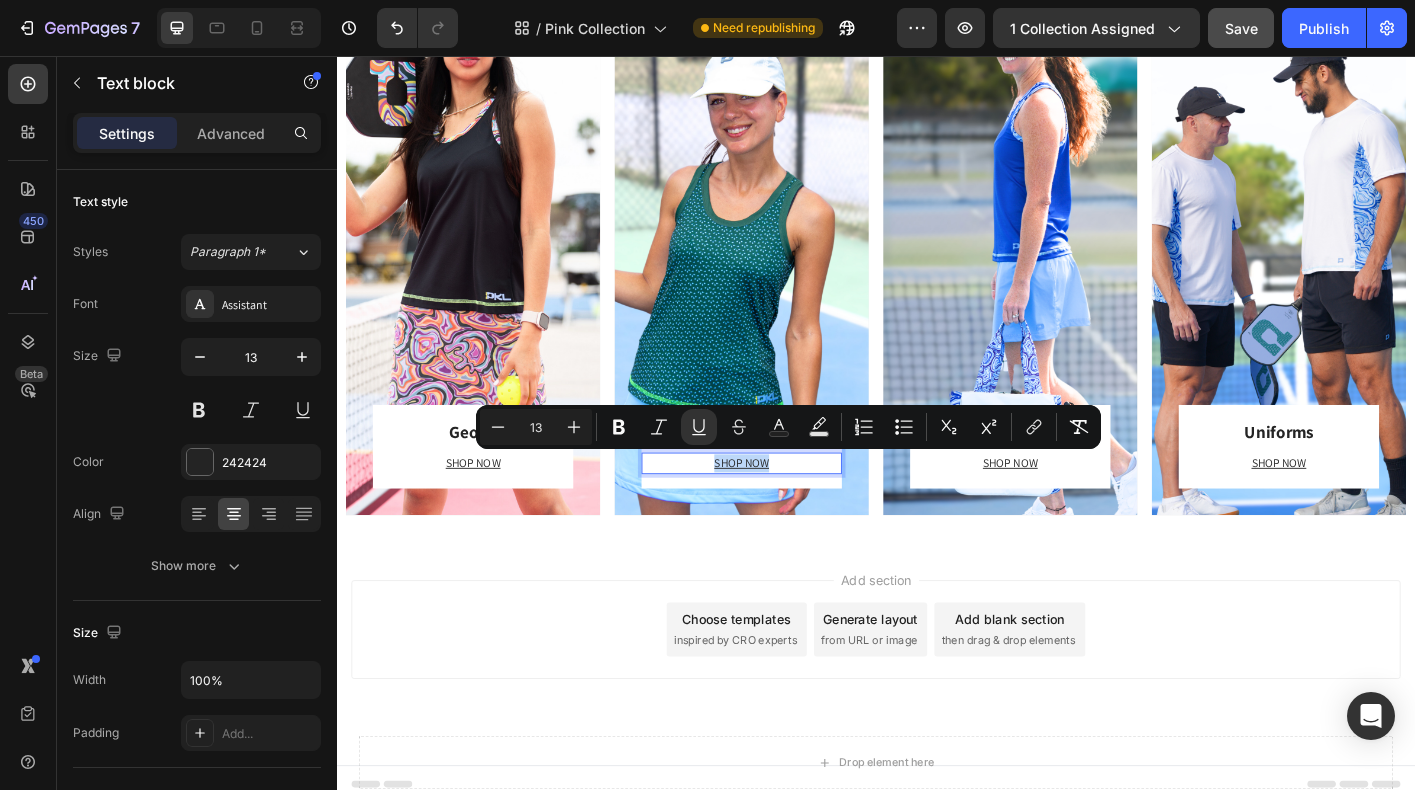 click on "SHOP NOW" at bounding box center (787, 509) 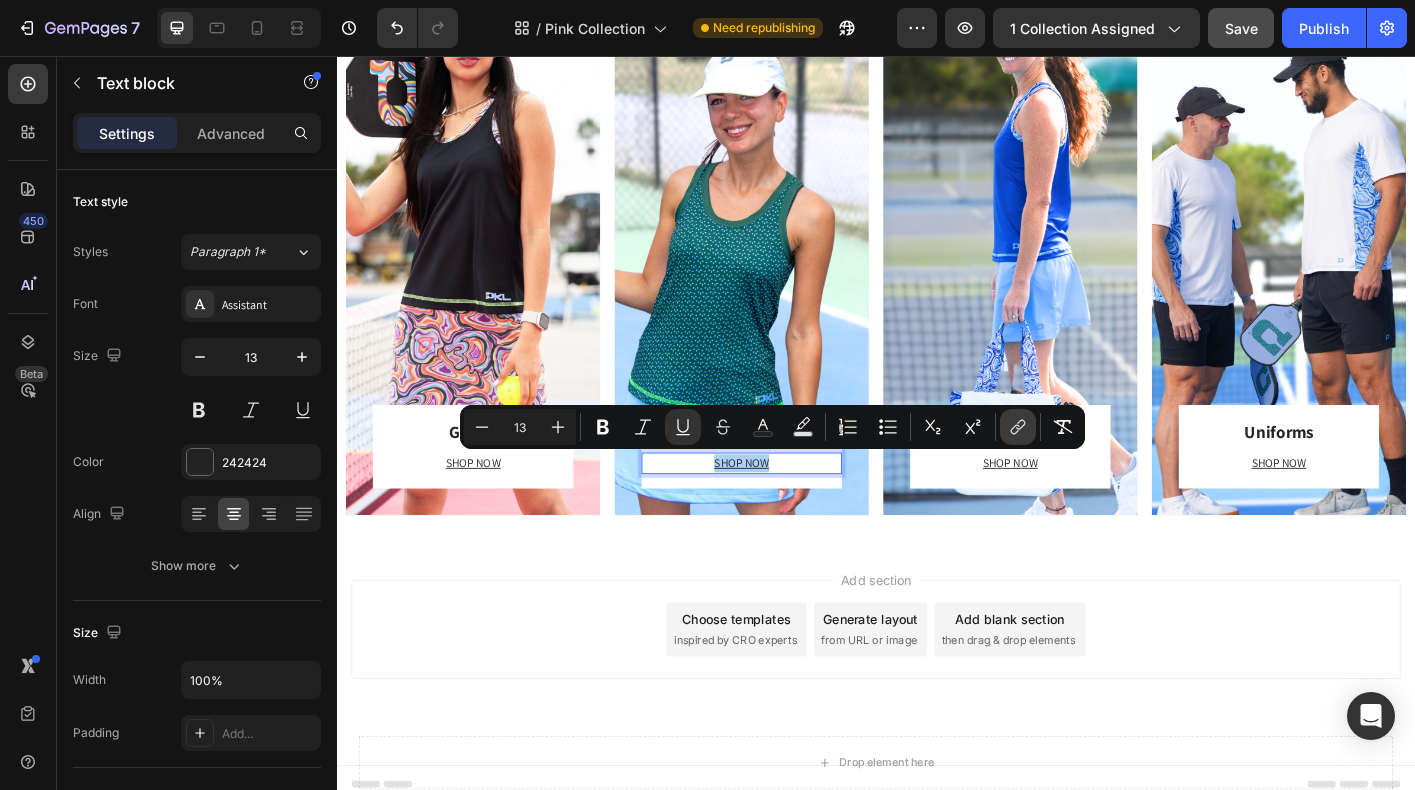 click 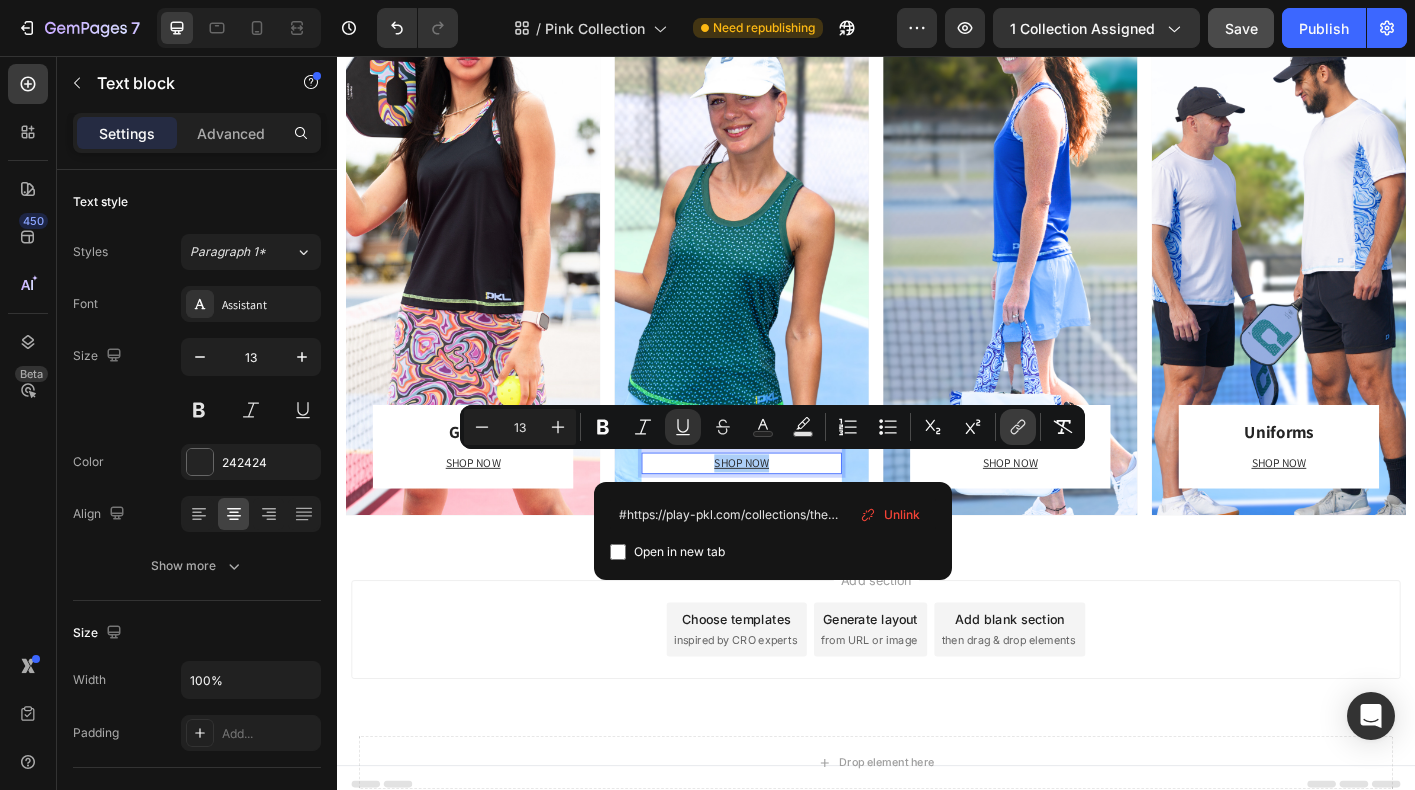 scroll, scrollTop: 0, scrollLeft: 94, axis: horizontal 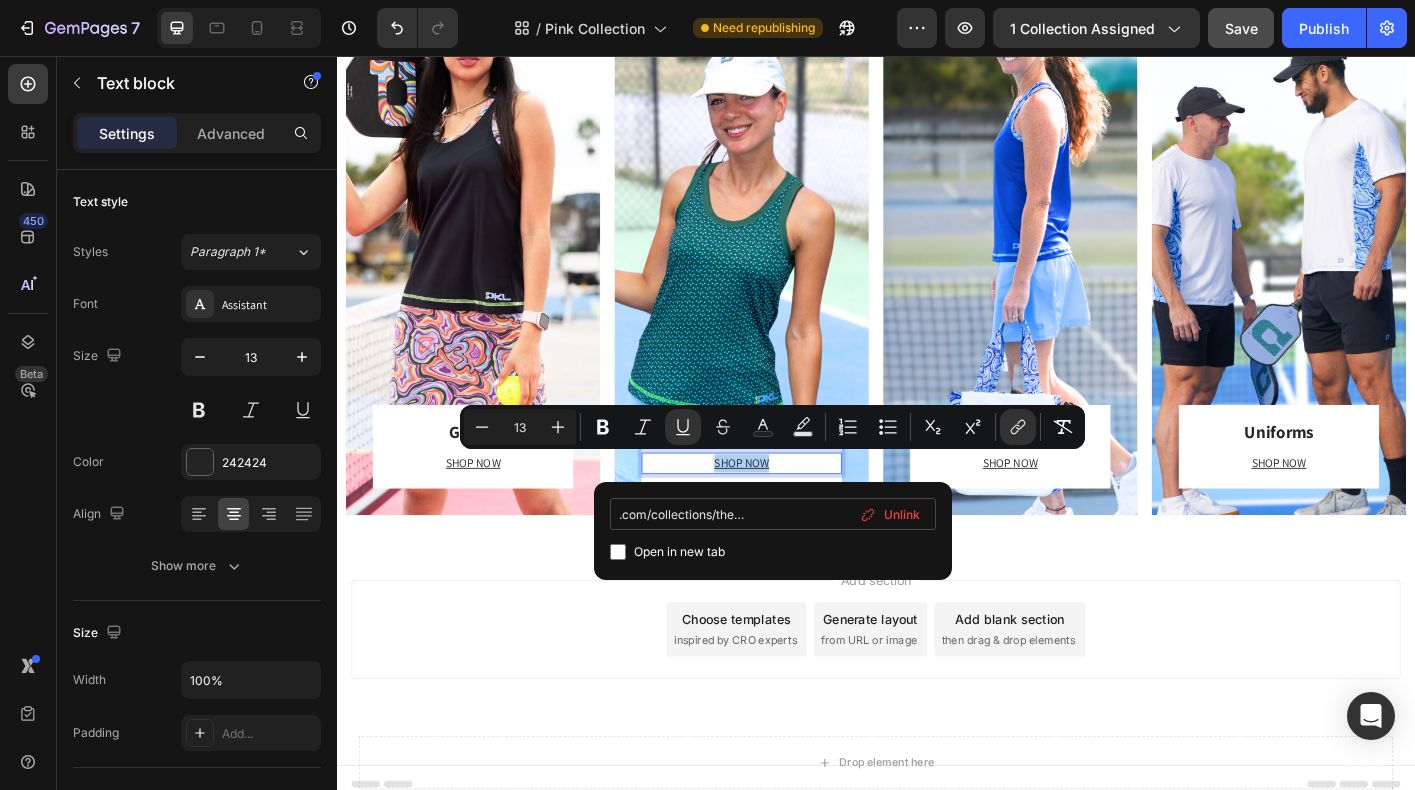 click on "#https://play-pkl.com/collections/the-confetti-collection" at bounding box center [773, 514] 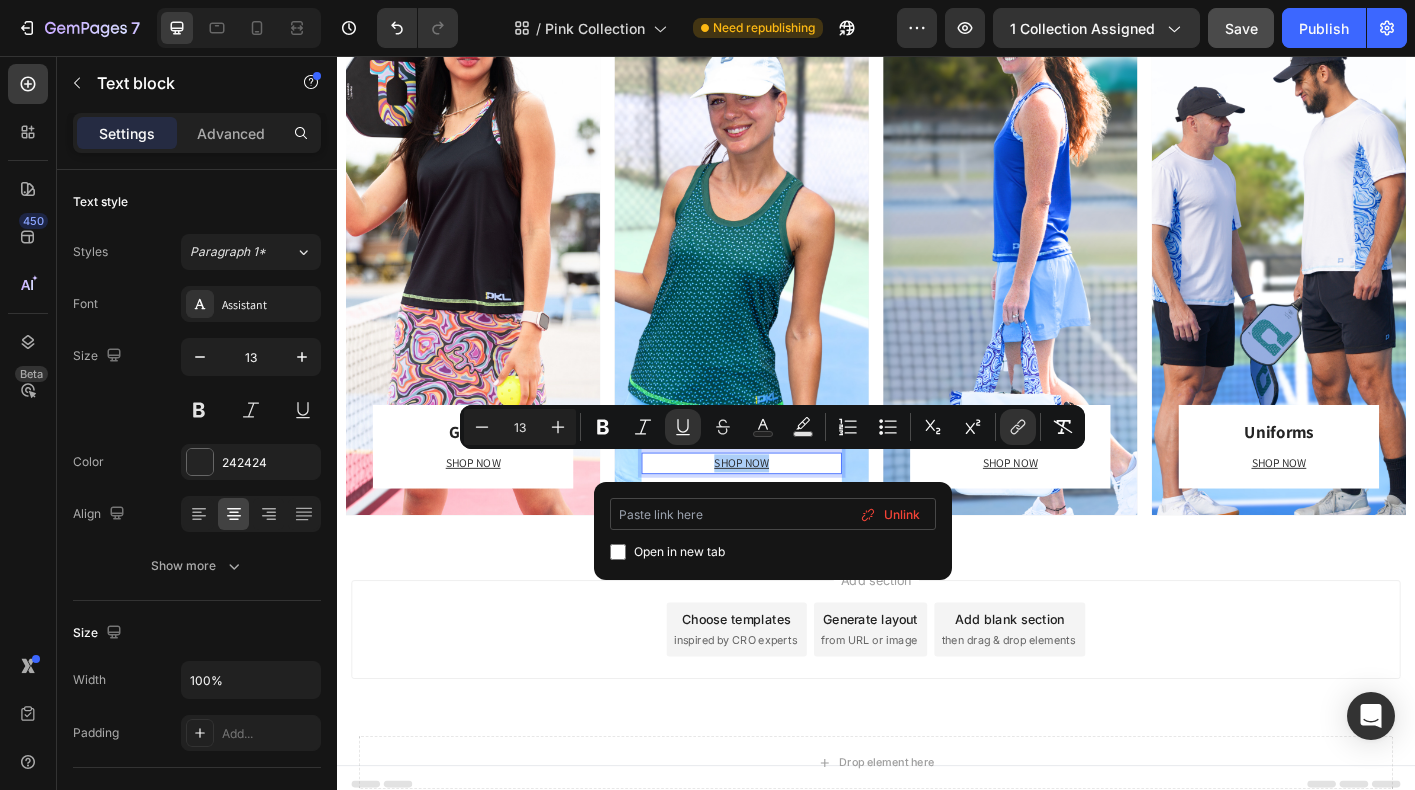 scroll, scrollTop: 0, scrollLeft: 0, axis: both 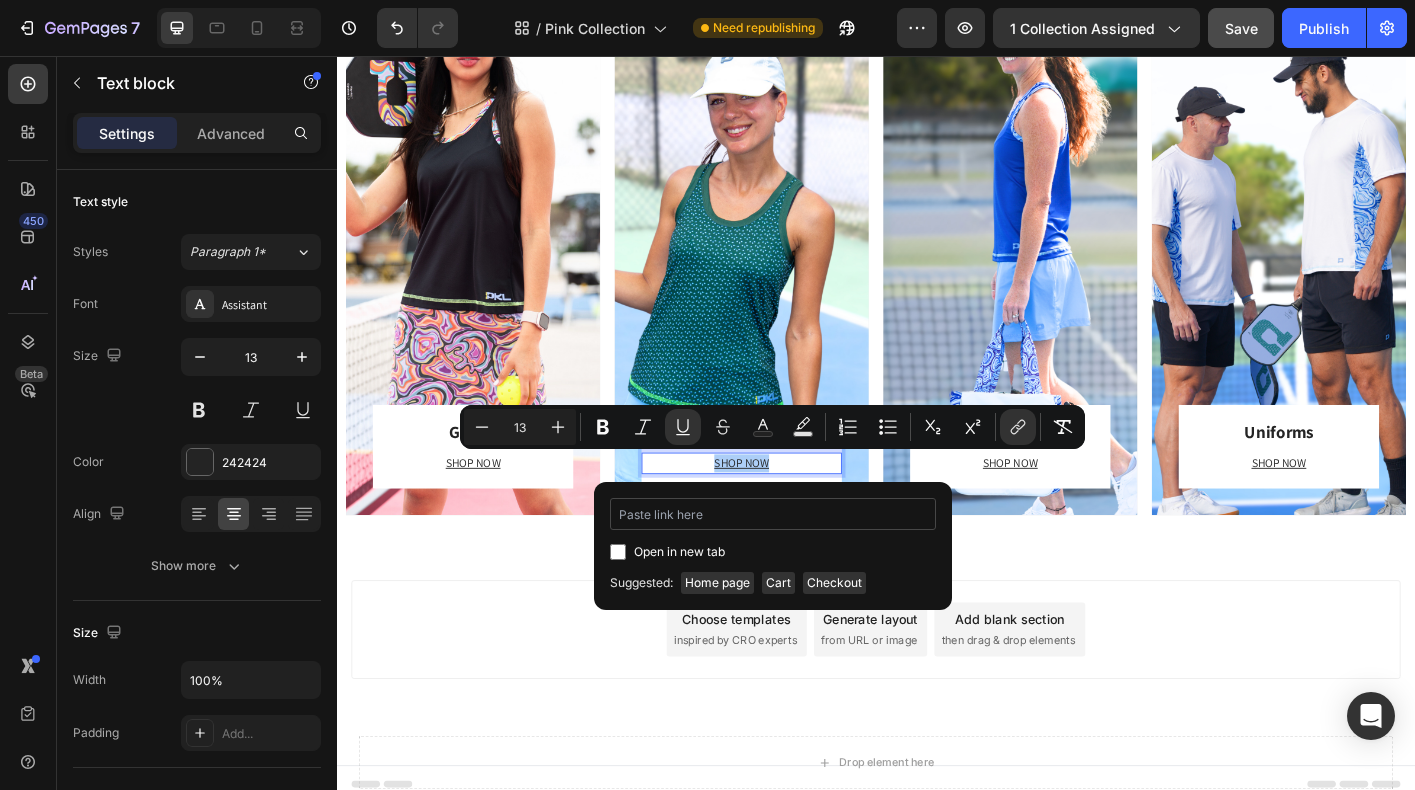 type on "https://playly.store/collections/the-confetti-collection" 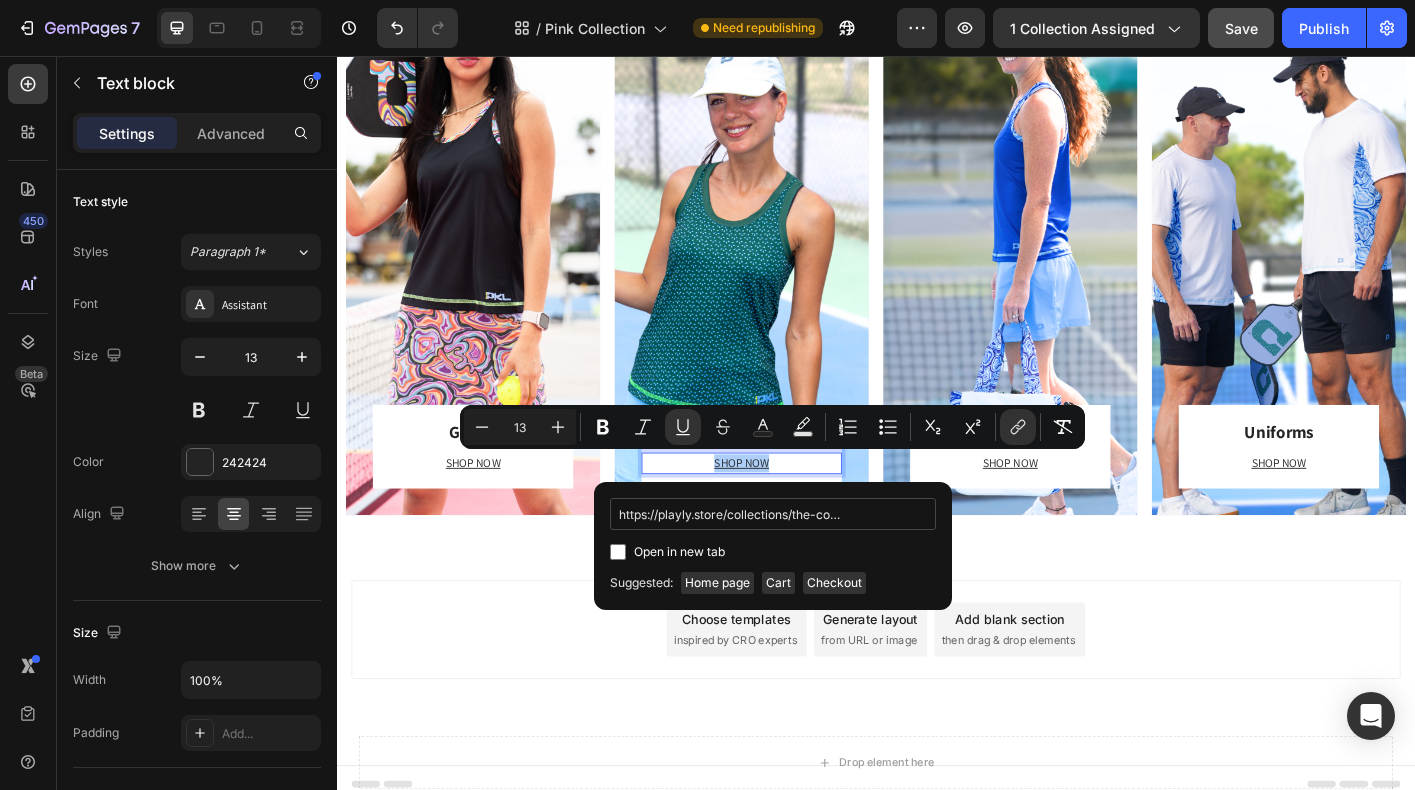 scroll, scrollTop: 0, scrollLeft: 78, axis: horizontal 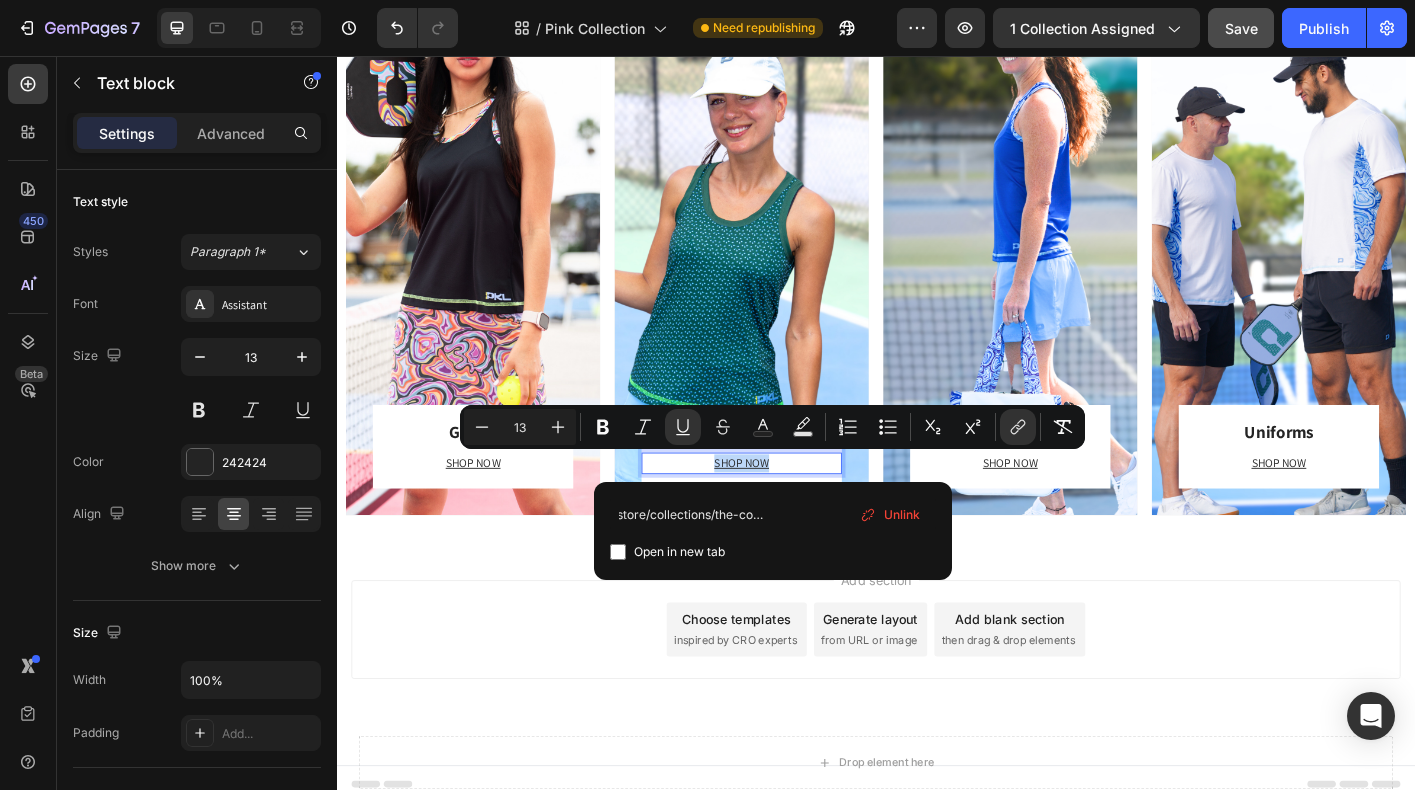 click on "Add section Choose templates inspired by CRO experts Generate layout from URL or image Add blank section then drag & drop elements" at bounding box center [937, 695] 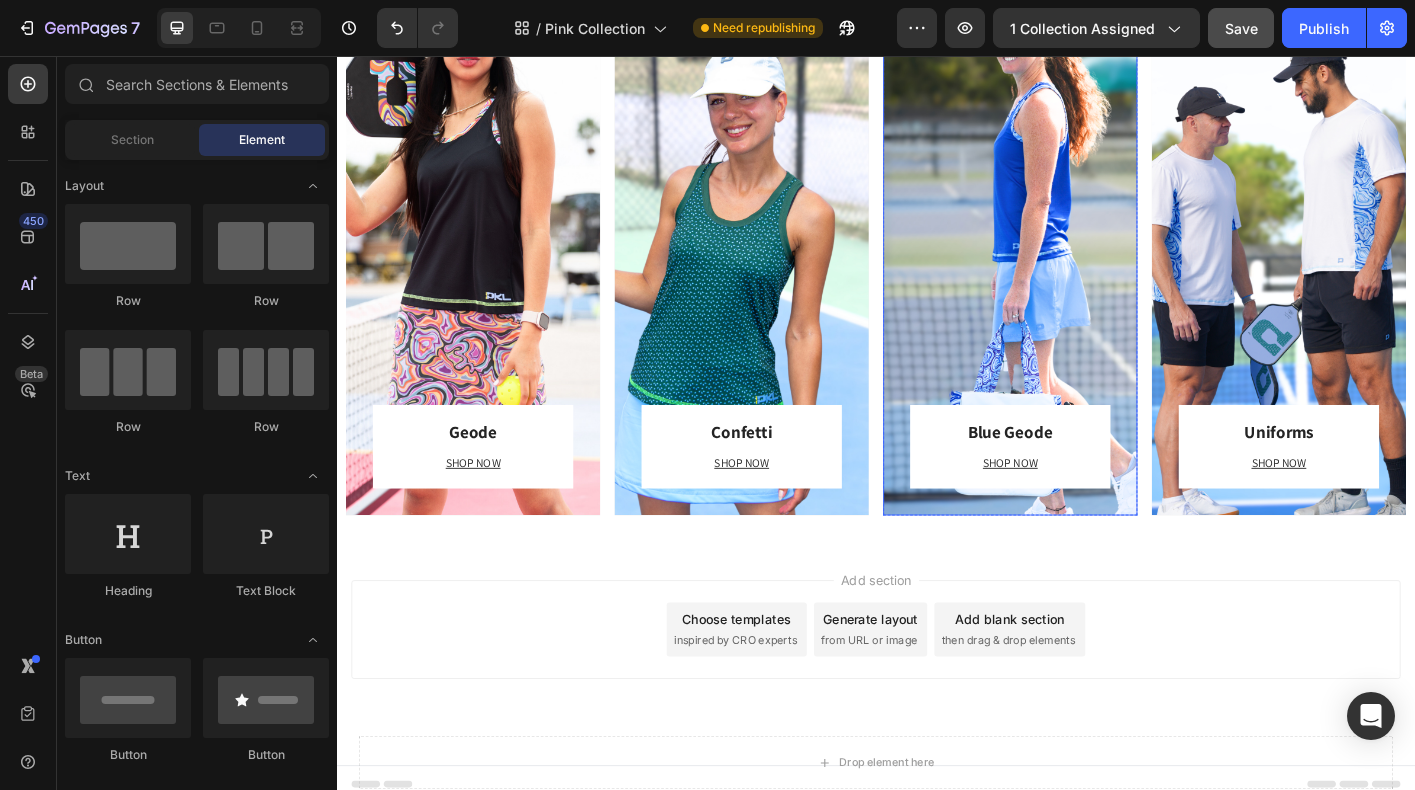 click on "Blue Geode Heading SHOP NOW Text block Row Row" at bounding box center [1086, 271] 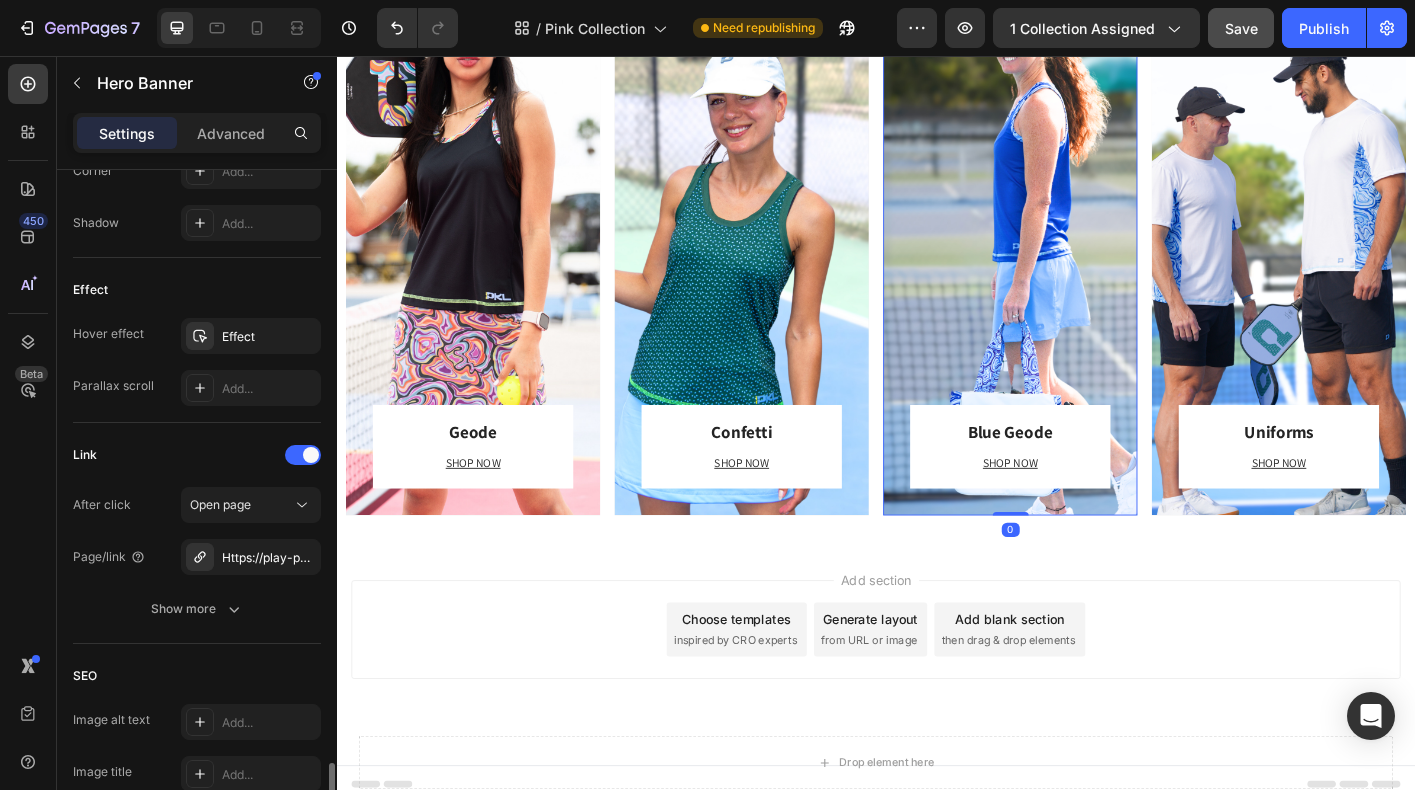 scroll, scrollTop: 1142, scrollLeft: 0, axis: vertical 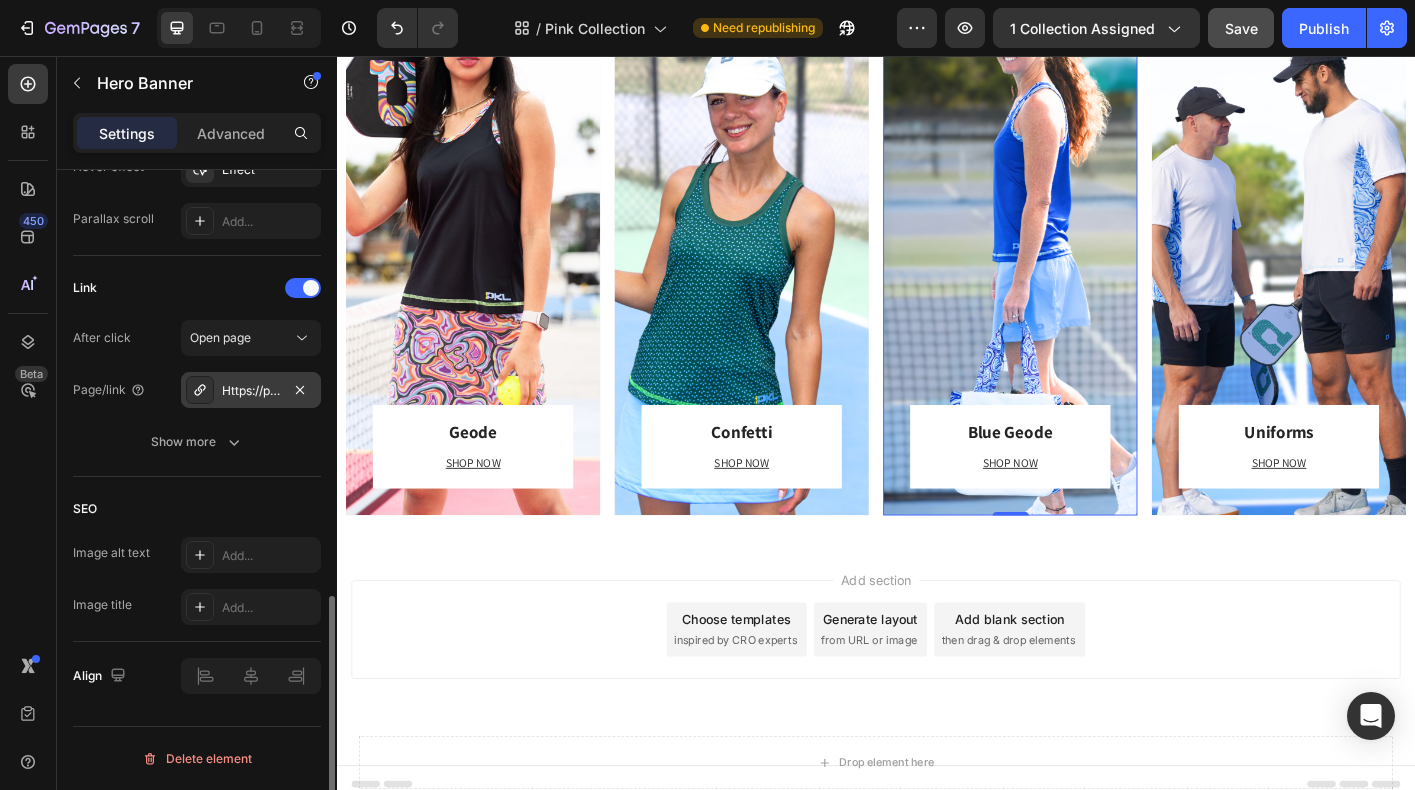 click on "Https://play-pkl.Com/blue-geode" at bounding box center (251, 391) 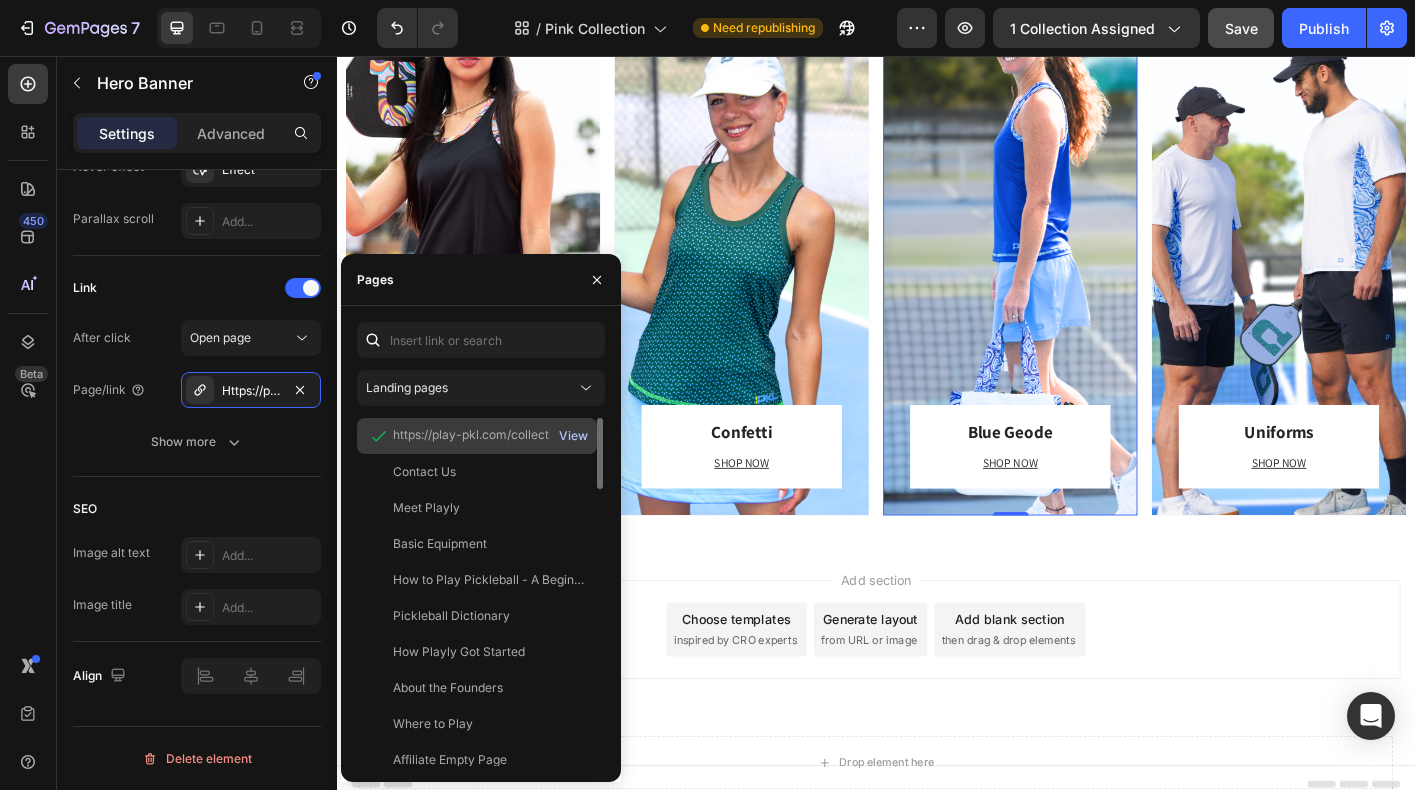 click on "View" at bounding box center [573, 436] 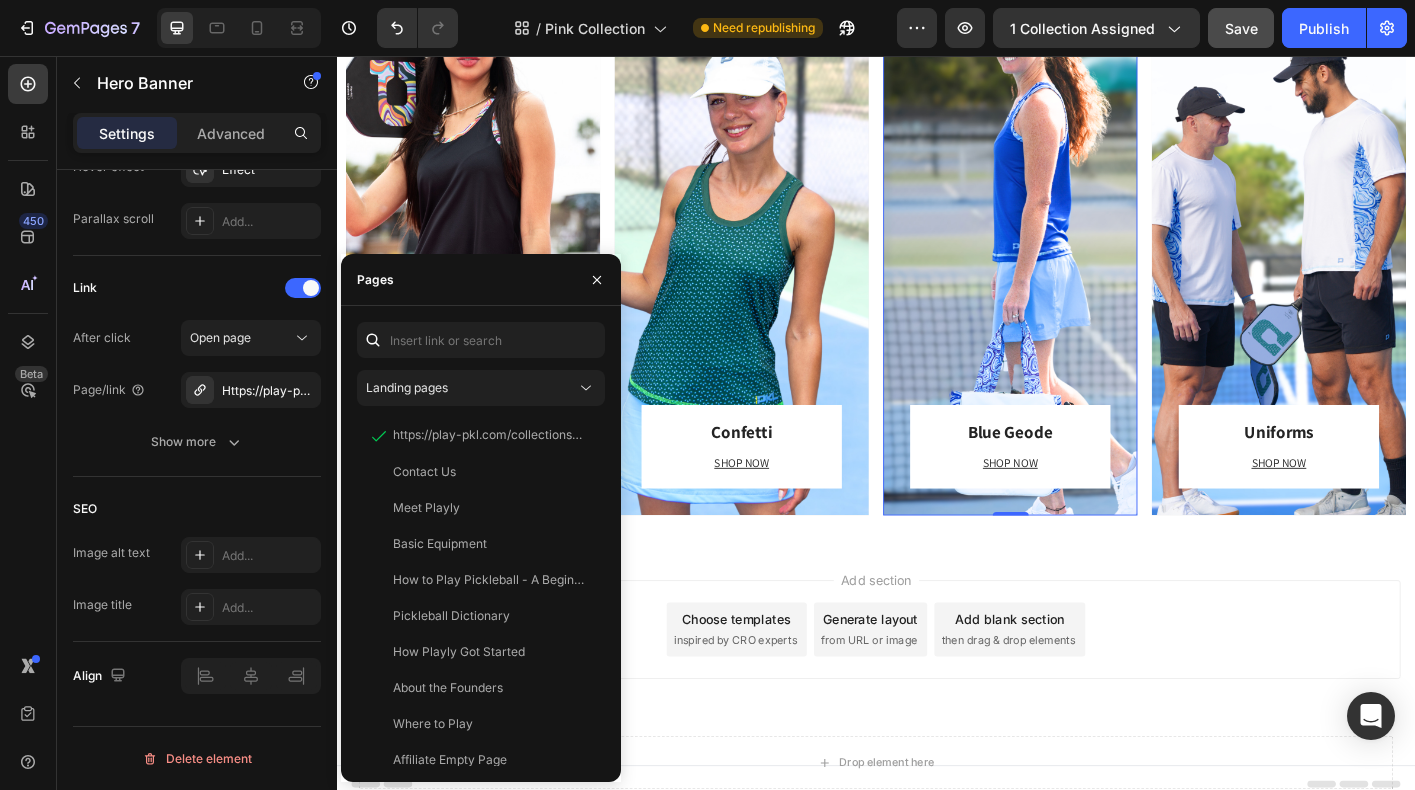 click on "Blue Geode Heading SHOP NOW Text block Row Row" at bounding box center [1086, 271] 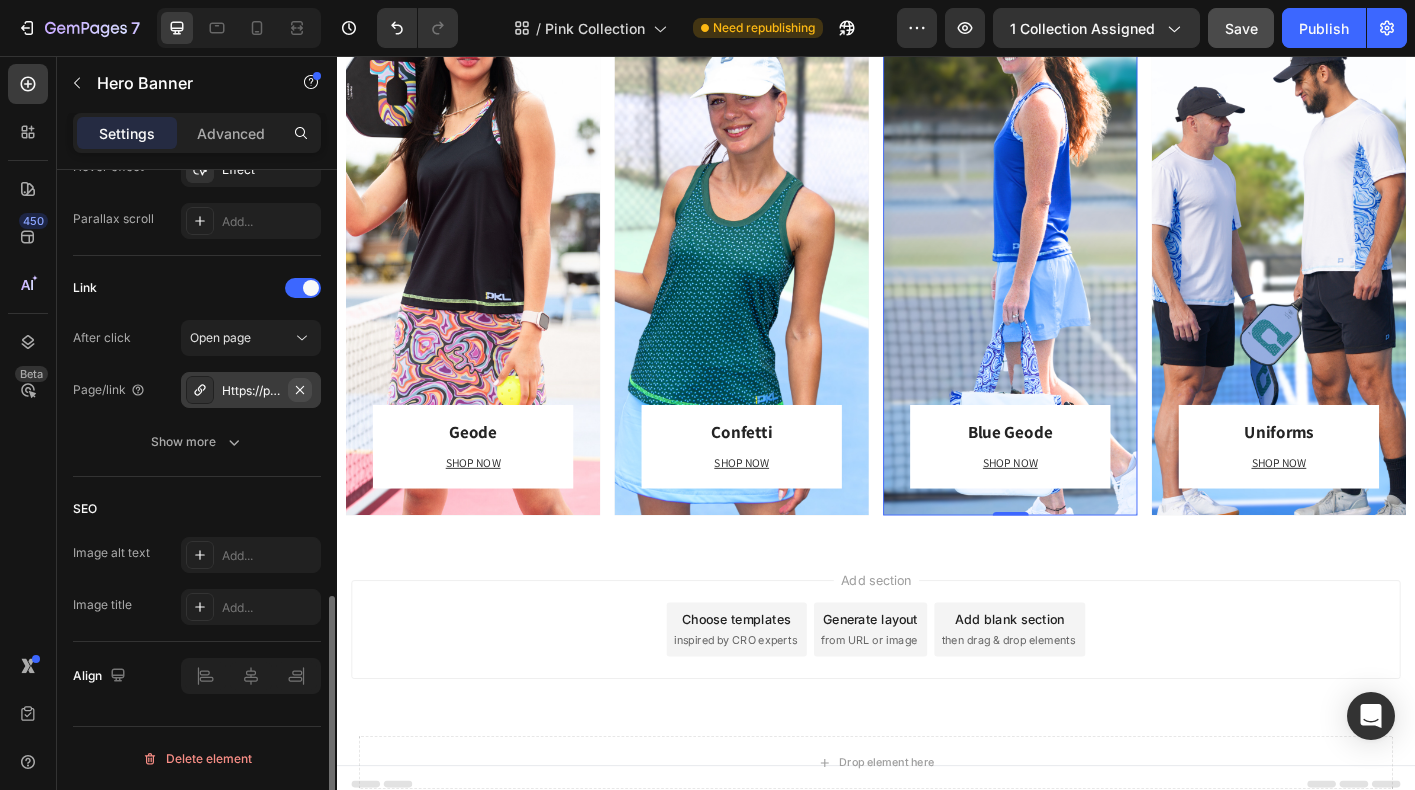 click 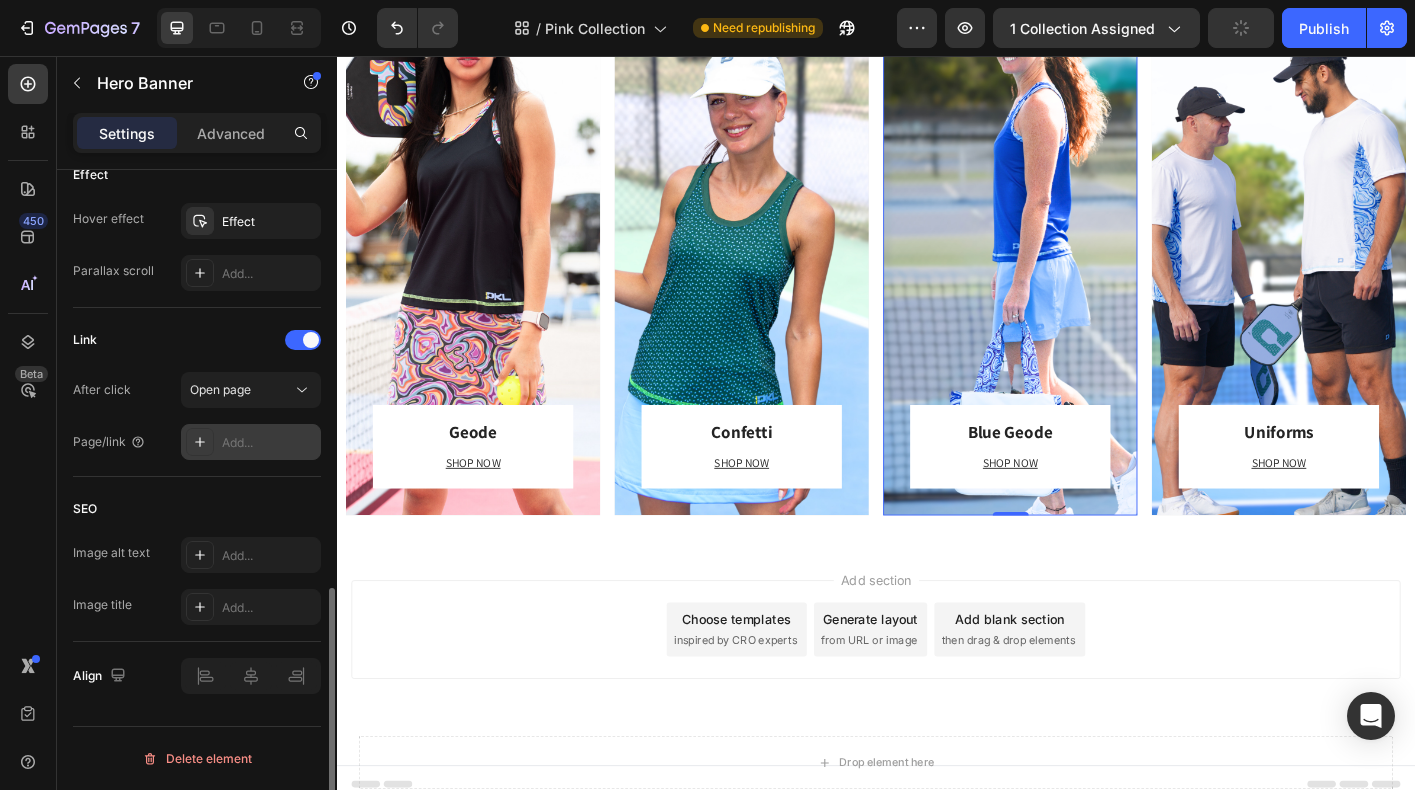scroll, scrollTop: 1090, scrollLeft: 0, axis: vertical 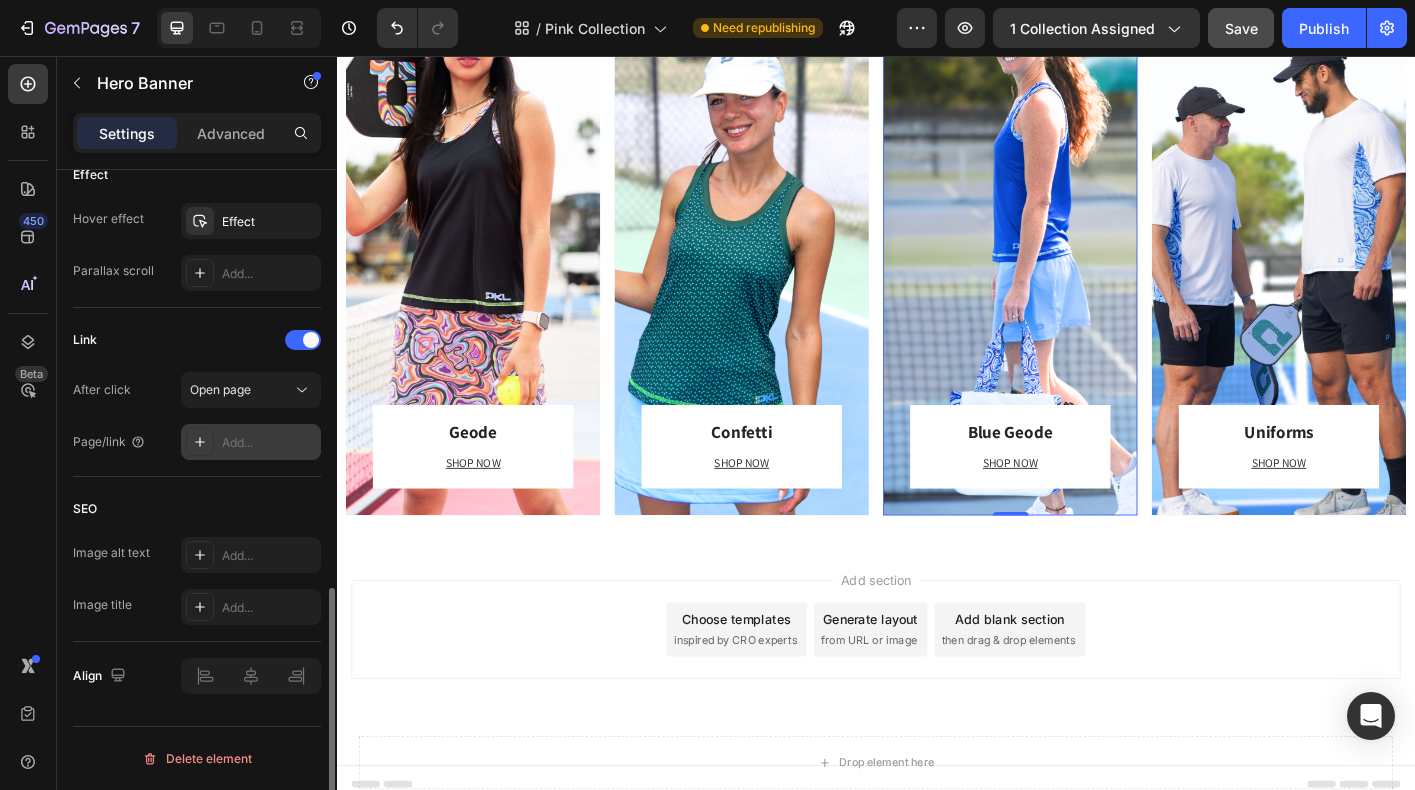 click on "Add..." at bounding box center [269, 443] 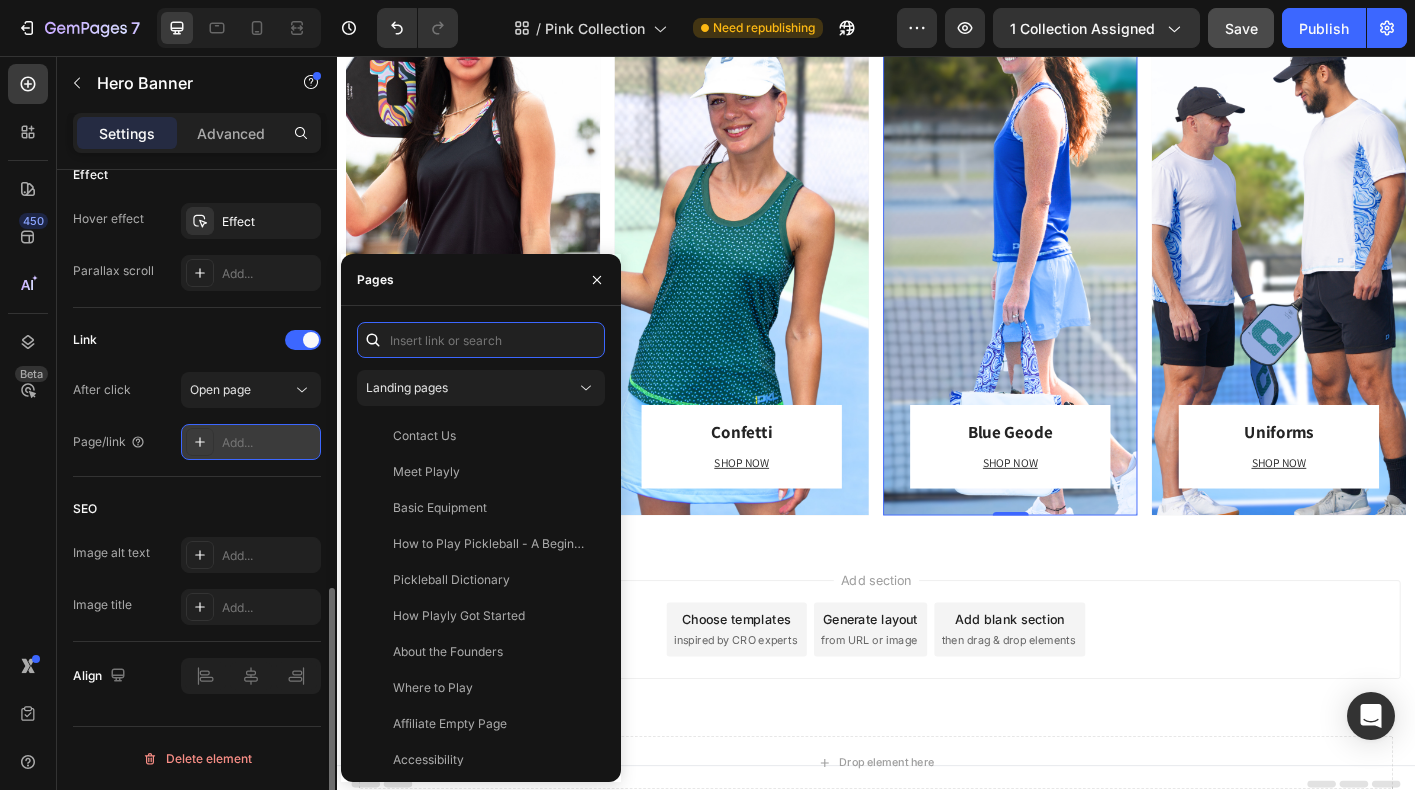 paste on "https://playly.store/collections/blue-geode" 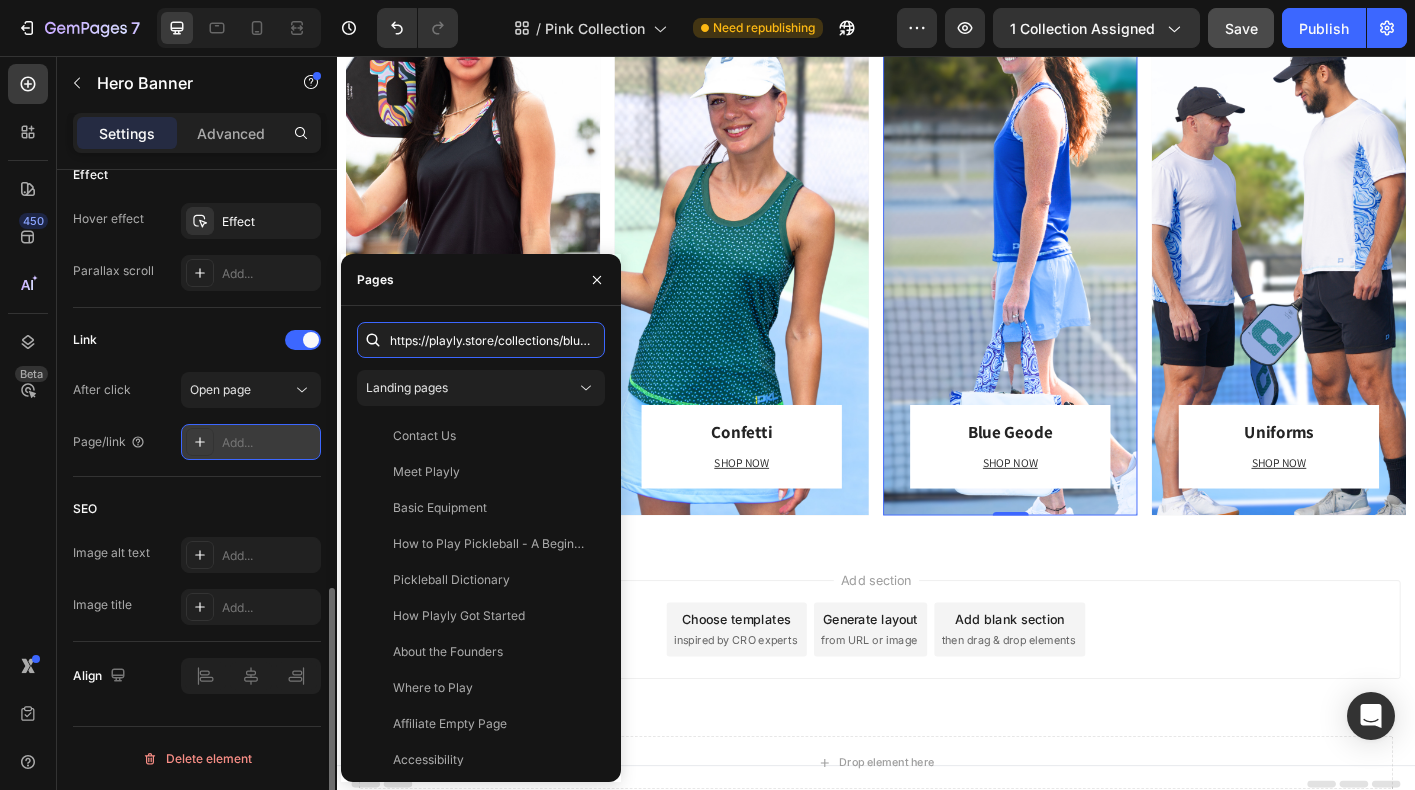 scroll, scrollTop: 0, scrollLeft: 67, axis: horizontal 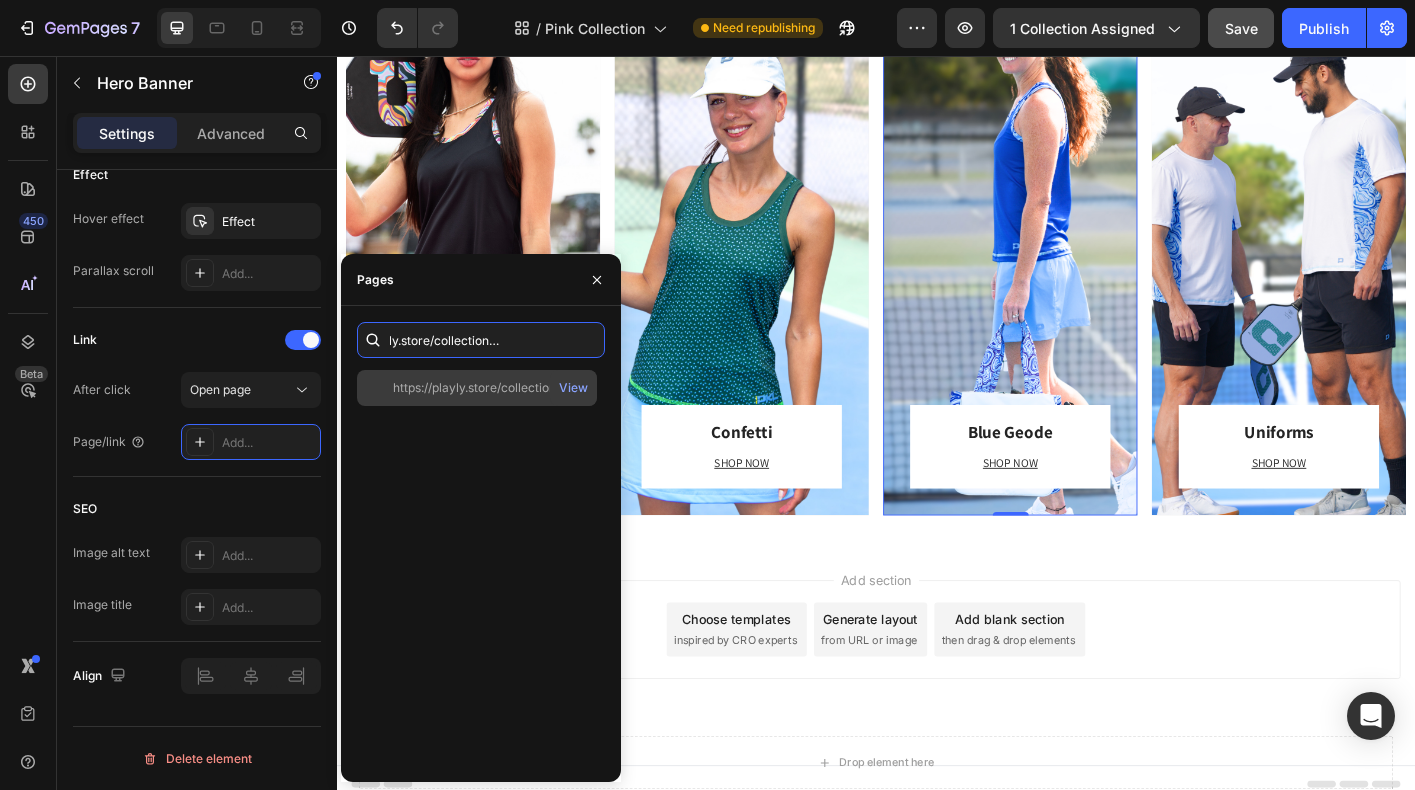 type on "https://playly.store/collections/blue-geode" 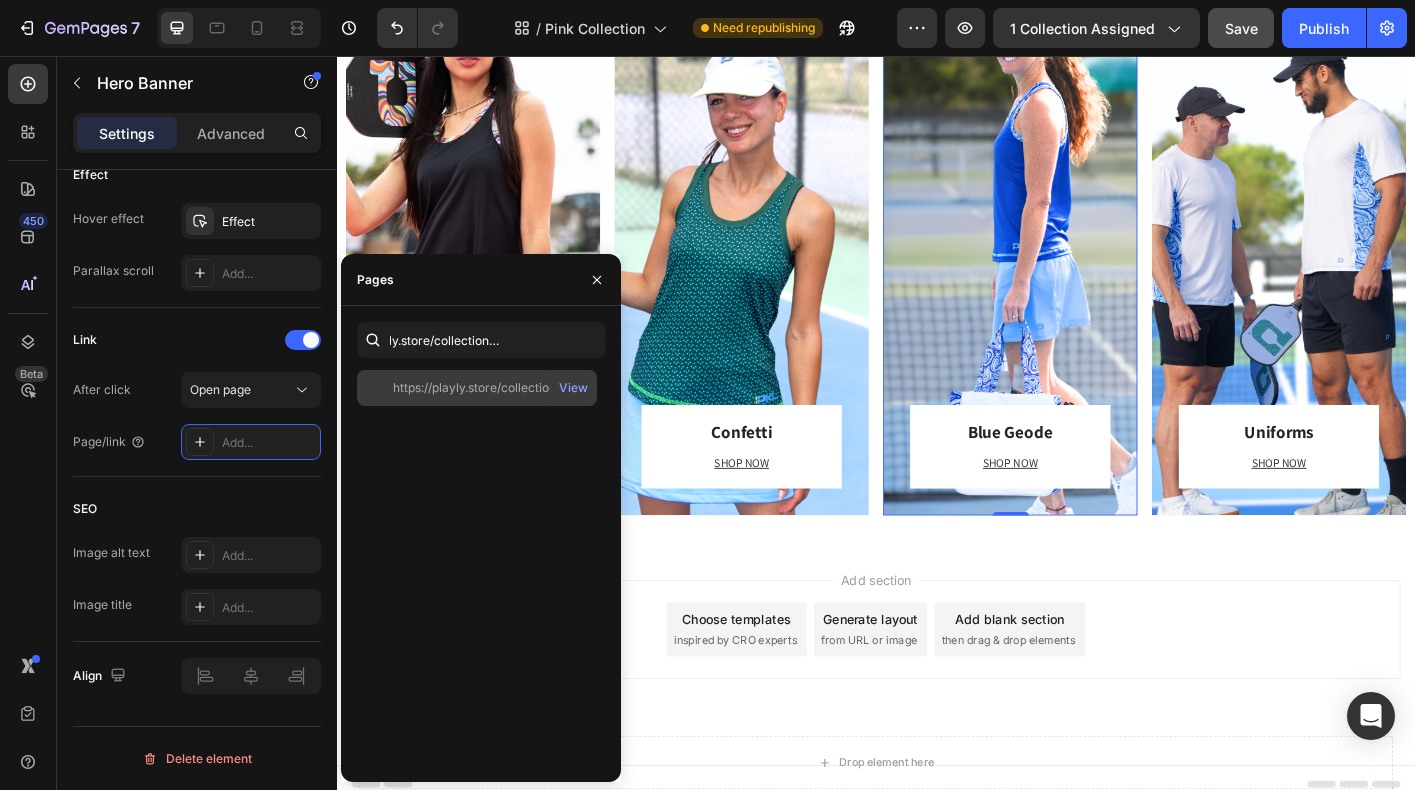 scroll, scrollTop: 0, scrollLeft: 0, axis: both 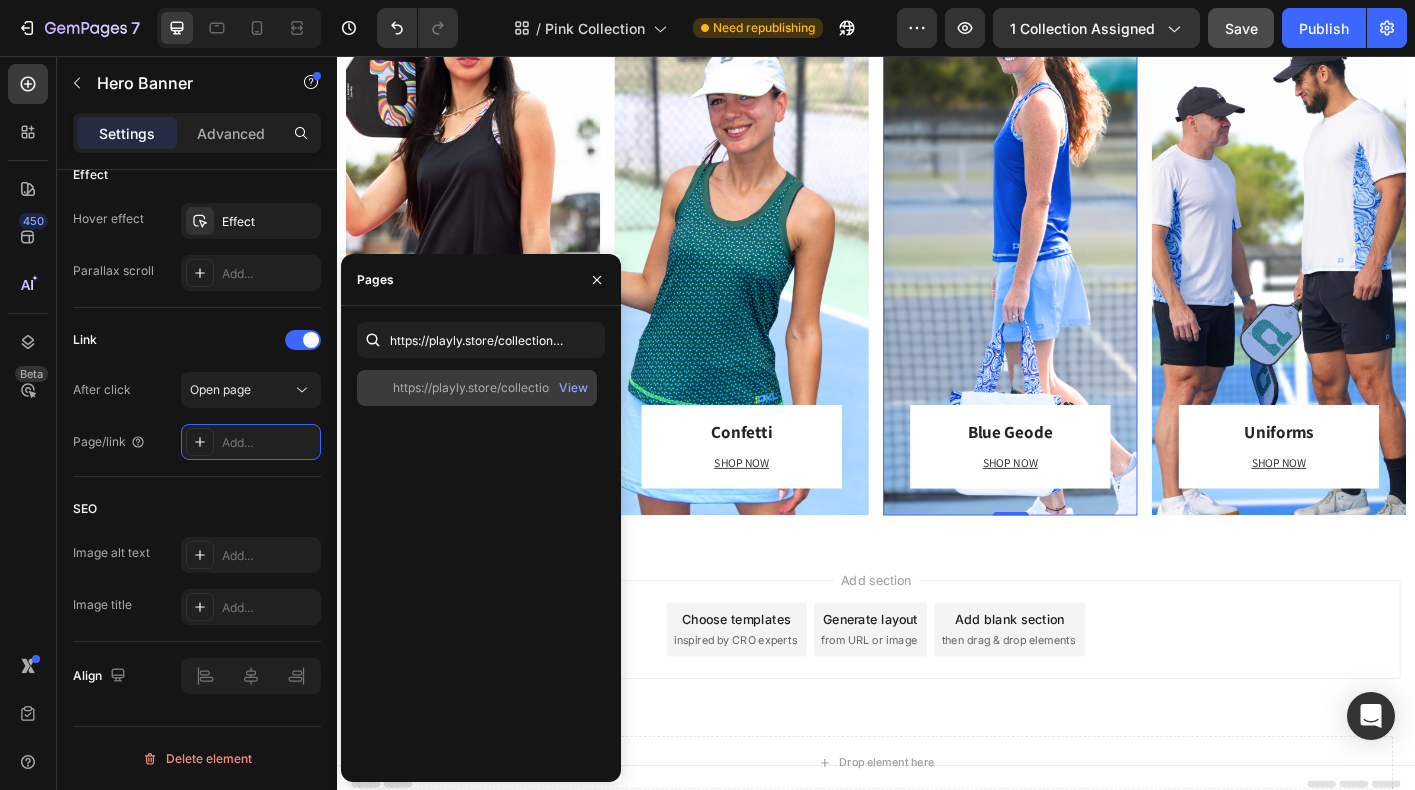 click on "https://playly.store/collections/blue-geode" 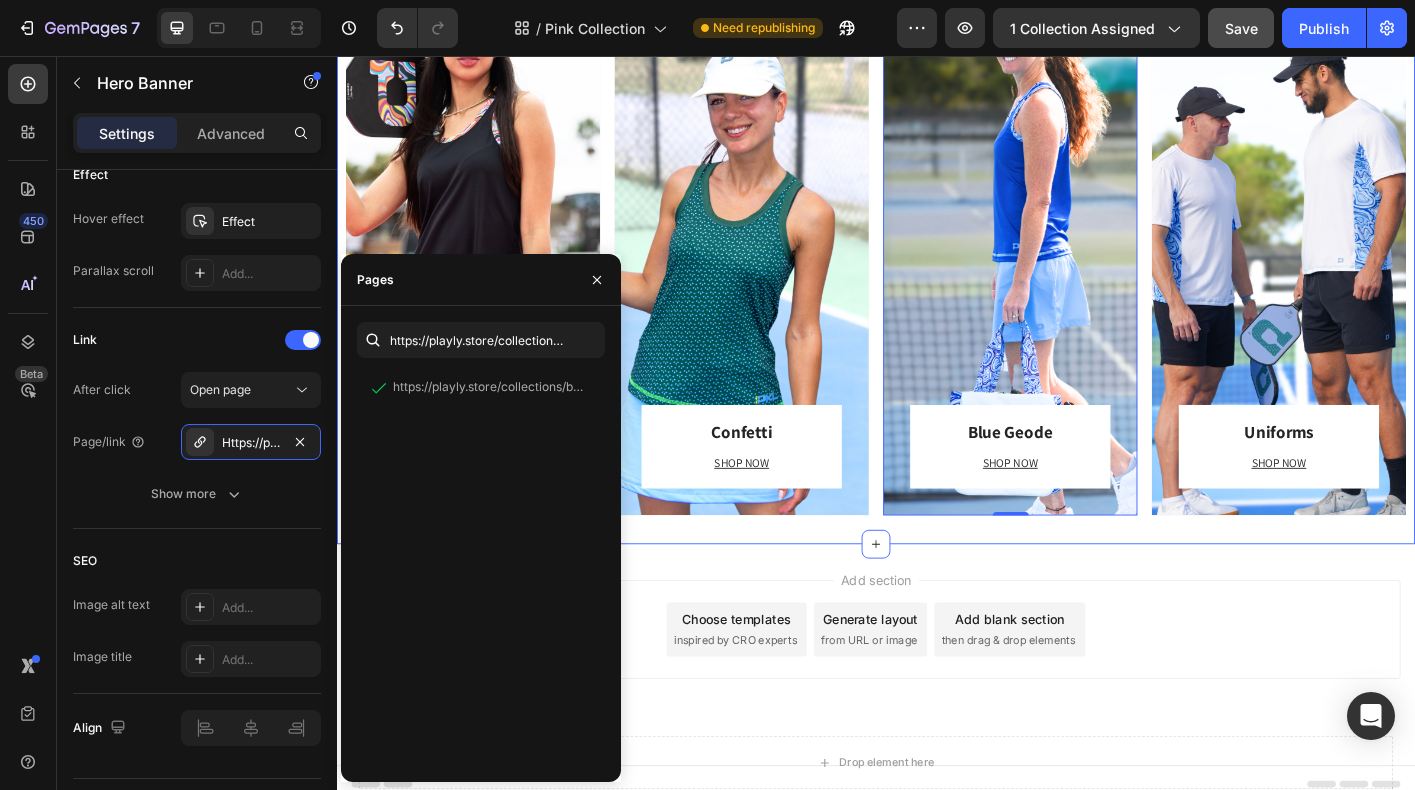 click on "Discover Your Pickleball Story Heading Explore our other collections and find the style that matches your game. Text block Geode Heading SHOP NOW Text block Row Row Hero Banner Row Confetti Heading SHOP NOW Text block Row Row Hero Banner Row Blue Geode Heading SHOP NOW Text block Row Row Hero Banner   0 Row Uniforms Heading SHOP NOW Text block Row Row Hero Banner Row Section 6" at bounding box center (937, 234) 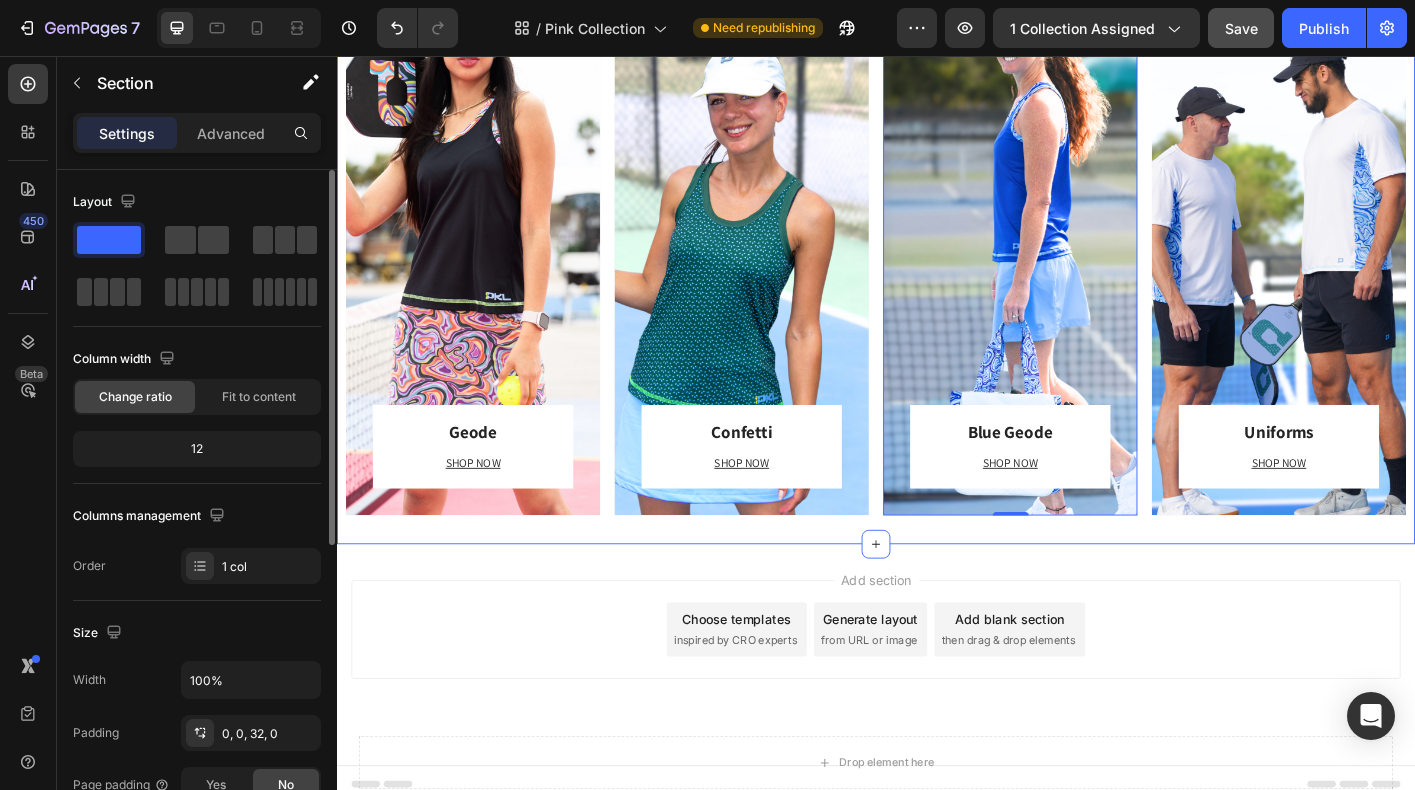 scroll, scrollTop: 0, scrollLeft: 0, axis: both 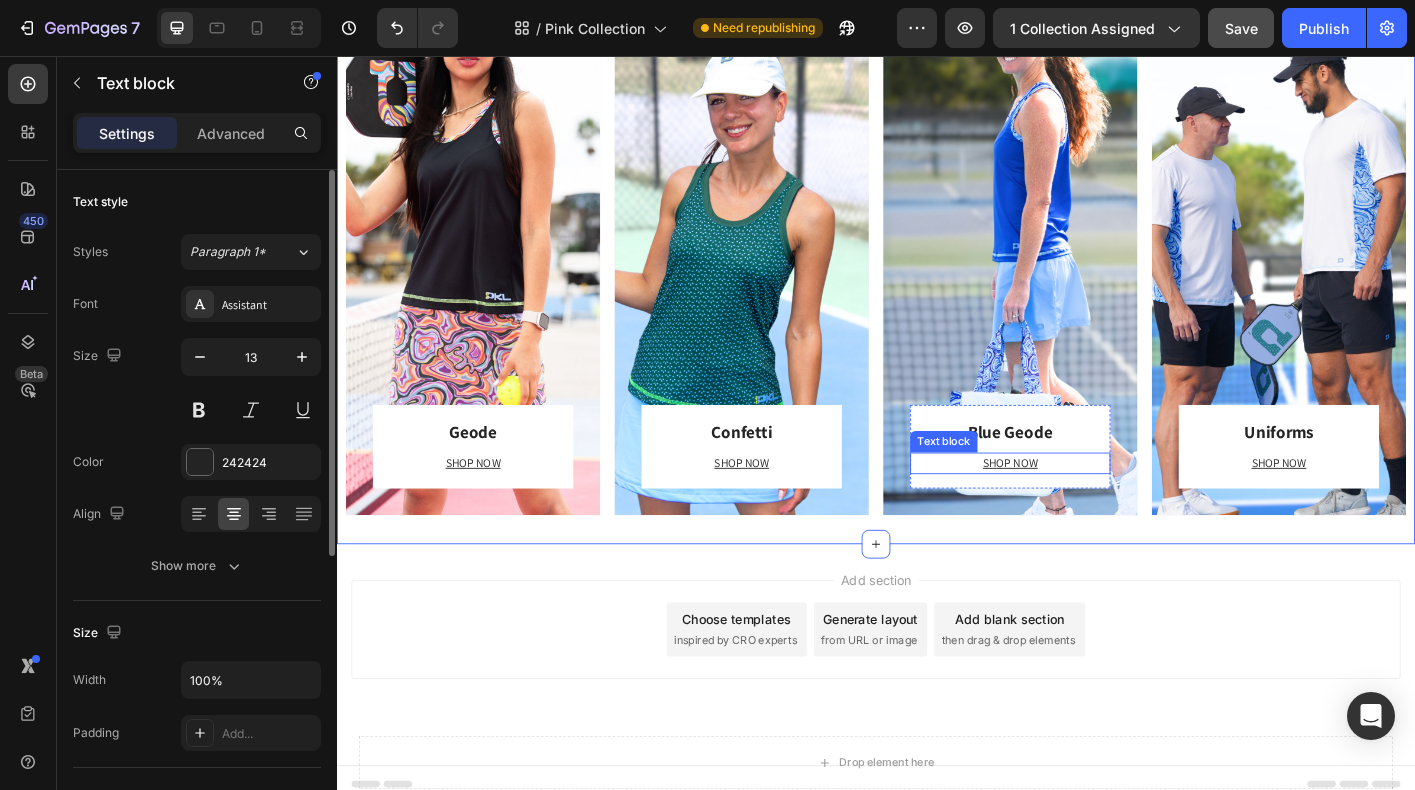click on "SHOP NOW" at bounding box center (1086, 509) 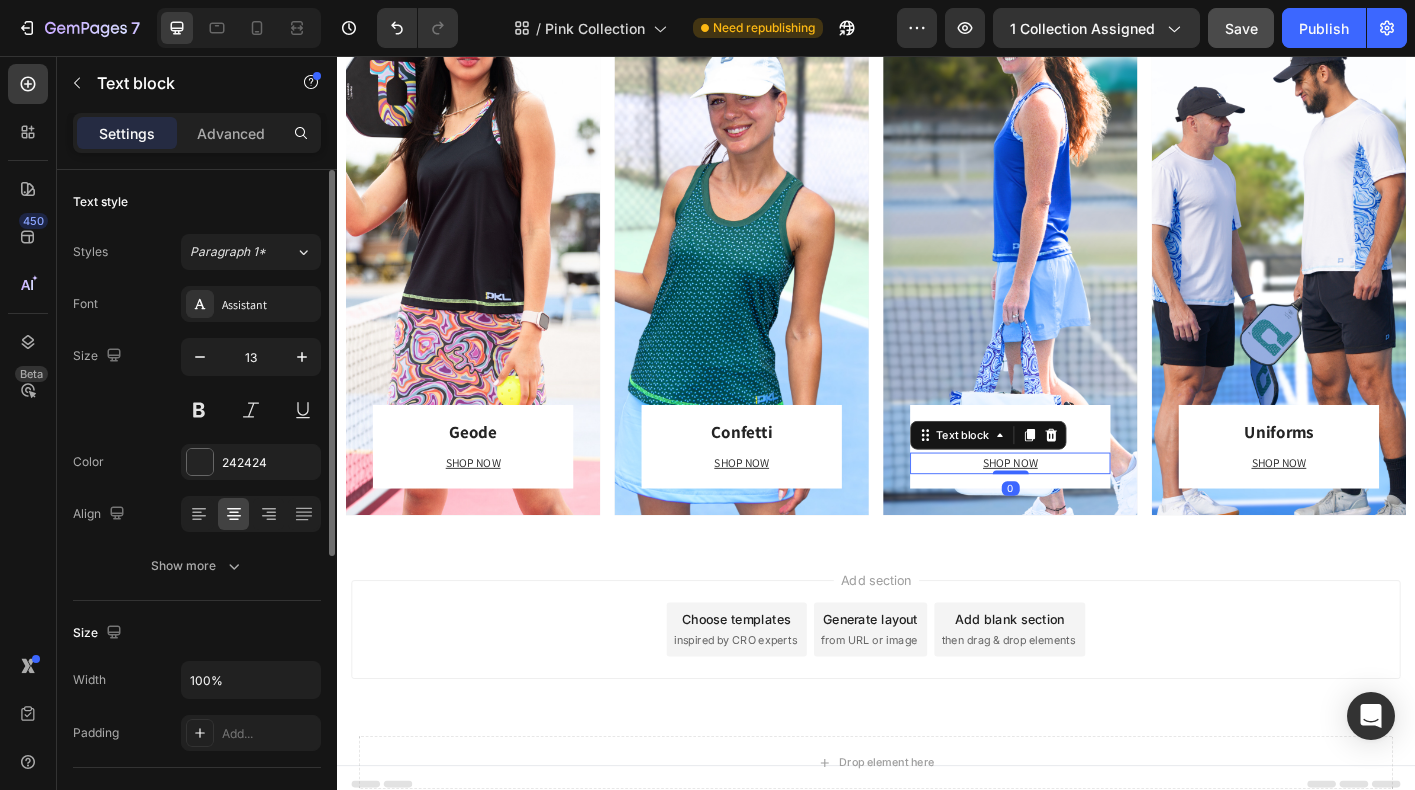 click on "SHOP NOW" at bounding box center [1086, 509] 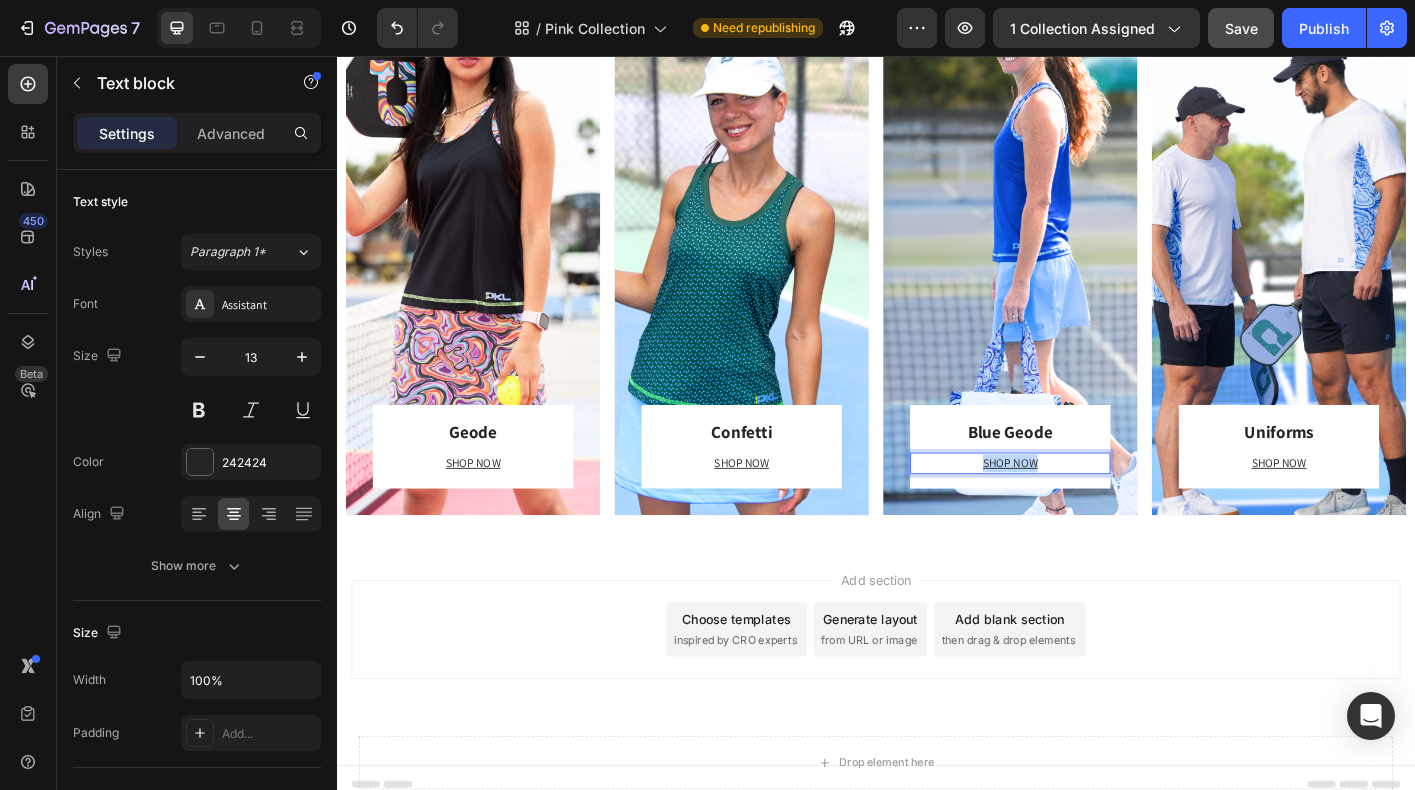 click on "SHOP NOW" at bounding box center [1086, 509] 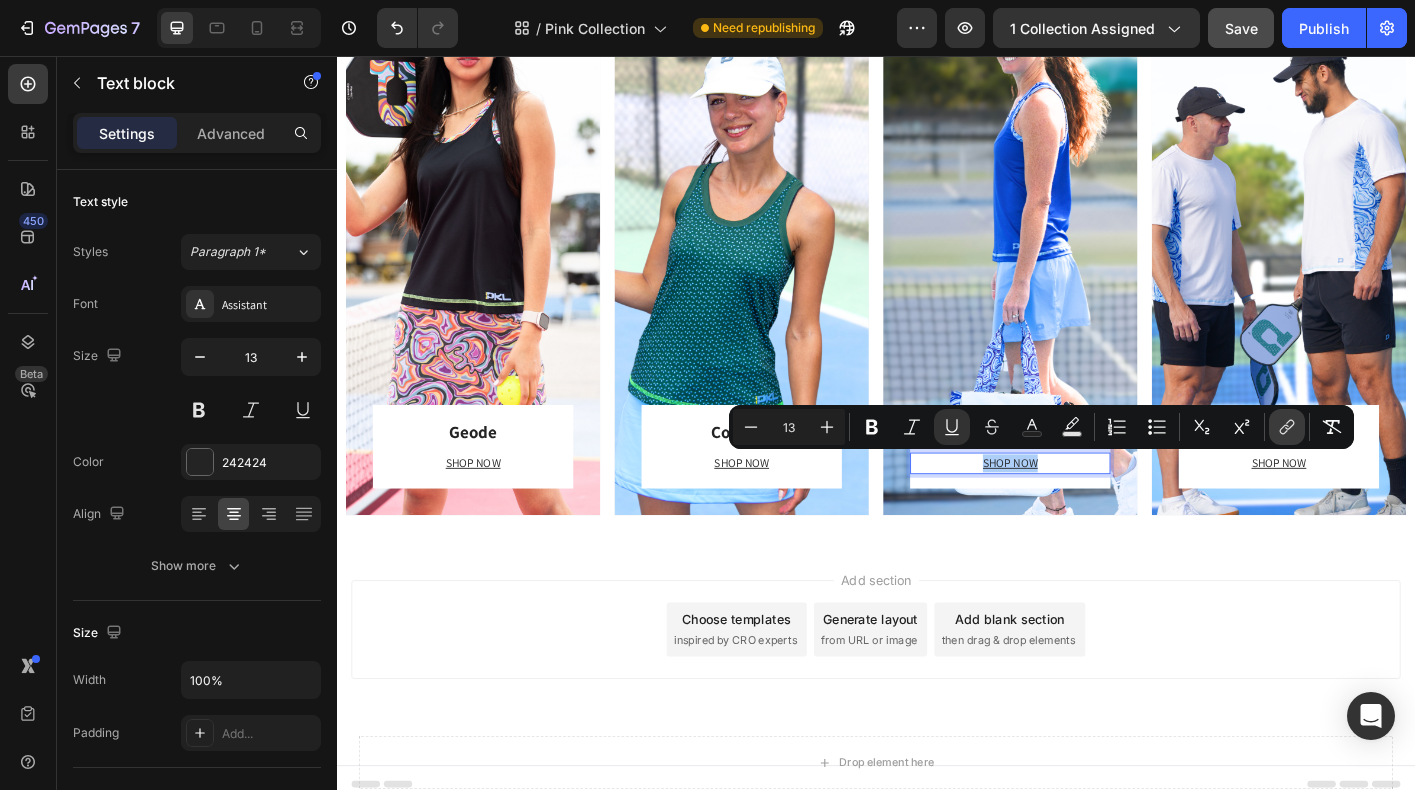 click 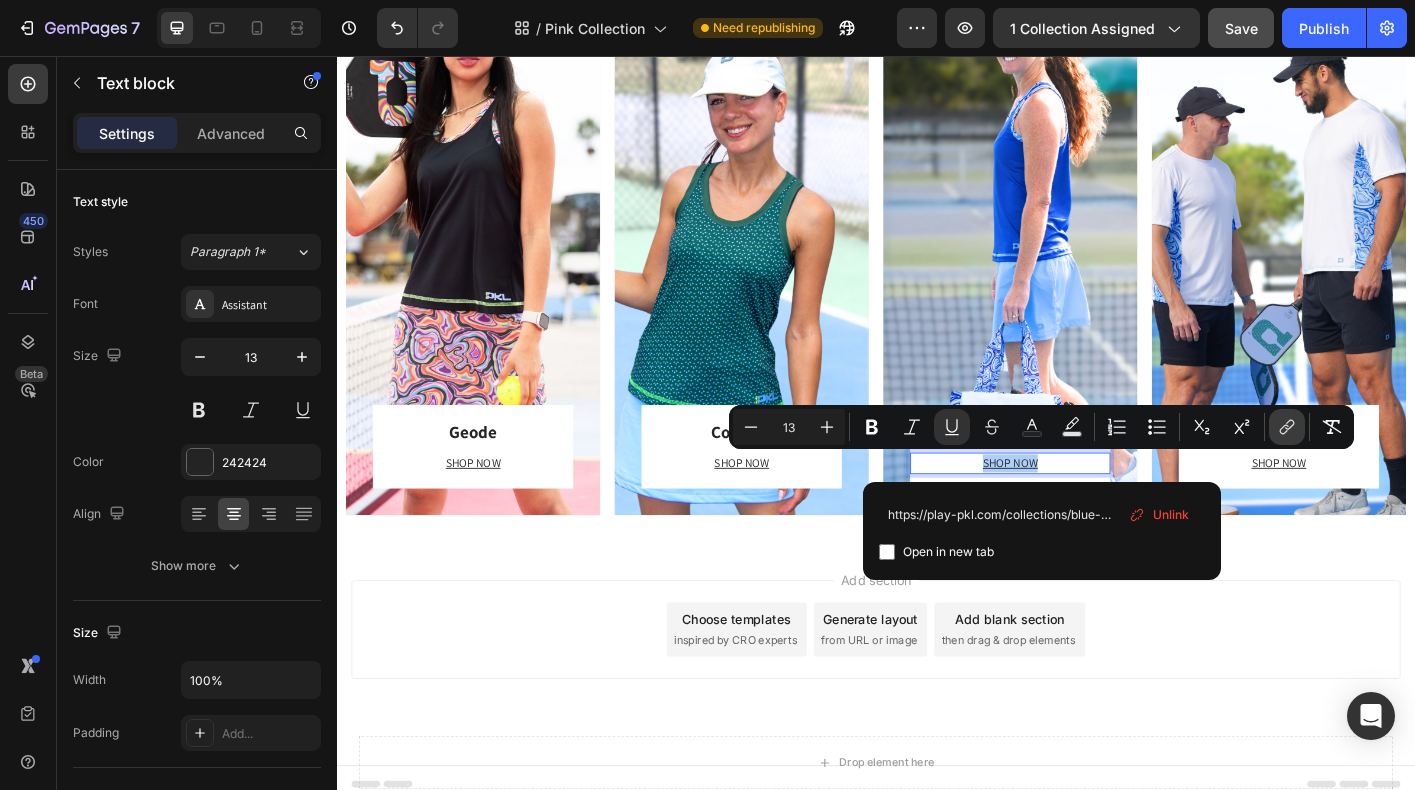 scroll, scrollTop: 0, scrollLeft: 26, axis: horizontal 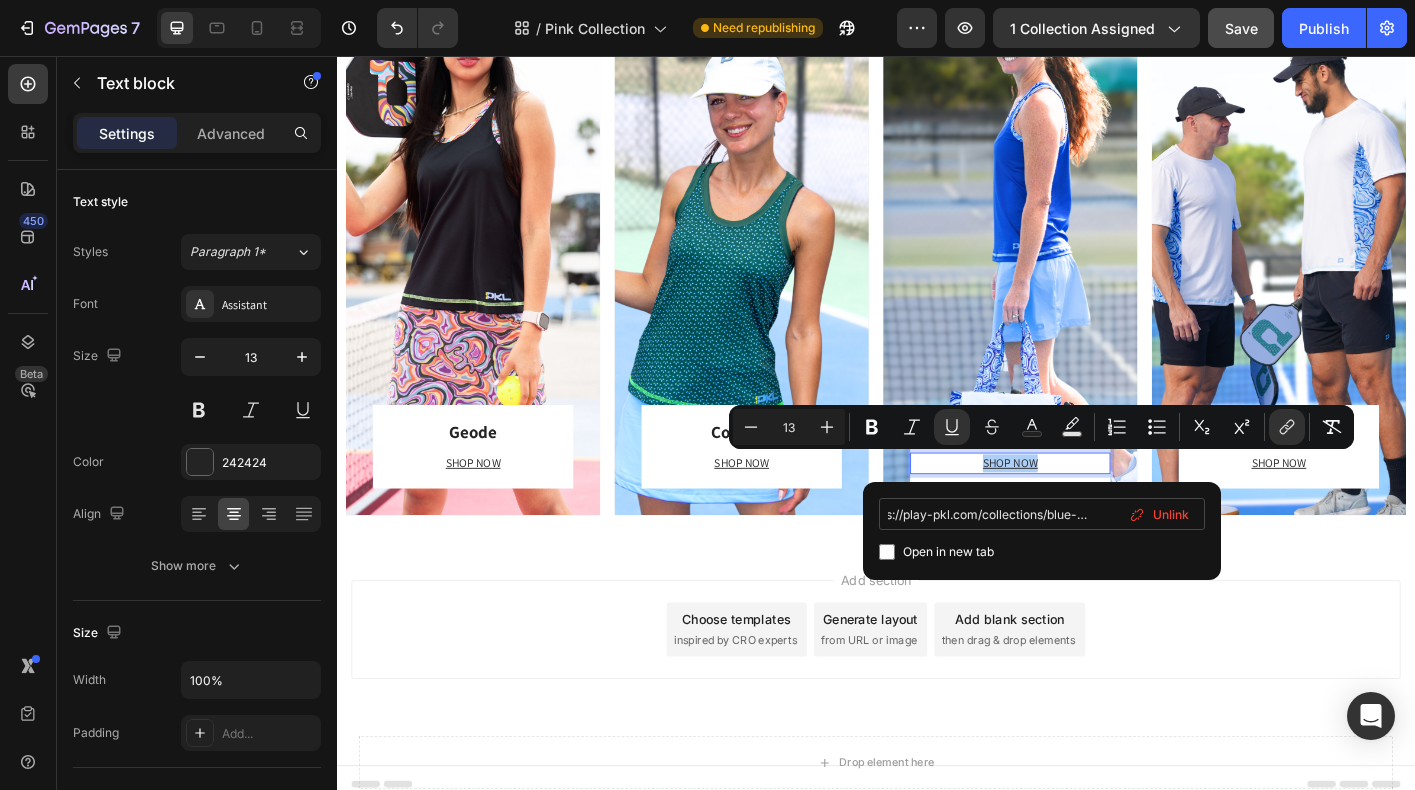 click on "https://play-pkl.com/collections/blue-geode" at bounding box center [1042, 514] 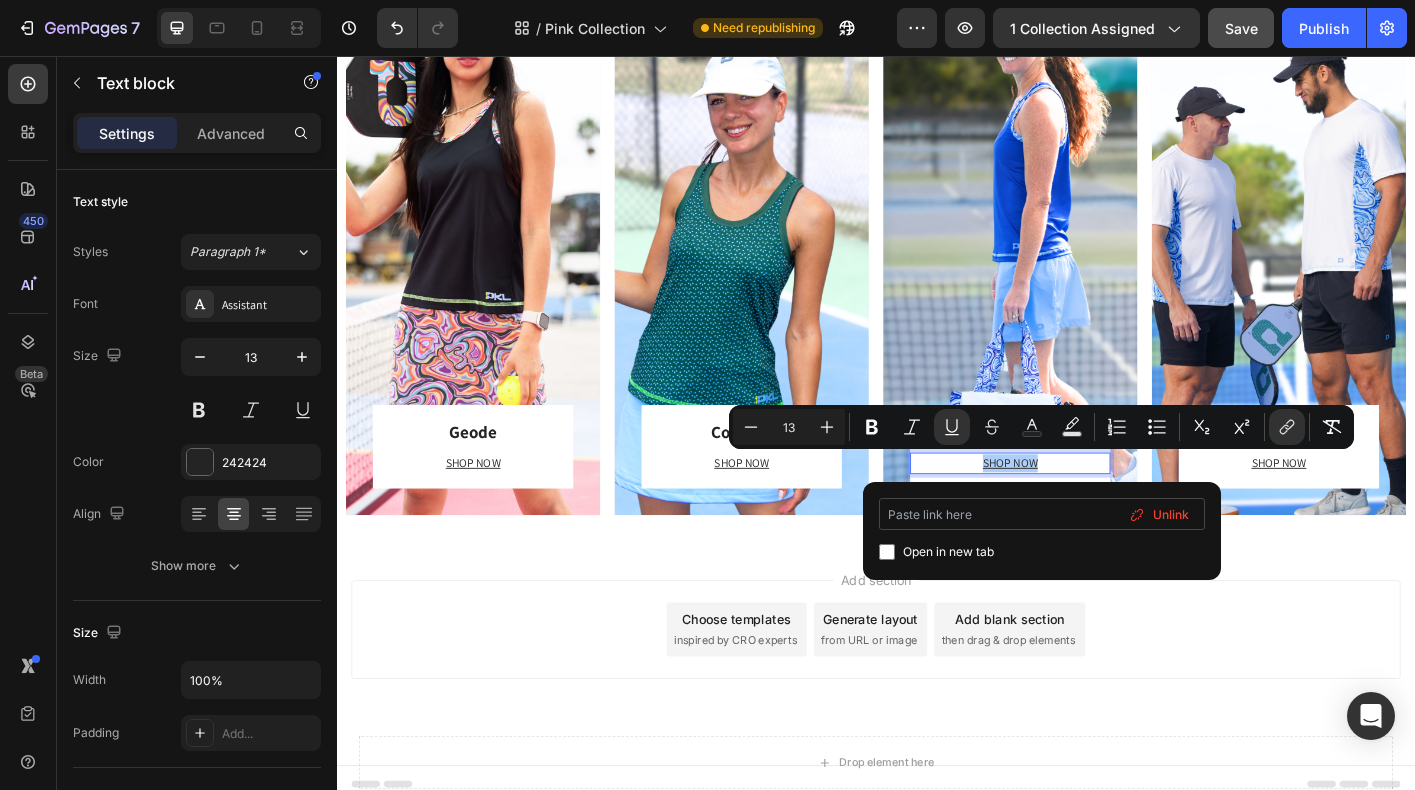 scroll, scrollTop: 0, scrollLeft: 0, axis: both 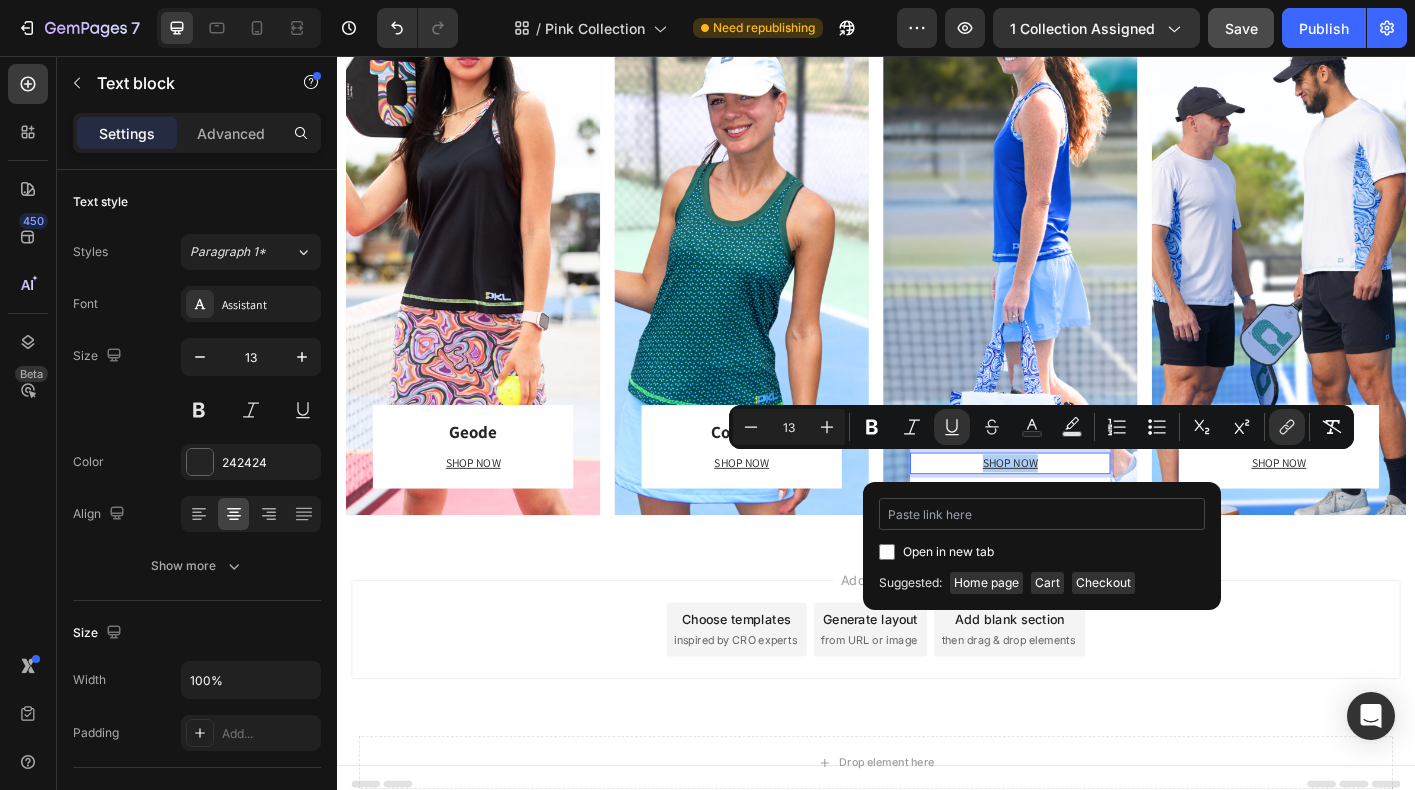 type on "https://playly.store/collections/blue-geode" 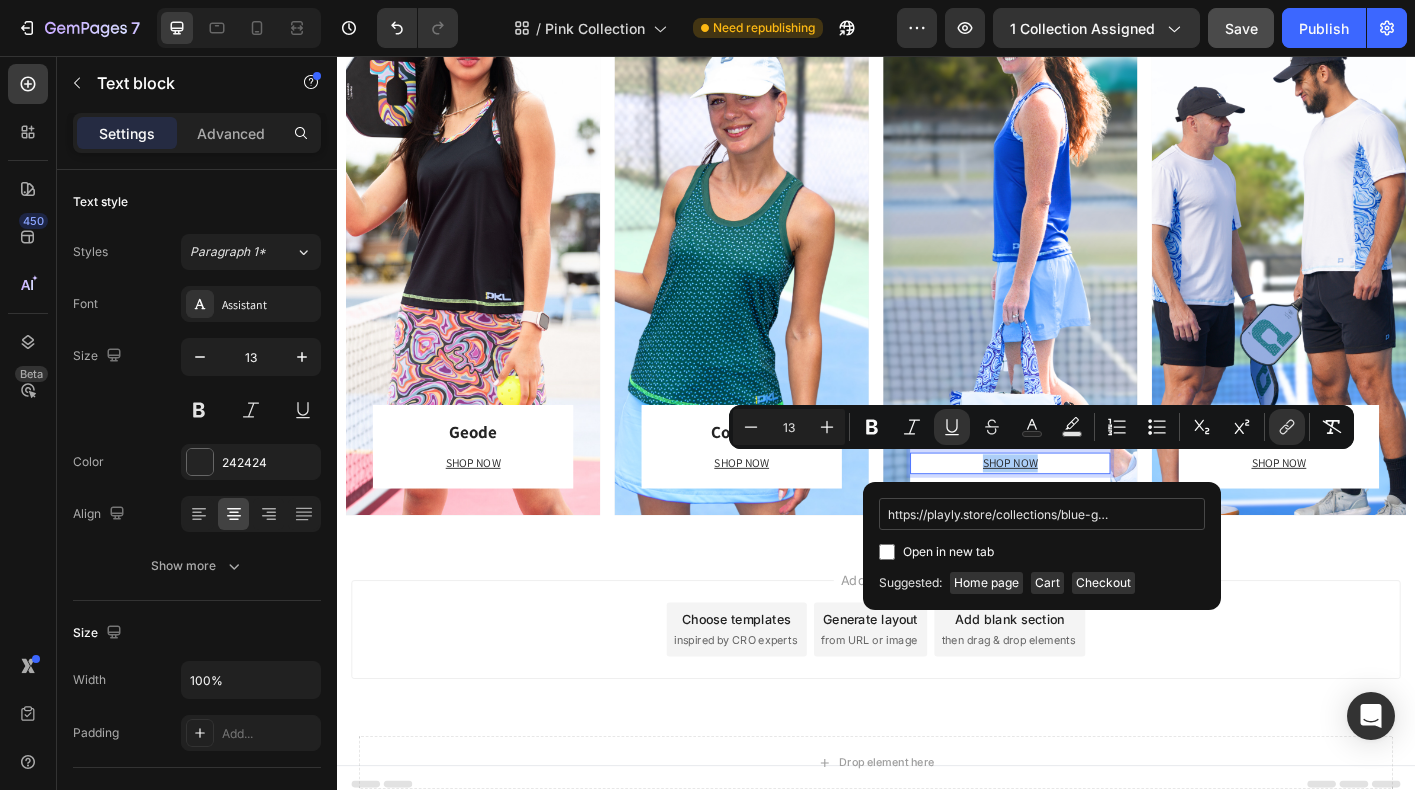 scroll, scrollTop: 0, scrollLeft: 17, axis: horizontal 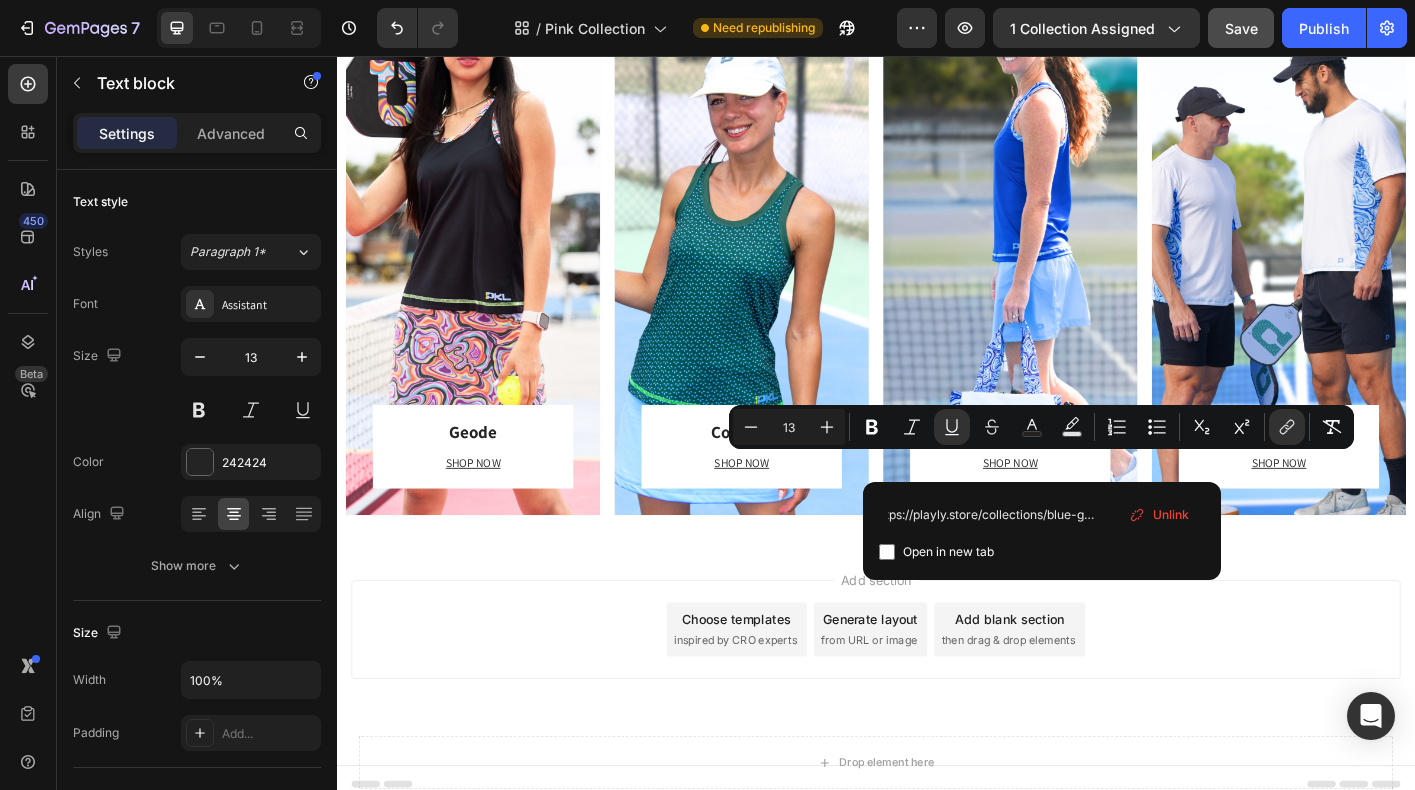 click on "Add section Choose templates inspired by CRO experts Generate layout from URL or image Add blank section then drag & drop elements" at bounding box center (937, 723) 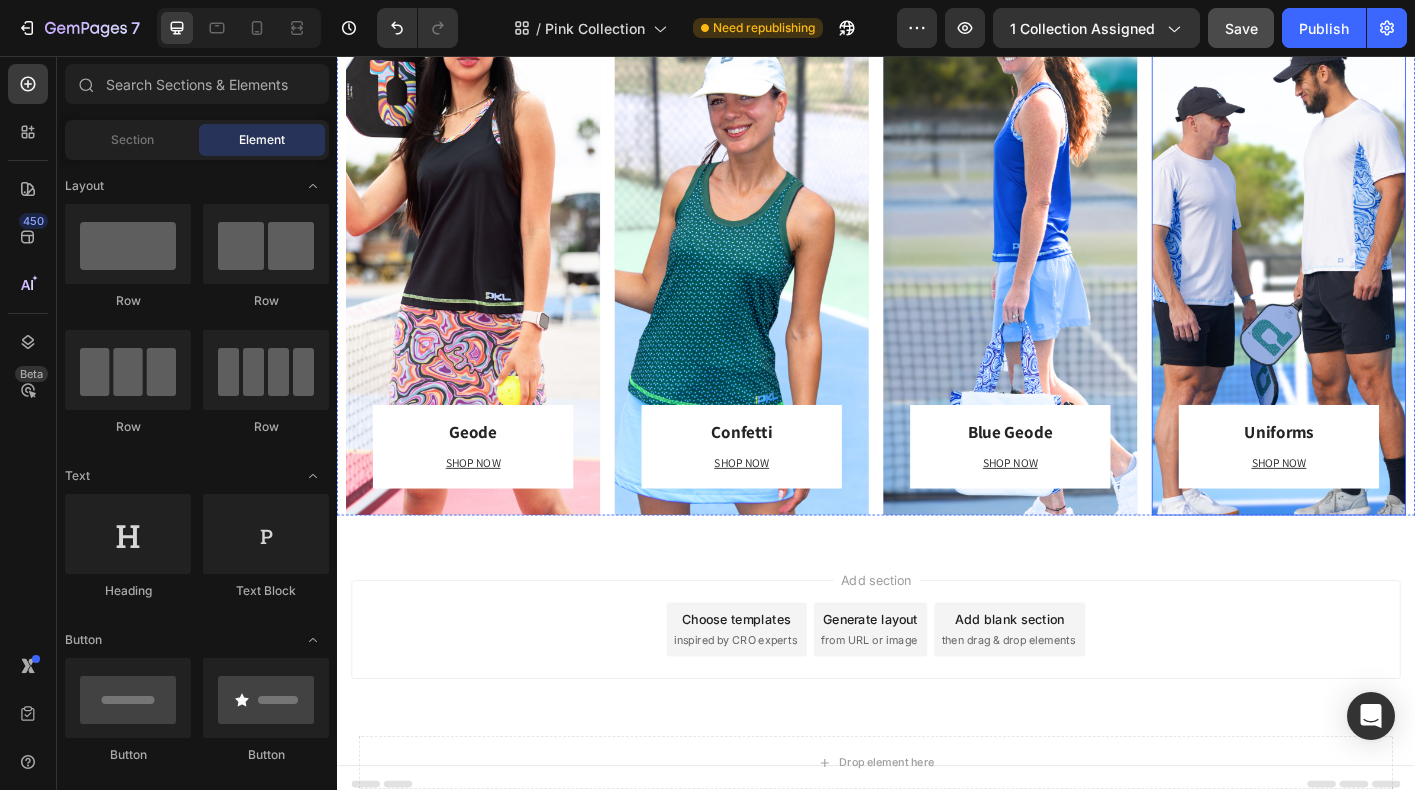 click on "Uniforms Heading SHOP NOW Text block Row Row" at bounding box center (1385, 271) 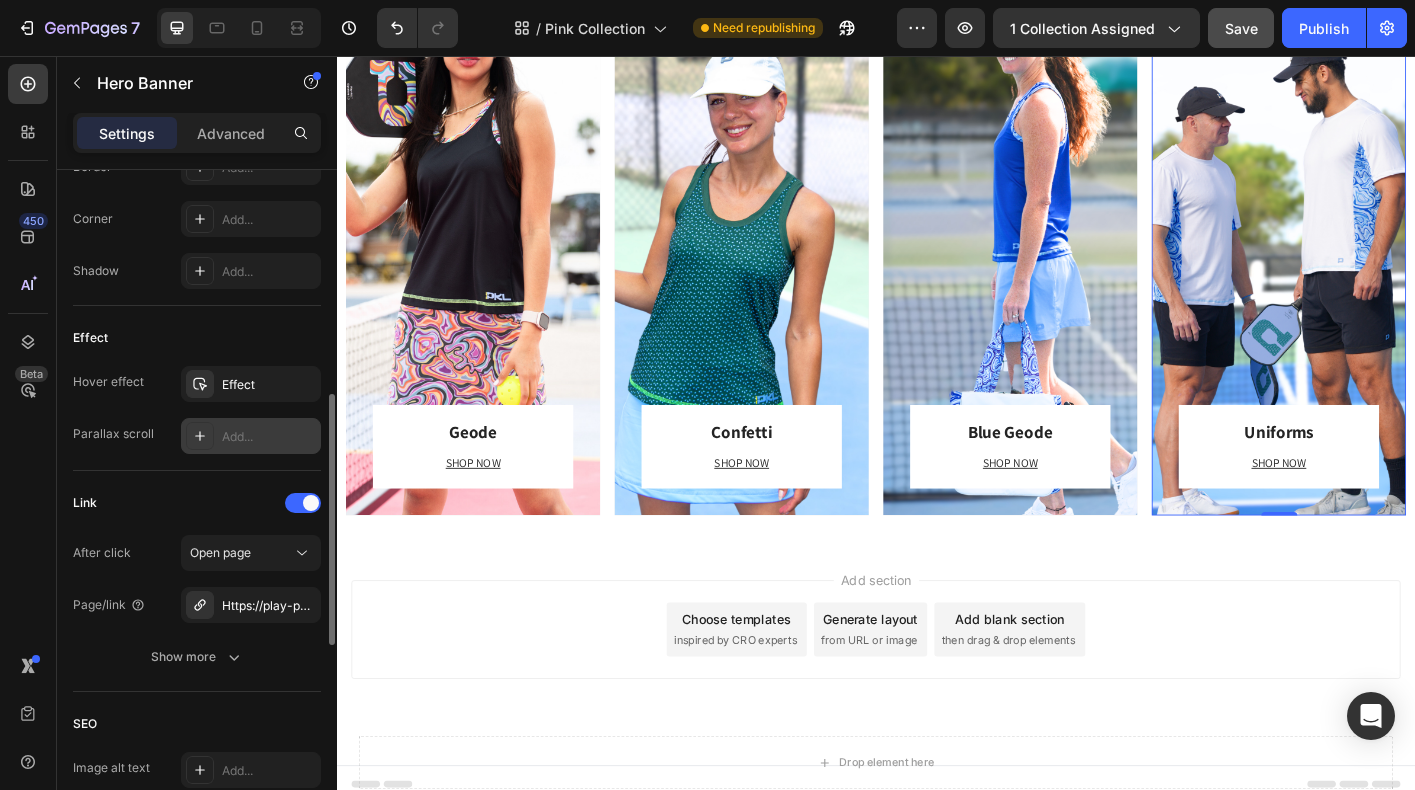 scroll, scrollTop: 1009, scrollLeft: 0, axis: vertical 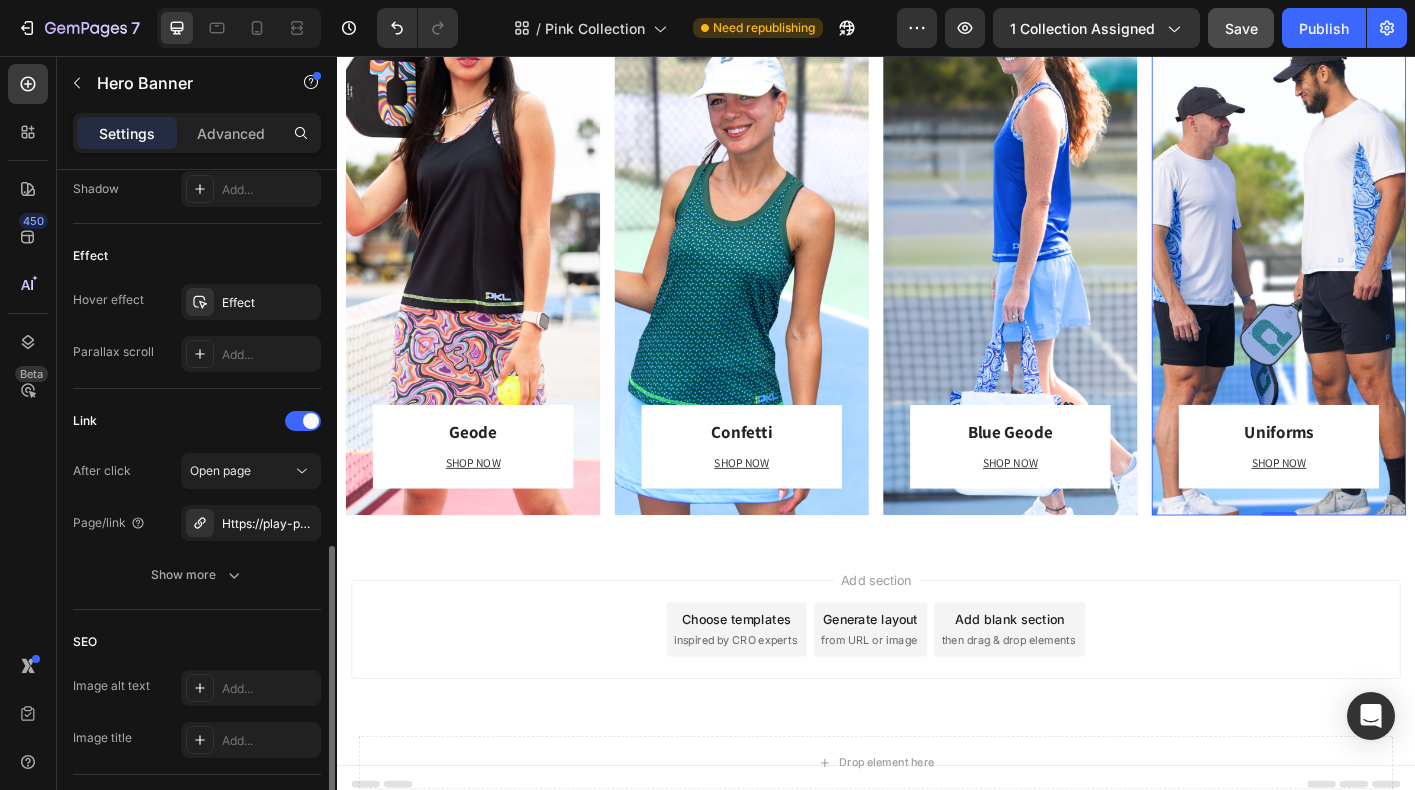 click on "After click Open page Page/link Https://play-pkl.Com/uniforms Show more" at bounding box center [197, 523] 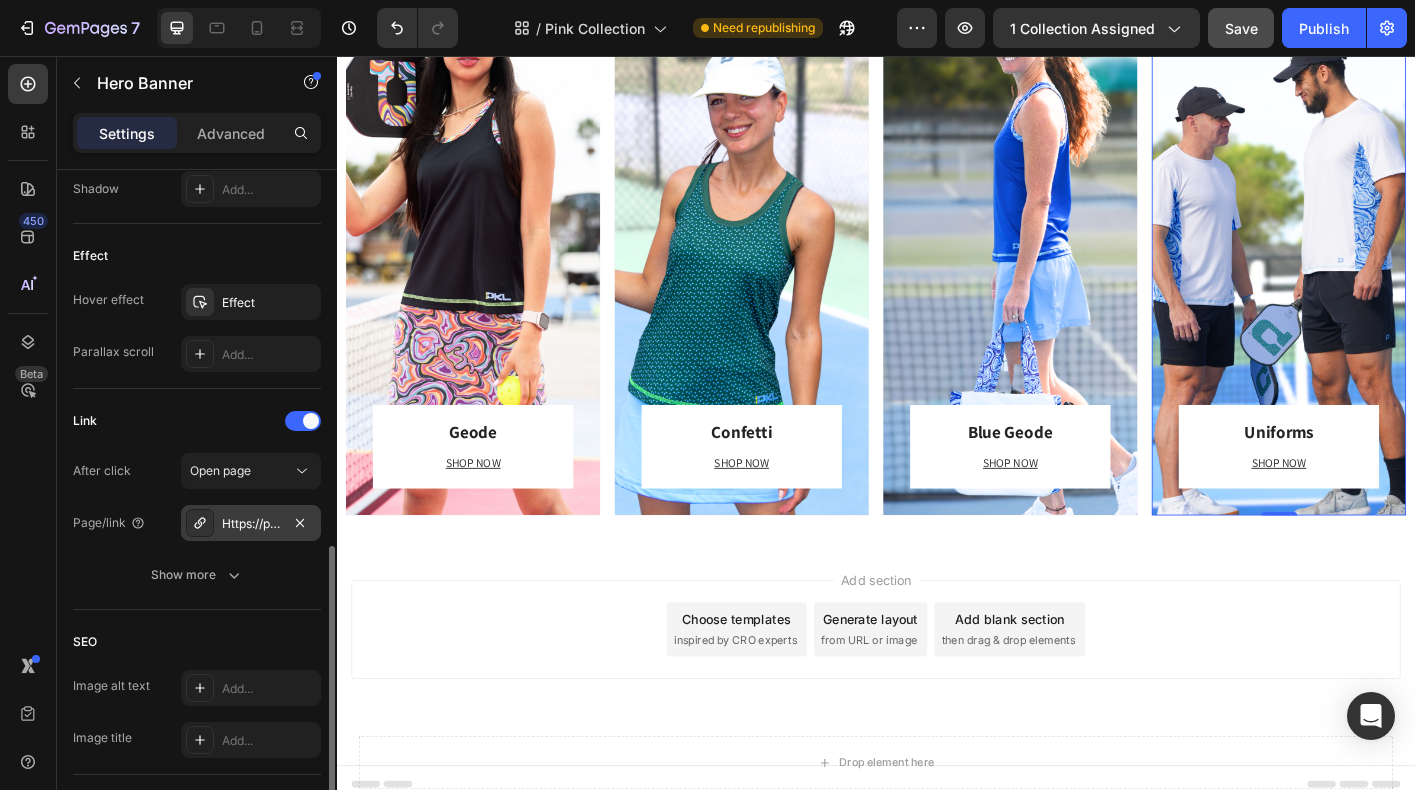 click on "Https://play-pkl.Com/uniforms" at bounding box center [251, 524] 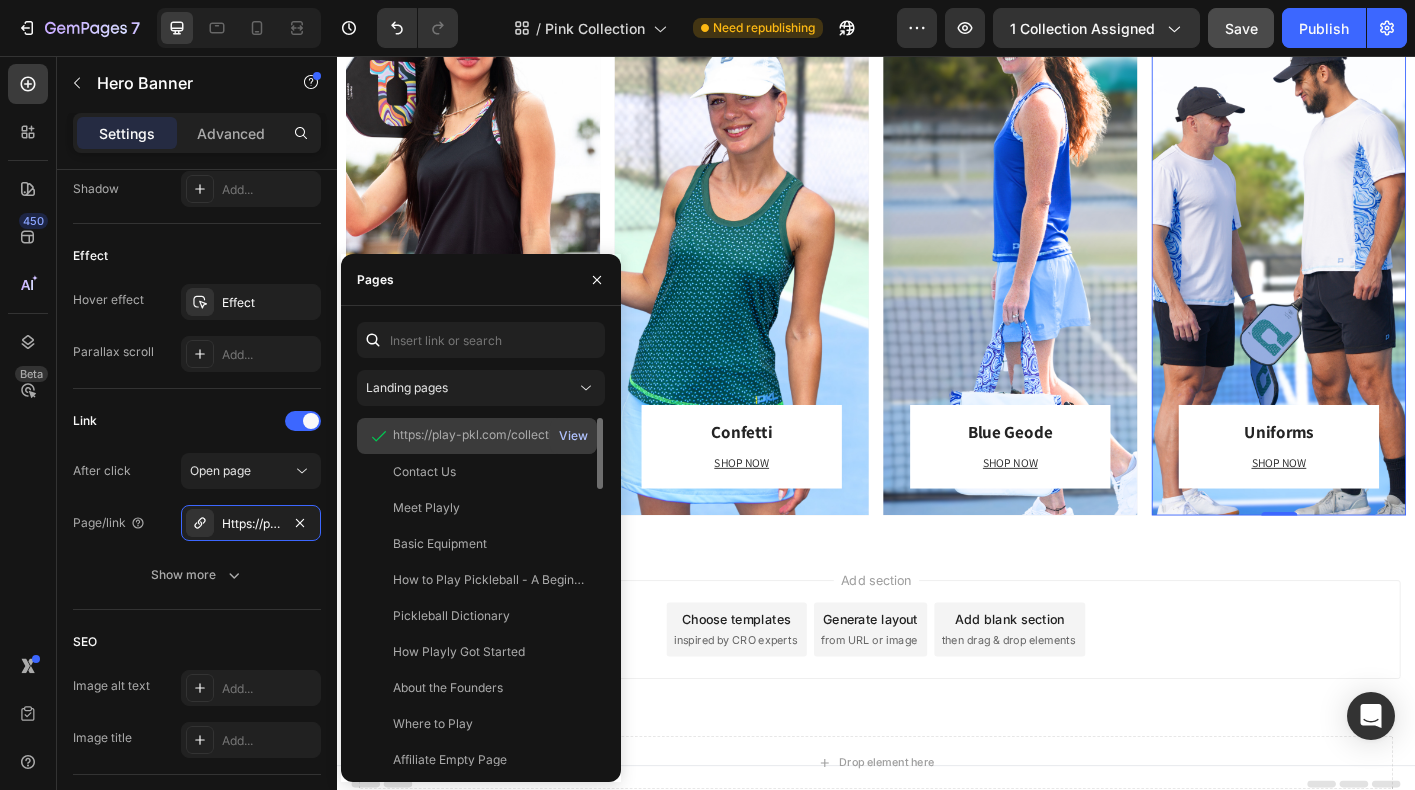 click on "View" at bounding box center [573, 436] 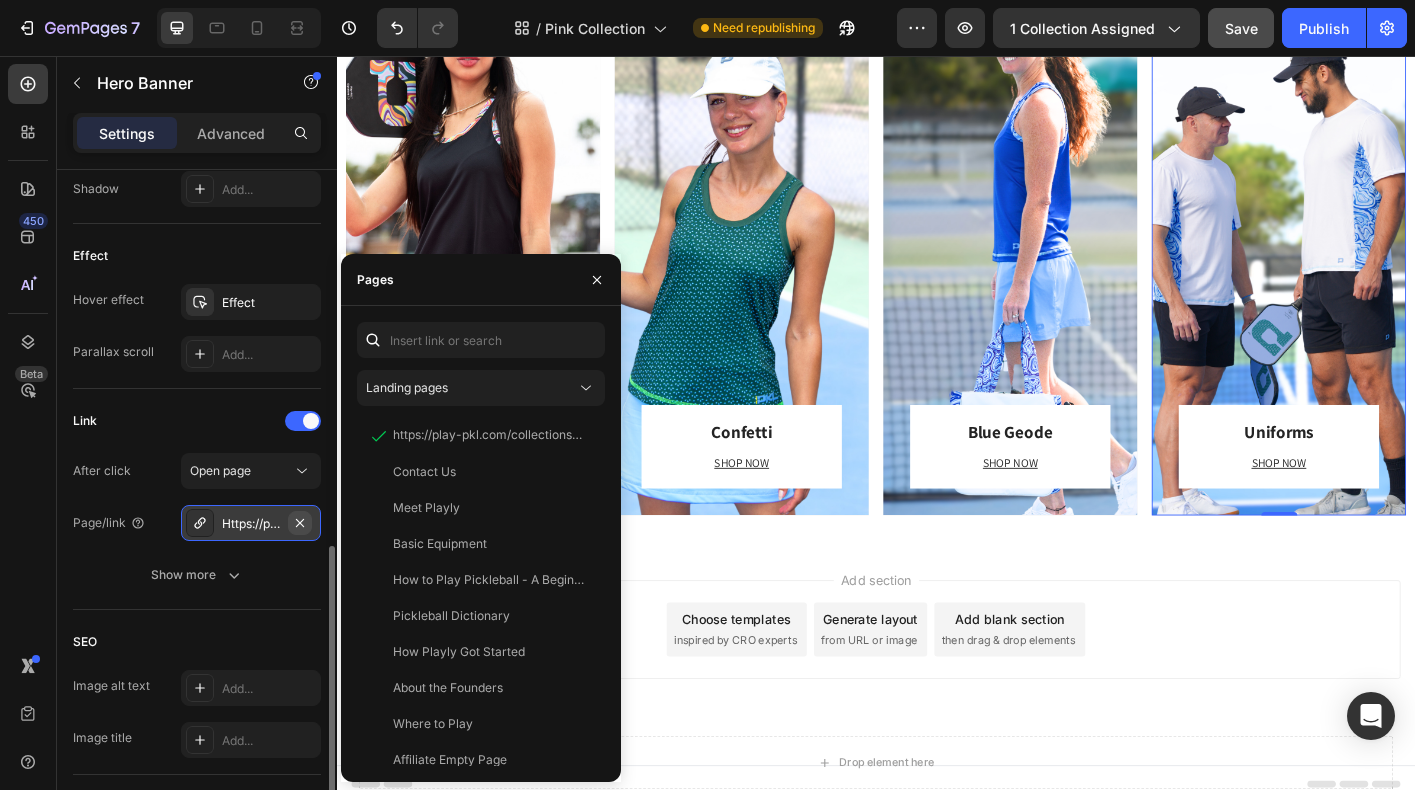 click 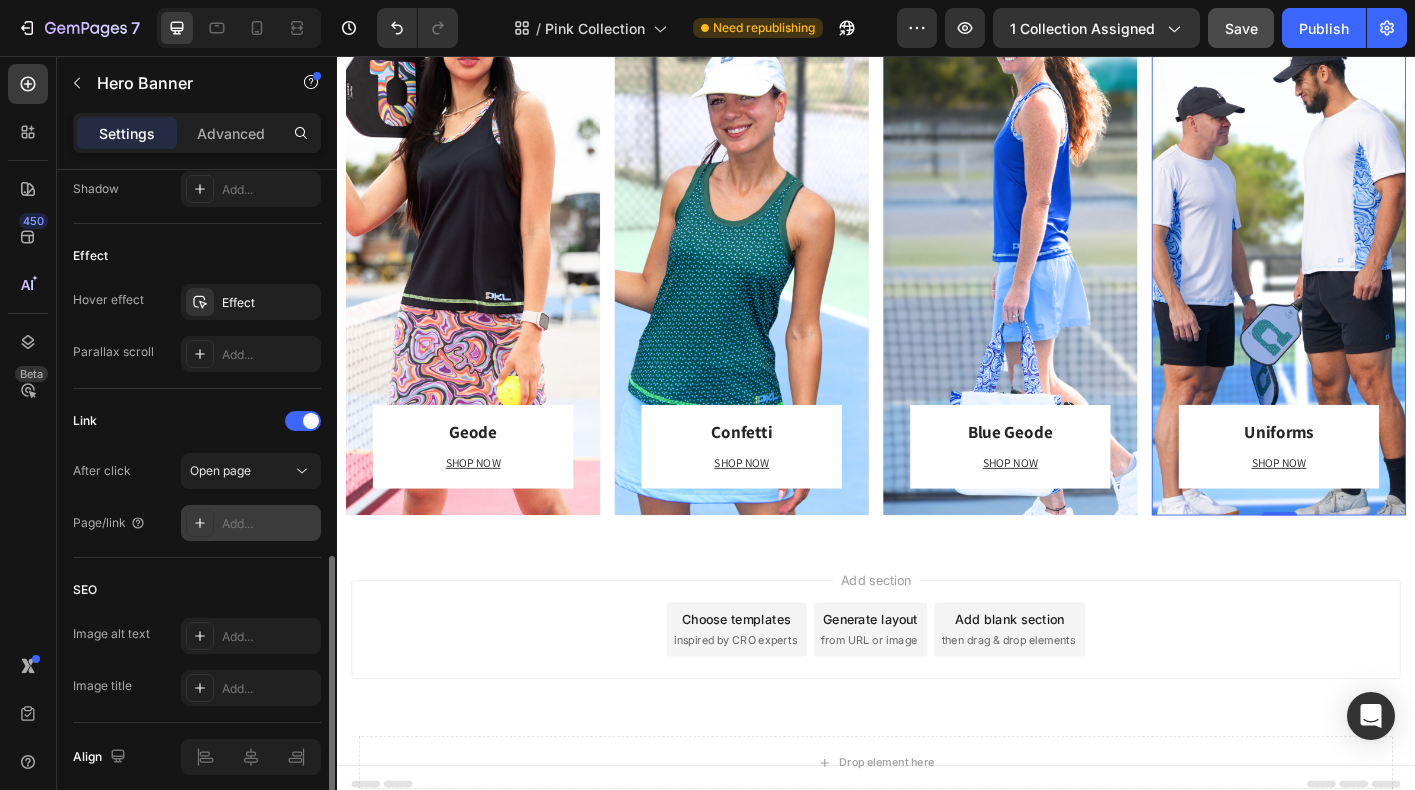 click on "Add..." at bounding box center (251, 523) 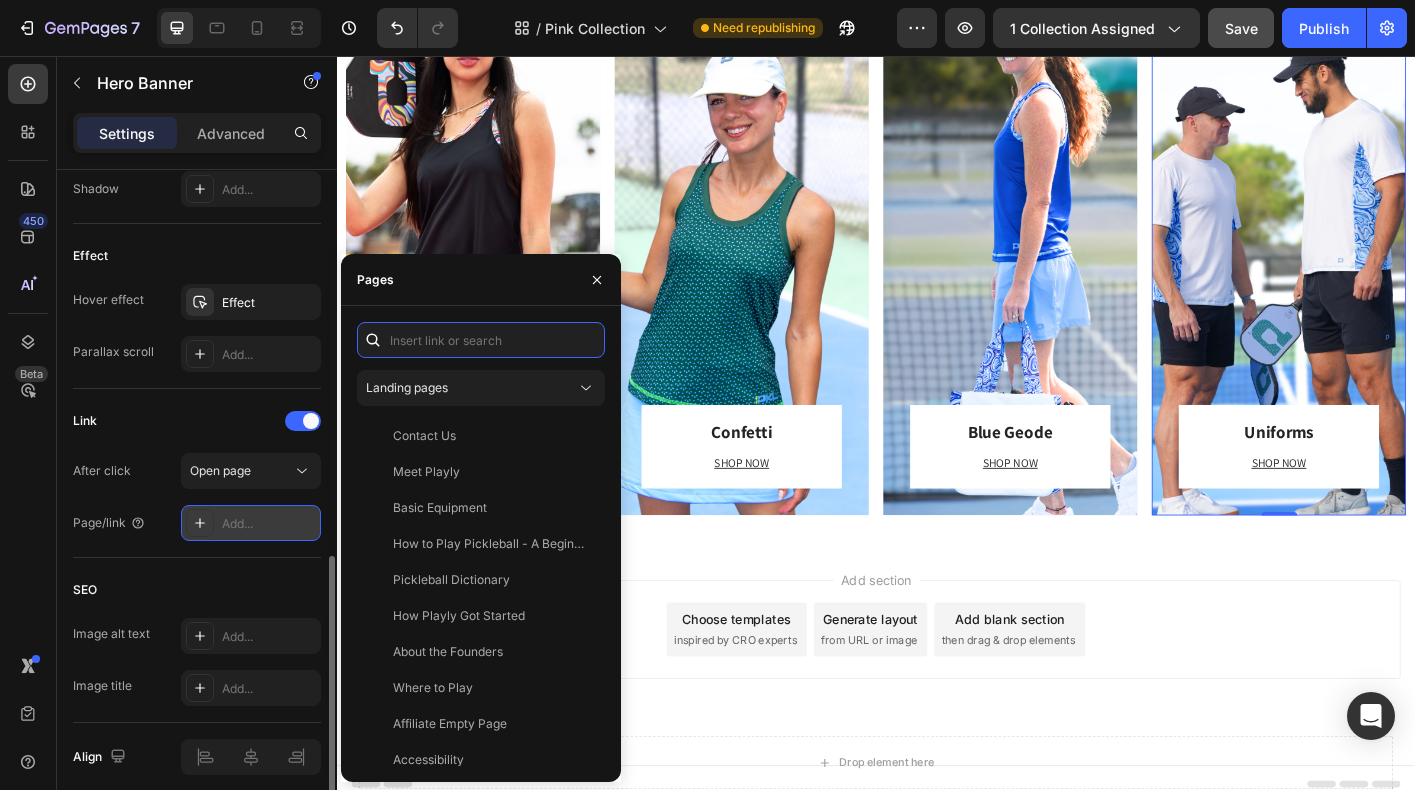 paste on "https://playly.store/collections/uniforms" 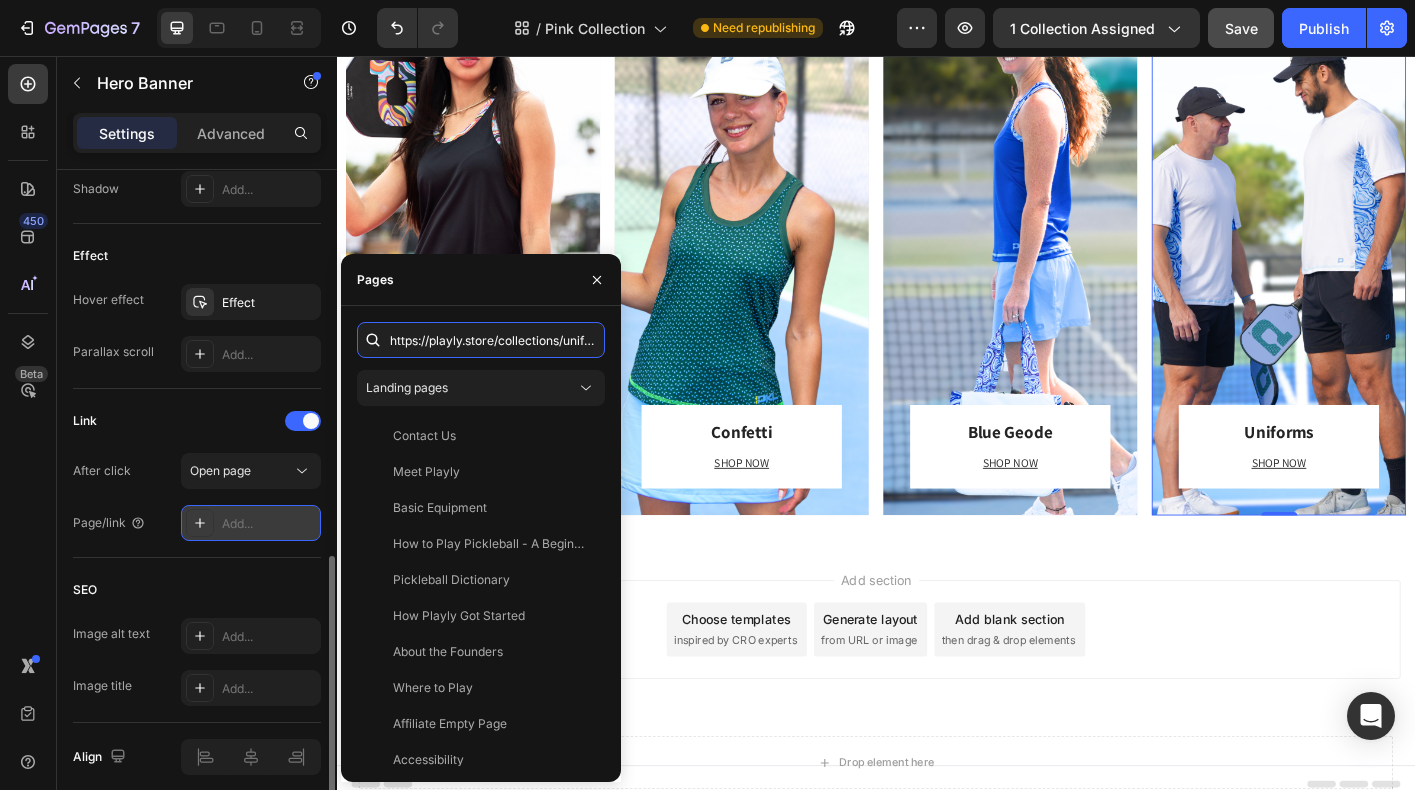scroll, scrollTop: 0, scrollLeft: 51, axis: horizontal 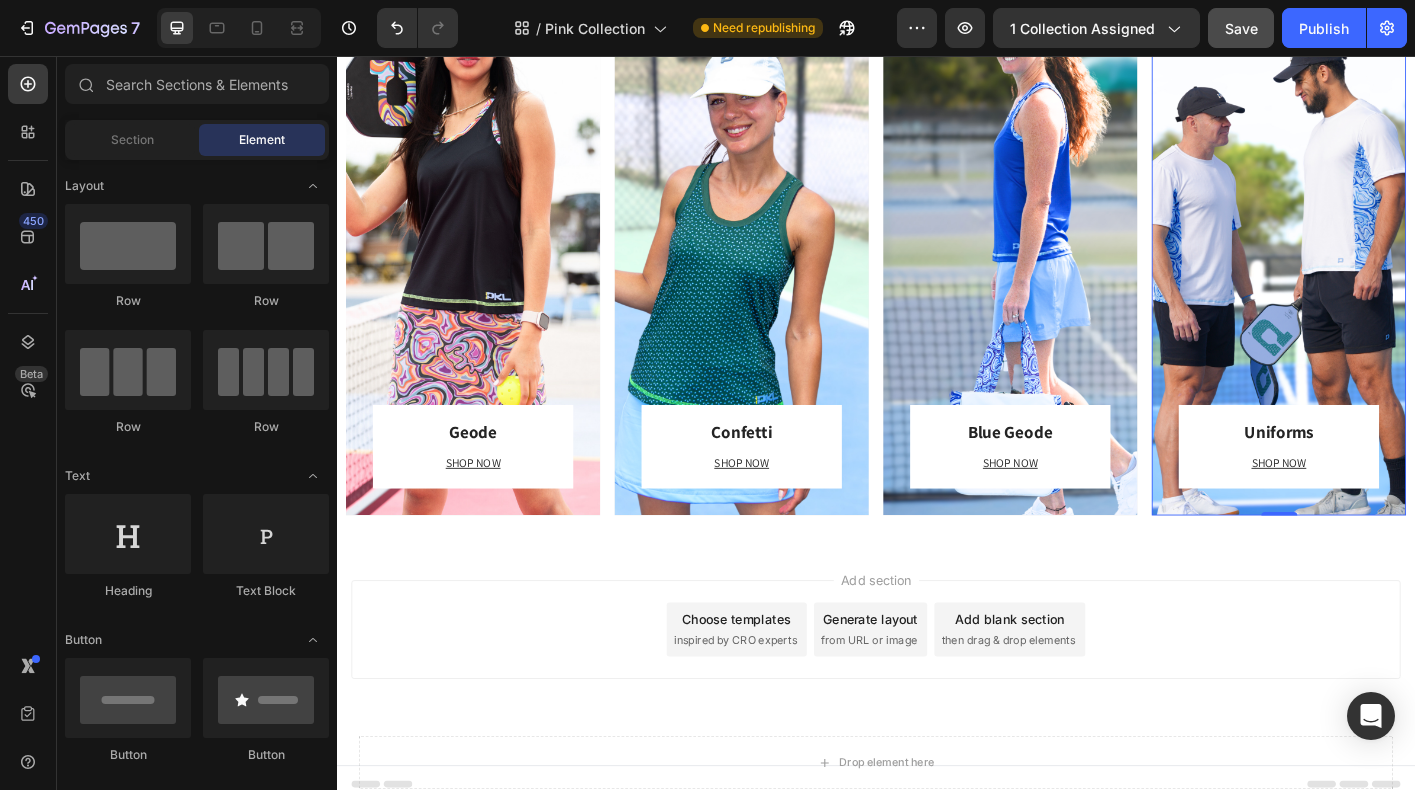 click on "Add section Choose templates inspired by CRO experts Generate layout from URL or image Add blank section then drag & drop elements" at bounding box center (937, 723) 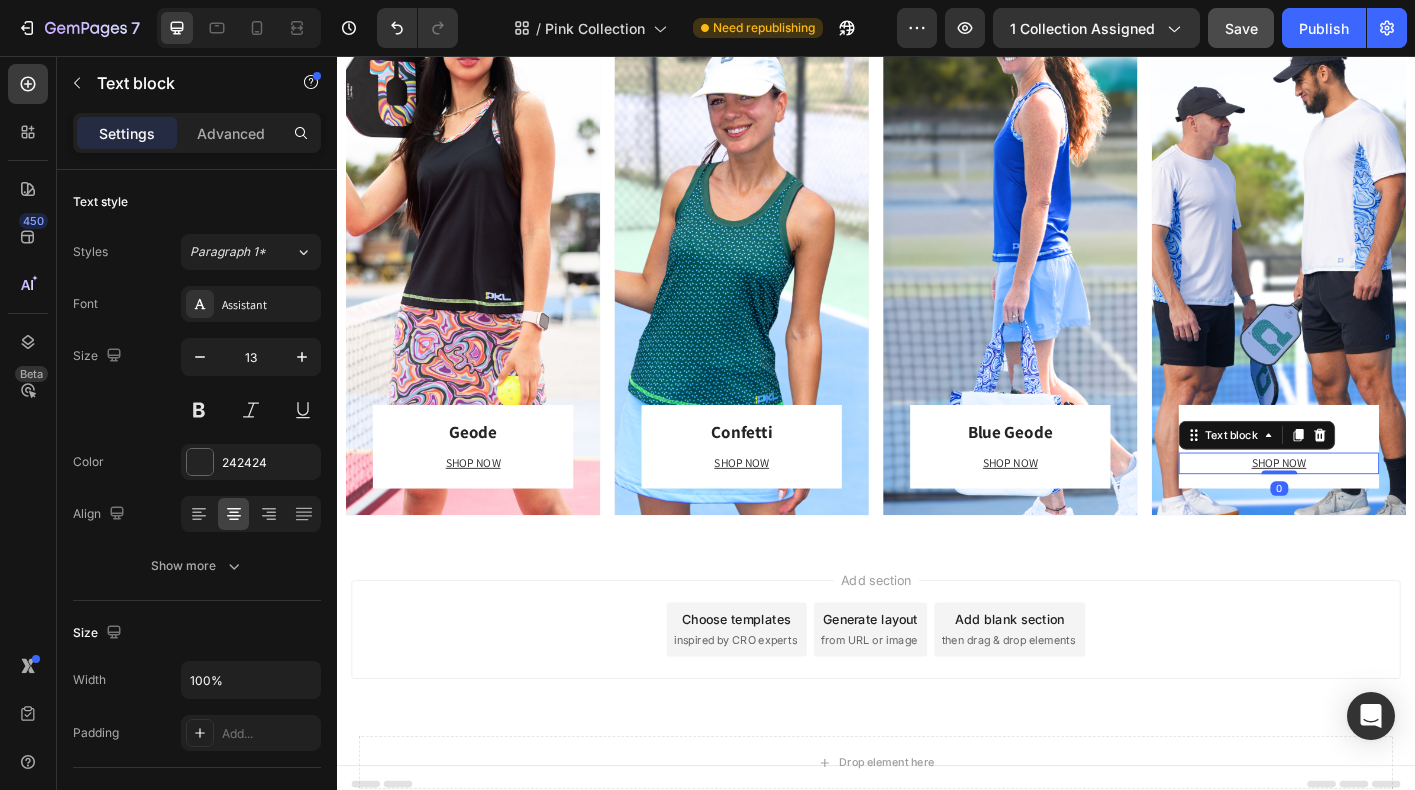 click on "SHOP NOW" at bounding box center [1385, 509] 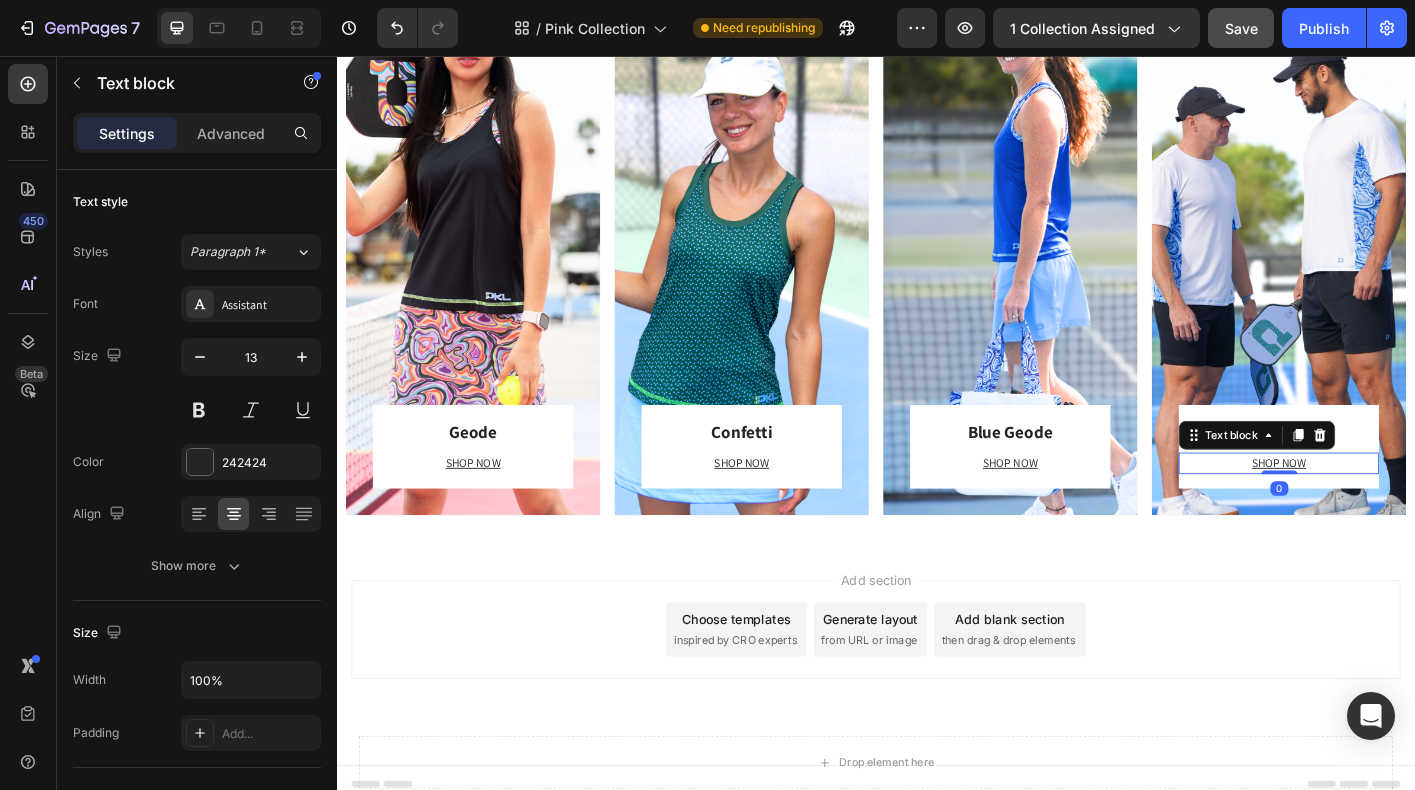 click on "SHOP NOW" at bounding box center [1385, 509] 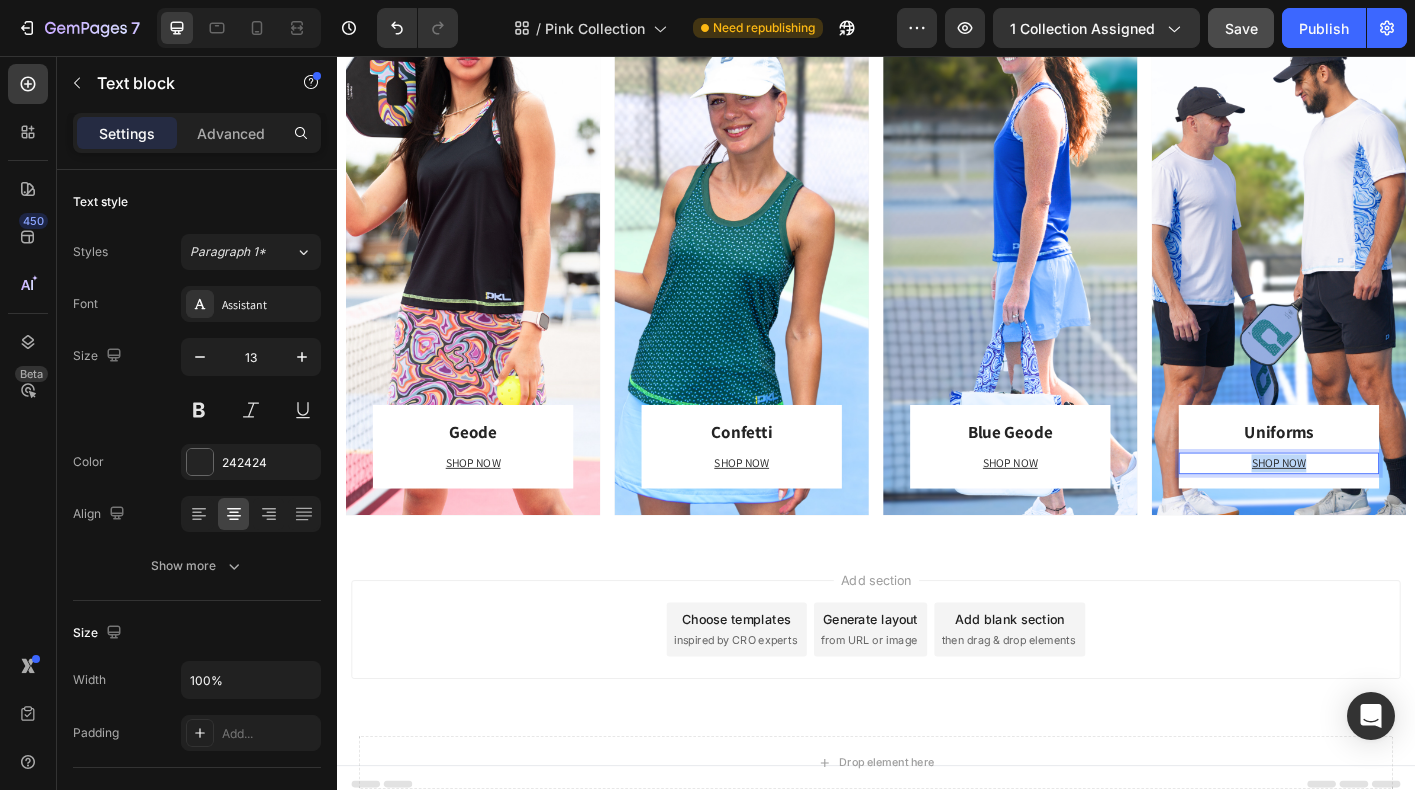 click on "SHOP NOW" at bounding box center (1385, 509) 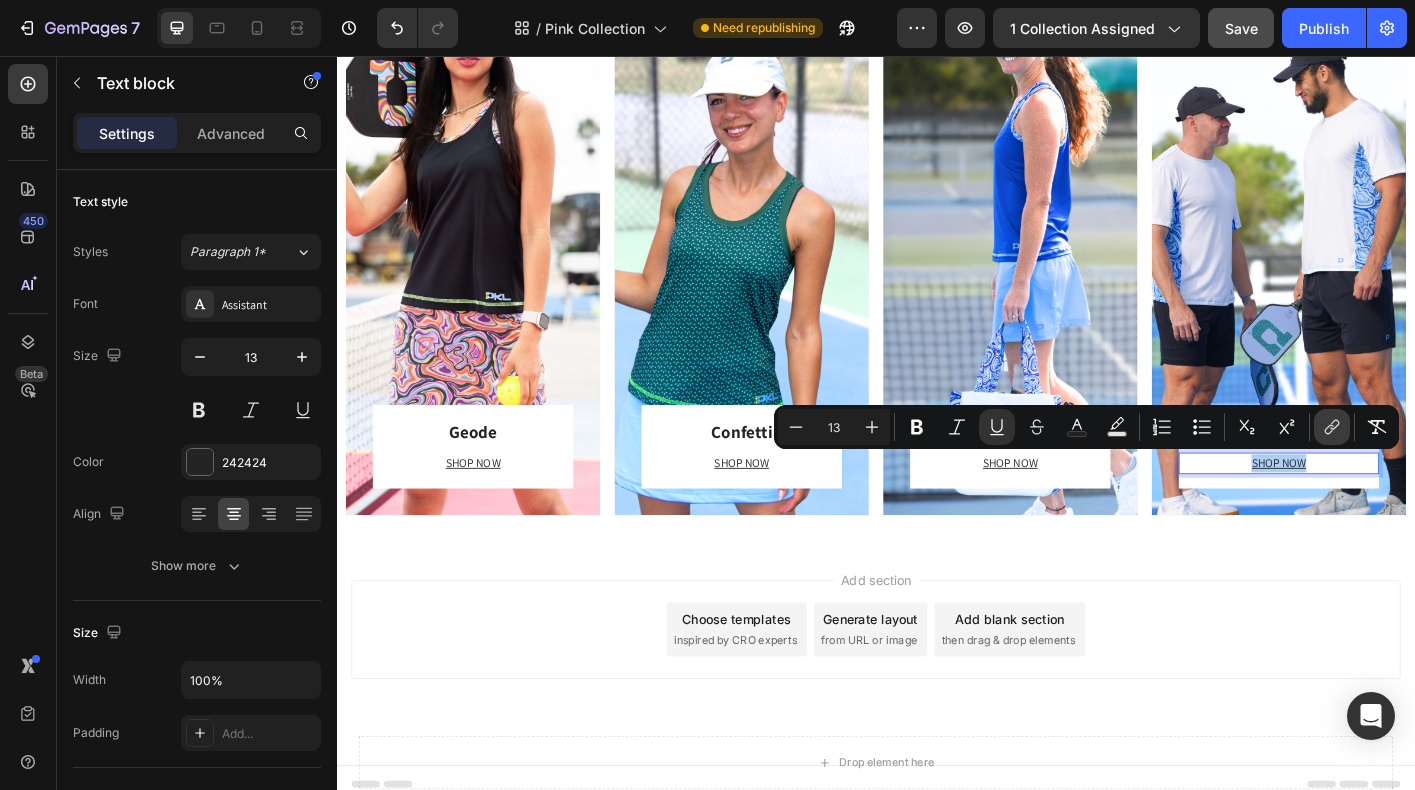 click 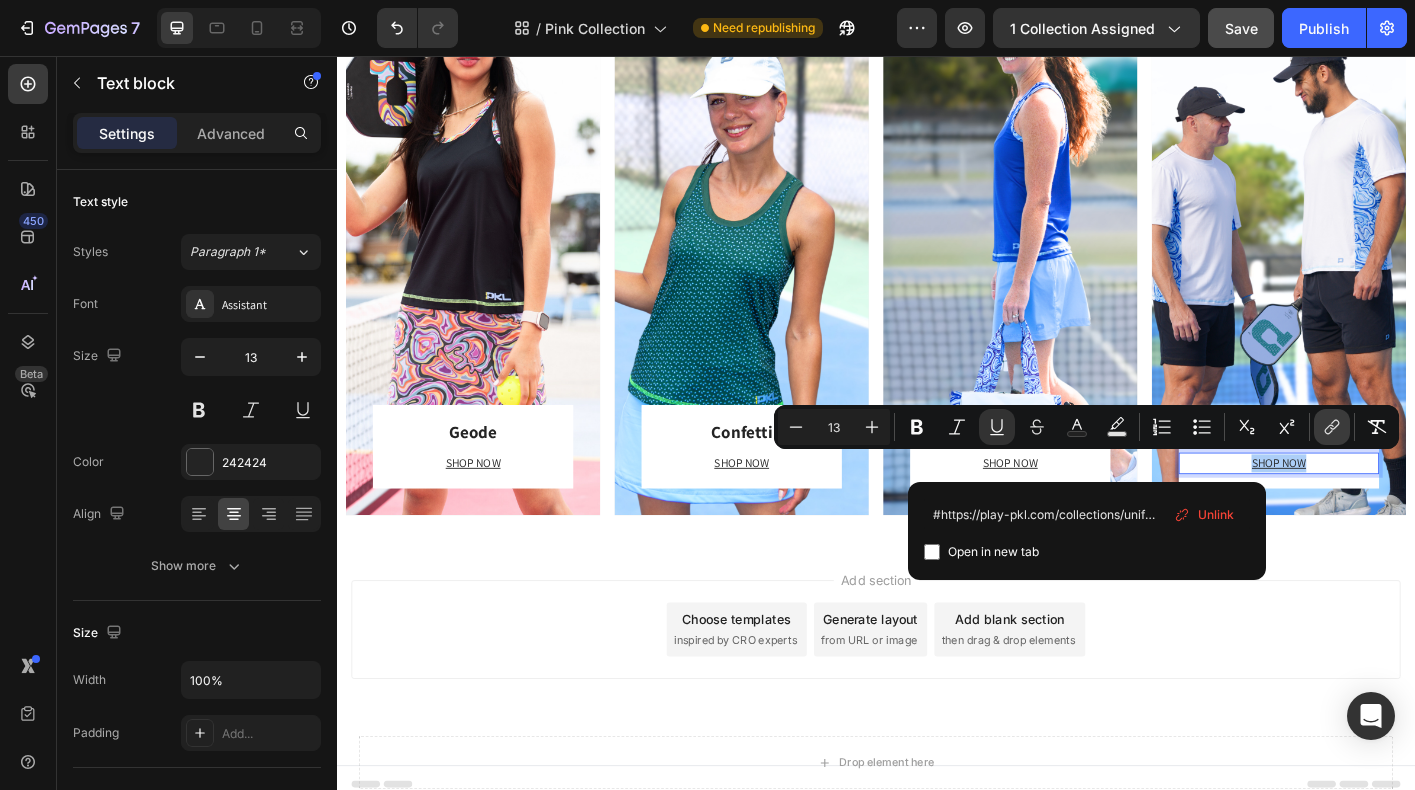 scroll, scrollTop: 0, scrollLeft: 17, axis: horizontal 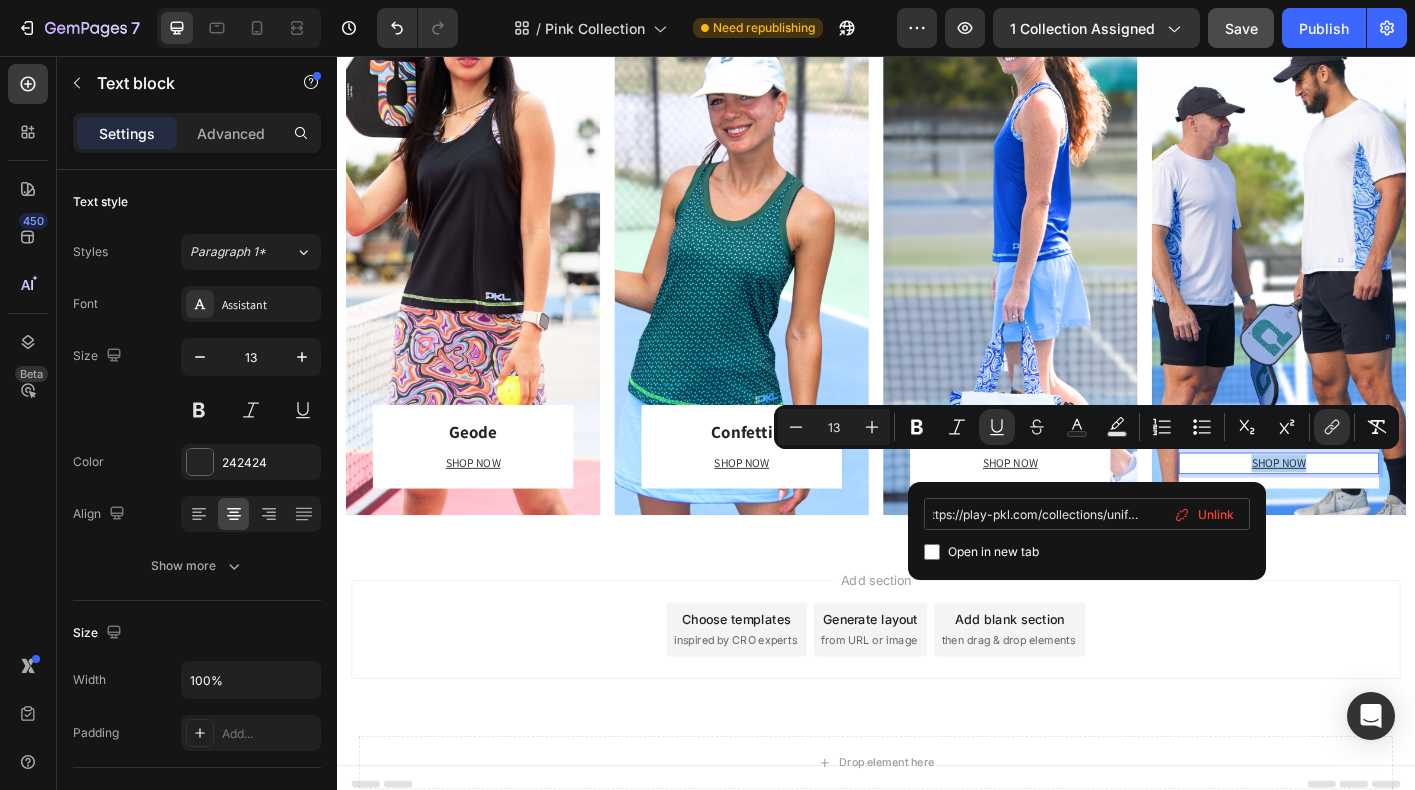 click on "#https://play-pkl.com/collections/uniforms" at bounding box center [1087, 514] 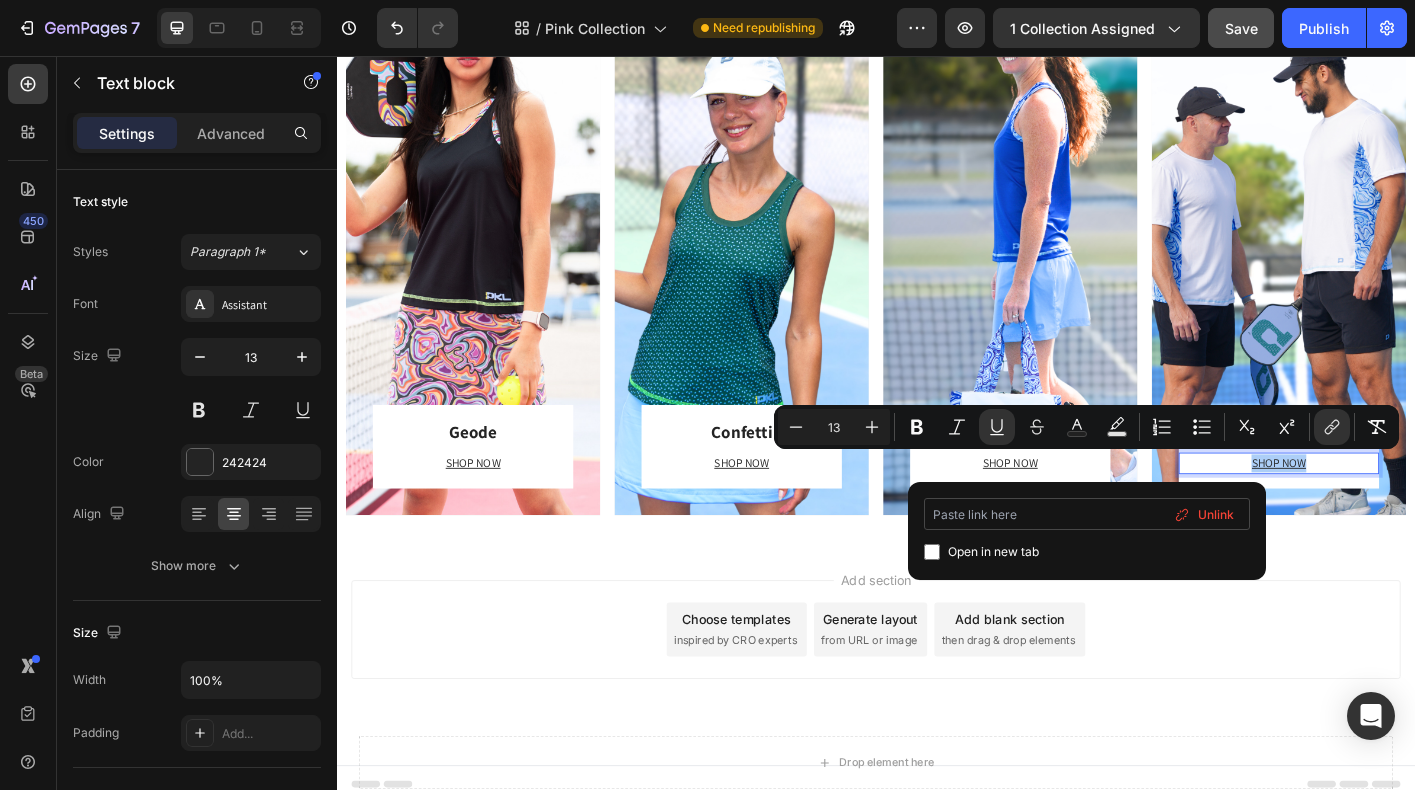 scroll, scrollTop: 0, scrollLeft: 0, axis: both 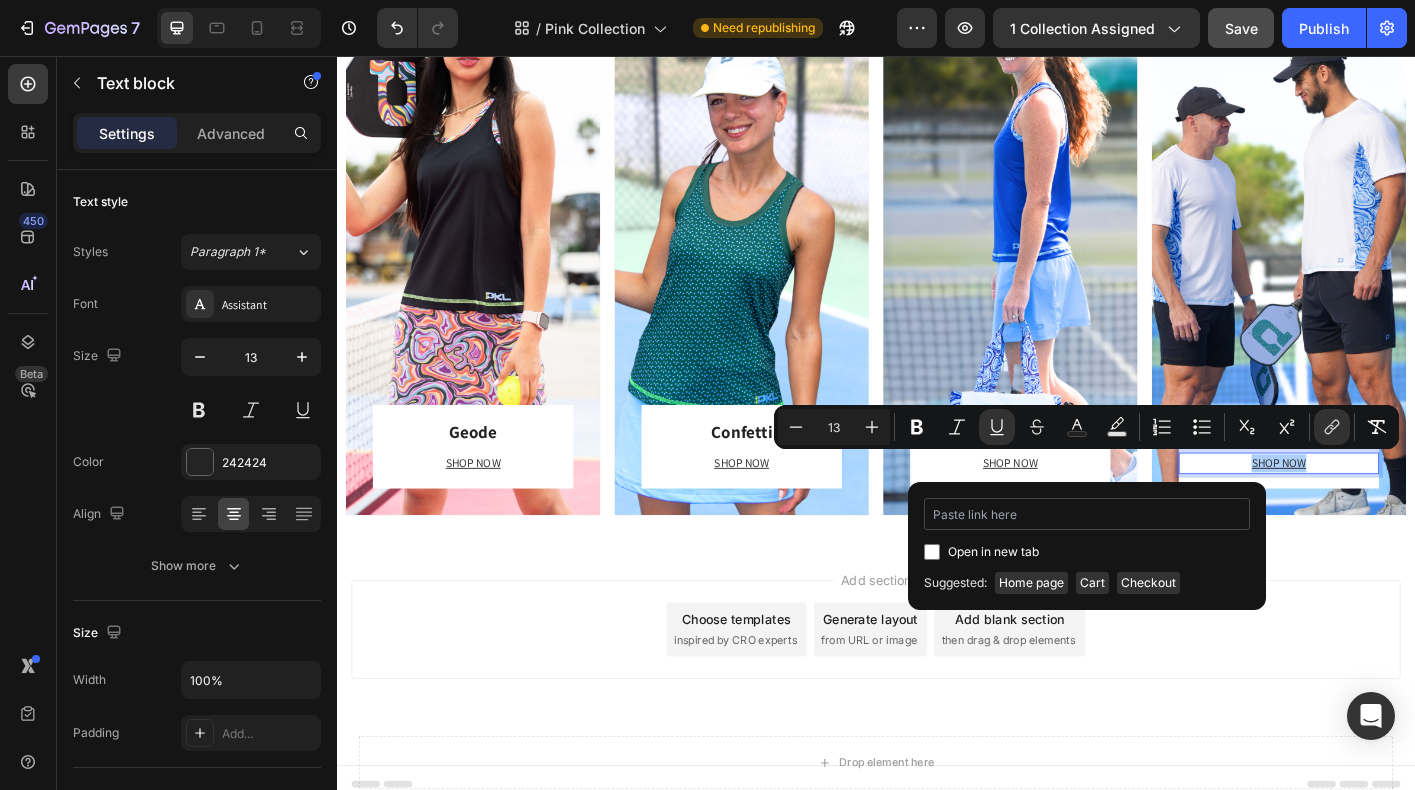 type on "https://playly.store/collections/uniforms" 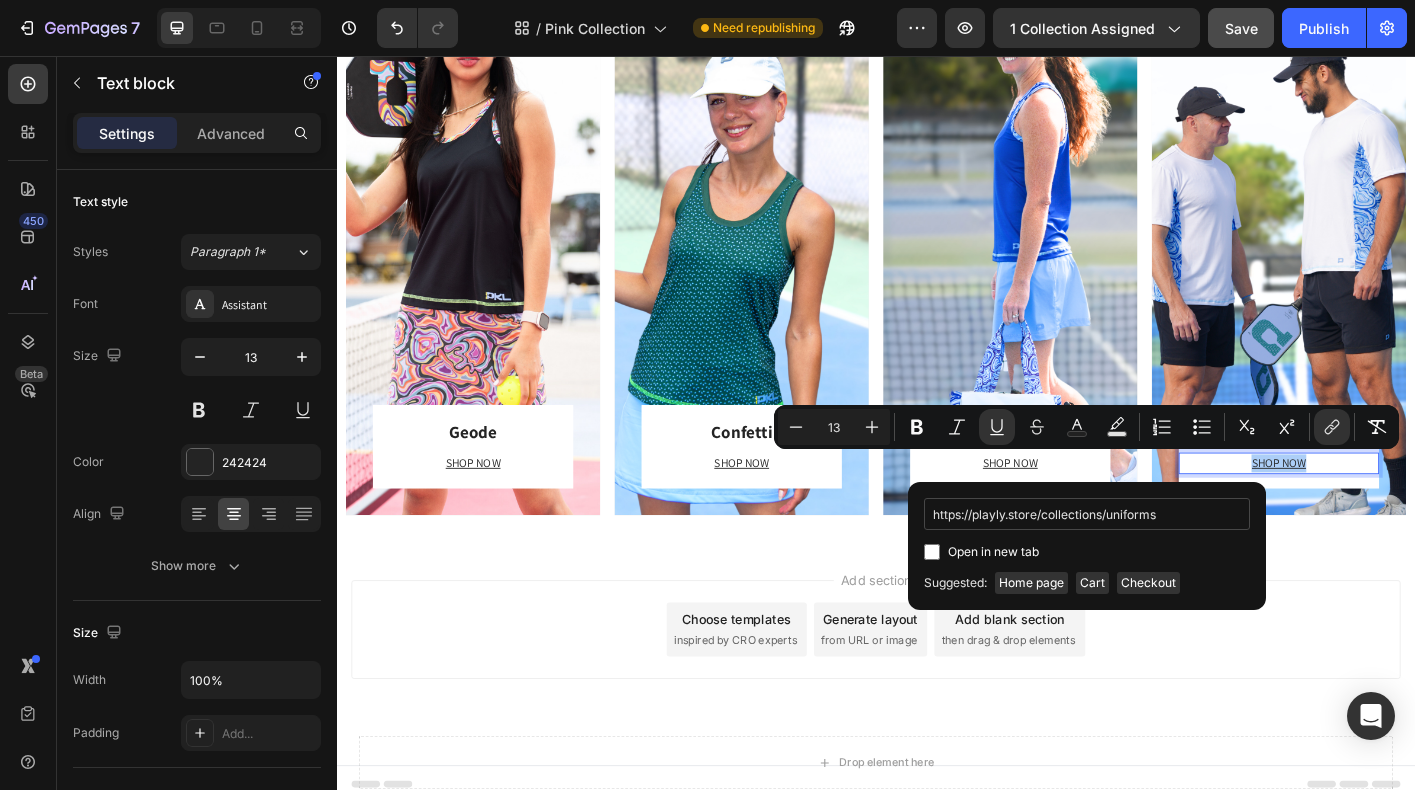 scroll, scrollTop: 0, scrollLeft: 1, axis: horizontal 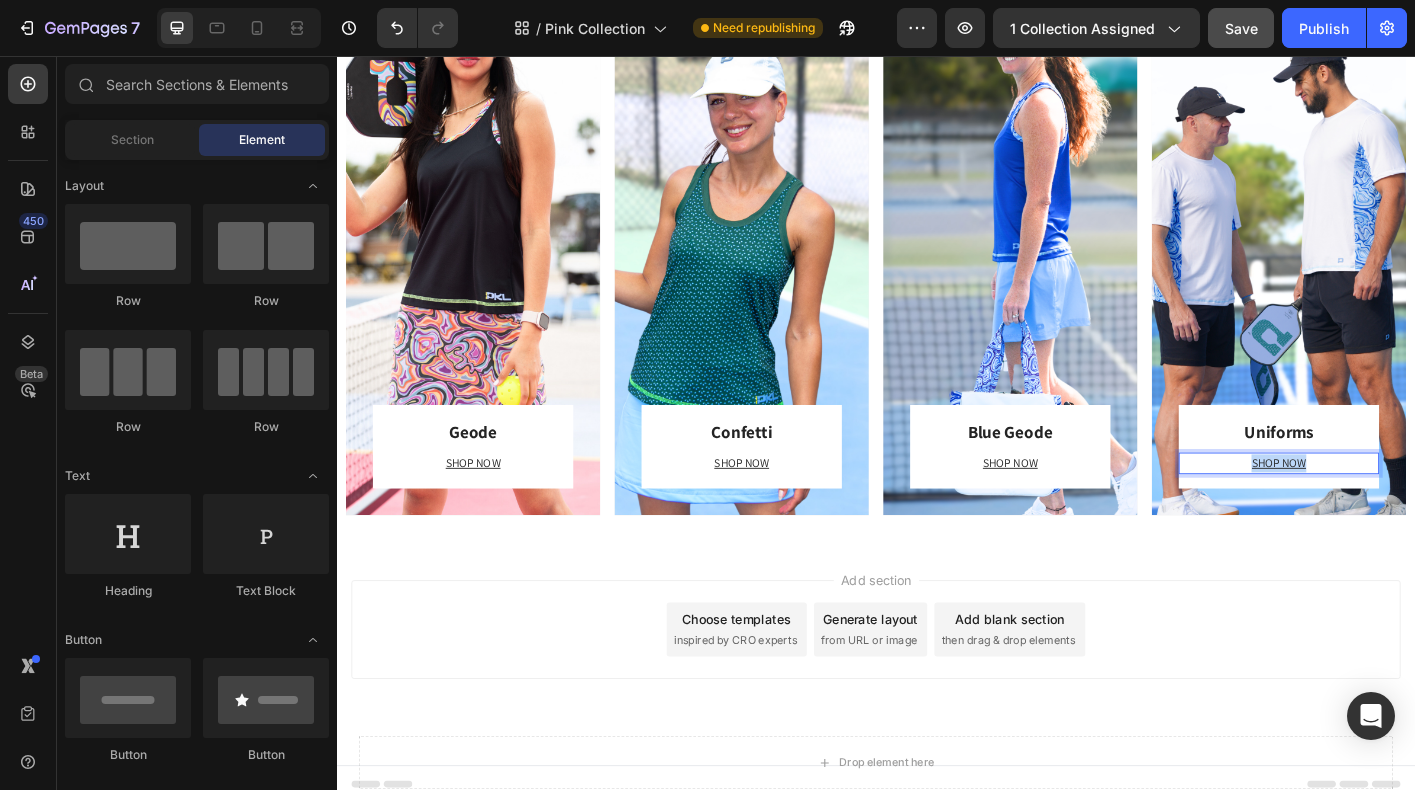 click on "Add section Choose templates inspired by CRO experts Generate layout from URL or image Add blank section then drag & drop elements" at bounding box center (937, 695) 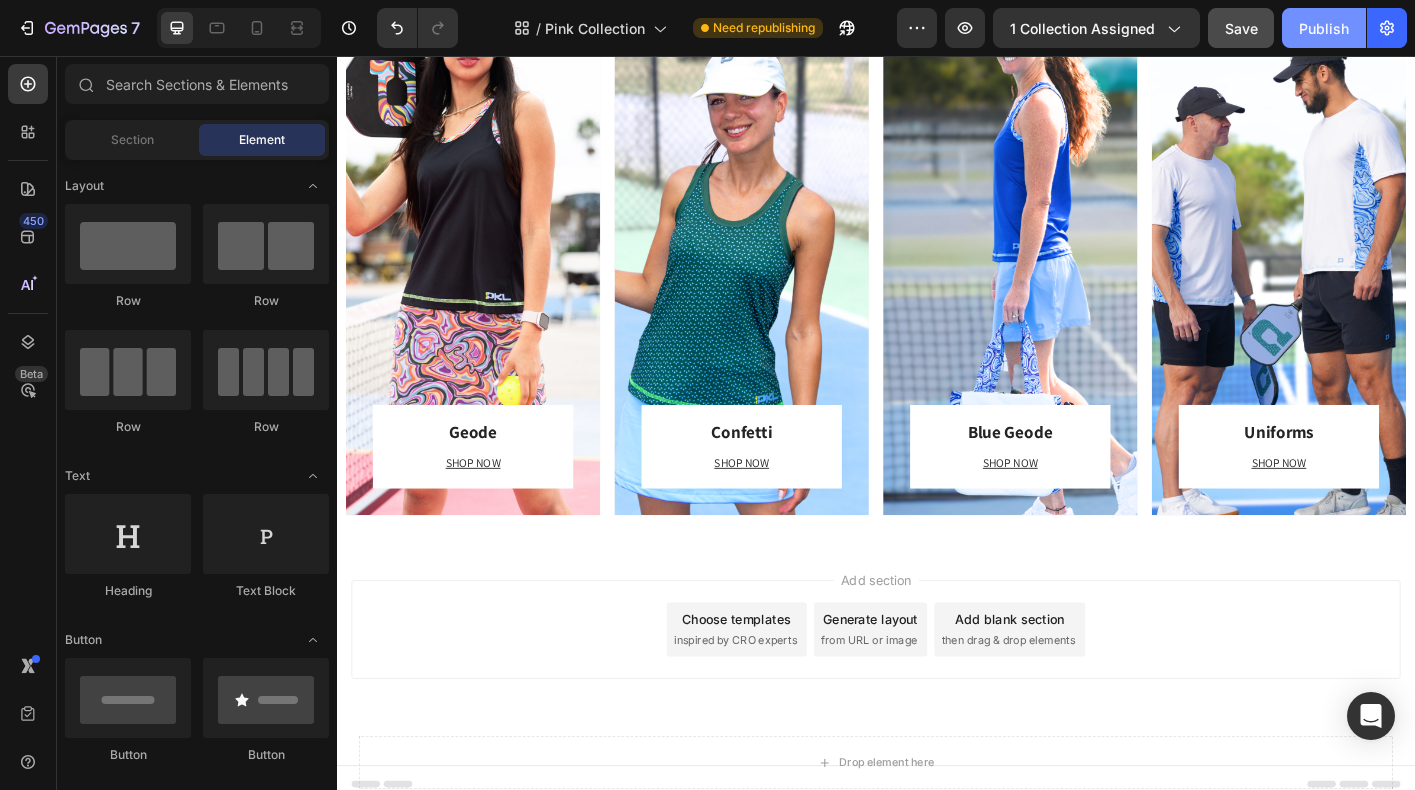 click on "Publish" at bounding box center [1324, 28] 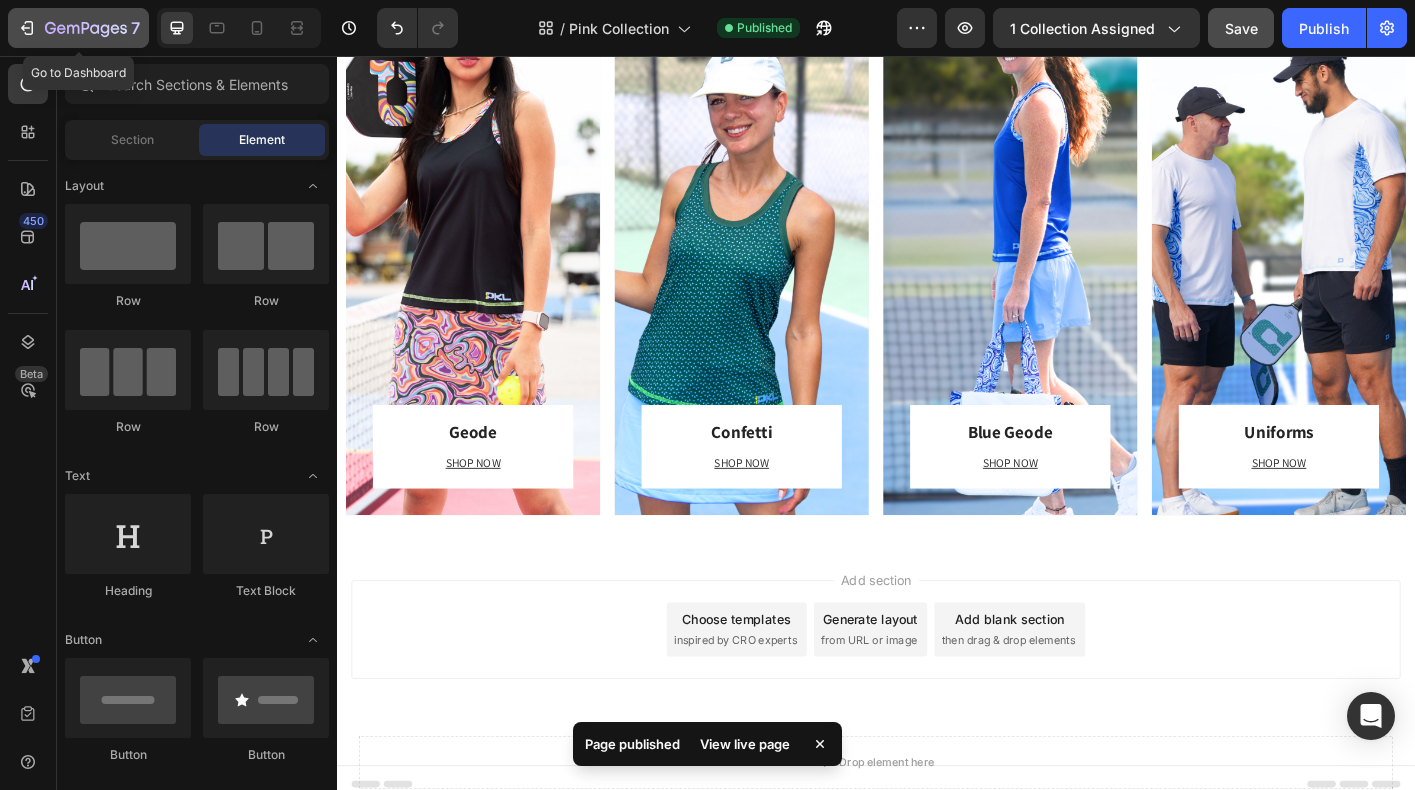 click 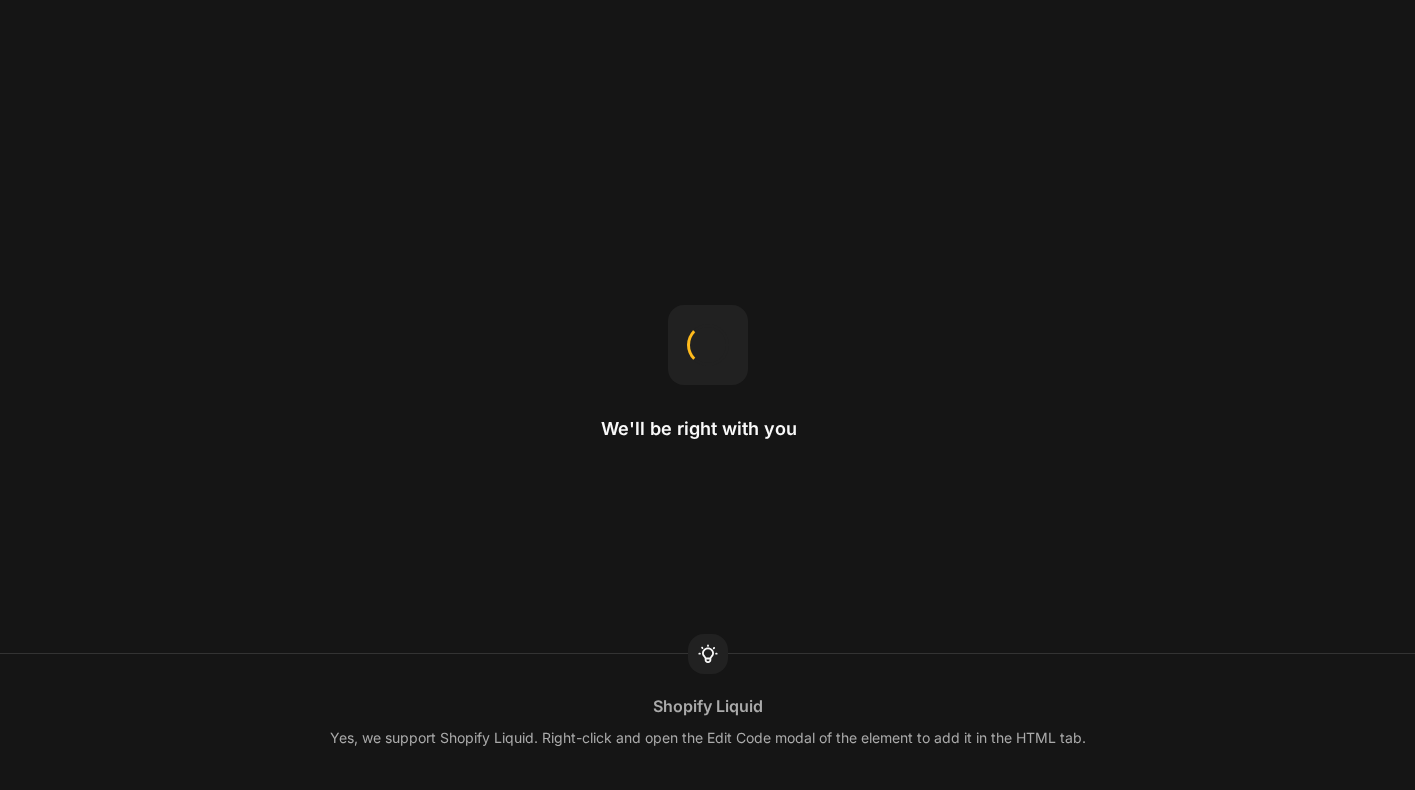 scroll, scrollTop: 0, scrollLeft: 0, axis: both 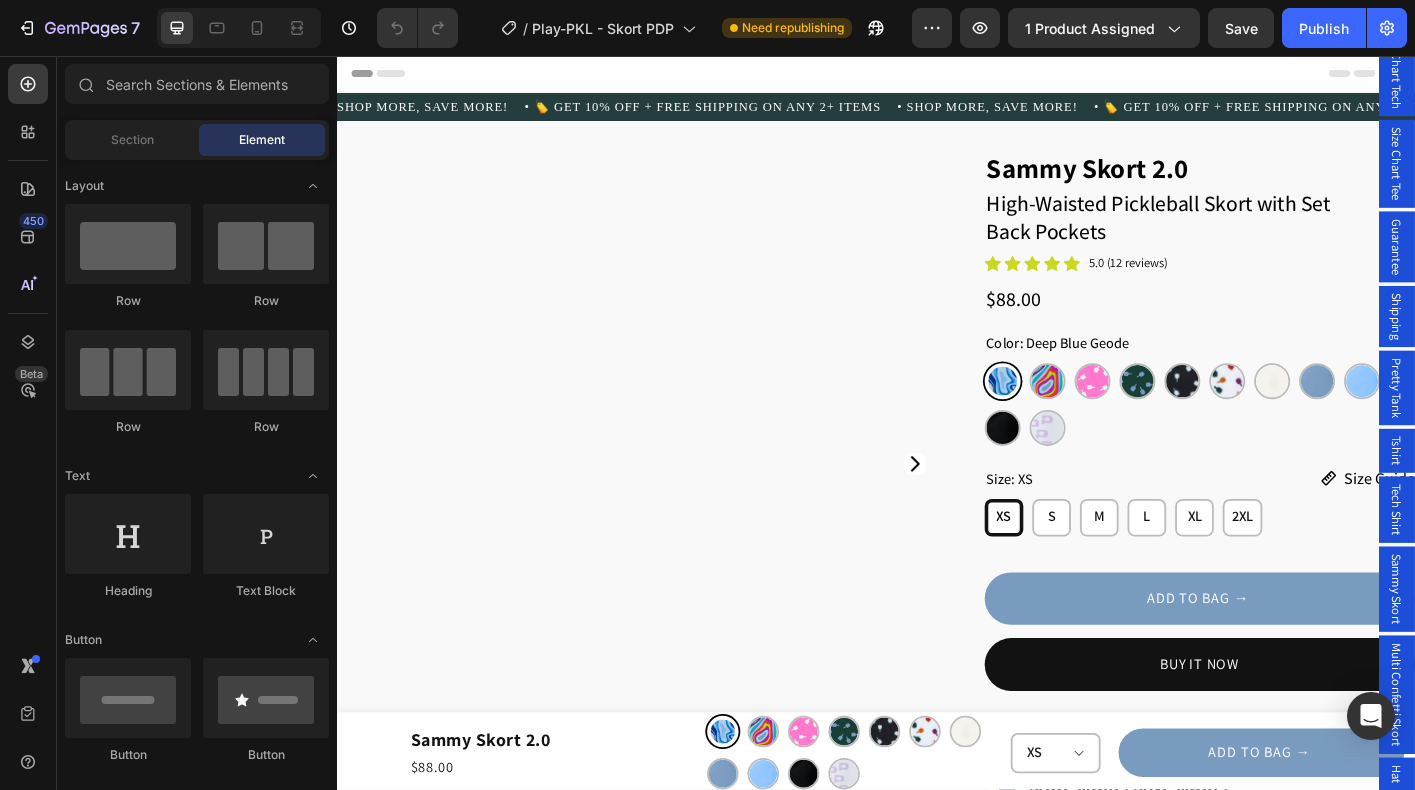 radio on "false" 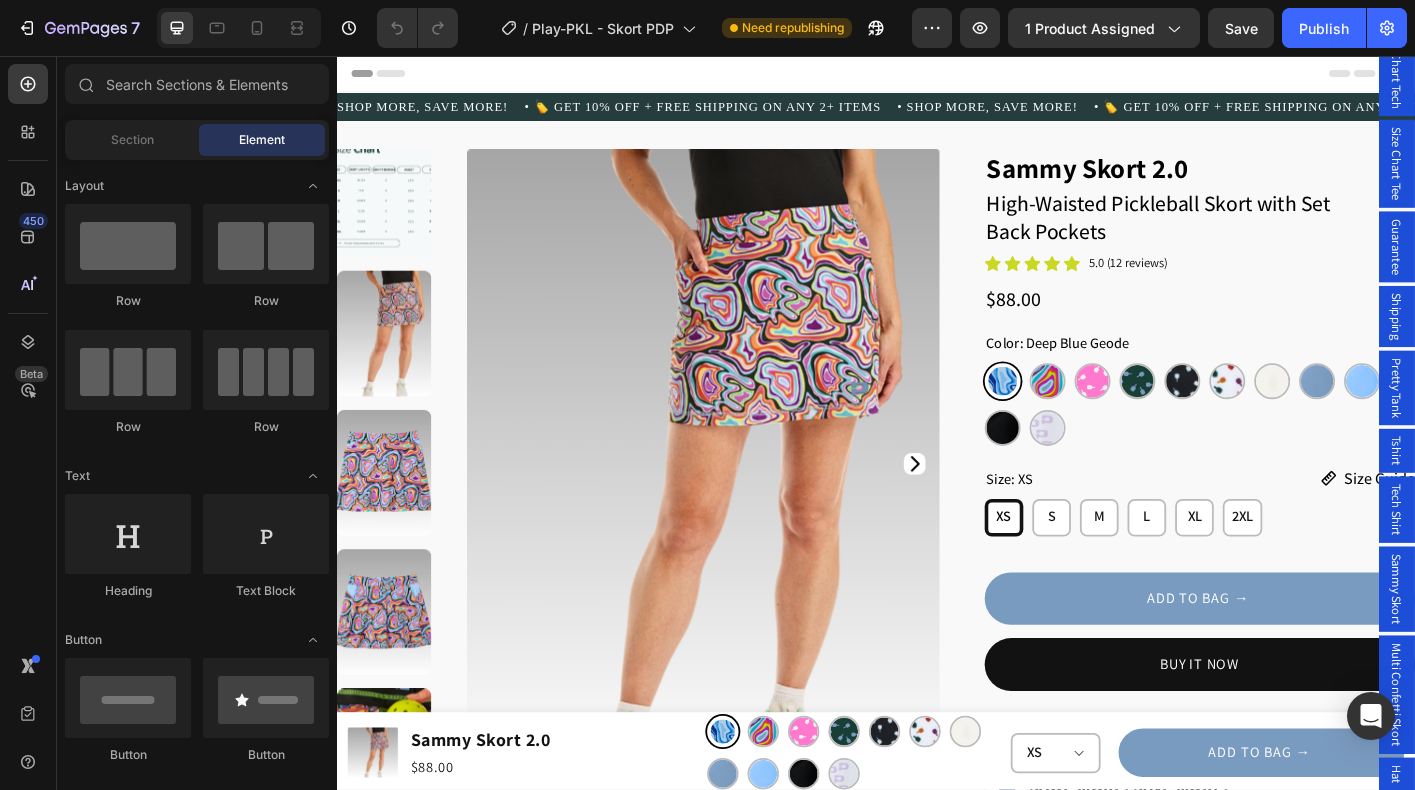 scroll, scrollTop: 0, scrollLeft: 0, axis: both 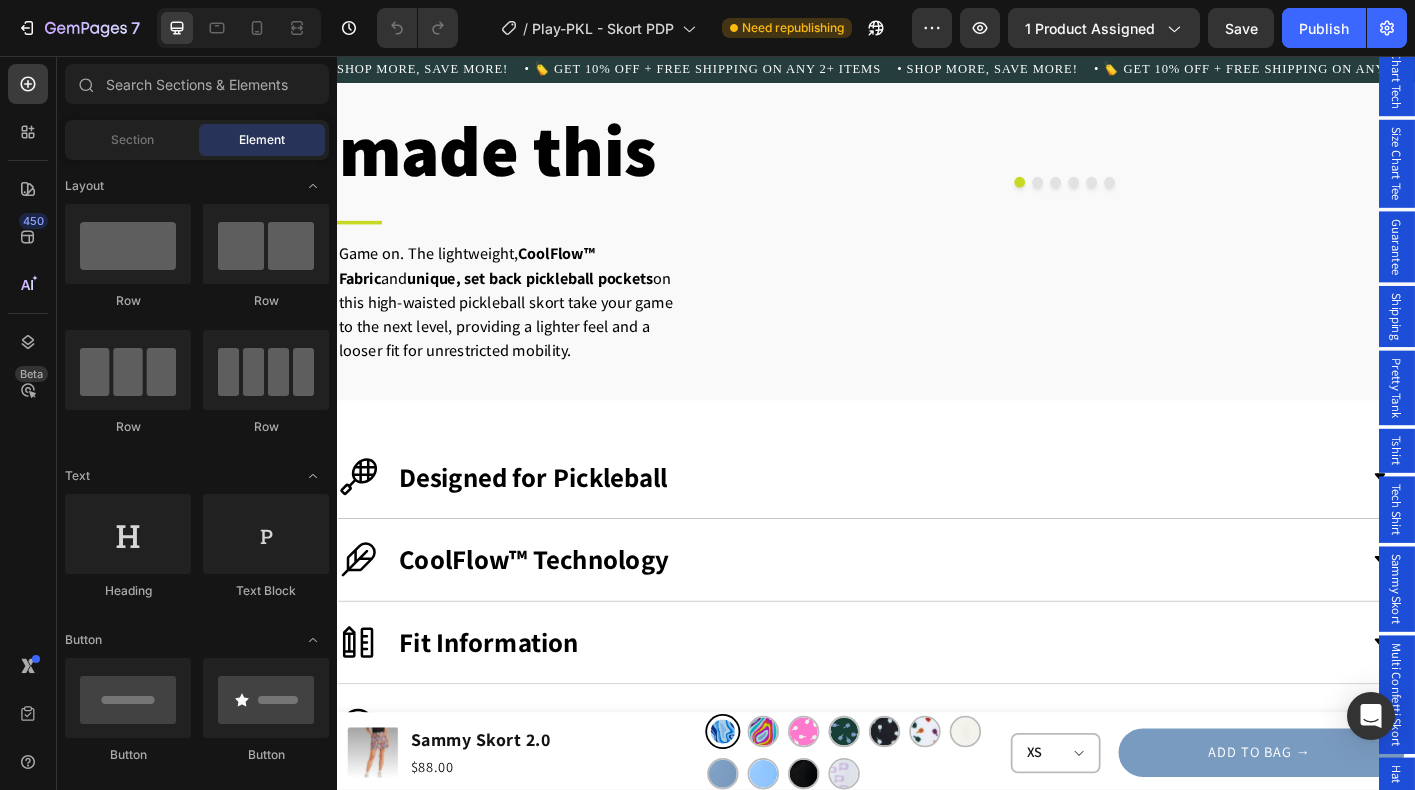 click at bounding box center (944, 175) 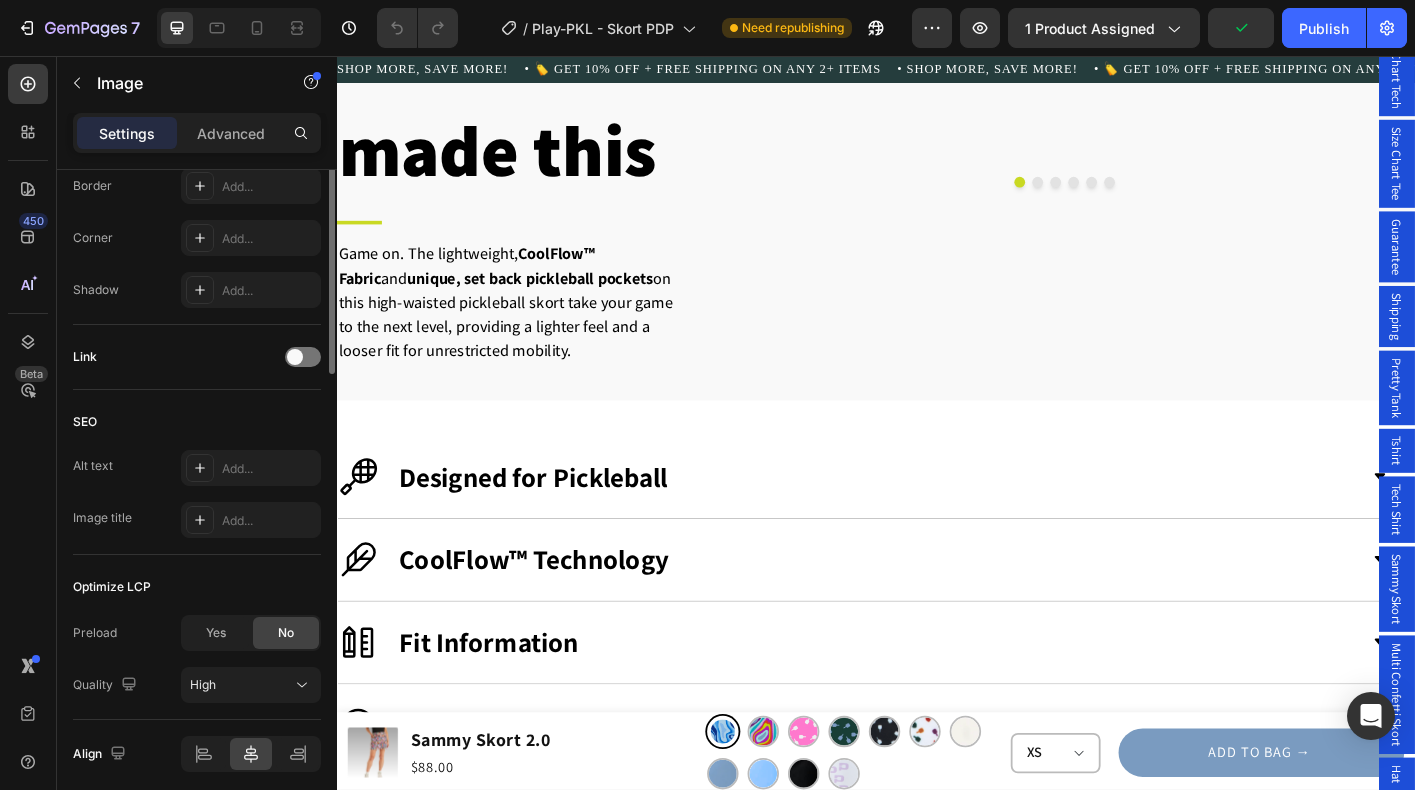 scroll, scrollTop: 833, scrollLeft: 0, axis: vertical 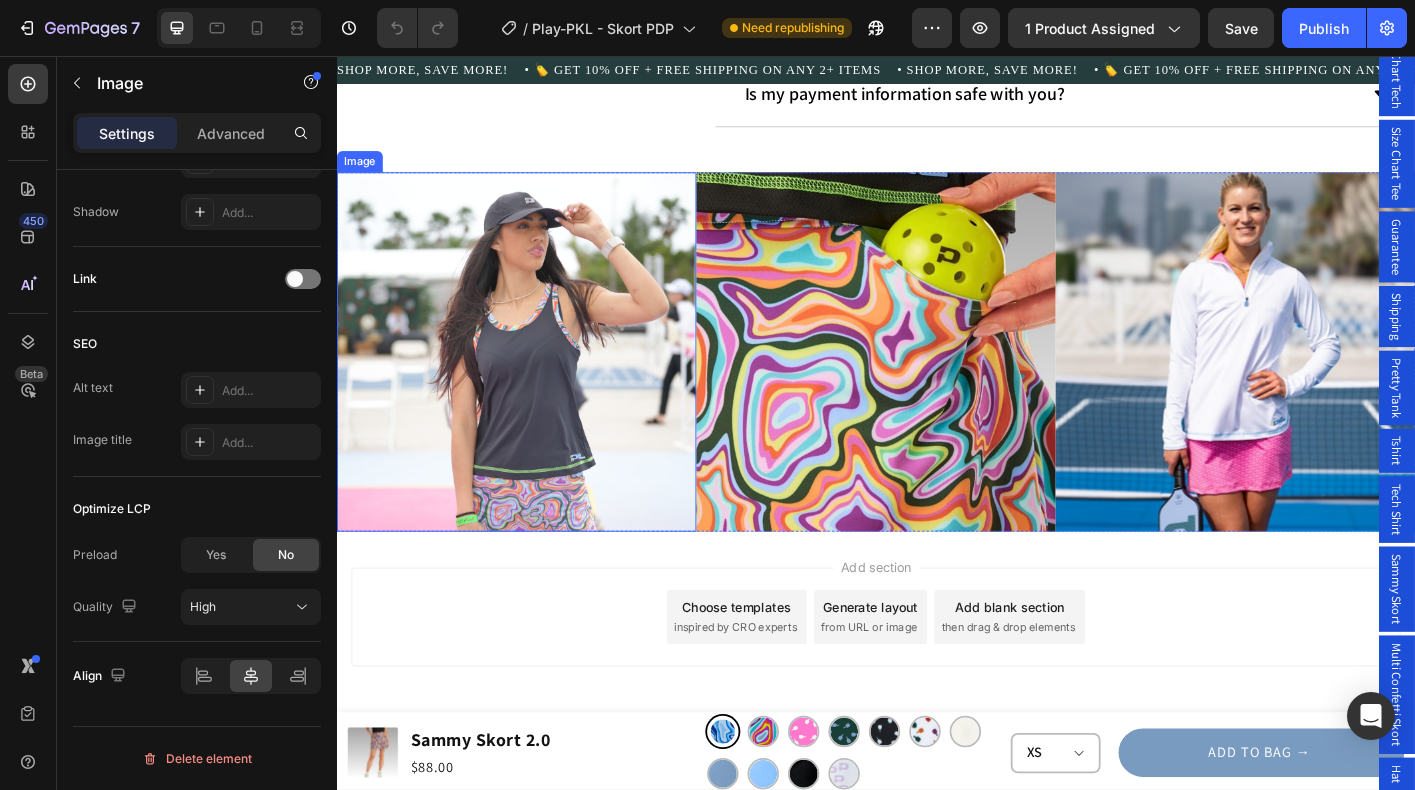 click at bounding box center [537, 386] 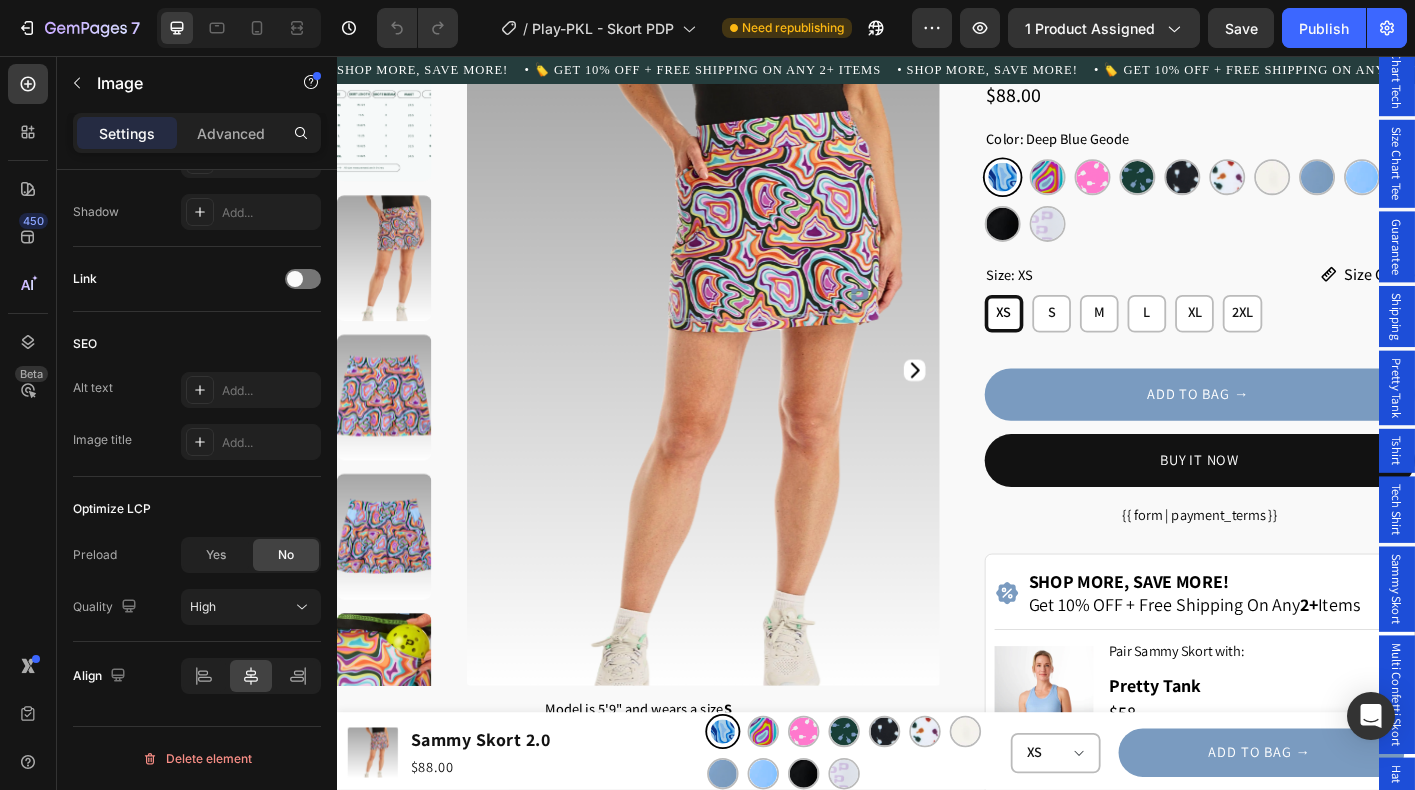 scroll, scrollTop: 0, scrollLeft: 0, axis: both 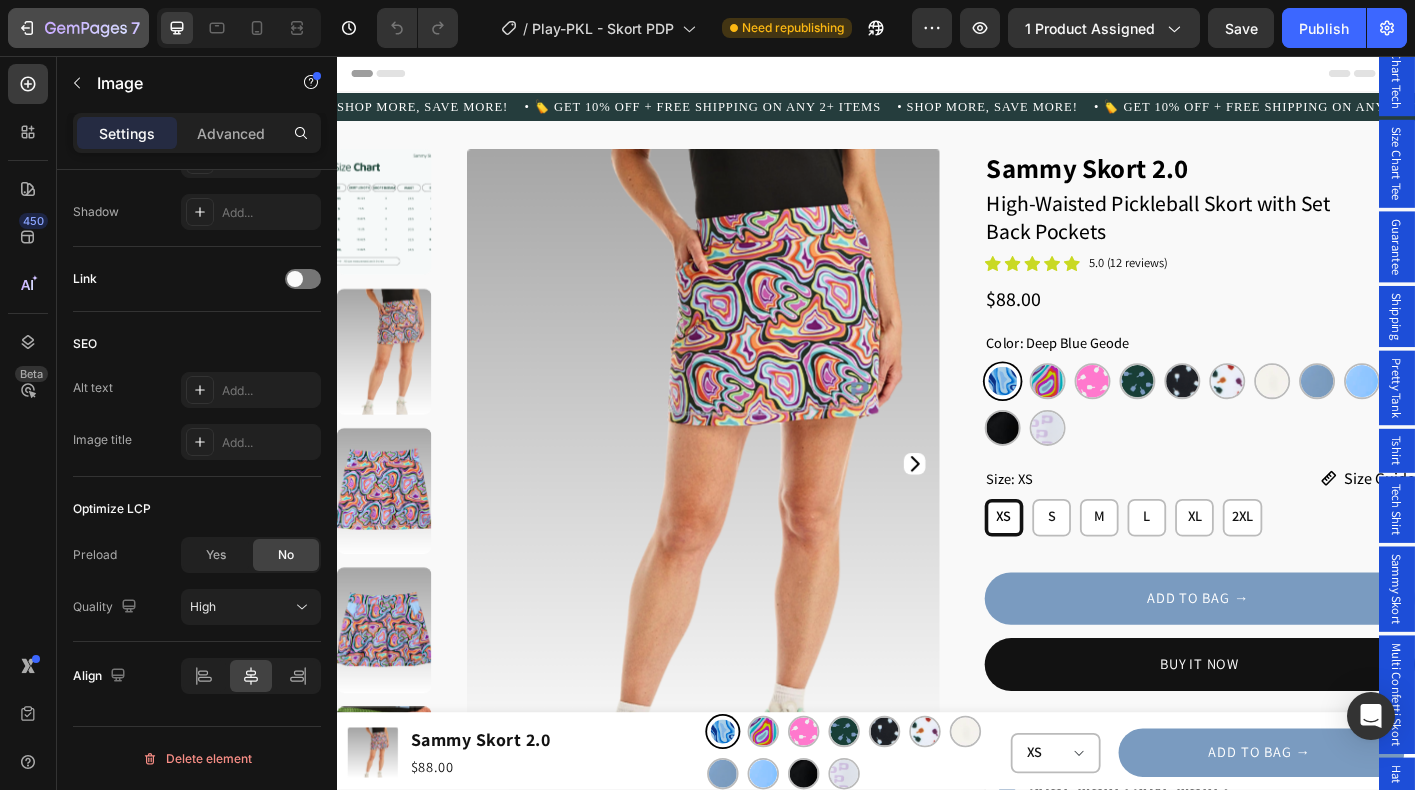 click 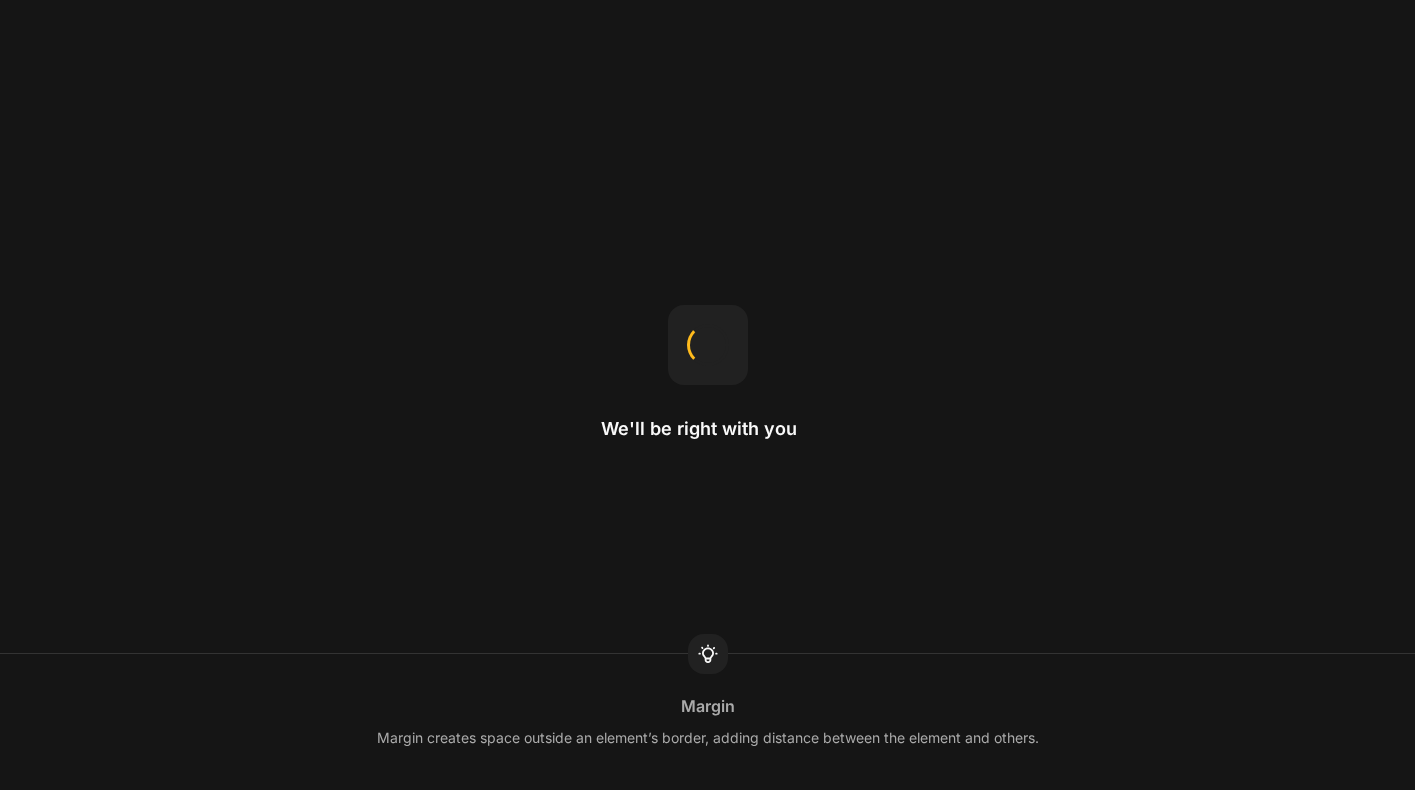 scroll, scrollTop: 0, scrollLeft: 0, axis: both 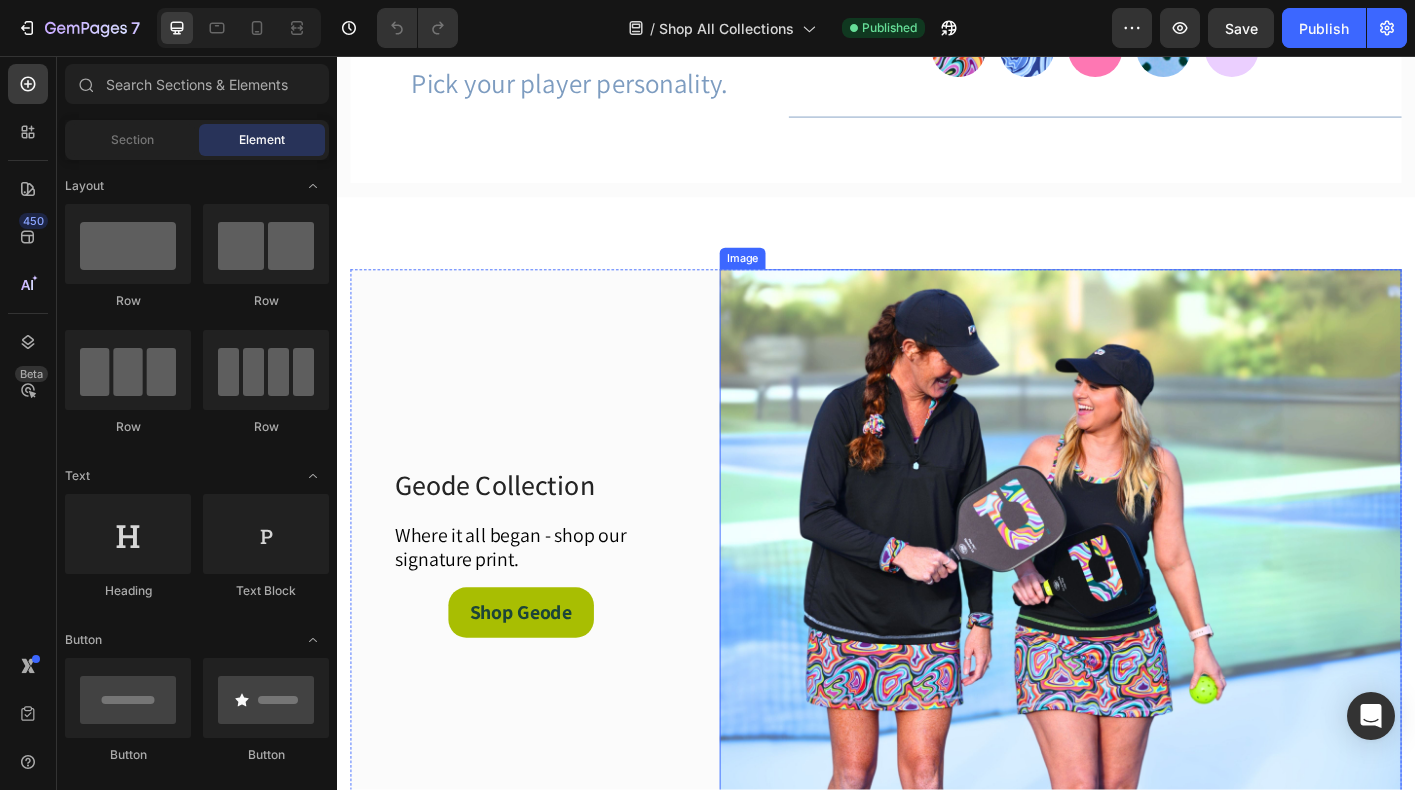 click at bounding box center [1142, 586] 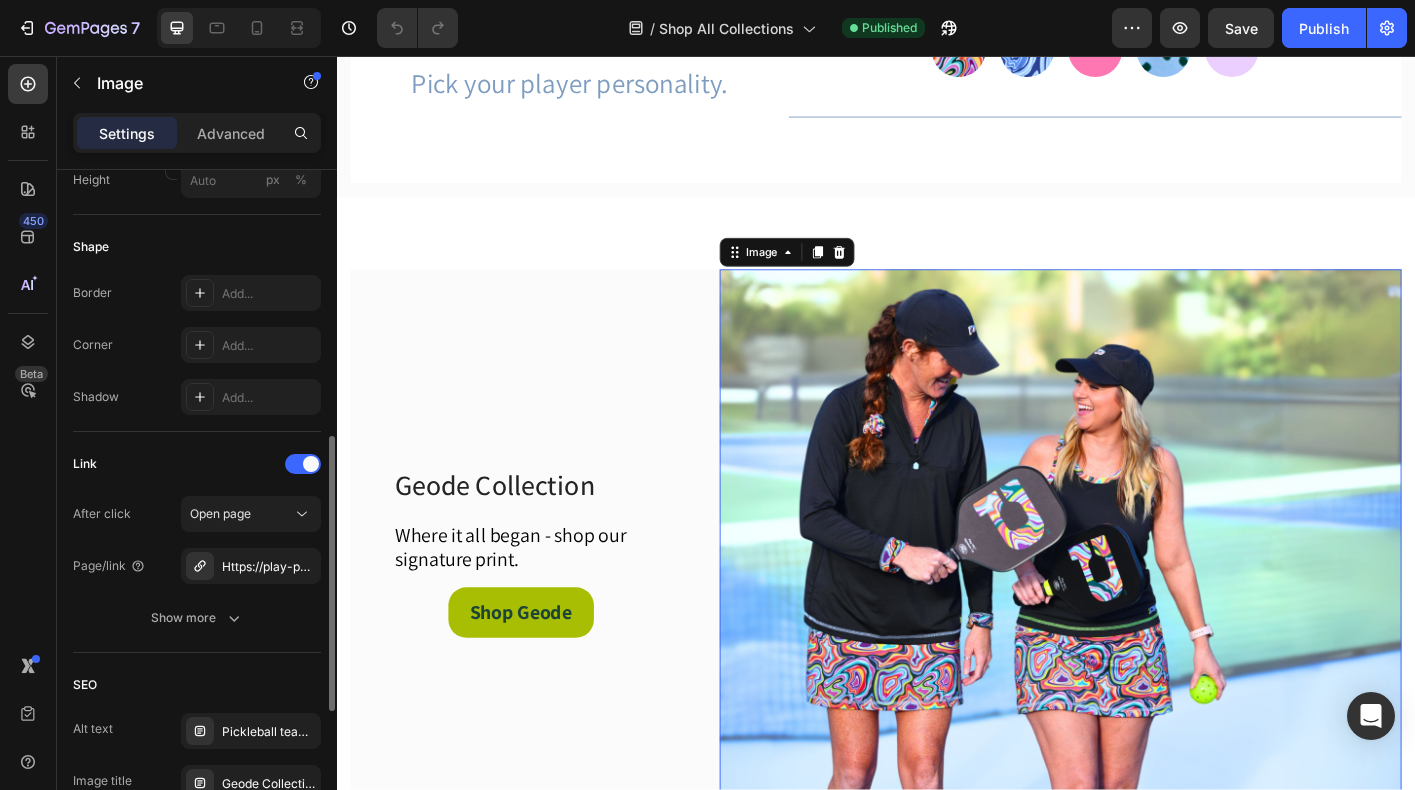 scroll, scrollTop: 651, scrollLeft: 0, axis: vertical 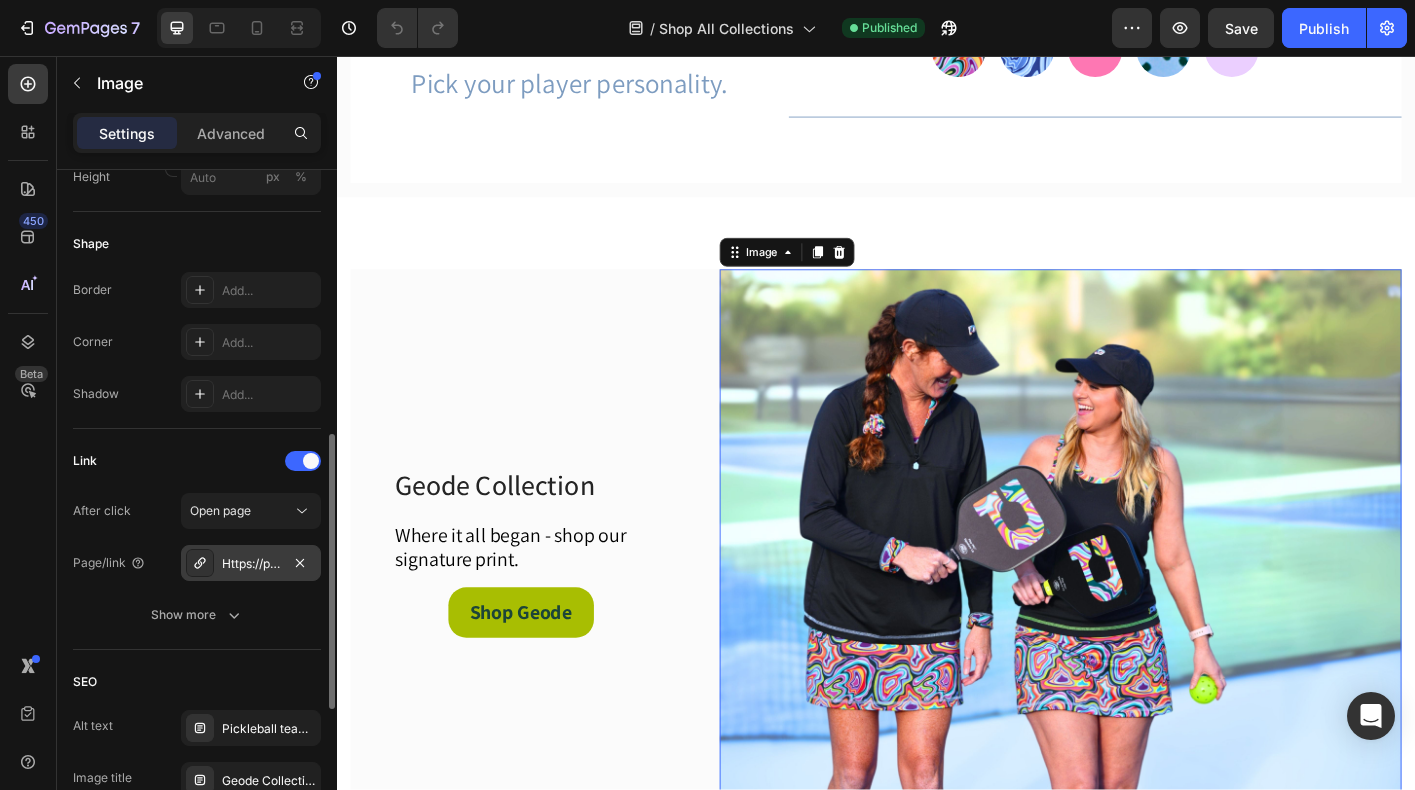 click on "Https://play-pkl.Com/geode-collection-2?_ab=0&key=1743015806404" at bounding box center (251, 564) 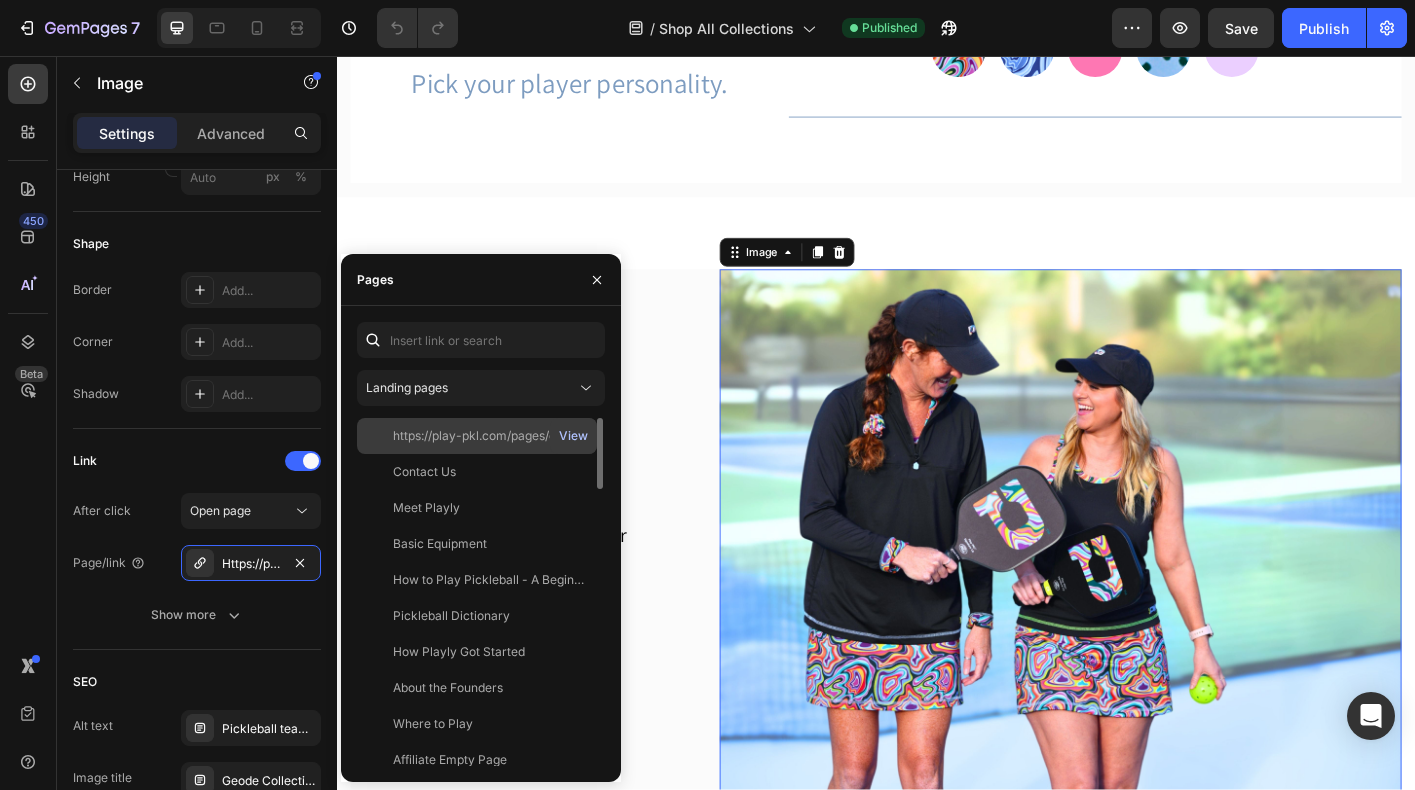 click on "View" at bounding box center [573, 436] 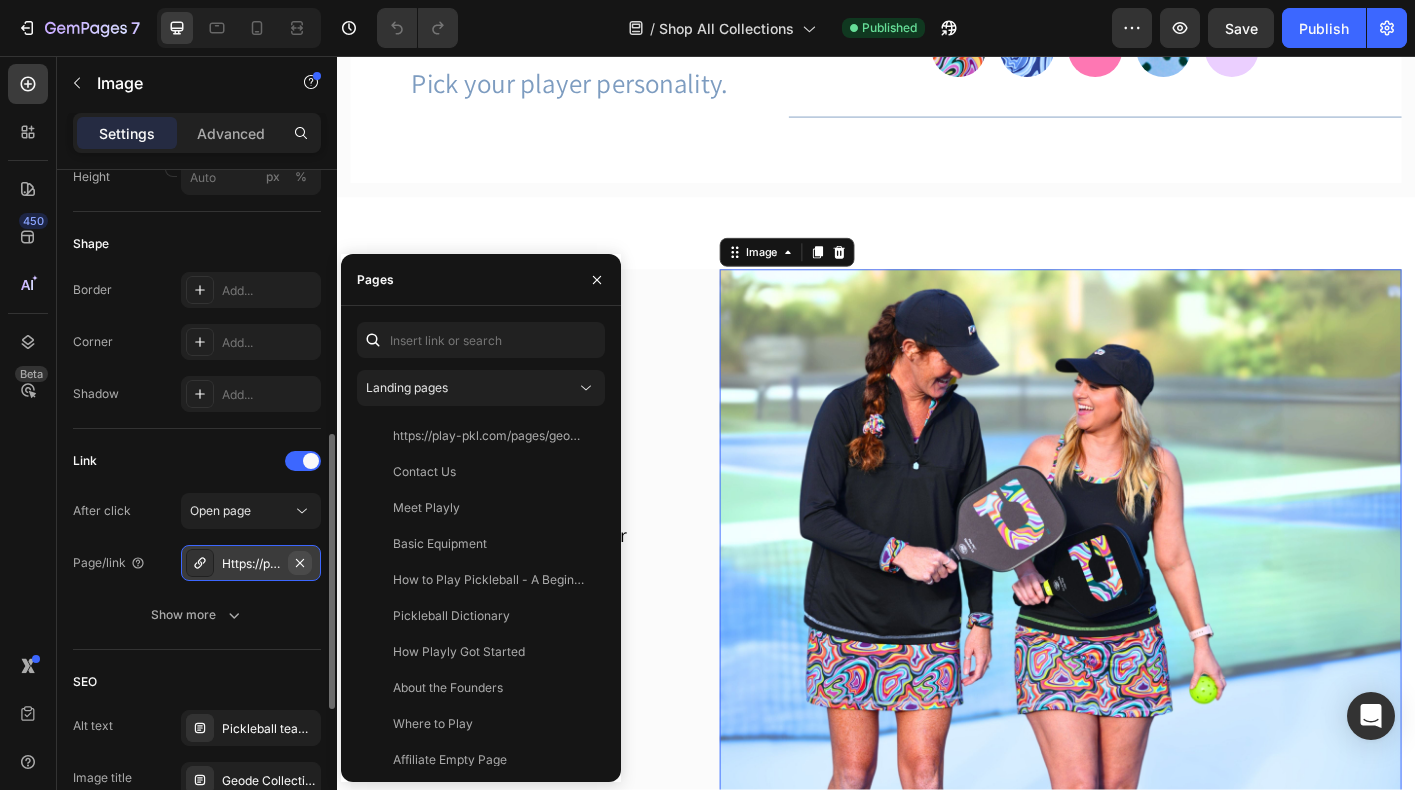 click 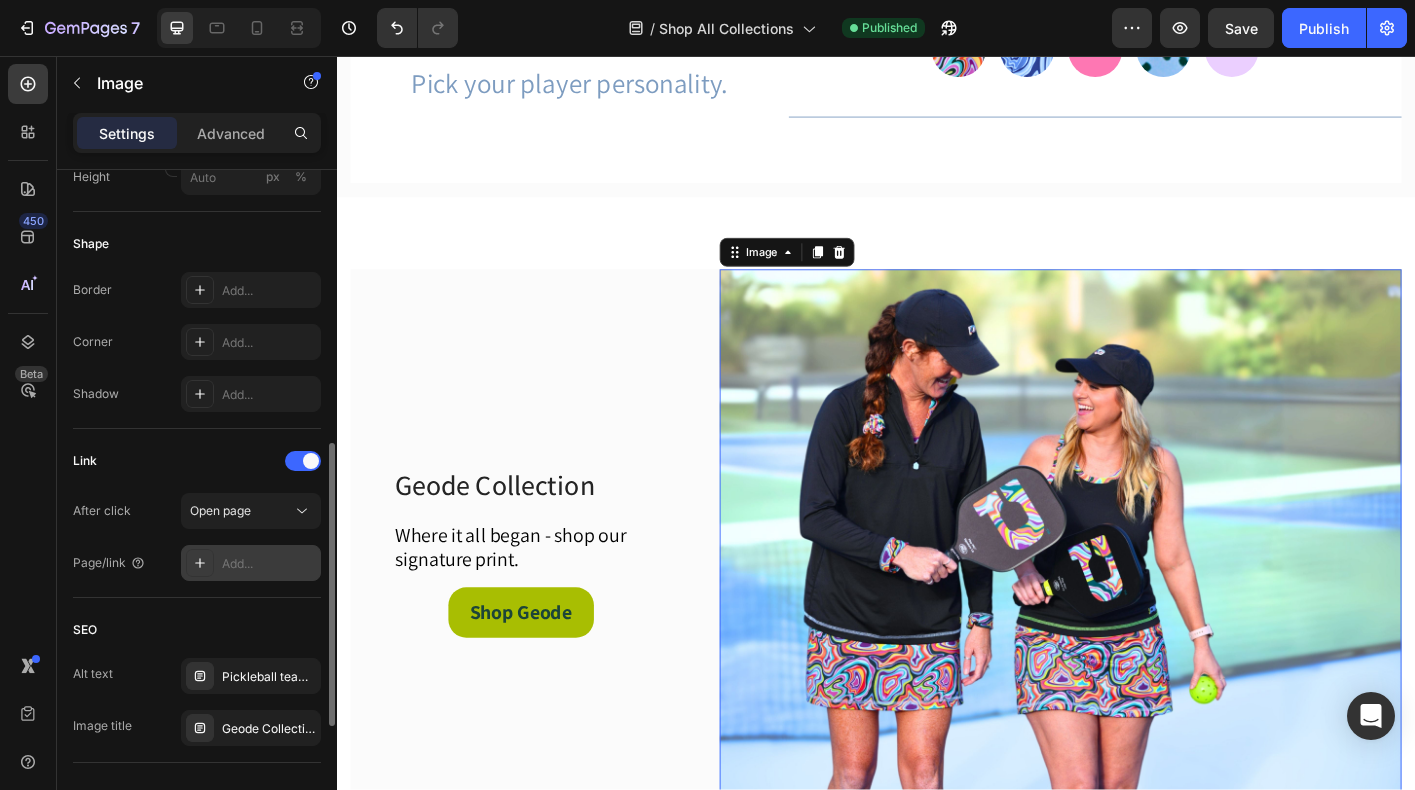 click on "Add..." at bounding box center [269, 564] 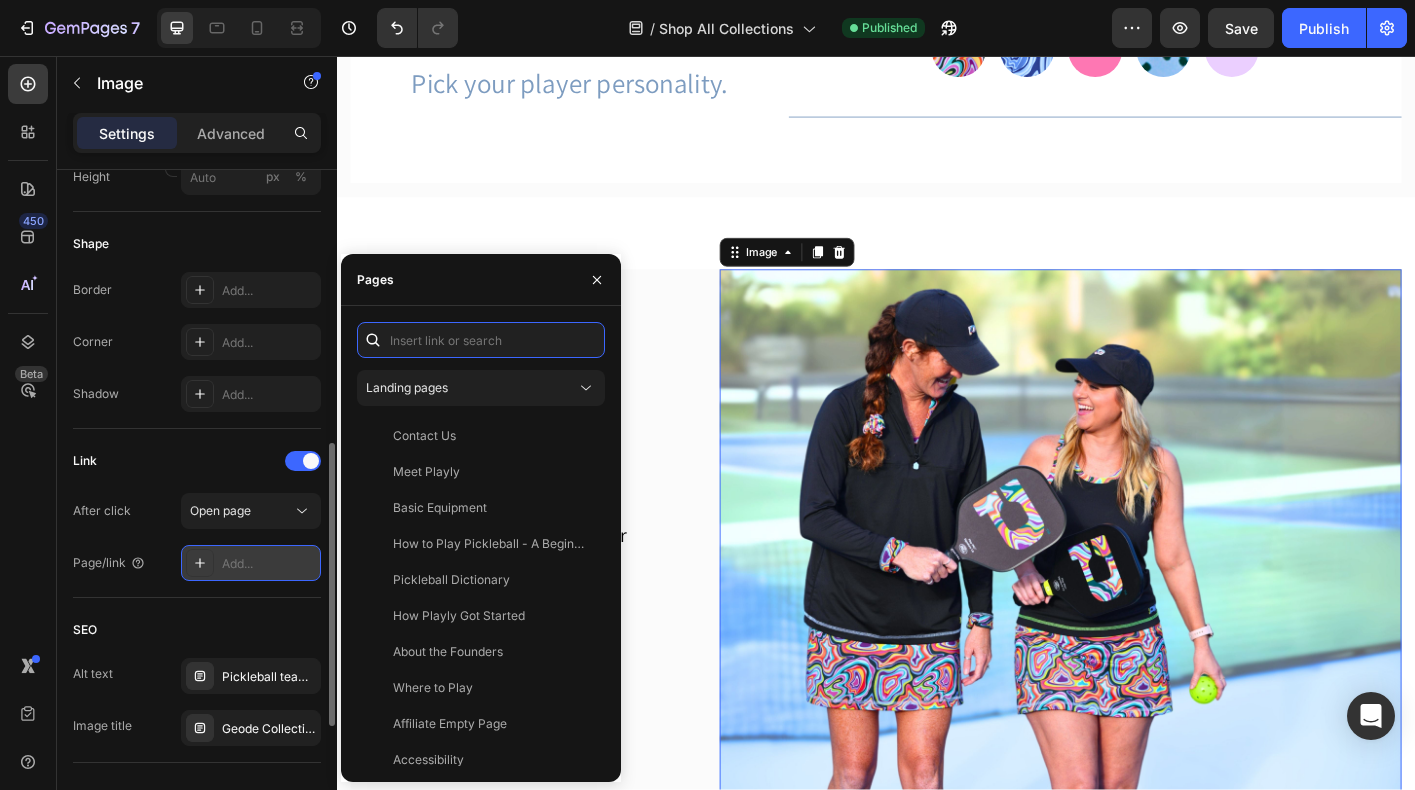 paste on "https://playly.store/pages/geode-collection-2?_ab=0&key=1743015806404" 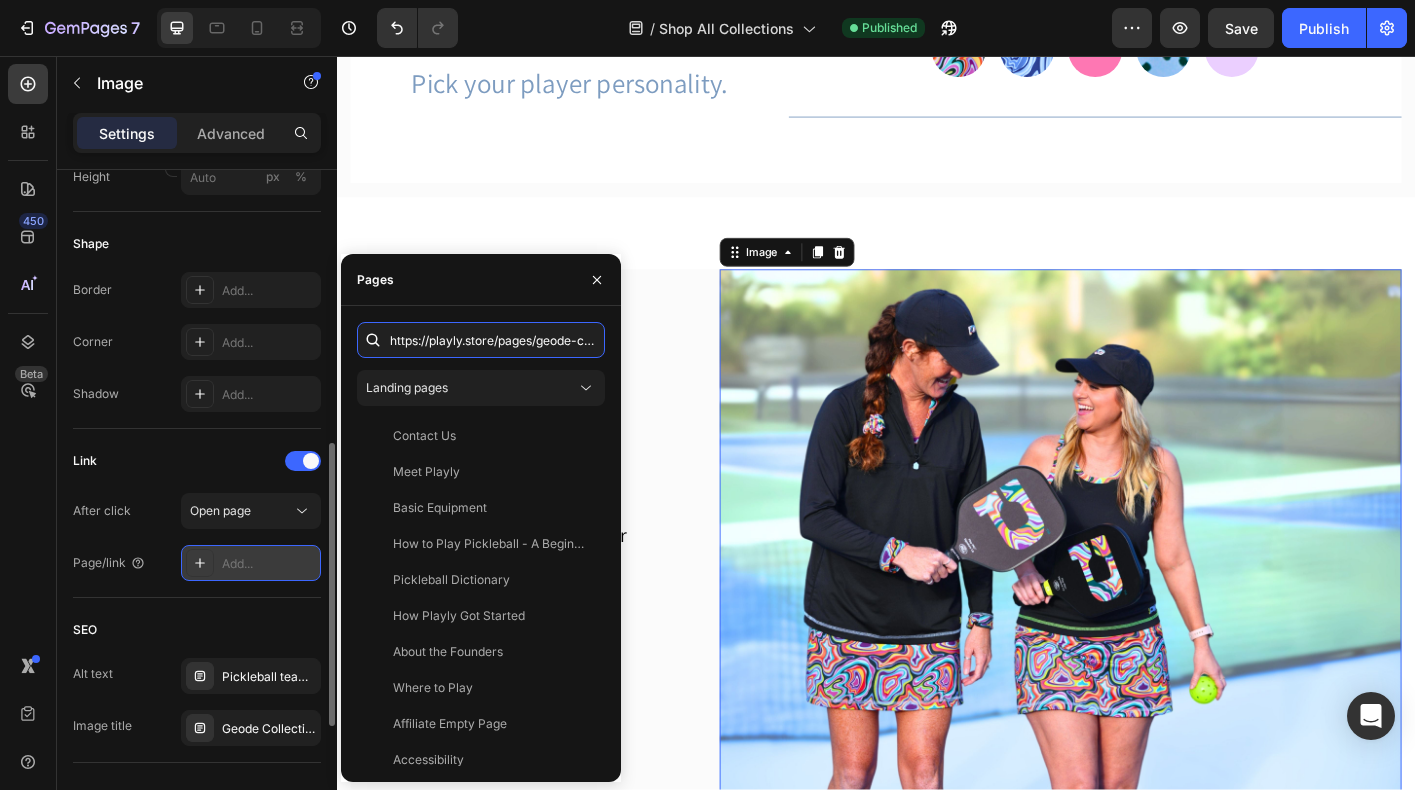 scroll, scrollTop: 0, scrollLeft: 251, axis: horizontal 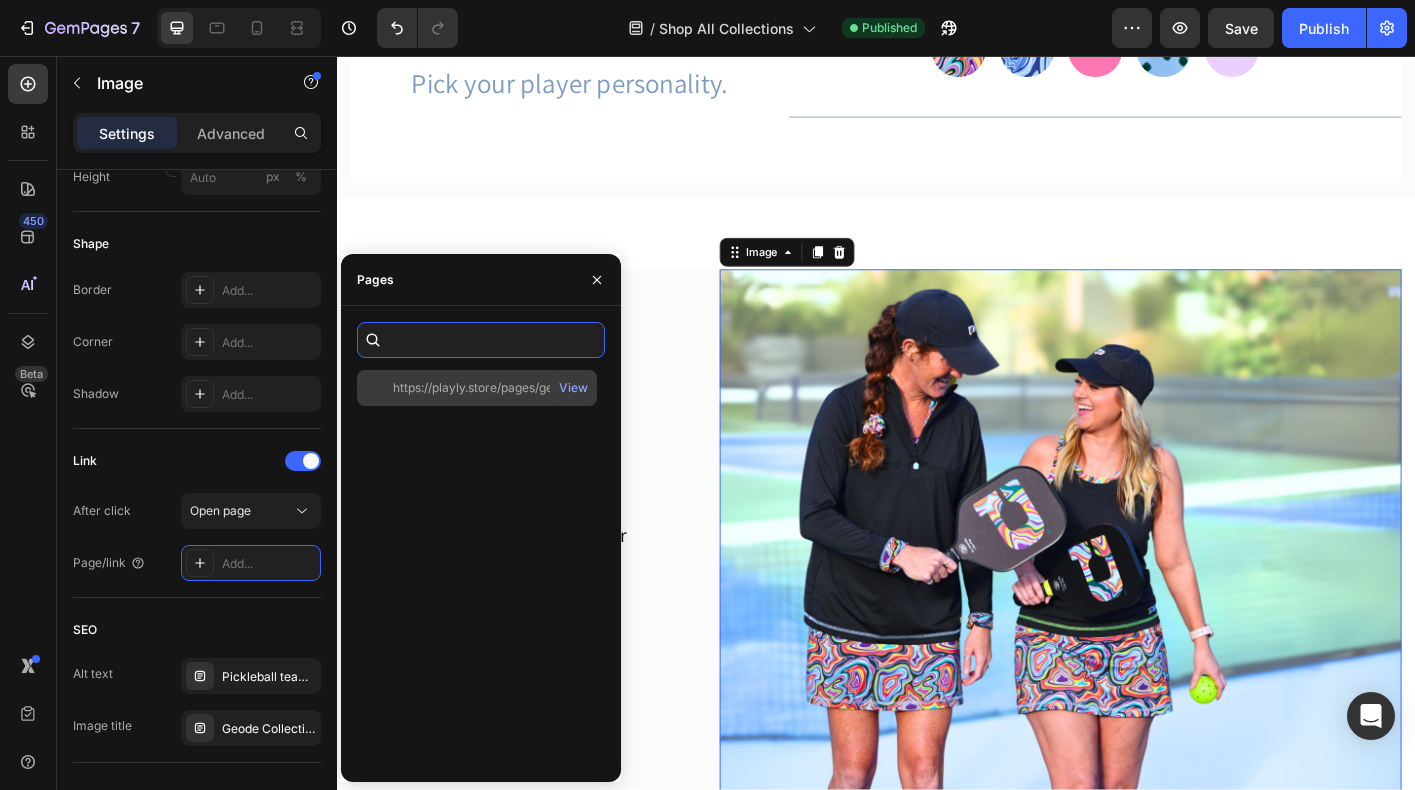 type on "https://playly.store/pages/geode-collection-2?_ab=0&key=1743015806404" 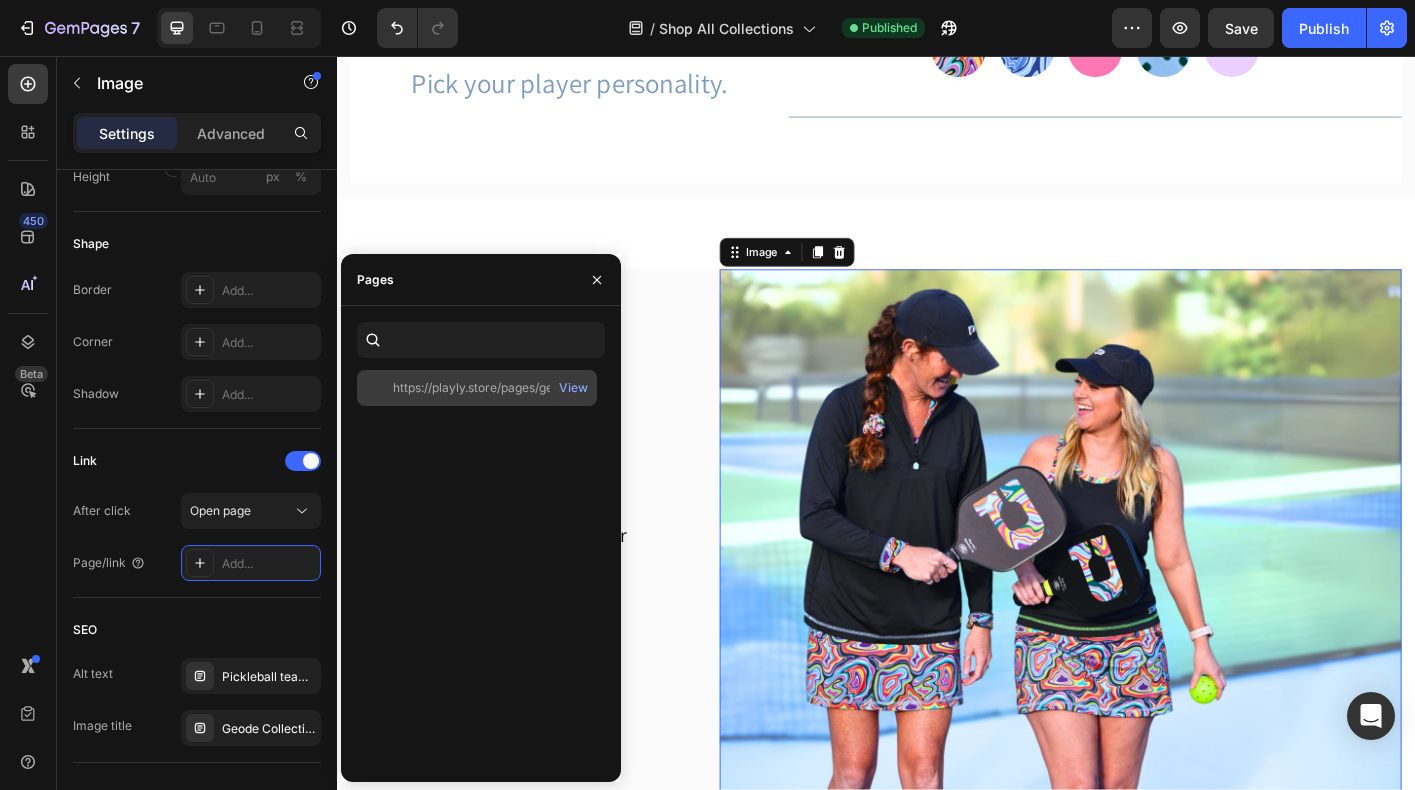 scroll, scrollTop: 0, scrollLeft: 0, axis: both 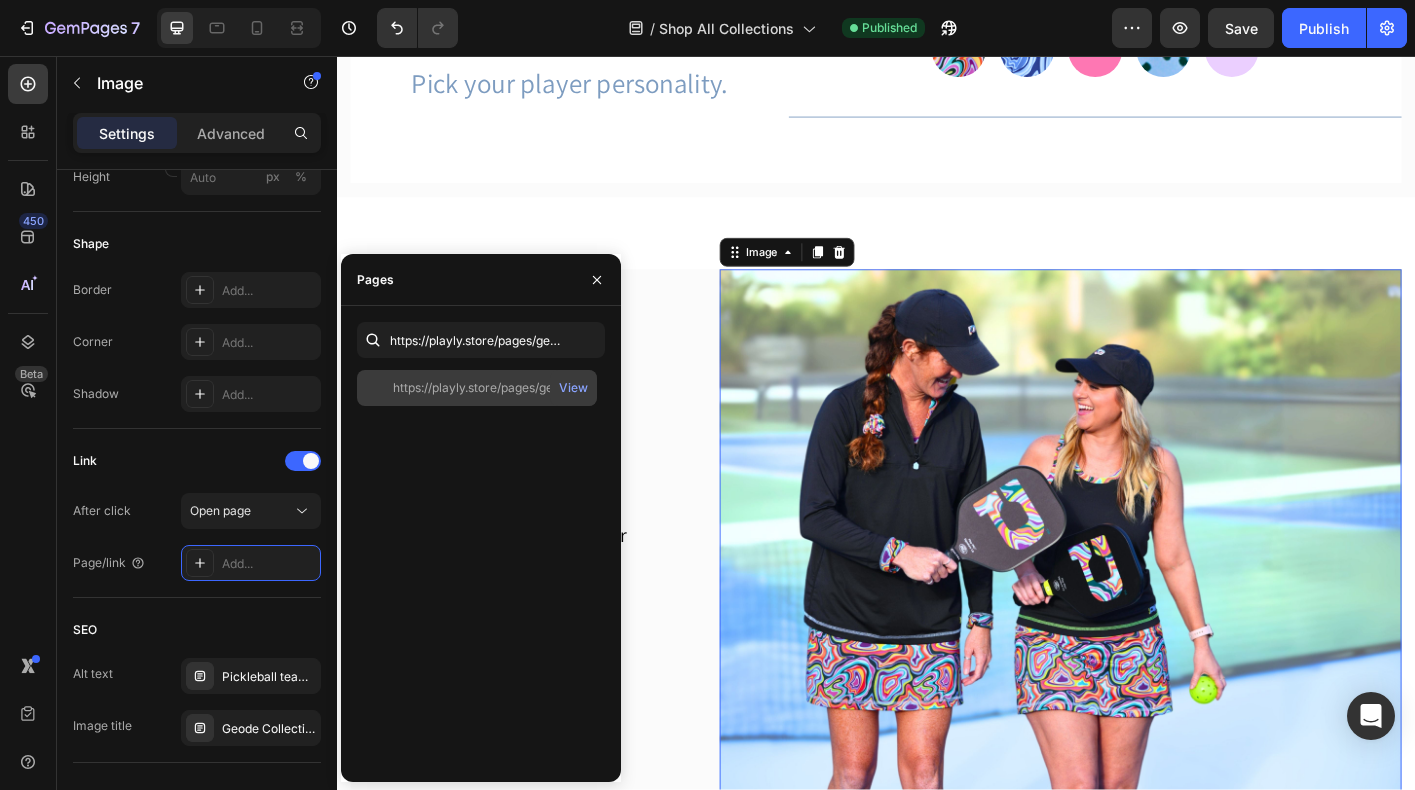 click on "https://playly.store/pages/geode-collection-2?_ab=0&key=1743015806404" 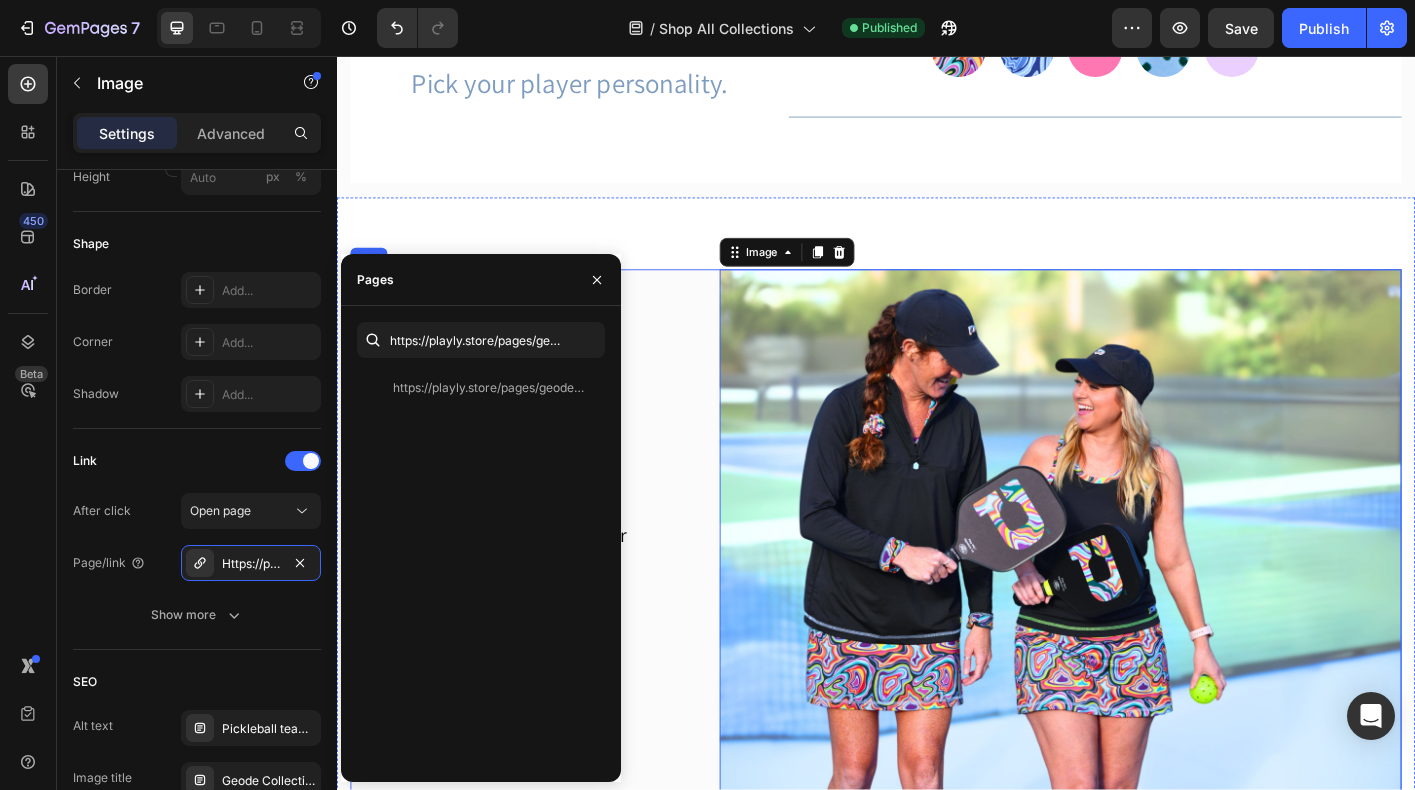 click on "Geode Collection Heading Where it all began - shop our signature print. Text block Row Shop Geode Button Image   40 Row" at bounding box center [937, 606] 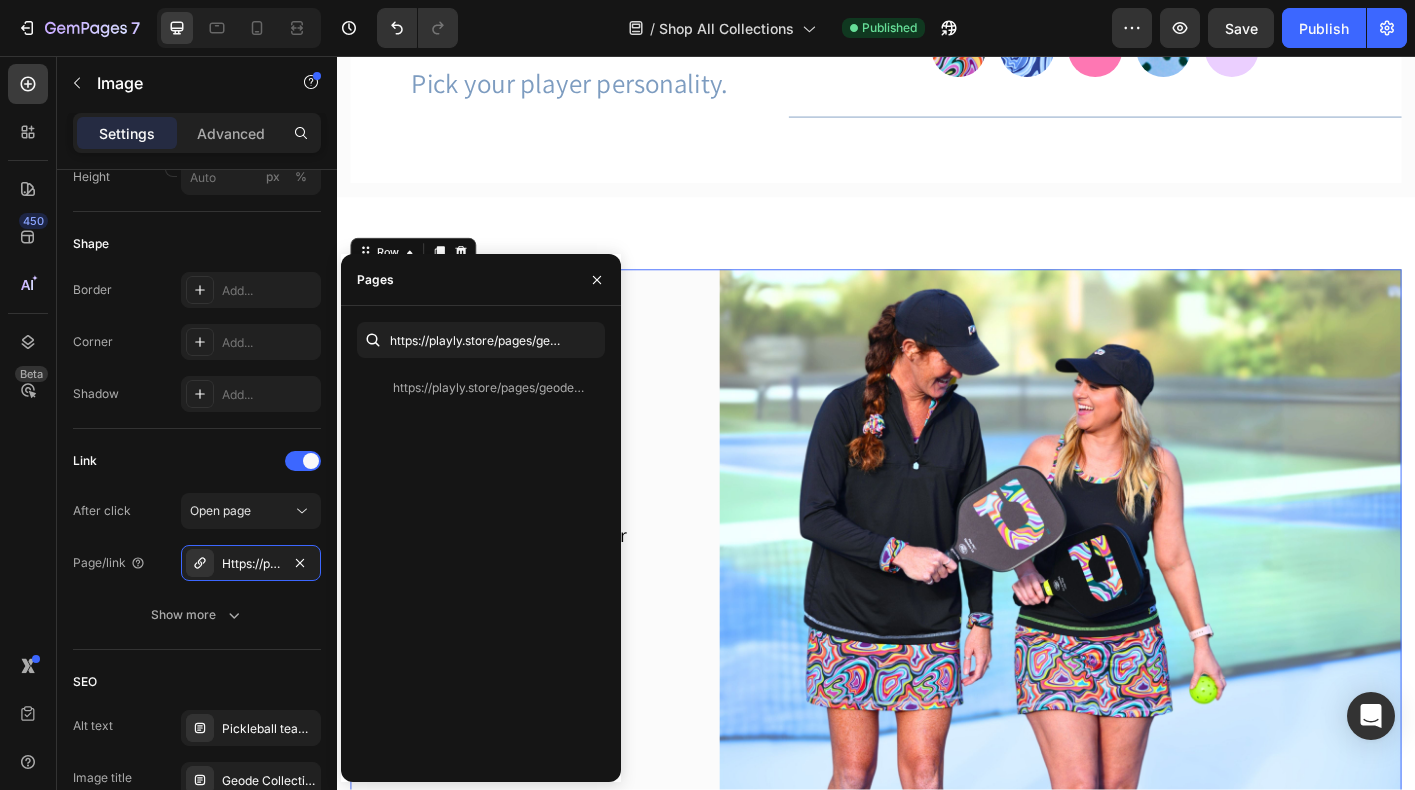 scroll, scrollTop: 0, scrollLeft: 0, axis: both 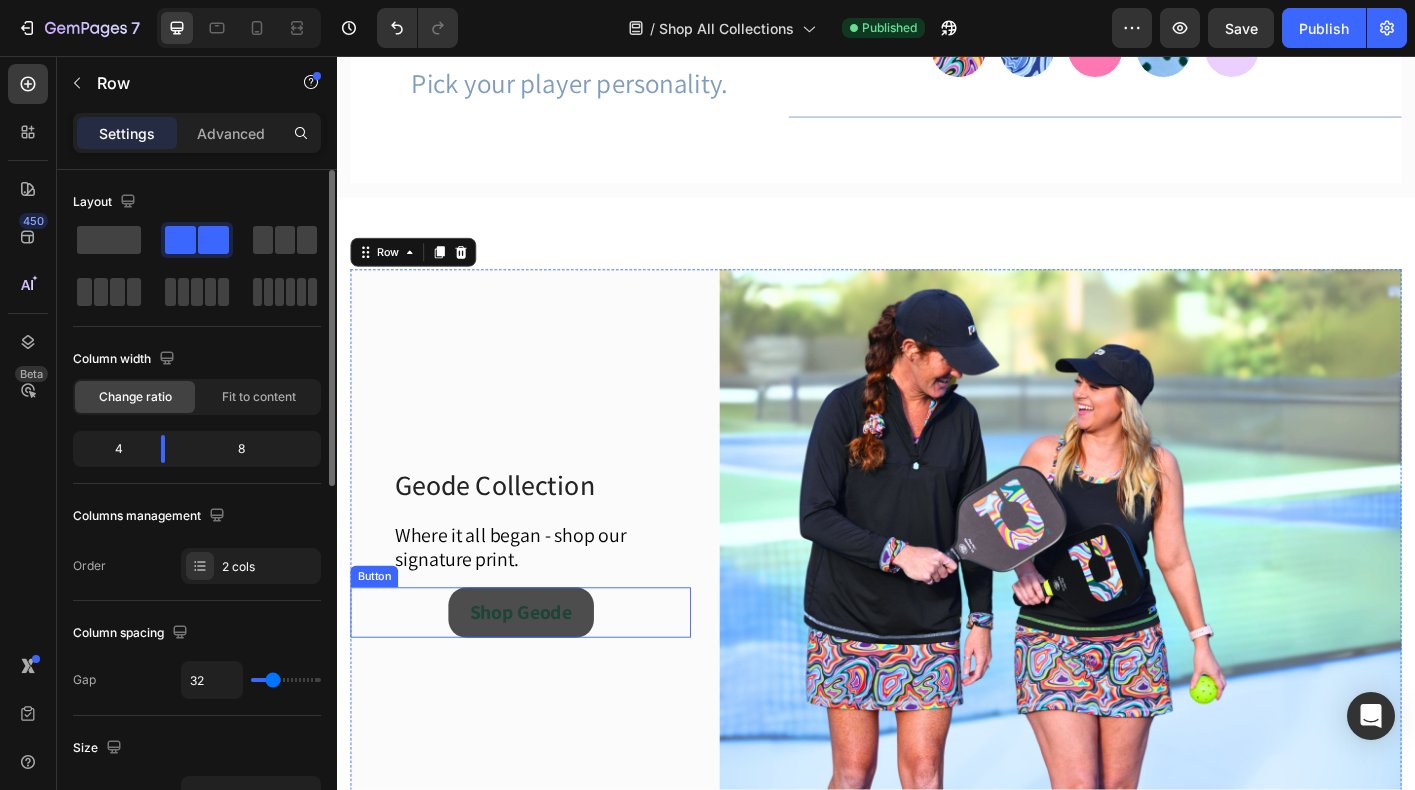 click on "Shop Geode" at bounding box center (542, 676) 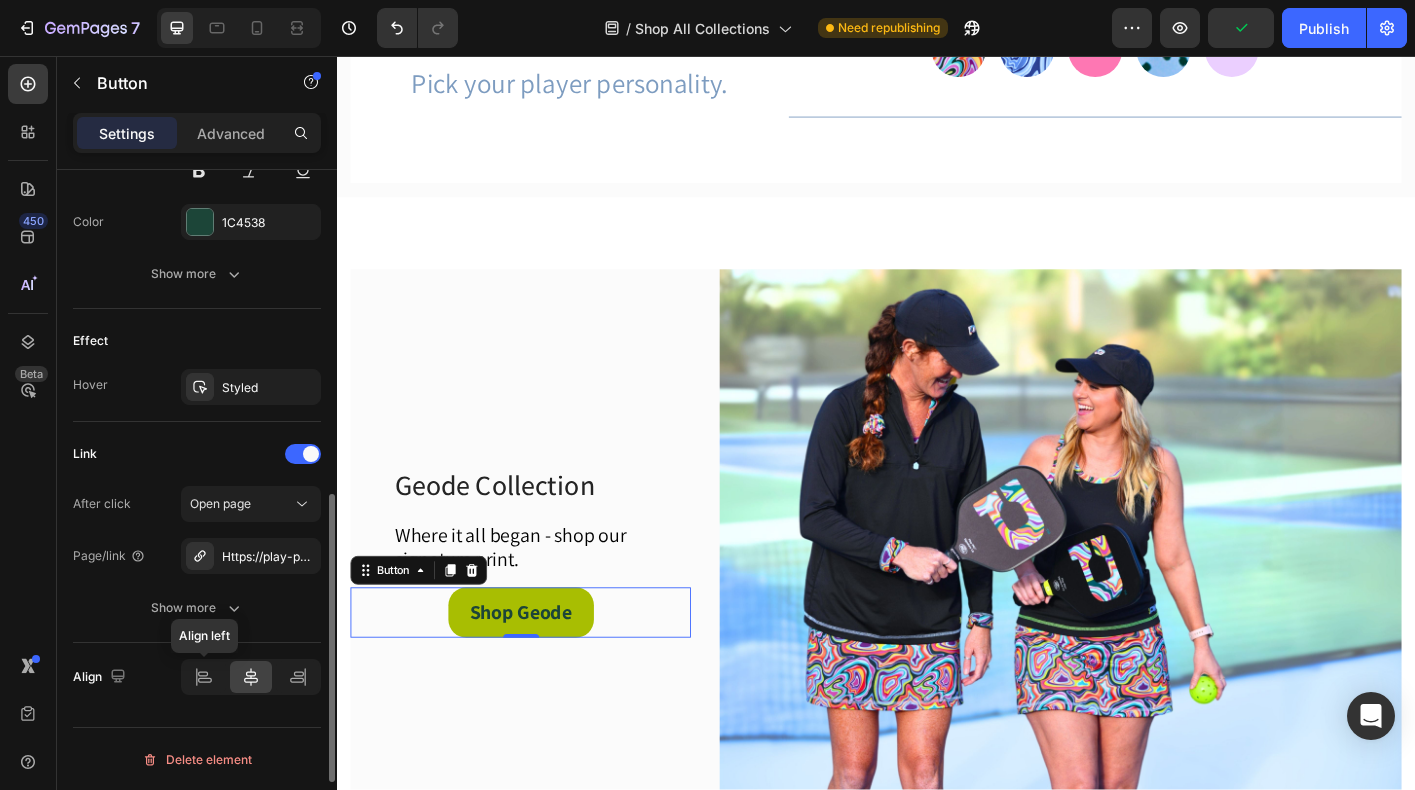 scroll, scrollTop: 913, scrollLeft: 0, axis: vertical 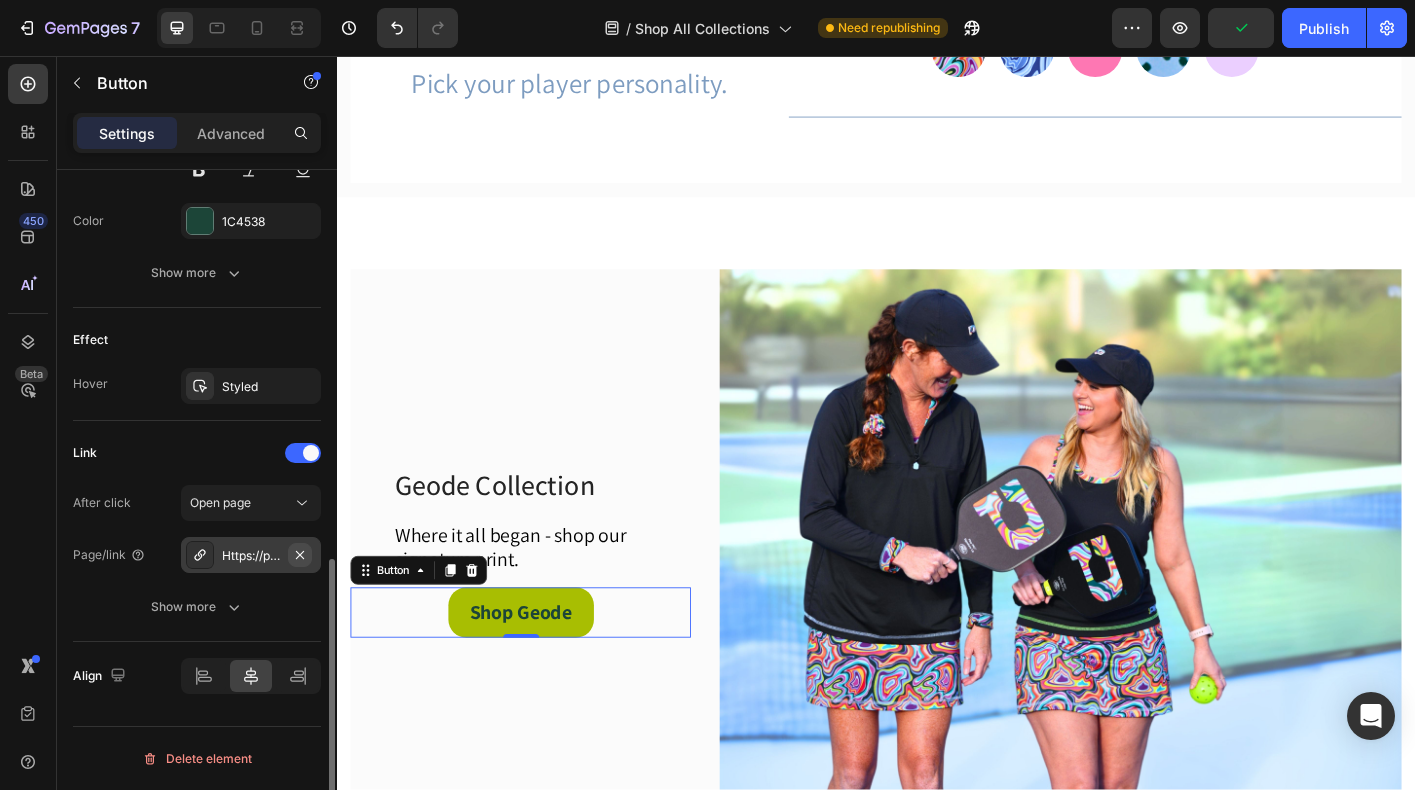 click 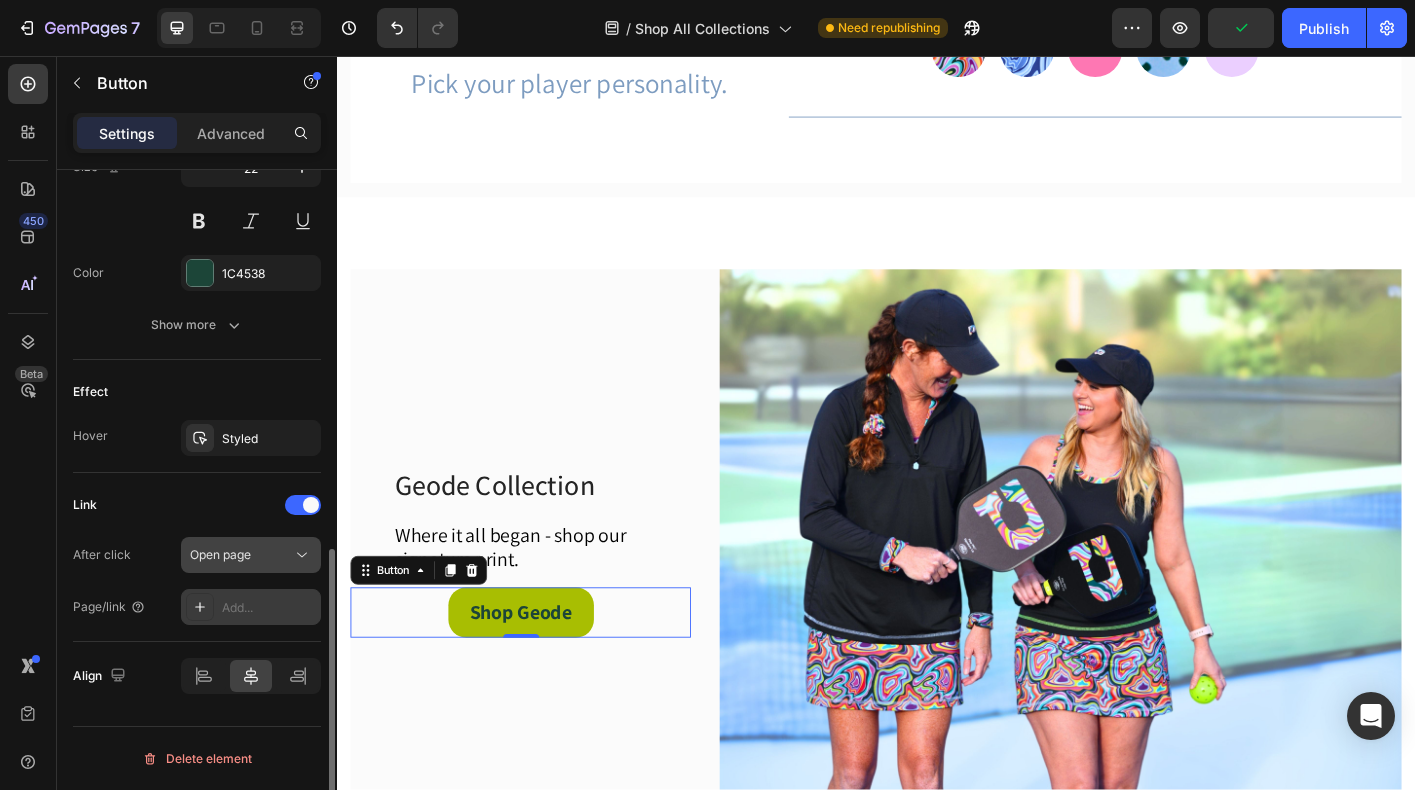 scroll, scrollTop: 861, scrollLeft: 0, axis: vertical 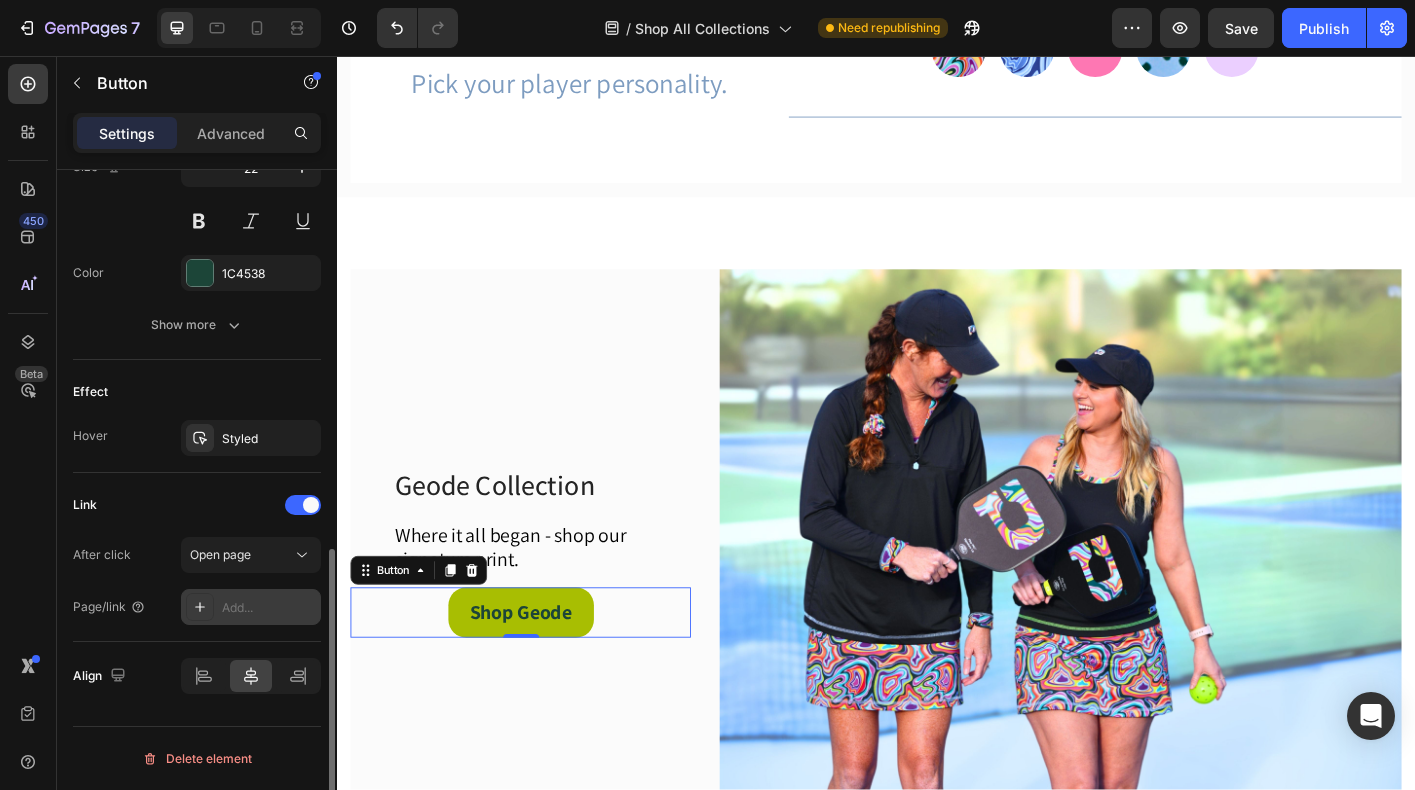 click on "Add..." at bounding box center [269, 608] 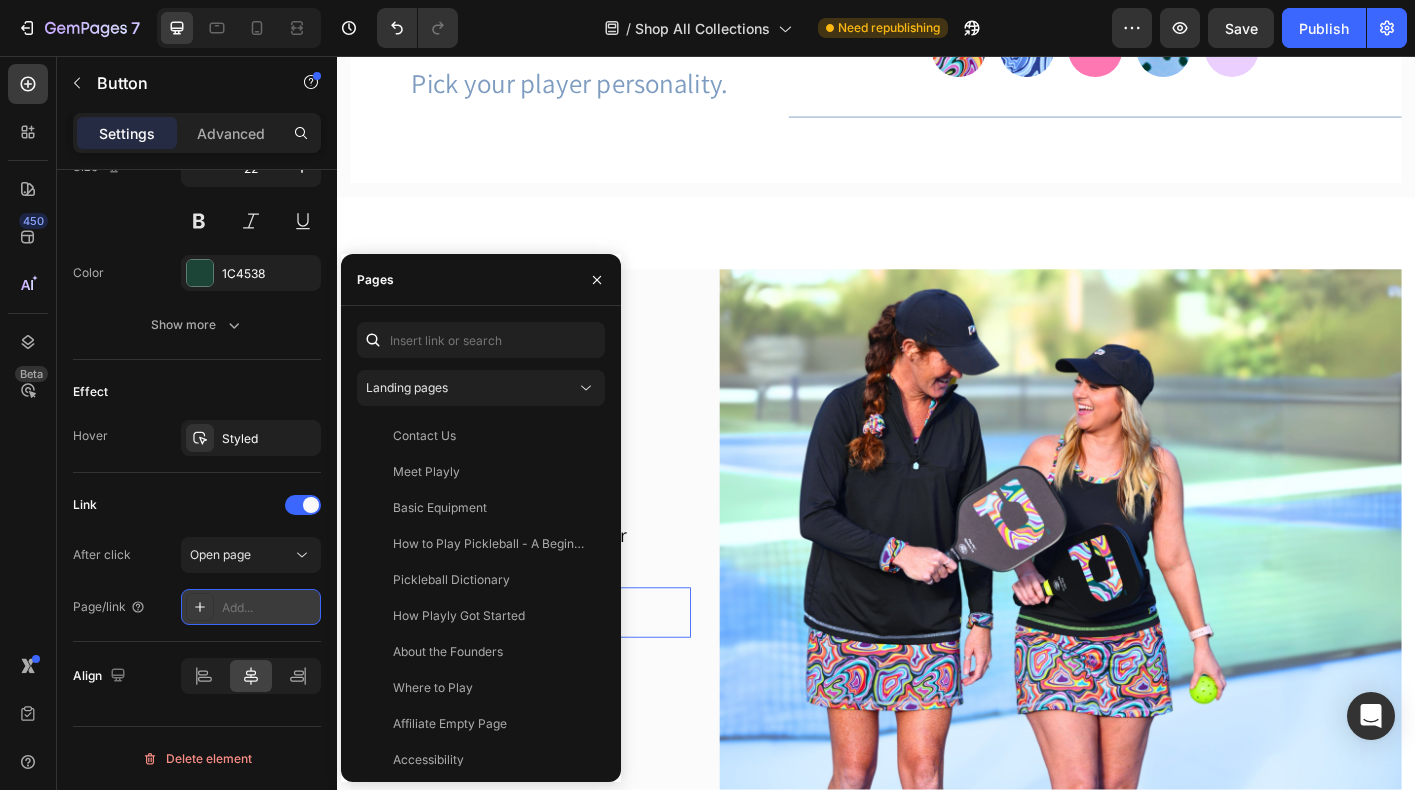 click on "Add..." at bounding box center [269, 608] 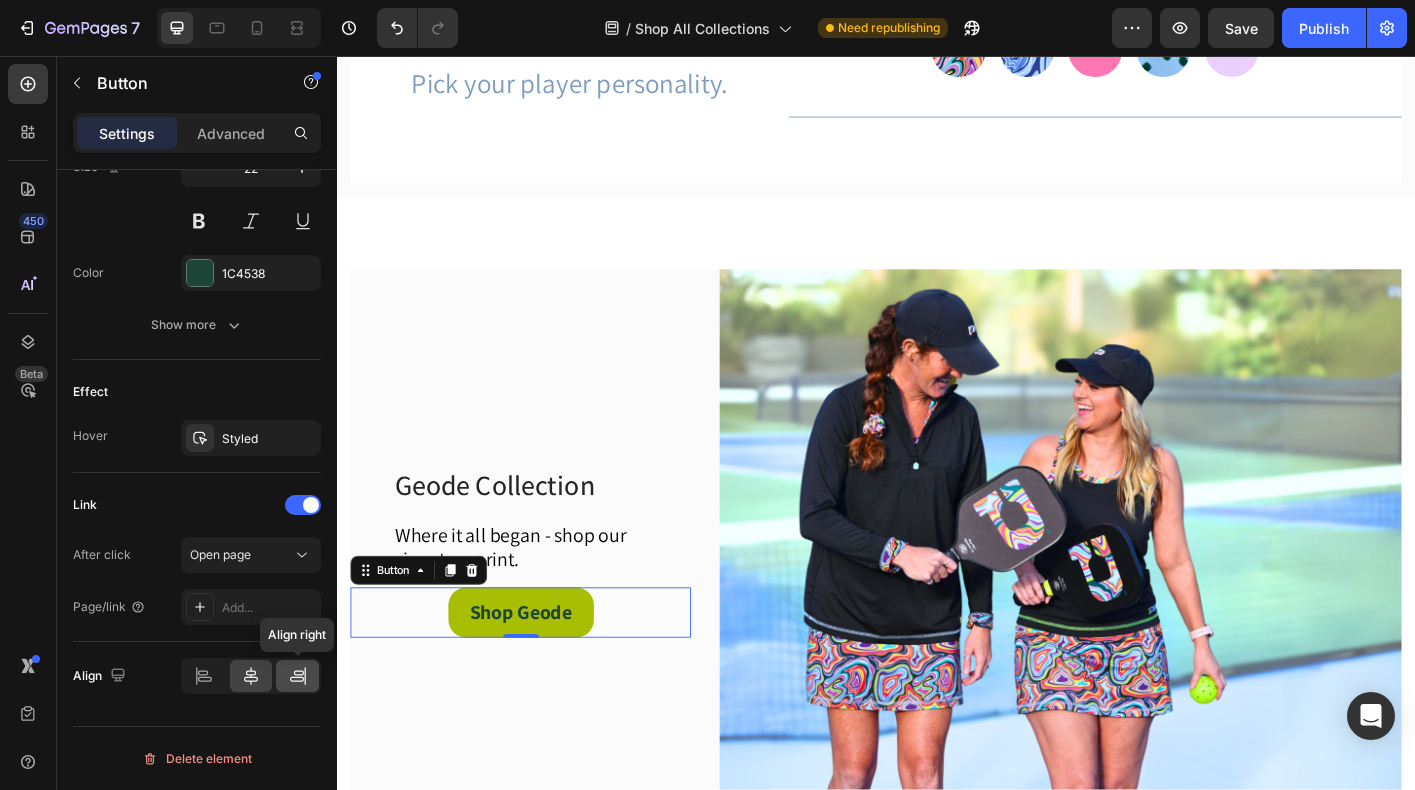 click 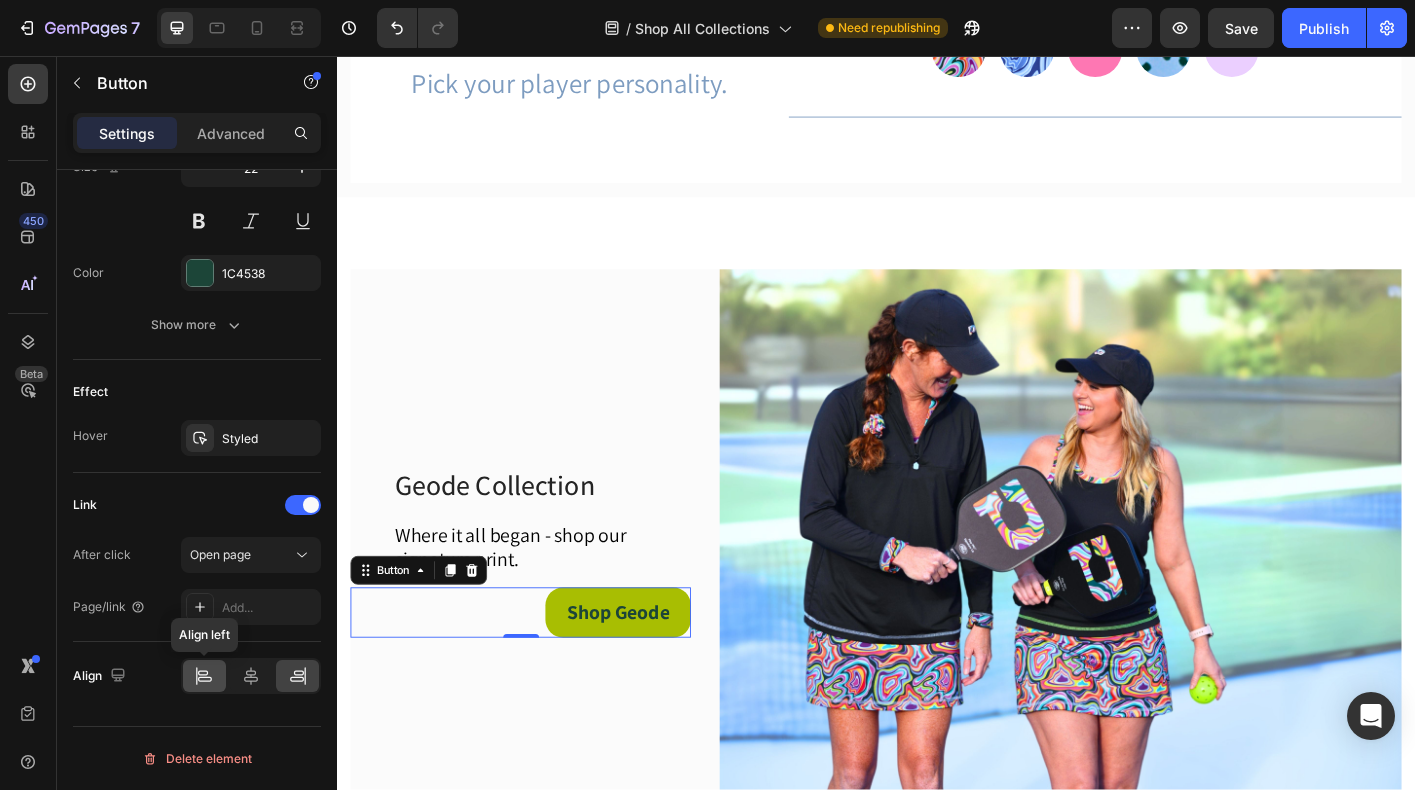 click 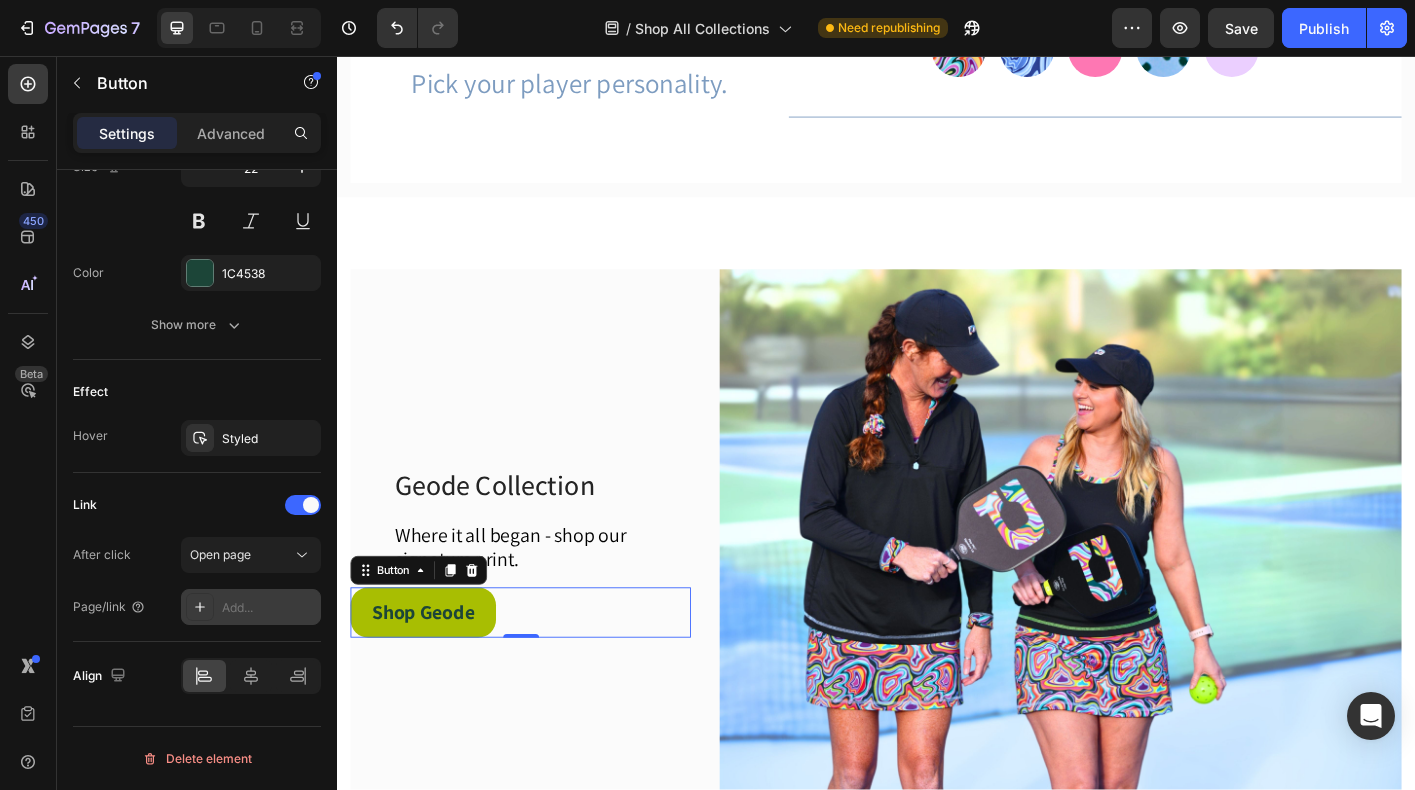 click on "Add..." at bounding box center [269, 608] 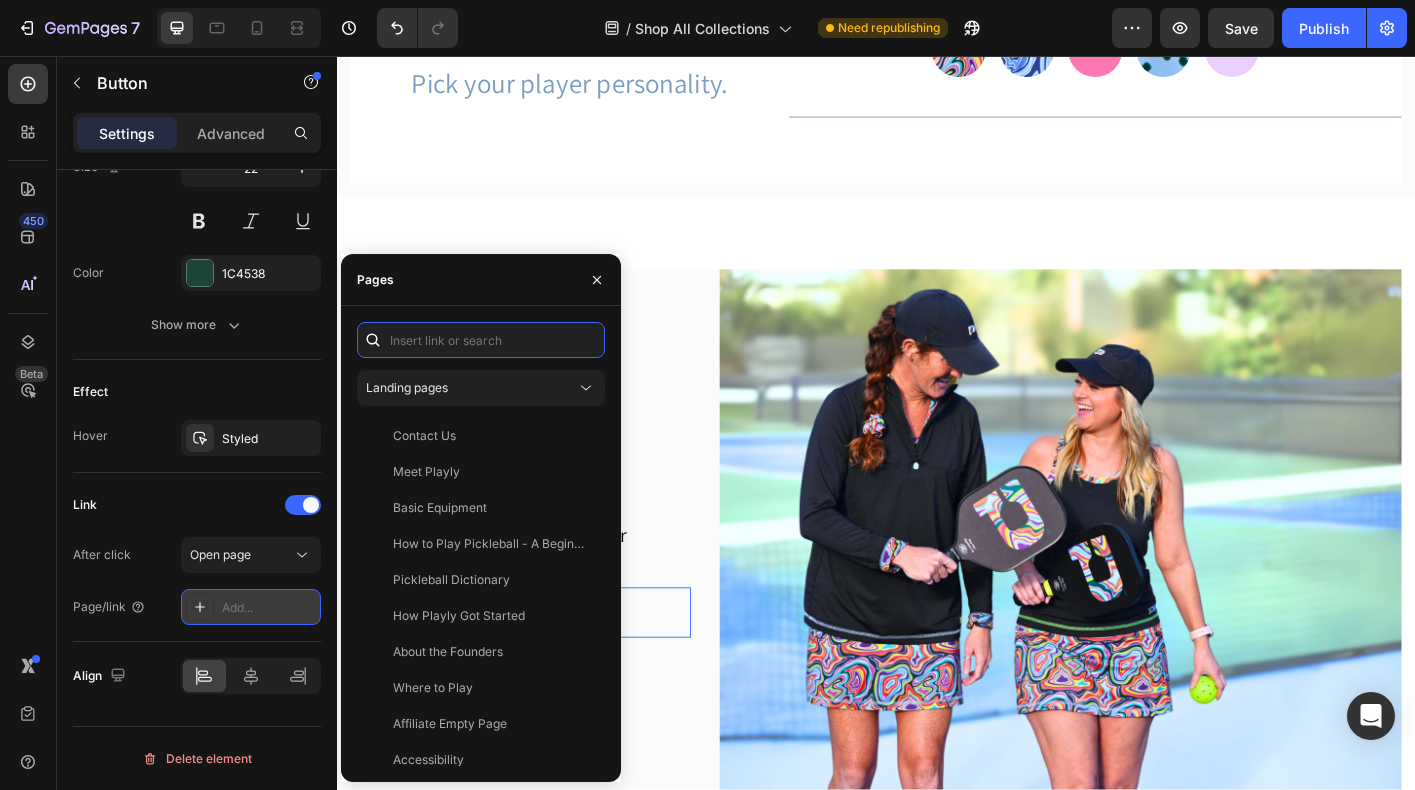 paste on "https://playly.store/pages/geode-collection-2?_ab=0&key=1743015806404" 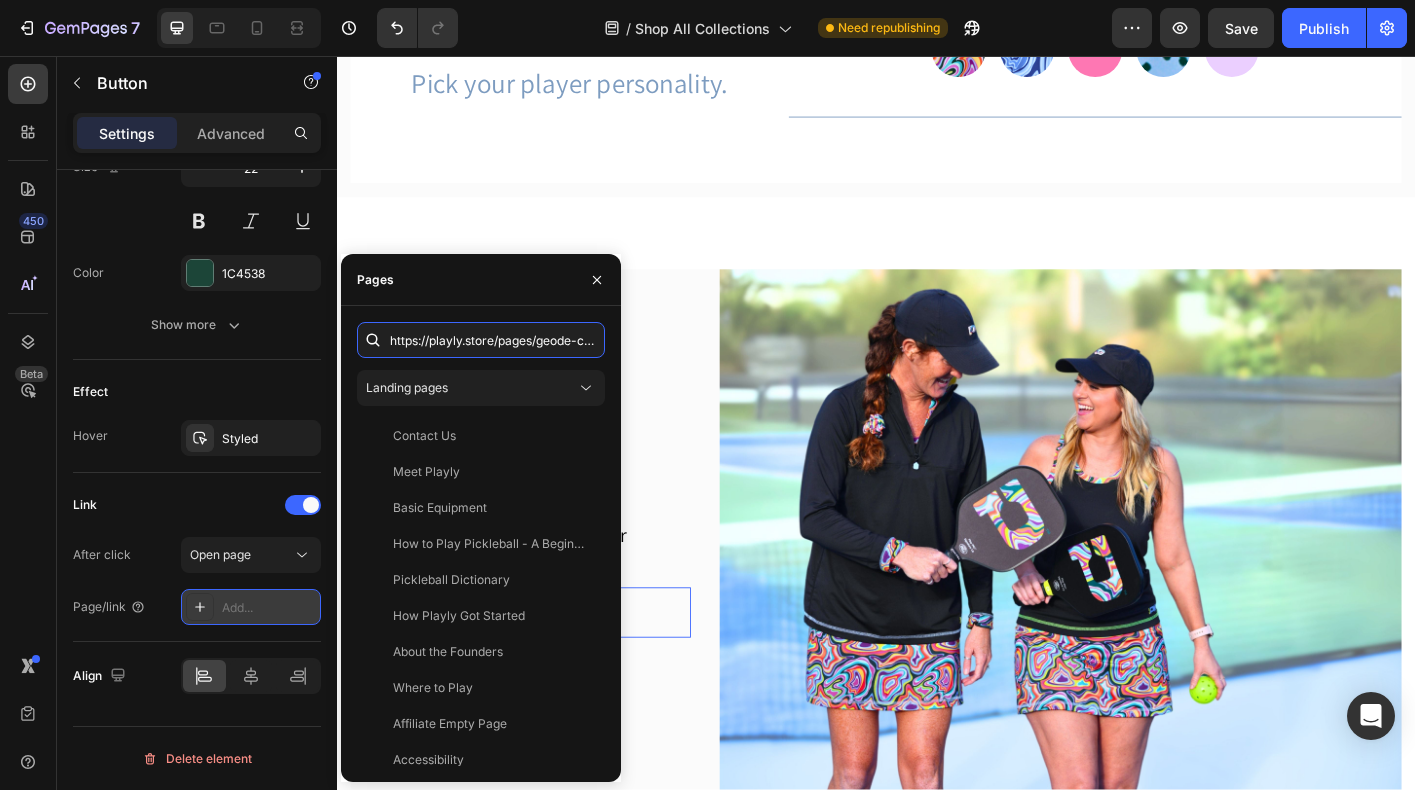 scroll, scrollTop: 0, scrollLeft: 251, axis: horizontal 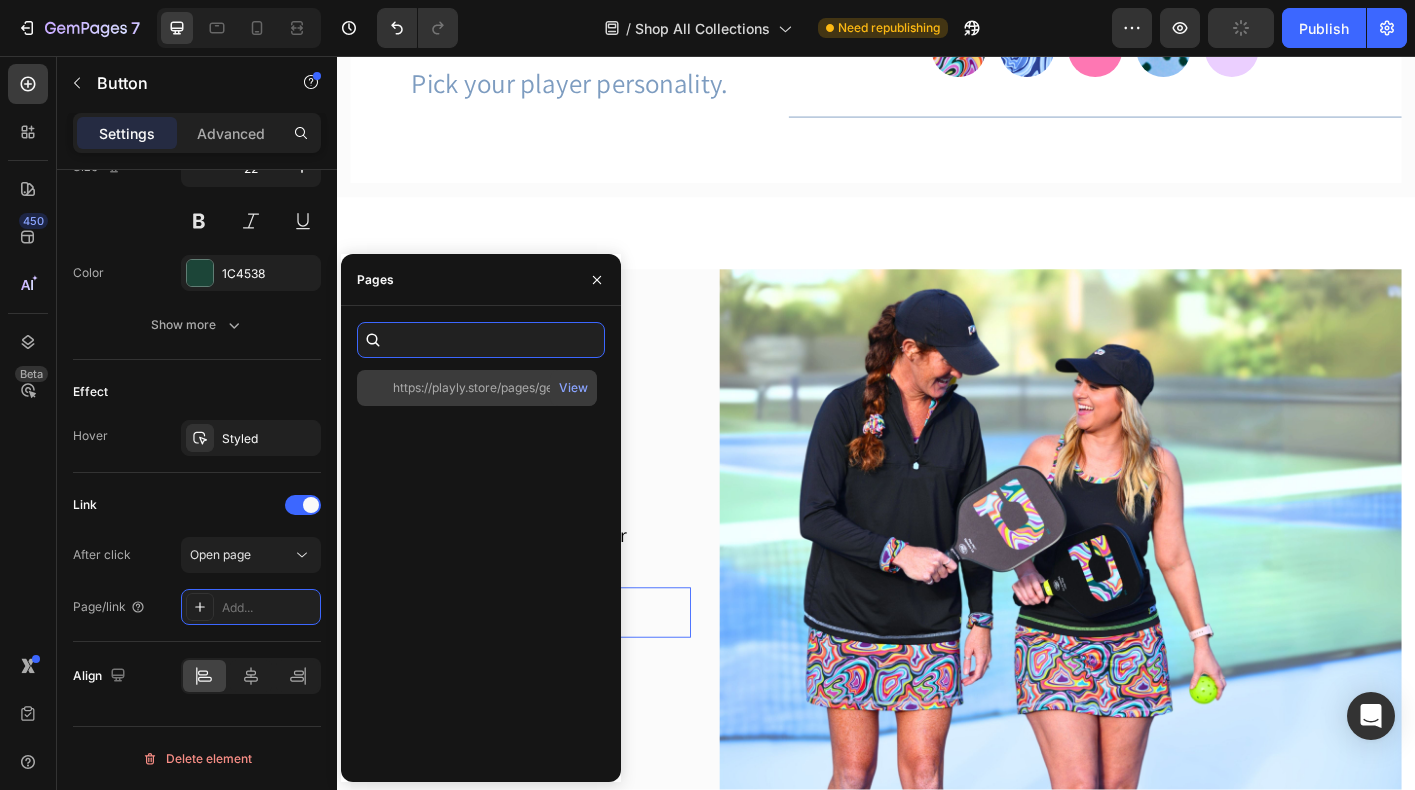 type on "https://playly.store/pages/geode-collection-2?_ab=0&key=1743015806404" 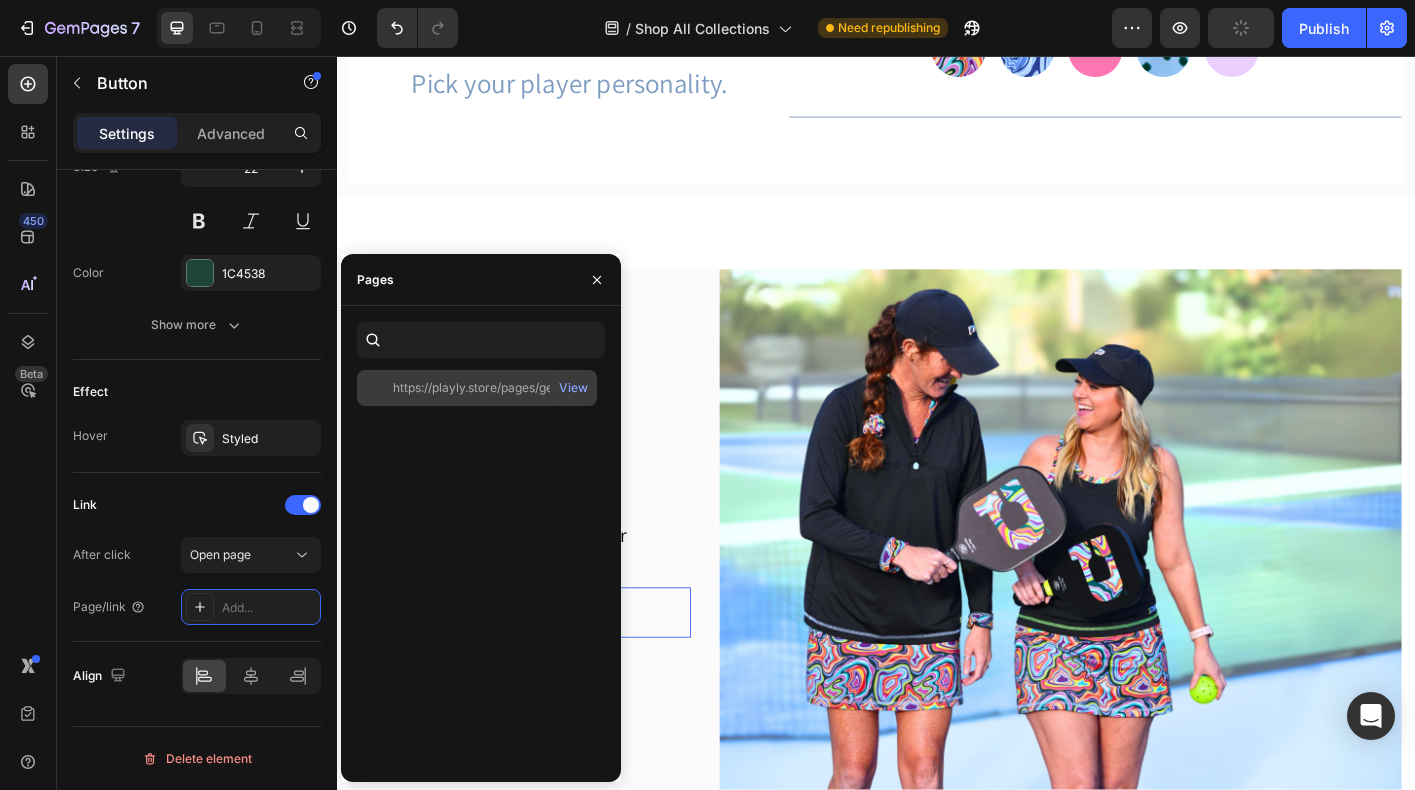 scroll, scrollTop: 0, scrollLeft: 0, axis: both 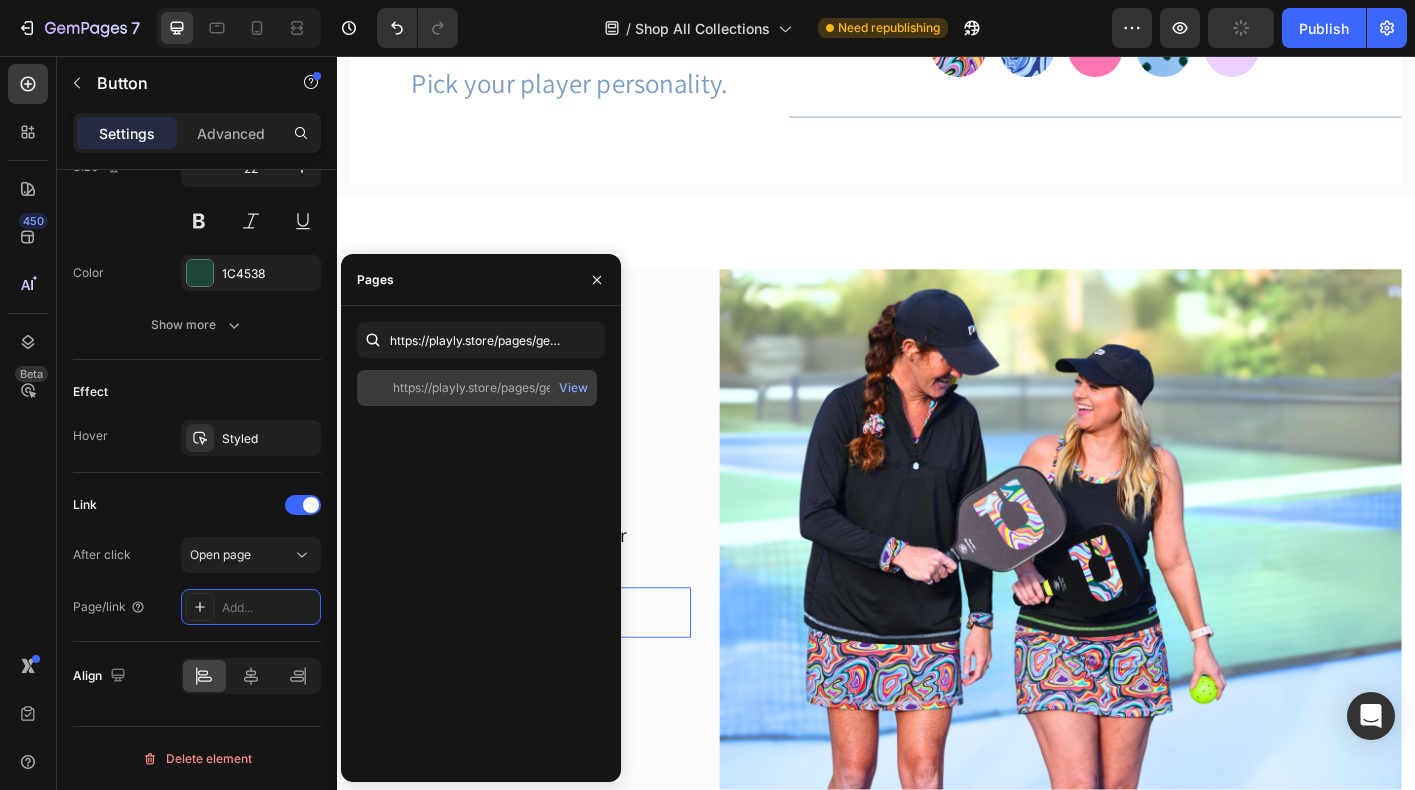 click on "https://playly.store/pages/geode-collection-2?_ab=0&key=1743015806404" 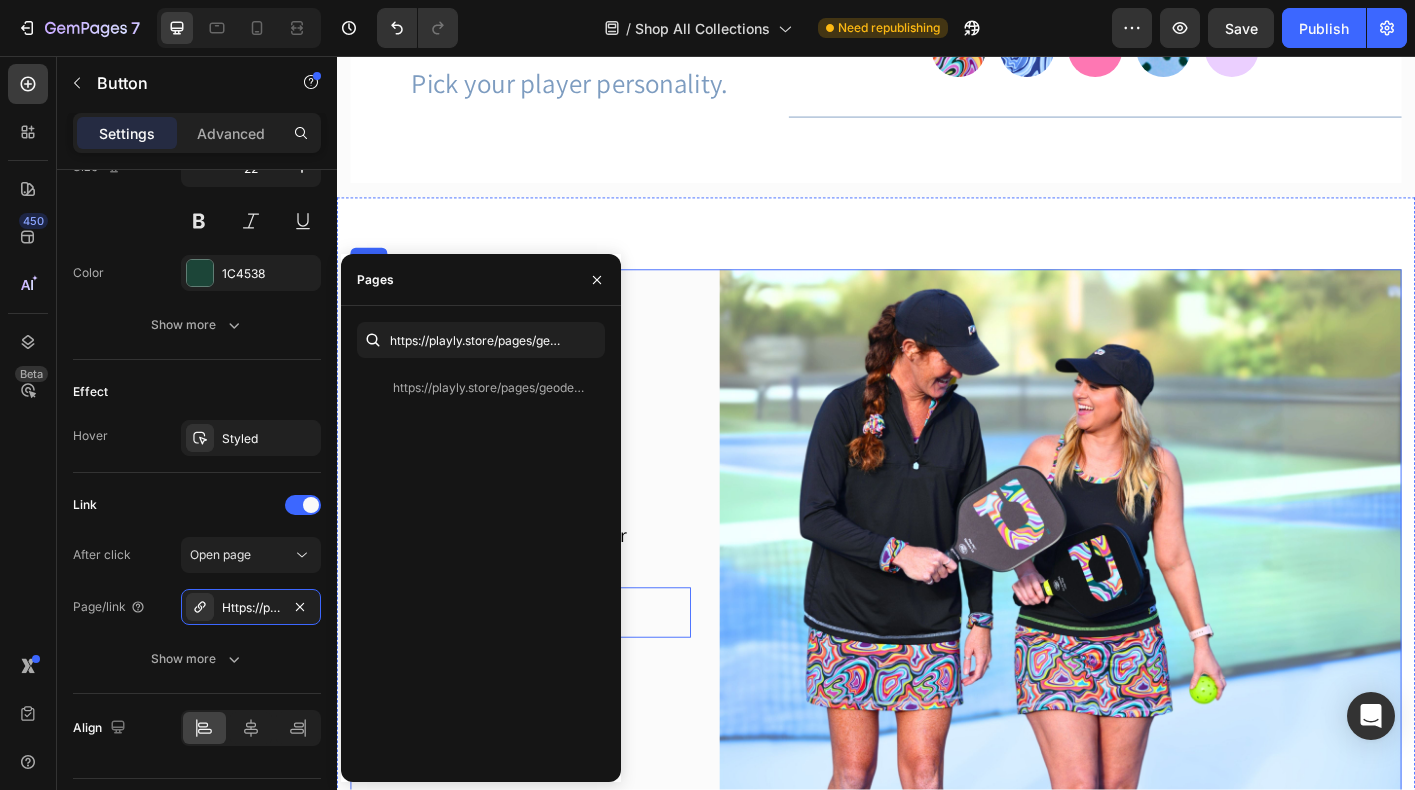 click on "Geode Collection Heading Where it all began - shop our signature print. Text block Row Shop Geode Button   0" at bounding box center [541, 606] 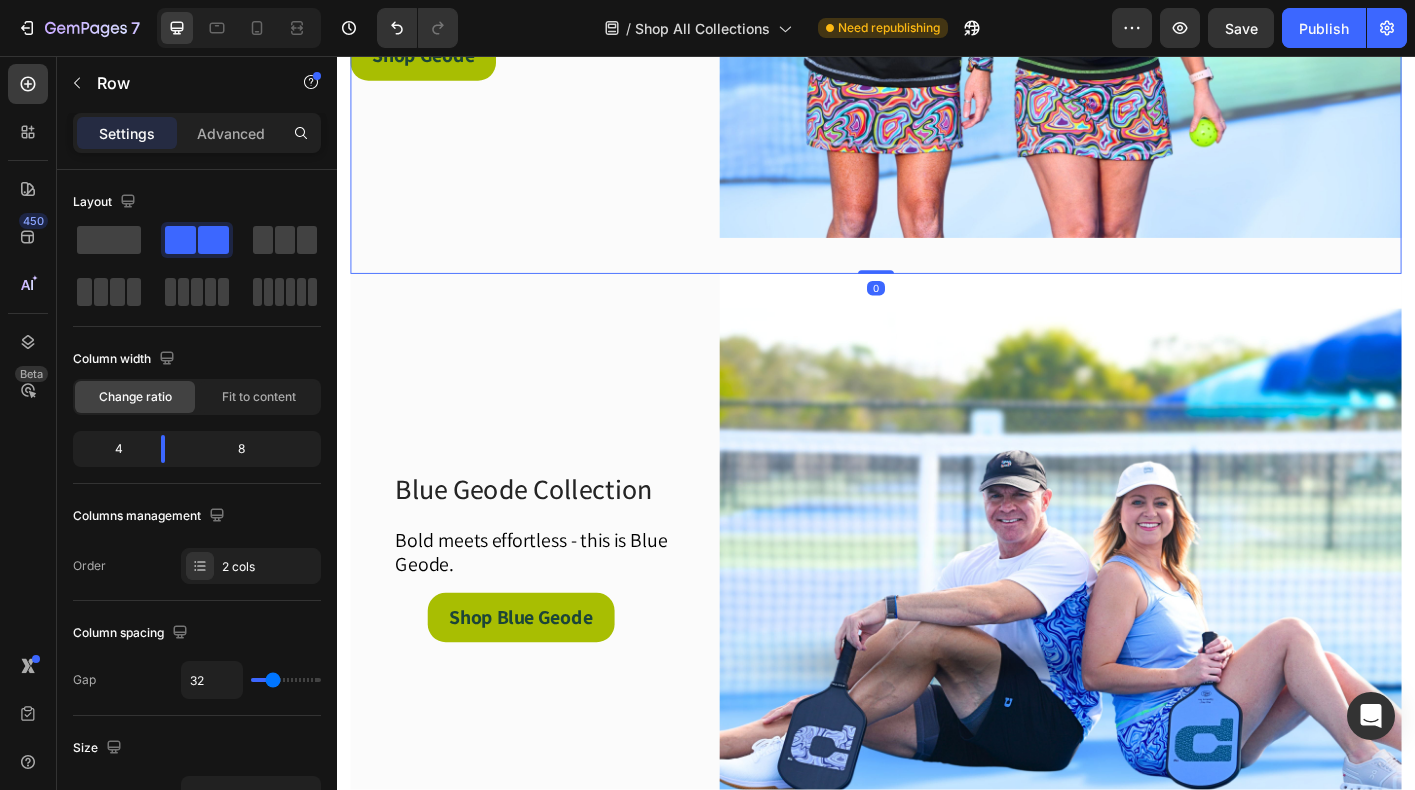 scroll, scrollTop: 1074, scrollLeft: 0, axis: vertical 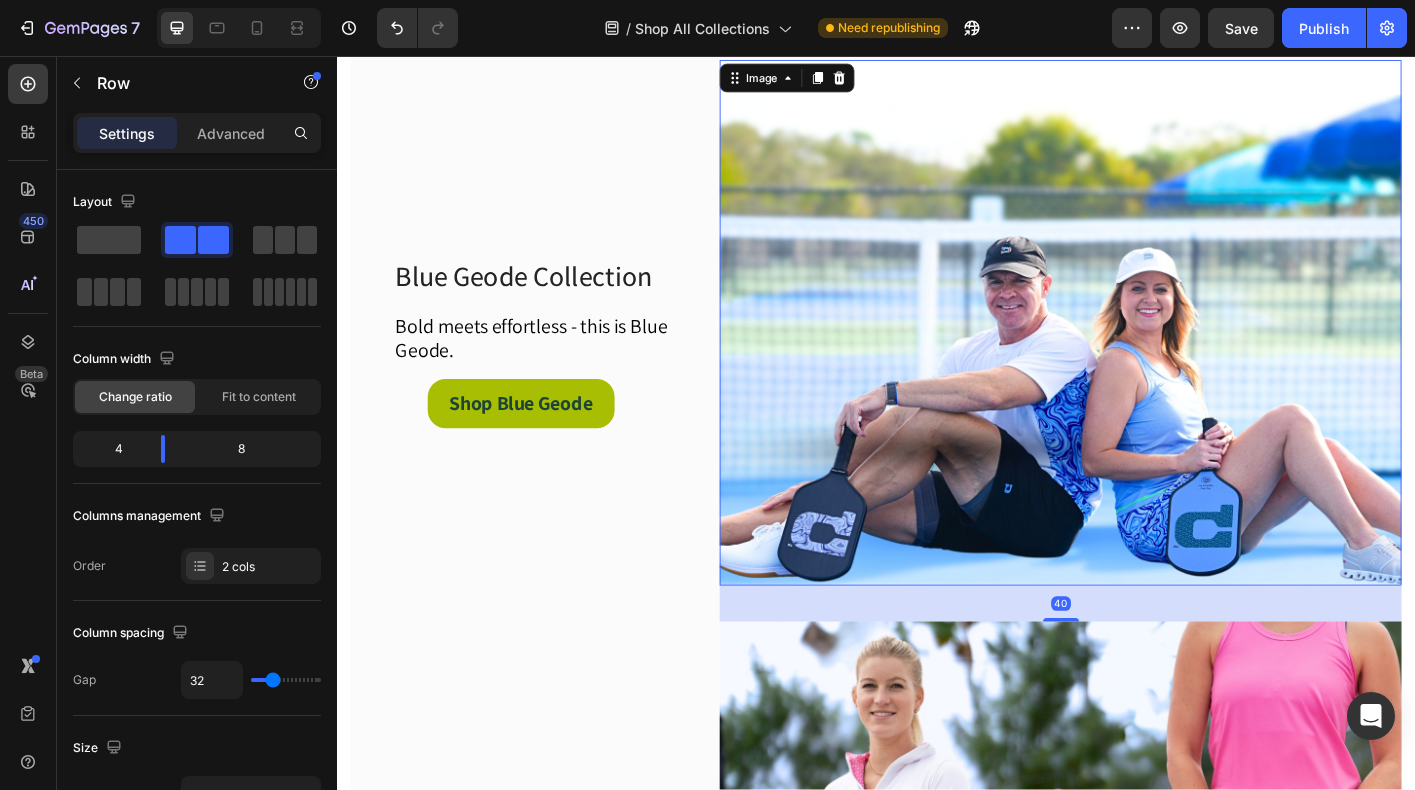 click at bounding box center [1142, 353] 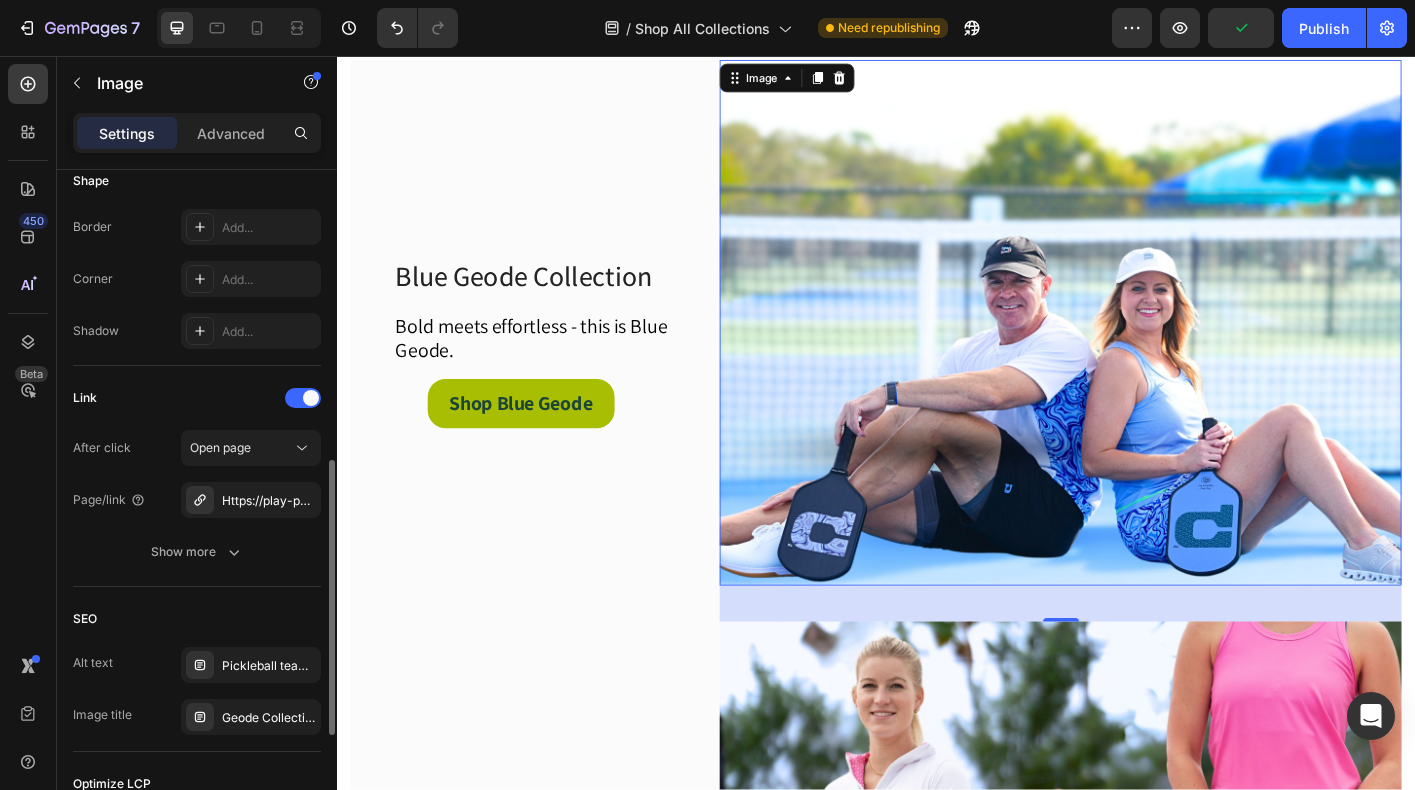 scroll, scrollTop: 717, scrollLeft: 0, axis: vertical 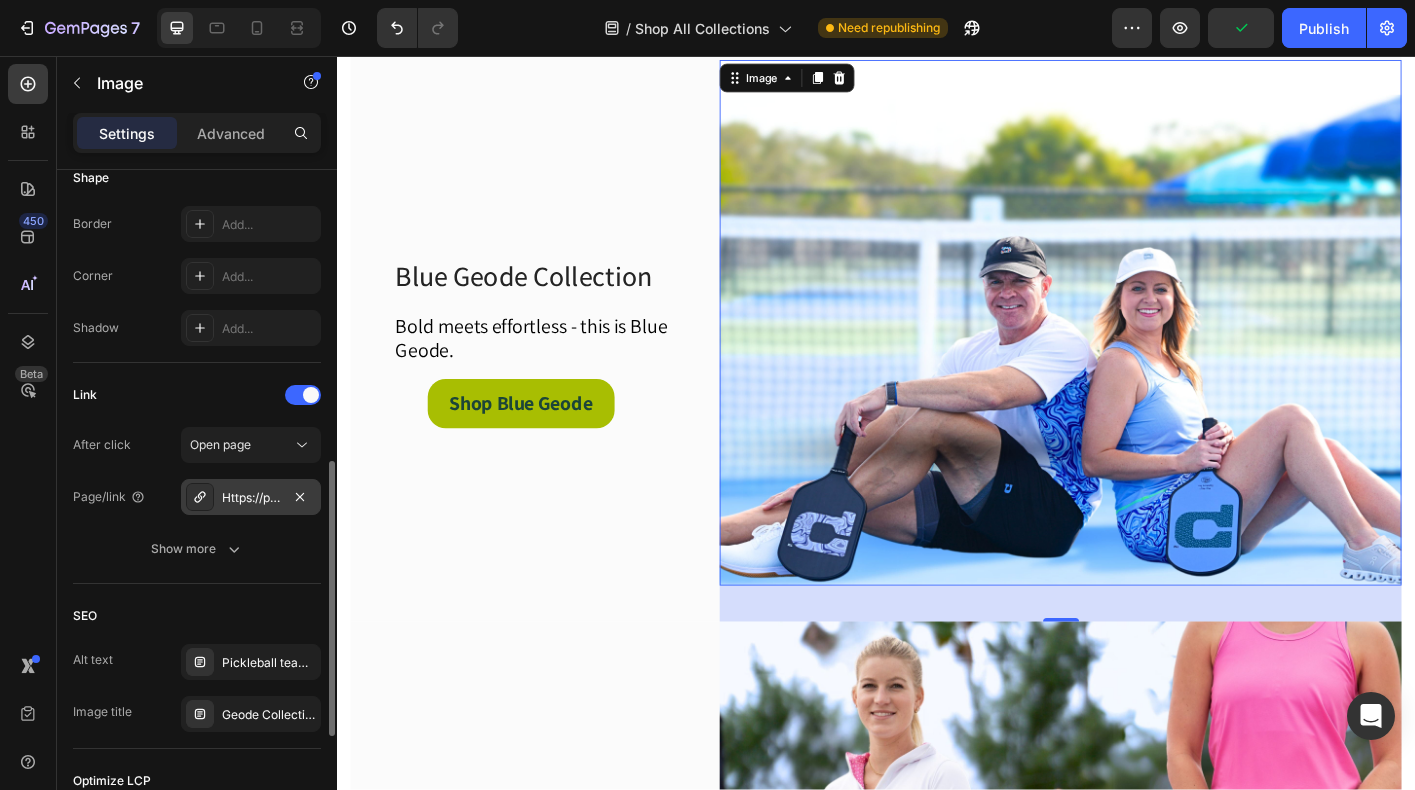 click on "Https://play-pkl.Com/blue-geode" at bounding box center (251, 498) 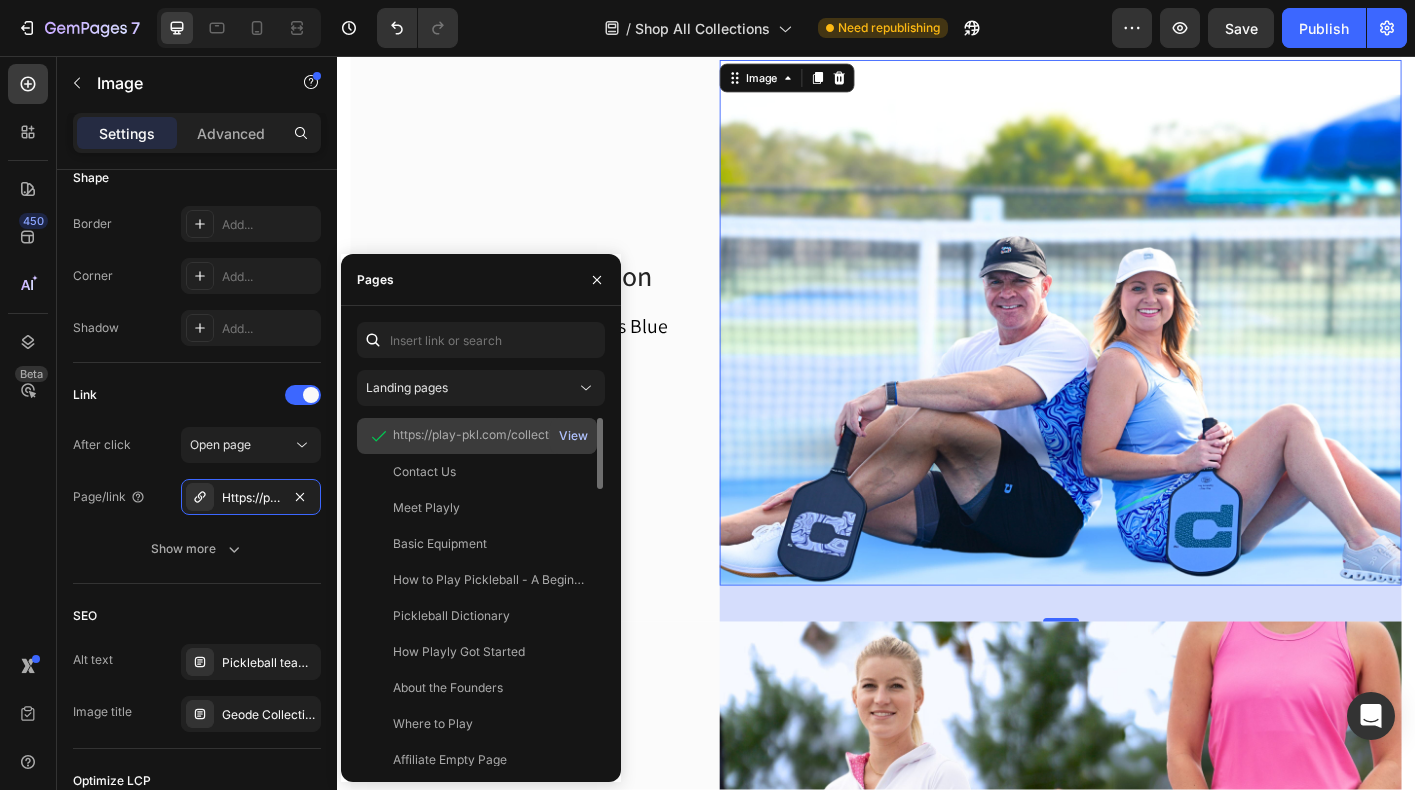 click on "View" at bounding box center (573, 436) 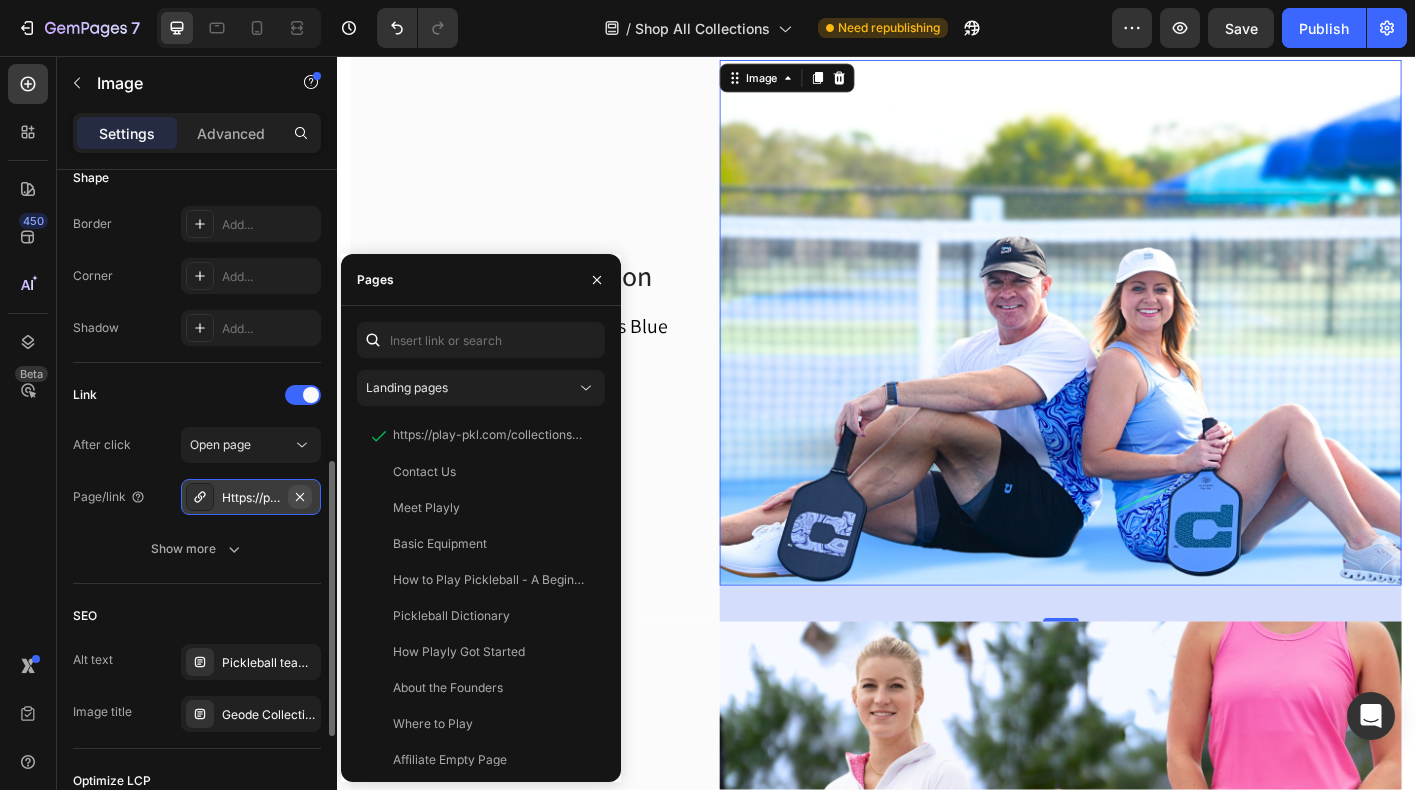 click 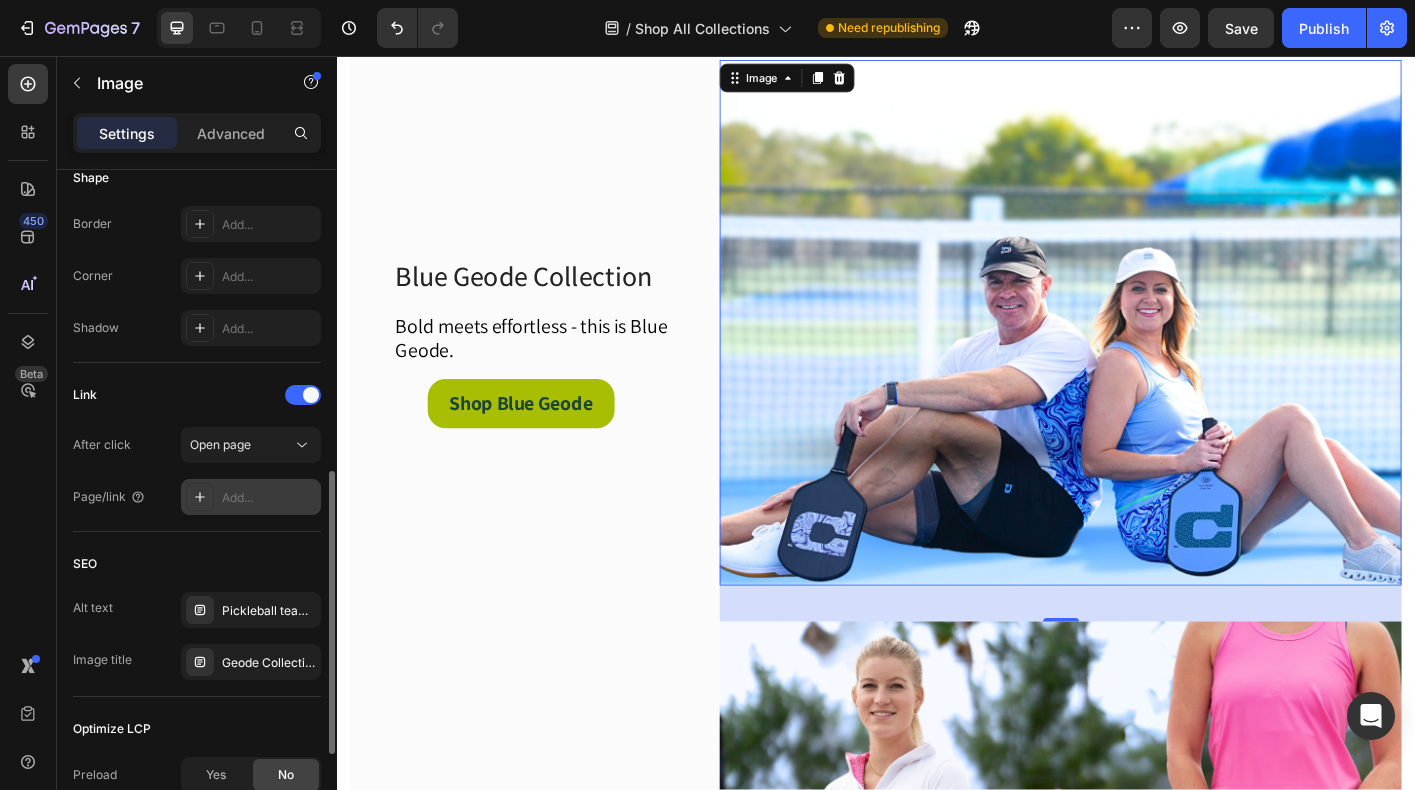 click on "Add..." at bounding box center [269, 498] 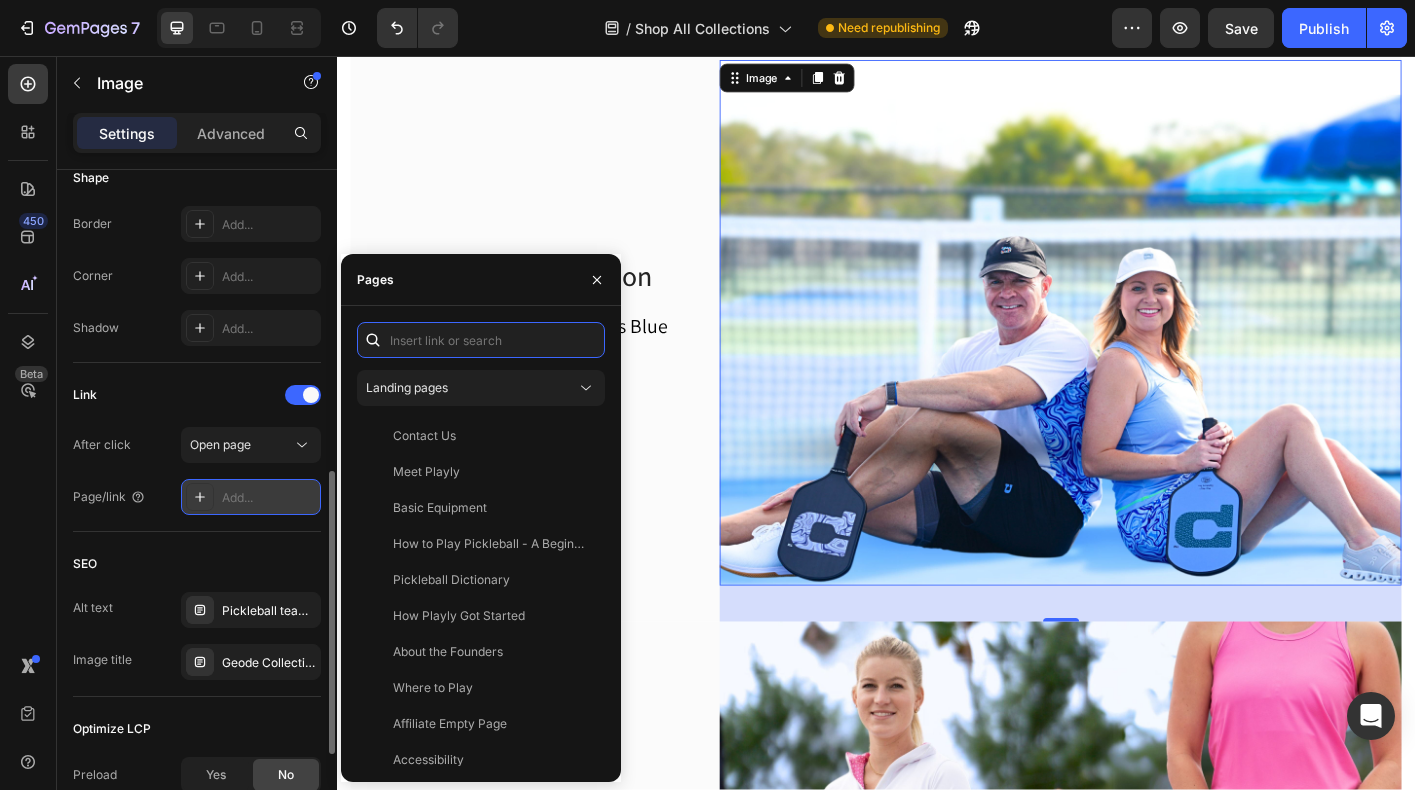 paste on "https://playly.store/collections/blue-geode" 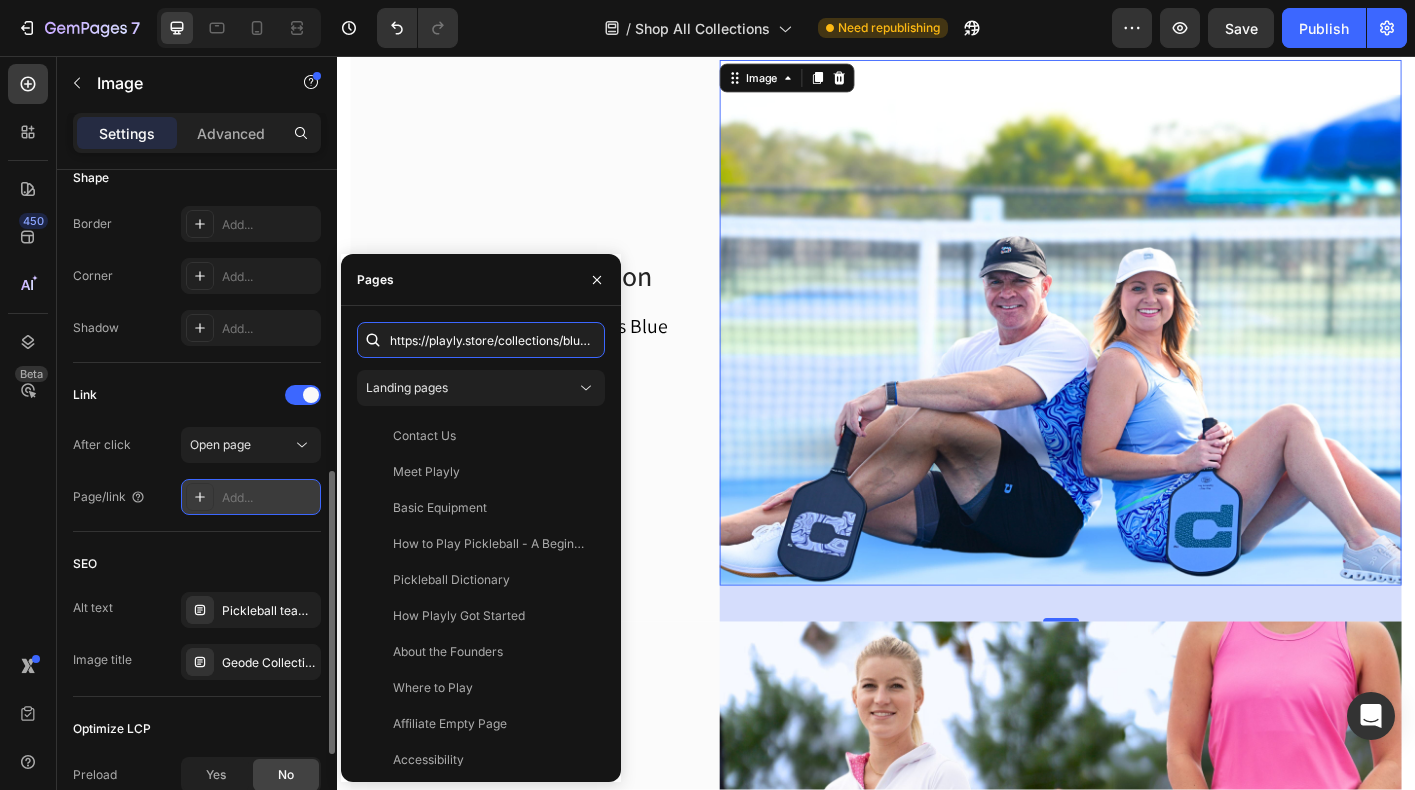 scroll, scrollTop: 0, scrollLeft: 67, axis: horizontal 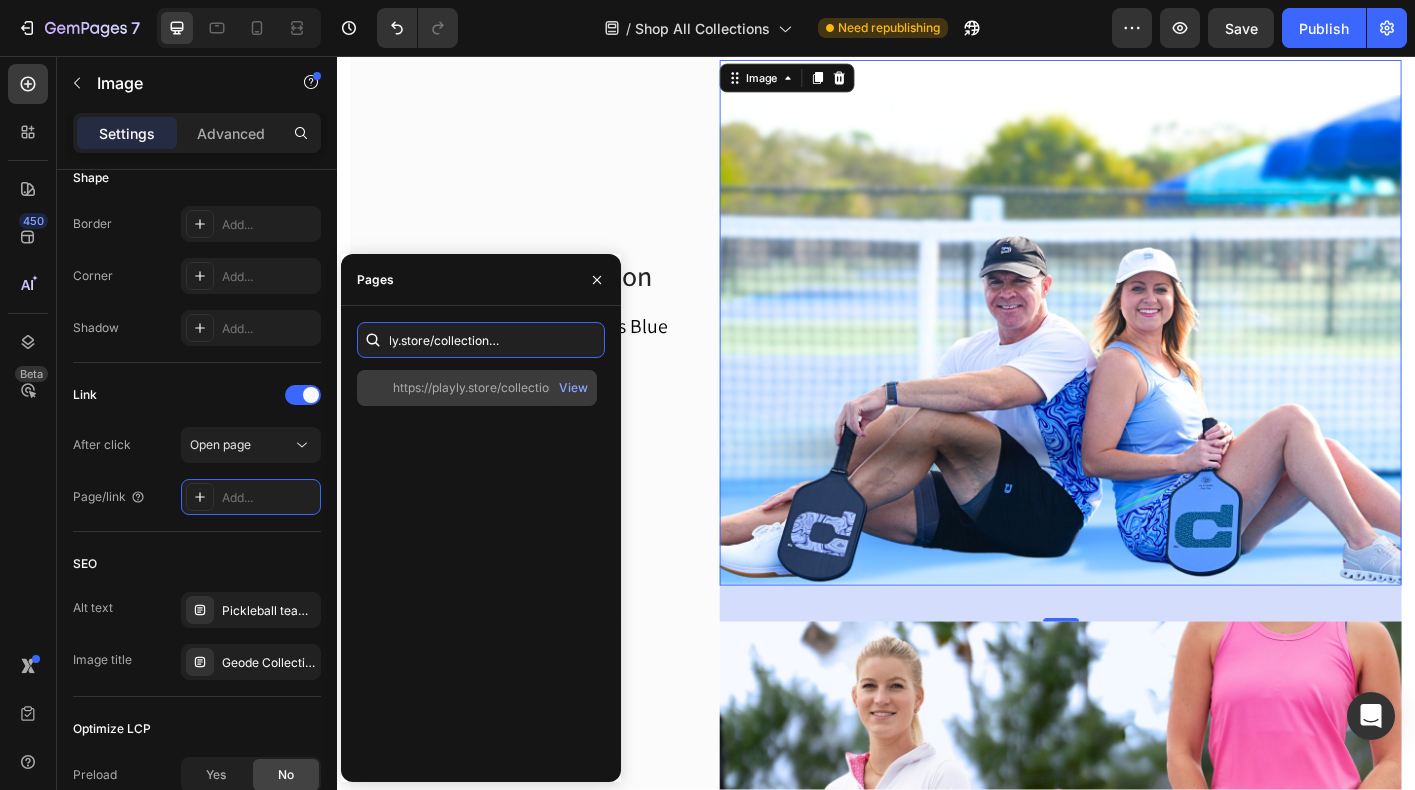 type on "https://playly.store/collections/blue-geode" 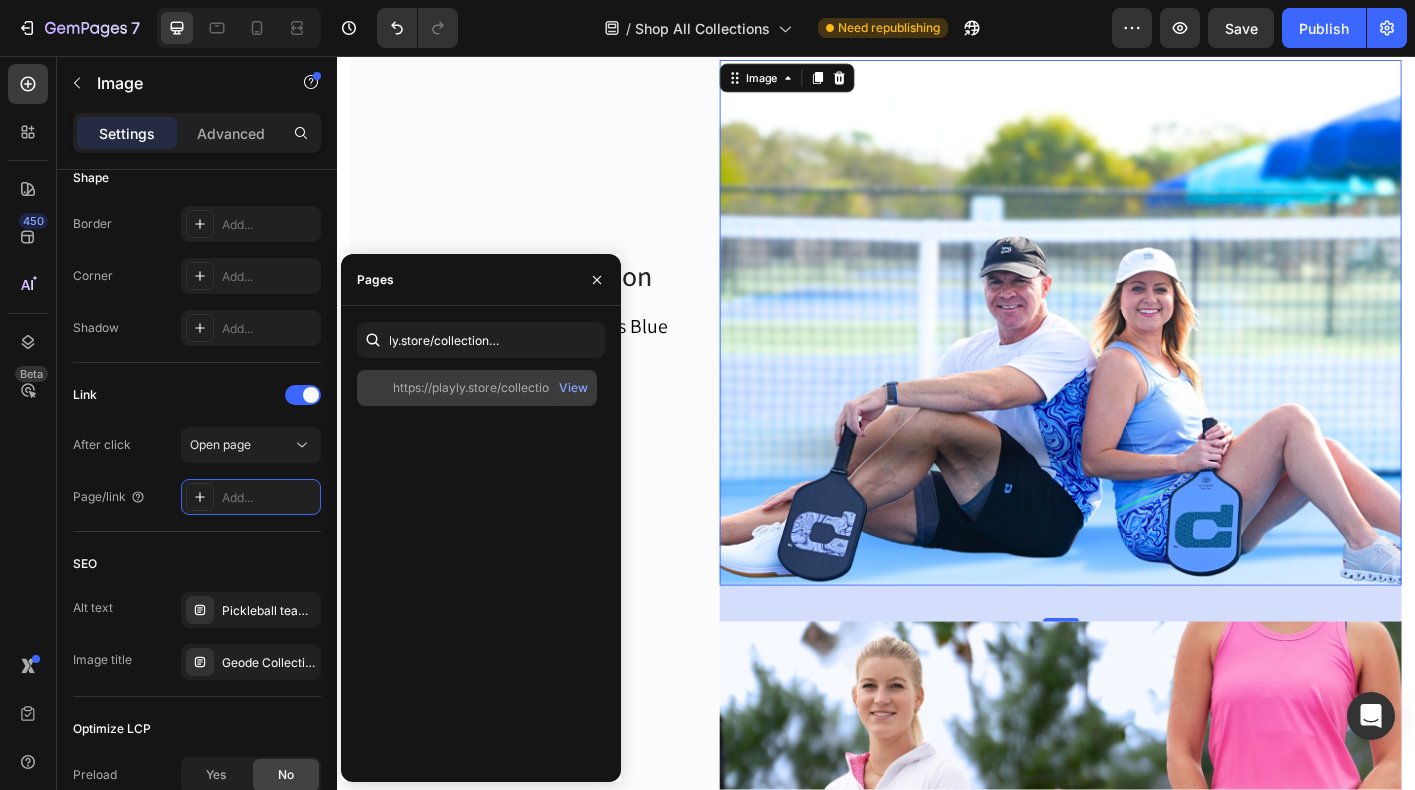 scroll, scrollTop: 0, scrollLeft: 0, axis: both 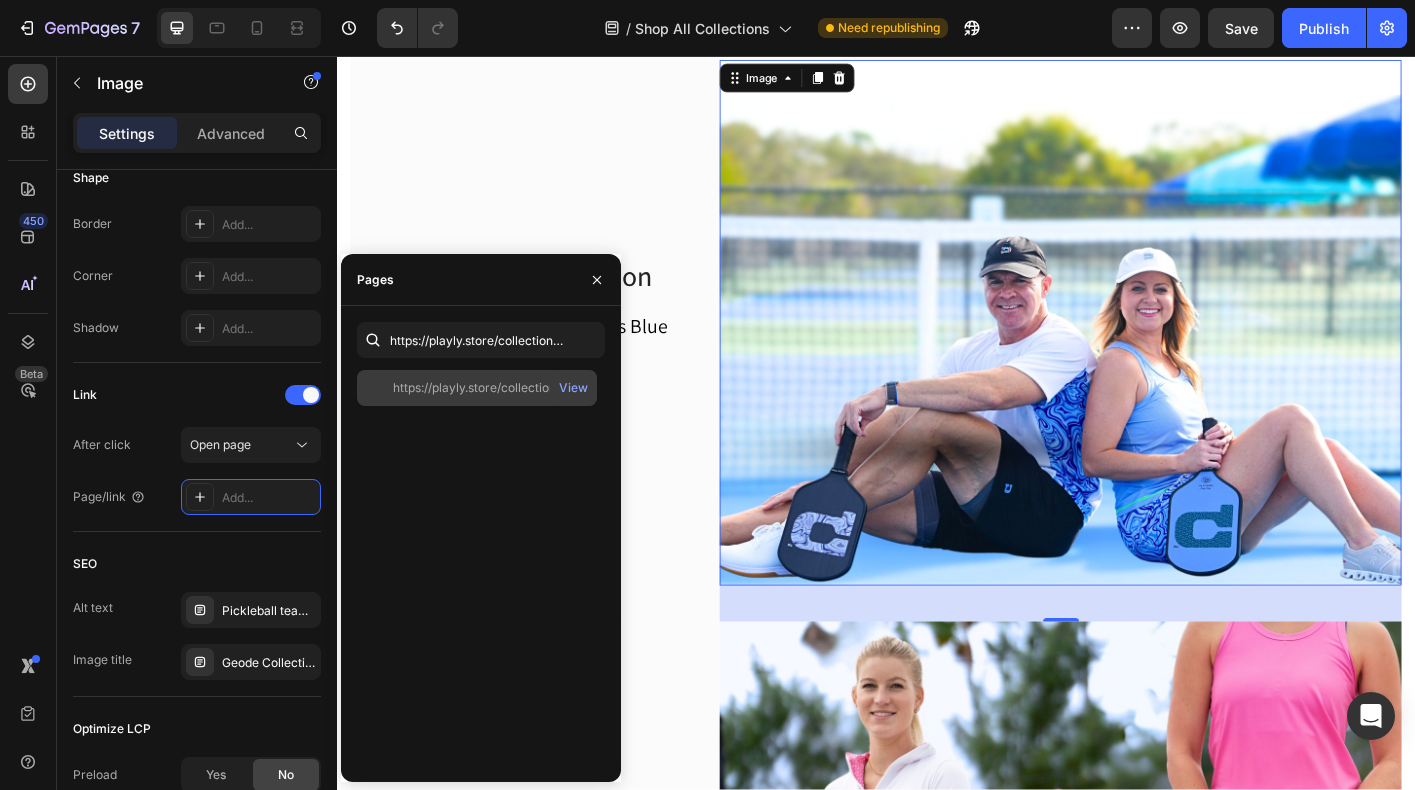click on "https://playly.store/collections/blue-geode" 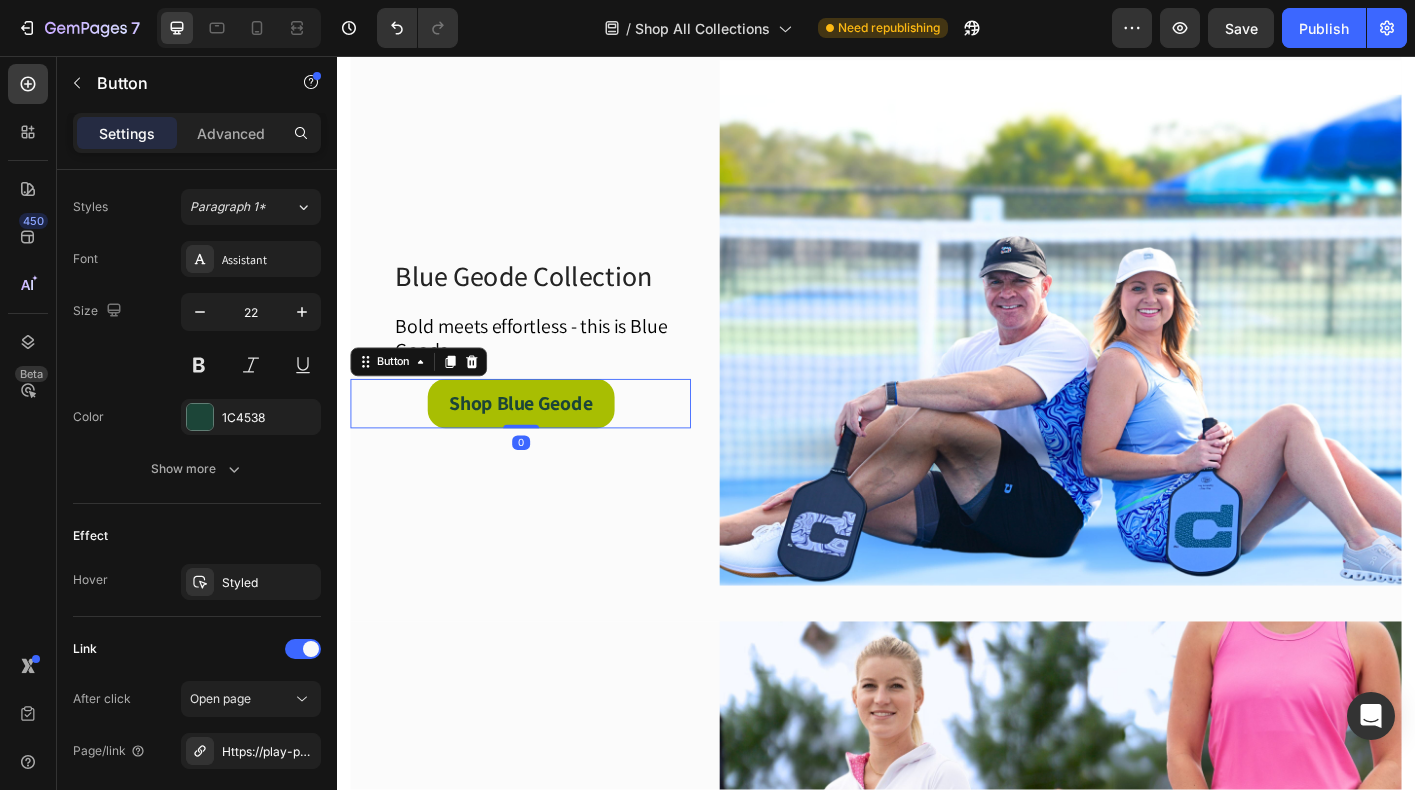 click on "Shop Blue Geode Button   0" at bounding box center (541, 444) 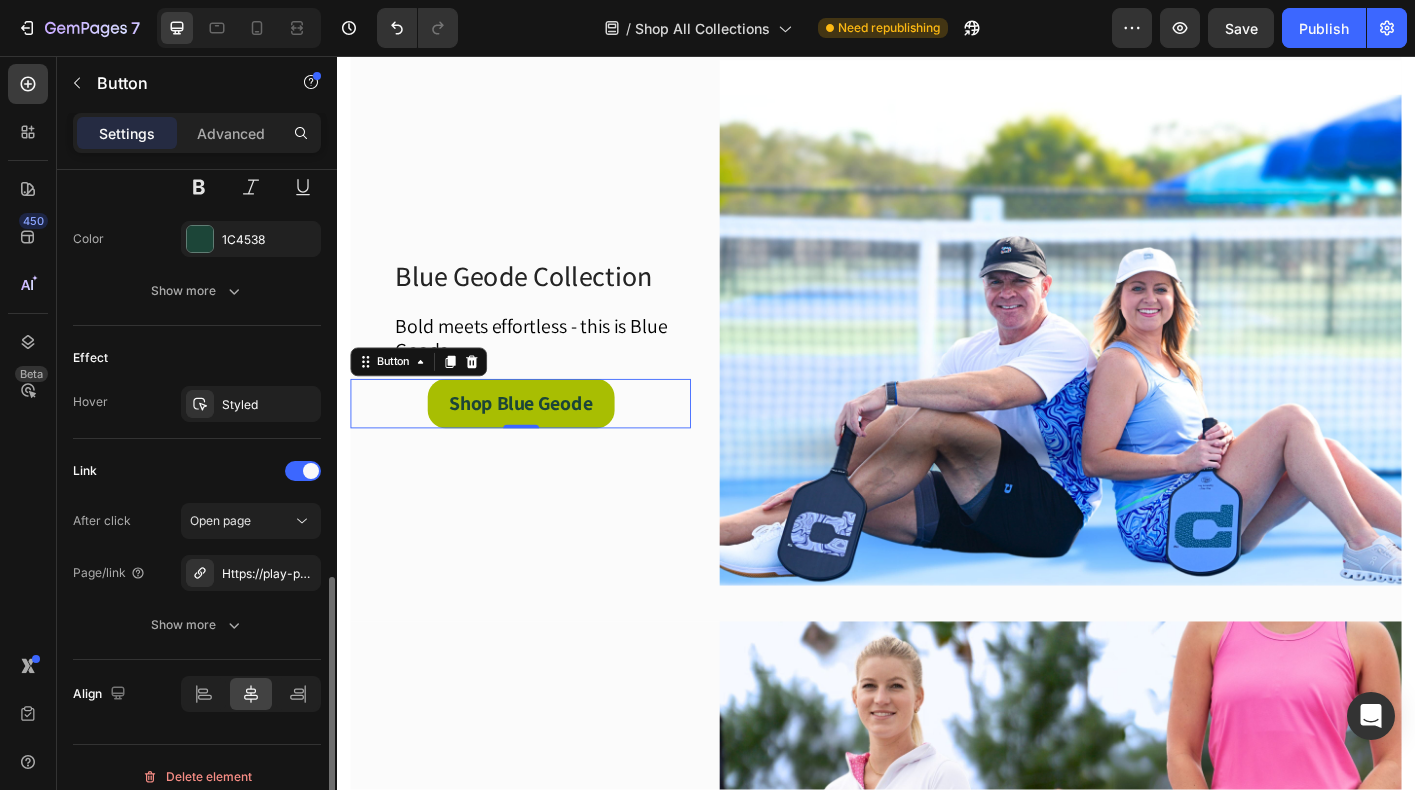 scroll, scrollTop: 913, scrollLeft: 0, axis: vertical 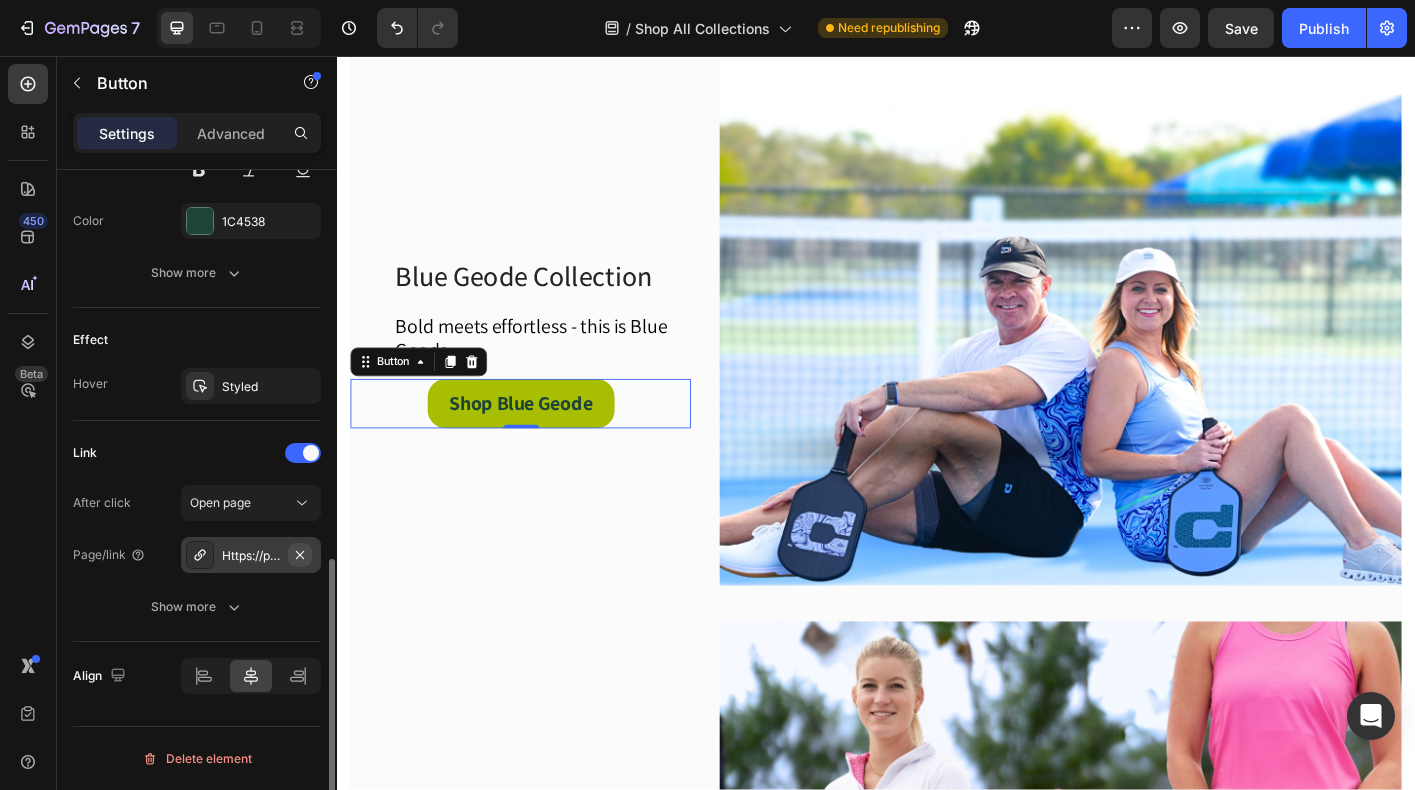 click 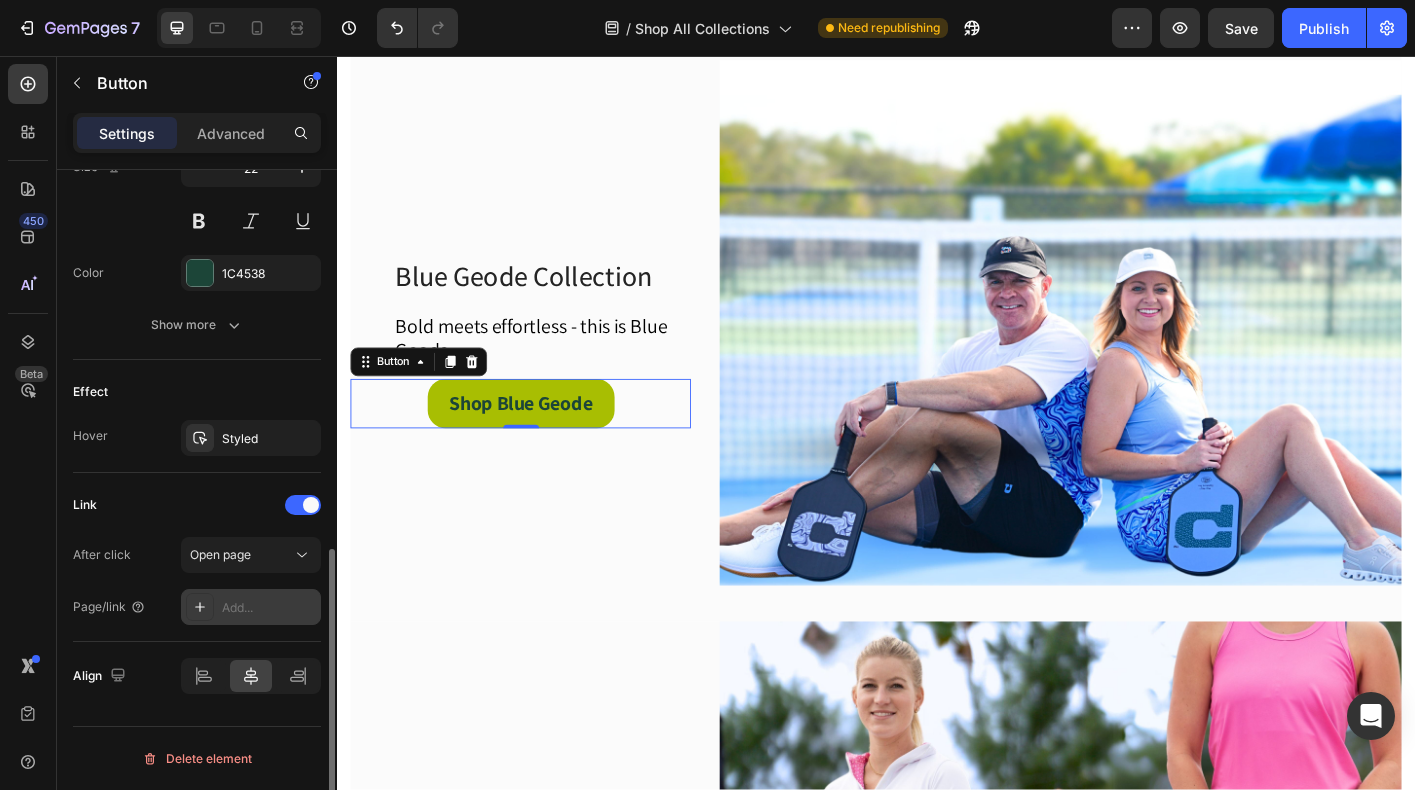 click on "Add..." at bounding box center [269, 608] 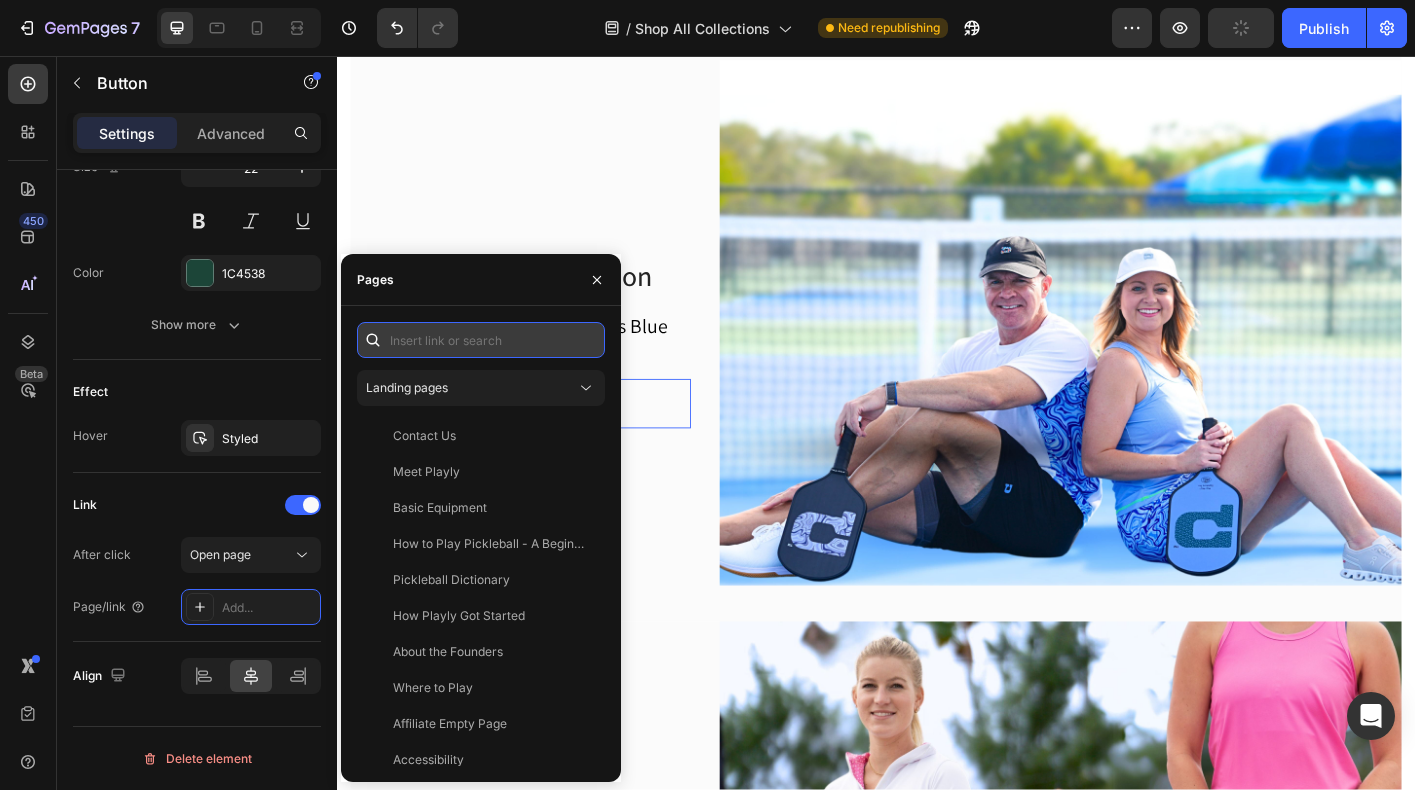 click at bounding box center [481, 340] 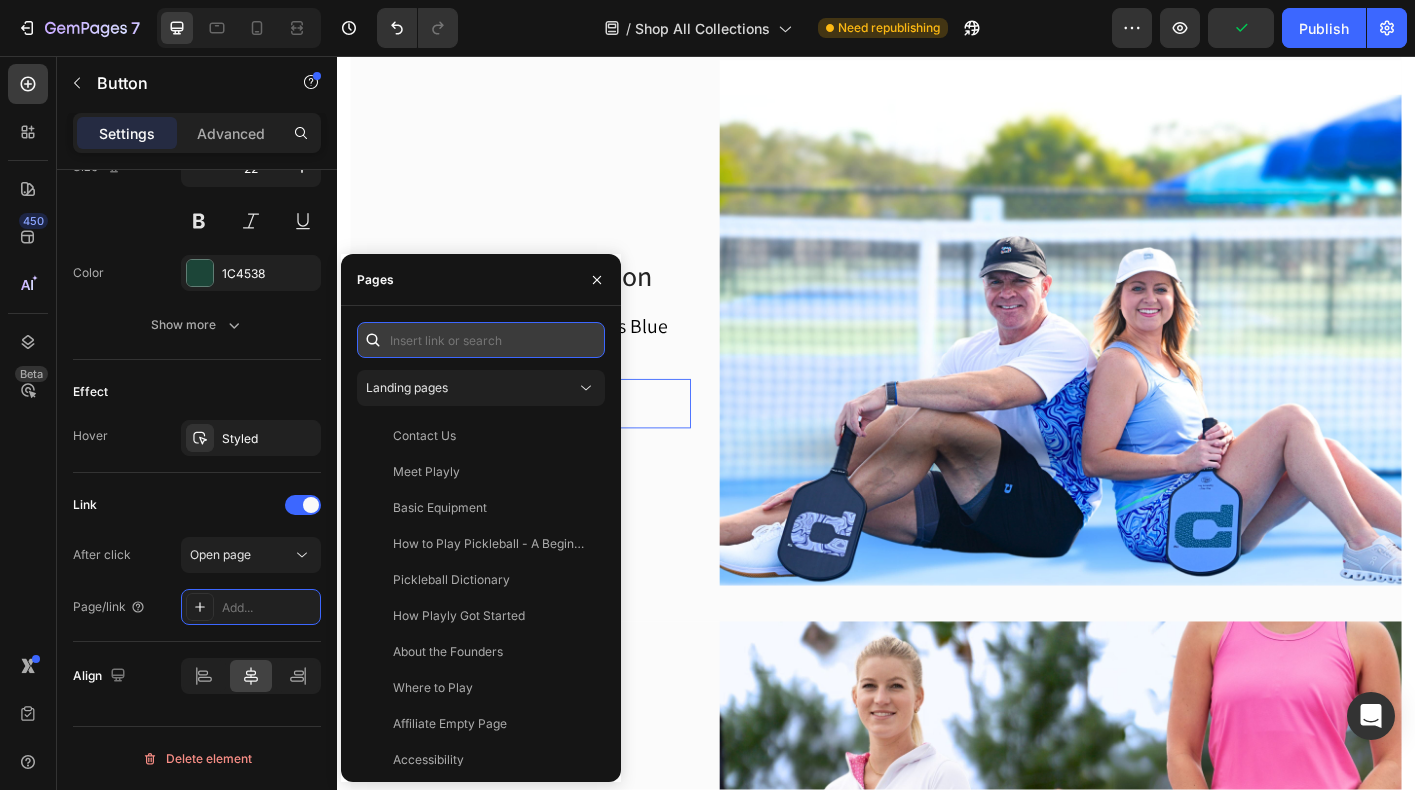 paste on "https://playly.store/collections/blue-geode" 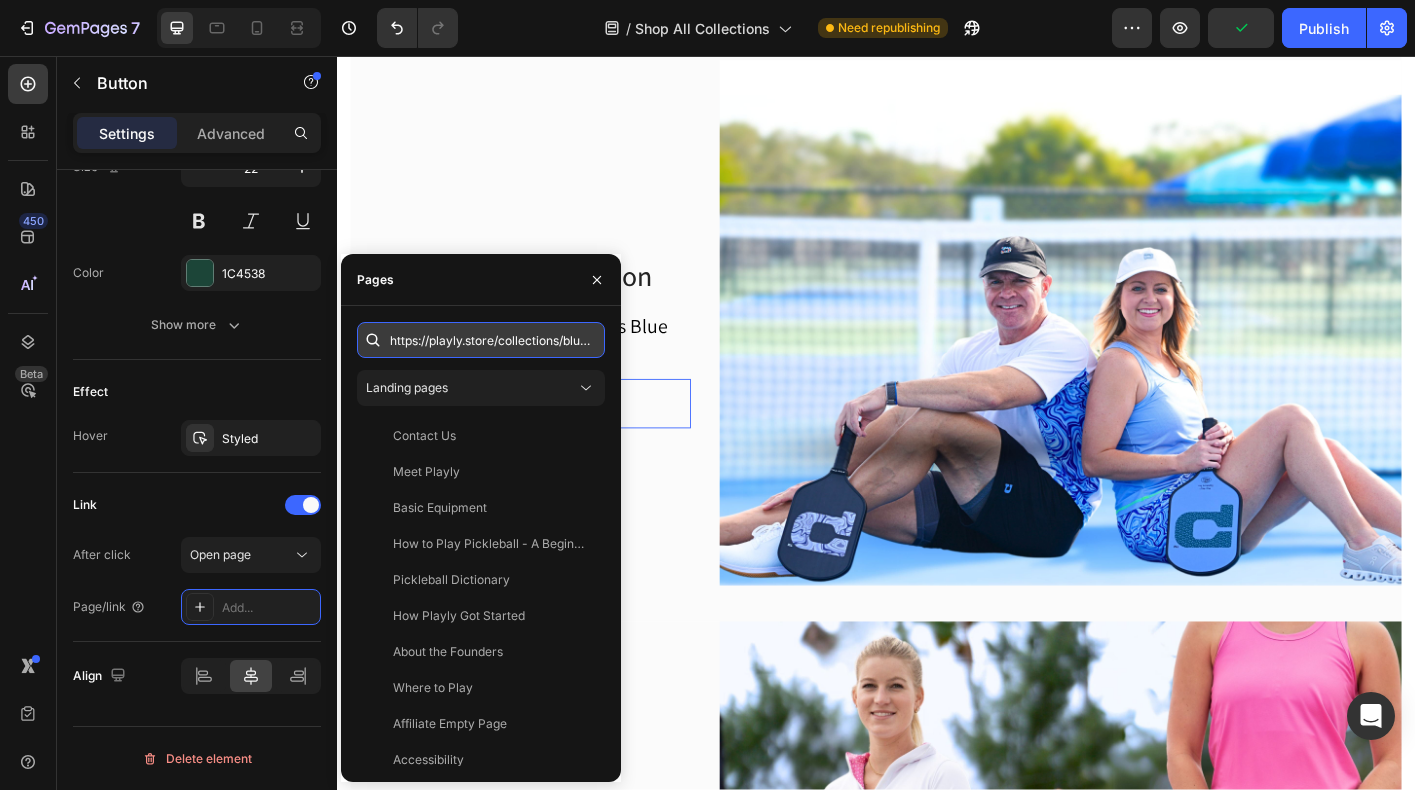 scroll, scrollTop: 0, scrollLeft: 67, axis: horizontal 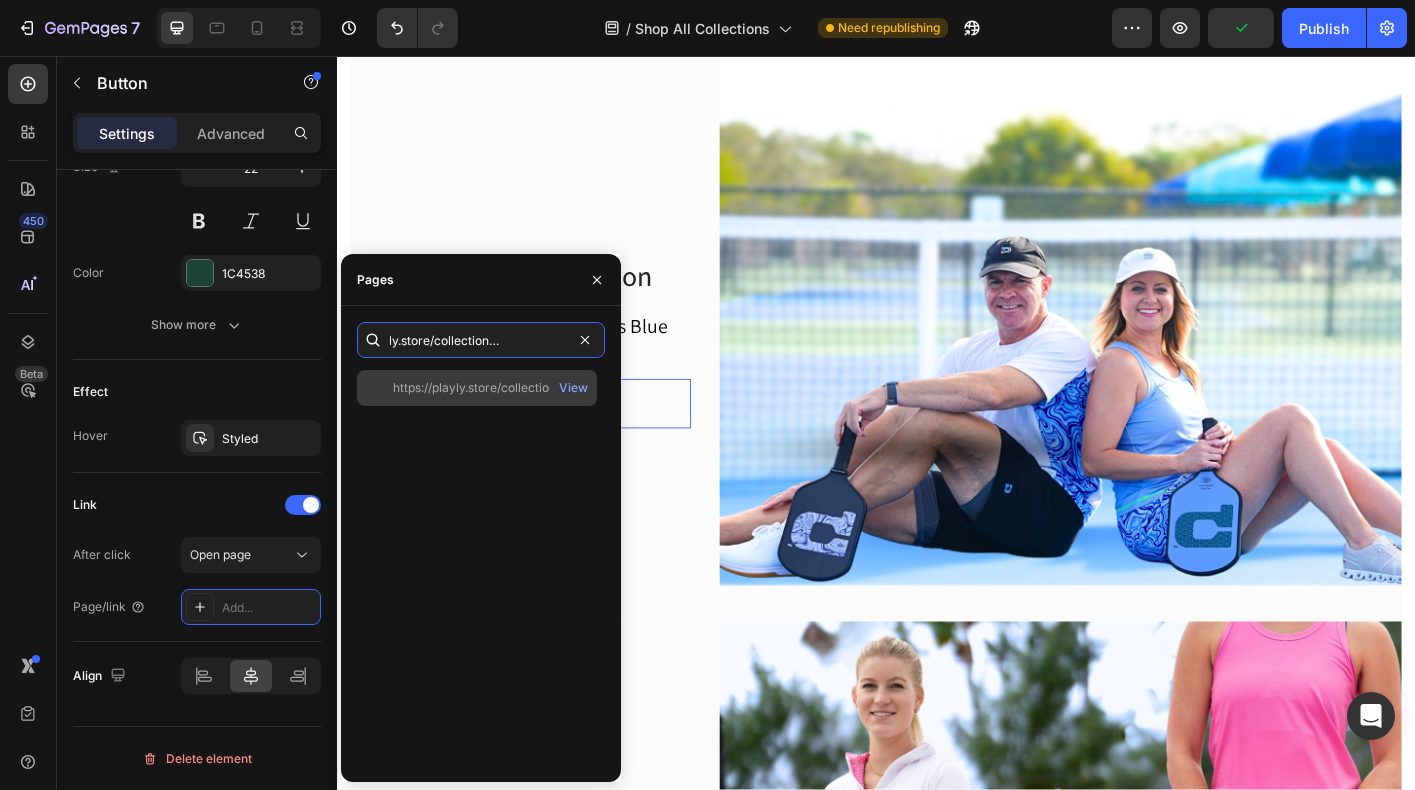 type on "https://playly.store/collections/blue-geode" 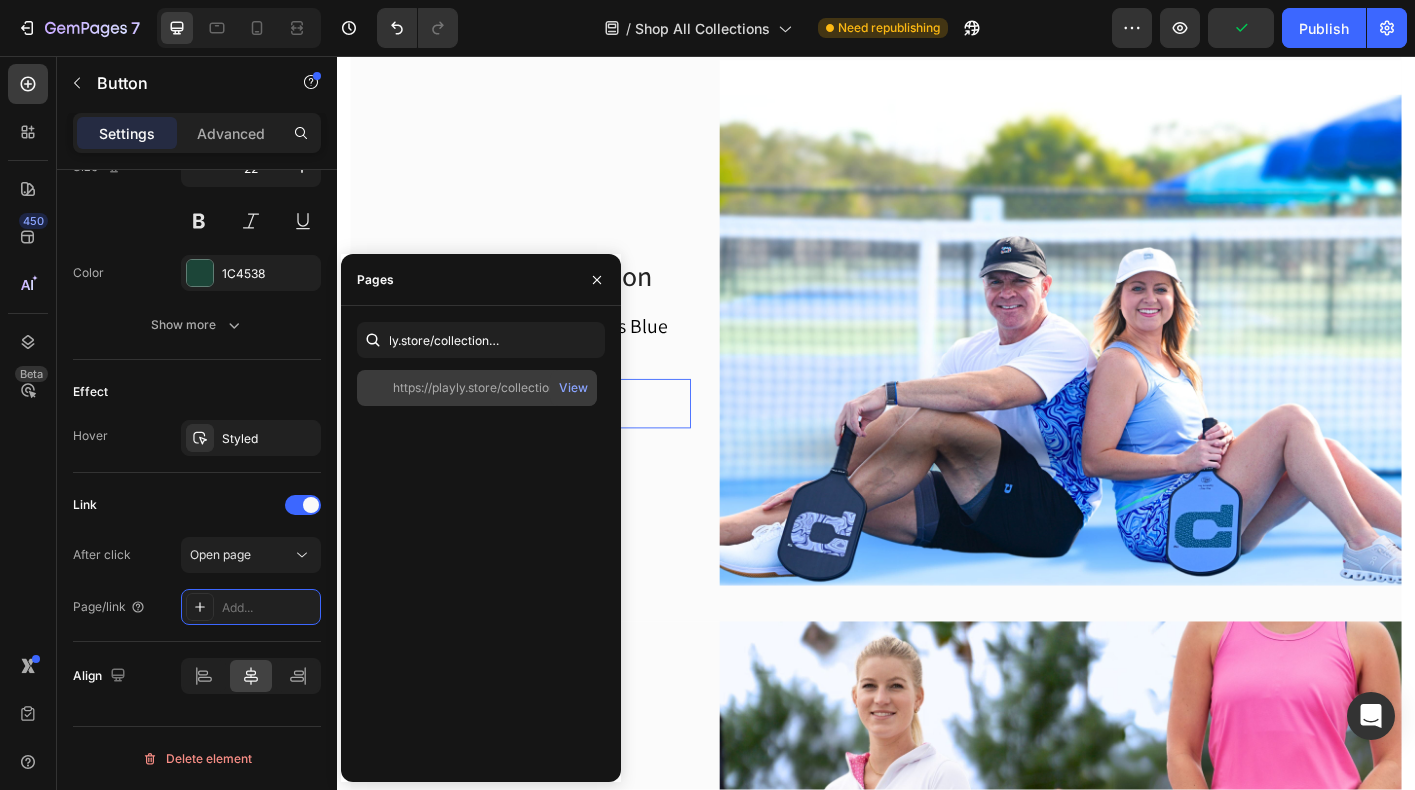 scroll, scrollTop: 0, scrollLeft: 0, axis: both 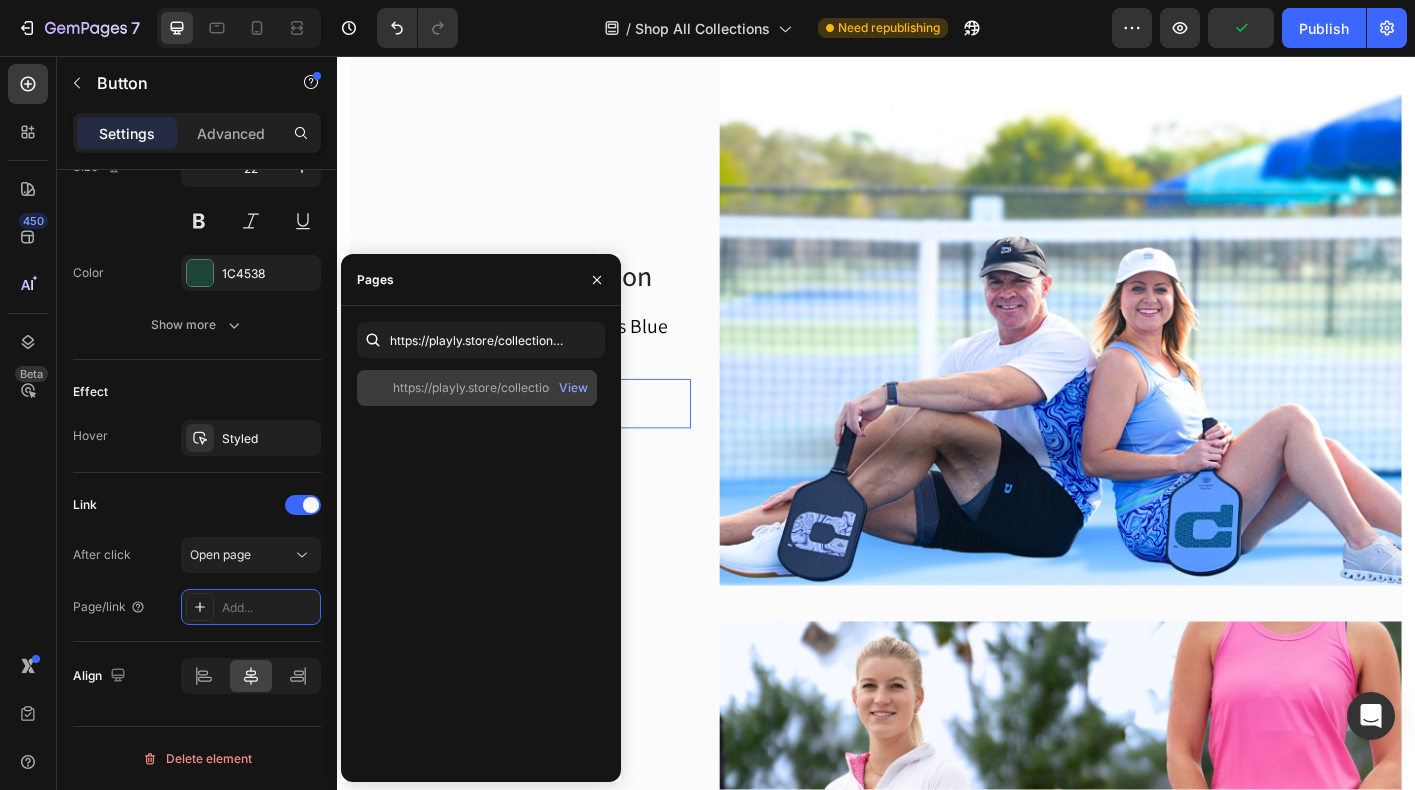 click on "https://playly.store/collections/blue-geode" 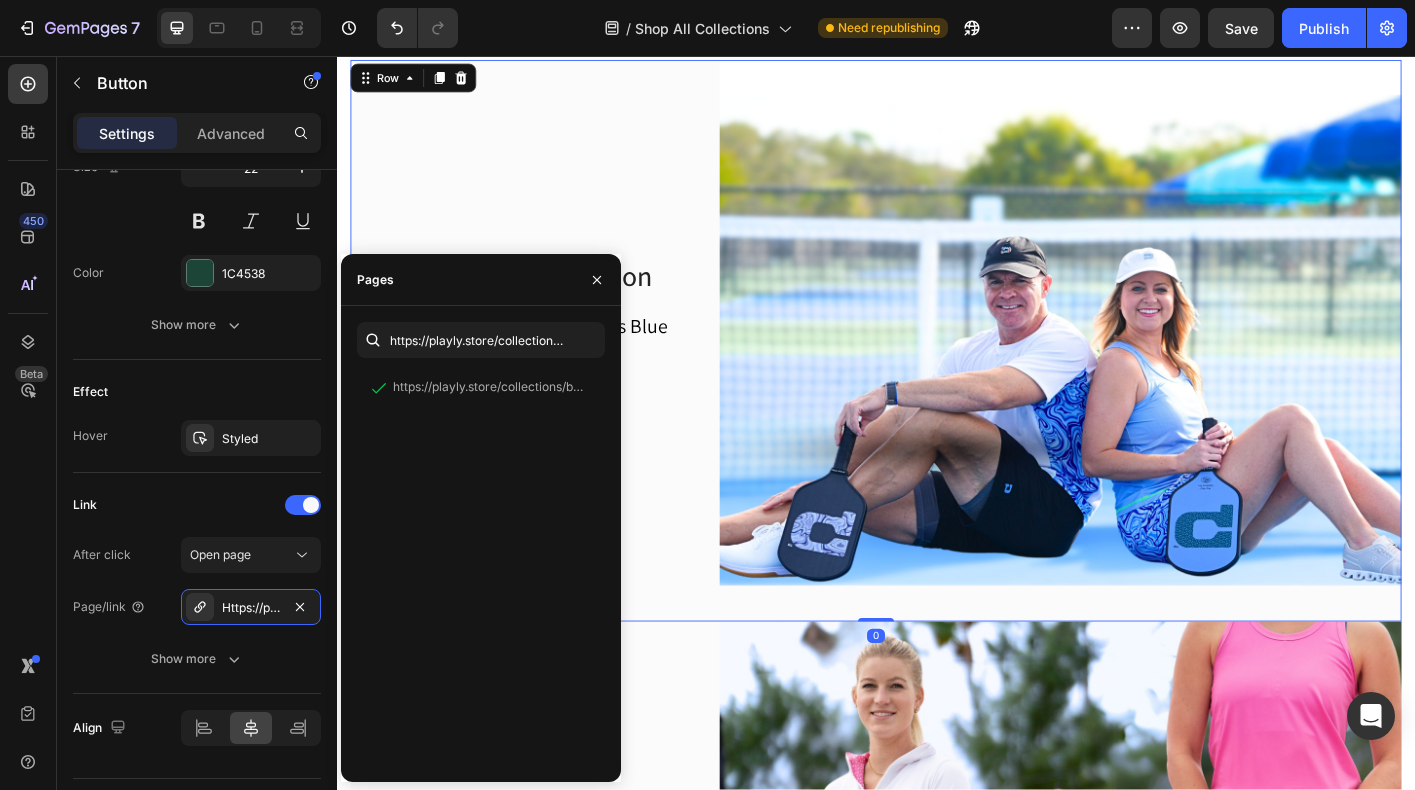 click on "Blue Geode Collection Heading Bold meets effortless - this is Blue Geode. Text block Row Shop Blue Geode Button" at bounding box center (541, 373) 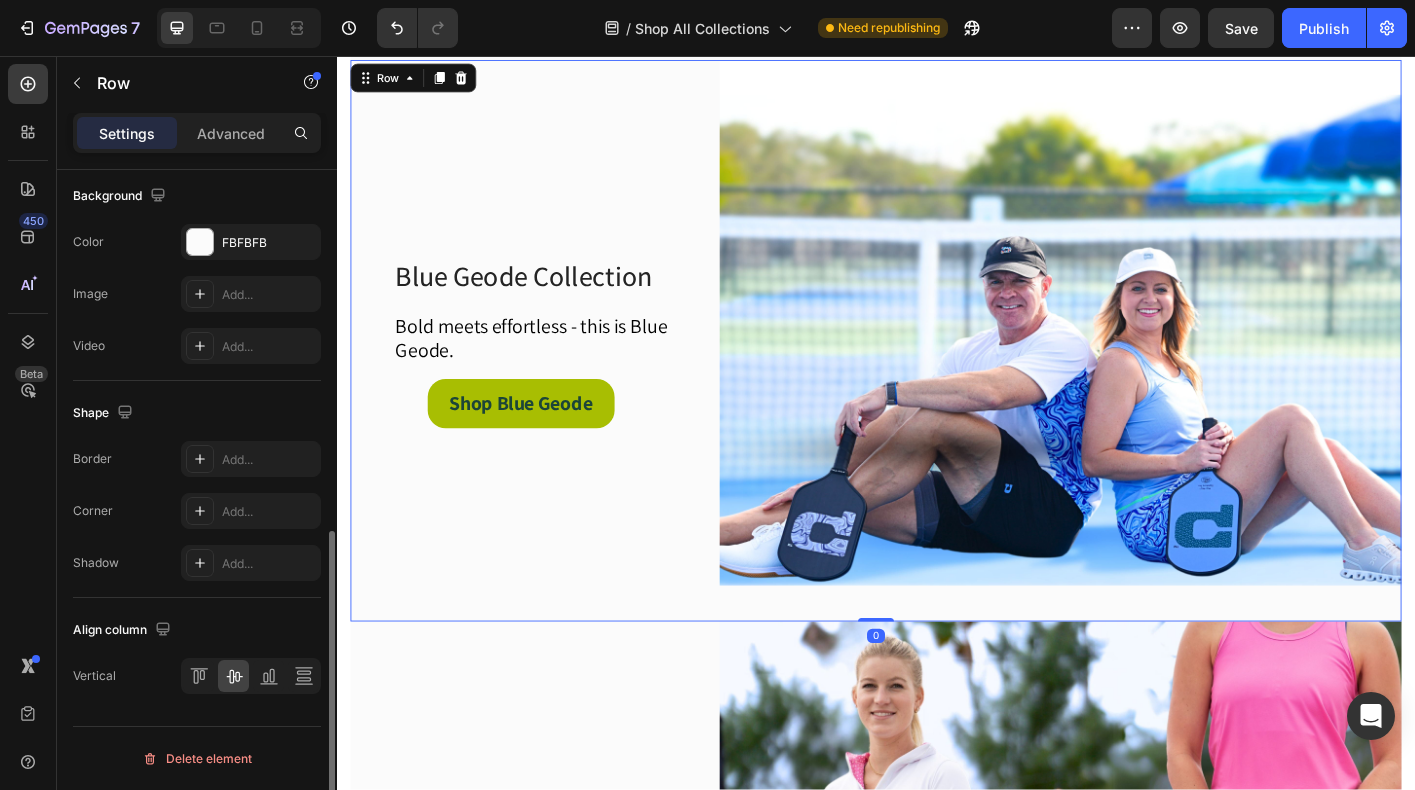 scroll, scrollTop: 0, scrollLeft: 0, axis: both 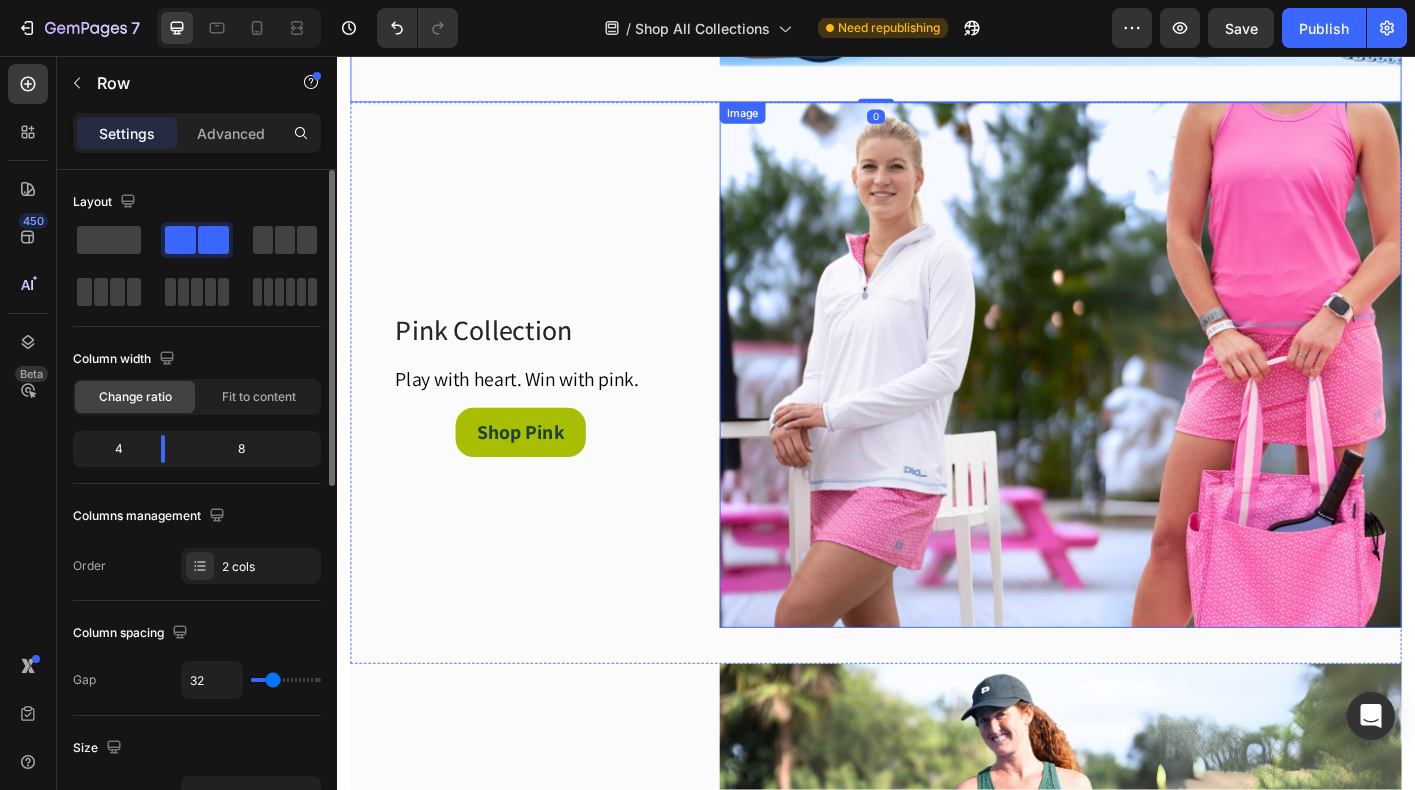 click at bounding box center (1142, 400) 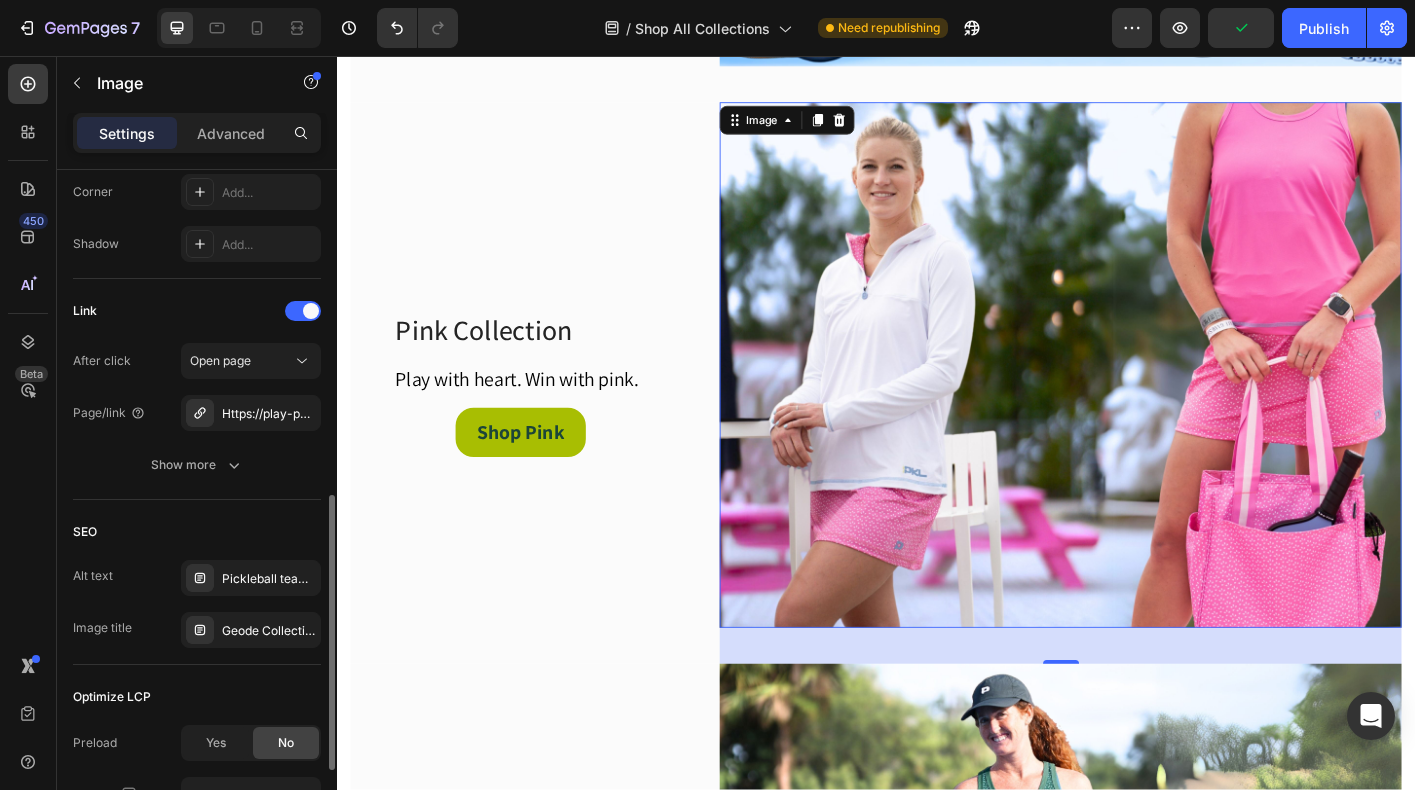 scroll, scrollTop: 989, scrollLeft: 0, axis: vertical 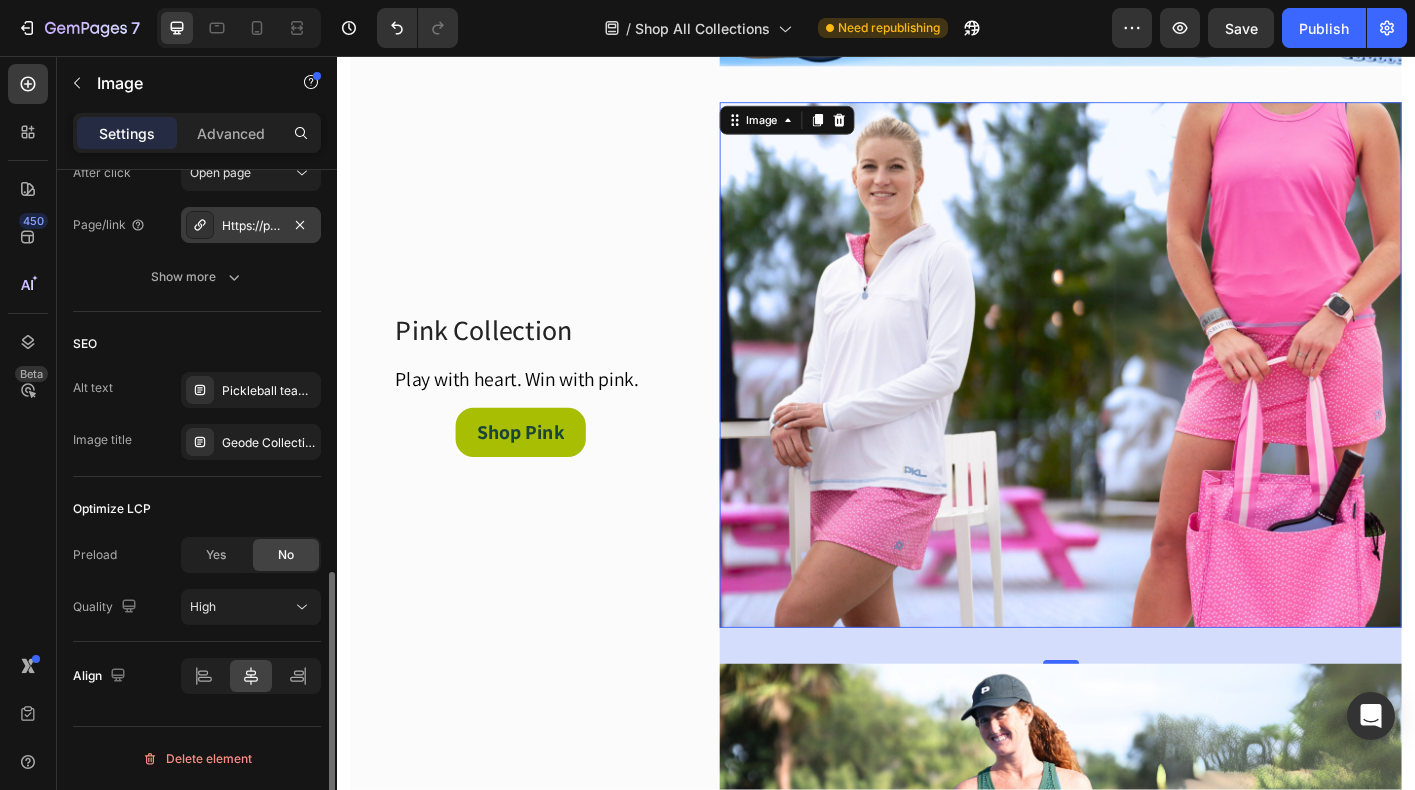 click on "Https://play-pkl.Com/pretty-in-pink" at bounding box center (251, 226) 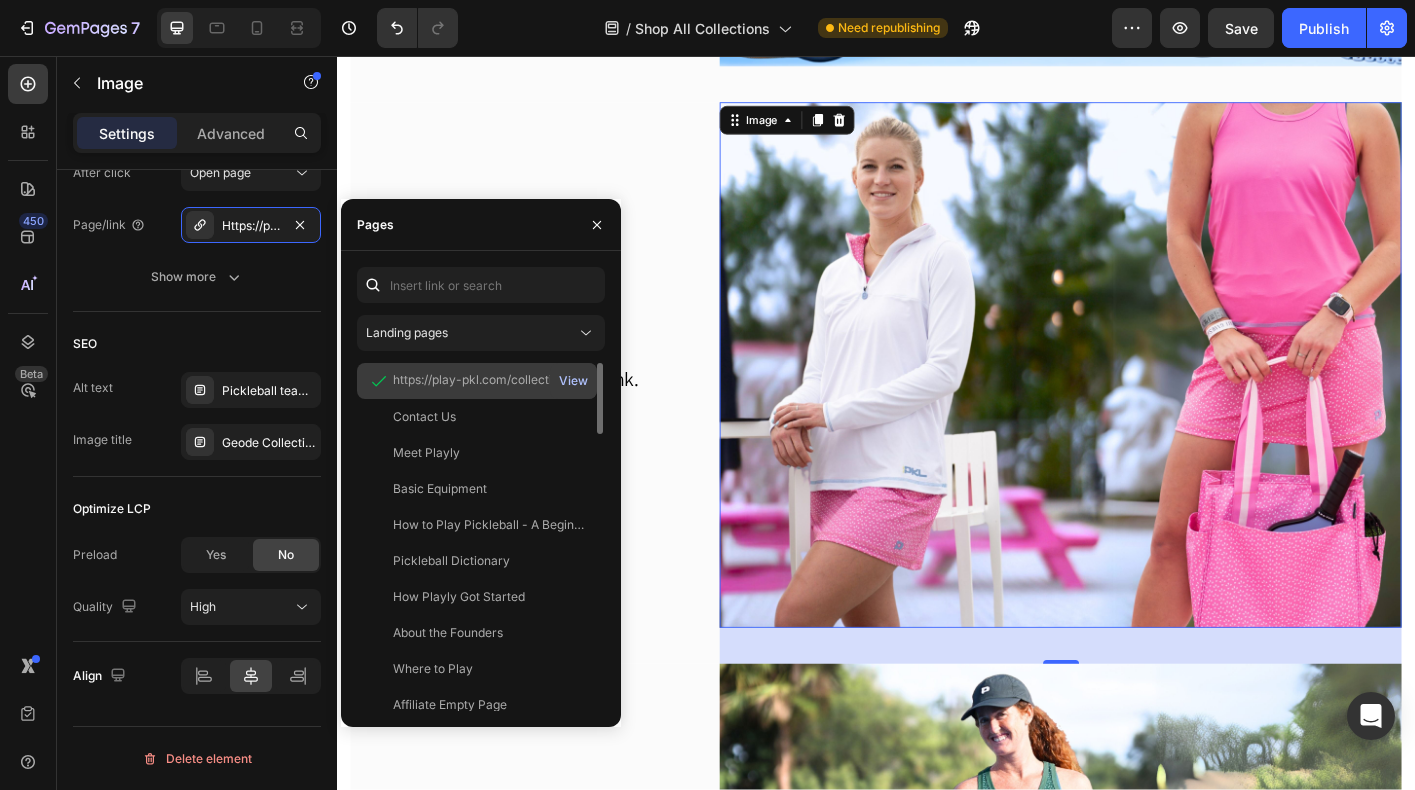 click on "View" at bounding box center [573, 381] 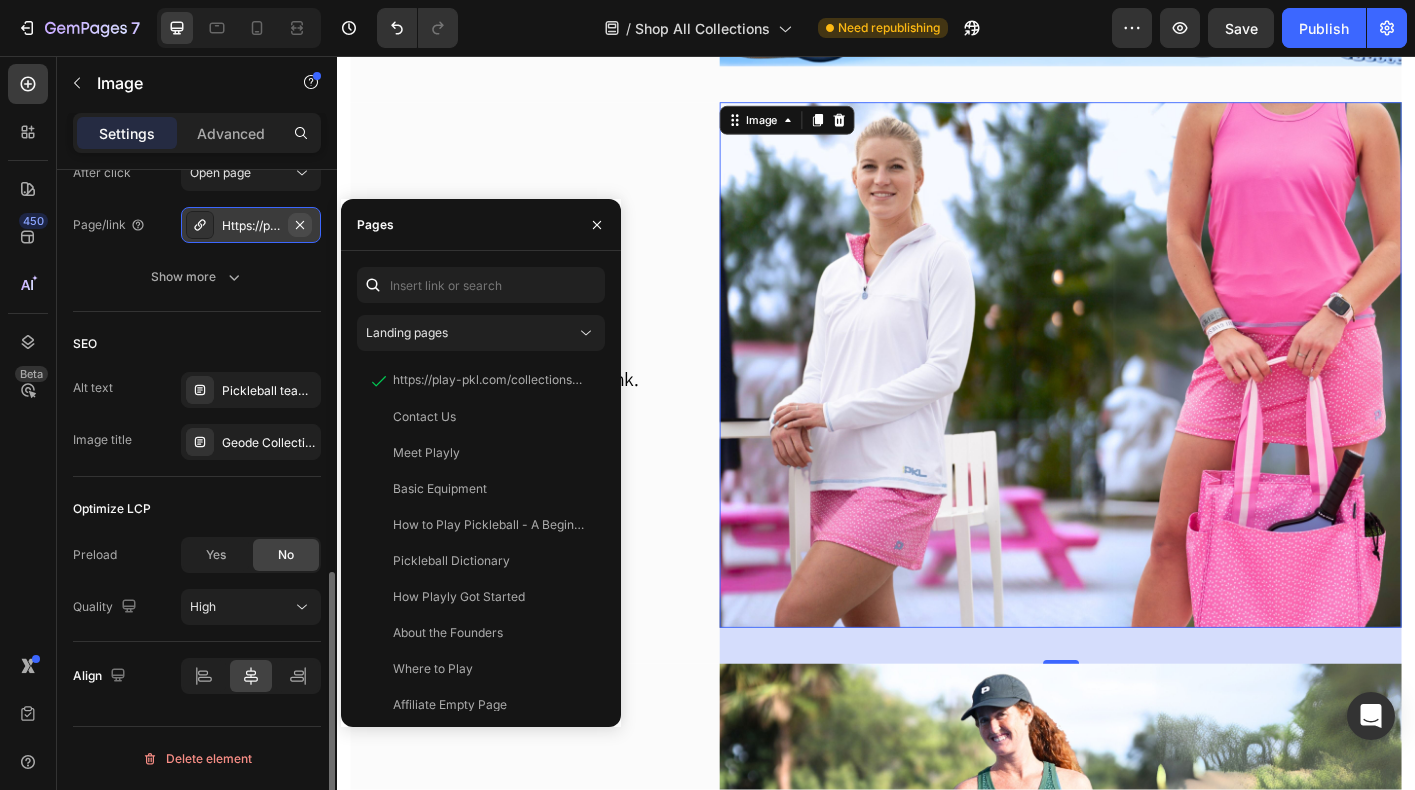 click 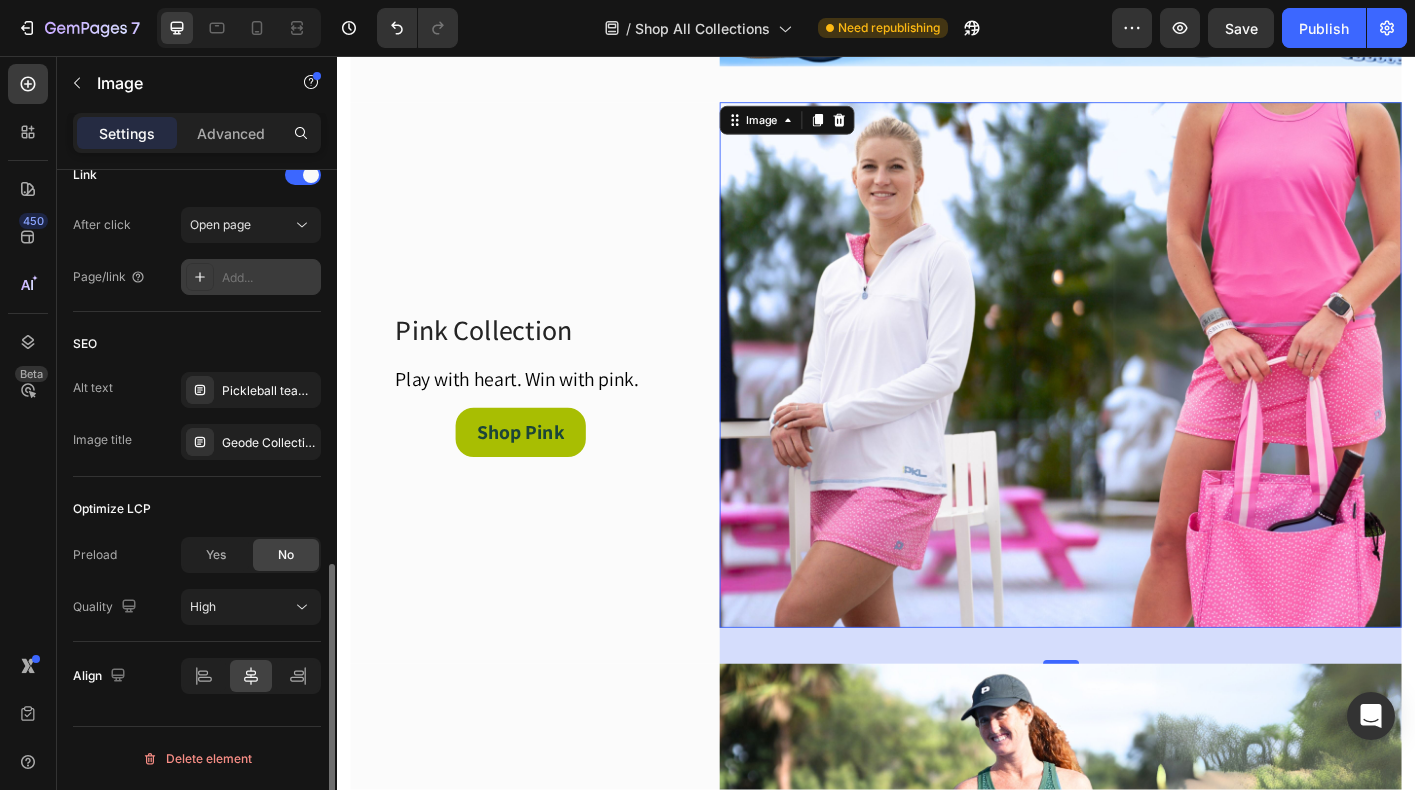 click on "Add..." at bounding box center [269, 278] 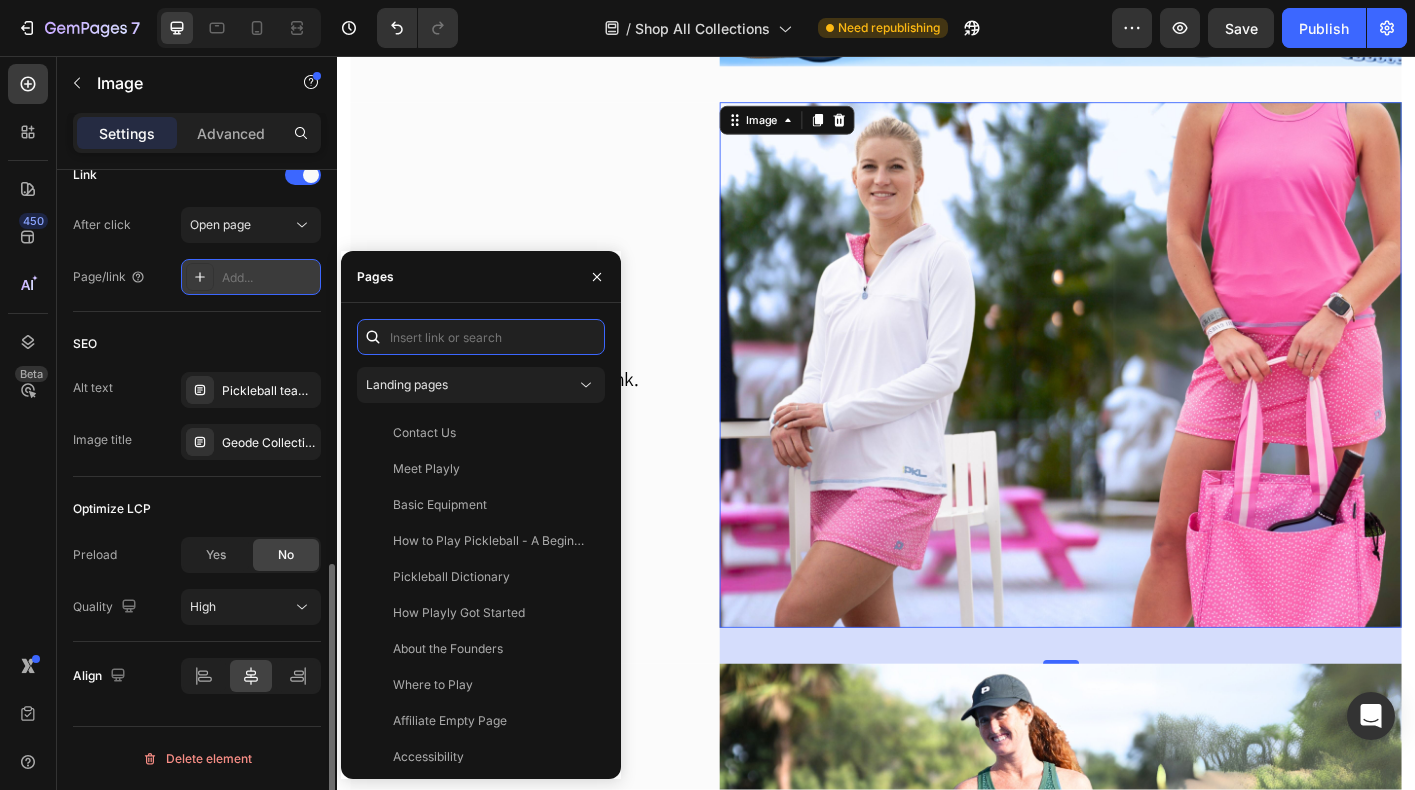 paste on "https://playly.store/collections/pretty-in-pink" 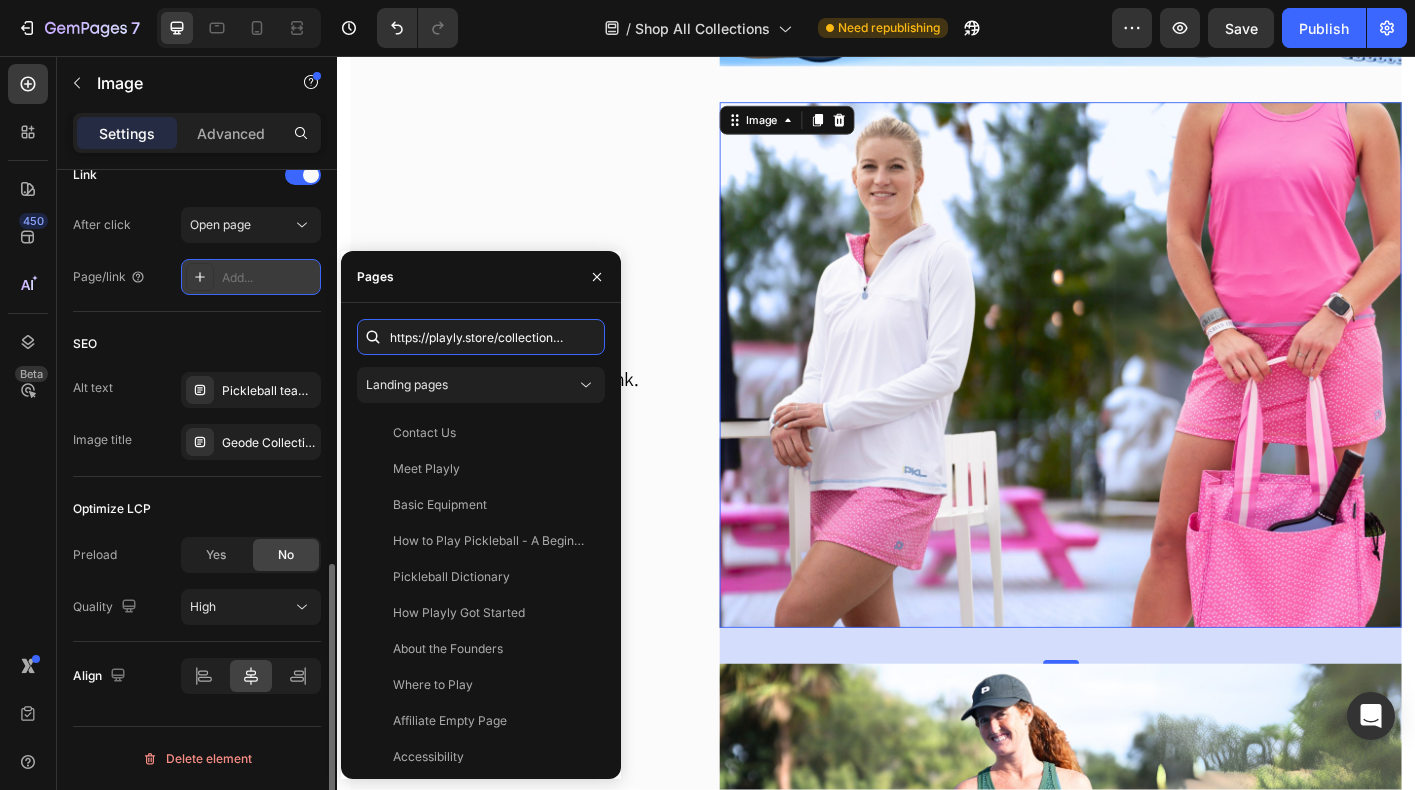 scroll, scrollTop: 0, scrollLeft: 79, axis: horizontal 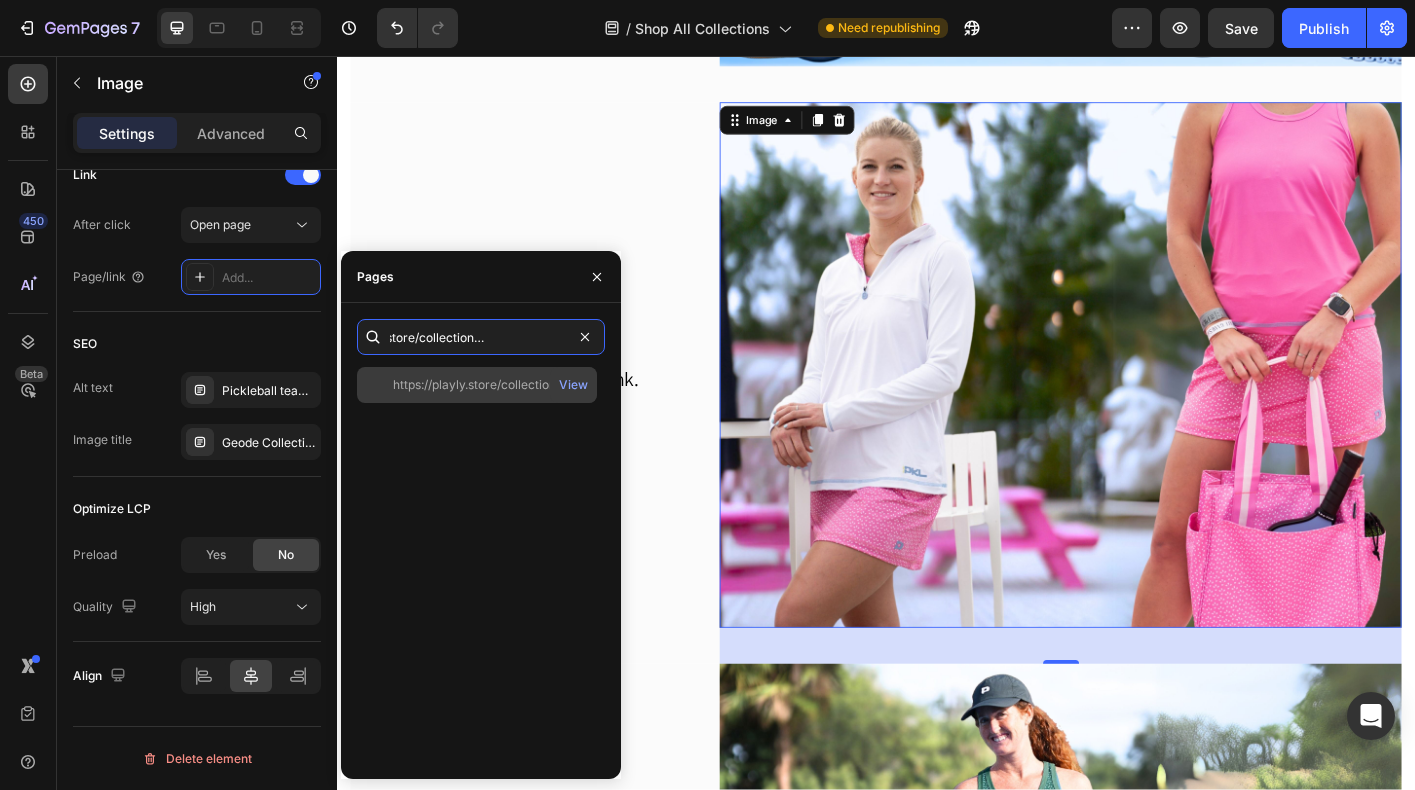 type on "https://playly.store/collections/pretty-in-pink" 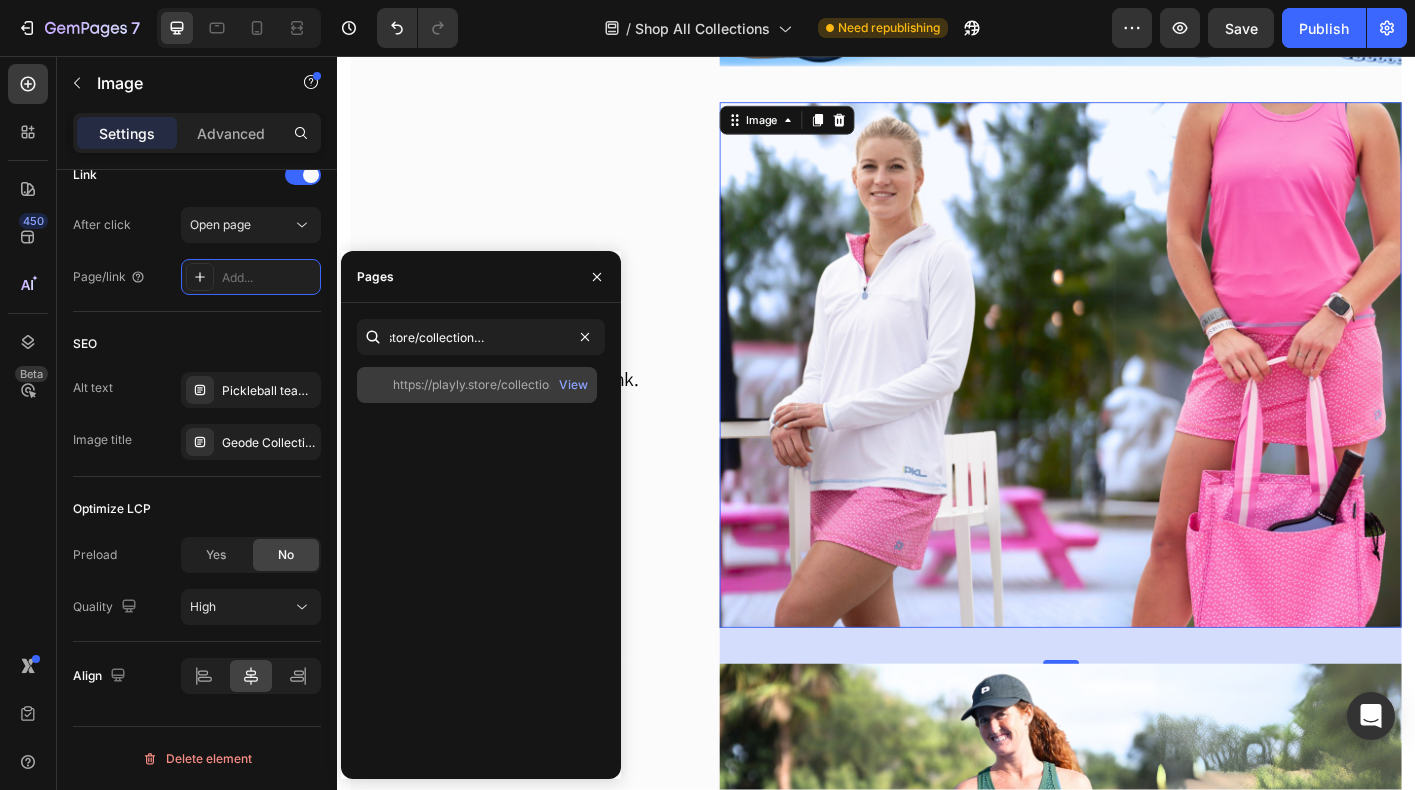 scroll, scrollTop: 0, scrollLeft: 0, axis: both 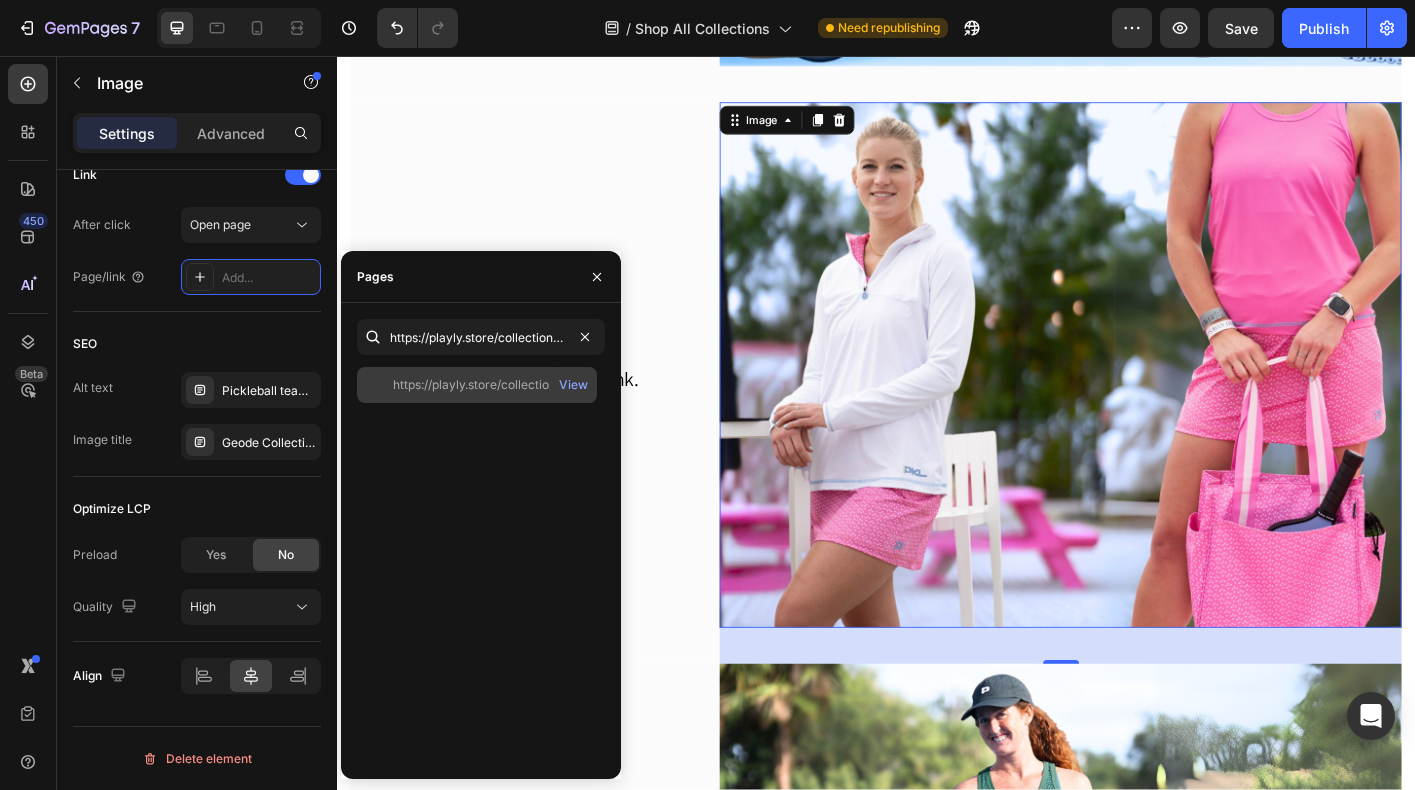 click on "https://playly.store/collections/pretty-in-pink   View" 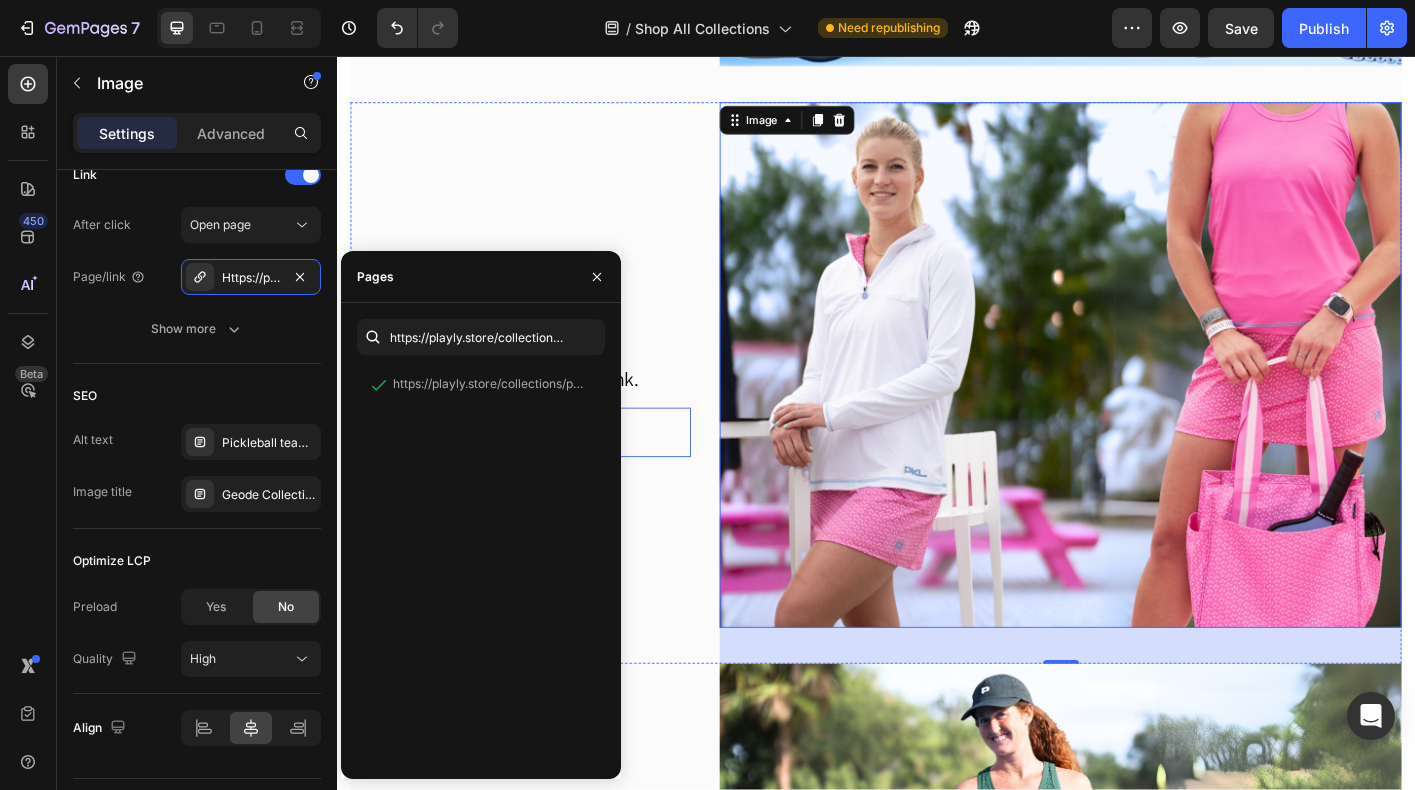 click on "Shop Pink Button" at bounding box center [541, 476] 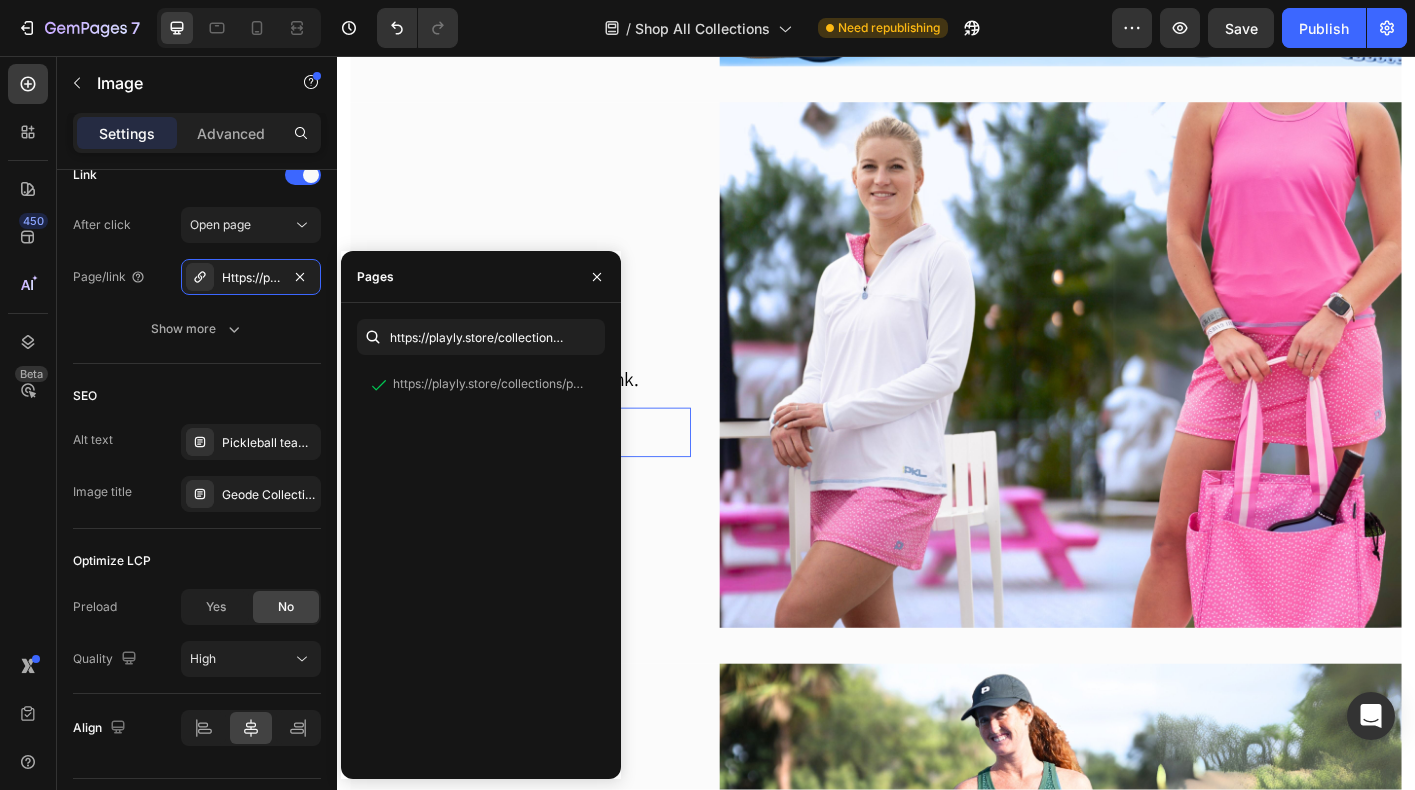 scroll, scrollTop: 0, scrollLeft: 0, axis: both 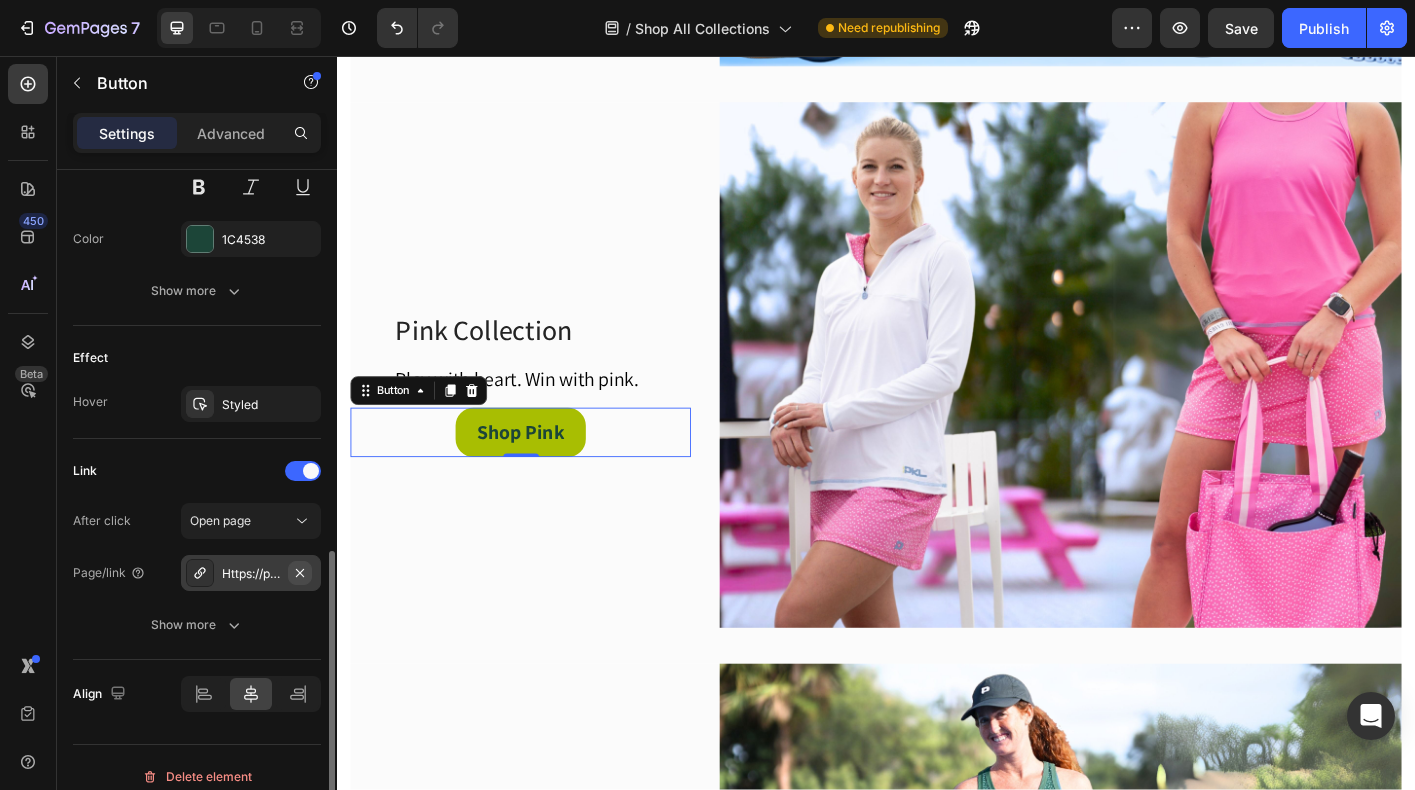 click 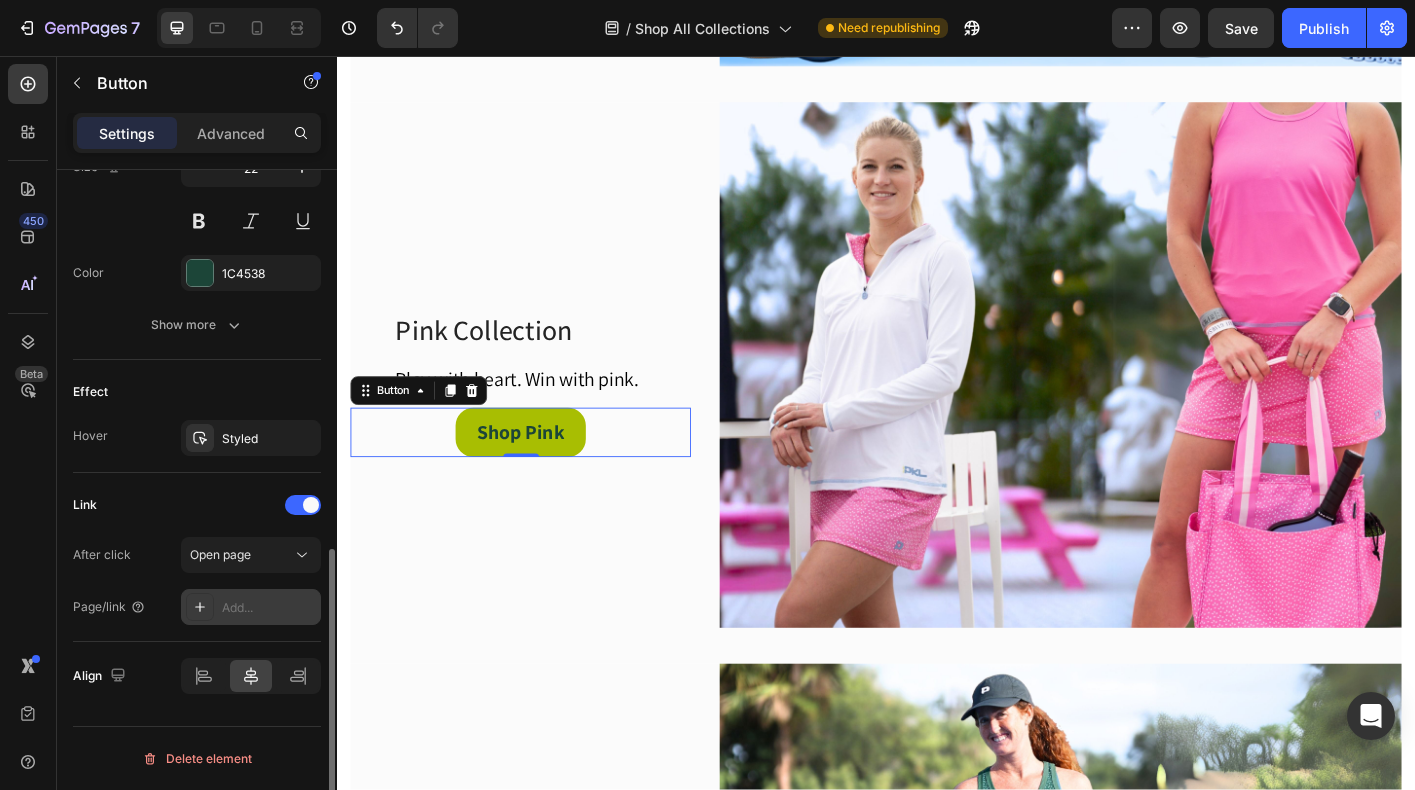 click on "Add..." at bounding box center (269, 608) 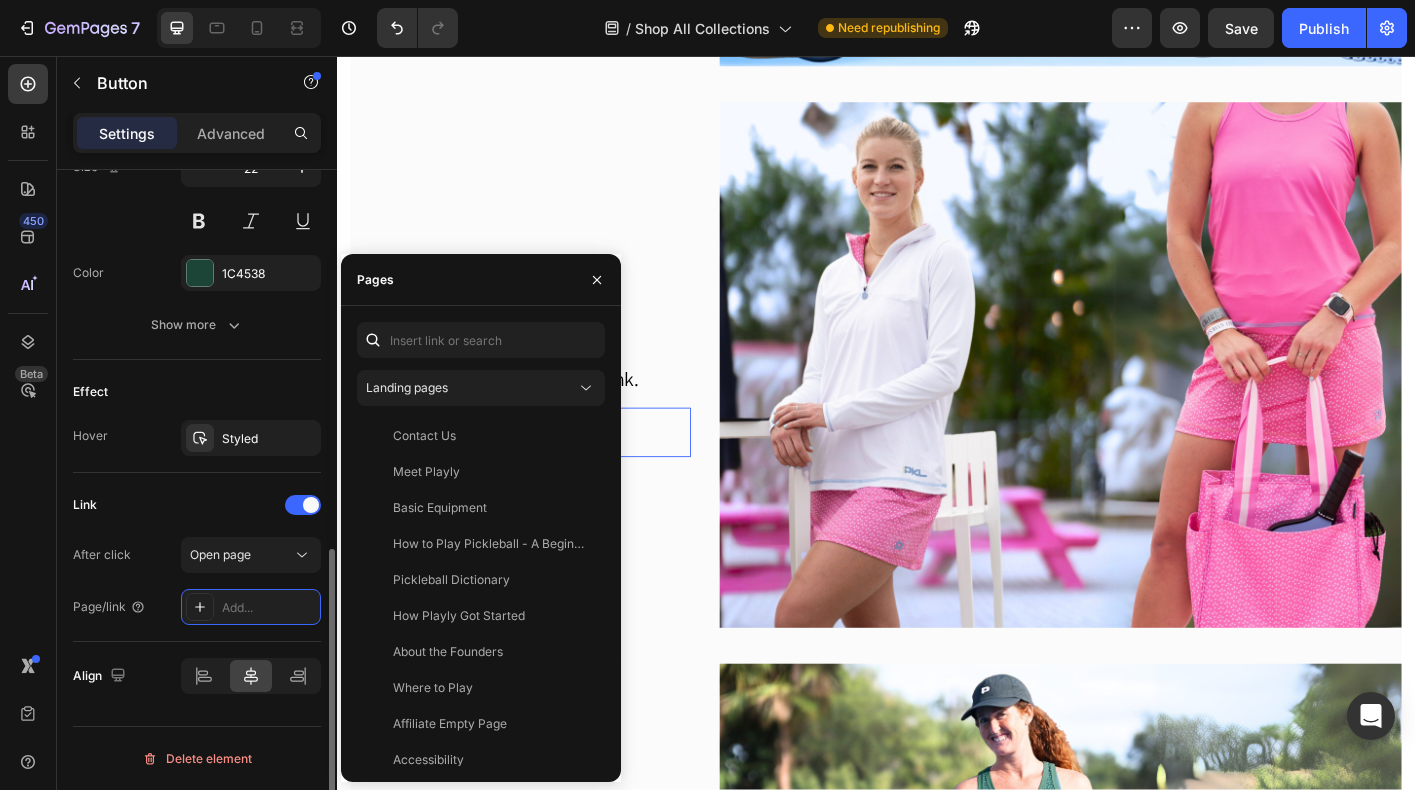 click on "After click Open page Page/link Add..." at bounding box center (197, 581) 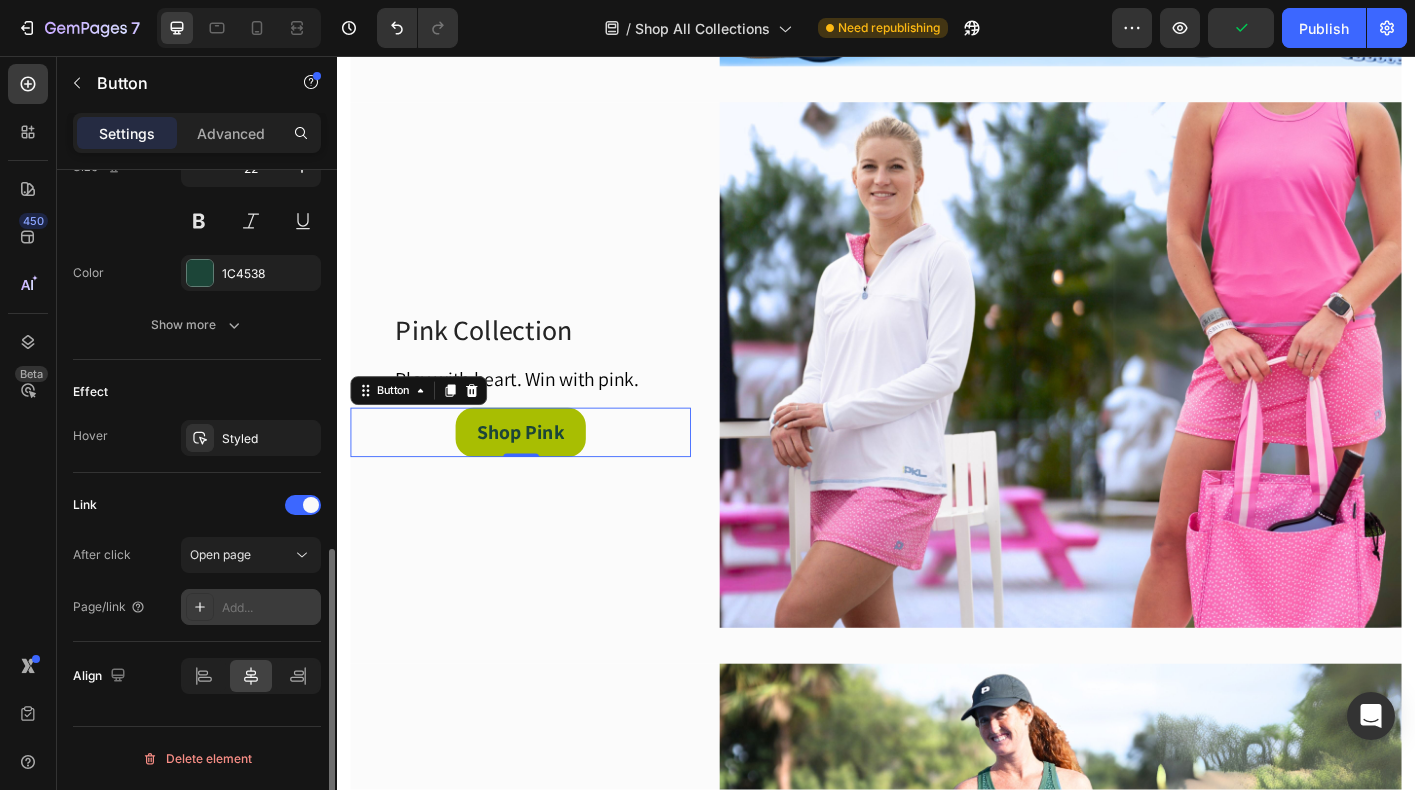 click on "Add..." at bounding box center (269, 608) 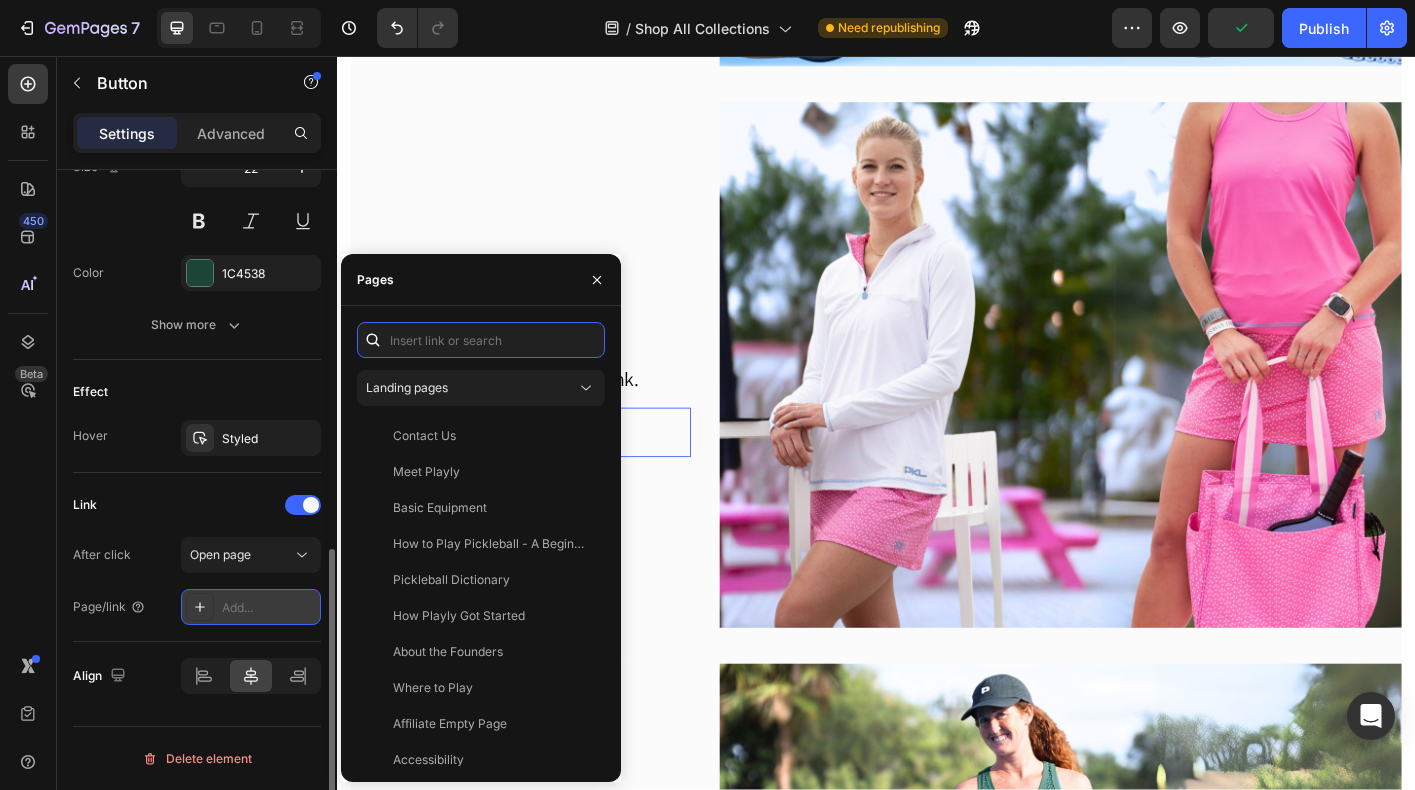 paste on "https://playly.store/collections/pretty-in-pink" 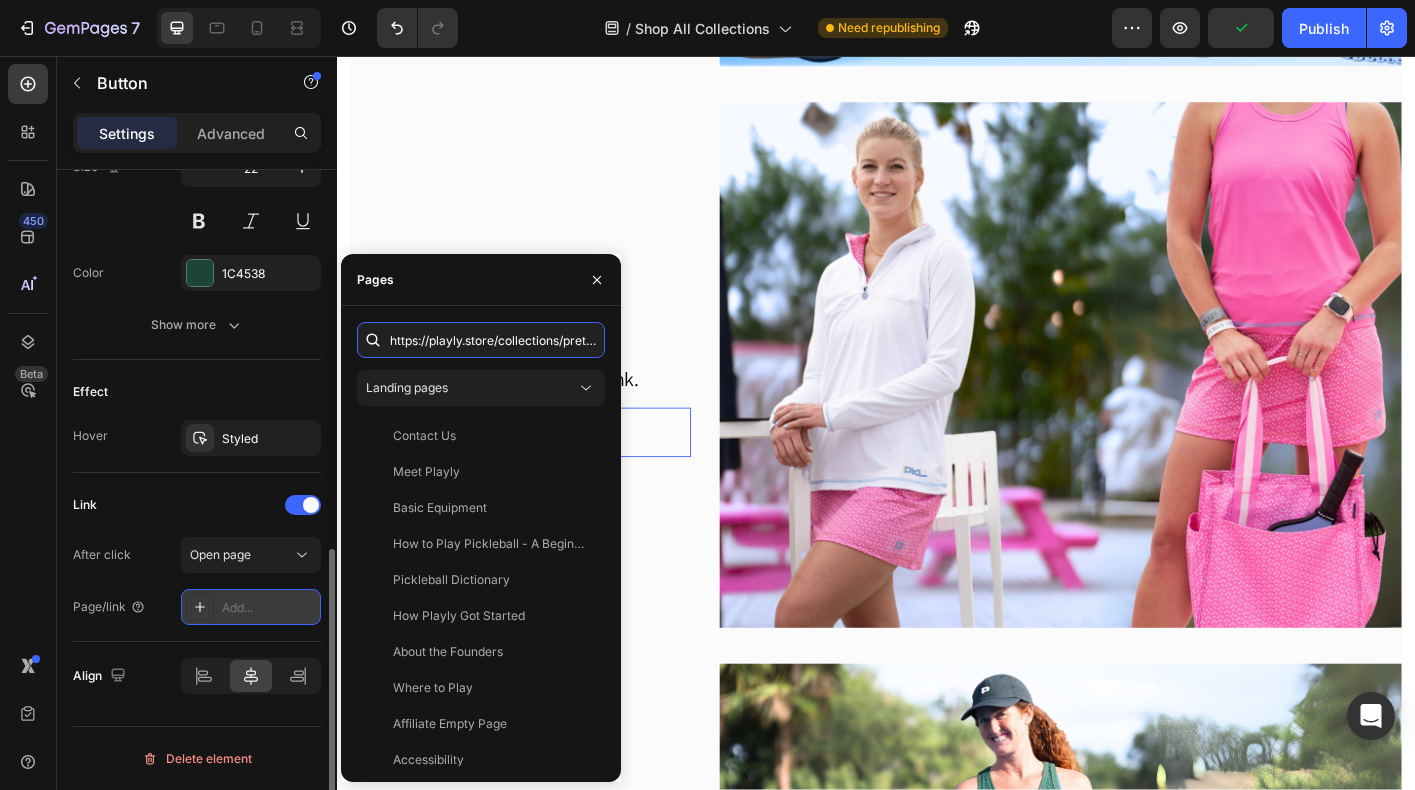 scroll, scrollTop: 0, scrollLeft: 79, axis: horizontal 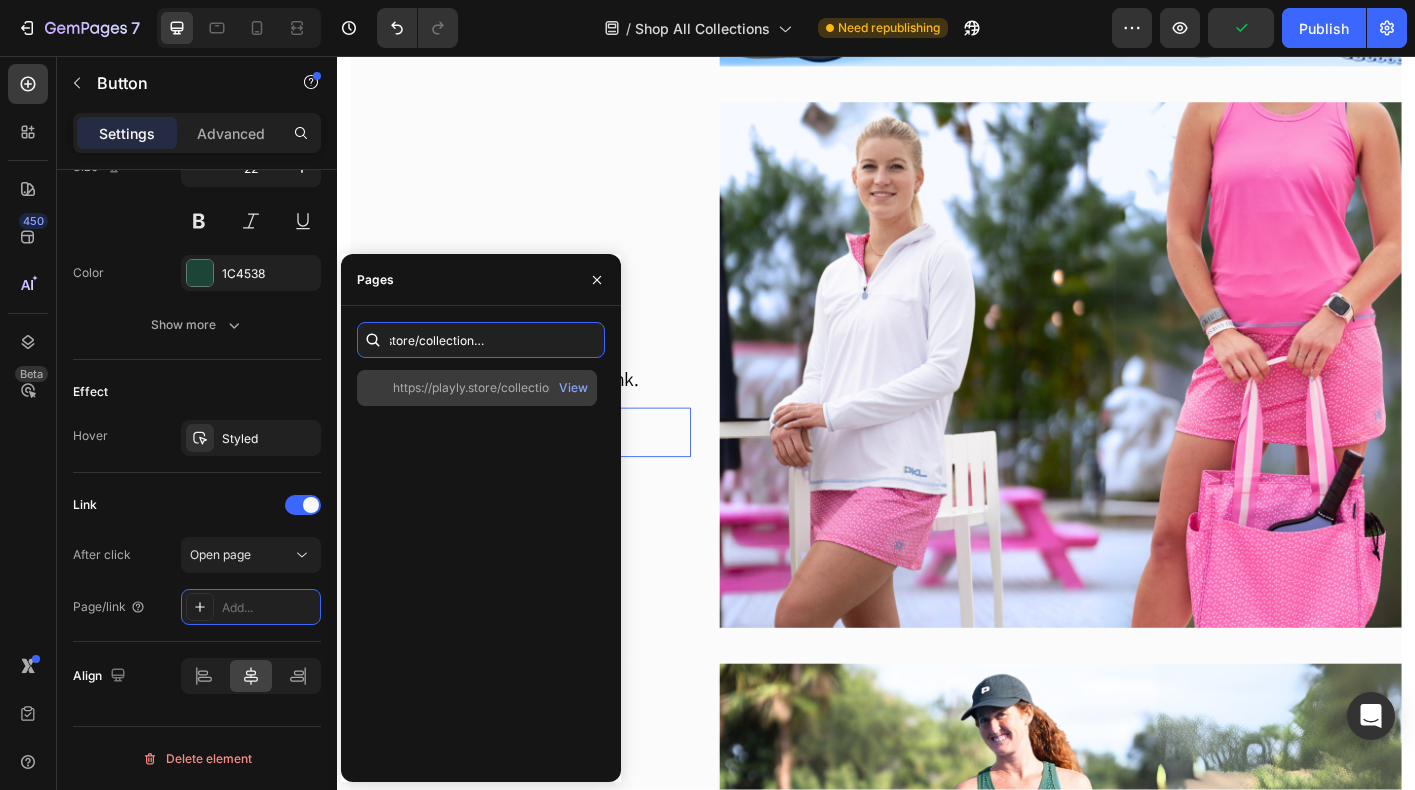 type on "https://playly.store/collections/pretty-in-pink" 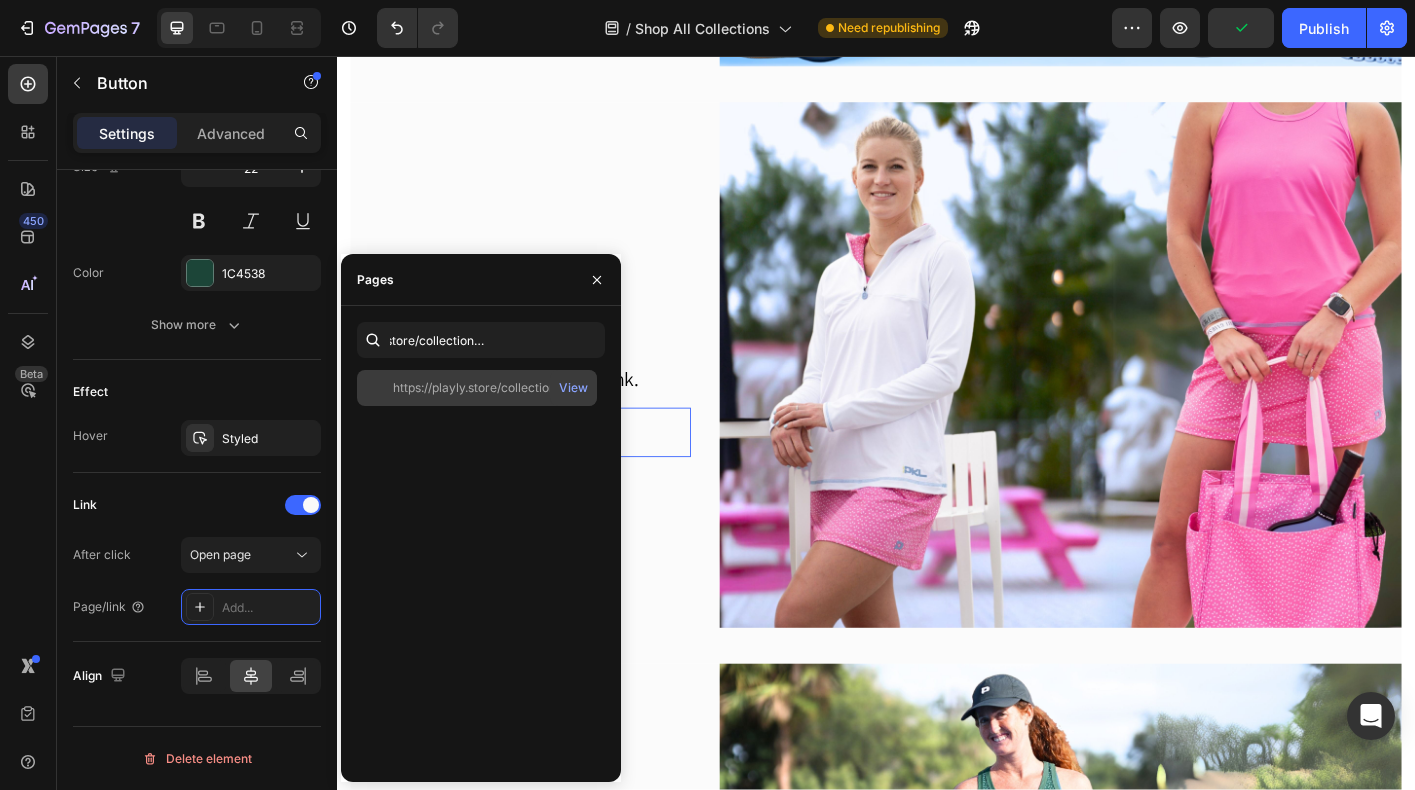 click on "https://playly.store/collections/pretty-in-pink" 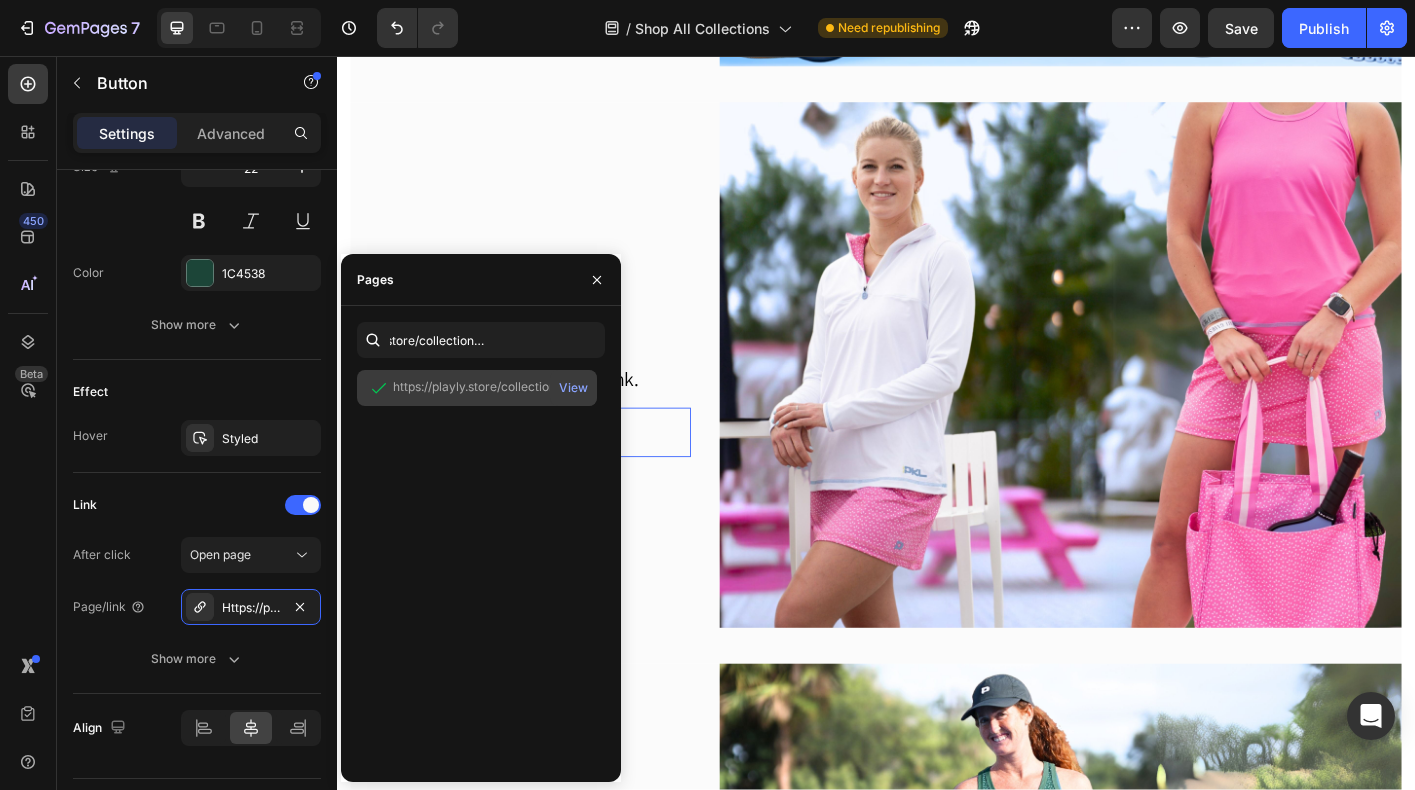 scroll, scrollTop: 0, scrollLeft: 0, axis: both 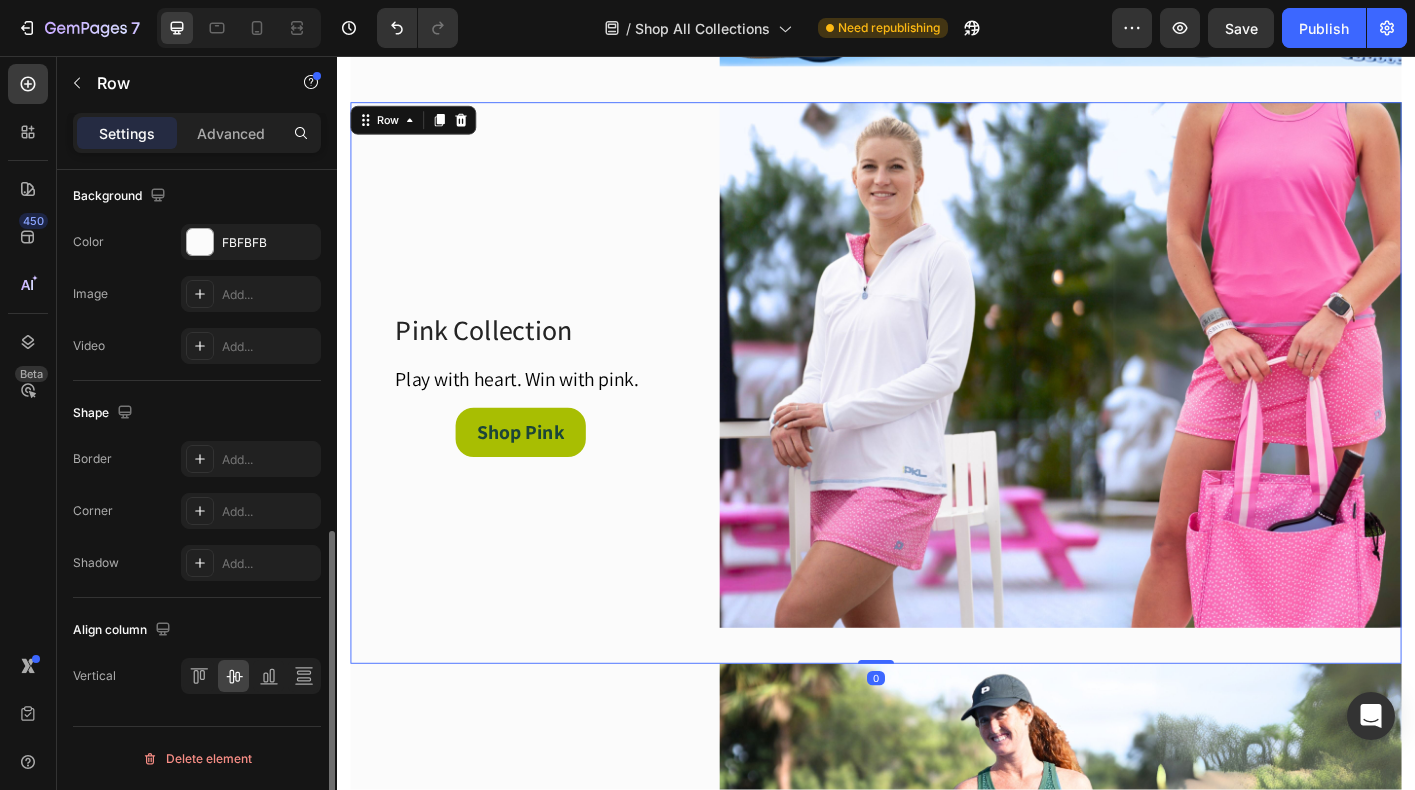 click on "Pink Collection Heading Play with heart. Win with pink. Text block Row Shop Pink Button" at bounding box center [541, 420] 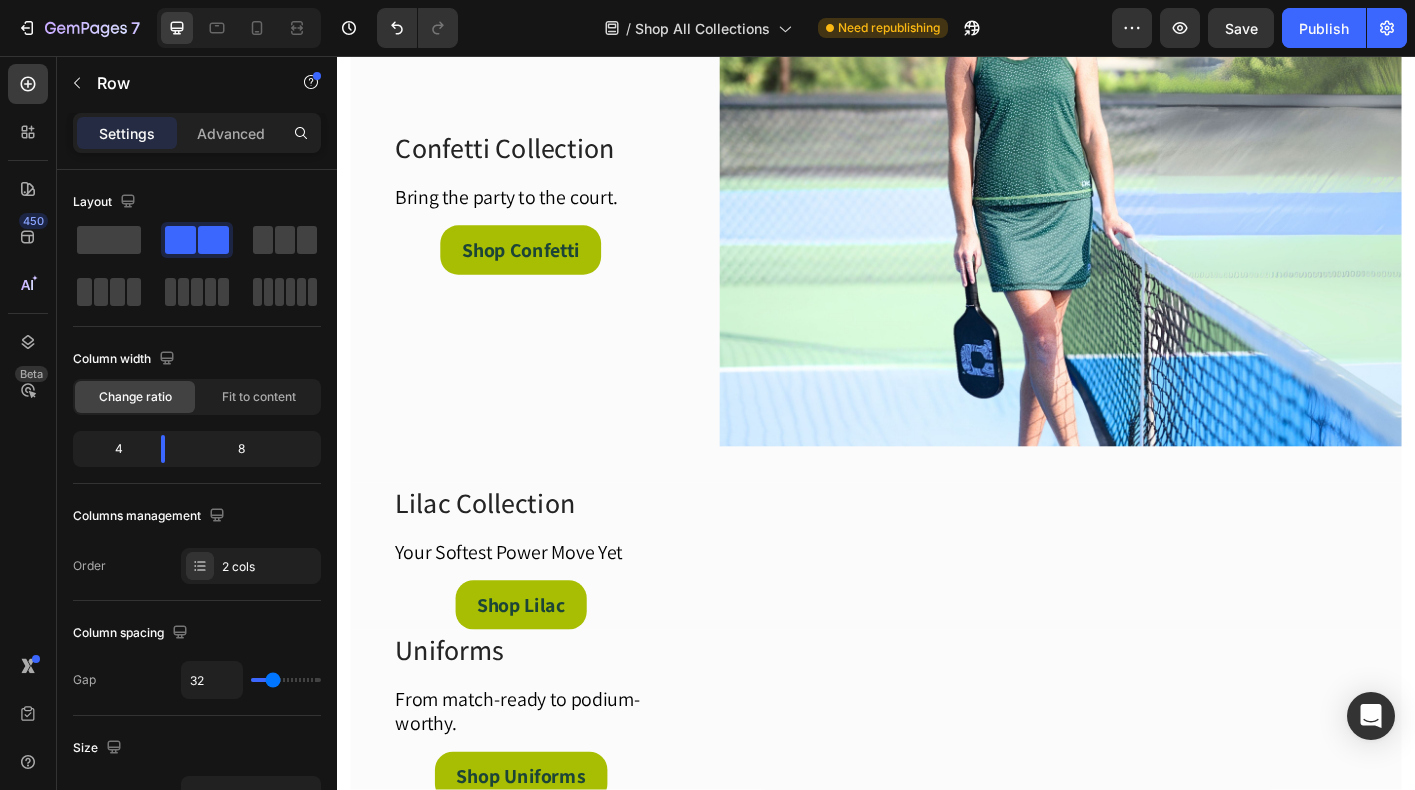 scroll, scrollTop: 2516, scrollLeft: 0, axis: vertical 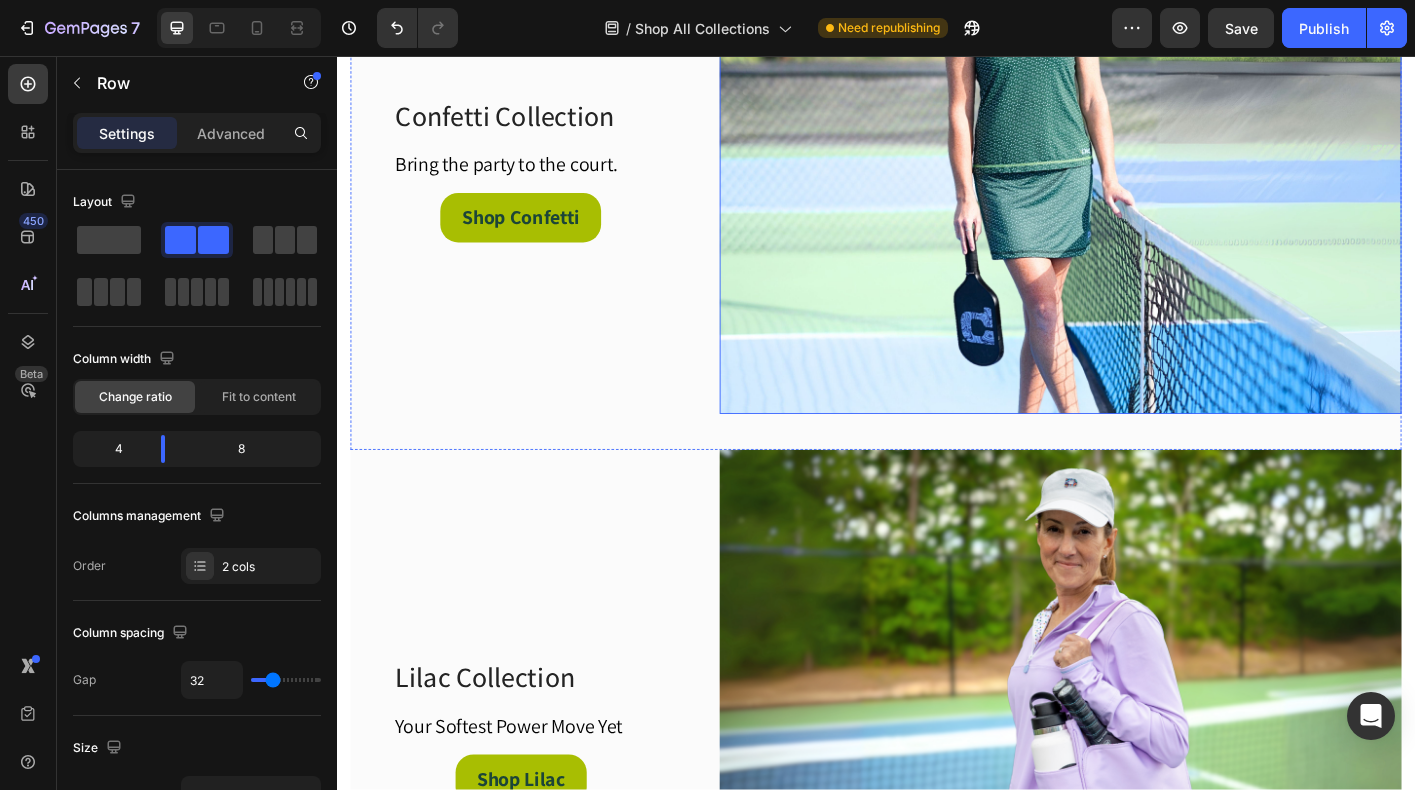 click at bounding box center (1142, 161) 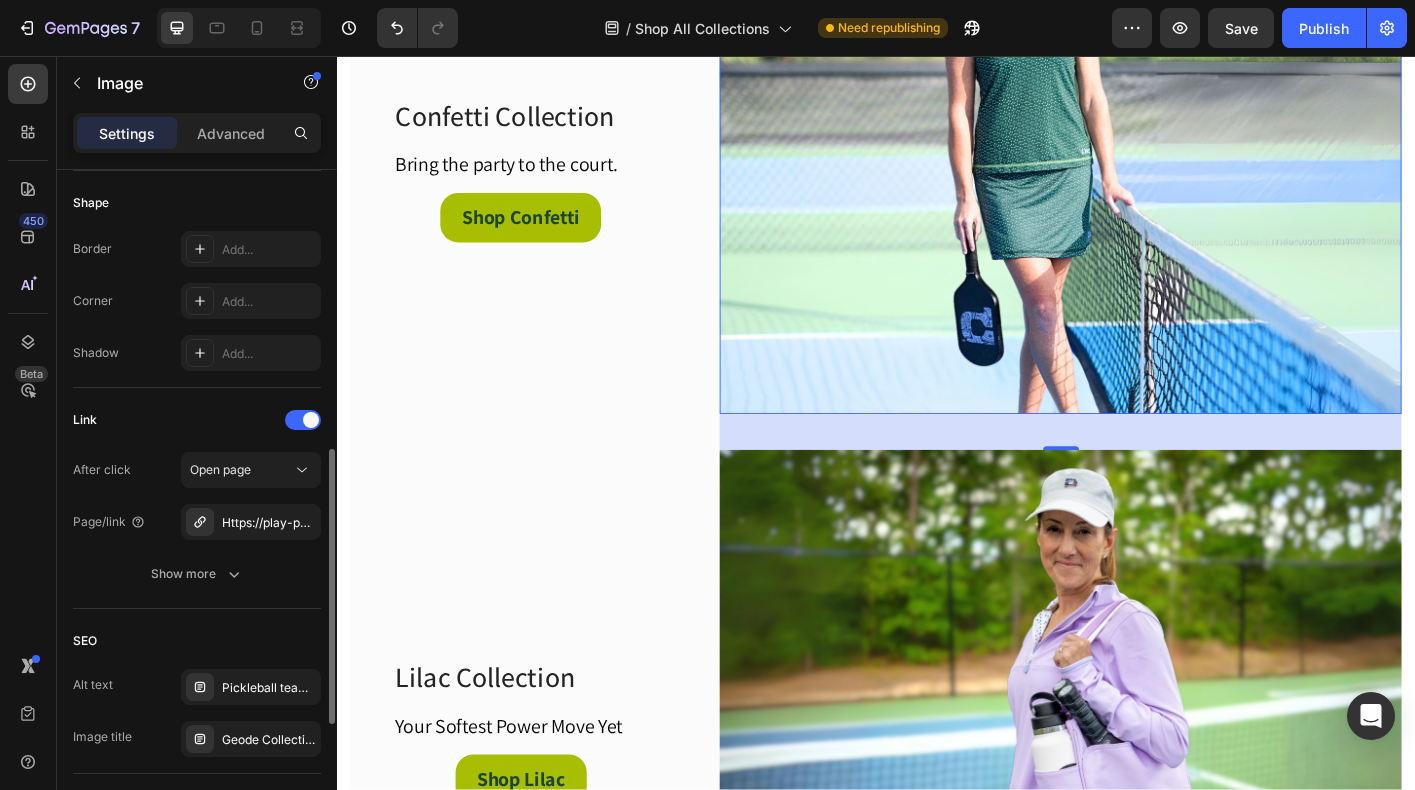 scroll, scrollTop: 694, scrollLeft: 0, axis: vertical 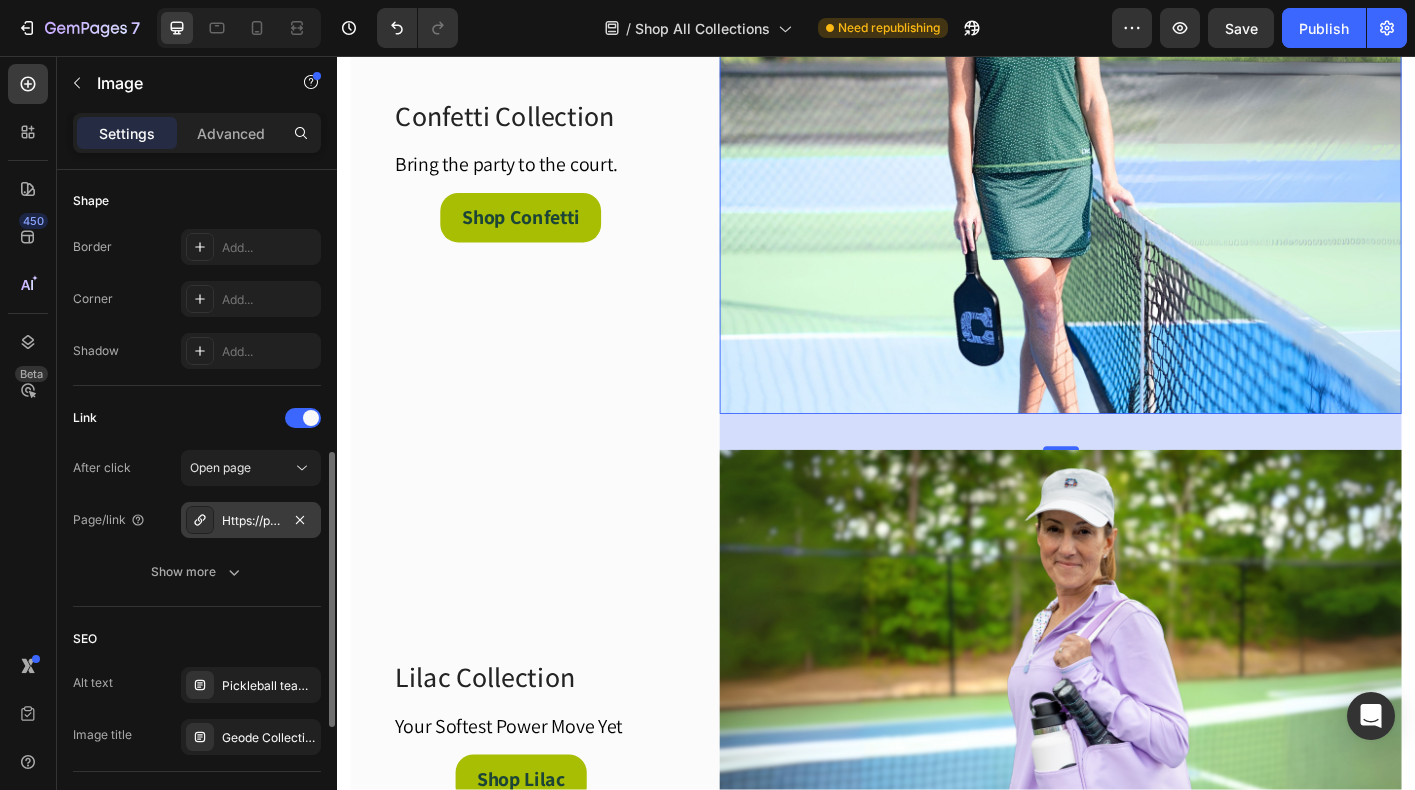 click on "Https://play-pkl.Com/the-confetti-collection" at bounding box center (251, 521) 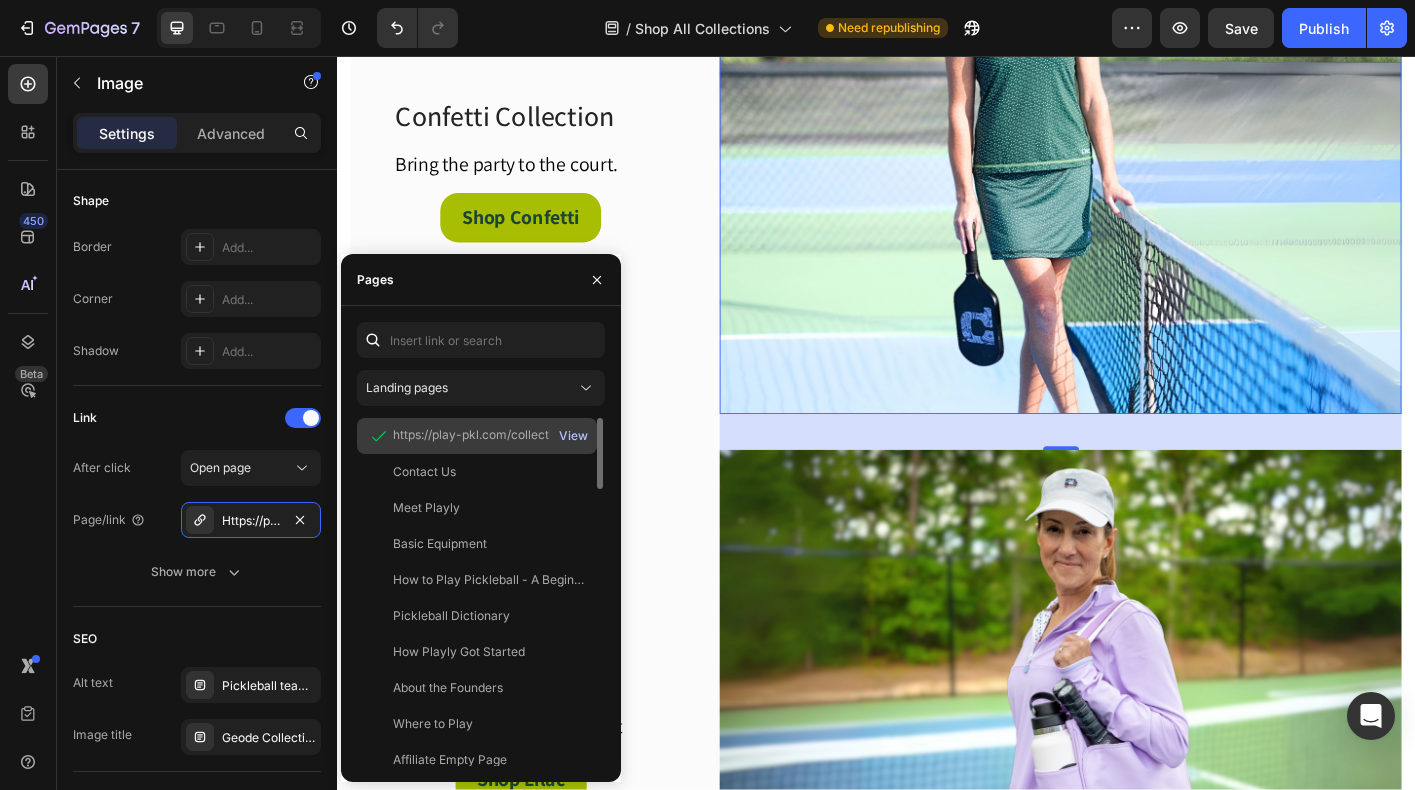 click on "View" at bounding box center [573, 436] 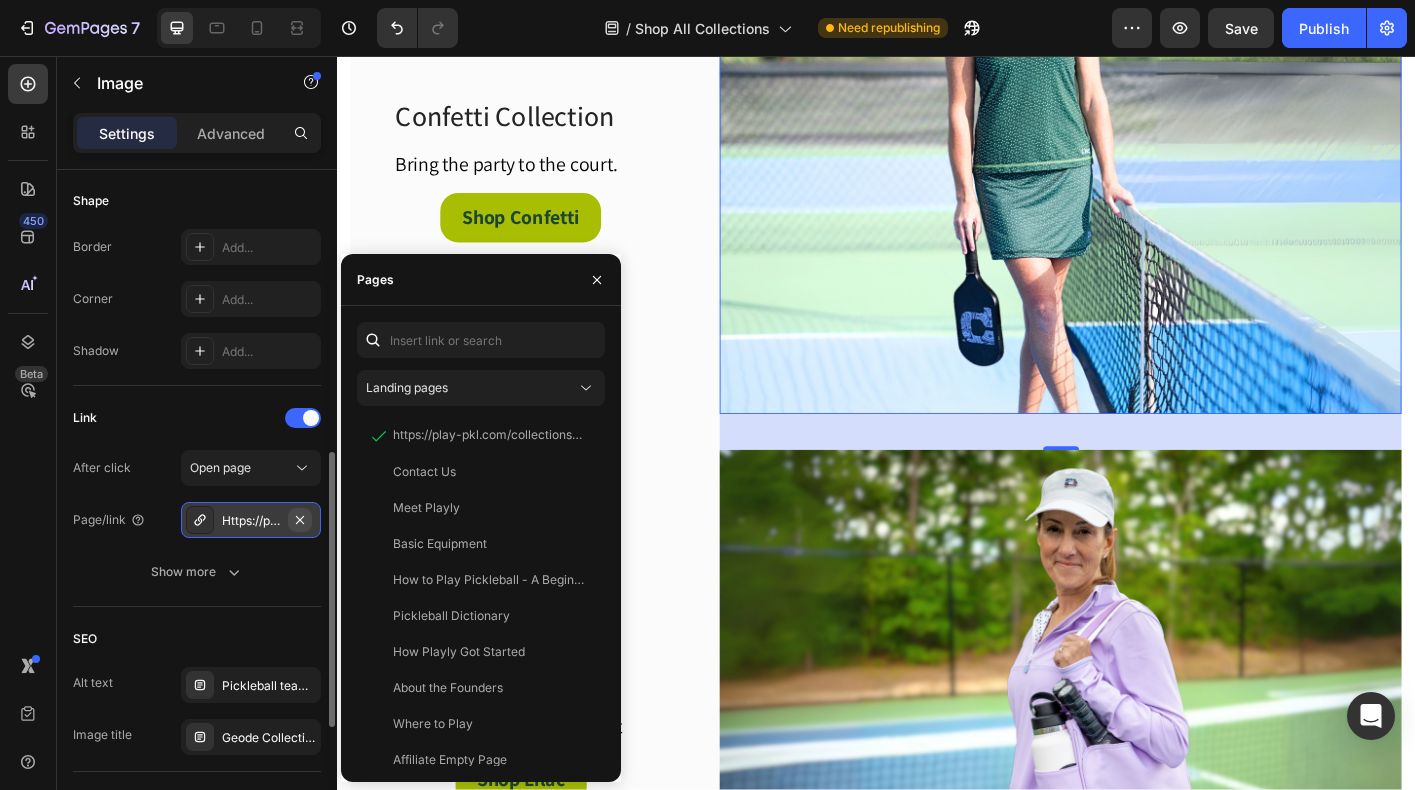 click 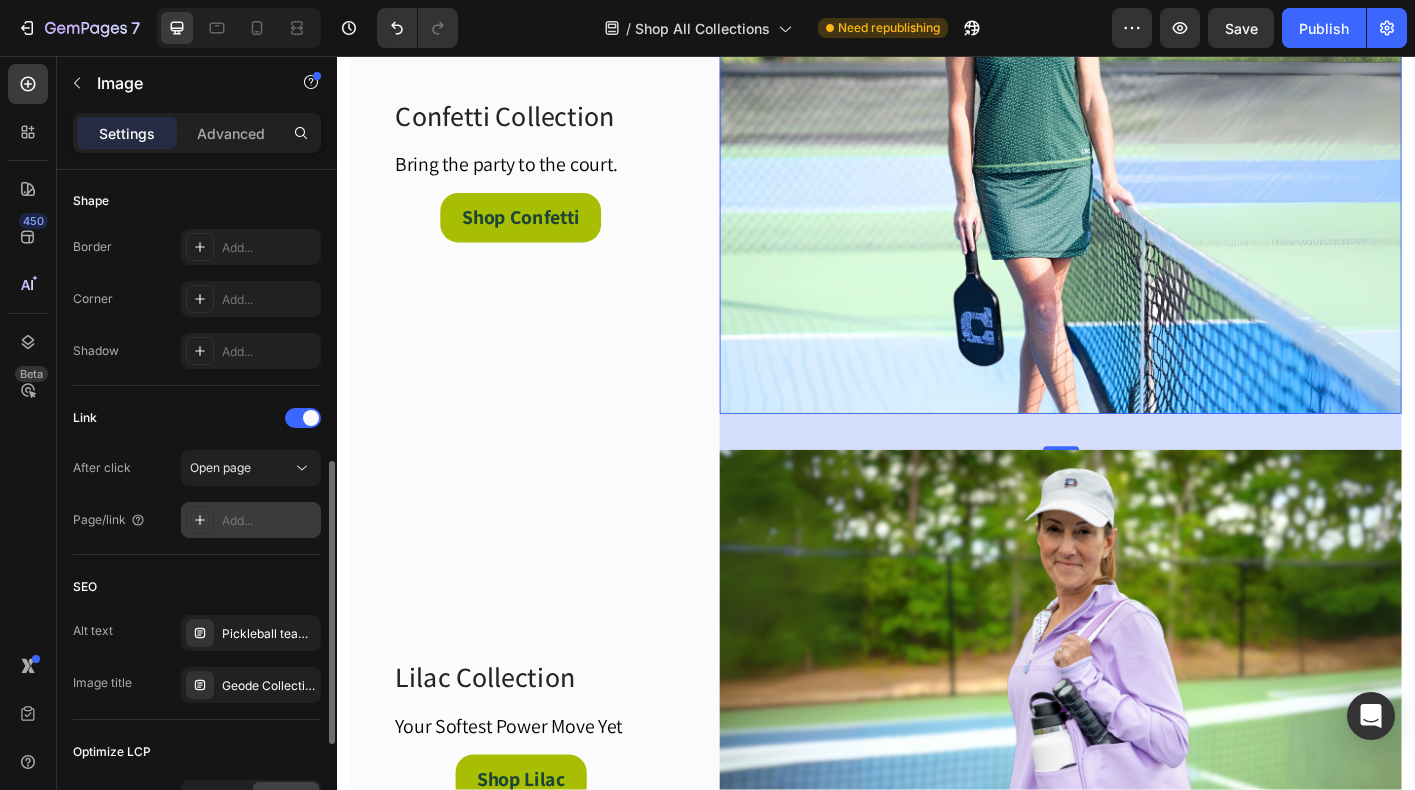 click on "Add..." at bounding box center (269, 521) 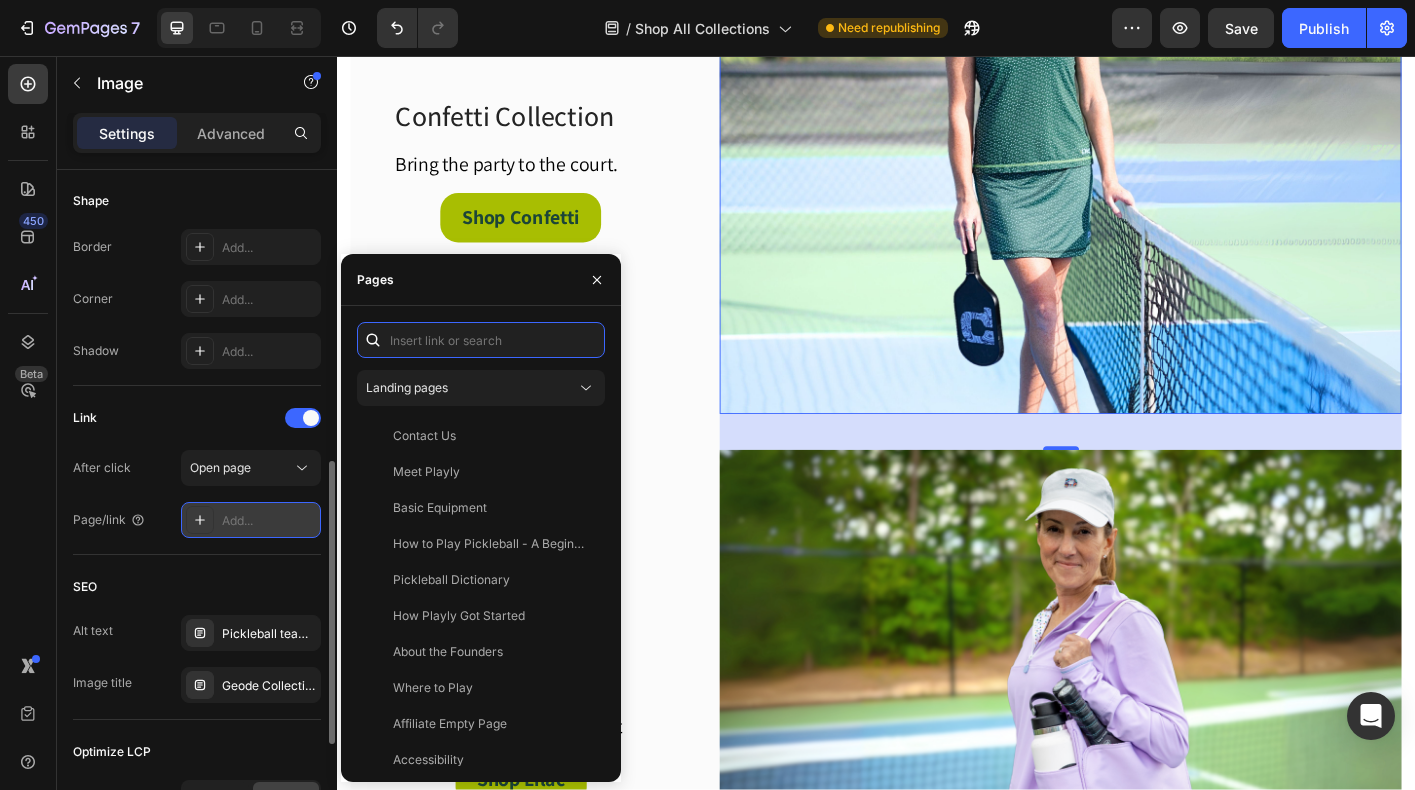 paste on "https://playly.store/collections/the-confetti-collection" 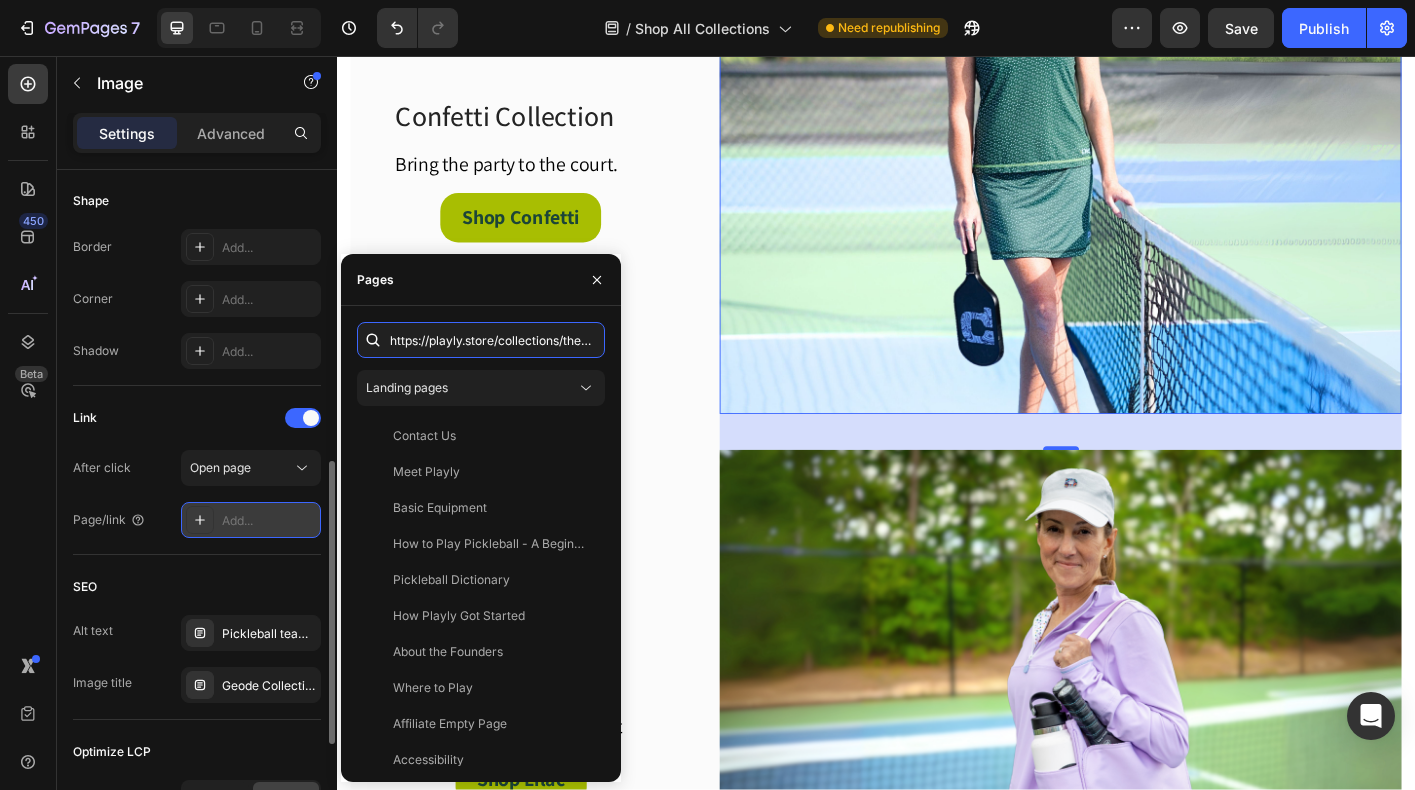 scroll, scrollTop: 0, scrollLeft: 128, axis: horizontal 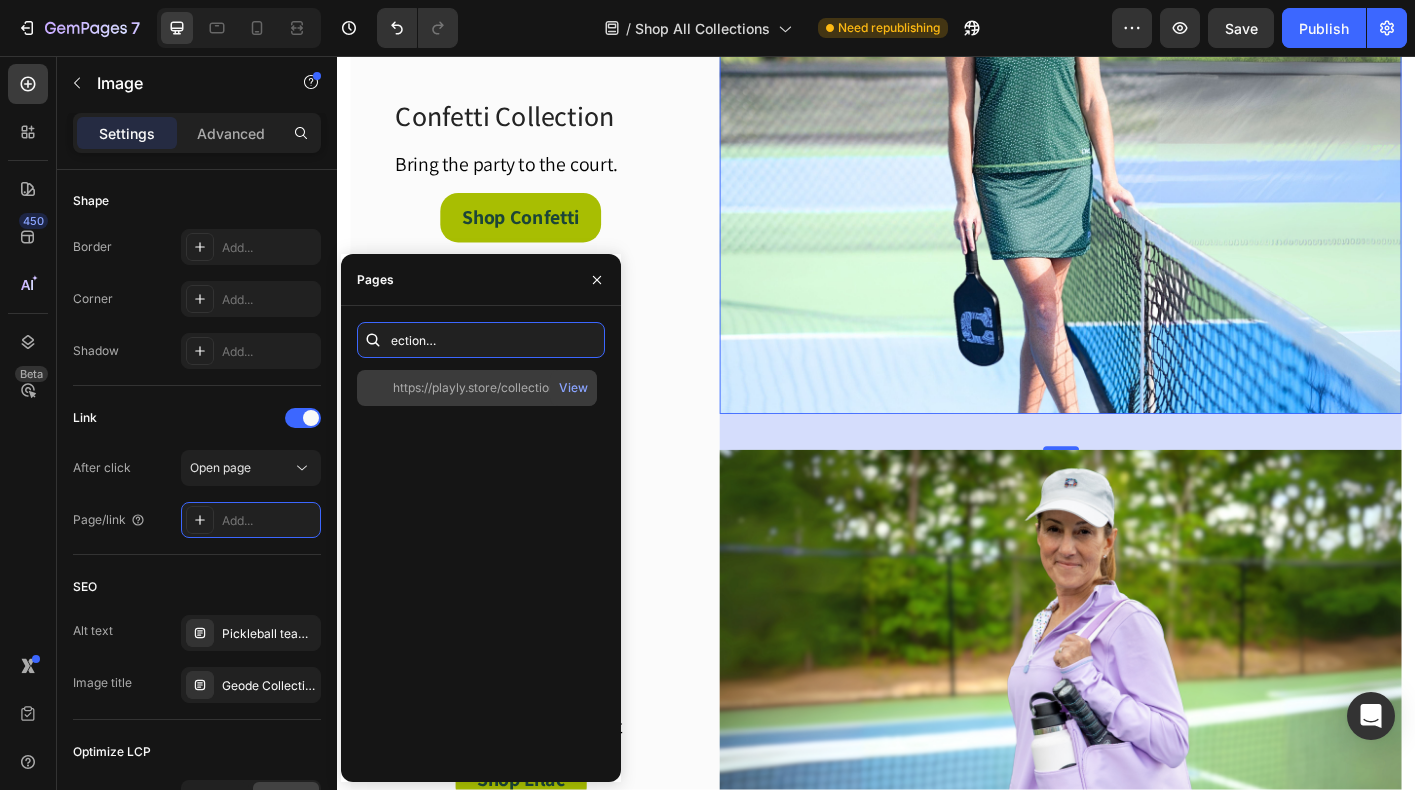 type on "https://playly.store/collections/the-confetti-collection" 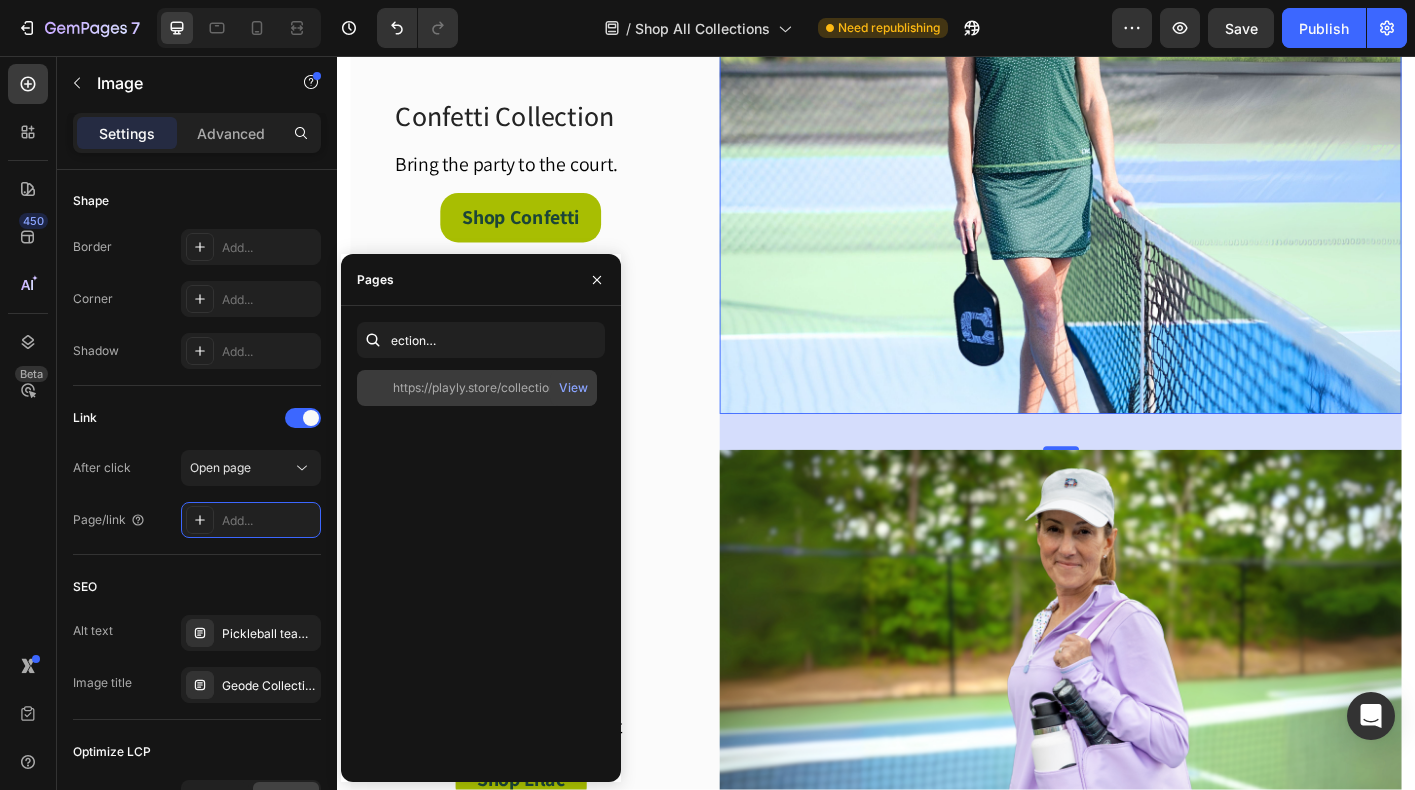 scroll, scrollTop: 0, scrollLeft: 0, axis: both 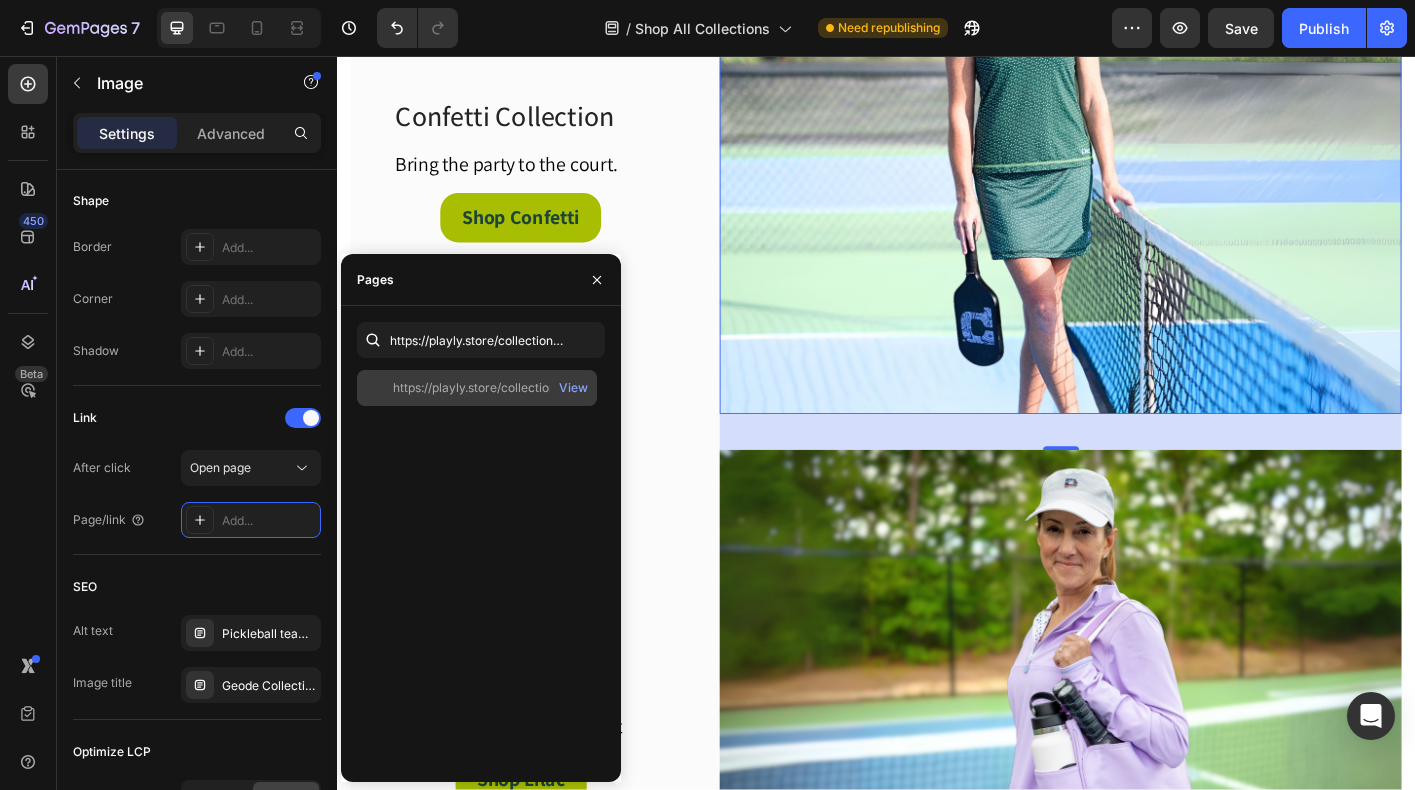 click on "https://playly.store/collections/the-confetti-collection" 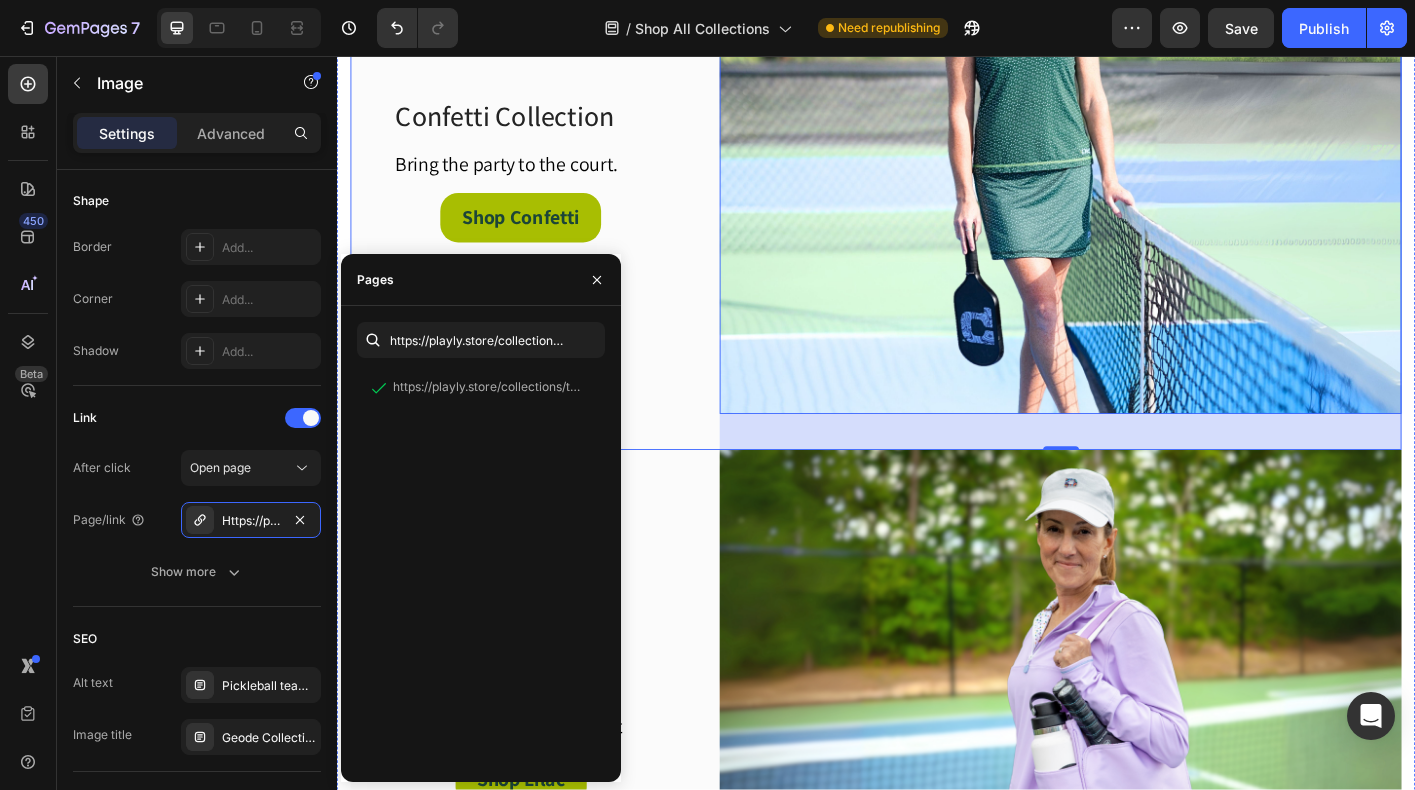 click on "Confetti Collection Heading Bring the party to the court. Text block Row Shop Confetti Button" at bounding box center [541, 181] 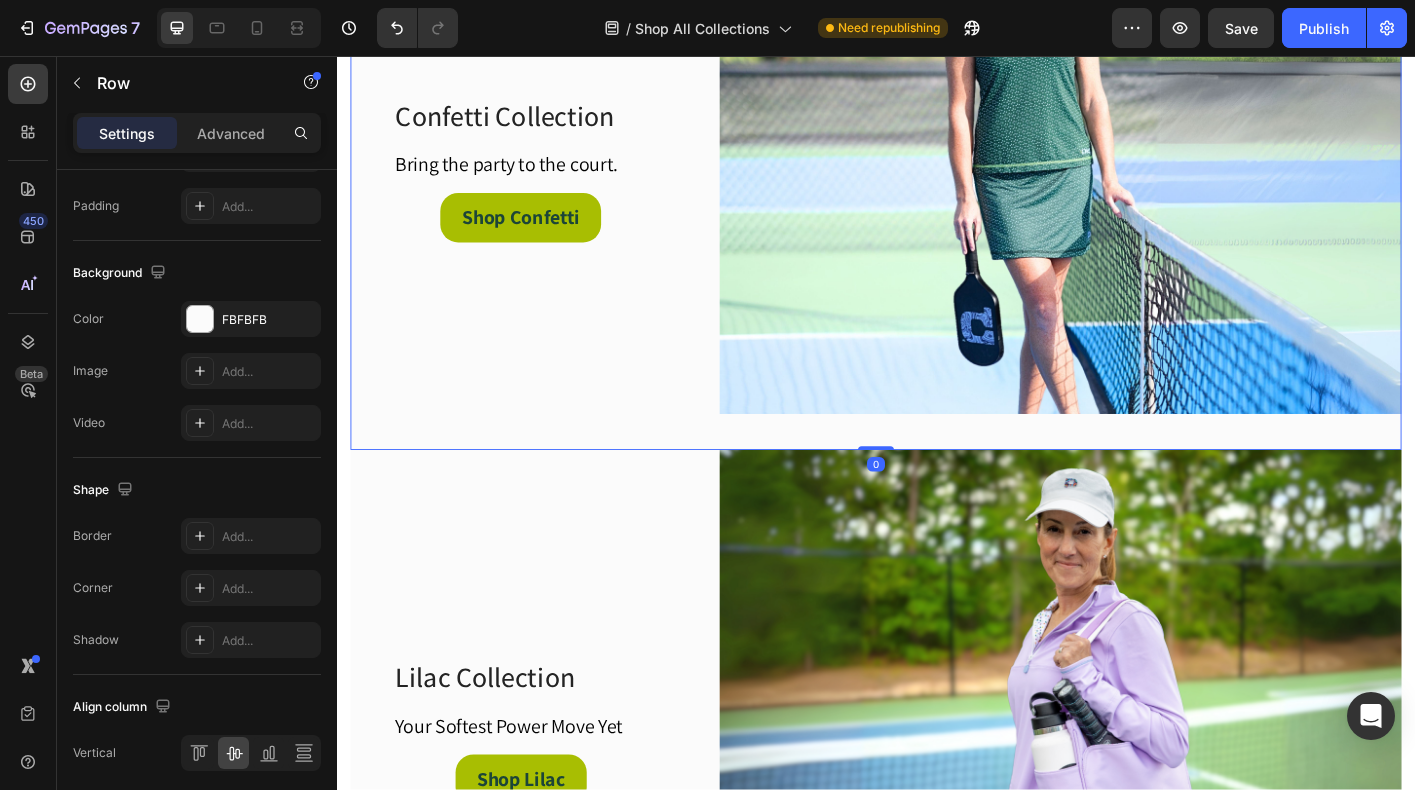 scroll, scrollTop: 0, scrollLeft: 0, axis: both 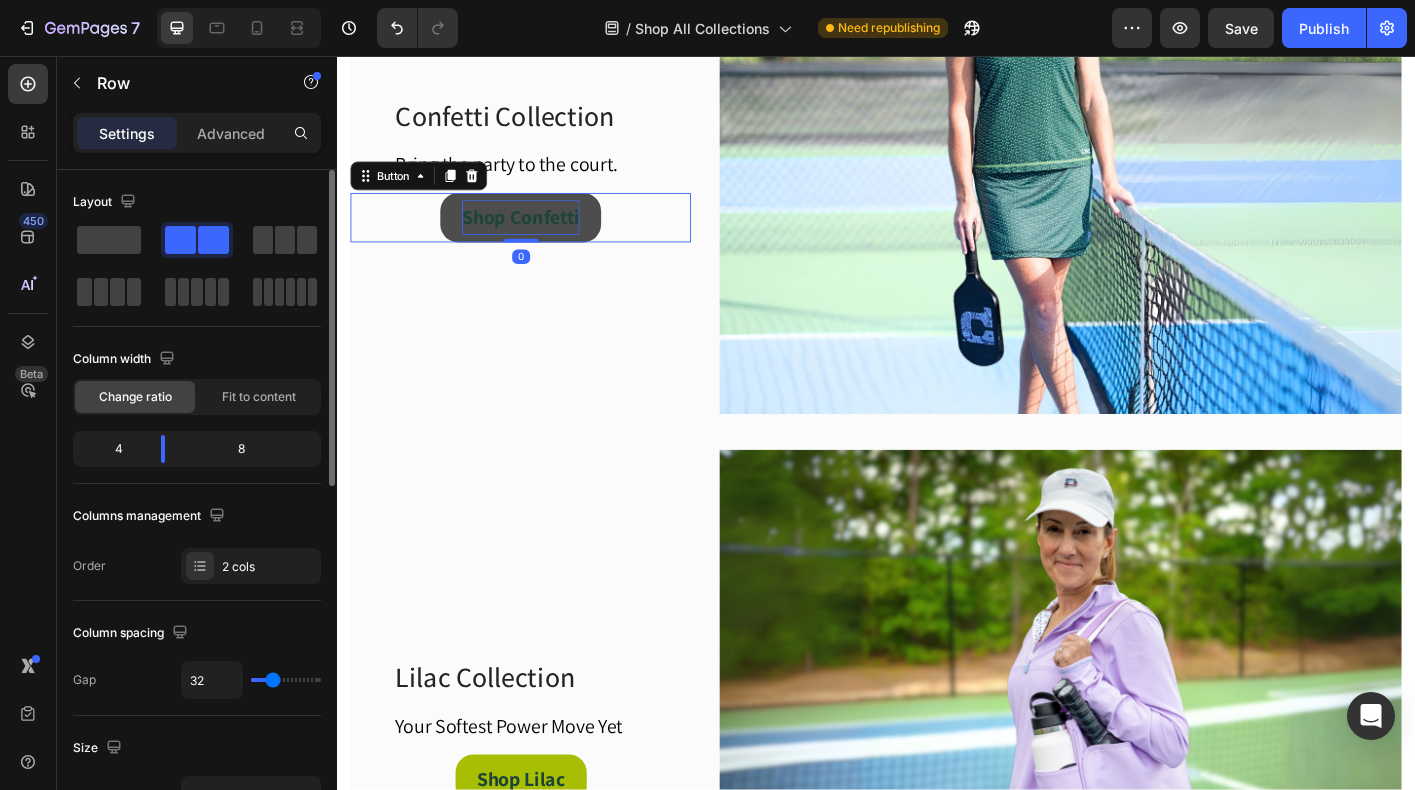 click on "Shop Confetti" at bounding box center [541, 237] 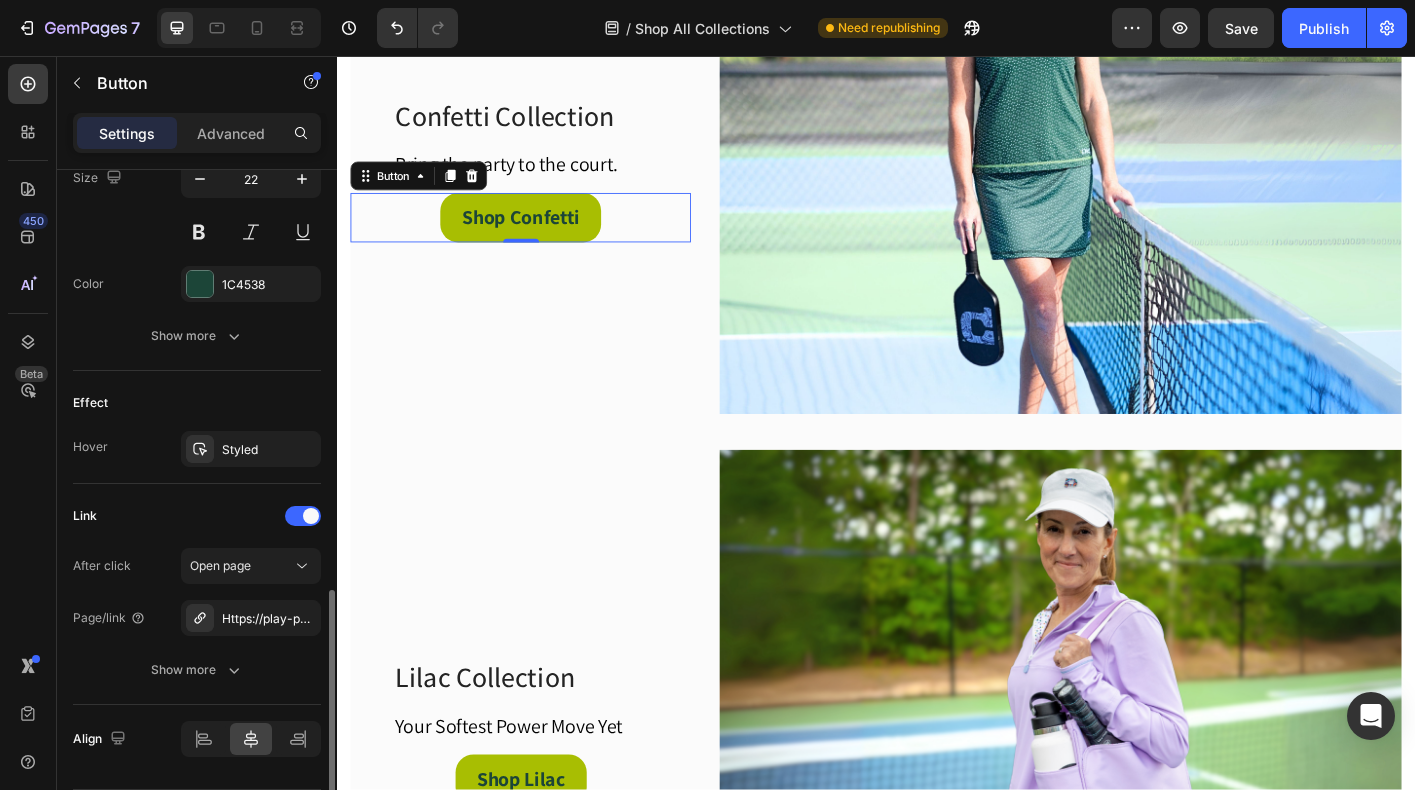 scroll, scrollTop: 913, scrollLeft: 0, axis: vertical 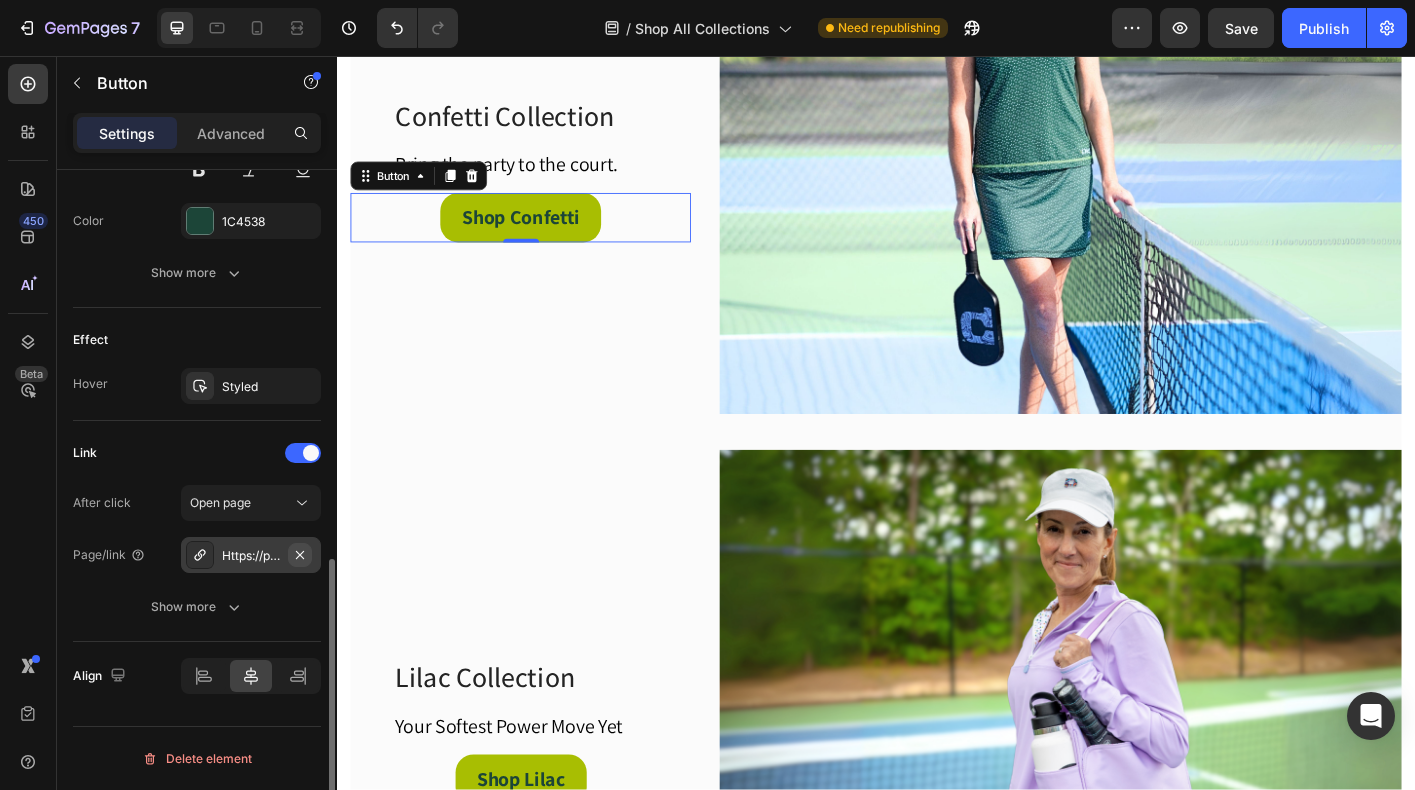 click 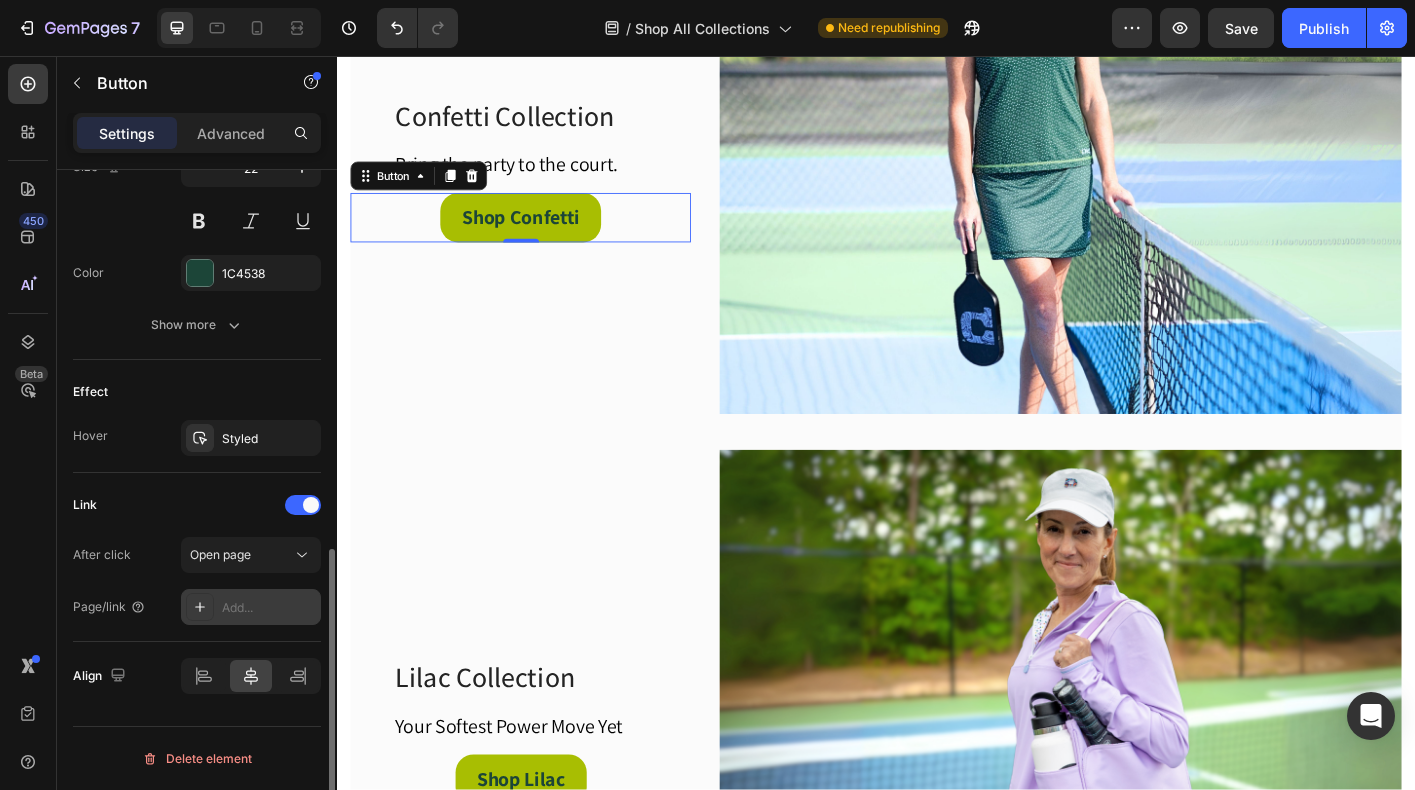 click on "Add..." at bounding box center [269, 608] 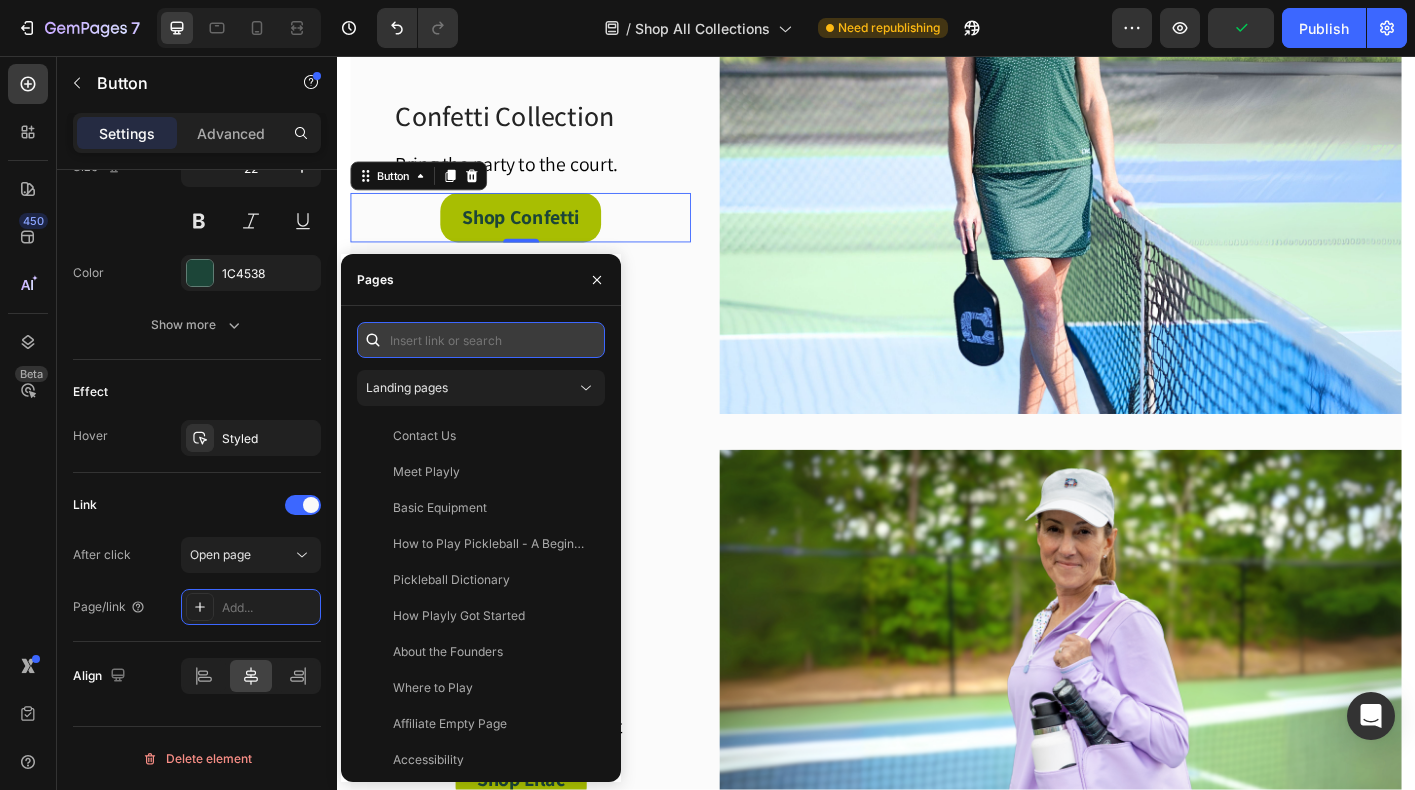 click at bounding box center [481, 340] 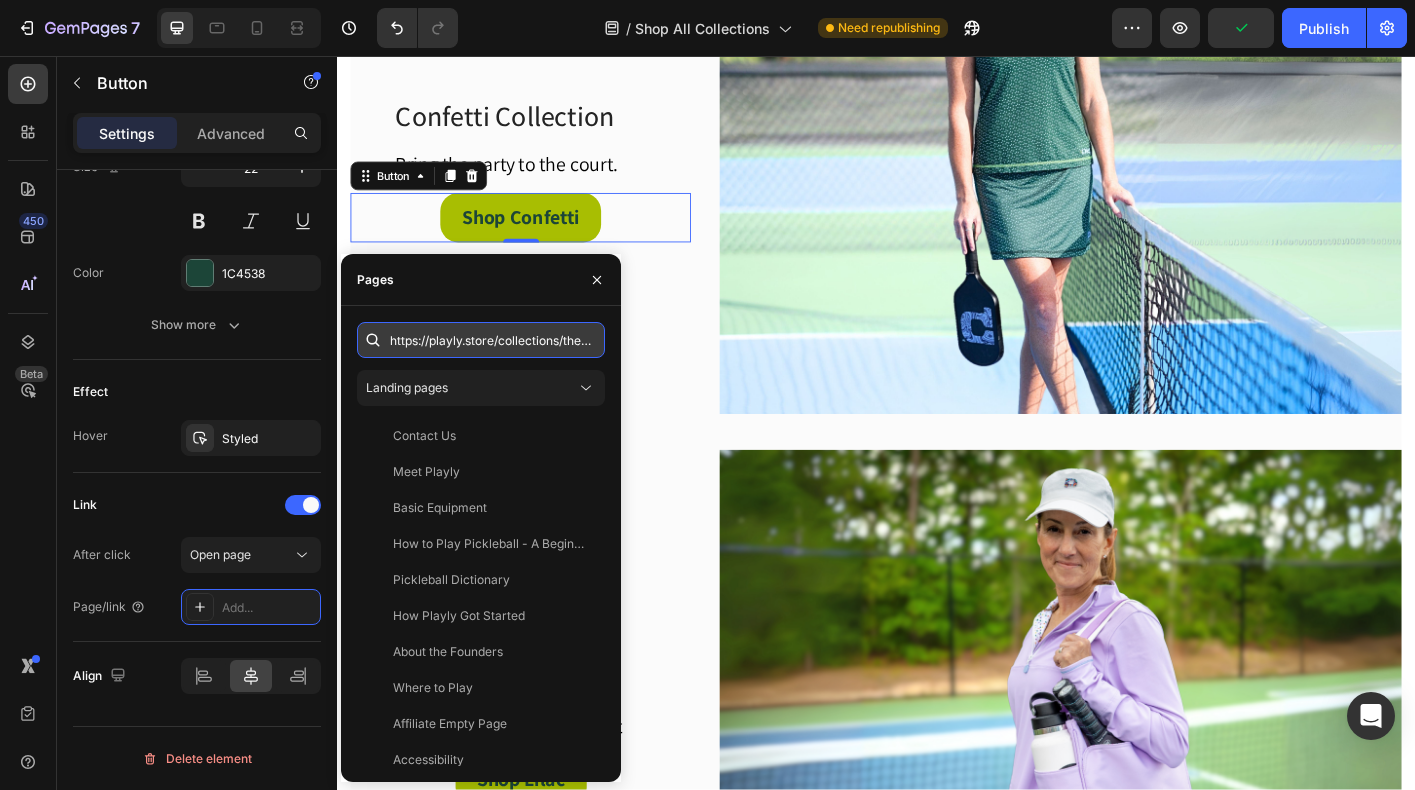 scroll, scrollTop: 0, scrollLeft: 128, axis: horizontal 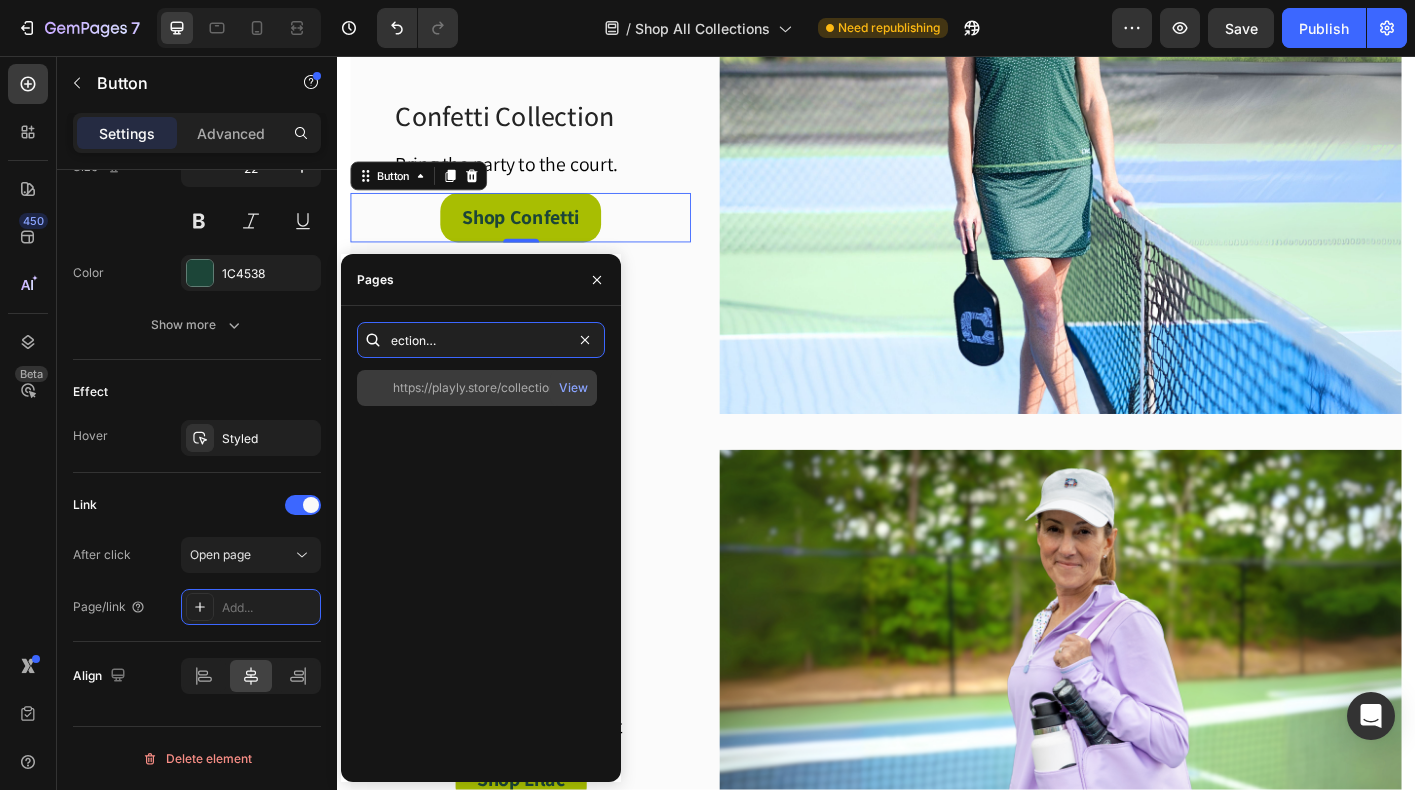 type on "https://playly.store/collections/the-confetti-collection" 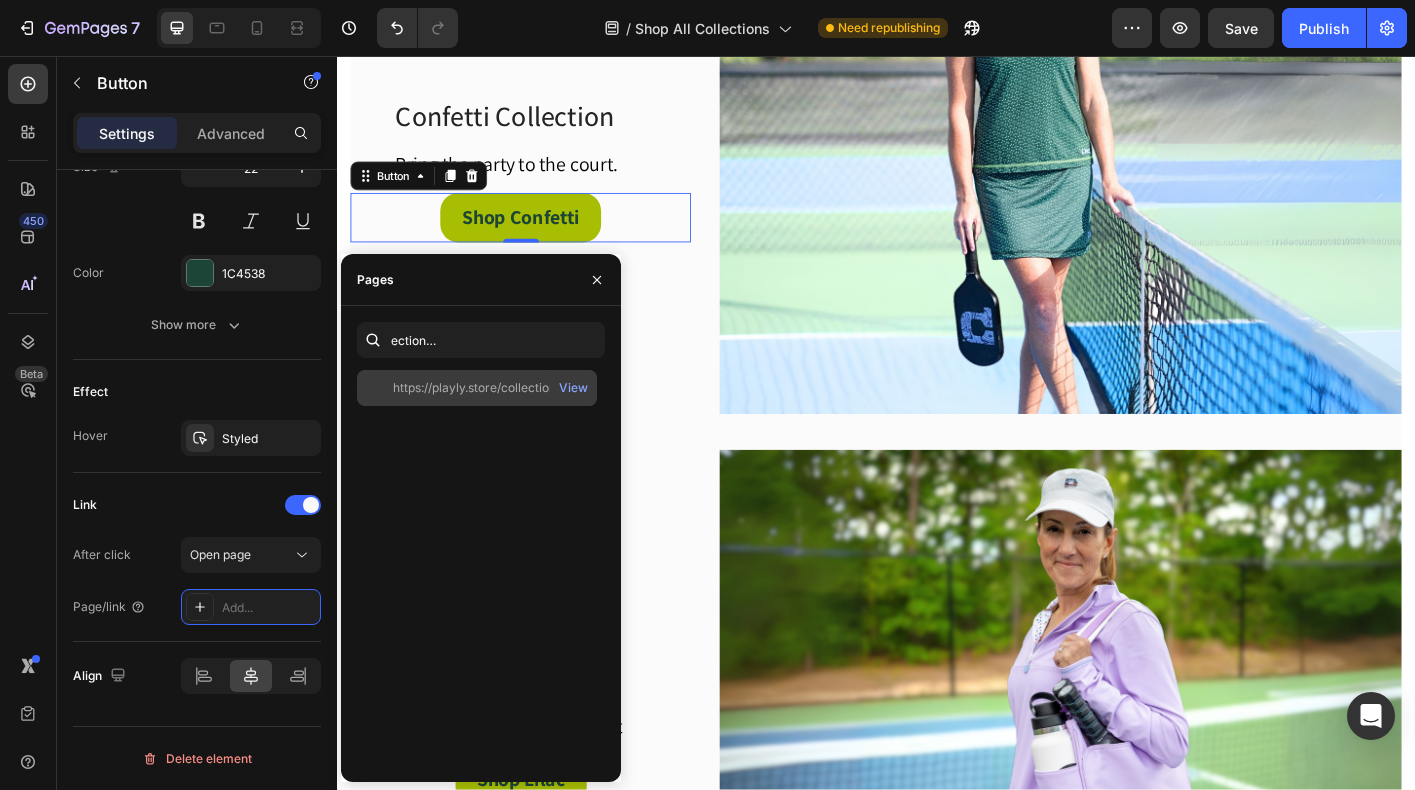 scroll, scrollTop: 0, scrollLeft: 0, axis: both 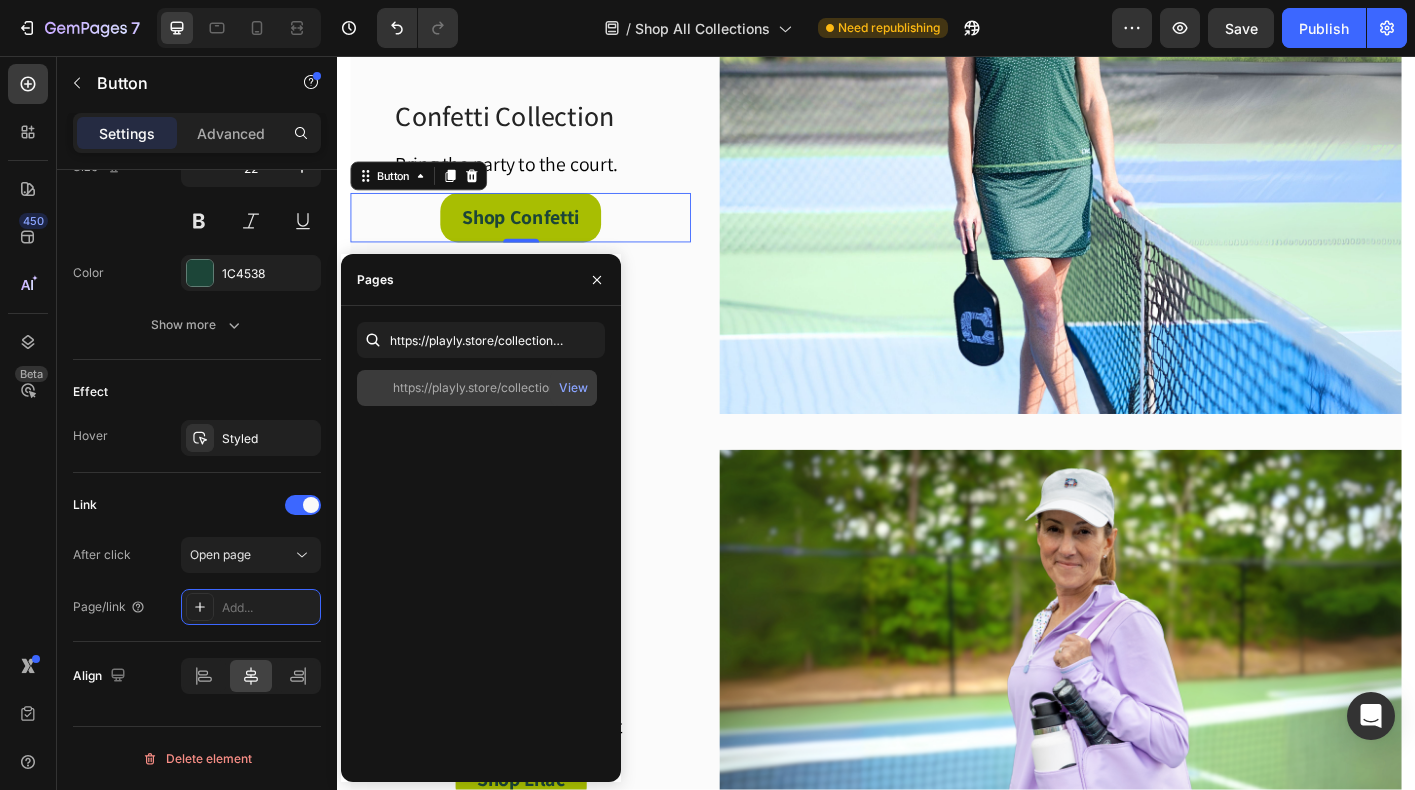 click on "https://playly.store/collections/the-confetti-collection" 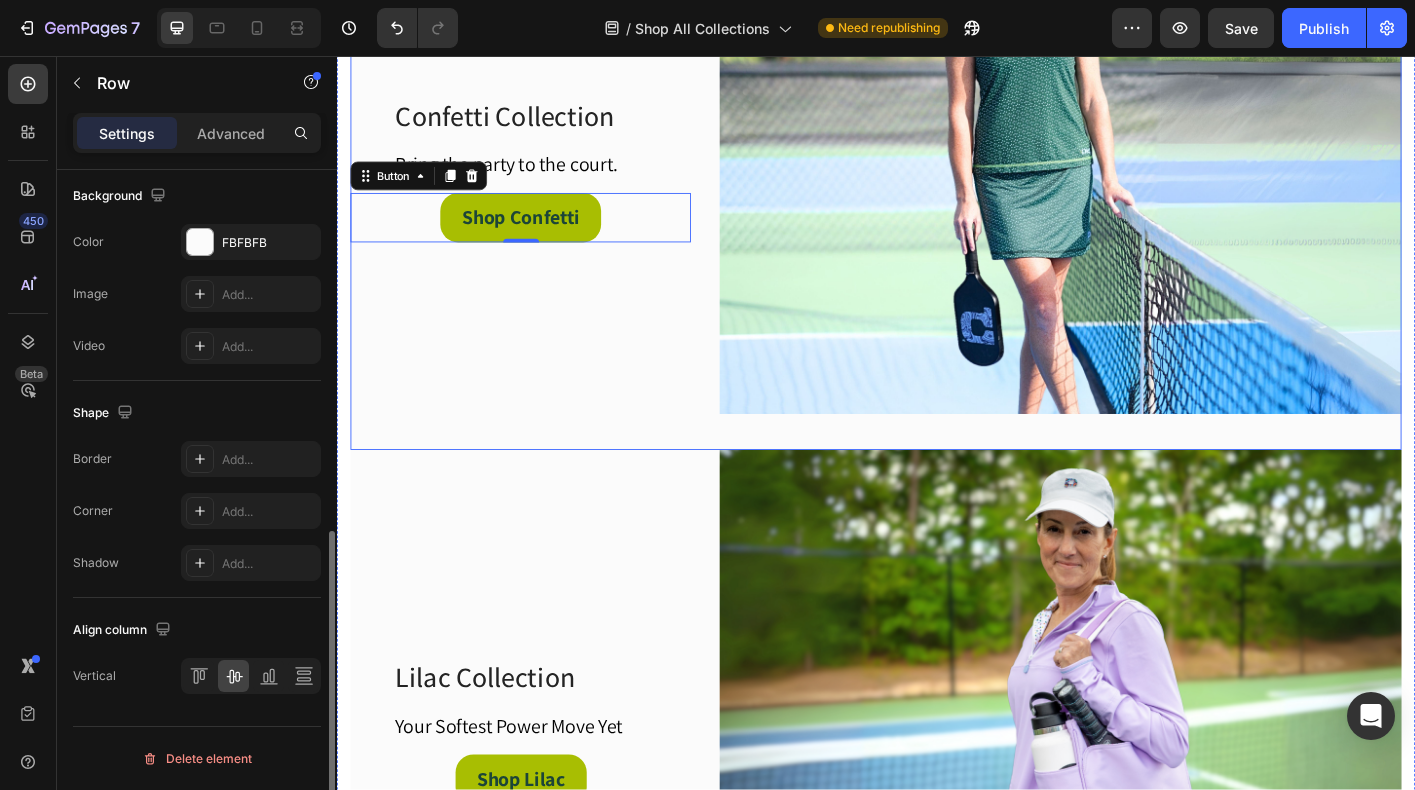 scroll, scrollTop: 0, scrollLeft: 0, axis: both 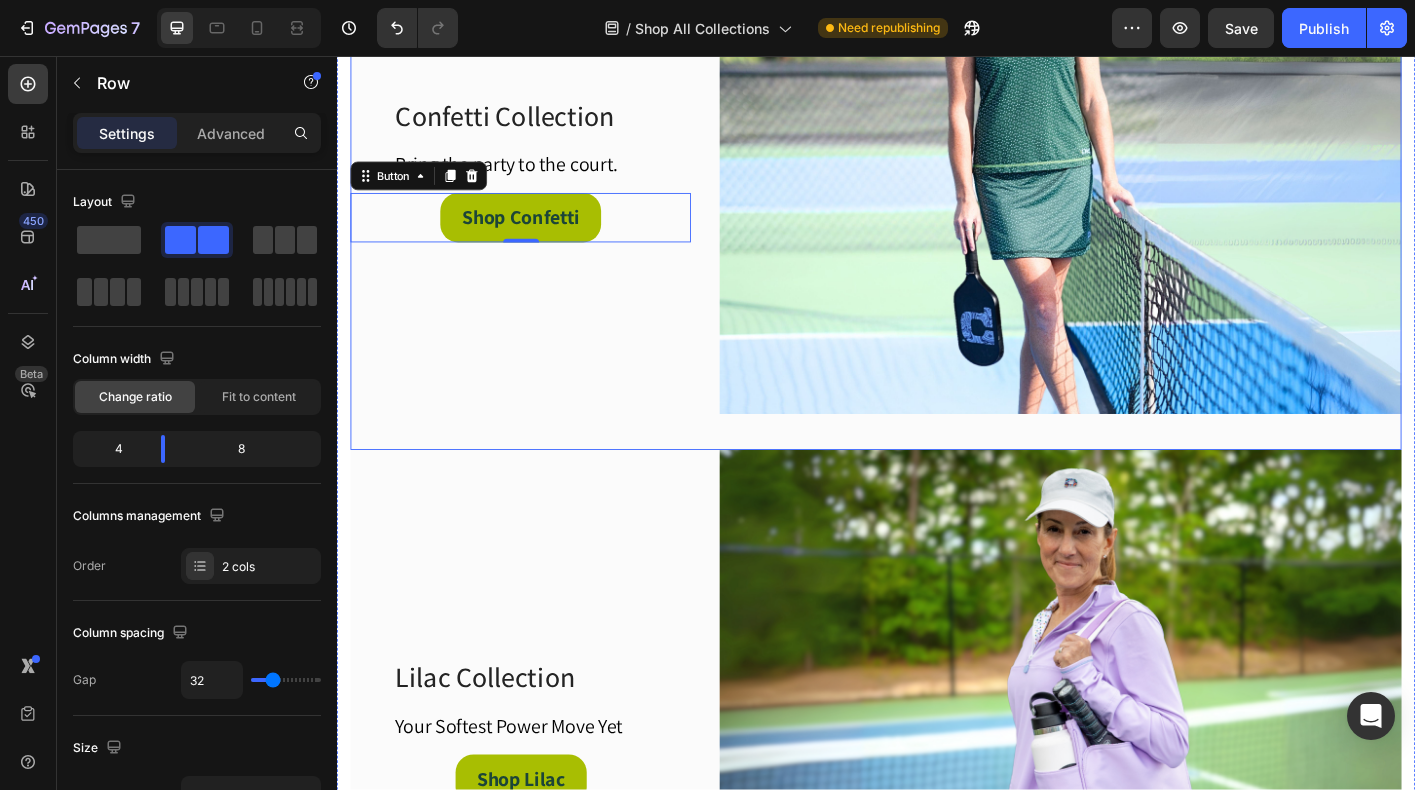 click on "Confetti Collection Heading Bring the party to the court. Text block Row Shop Confetti Button   0" at bounding box center [541, 181] 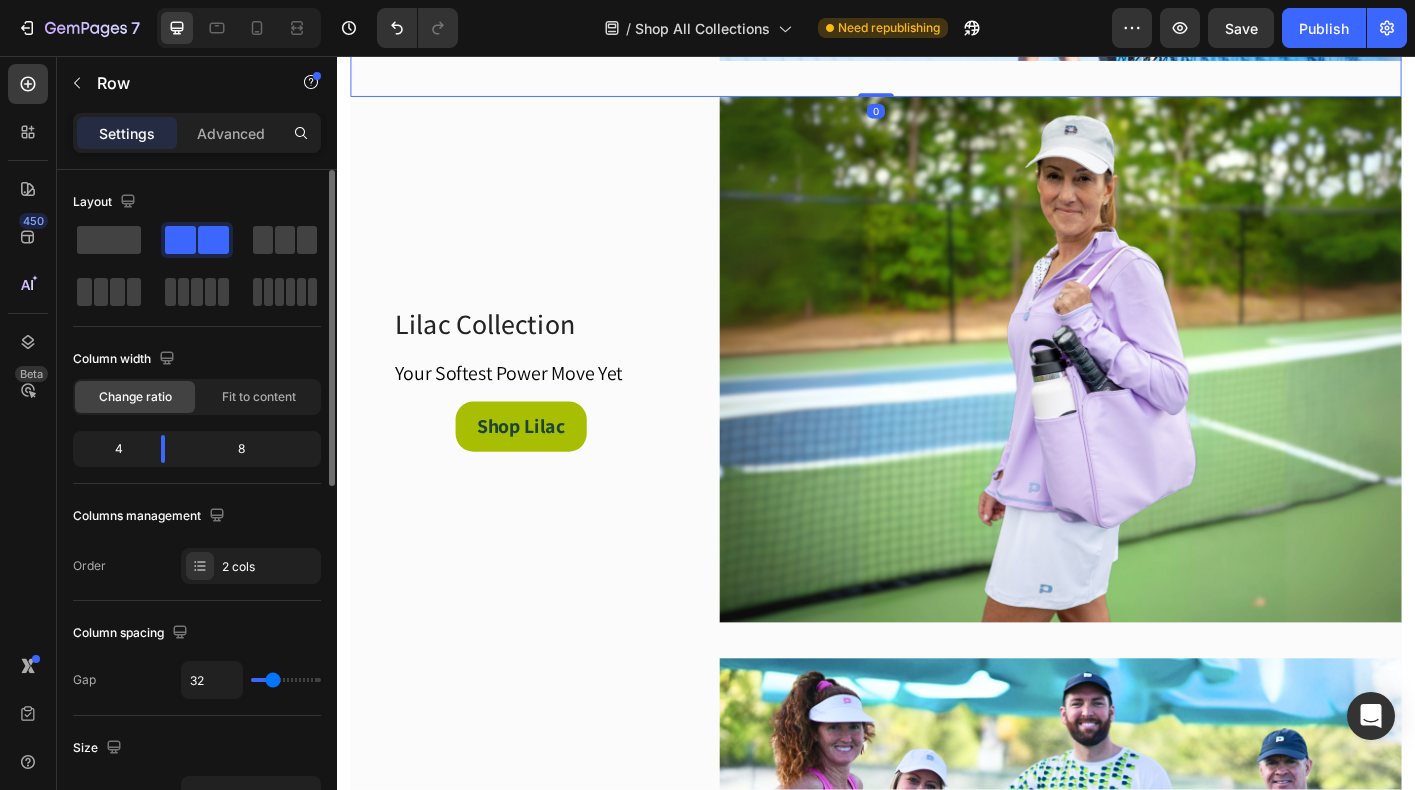 scroll, scrollTop: 2921, scrollLeft: 0, axis: vertical 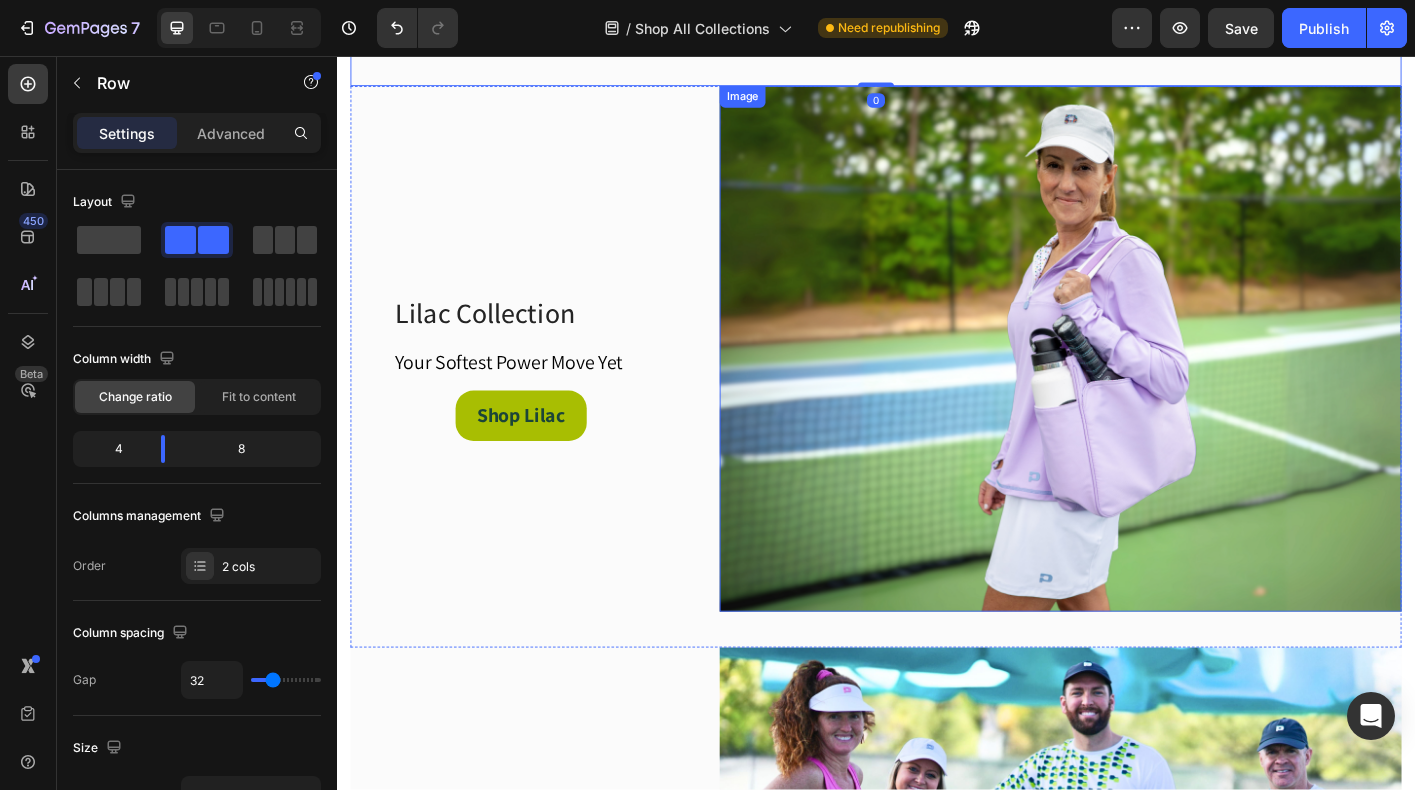 click at bounding box center [1142, 382] 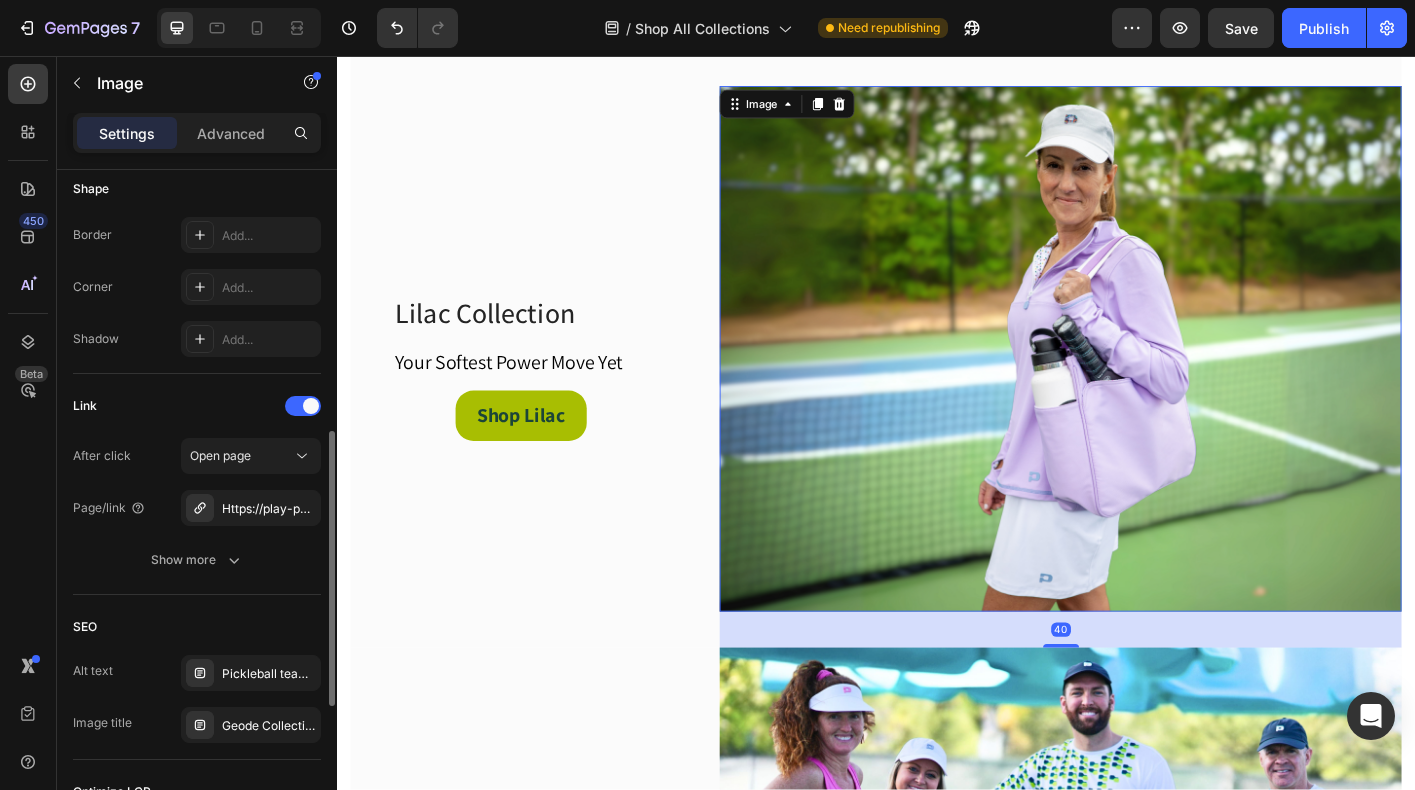 scroll, scrollTop: 725, scrollLeft: 0, axis: vertical 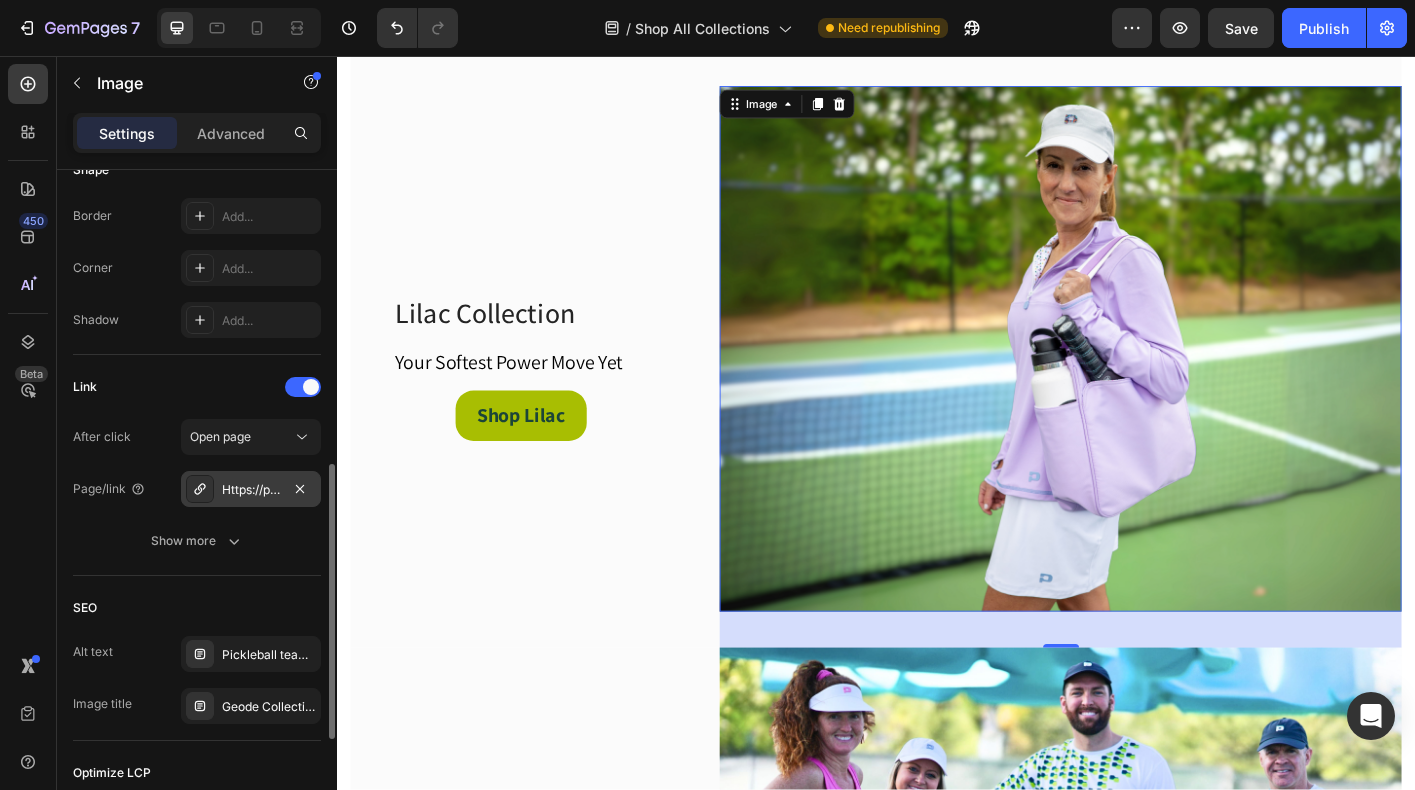 click on "Https://play-pkl.Com/lilac-collection?_ab=0&key=1749066797310" at bounding box center (251, 490) 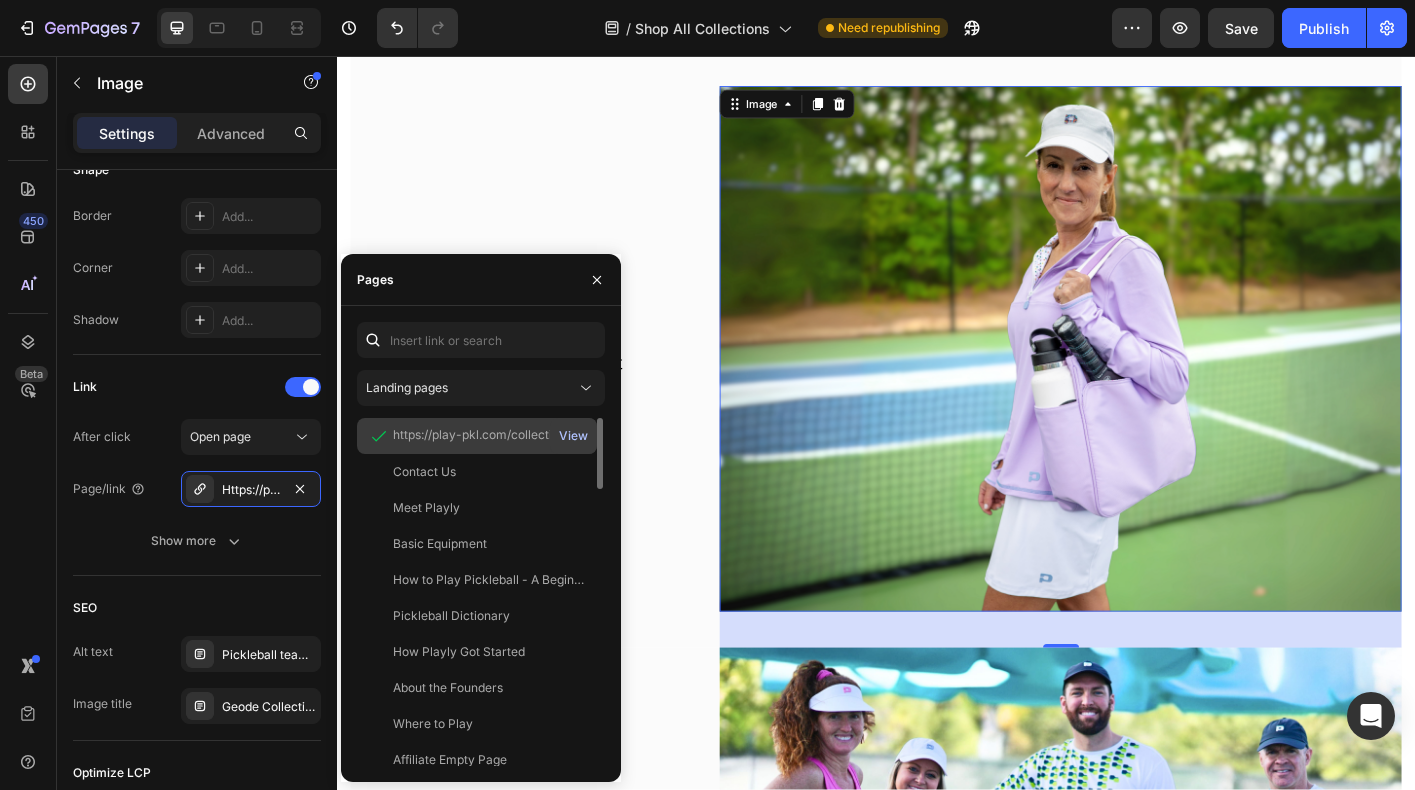 click on "View" at bounding box center [573, 436] 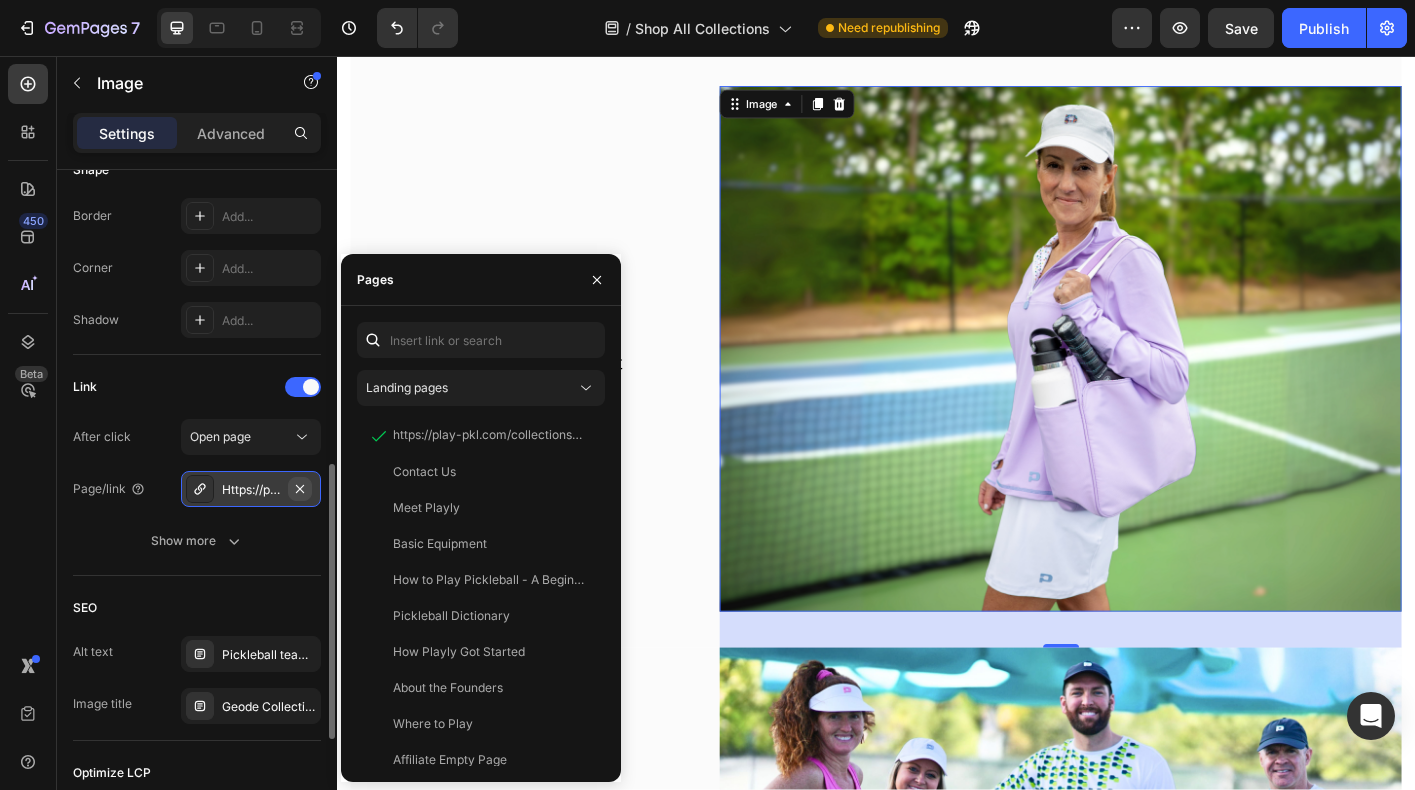 click 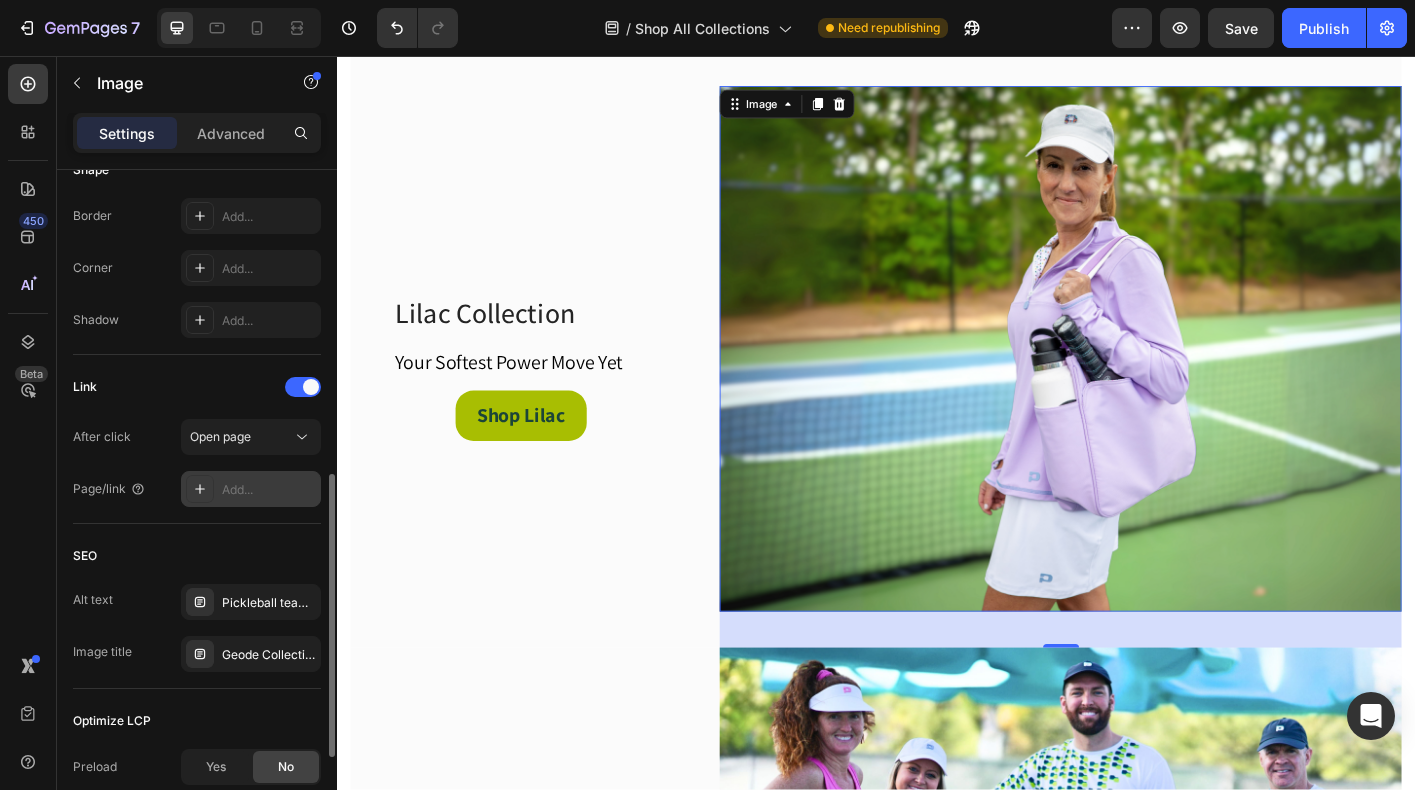 click on "Add..." at bounding box center (269, 490) 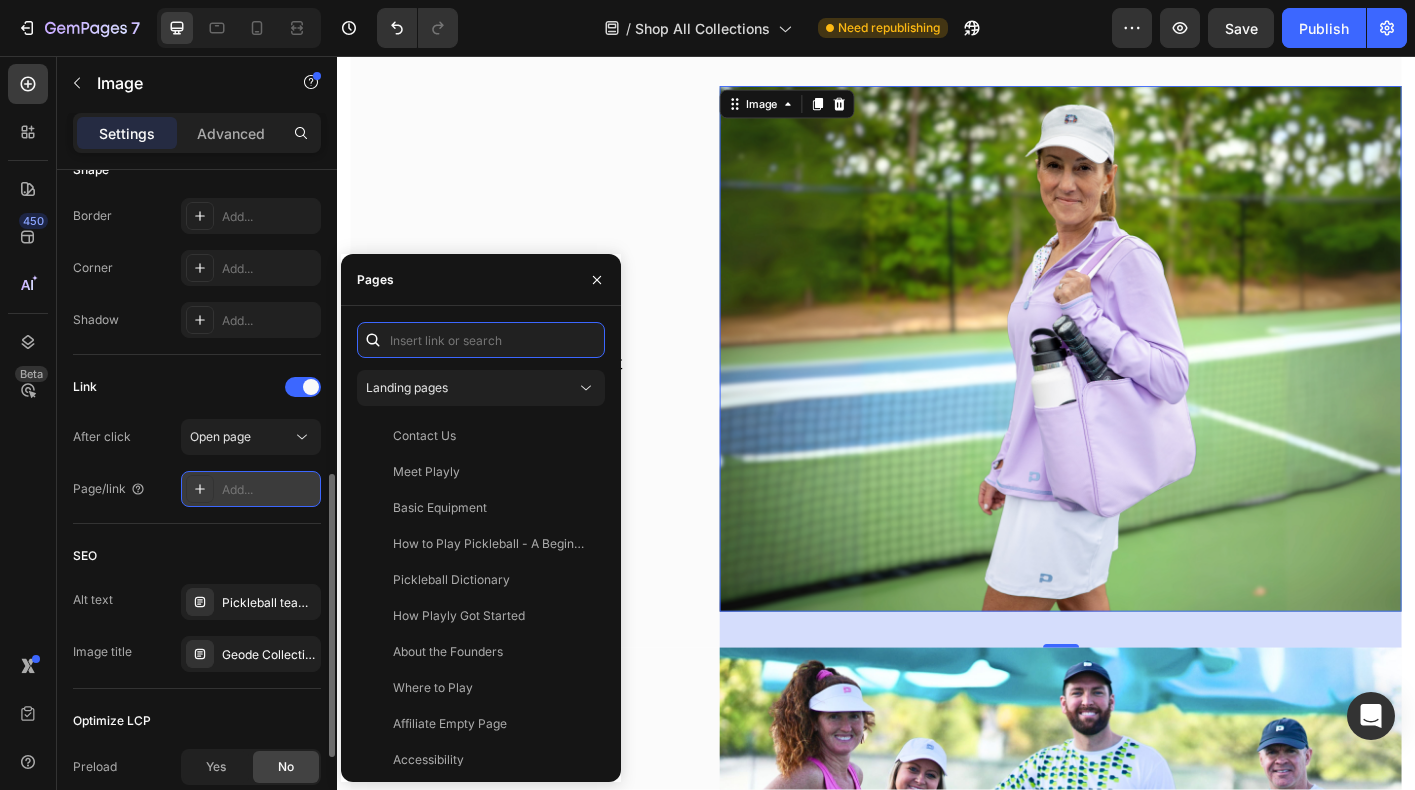 paste on "https://playly.store/collections/lilac-collection?_ab=0&key=1749066797310" 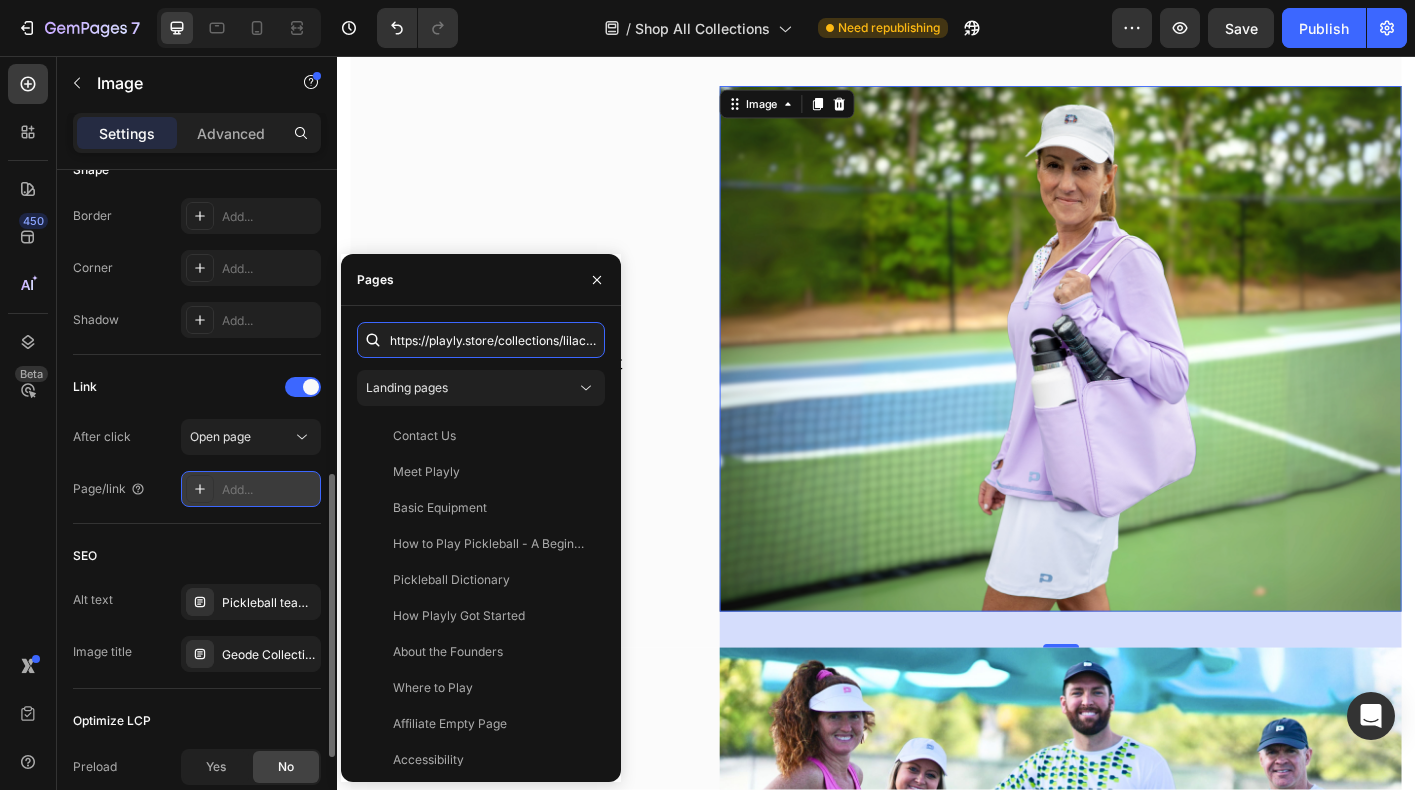 scroll, scrollTop: 0, scrollLeft: 249, axis: horizontal 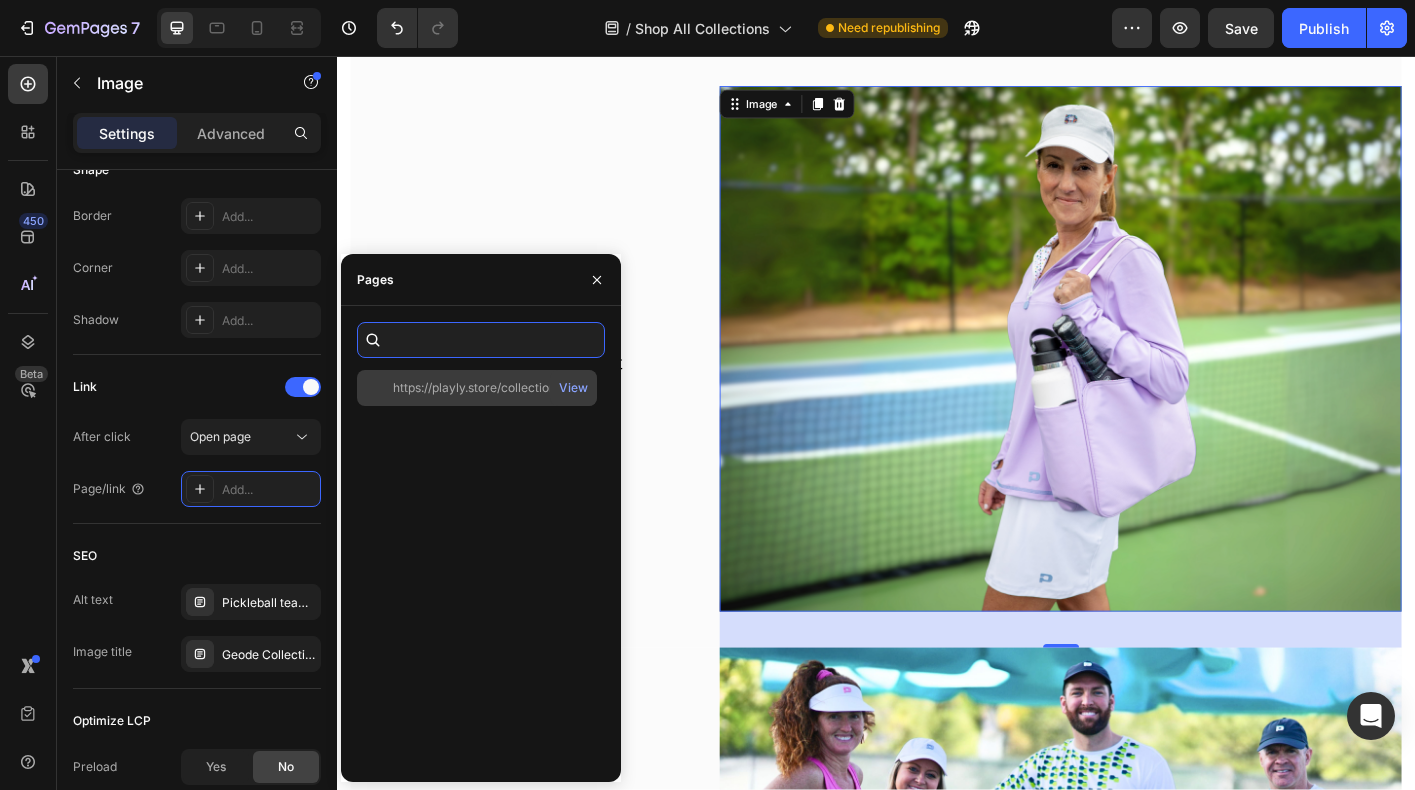 type on "https://playly.store/collections/lilac-collection?_ab=0&key=1749066797310" 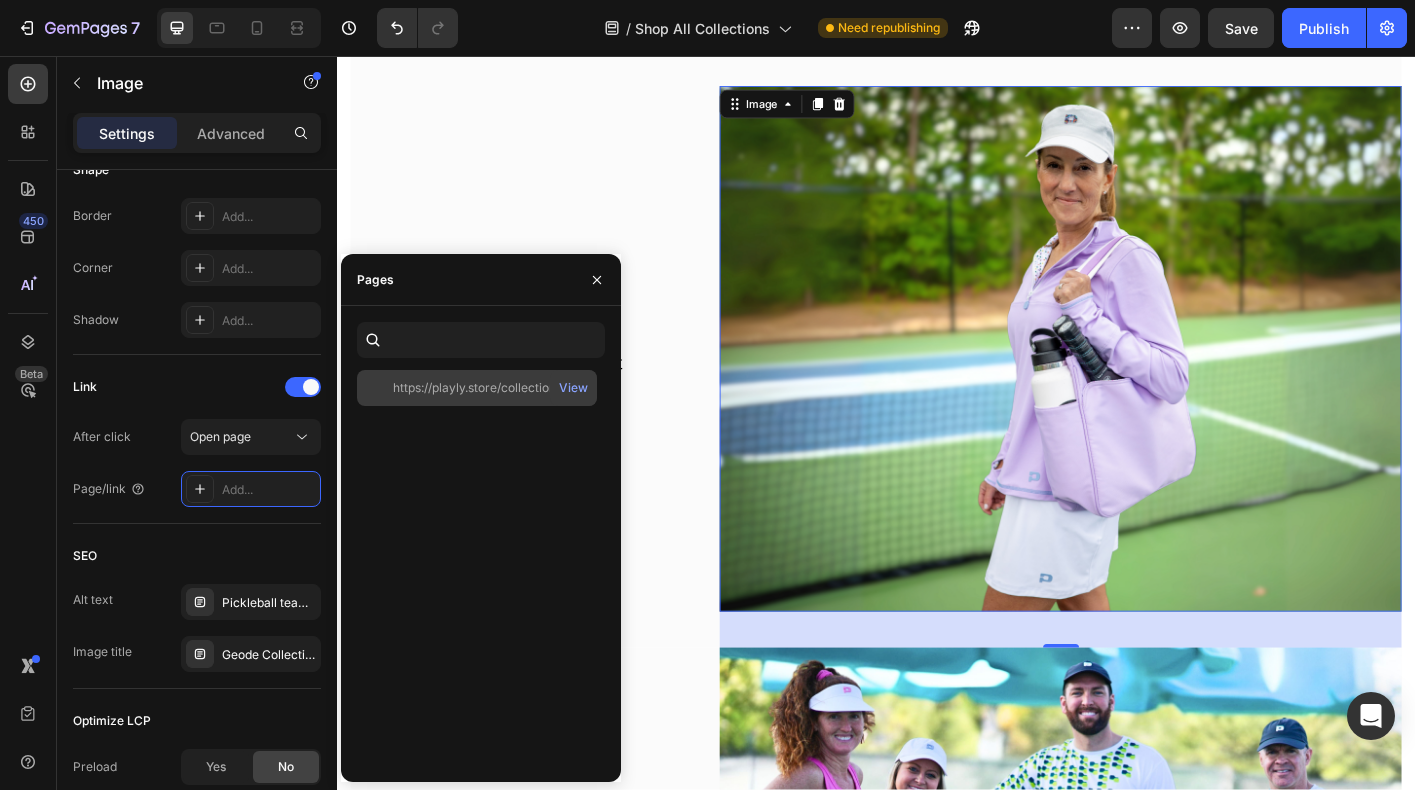scroll, scrollTop: 0, scrollLeft: 0, axis: both 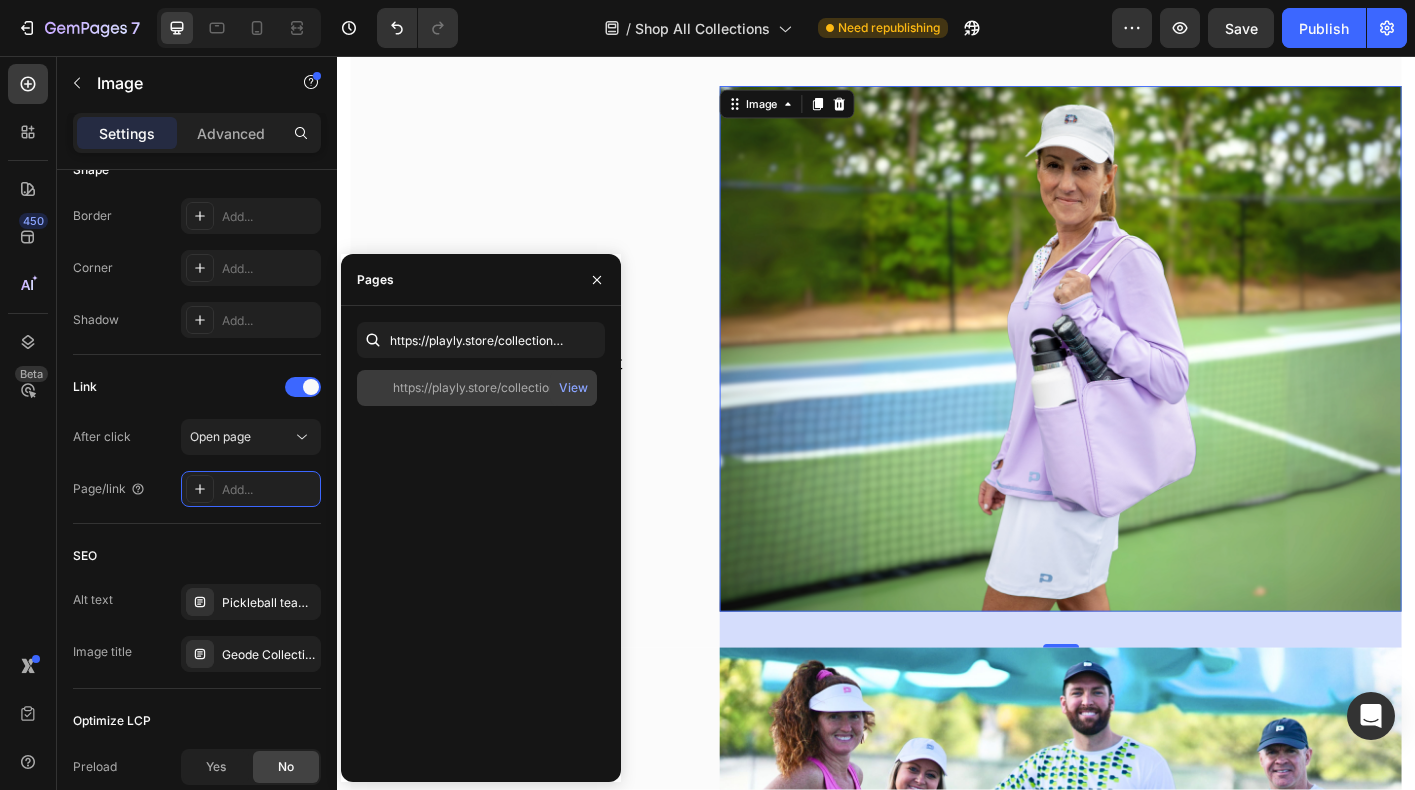 click on "https://playly.store/collections/lilac-collection?_ab=0&key=1749066797310   View" 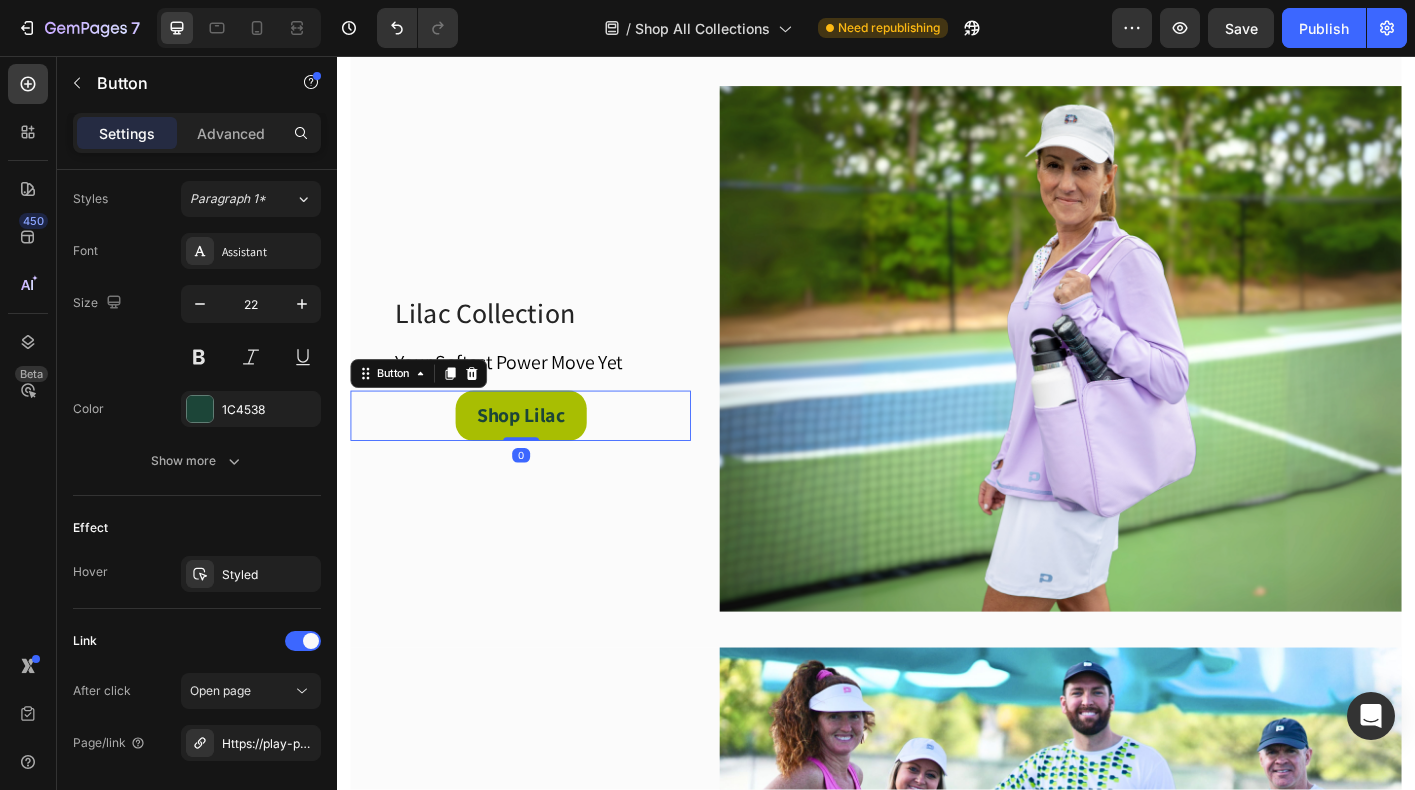 click on "Shop Lilac Button   0" at bounding box center [541, 457] 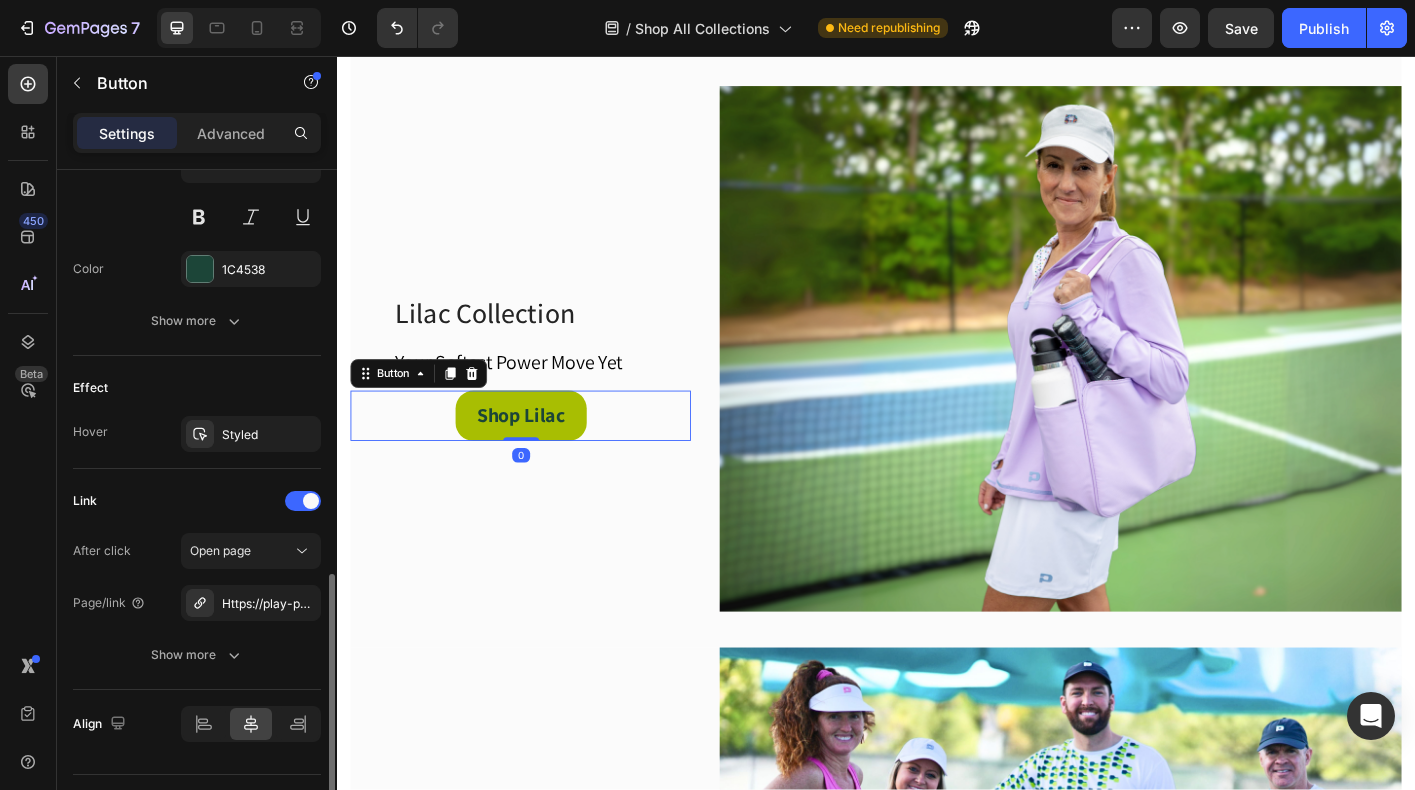 scroll, scrollTop: 913, scrollLeft: 0, axis: vertical 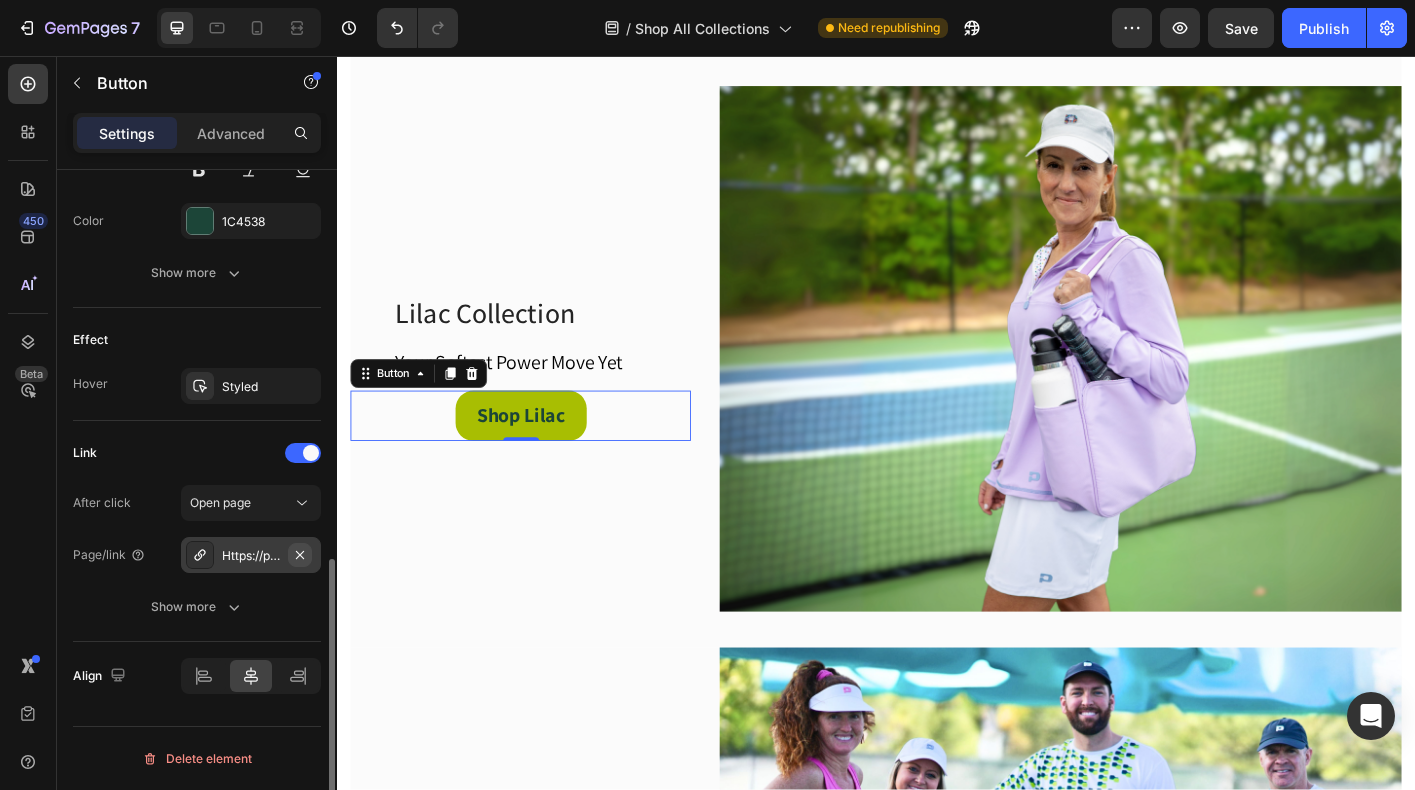 click 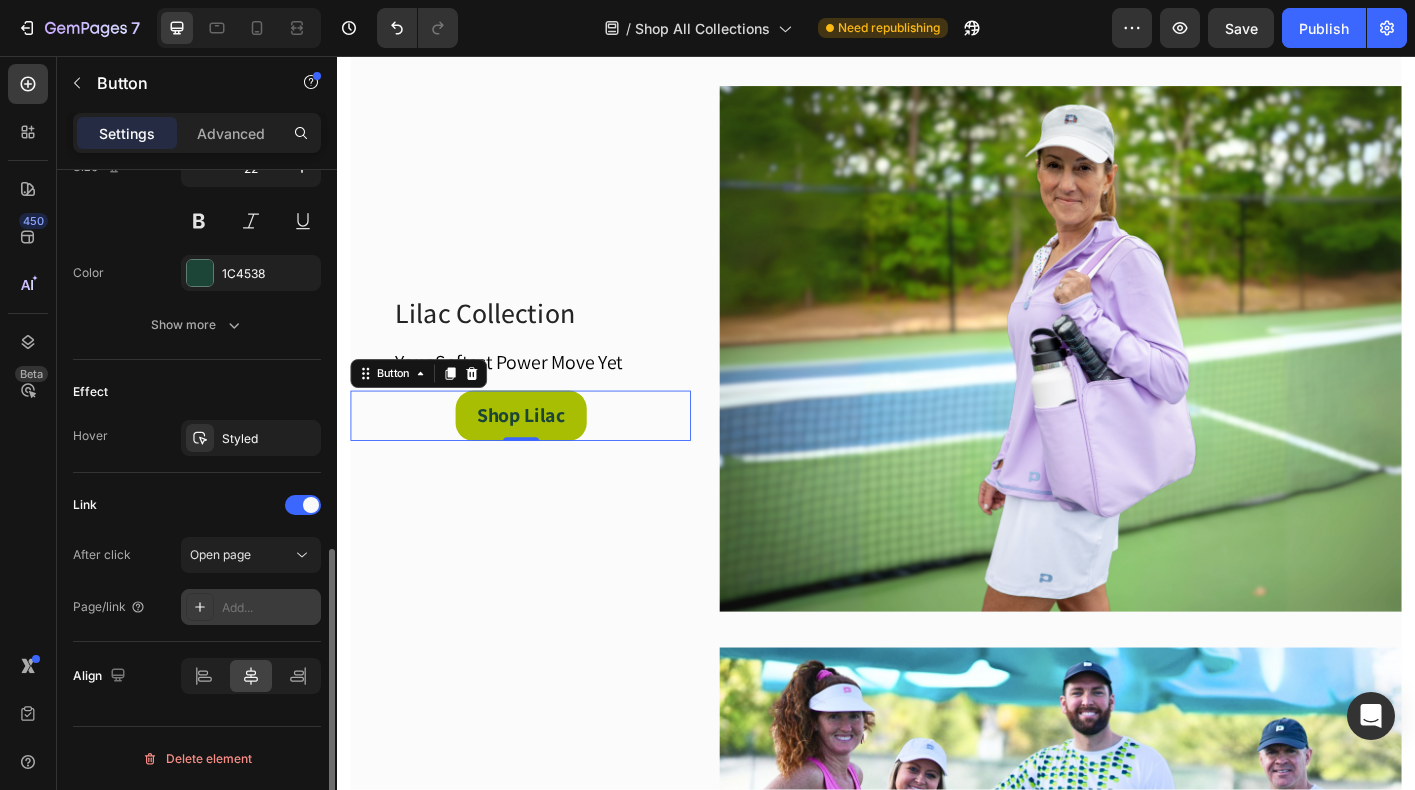 click on "Add..." at bounding box center (269, 608) 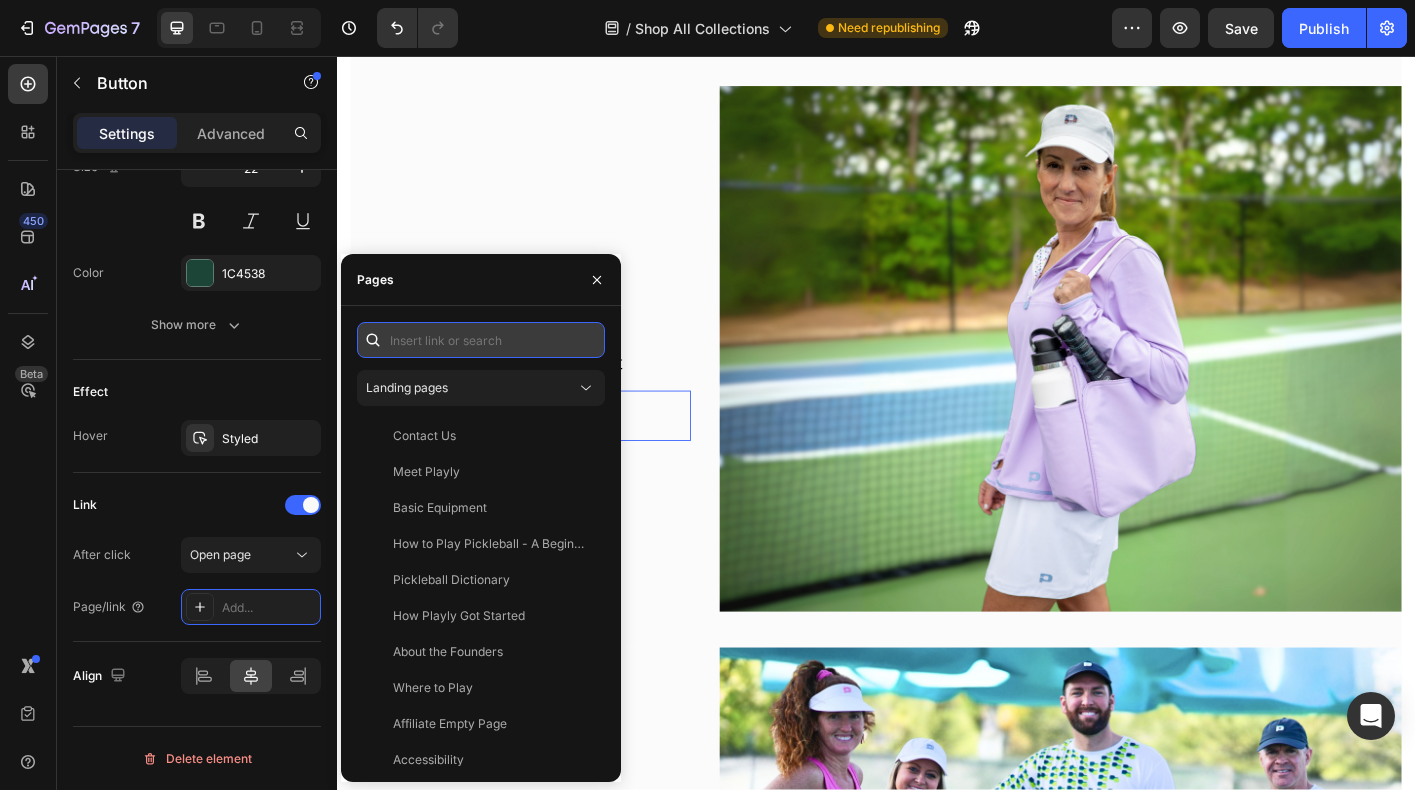 click at bounding box center [481, 340] 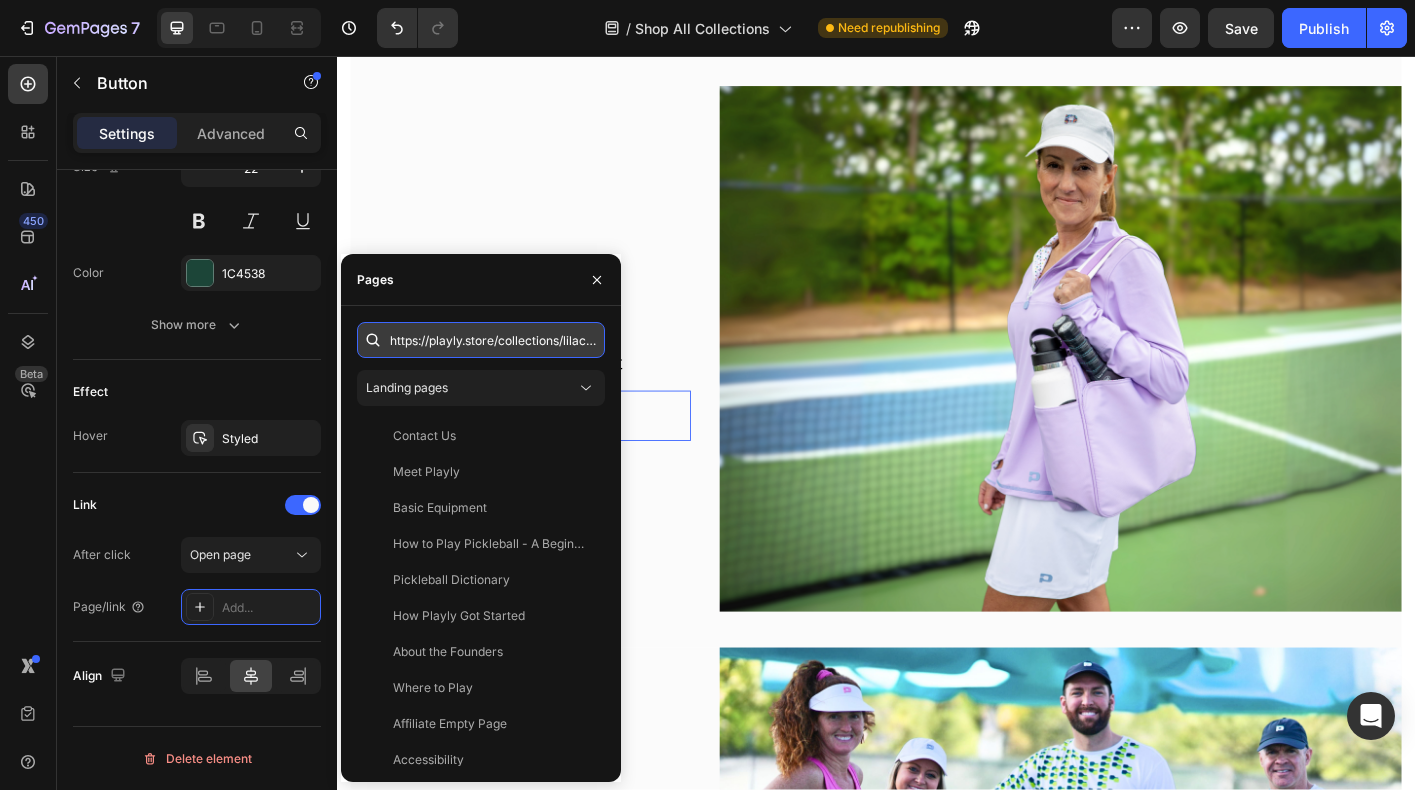 scroll, scrollTop: 0, scrollLeft: 249, axis: horizontal 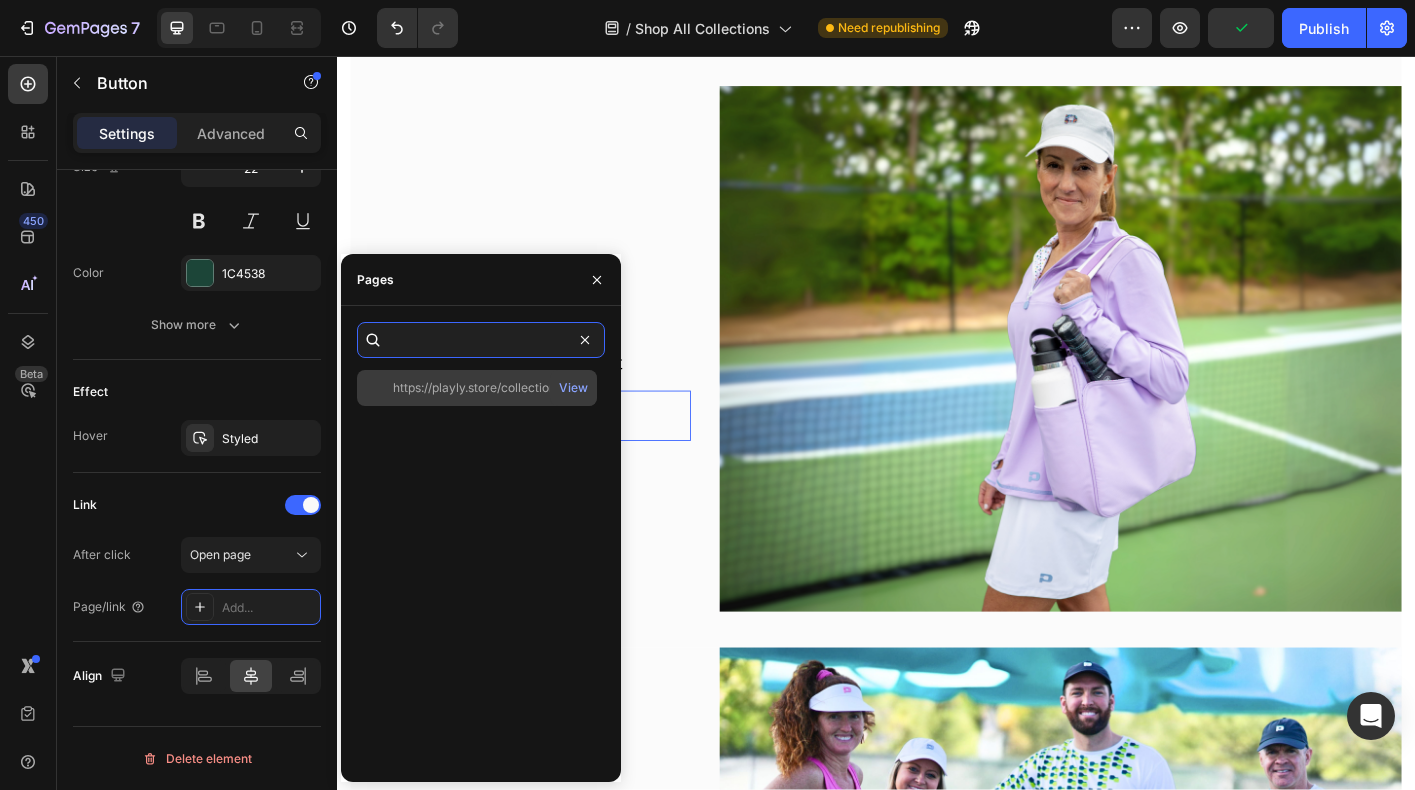 type on "https://playly.store/collections/lilac-collection?_ab=0&key=1749066797310" 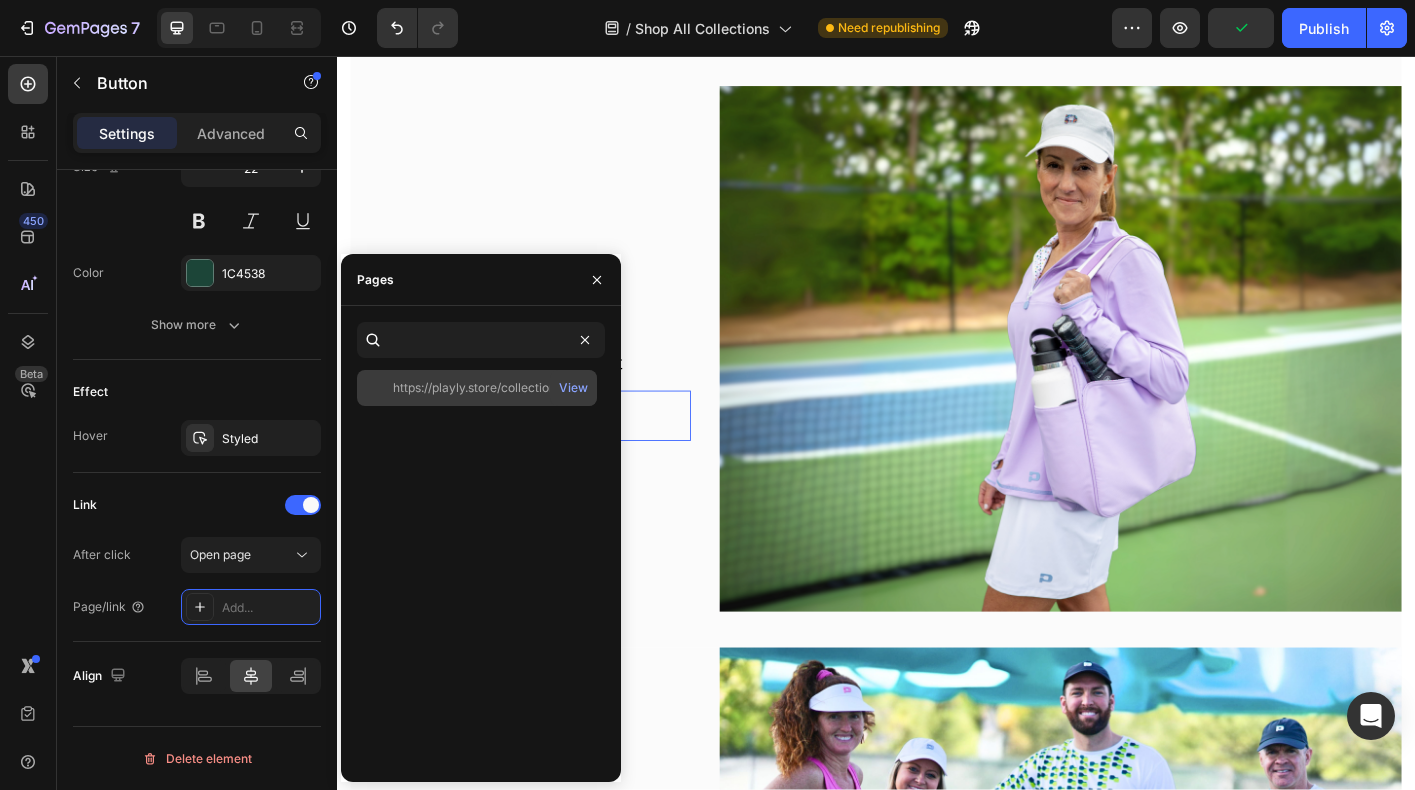 scroll, scrollTop: 0, scrollLeft: 0, axis: both 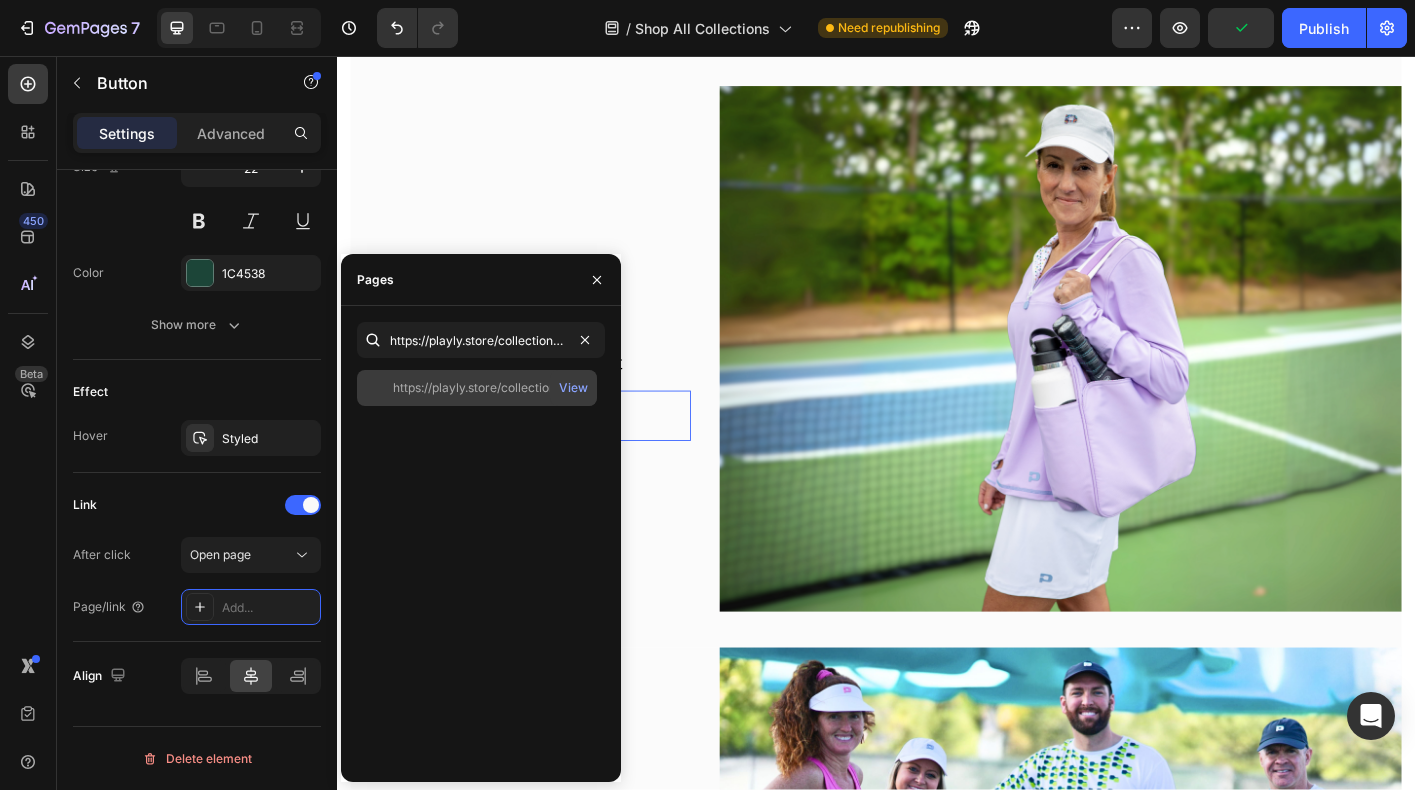click on "https://playly.store/collections/lilac-collection?_ab=0&key=1749066797310" 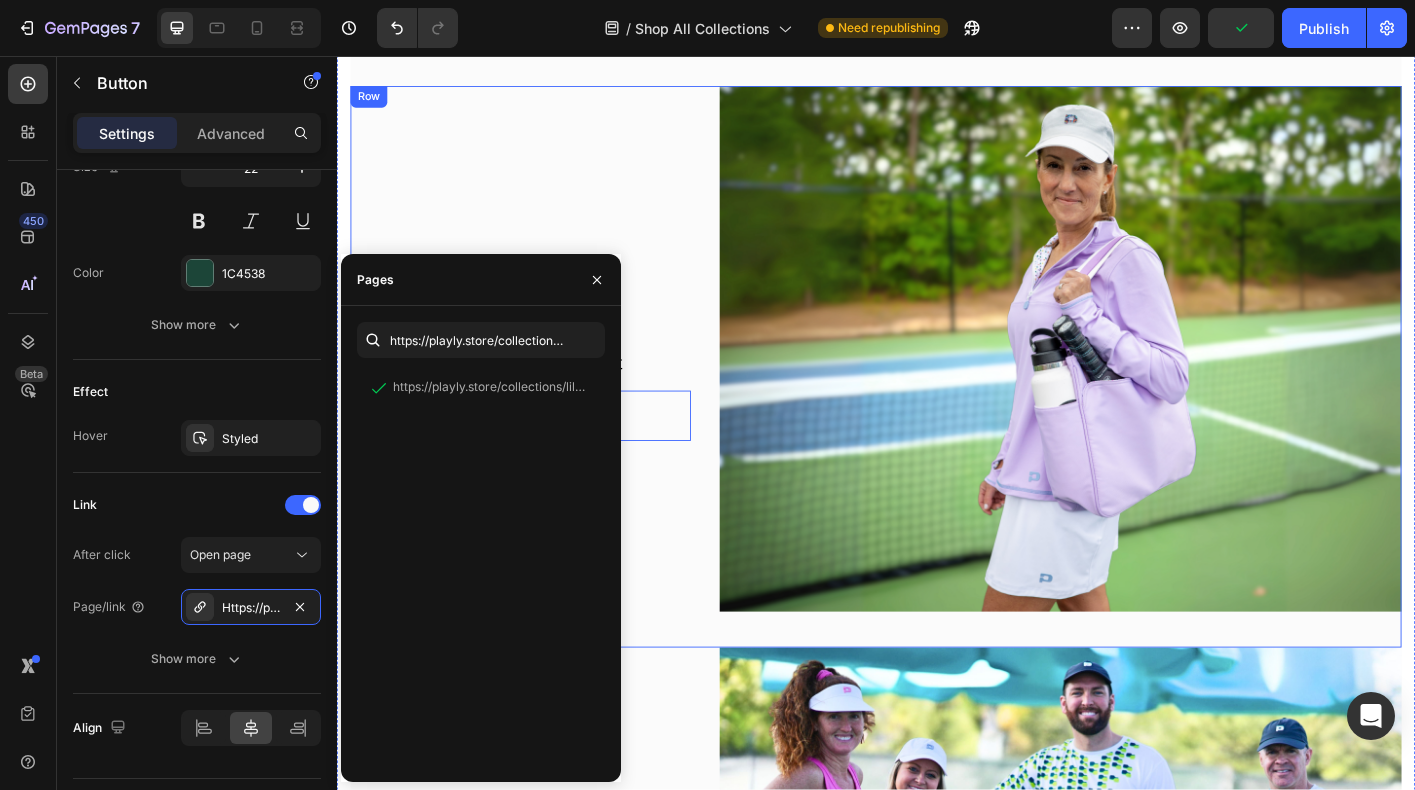 click on "Lilac Collection Heading Your Softest Power Move Yet Text block Row Shop Lilac Button   0" at bounding box center [541, 402] 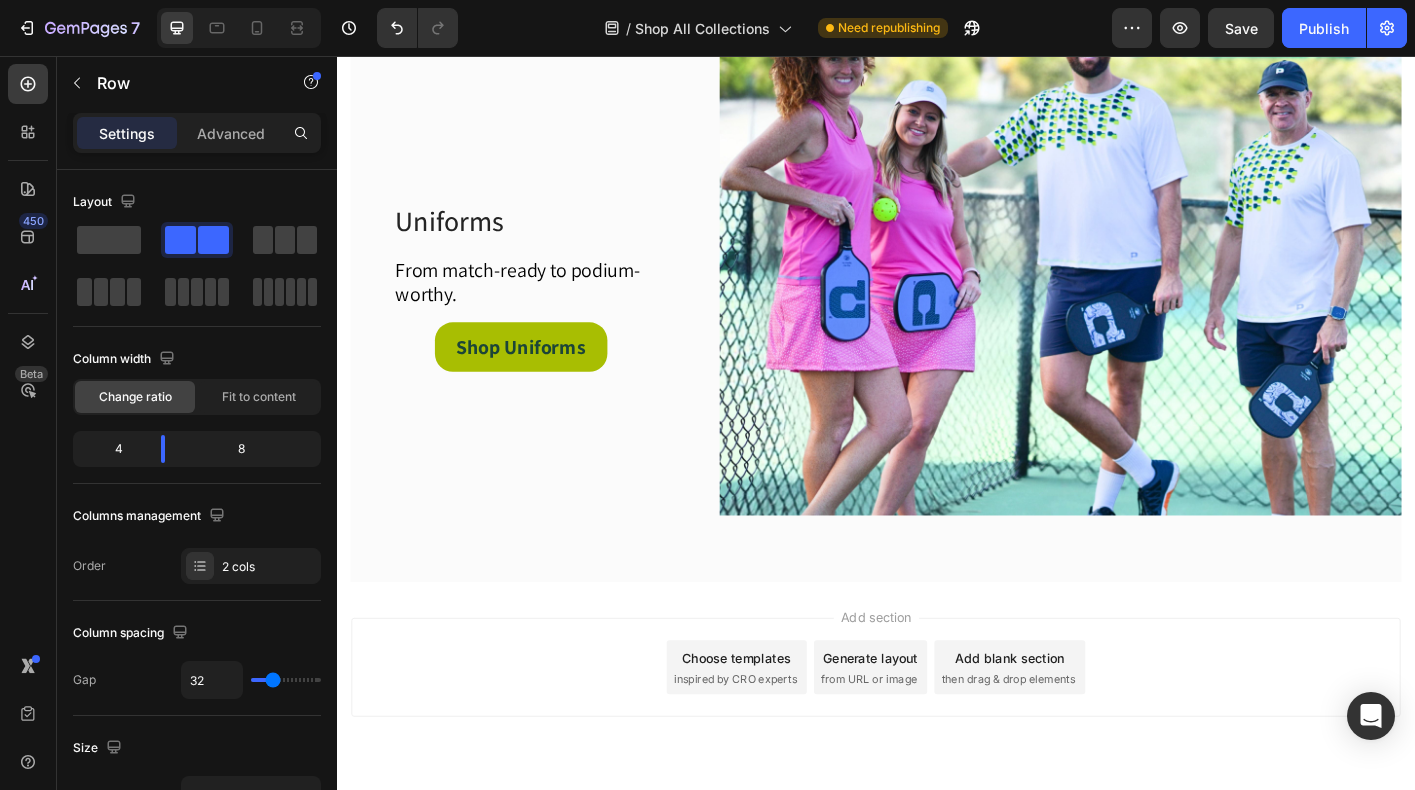scroll, scrollTop: 3710, scrollLeft: 0, axis: vertical 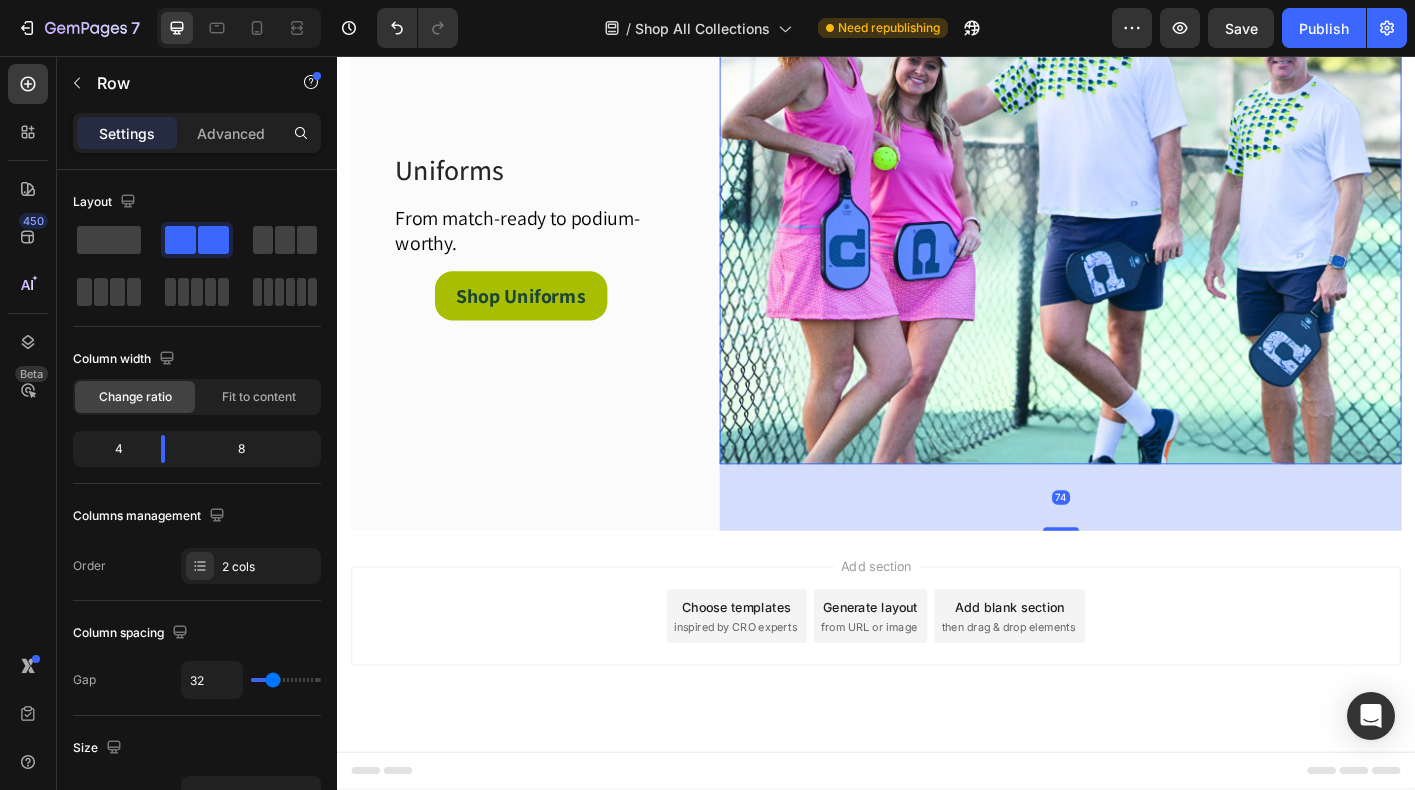 click at bounding box center [1142, 218] 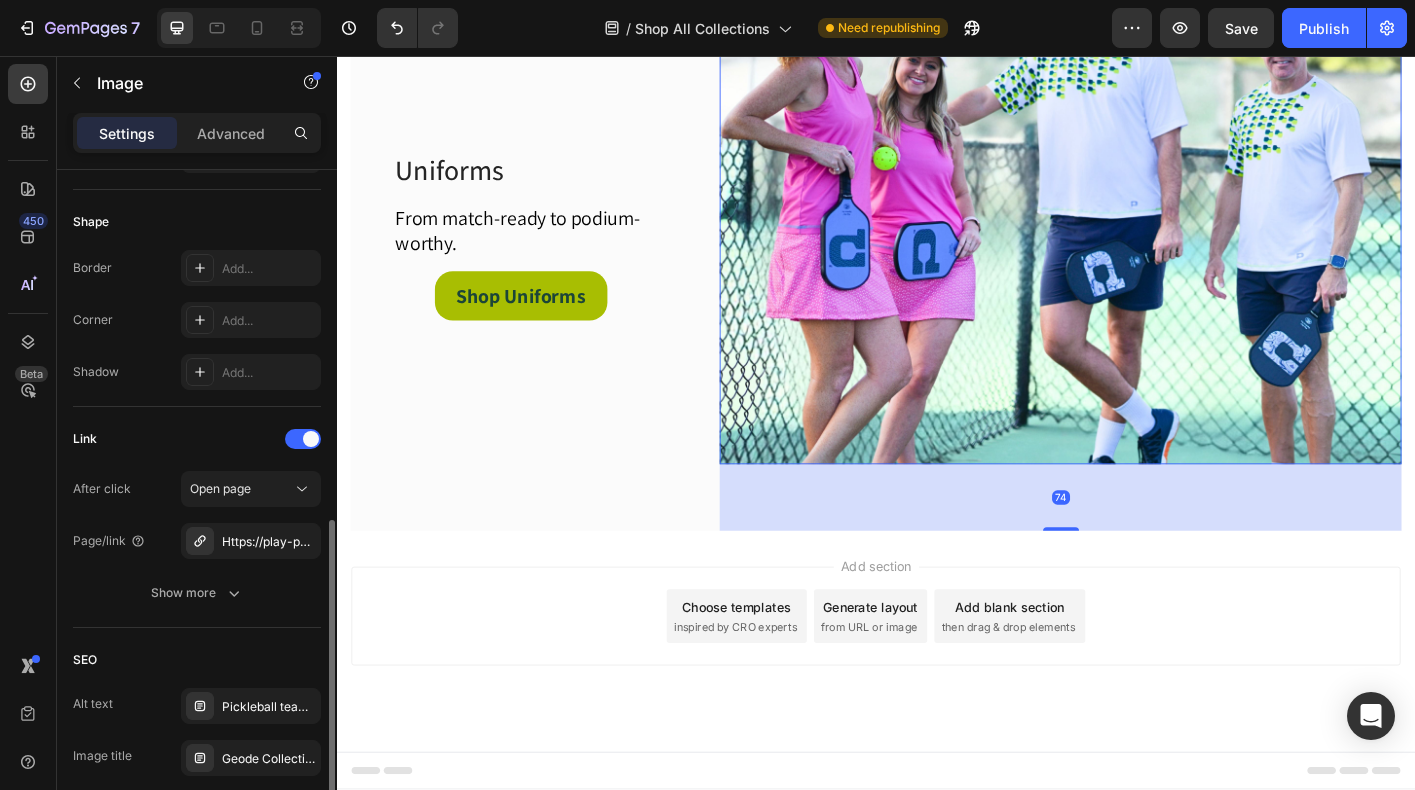 scroll, scrollTop: 735, scrollLeft: 0, axis: vertical 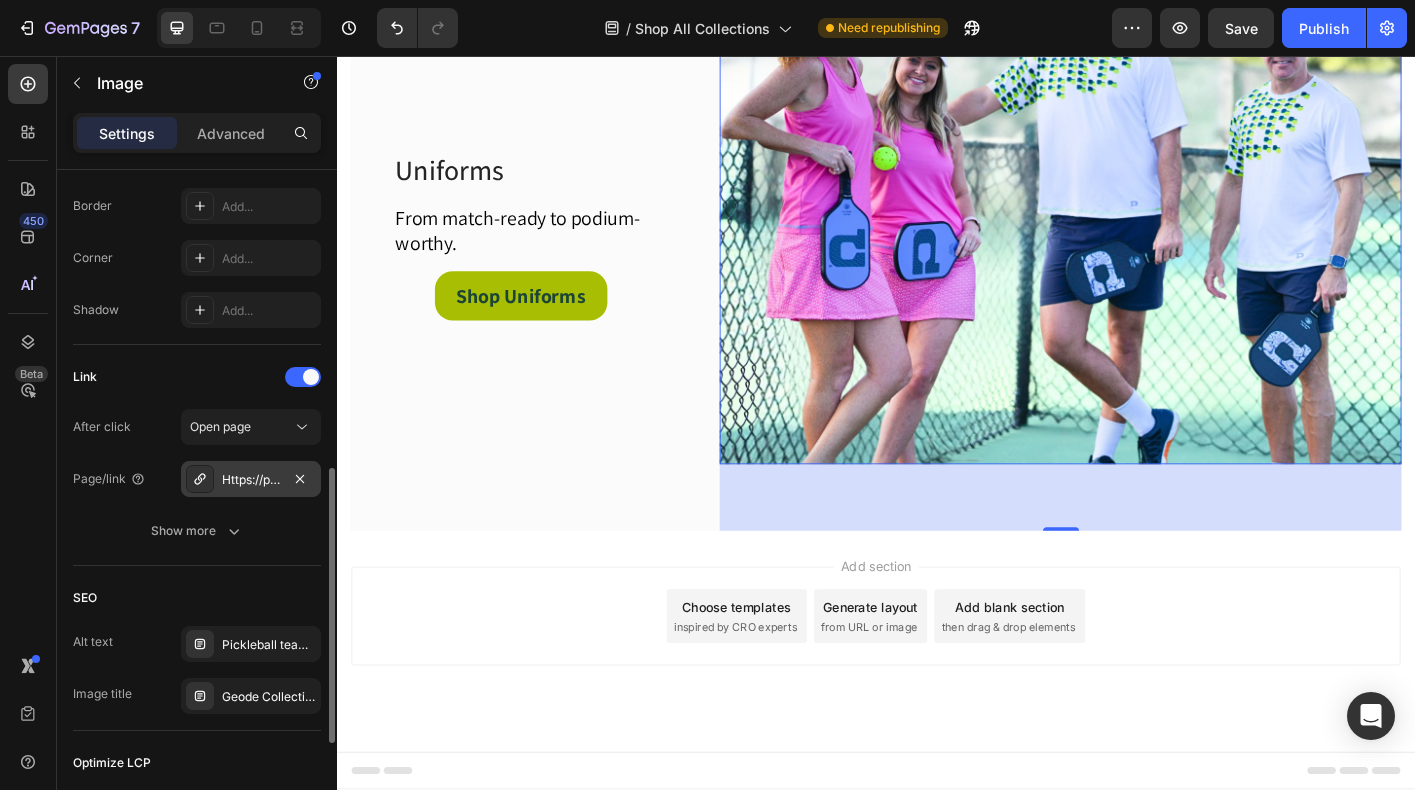 click on "Https://play-pkl.Com/uniforms" at bounding box center (251, 479) 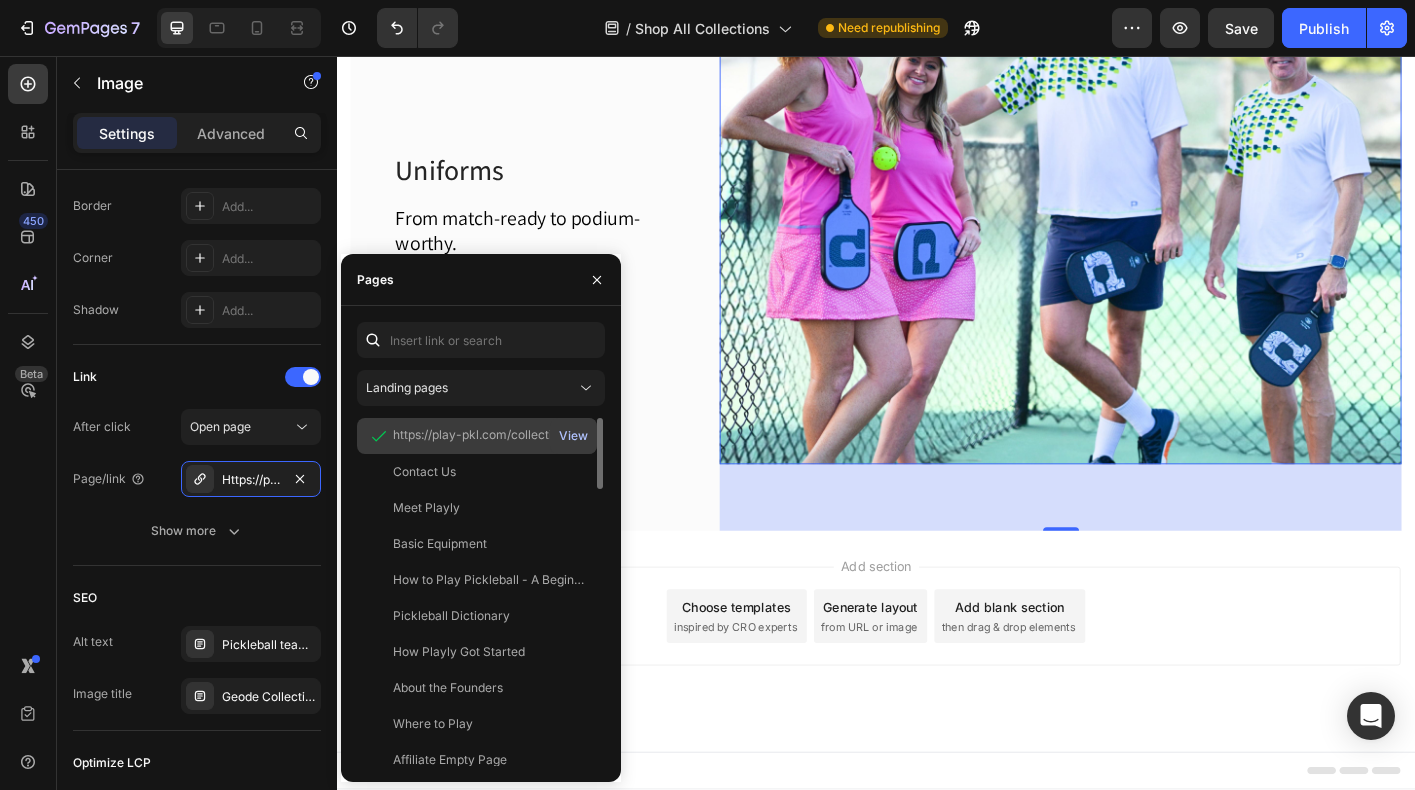 click on "View" at bounding box center [573, 436] 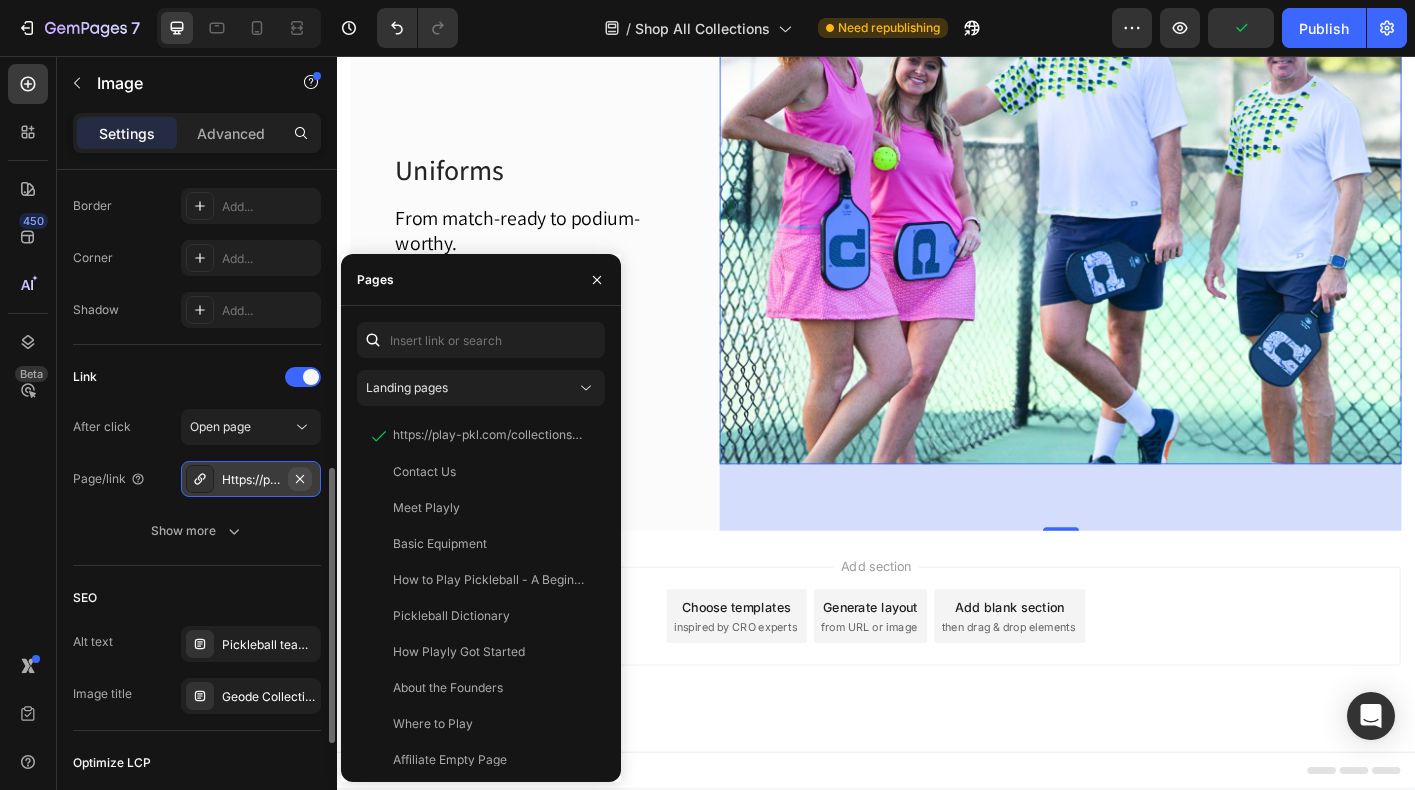 click 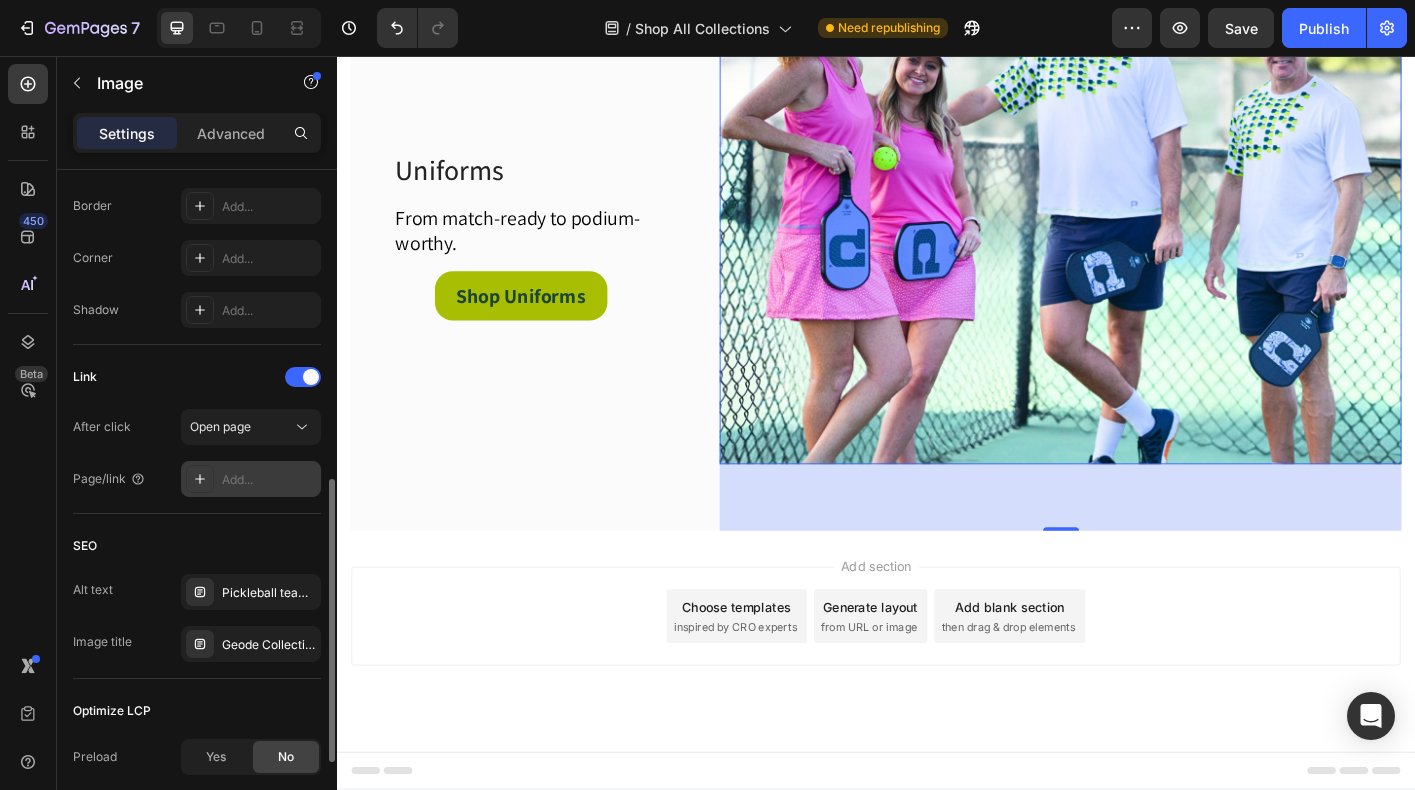 click on "Add..." at bounding box center [269, 480] 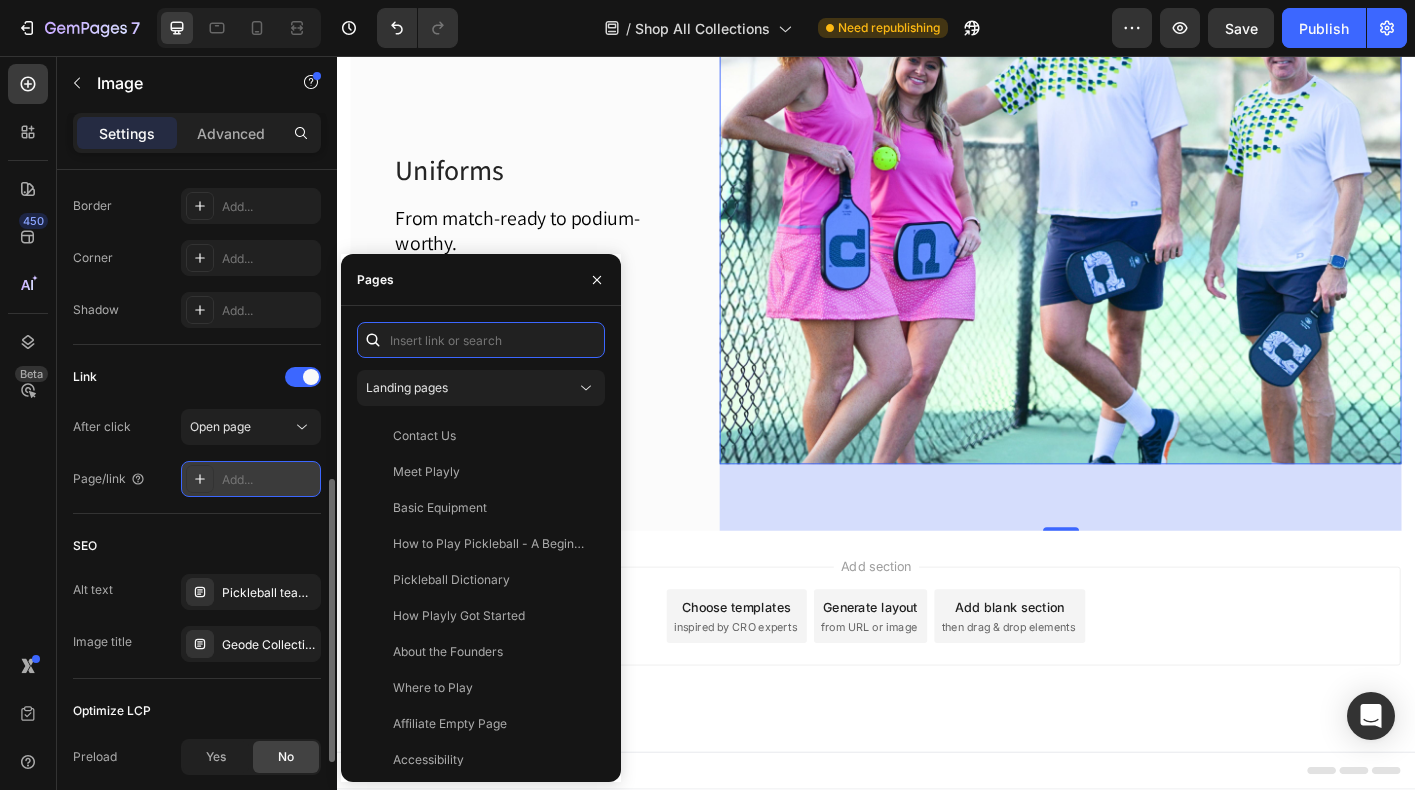 paste on "https://playly.store/collections/uniforms" 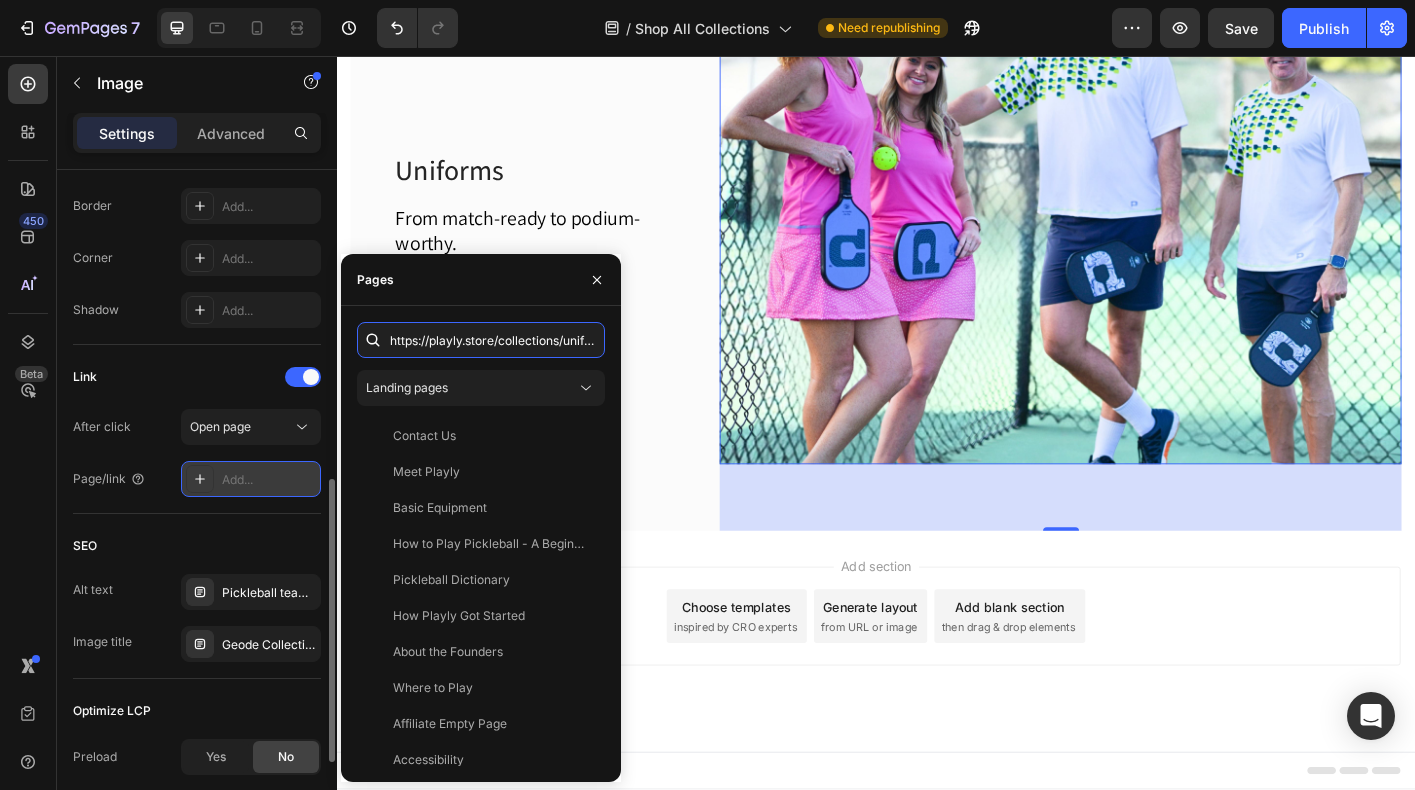 scroll, scrollTop: 0, scrollLeft: 51, axis: horizontal 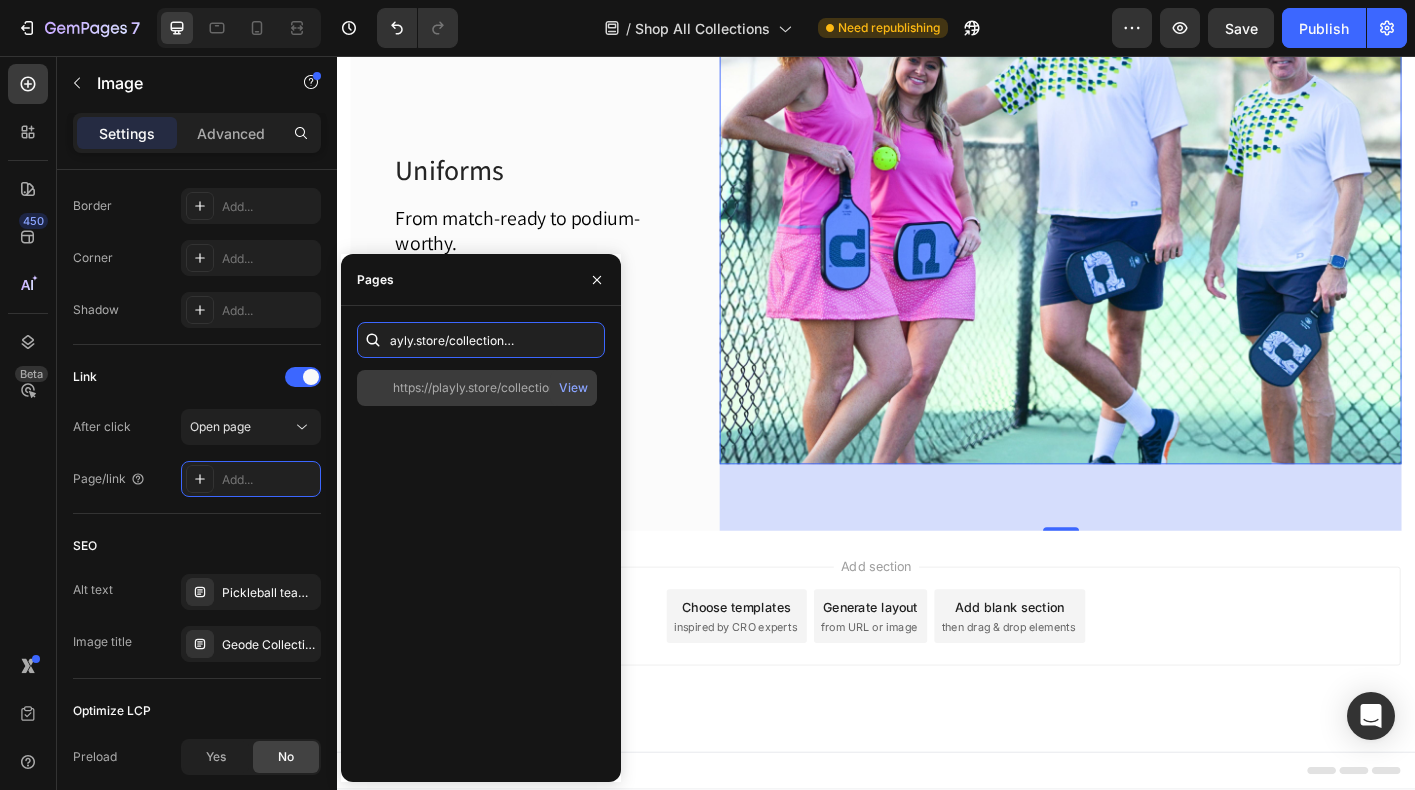 type on "https://playly.store/collections/uniforms" 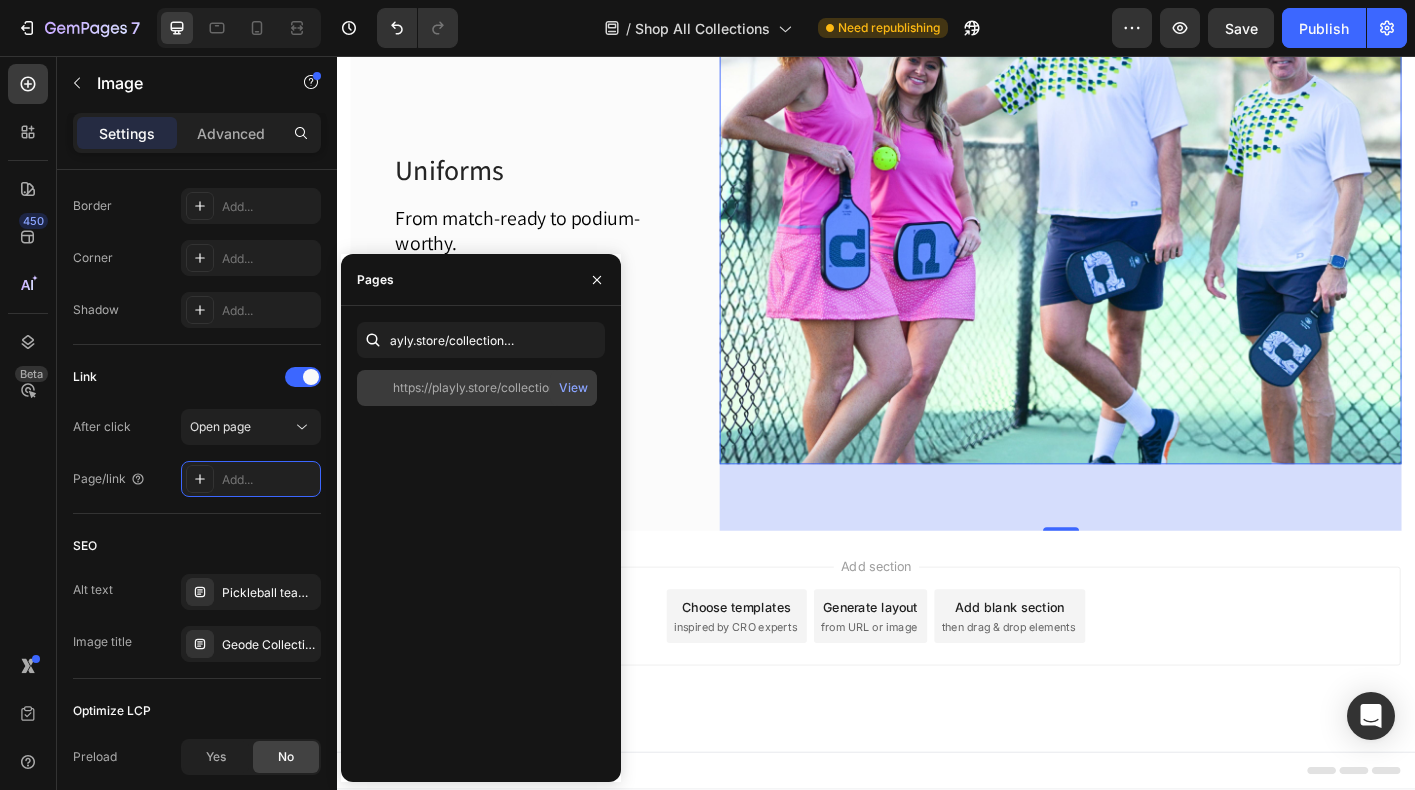 scroll, scrollTop: 0, scrollLeft: 0, axis: both 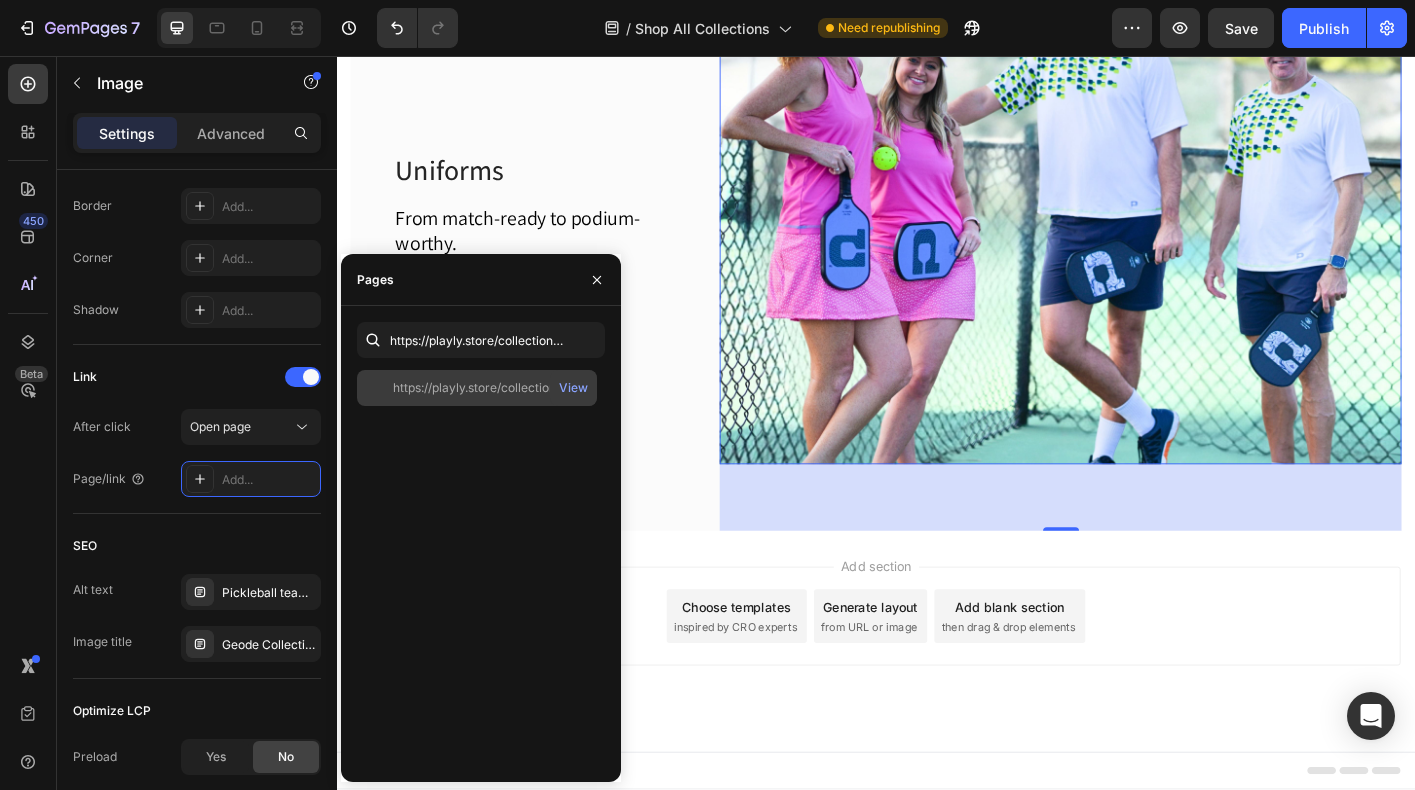click on "https://playly.store/collections/uniforms" 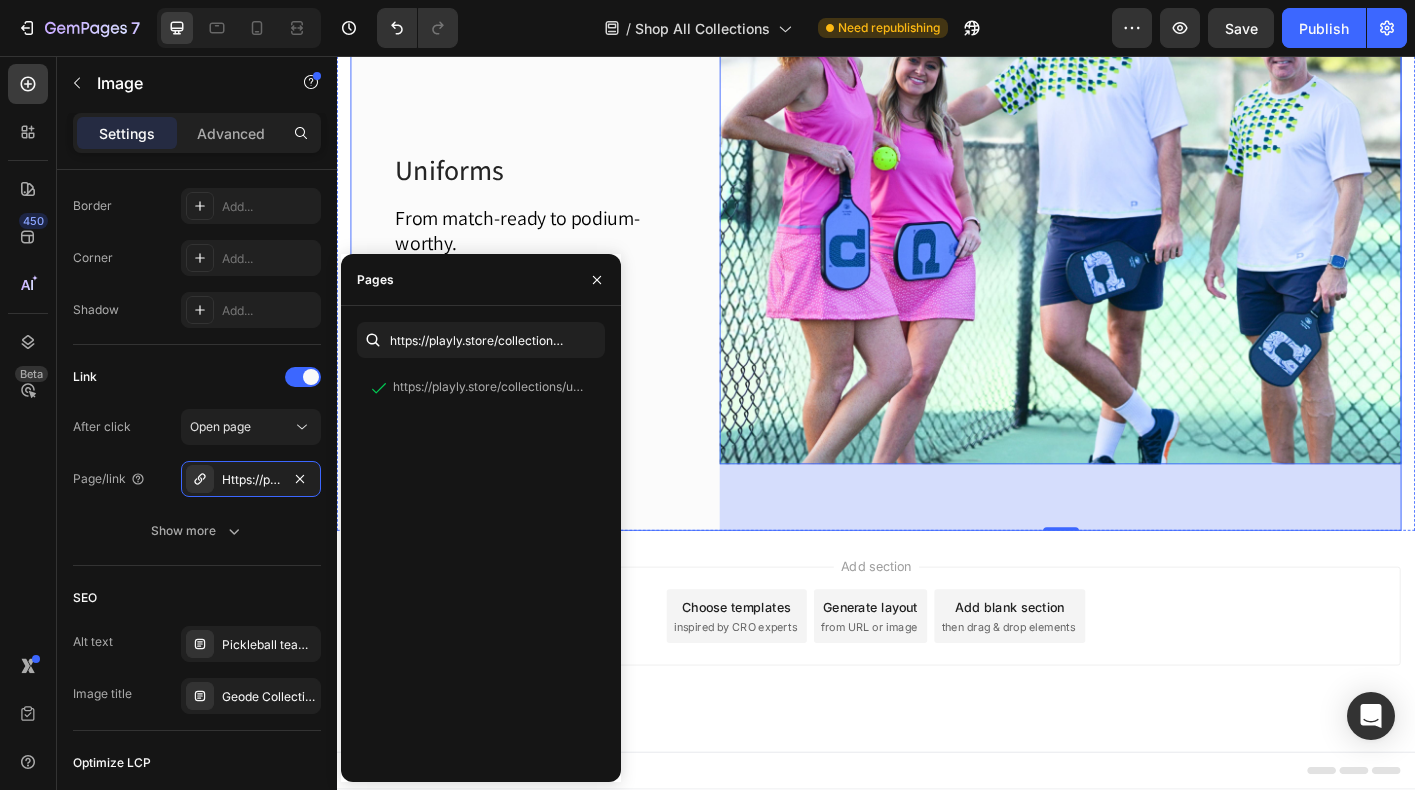 click on "Uniforms Heading From match-ready to podium-worthy. Text block Row Shop Uniforms Button" at bounding box center [541, 255] 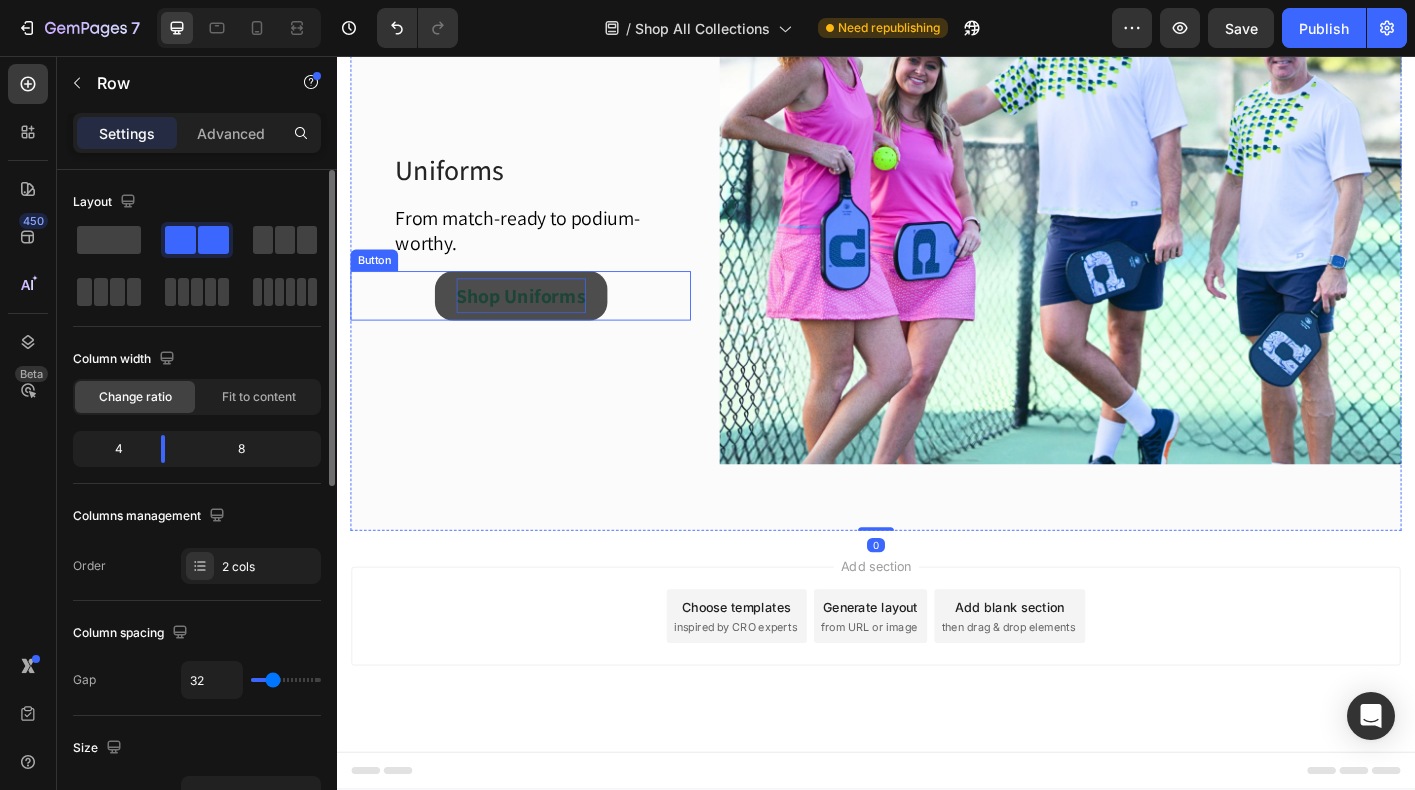 click on "Shop Uniforms" at bounding box center [542, 323] 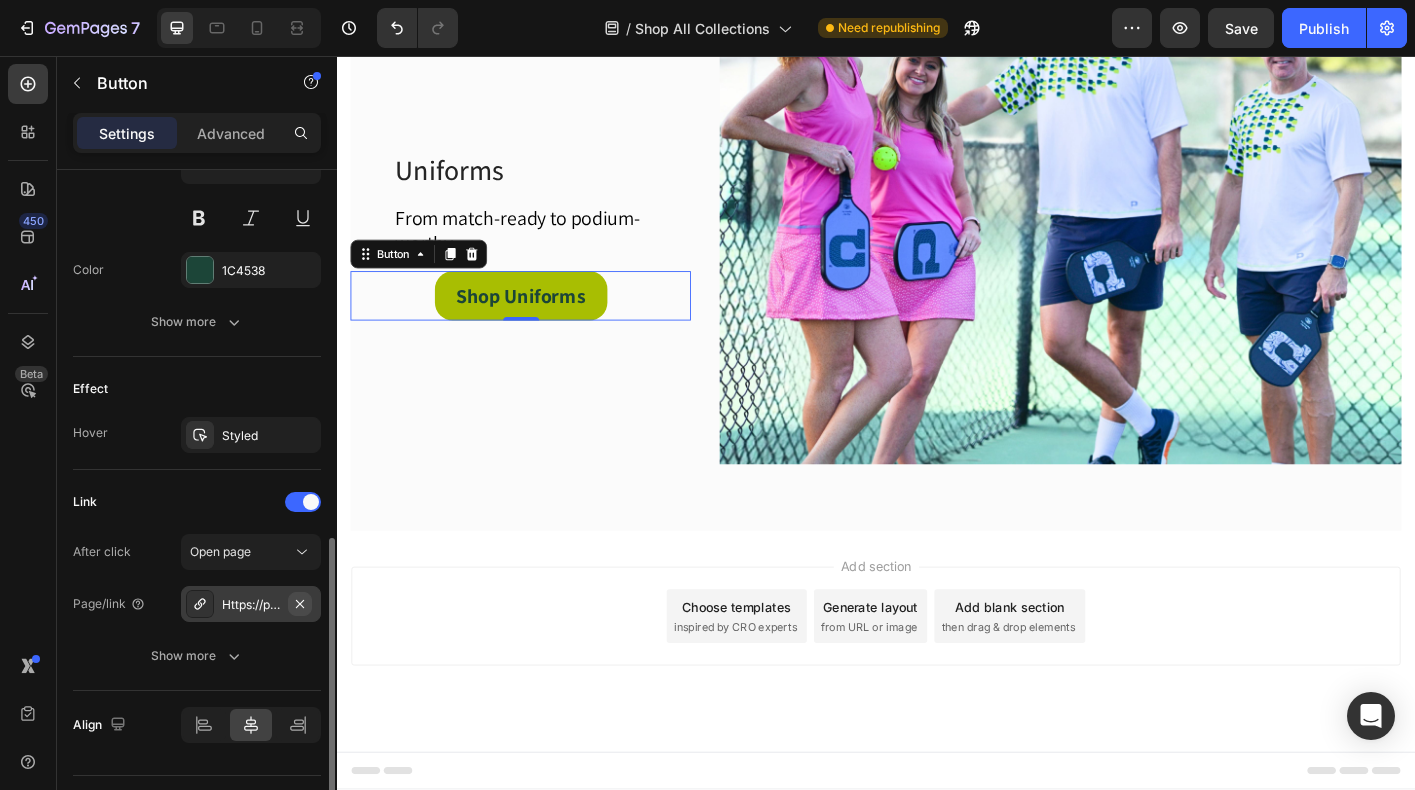 click 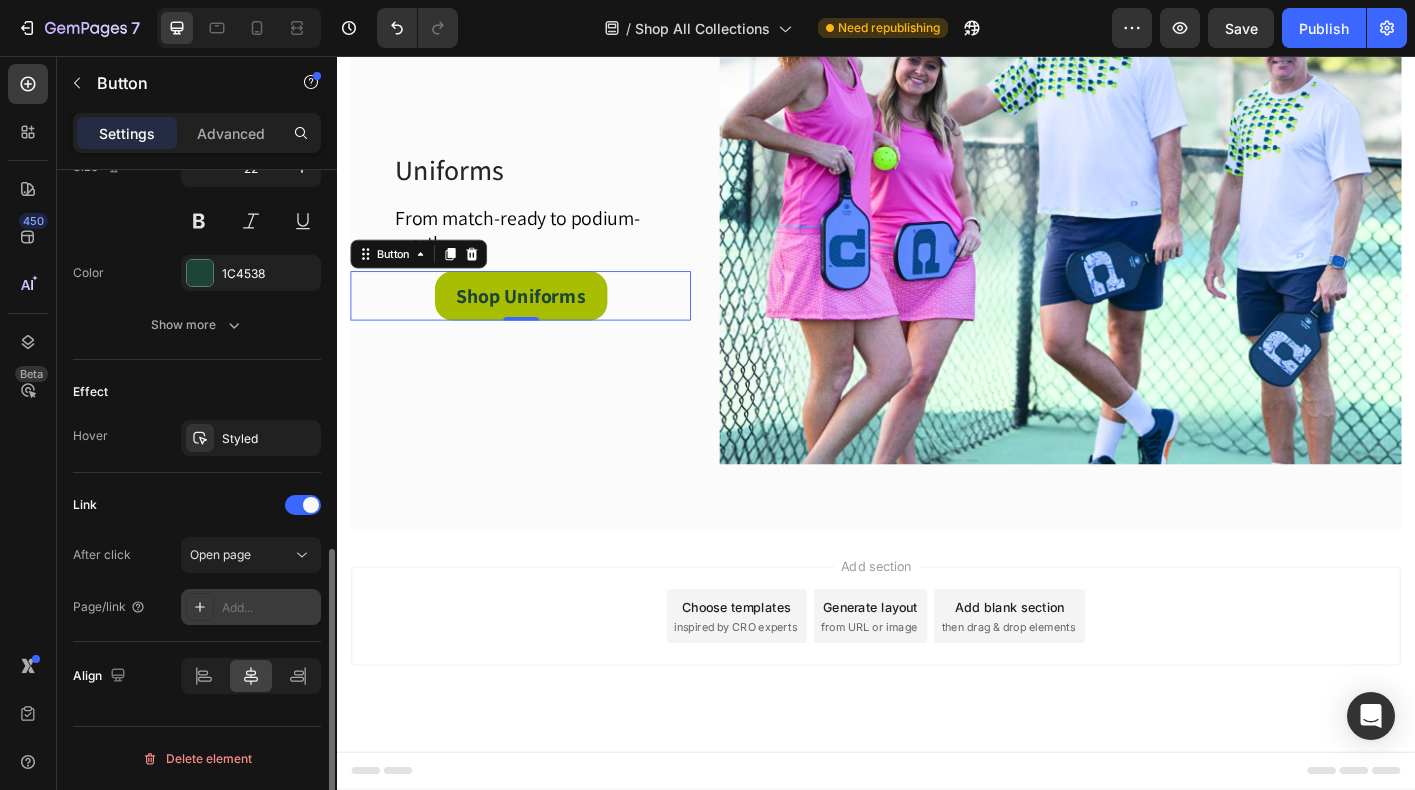 click on "Add..." at bounding box center (269, 608) 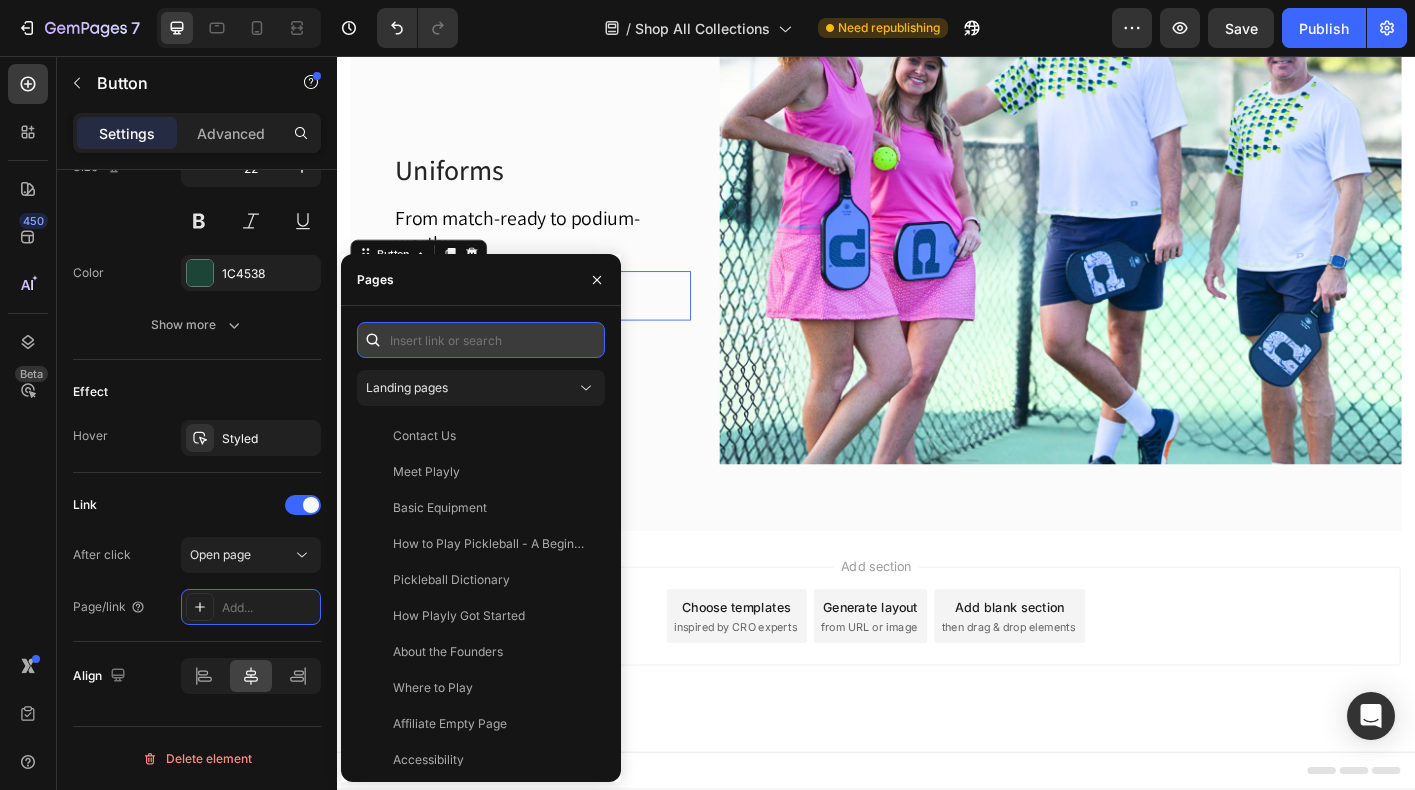 click at bounding box center (481, 340) 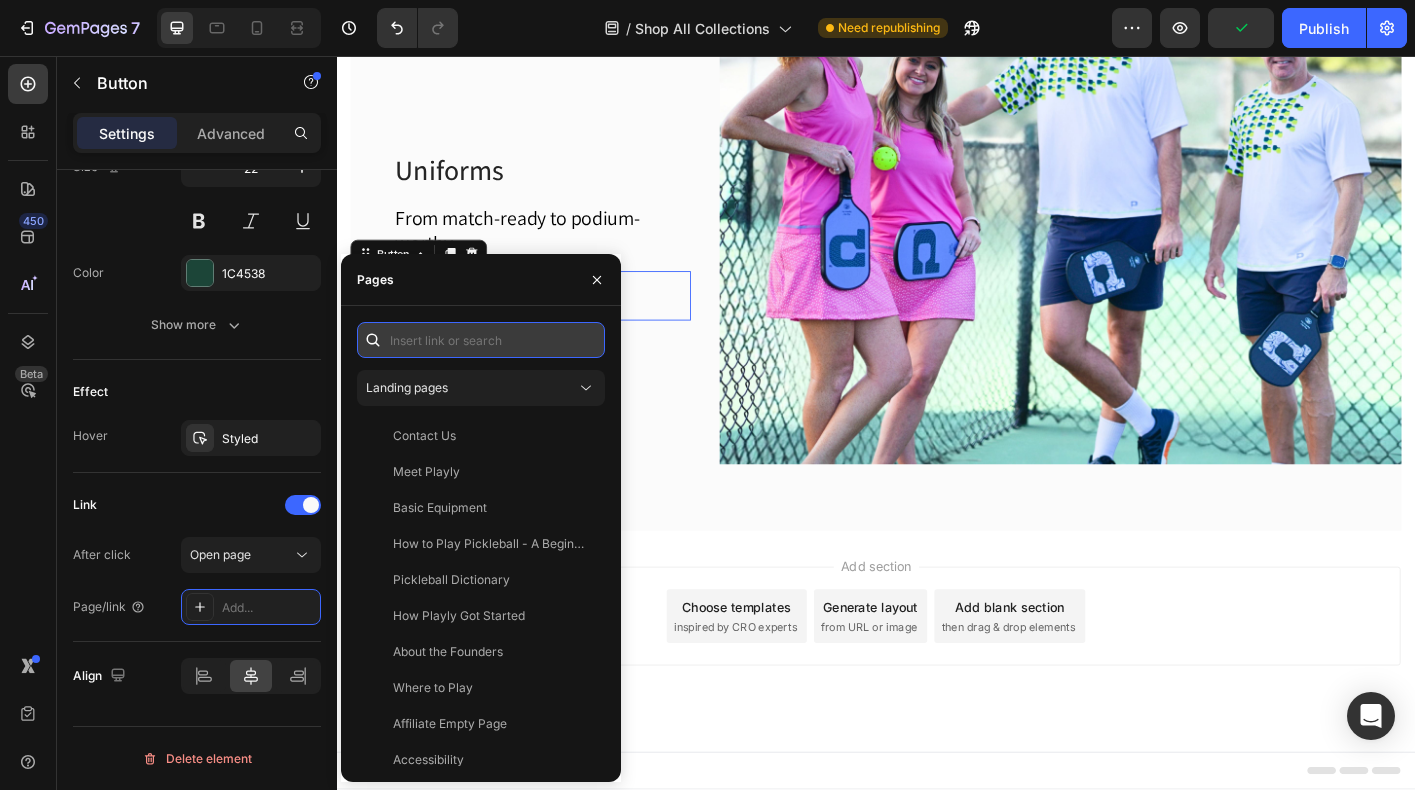 paste on "https://playly.store/collections/uniforms" 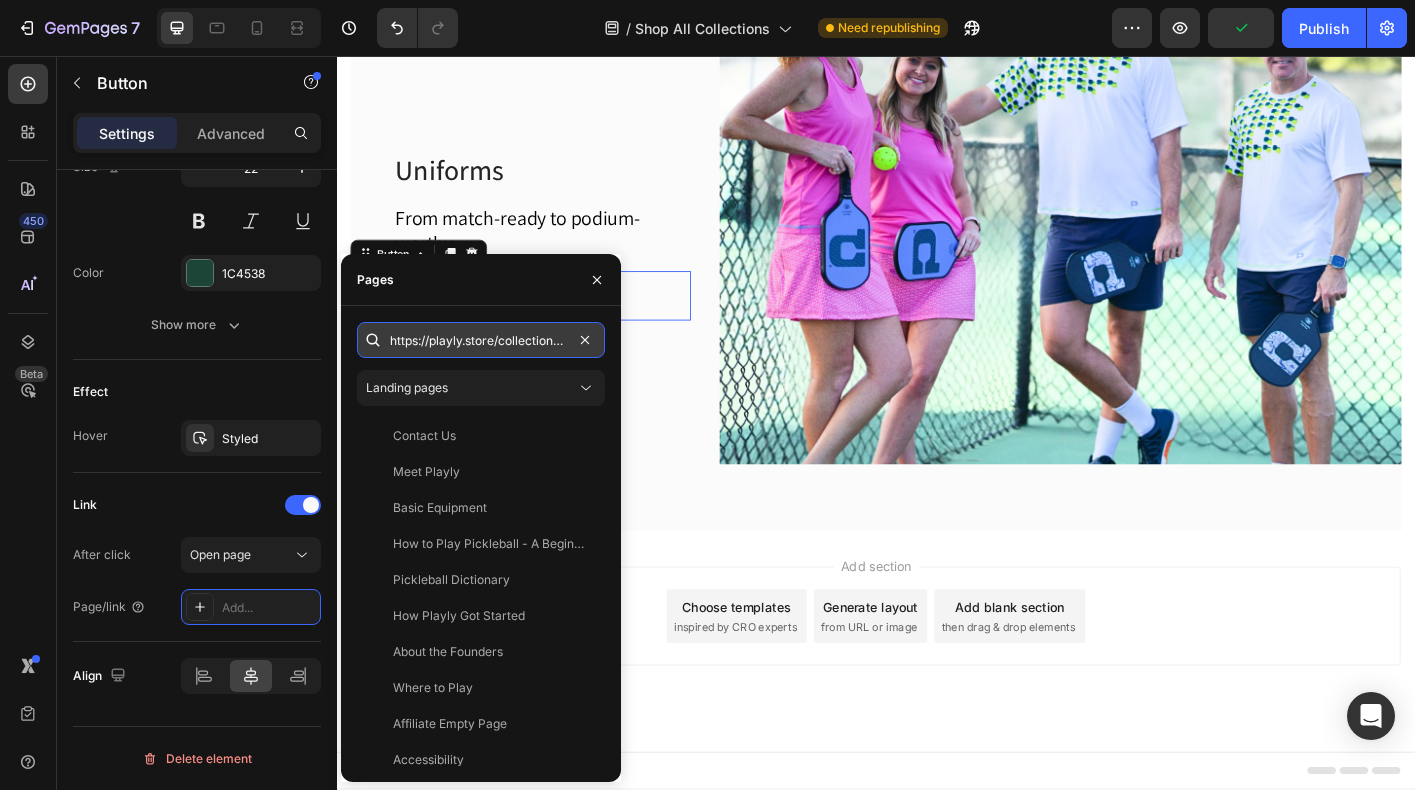 scroll, scrollTop: 0, scrollLeft: 51, axis: horizontal 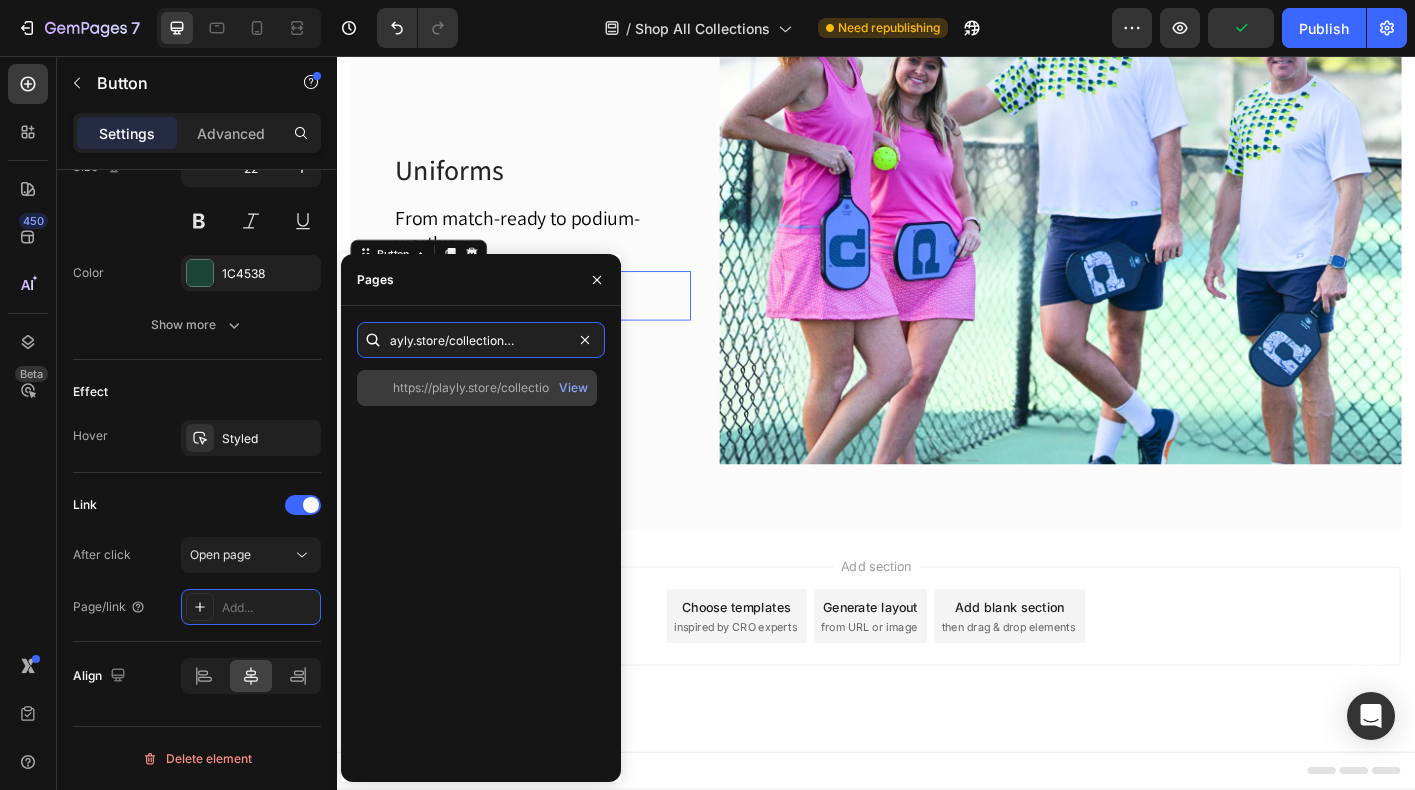 type on "https://playly.store/collections/uniforms" 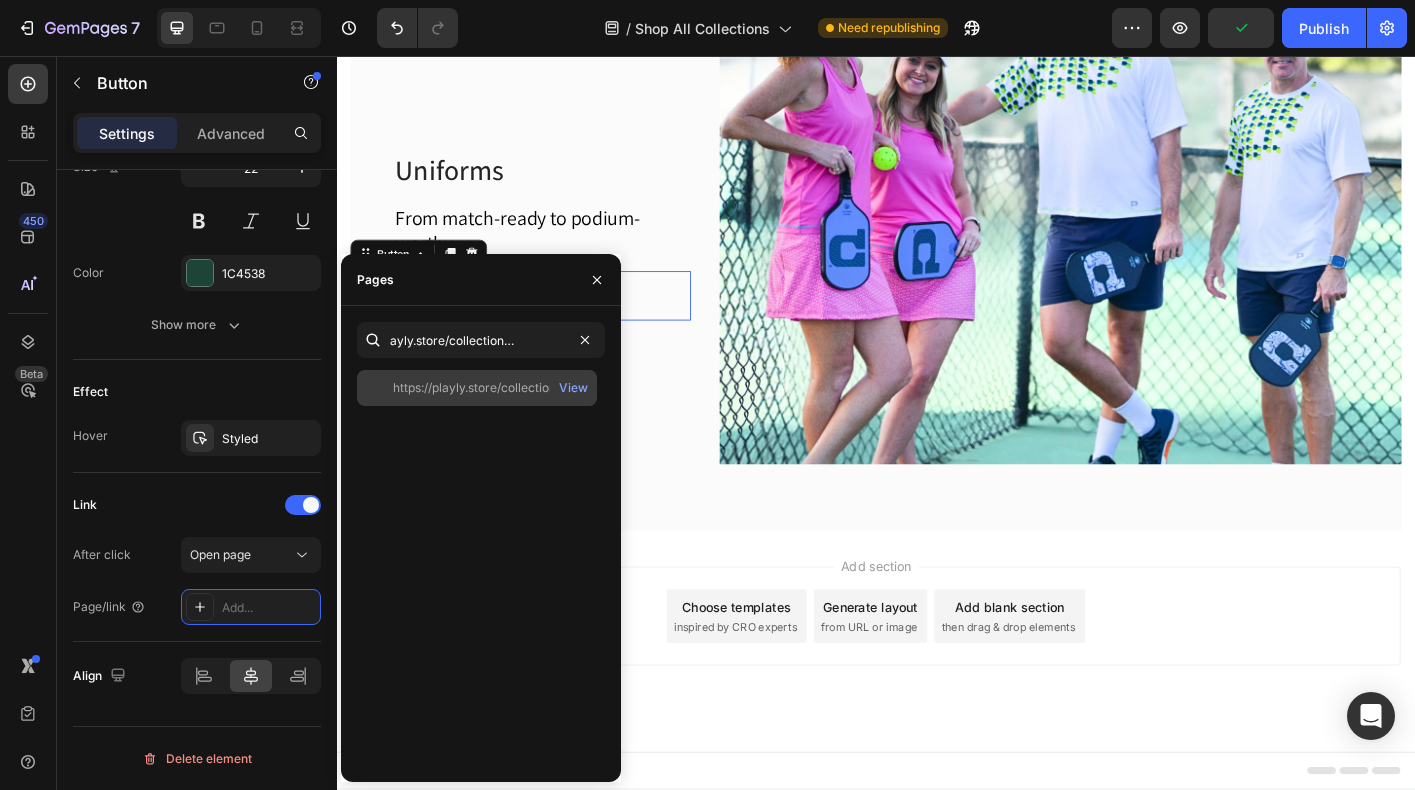 scroll, scrollTop: 0, scrollLeft: 0, axis: both 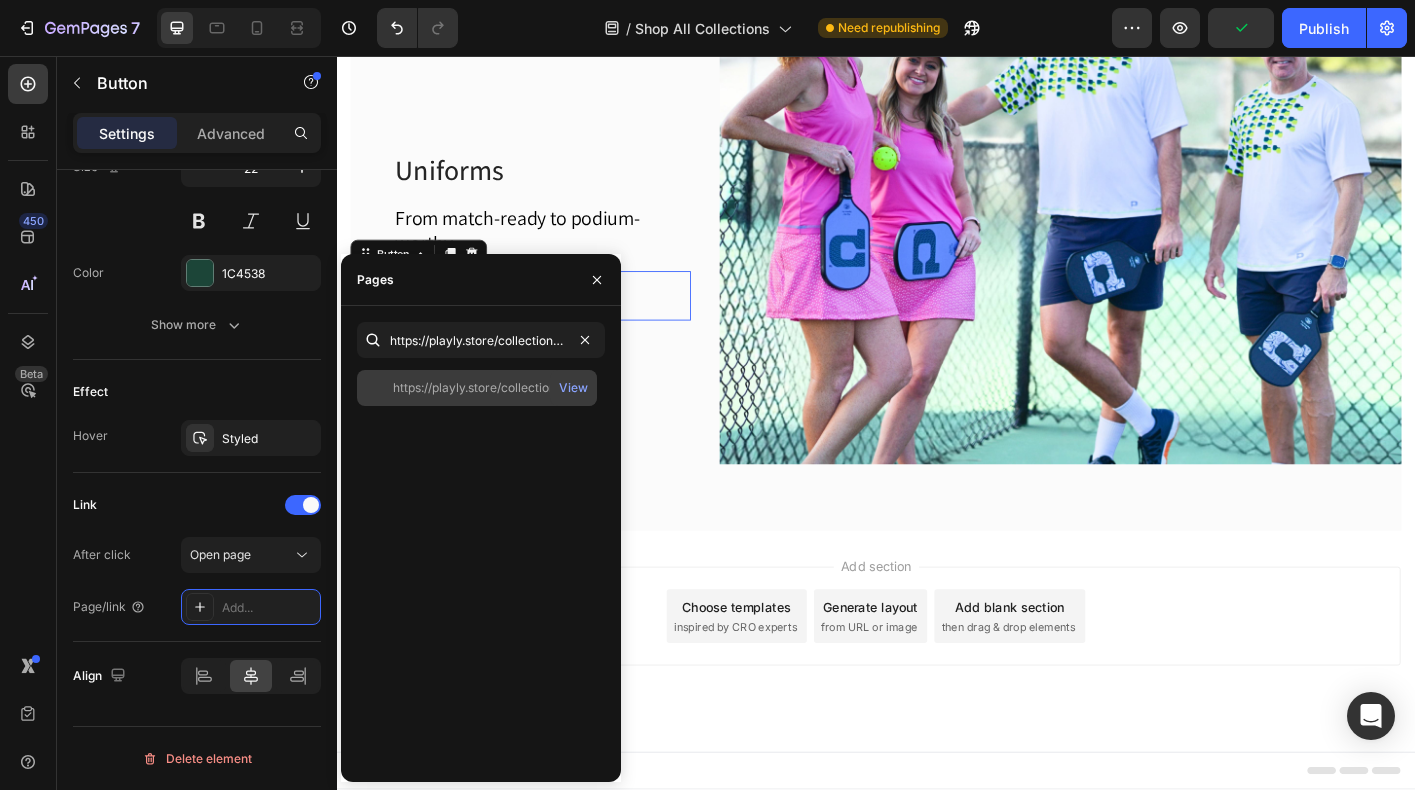 click on "View" at bounding box center (573, 388) 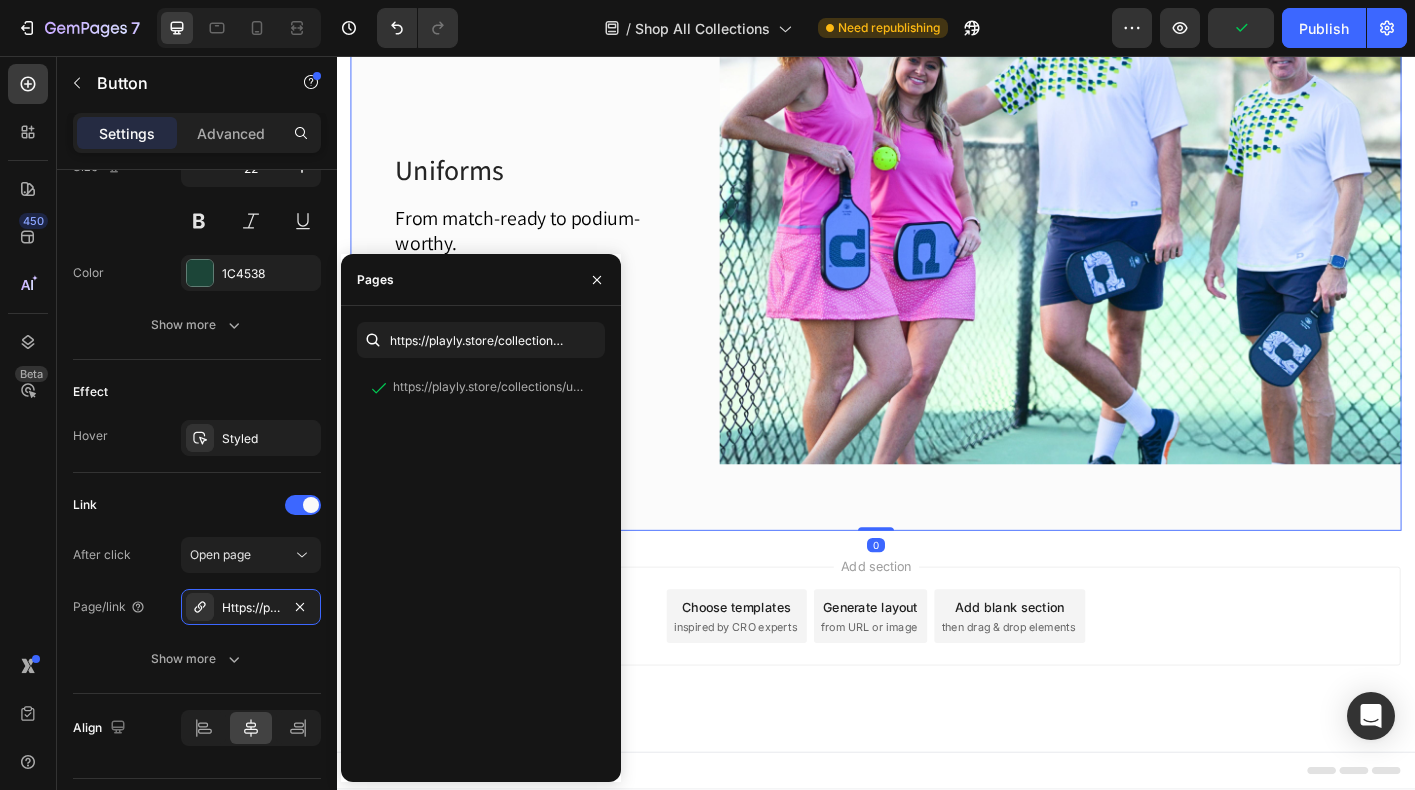 click on "Uniforms Heading From match-ready to podium-worthy. Text block Row Shop Uniforms Button" at bounding box center [541, 255] 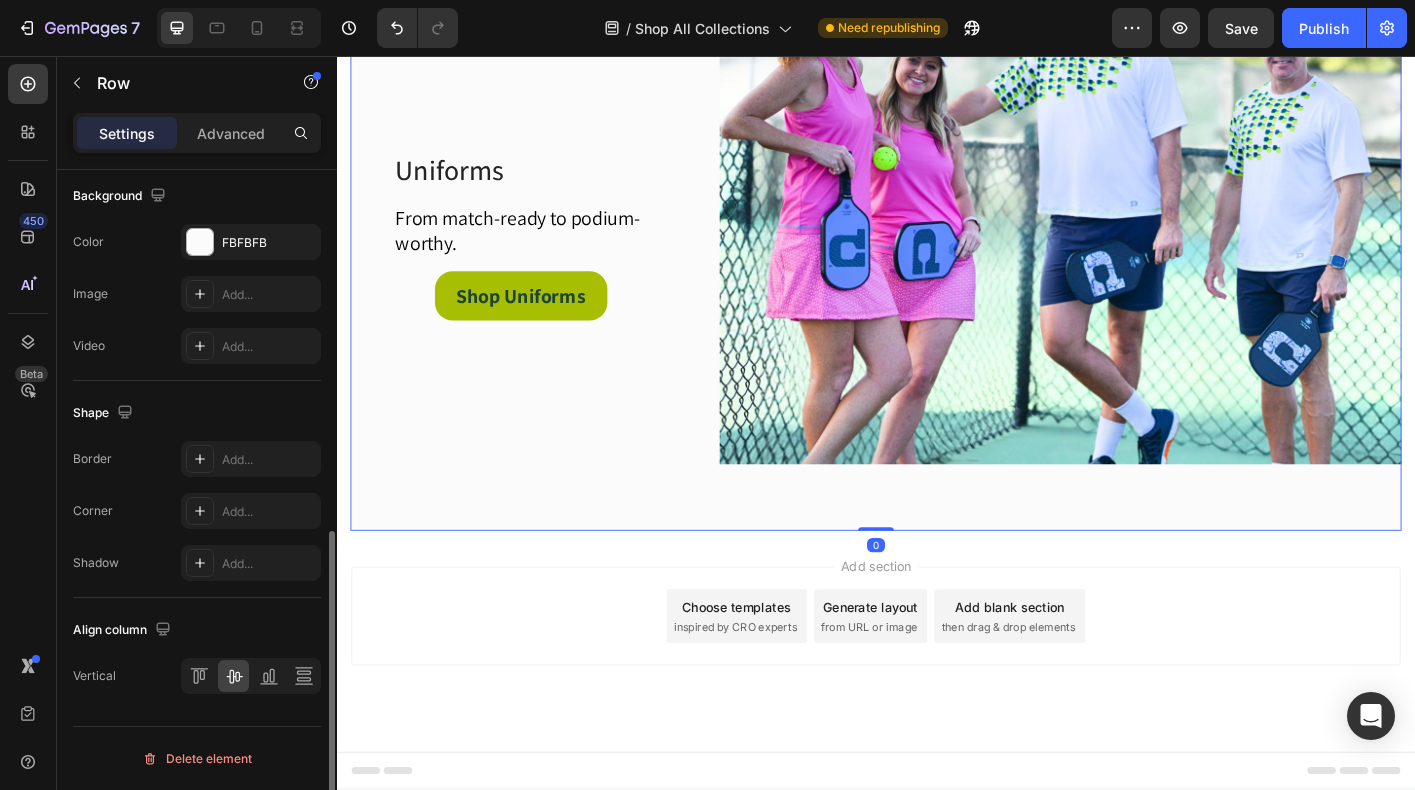 scroll, scrollTop: 0, scrollLeft: 0, axis: both 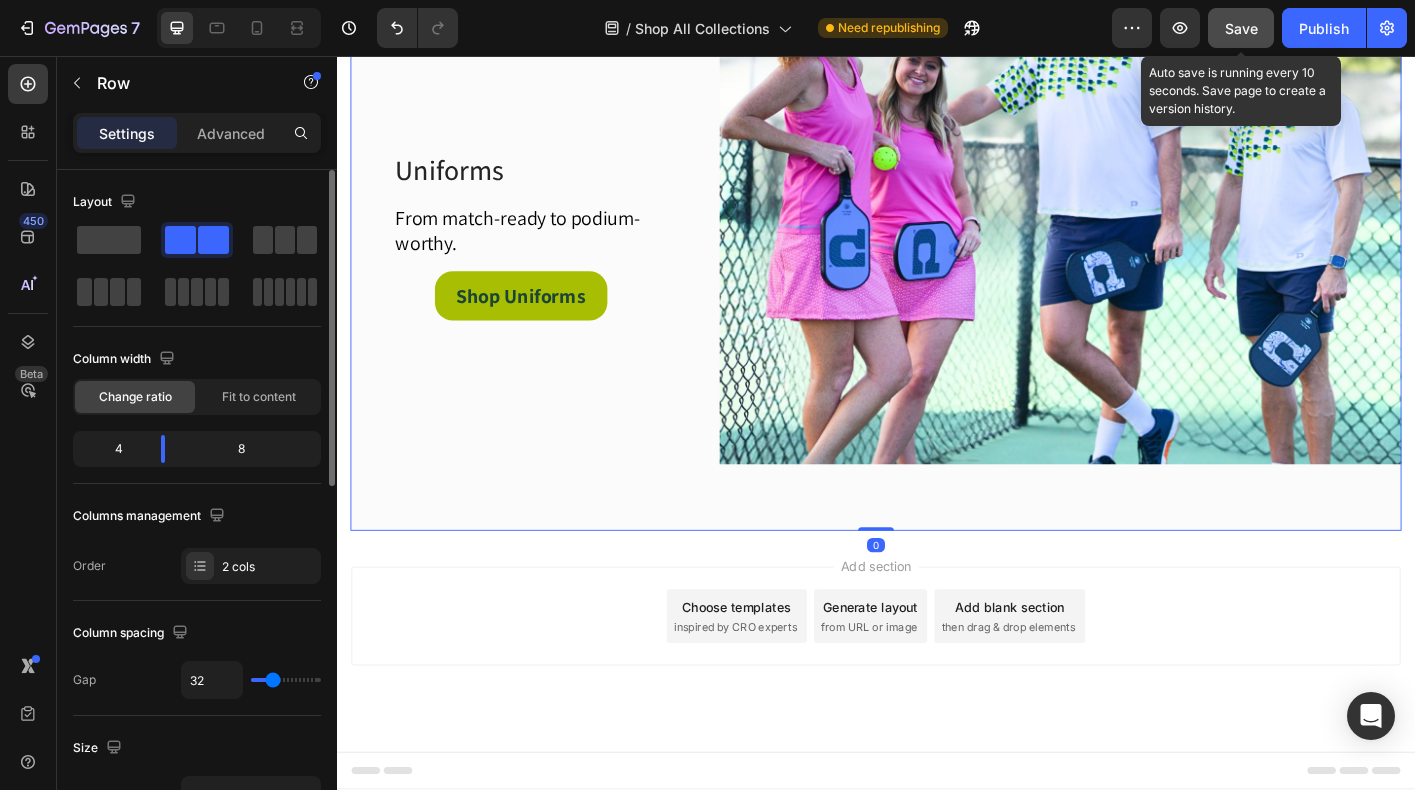 click on "Save" at bounding box center [1241, 28] 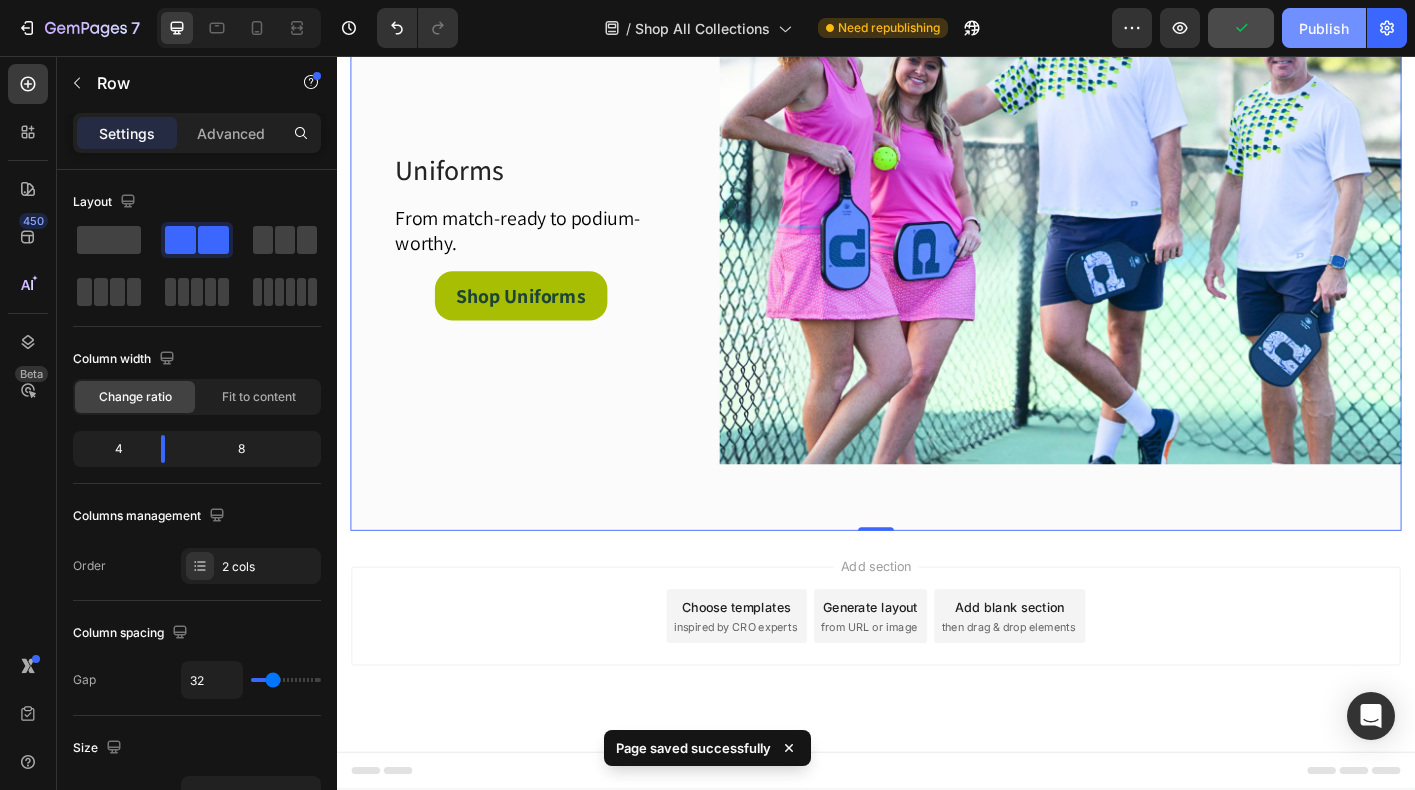 click on "Publish" at bounding box center [1324, 28] 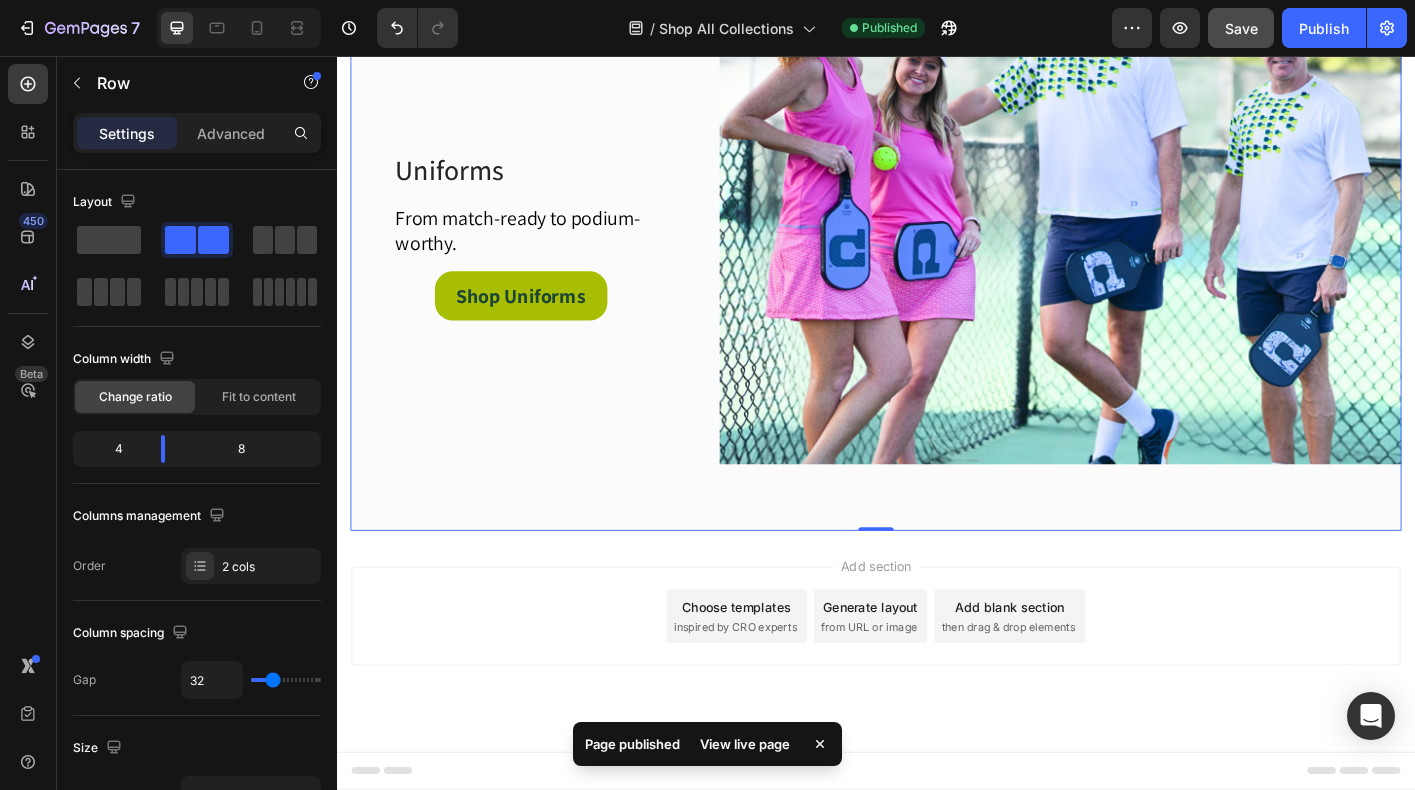 click on "7  Version history  /  Shop All Collections Published Preview  Save   Publish" 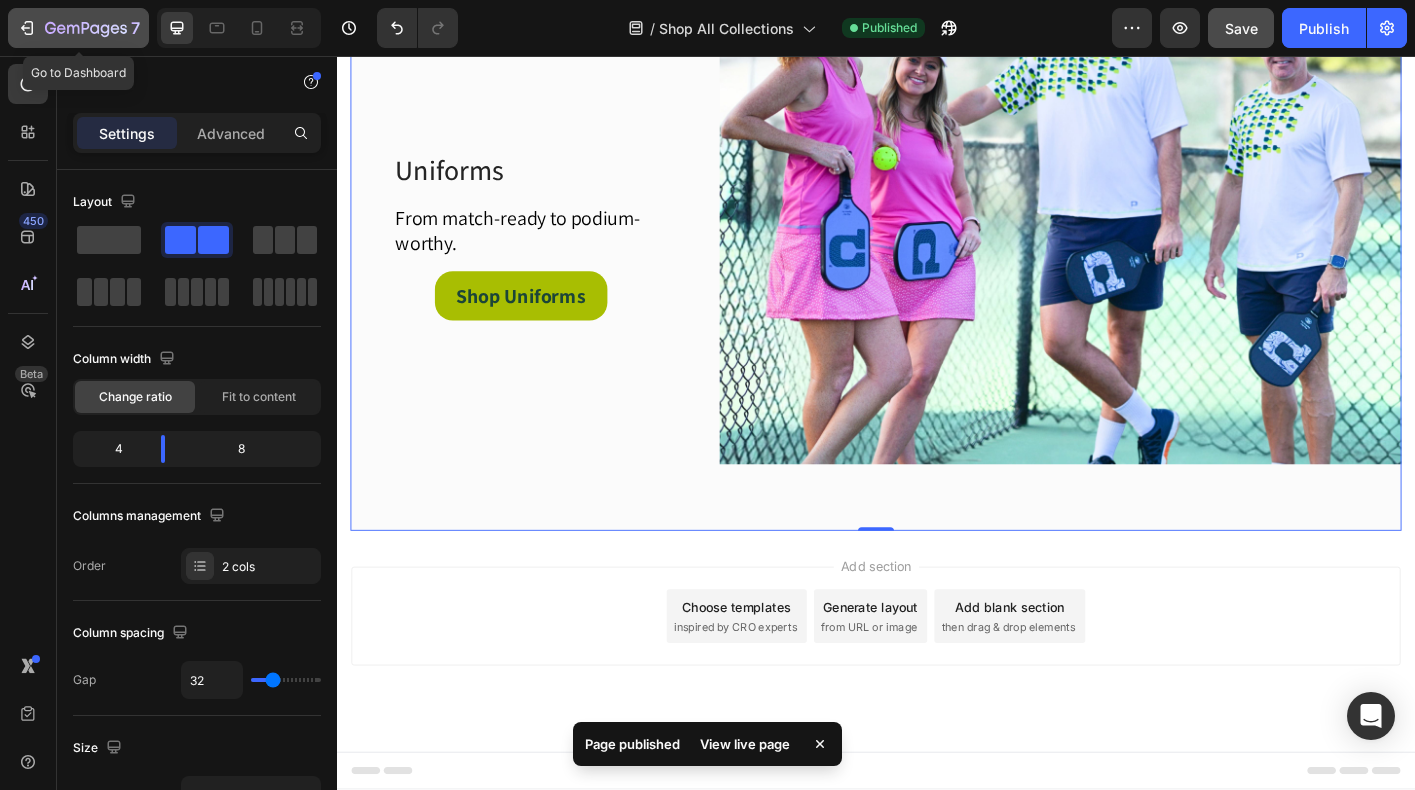 click on "7" 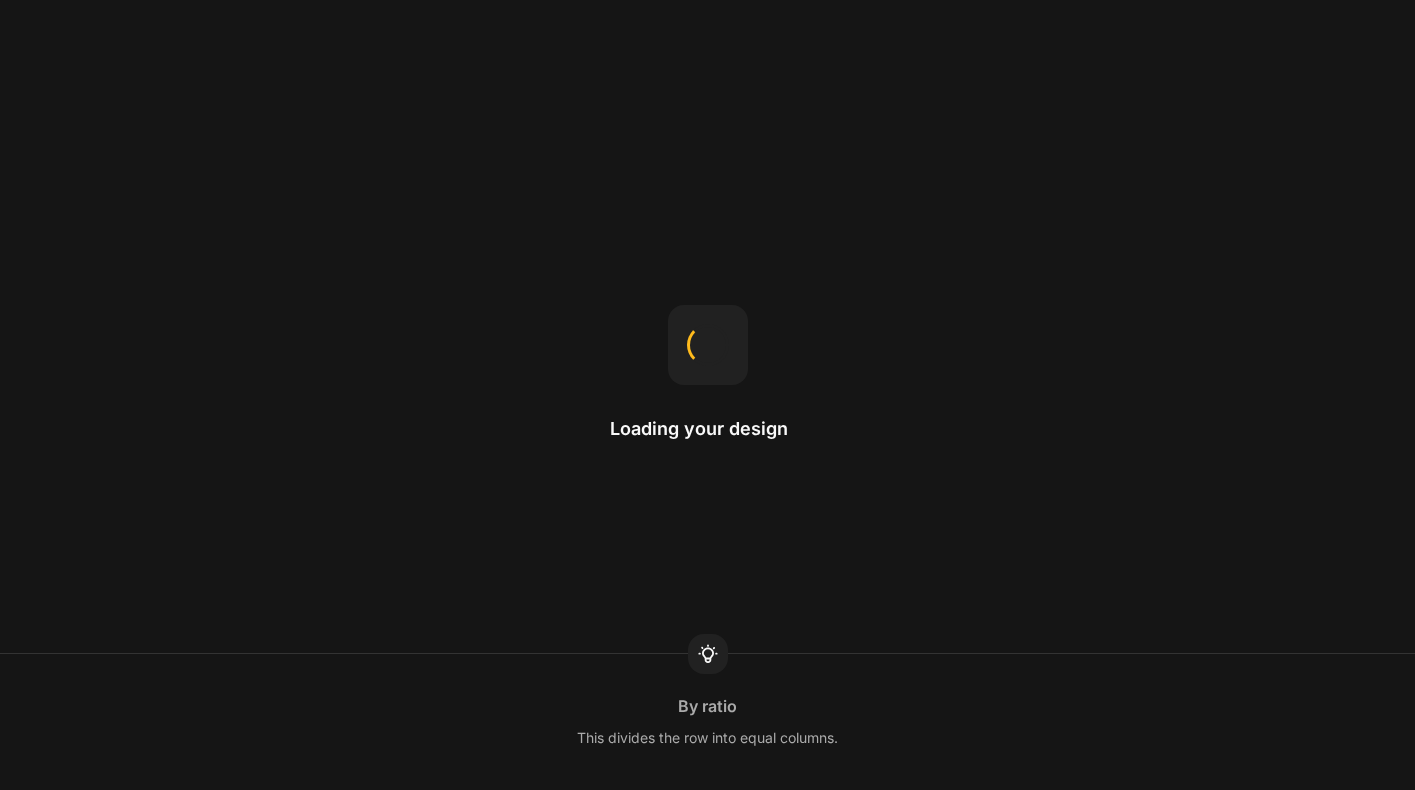 scroll, scrollTop: 0, scrollLeft: 0, axis: both 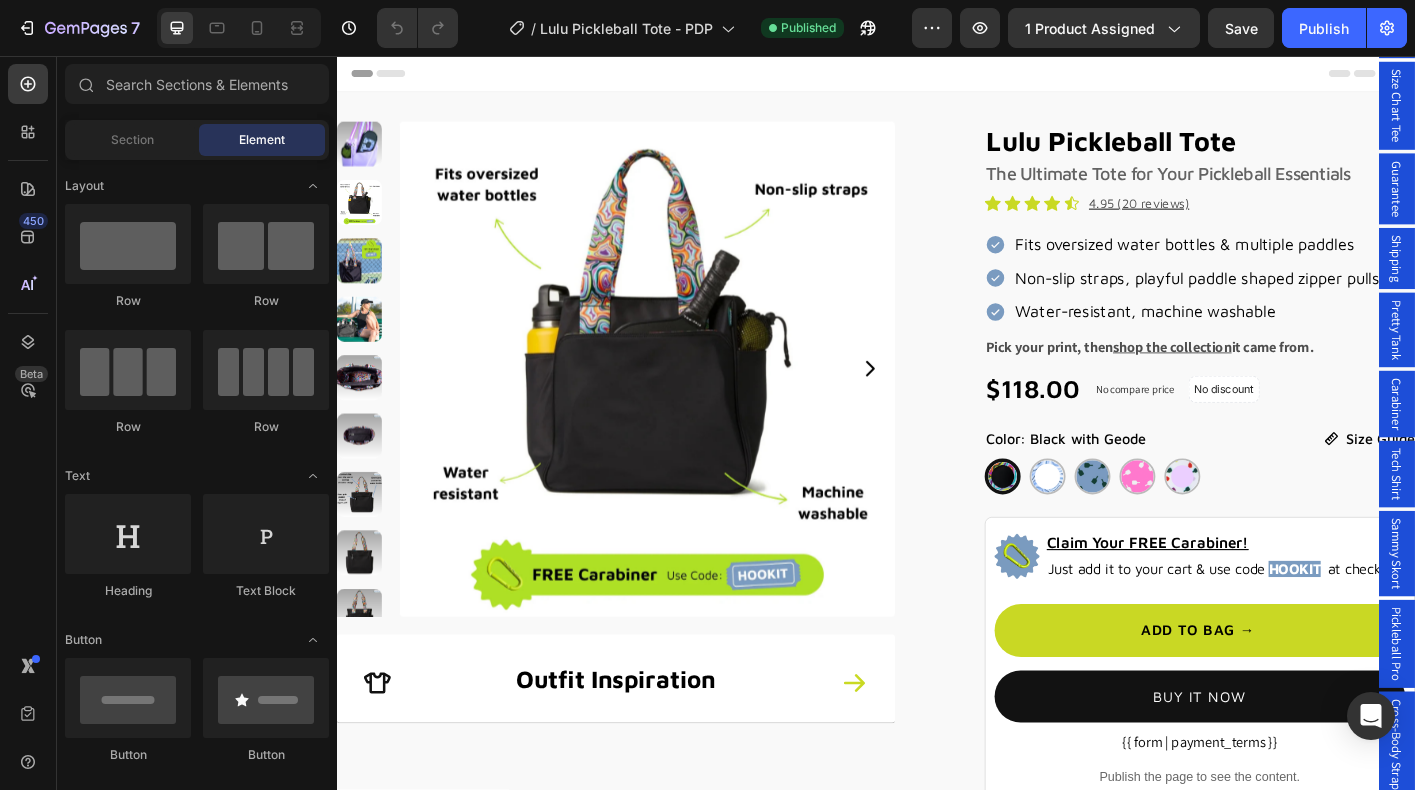 click on "Cross-Body Strap" at bounding box center (1517, 823) 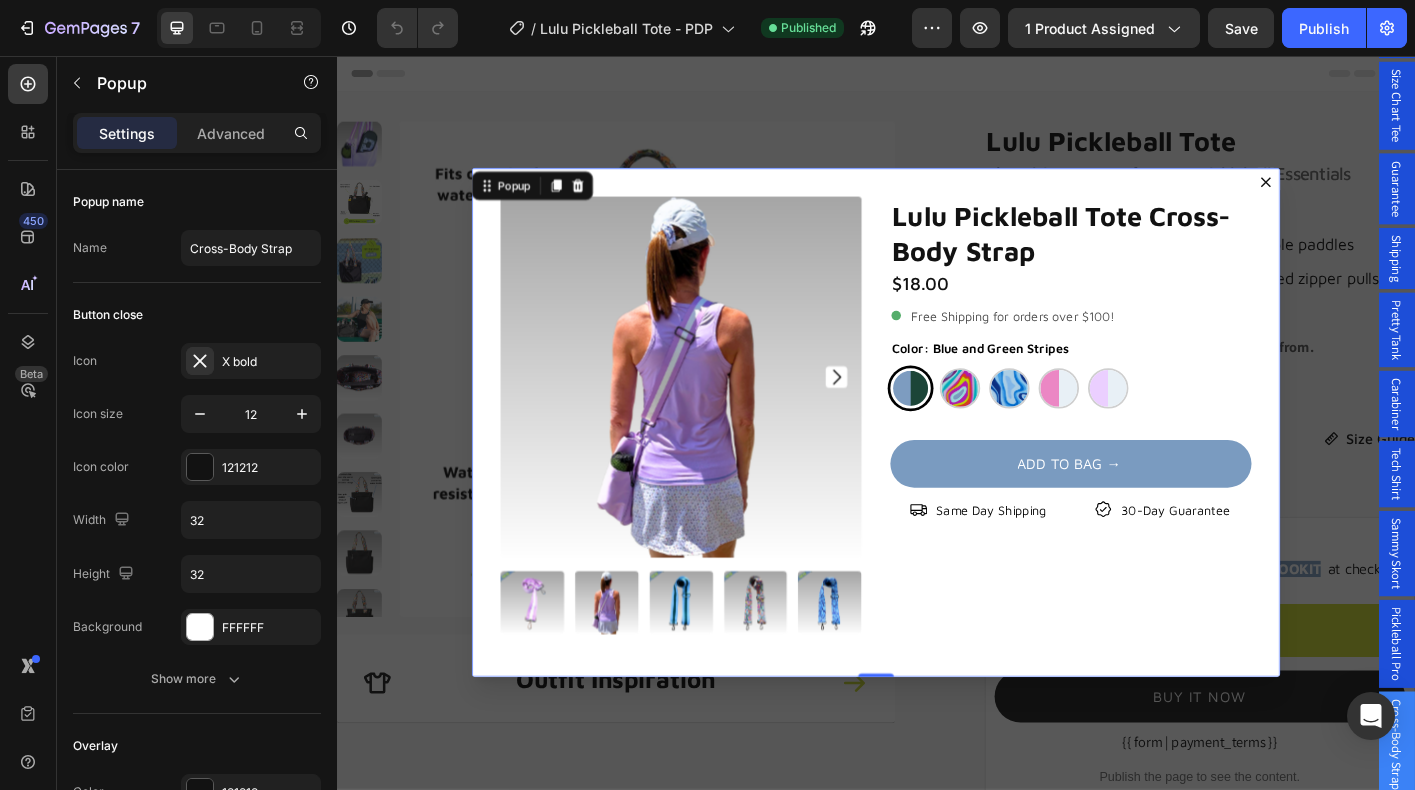click 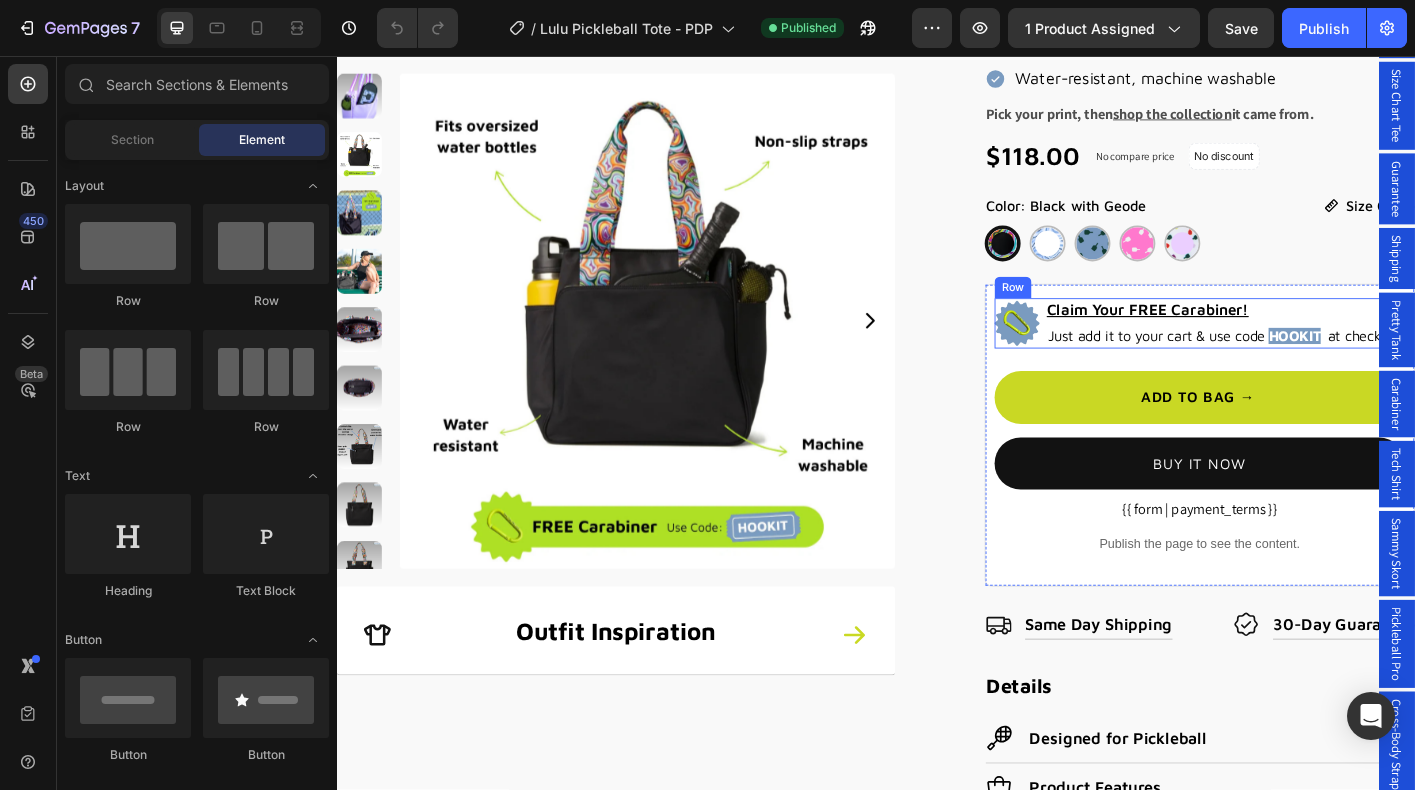scroll, scrollTop: 262, scrollLeft: 0, axis: vertical 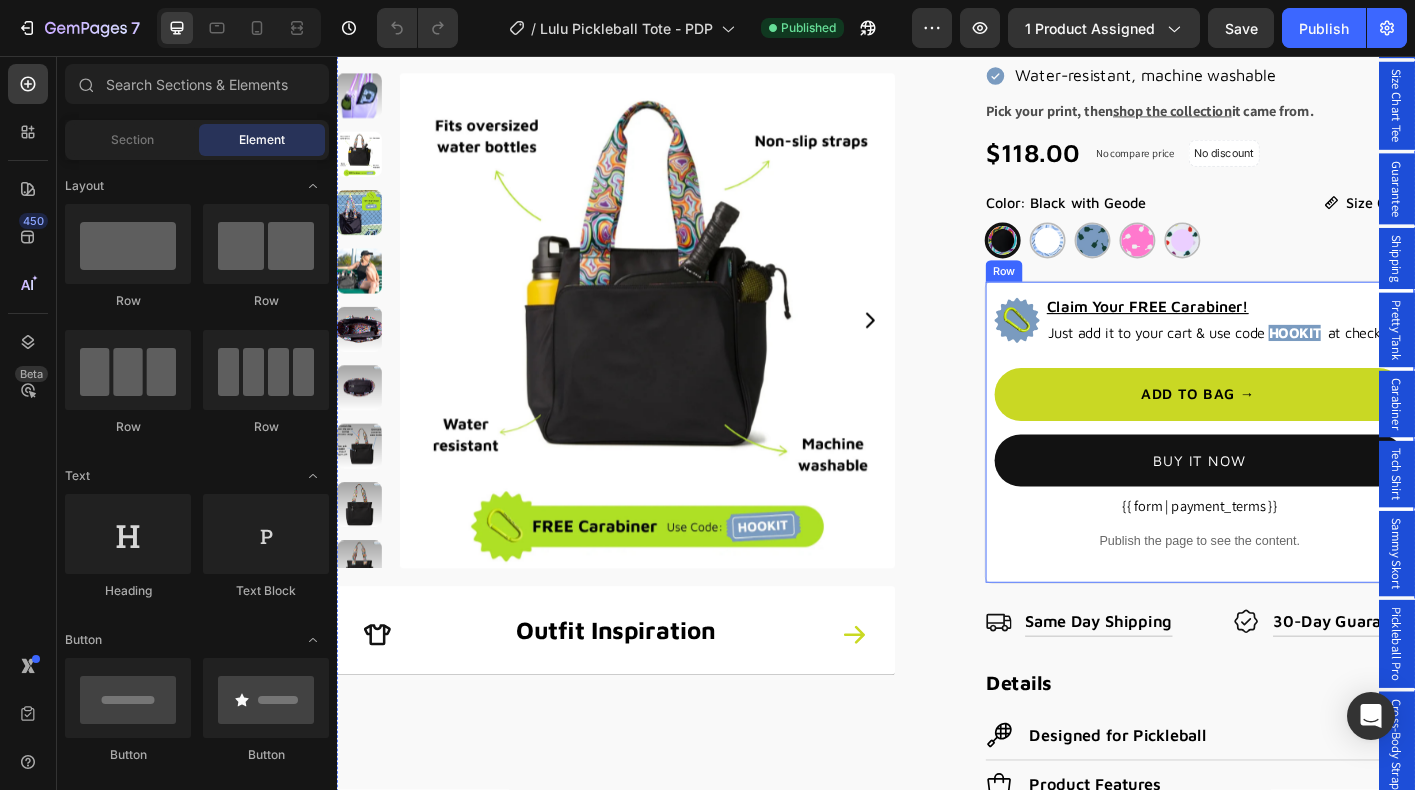 click on "Image Claim Your FREE Carabiner! Button Just add it to your cart & use code    HOOKIT     at checkout Text Block Row ADD TO BAG → Add to Cart BUY IT NOW Dynamic Checkout {{ form | payment_terms }} Custom Code
Publish the page to see the content.
Custom Code Row" at bounding box center (1297, 476) 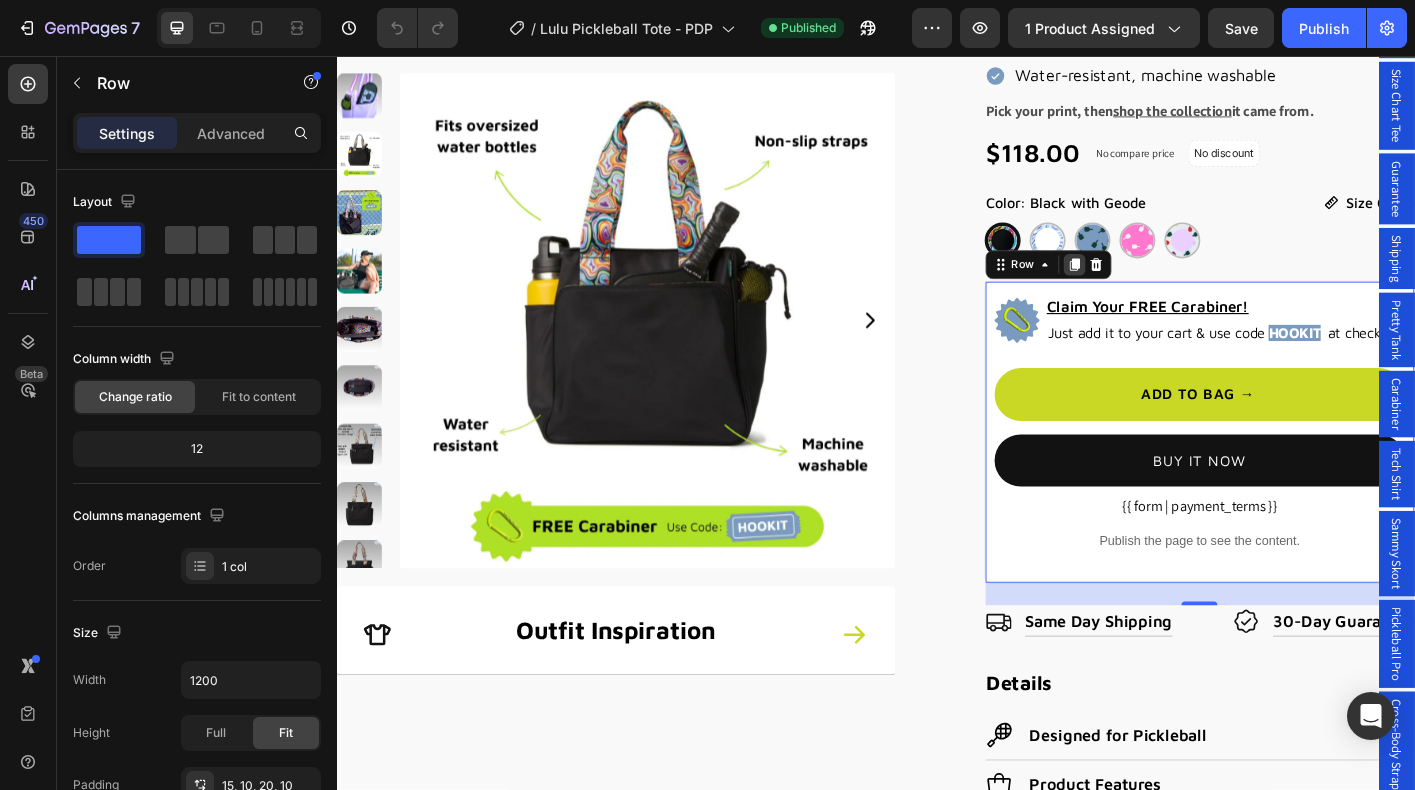 click 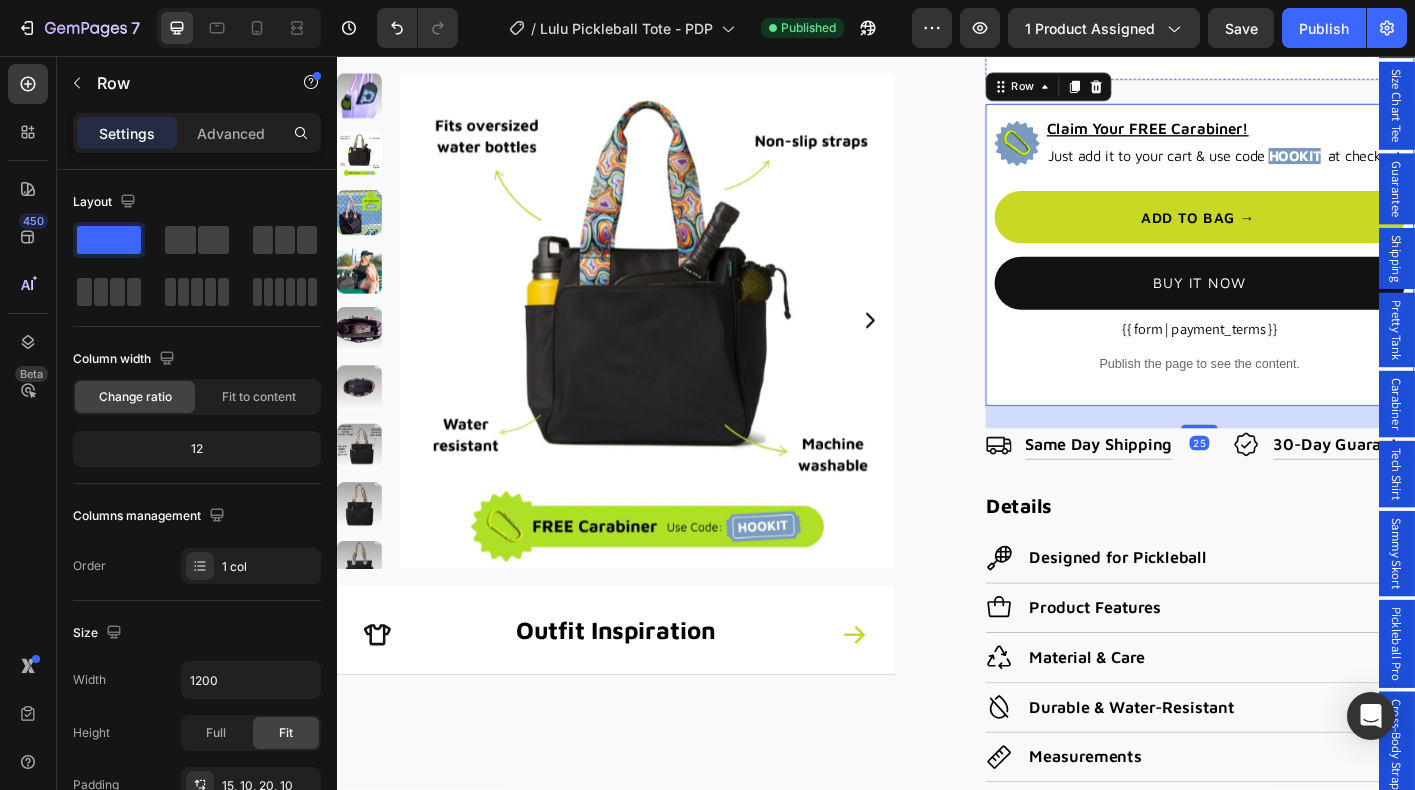 scroll, scrollTop: 826, scrollLeft: 0, axis: vertical 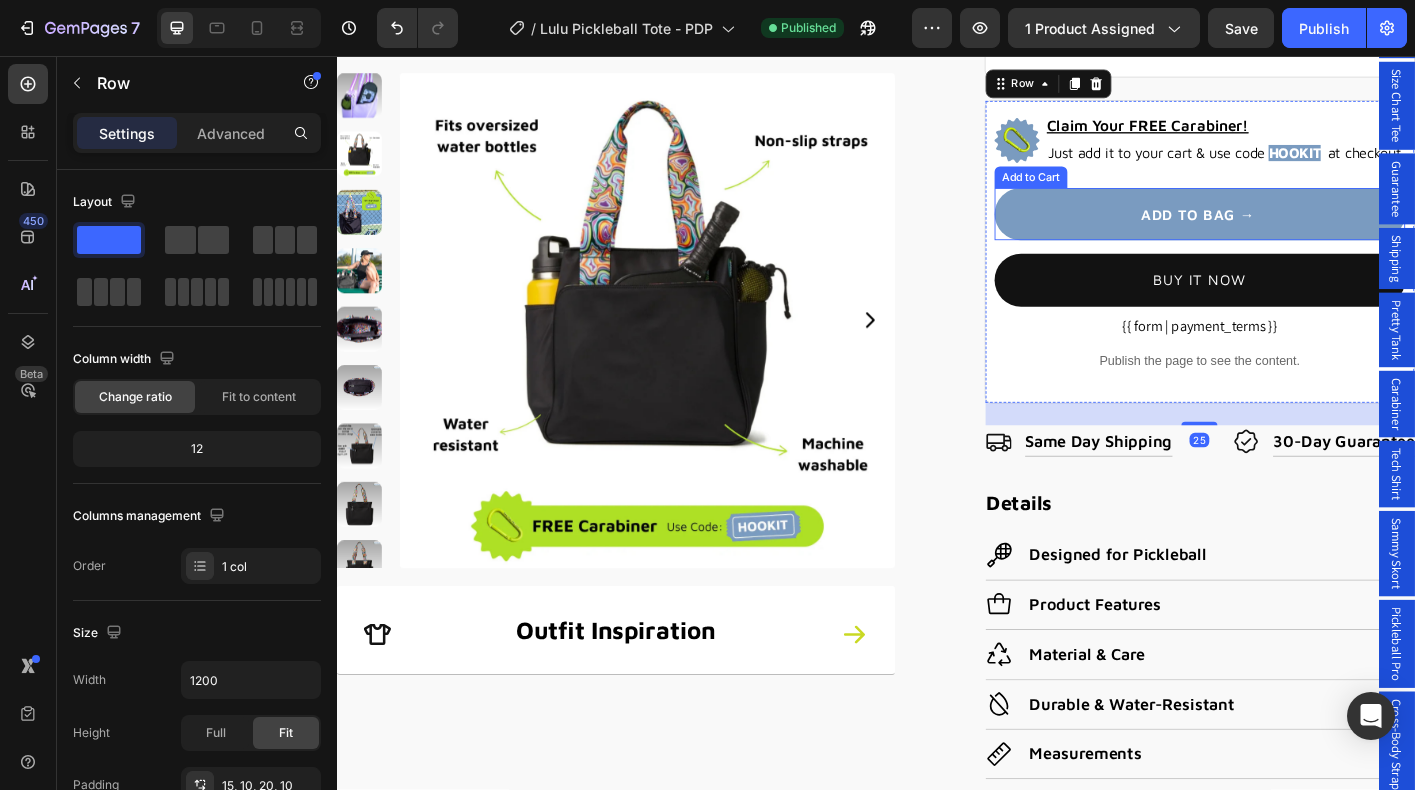 click on "ADD TO BAG →" at bounding box center (1297, 232) 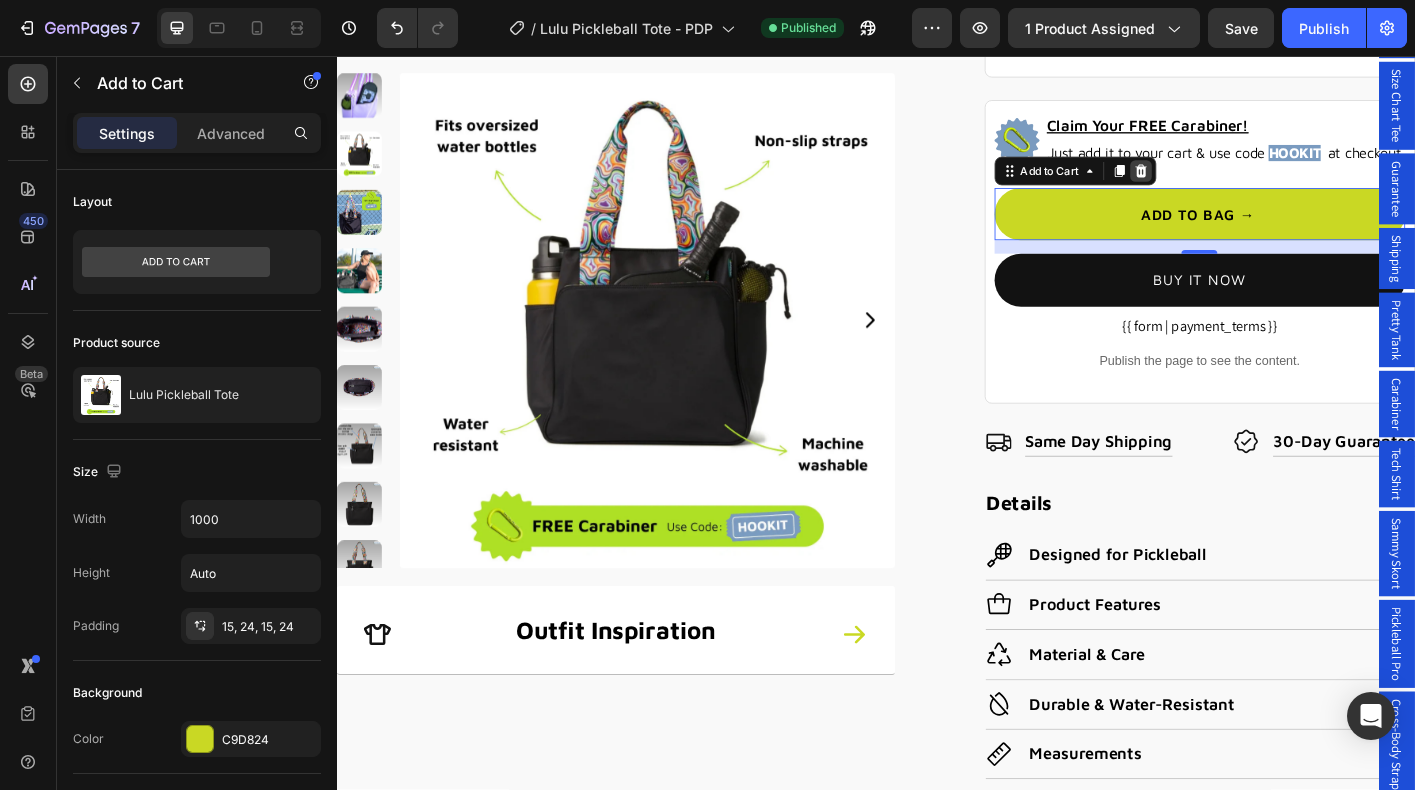 click 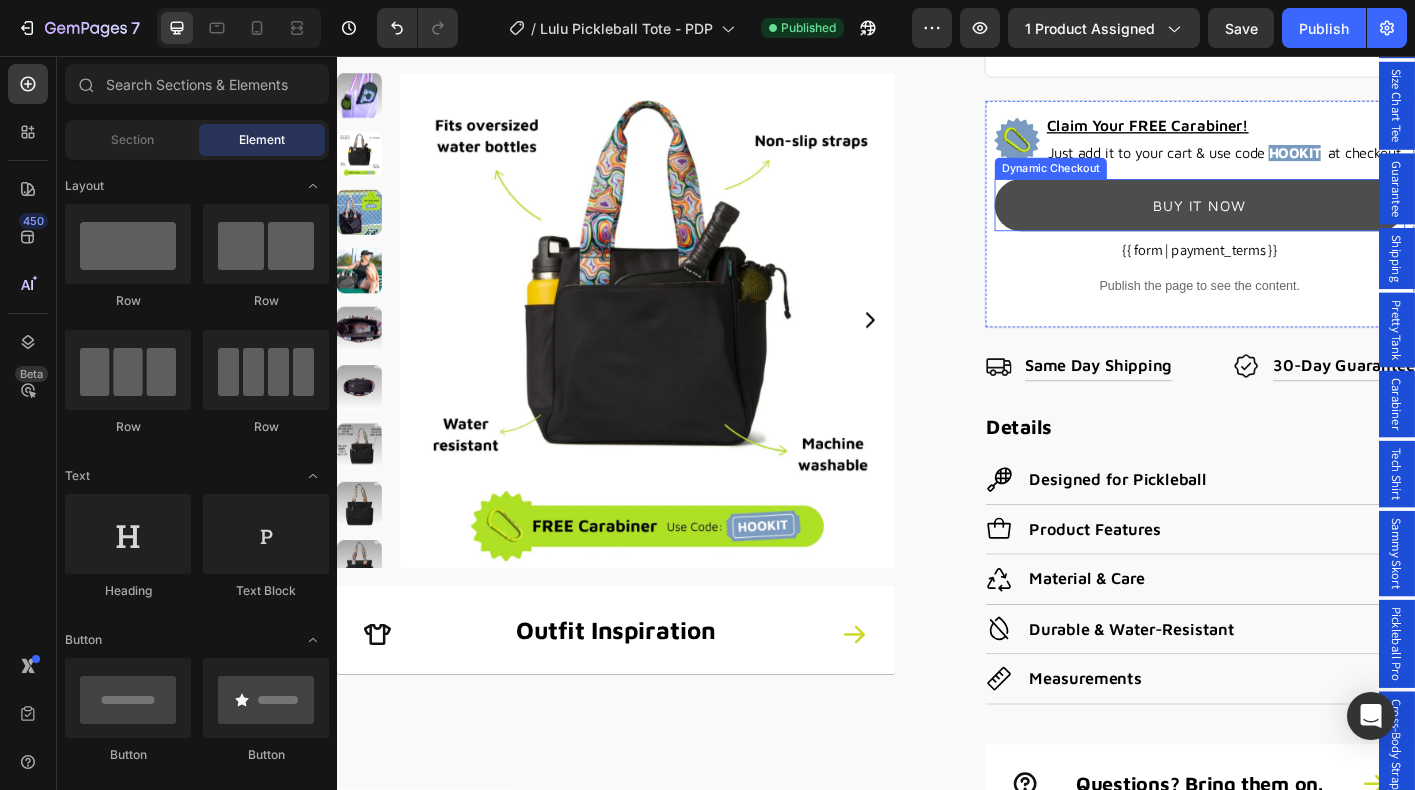 click on "BUY IT NOW" at bounding box center [1297, 222] 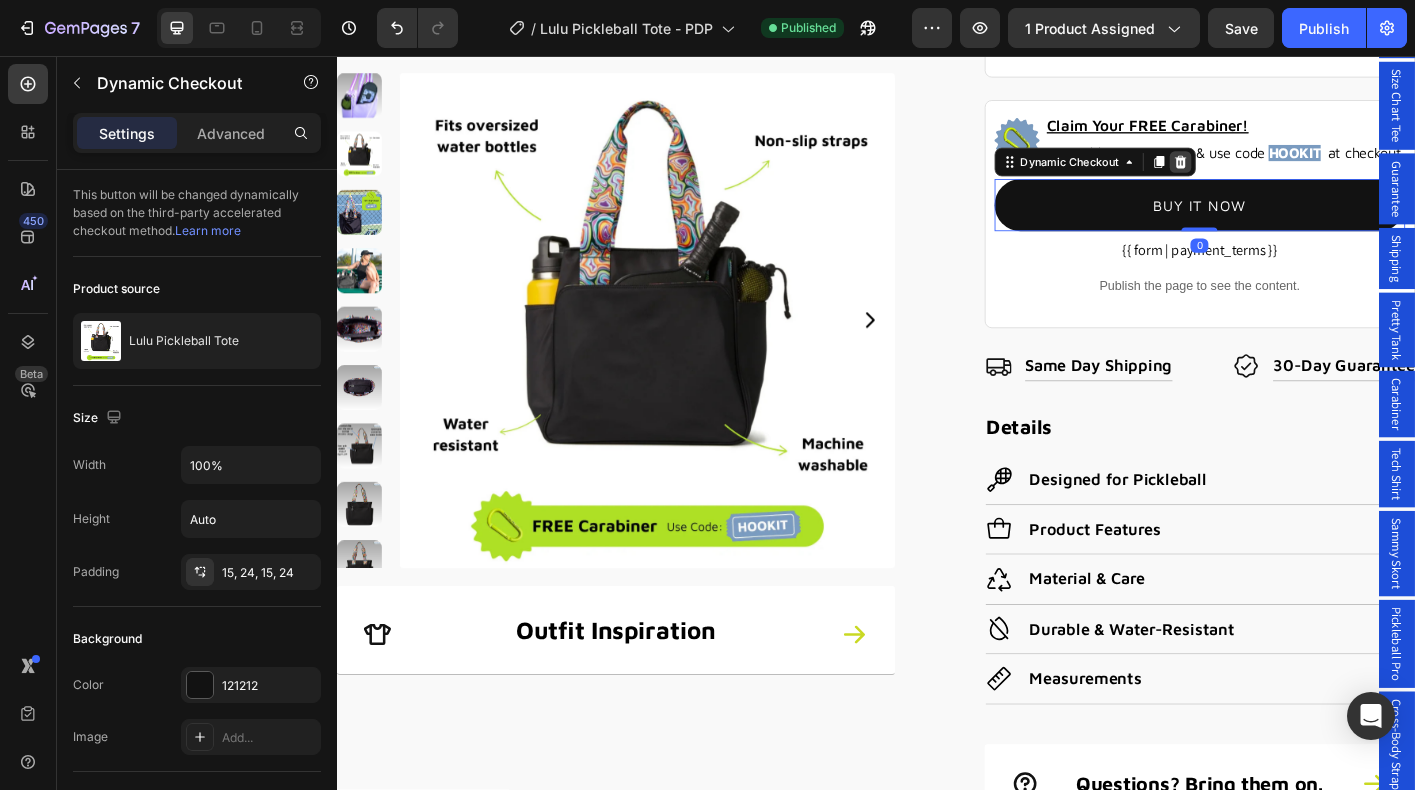 click 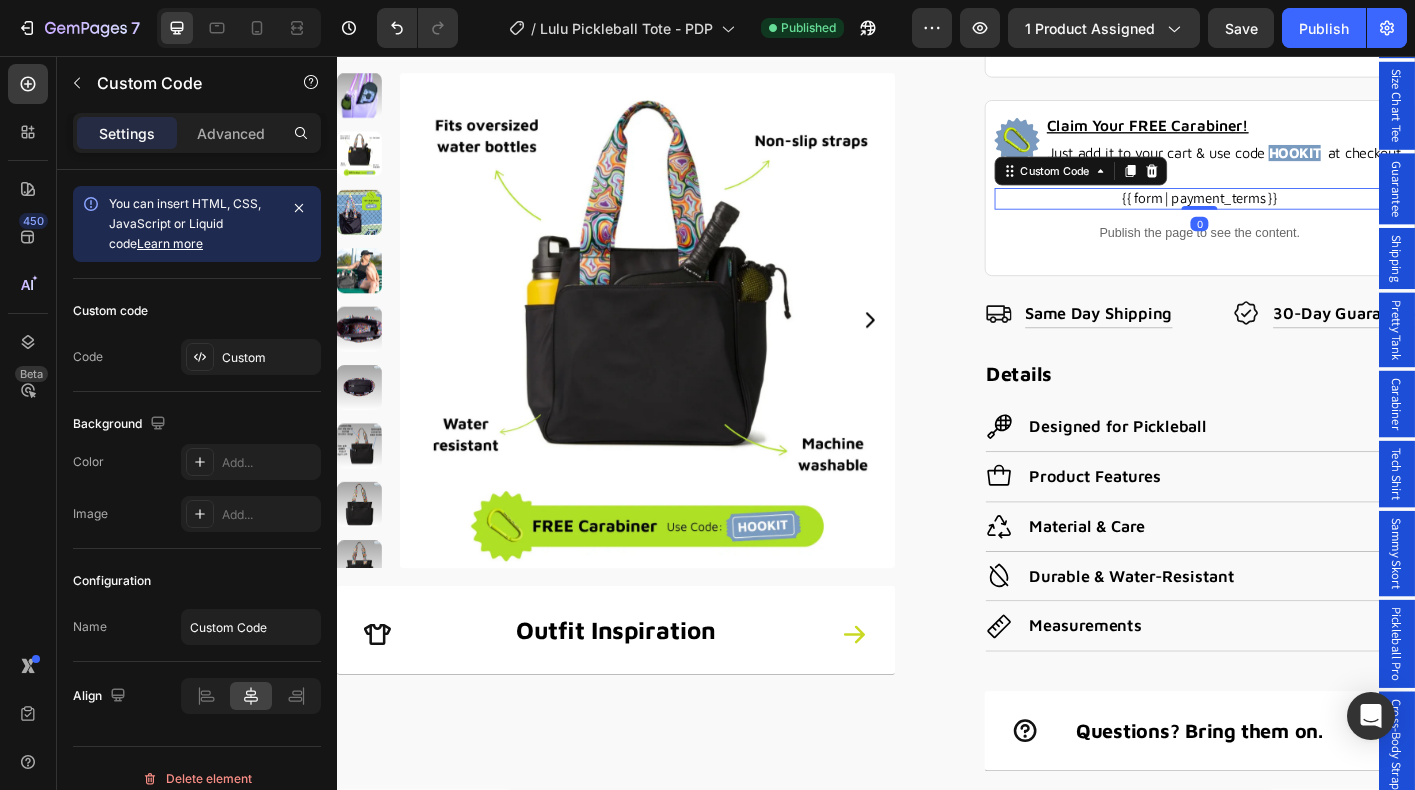 click on "{{ form | payment_terms }}" at bounding box center (1297, 215) 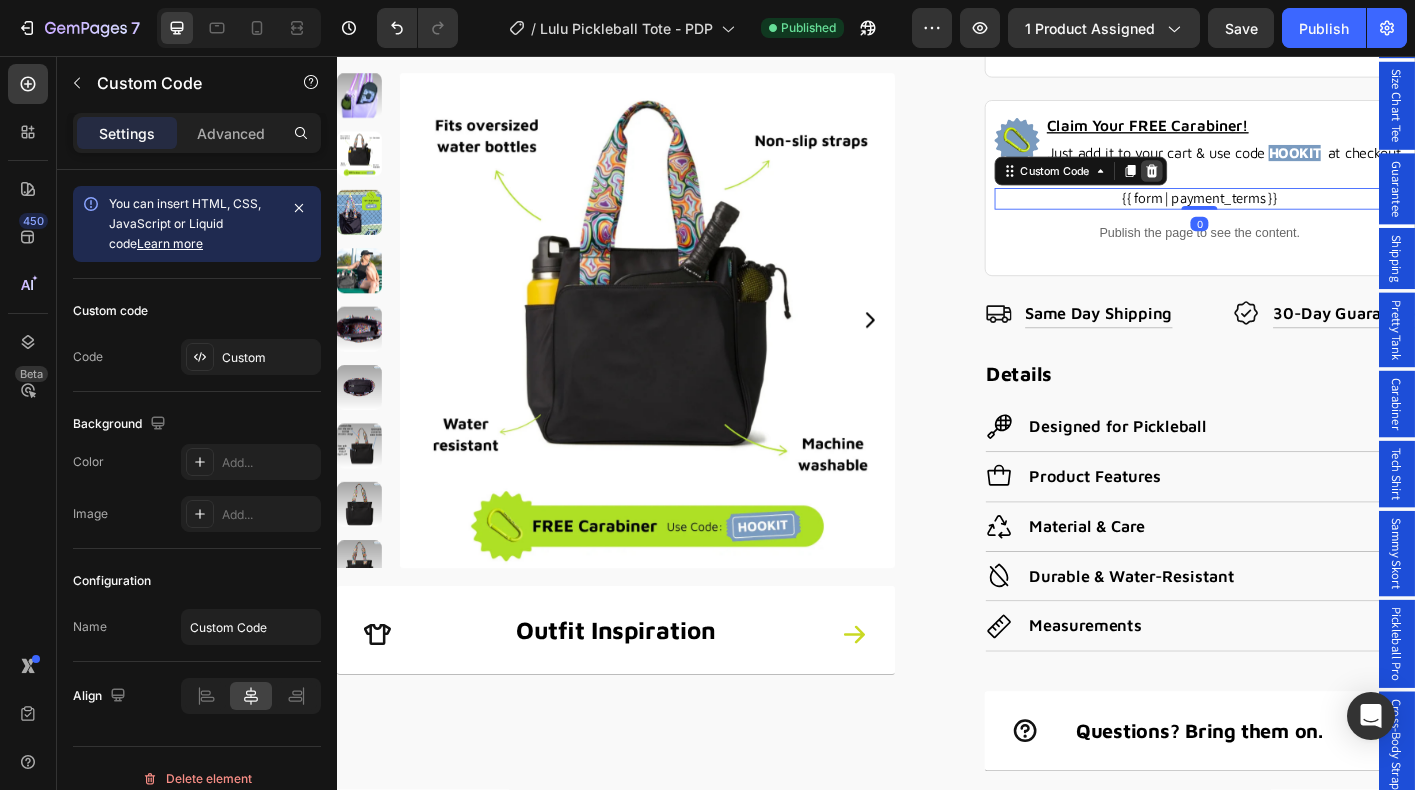 click 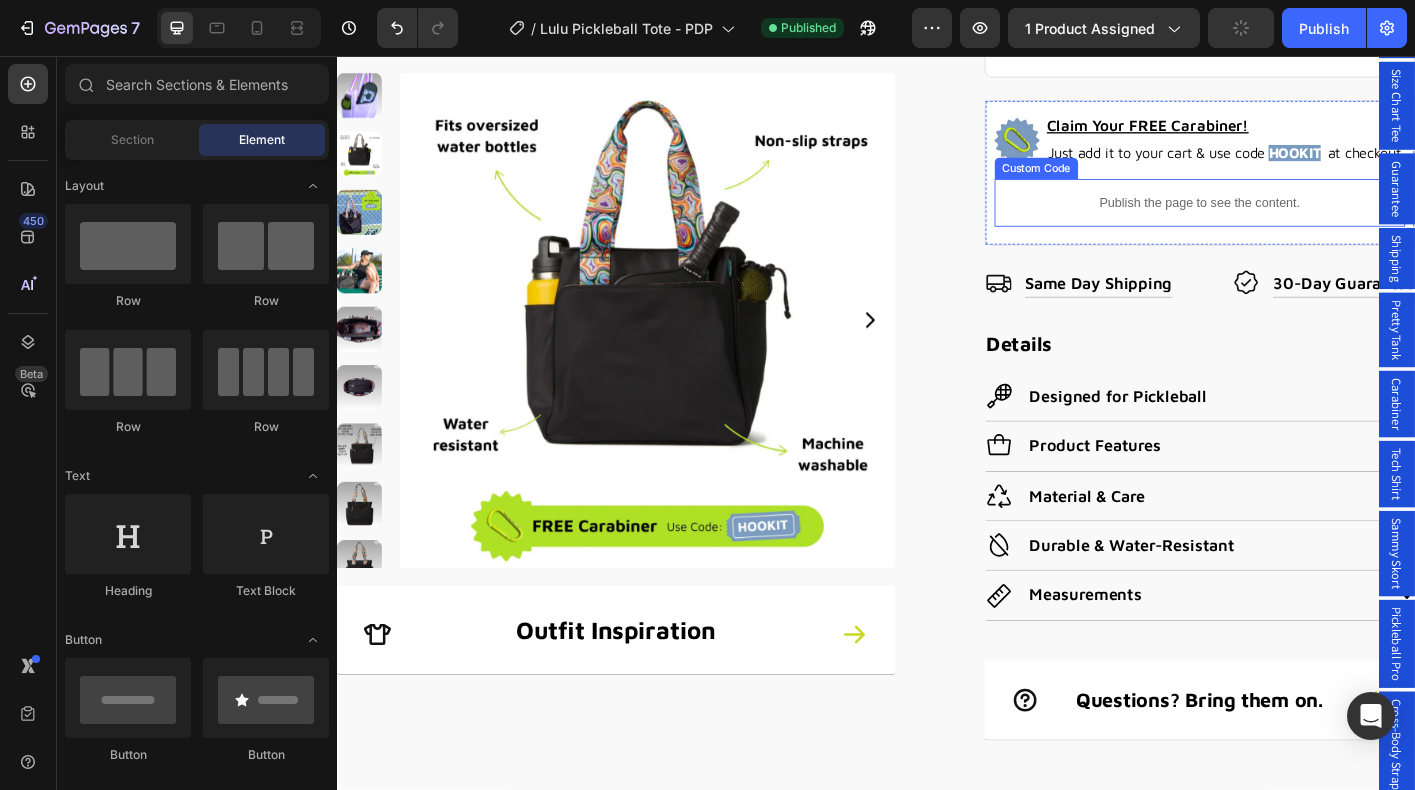 click on "Publish the page to see the content." at bounding box center [1297, 219] 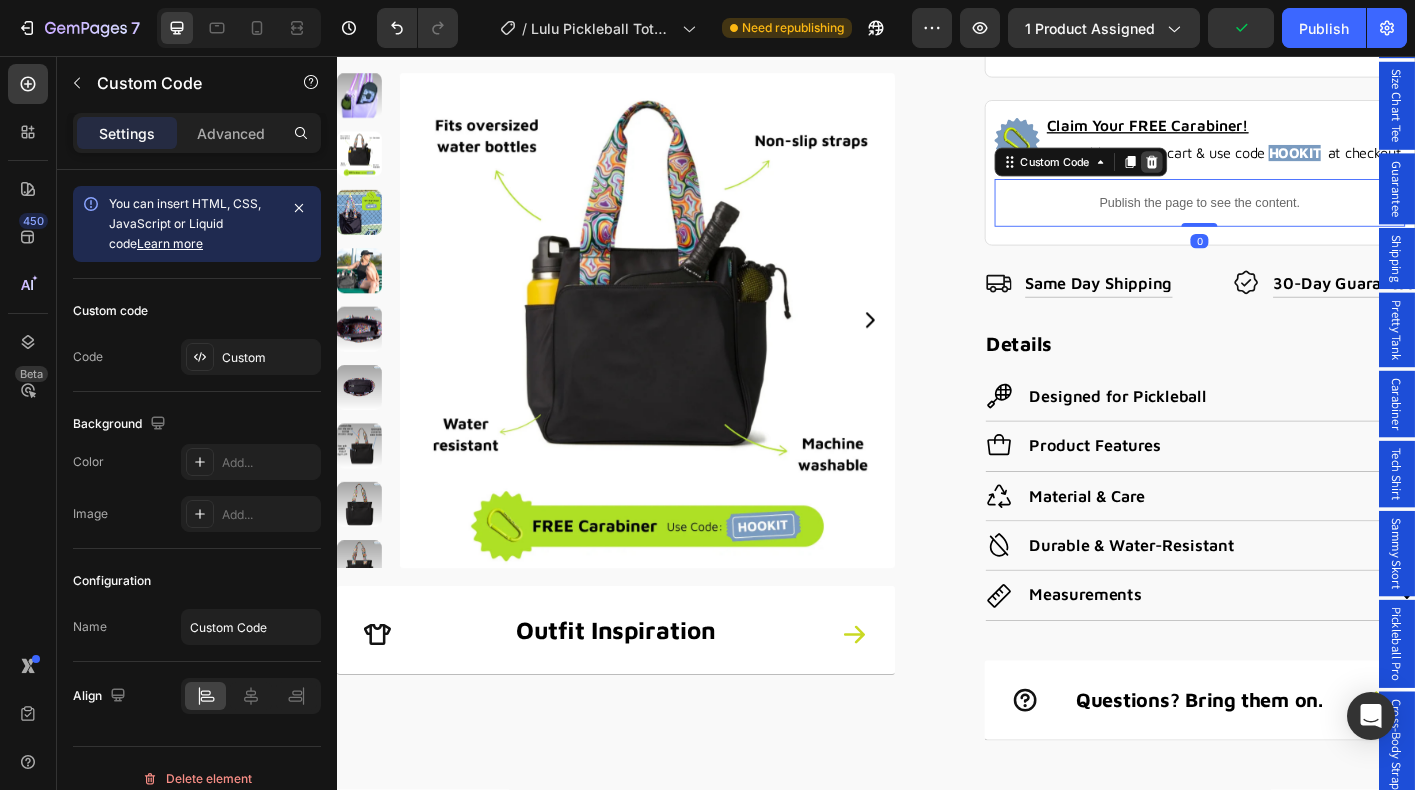 click 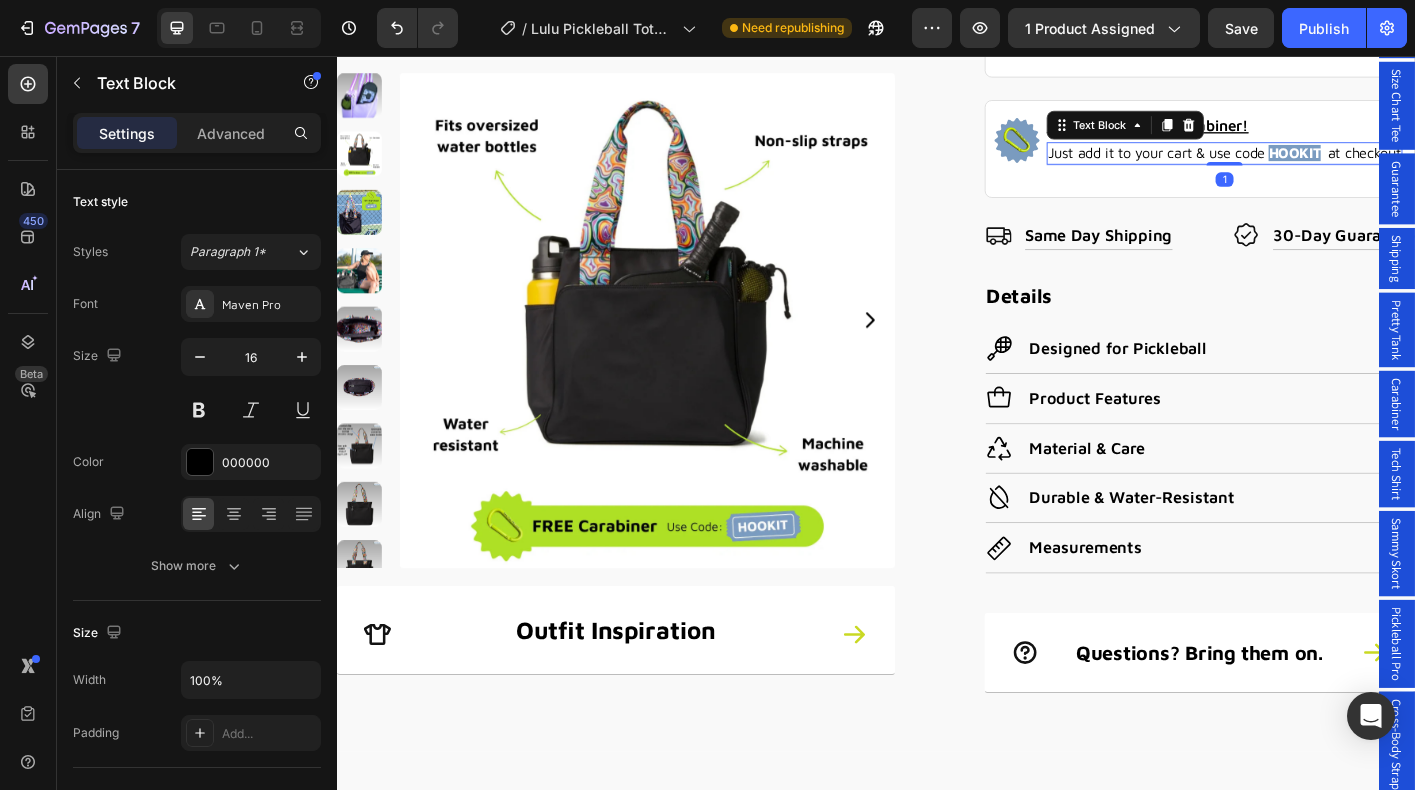 click on "Just add it to your cart & use code    HOOKIT     at checkout" at bounding box center (1325, 164) 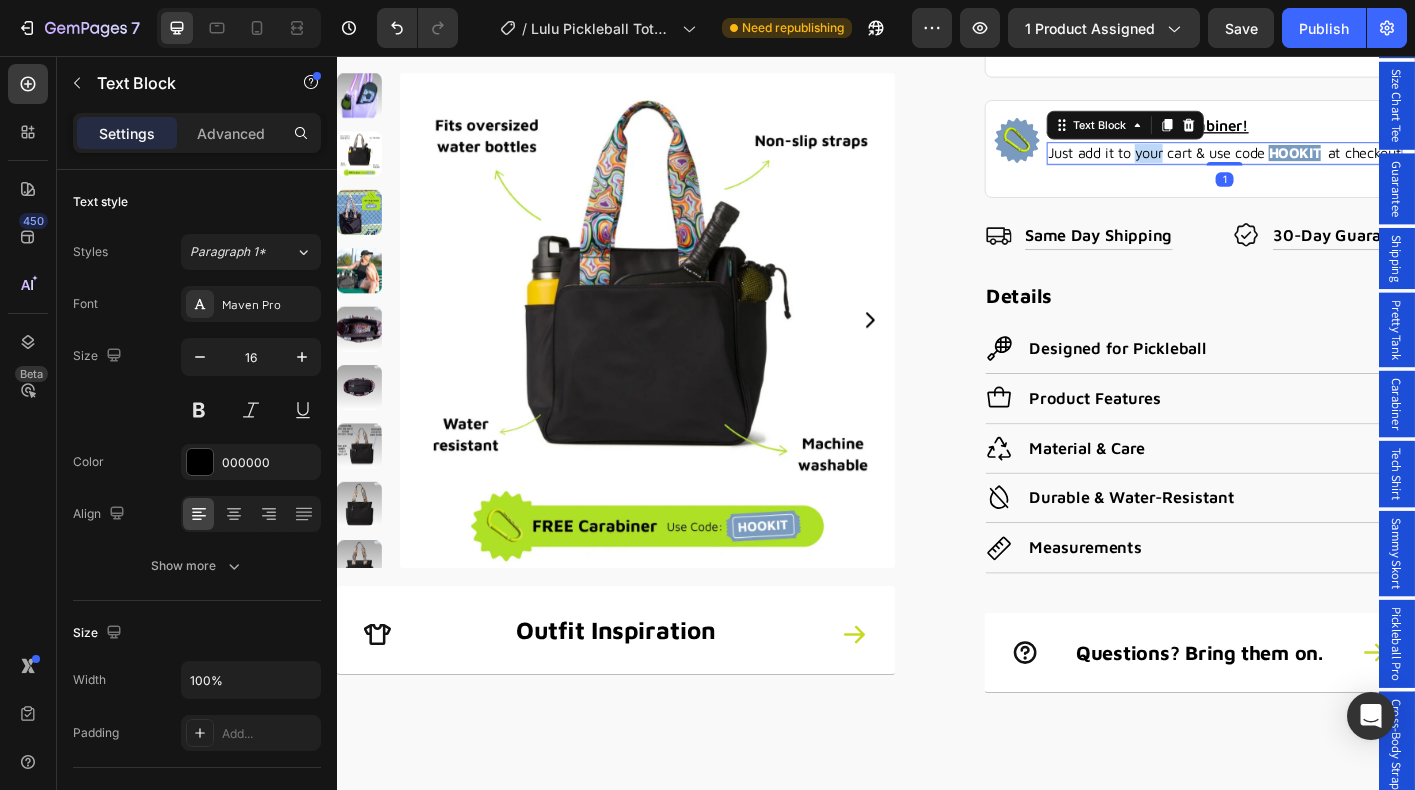 click on "Just add it to your cart & use code    HOOKIT     at checkout" at bounding box center [1325, 164] 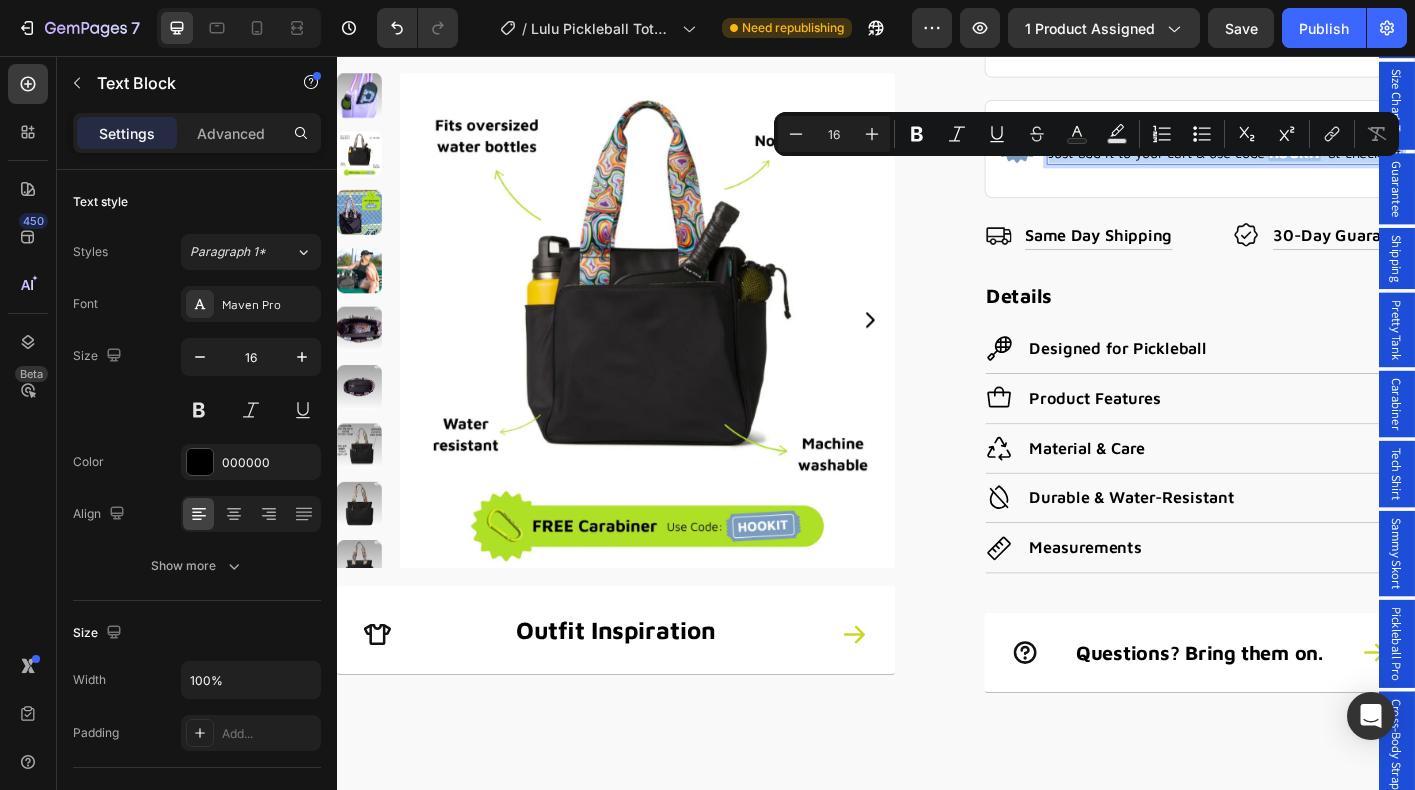 click on "Just add it to your cart & use code    HOOKIT     at checkout" at bounding box center [1325, 164] 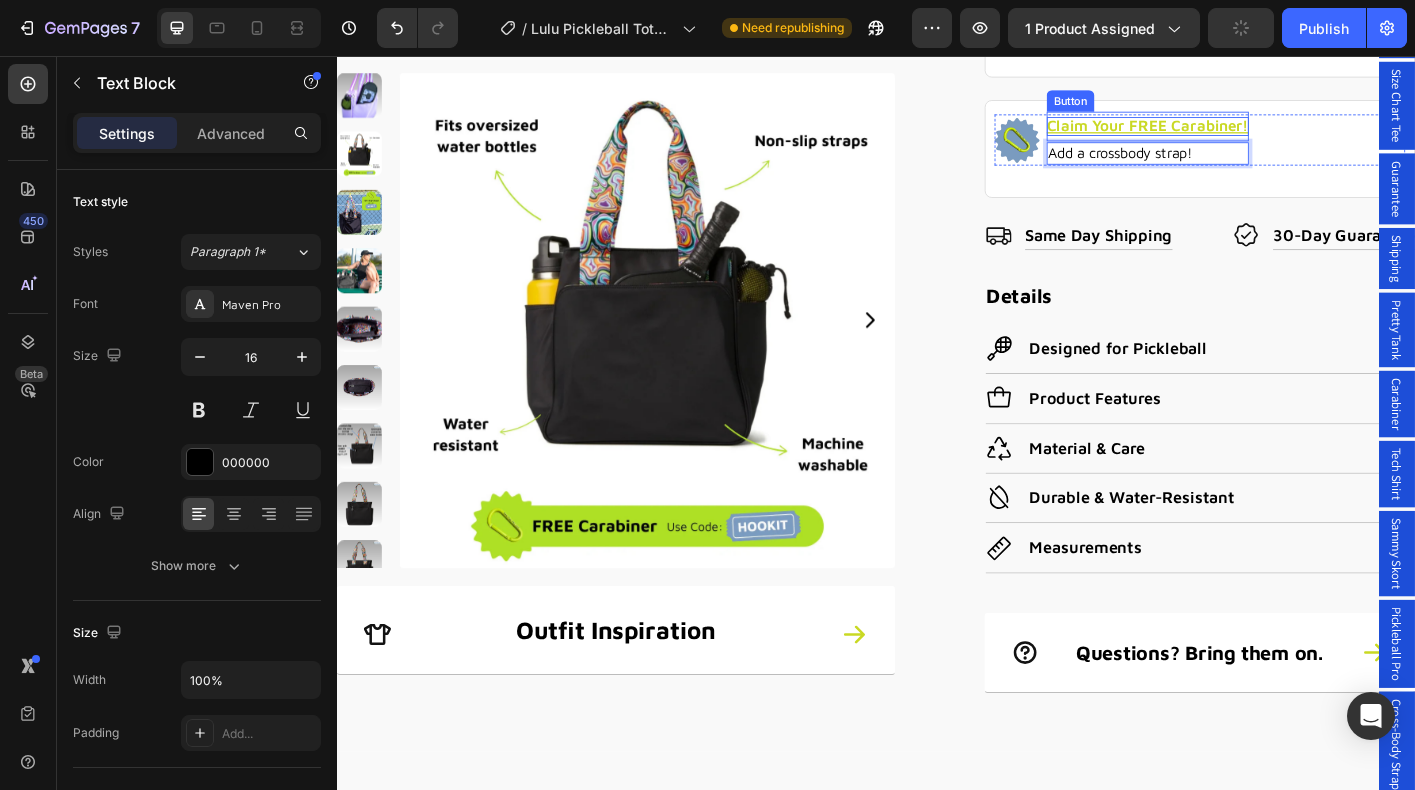 click on "Claim Your FREE Carabiner!" at bounding box center (1239, 134) 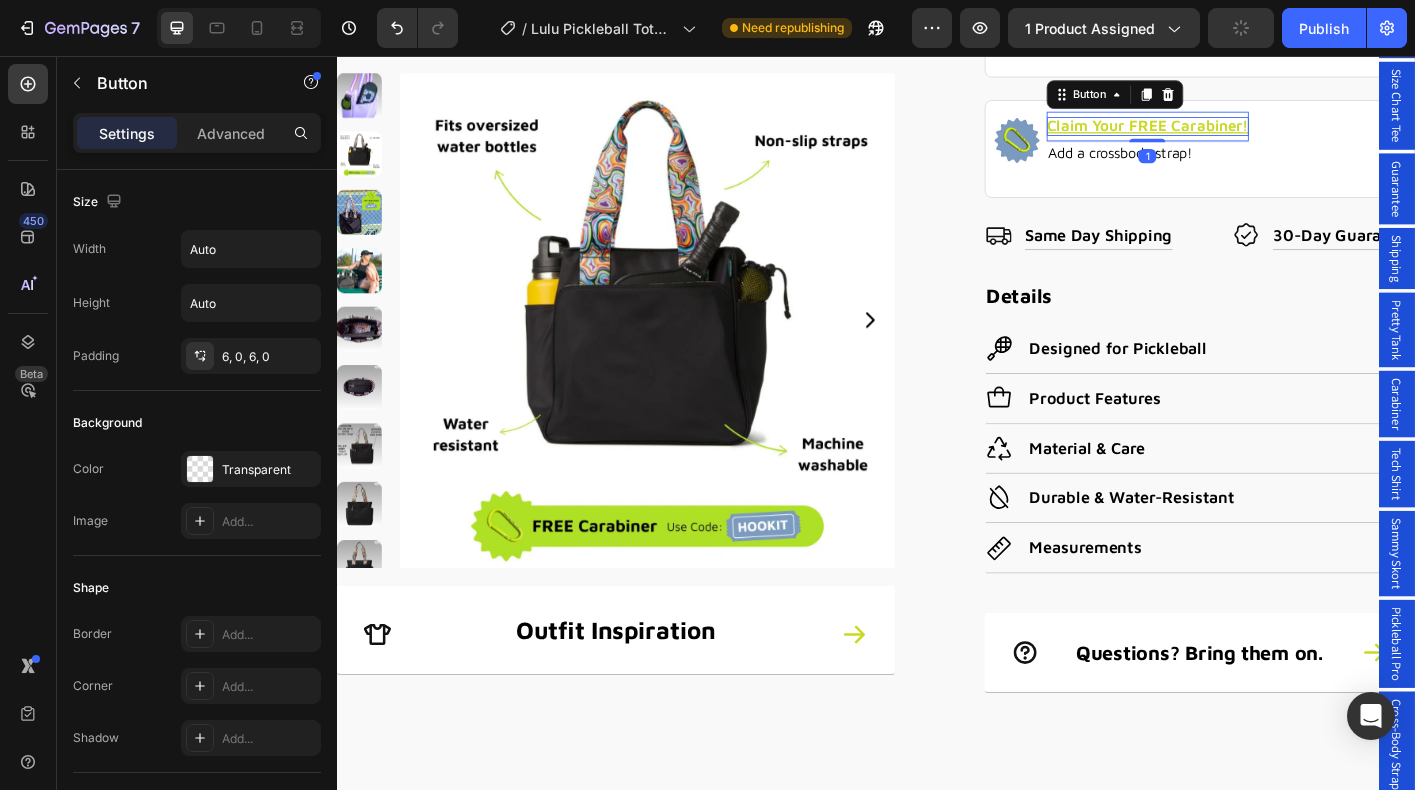 click on "Claim Your FREE Carabiner!" at bounding box center [1239, 134] 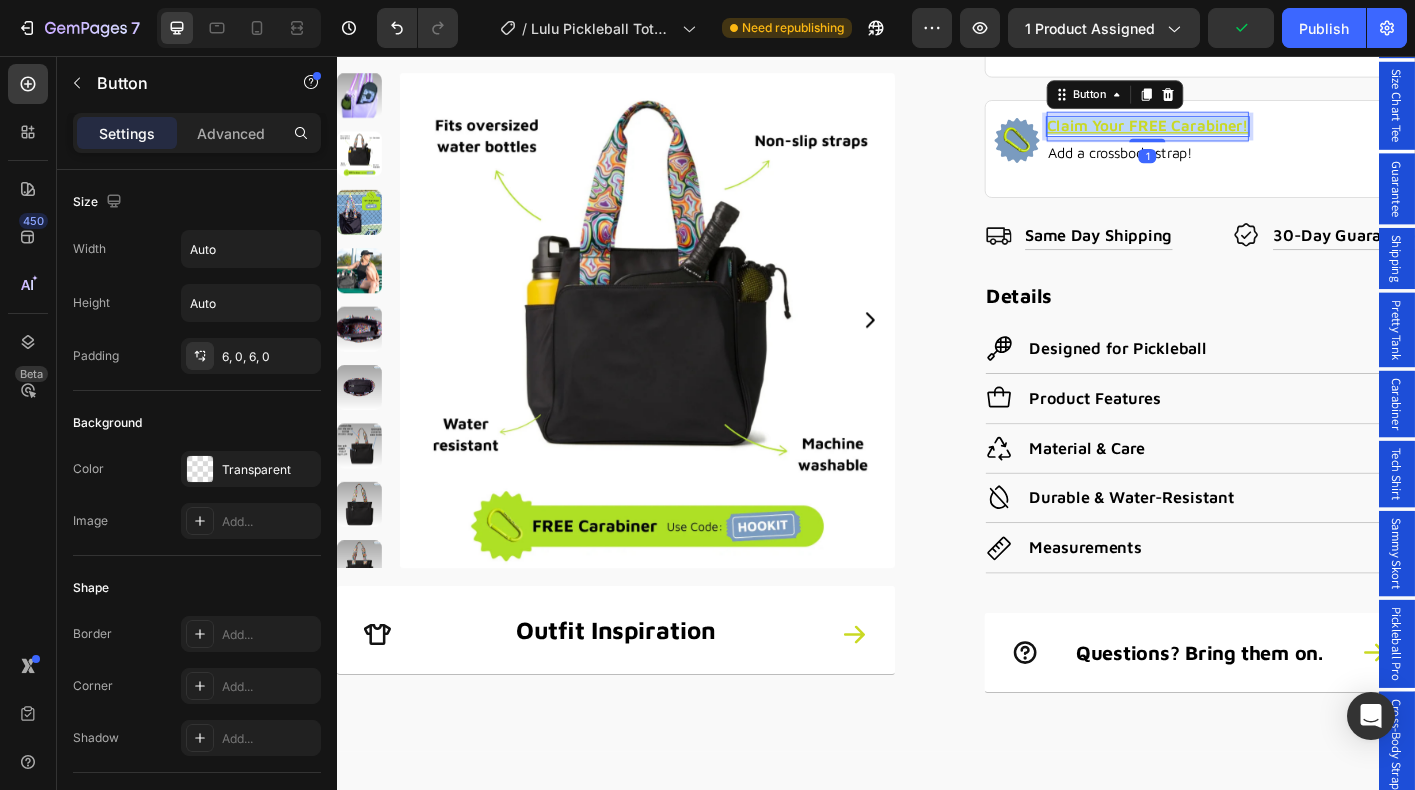 click on "Claim Your FREE Carabiner!" at bounding box center (1239, 134) 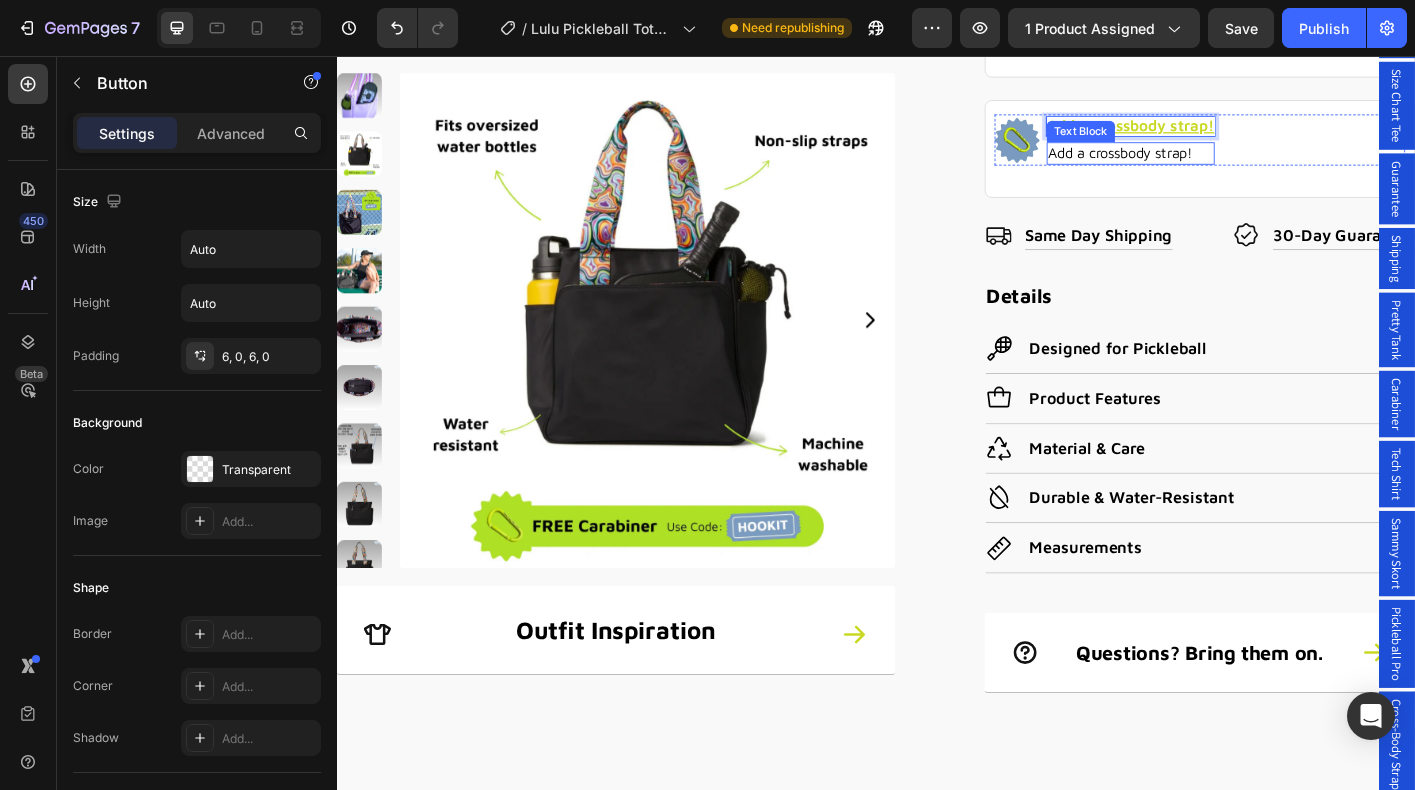 click on "Add a crossbody strap!" at bounding box center (1220, 164) 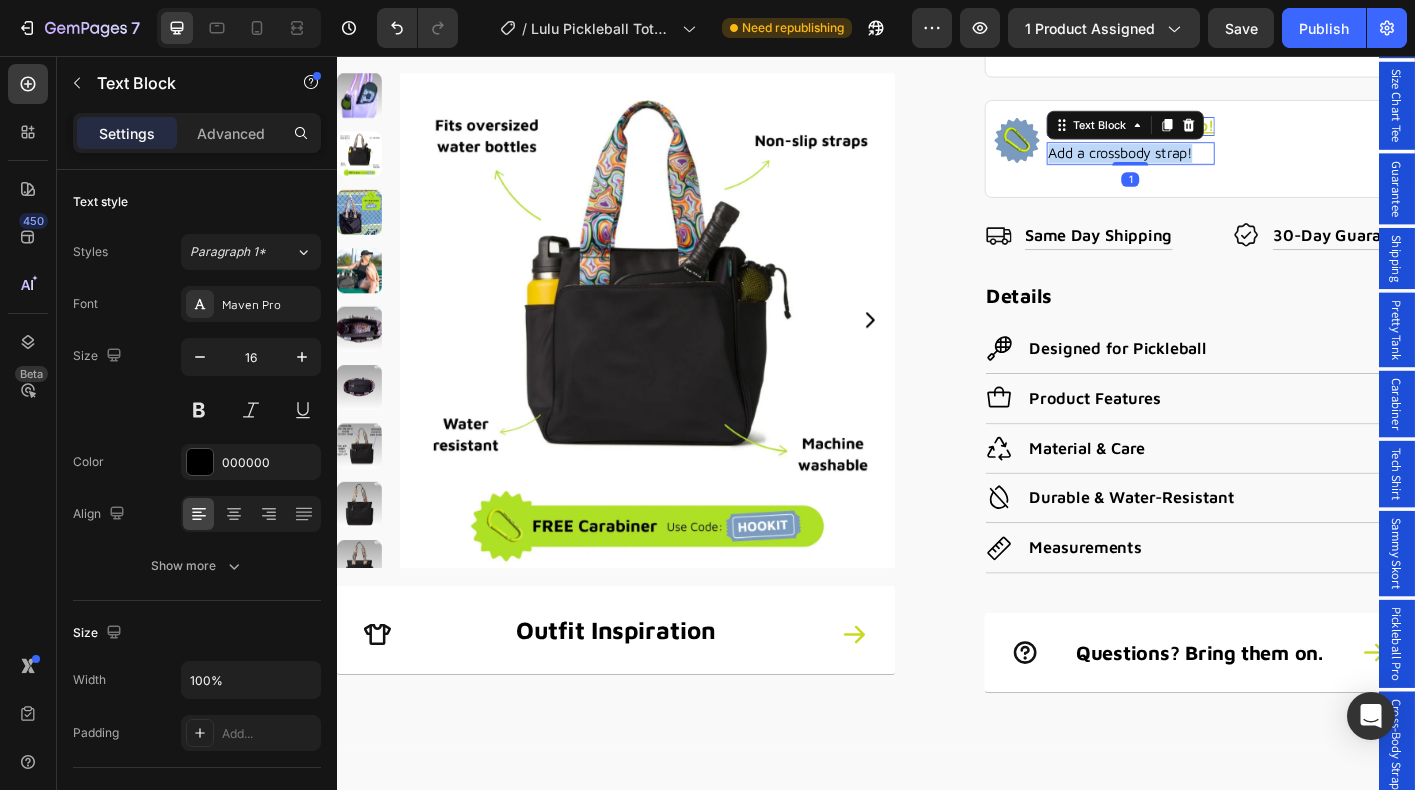 click on "Add a crossbody strap!" at bounding box center [1220, 164] 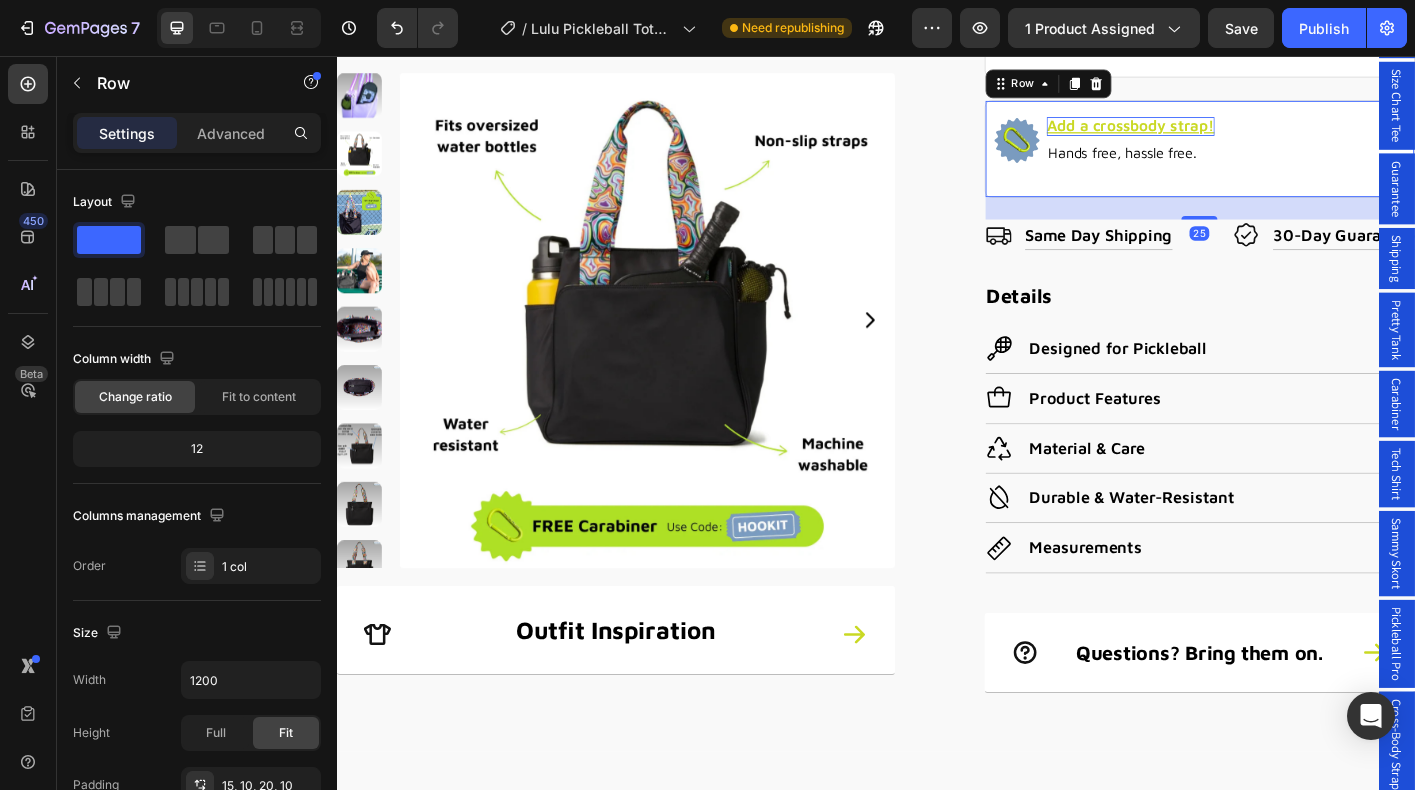 click on "Image Add a crossbody strap! Button Hands free, hassle free. Text Block Row" at bounding box center (1297, 156) 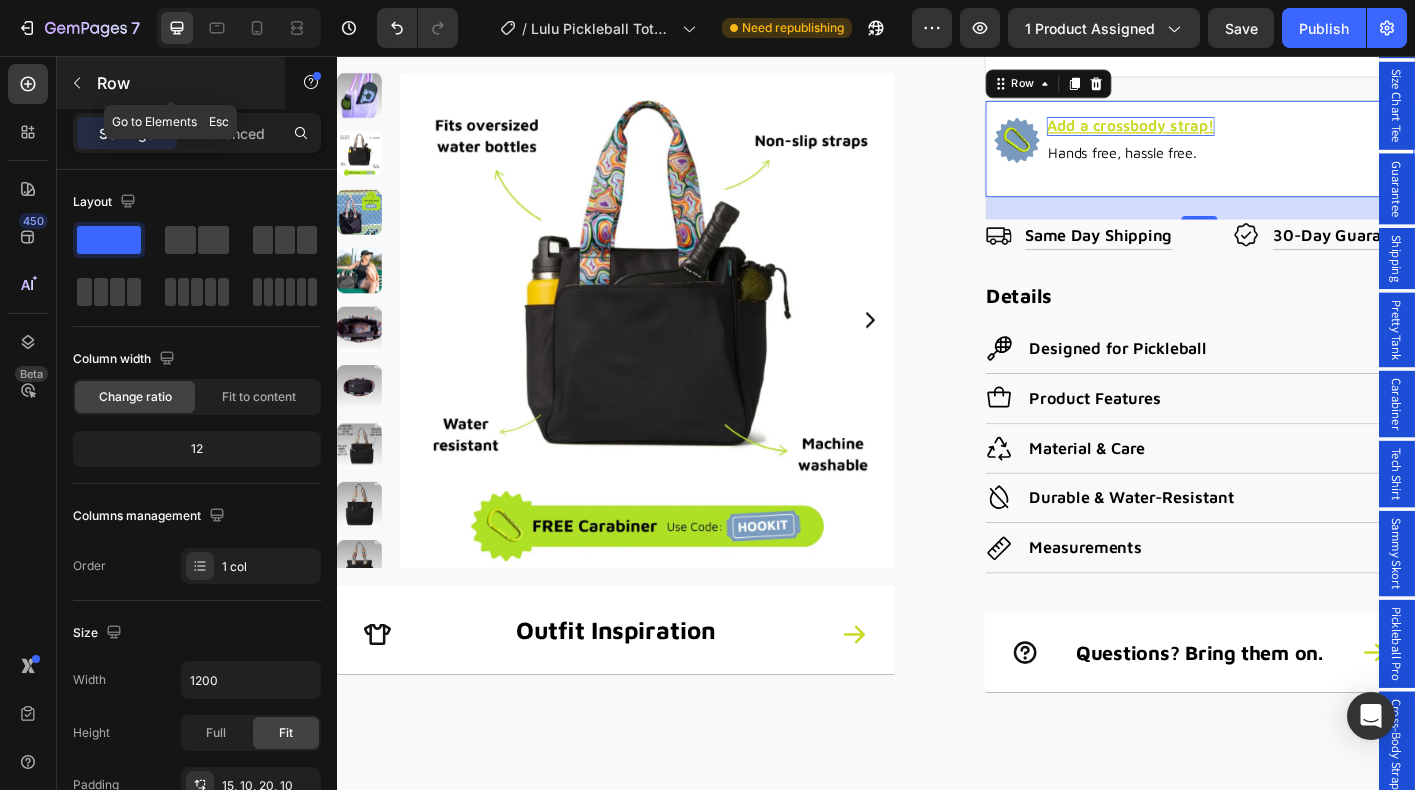 click 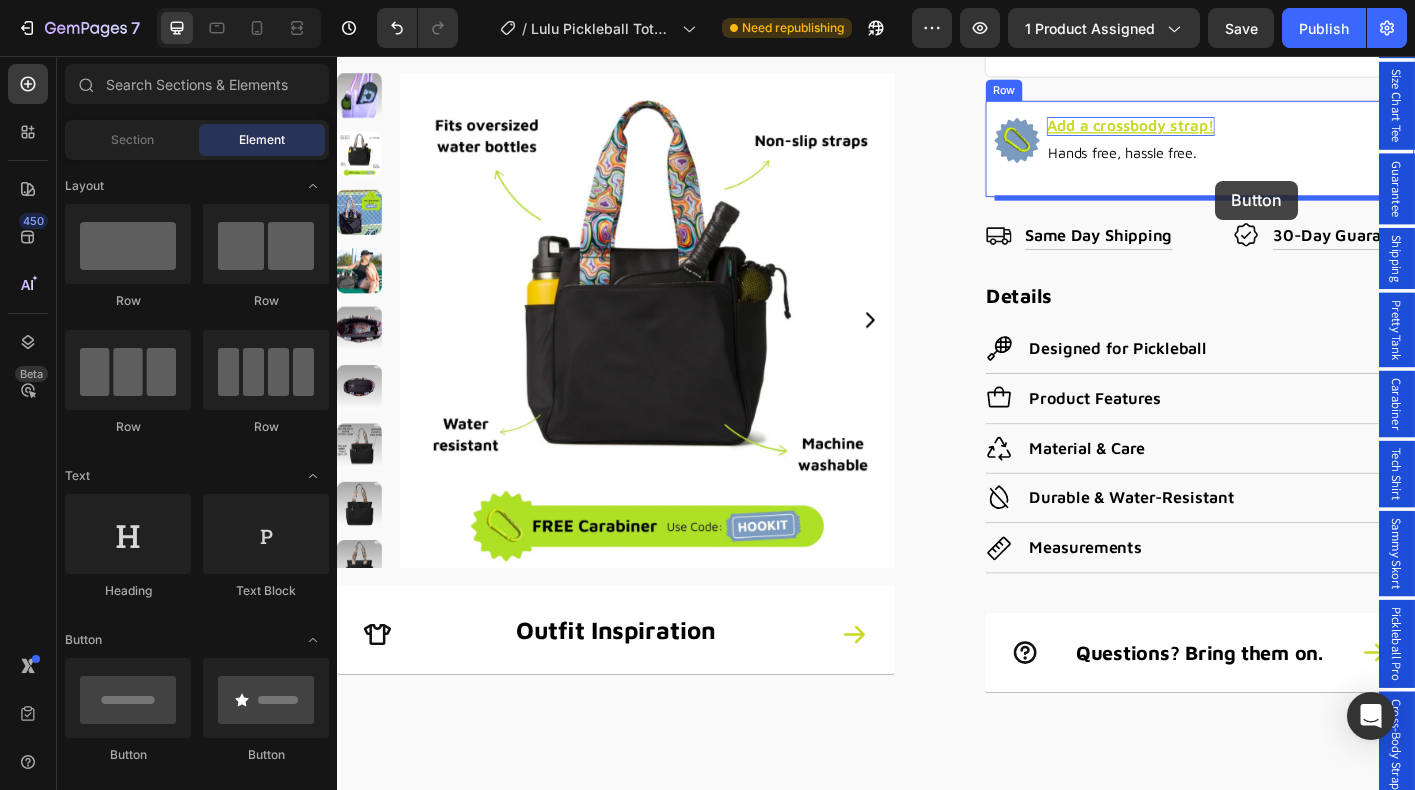 drag, startPoint x: 464, startPoint y: 783, endPoint x: 1314, endPoint y: 195, distance: 1033.559 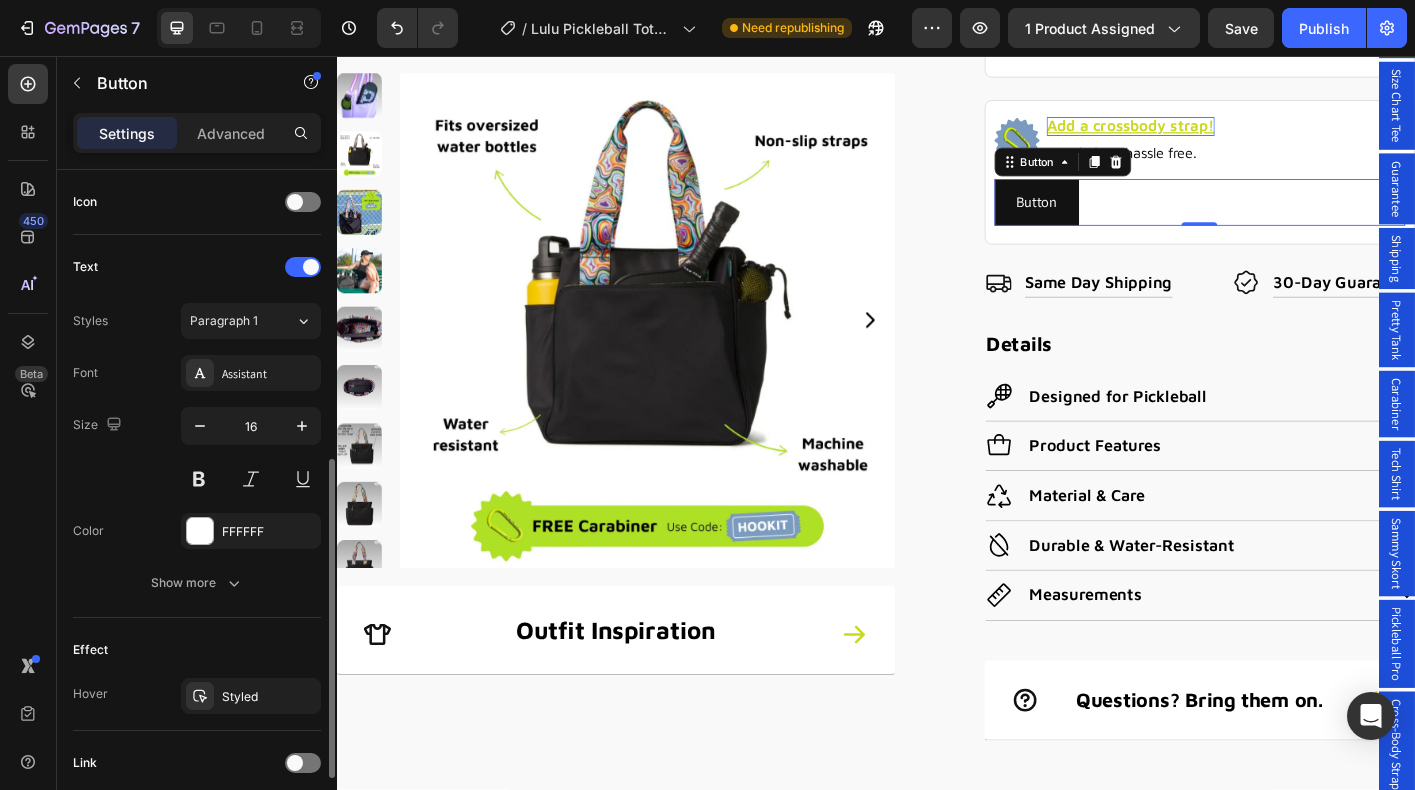 scroll, scrollTop: 757, scrollLeft: 0, axis: vertical 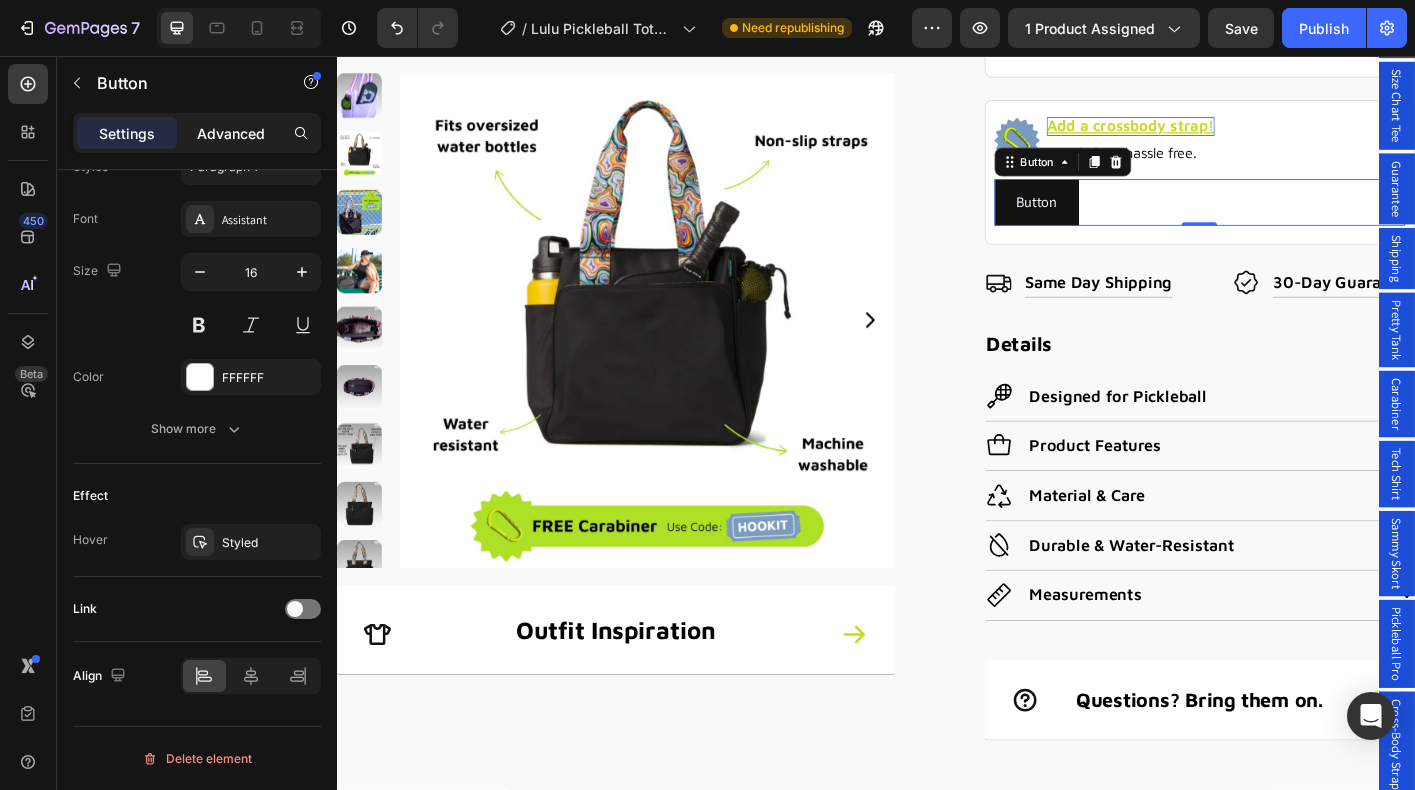 click on "Advanced" at bounding box center (231, 133) 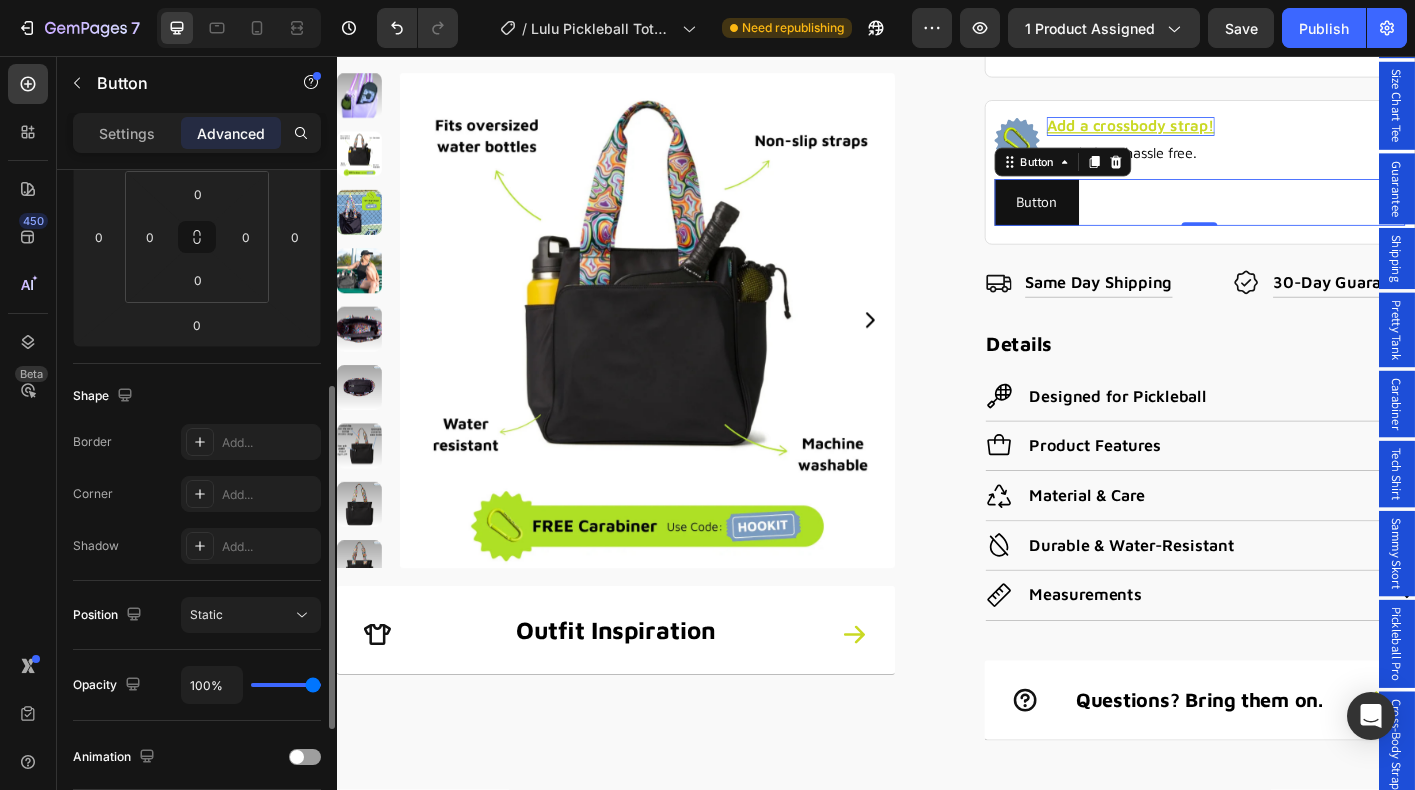 scroll, scrollTop: 390, scrollLeft: 0, axis: vertical 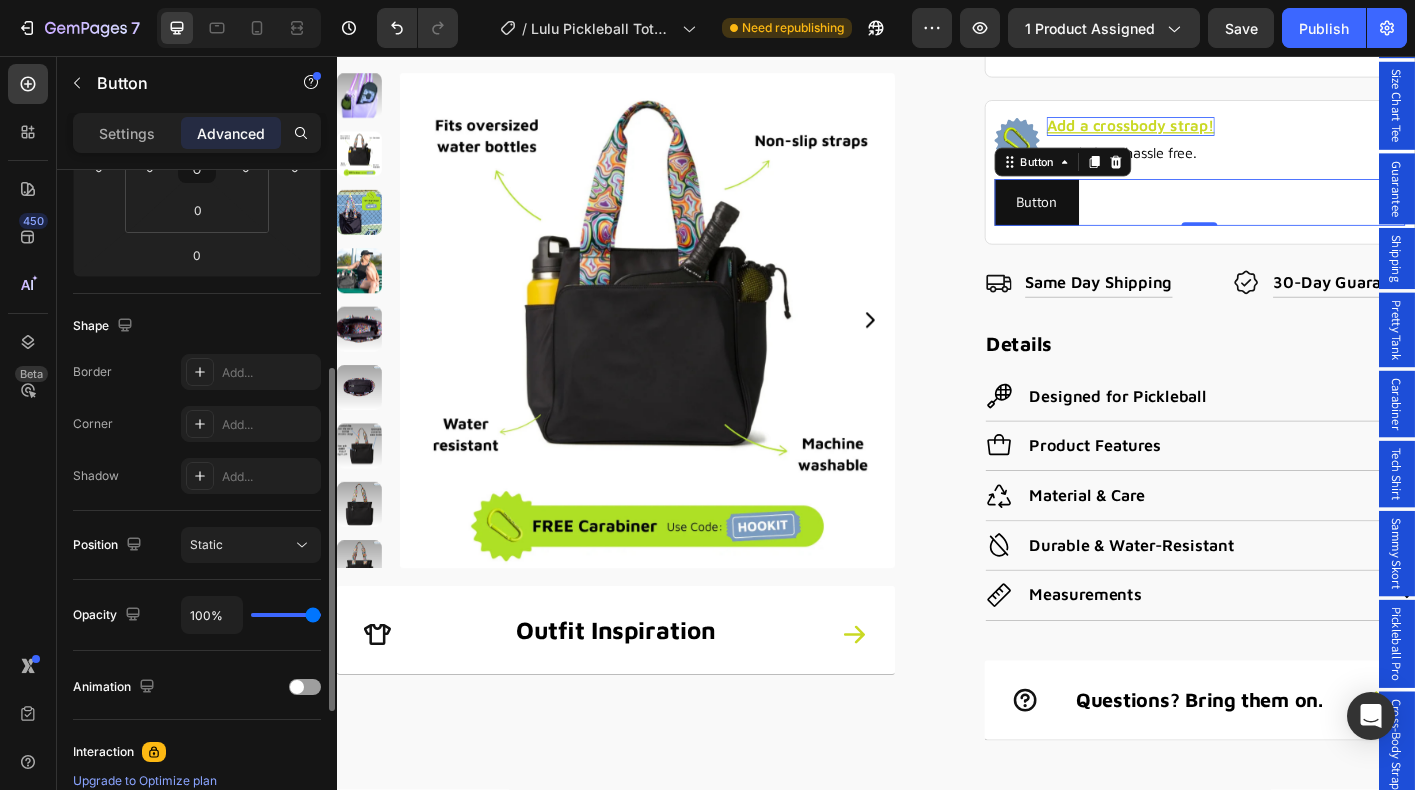 click on "Settings" at bounding box center (127, 133) 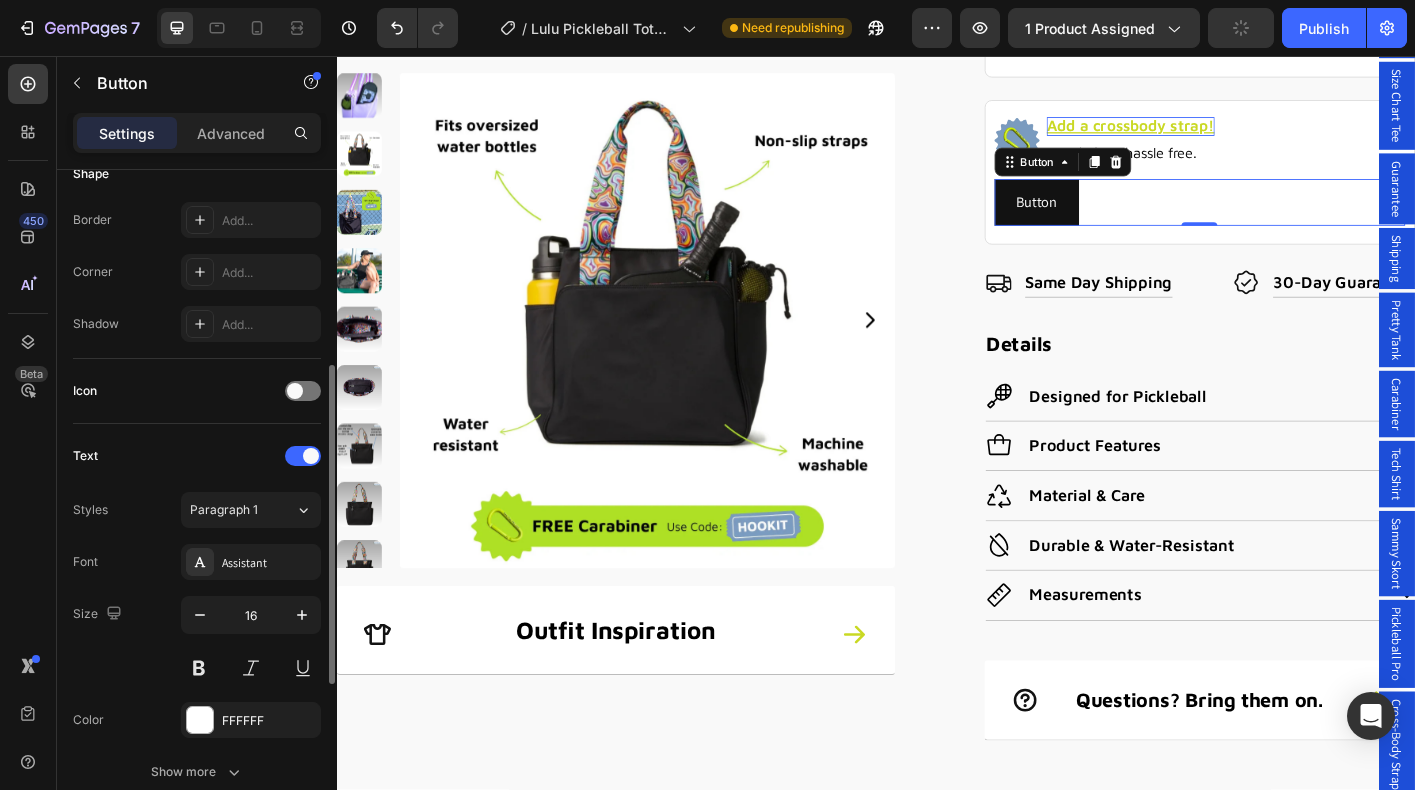 scroll, scrollTop: 409, scrollLeft: 0, axis: vertical 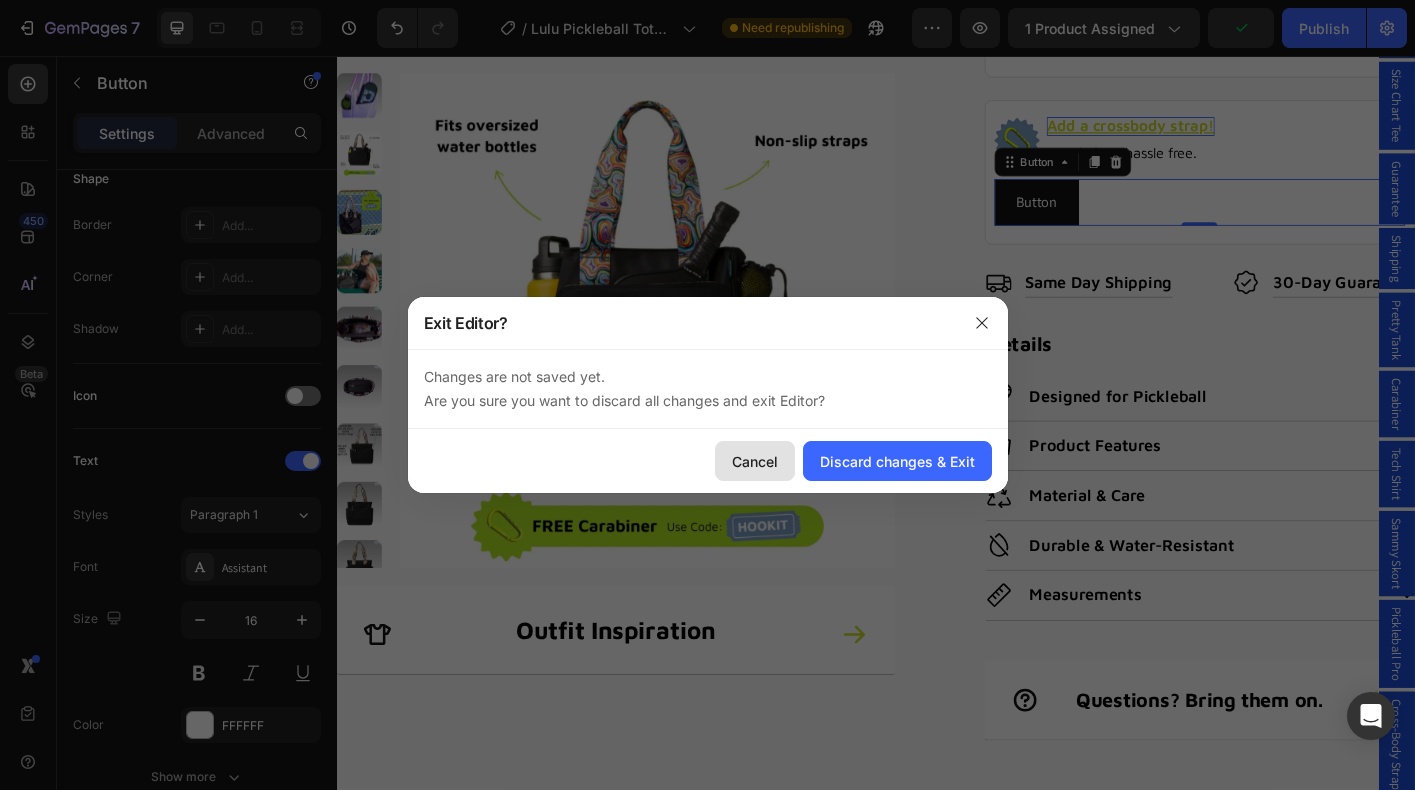 click on "Cancel" at bounding box center [755, 461] 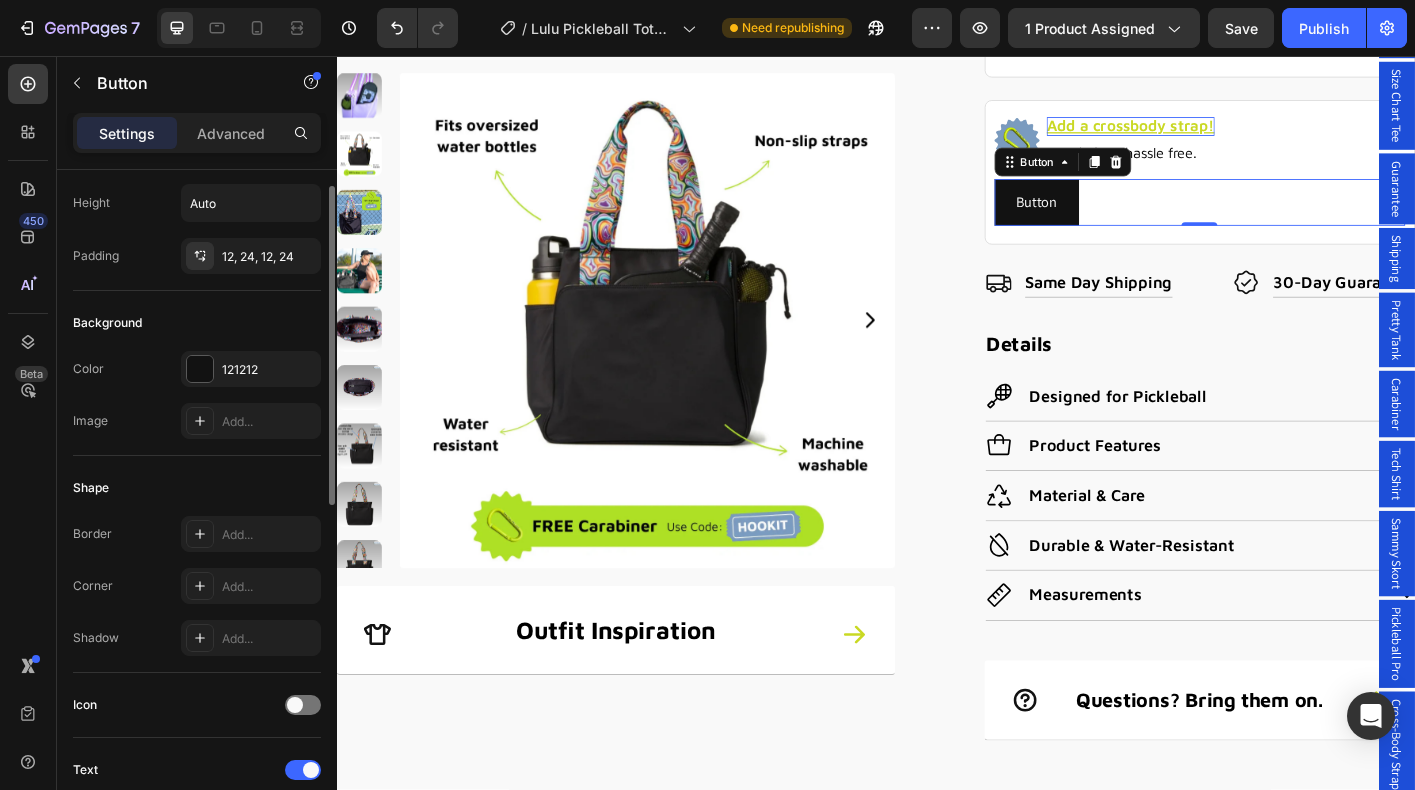 scroll, scrollTop: 69, scrollLeft: 0, axis: vertical 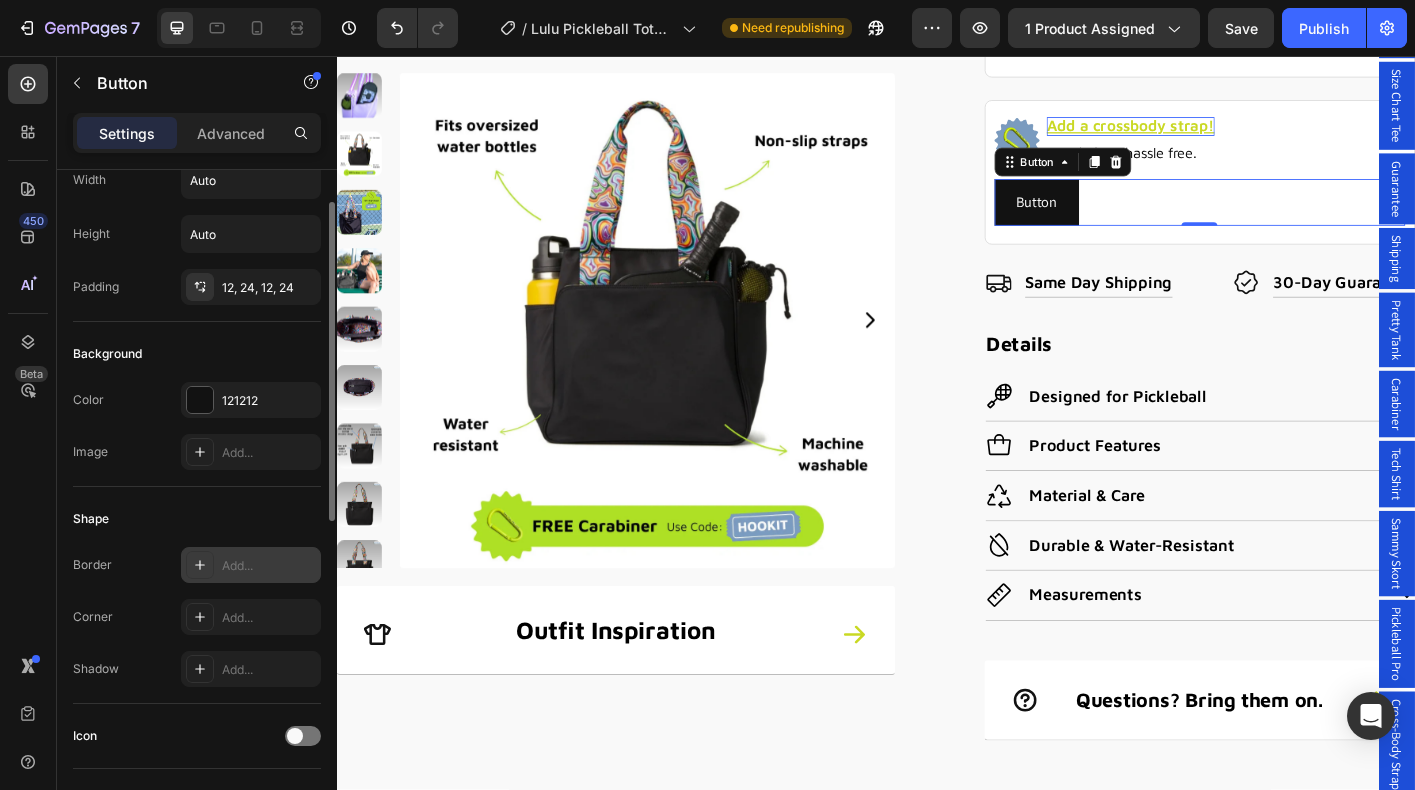 click on "Add..." at bounding box center (269, 566) 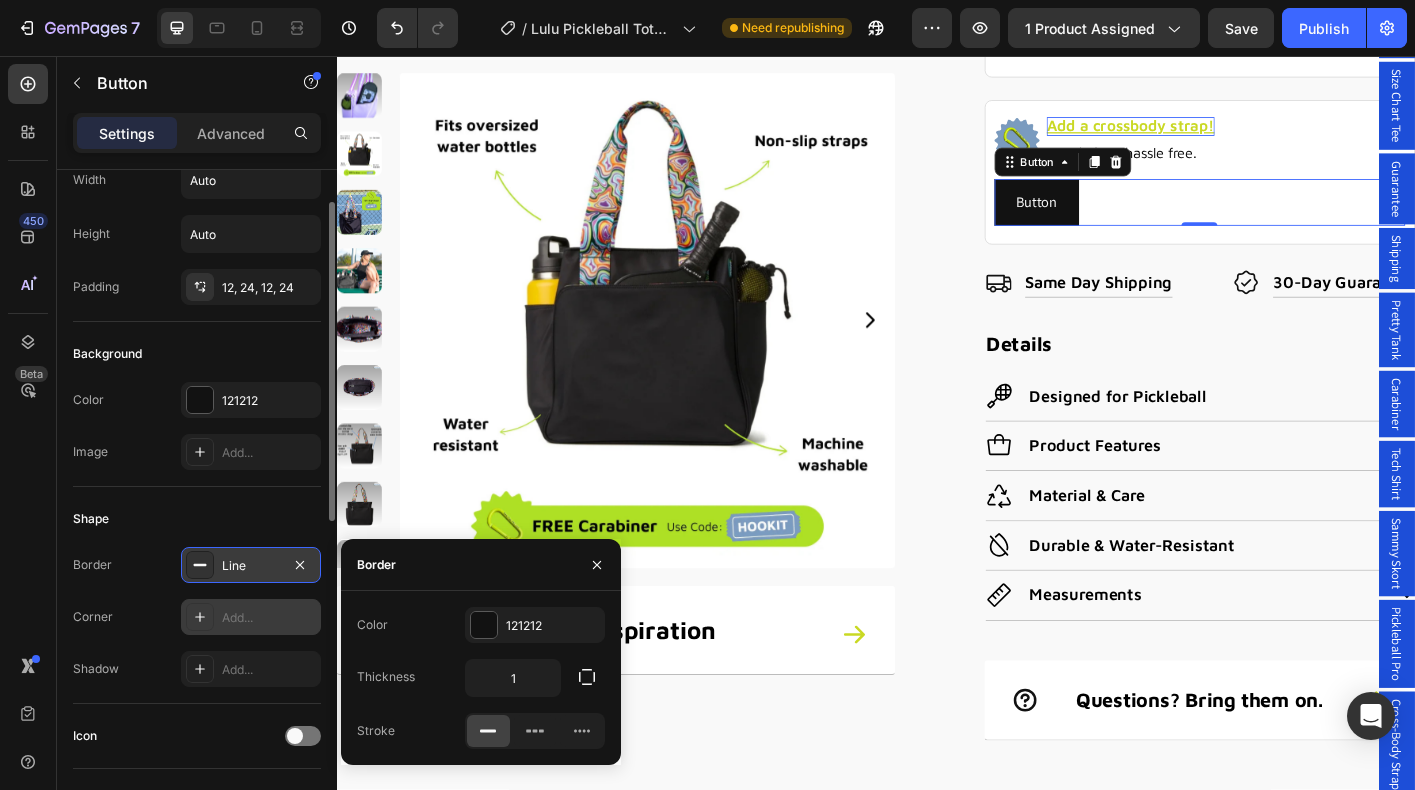 click on "Add..." at bounding box center (269, 618) 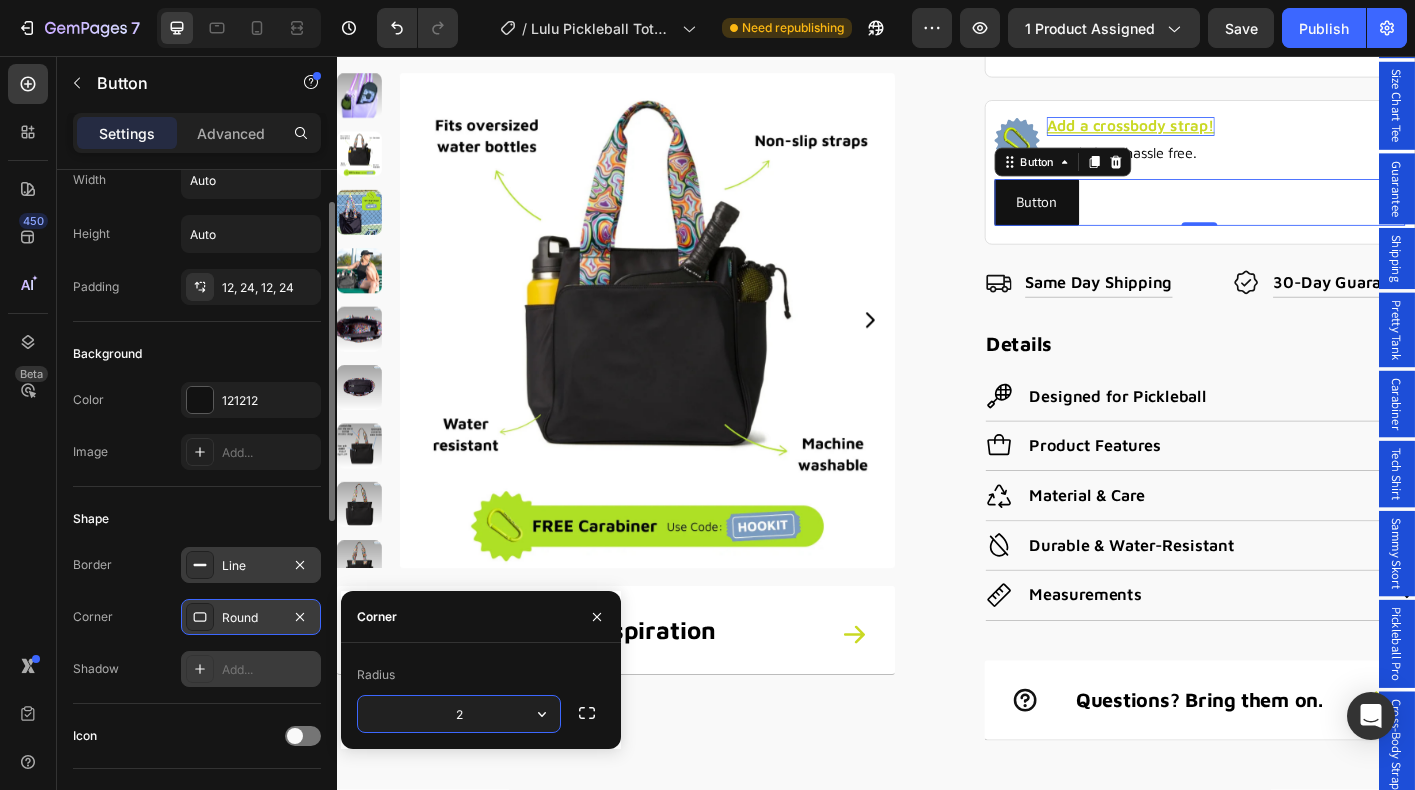 type on "25" 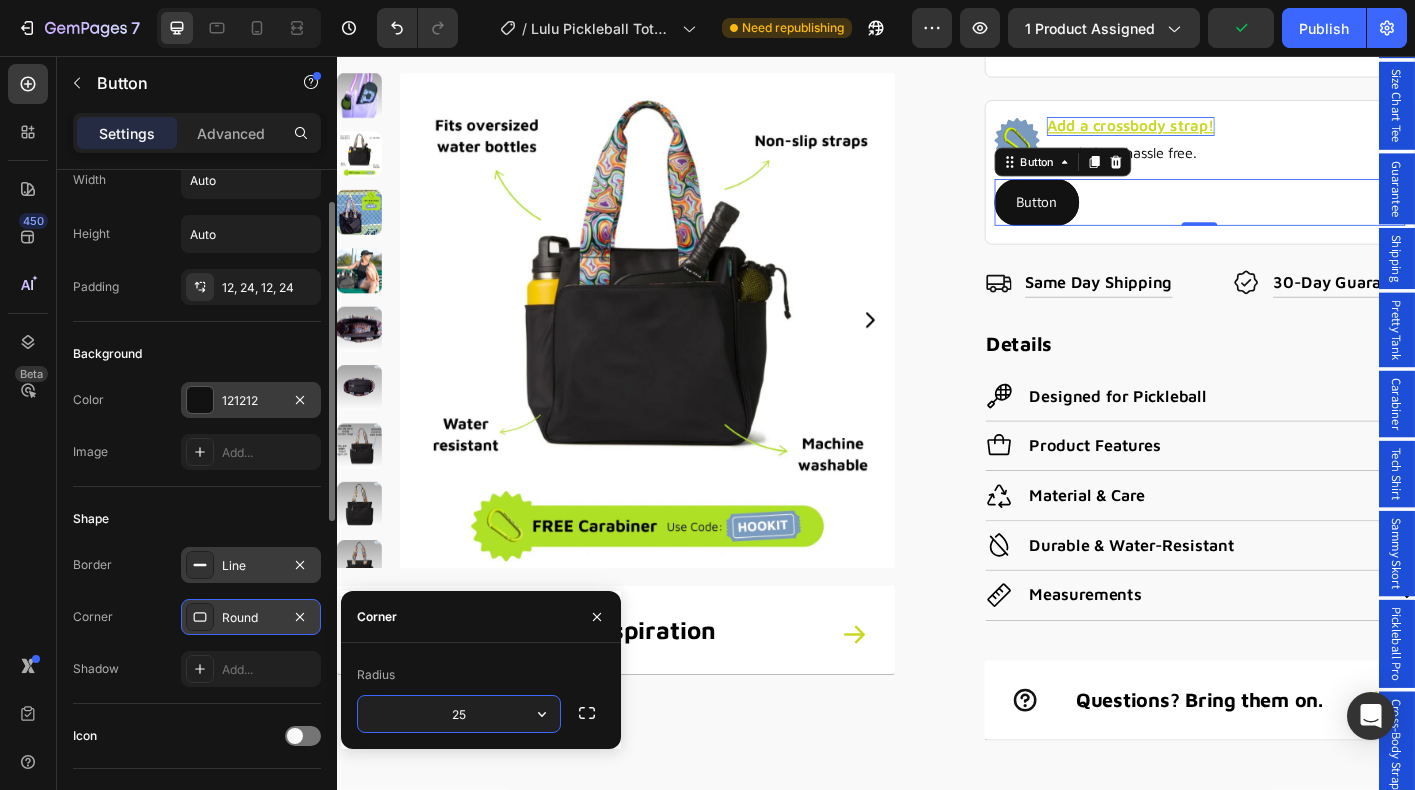 click on "121212" at bounding box center [251, 401] 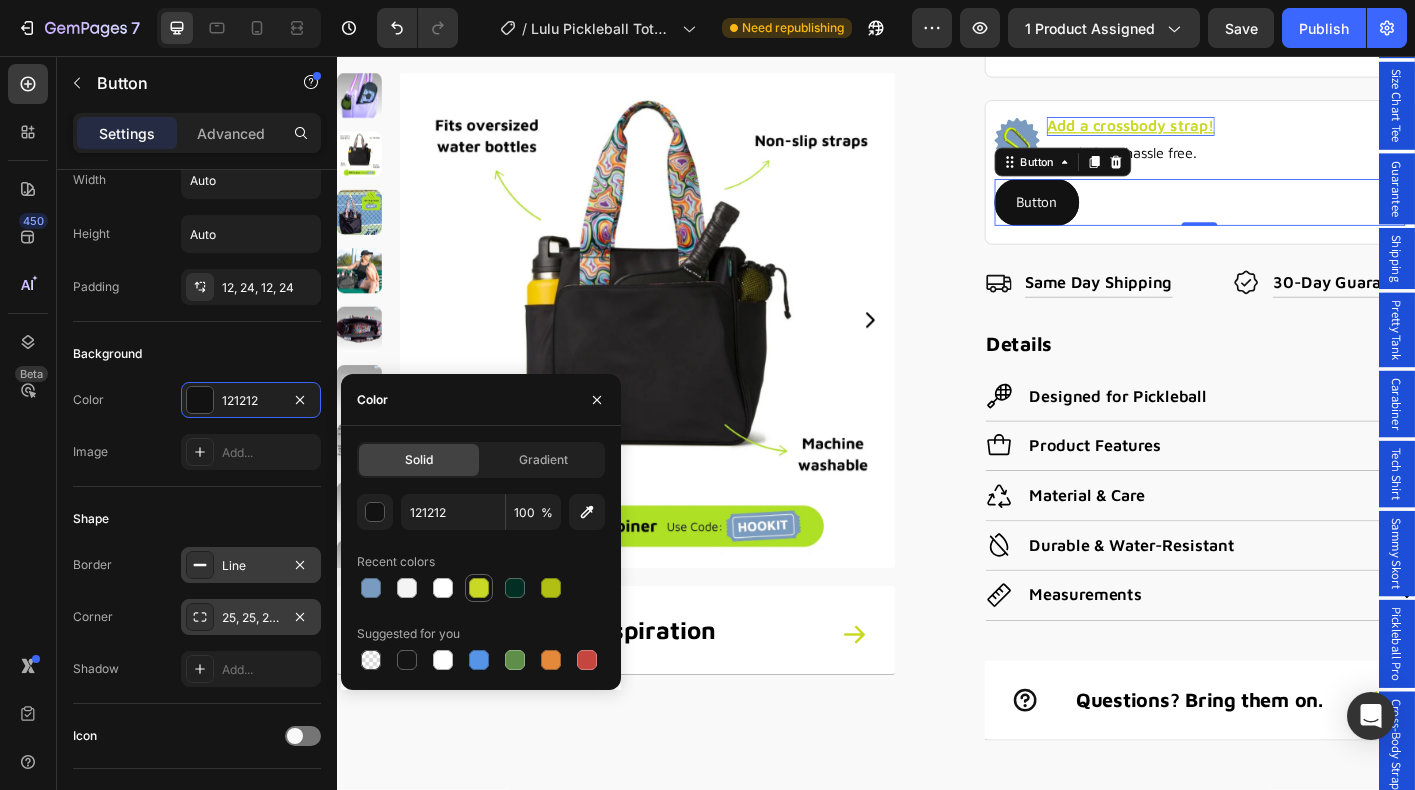 click at bounding box center (479, 588) 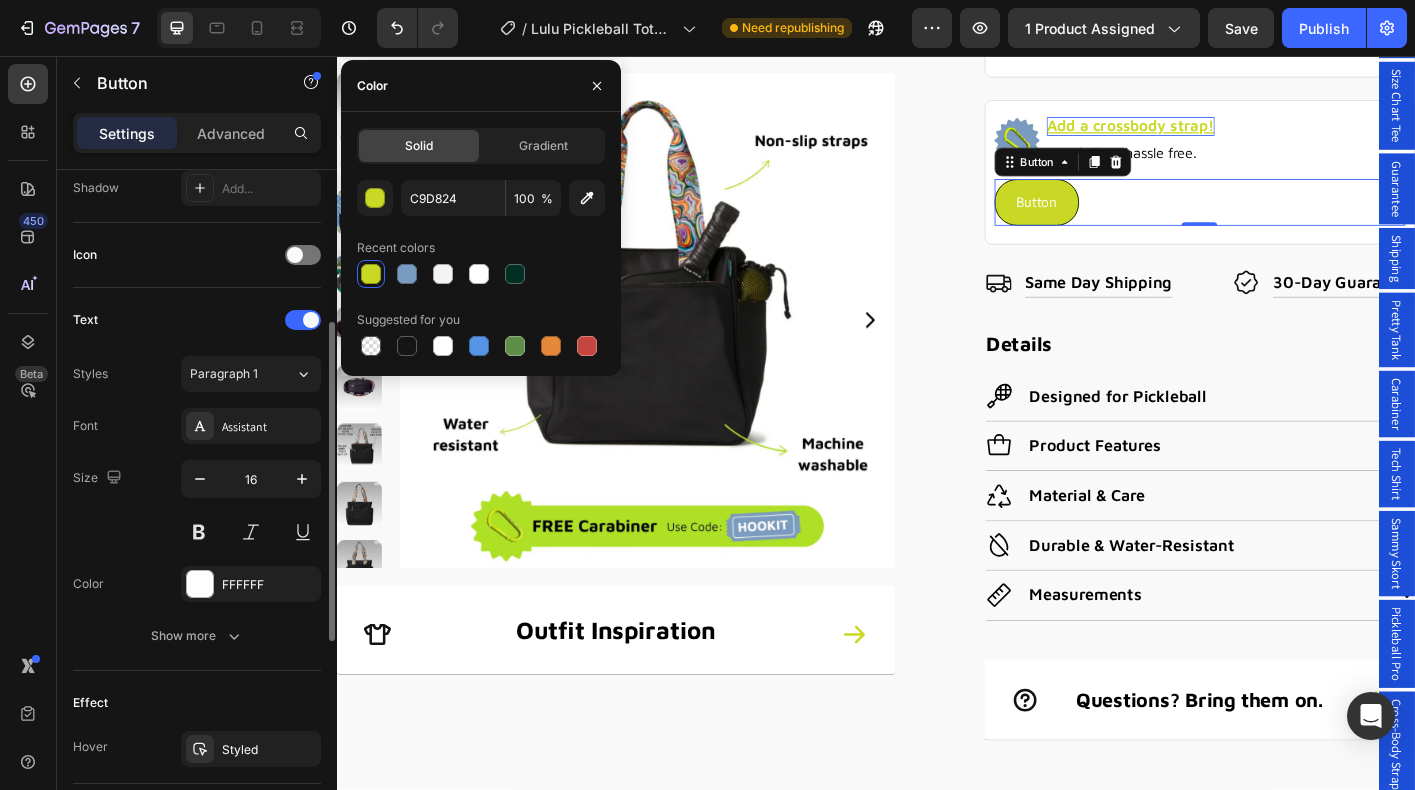 scroll, scrollTop: 567, scrollLeft: 0, axis: vertical 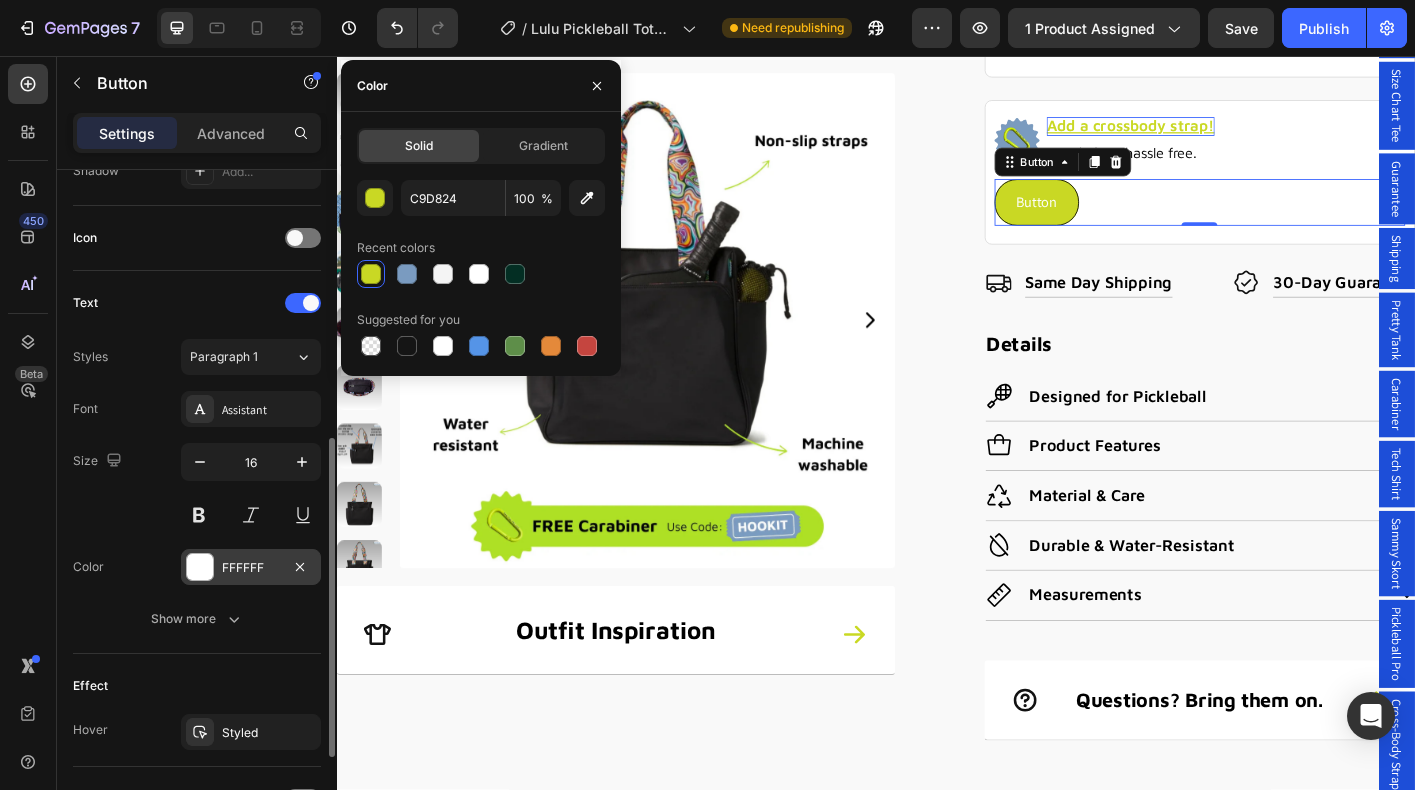 click on "FFFFFF" at bounding box center [251, 568] 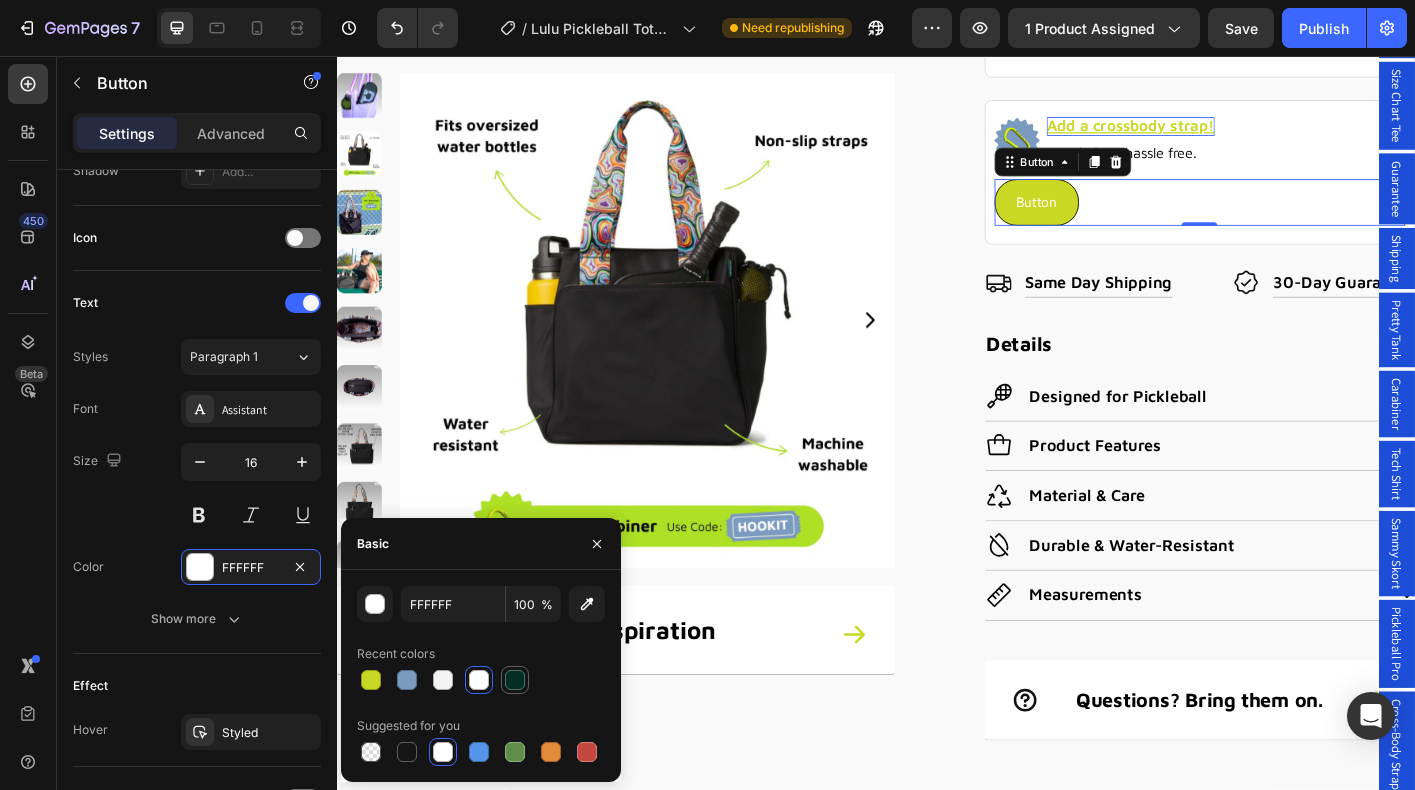 click at bounding box center [515, 680] 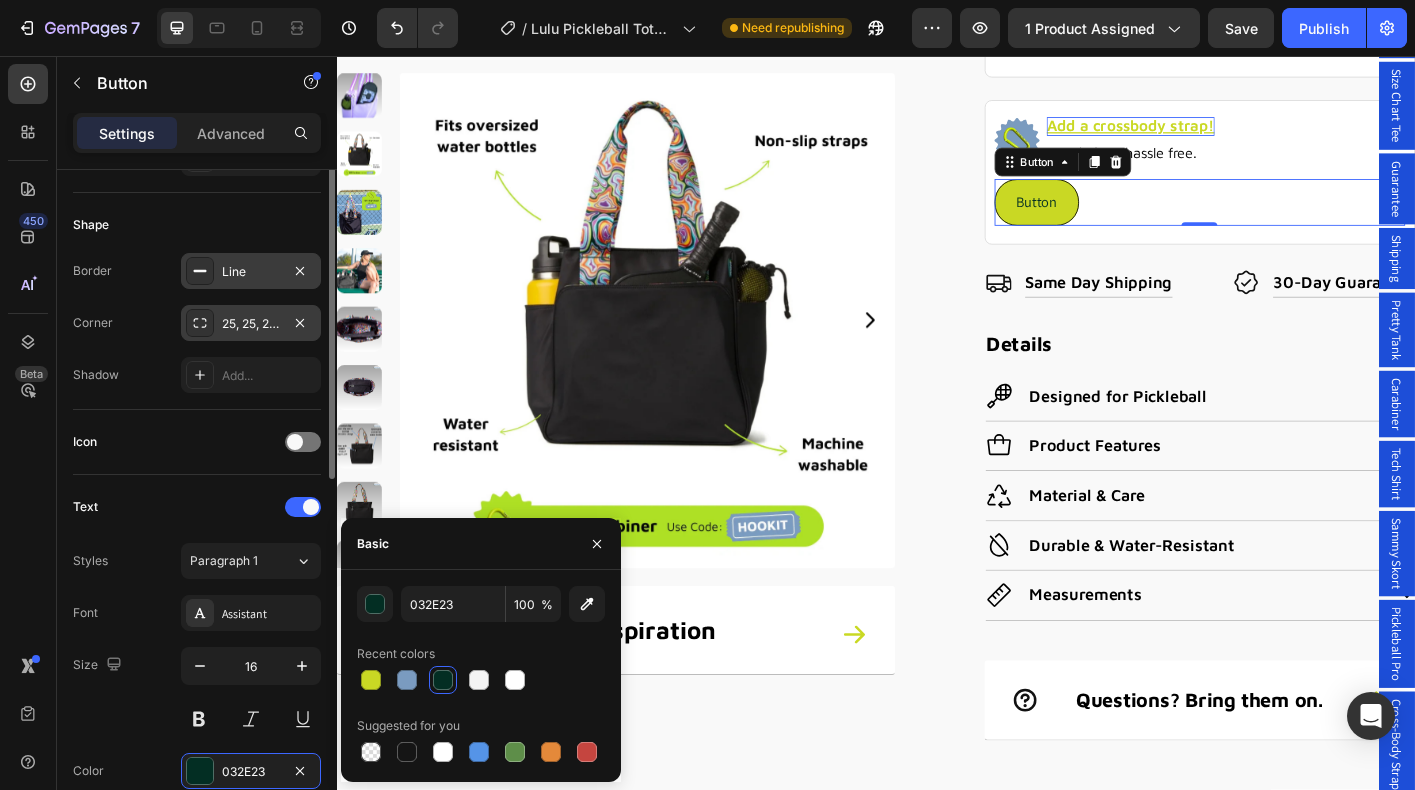 scroll, scrollTop: 159, scrollLeft: 0, axis: vertical 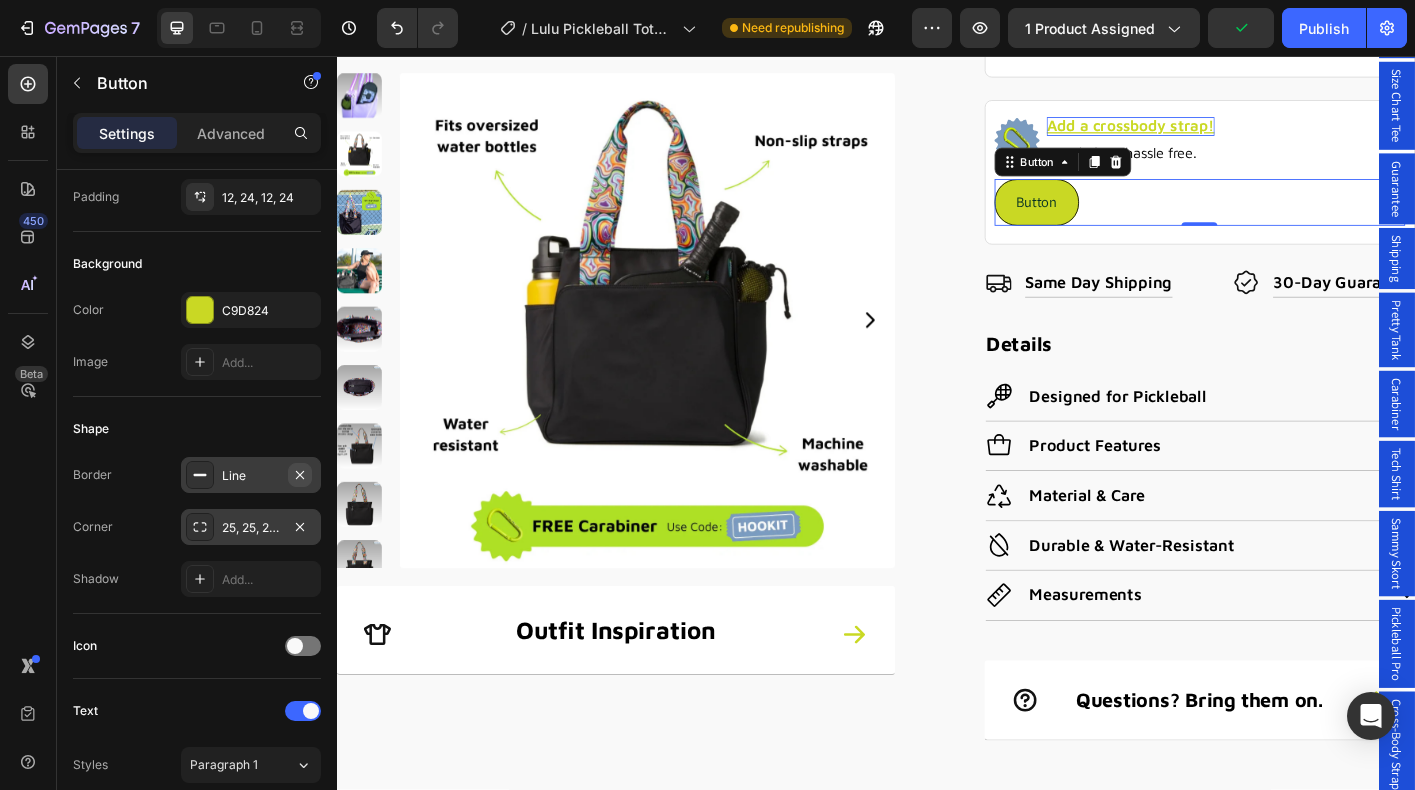 click 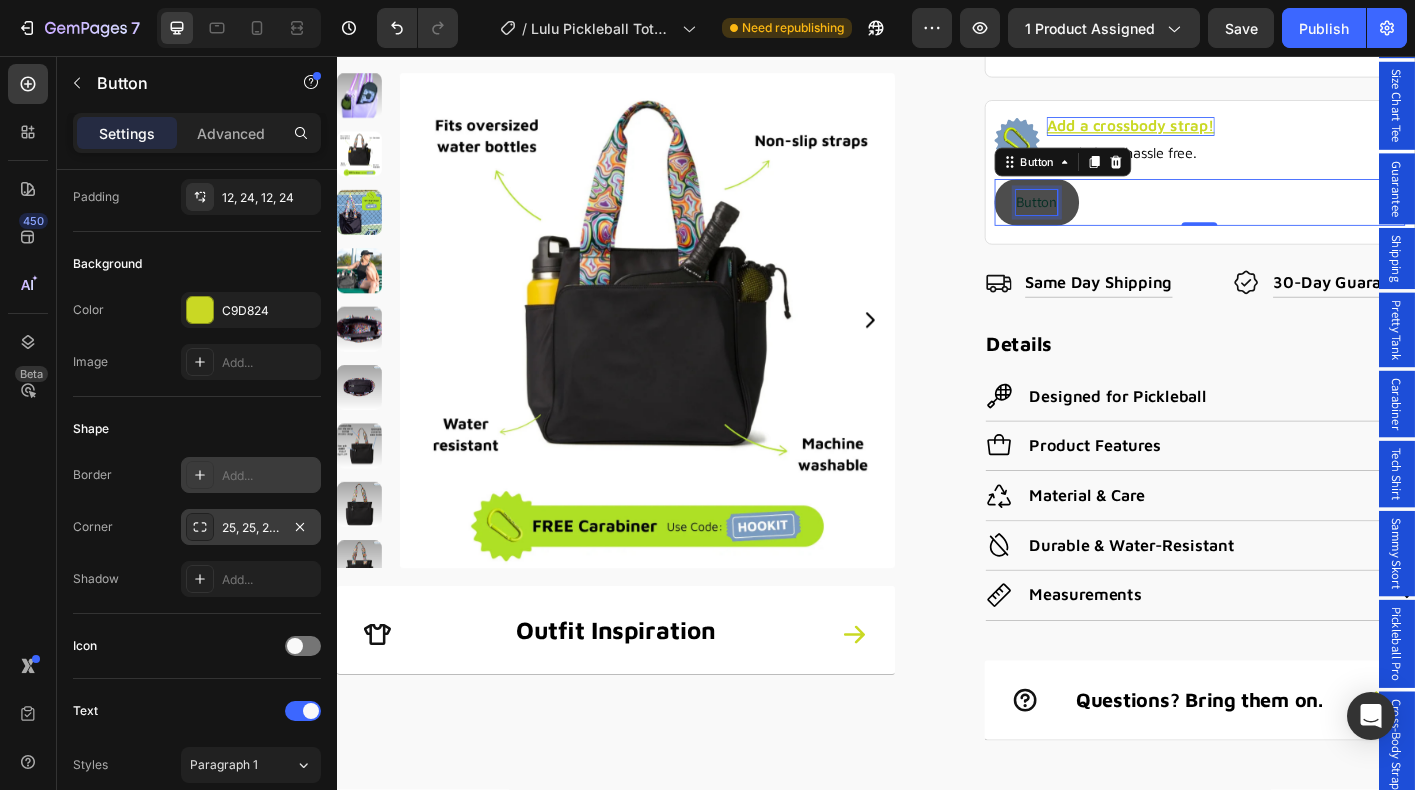 click on "Button" at bounding box center (1116, 219) 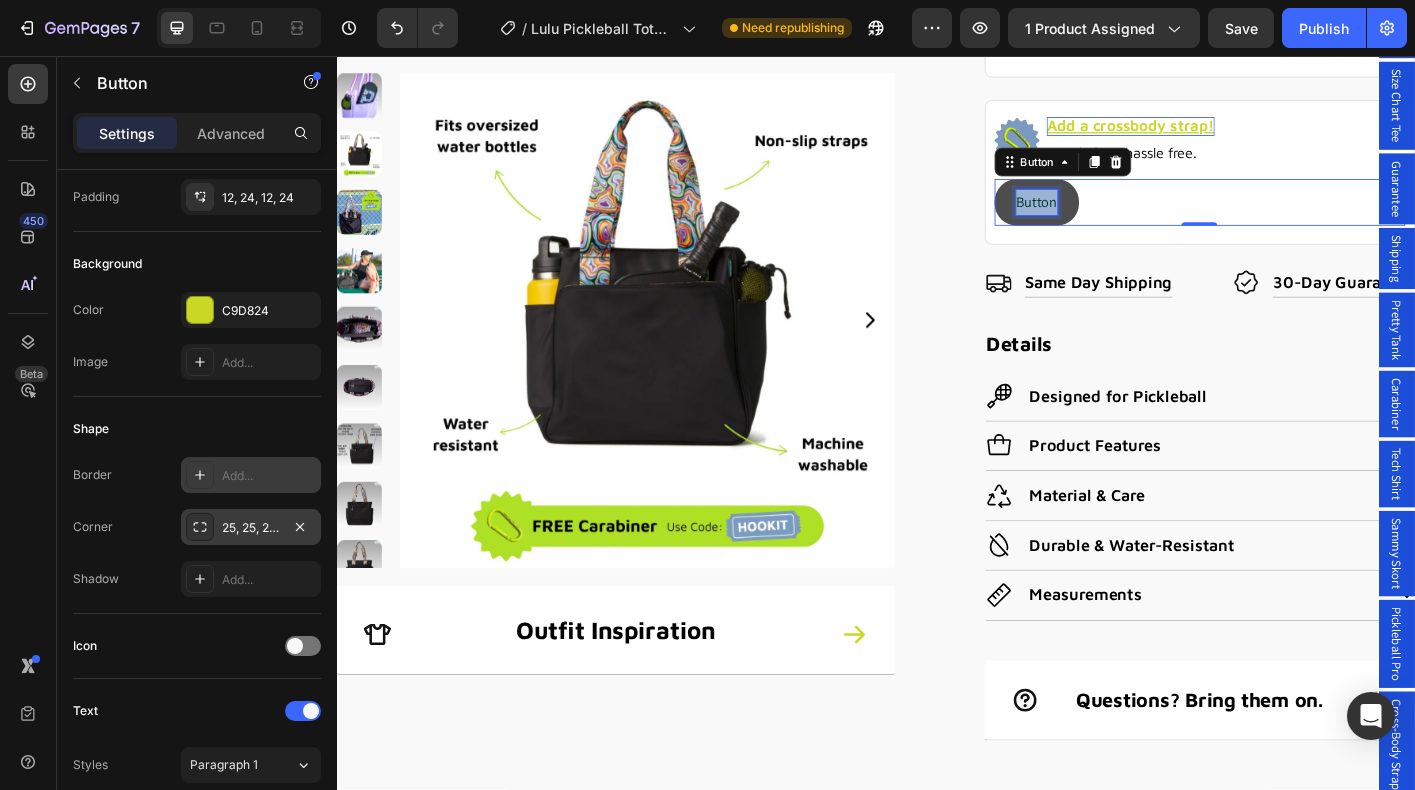 click on "Button" at bounding box center (1116, 219) 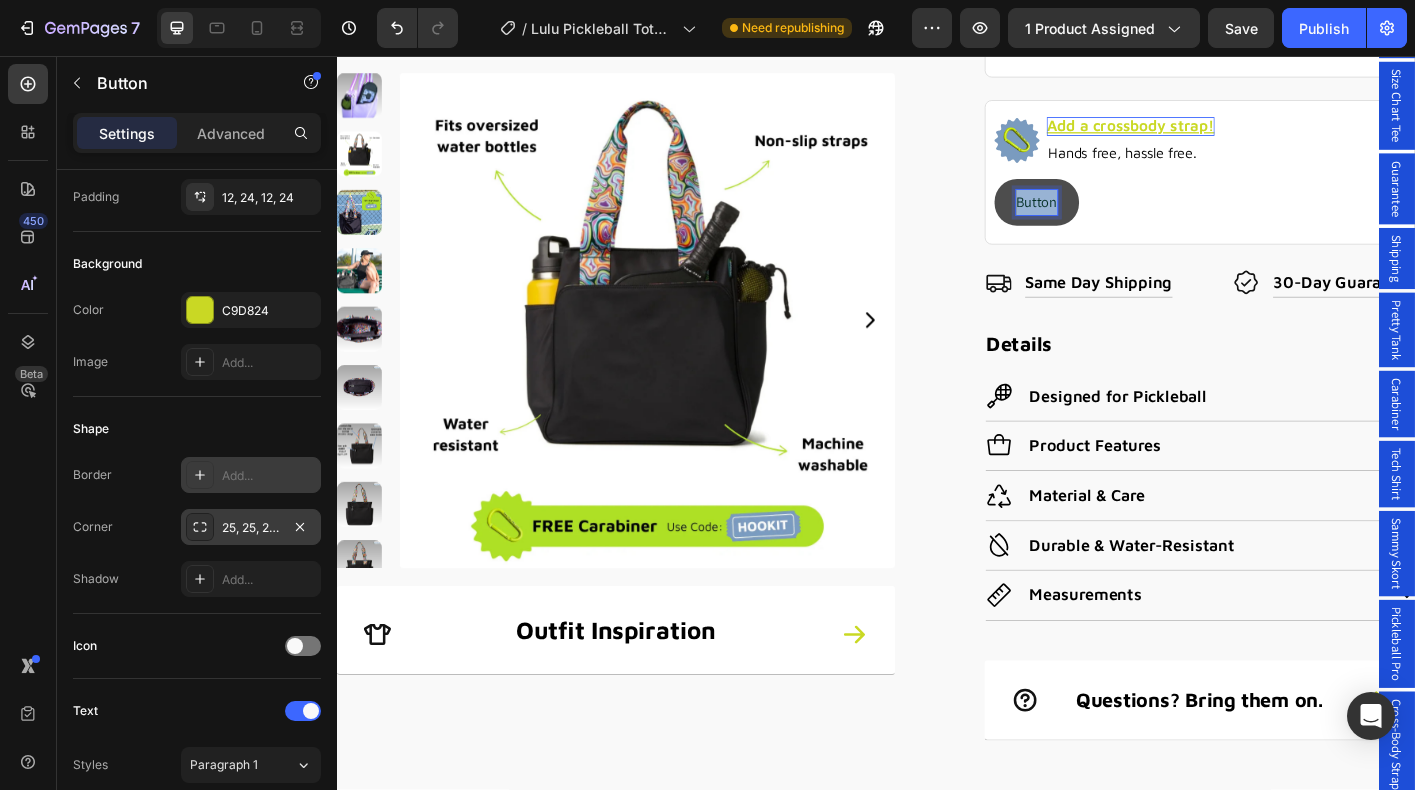 click on "Button" at bounding box center [1116, 219] 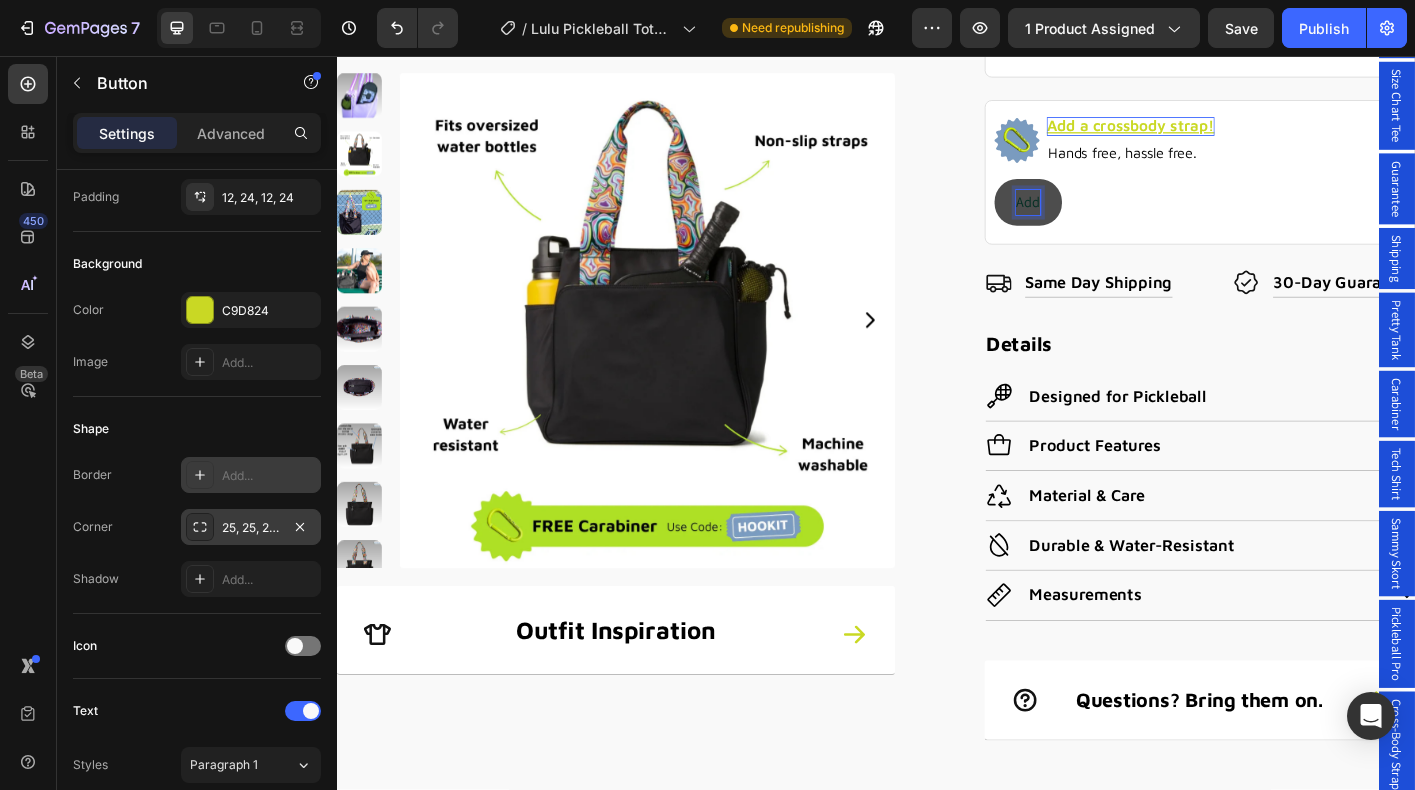 click on "Add" at bounding box center [1106, 219] 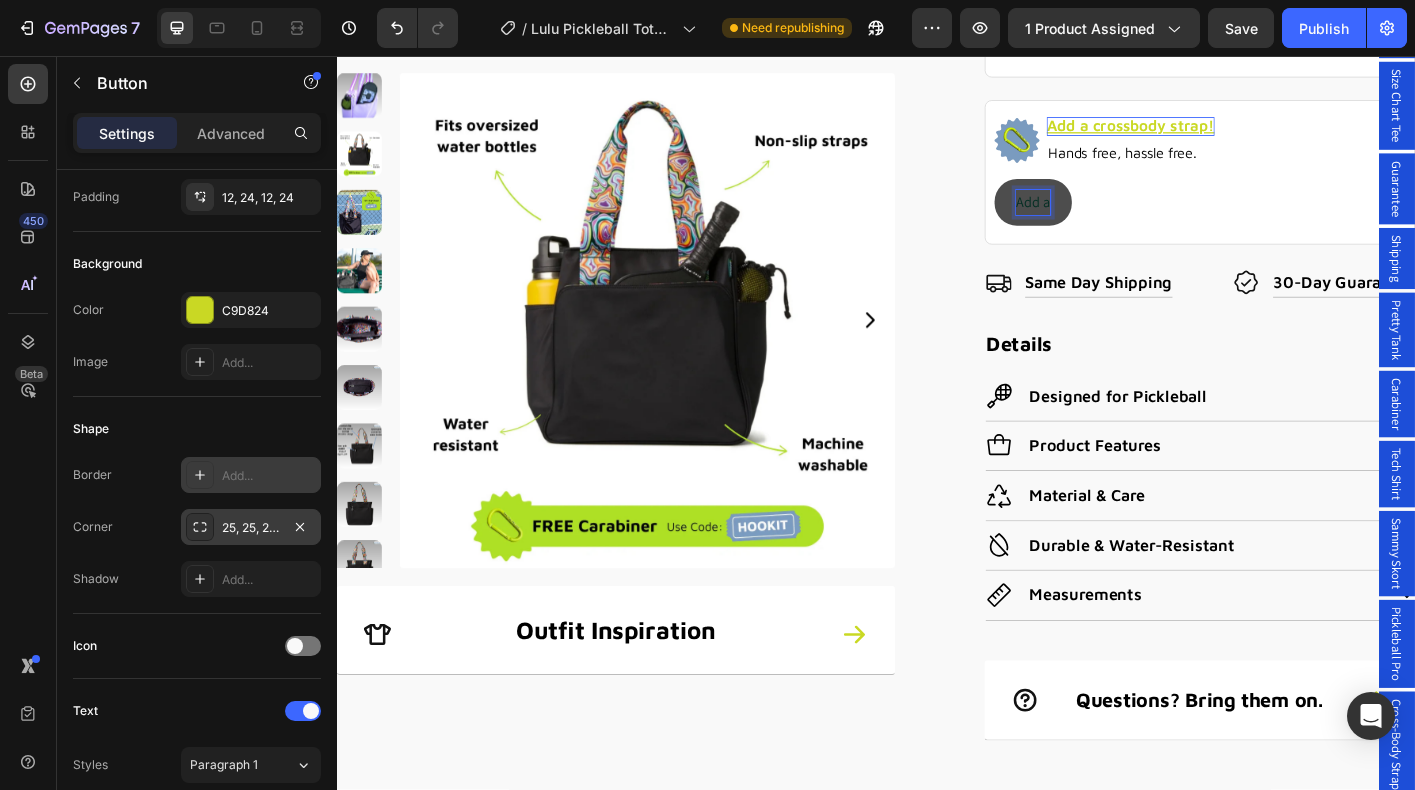 click on "Add a" at bounding box center (1112, 219) 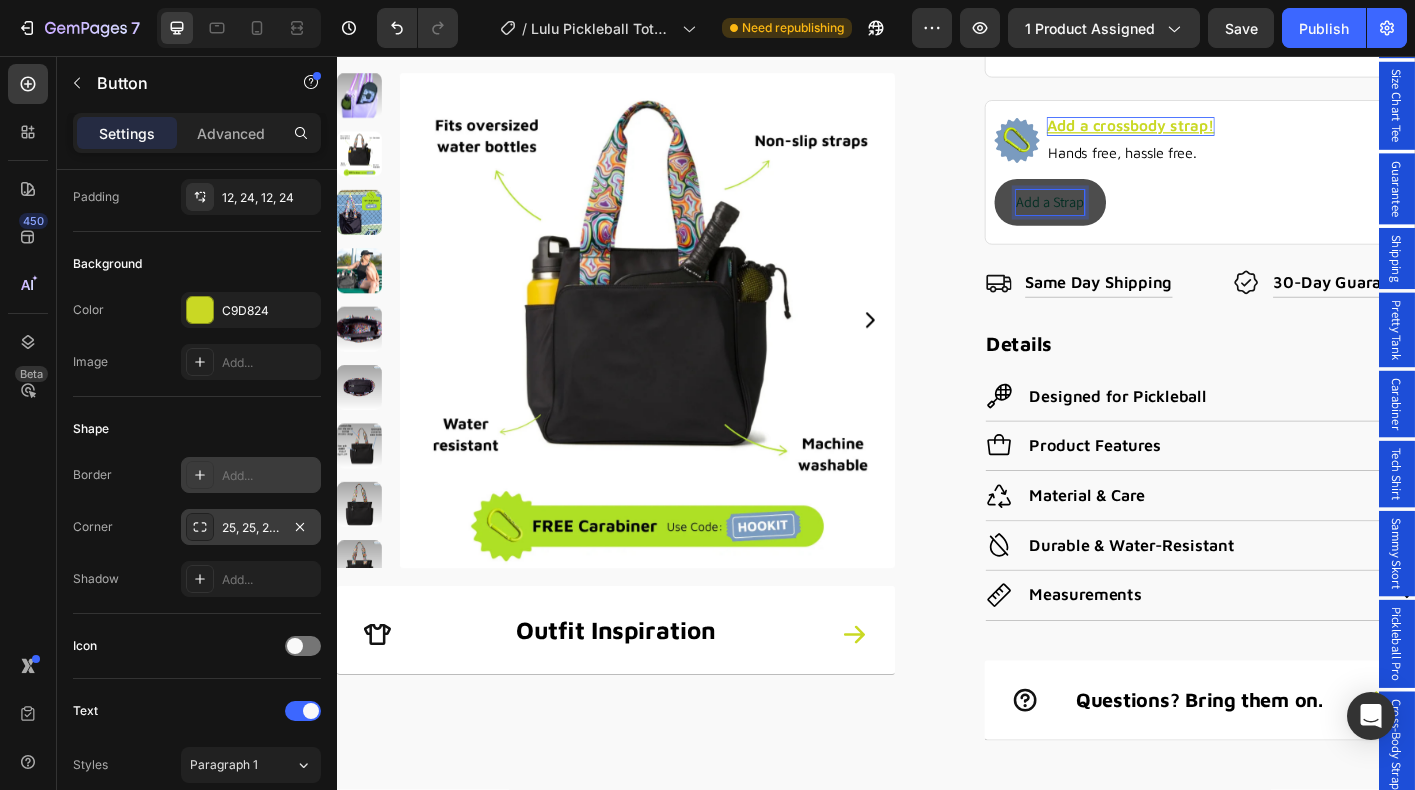 click on "Add a Strap" at bounding box center [1131, 219] 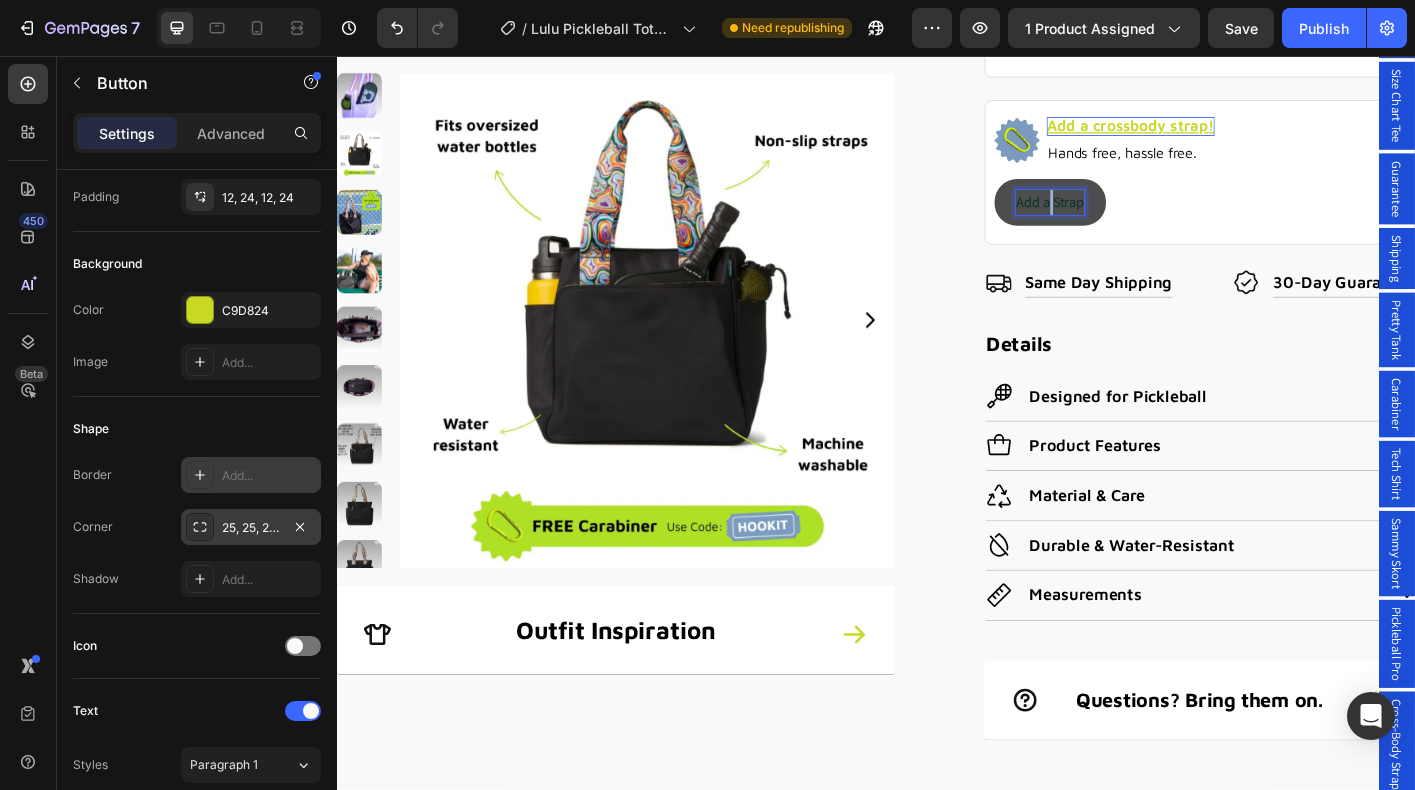 click on "Add a Strap" at bounding box center (1131, 219) 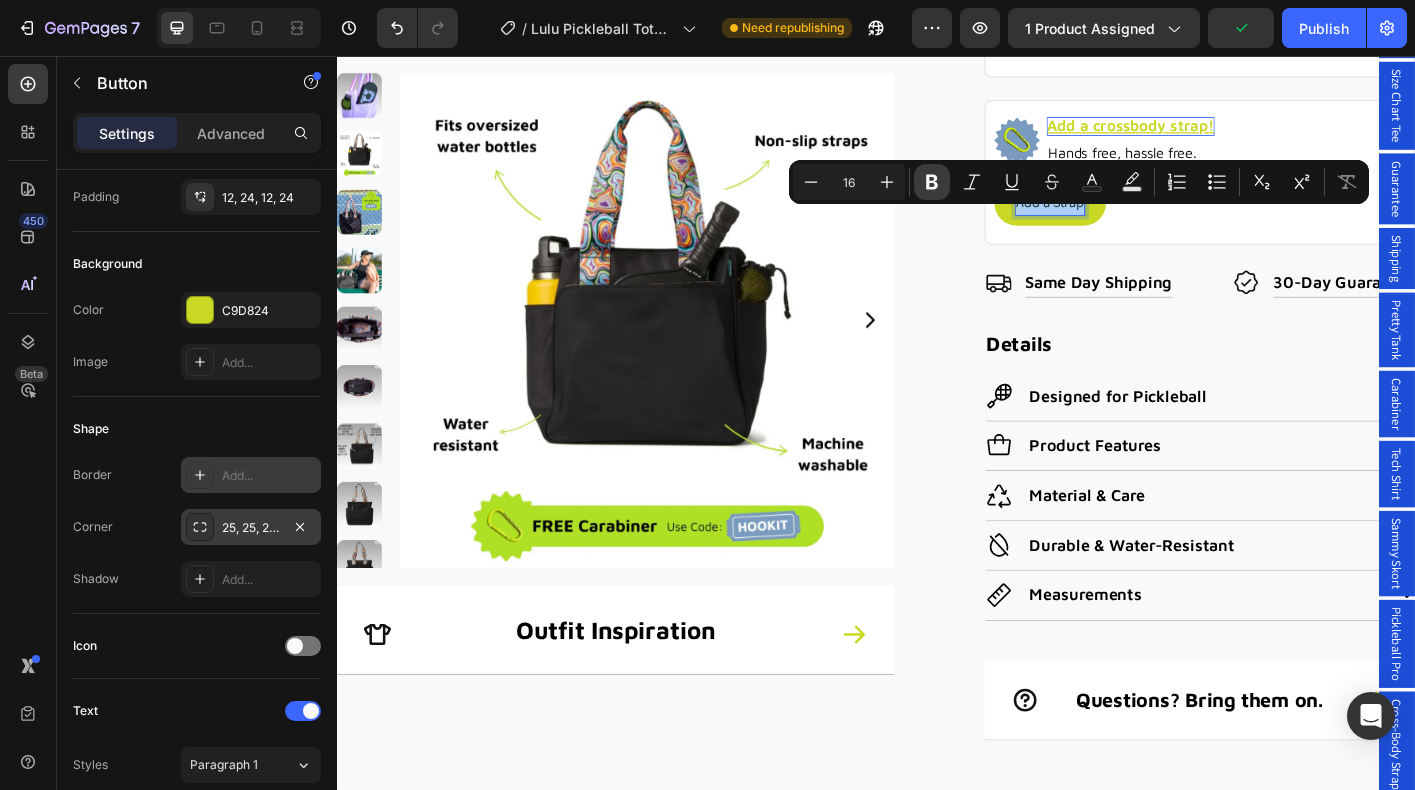 click 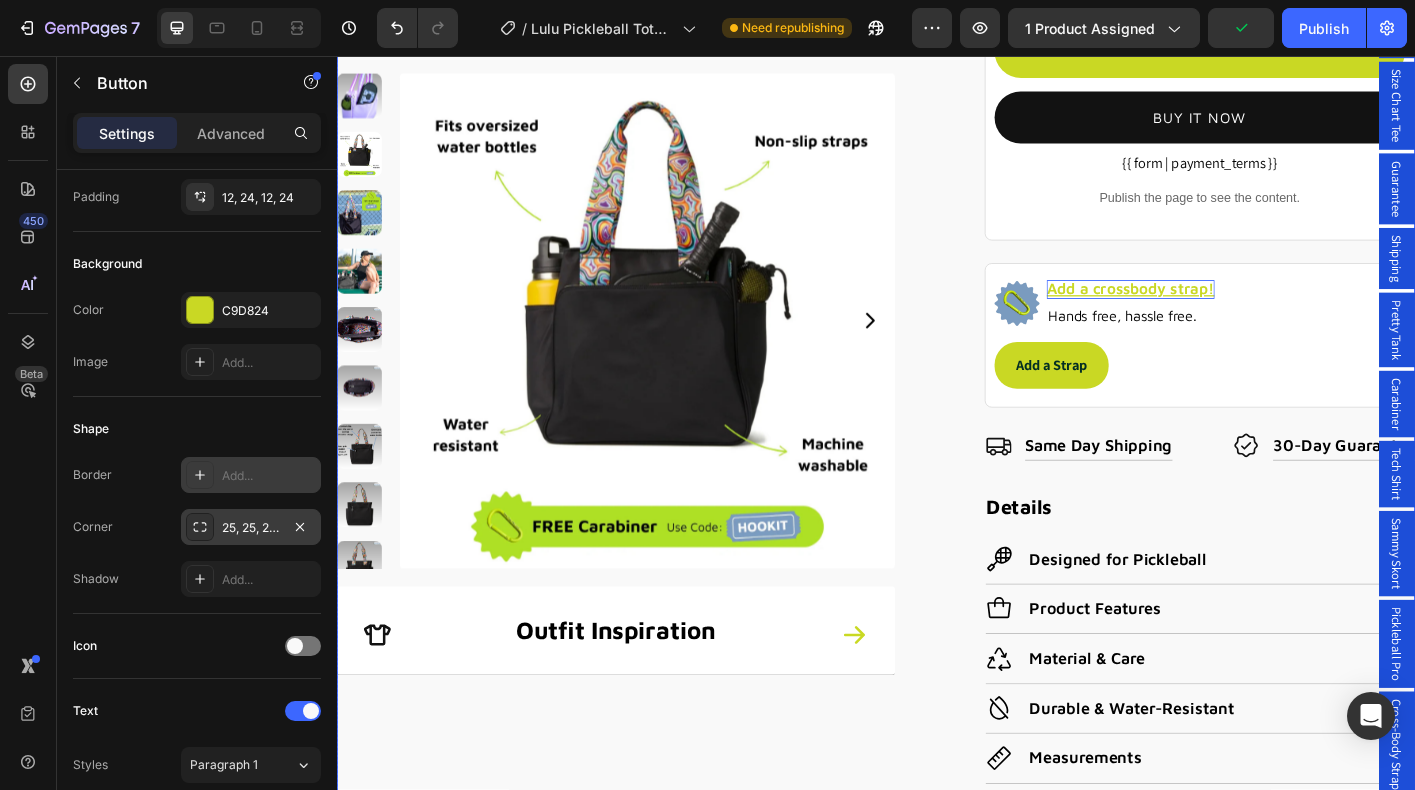 scroll, scrollTop: 379, scrollLeft: 0, axis: vertical 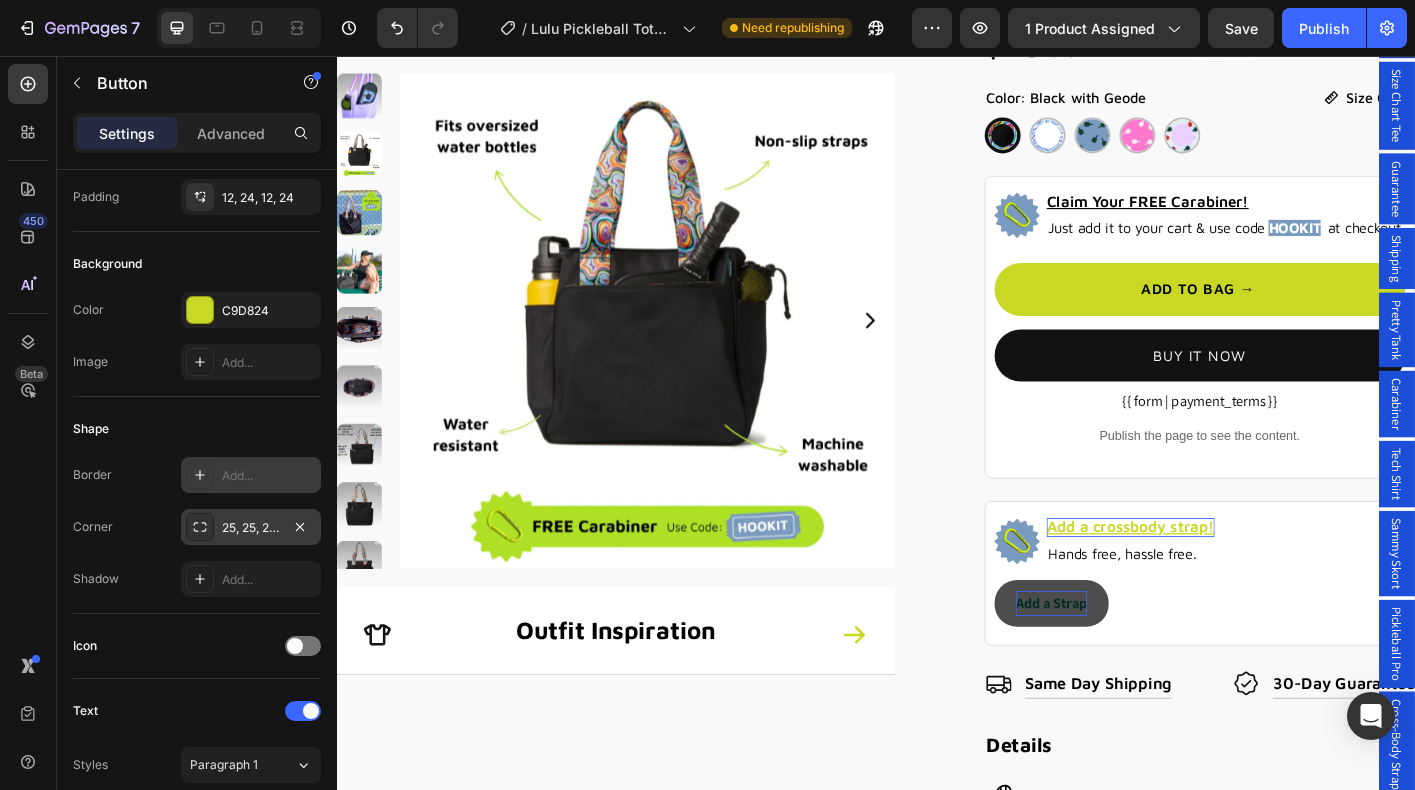 click on "Add a Strap" at bounding box center (1132, 665) 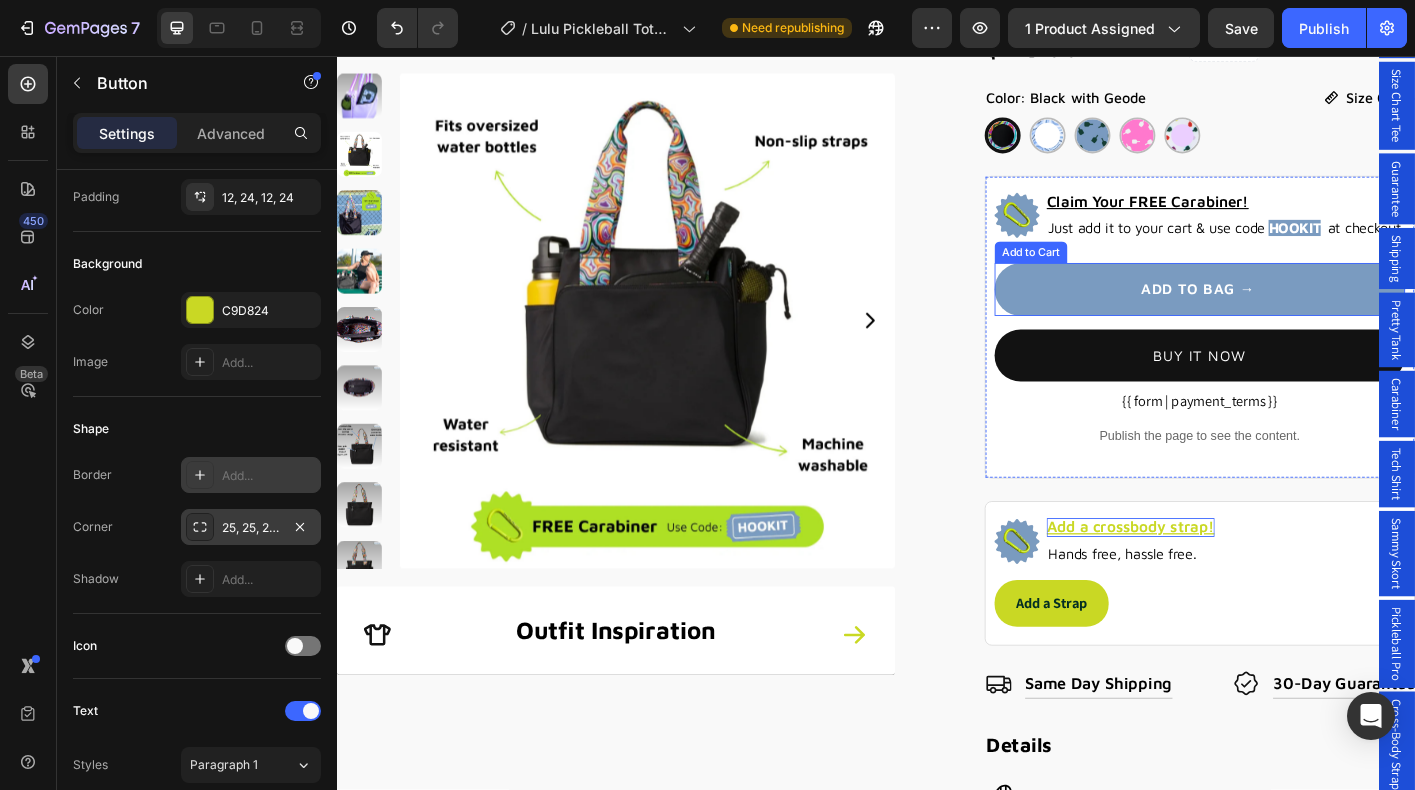 click on "ADD TO BAG →" at bounding box center [1297, 316] 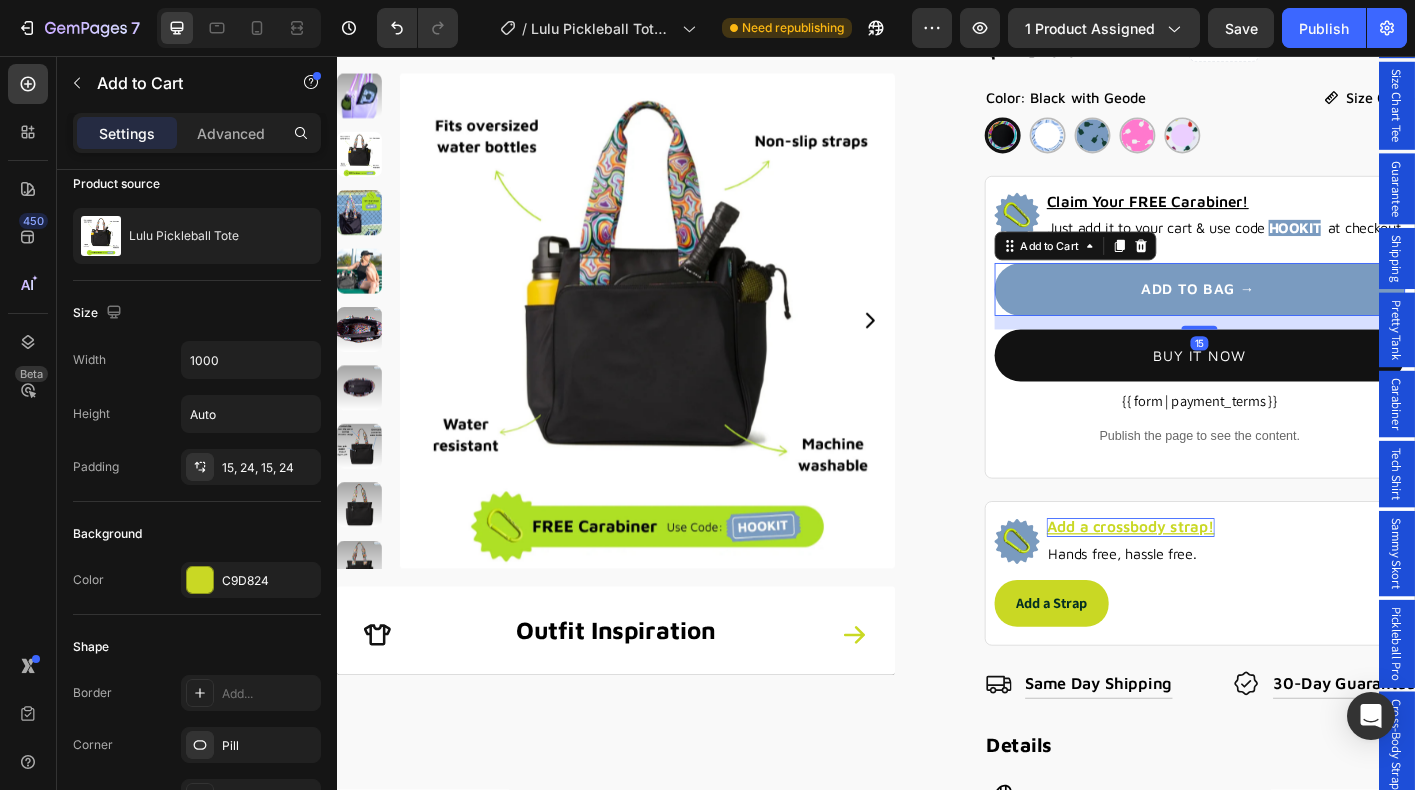 scroll, scrollTop: 0, scrollLeft: 0, axis: both 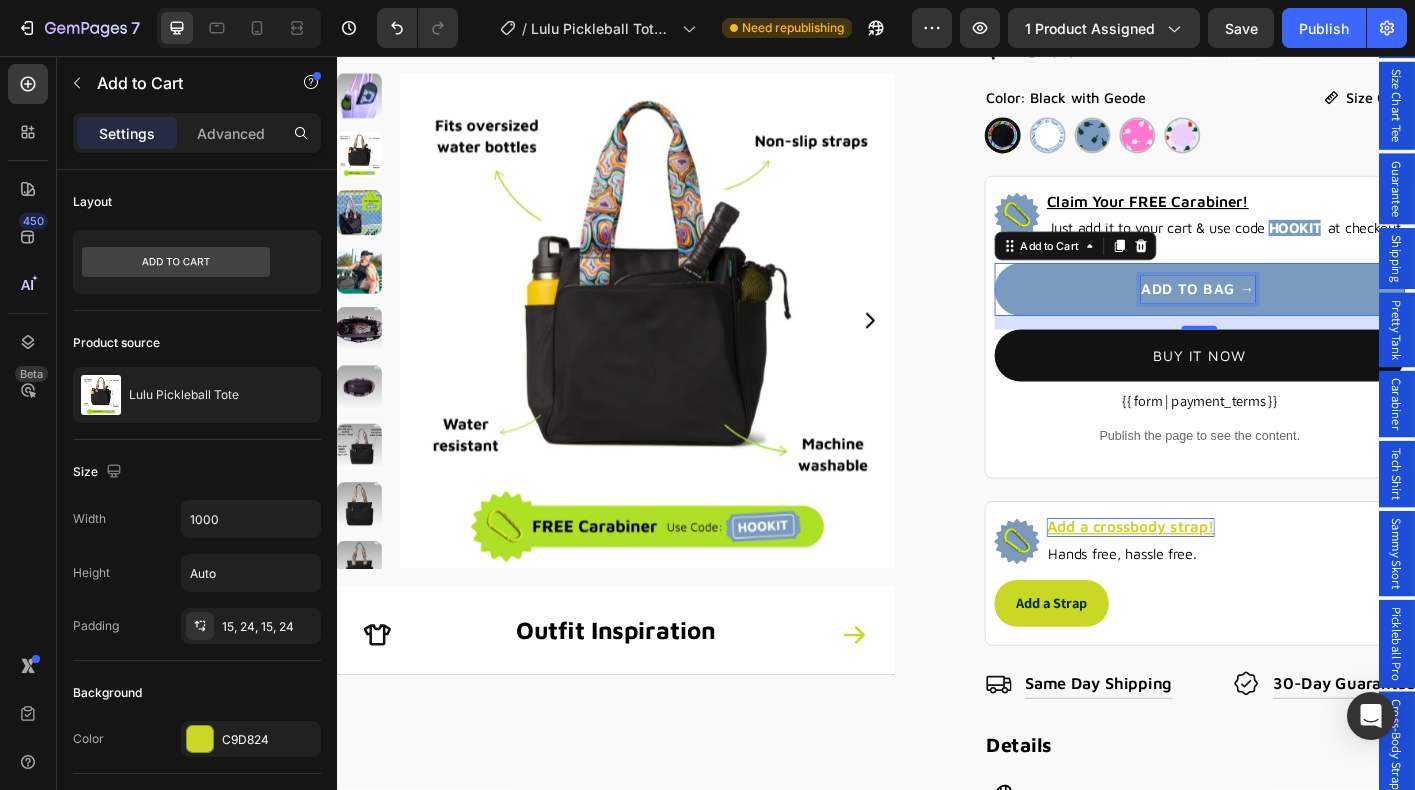click on "ADD TO BAG →" at bounding box center [1295, 316] 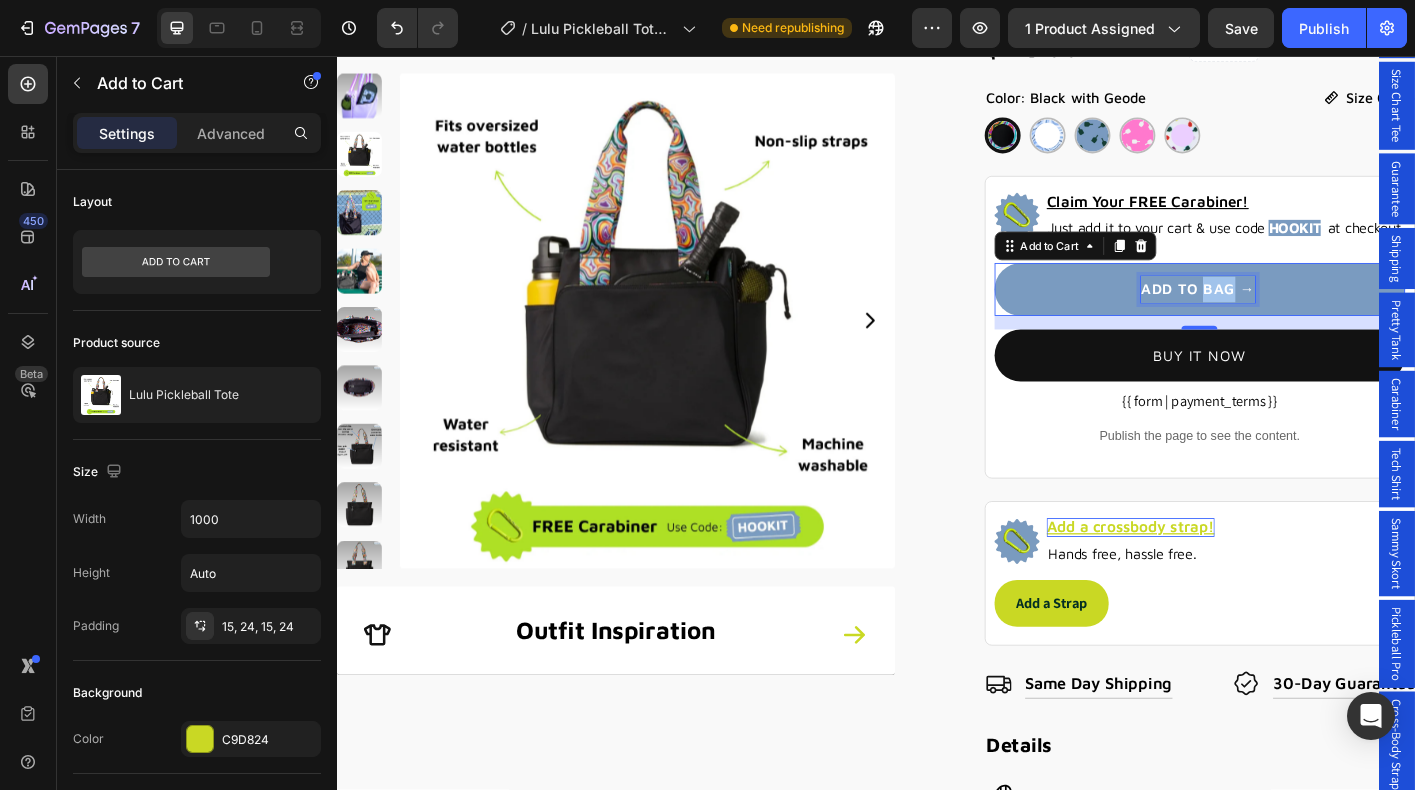 click on "ADD TO BAG →" at bounding box center [1295, 316] 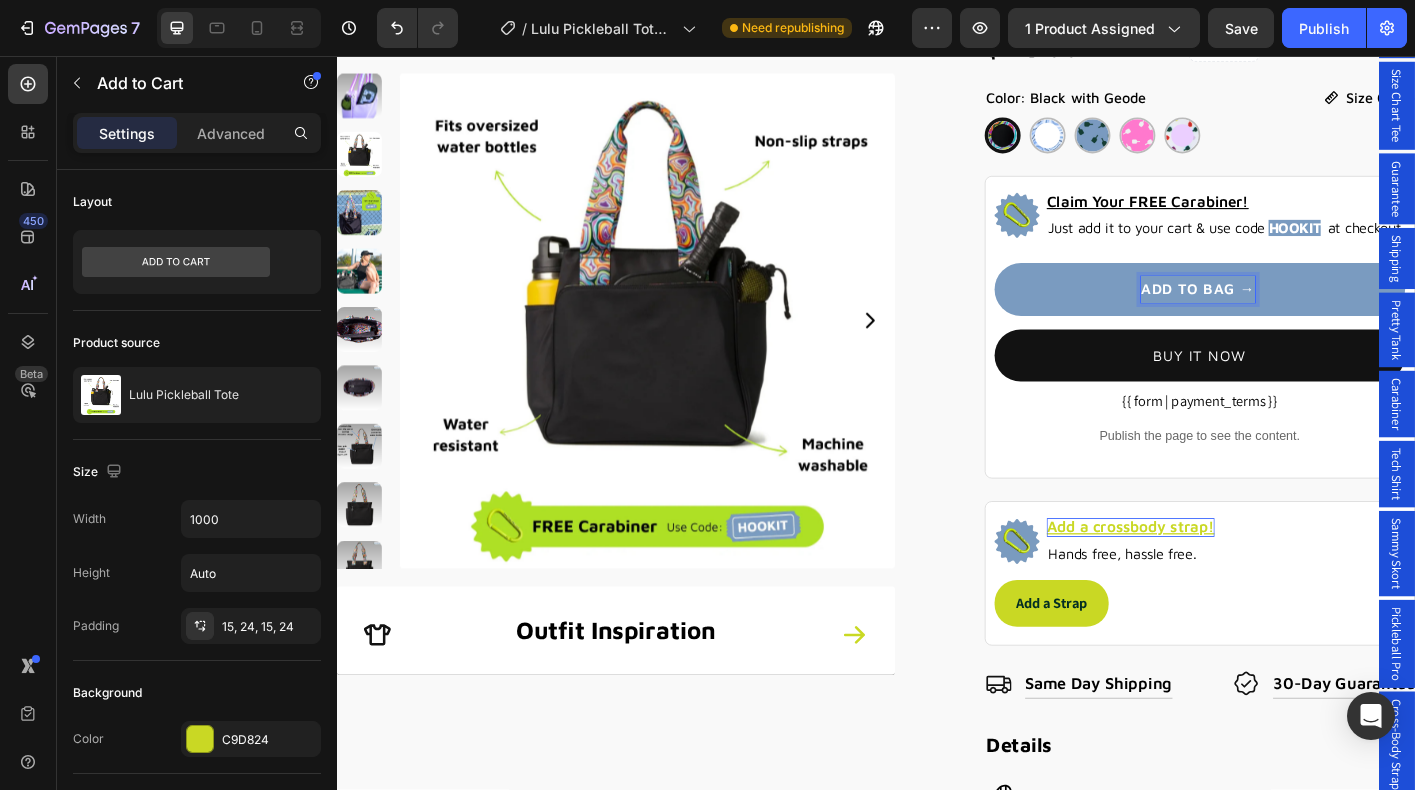click on "ADD TO BAG →" at bounding box center (1295, 316) 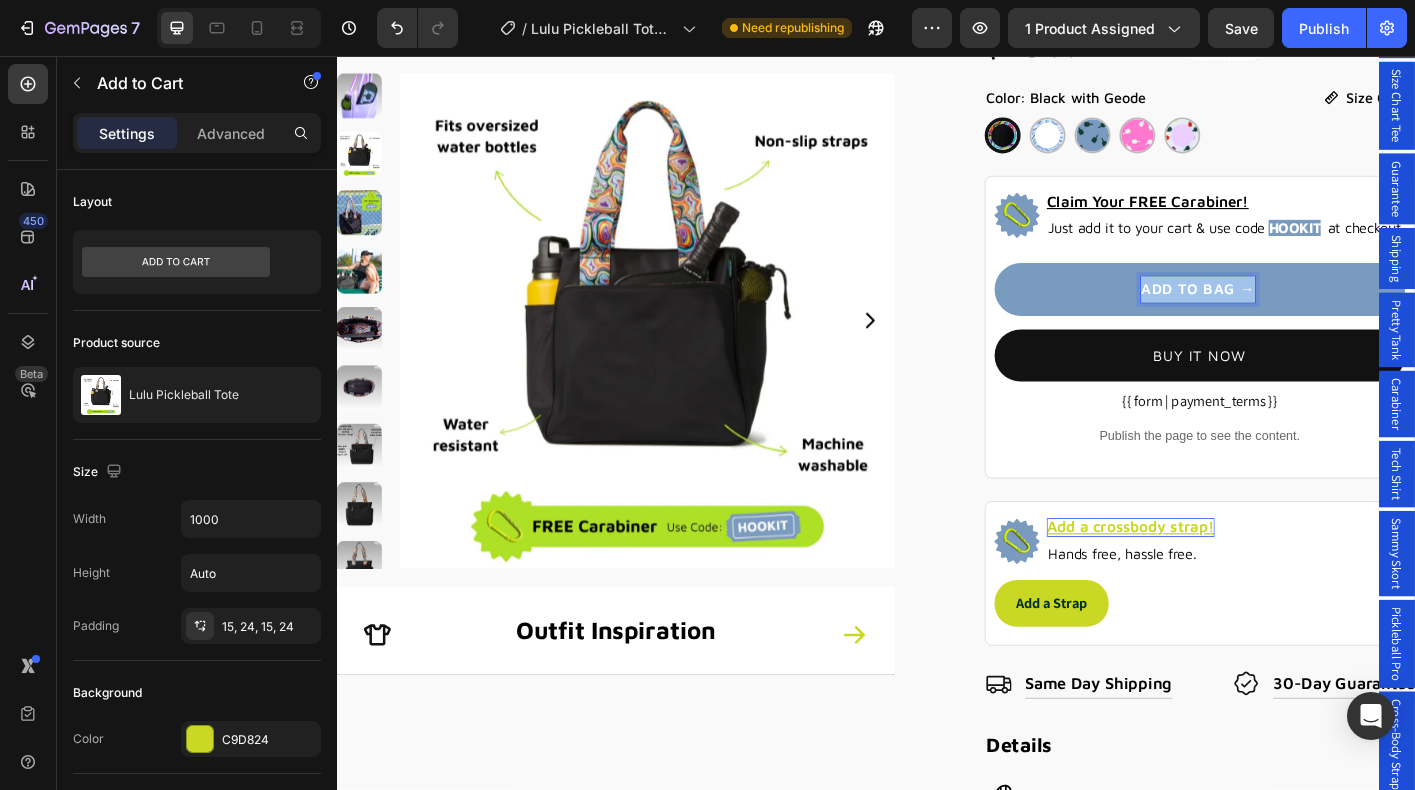click on "ADD TO BAG →" at bounding box center [1295, 316] 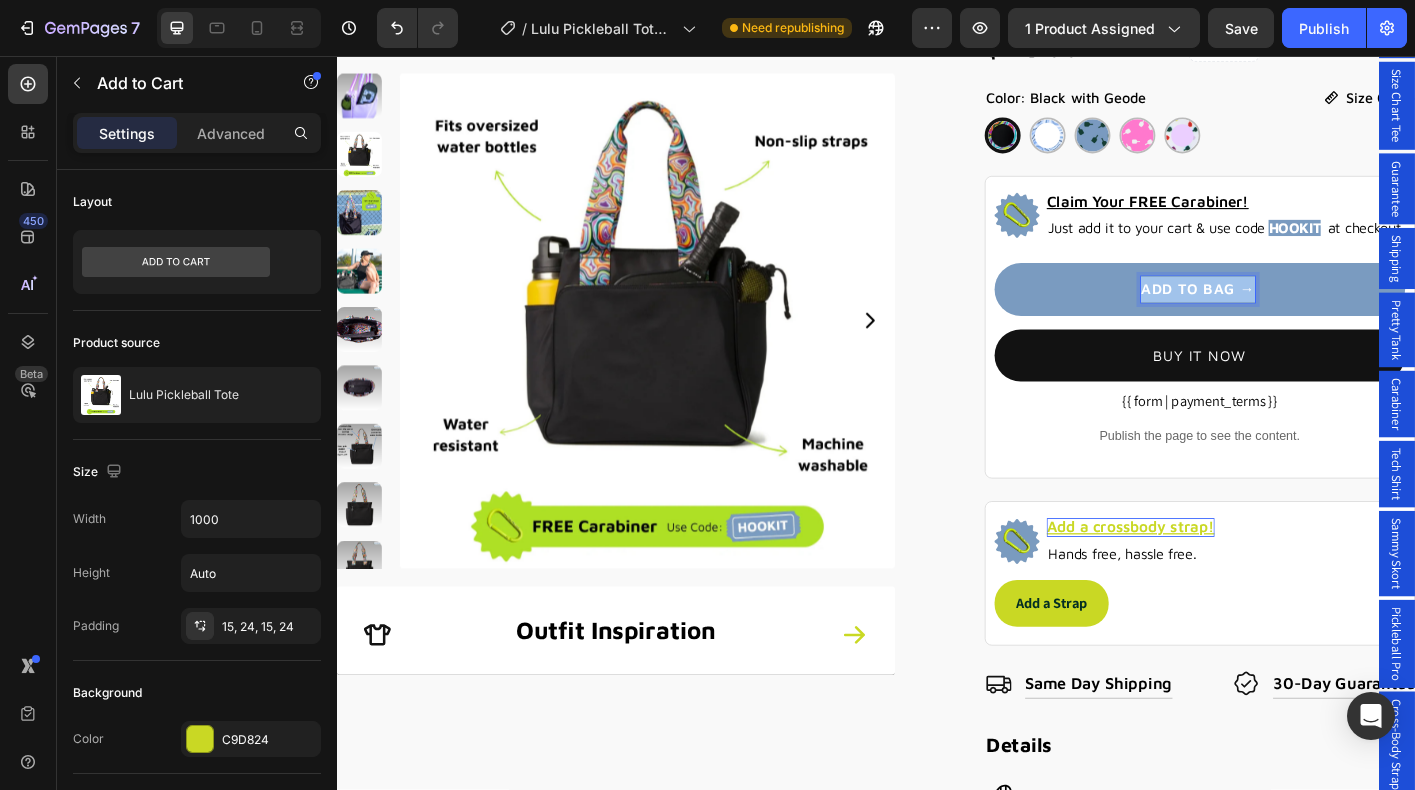 click on "ADD TO BAG →" at bounding box center (1295, 316) 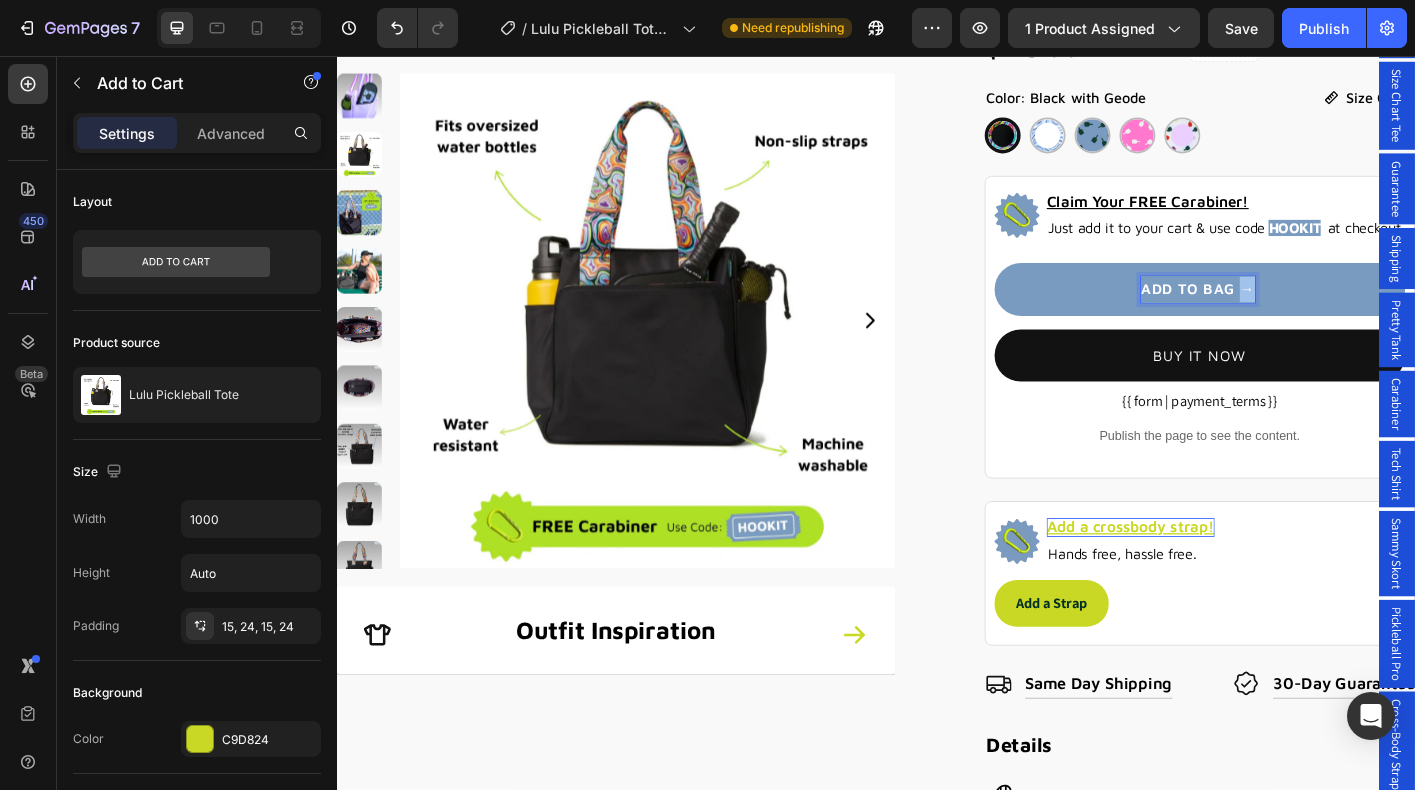 drag, startPoint x: 1344, startPoint y: 336, endPoint x: 1368, endPoint y: 336, distance: 24 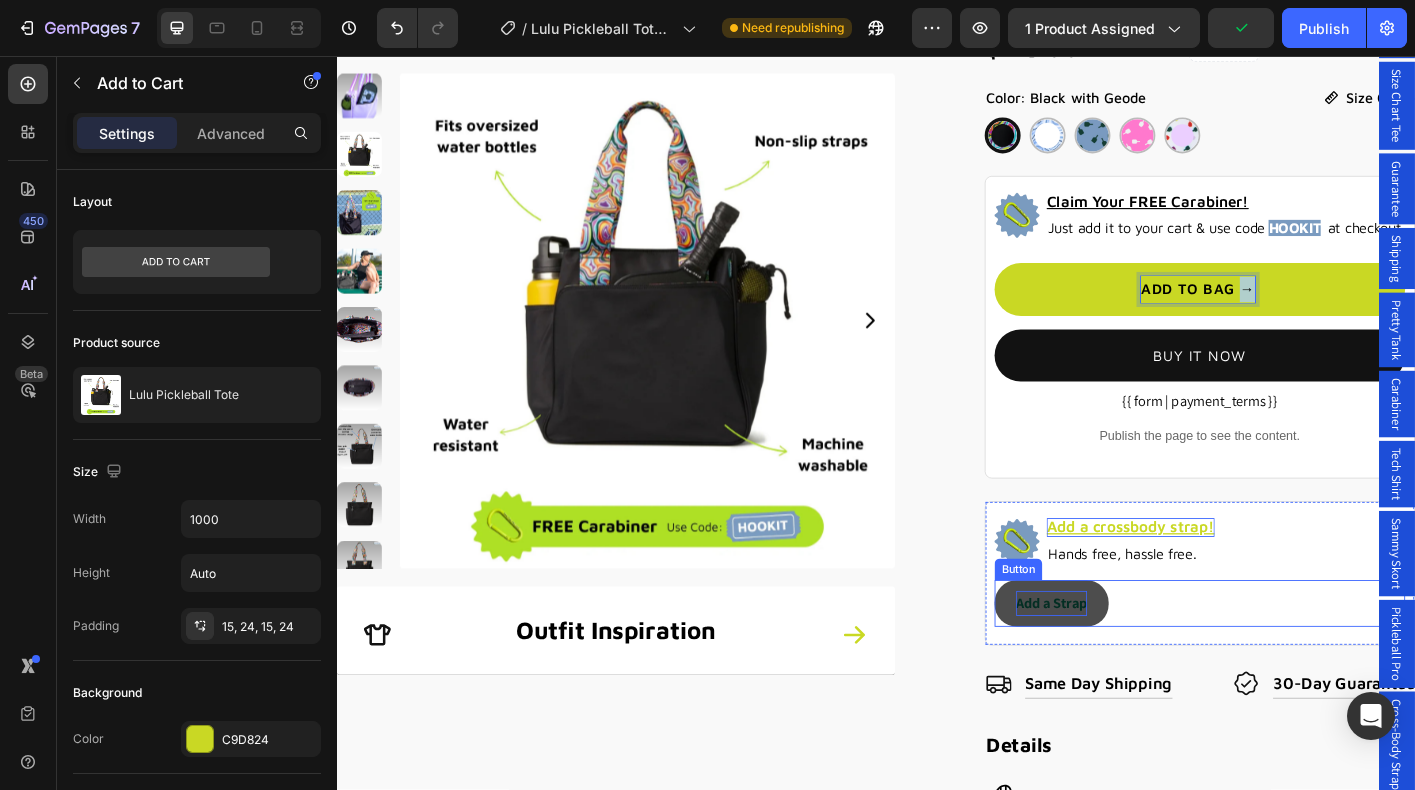 click on "Add a Strap" at bounding box center (1132, 665) 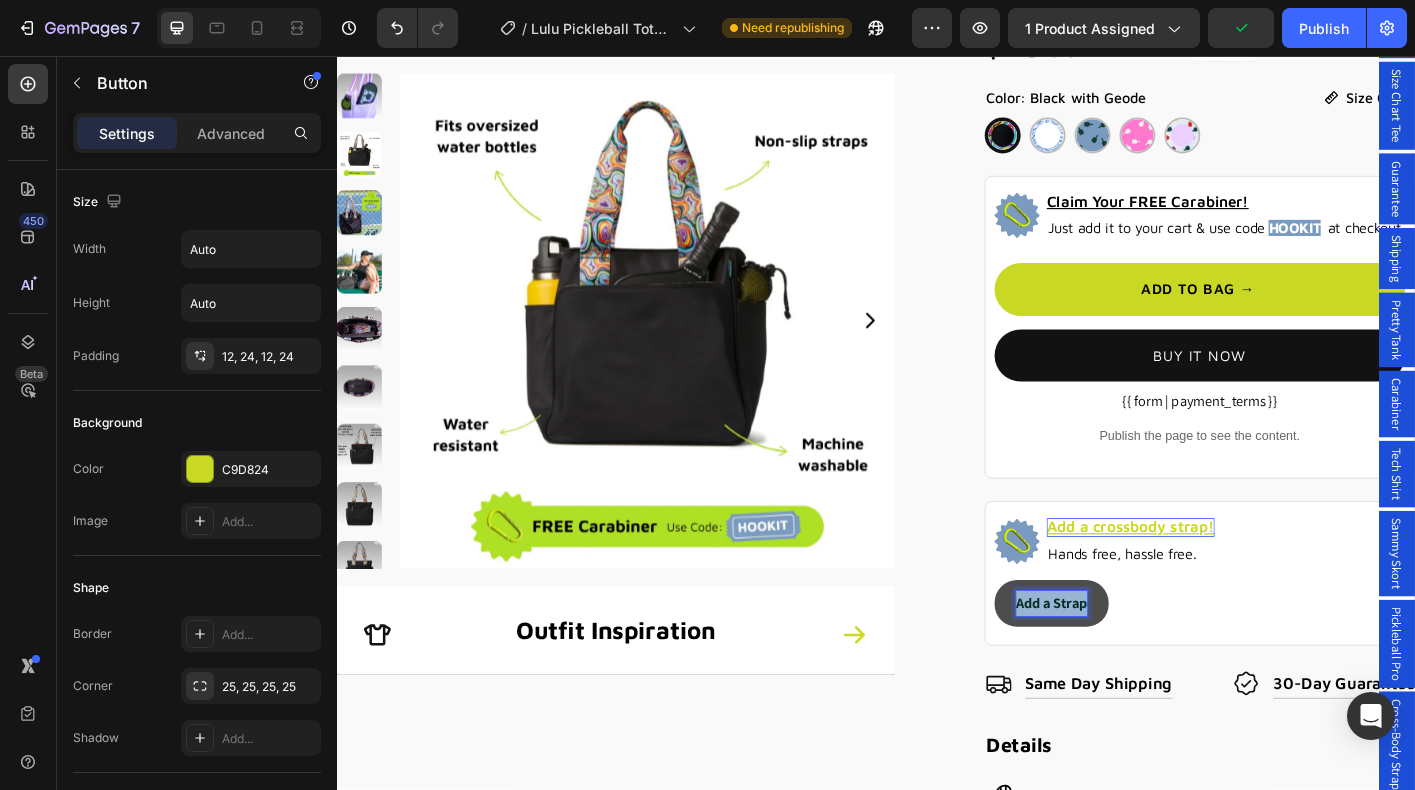click on "Add a Strap" at bounding box center [1132, 665] 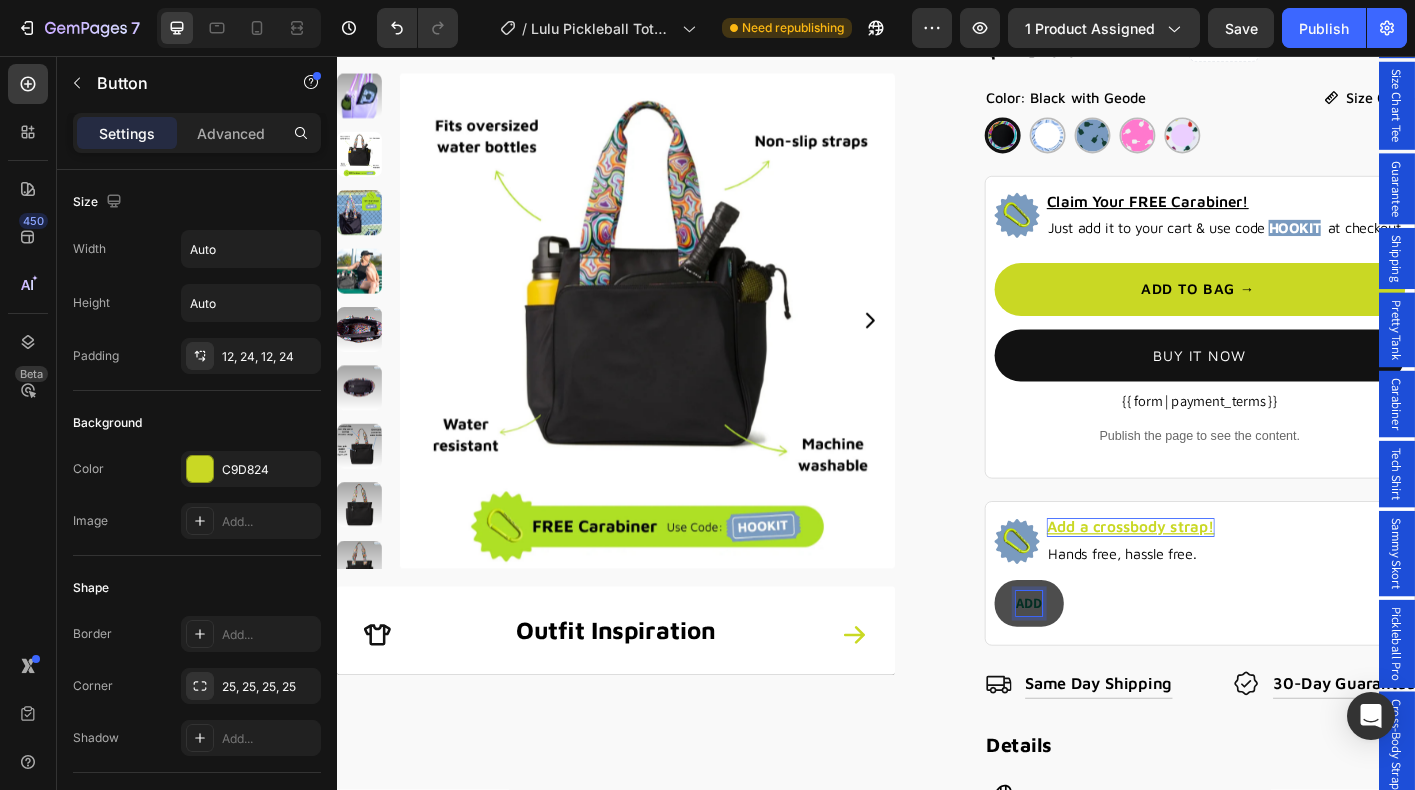 click on "ADD" at bounding box center [1107, 666] 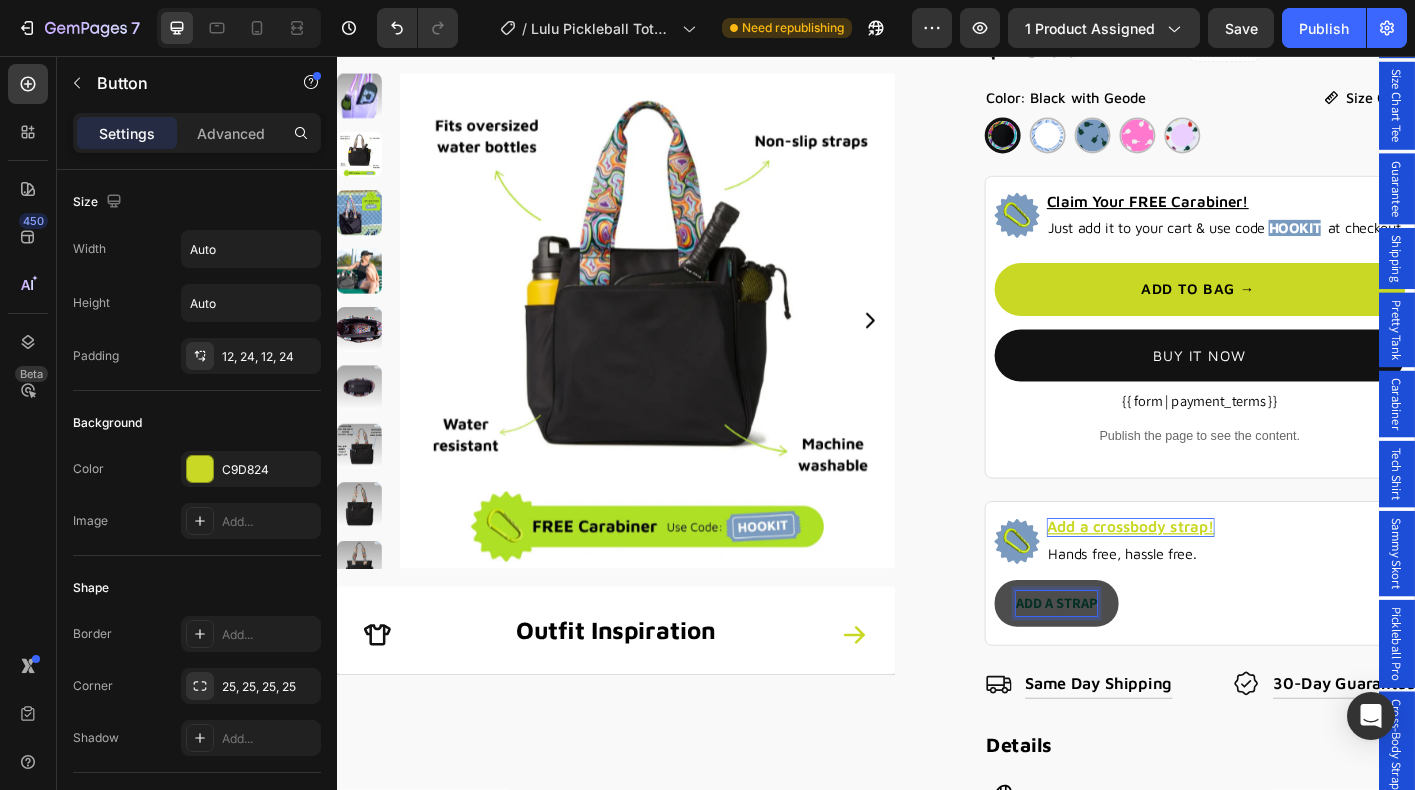 click on "ADD A STRAP" at bounding box center [1138, 666] 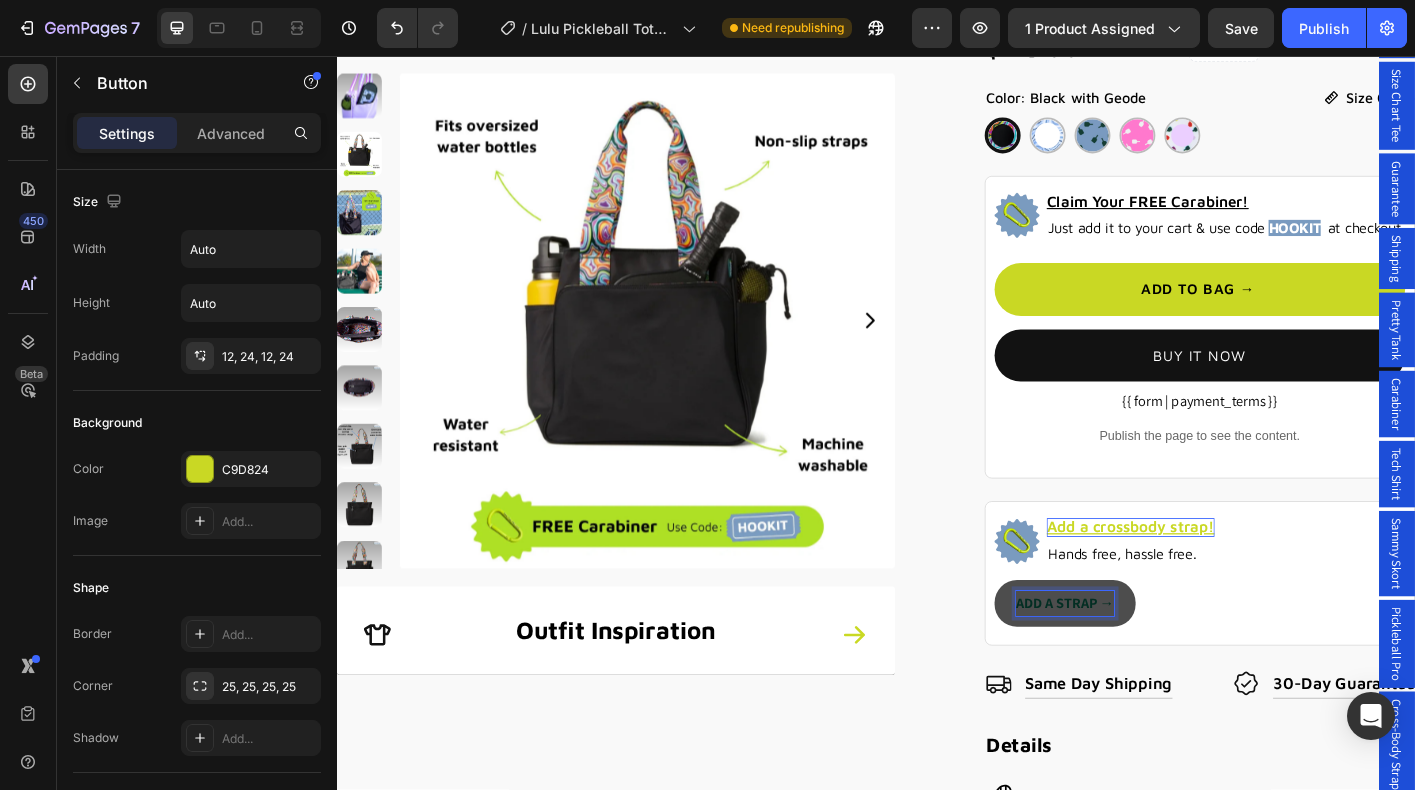 click on "ADD A STRAP → Button   0" at bounding box center (1297, 666) 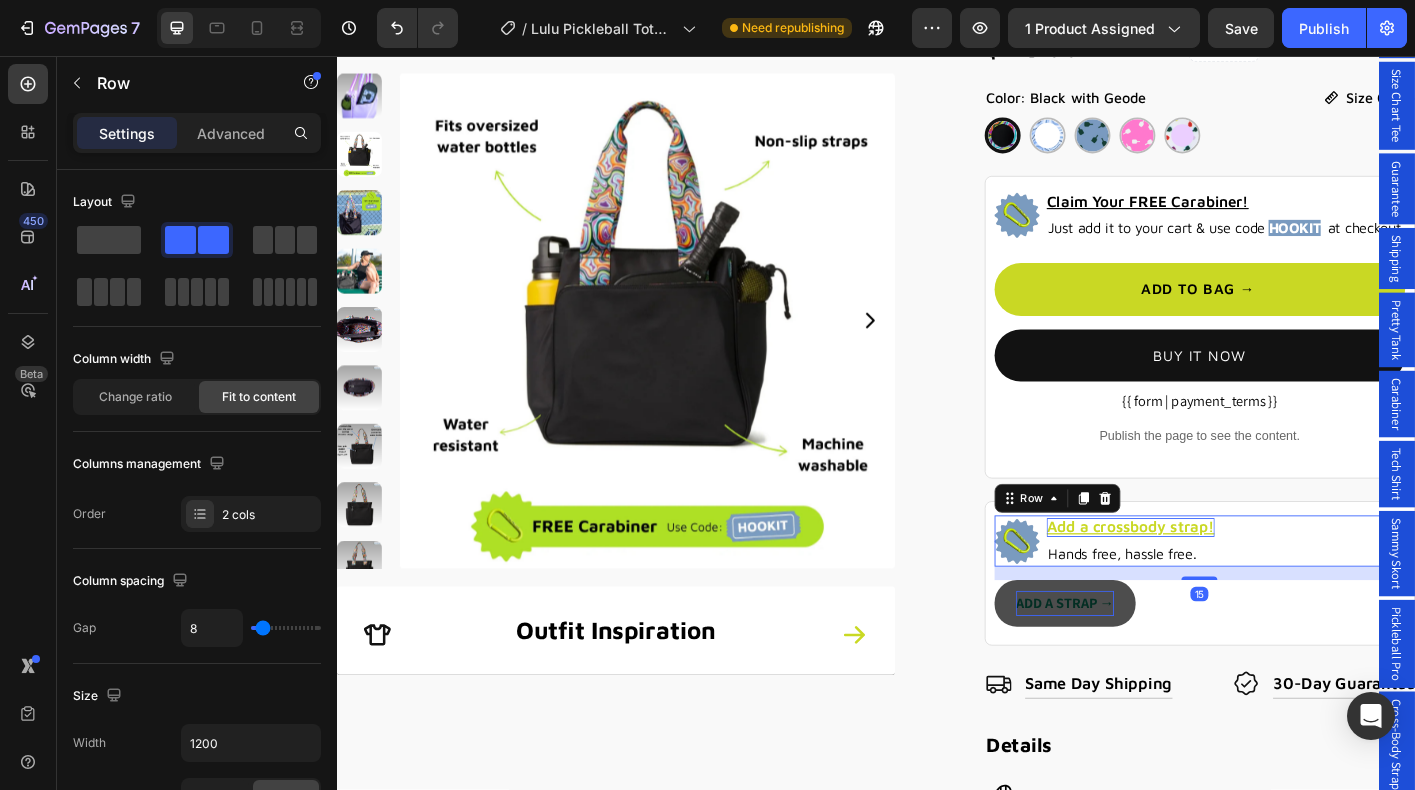 click on "Image Add a crossbody strap! Button Hands free, hassle free. Text Block Row   15" at bounding box center [1297, 596] 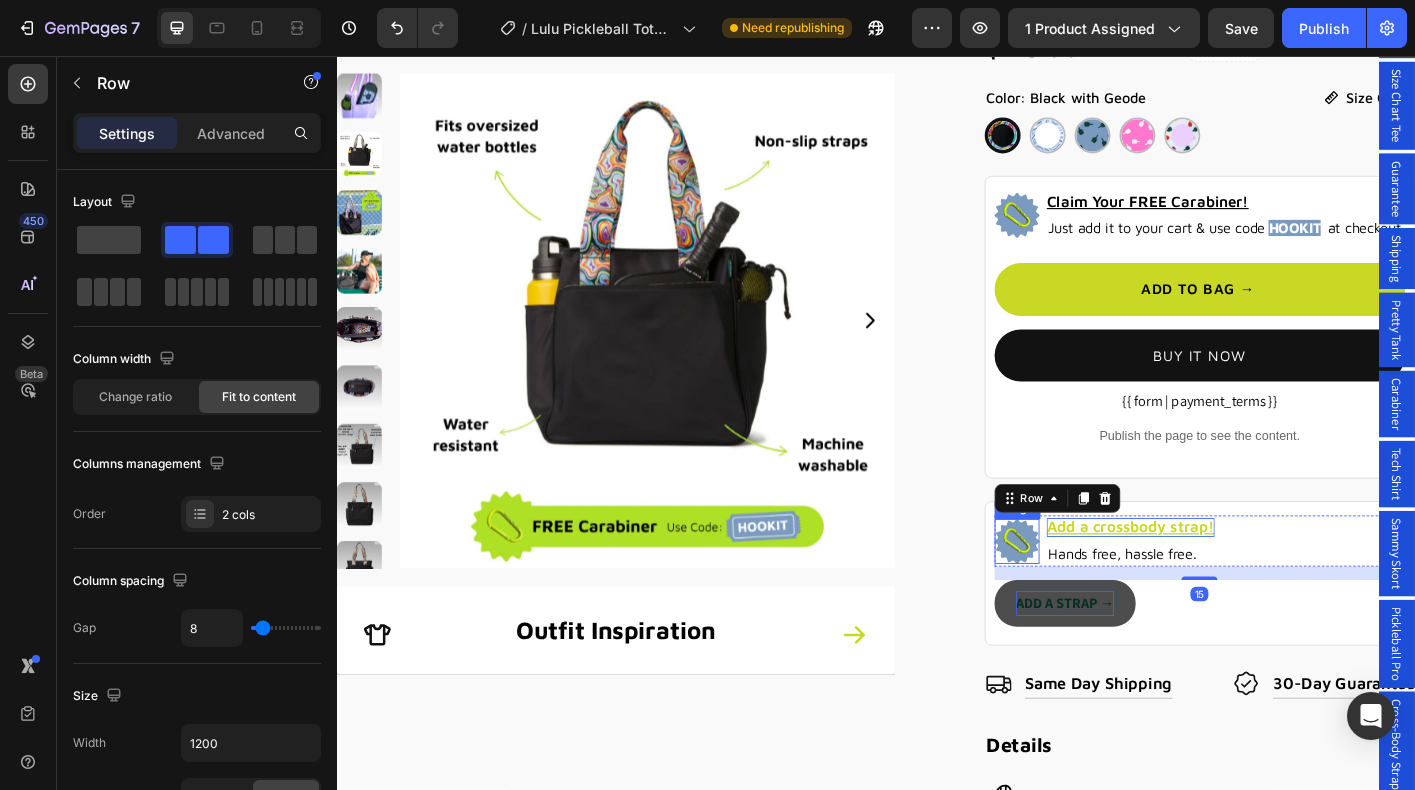 click at bounding box center [1094, 597] 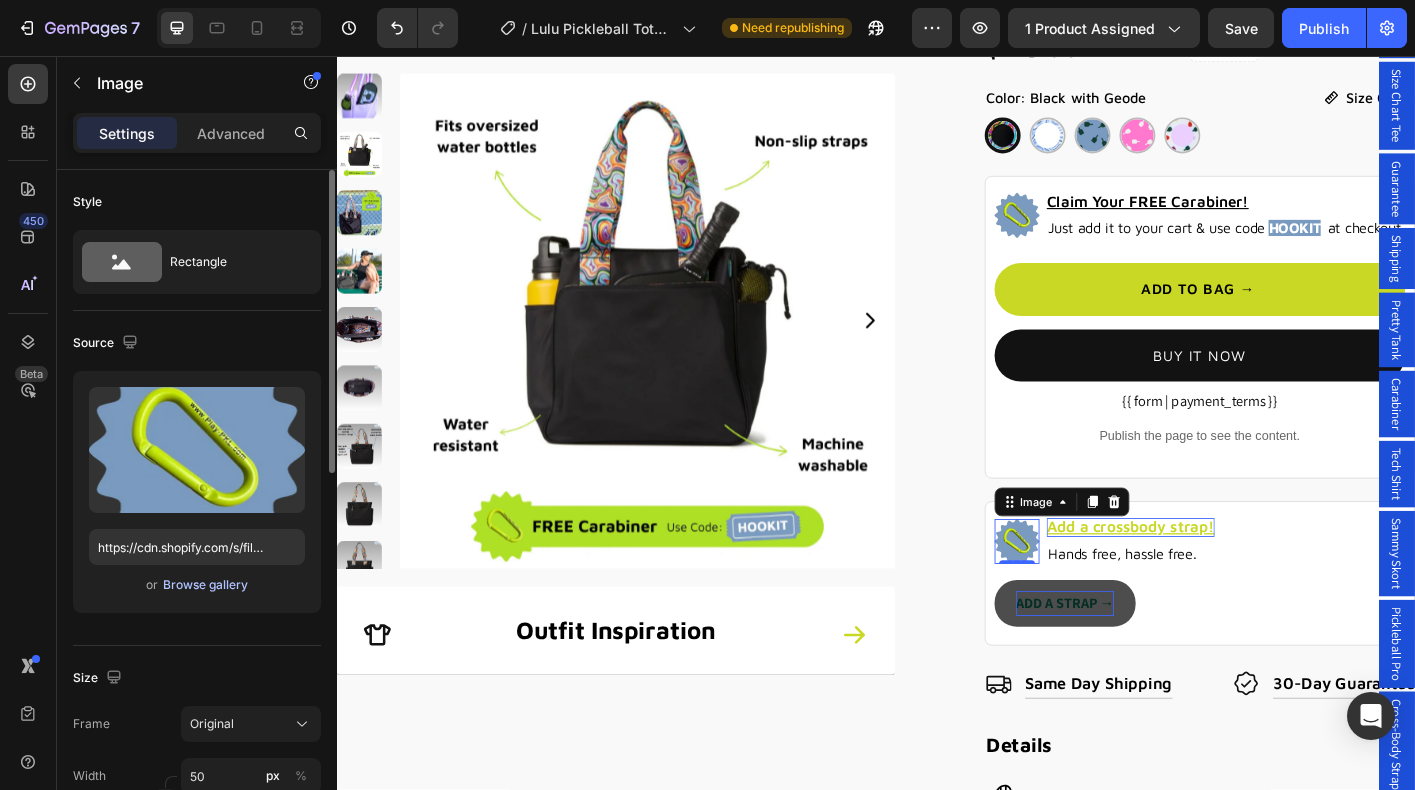 click on "Browse gallery" at bounding box center (205, 585) 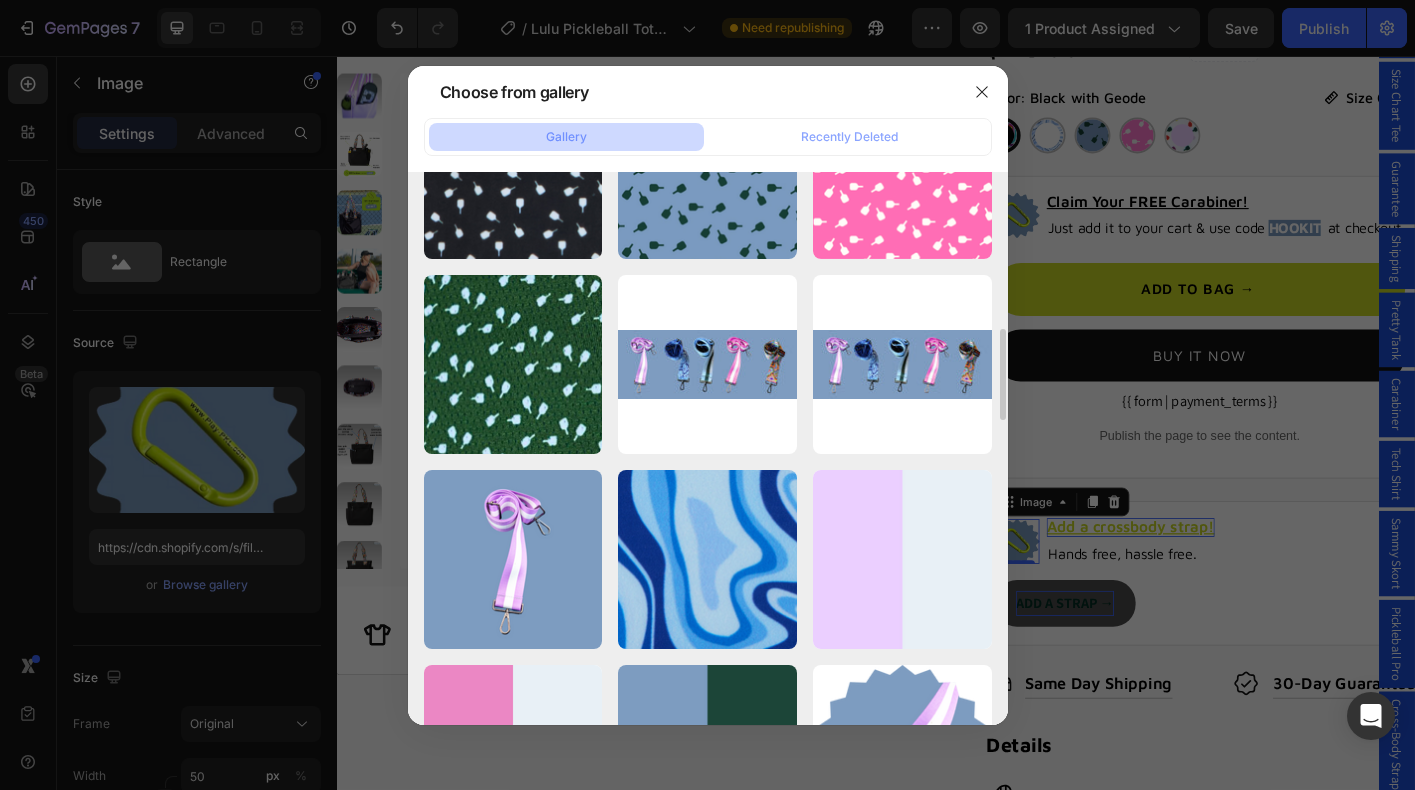 scroll, scrollTop: 1289, scrollLeft: 0, axis: vertical 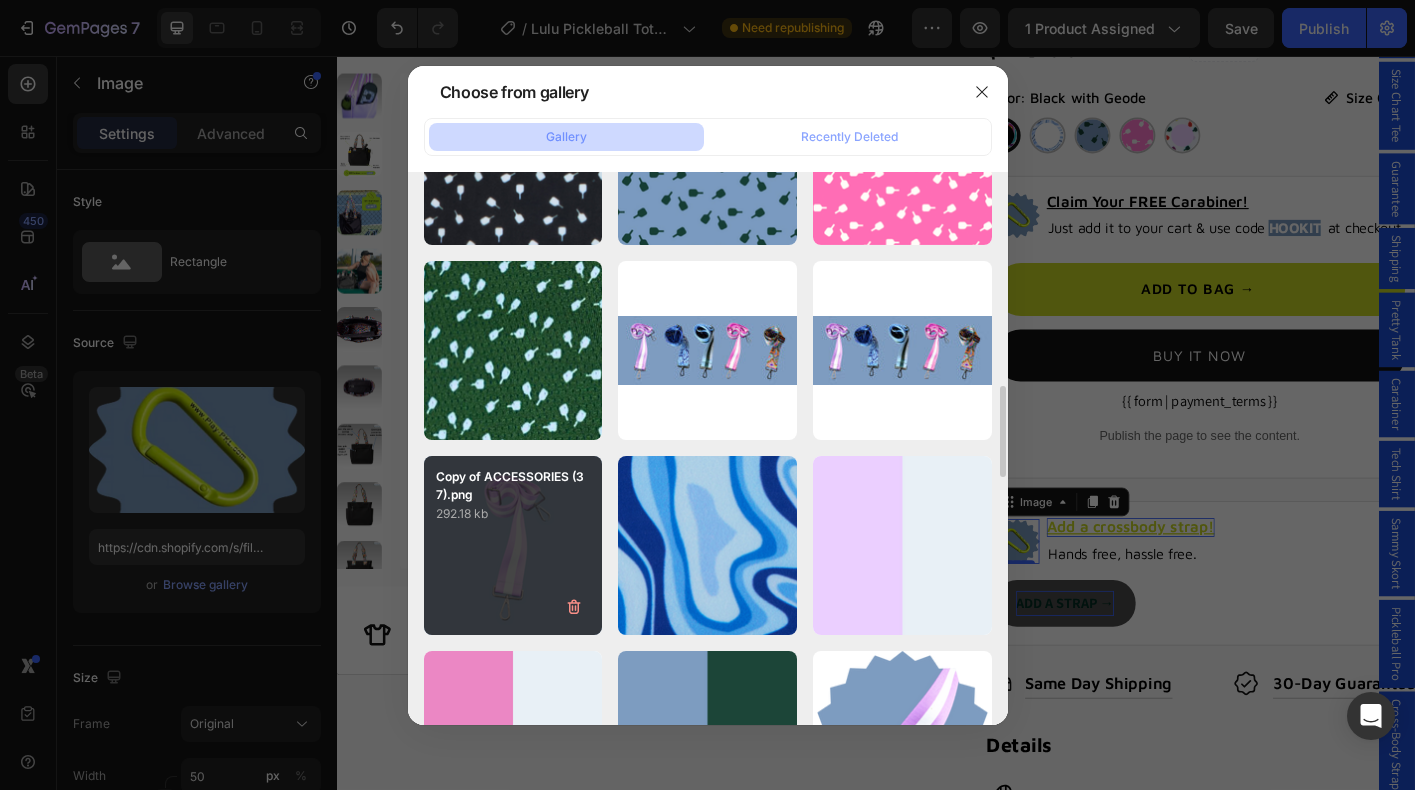 click on "Copy of ACCESSORIES (37).png 292.18 kb" at bounding box center [513, 545] 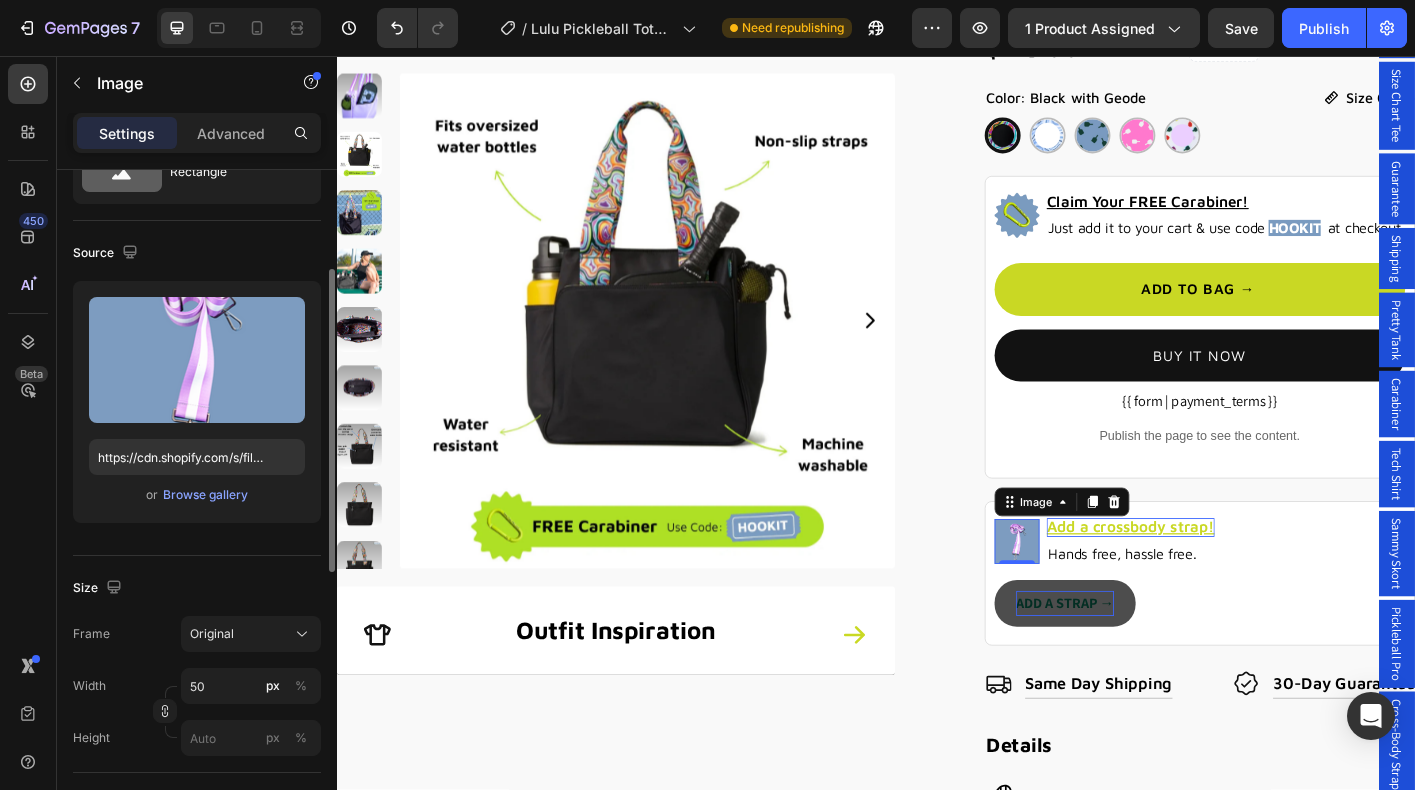 scroll, scrollTop: 131, scrollLeft: 0, axis: vertical 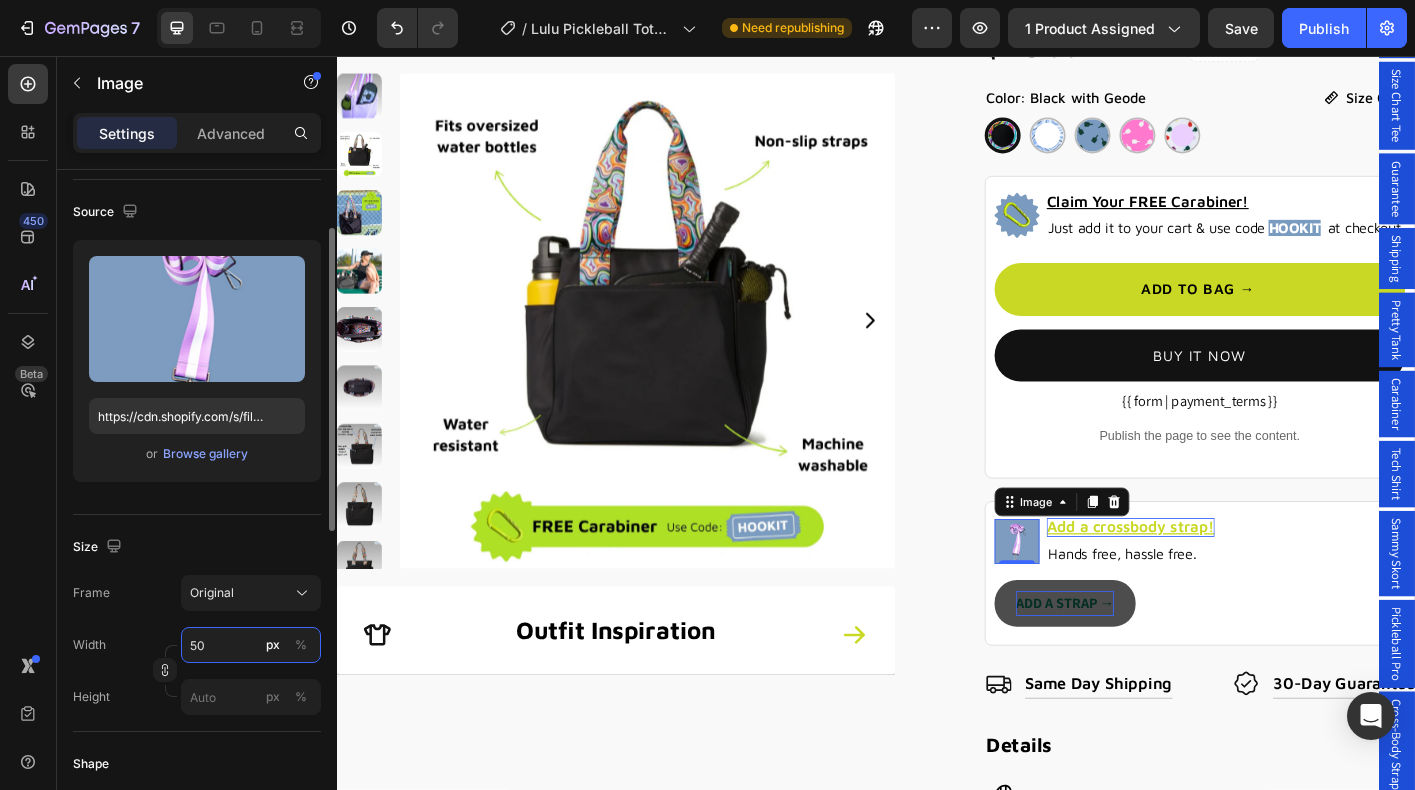 click on "50" at bounding box center (251, 645) 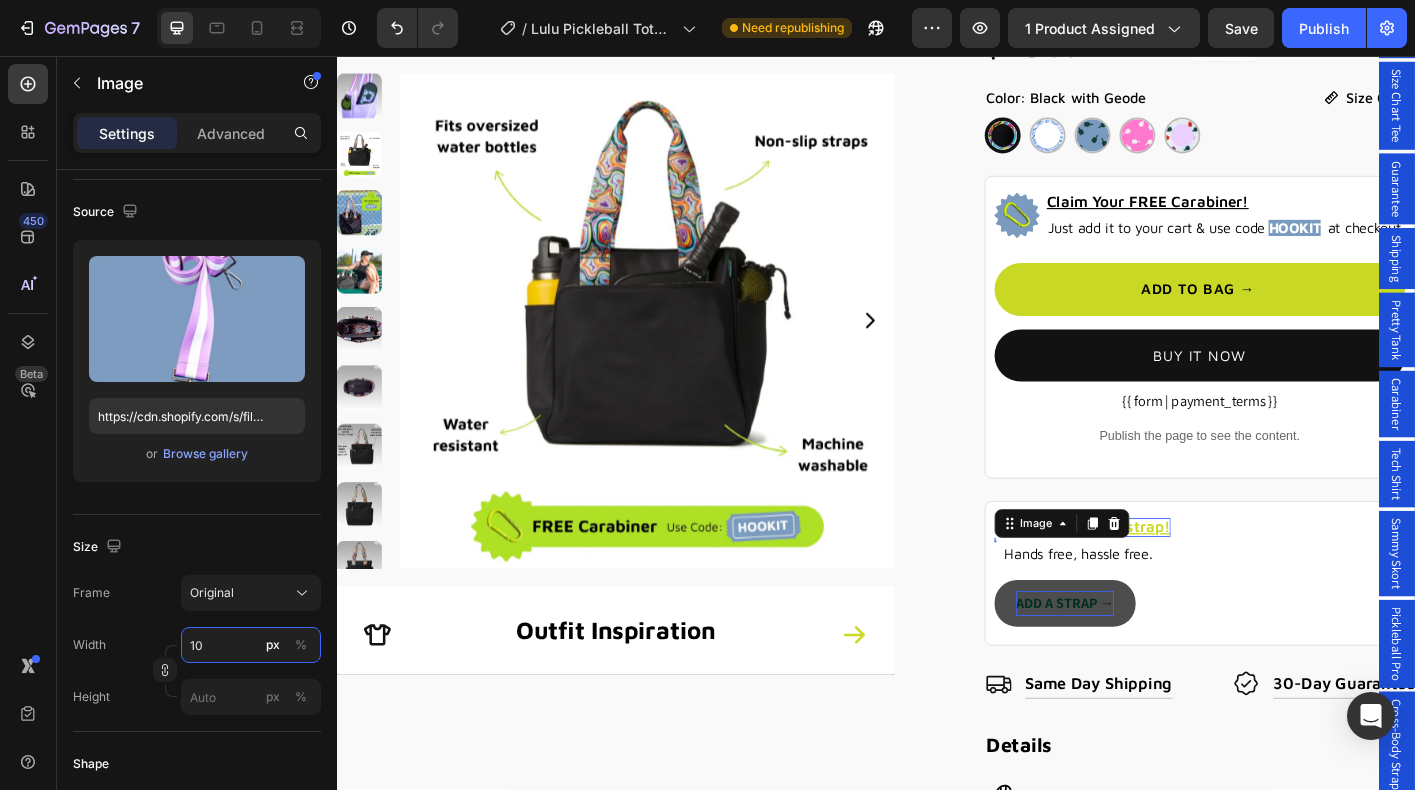 type on "100" 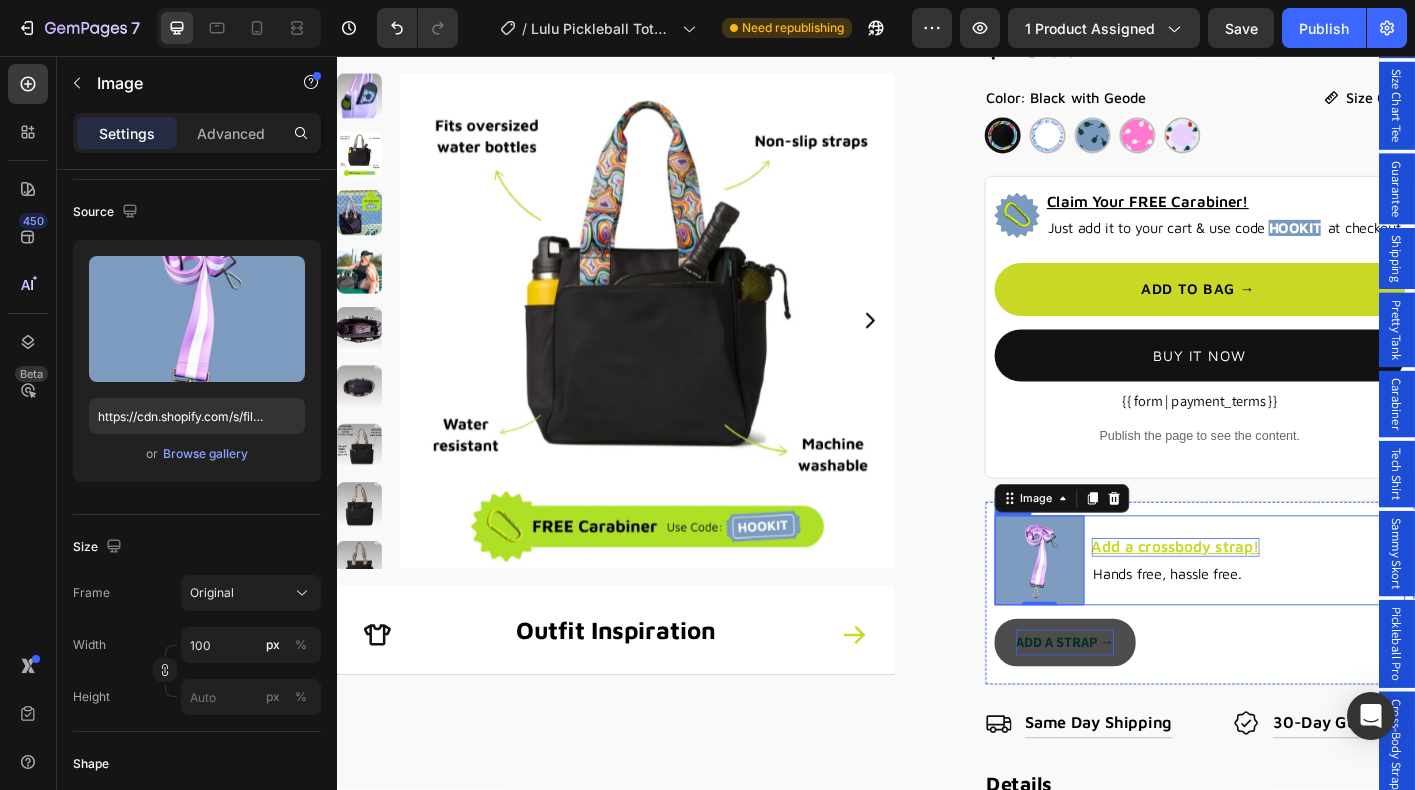 click on "ADD A STRAP → Button" at bounding box center (1297, 709) 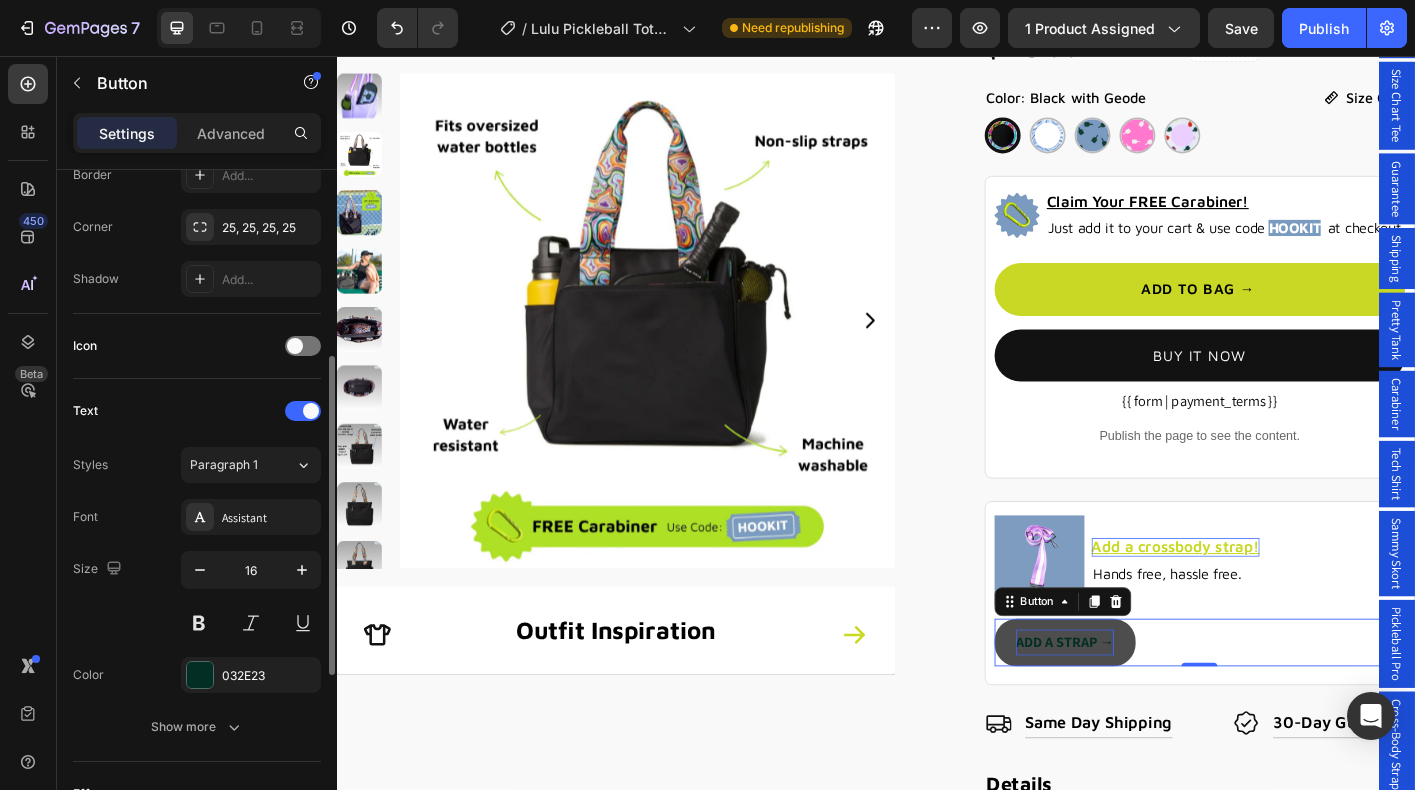 scroll, scrollTop: 426, scrollLeft: 0, axis: vertical 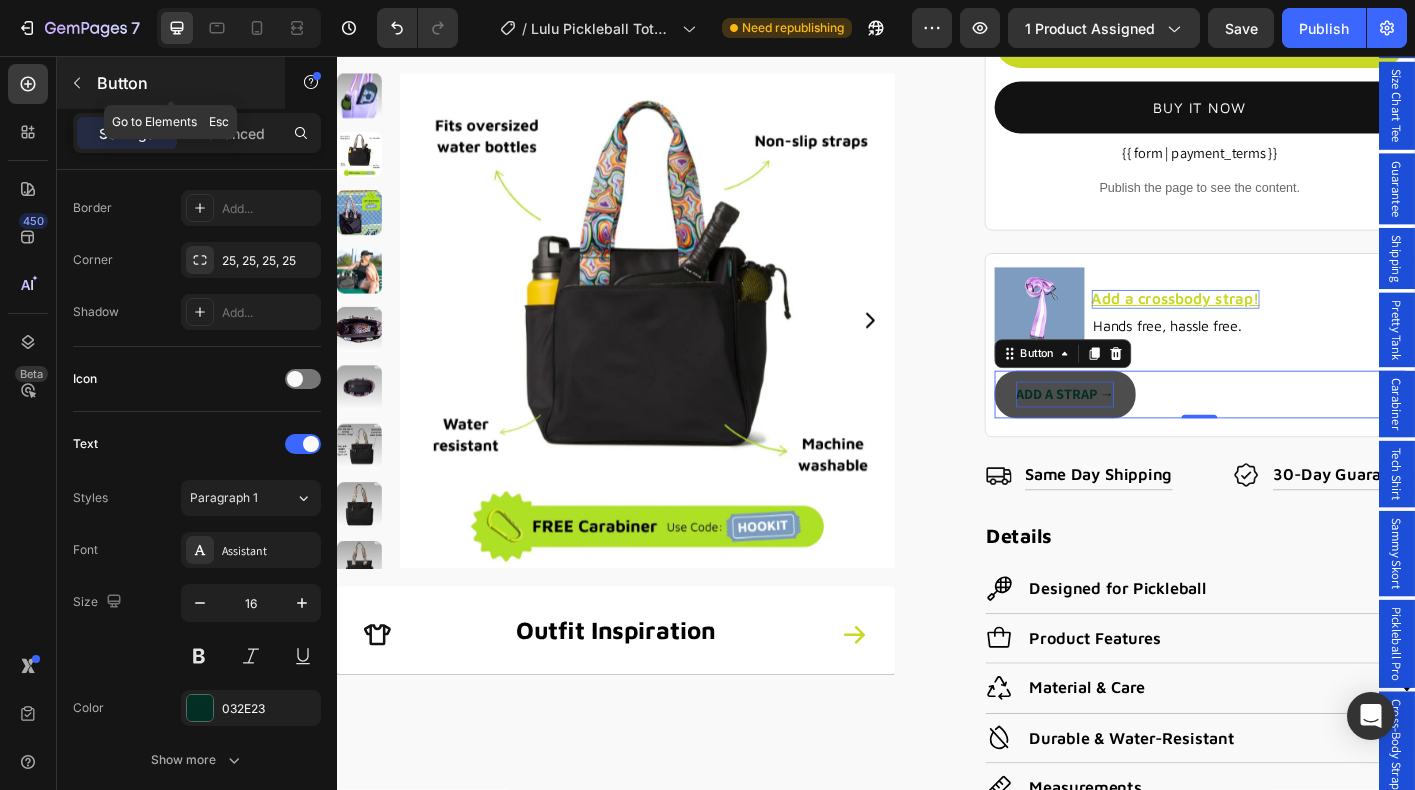 click 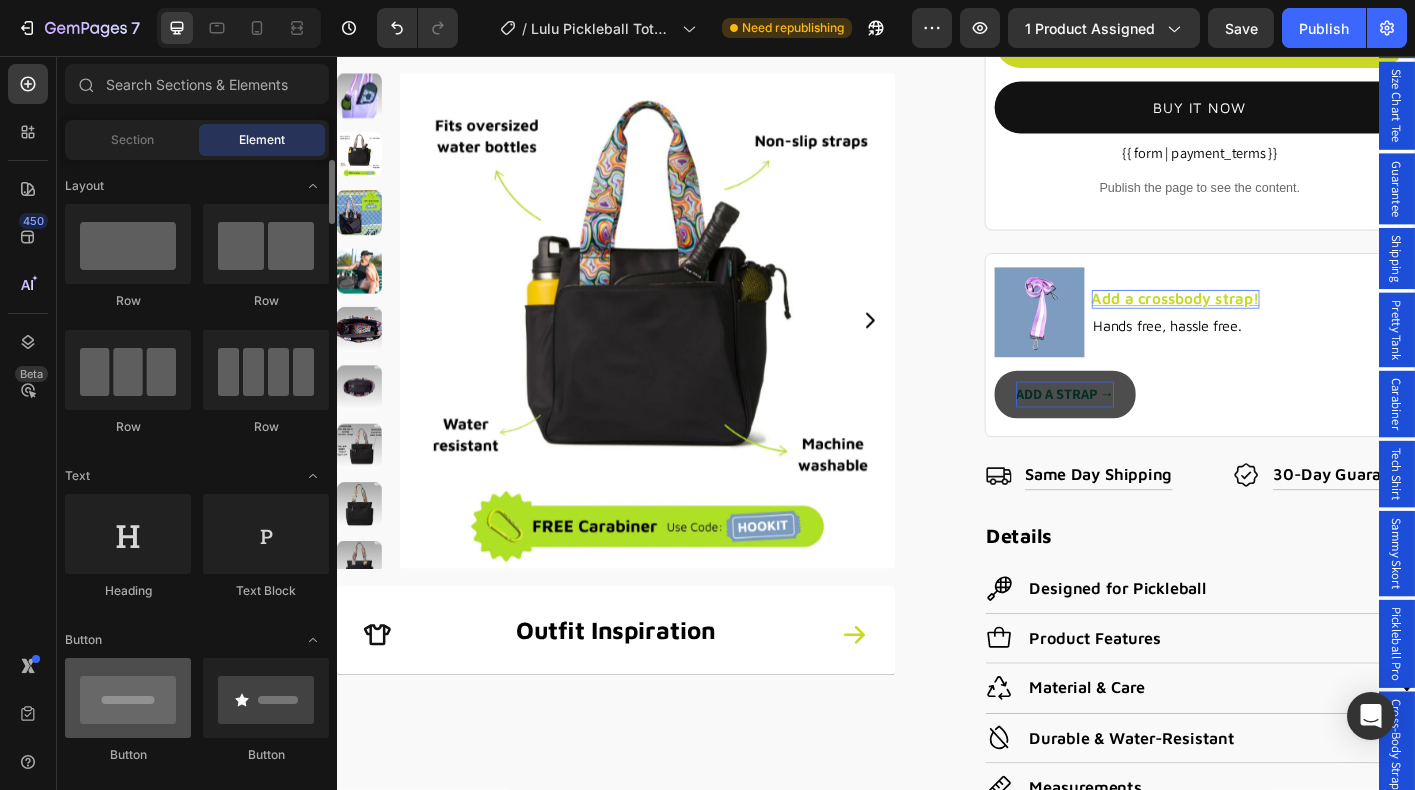 scroll, scrollTop: 0, scrollLeft: 0, axis: both 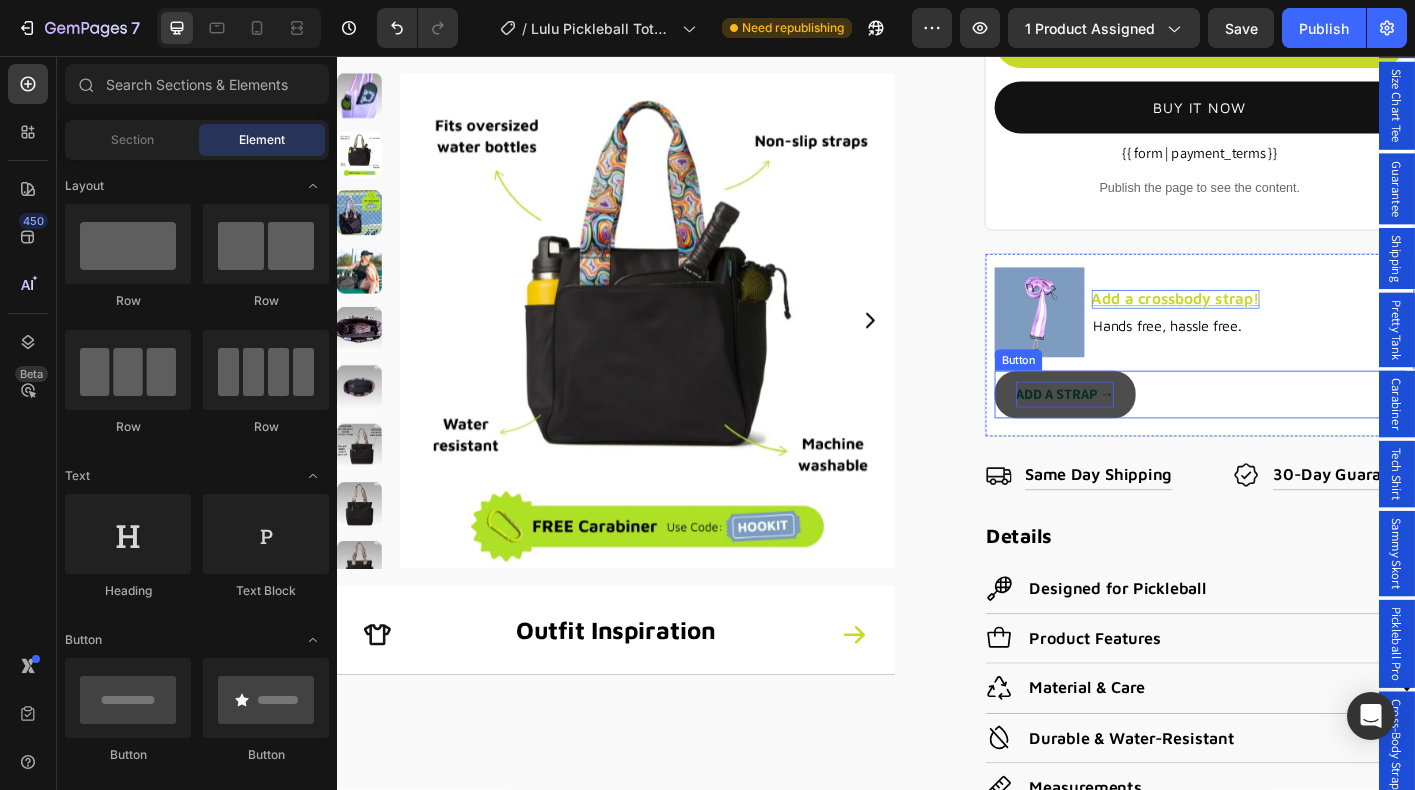 click on "ADD A STRAP →" at bounding box center (1147, 433) 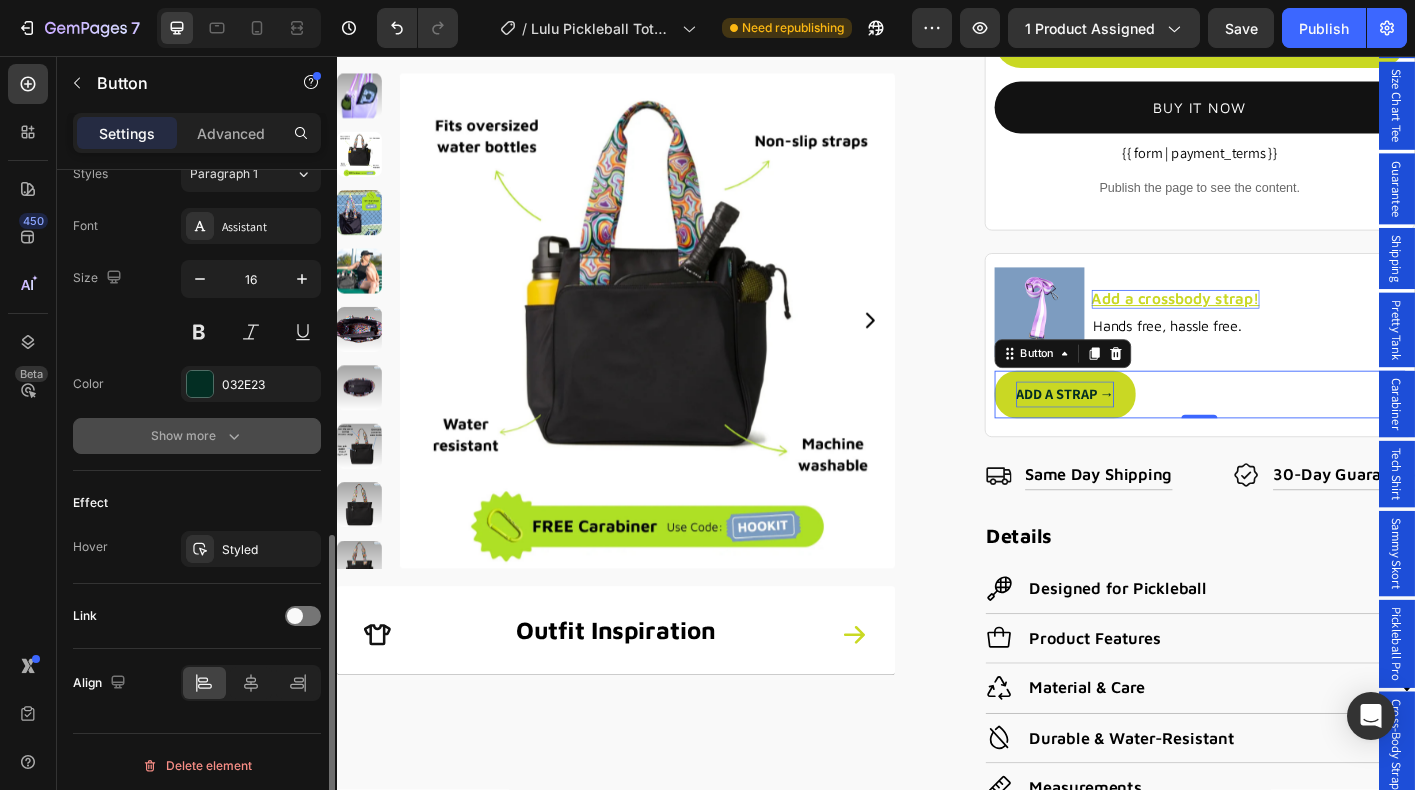 scroll, scrollTop: 757, scrollLeft: 0, axis: vertical 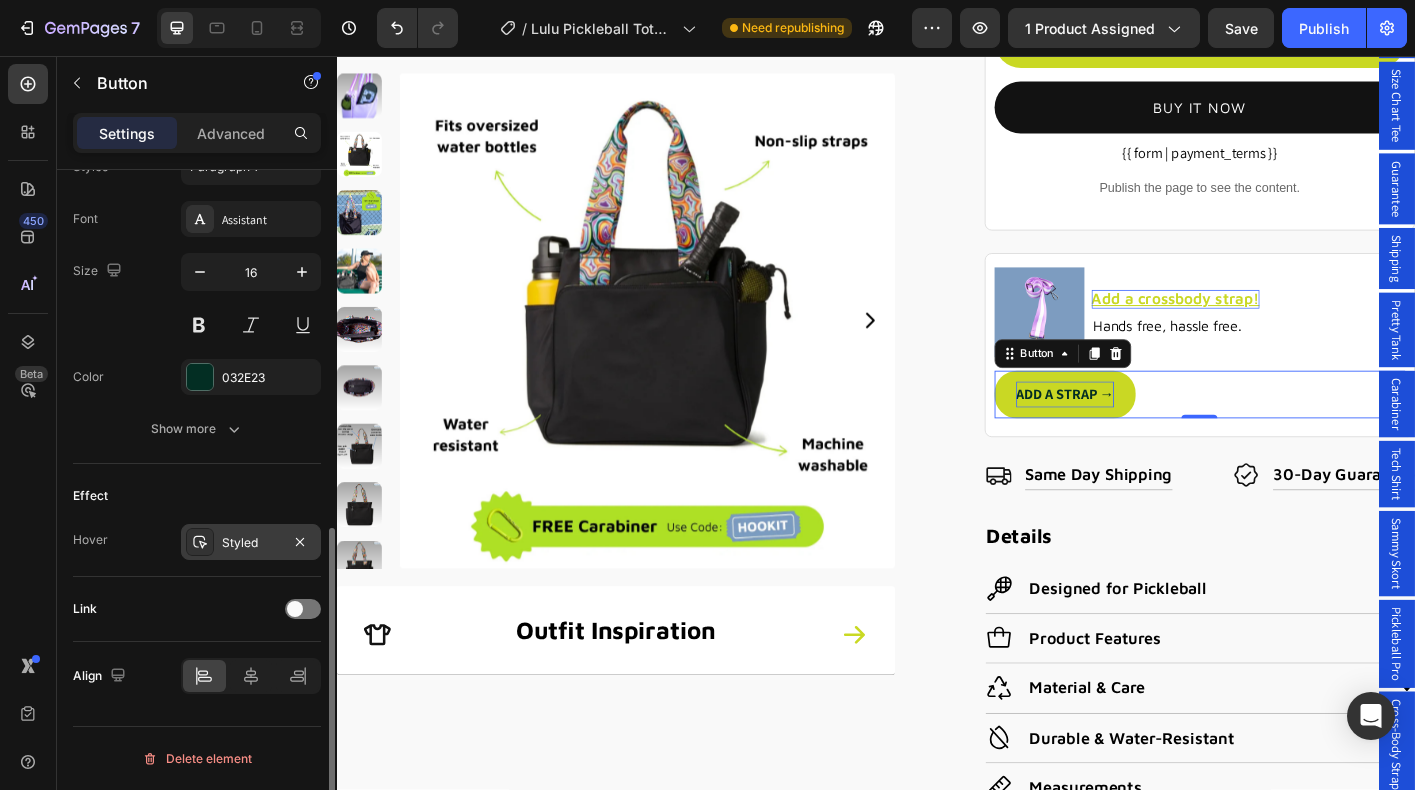 click on "Styled" at bounding box center [251, 543] 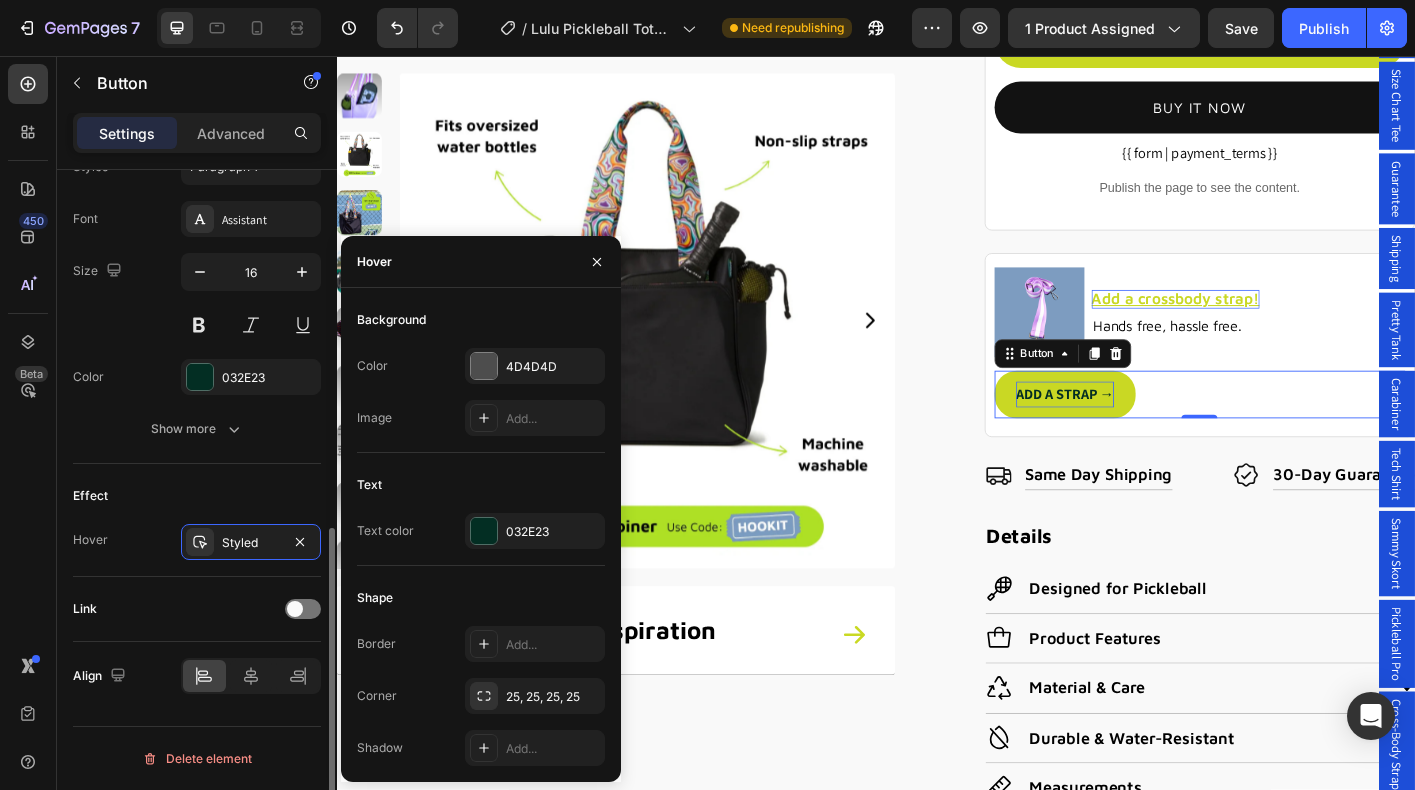 click on "Effect Hover Styled" 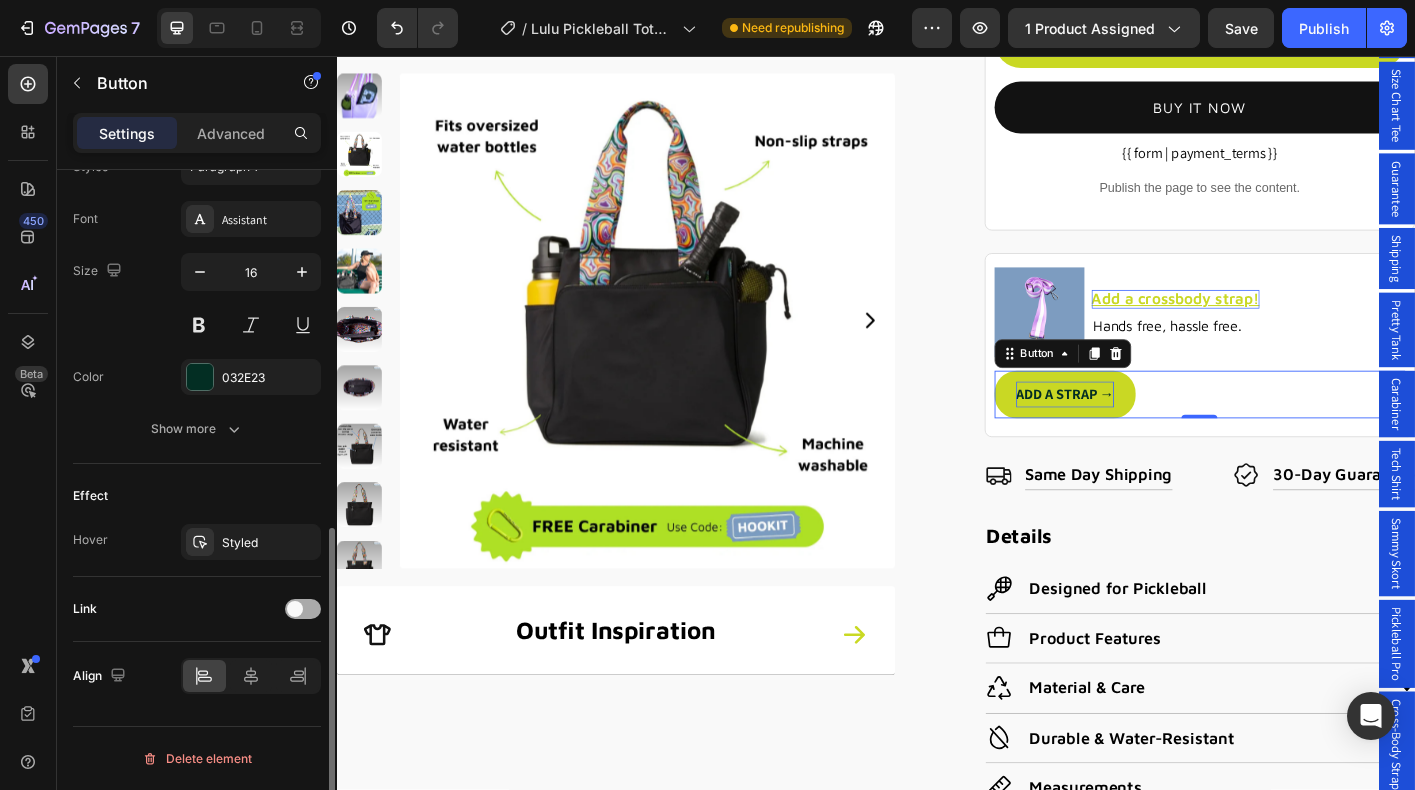 click at bounding box center [303, 609] 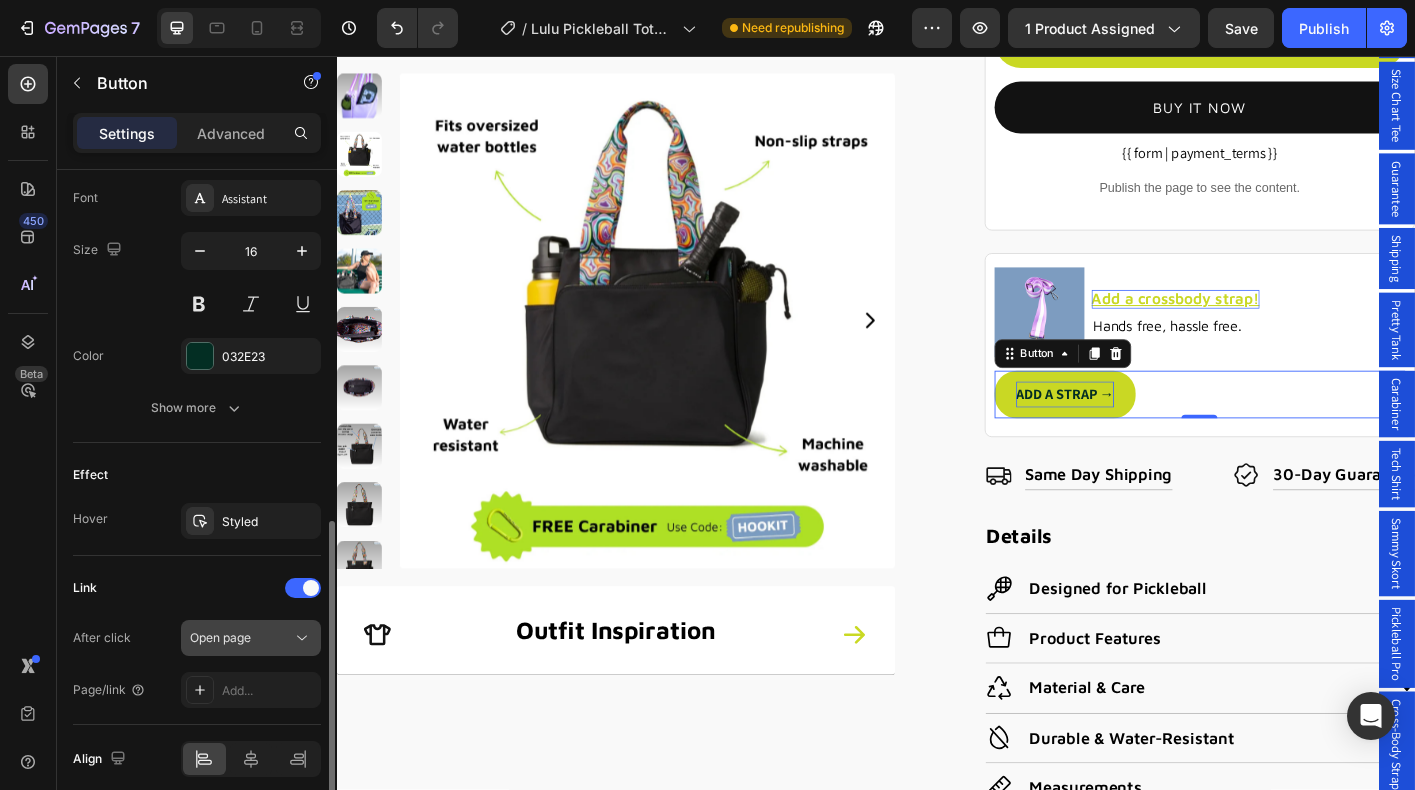 scroll, scrollTop: 785, scrollLeft: 0, axis: vertical 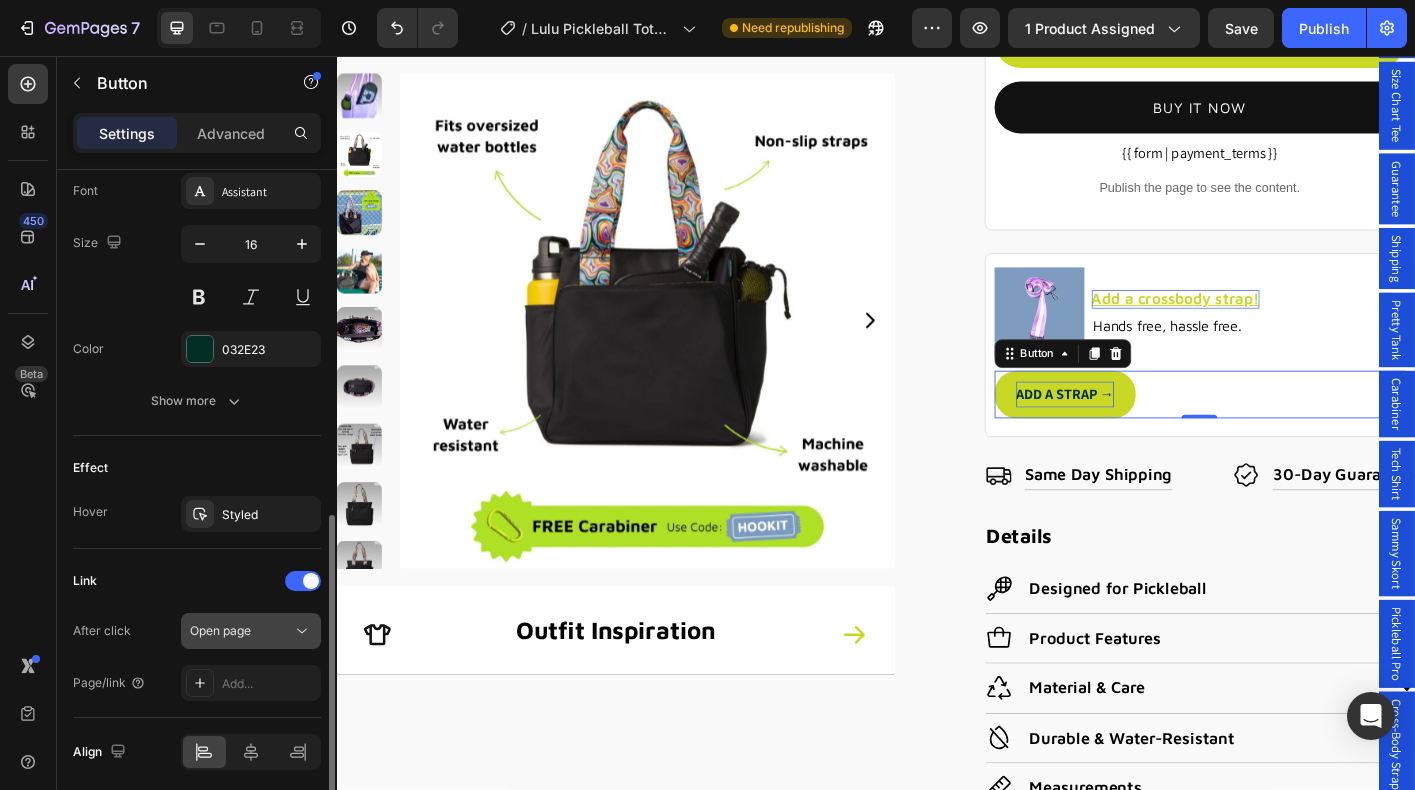 click on "Open page" at bounding box center (241, 631) 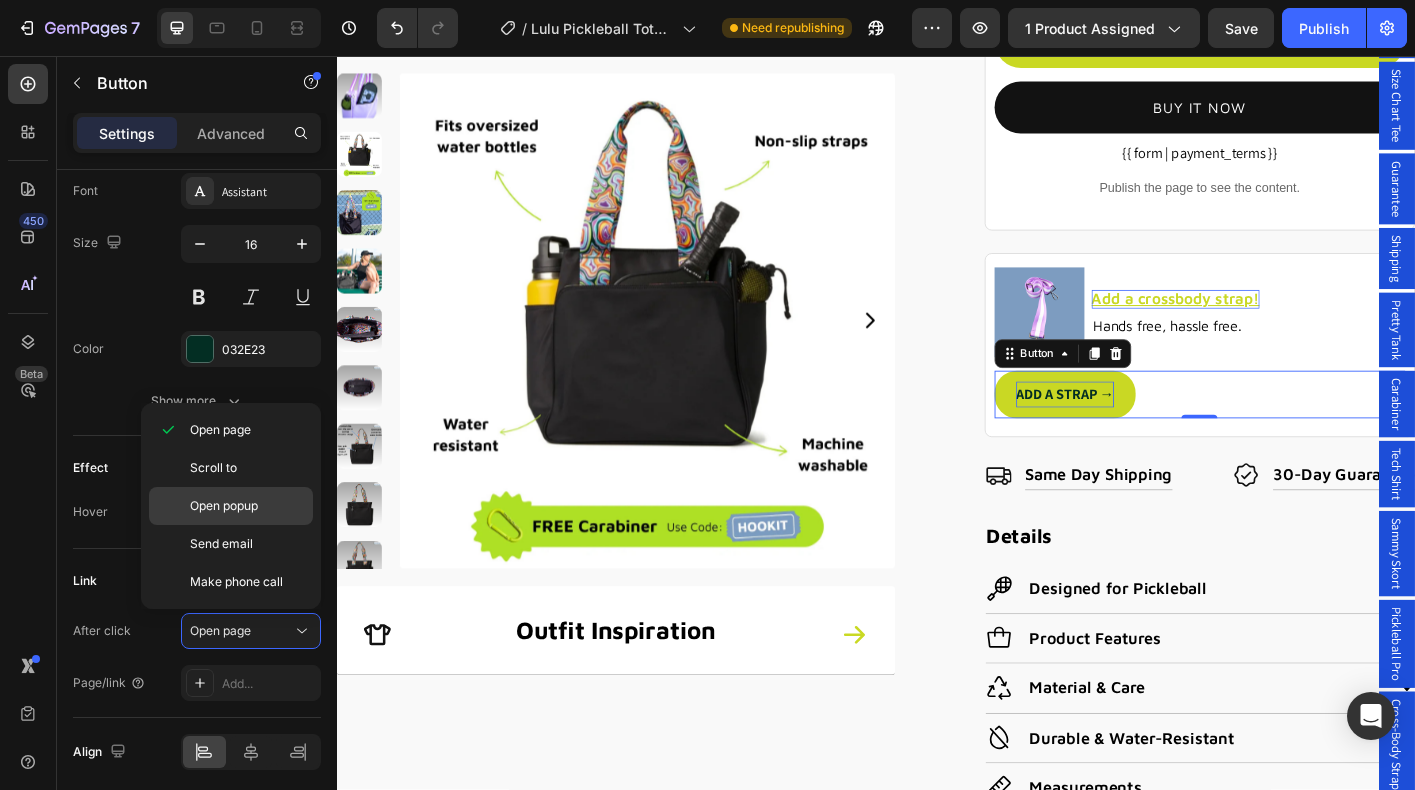 click on "Open popup" at bounding box center (247, 506) 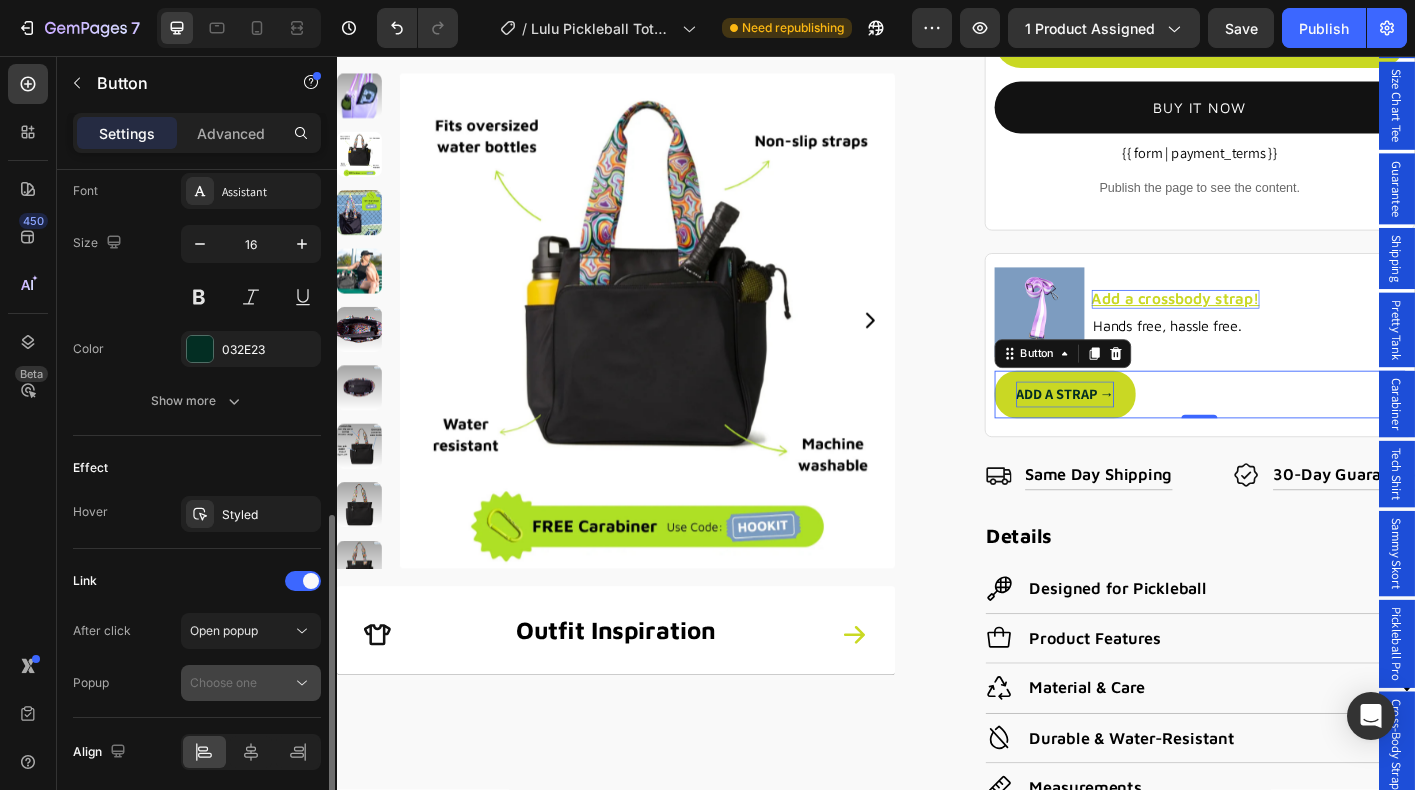 click on "Choose one" at bounding box center [241, 683] 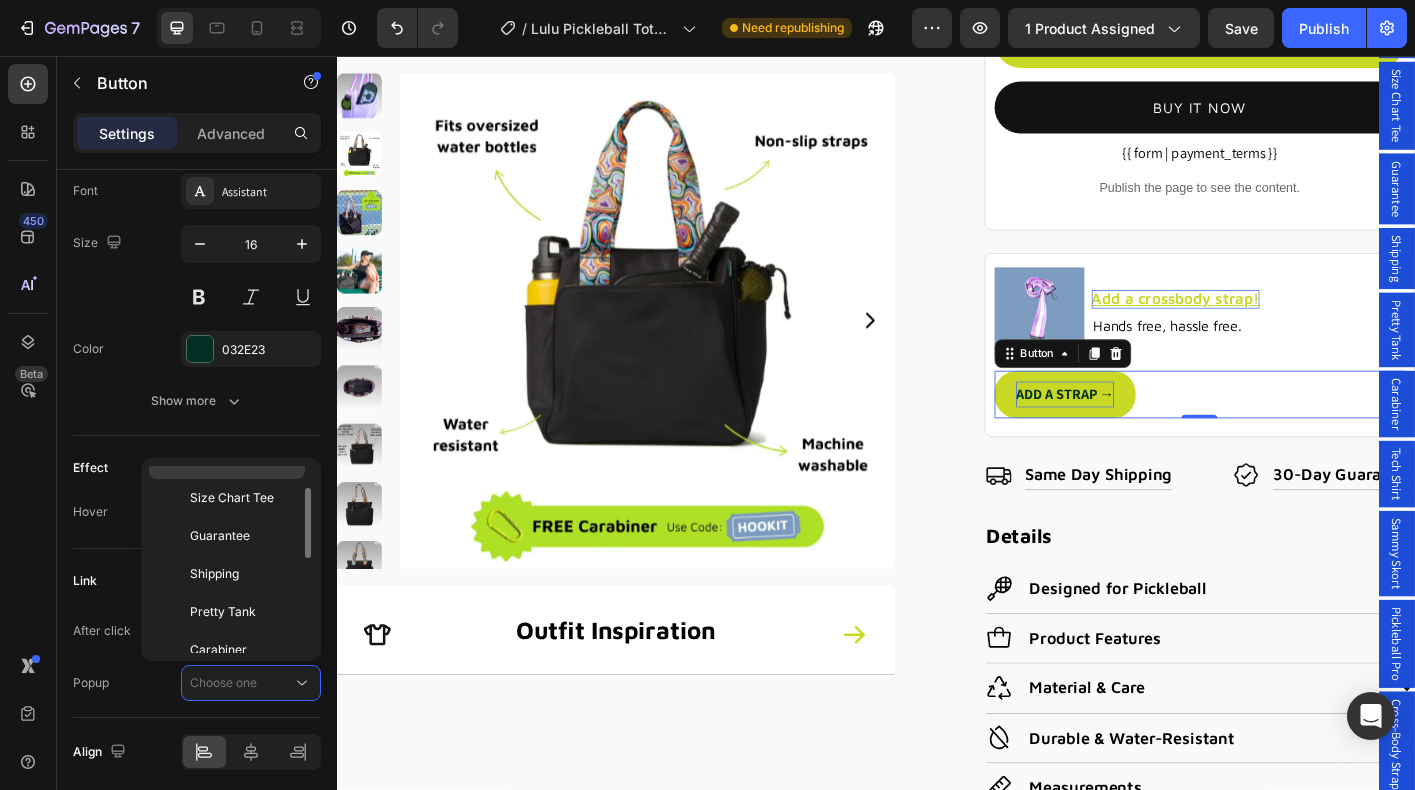 scroll, scrollTop: 307, scrollLeft: 0, axis: vertical 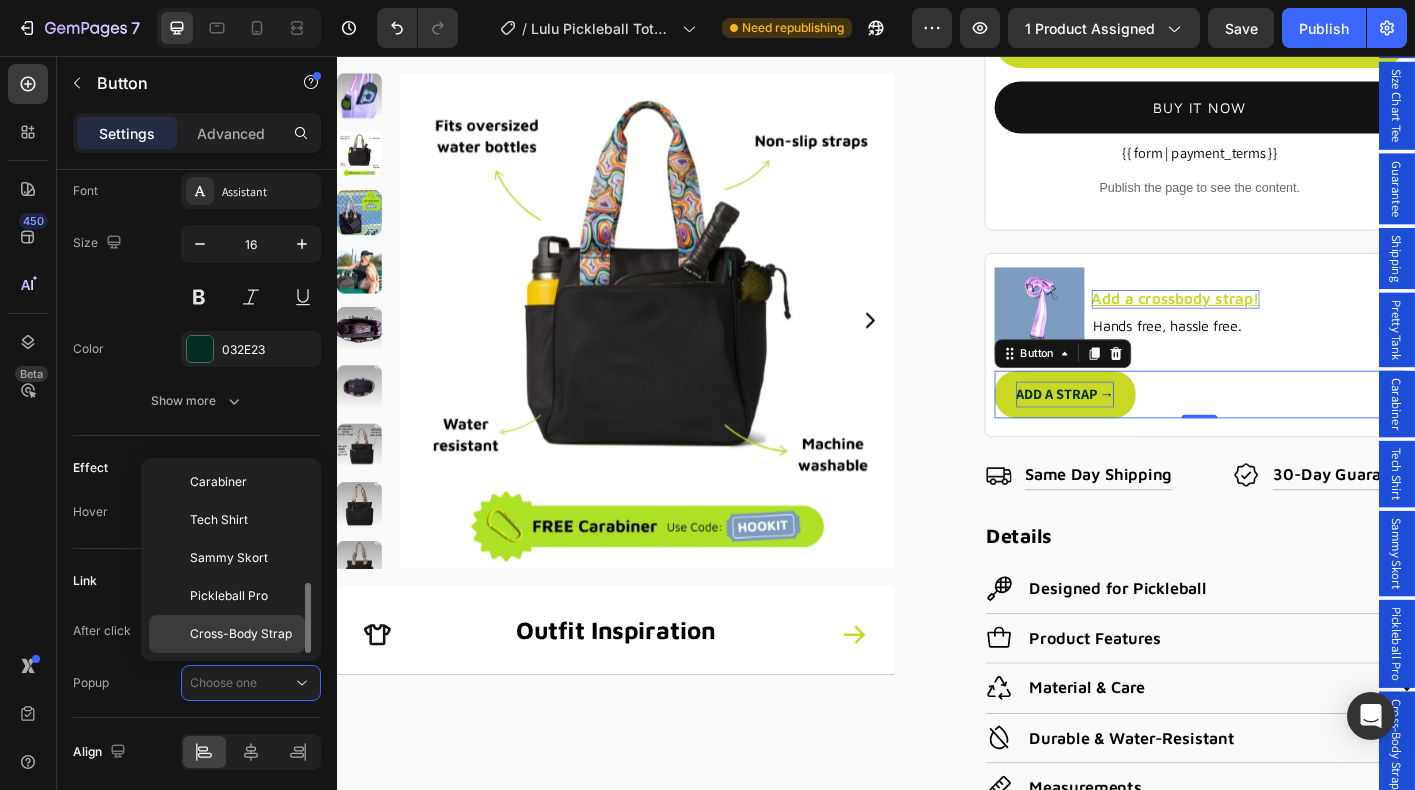 click on "Cross-Body Strap" at bounding box center (241, 634) 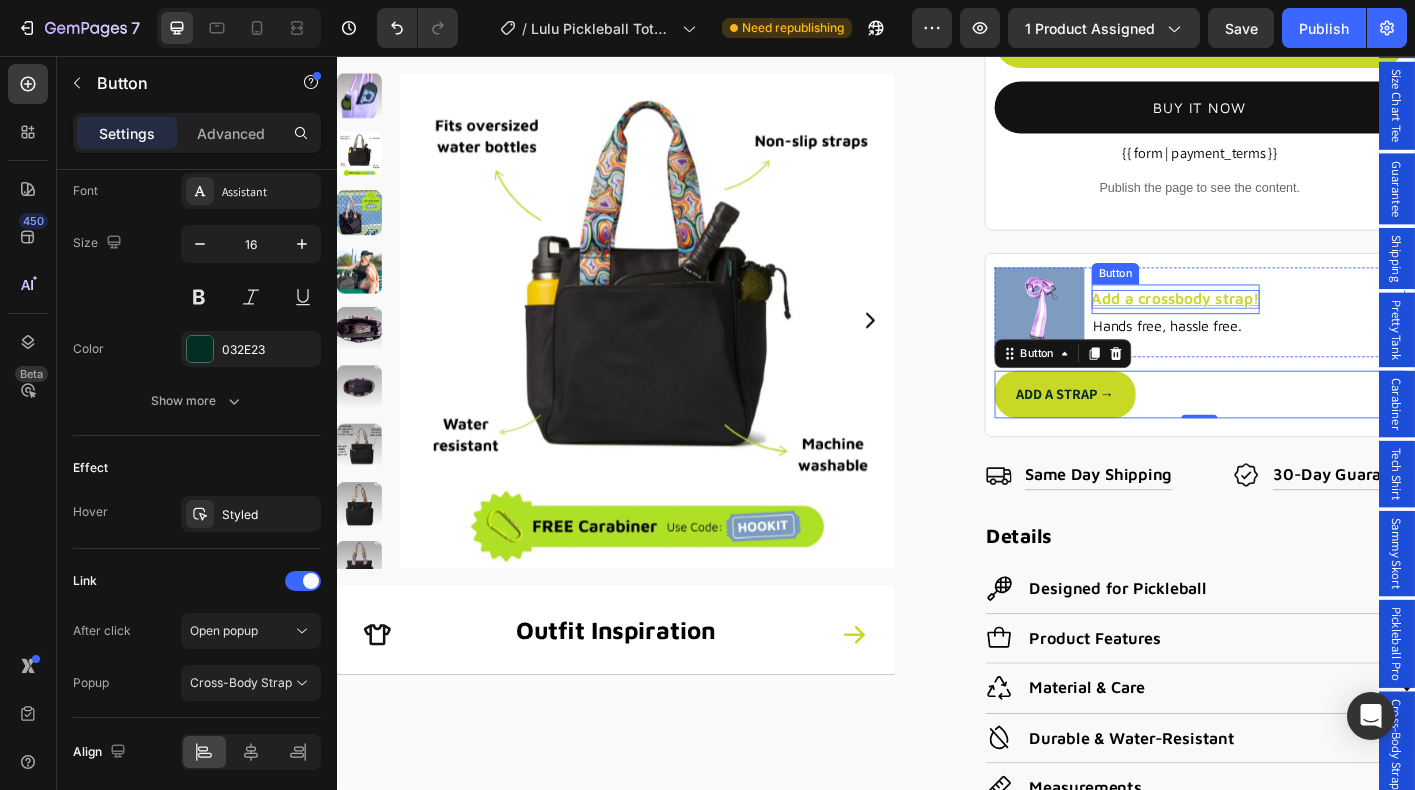 click on "Add a crossbody strap!" at bounding box center (1270, 327) 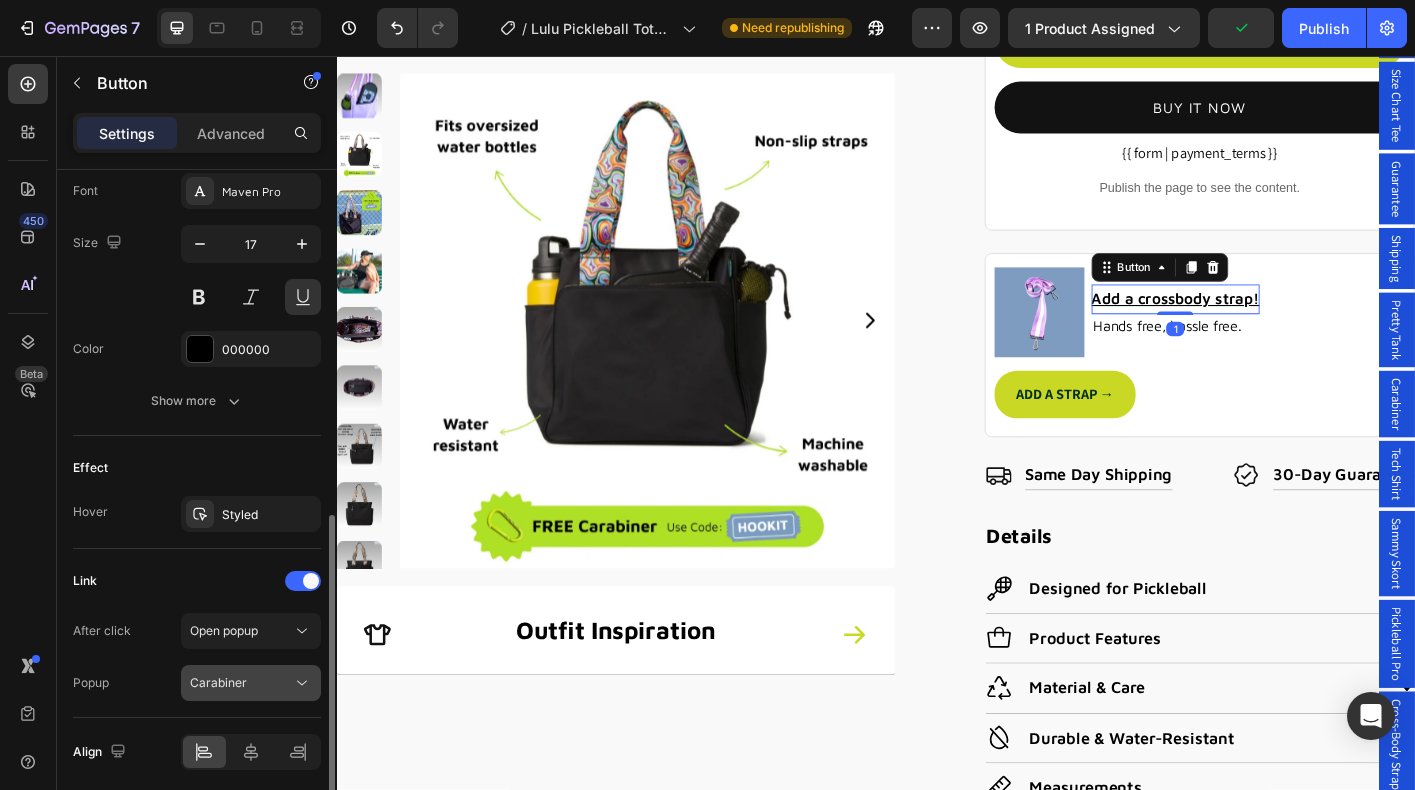 click on "Carabiner" at bounding box center [241, 683] 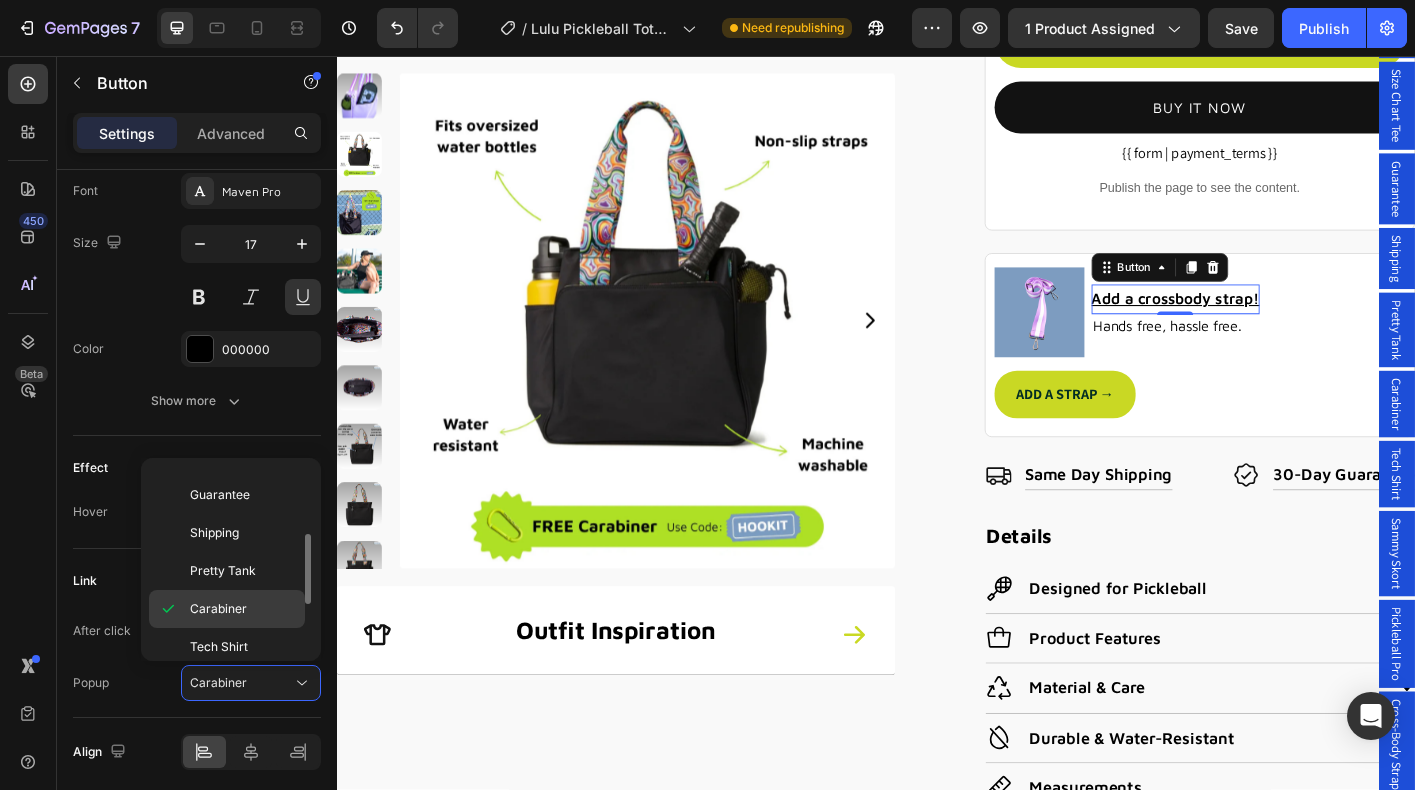 scroll, scrollTop: 307, scrollLeft: 0, axis: vertical 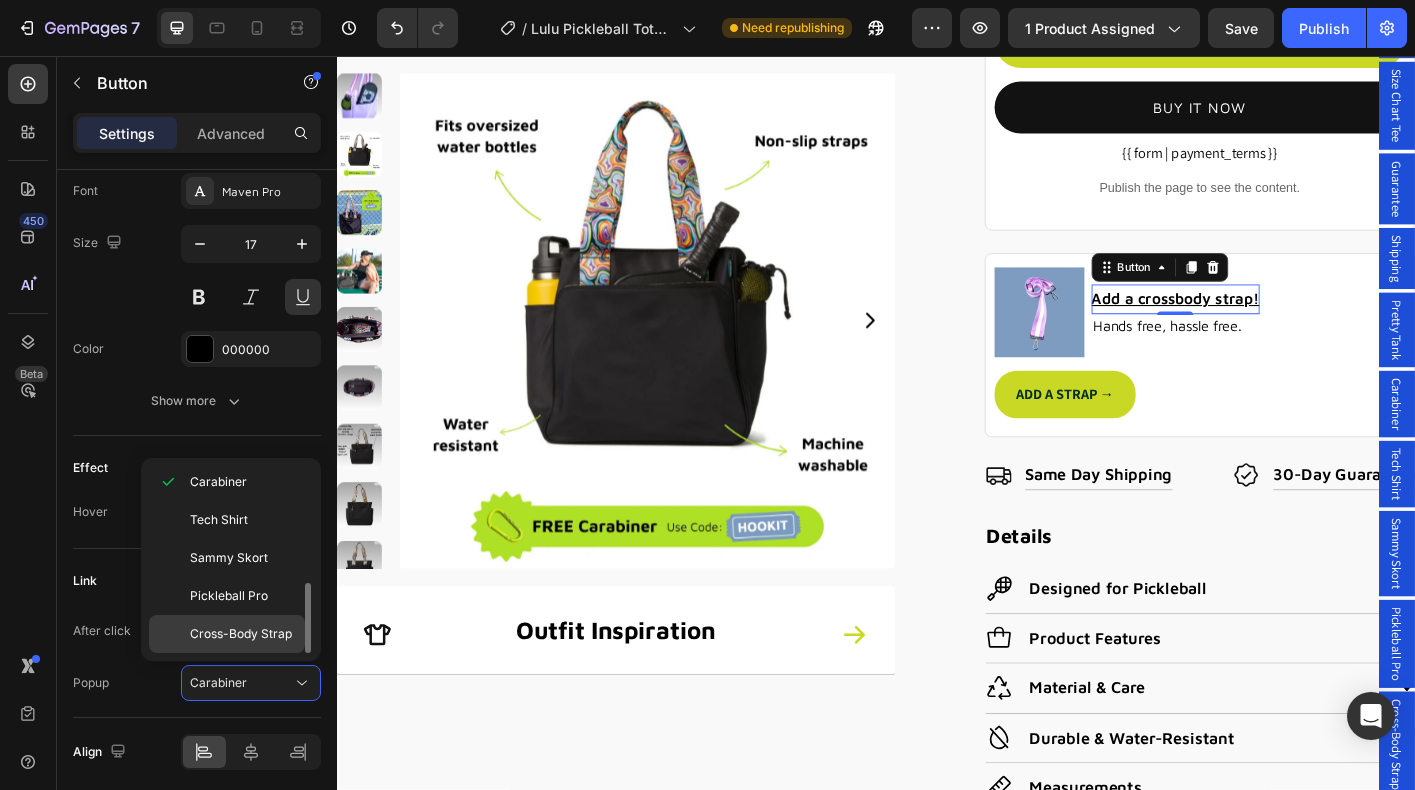 click on "Cross-Body Strap" at bounding box center (241, 634) 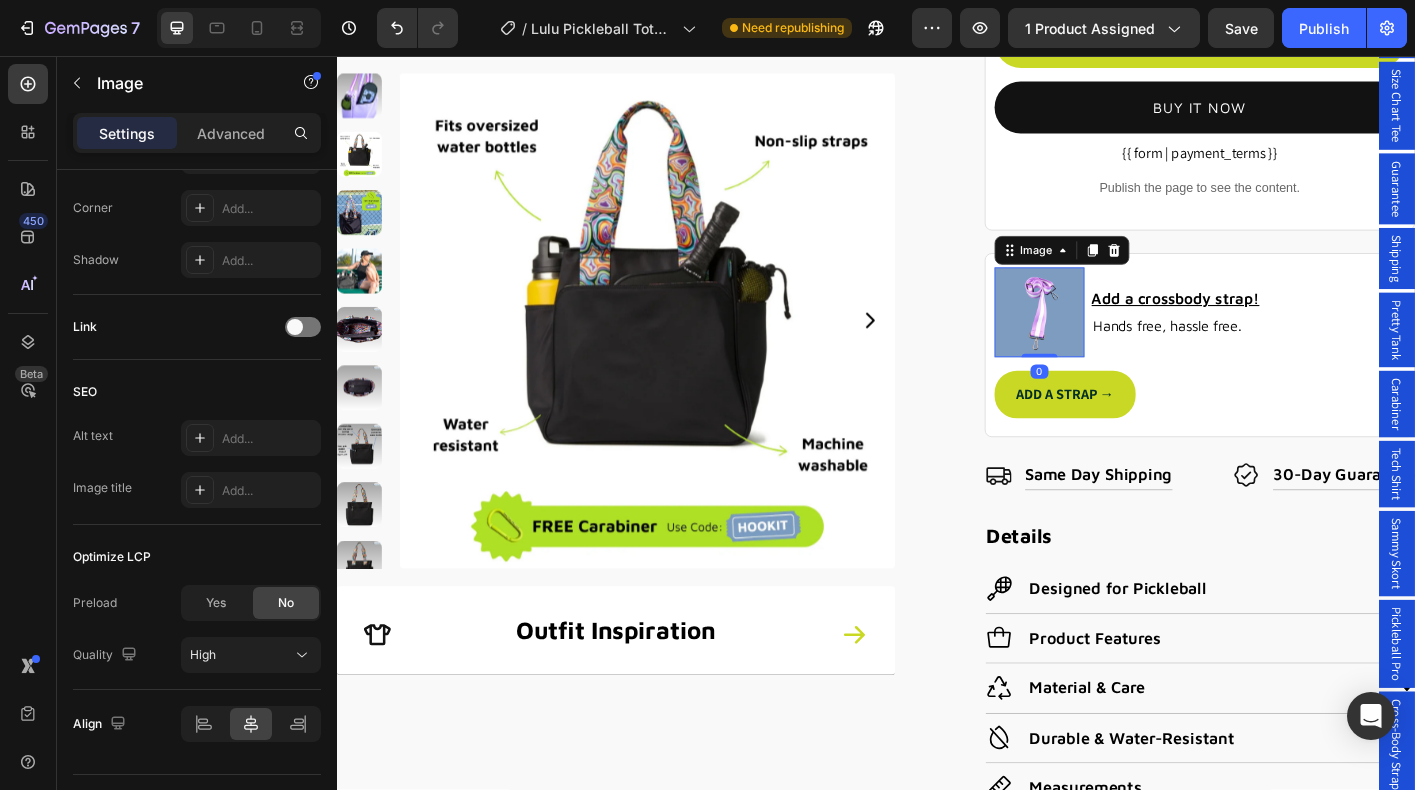 click at bounding box center [1119, 342] 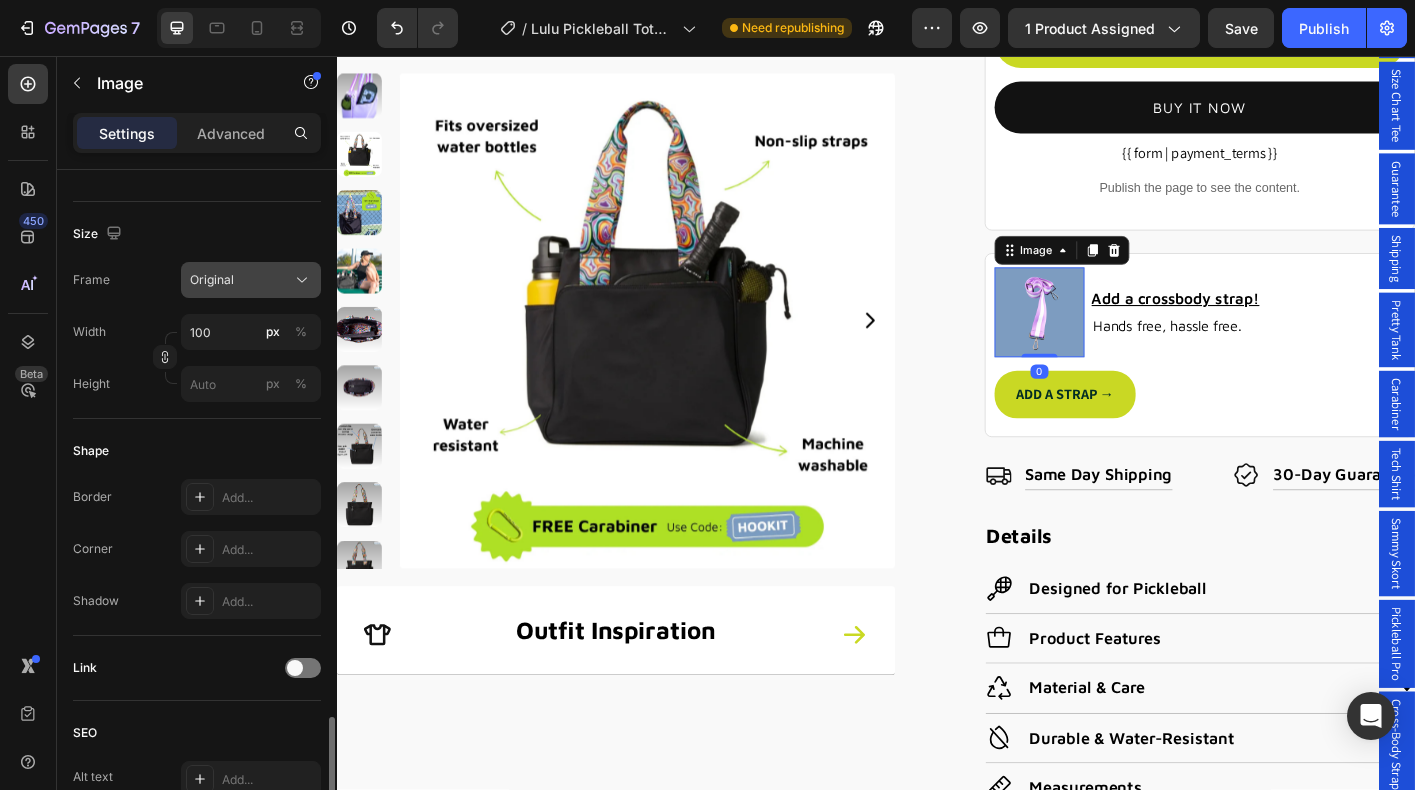 scroll, scrollTop: 684, scrollLeft: 0, axis: vertical 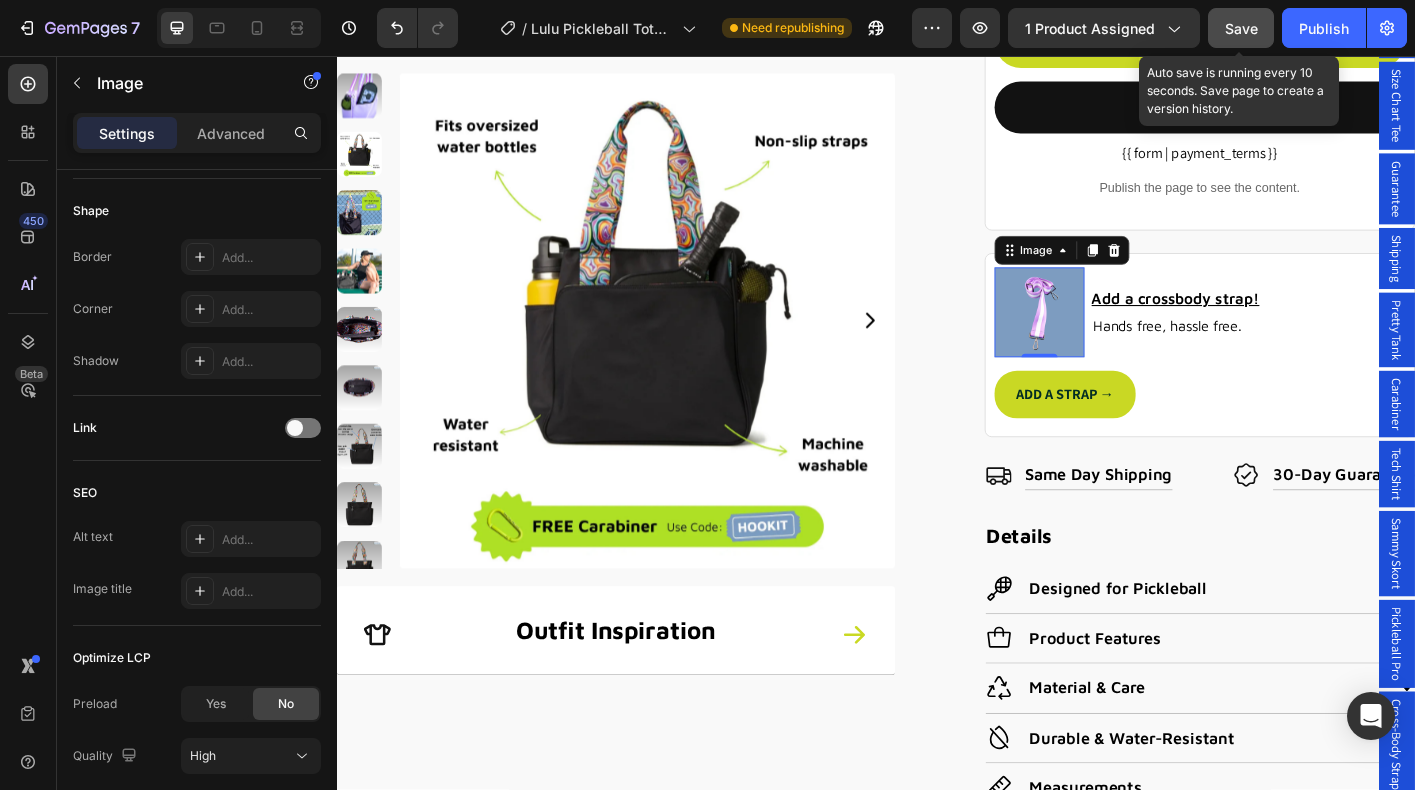 click on "Save" at bounding box center (1241, 28) 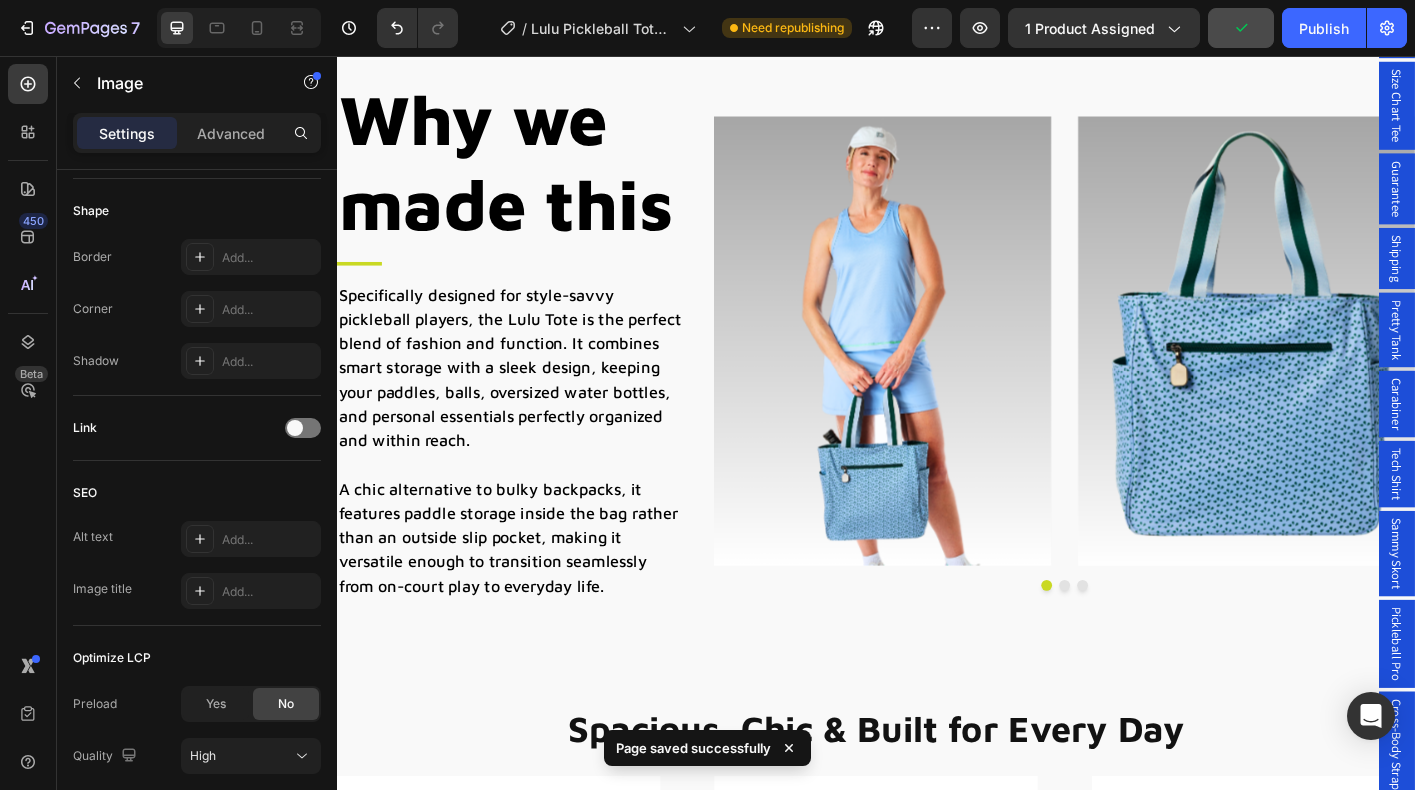 scroll, scrollTop: 1760, scrollLeft: 0, axis: vertical 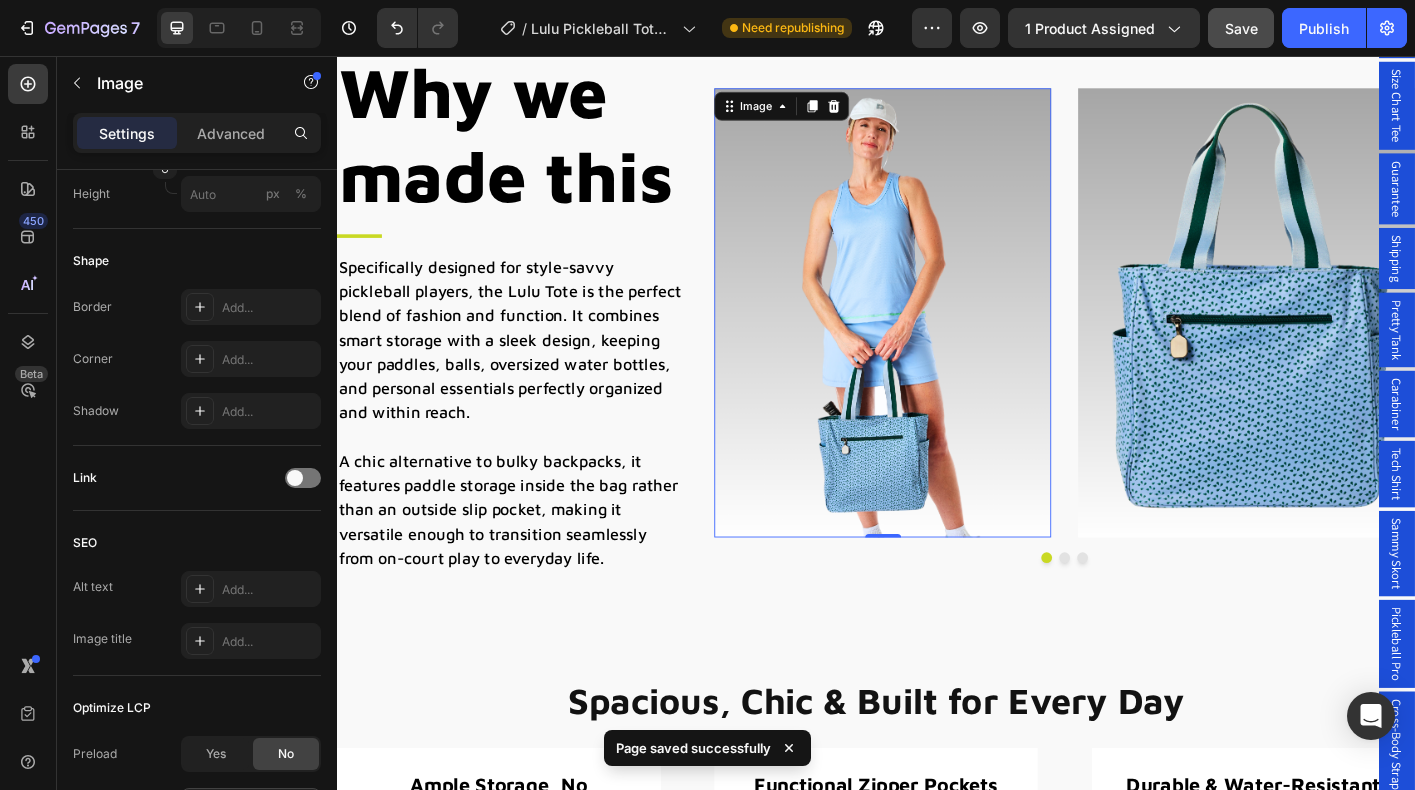 click at bounding box center (944, 343) 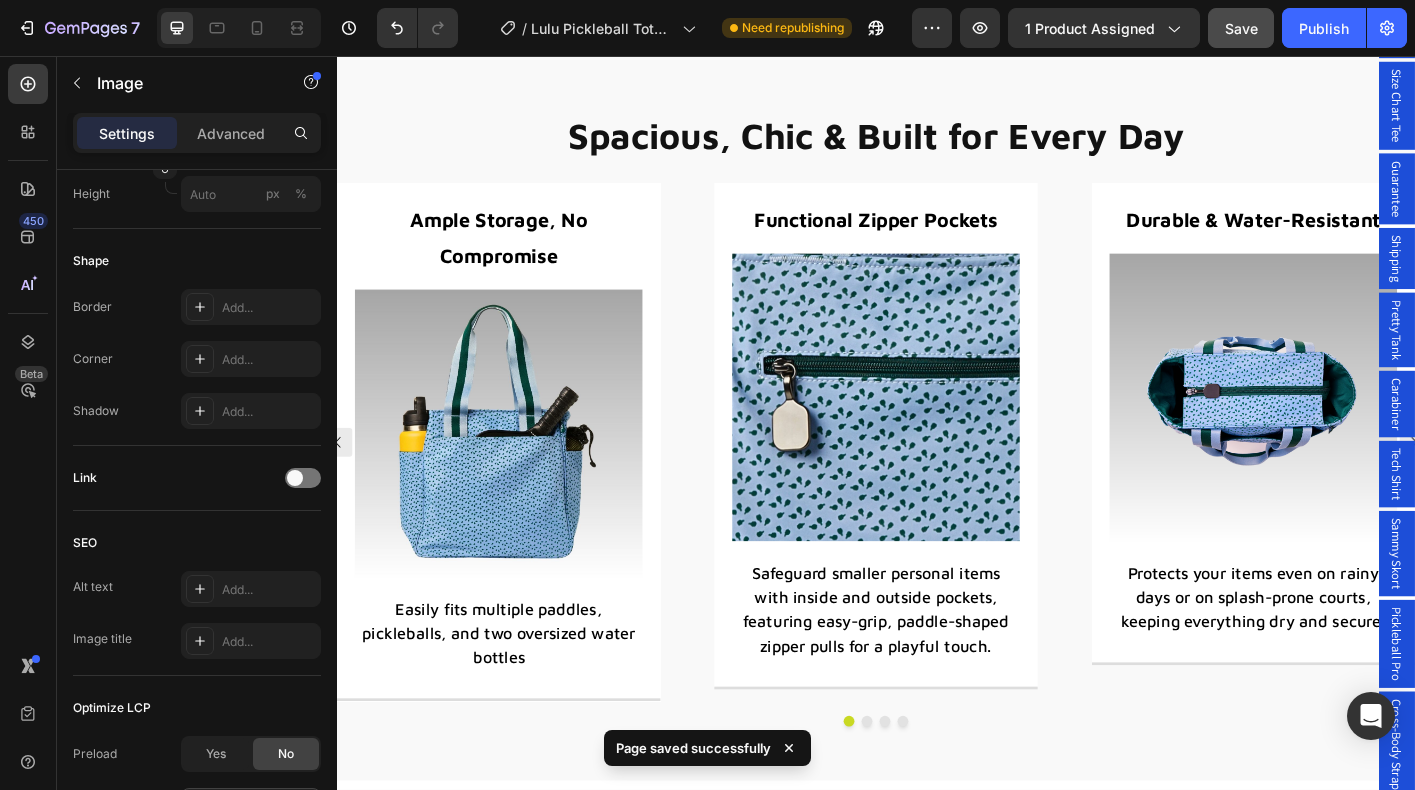 scroll, scrollTop: 2471, scrollLeft: 0, axis: vertical 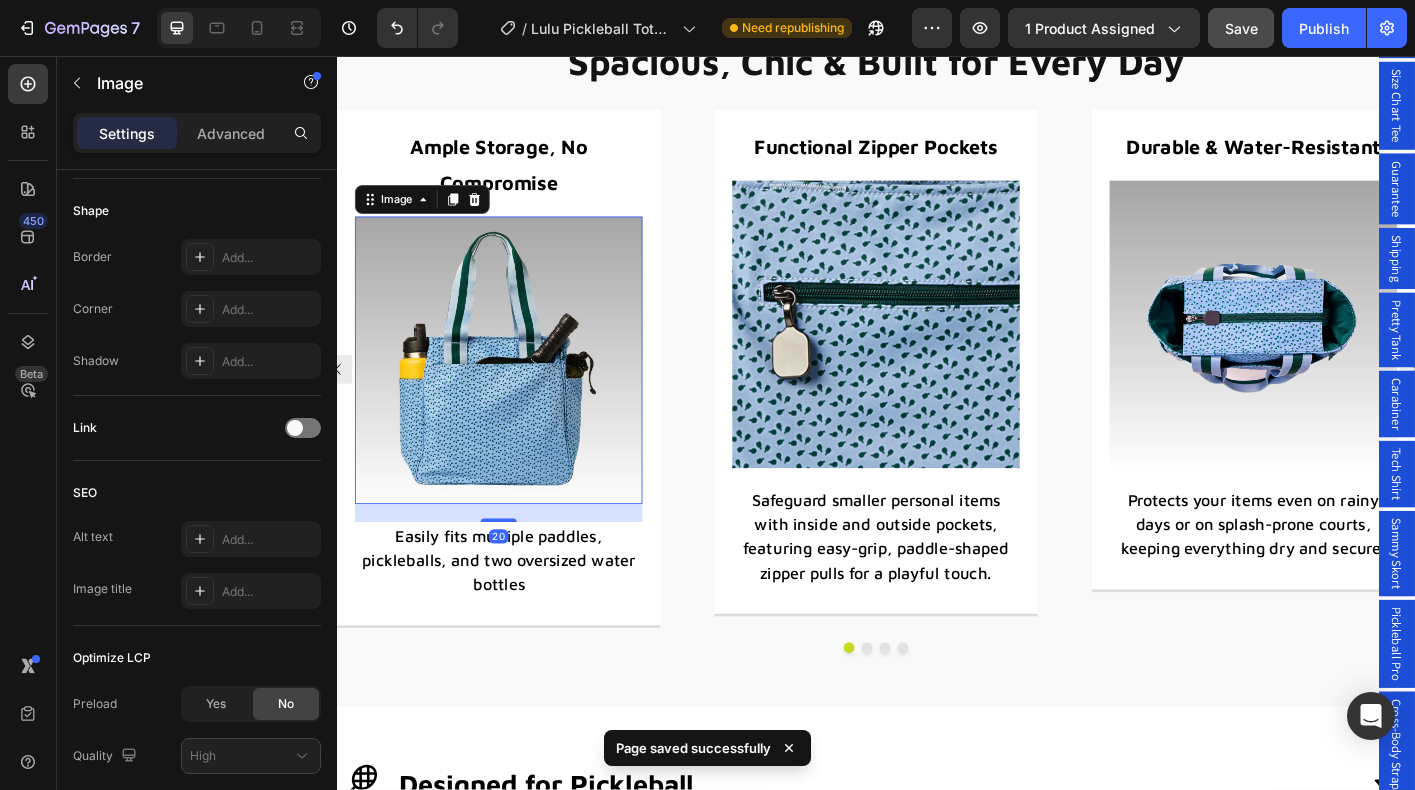 click at bounding box center [517, 395] 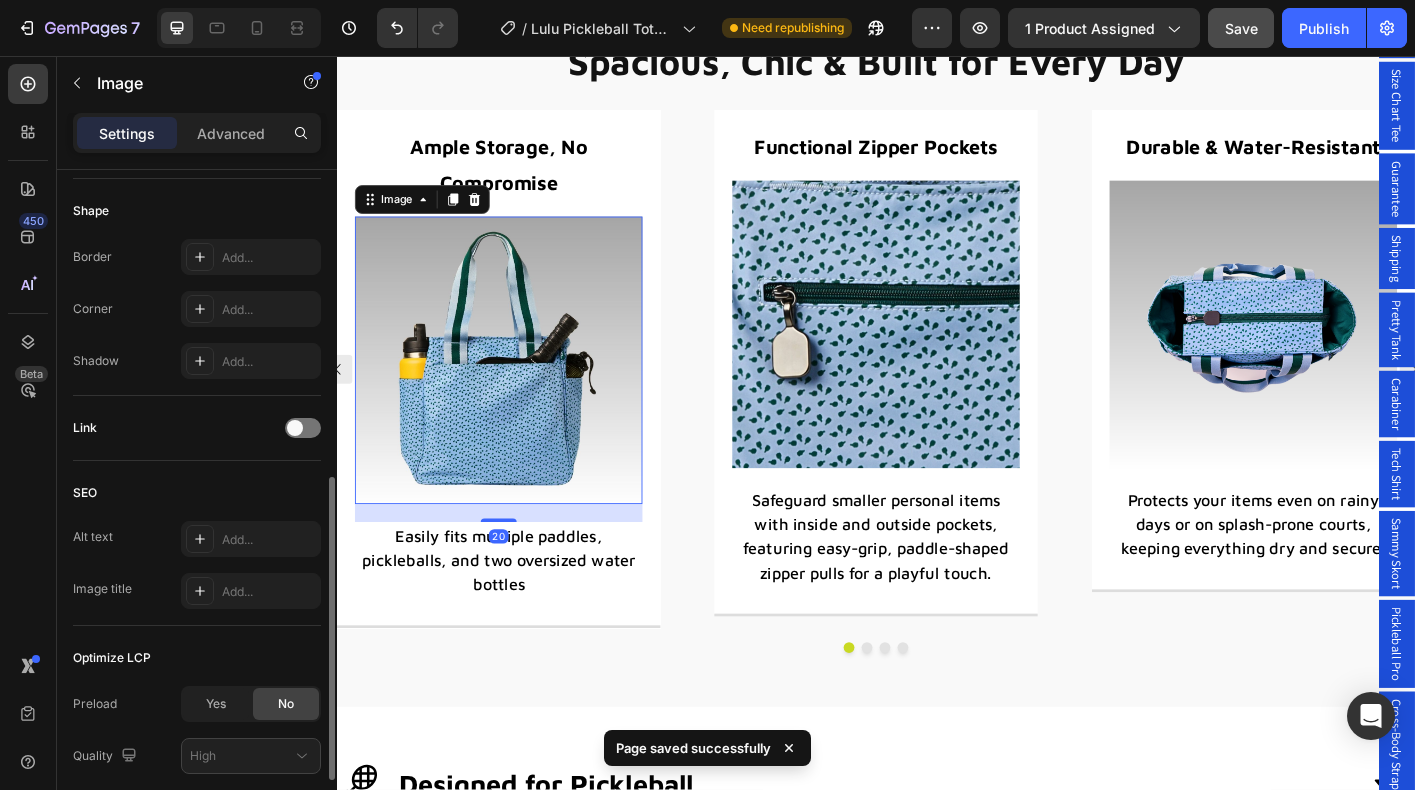 scroll, scrollTop: 833, scrollLeft: 0, axis: vertical 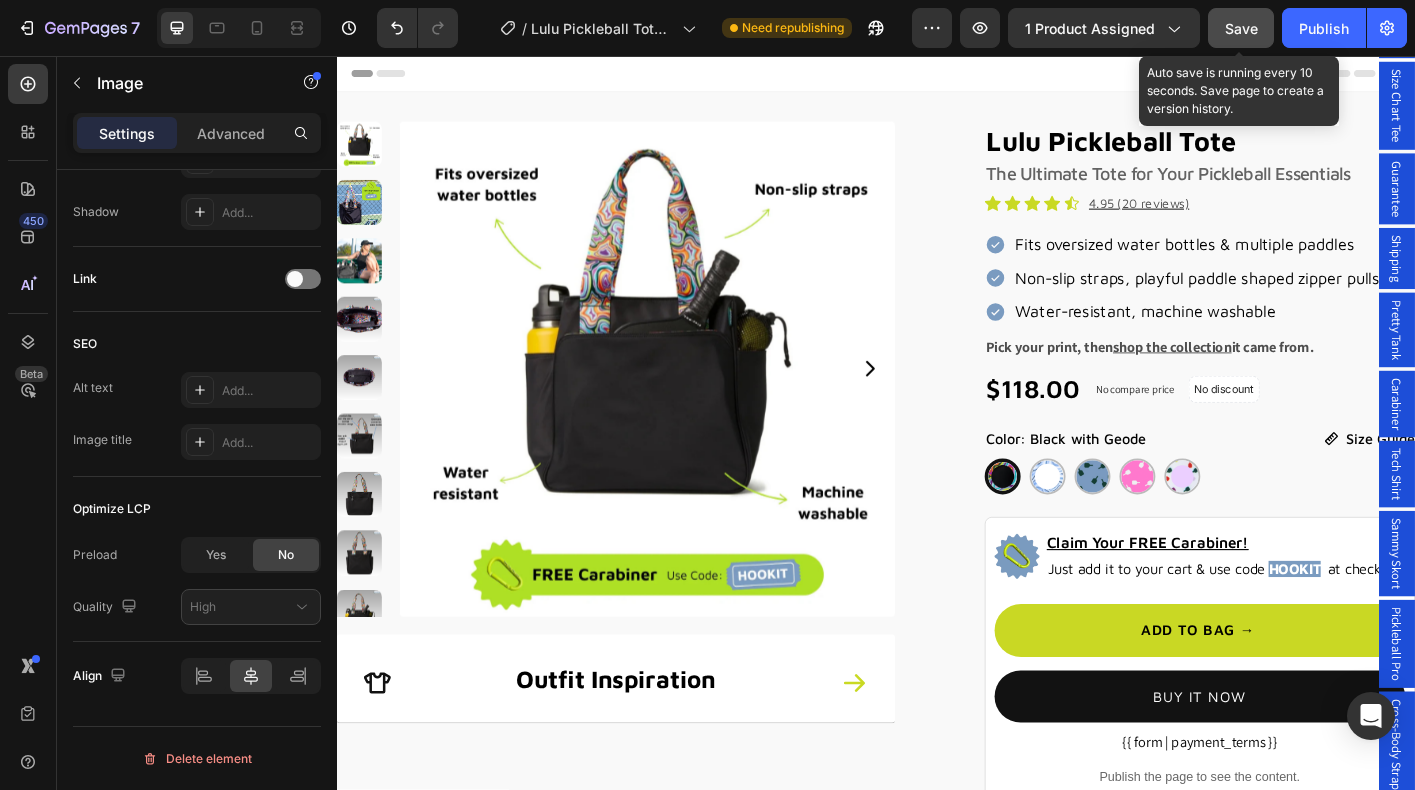 click on "Save" 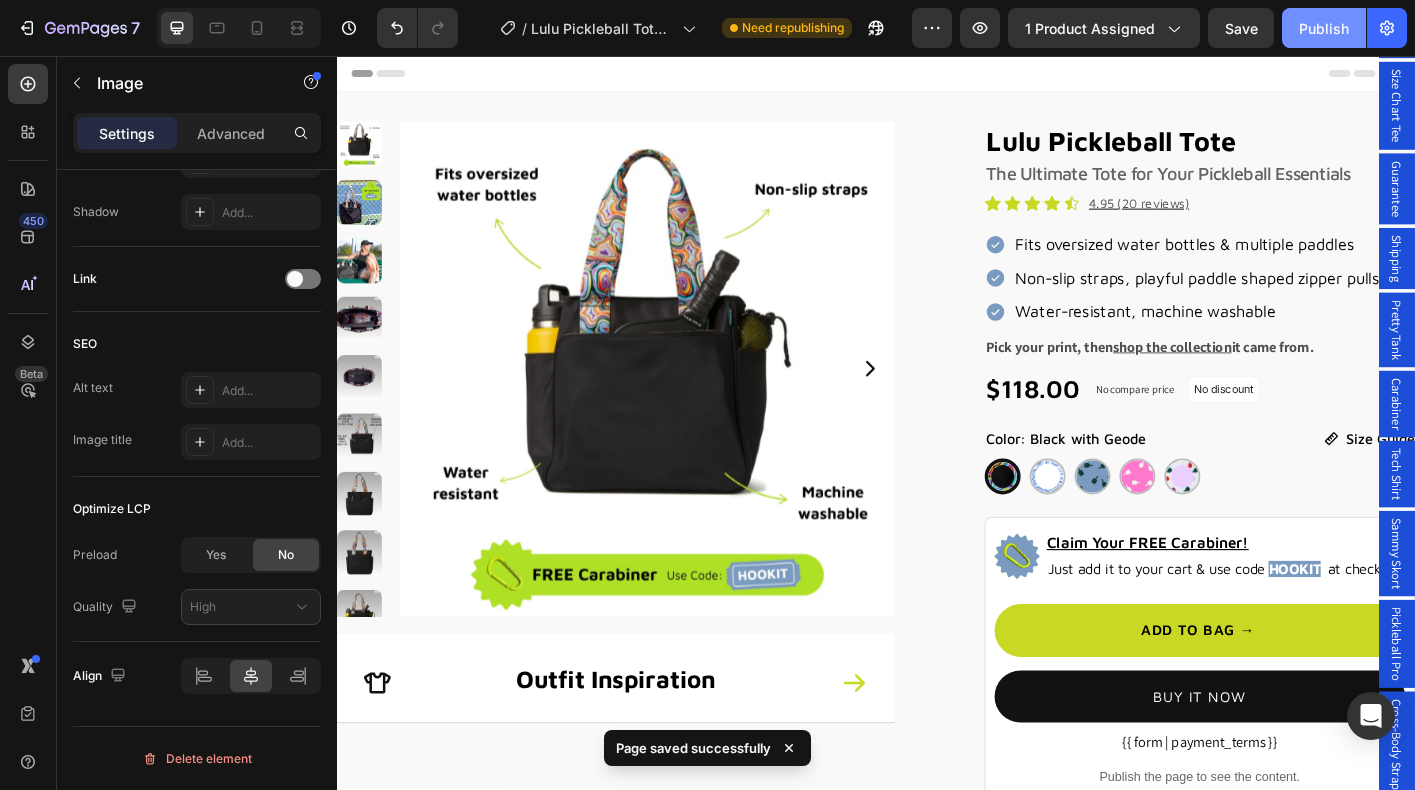 click on "Publish" at bounding box center [1324, 28] 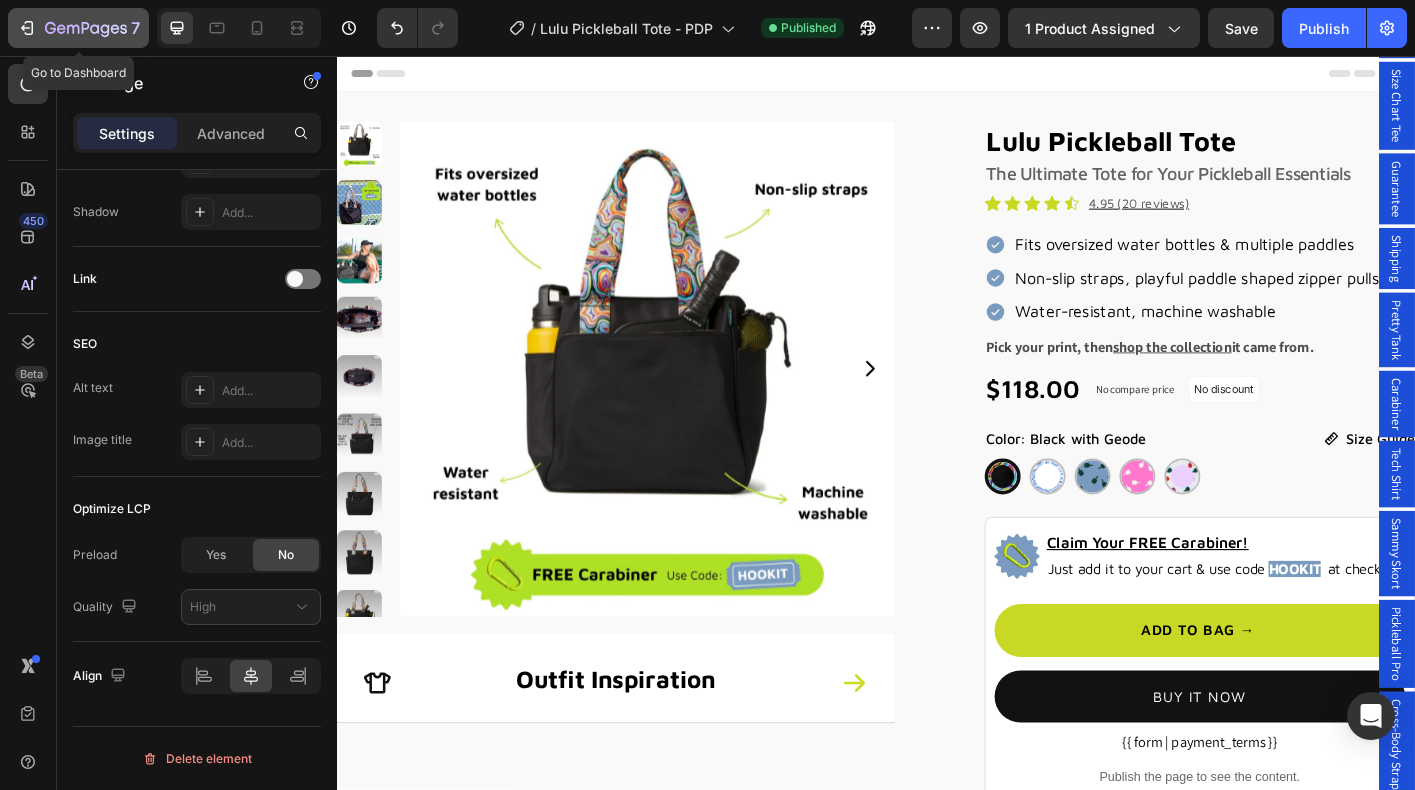 click 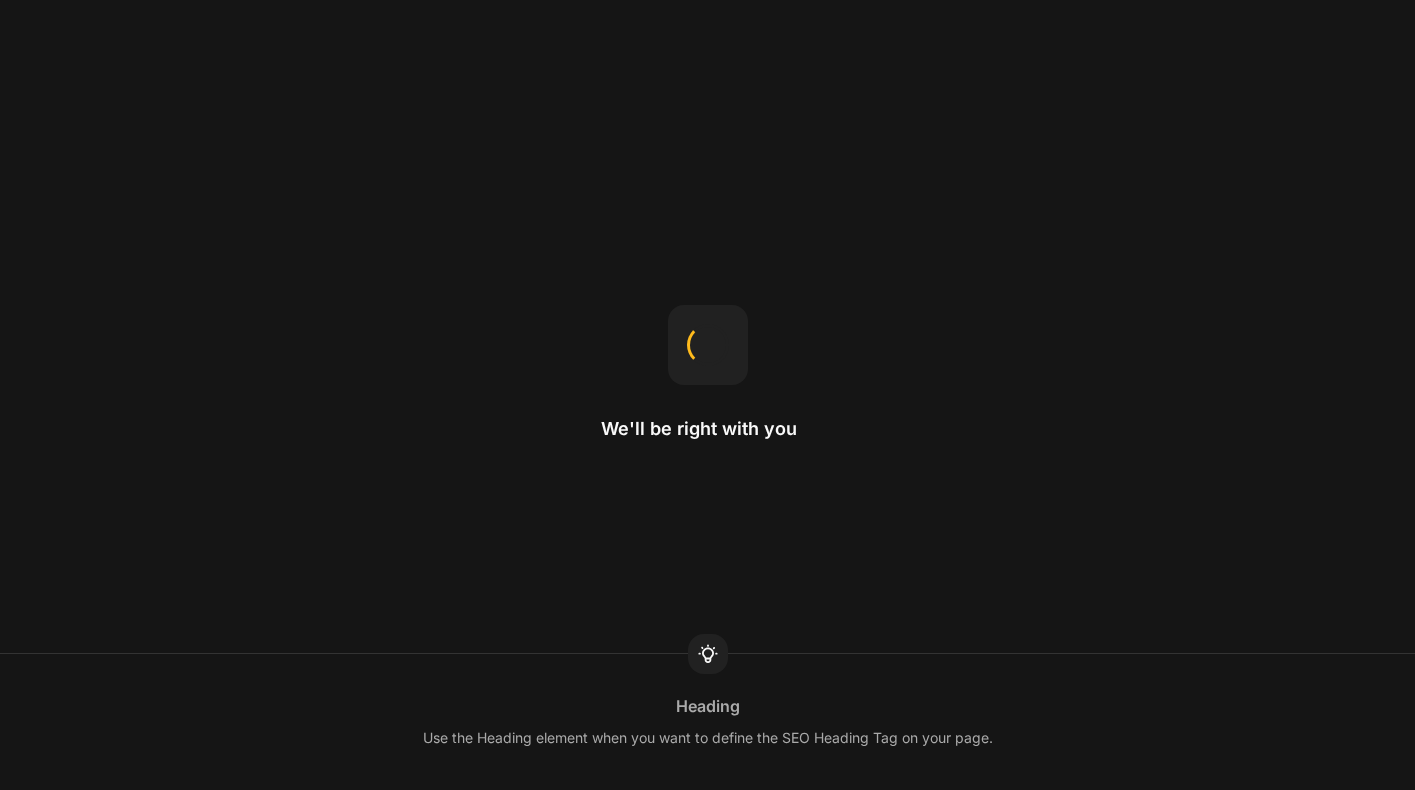 scroll, scrollTop: 0, scrollLeft: 0, axis: both 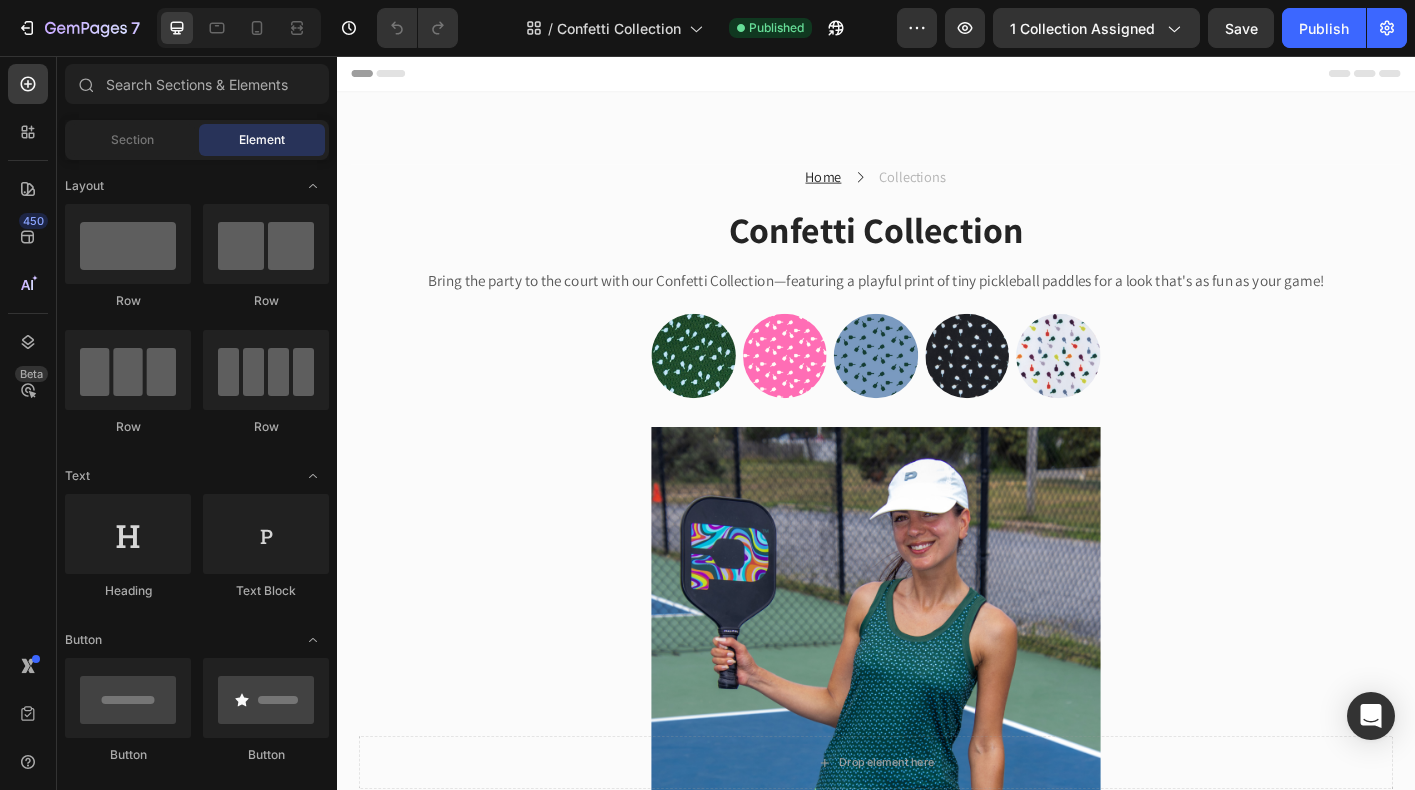 select on "Light Blue Confetti" 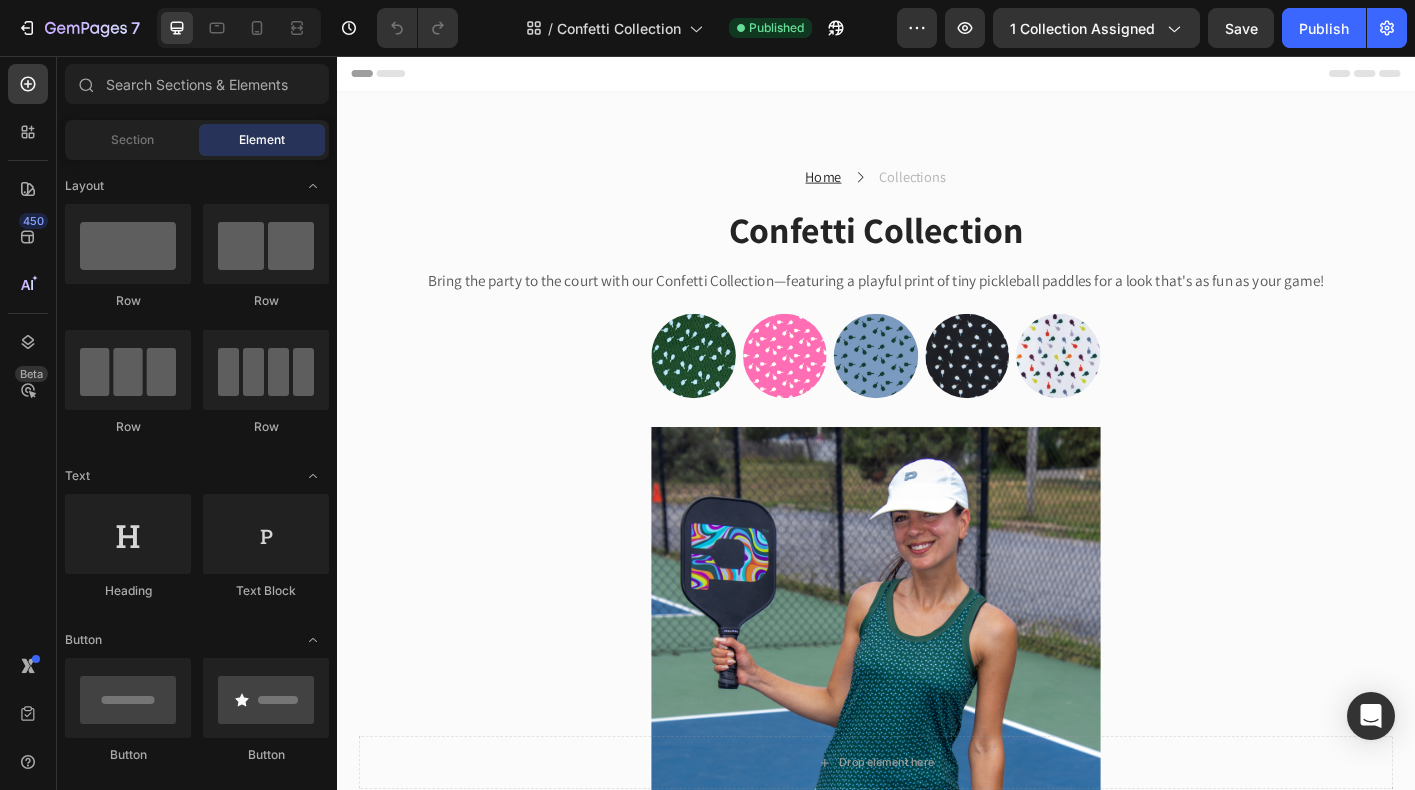 select on "Green Confetti" 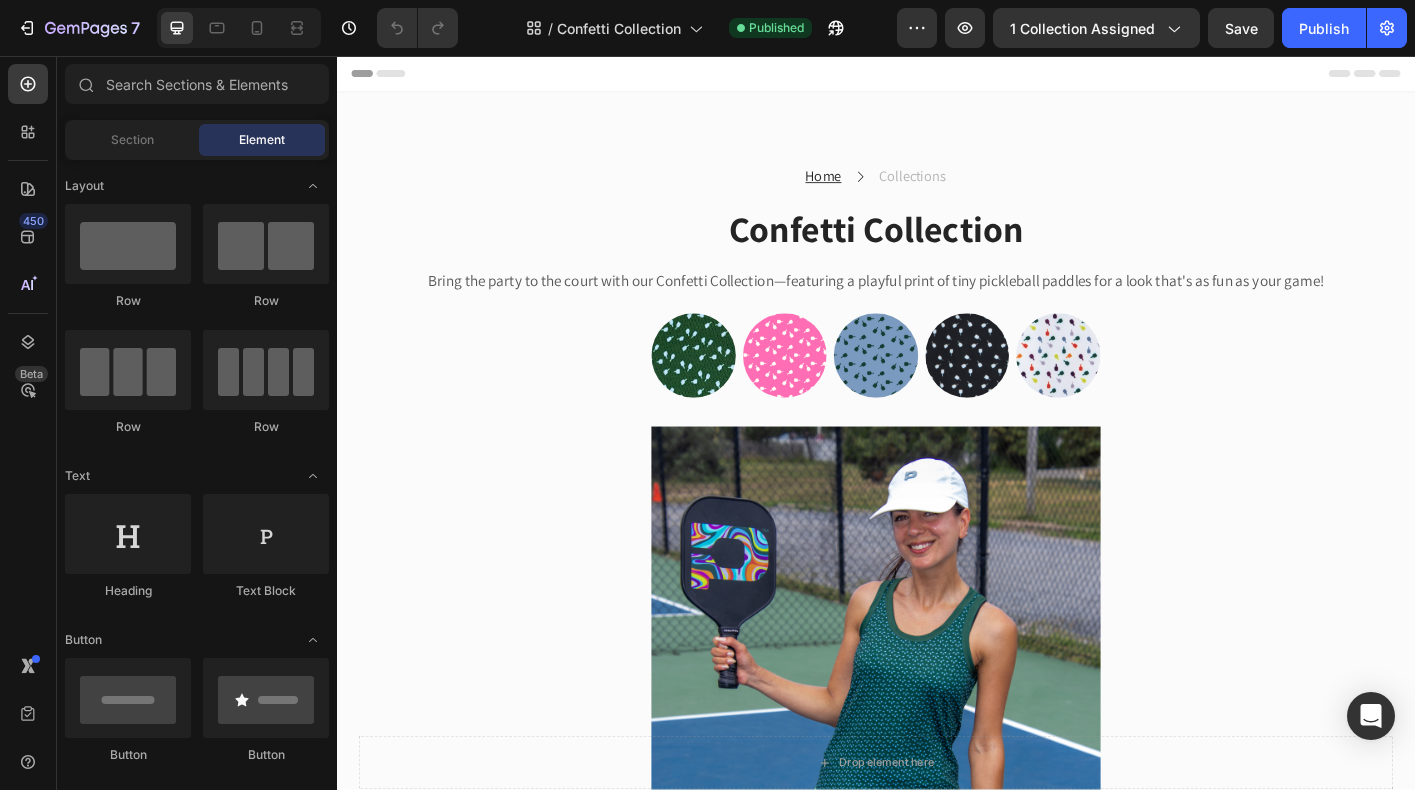 select on "Green Confetti" 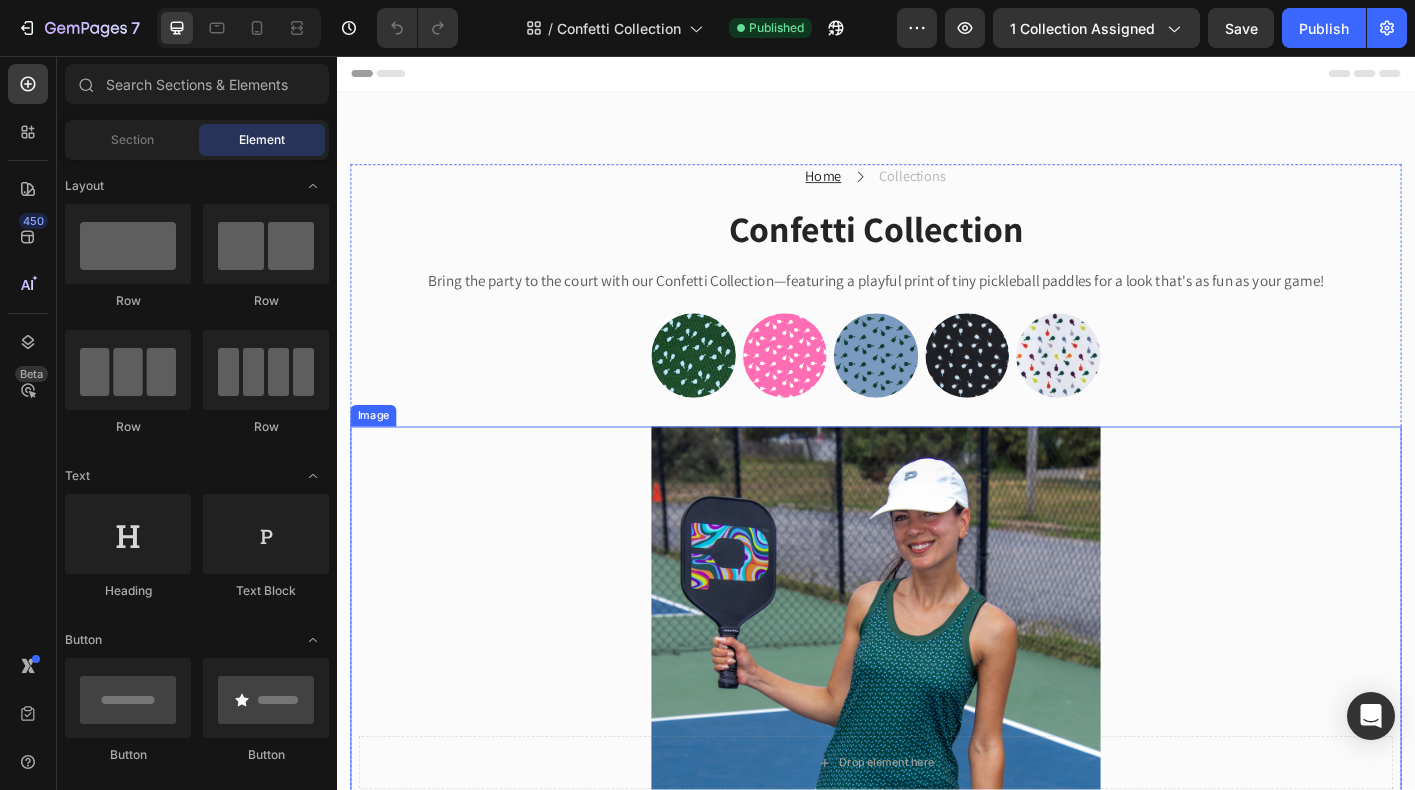 scroll, scrollTop: 0, scrollLeft: 0, axis: both 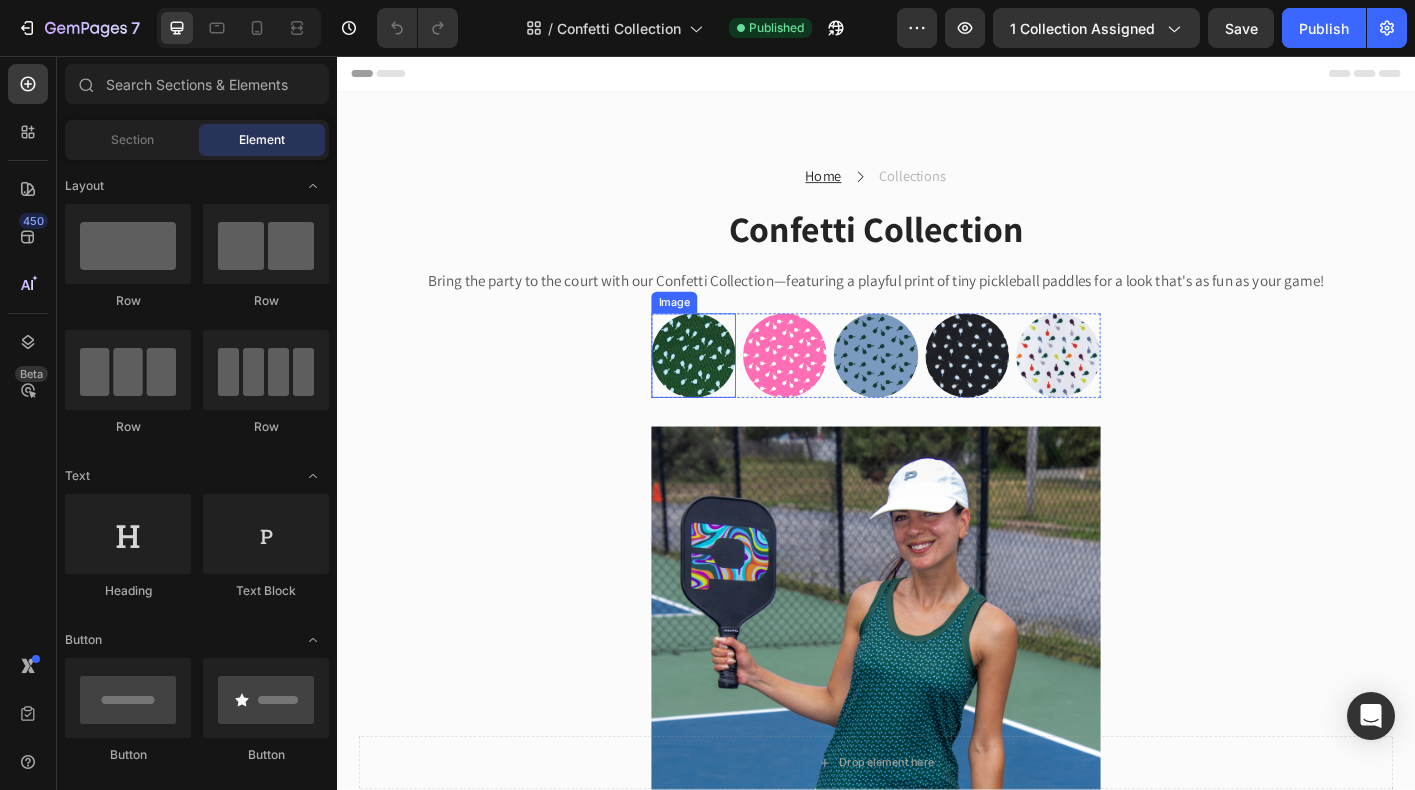 click at bounding box center [734, 390] 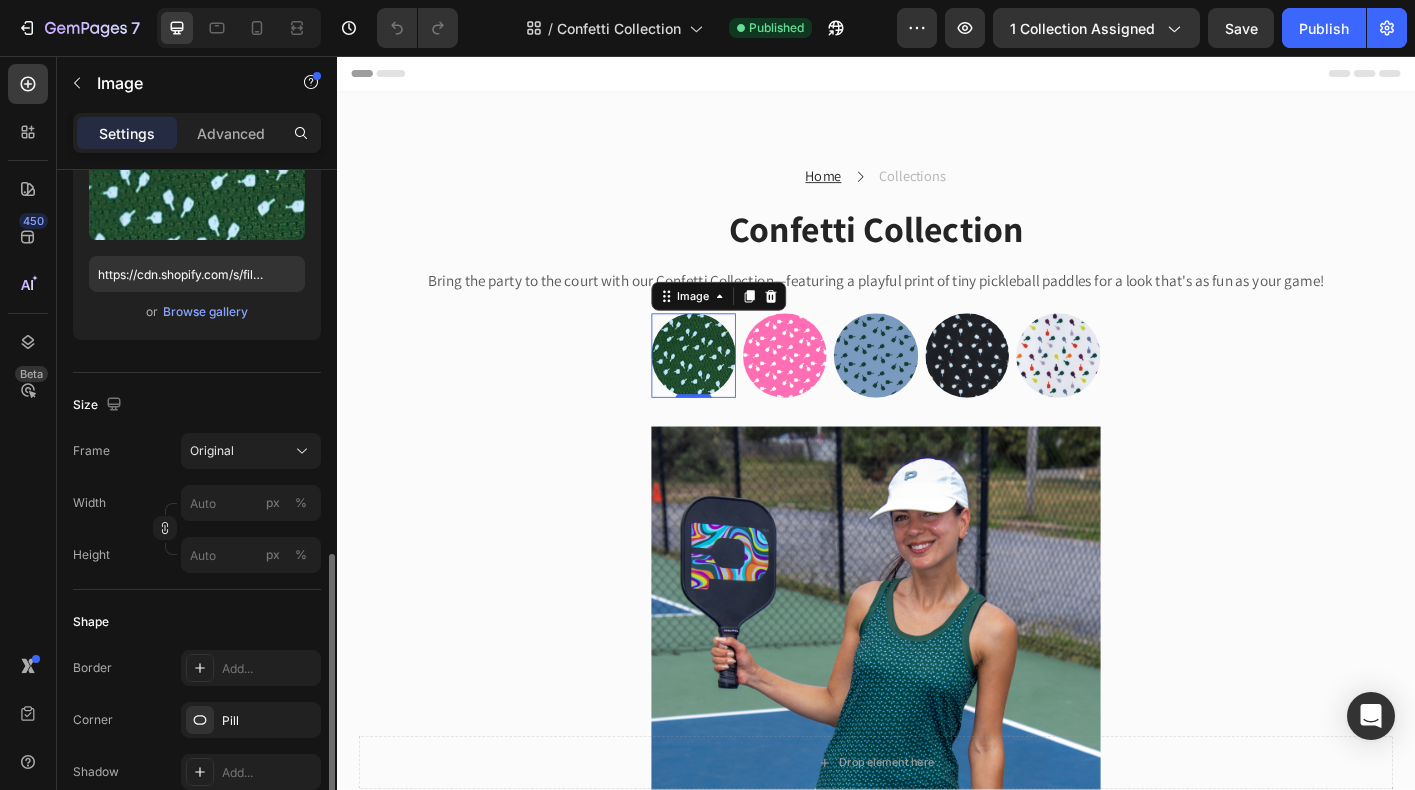scroll, scrollTop: 163, scrollLeft: 0, axis: vertical 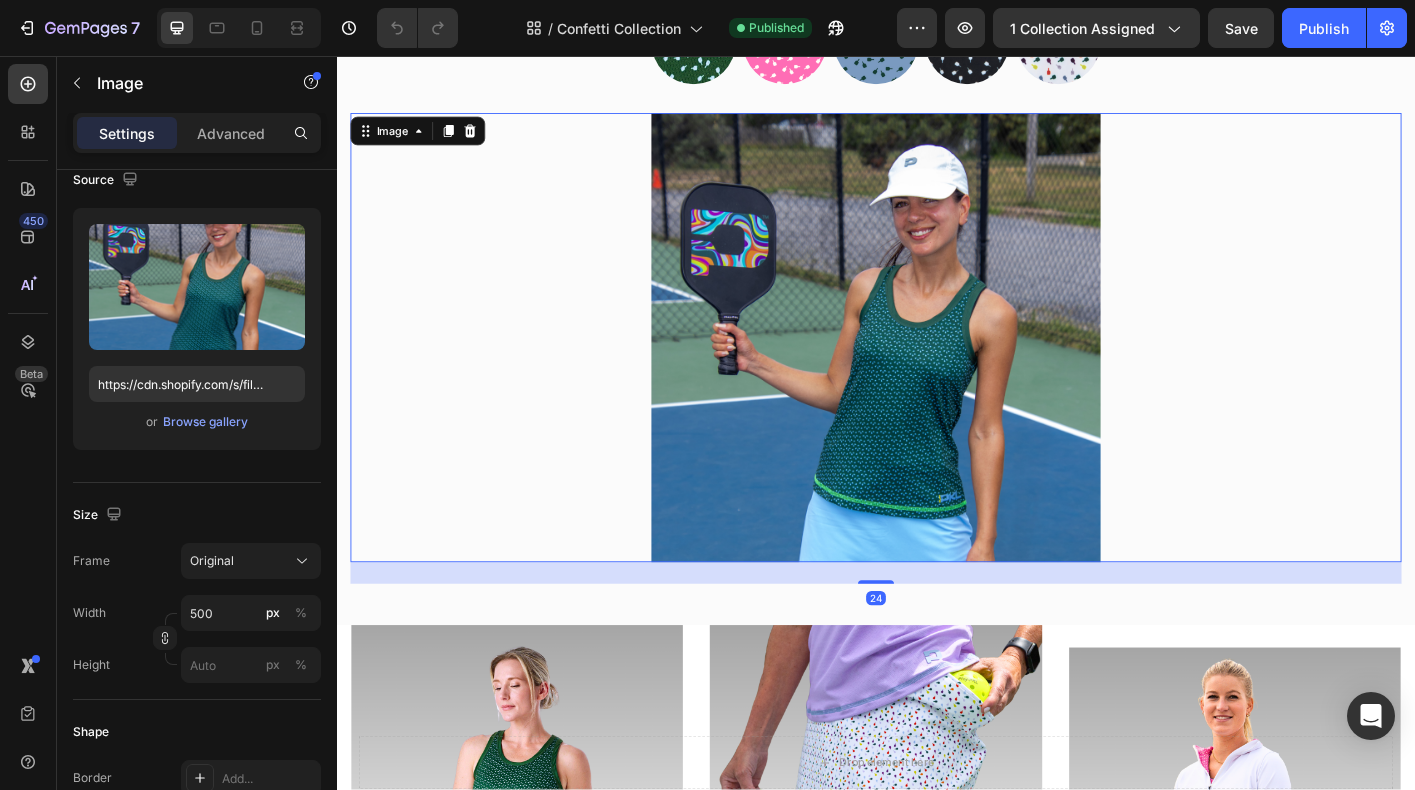 click at bounding box center (937, 370) 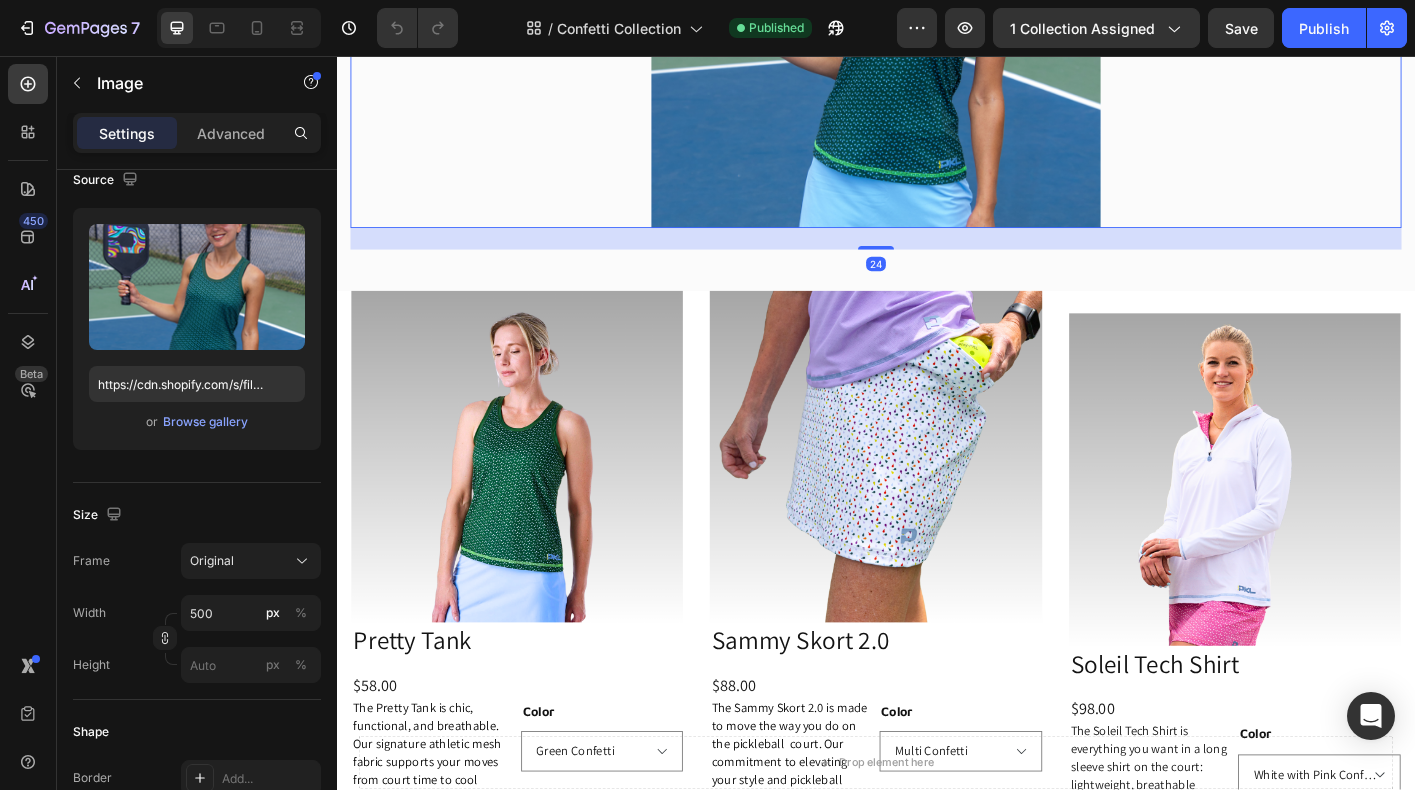 scroll, scrollTop: 848, scrollLeft: 0, axis: vertical 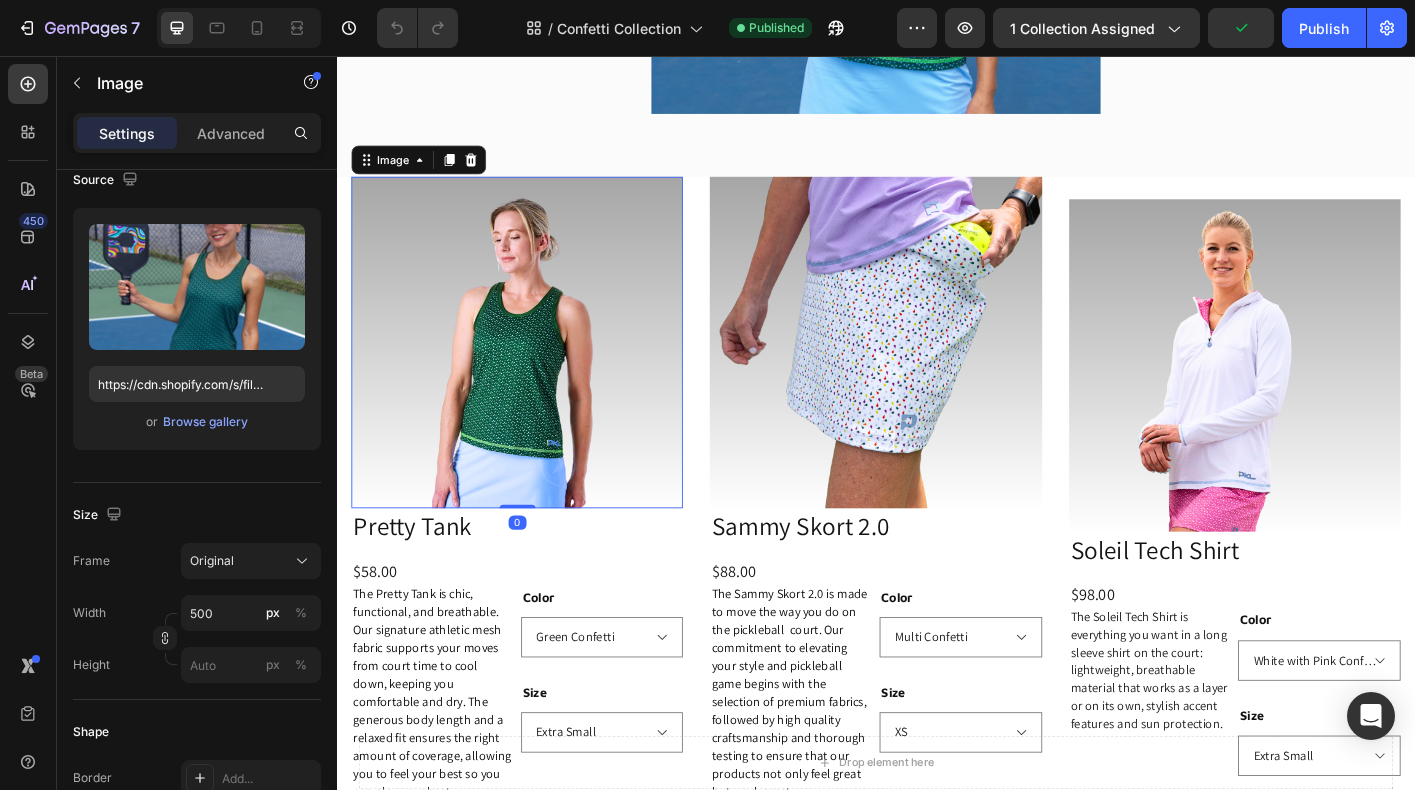 click at bounding box center [537, 375] 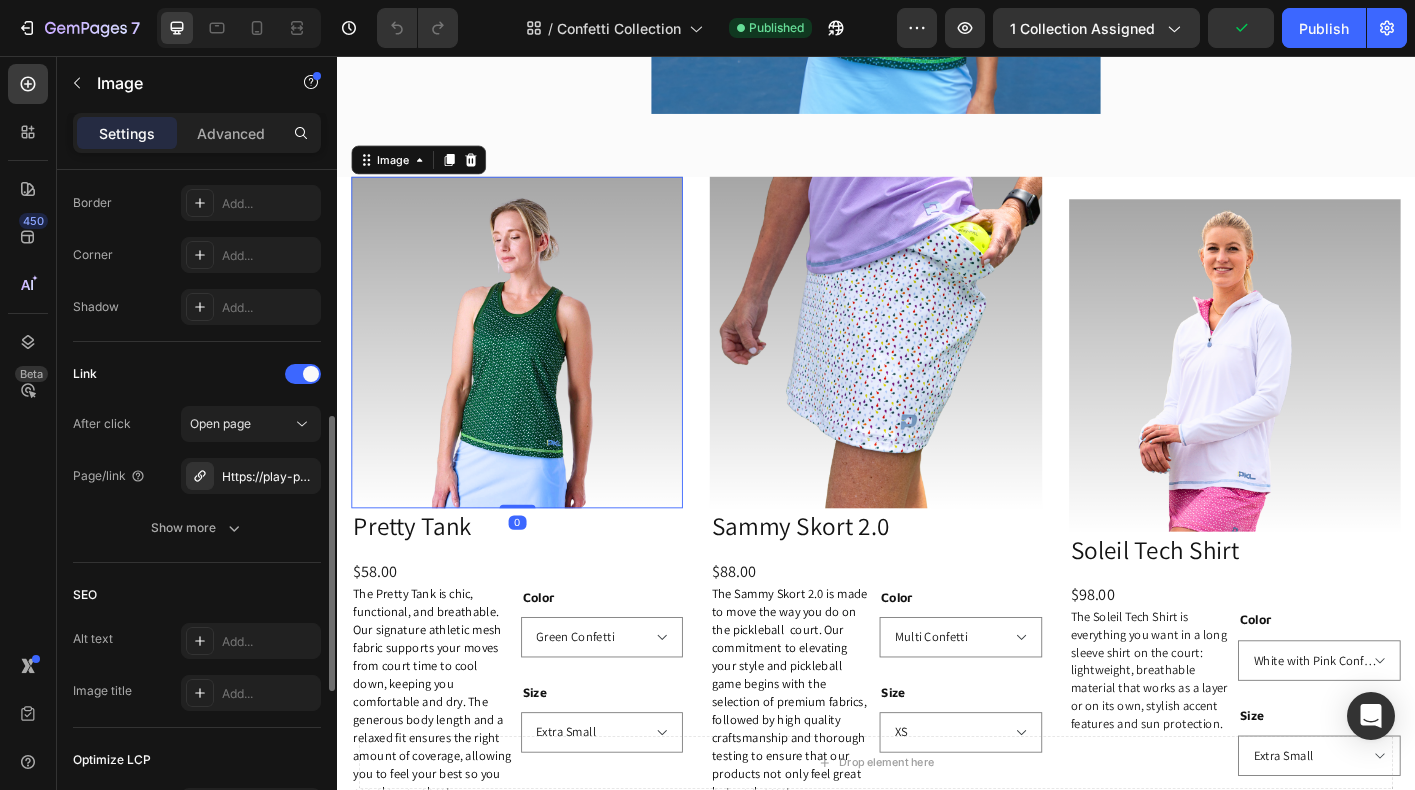 scroll, scrollTop: 745, scrollLeft: 0, axis: vertical 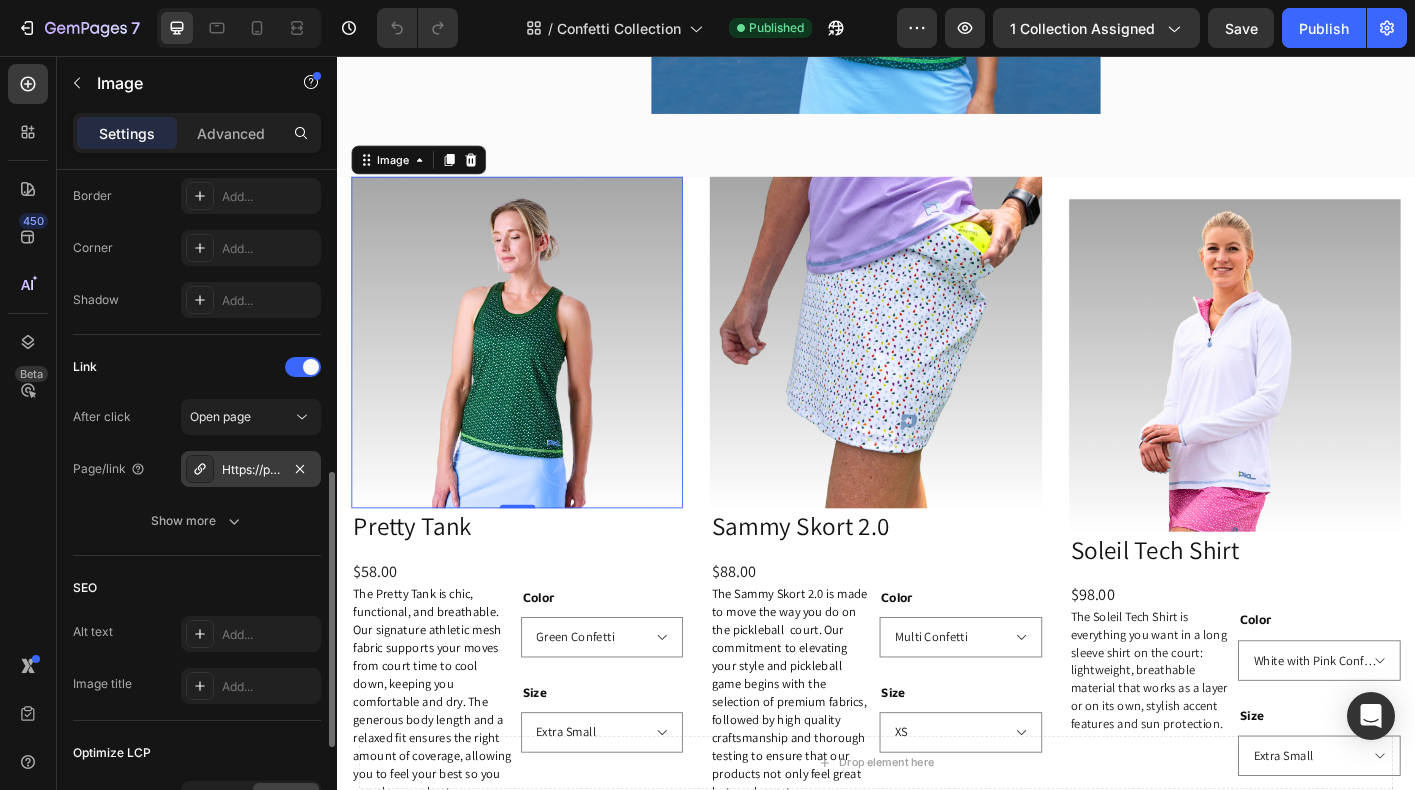 click on "Https://play-pkl.Com/womens-tanks/pretty-tank?Variant=43898264781020" at bounding box center [251, 470] 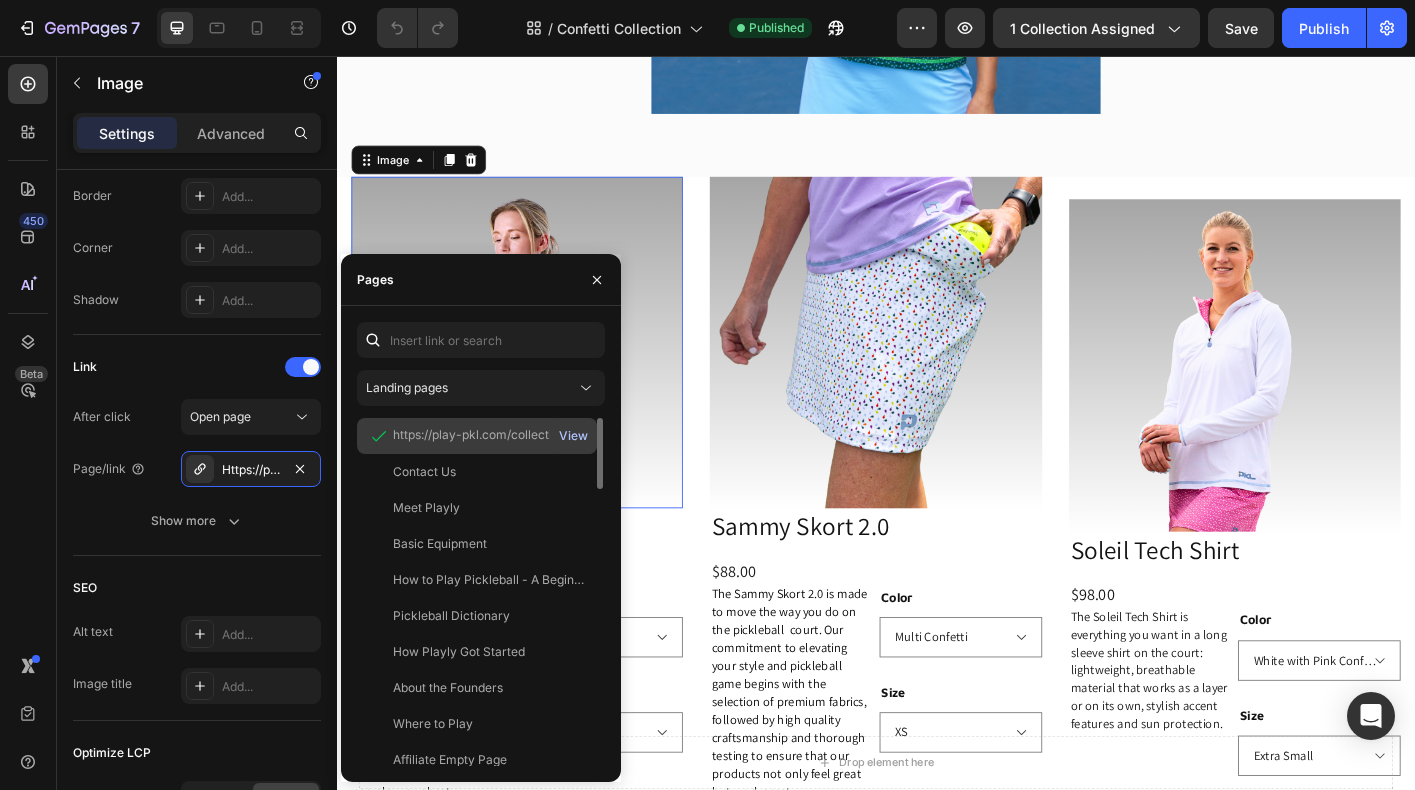 click on "View" at bounding box center (573, 436) 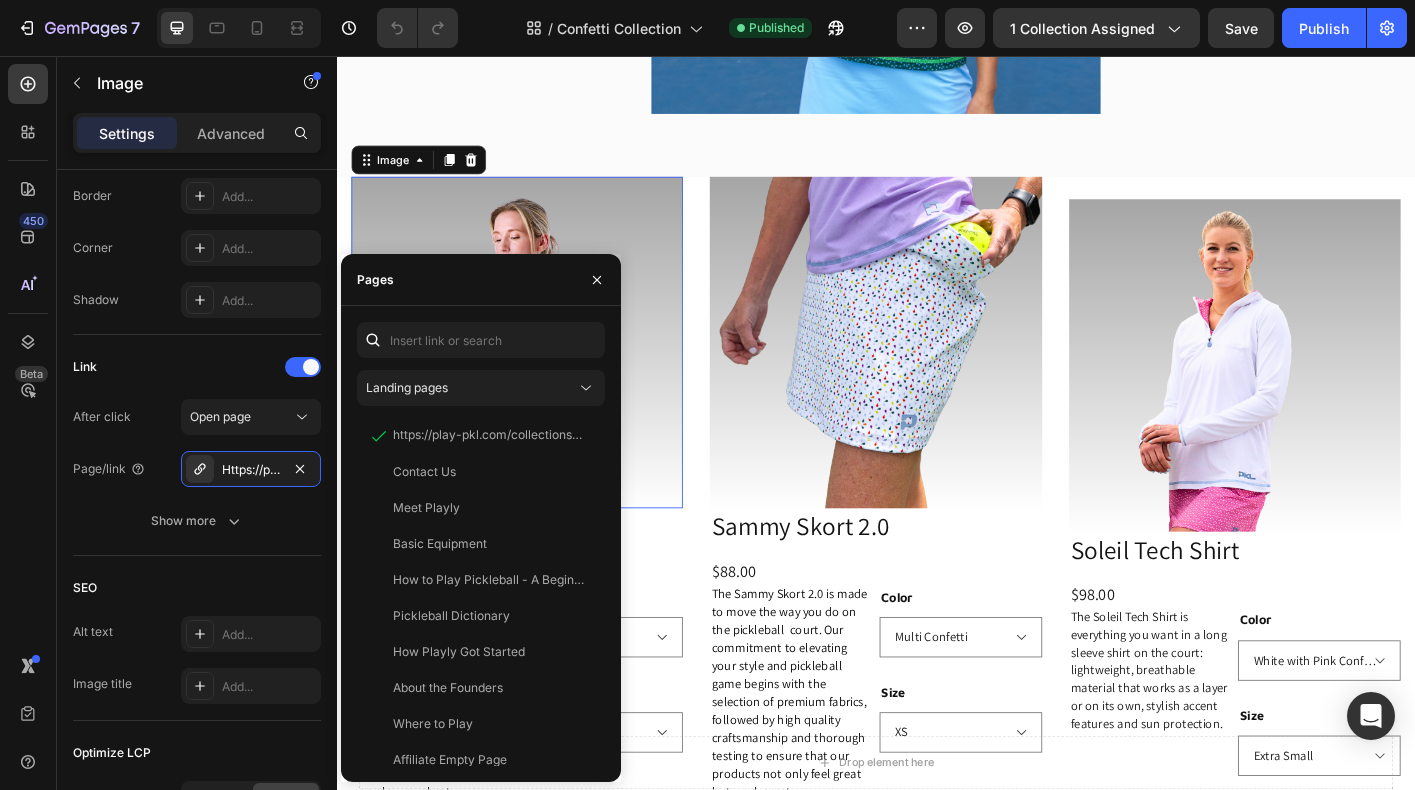 click at bounding box center (537, 375) 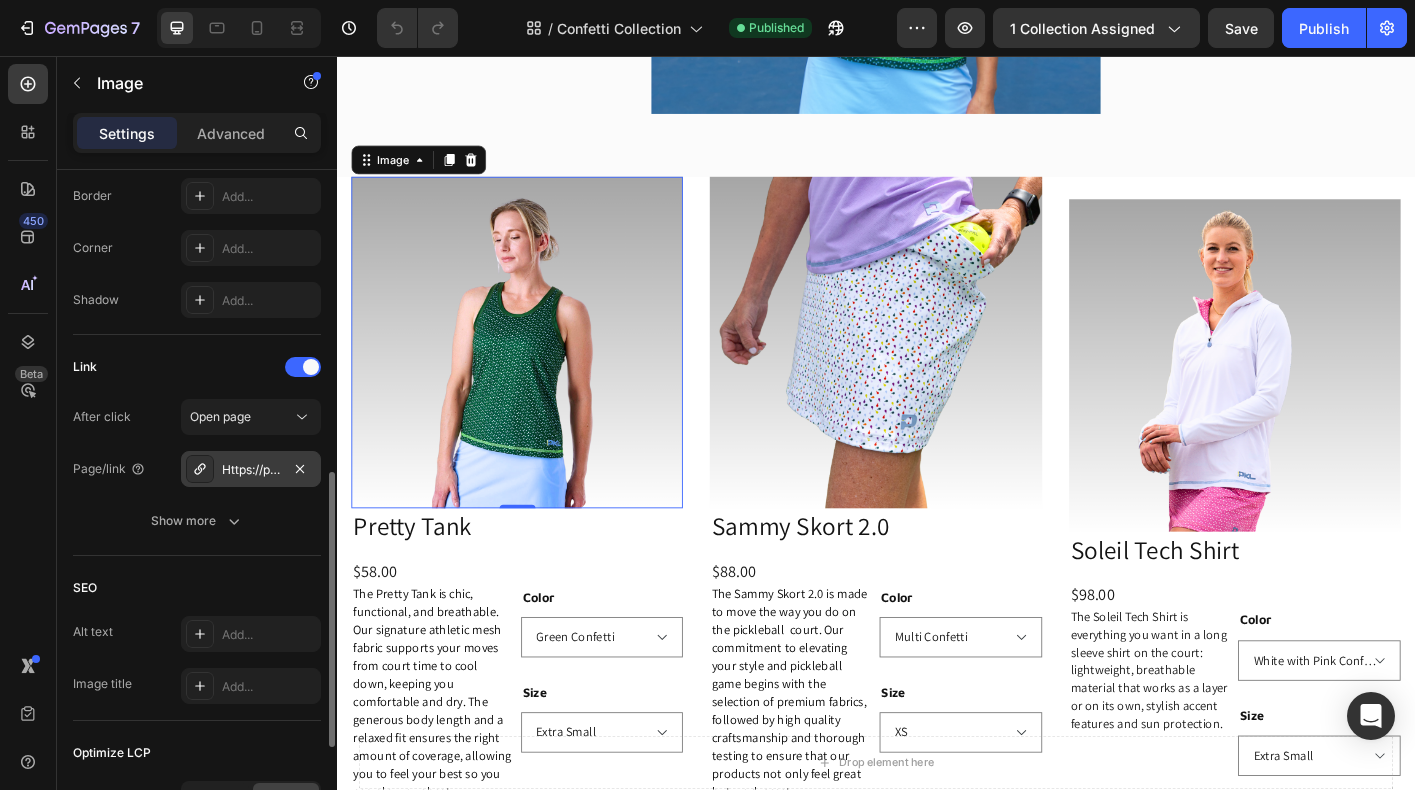 click on "Https://play-pkl.Com/womens-tanks/pretty-tank?Variant=43898264781020" at bounding box center [251, 470] 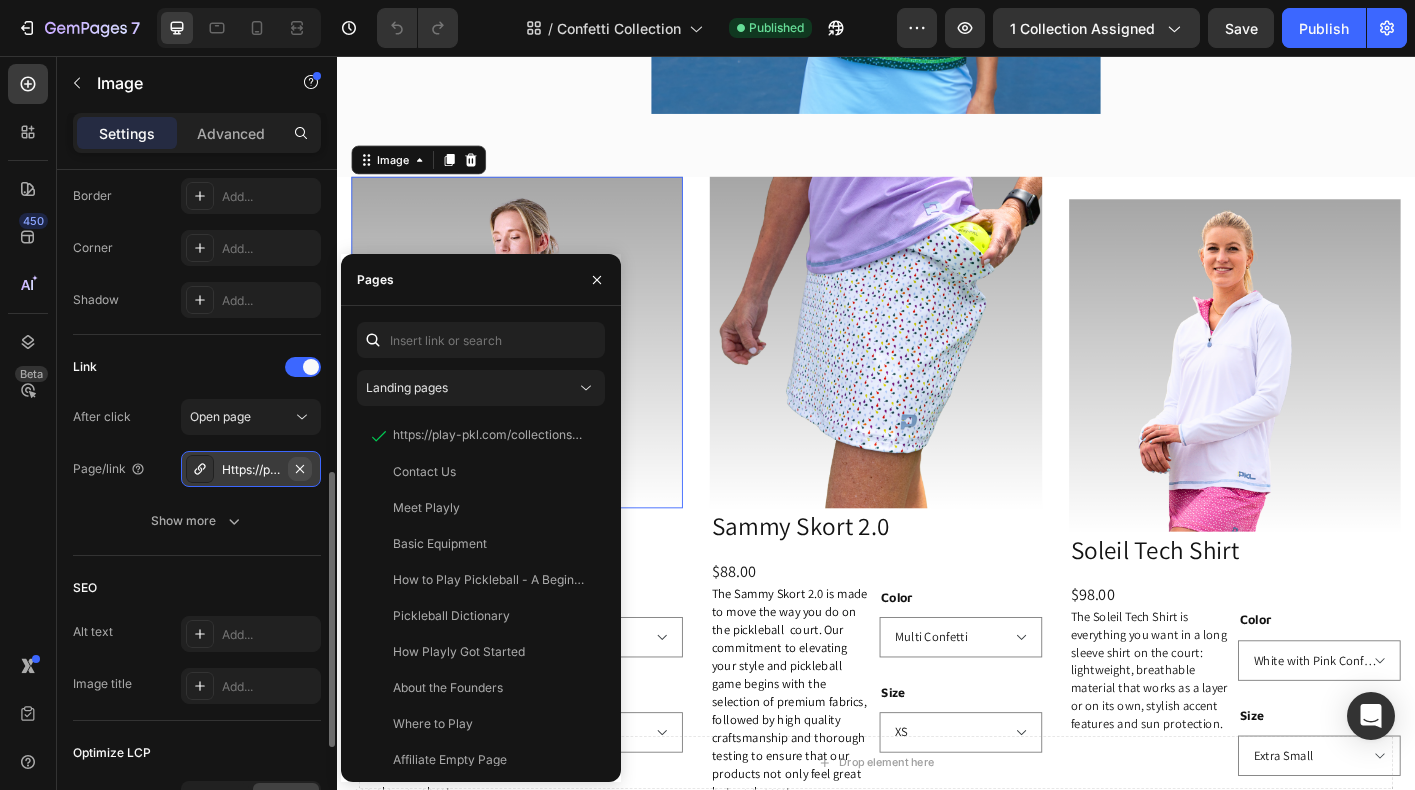 click 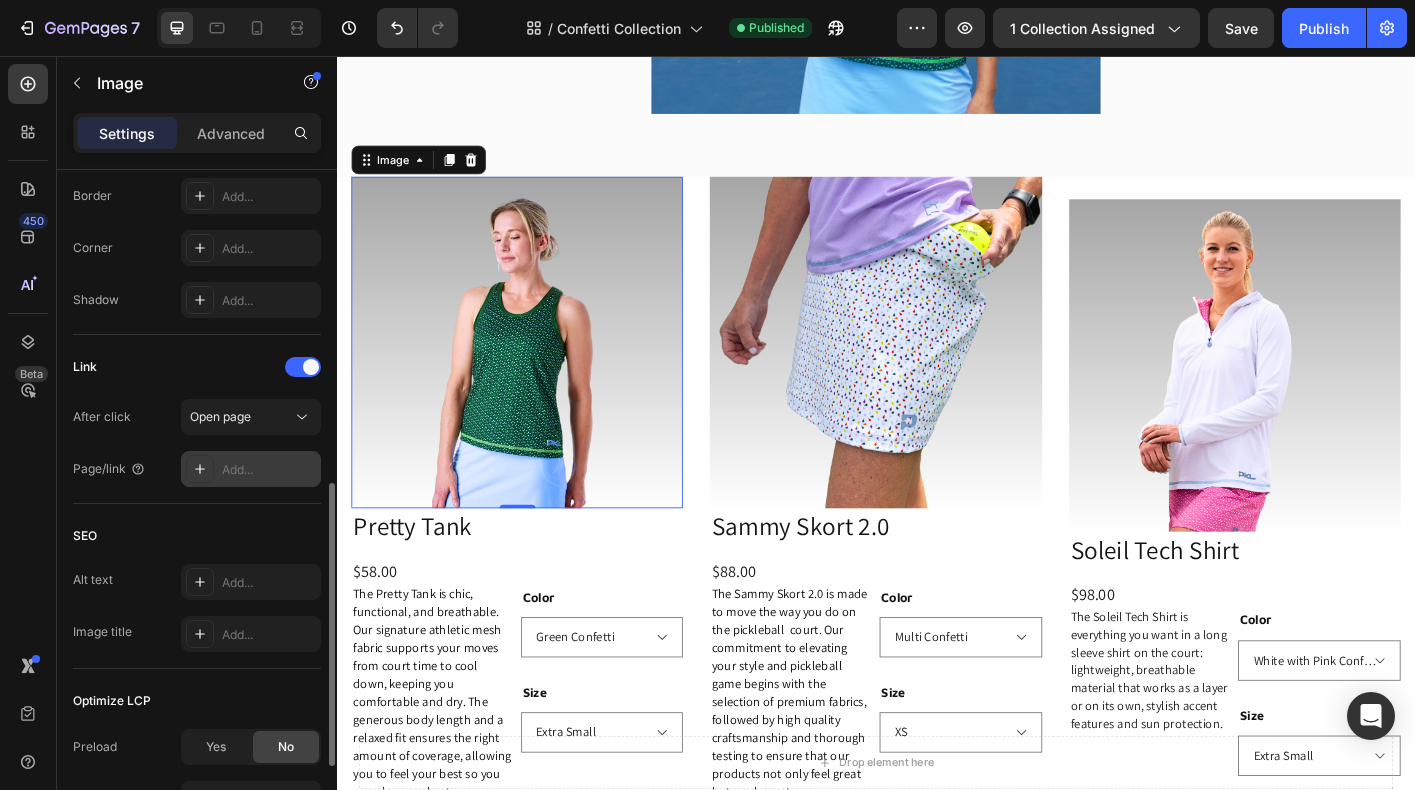 click on "Add..." at bounding box center (269, 470) 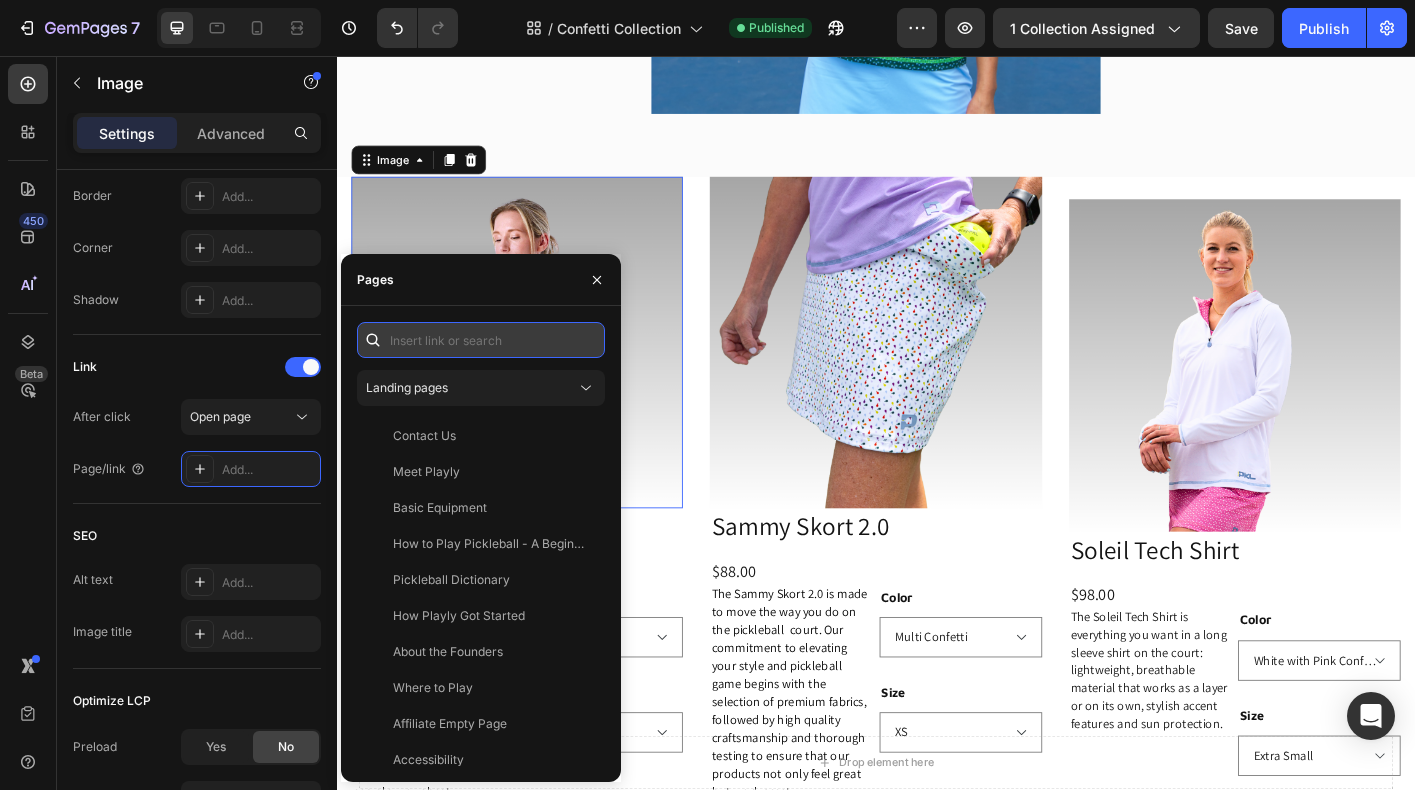 click at bounding box center (481, 340) 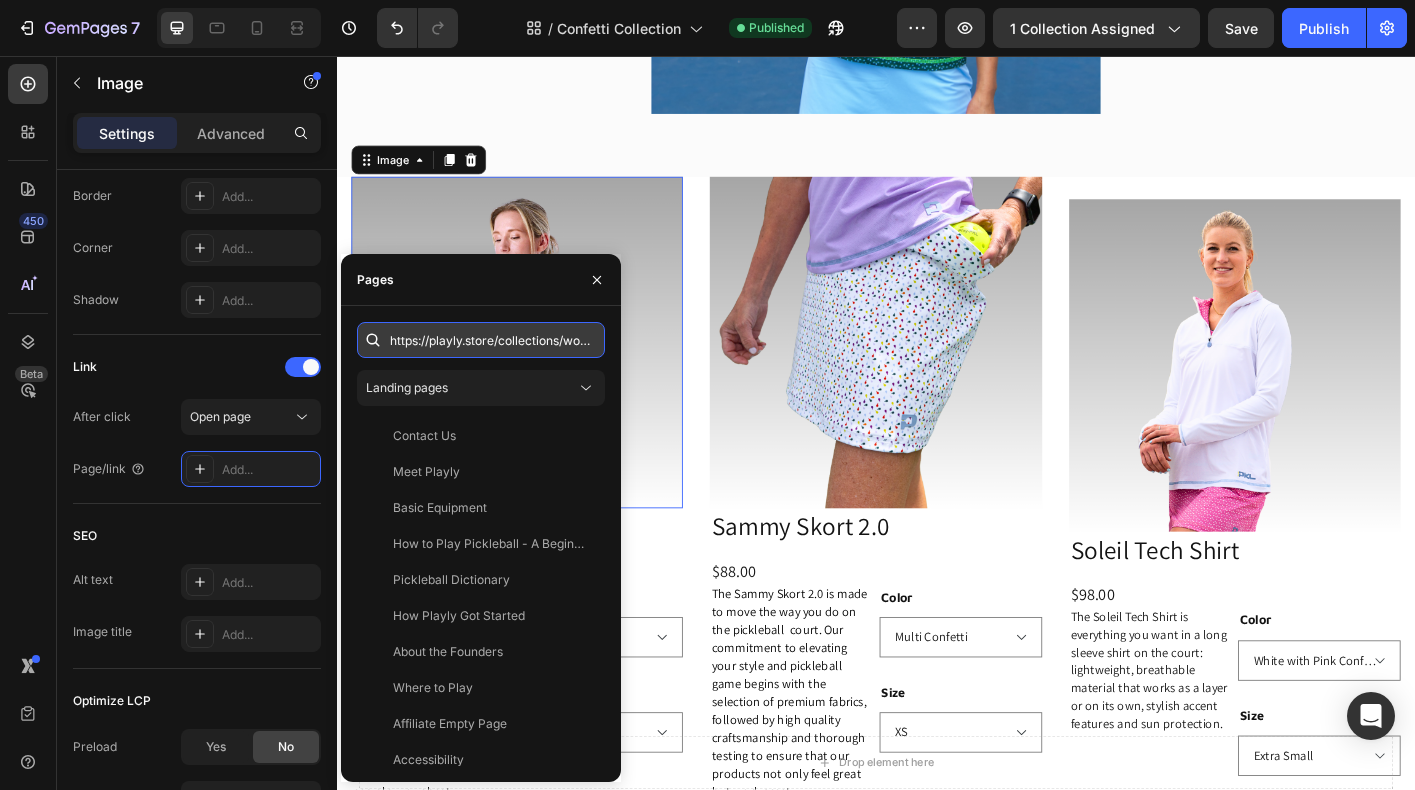 scroll, scrollTop: 0, scrollLeft: 361, axis: horizontal 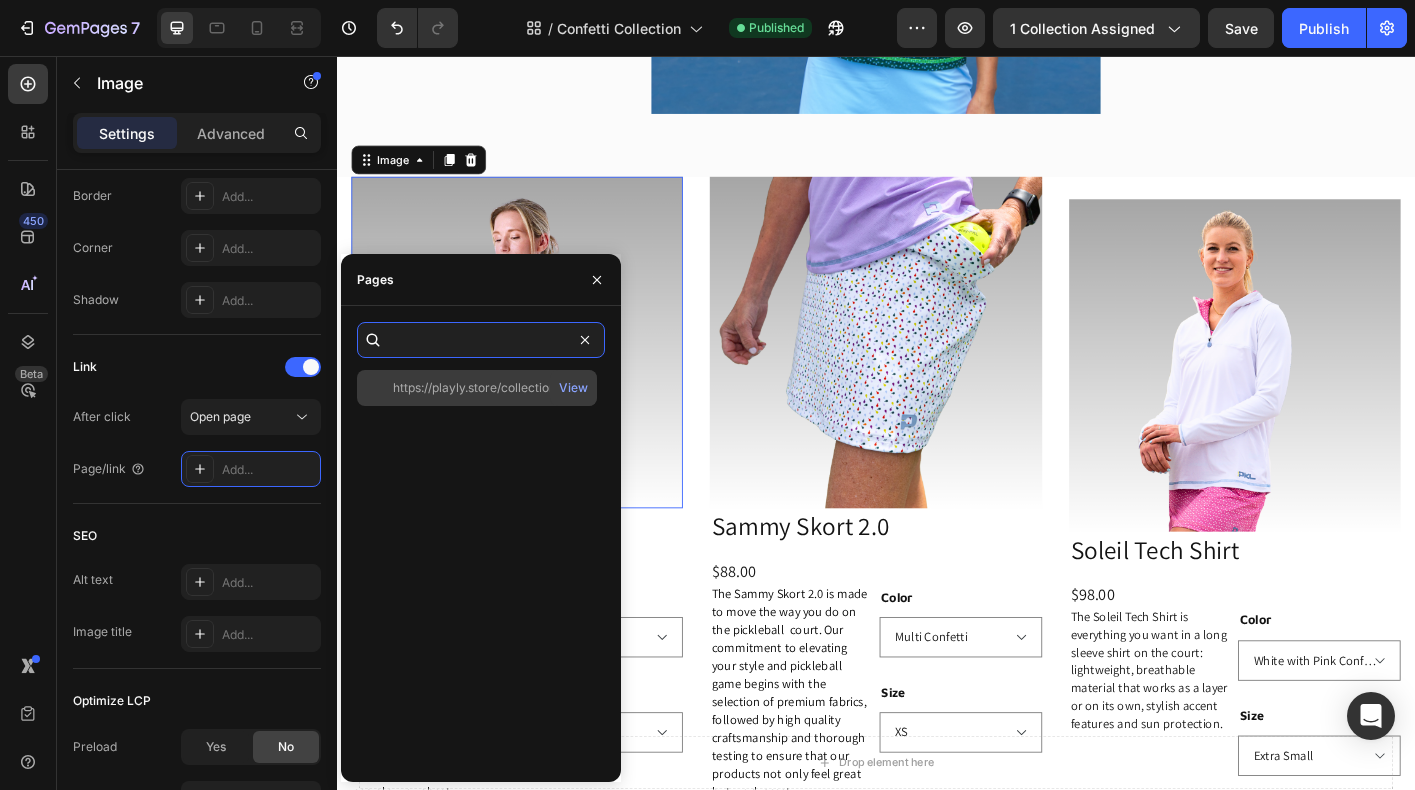 type on "https://playly.store/collections/womens-tanks/products/pretty-tank?variant=43898264781020" 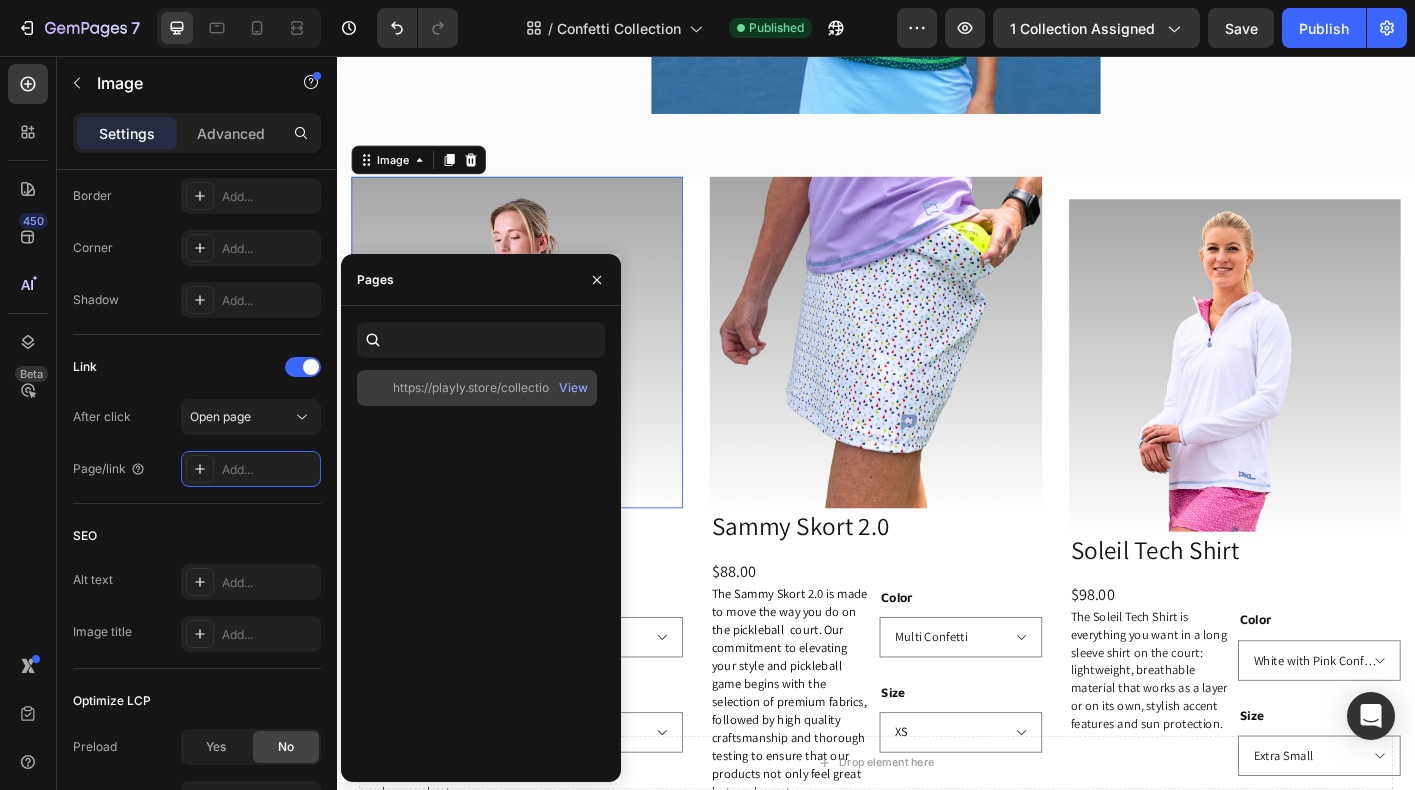 scroll, scrollTop: 0, scrollLeft: 0, axis: both 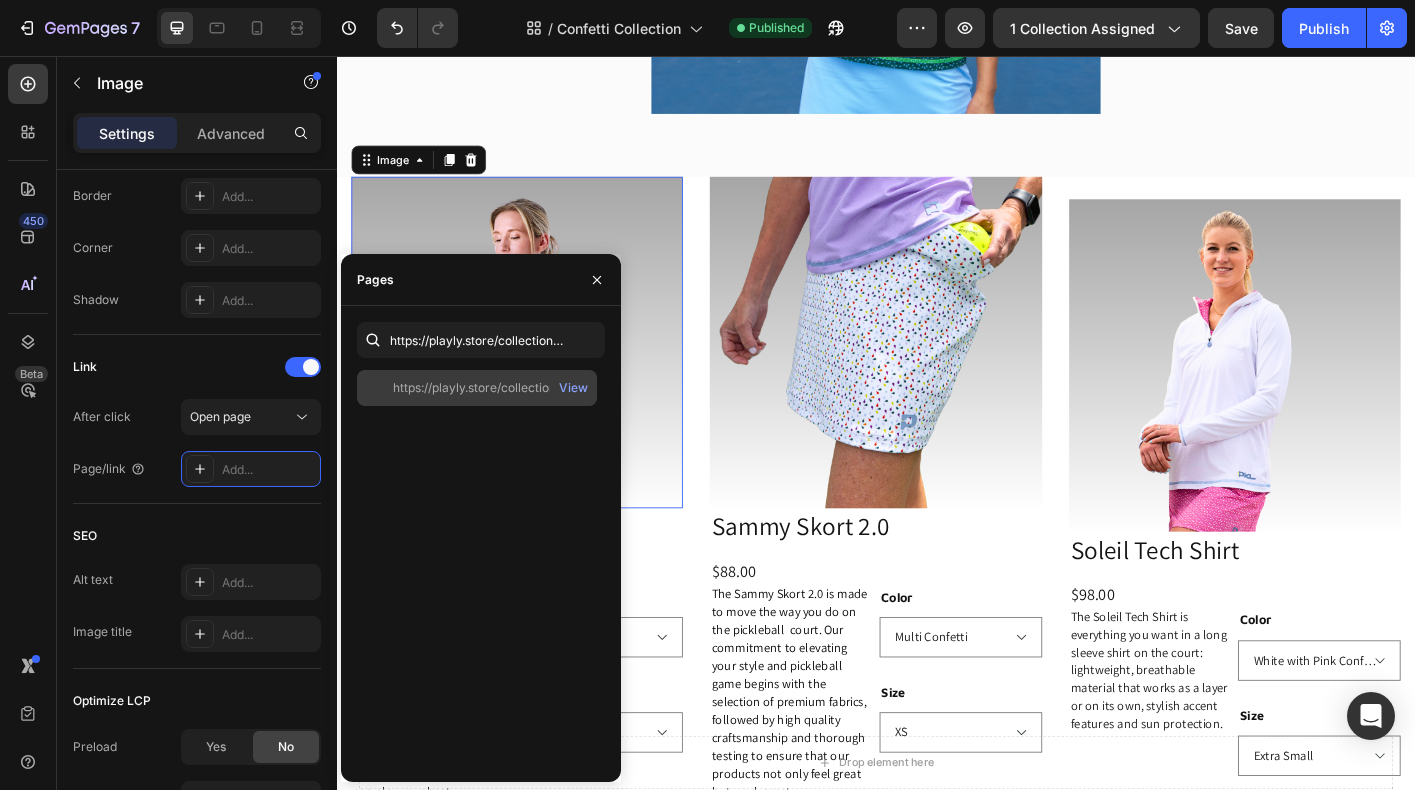 click on "https://playly.store/collections/womens-tanks/products/pretty-tank?variant=43898264781020" 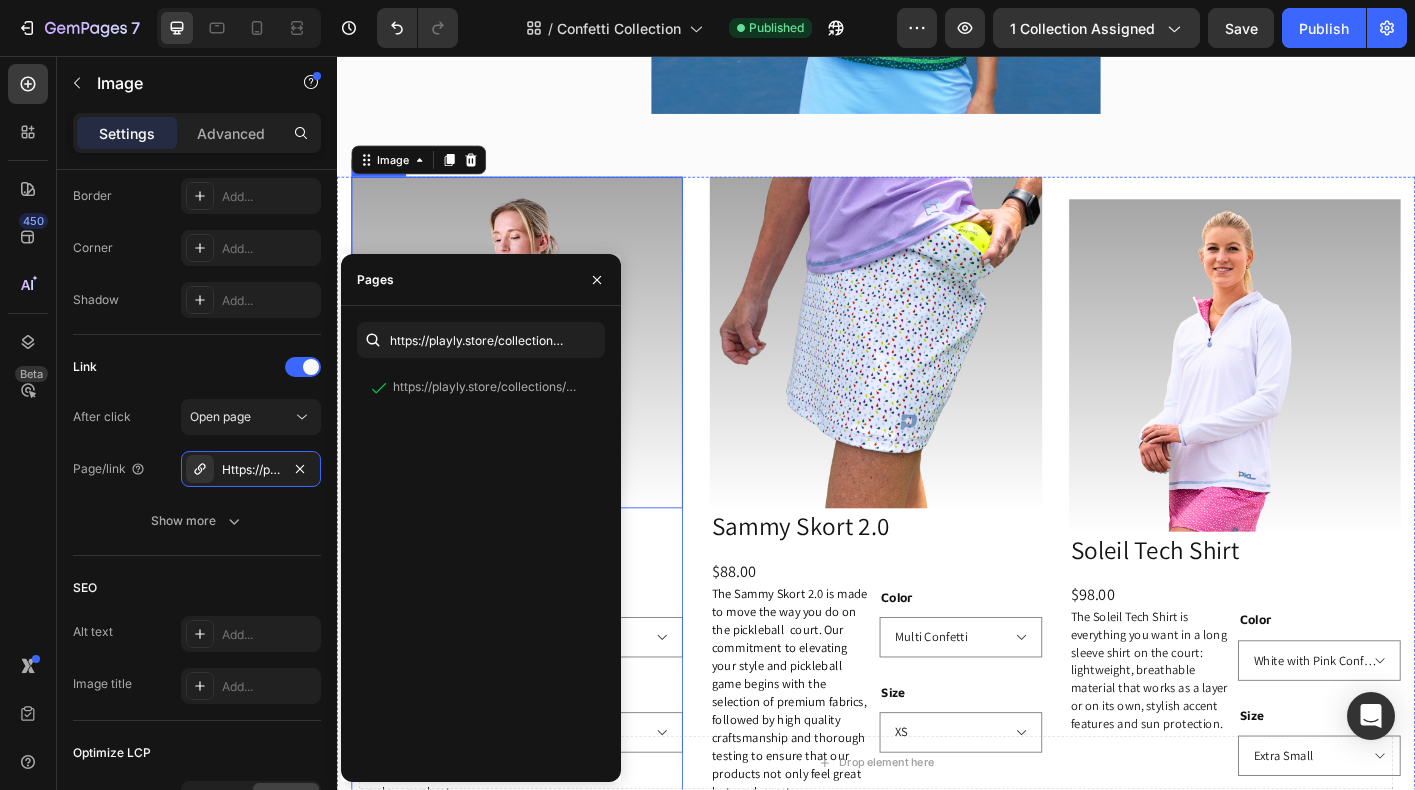 click on "$58.00 Product Price Product Price Row" at bounding box center (537, 629) 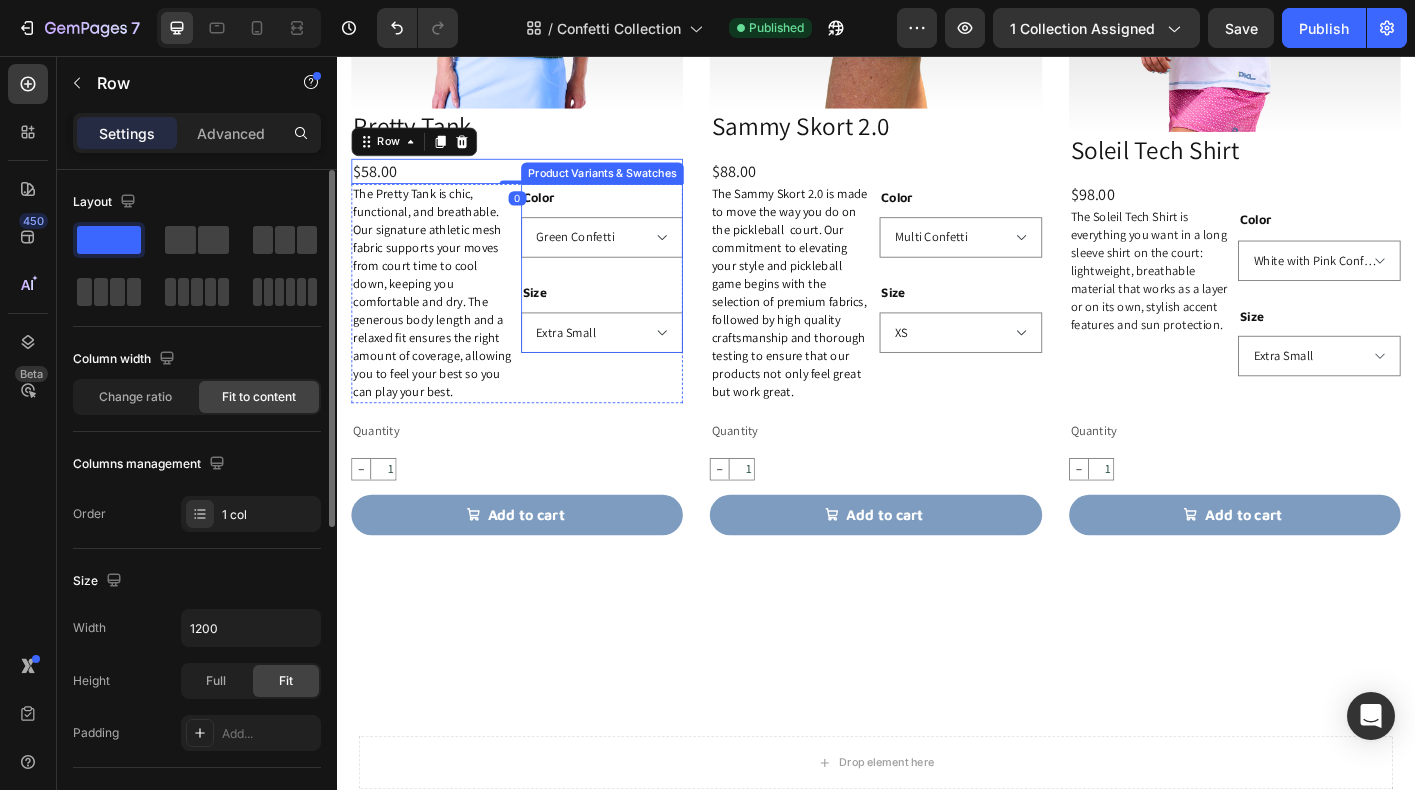 select on "Light Blue Confetti" 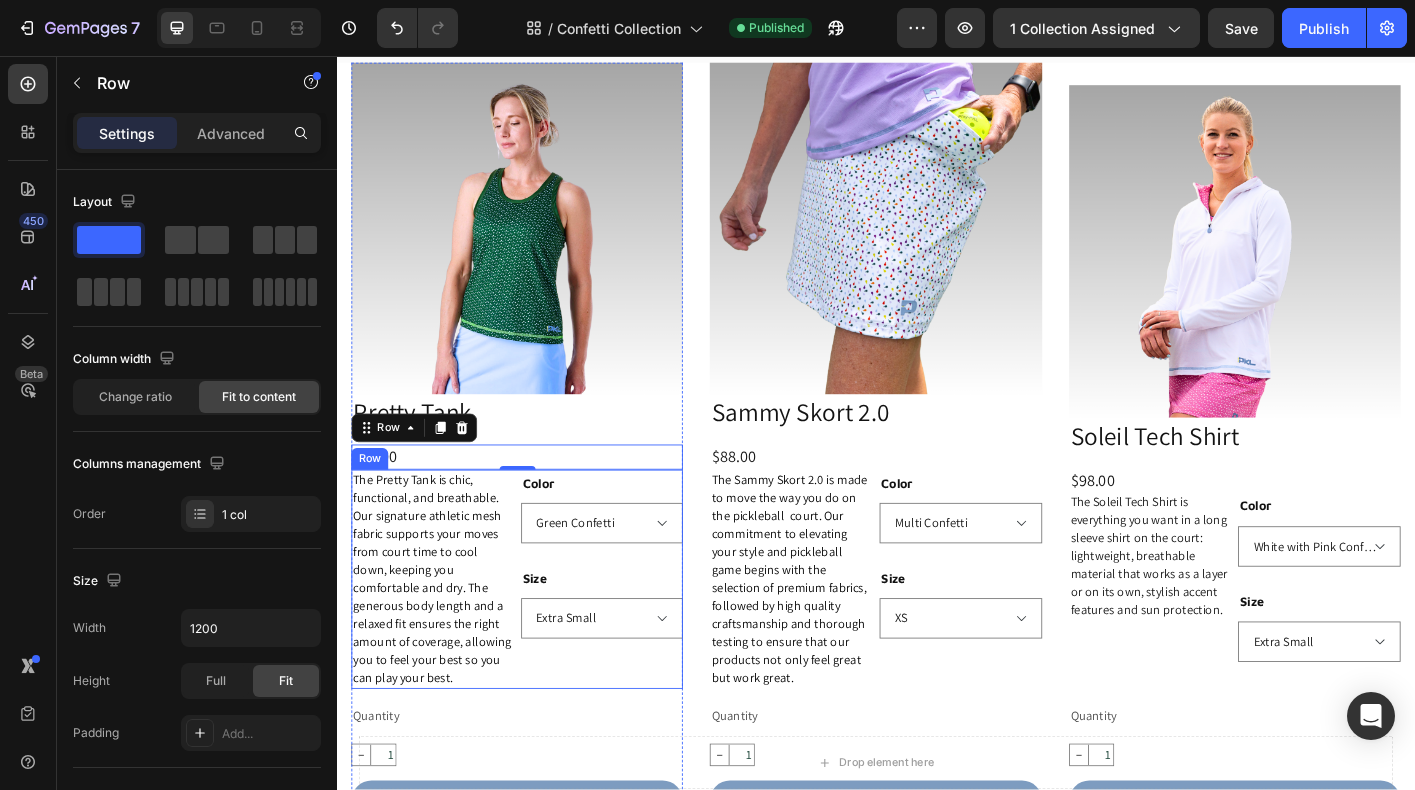 scroll, scrollTop: 903, scrollLeft: 0, axis: vertical 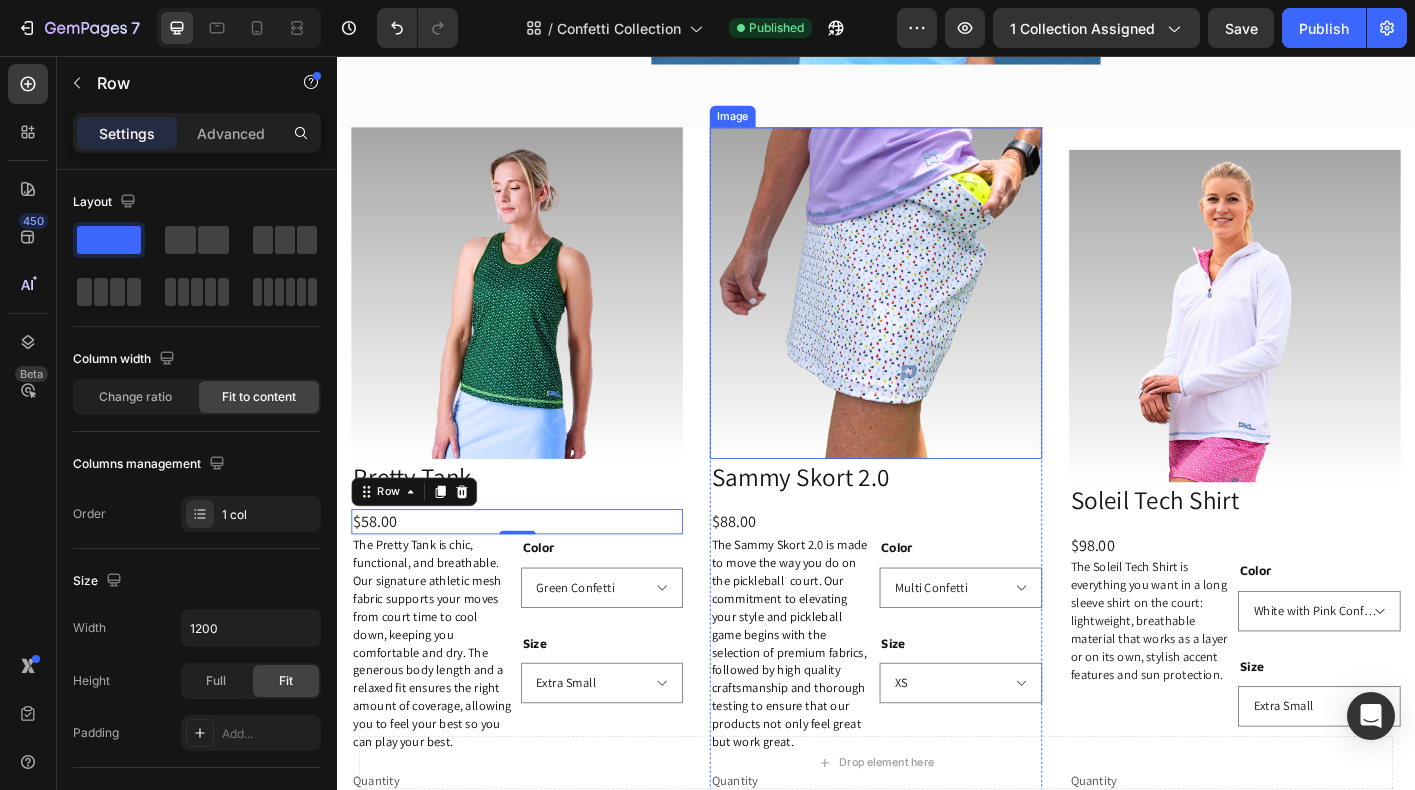 click at bounding box center [936, 320] 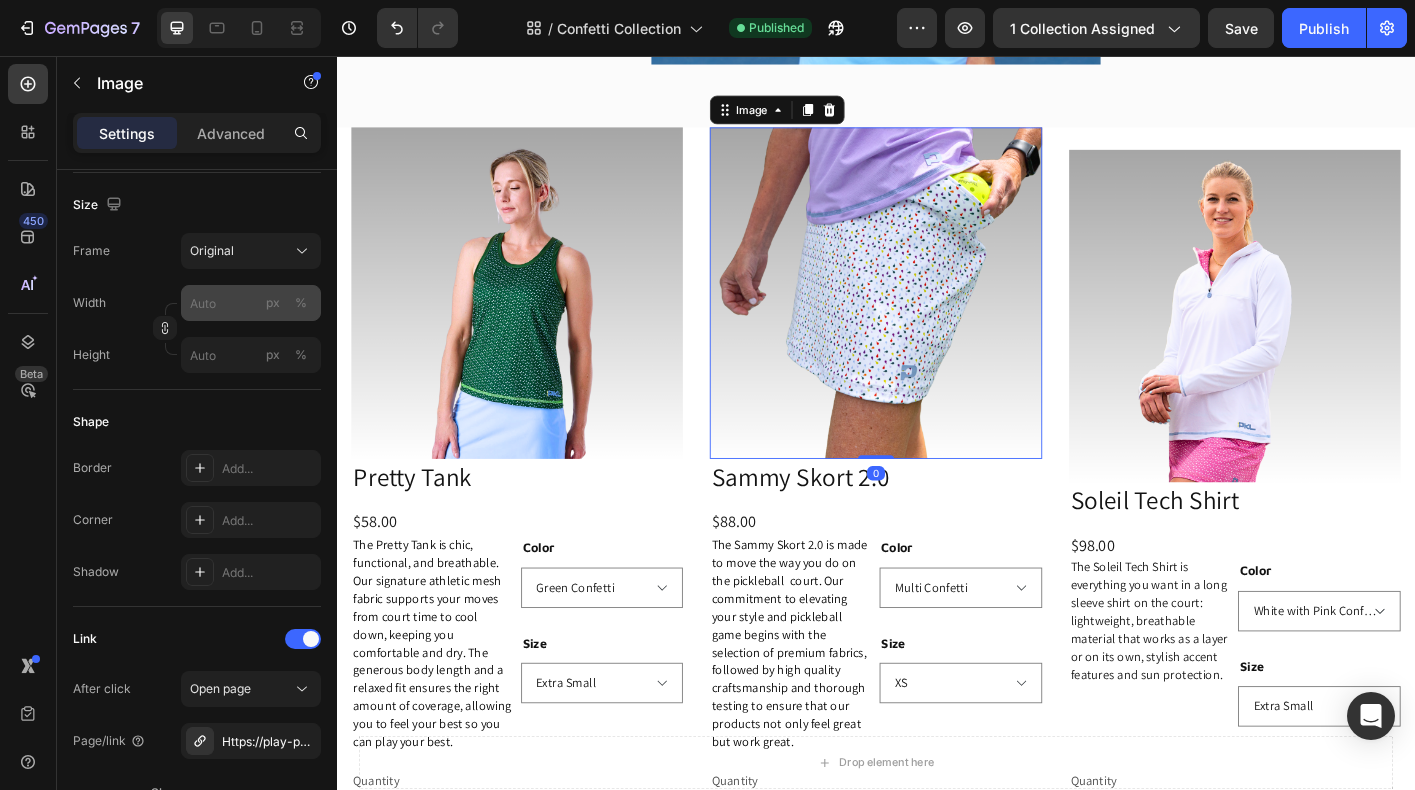 scroll, scrollTop: 722, scrollLeft: 0, axis: vertical 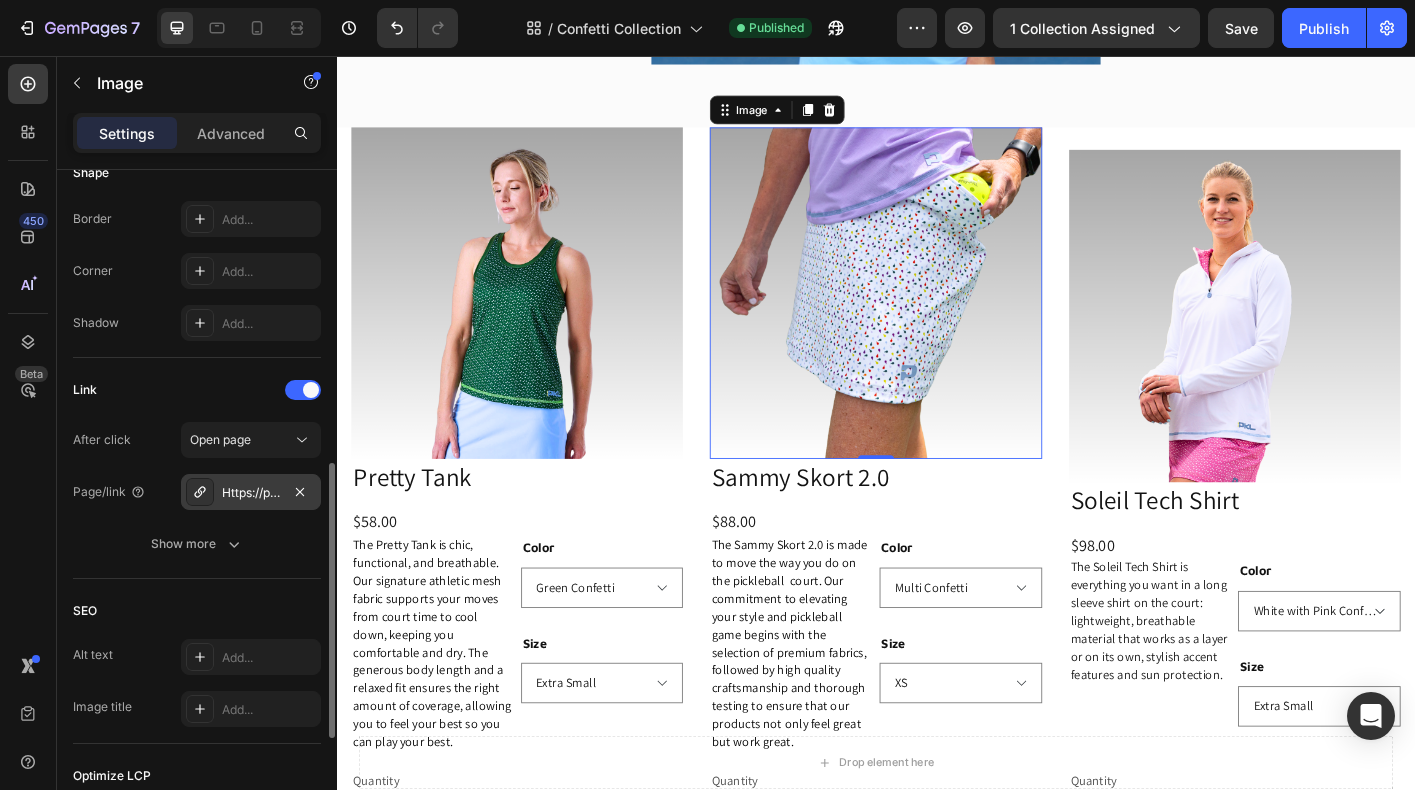 click on "Https://play-pkl.Com/womens-skorts/sammy-skort-2-0?Variant=44461426082012https://play-pkl.Com/womens-skorts/sammy-skort-2-0?Variant=46456796283100" at bounding box center [251, 493] 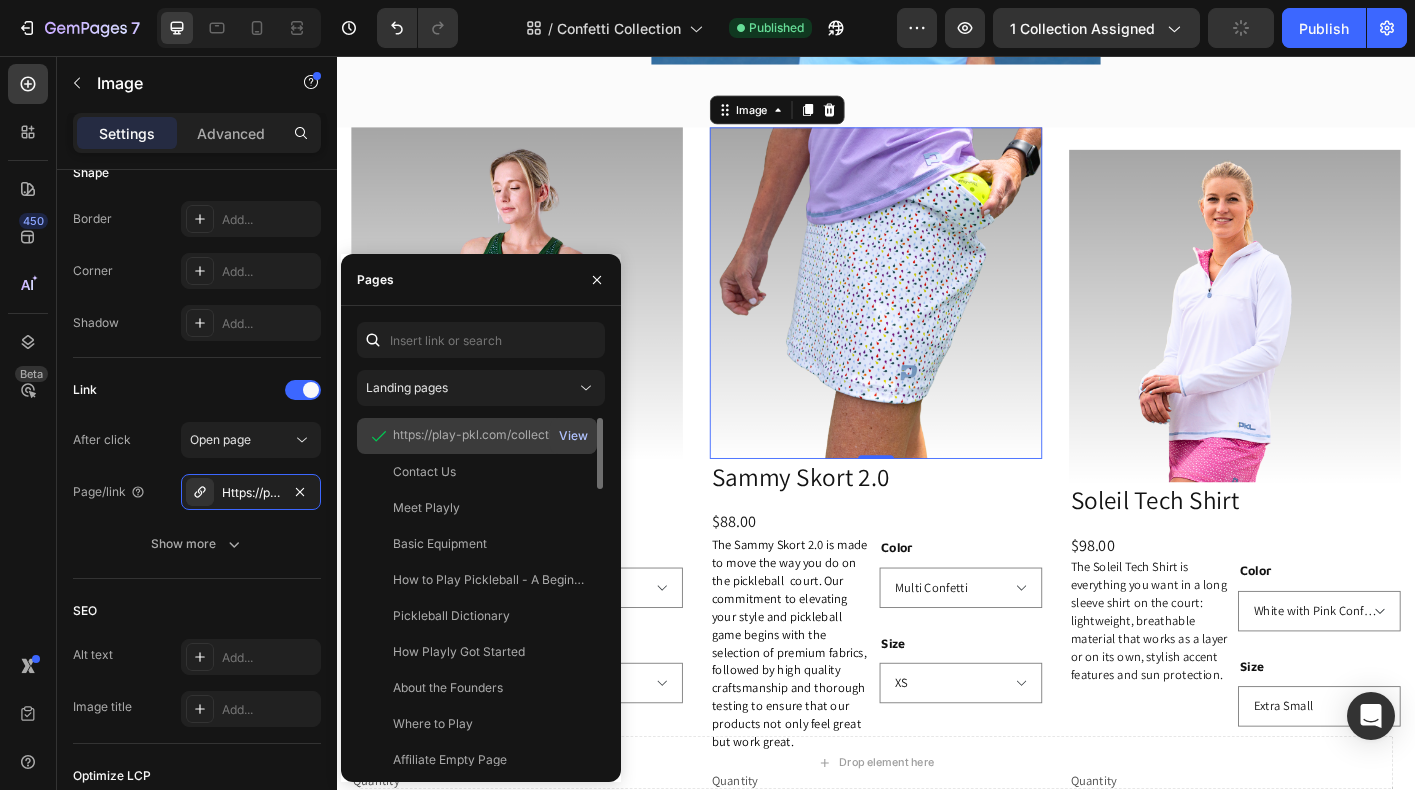 click on "View" at bounding box center (573, 436) 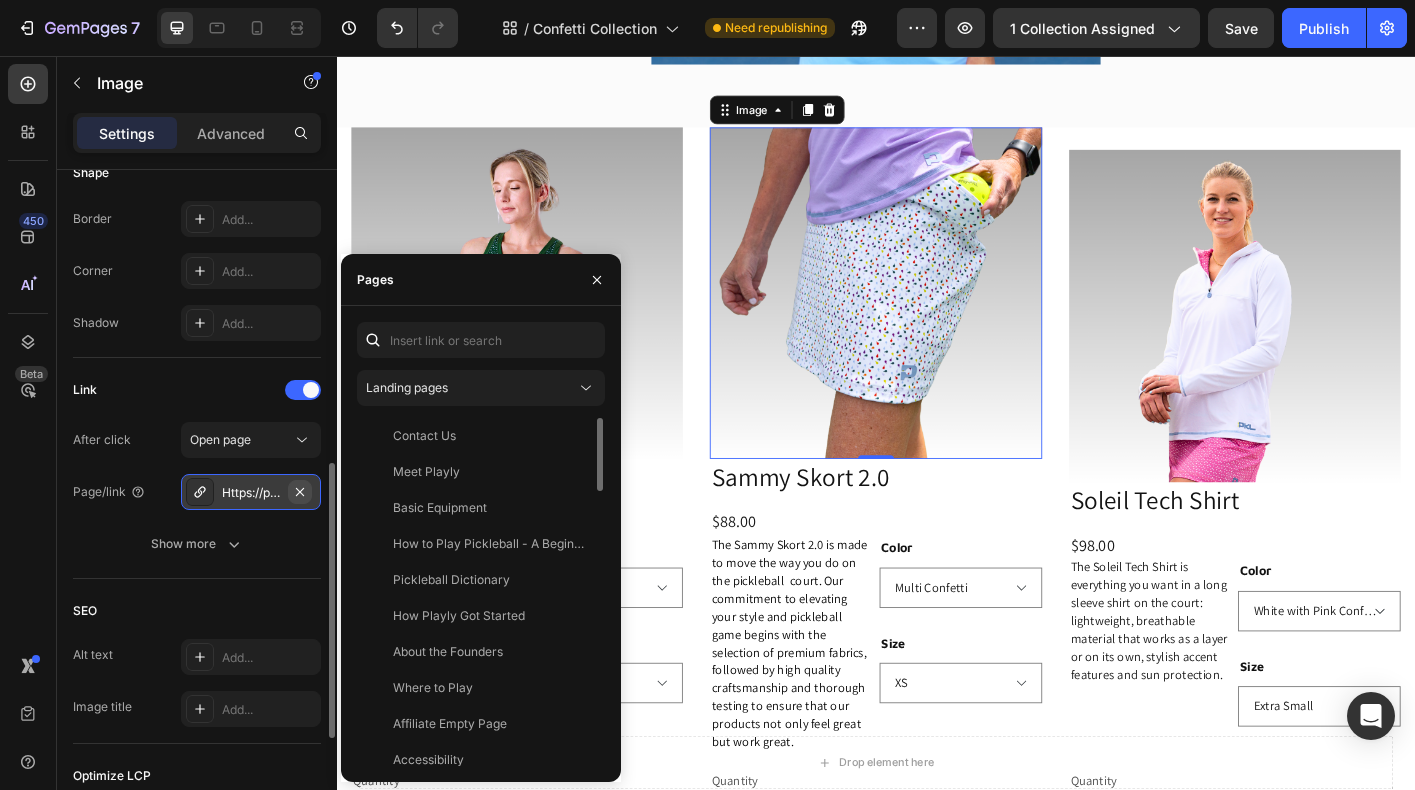 click 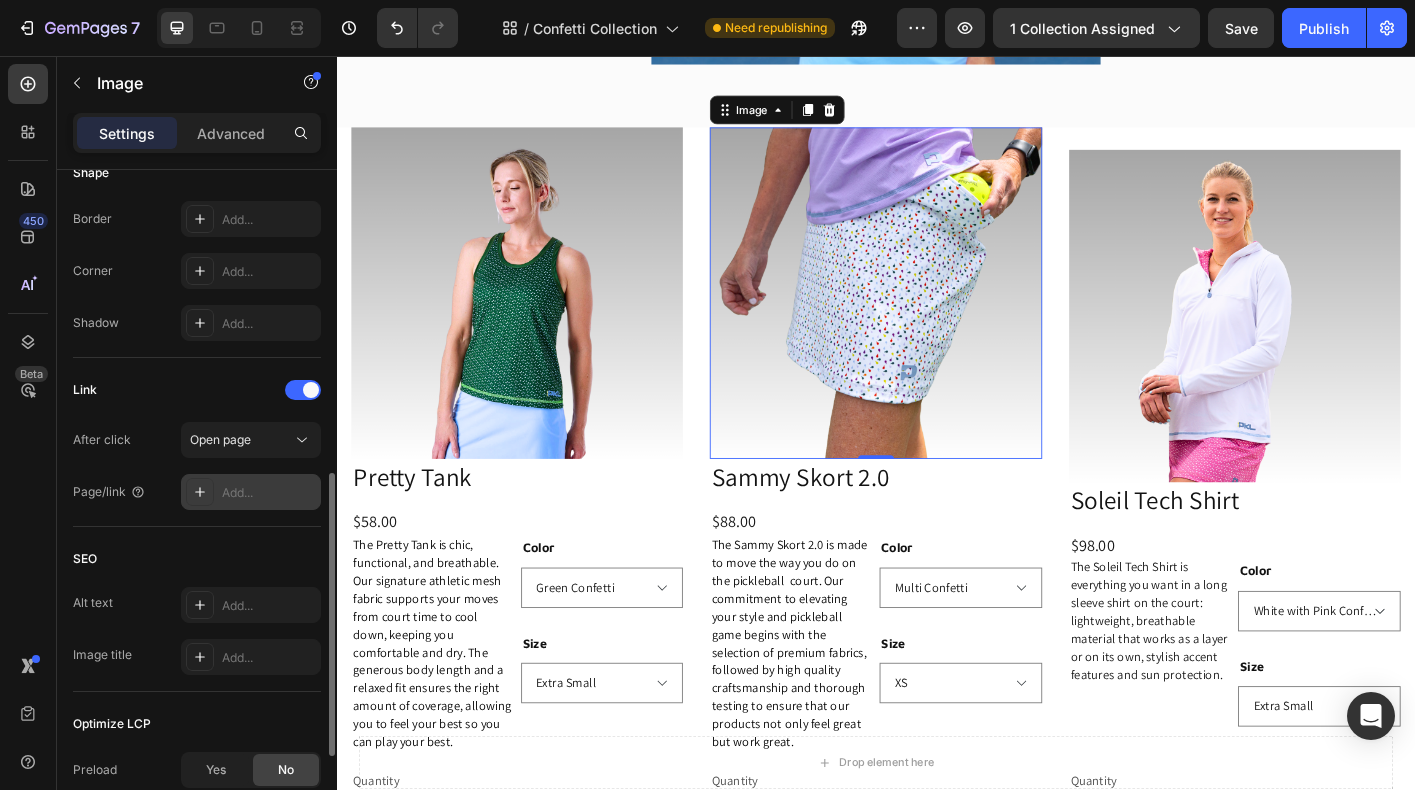 click on "Add..." at bounding box center [269, 493] 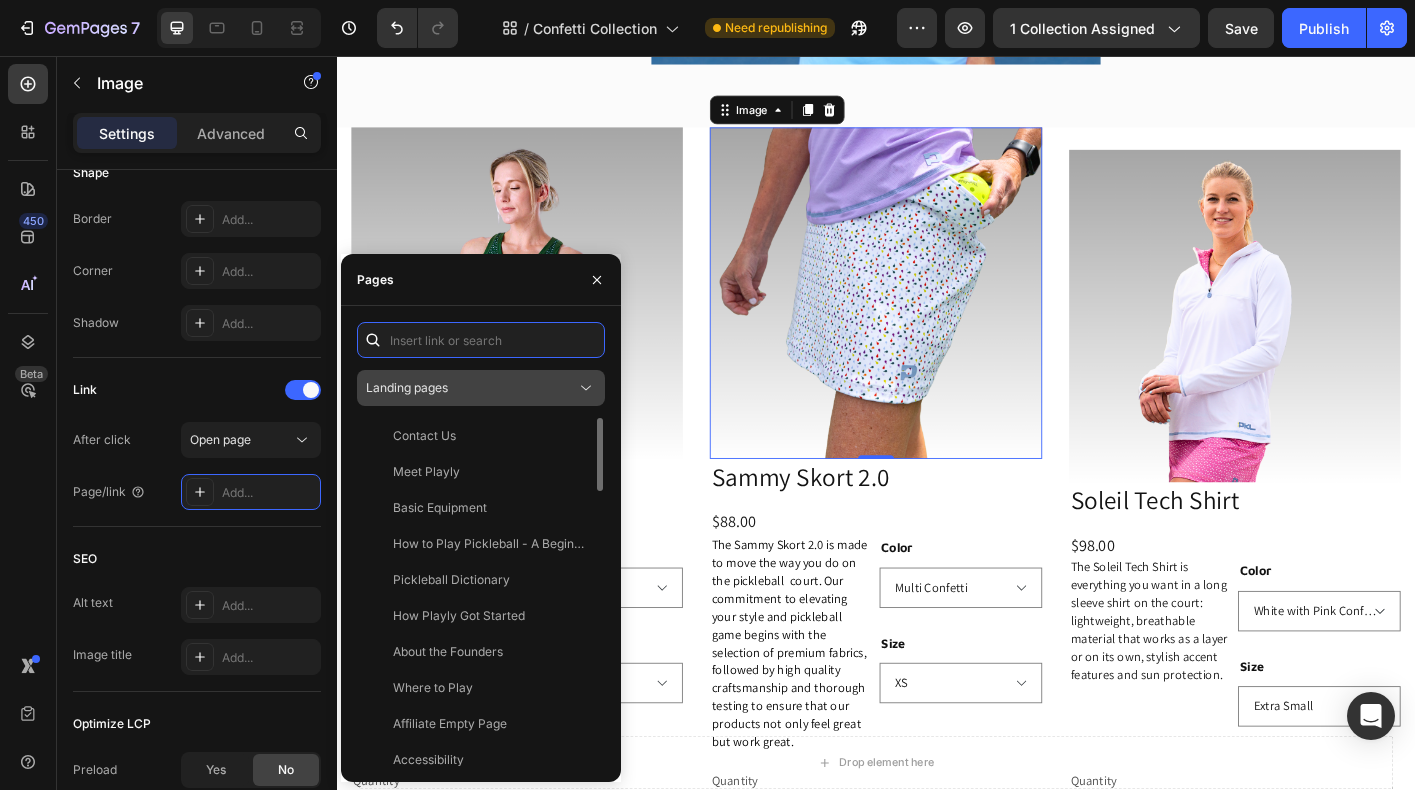 paste on "https://playly.store/collections/womens-skorts/products/sammy-skort-2-0?variant=44461426082012https://play-pkl.com/collections/womens-skorts/products/sammy-skort-2-0?variant=46456796283100" 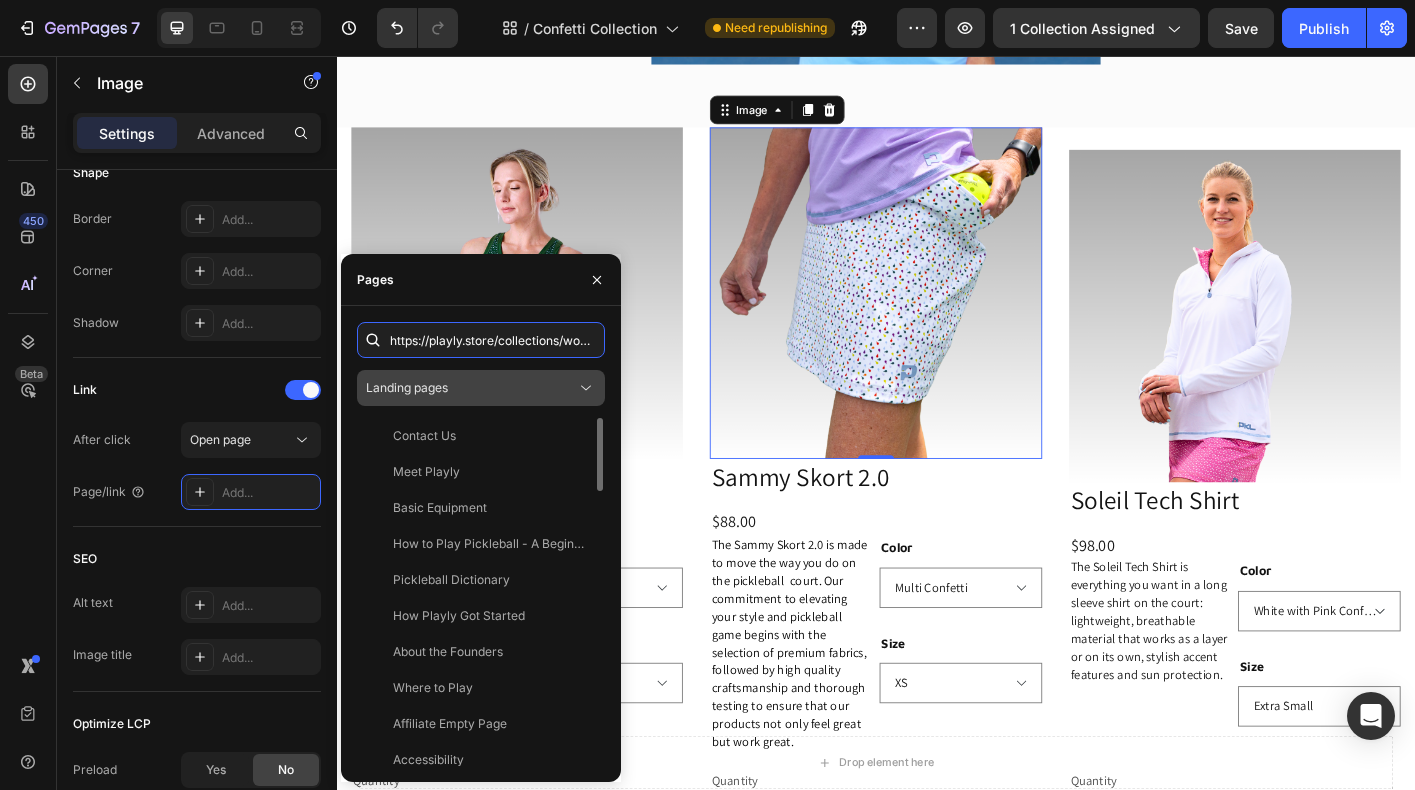 scroll, scrollTop: 0, scrollLeft: 985, axis: horizontal 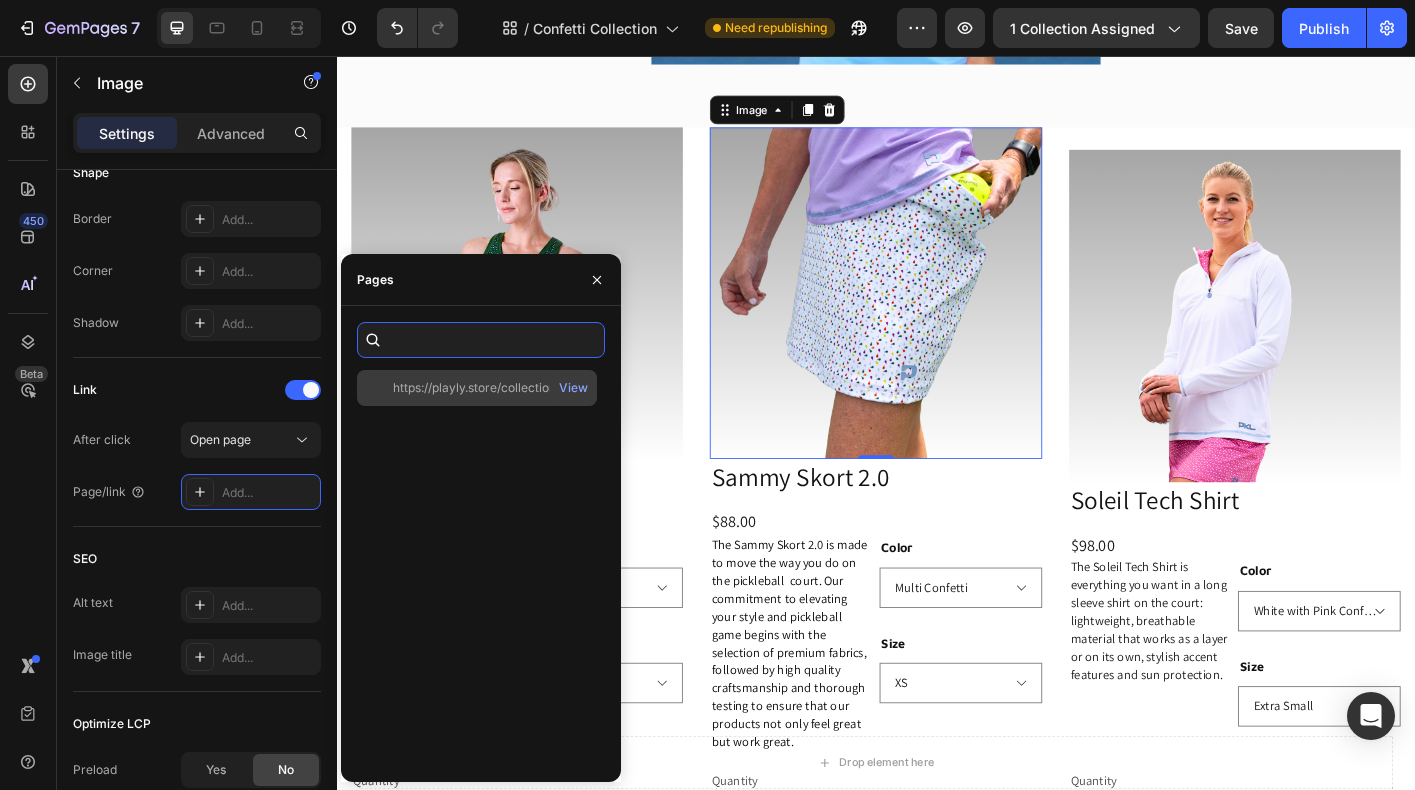 type on "https://playly.store/collections/womens-skorts/products/sammy-skort-2-0?variant=44461426082012https://play-pkl.com/collections/womens-skorts/products/sammy-skort-2-0?variant=46456796283100" 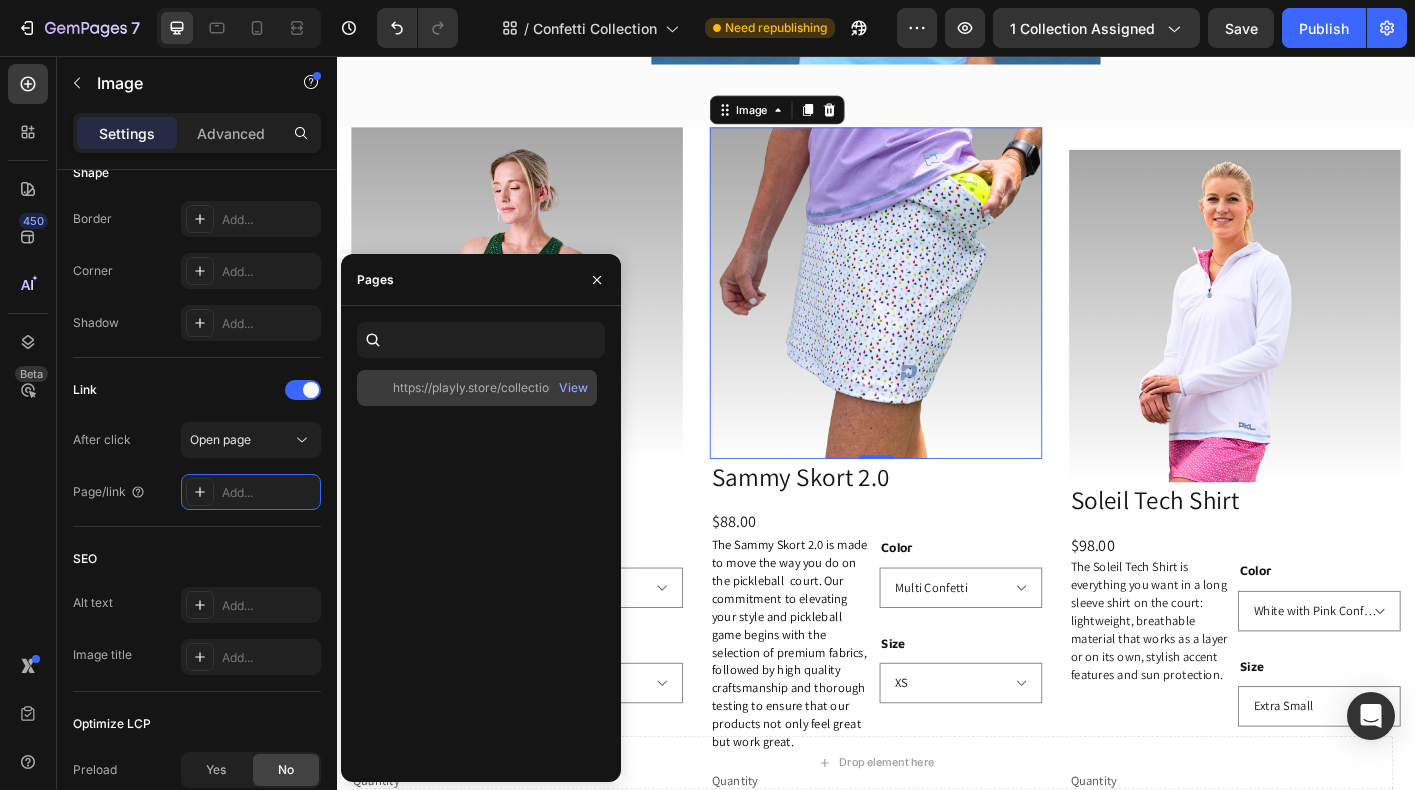 scroll, scrollTop: 0, scrollLeft: 0, axis: both 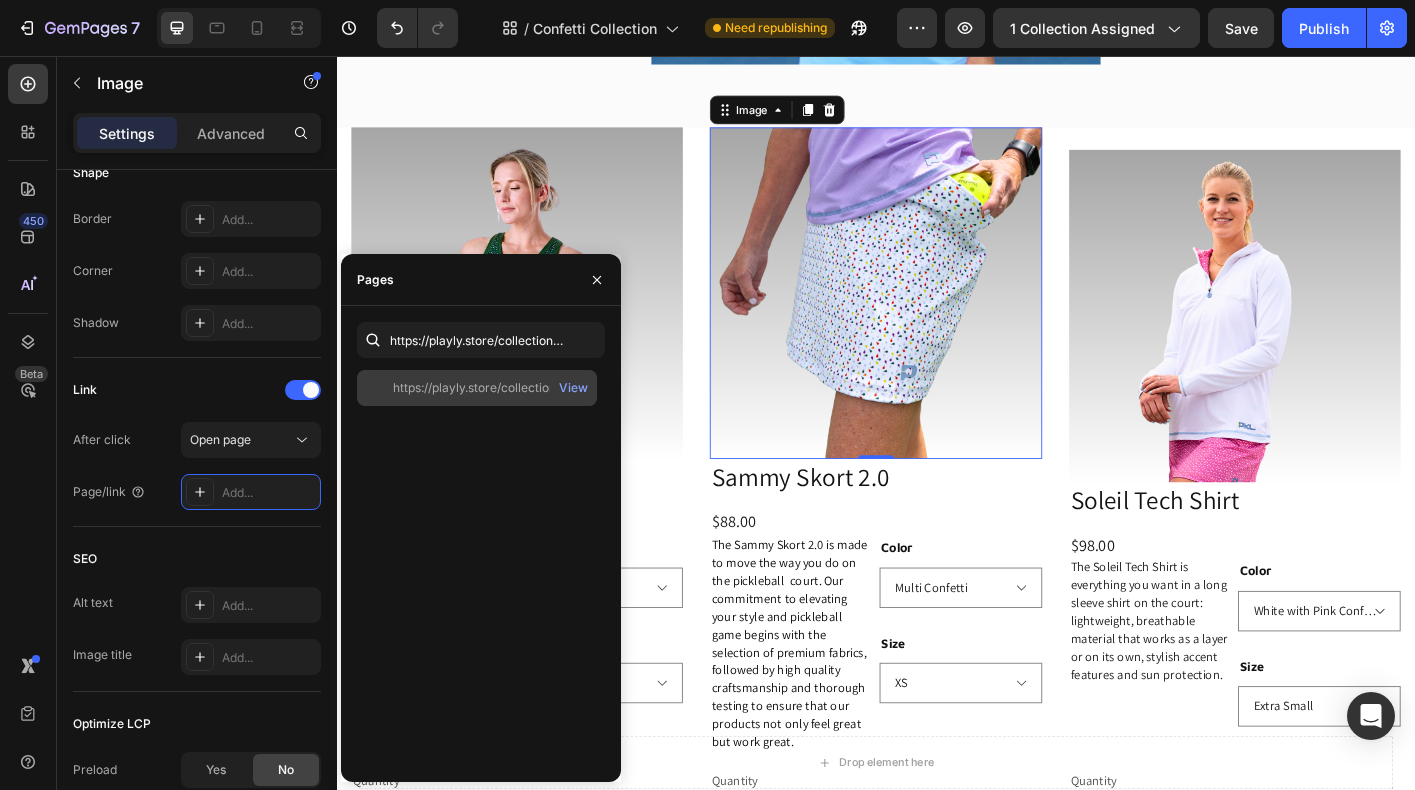 click on "https://playly.store/collections/womens-skorts/products/sammy-skort-2-0?variant=44461426082012https://play-pkl.com/collections/womens-skorts/products/sammy-skort-2-0?variant=46456796283100" 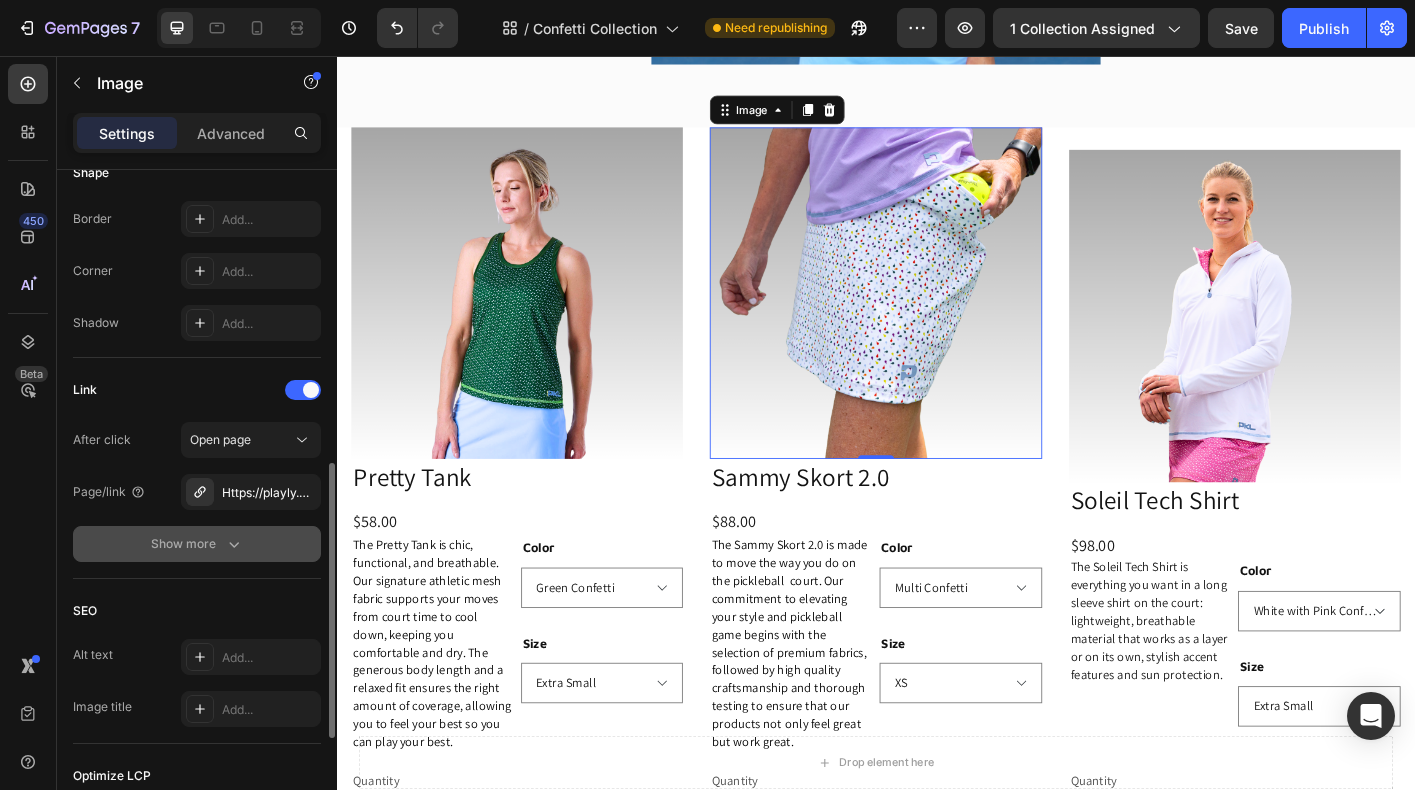 click on "Show more" 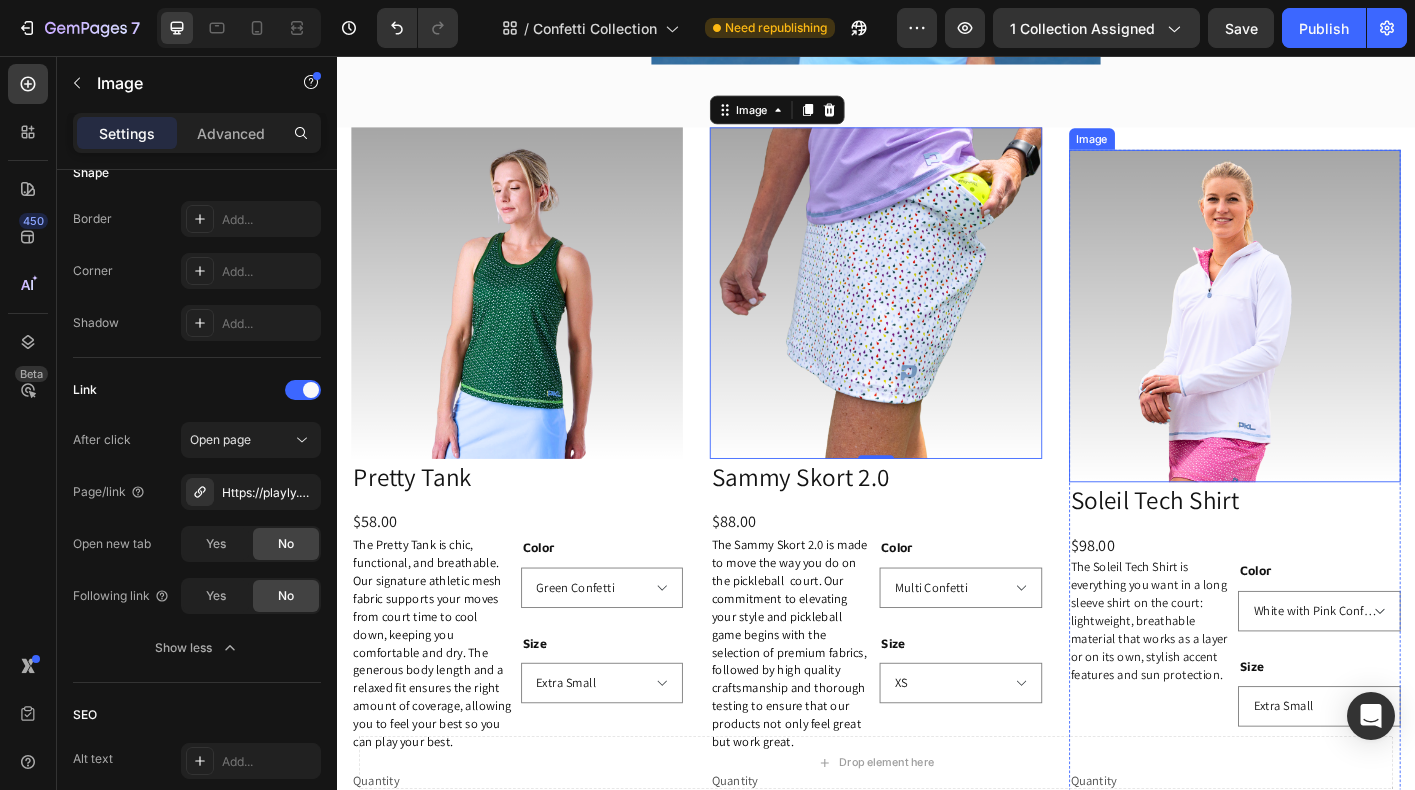 click at bounding box center [1336, 345] 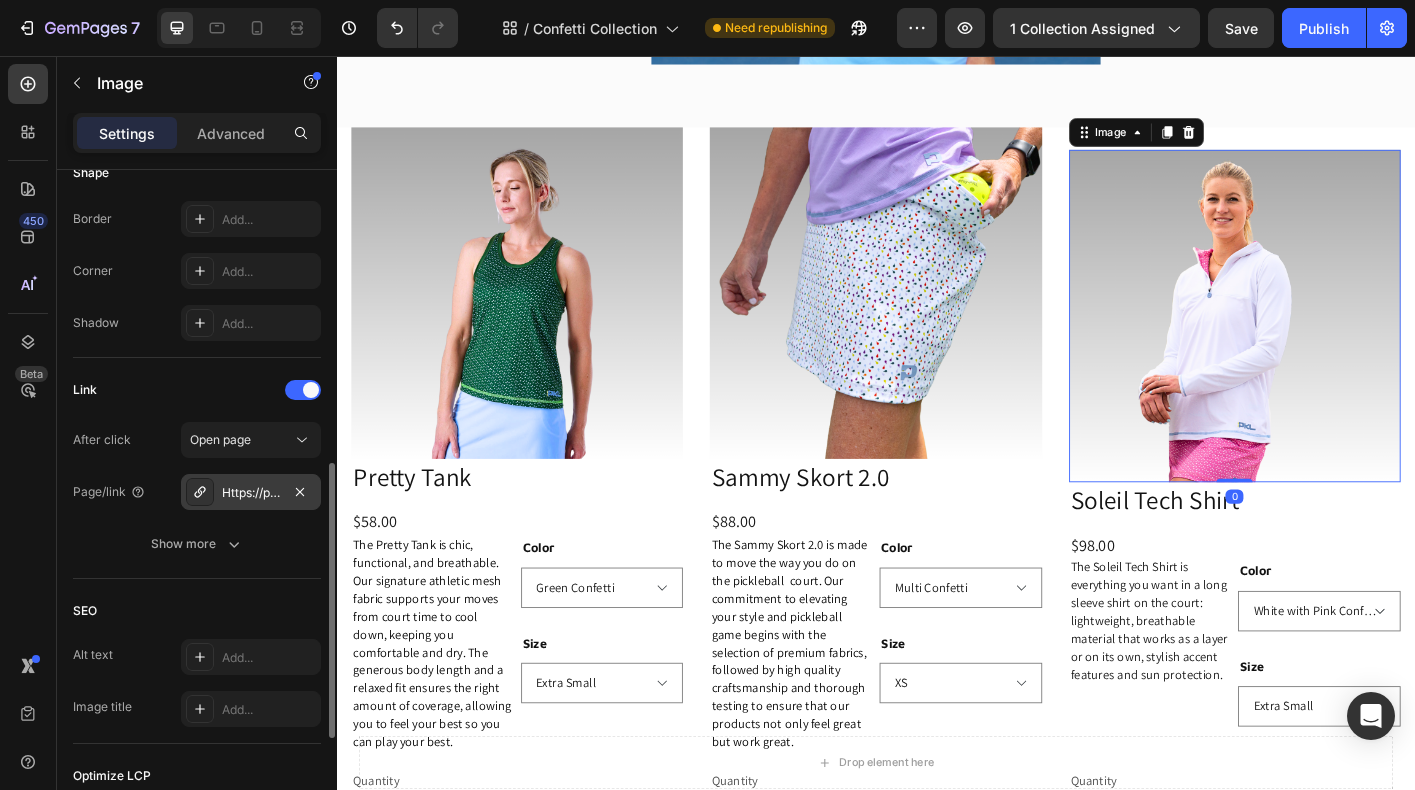 click on "Https://play-pkl.Com/womens-tanks/soleil-tech-shirt?Variant=44145849958620" at bounding box center [251, 493] 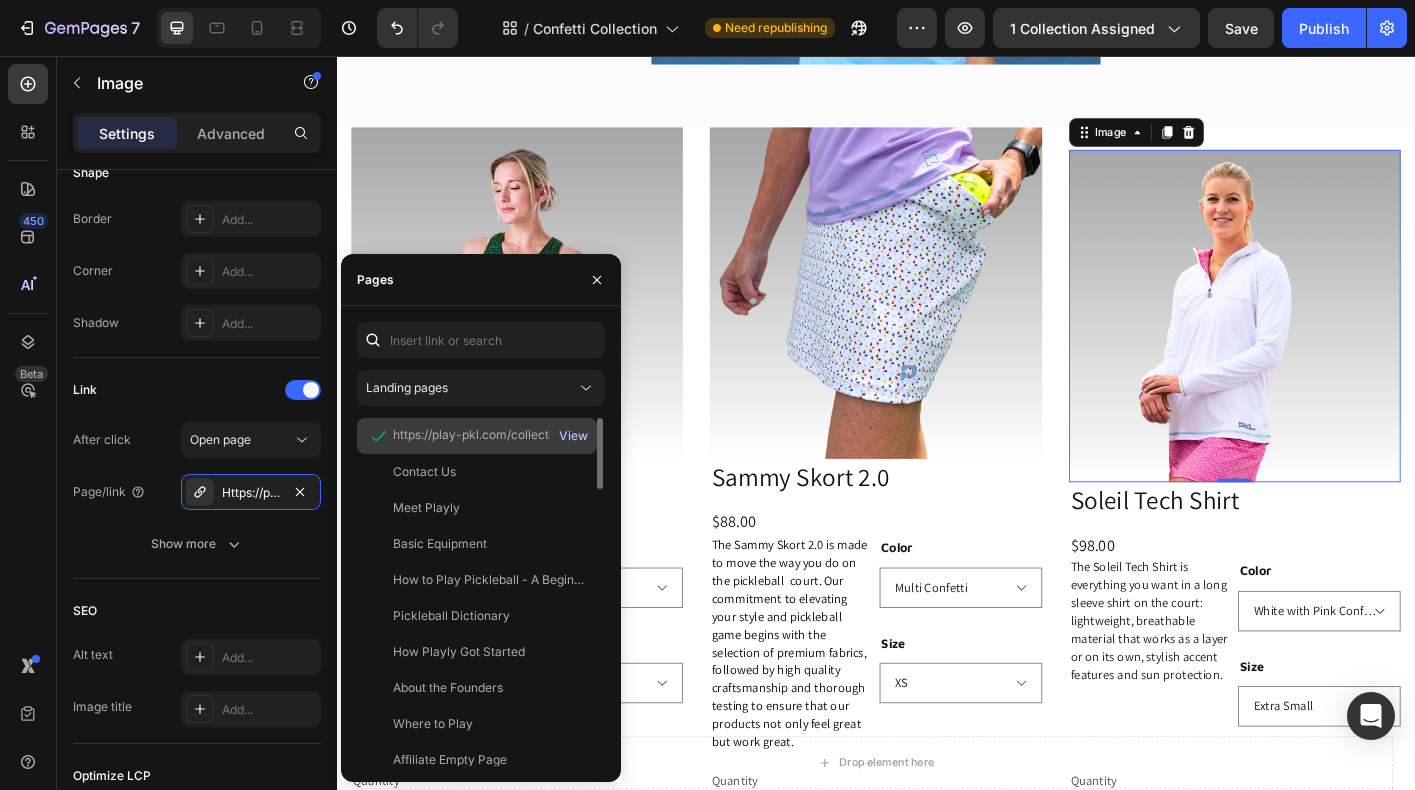 click on "View" at bounding box center (573, 436) 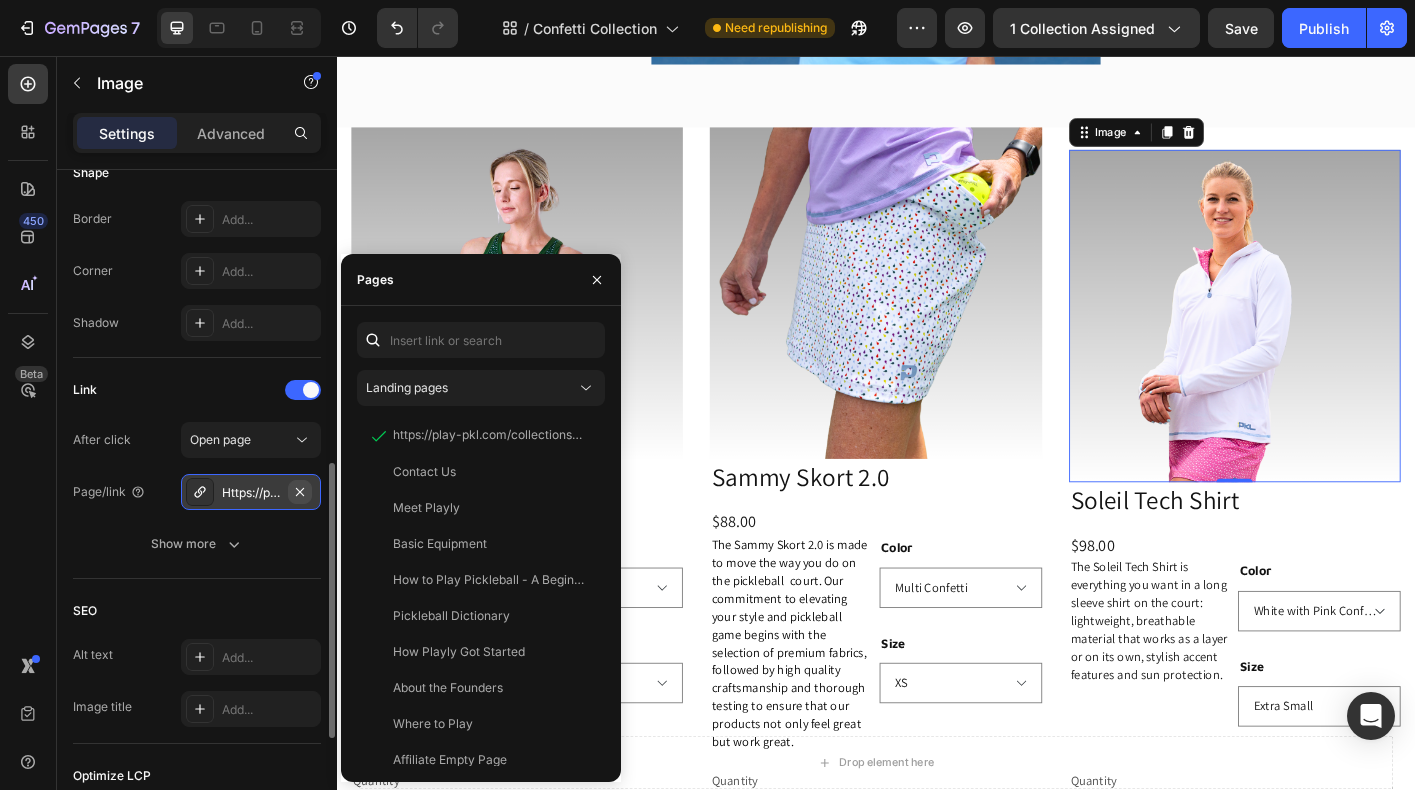click 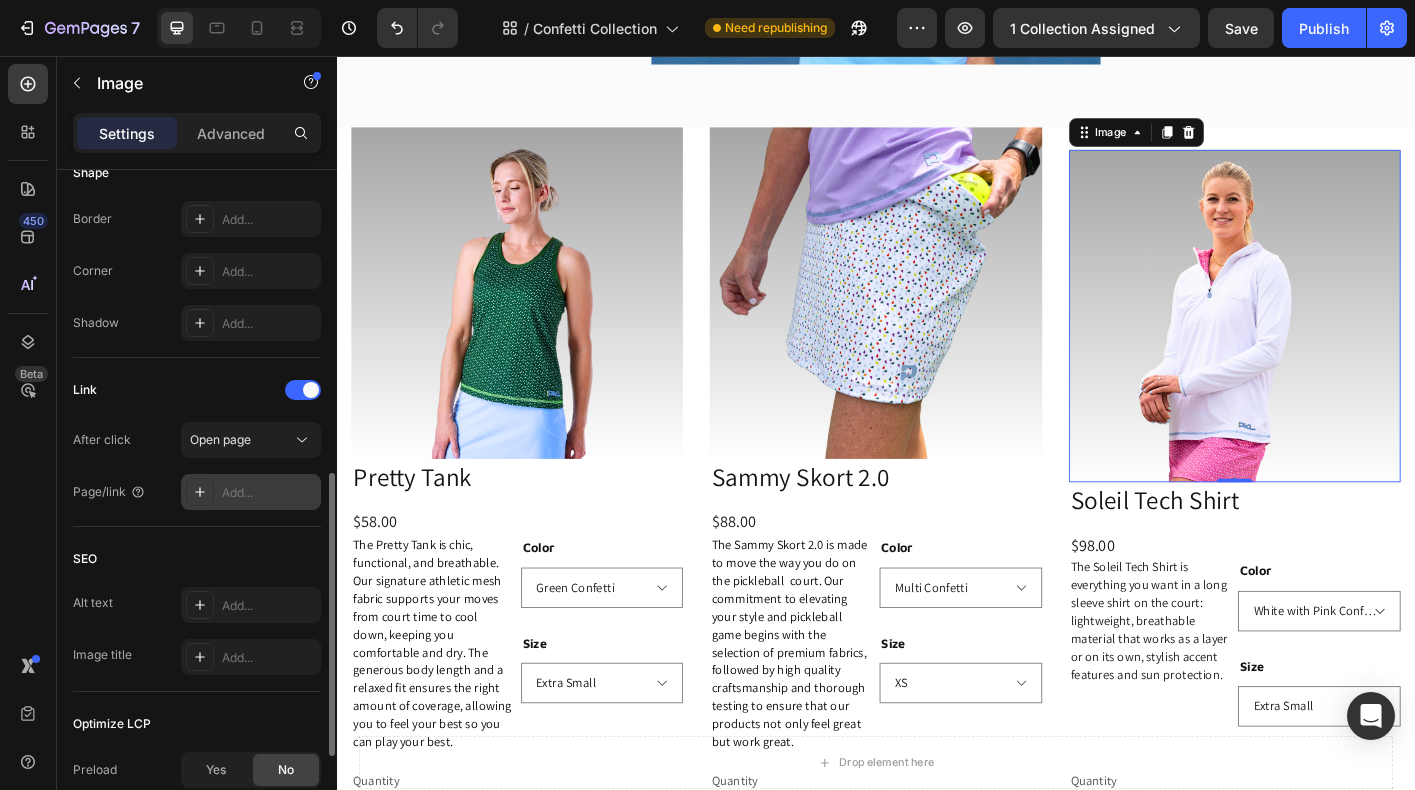 click on "Add..." at bounding box center (269, 493) 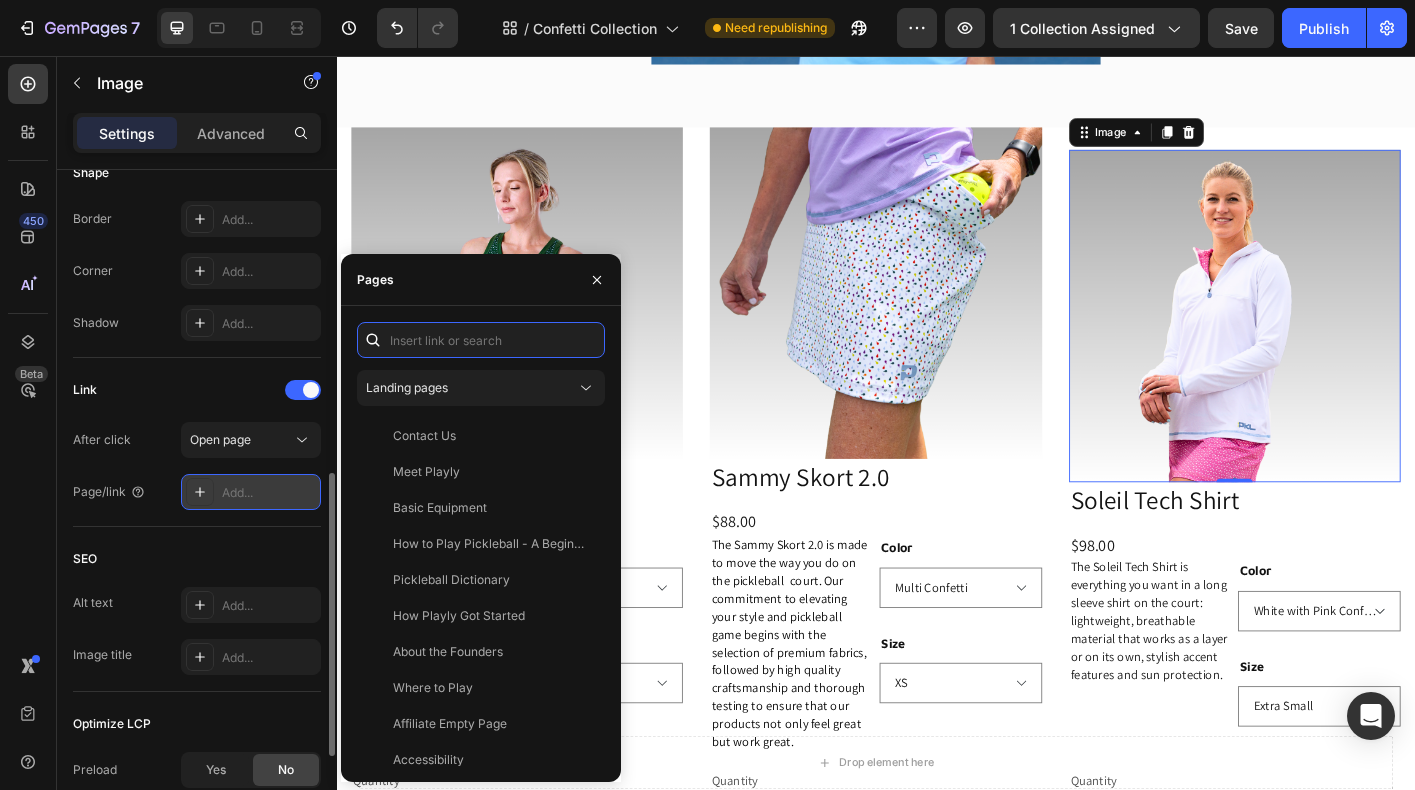 paste on "https://playly.store/collections/womens-tanks/products/soleil-tech-shirt?variant=44145849958620" 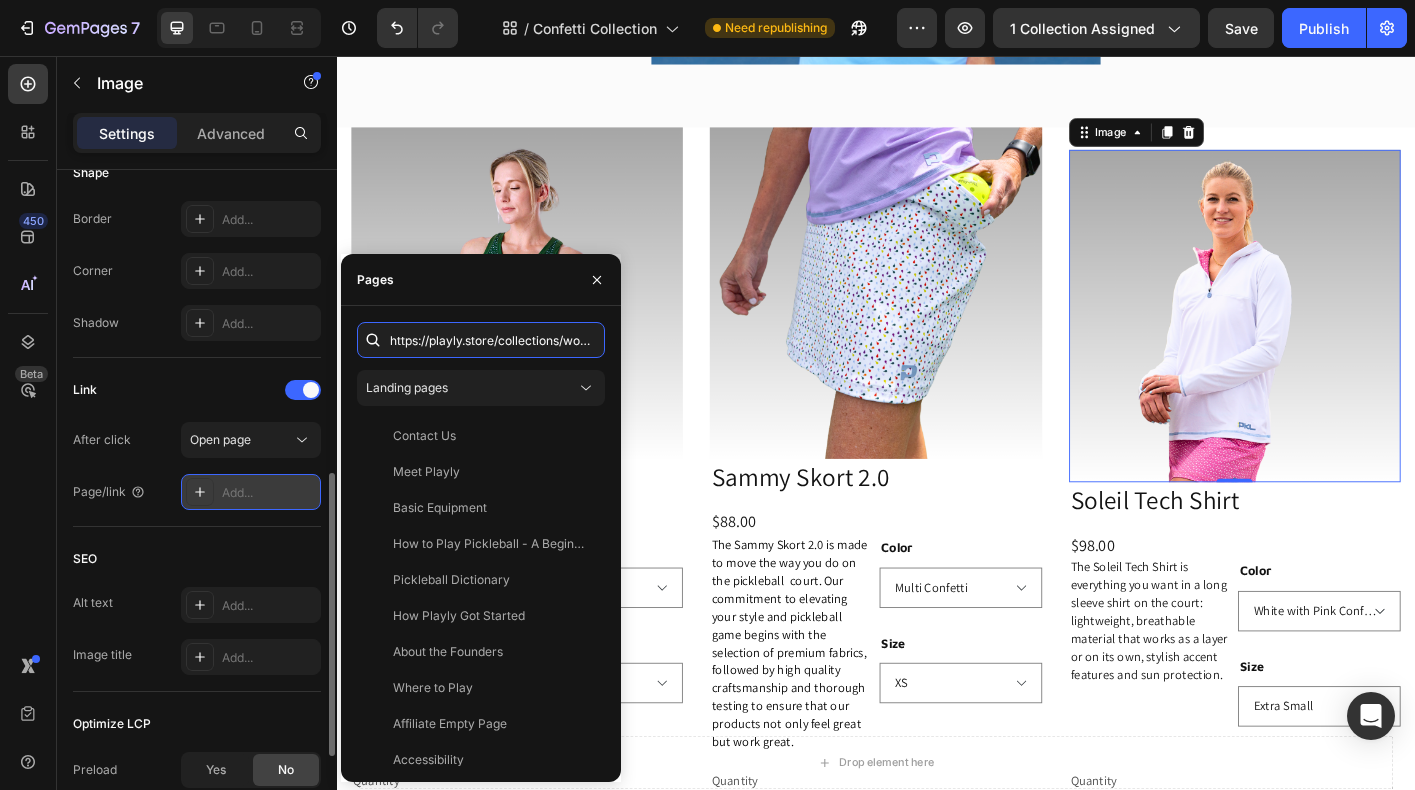 scroll, scrollTop: 0, scrollLeft: 389, axis: horizontal 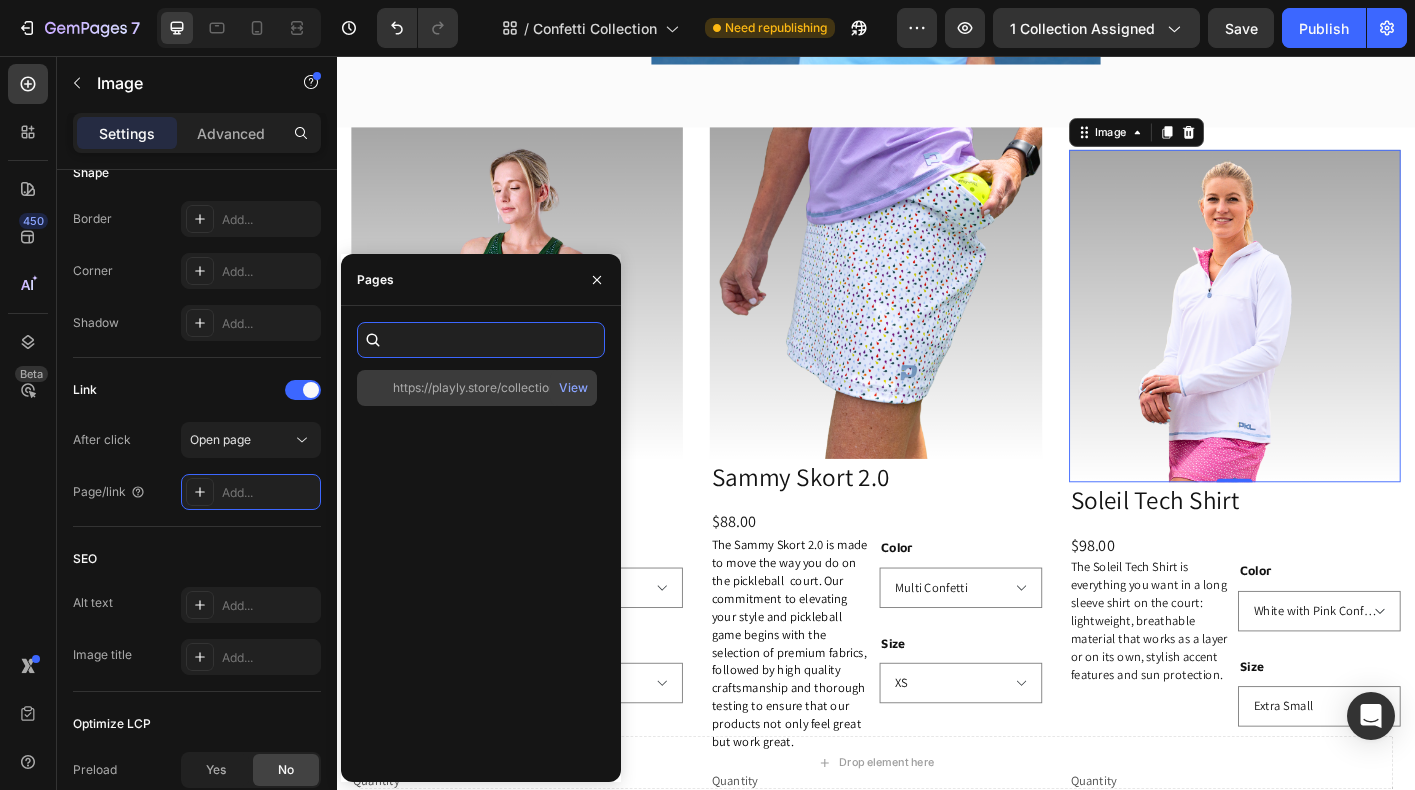 type on "https://playly.store/collections/womens-tanks/products/soleil-tech-shirt?variant=44145849958620" 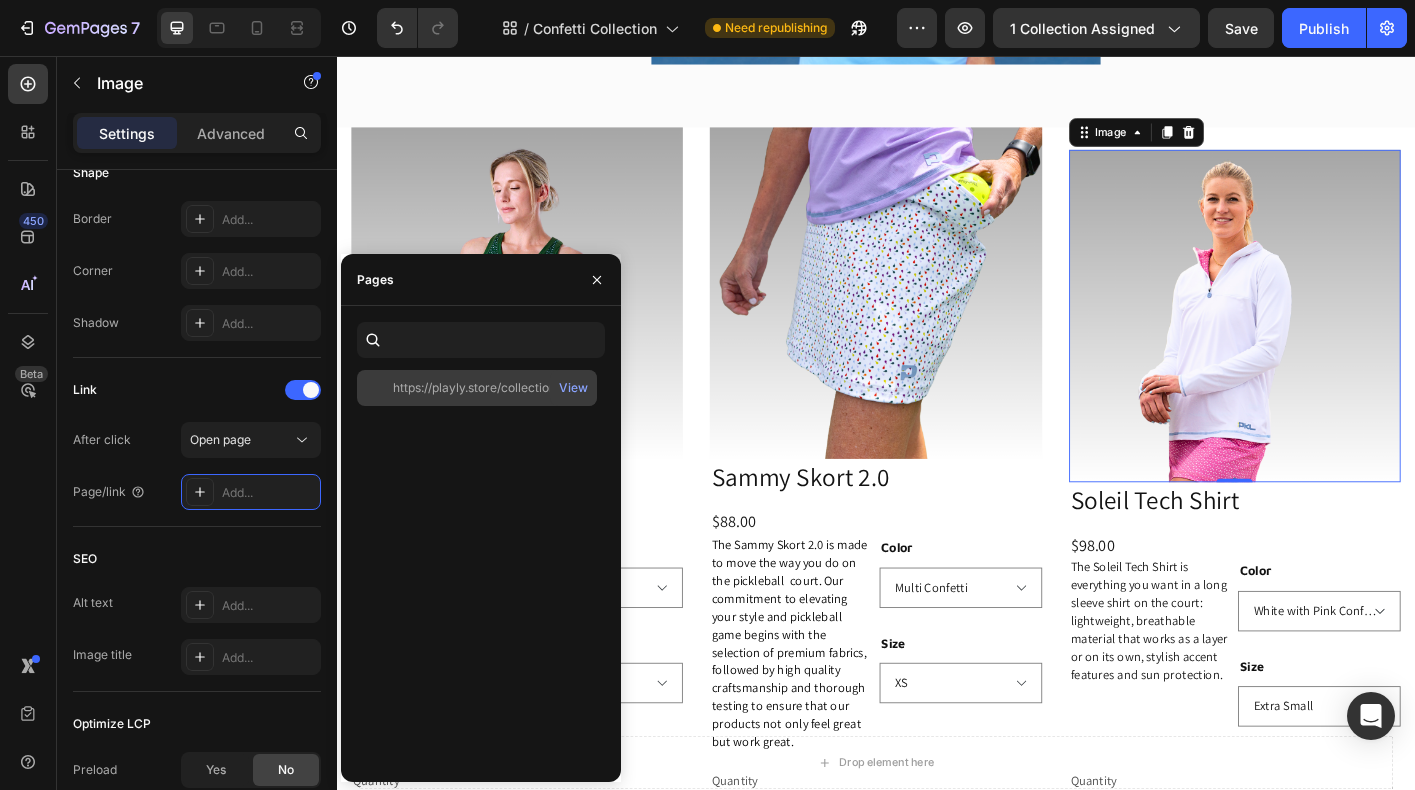 scroll, scrollTop: 0, scrollLeft: 0, axis: both 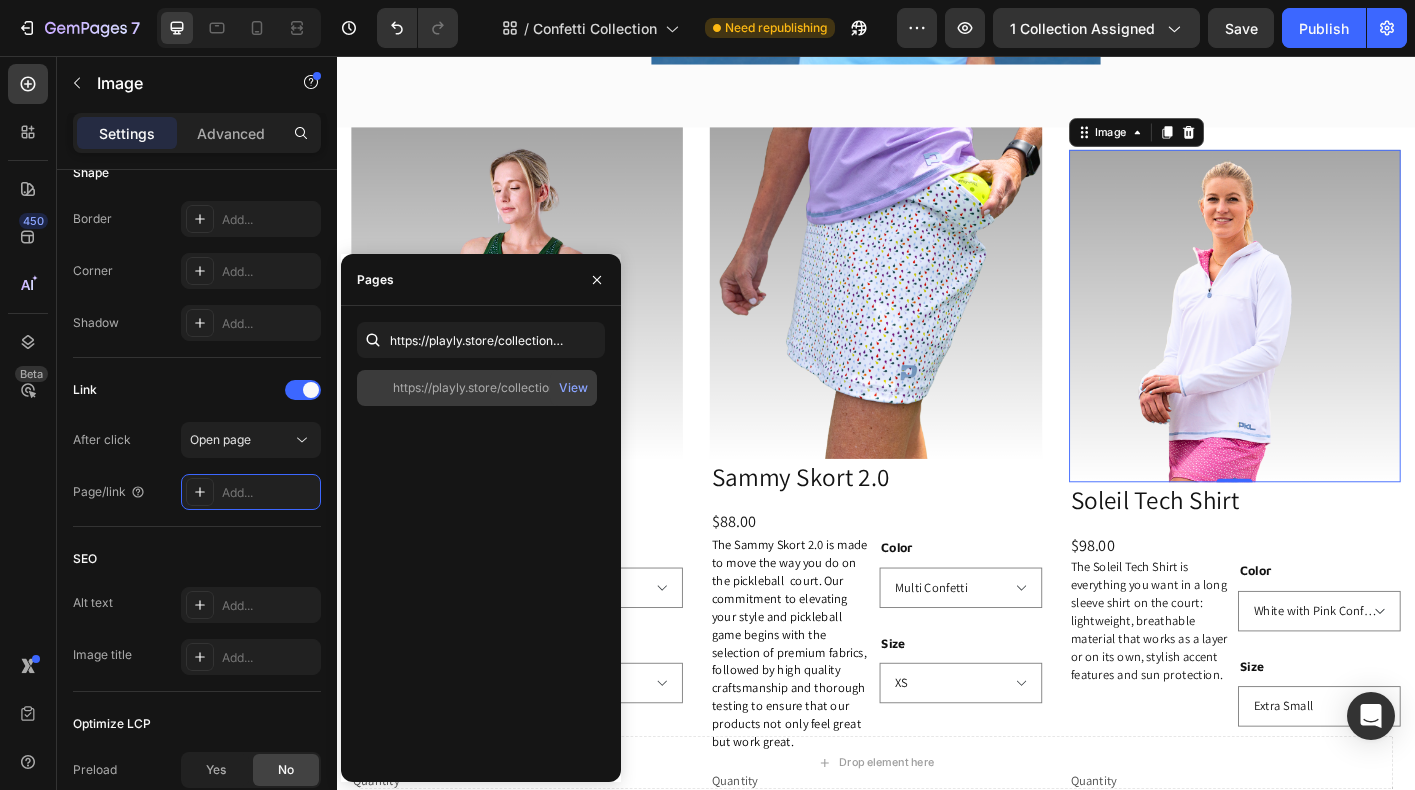 click on "https://playly.store/collections/womens-tanks/products/soleil-tech-shirt?variant=44145849958620   View" 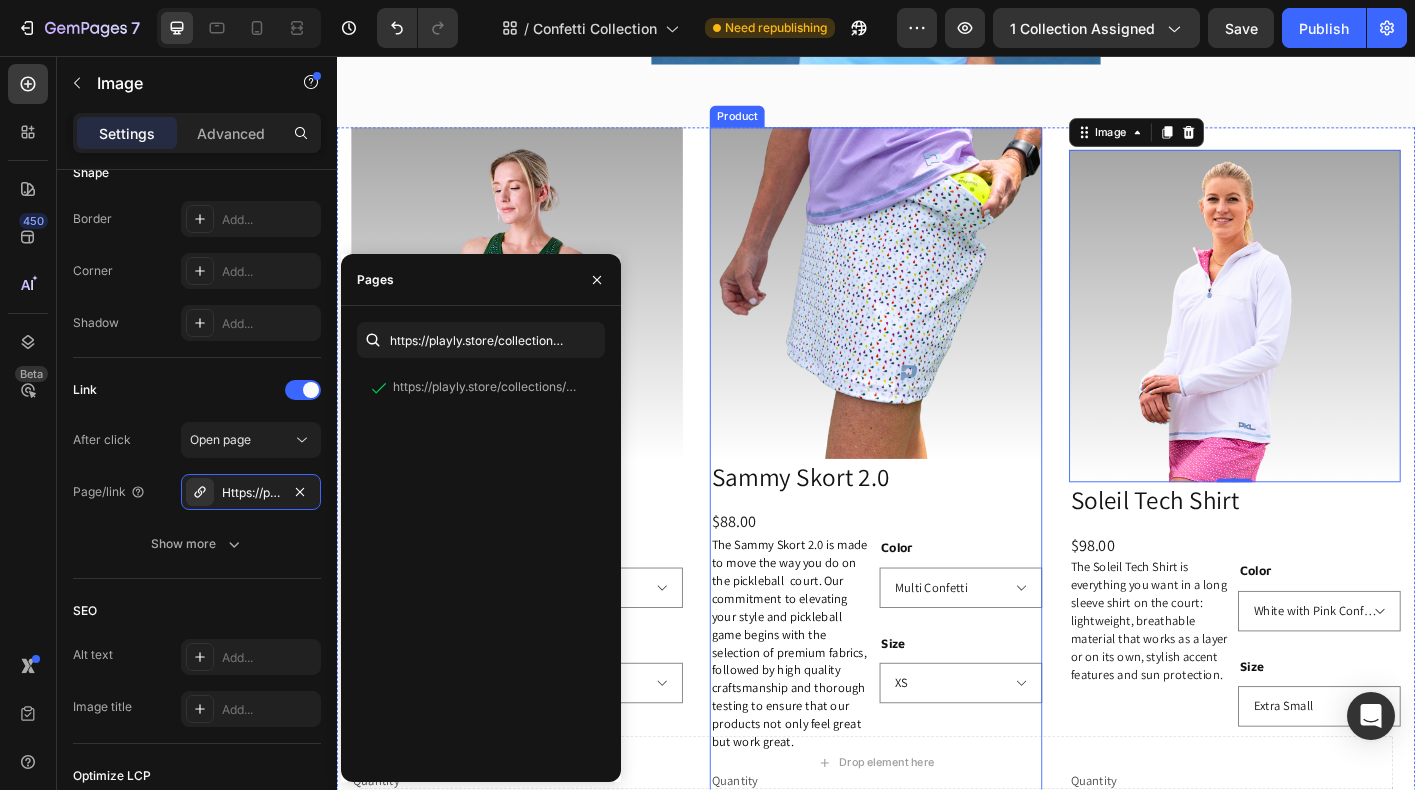 click on "Sammy Skort 2.0 Product Title $88.00 Product Price Product Price Row The Sammy Skort 2.0 is made to move the way you do on the pickleball  court. Our commitment to elevating your style and pickleball game begins with the selection of premium fabrics, followed by high quality craftsmanship and thorough testing to ensure that our products not only feel great but work great. Text Block Color   Deep Blue Geode Geode Pink Confetti Green Confetti Black and White Confetti Multi Confetti White Arctic Blue Light Blue Black Lilac Burst Size   XS S M L XL 2XL Product Variants & Swatches Row Quantity Text Block
1
Product Quantity
Add to cart Add to Cart" at bounding box center (936, 742) 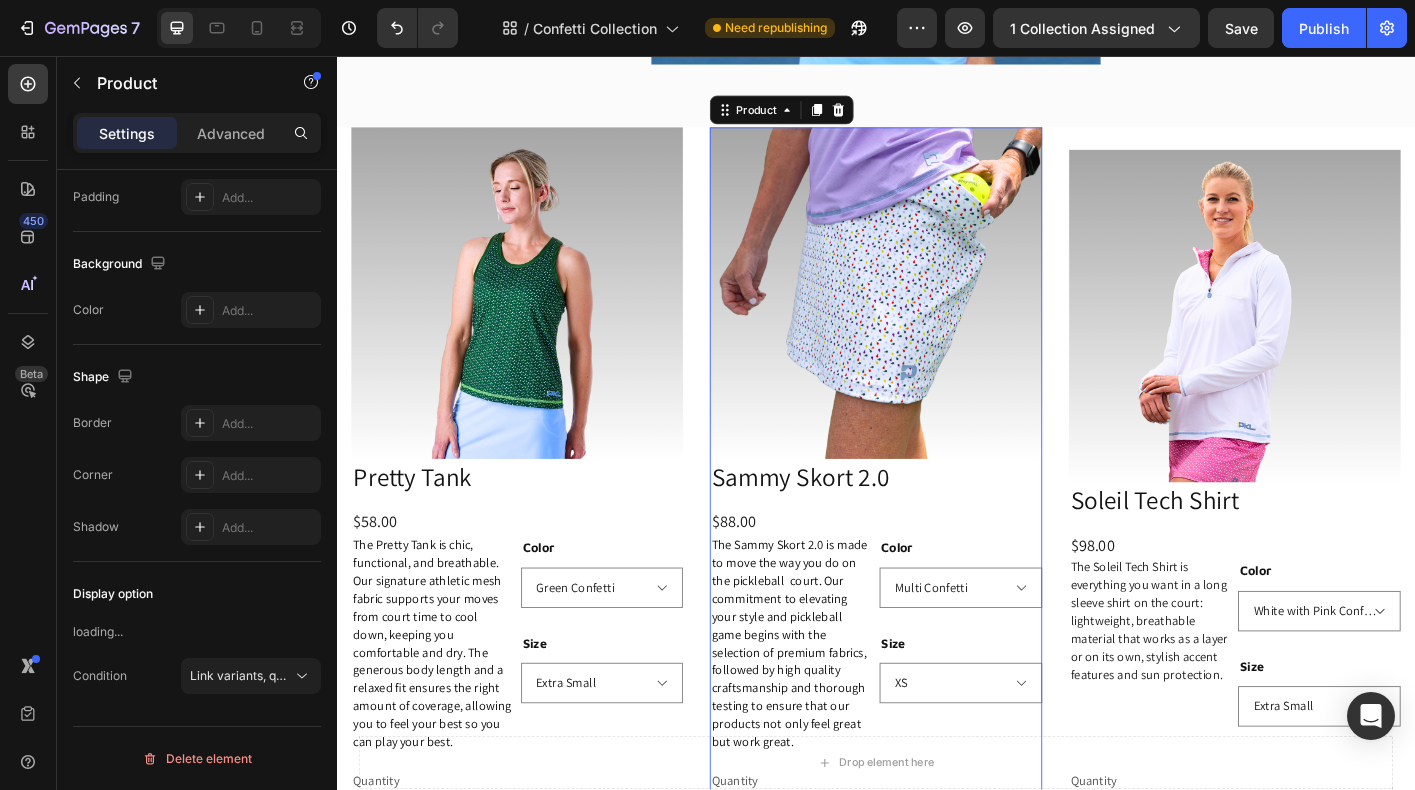 scroll, scrollTop: 0, scrollLeft: 0, axis: both 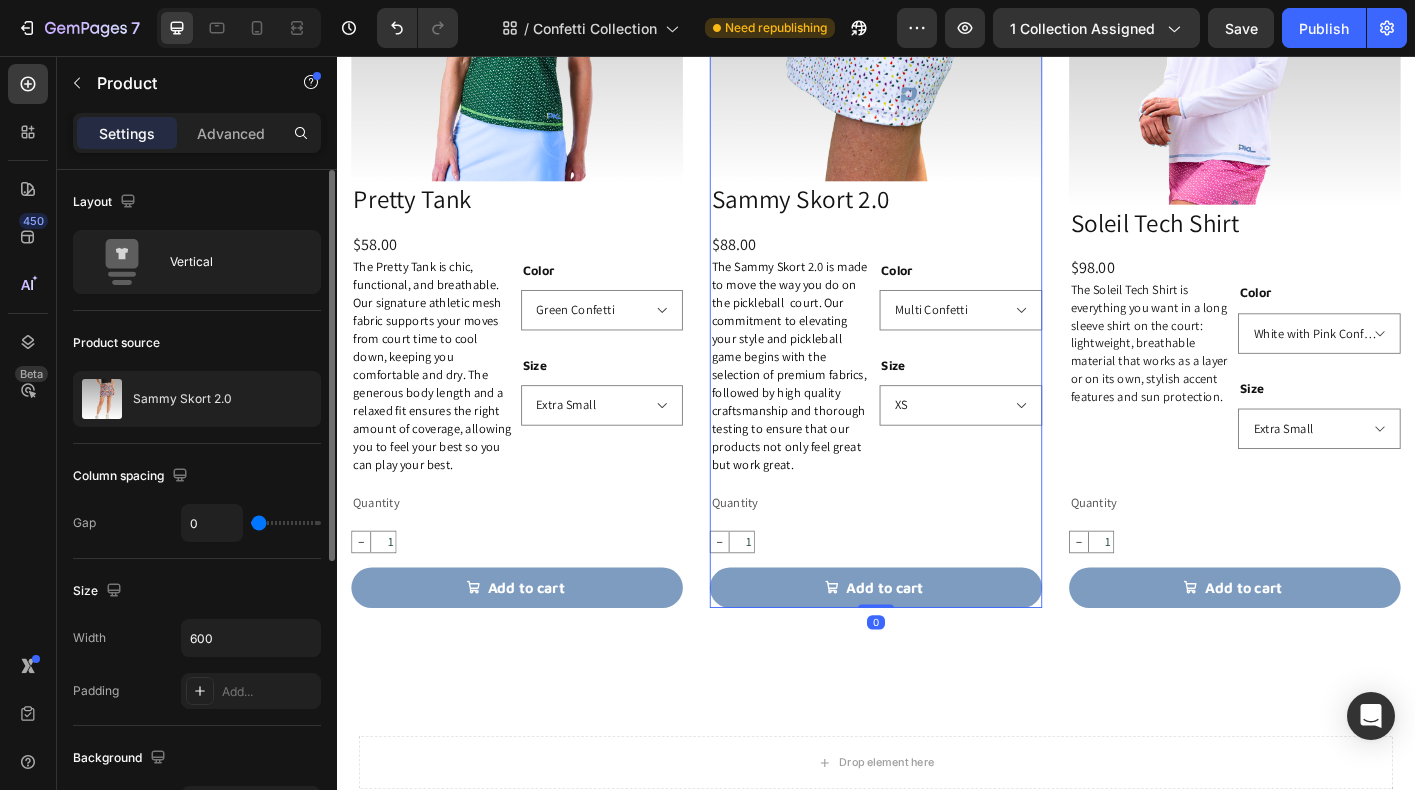 select on "Light Blue Confetti" 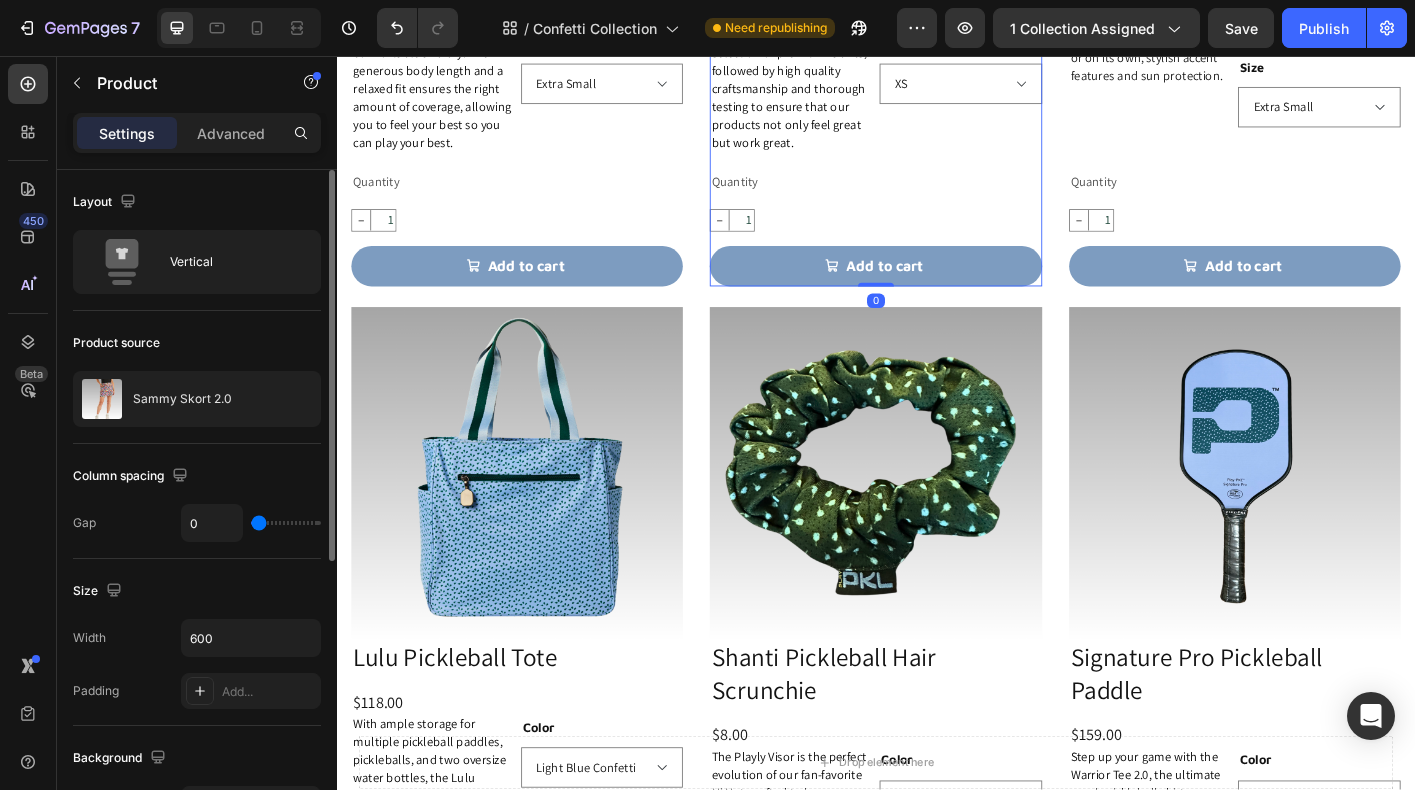 scroll, scrollTop: 1632, scrollLeft: 0, axis: vertical 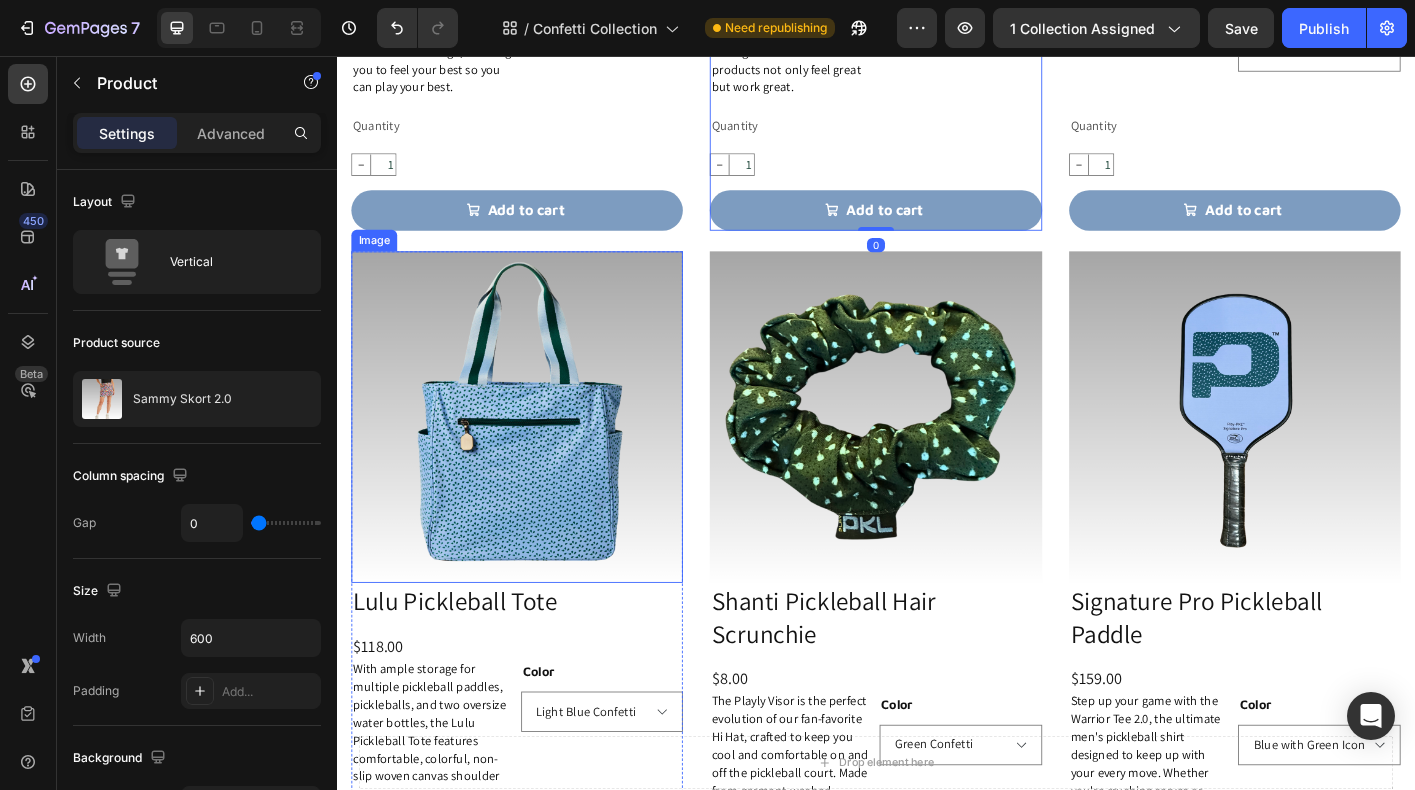 click at bounding box center [537, 458] 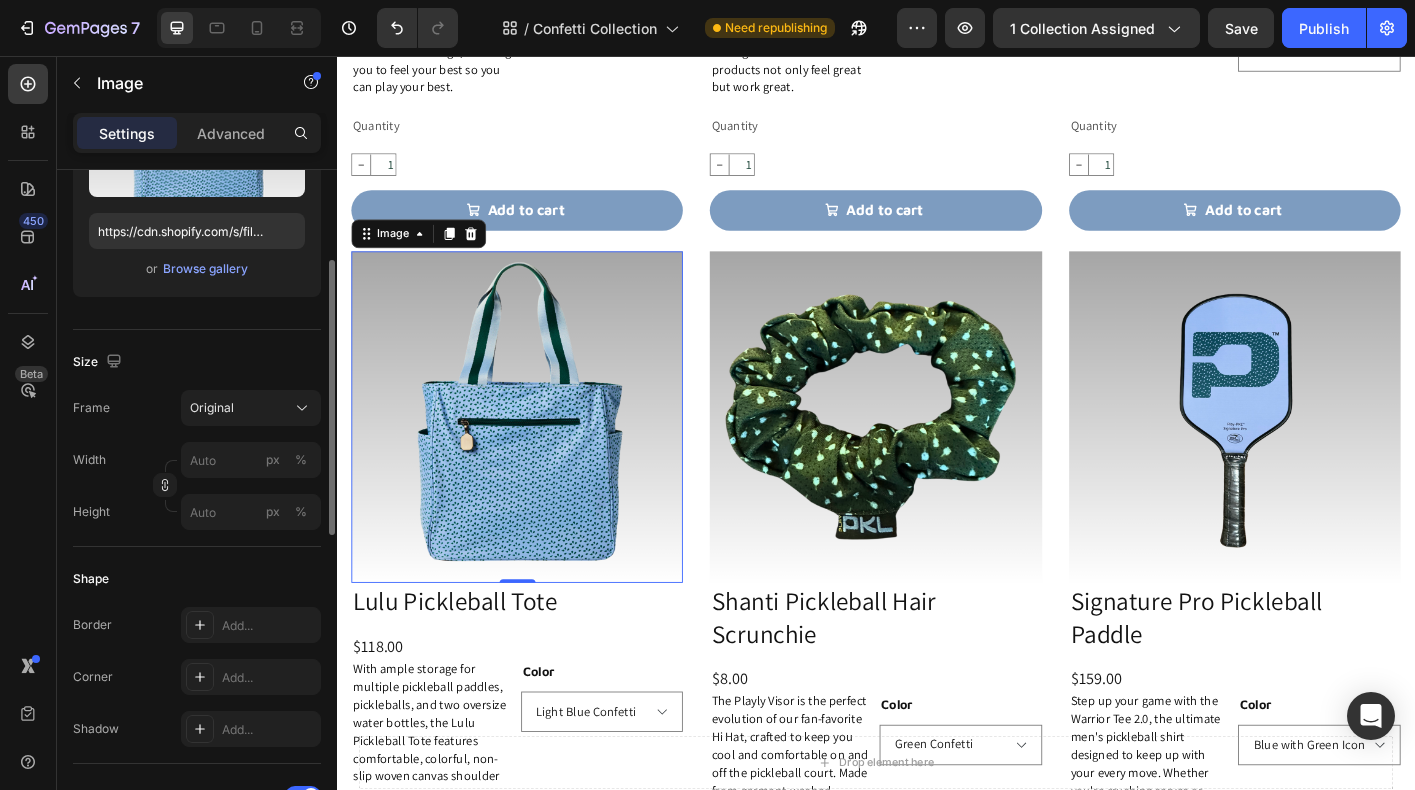 scroll, scrollTop: 660, scrollLeft: 0, axis: vertical 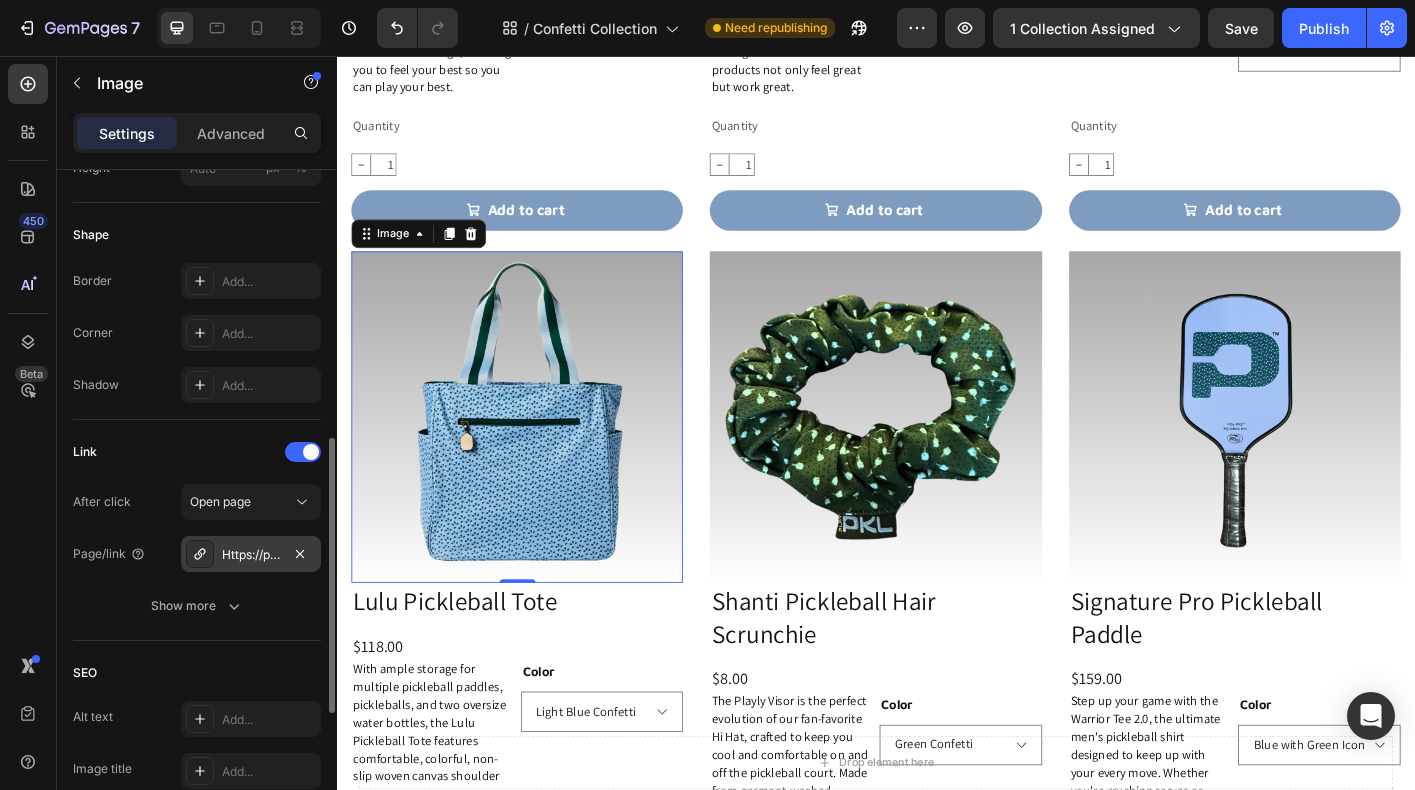 click on "Https://play-pkl.Com/bags/lulu-tote?Variant=42759443022044" at bounding box center [251, 555] 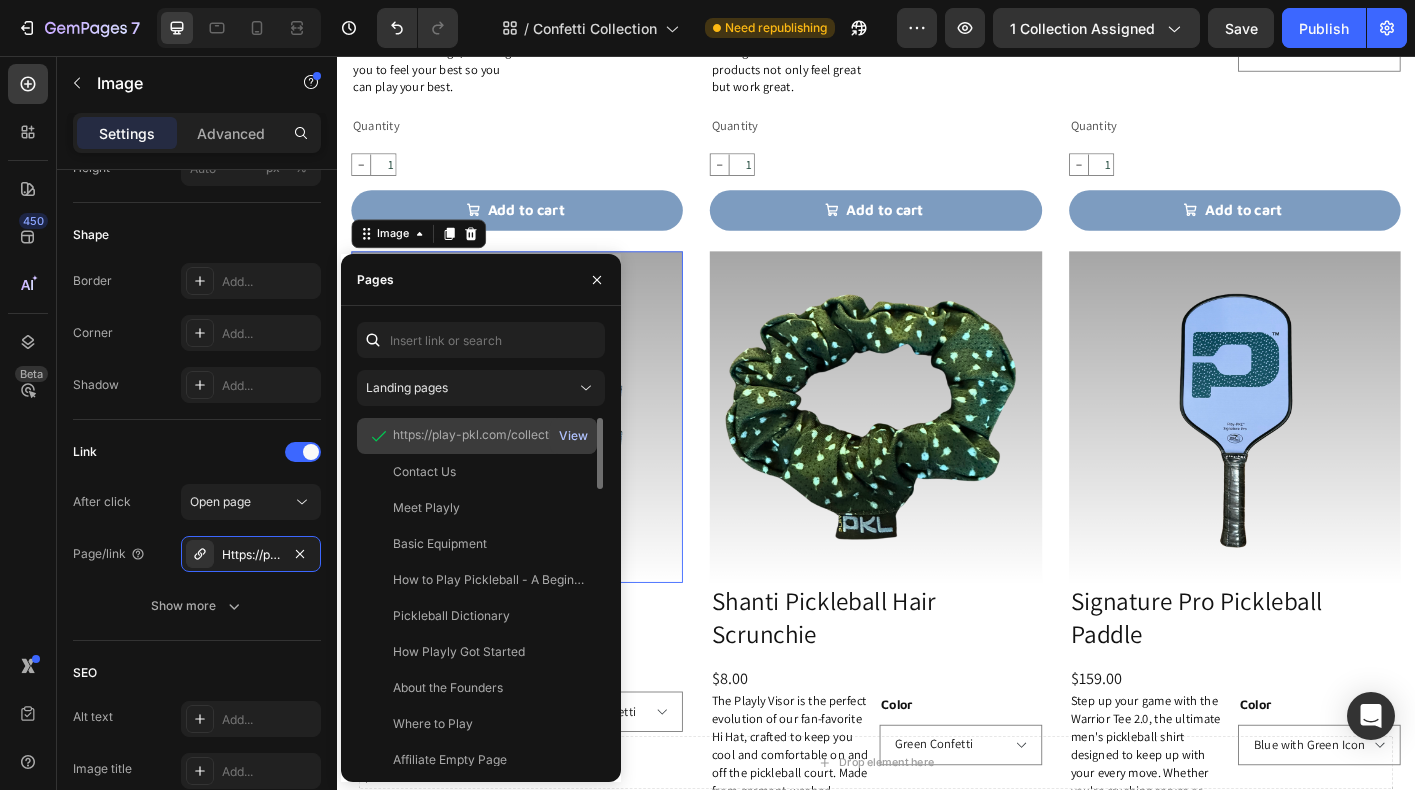 click on "View" at bounding box center [573, 436] 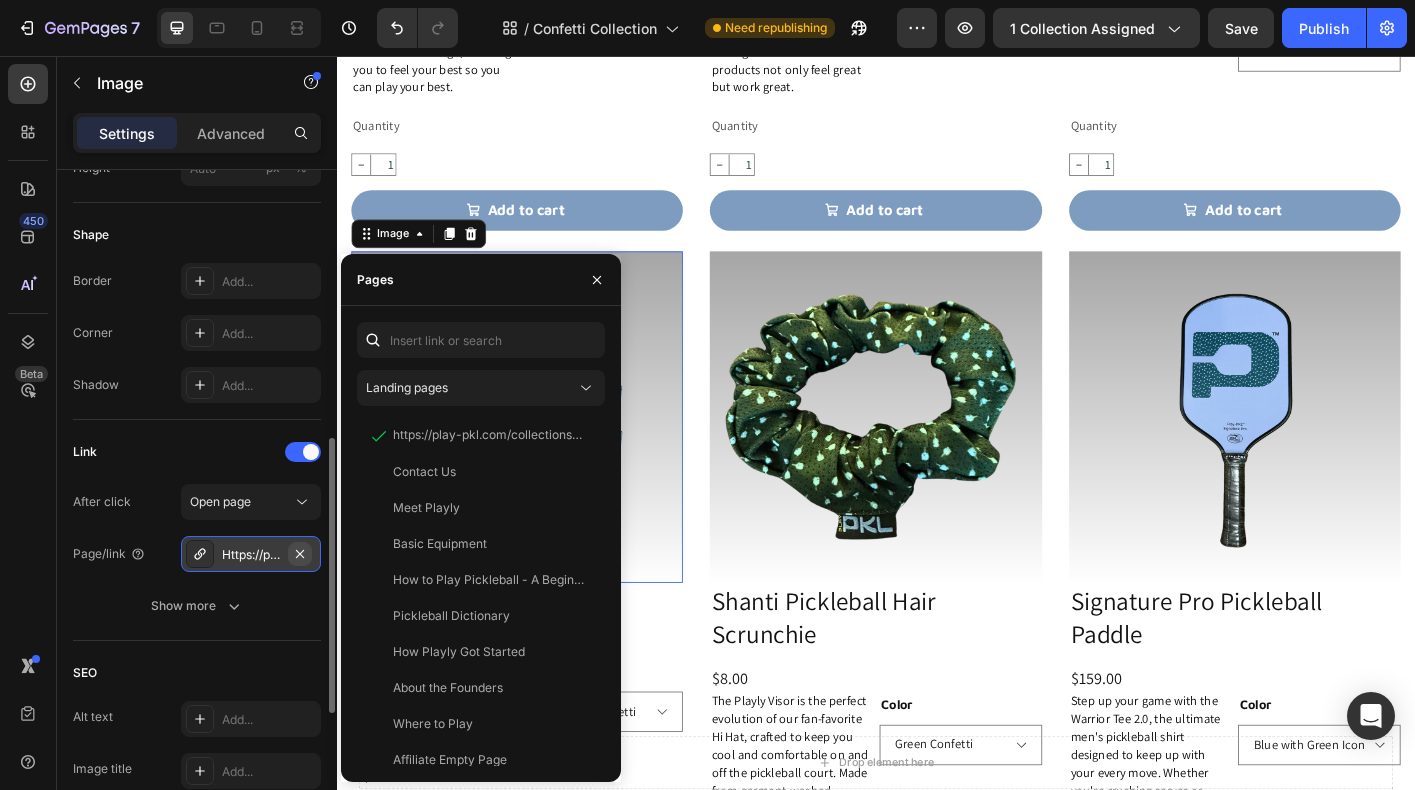 click 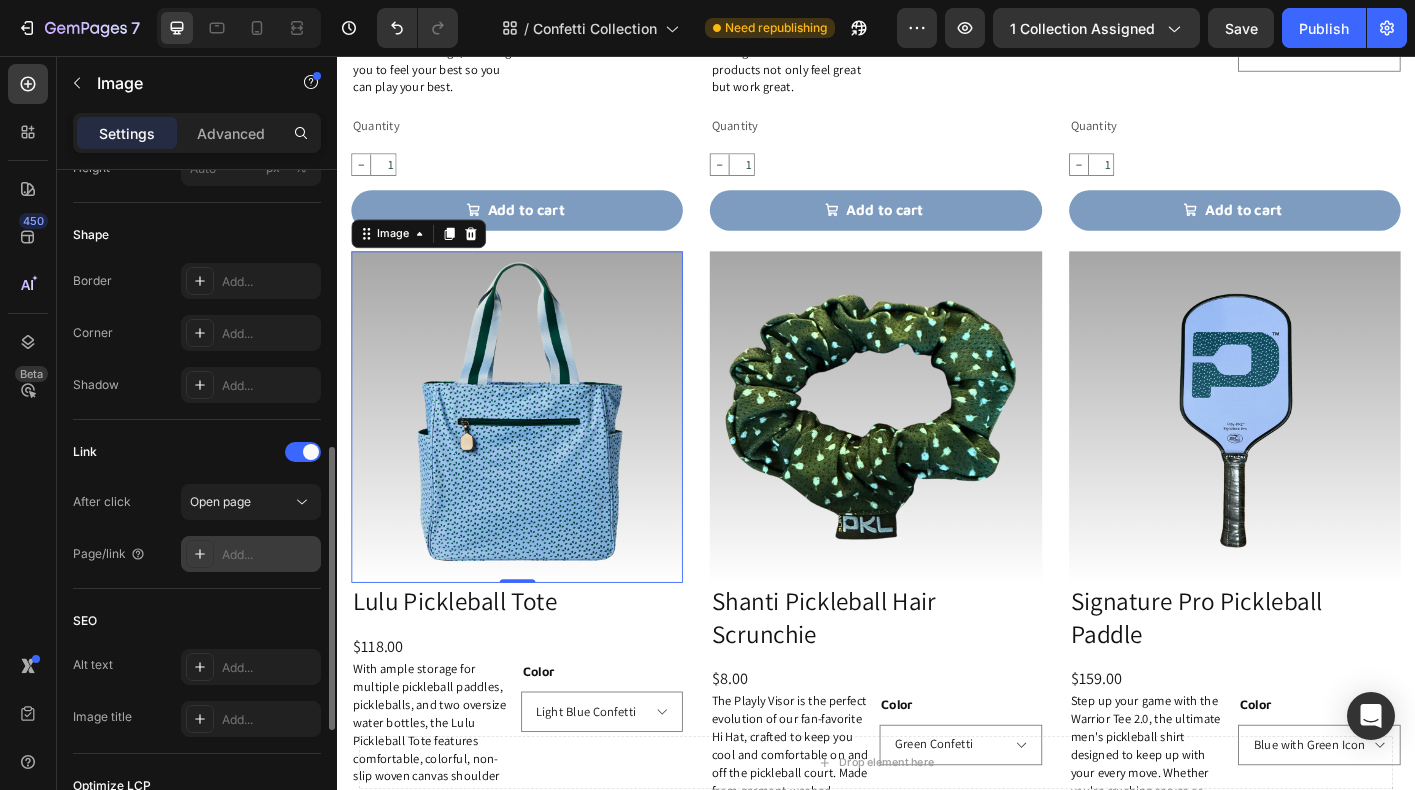 click on "Add..." at bounding box center [269, 555] 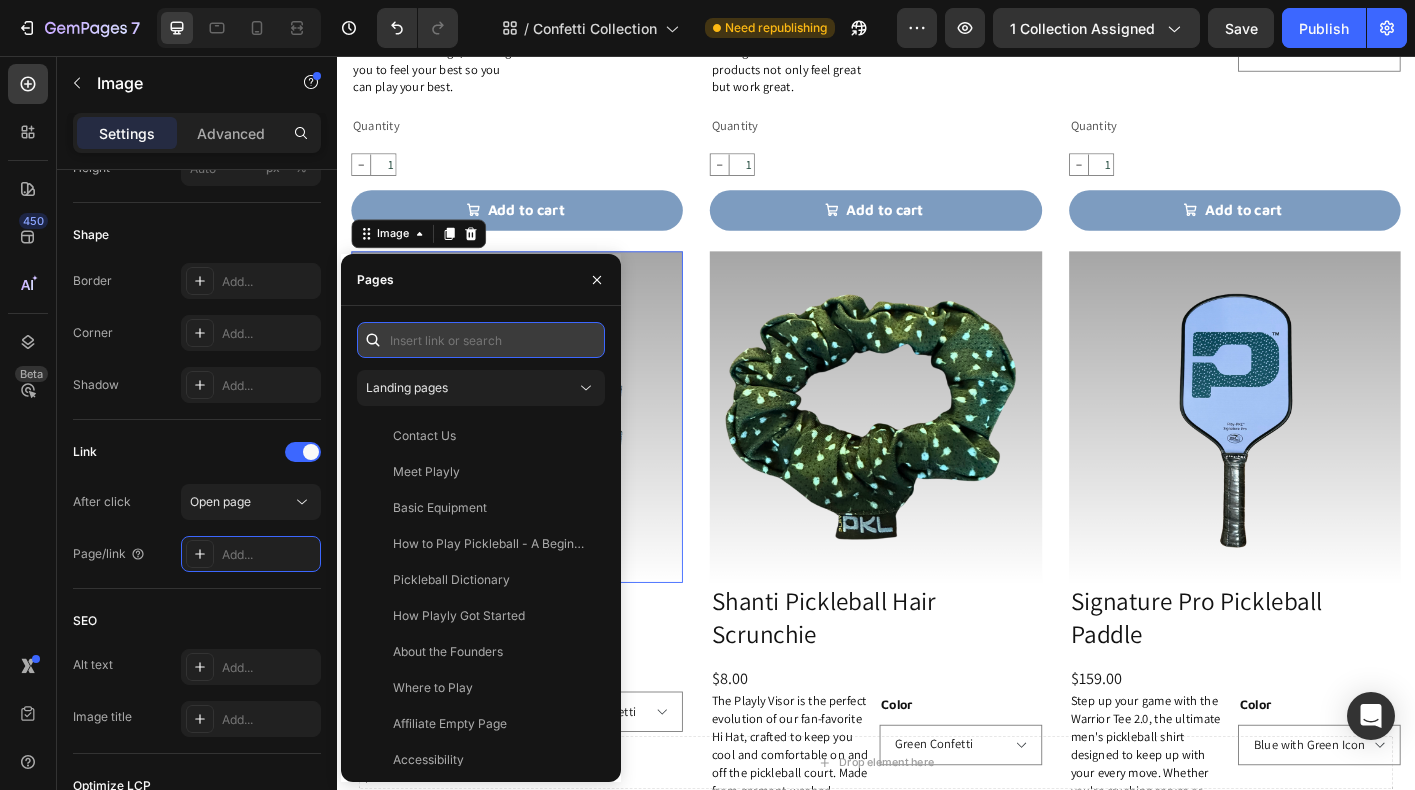 paste on "https://playly.store/collections/bags/products/lulu-tote?variant=42759443022044" 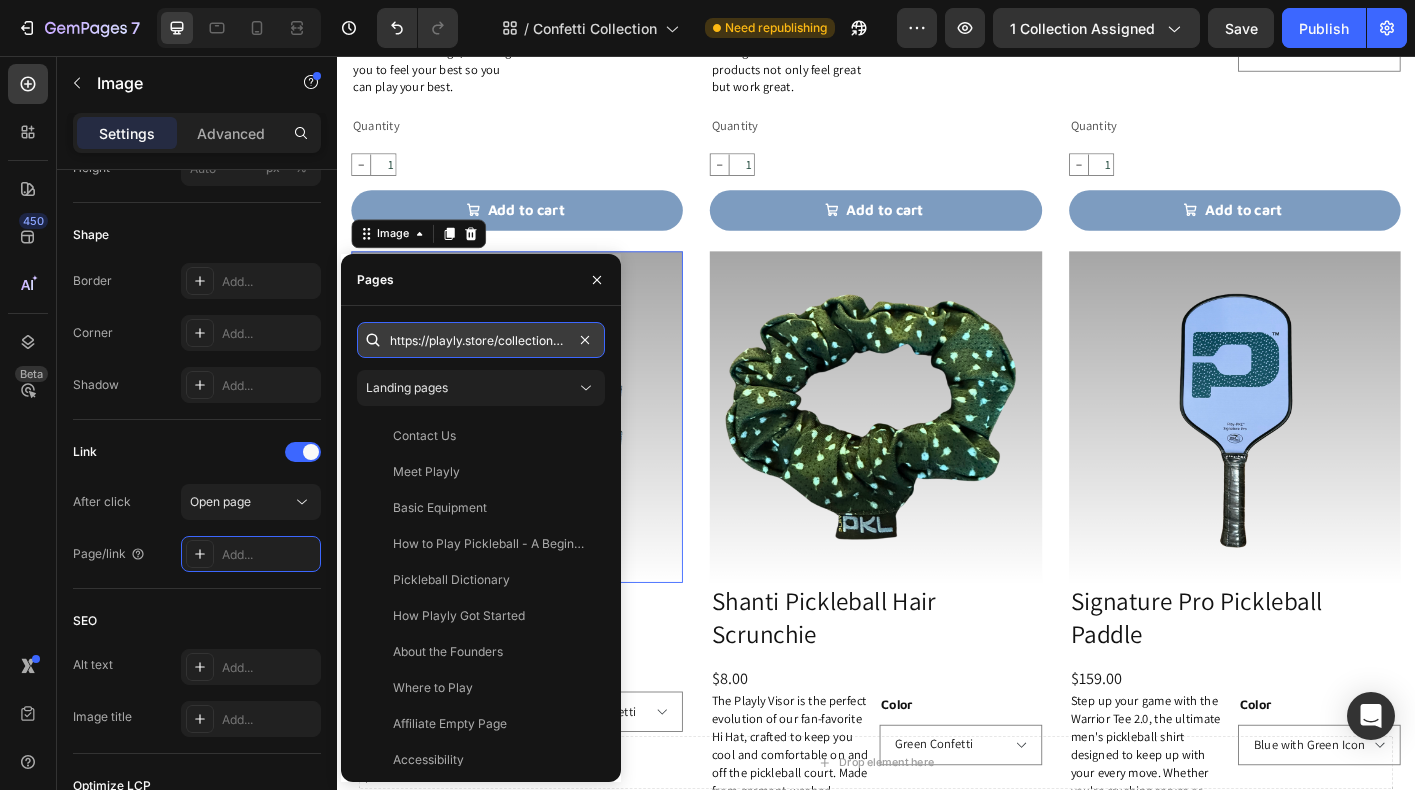 scroll, scrollTop: 0, scrollLeft: 292, axis: horizontal 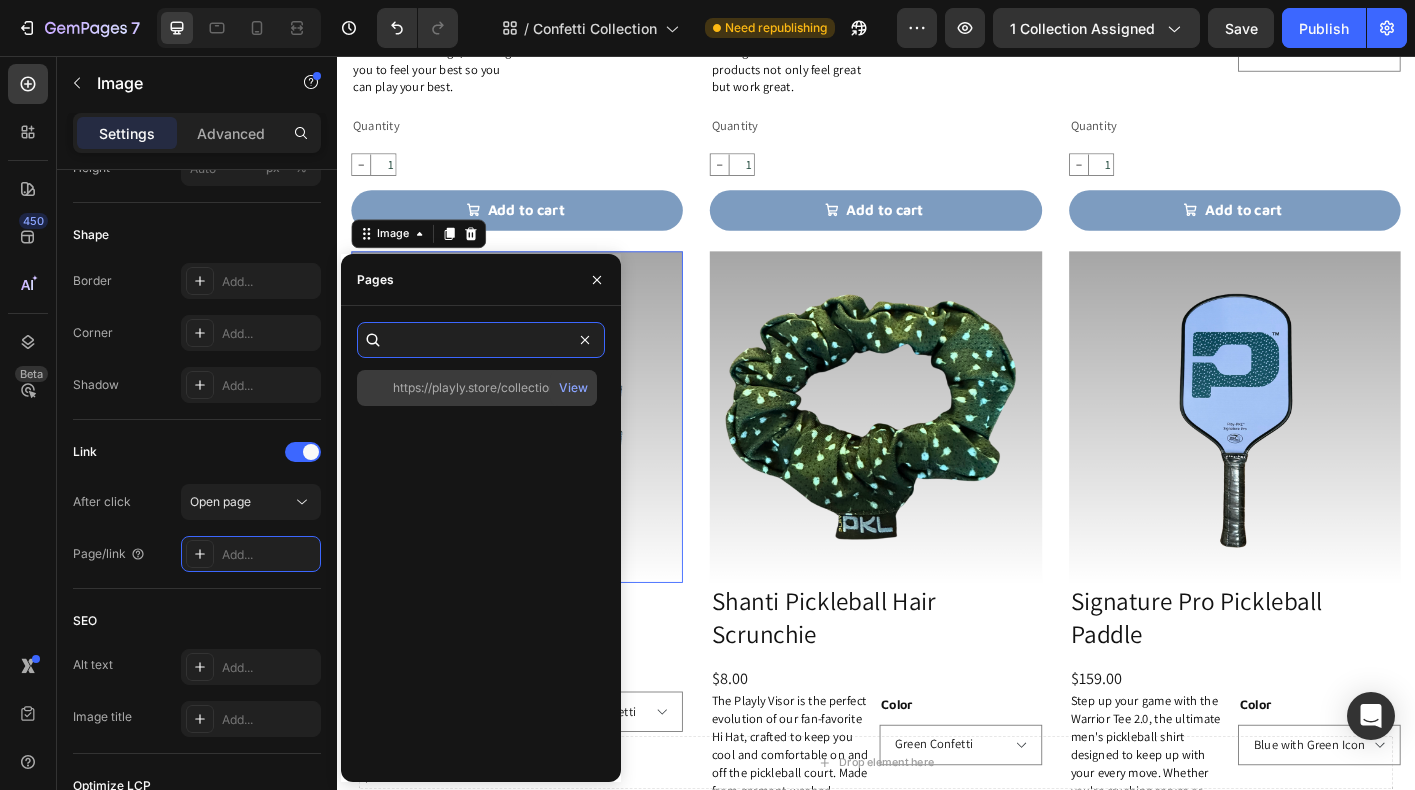 type on "https://playly.store/collections/bags/products/lulu-tote?variant=42759443022044" 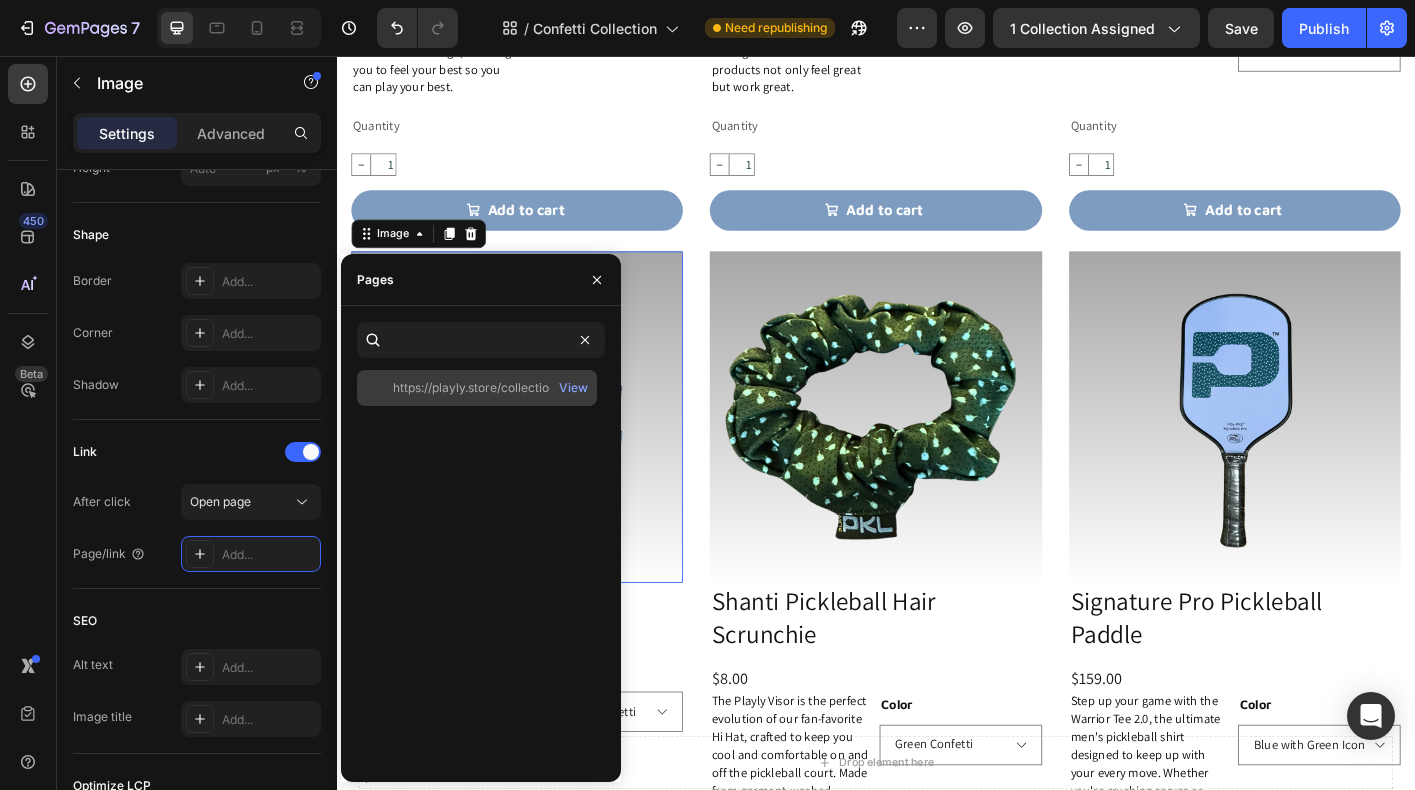 scroll, scrollTop: 0, scrollLeft: 0, axis: both 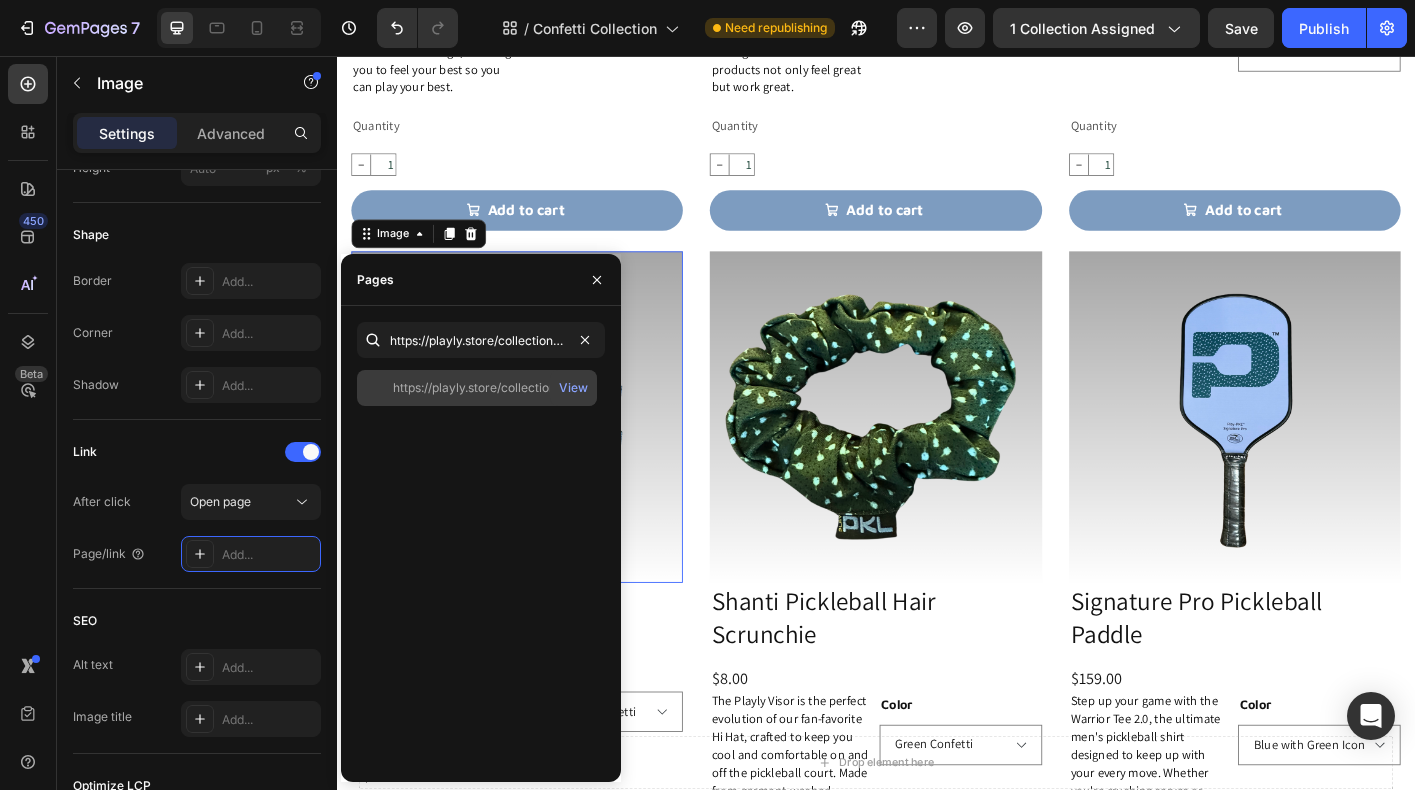 click on "https://playly.store/collections/bags/products/lulu-tote?variant=42759443022044" 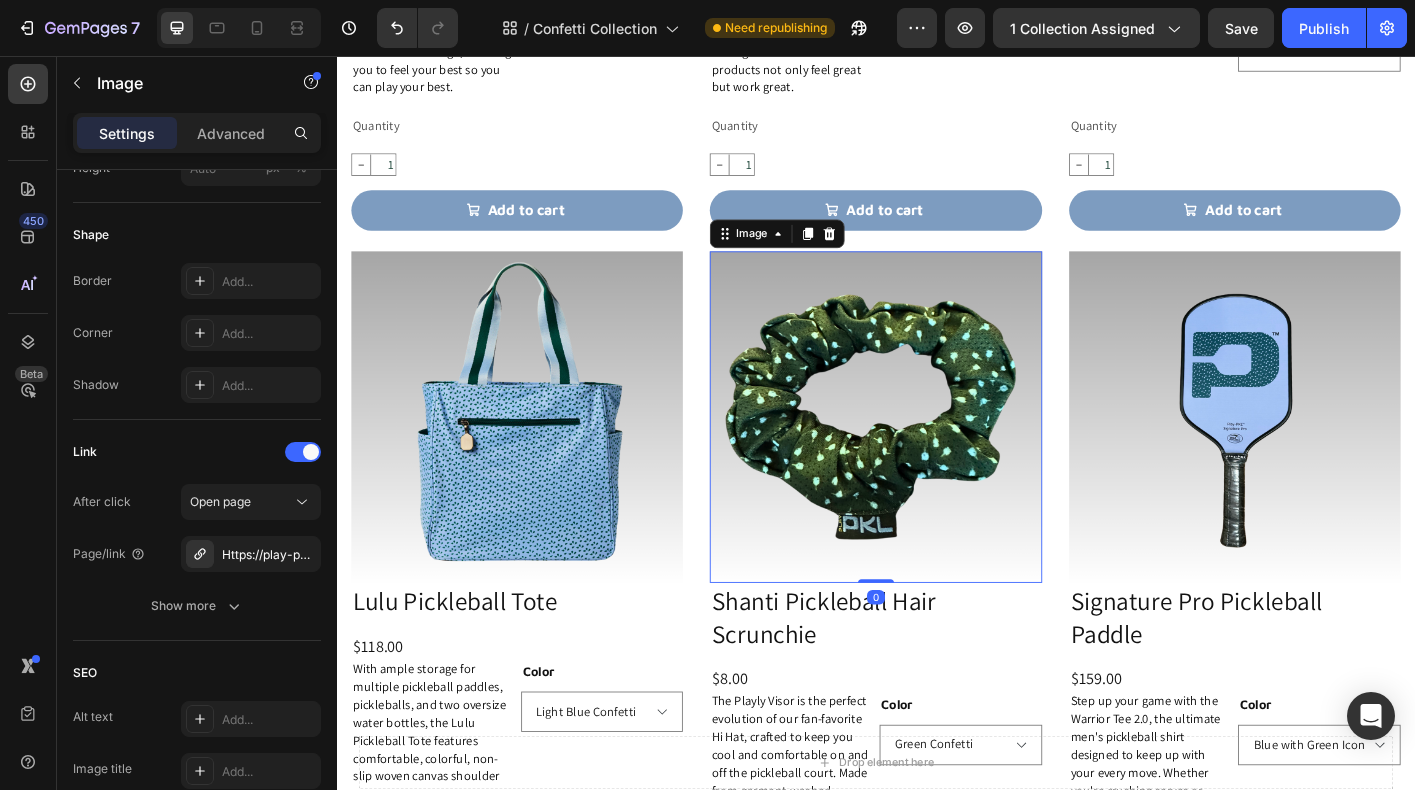 click at bounding box center [936, 458] 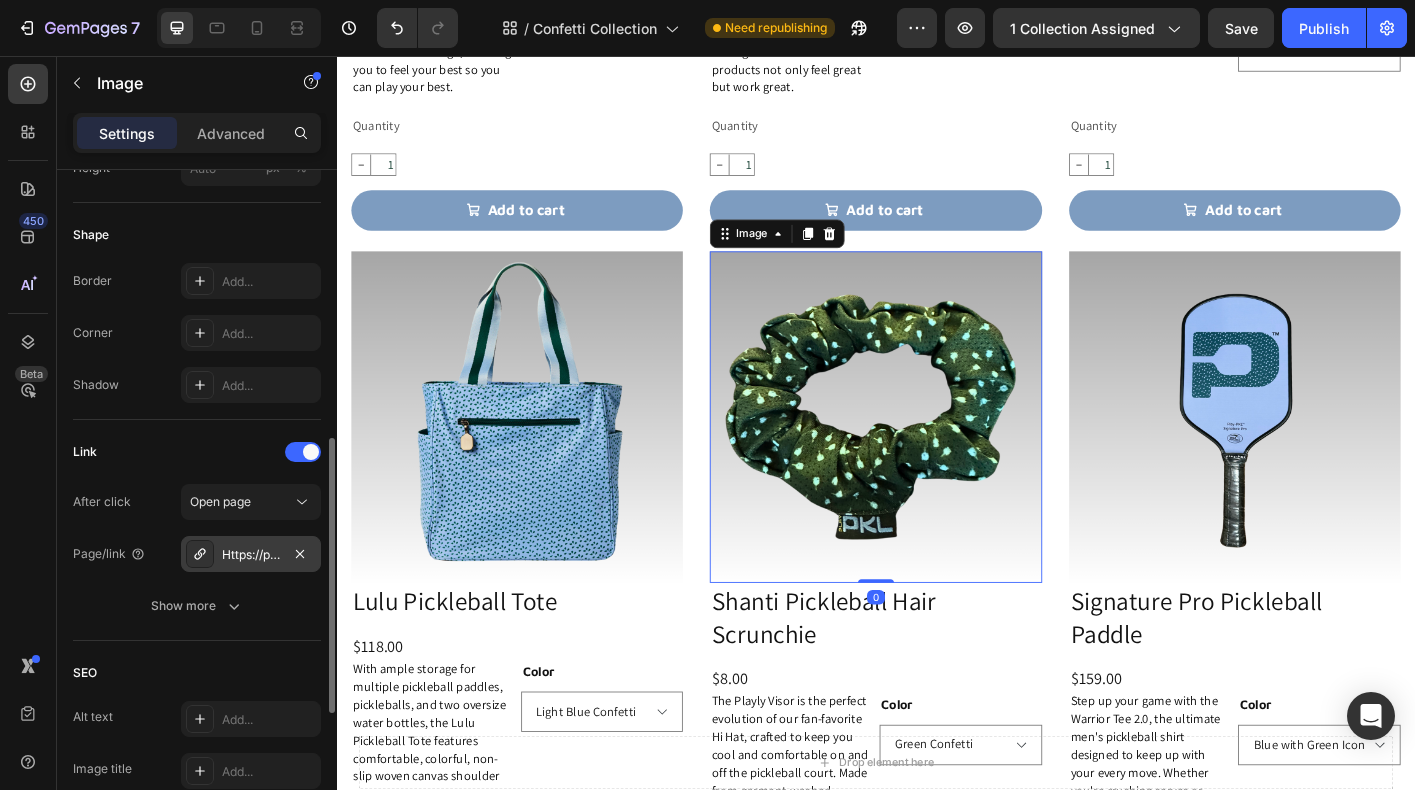 click on "Https://play-pkl.Com/towels-clips-bands/hair-scrunchie?Variant=46274238611676" at bounding box center (251, 555) 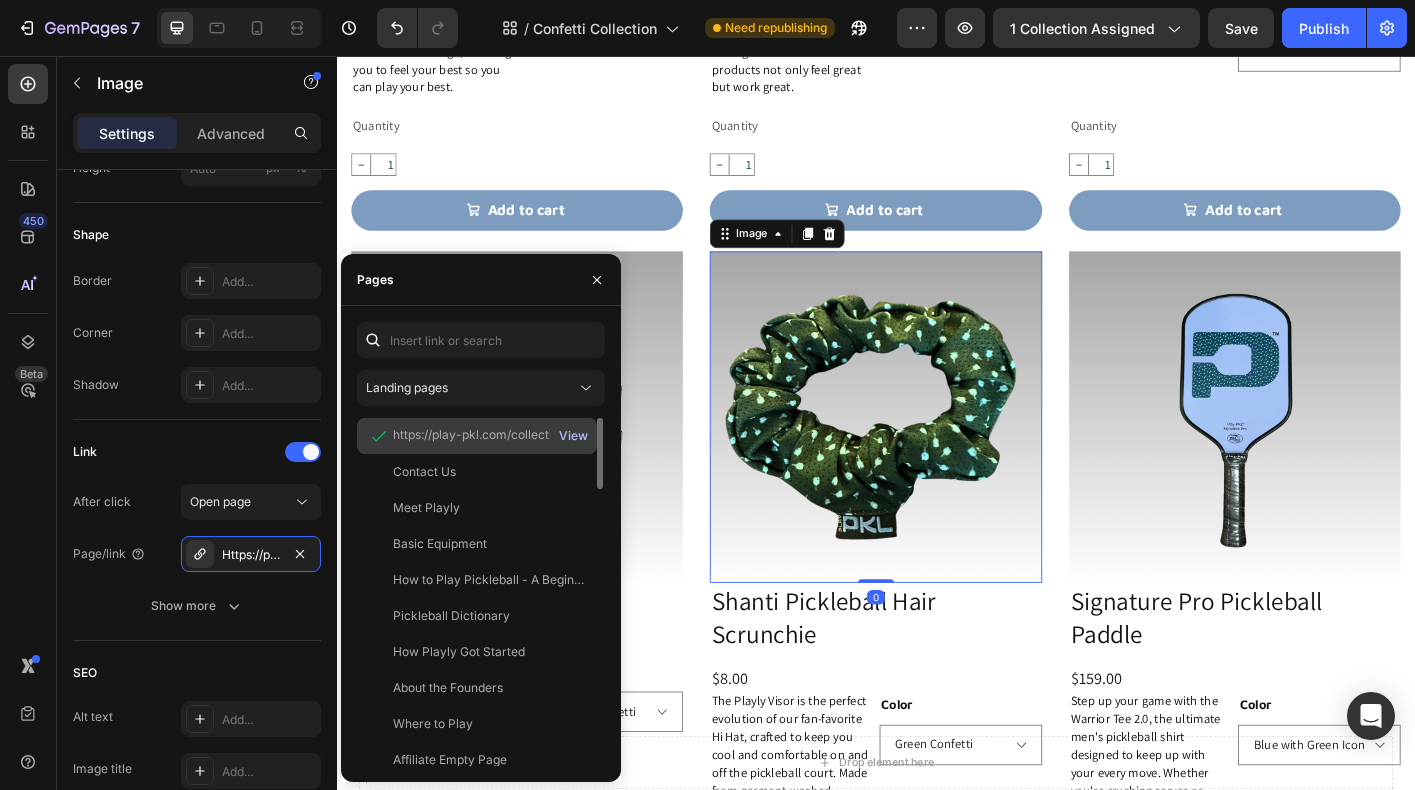 click on "View" at bounding box center (573, 436) 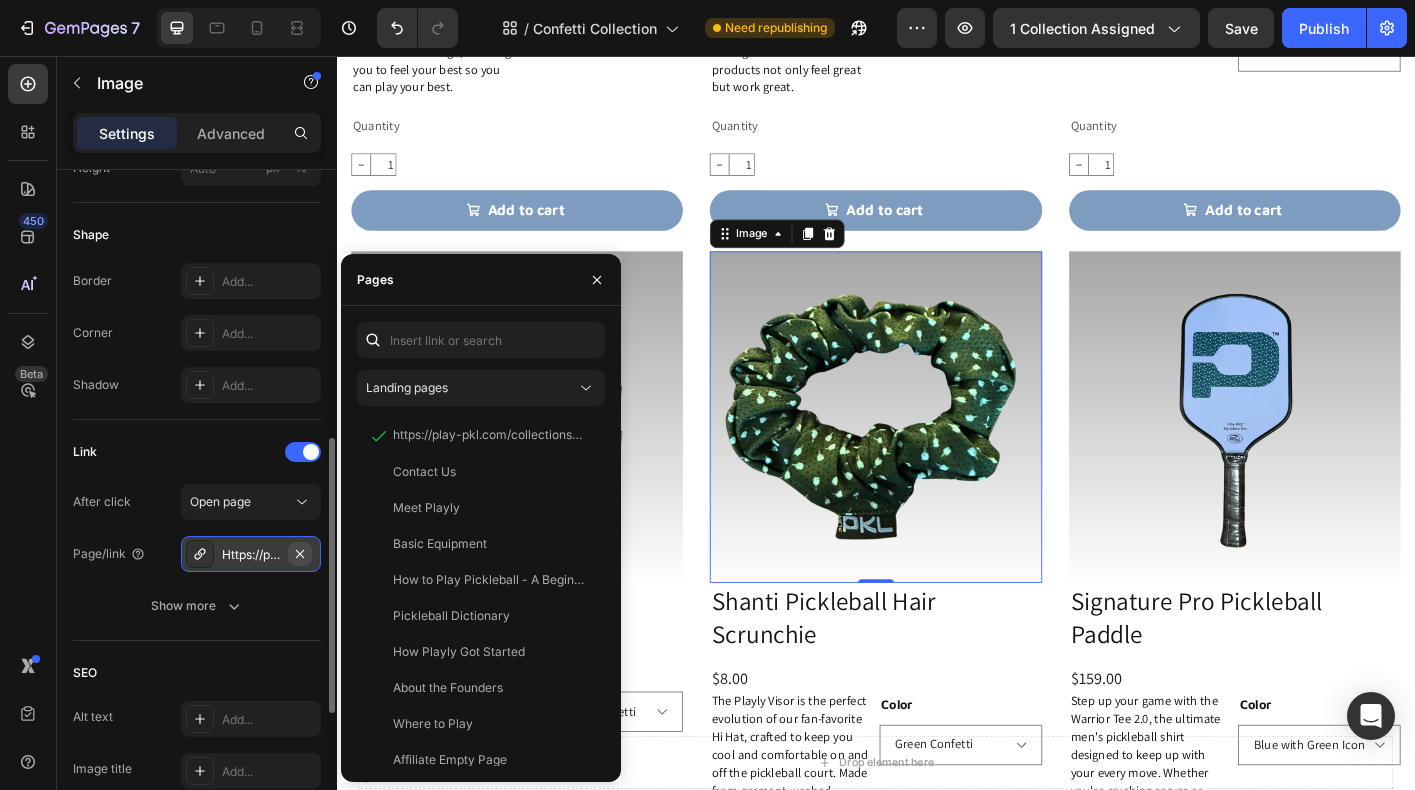 click 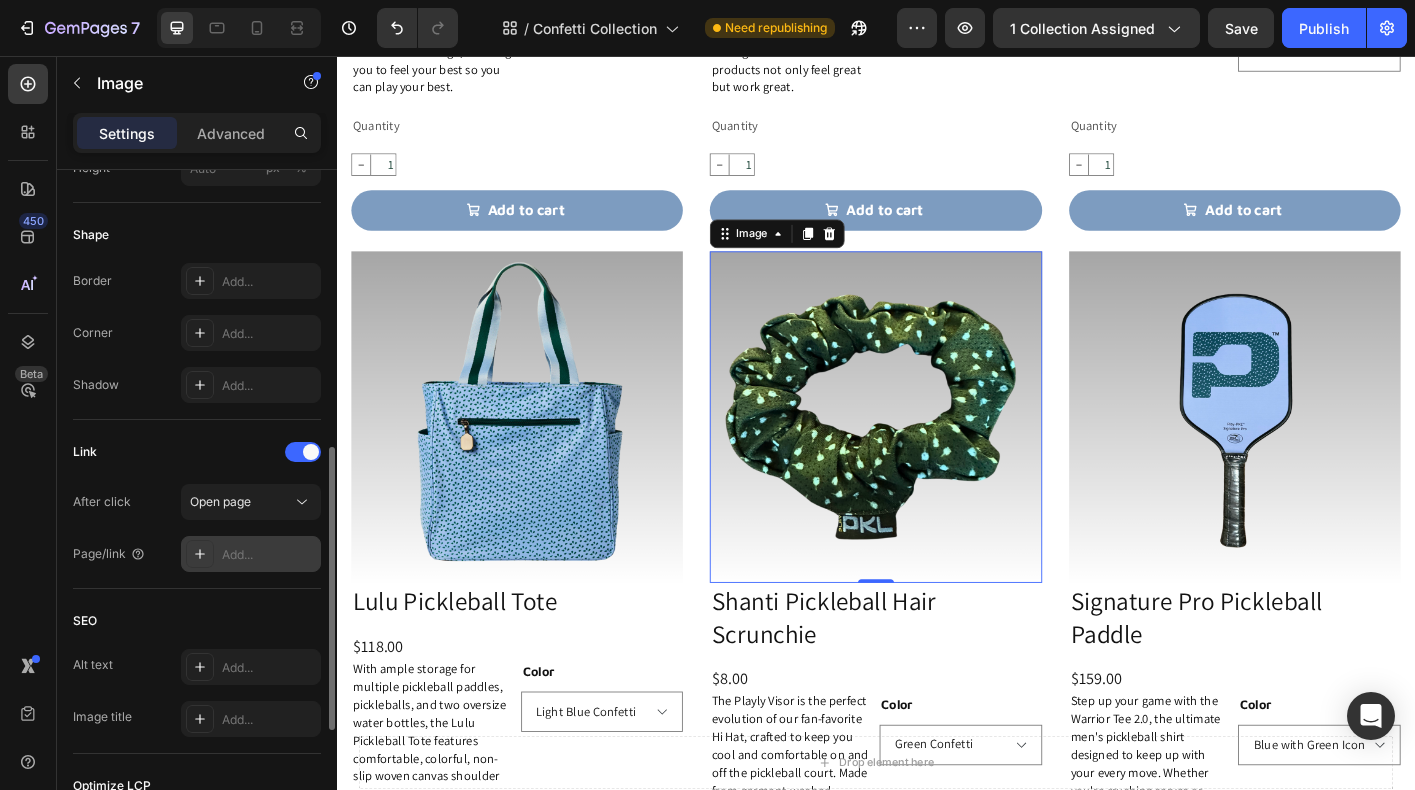 click on "Add..." at bounding box center (269, 555) 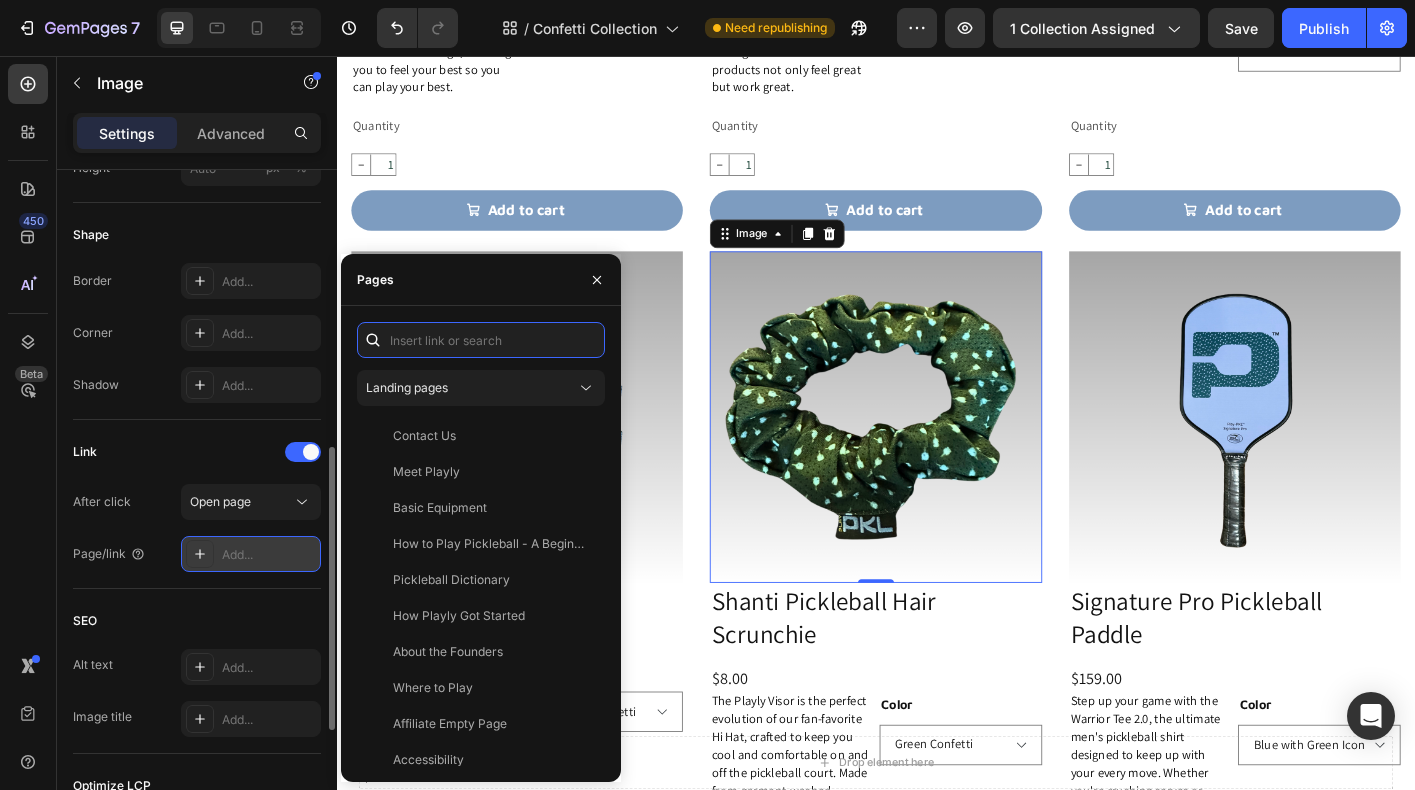 paste on "https://playly.store/collections/towels-clips-bands/products/hair-scrunchie?variant=46274238611676" 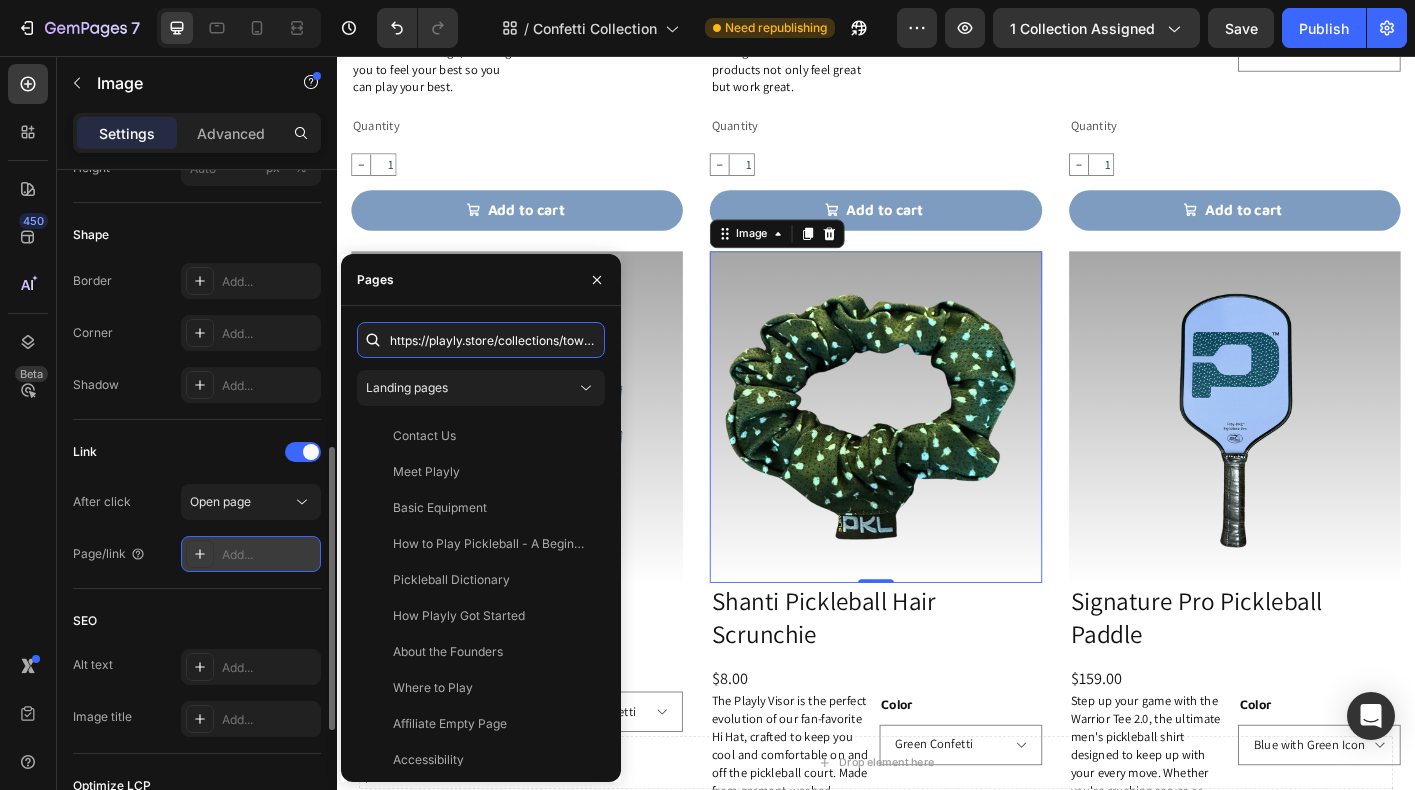 scroll, scrollTop: 0, scrollLeft: 401, axis: horizontal 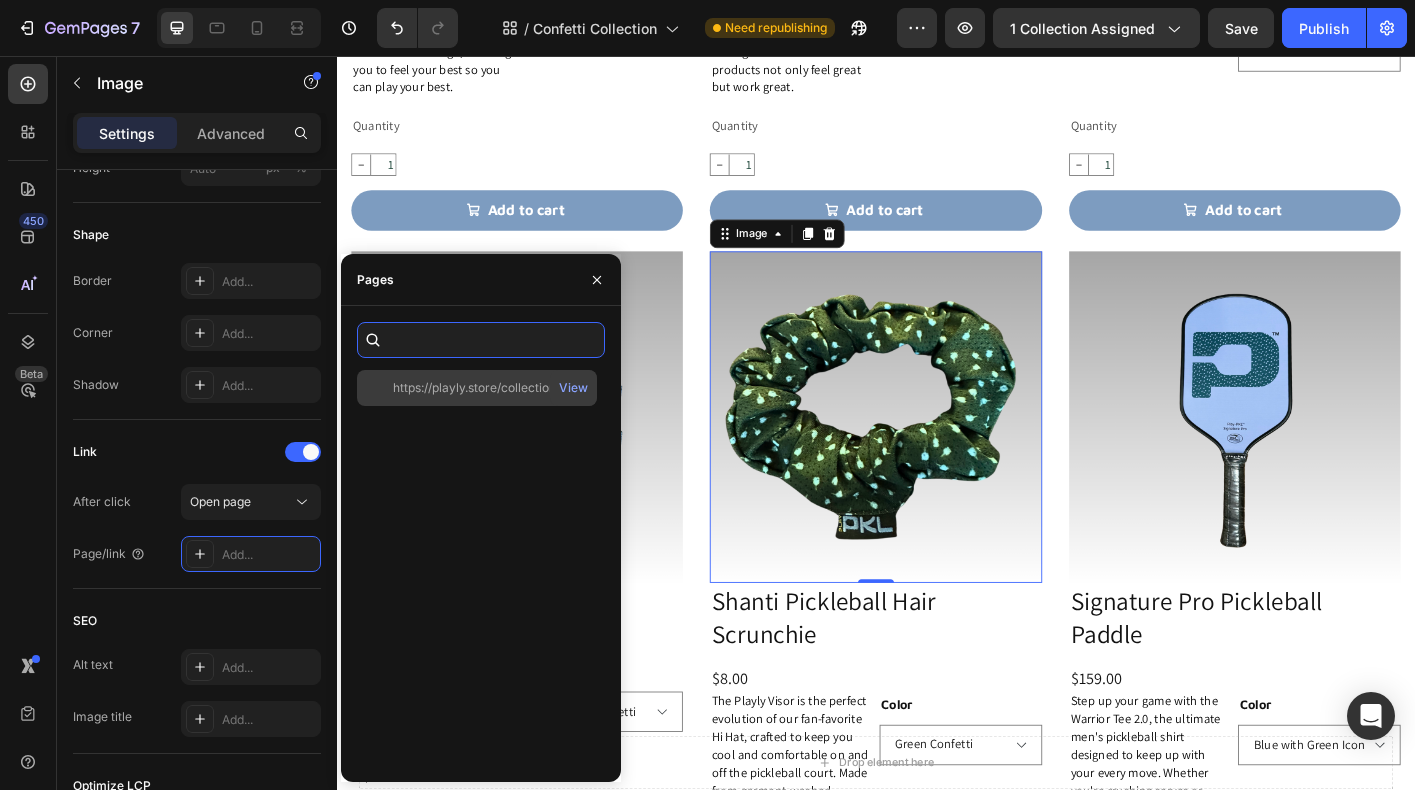 type on "https://playly.store/collections/towels-clips-bands/products/hair-scrunchie?variant=46274238611676" 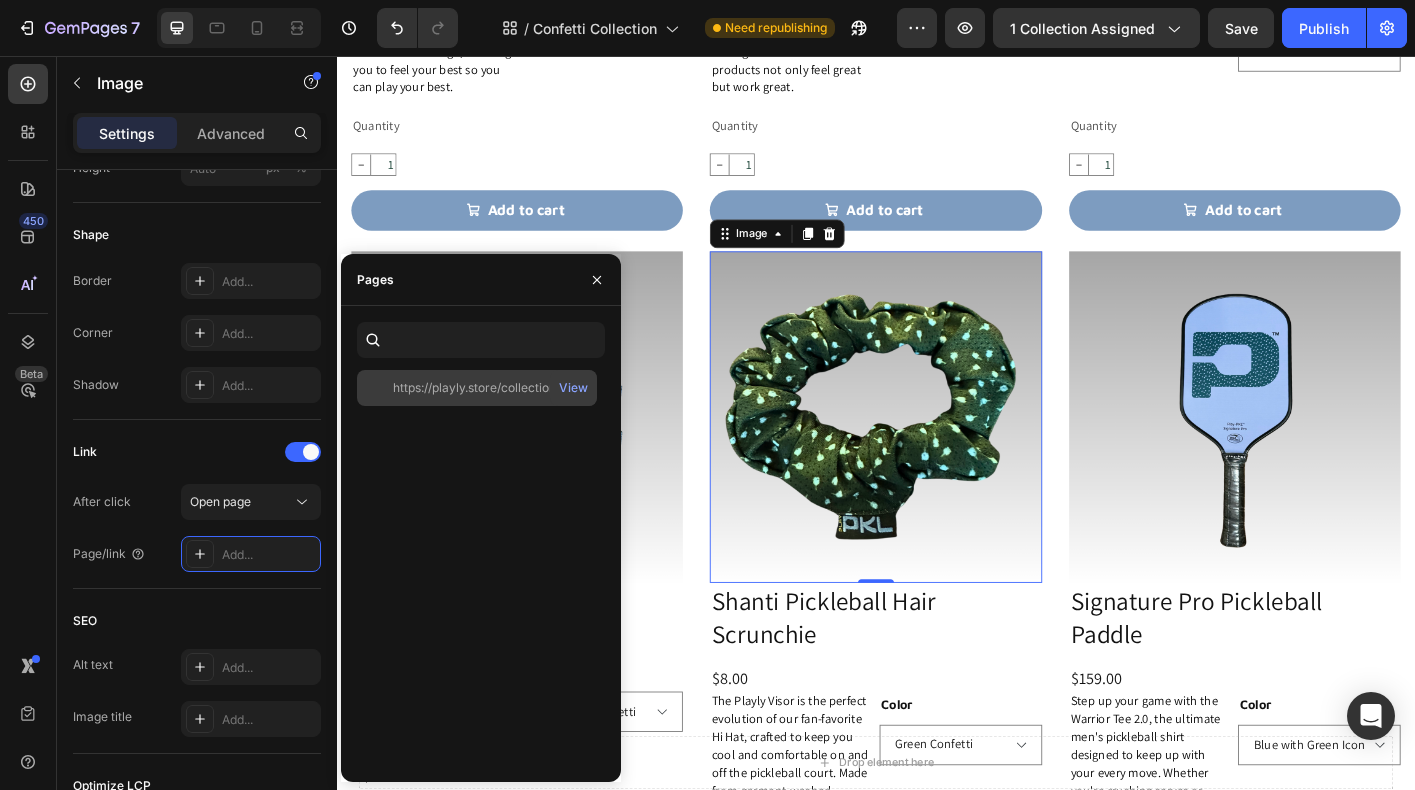 click on "https://playly.store/collections/towels-clips-bands/products/hair-scrunchie?variant=46274238611676" 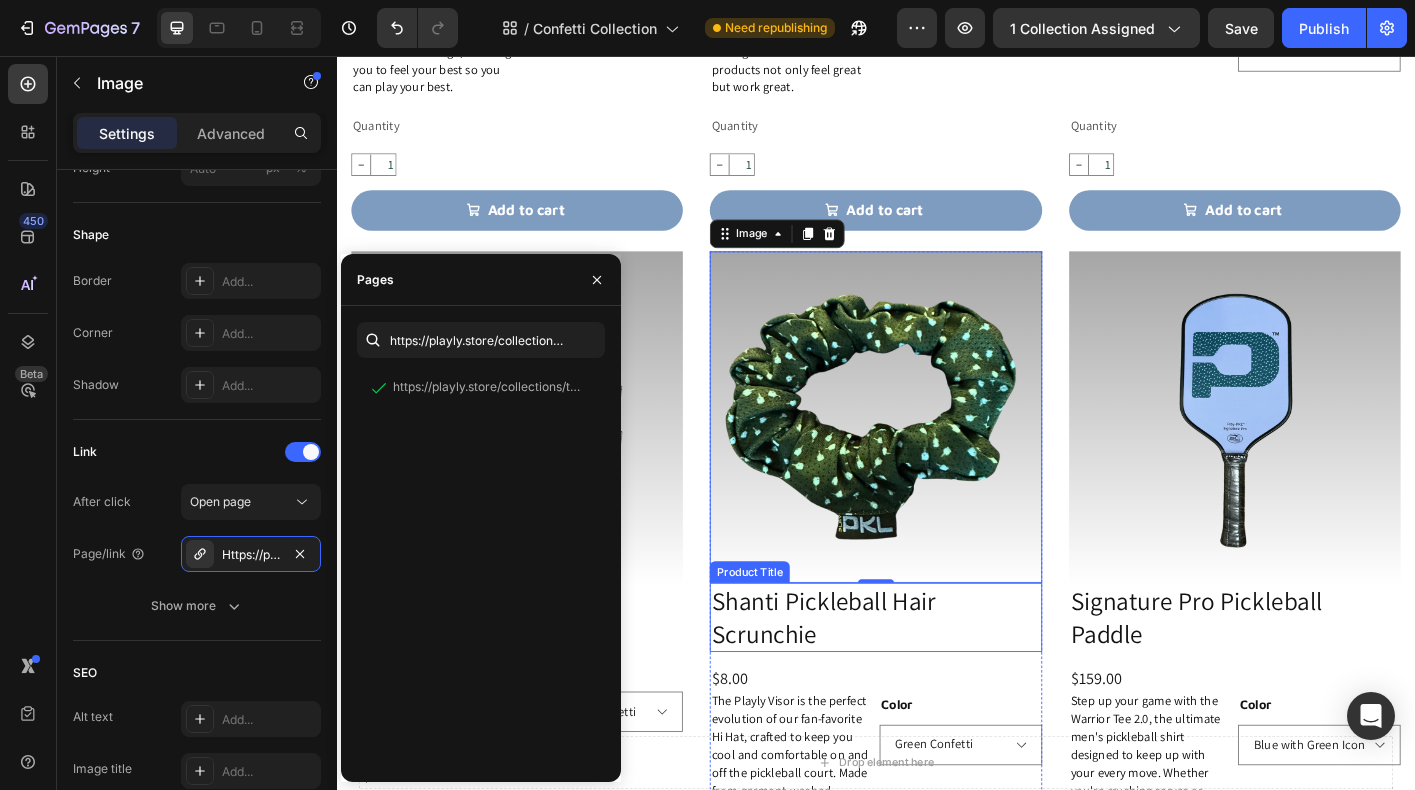 click on "Shanti Pickleball Hair Scrunchie" at bounding box center [936, 681] 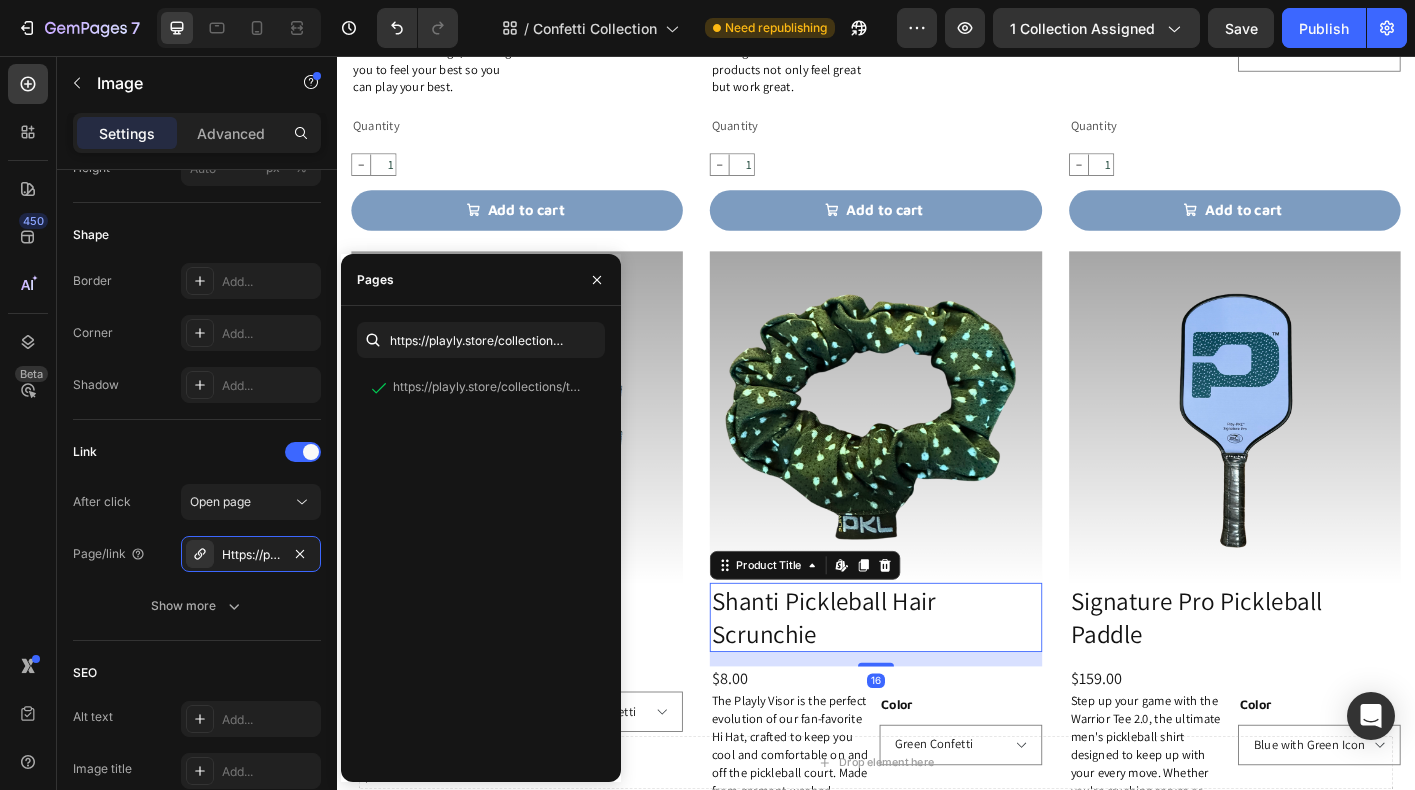 scroll, scrollTop: 0, scrollLeft: 0, axis: both 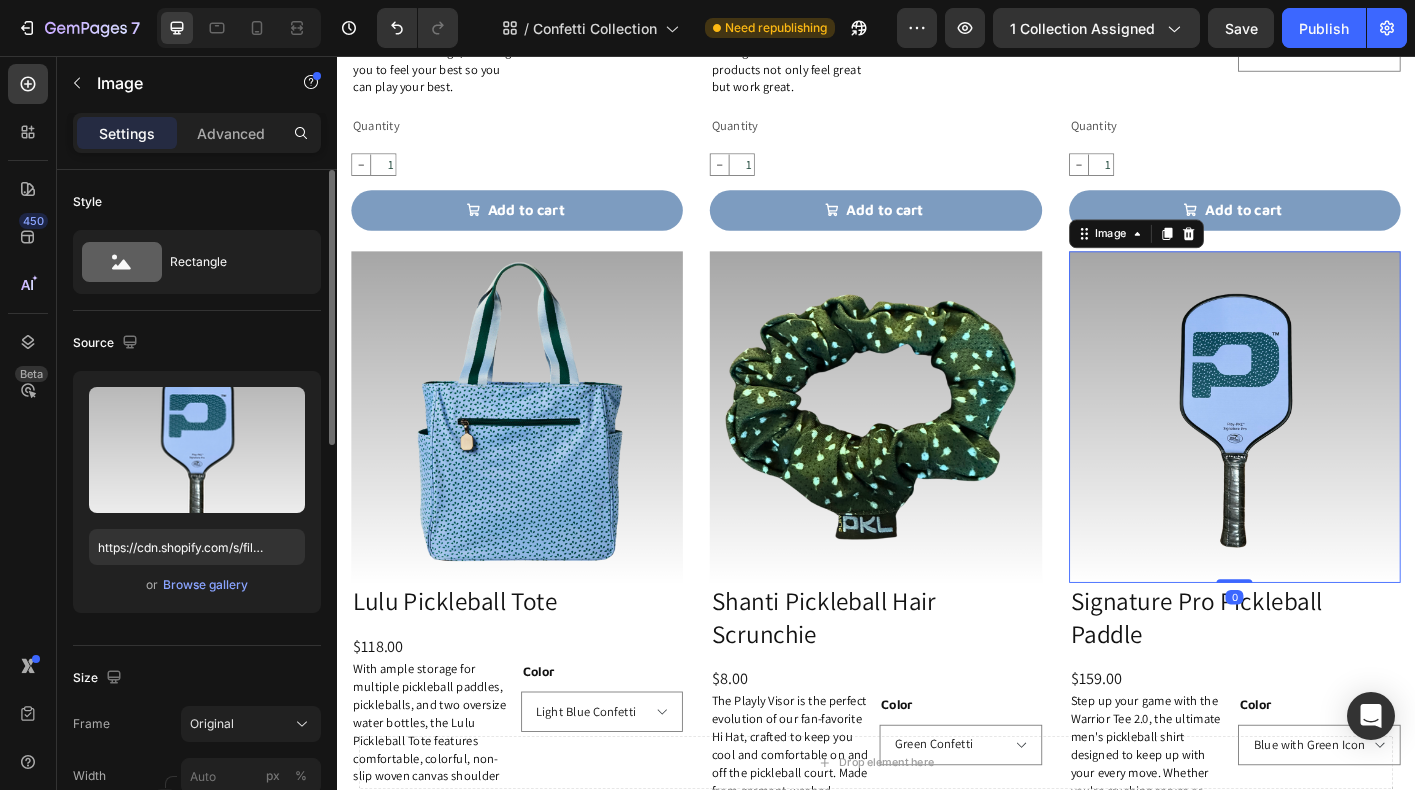 click at bounding box center (1336, 458) 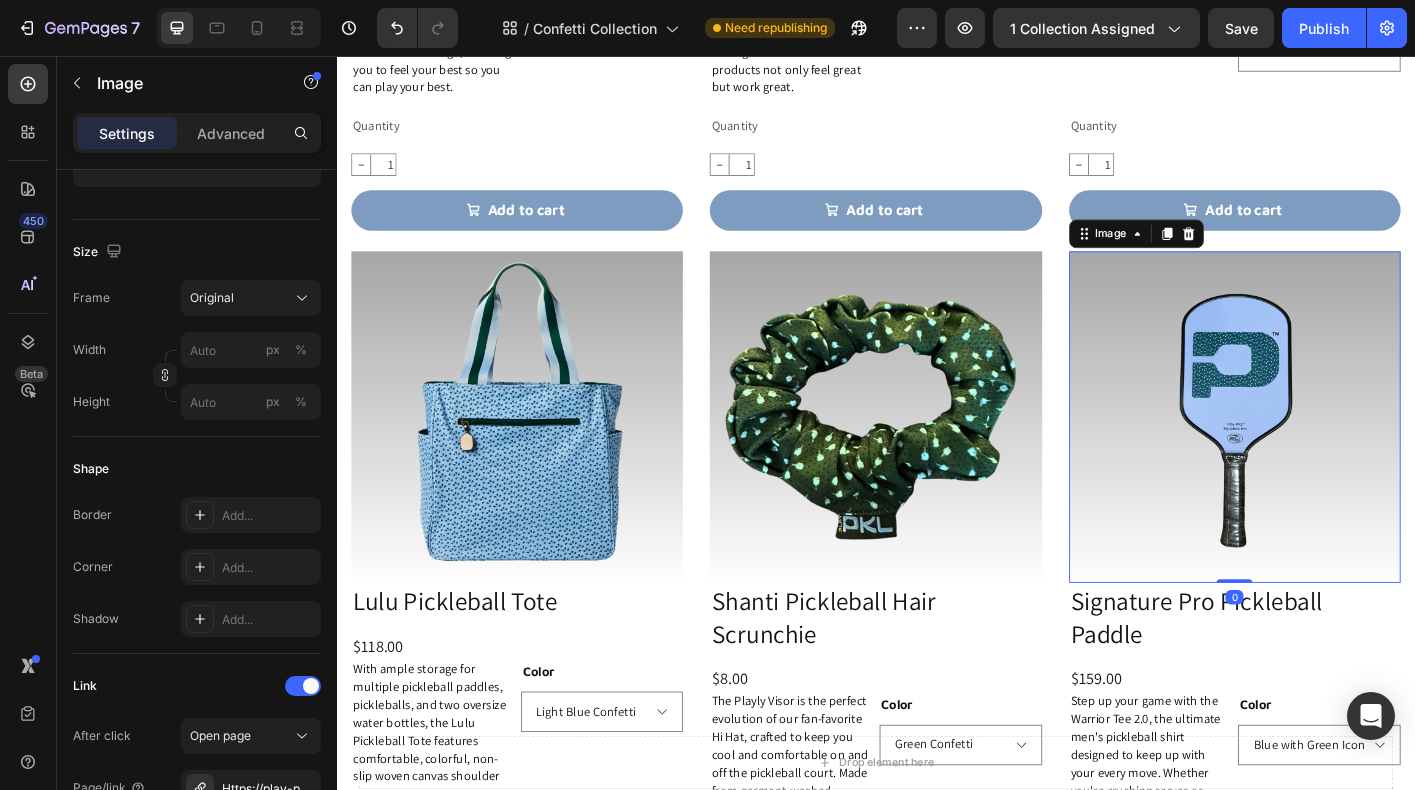 scroll, scrollTop: 502, scrollLeft: 0, axis: vertical 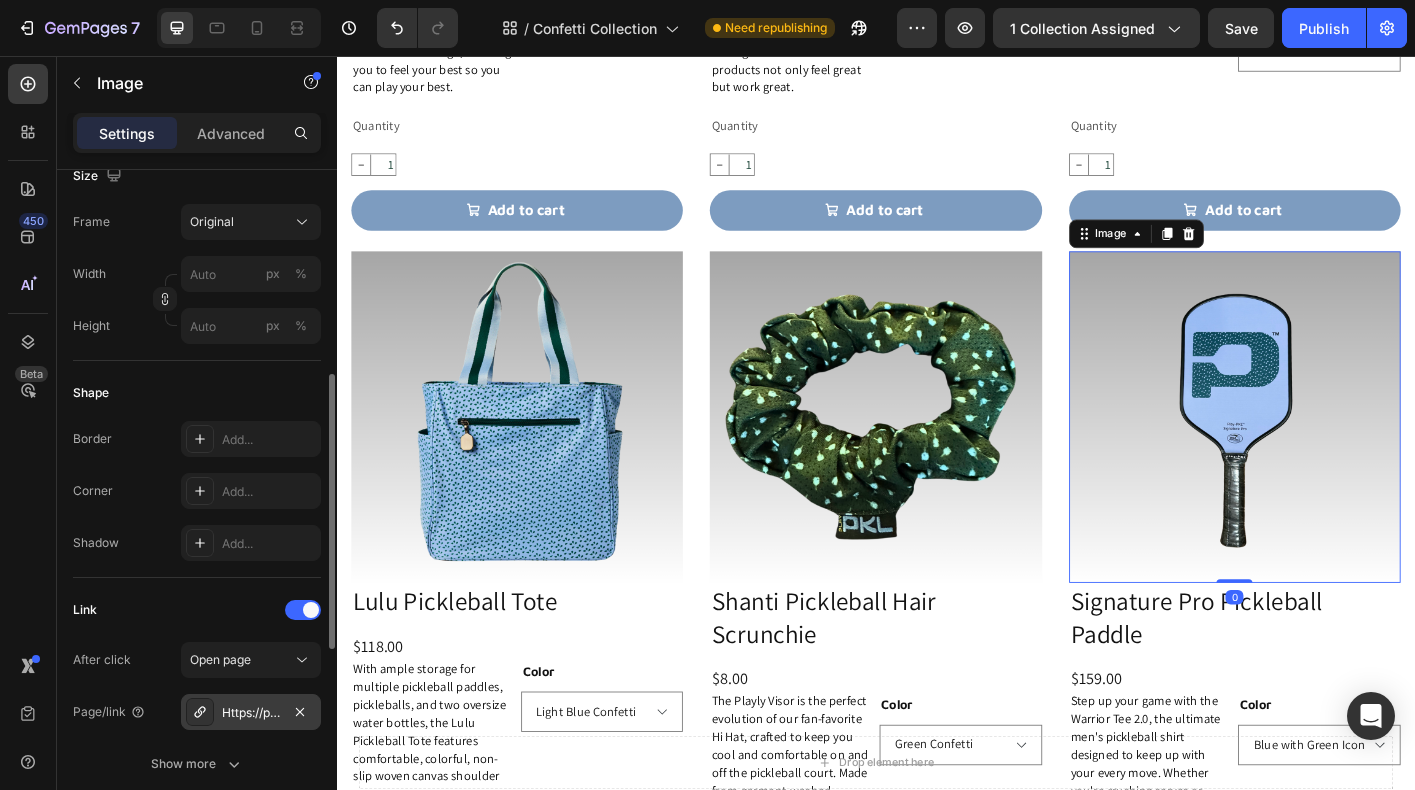 click on "Https://play-pkl.Com/paddles-and-balls/signature-pro-pickleball-paddle?Variant=44072564752604" at bounding box center (251, 713) 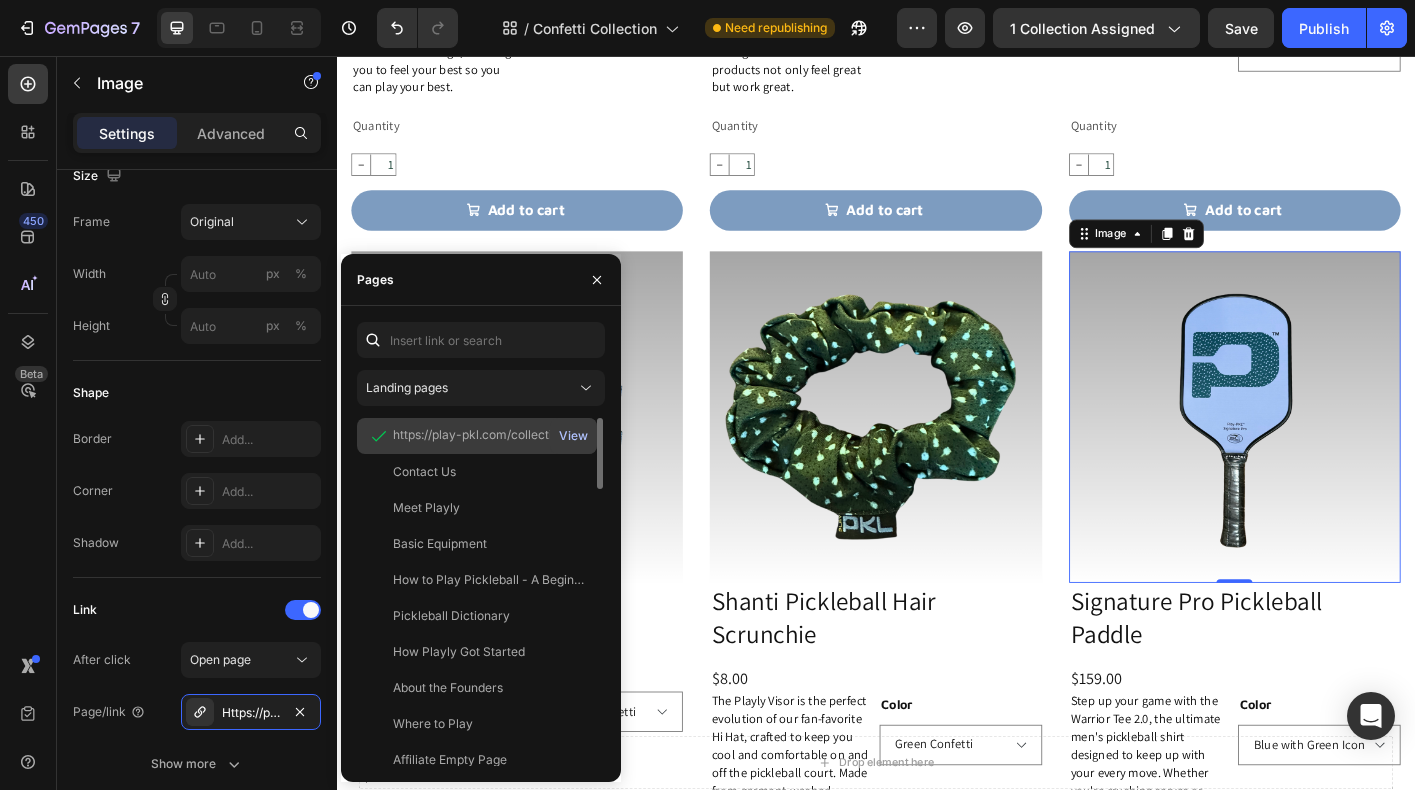 click on "View" at bounding box center (573, 436) 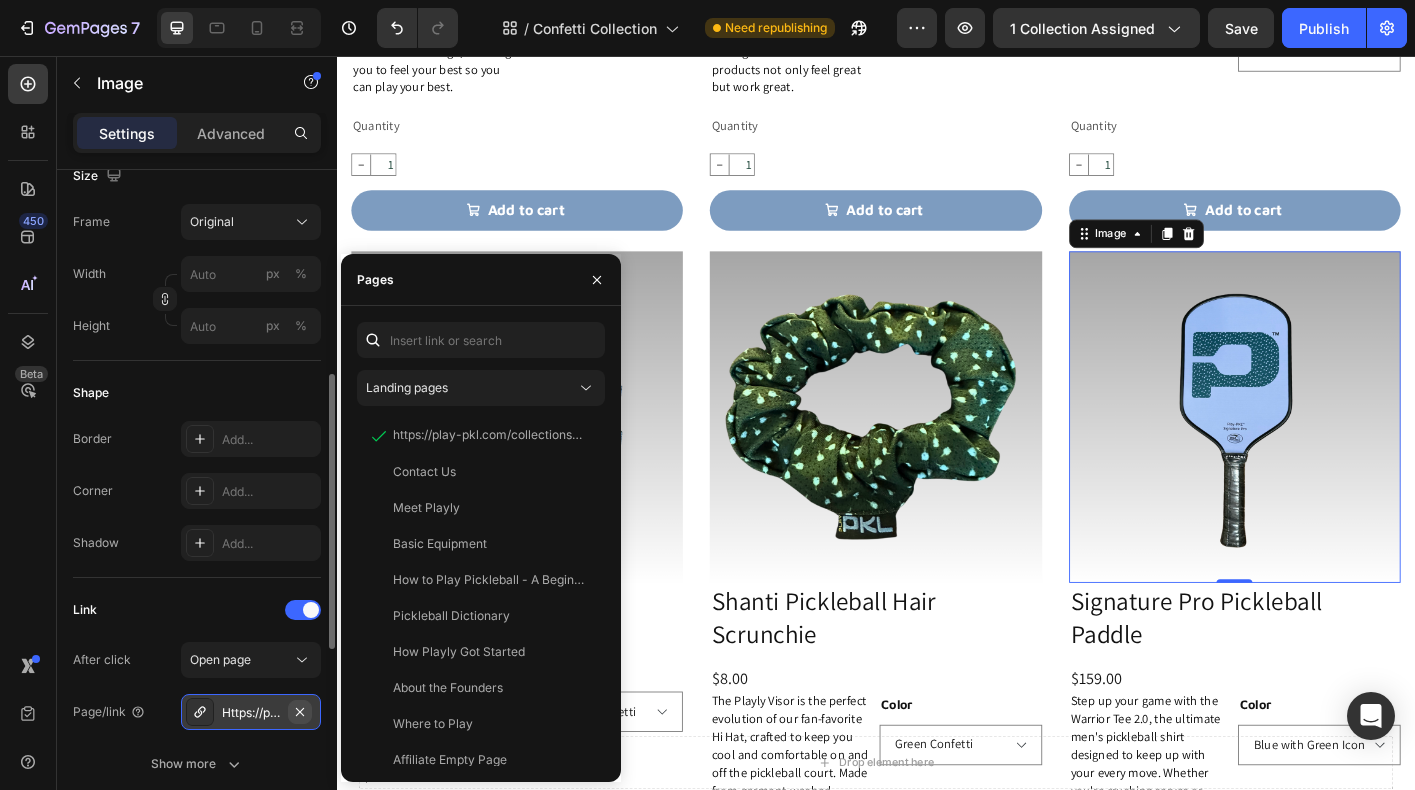click 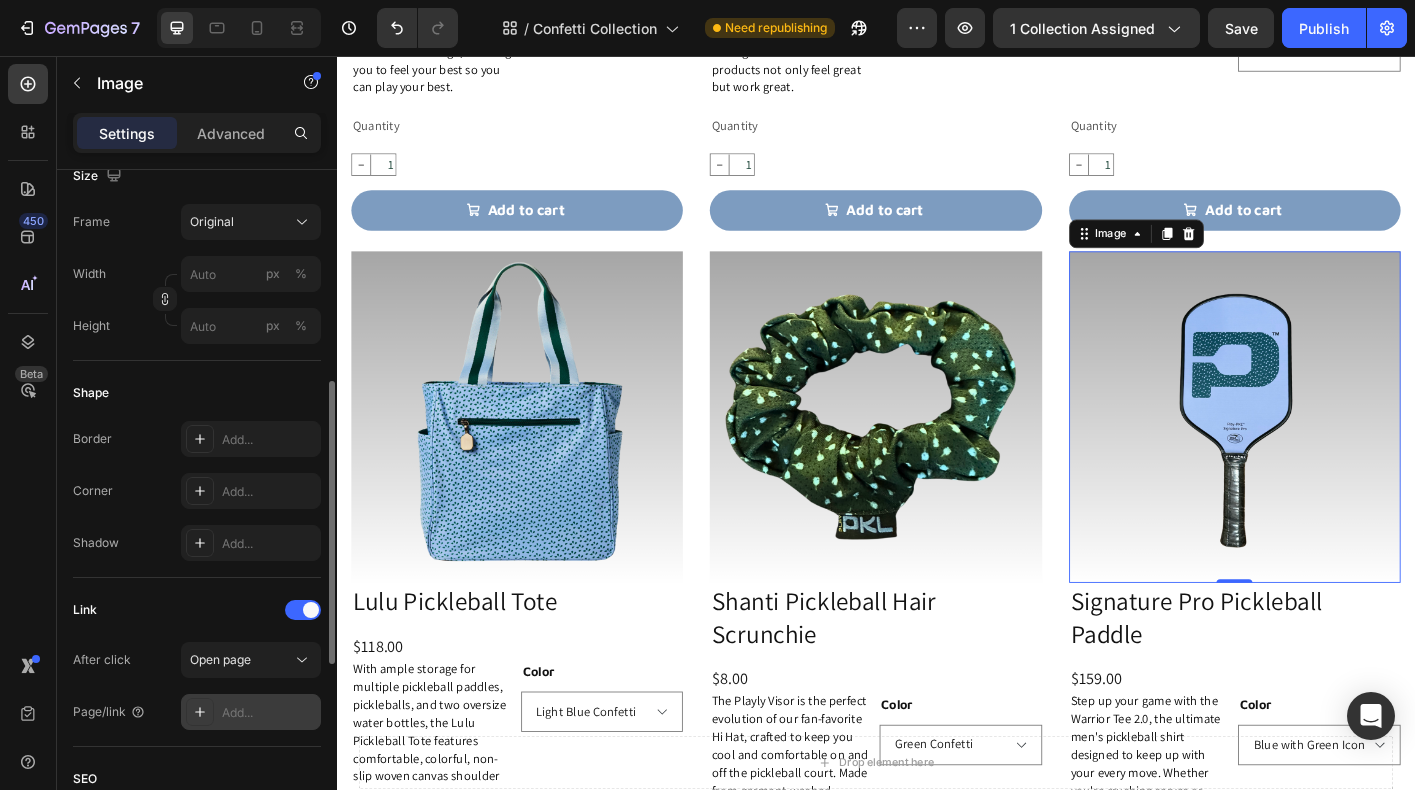click on "Add..." at bounding box center [269, 713] 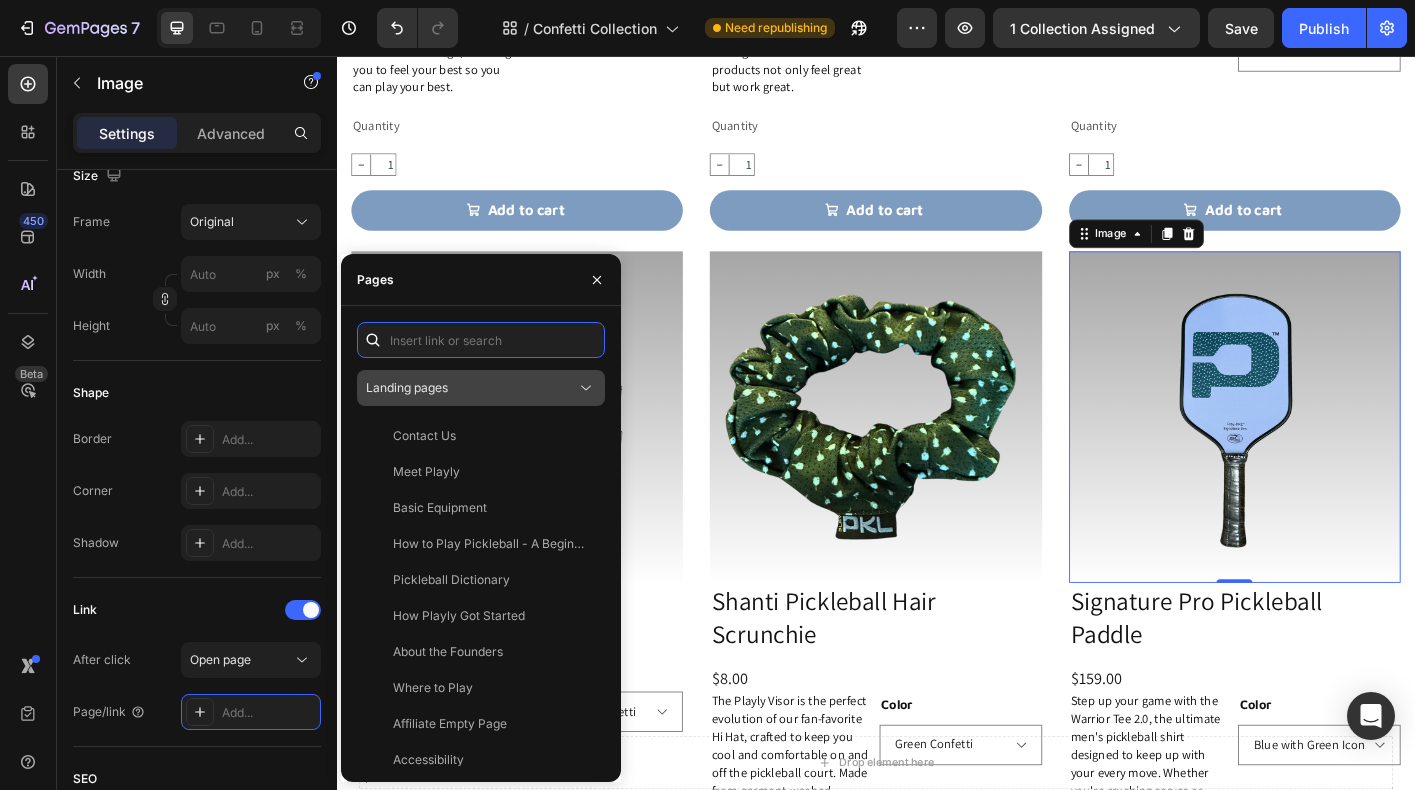 paste on "https://playly.store/collections/paddles-and-balls/products/signature-pro-pickleball-paddle?variant=44072564752604" 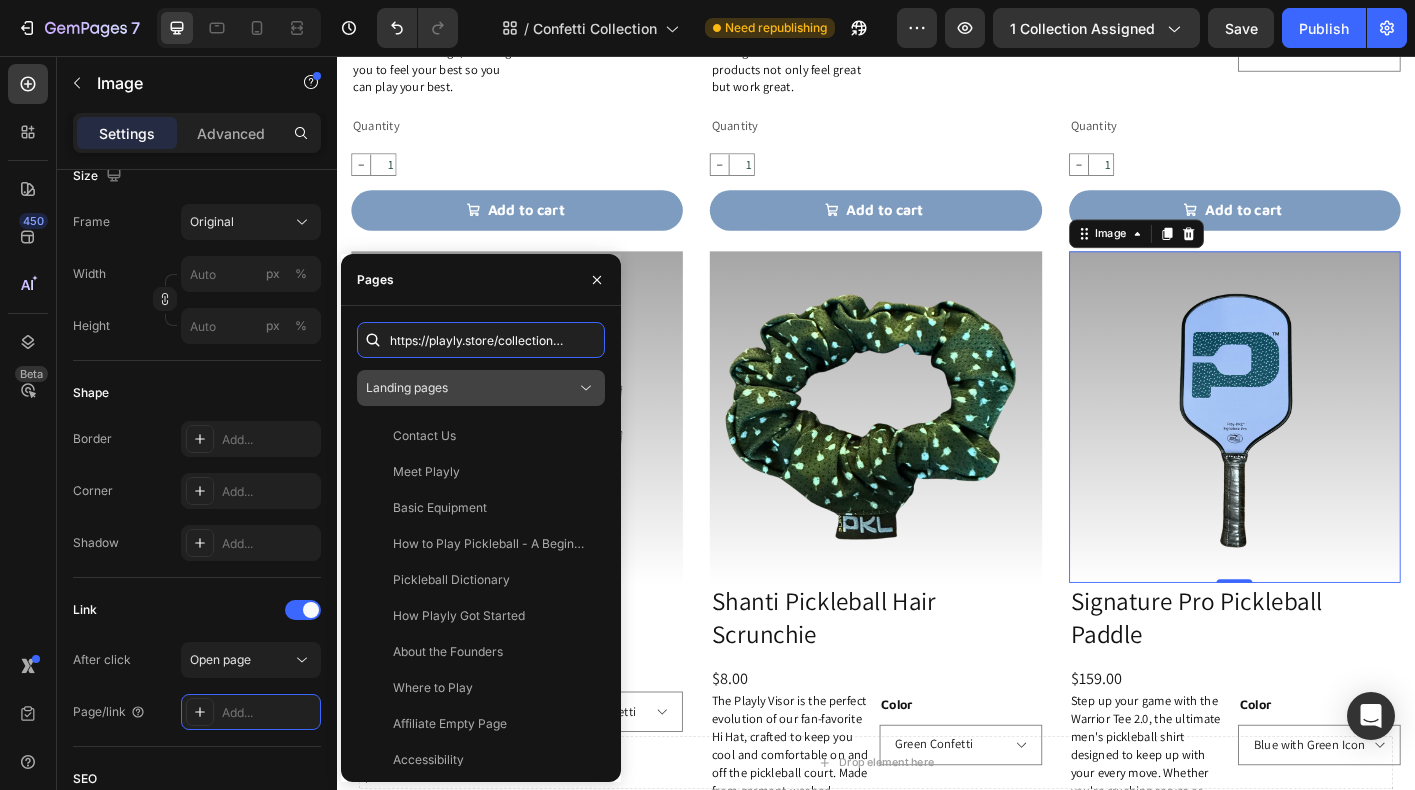 scroll, scrollTop: 0, scrollLeft: 500, axis: horizontal 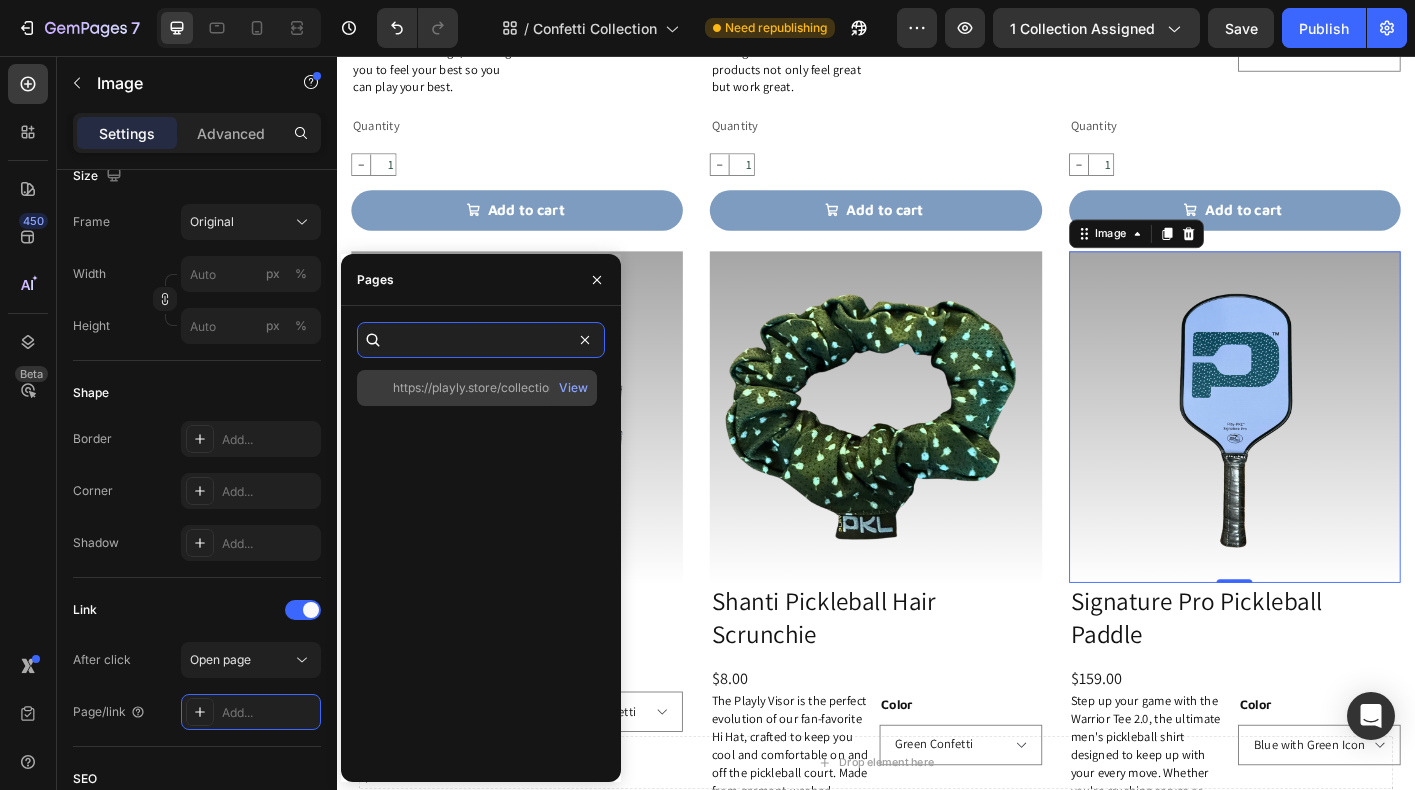 type on "https://playly.store/collections/paddles-and-balls/products/signature-pro-pickleball-paddle?variant=44072564752604" 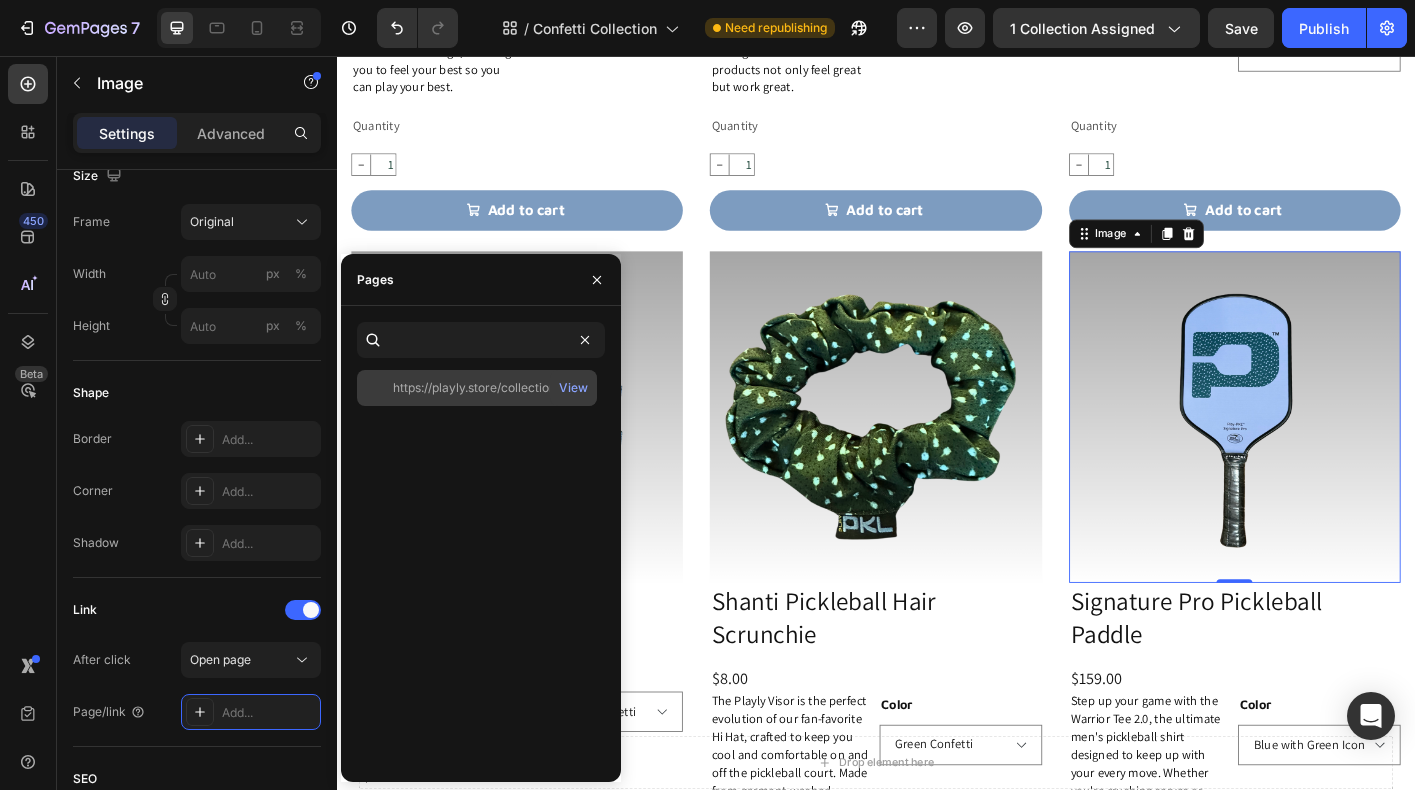 scroll, scrollTop: 0, scrollLeft: 0, axis: both 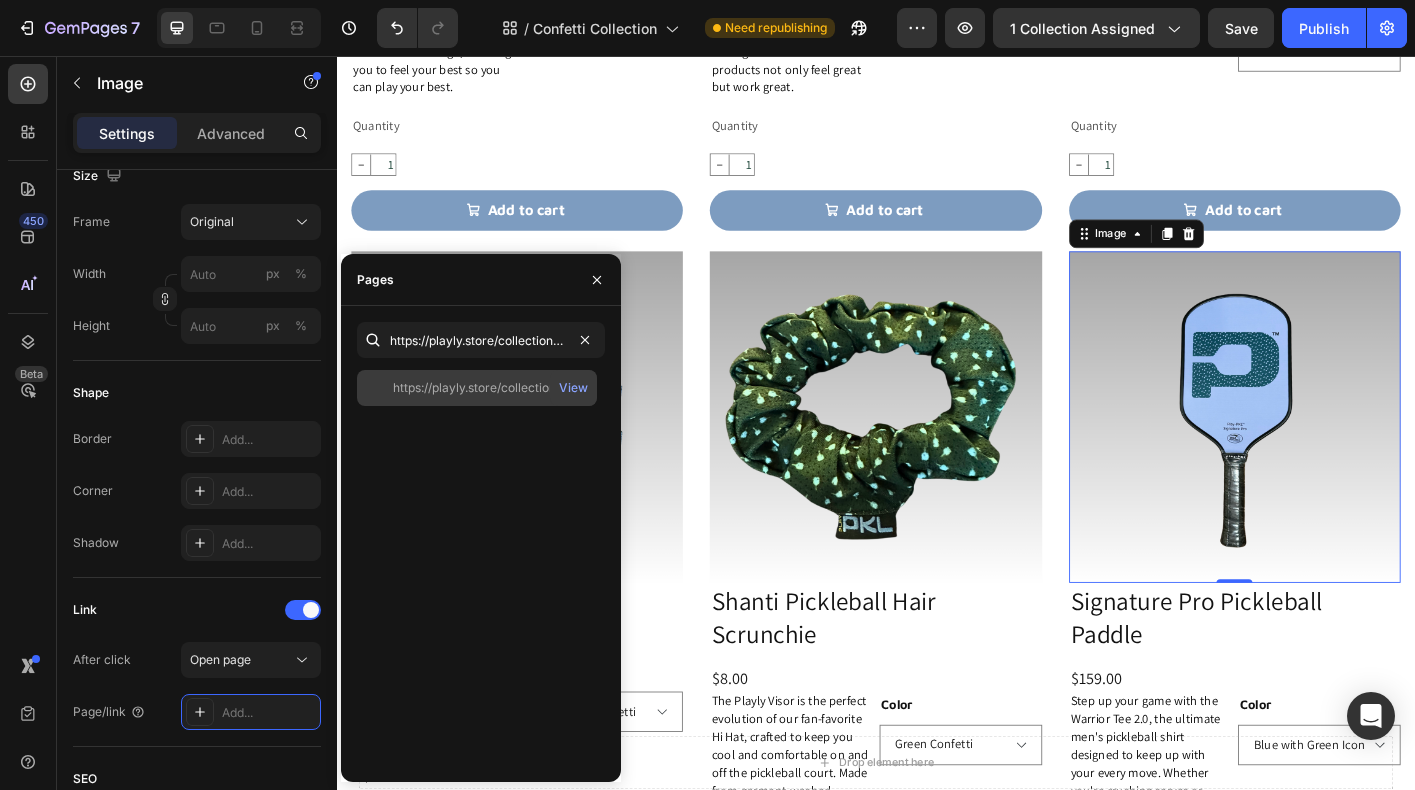 click on "https://playly.store/collections/paddles-and-balls/products/signature-pro-pickleball-paddle?variant=44072564752604" 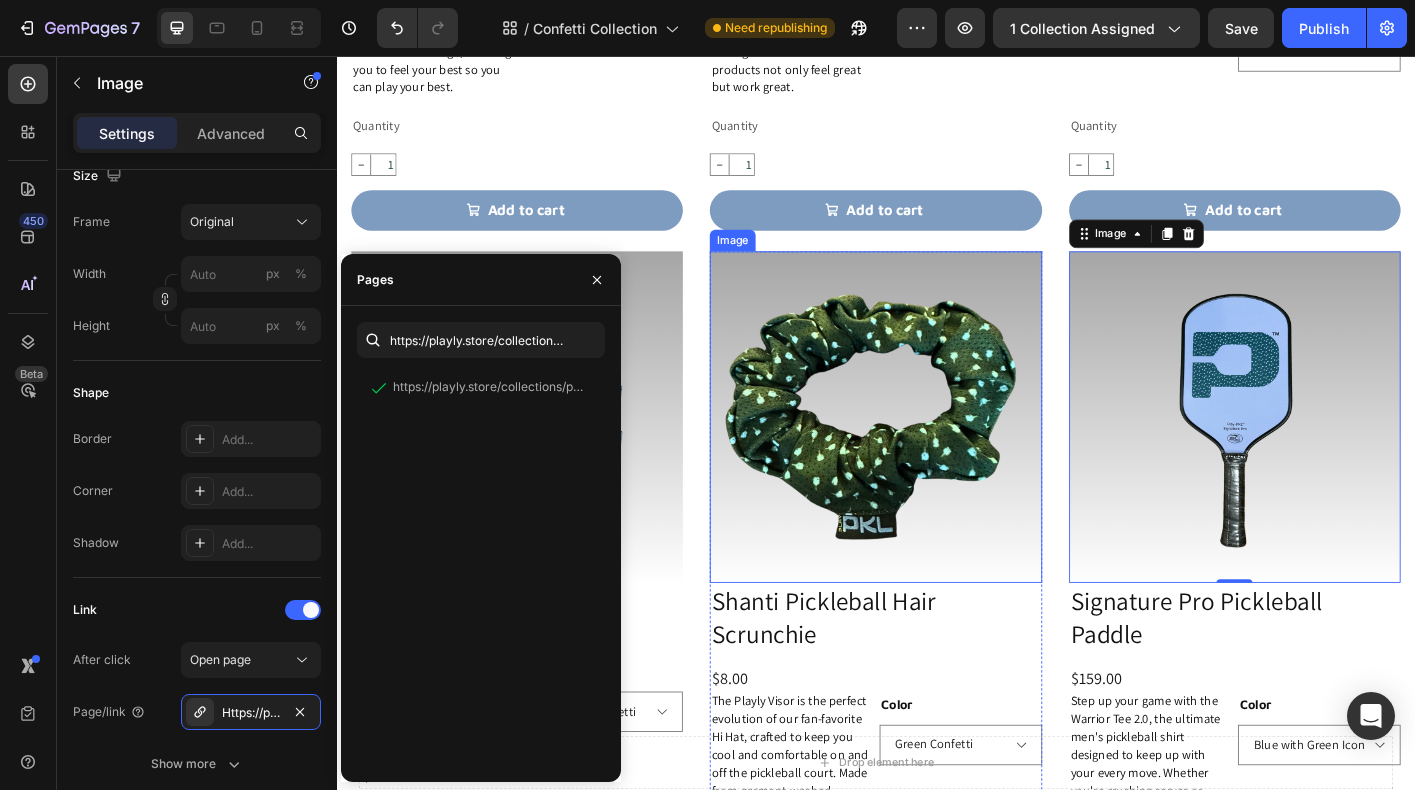 click at bounding box center (936, 458) 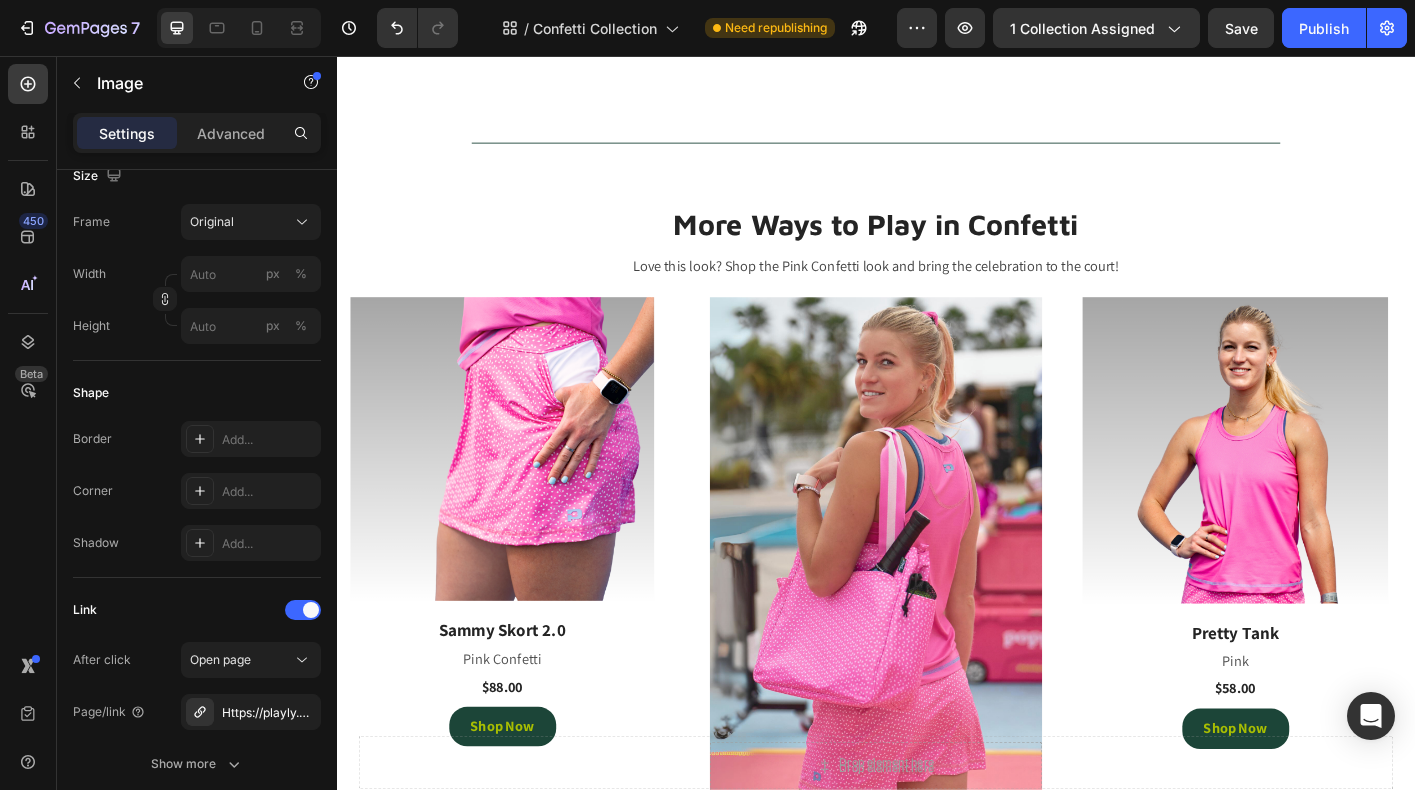 scroll, scrollTop: 3048, scrollLeft: 0, axis: vertical 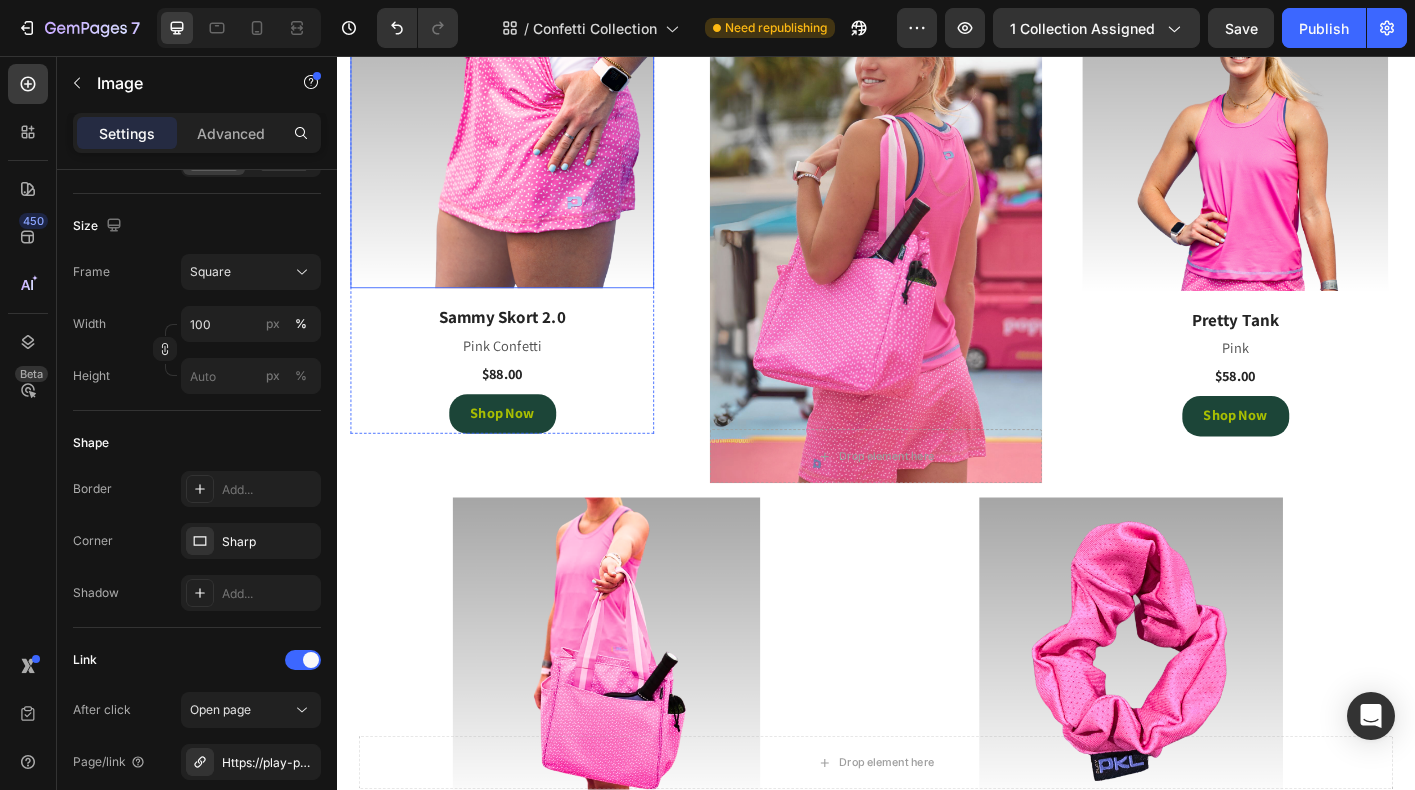 click at bounding box center (521, 146) 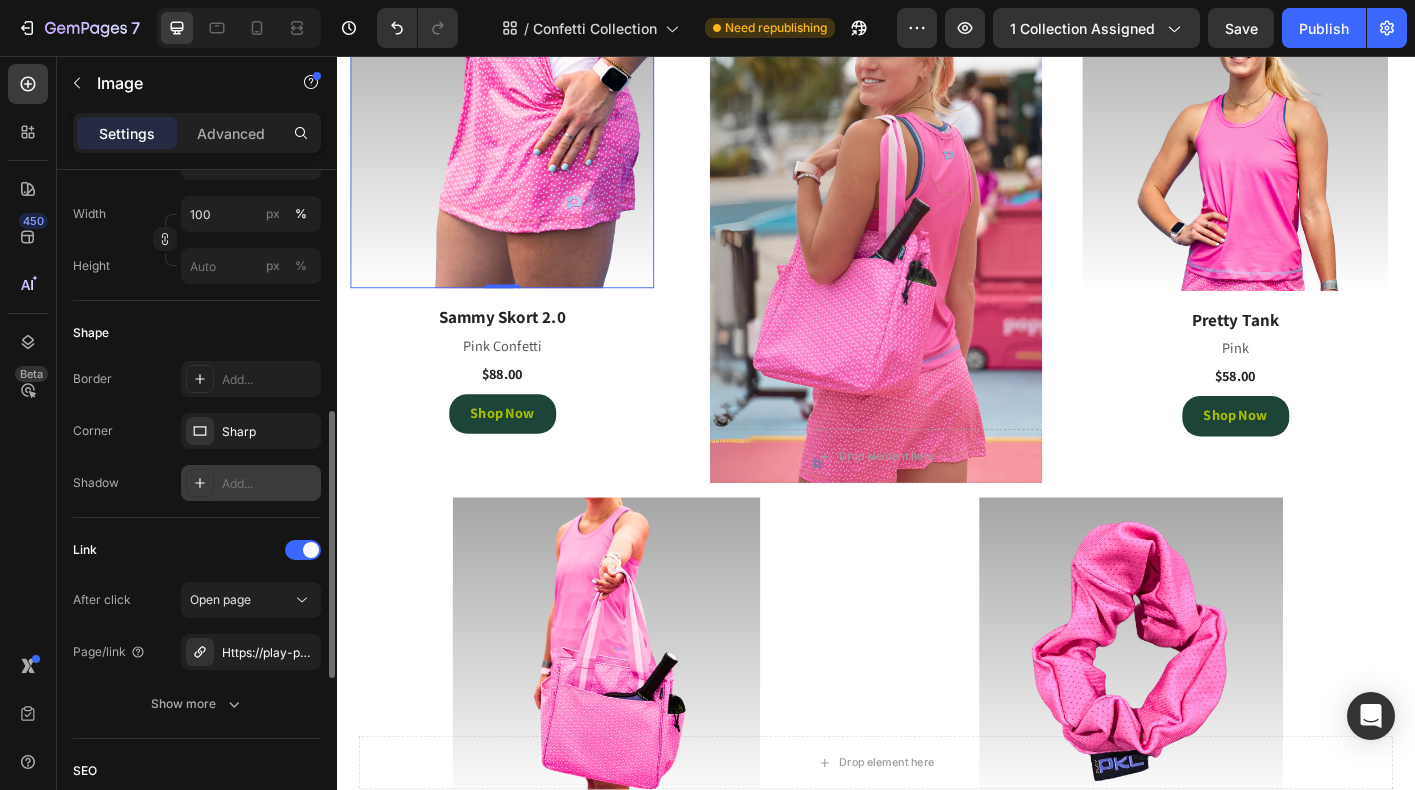 scroll, scrollTop: 670, scrollLeft: 0, axis: vertical 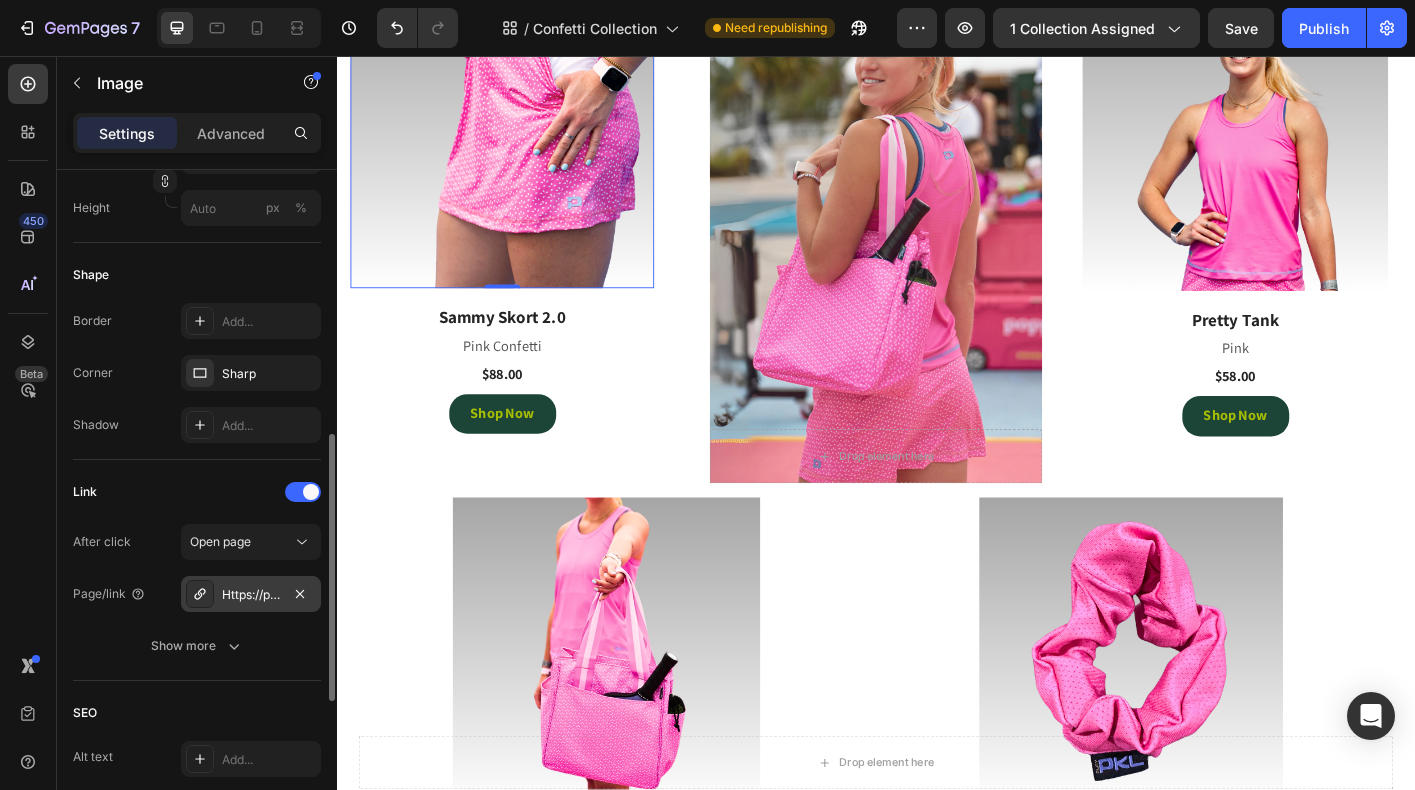 click on "Https://play-pkl.Com/womens-skorts/sammy-skort-2-0?Variant=44203952636124" at bounding box center (251, 595) 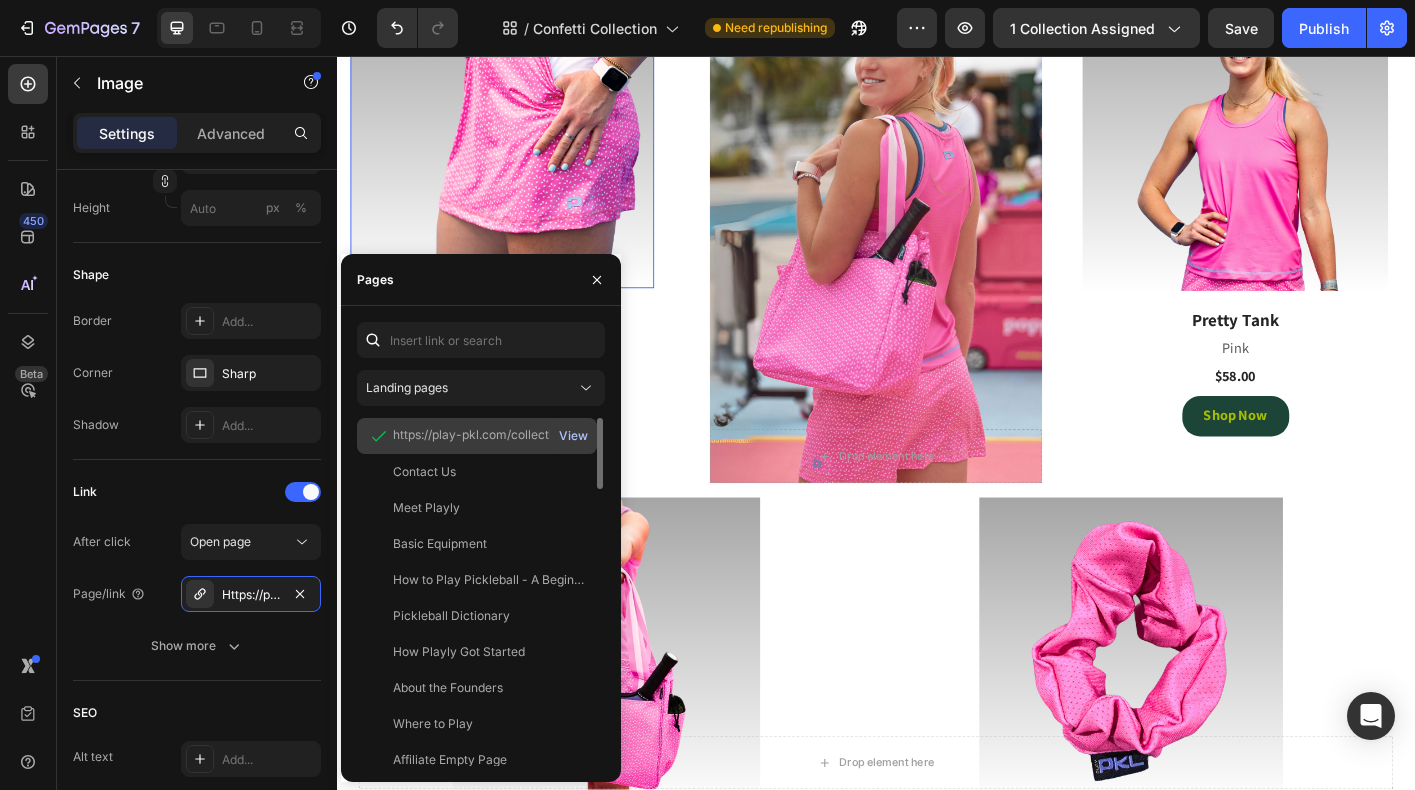 click on "View" at bounding box center [573, 436] 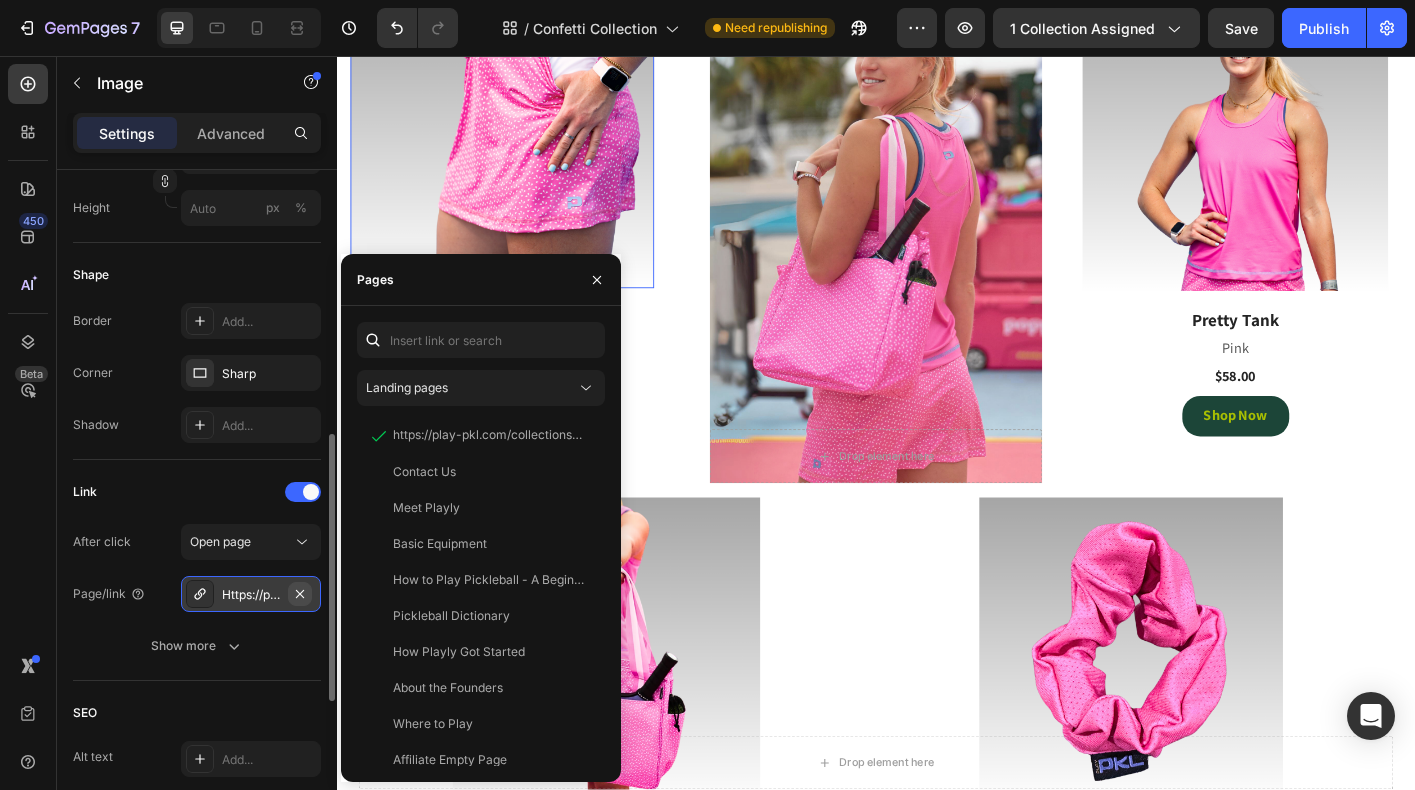 click 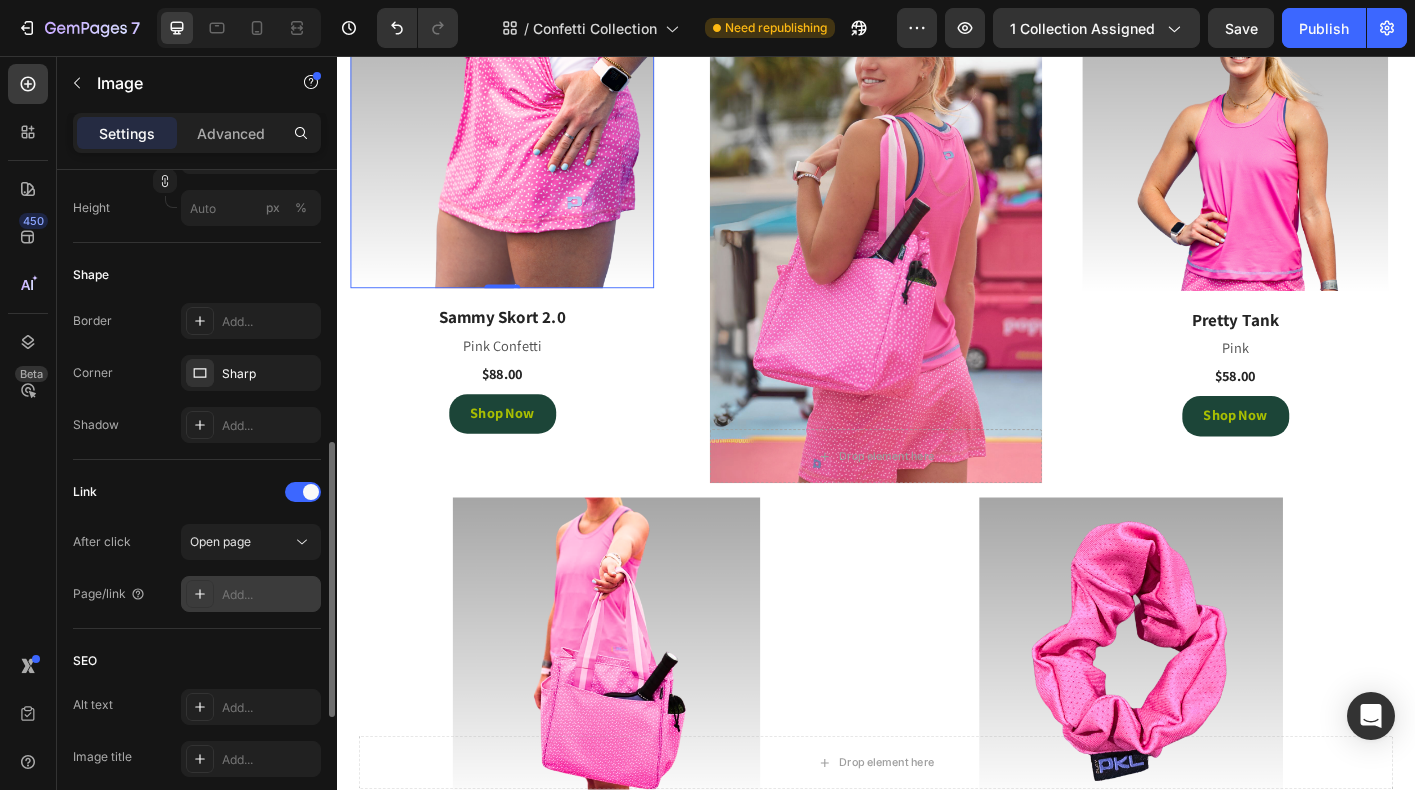 click on "Add..." at bounding box center [269, 595] 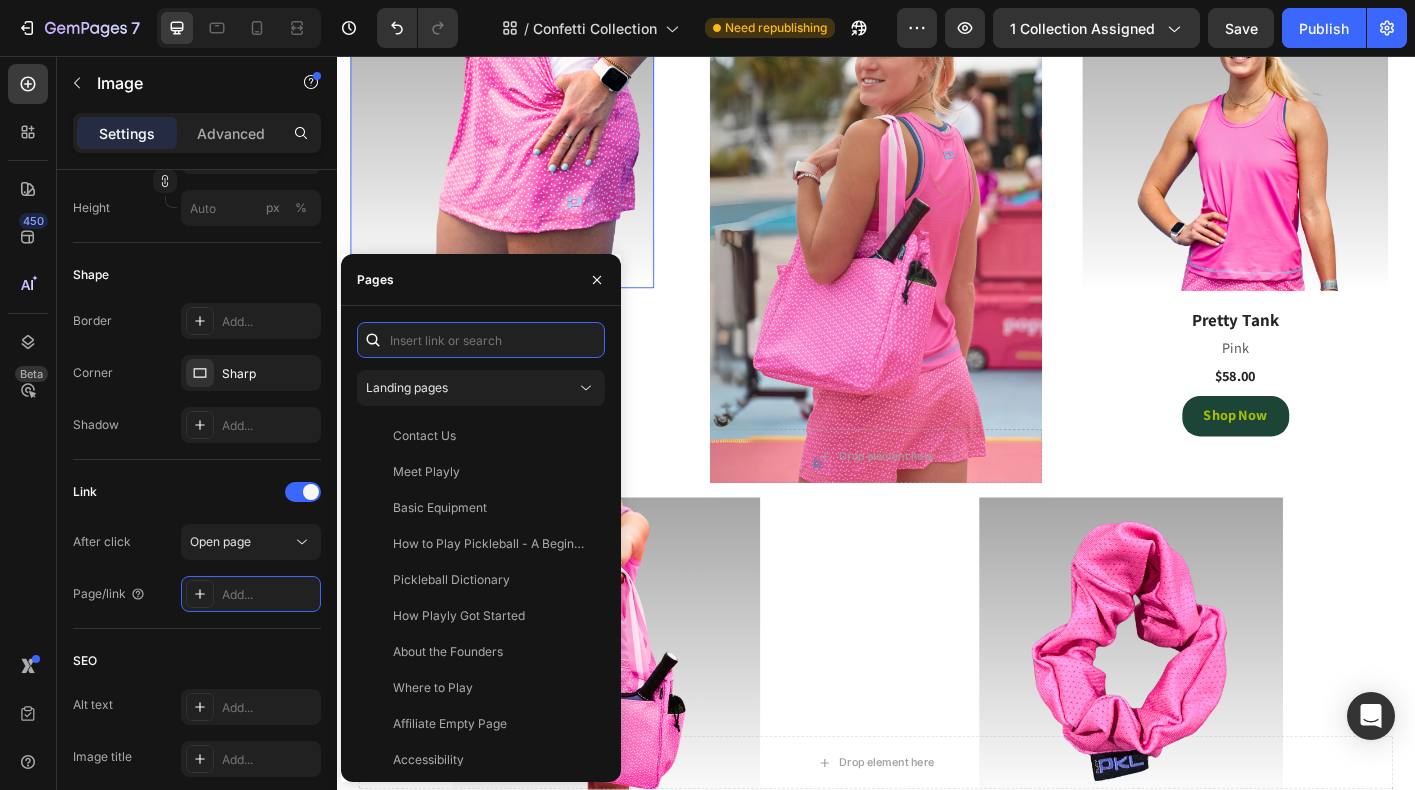paste on "https://playly.store/collections/womens-skorts/products/sammy-skort-2-0?variant=44203952636124" 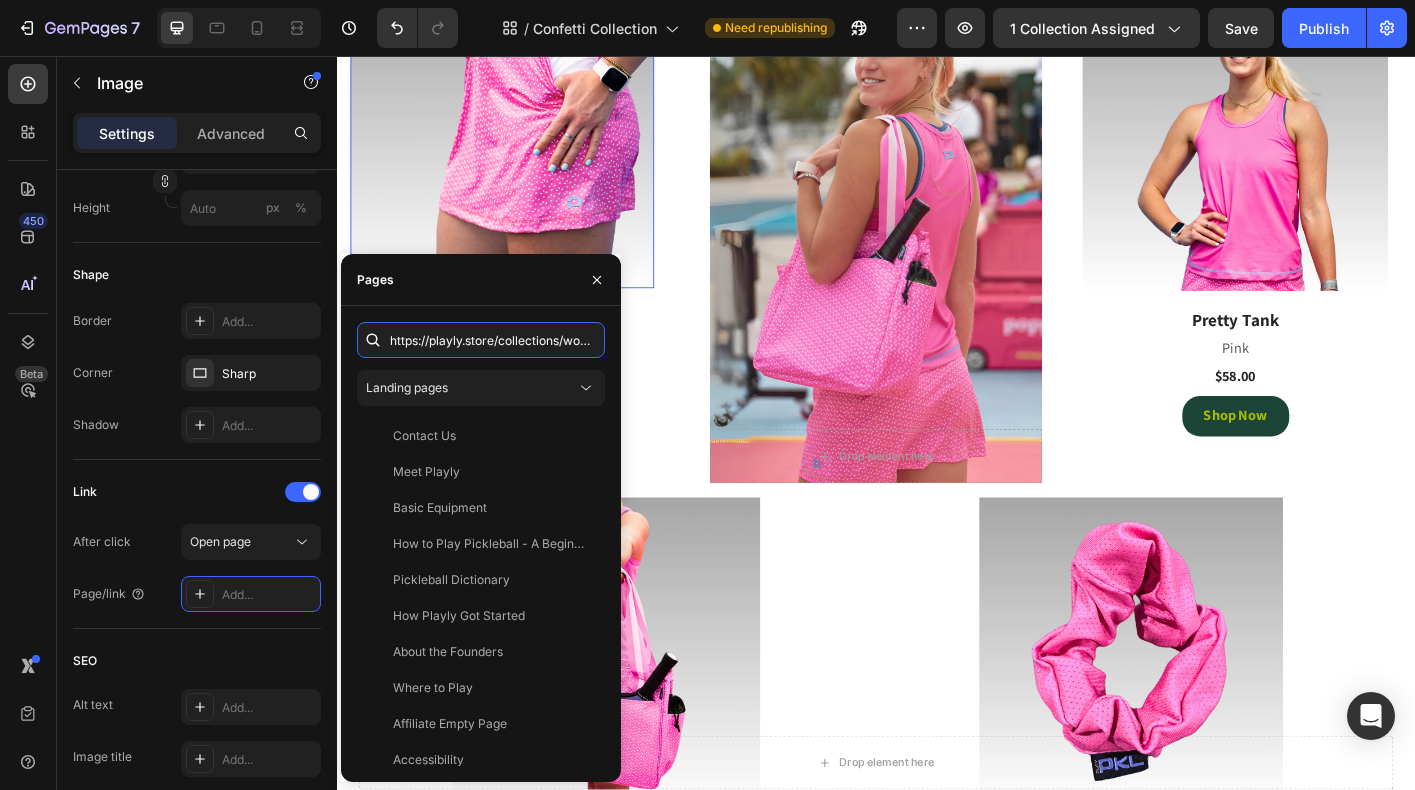 scroll, scrollTop: 0, scrollLeft: 402, axis: horizontal 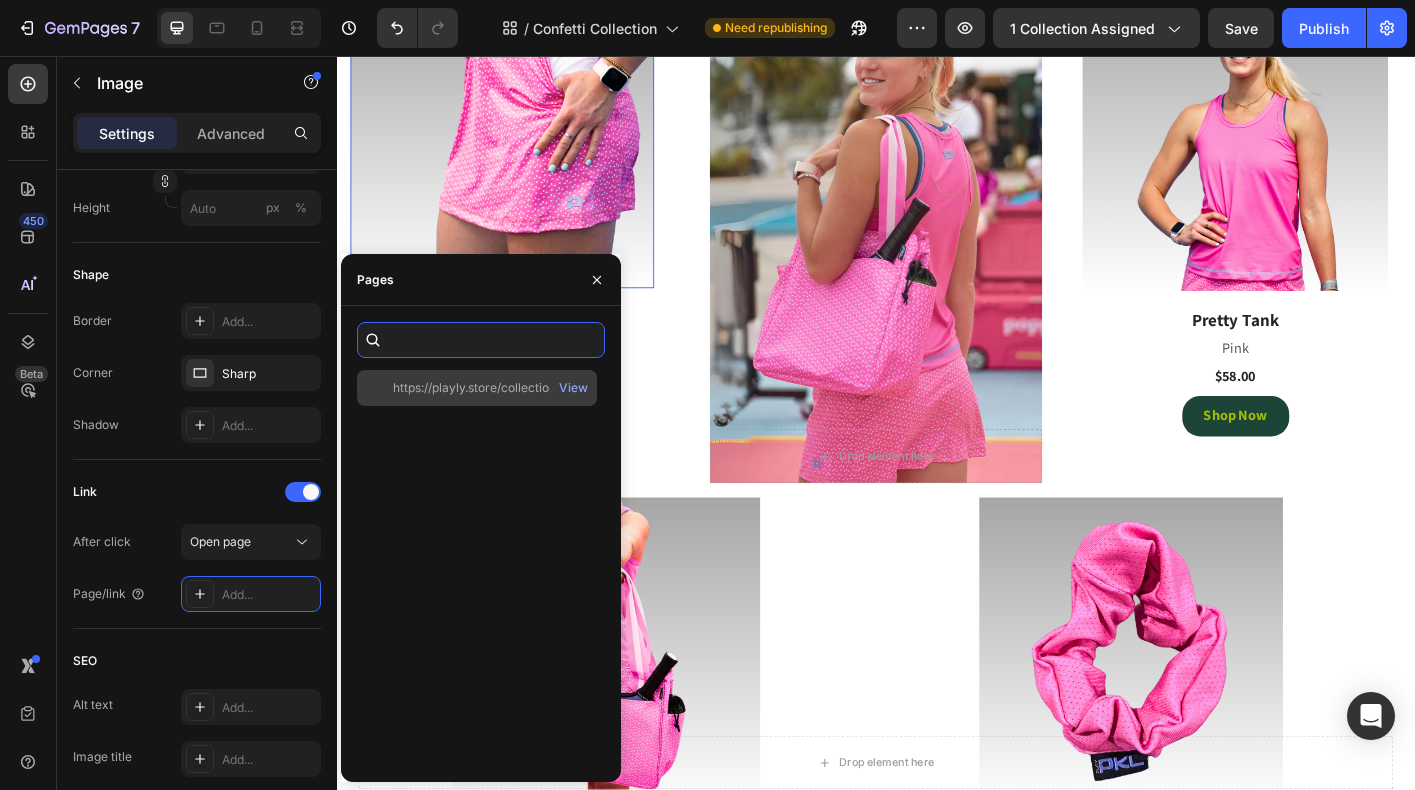 type on "https://playly.store/collections/womens-skorts/products/sammy-skort-2-0?variant=44203952636124" 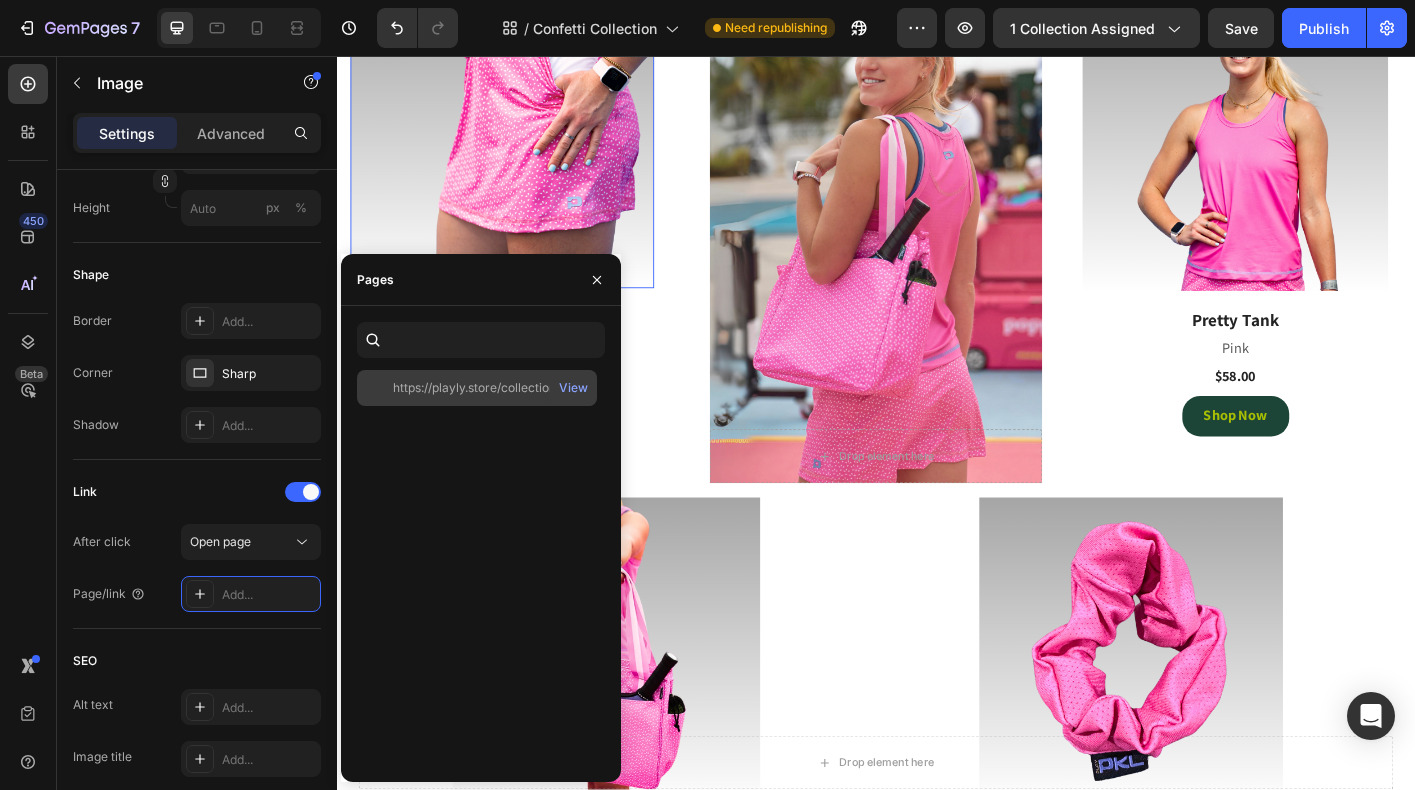 scroll, scrollTop: 0, scrollLeft: 0, axis: both 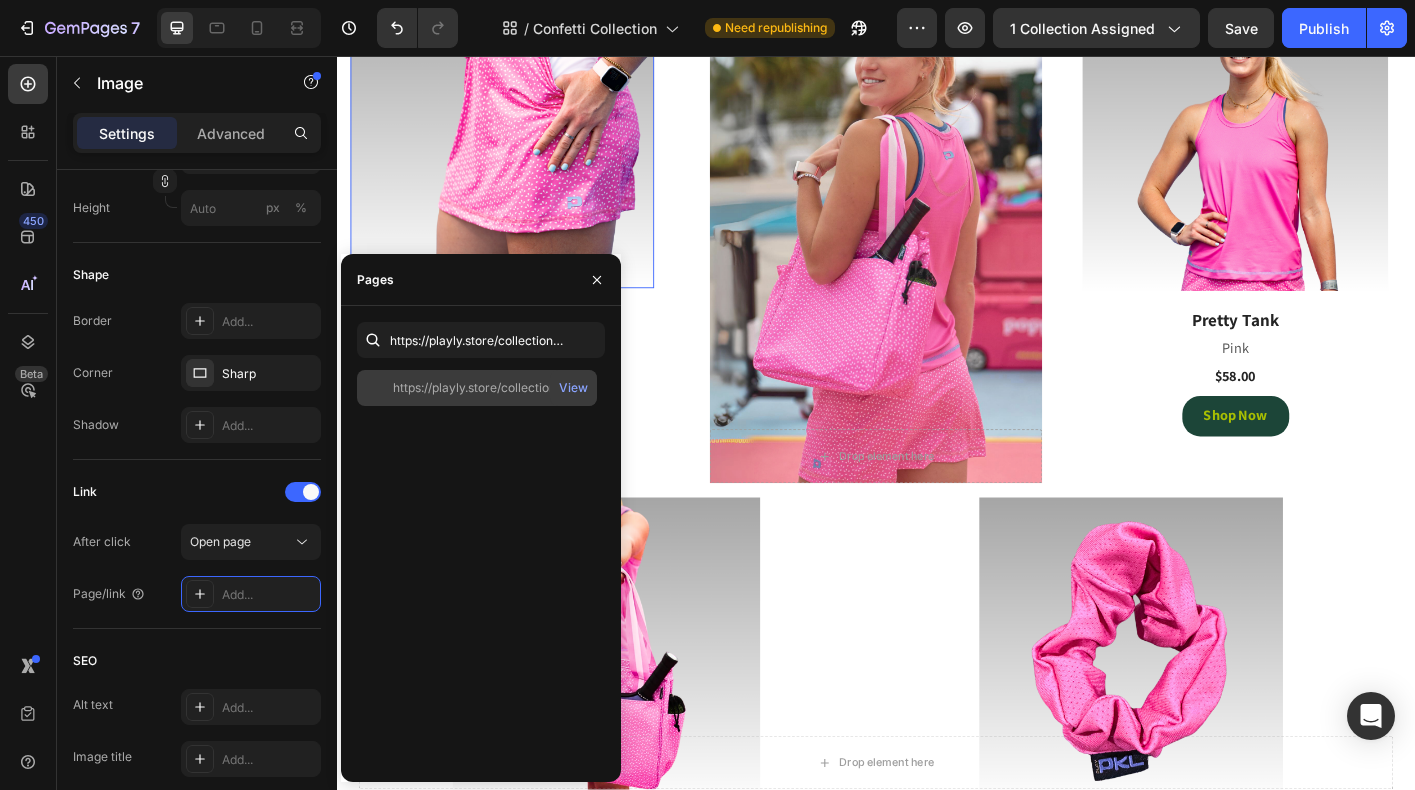 click on "https://playly.store/collections/womens-skorts/products/sammy-skort-2-0?variant=44203952636124" 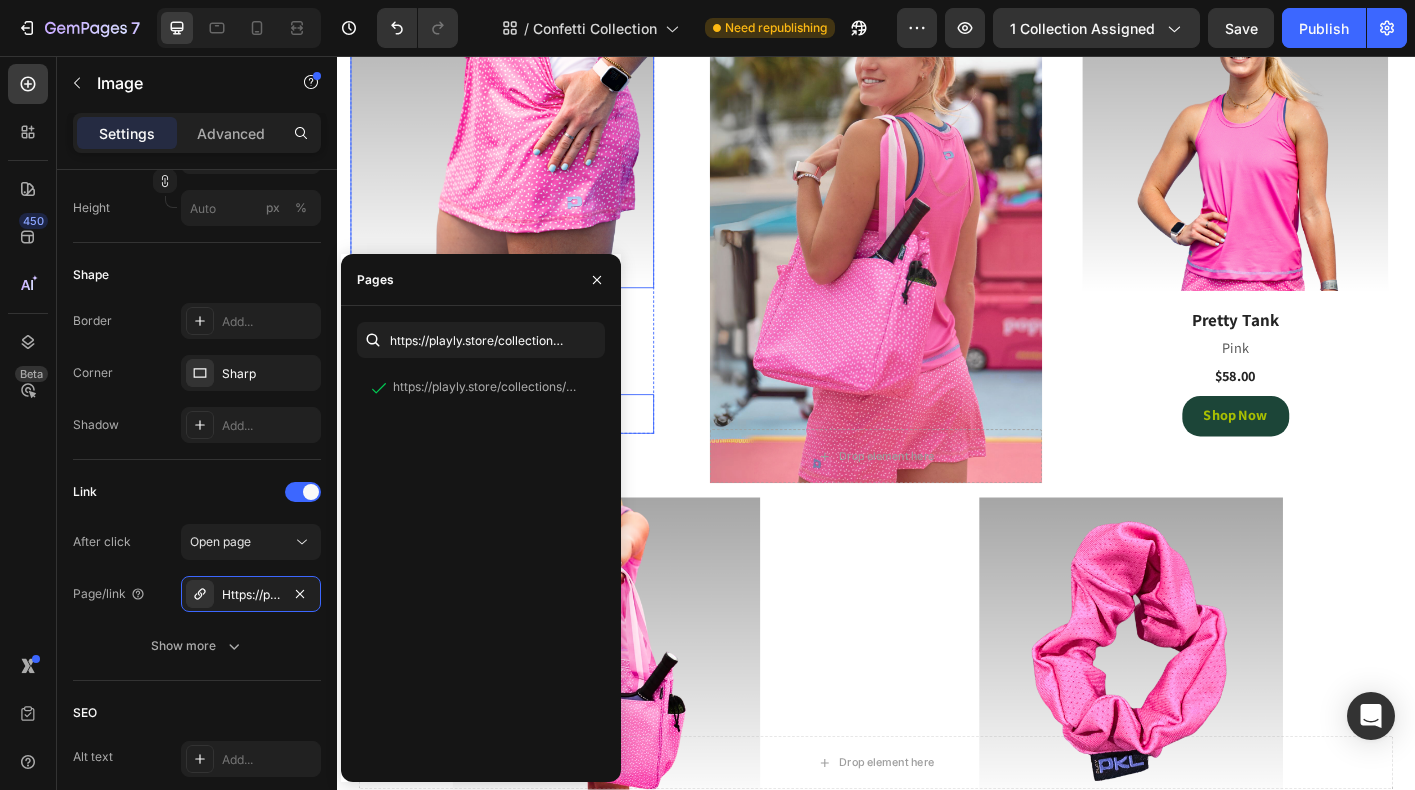 click on "Image   0 Sammy Skort 2.0 (P) Title Pink Confetti Text Block $88.00 (P) Price (P) Price Shop Now Button Product Row" at bounding box center (537, 243) 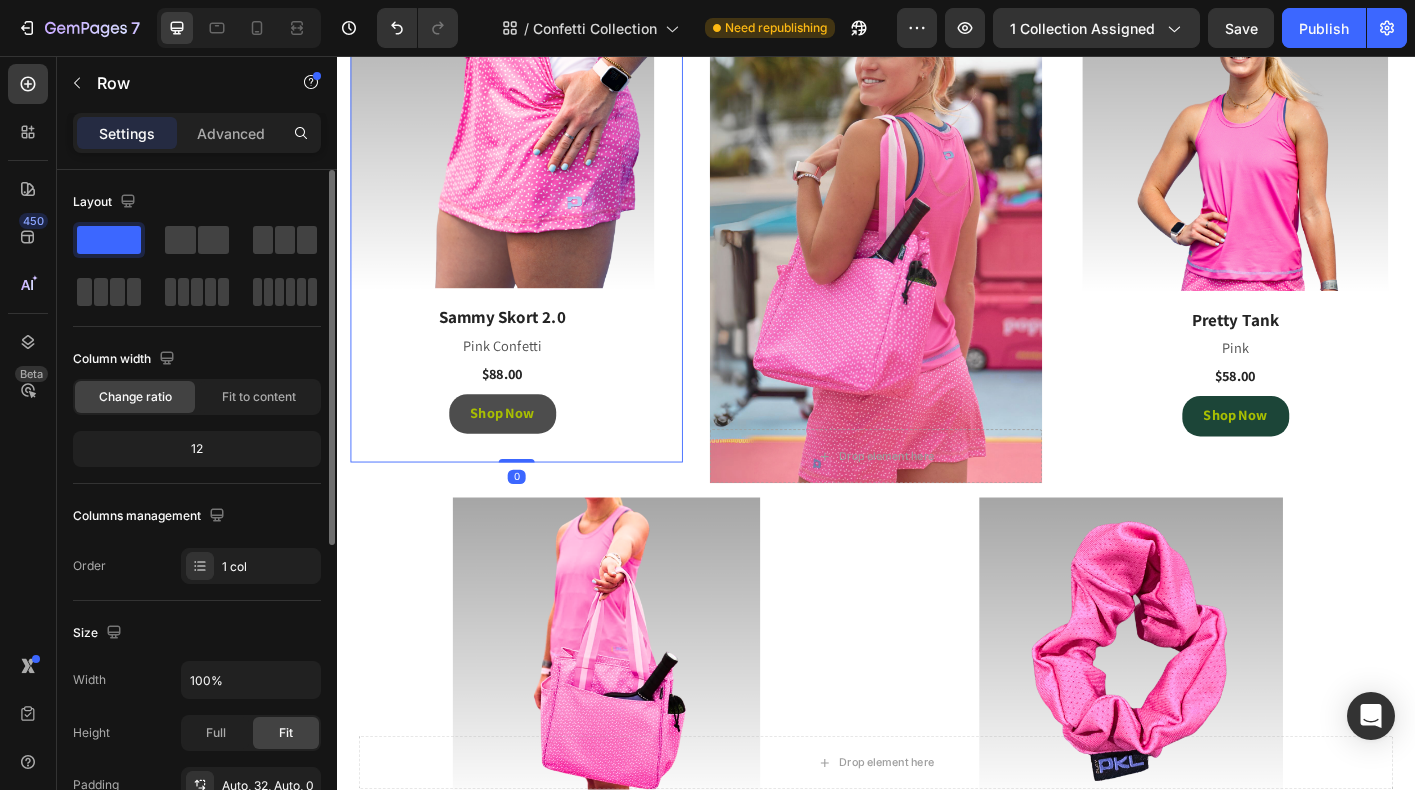 click on "Shop Now" at bounding box center [521, 455] 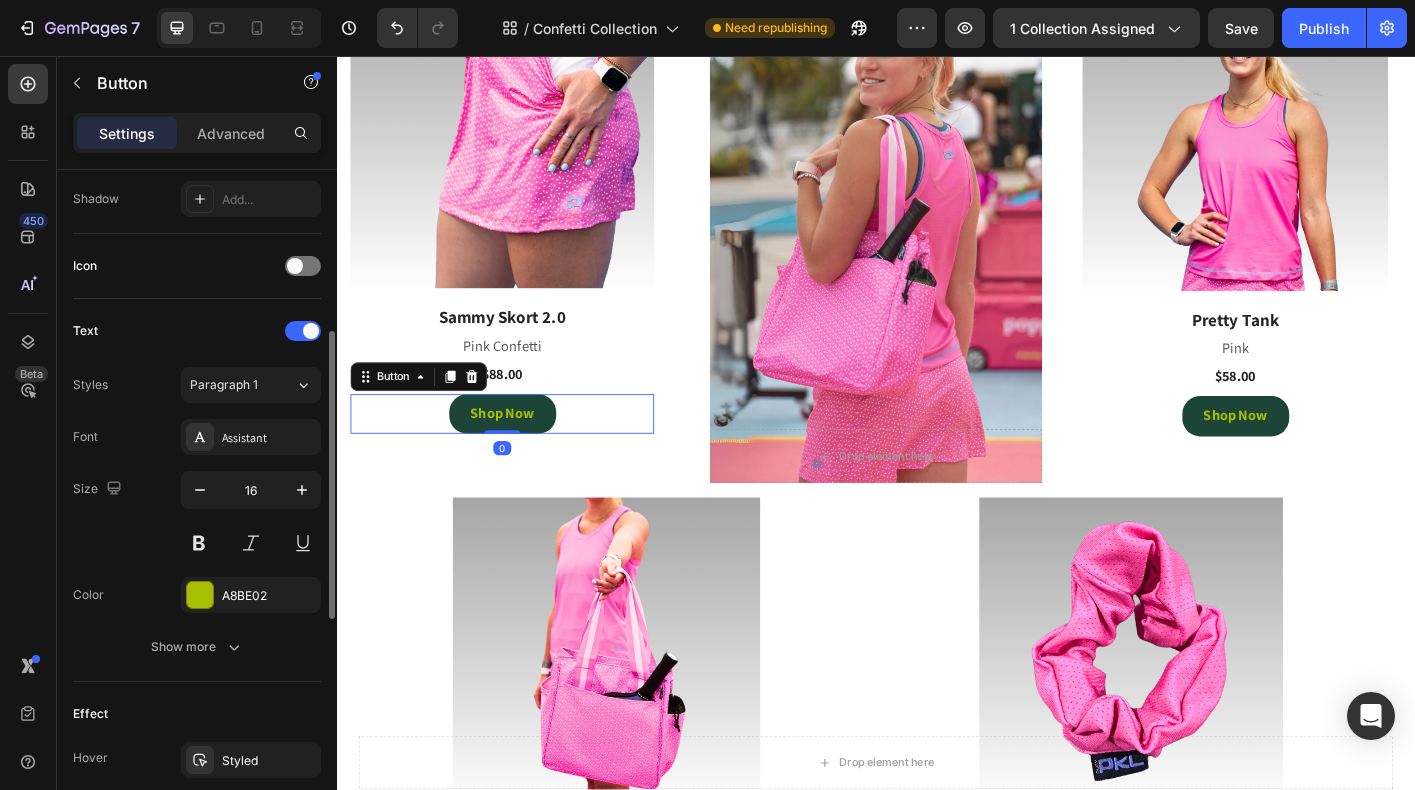 scroll, scrollTop: 754, scrollLeft: 0, axis: vertical 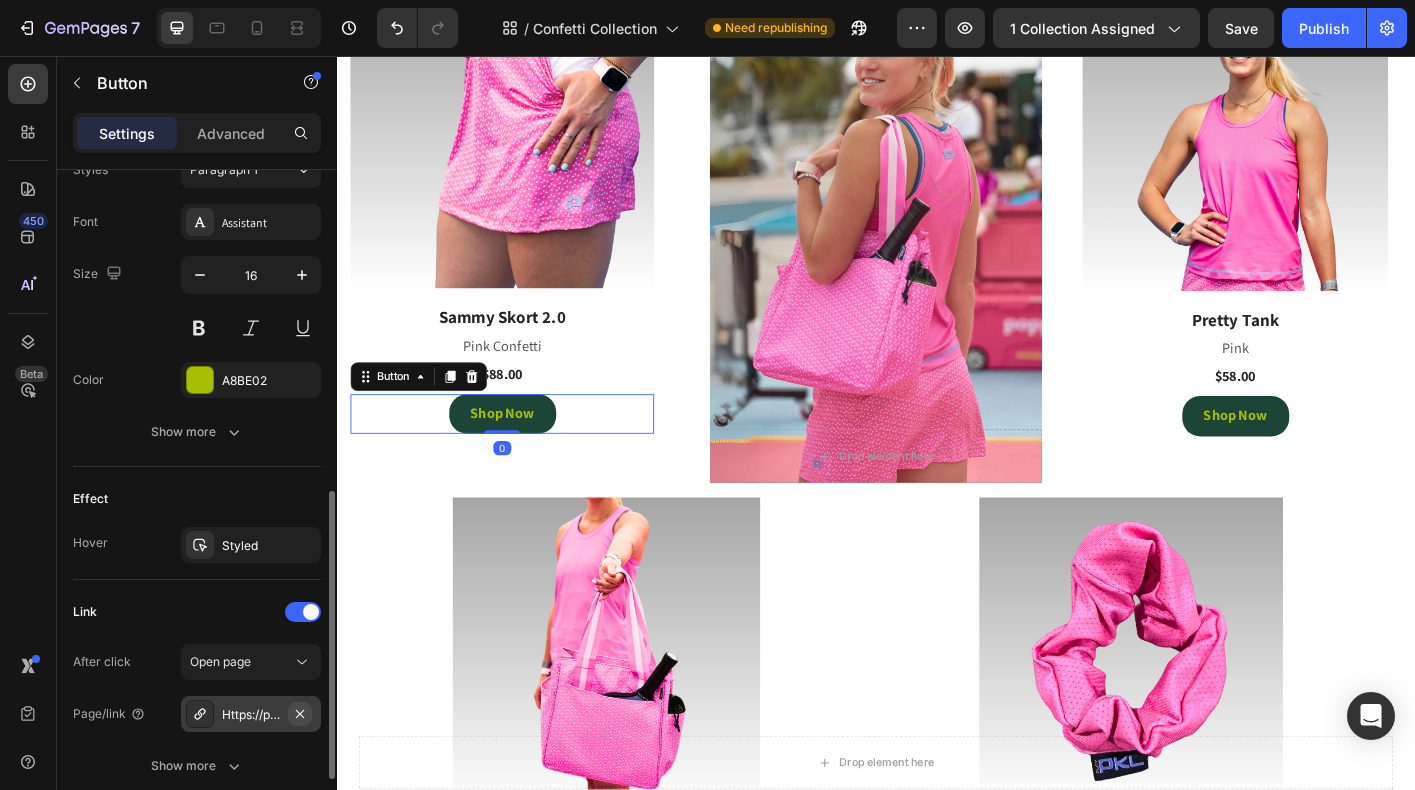 click 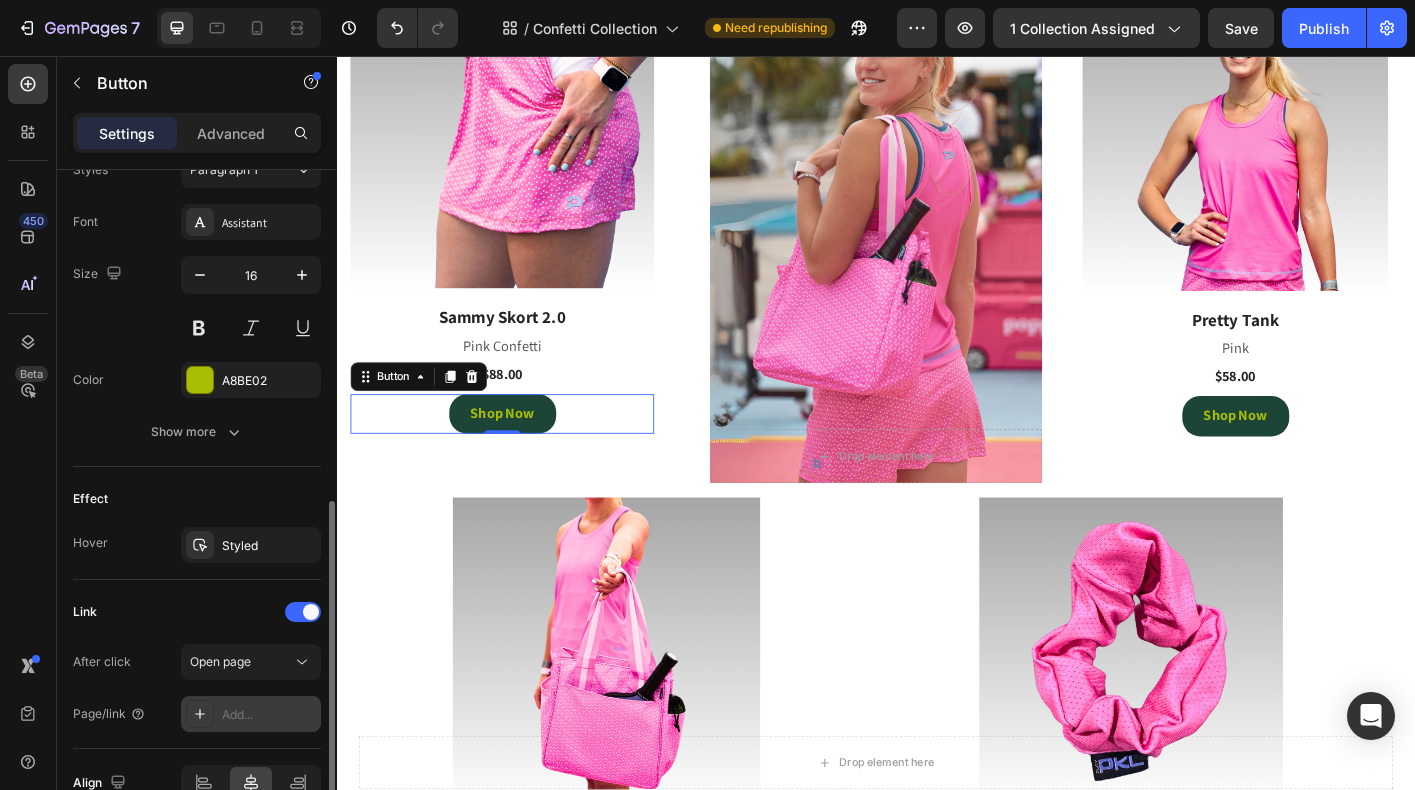 click on "Add..." at bounding box center (269, 715) 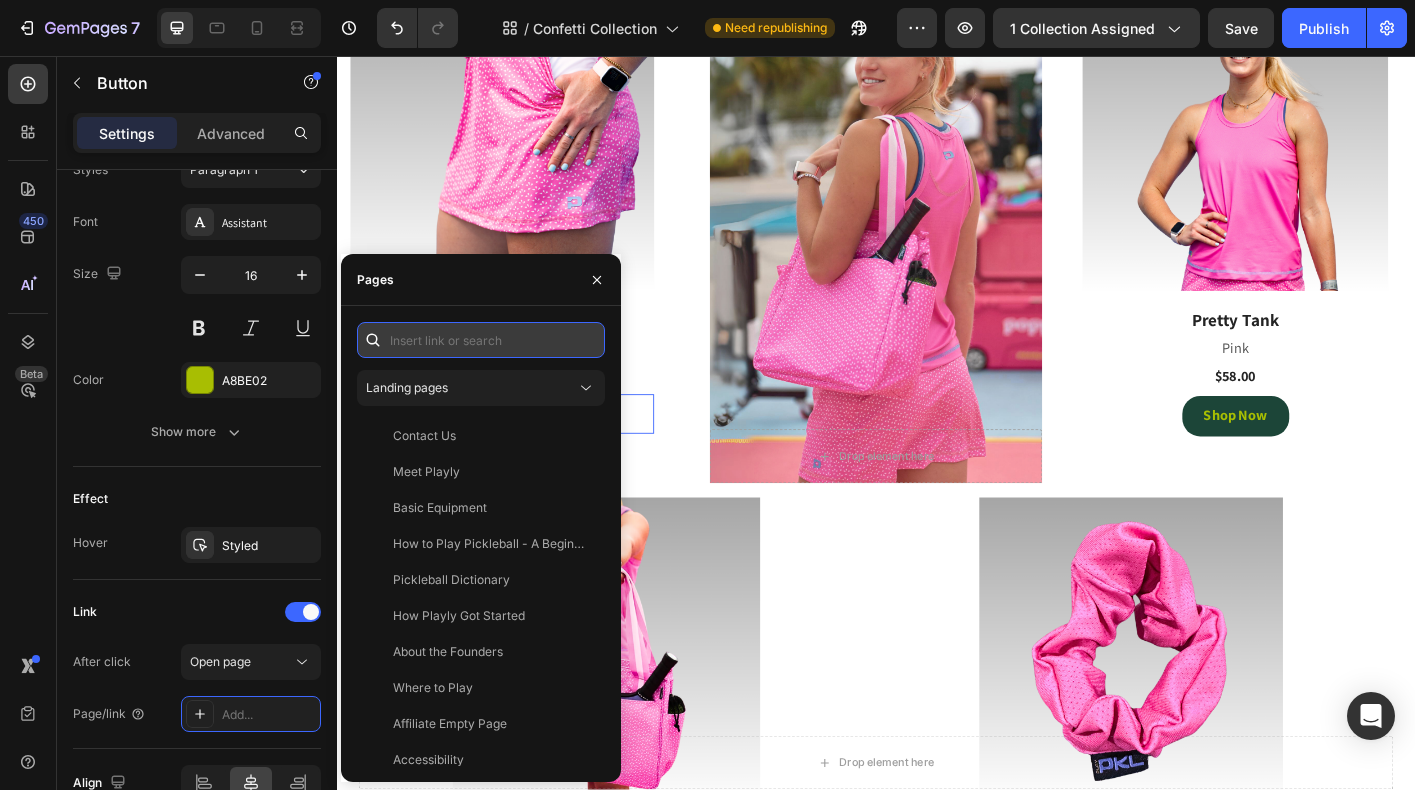 click at bounding box center (481, 340) 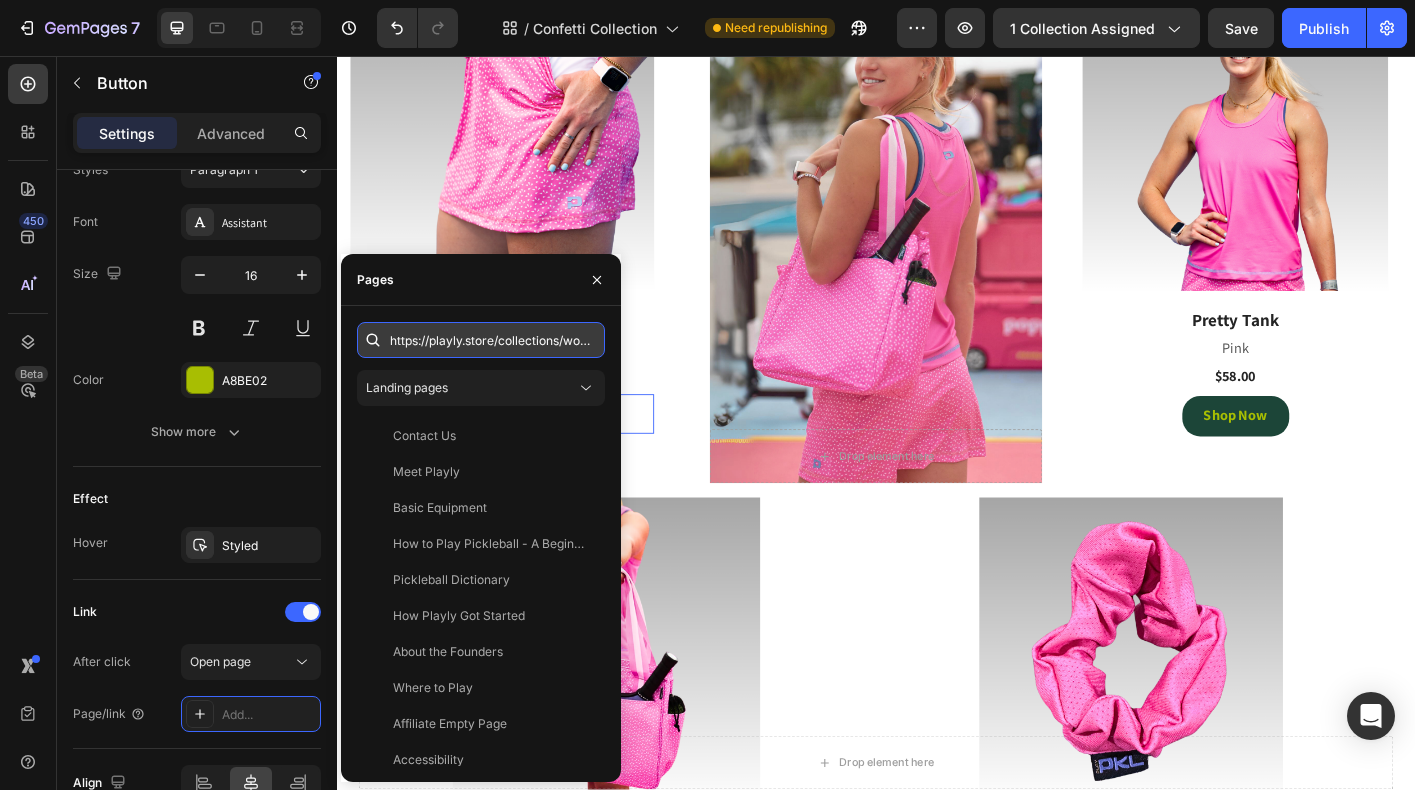 scroll, scrollTop: 0, scrollLeft: 402, axis: horizontal 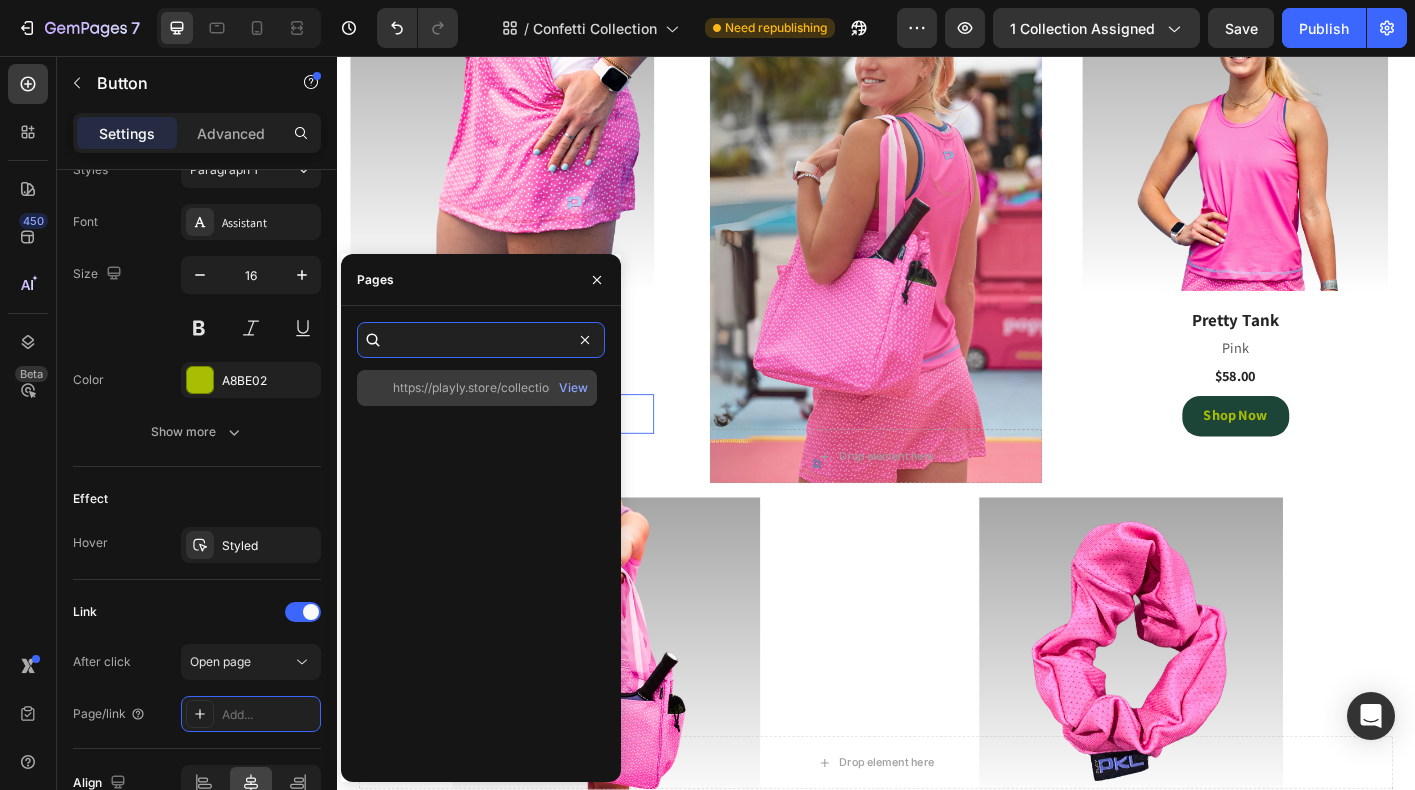 type on "https://playly.store/collections/womens-skorts/products/sammy-skort-2-0?variant=44203952636124" 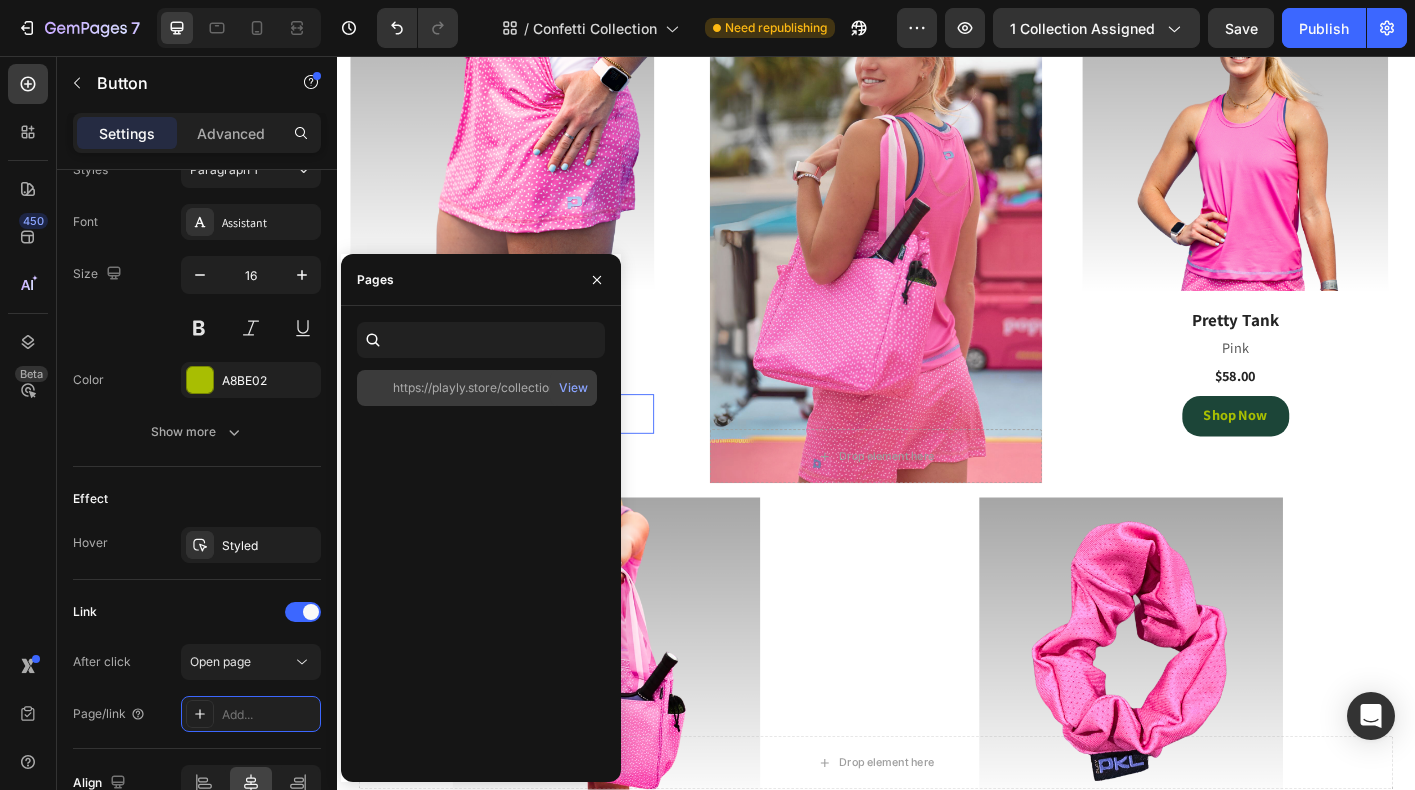 scroll, scrollTop: 0, scrollLeft: 0, axis: both 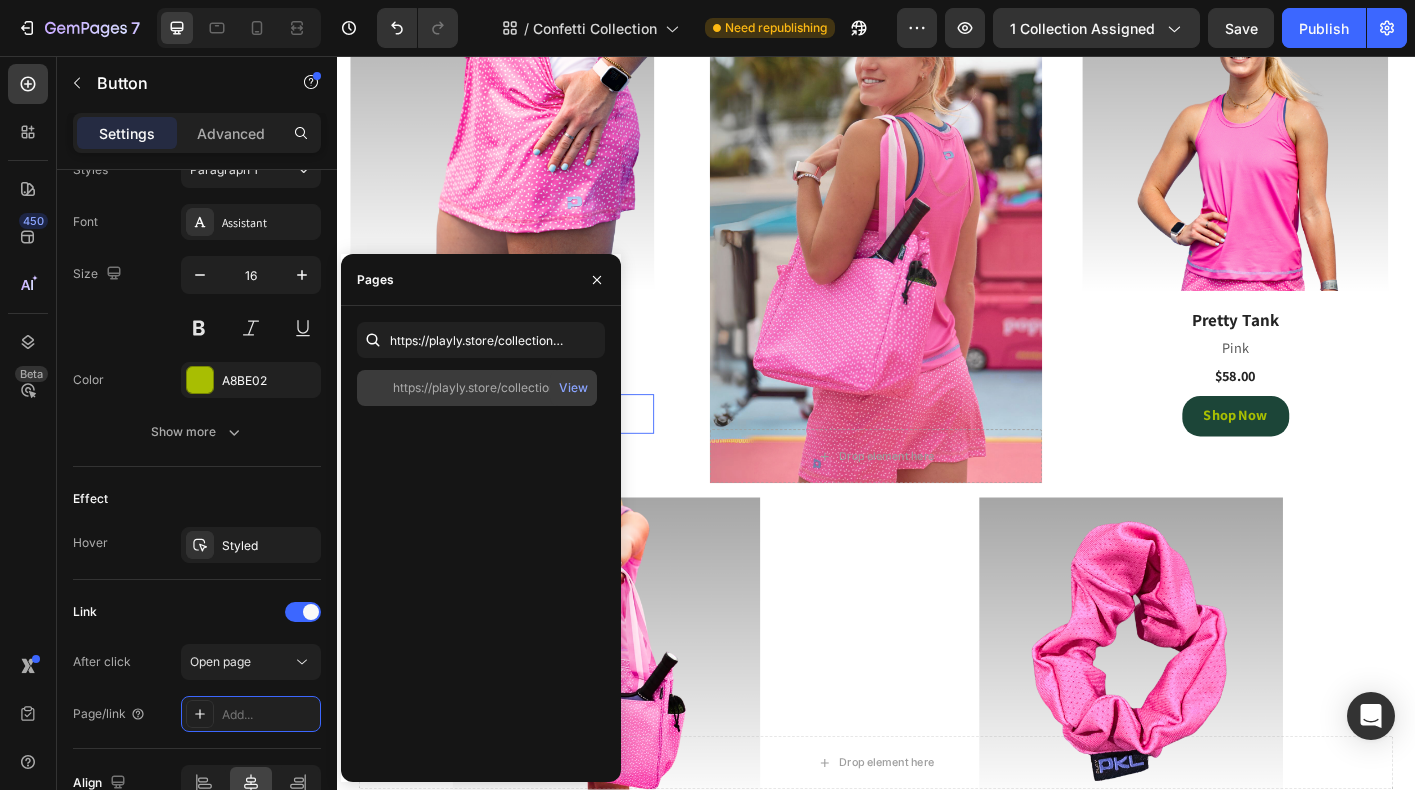 click on "https://playly.store/collections/womens-skorts/products/sammy-skort-2-0?variant=44203952636124" 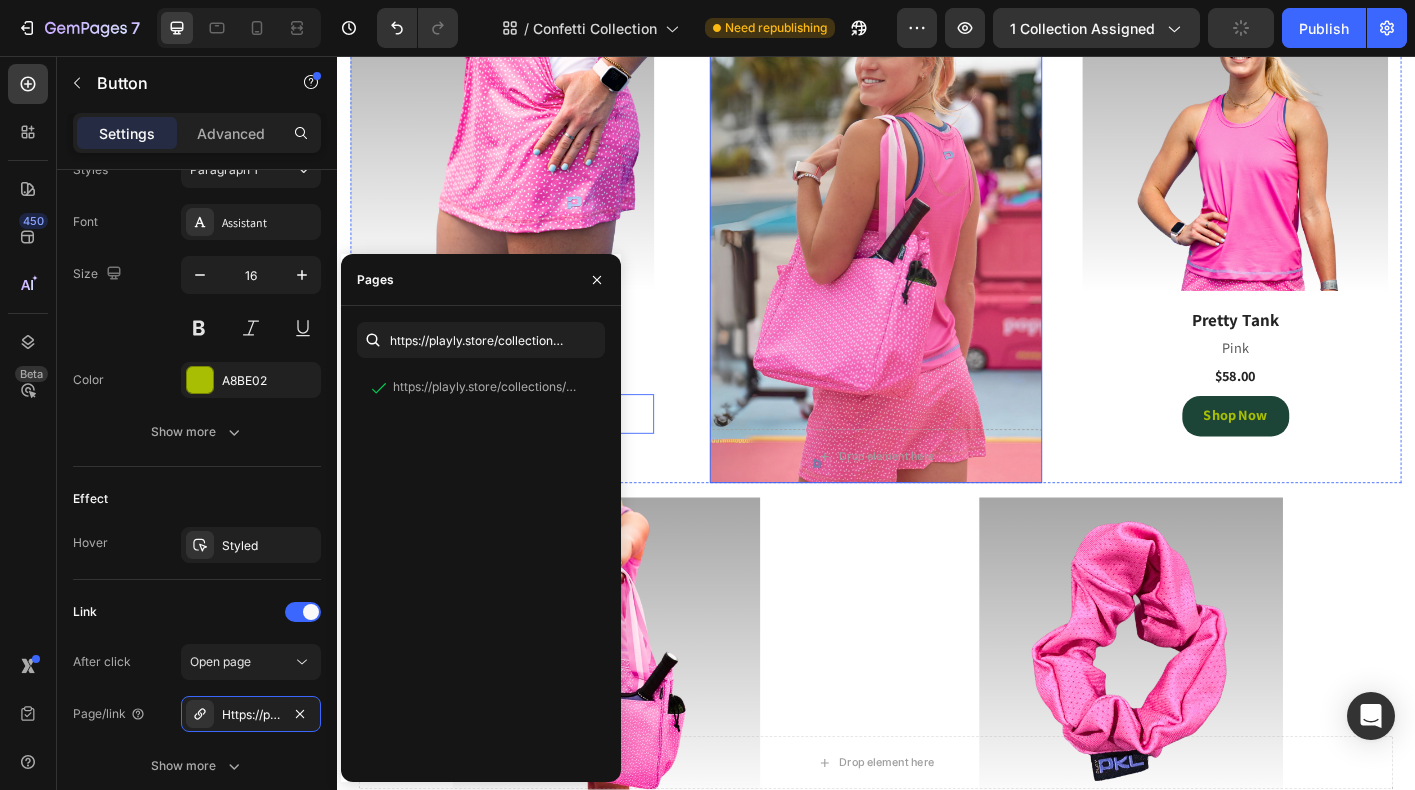 click at bounding box center (937, 254) 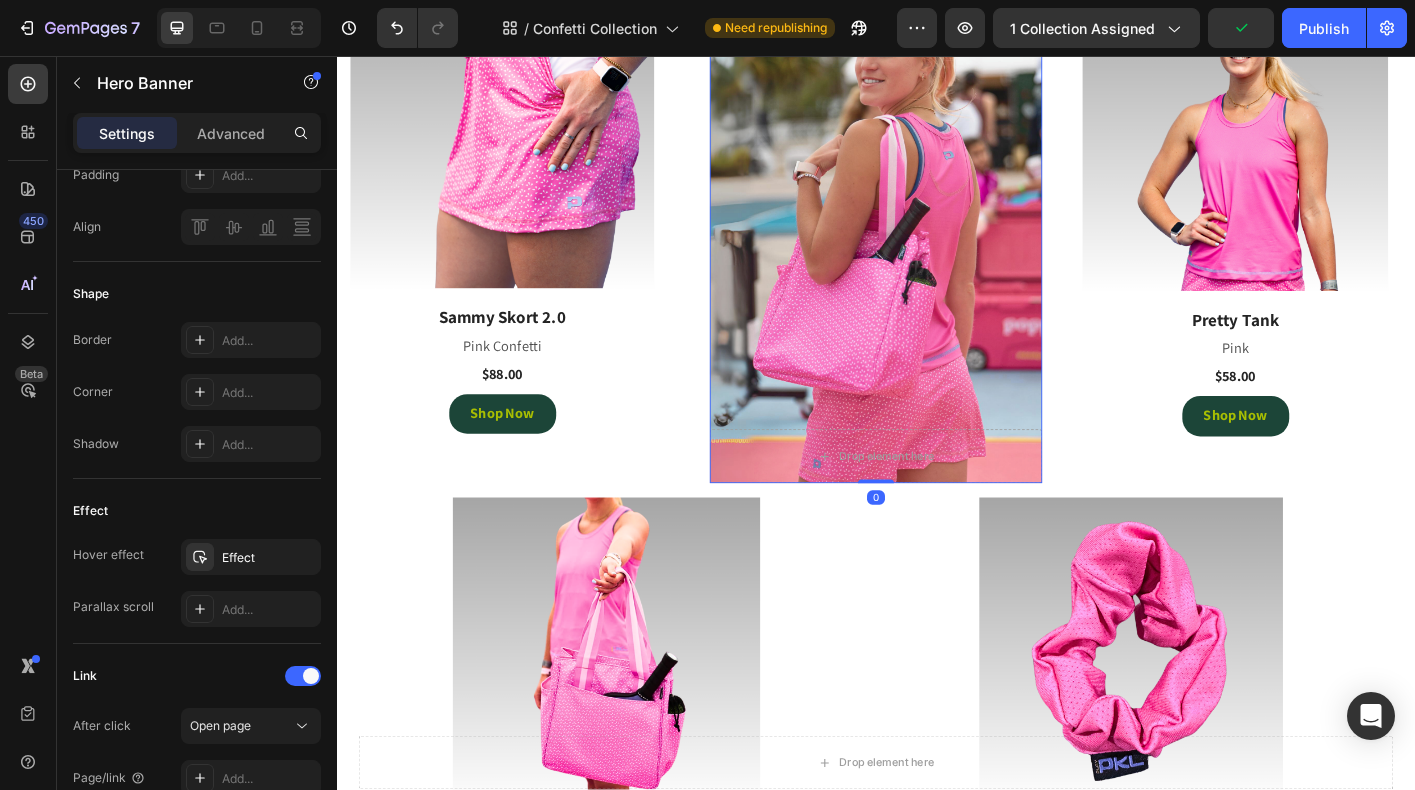 scroll, scrollTop: 0, scrollLeft: 0, axis: both 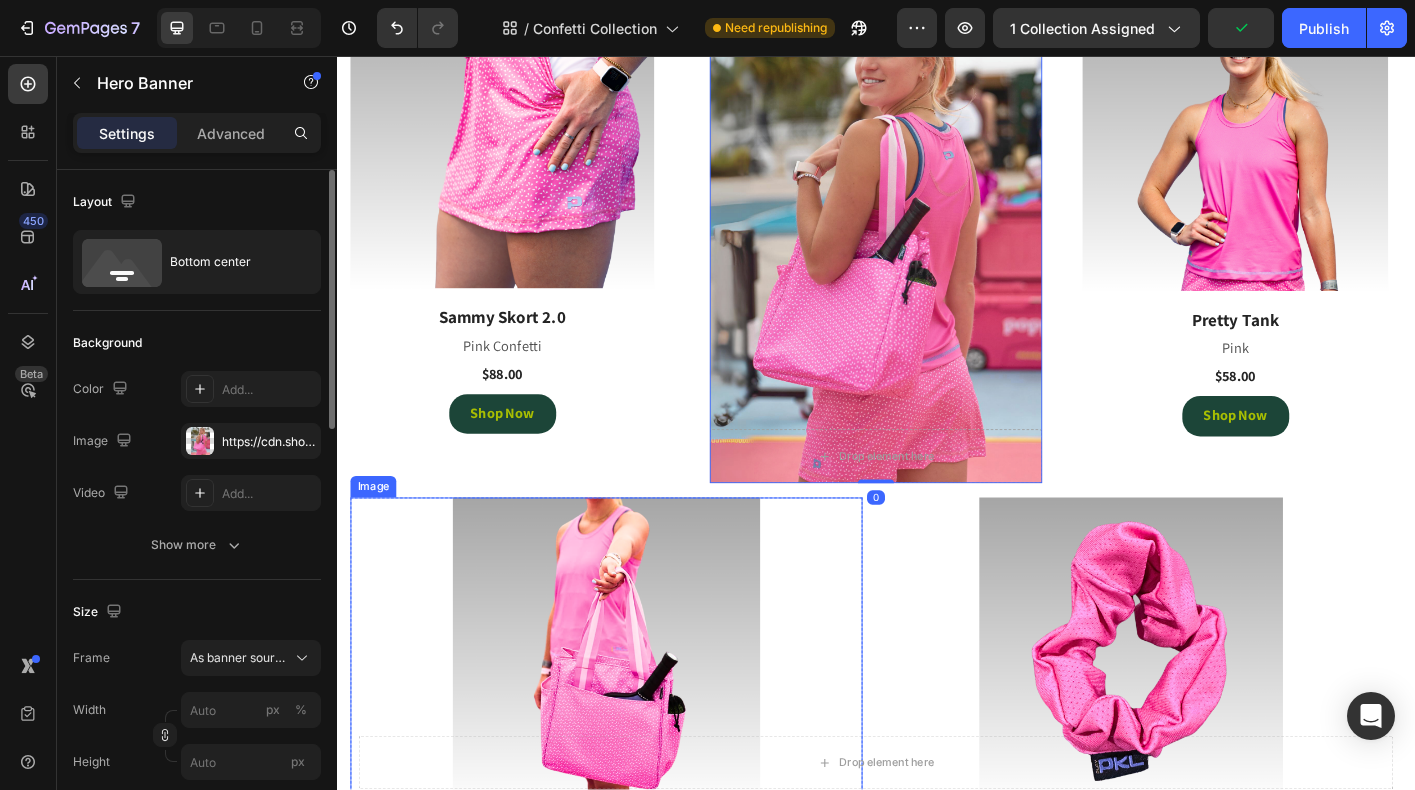 click at bounding box center [637, 719] 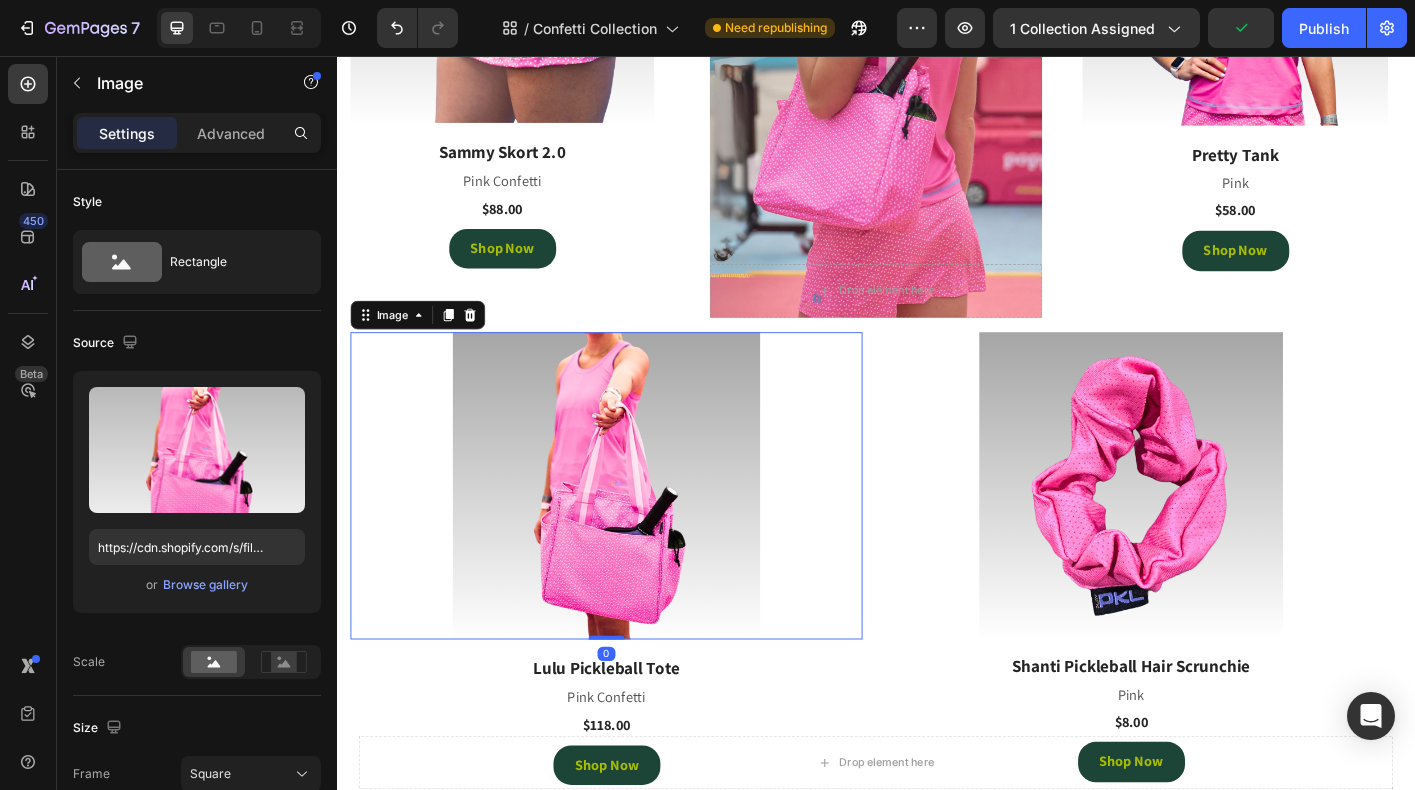 scroll, scrollTop: 3257, scrollLeft: 0, axis: vertical 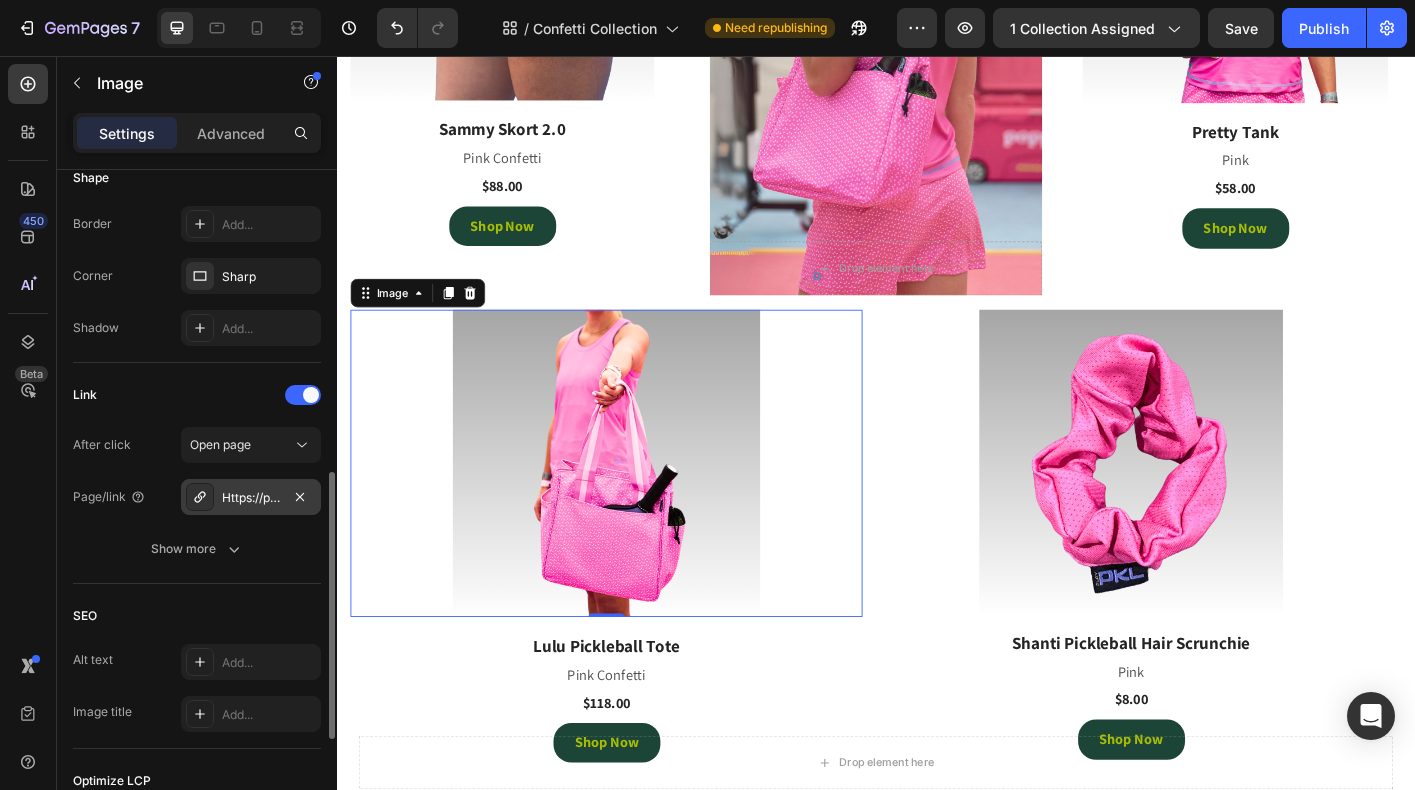 click on "Https://play-pkl.Com/bags/lulu-tote?Variant=44148690288860" at bounding box center [251, 498] 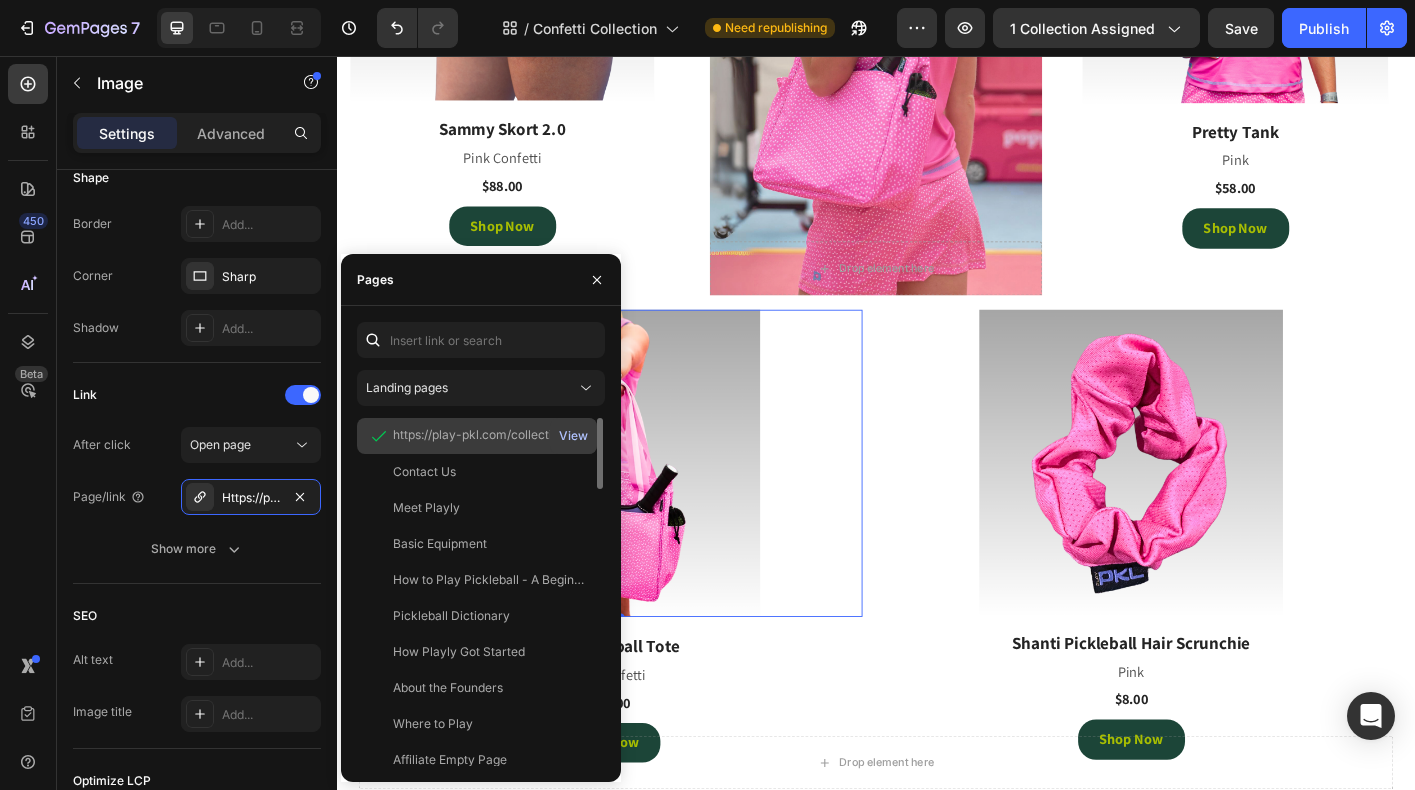 click on "View" at bounding box center (573, 436) 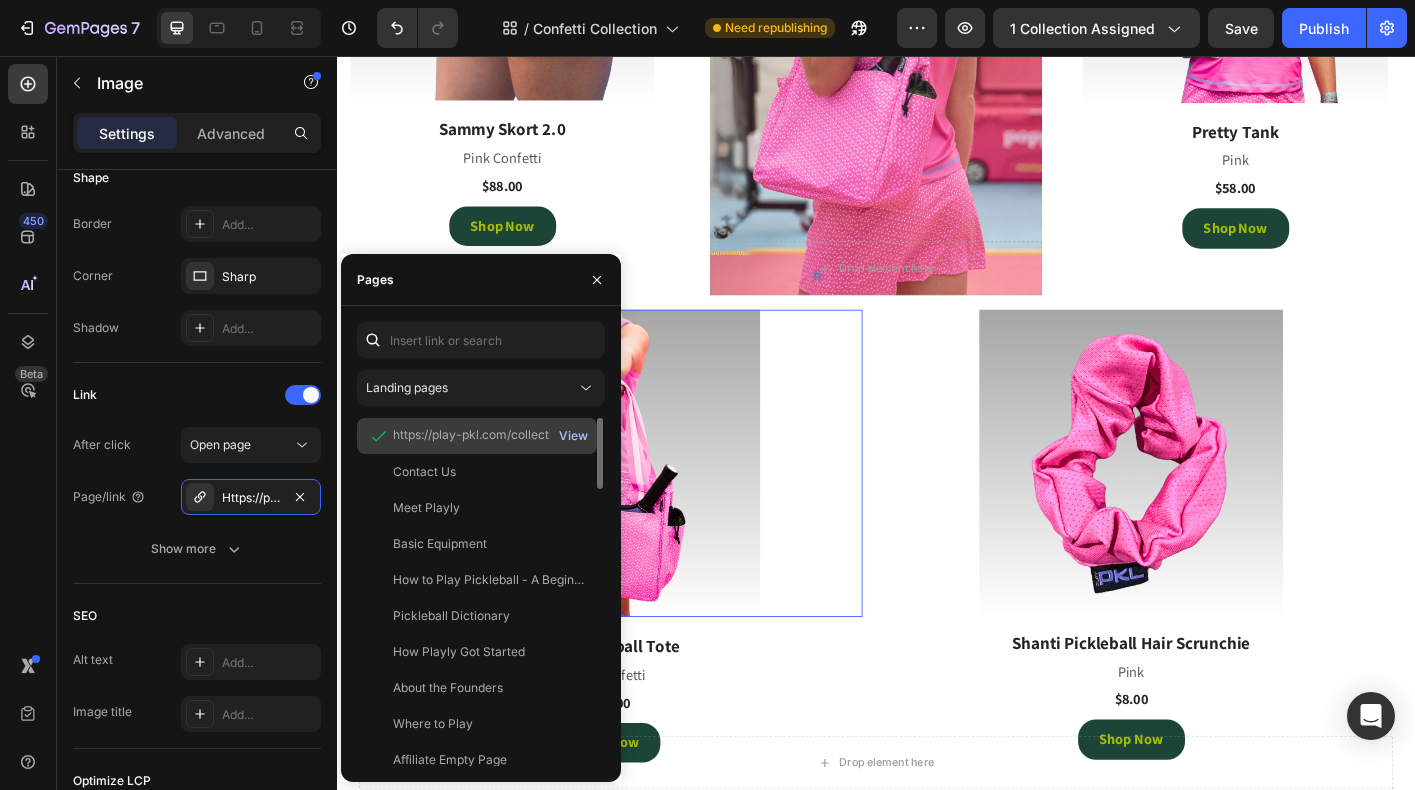 click on "View" at bounding box center [573, 436] 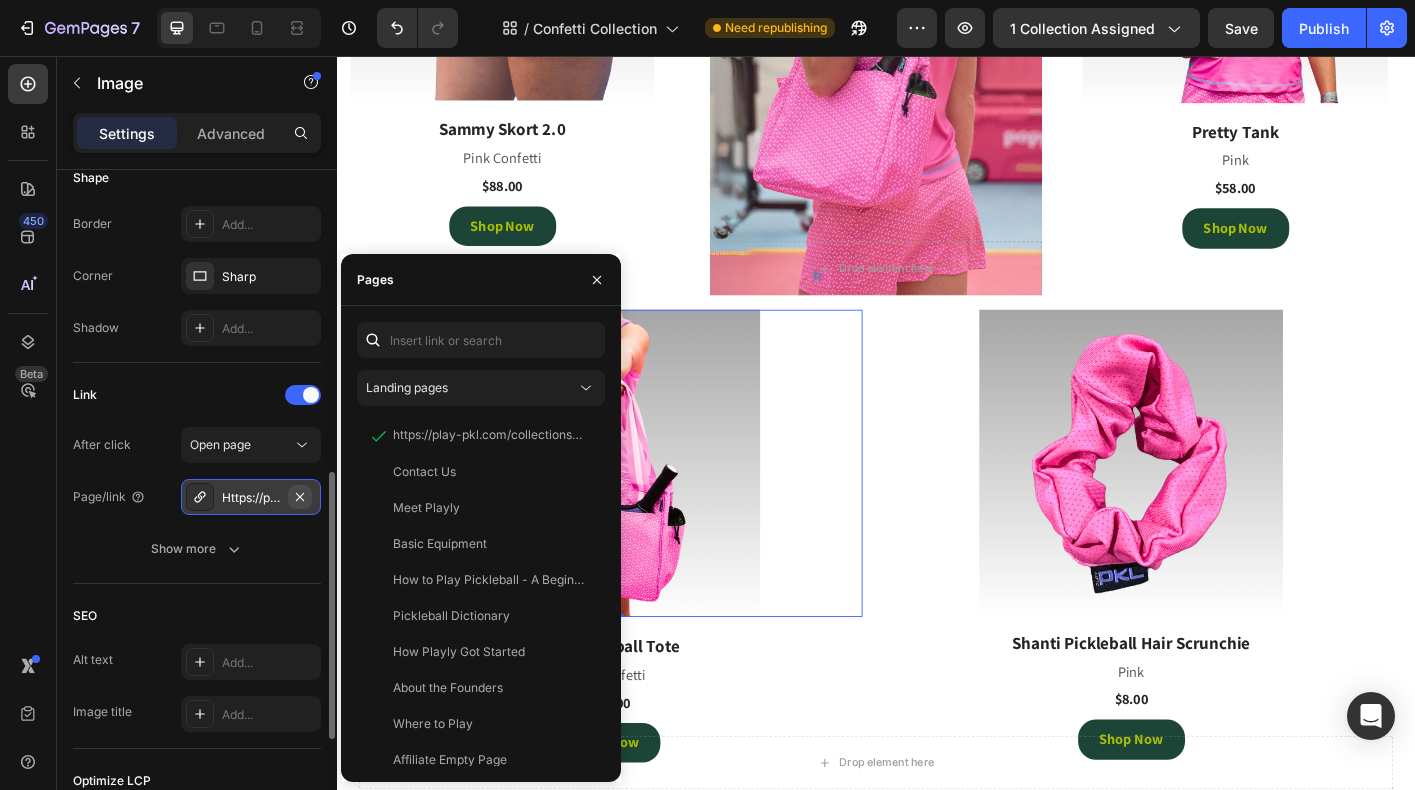 click 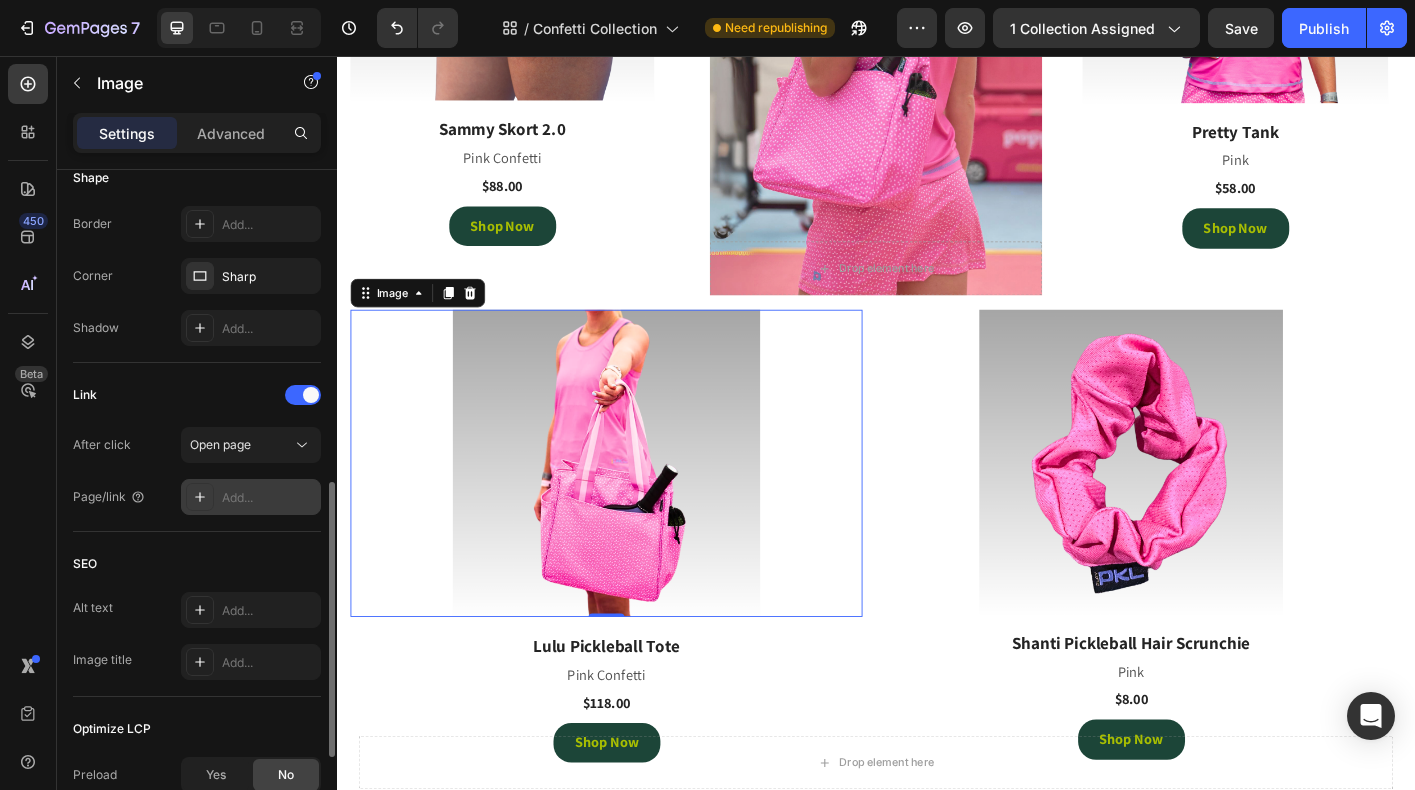 click on "Add..." at bounding box center [269, 498] 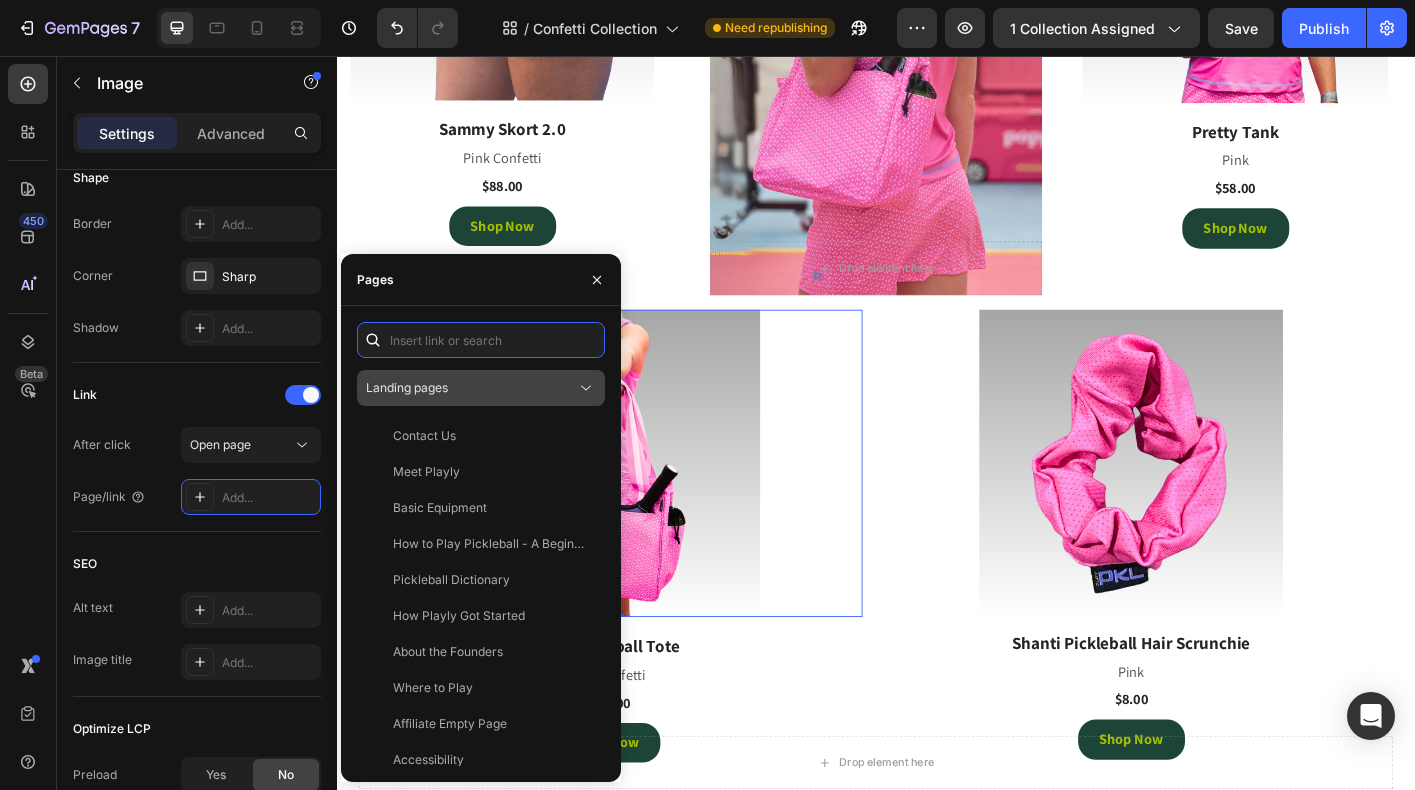 paste on "https://playly.store/collections/bags/products/lulu-tote?variant=44148690288860" 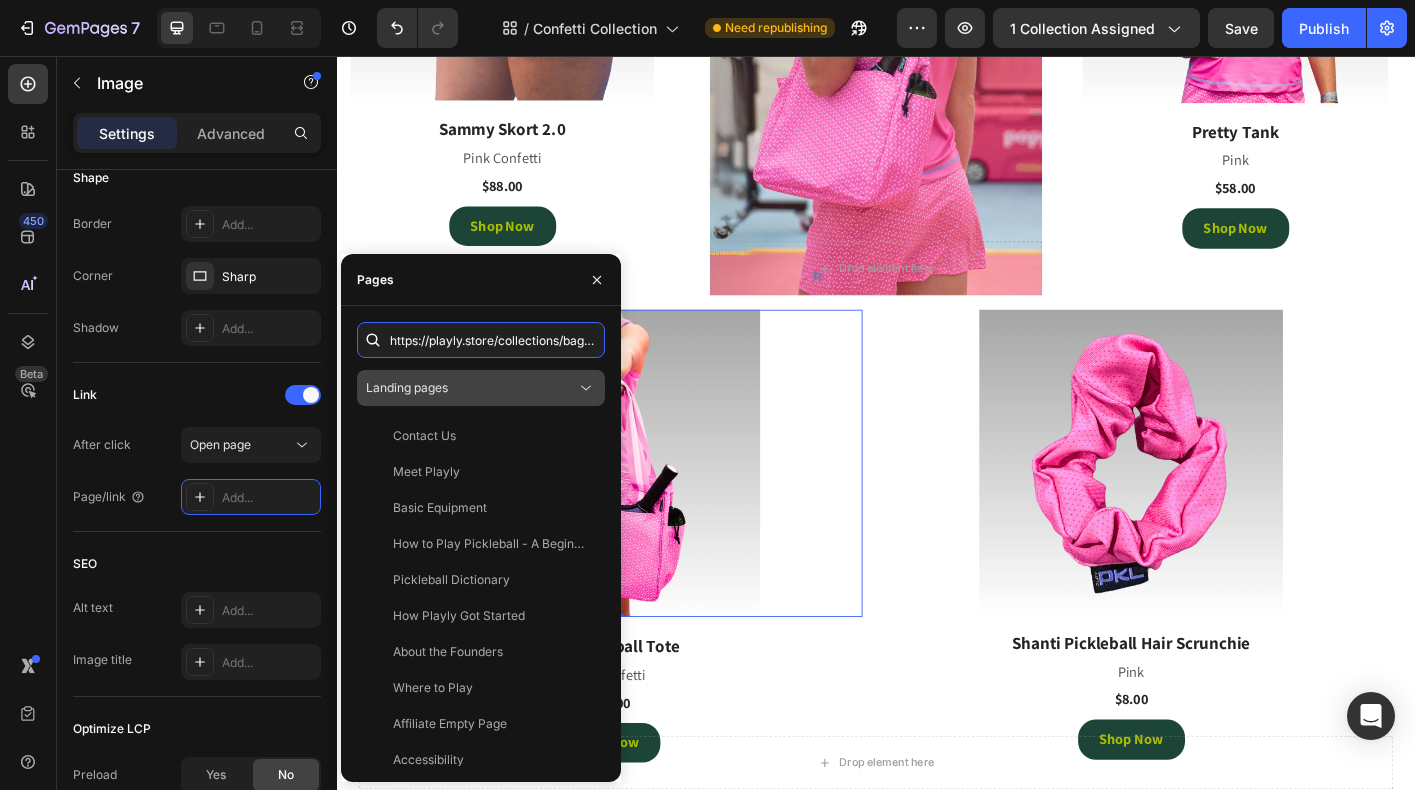 scroll, scrollTop: 0, scrollLeft: 290, axis: horizontal 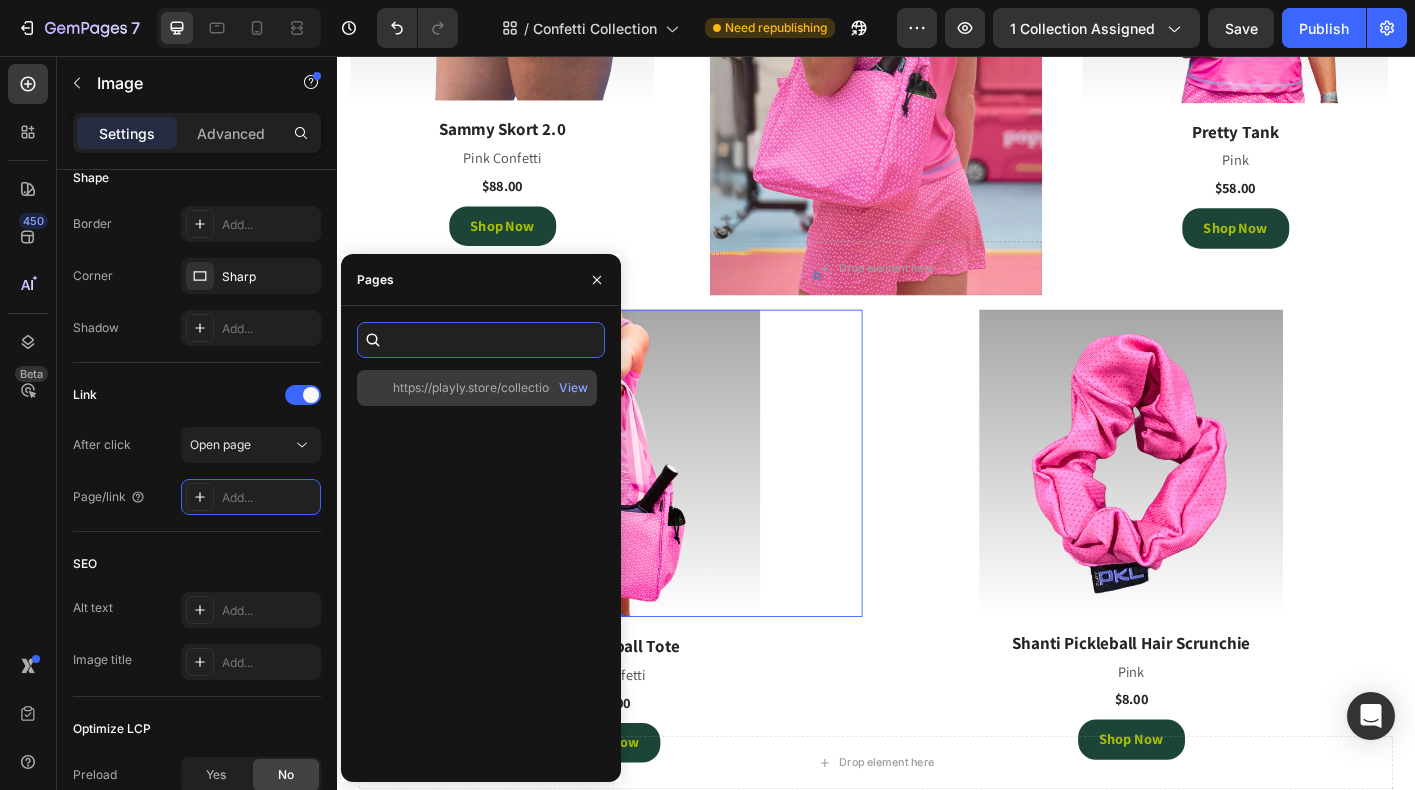 type on "https://playly.store/collections/bags/products/lulu-tote?variant=44148690288860" 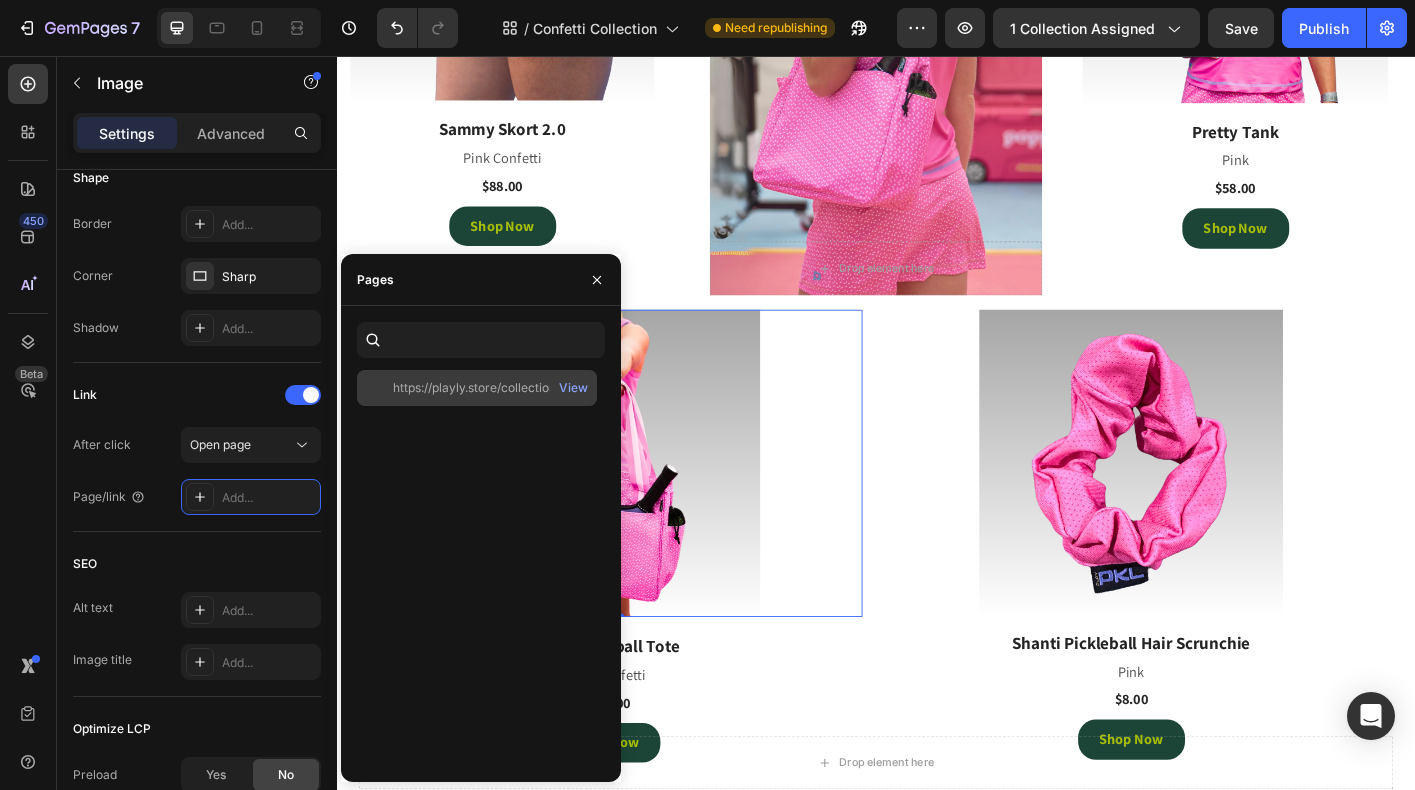 click on "https://playly.store/collections/bags/products/lulu-tote?variant=44148690288860" 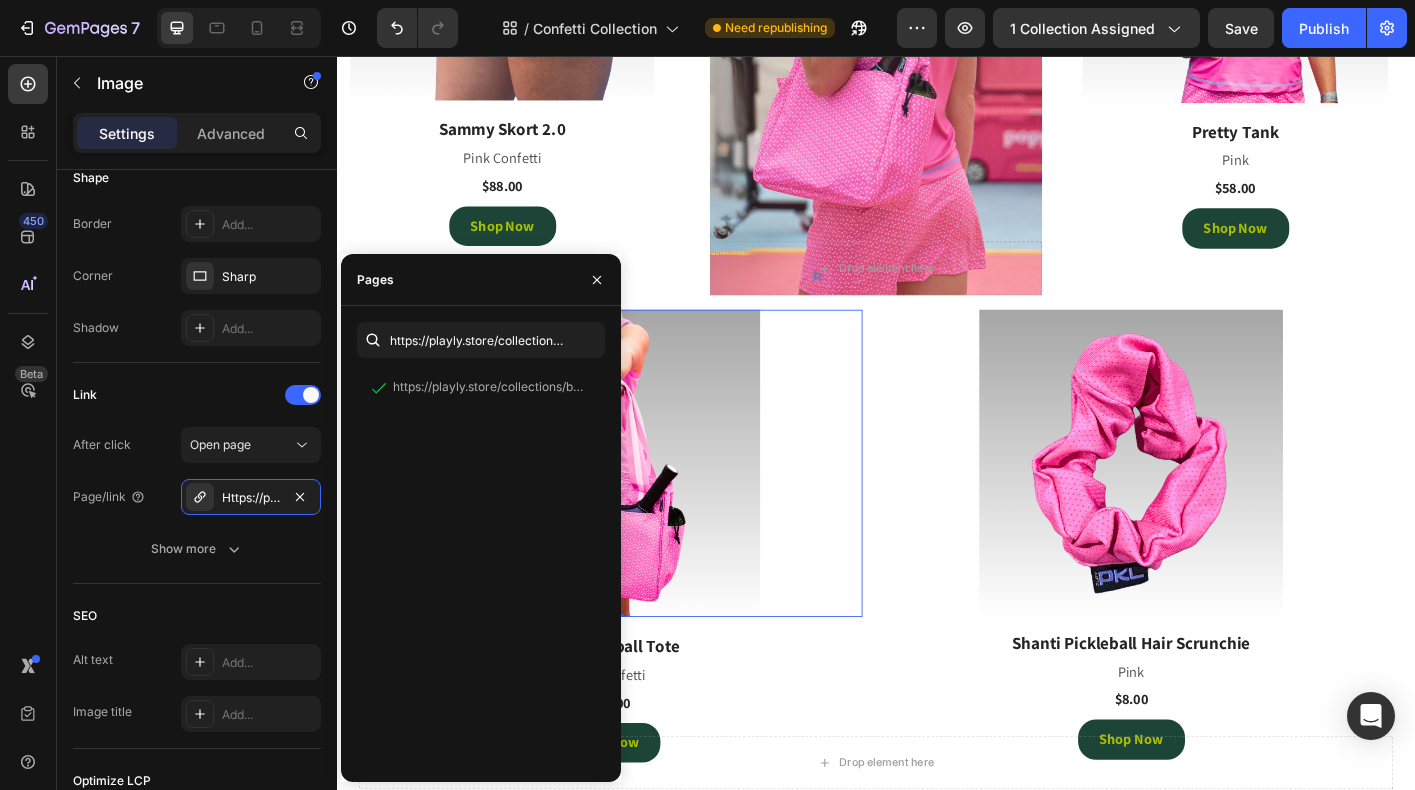 click at bounding box center (637, 510) 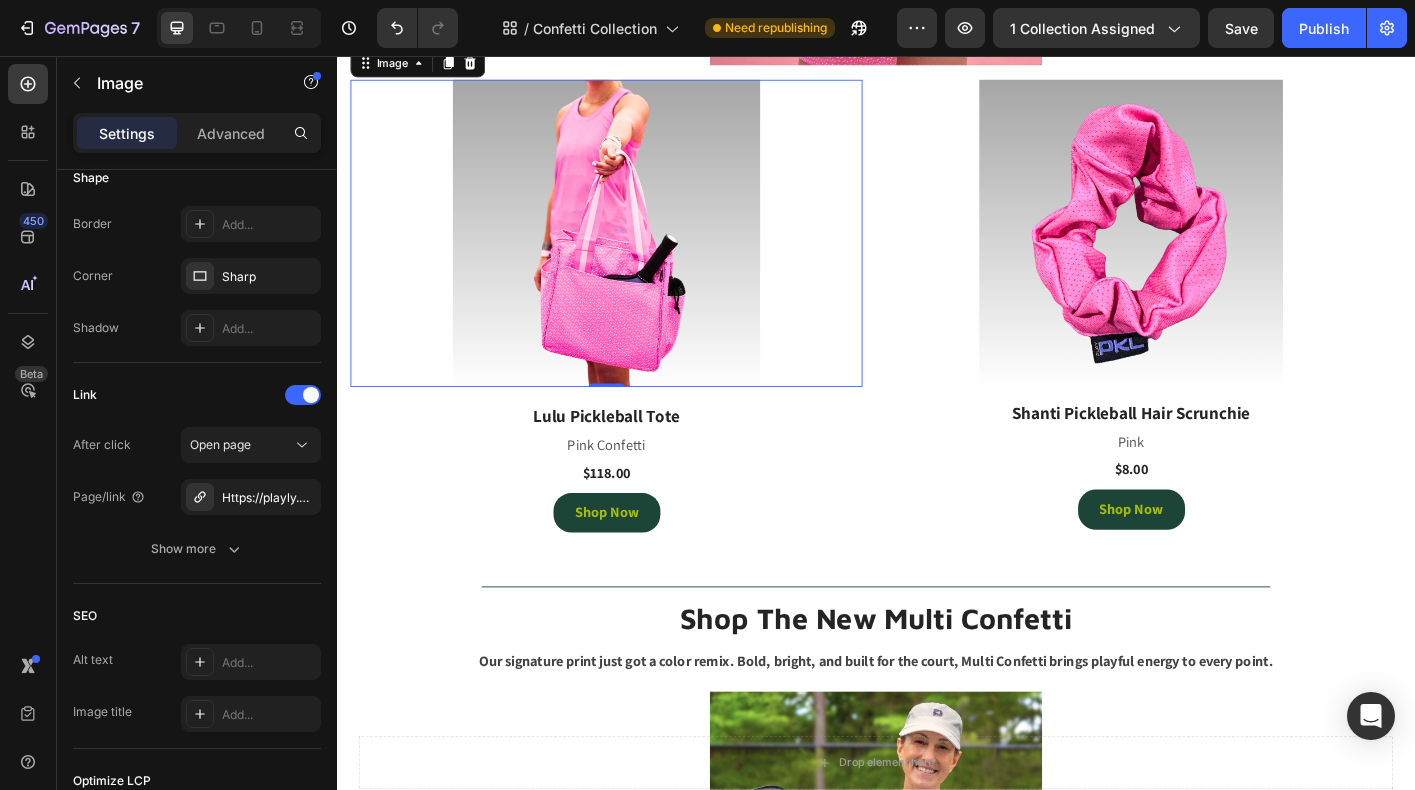 scroll, scrollTop: 3562, scrollLeft: 0, axis: vertical 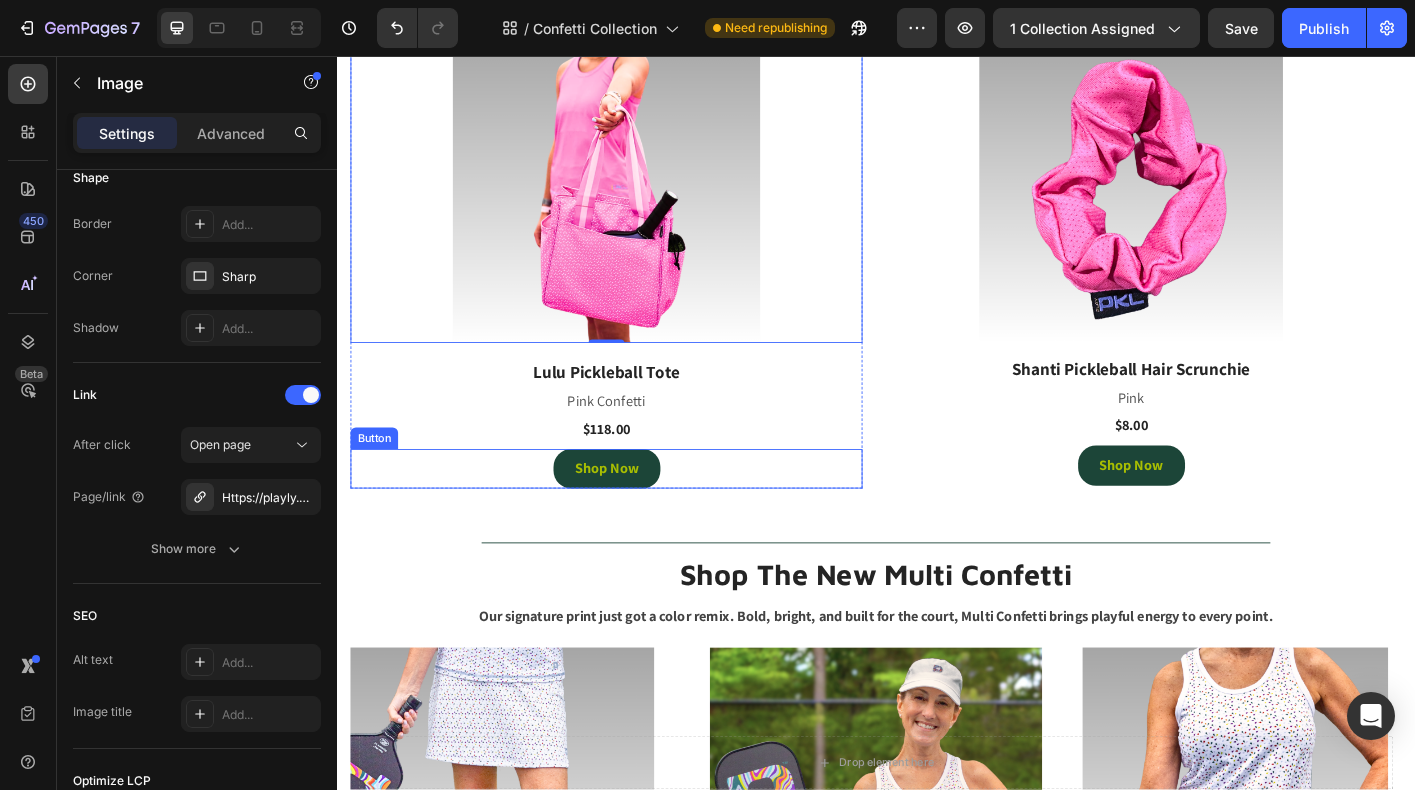 click on "Shop Now Button" at bounding box center [637, 516] 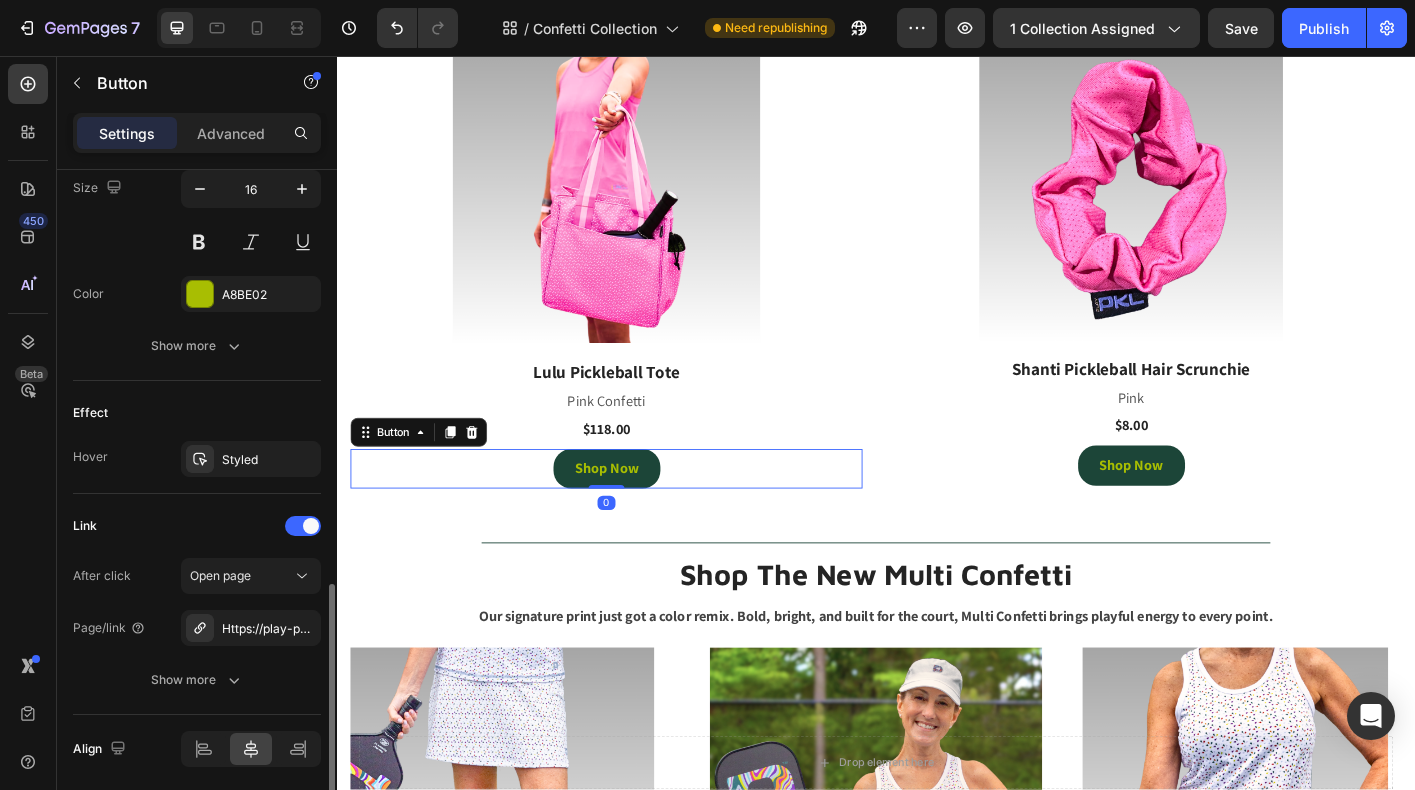 scroll, scrollTop: 913, scrollLeft: 0, axis: vertical 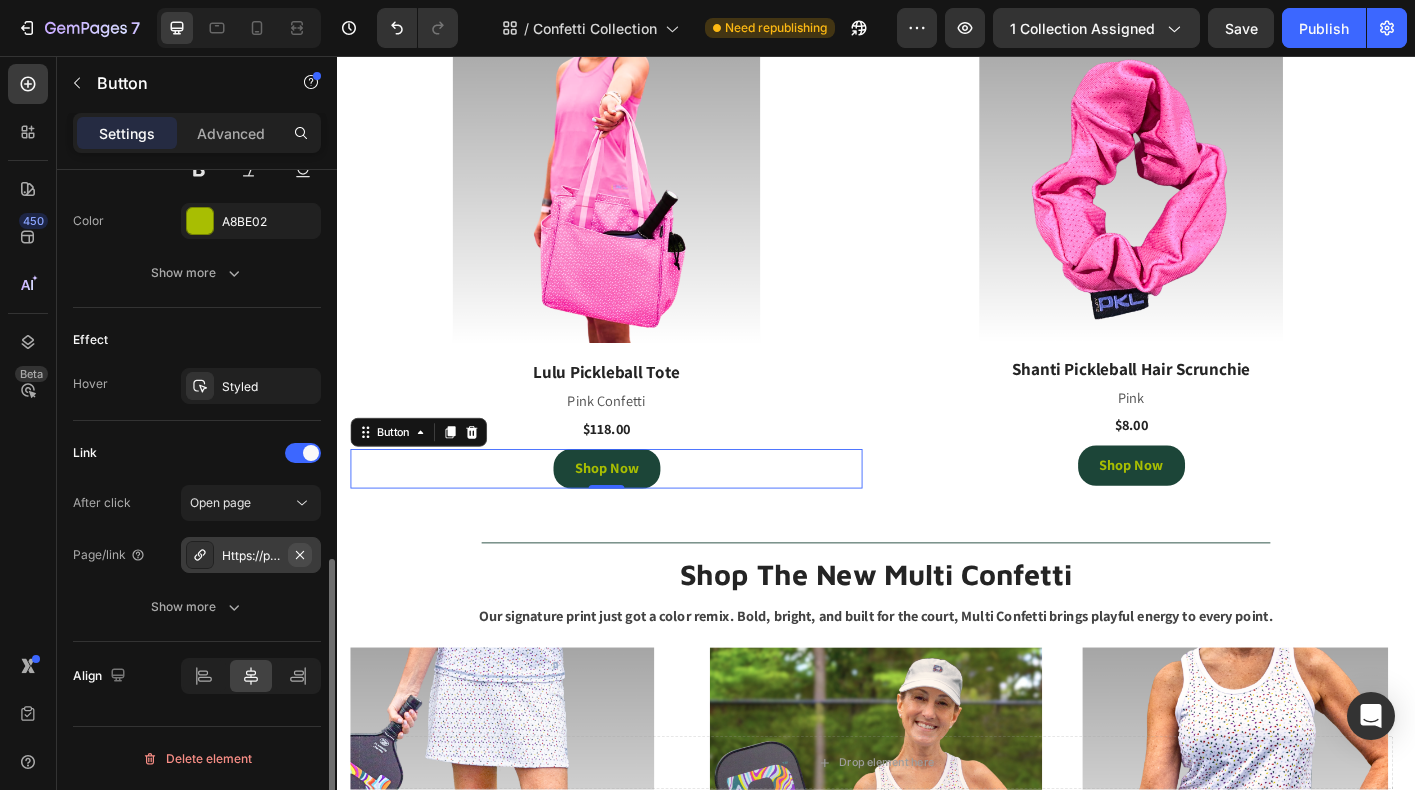 click 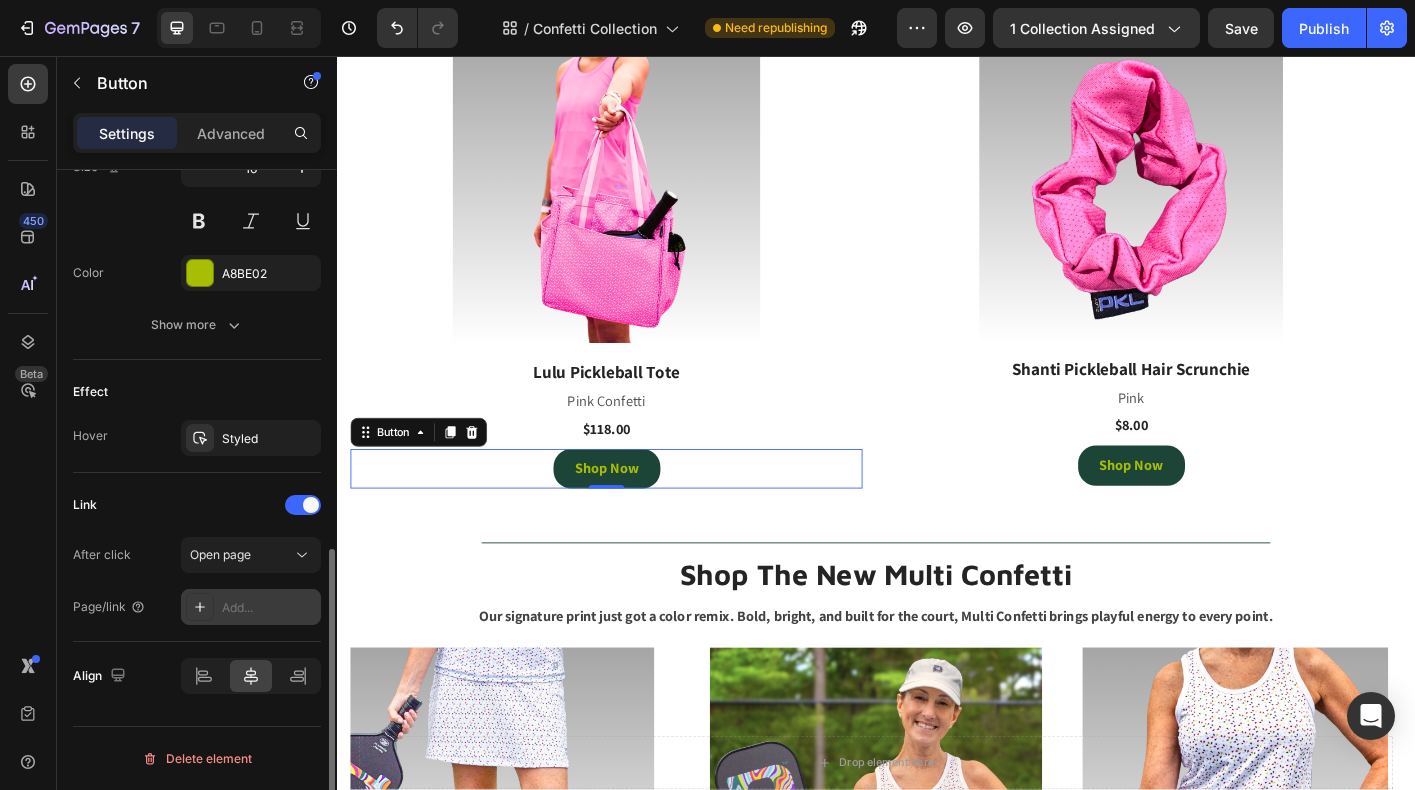 click on "Add..." at bounding box center (269, 608) 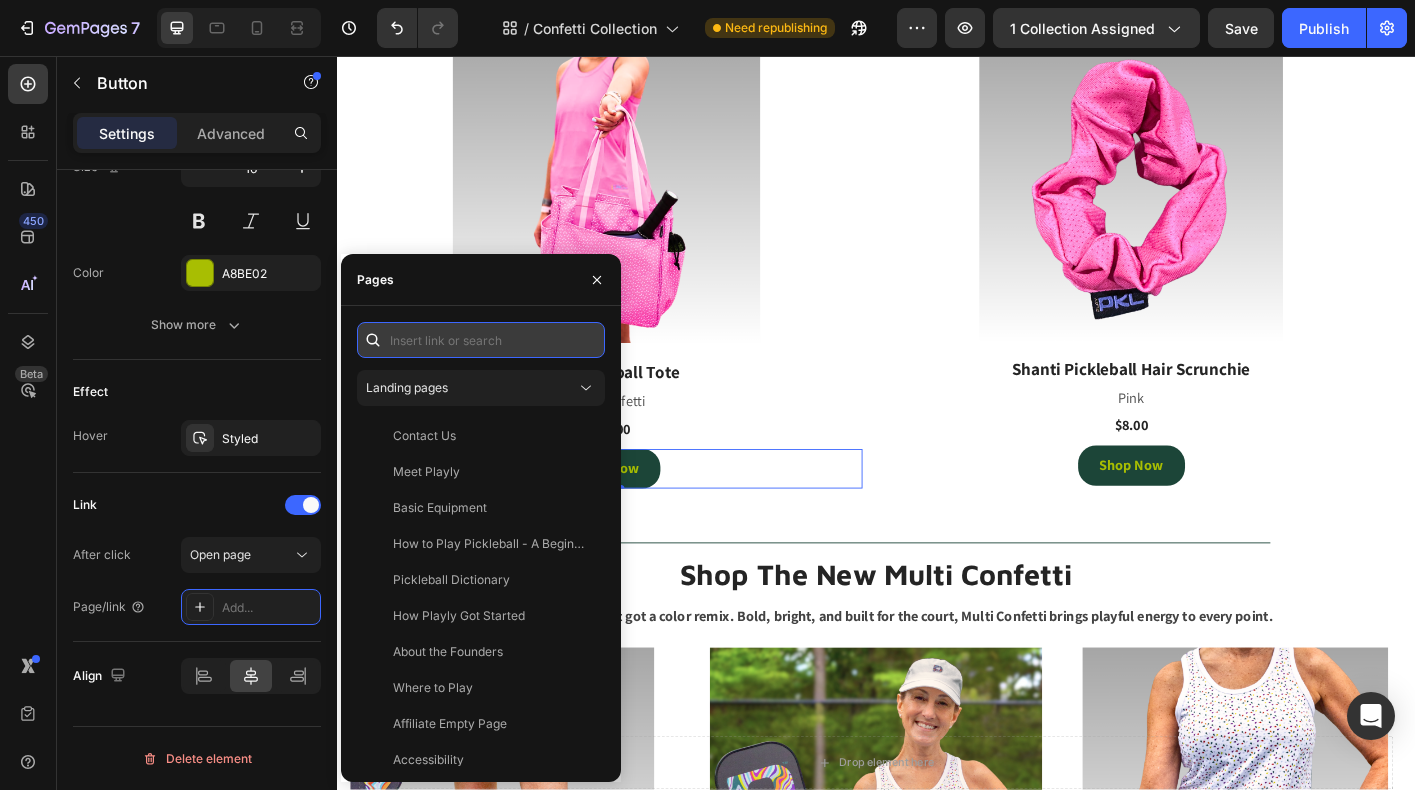 click at bounding box center (481, 340) 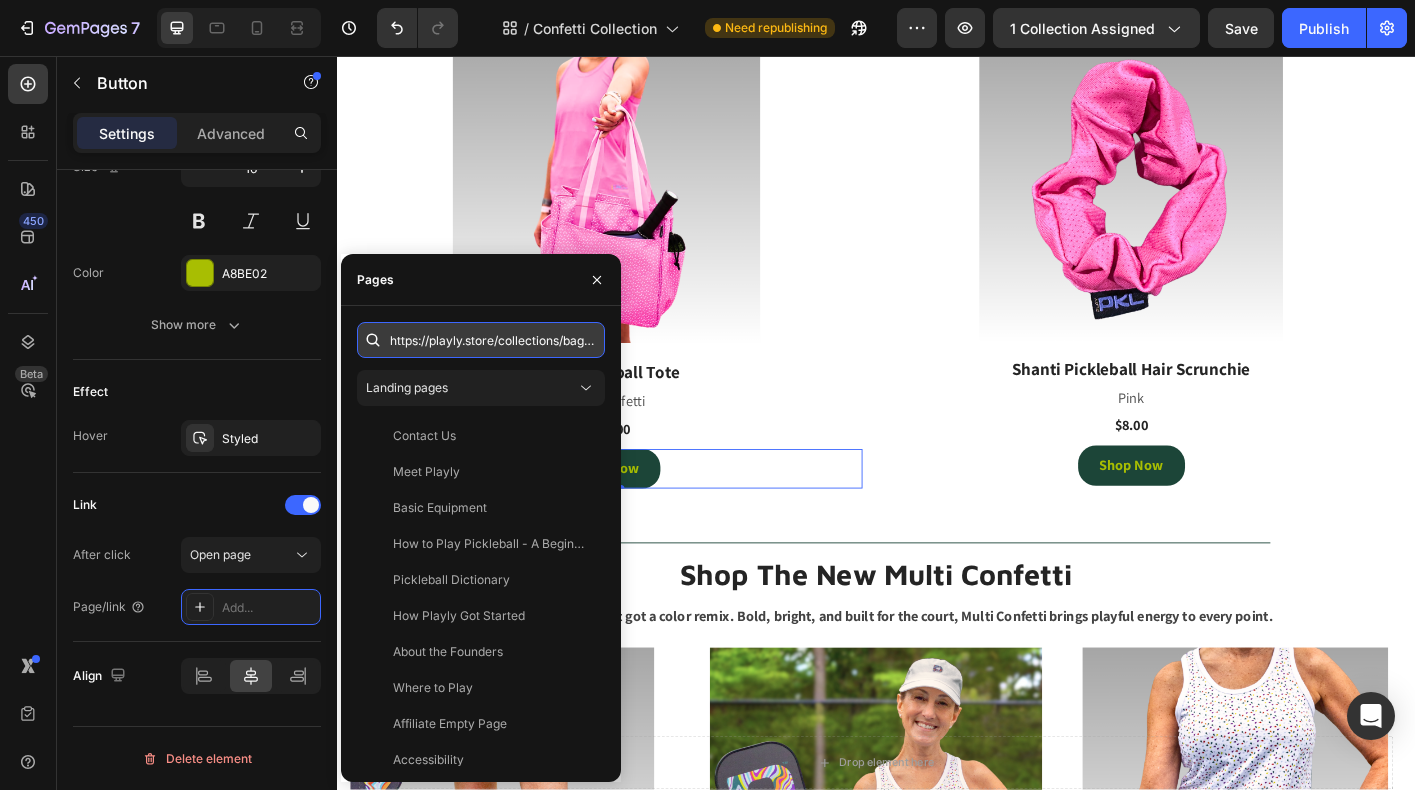 scroll, scrollTop: 0, scrollLeft: 290, axis: horizontal 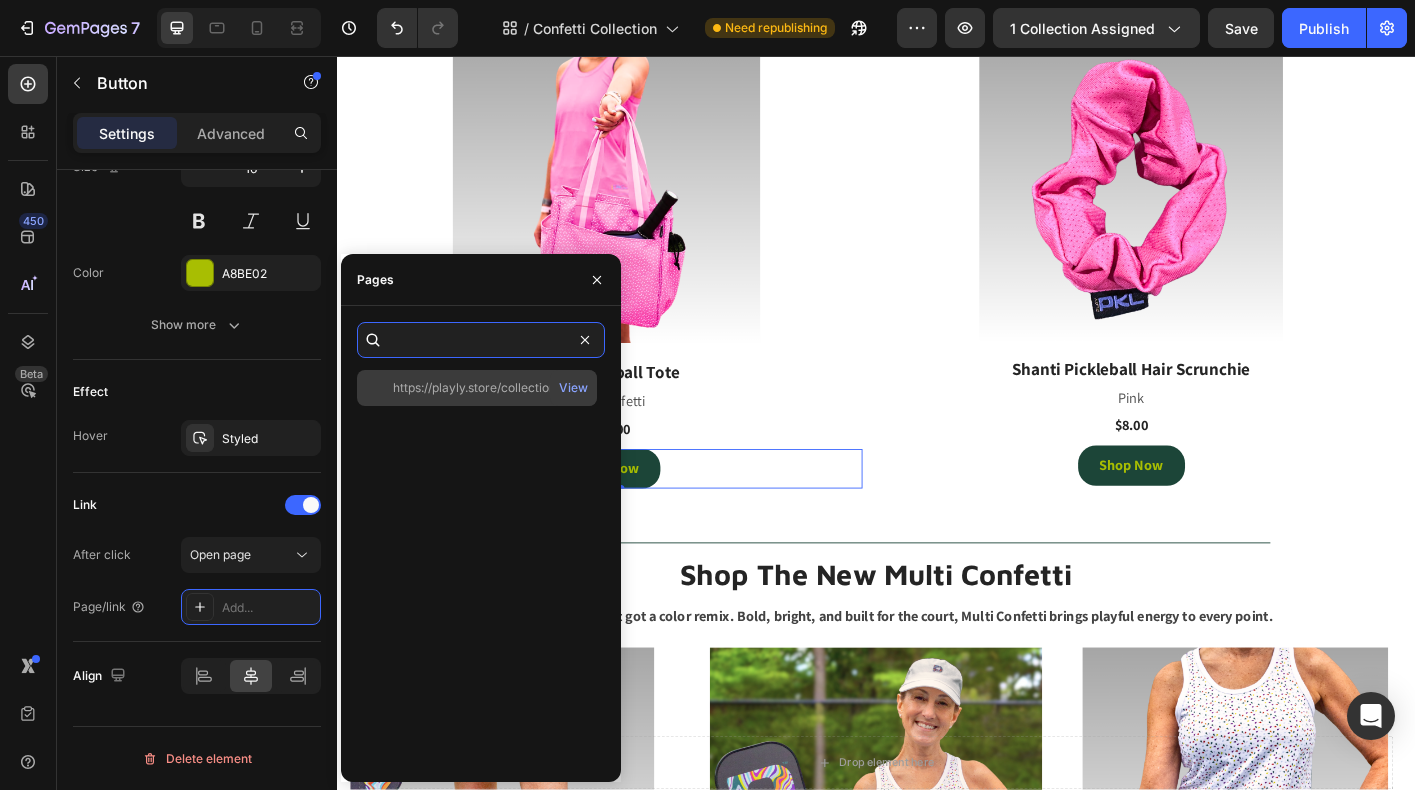 type on "https://playly.store/collections/bags/products/lulu-tote?variant=44148690288860" 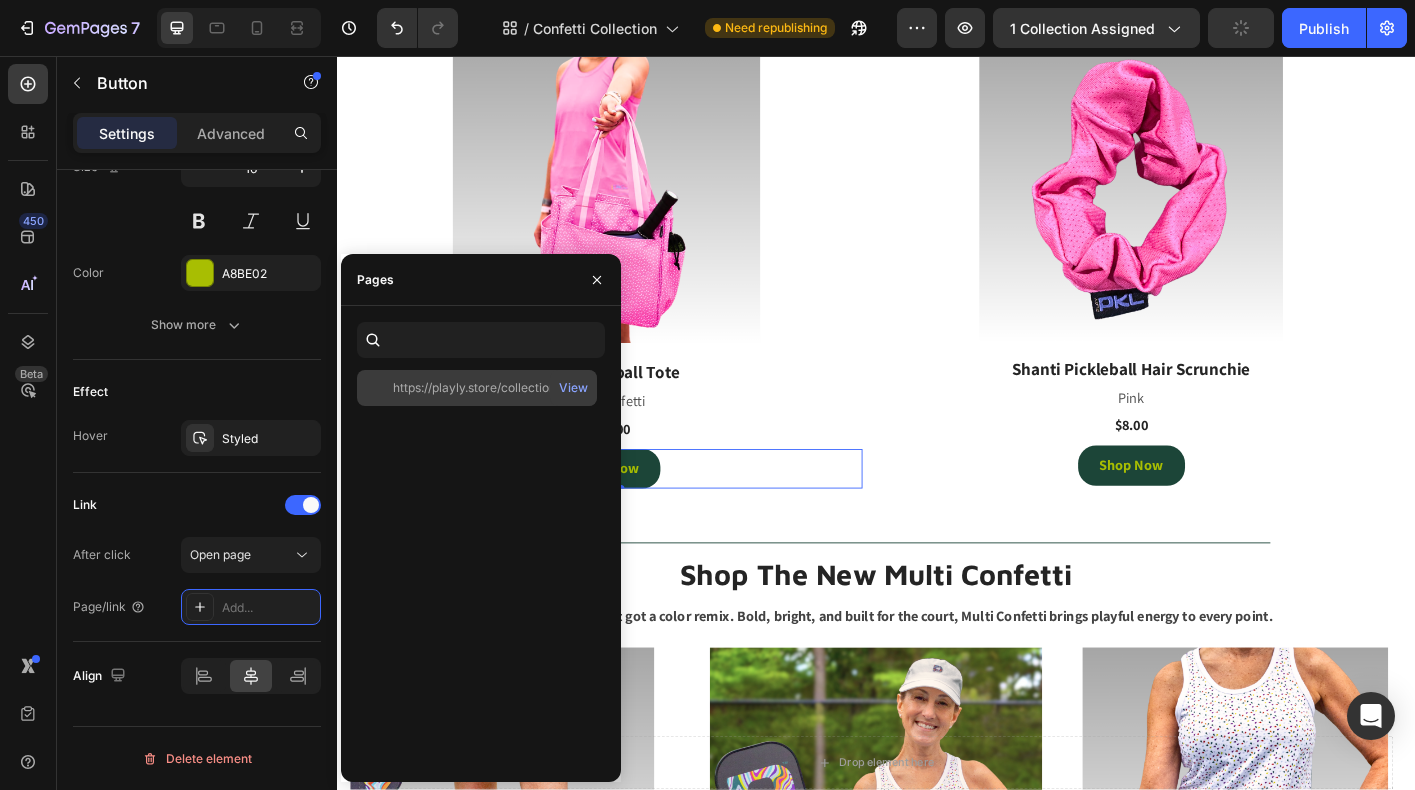 click on "https://playly.store/collections/bags/products/lulu-tote?variant=44148690288860" 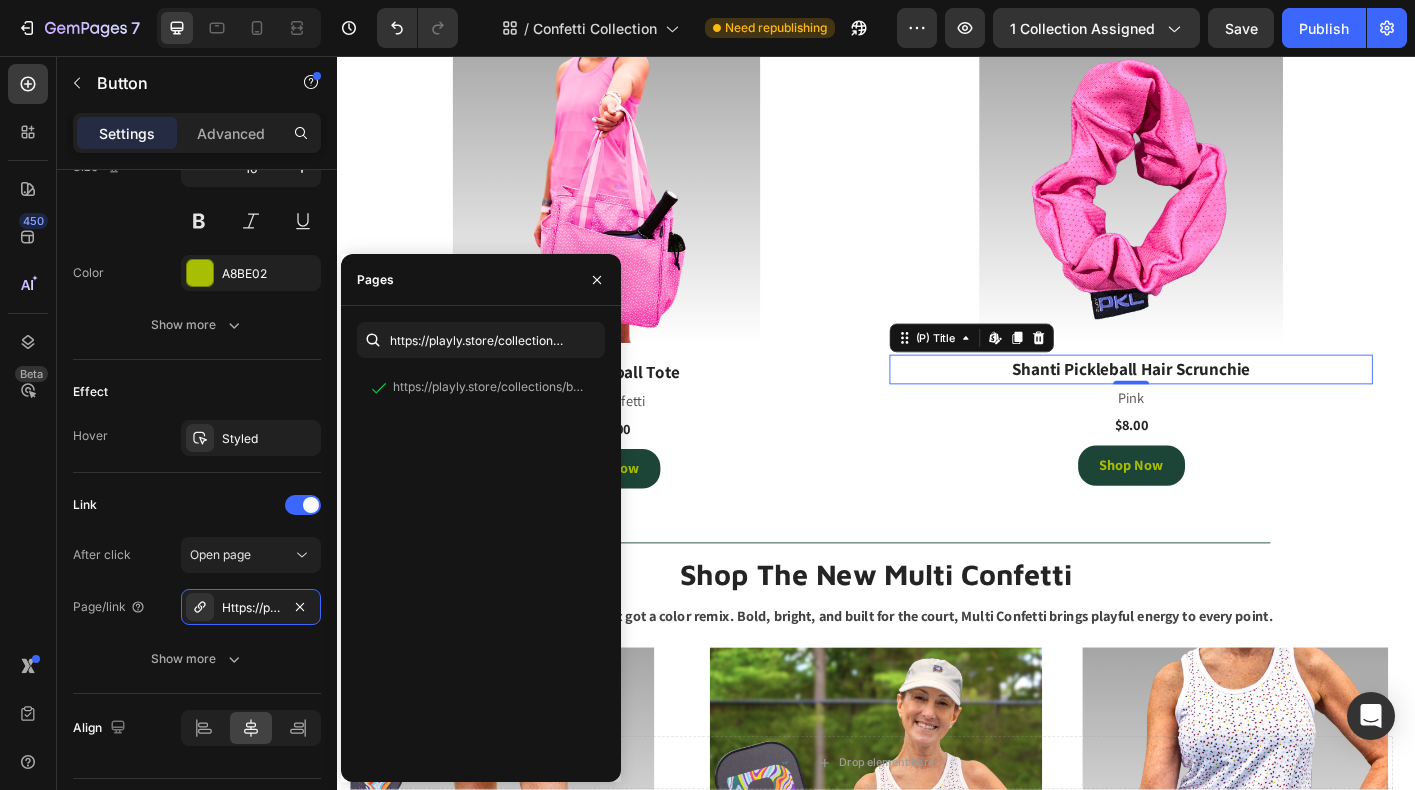 click on "Shanti Pickleball Hair Scrunchie" at bounding box center [1221, 405] 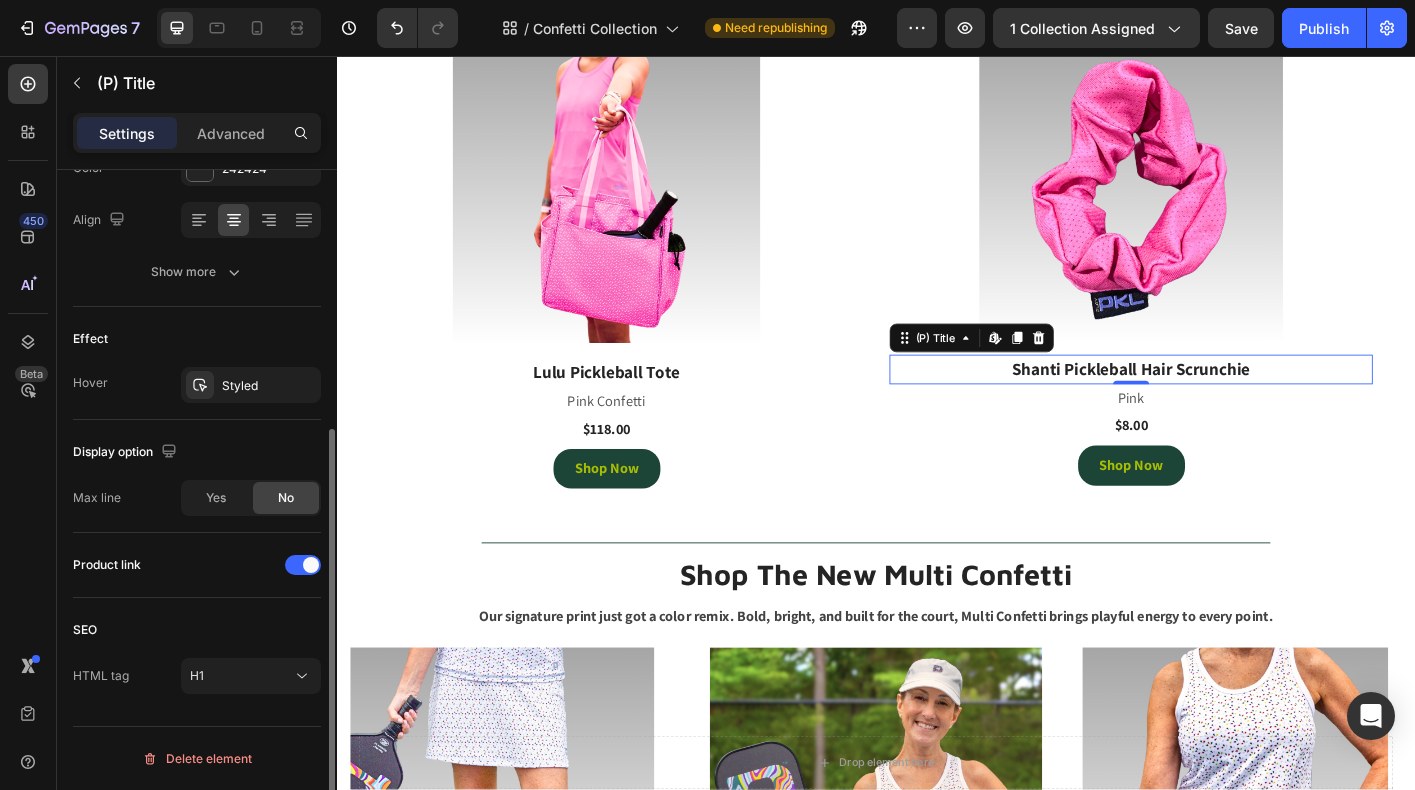 scroll, scrollTop: 0, scrollLeft: 0, axis: both 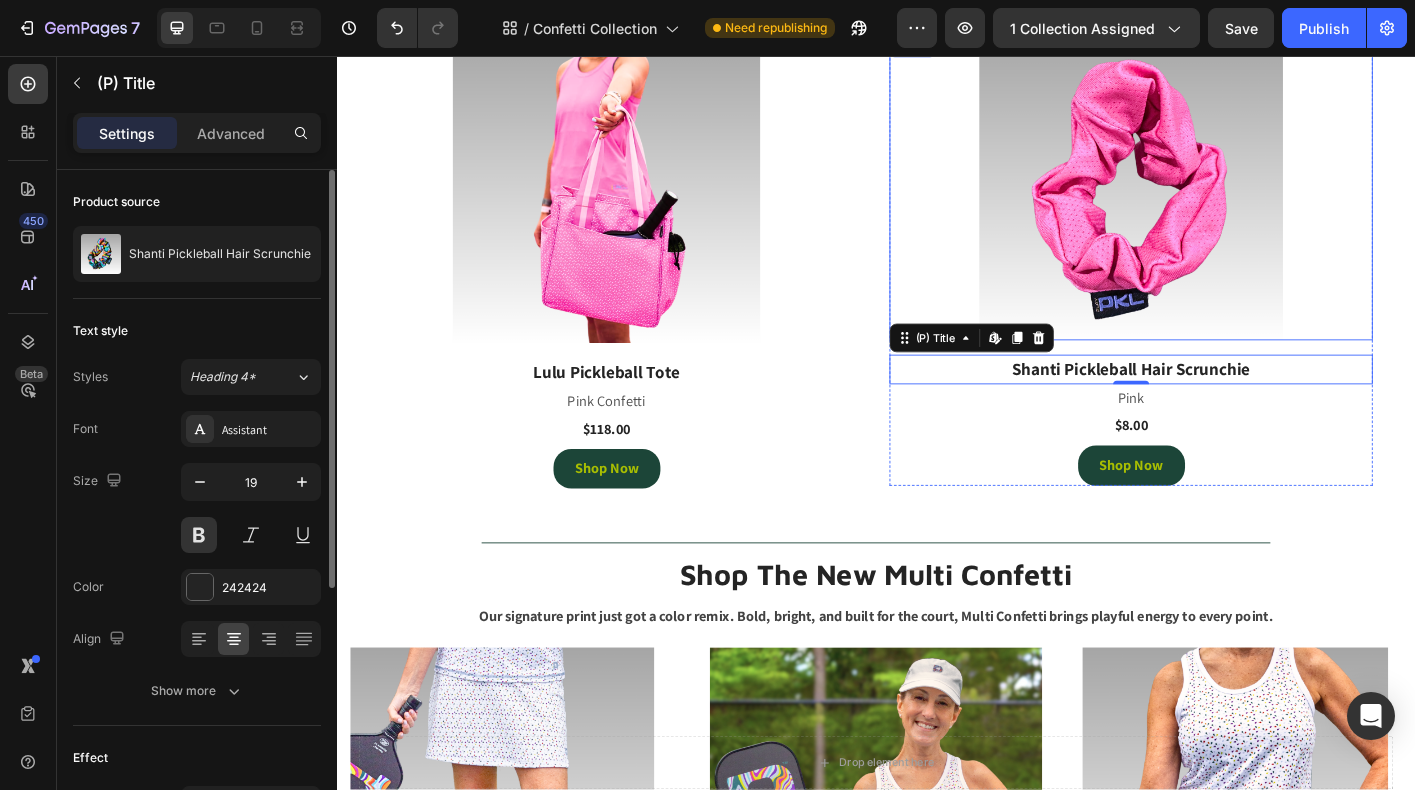 click at bounding box center (1221, 203) 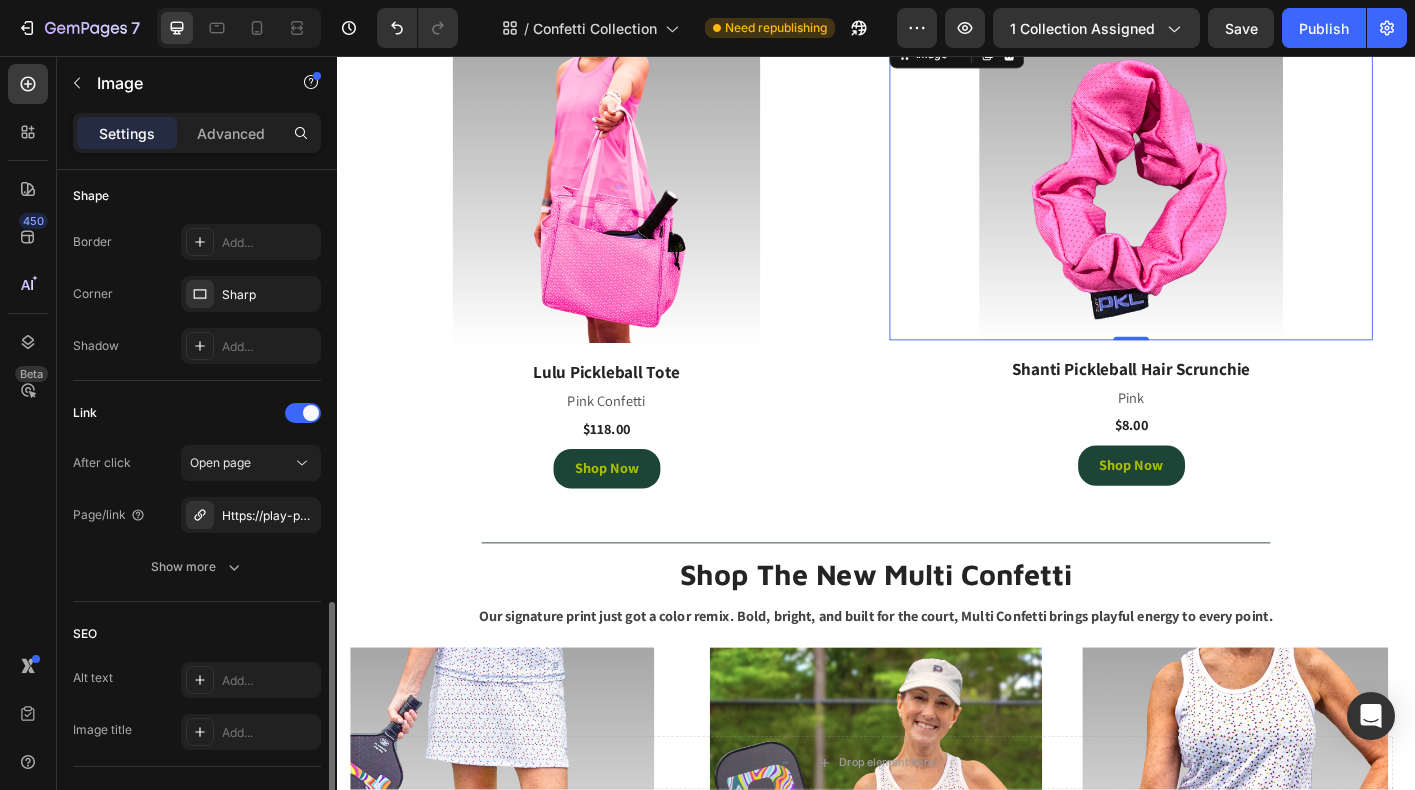 scroll, scrollTop: 847, scrollLeft: 0, axis: vertical 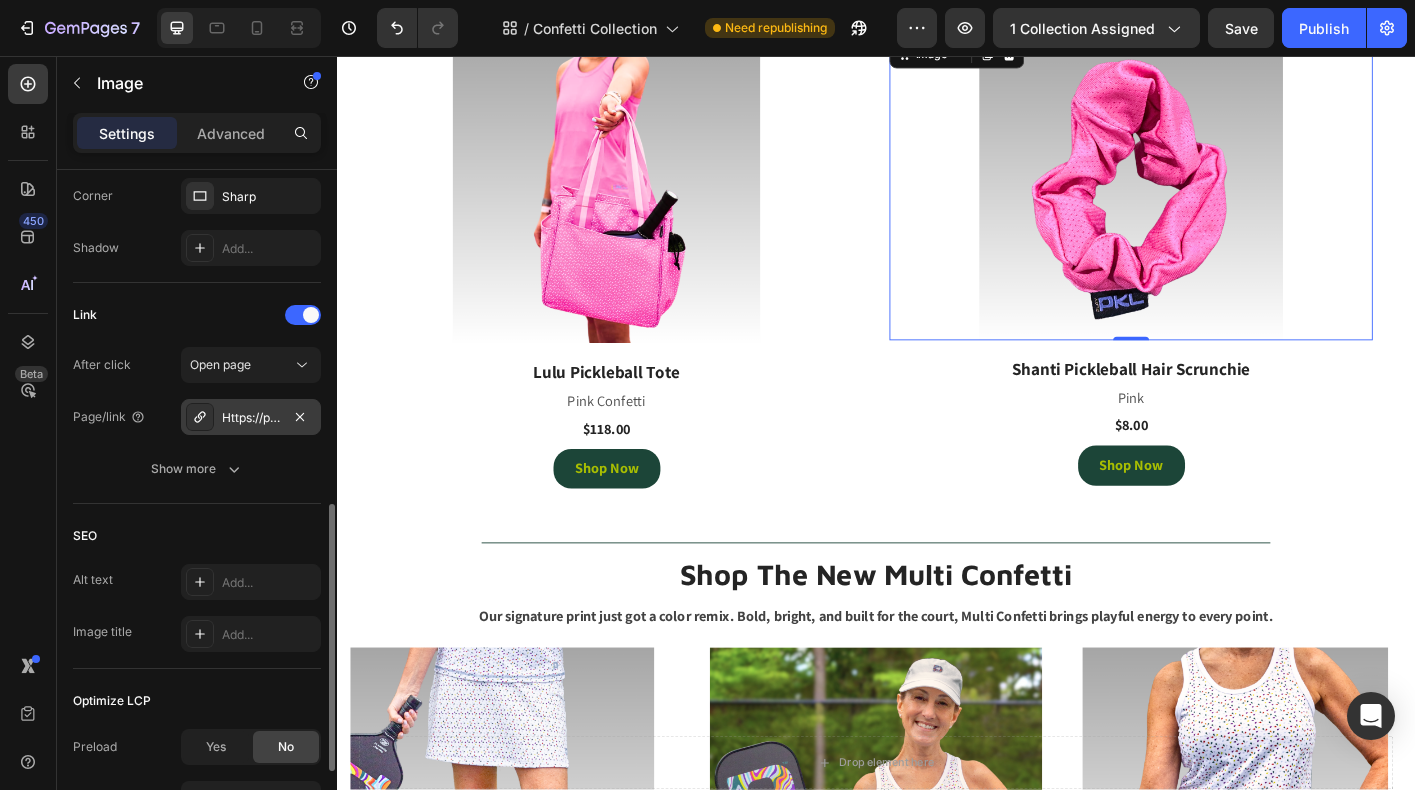 click on "Https://play-pkl.Com/towels-clips-bands/hair-scrunchie?Variant=44350799020252" at bounding box center [251, 418] 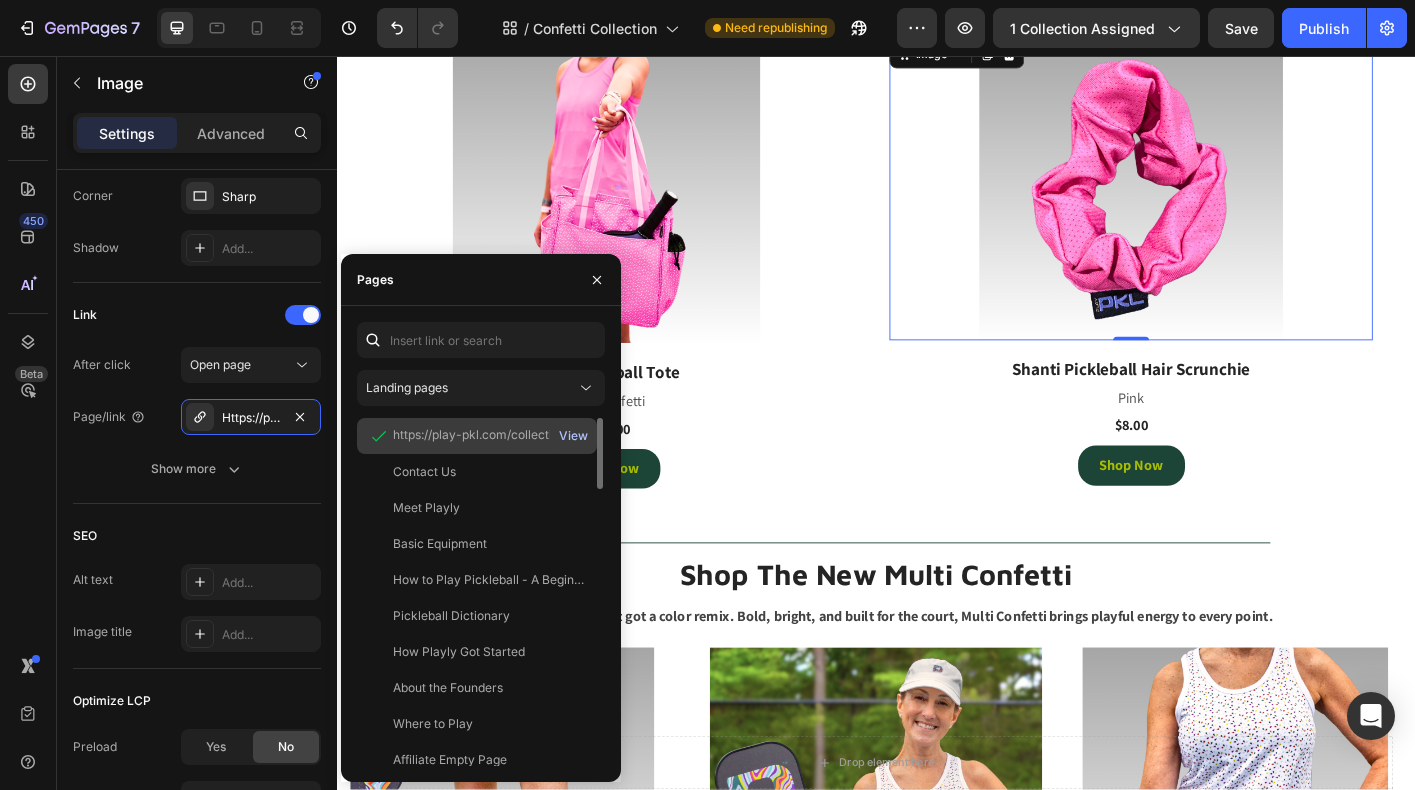 click on "View" at bounding box center (573, 436) 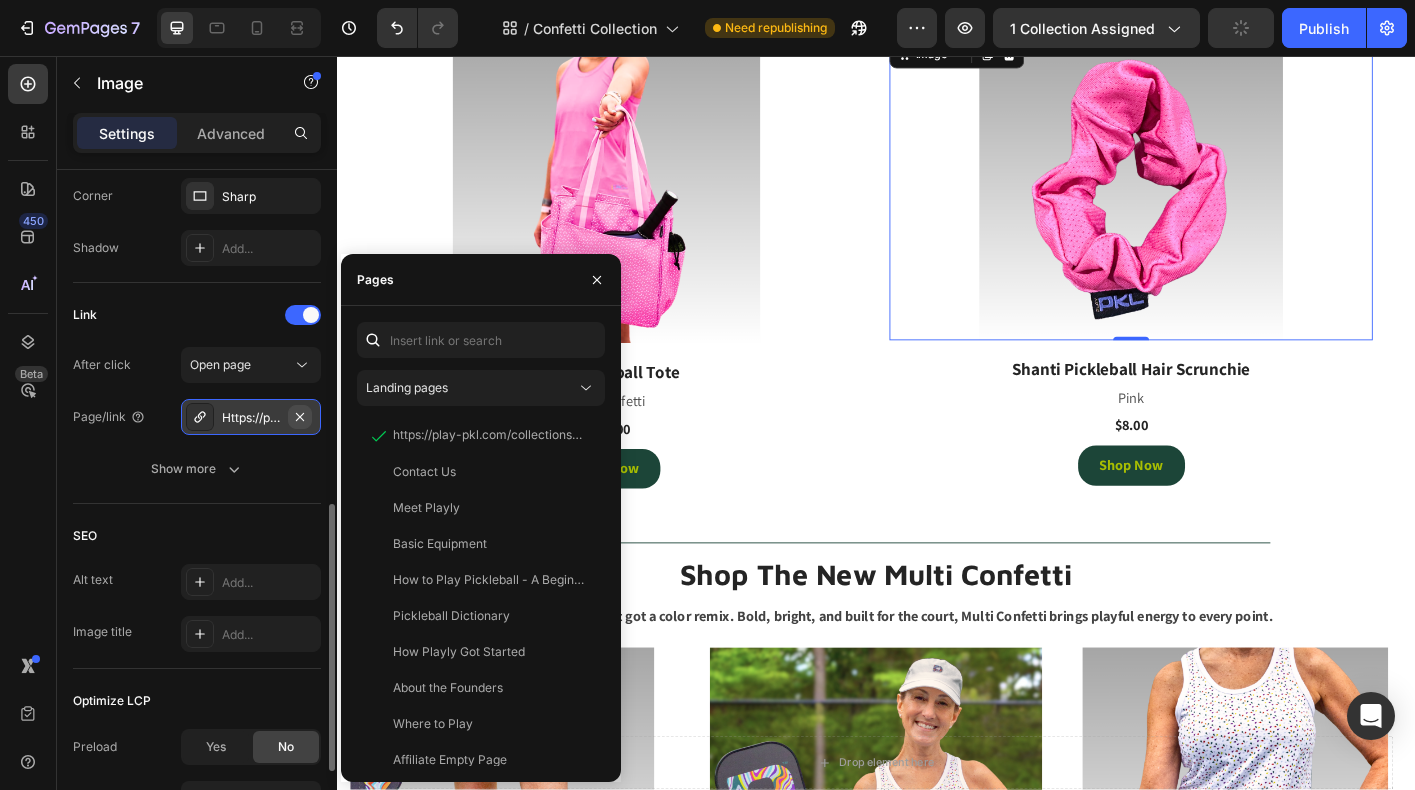click 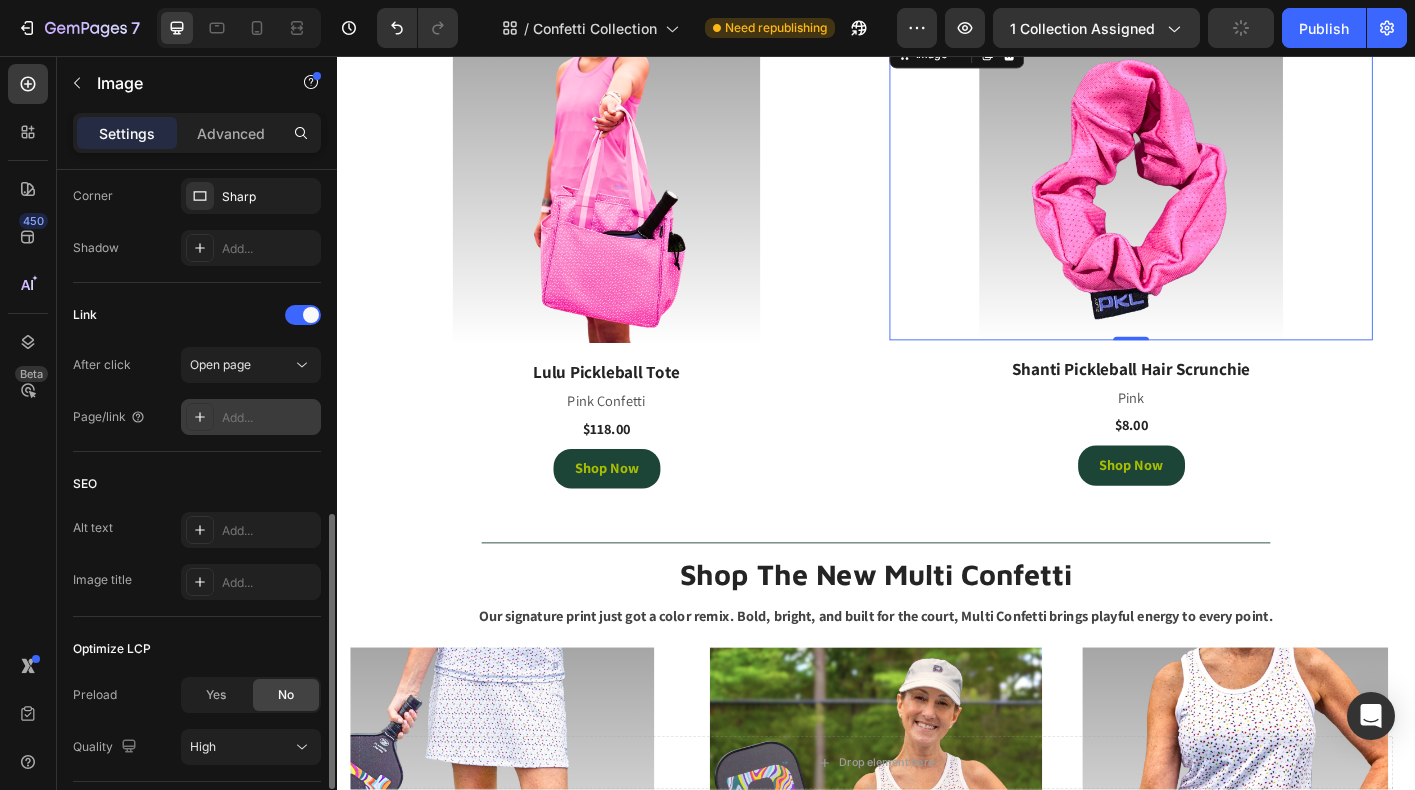 click on "Add..." at bounding box center (269, 418) 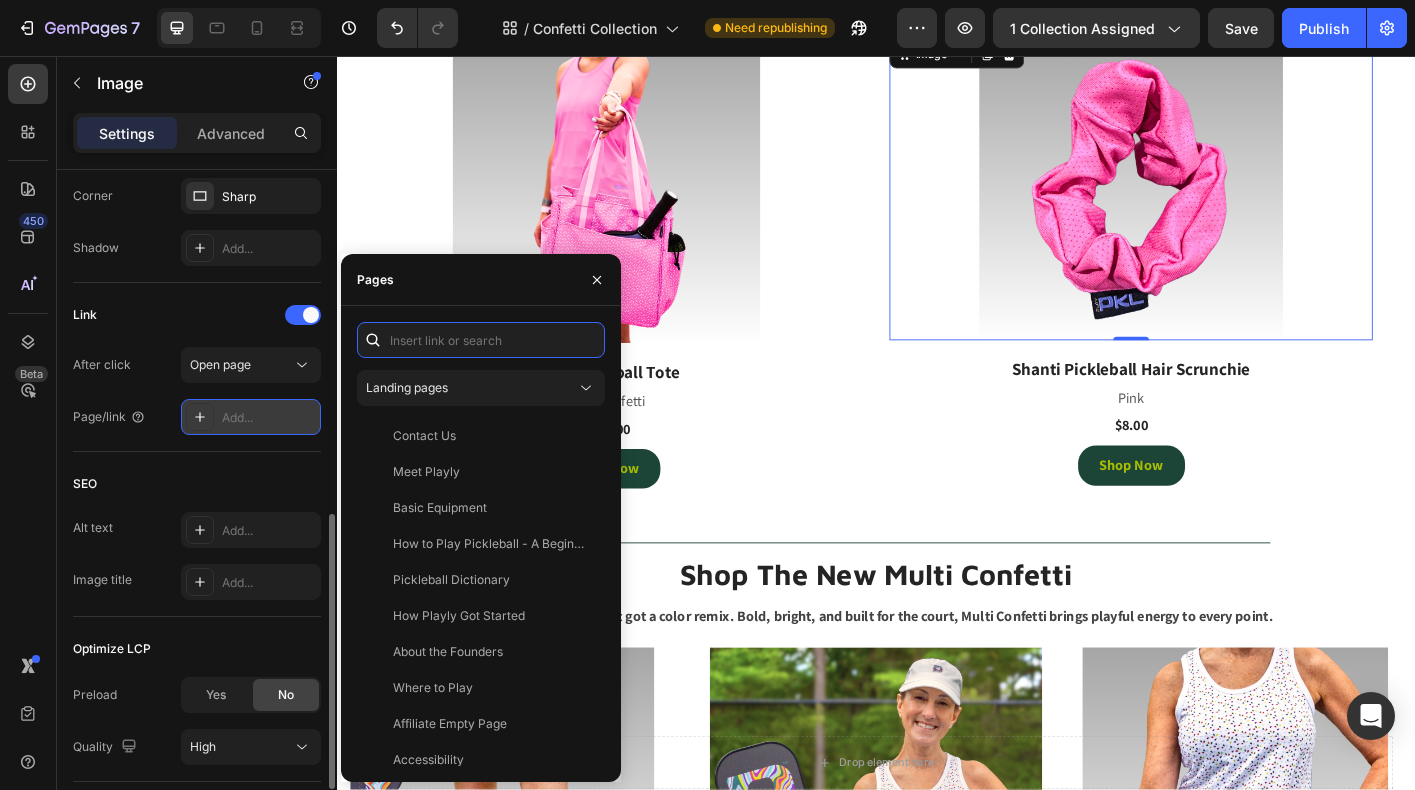 paste on "https://playly.store/collections/towels-clips-bands/products/hair-scrunchie?variant=44350799020252" 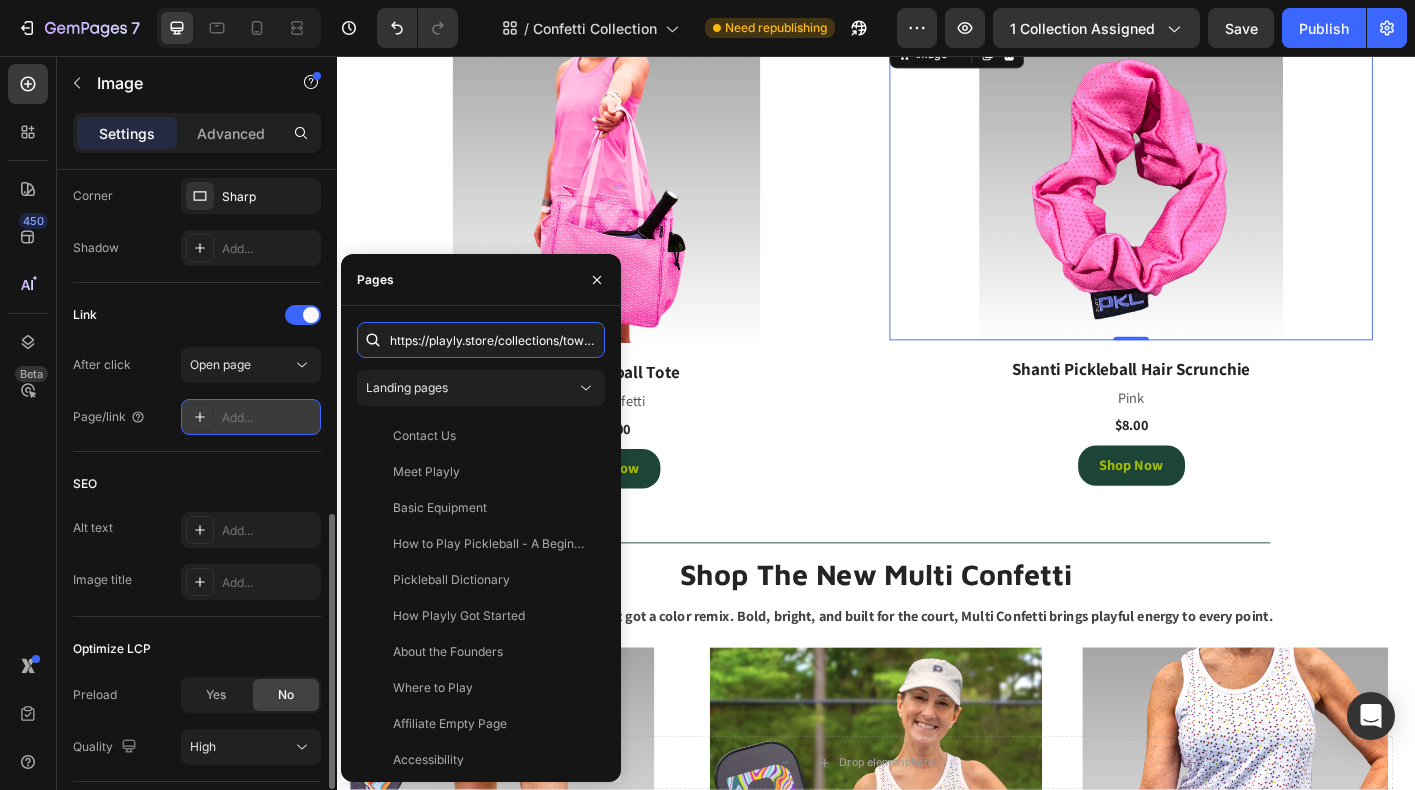 scroll, scrollTop: 0, scrollLeft: 407, axis: horizontal 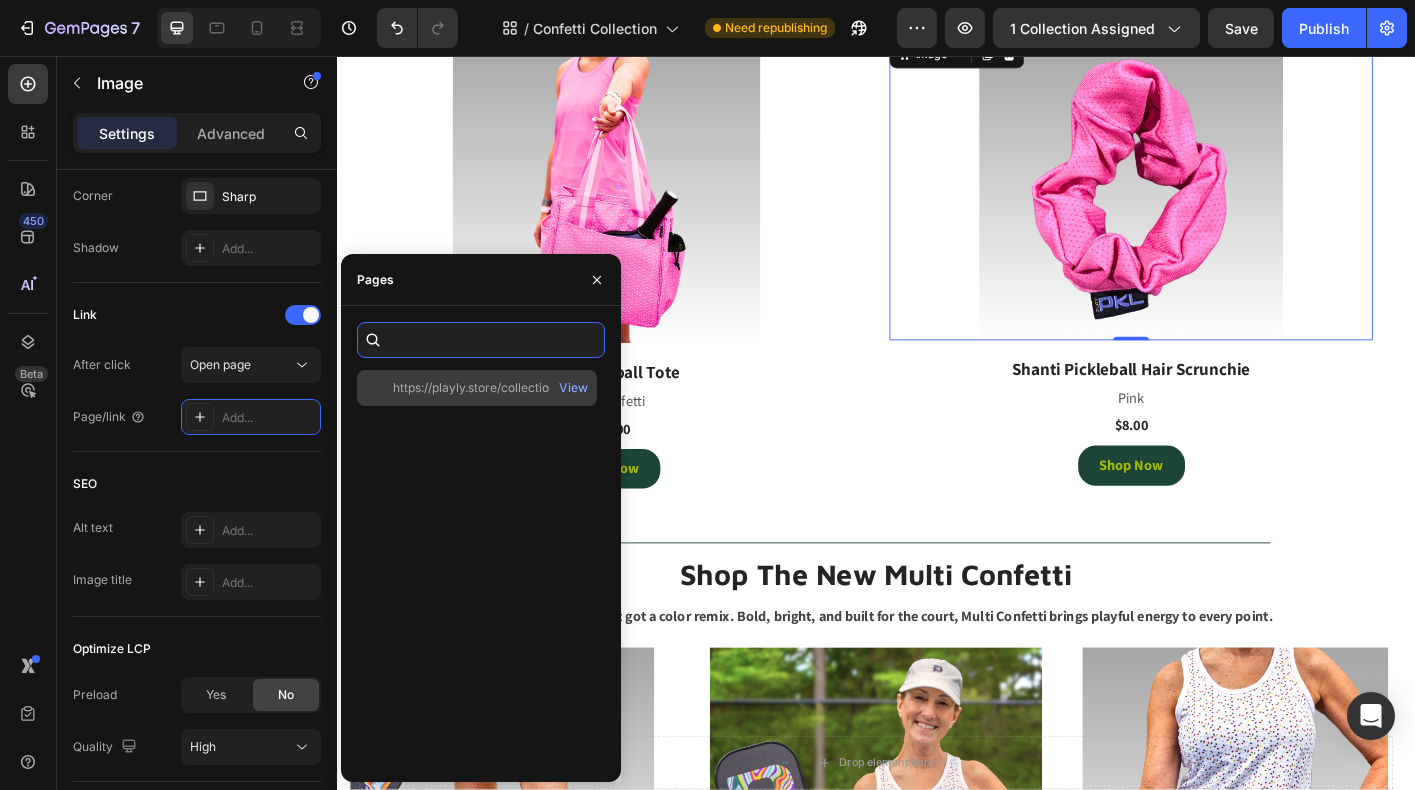 type on "https://playly.store/collections/towels-clips-bands/products/hair-scrunchie?variant=44350799020252" 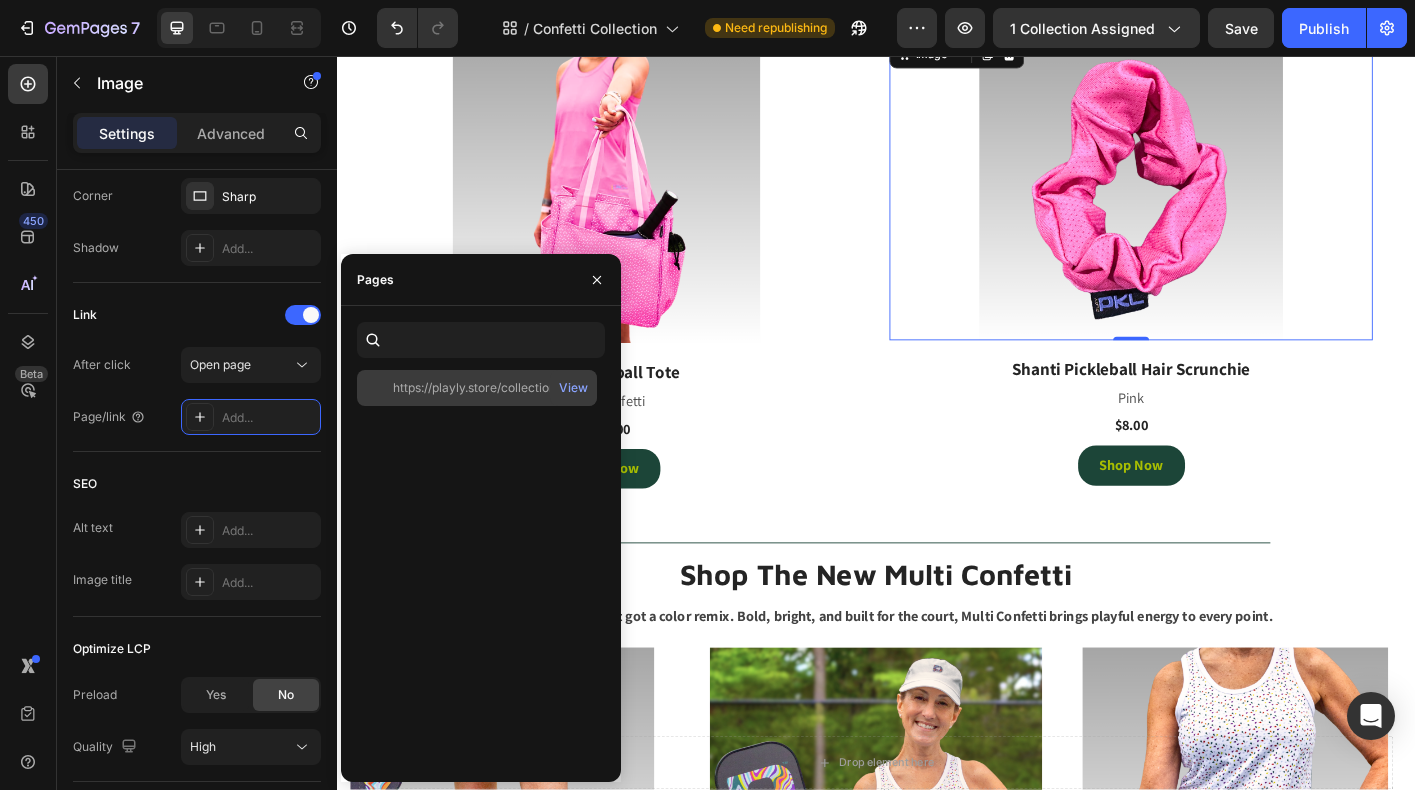 scroll, scrollTop: 0, scrollLeft: 0, axis: both 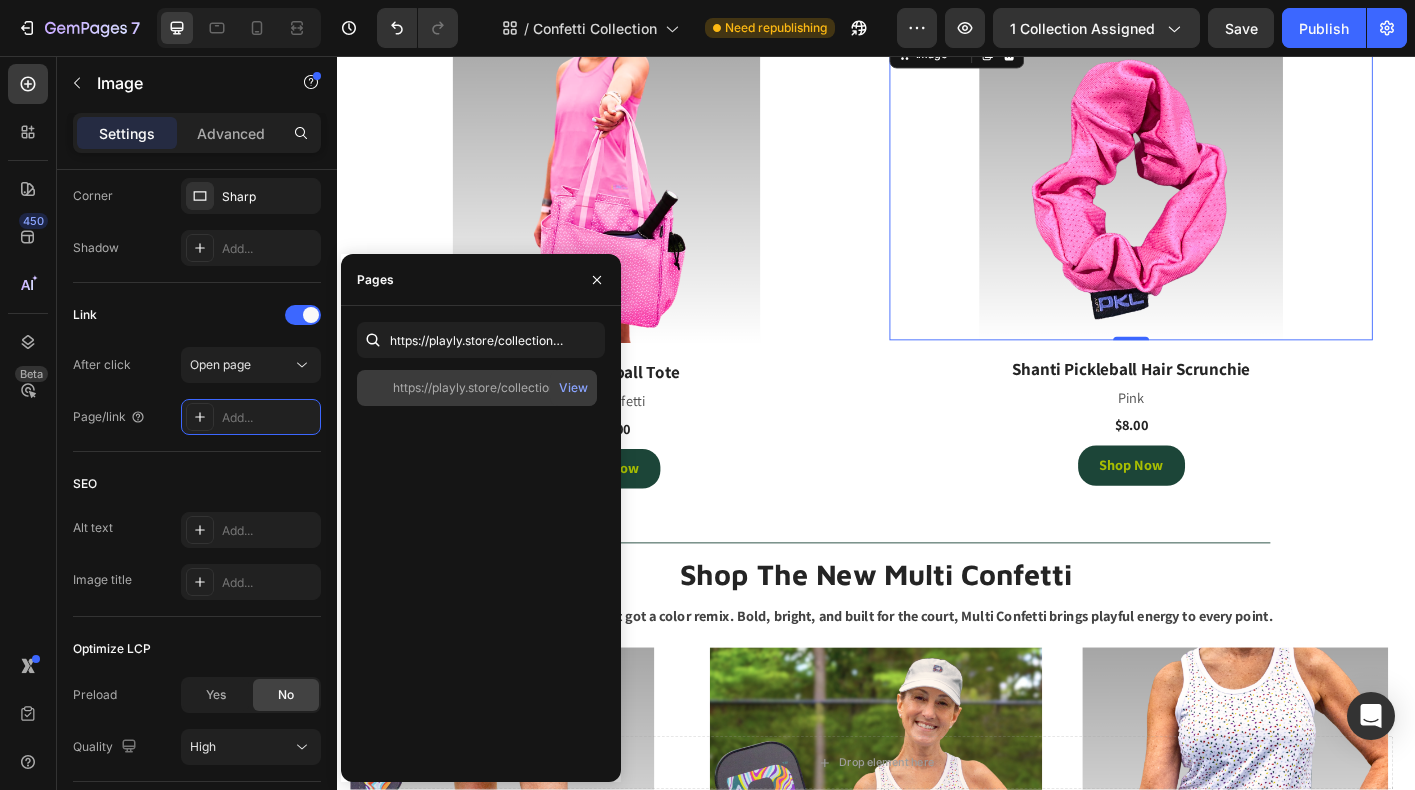 click on "https://playly.store/collections/towels-clips-bands/products/hair-scrunchie?variant=44350799020252" 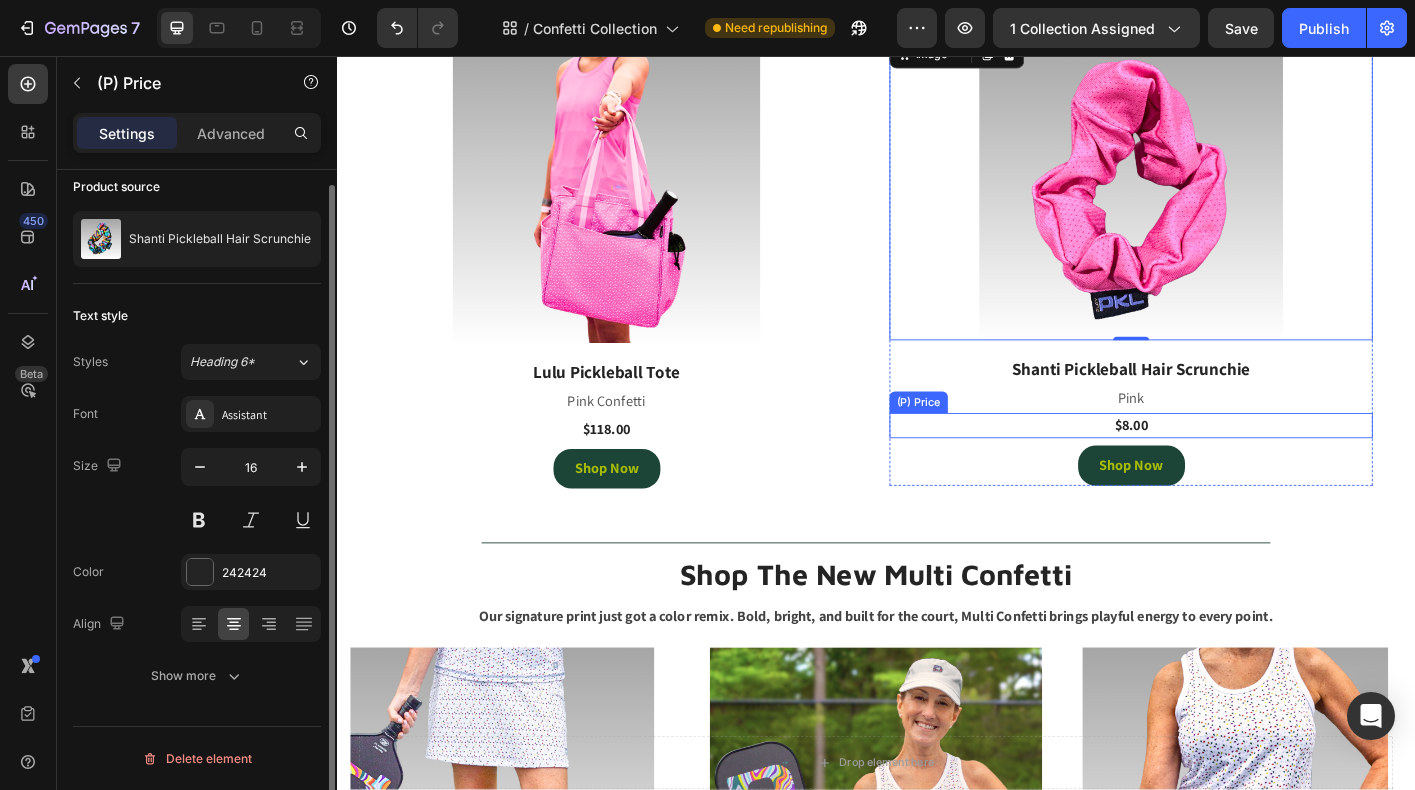 click on "$8.00" at bounding box center (1221, 468) 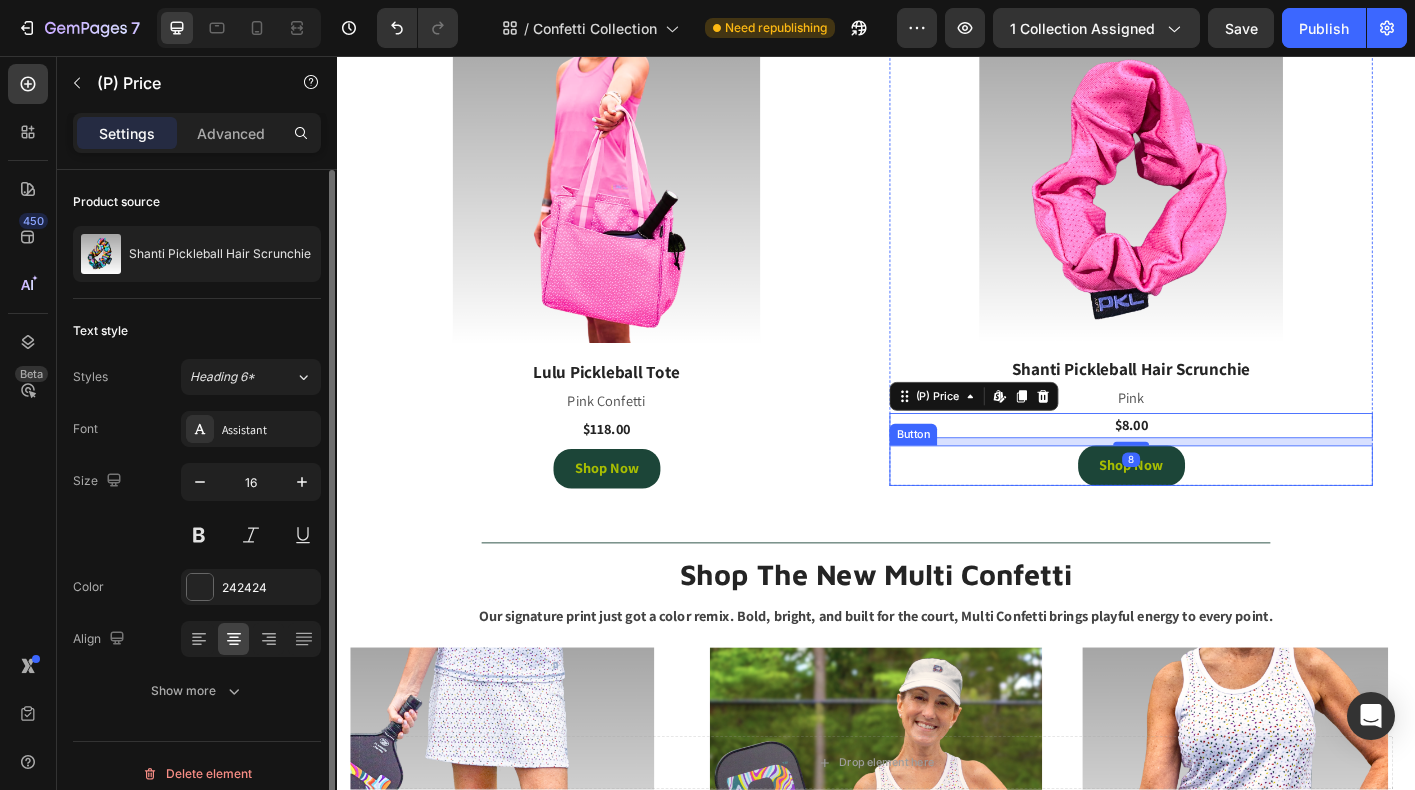 click on "Shop Now Button" at bounding box center (1221, 512) 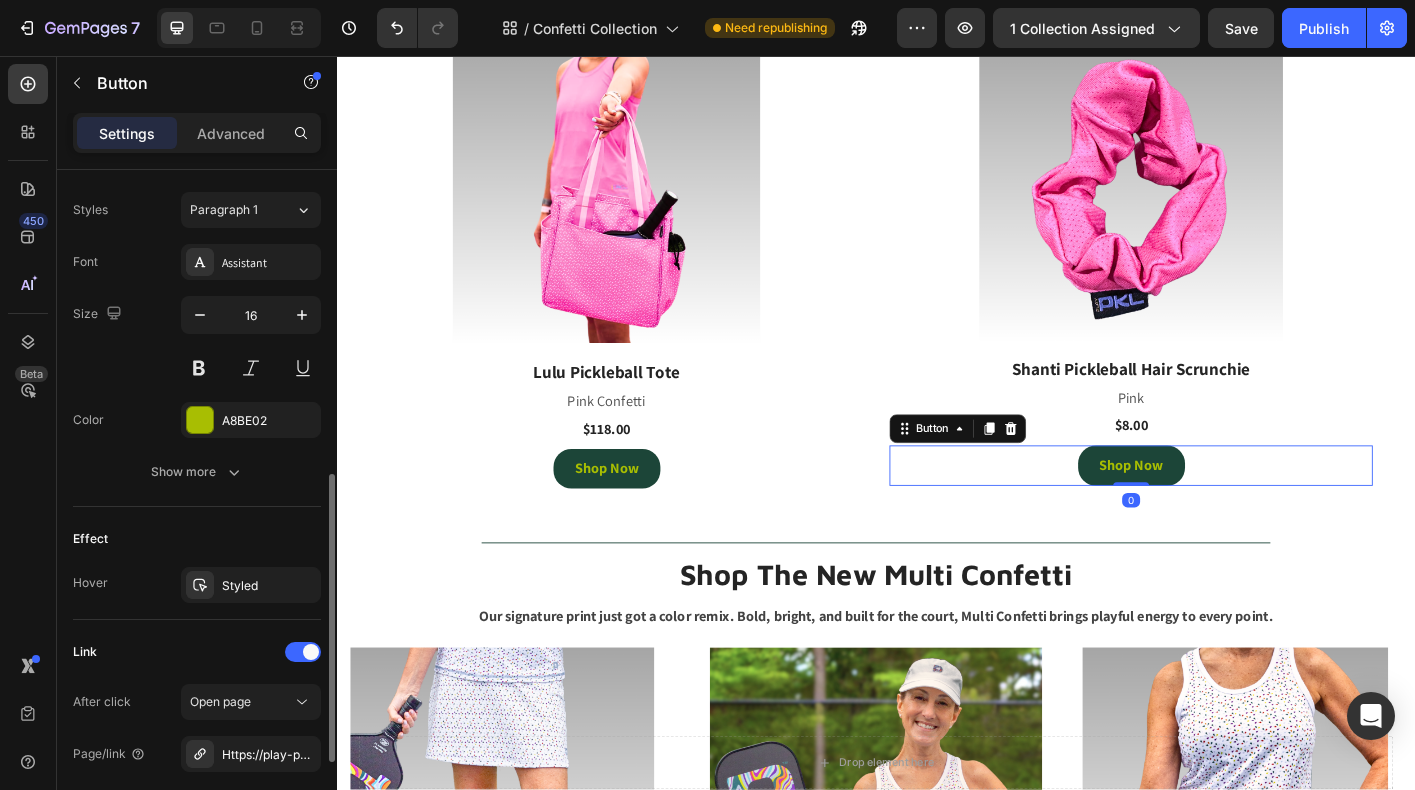 scroll, scrollTop: 913, scrollLeft: 0, axis: vertical 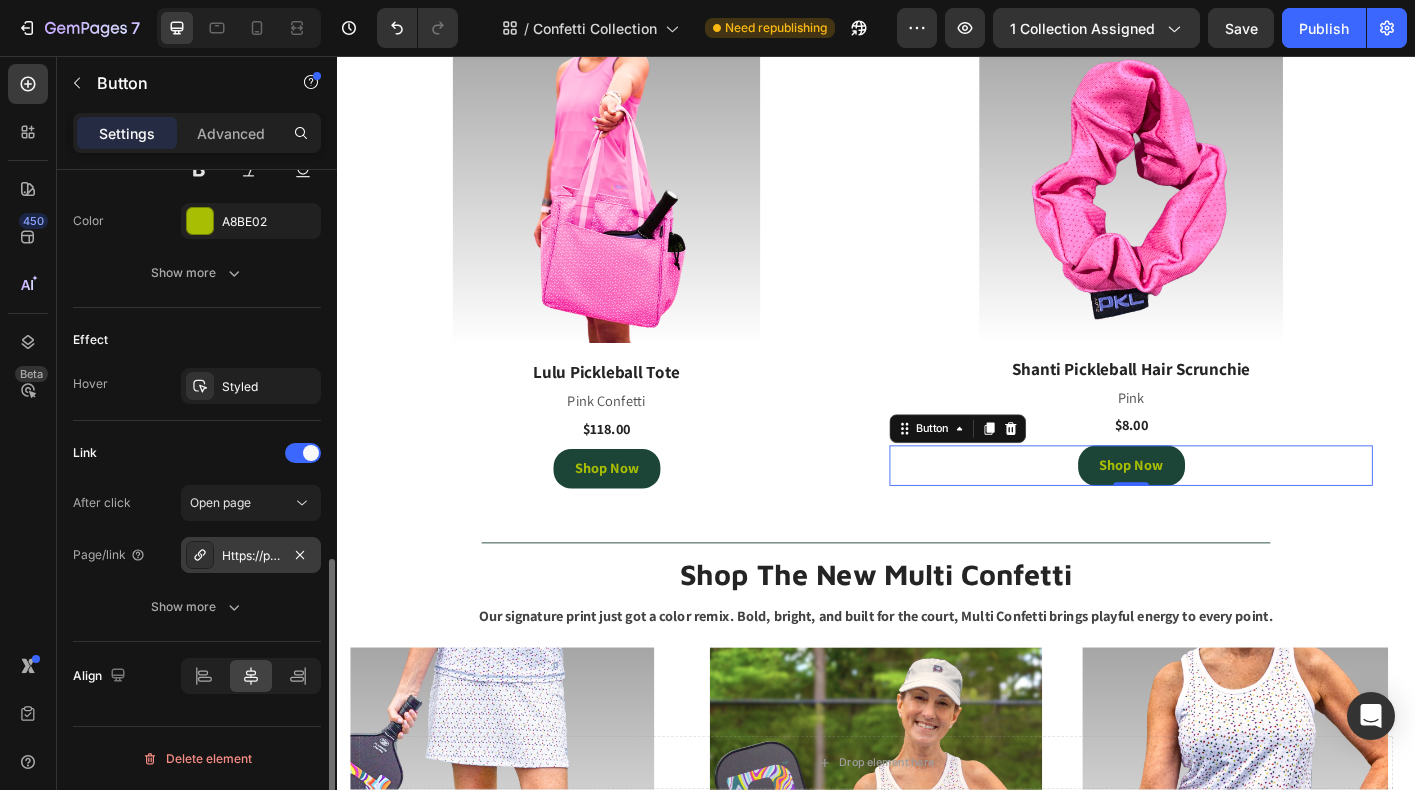 click on "Https://play-pkl.Com/towels-clips-bands/hair-scrunchie?Variant=44350799020252" at bounding box center [251, 555] 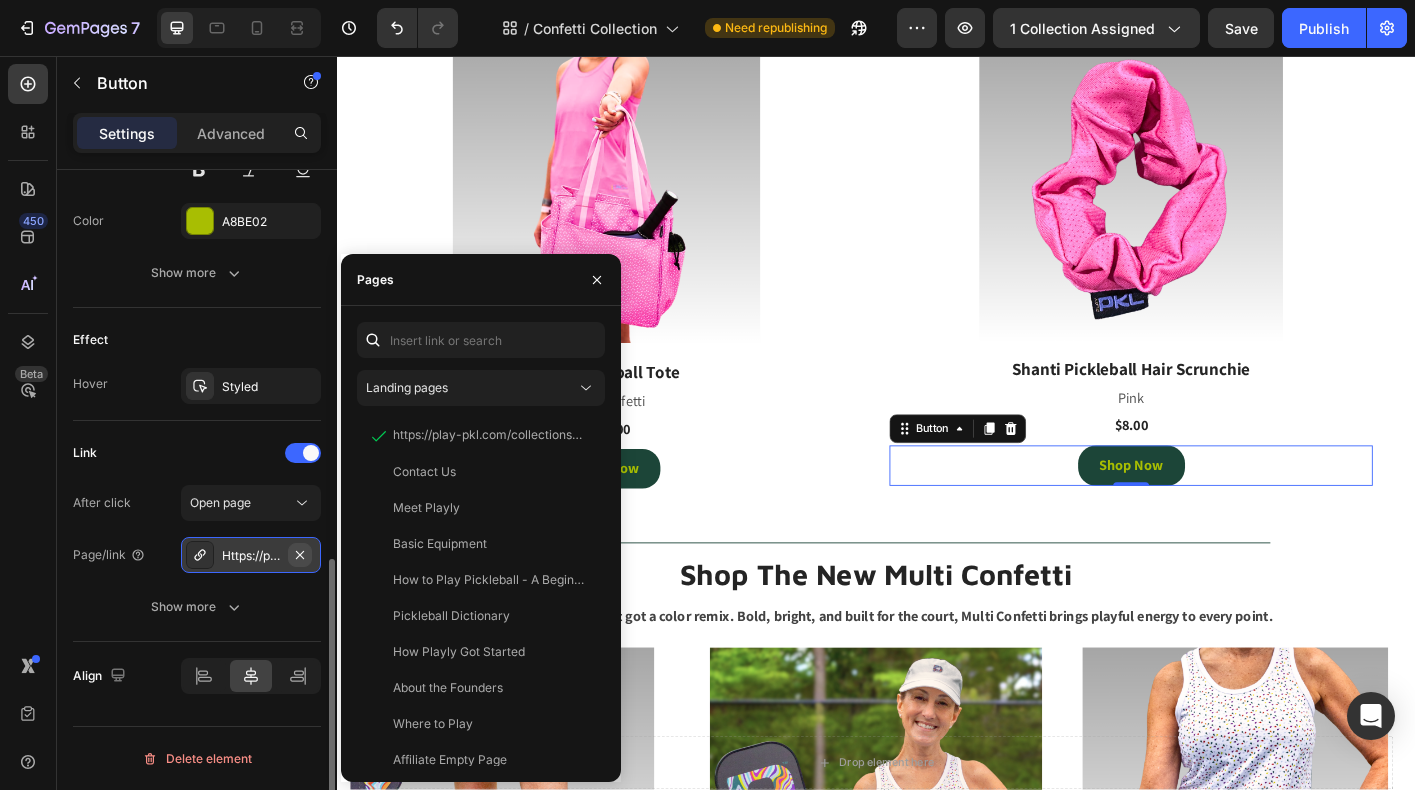 click 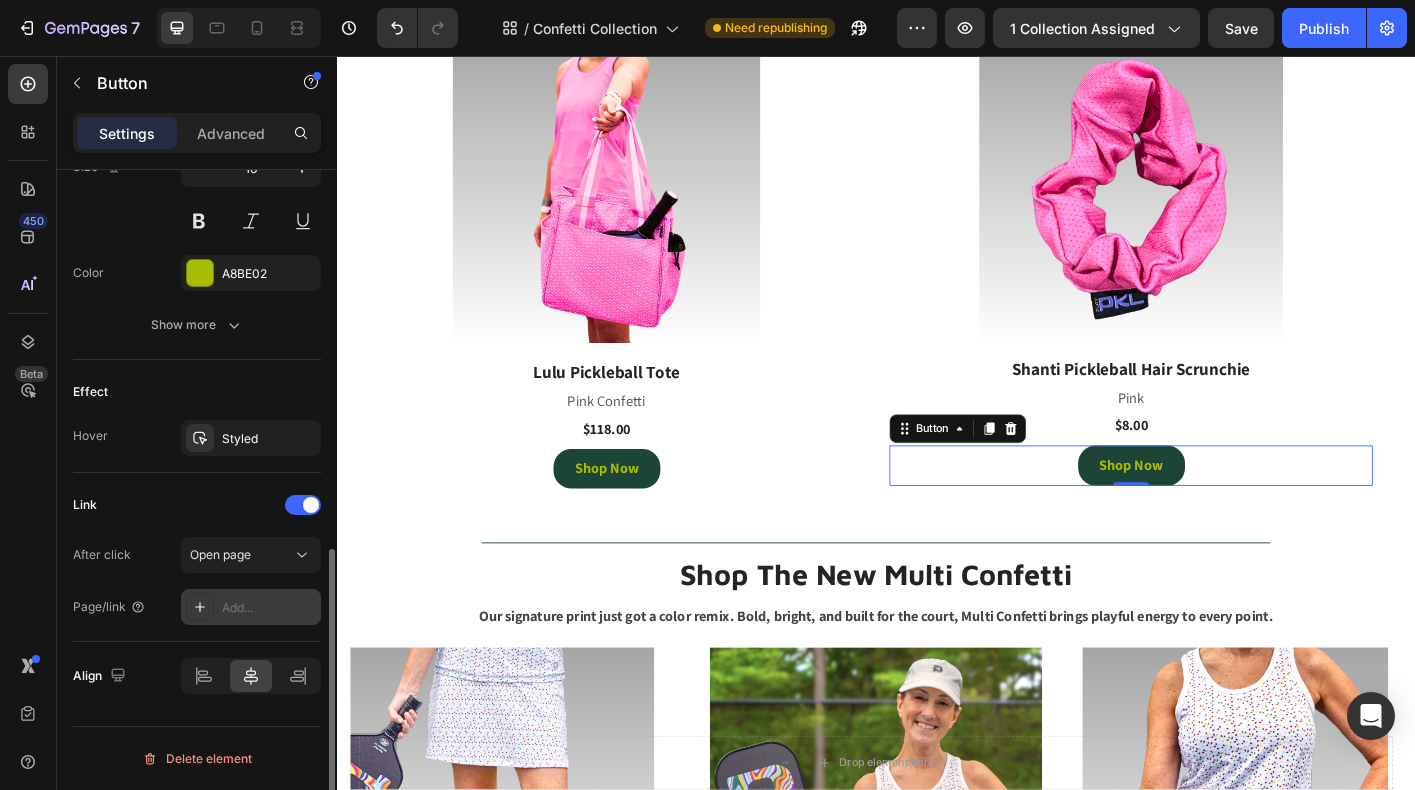 scroll, scrollTop: 861, scrollLeft: 0, axis: vertical 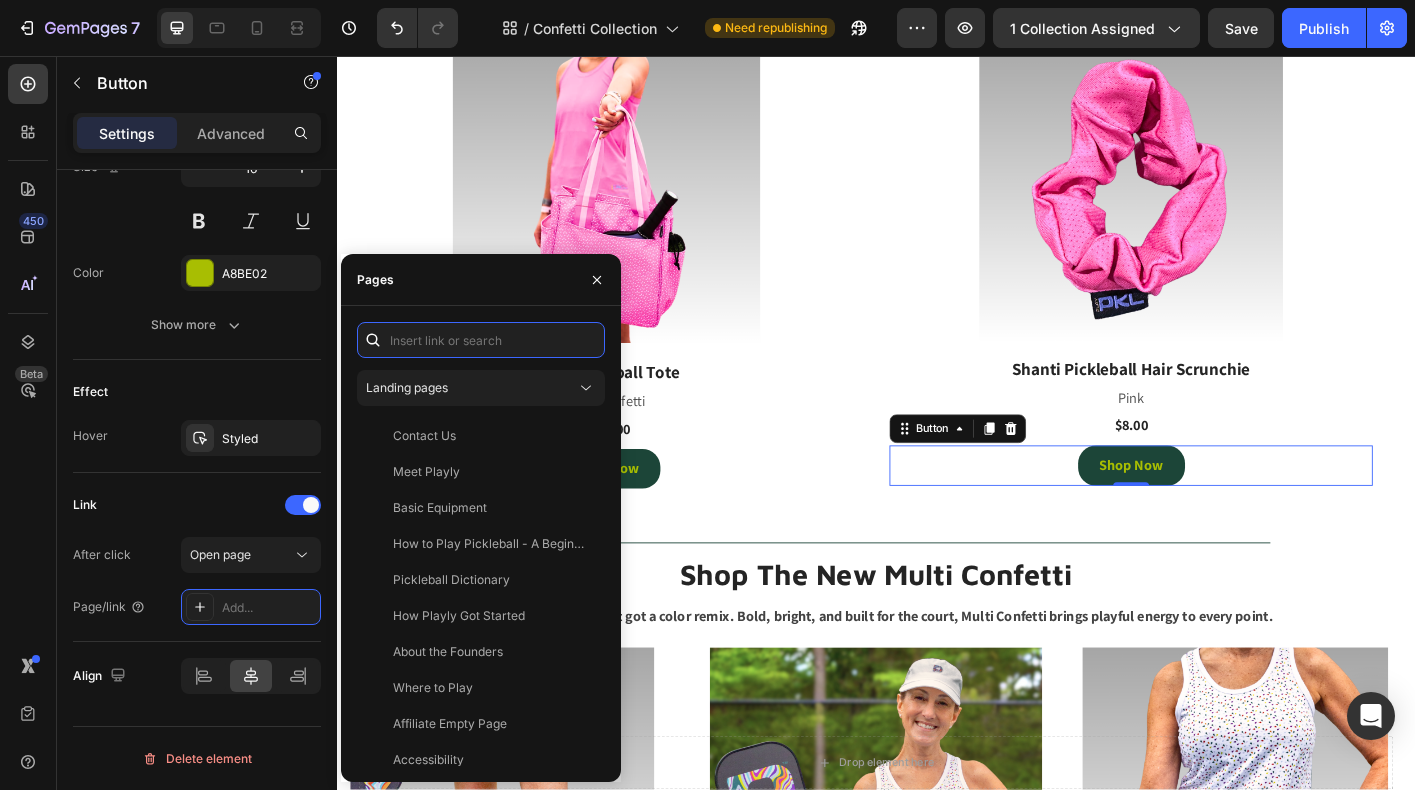 paste on "https://playly.store/collections/towels-clips-bands/products/hair-scrunchie?variant=44350799020252" 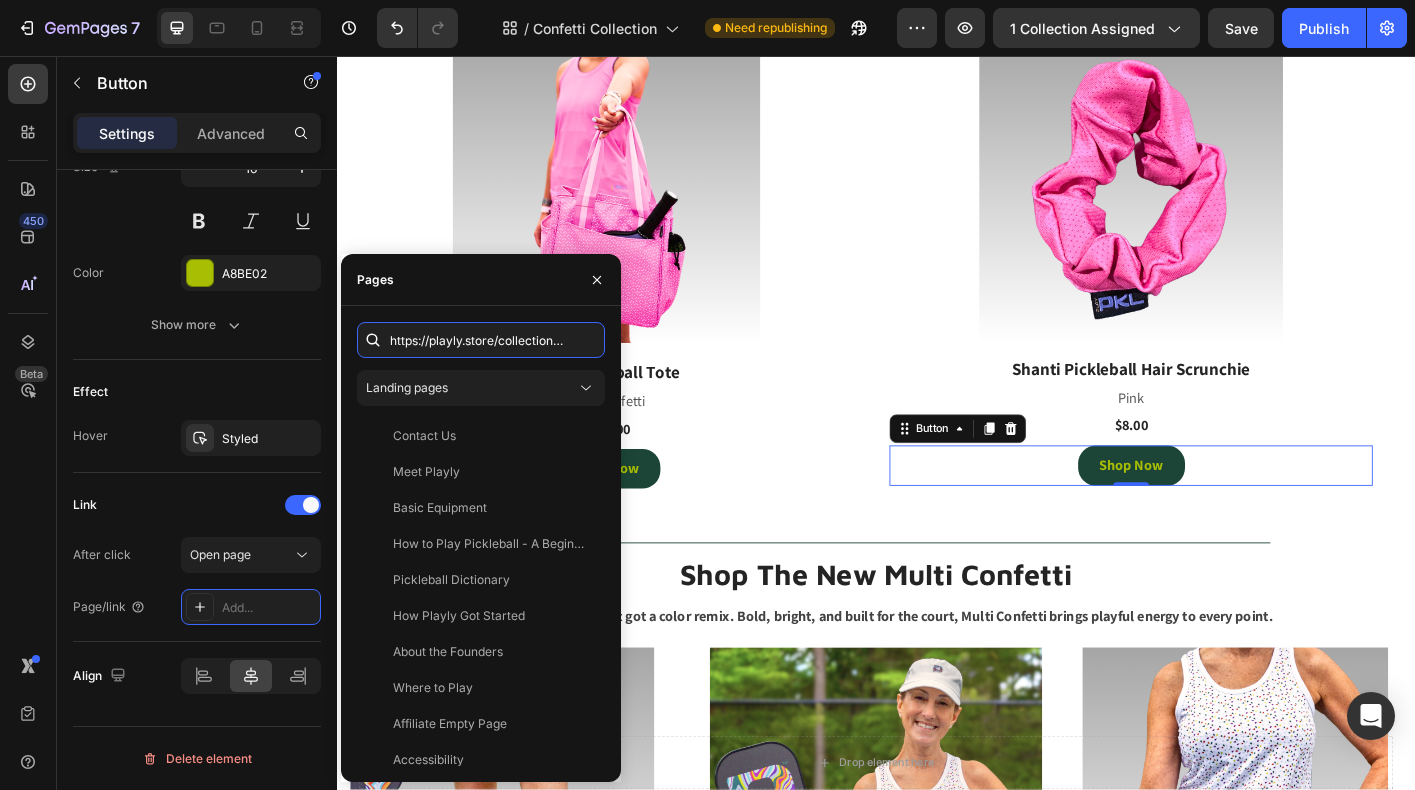 scroll, scrollTop: 0, scrollLeft: 407, axis: horizontal 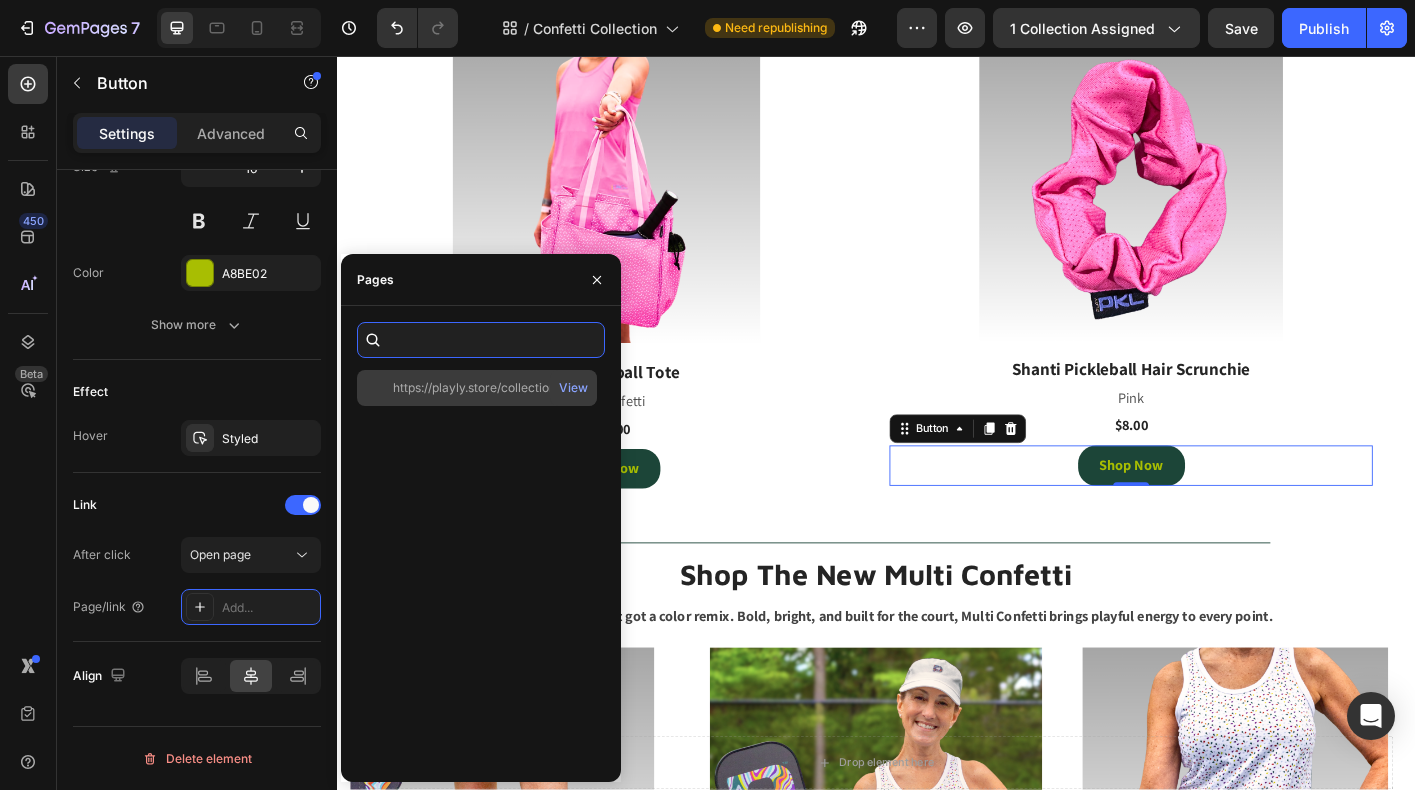 type on "https://playly.store/collections/towels-clips-bands/products/hair-scrunchie?variant=44350799020252" 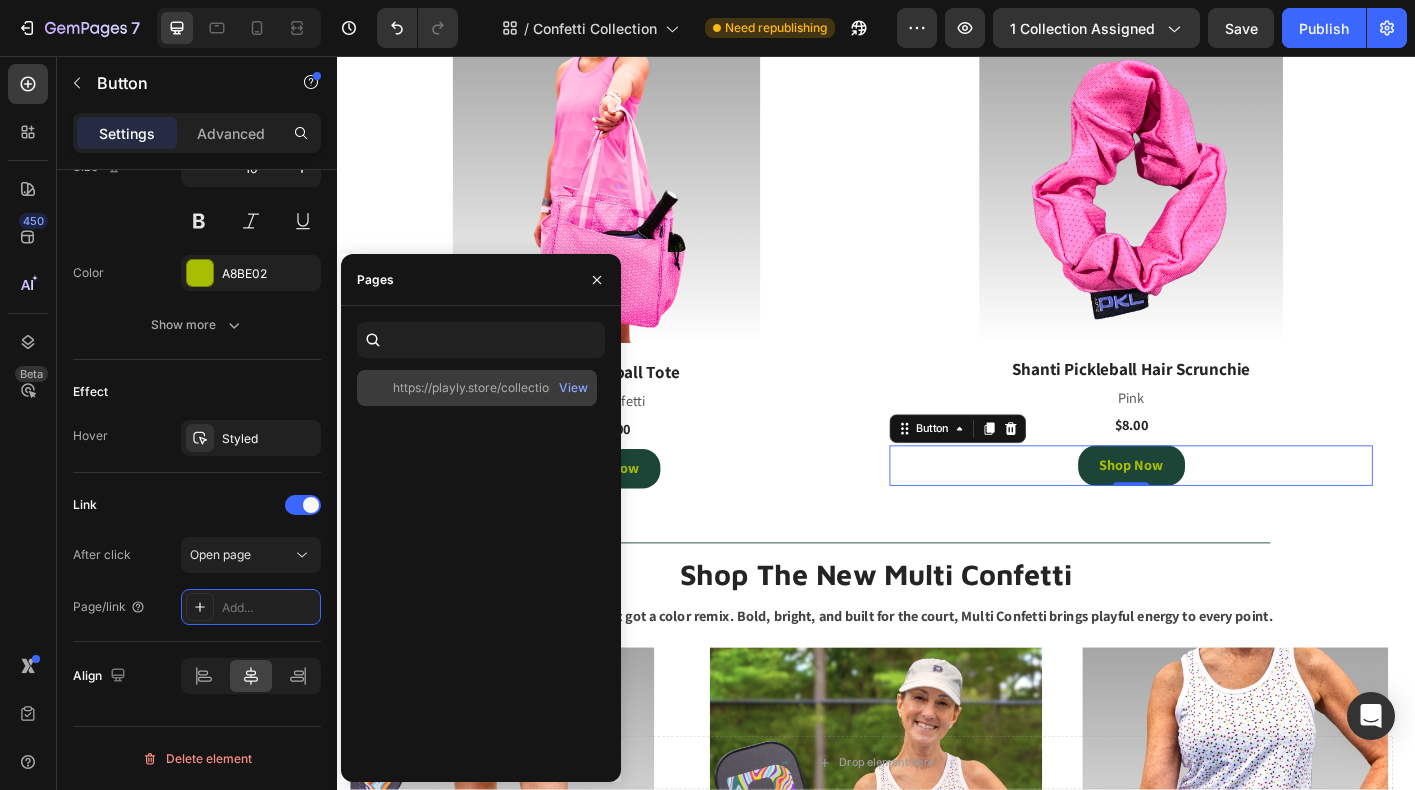 click on "https://playly.store/collections/towels-clips-bands/products/hair-scrunchie?variant=44350799020252" 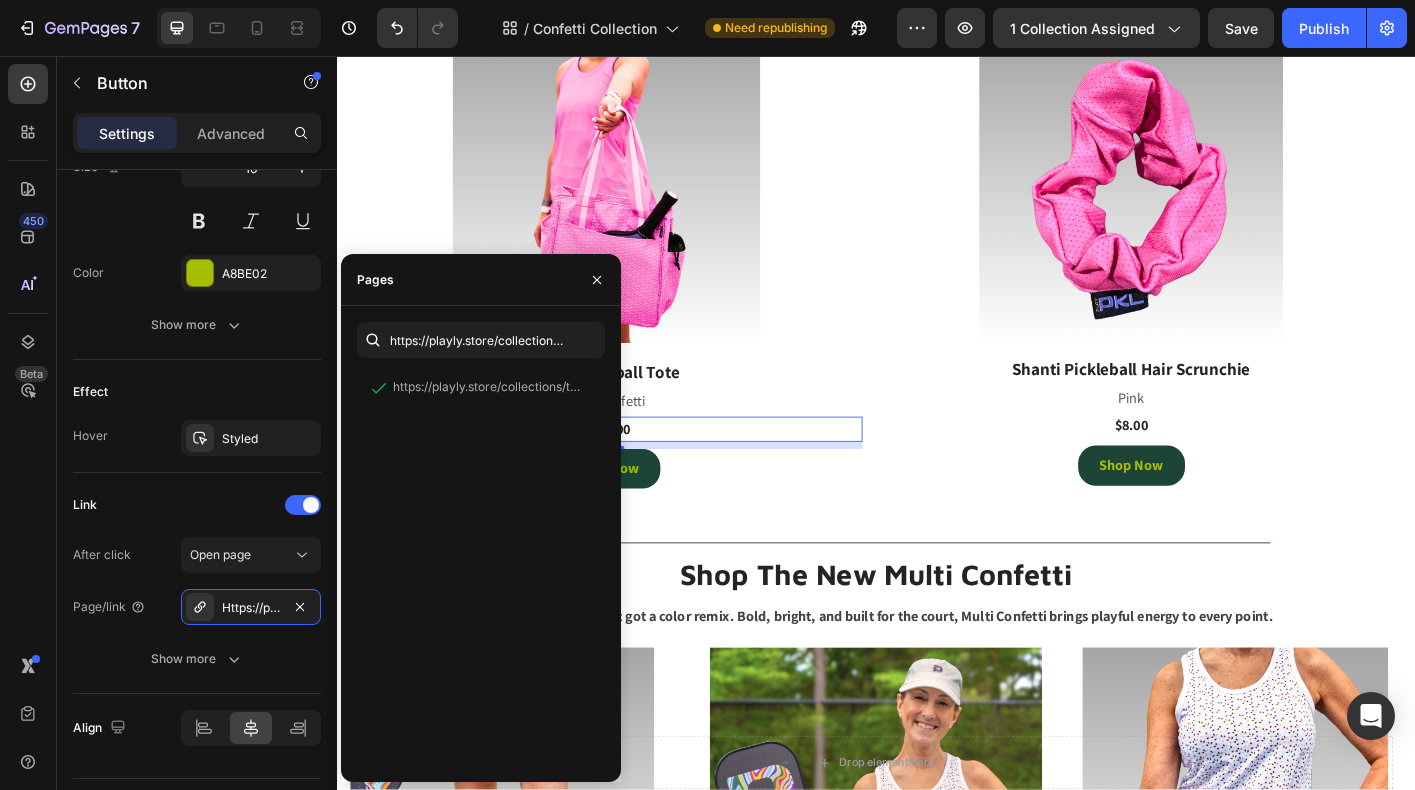 click on "$118.00" at bounding box center (637, 472) 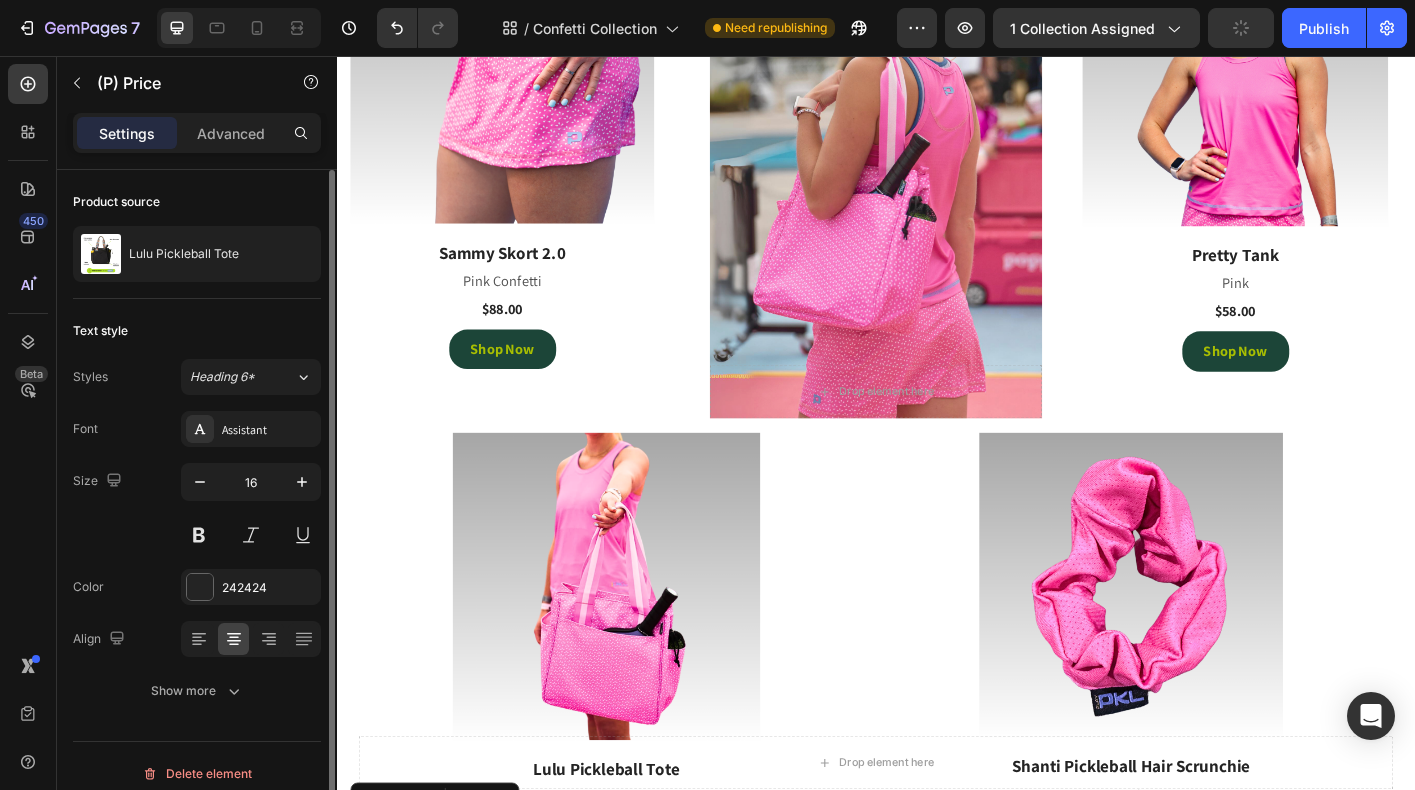 scroll, scrollTop: 2644, scrollLeft: 0, axis: vertical 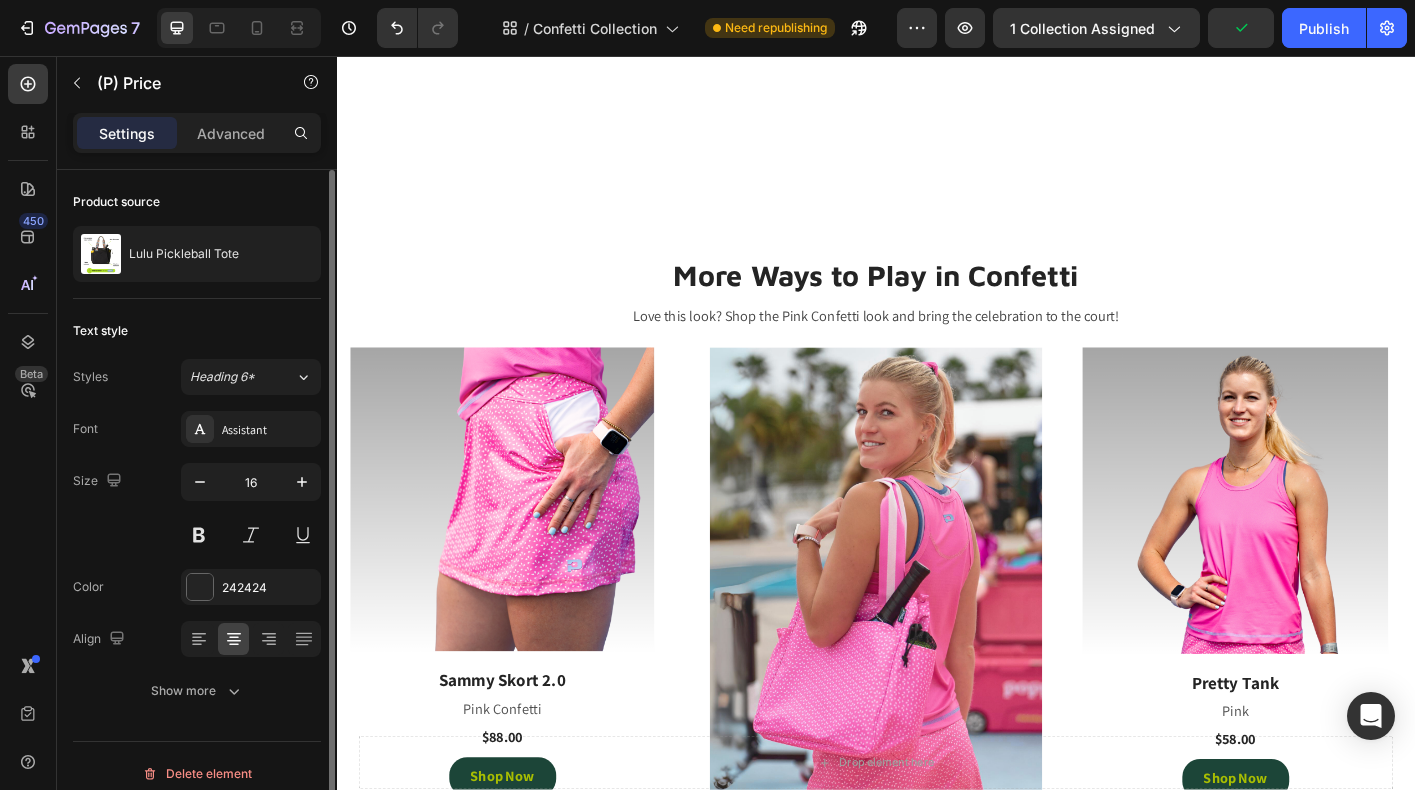 select on "Light Blue Confetti" 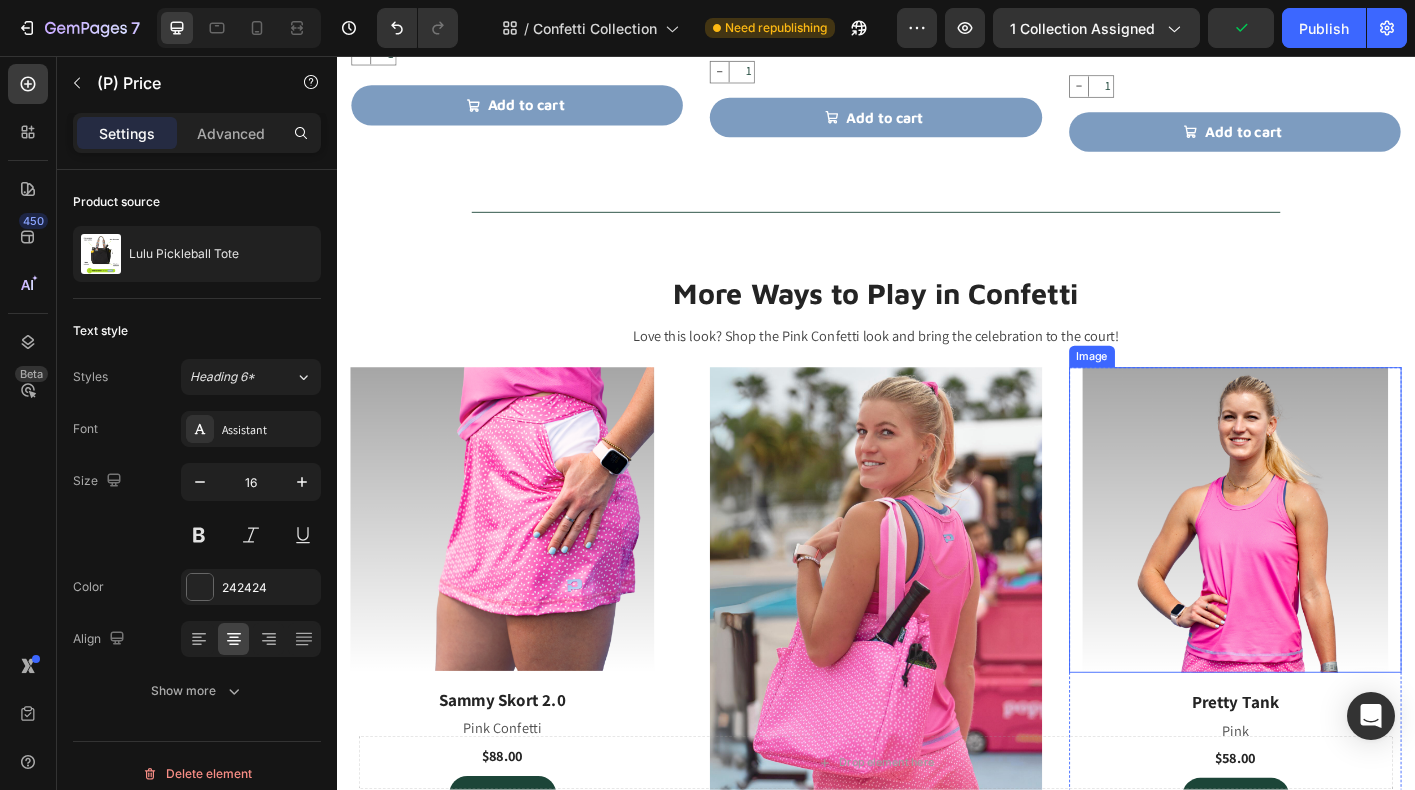 click at bounding box center [1337, 573] 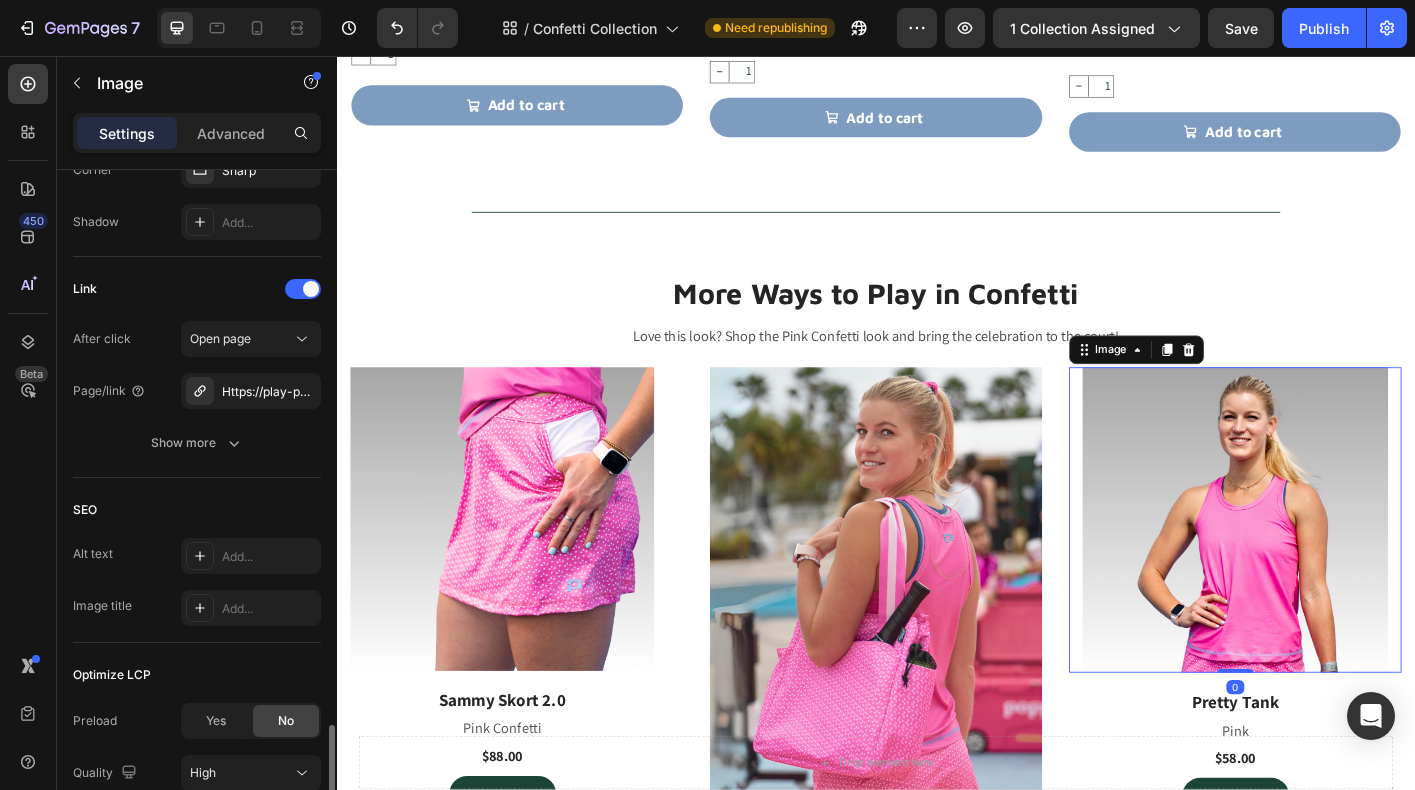 scroll, scrollTop: 856, scrollLeft: 0, axis: vertical 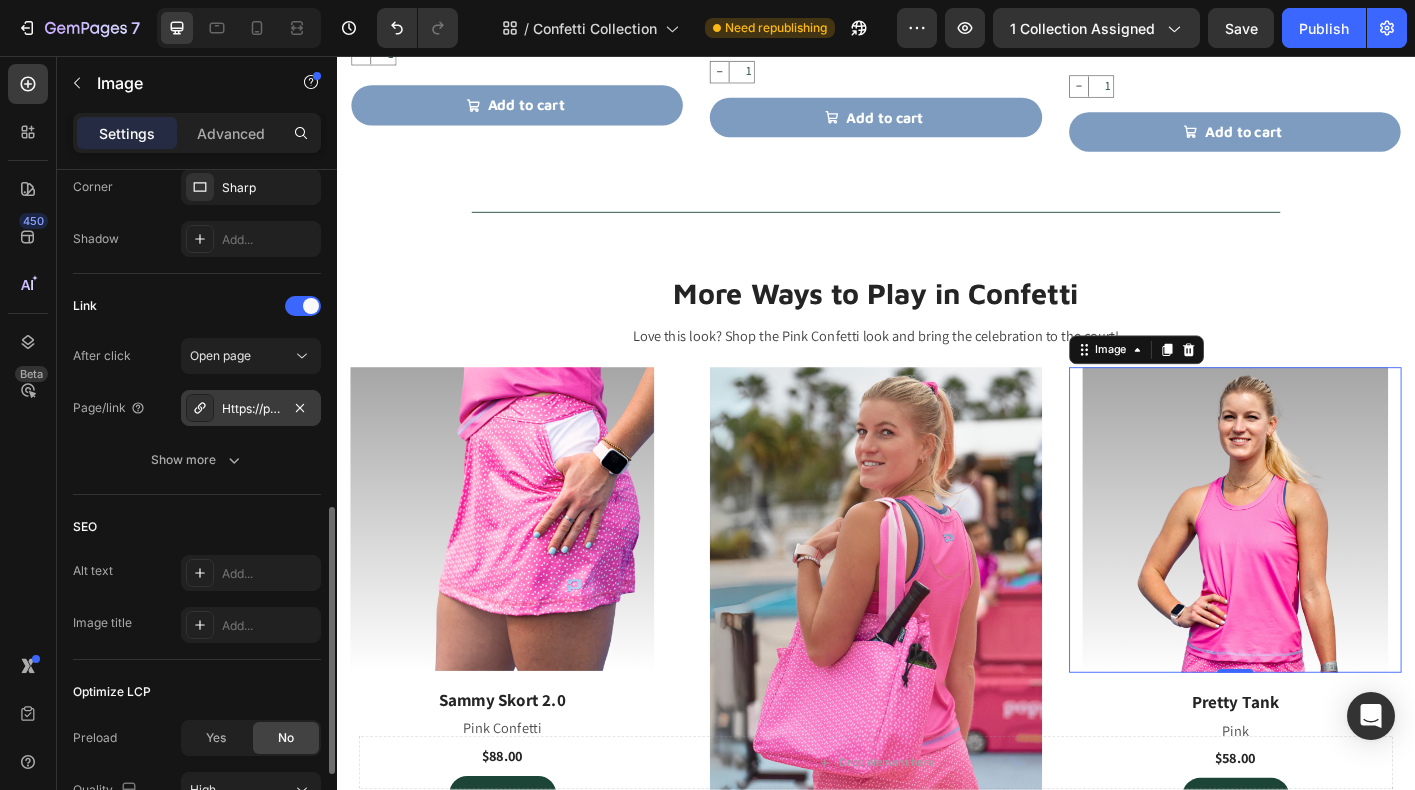 click on "Https://play-pkl.Com/womens-tanks/pretty-tank?Variant=44139410587868" at bounding box center (251, 409) 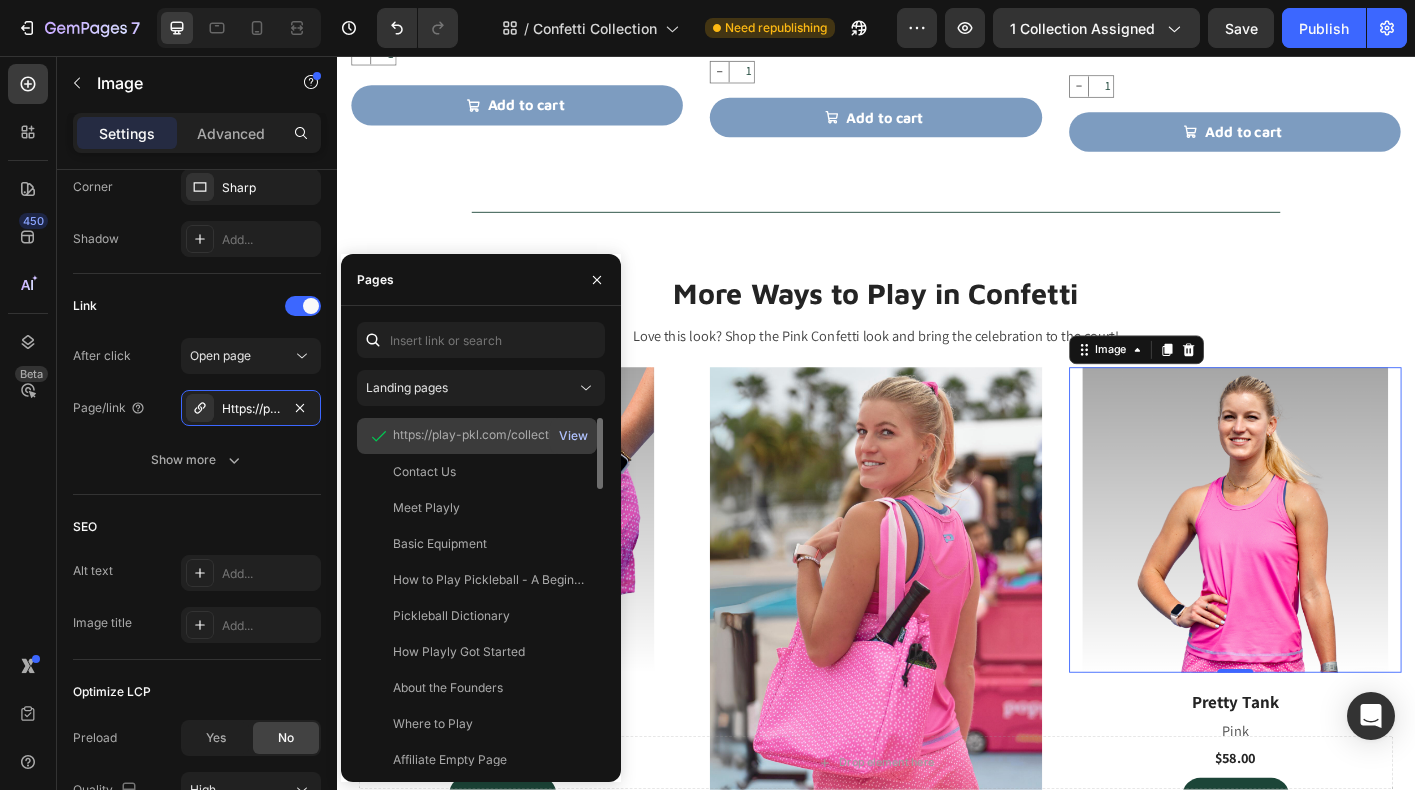 click on "View" at bounding box center (573, 436) 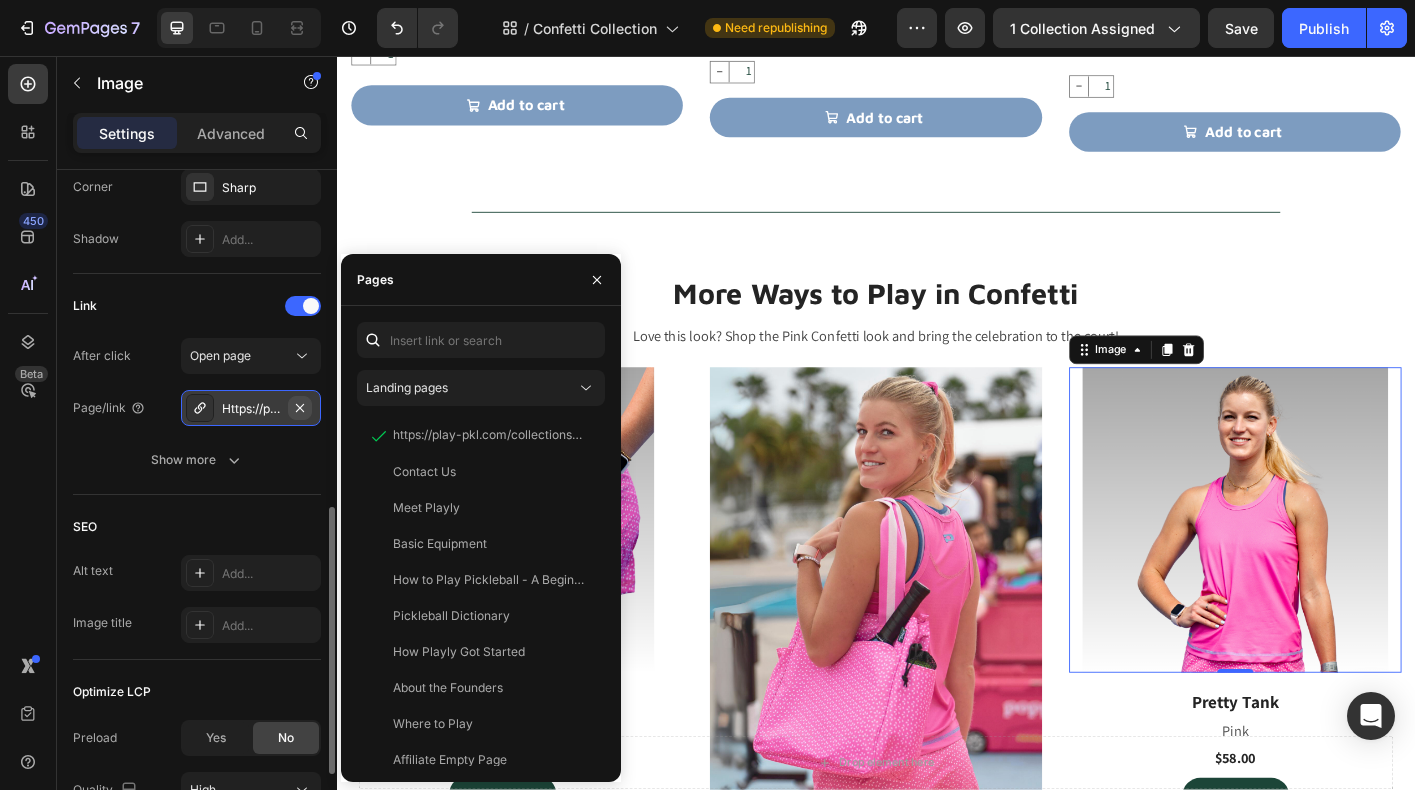 click 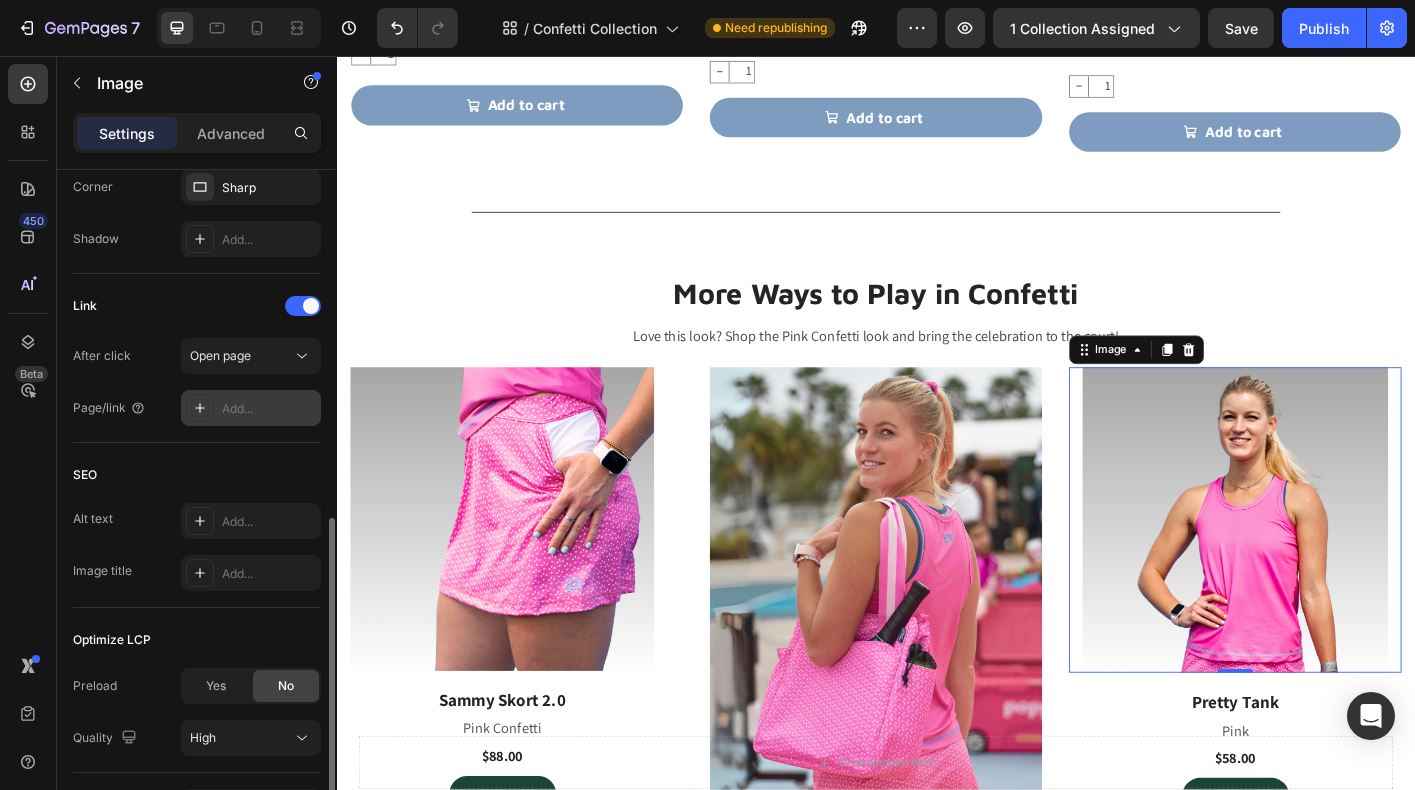click on "Add..." at bounding box center [251, 408] 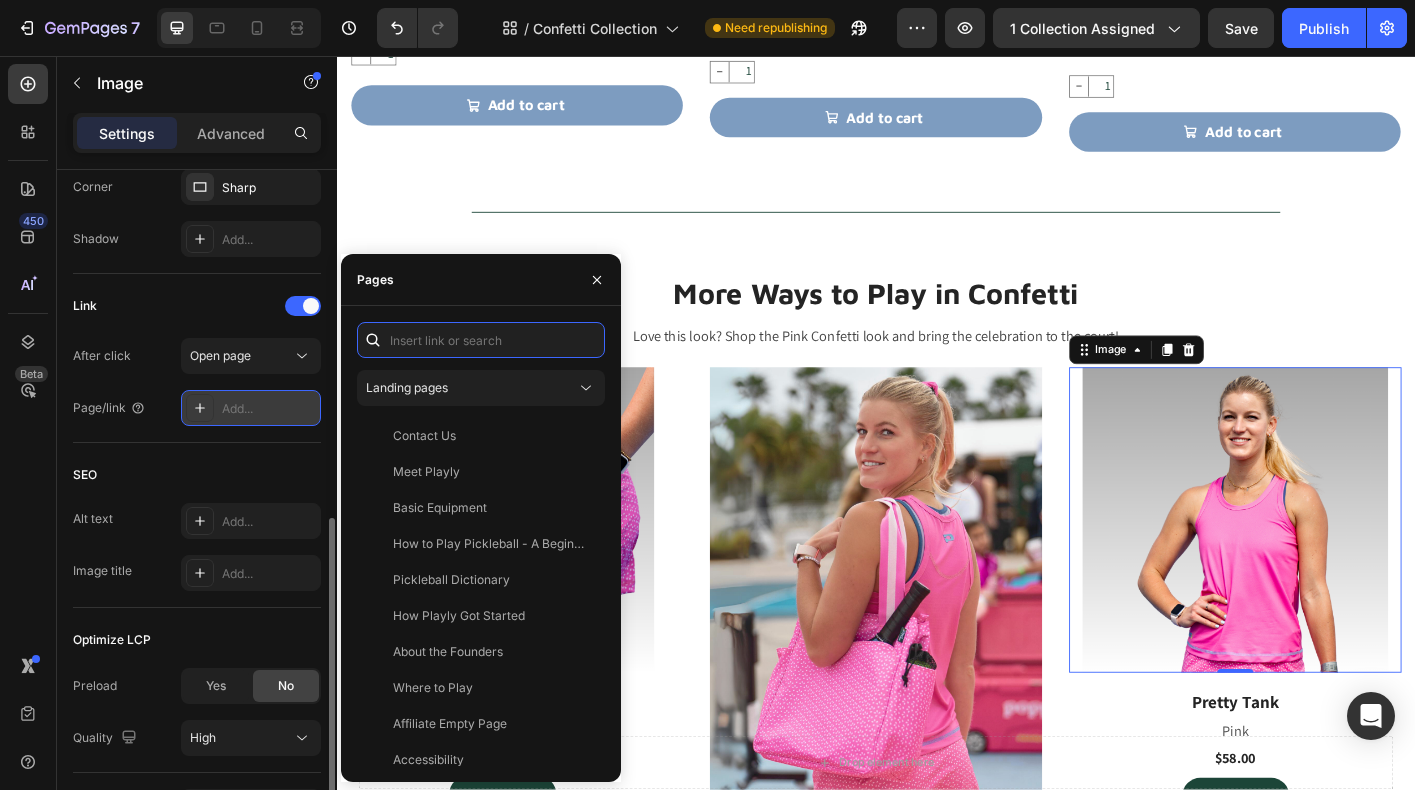 paste on "https://playly.store/collections/womens-tanks/products/pretty-tank?variant=44139410587868" 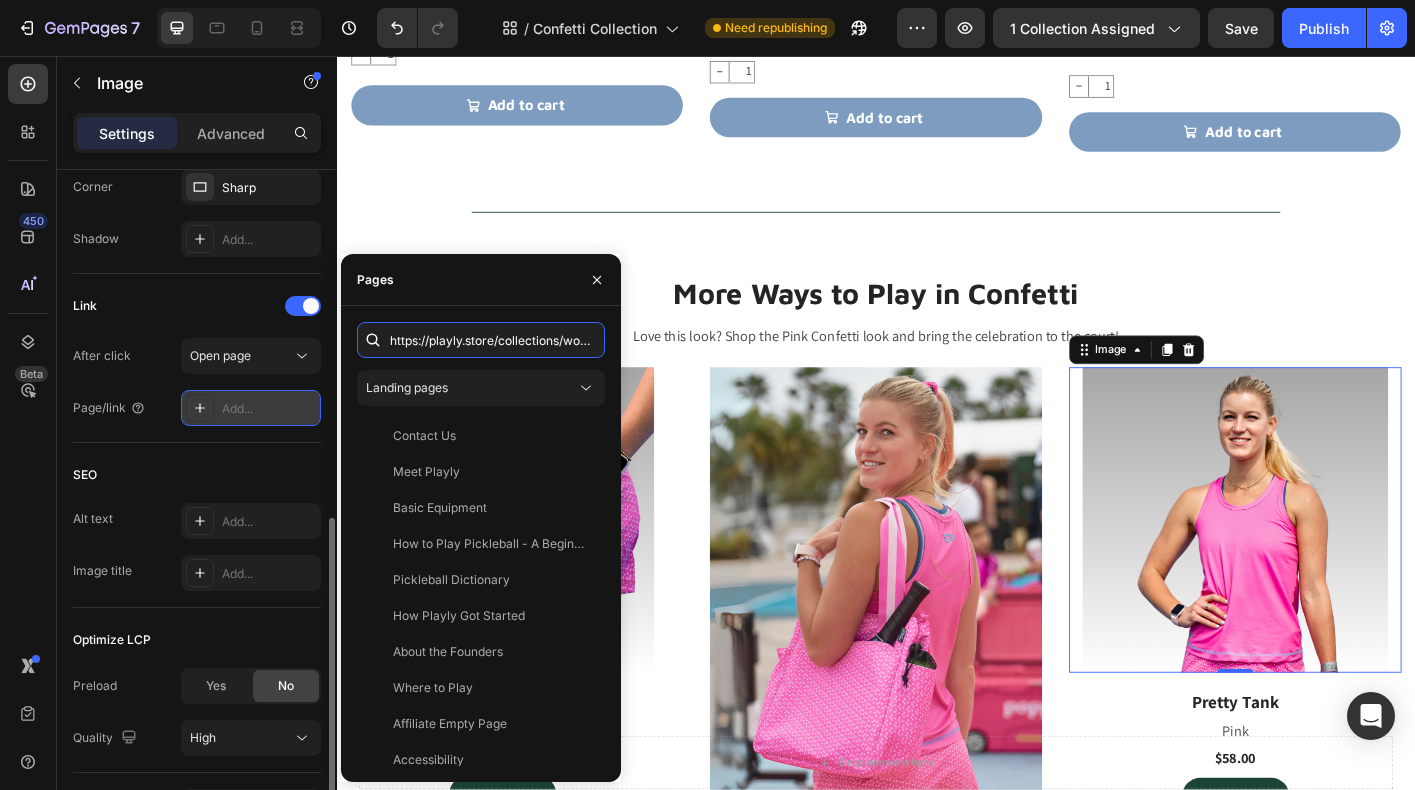 scroll, scrollTop: 0, scrollLeft: 358, axis: horizontal 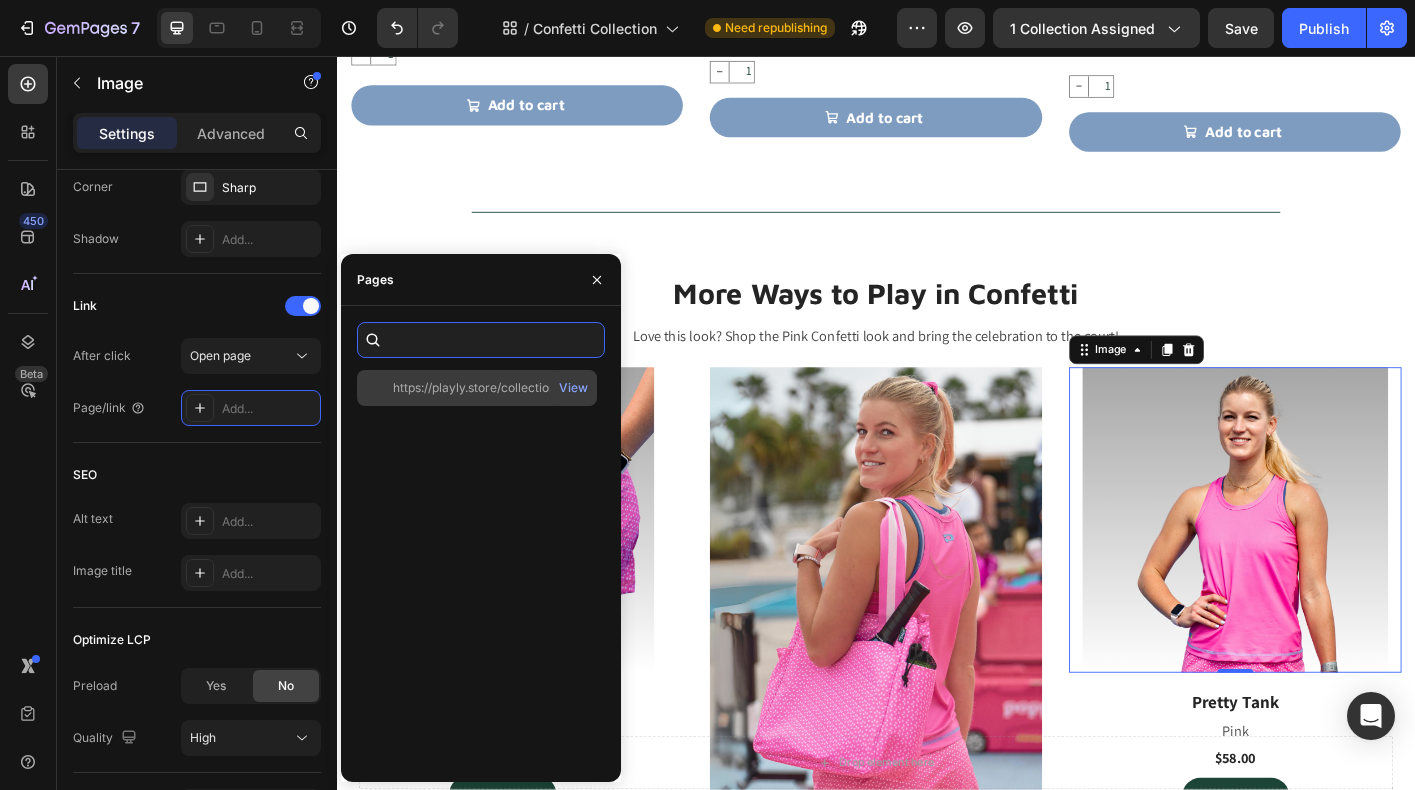 type on "https://playly.store/collections/womens-tanks/products/pretty-tank?variant=44139410587868" 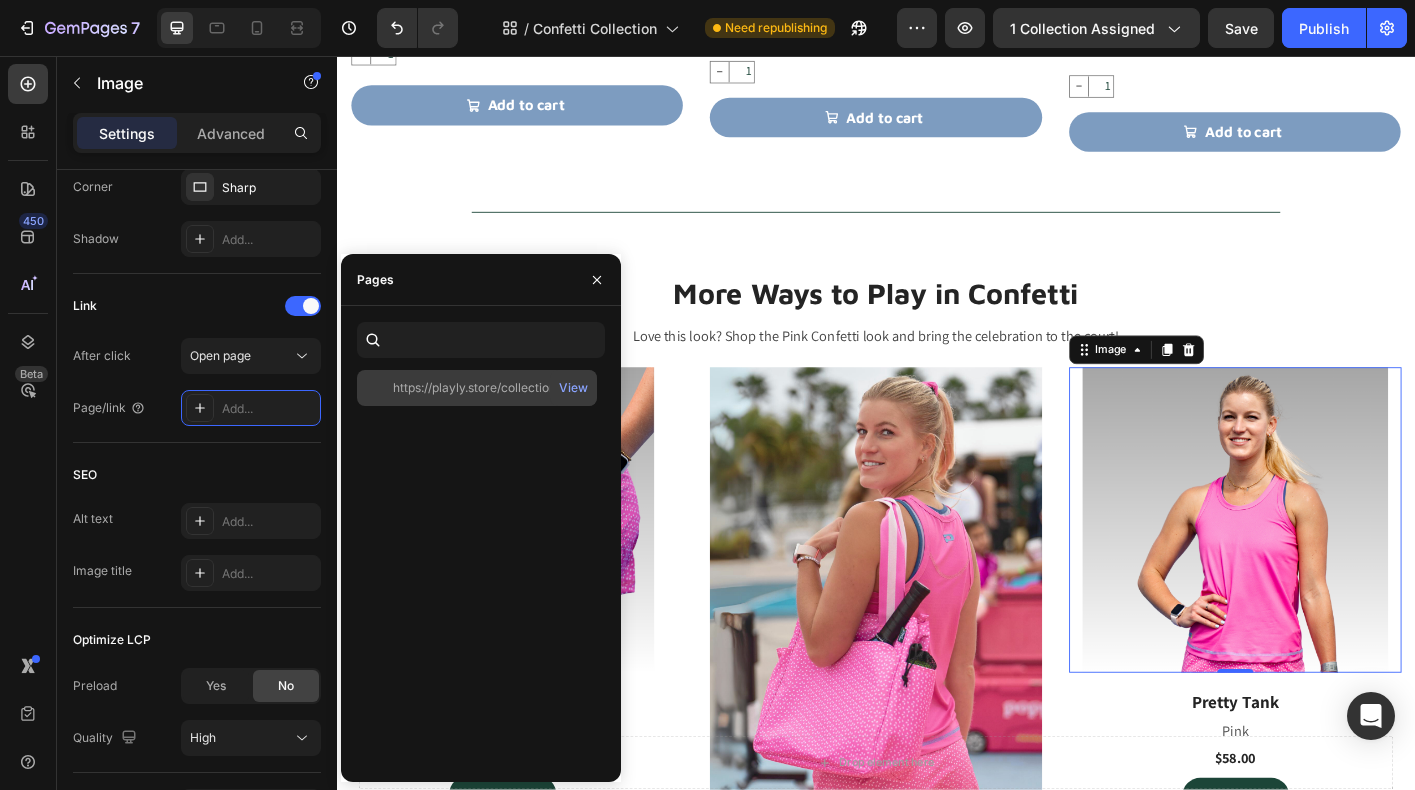 scroll, scrollTop: 0, scrollLeft: 0, axis: both 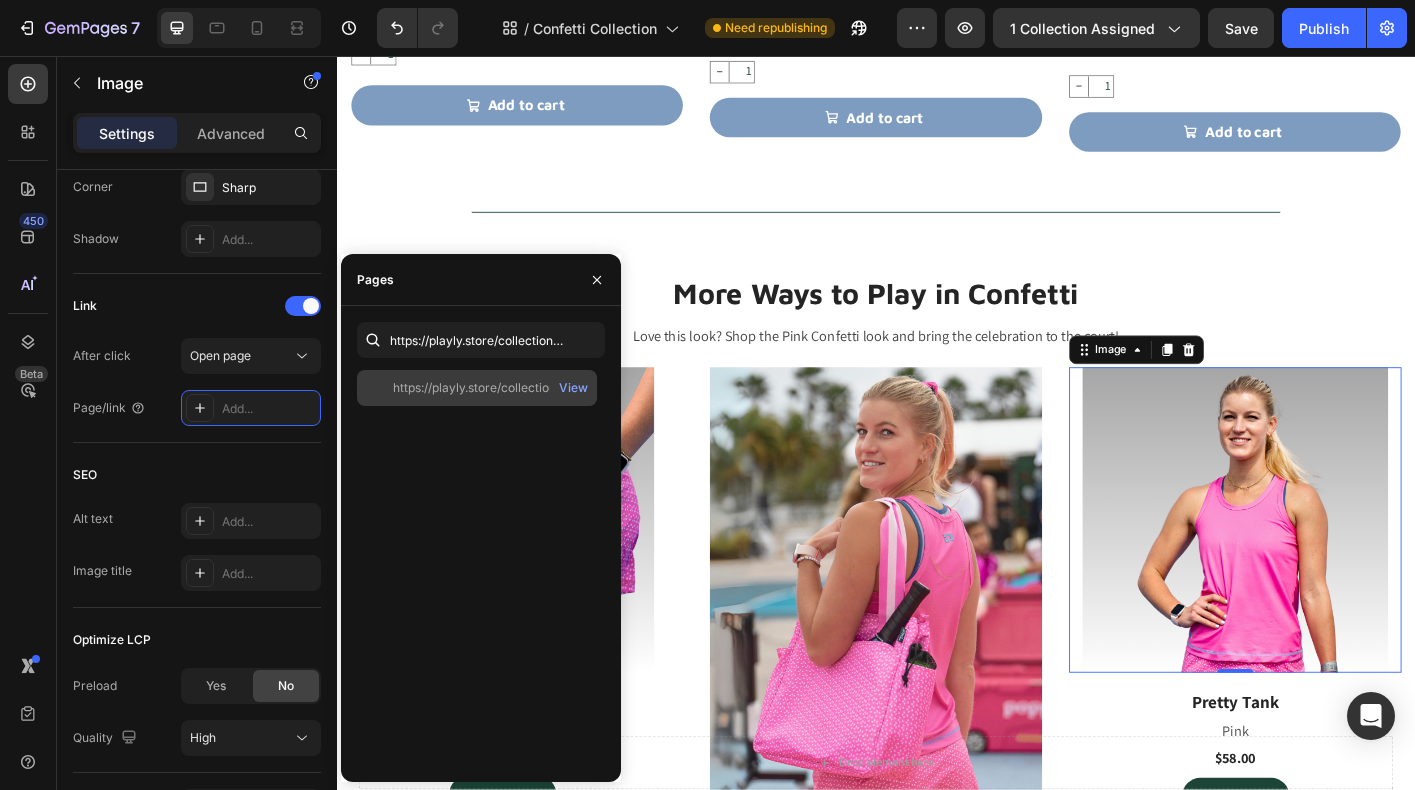 click on "https://playly.store/collections/womens-tanks/products/pretty-tank?variant=44139410587868" 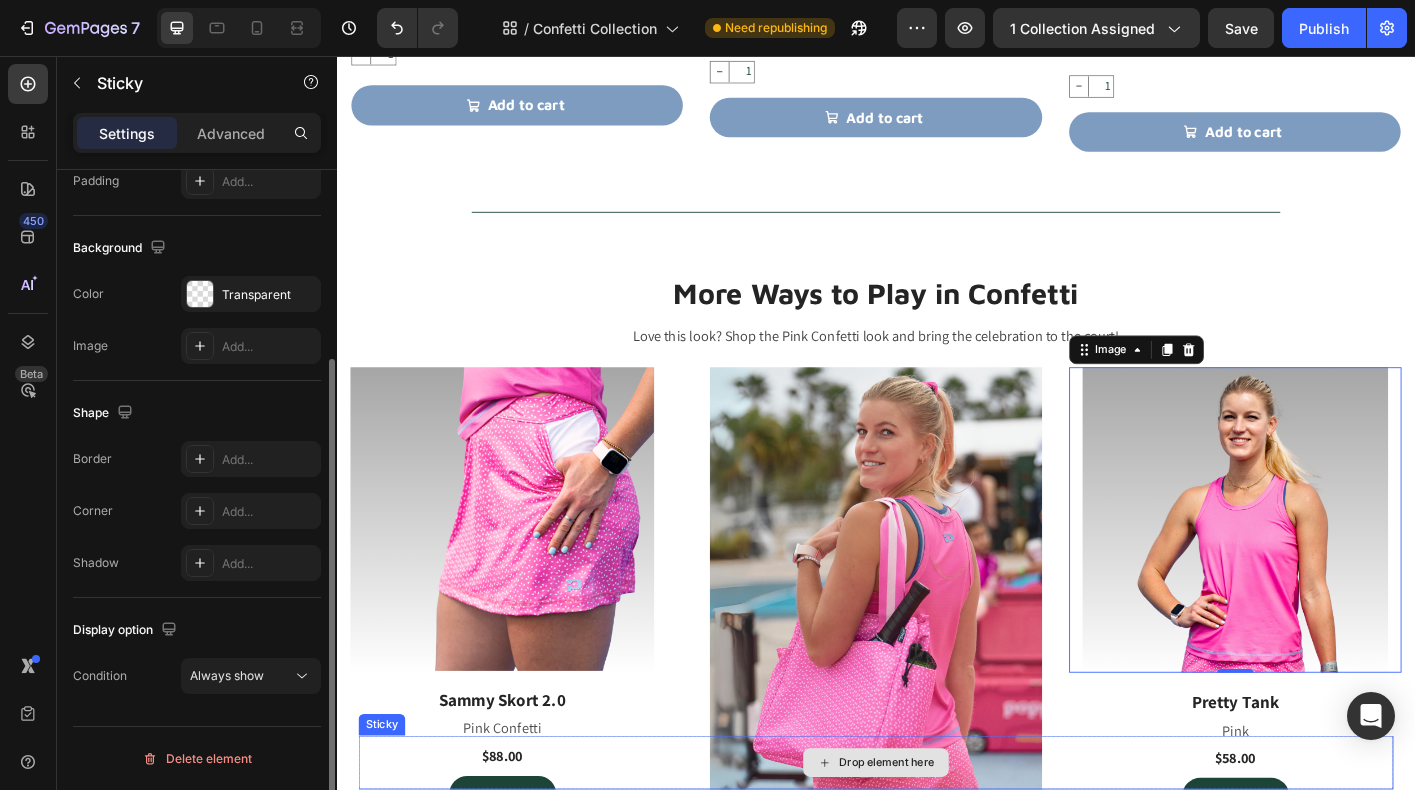 click on "Drop element here" at bounding box center [937, 843] 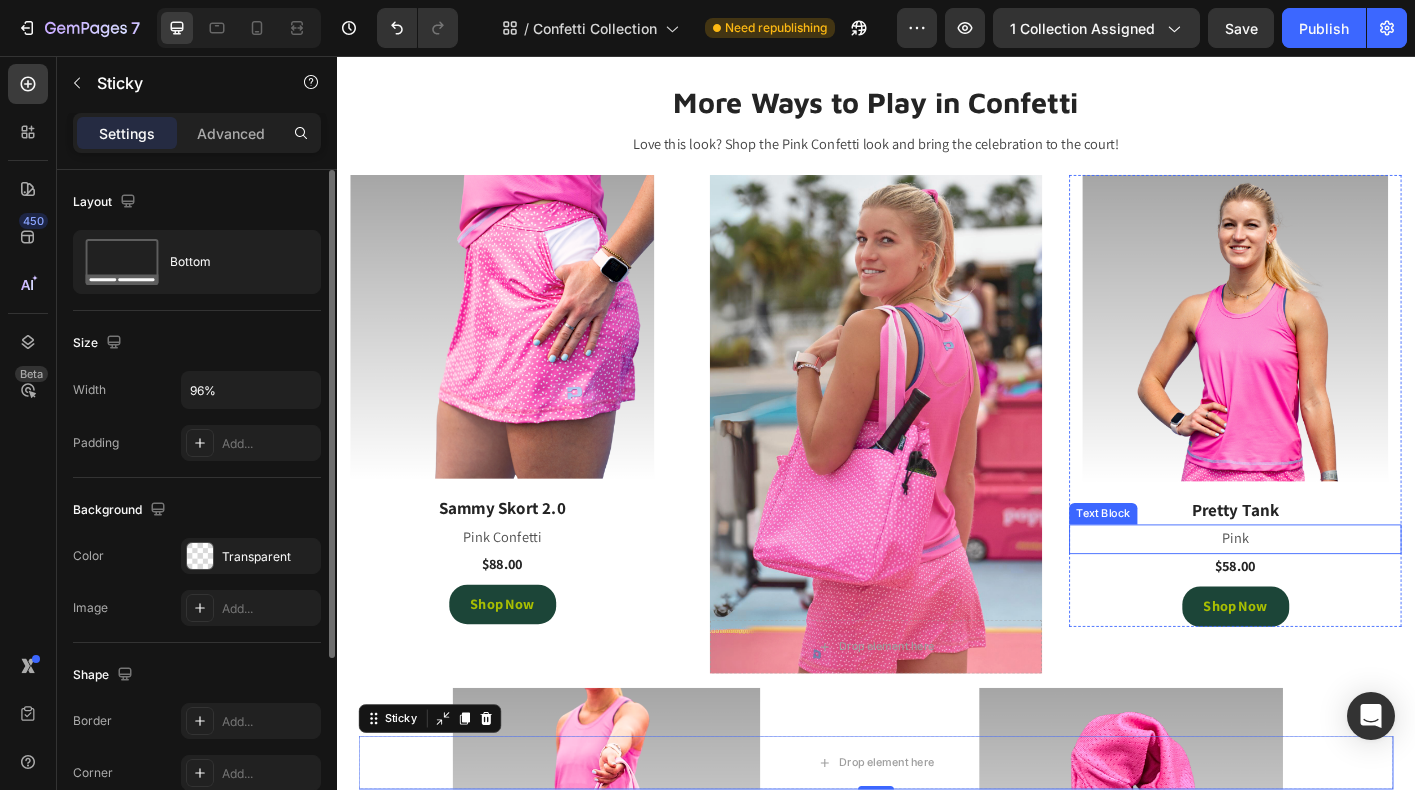 scroll, scrollTop: 2919, scrollLeft: 0, axis: vertical 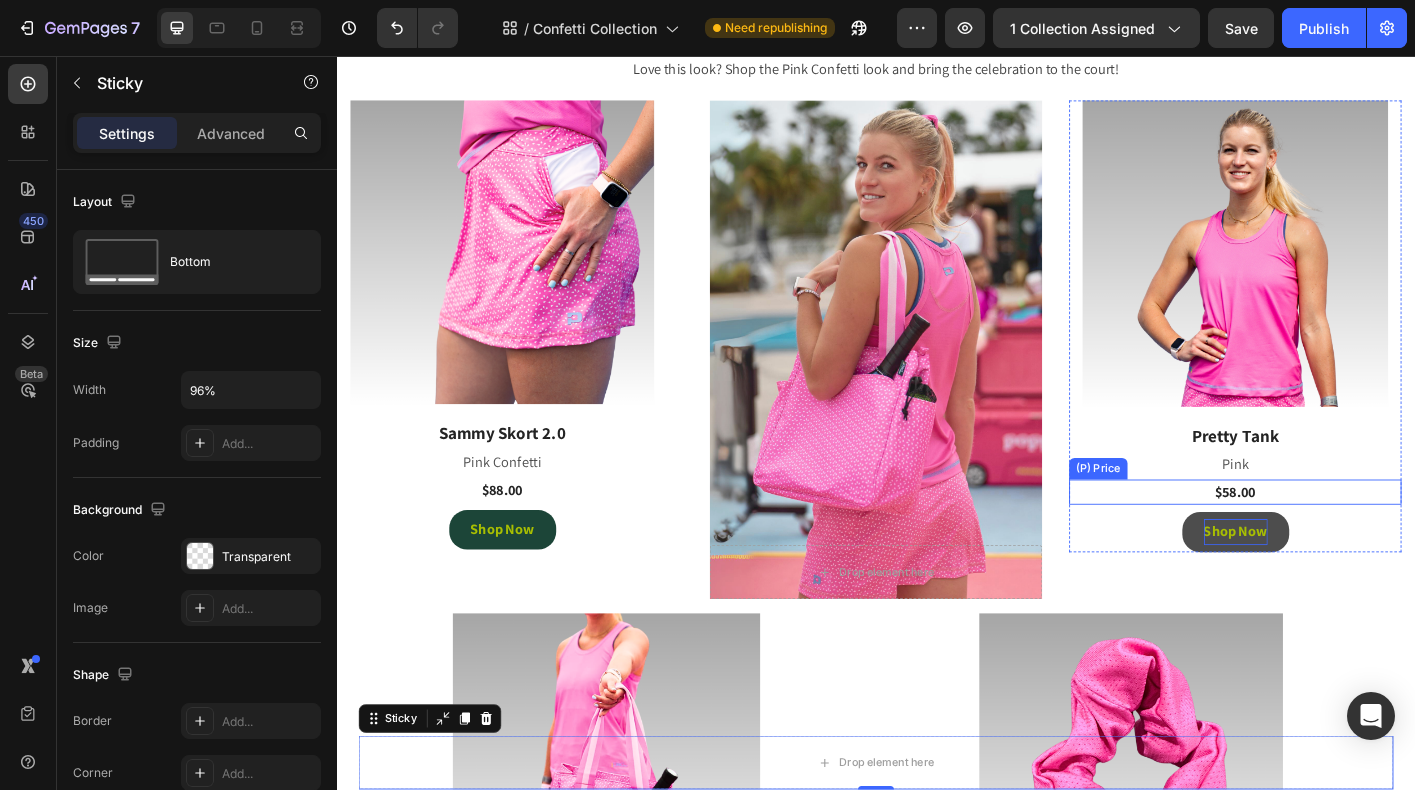 click on "Shop Now" at bounding box center [1337, 585] 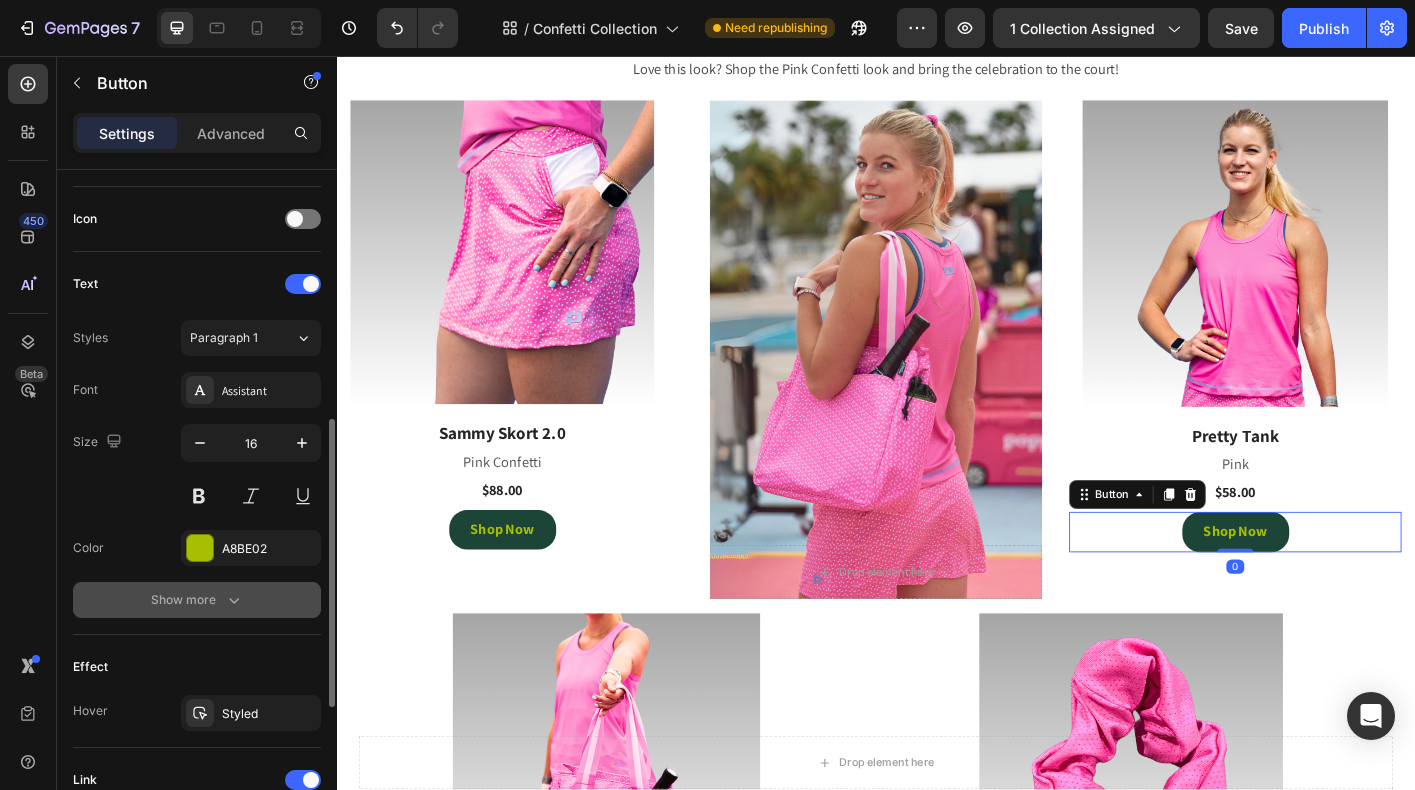 scroll, scrollTop: 913, scrollLeft: 0, axis: vertical 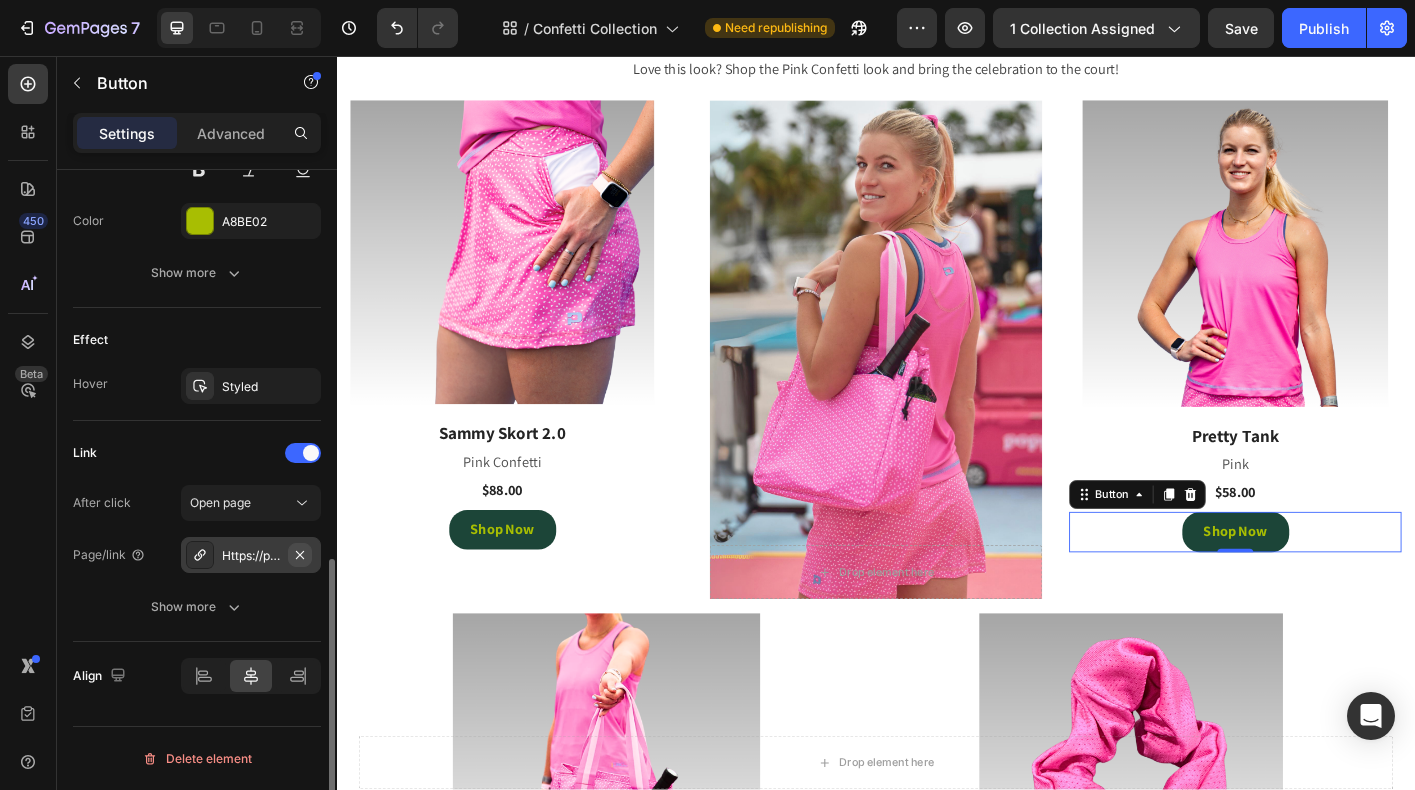 click 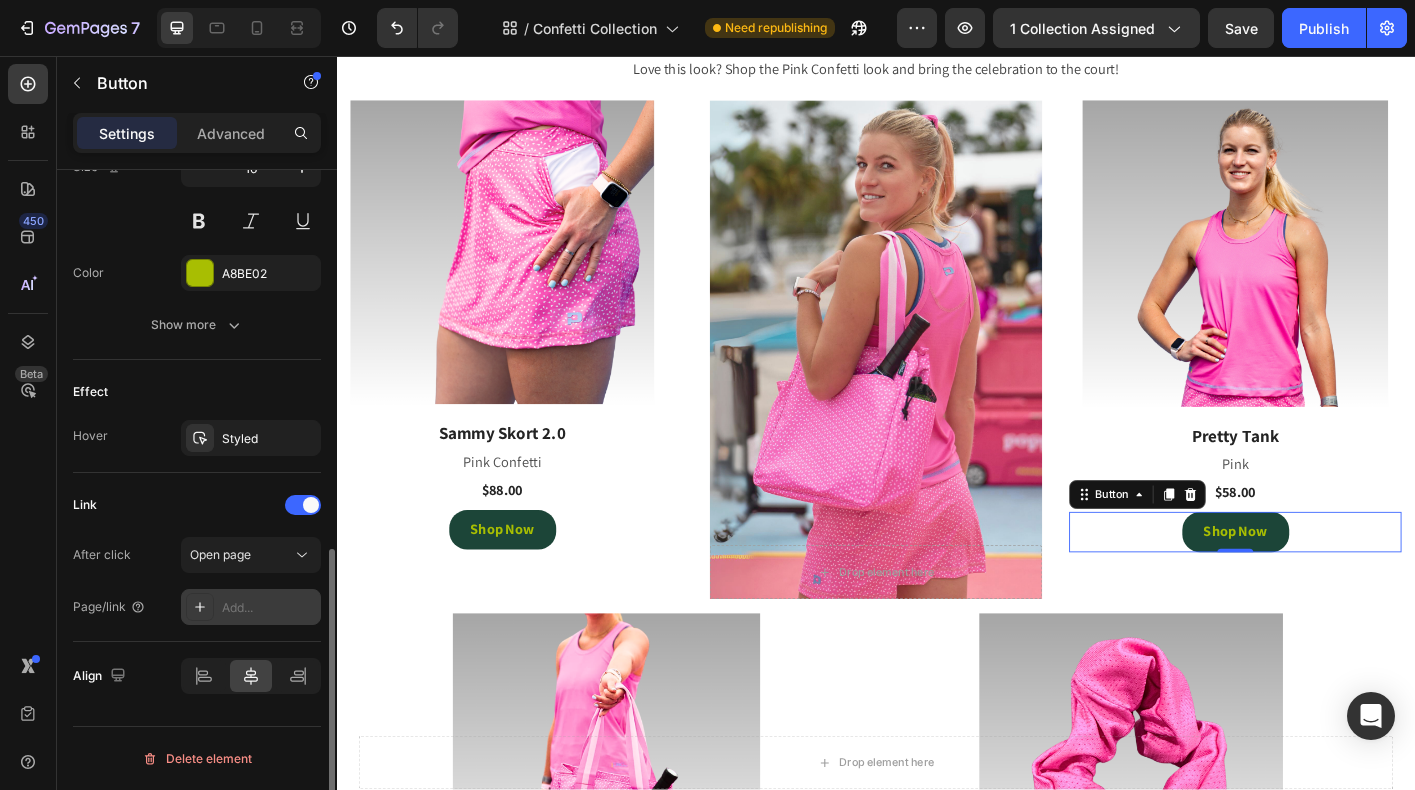 click on "Add..." at bounding box center (269, 608) 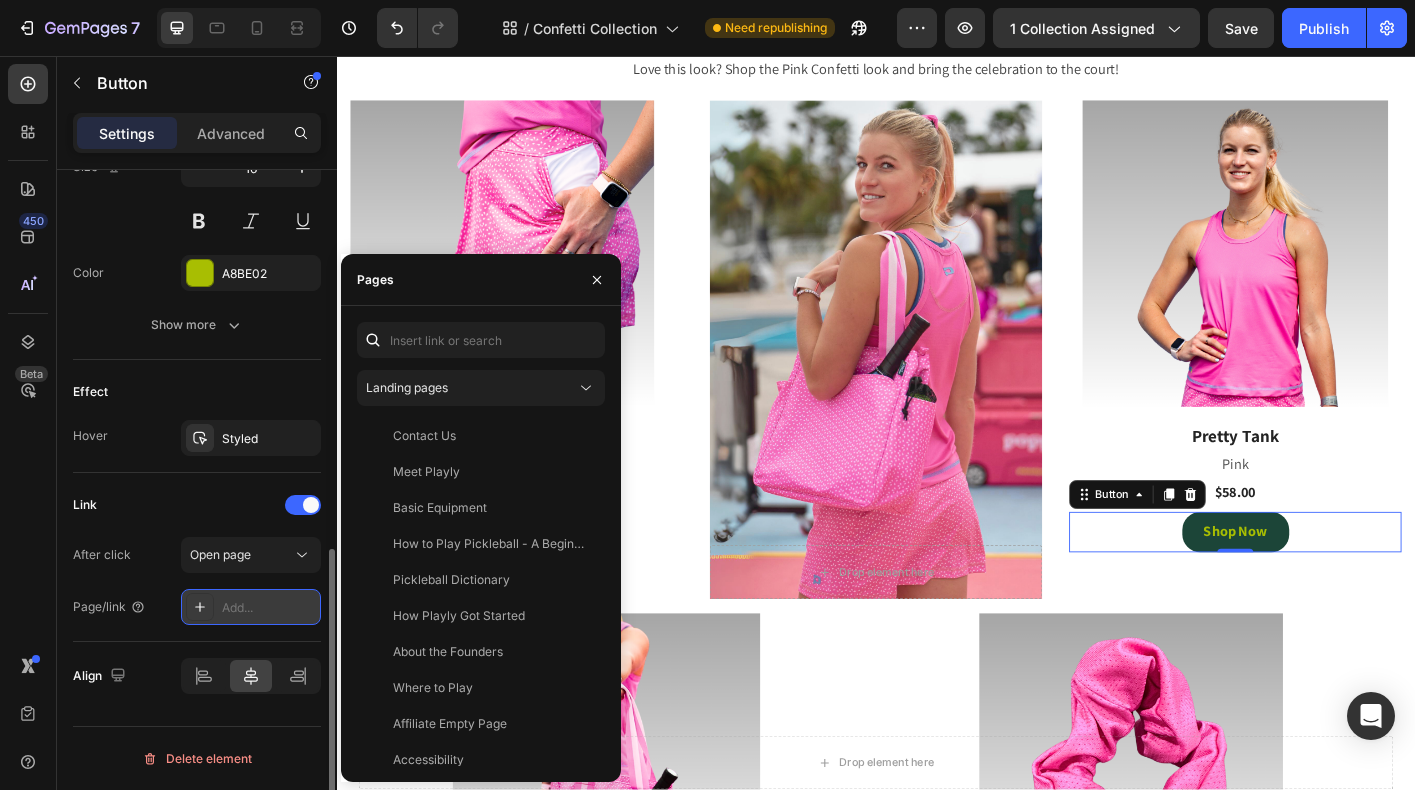 click on "Add..." at bounding box center (269, 608) 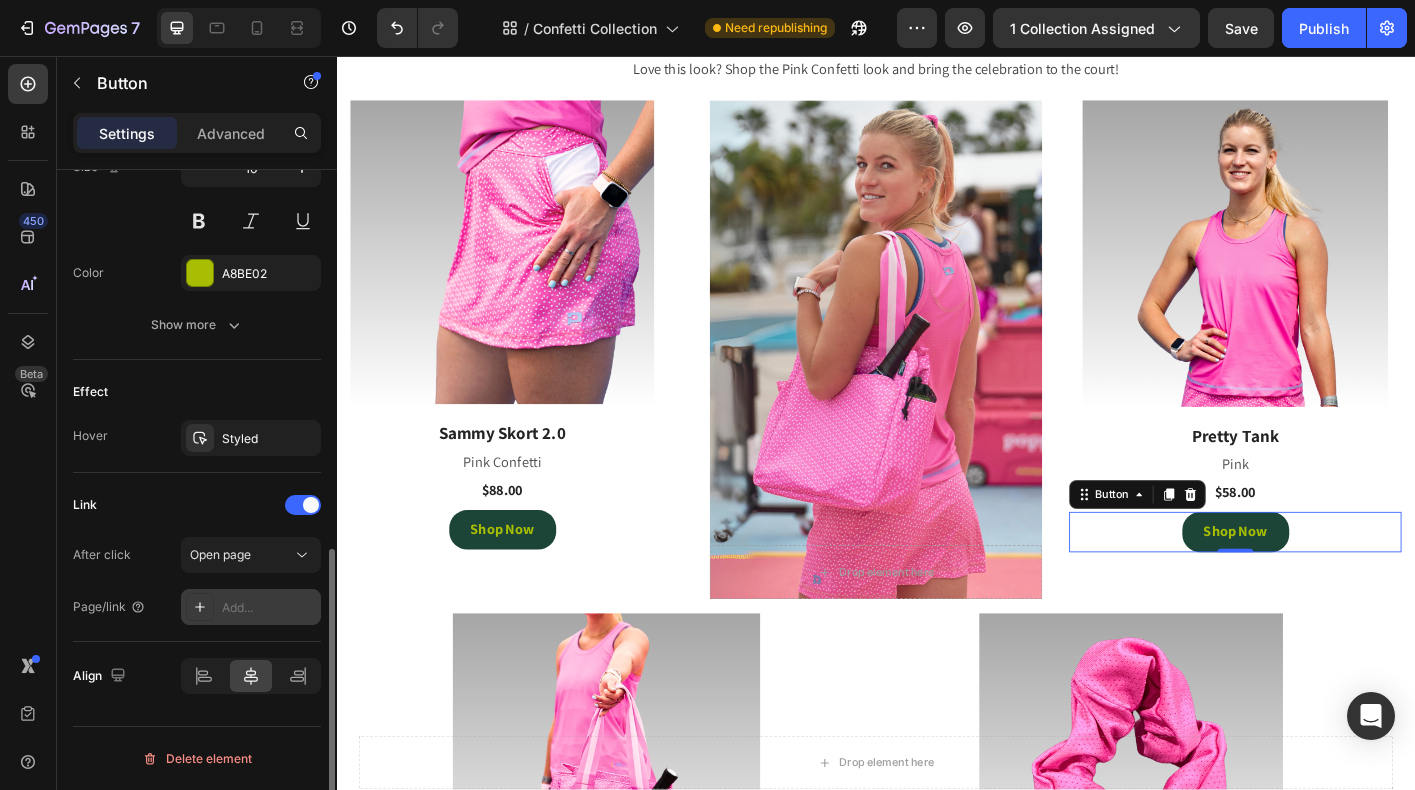 click on "Add..." at bounding box center (269, 608) 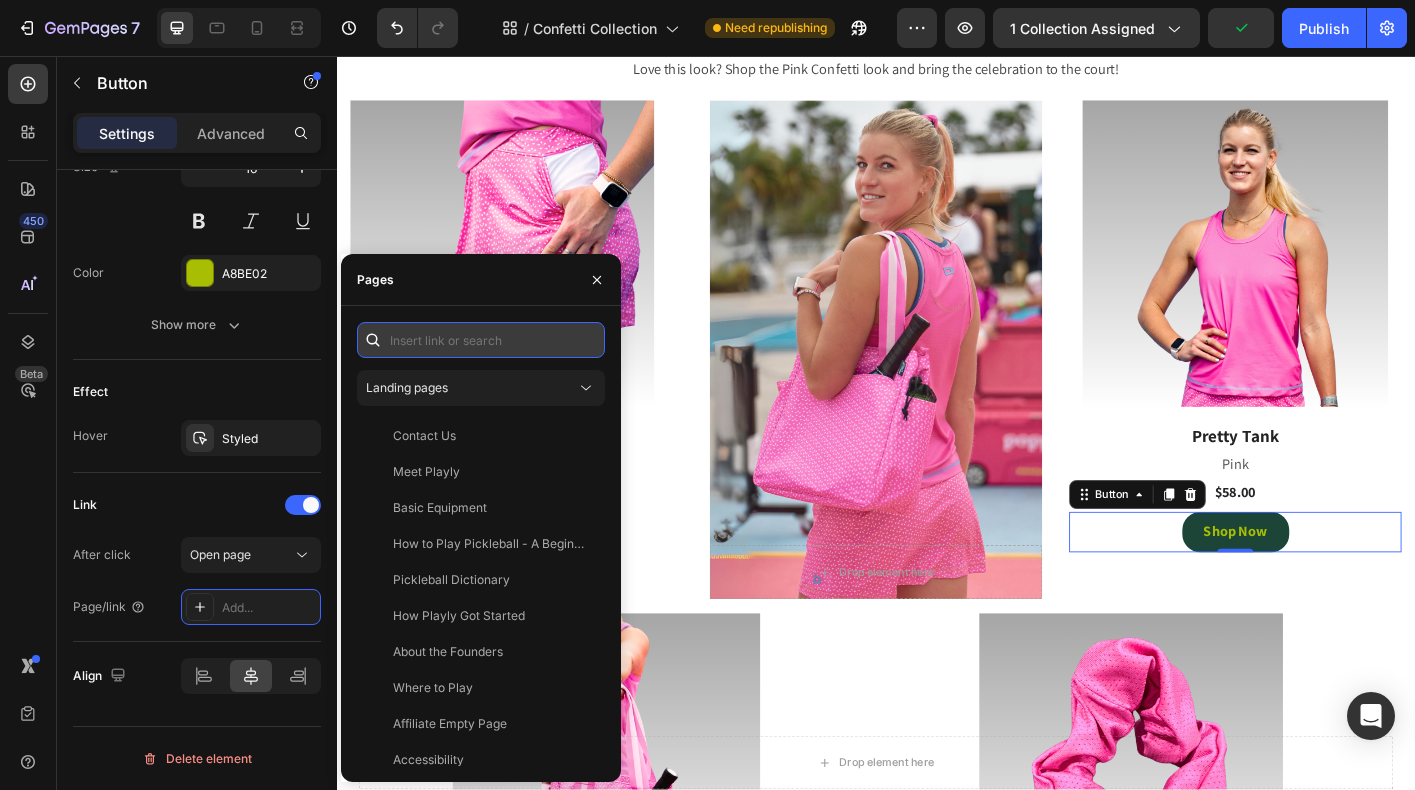 paste on "https://playly.store/collections/womens-tanks/products/pretty-tank?variant=44139410587868" 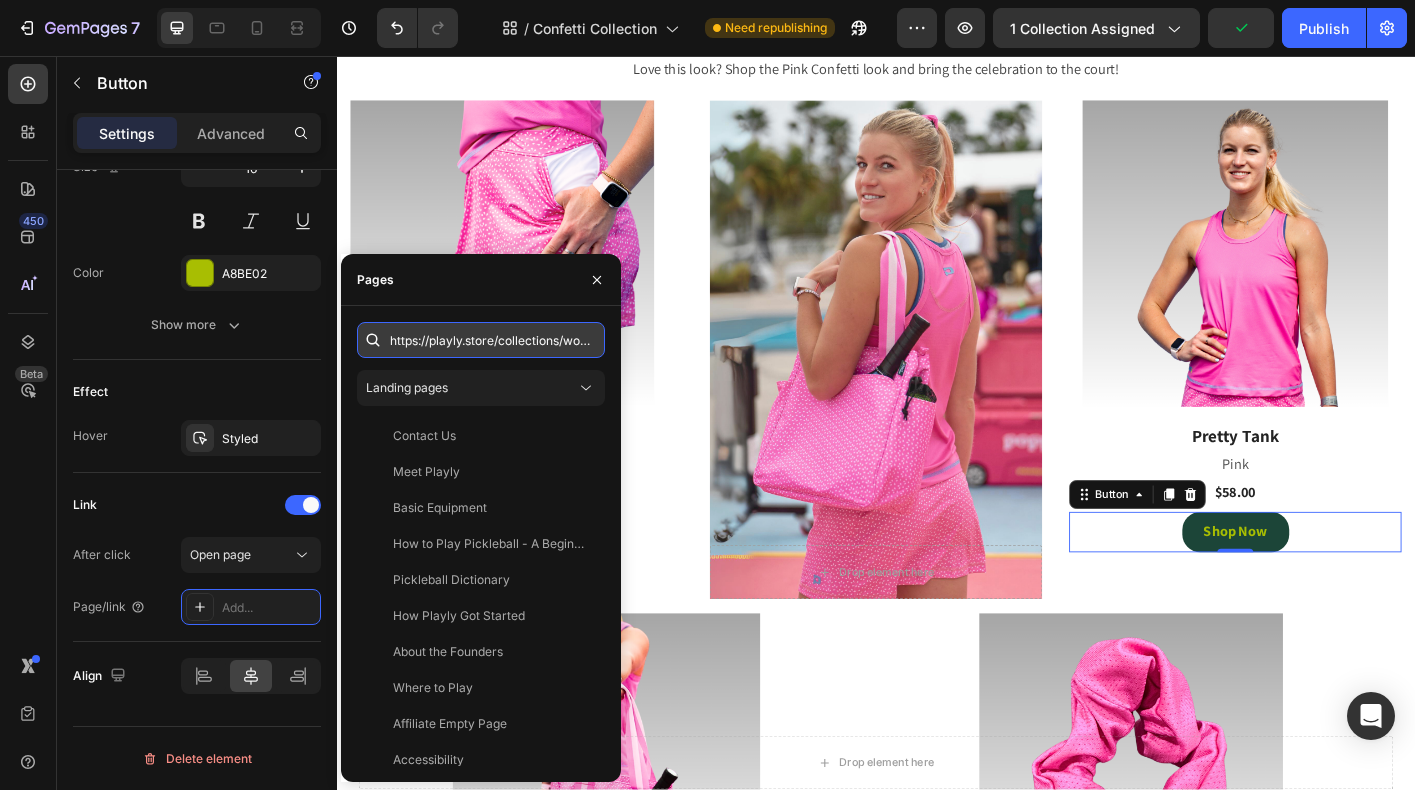 scroll, scrollTop: 0, scrollLeft: 358, axis: horizontal 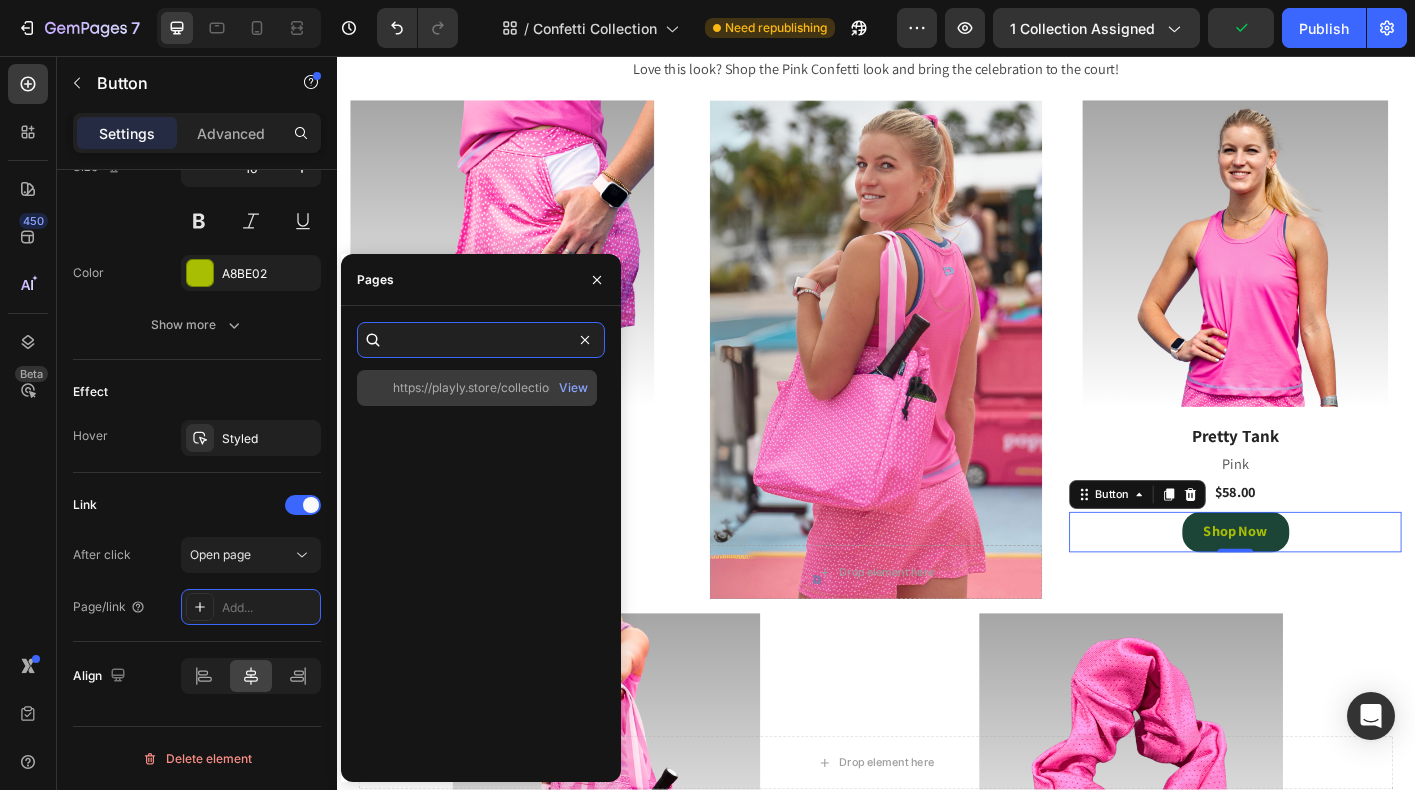 type on "https://playly.store/collections/womens-tanks/products/pretty-tank?variant=44139410587868" 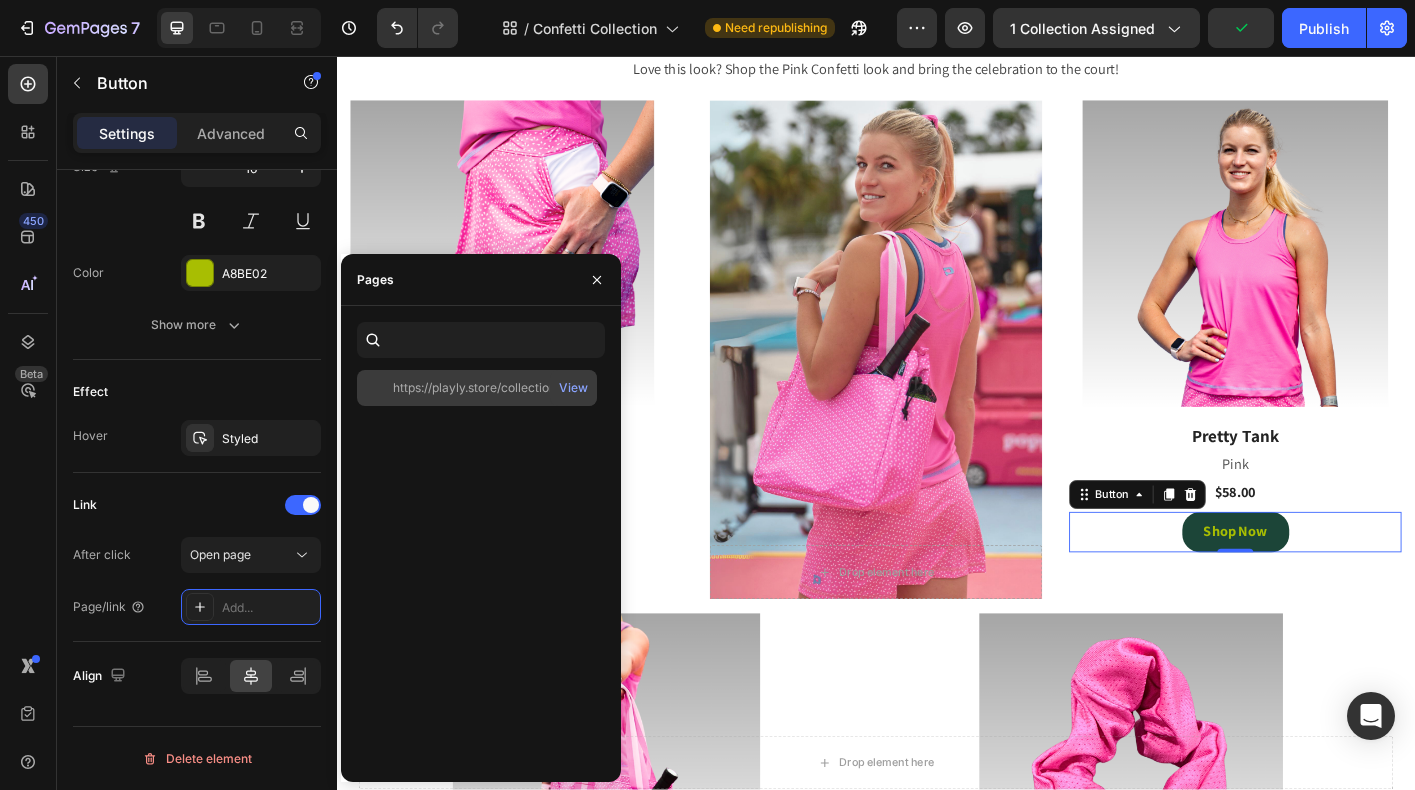 click on "https://playly.store/collections/womens-tanks/products/pretty-tank?variant=44139410587868   View" 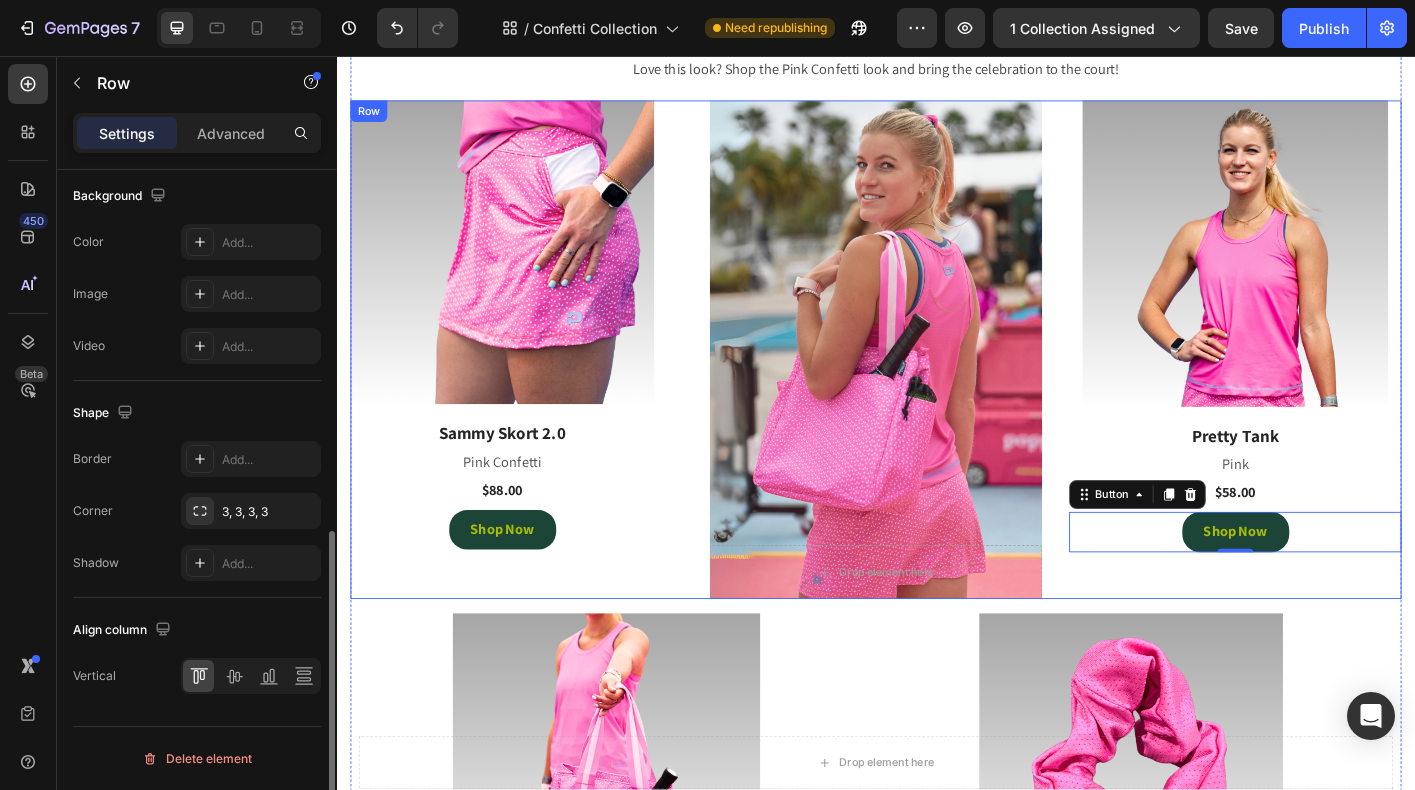 click on "Image Pretty Tank (P) Title Pink Text Block $58.00 (P) Price (P) Price Shop Now Button   0 Product" at bounding box center (1337, 383) 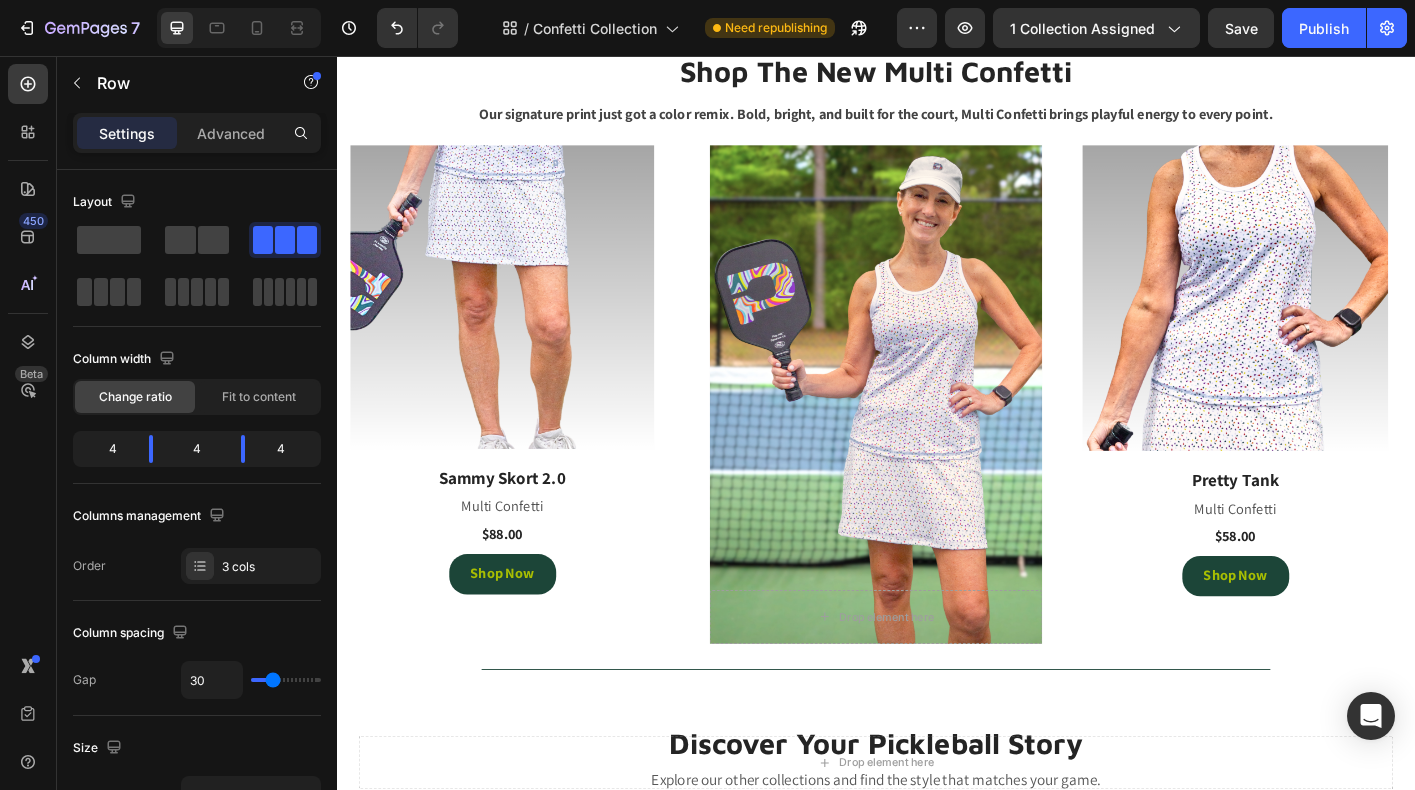 scroll, scrollTop: 4041, scrollLeft: 0, axis: vertical 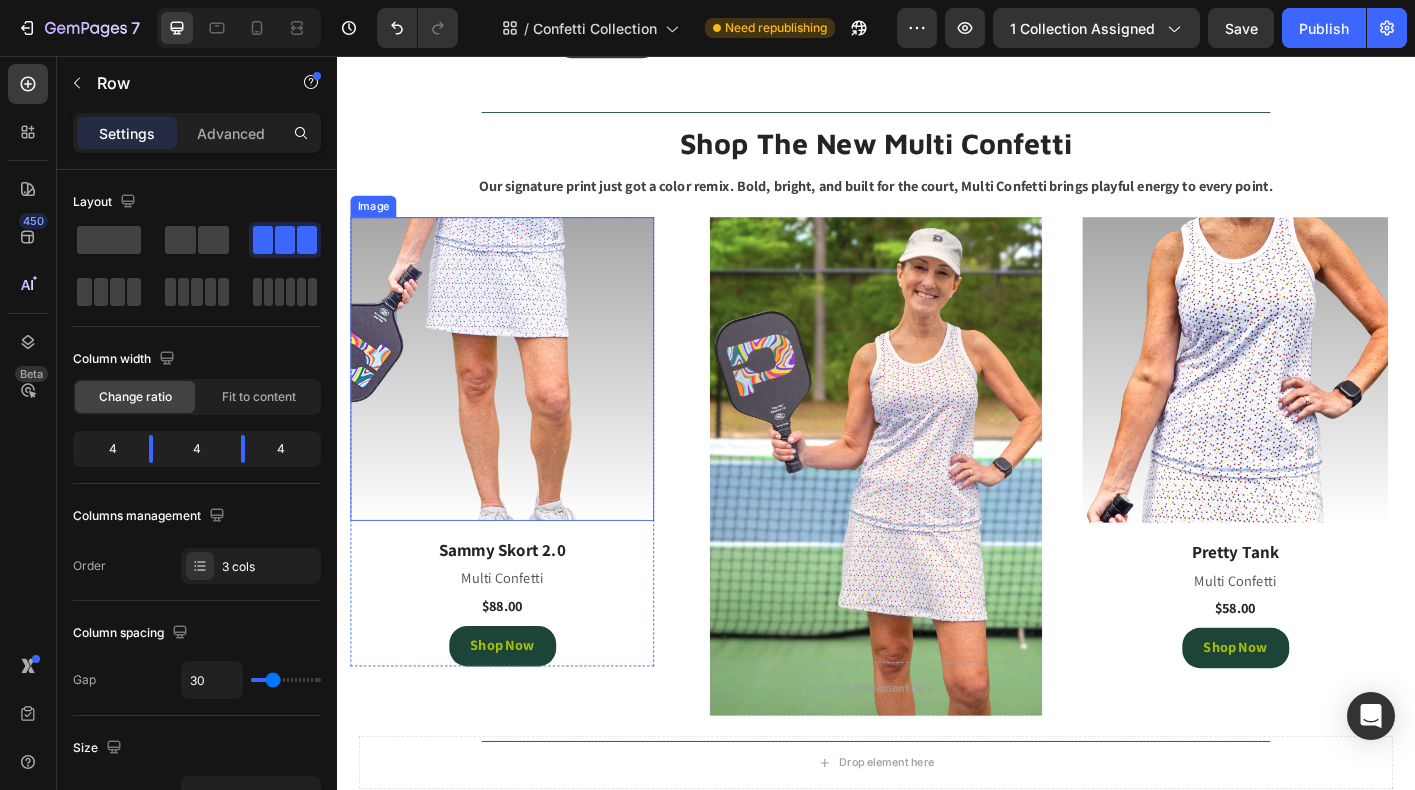 click at bounding box center (521, 405) 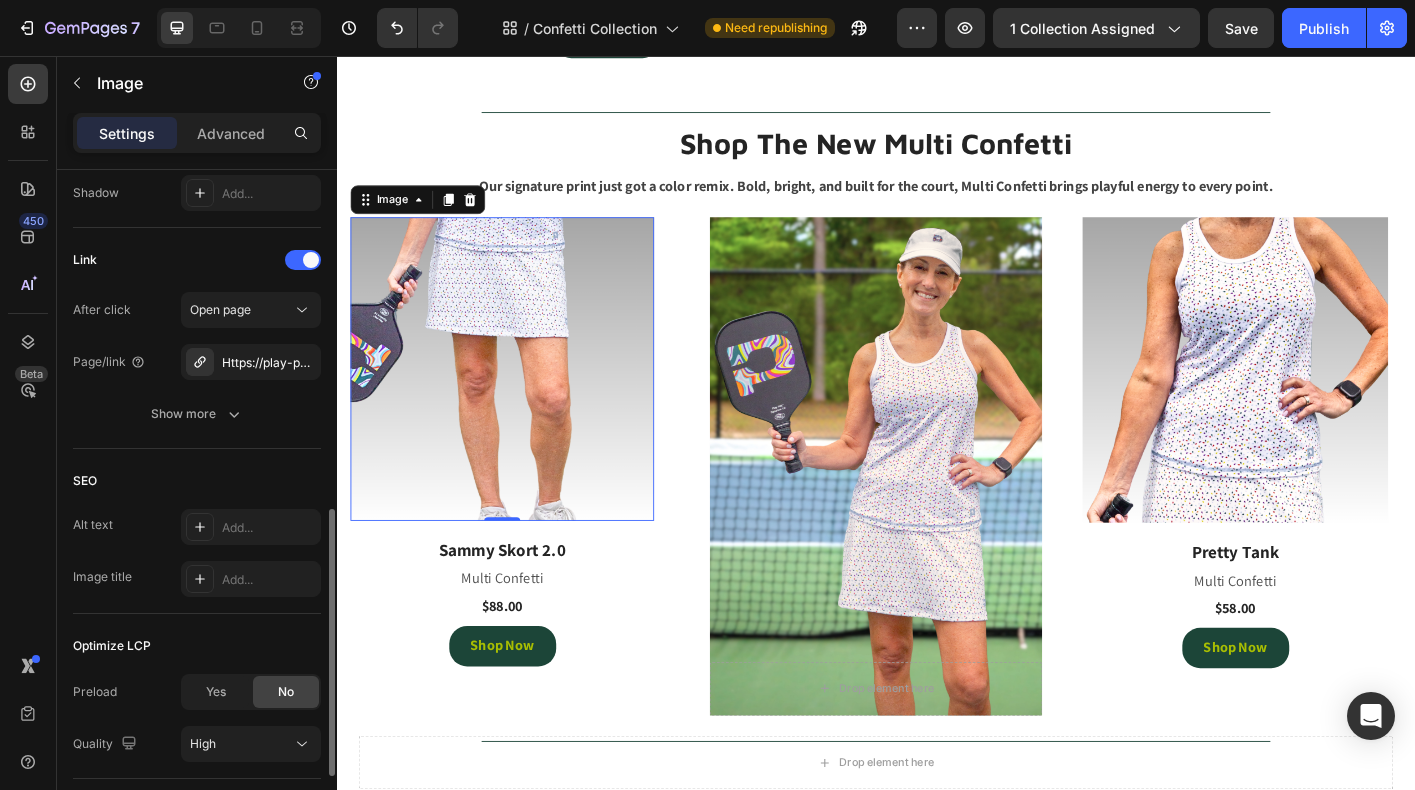 scroll 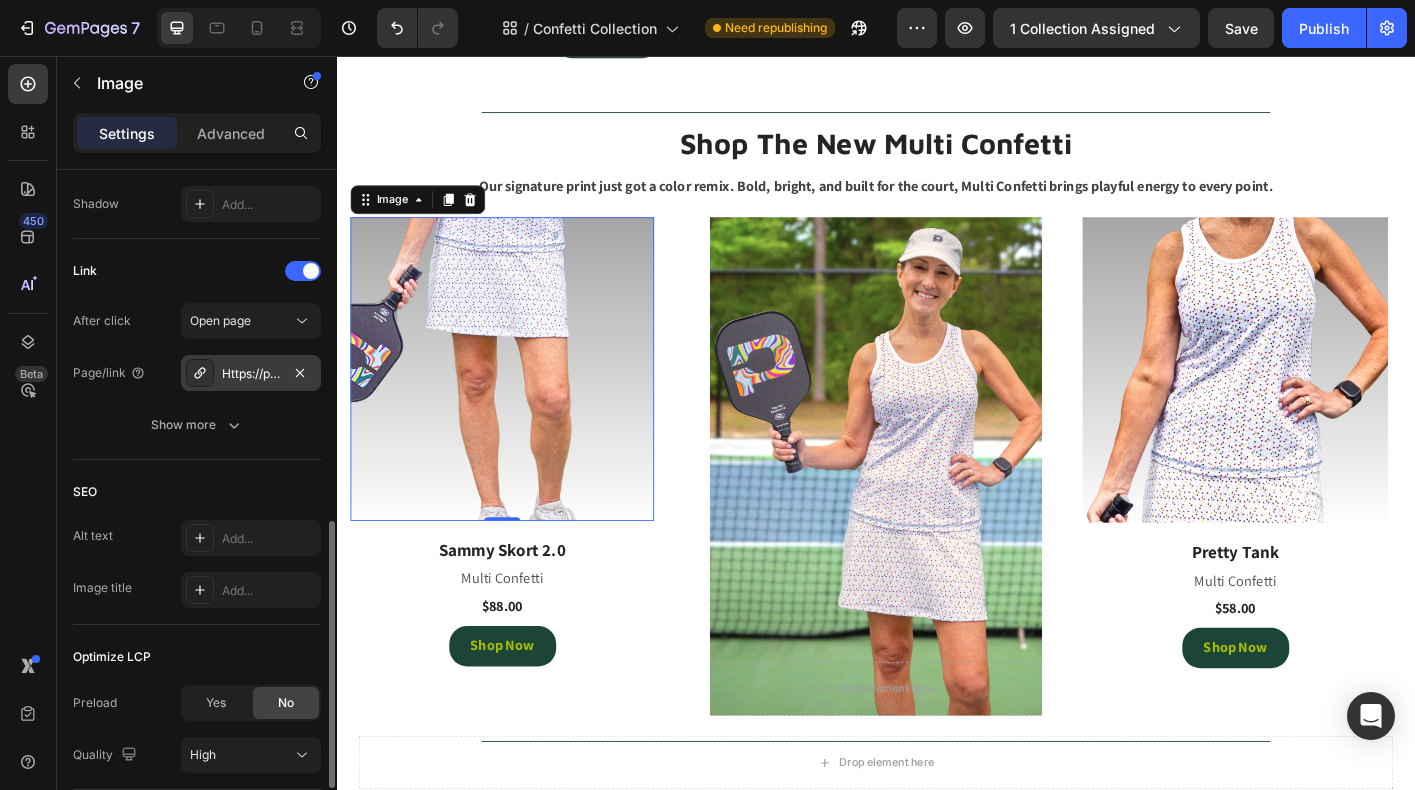click on "Https://play-pkl.Com/womens-skorts/sammy-skort-2-0?Variant=46456796283100" at bounding box center (251, 374) 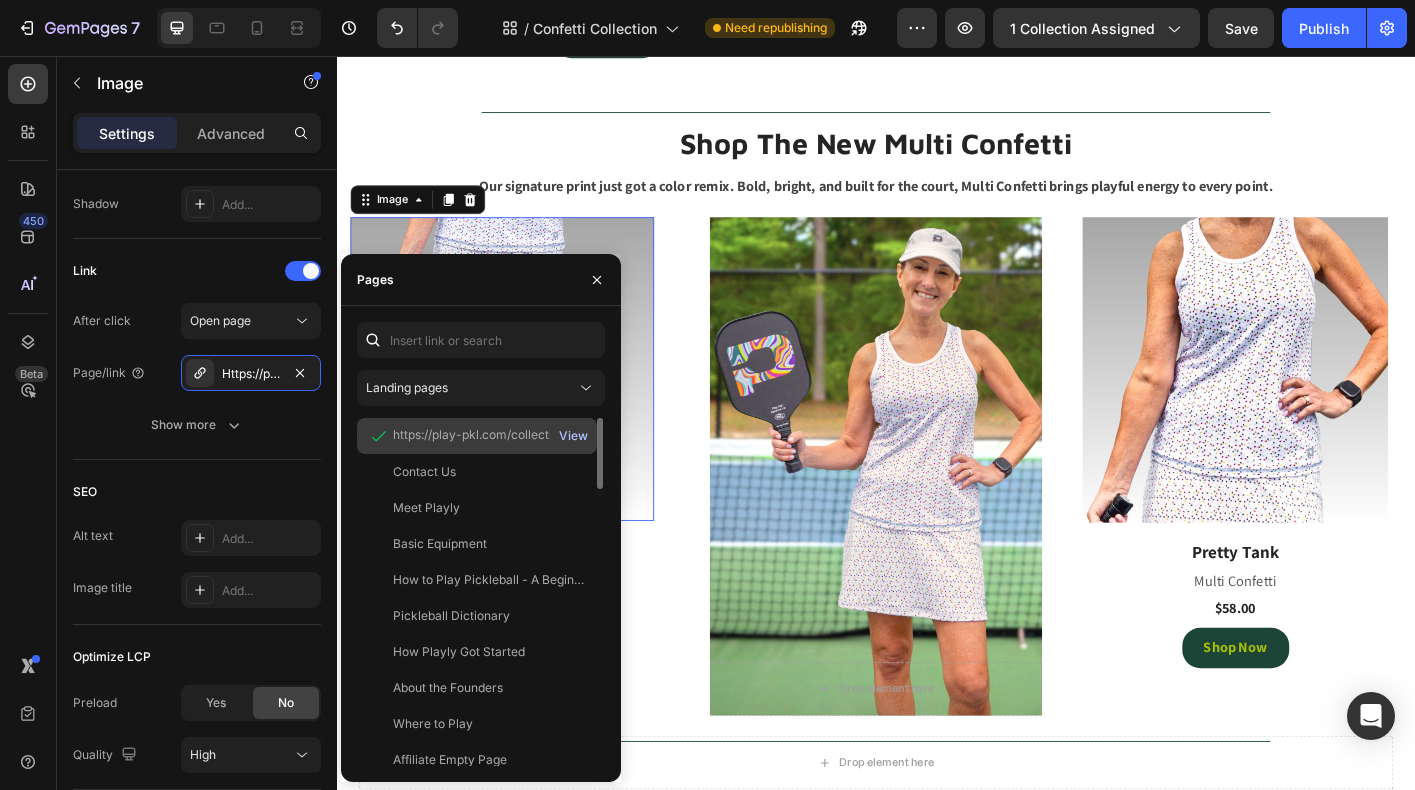 click on "View" at bounding box center [573, 436] 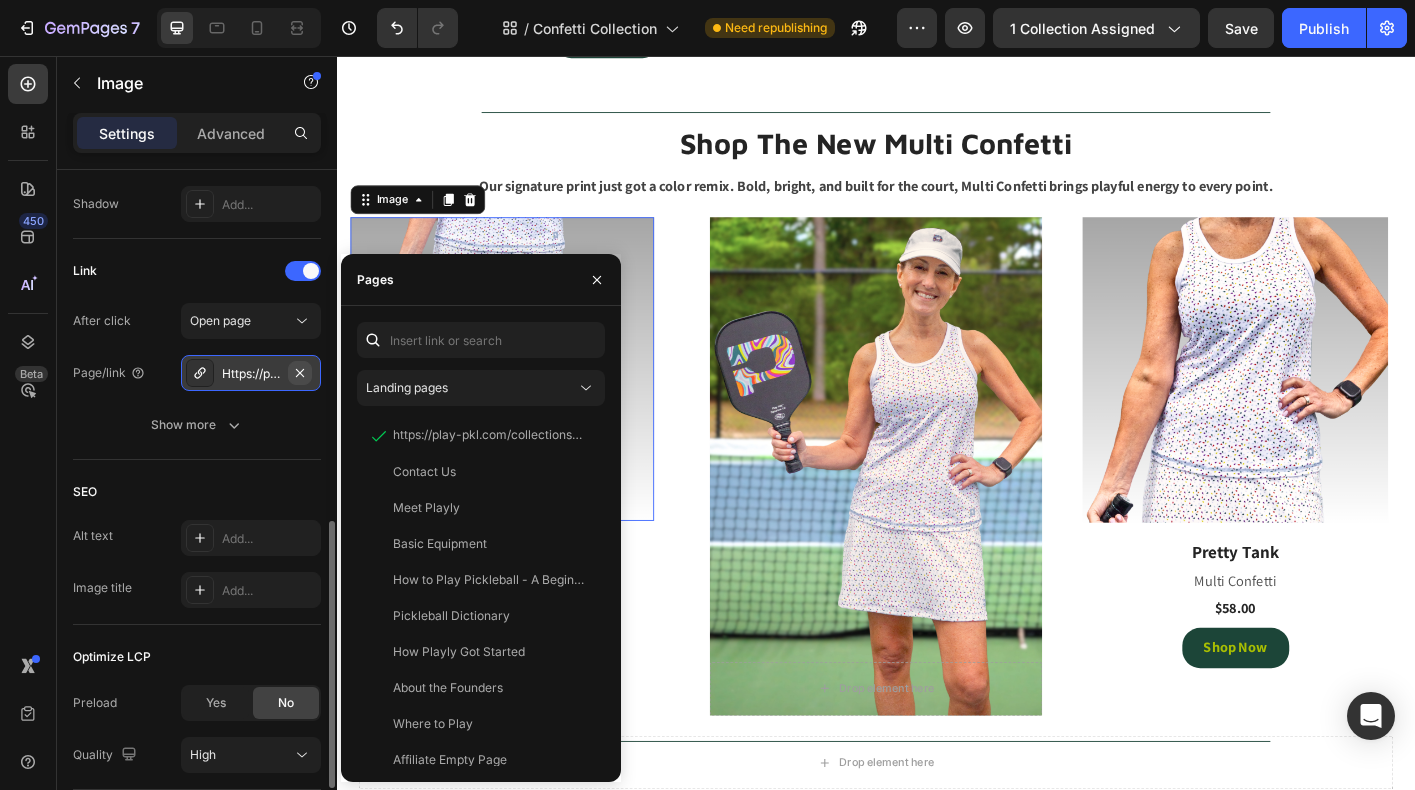 click 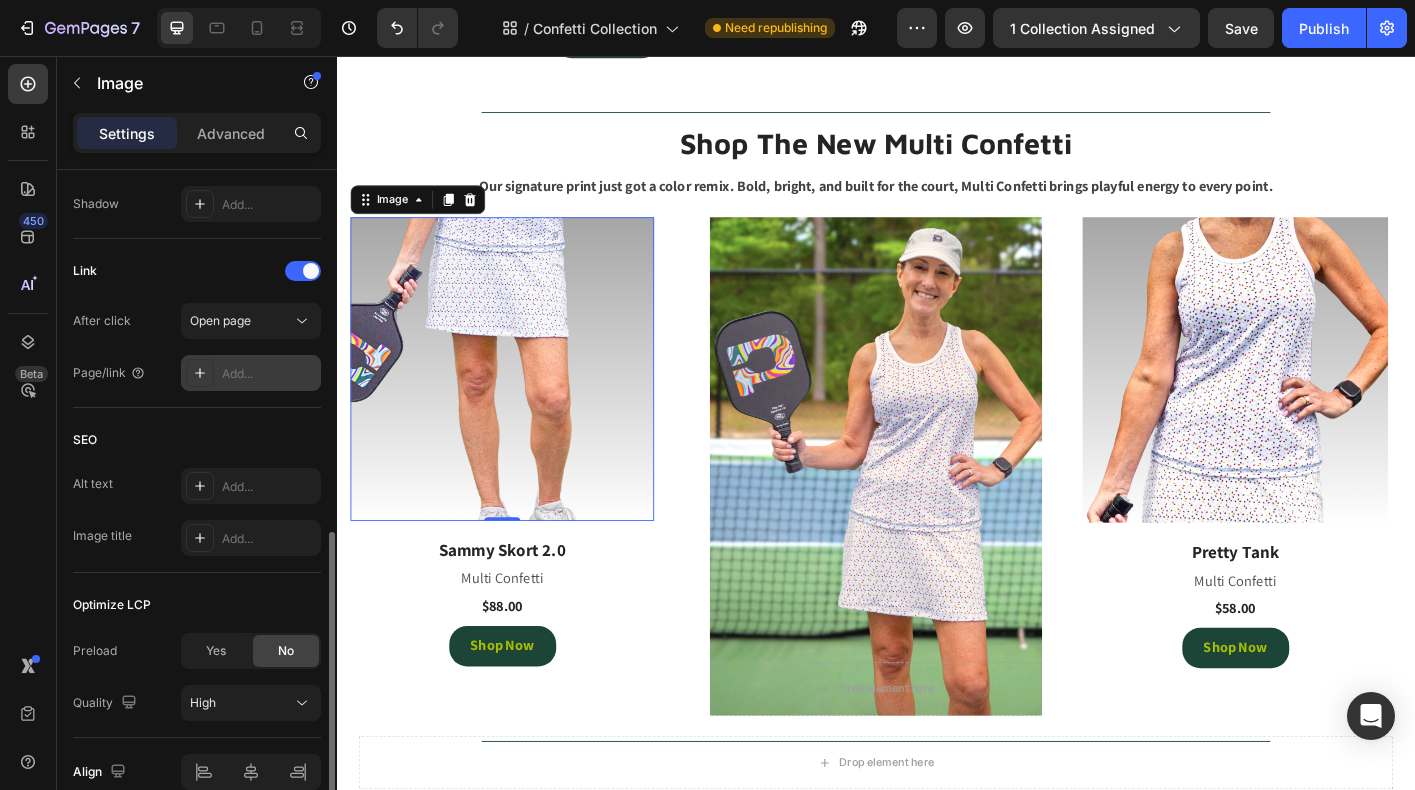 click on "Add..." at bounding box center (269, 374) 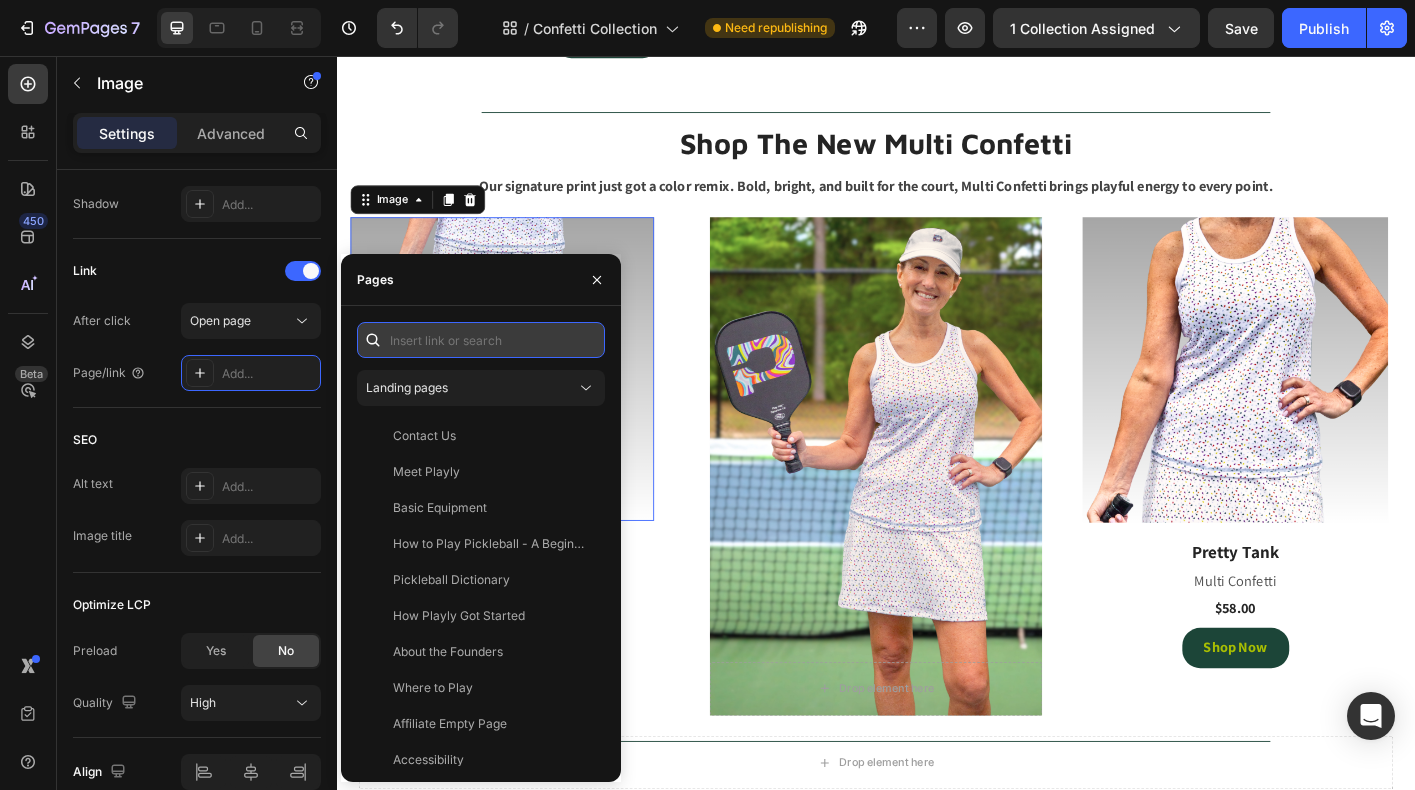 paste on "https://playly.store/collections/womens-skorts/products/sammy-skort-2-0?variant=46456796283100" 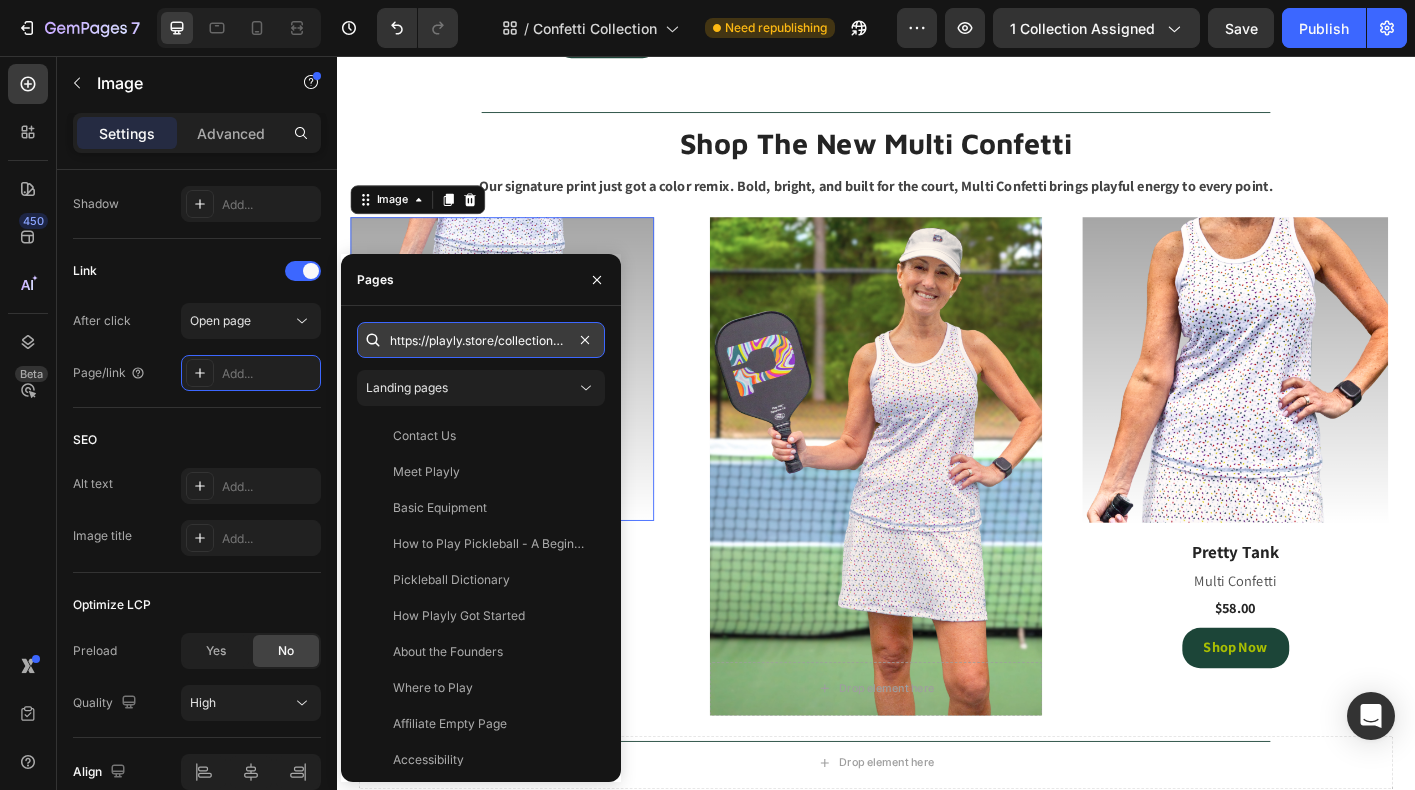scroll, scrollTop: 0, scrollLeft: 401, axis: horizontal 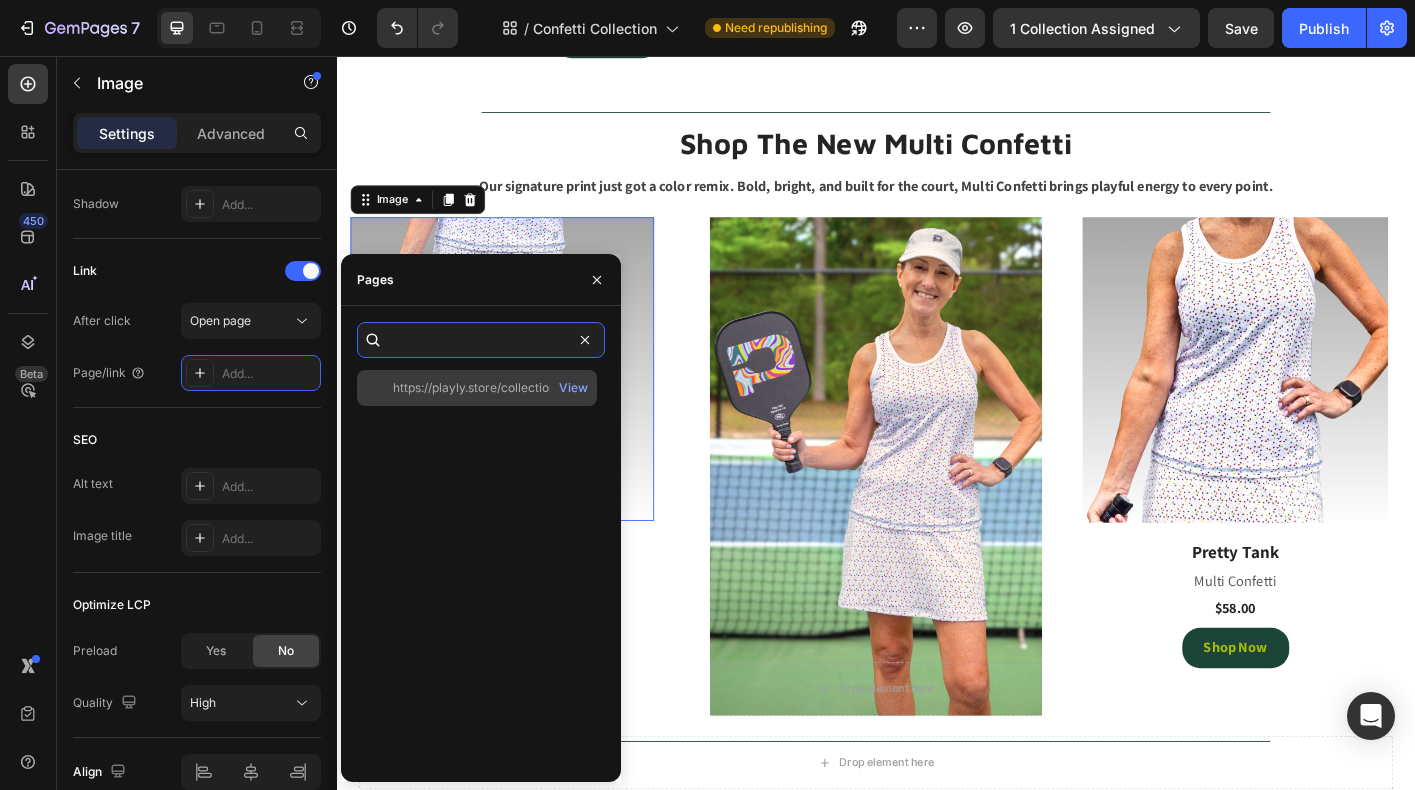 type on "https://playly.store/collections/womens-skorts/products/sammy-skort-2-0?variant=46456796283100" 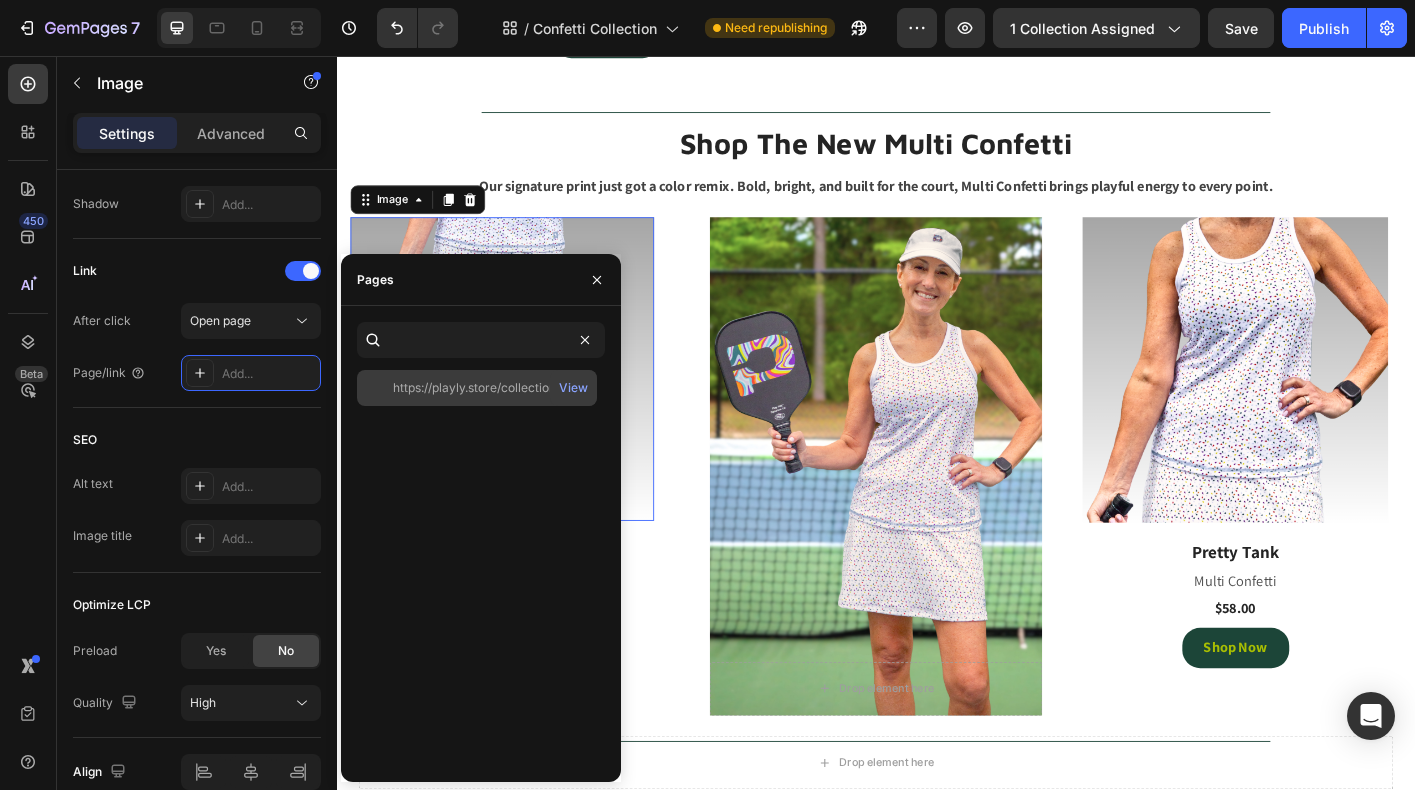 click on "https://playly.store/collections/womens-skorts/products/sammy-skort-2-0?variant=46456796283100" 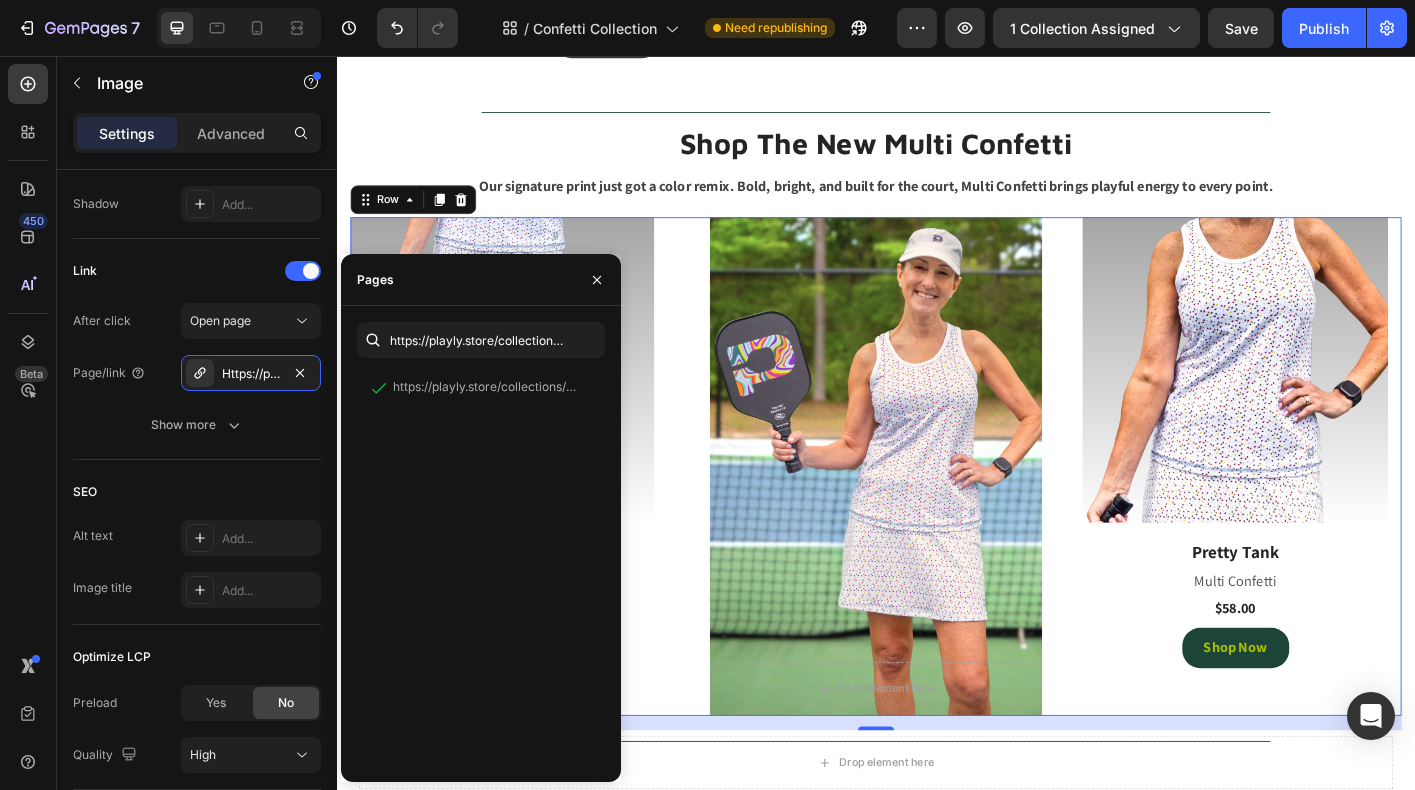 click on "Image Sammy Skort 2.0 (P) Title Multi Confetti Text Block $88.00 (P) Price (P) Price Shop Now Button Product Row
Drop element here Hero Banner Image Pretty Tank (P) Title Multi Confetti Text Block $58.00 (P) Price (P) Price Shop Now Button Product Row   0" at bounding box center (937, 513) 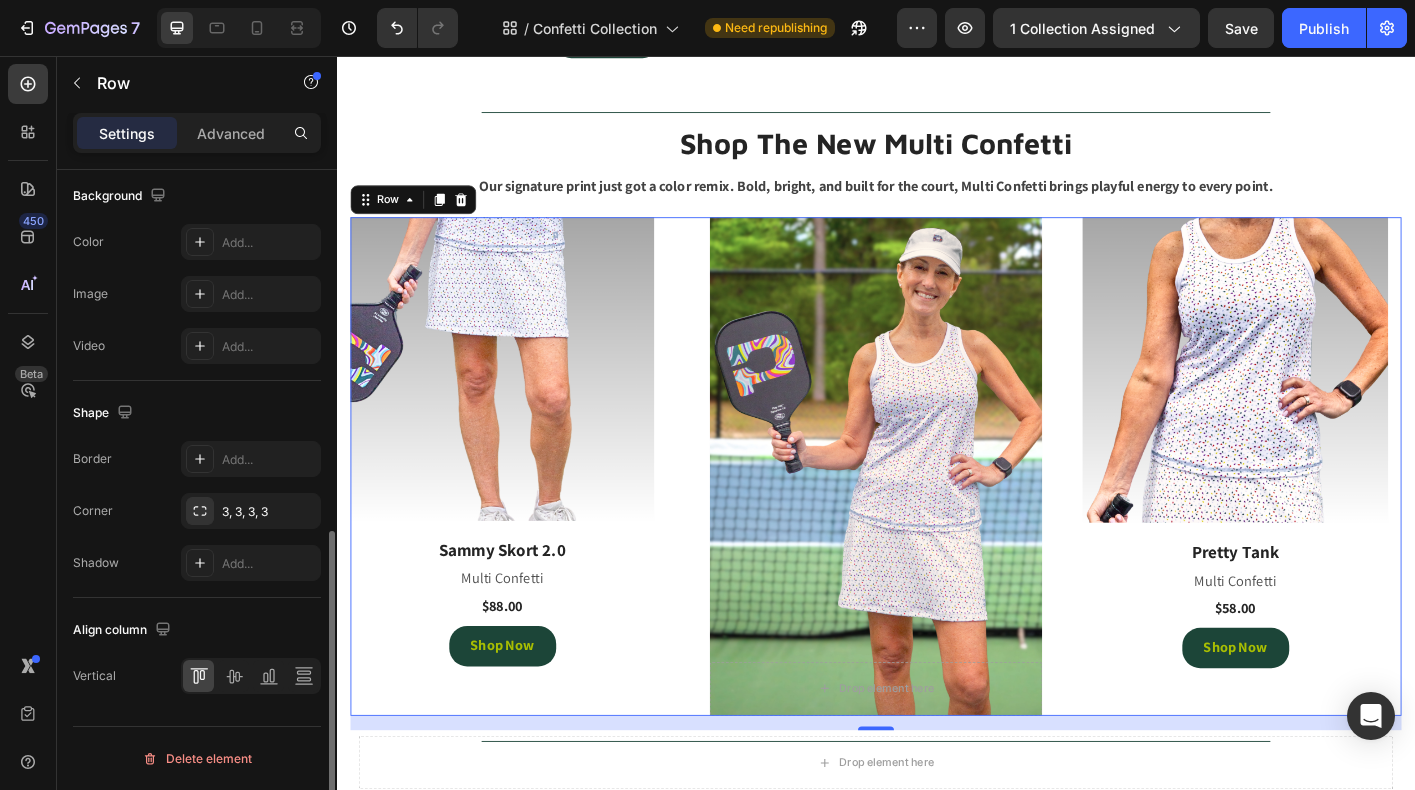 scroll, scrollTop: 0, scrollLeft: 0, axis: both 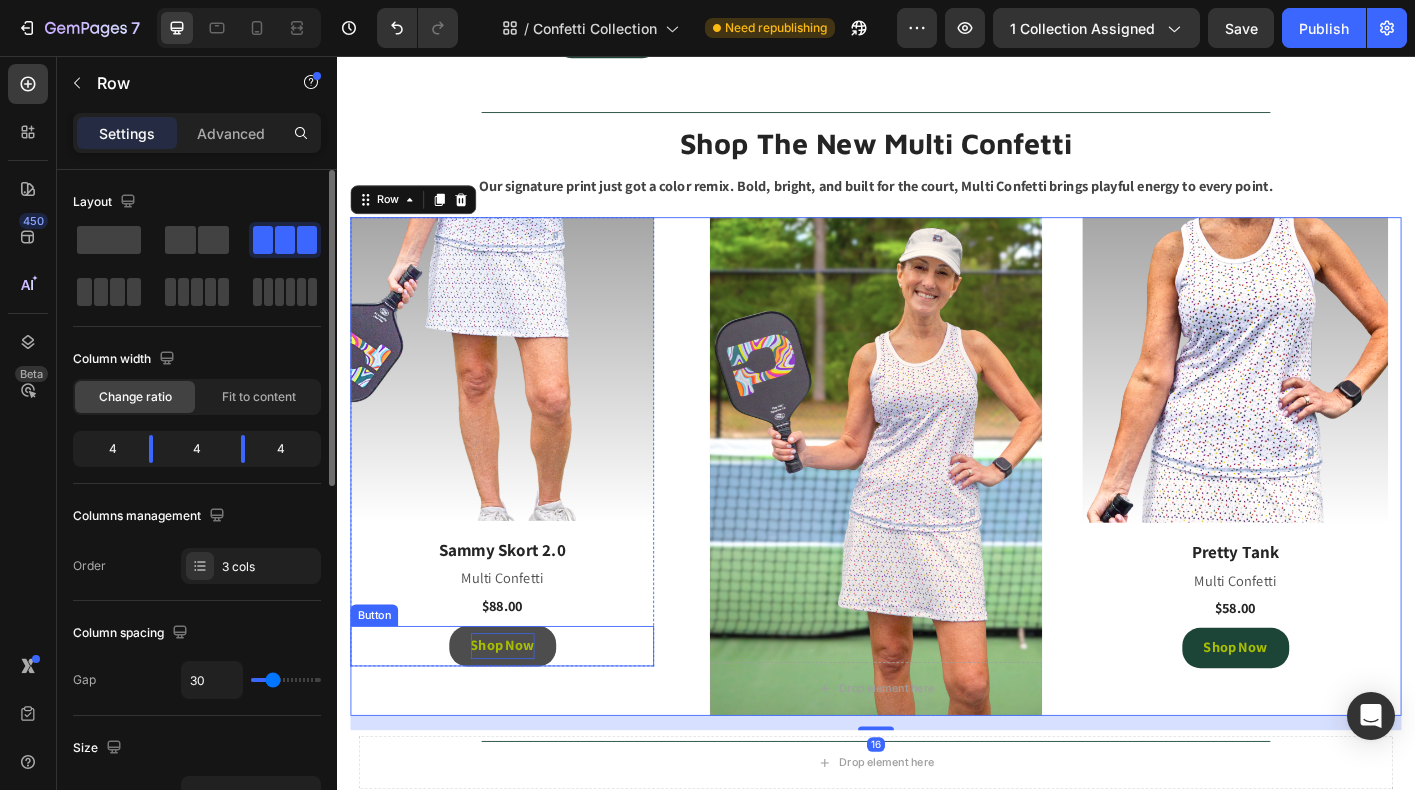 click on "Shop Now" at bounding box center (521, 712) 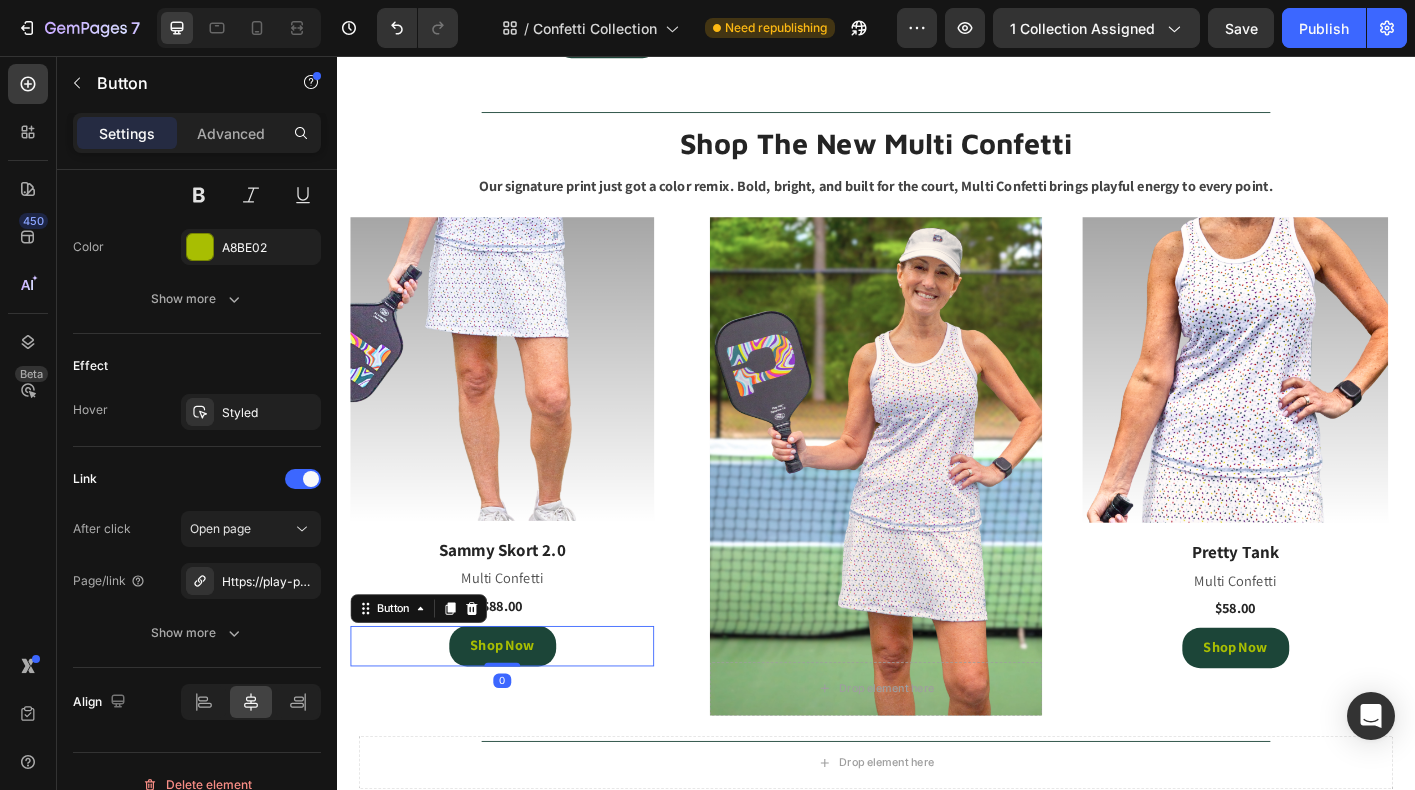 scroll, scrollTop: 913, scrollLeft: 0, axis: vertical 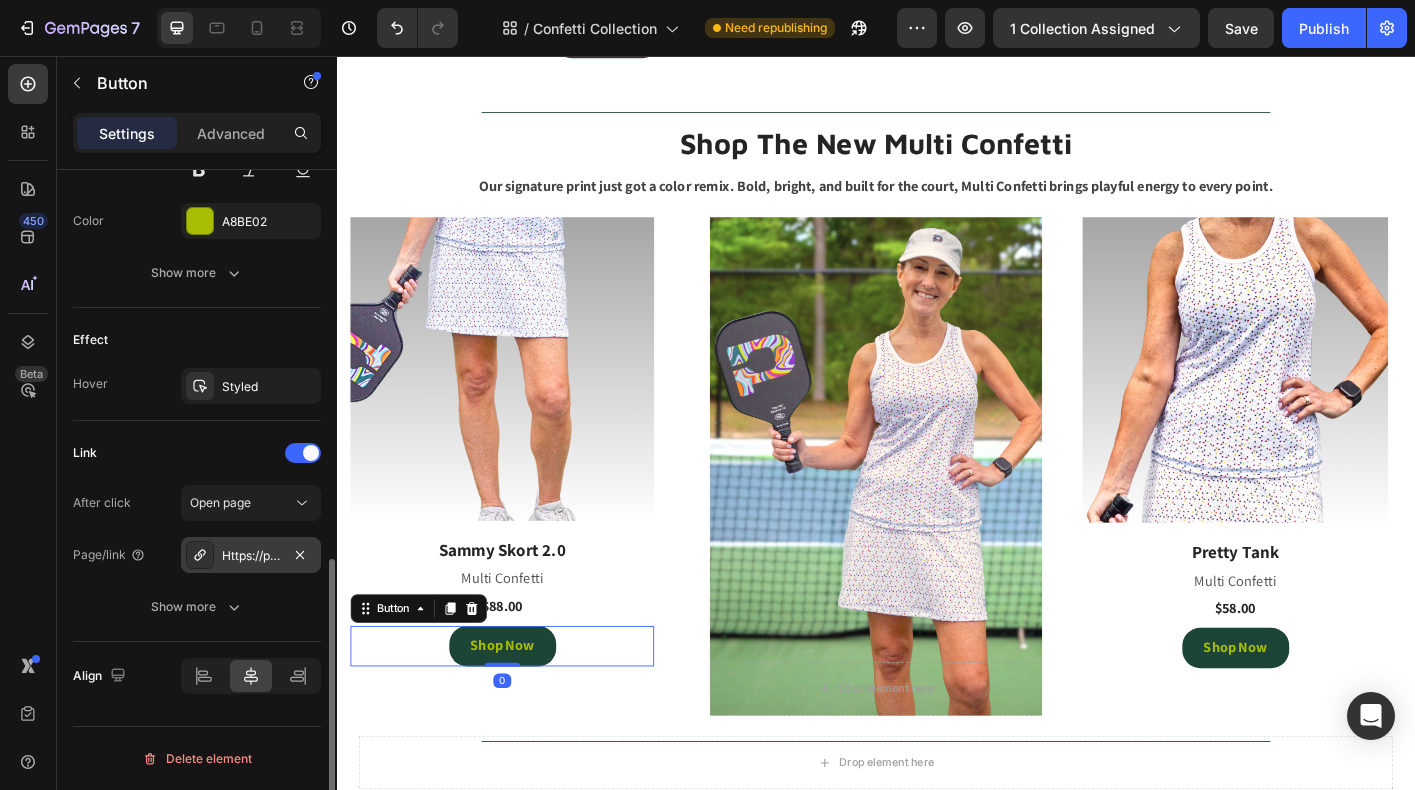 click on "Https://play-pkl.Com/womens-skorts/sammy-skort-2-0?Variant=46456796283100" at bounding box center (251, 556) 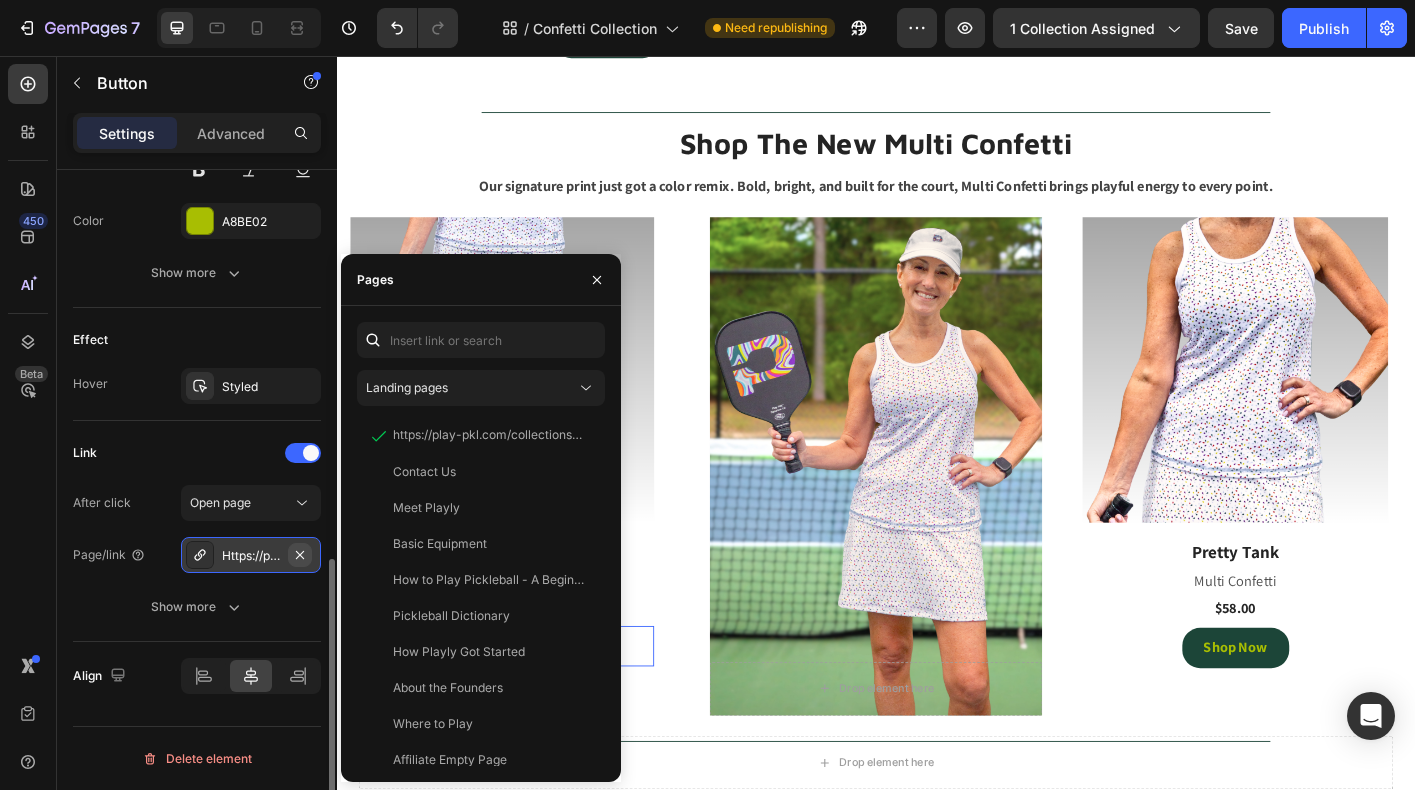 click 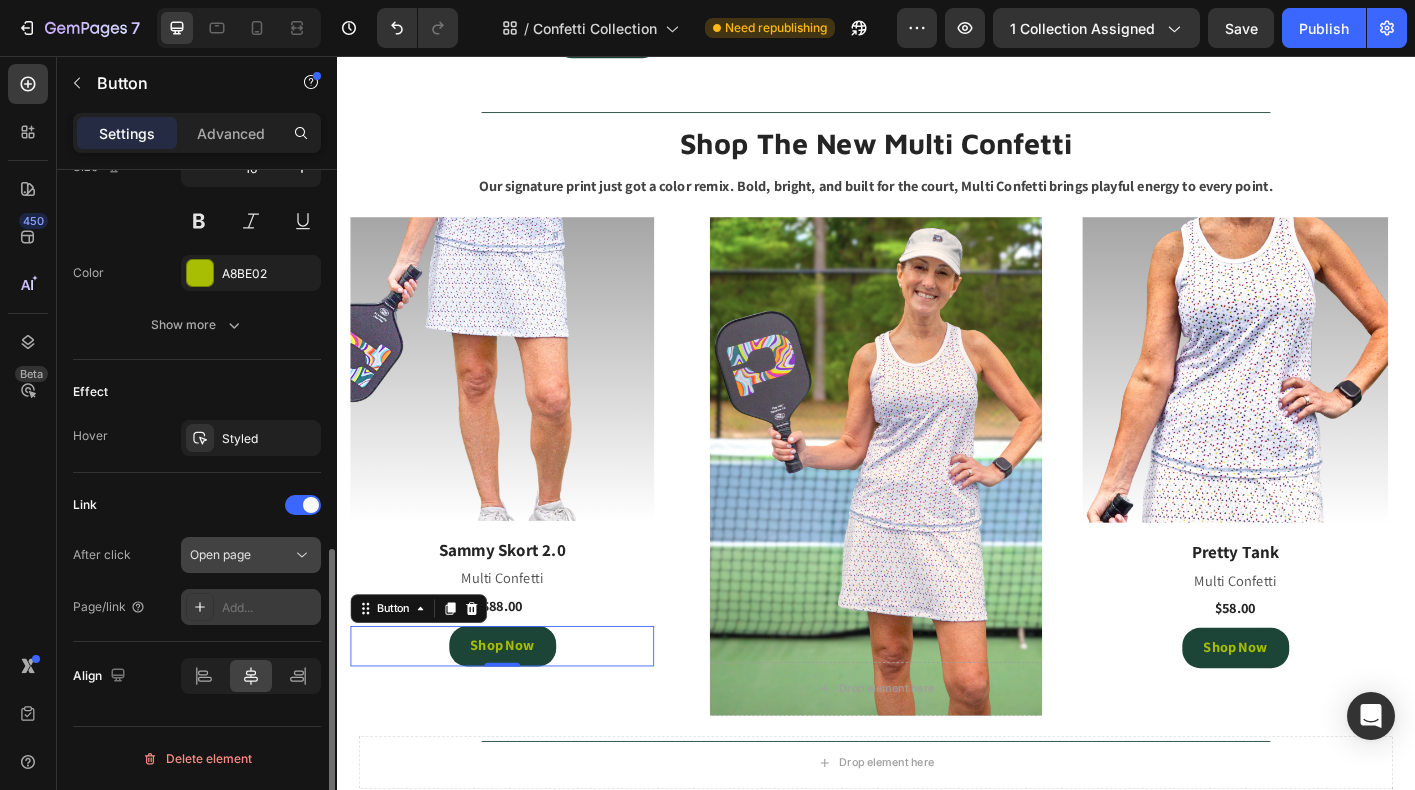 click on "Open page" at bounding box center [241, 555] 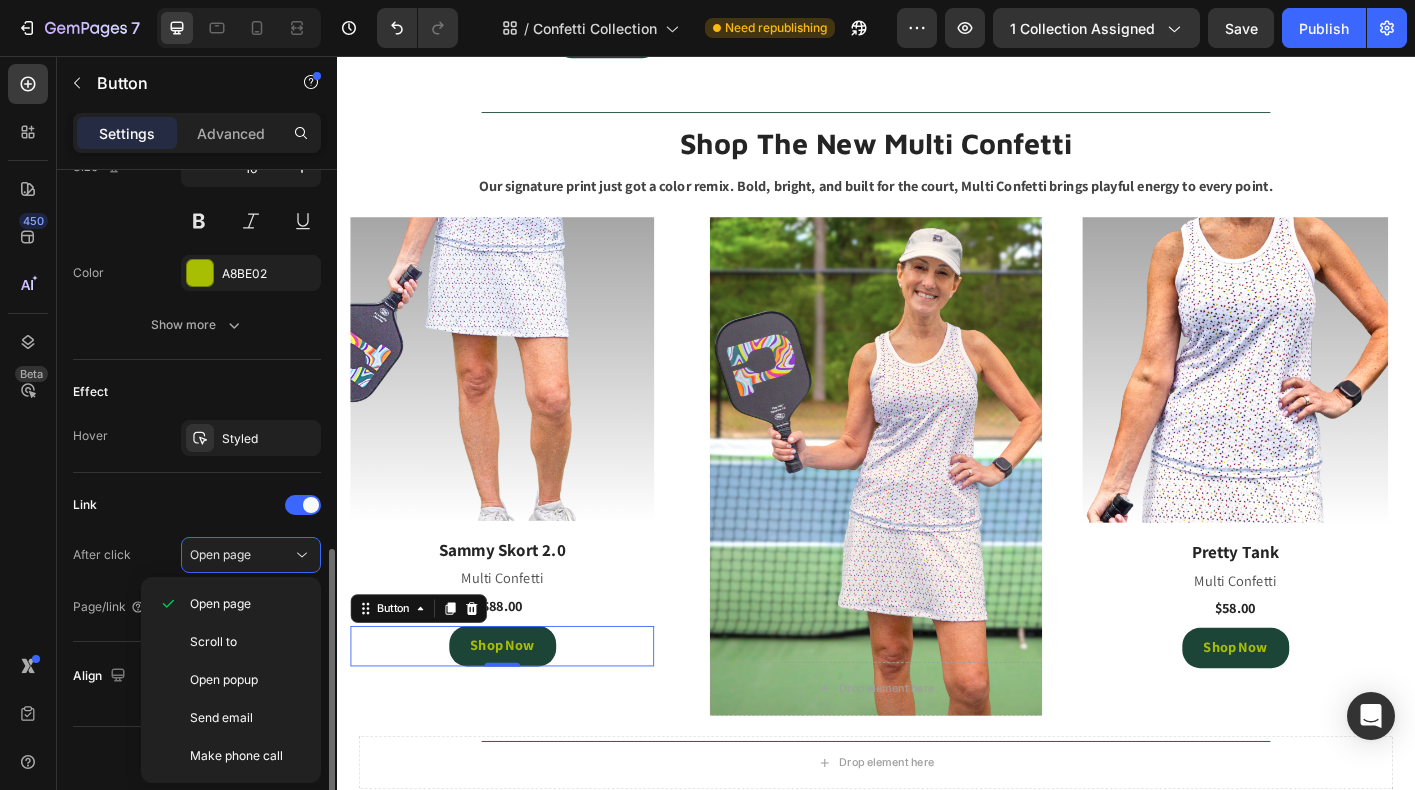 click on "Link" at bounding box center (197, 505) 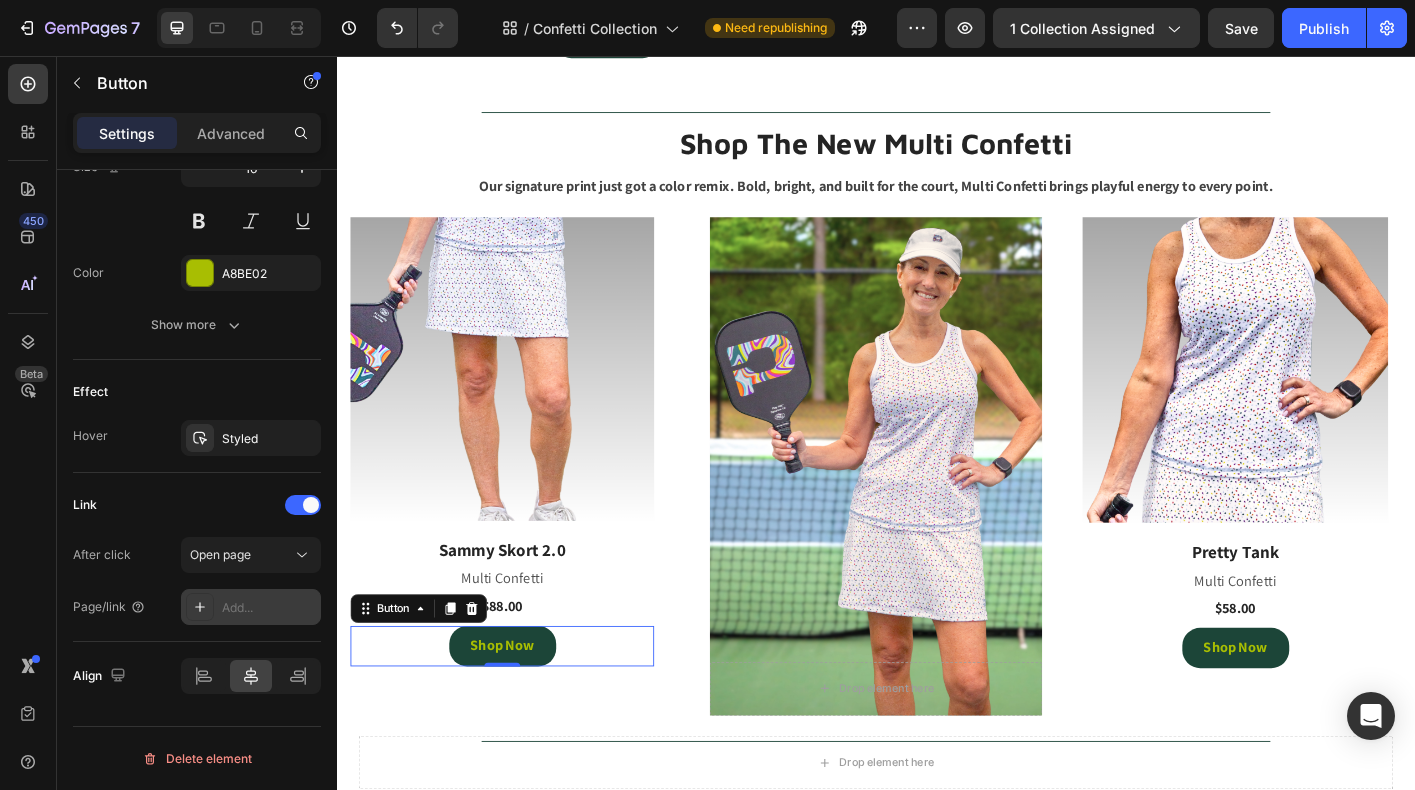click on "Add..." at bounding box center (269, 608) 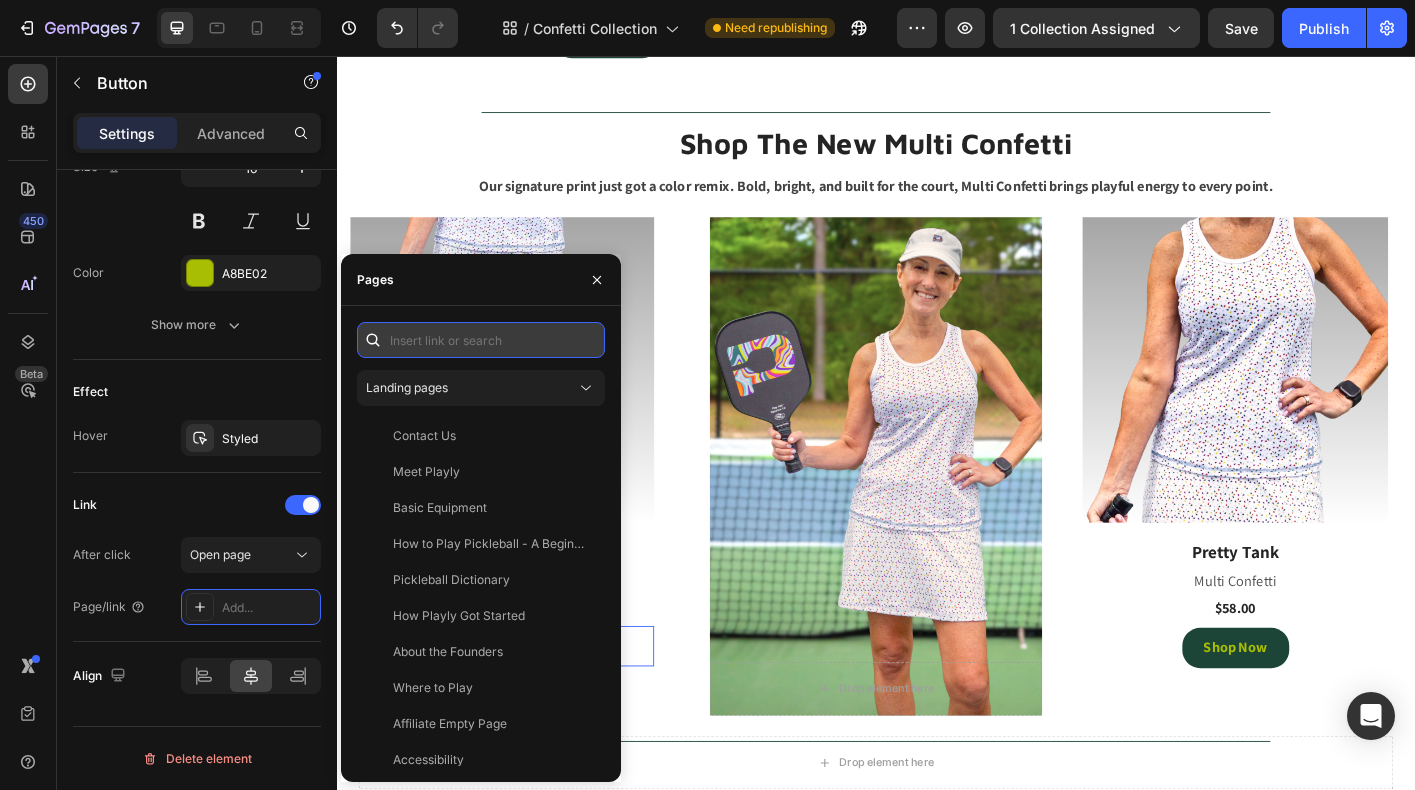 paste on "https://playly.store/collections/womens-skorts/products/sammy-skort-2-0?variant=46456796283100" 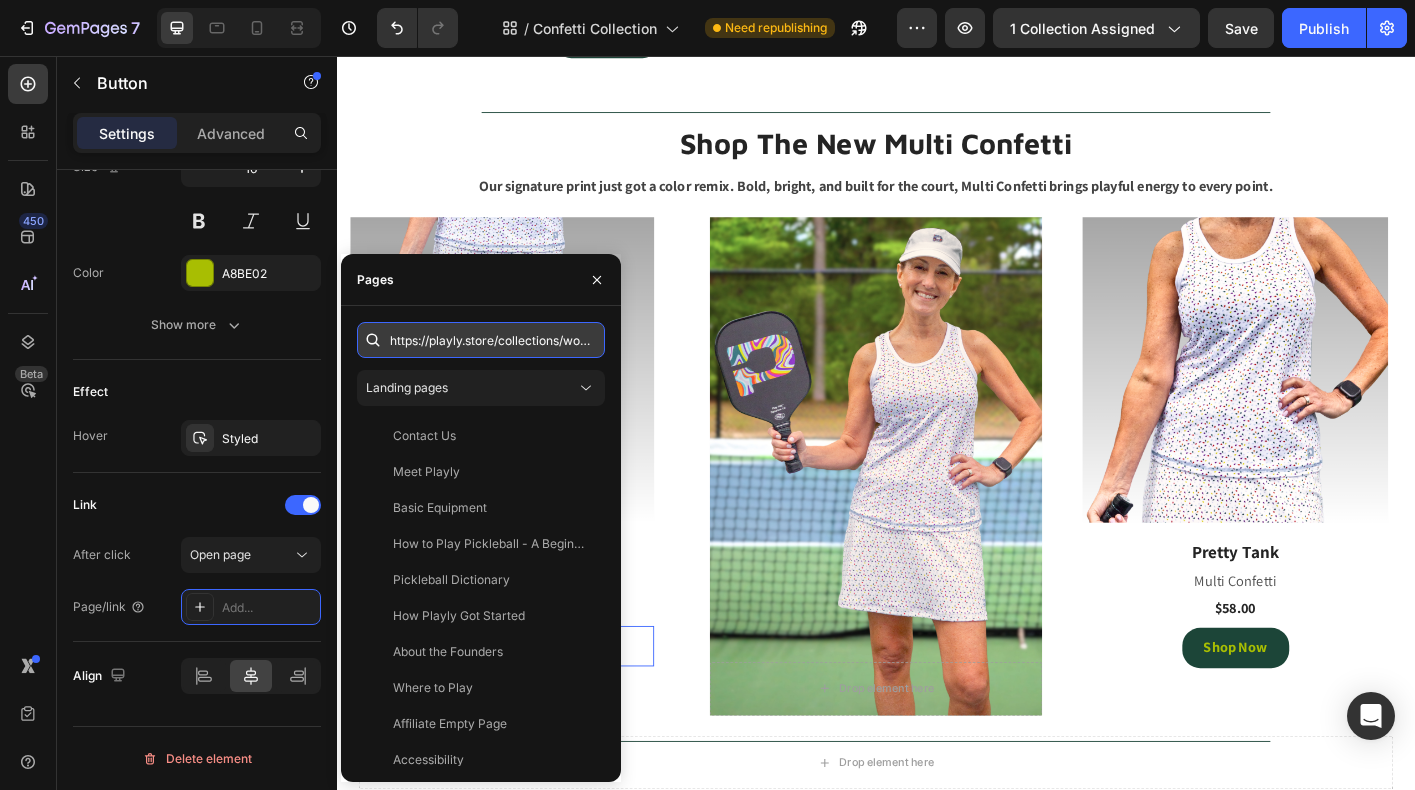 scroll, scrollTop: 0, scrollLeft: 401, axis: horizontal 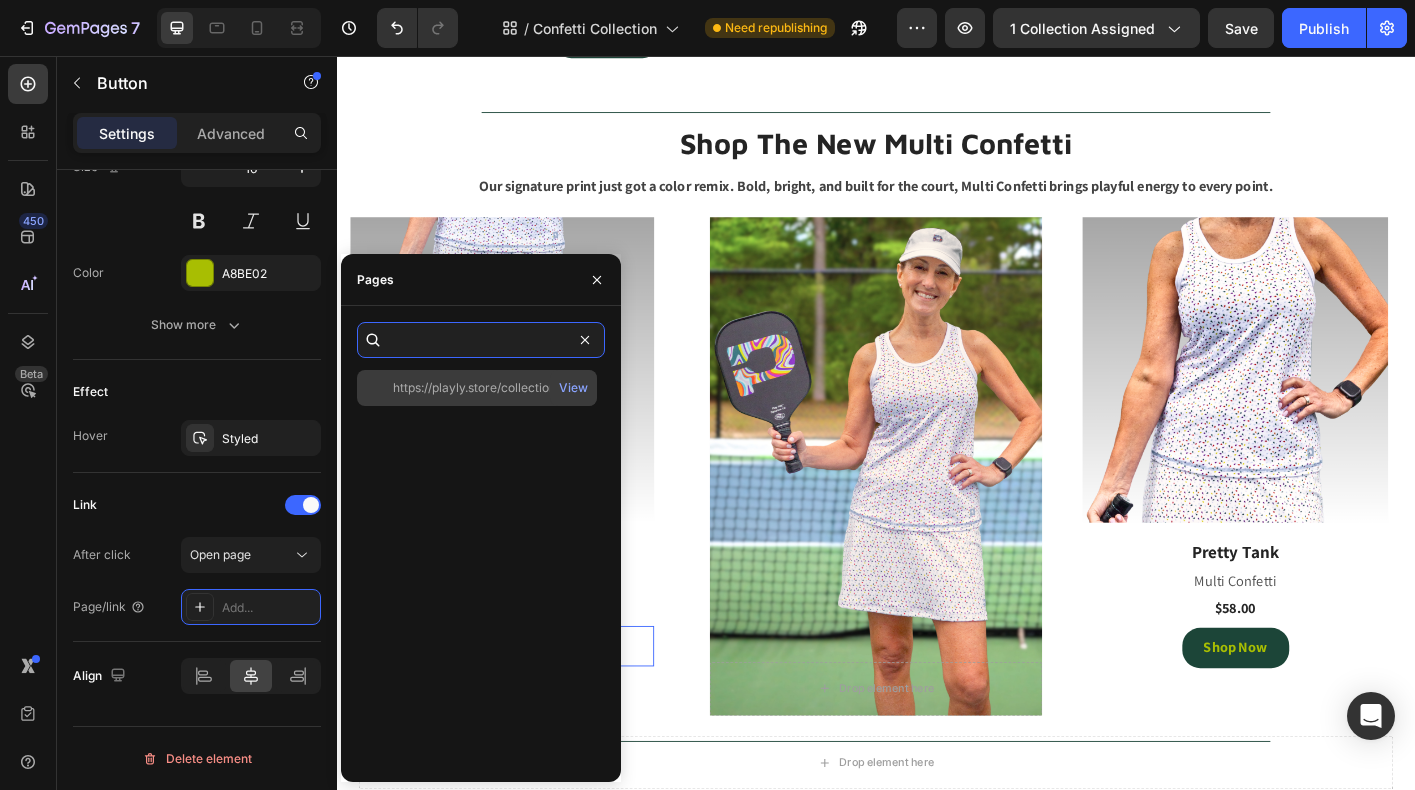 type on "https://playly.store/collections/womens-skorts/products/sammy-skort-2-0?variant=46456796283100" 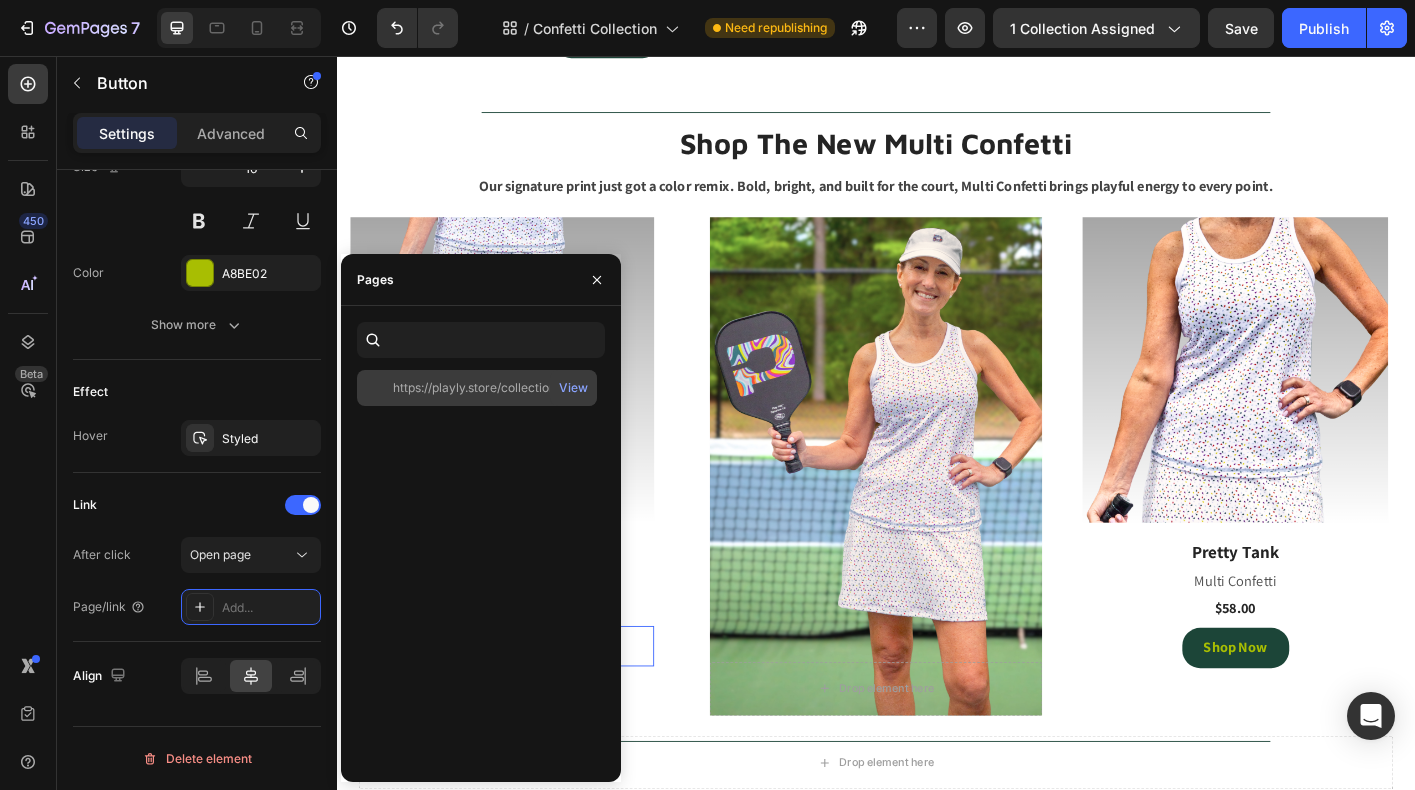 scroll, scrollTop: 0, scrollLeft: 0, axis: both 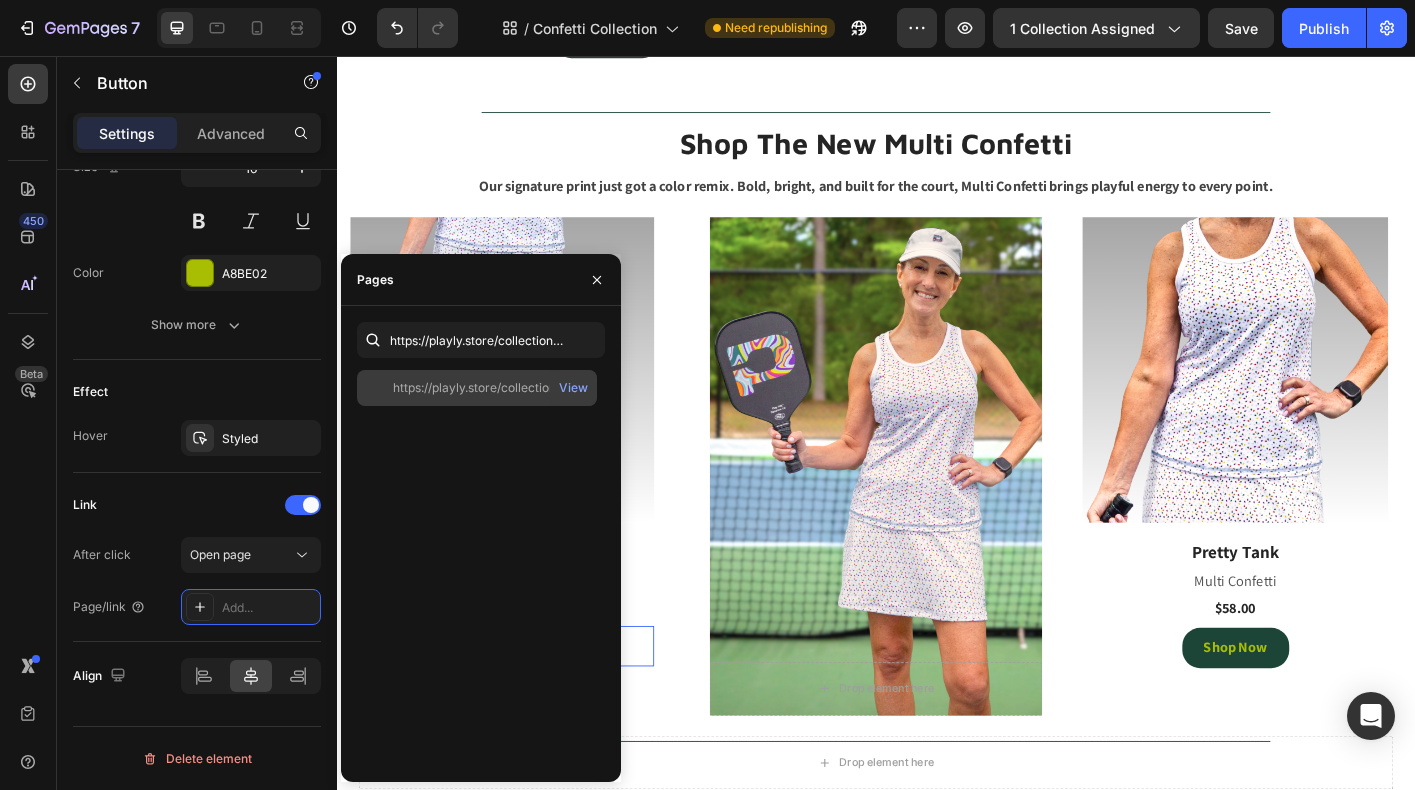 click on "https://playly.store/collections/womens-skorts/products/sammy-skort-2-0?variant=46456796283100" 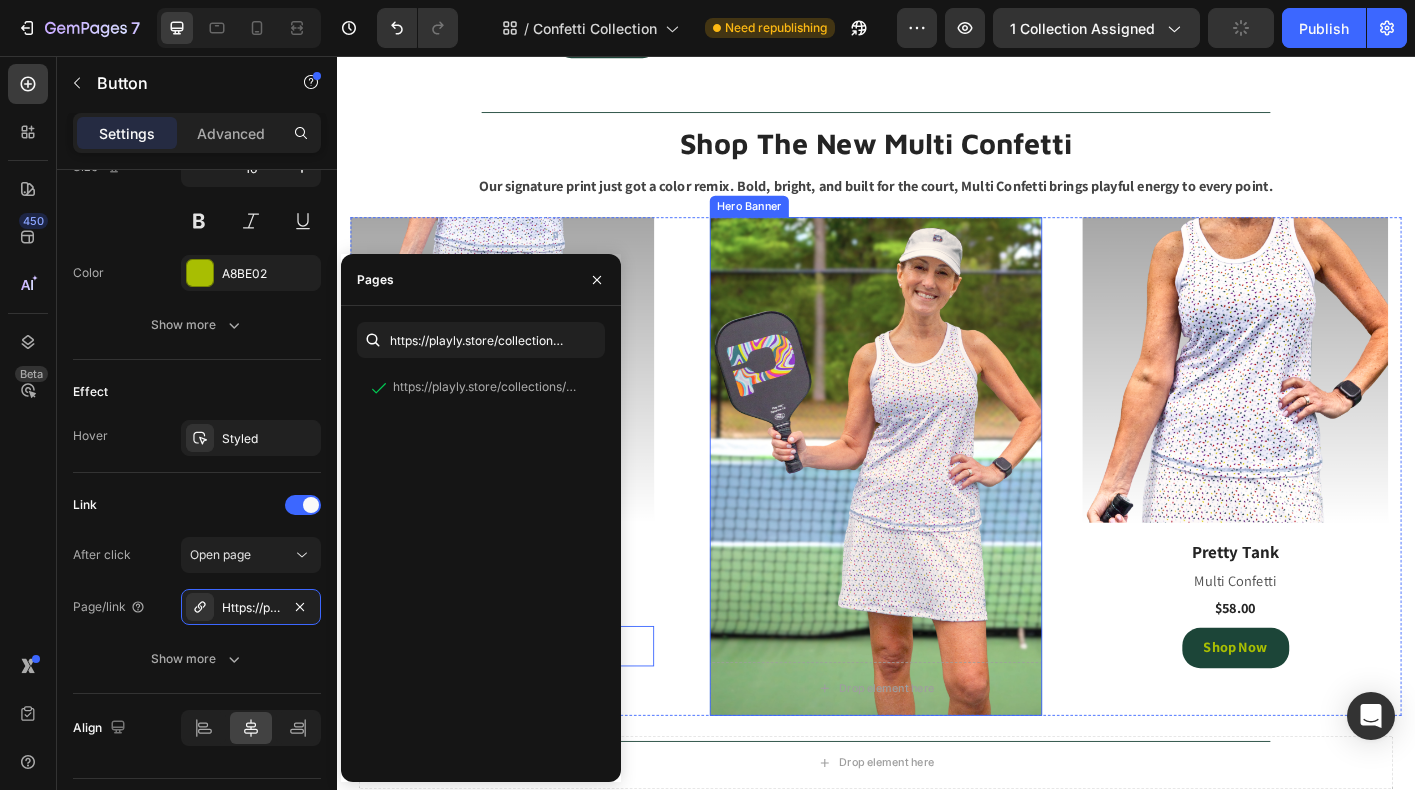 click at bounding box center (937, 513) 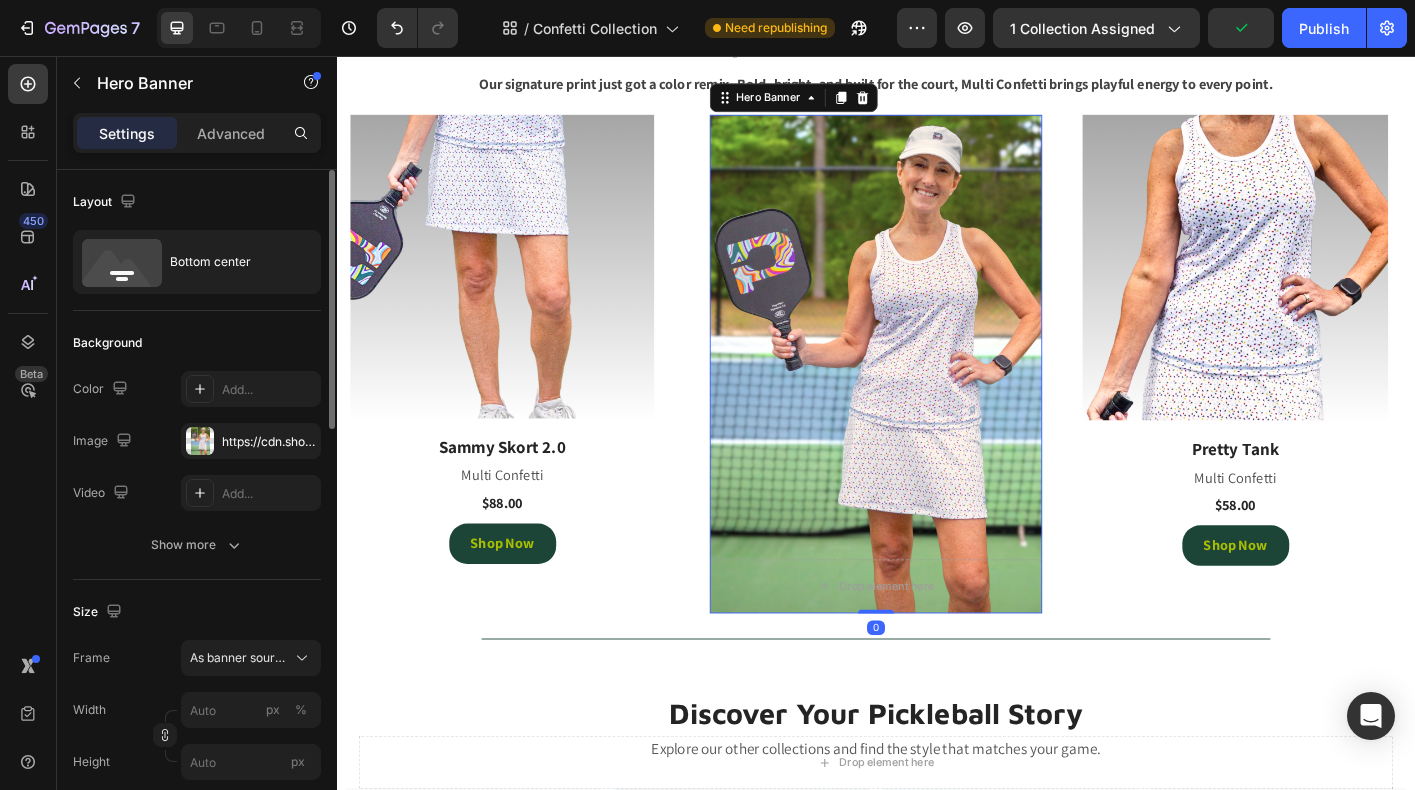 scroll, scrollTop: 4169, scrollLeft: 0, axis: vertical 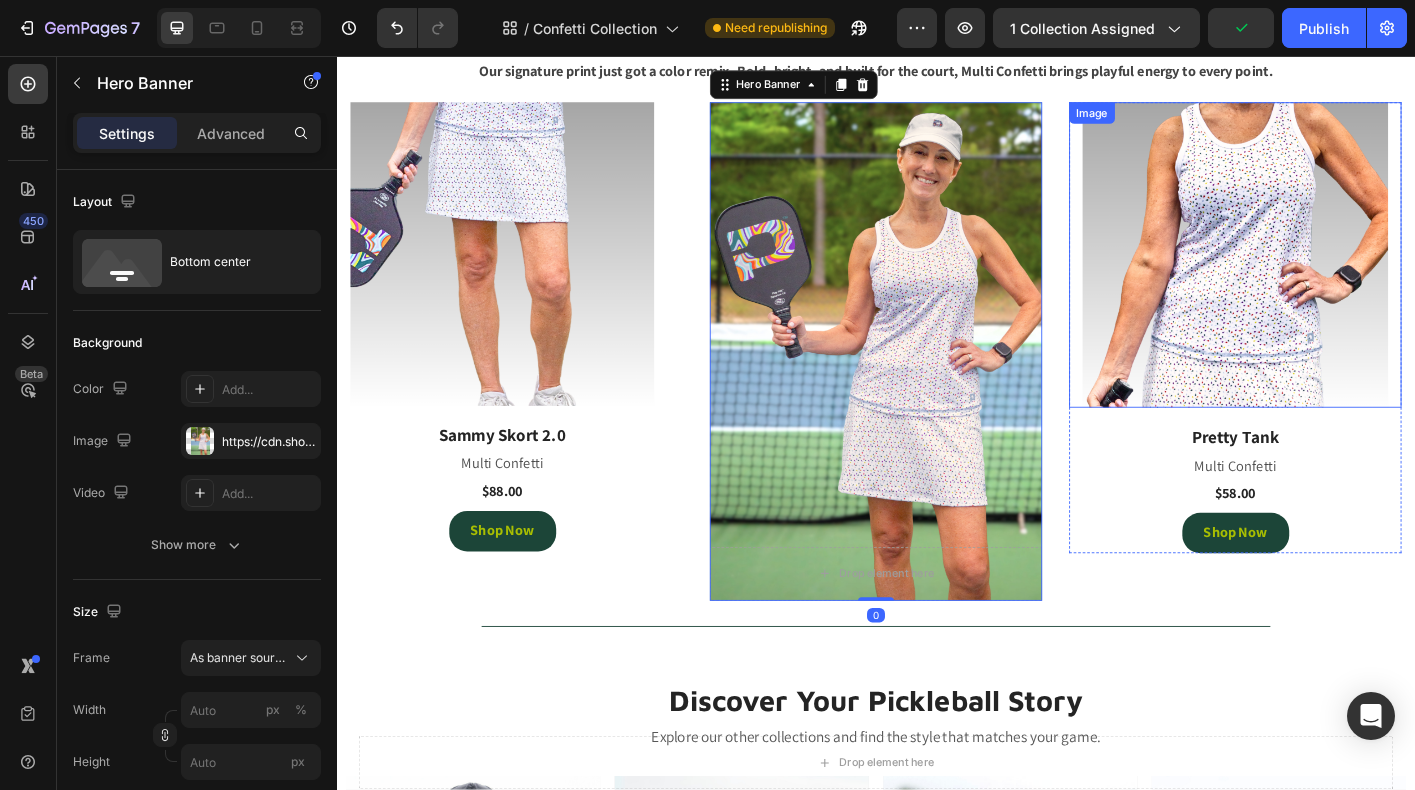 click at bounding box center (1337, 278) 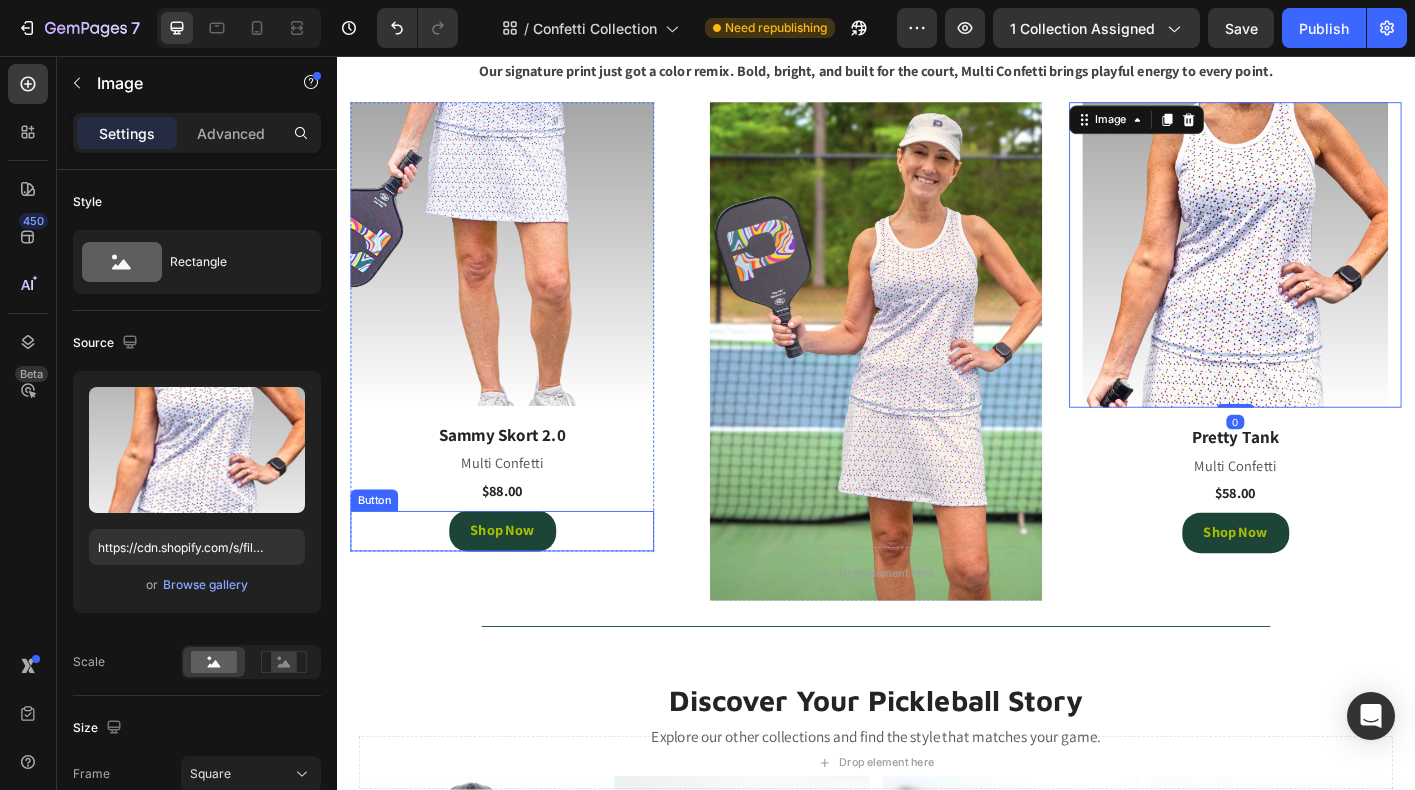 click on "Shop Now Button" at bounding box center (521, 585) 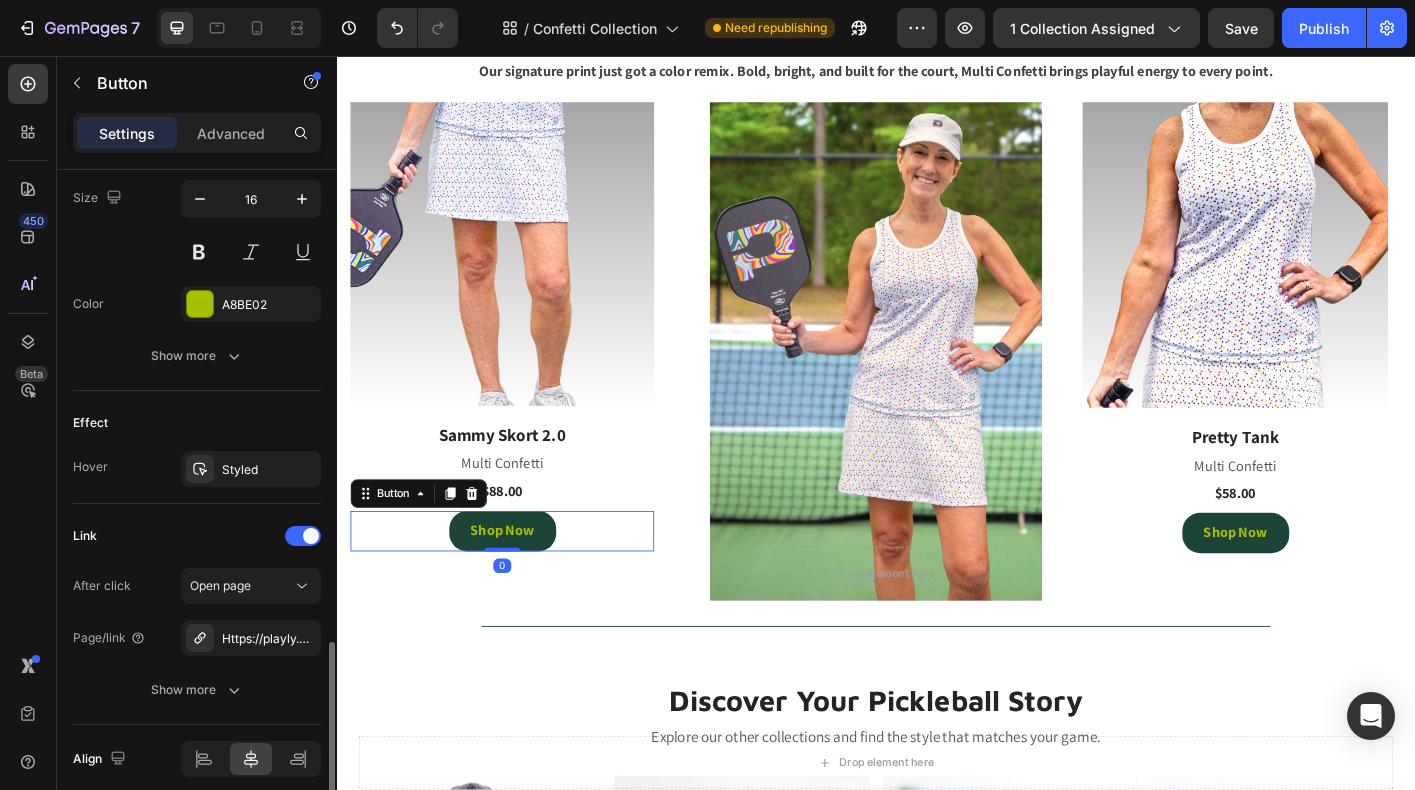 scroll, scrollTop: 913, scrollLeft: 0, axis: vertical 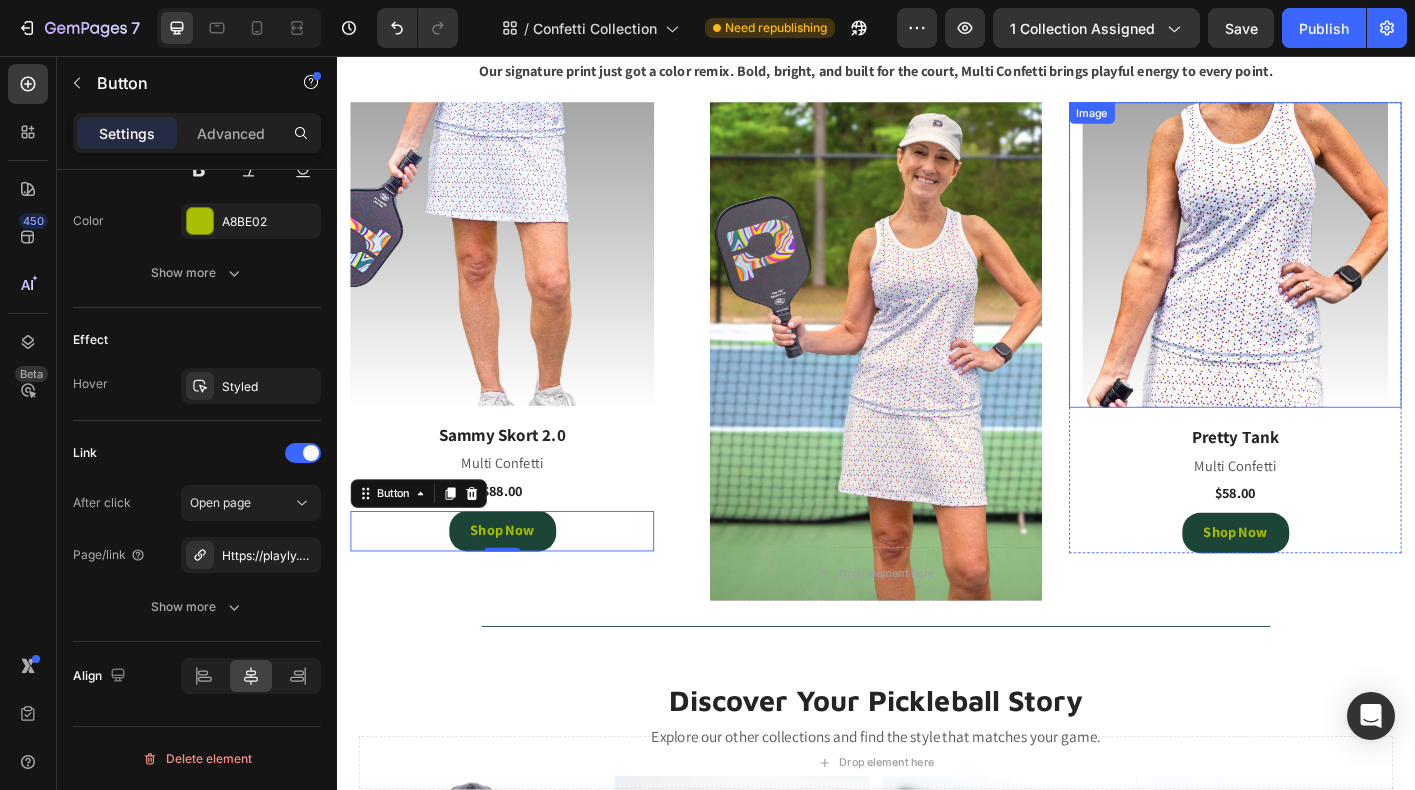 click at bounding box center [1337, 278] 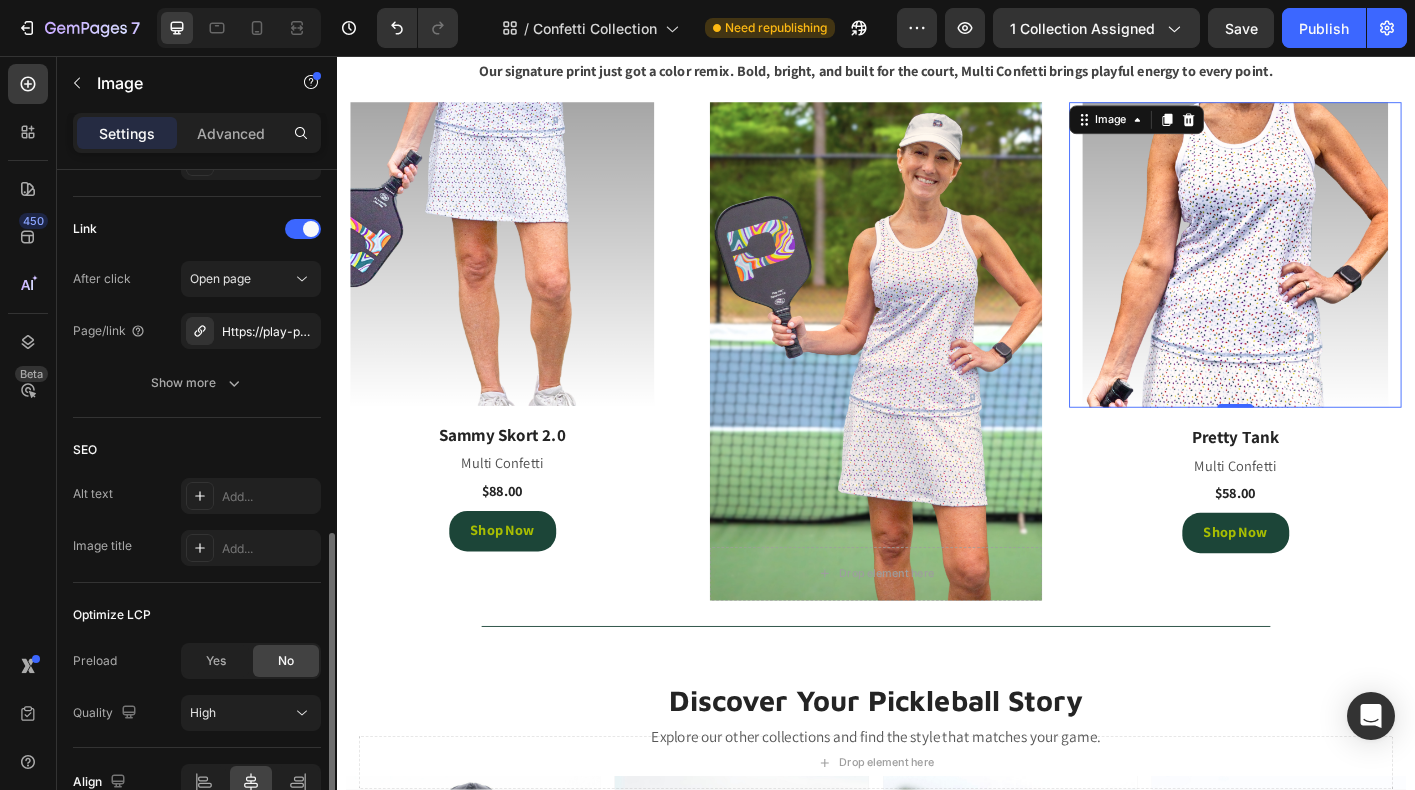 scroll, scrollTop: 931, scrollLeft: 0, axis: vertical 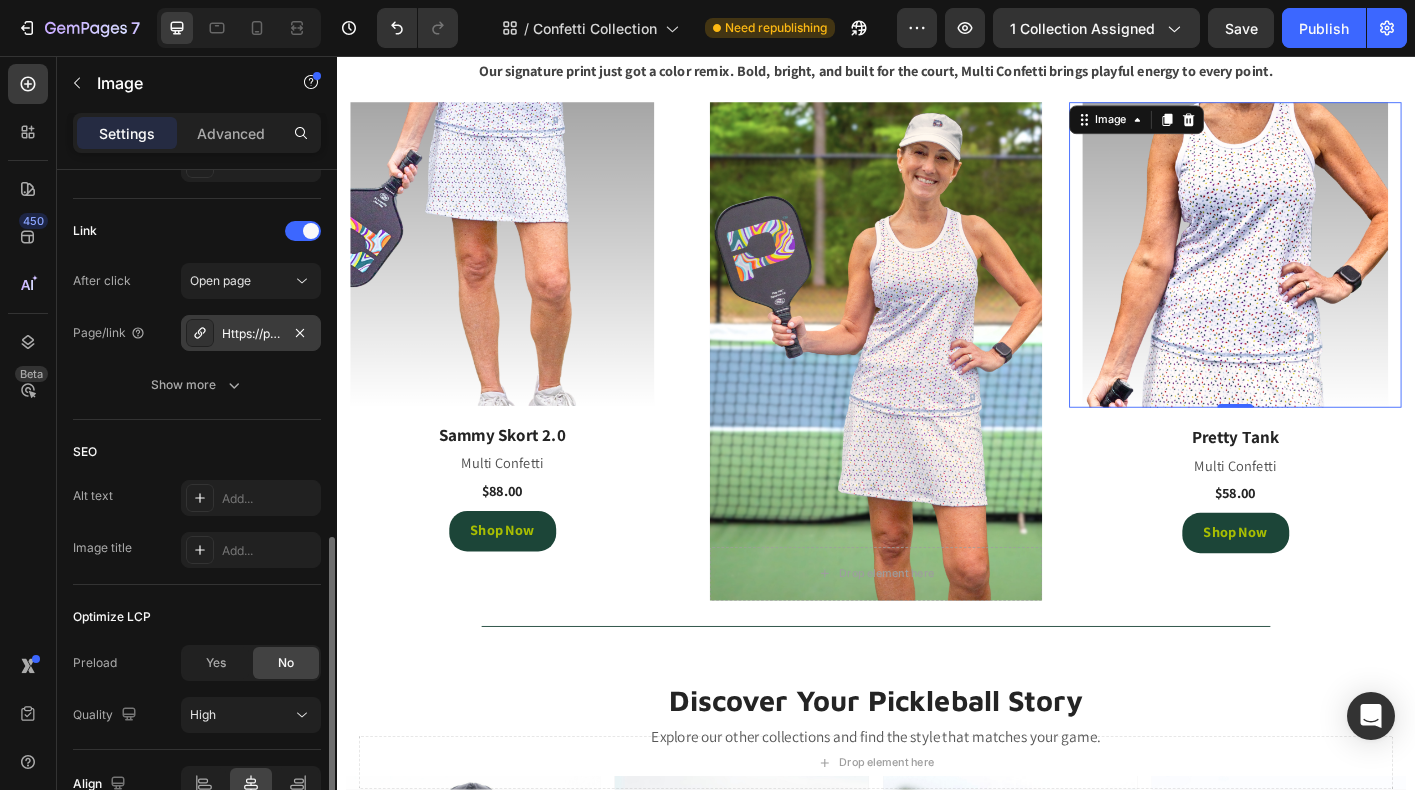 click on "Https://play-pkl.Com/womens-tanks/pretty-tank?Variant=46446710489308" at bounding box center [251, 333] 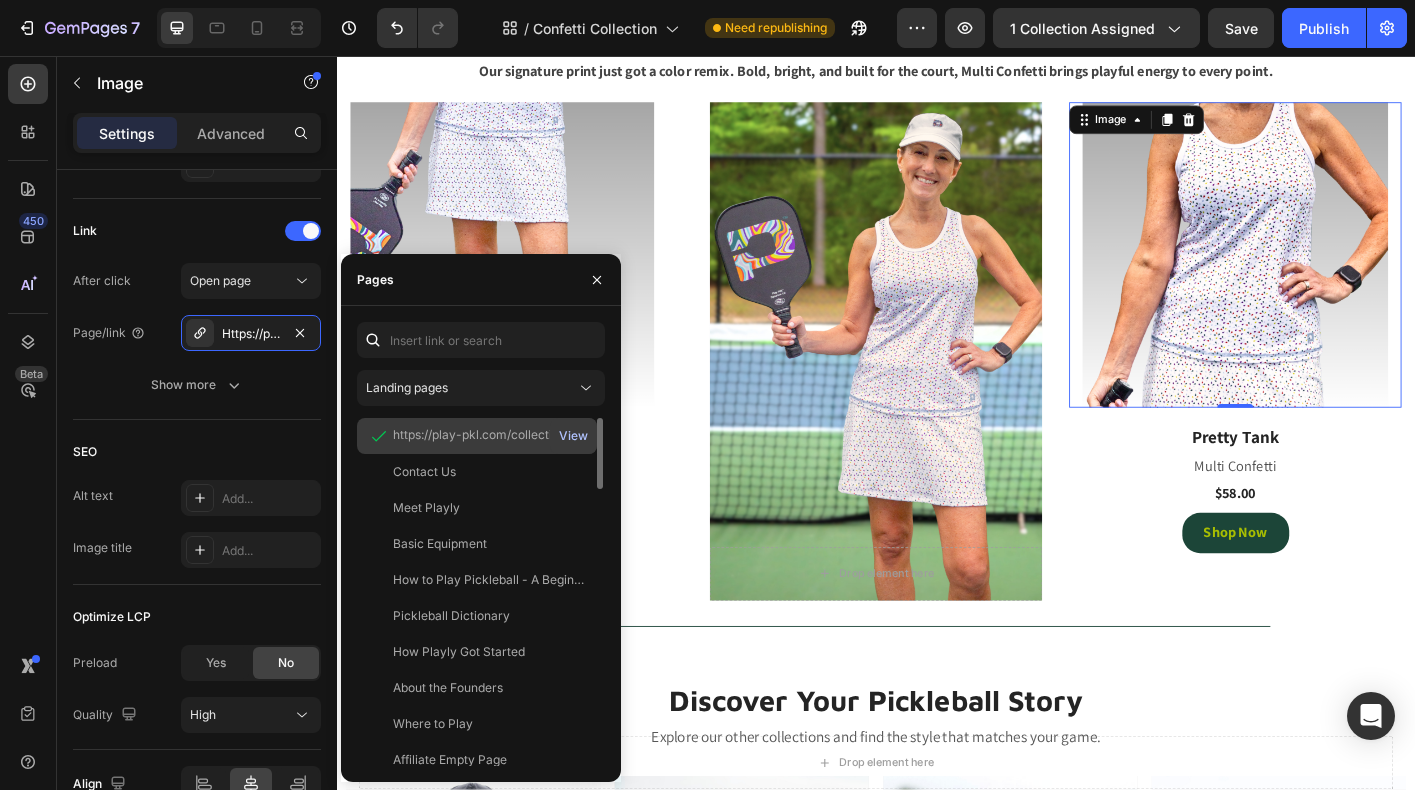 click on "View" at bounding box center (573, 436) 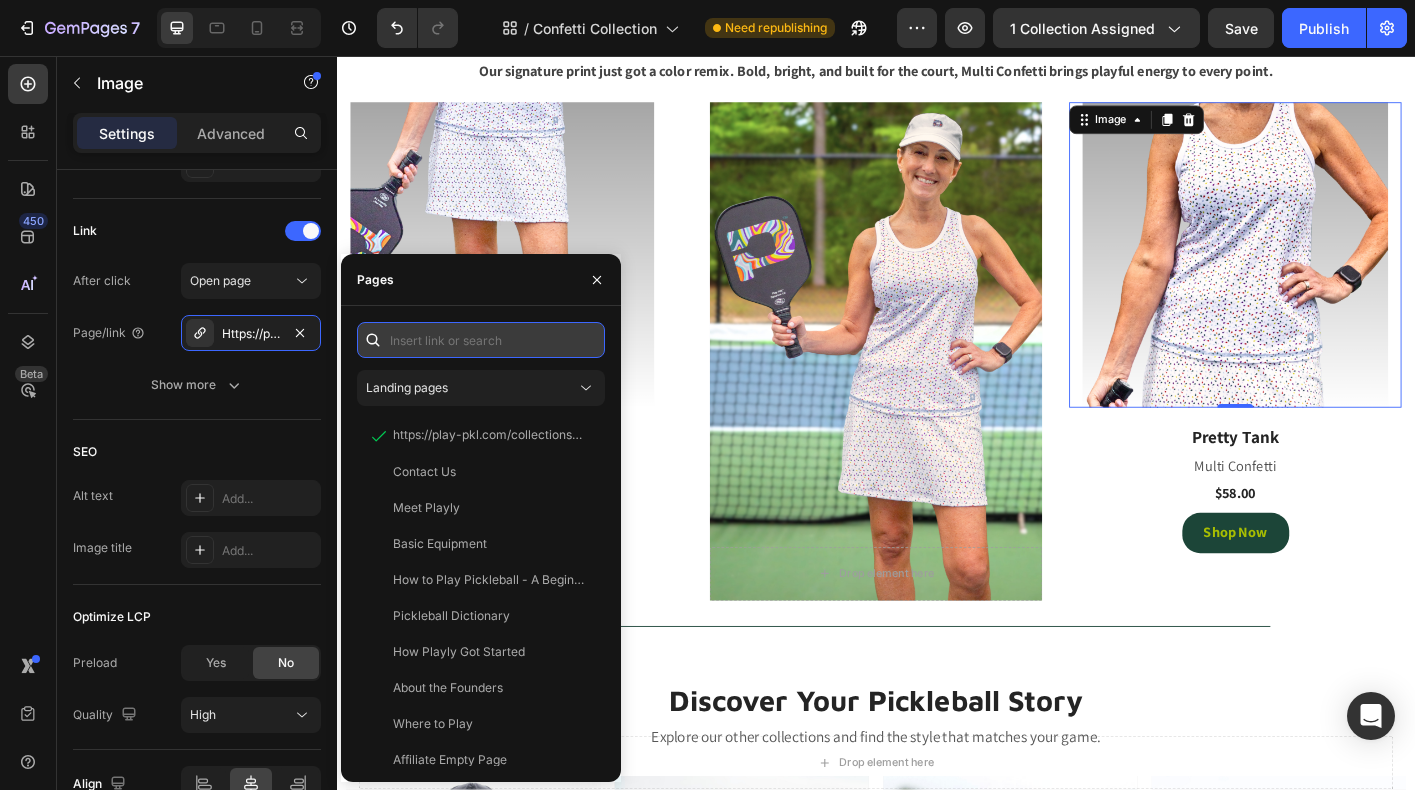 click at bounding box center [481, 340] 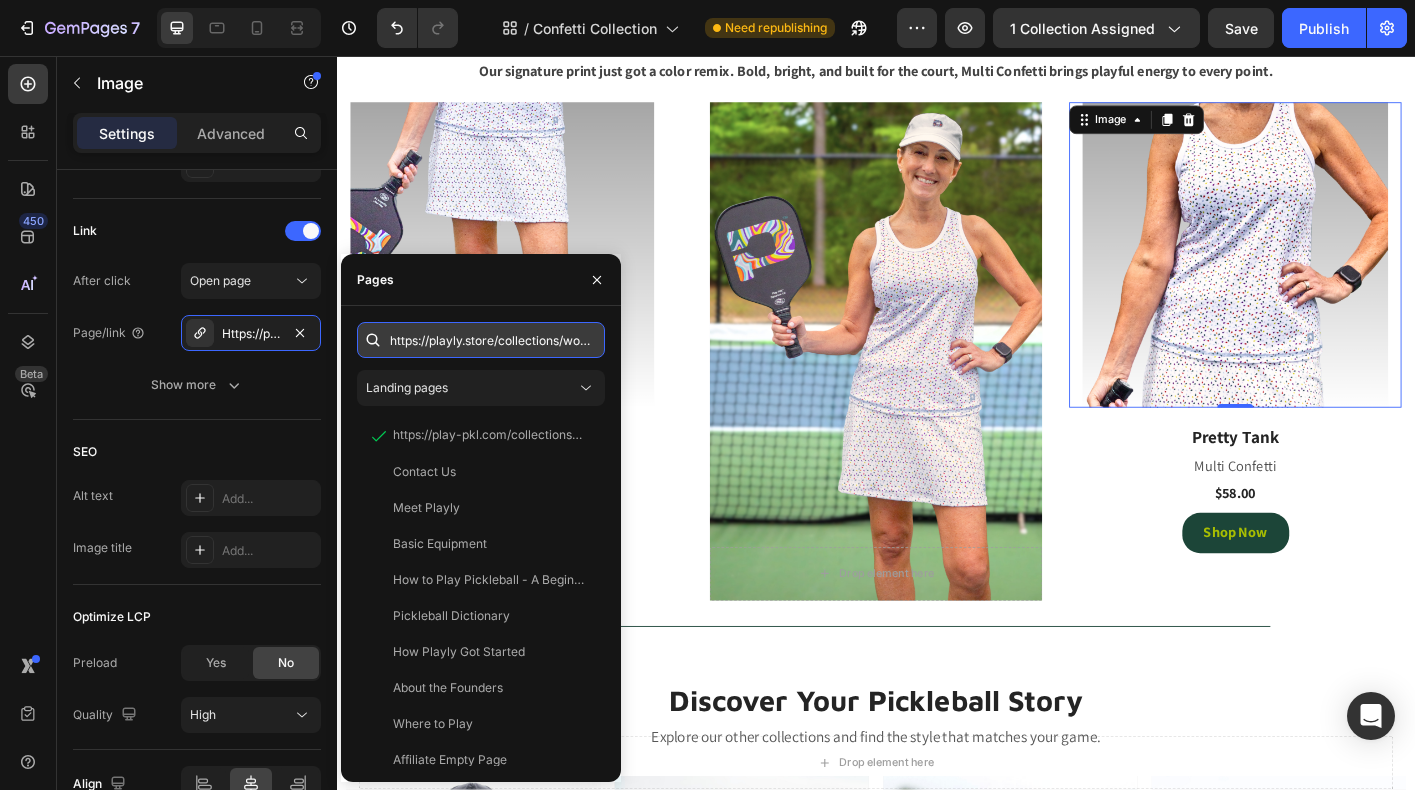 scroll, scrollTop: 0, scrollLeft: 362, axis: horizontal 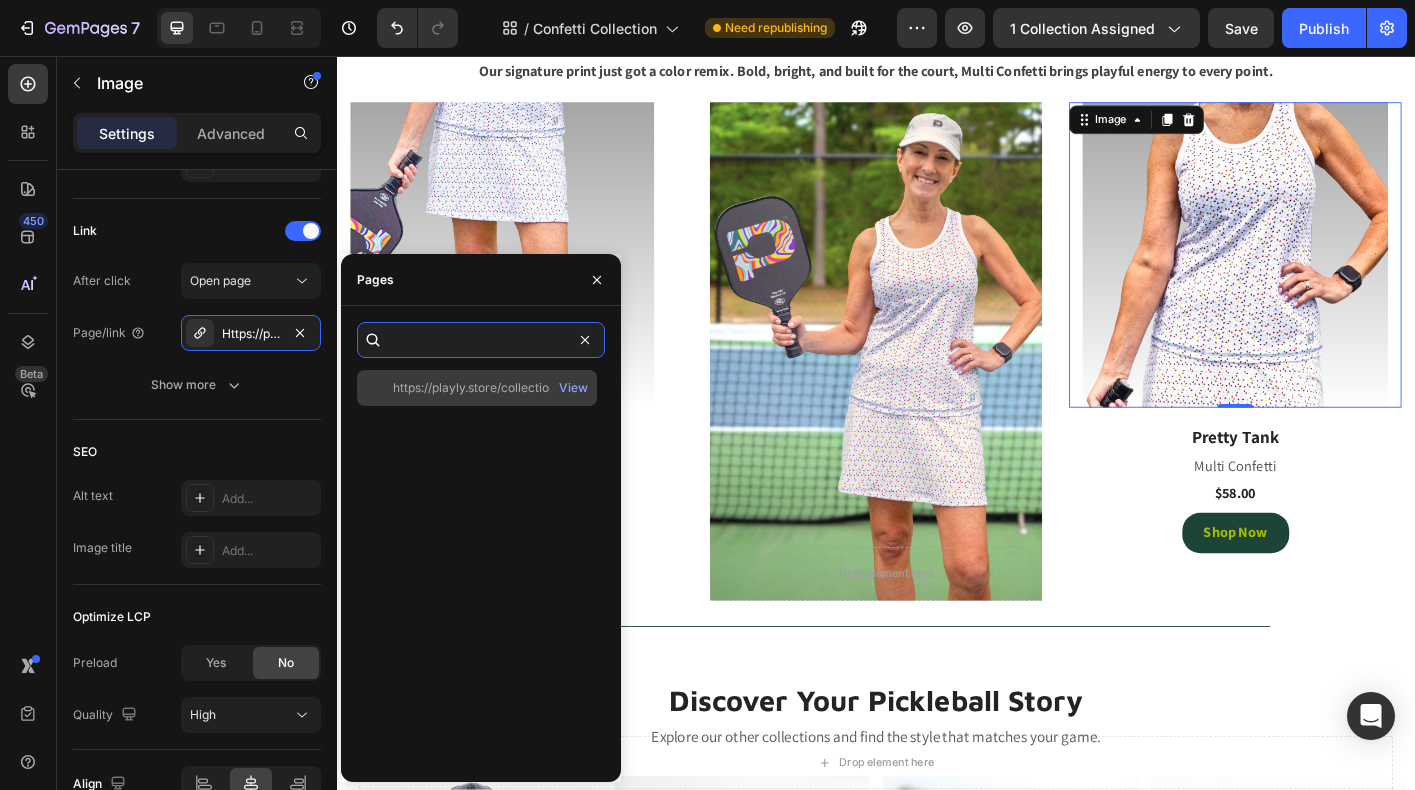 type on "https://playly.store/collections/womens-tanks/products/pretty-tank?variant=46446710489308" 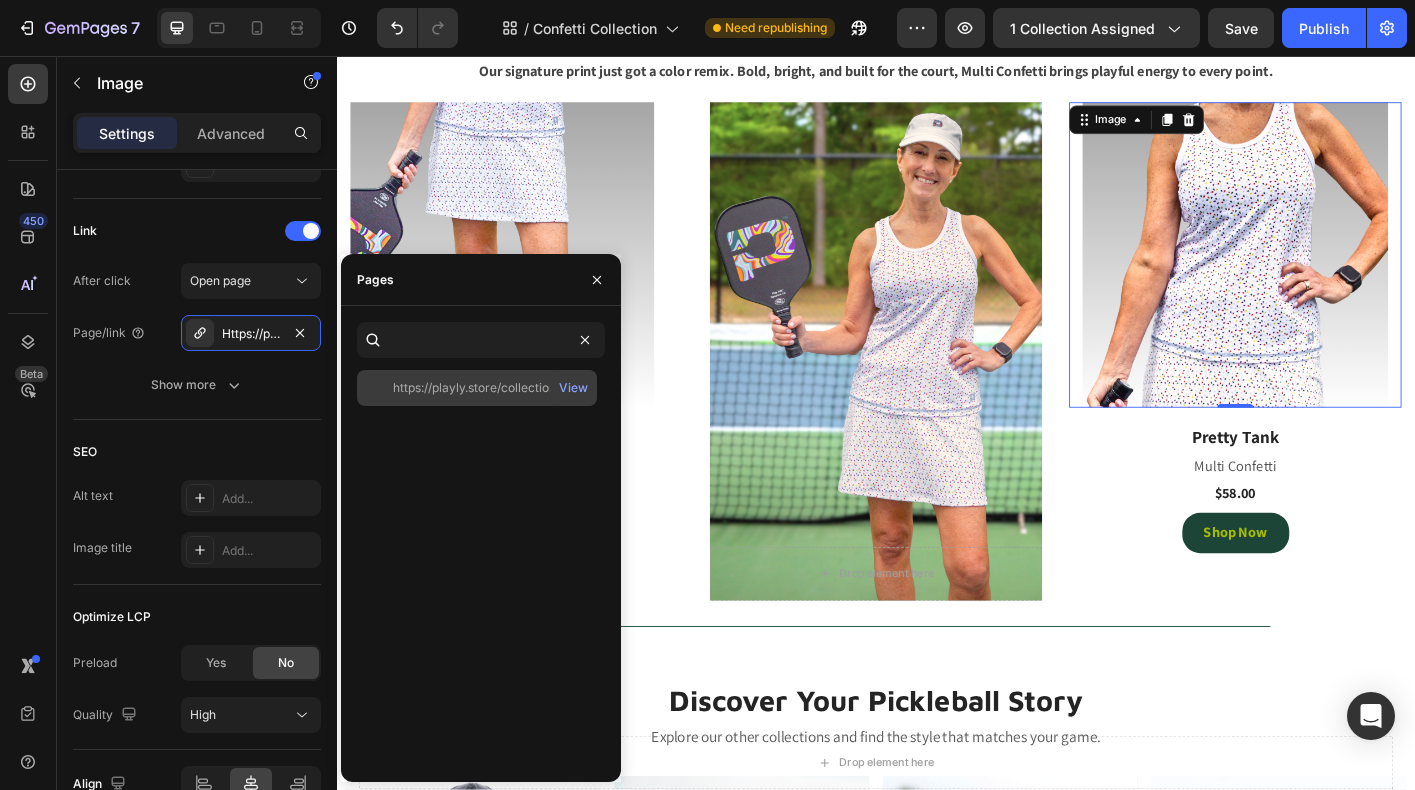 click on "https://playly.store/collections/womens-tanks/products/pretty-tank?variant=46446710489308" 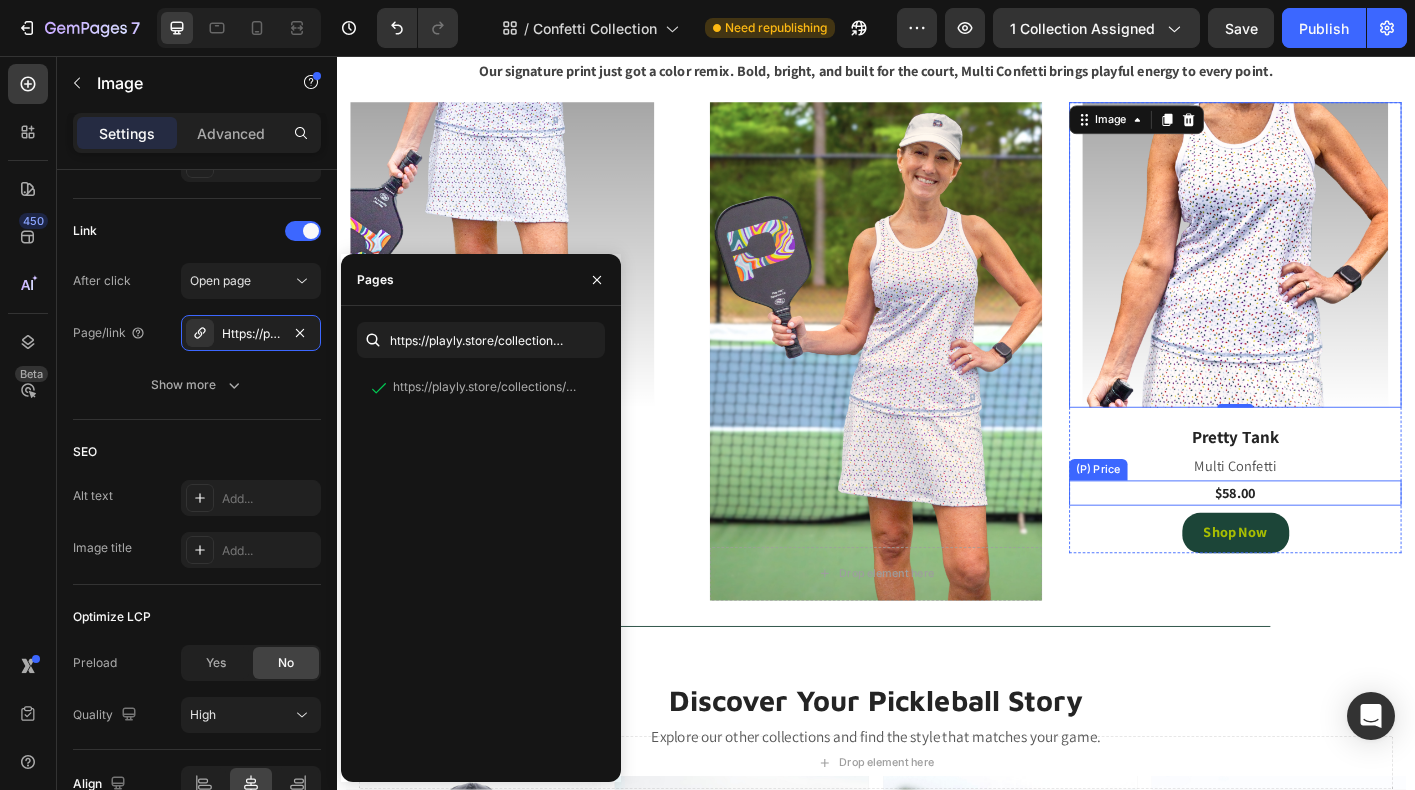 click on "$58.00" at bounding box center [1337, 543] 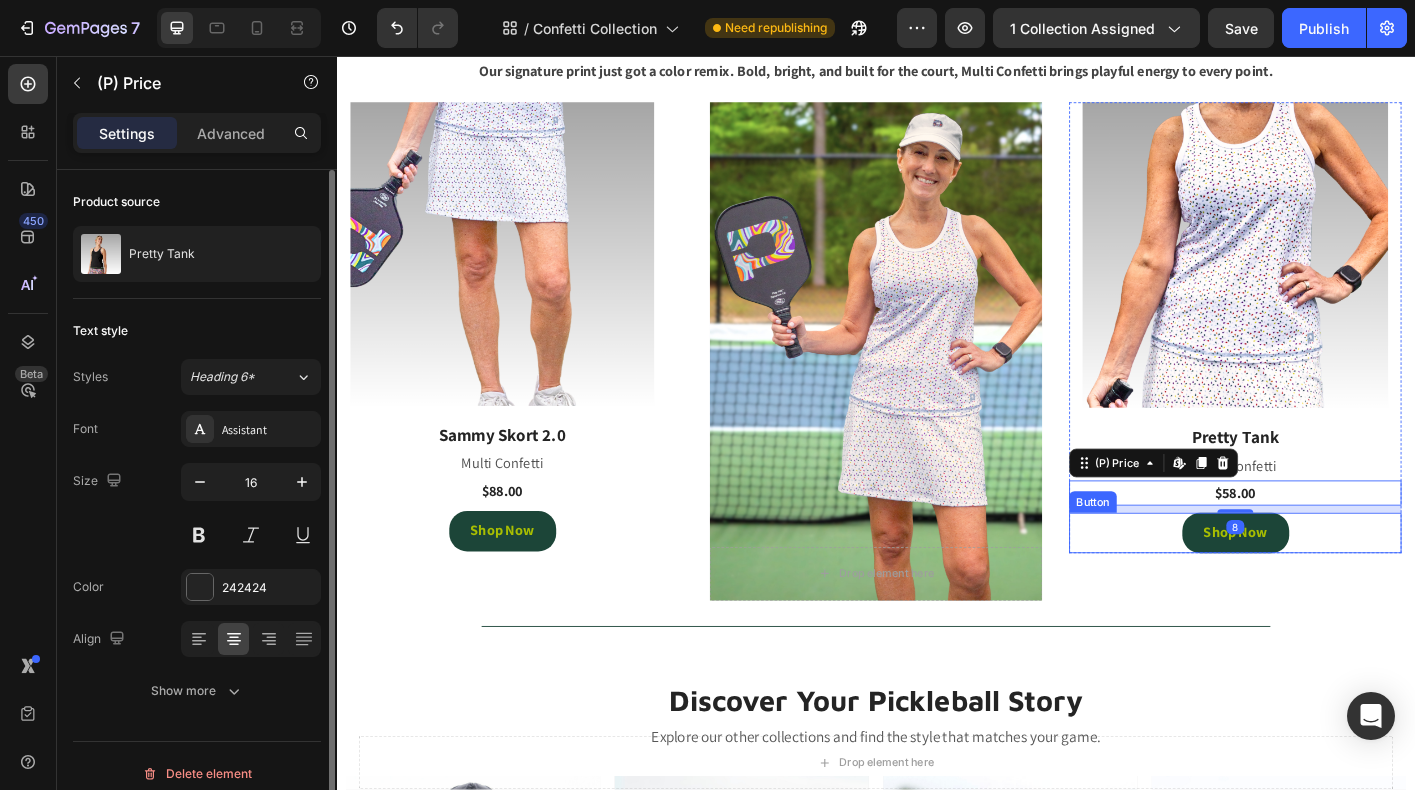 click on "Shop Now Button" at bounding box center [1337, 587] 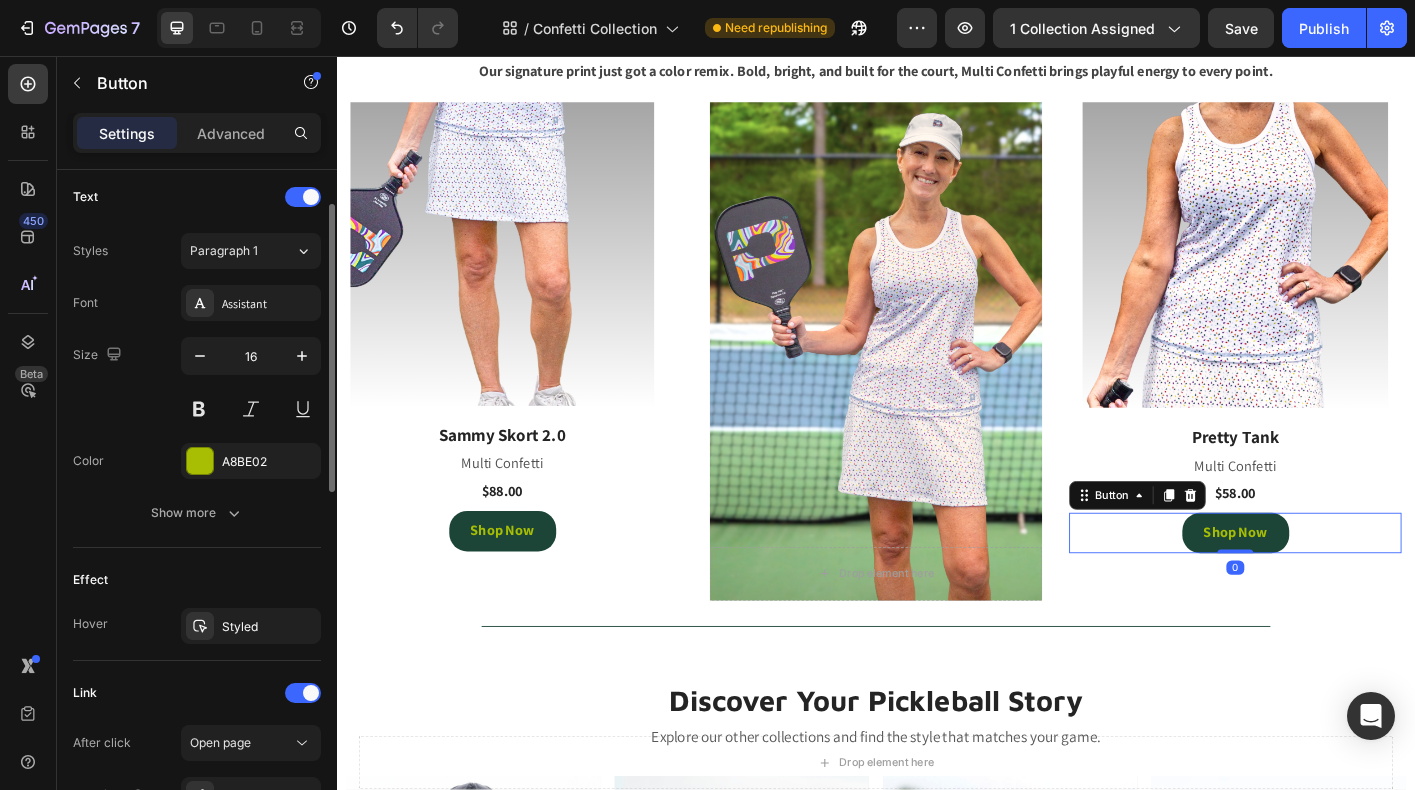 scroll, scrollTop: 913, scrollLeft: 0, axis: vertical 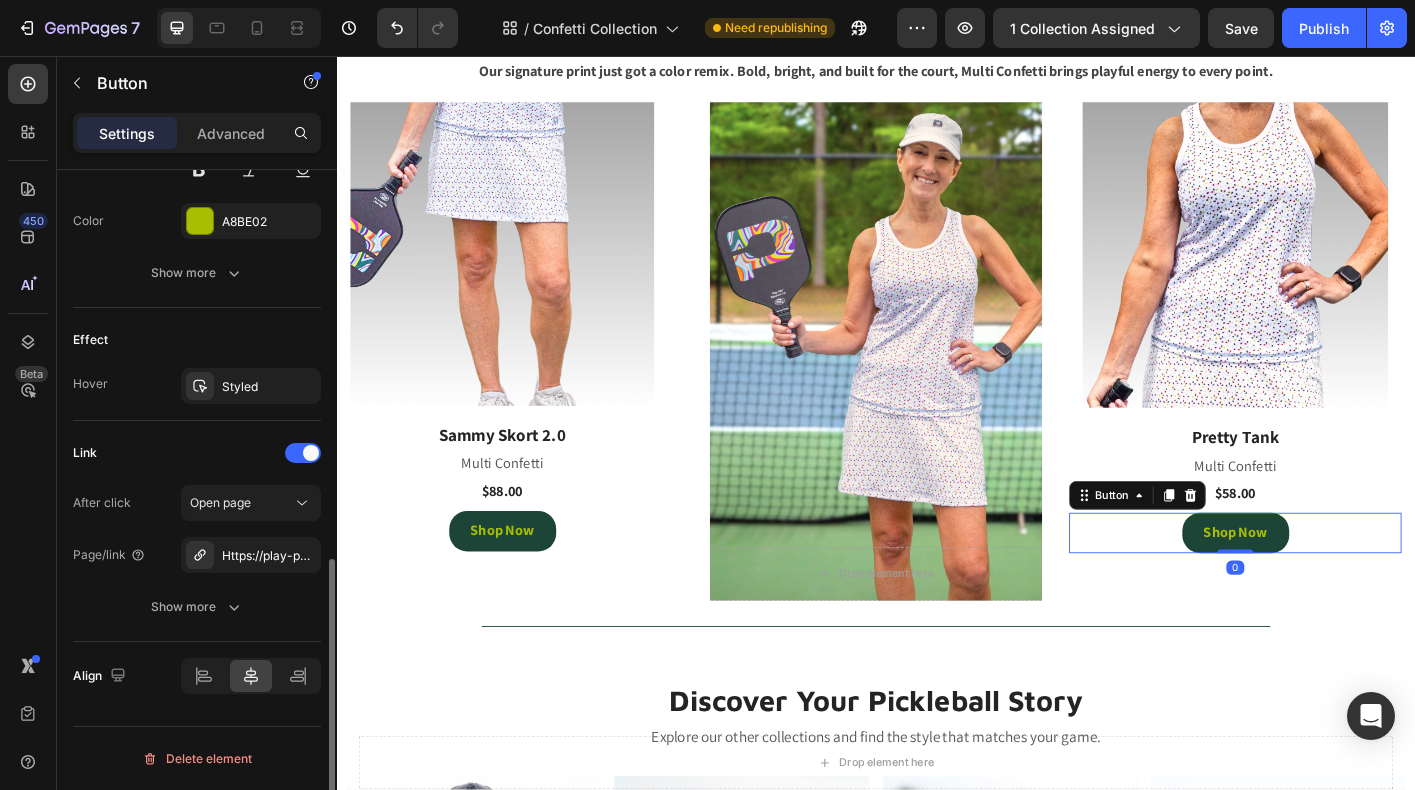 click on "After click Open page Page/link Https://play-pkl.Com/womens-tanks/pretty-tank?Variant=46446710489308 Show more" at bounding box center (197, 555) 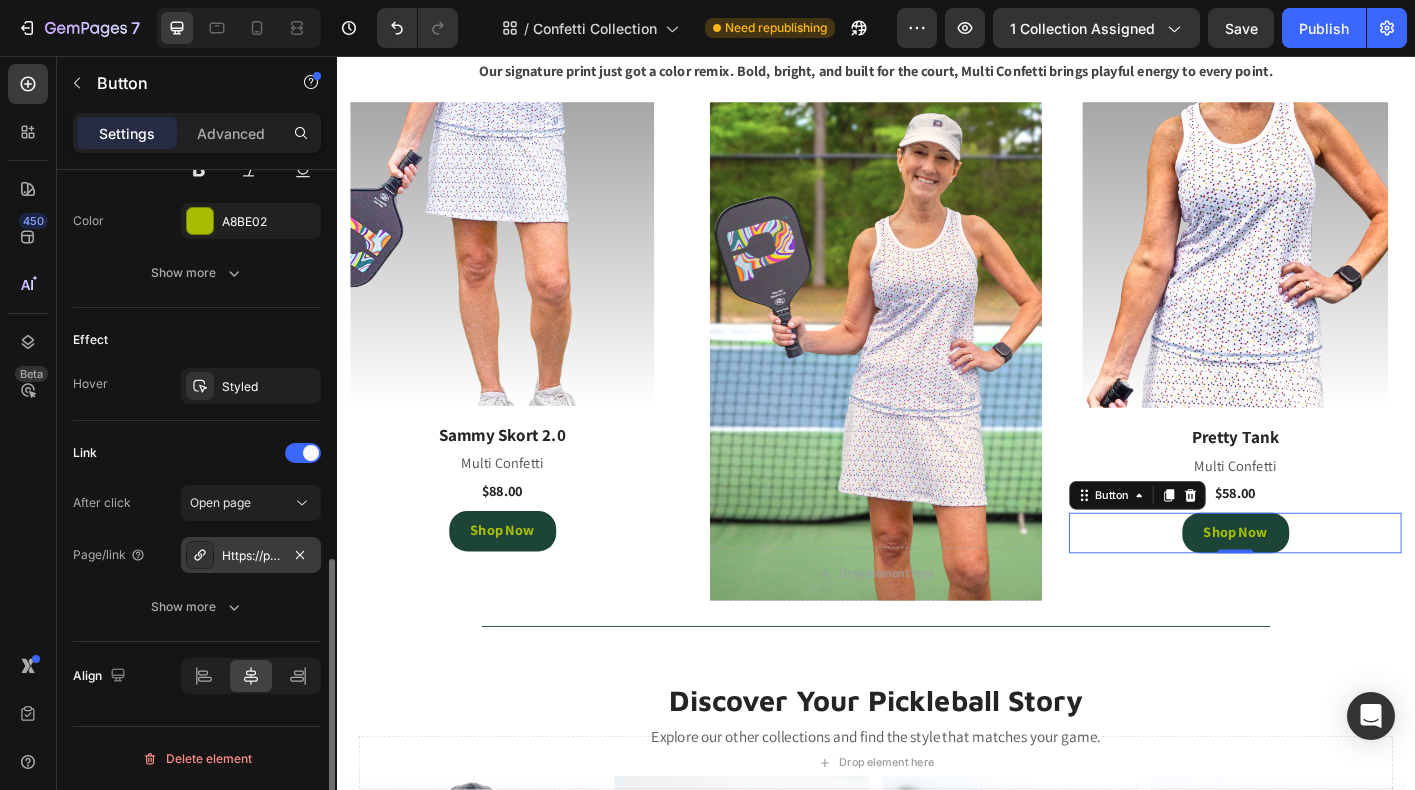 click on "Https://play-pkl.Com/womens-tanks/pretty-tank?Variant=46446710489308" at bounding box center [251, 556] 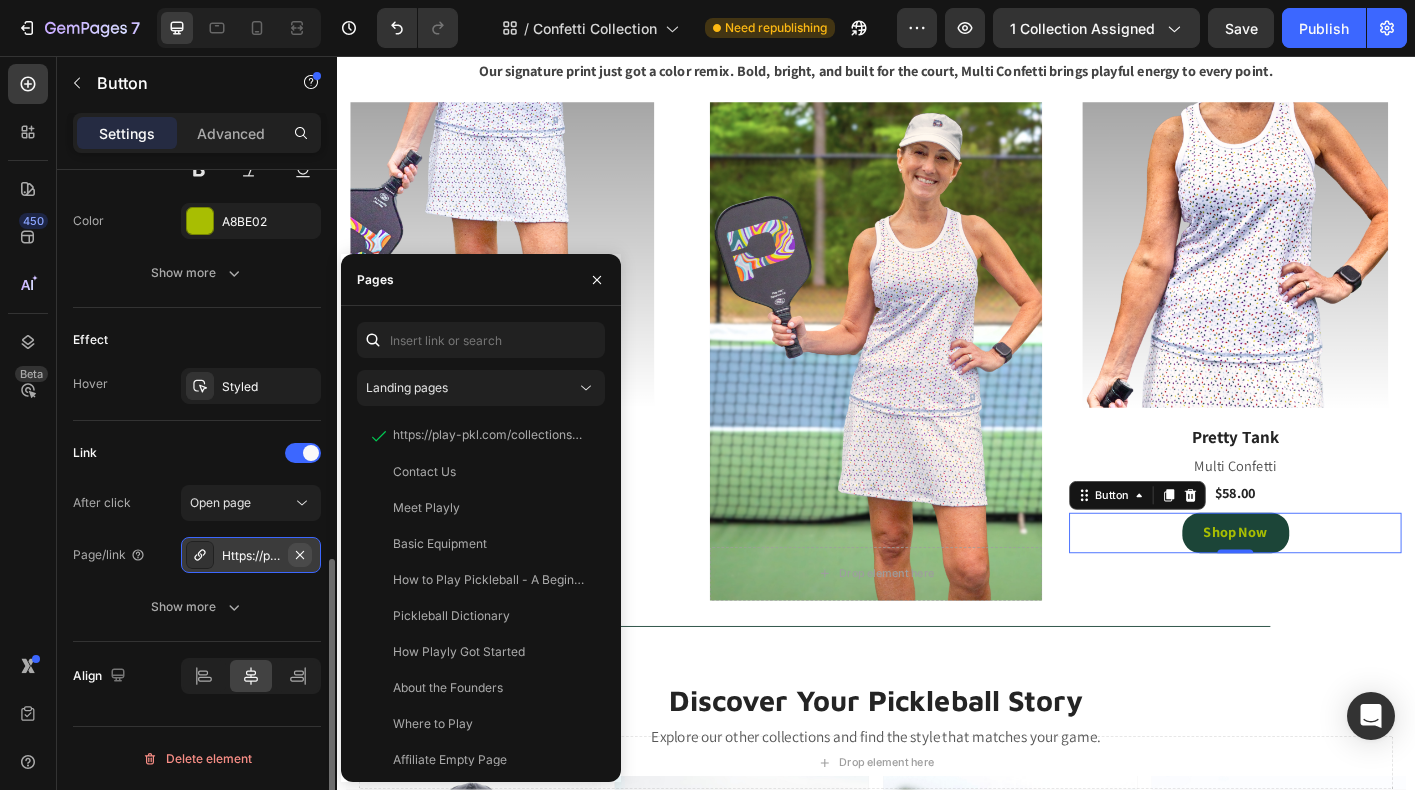 click 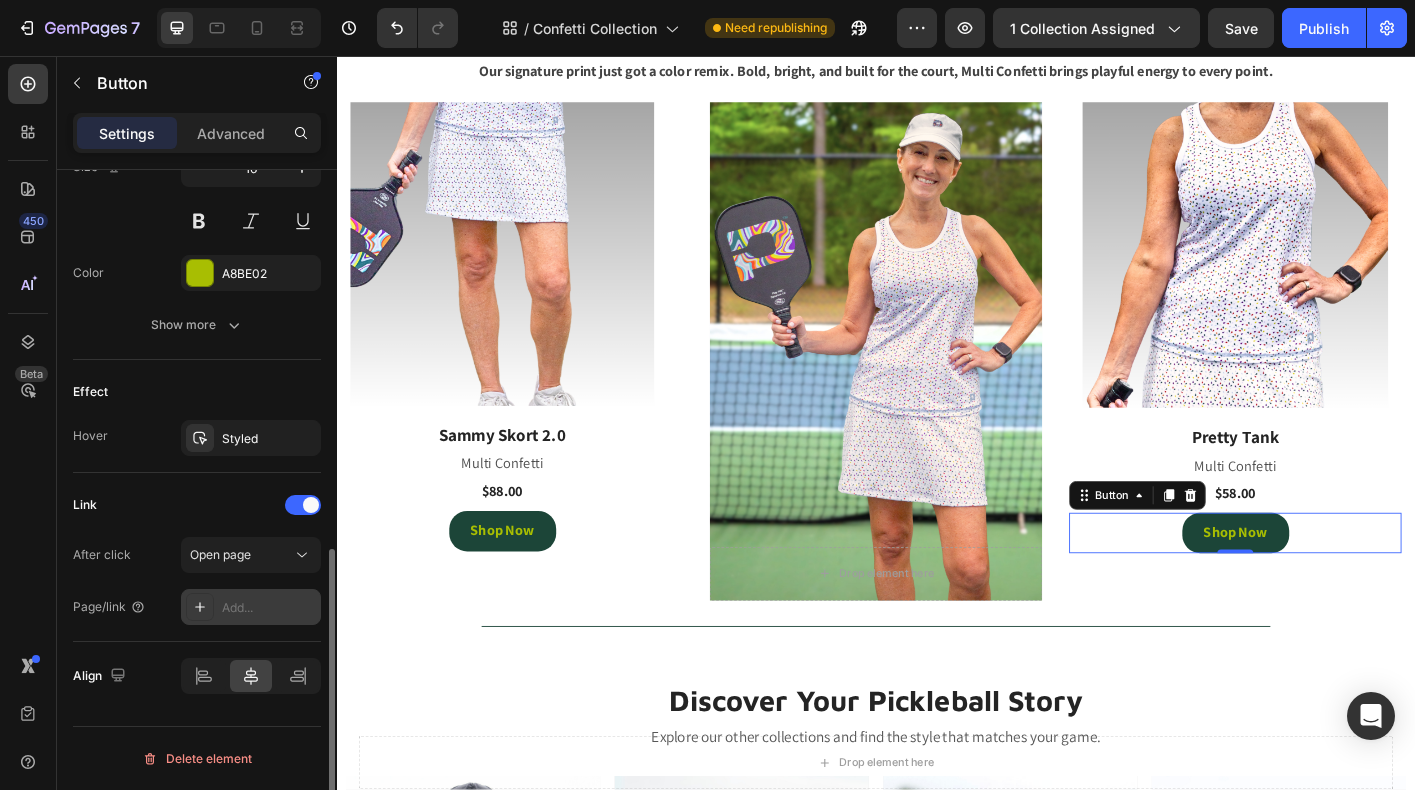 scroll, scrollTop: 861, scrollLeft: 0, axis: vertical 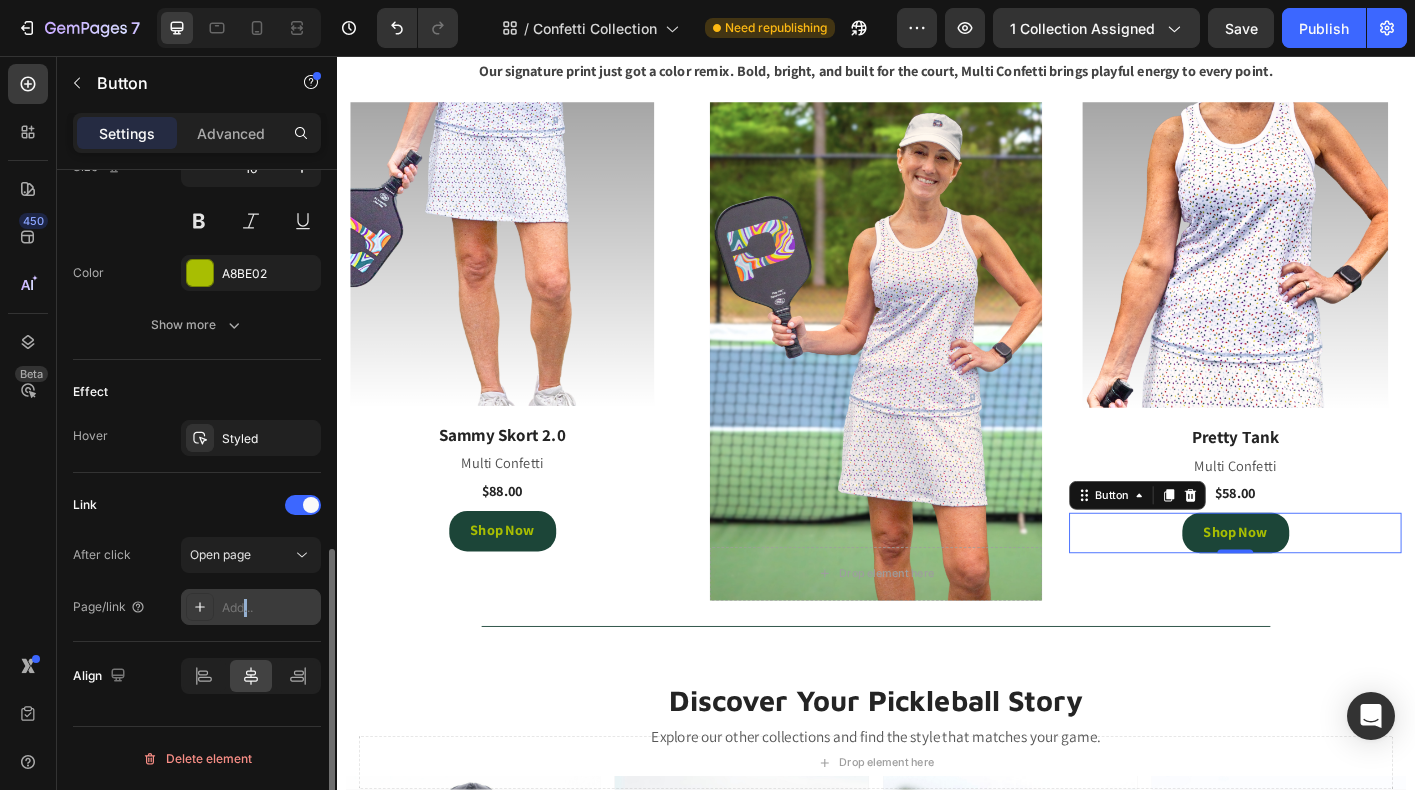 click on "Add..." at bounding box center [269, 608] 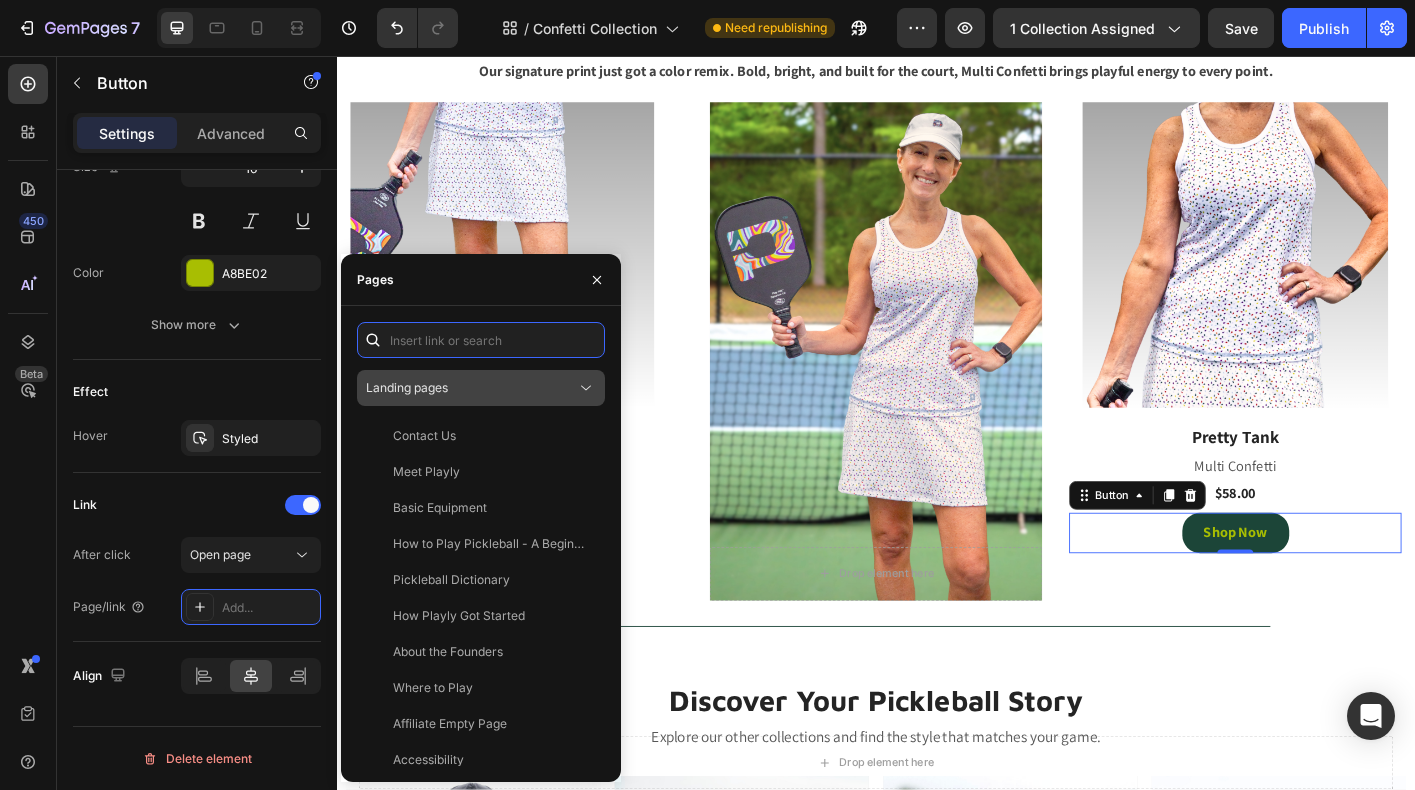 paste on "https://playly.store/collections/womens-tanks/products/pretty-tank?variant=46446710489308" 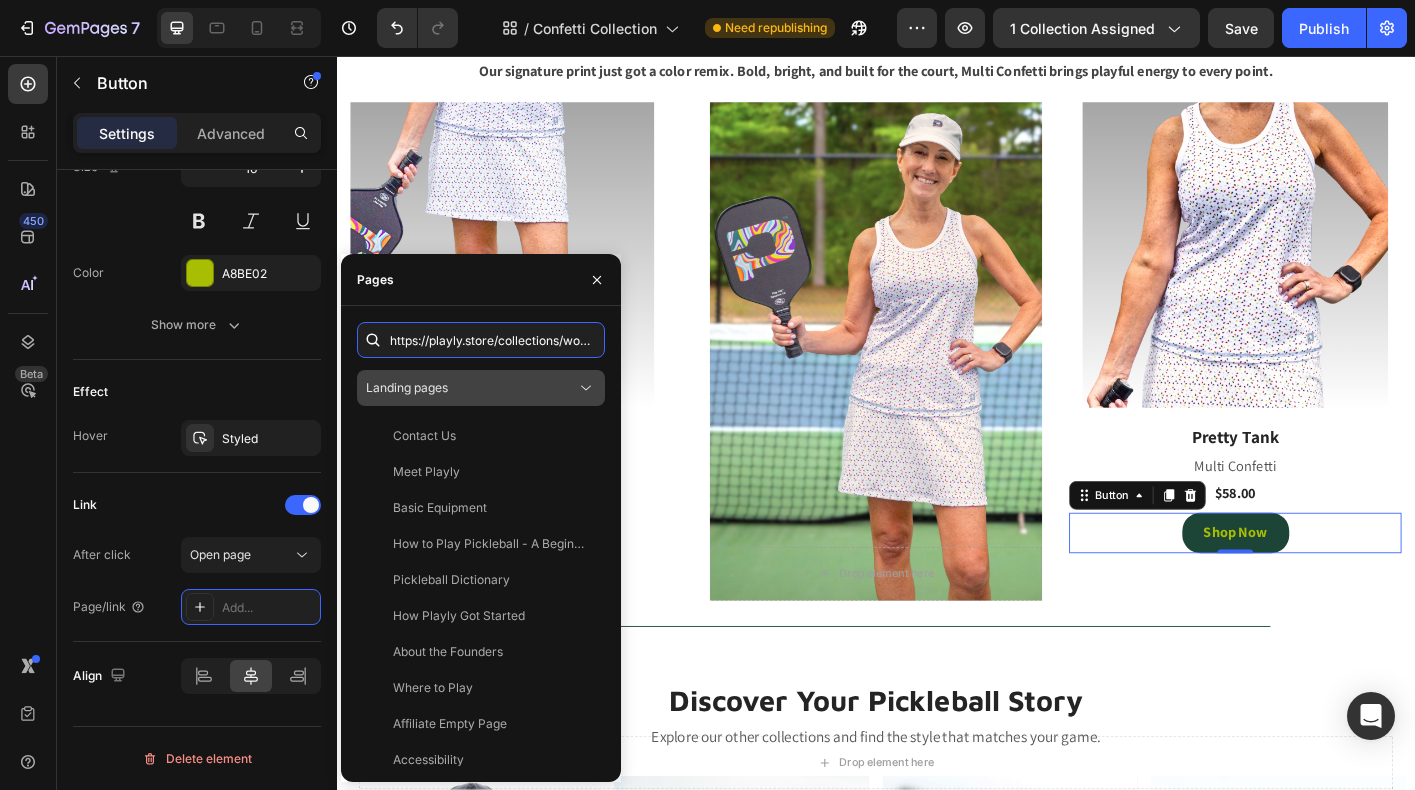 scroll, scrollTop: 0, scrollLeft: 362, axis: horizontal 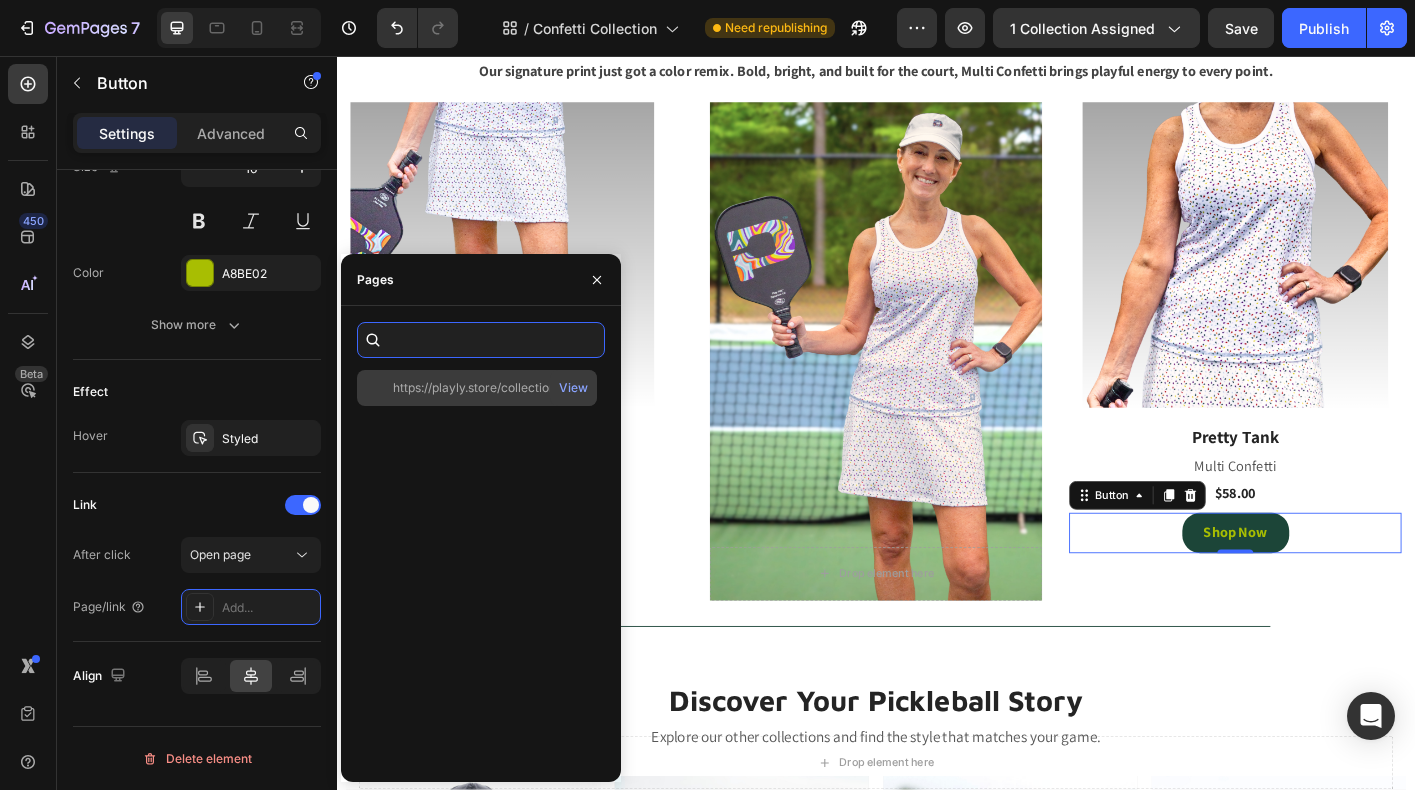 type on "https://playly.store/collections/womens-tanks/products/pretty-tank?variant=46446710489308" 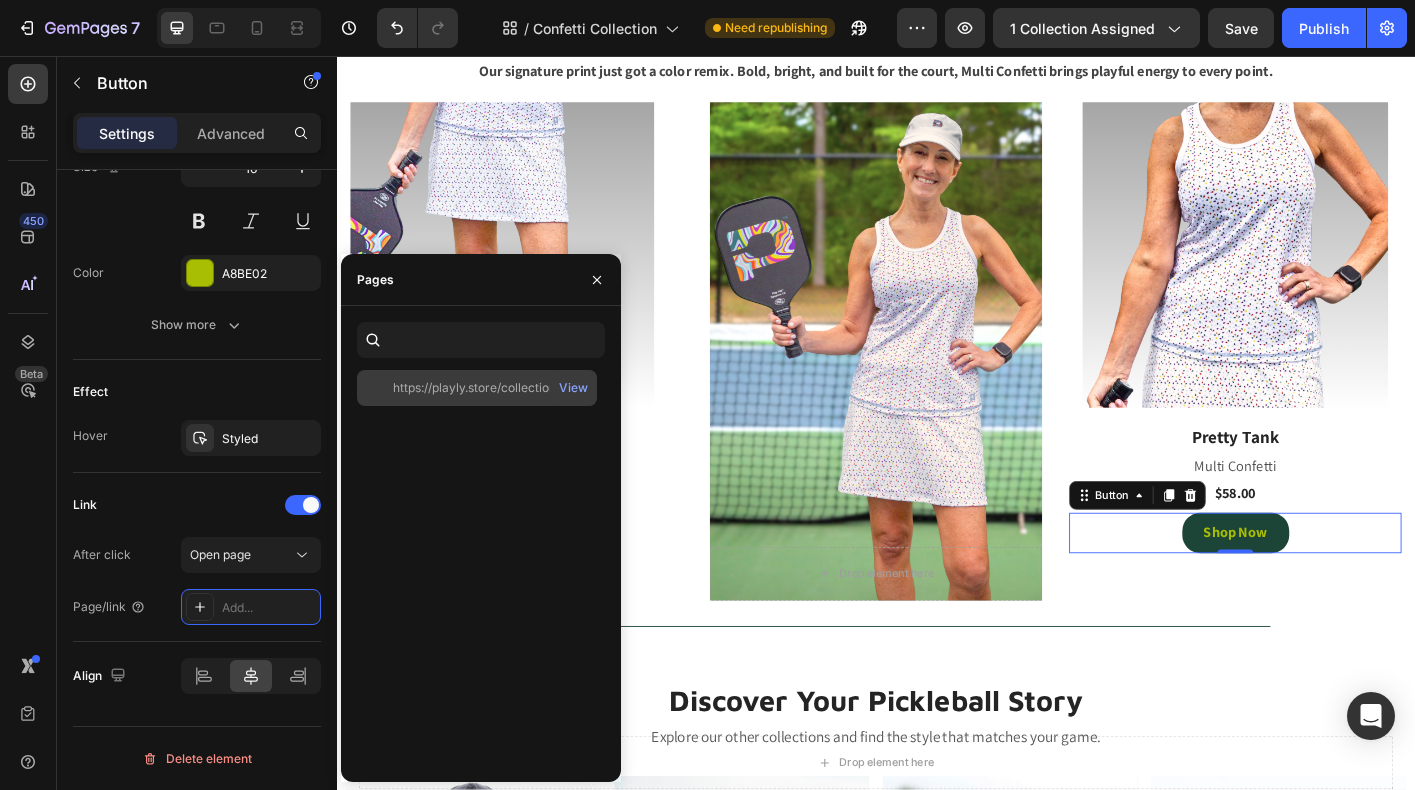click on "https://playly.store/collections/womens-tanks/products/pretty-tank?variant=46446710489308" 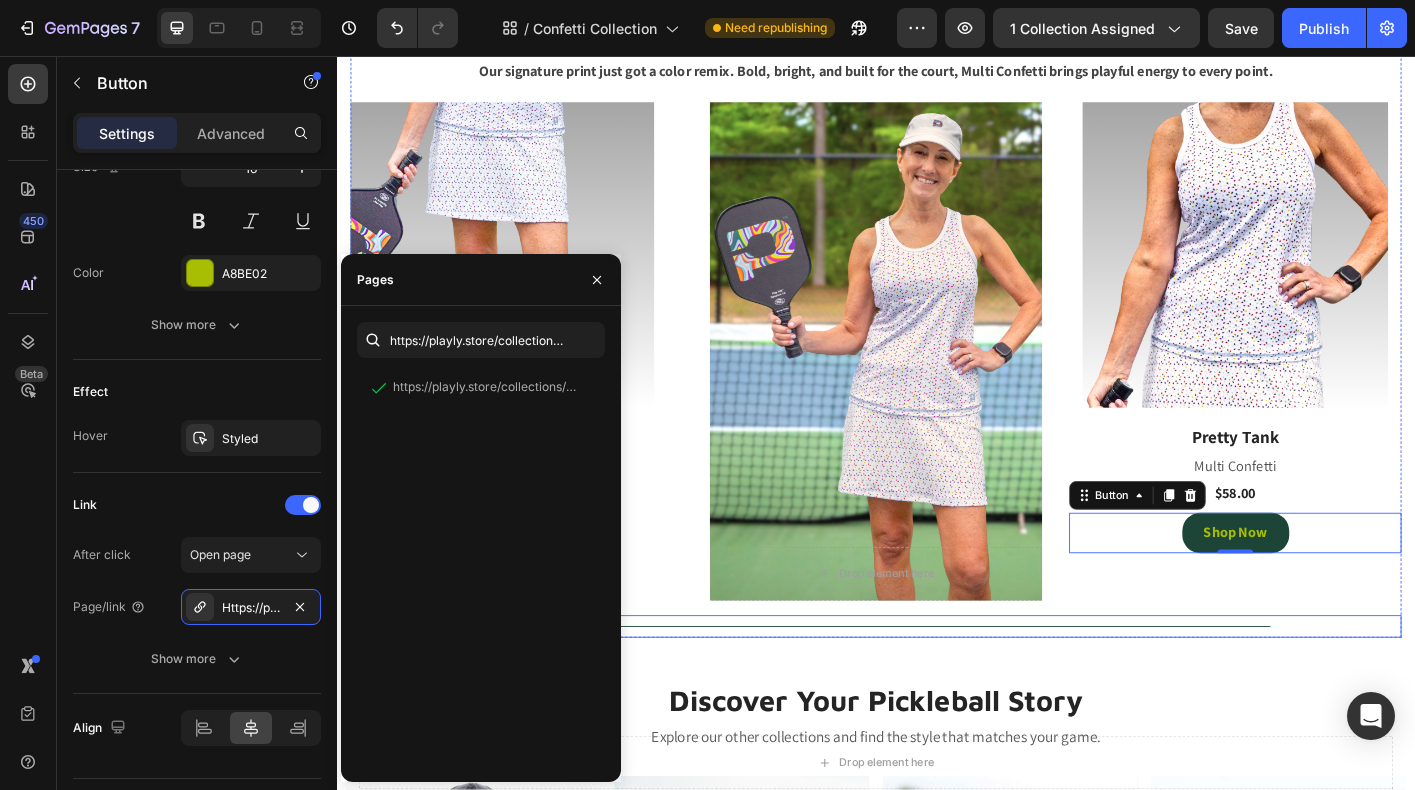 click on "Title Line" at bounding box center [937, 691] 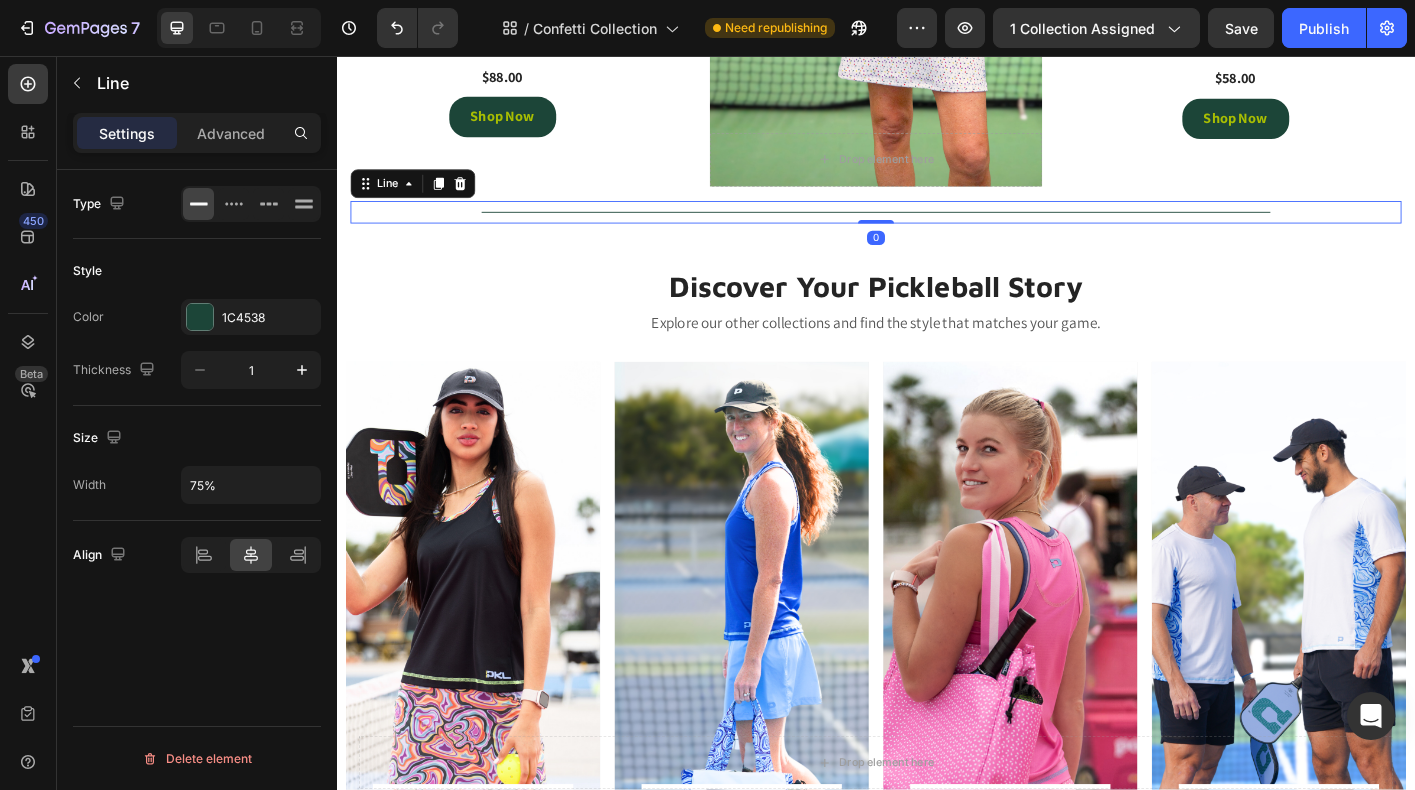 scroll, scrollTop: 4861, scrollLeft: 0, axis: vertical 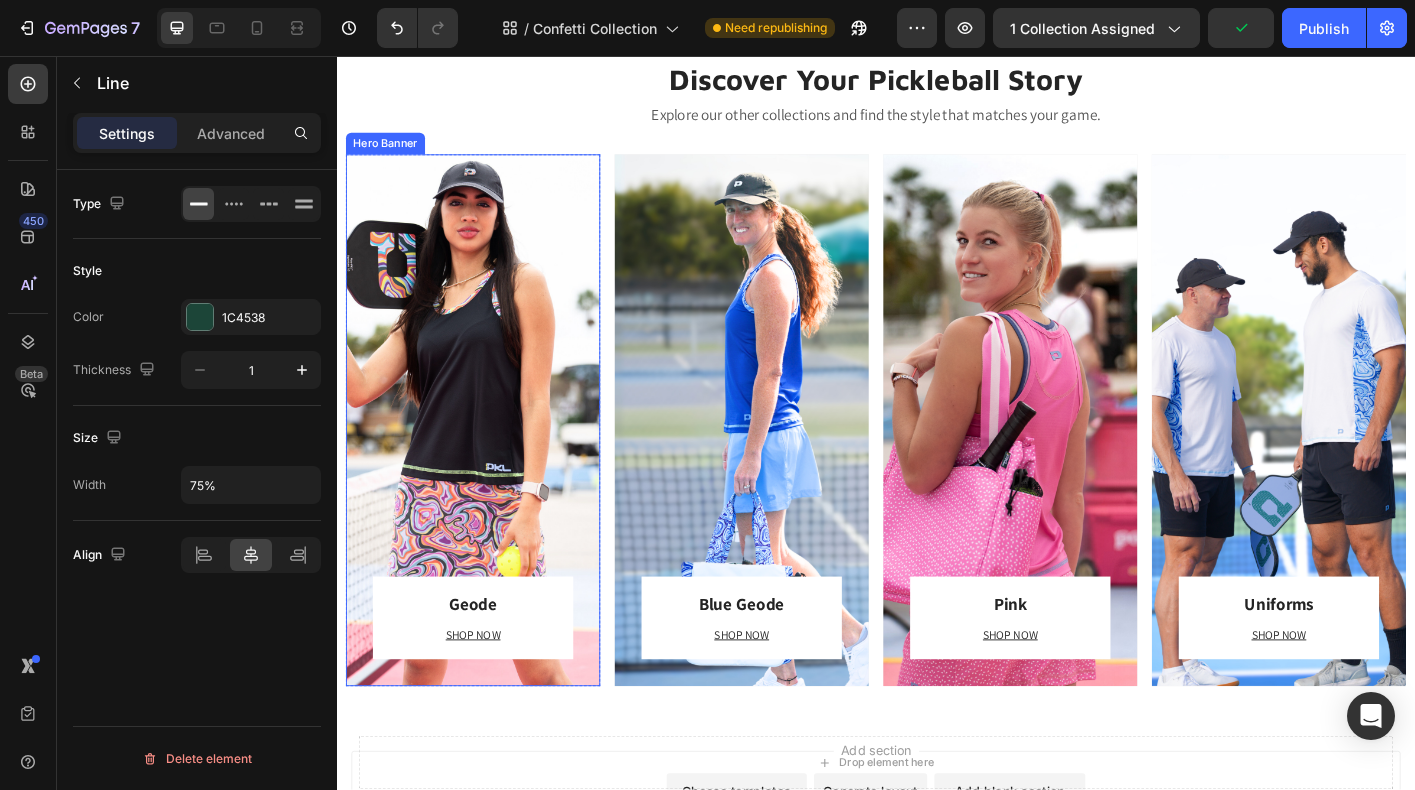 click on "Geode Heading SHOP NOW Text block Row Row" at bounding box center (488, 462) 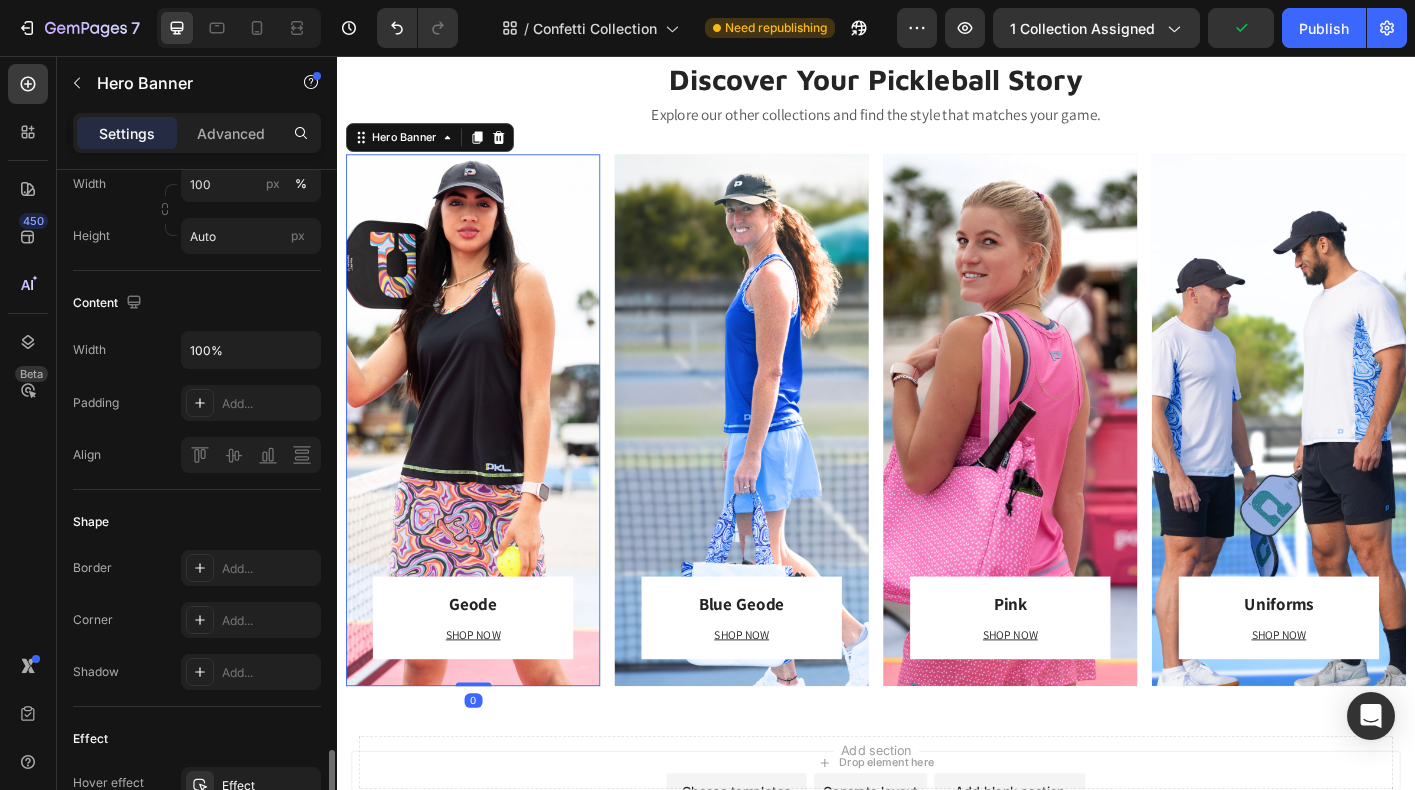 scroll, scrollTop: 857, scrollLeft: 0, axis: vertical 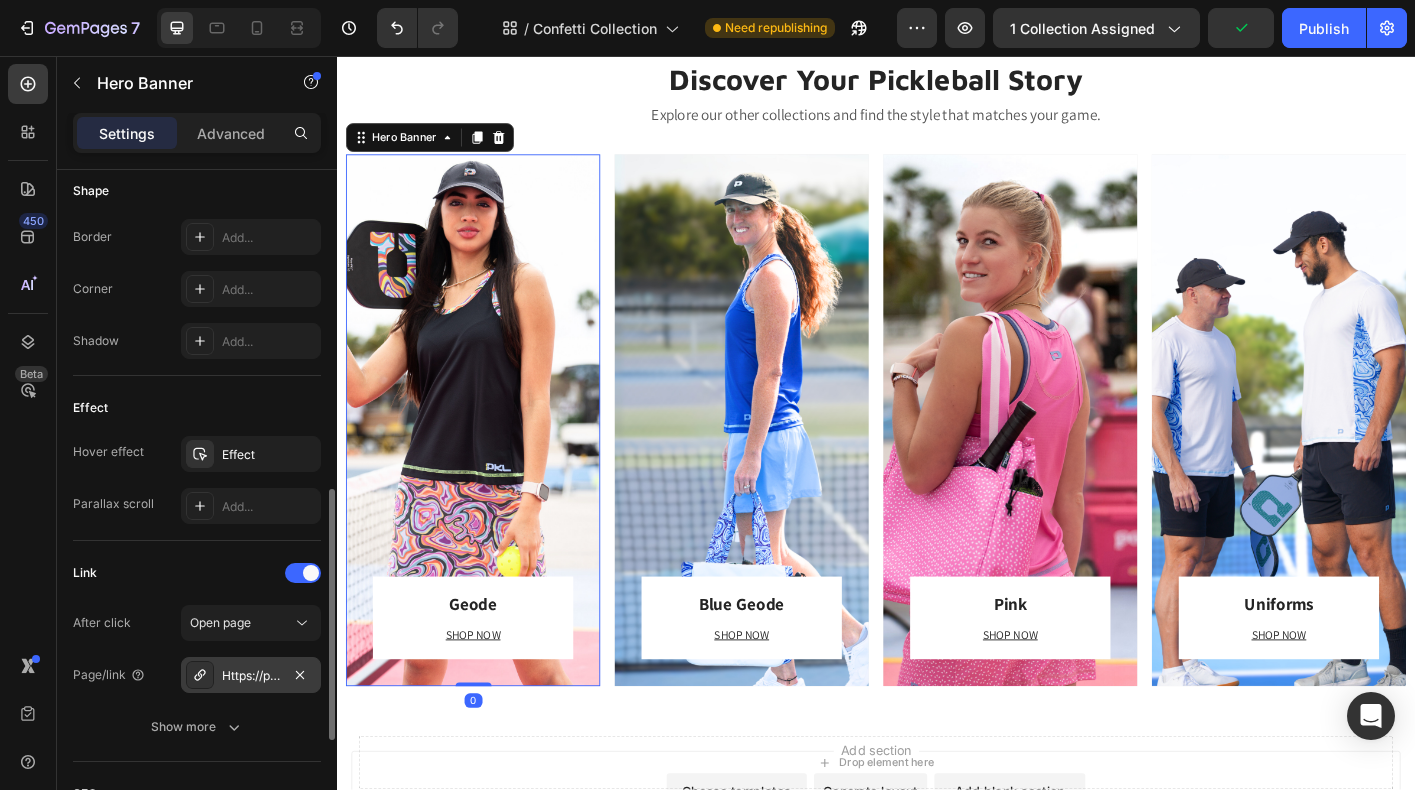 click 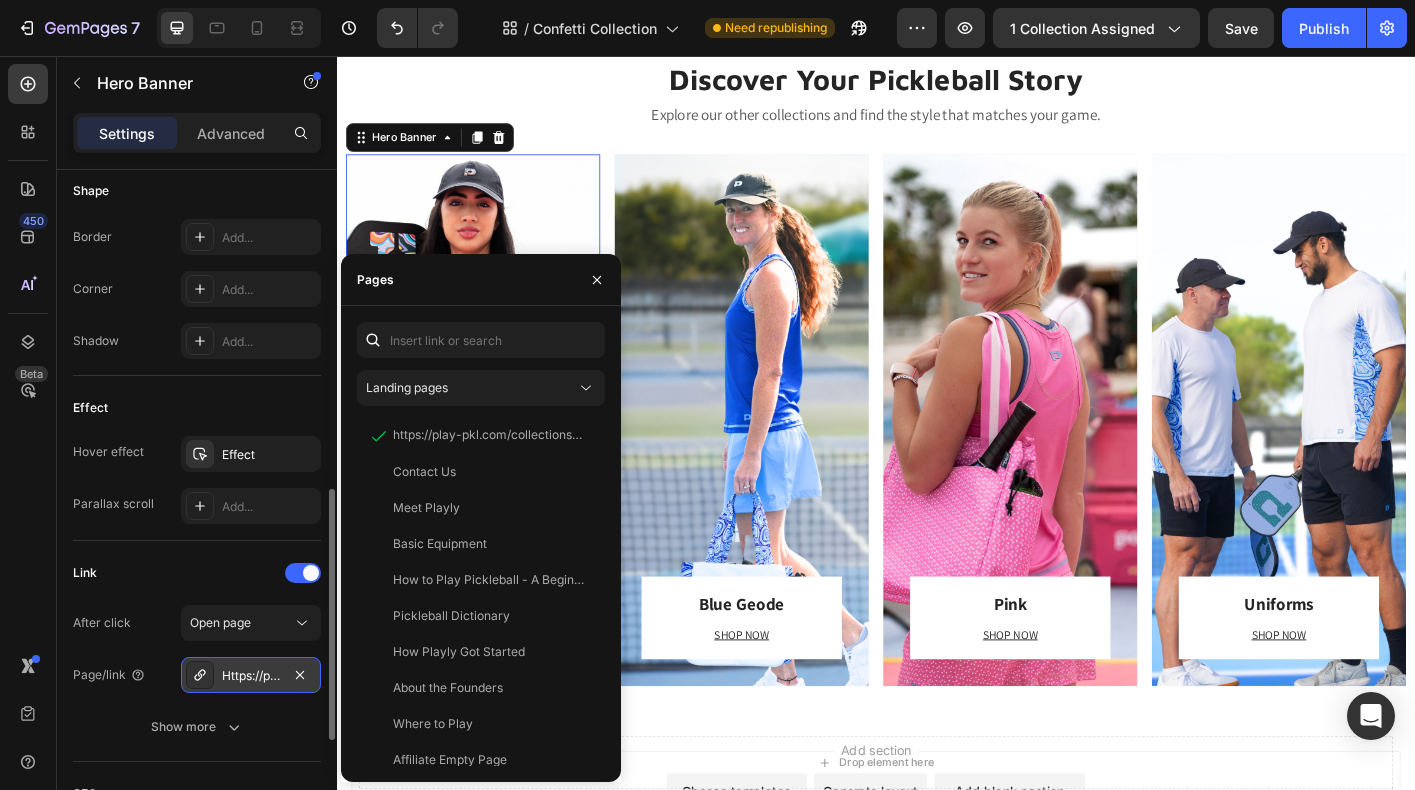 click on "Https://play-pkl.Com/the-geode-collection" at bounding box center (251, 676) 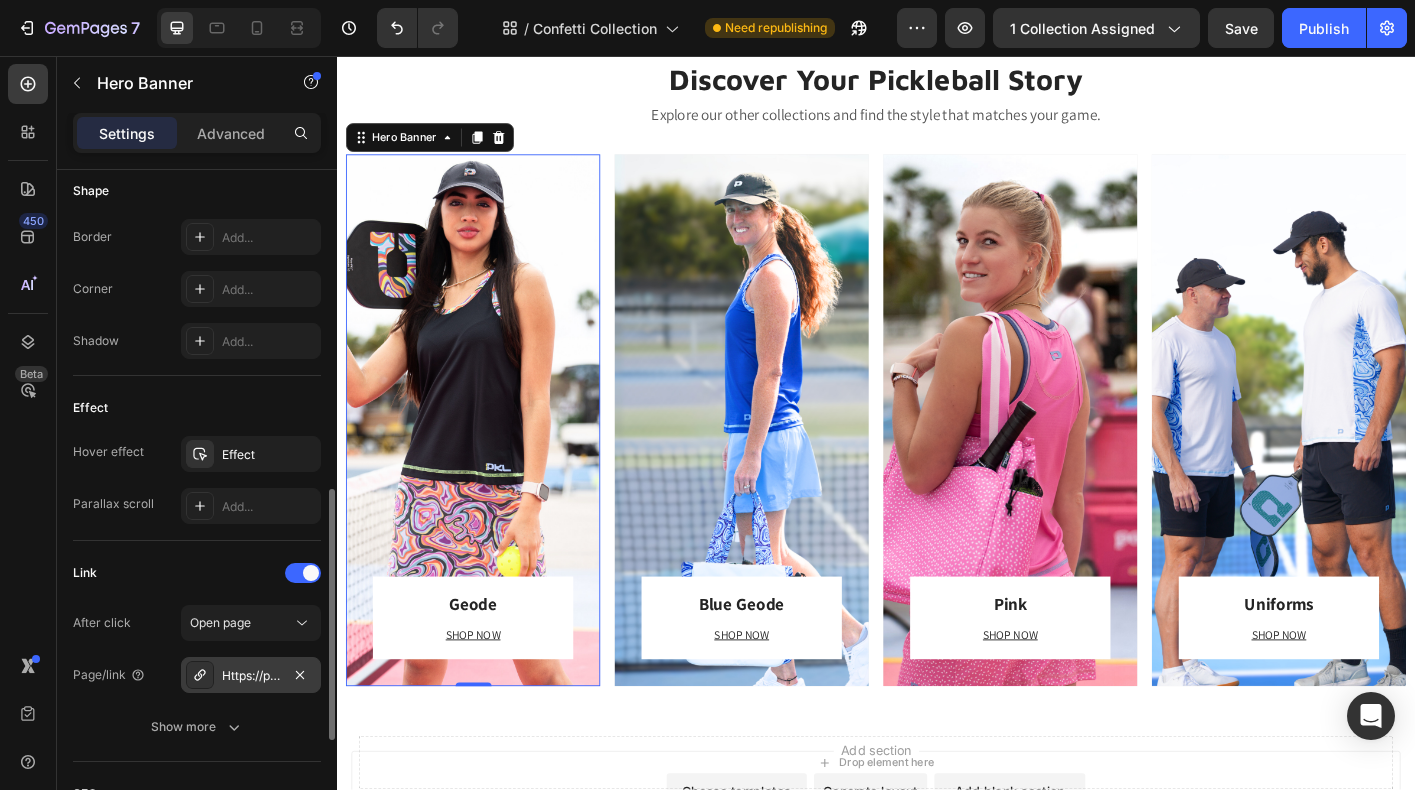 click on "Https://play-pkl.Com/the-geode-collection" at bounding box center [251, 676] 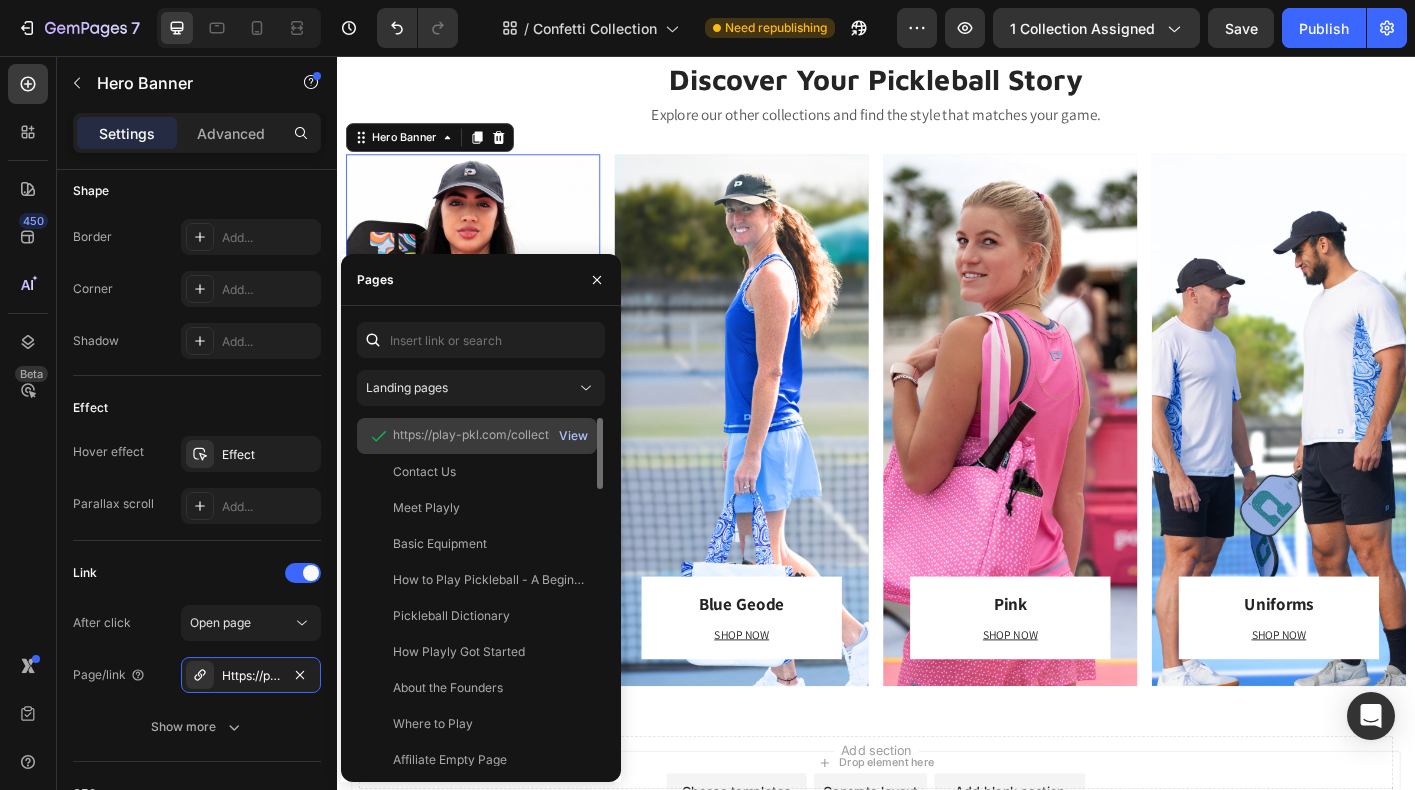 click on "View" at bounding box center [573, 436] 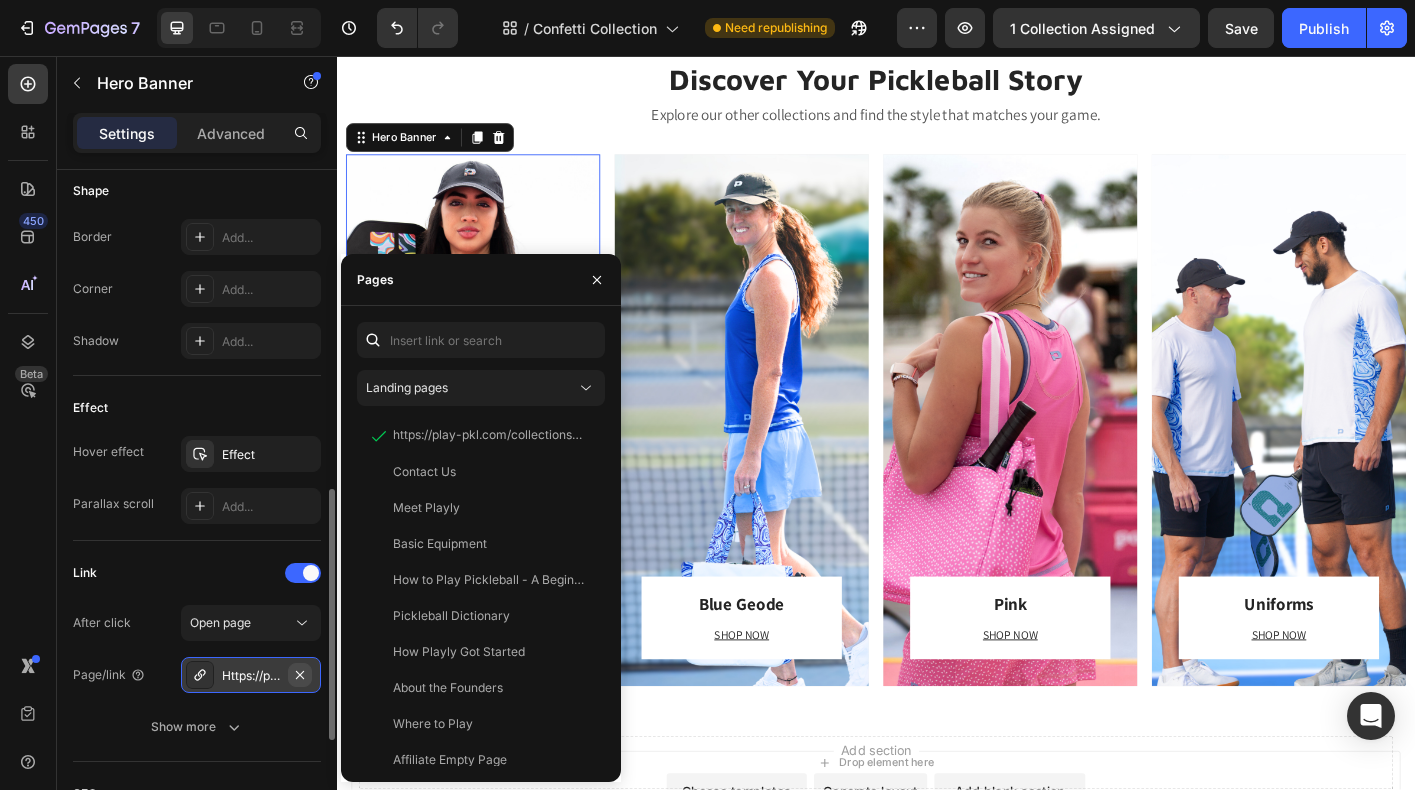 click 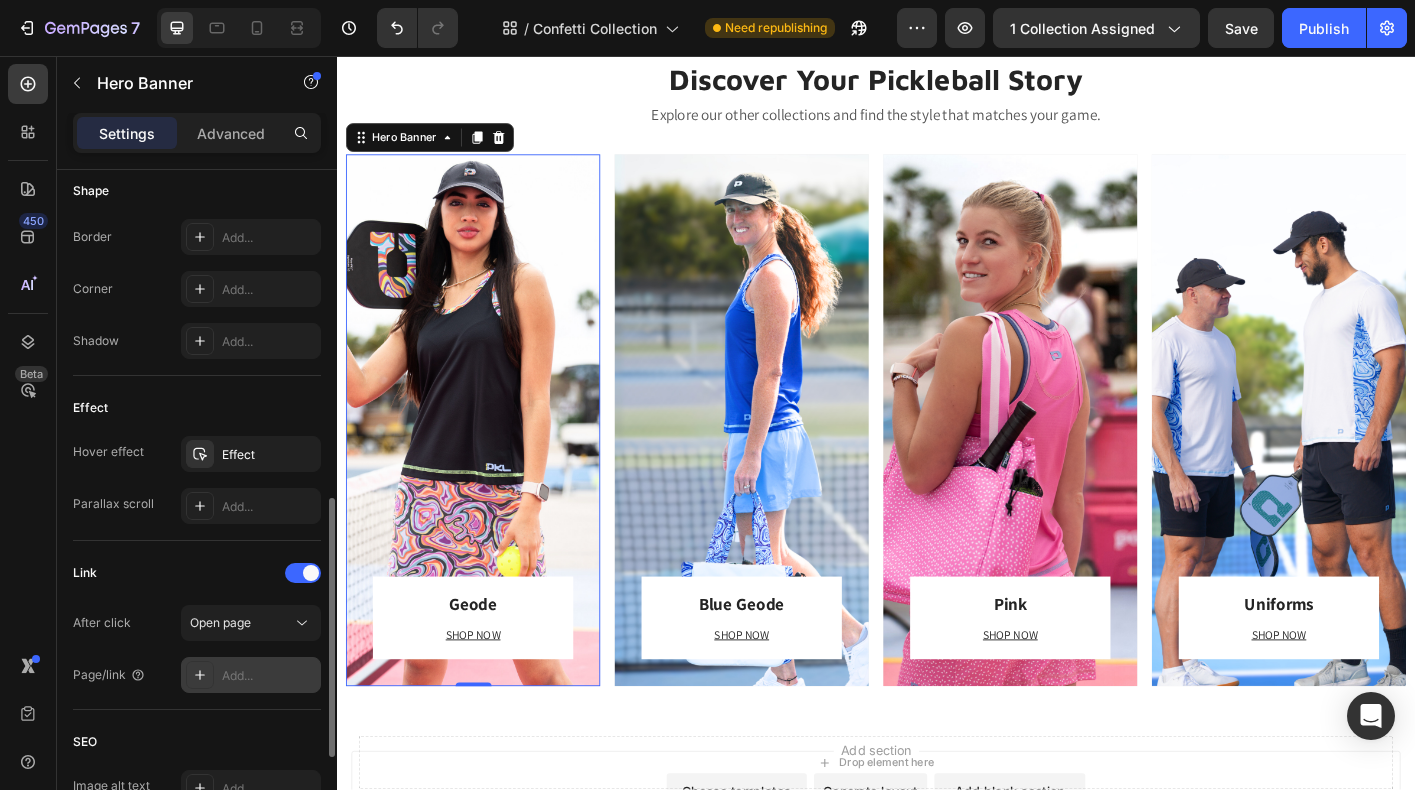 click on "Add..." at bounding box center (269, 676) 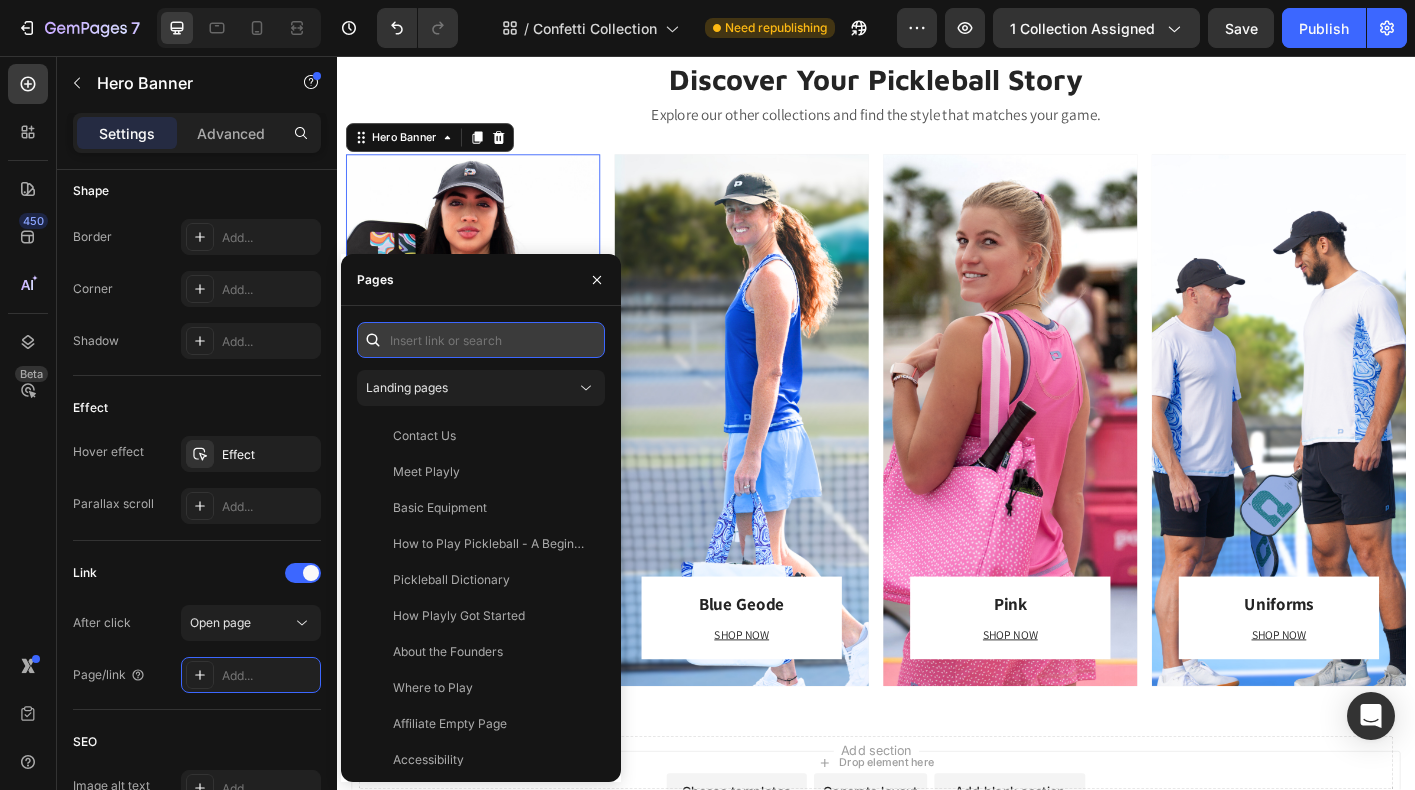 click at bounding box center [481, 340] 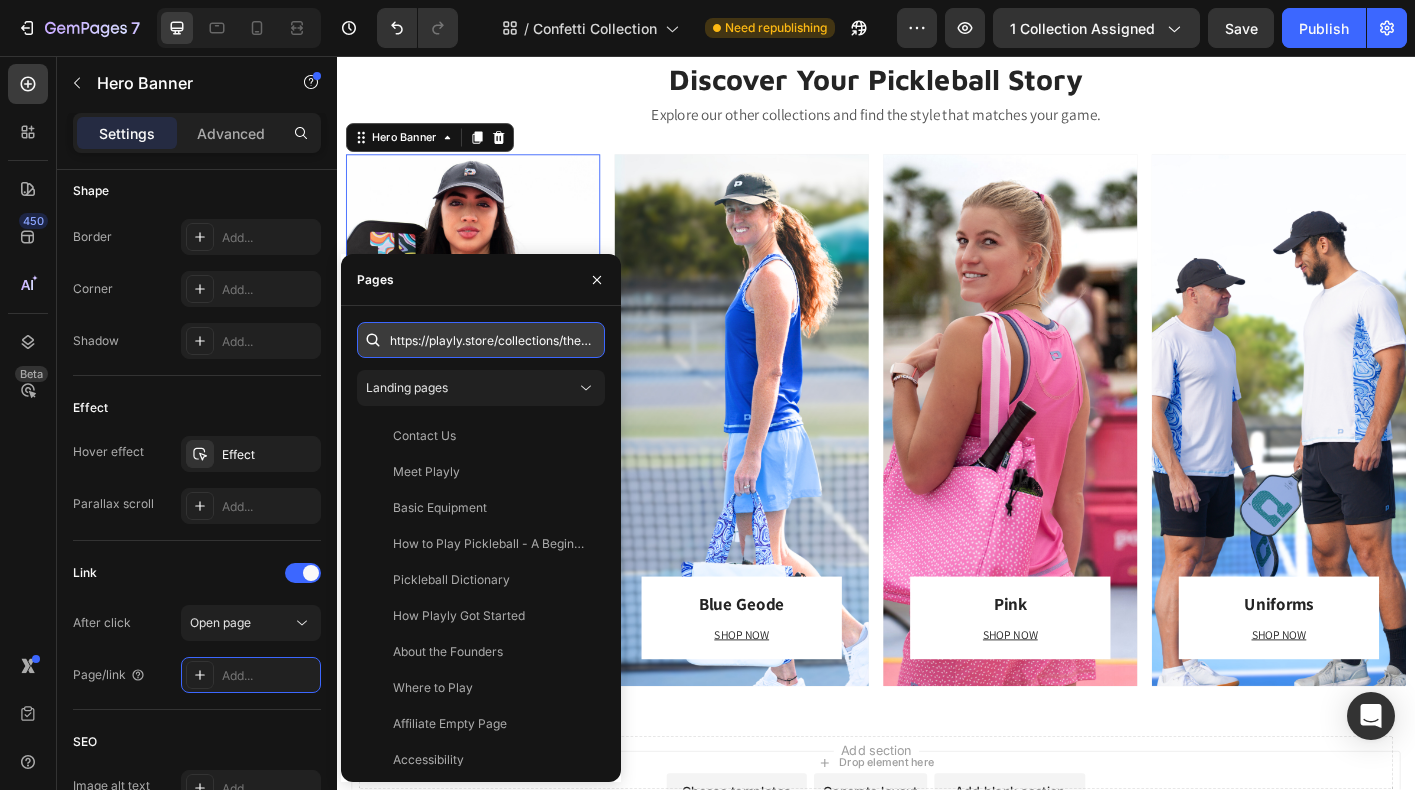 scroll, scrollTop: 0, scrollLeft: 121, axis: horizontal 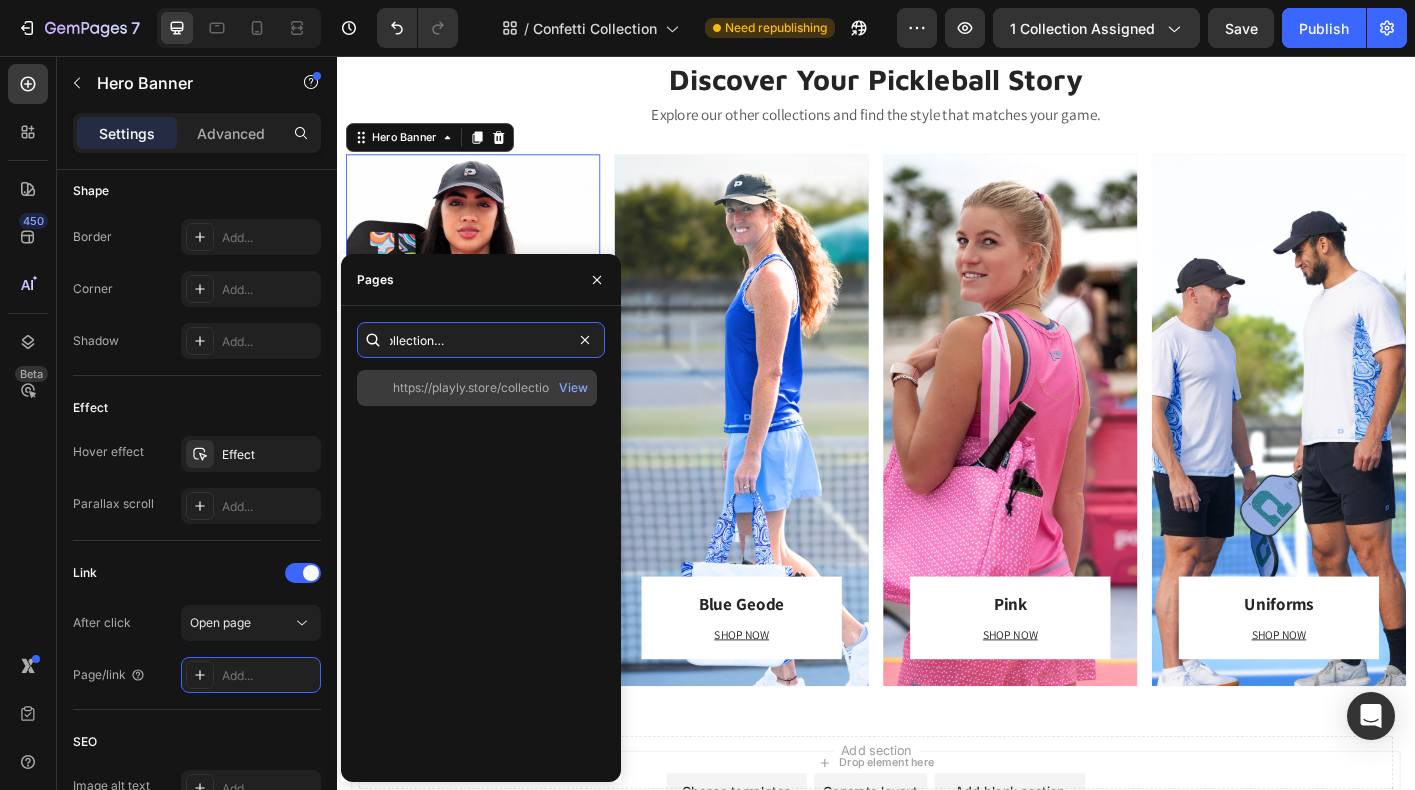 type on "https://playly.store/collections/the-geode-collection" 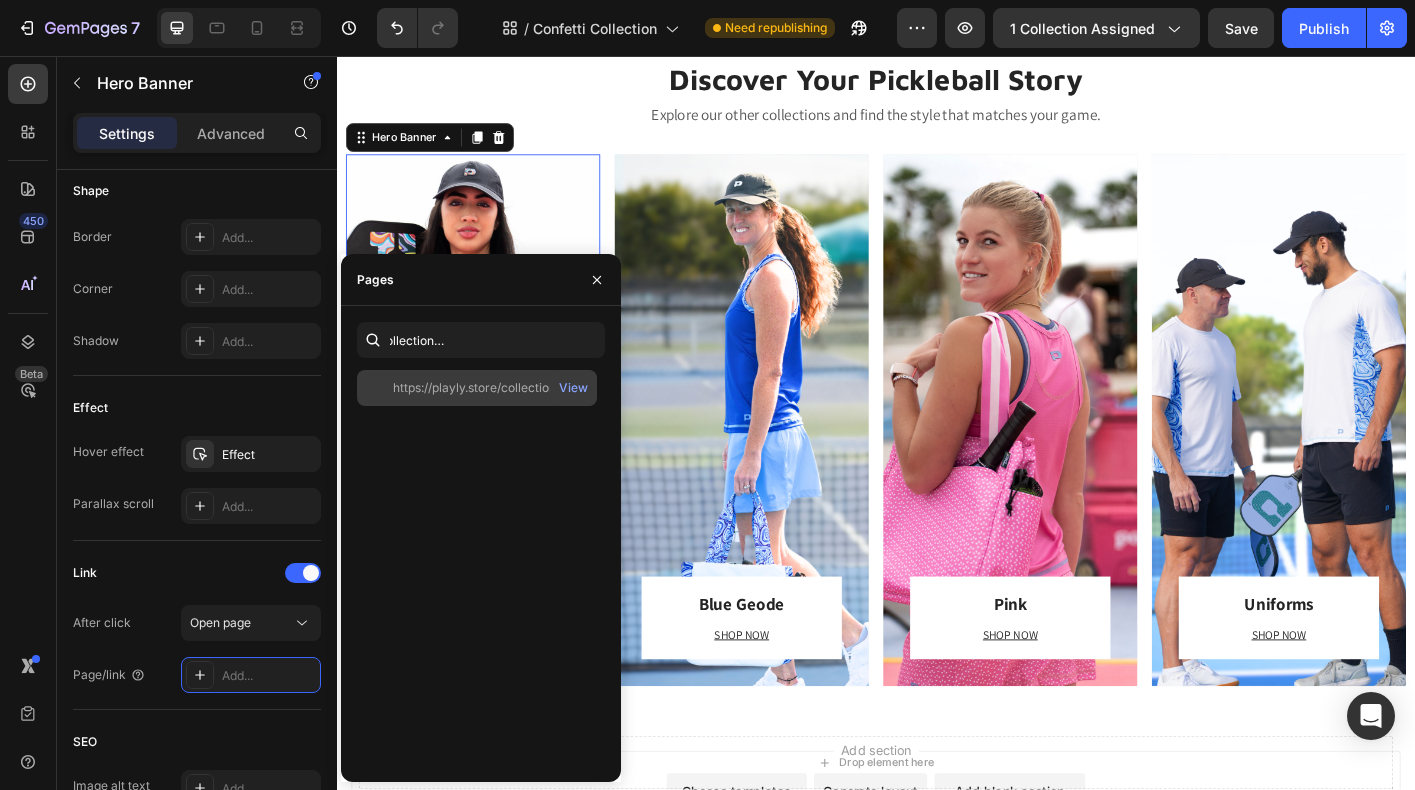 scroll, scrollTop: 0, scrollLeft: 0, axis: both 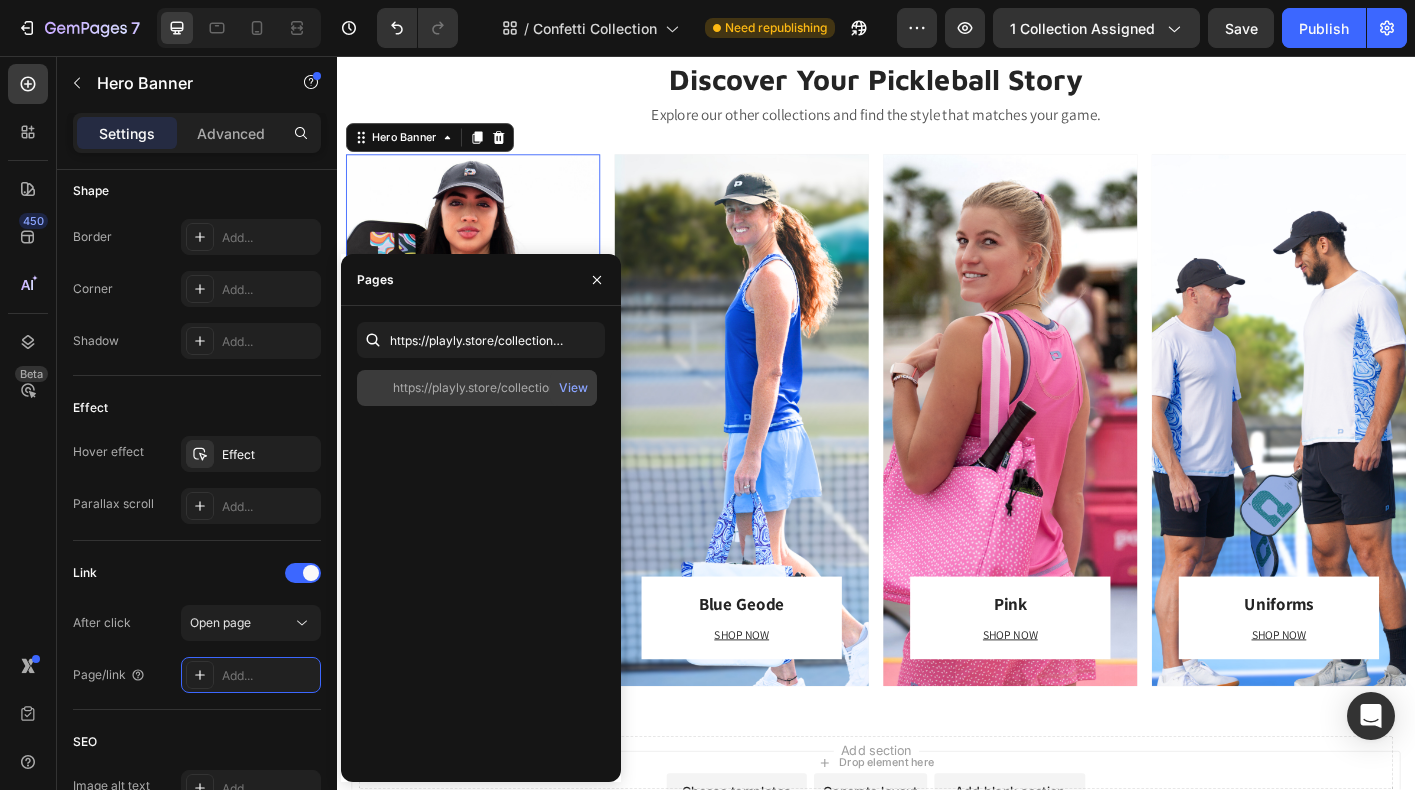 click on "https://playly.store/collections/the-geode-collection   View" 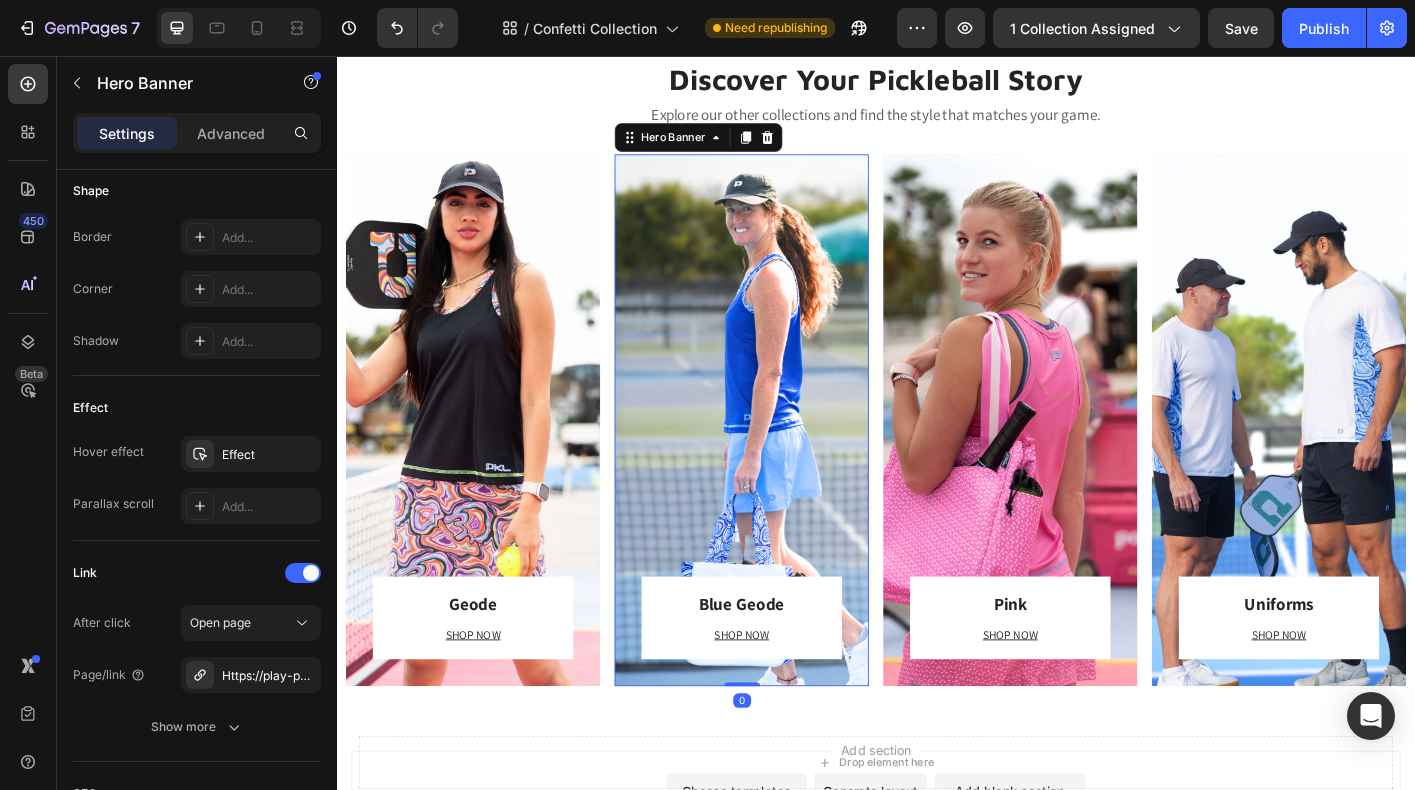click on "Blue Geode Heading SHOP NOW Text block Row Row" at bounding box center (787, 462) 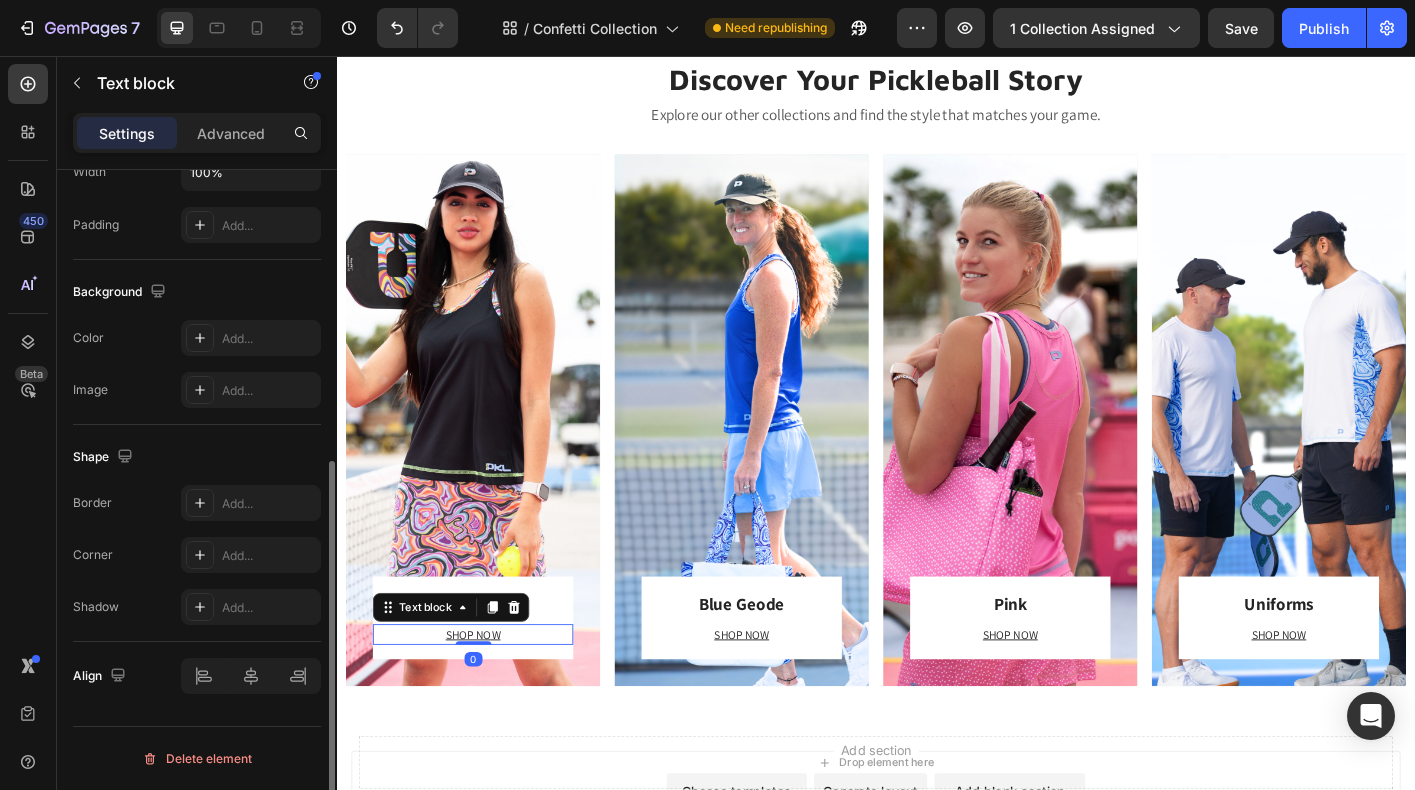 click on "SHOP NOW" at bounding box center [488, 701] 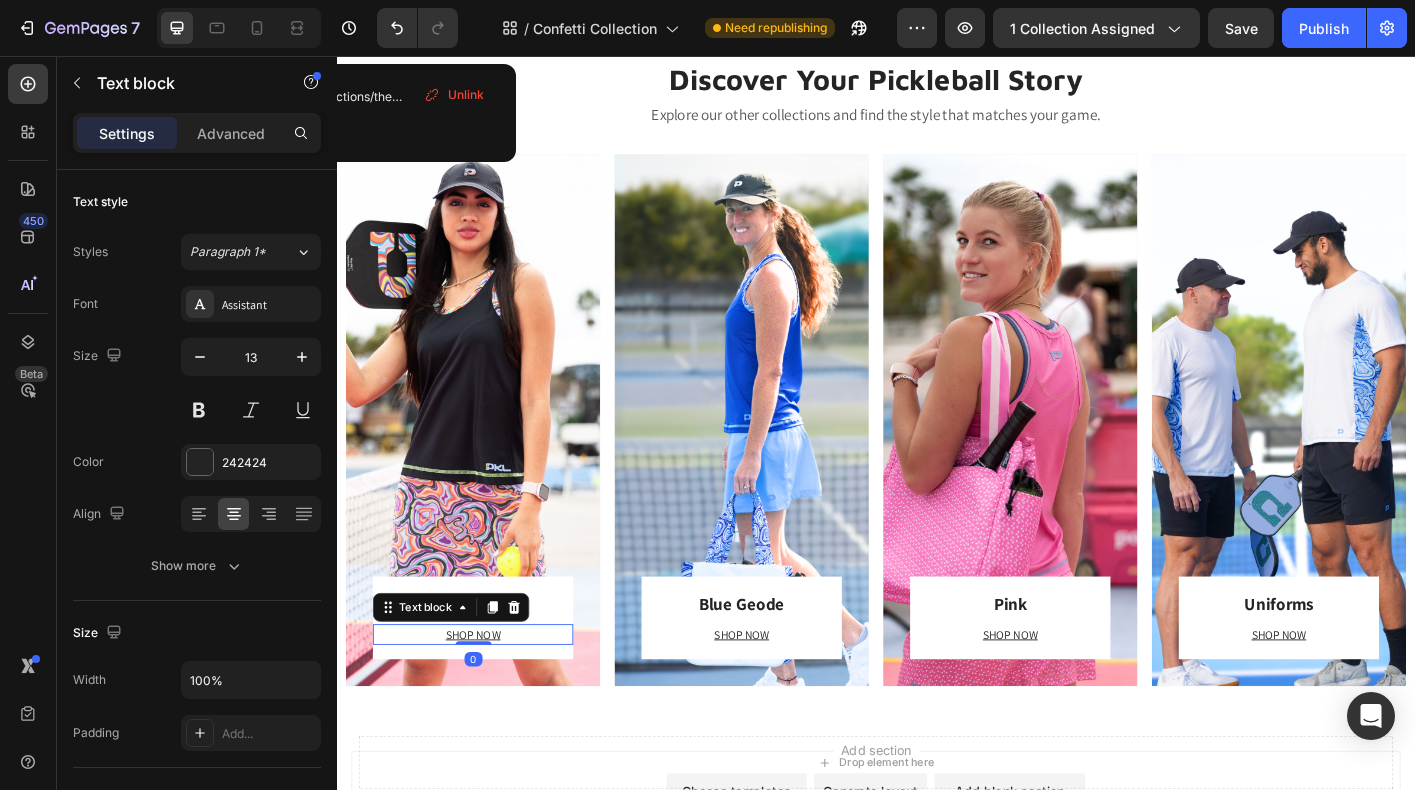click on "SHOP NOW" at bounding box center [488, 700] 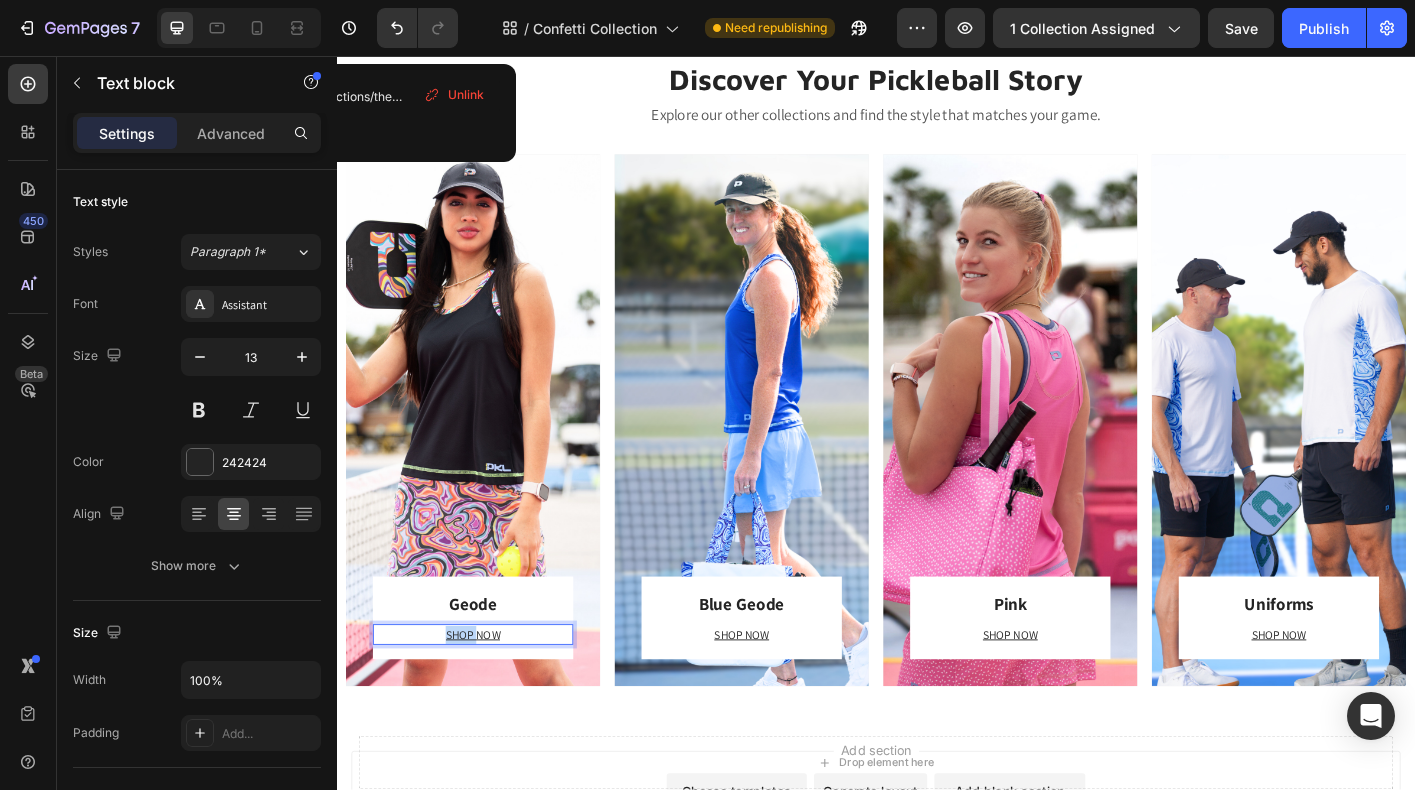 click on "SHOP NOW" at bounding box center (488, 700) 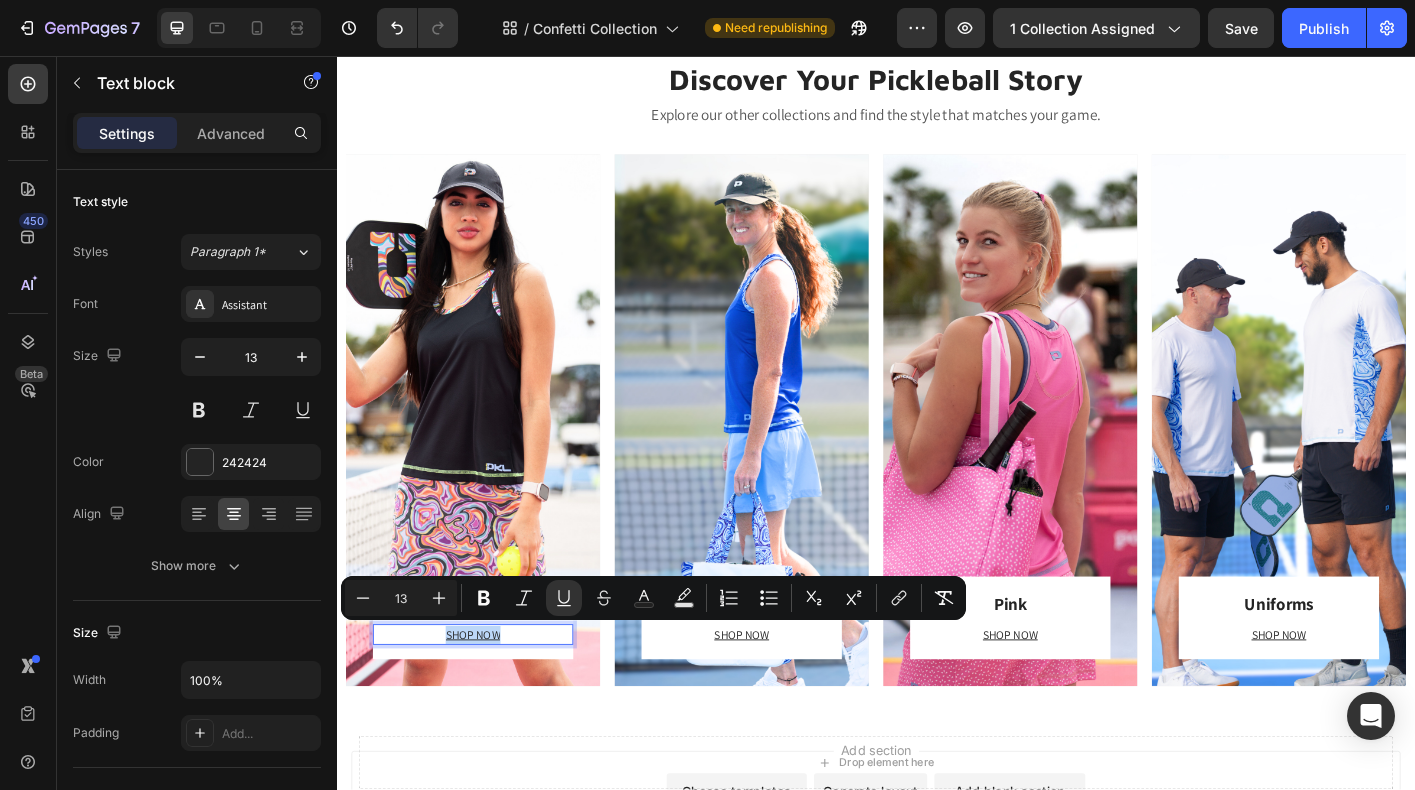 click on "SHOP NOW" at bounding box center (488, 700) 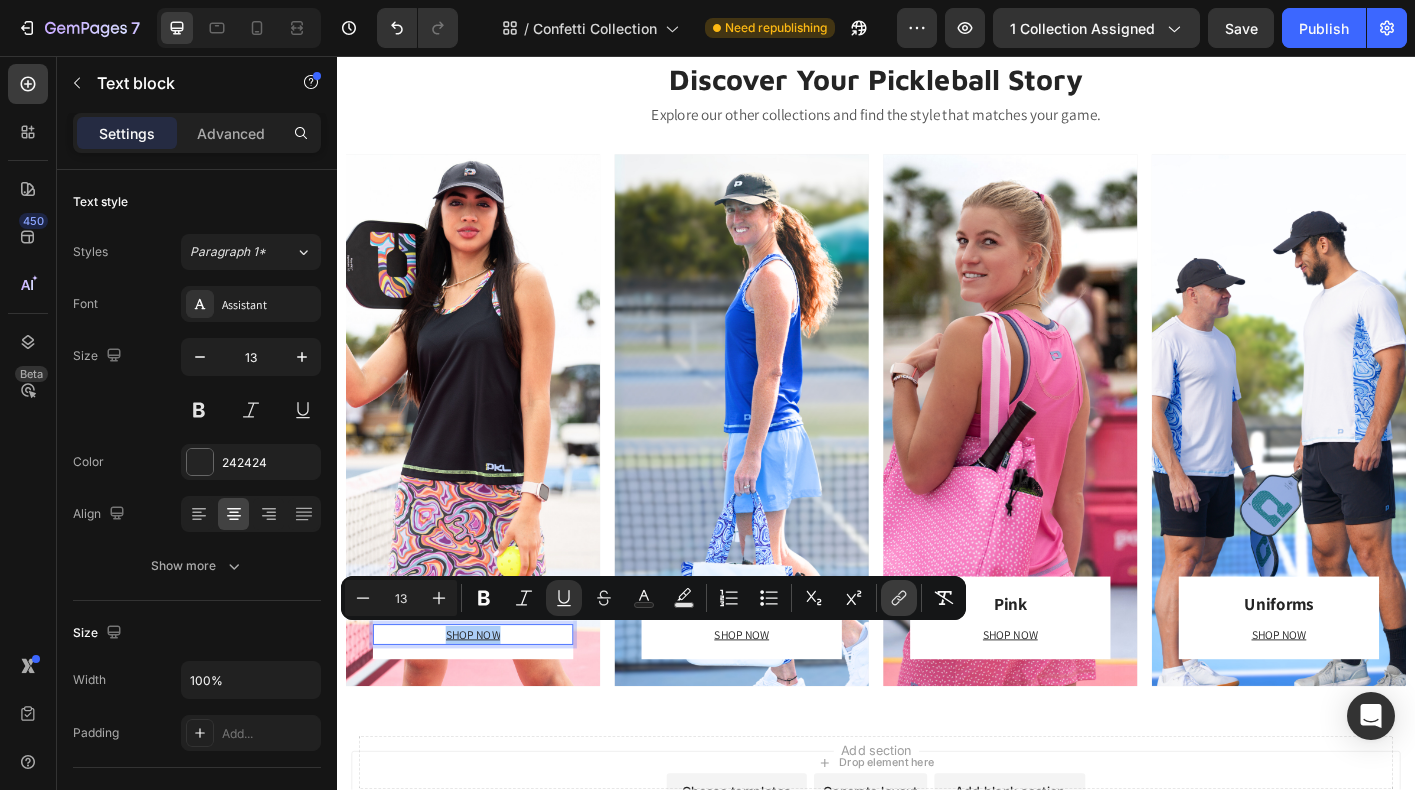 click 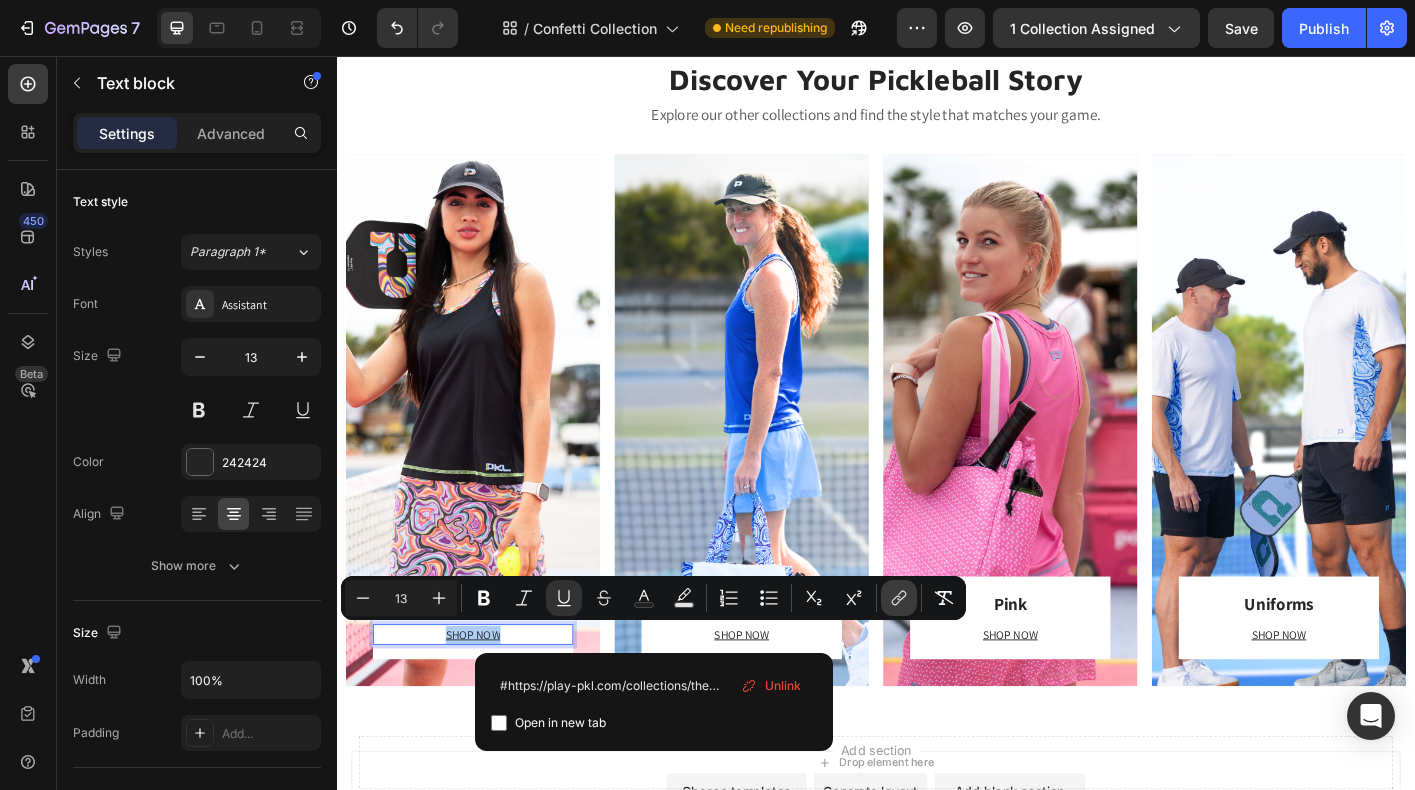 scroll, scrollTop: 0, scrollLeft: 87, axis: horizontal 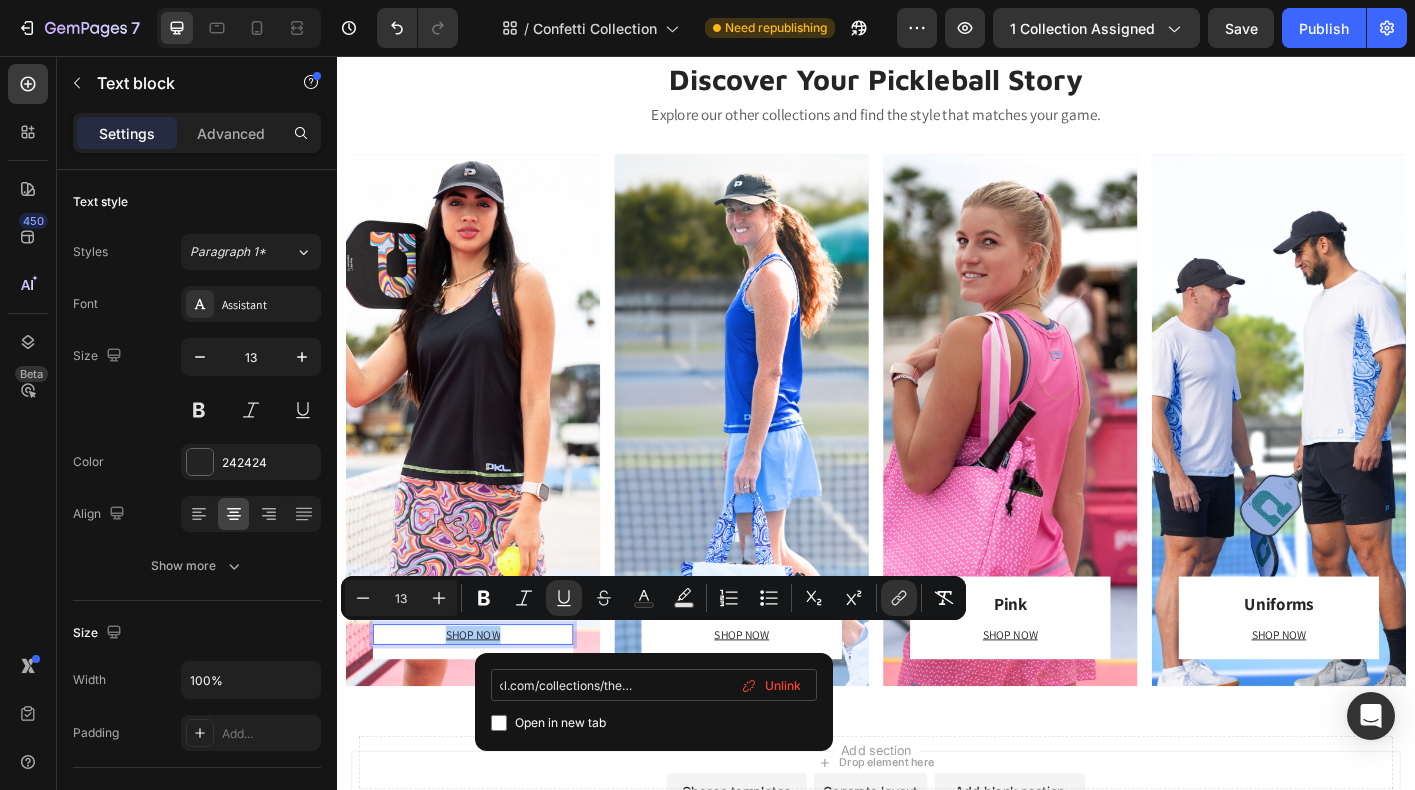 click on "#https://play-pkl.com/collections/the-geode-collection" at bounding box center [654, 685] 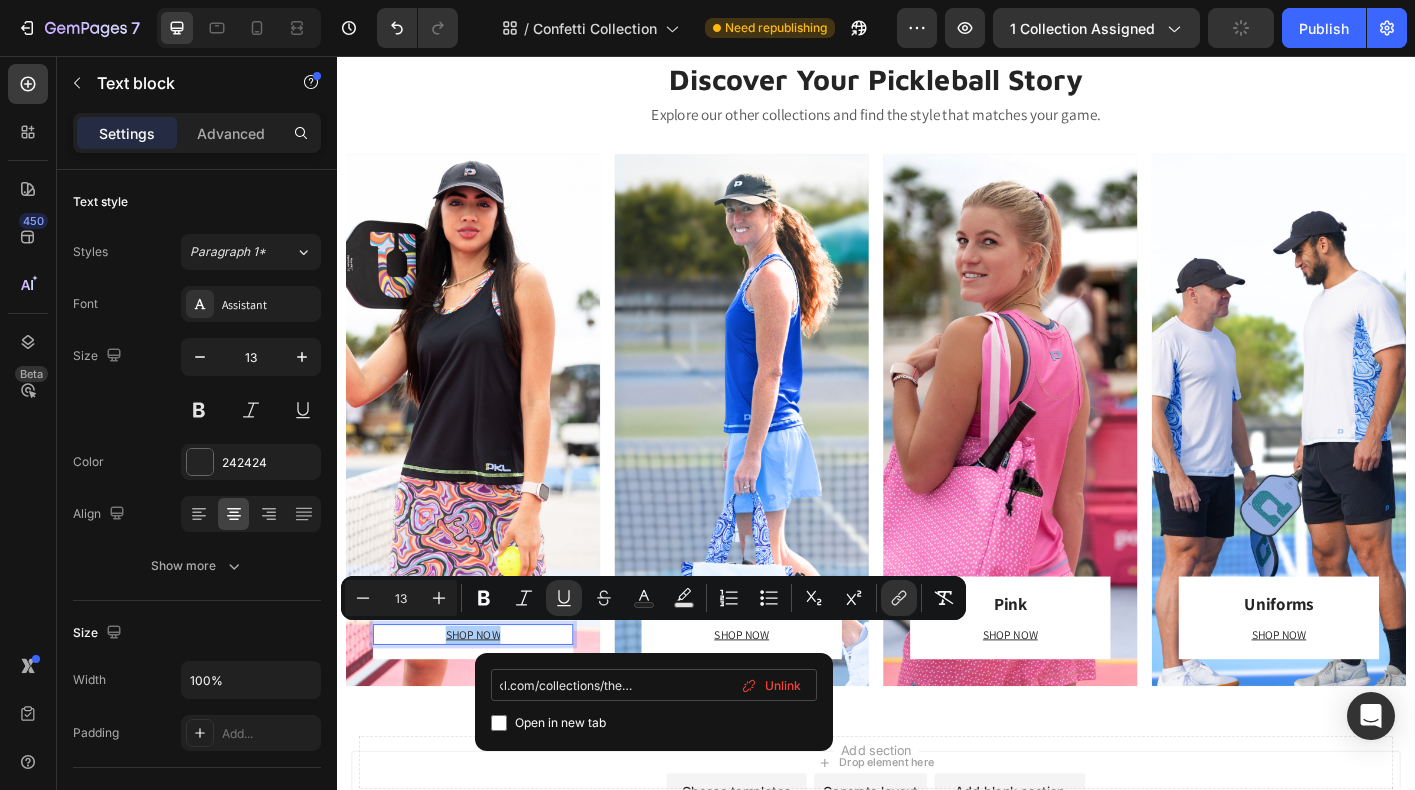 click on "#https://play-pkl.com/collections/the-geode-collection" at bounding box center (654, 685) 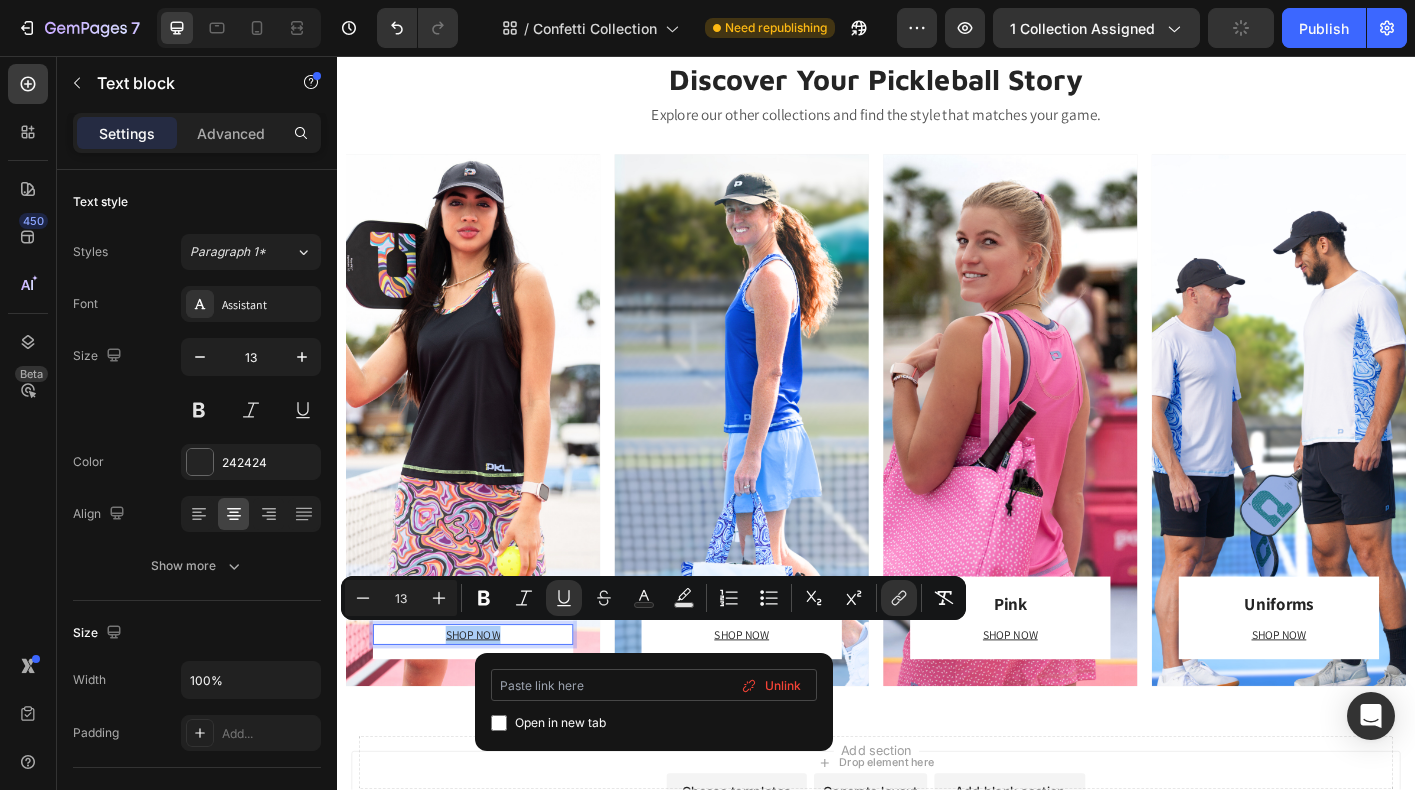 scroll, scrollTop: 0, scrollLeft: 0, axis: both 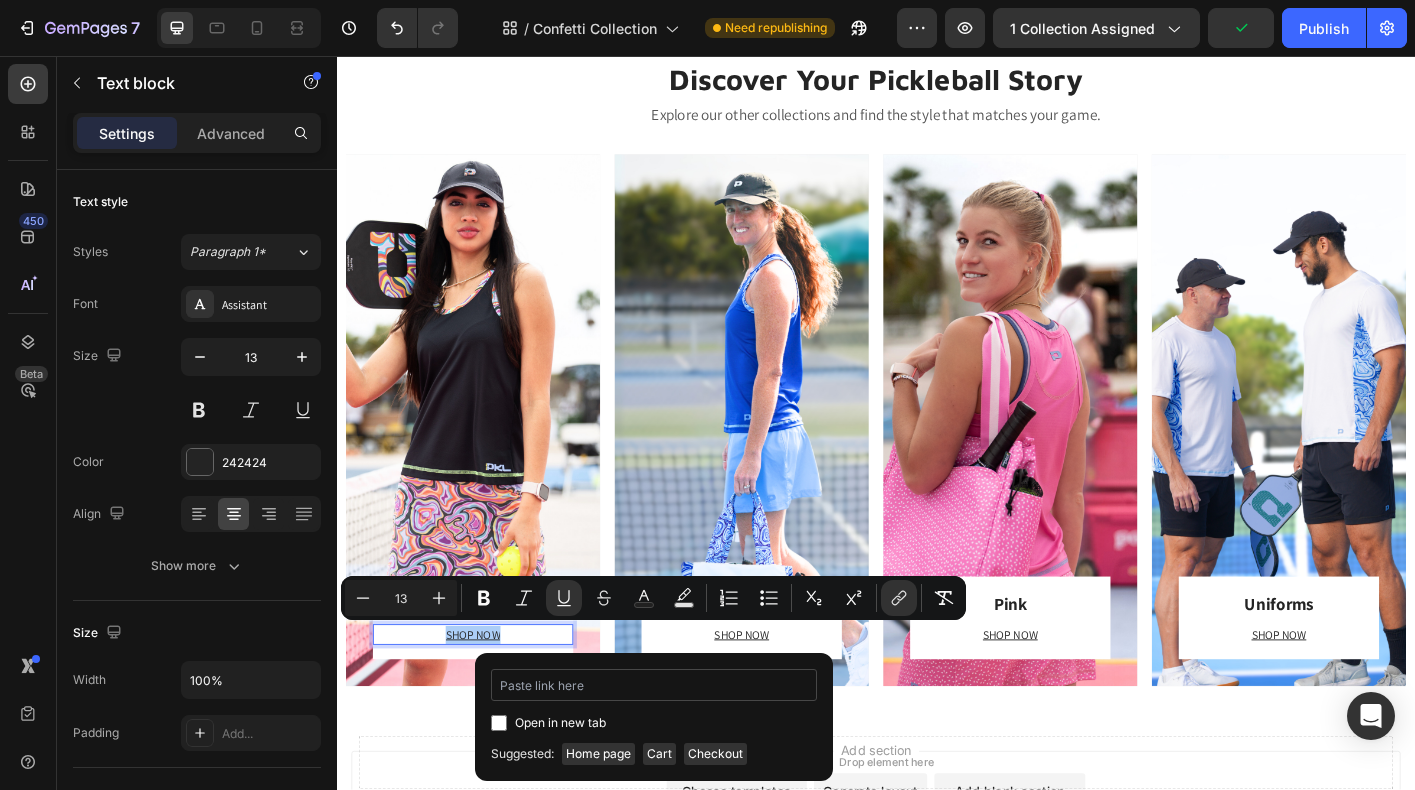 type on "https://playly.store/collections/the-geode-collection" 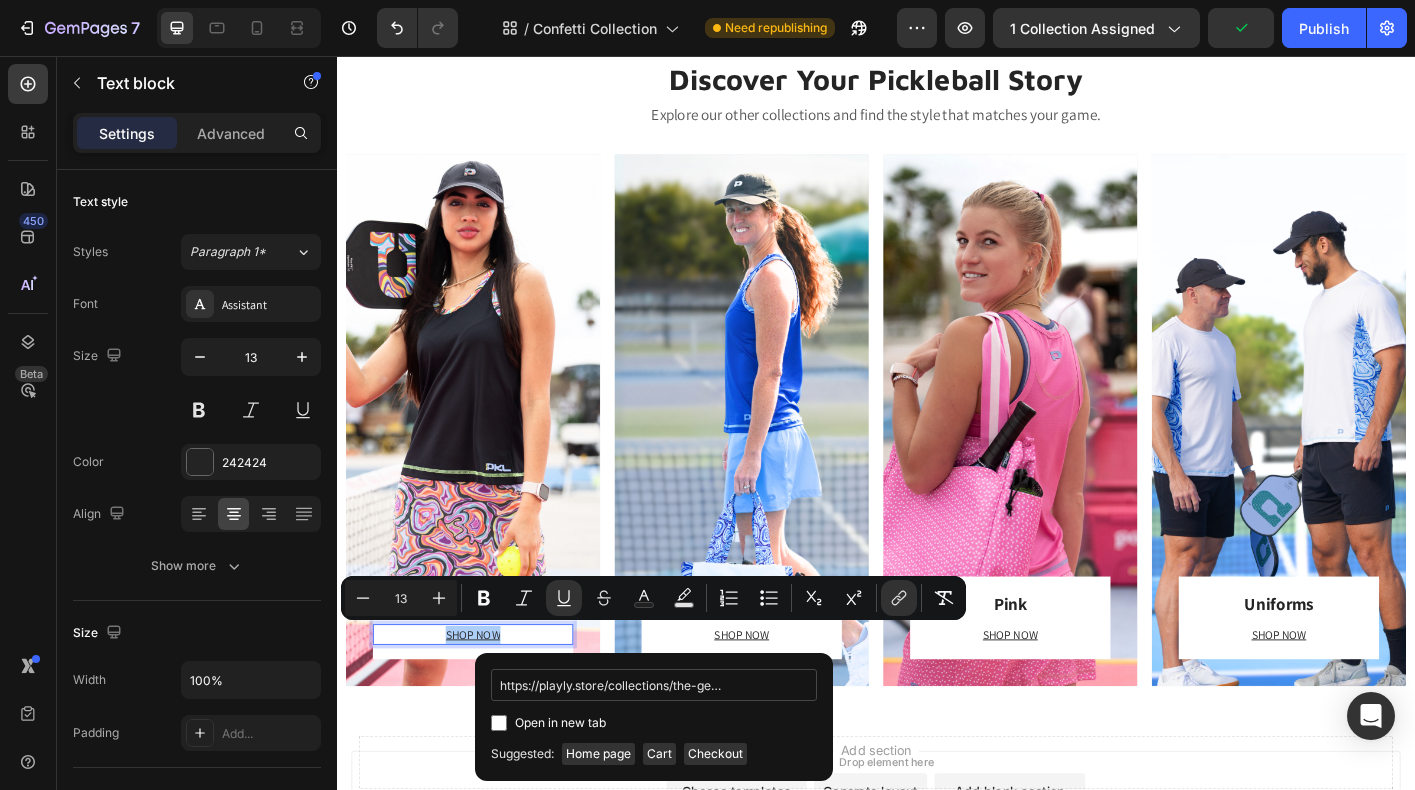 scroll, scrollTop: 0, scrollLeft: 71, axis: horizontal 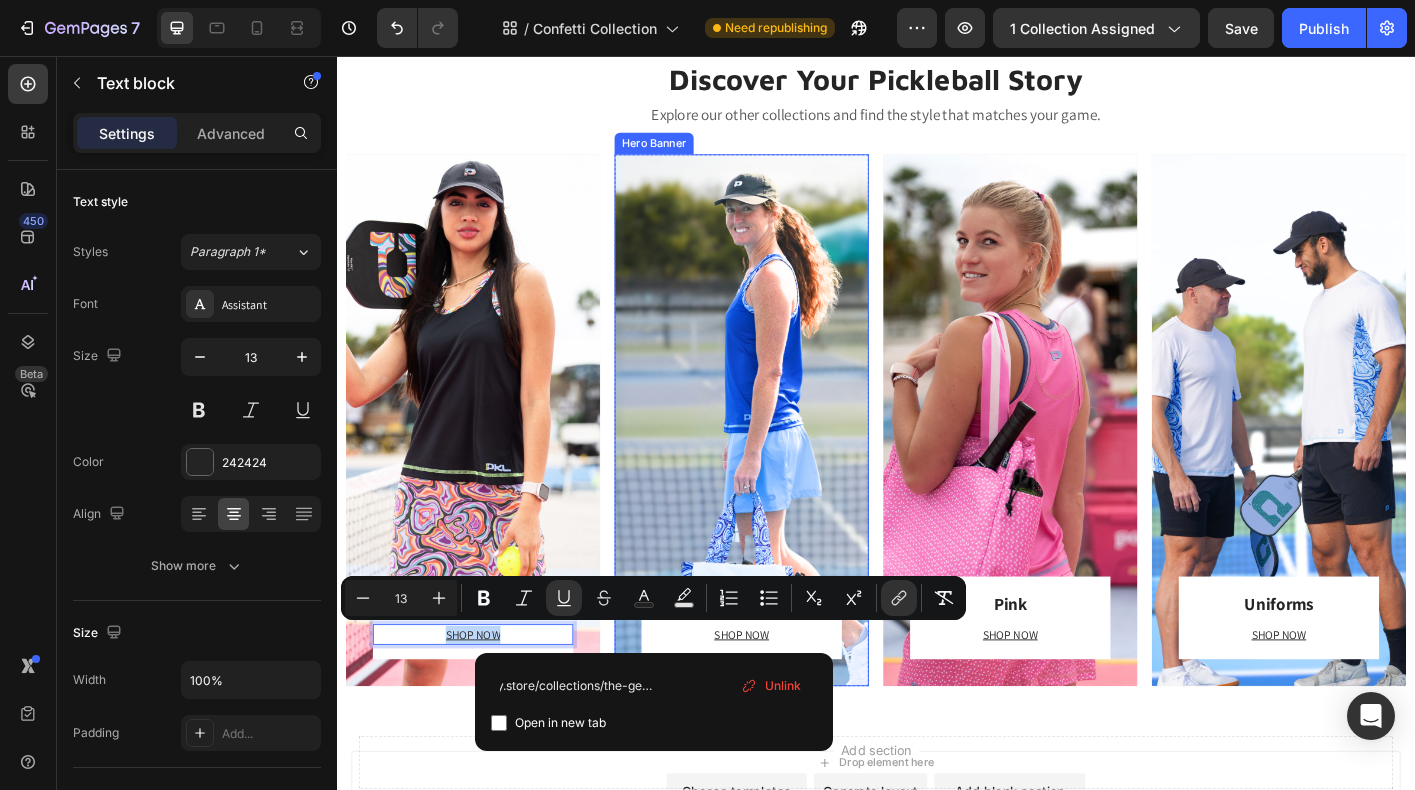click on "Blue Geode Heading SHOP NOW Text block Row Row" at bounding box center (787, 462) 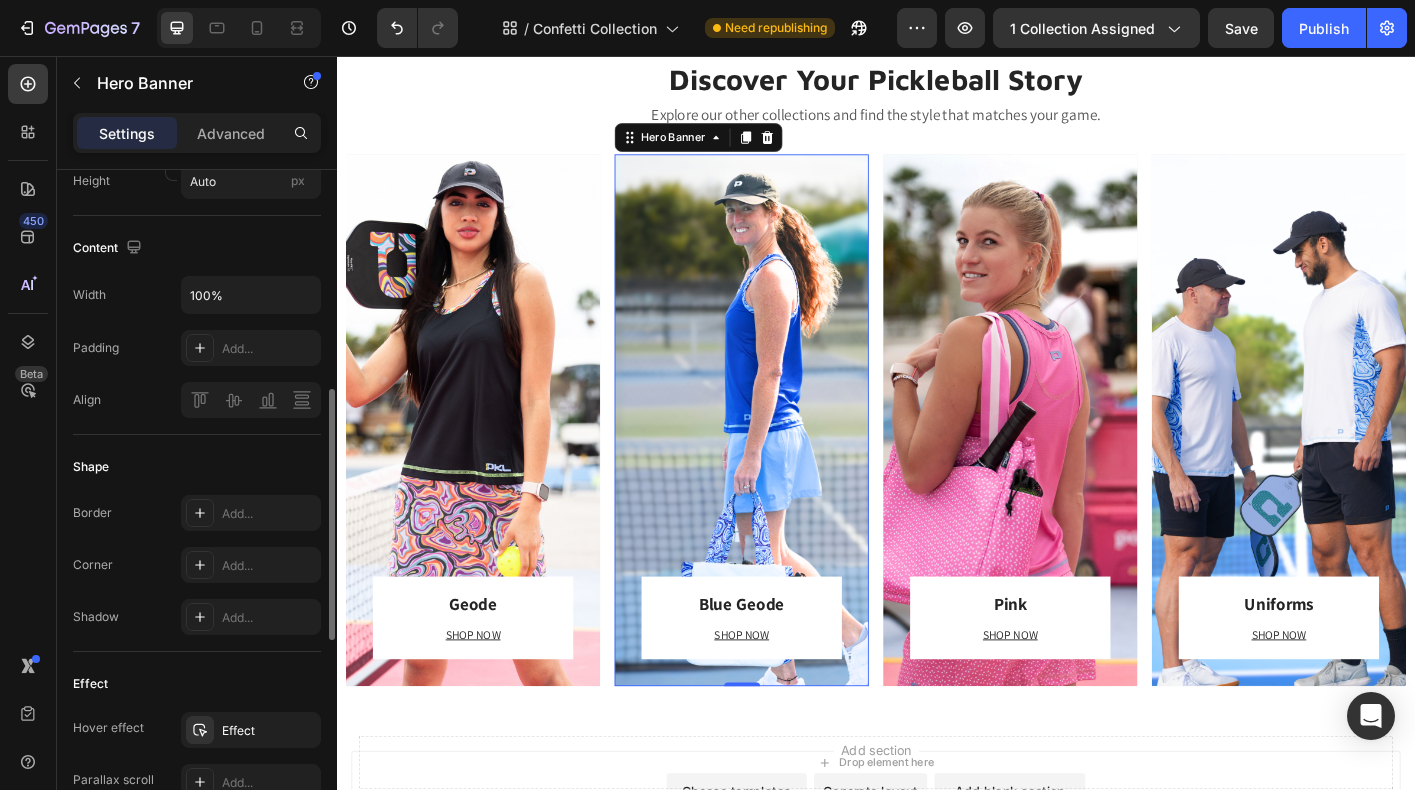 scroll, scrollTop: 1026, scrollLeft: 0, axis: vertical 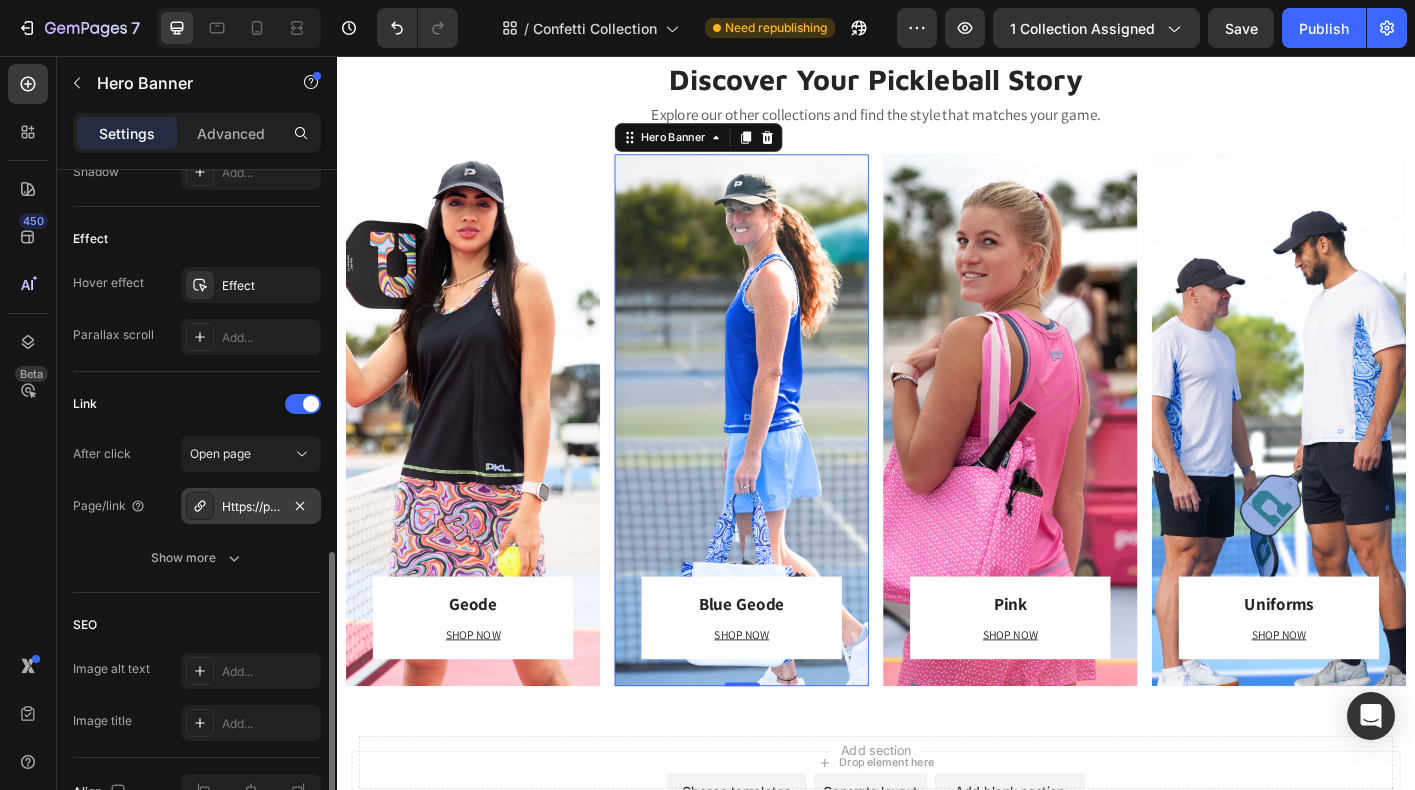 click on "Https://play-pkl.Com/blue-geode" at bounding box center (251, 507) 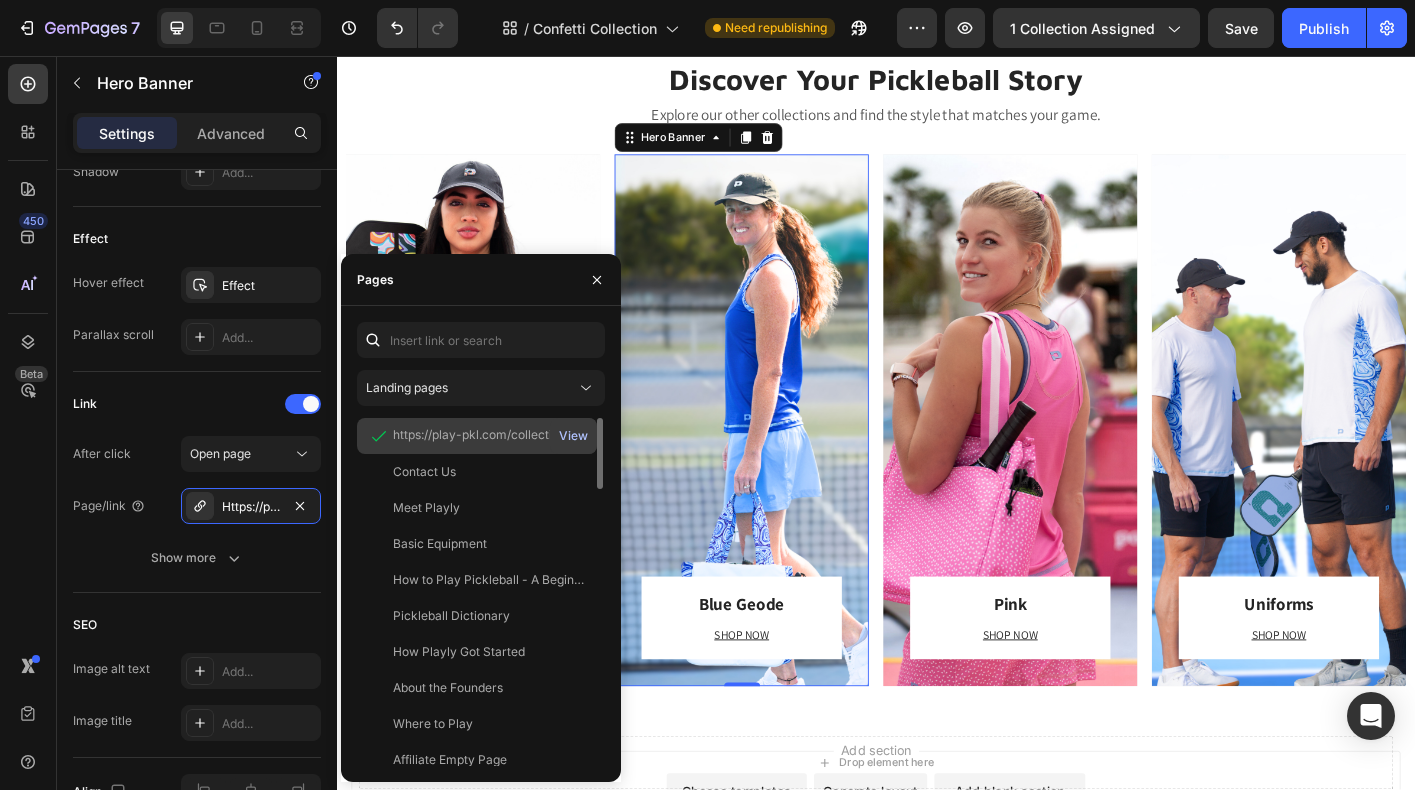 click on "View" at bounding box center (573, 436) 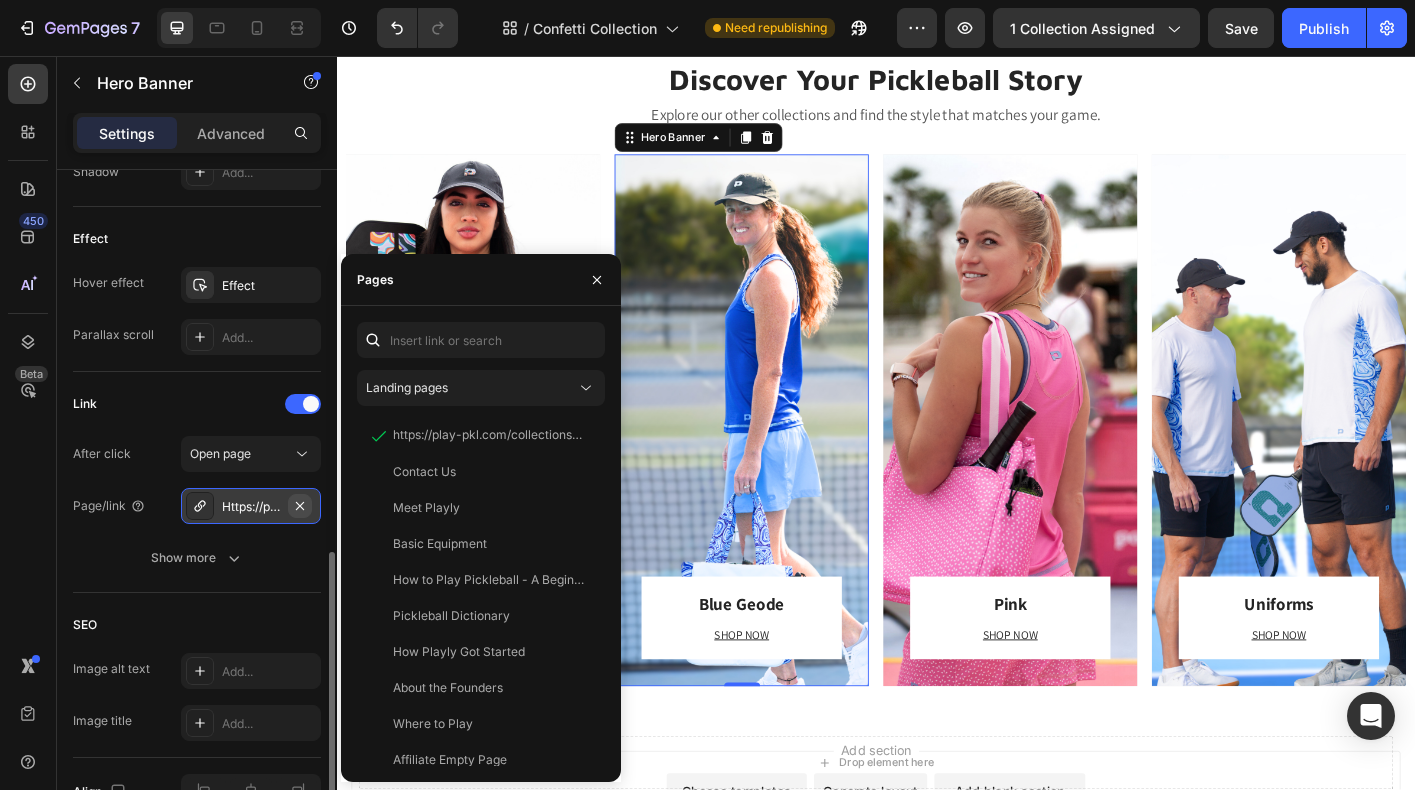 click 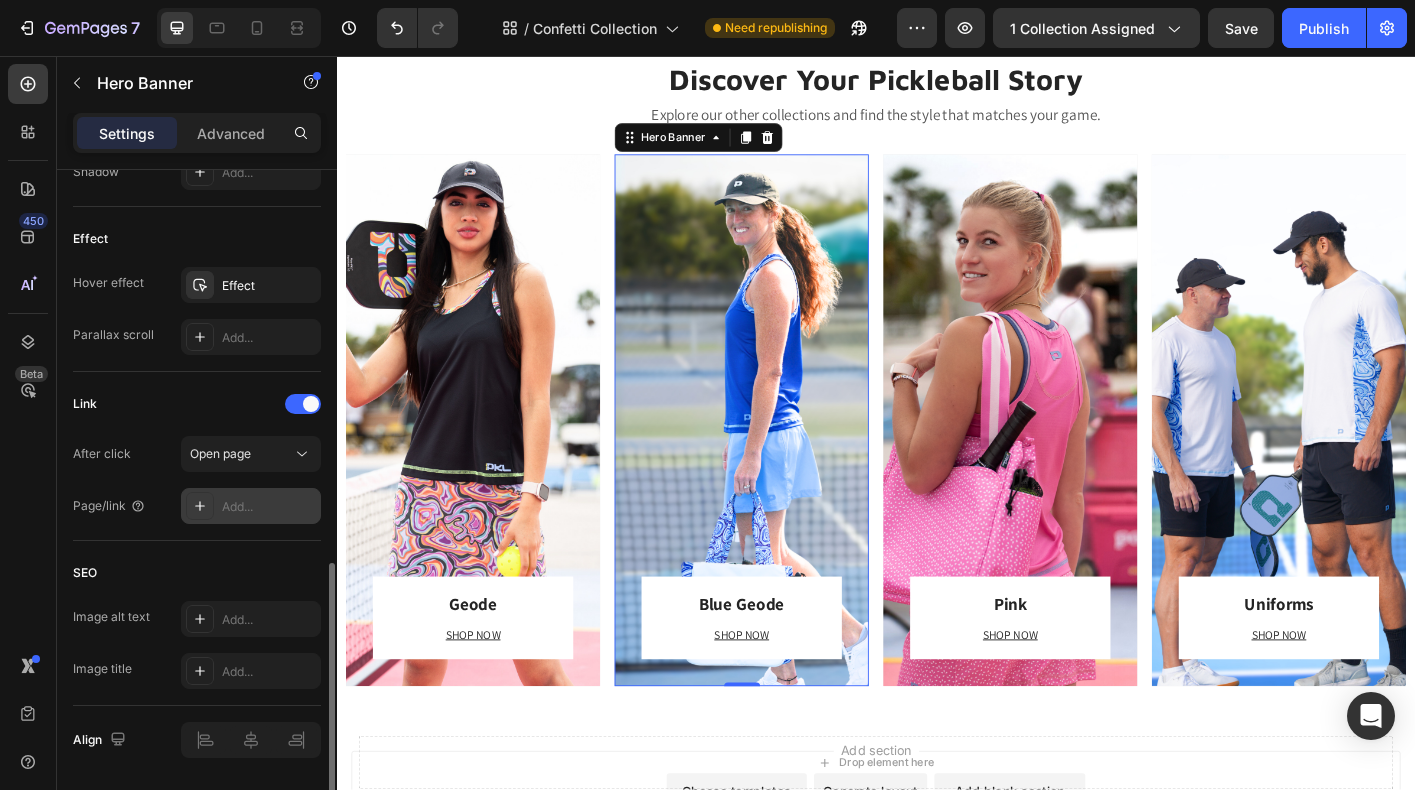 click on "Add..." at bounding box center (269, 507) 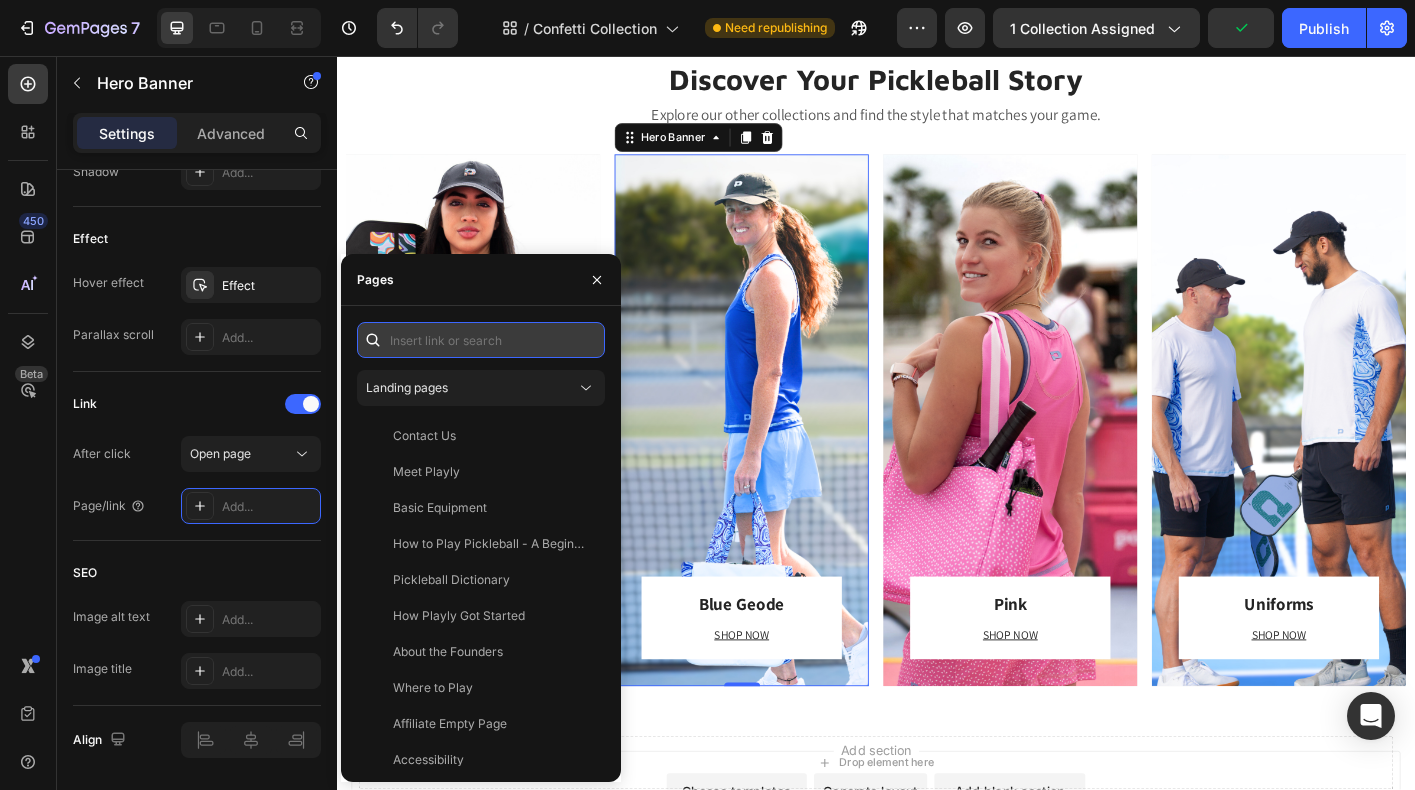 paste on "https://playly.store/collections/blue-geode" 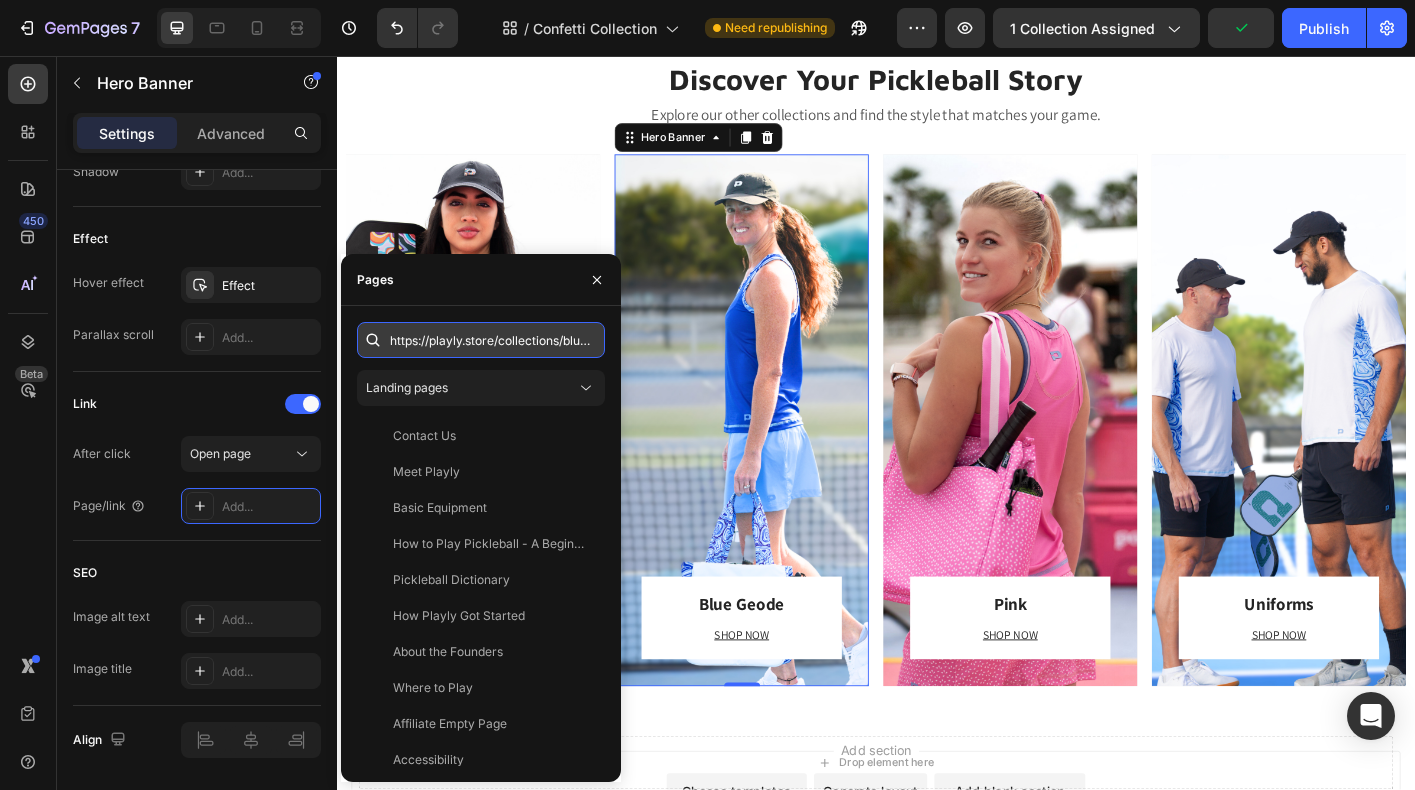 scroll, scrollTop: 0, scrollLeft: 67, axis: horizontal 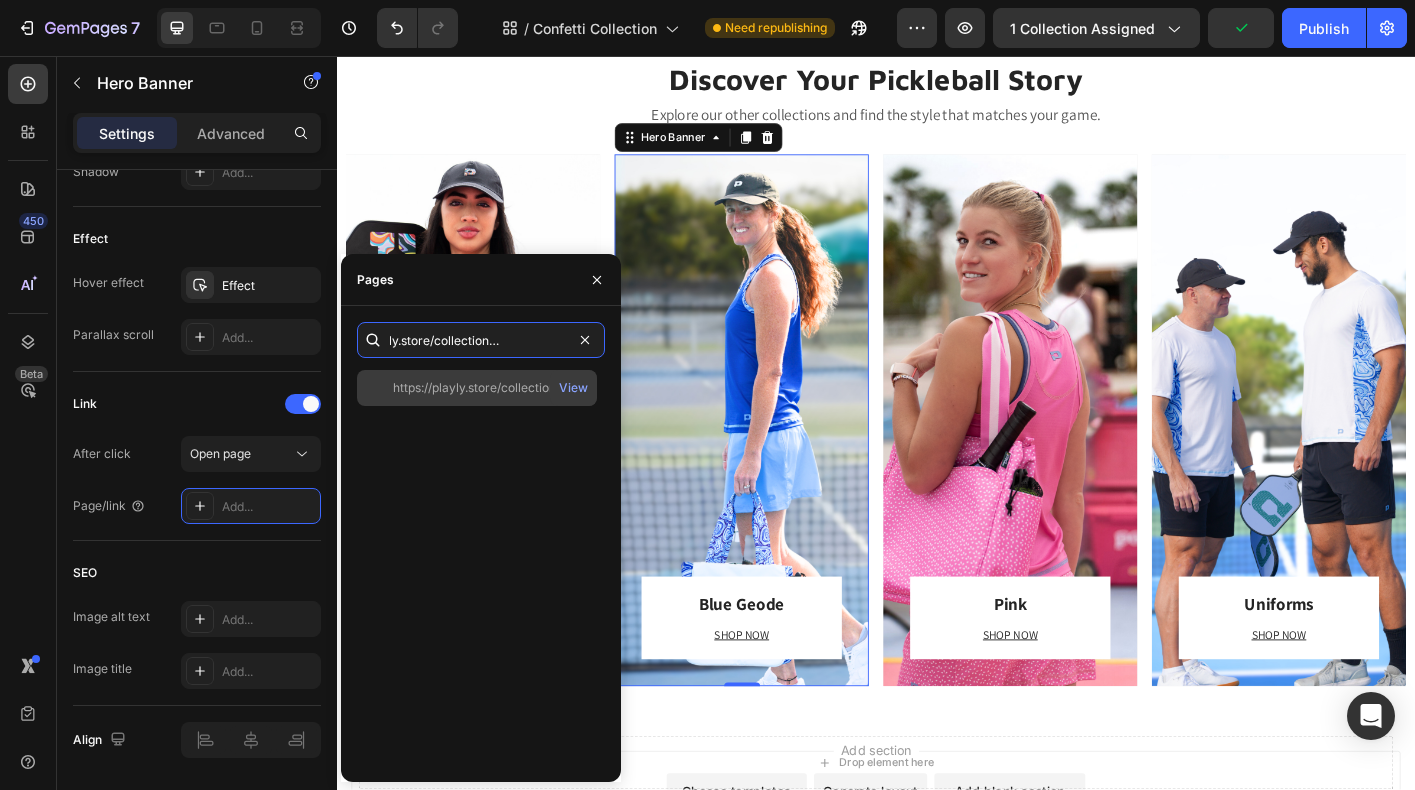 type on "https://playly.store/collections/blue-geode" 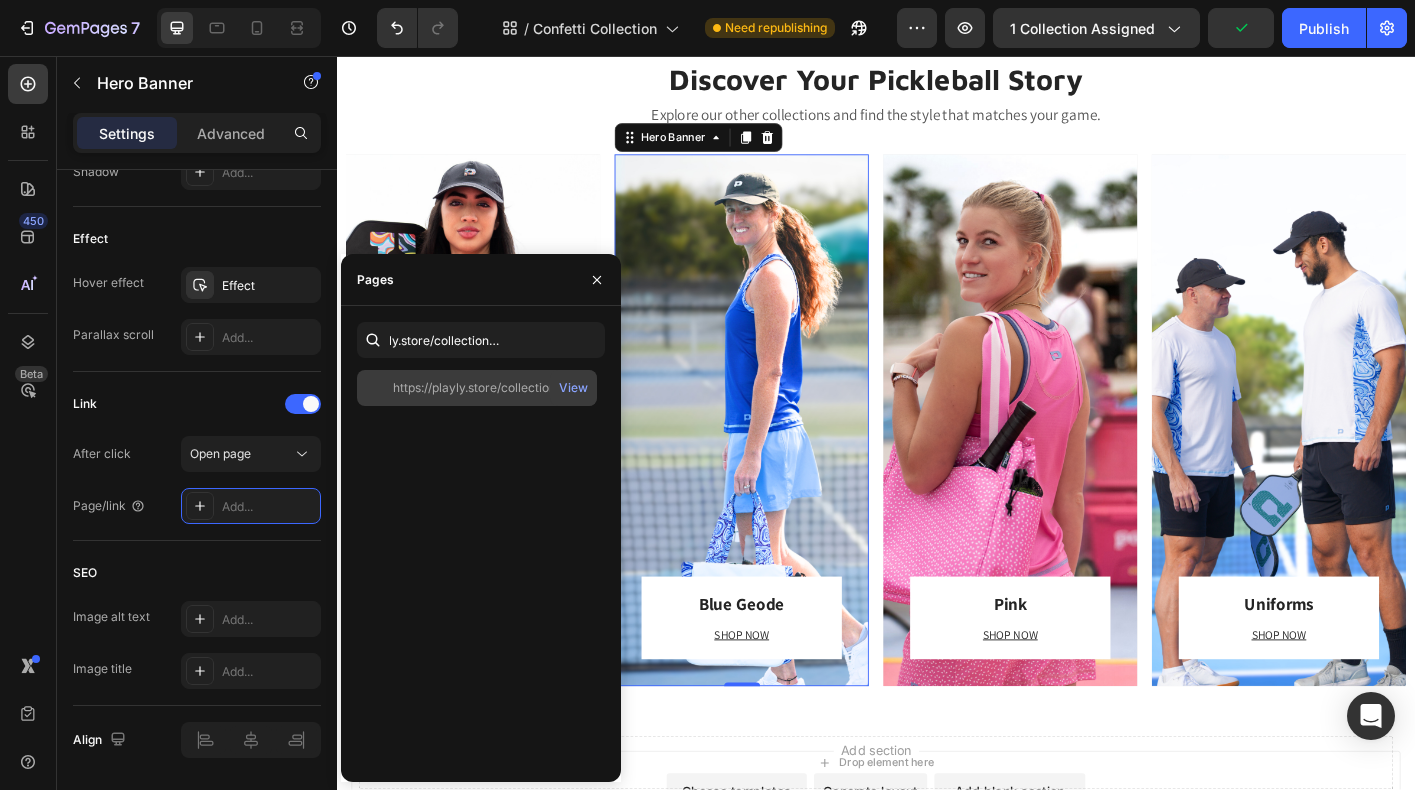 click on "https://playly.store/collections/blue-geode   View" 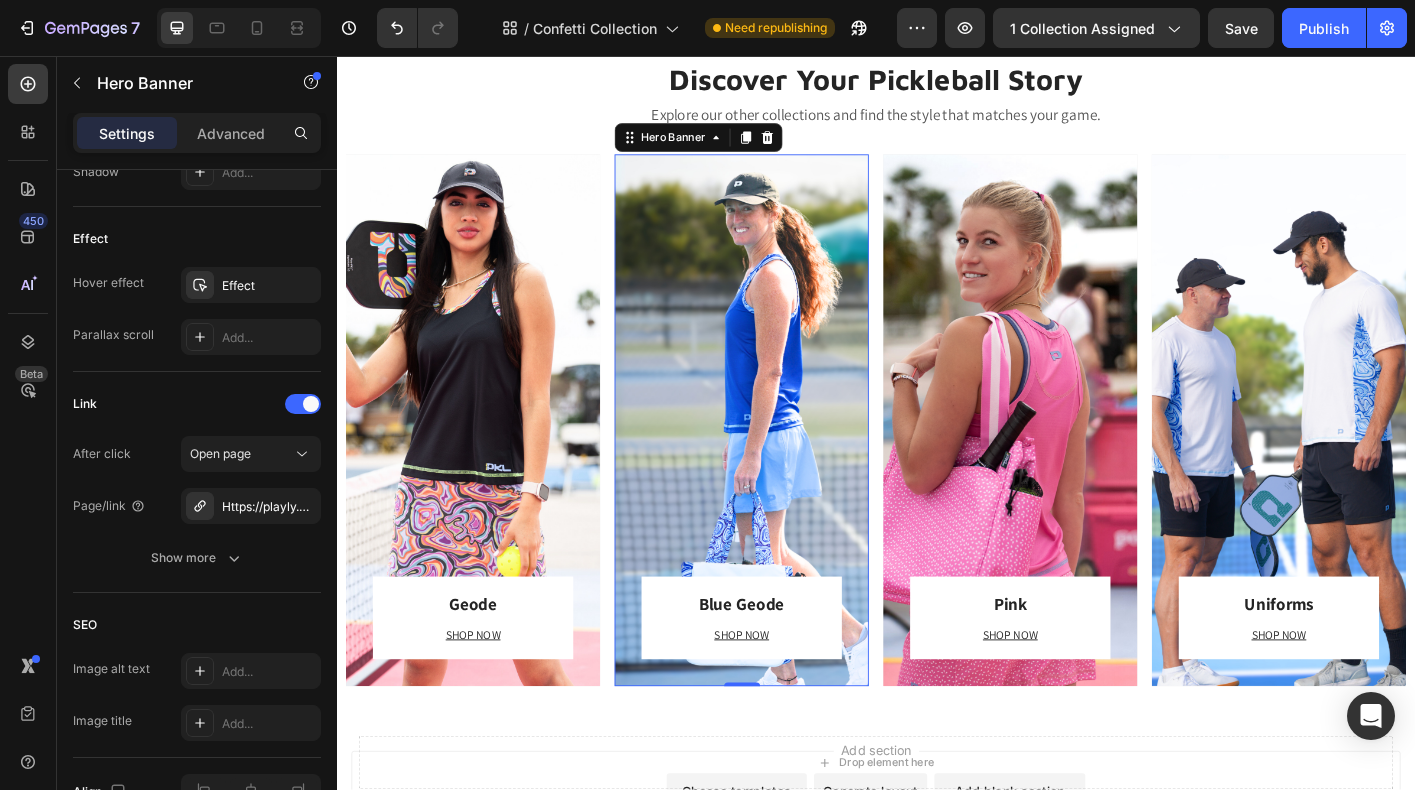 click on "Blue Geode Heading SHOP NOW Text block Row Row" at bounding box center (787, 462) 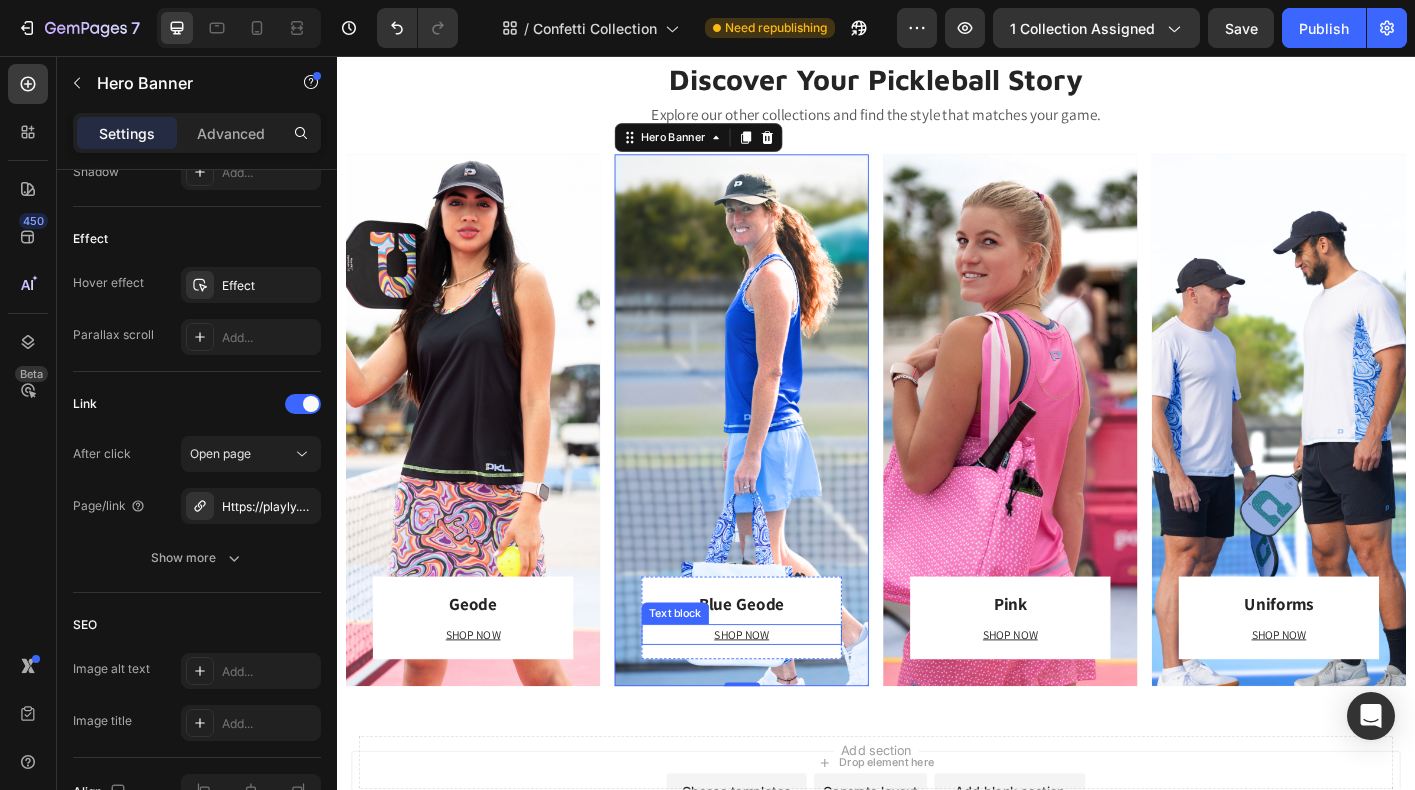 click on "SHOP NOW" at bounding box center (787, 700) 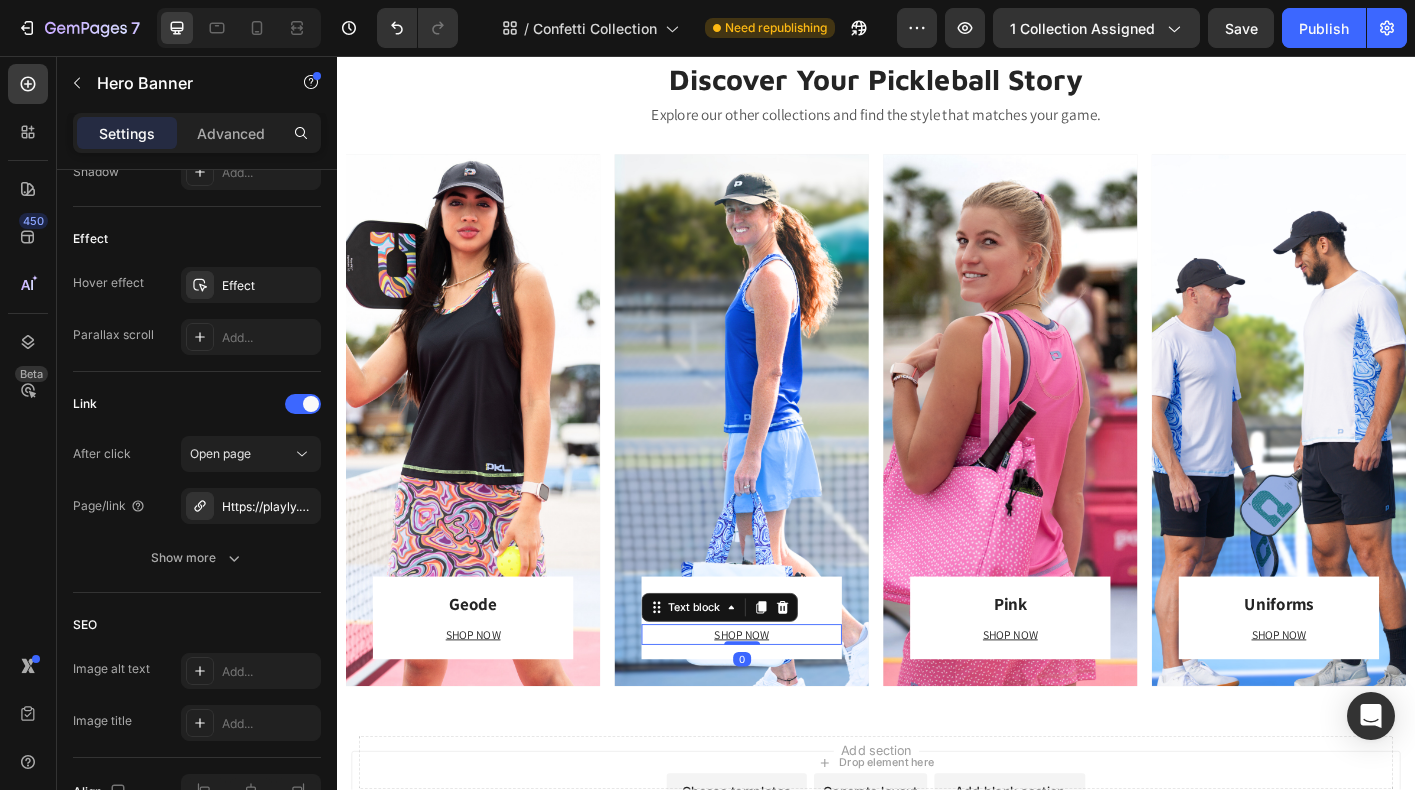 scroll, scrollTop: 0, scrollLeft: 0, axis: both 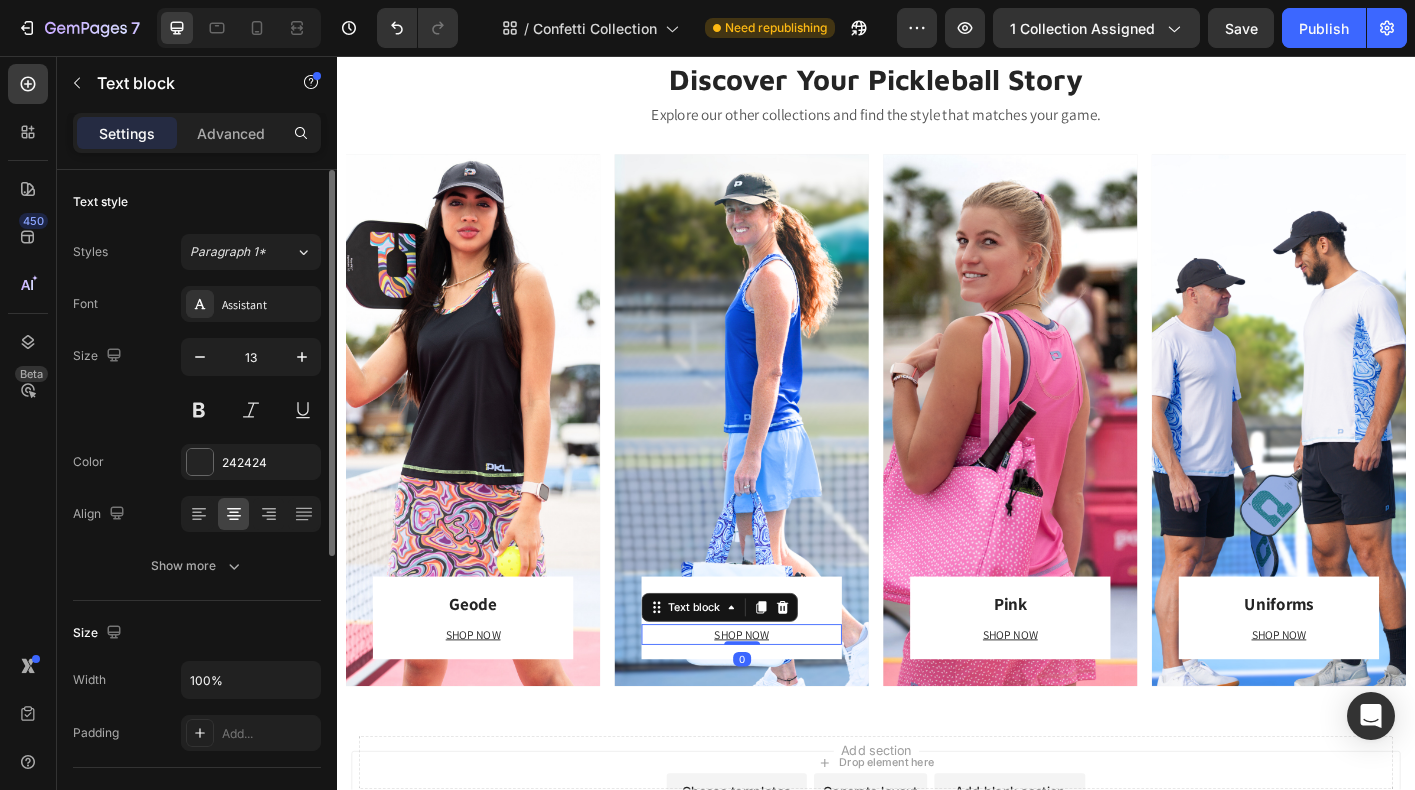 click on "SHOP NOW" at bounding box center (787, 700) 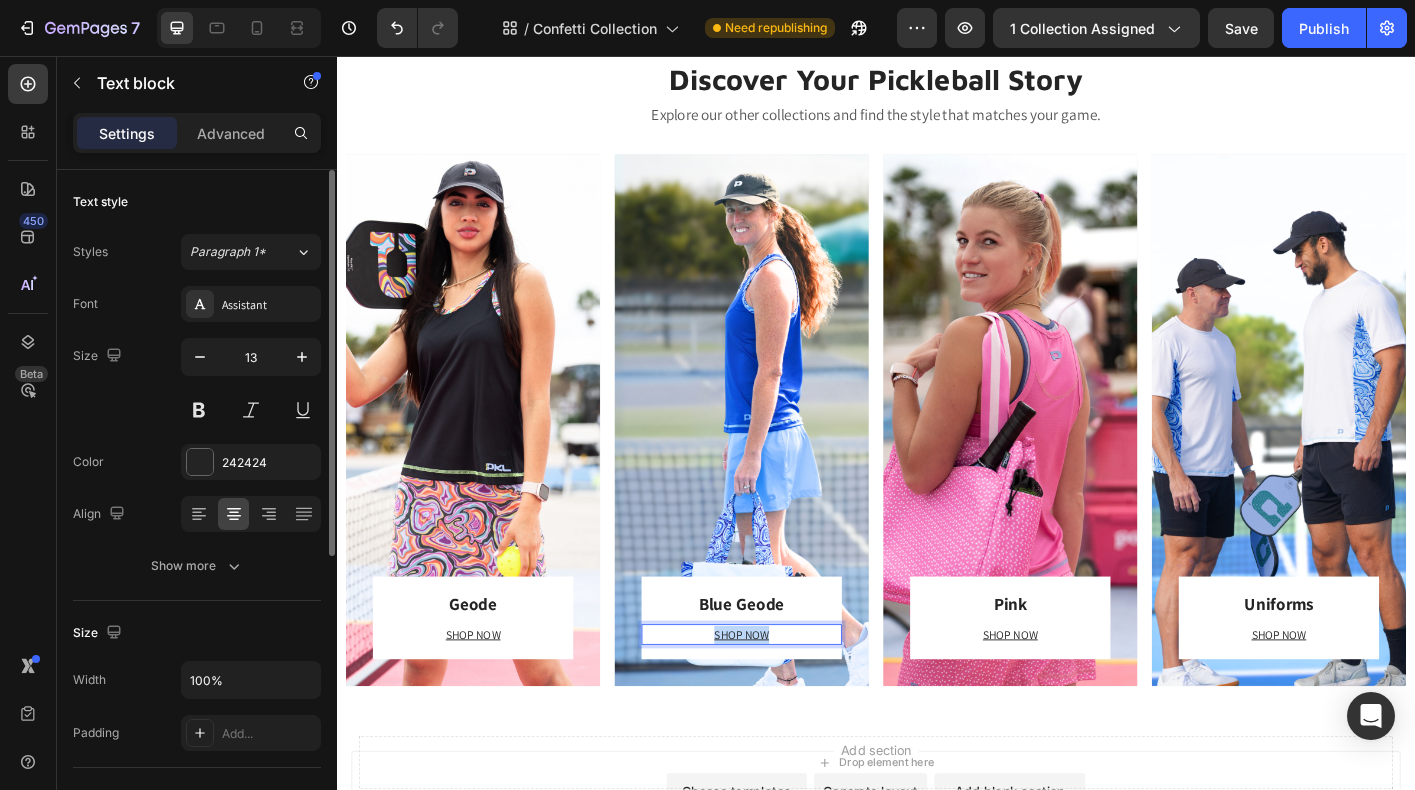 click on "SHOP NOW" at bounding box center (787, 700) 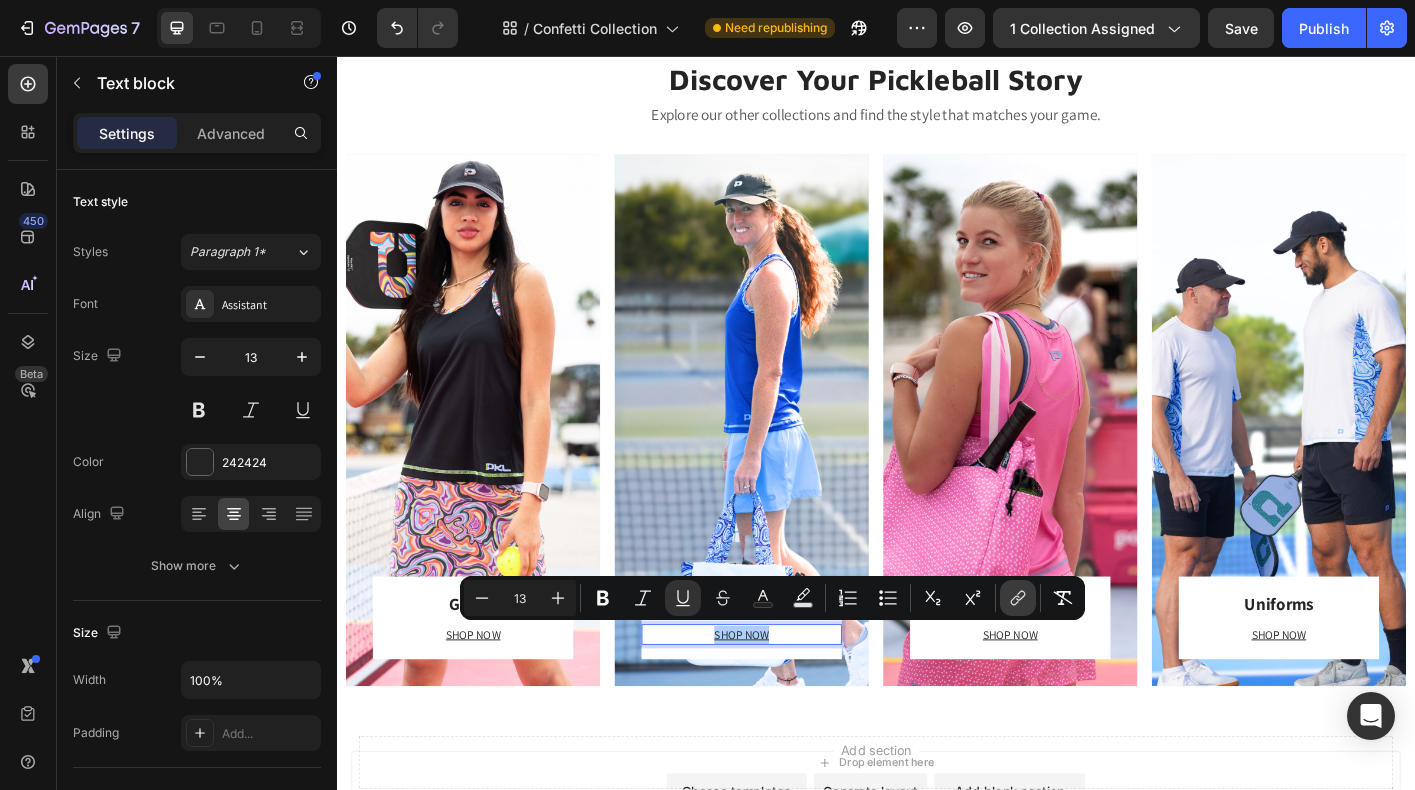 click 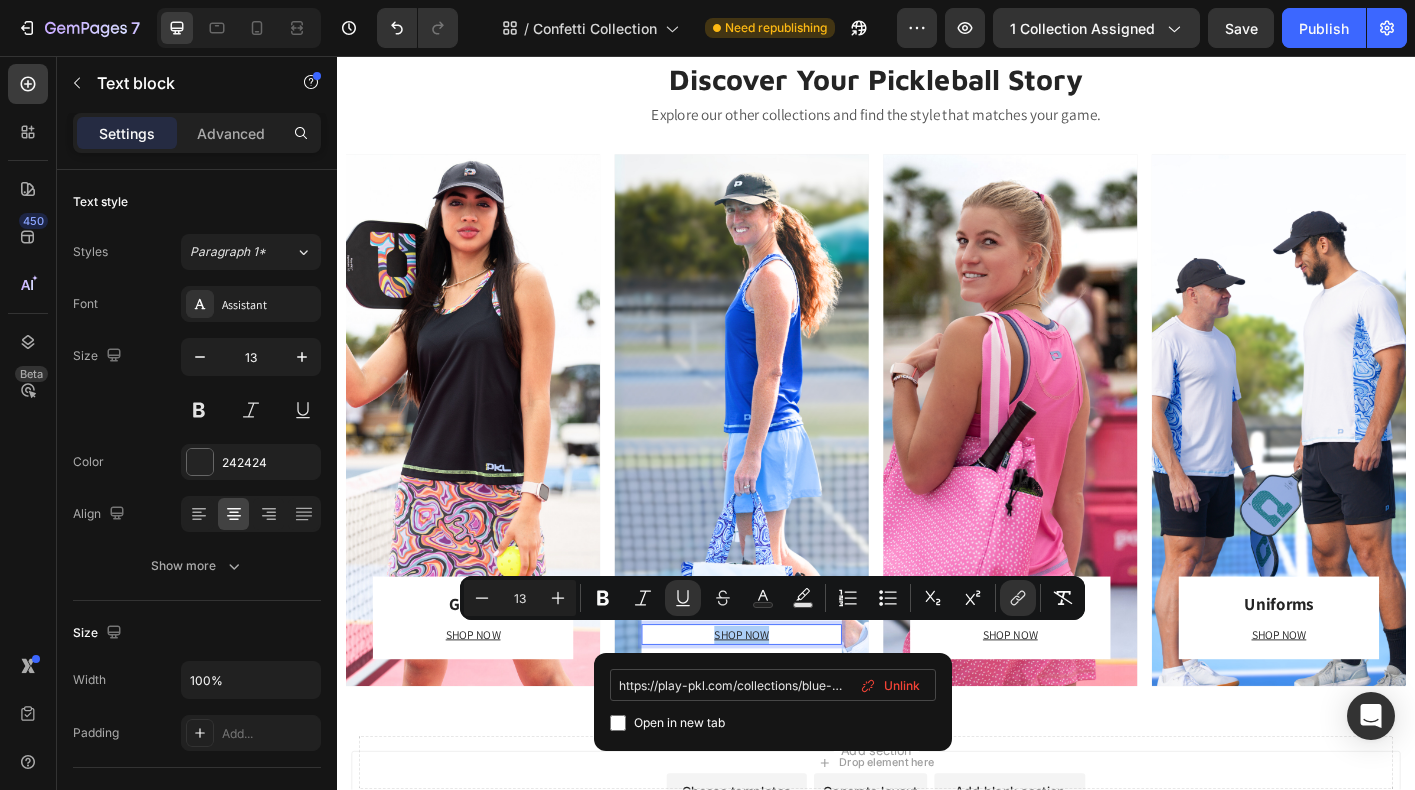 scroll, scrollTop: 0, scrollLeft: 26, axis: horizontal 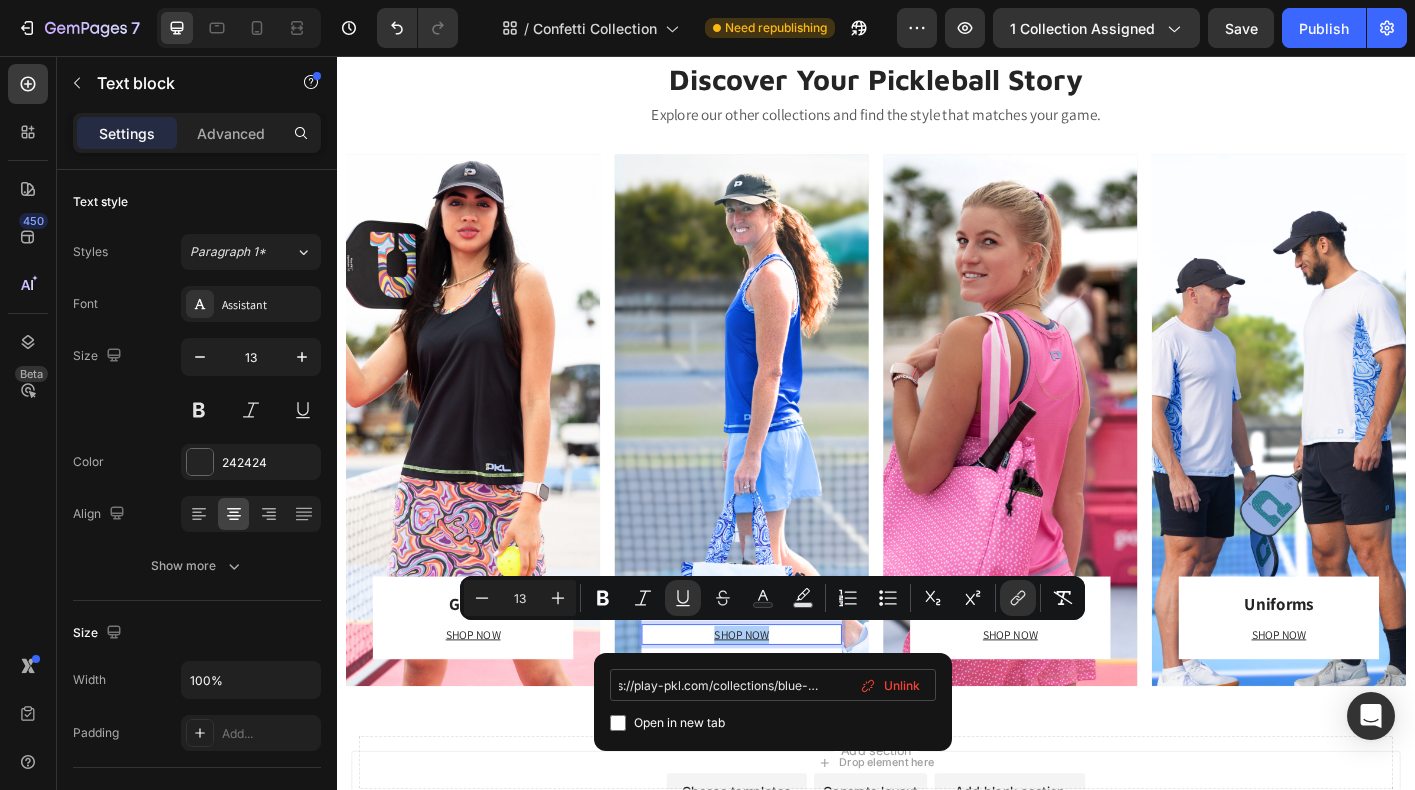 click on "https://play-pkl.com/collections/blue-geode" at bounding box center [773, 685] 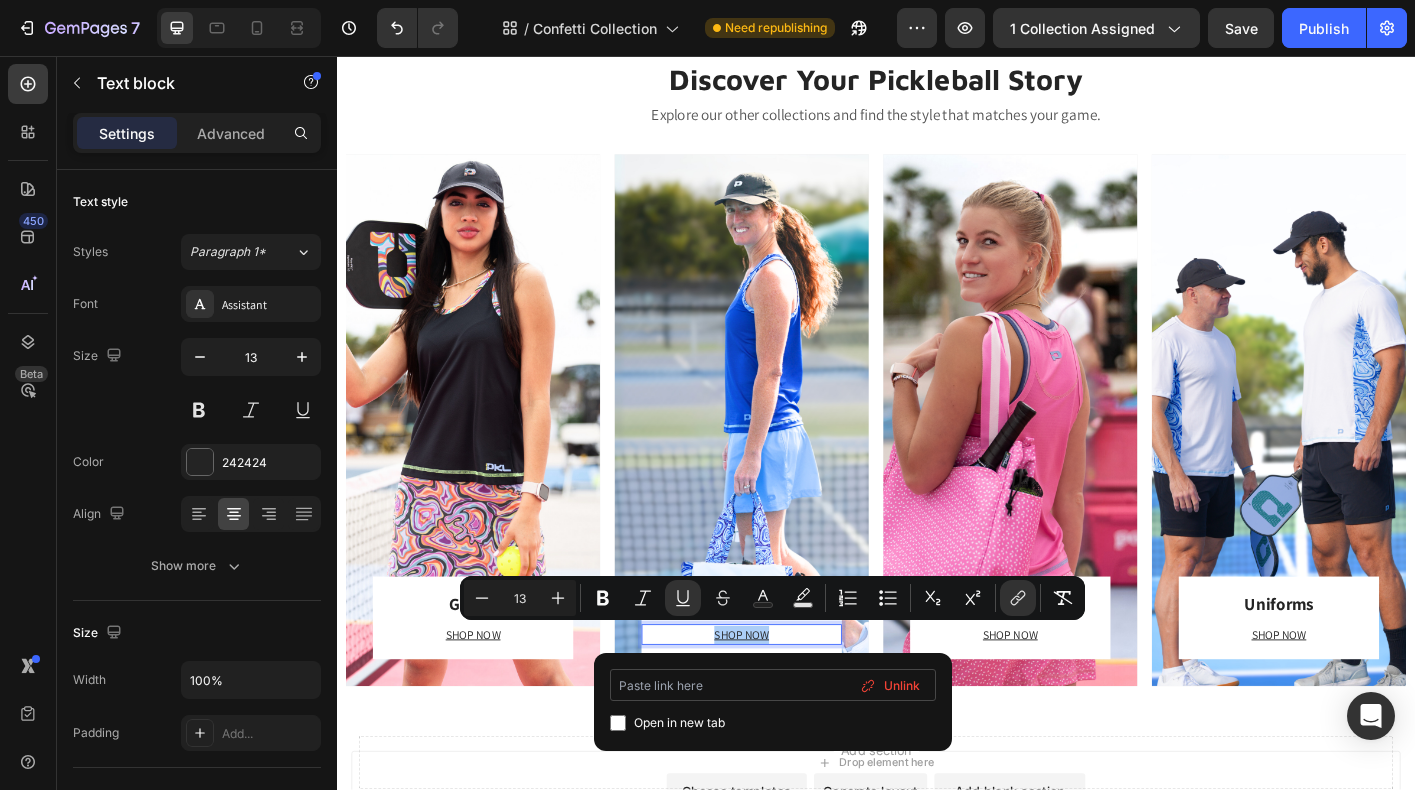 scroll, scrollTop: 0, scrollLeft: 0, axis: both 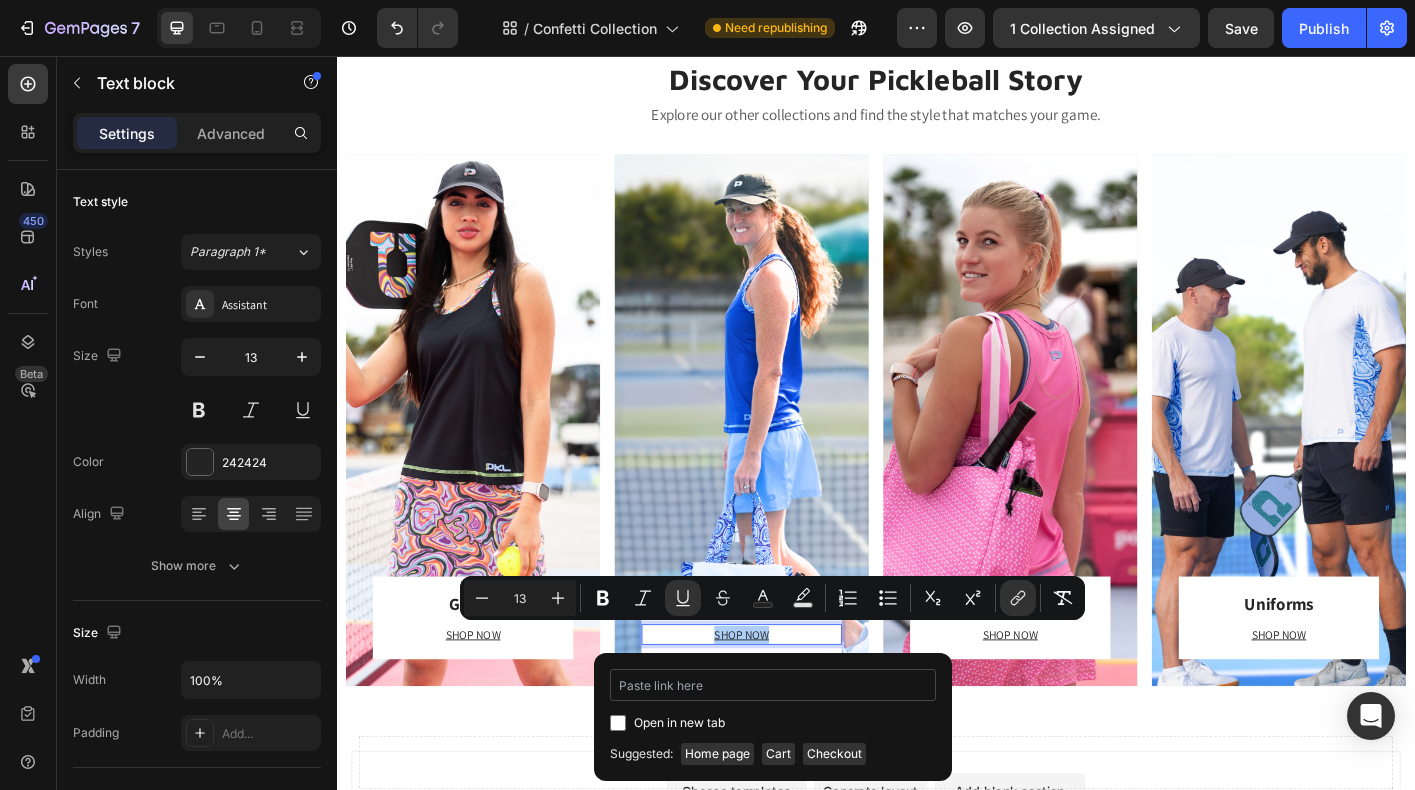 type on "https://playly.store/collections/blue-geode" 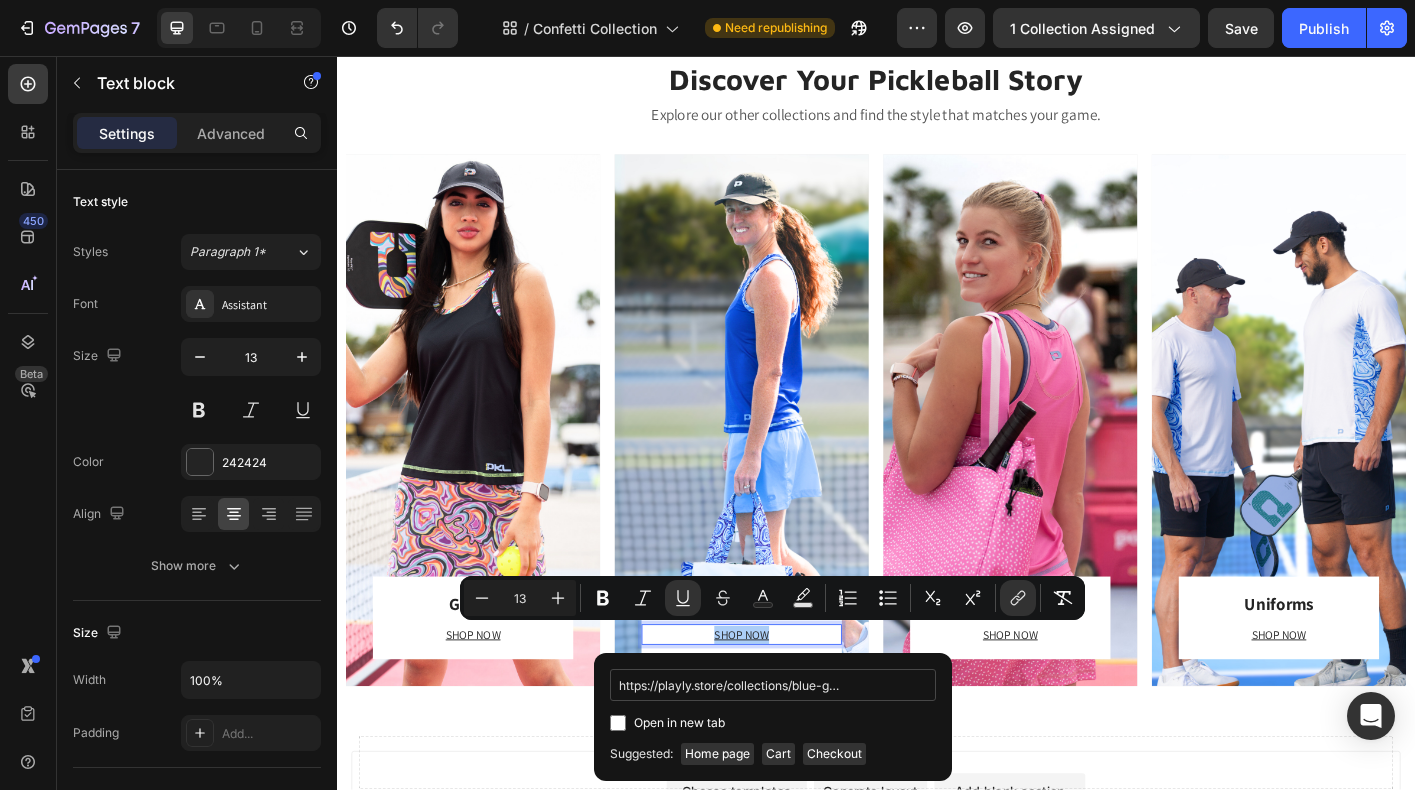 scroll, scrollTop: 0, scrollLeft: 17, axis: horizontal 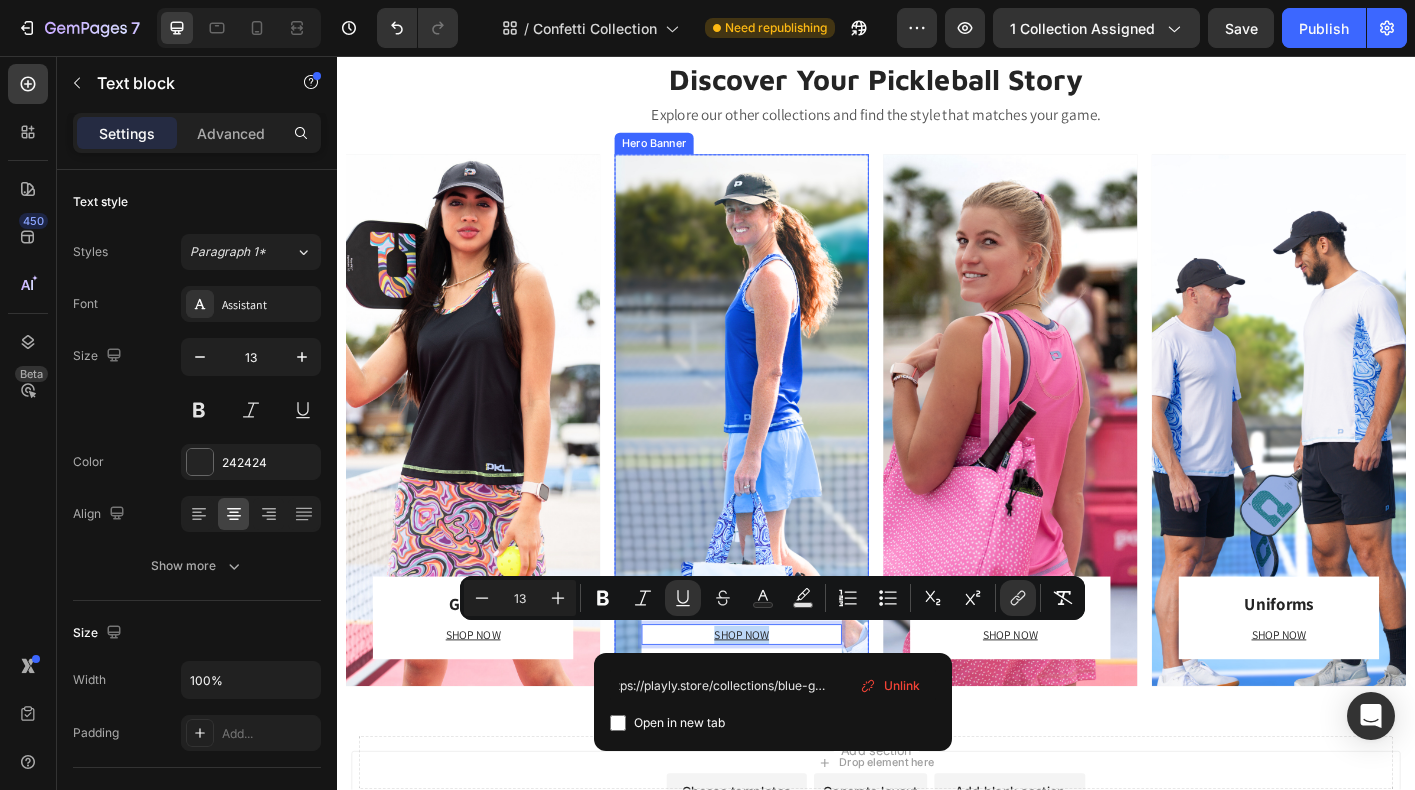 click on "Blue Geode Heading SHOP NOW Text block   0 Row Row" at bounding box center (787, 462) 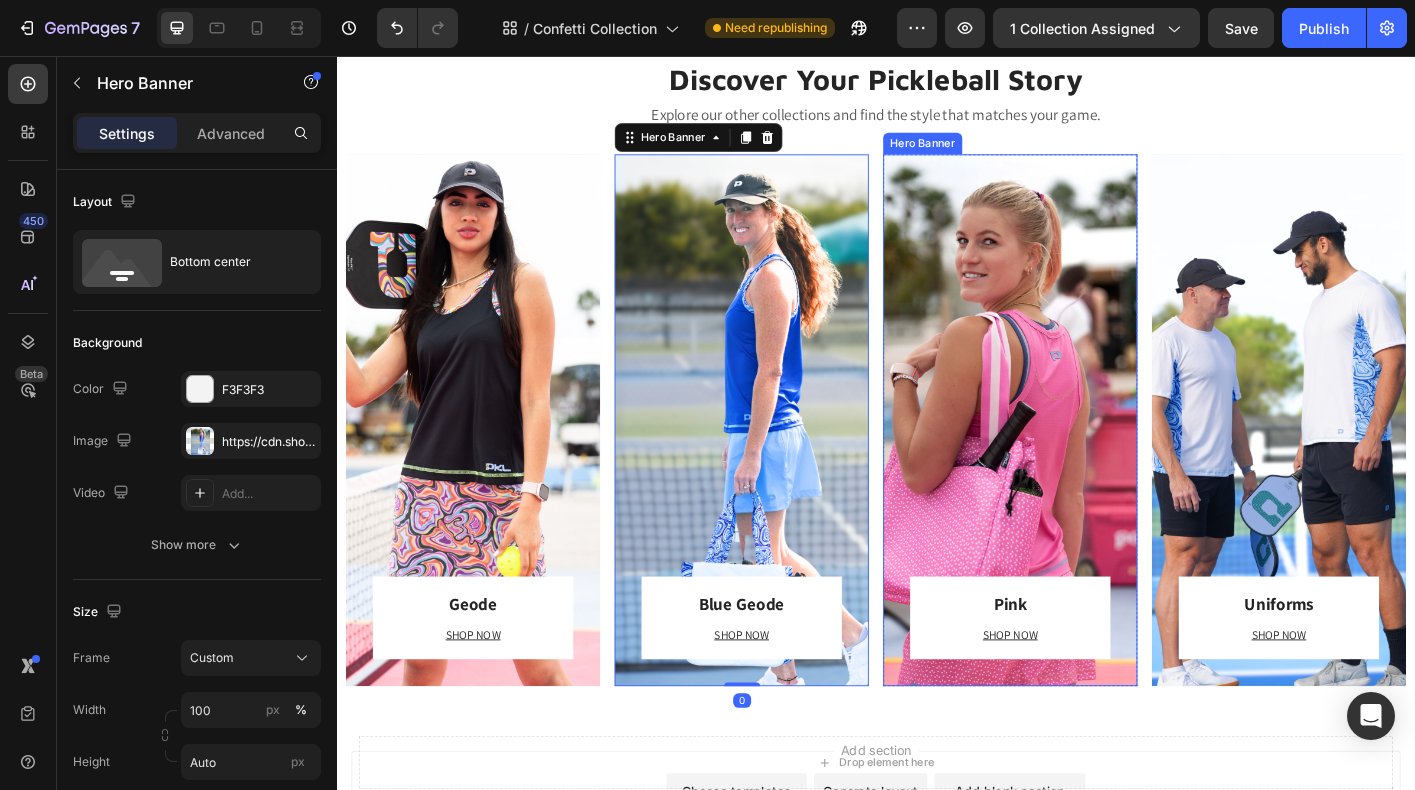 click on "Pink Heading SHOP NOW Text block Row Row" at bounding box center (1086, 462) 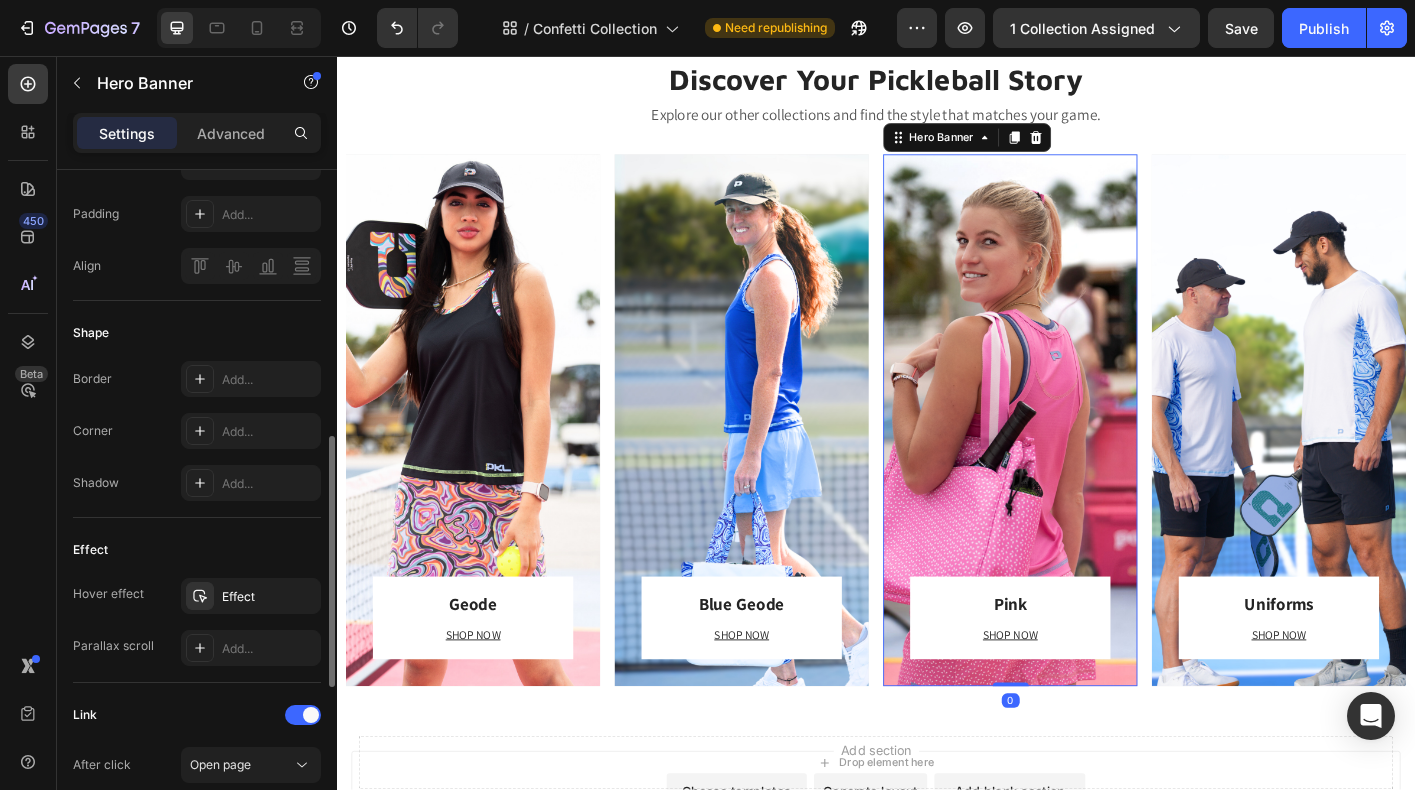 scroll, scrollTop: 1142, scrollLeft: 0, axis: vertical 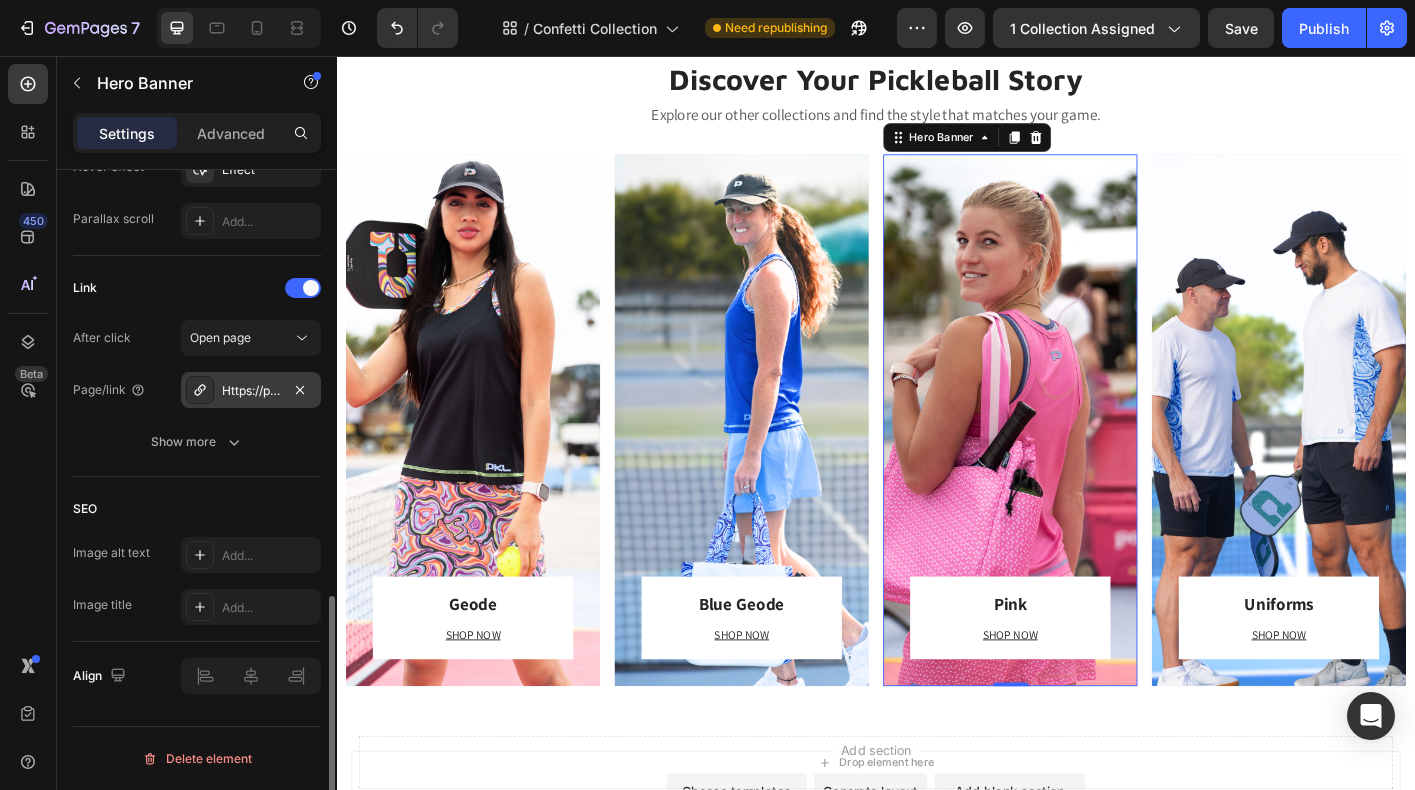 click on "Https://play-pkl.Com/pretty-in-pink" at bounding box center [251, 391] 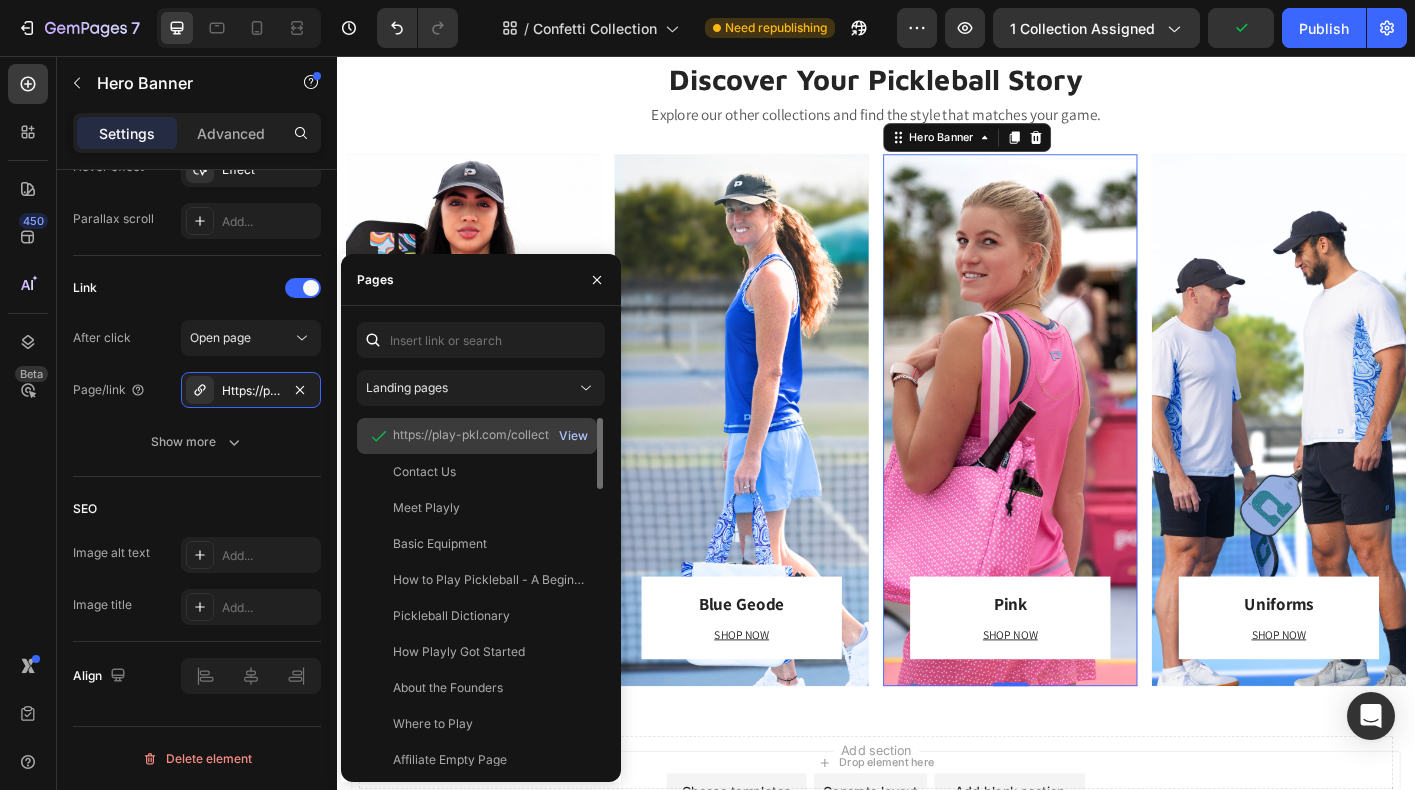 click on "View" at bounding box center [573, 436] 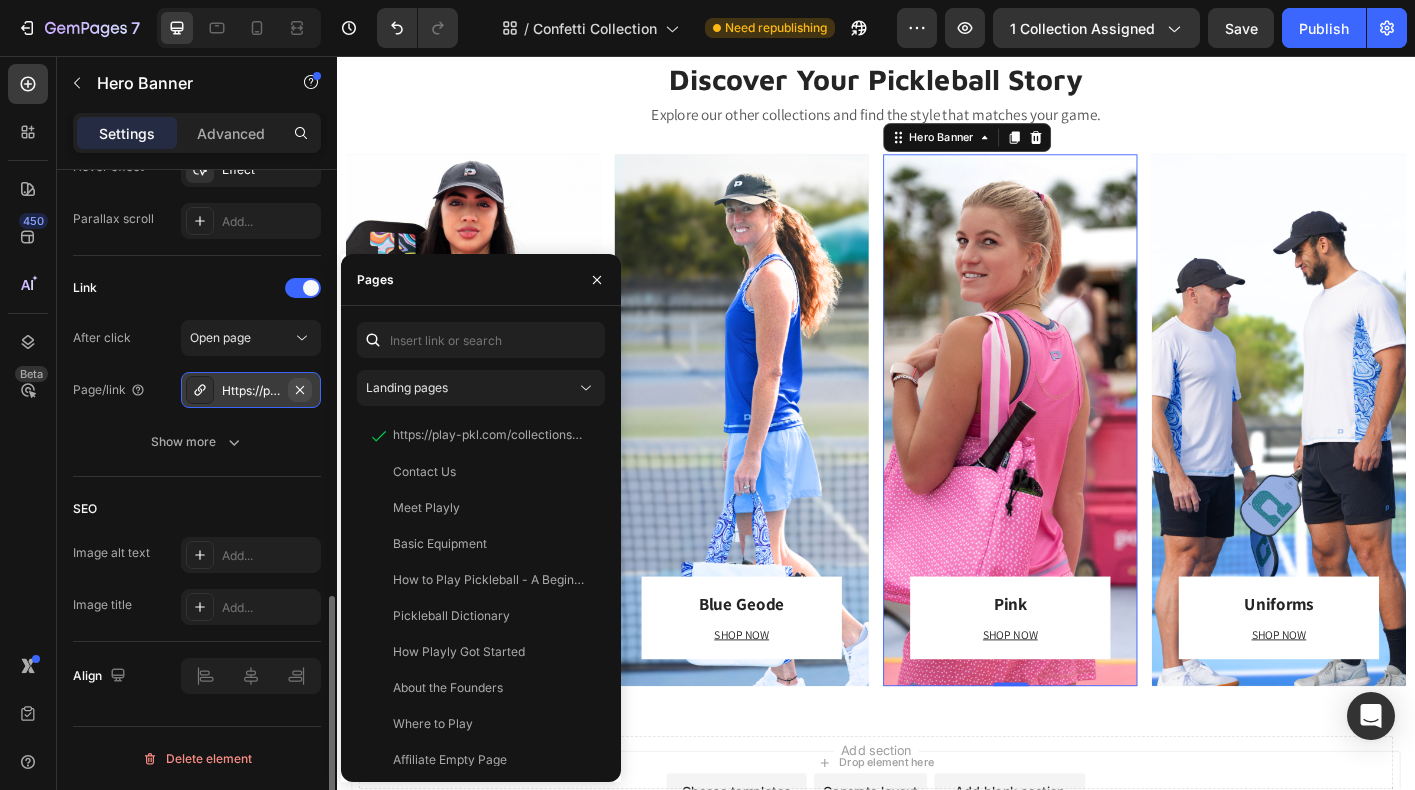 click 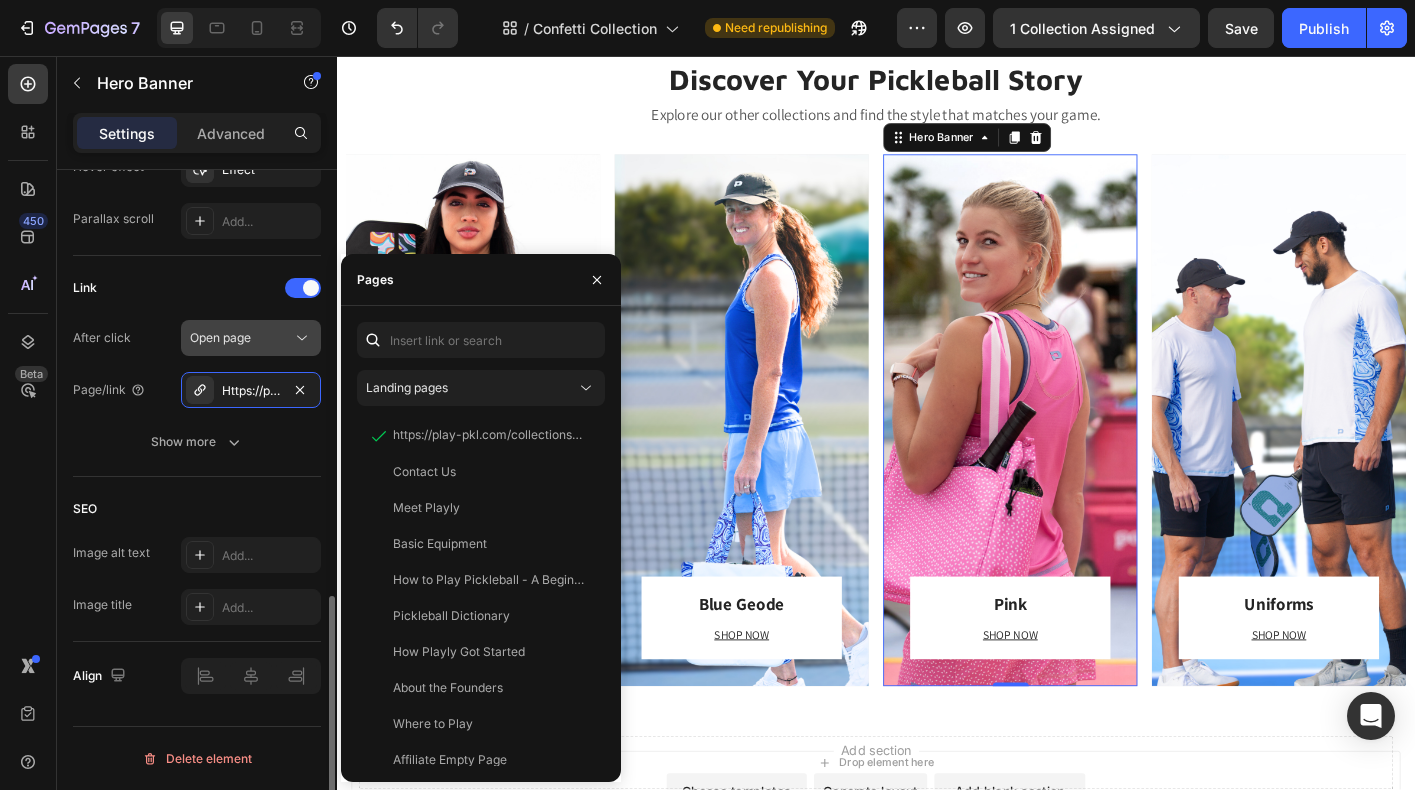 scroll, scrollTop: 1090, scrollLeft: 0, axis: vertical 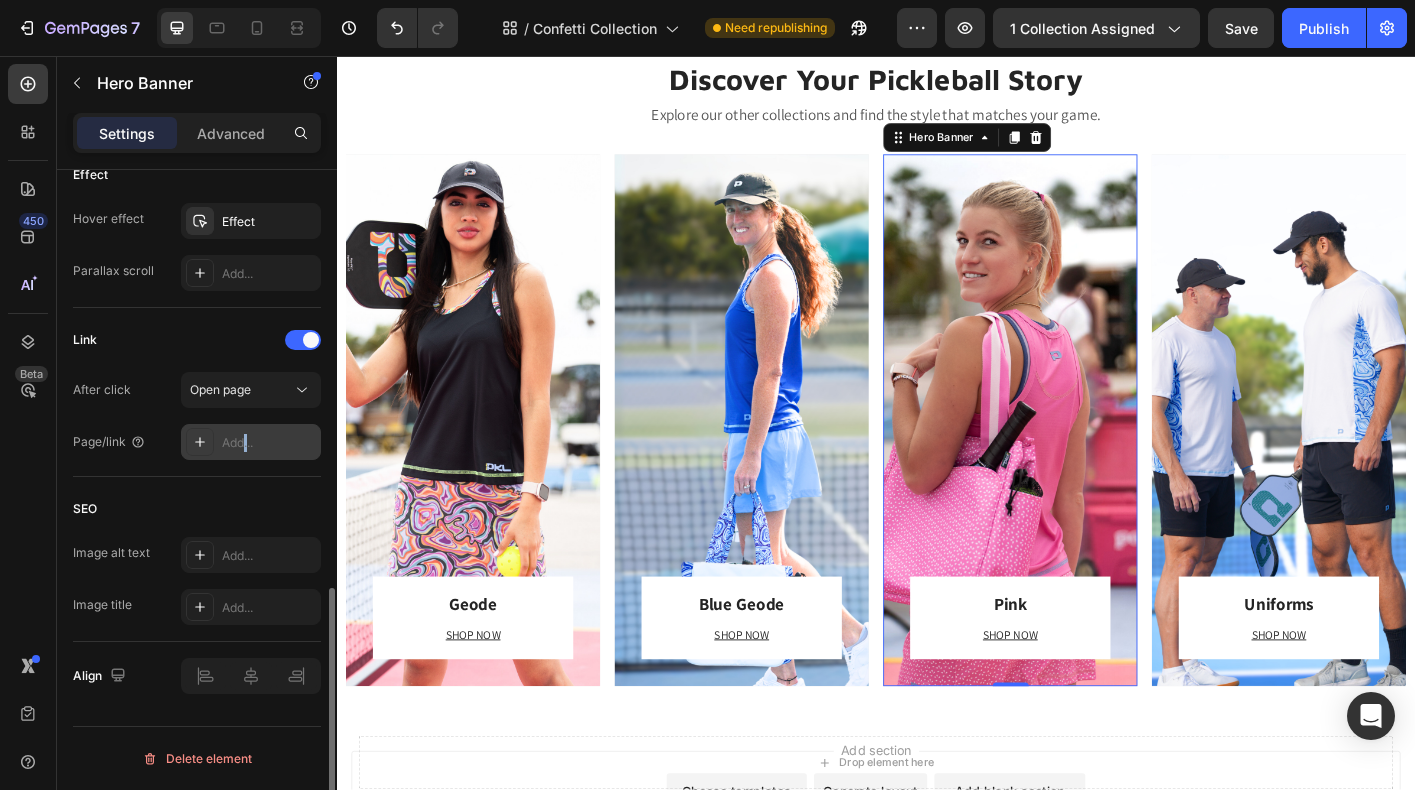 click on "Add..." at bounding box center [269, 443] 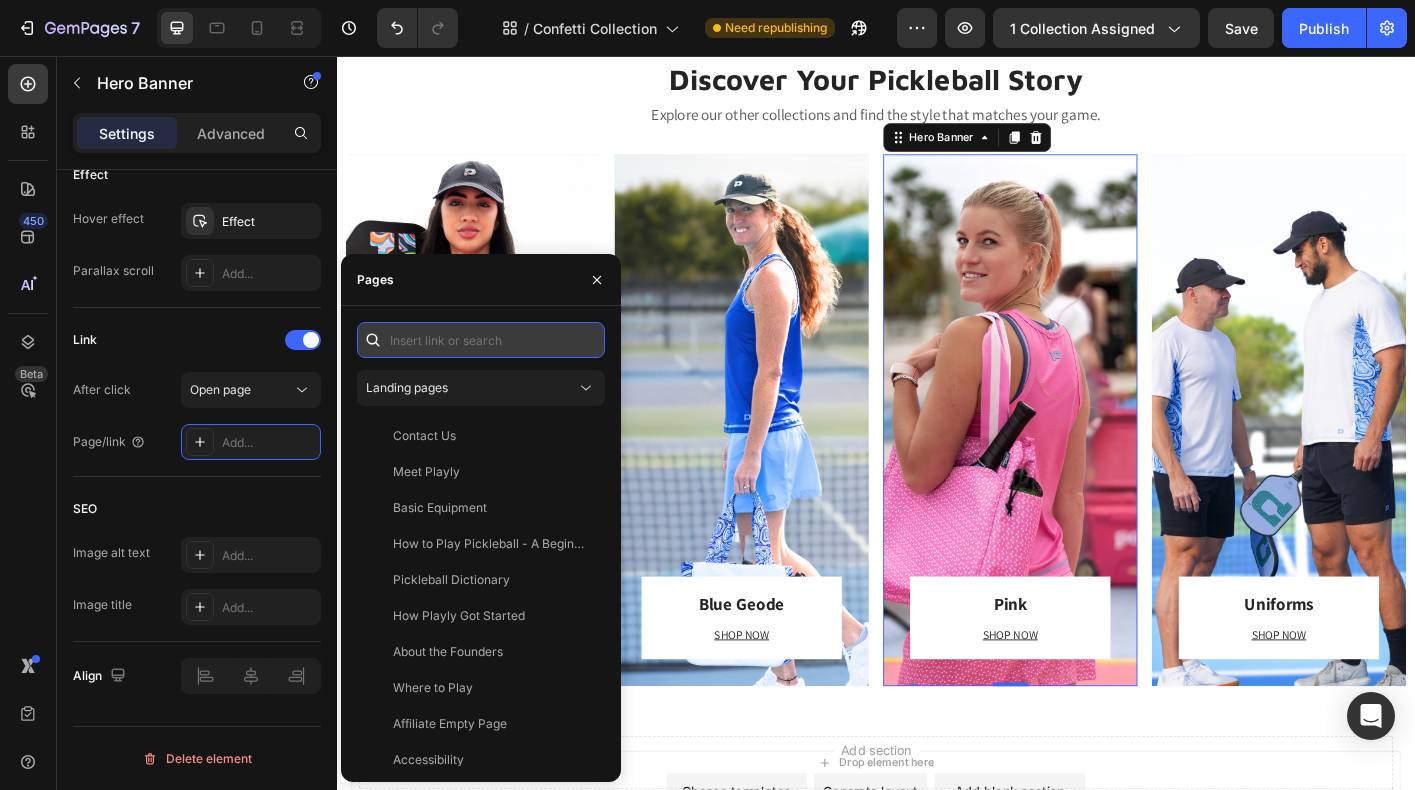 paste on "https://playly.store/collections/pretty-in-pink" 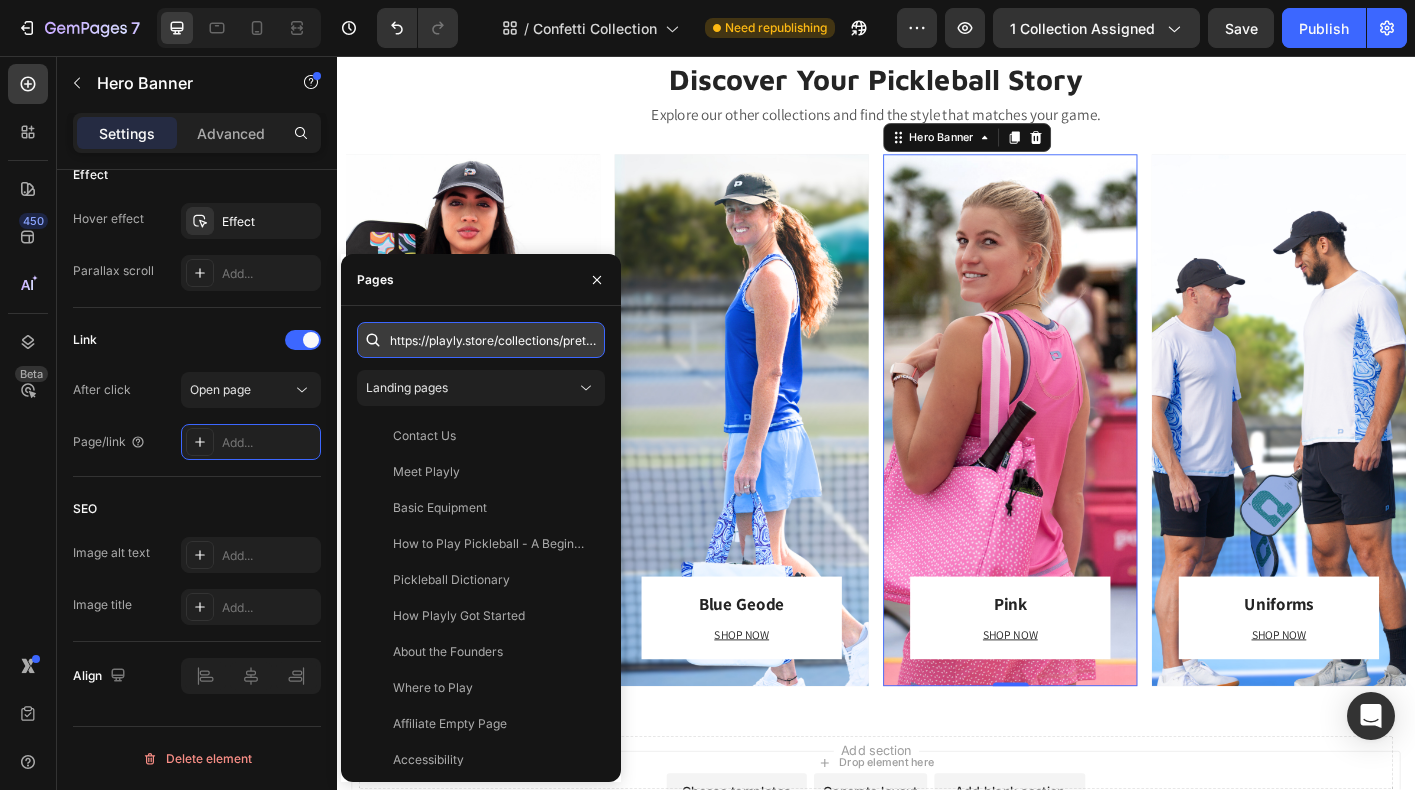 scroll, scrollTop: 0, scrollLeft: 79, axis: horizontal 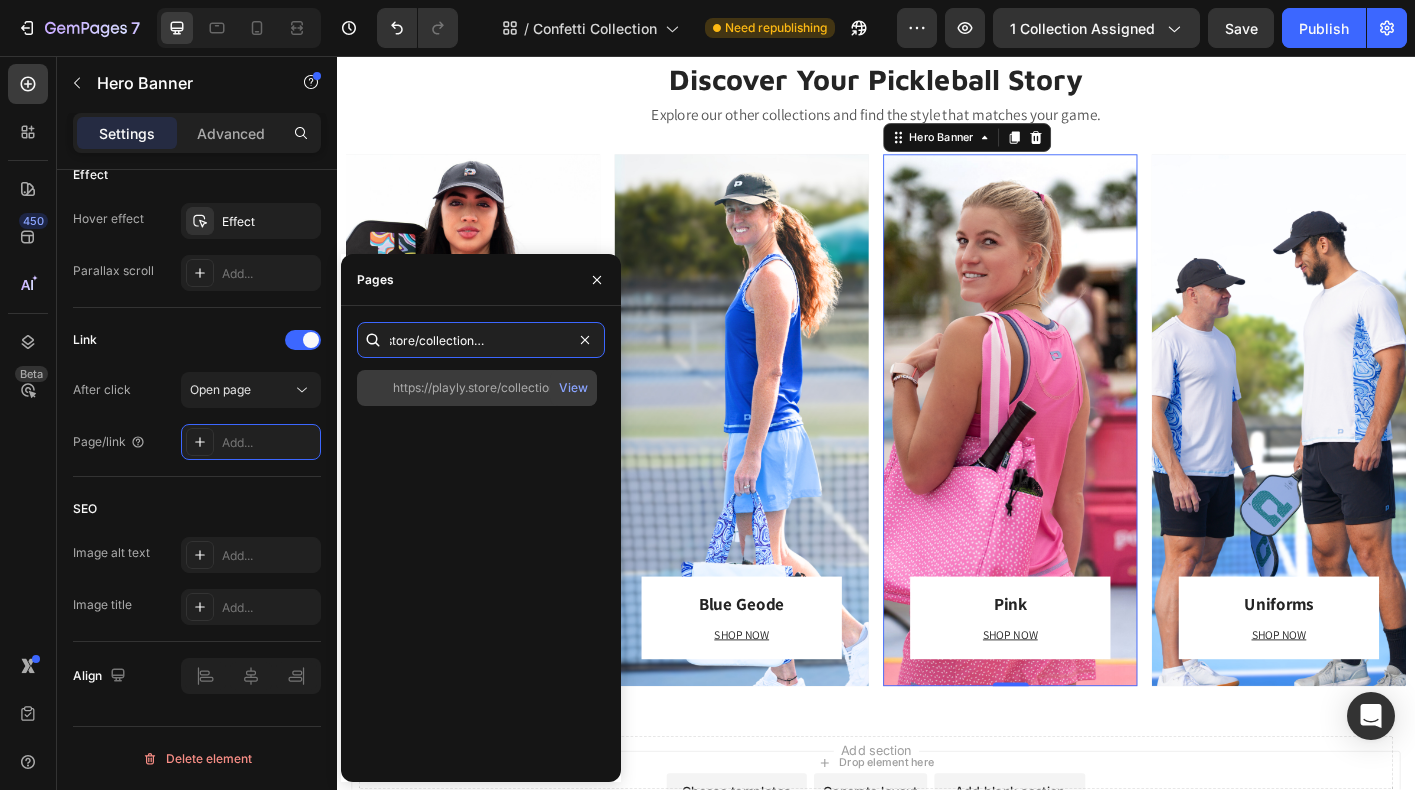 type on "https://playly.store/collections/pretty-in-pink" 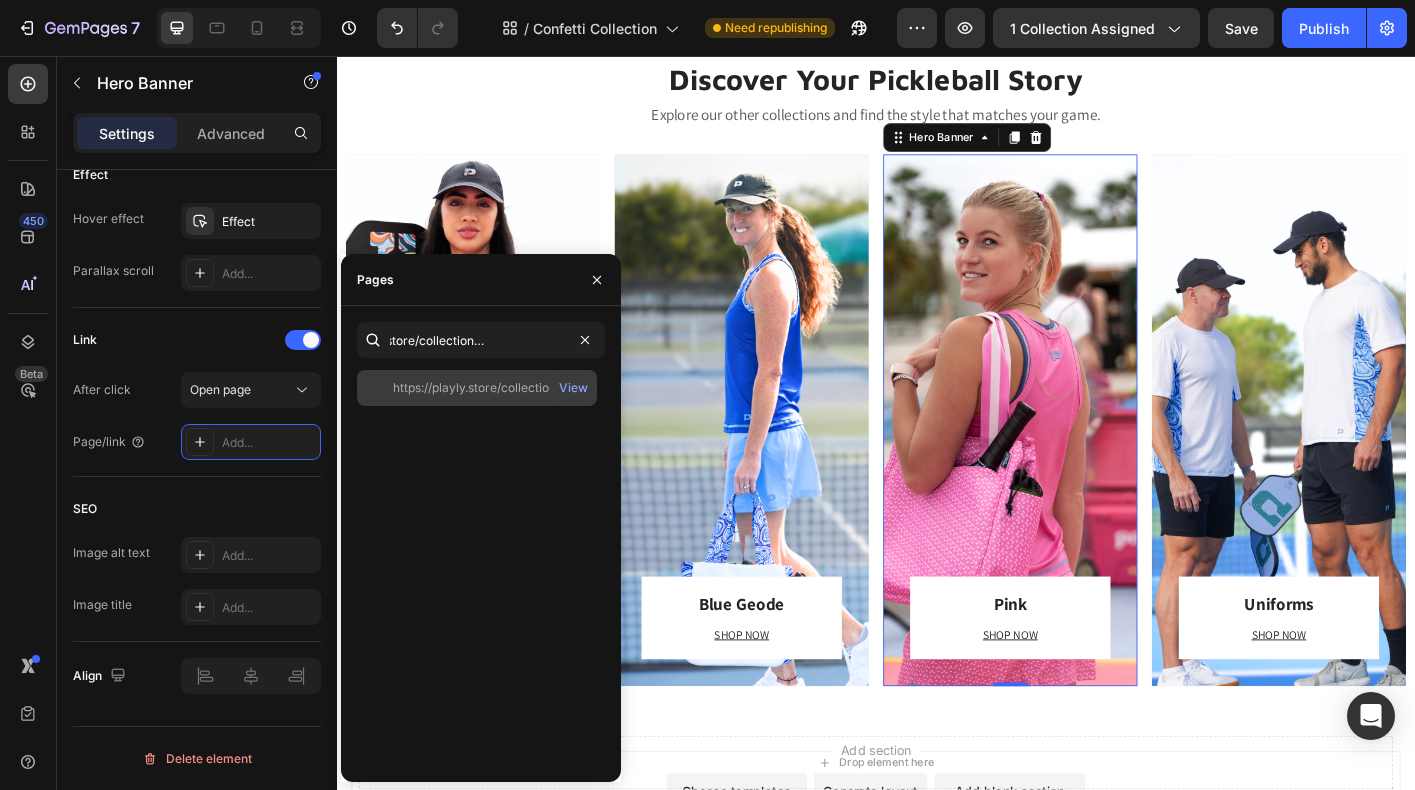 click on "https://playly.store/collections/pretty-in-pink" 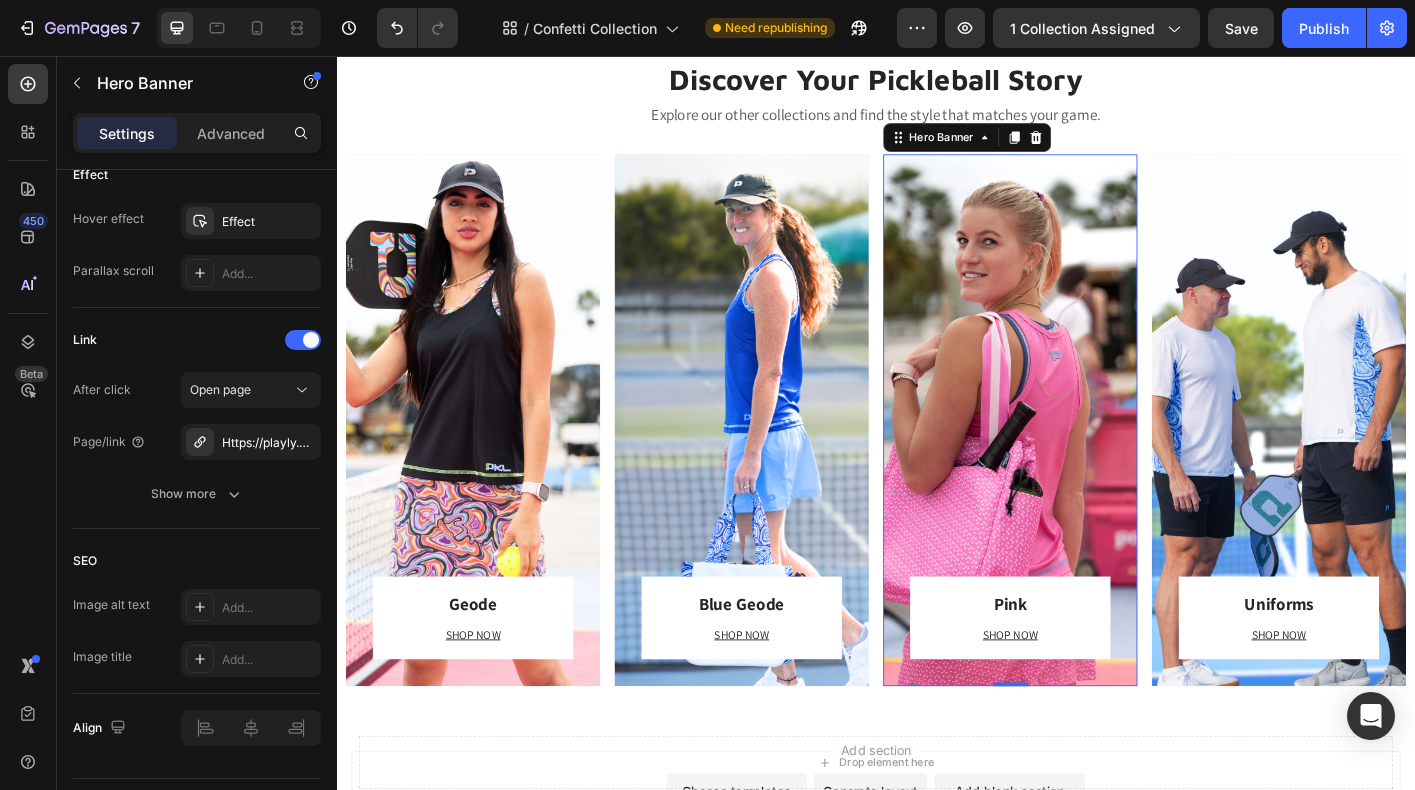 click on "Pink Heading SHOP NOW Text block Row Row" at bounding box center (1086, 462) 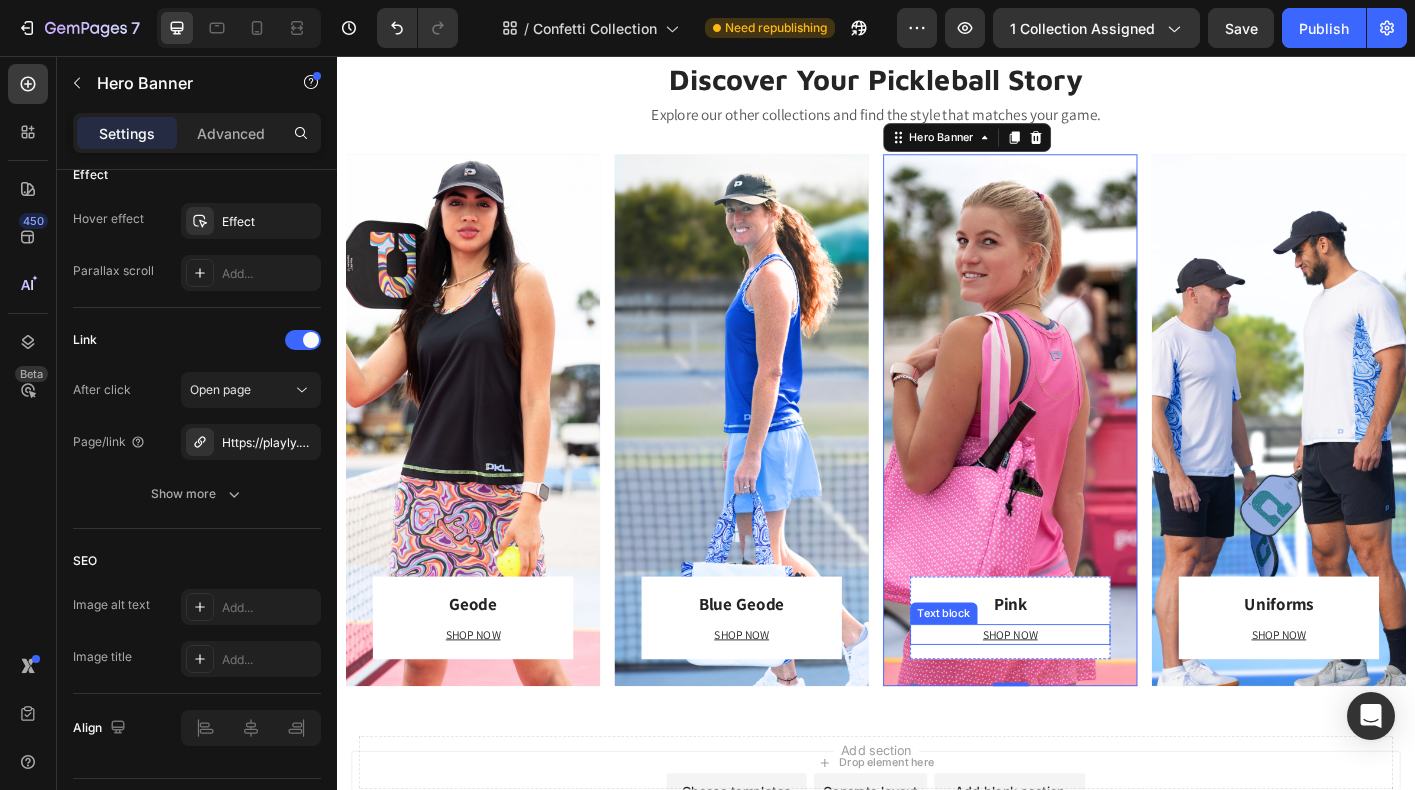 click on "SHOP NOW" at bounding box center (1086, 700) 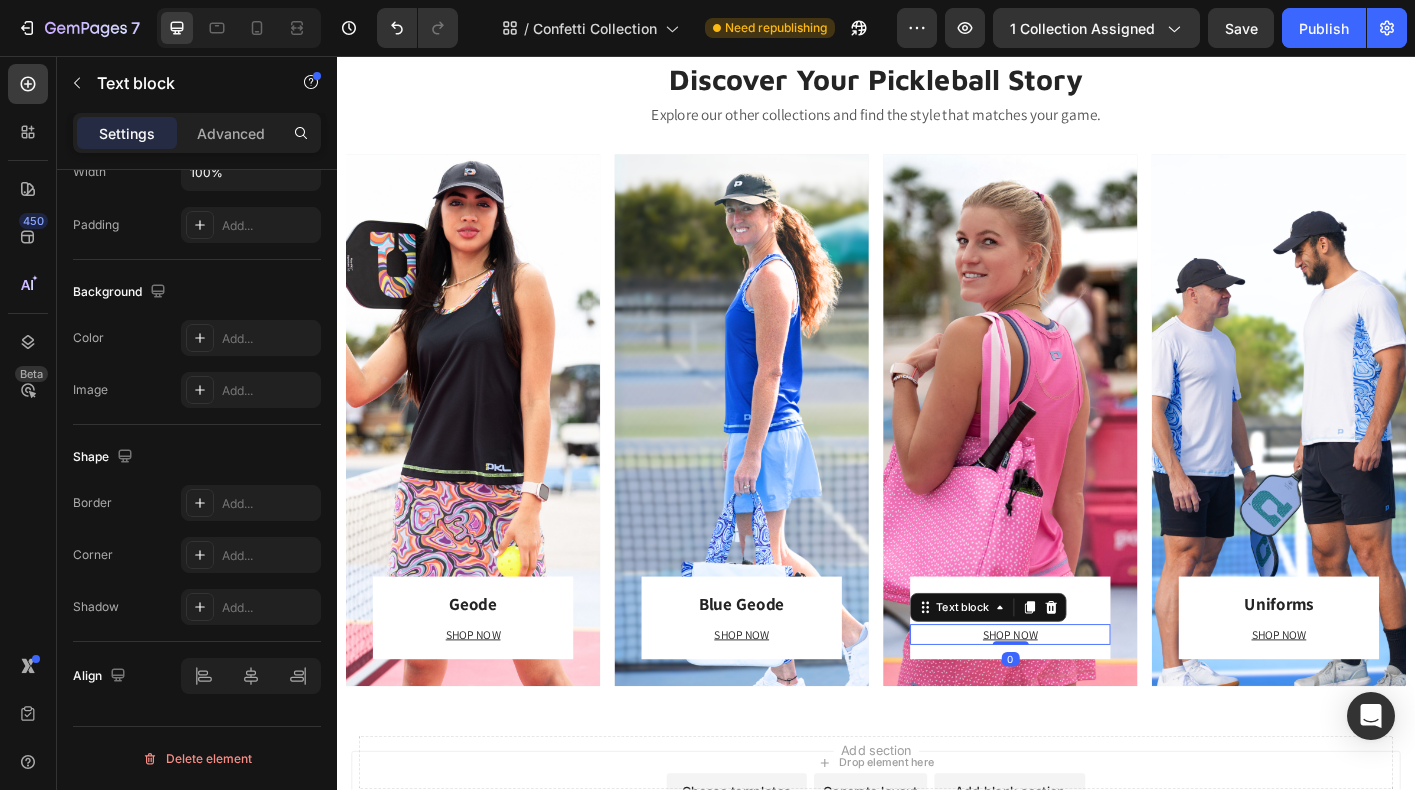 scroll, scrollTop: 0, scrollLeft: 0, axis: both 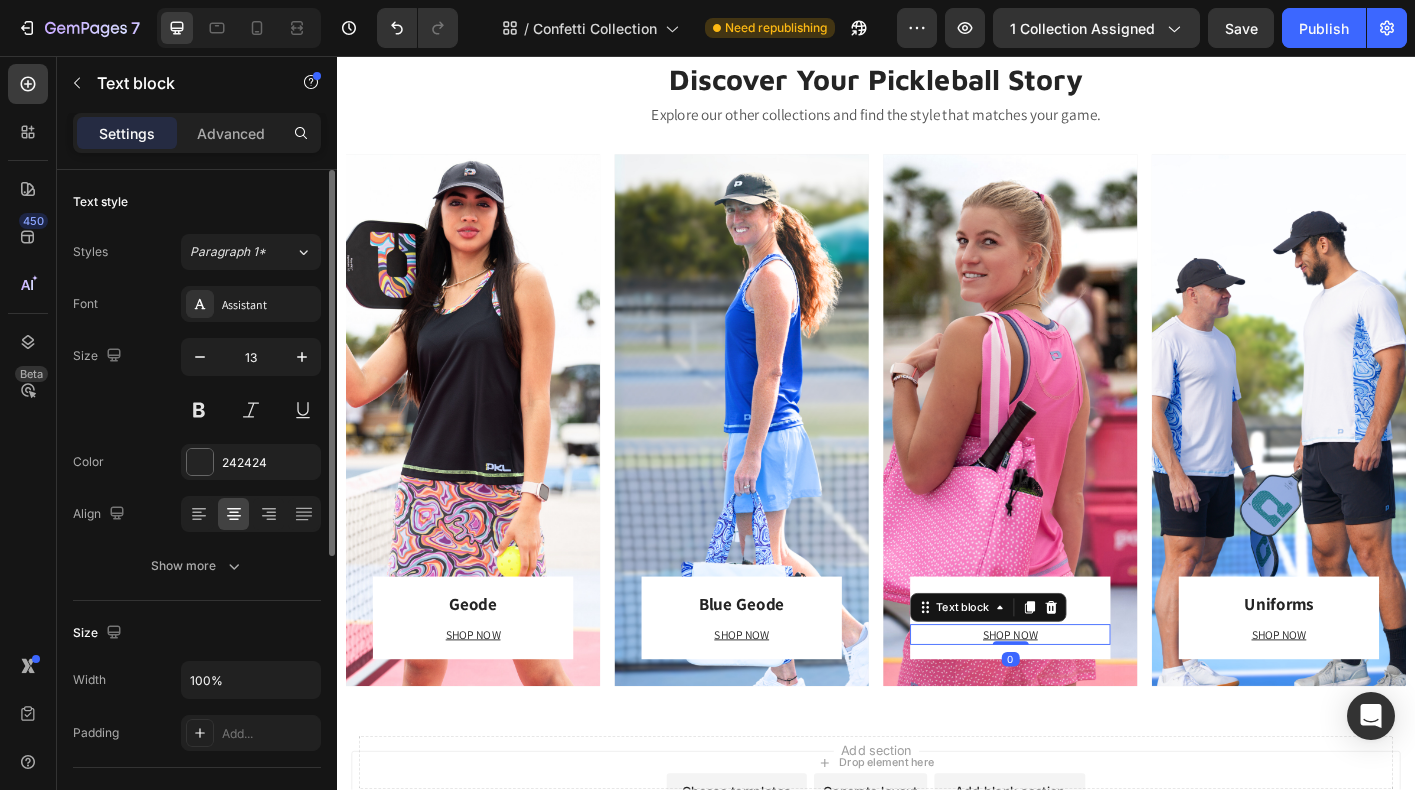 click on "SHOP NOW" at bounding box center [1086, 700] 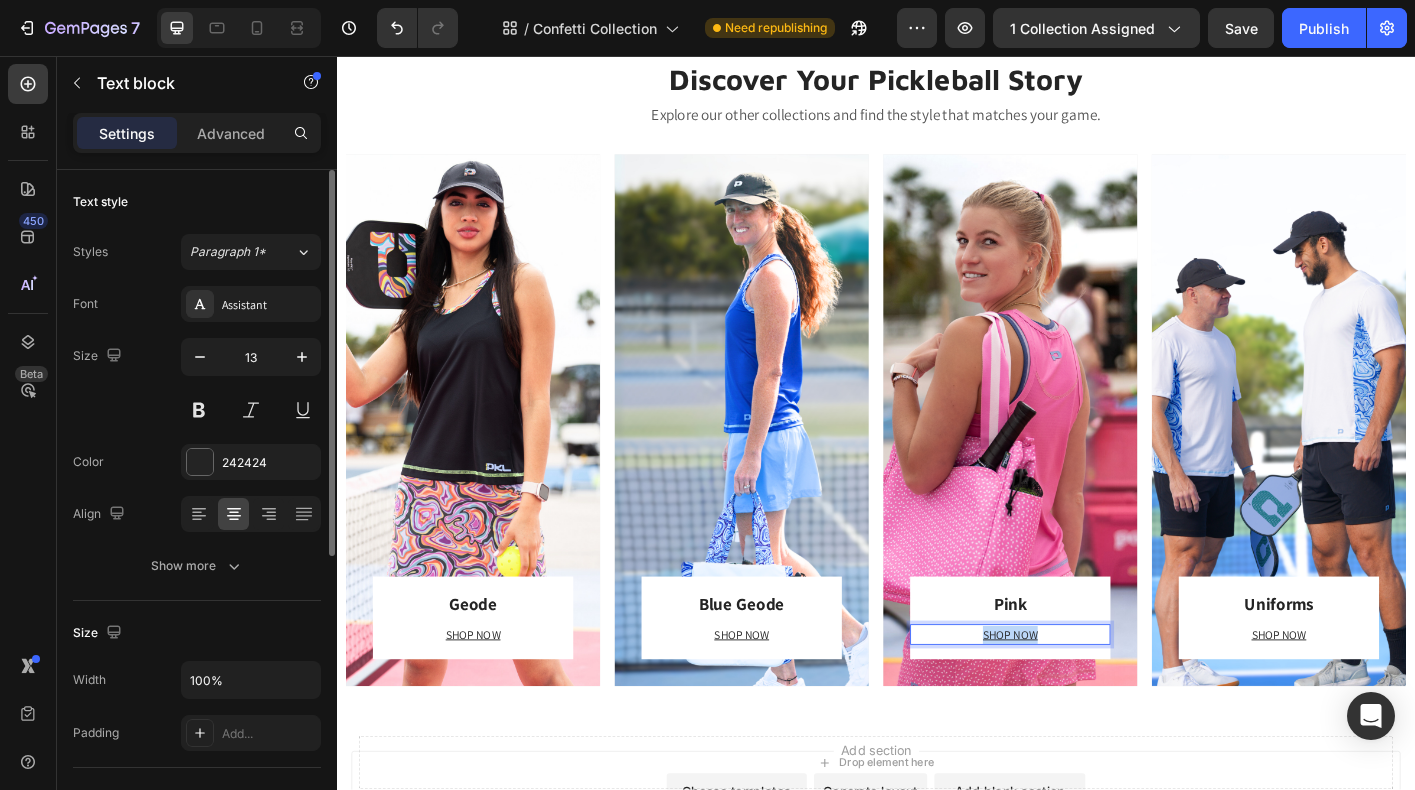 click on "SHOP NOW" at bounding box center [1086, 700] 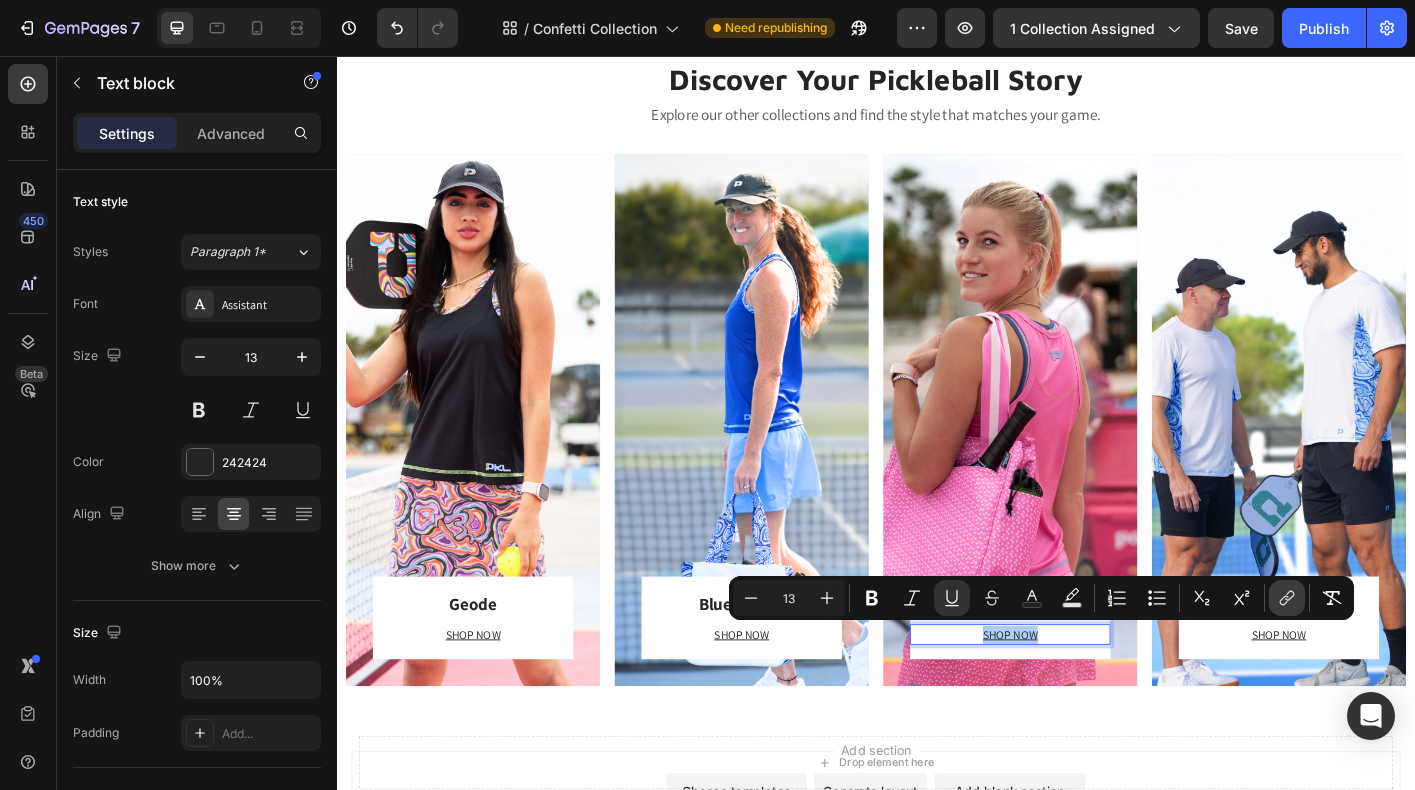 click 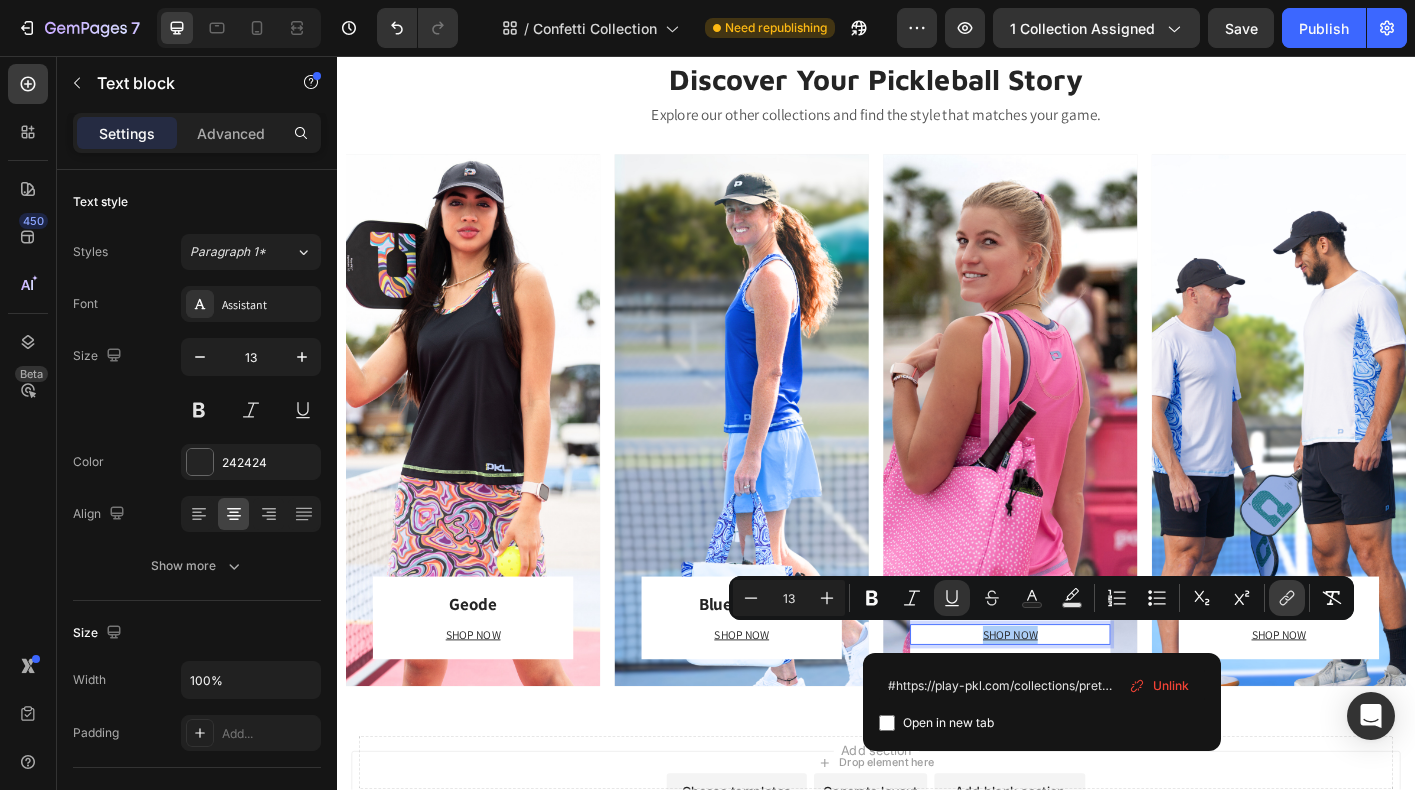 scroll, scrollTop: 0, scrollLeft: 45, axis: horizontal 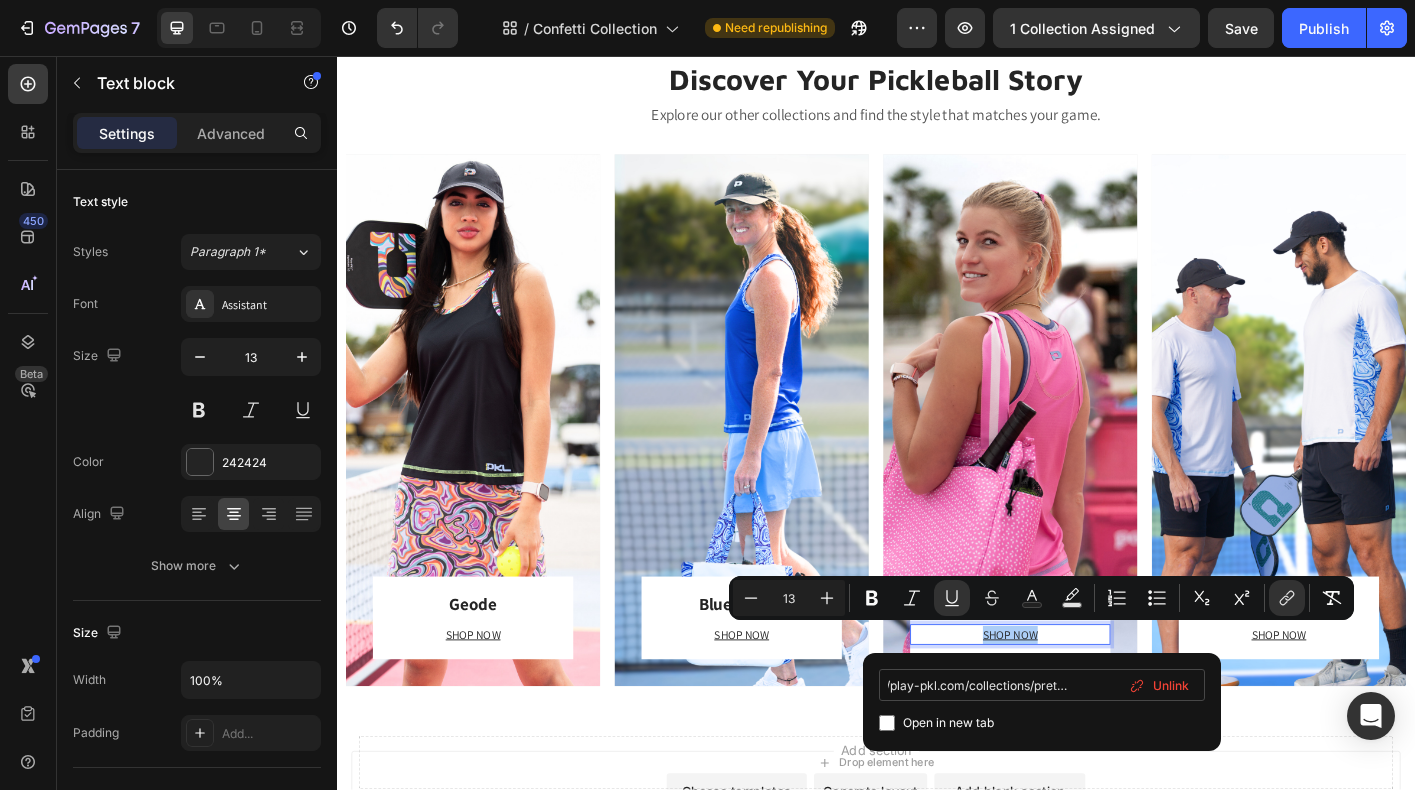 click on "#https://play-pkl.com/collections/pretty-in-pink" at bounding box center [1042, 685] 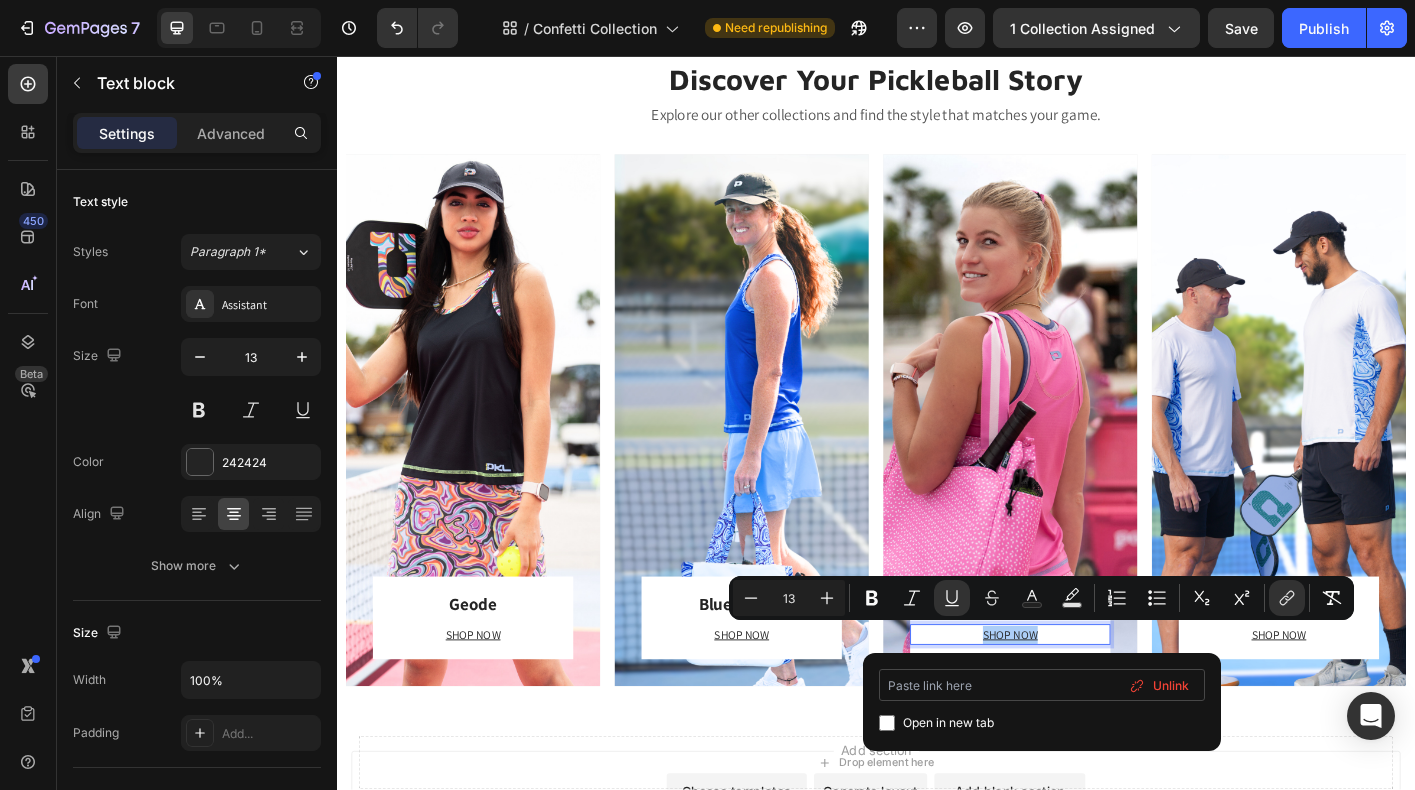 scroll, scrollTop: 0, scrollLeft: 0, axis: both 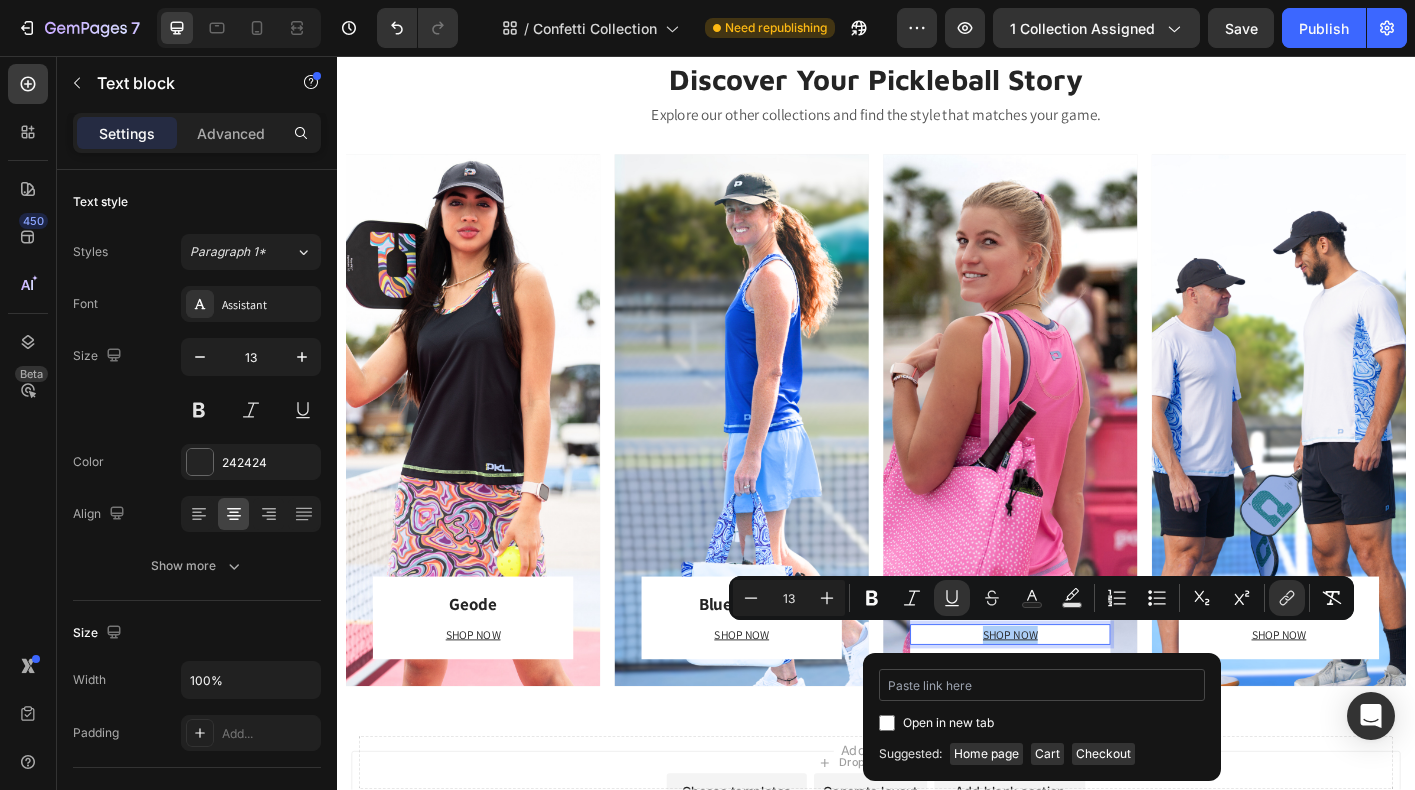 type on "https://playly.store/collections/pretty-in-pink" 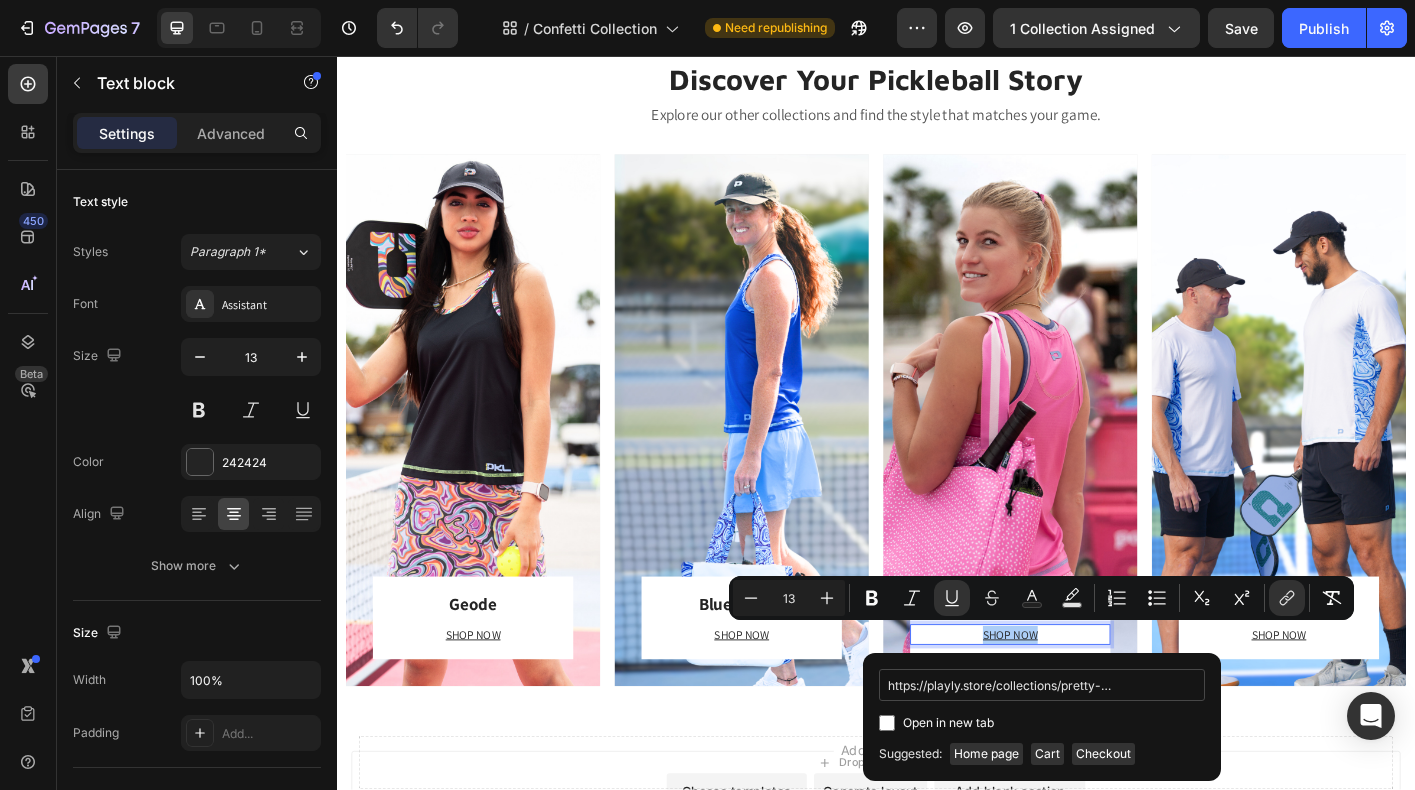 scroll, scrollTop: 0, scrollLeft: 29, axis: horizontal 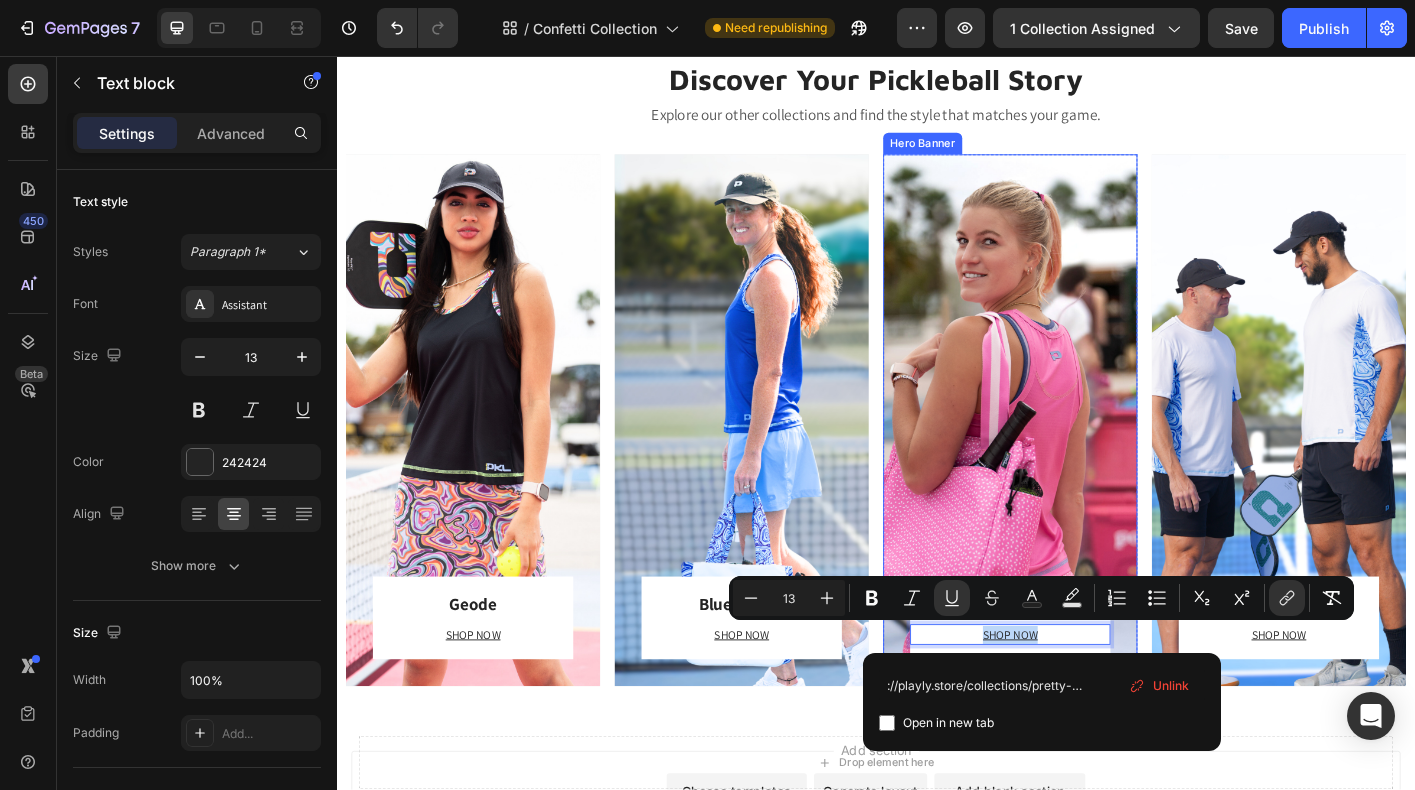 click on "Pink Heading SHOP NOW Text block   0 Row Row" at bounding box center [1086, 462] 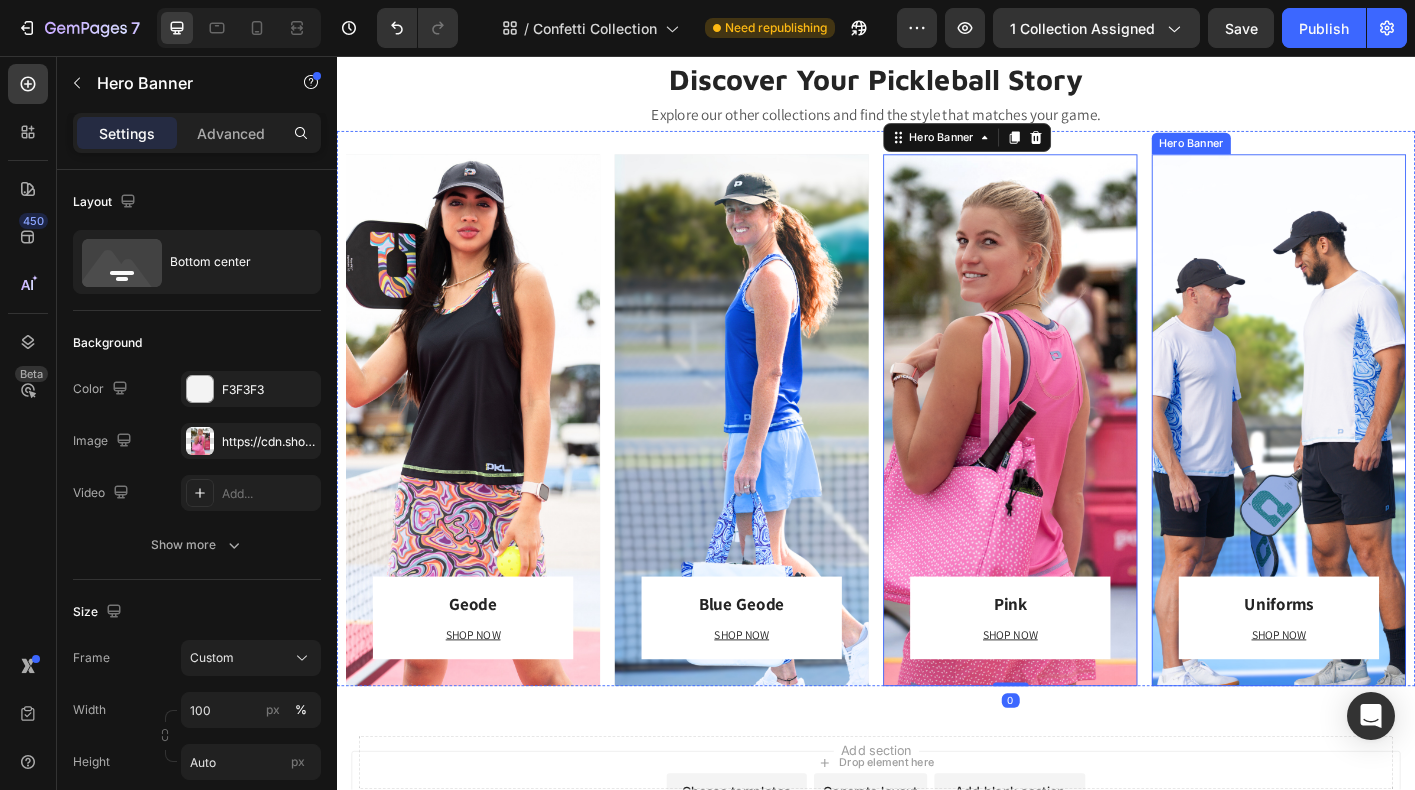 click on "Uniforms Heading SHOP NOW Text block Row Row" at bounding box center [1385, 462] 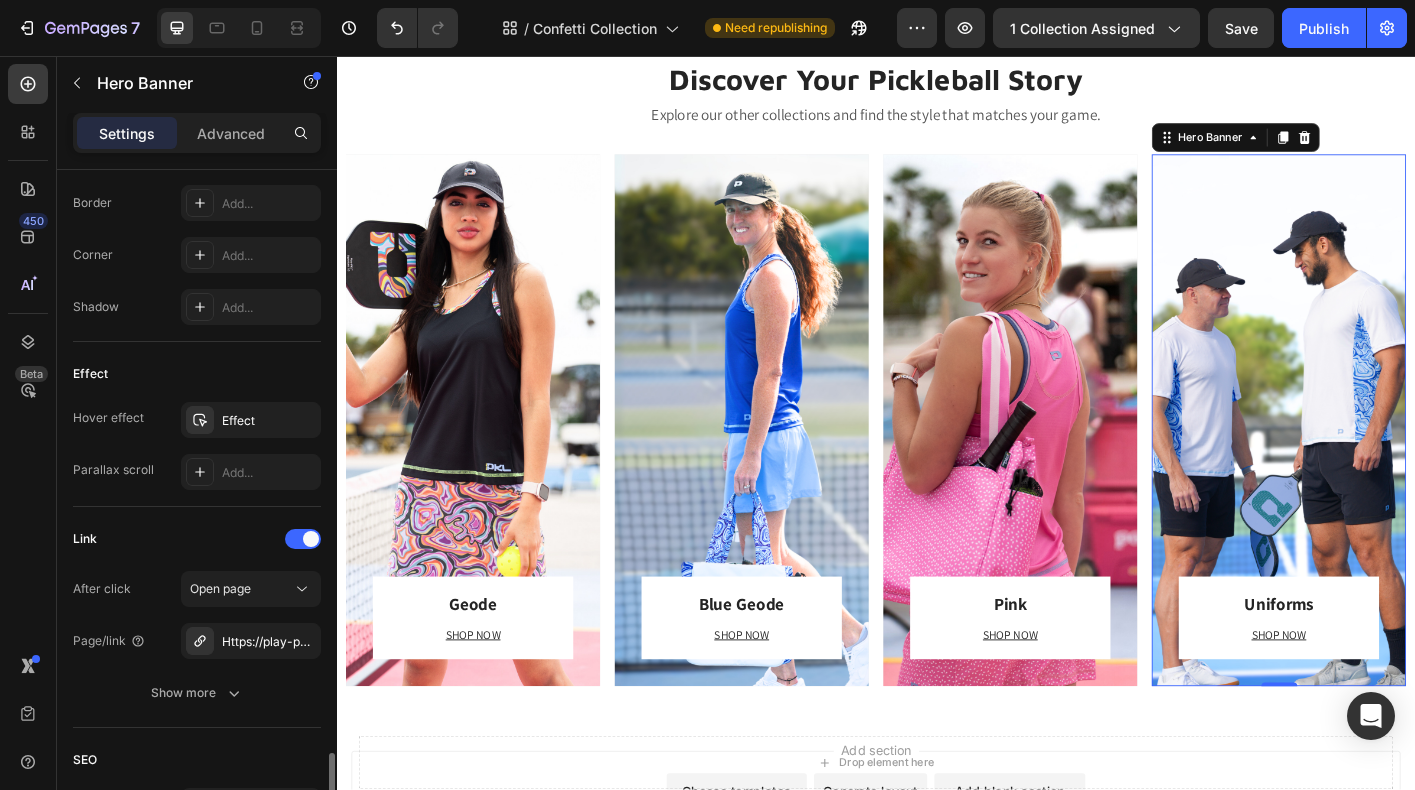 scroll, scrollTop: 1091, scrollLeft: 0, axis: vertical 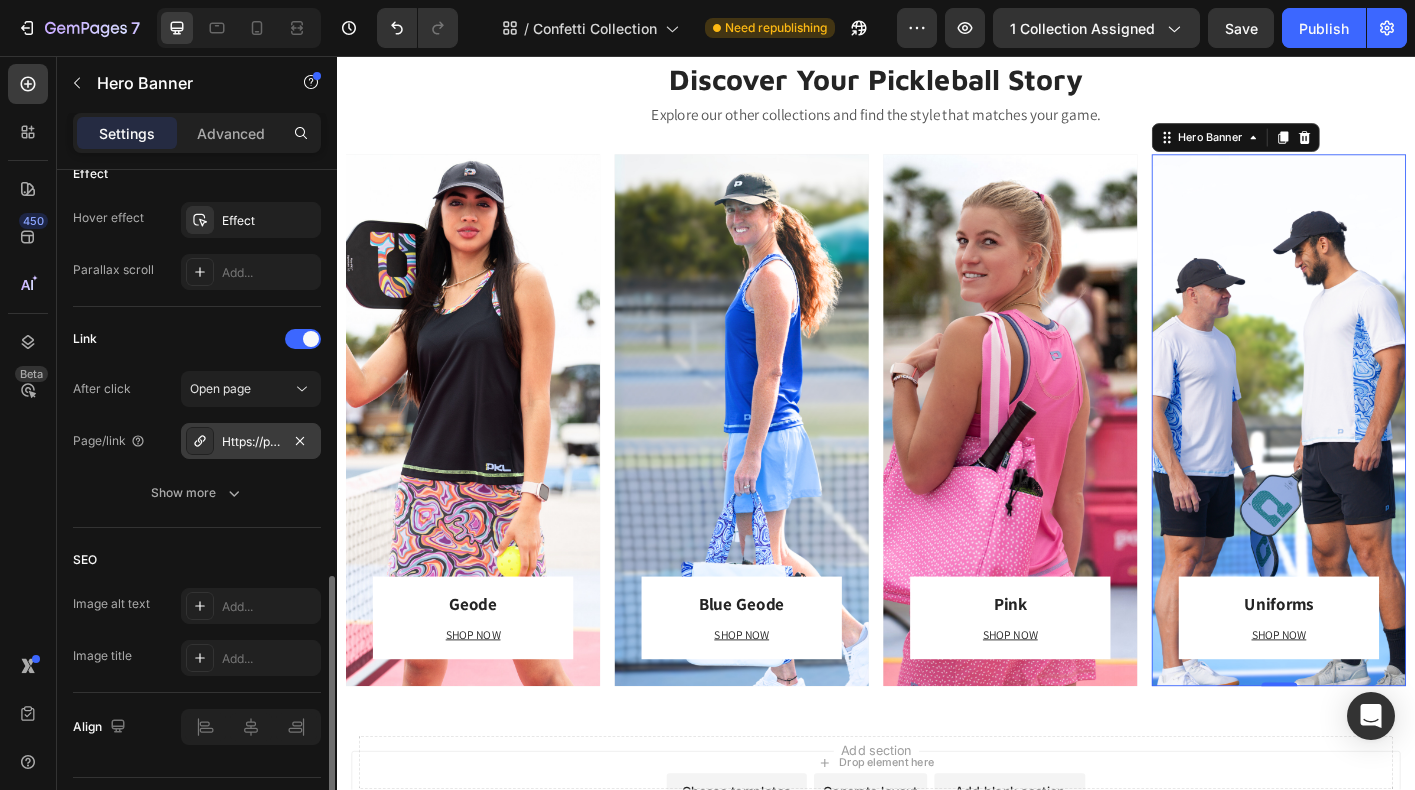 click on "Https://play-pkl.Com/uniforms" at bounding box center [251, 442] 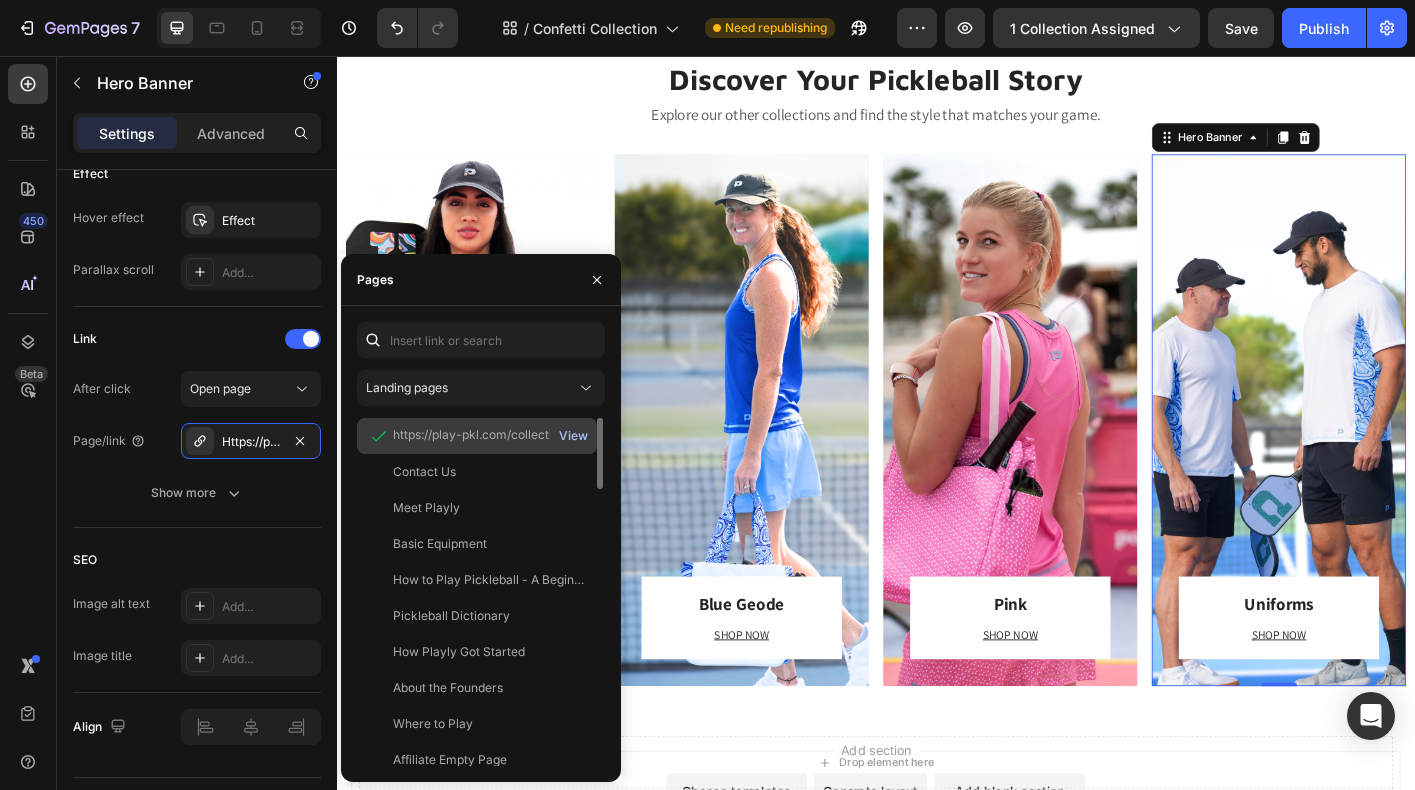 click on "View" at bounding box center (573, 436) 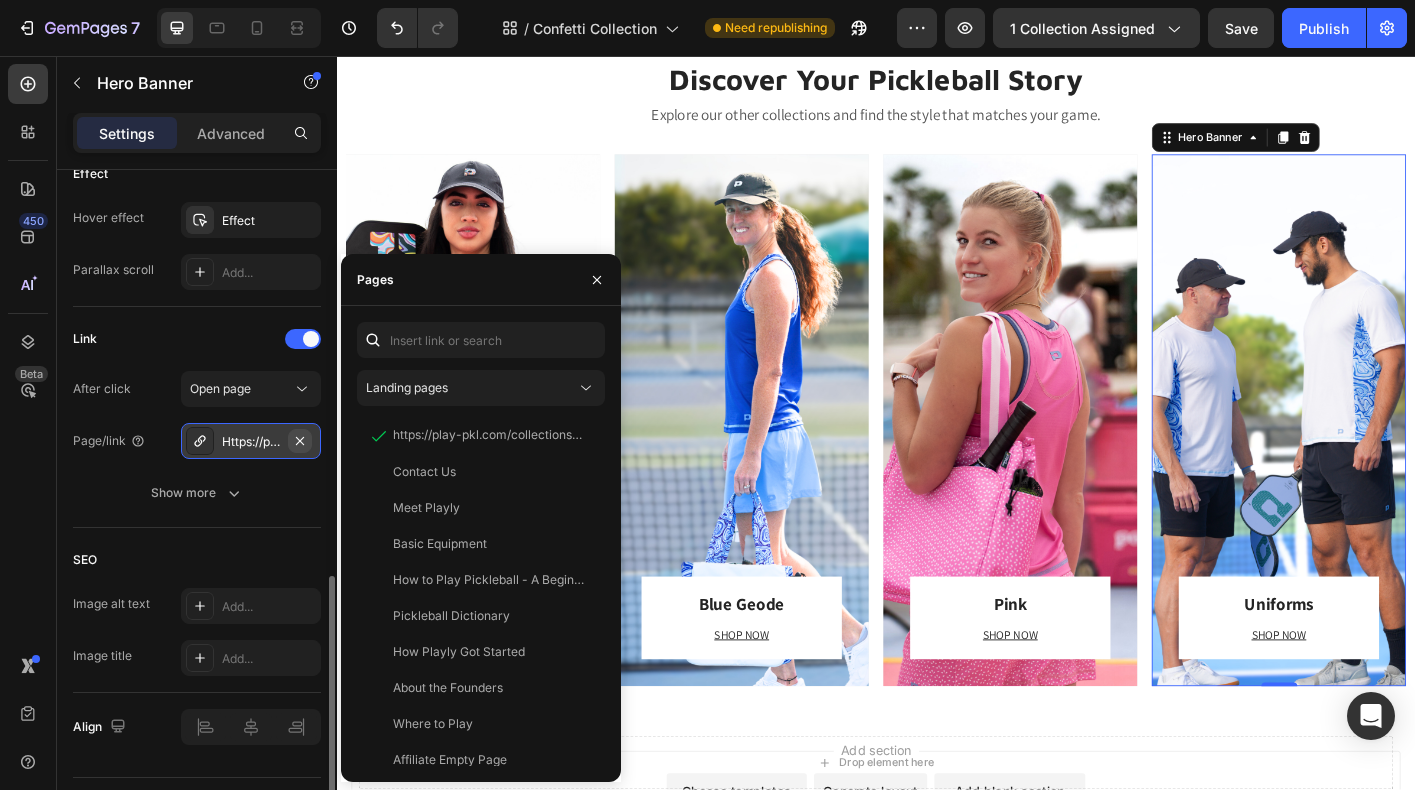 click 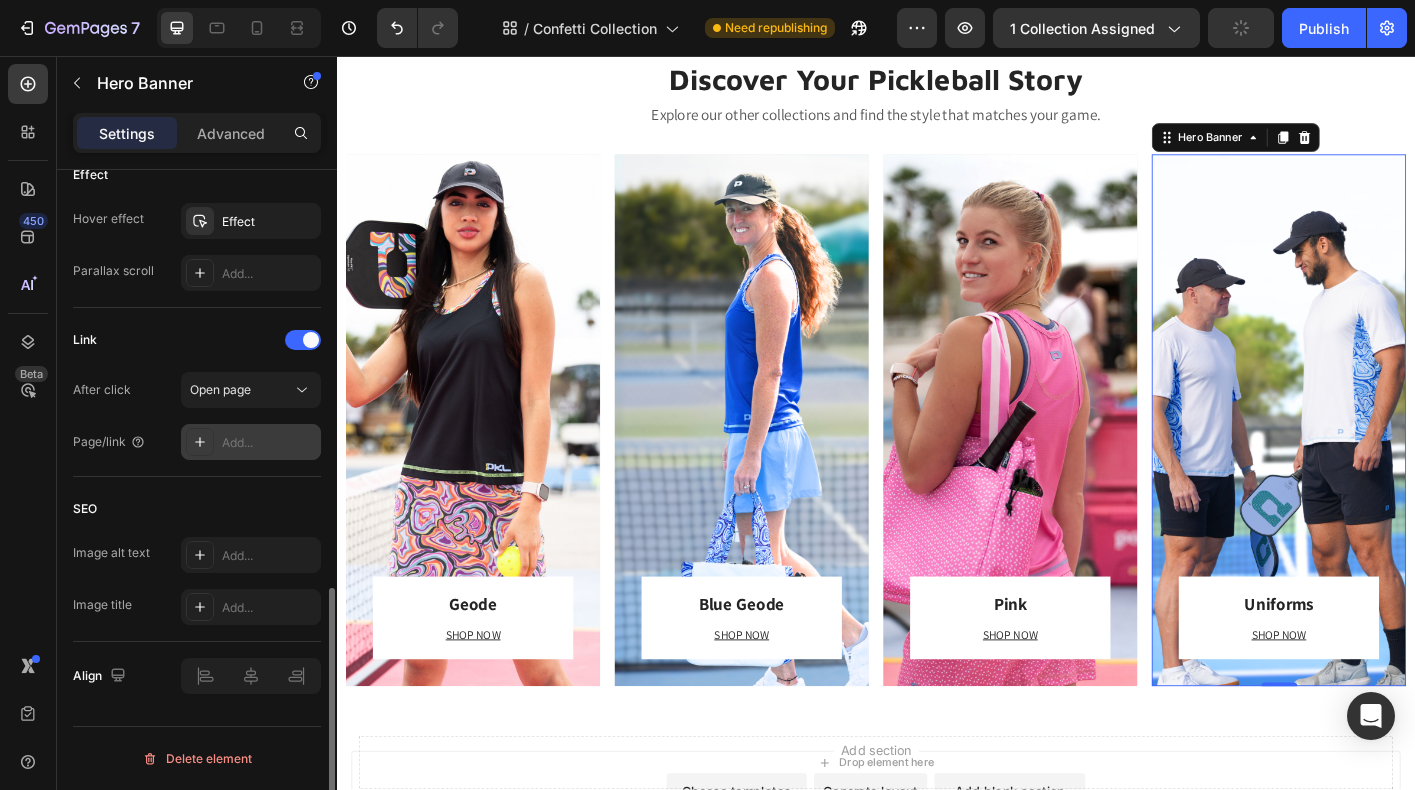 scroll, scrollTop: 1090, scrollLeft: 0, axis: vertical 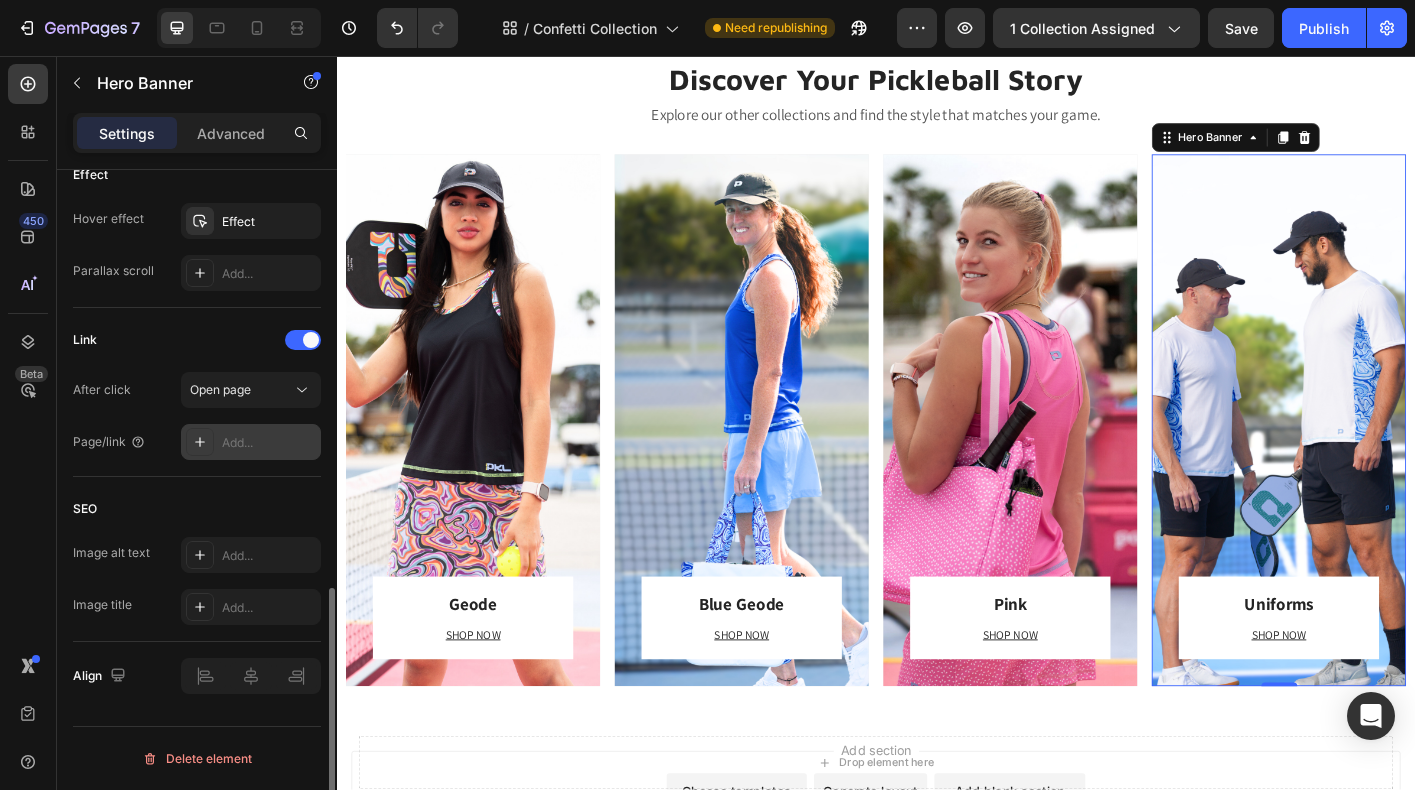 click on "Add..." at bounding box center (251, 442) 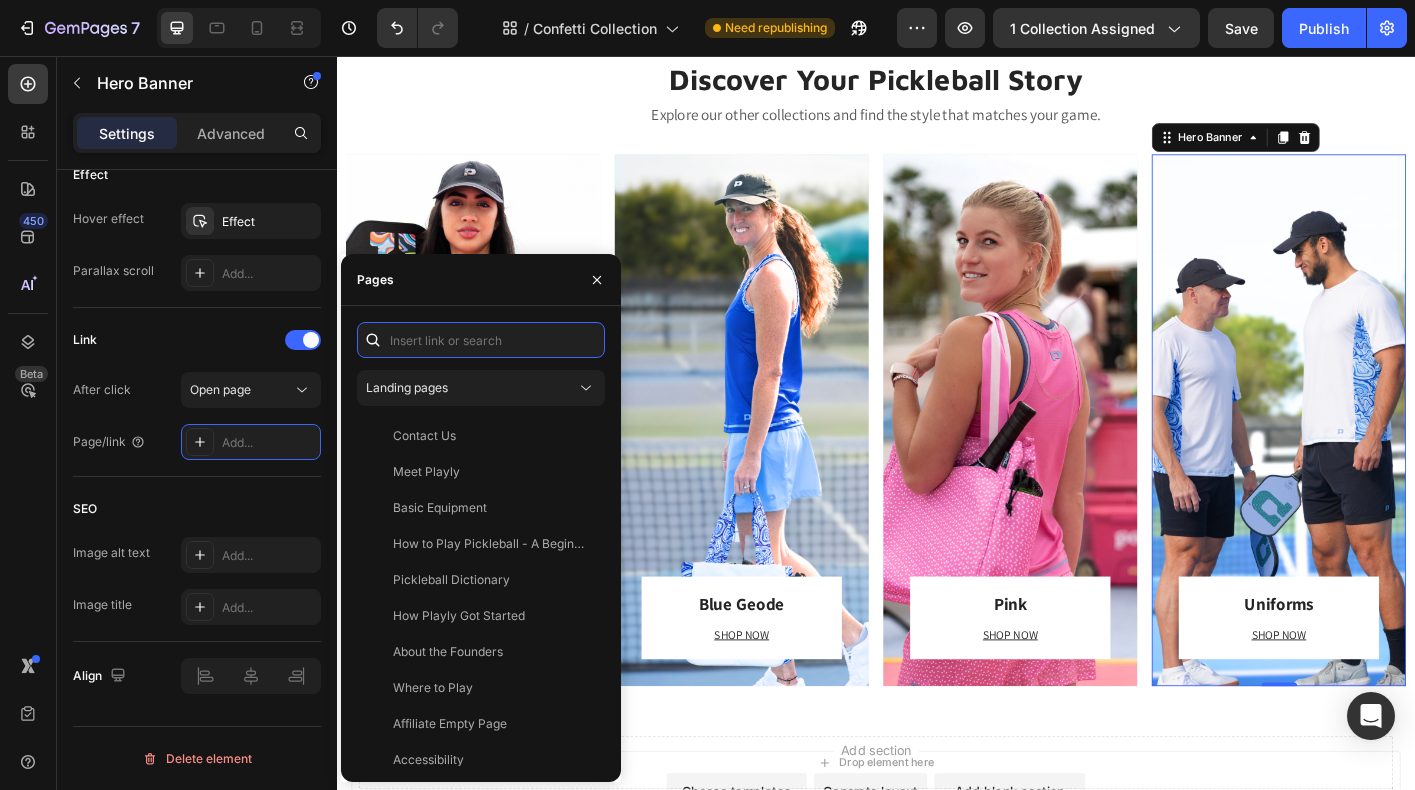 paste on "https://playly.store/collections/uniforms" 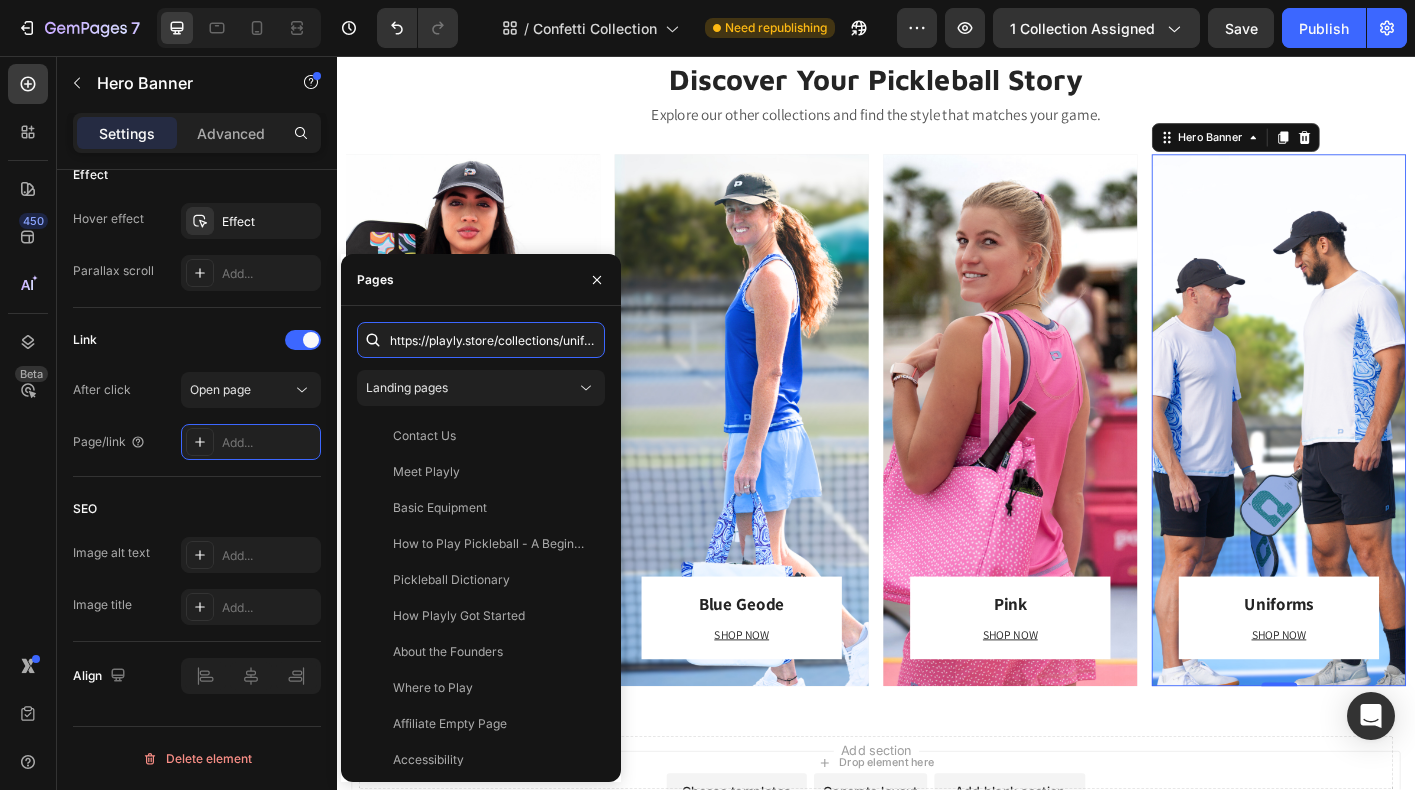 scroll, scrollTop: 0, scrollLeft: 51, axis: horizontal 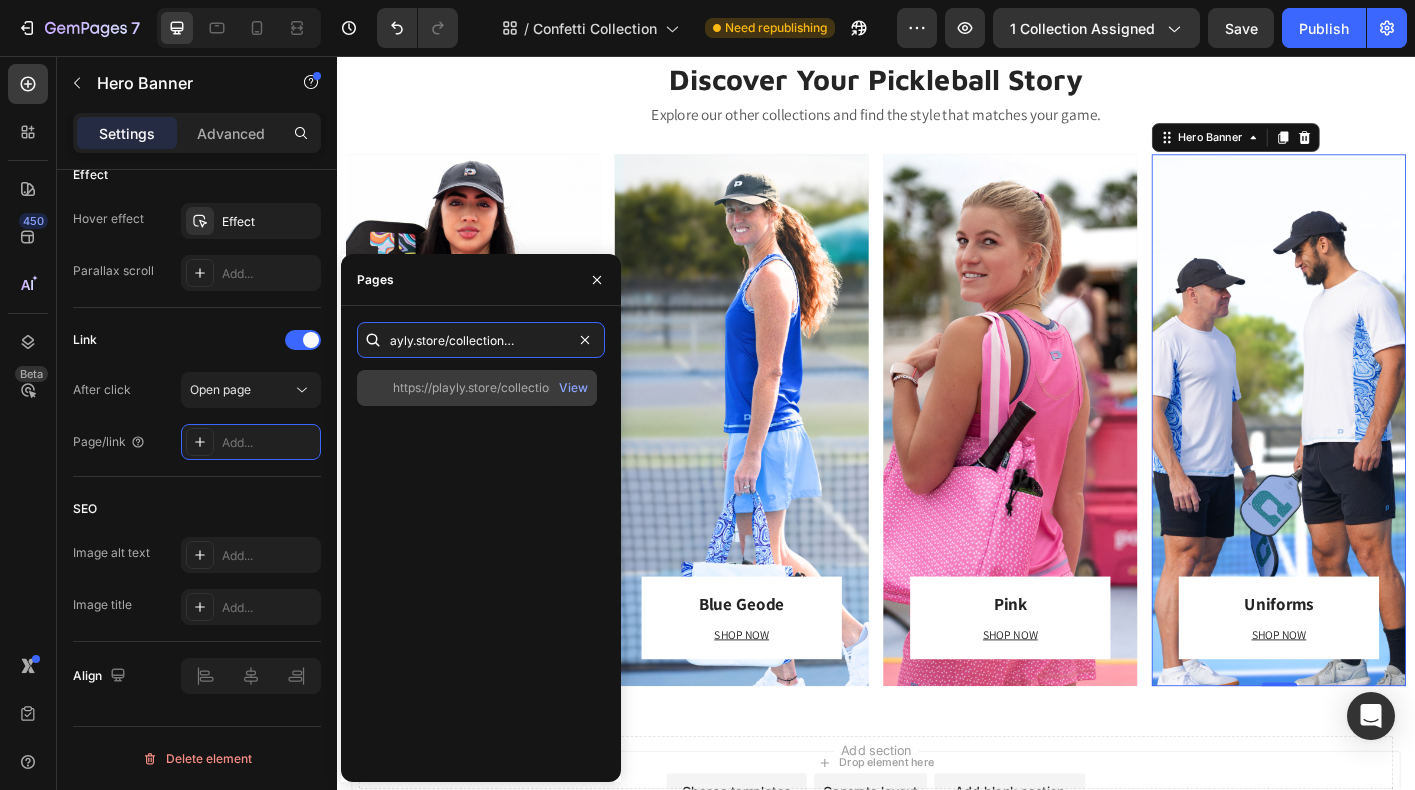 type on "https://playly.store/collections/uniforms" 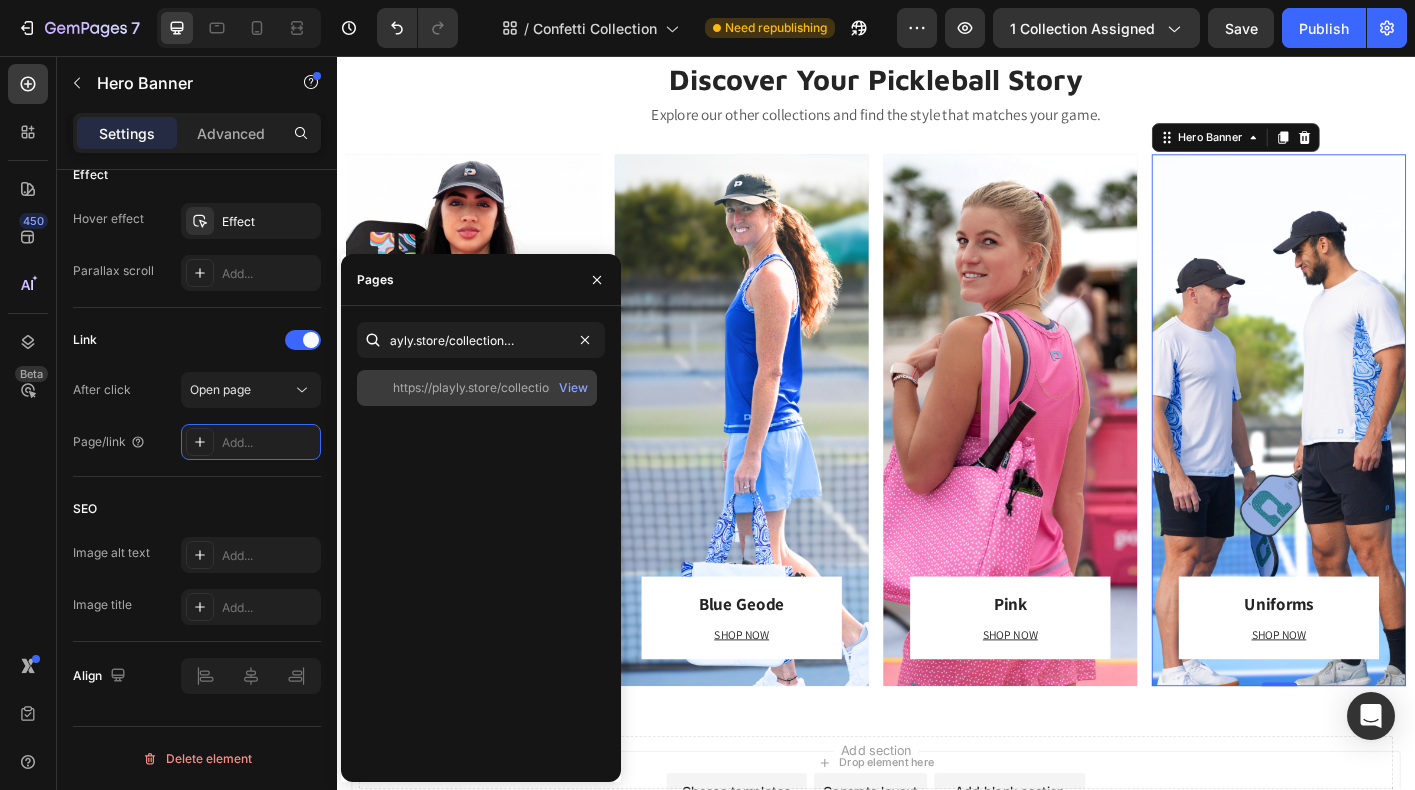 click on "https://playly.store/collections/uniforms" 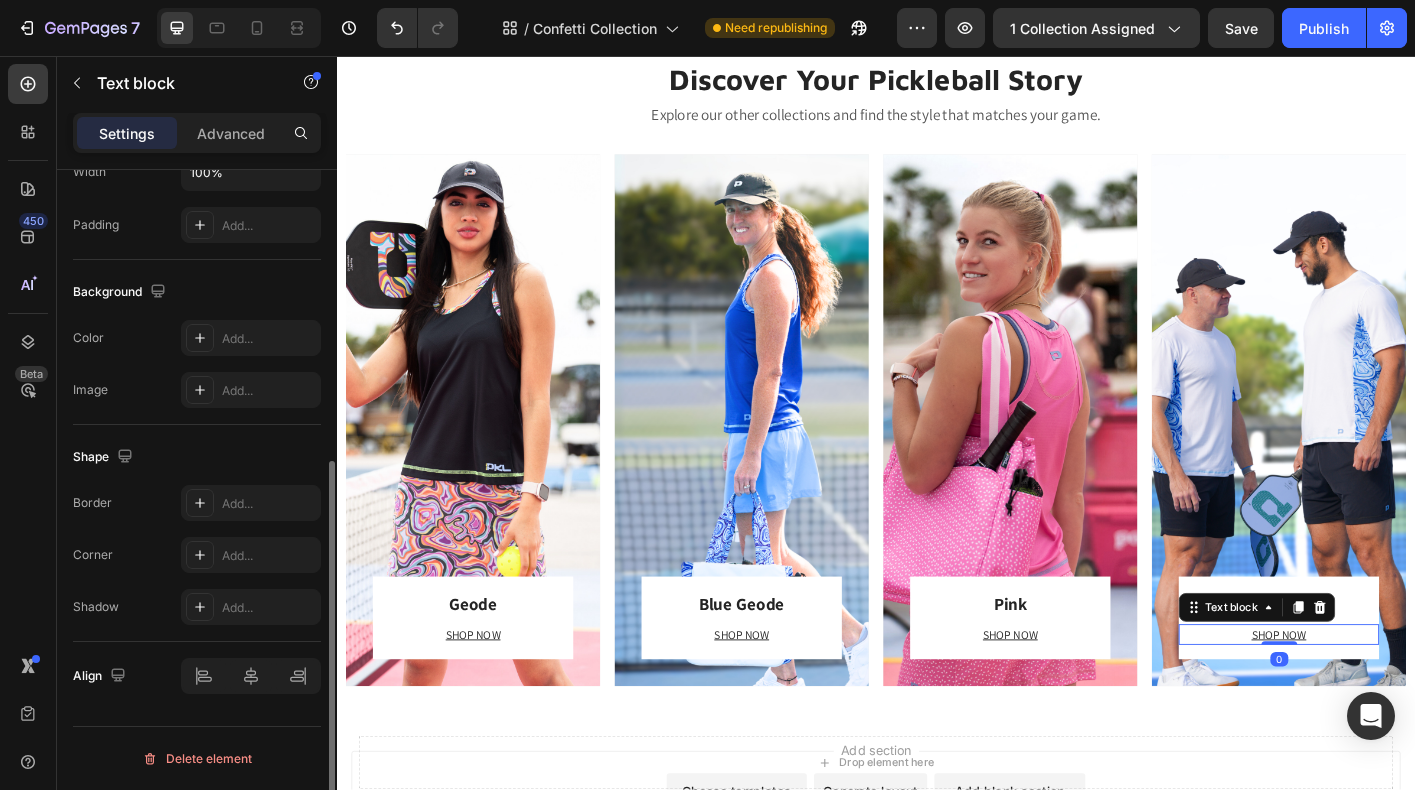 click on "SHOP NOW" at bounding box center [1385, 700] 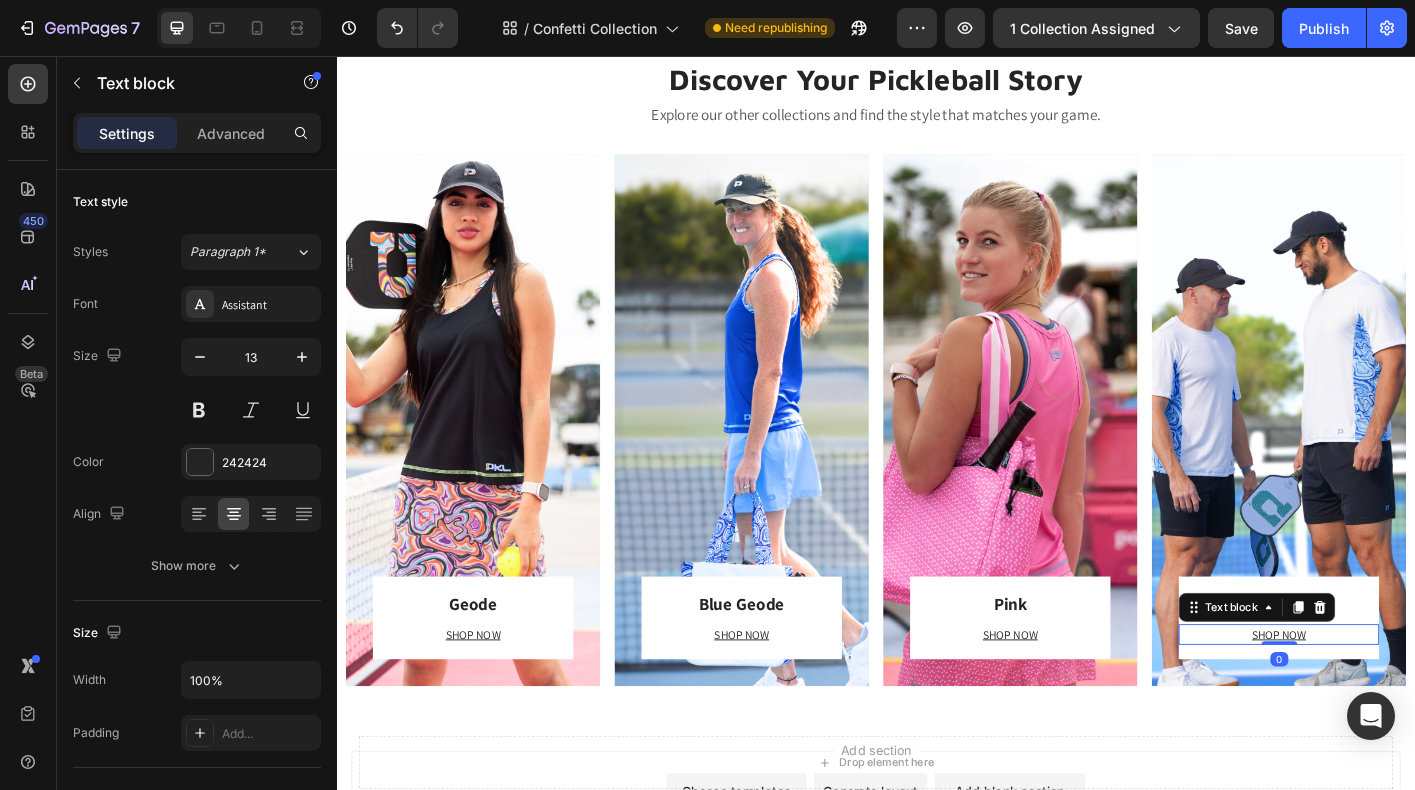 click on "SHOP NOW" at bounding box center [1385, 700] 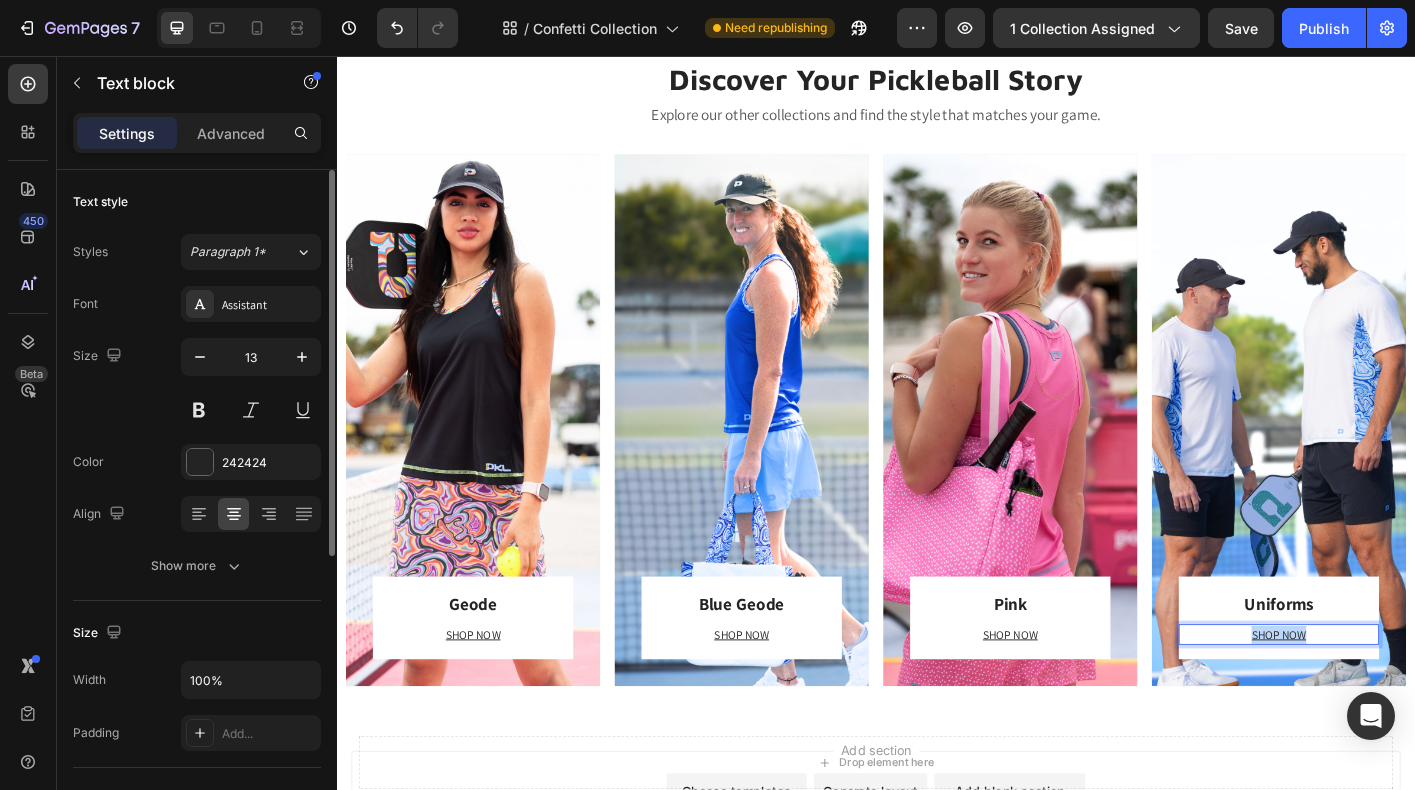 click on "SHOP NOW" at bounding box center [1385, 700] 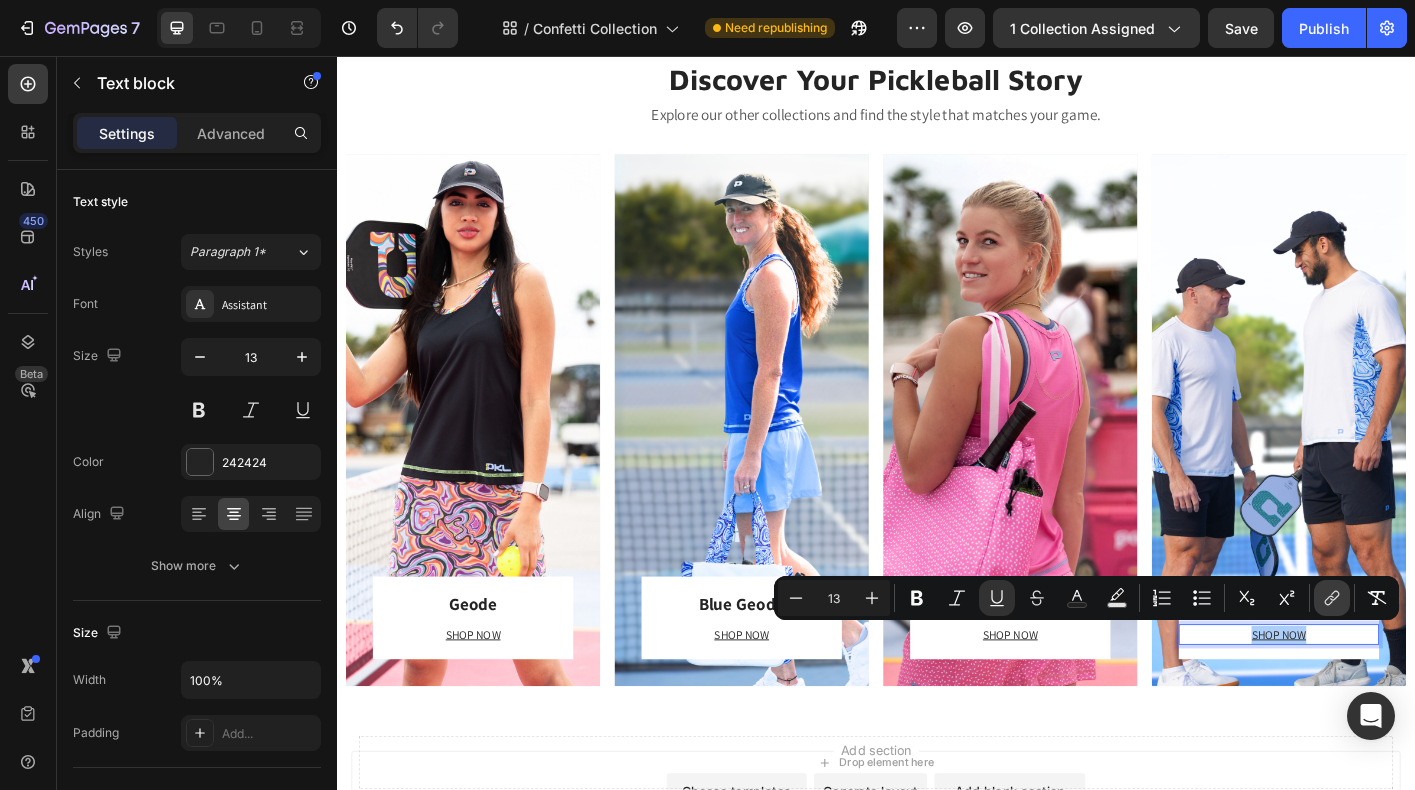 click 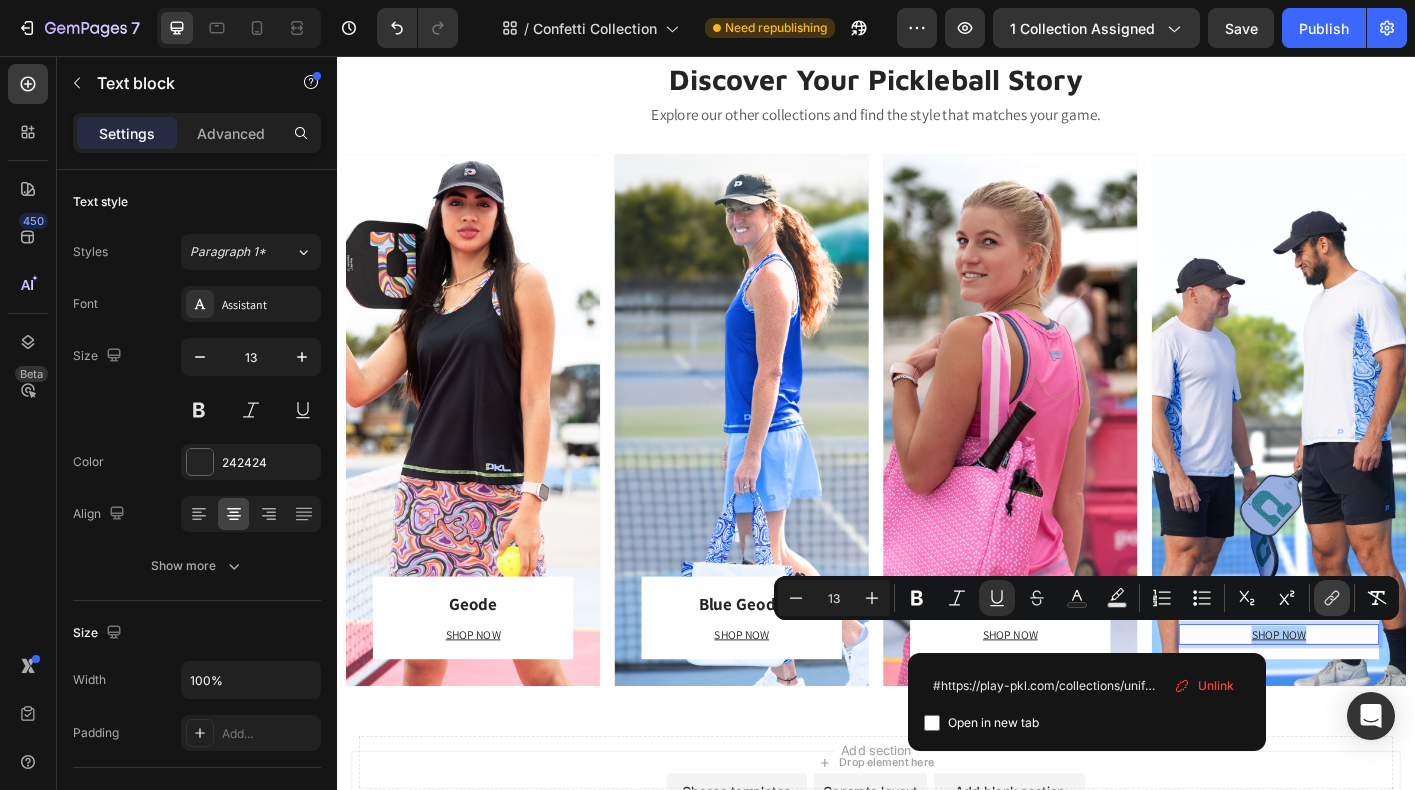 scroll, scrollTop: 0, scrollLeft: 17, axis: horizontal 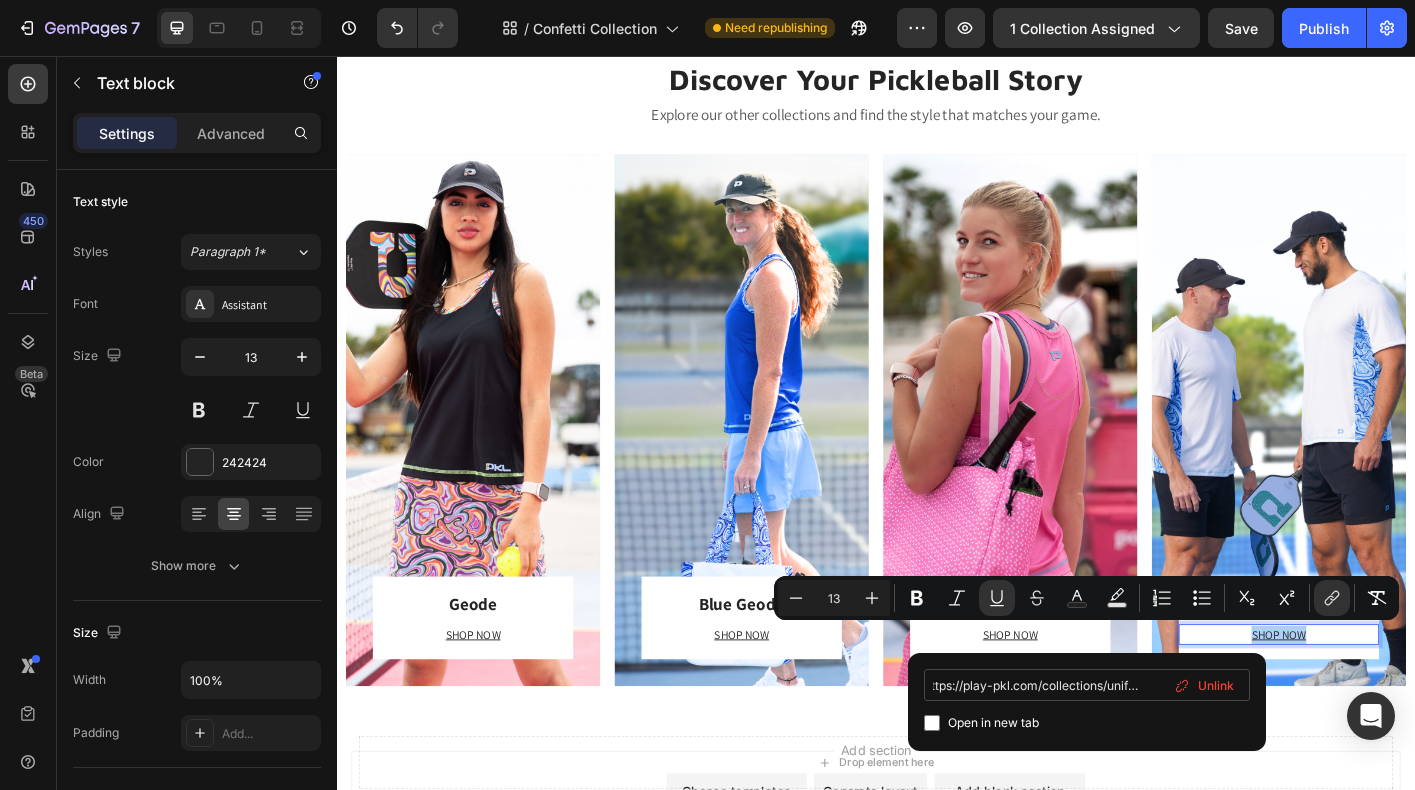 click on "#https://play-pkl.com/collections/uniforms" at bounding box center [1087, 685] 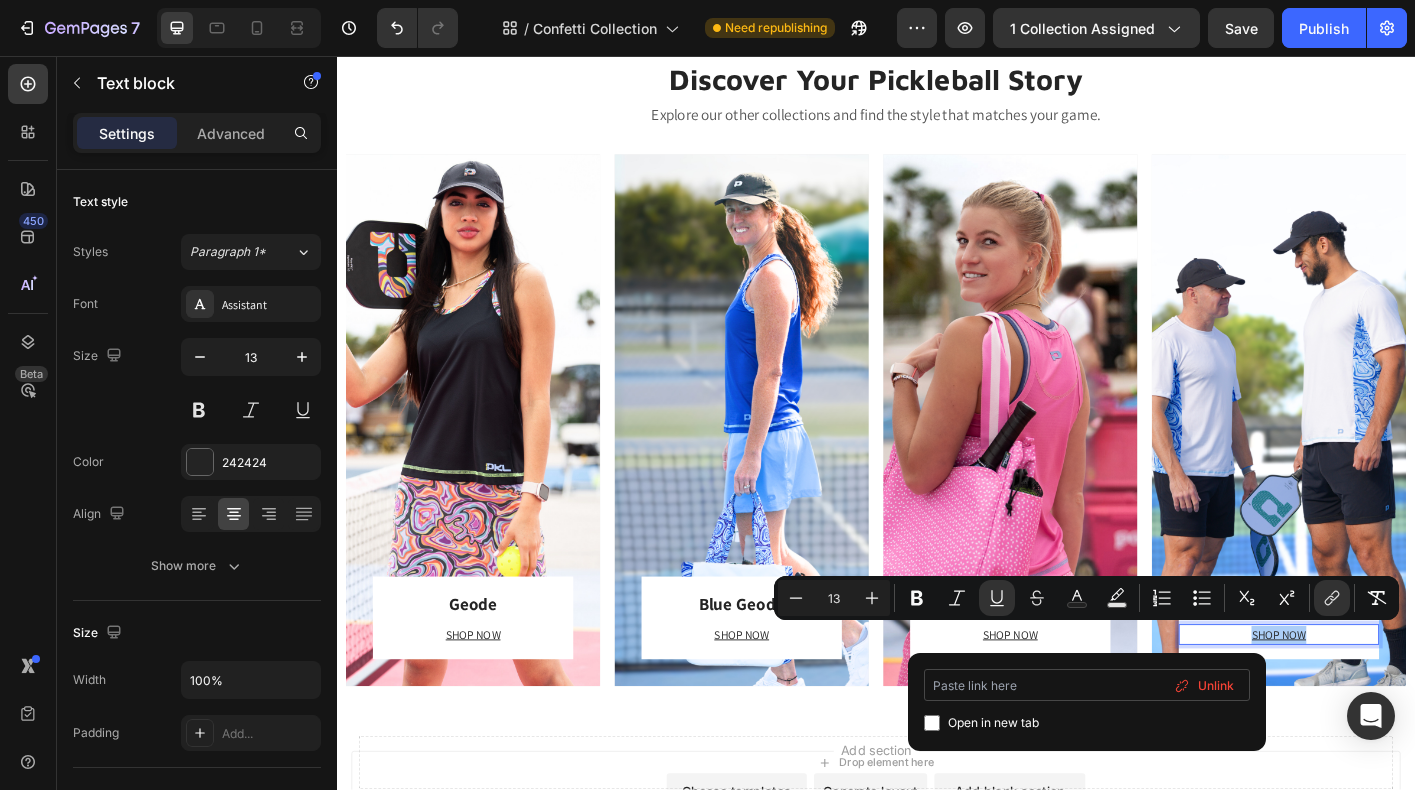 scroll, scrollTop: 0, scrollLeft: 0, axis: both 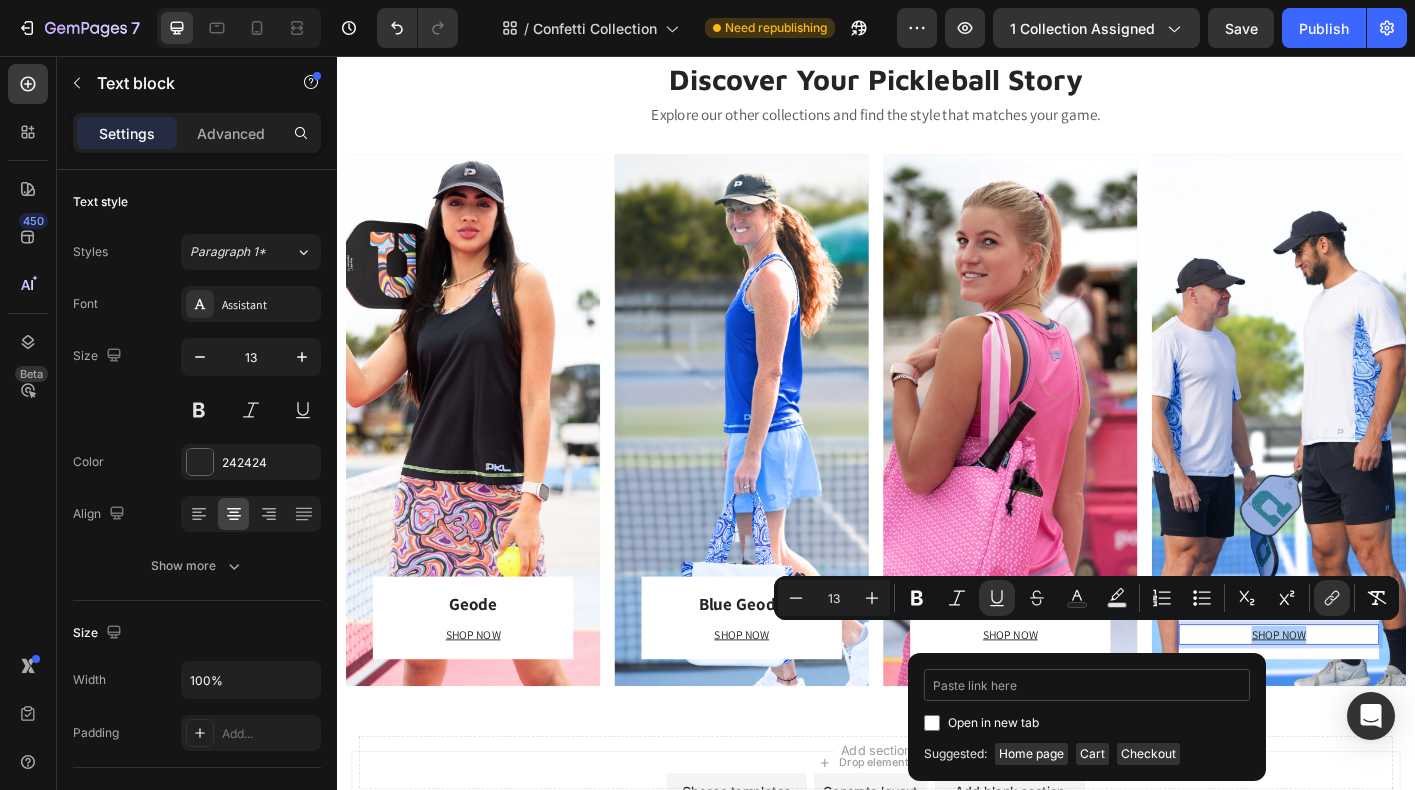 type on "https://playly.store/collections/uniforms" 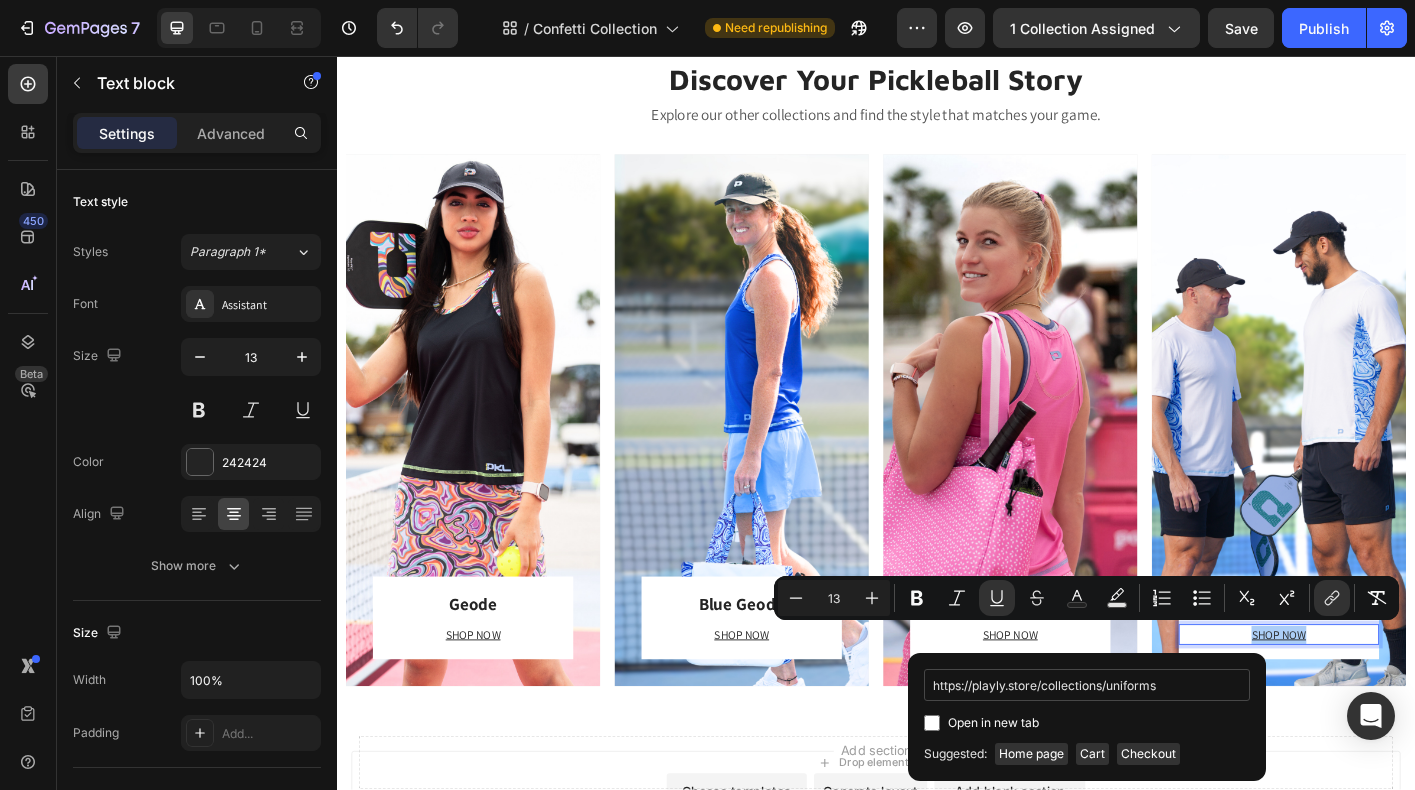 scroll, scrollTop: 0, scrollLeft: 1, axis: horizontal 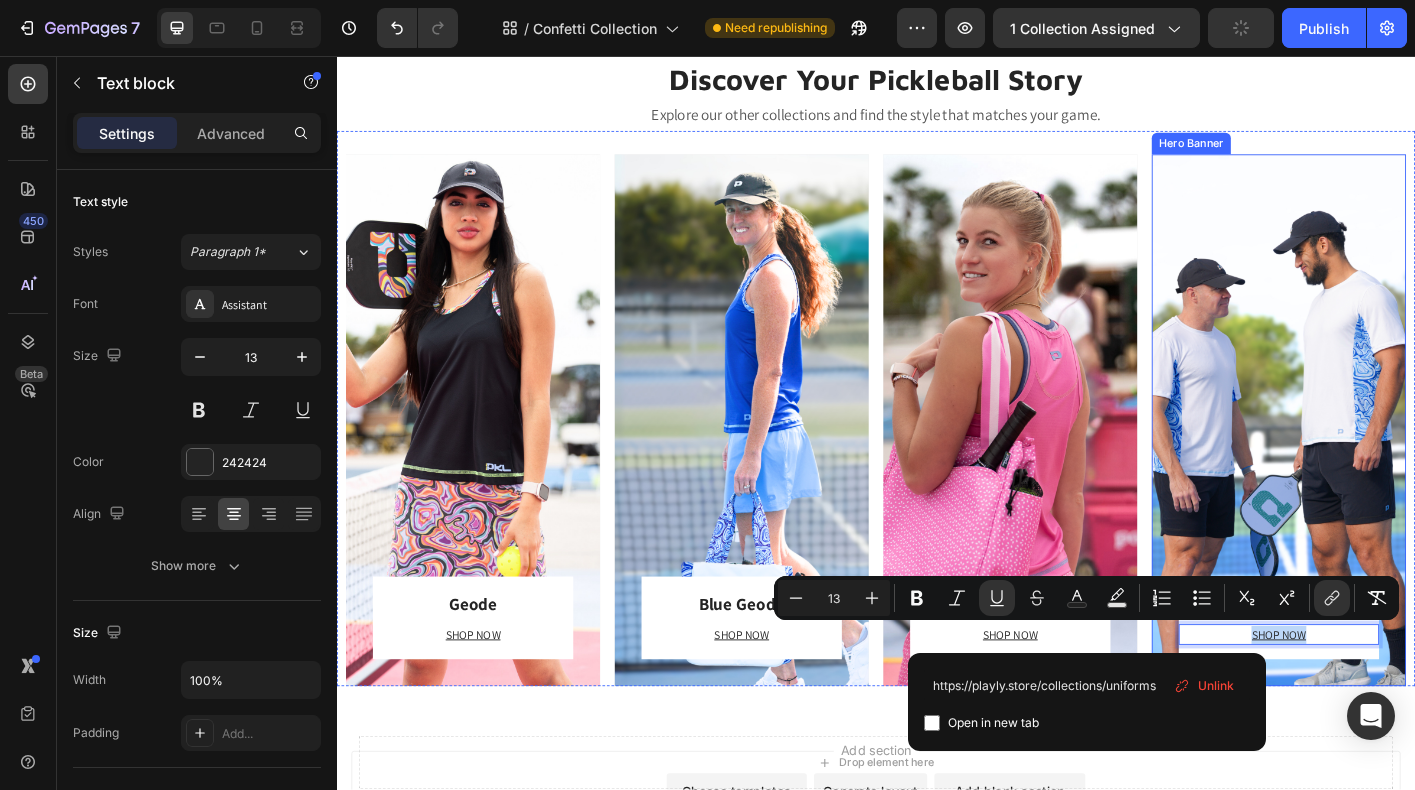 click on "Uniforms Heading SHOP NOW Text block   0 Row Row" at bounding box center (1385, 462) 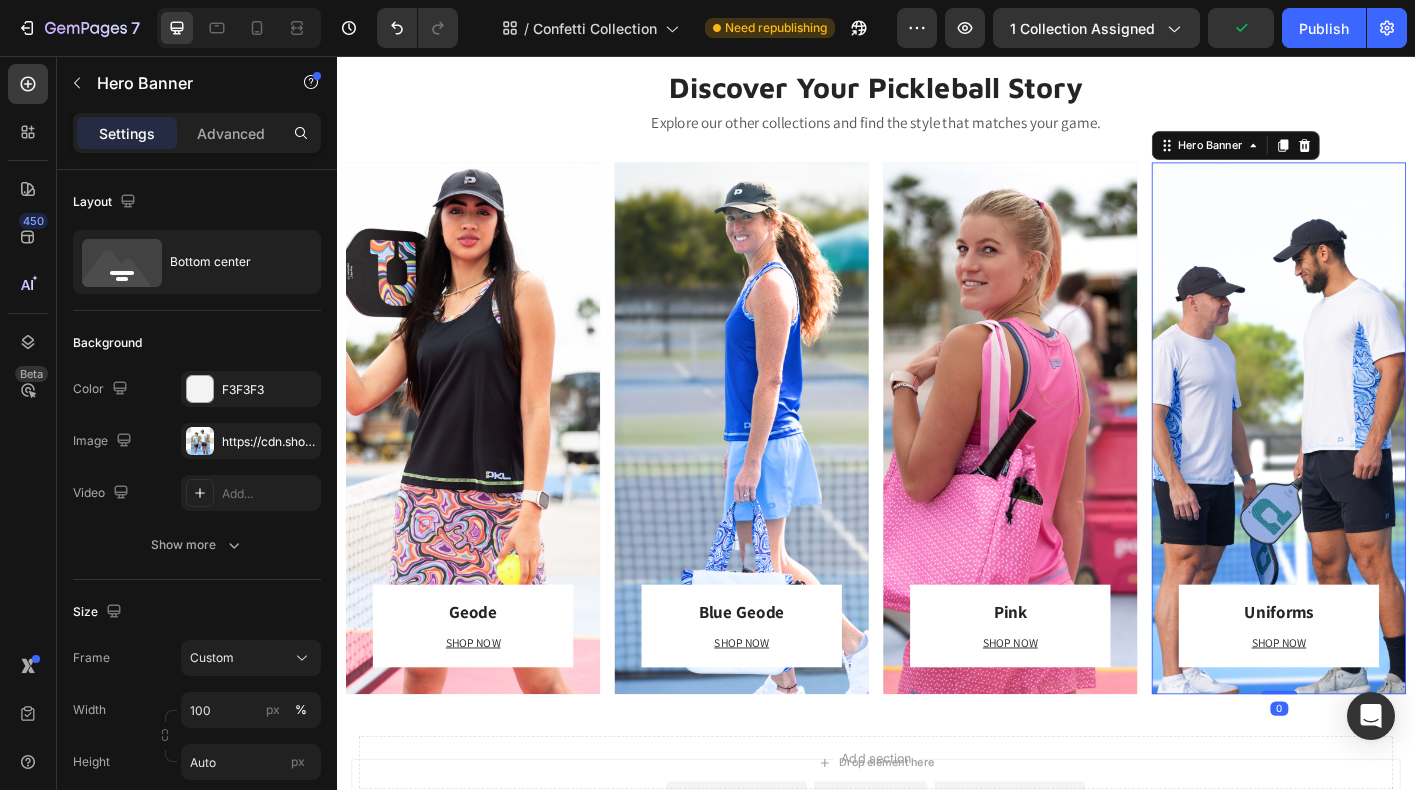scroll, scrollTop: 4050, scrollLeft: 0, axis: vertical 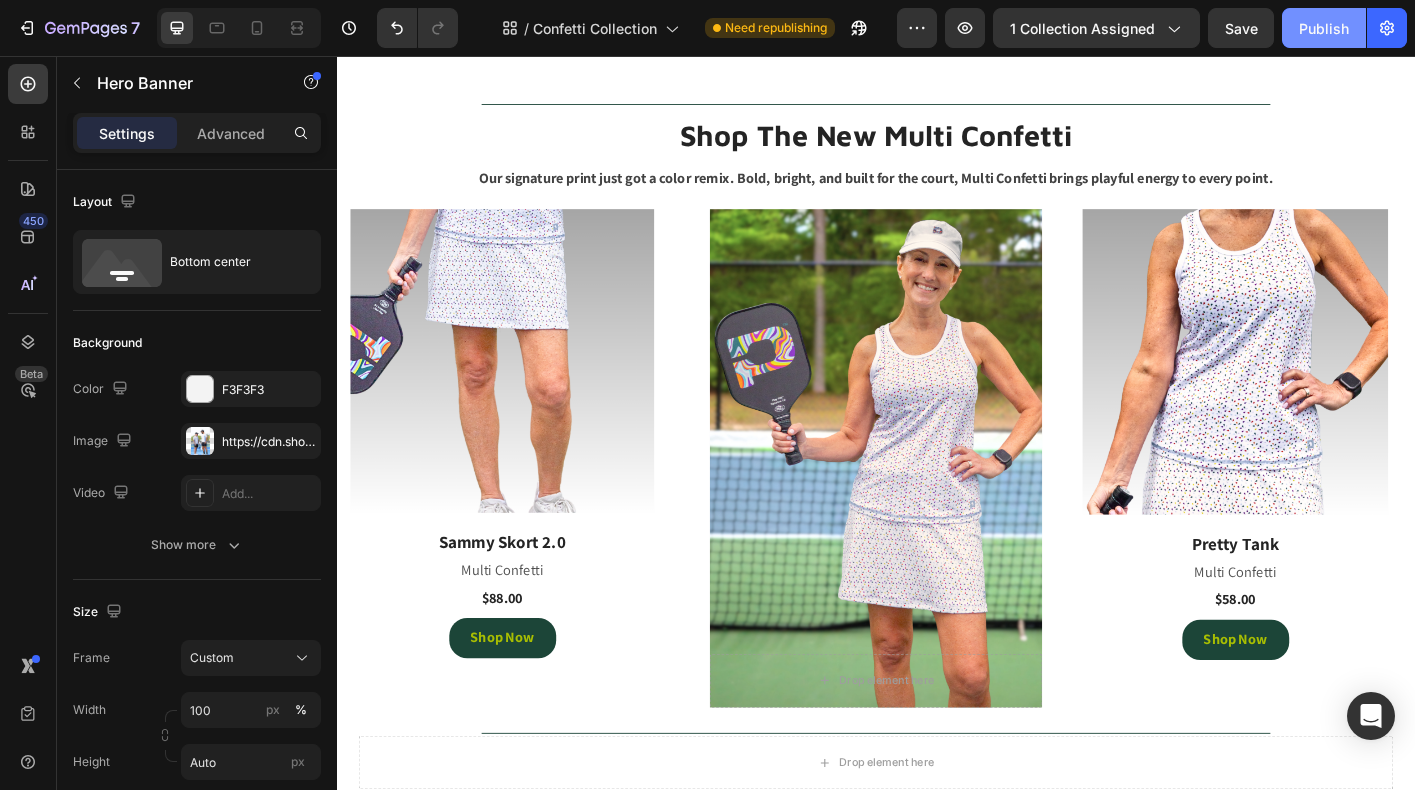click on "Publish" at bounding box center [1324, 28] 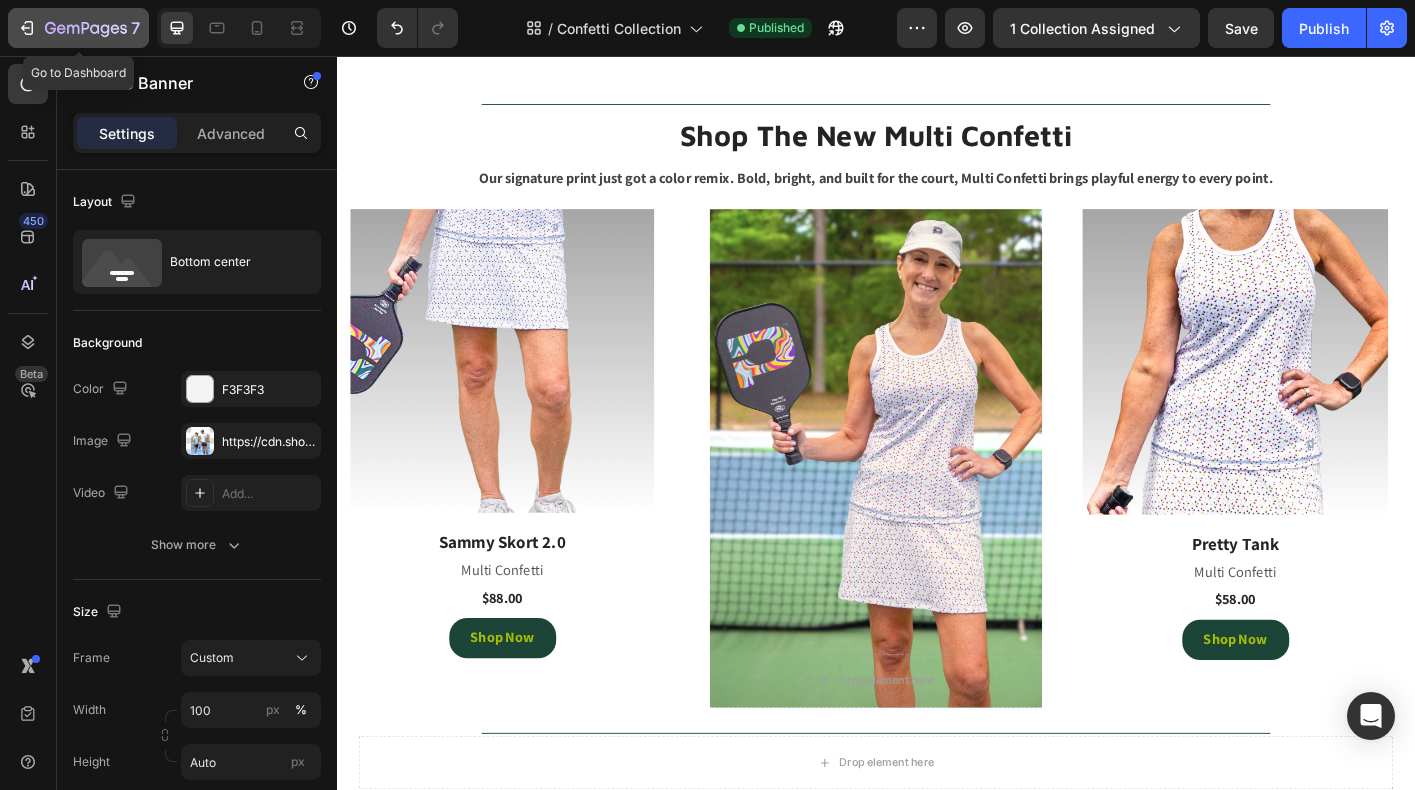 click 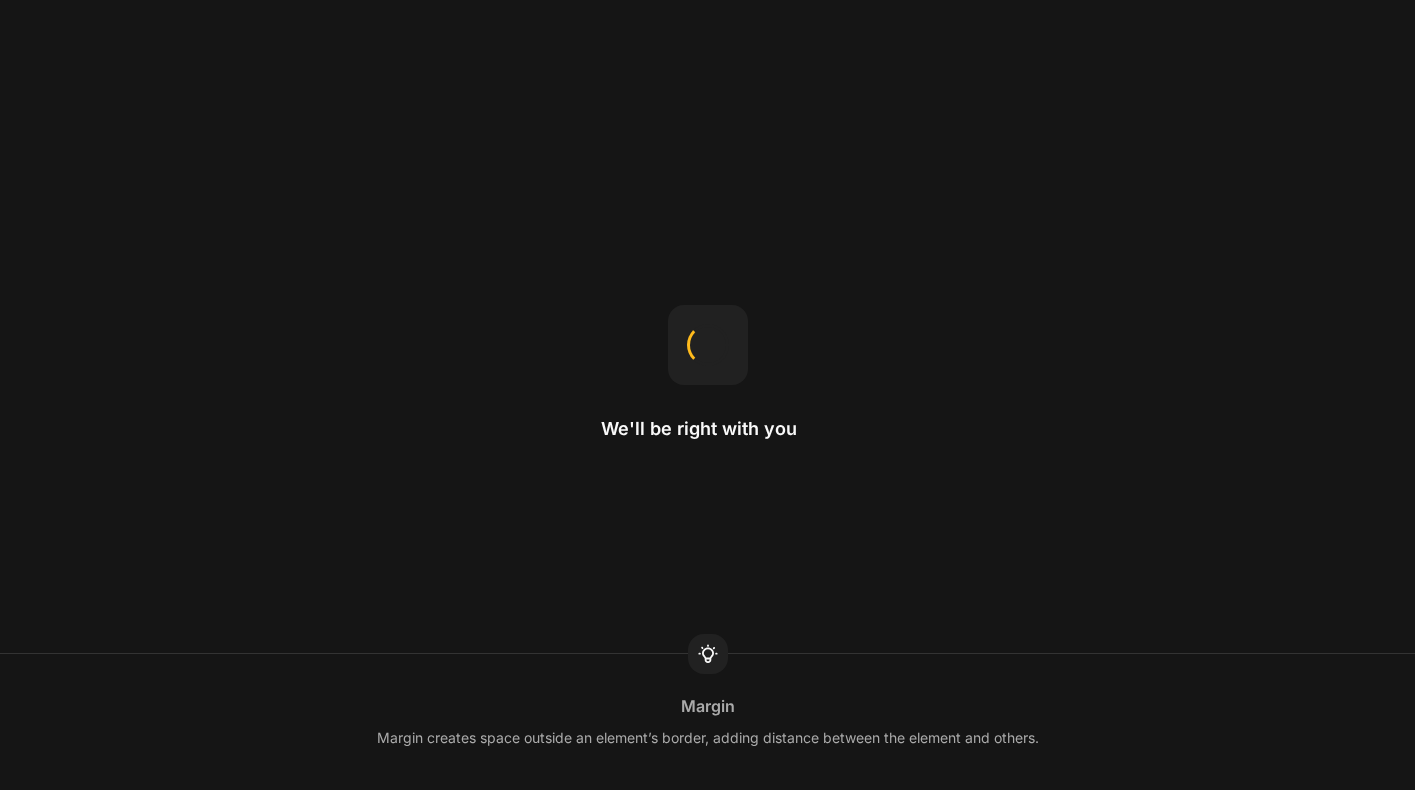 scroll, scrollTop: 0, scrollLeft: 0, axis: both 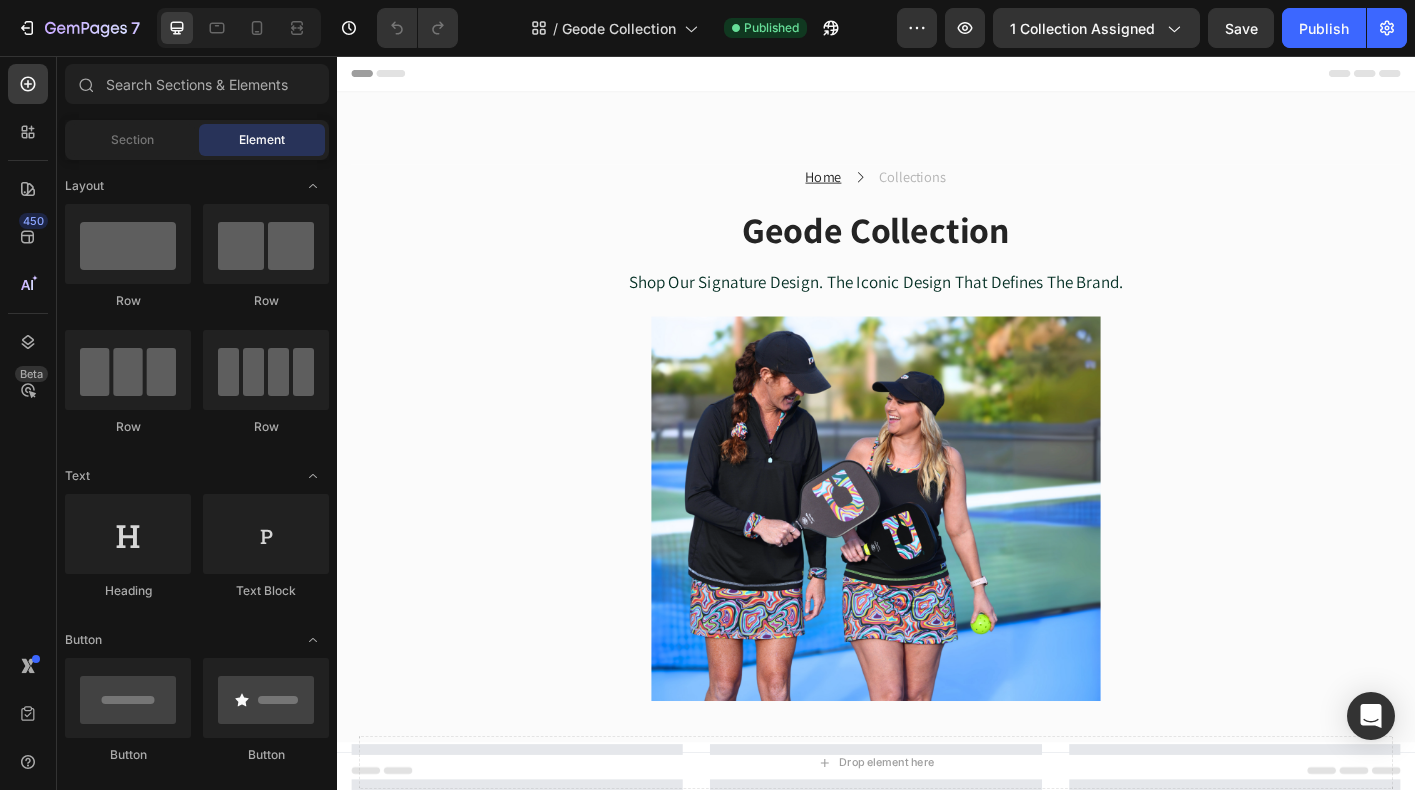 select on "Black with Geode" 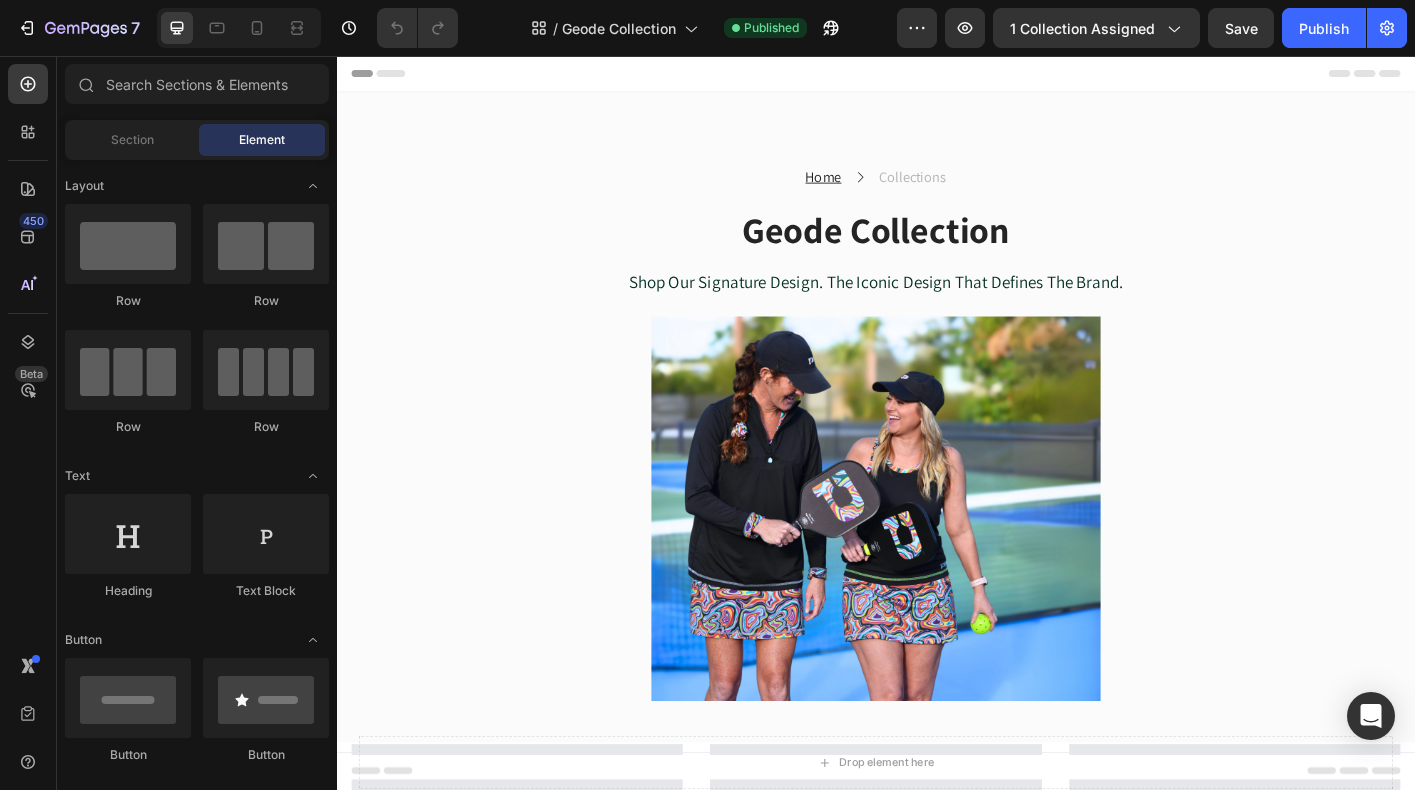 select on "Small" 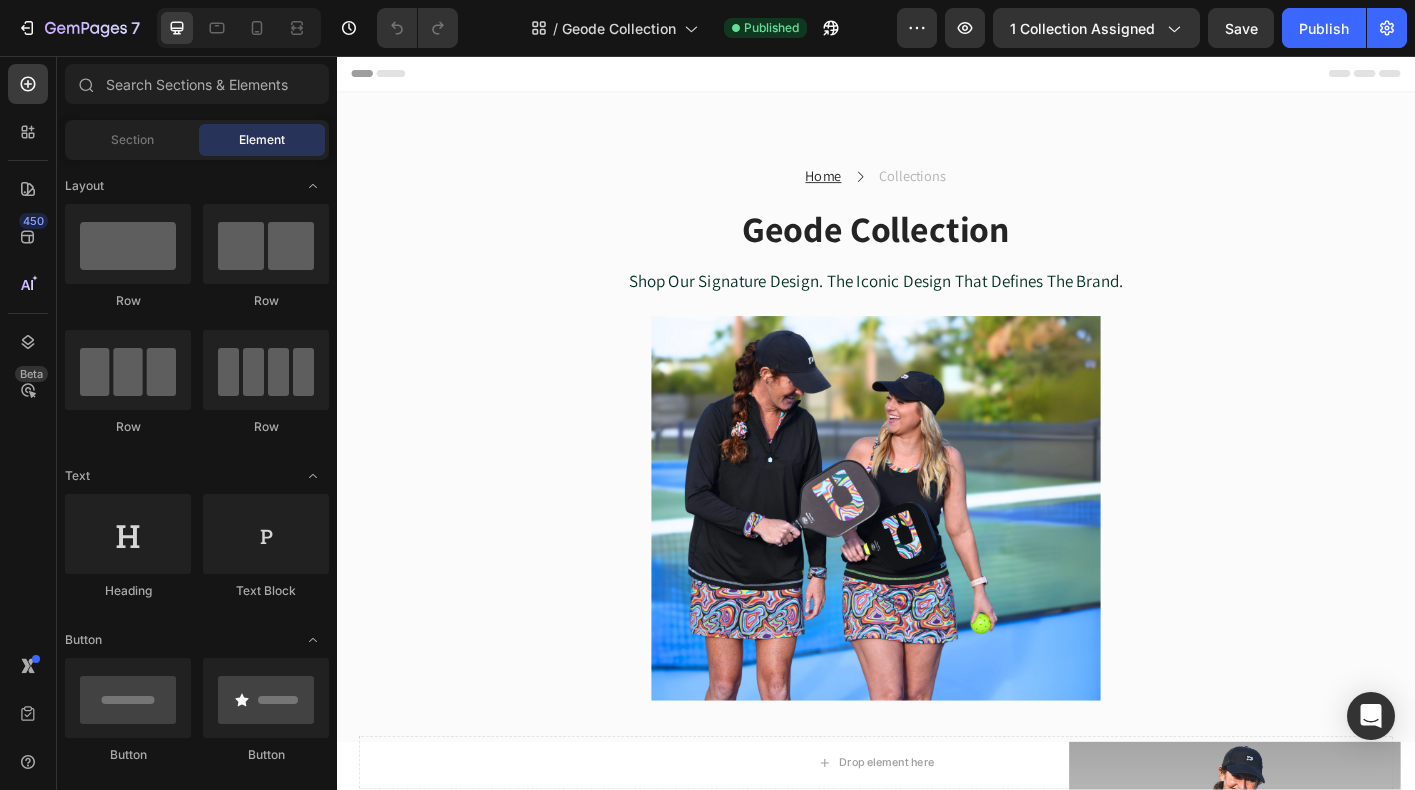 select on "Geode" 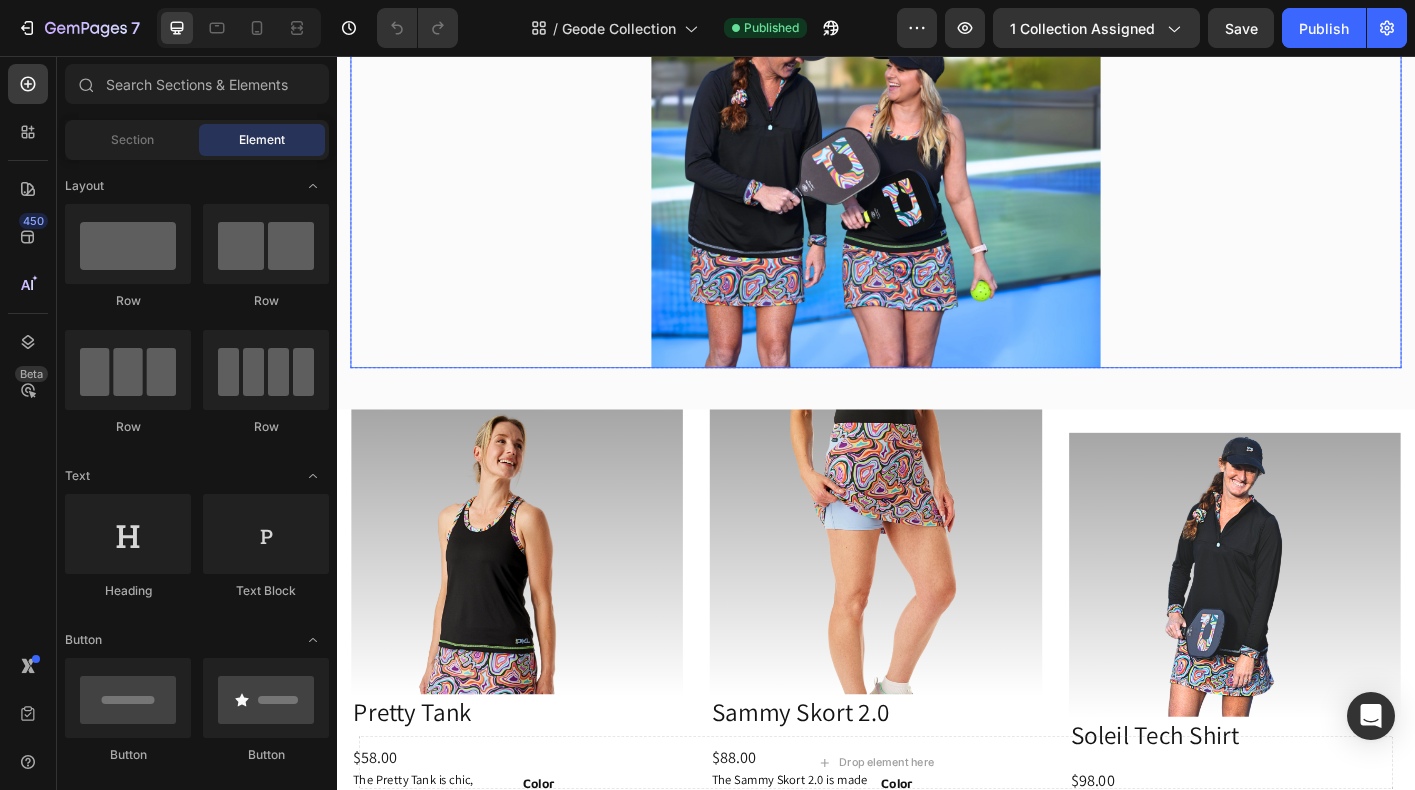scroll, scrollTop: 410, scrollLeft: 0, axis: vertical 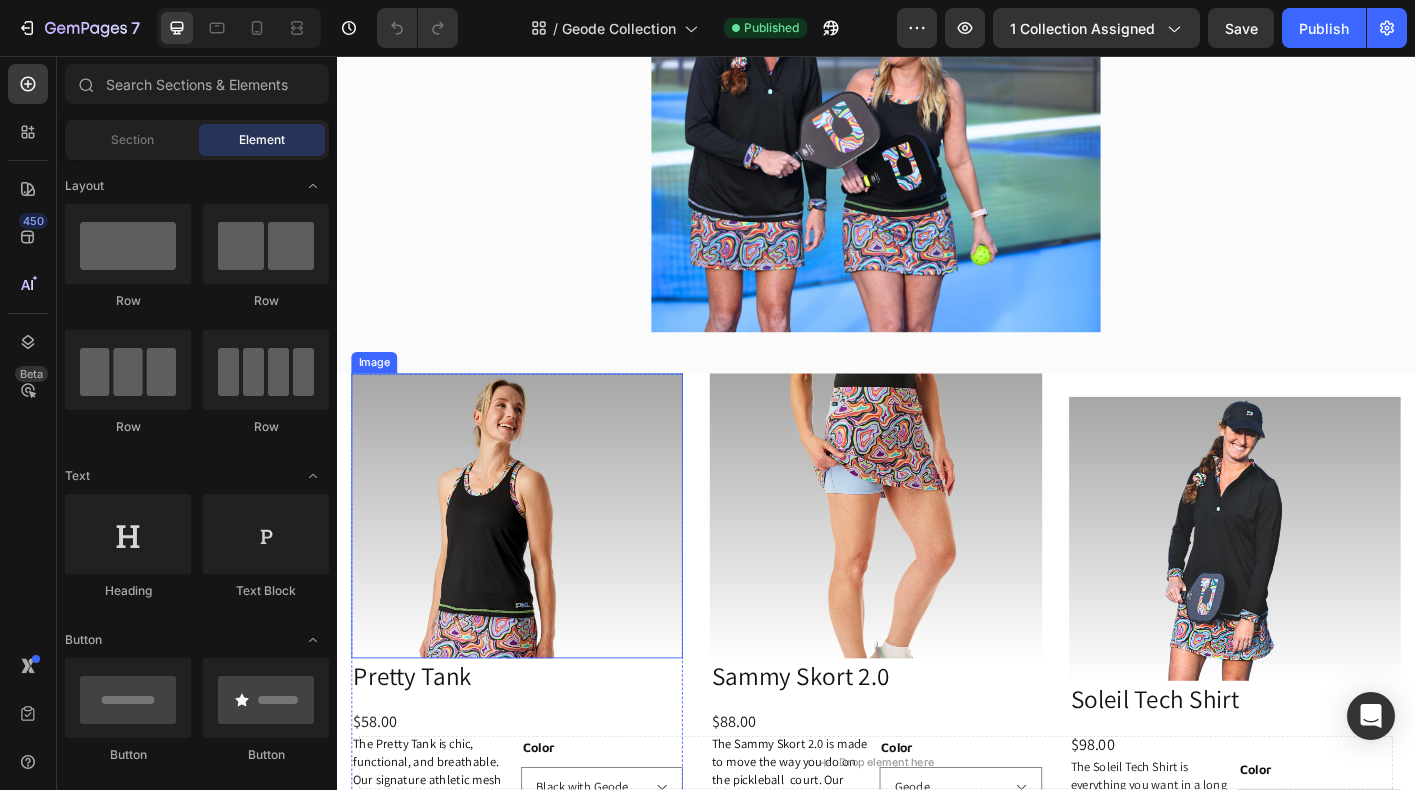 click at bounding box center (537, 568) 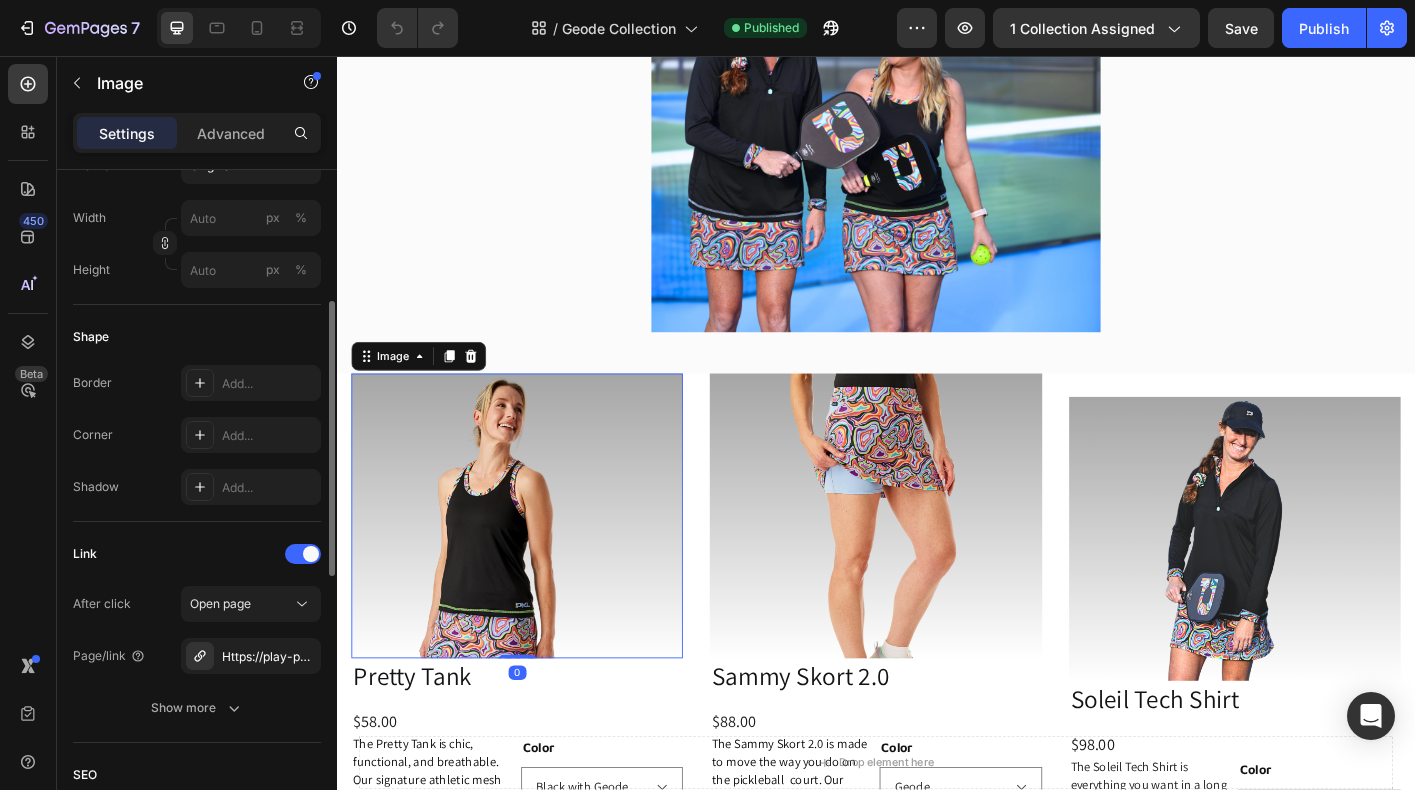 scroll, scrollTop: 654, scrollLeft: 0, axis: vertical 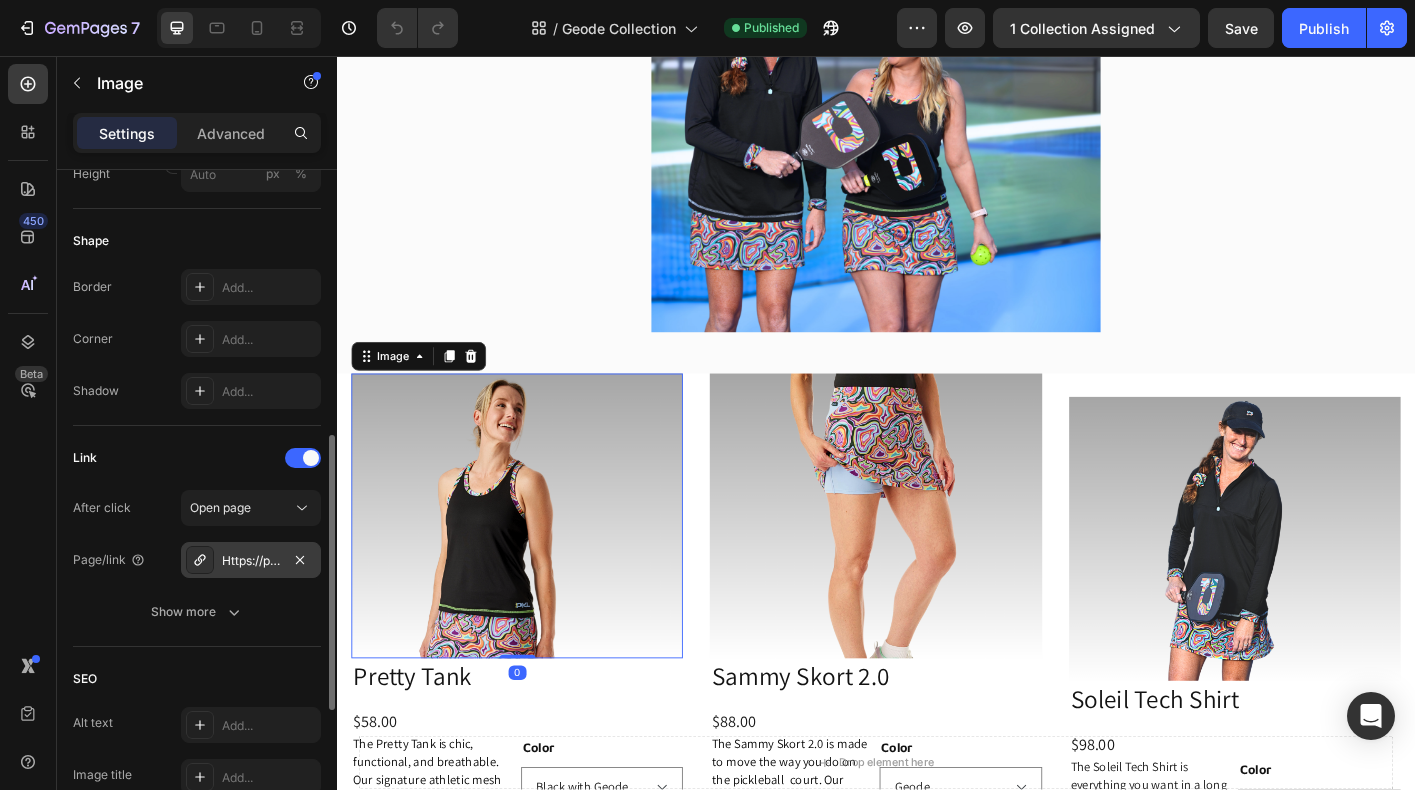 click on "Https://play-pkl.Com/womens-tanks/pretty-tank?Variant=43898264748252" at bounding box center [251, 561] 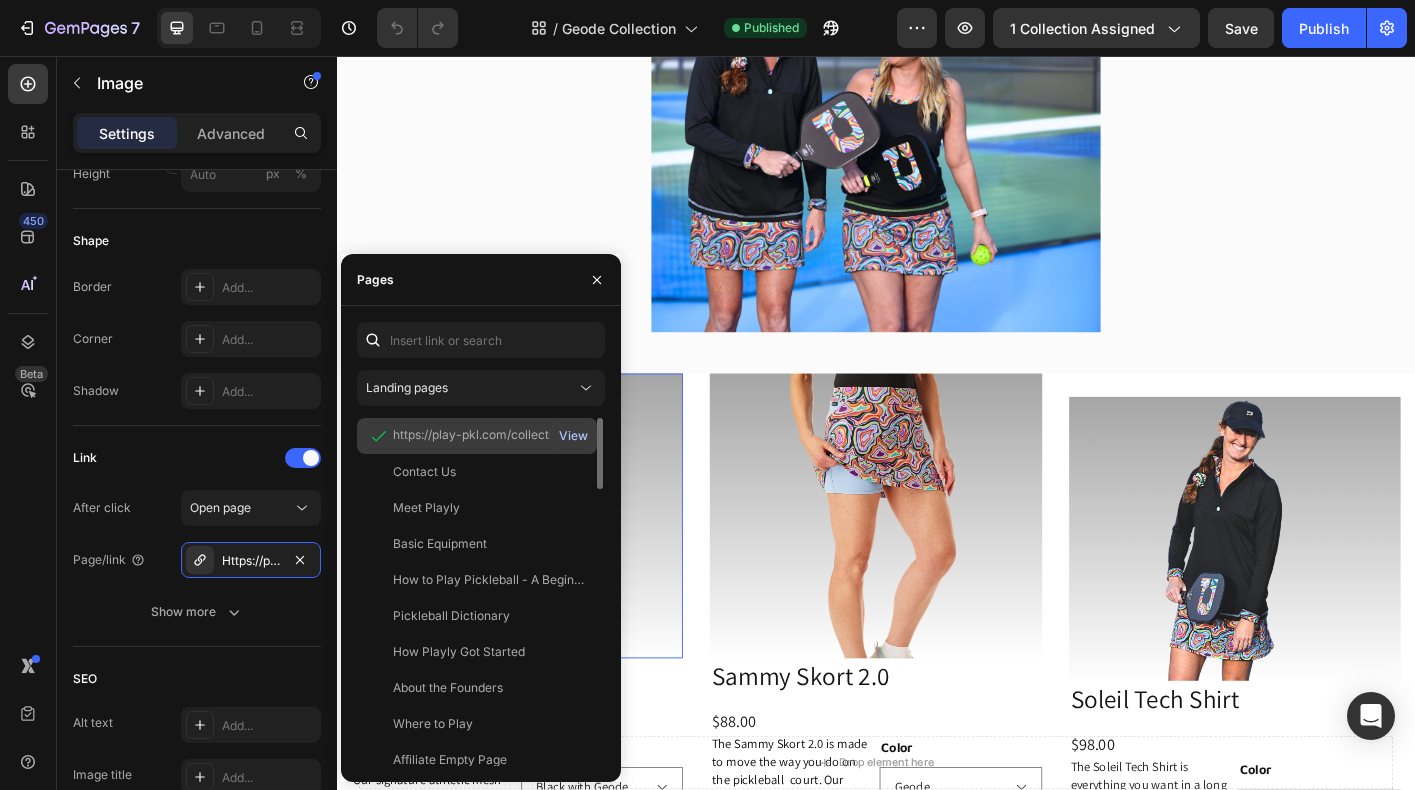 click on "View" at bounding box center (573, 436) 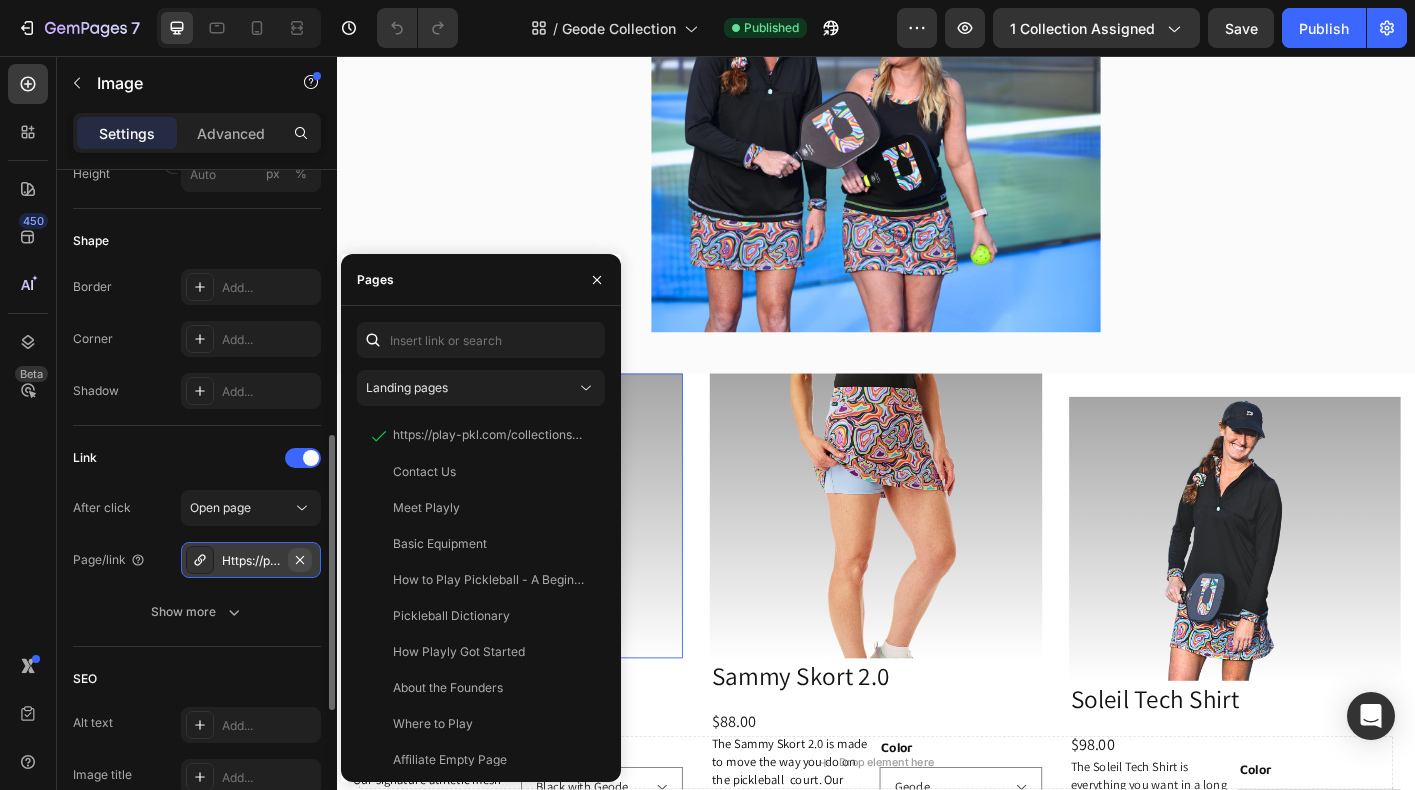 click 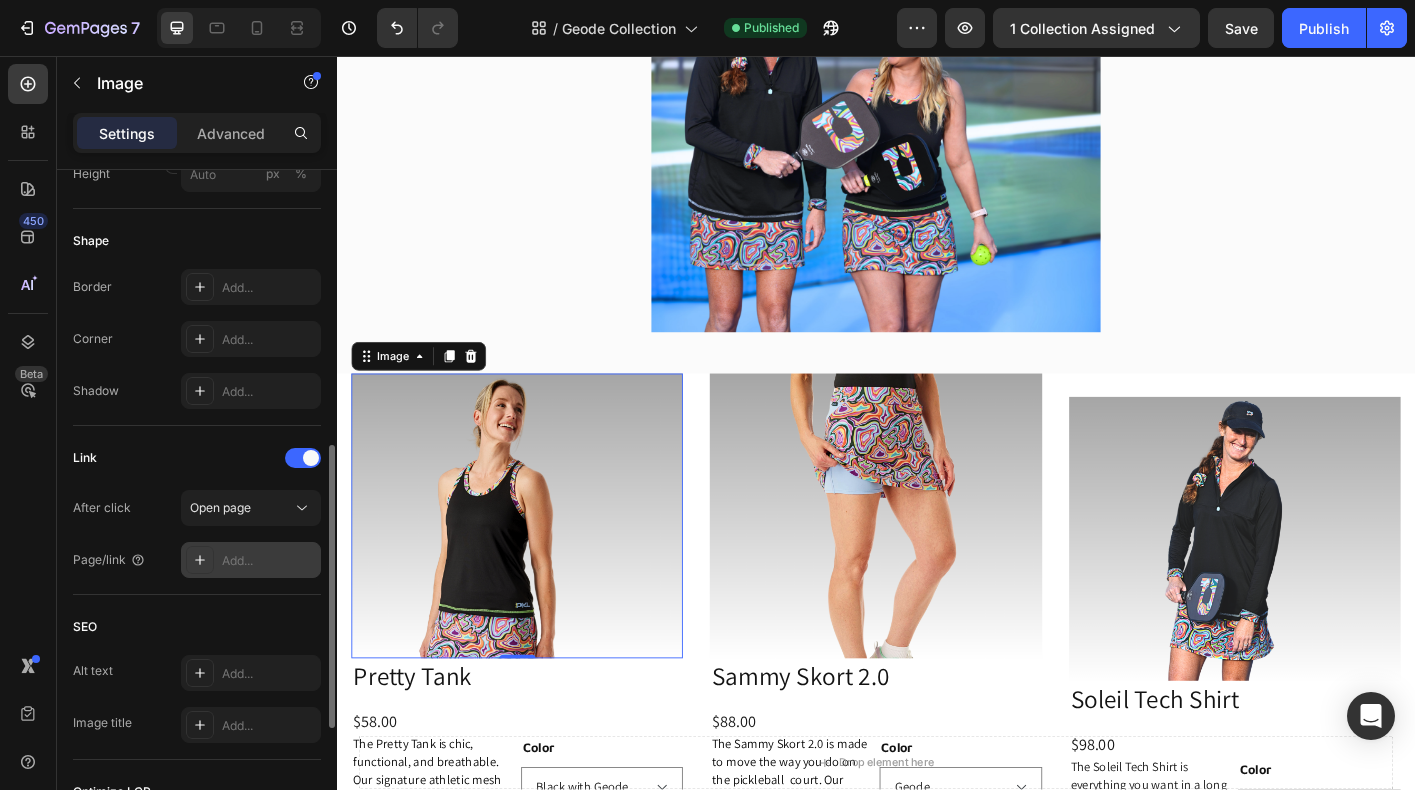 click on "Add..." at bounding box center (269, 561) 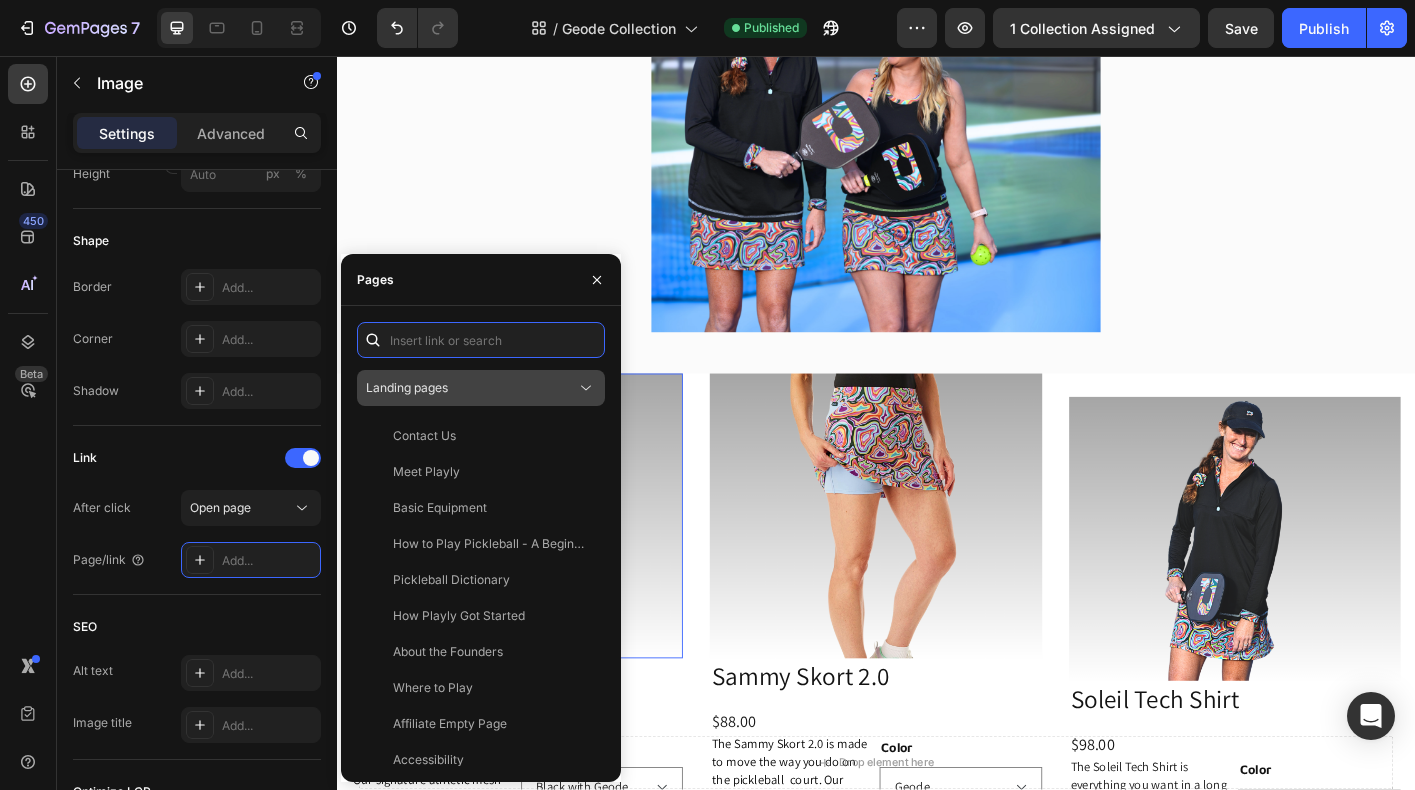 paste on "https://playly.store/collections/womens-tanks/products/pretty-tank?variant=43898264748252" 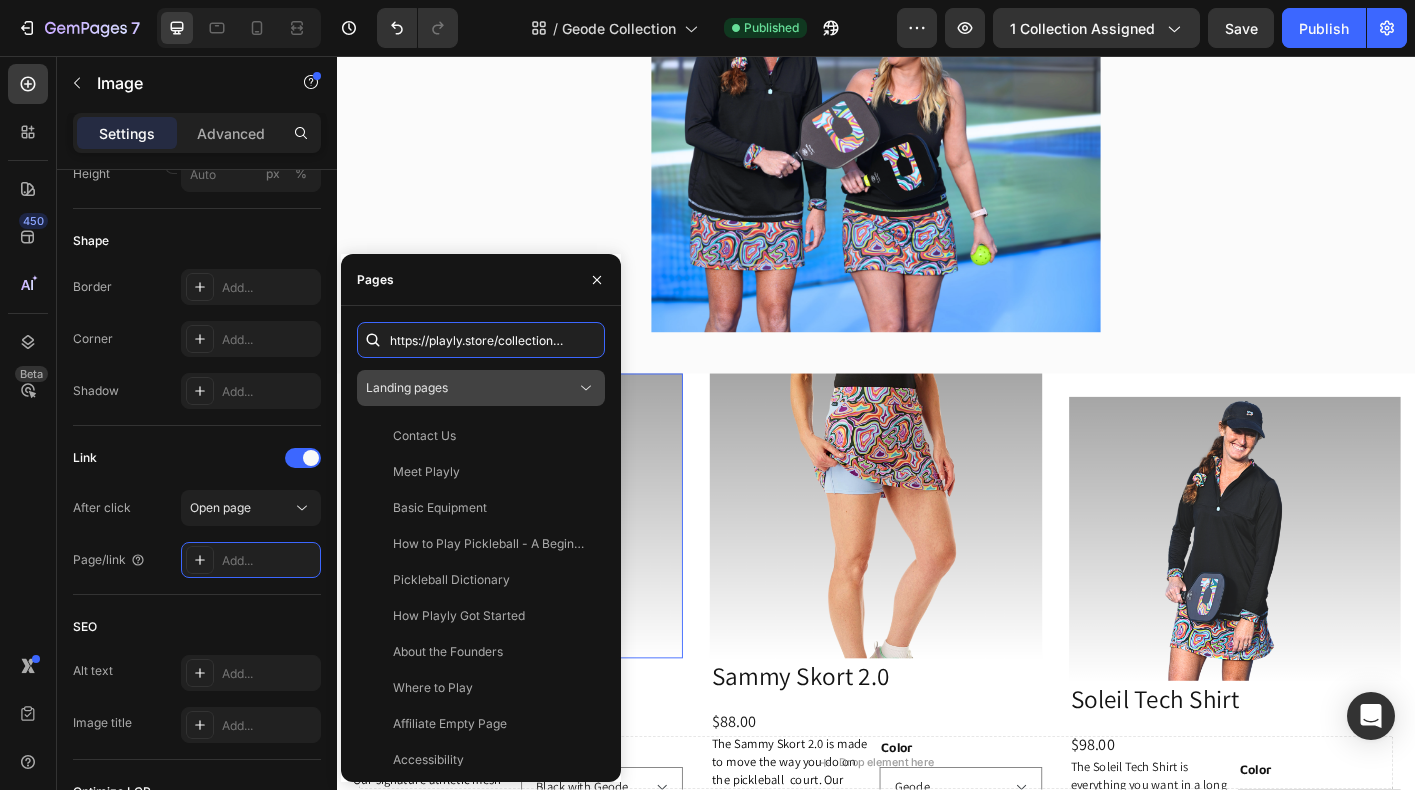 scroll, scrollTop: 0, scrollLeft: 363, axis: horizontal 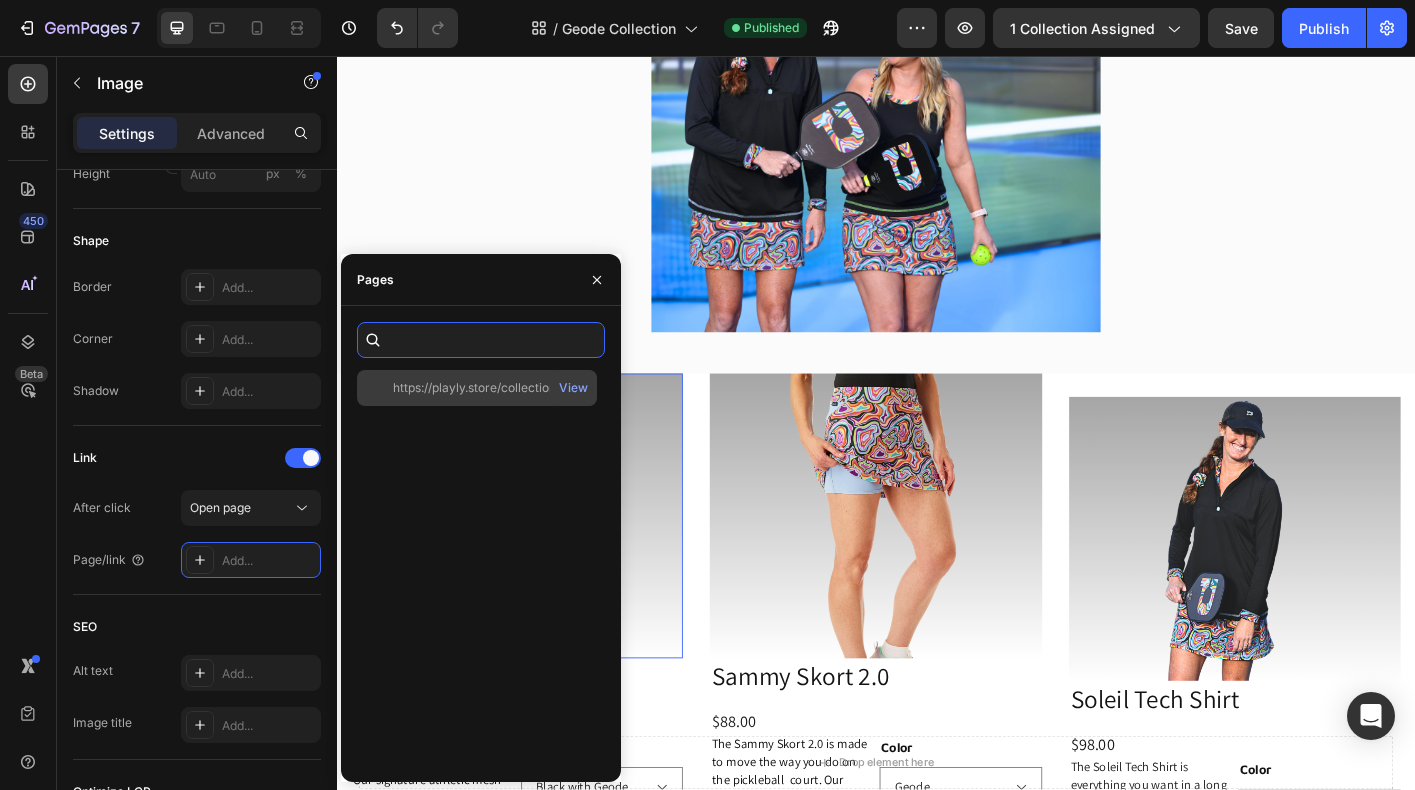 type on "https://playly.store/collections/womens-tanks/products/pretty-tank?variant=43898264748252" 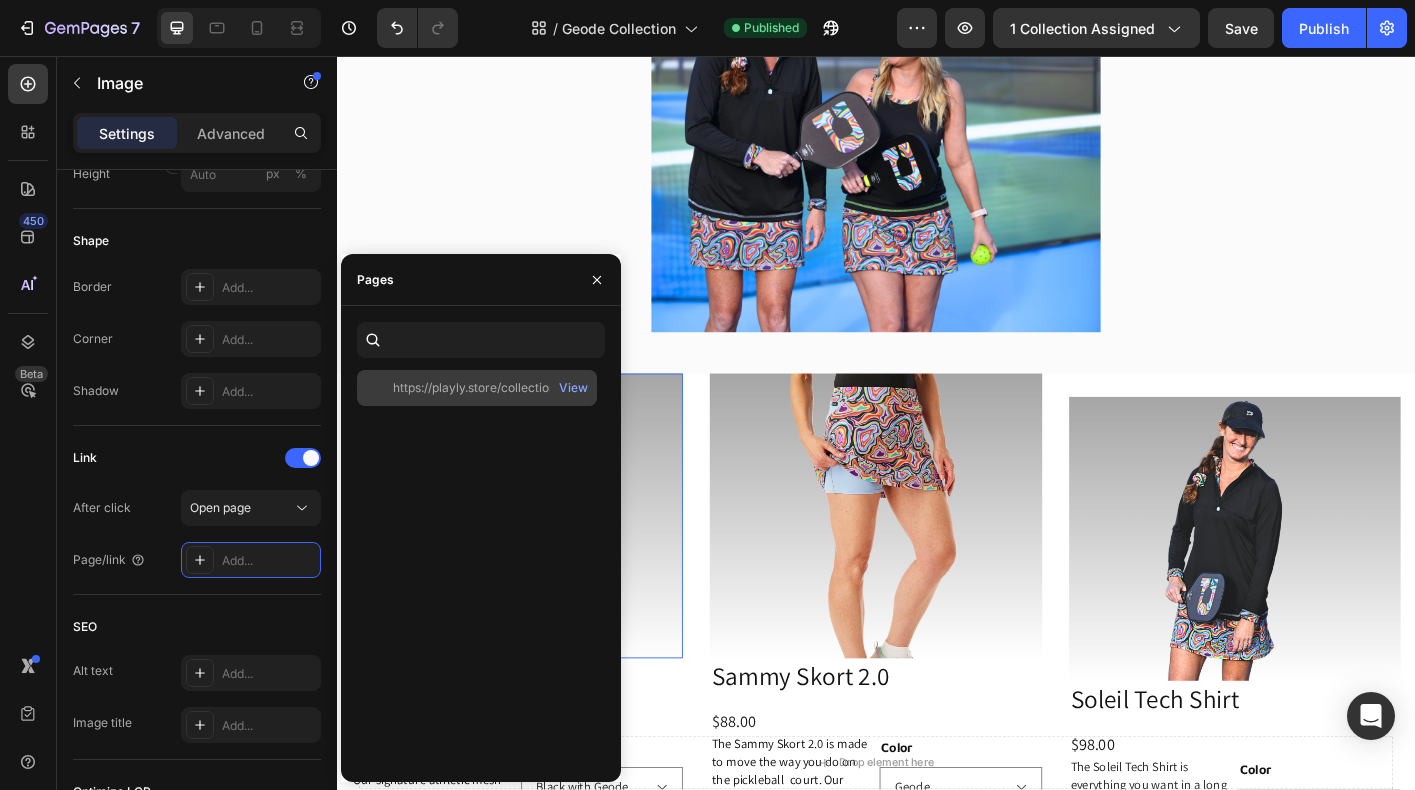 scroll, scrollTop: 0, scrollLeft: 0, axis: both 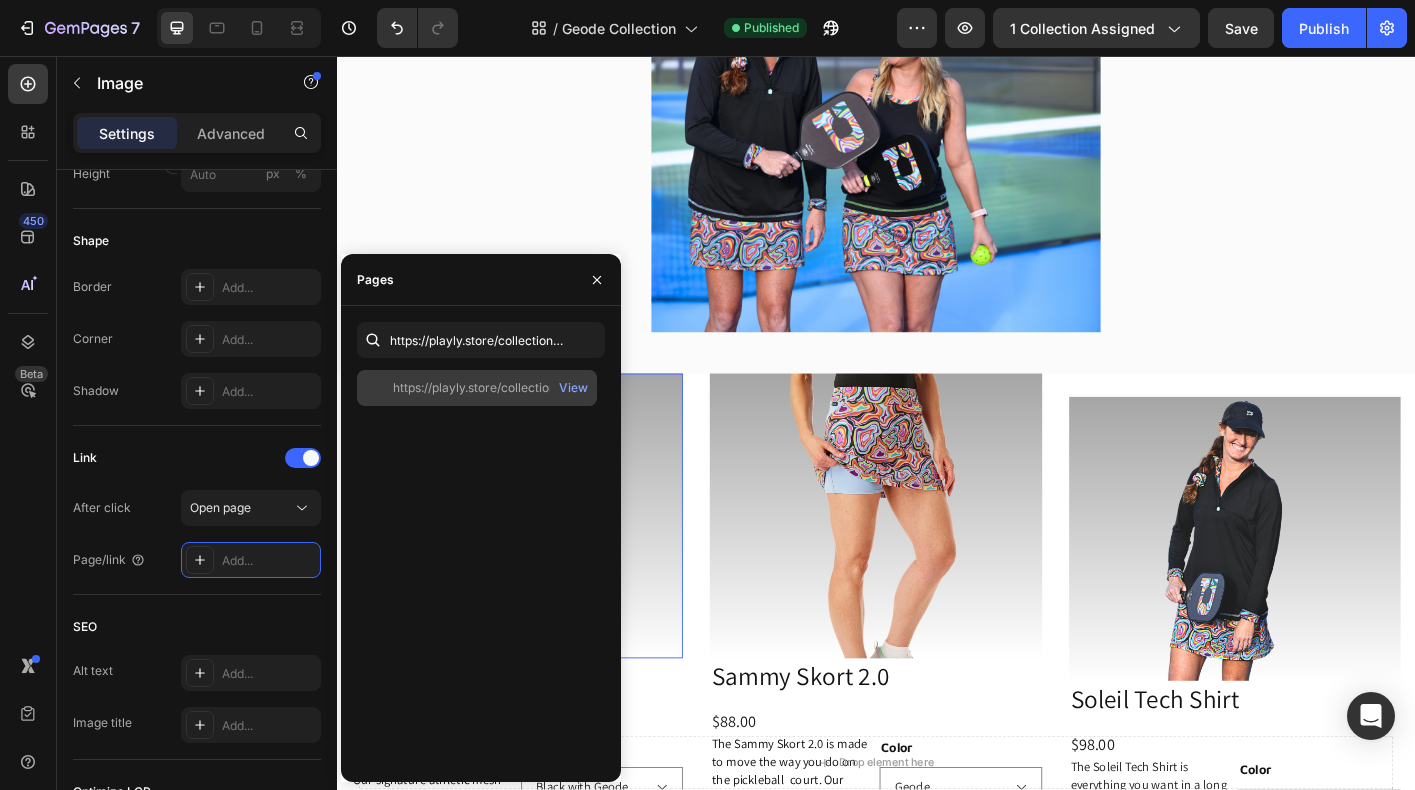 click on "https://playly.store/collections/womens-tanks/products/pretty-tank?variant=43898264748252" 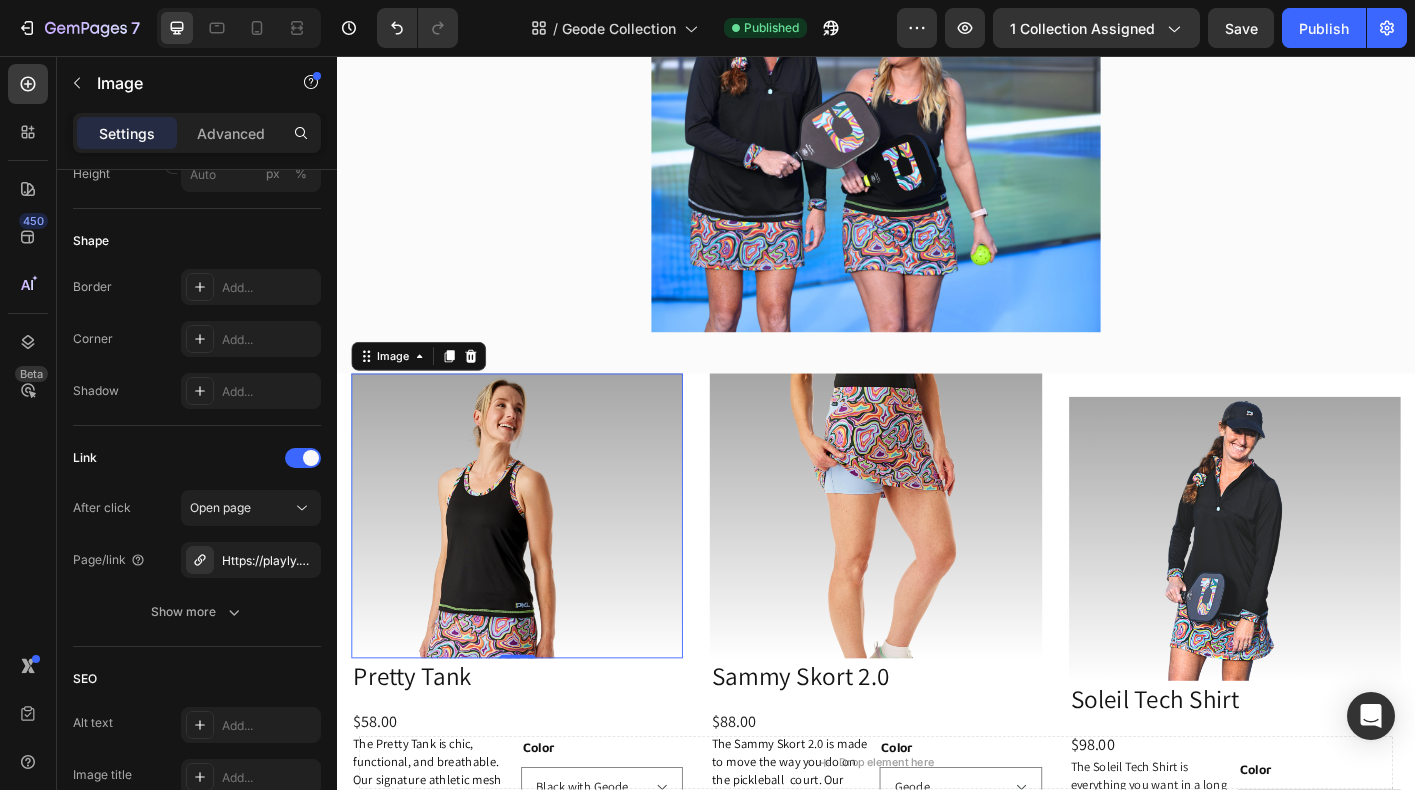 click at bounding box center (537, 568) 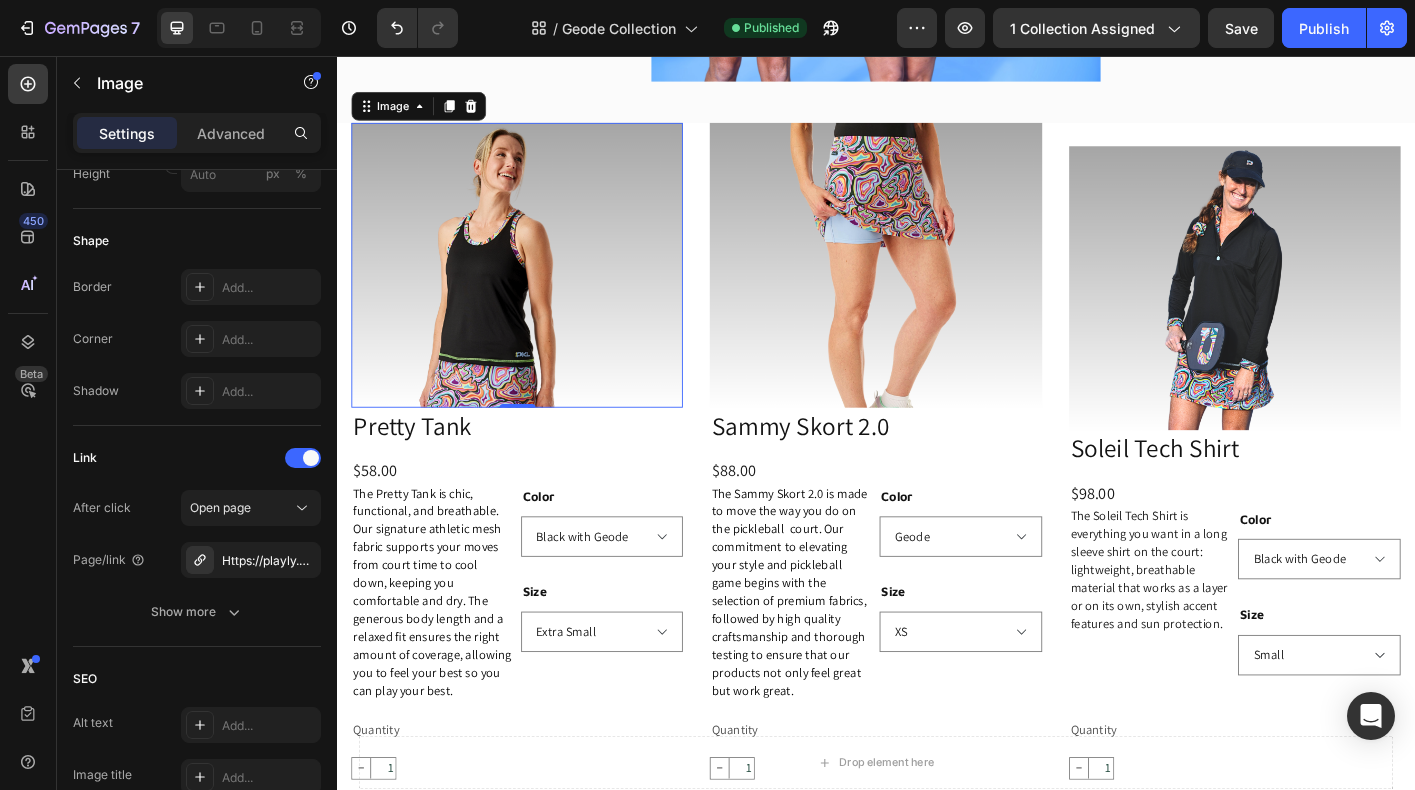 scroll, scrollTop: 822, scrollLeft: 0, axis: vertical 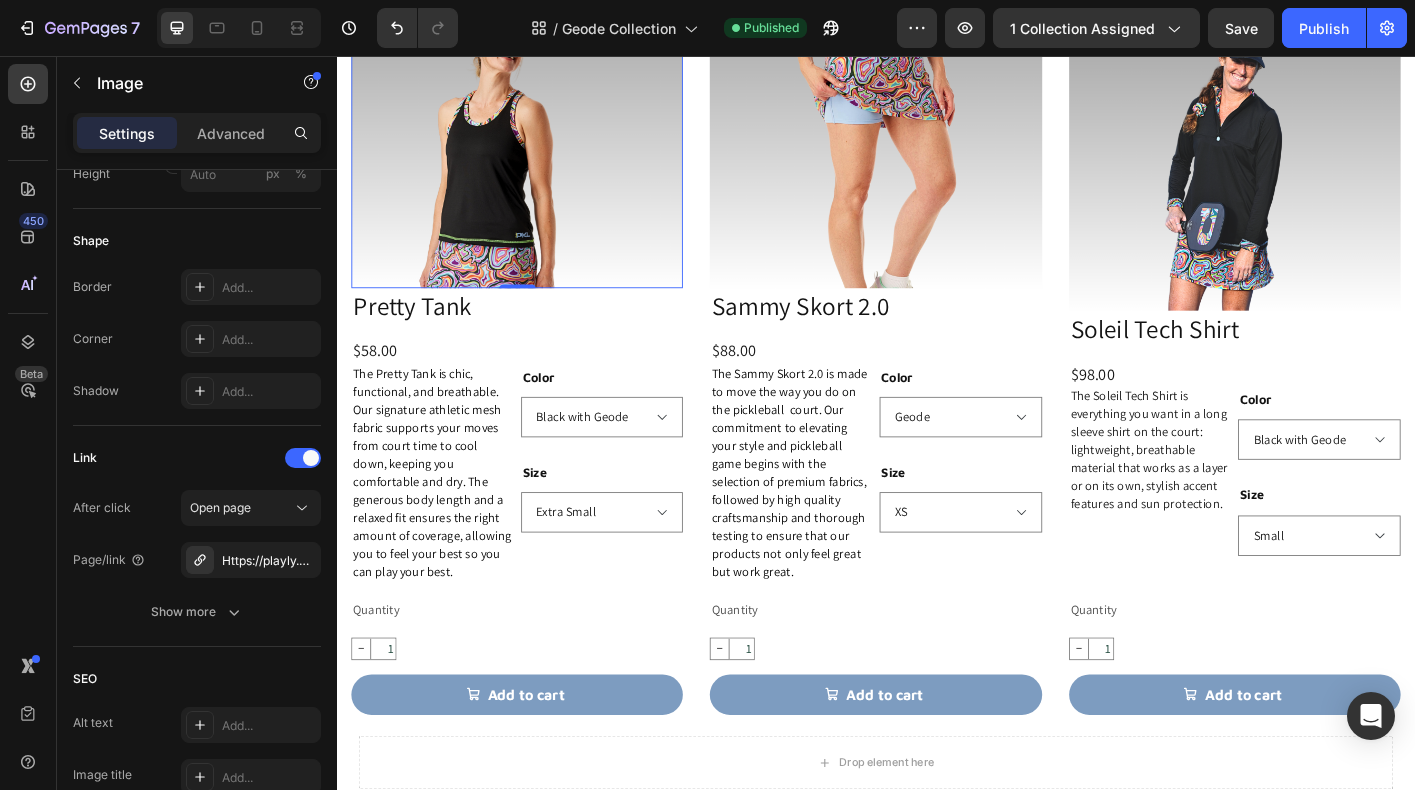 select on "Geode" 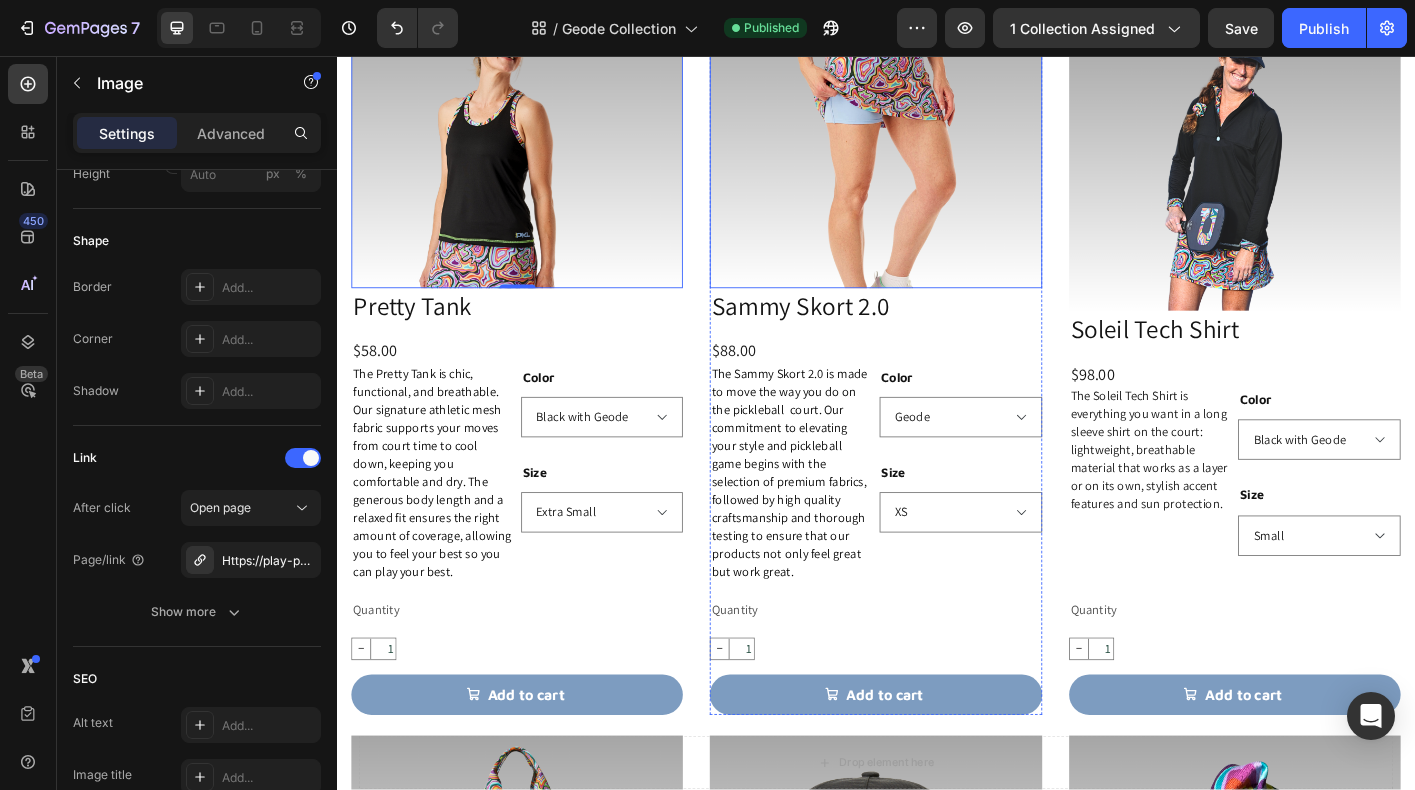 click at bounding box center (936, 156) 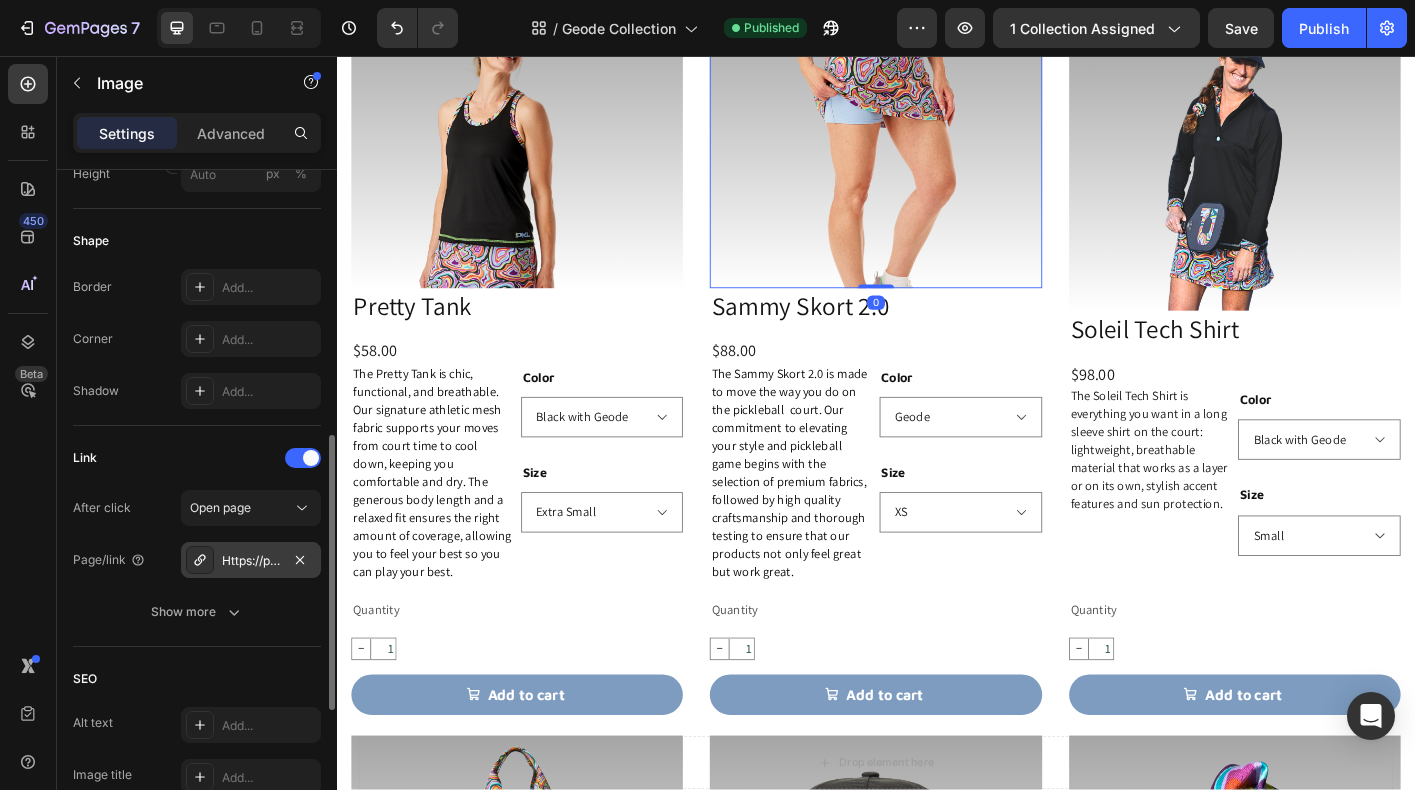 click on "Https://play-pkl.Com/womens-skorts/sammy-skort-2-0?Variant=44412099363036" at bounding box center (251, 561) 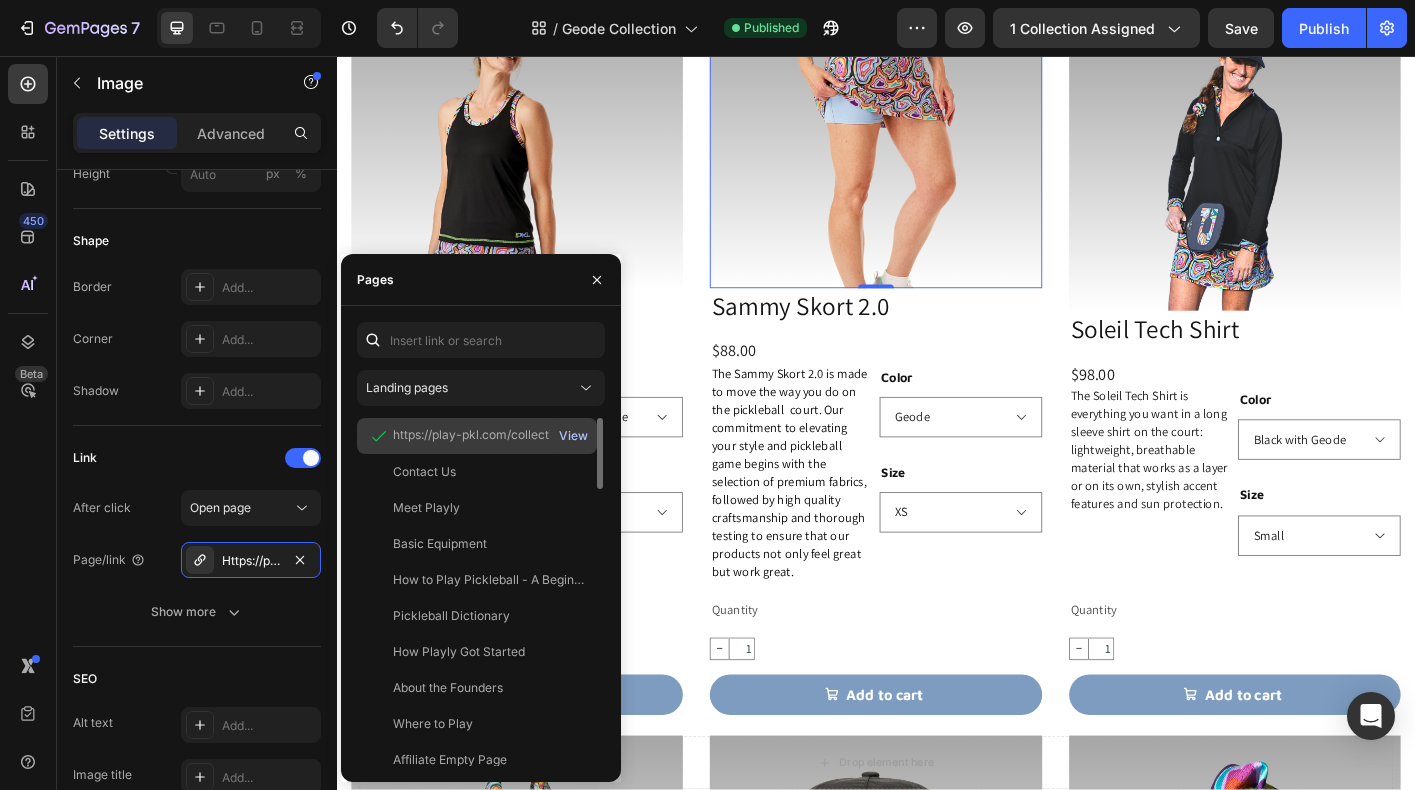click on "View" at bounding box center (573, 436) 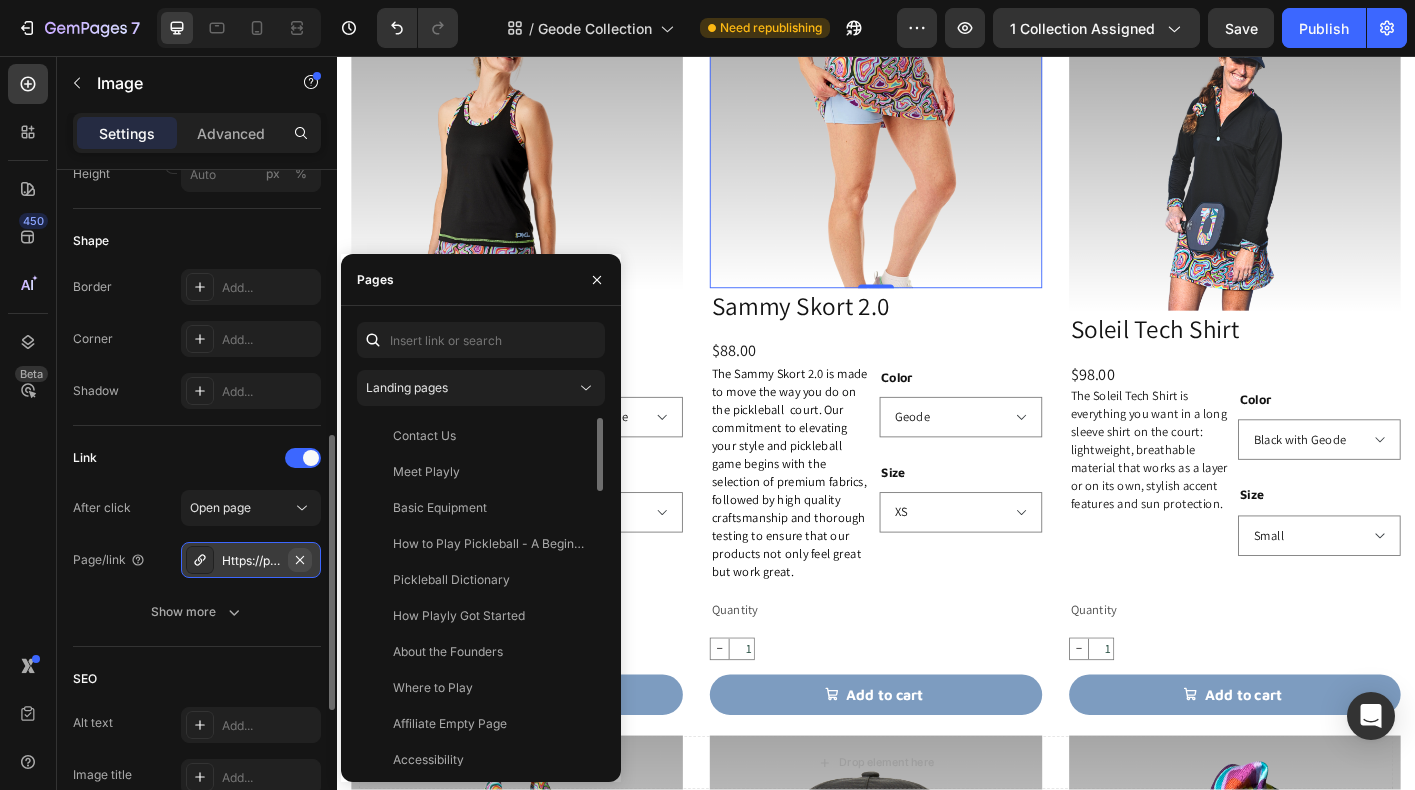 click 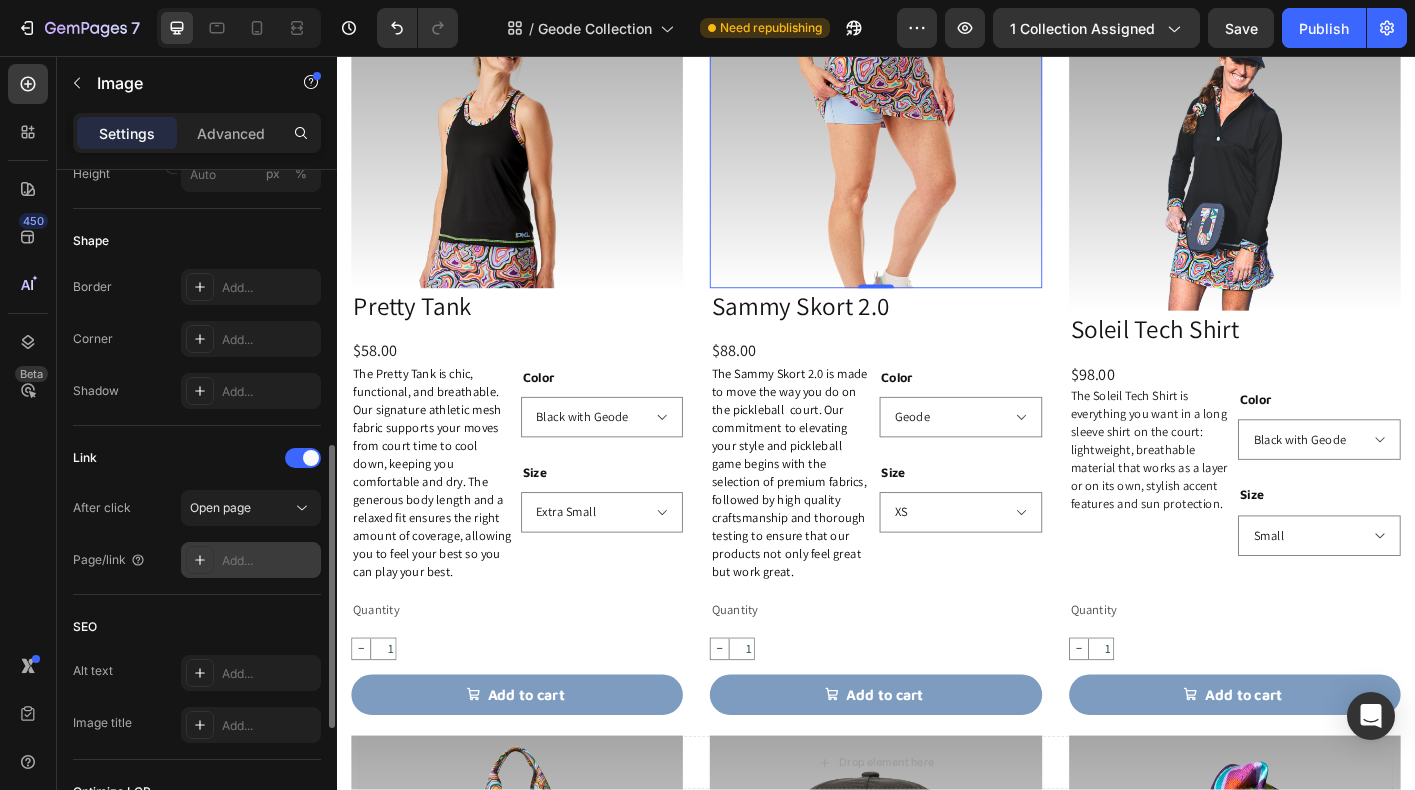 click on "Add..." at bounding box center [269, 561] 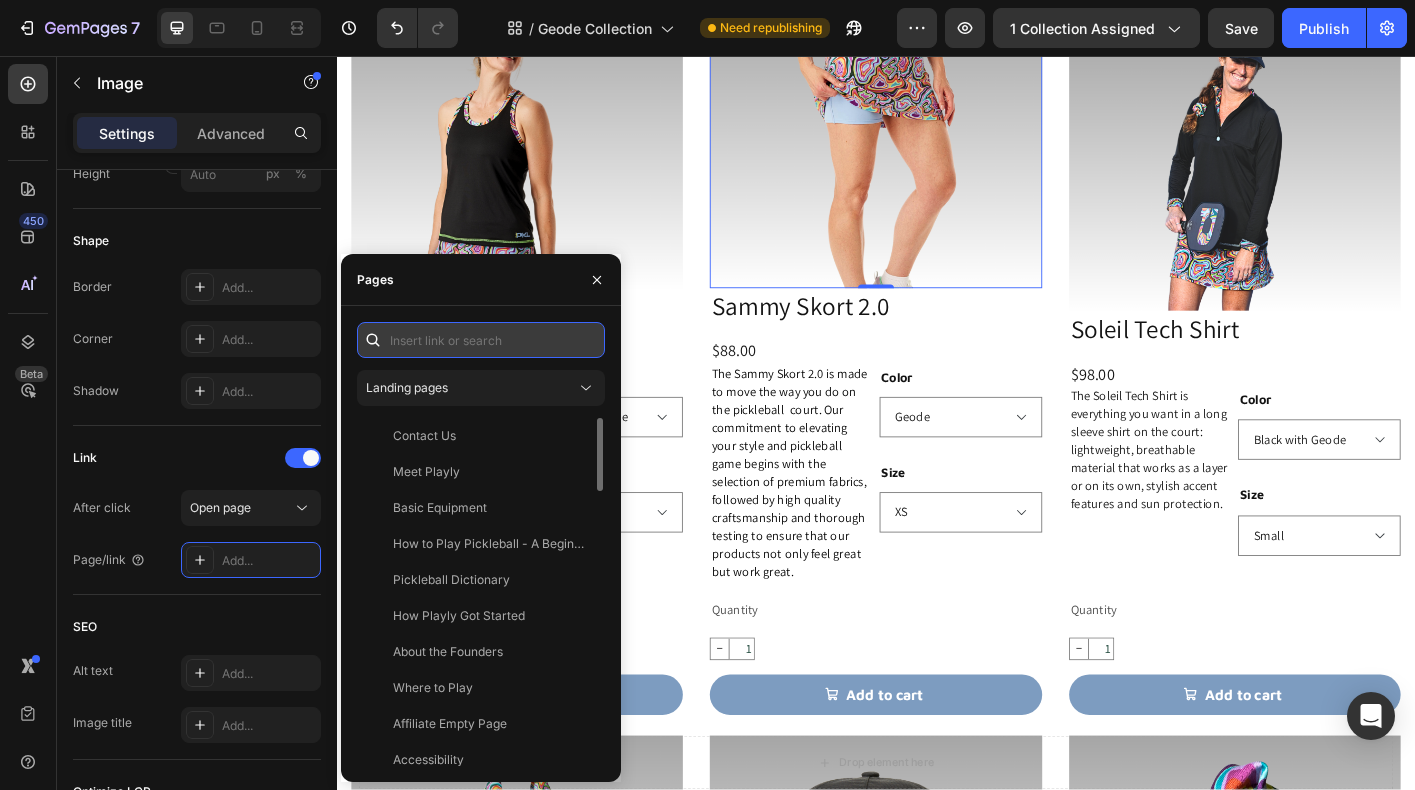 paste on "https://playly.store/collections/womens-skorts/products/sammy-skort-2-0?variant=44412099363036" 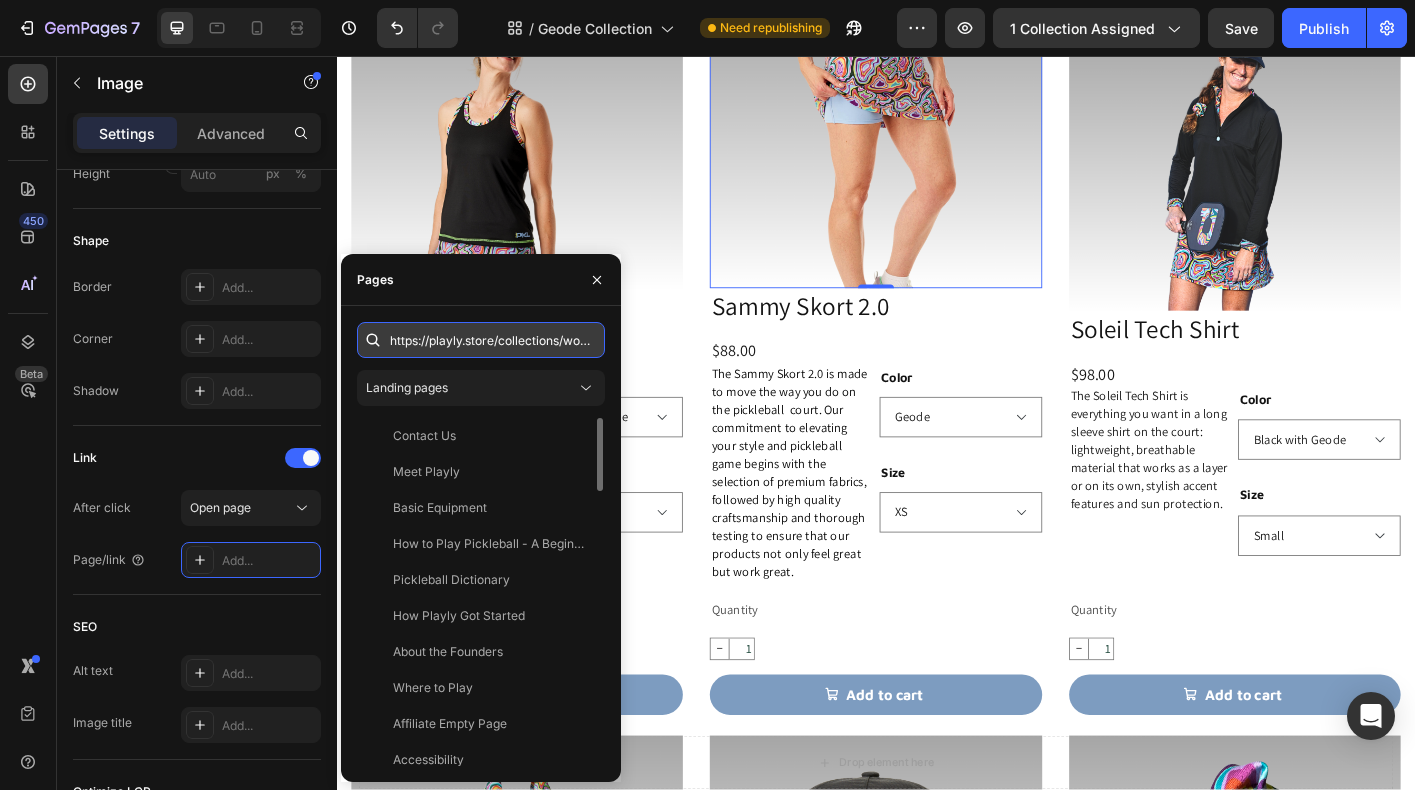 scroll, scrollTop: 0, scrollLeft: 402, axis: horizontal 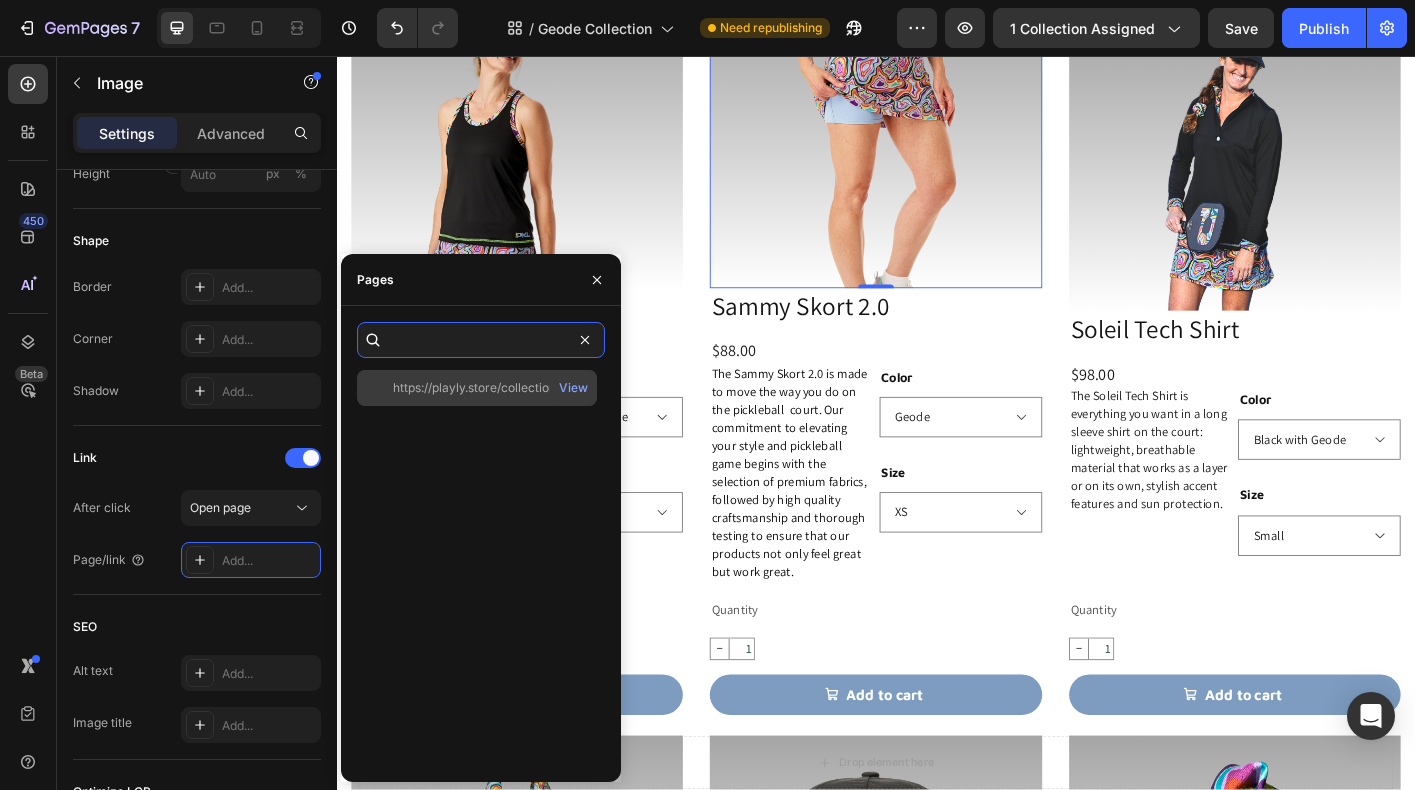 type on "https://playly.store/collections/womens-skorts/products/sammy-skort-2-0?variant=44412099363036" 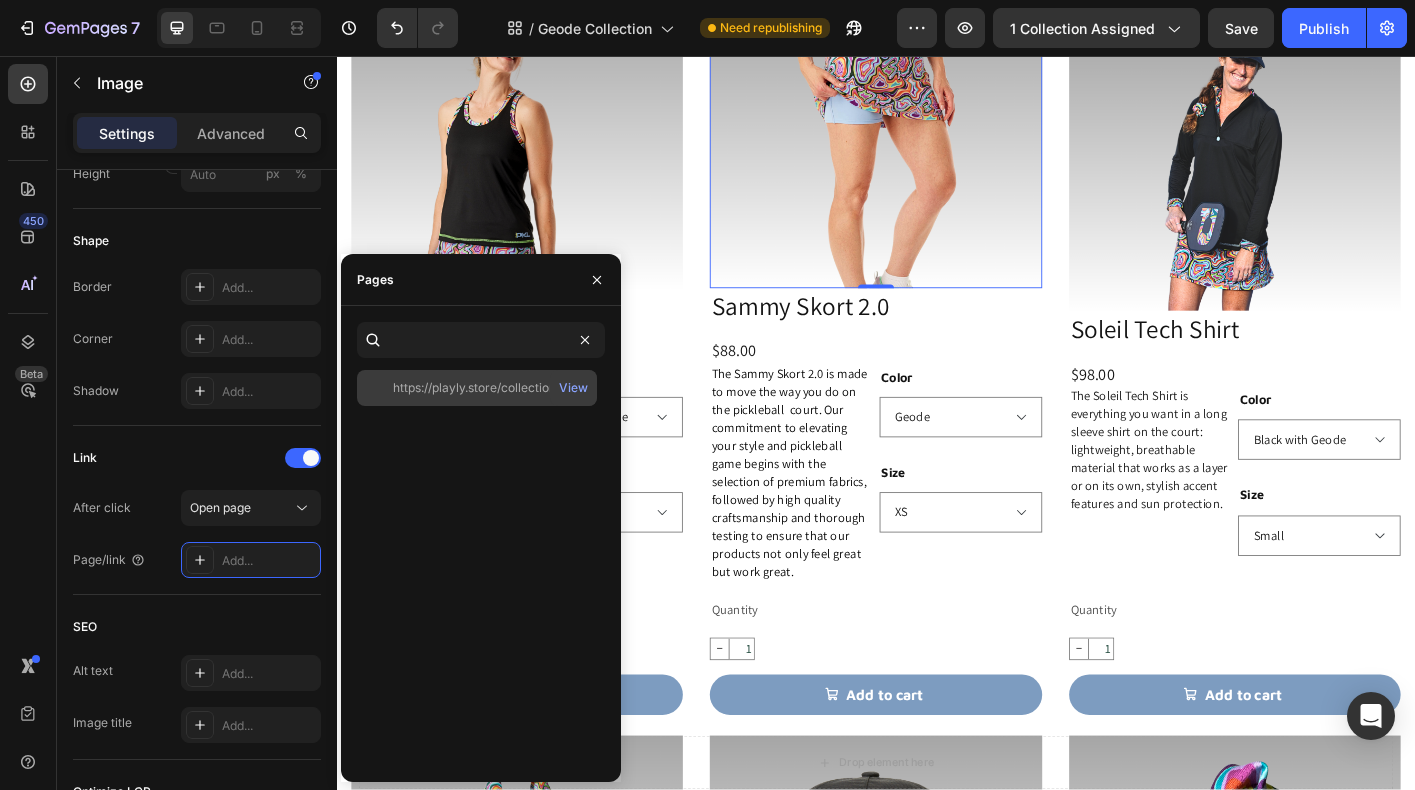 scroll, scrollTop: 0, scrollLeft: 0, axis: both 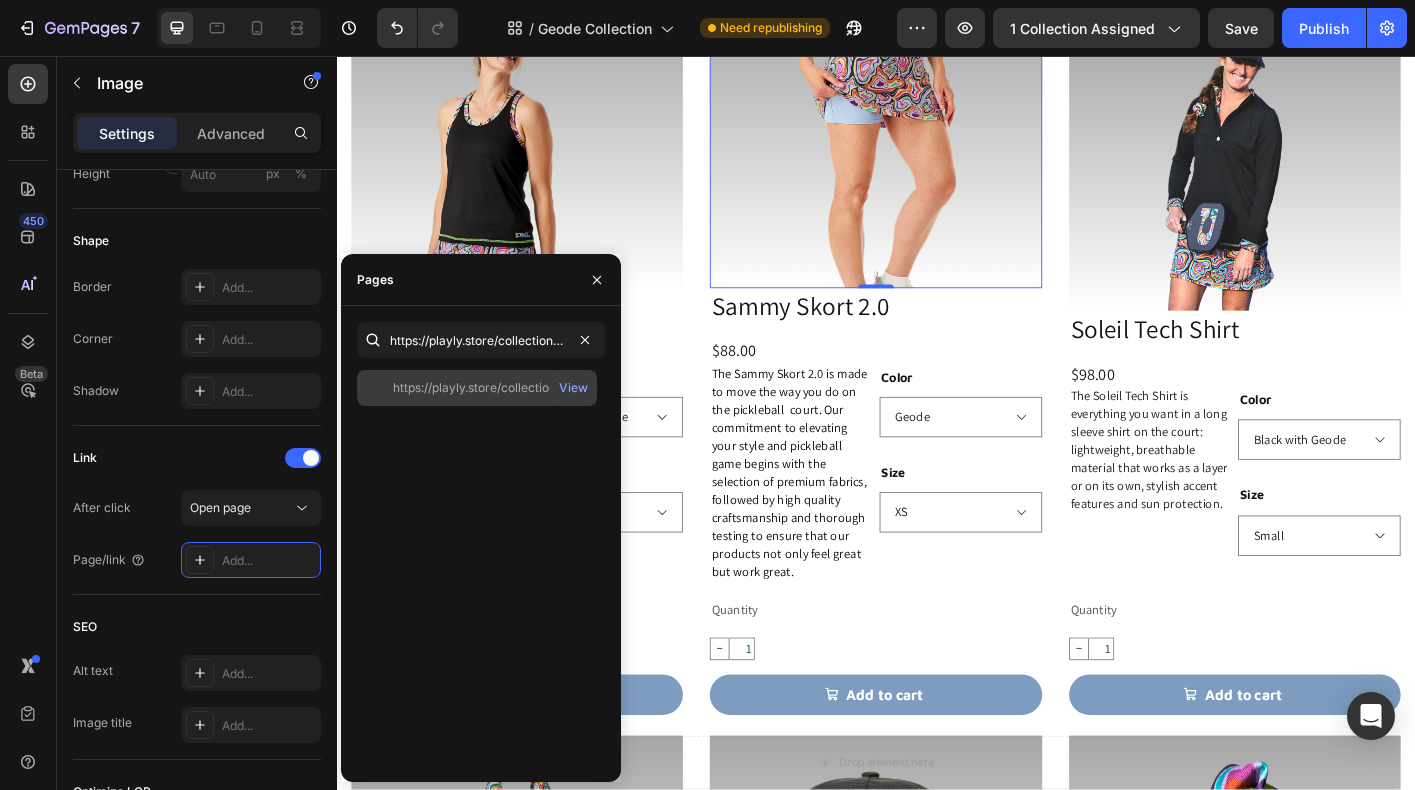 click on "https://playly.store/collections/womens-skorts/products/sammy-skort-2-0?variant=44412099363036" 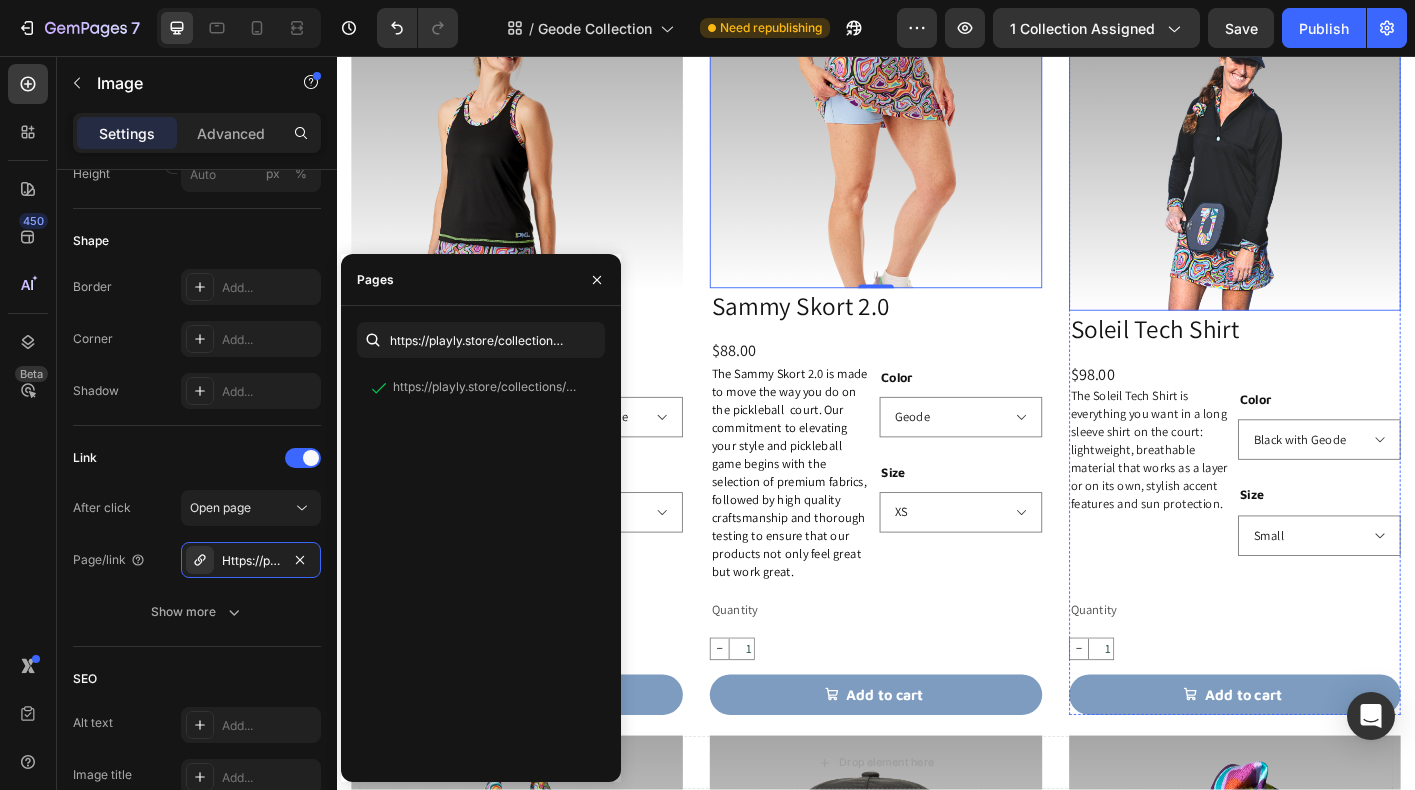 click at bounding box center [1336, 182] 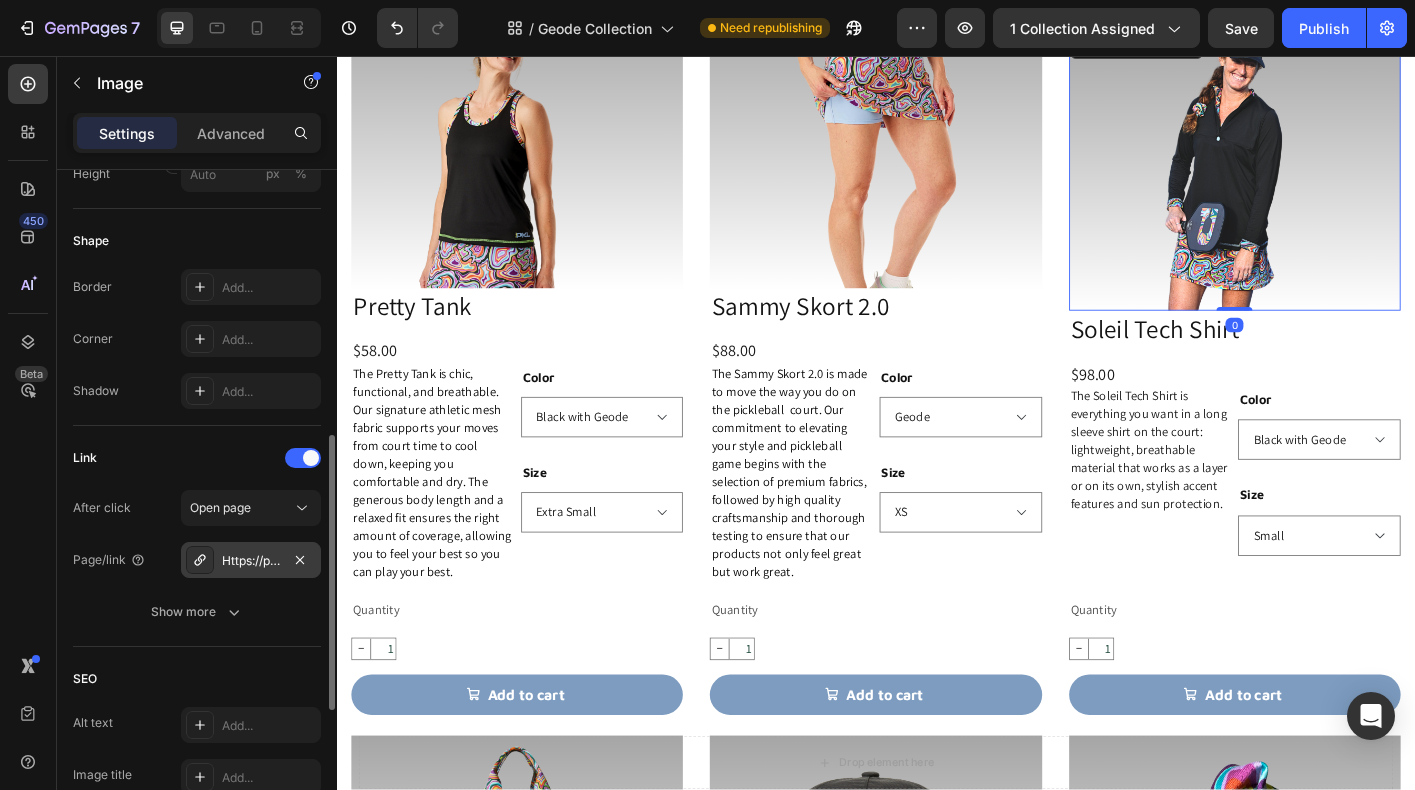 click on "Https://play-pkl.Com/womens-pickleball-apparel/soleil-tech-shirt?Variant=44145849925852" at bounding box center [251, 561] 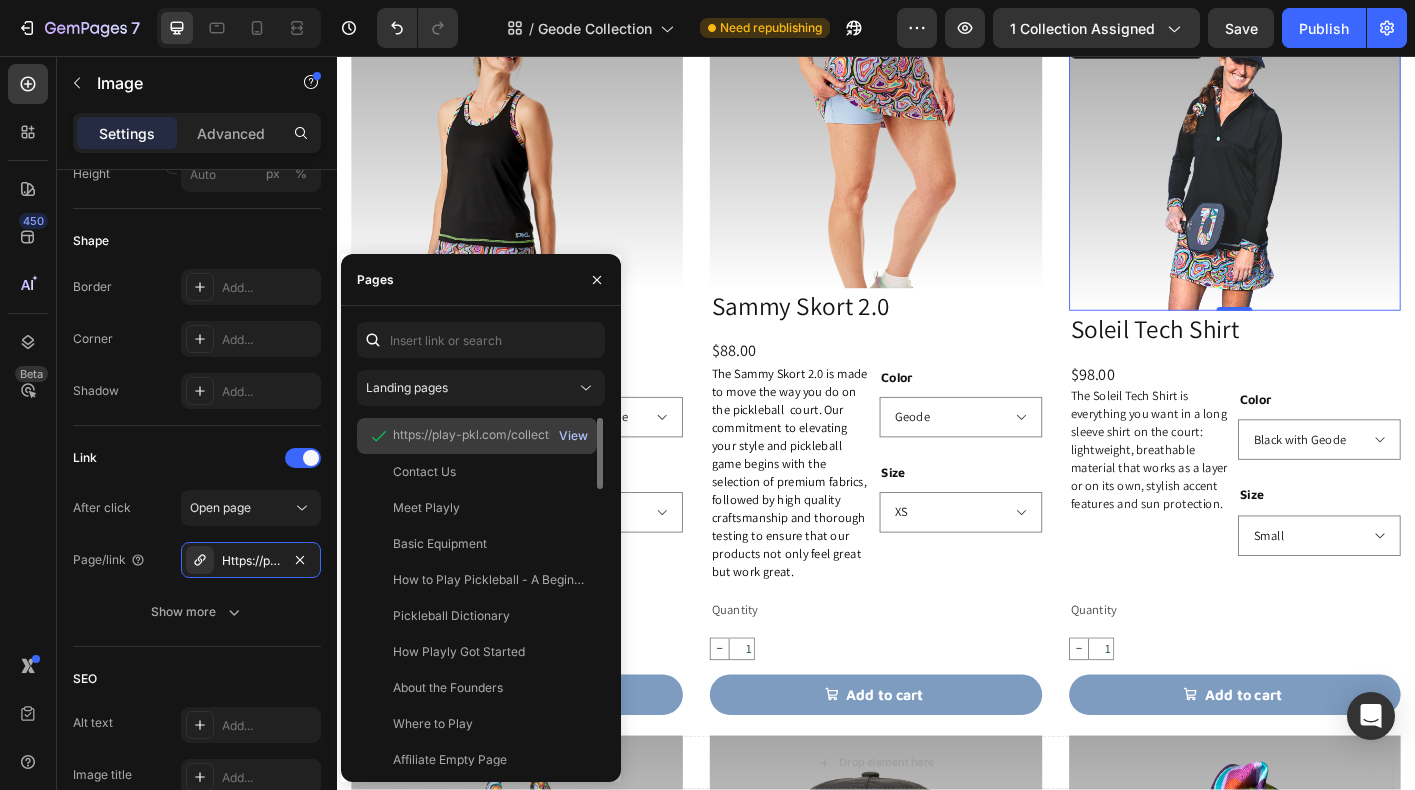 click on "View" at bounding box center (573, 436) 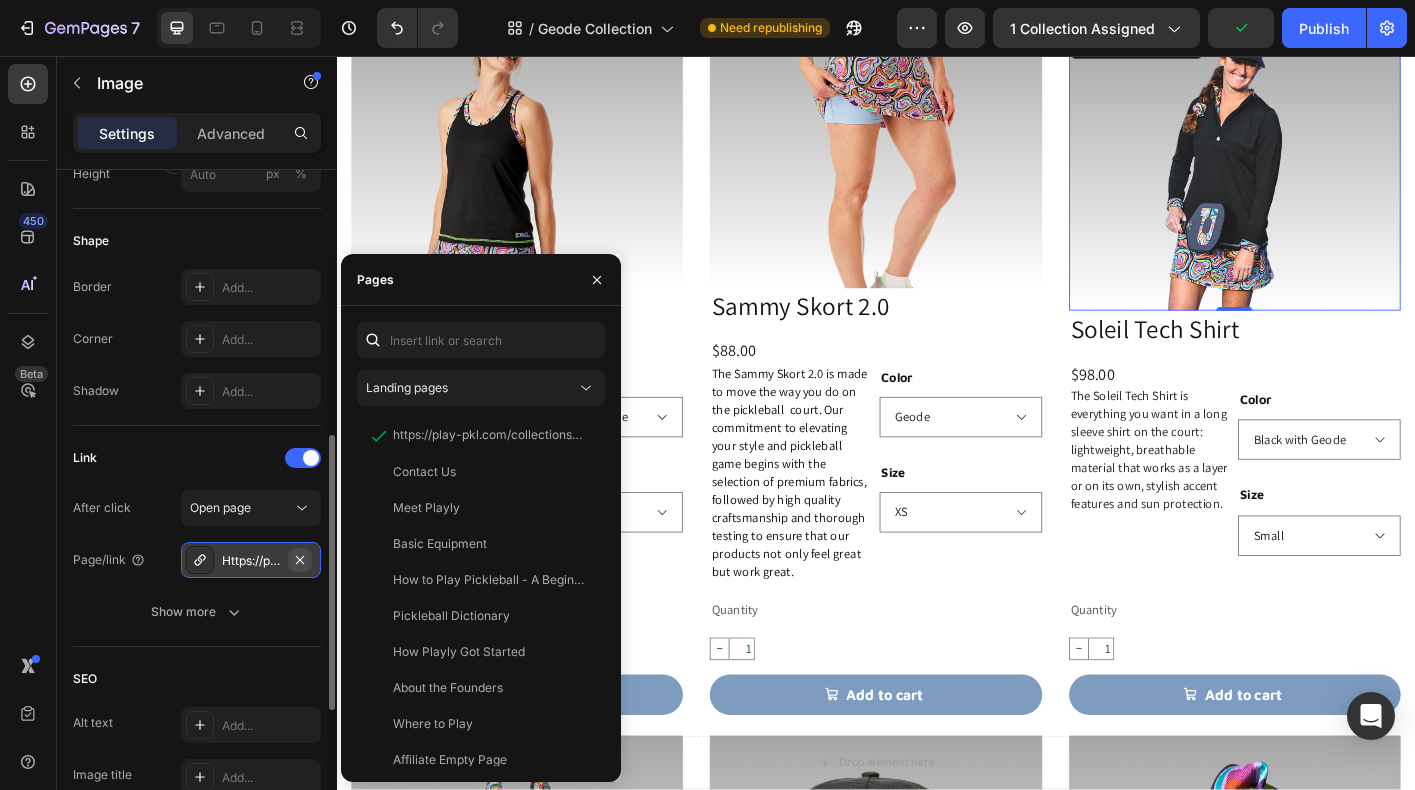 click 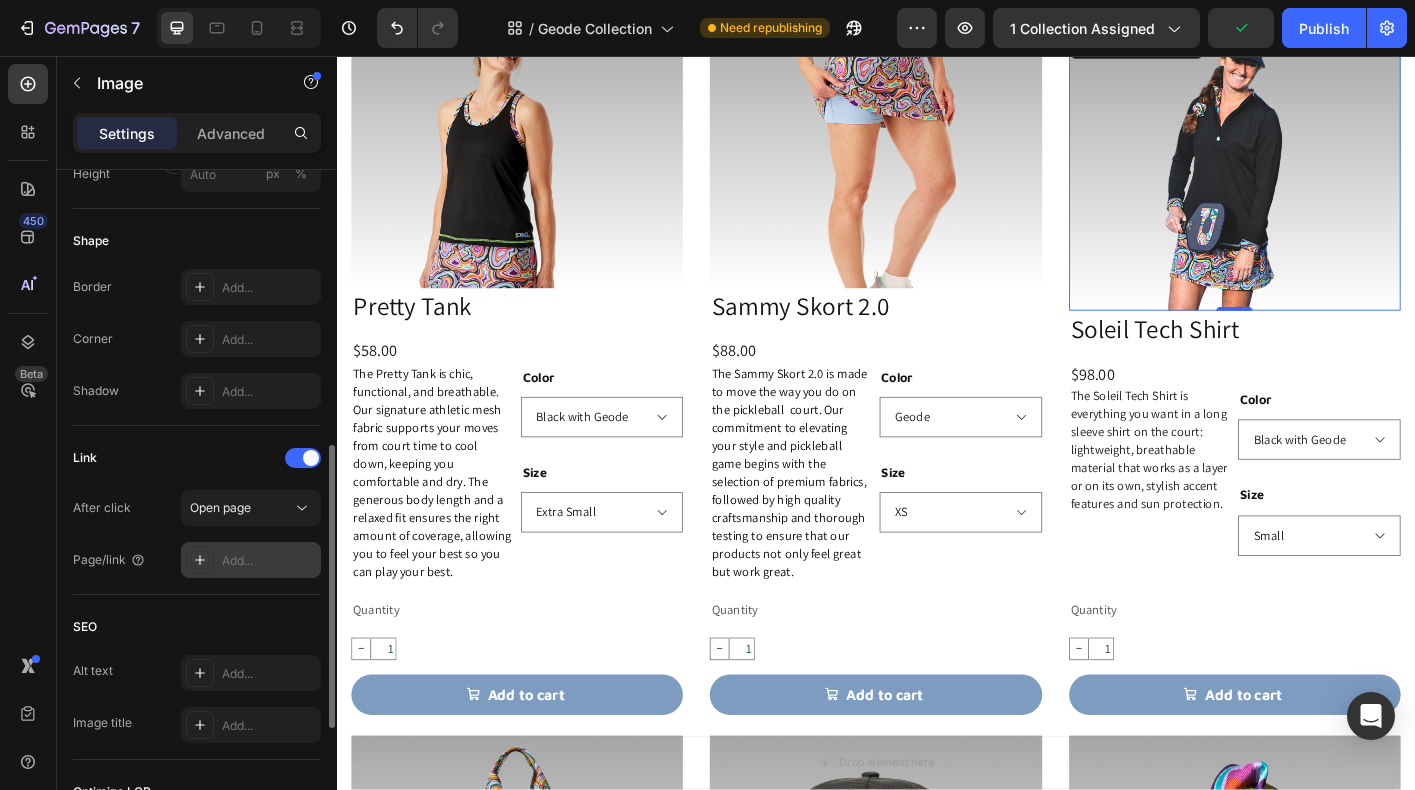 click on "Add..." at bounding box center [269, 561] 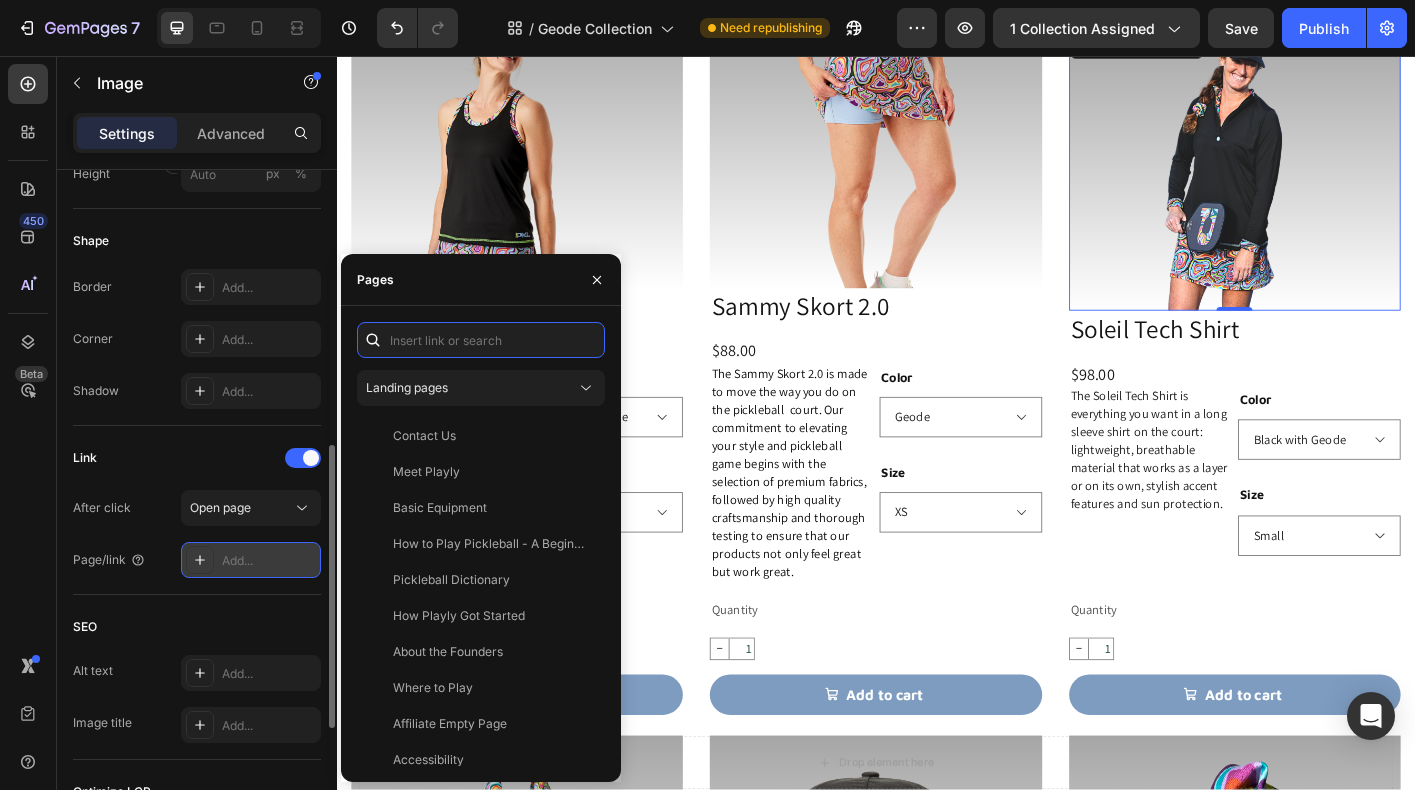 paste on "https://playly.store/collections/womens-pickleball-apparel/products/soleil-tech-shirt?variant=44145849925852" 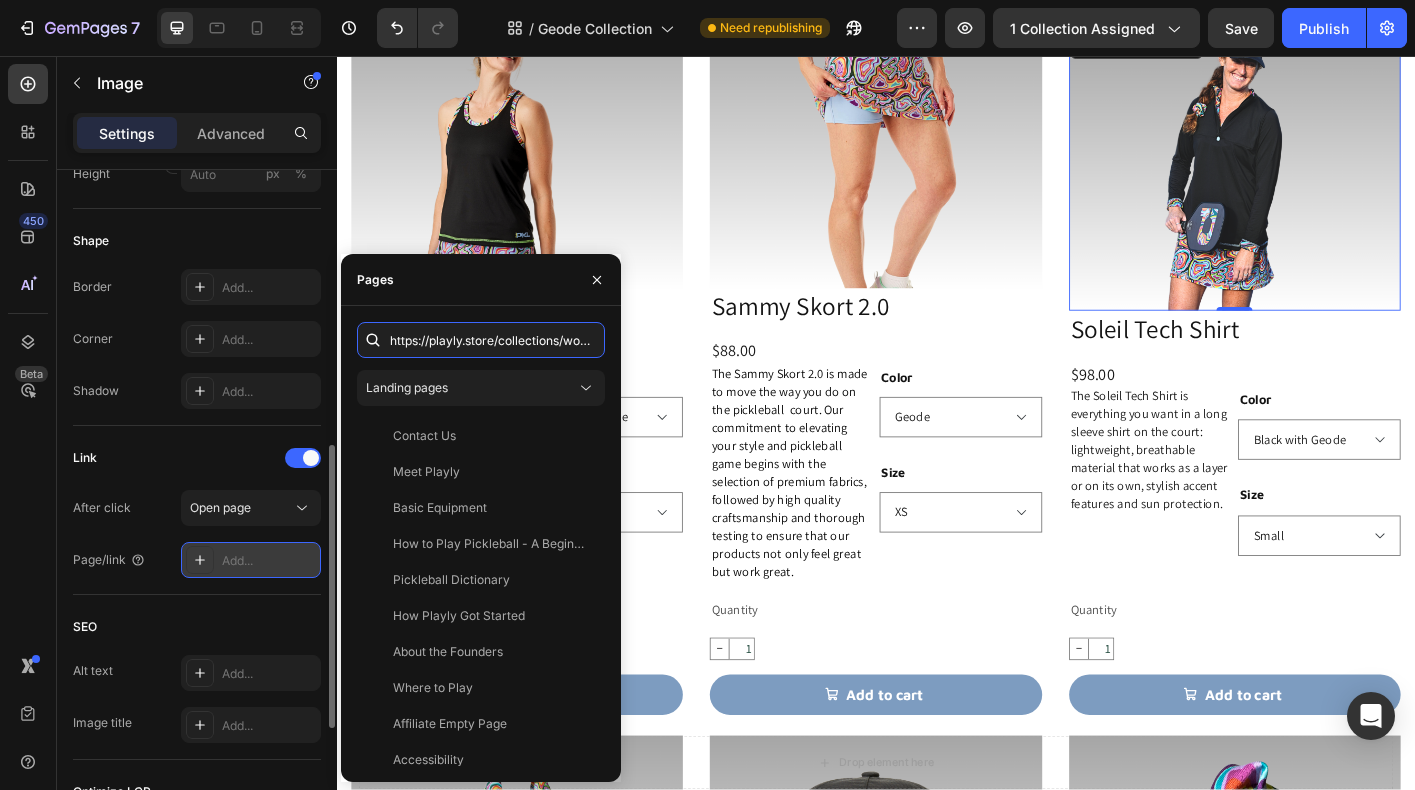 scroll, scrollTop: 0, scrollLeft: 459, axis: horizontal 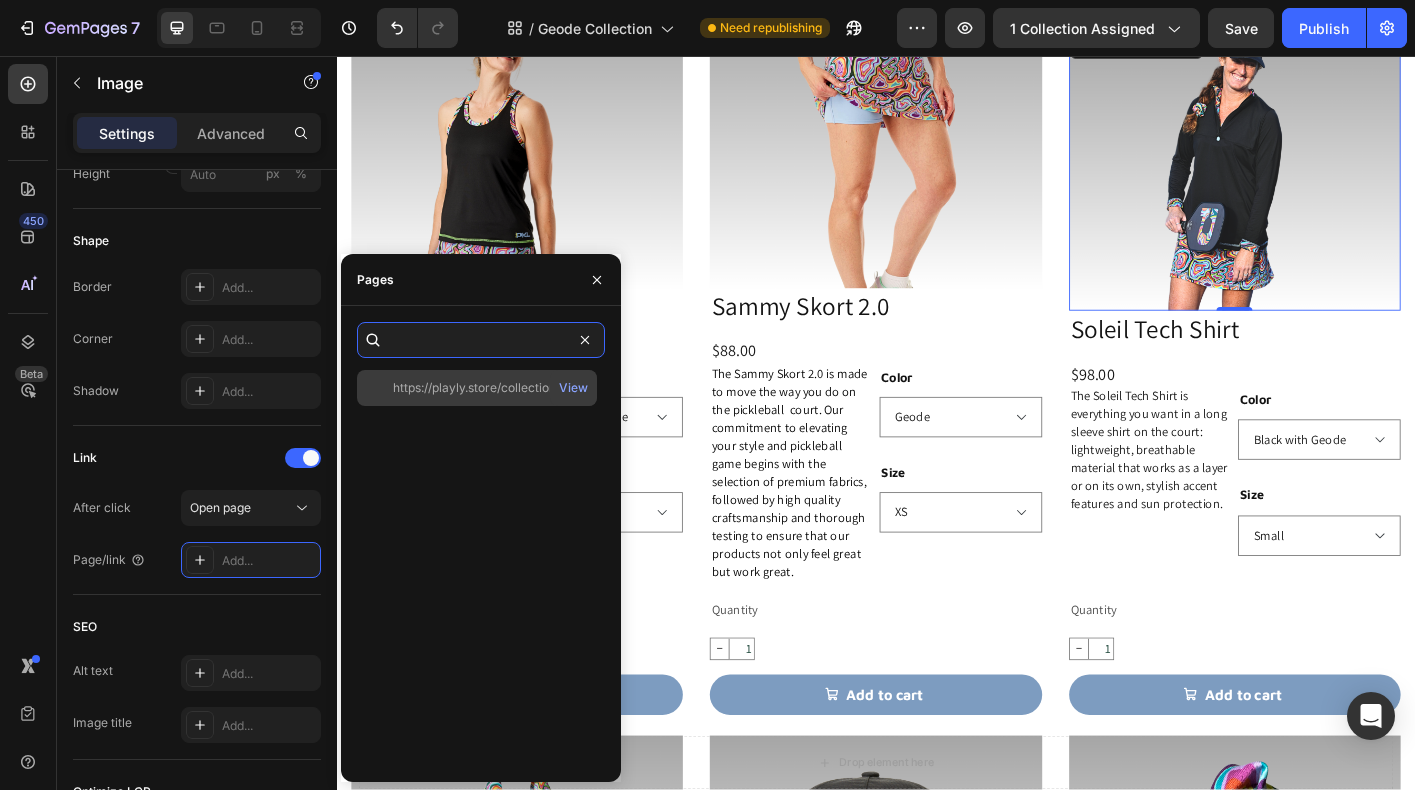 type on "https://playly.store/collections/womens-pickleball-apparel/products/soleil-tech-shirt?variant=44145849925852" 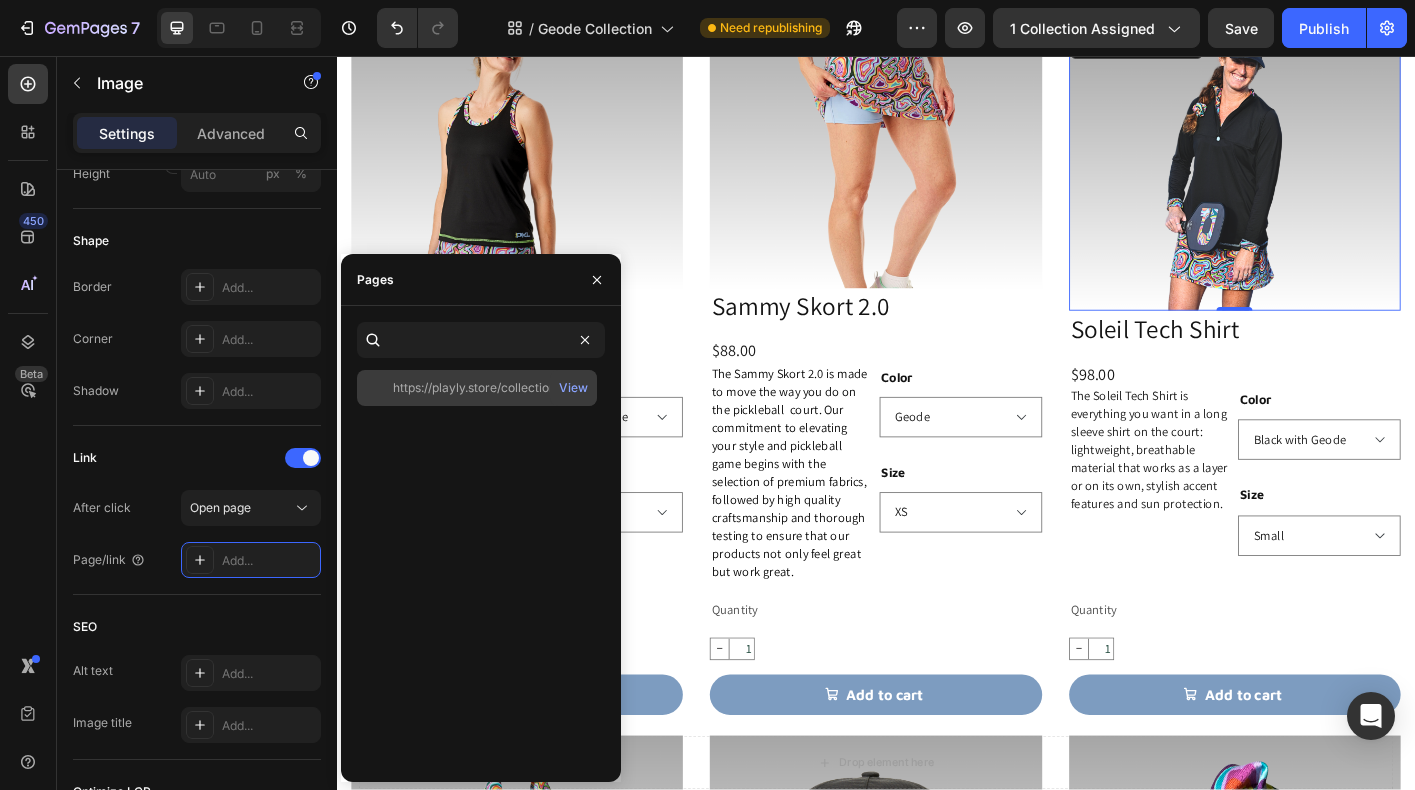 click on "https://playly.store/collections/womens-pickleball-apparel/products/soleil-tech-shirt?variant=44145849925852   View" 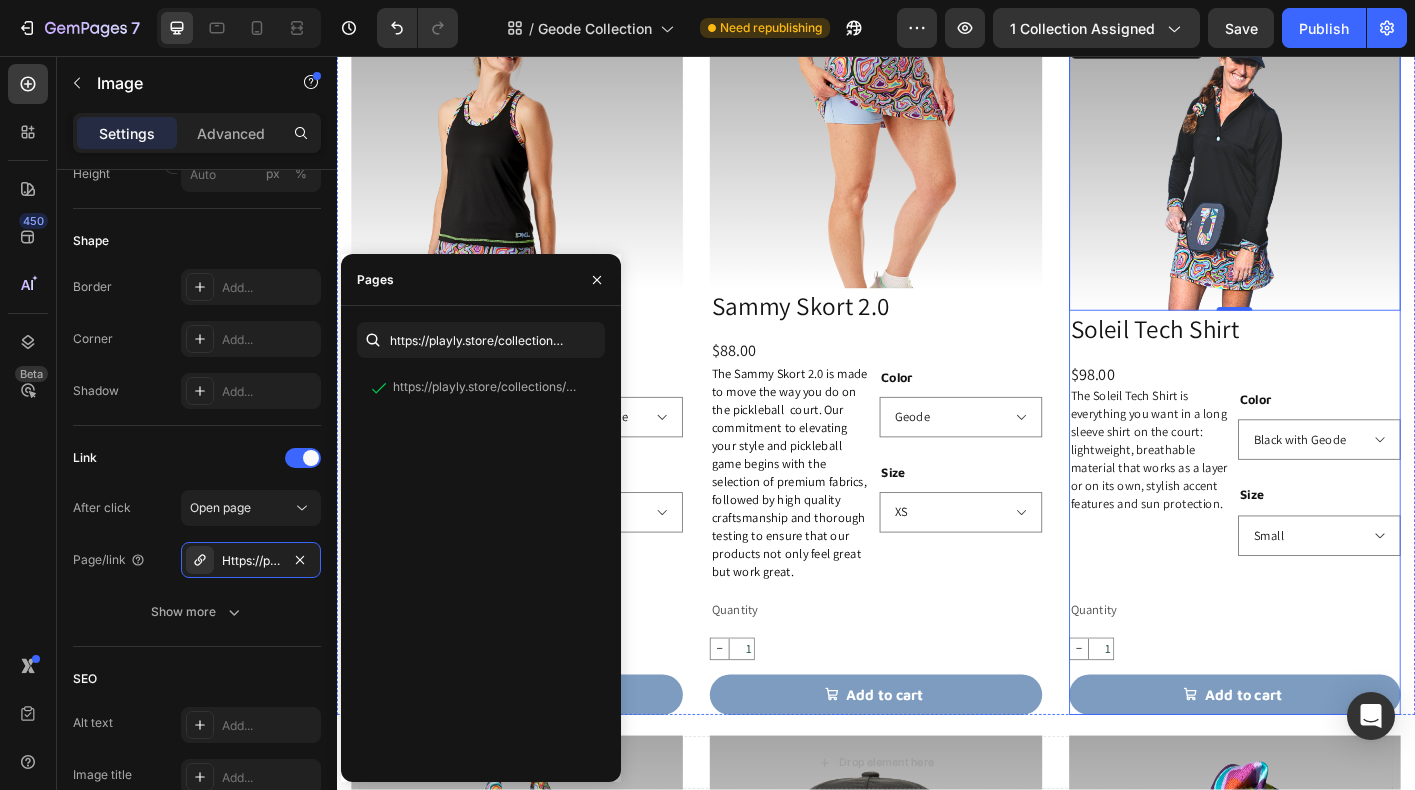 click on "Soleil Tech Shirt Product Title $98.00 Product Price Product Price Row The Soleil Tech Shirt is everything you want in a long sleeve shirt on the court: lightweight, breathable material that works as a layer or on its own, stylish accent features and sun protection. Text Block Color   White with Pink Confetti Black with Geode Blue with Blue Geode Lilac with Multi Confetti Size   Extra Small Small Medium Large Extra Large 2XL Product Variants & Swatches Row Quantity Text Block
1
Product Quantity
Add to cart Add to Cart" at bounding box center [1336, 564] 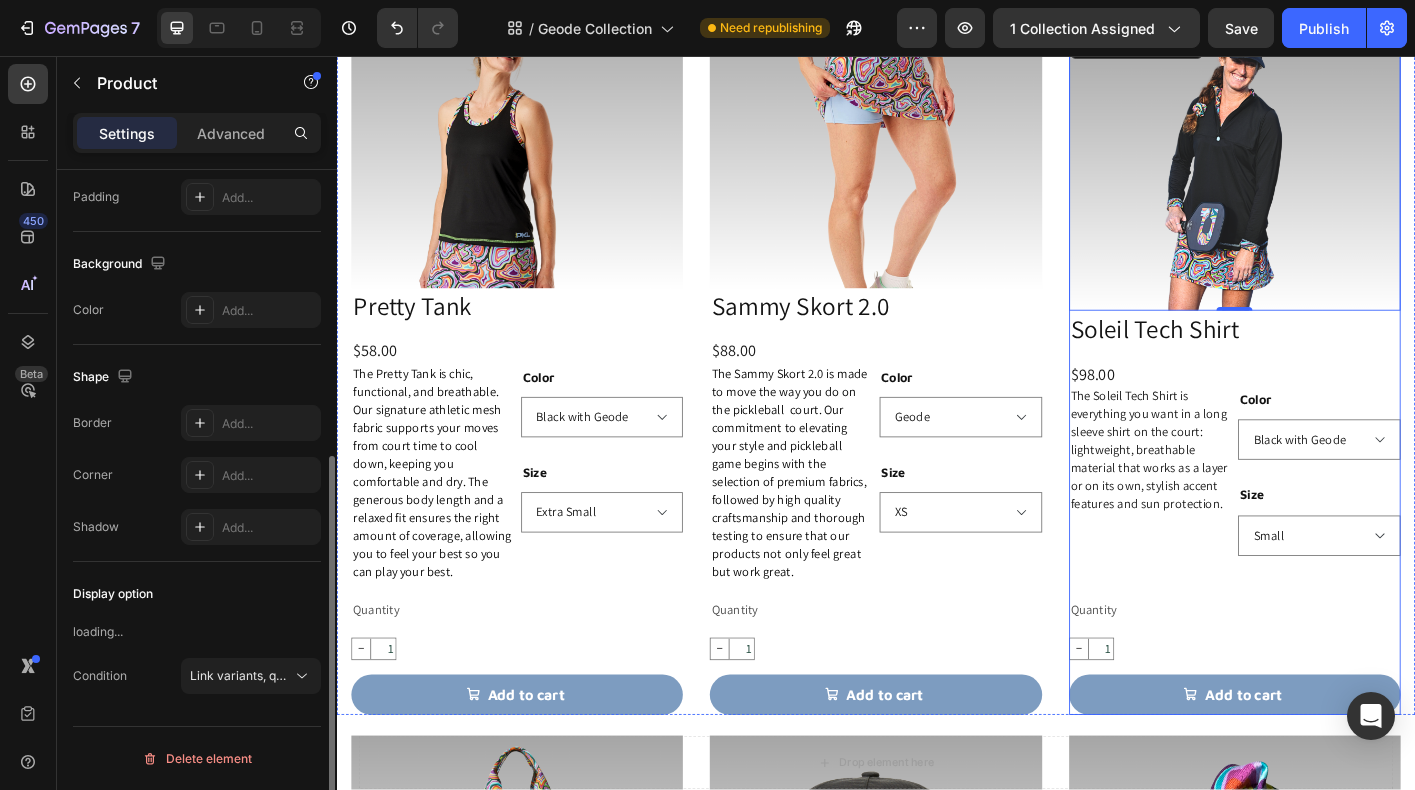 scroll, scrollTop: 0, scrollLeft: 0, axis: both 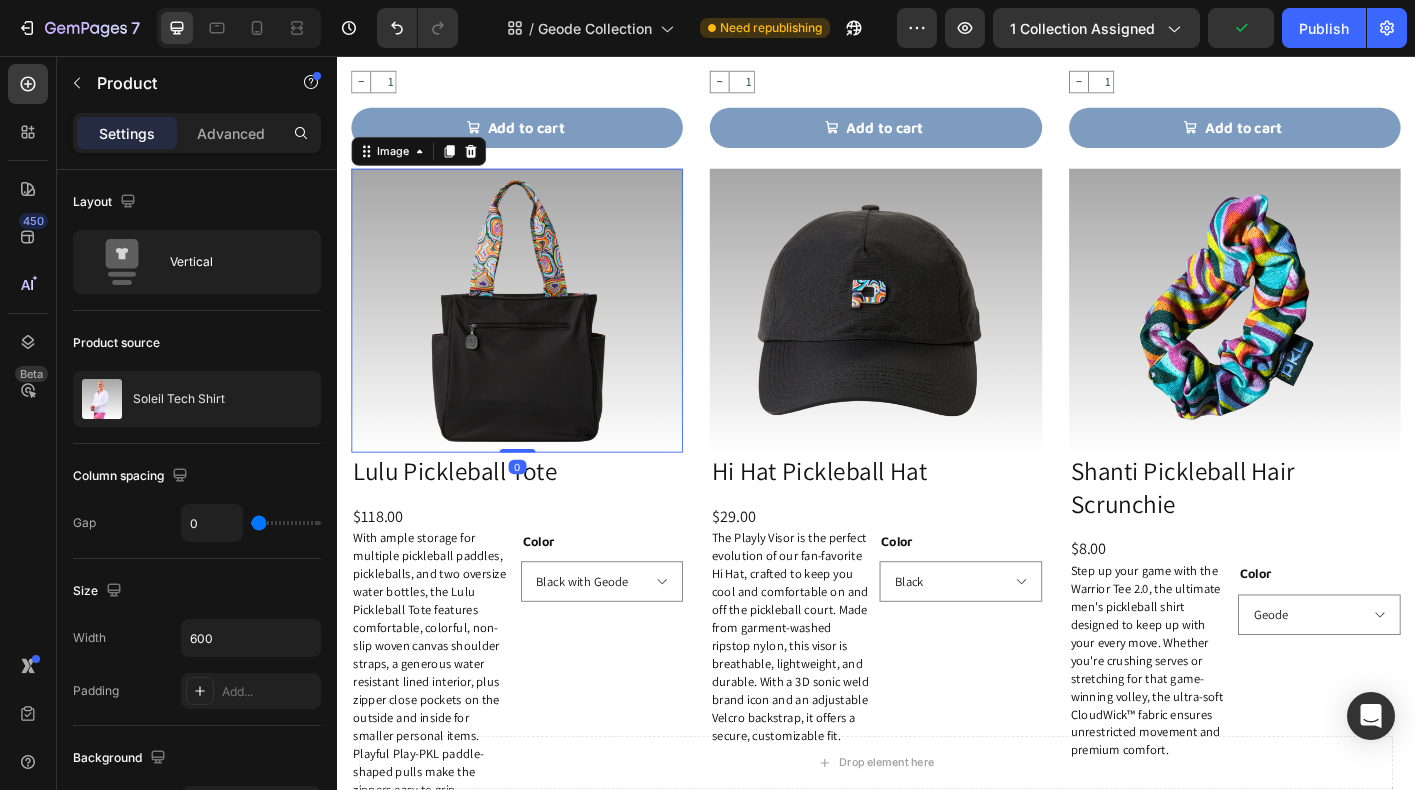 click at bounding box center (537, 340) 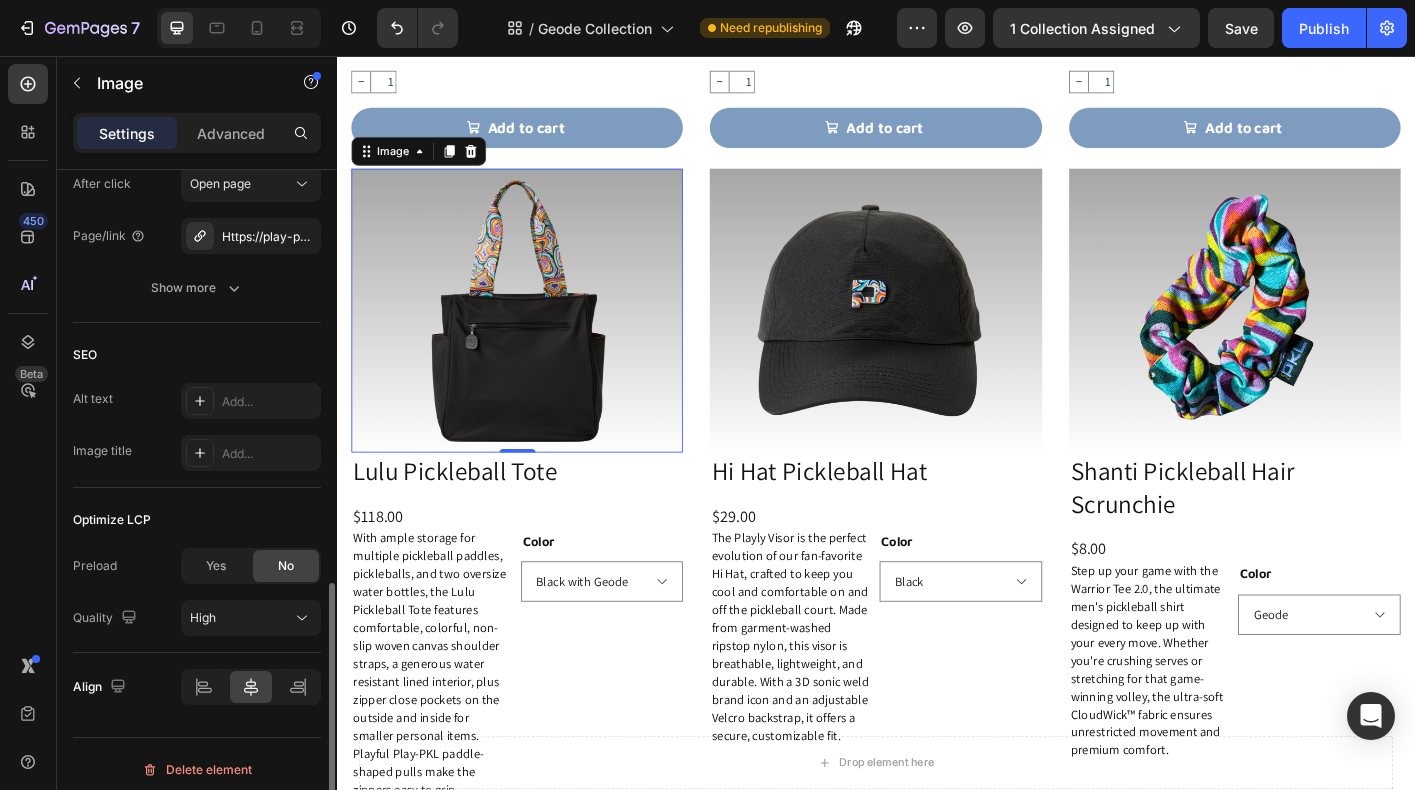 scroll, scrollTop: 989, scrollLeft: 0, axis: vertical 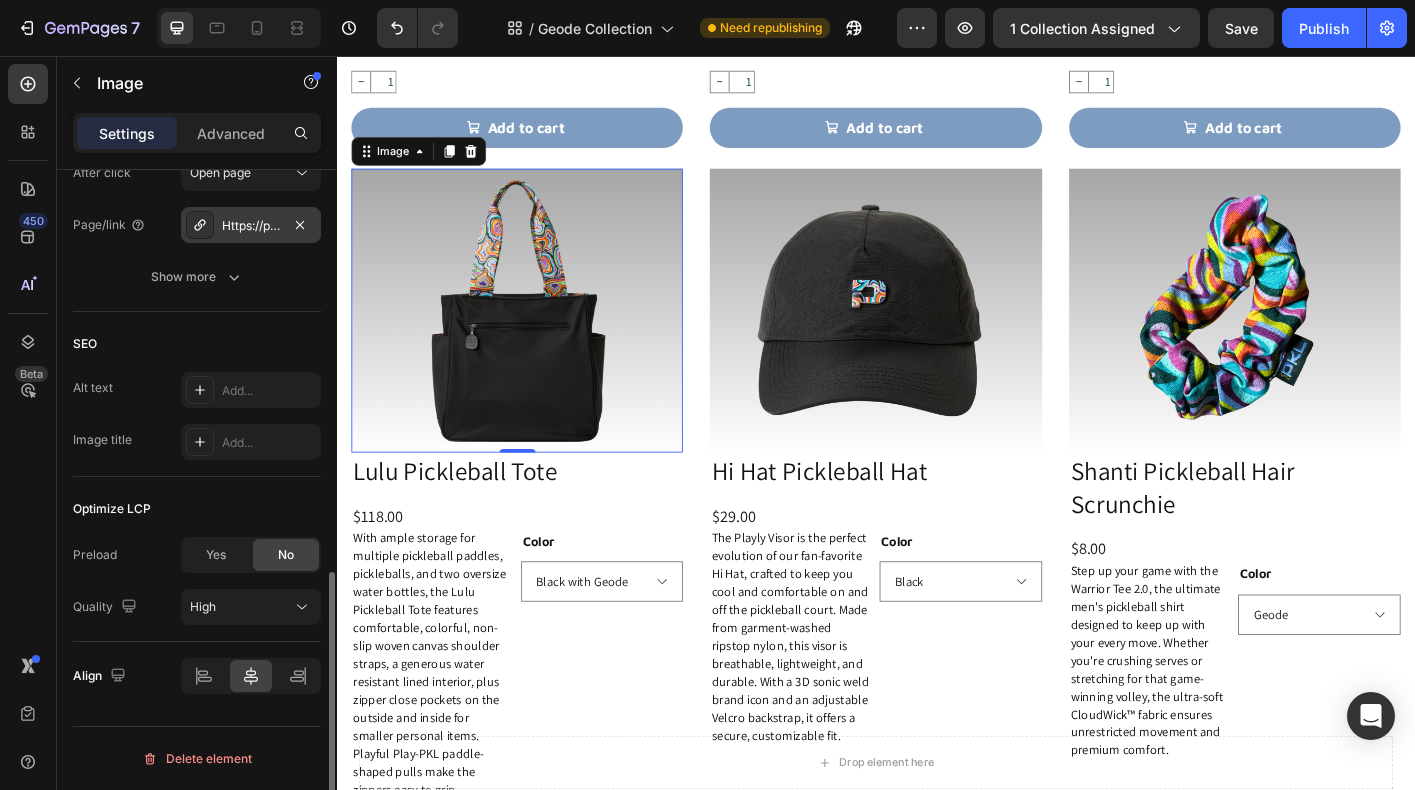 click on "Https://play-pkl.Com/bags/lulu-tote?Variant=42759443054812" at bounding box center (251, 226) 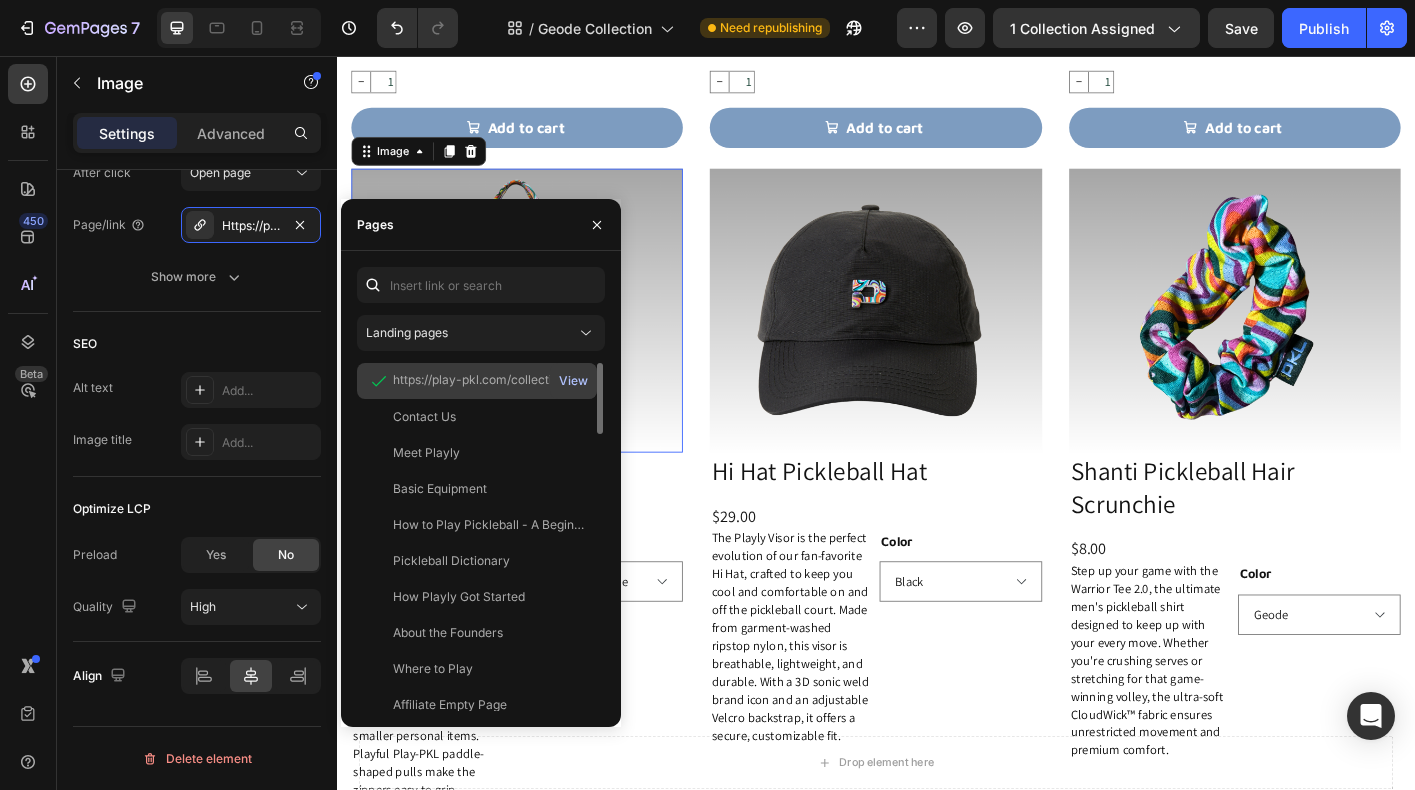 click on "View" at bounding box center [573, 381] 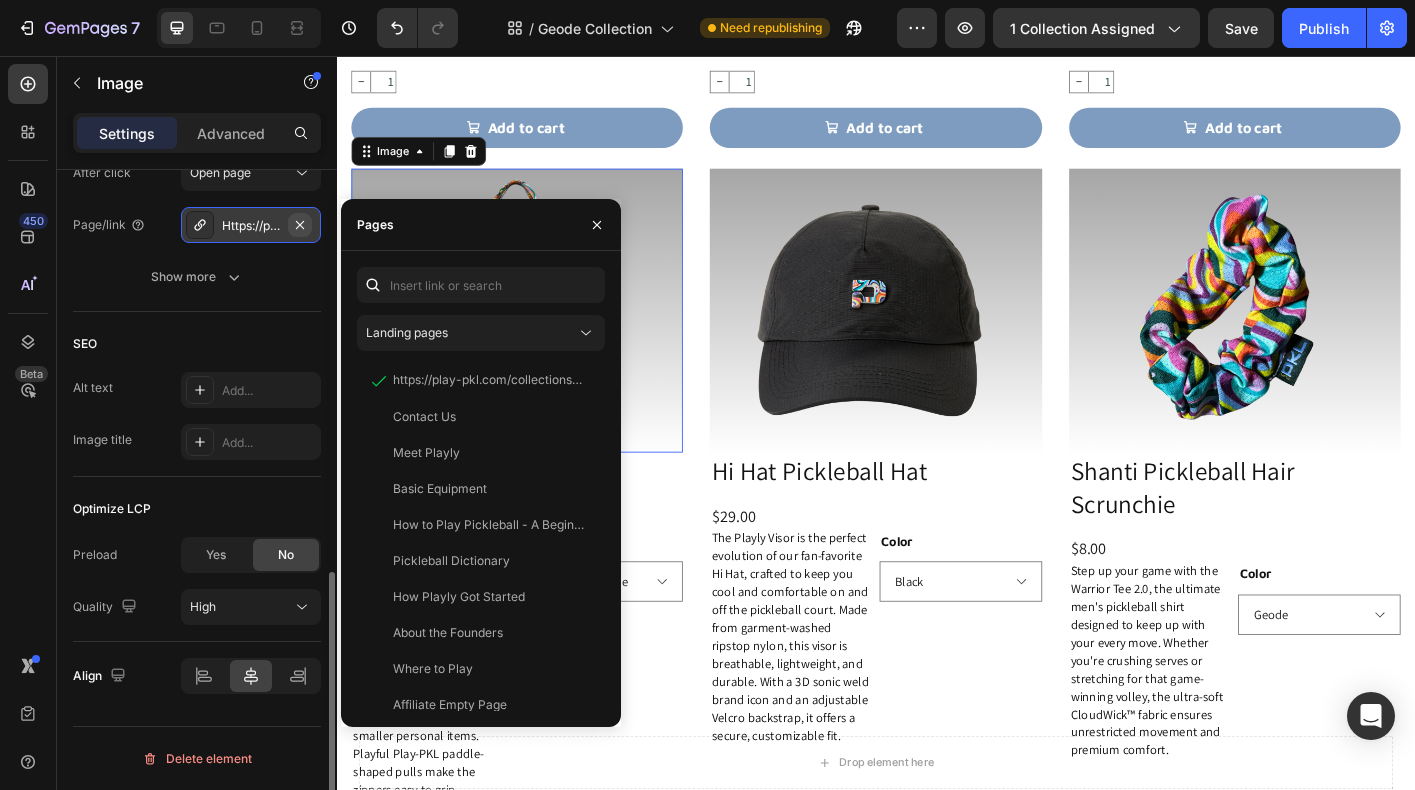 click 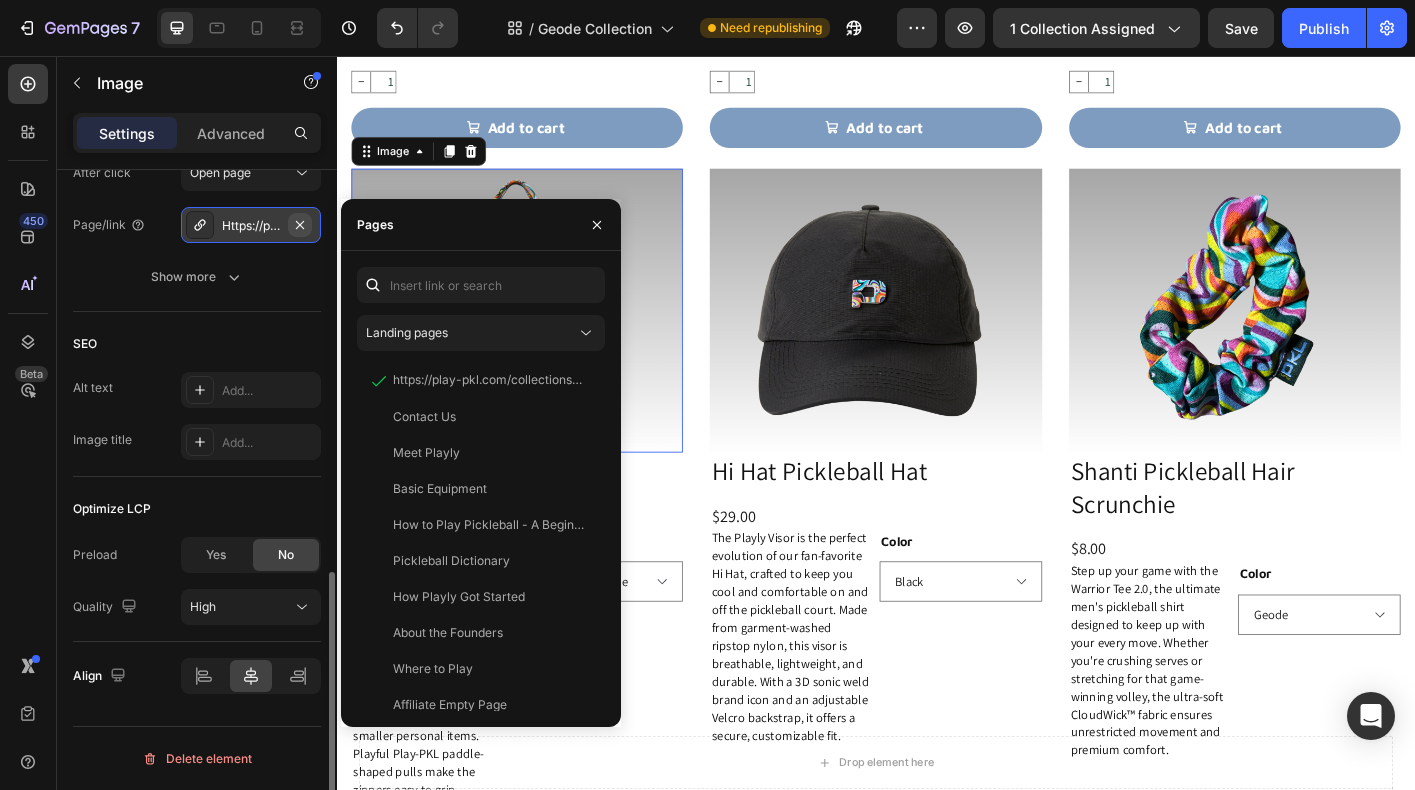 scroll, scrollTop: 937, scrollLeft: 0, axis: vertical 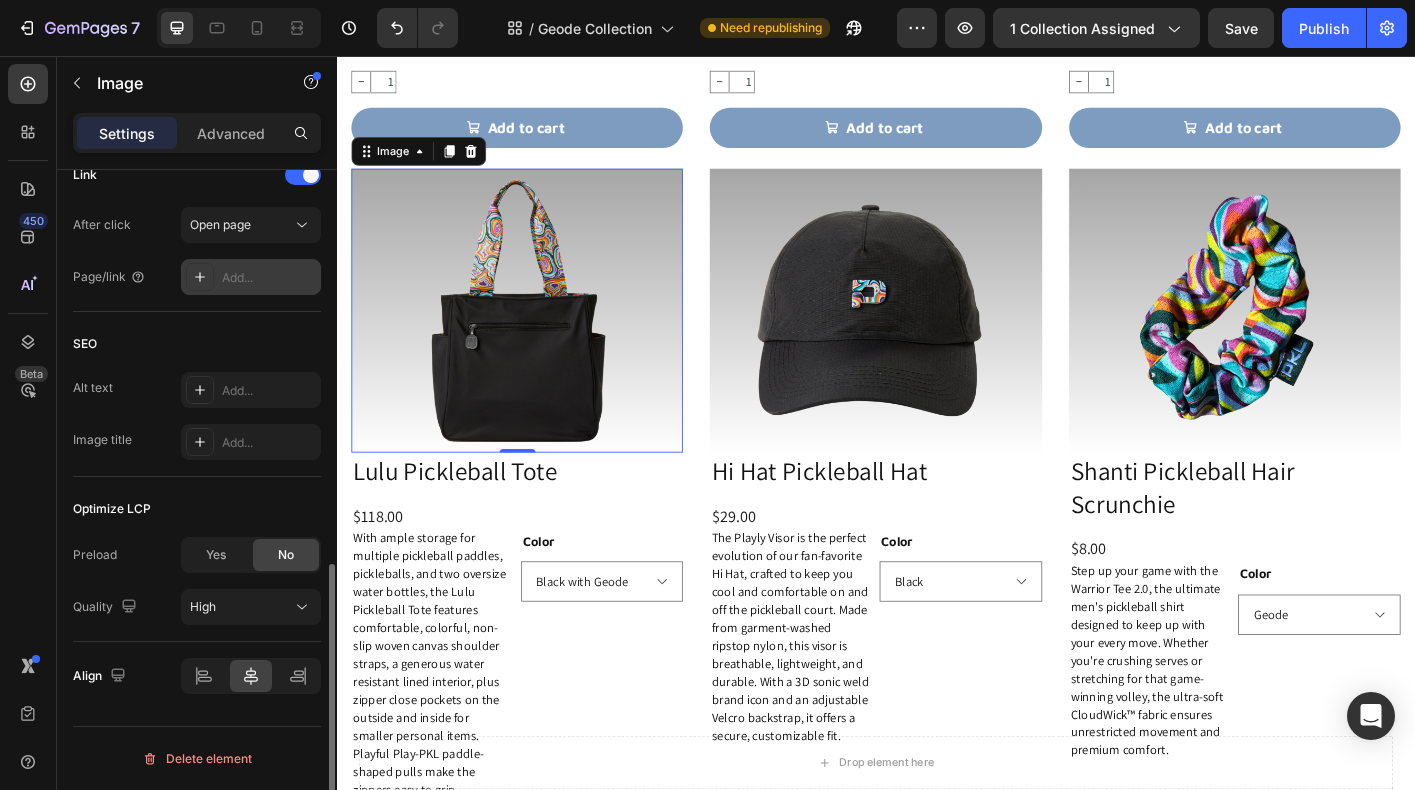 click on "Add..." at bounding box center (269, 278) 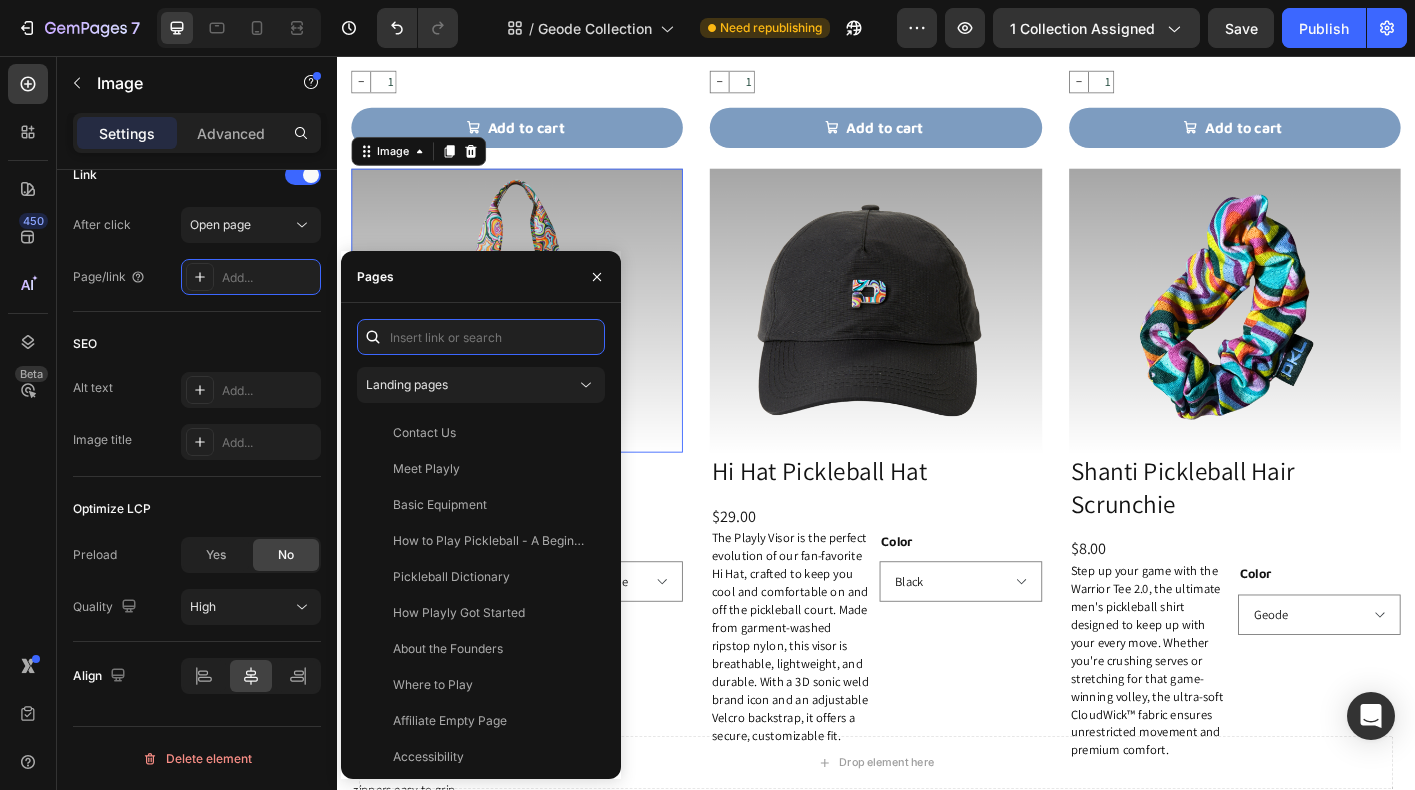 paste on "https://playly.store/collections/bags/products/lulu-tote?variant=42759443054812" 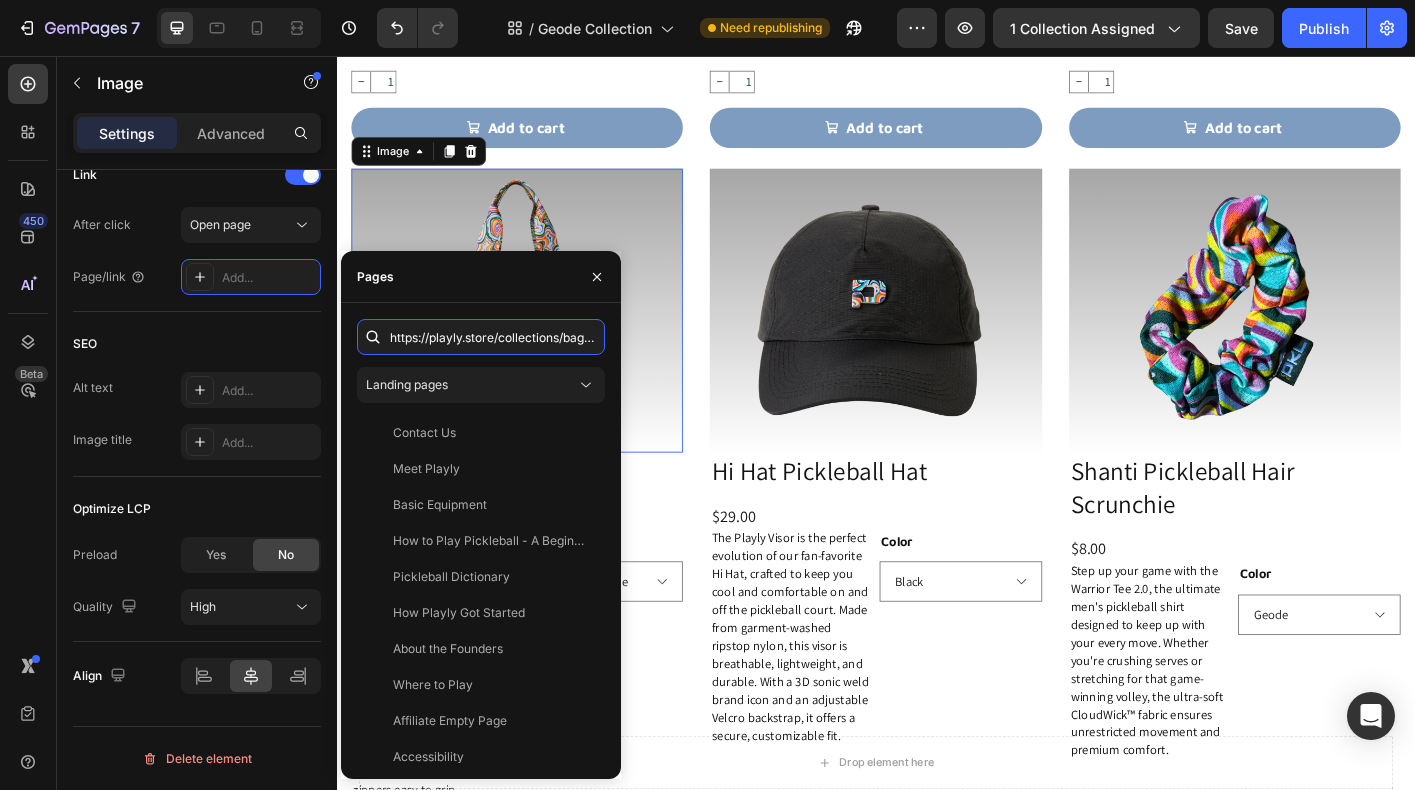 scroll, scrollTop: 0, scrollLeft: 289, axis: horizontal 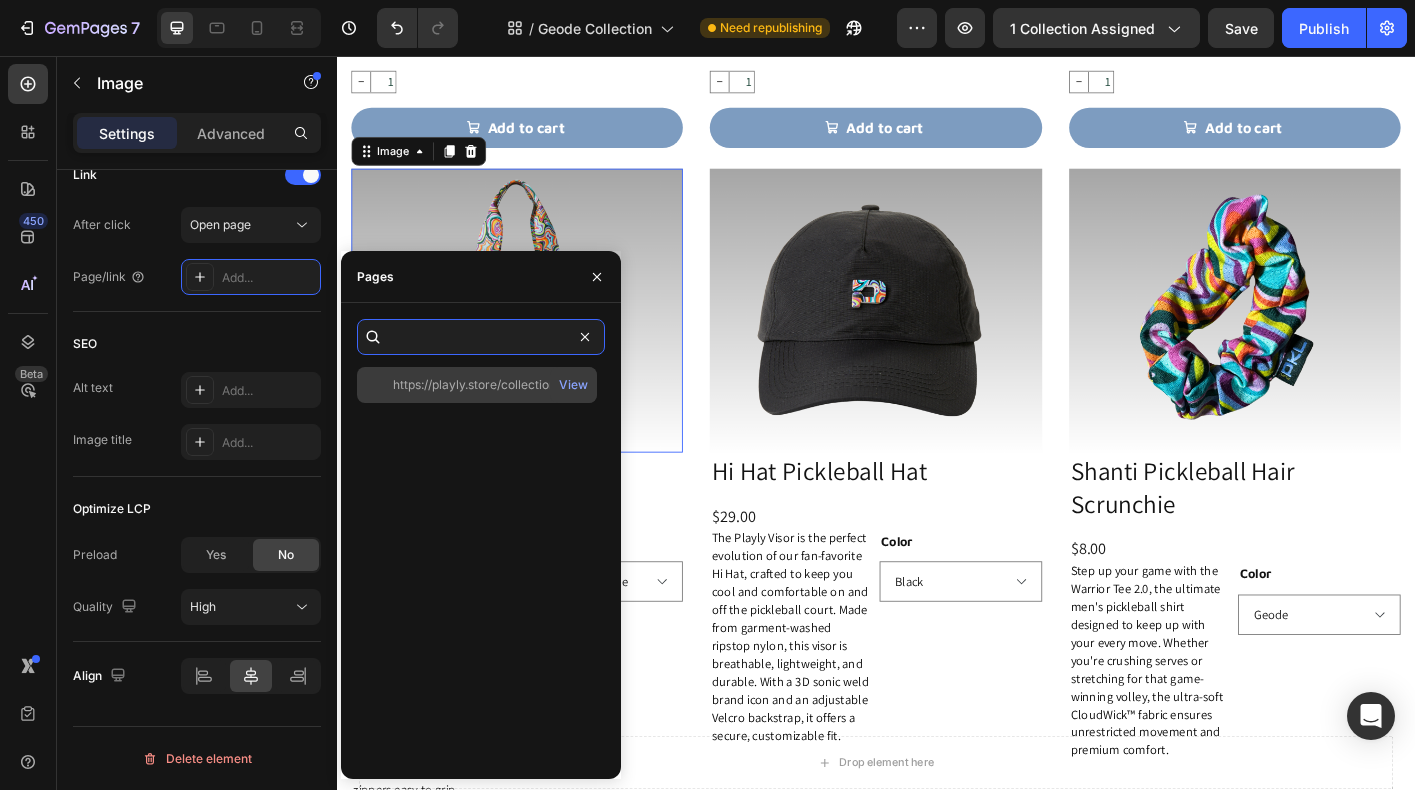 type on "https://playly.store/collections/bags/products/lulu-tote?variant=42759443054812" 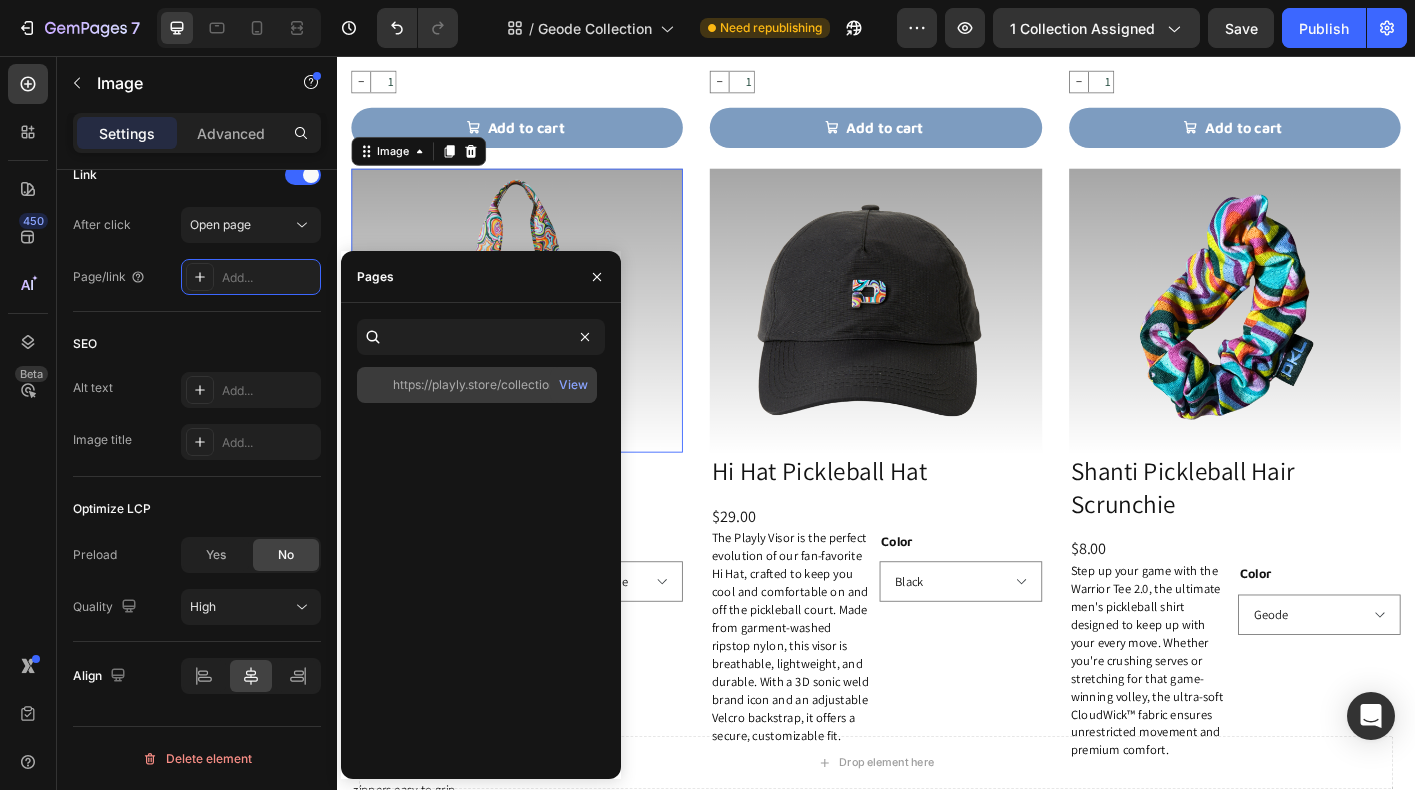 scroll, scrollTop: 0, scrollLeft: 0, axis: both 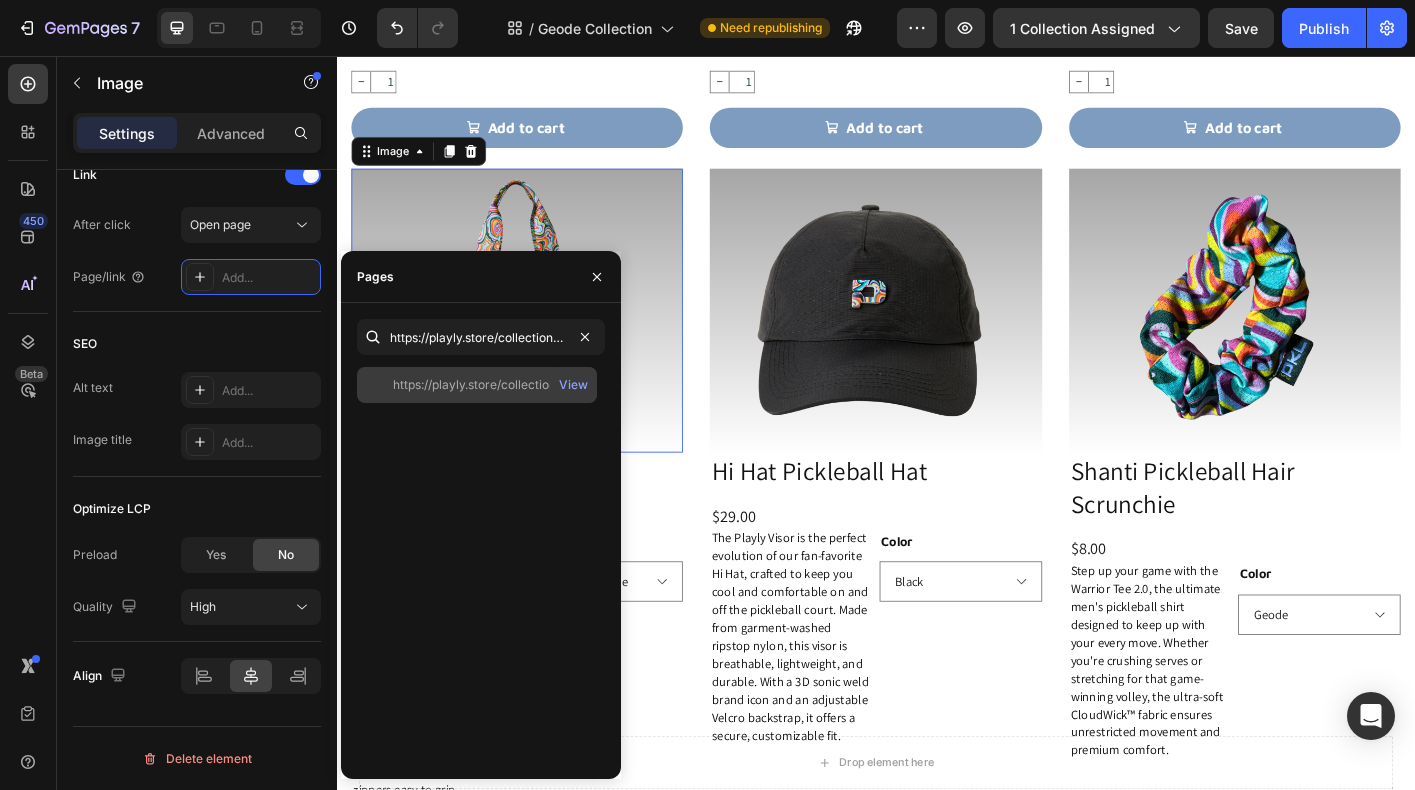 click on "https://playly.store/collections/bags/products/lulu-tote?variant=42759443054812" 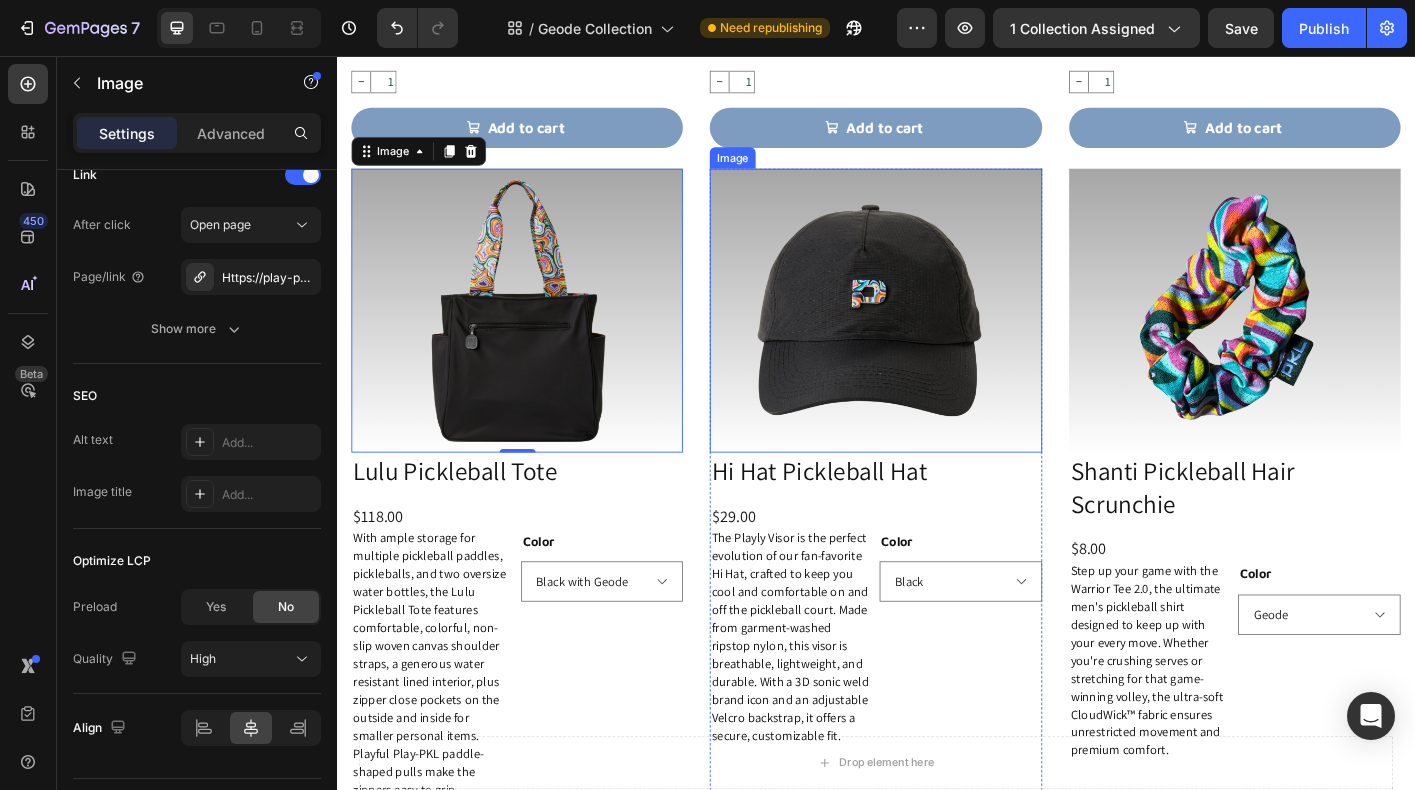 click at bounding box center (936, 340) 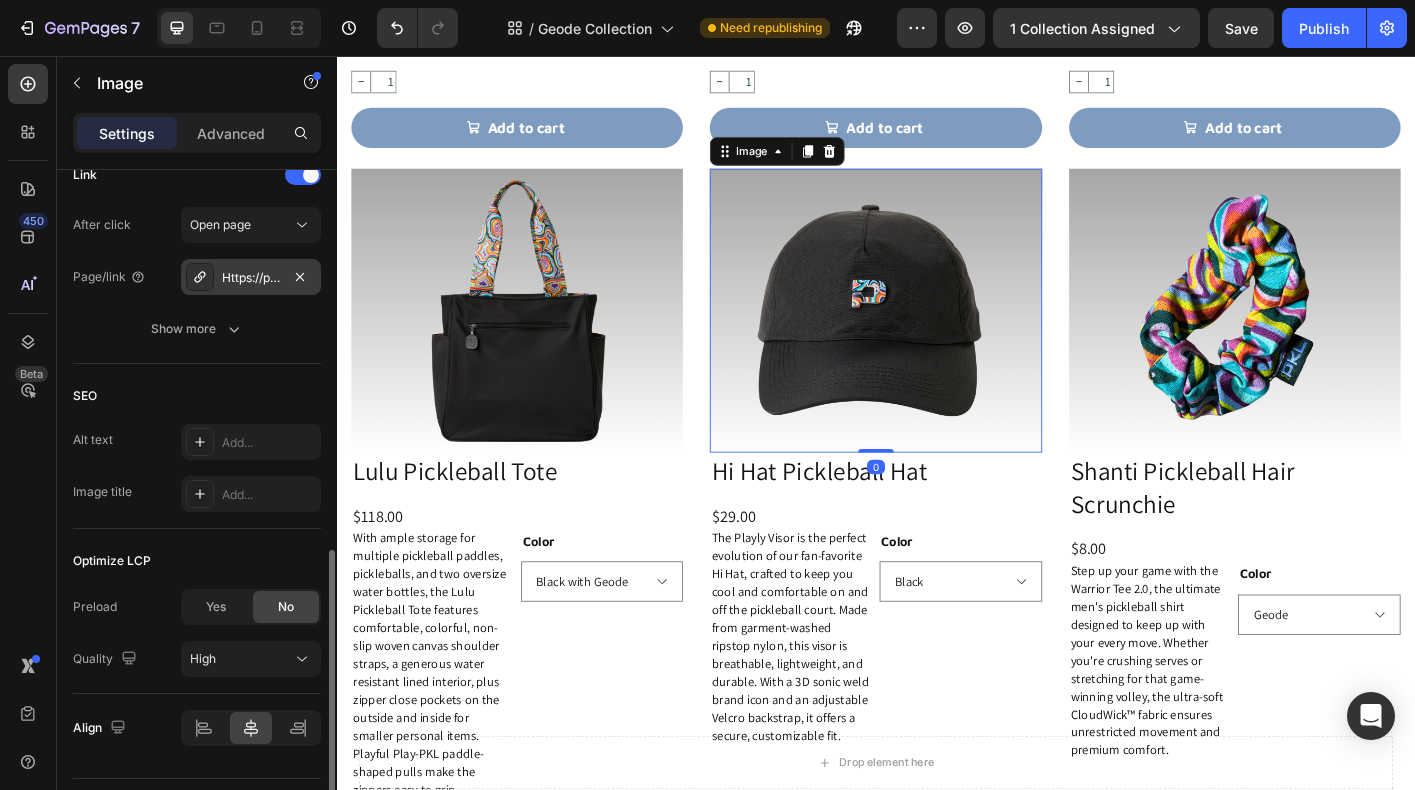 click on "Https://play-pkl.Com/hats/hi-hat%E2%84%A2?Variant=42759447412956" at bounding box center (251, 277) 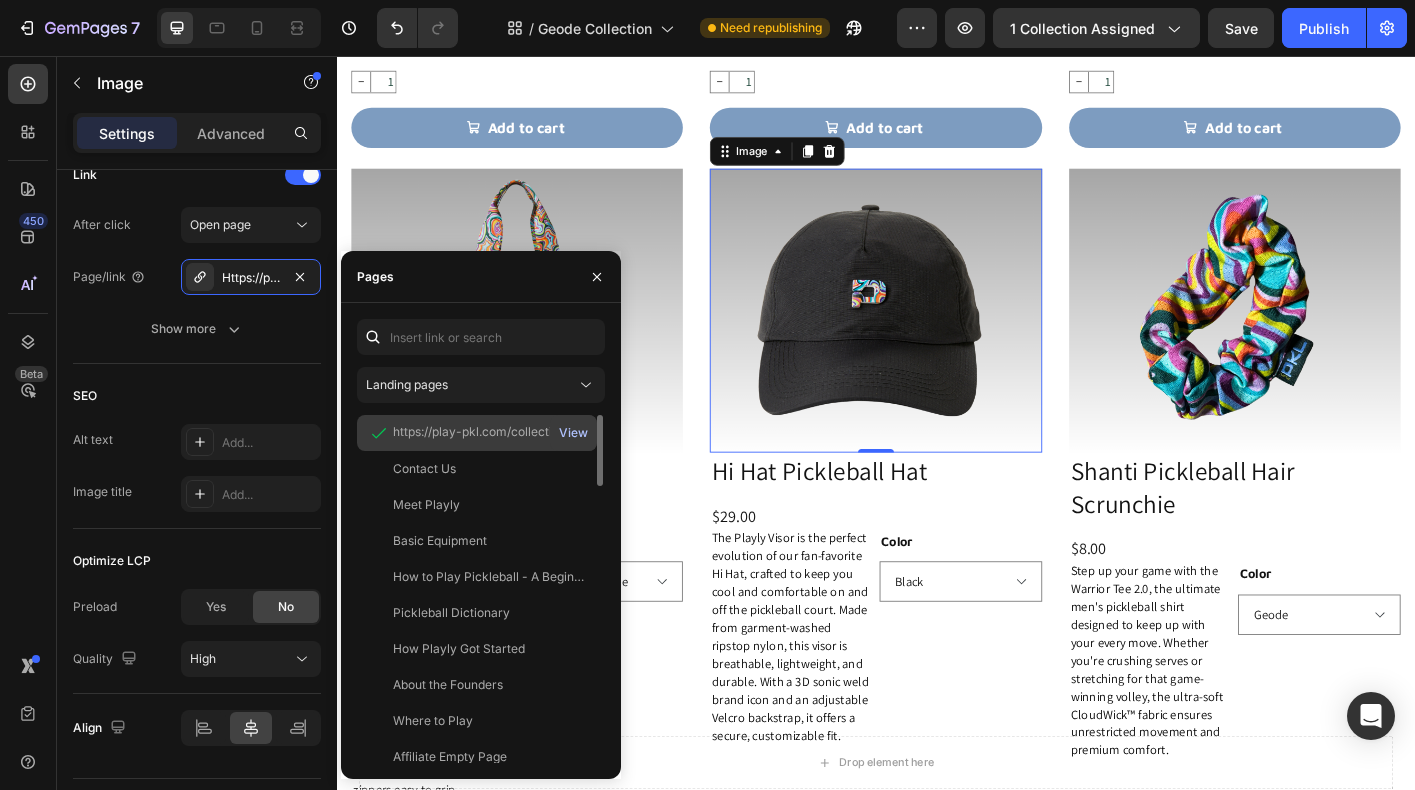 click on "View" at bounding box center [573, 433] 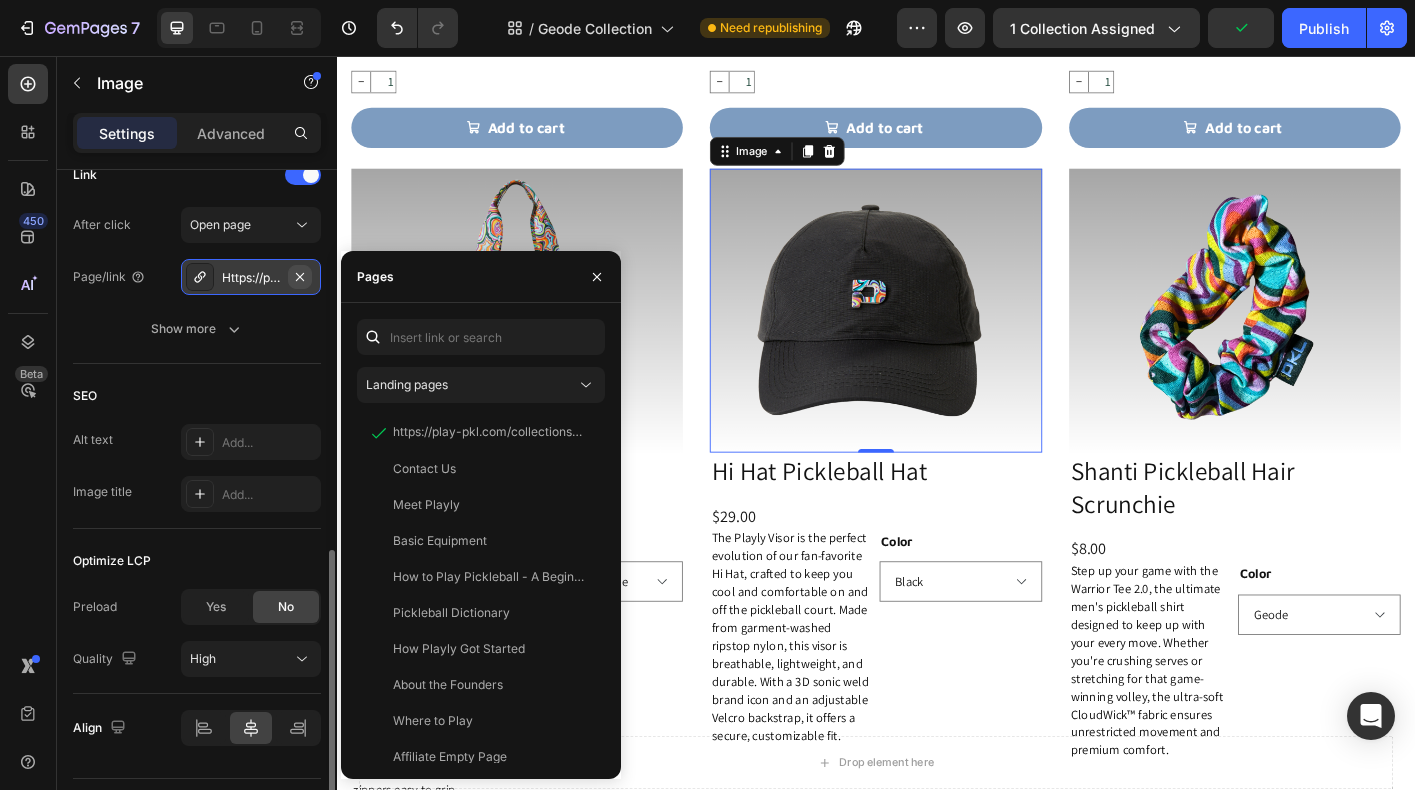 click 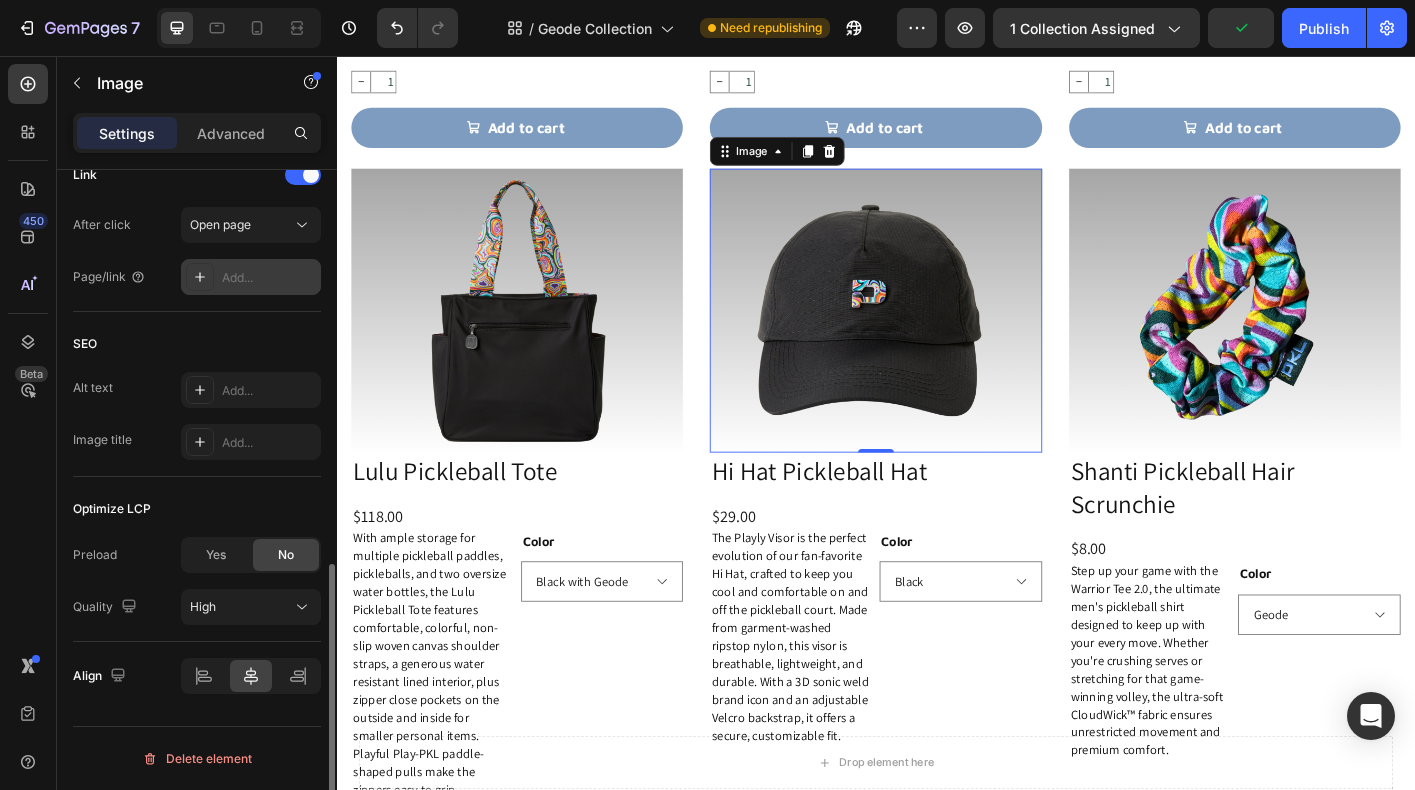 click on "Add..." at bounding box center [269, 278] 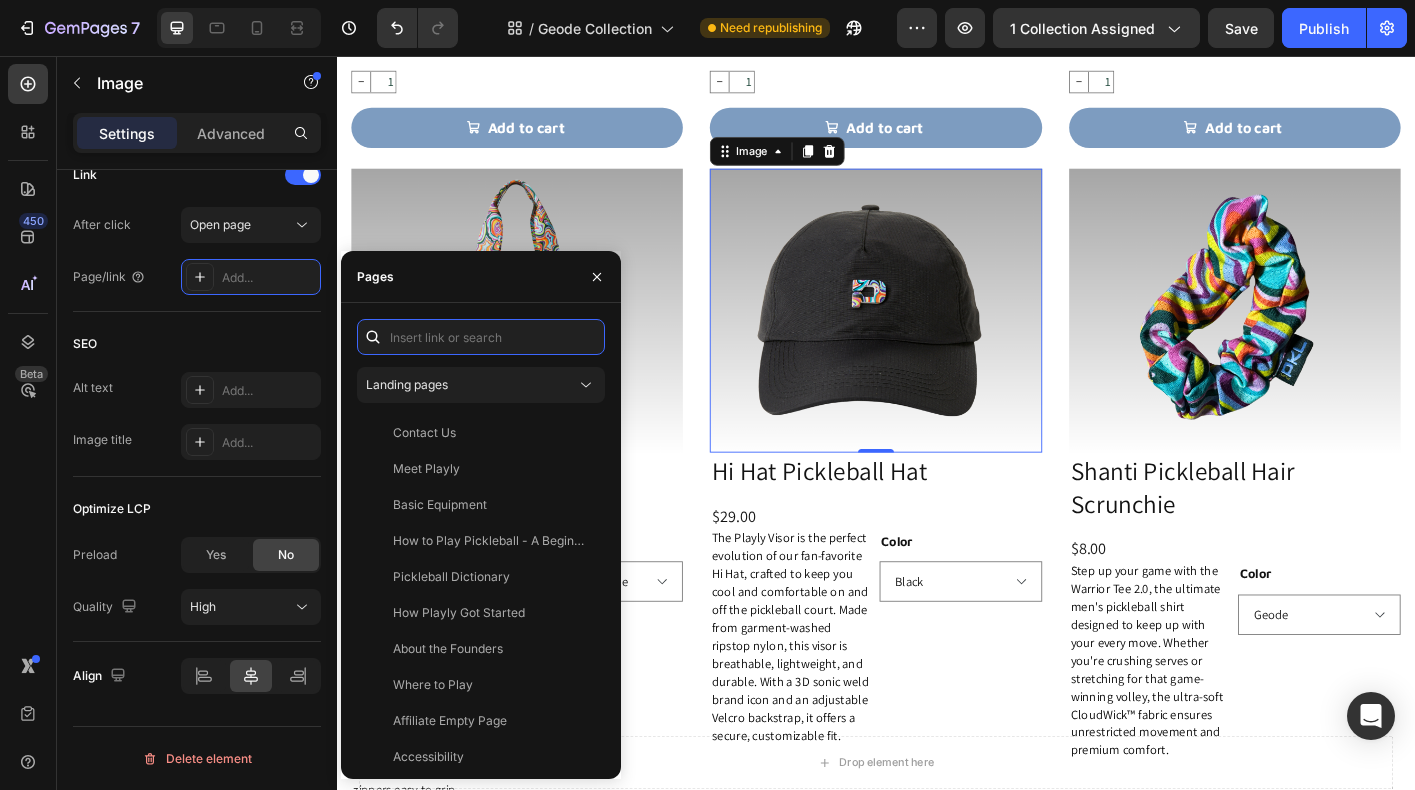 paste on "https://playly.store/collections/hats/products/hi-hat%E2%84%A2?variant=42759447412956" 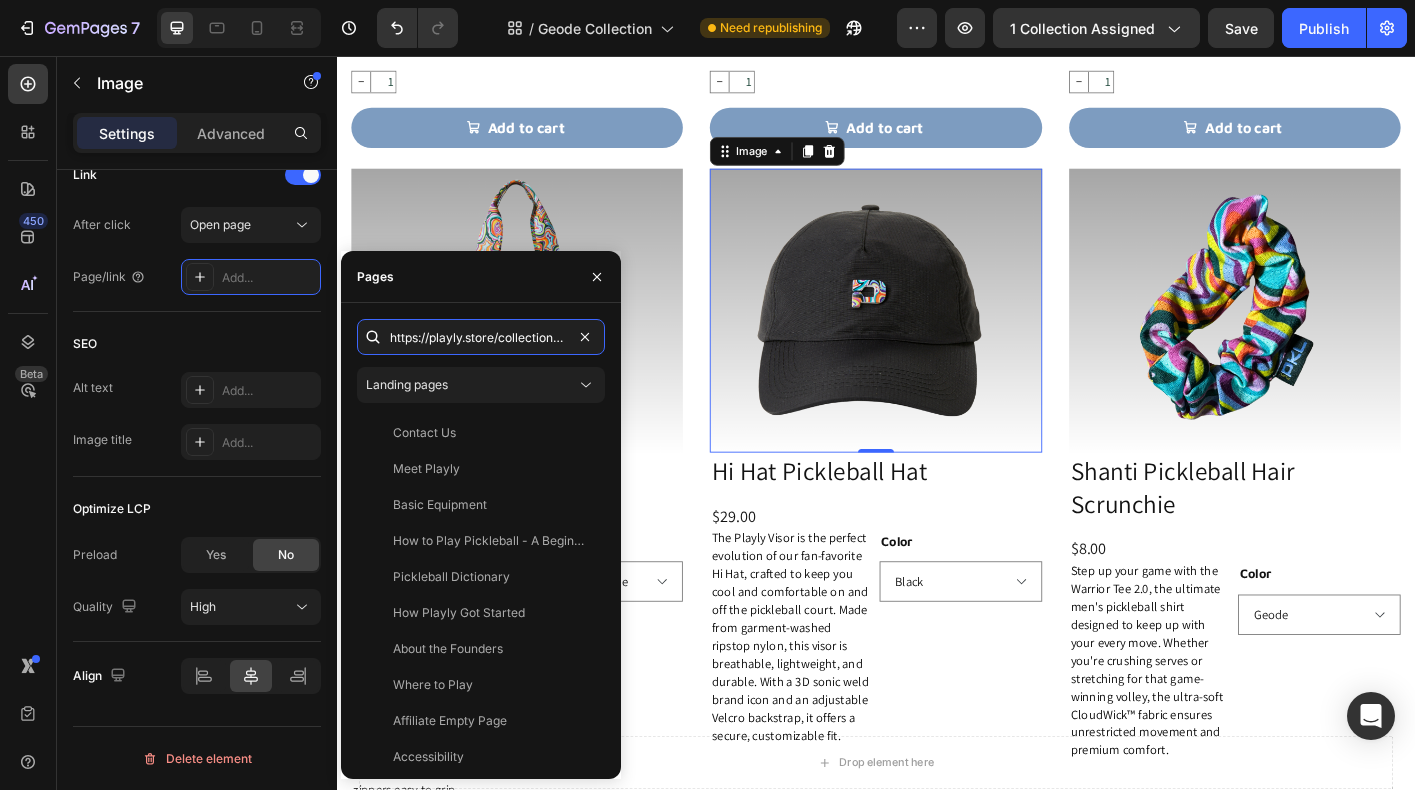 scroll, scrollTop: 0, scrollLeft: 350, axis: horizontal 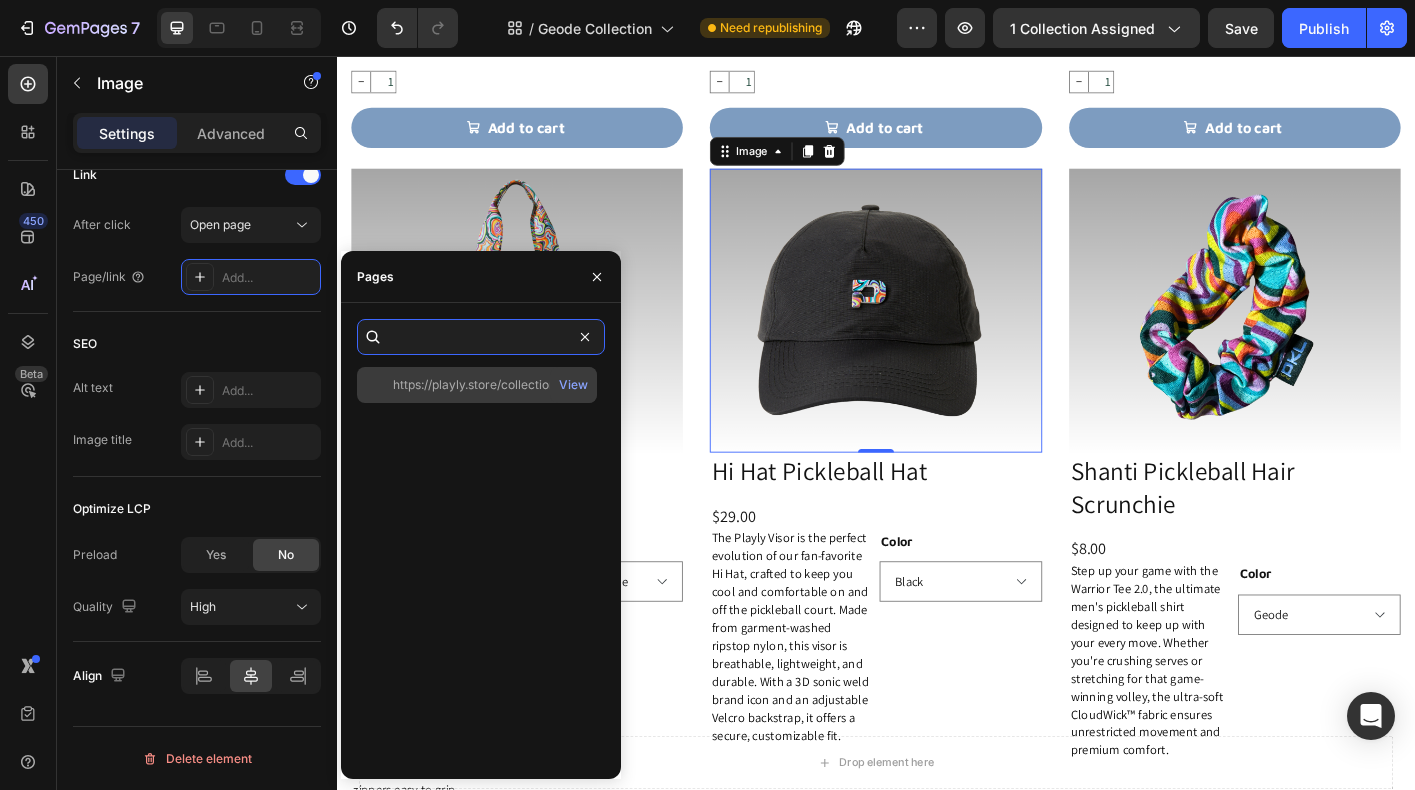 type on "https://playly.store/collections/hats/products/hi-hat%E2%84%A2?variant=42759447412956" 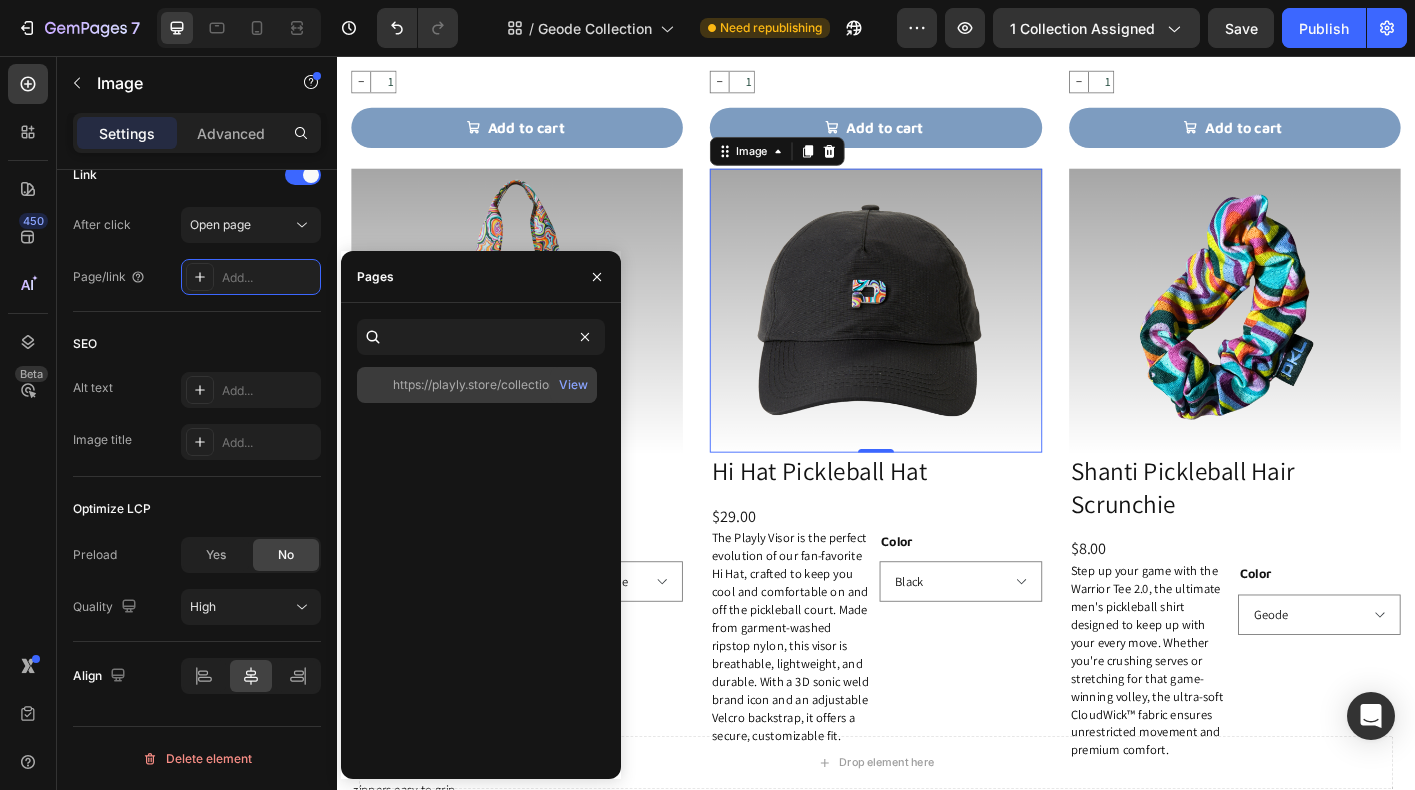 click on "https://playly.store/collections/hats/products/hi-hat%E2%84%A2?variant=42759447412956" 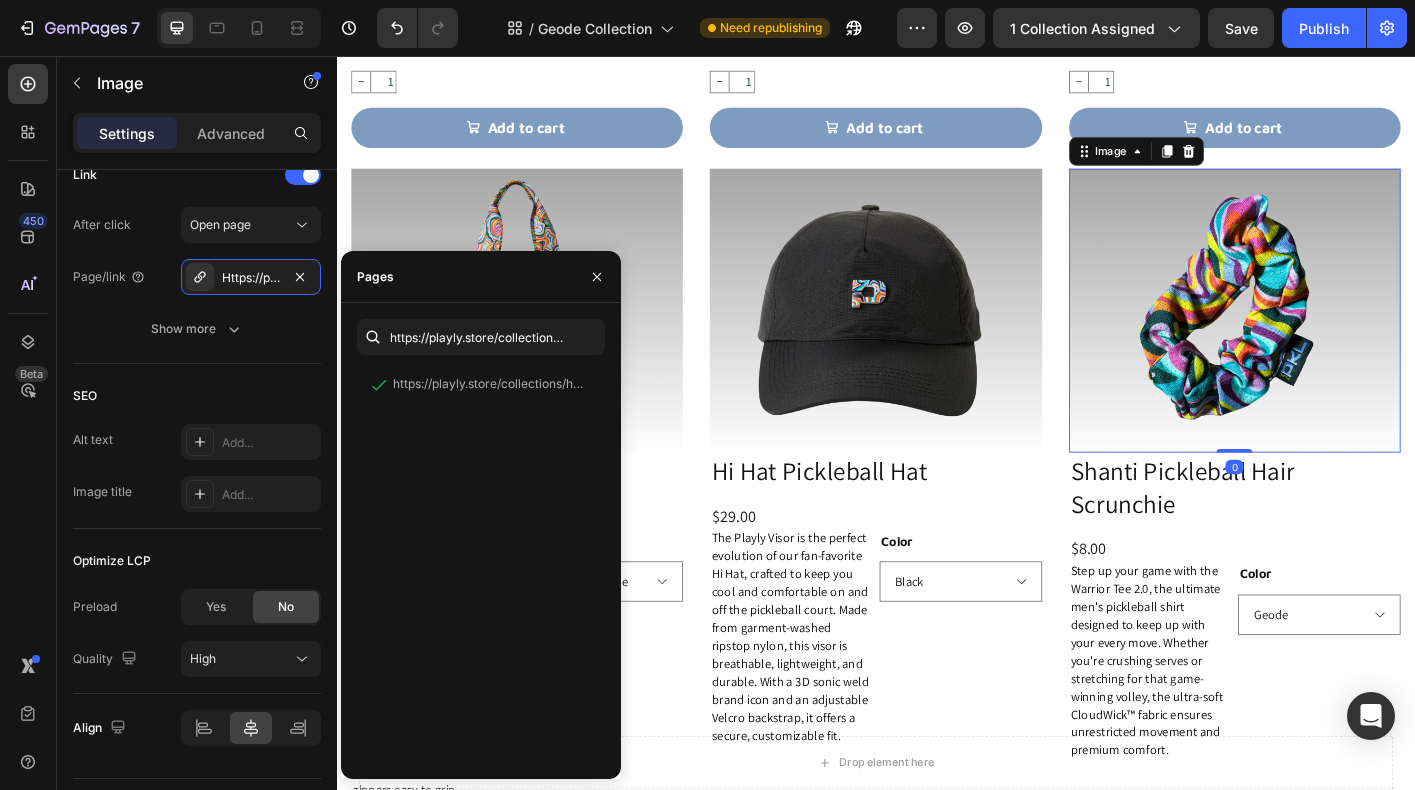 click at bounding box center [1336, 340] 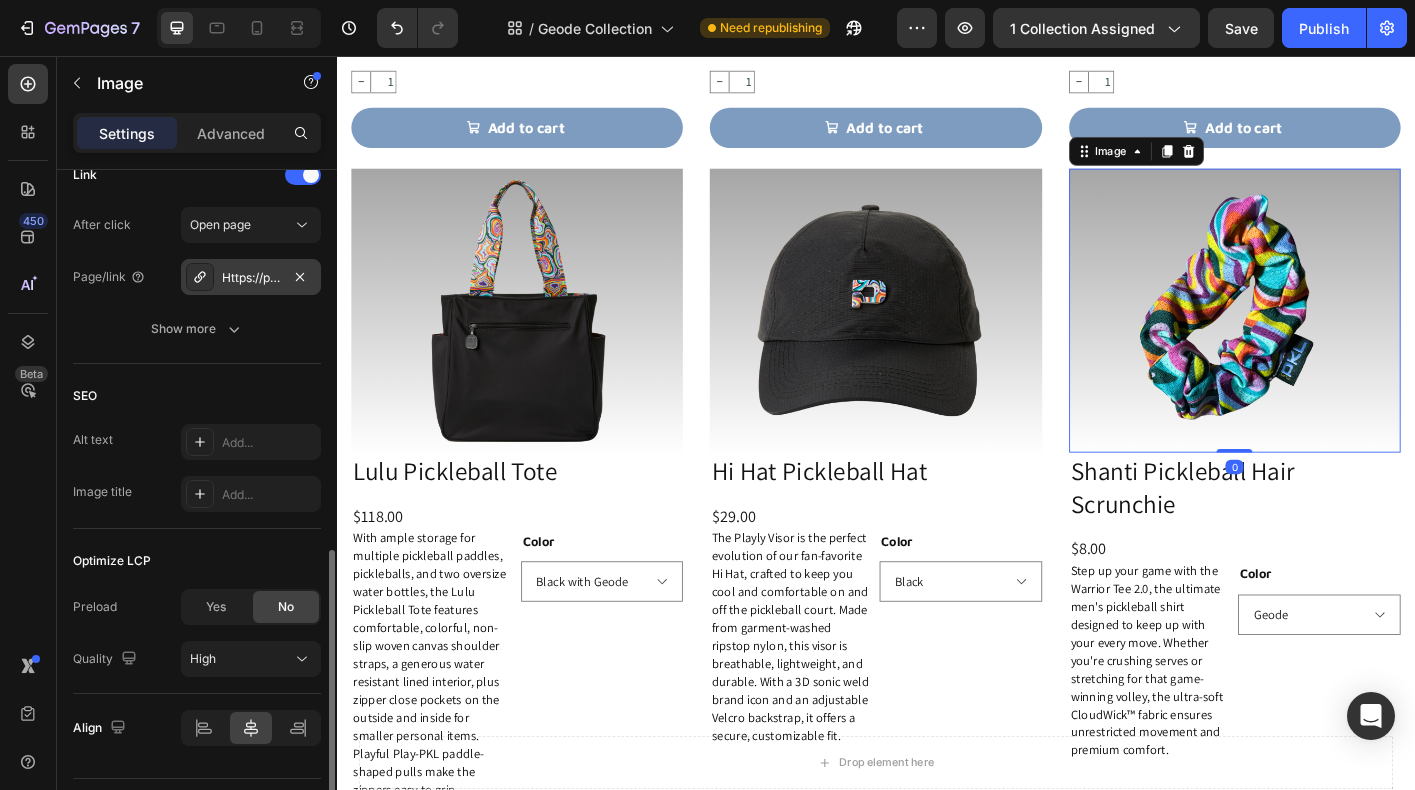 click on "Https://play-pkl.Com/towels-clips-bands/hair-scrunchie?Variant=44470562160860" at bounding box center (251, 278) 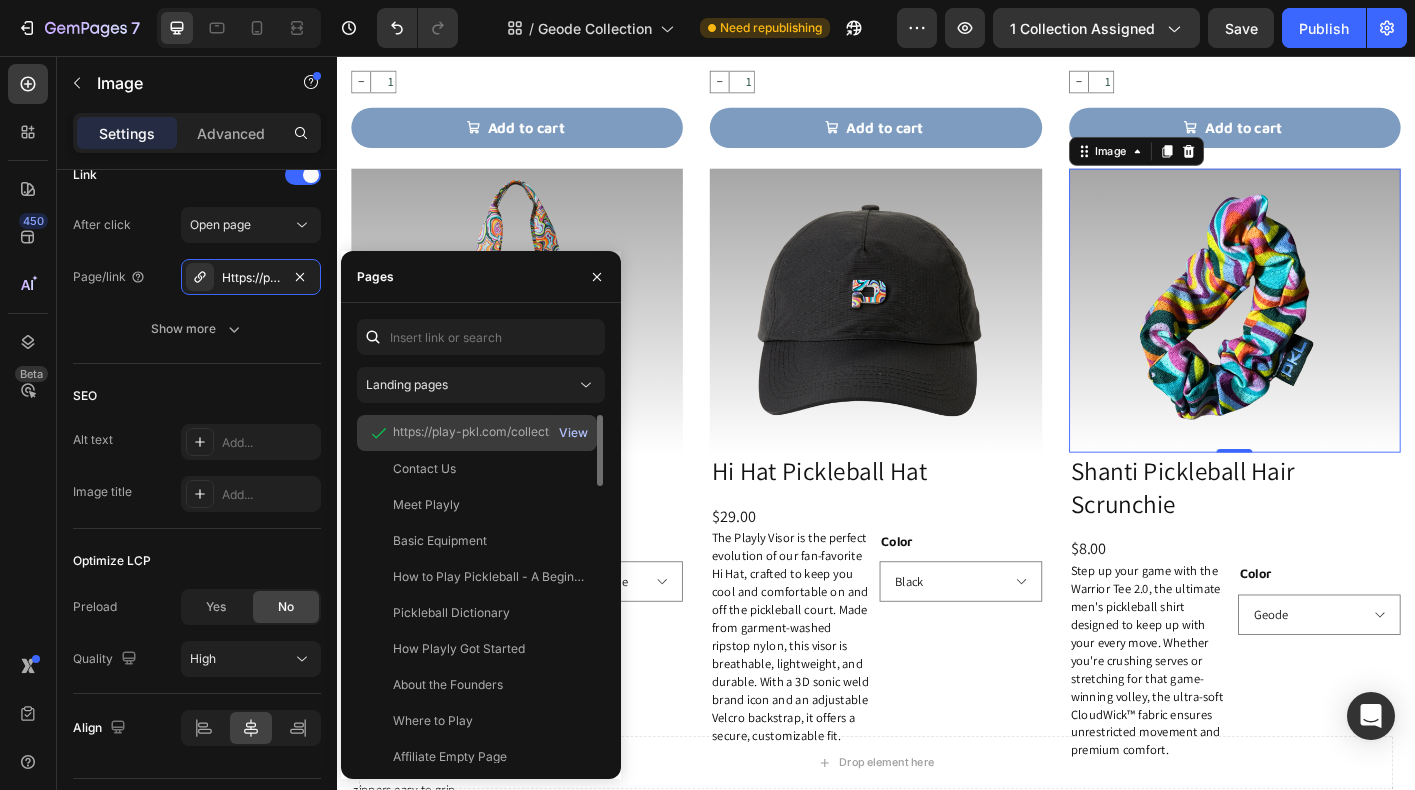 click on "View" at bounding box center (573, 433) 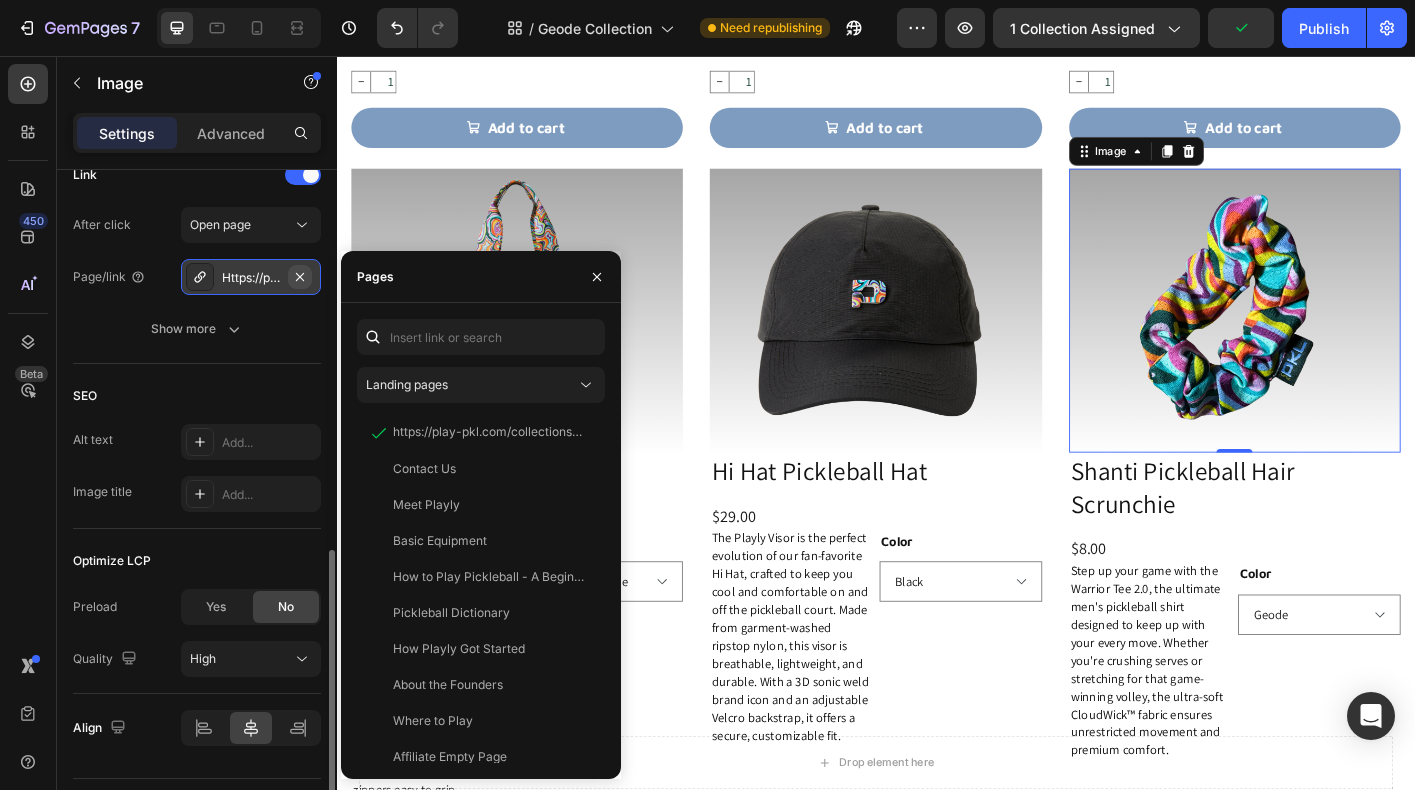 click 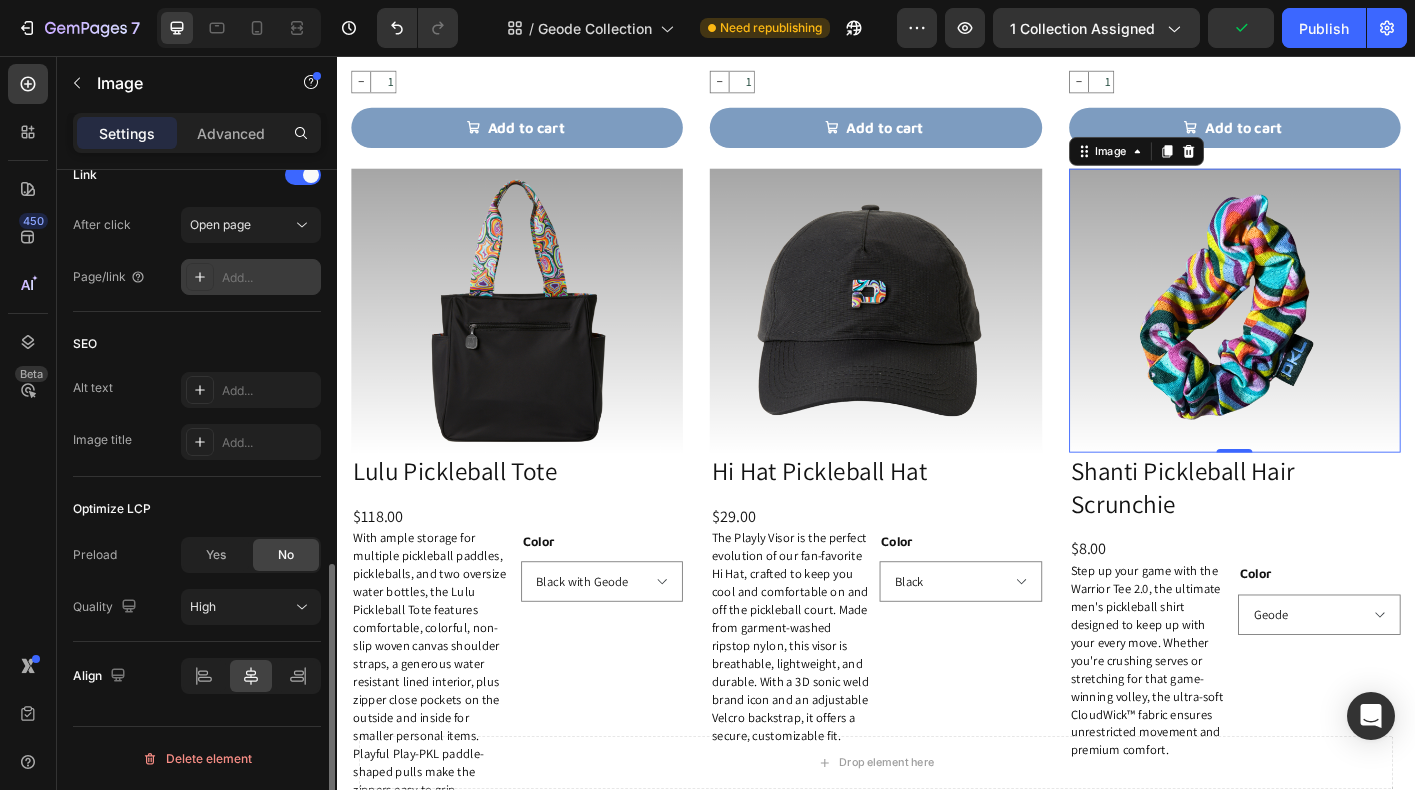 click on "Add..." at bounding box center (269, 278) 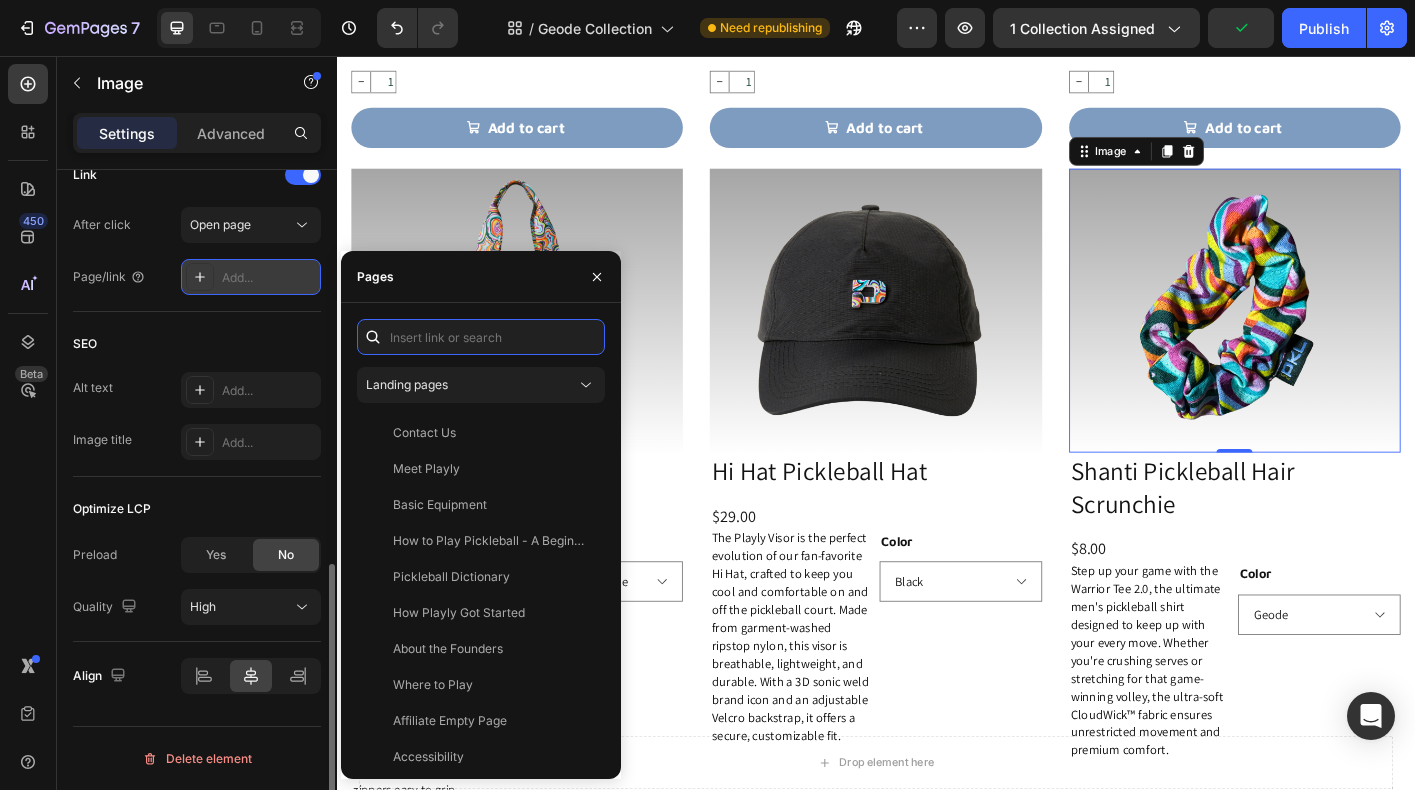 paste on "https://playly.store/collections/towels-clips-bands/products/hair-scrunchie?variant=44470562160860" 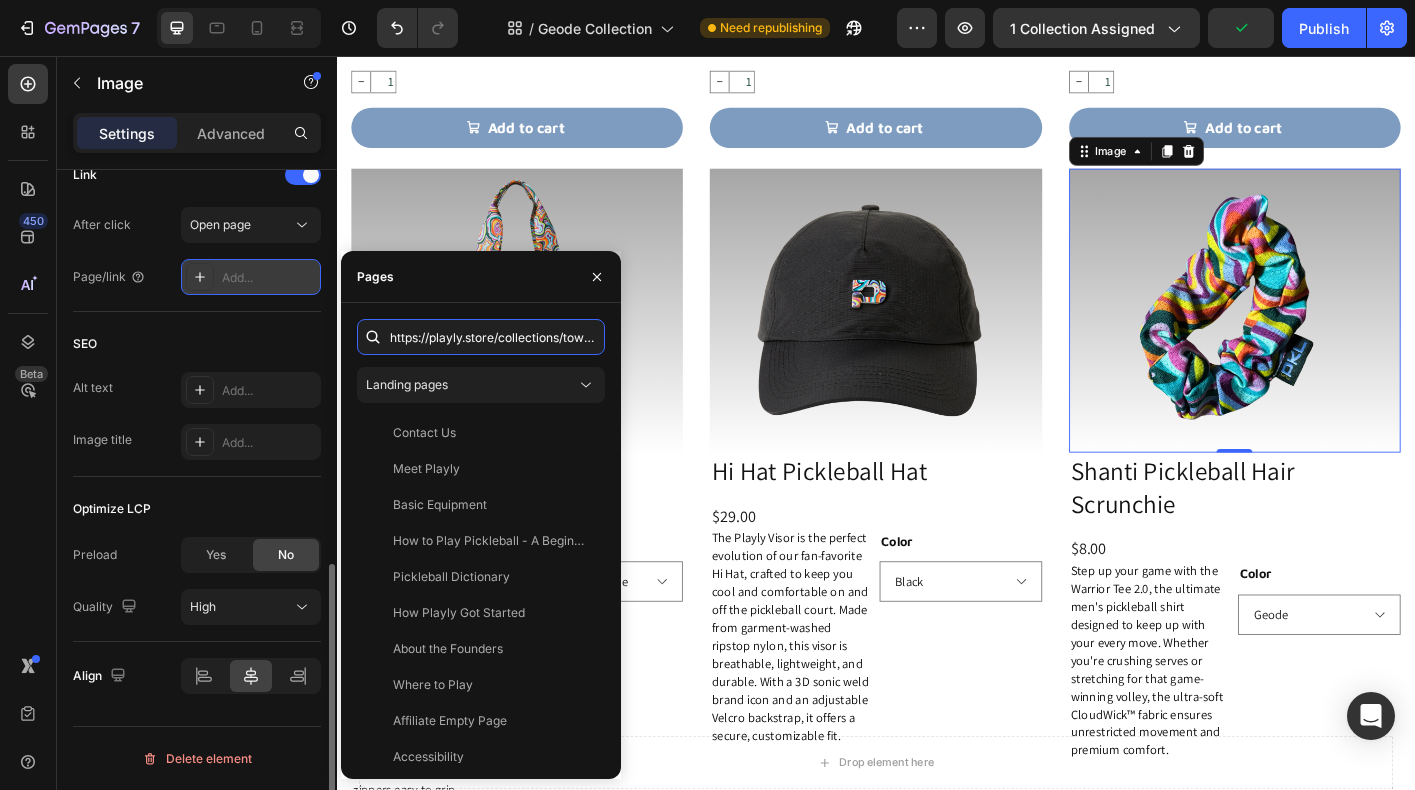 scroll, scrollTop: 0, scrollLeft: 405, axis: horizontal 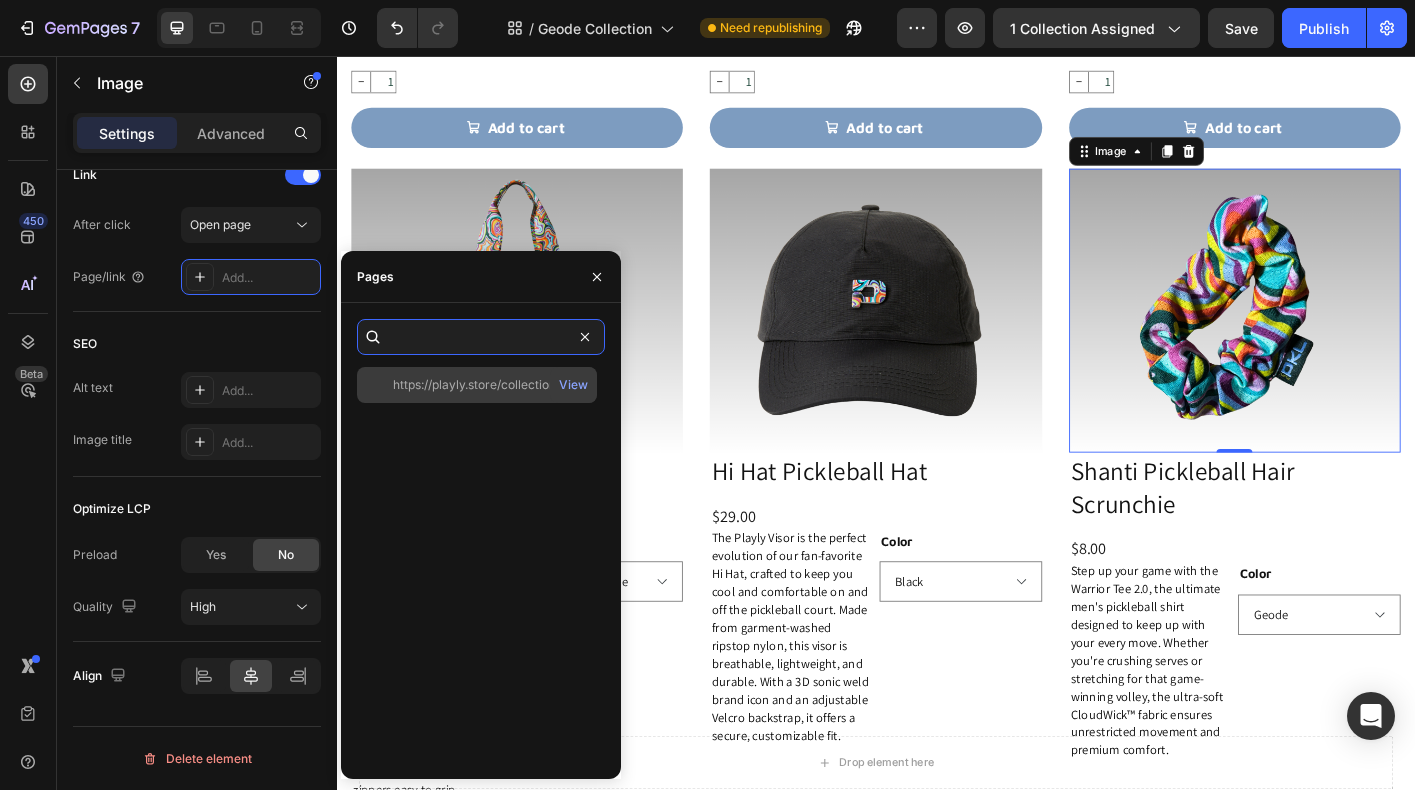 type on "https://playly.store/collections/towels-clips-bands/products/hair-scrunchie?variant=44470562160860" 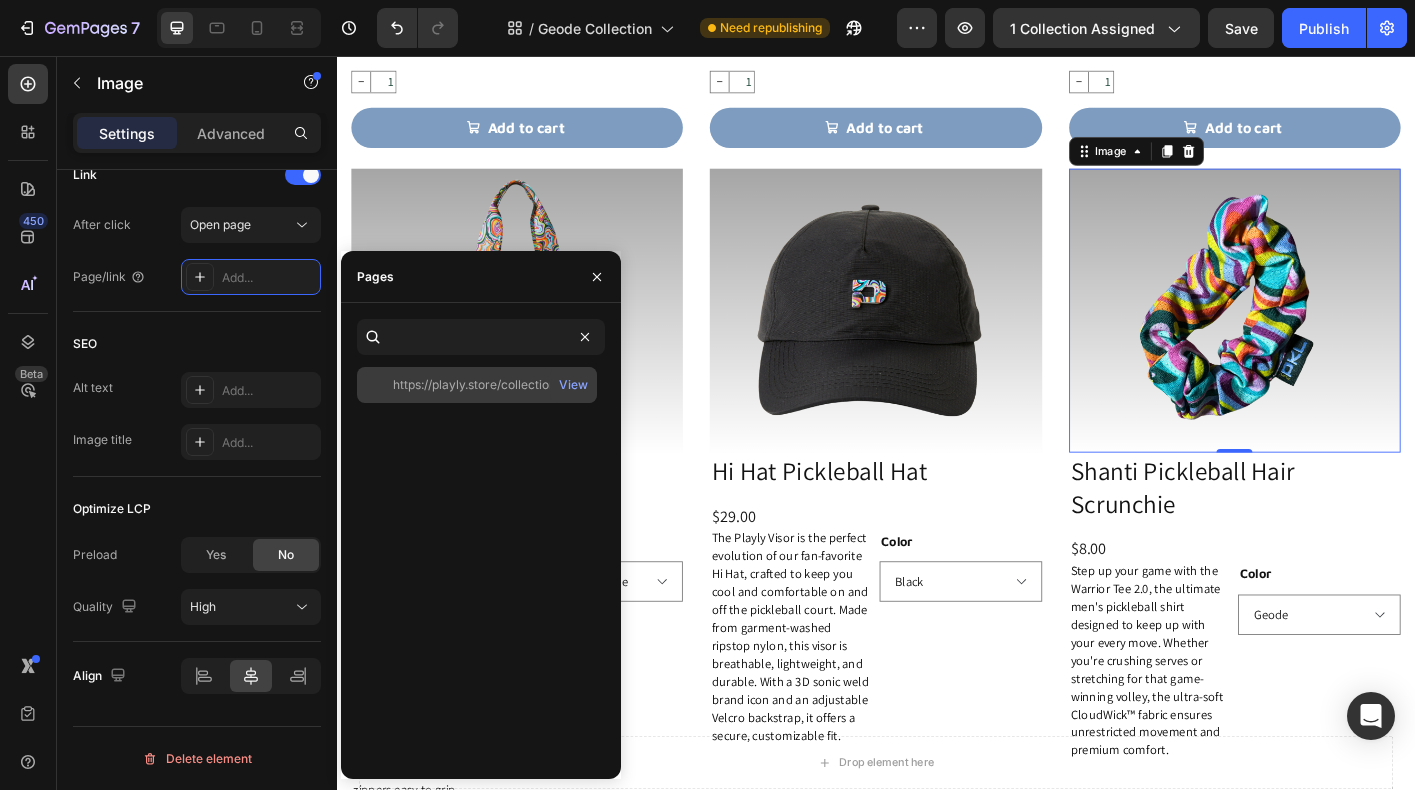 scroll, scrollTop: 0, scrollLeft: 0, axis: both 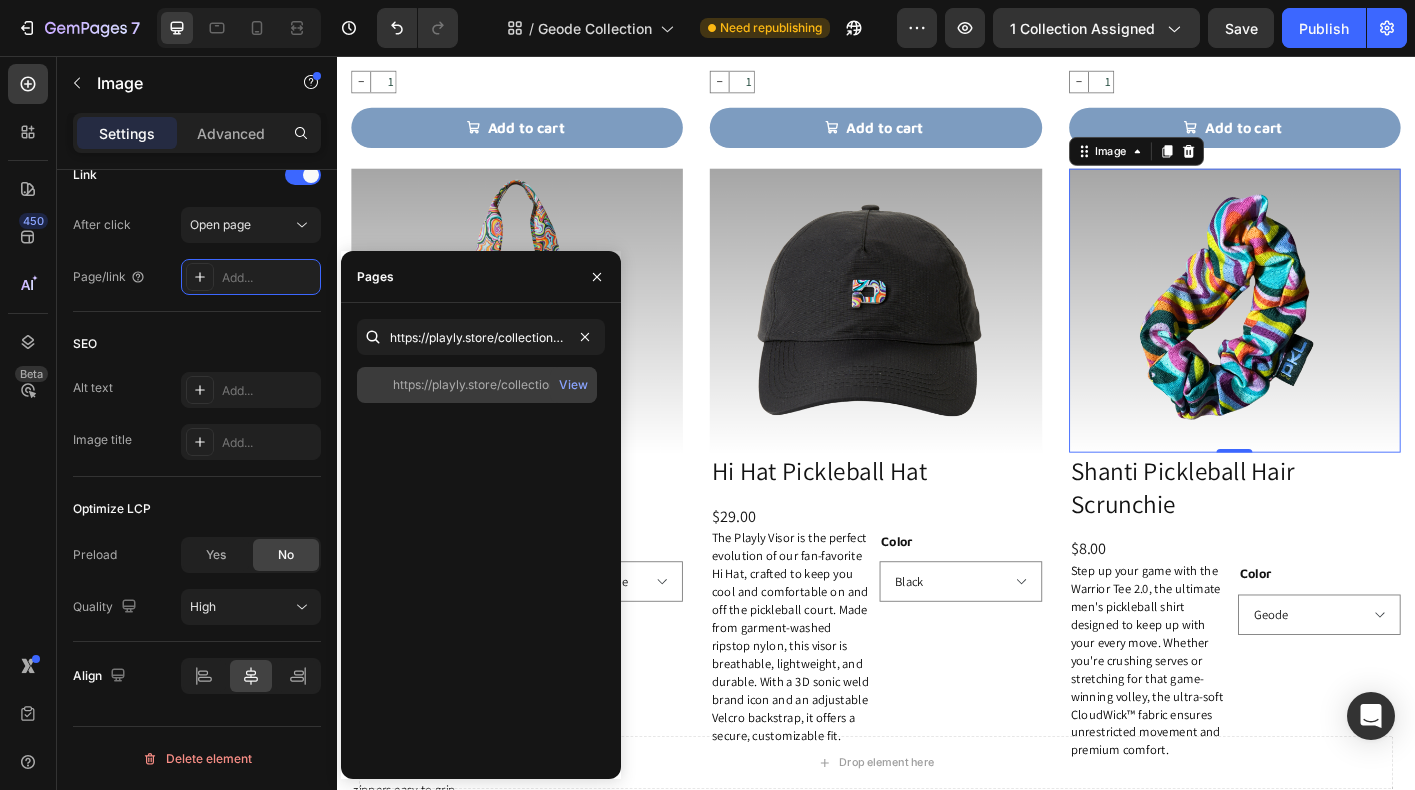 click on "https://playly.store/collections/towels-clips-bands/products/hair-scrunchie?variant=44470562160860" 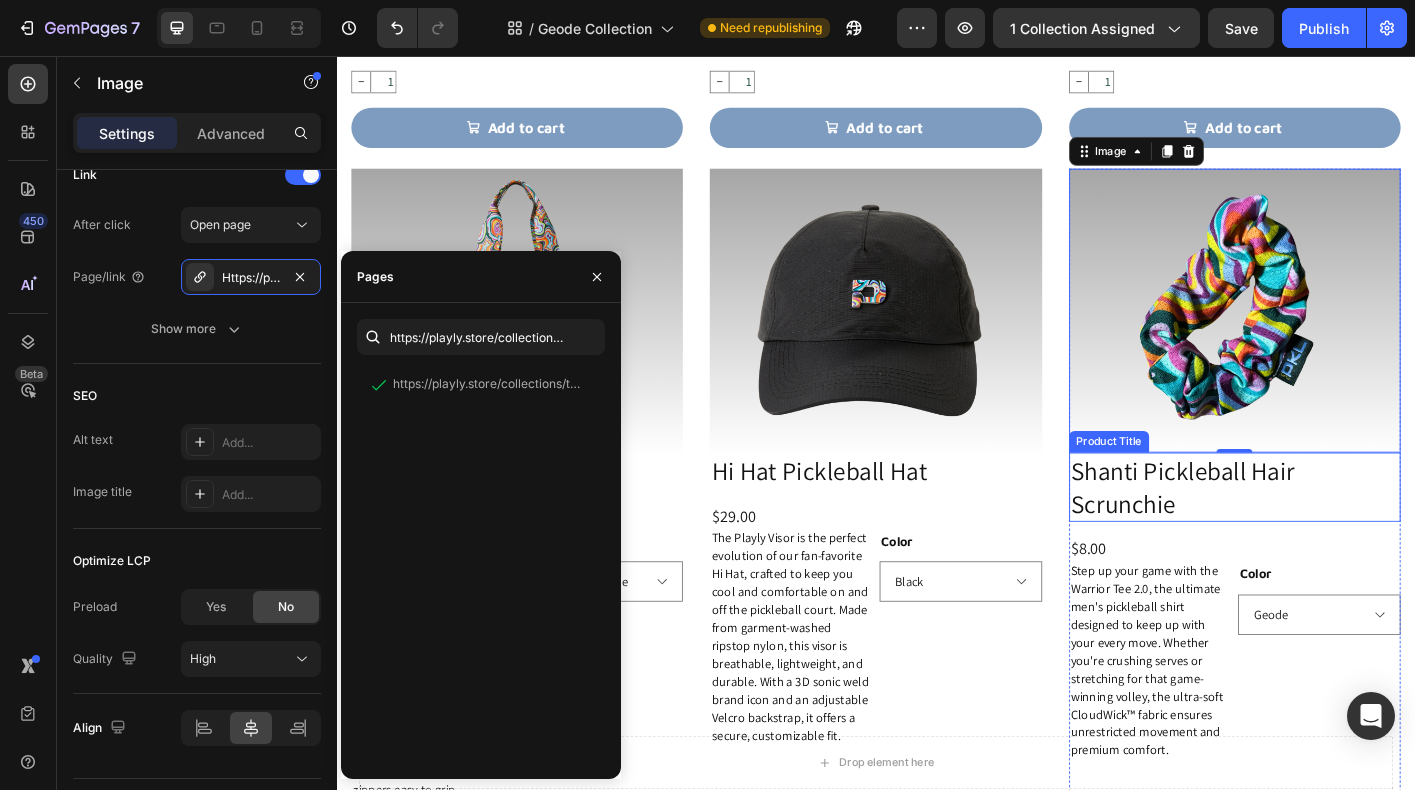 scroll, scrollTop: 0, scrollLeft: 0, axis: both 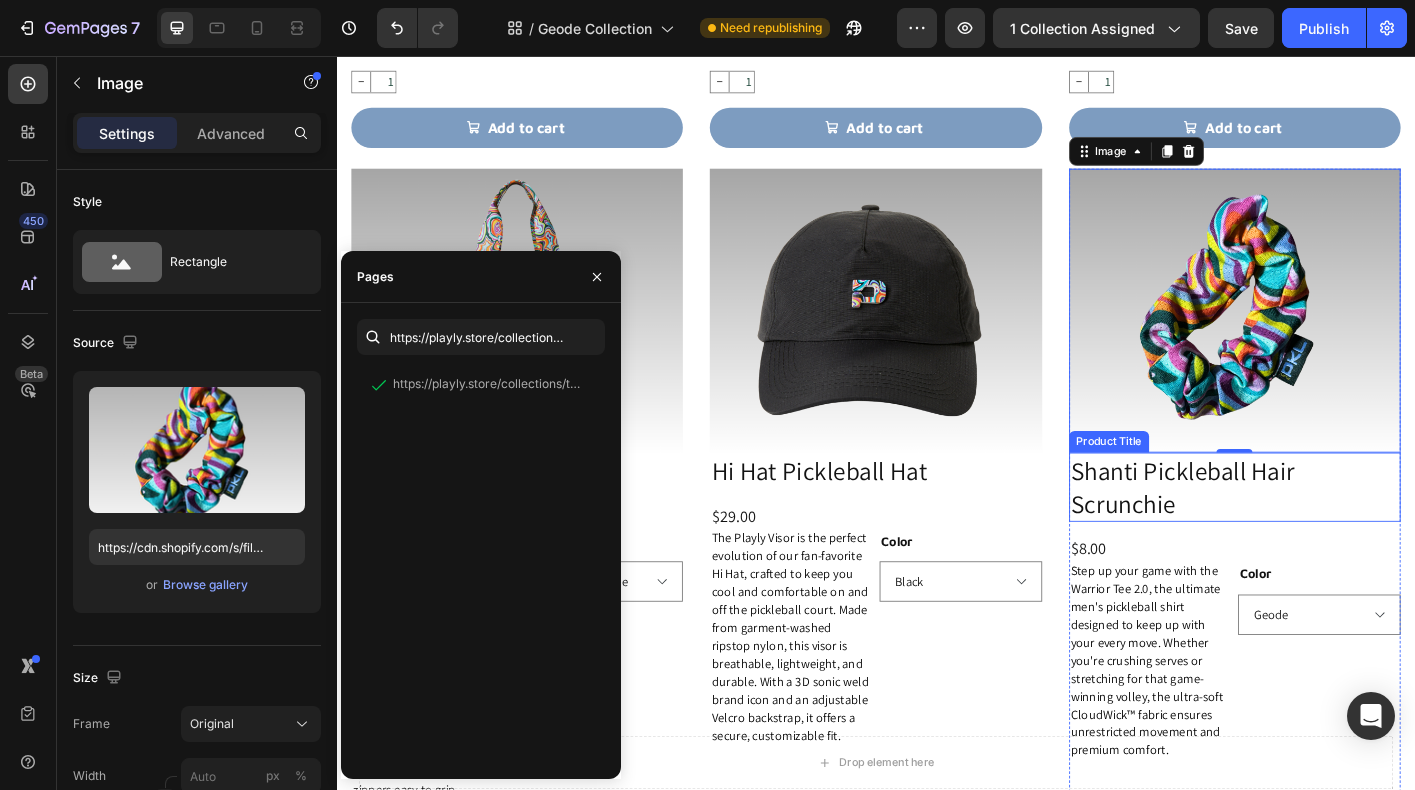 click on "Shanti Pickleball Hair Scrunchie" at bounding box center (1336, 536) 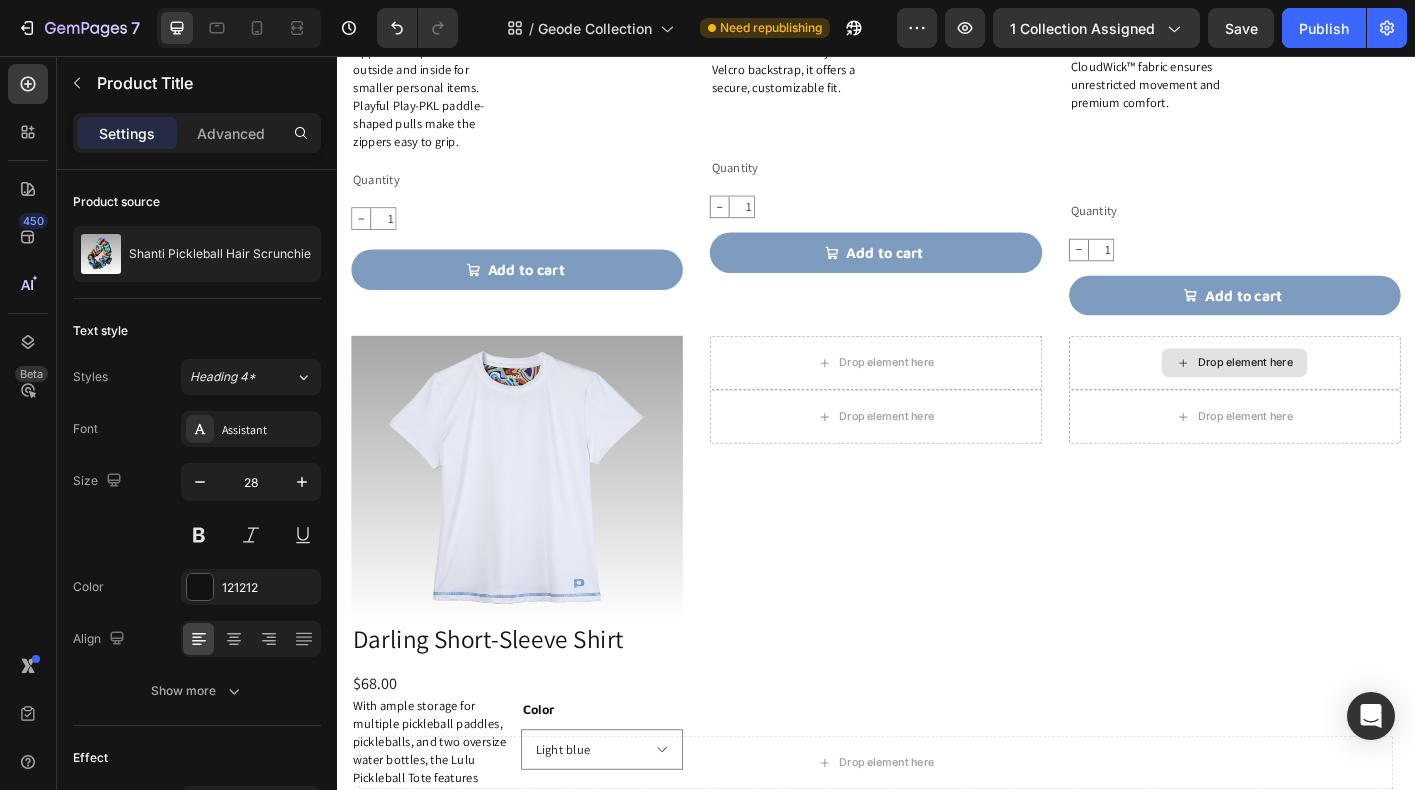 scroll, scrollTop: 2277, scrollLeft: 0, axis: vertical 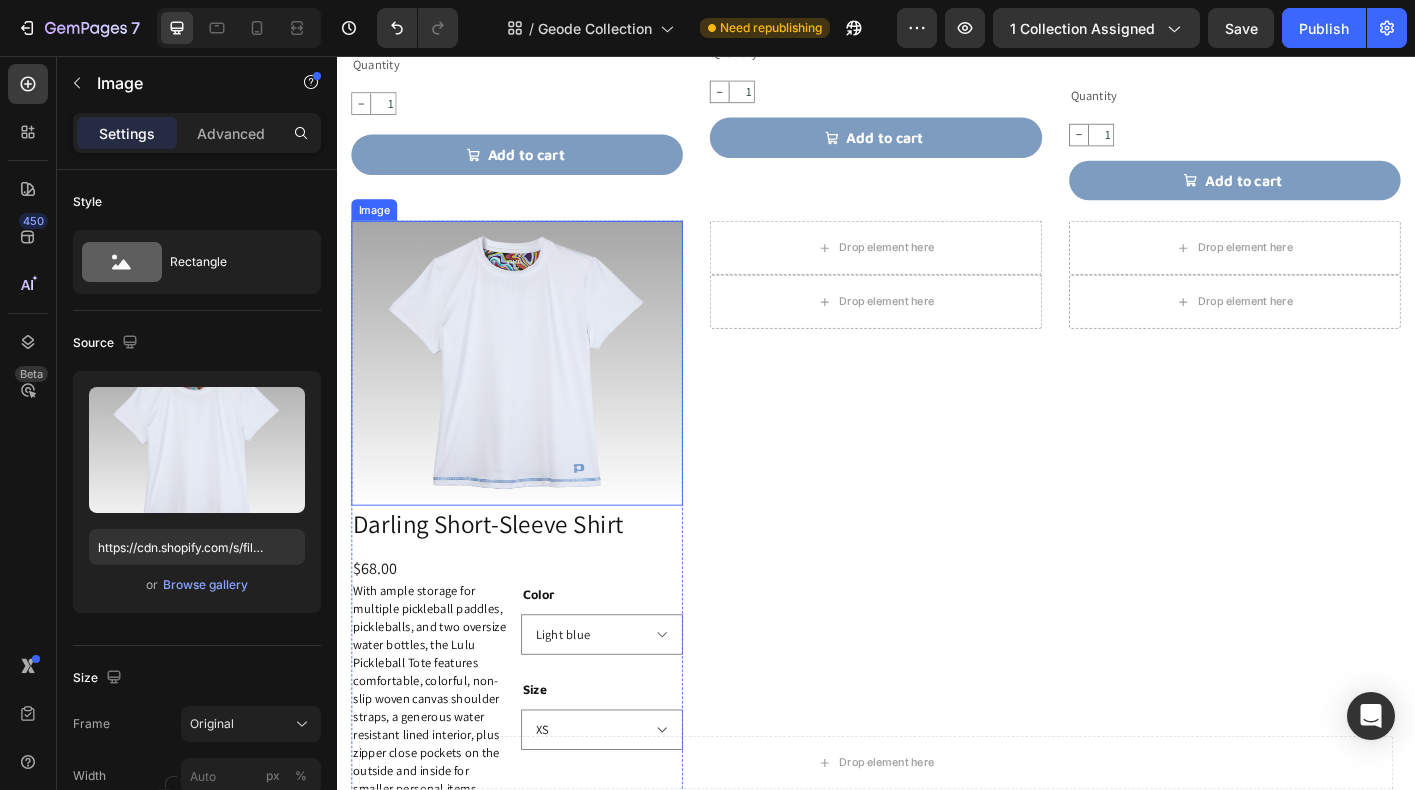 click at bounding box center (537, 398) 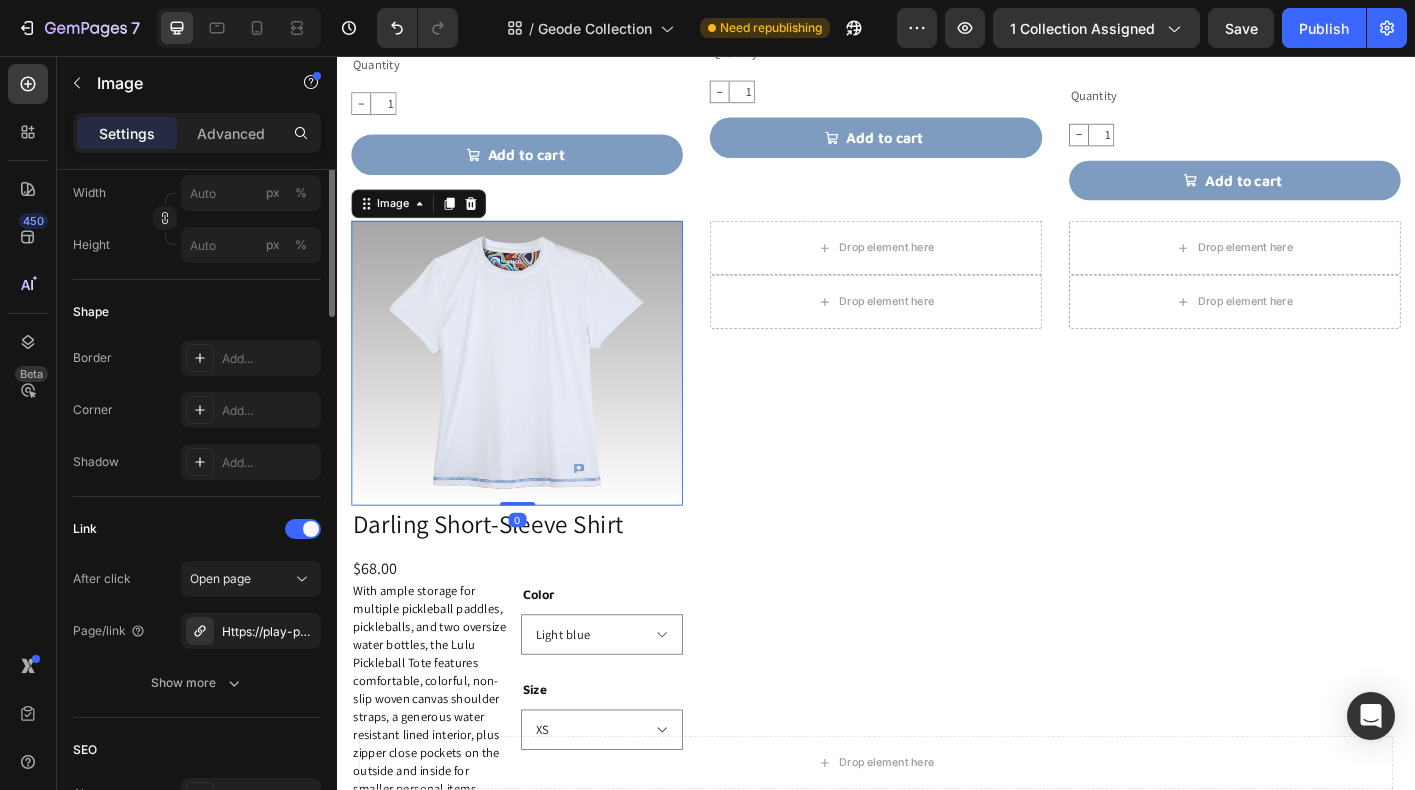 scroll, scrollTop: 661, scrollLeft: 0, axis: vertical 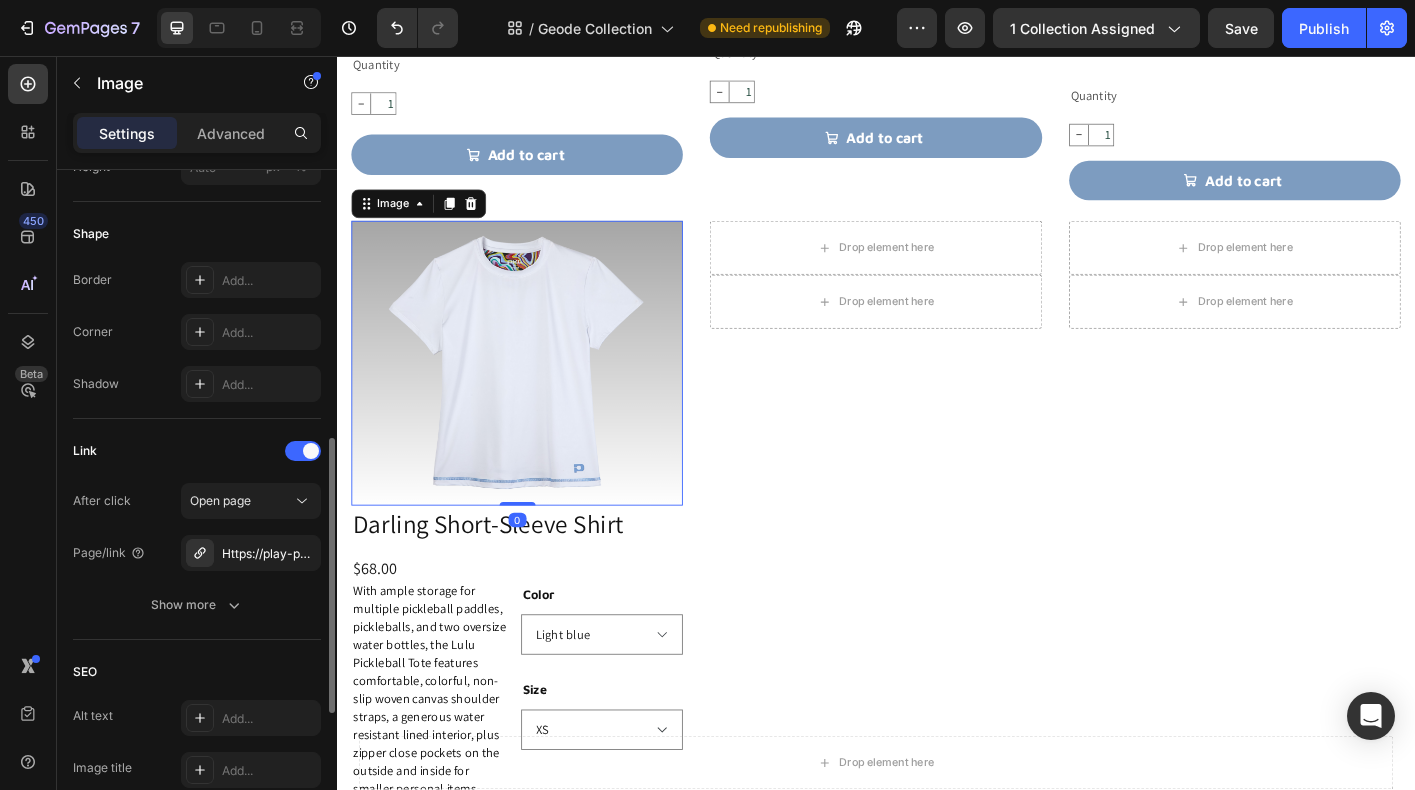 click on "After click Open page Page/link Https://play-pkl.Com/bags/lulu-tote?Variant=42759443054812 Show more" at bounding box center [197, 553] 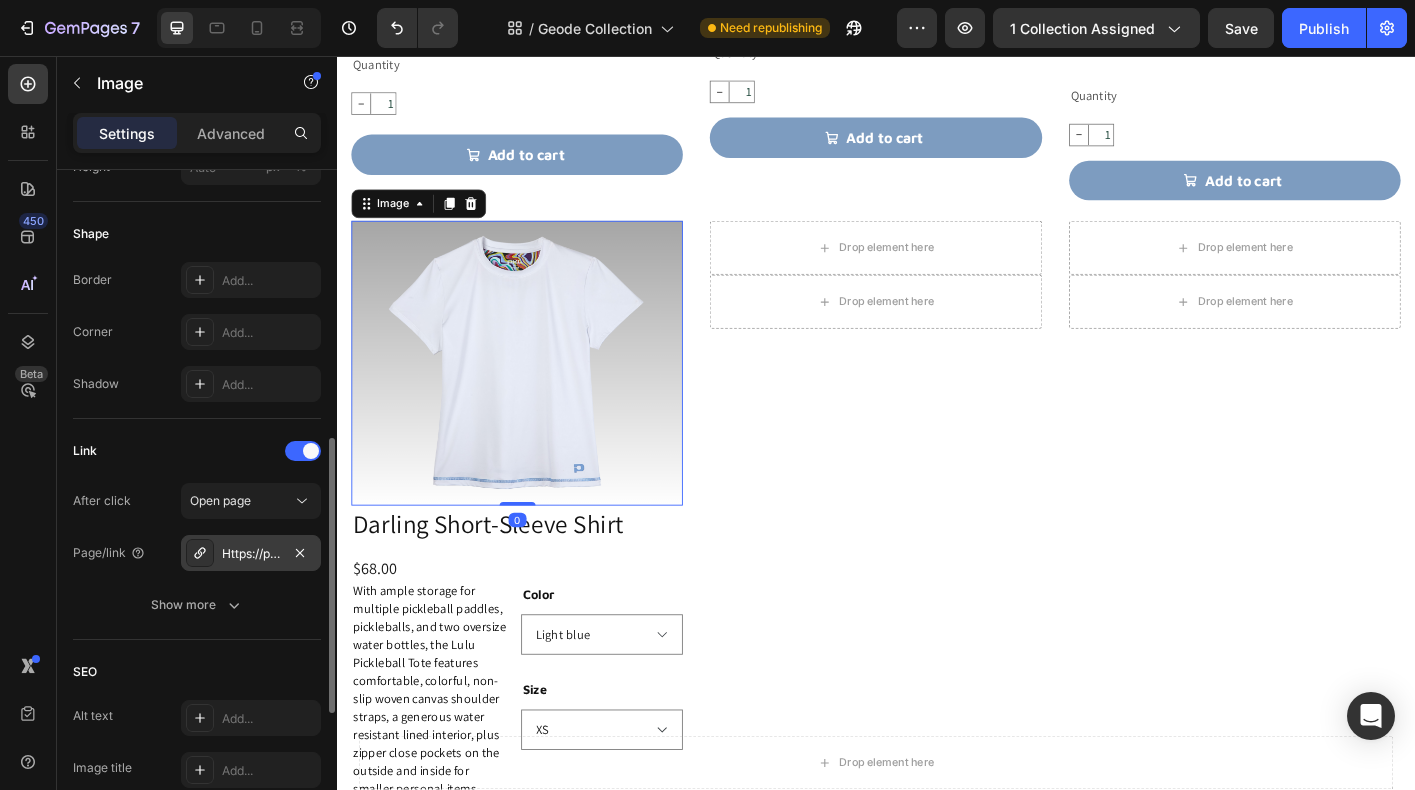 click on "Https://play-pkl.Com/bags/lulu-tote?Variant=42759443054812" at bounding box center (251, 554) 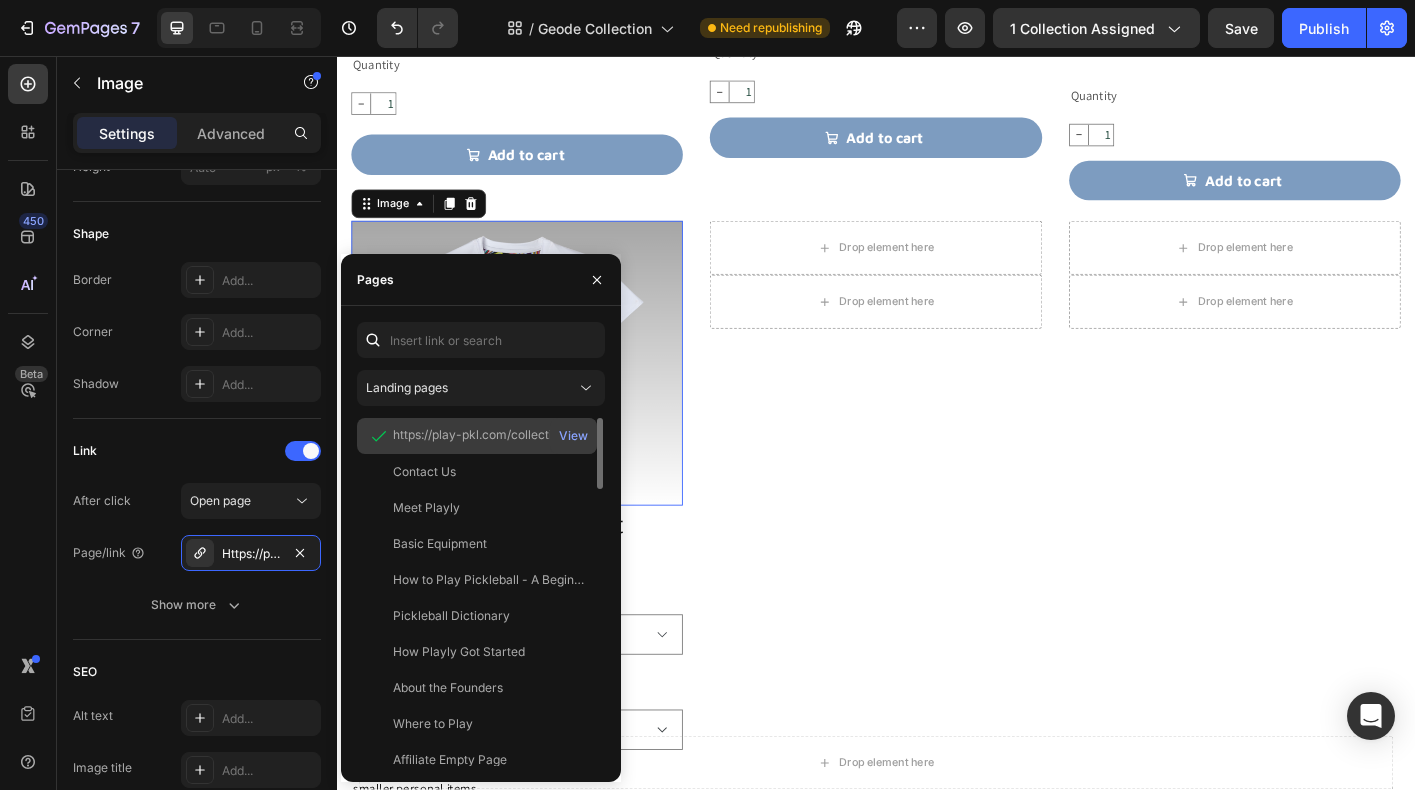 click on "View" at bounding box center [573, 436] 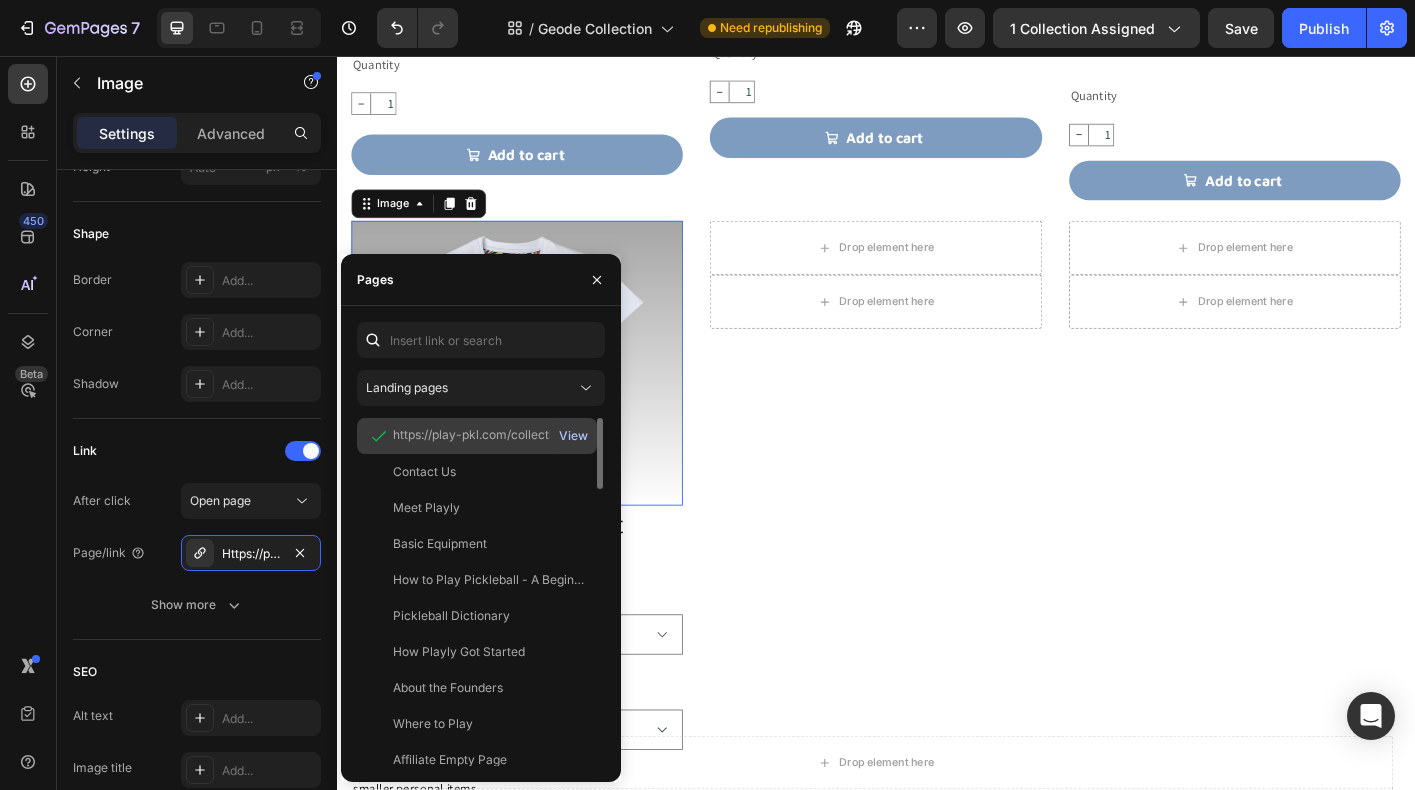 click on "View" at bounding box center [573, 436] 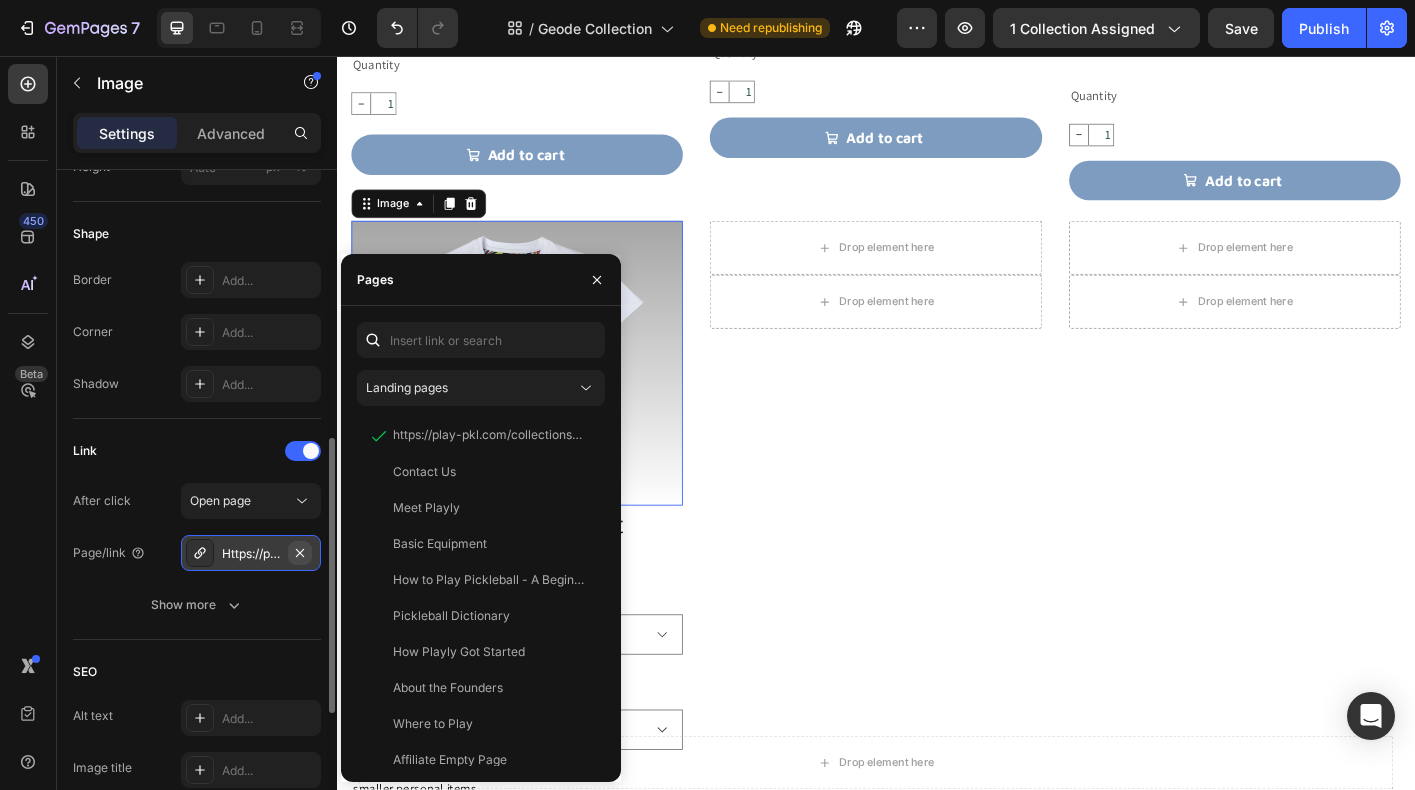 click 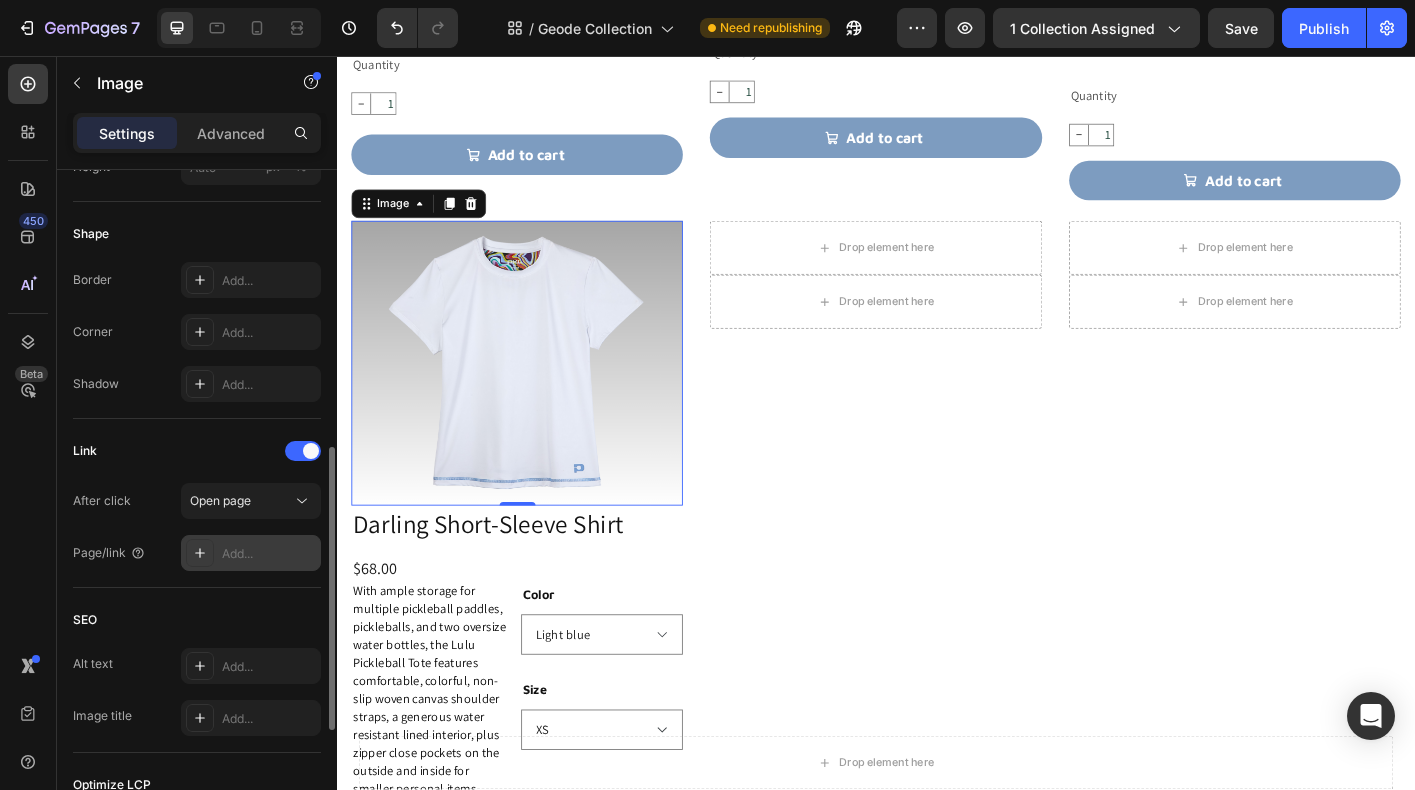 click on "Add..." at bounding box center [269, 554] 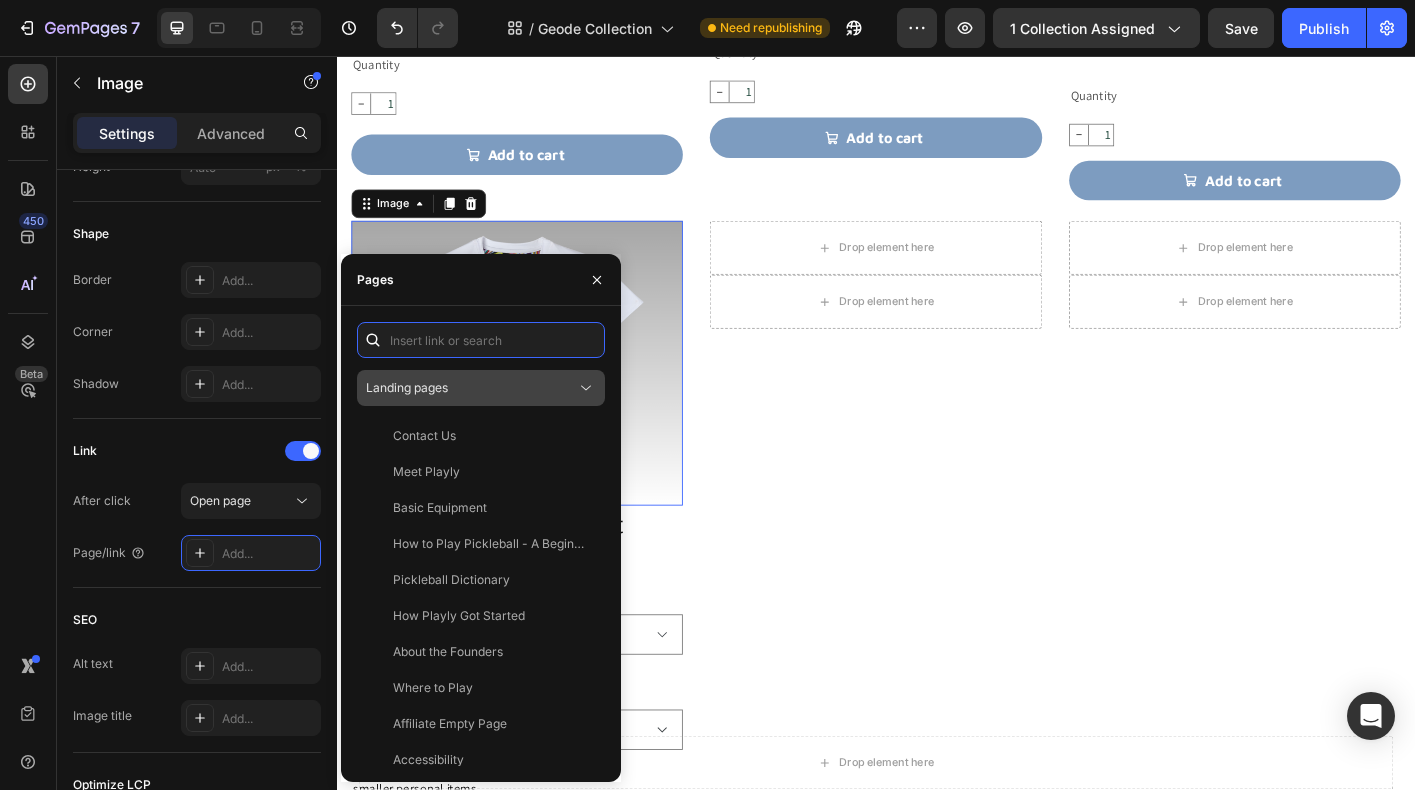paste on "https://playly.store/collections/bags/products/lulu-tote?variant=42759443054812" 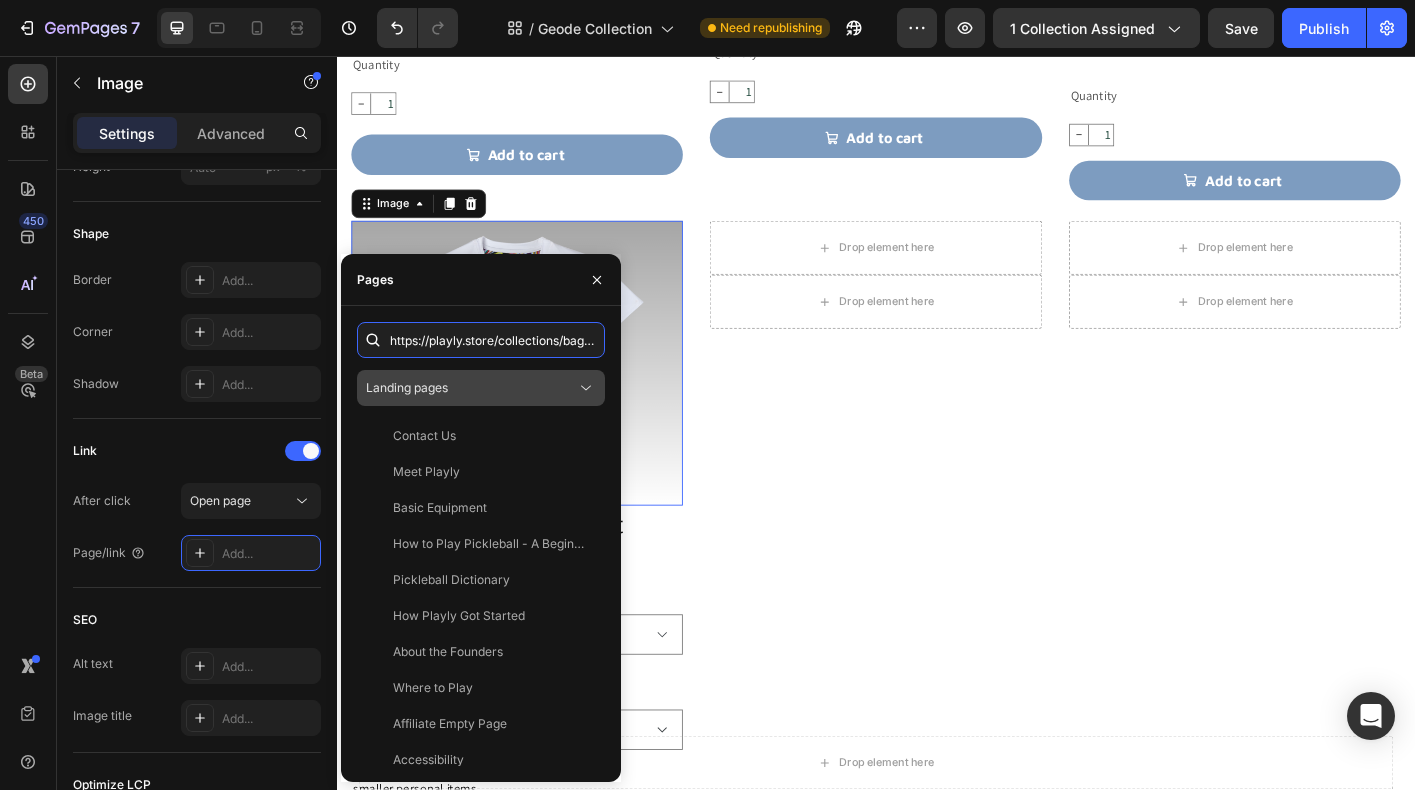 scroll, scrollTop: 0, scrollLeft: 289, axis: horizontal 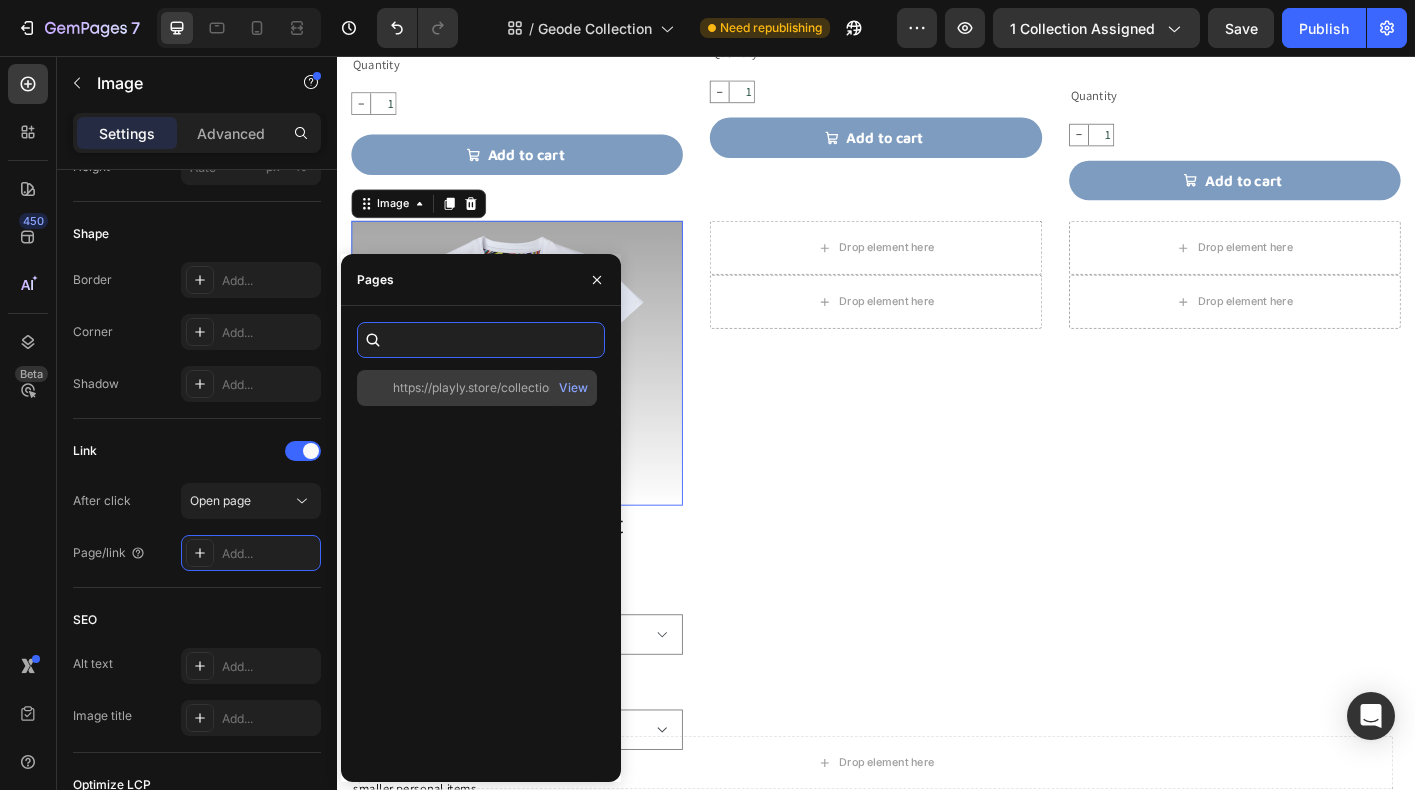 type on "https://playly.store/collections/bags/products/lulu-tote?variant=42759443054812" 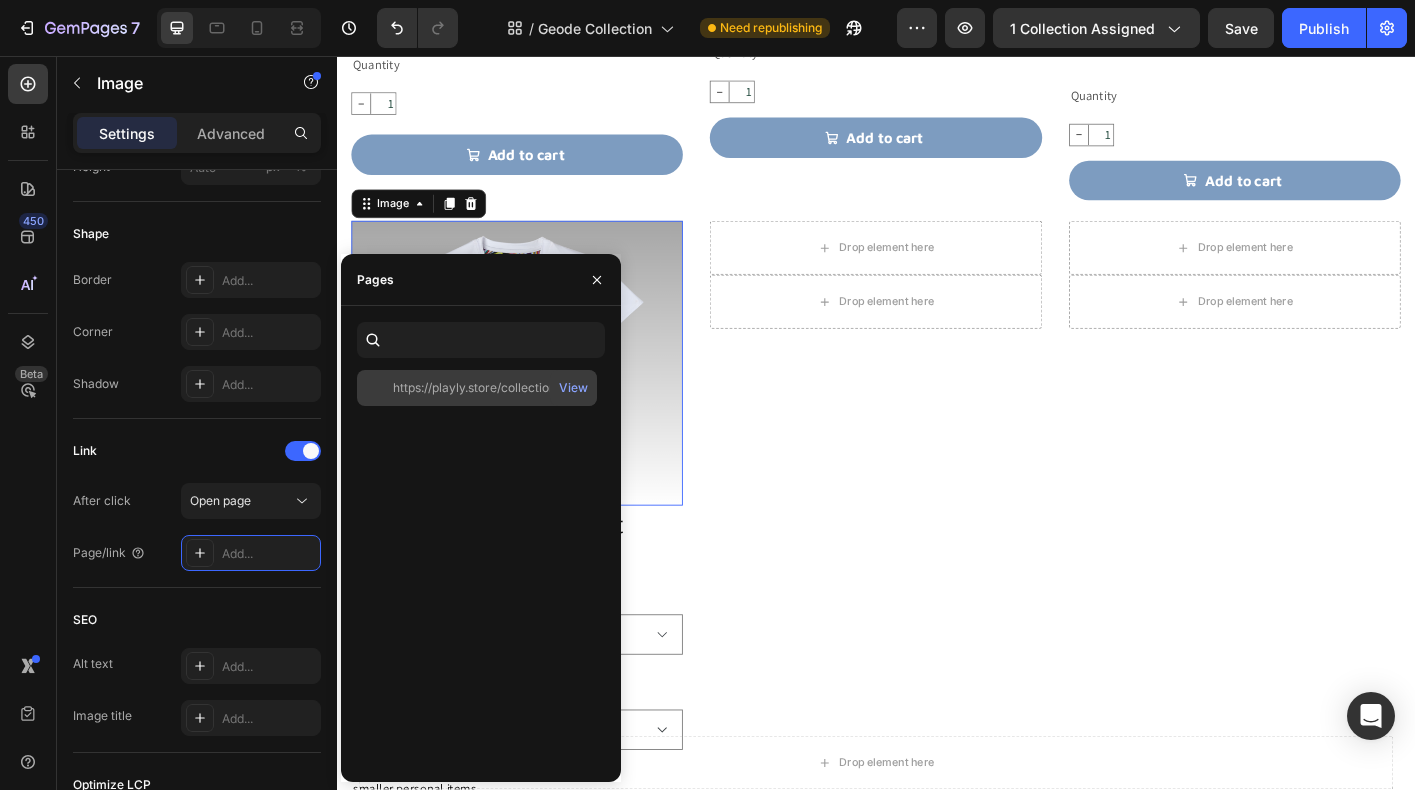 click on "https://playly.store/collections/bags/products/lulu-tote?variant=42759443054812" 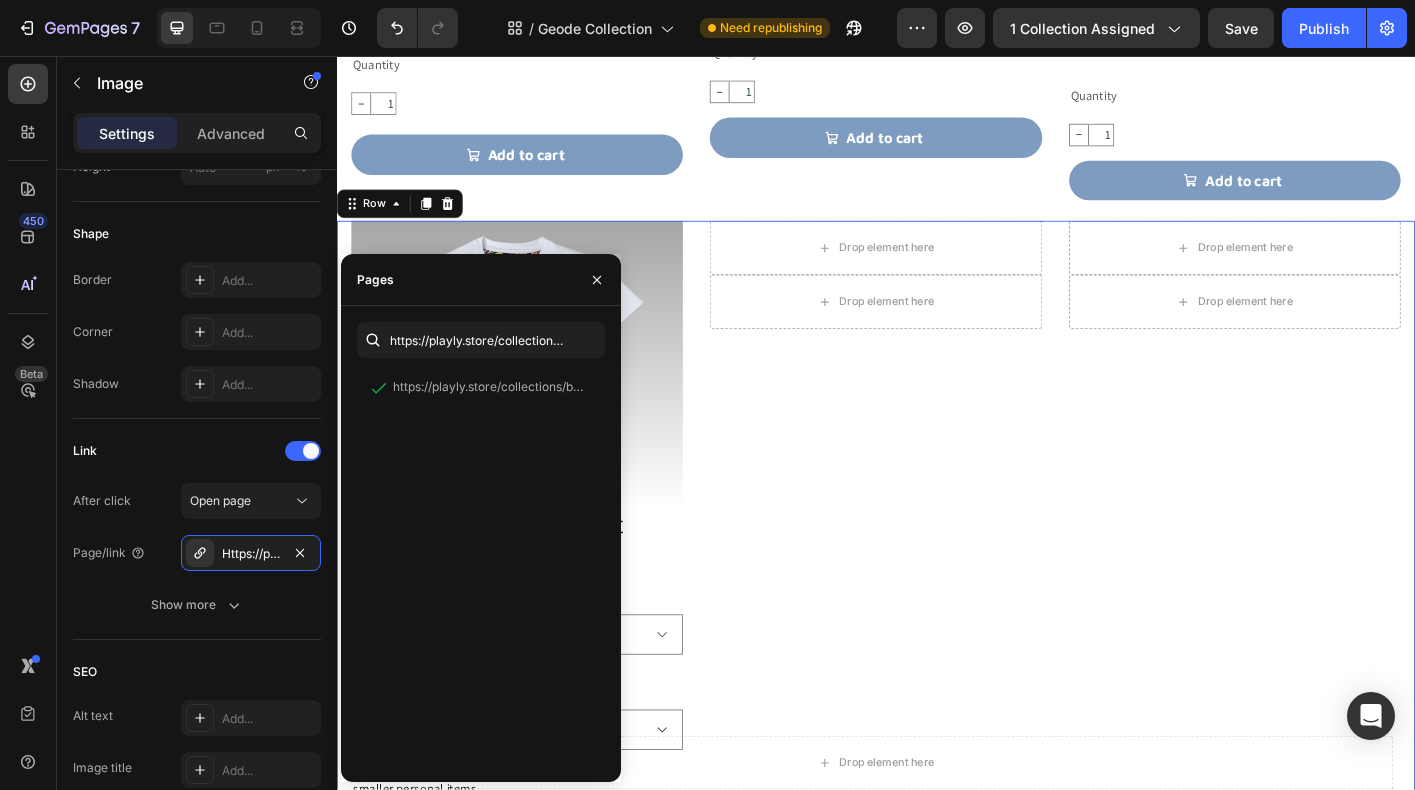 click on "Drop element here
Drop element here Product" at bounding box center [936, 668] 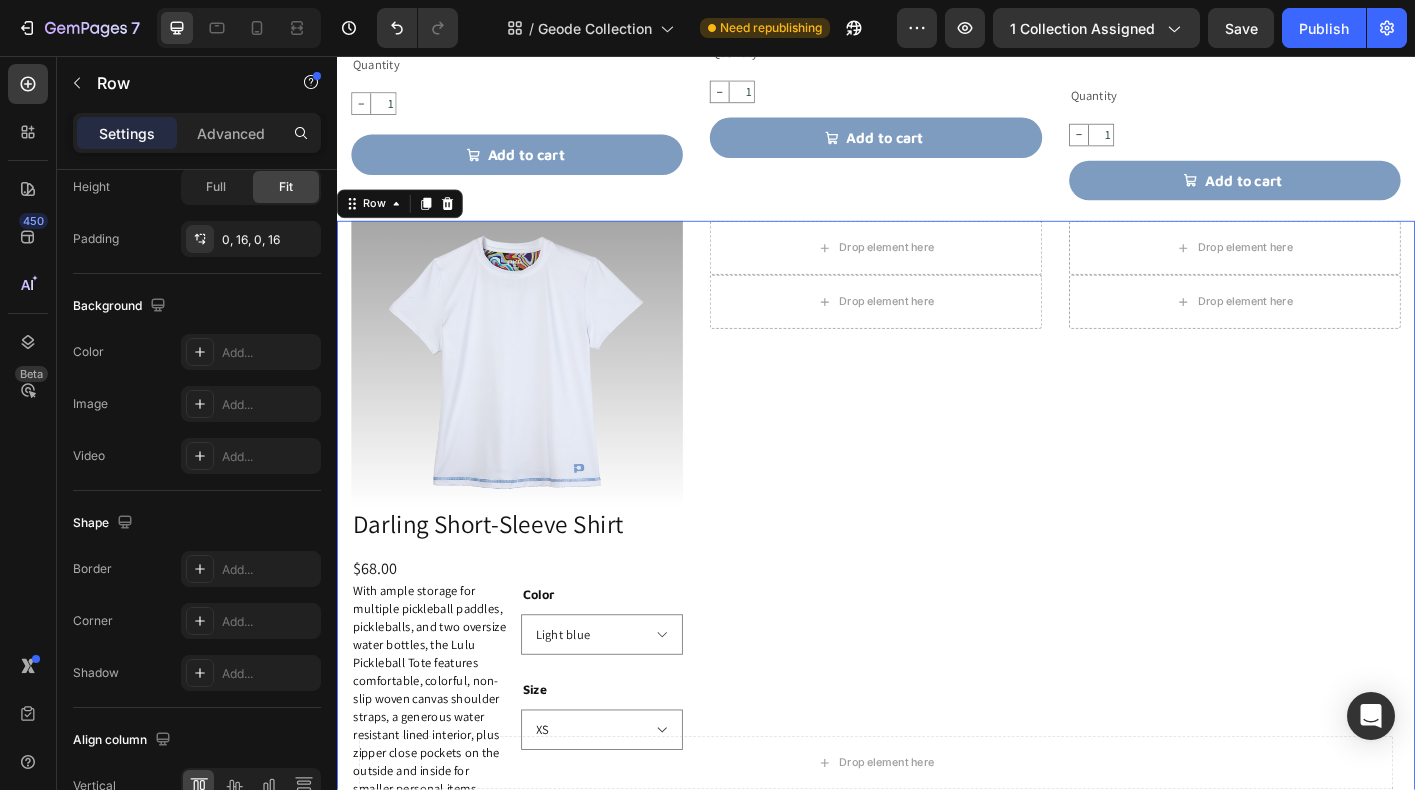 scroll, scrollTop: 0, scrollLeft: 0, axis: both 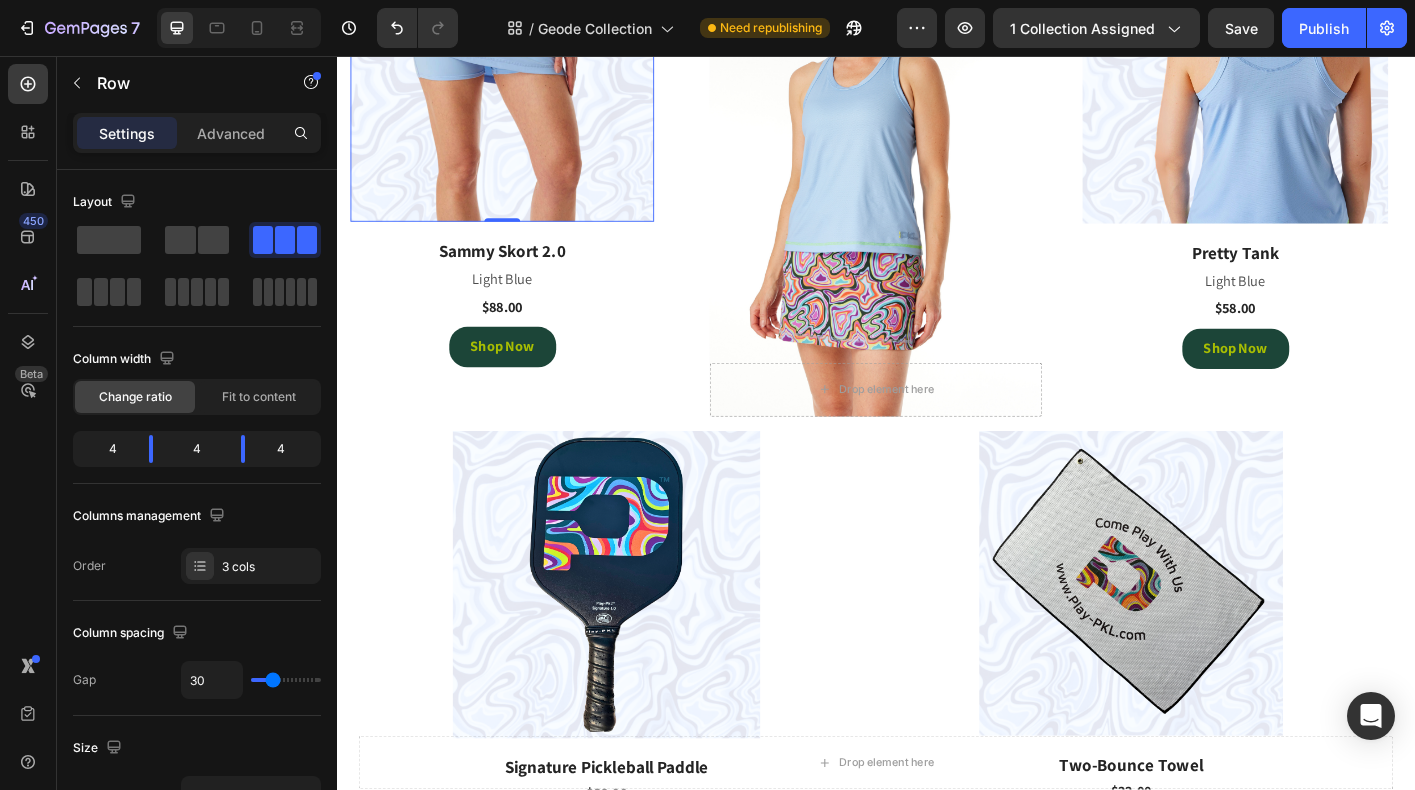 click at bounding box center (521, 72) 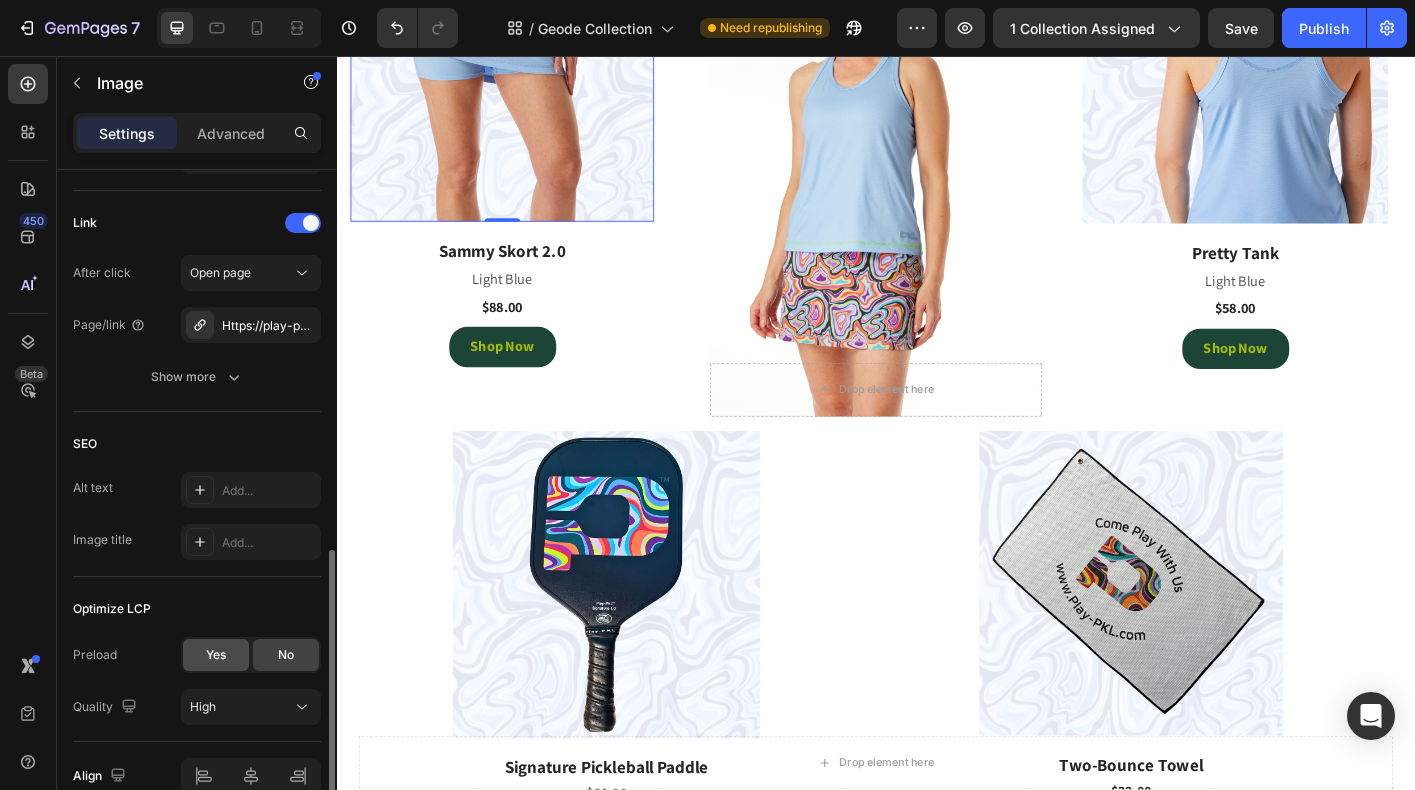 scroll, scrollTop: 929, scrollLeft: 0, axis: vertical 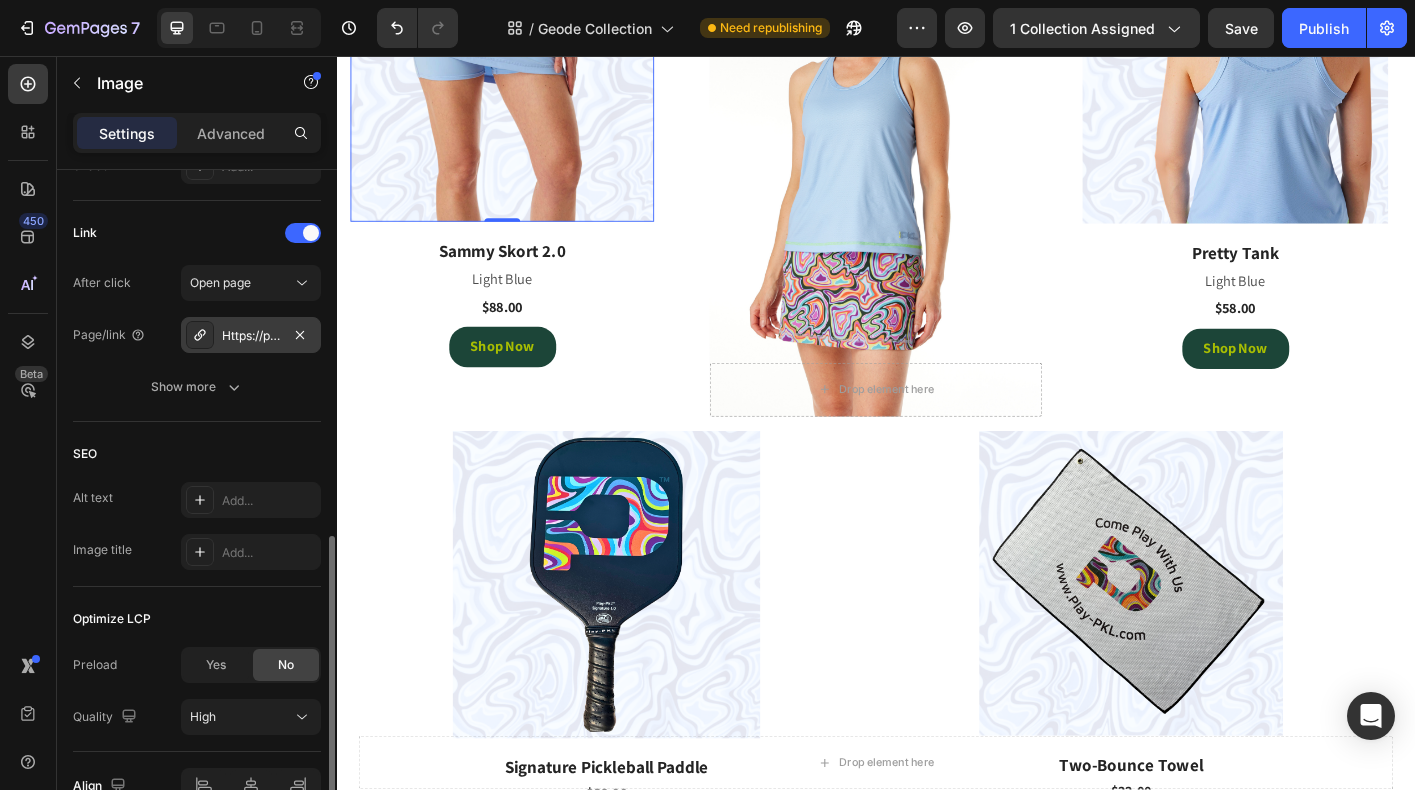 click on "Https://play-pkl.Com/womens-skorts/sammy-skort-2-0?Variant=45507777364188" at bounding box center (251, 336) 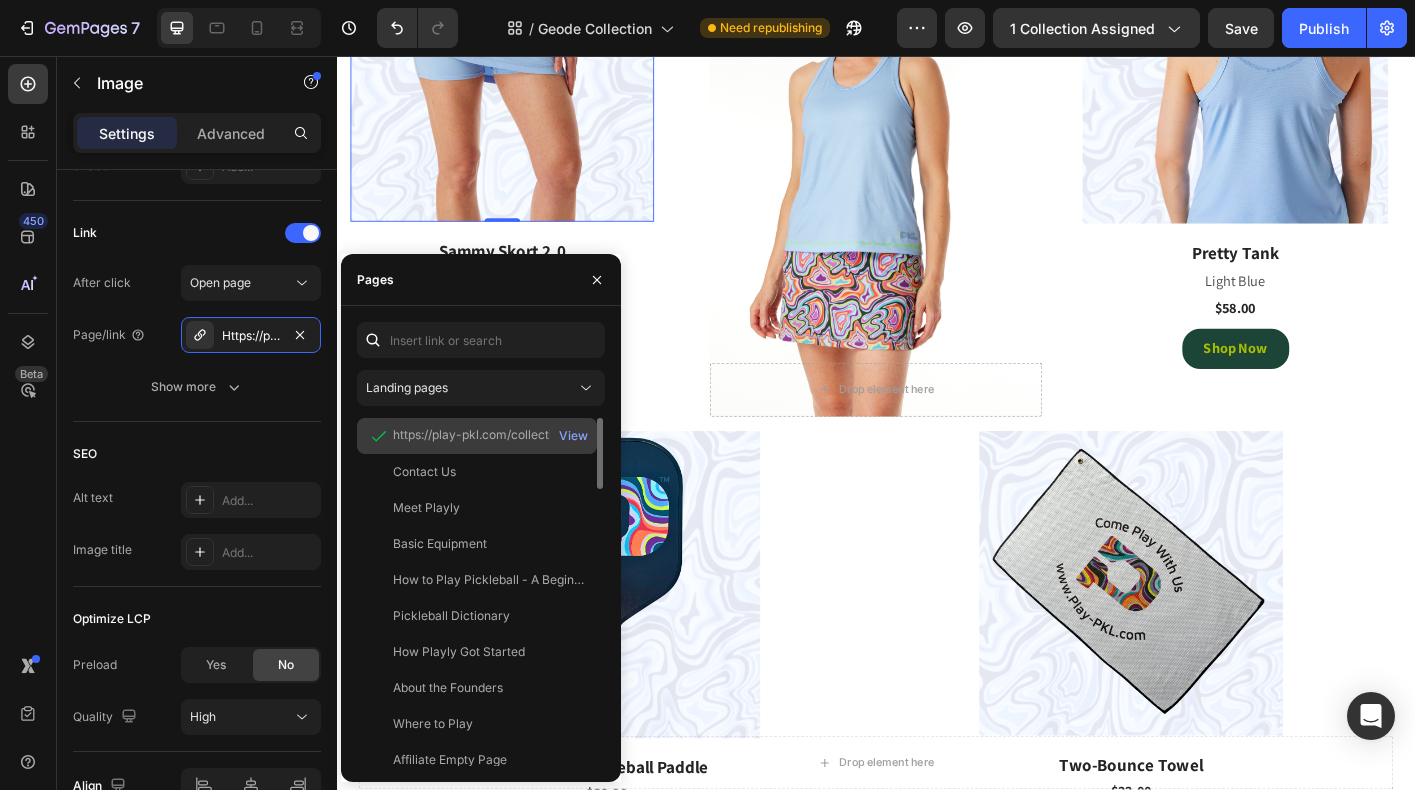 click on "https://play-pkl.com/collections/womens-skorts/products/sammy-skort-2-0?variant=45507777364188" 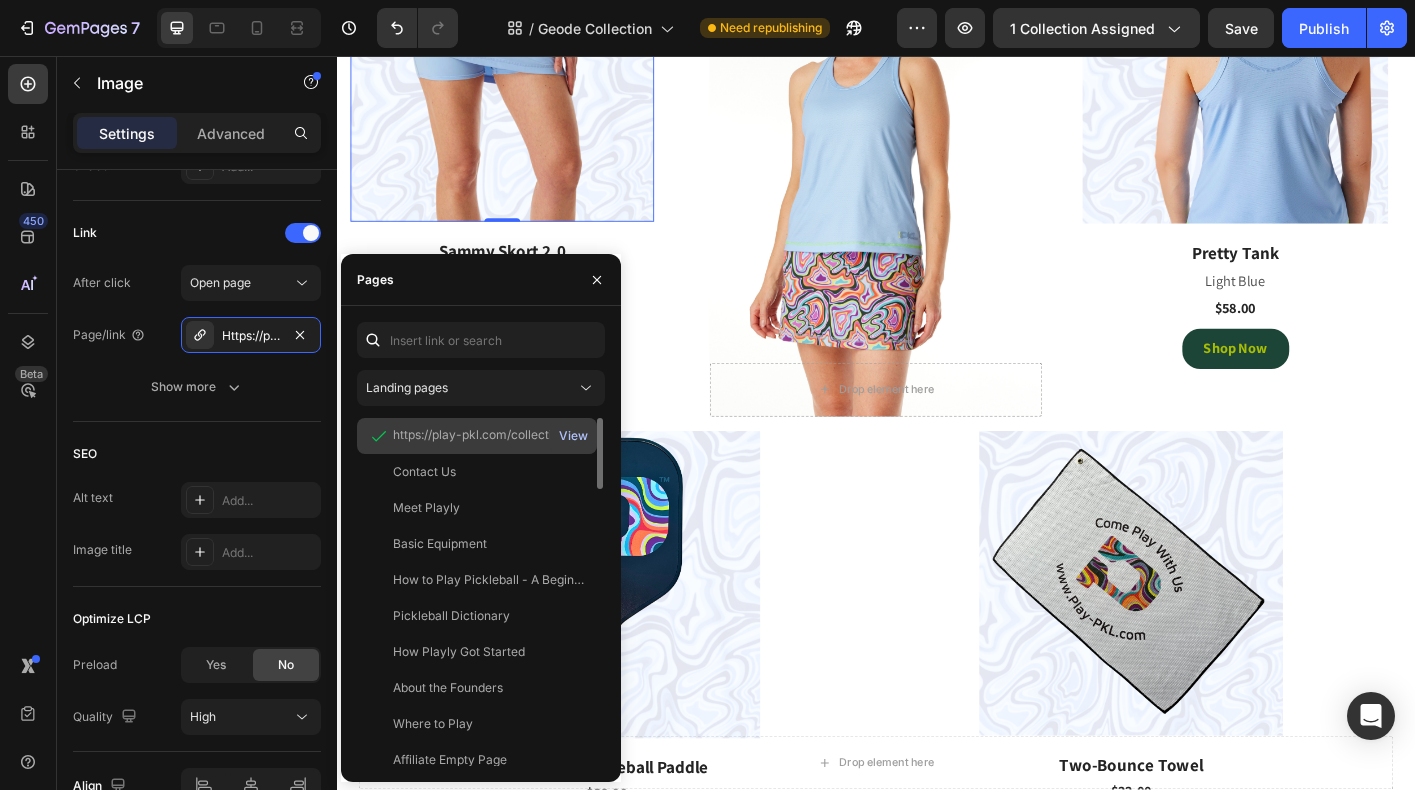 click on "View" at bounding box center (573, 436) 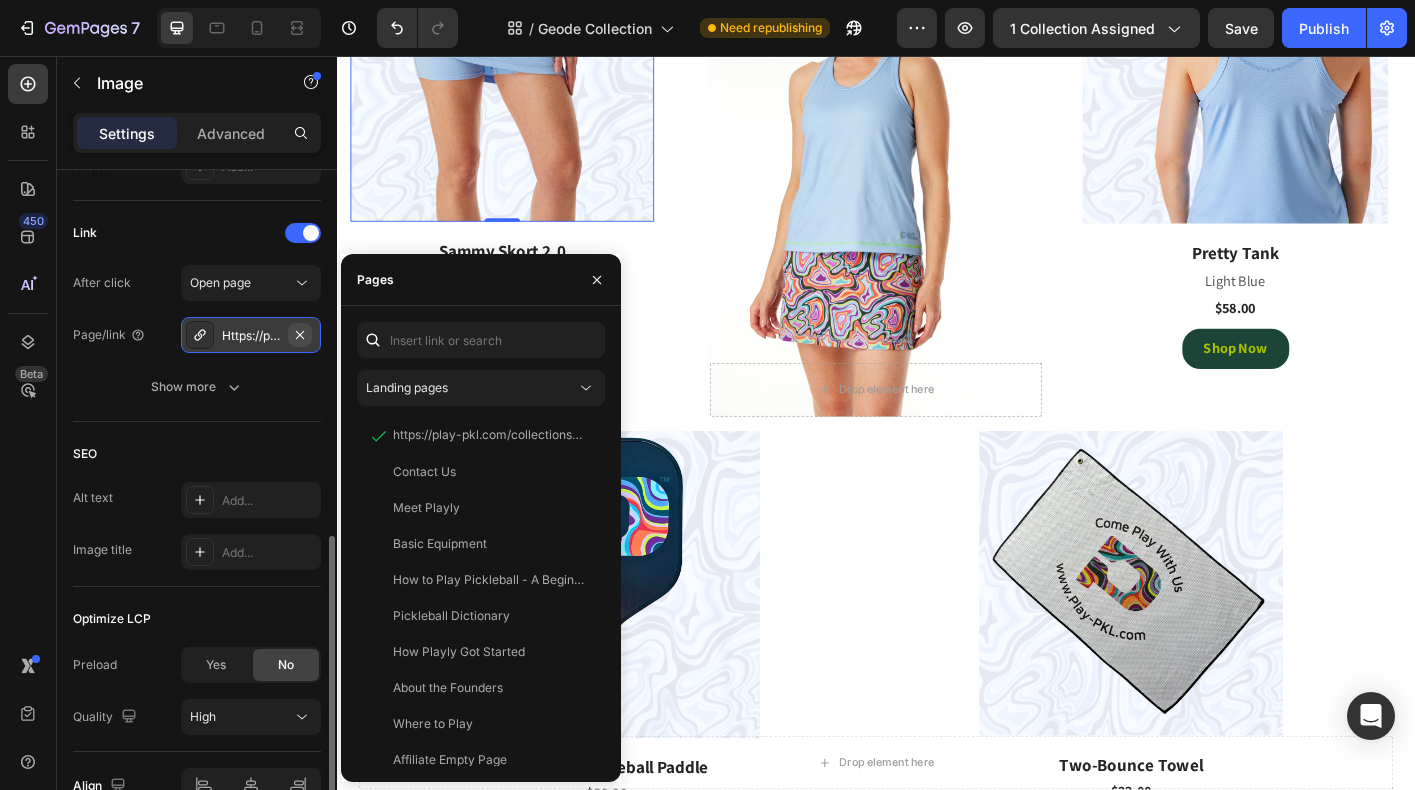click 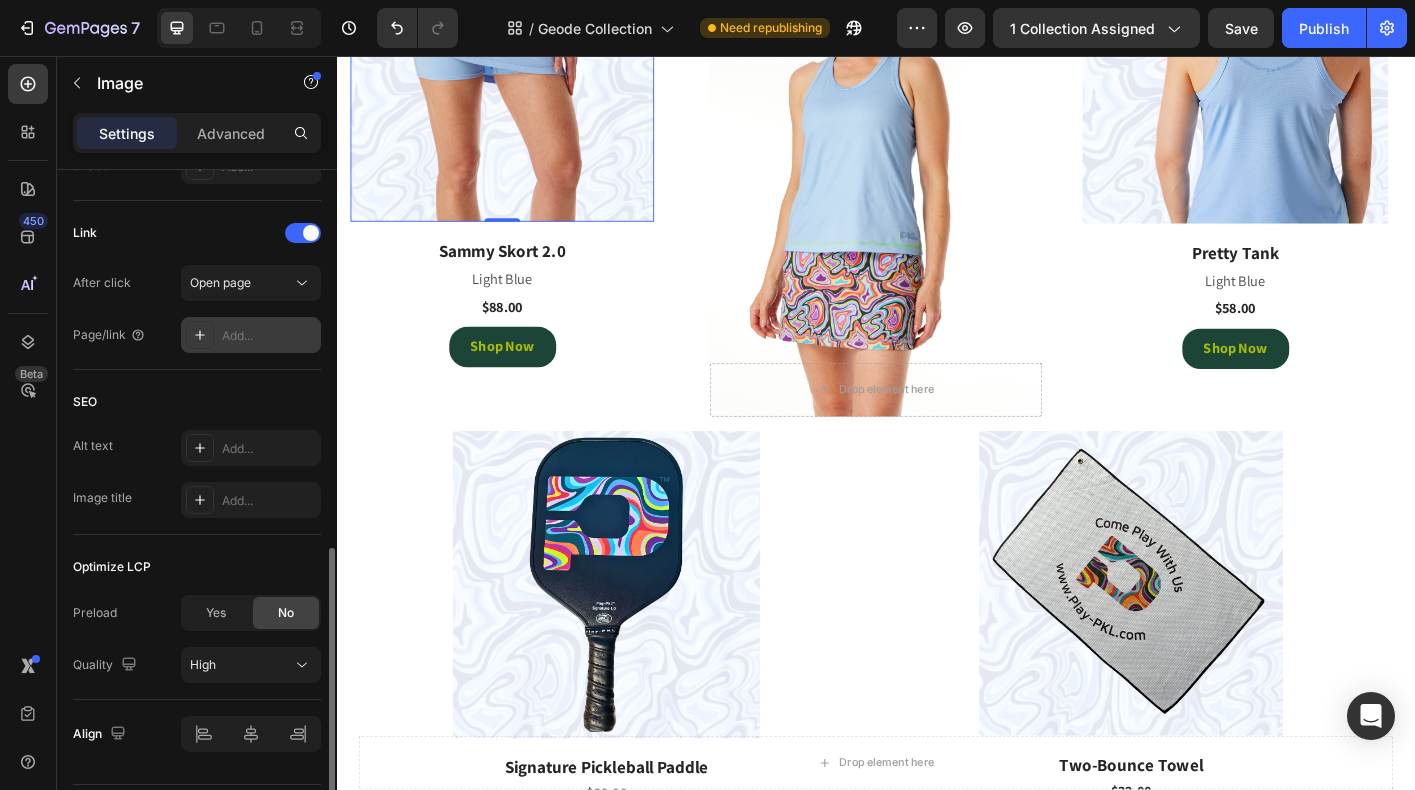 click on "Add..." at bounding box center (269, 336) 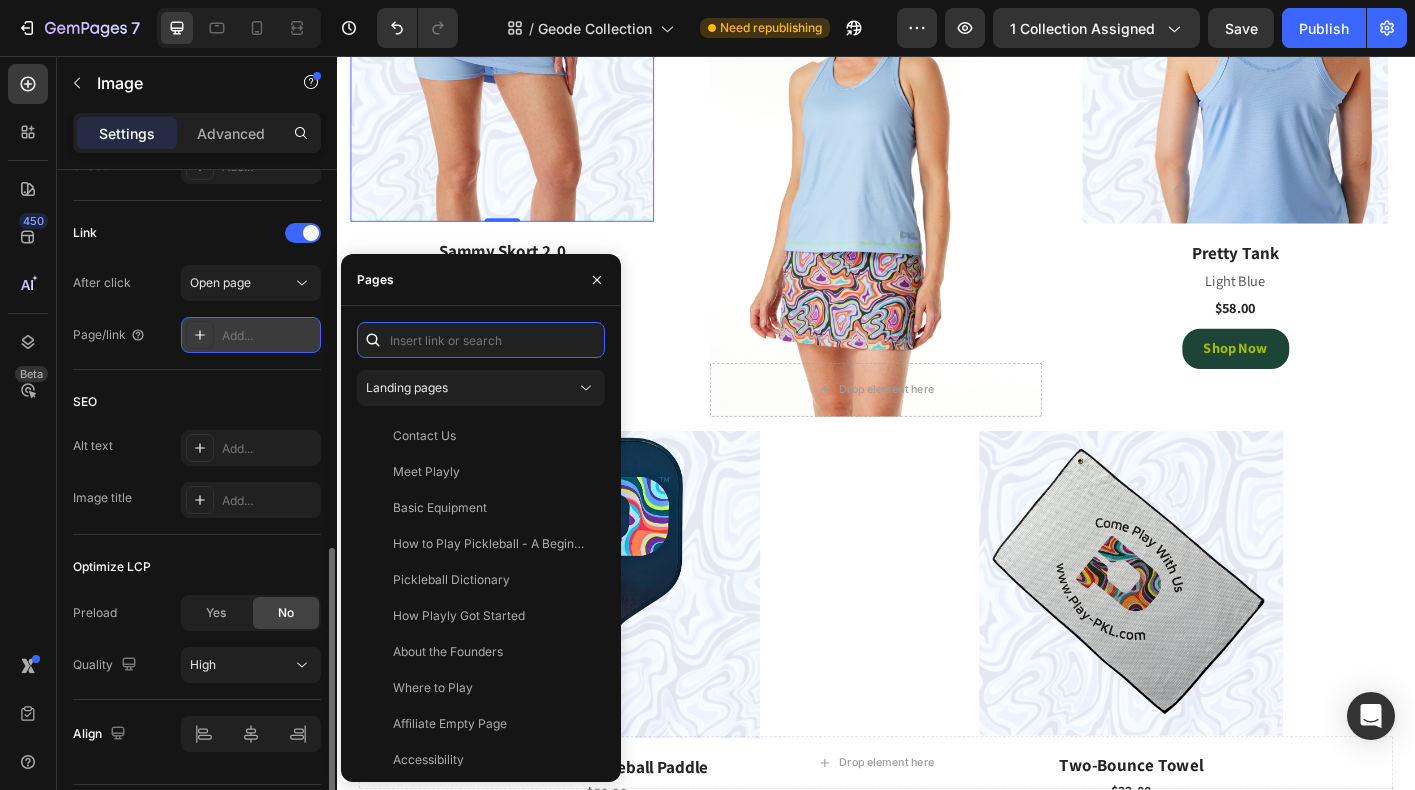 paste on "https://playly.store/collections/womens-skorts/products/sammy-skort-2-0?variant=45507777364188" 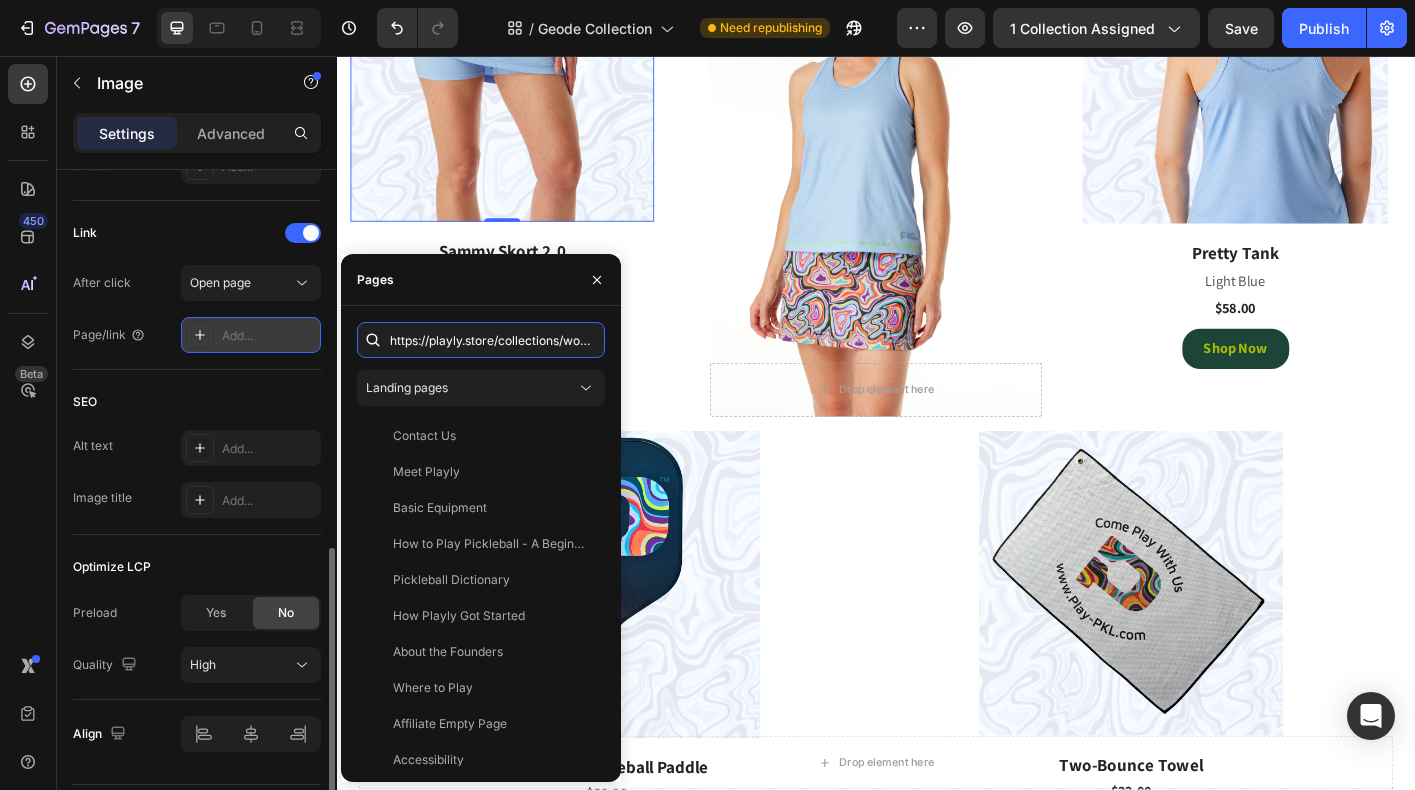 scroll, scrollTop: 0, scrollLeft: 399, axis: horizontal 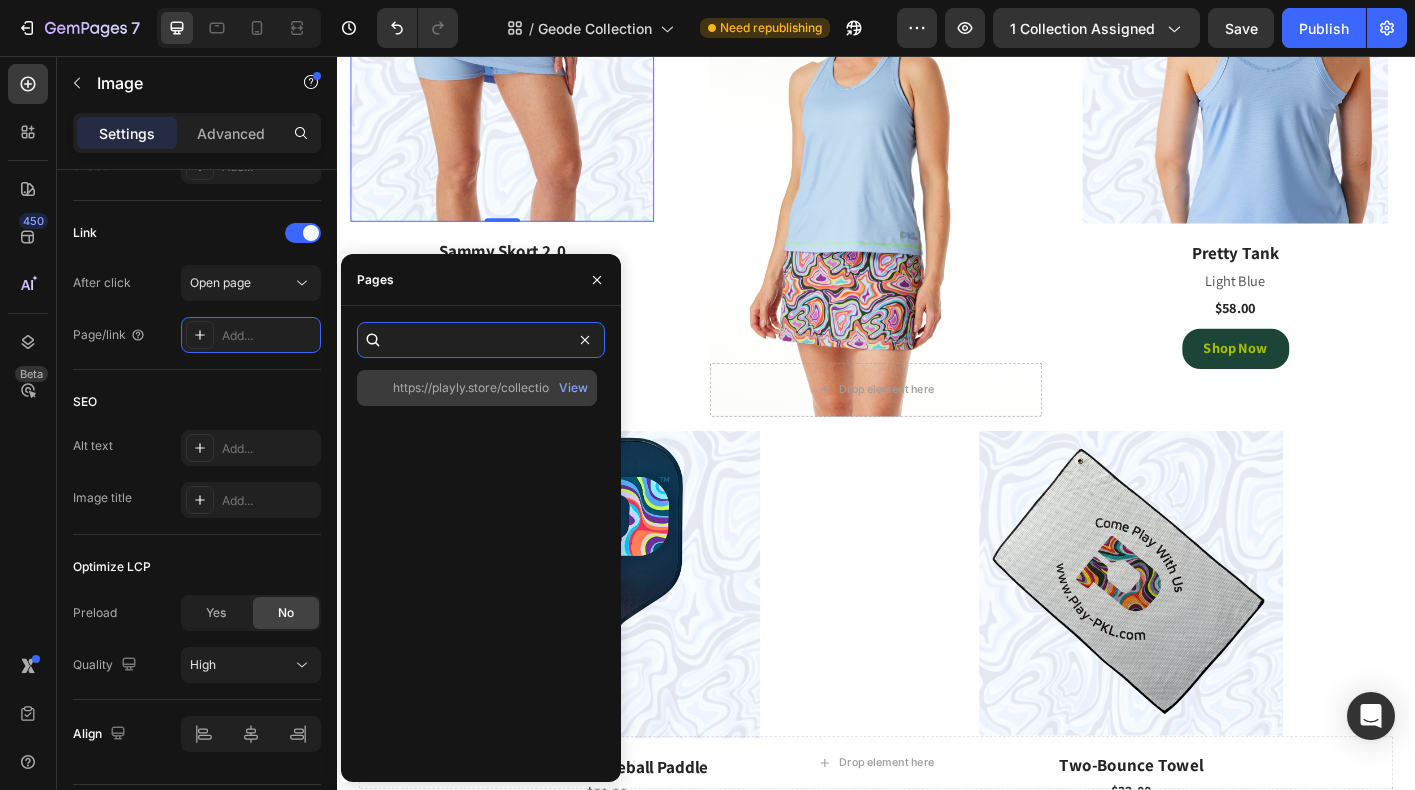 type on "https://playly.store/collections/womens-skorts/products/sammy-skort-2-0?variant=45507777364188" 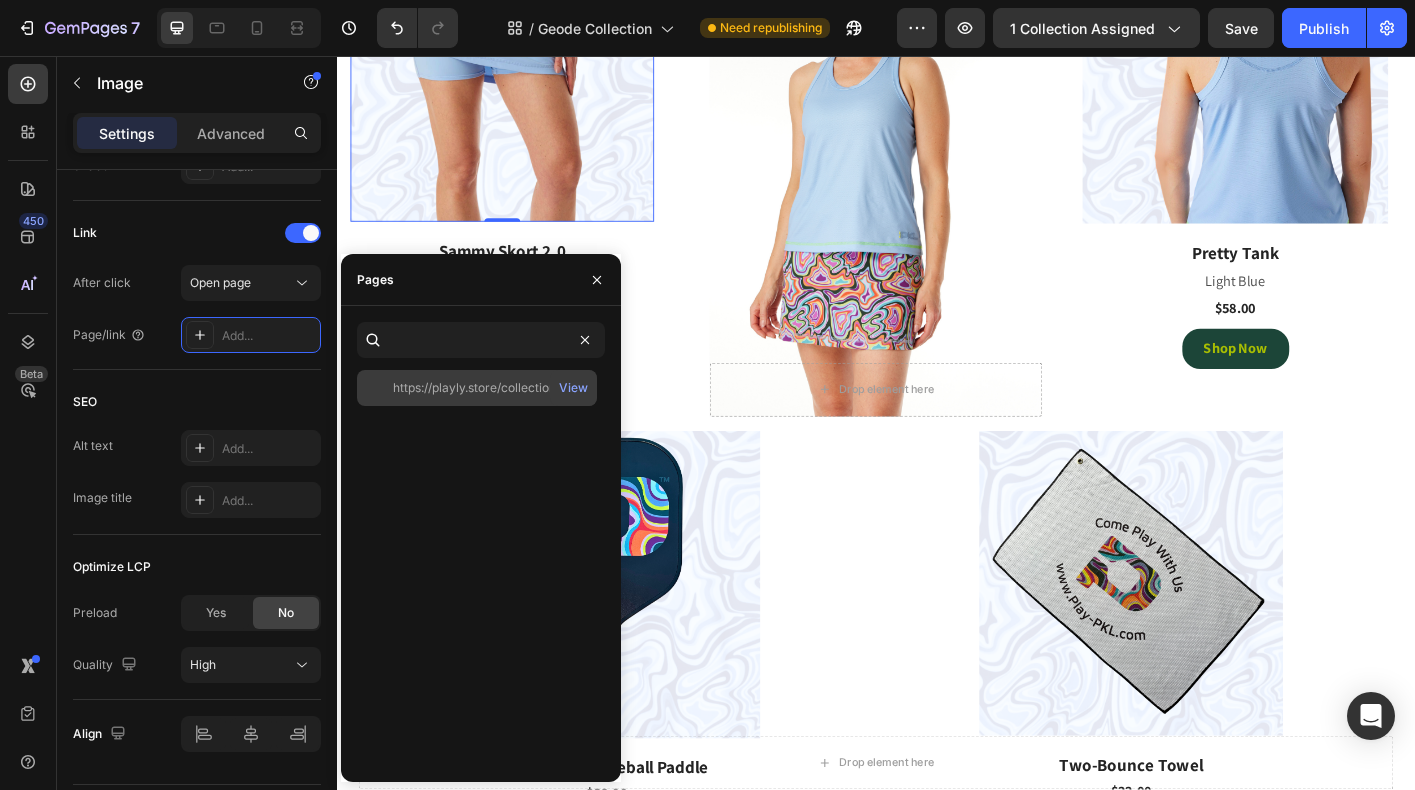 click on "https://playly.store/collections/womens-skorts/products/sammy-skort-2-0?variant=45507777364188" 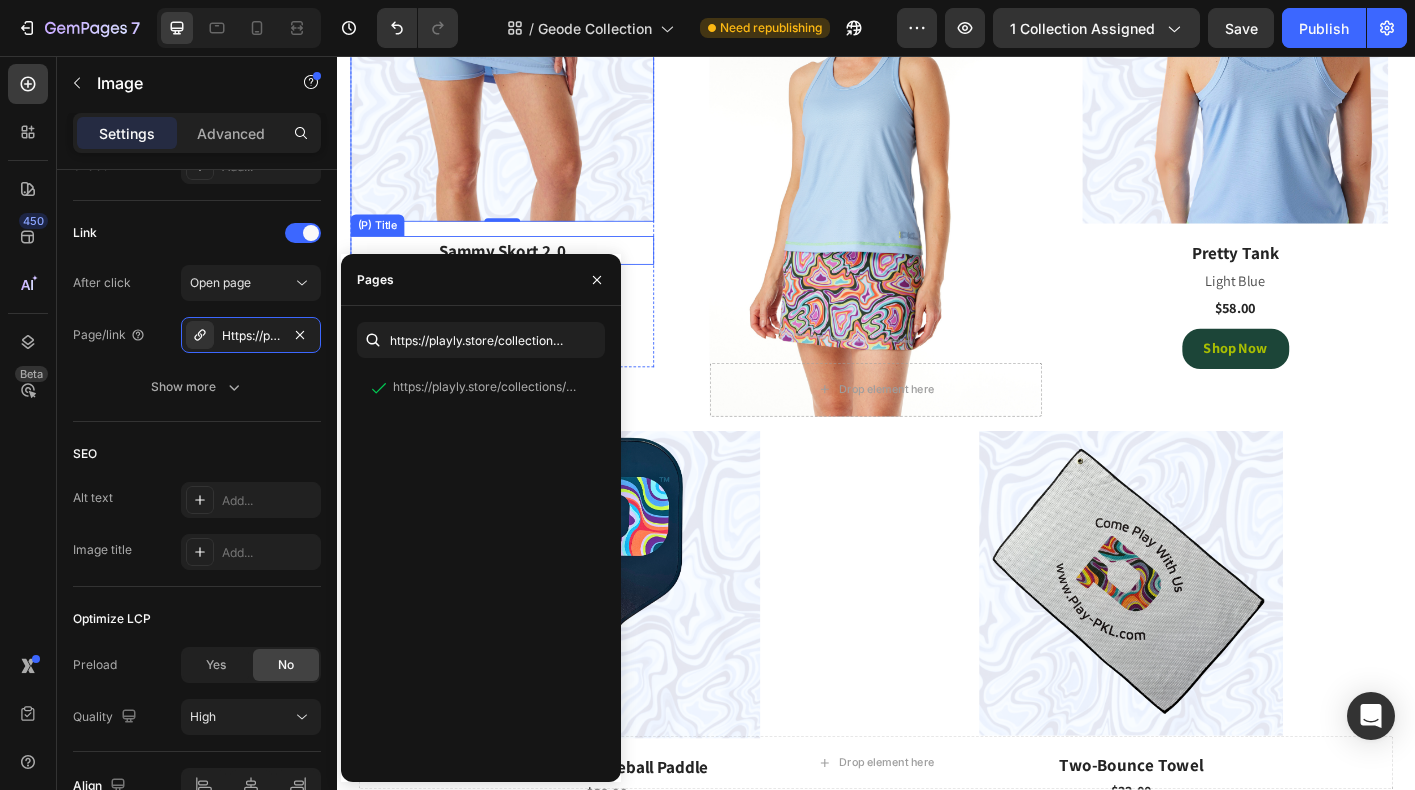 click on "Sammy Skort 2.0" at bounding box center (521, 273) 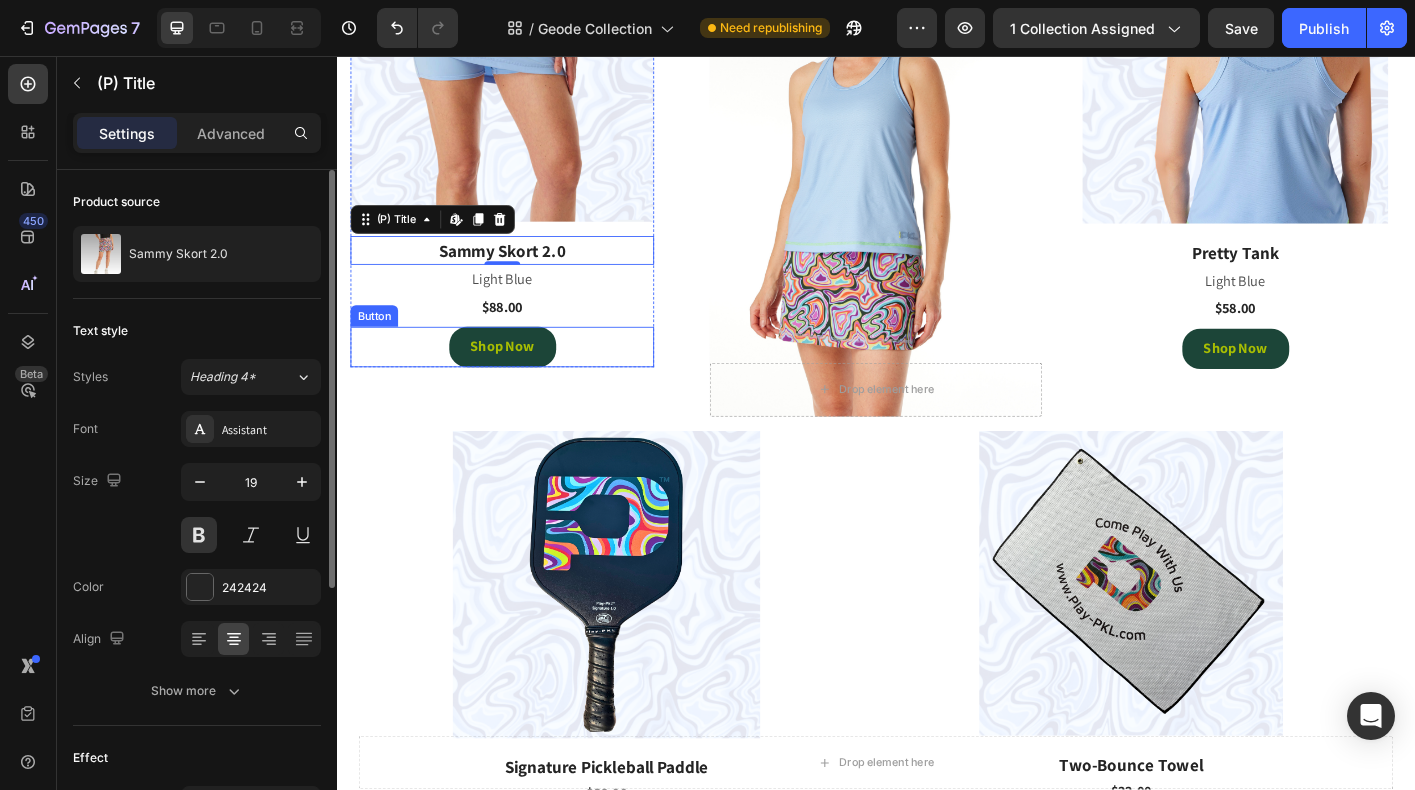 click on "Shop Now Button" at bounding box center [521, 380] 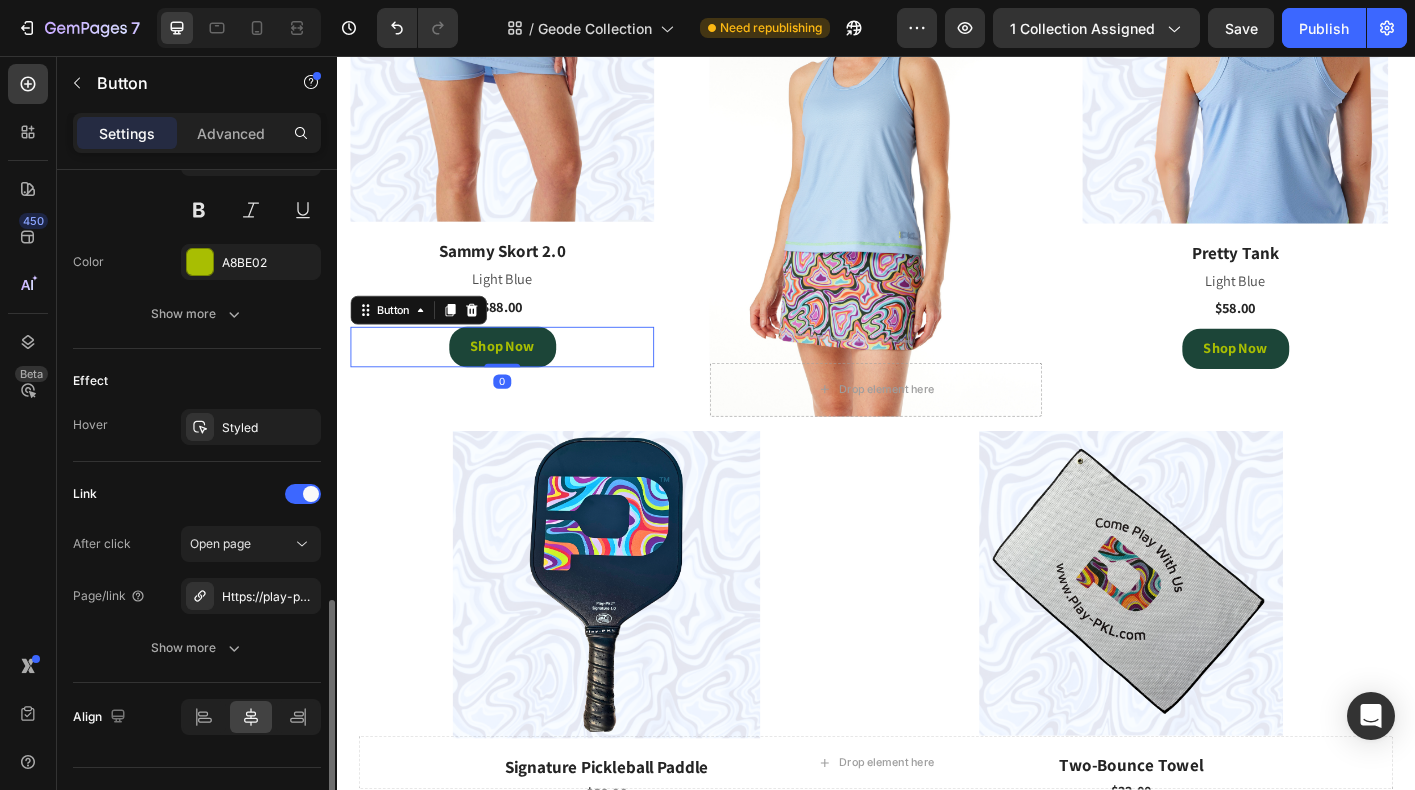 scroll, scrollTop: 913, scrollLeft: 0, axis: vertical 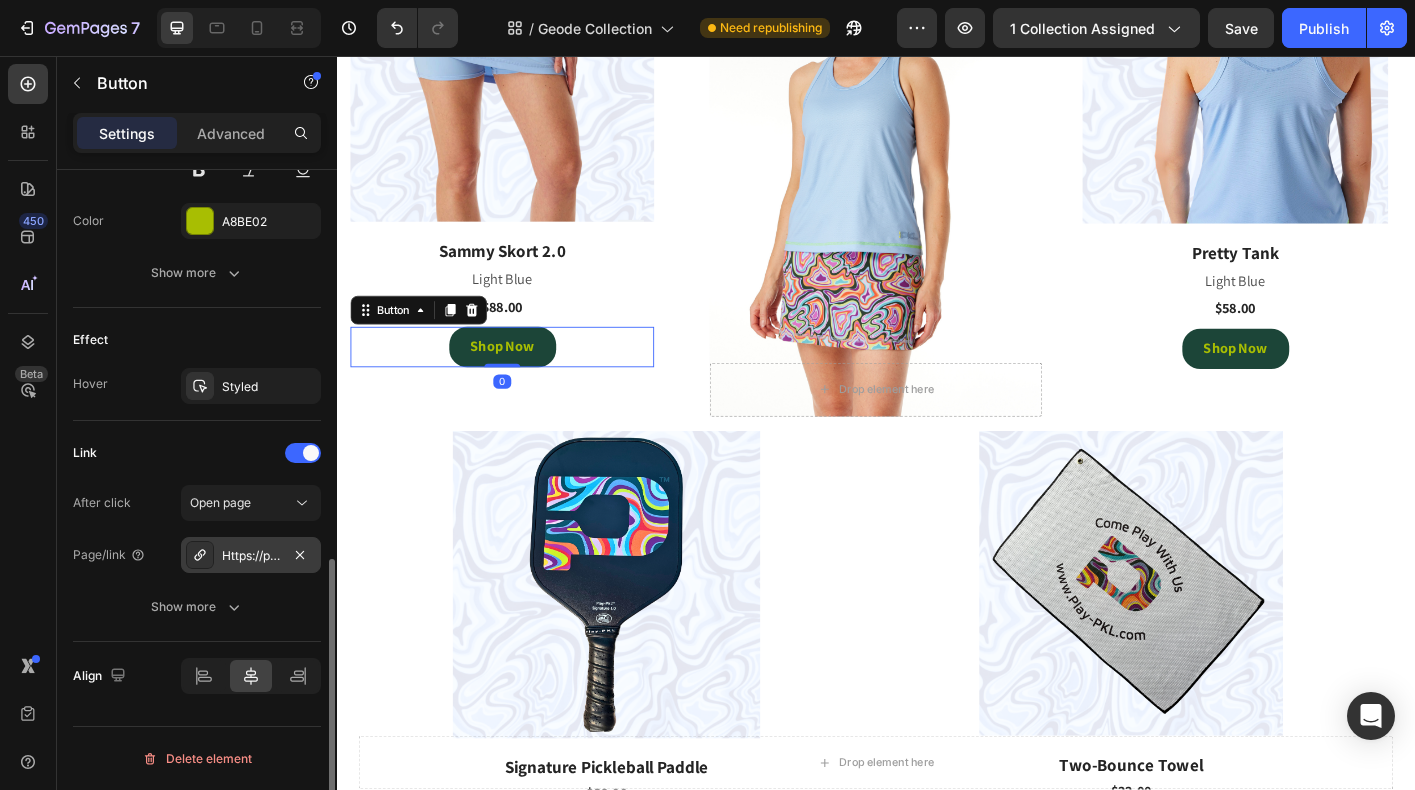 click on "Https://play-pkl.Com/womens-skorts/sammy-skort-2-0?Variant=45507777364188" at bounding box center [251, 555] 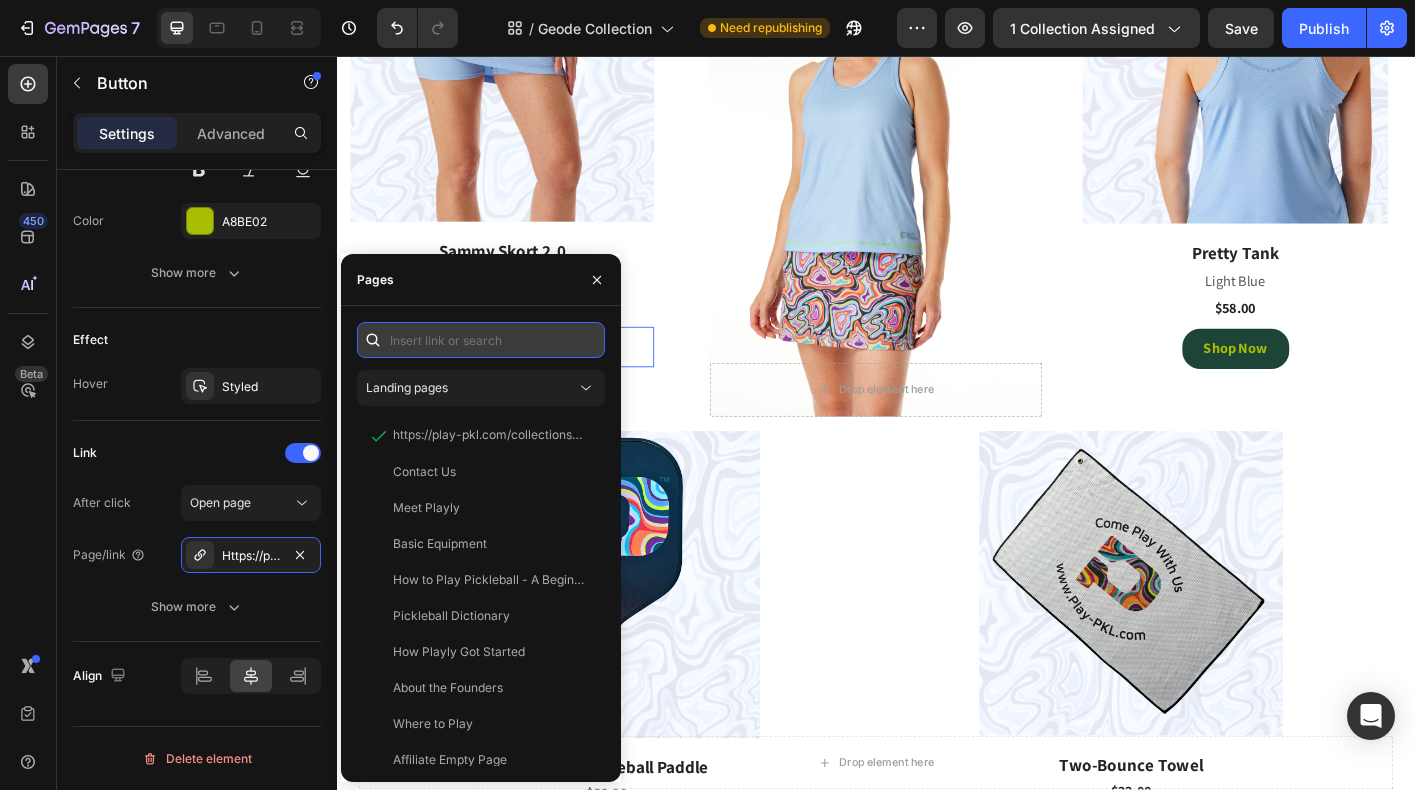 click at bounding box center [481, 340] 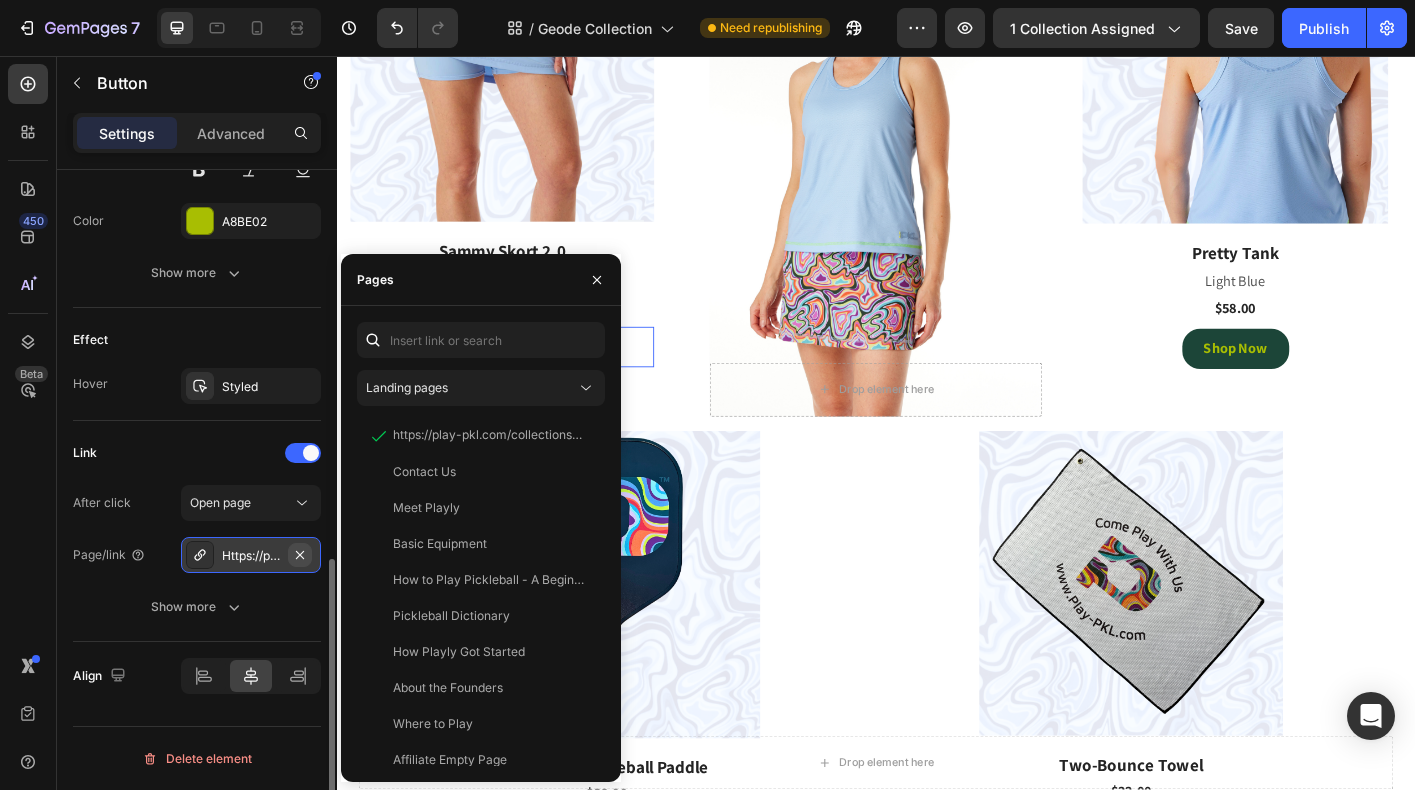 click 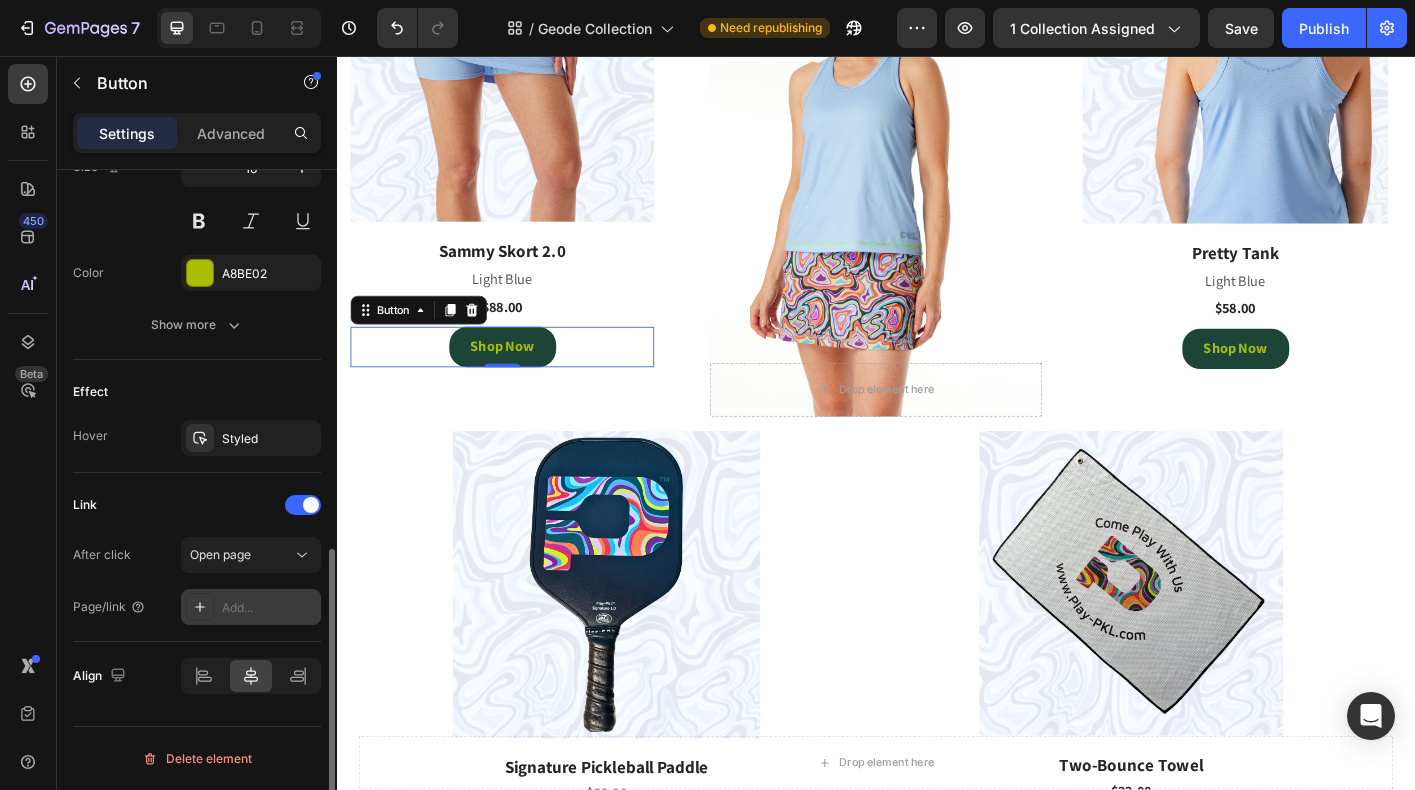 click on "Add..." at bounding box center (251, 607) 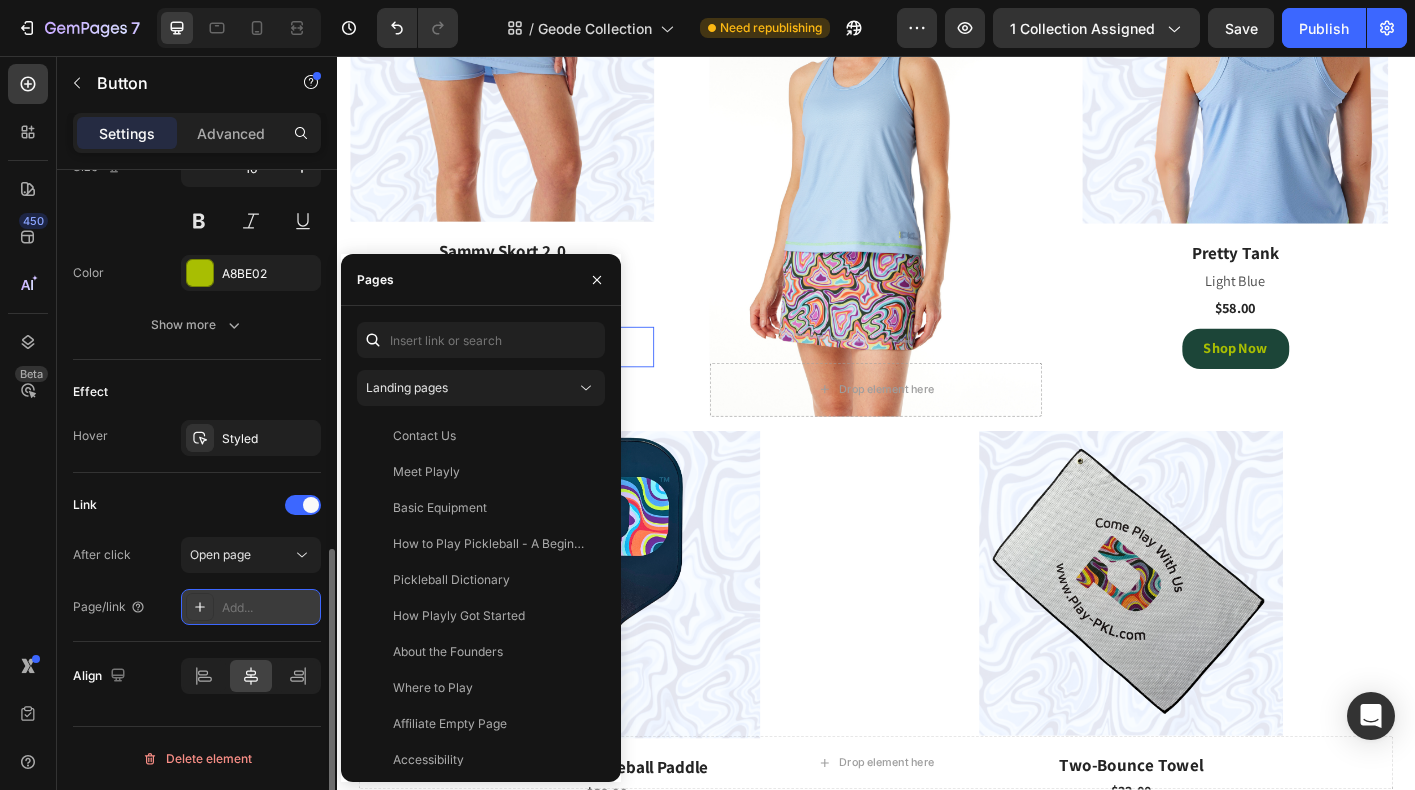 click on "Add..." at bounding box center [269, 608] 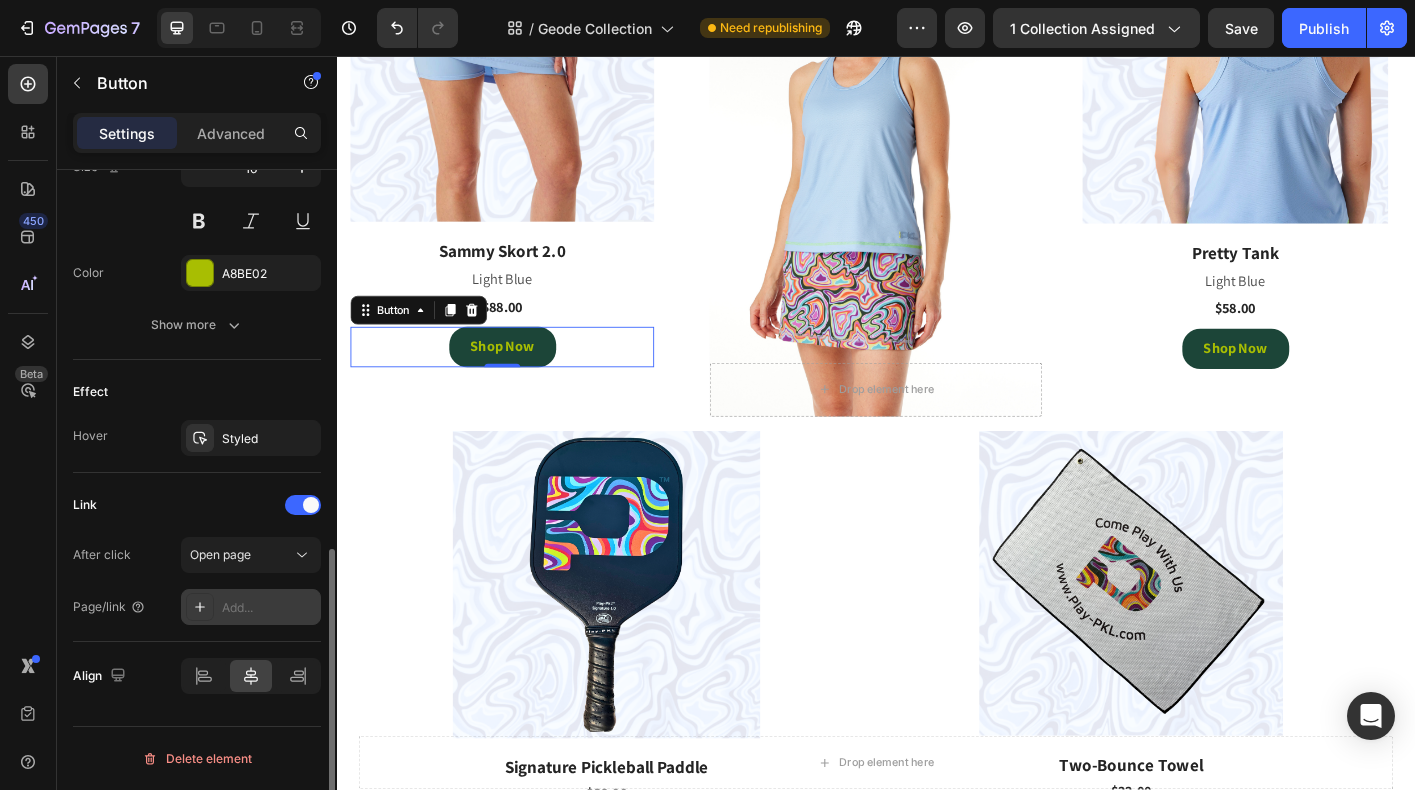 click on "Add..." at bounding box center [269, 608] 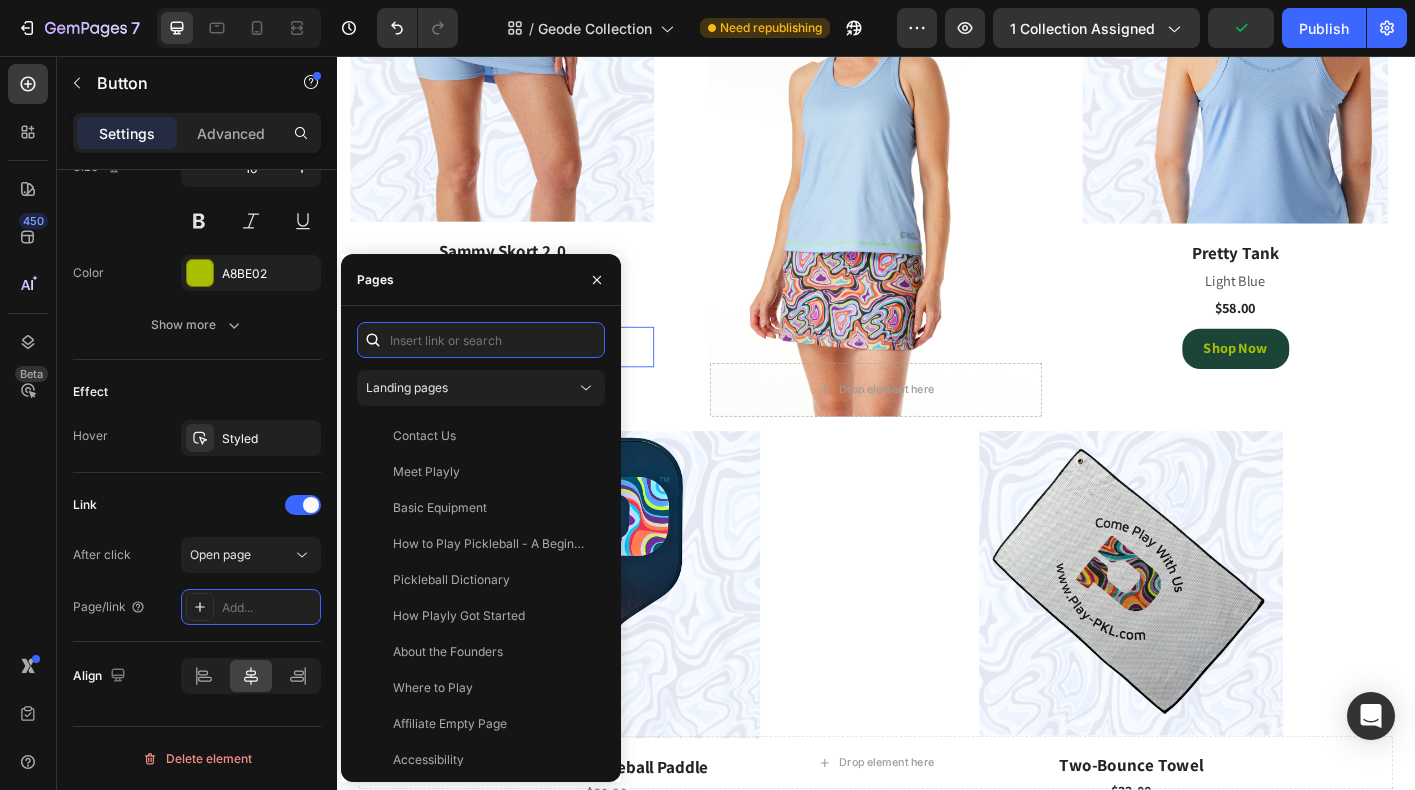 paste on "https://playly.store/collections/womens-skorts/products/sammy-skort-2-0?variant=45507777364188" 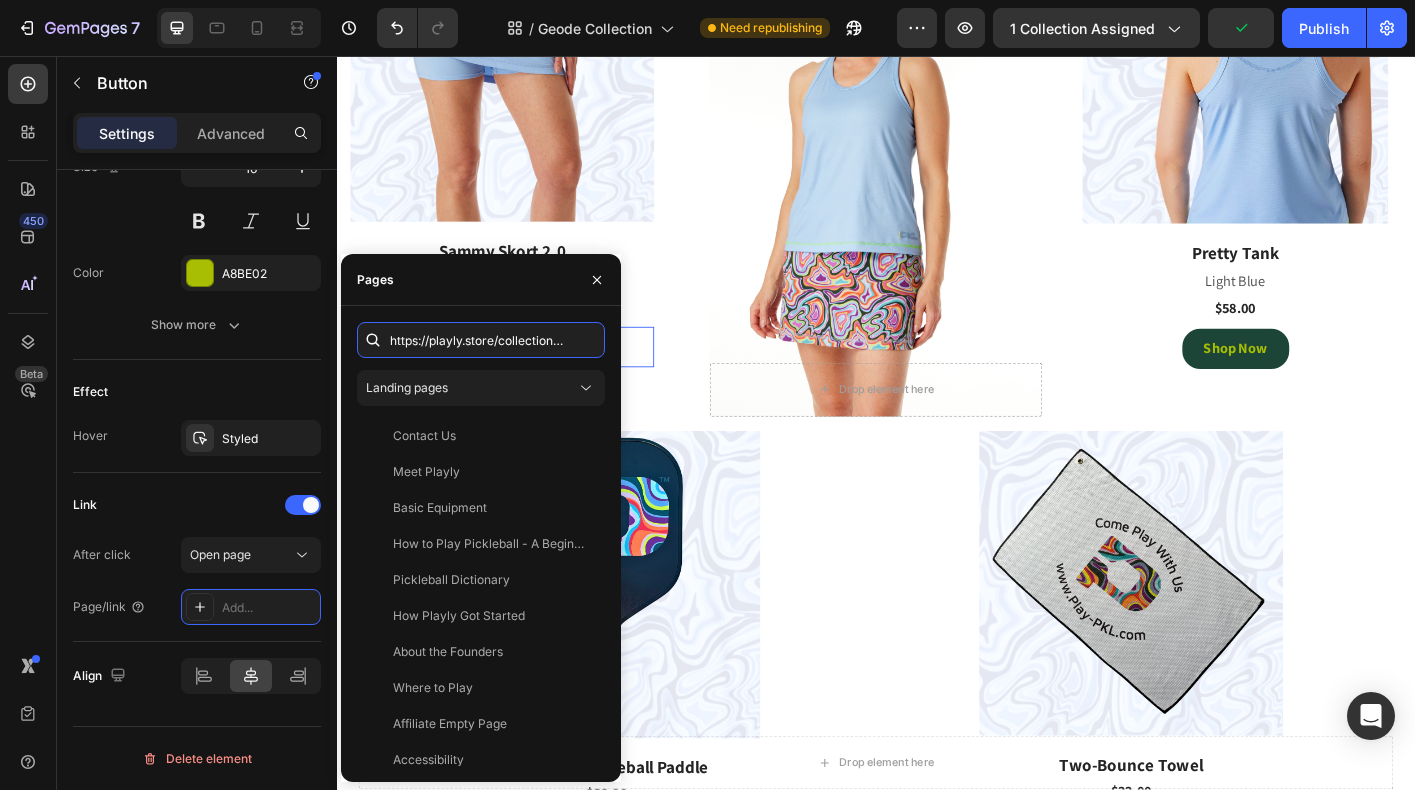 scroll, scrollTop: 0, scrollLeft: 399, axis: horizontal 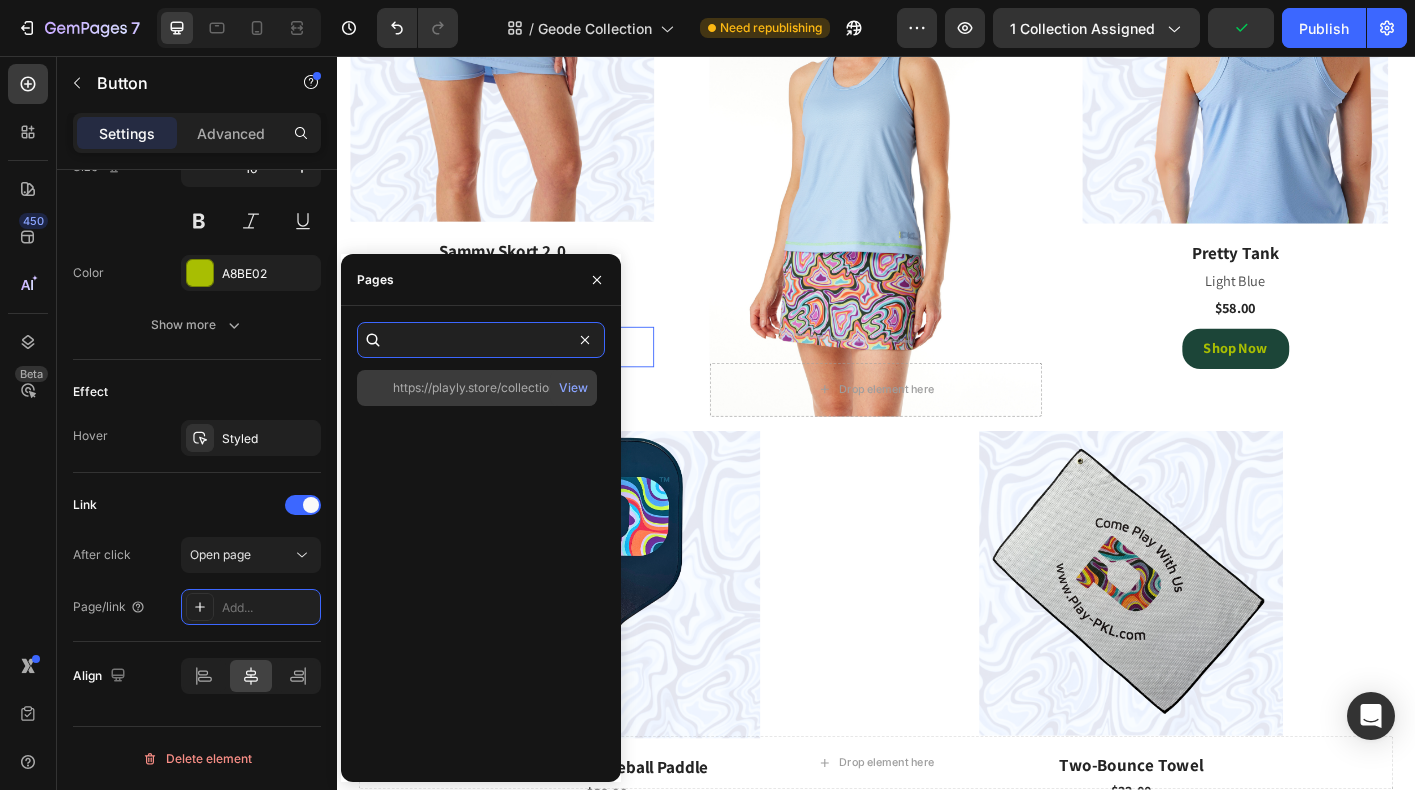 type on "https://playly.store/collections/womens-skorts/products/sammy-skort-2-0?variant=45507777364188" 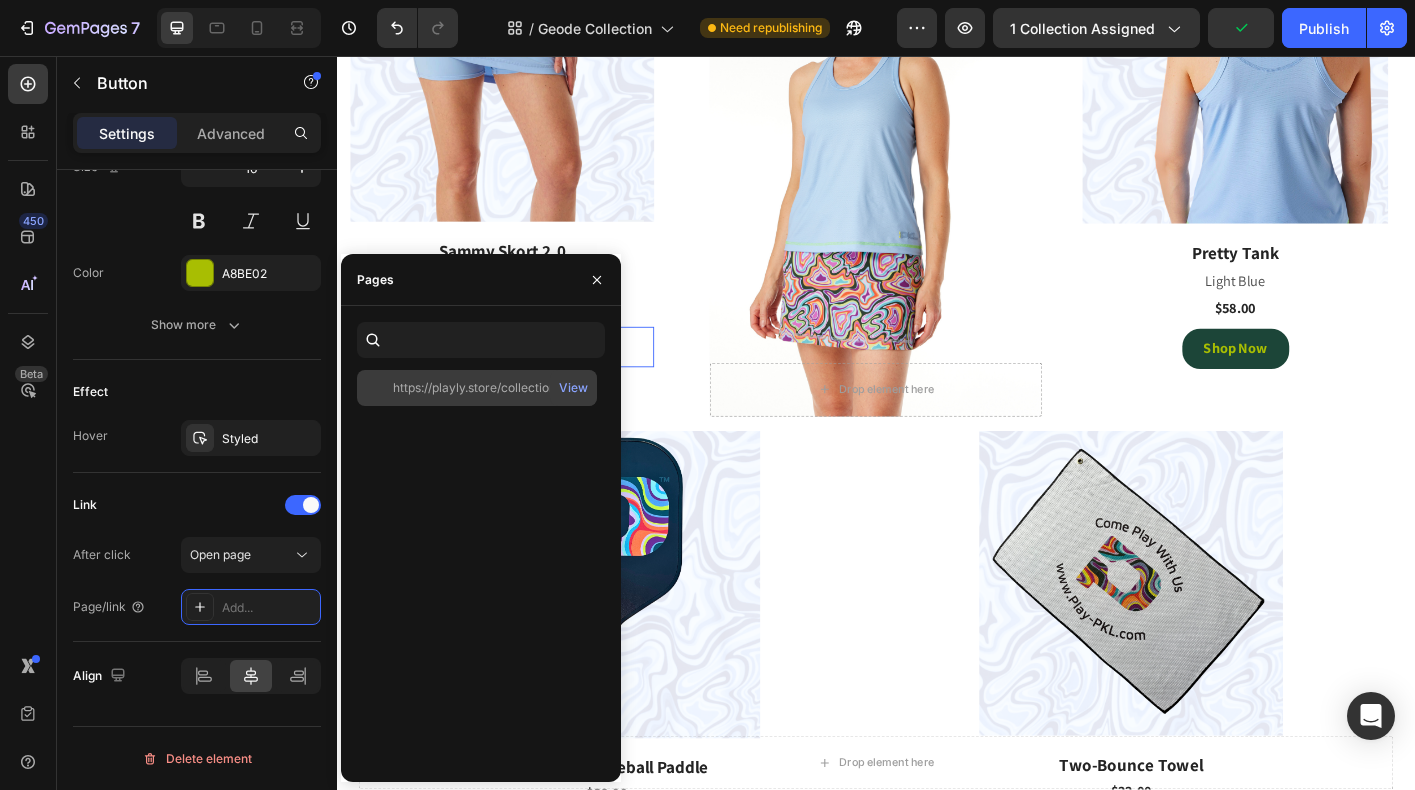 scroll, scrollTop: 0, scrollLeft: 0, axis: both 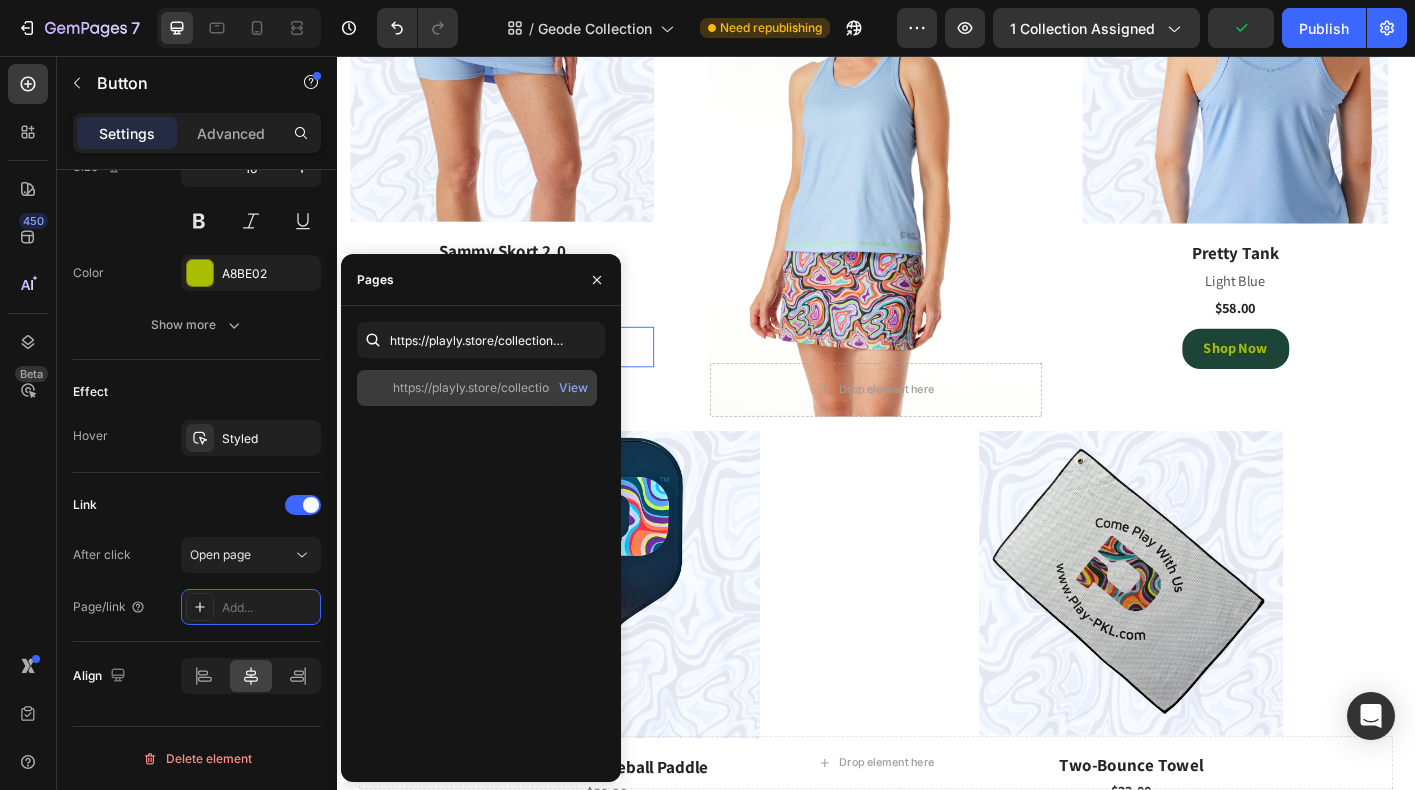 click on "https://playly.store/collections/womens-skorts/products/sammy-skort-2-0?variant=45507777364188" 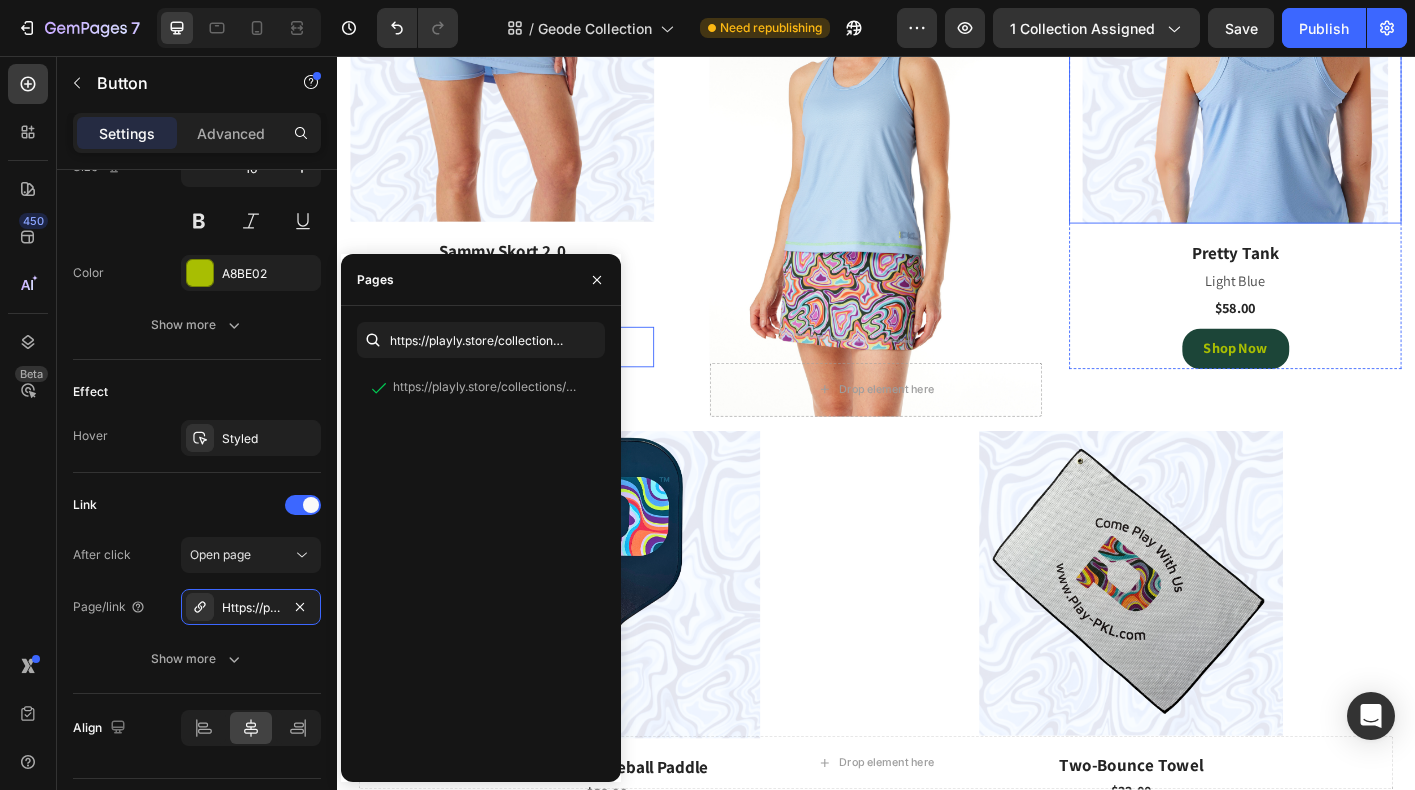 click at bounding box center [1337, 73] 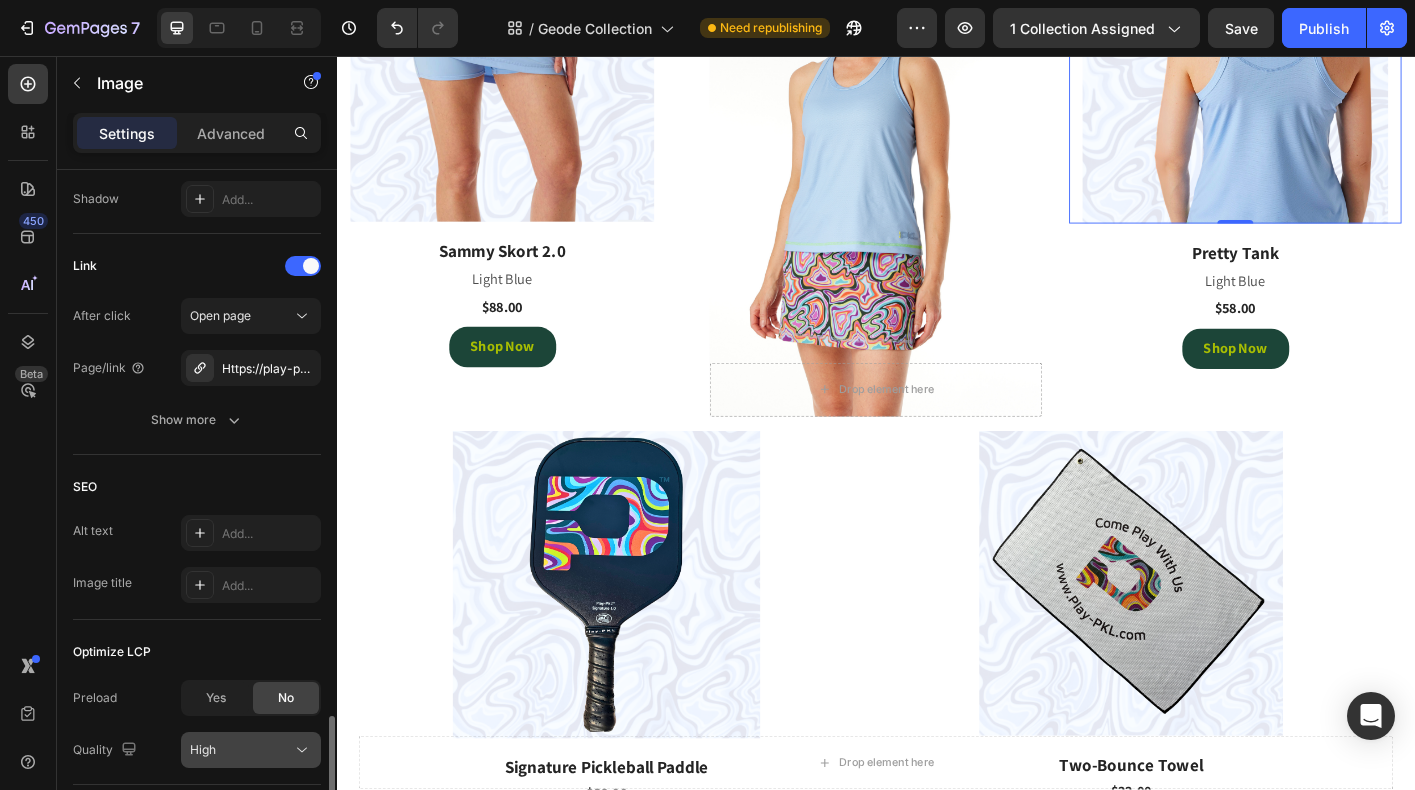 scroll, scrollTop: 889, scrollLeft: 0, axis: vertical 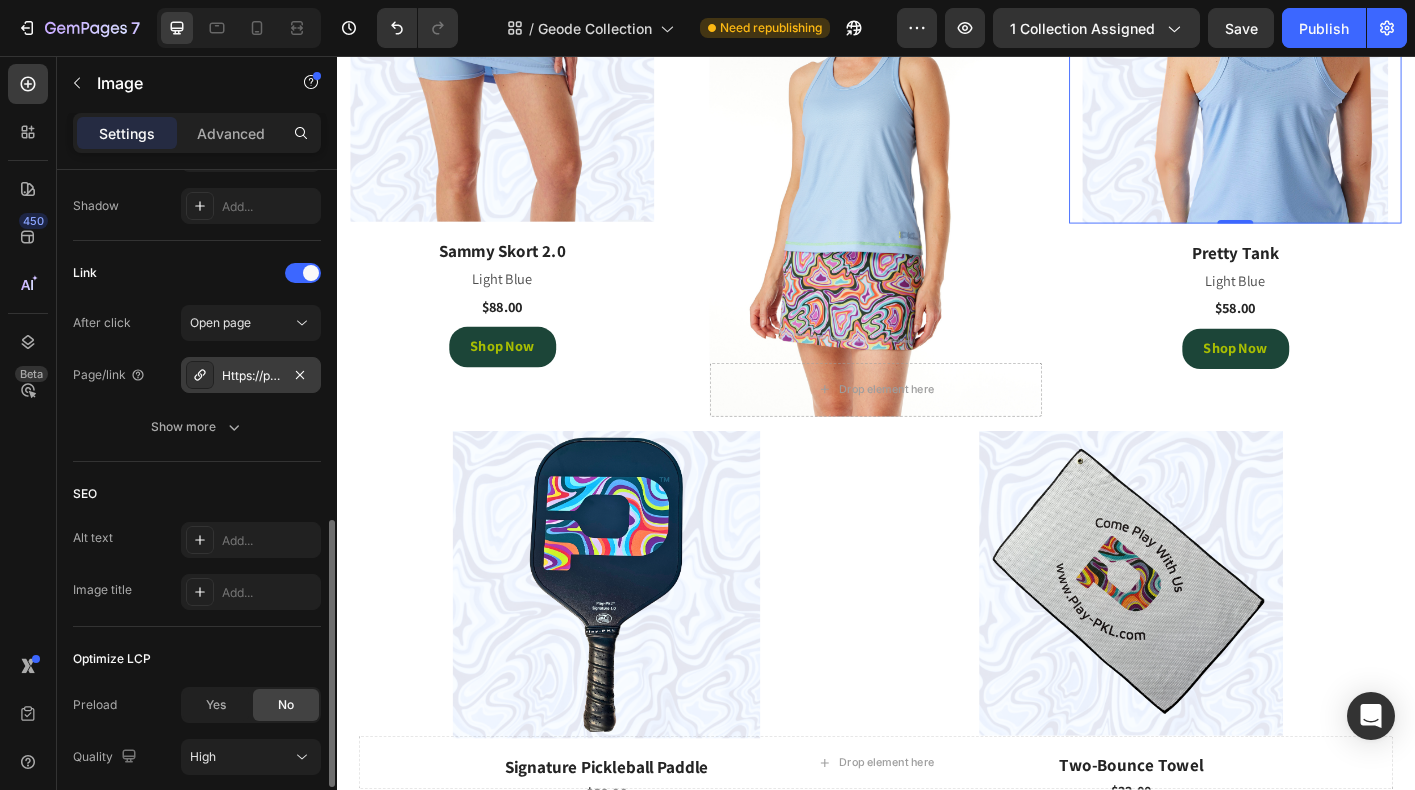 click on "Https://play-pkl.Com/womens-tanks/pretty-tank?Variant=43898264813788" at bounding box center (251, 376) 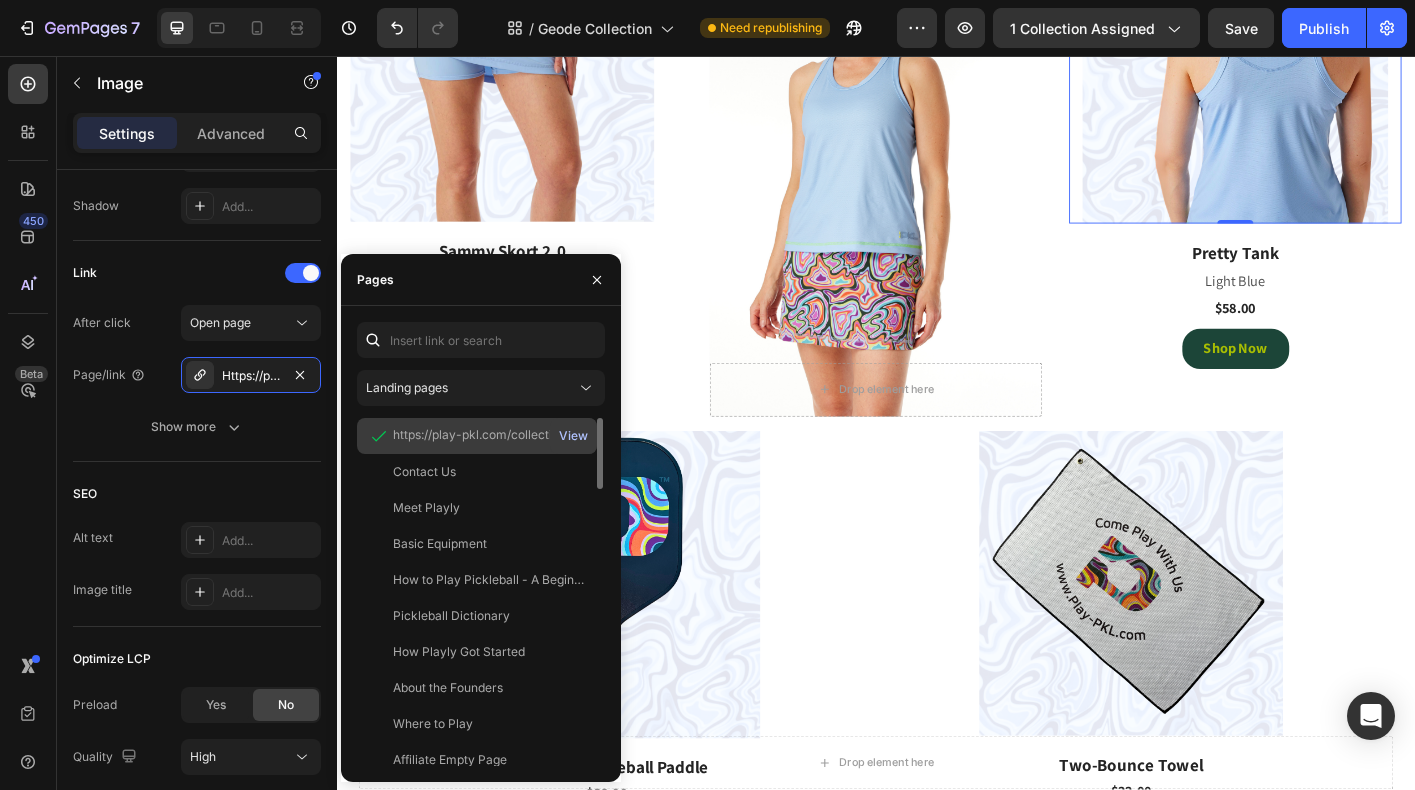 click on "View" at bounding box center [573, 436] 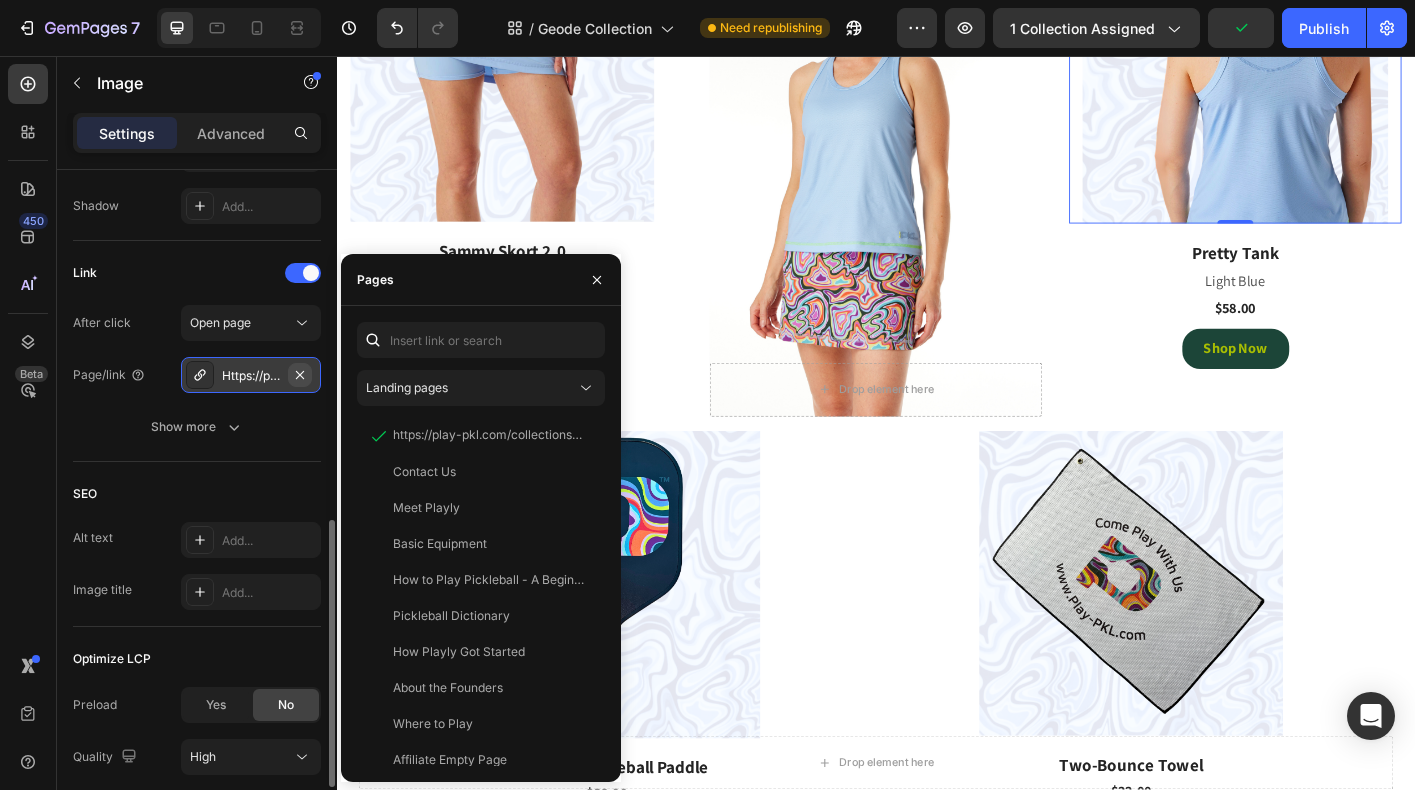 click 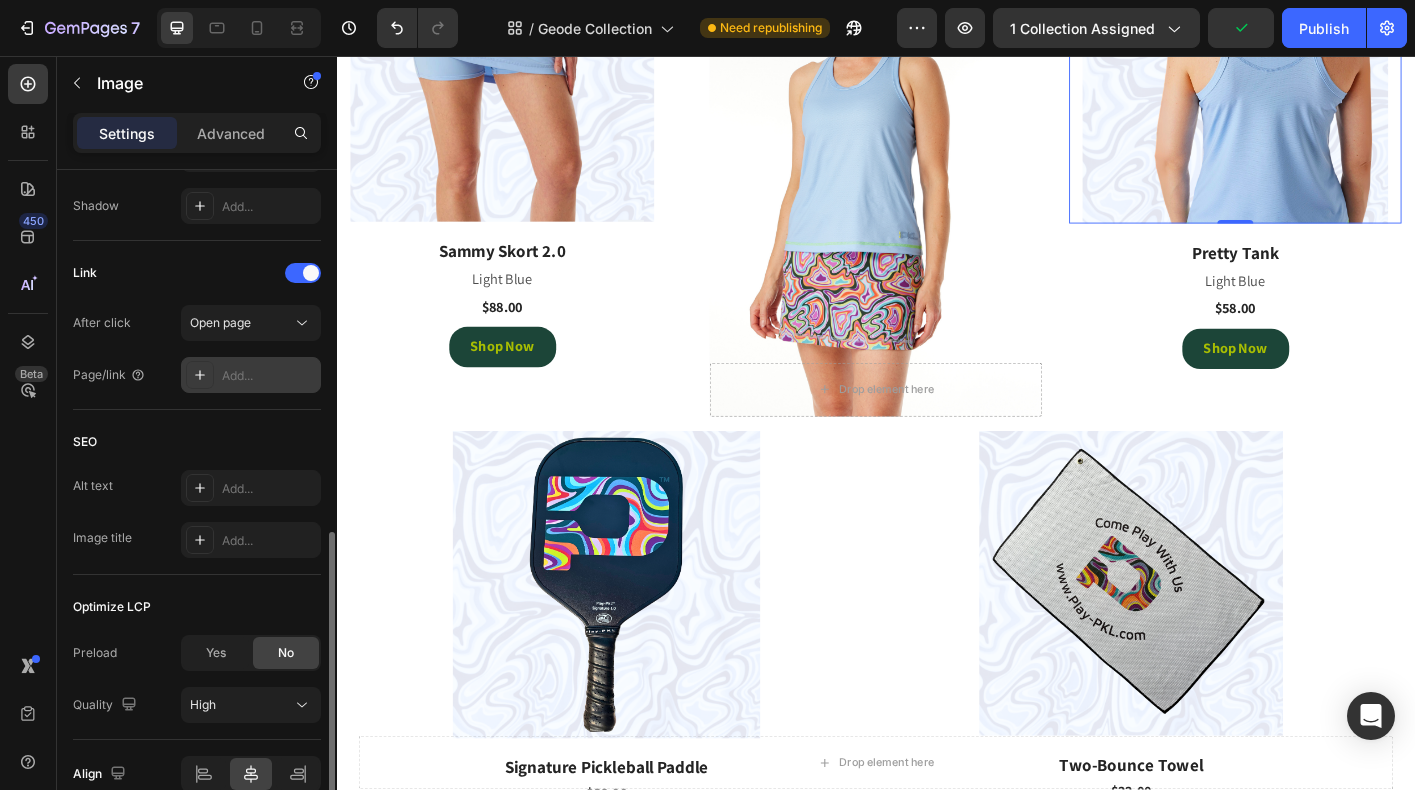 click on "Add..." at bounding box center (251, 375) 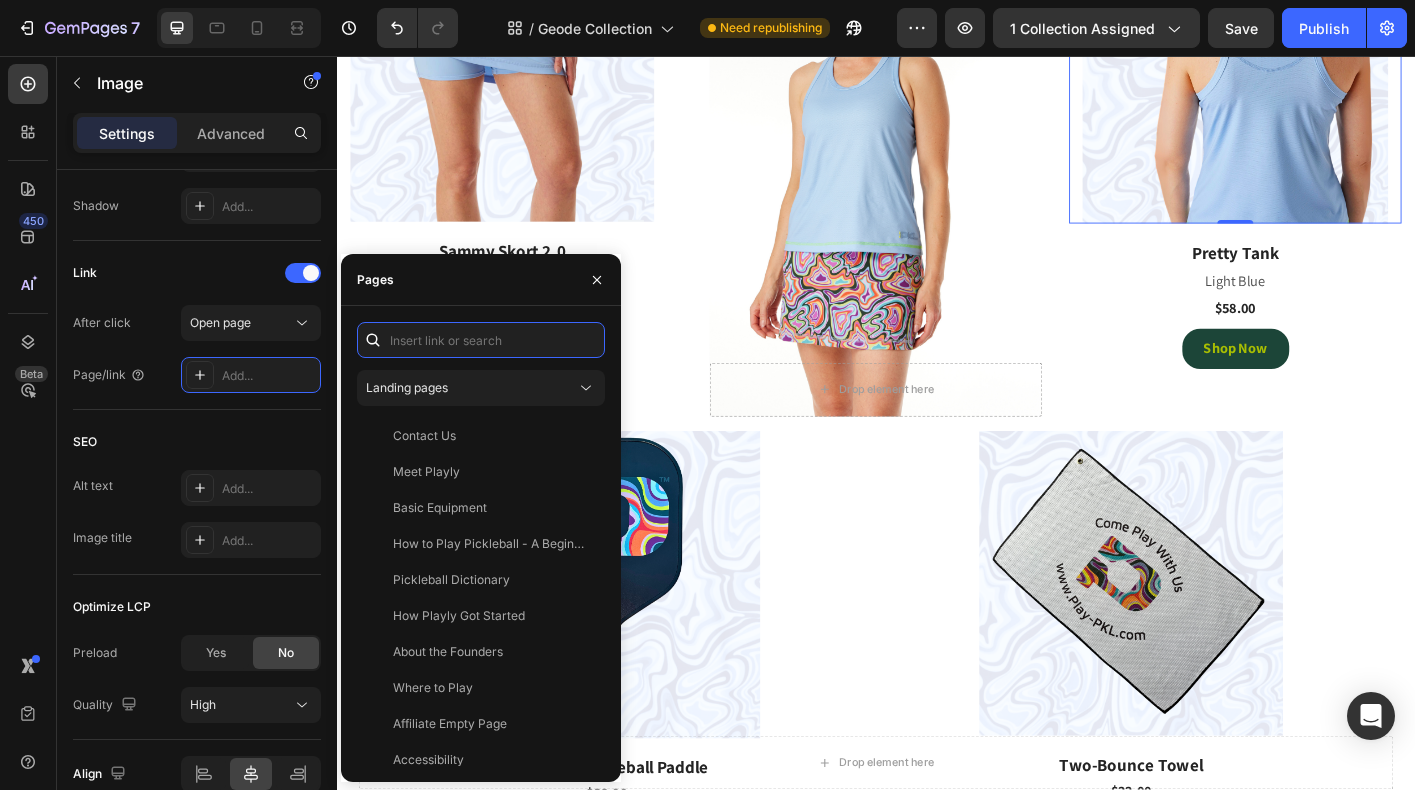 paste on "https://playly.store/collections/womens-tanks/products/pretty-tank?variant=43898264813788" 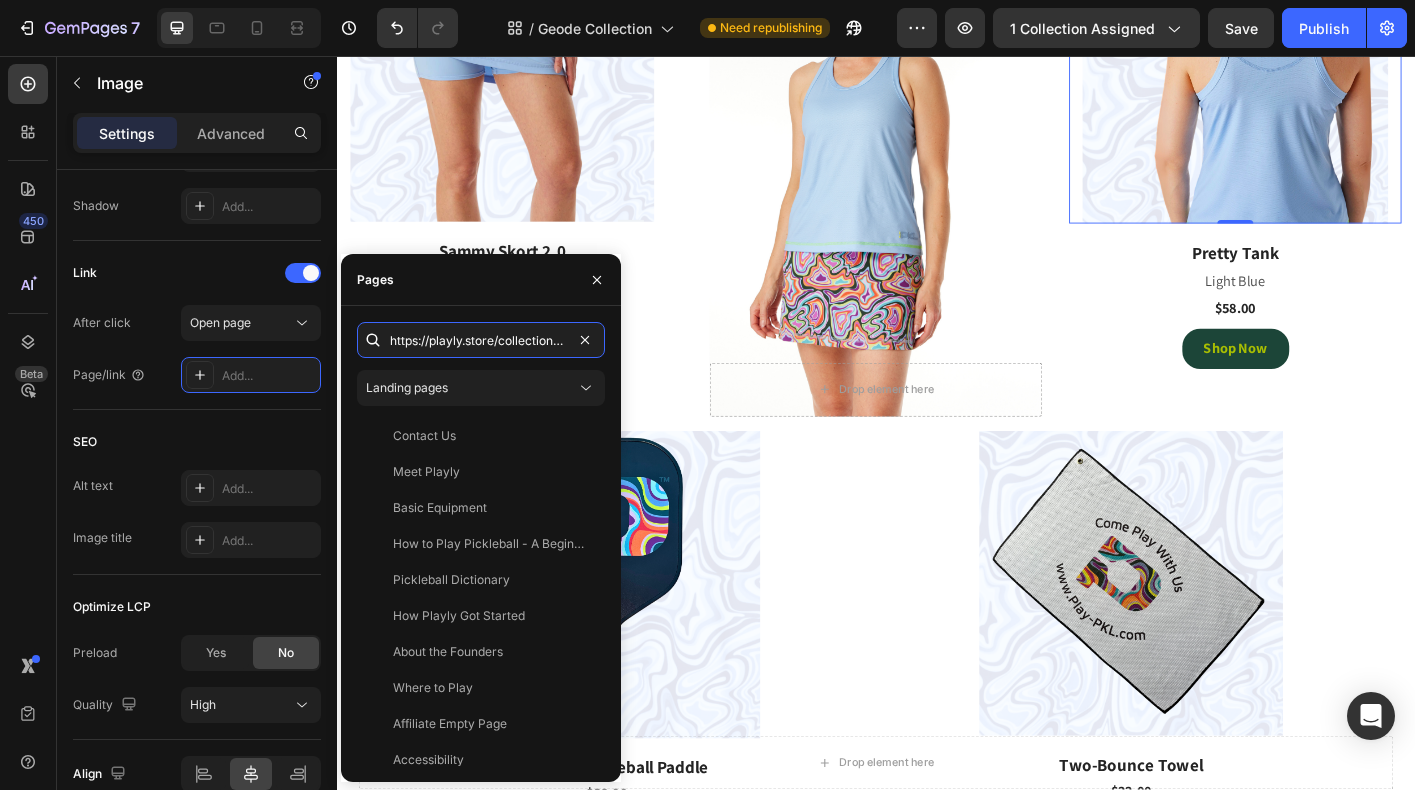 scroll, scrollTop: 0, scrollLeft: 361, axis: horizontal 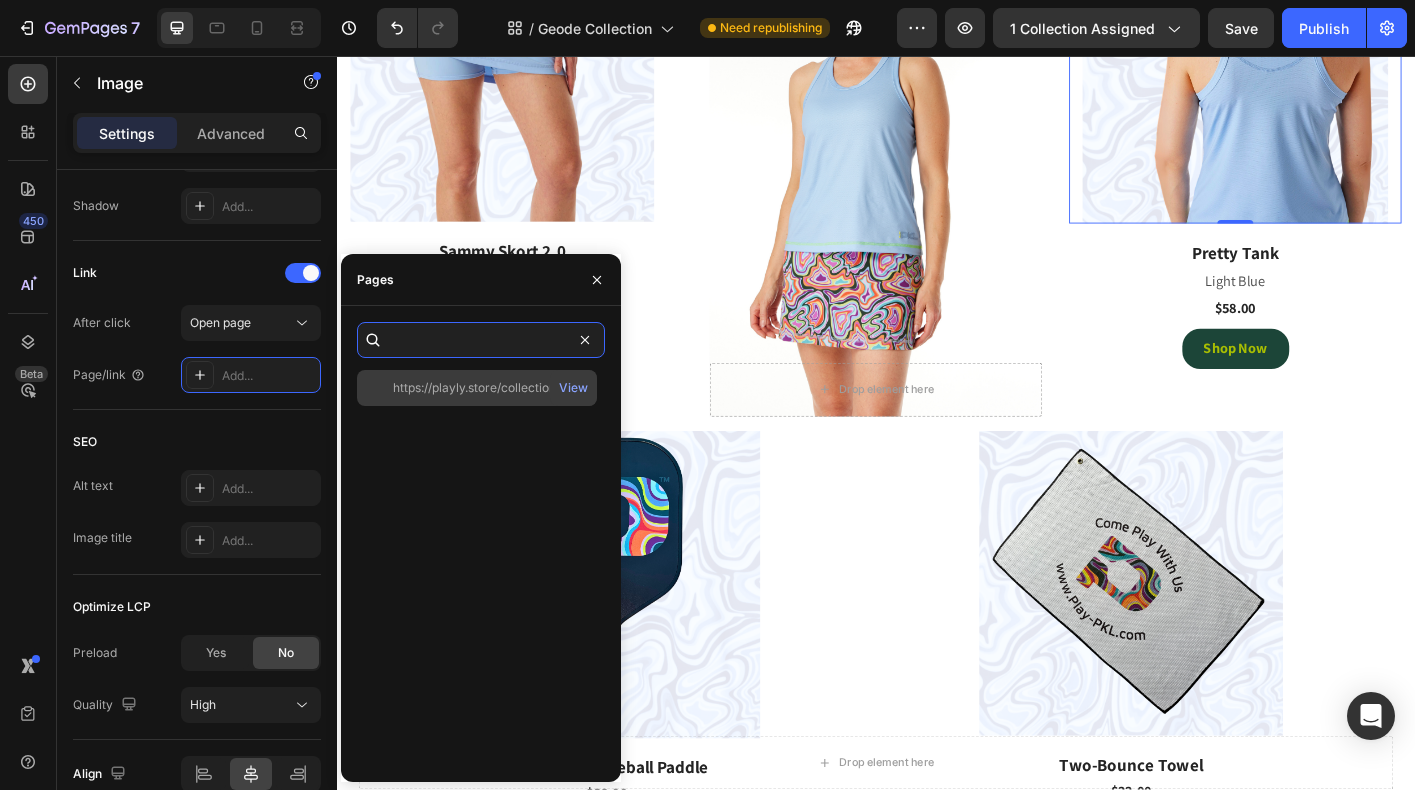type on "https://playly.store/collections/womens-tanks/products/pretty-tank?variant=43898264813788" 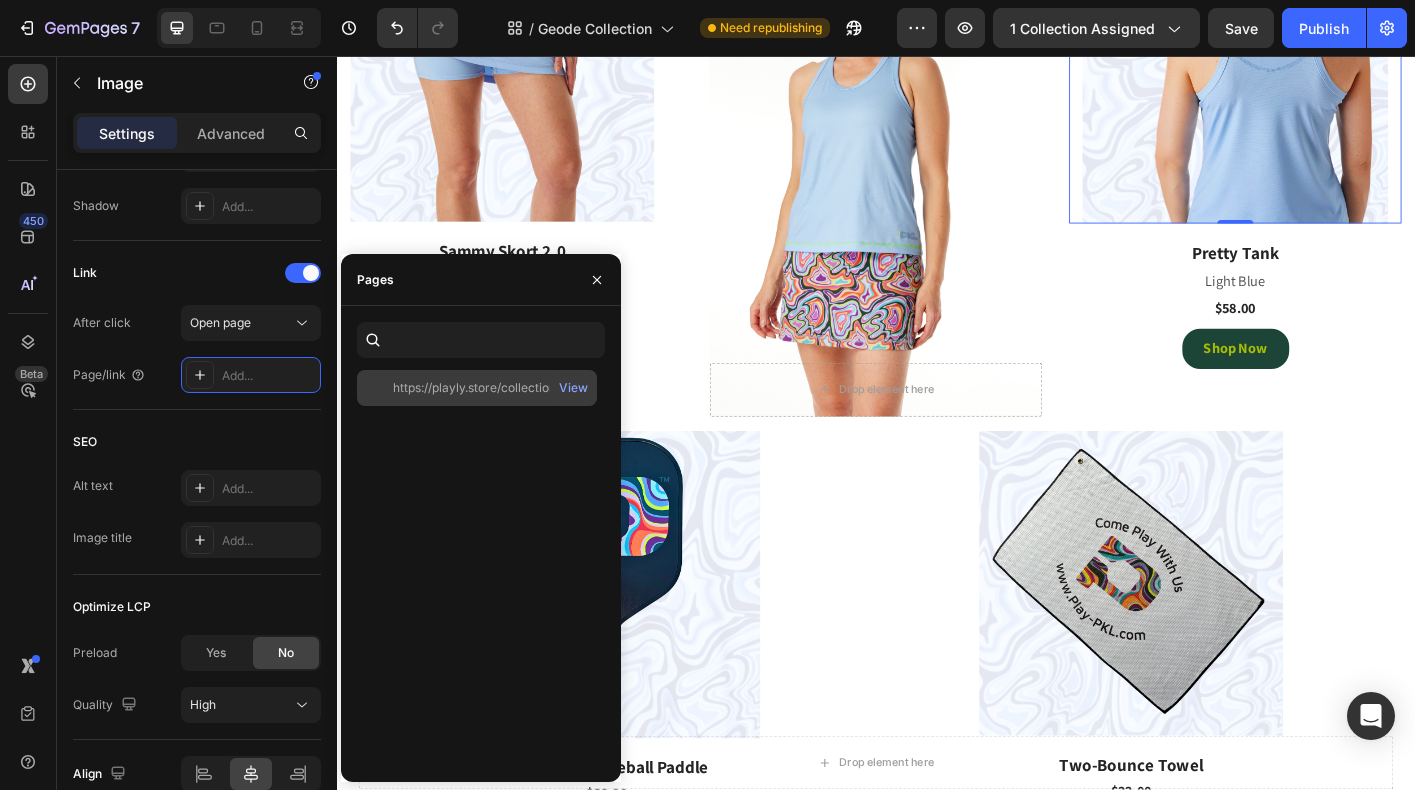 scroll, scrollTop: 0, scrollLeft: 0, axis: both 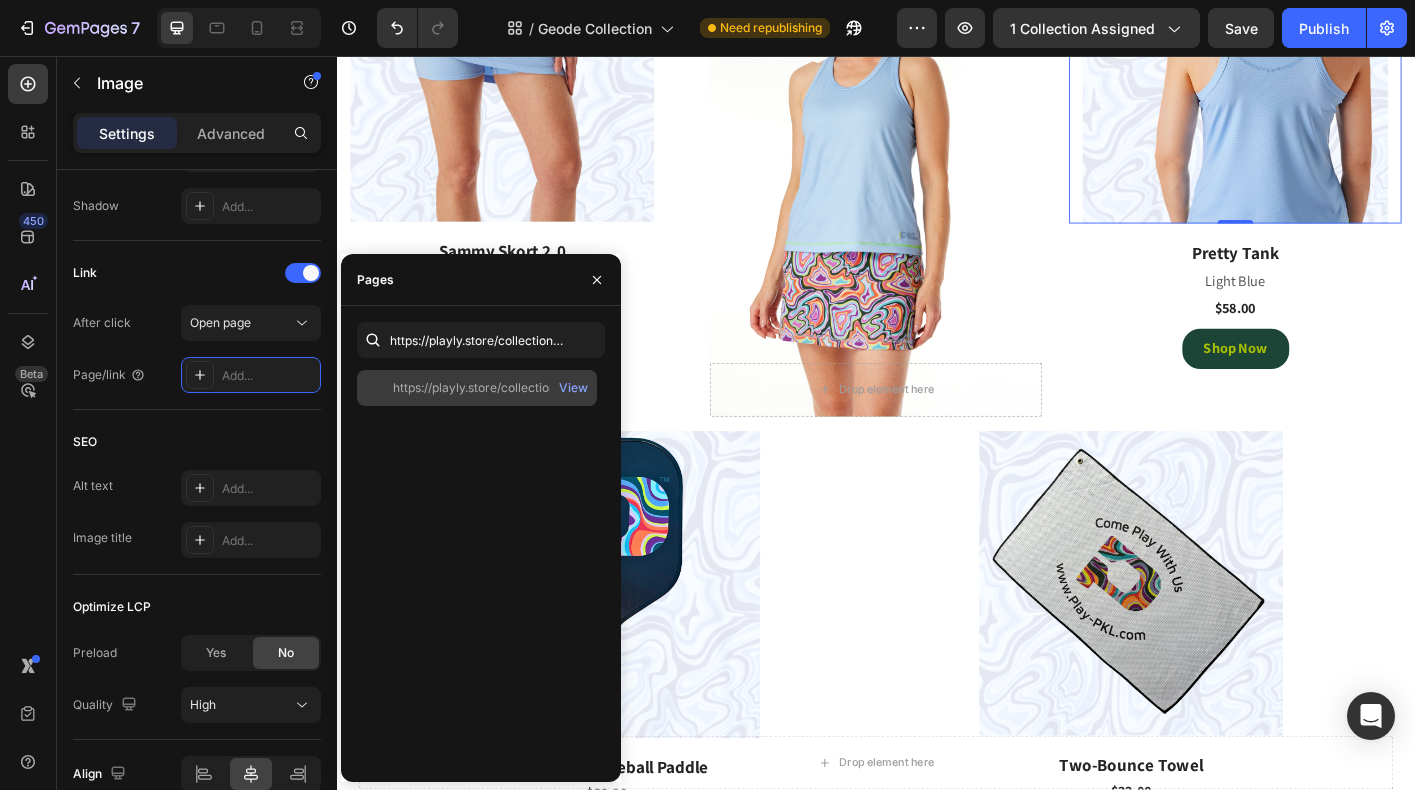 click on "https://playly.store/collections/womens-tanks/products/pretty-tank?variant=43898264813788" 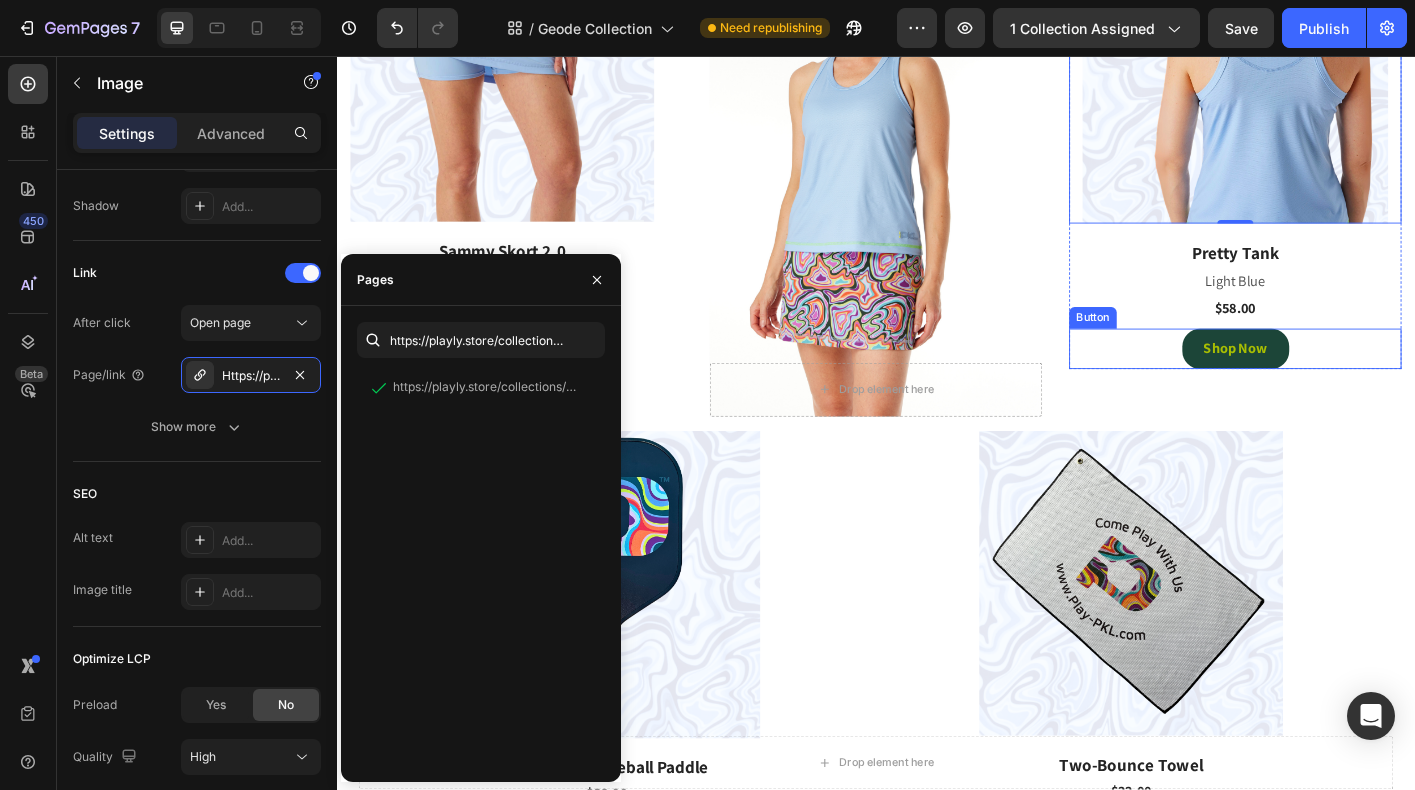 click on "Shop Now Button" at bounding box center (1337, 382) 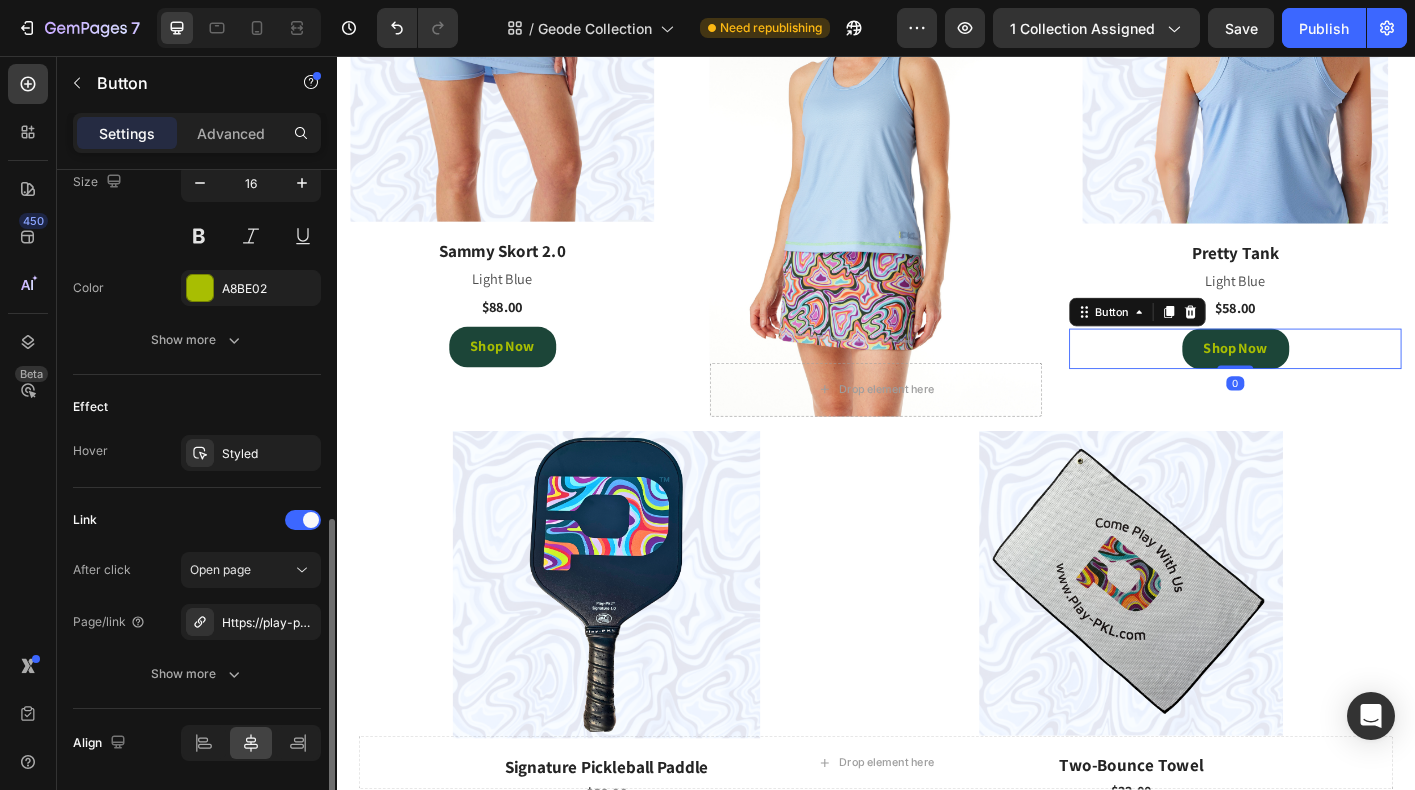 scroll, scrollTop: 845, scrollLeft: 0, axis: vertical 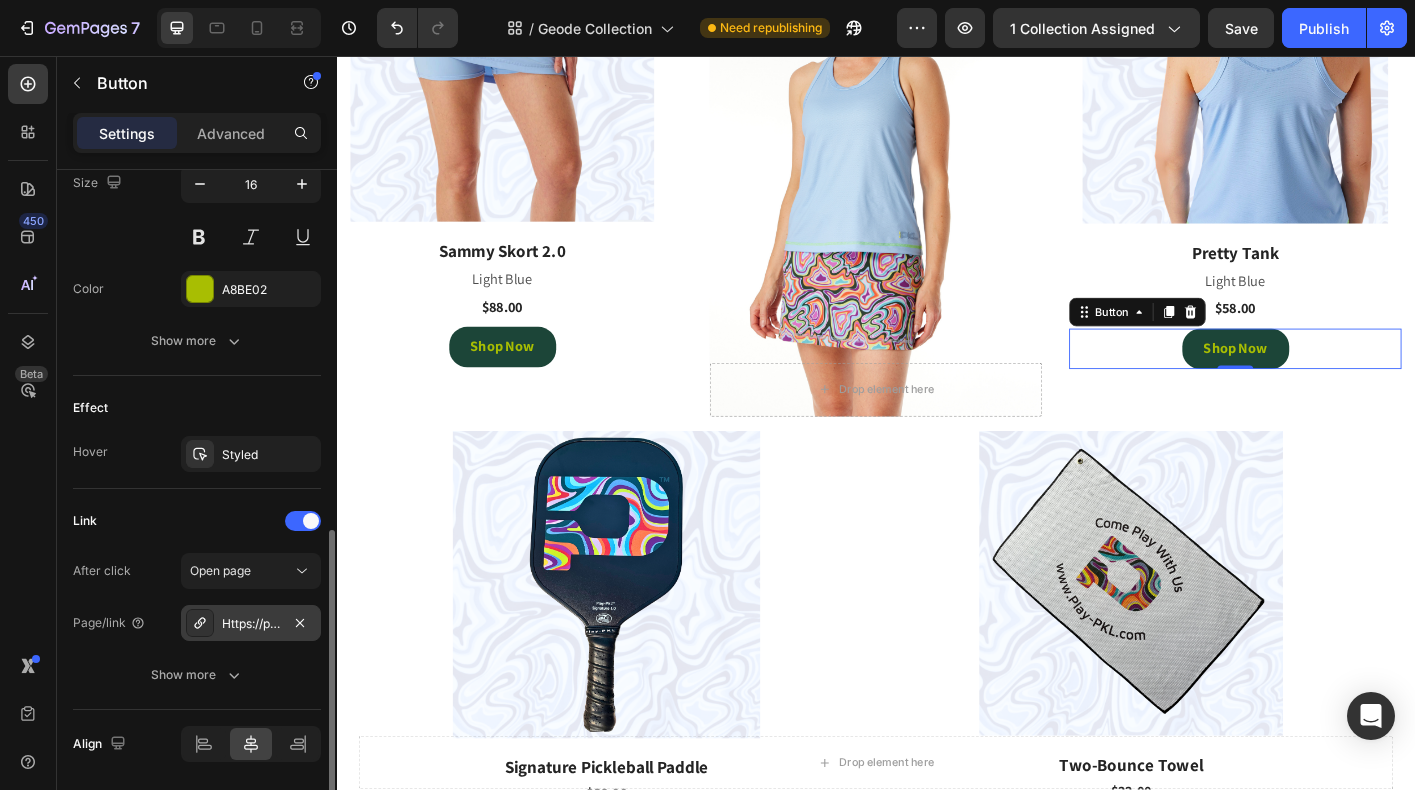 click on "Https://play-pkl.Com/womens-tanks/pretty-tank?Variant=43898264813788" at bounding box center [251, 624] 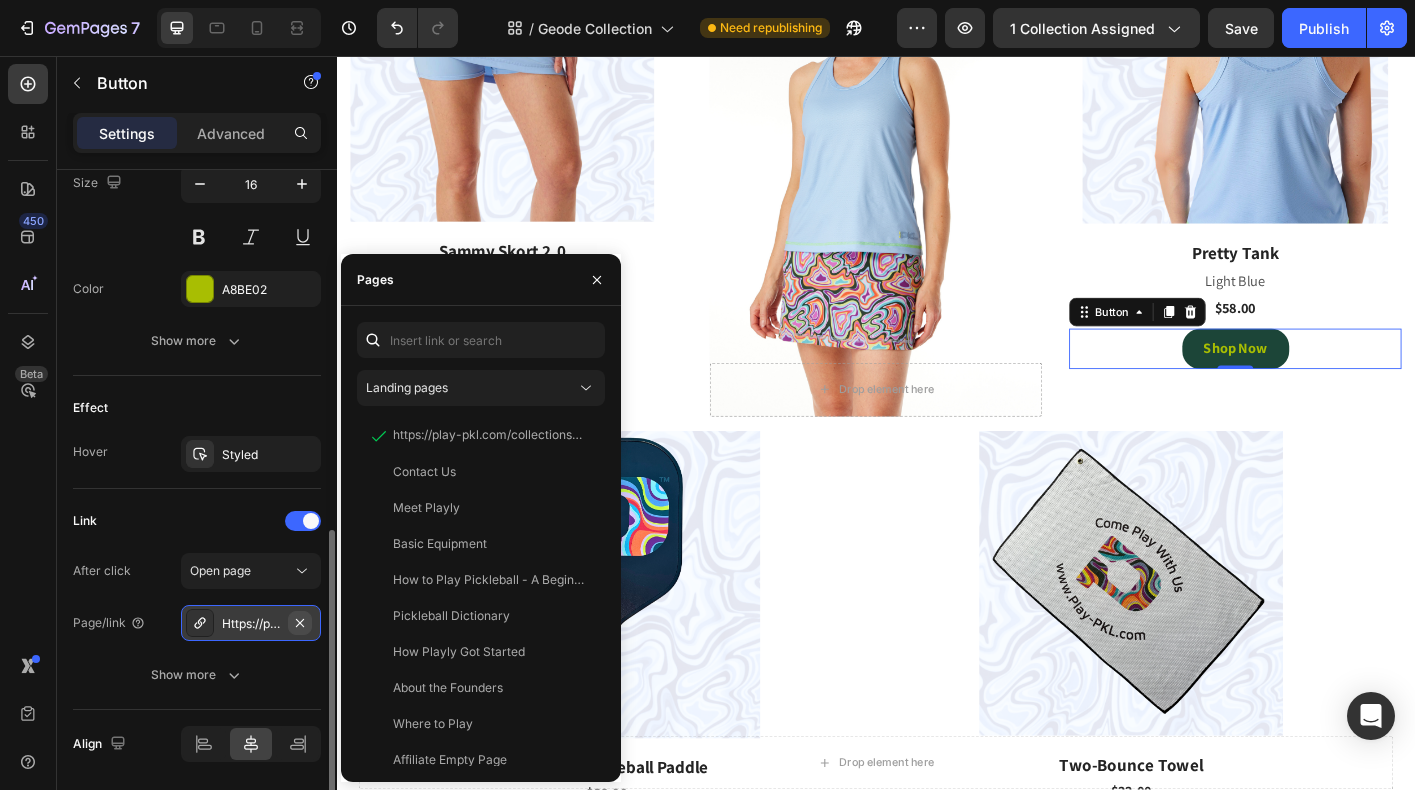 click 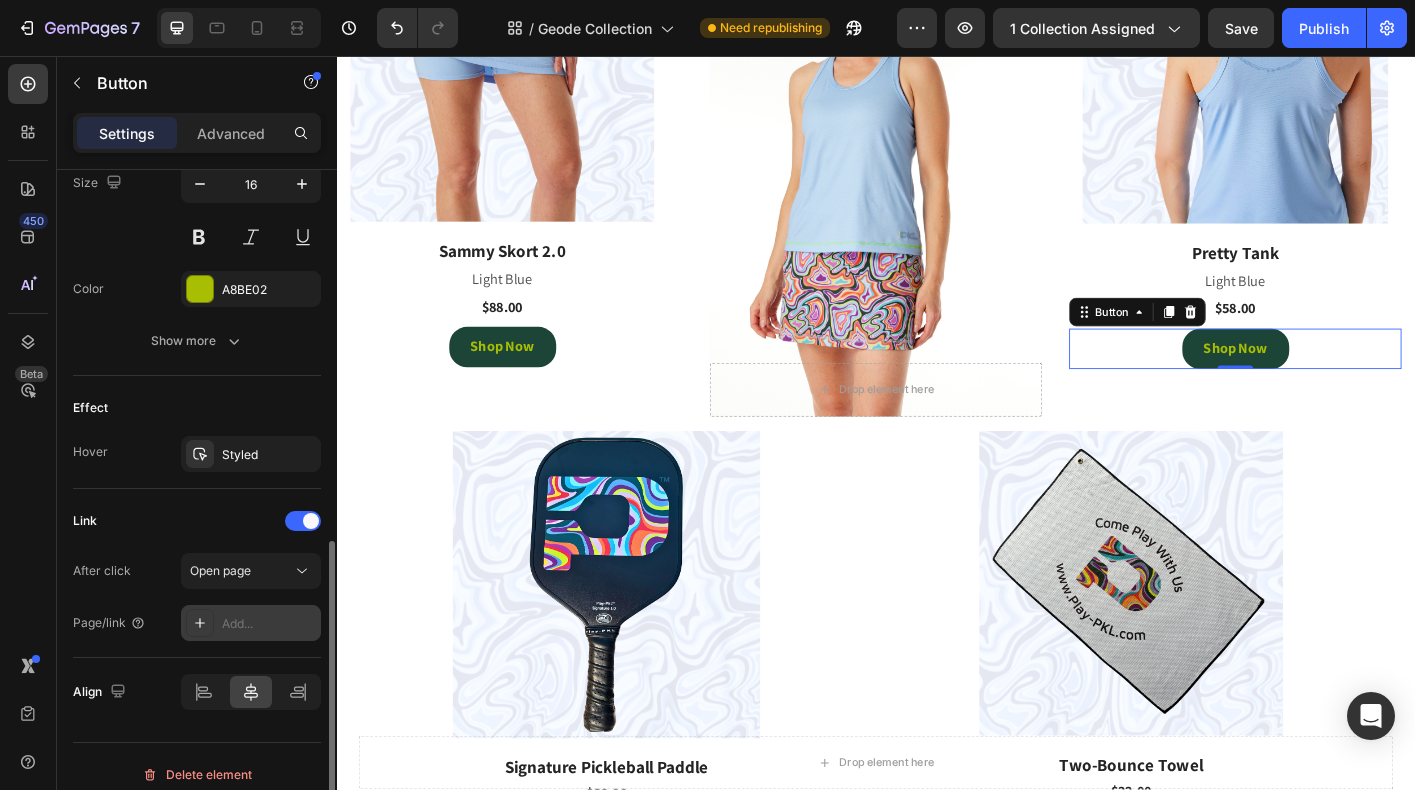 click on "Add..." at bounding box center [251, 623] 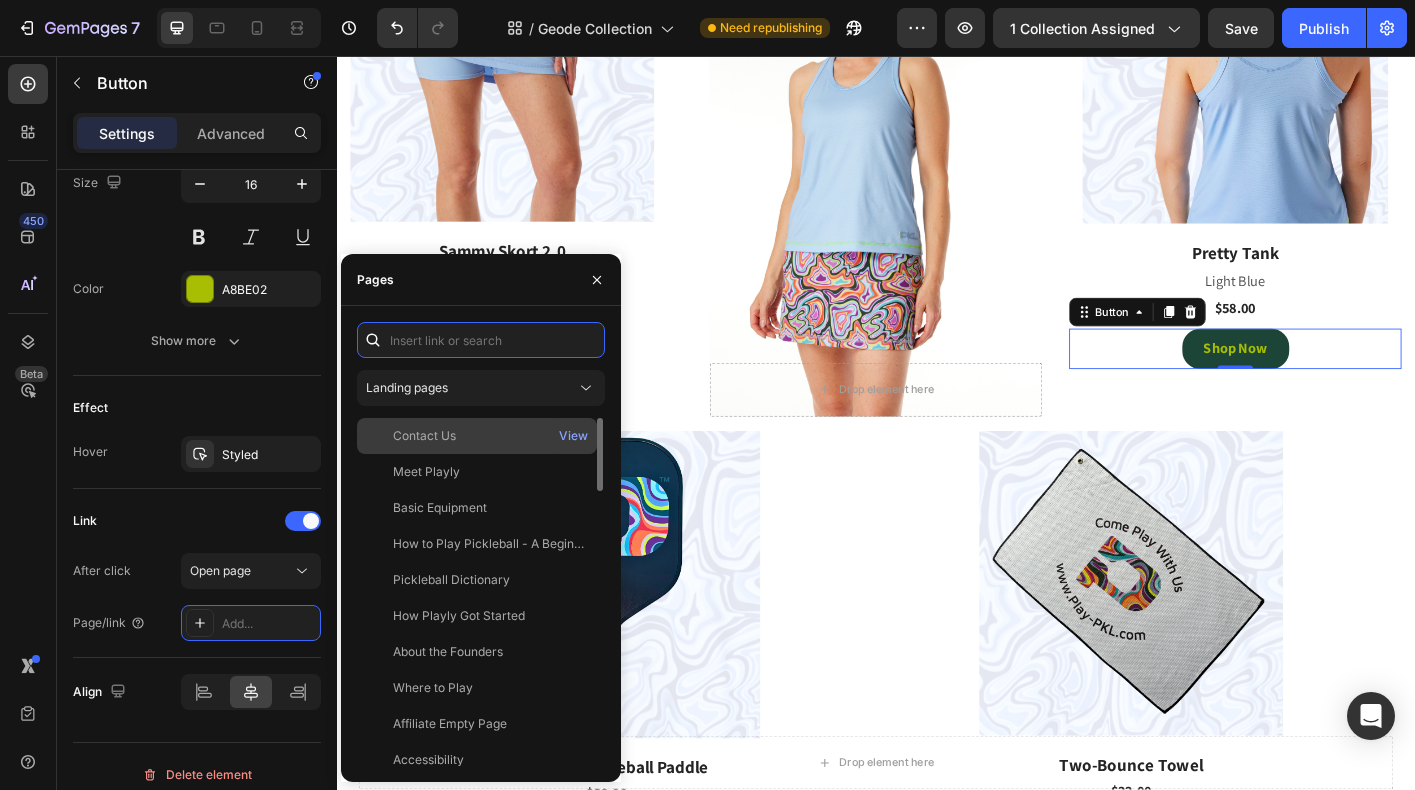 paste on "https://playly.store/collections/womens-tanks/products/pretty-tank?variant=43898264813788" 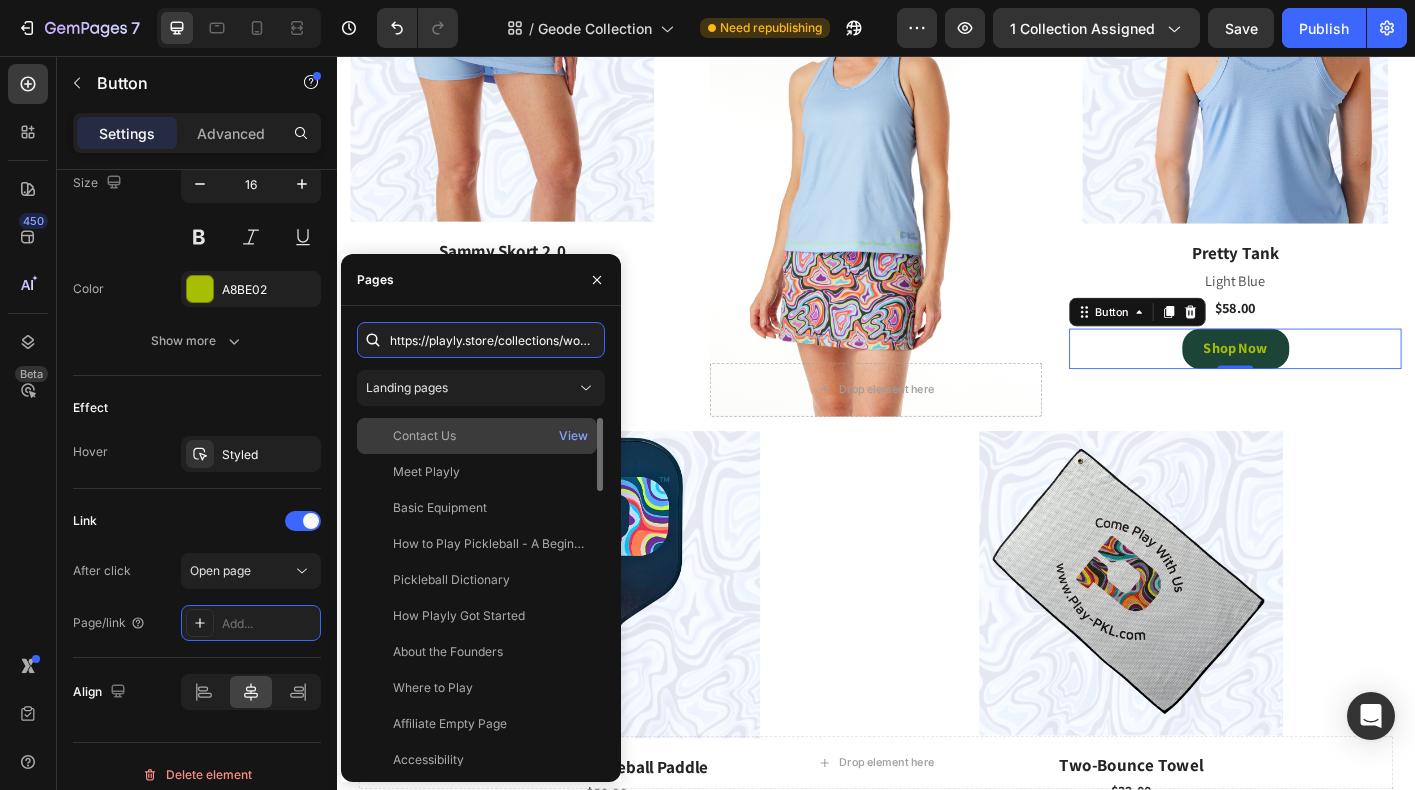 scroll, scrollTop: 0, scrollLeft: 361, axis: horizontal 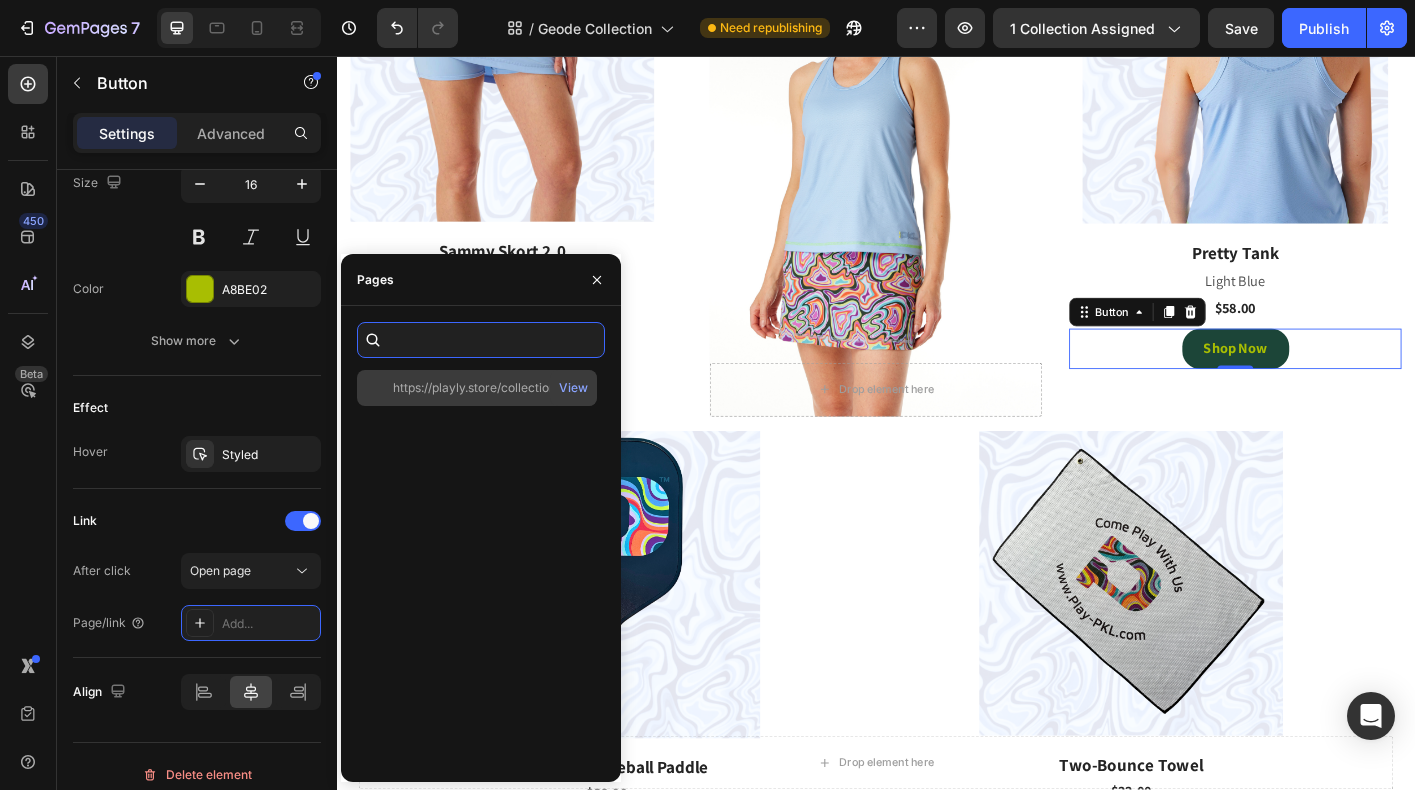 type on "https://playly.store/collections/womens-tanks/products/pretty-tank?variant=43898264813788" 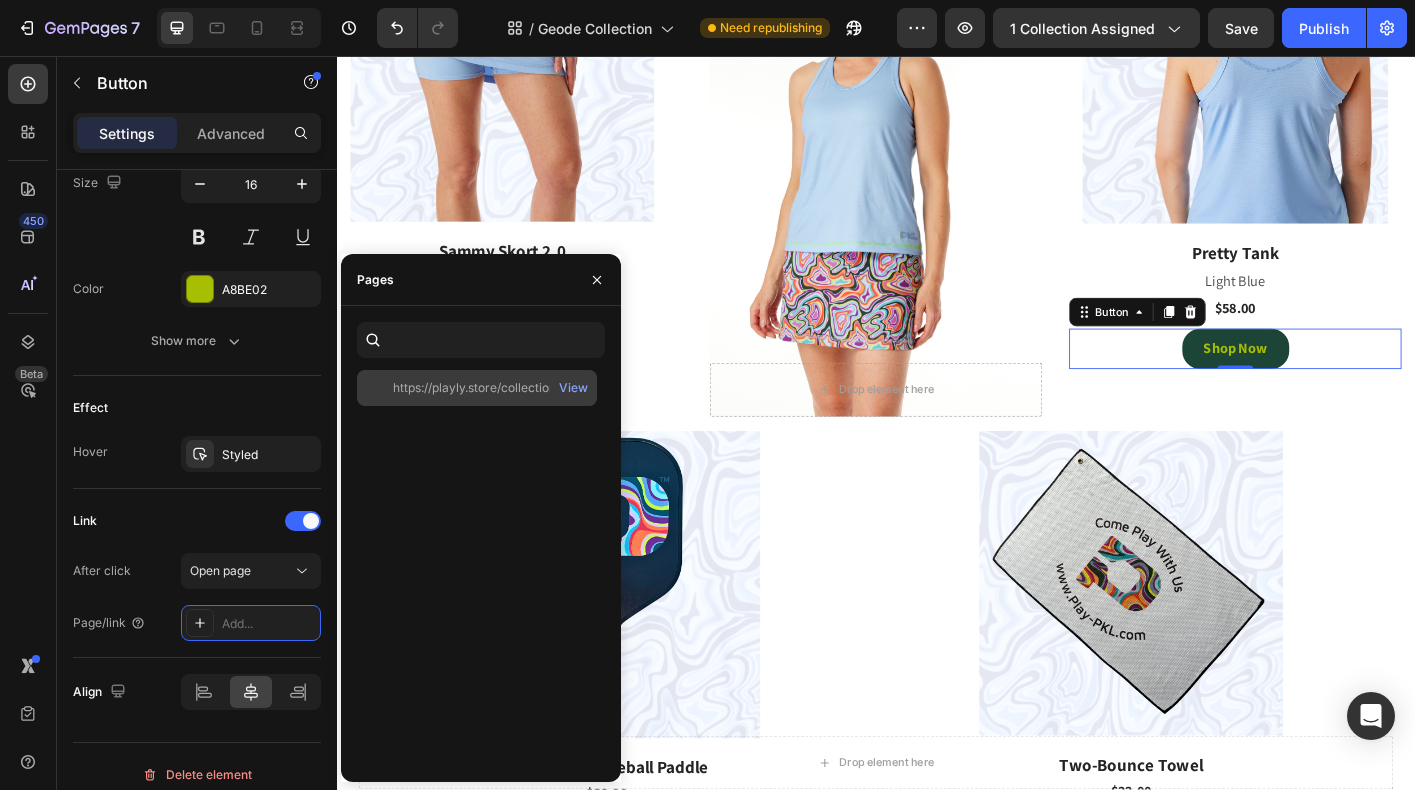 scroll, scrollTop: 0, scrollLeft: 0, axis: both 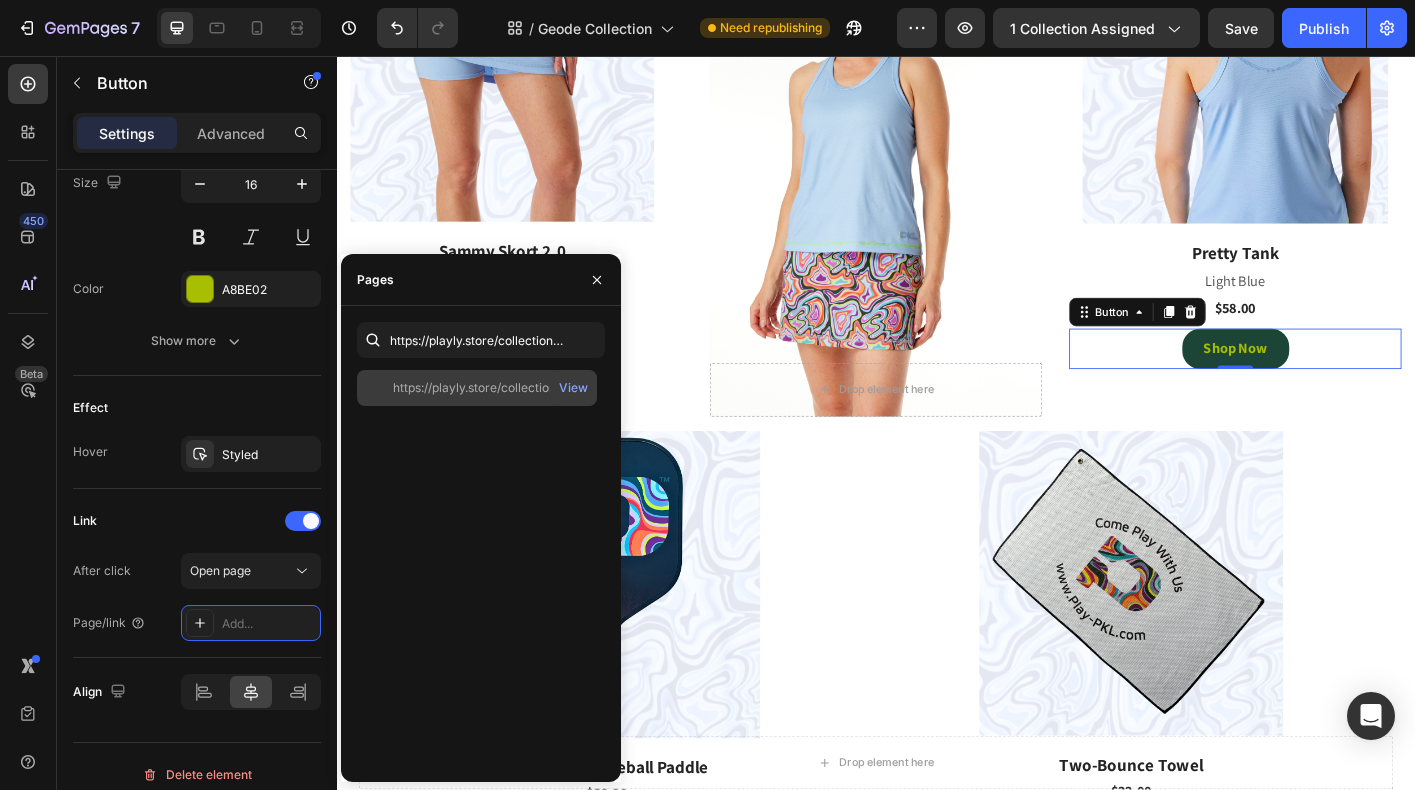 click on "https://playly.store/collections/womens-tanks/products/pretty-tank?variant=43898264813788" 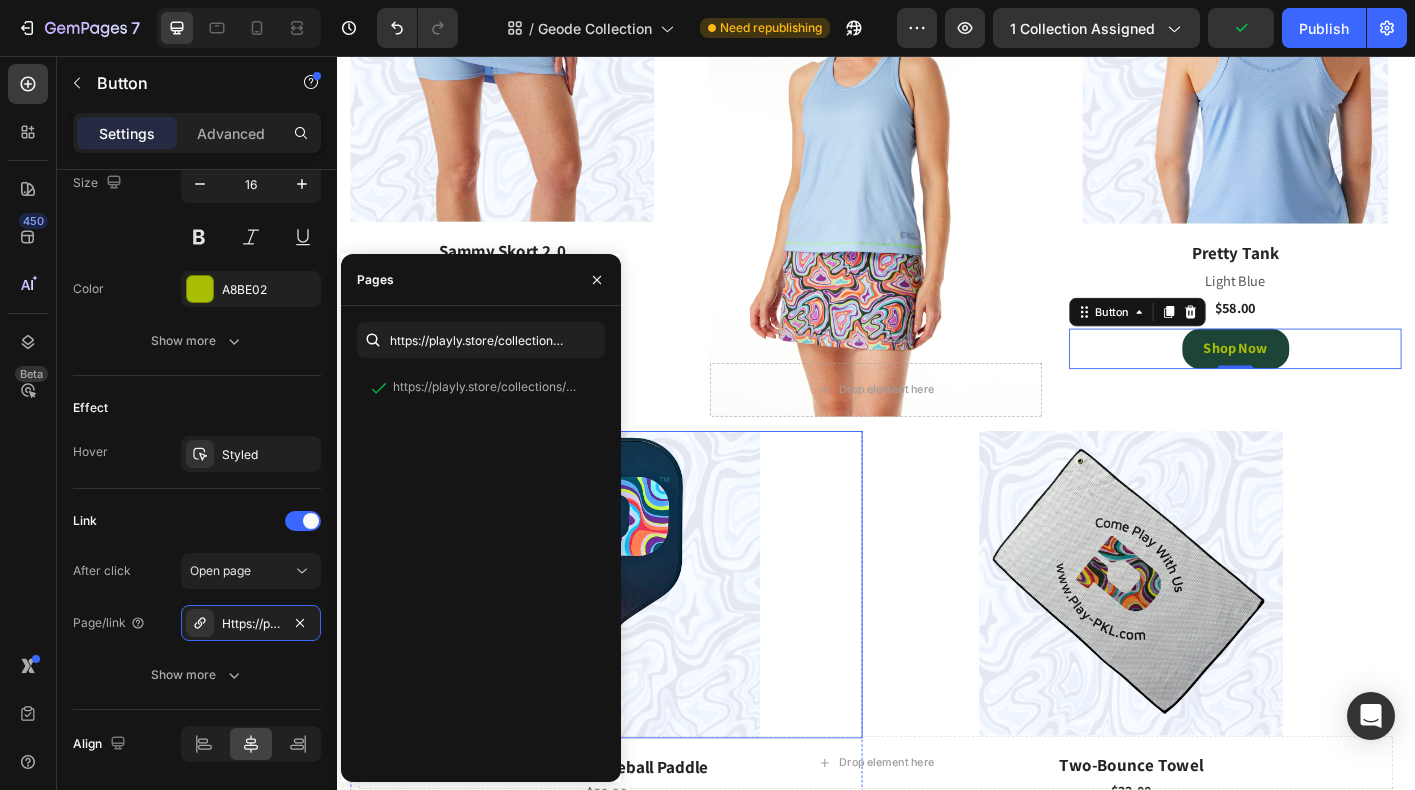 click at bounding box center [637, 645] 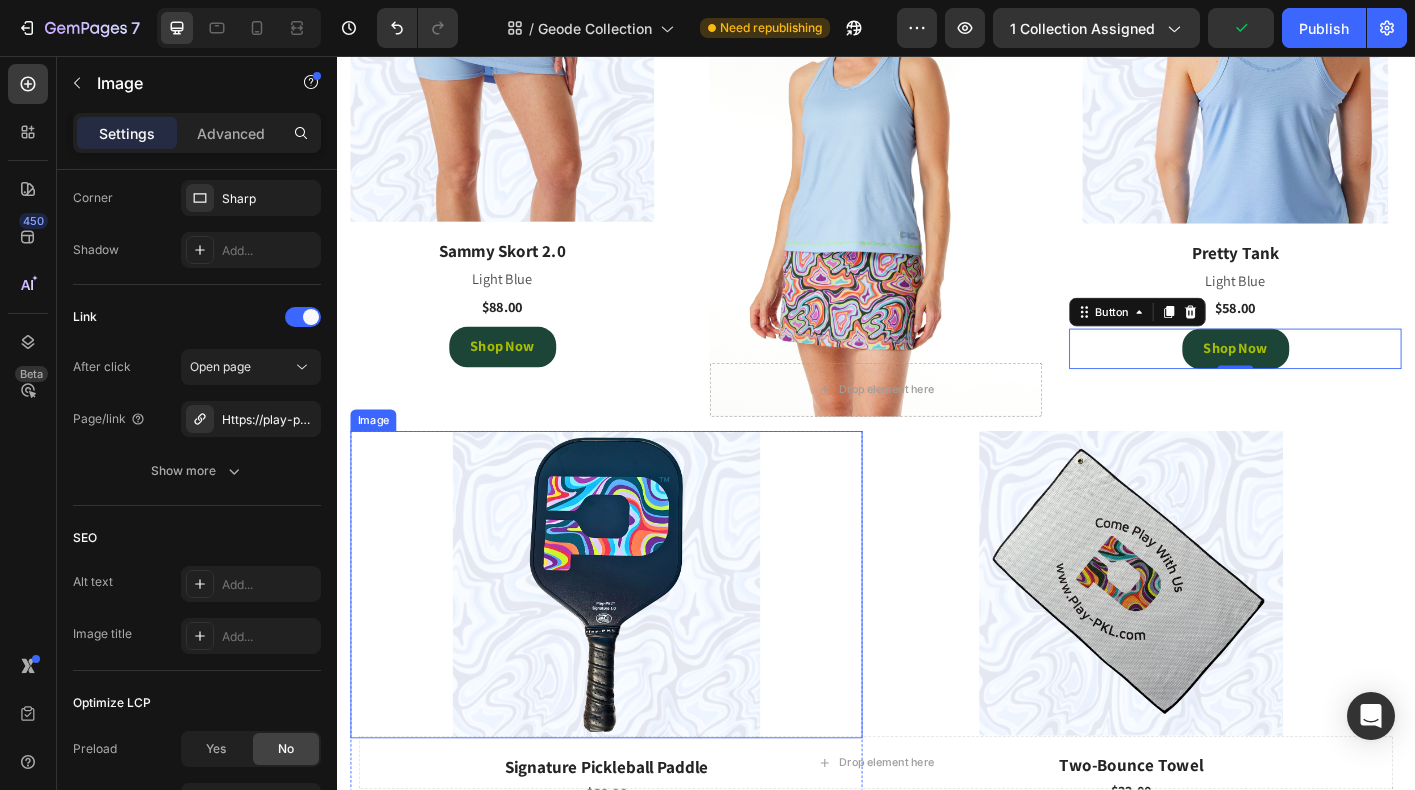 scroll, scrollTop: 0, scrollLeft: 0, axis: both 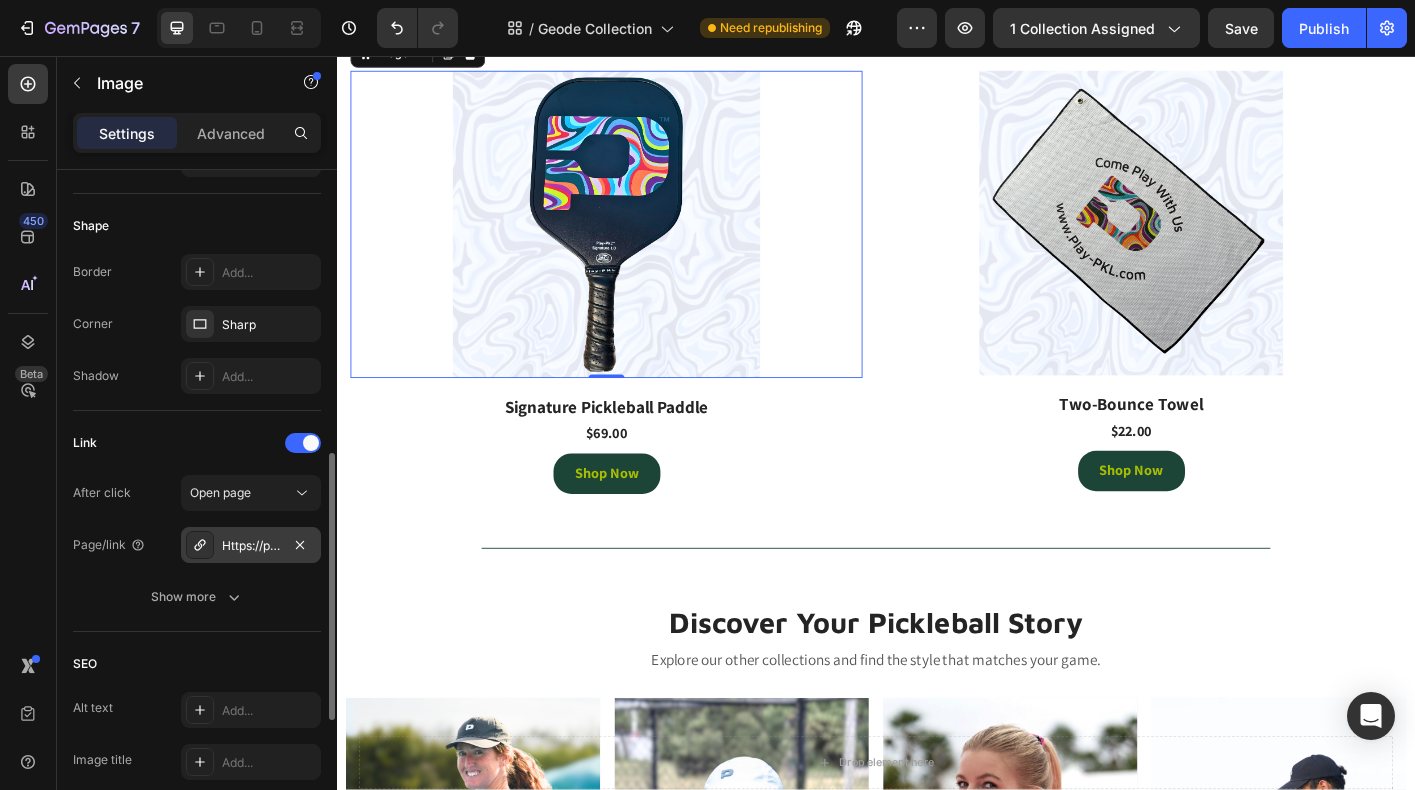 click on "Https://play-pkl.Com/paddles-and-balls/signature-paddle" at bounding box center [251, 546] 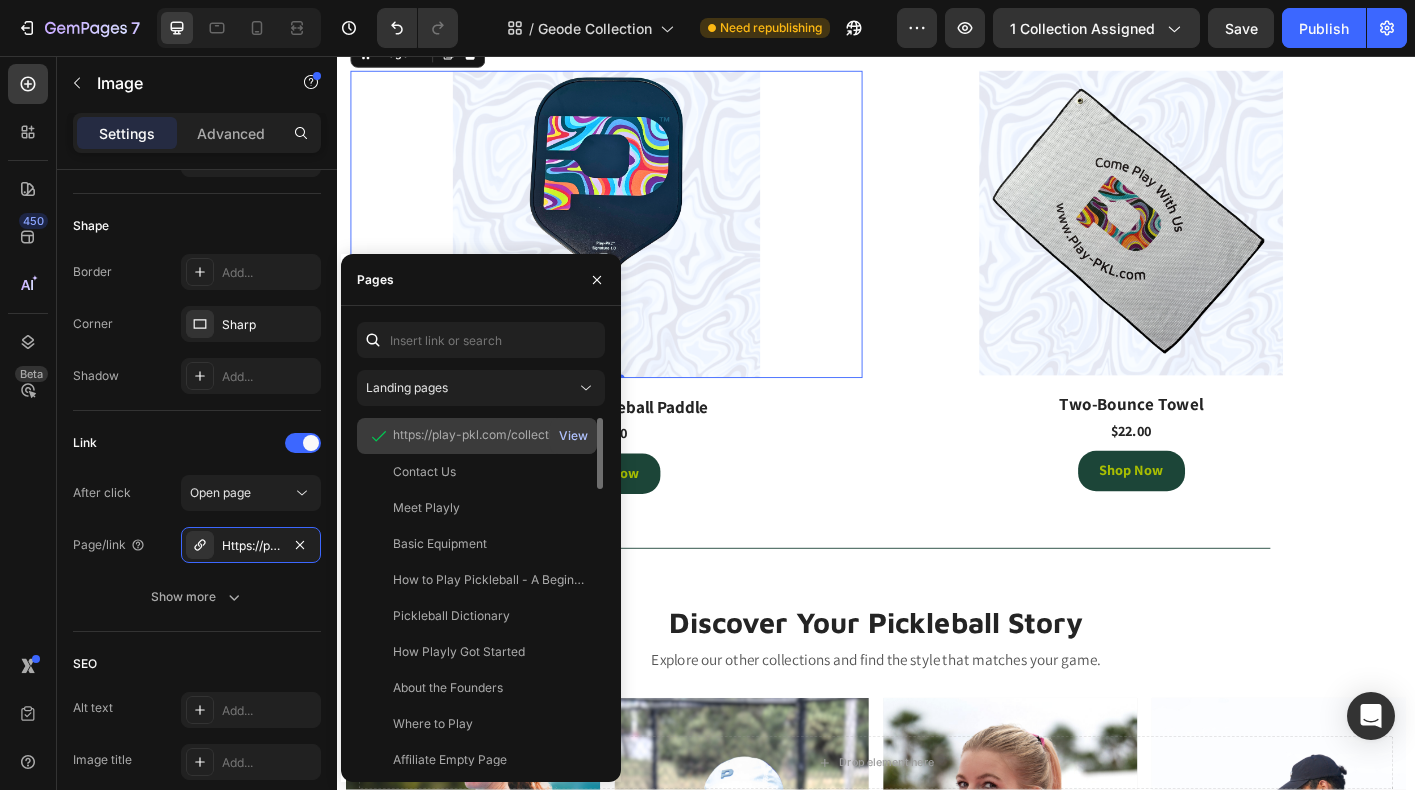 click on "View" at bounding box center [573, 436] 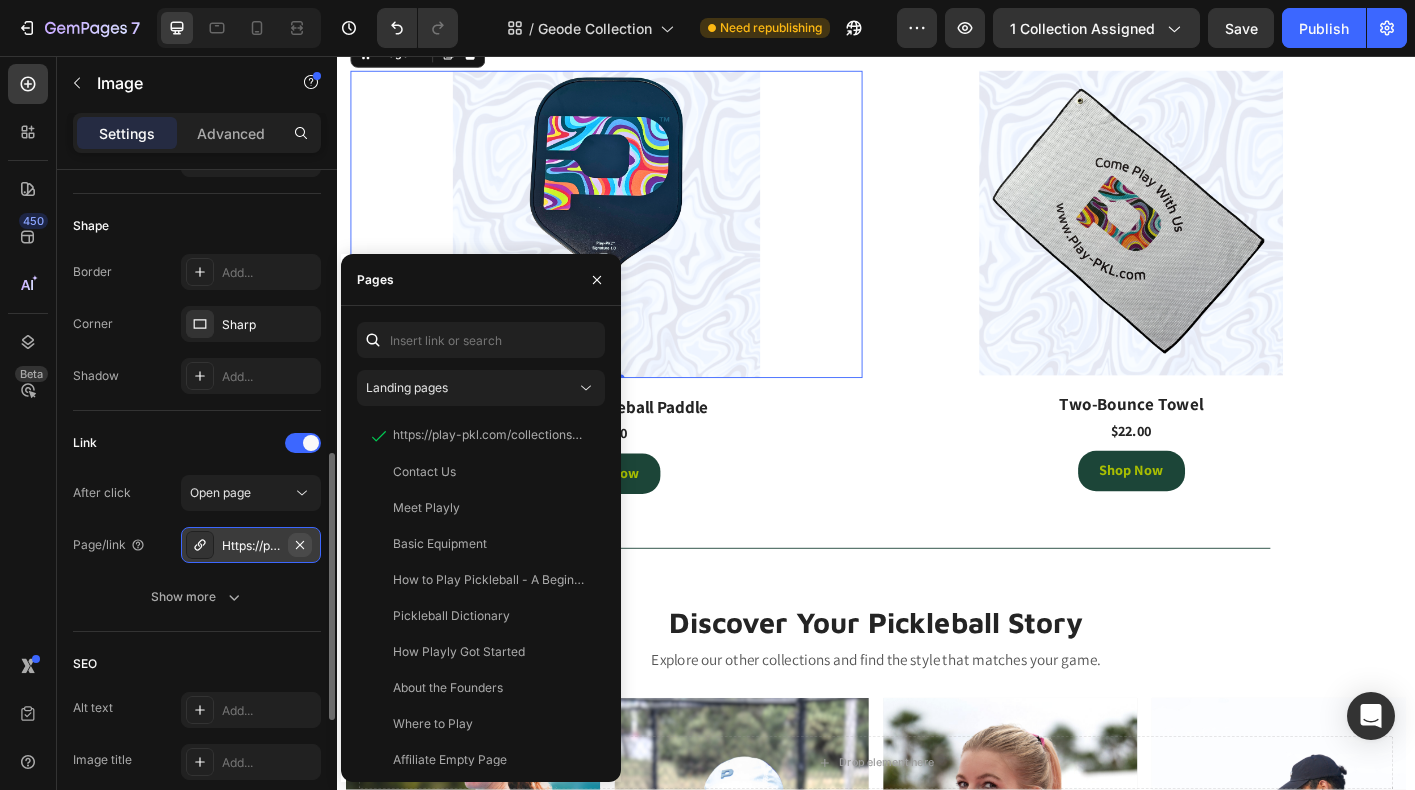 click 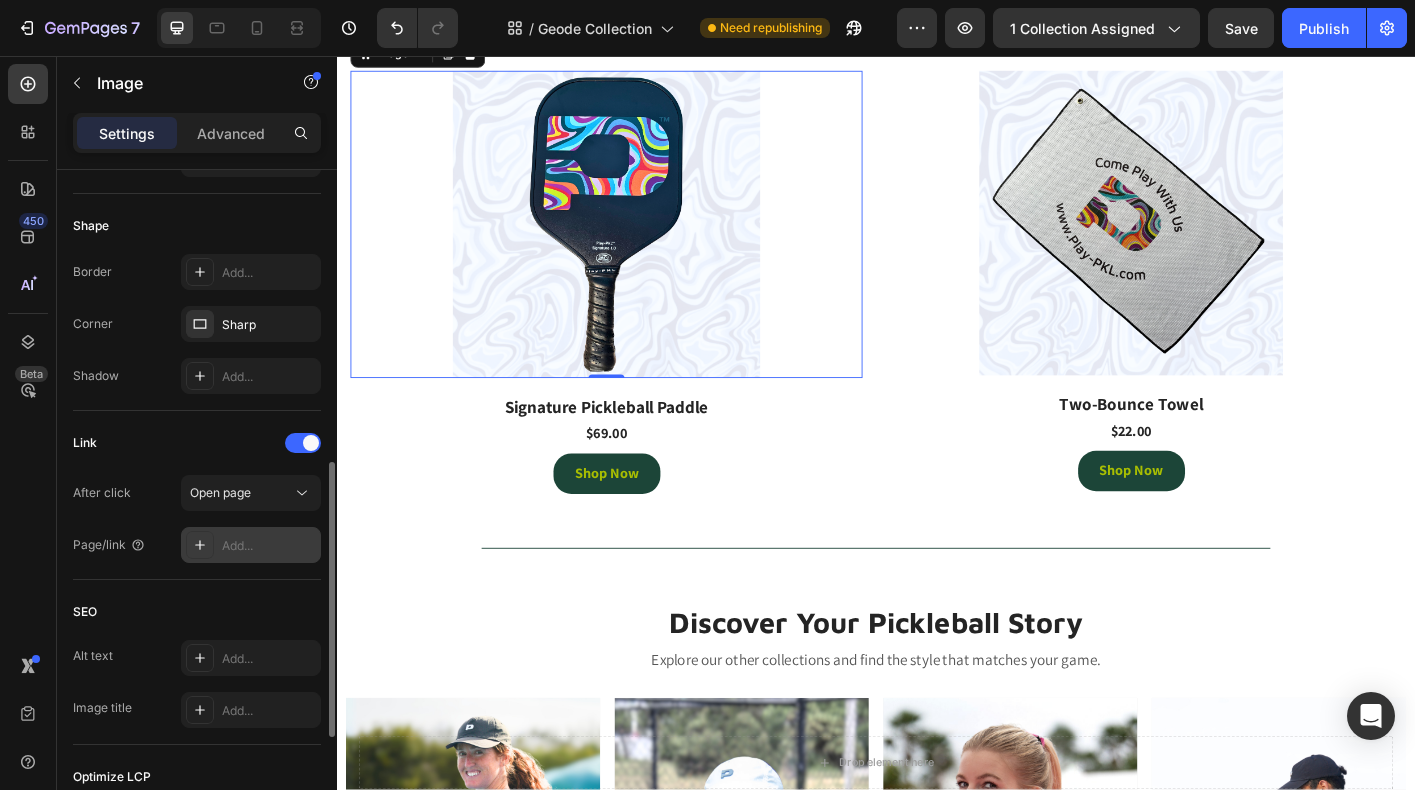 click on "Add..." at bounding box center (251, 545) 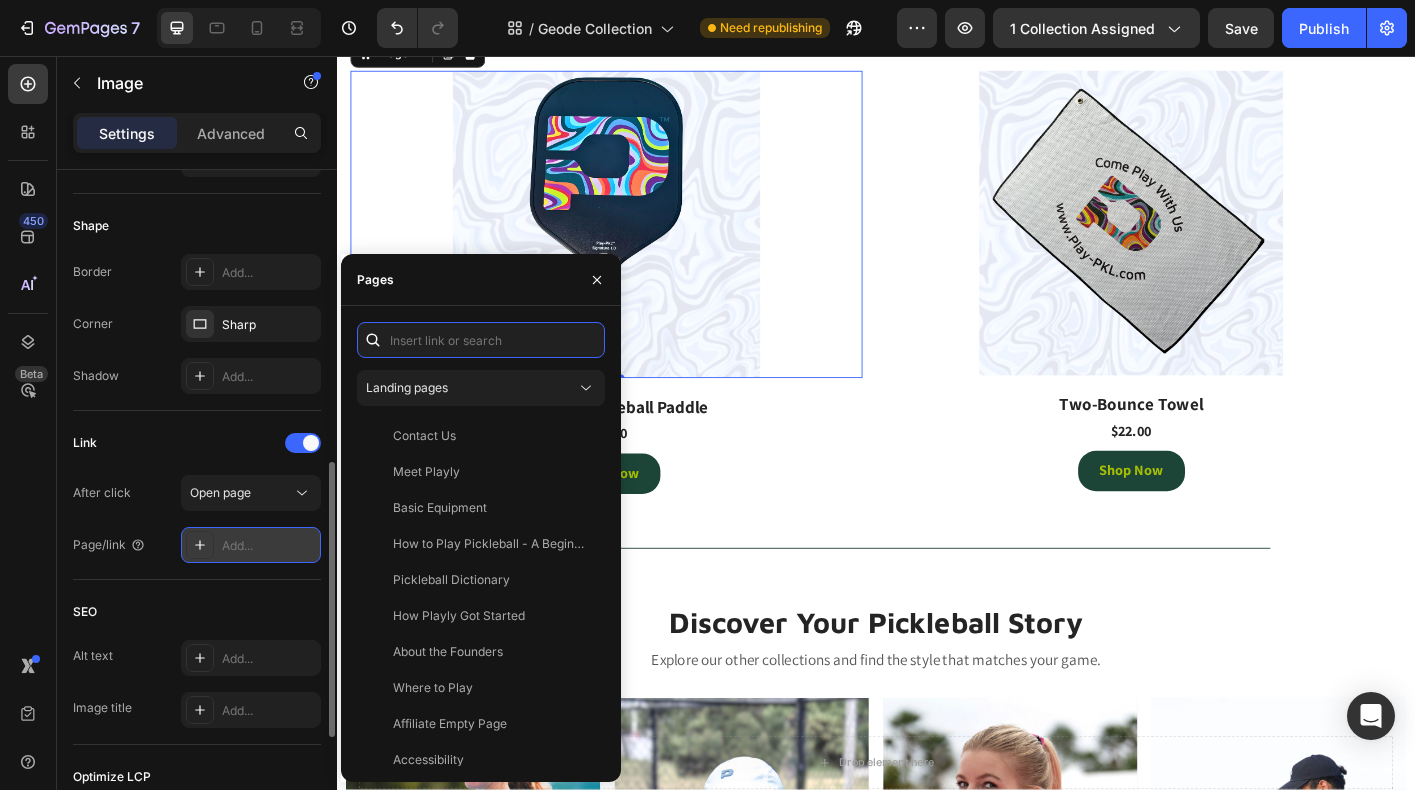 paste on "https://playly.store/collections/paddles-and-balls/products/signature-paddle" 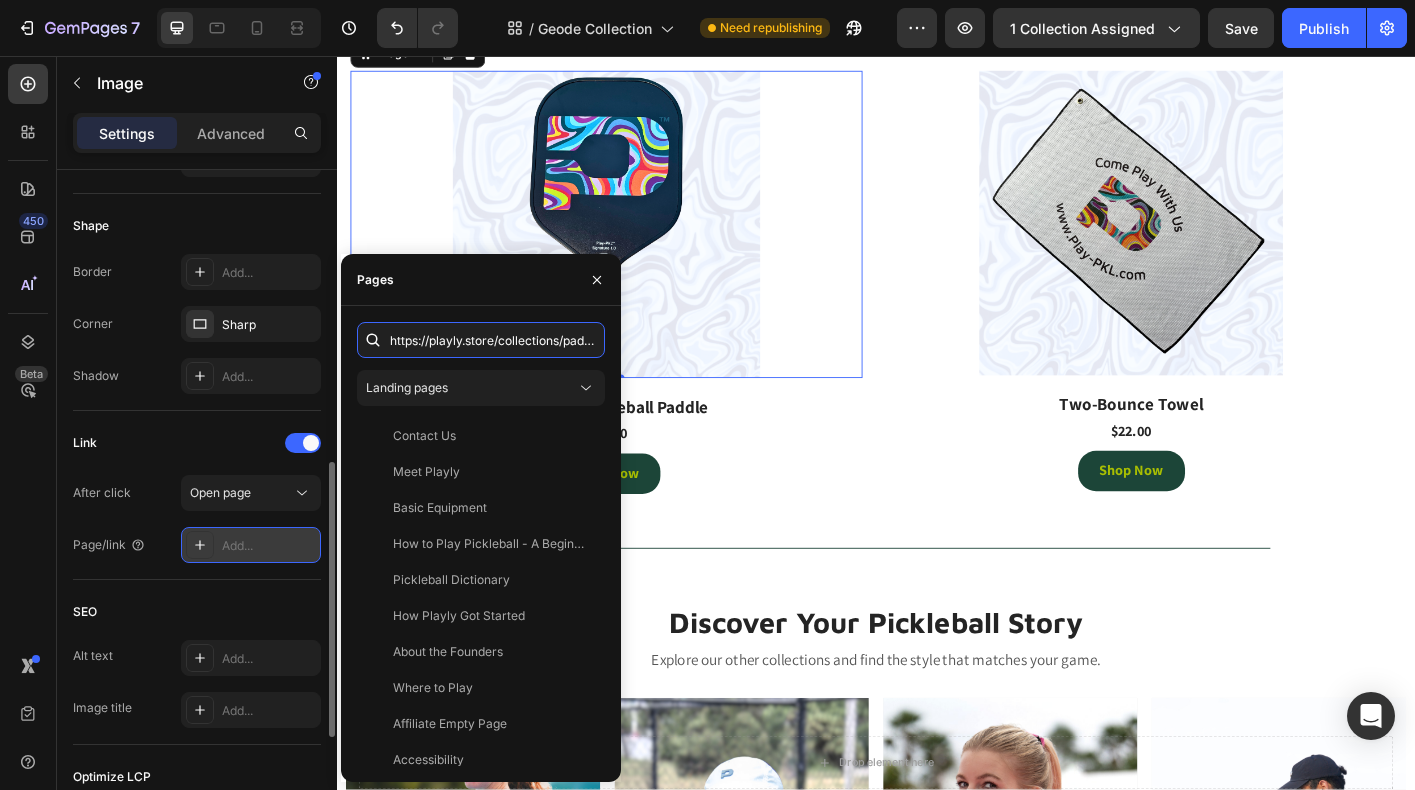 scroll, scrollTop: 0, scrollLeft: 261, axis: horizontal 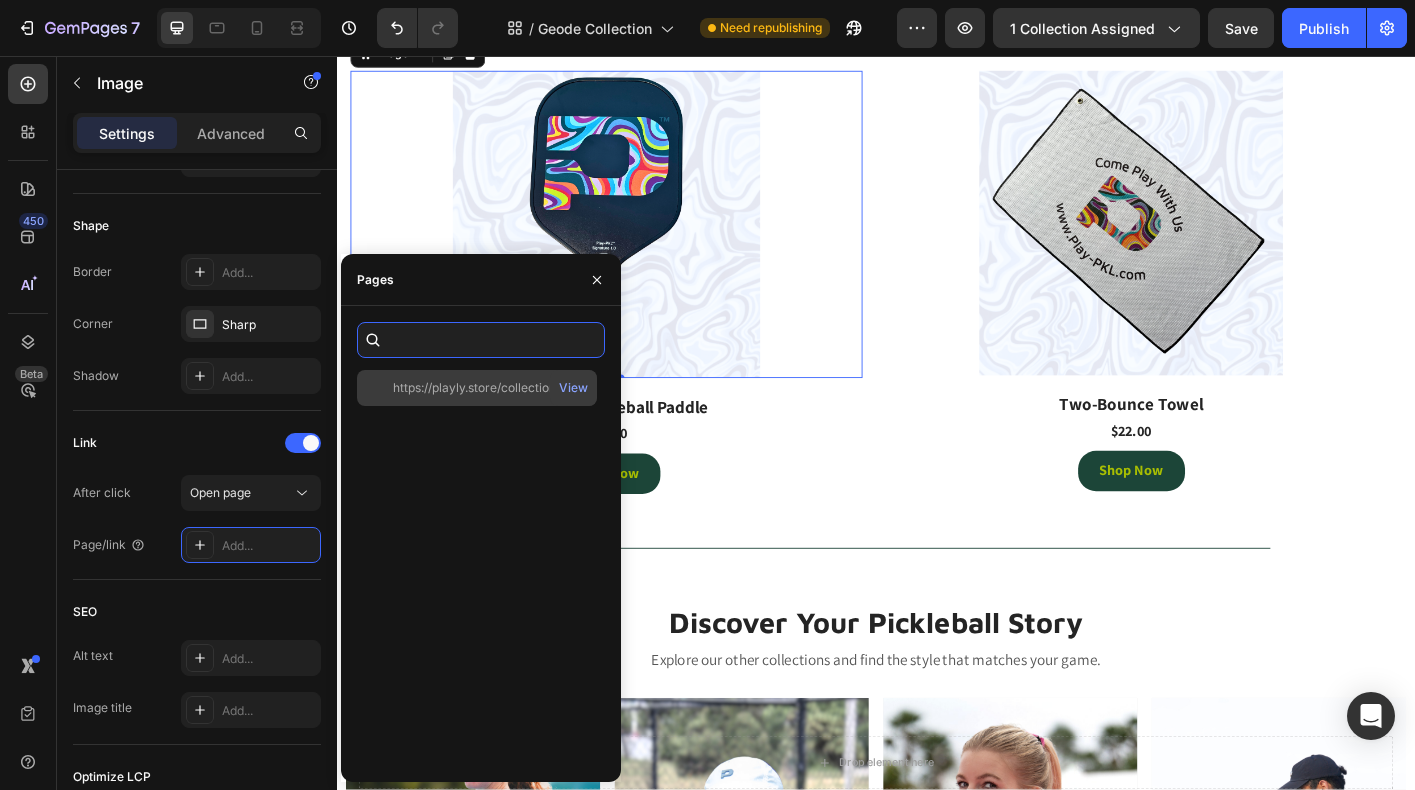 type on "https://playly.store/collections/paddles-and-balls/products/signature-paddle" 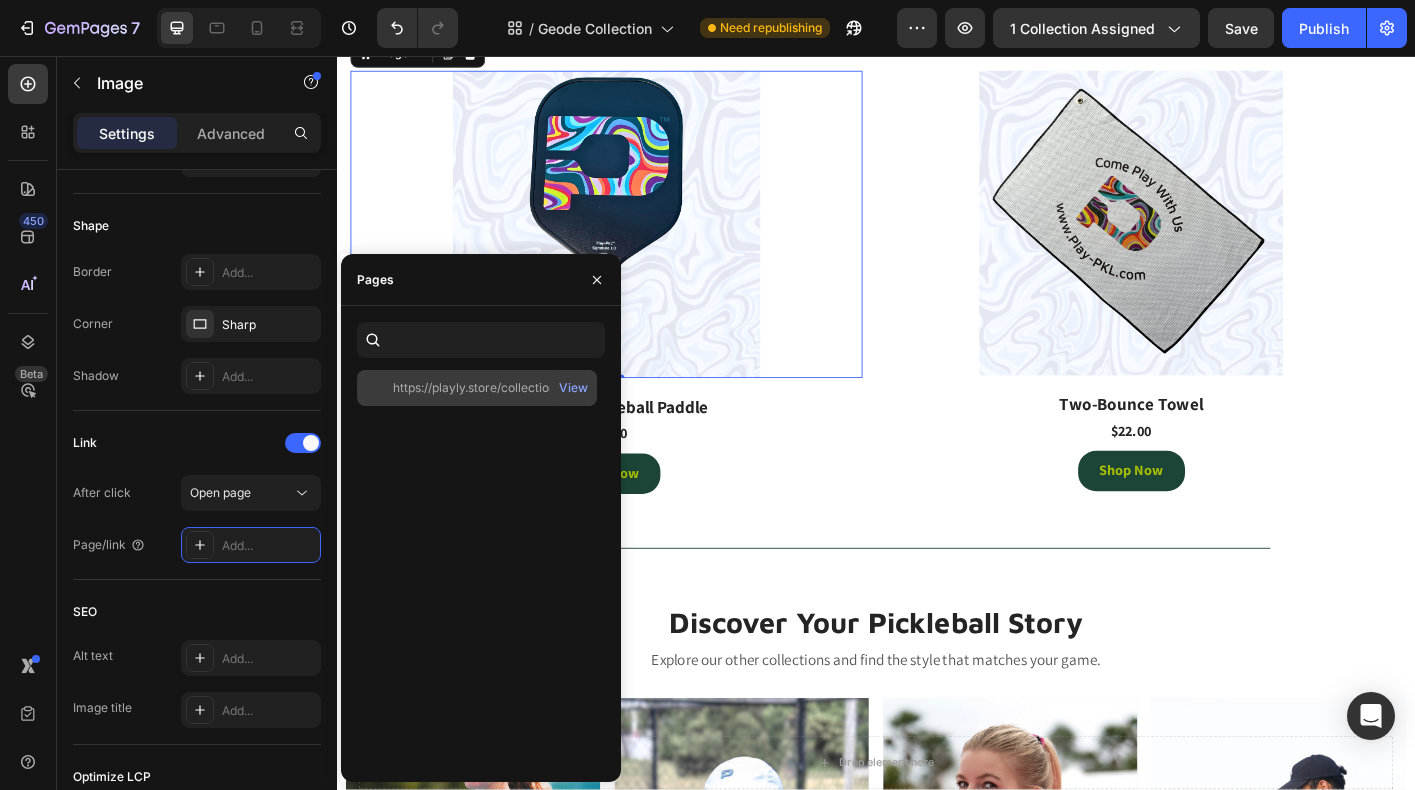 click on "https://playly.store/collections/paddles-and-balls/products/signature-paddle" 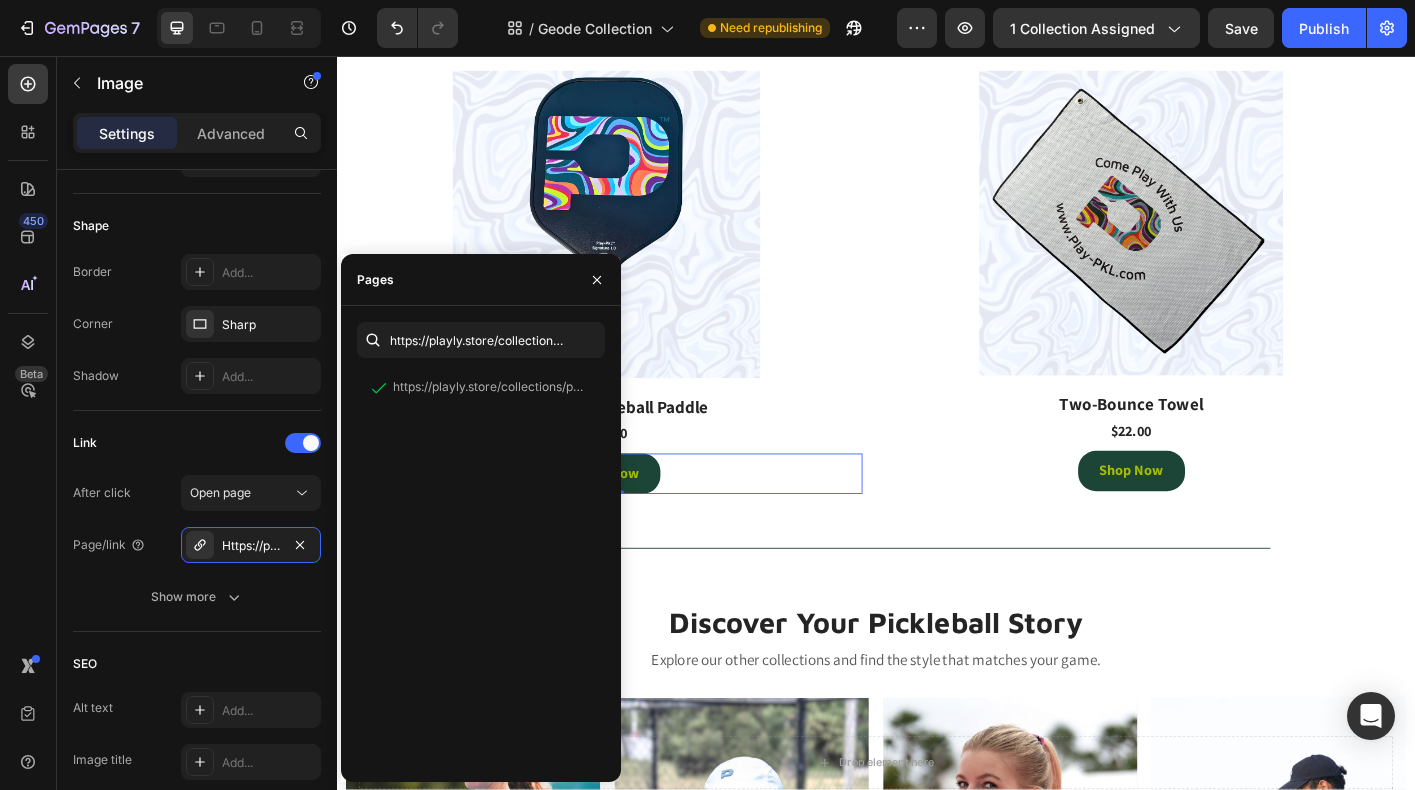 click on "Shop Now Button   0" at bounding box center [637, 521] 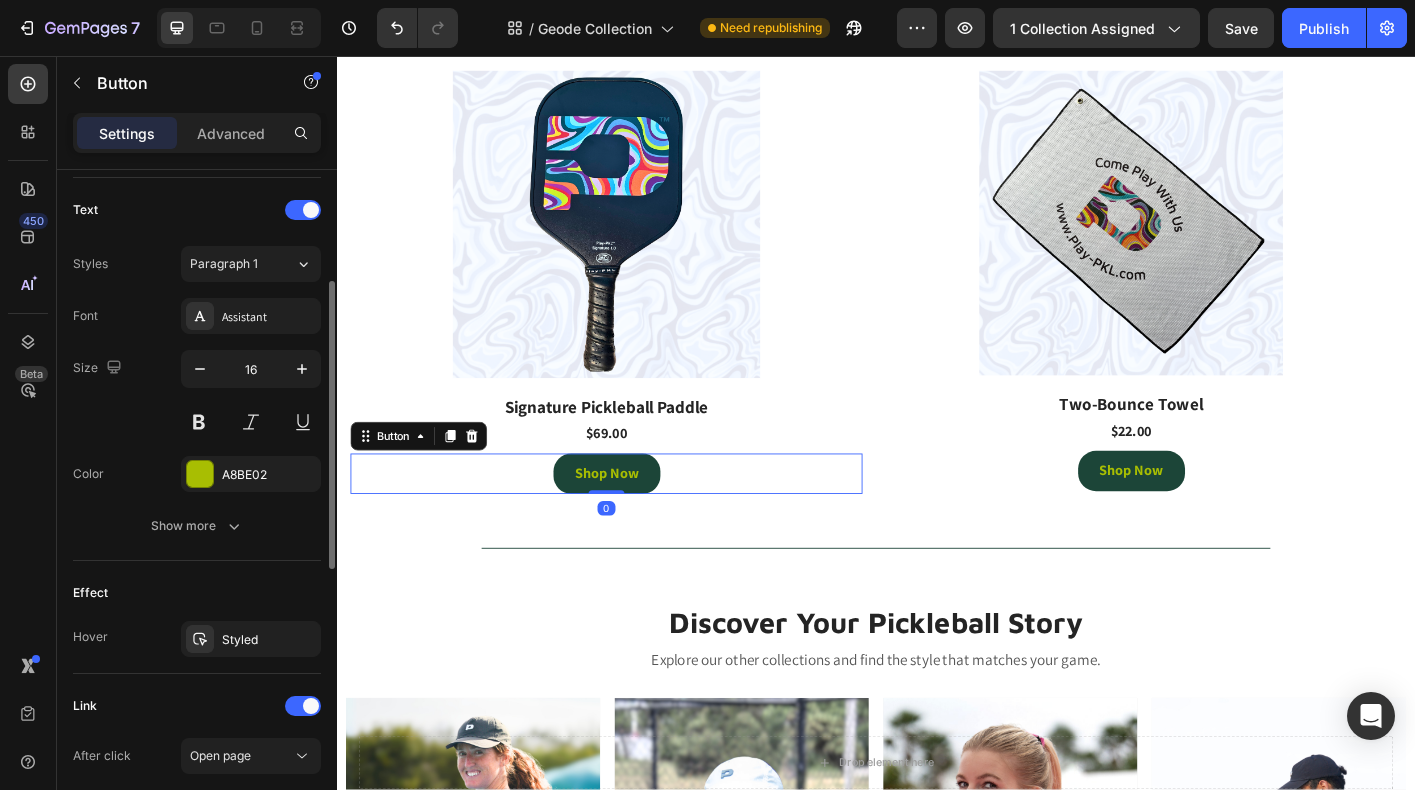 scroll, scrollTop: 913, scrollLeft: 0, axis: vertical 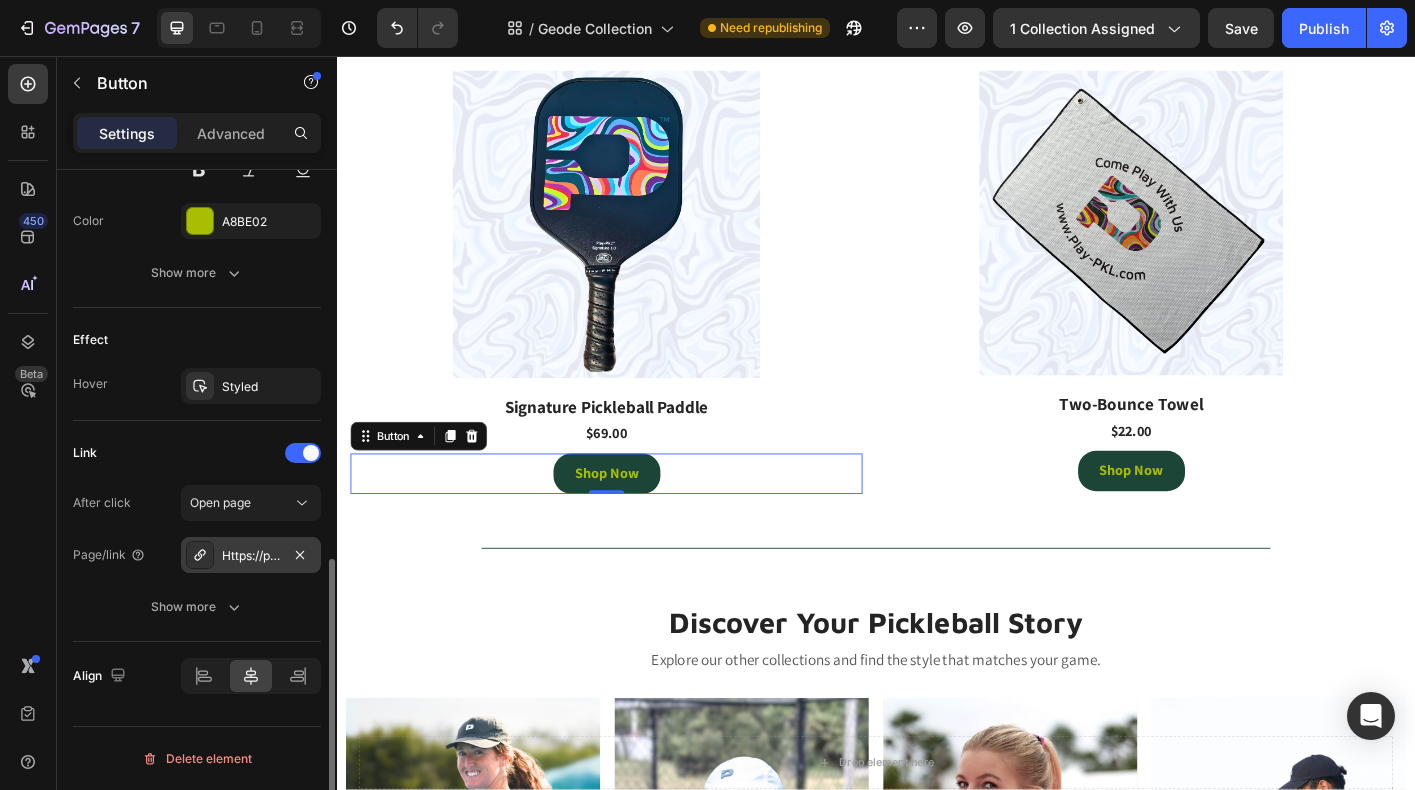 click on "Https://play-pkl.Com/paddles-and-balls/signature-paddle" at bounding box center (251, 556) 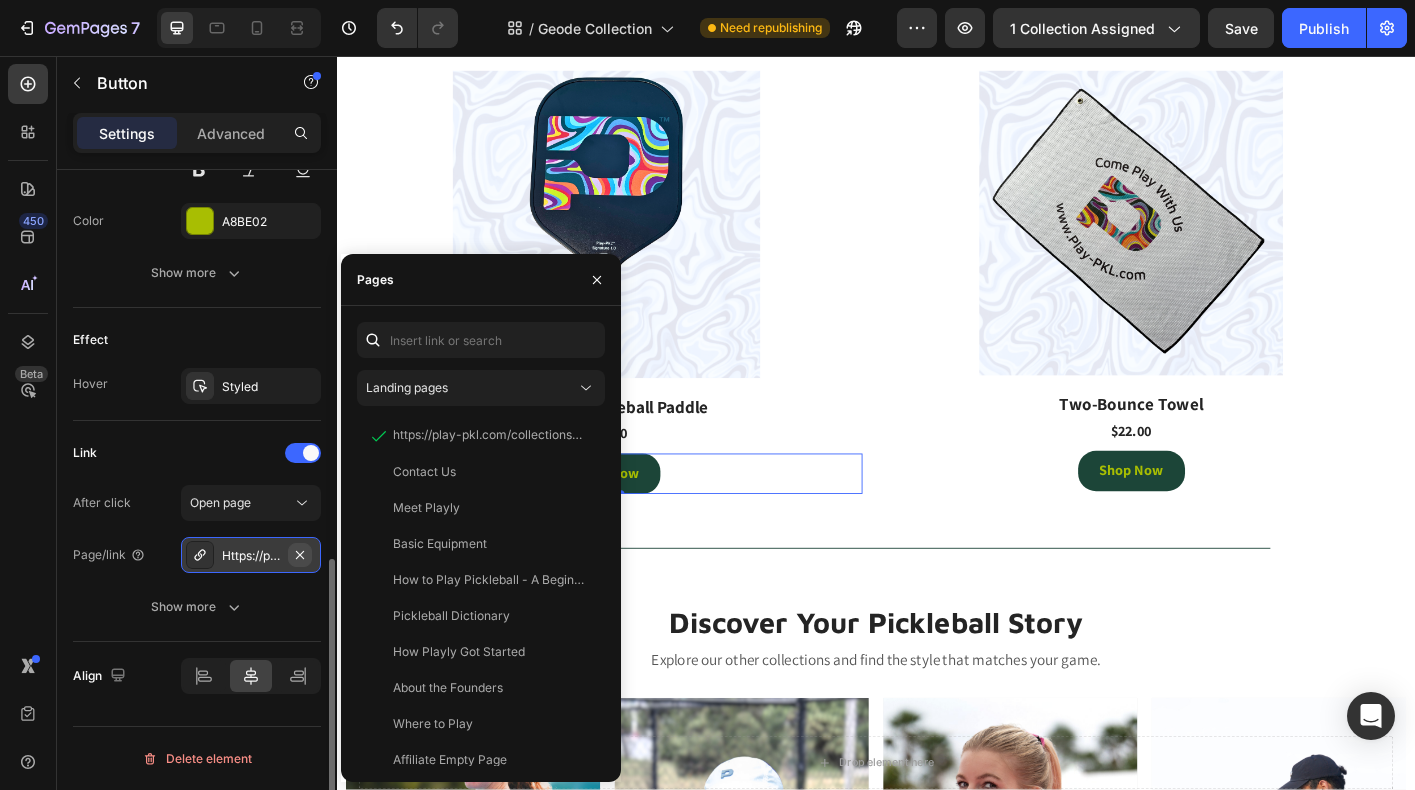 click 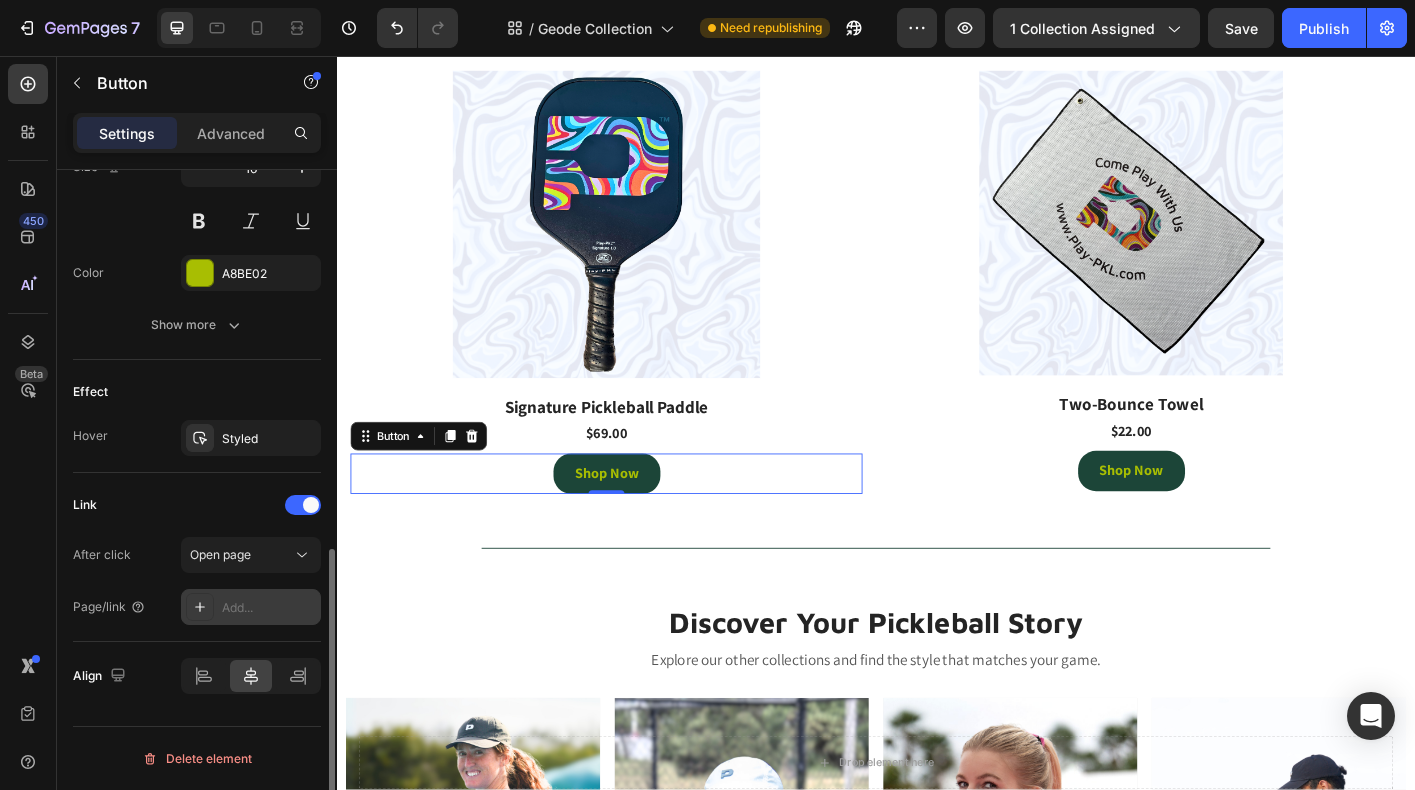 scroll, scrollTop: 861, scrollLeft: 0, axis: vertical 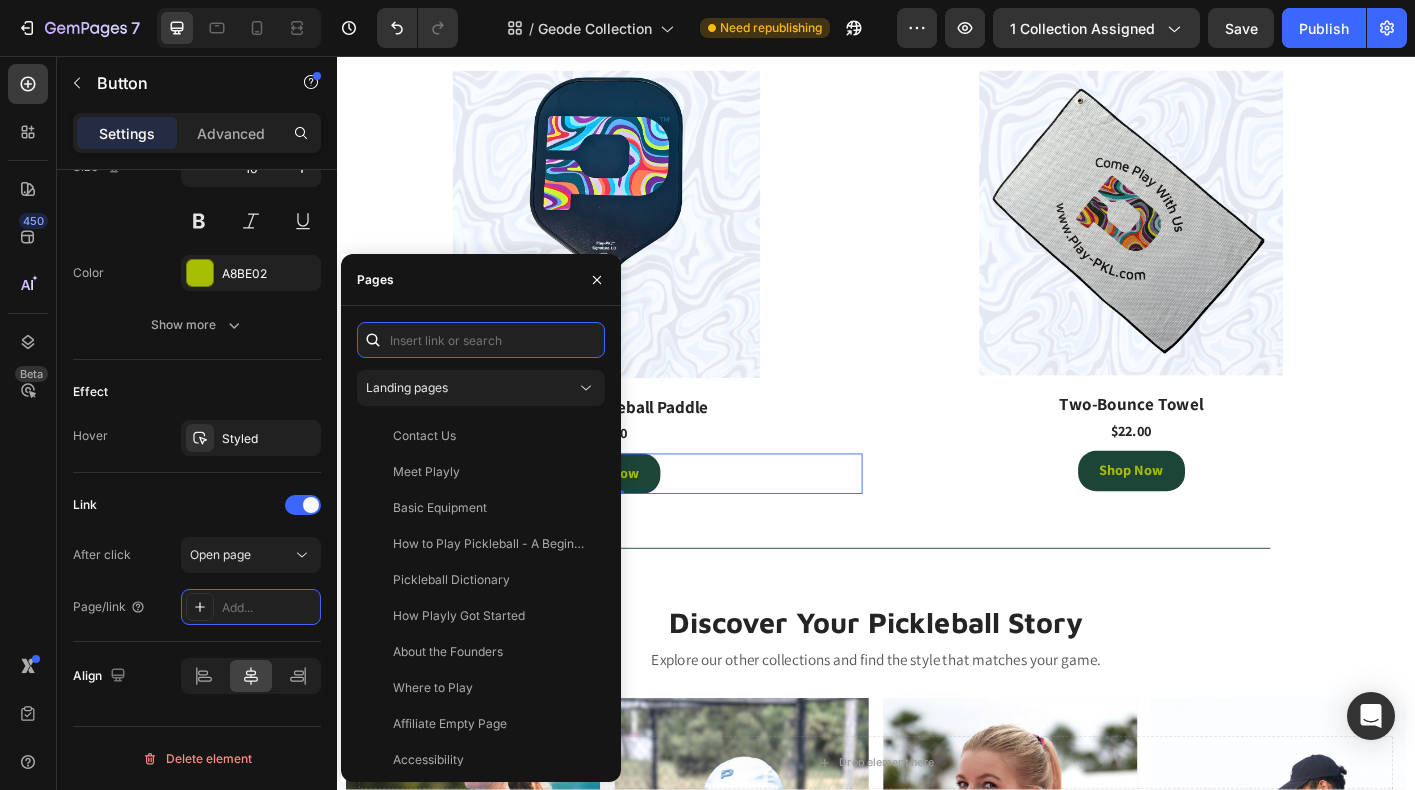paste on "https://playly.store/collections/paddles-and-balls/products/signature-paddle" 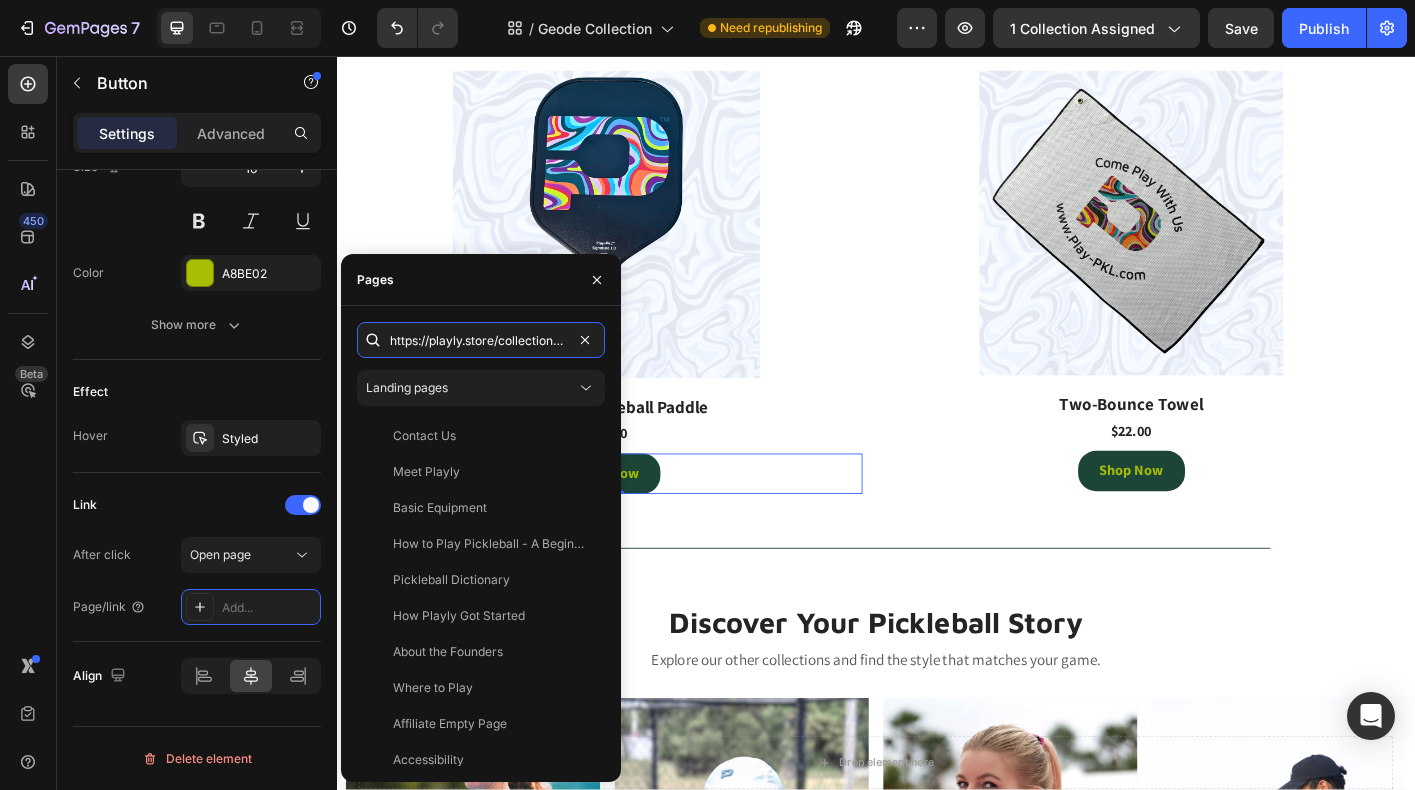 scroll, scrollTop: 0, scrollLeft: 261, axis: horizontal 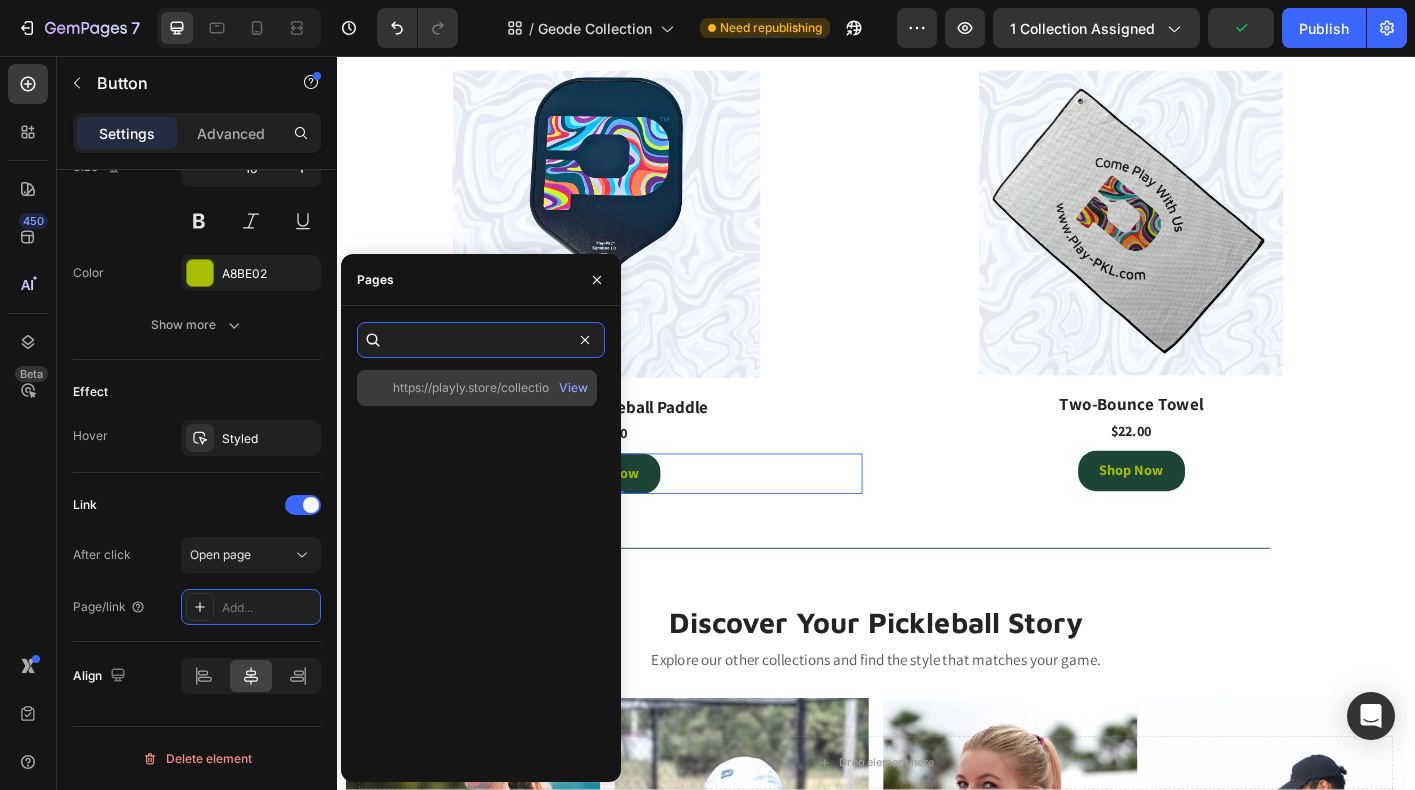 type on "https://playly.store/collections/paddles-and-balls/products/signature-paddle" 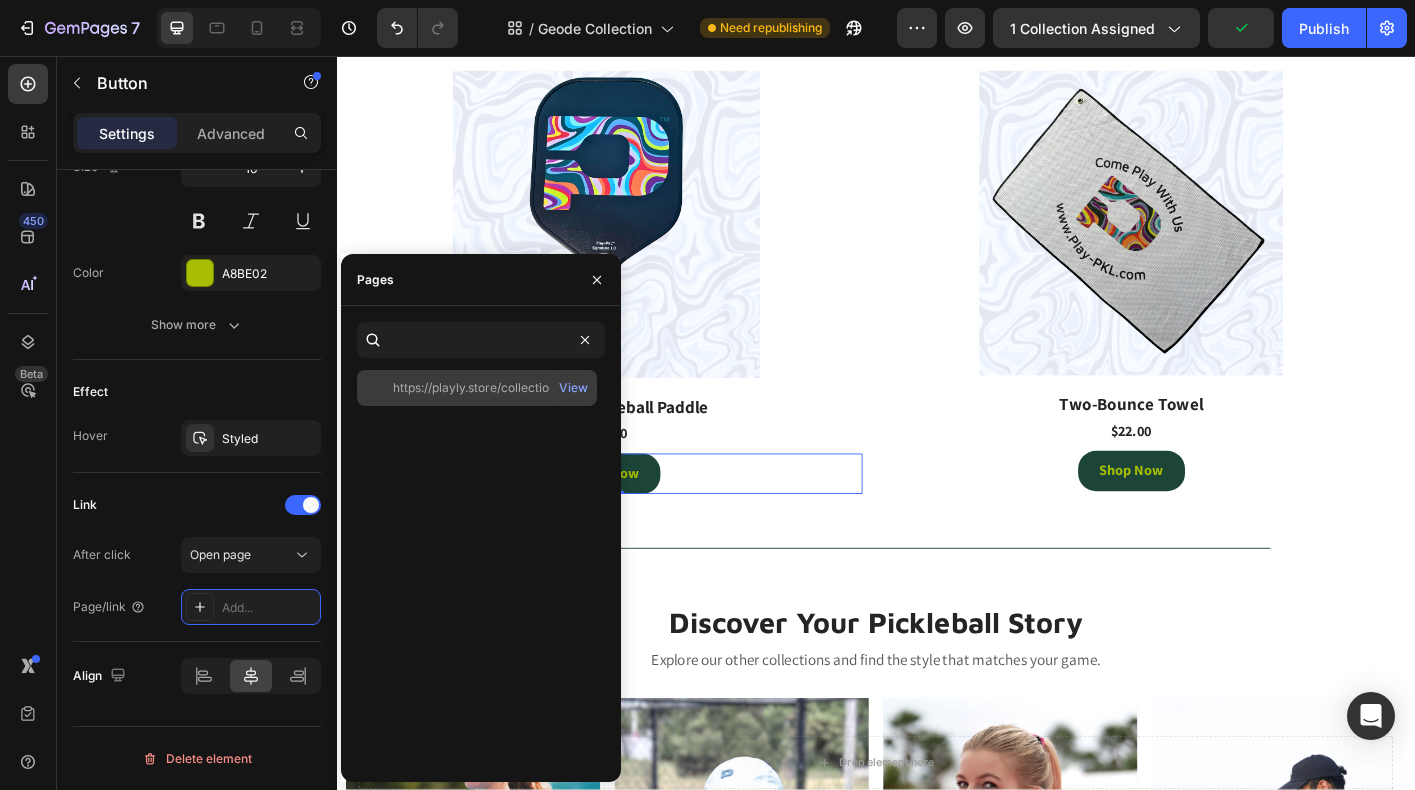 click on "https://playly.store/collections/paddles-and-balls/products/signature-paddle" 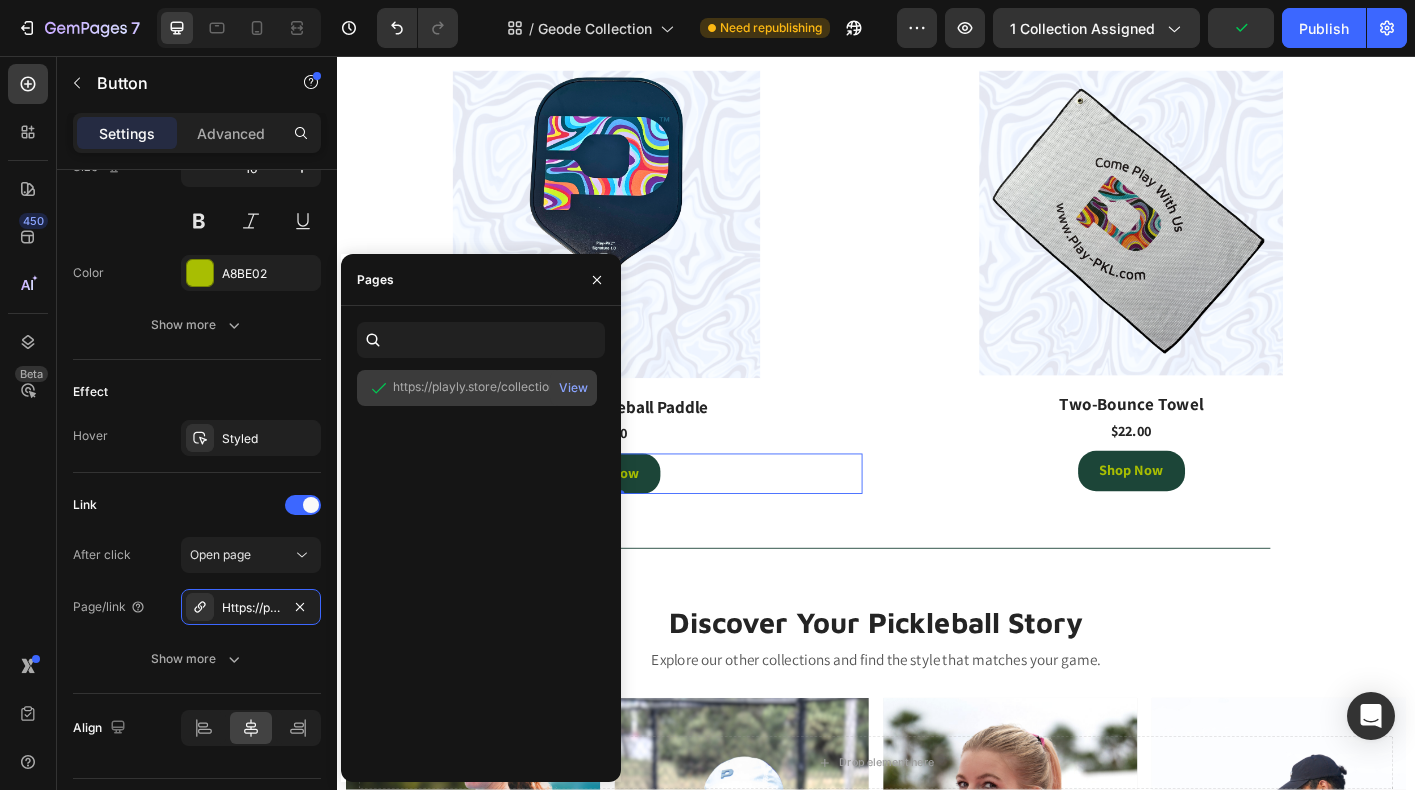 scroll, scrollTop: 0, scrollLeft: 0, axis: both 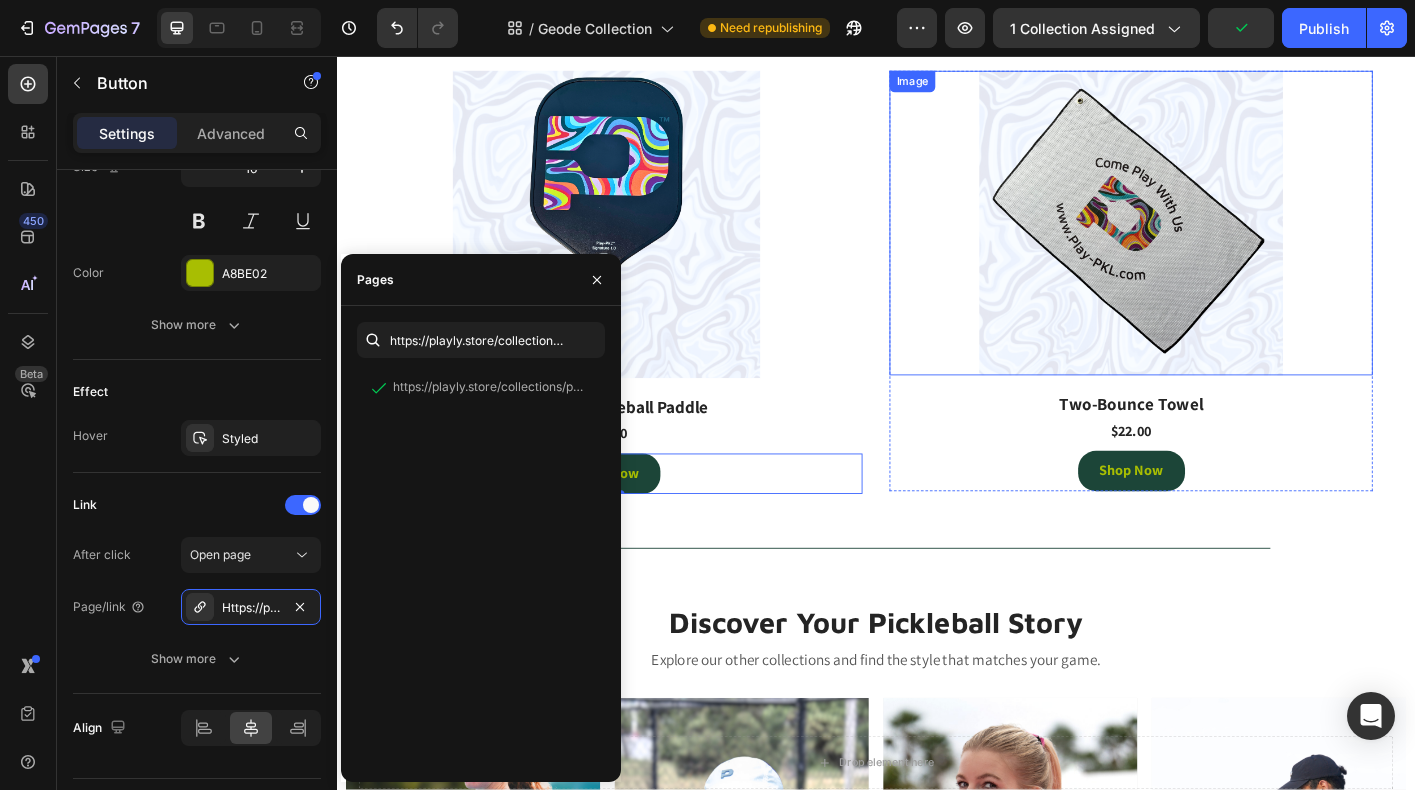 click at bounding box center [1221, 242] 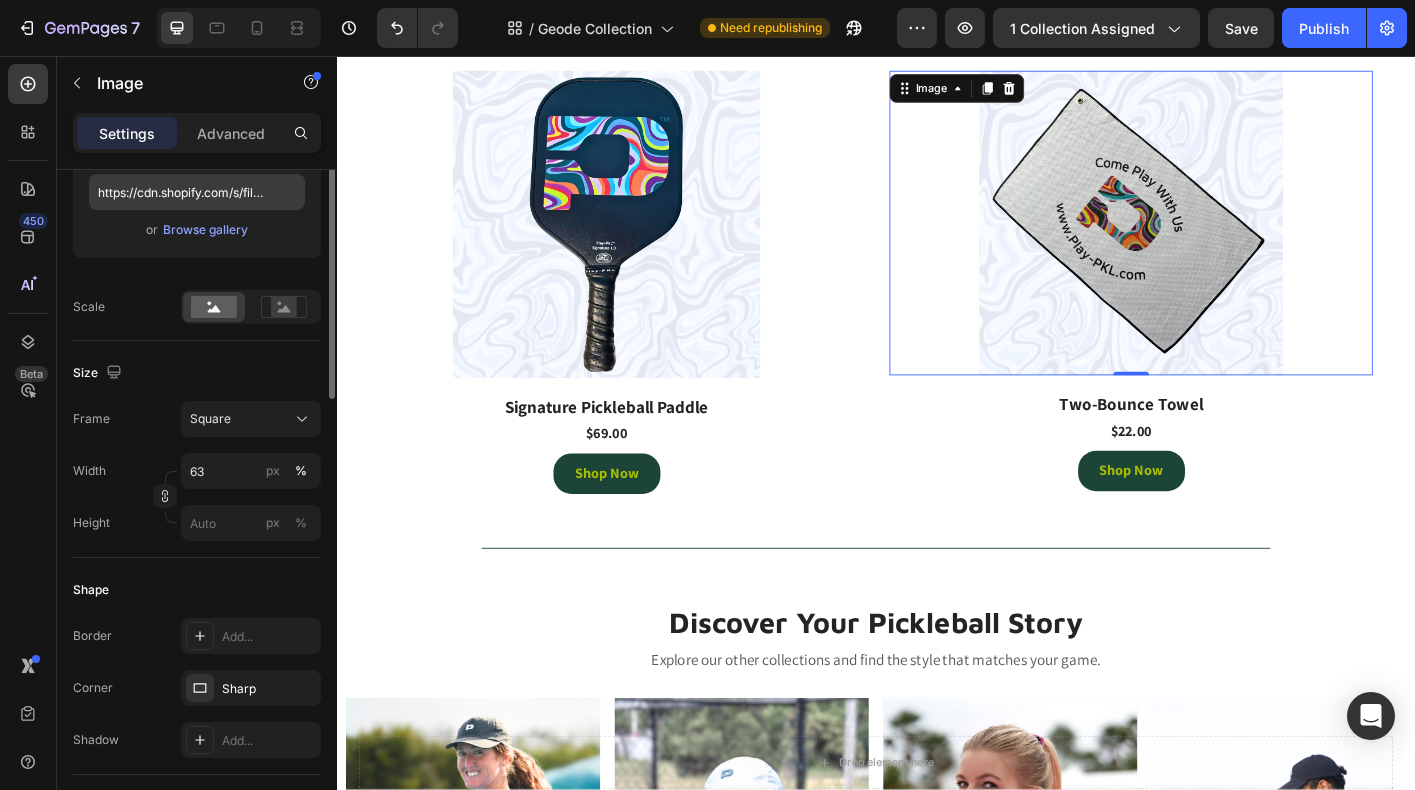 scroll, scrollTop: 1039, scrollLeft: 0, axis: vertical 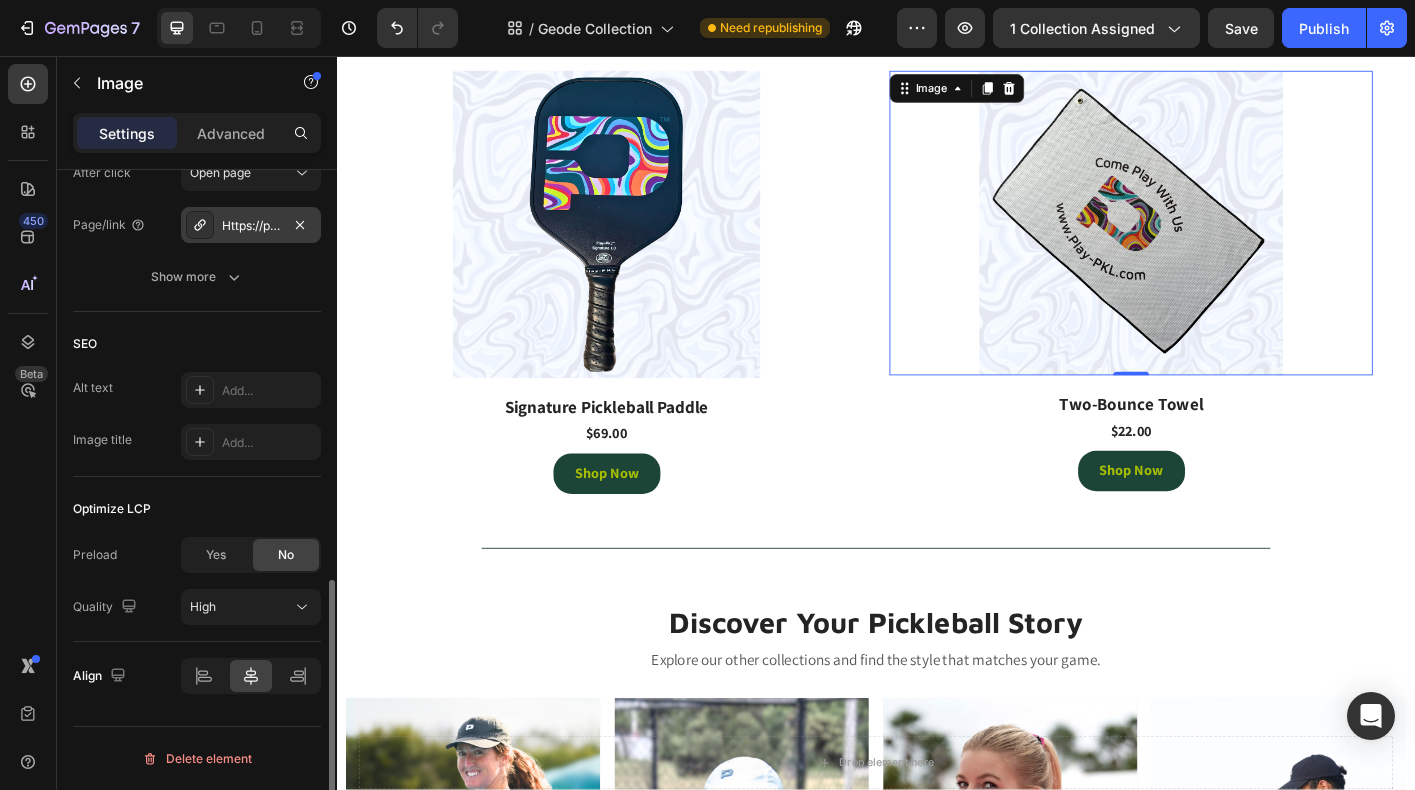 click on "Https://play-pkl.Com/towels-clips-bands/untitled-sep12_21-47" at bounding box center [251, 226] 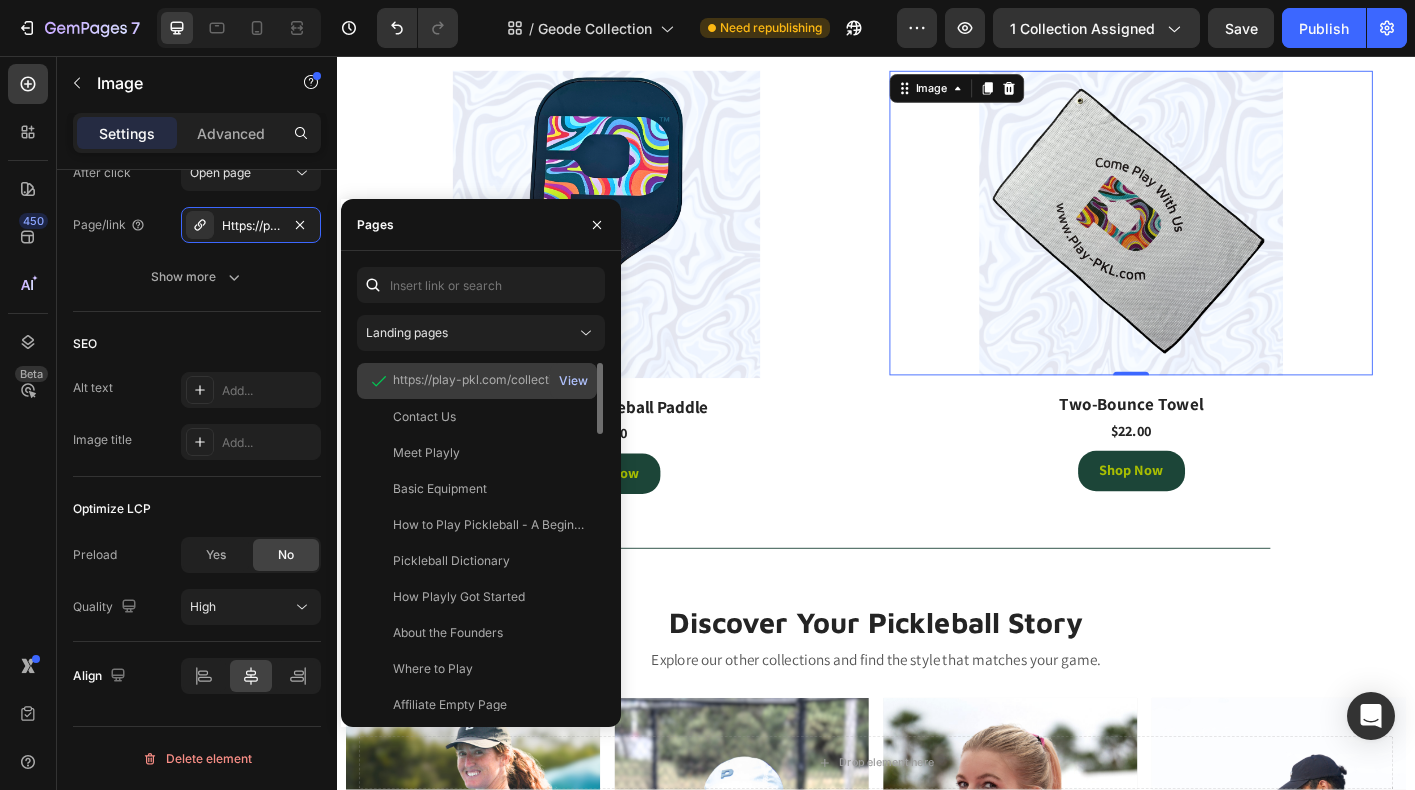 click on "View" at bounding box center (573, 381) 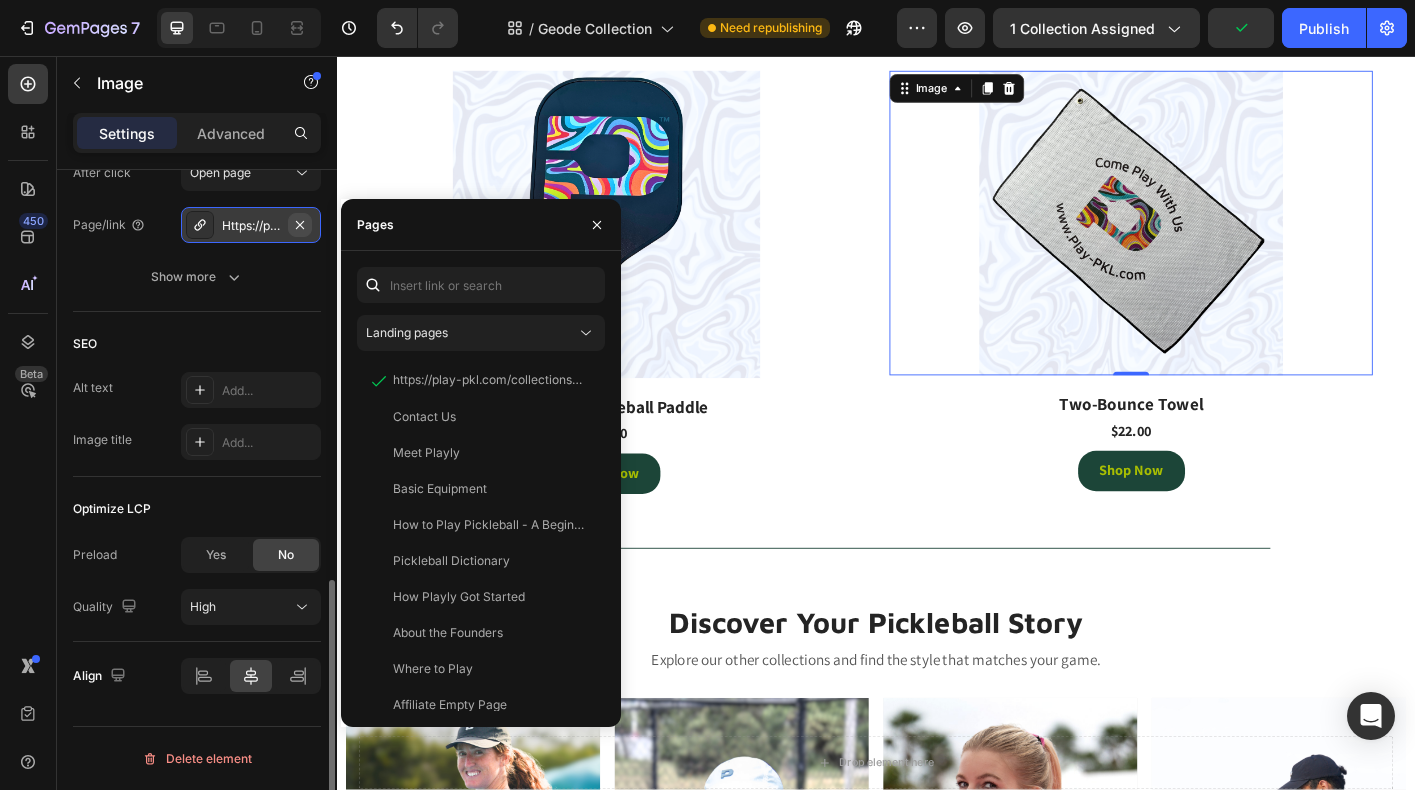 click 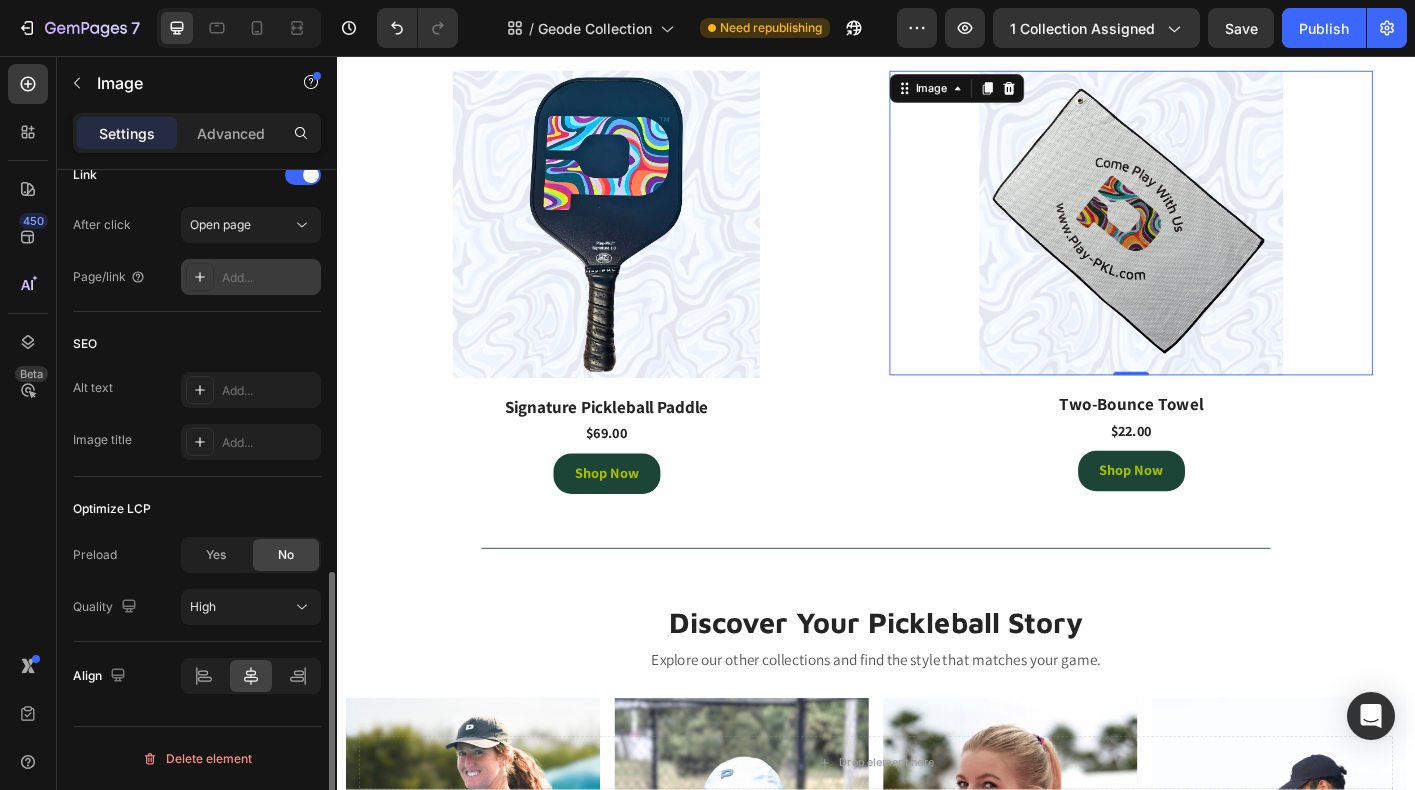 click on "Add..." at bounding box center [269, 278] 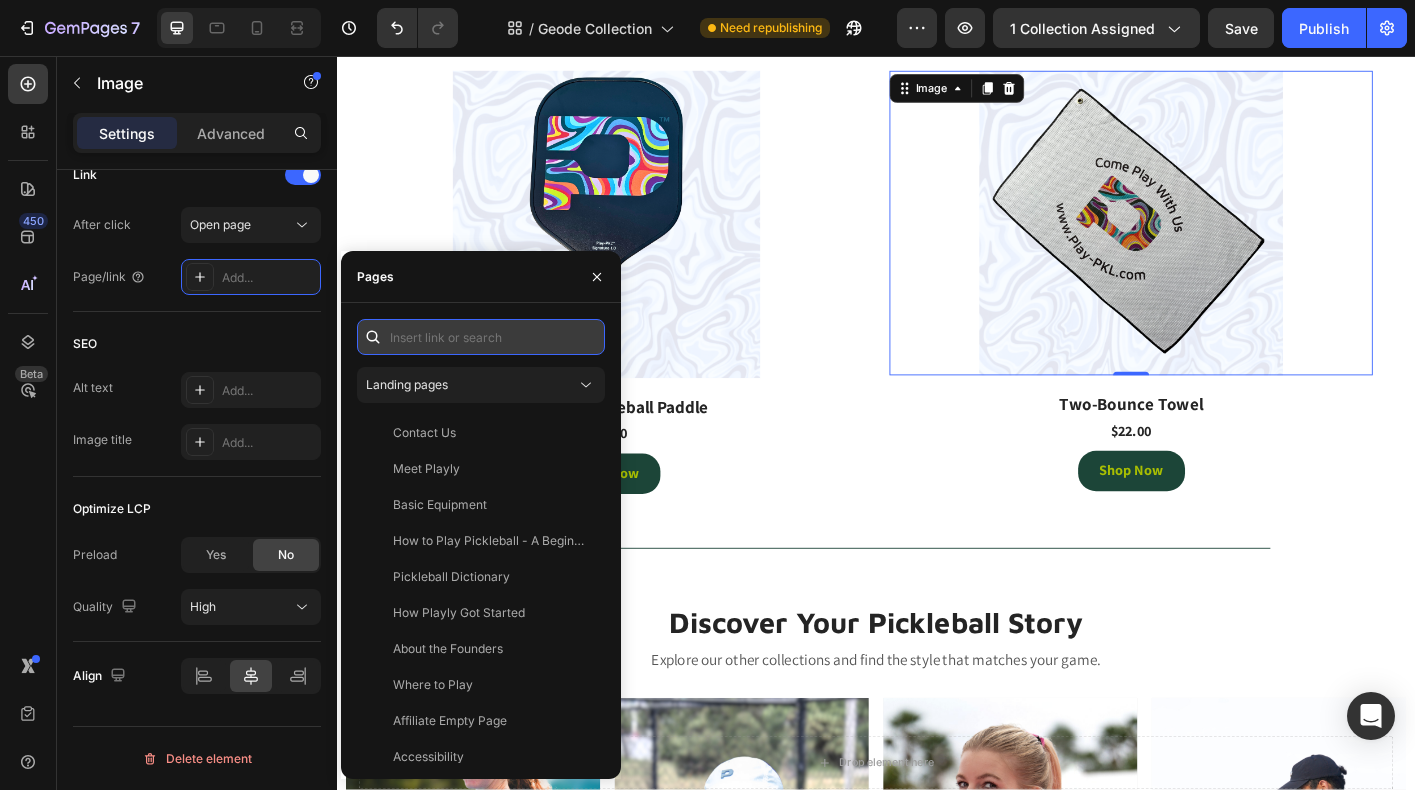 paste on "https://playly.store/collections/towels-clips-bands/products/untitled-sep12_21-47" 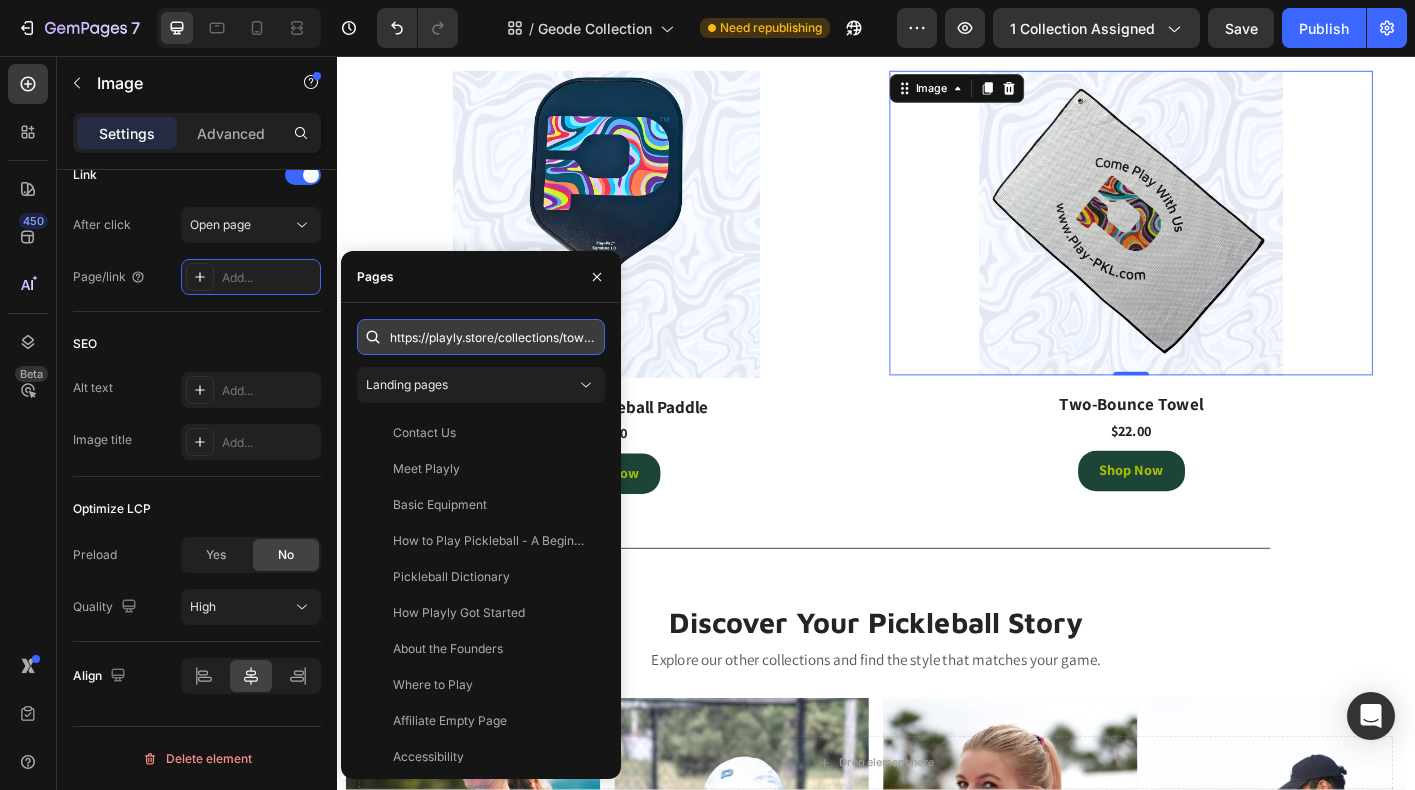 scroll, scrollTop: 0, scrollLeft: 287, axis: horizontal 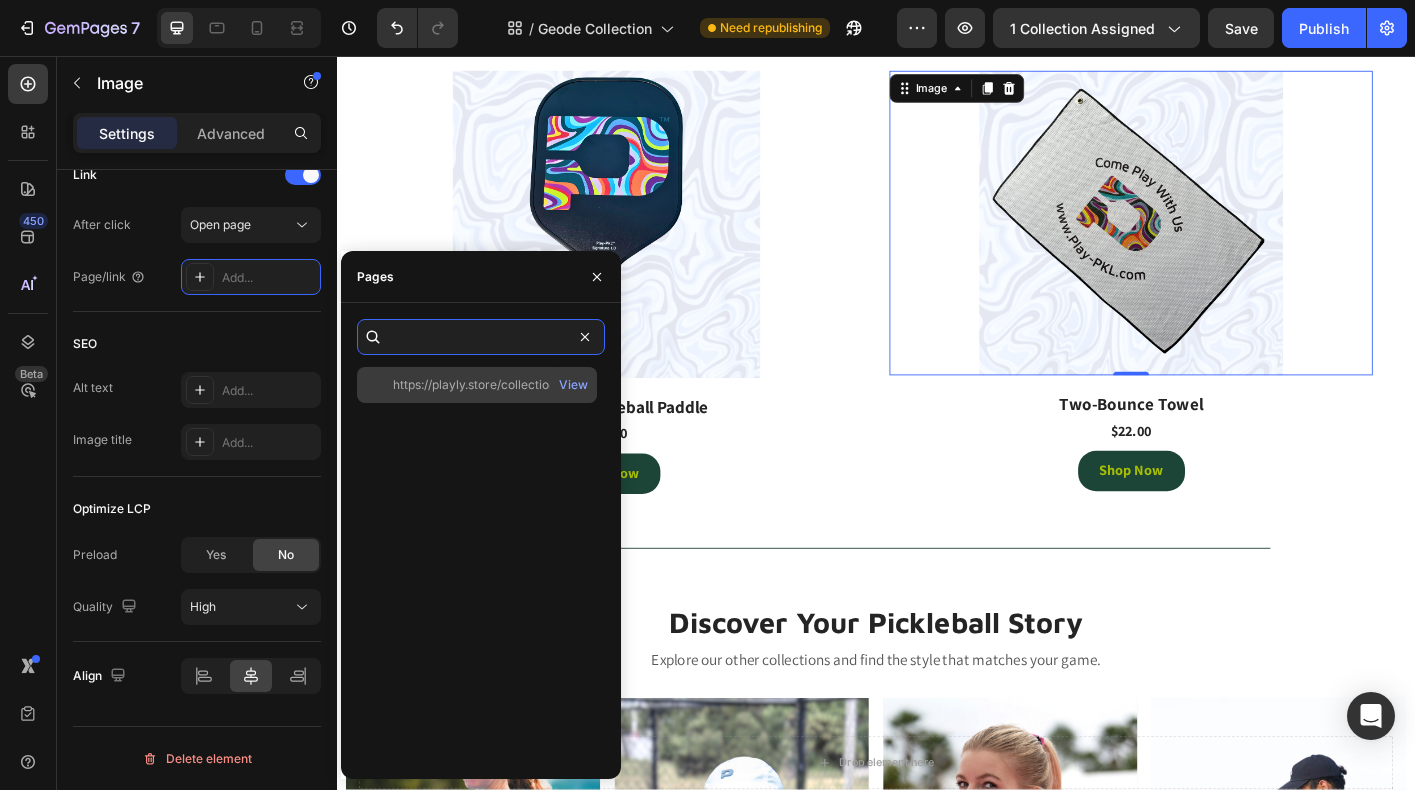 type on "https://playly.store/collections/towels-clips-bands/products/untitled-sep12_21-47" 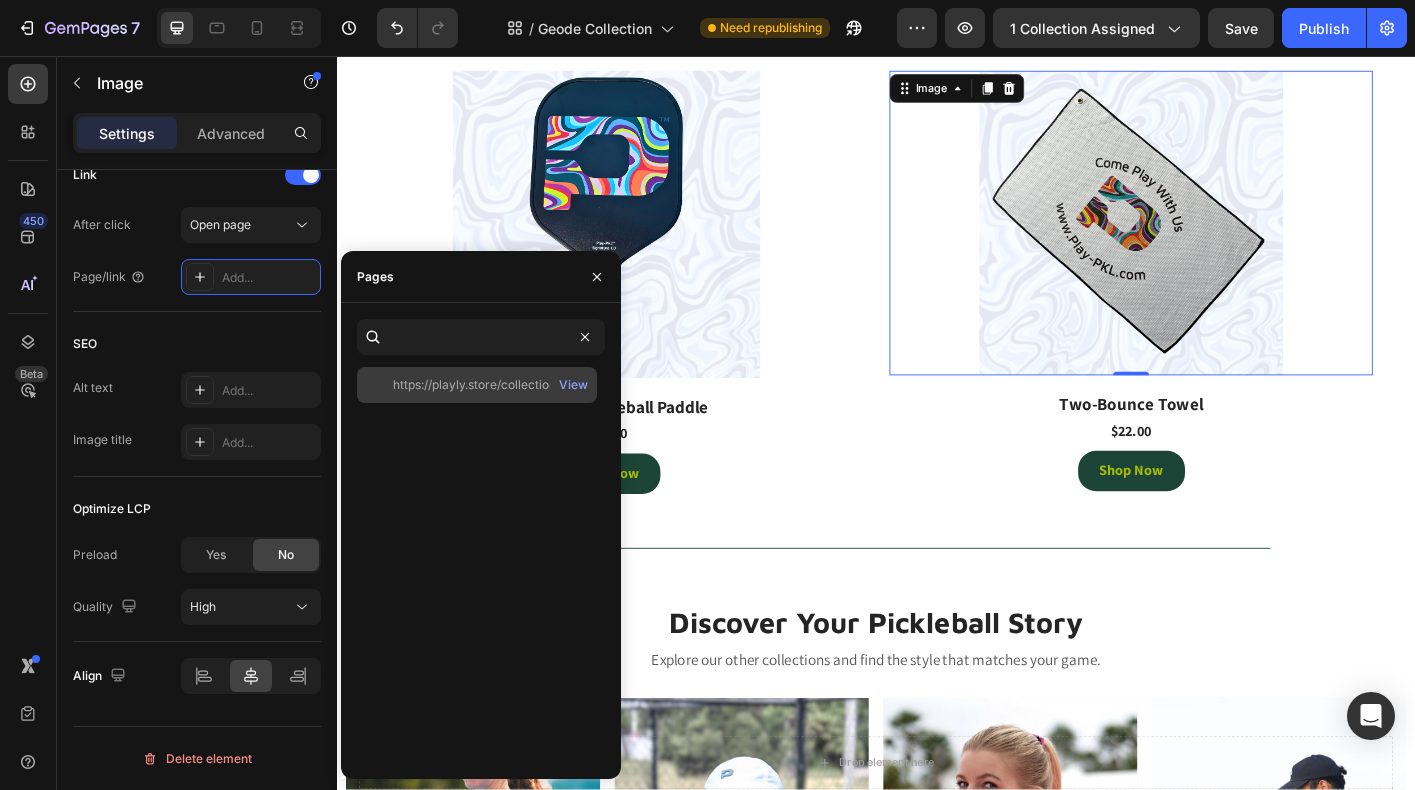 scroll, scrollTop: 0, scrollLeft: 0, axis: both 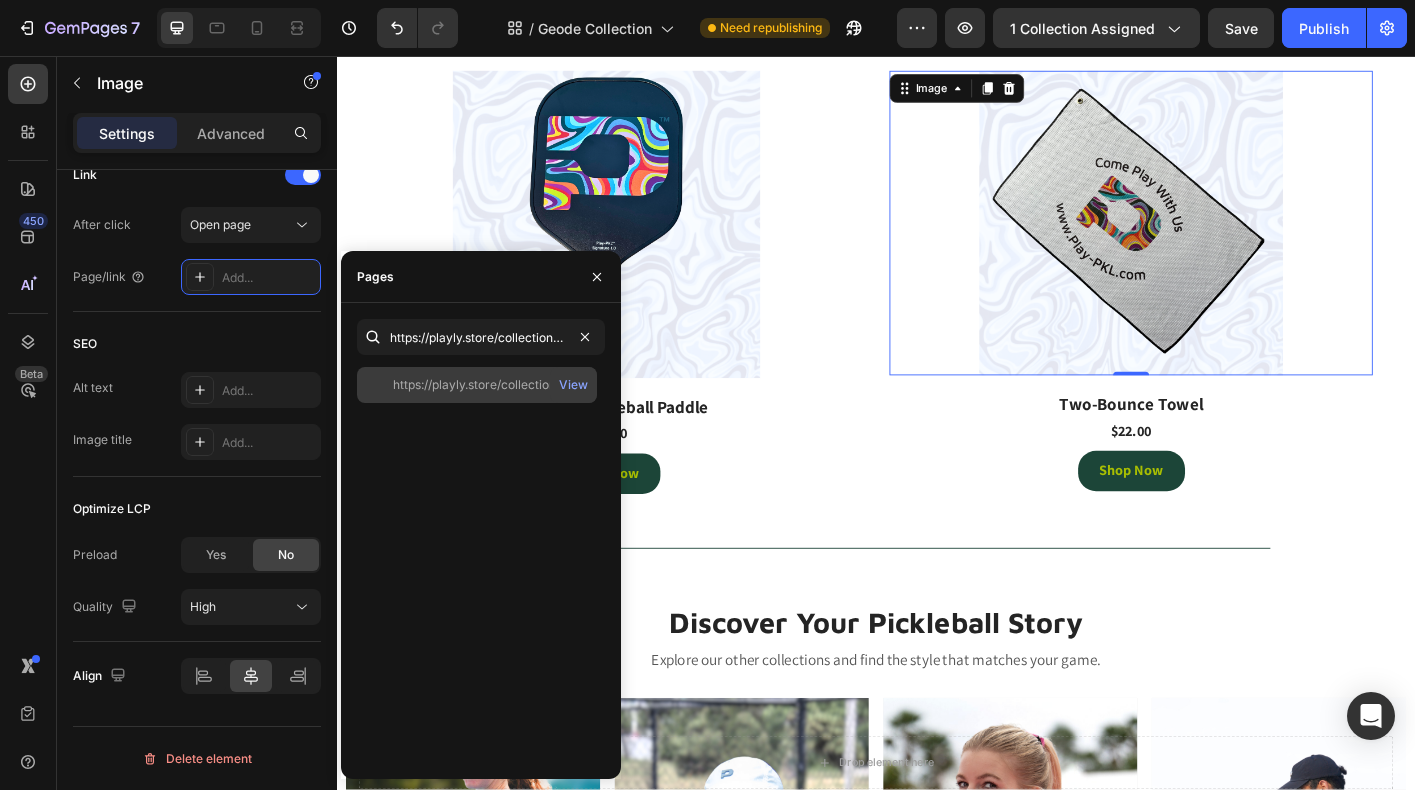 click on "https://playly.store/collections/towels-clips-bands/products/untitled-sep12_21-47" 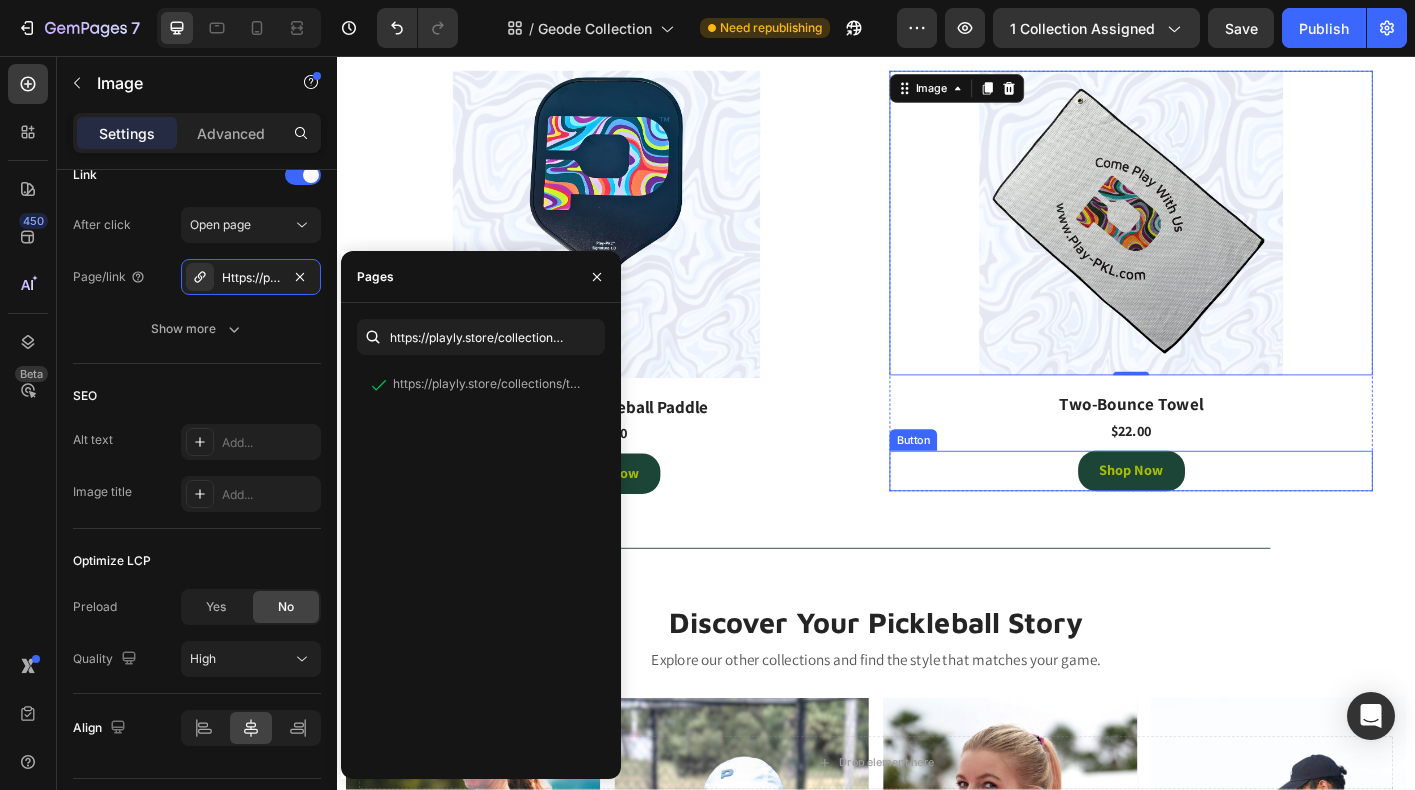 click on "Shop Now Button" at bounding box center (1221, 518) 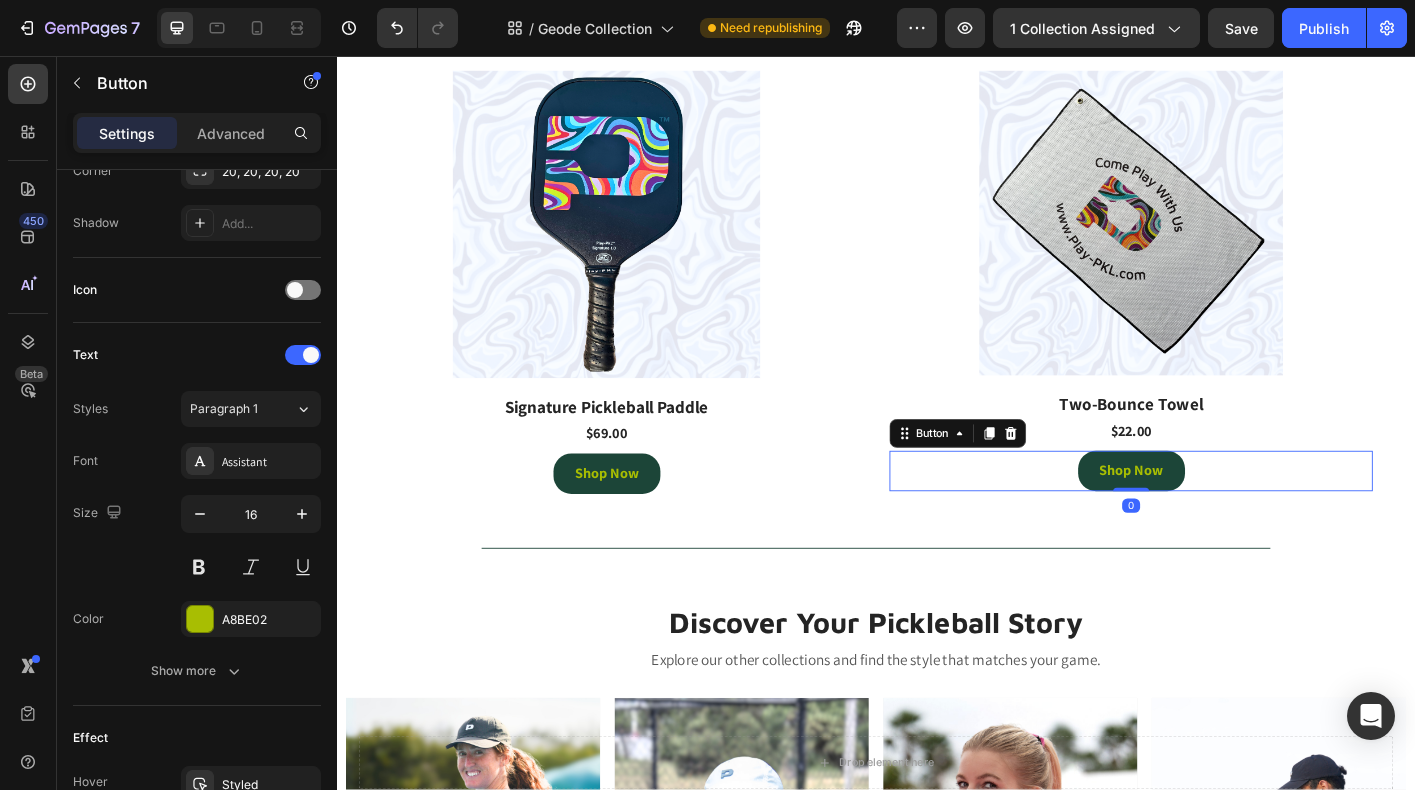 scroll, scrollTop: 815, scrollLeft: 0, axis: vertical 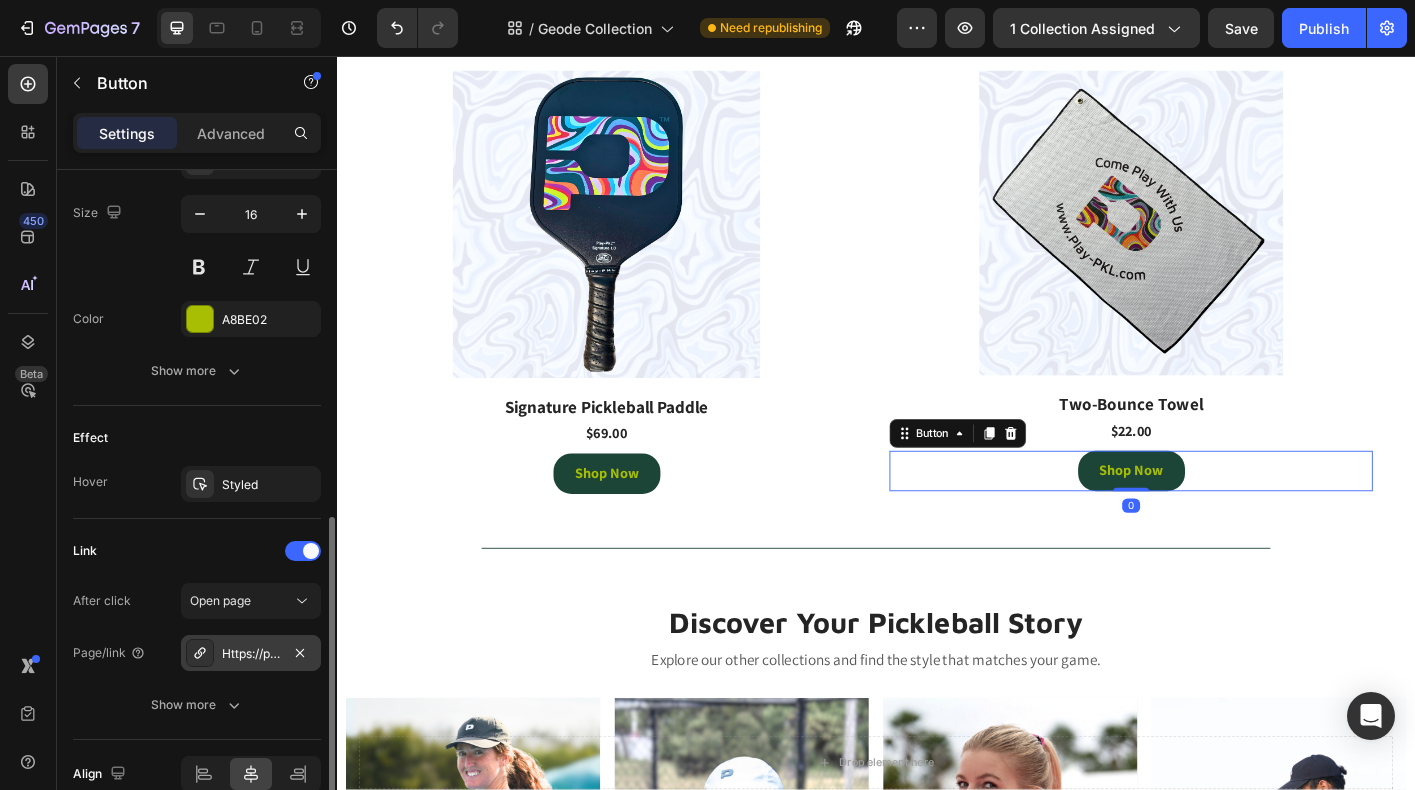 click on "Https://play-pkl.Com/towels-clips-bands/untitled-sep12_21-47" at bounding box center [251, 654] 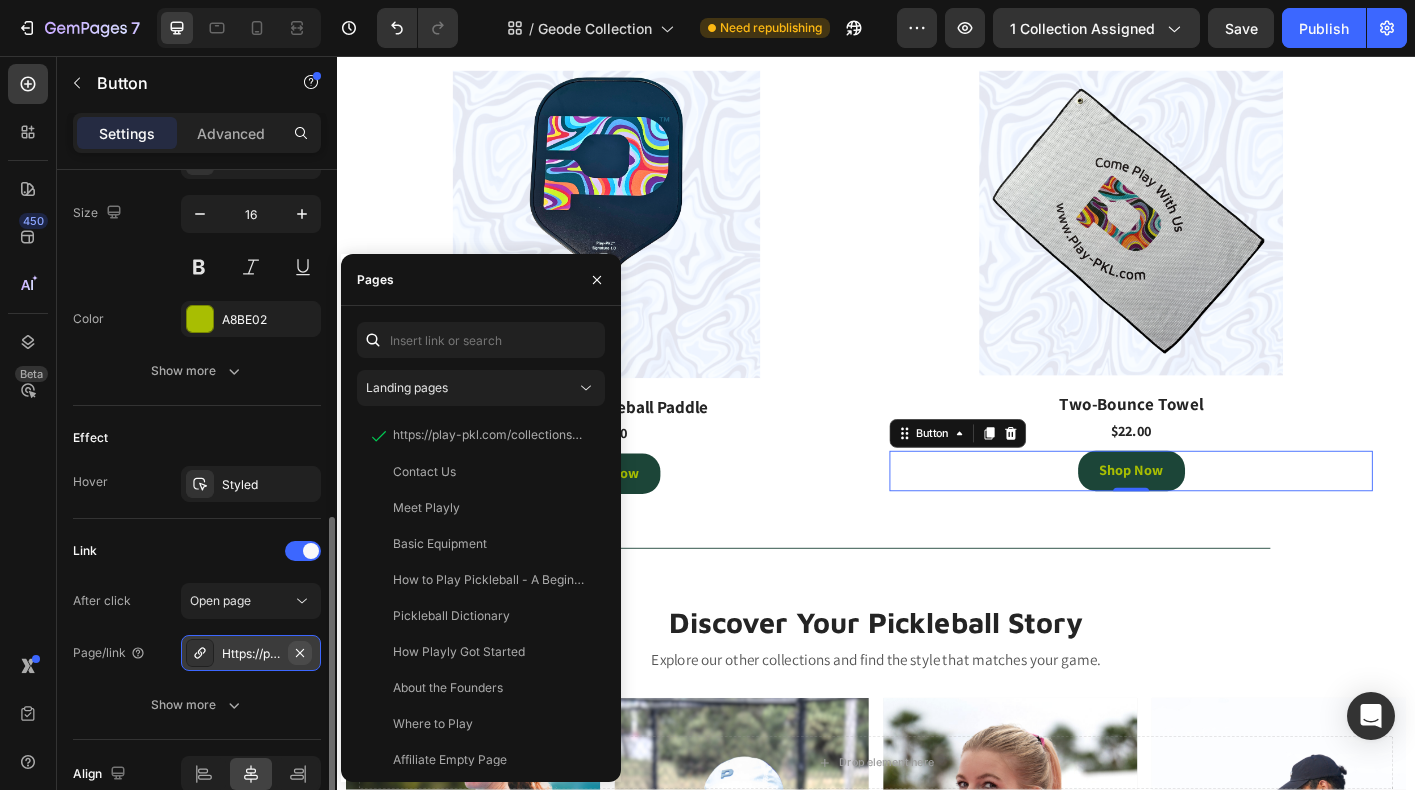 click 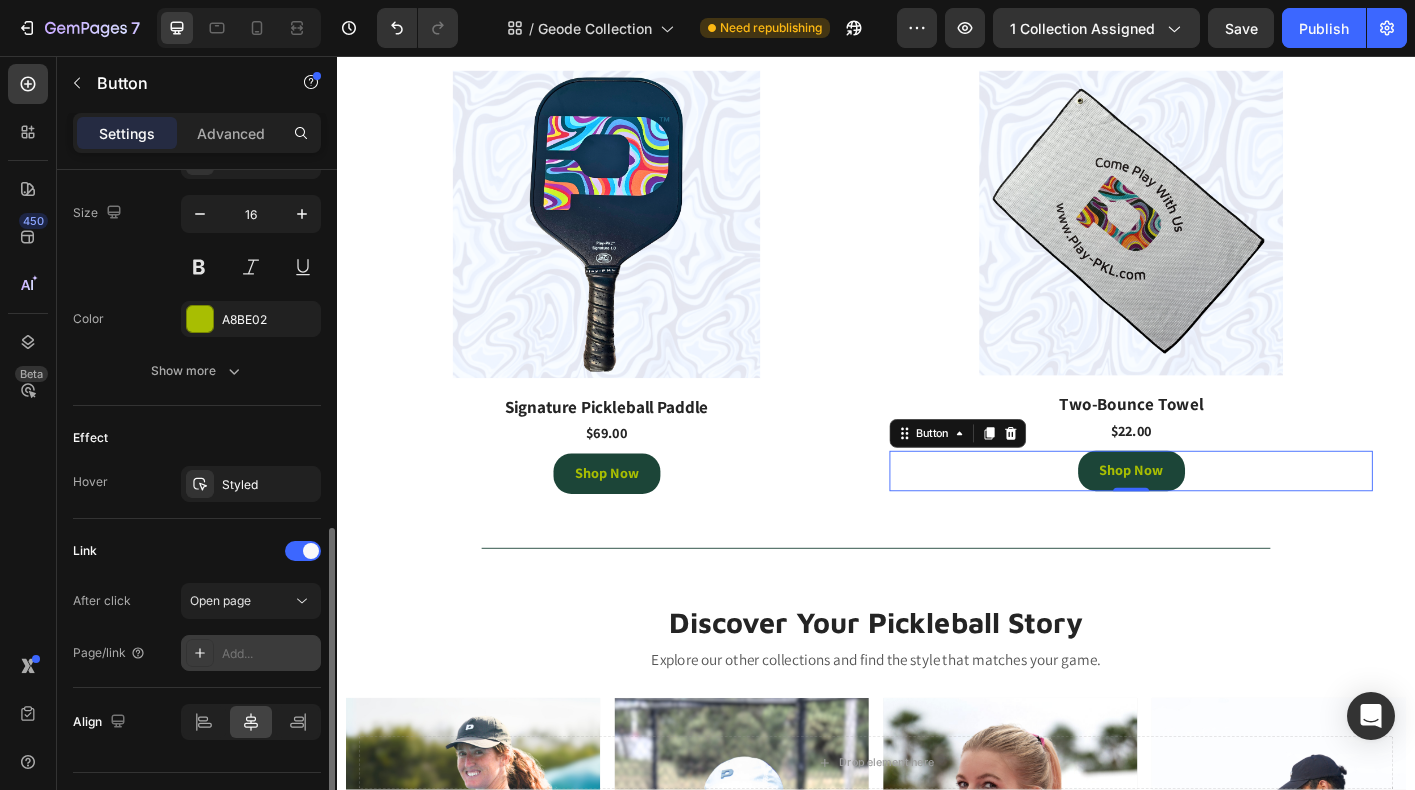 click on "Add..." at bounding box center [251, 653] 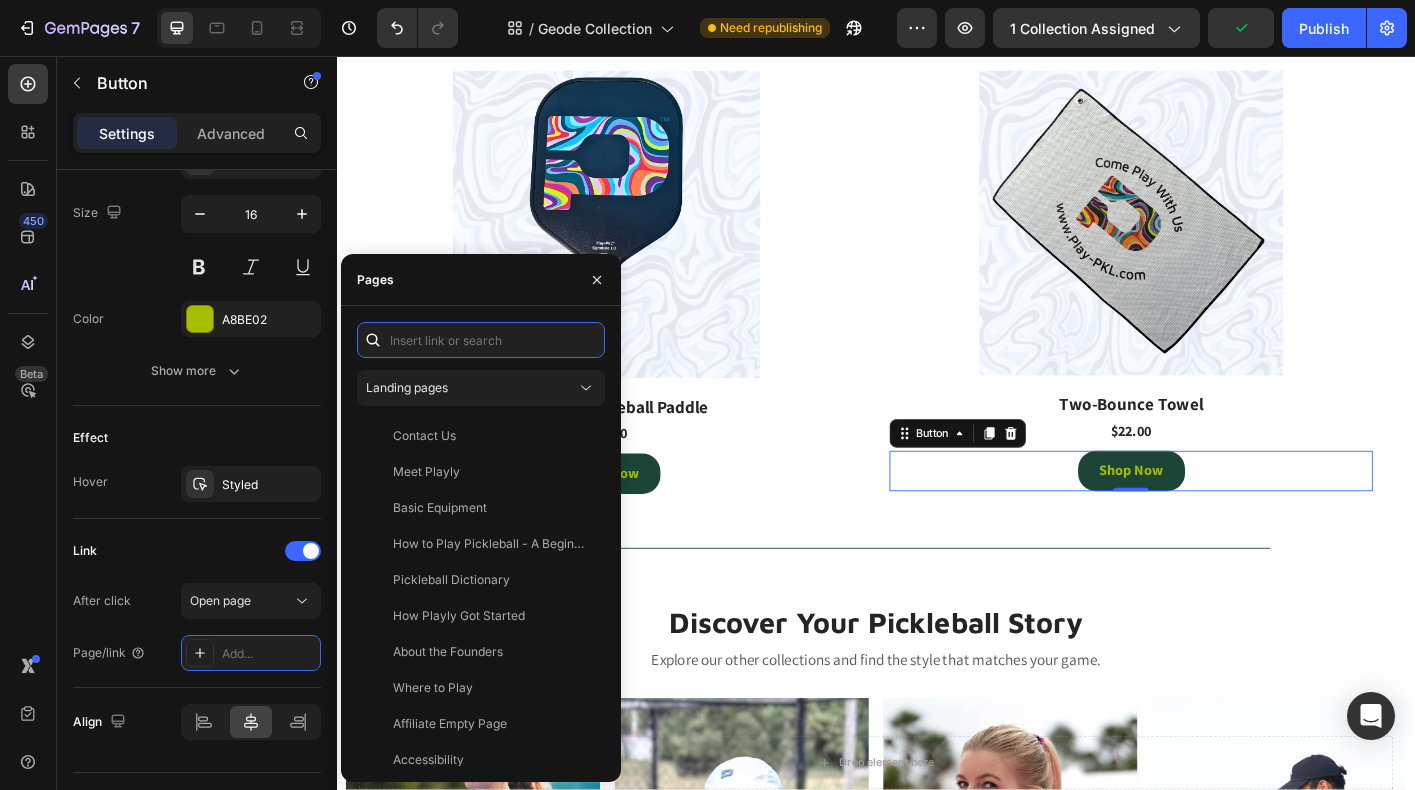 paste on "https://playly.store/collections/towels-clips-bands/products/untitled-sep12_21-47" 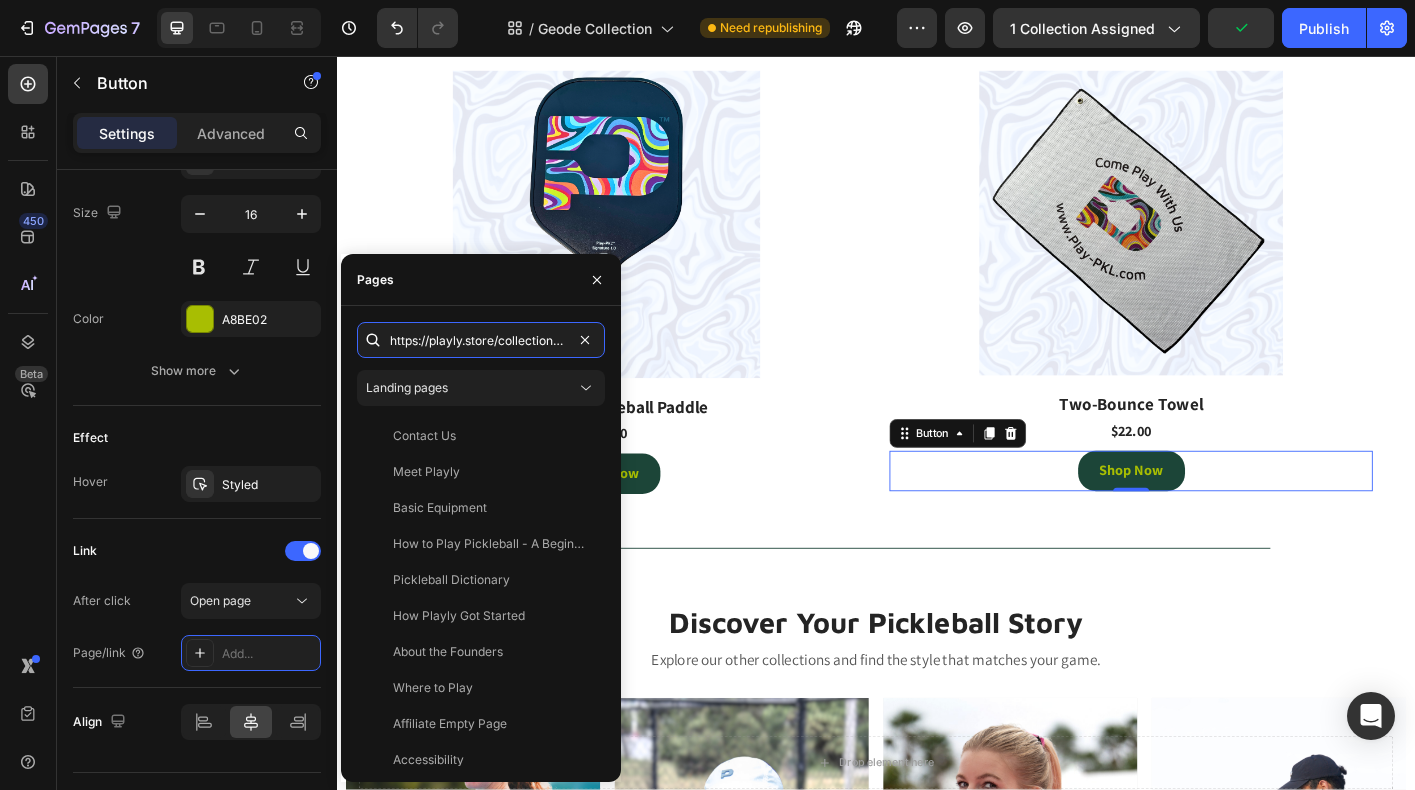 scroll, scrollTop: 0, scrollLeft: 287, axis: horizontal 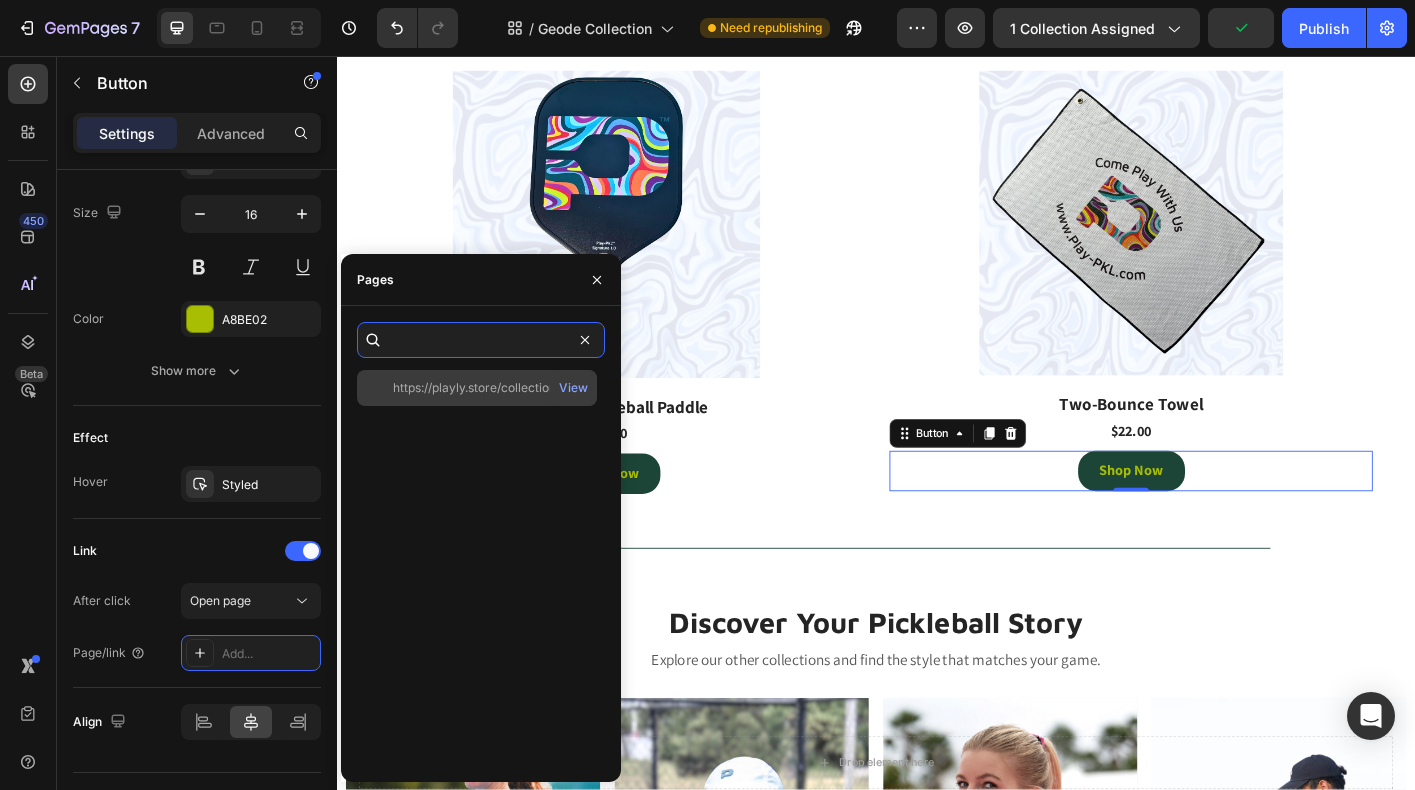 type on "https://playly.store/collections/towels-clips-bands/products/untitled-sep12_21-47" 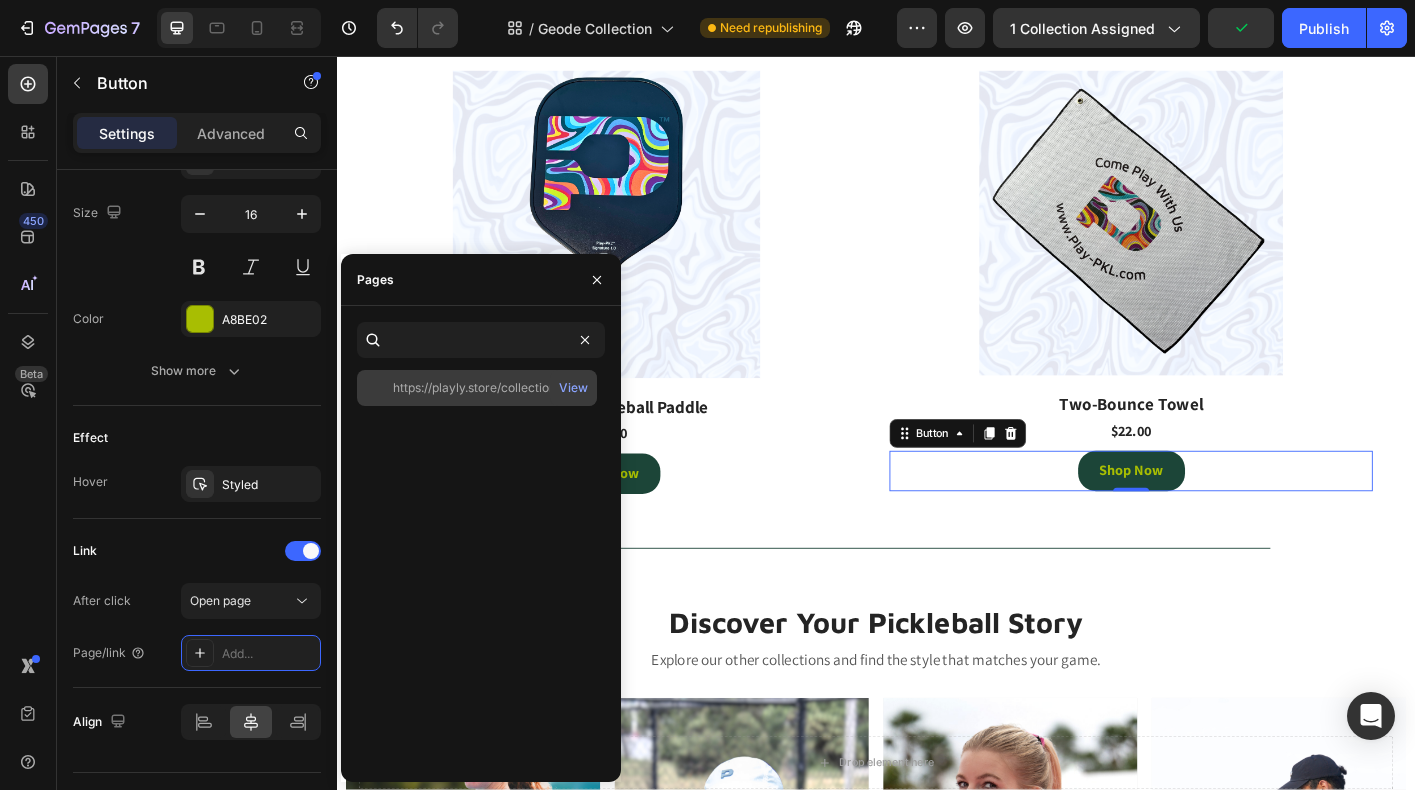 click on "https://playly.store/collections/towels-clips-bands/products/untitled-sep12_21-47" 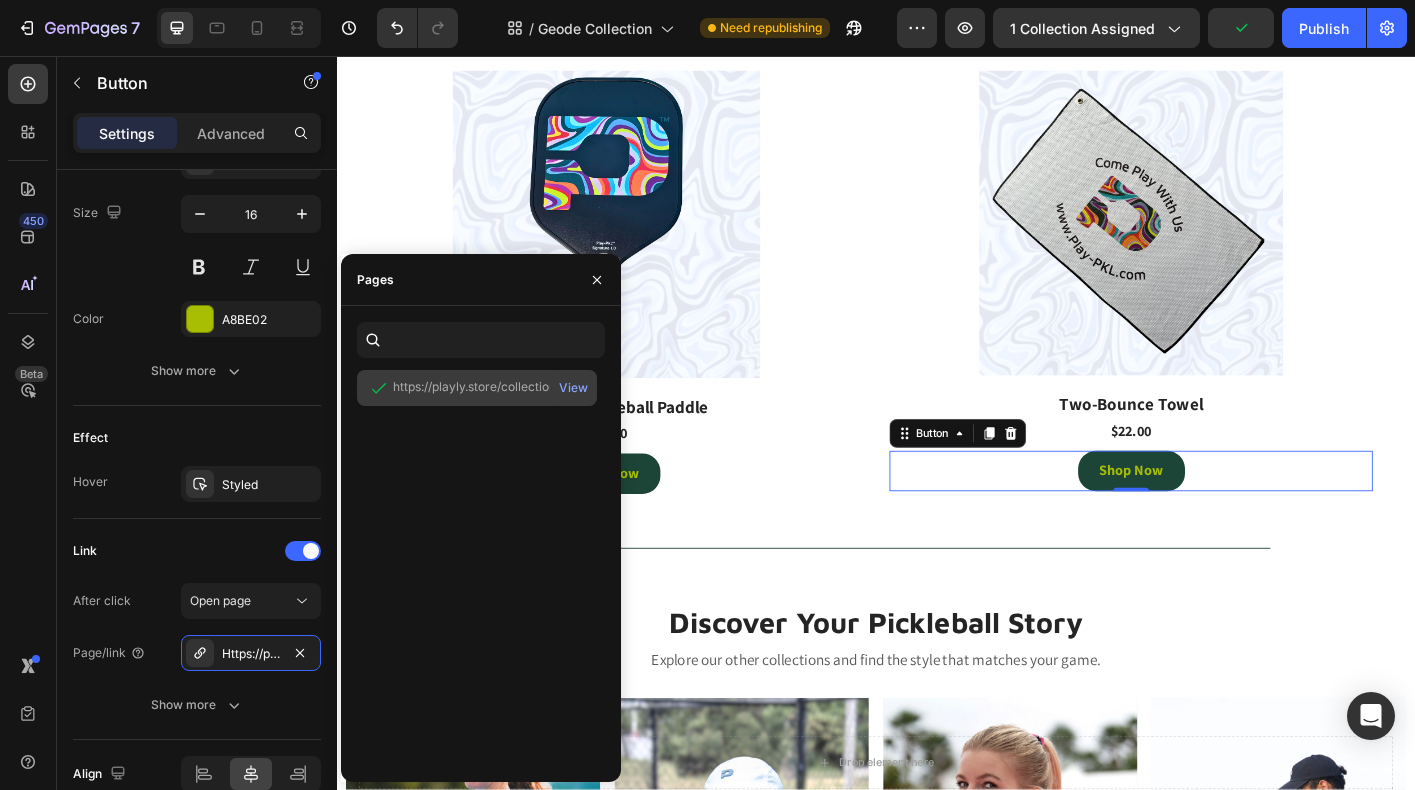 scroll, scrollTop: 0, scrollLeft: 0, axis: both 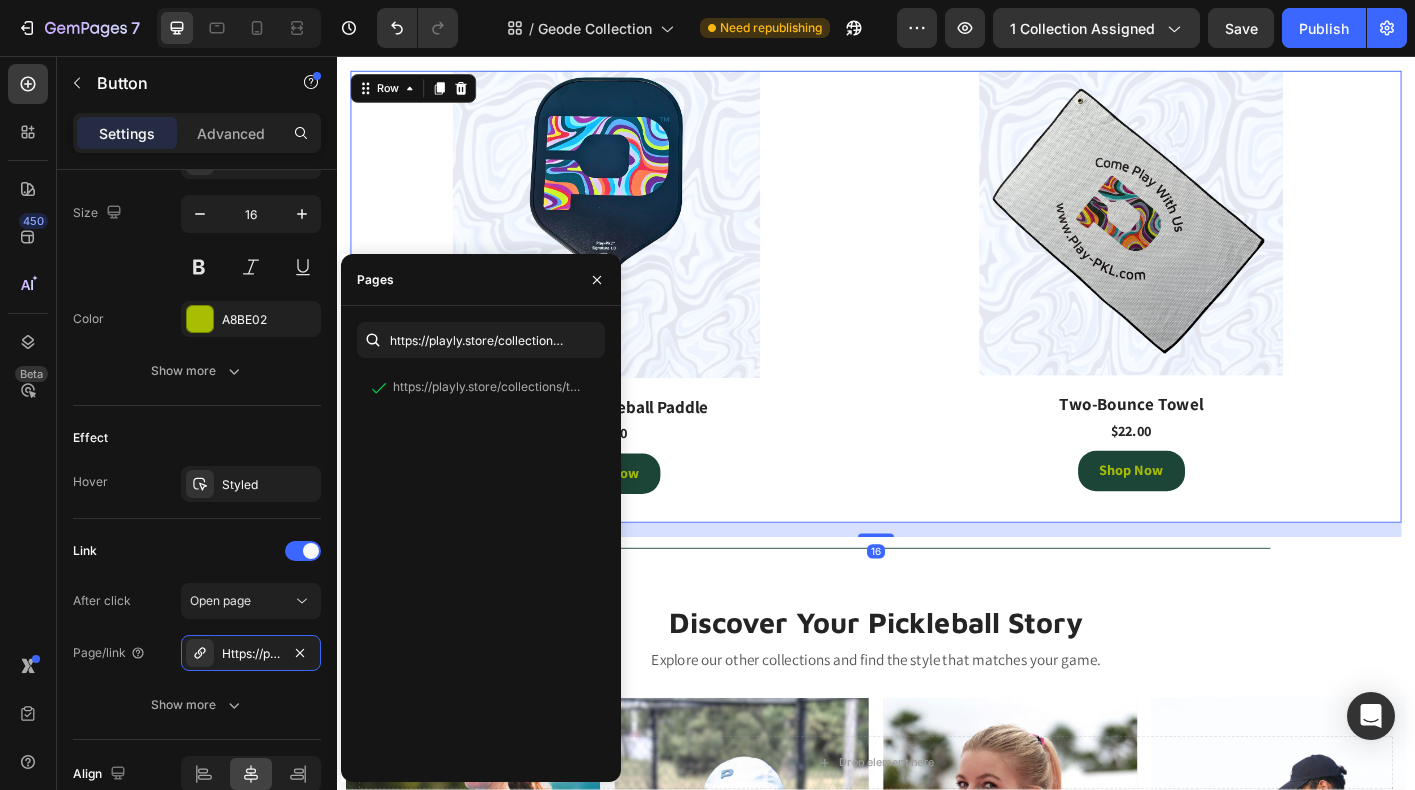 click on "Image Signature Pickleball Paddle (P) Title $69.00 (P) Price (P) Price Shop Now Button Product" at bounding box center [637, 324] 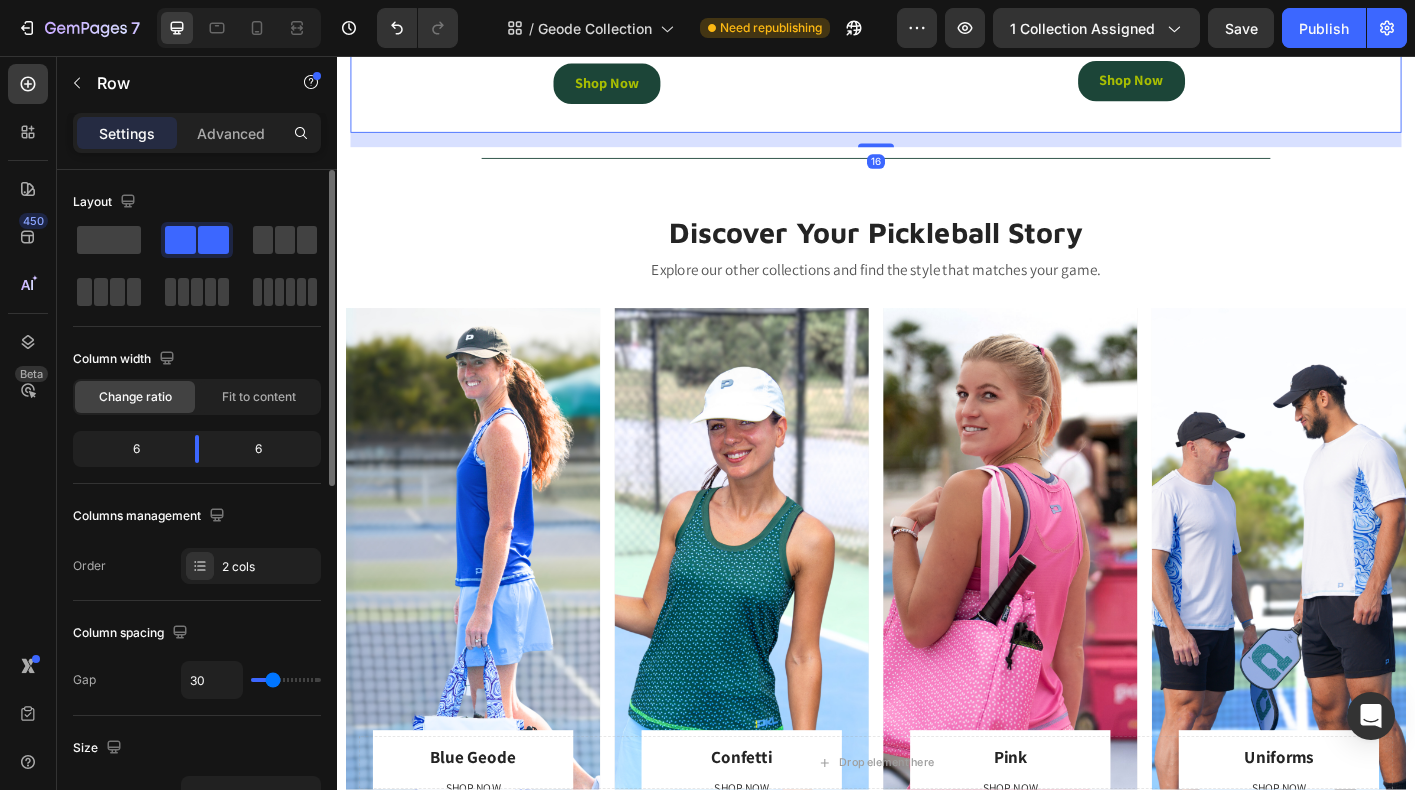 scroll, scrollTop: 4542, scrollLeft: 0, axis: vertical 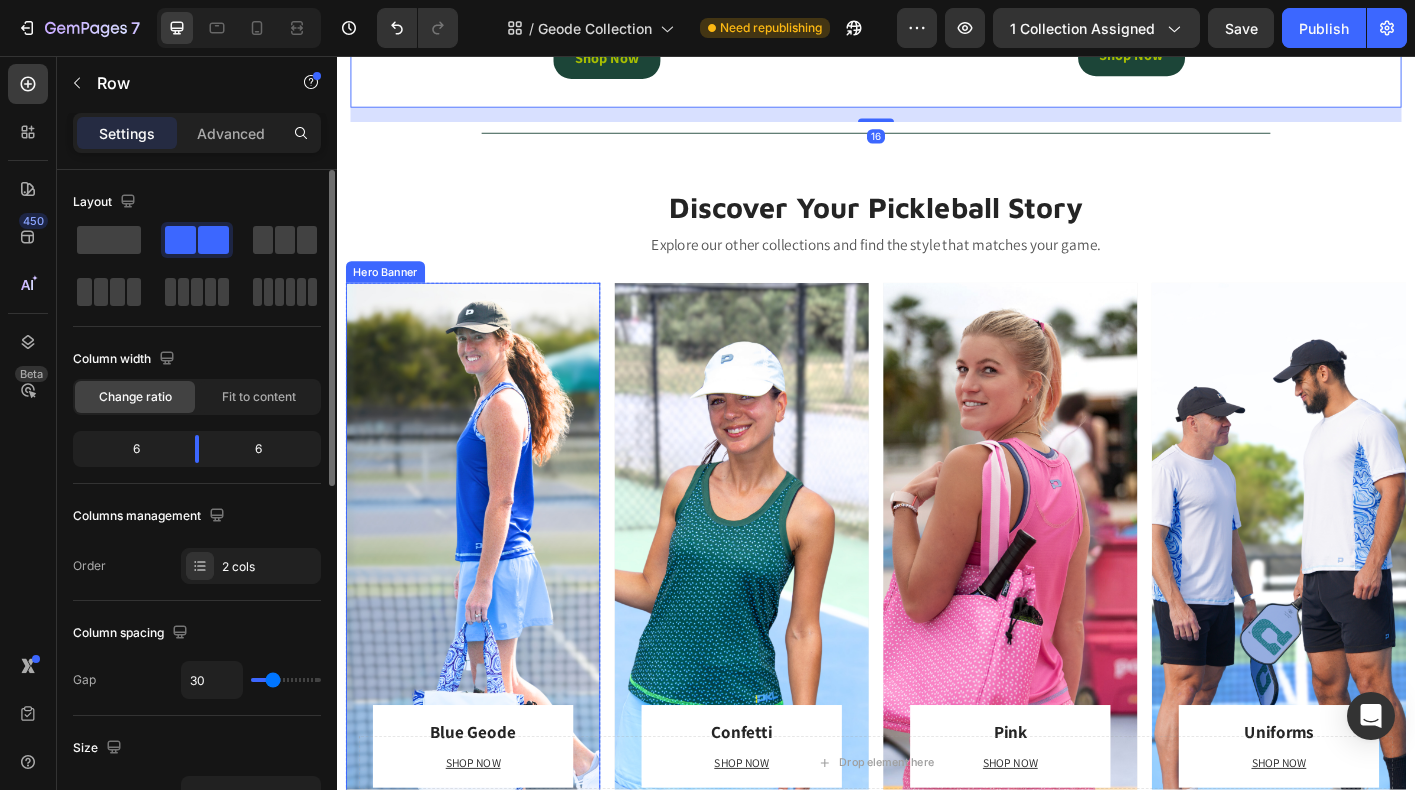 click on "Blue Geode Heading SHOP NOW Text block Row Row" at bounding box center [488, 605] 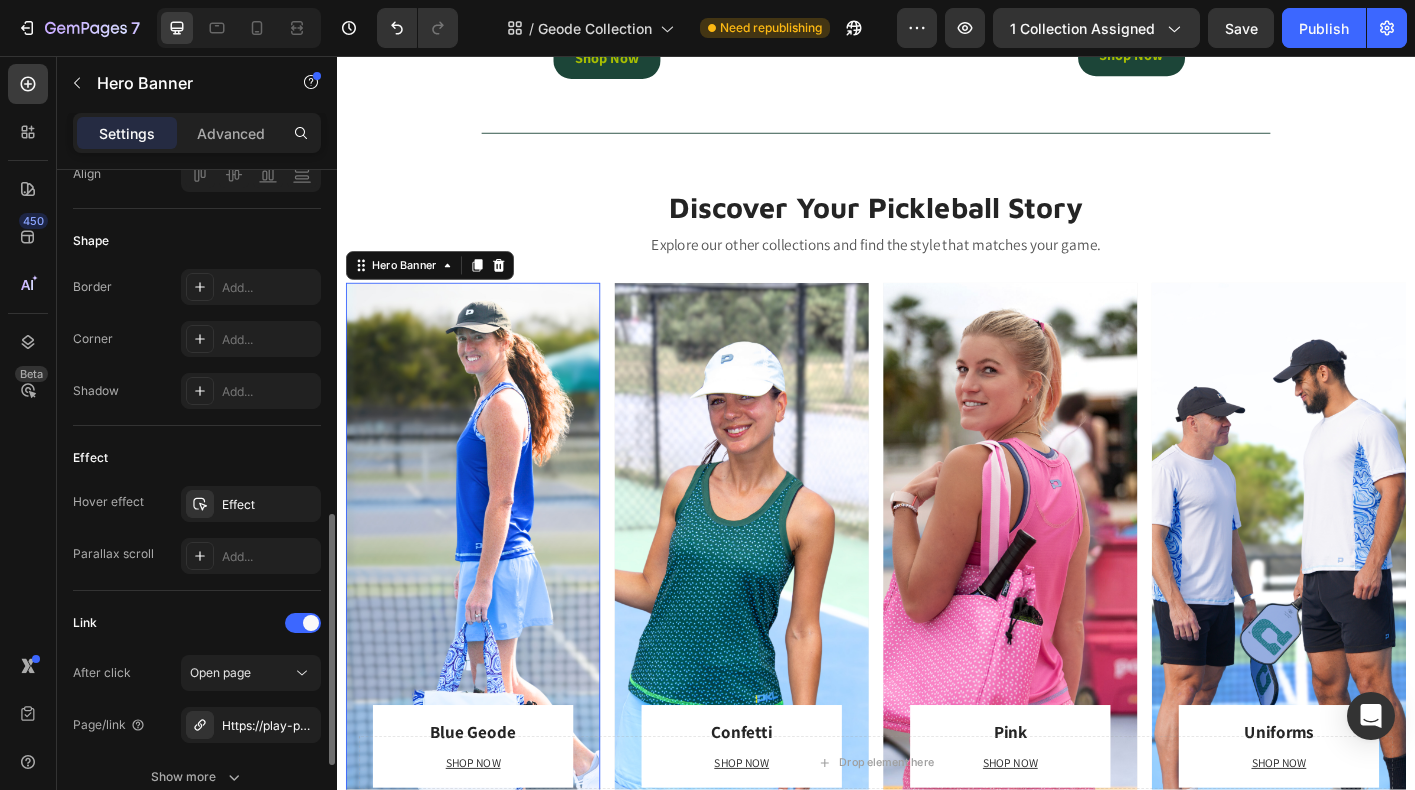 scroll, scrollTop: 1142, scrollLeft: 0, axis: vertical 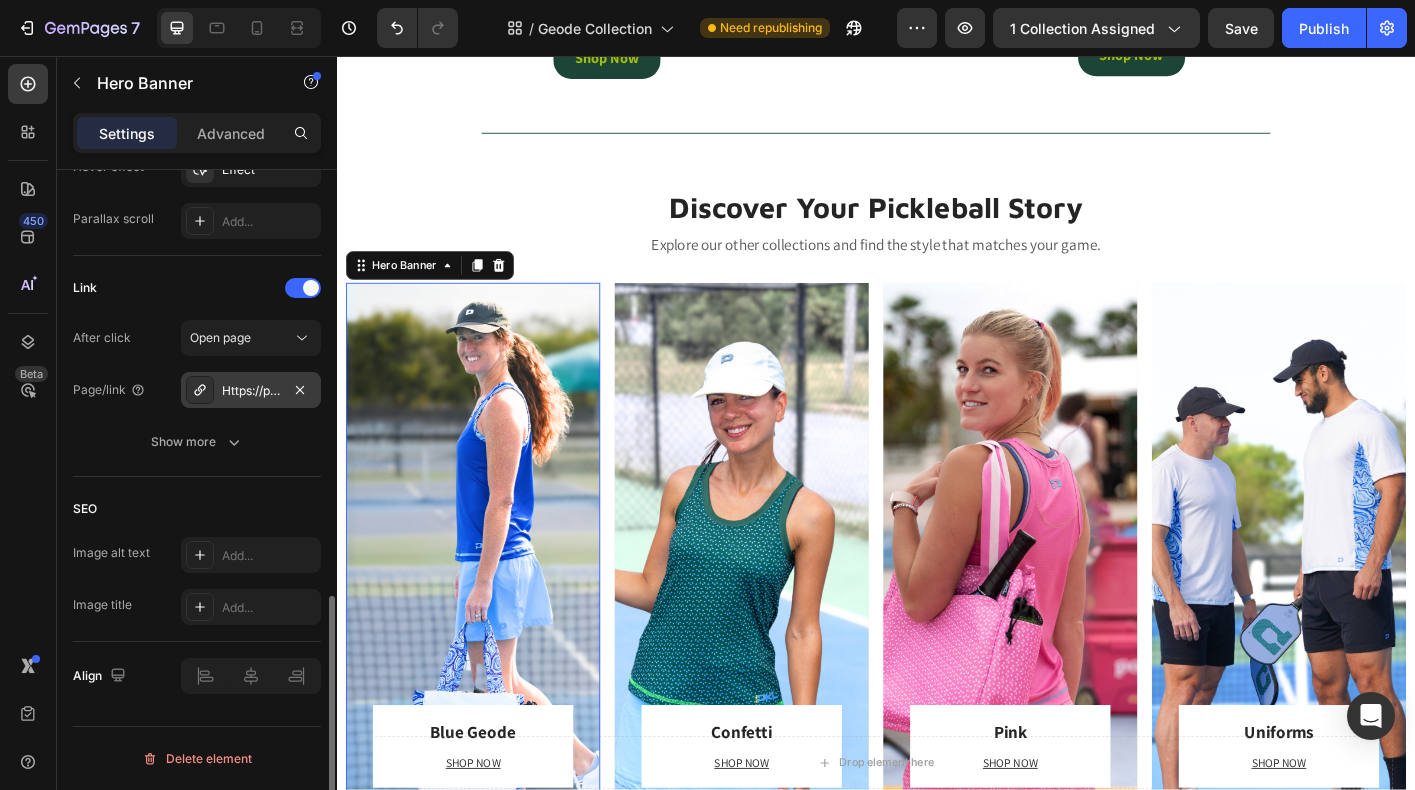 click on "Https://play-pkl.Com/blue-geode-collection?_ab=0&key=1740612276443" at bounding box center (251, 391) 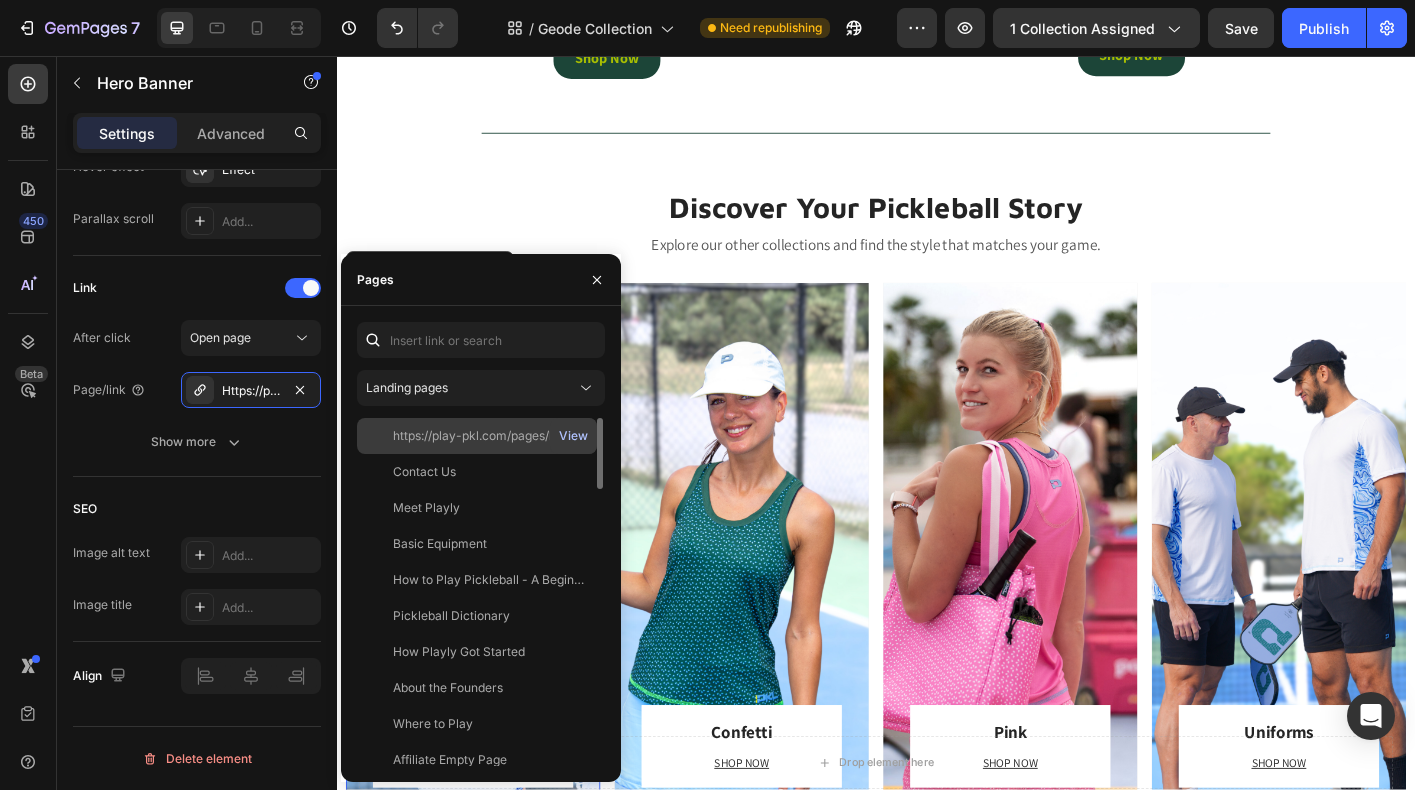 click on "View" at bounding box center (573, 436) 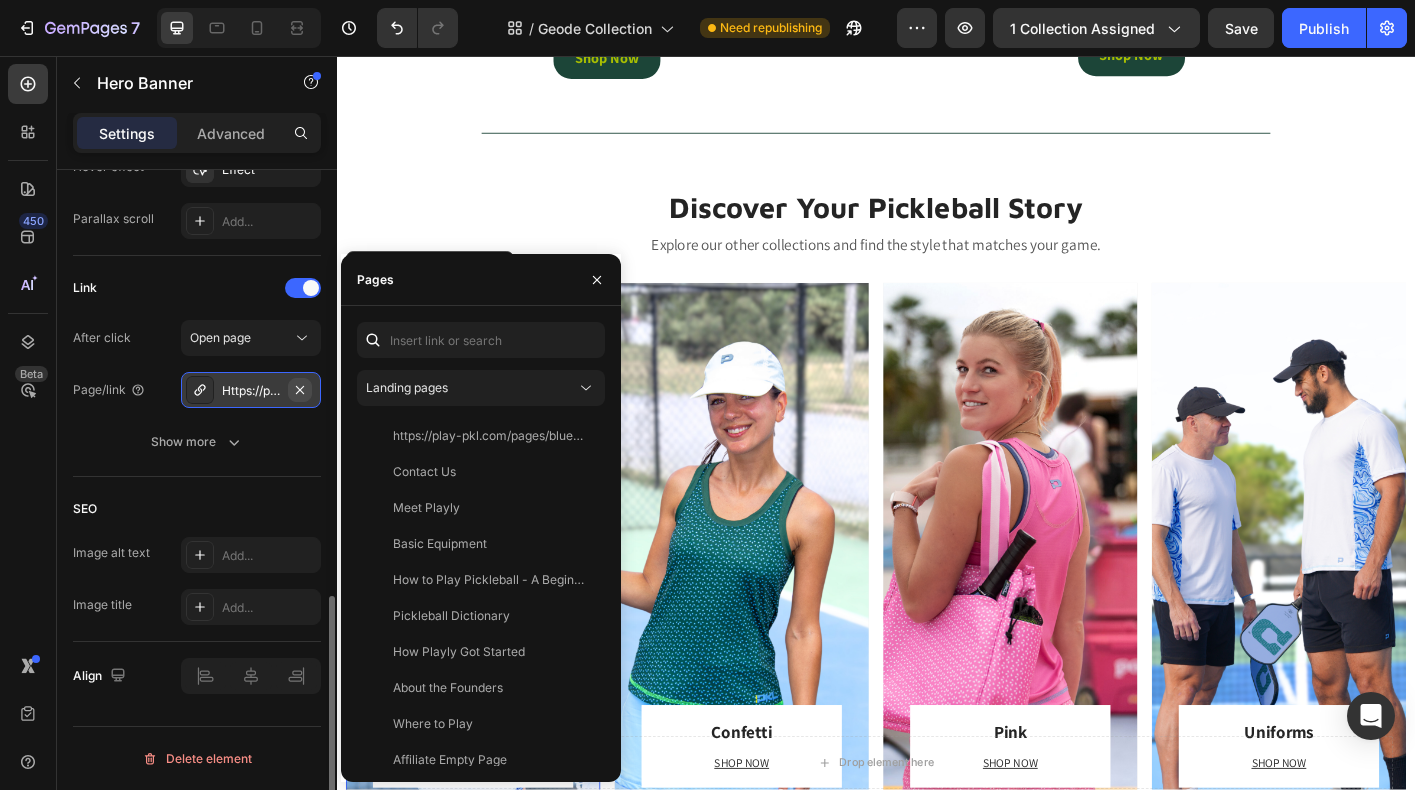 click 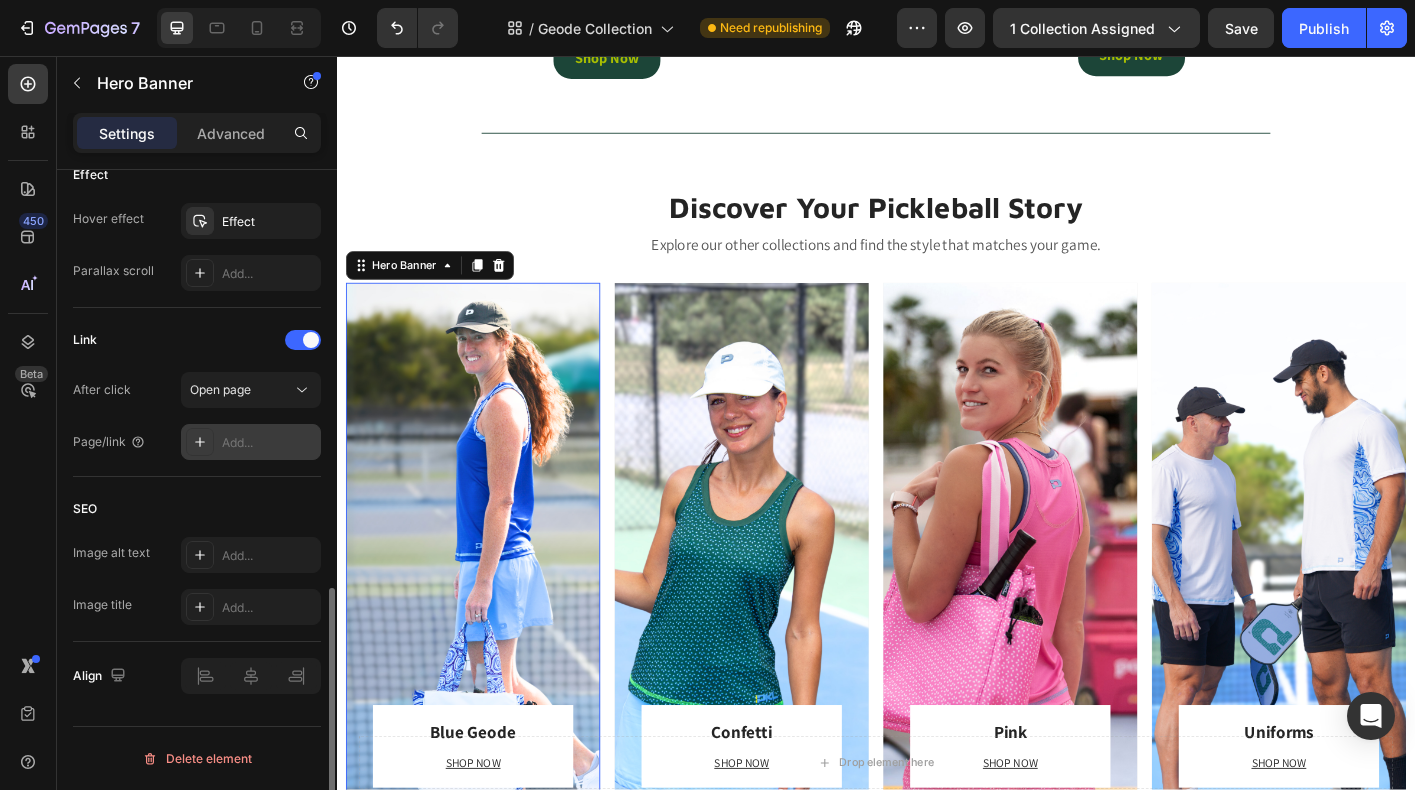 click on "Add..." at bounding box center [251, 442] 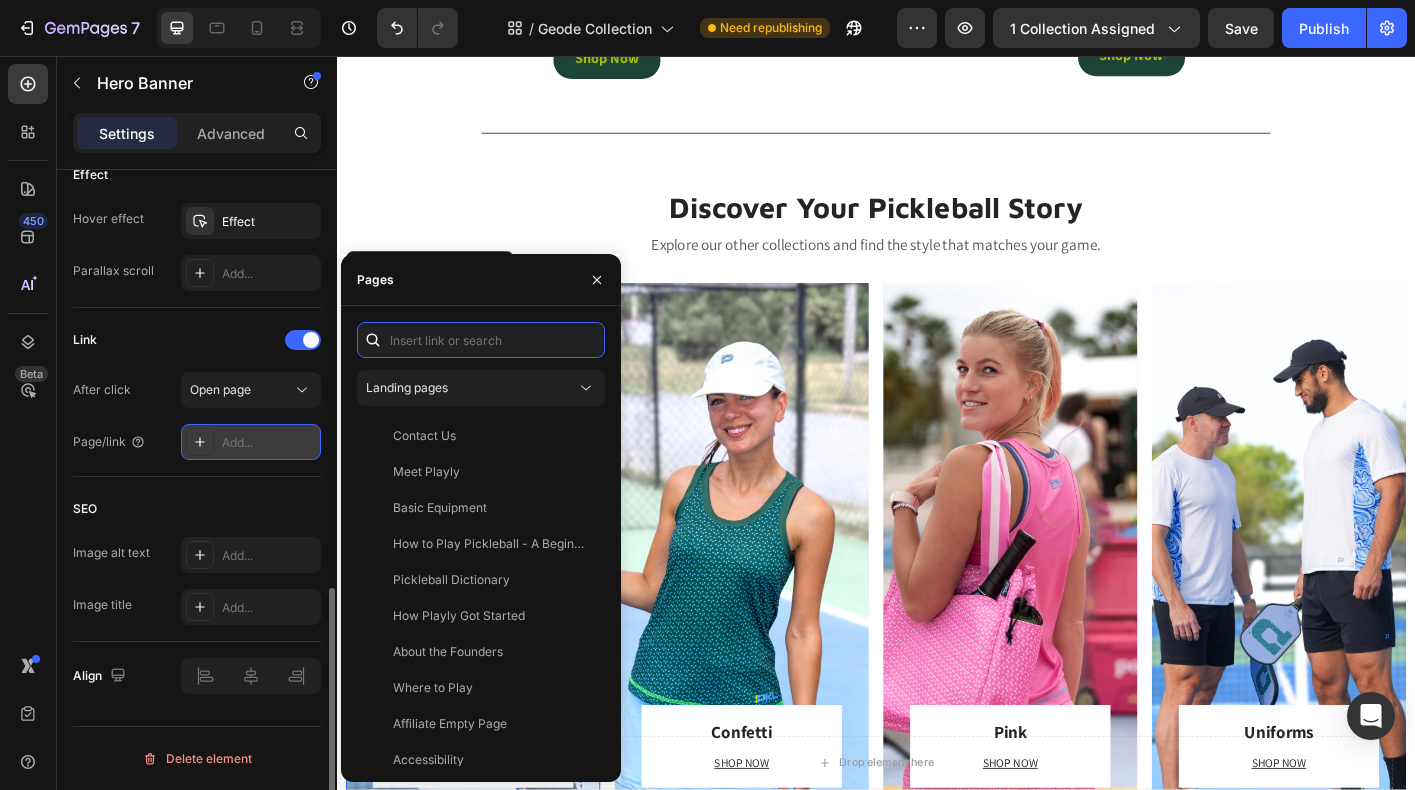 paste on "https://playly.store/pages/blue-geode-collection?_ab=0&key=1740612276443" 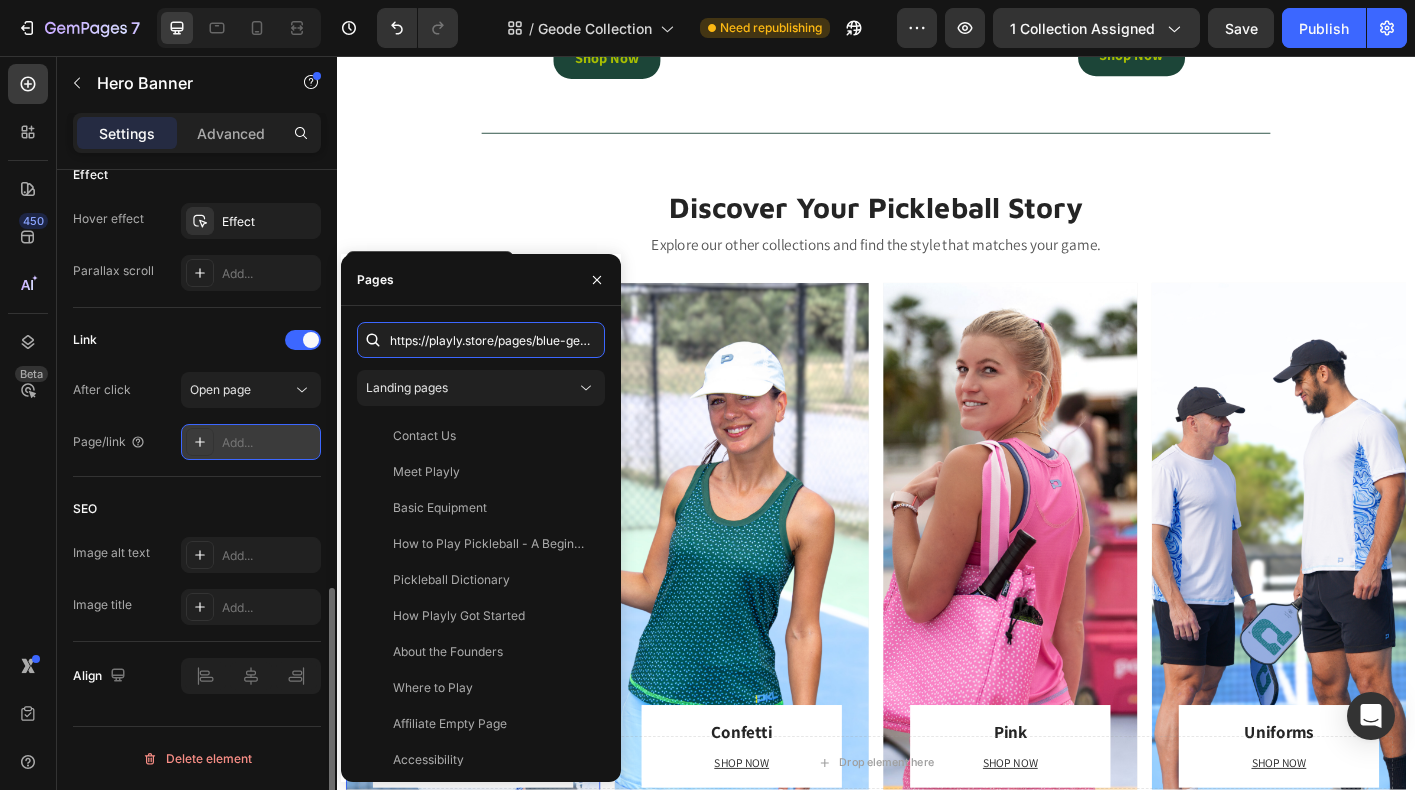 scroll, scrollTop: 0, scrollLeft: 267, axis: horizontal 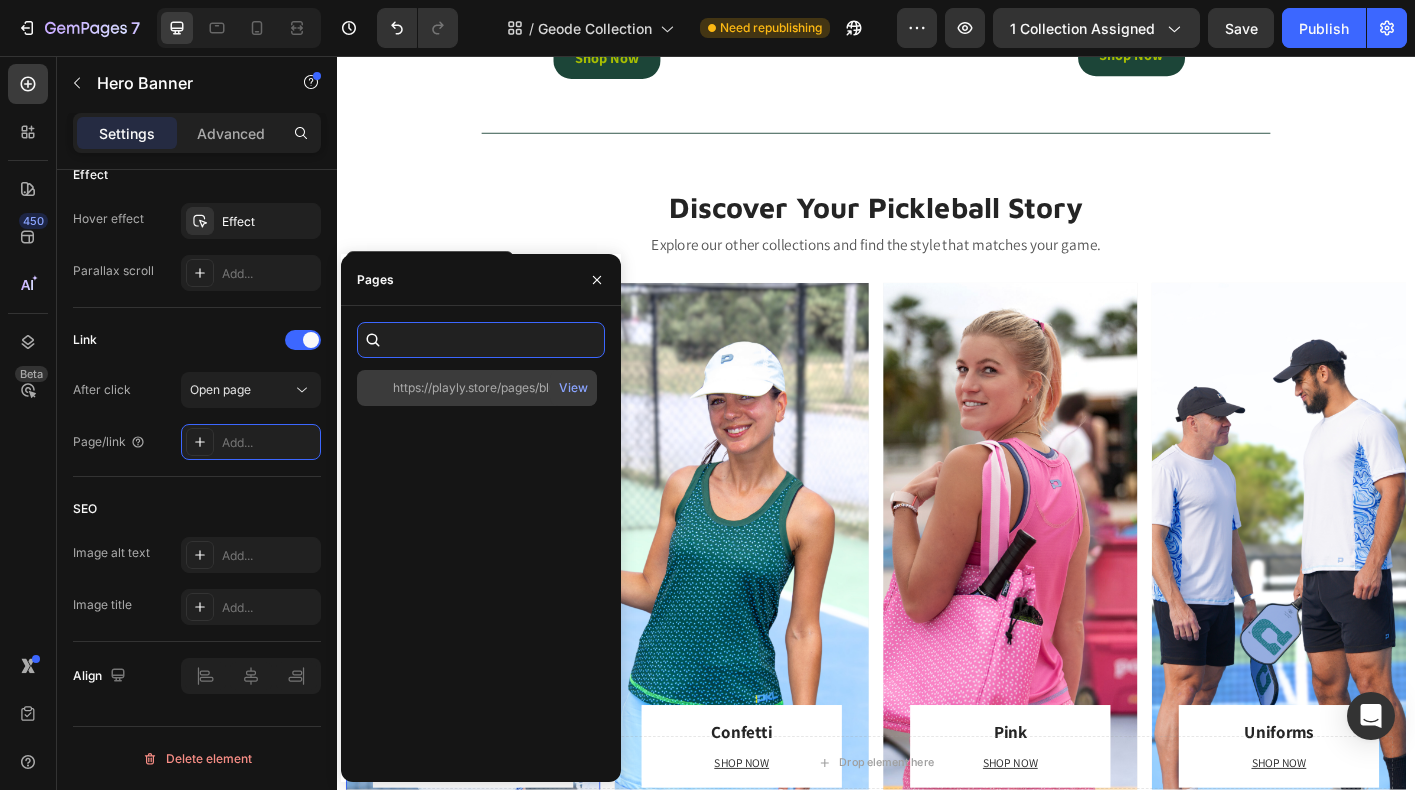 type on "https://playly.store/pages/blue-geode-collection?_ab=0&key=1740612276443" 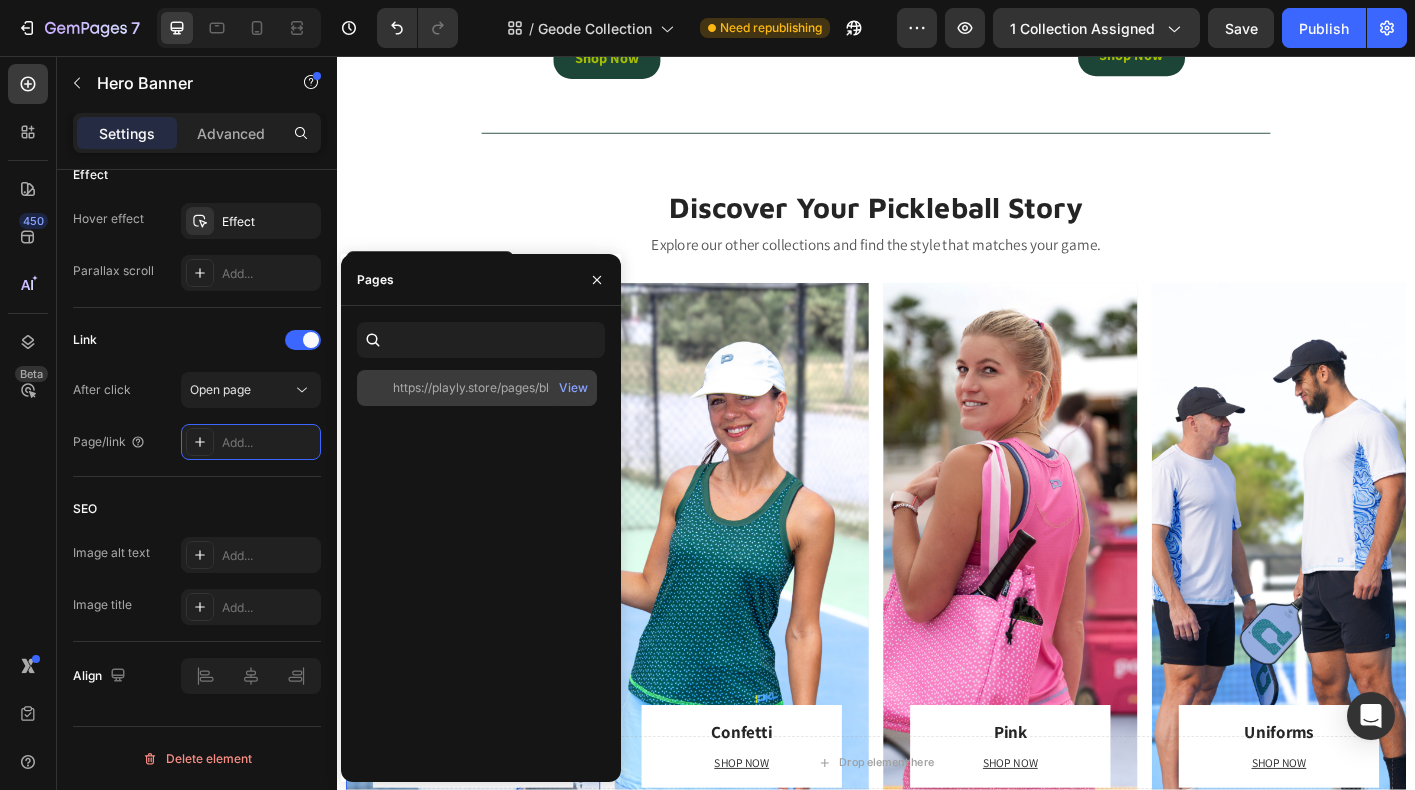 click on "https://playly.store/pages/blue-geode-collection?_ab=0&key=1740612276443   View" 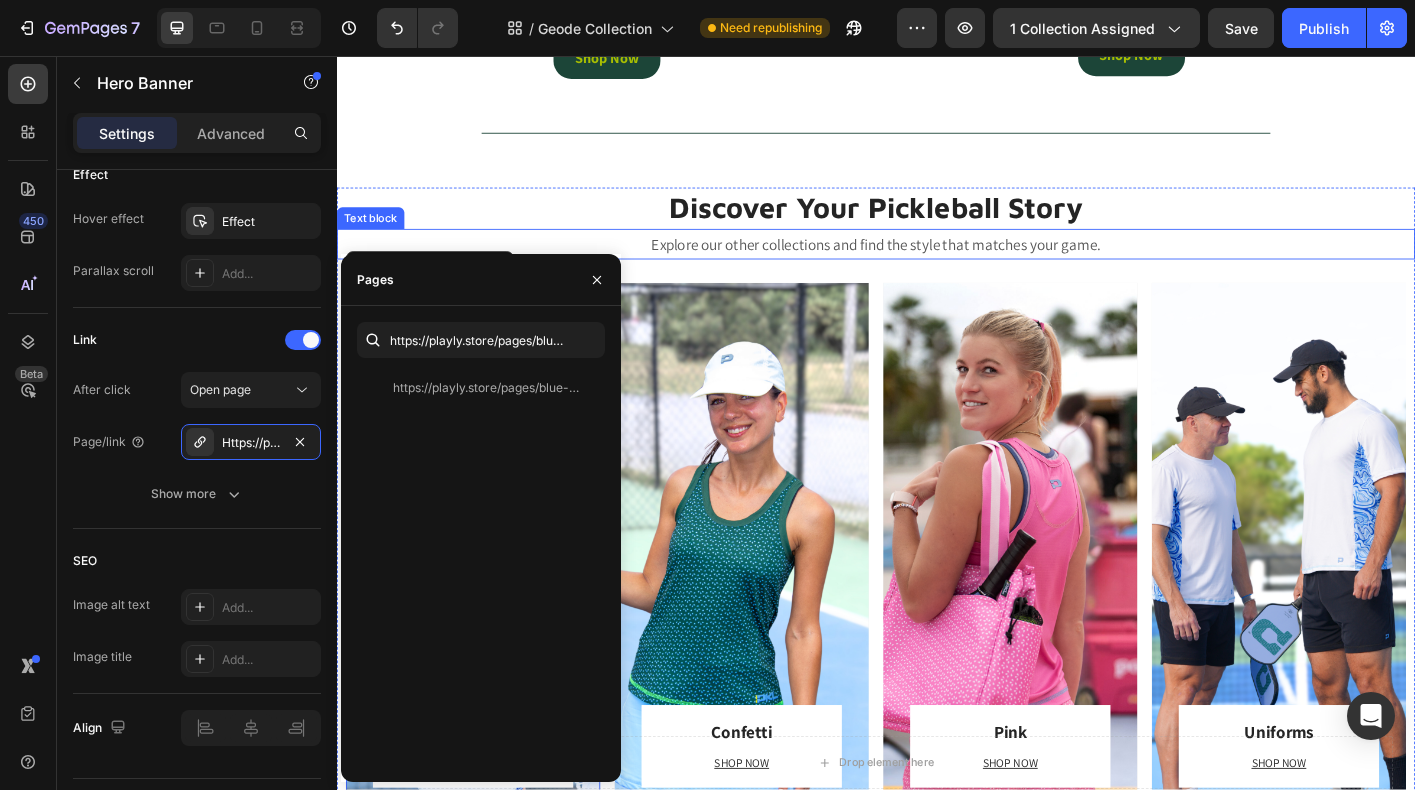 click on "Discover Your Pickleball Story" at bounding box center (937, 226) 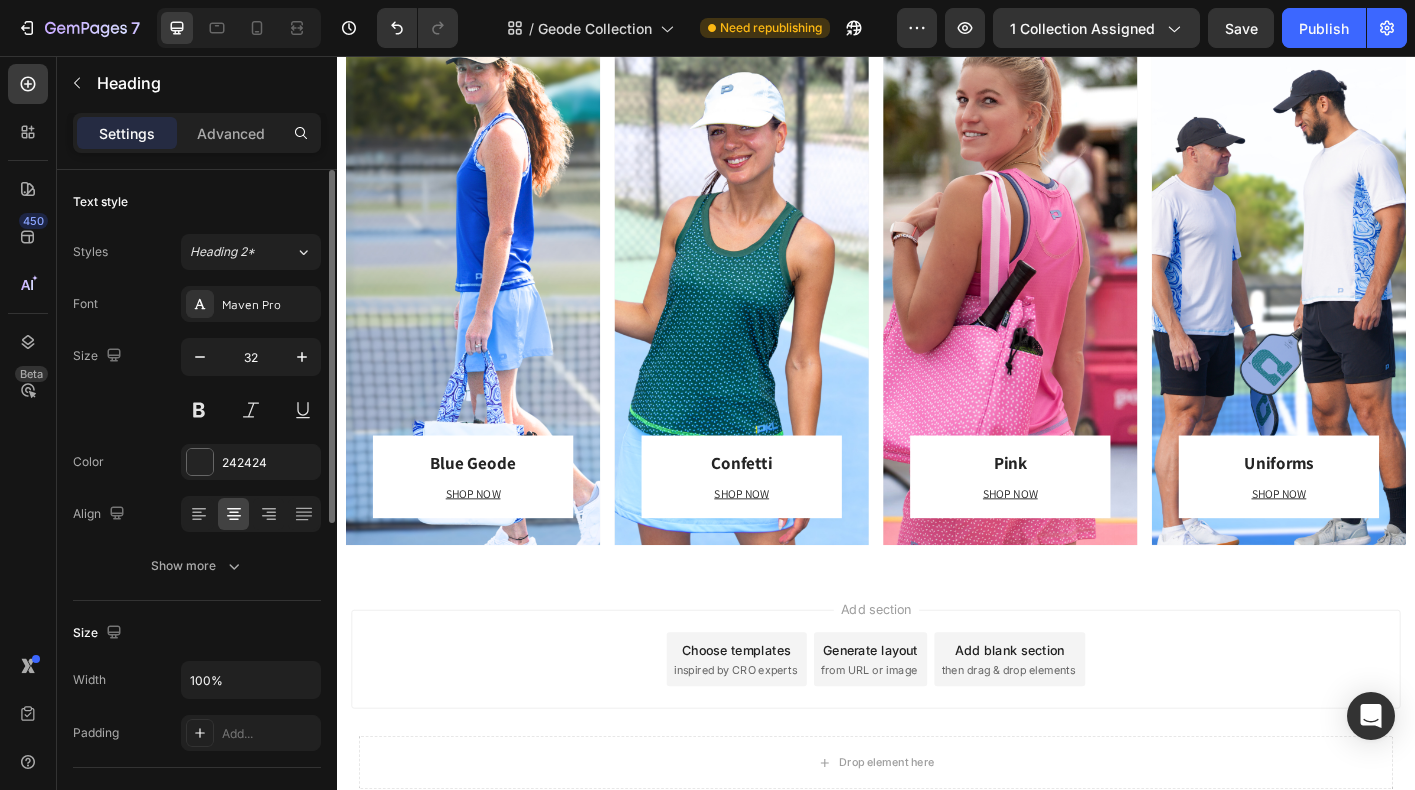 scroll, scrollTop: 4890, scrollLeft: 0, axis: vertical 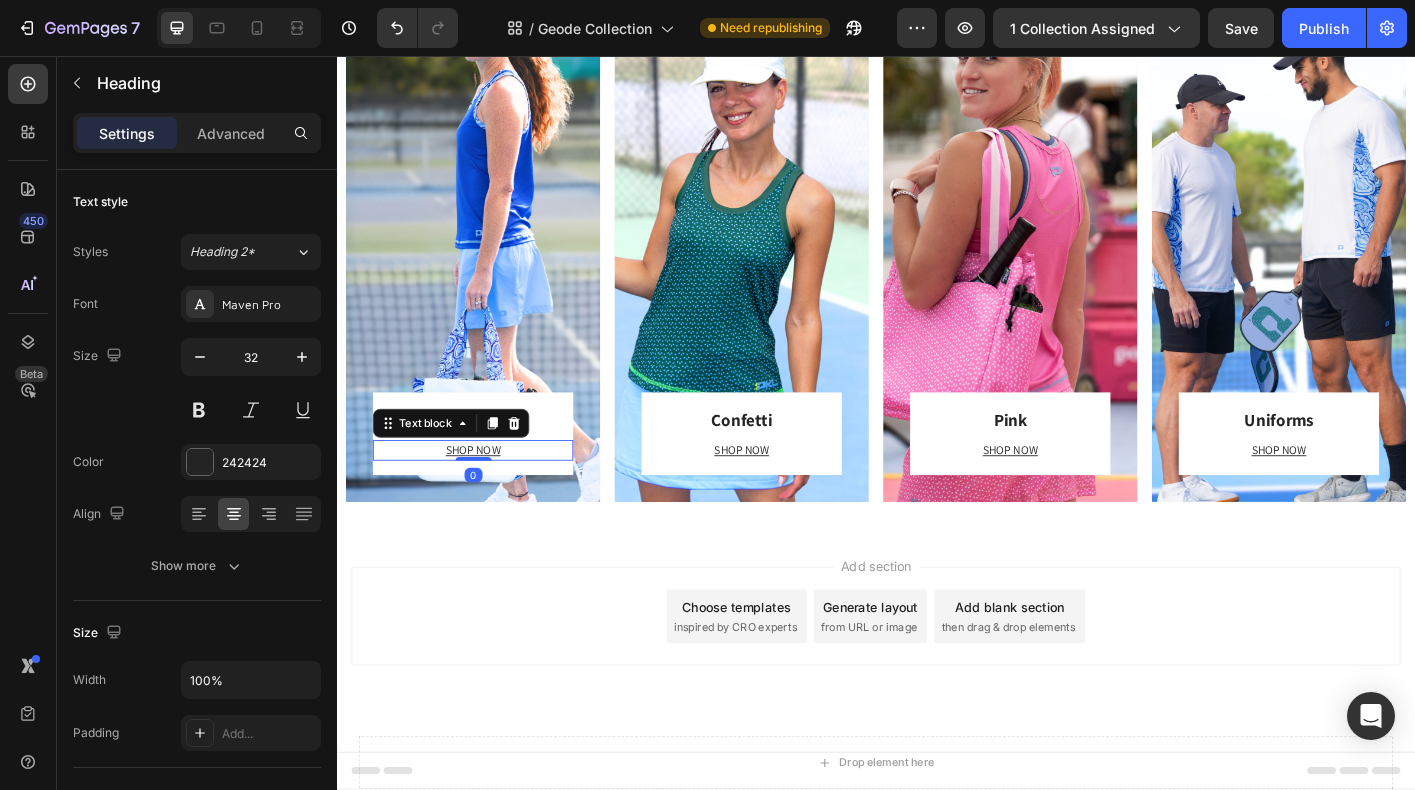 click on "SHOP NOW" at bounding box center (488, 495) 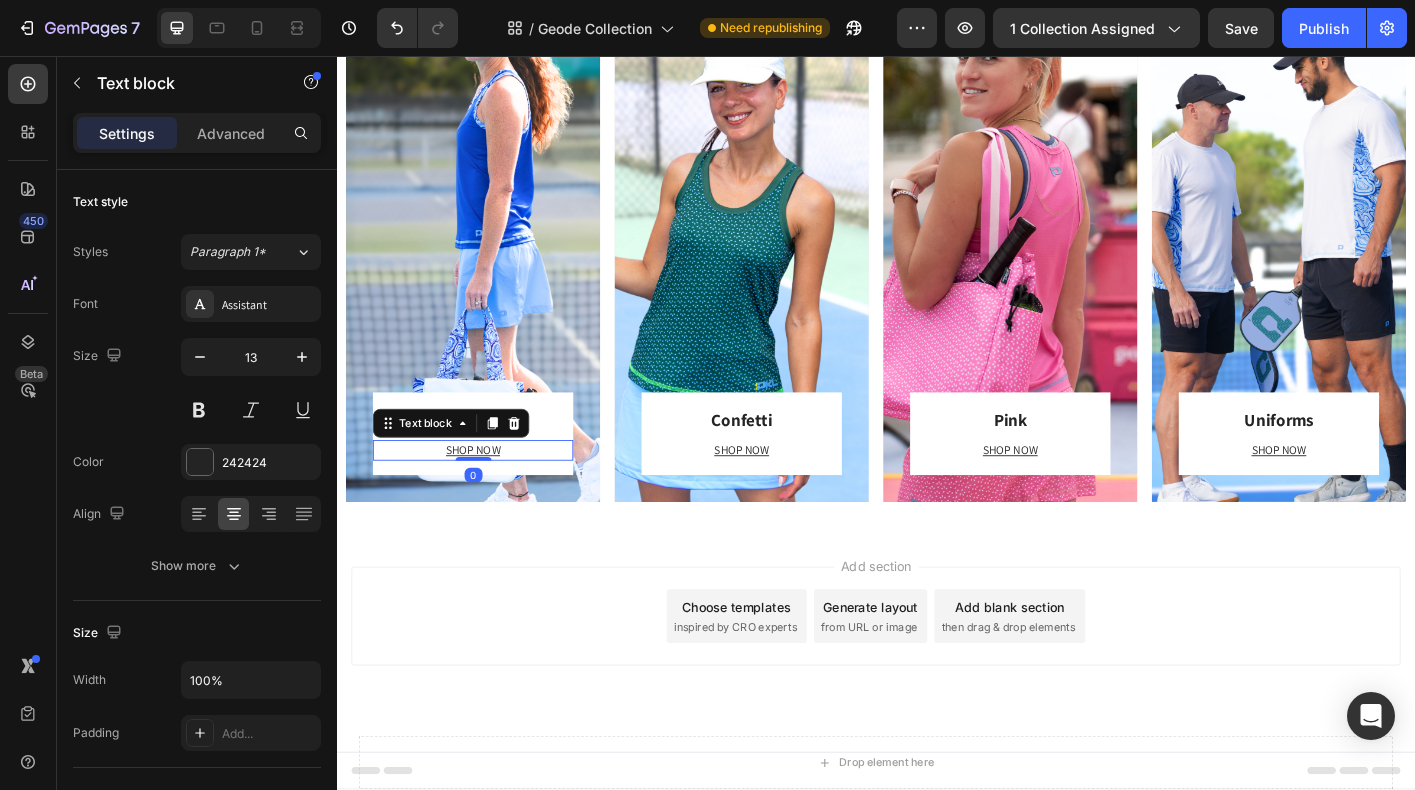 click on "SHOP NOW" at bounding box center (488, 495) 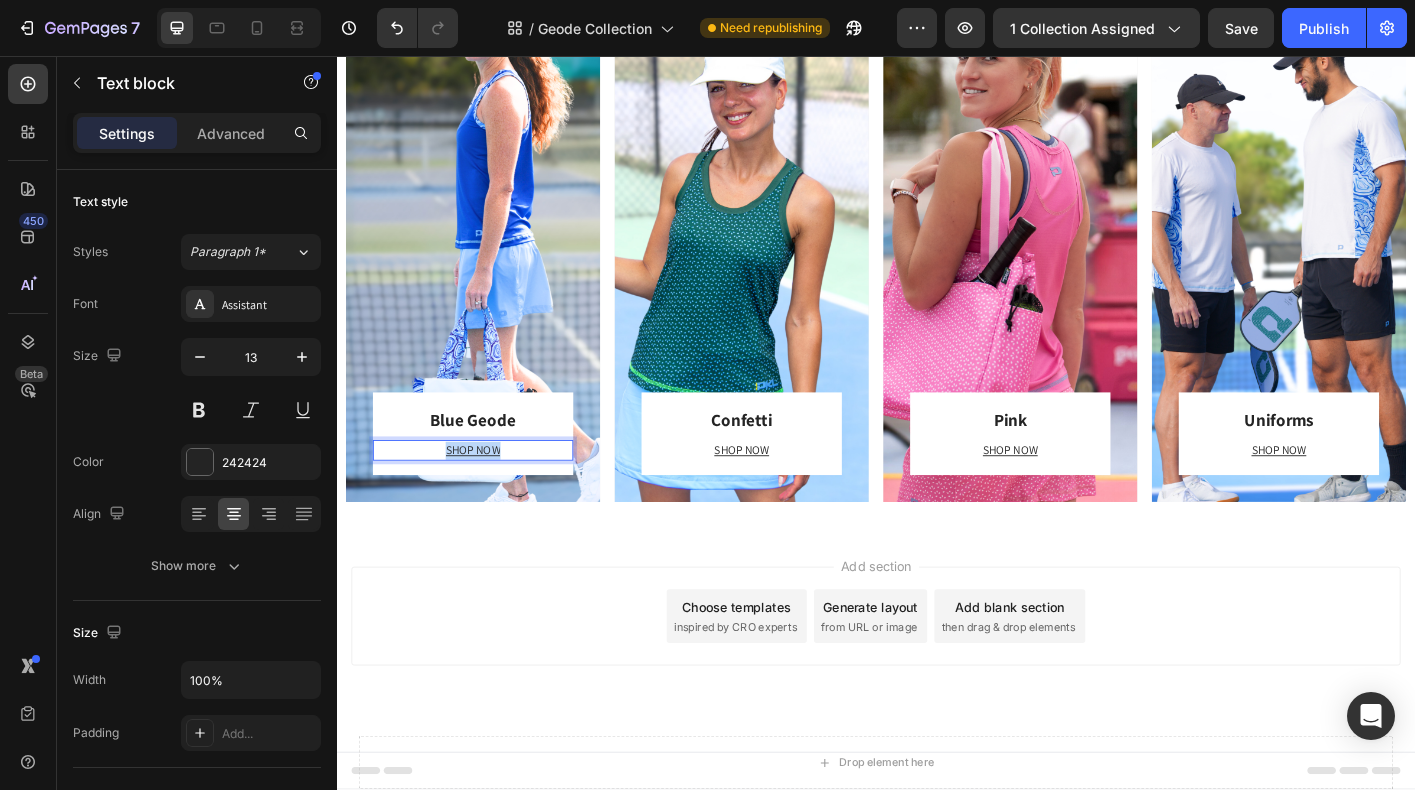click on "SHOP NOW" at bounding box center [488, 495] 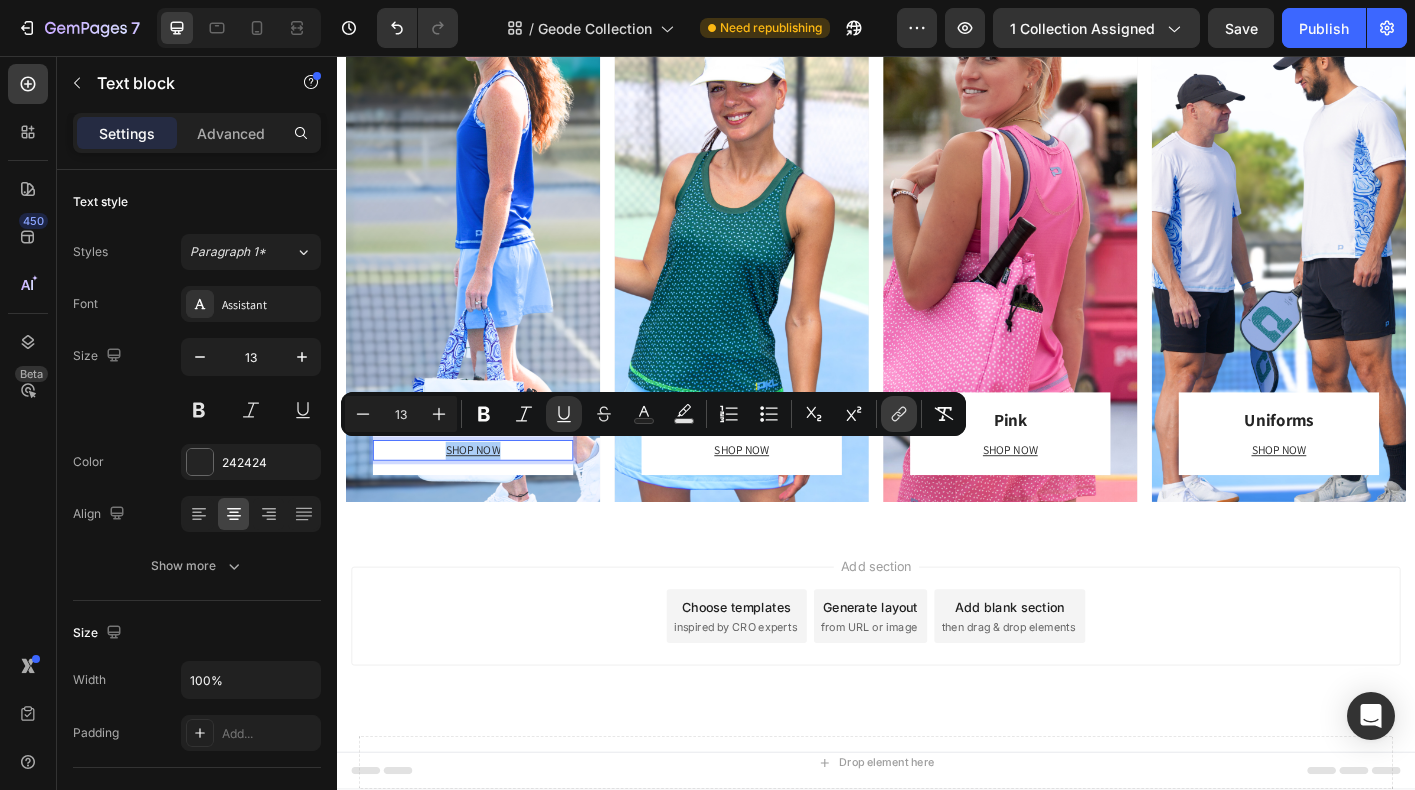 click 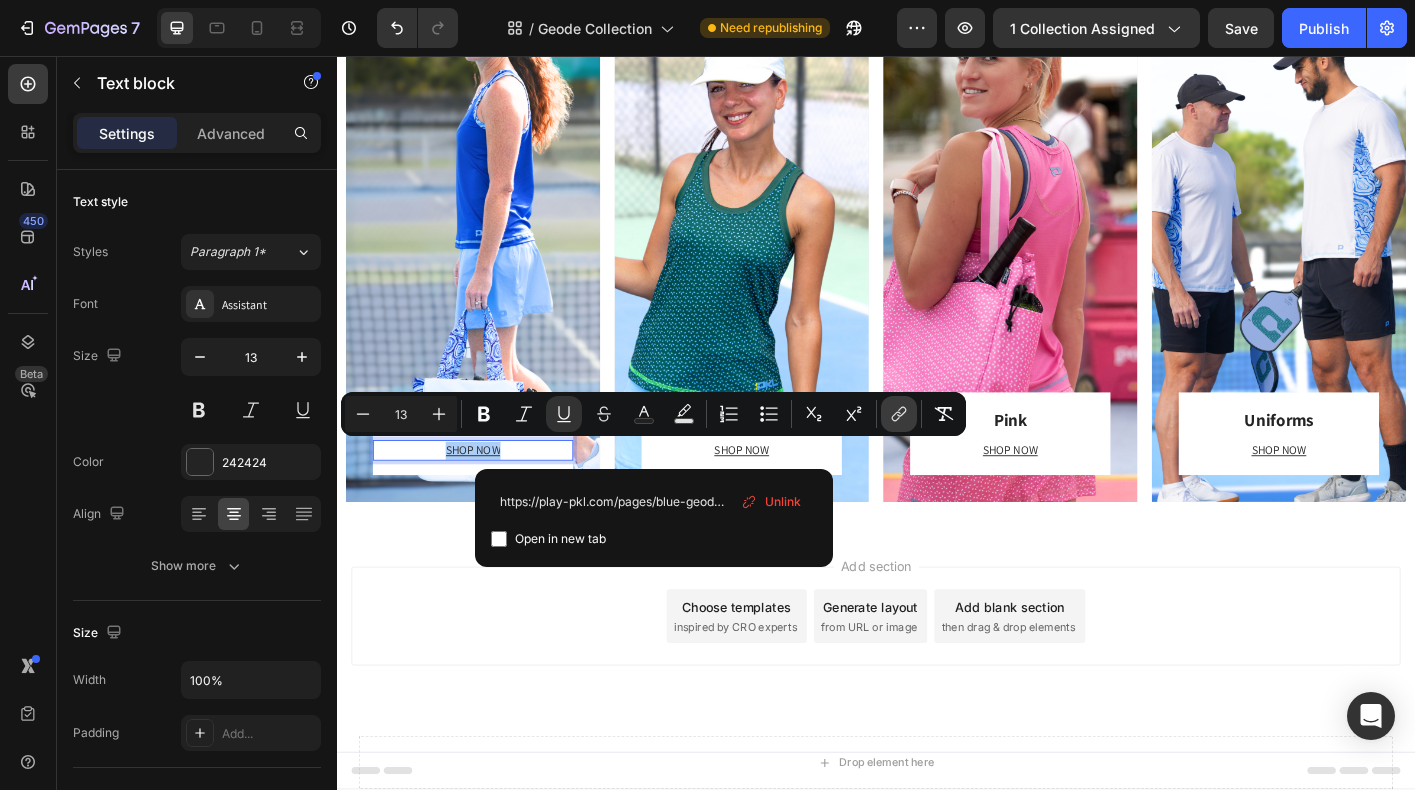 scroll, scrollTop: 0, scrollLeft: 226, axis: horizontal 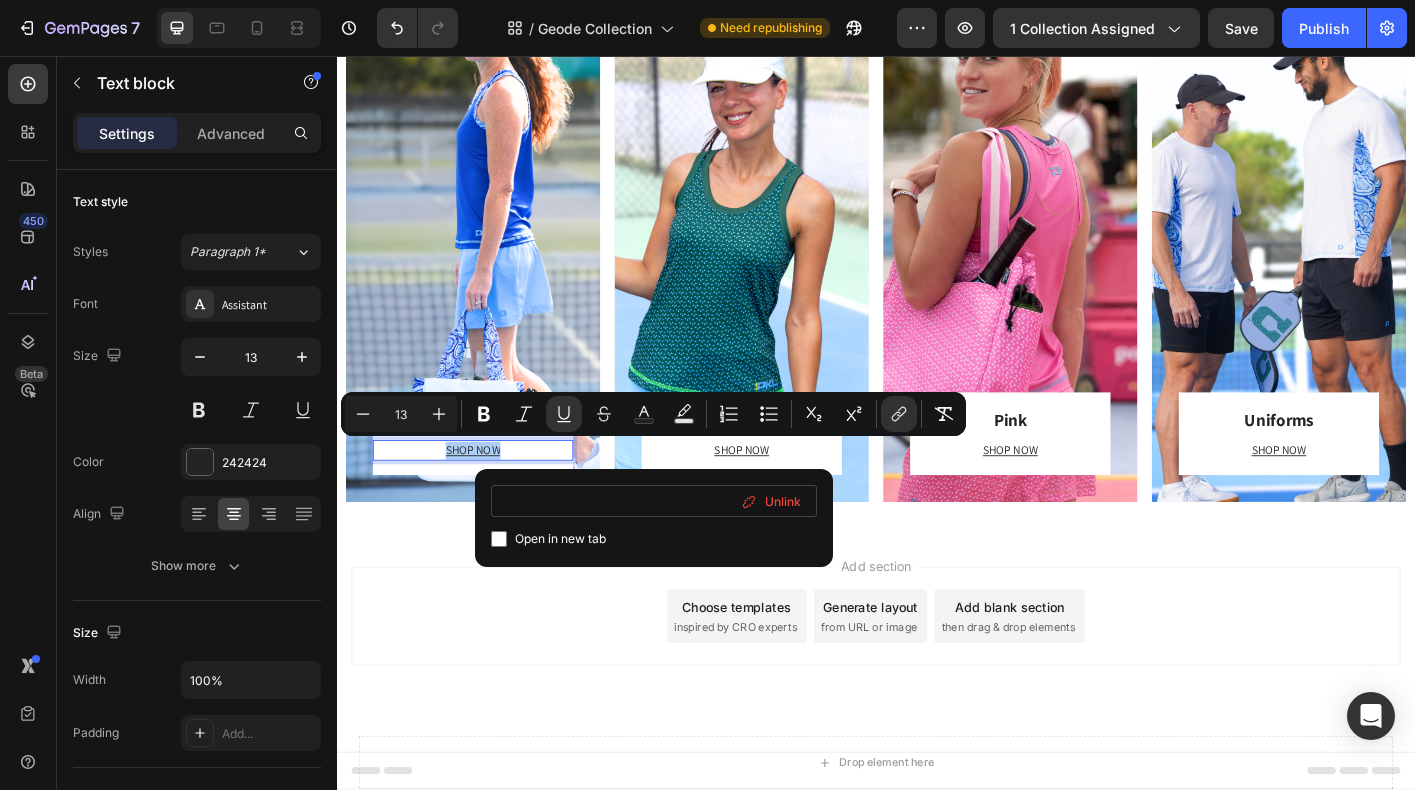 click on "https://play-pkl.com/pages/blue-geode-collection?_ab=0&key=1740612276443" at bounding box center (654, 501) 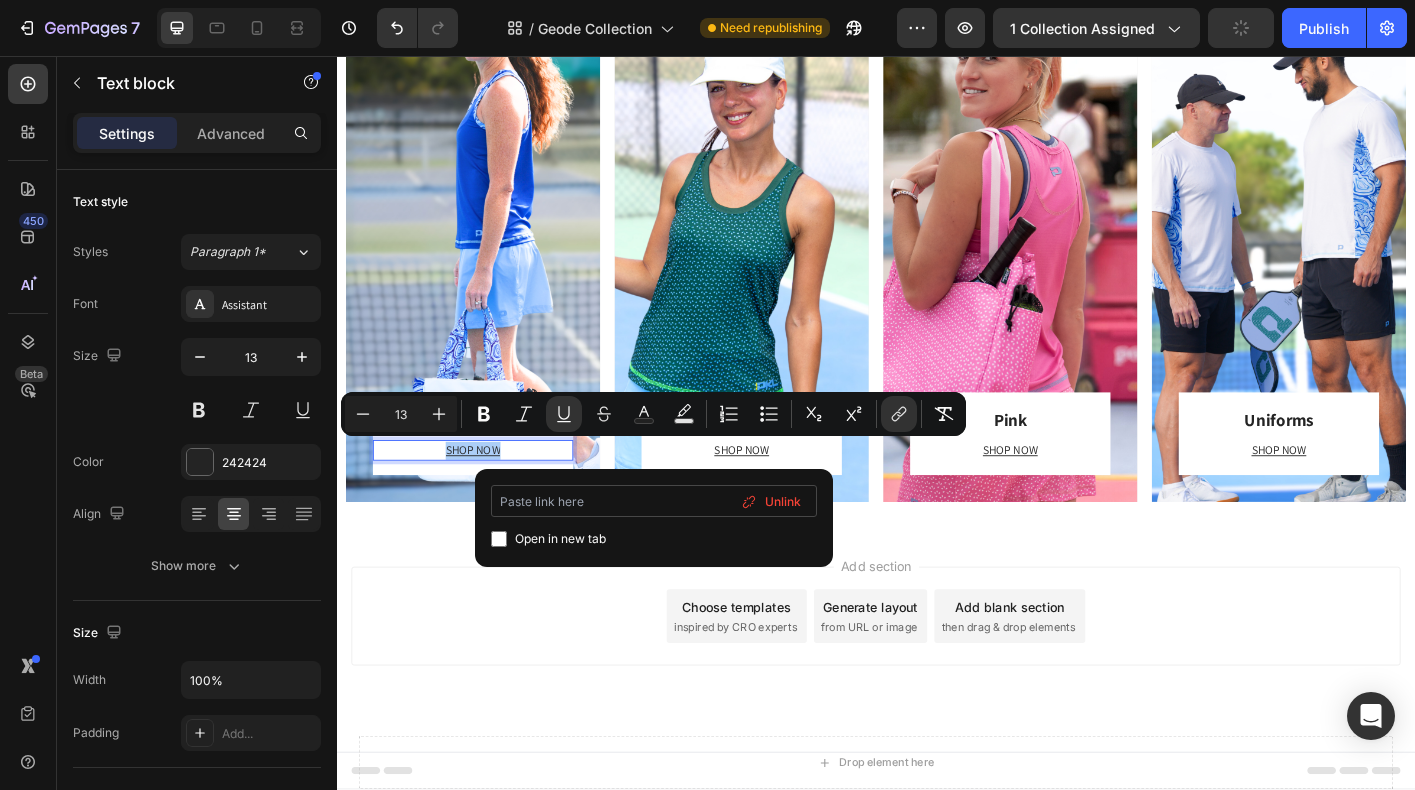 scroll, scrollTop: 0, scrollLeft: 0, axis: both 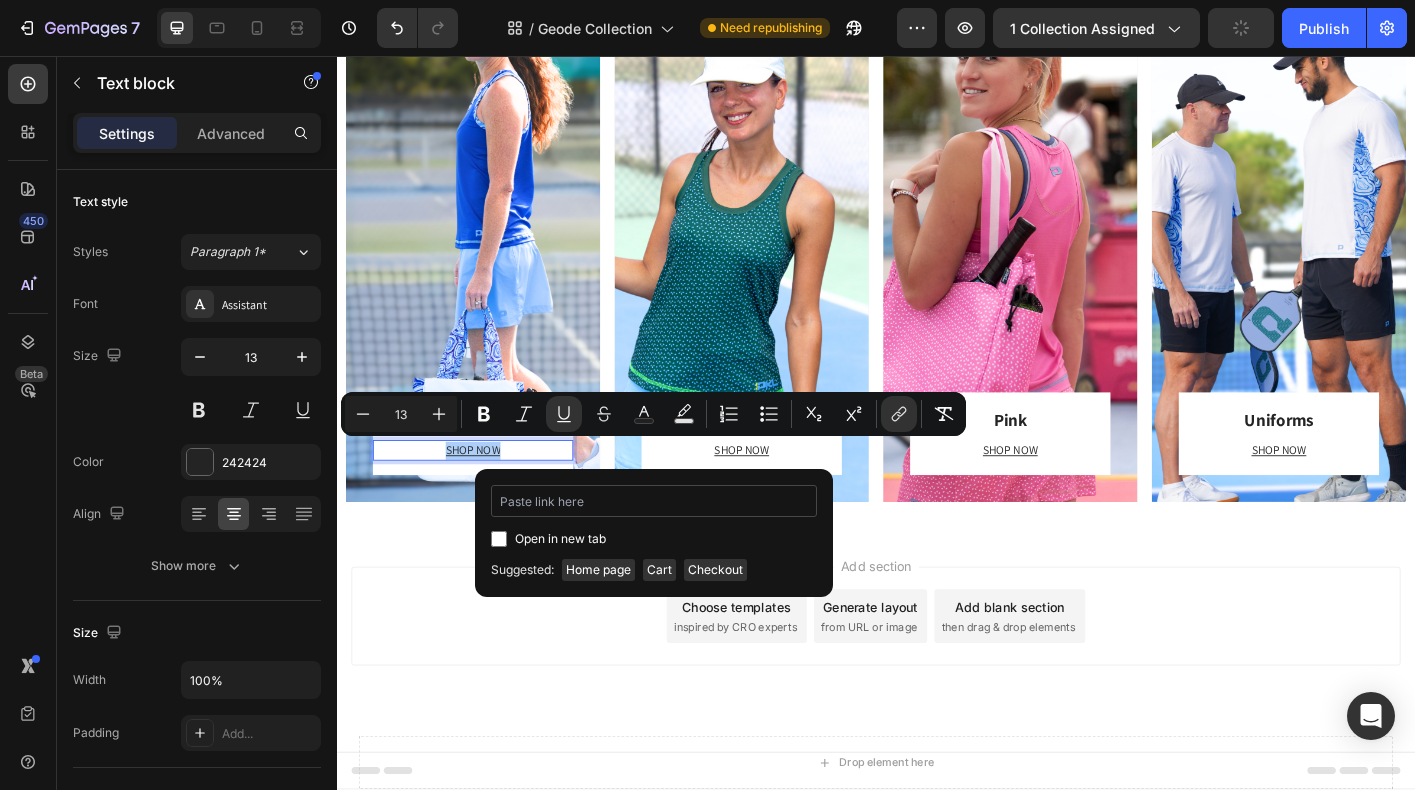 type on "https://playly.store/pages/blue-geode-collection?_ab=0&key=1740612276443" 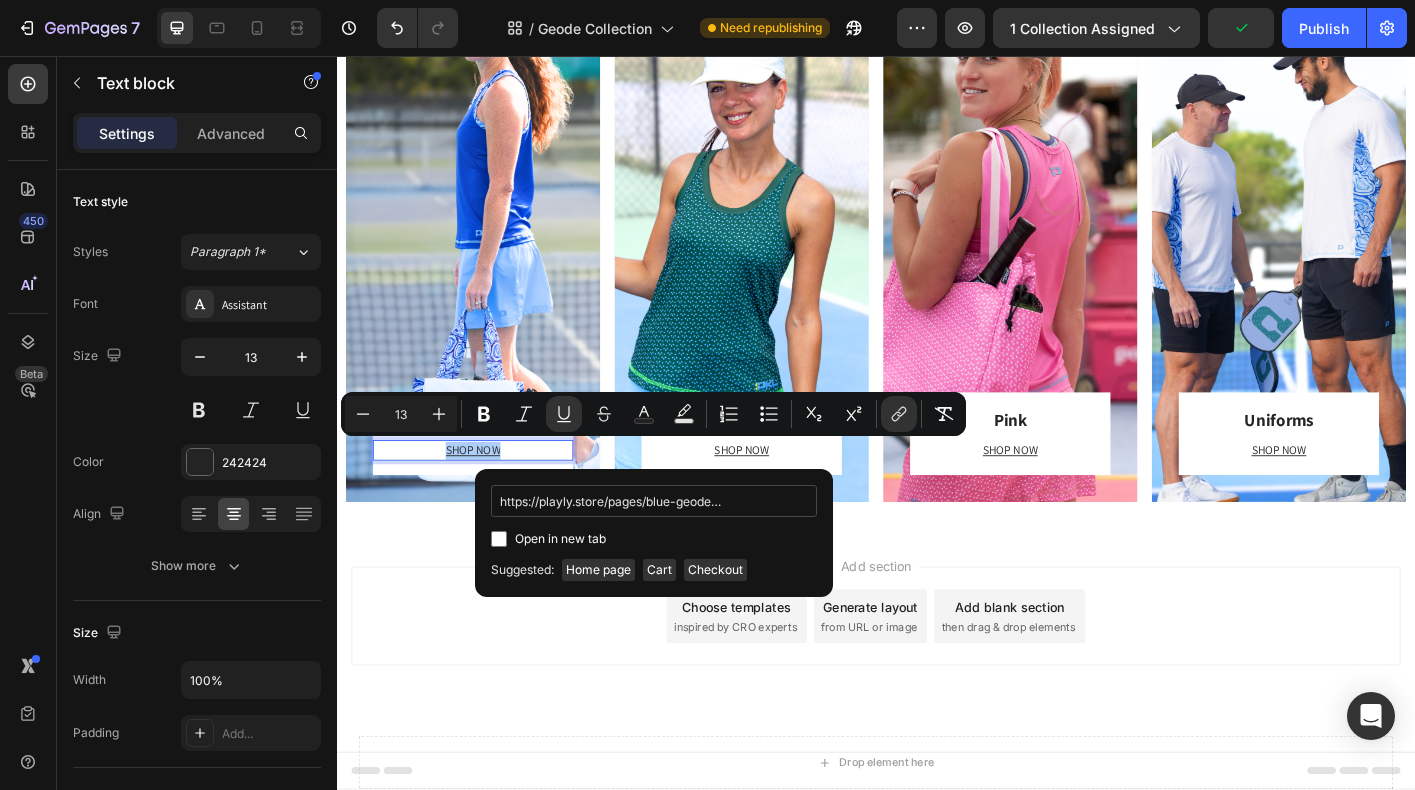 scroll, scrollTop: 0, scrollLeft: 217, axis: horizontal 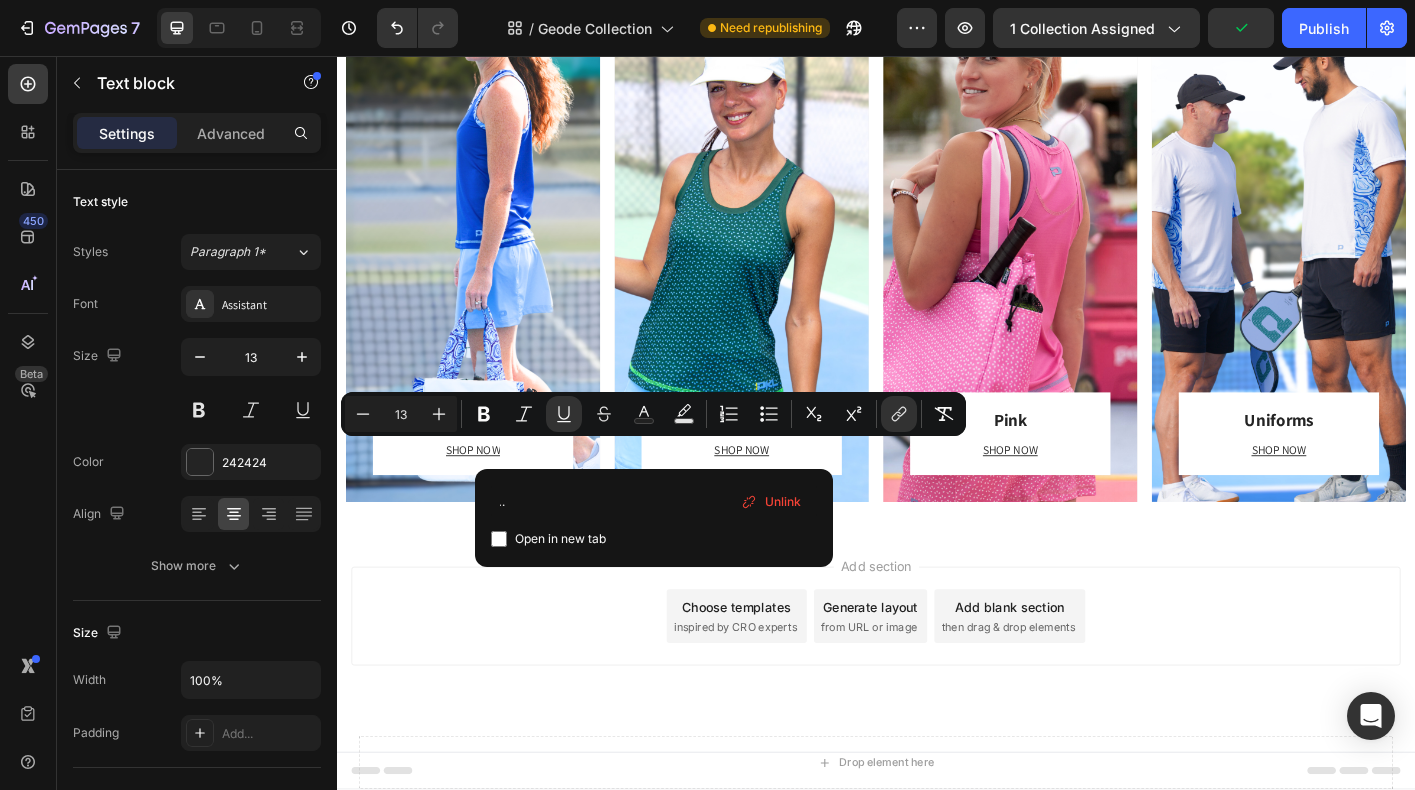 click on "Add section Choose templates inspired by CRO experts Generate layout from URL or image Add blank section then drag & drop elements" at bounding box center (937, 680) 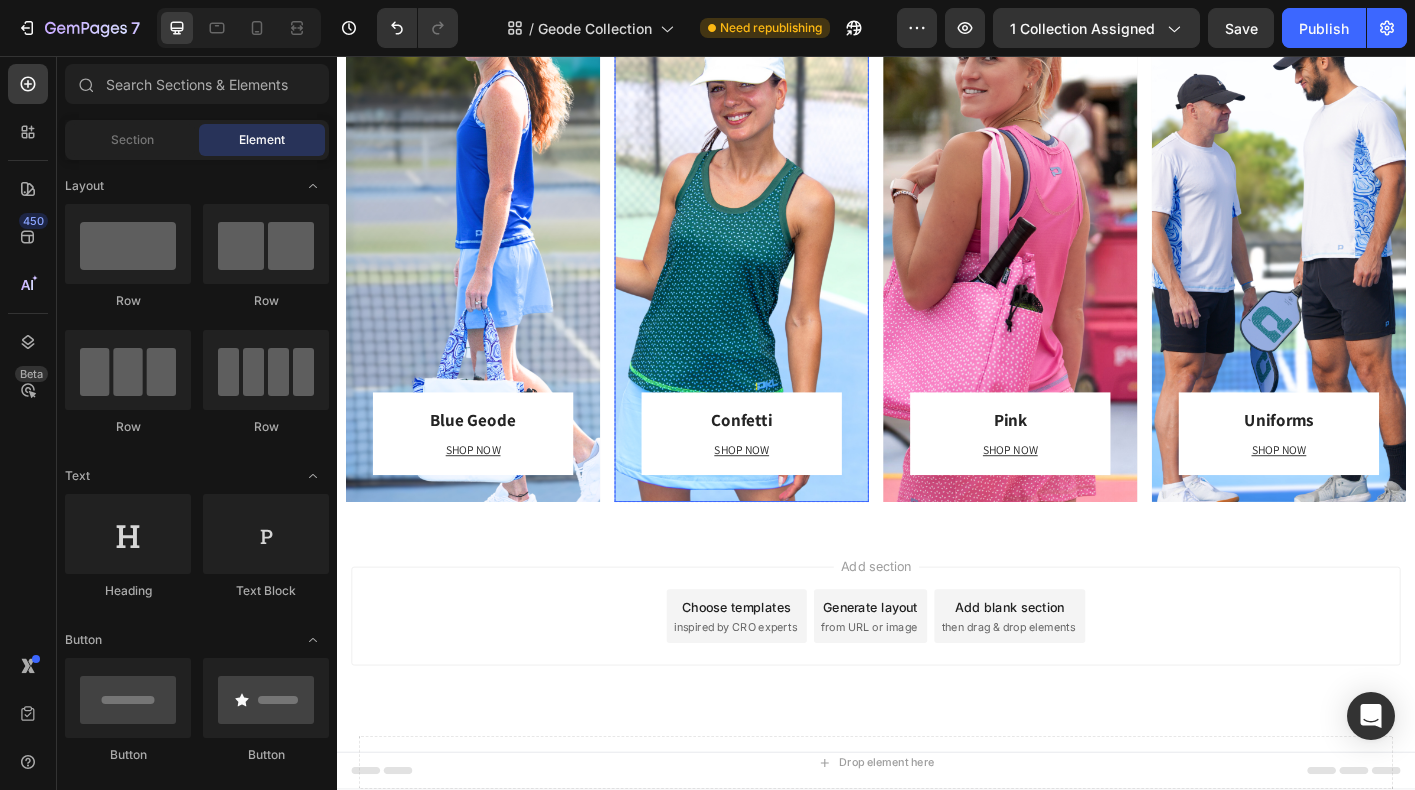click on "Confetti Heading SHOP NOW Text block Row Row" at bounding box center (787, 257) 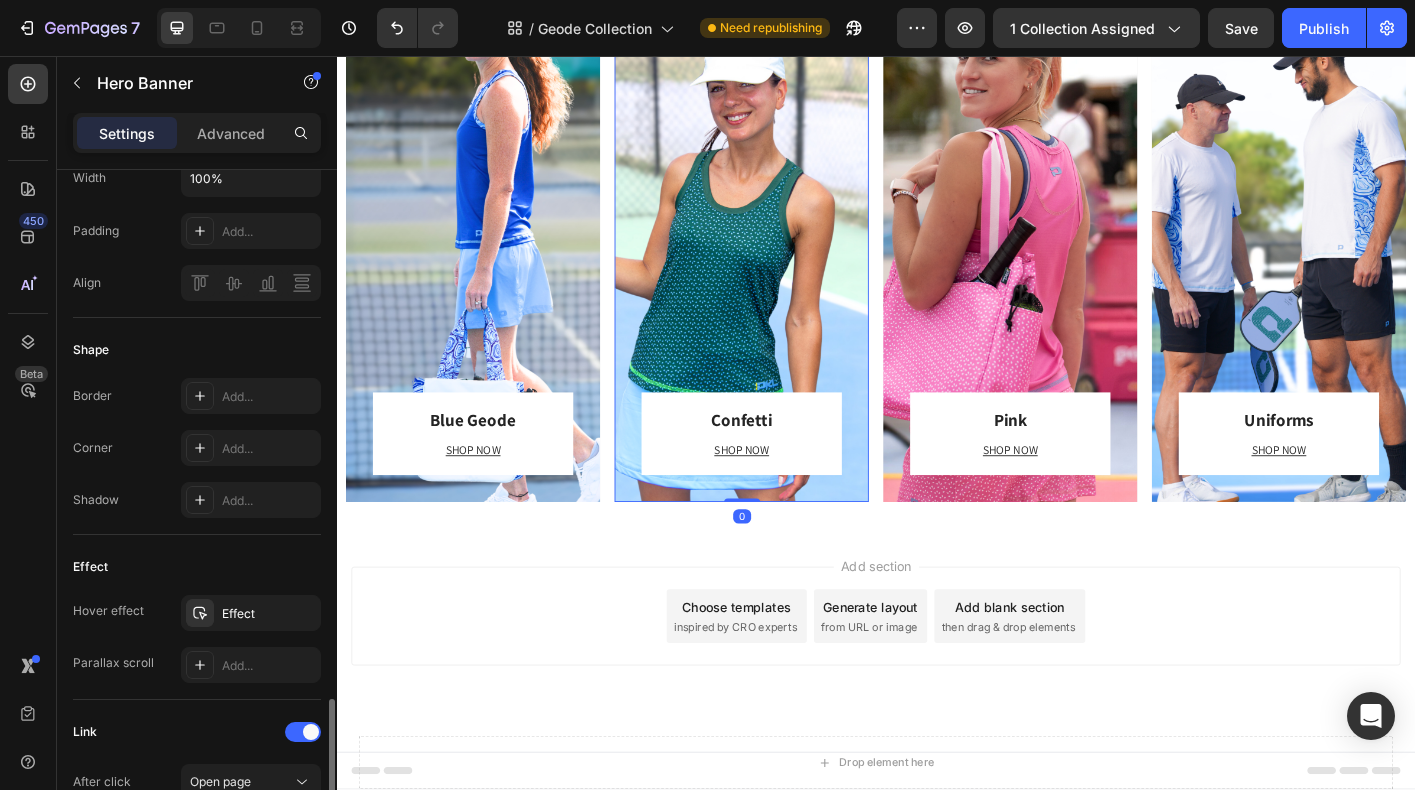 scroll, scrollTop: 1142, scrollLeft: 0, axis: vertical 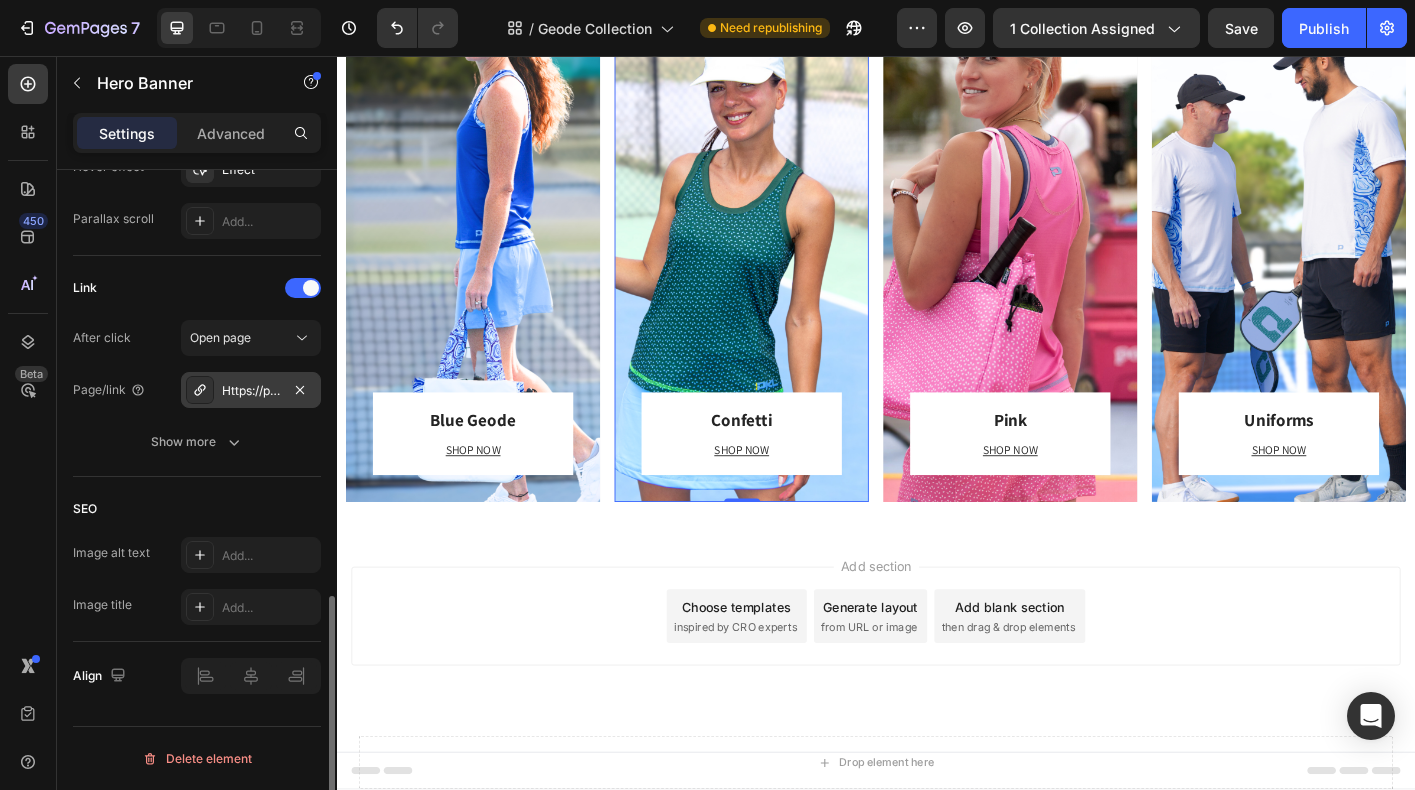 click on "Https://play-pkl.Com/the-confetti-collection" at bounding box center [251, 390] 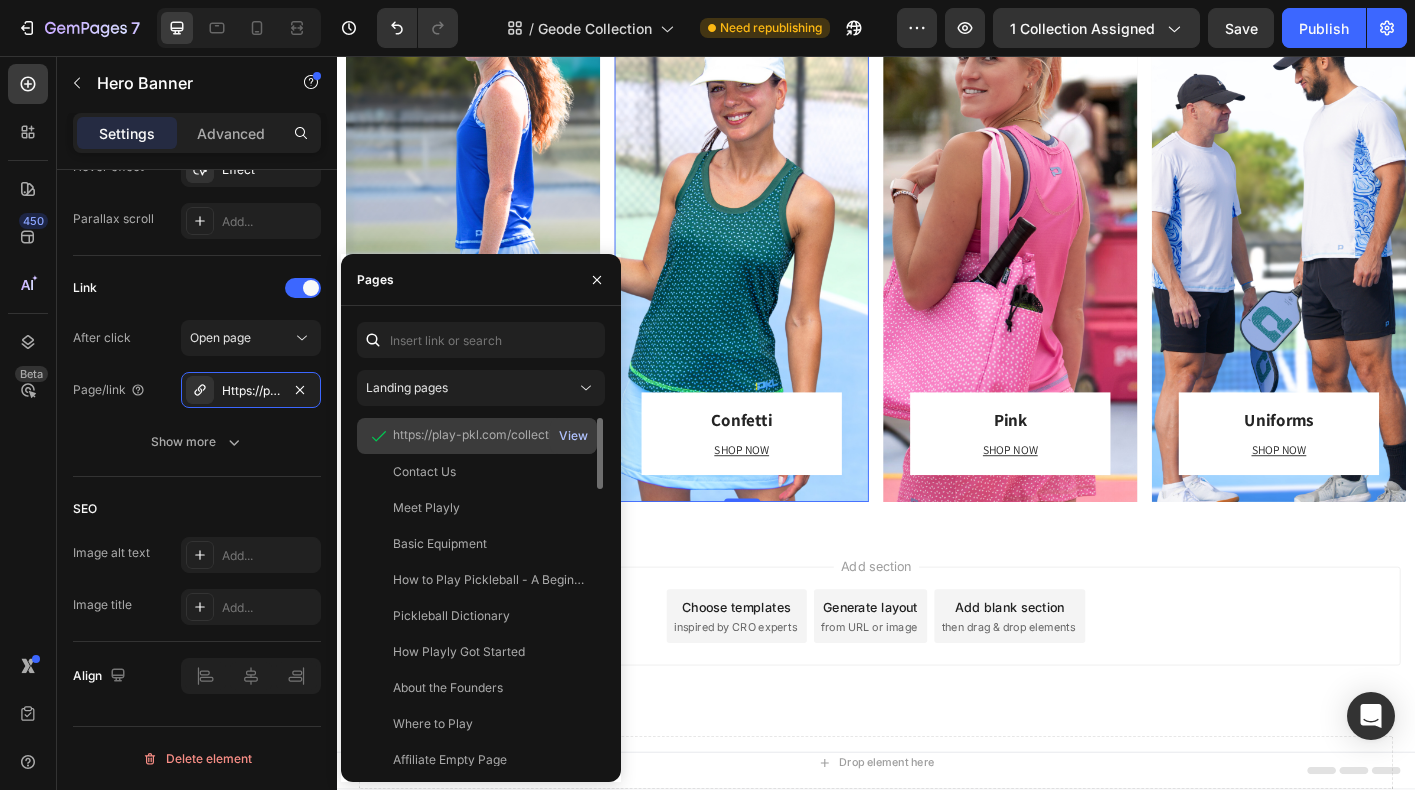 click on "View" at bounding box center [573, 436] 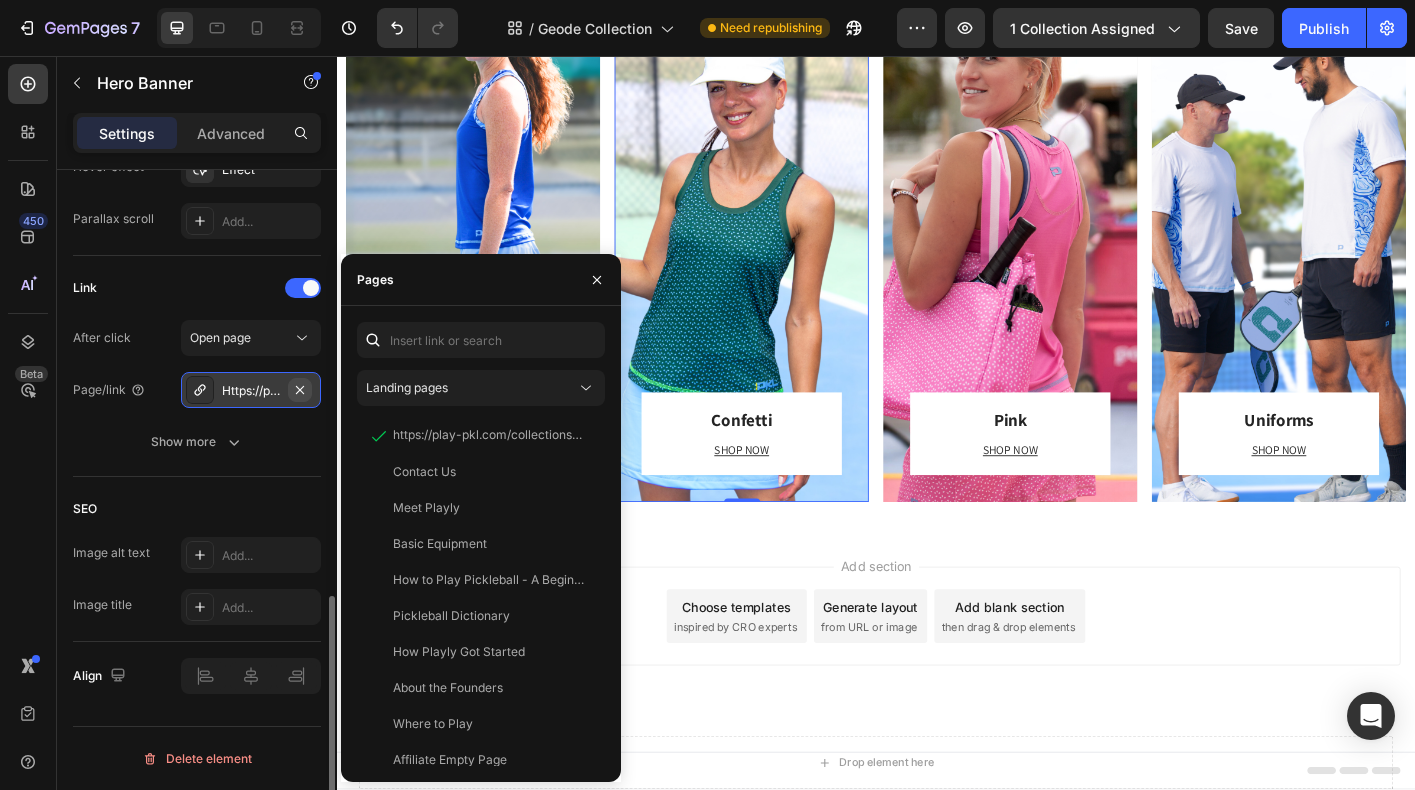 click 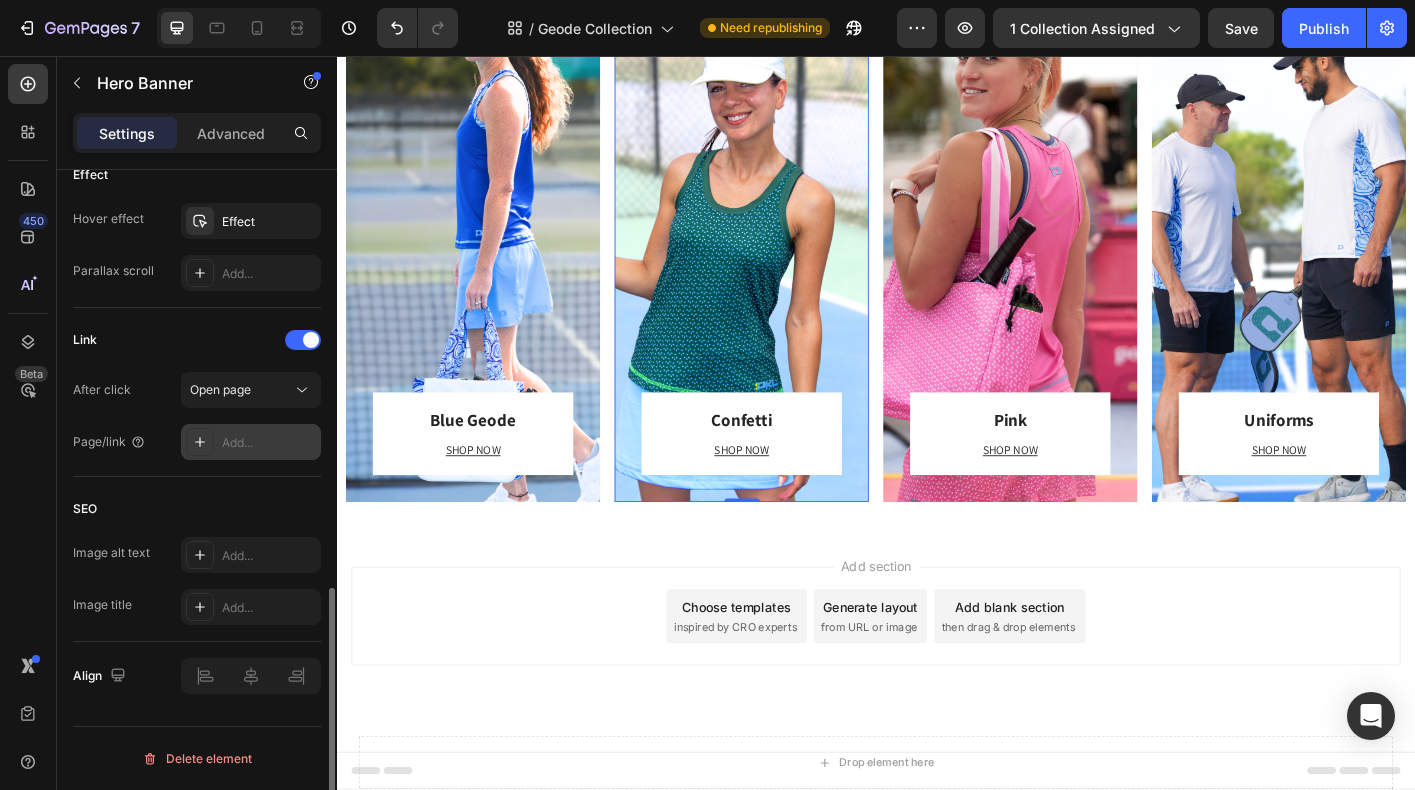 click on "Add..." at bounding box center [251, 442] 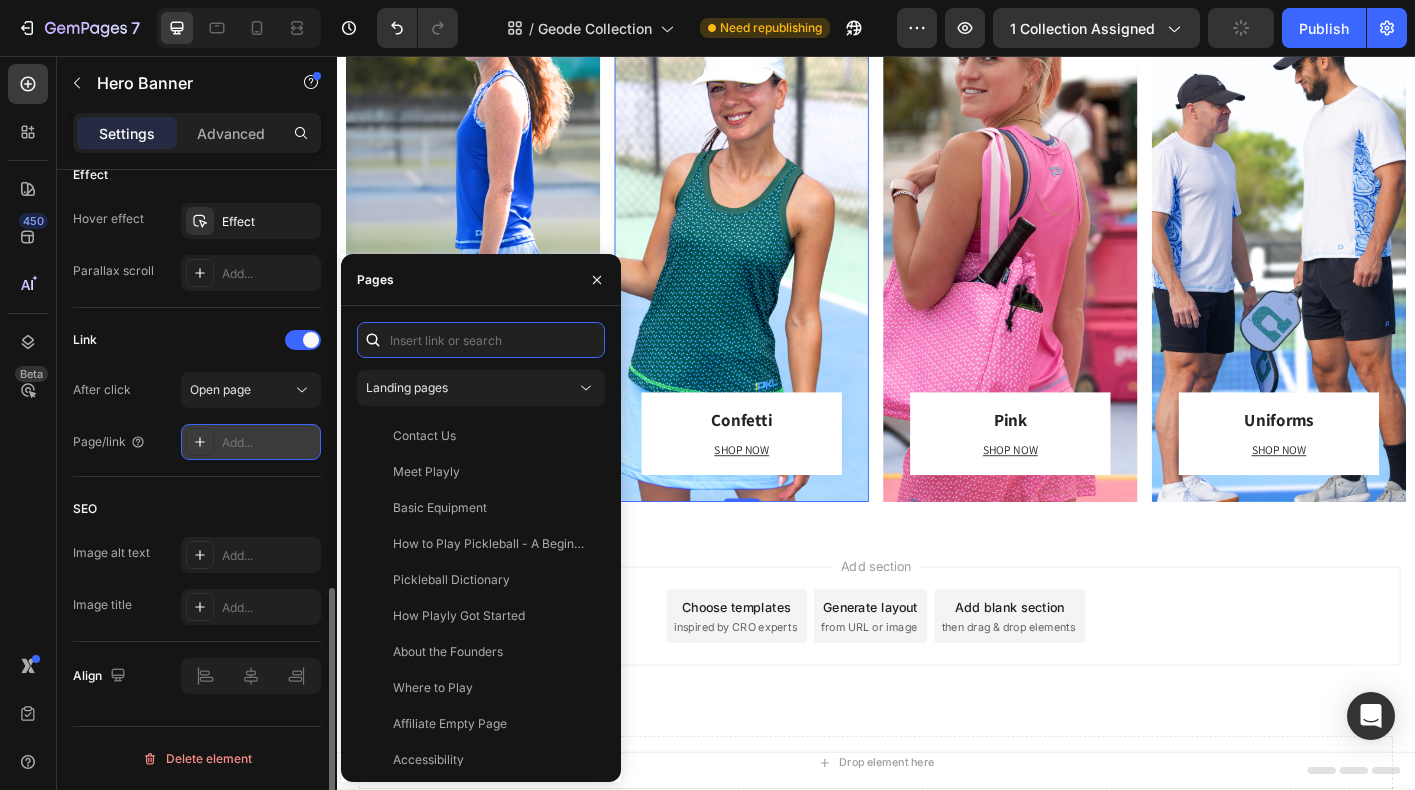 paste on "https://playly.store/collections/the-confetti-collection" 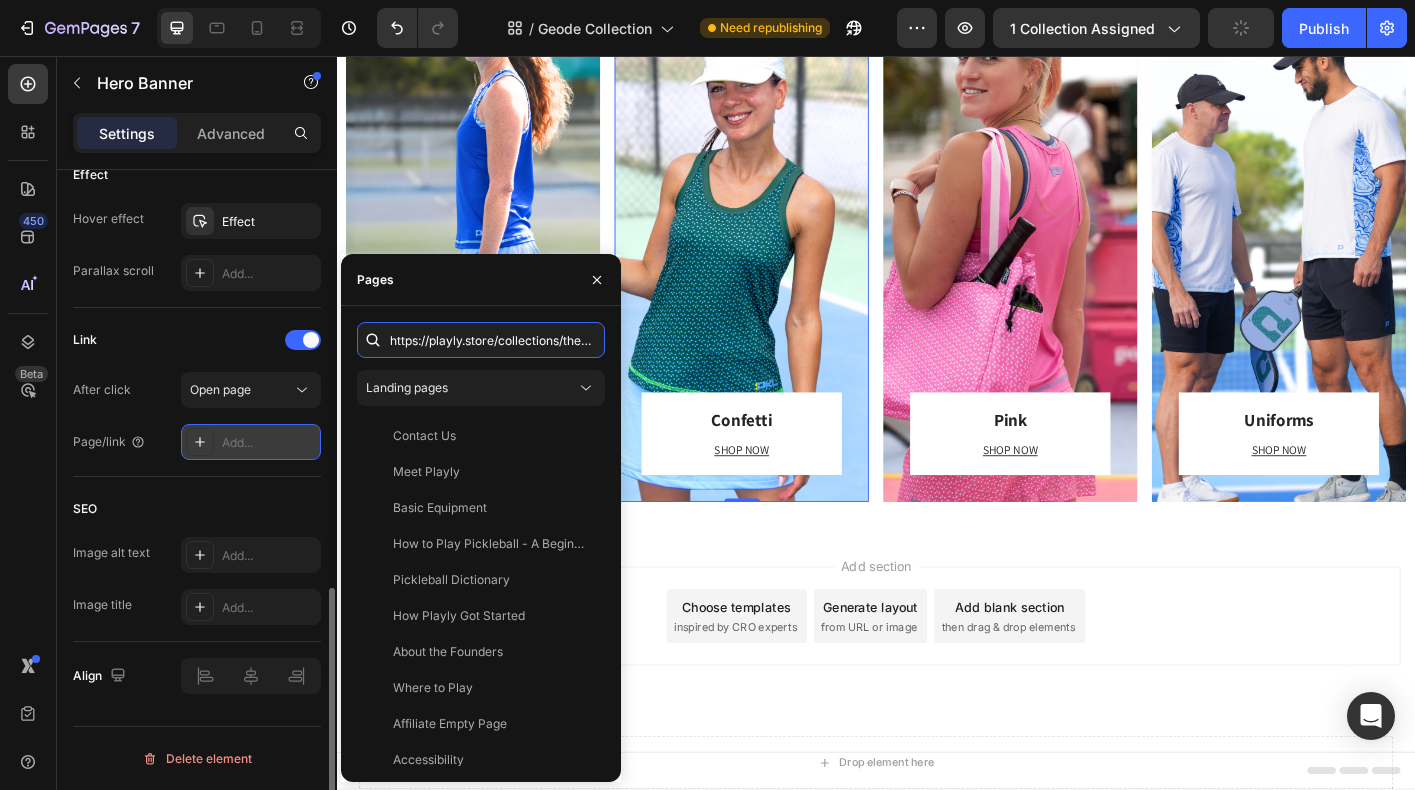 scroll, scrollTop: 0, scrollLeft: 128, axis: horizontal 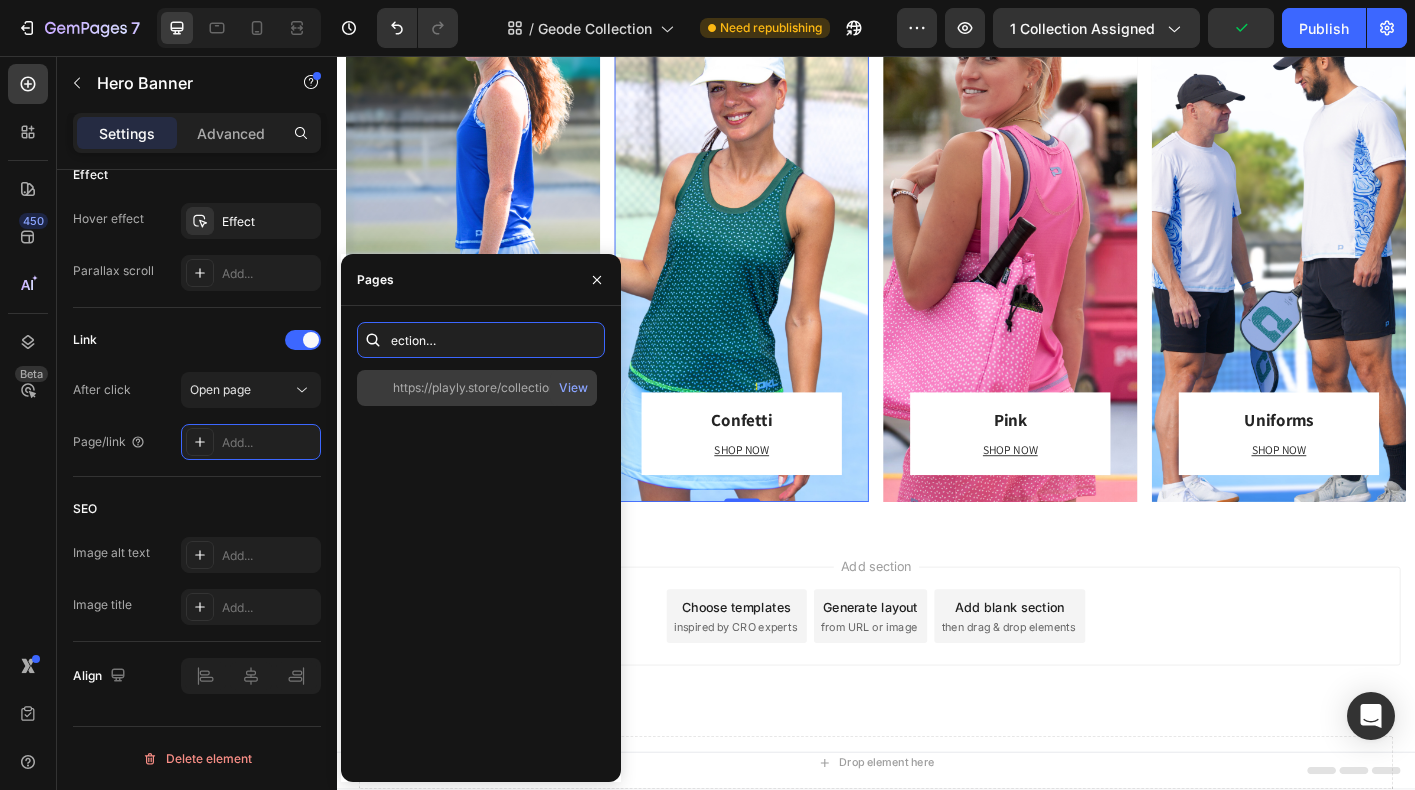 type on "https://playly.store/collections/the-confetti-collection" 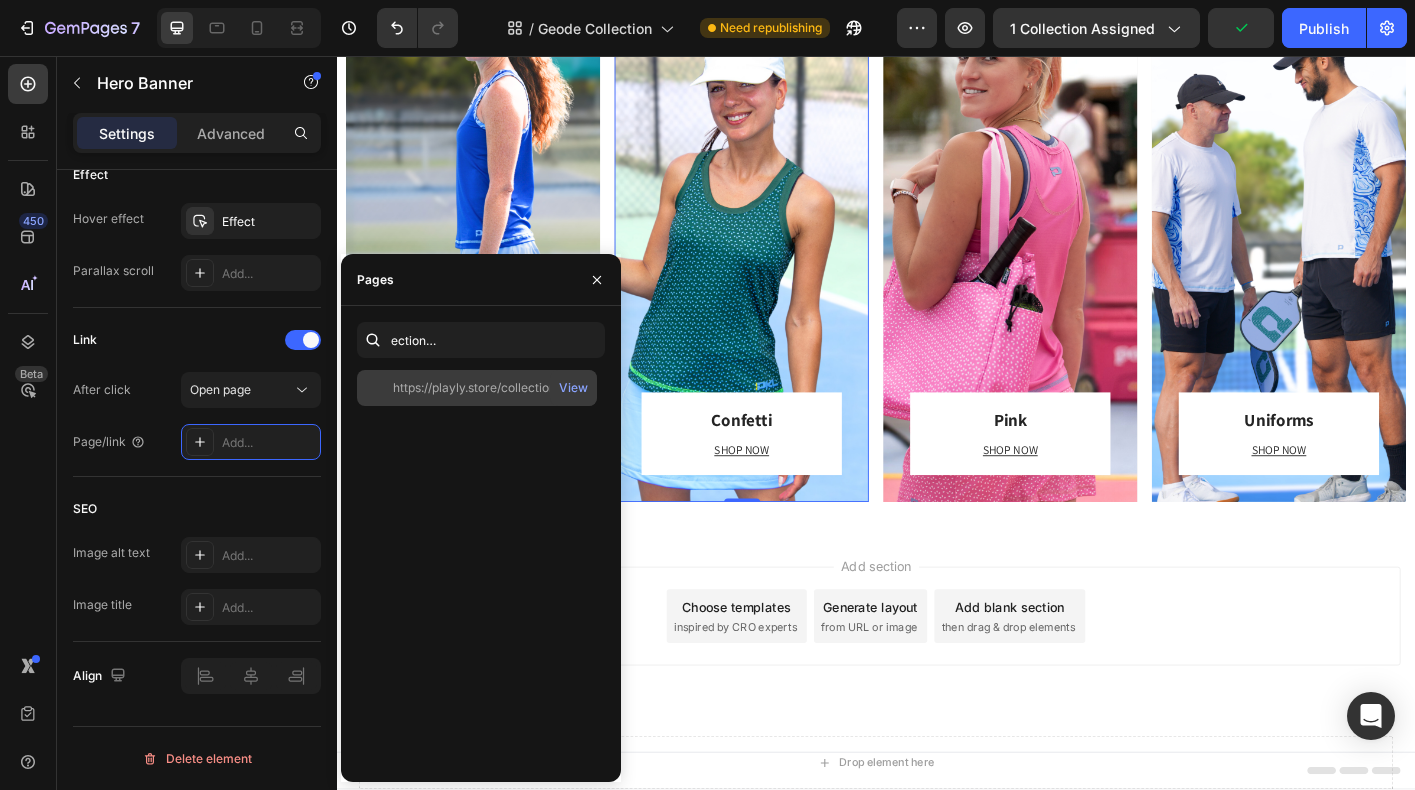 scroll, scrollTop: 0, scrollLeft: 0, axis: both 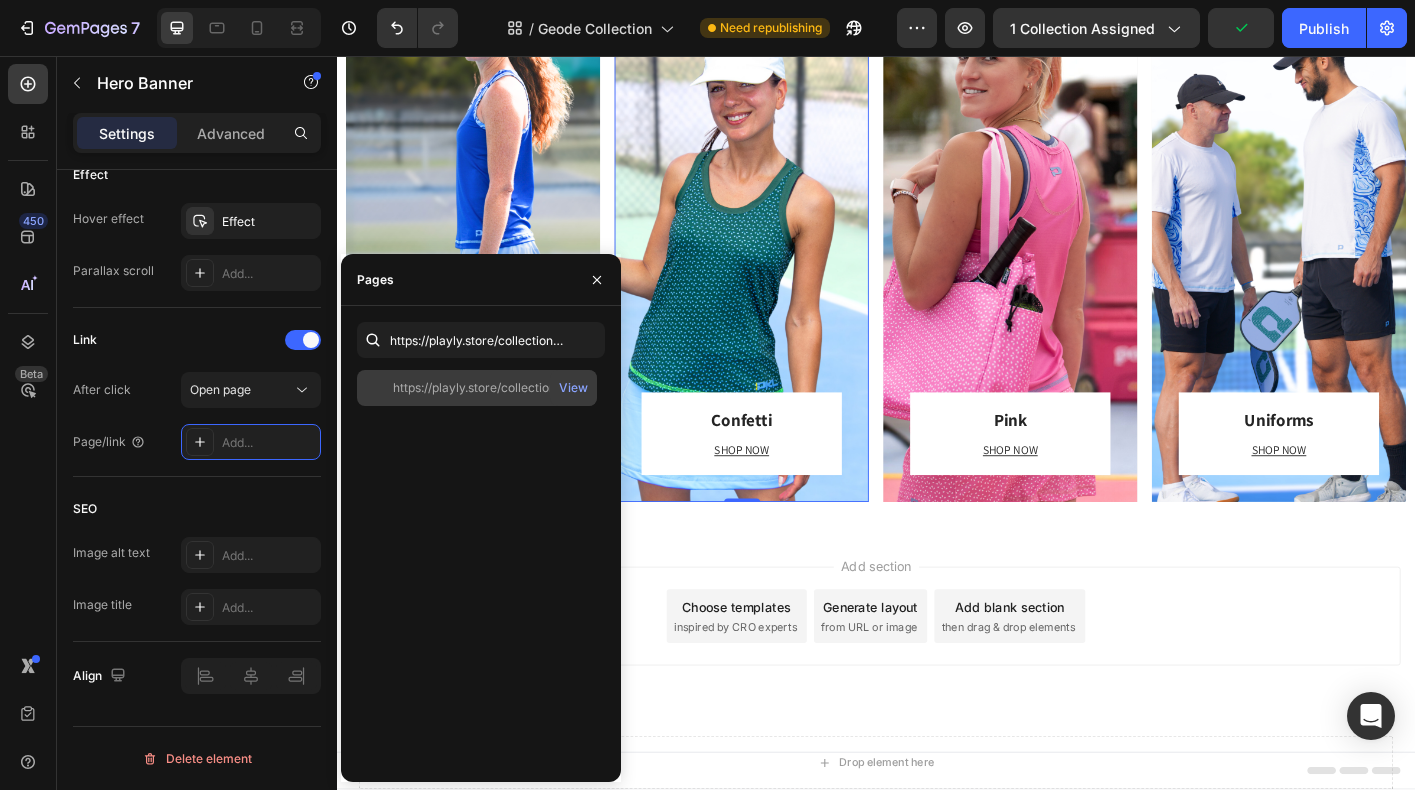 click on "https://playly.store/collections/the-confetti-collection" 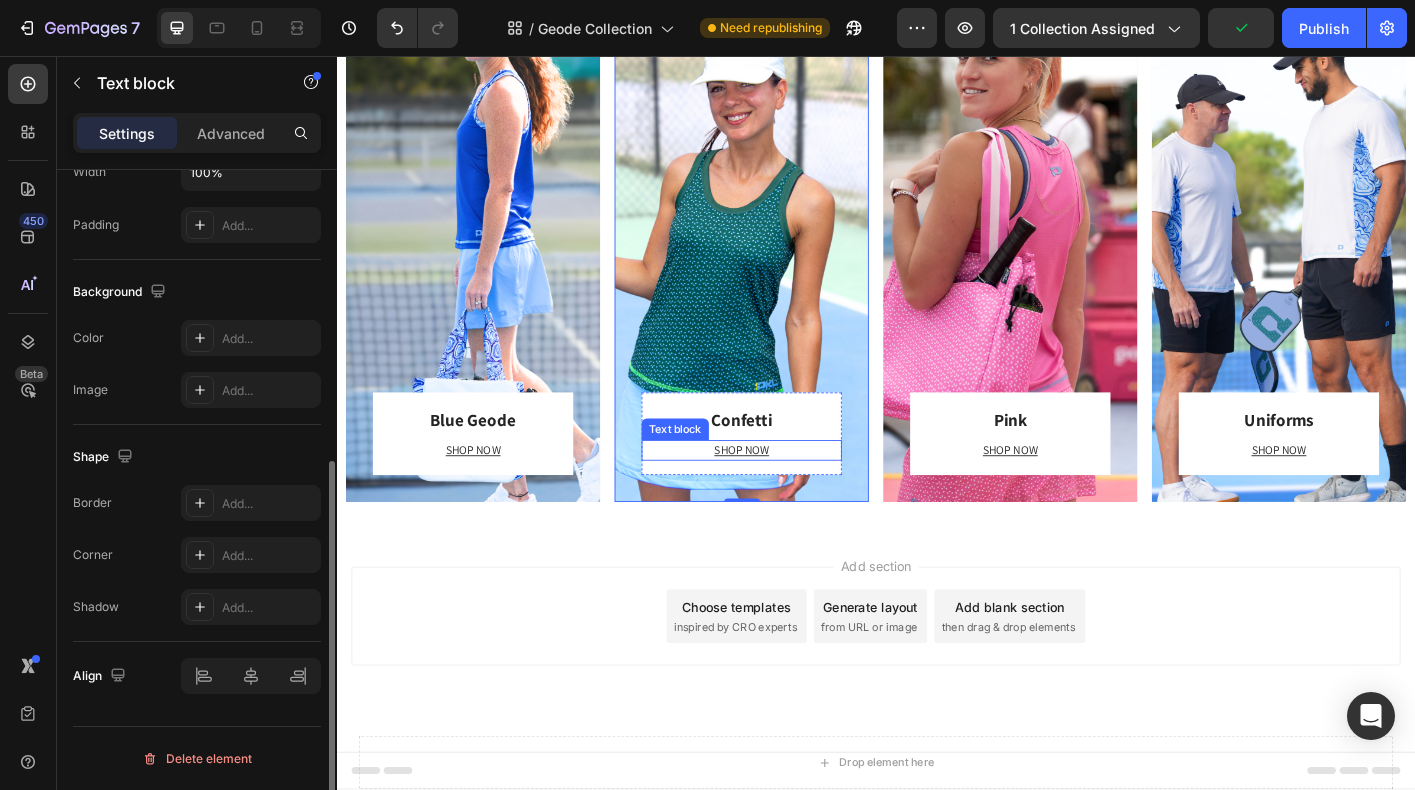 click on "SHOP NOW" at bounding box center [787, 495] 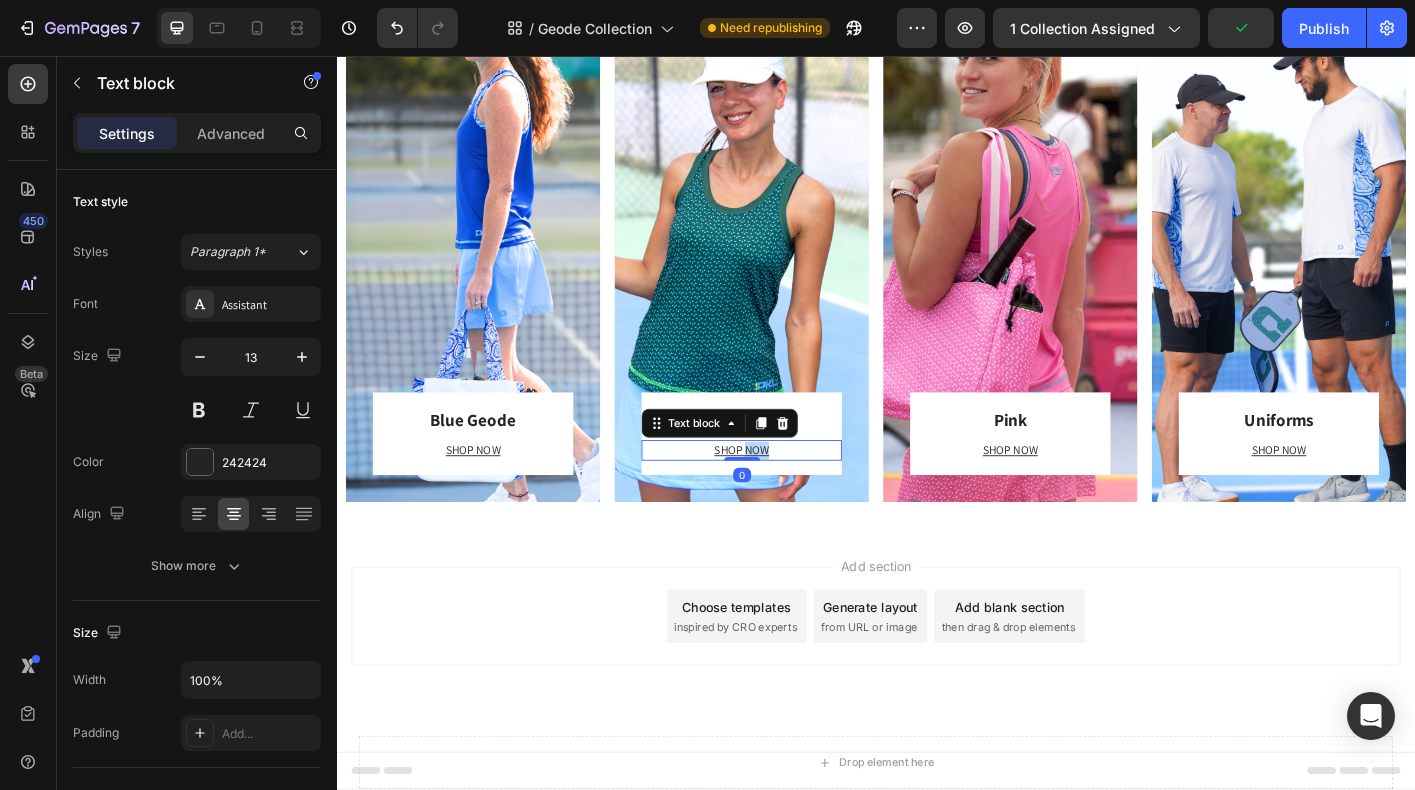 click on "SHOP NOW" at bounding box center (787, 495) 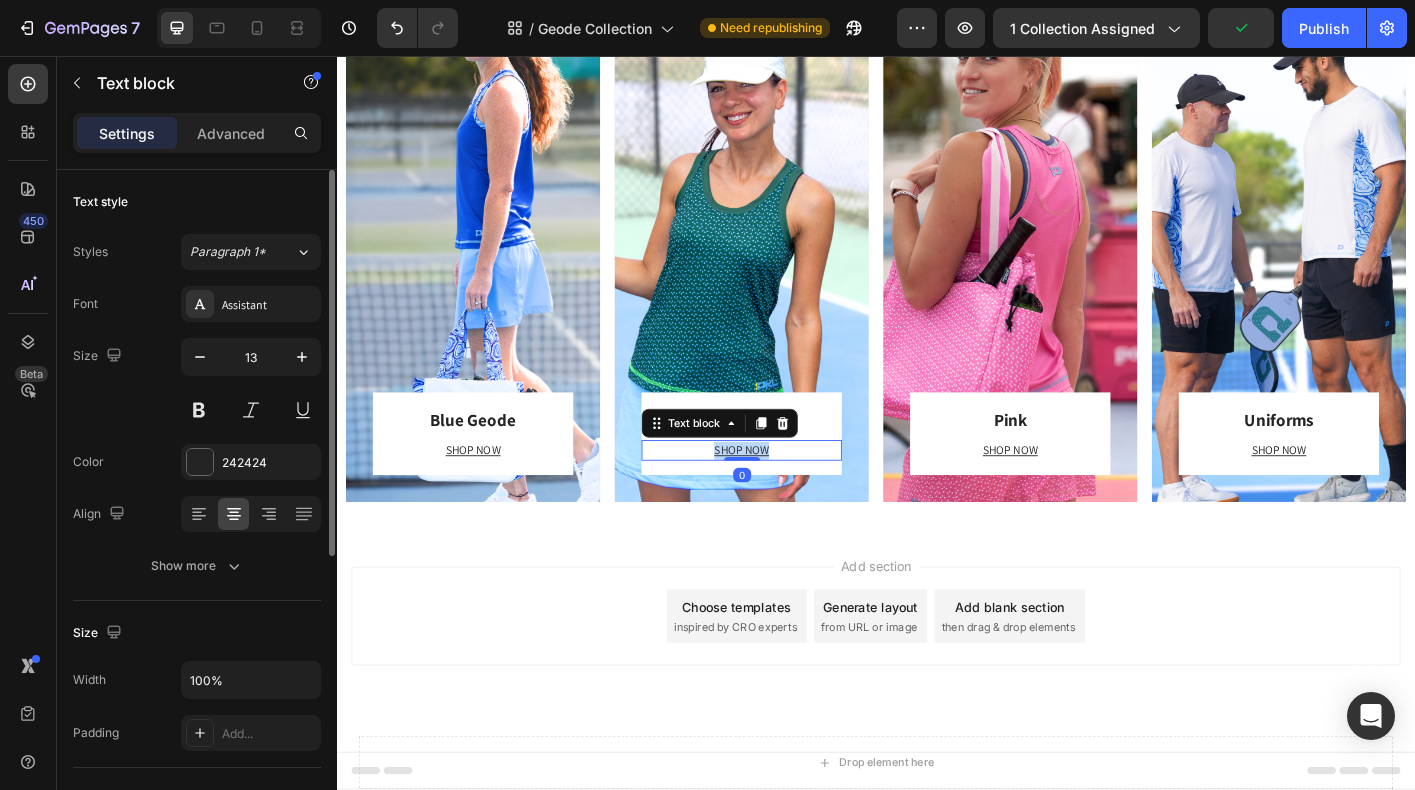 click on "SHOP NOW" at bounding box center [787, 495] 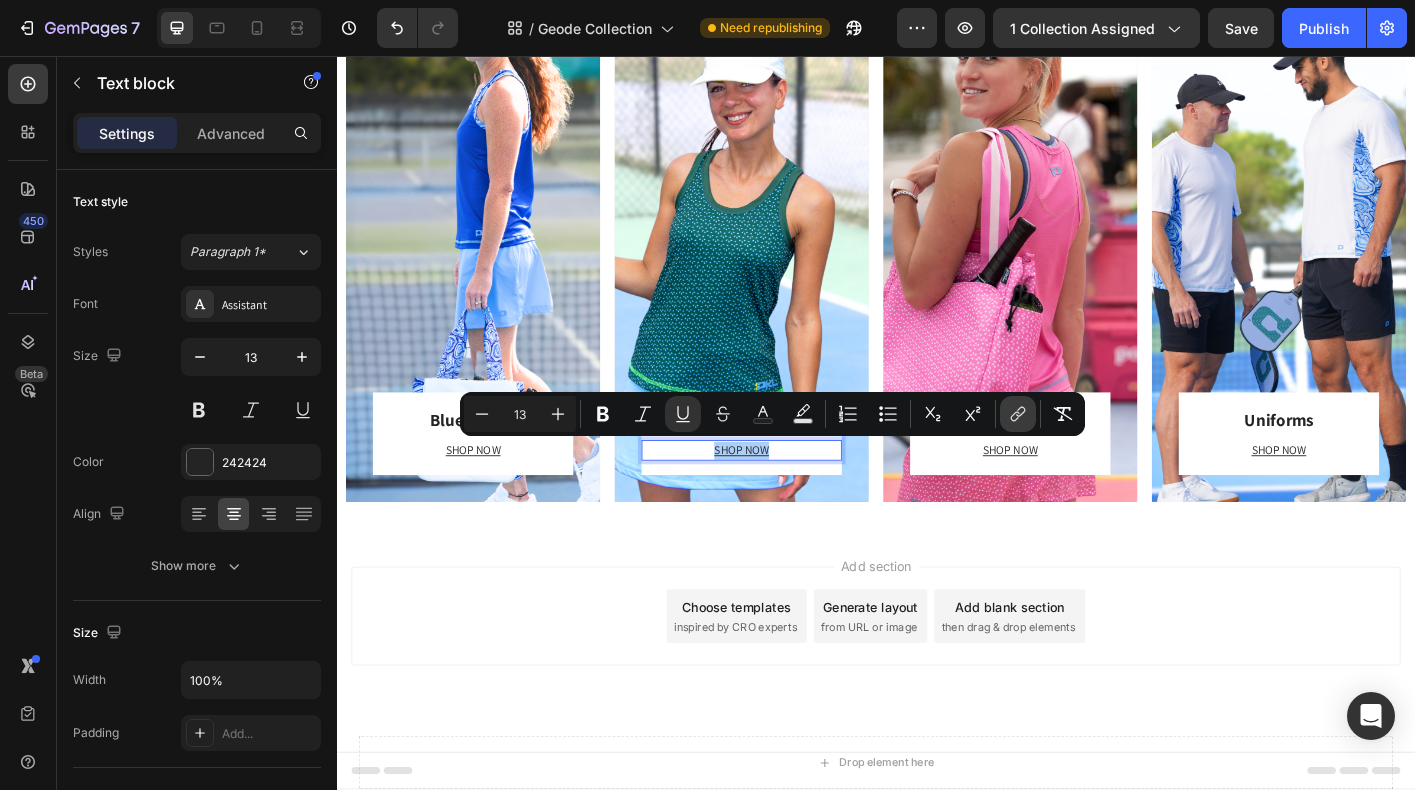 click 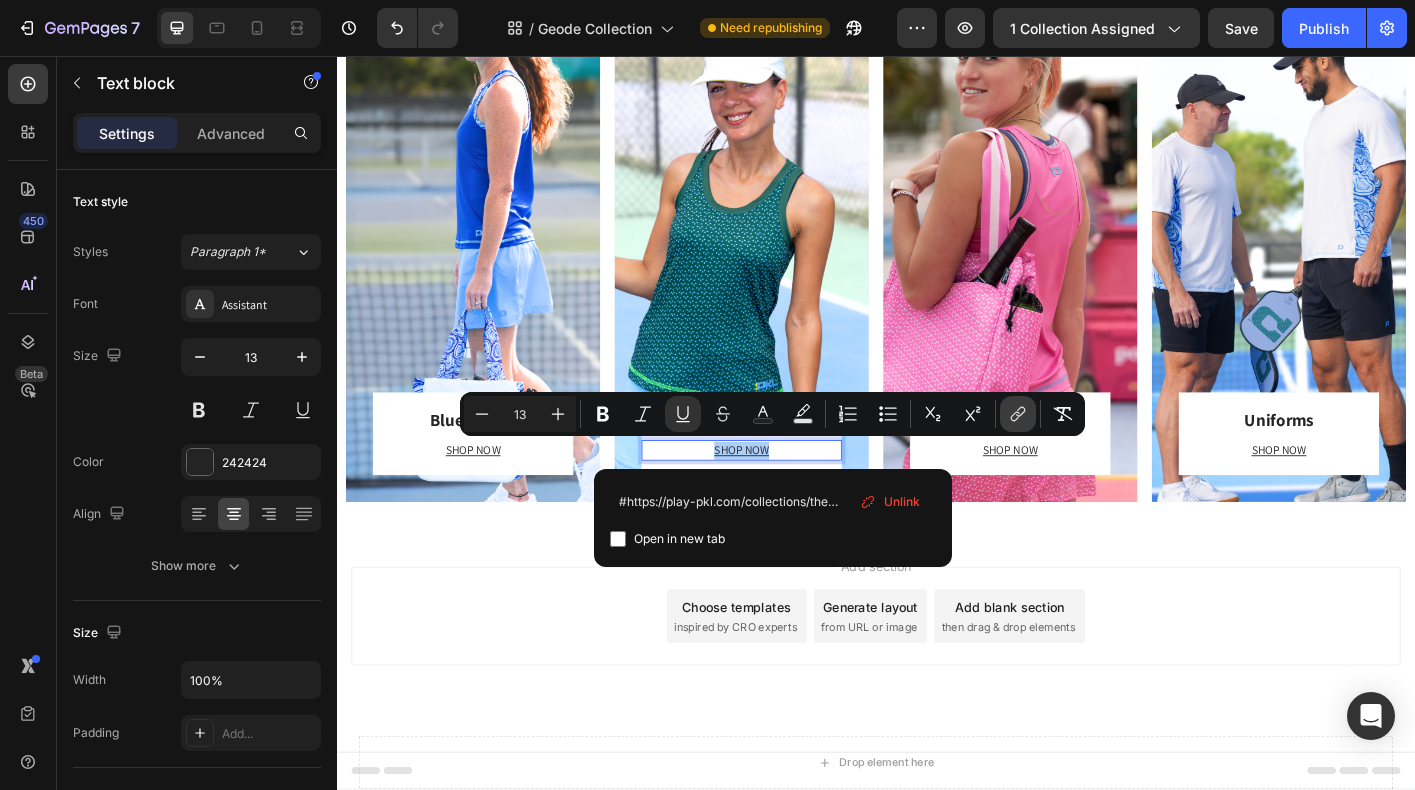 scroll, scrollTop: 0, scrollLeft: 94, axis: horizontal 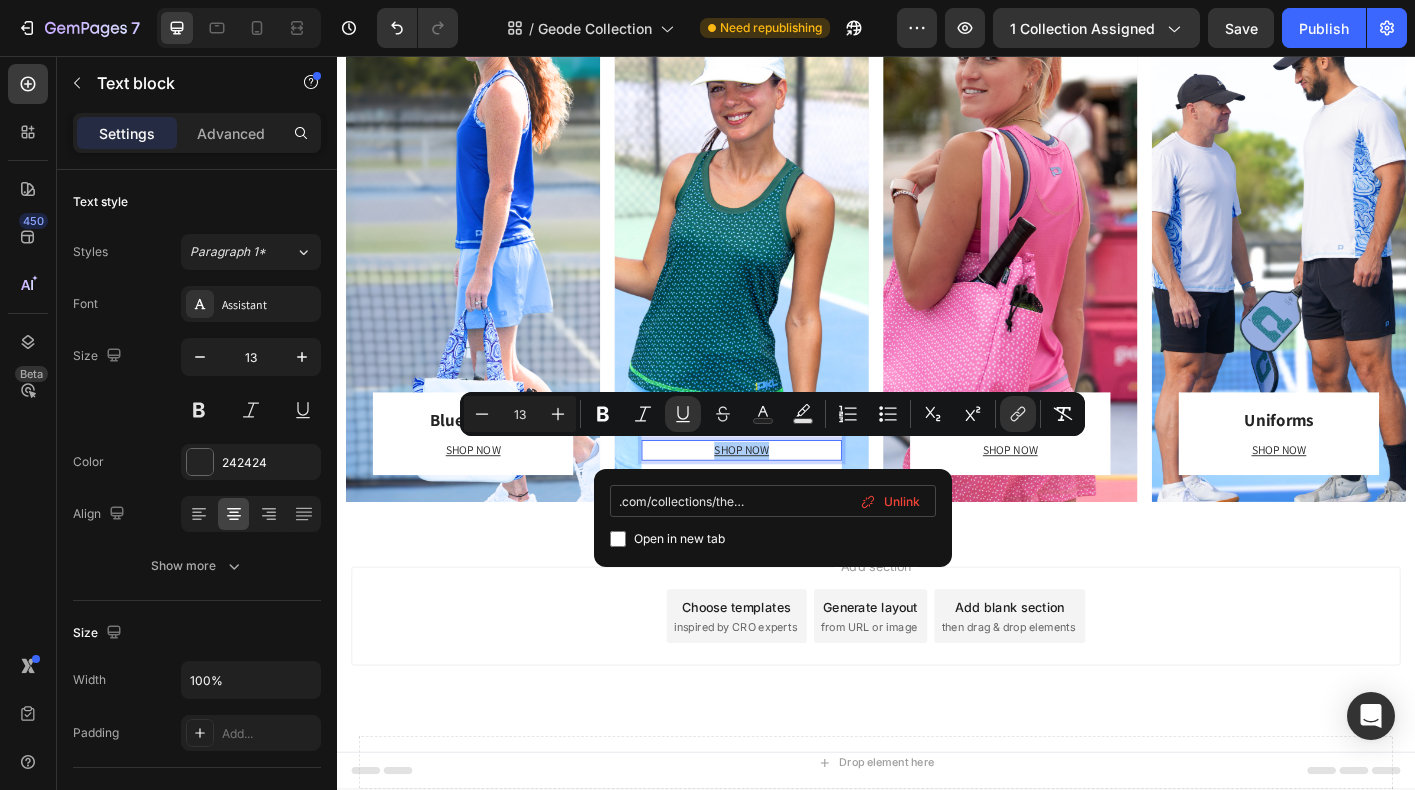 click on "#https://play-pkl.com/collections/the-confetti-collection" at bounding box center (773, 501) 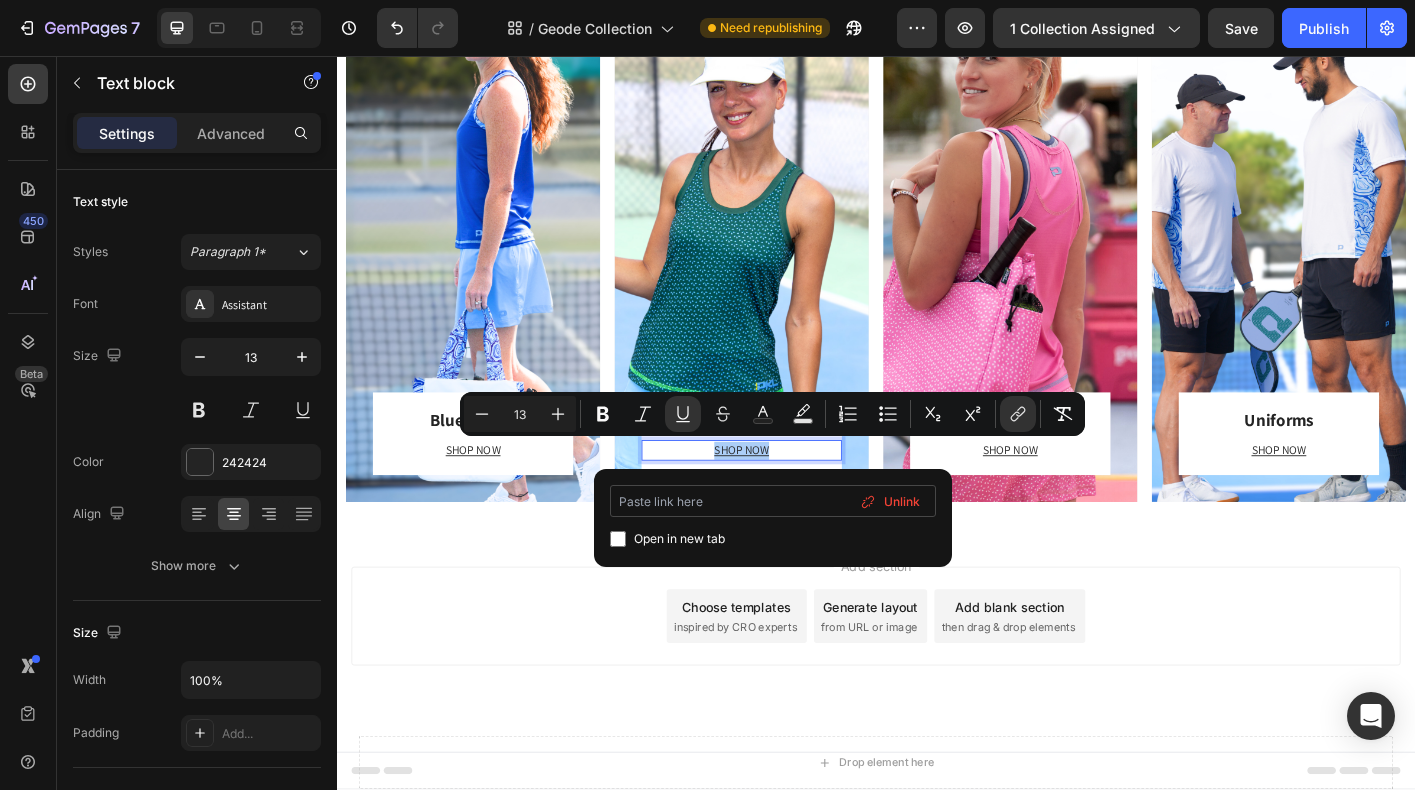 scroll, scrollTop: 0, scrollLeft: 0, axis: both 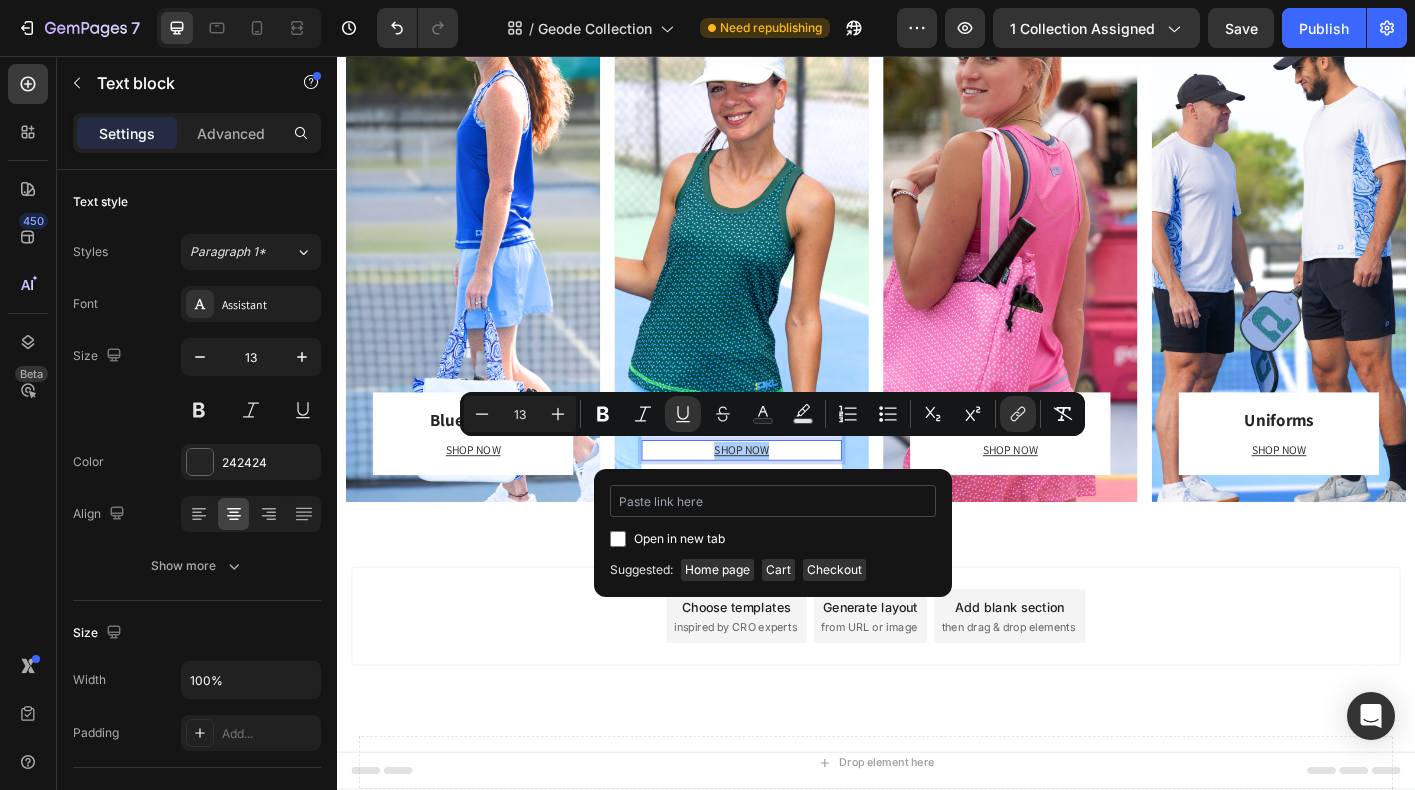 type on "https://playly.store/collections/the-confetti-collection" 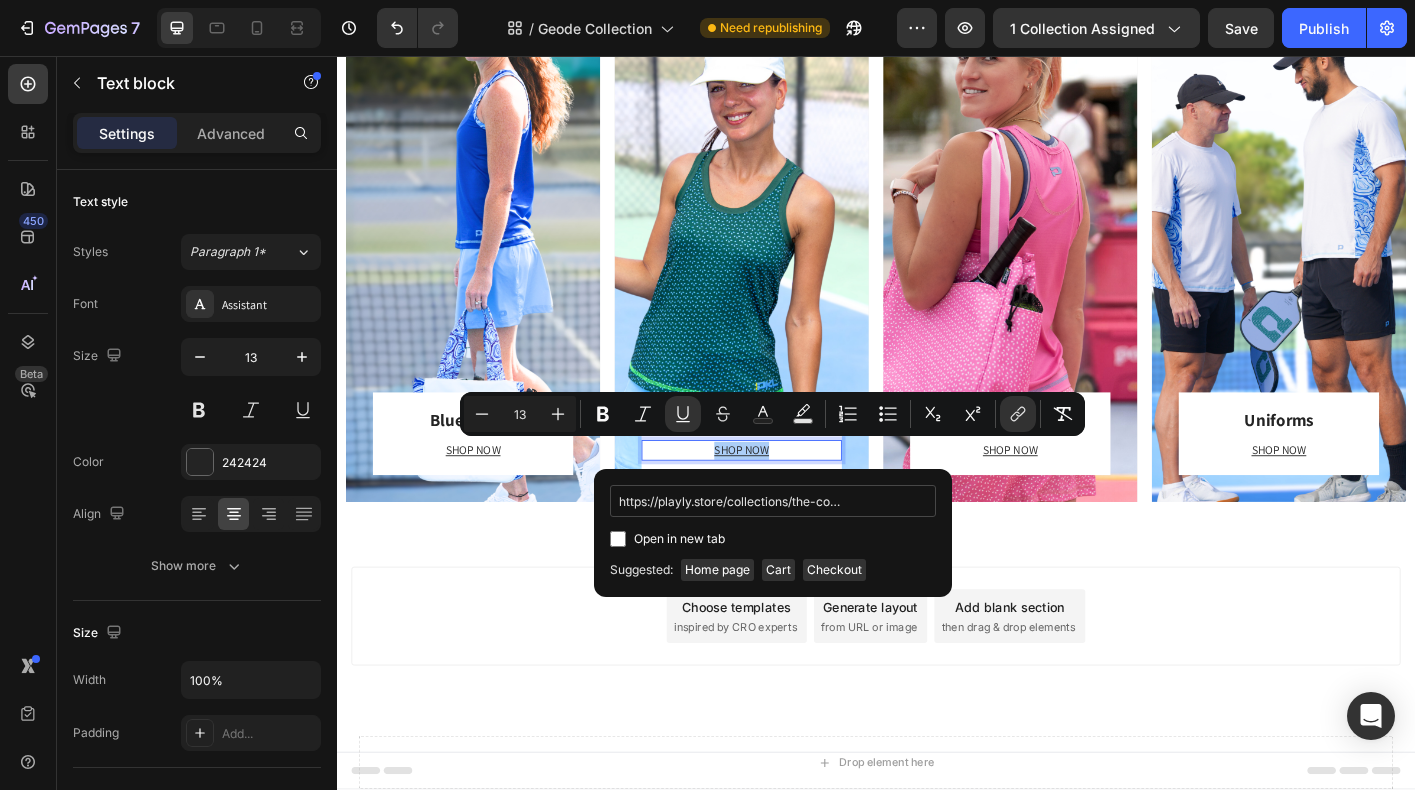 scroll, scrollTop: 0, scrollLeft: 78, axis: horizontal 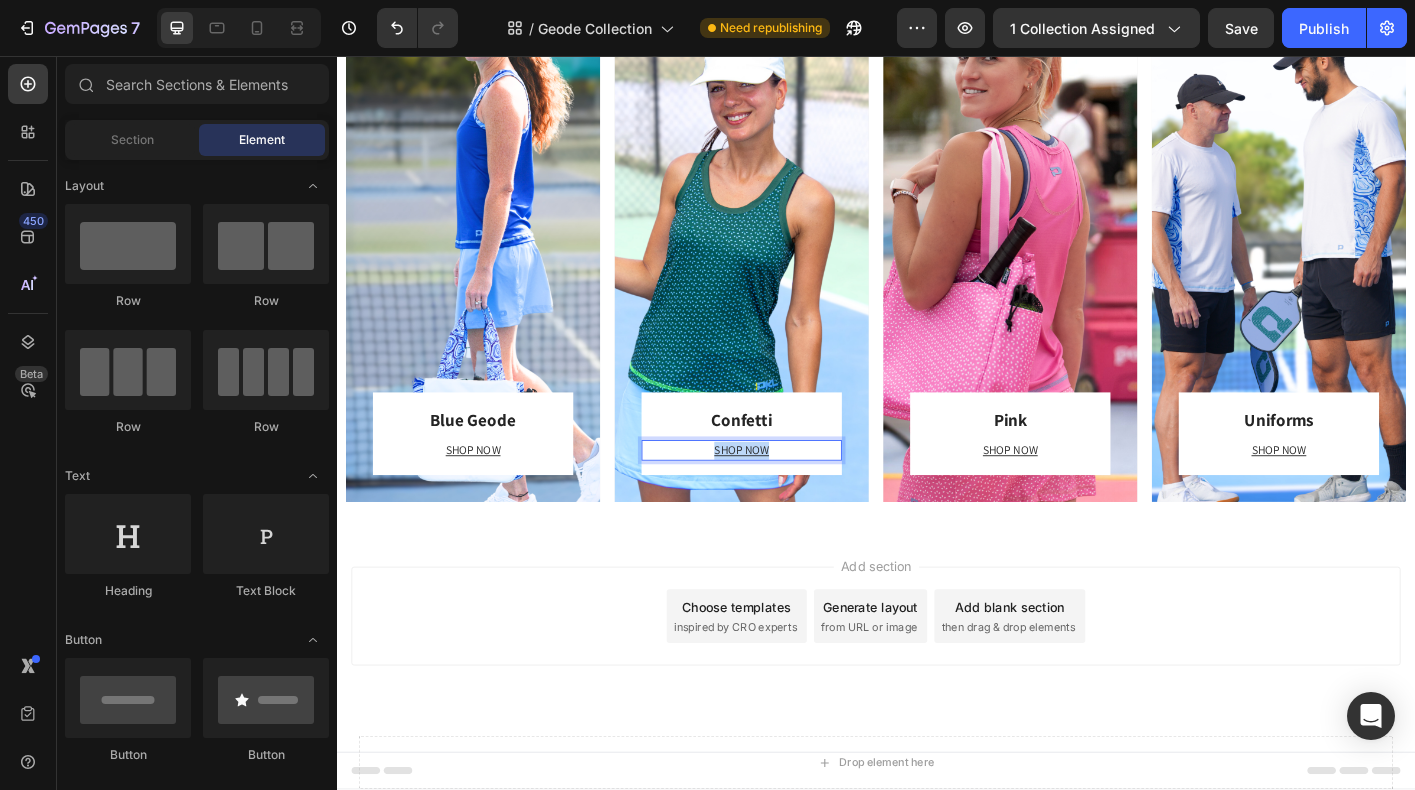click on "Add section Choose templates inspired by CRO experts Generate layout from URL or image Add blank section then drag & drop elements" at bounding box center (937, 708) 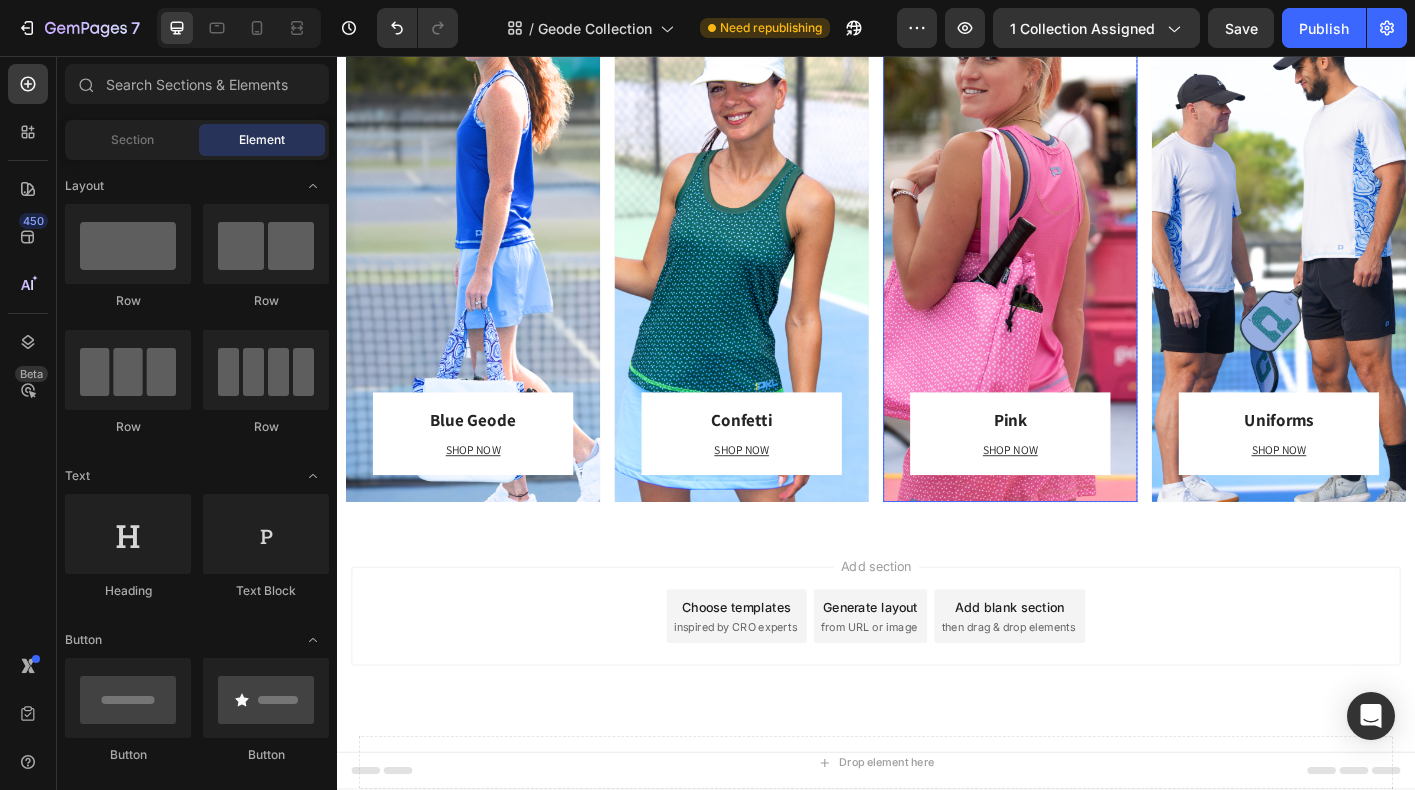 click on "Pink Heading SHOP NOW Text block Row Row" at bounding box center (1086, 257) 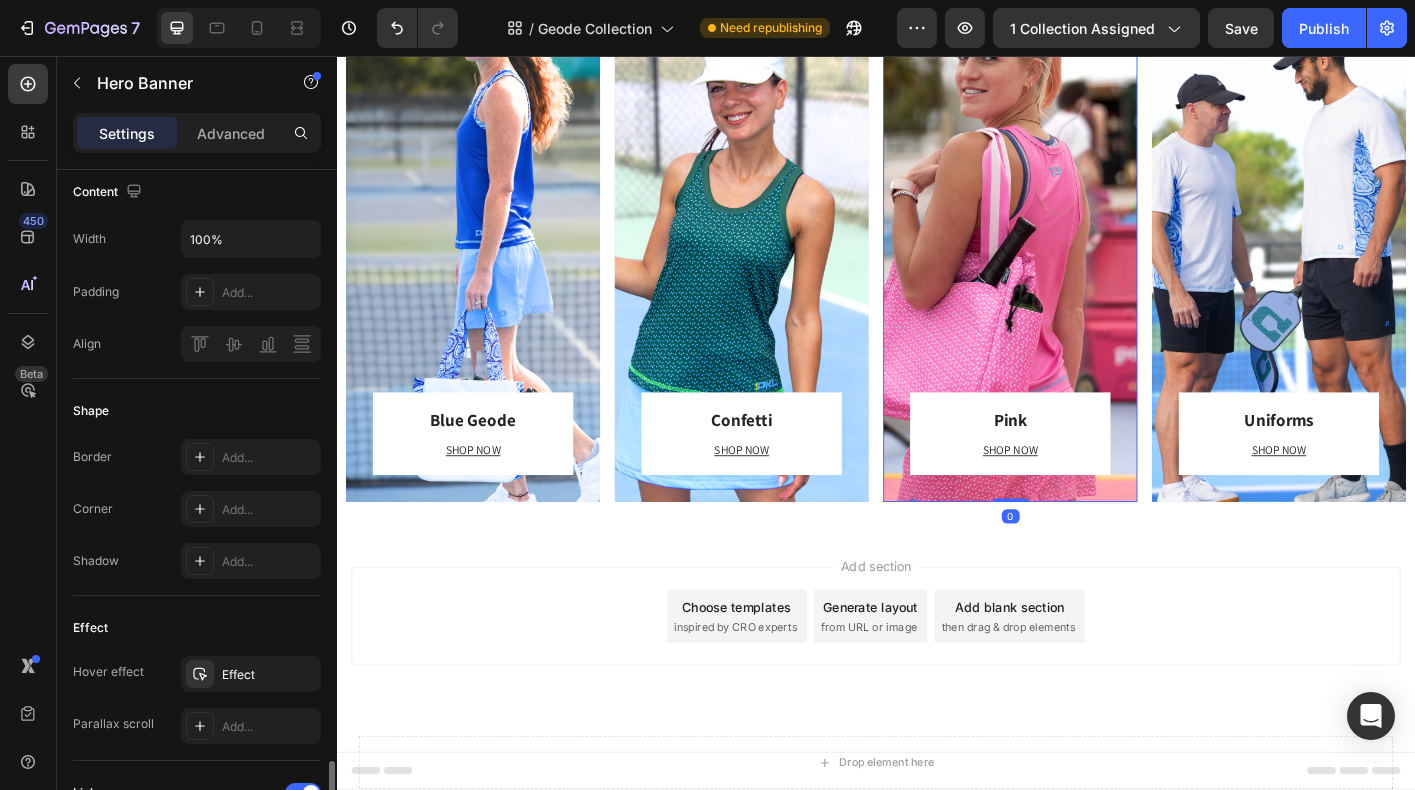 scroll, scrollTop: 1142, scrollLeft: 0, axis: vertical 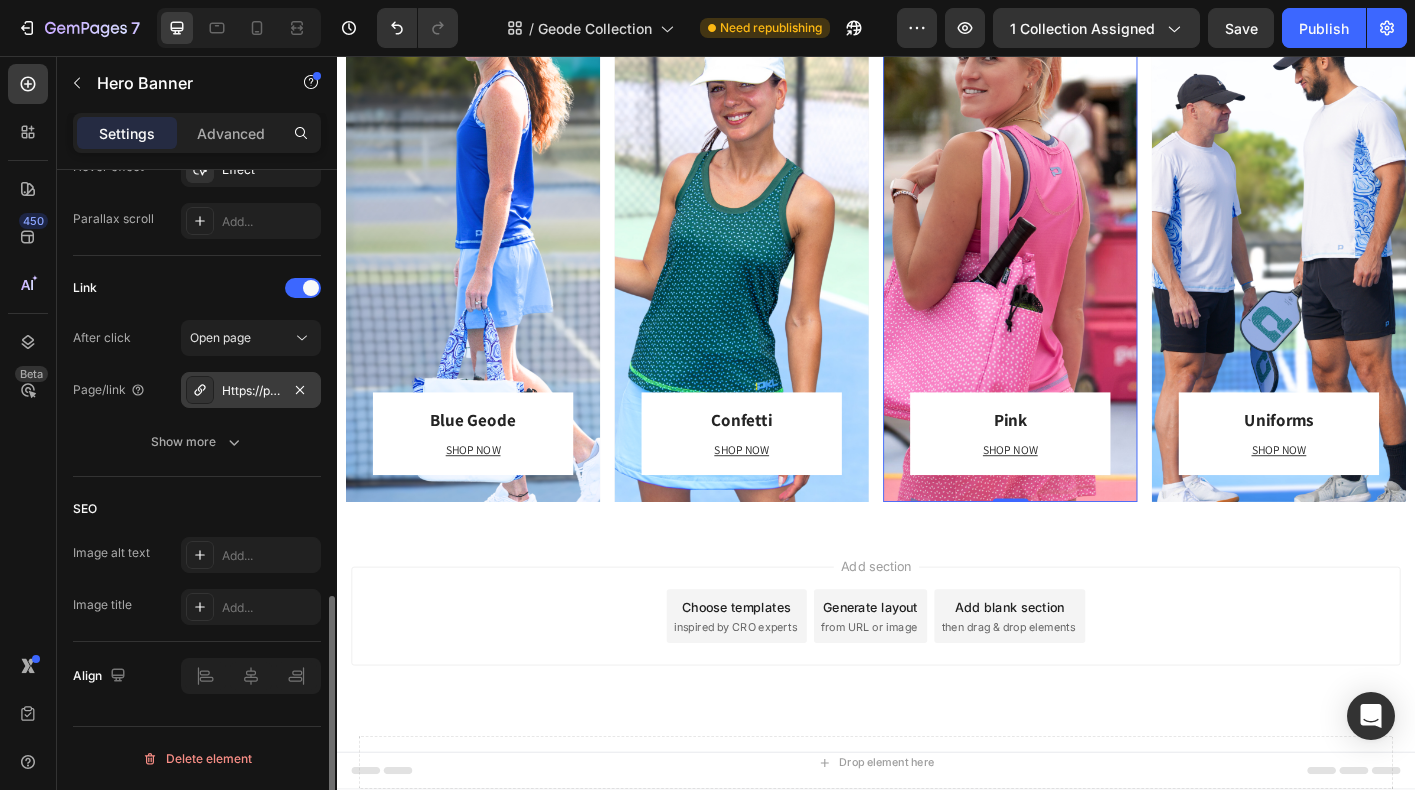 click on "Https://play-pkl.Com/pretty-in-pink" at bounding box center [251, 391] 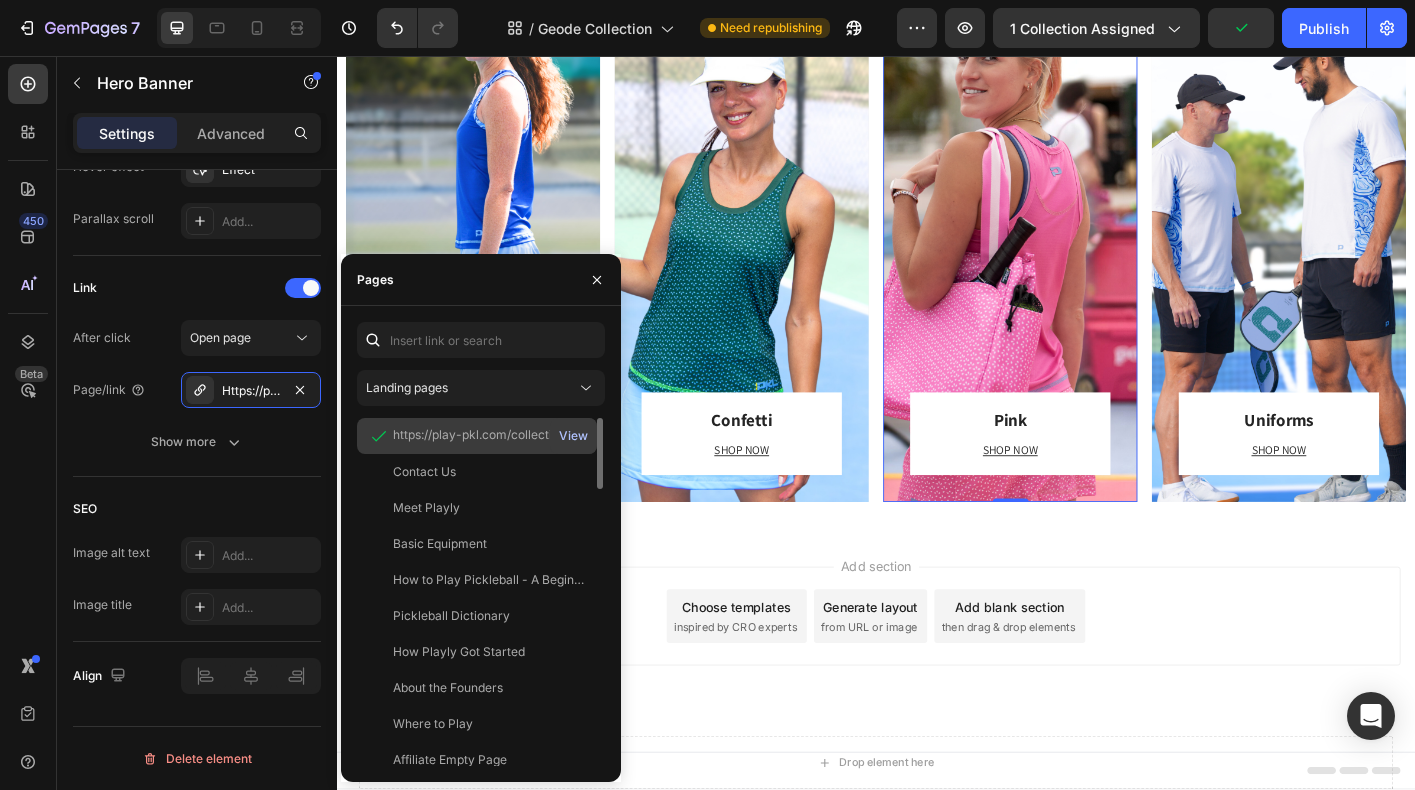 click on "View" at bounding box center [573, 436] 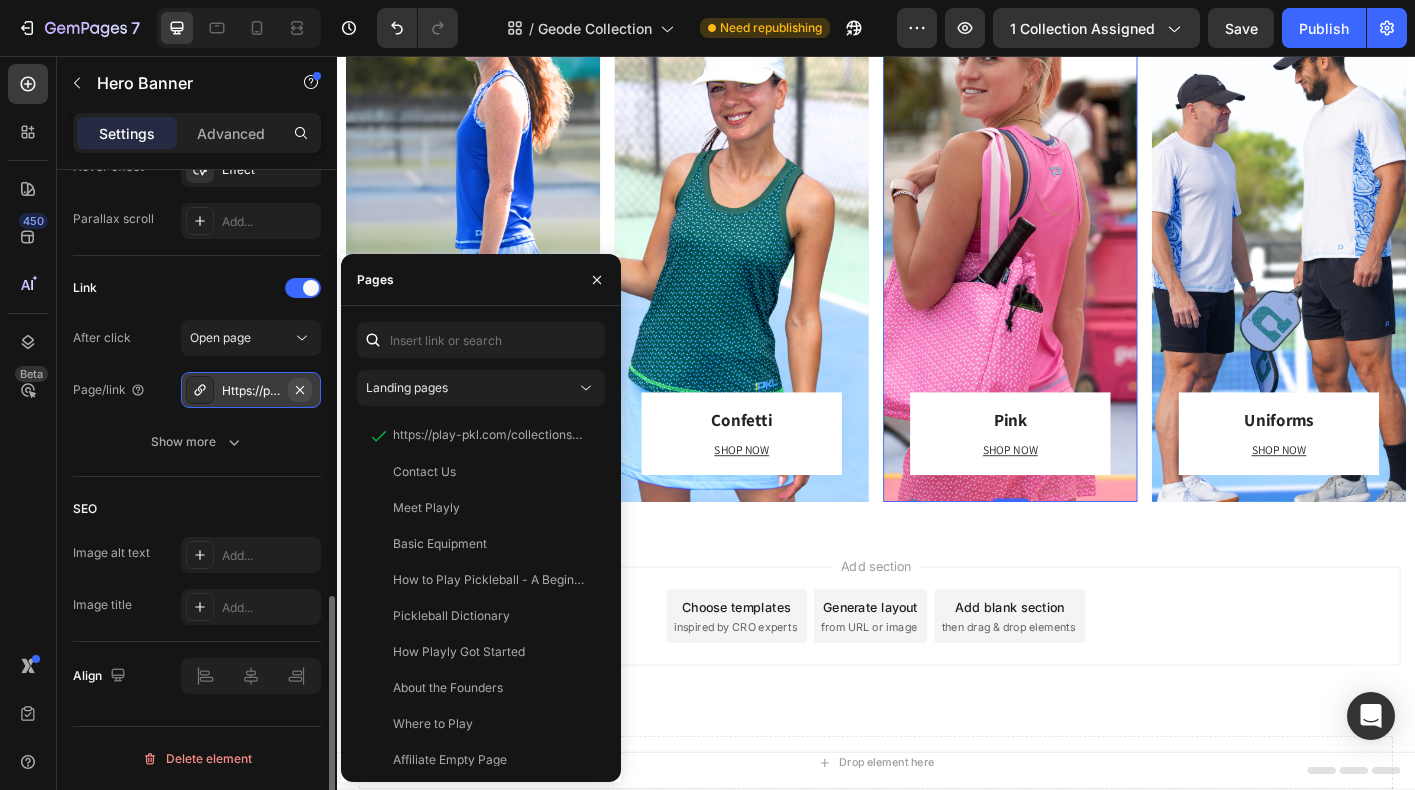 click 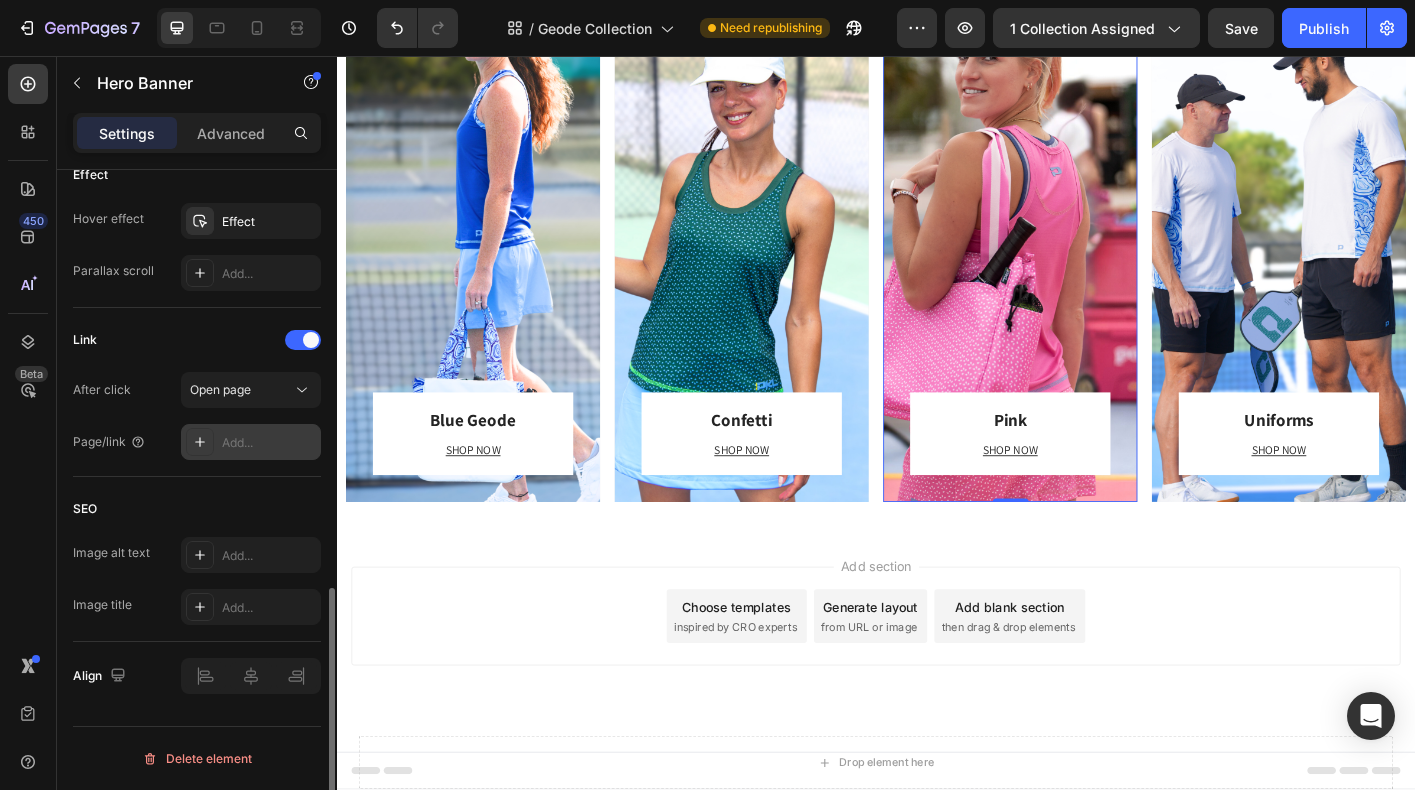 click on "Add..." at bounding box center [269, 443] 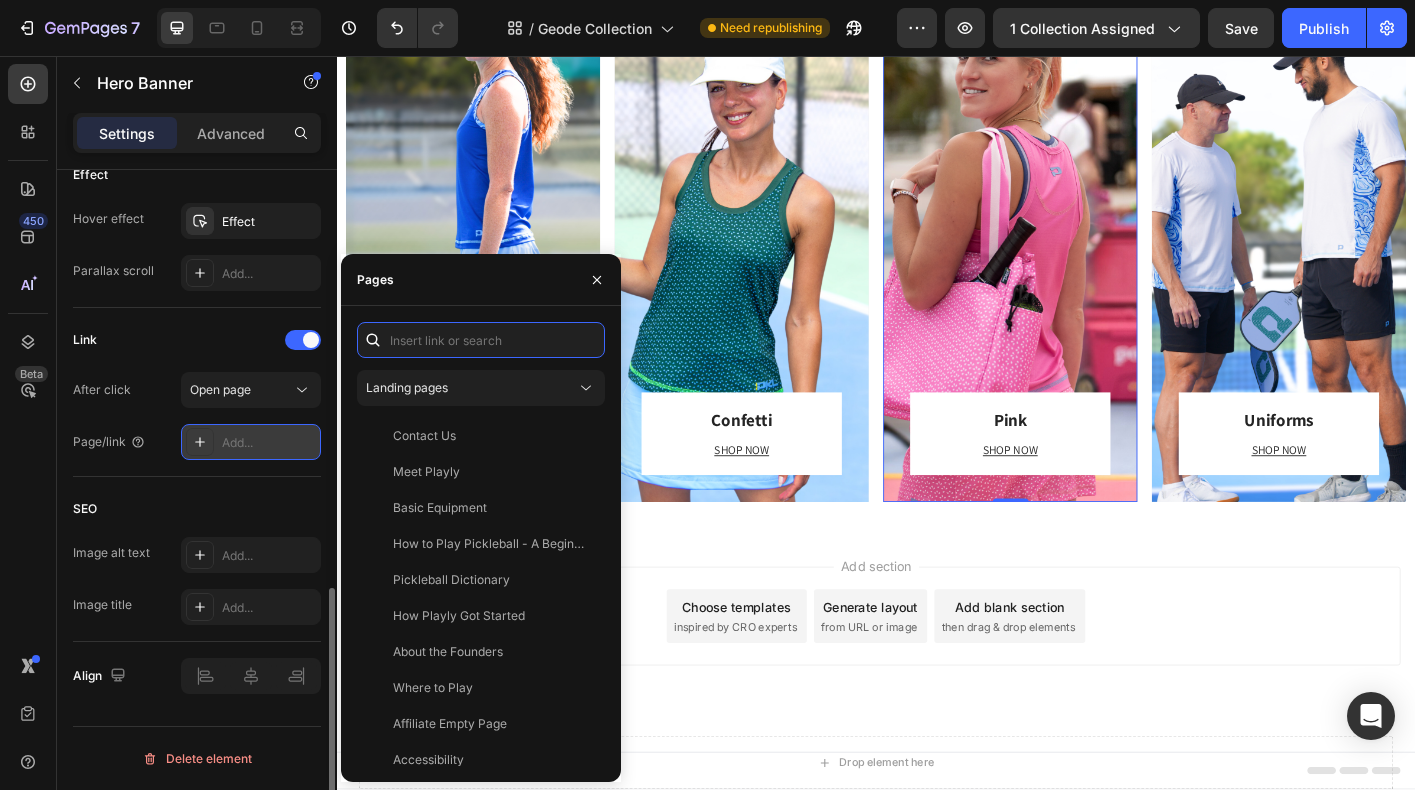 paste on "https://playly.store/collections/pretty-in-pink" 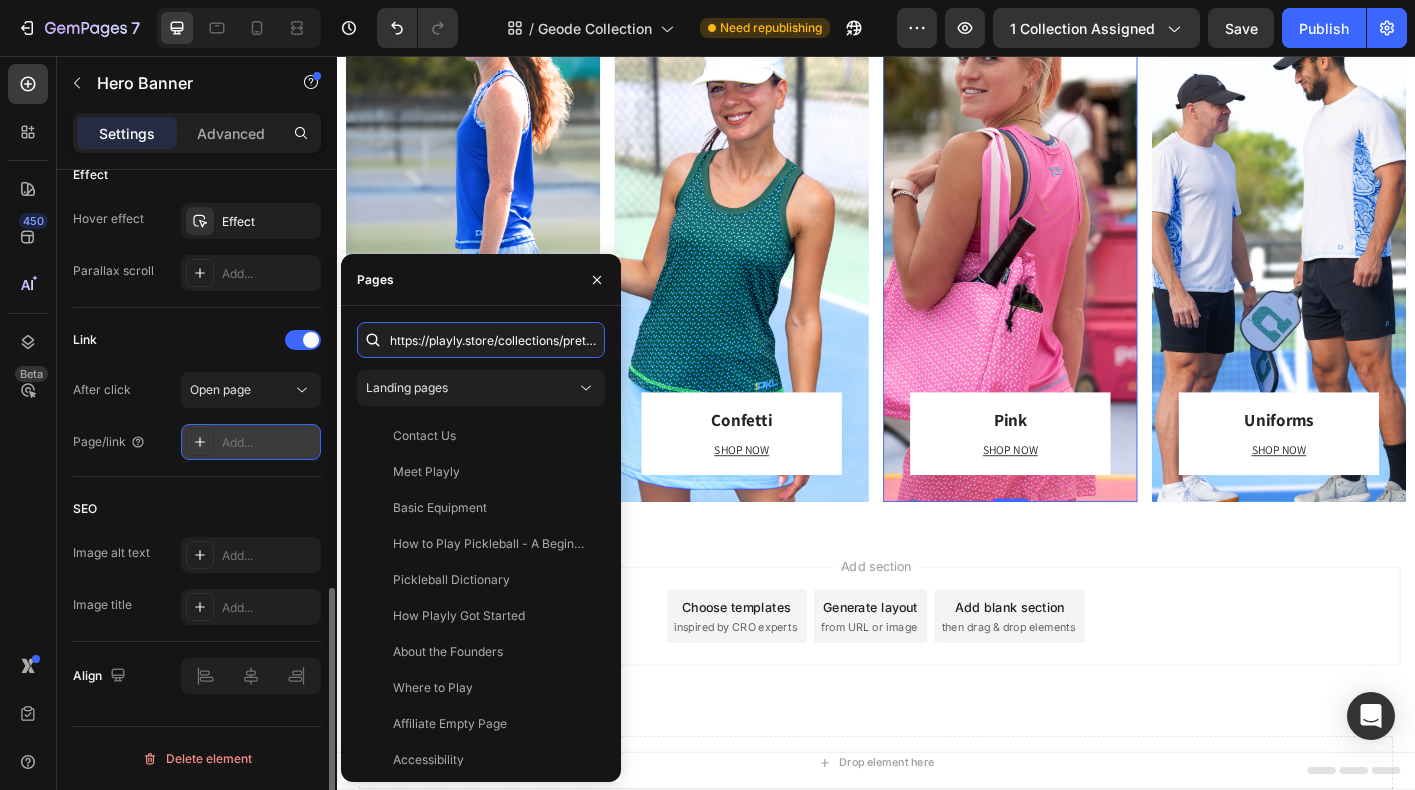 scroll, scrollTop: 0, scrollLeft: 79, axis: horizontal 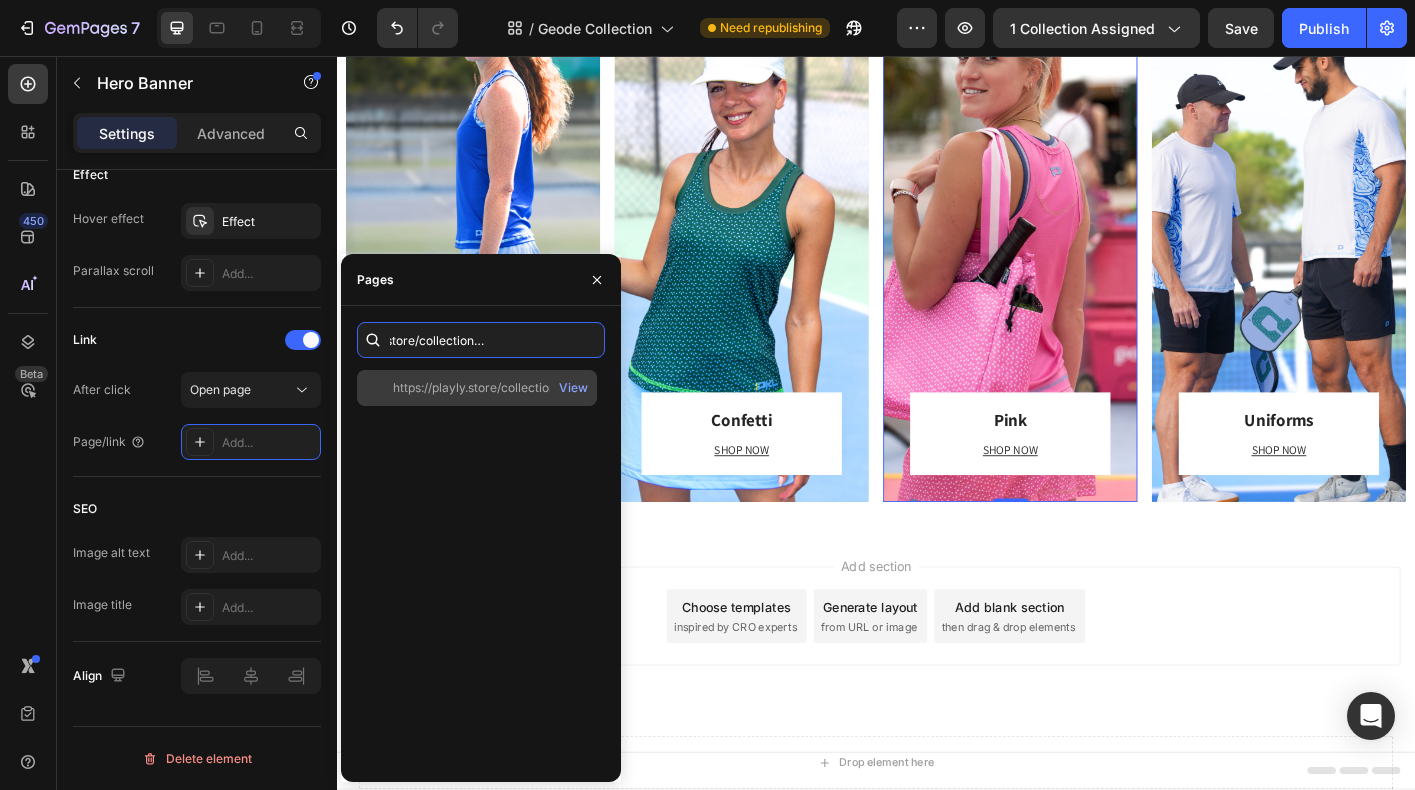 type on "https://playly.store/collections/pretty-in-pink" 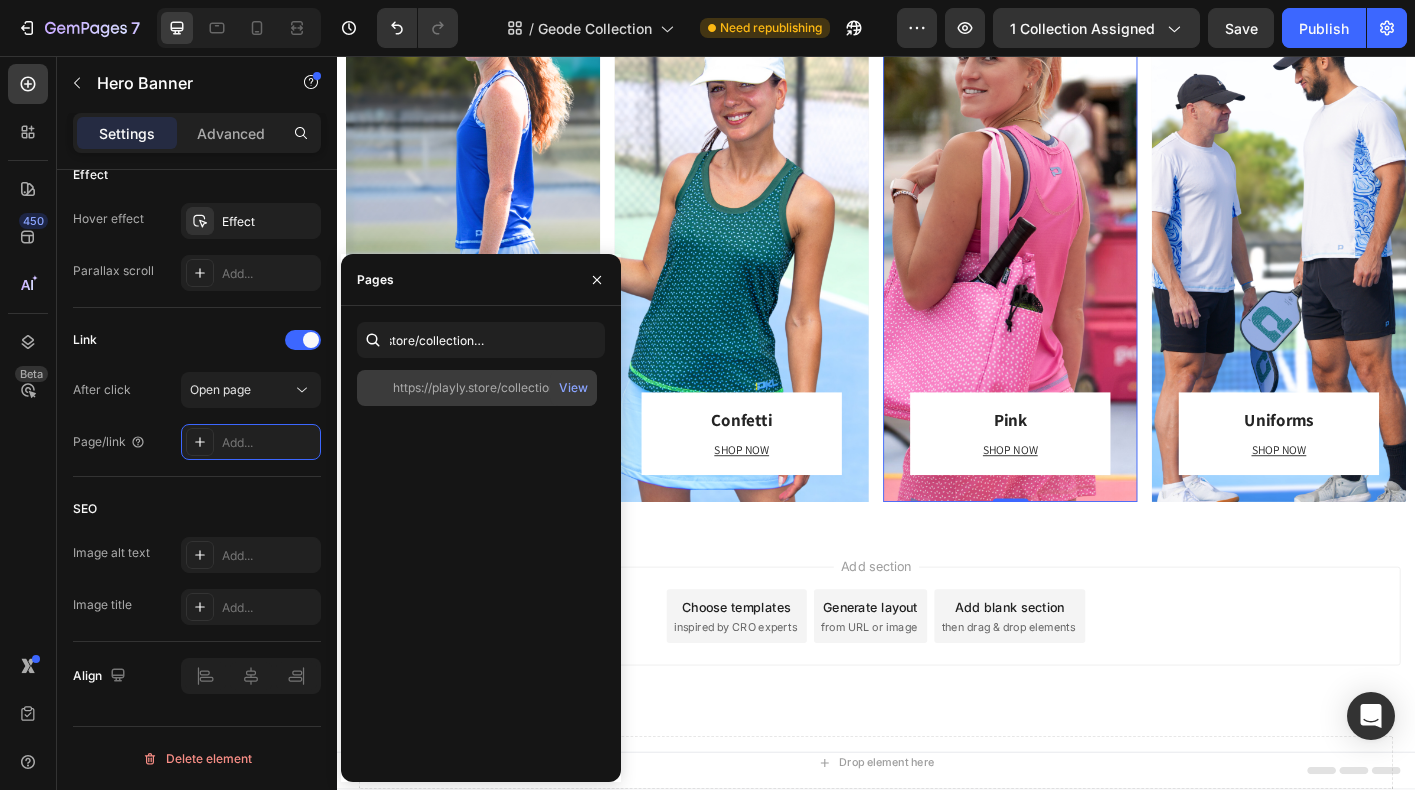 click on "https://playly.store/collections/pretty-in-pink   View" 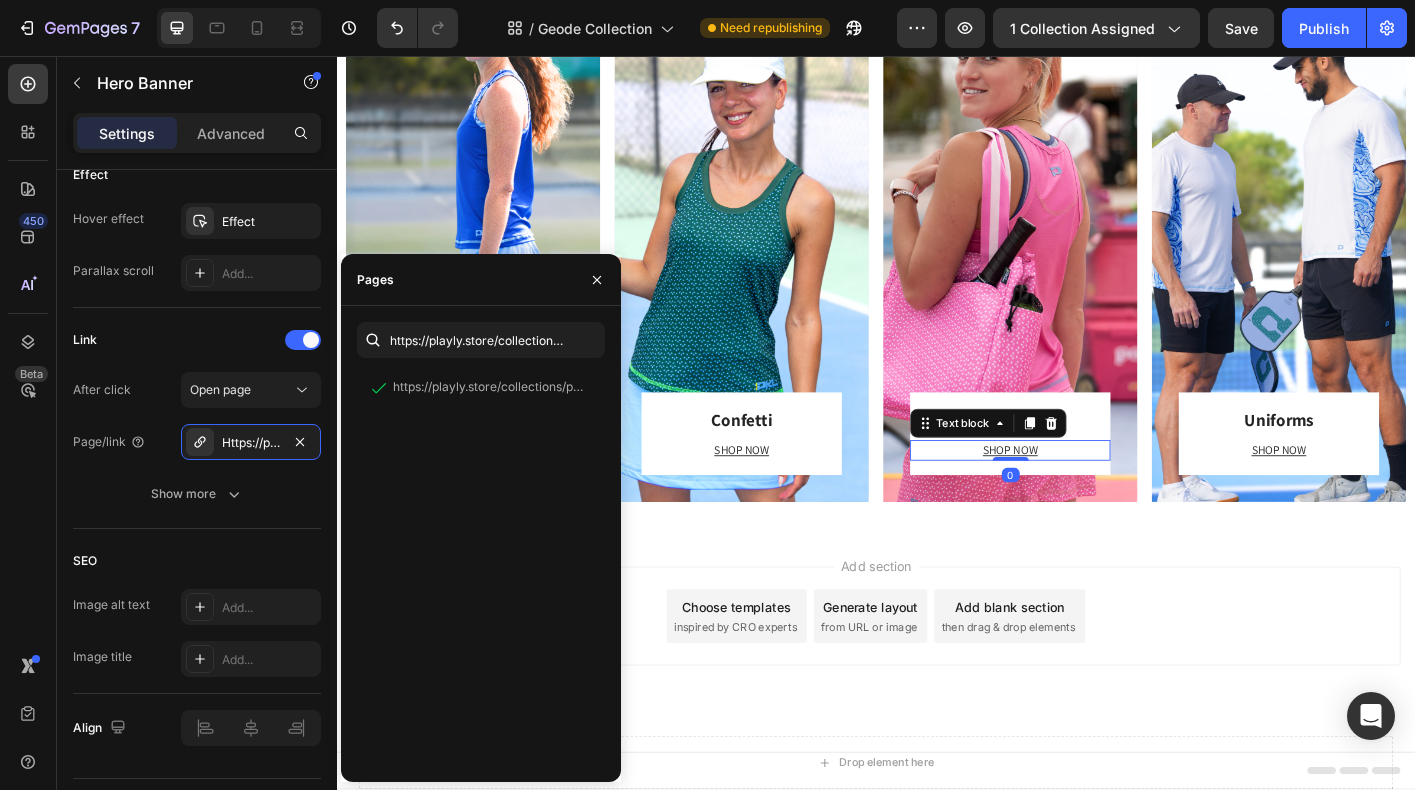 click on "SHOP NOW" at bounding box center [1086, 495] 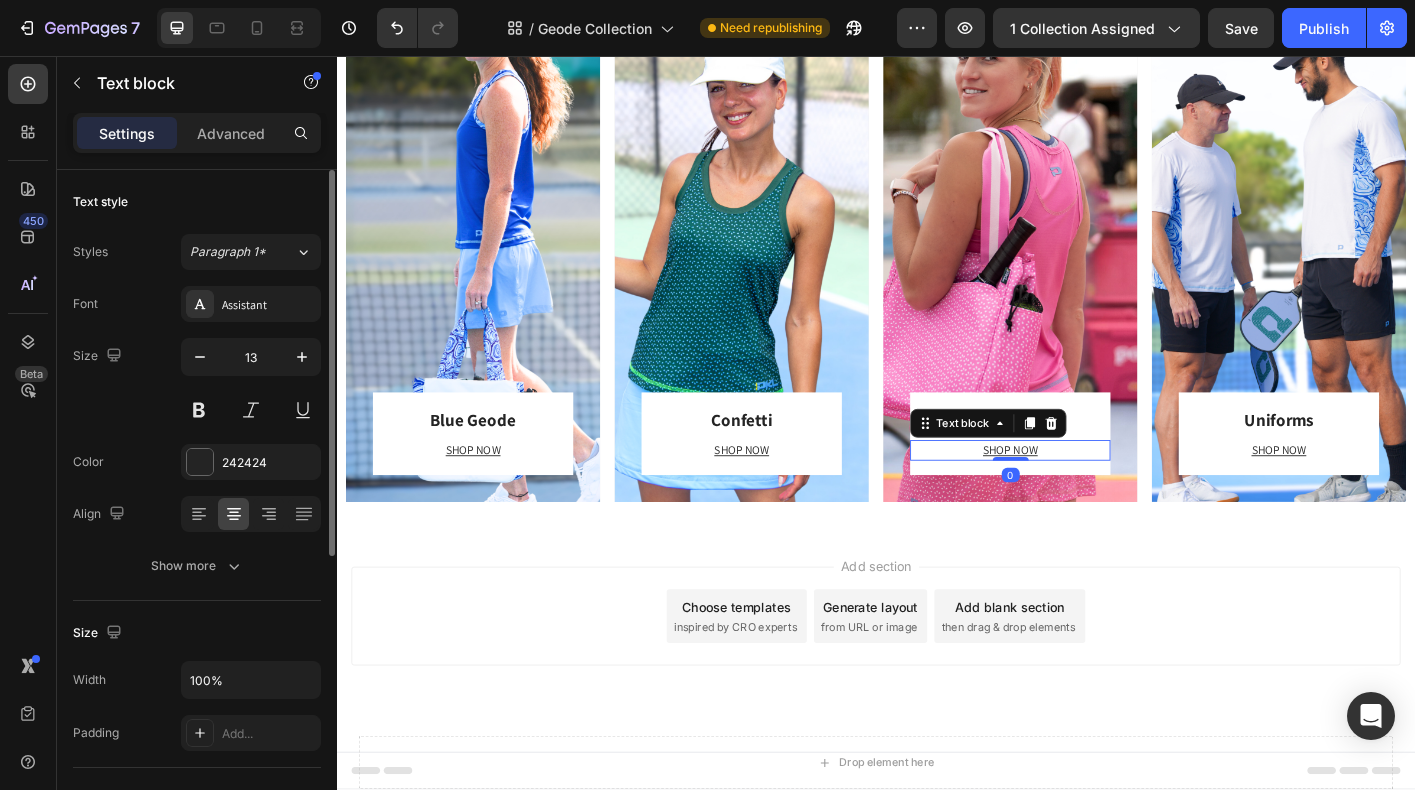 click on "SHOP NOW" at bounding box center [1086, 495] 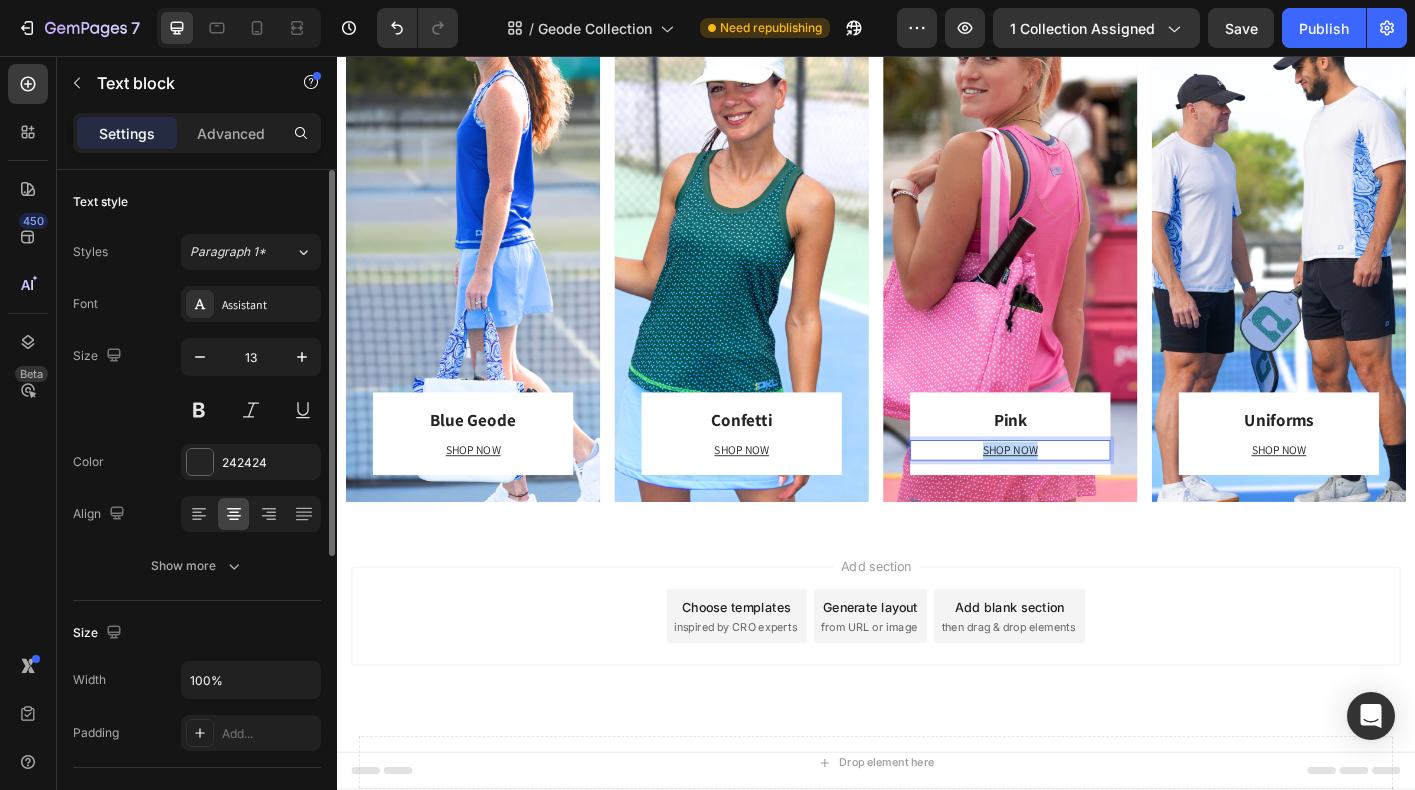 click on "SHOP NOW" at bounding box center (1086, 495) 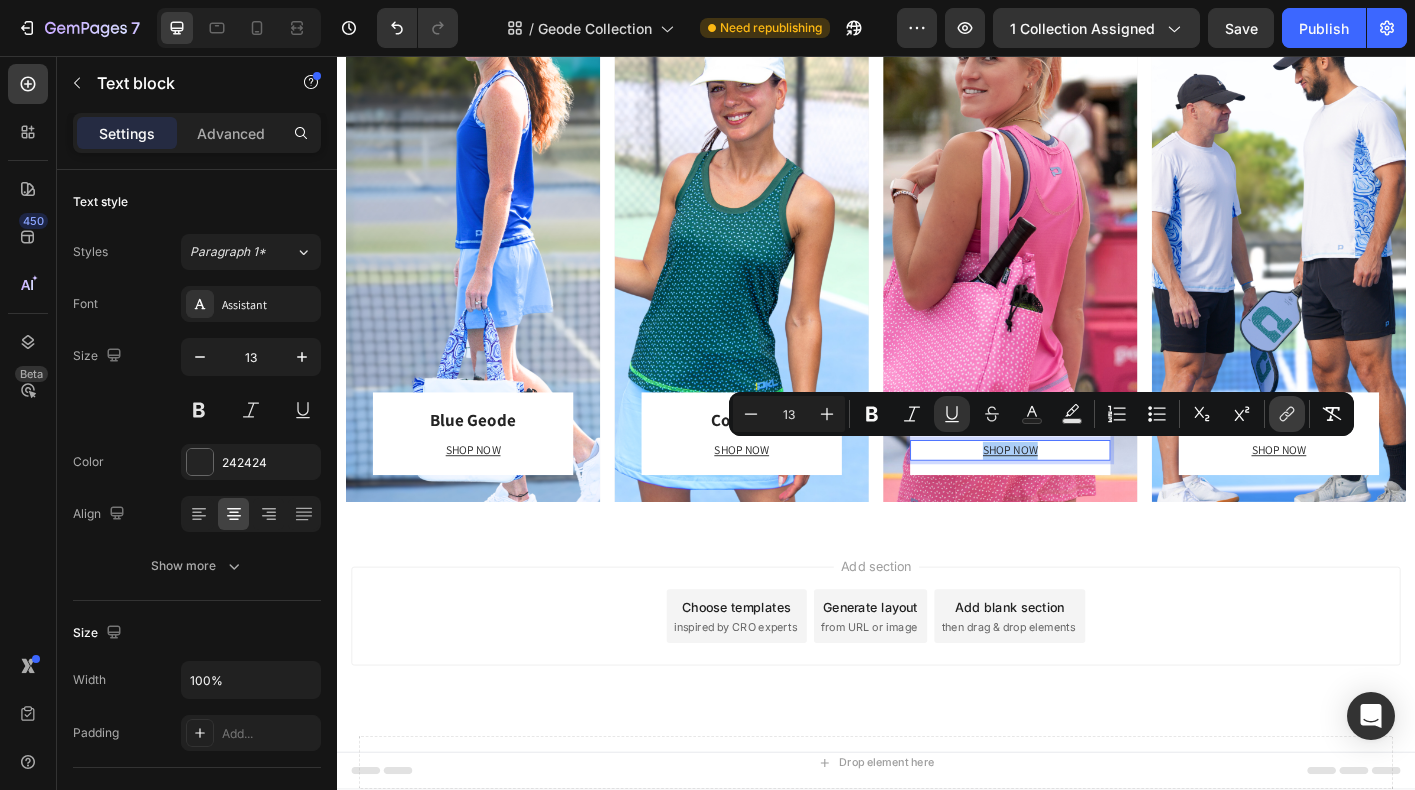 click on "link" at bounding box center (1287, 414) 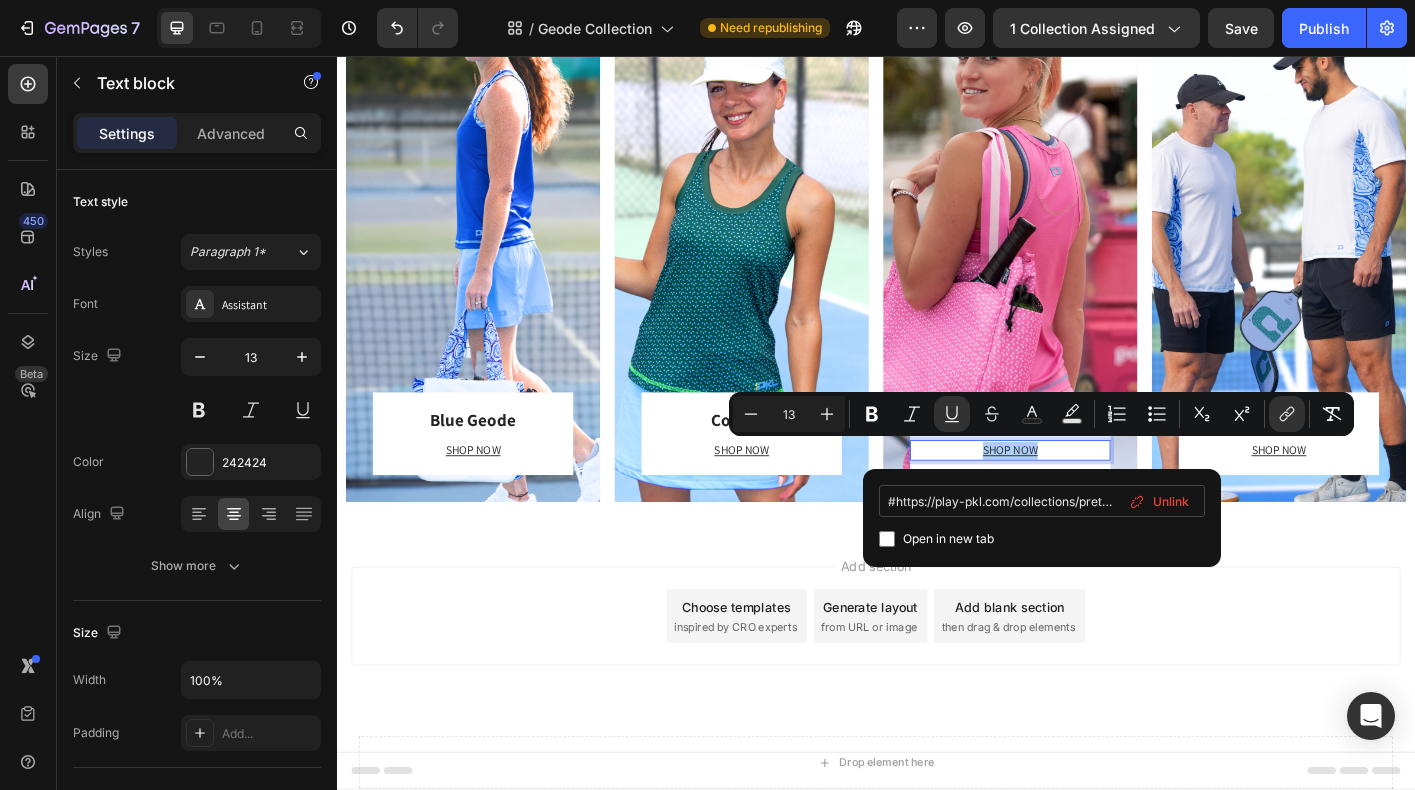 scroll, scrollTop: 0, scrollLeft: 45, axis: horizontal 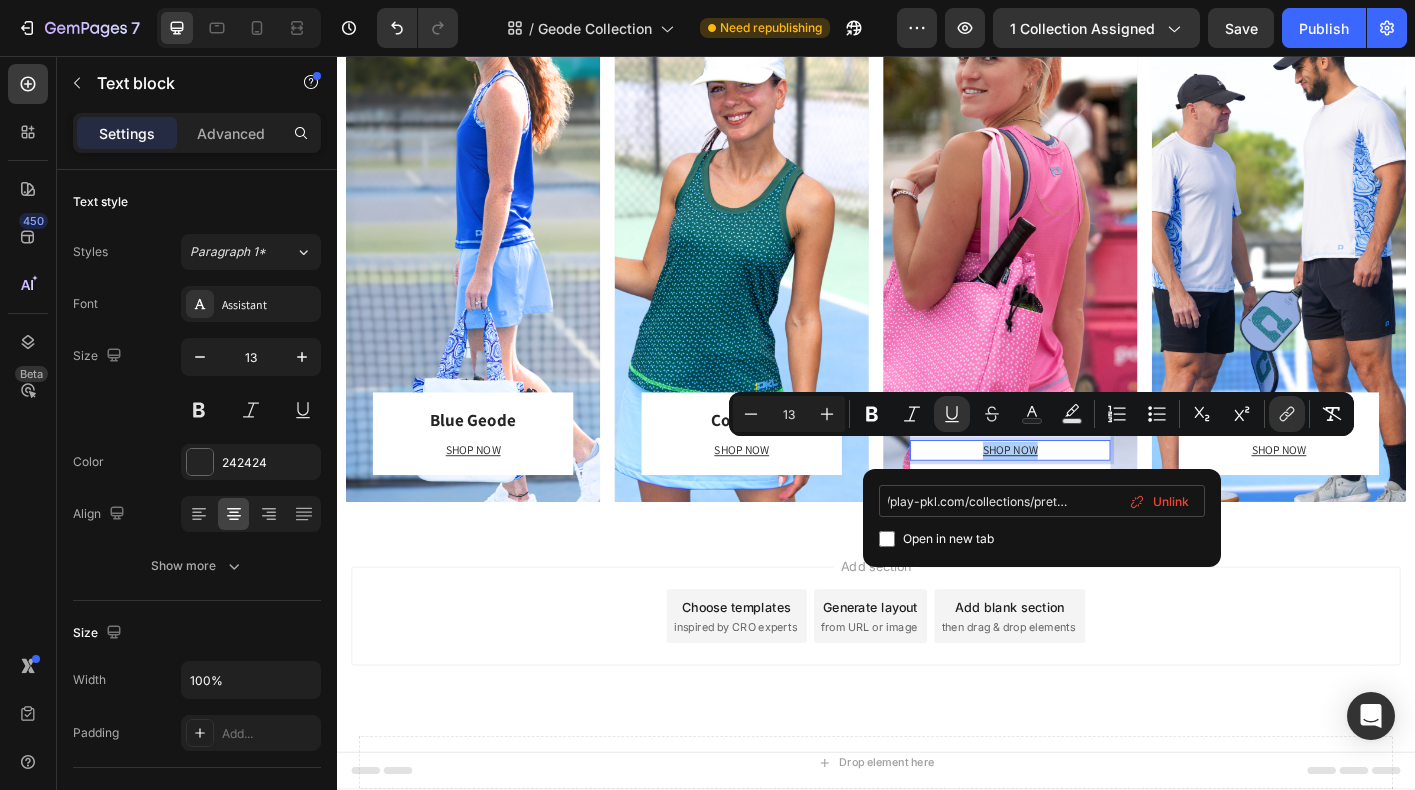 click on "#https://play-pkl.com/collections/pretty-in-pink" at bounding box center [1042, 501] 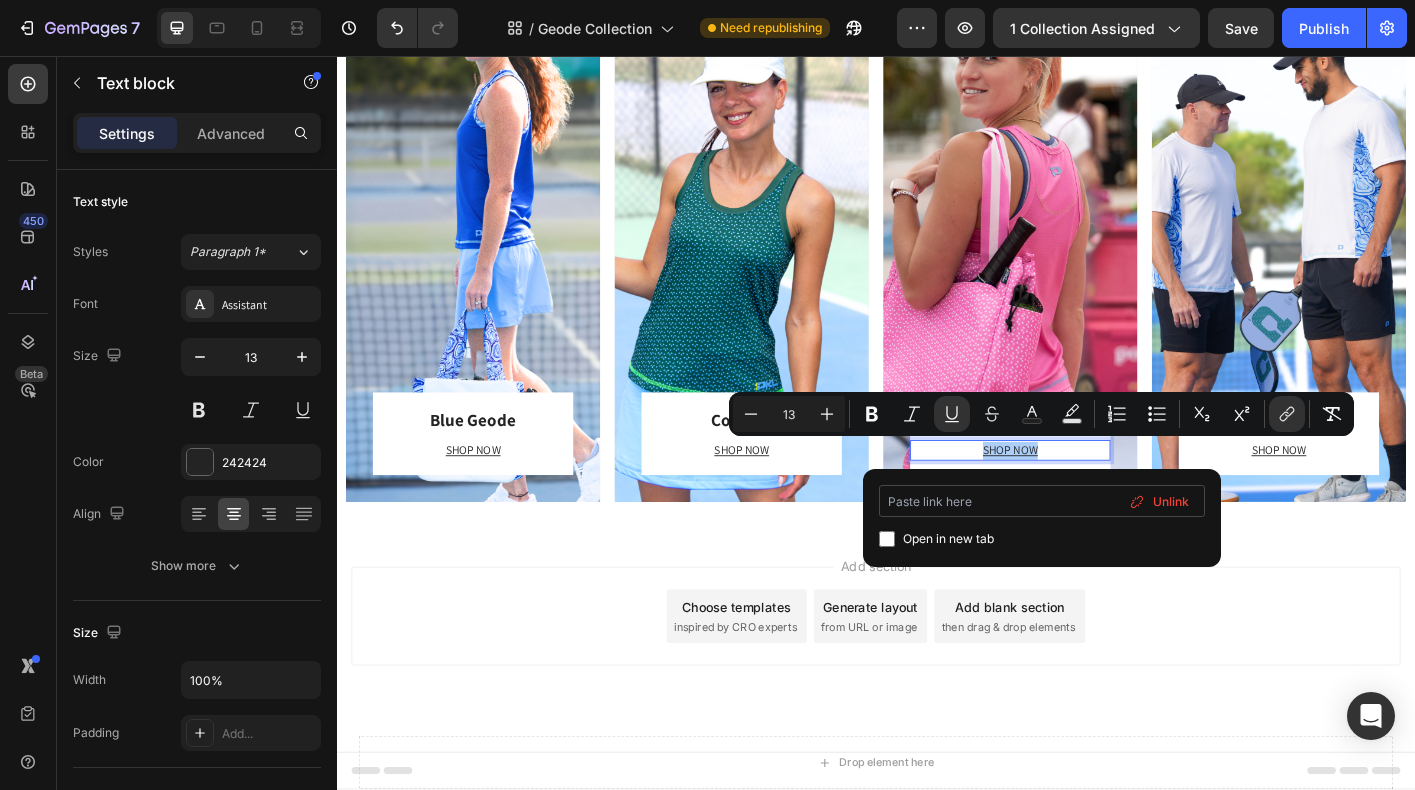 scroll, scrollTop: 0, scrollLeft: 0, axis: both 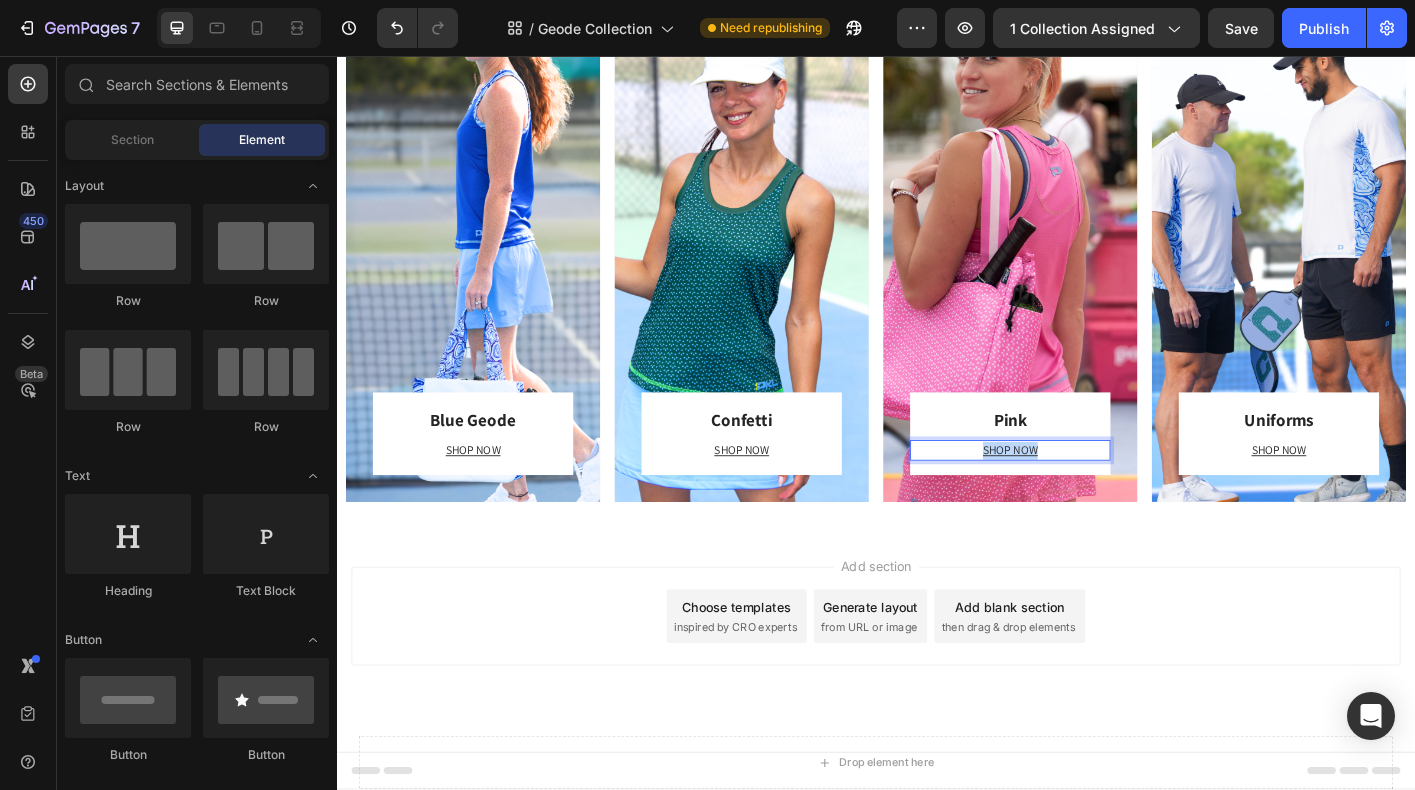 click on "Add section Choose templates inspired by CRO experts Generate layout from URL or image Add blank section then drag & drop elements" at bounding box center (937, 708) 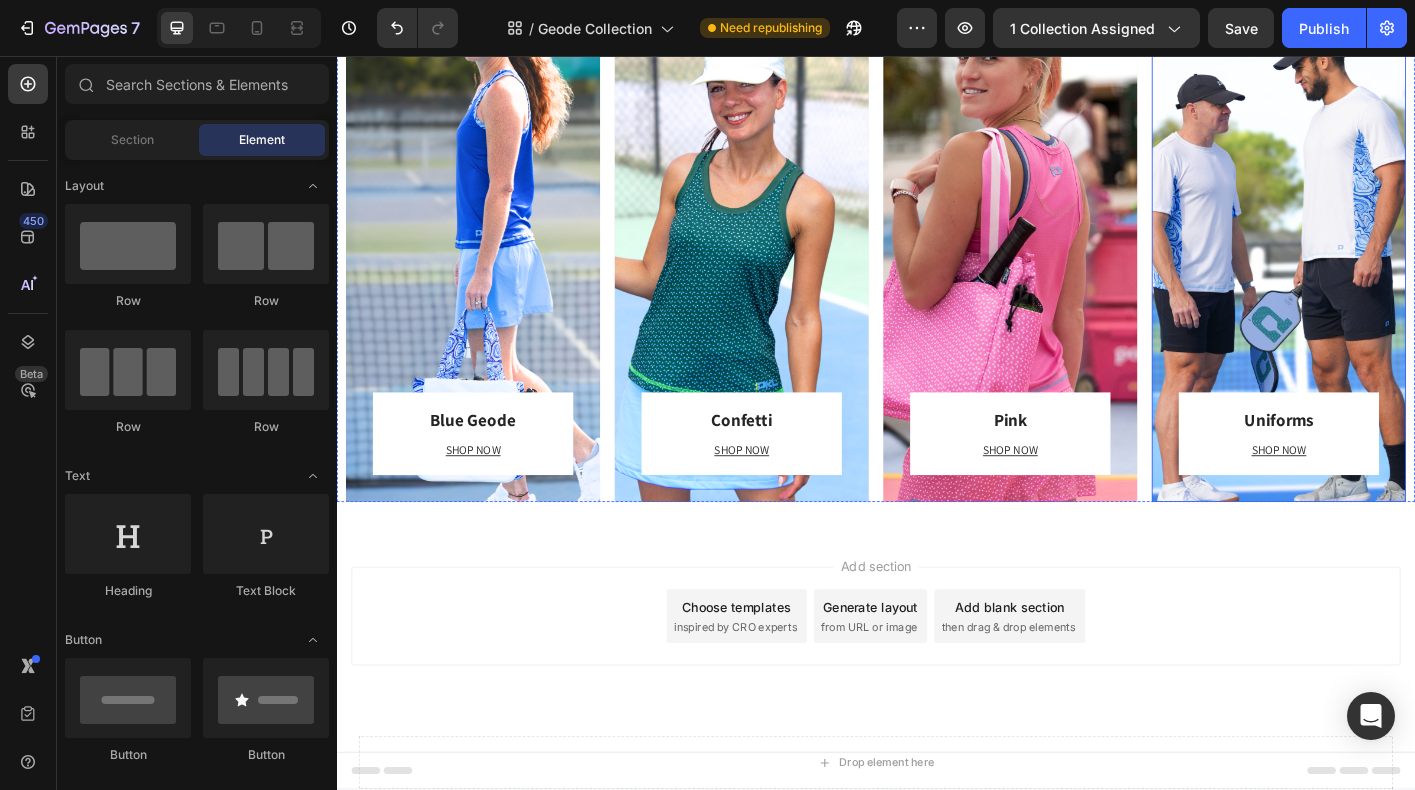 click on "Uniforms Heading SHOP NOW Text block Row Row" at bounding box center (1385, 257) 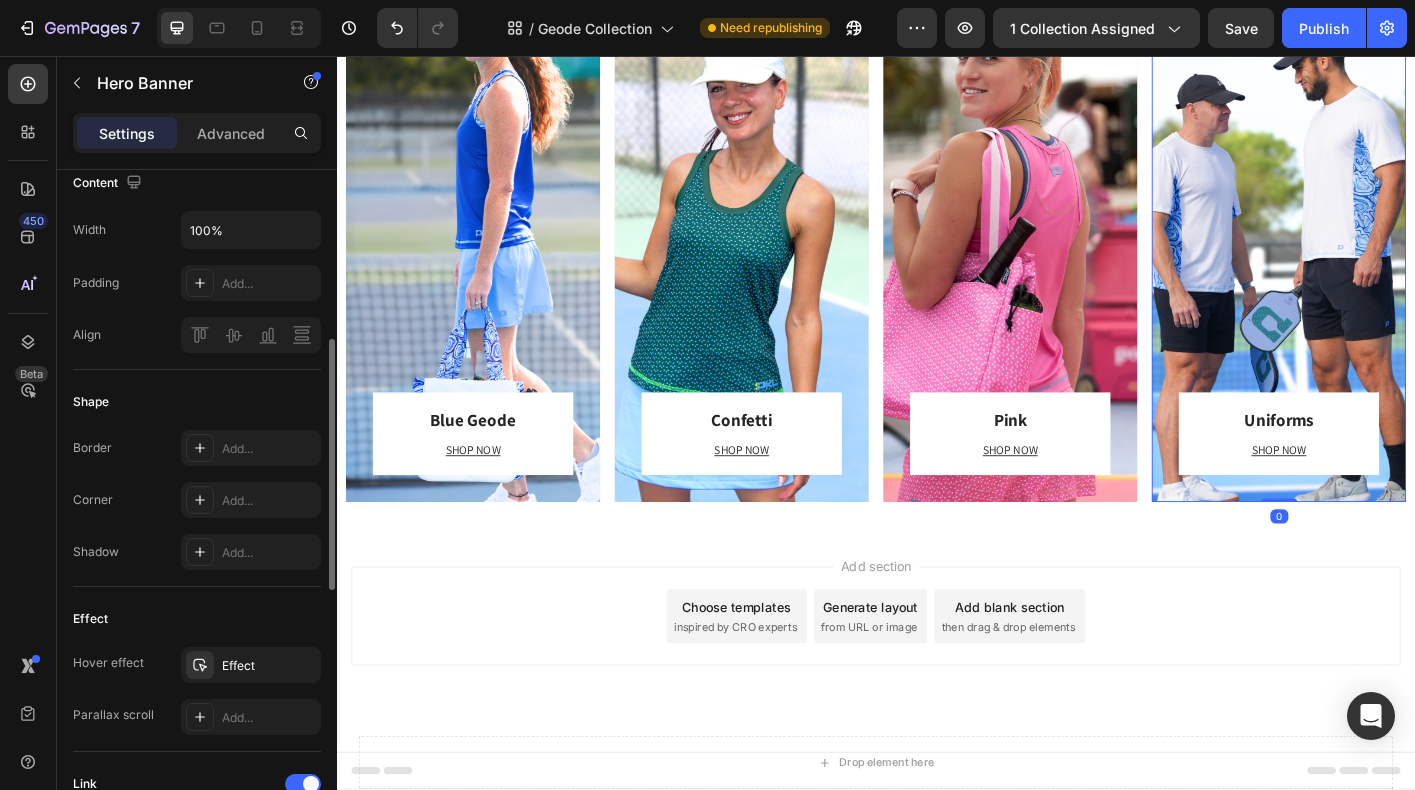 scroll, scrollTop: 1142, scrollLeft: 0, axis: vertical 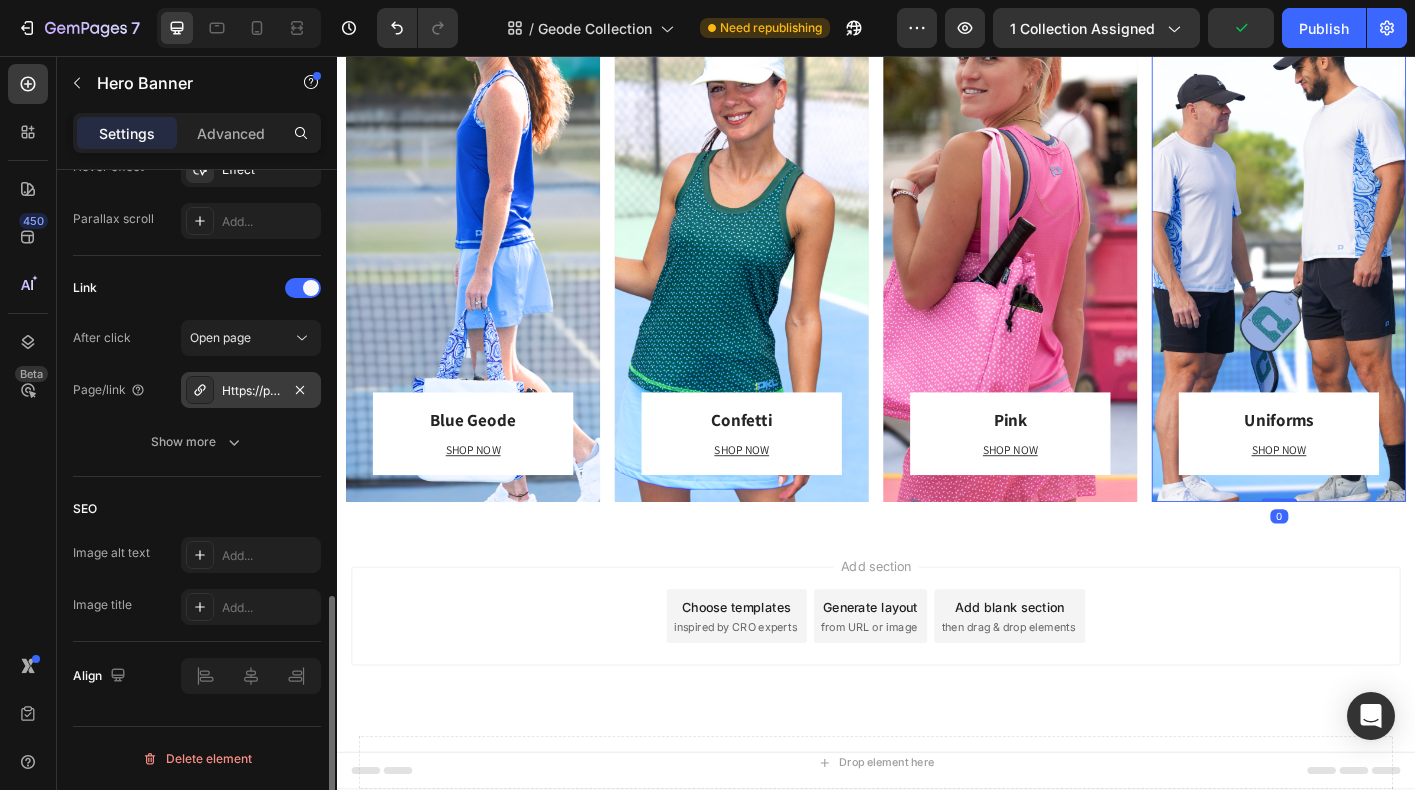 click on "Https://play-pkl.Com/uniforms" at bounding box center (251, 390) 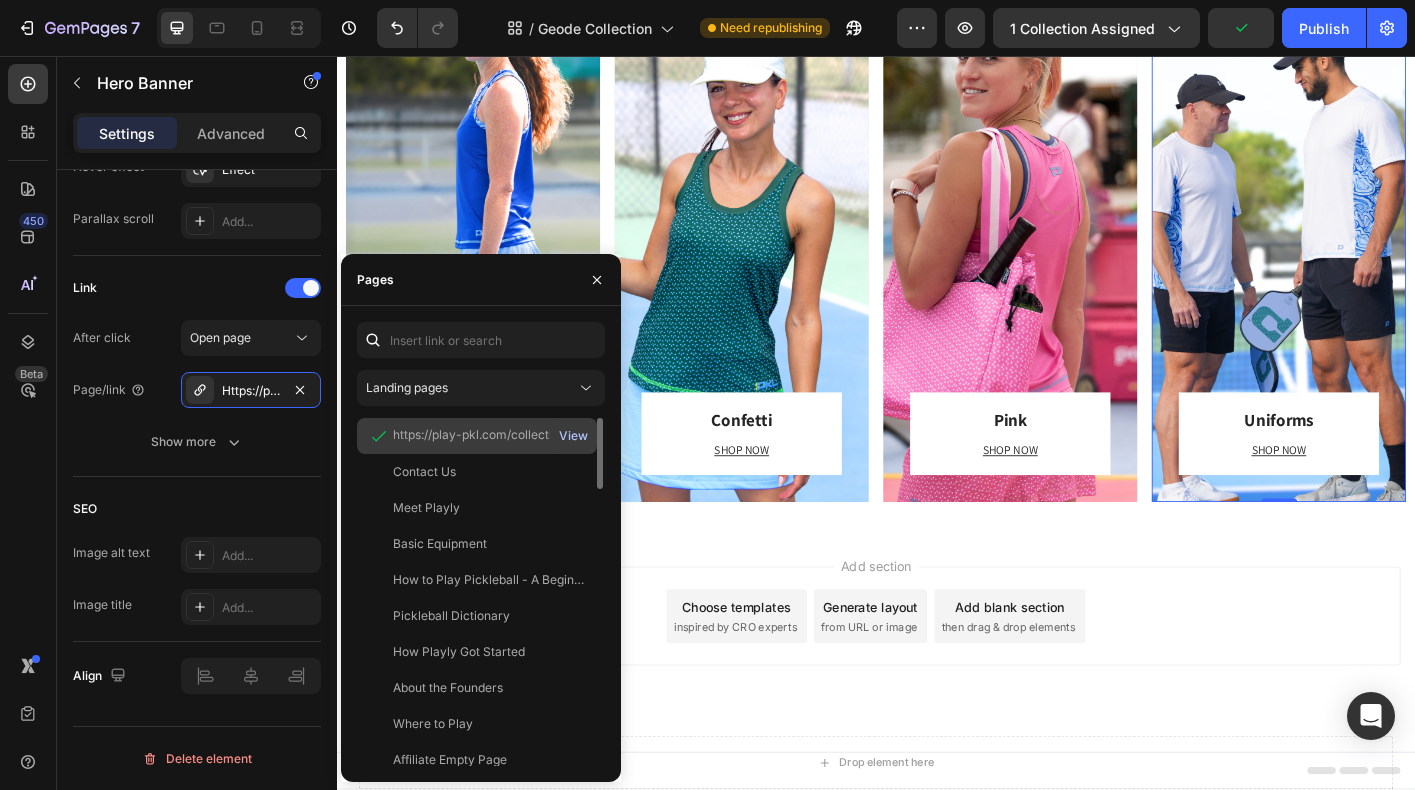 click on "View" at bounding box center [573, 436] 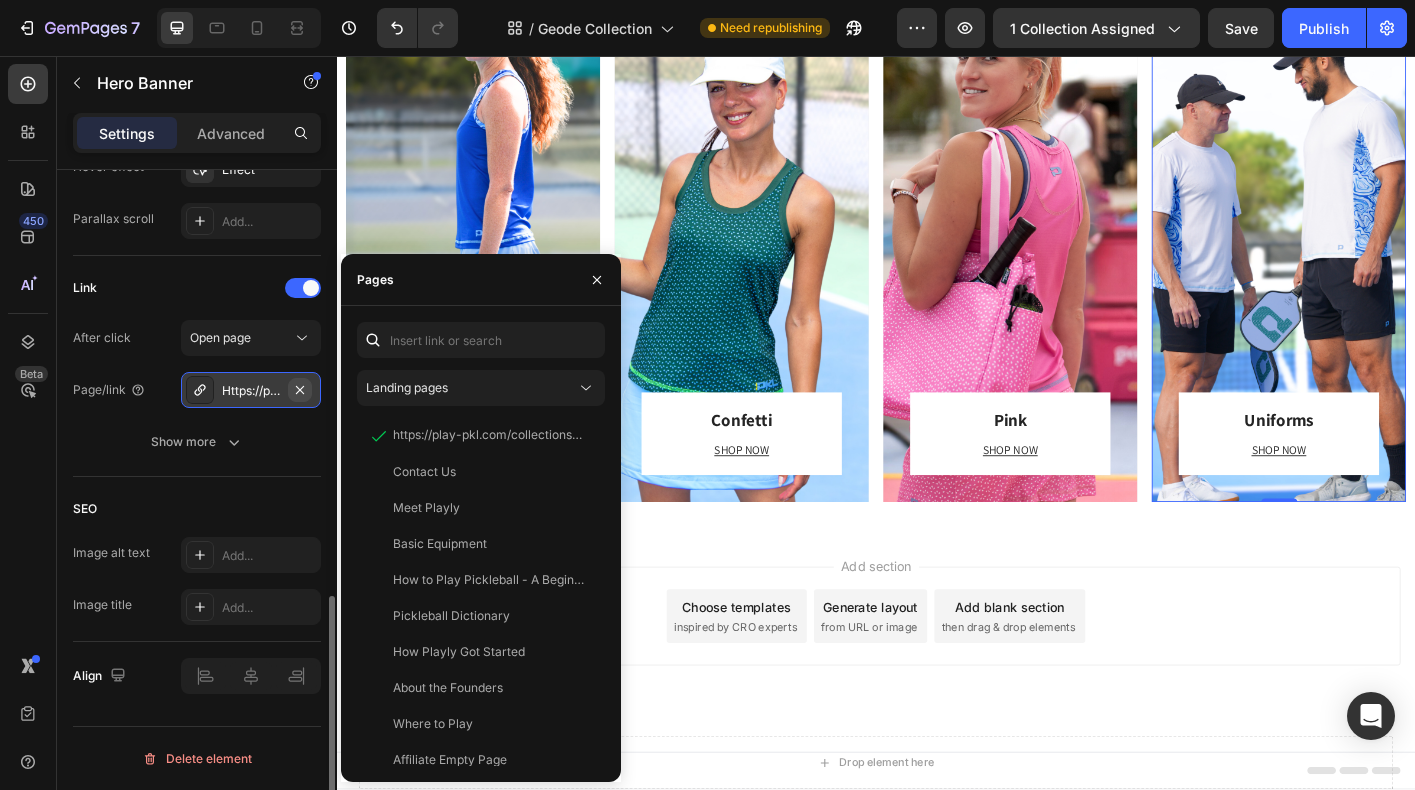 click 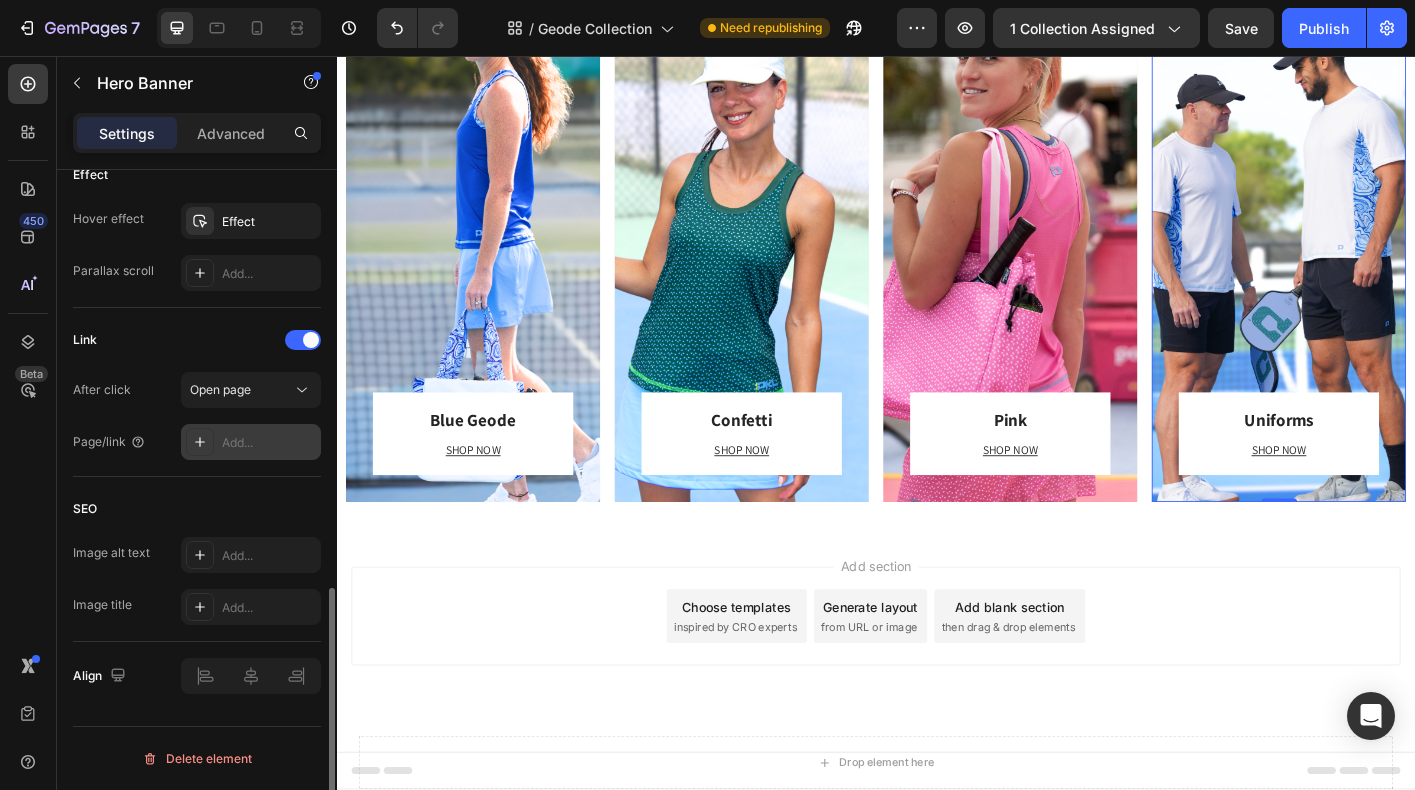 scroll, scrollTop: 1090, scrollLeft: 0, axis: vertical 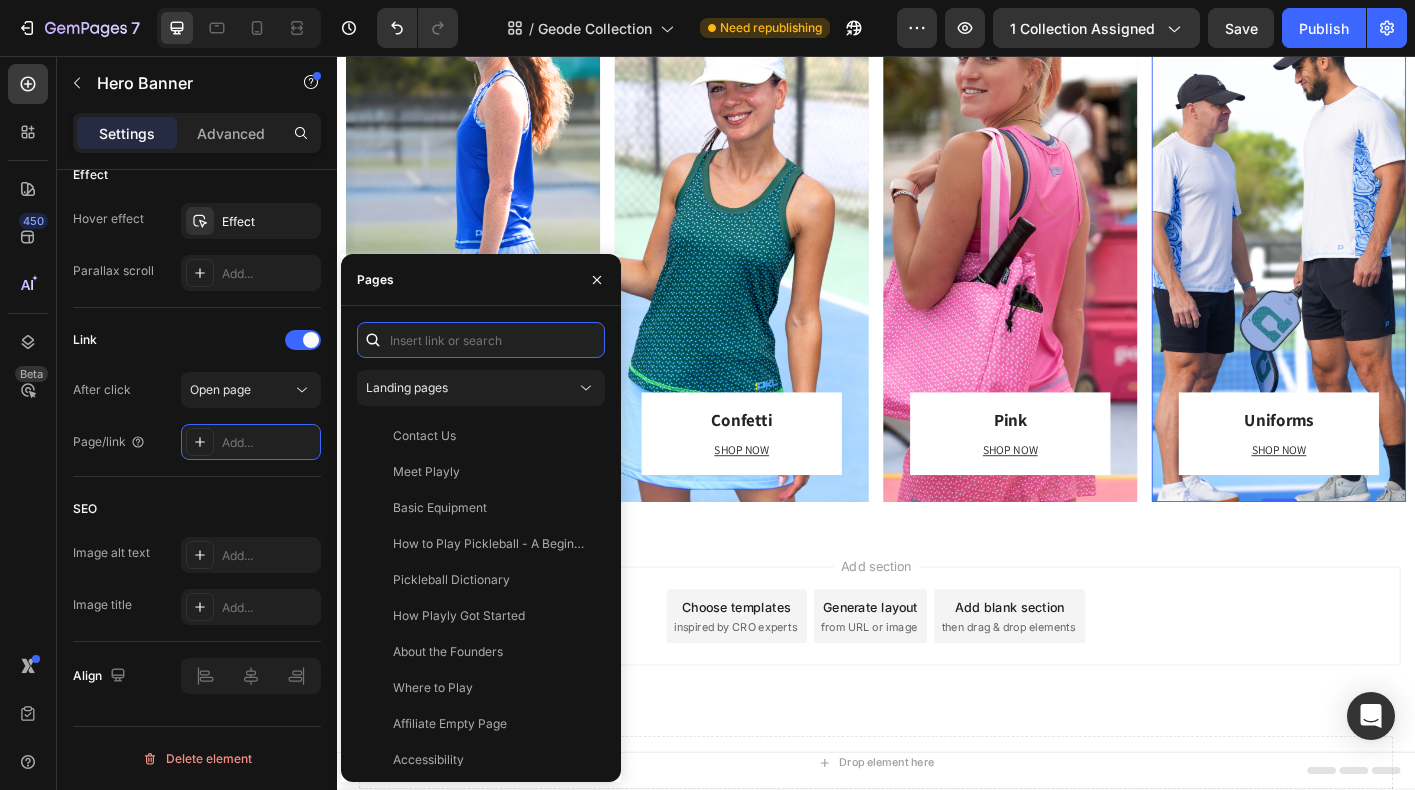 paste on "https://playly.store/collections/uniforms" 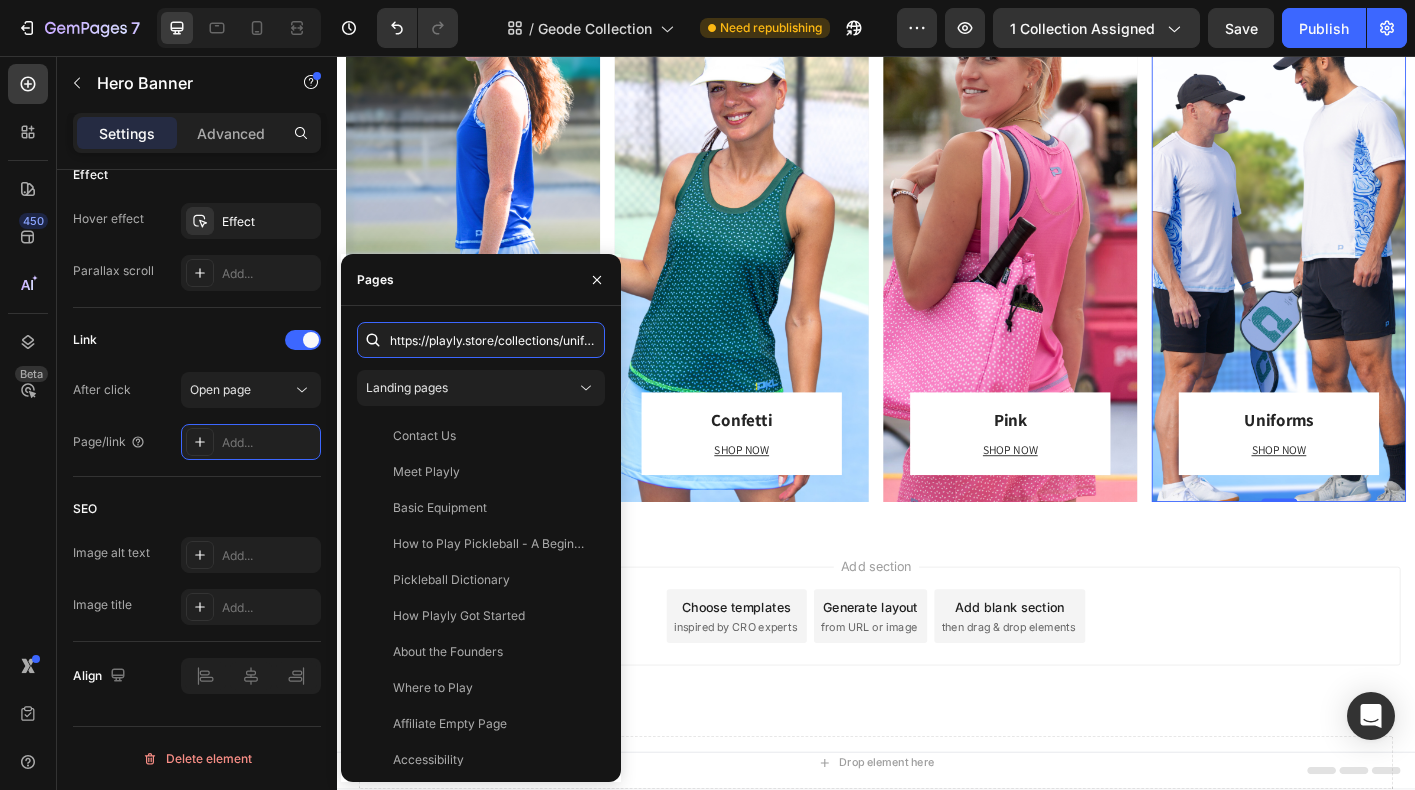 scroll, scrollTop: 0, scrollLeft: 51, axis: horizontal 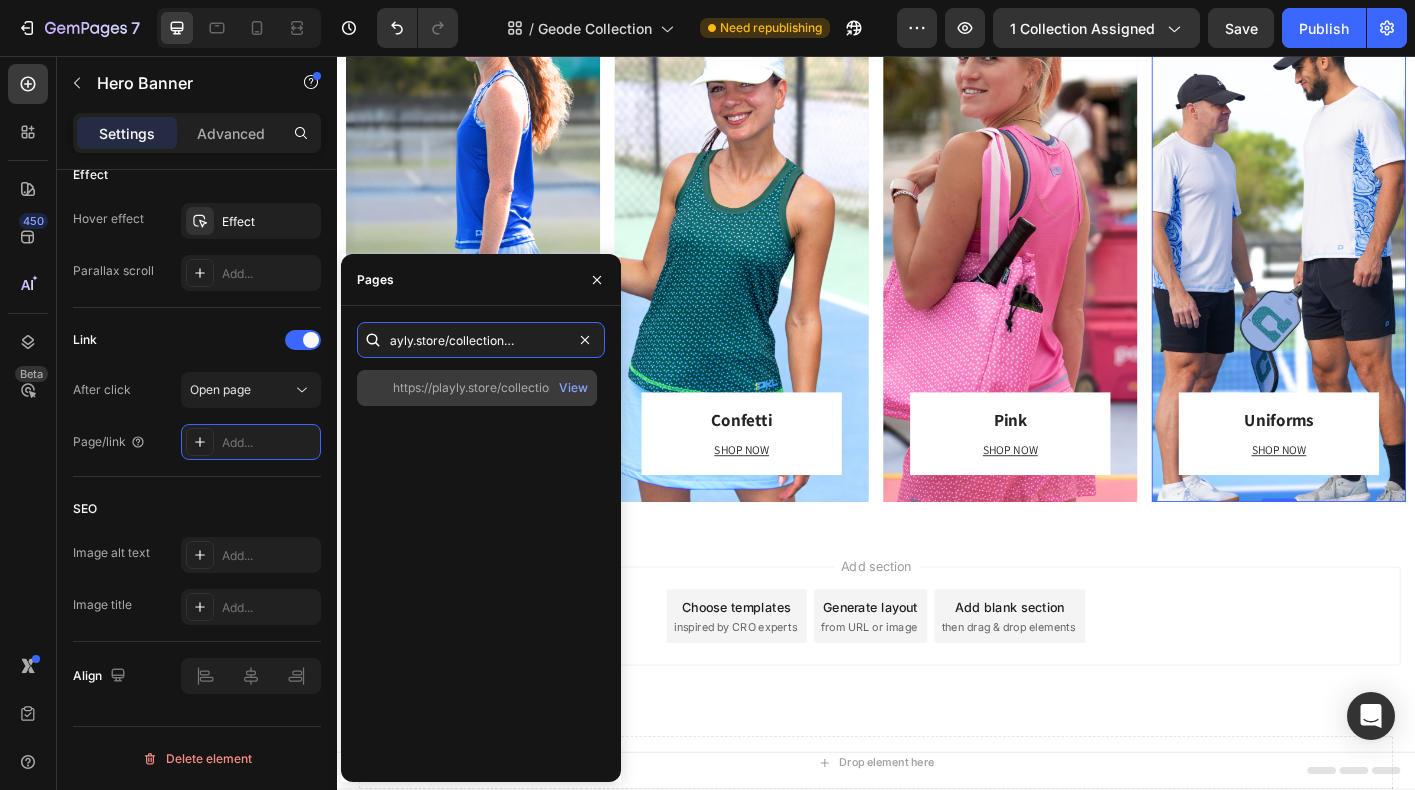 type on "https://playly.store/collections/uniforms" 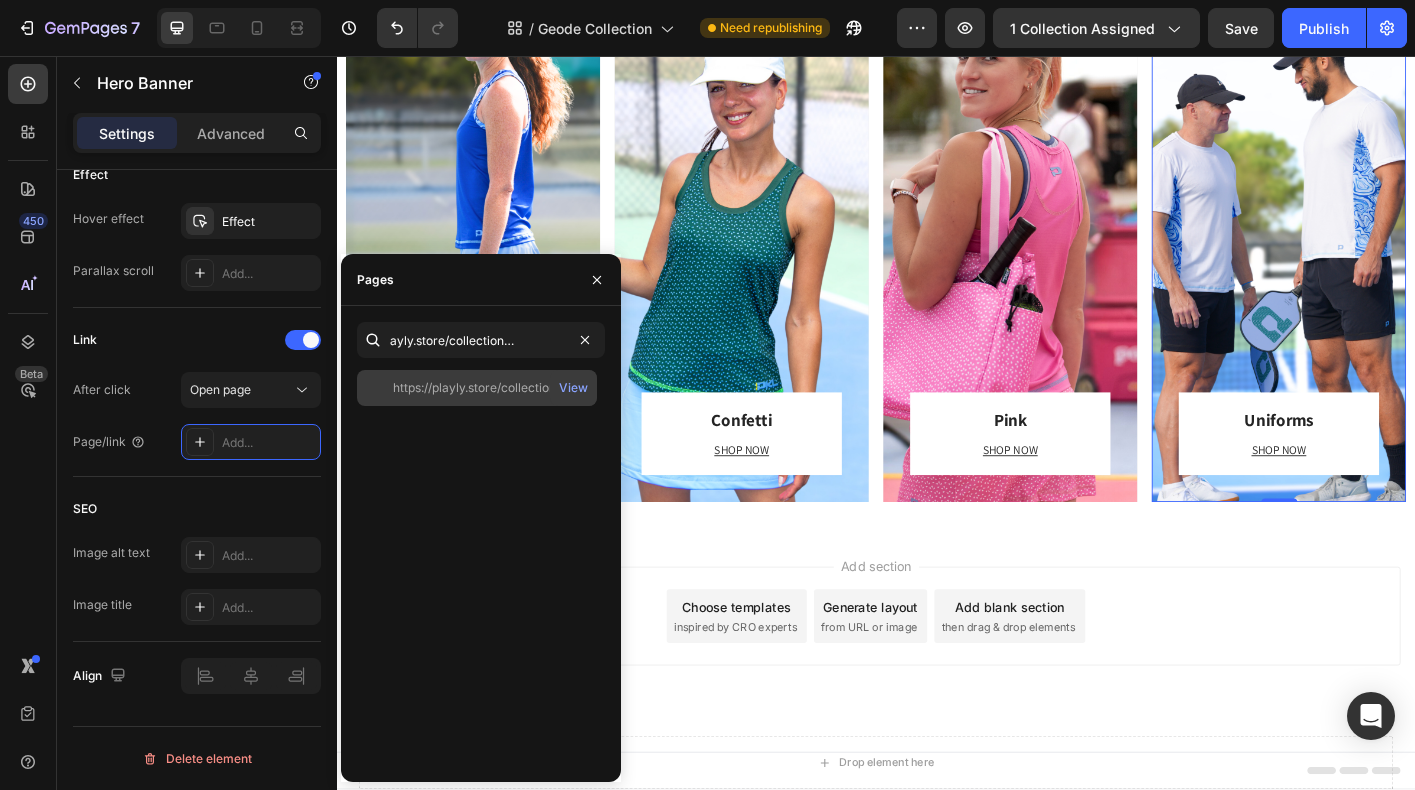 scroll, scrollTop: 0, scrollLeft: 0, axis: both 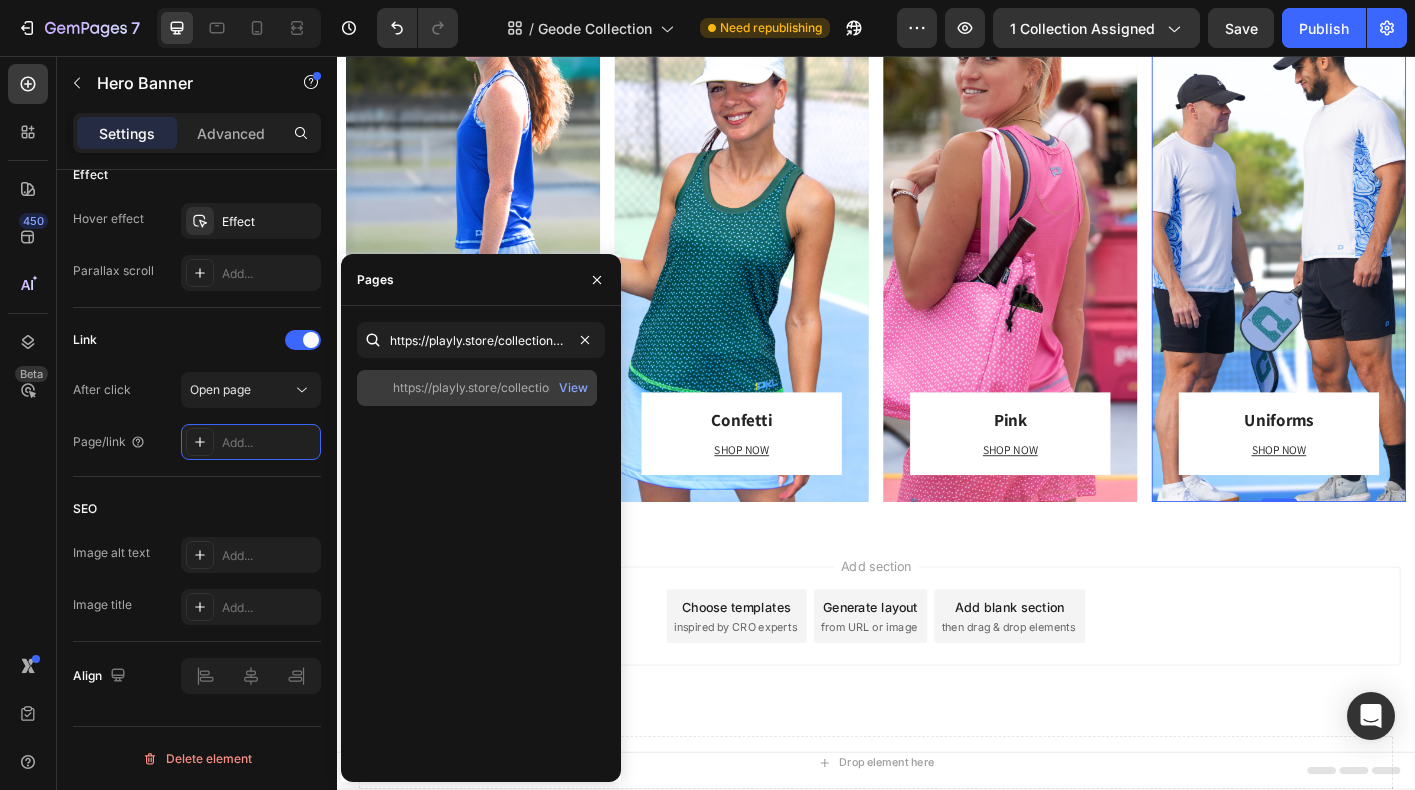 click on "https://playly.store/collections/uniforms   View" 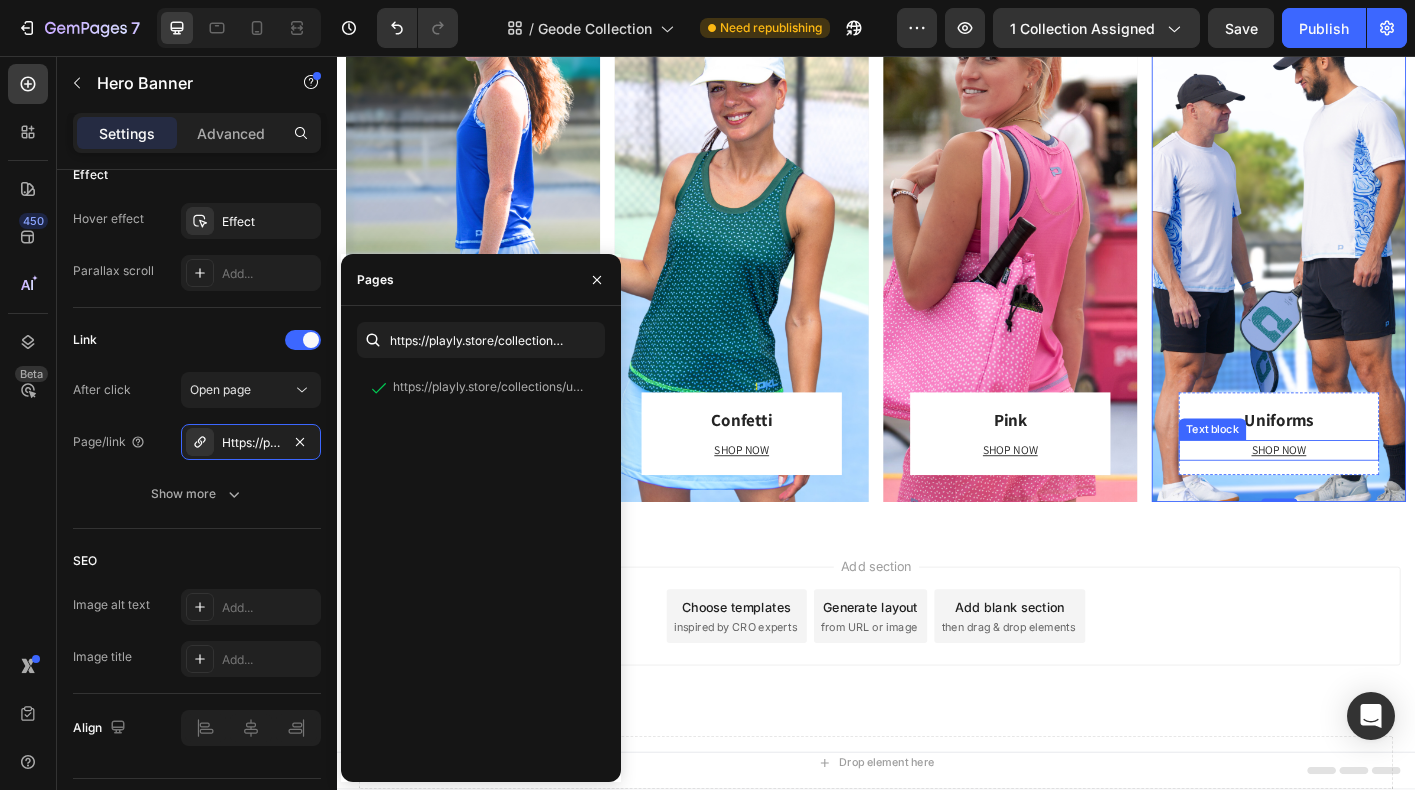click on "SHOP NOW" at bounding box center (1385, 495) 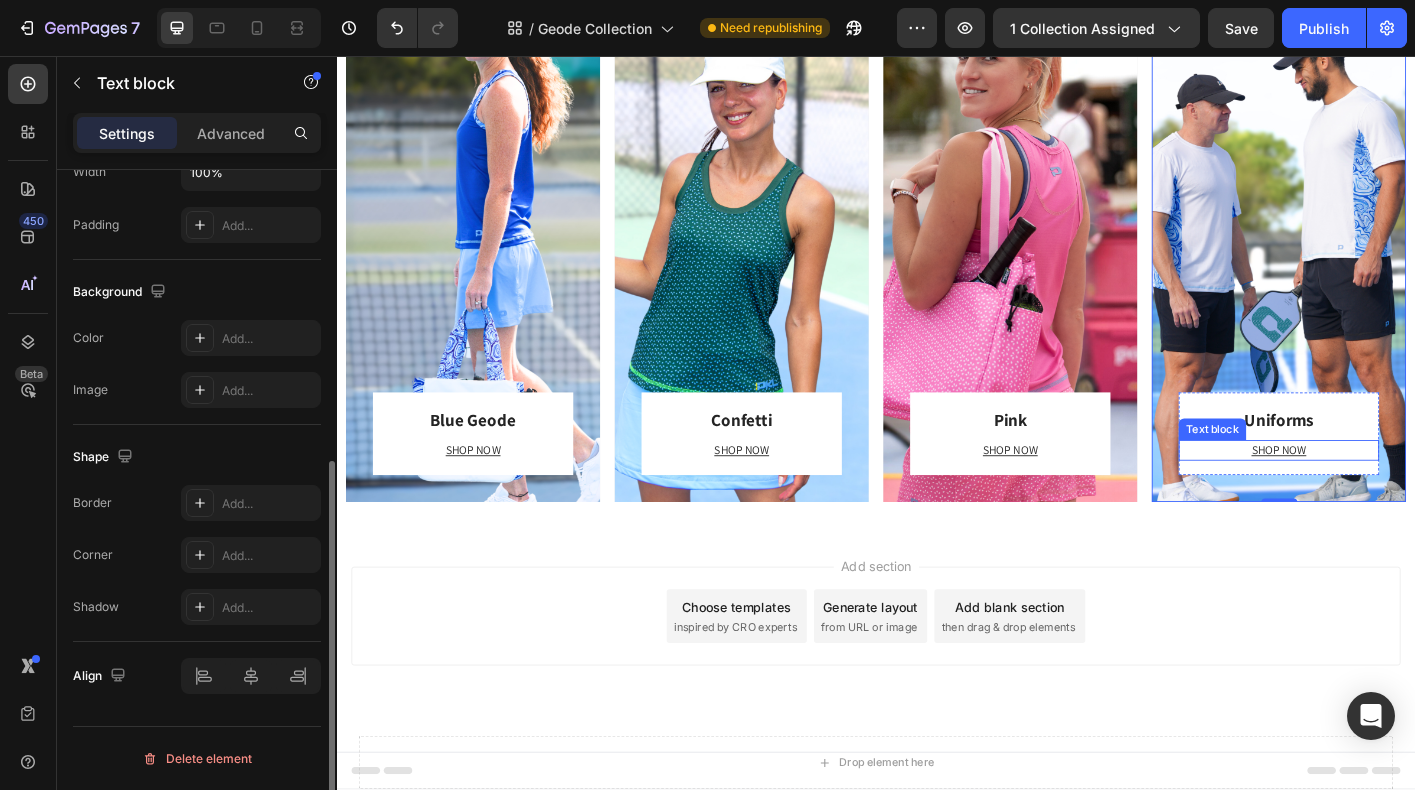 scroll, scrollTop: 0, scrollLeft: 0, axis: both 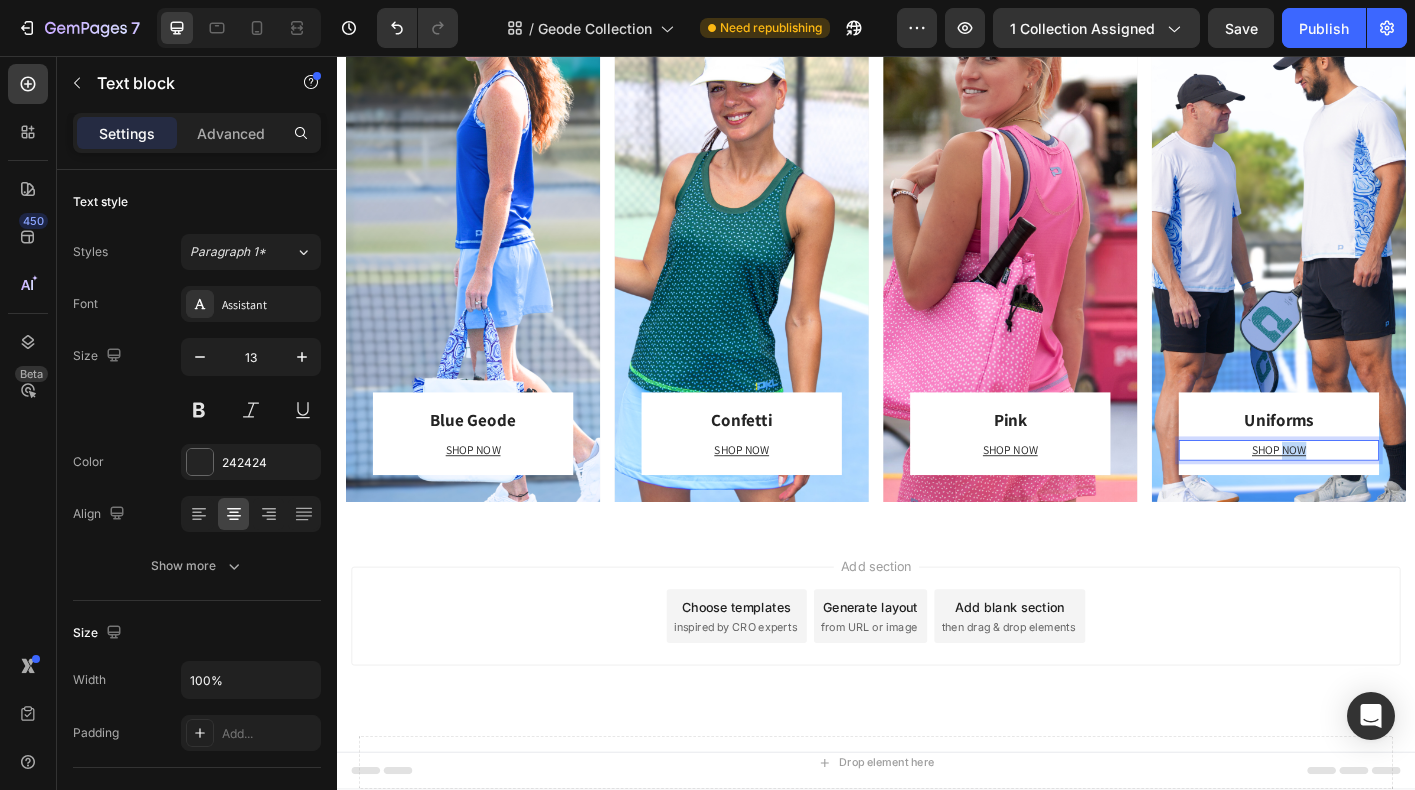 click on "SHOP NOW" at bounding box center (1385, 495) 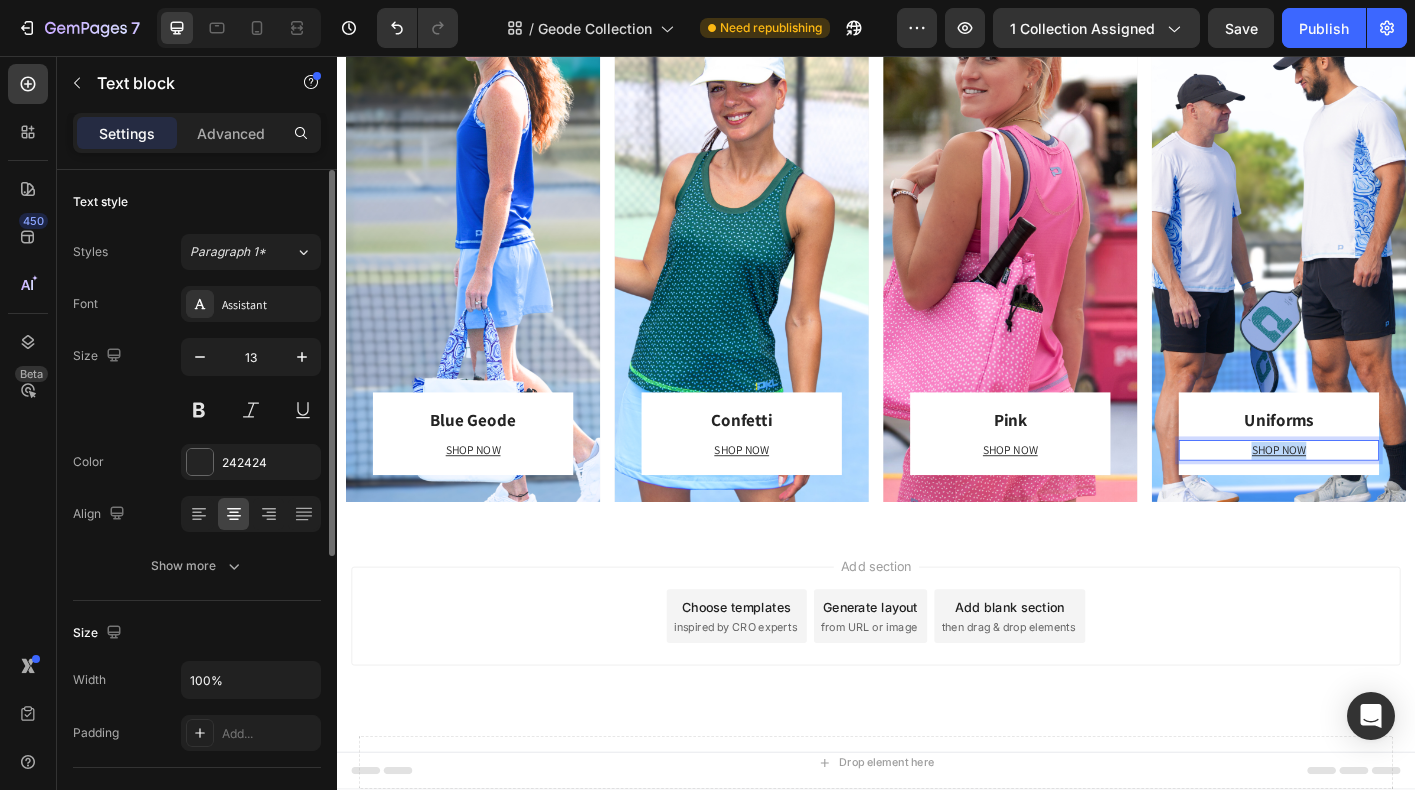 click on "SHOP NOW" at bounding box center (1385, 495) 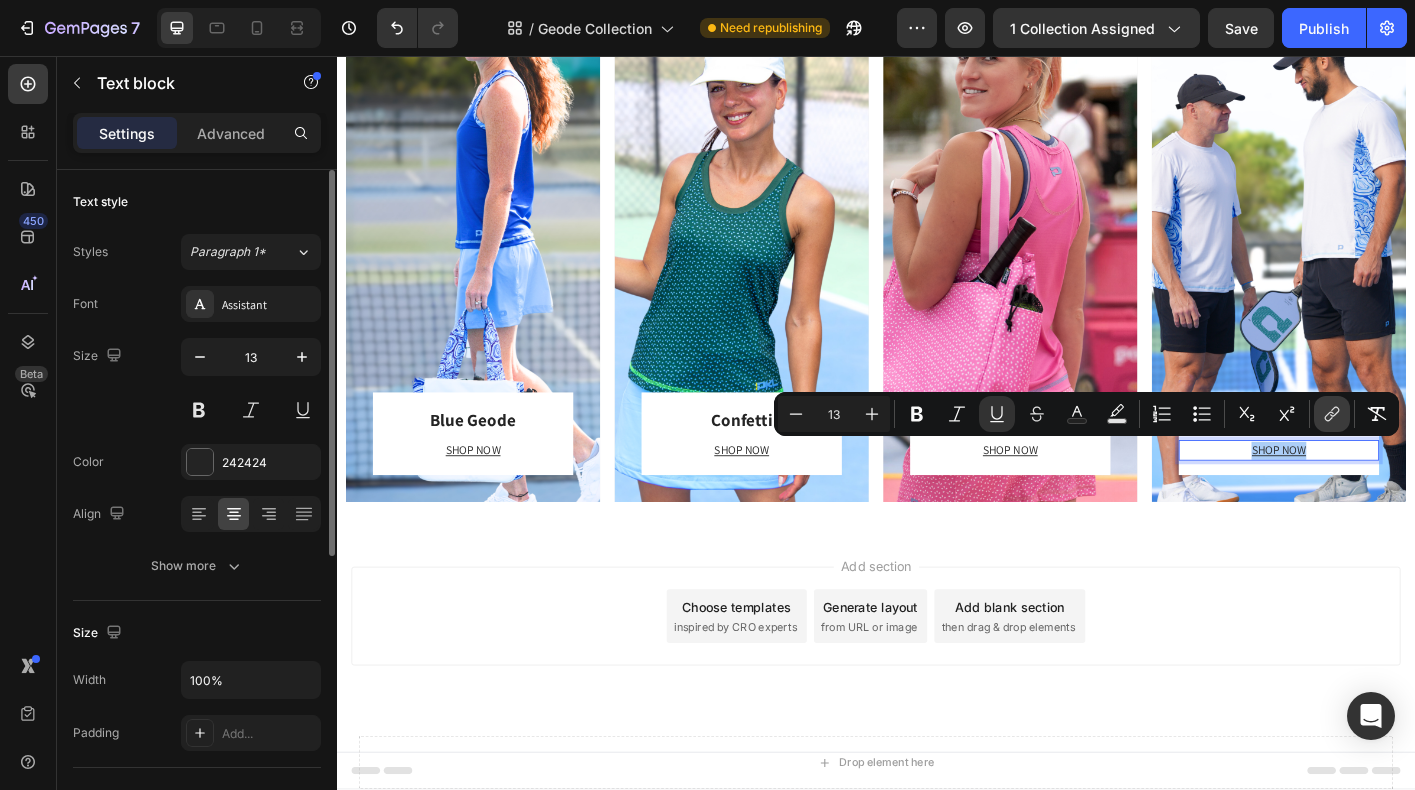 click 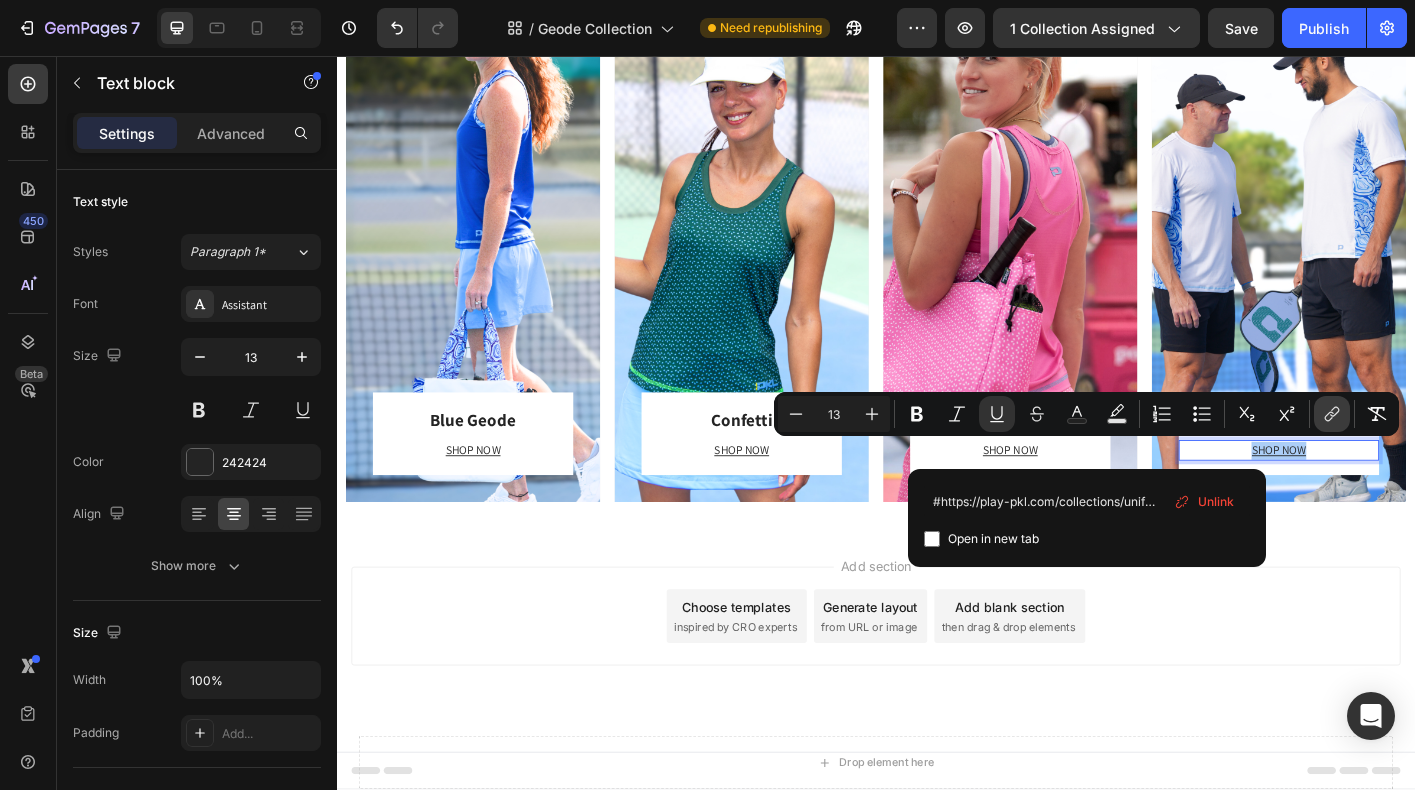 scroll, scrollTop: 0, scrollLeft: 17, axis: horizontal 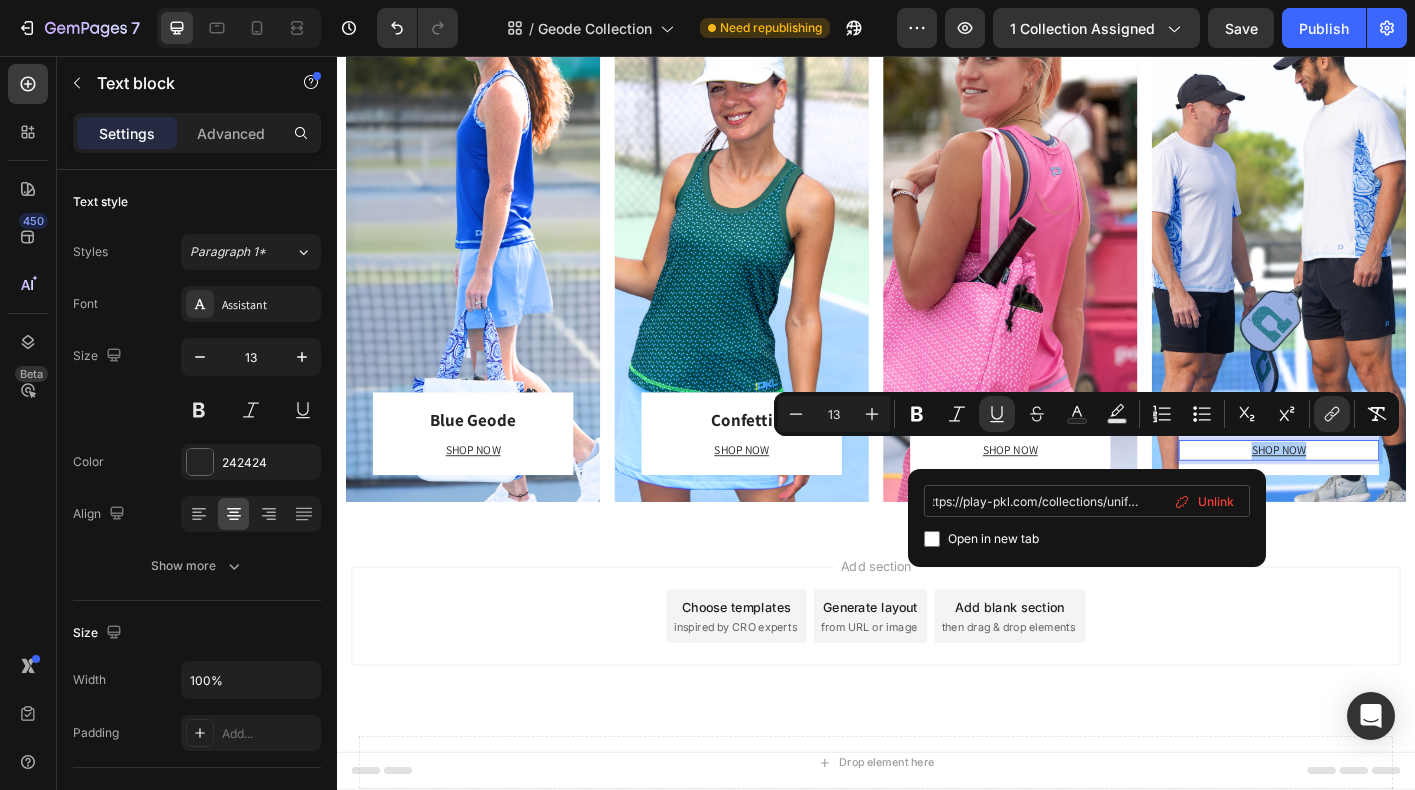 click on "#https://play-pkl.com/collections/uniforms" at bounding box center (1087, 501) 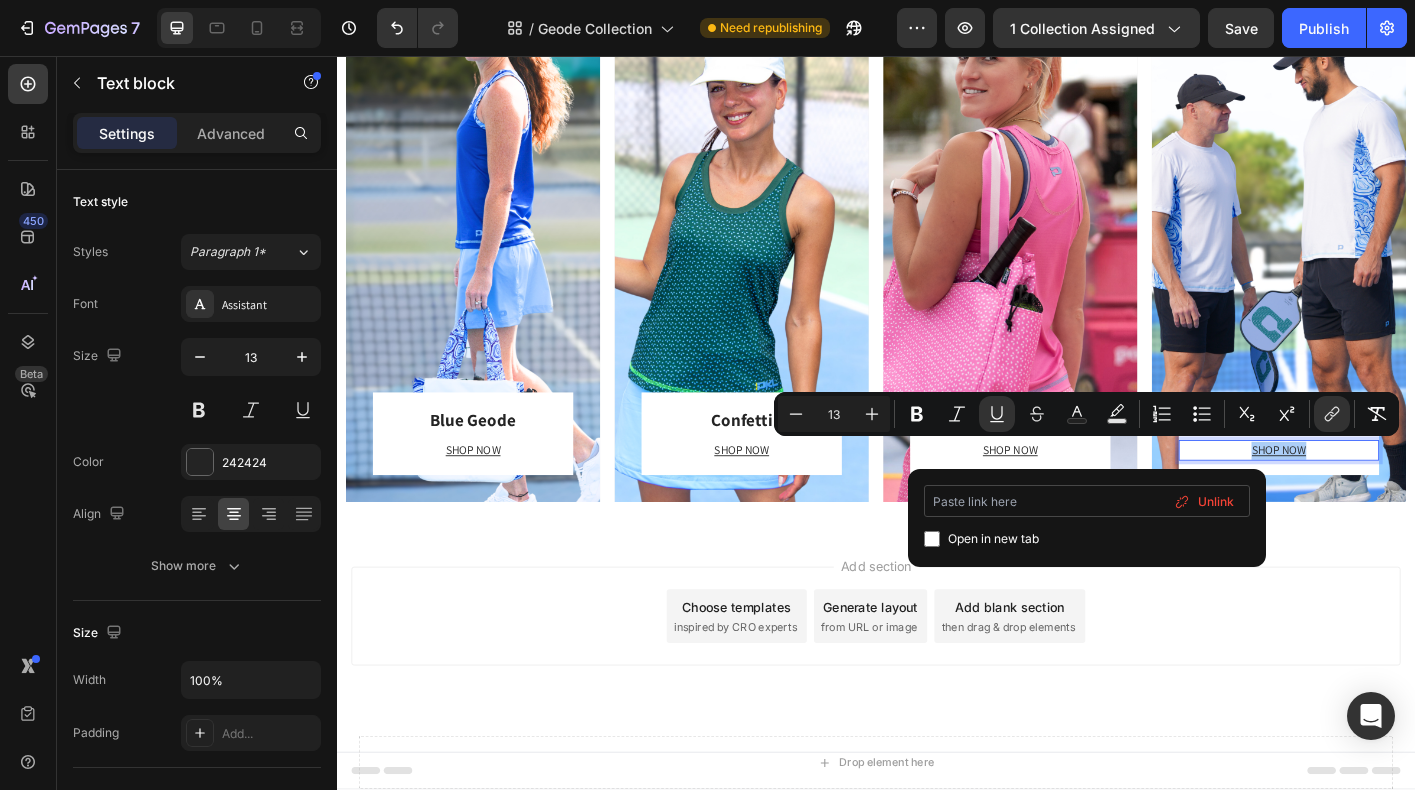 scroll, scrollTop: 0, scrollLeft: 0, axis: both 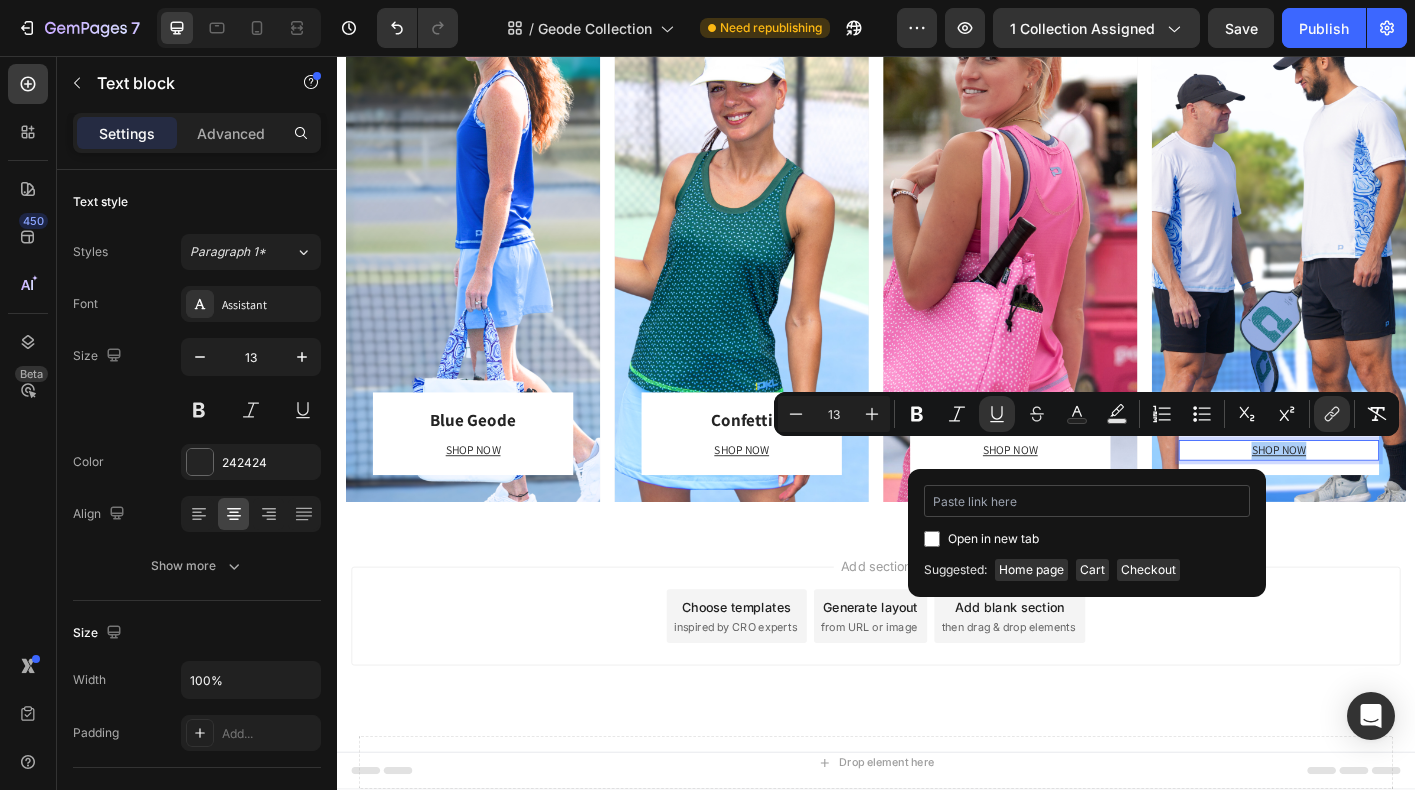 type on "https://playly.store/collections/uniforms" 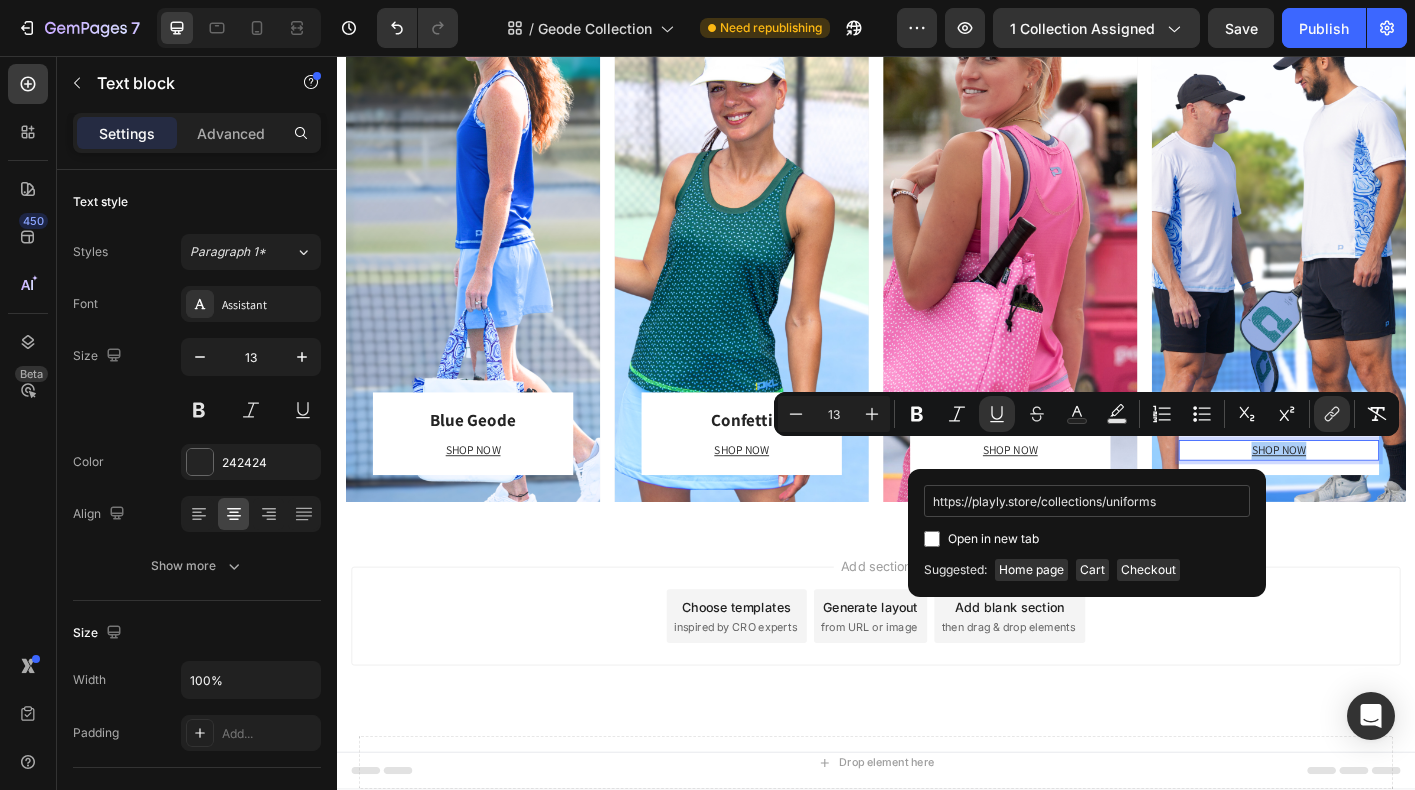scroll, scrollTop: 0, scrollLeft: 1, axis: horizontal 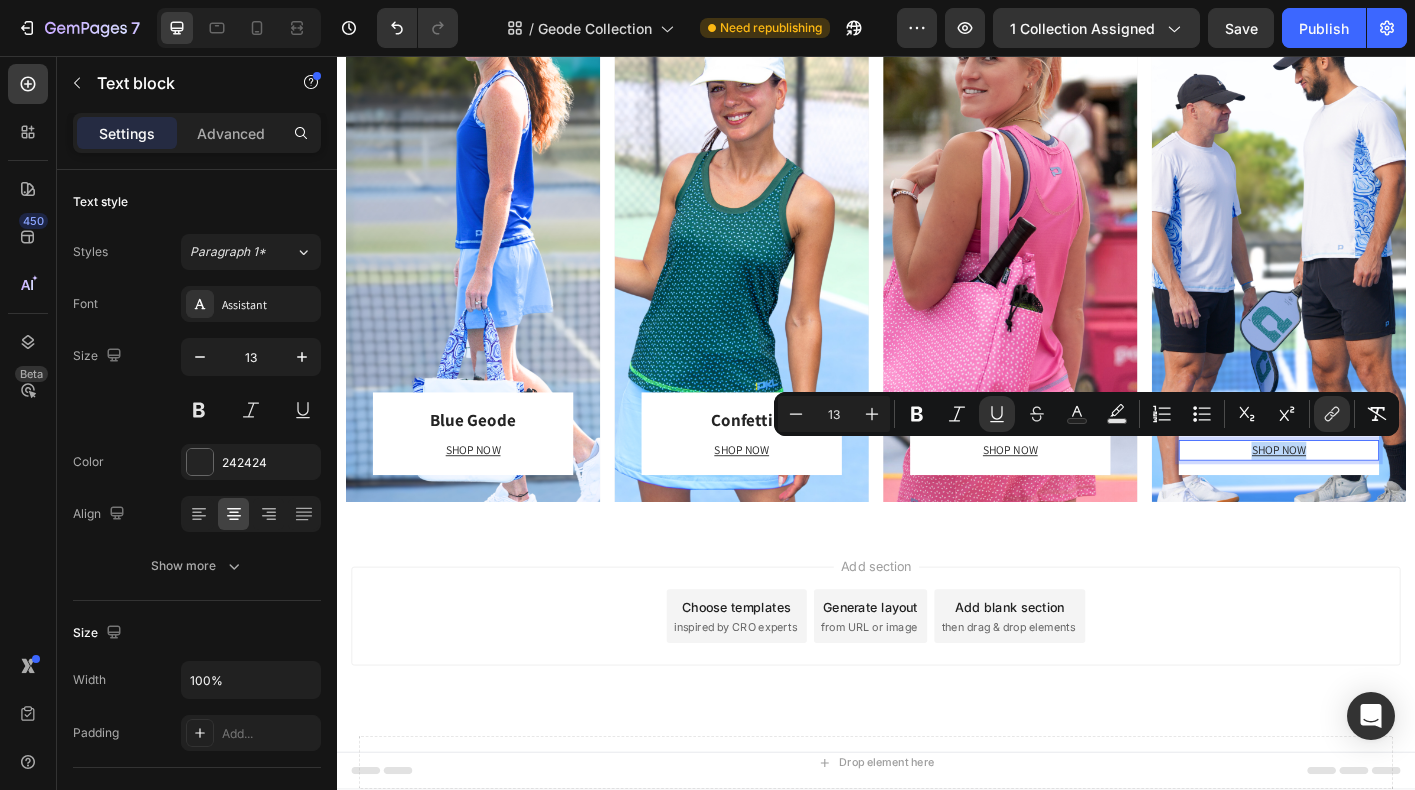 click on "Add section Choose templates inspired by CRO experts Generate layout from URL or image Add blank section then drag & drop elements" at bounding box center (937, 708) 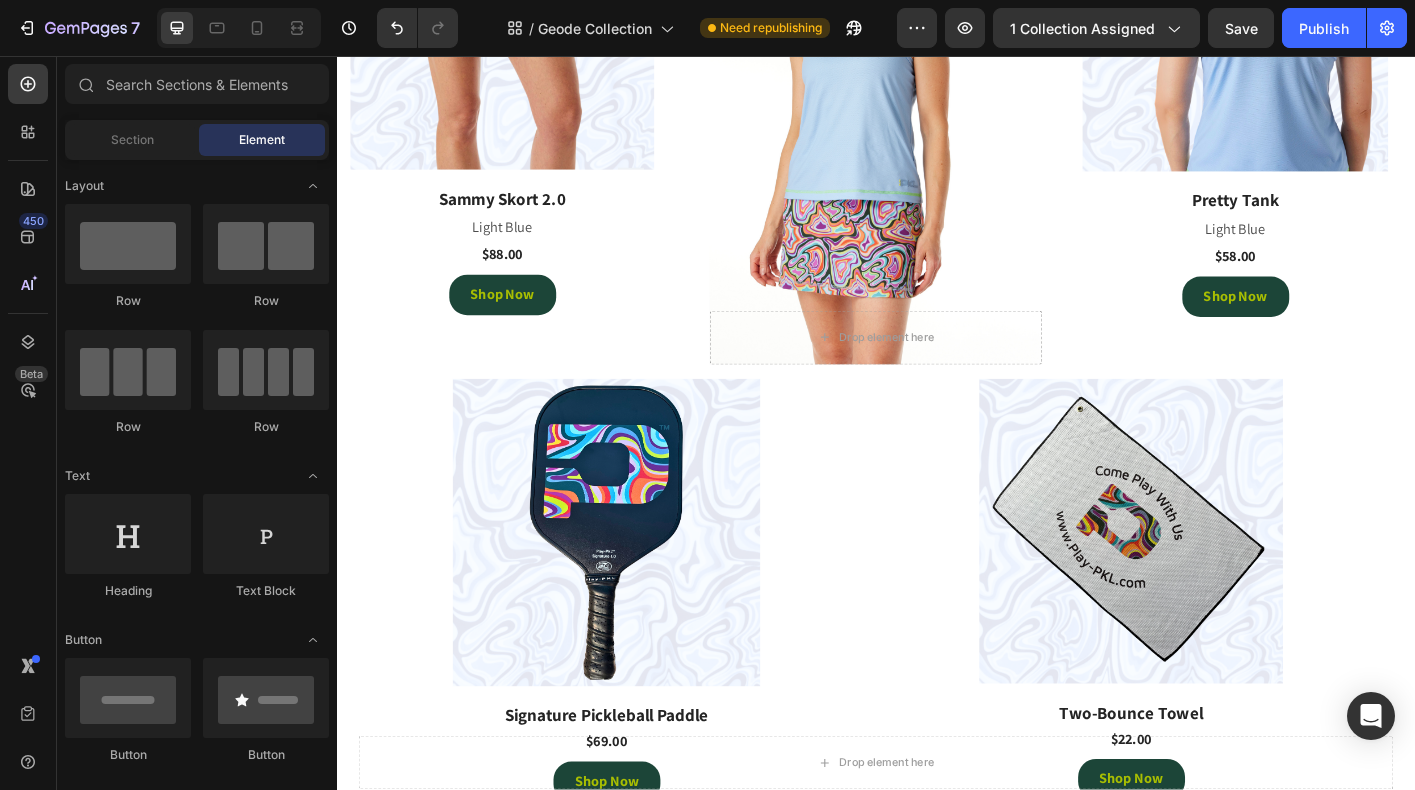 scroll, scrollTop: 3549, scrollLeft: 0, axis: vertical 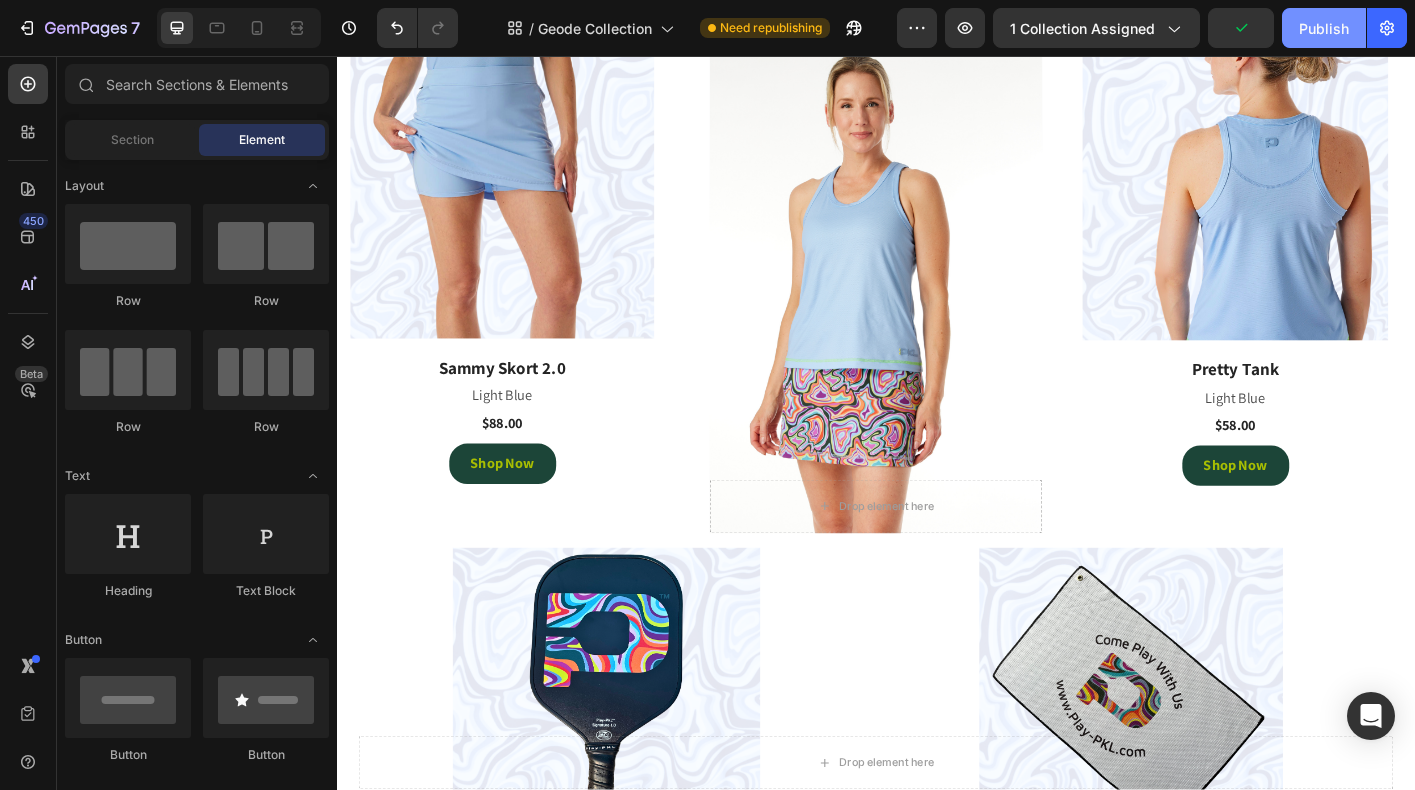 click on "Publish" at bounding box center [1324, 28] 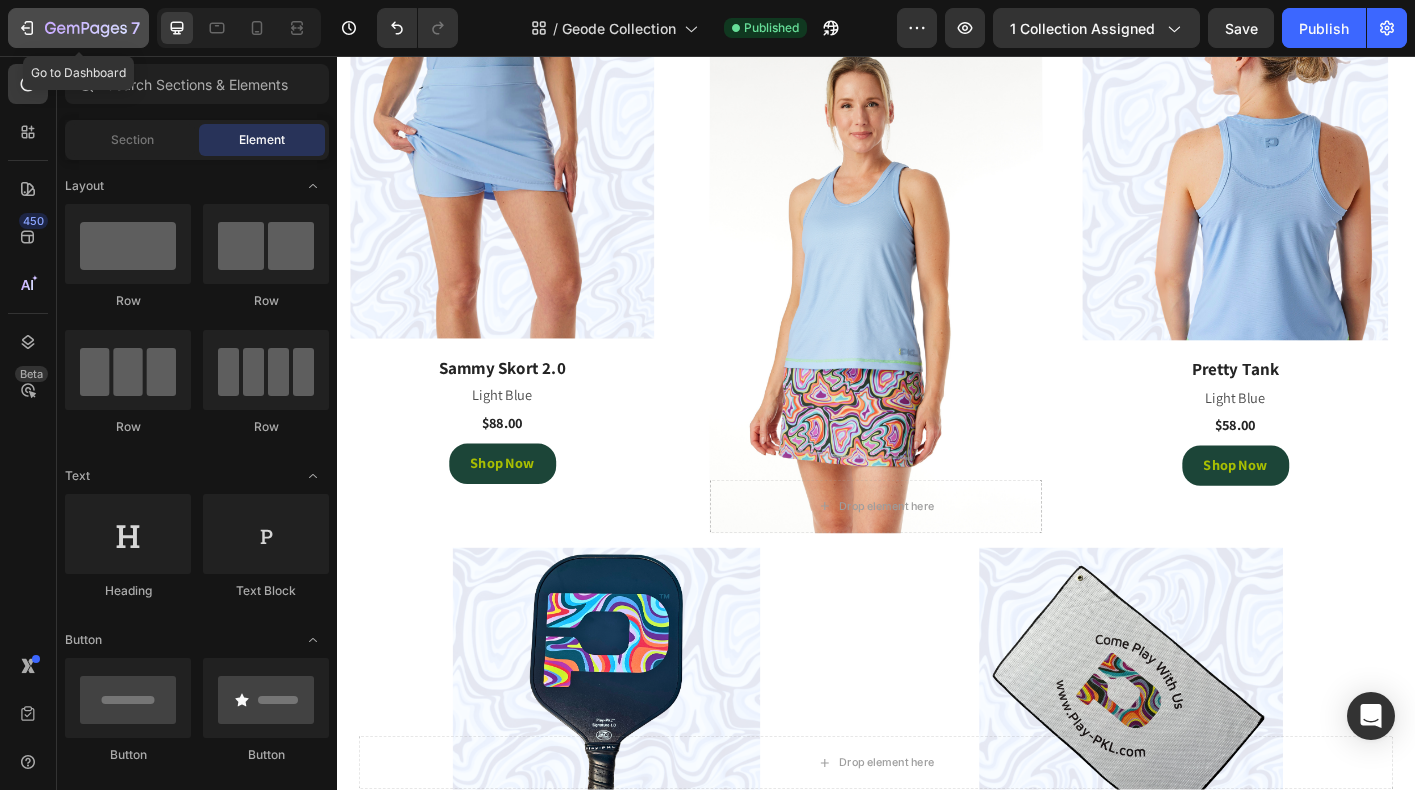 click 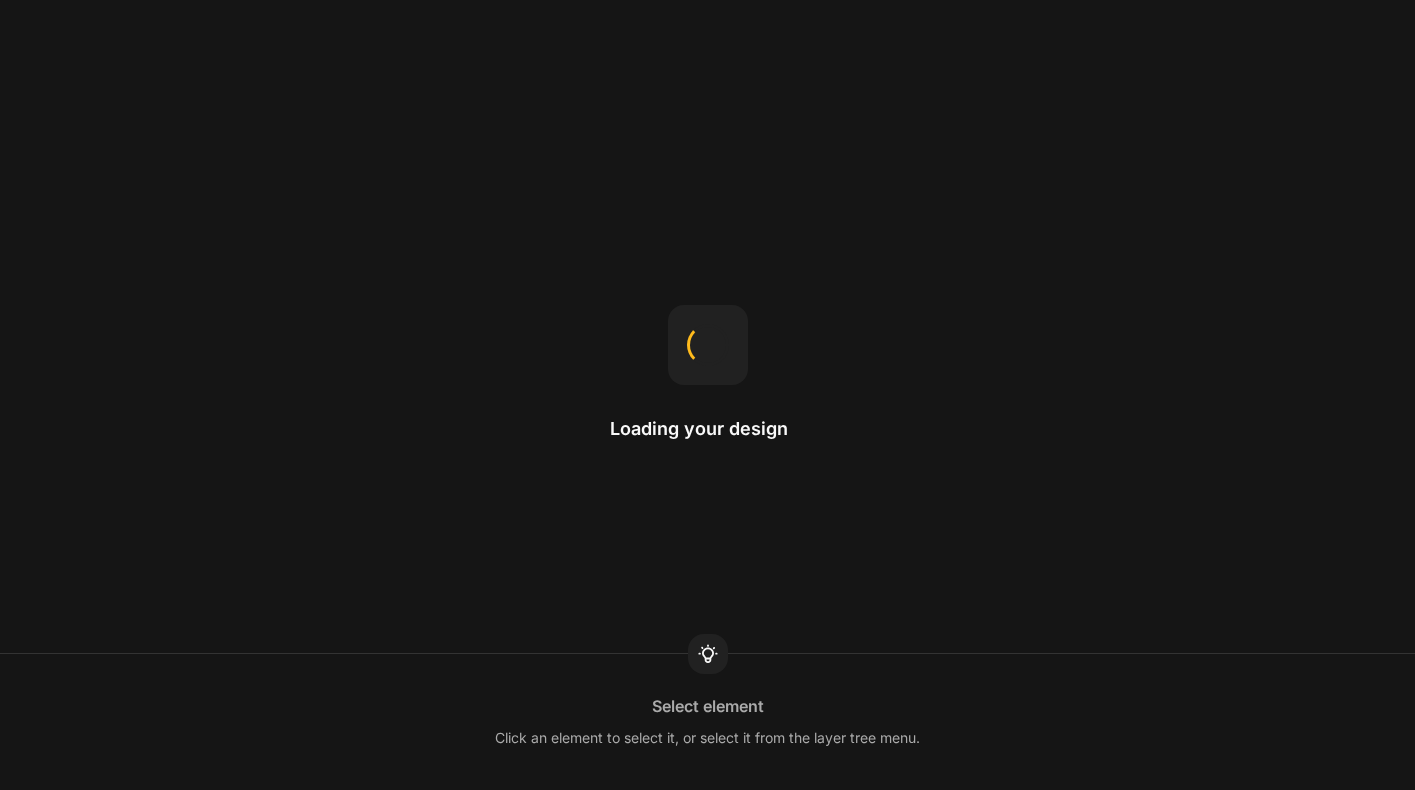 scroll, scrollTop: 0, scrollLeft: 0, axis: both 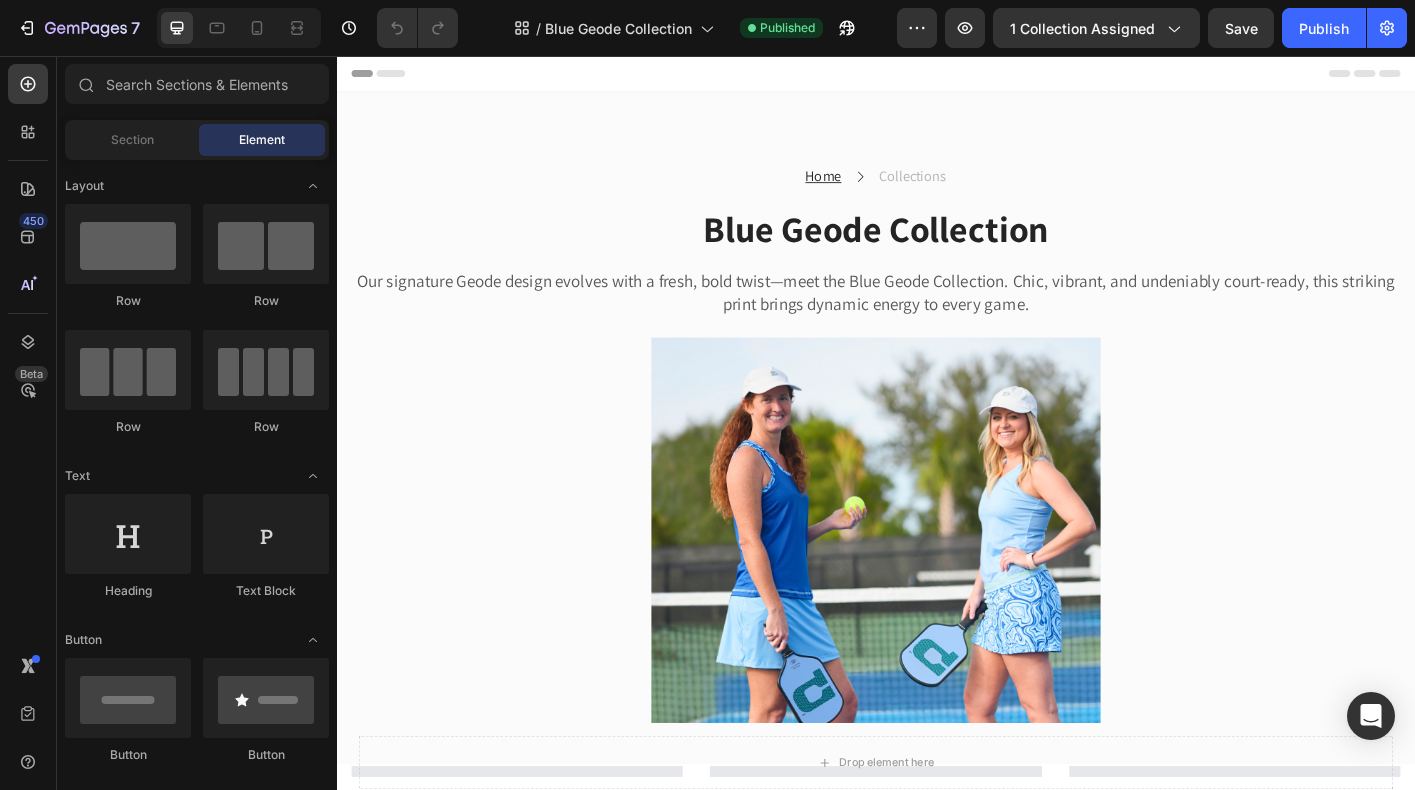 select on "White with Light Blue" 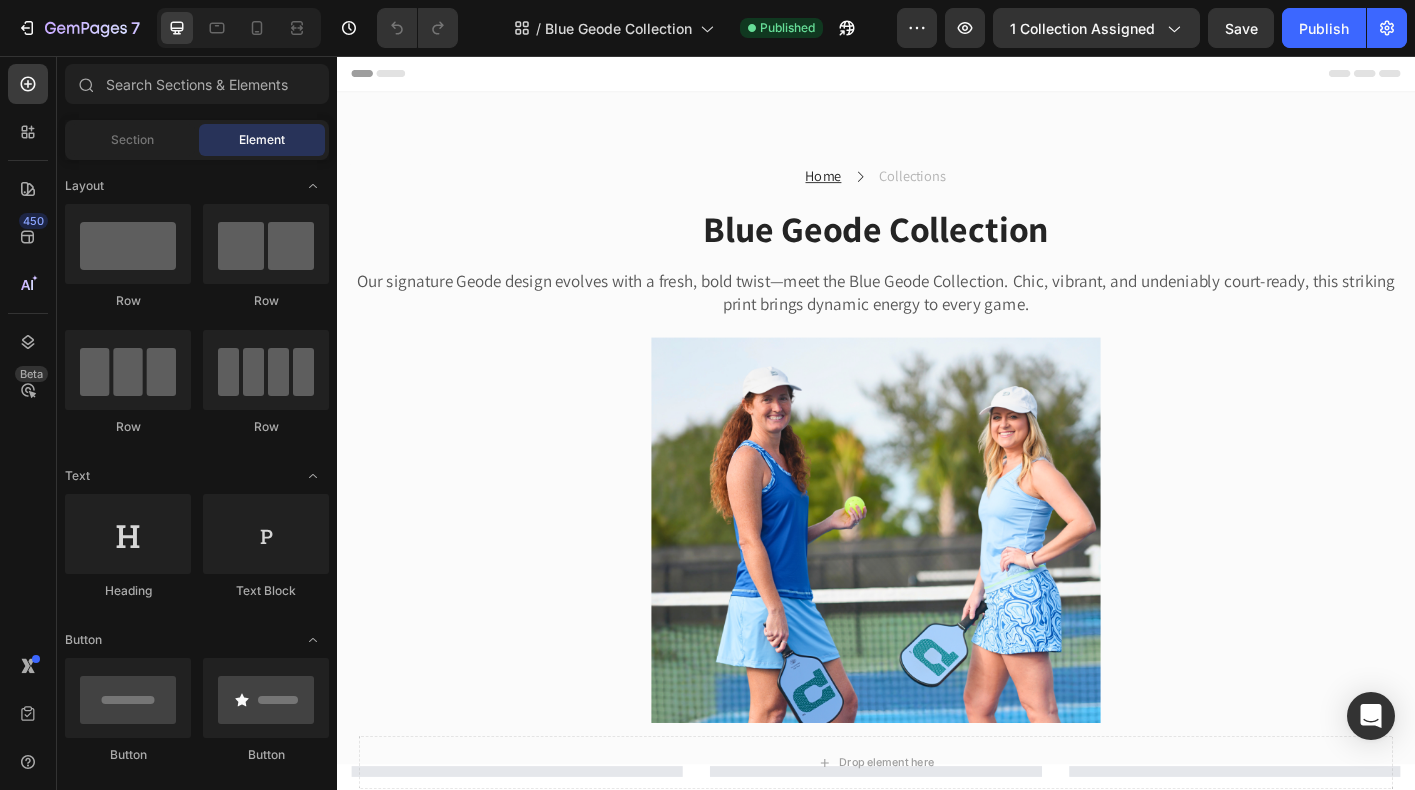 select on "Blue with Blue Geode" 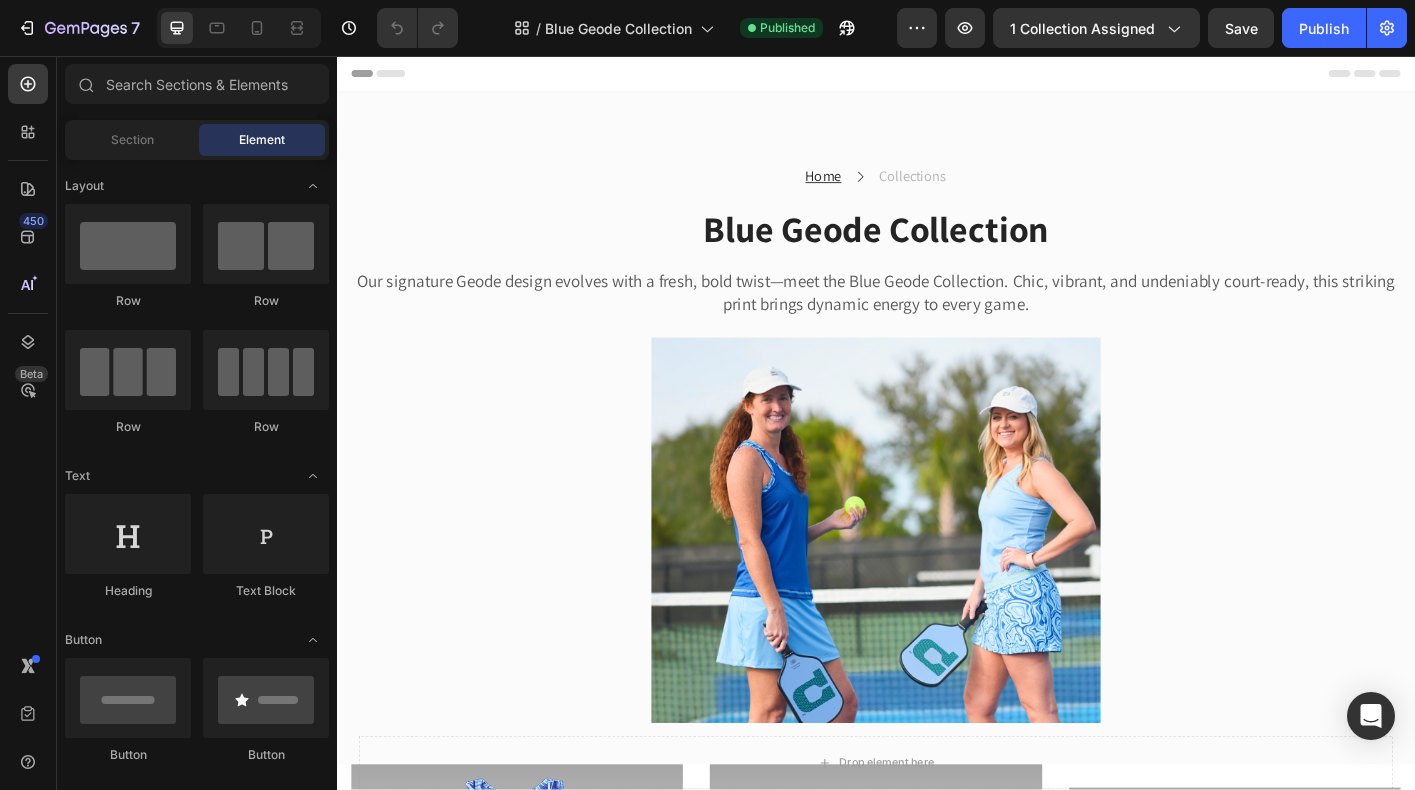 scroll, scrollTop: 0, scrollLeft: 0, axis: both 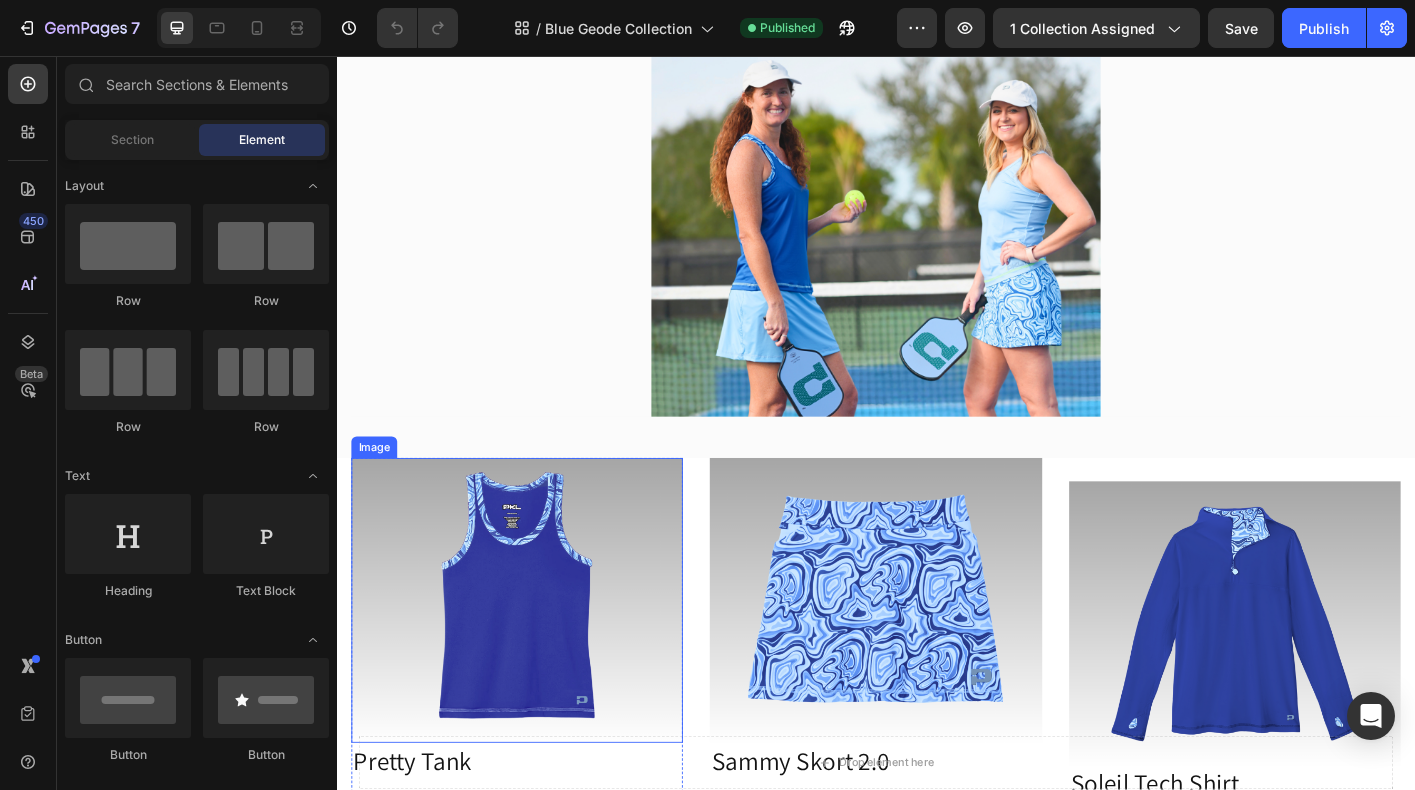 click at bounding box center [537, 662] 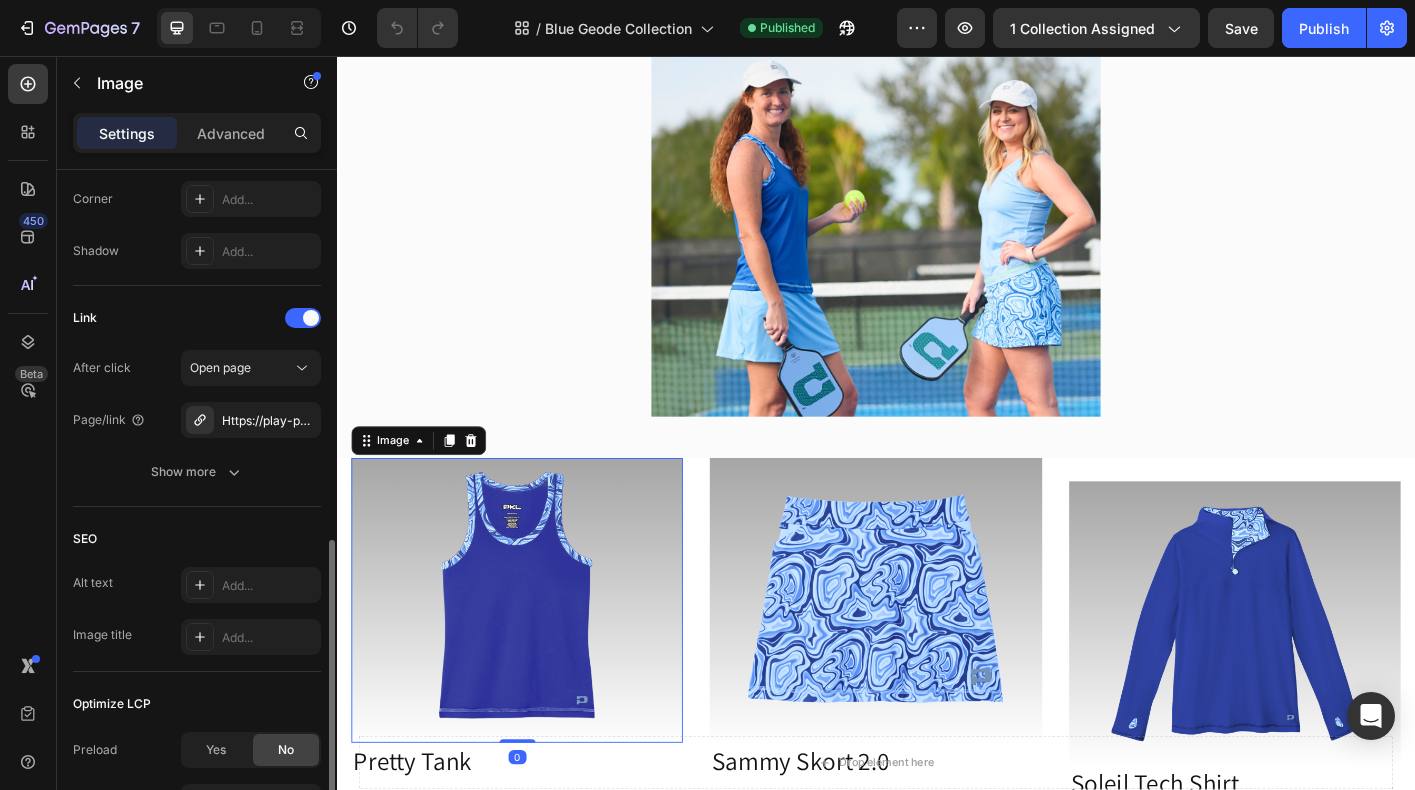scroll, scrollTop: 890, scrollLeft: 0, axis: vertical 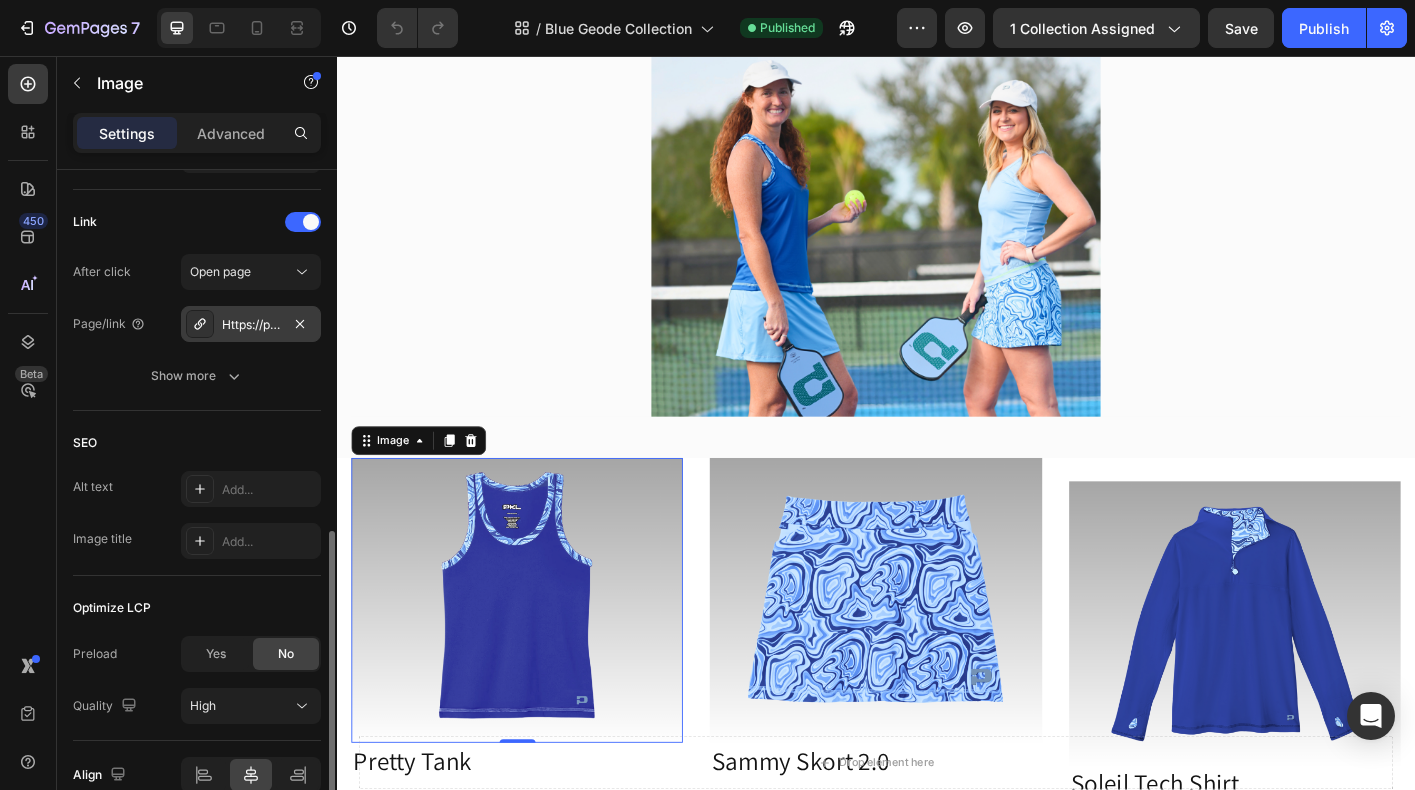 click on "Https://play-pkl.Com/womens-tanks/pretty-tank?Variant=45509123997916" at bounding box center [251, 325] 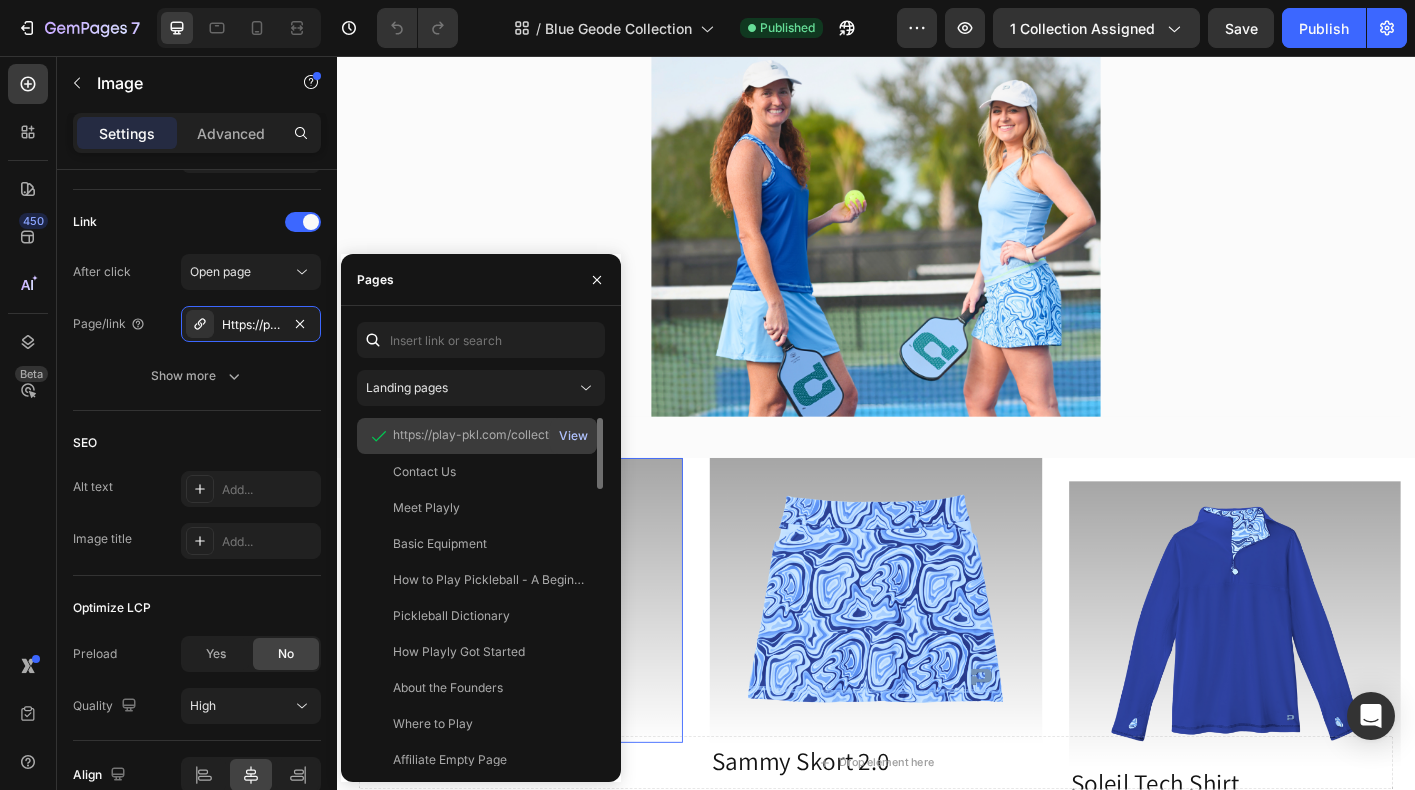 click on "View" at bounding box center [573, 436] 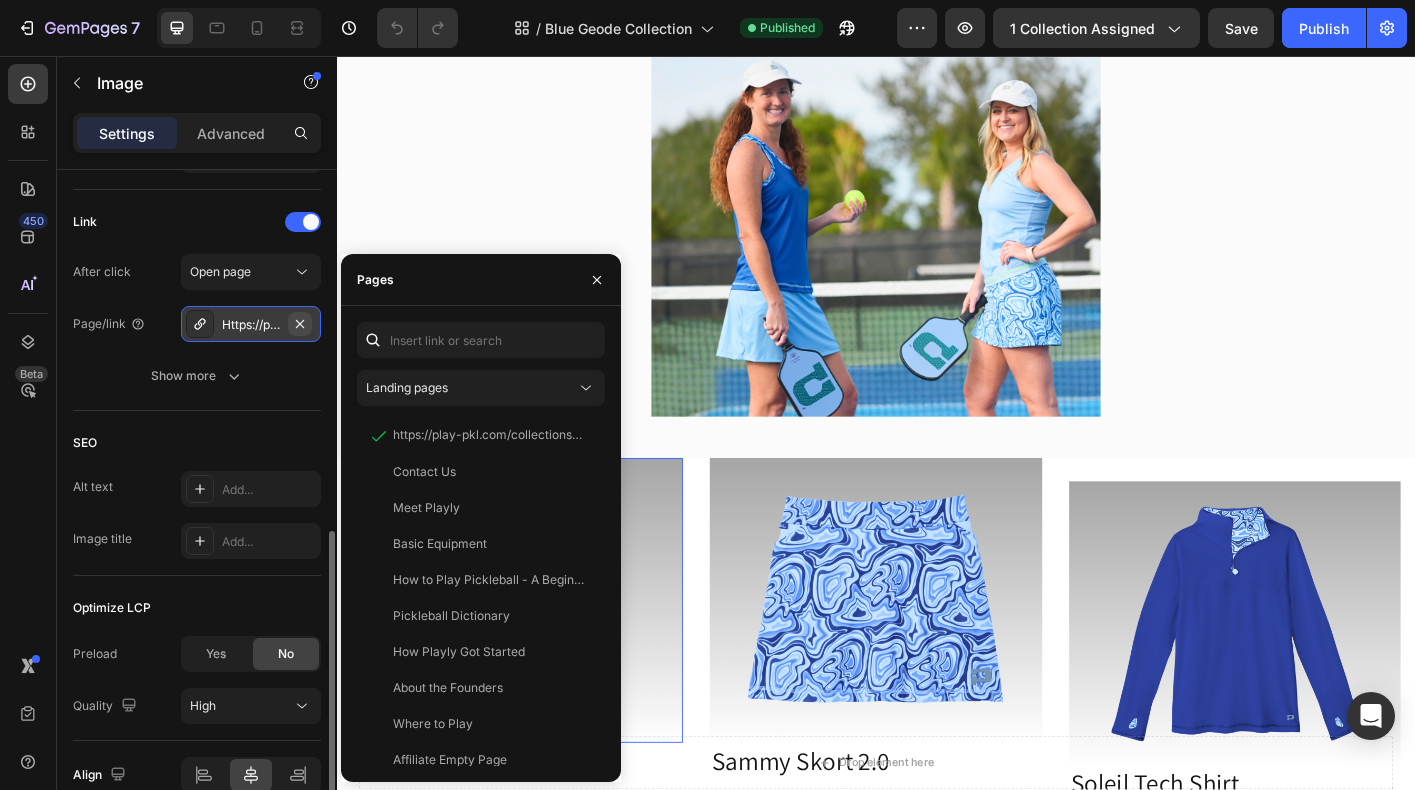 click 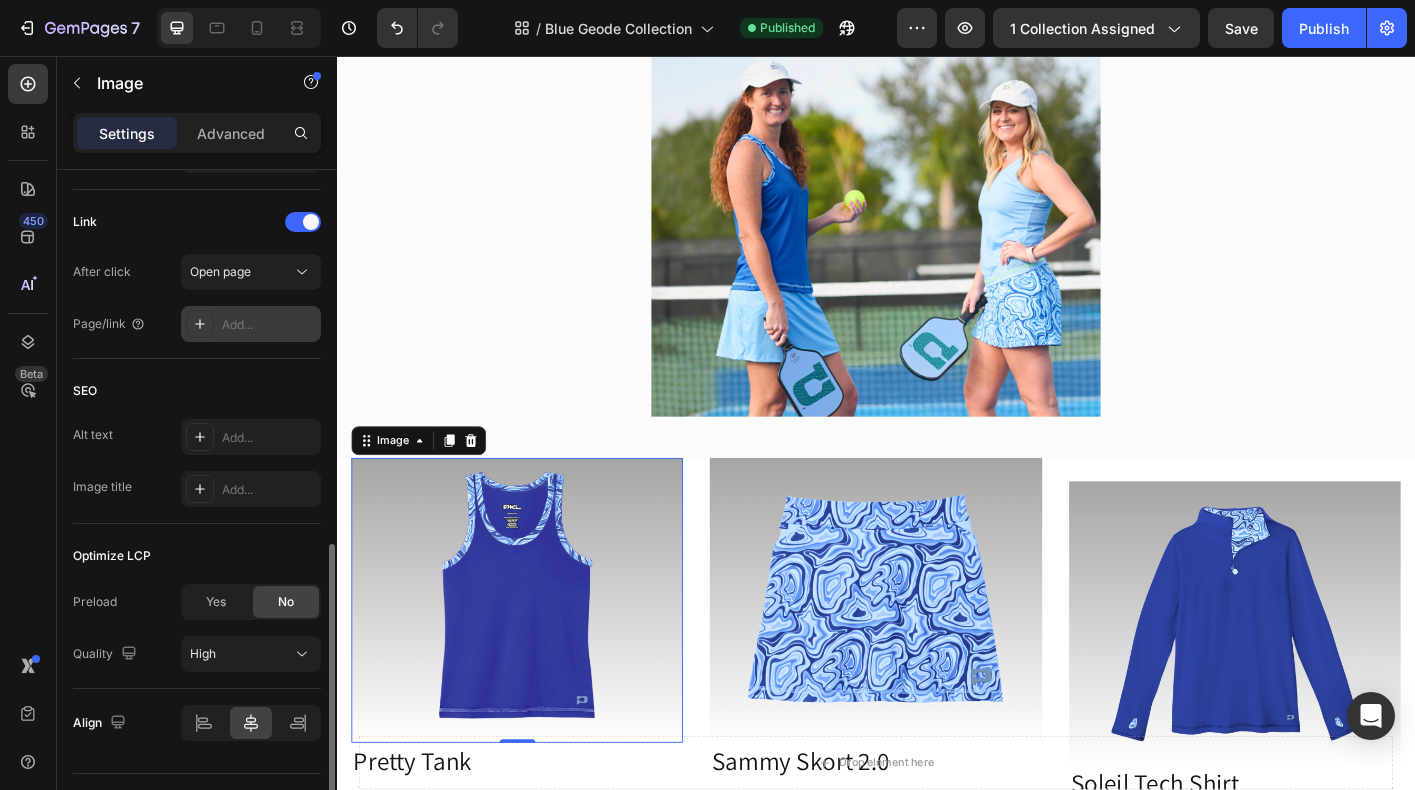 click on "Add..." at bounding box center (269, 325) 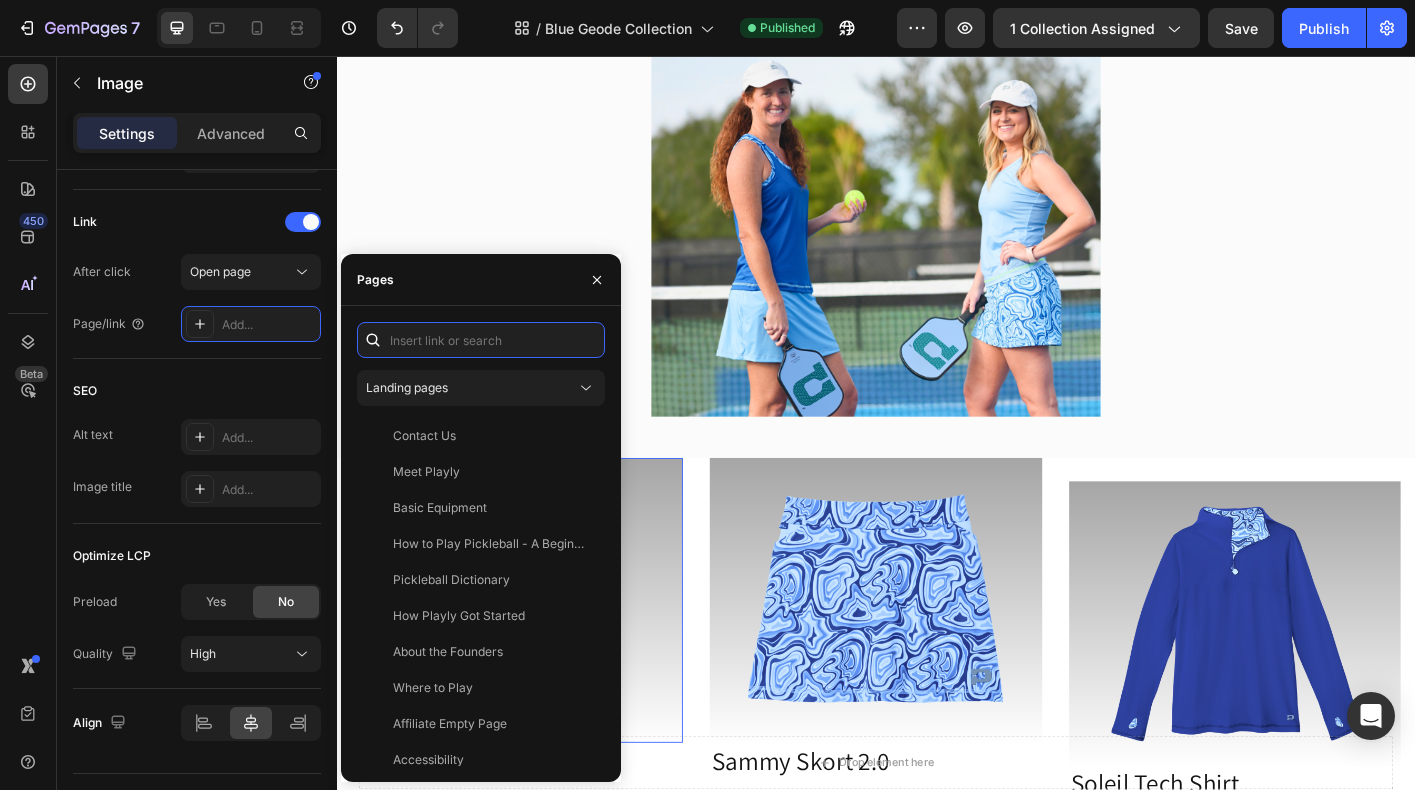 paste on "https://playly.store/collections/womens-tanks/products/pretty-tank?variant=45509123997916" 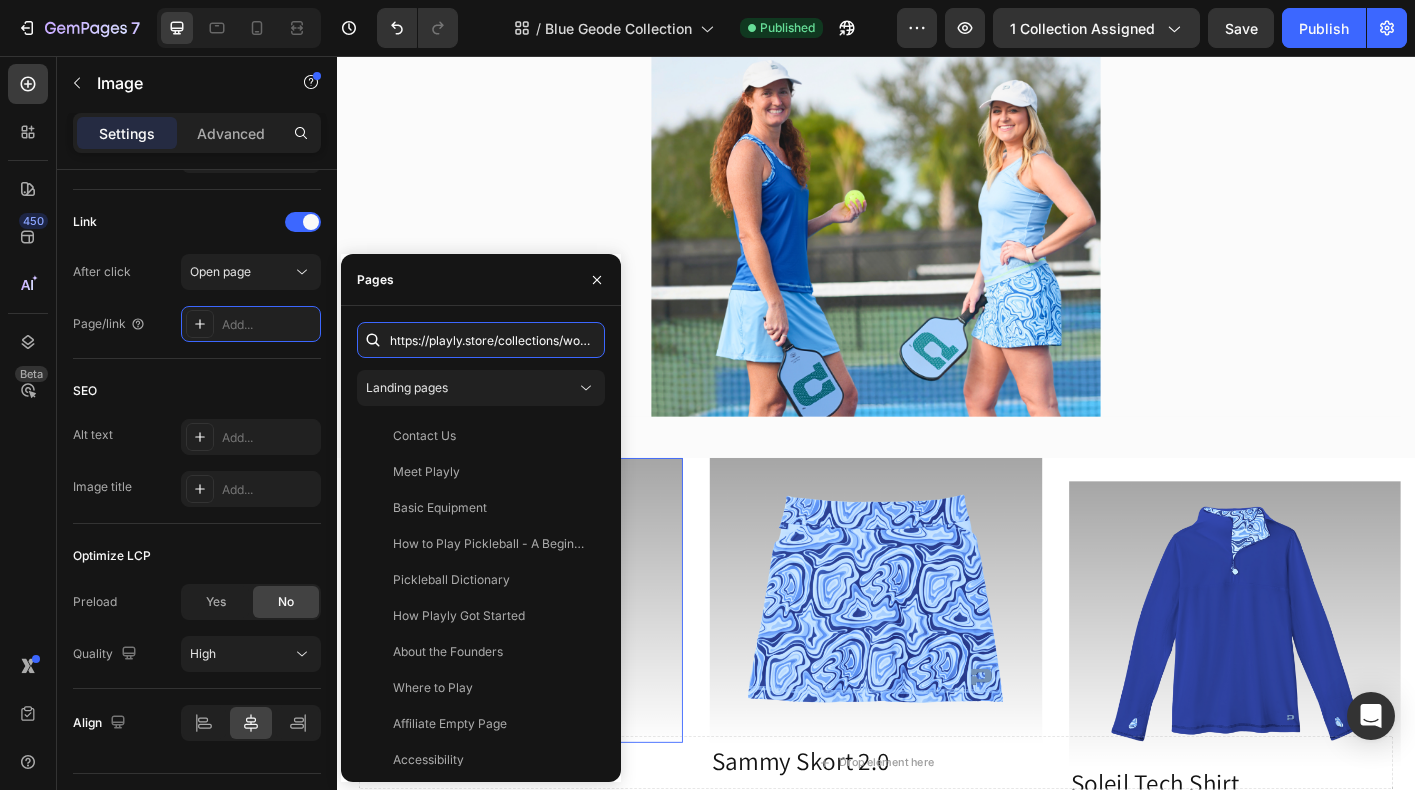 scroll, scrollTop: 0, scrollLeft: 357, axis: horizontal 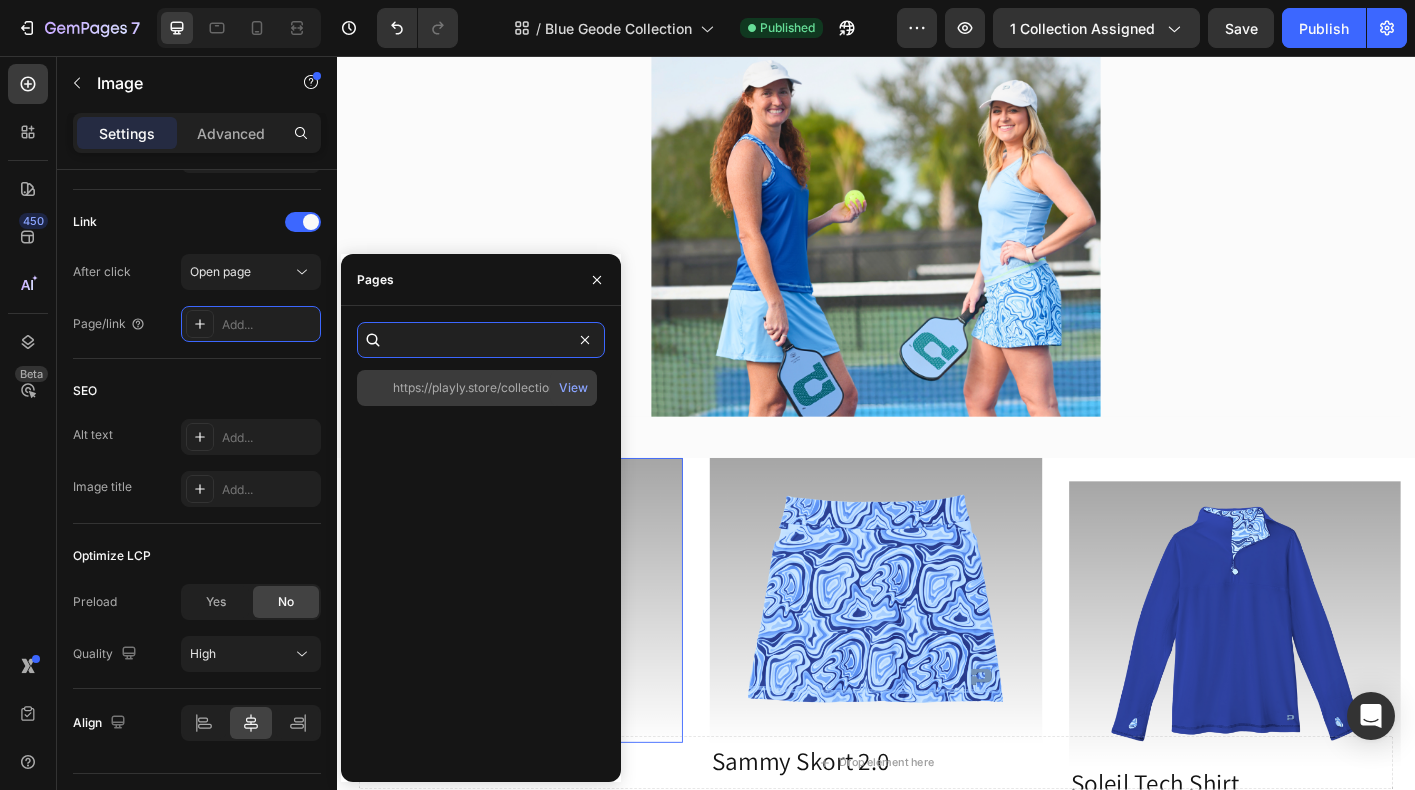 type on "https://playly.store/collections/womens-tanks/products/pretty-tank?variant=45509123997916" 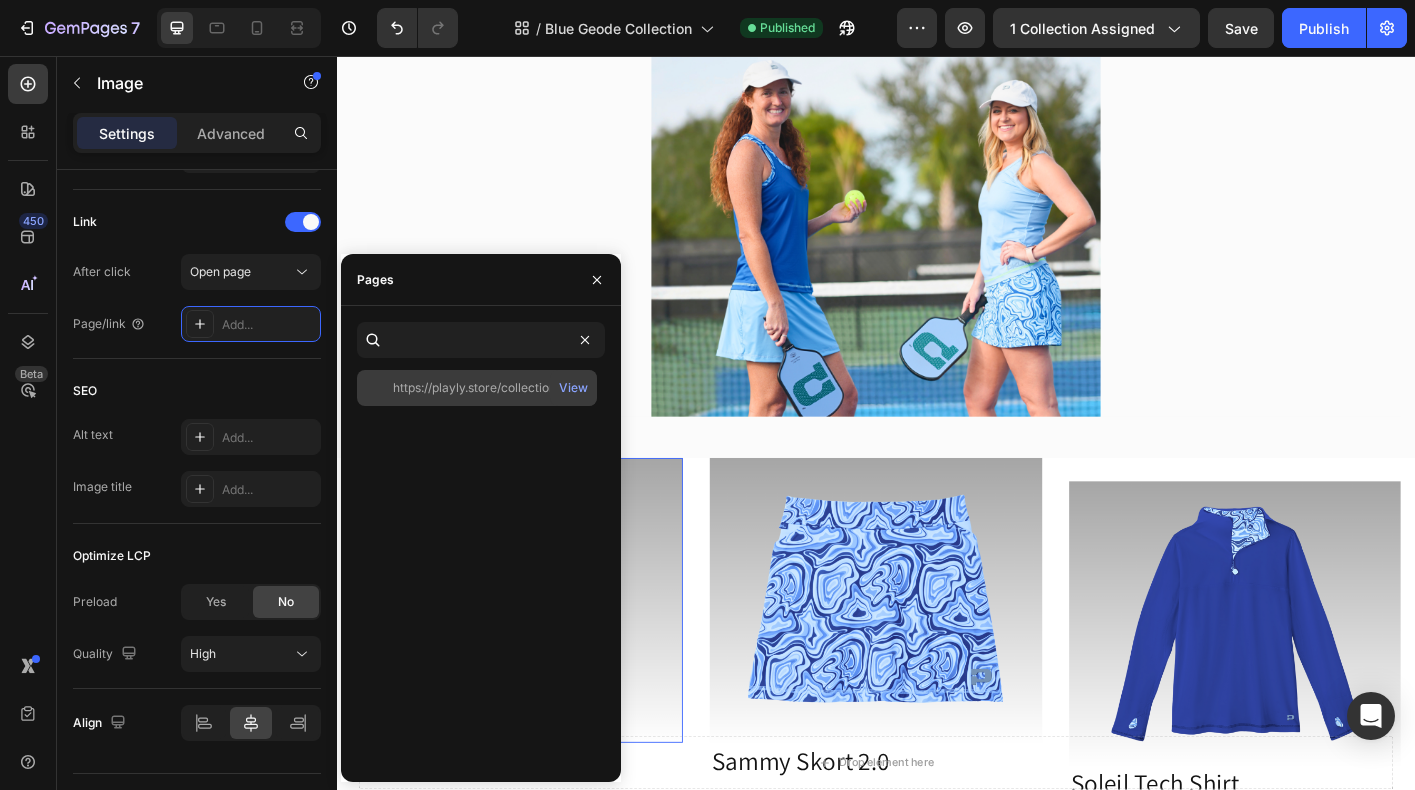 scroll, scrollTop: 0, scrollLeft: 0, axis: both 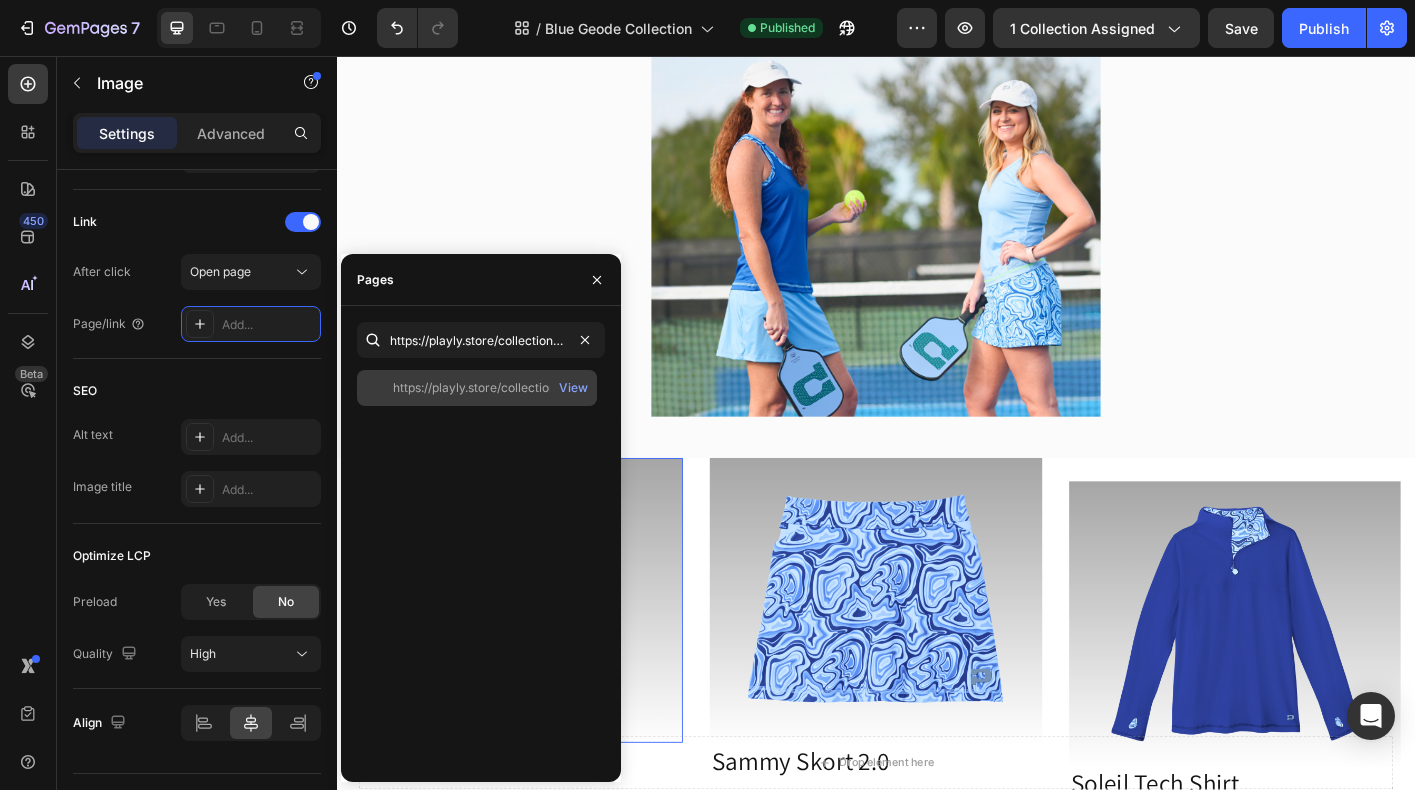 click on "https://playly.store/collections/womens-tanks/products/pretty-tank?variant=45509123997916" 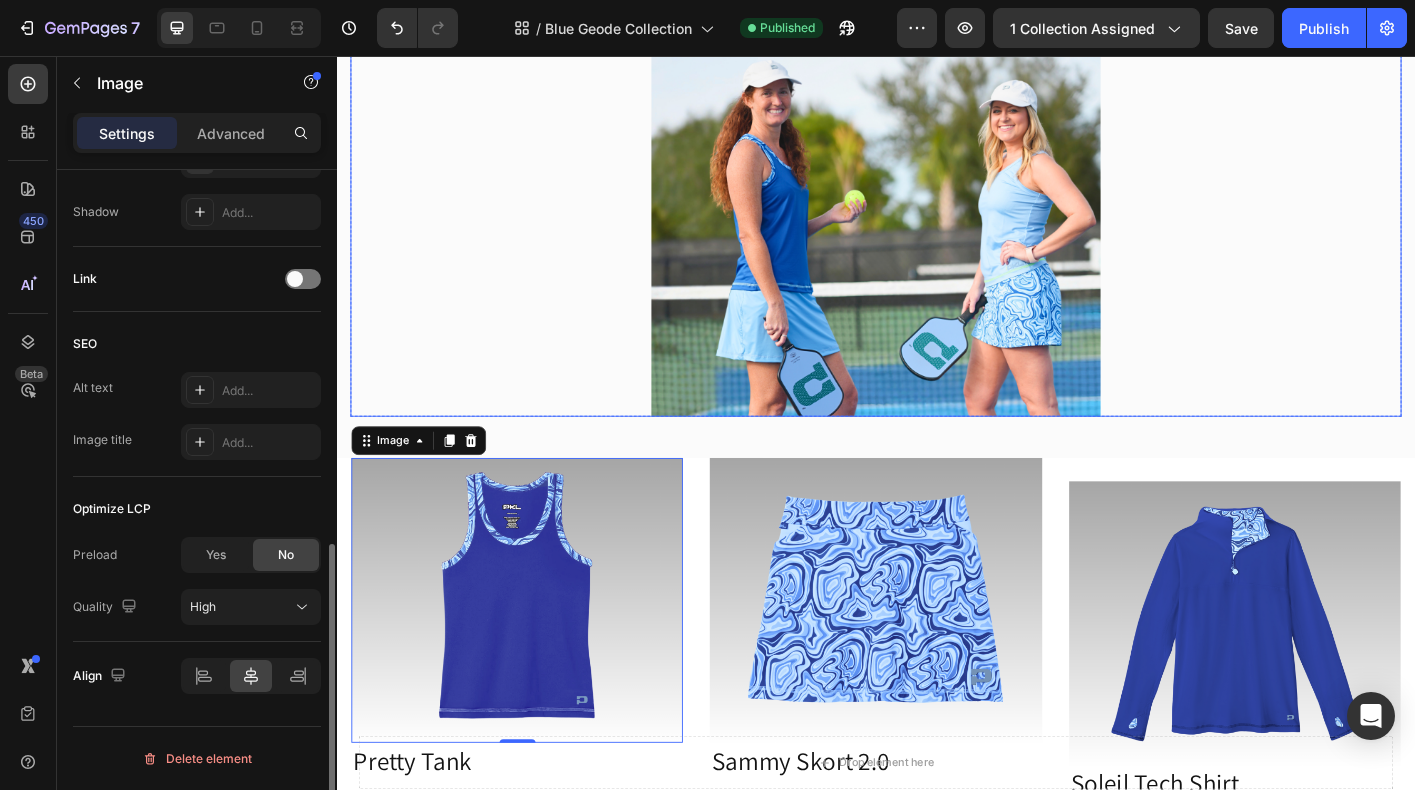 click at bounding box center (937, 243) 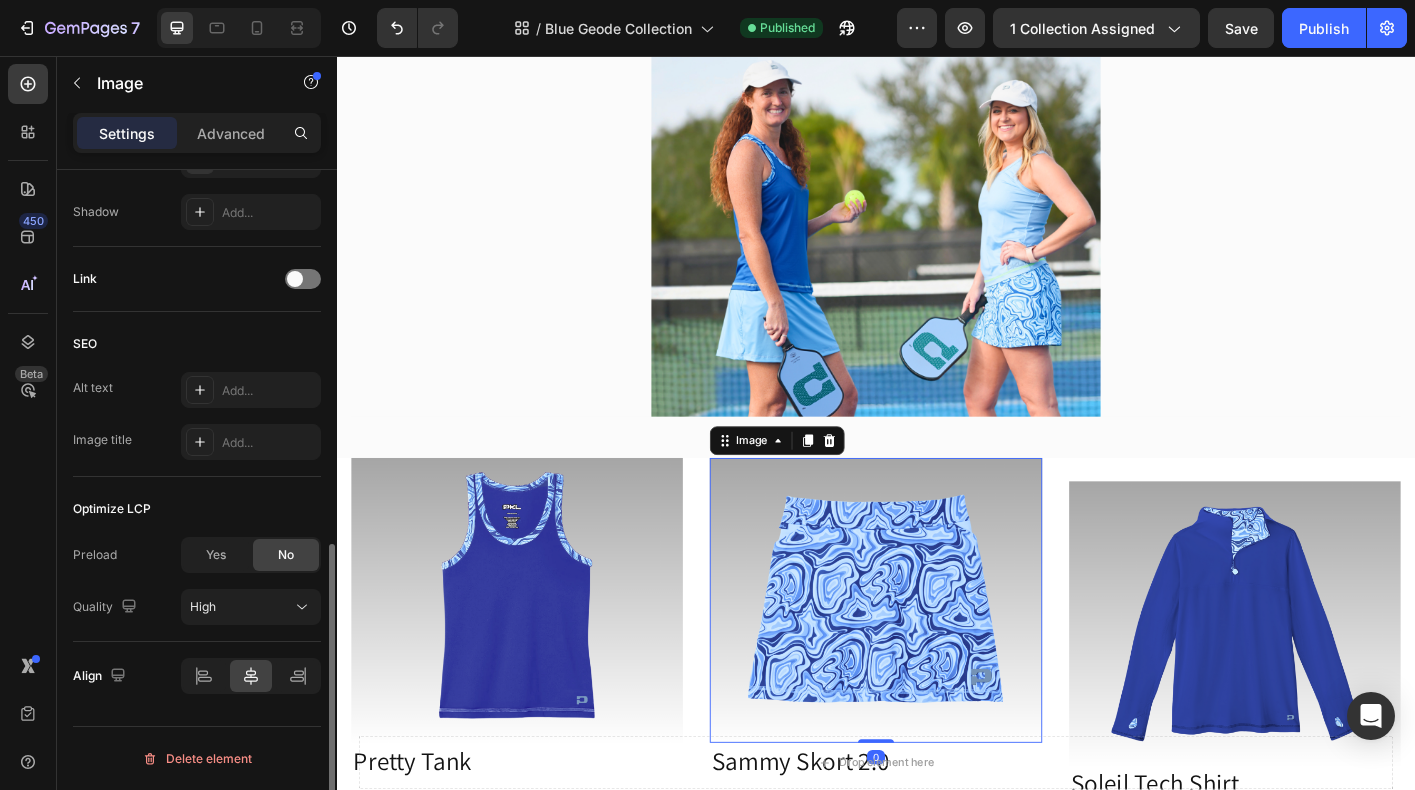 click at bounding box center (936, 662) 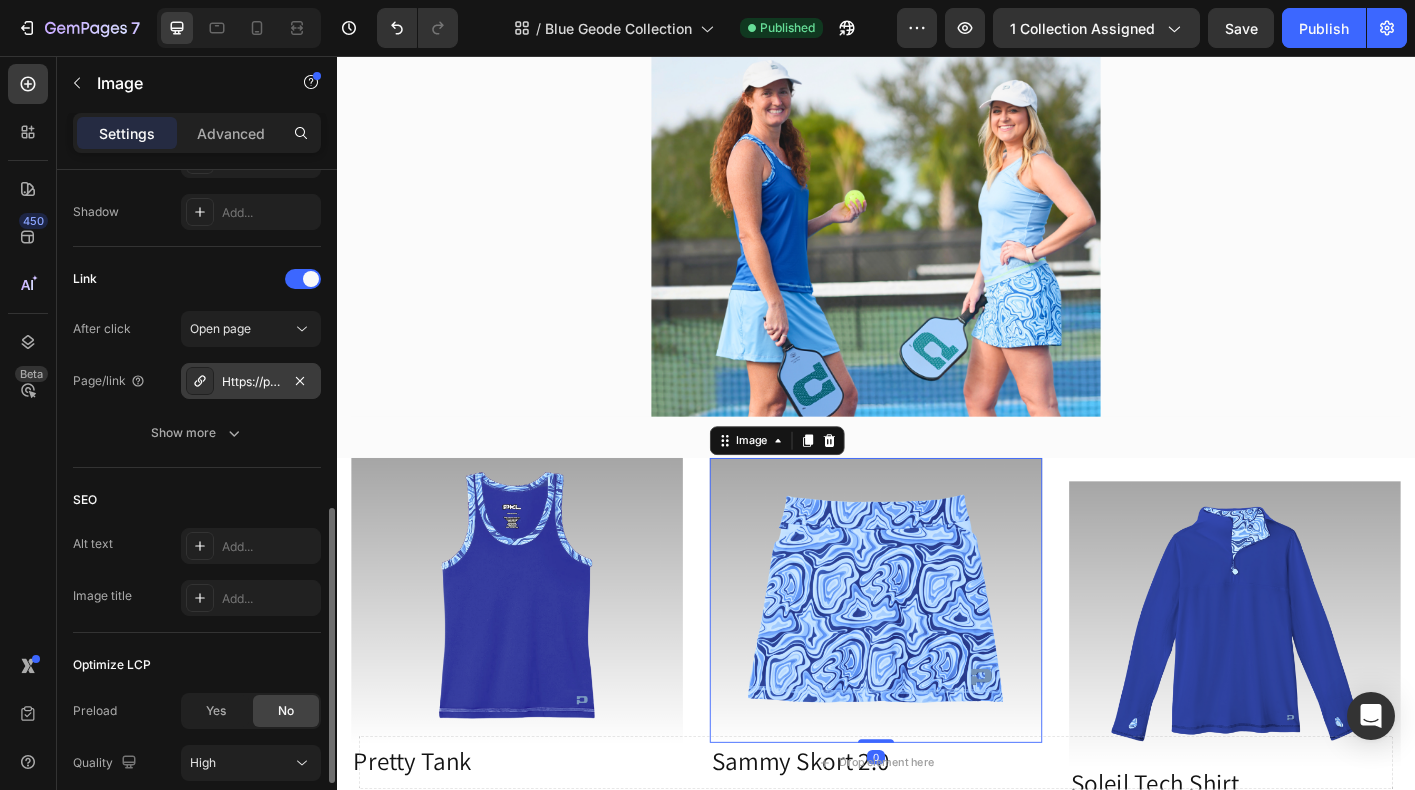 click on "Https://play-pkl.Com/womens-skorts/sammy-skort-2-0?Variant=45507765633244" at bounding box center (251, 382) 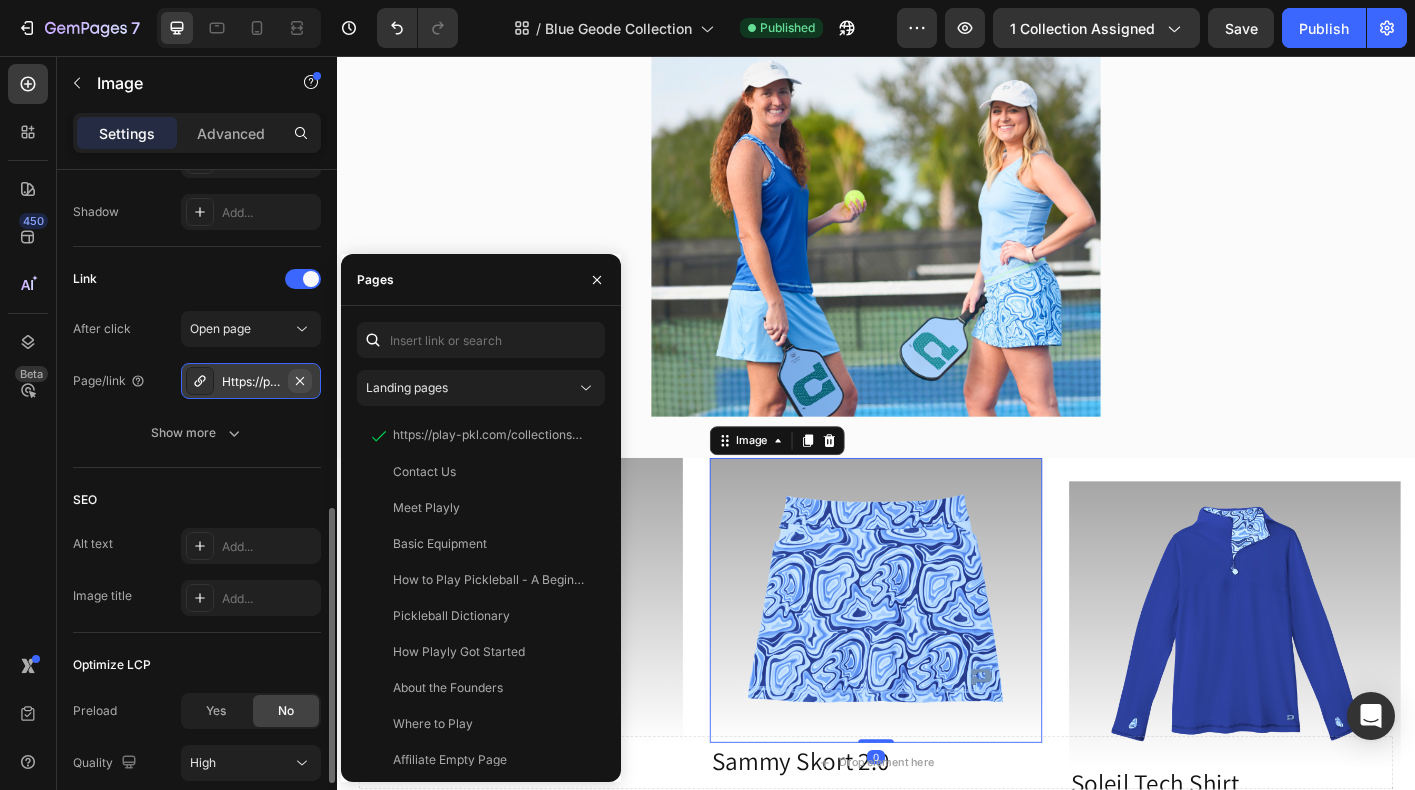 click 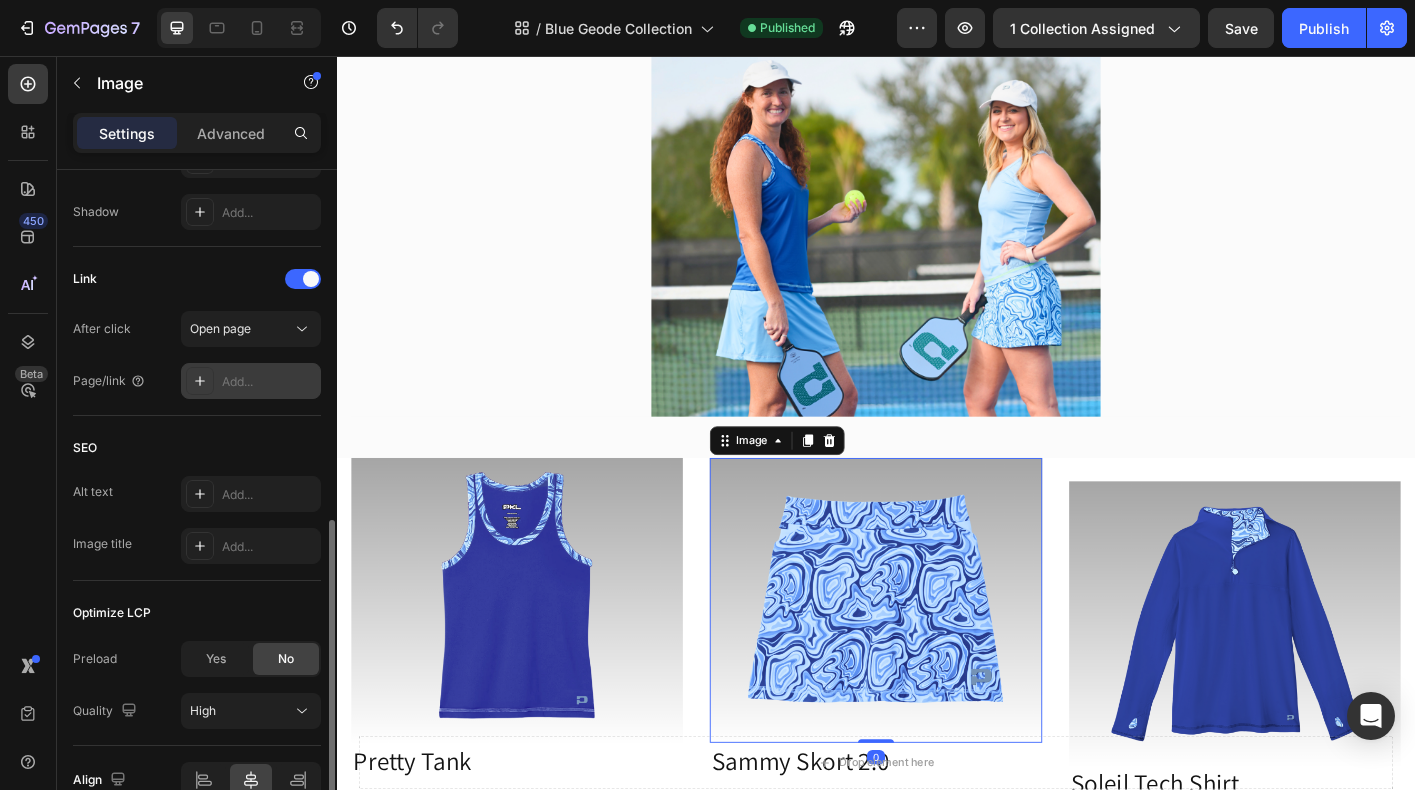 click on "Add..." at bounding box center [269, 382] 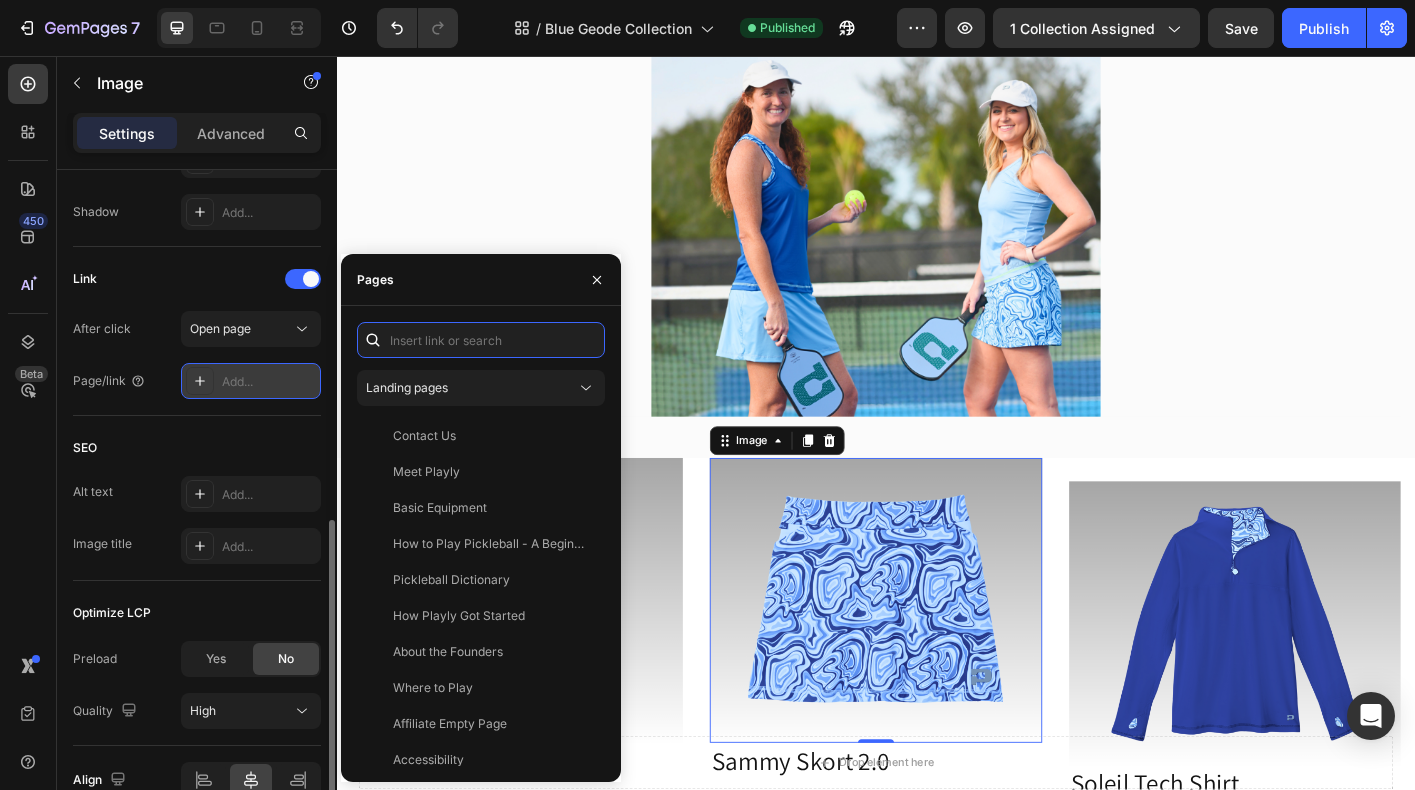 paste on "https://playly.store/collections/womens-tanks/products/pretty-tank?variant=45509123997916" 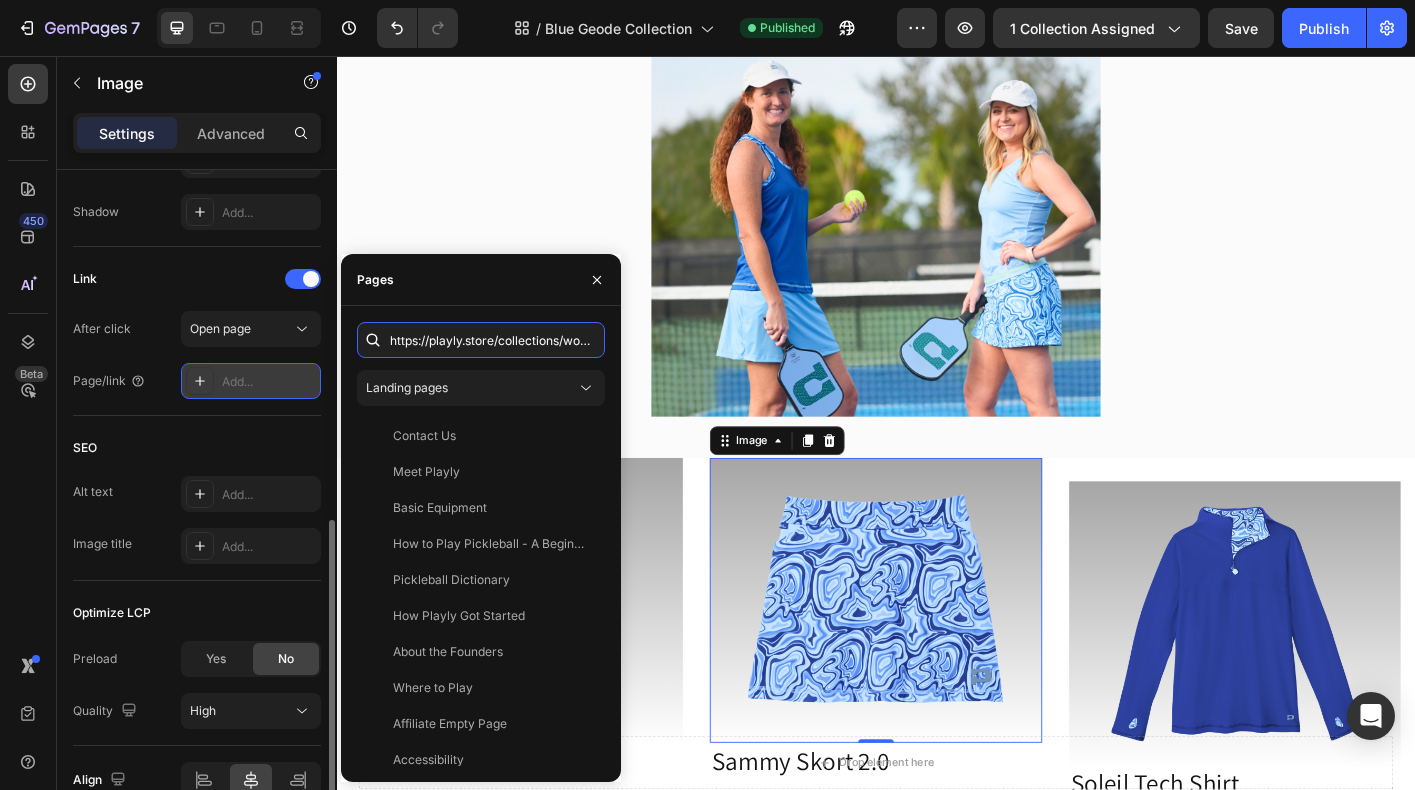 scroll, scrollTop: 0, scrollLeft: 357, axis: horizontal 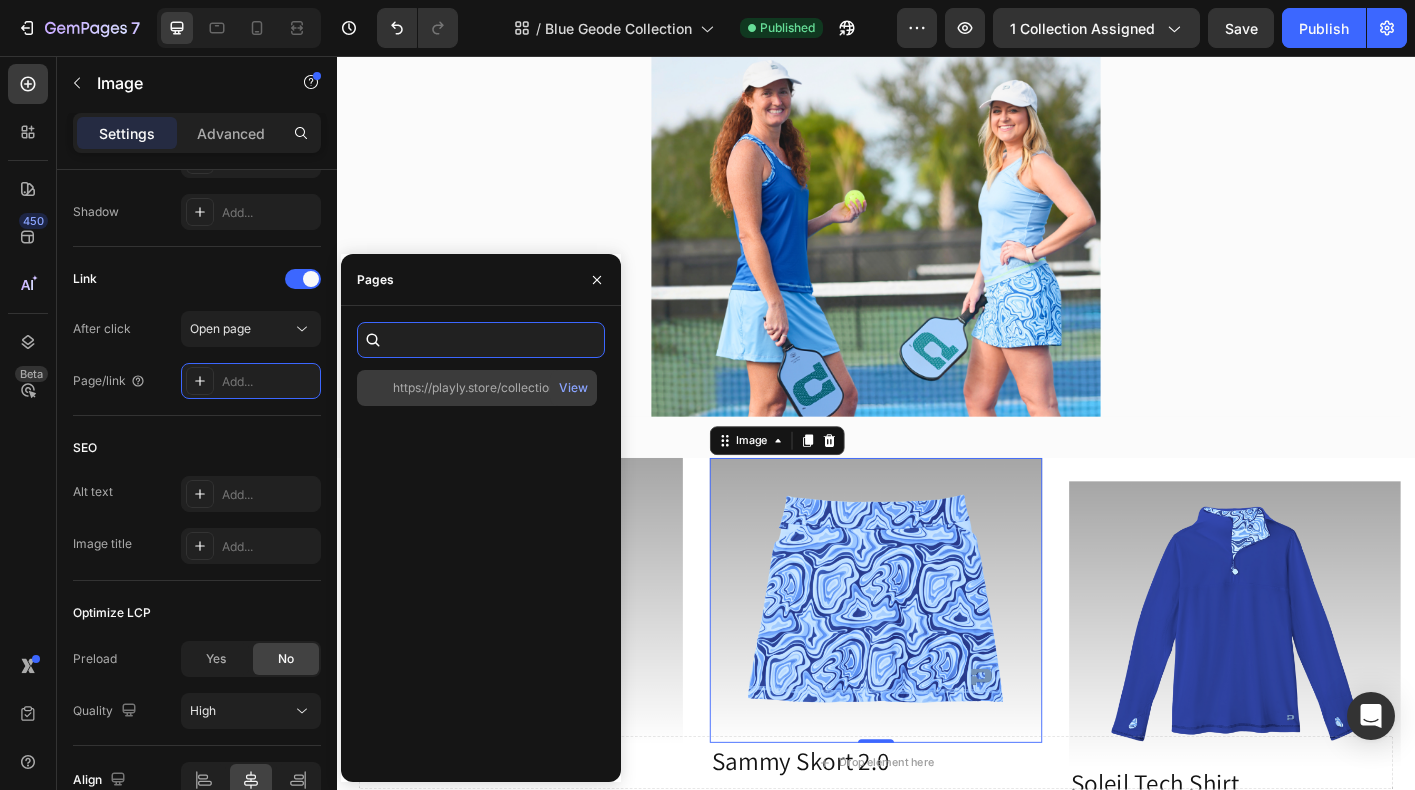 type on "https://playly.store/collections/womens-tanks/products/pretty-tank?variant=45509123997916" 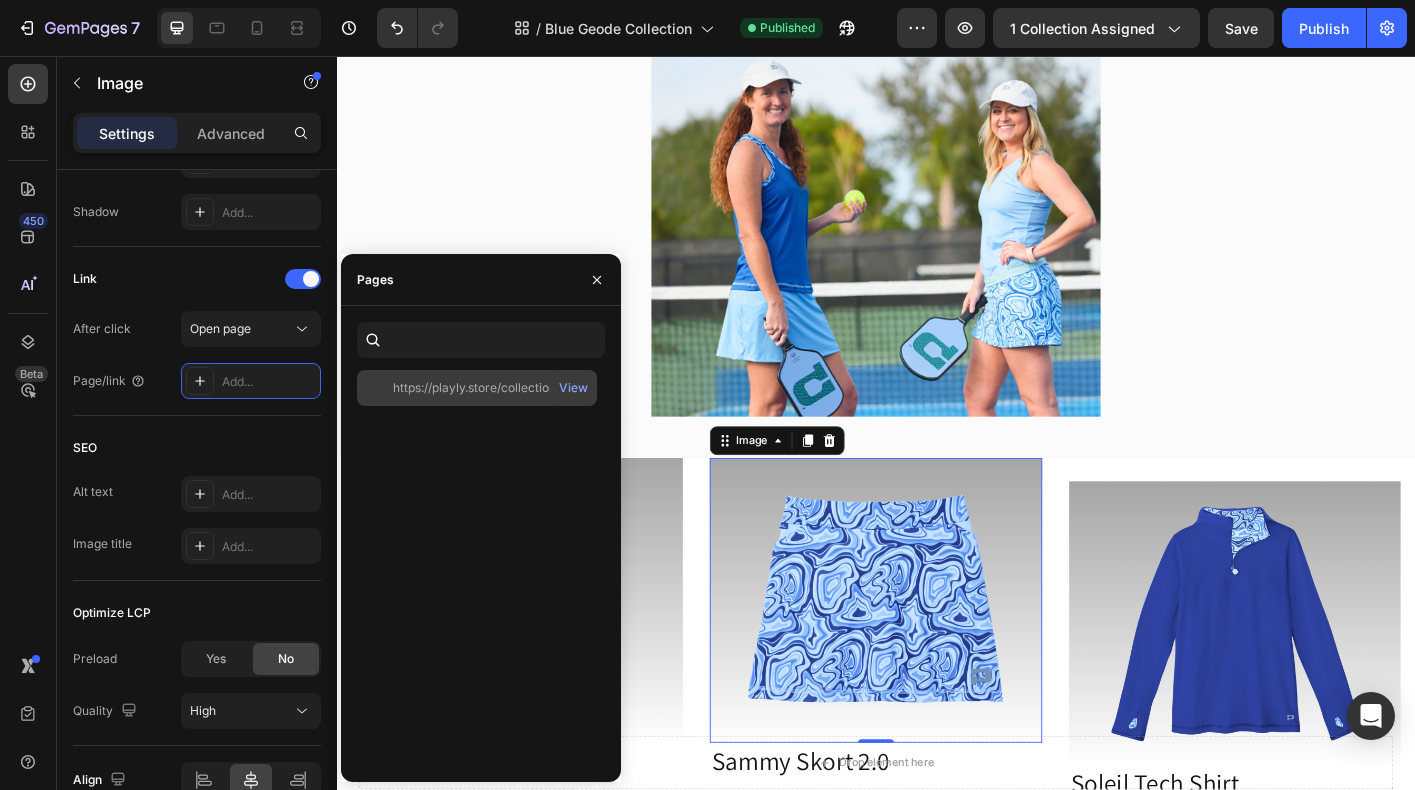click on "https://playly.store/collections/womens-tanks/products/pretty-tank?variant=45509123997916" 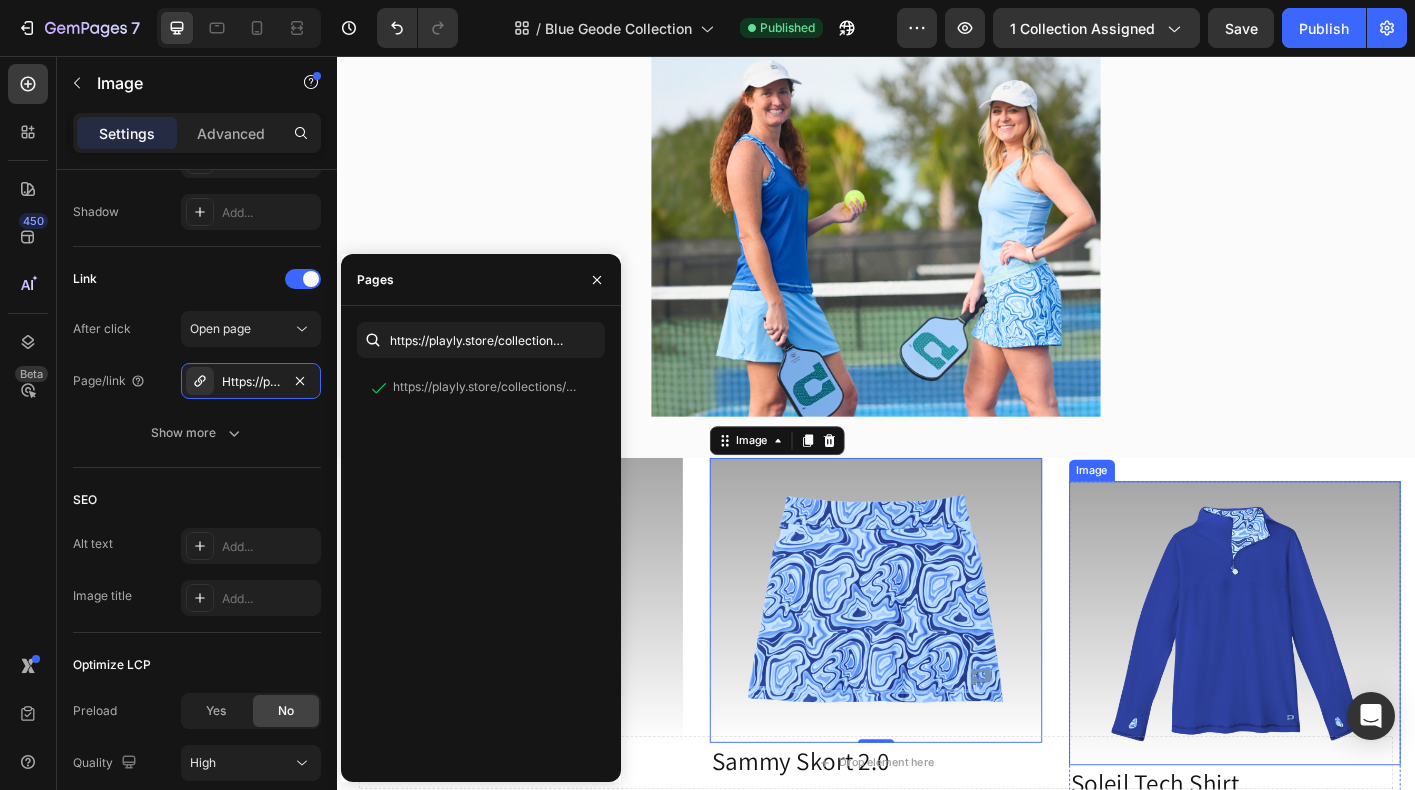 click at bounding box center (1336, 688) 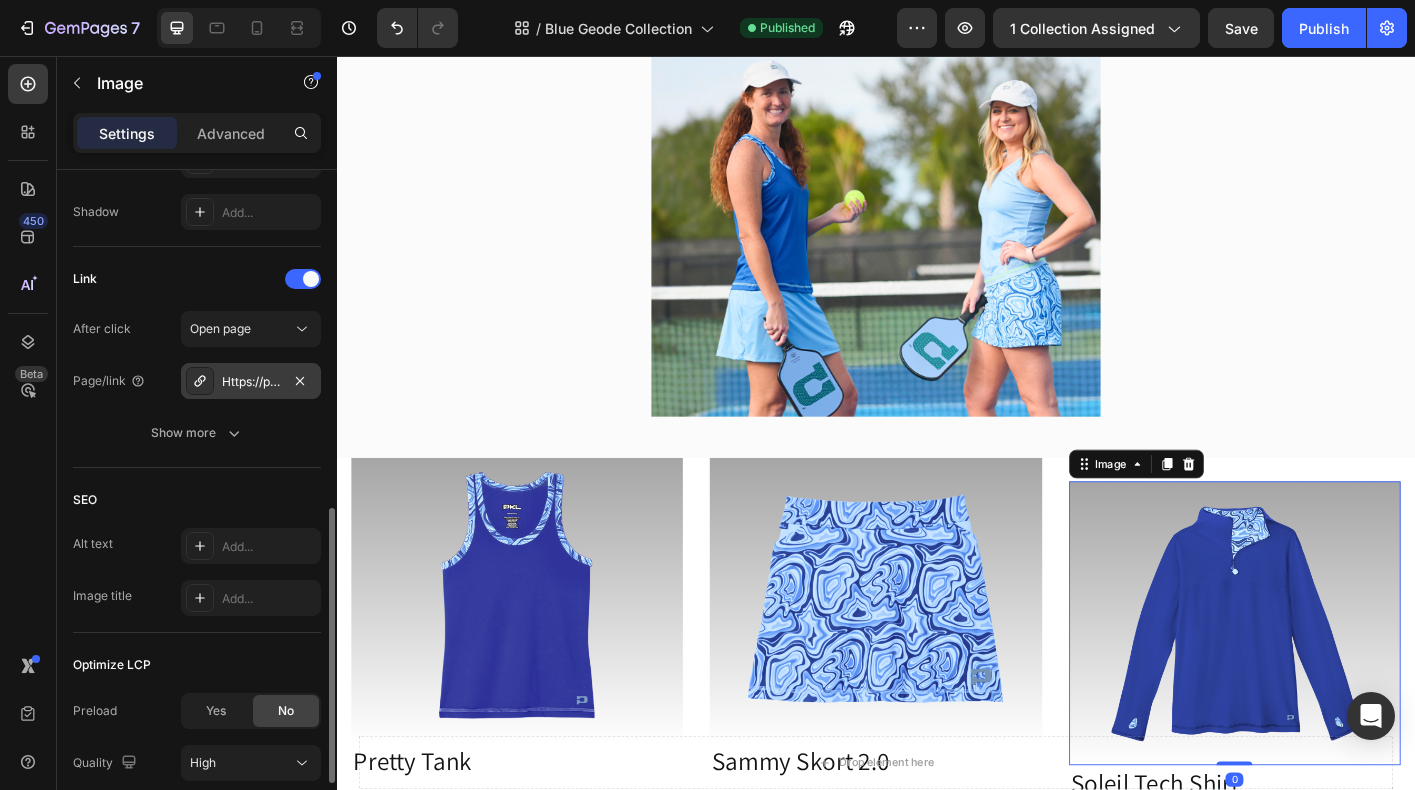 click on "Https://play-pkl.Com/womens-tanks/soleil-tech-shirt?Variant=45516555321564" at bounding box center (251, 382) 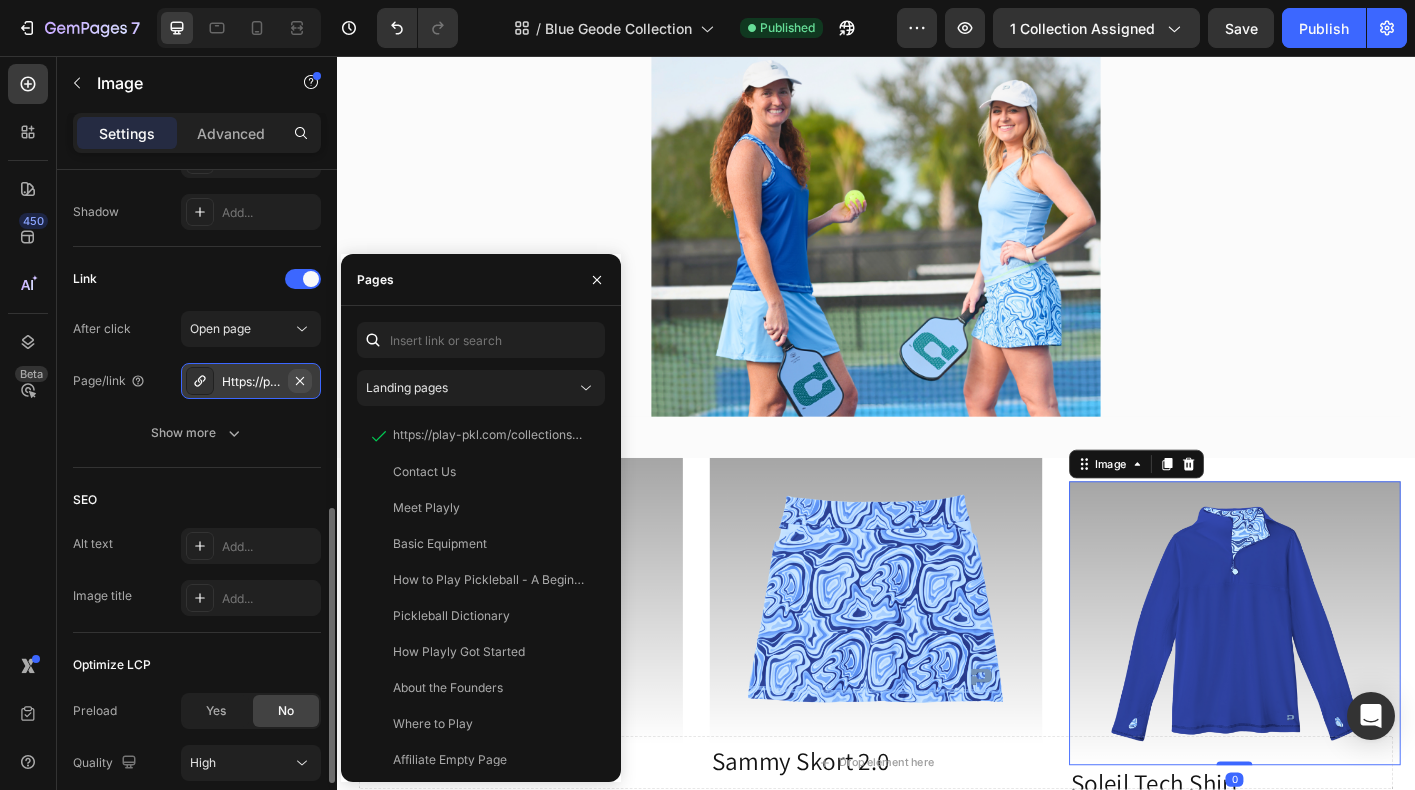click 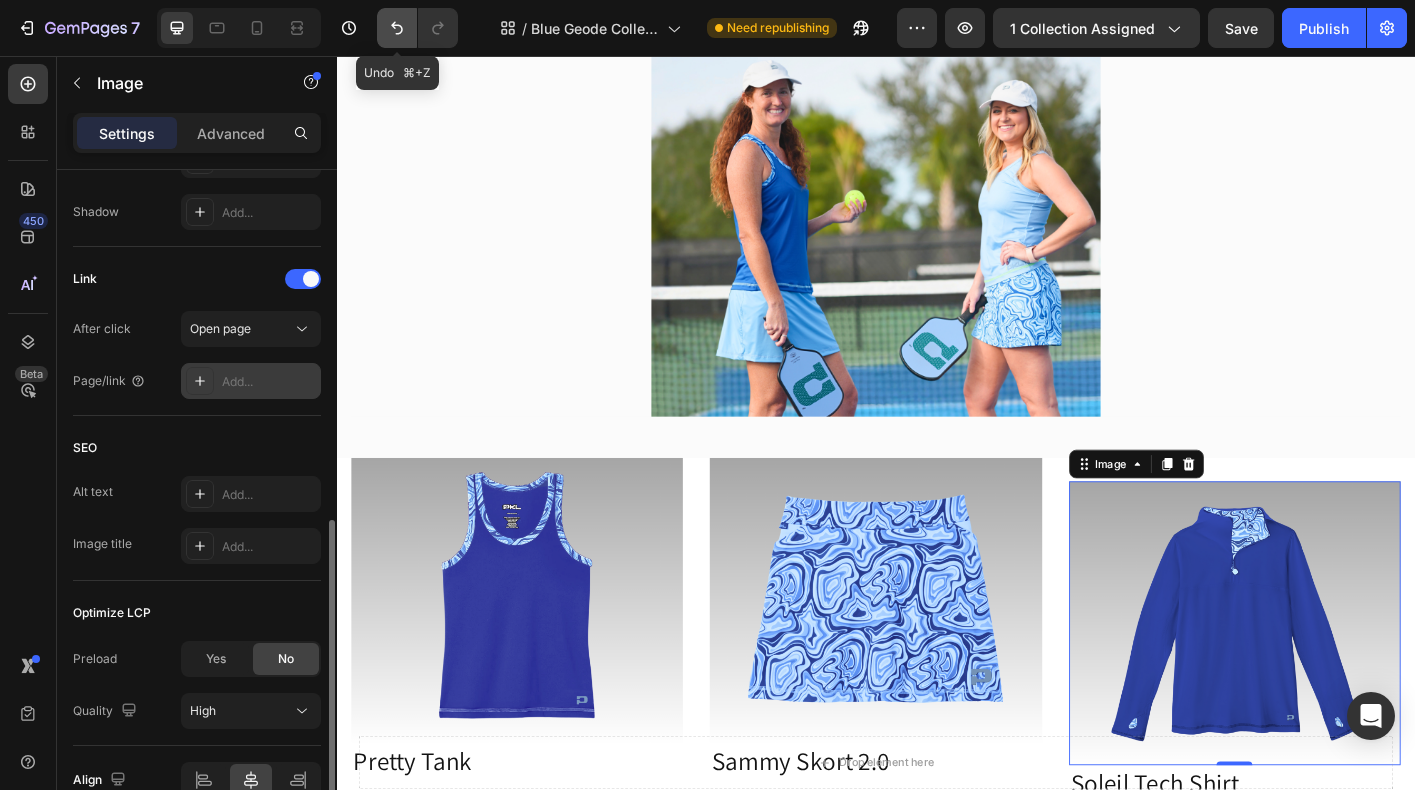 click 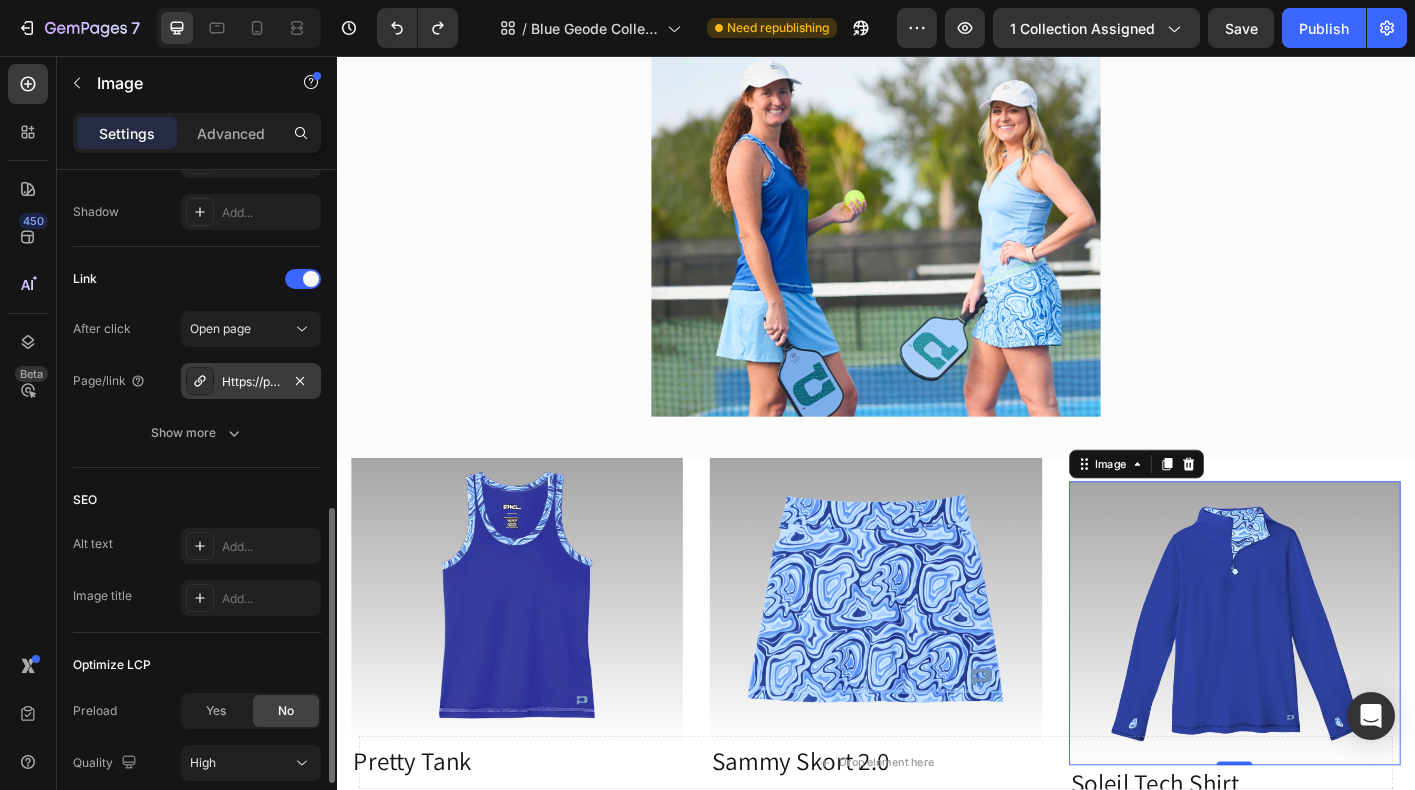 click on "Https://play-pkl.Com/womens-tanks/soleil-tech-shirt?Variant=45516555321564" at bounding box center (251, 382) 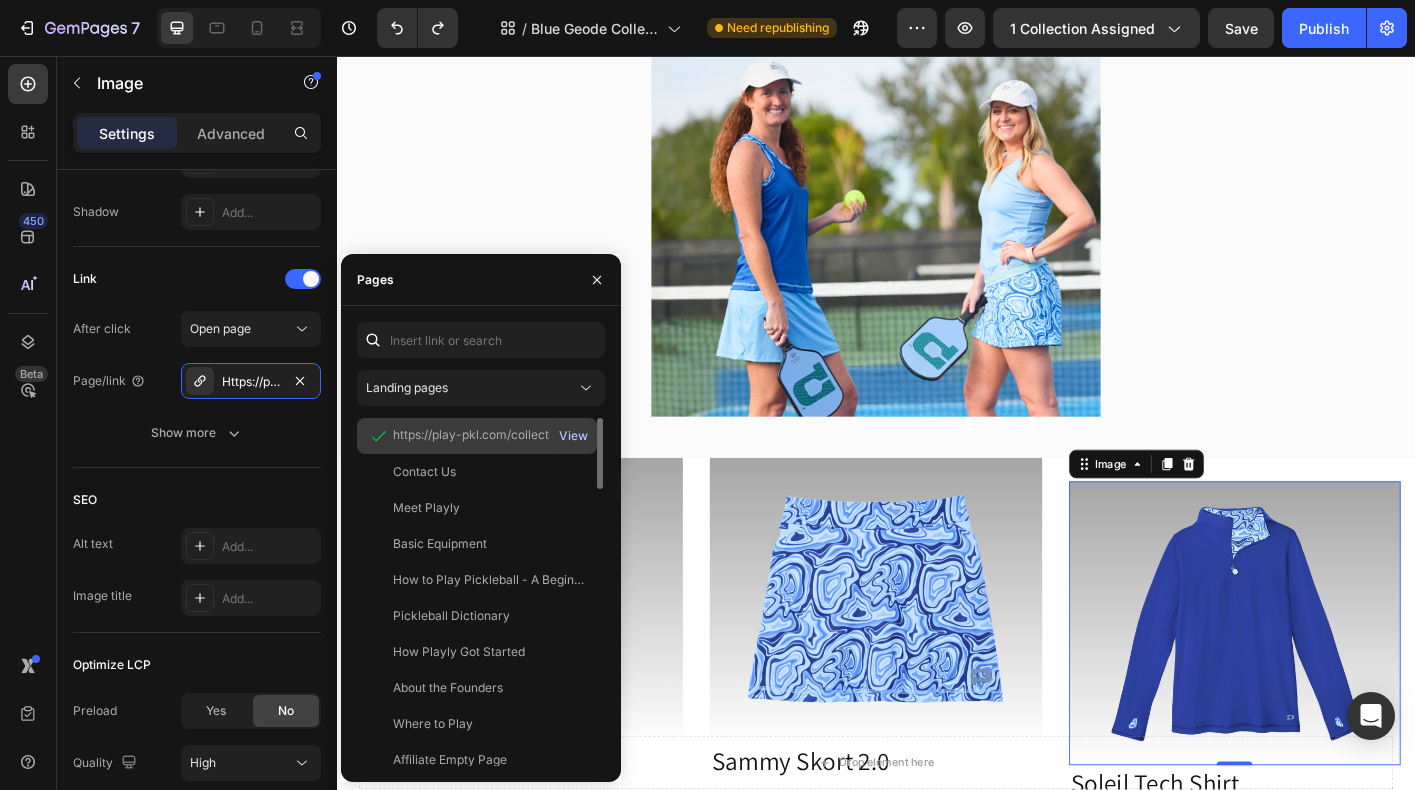 click on "View" at bounding box center [573, 436] 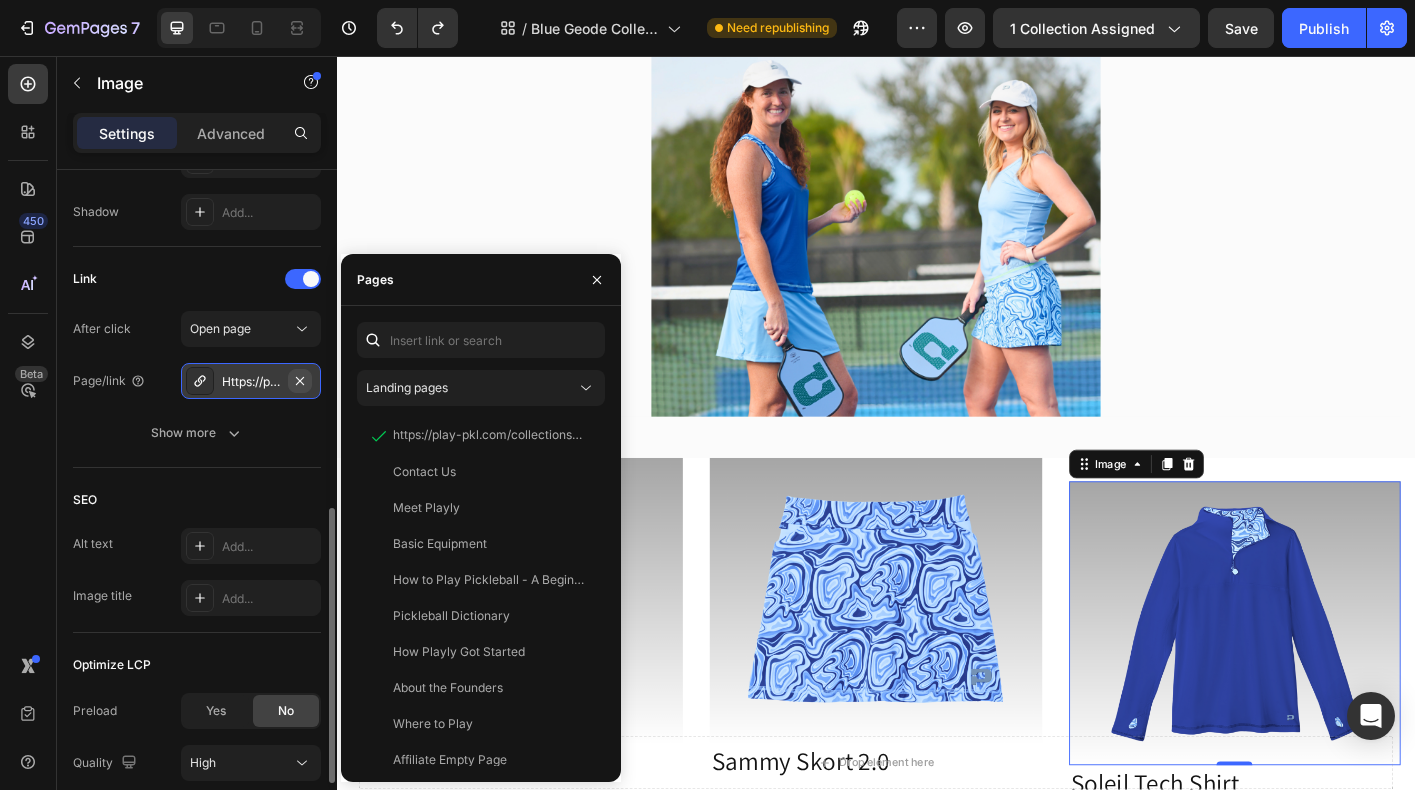 click 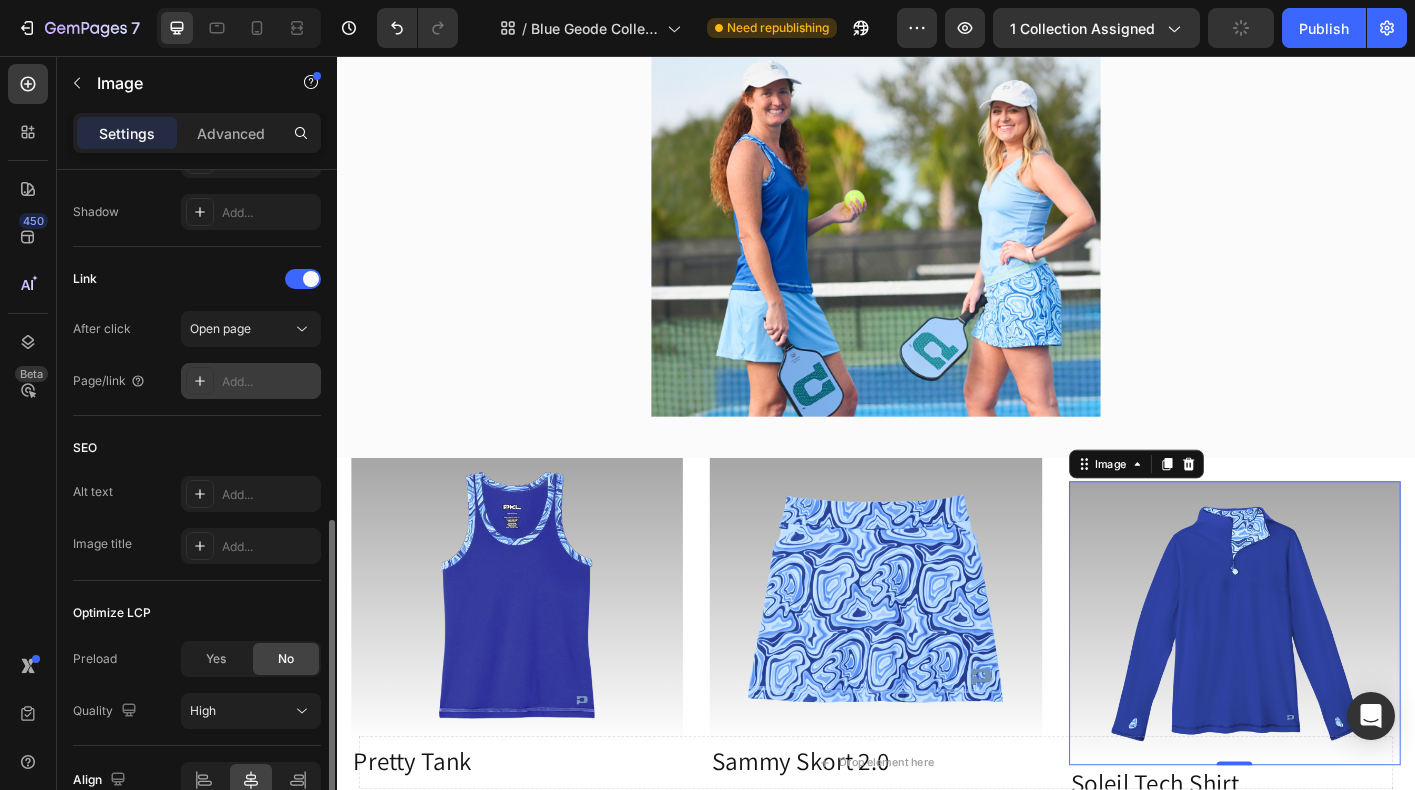 click on "Add..." at bounding box center [269, 382] 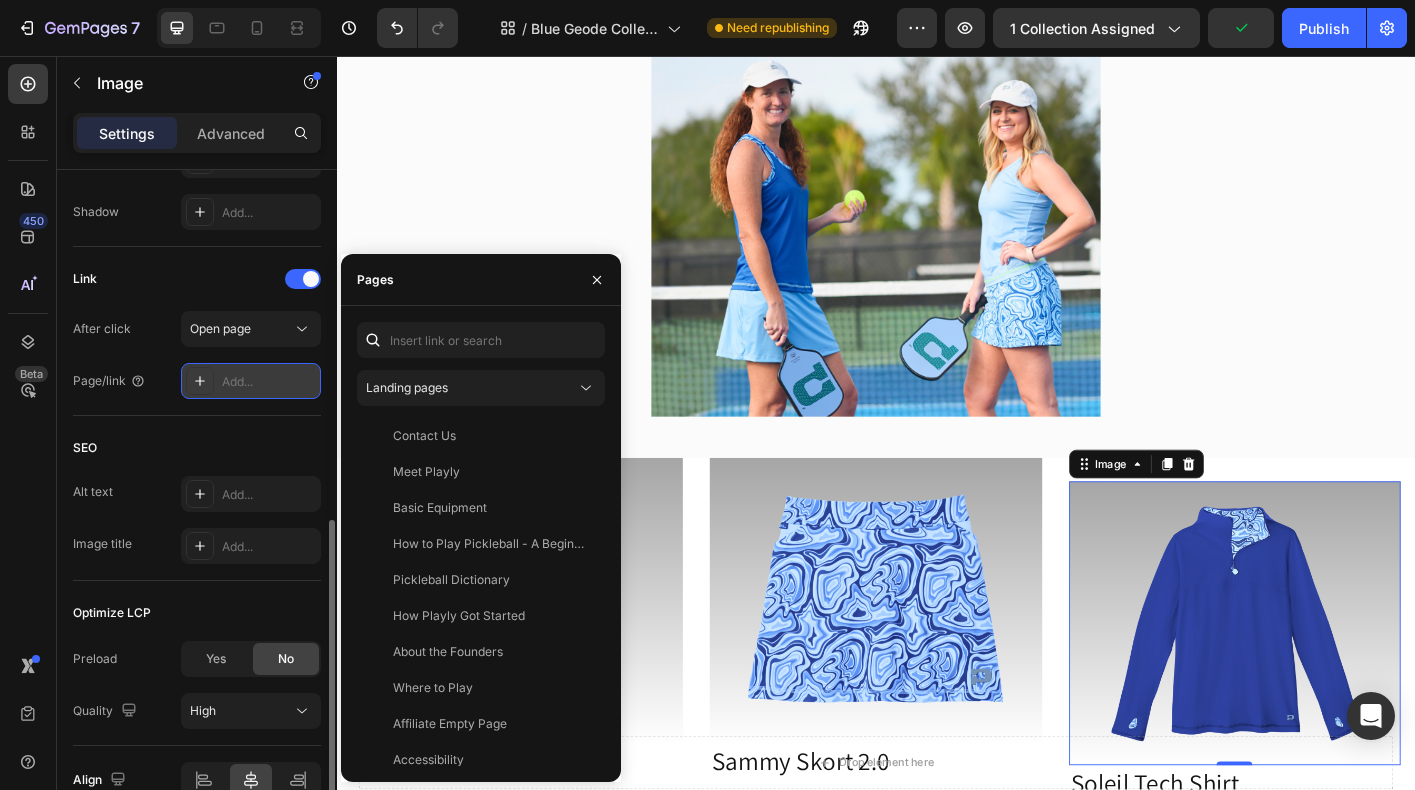 click on "Add..." at bounding box center (269, 382) 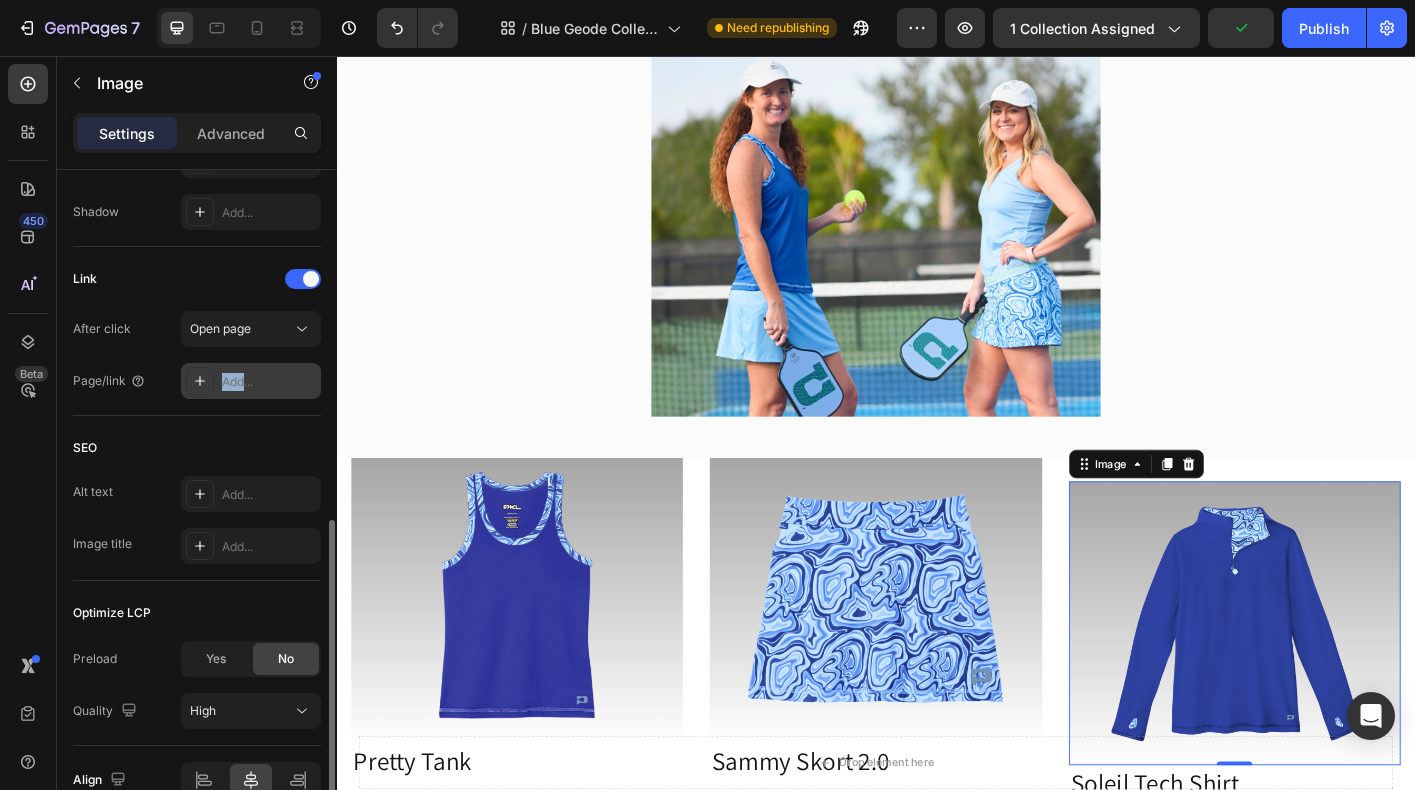 click on "Add..." at bounding box center [269, 382] 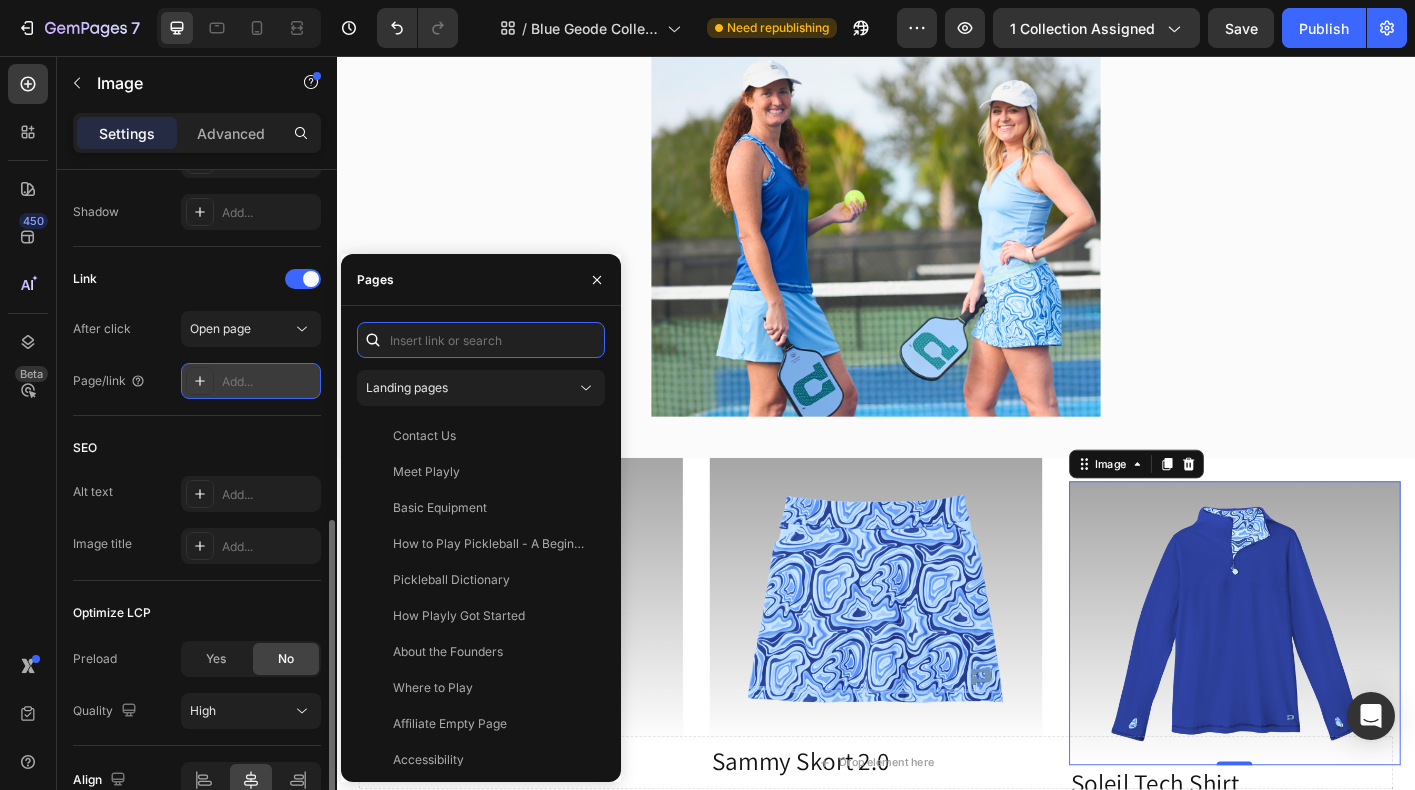 paste on "https://playly.store/collections/womens-tanks/products/soleil-tech-shirt?variant=45516555321564" 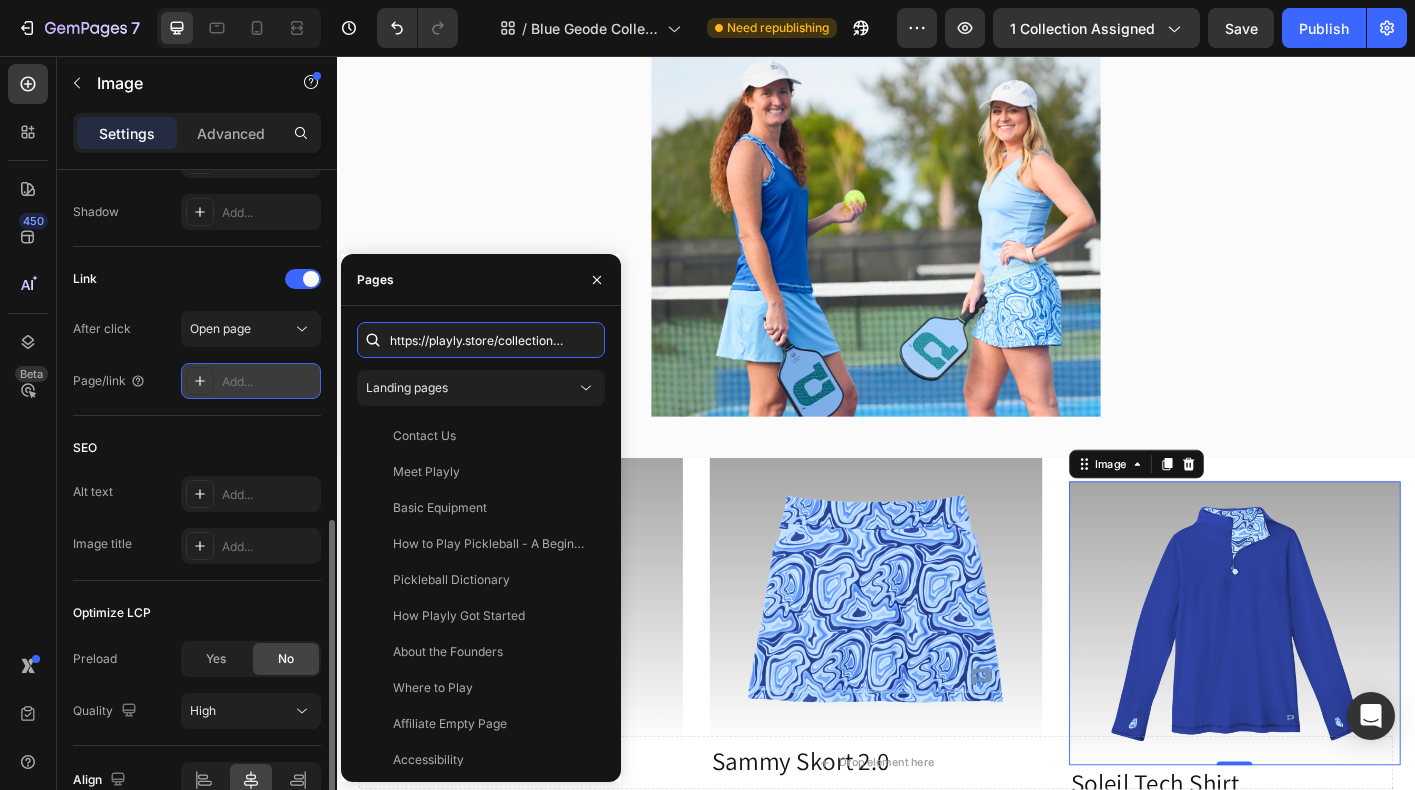 scroll, scrollTop: 0, scrollLeft: 384, axis: horizontal 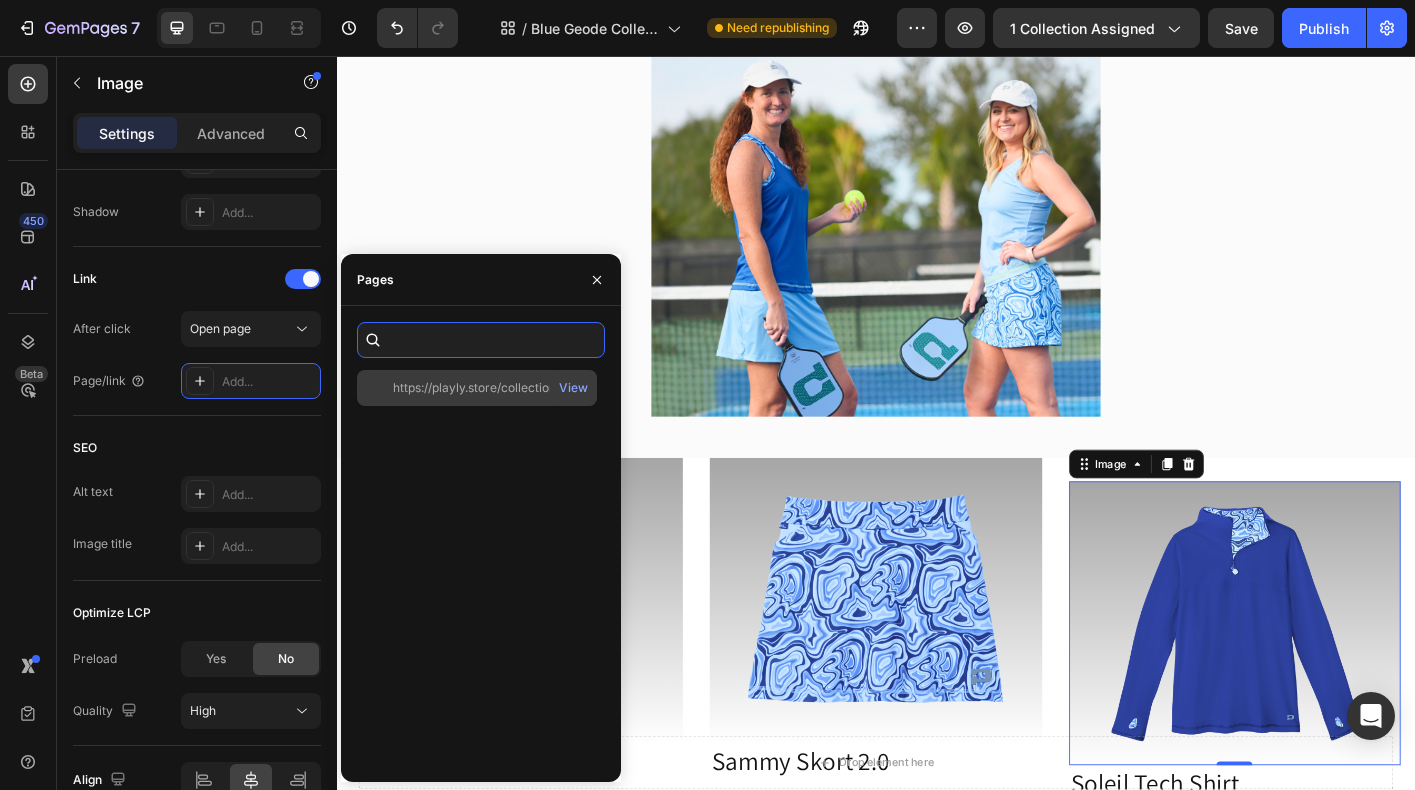 type on "https://playly.store/collections/womens-tanks/products/soleil-tech-shirt?variant=45516555321564" 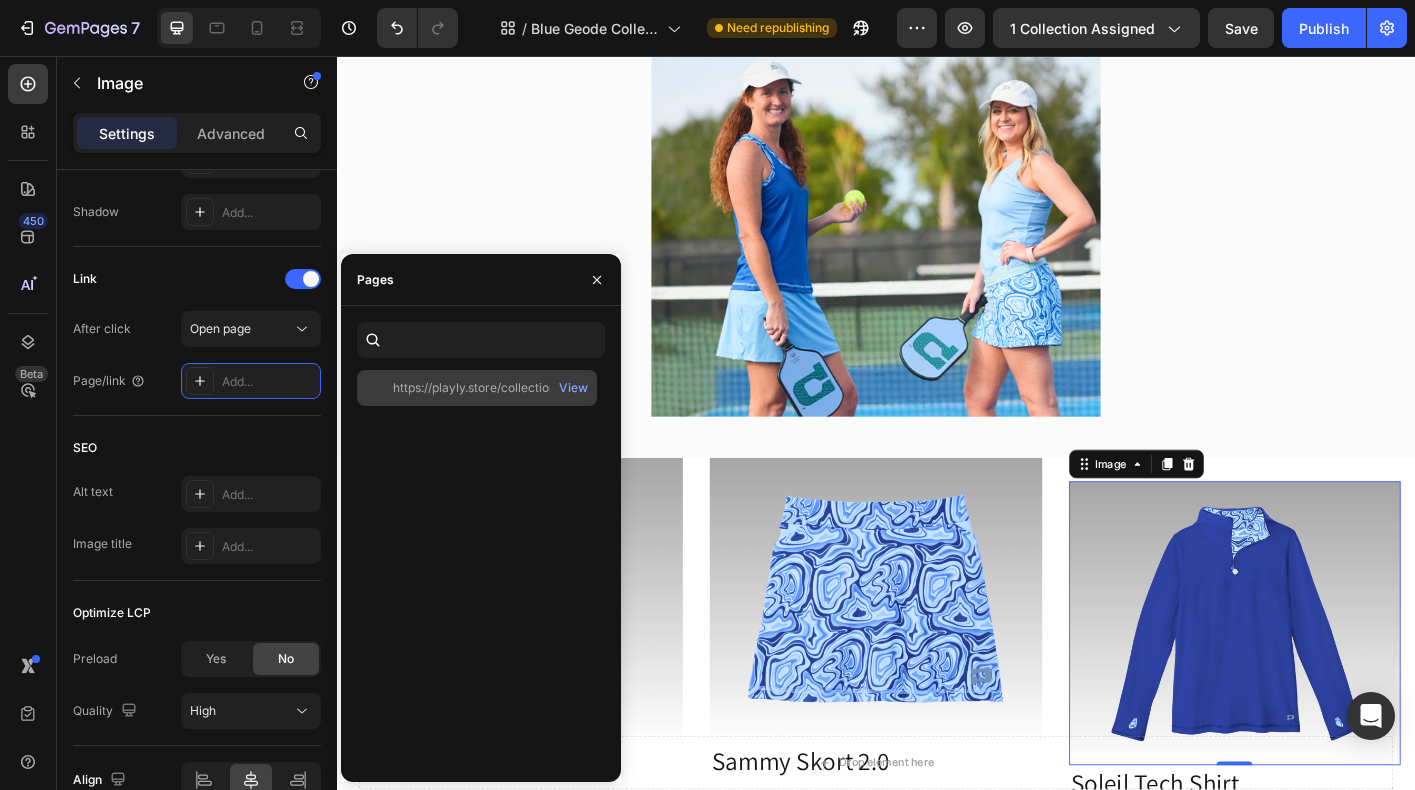 scroll, scrollTop: 0, scrollLeft: 0, axis: both 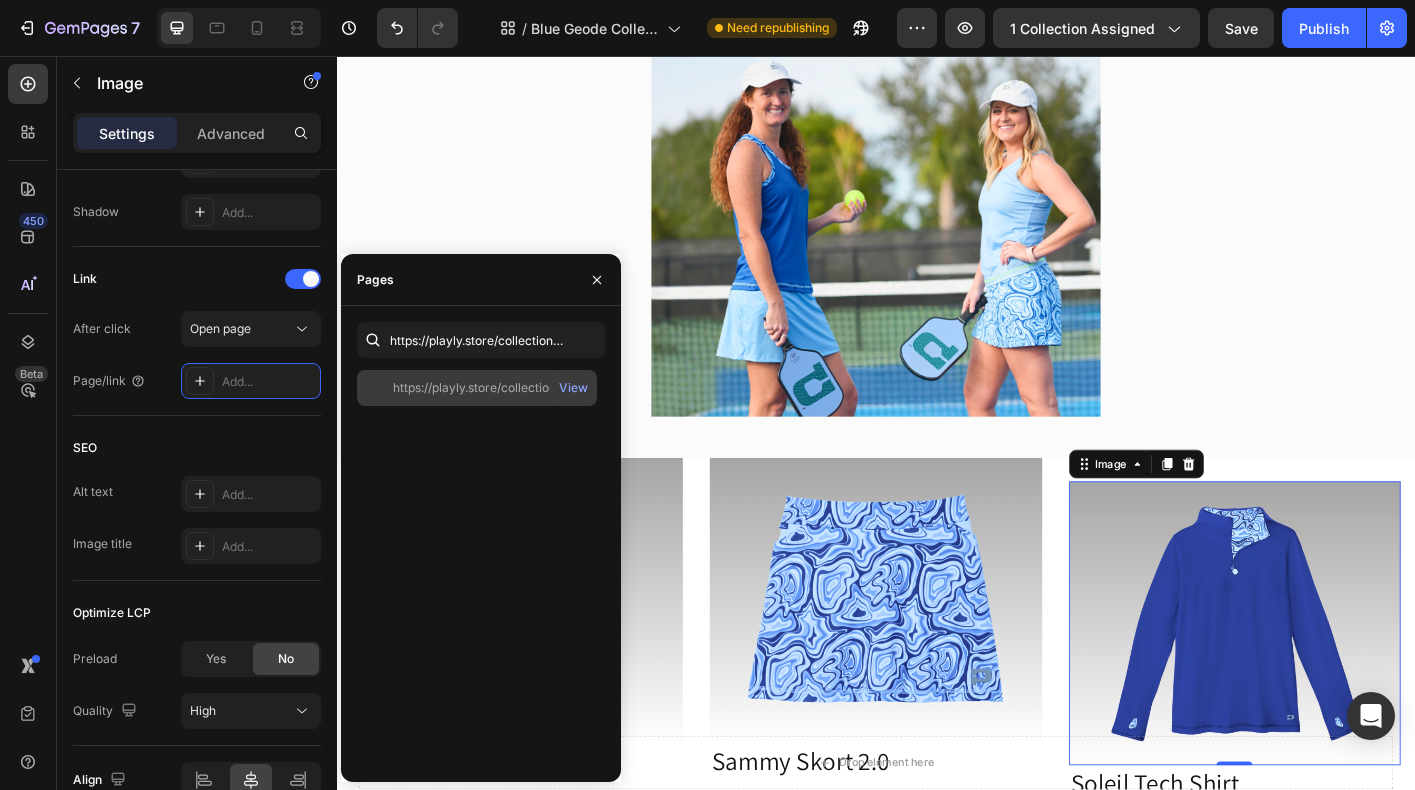 click on "https://playly.store/collections/womens-tanks/products/soleil-tech-shirt?variant=45516555321564" 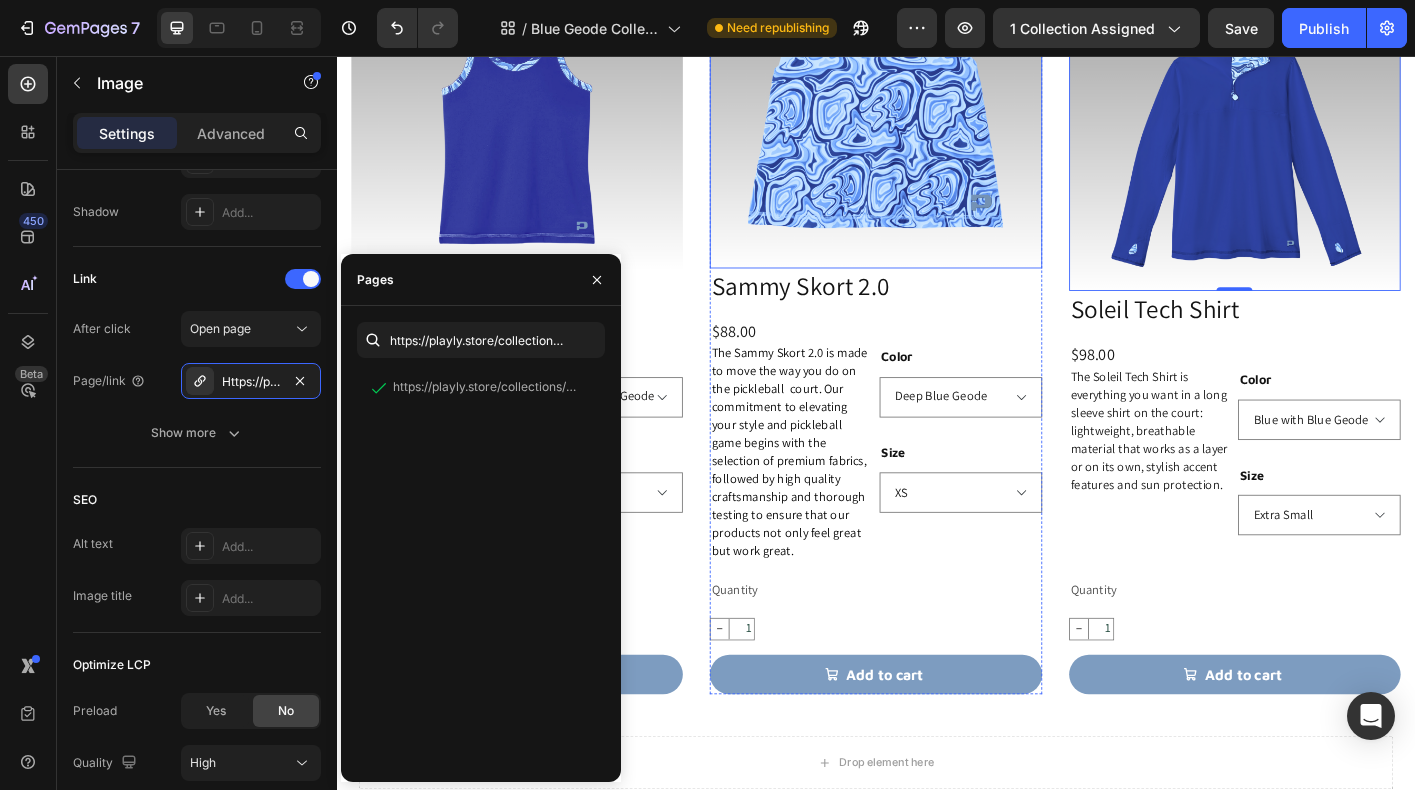 select on "M" 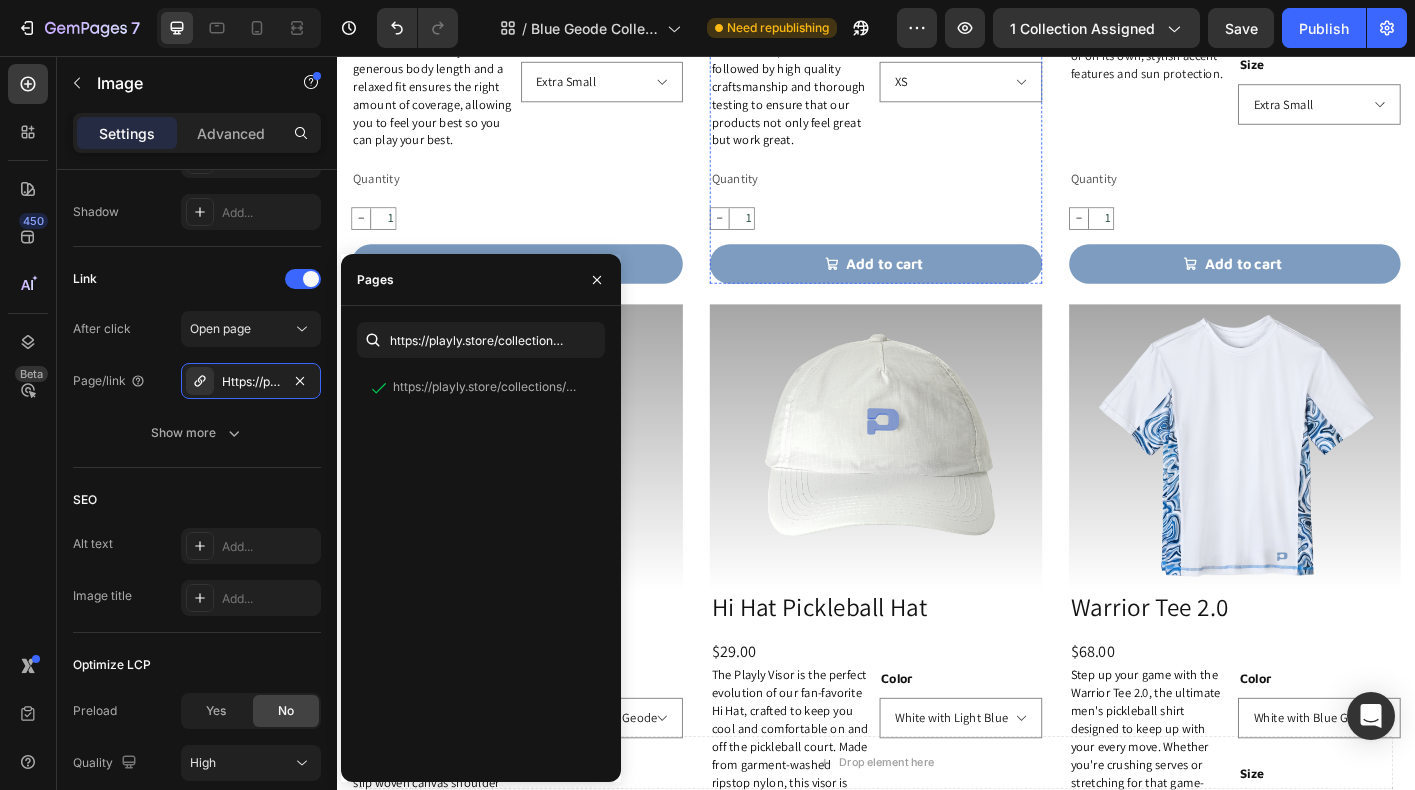 scroll, scrollTop: 1332, scrollLeft: 0, axis: vertical 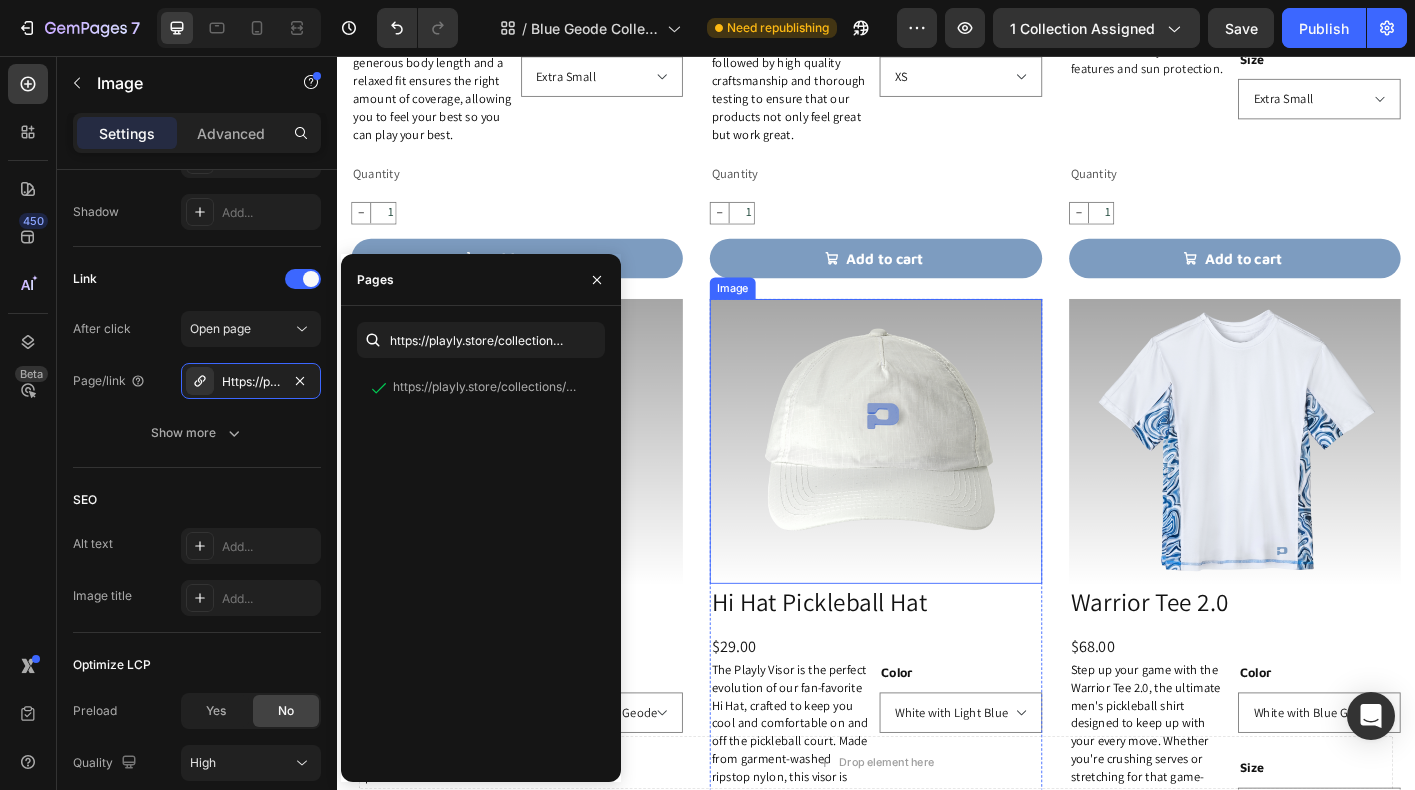 click at bounding box center (936, 485) 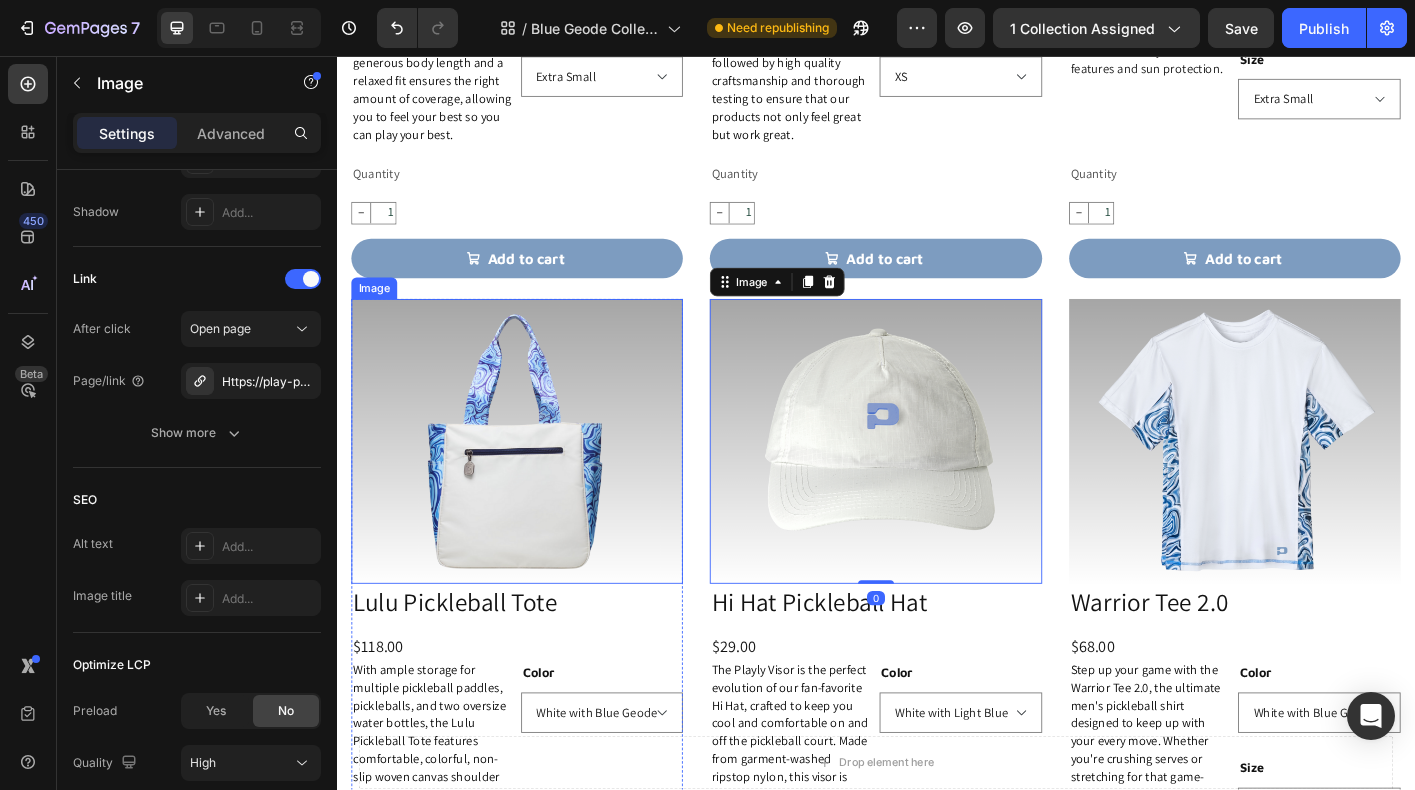 click at bounding box center (537, 485) 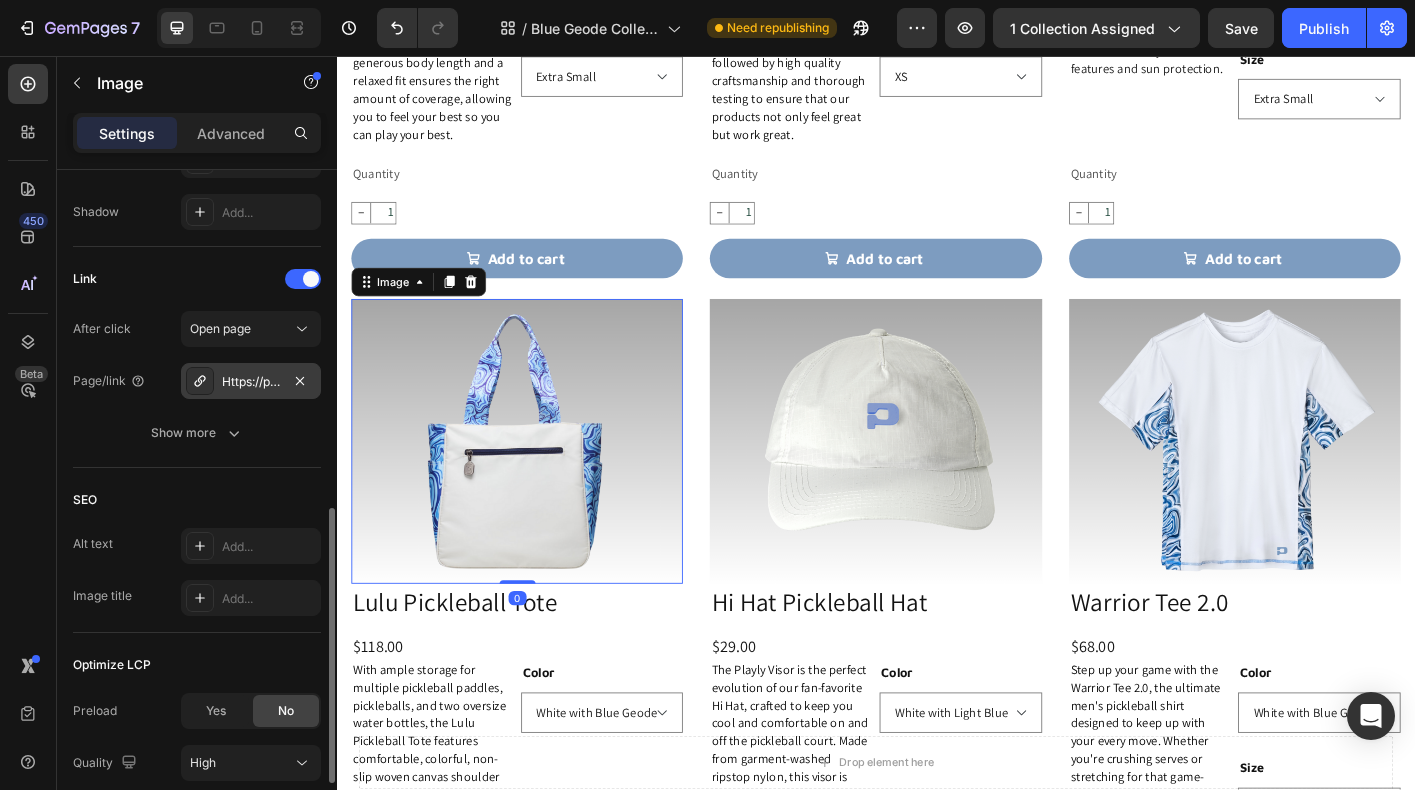 click on "Https://play-pkl.Com/bags/lulu-tote?Variant=46098959073500" at bounding box center (251, 382) 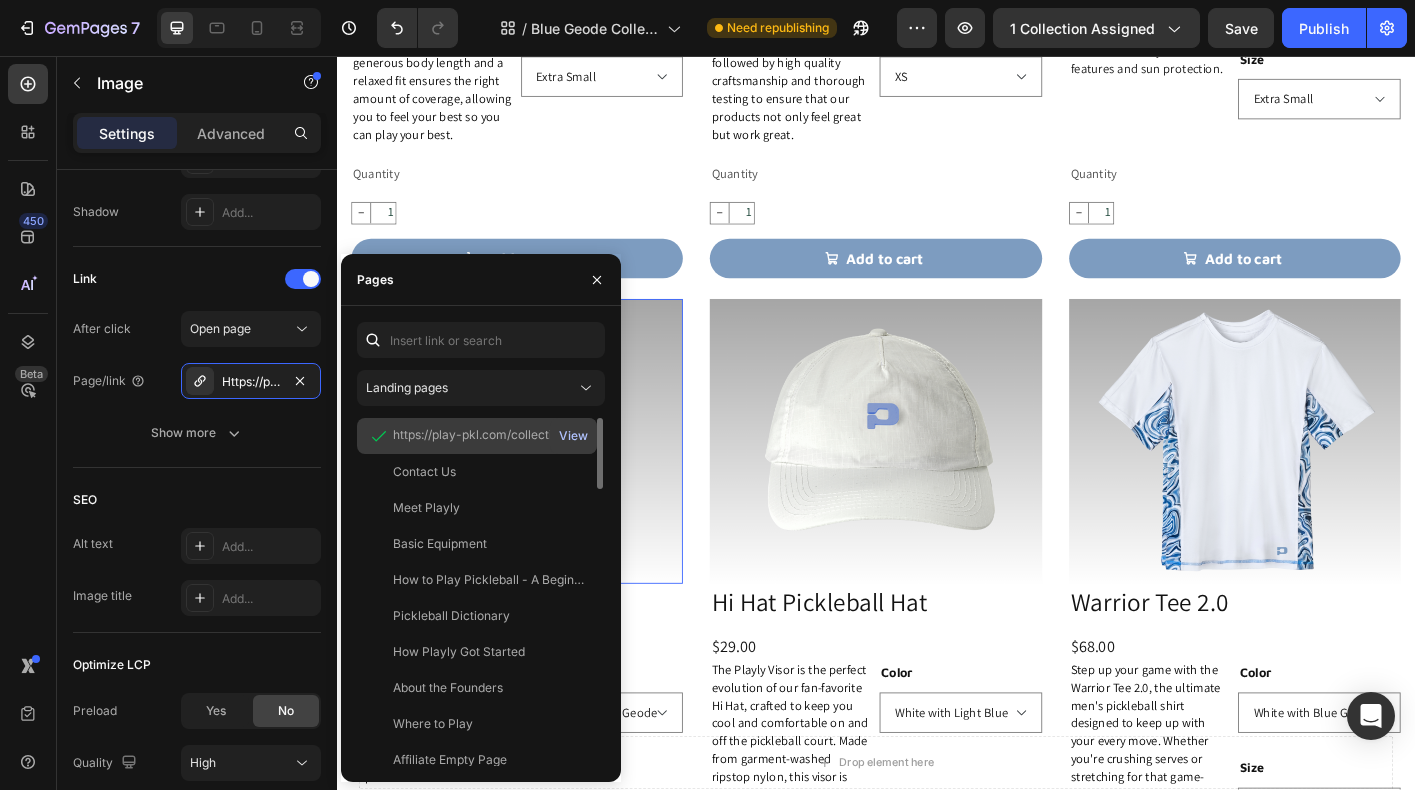 click on "View" at bounding box center (573, 436) 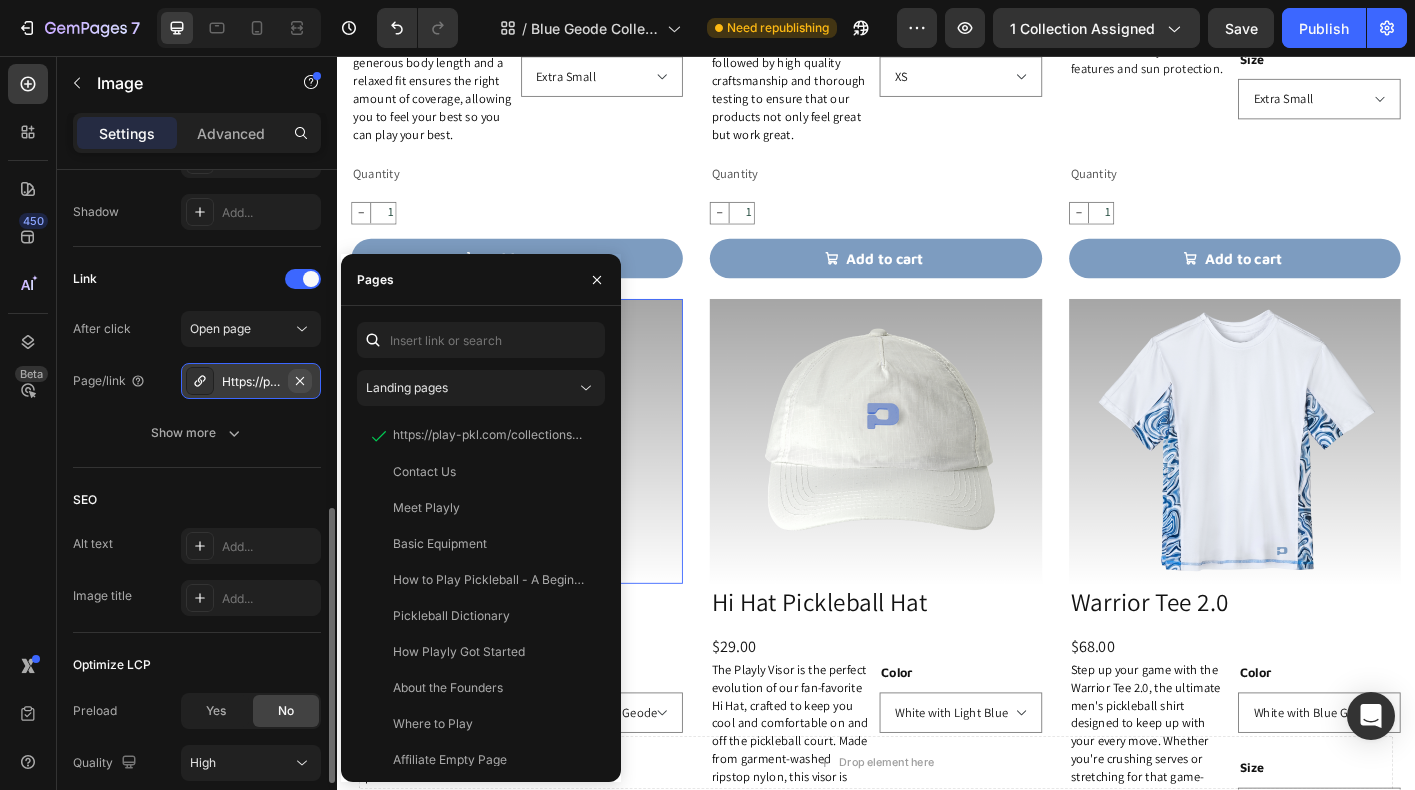 click 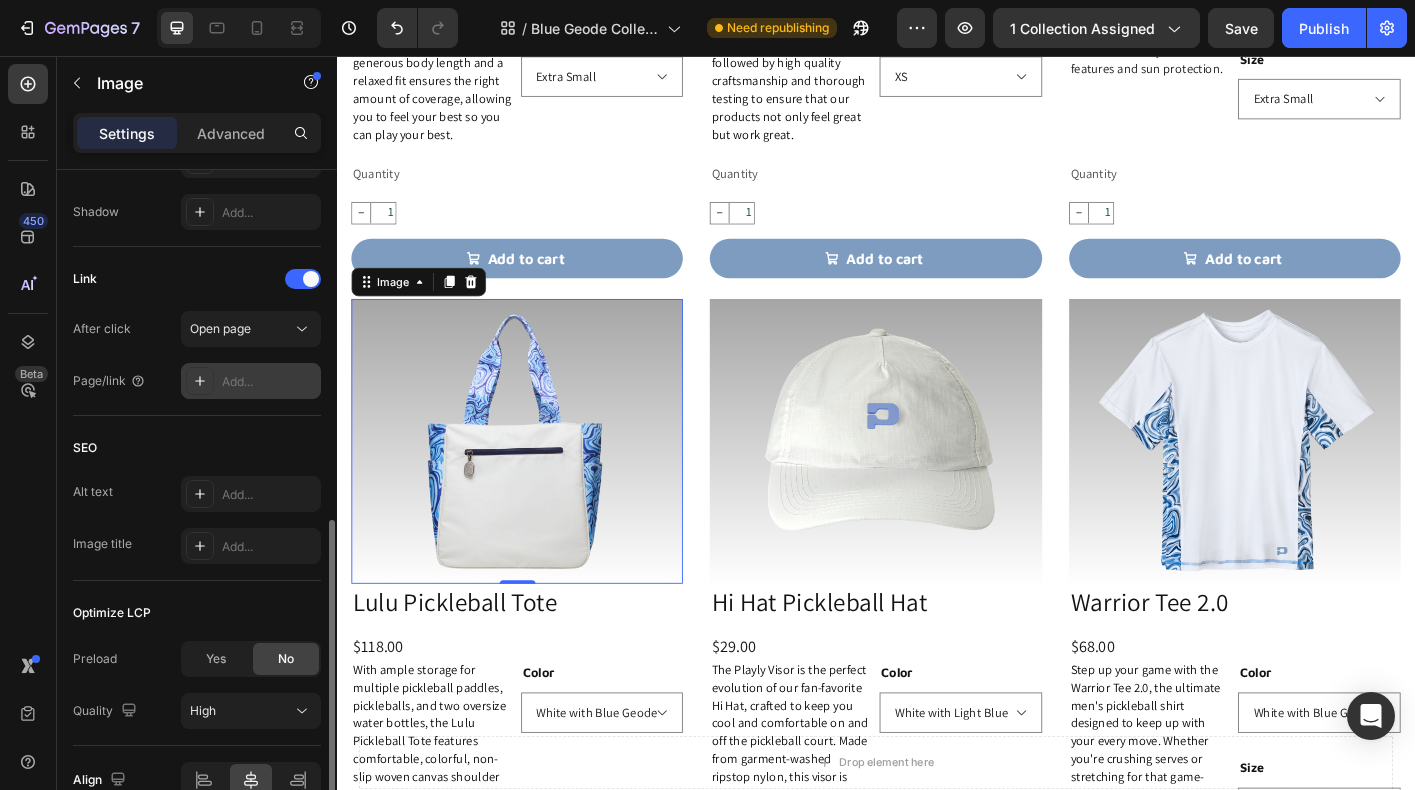 click on "Add..." at bounding box center [269, 382] 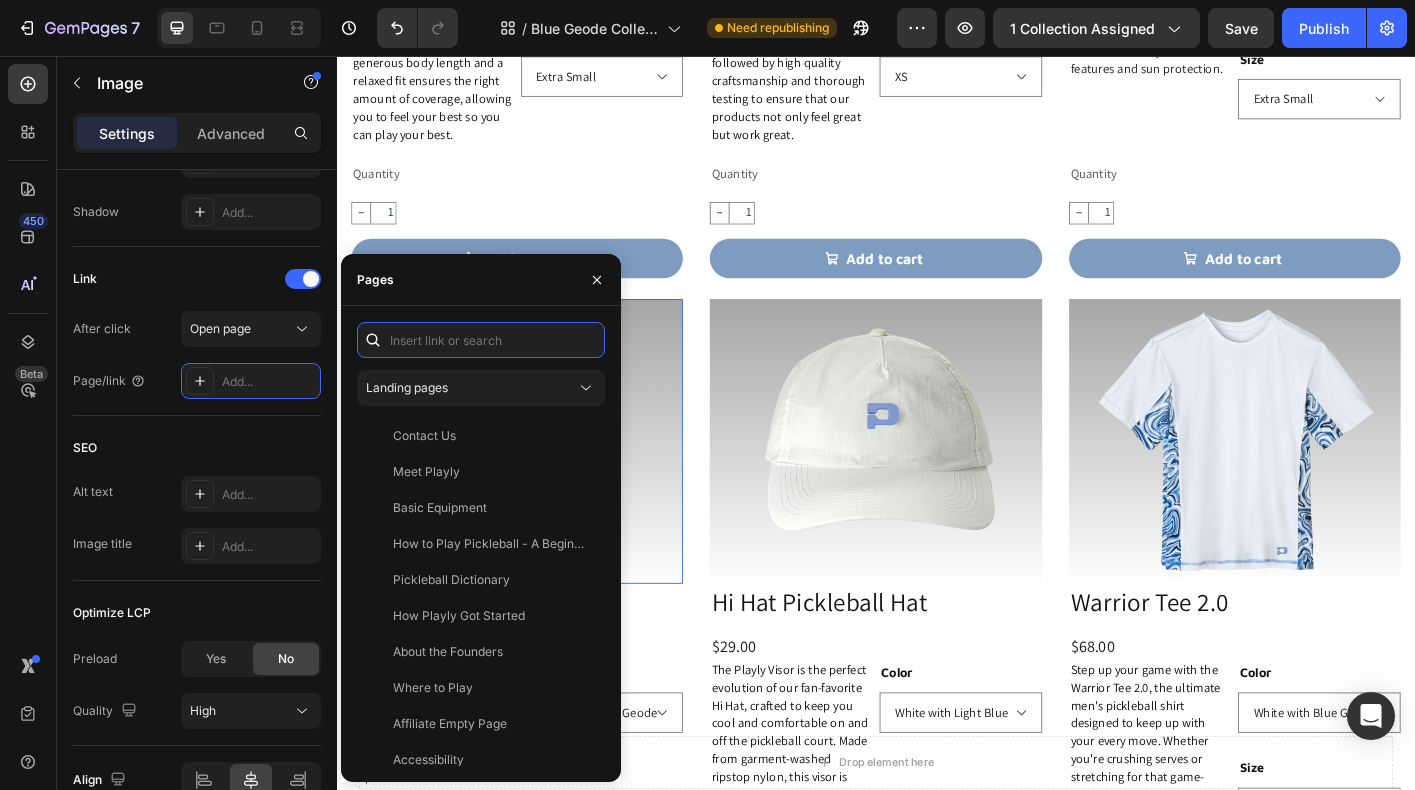 paste on "https://playly.store/collections/bags/products/lulu-tote?variant=46098959073500" 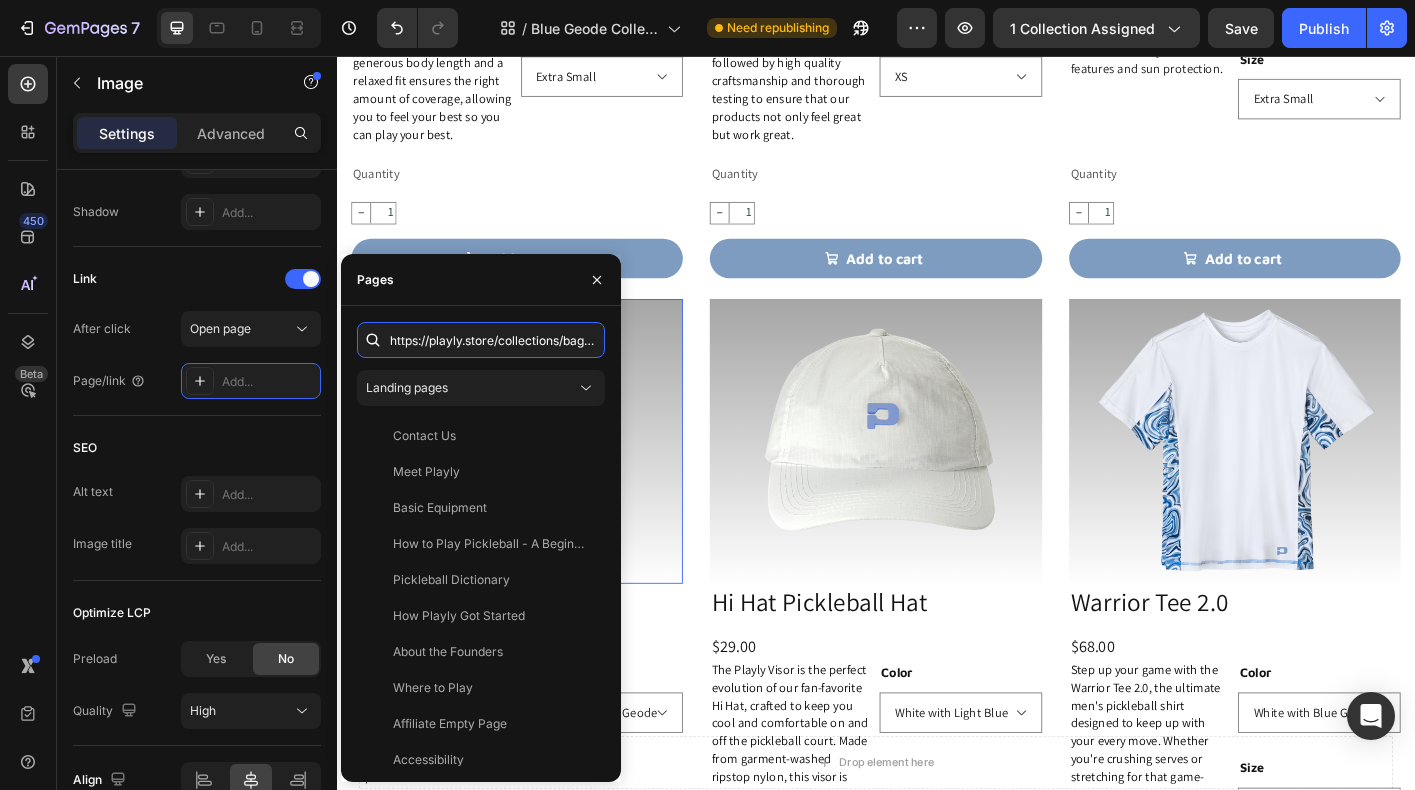 scroll, scrollTop: 0, scrollLeft: 291, axis: horizontal 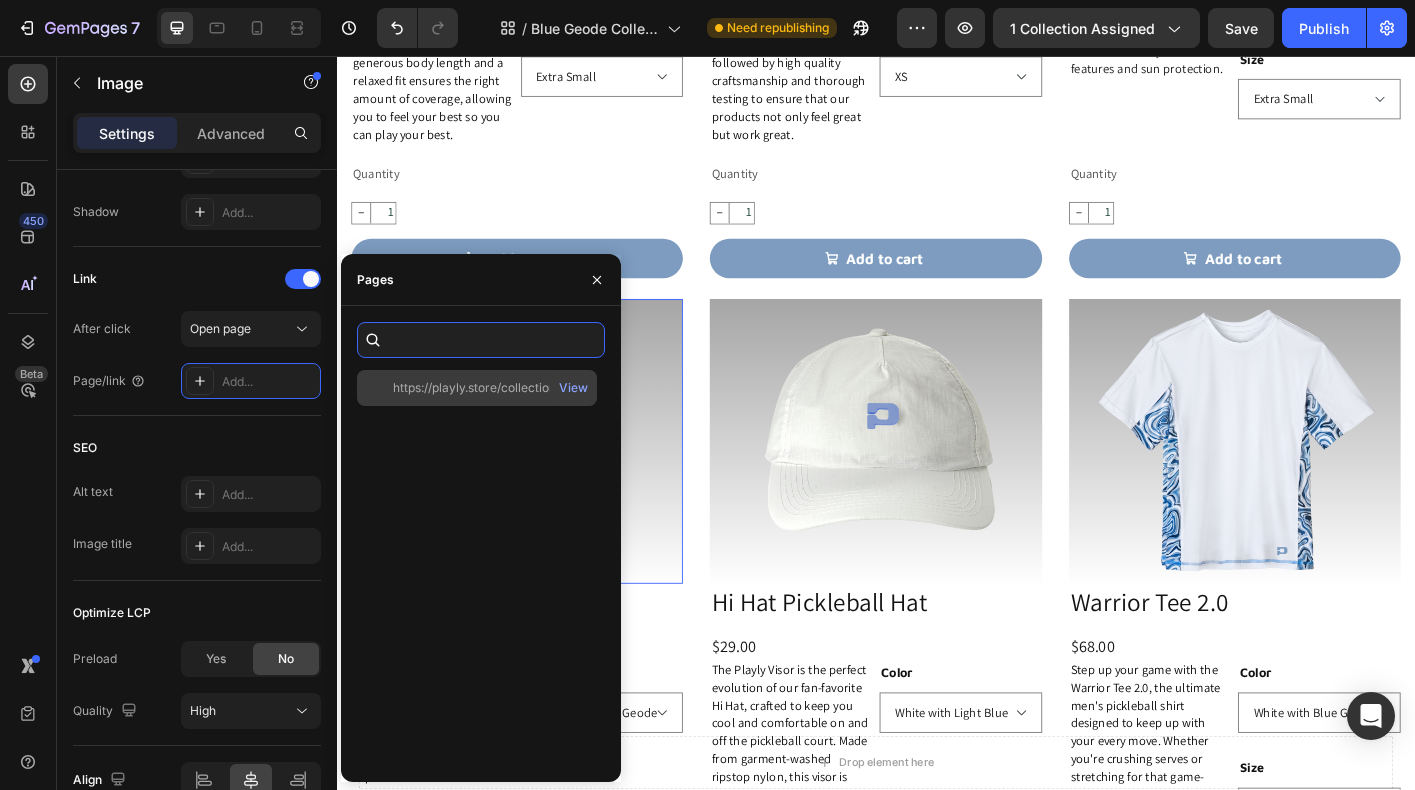 type on "https://playly.store/collections/bags/products/lulu-tote?variant=46098959073500" 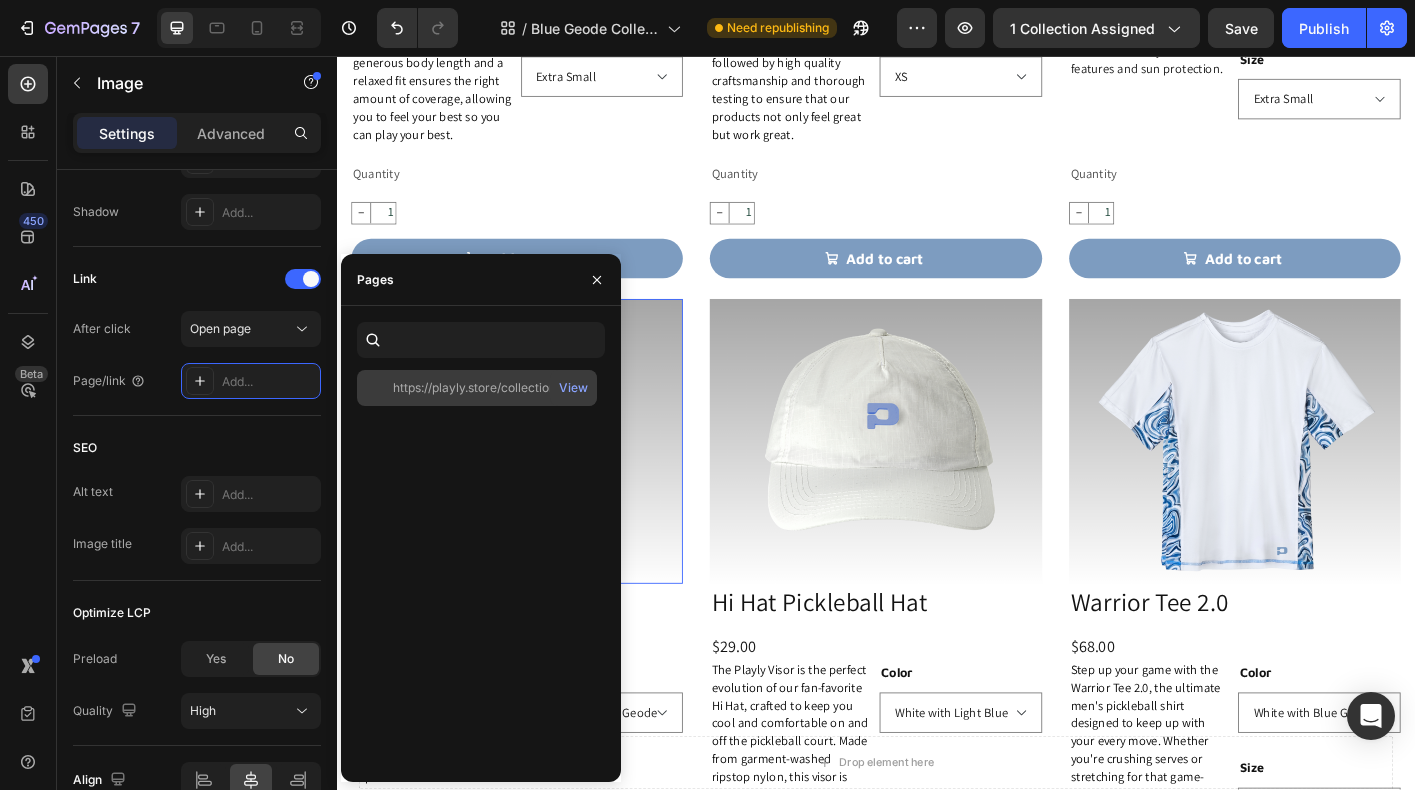 scroll, scrollTop: 0, scrollLeft: 0, axis: both 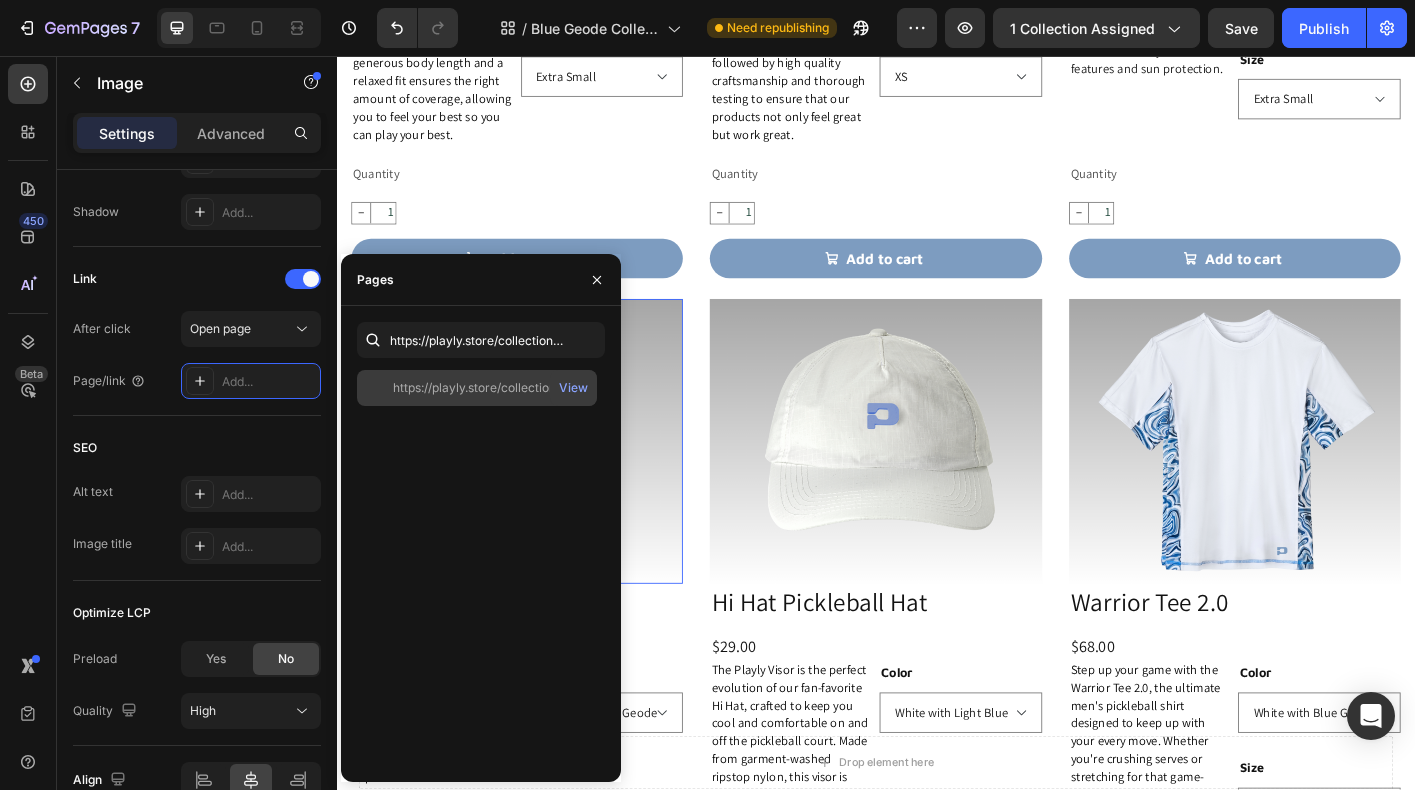 click on "https://playly.store/collections/bags/products/lulu-tote?variant=46098959073500" 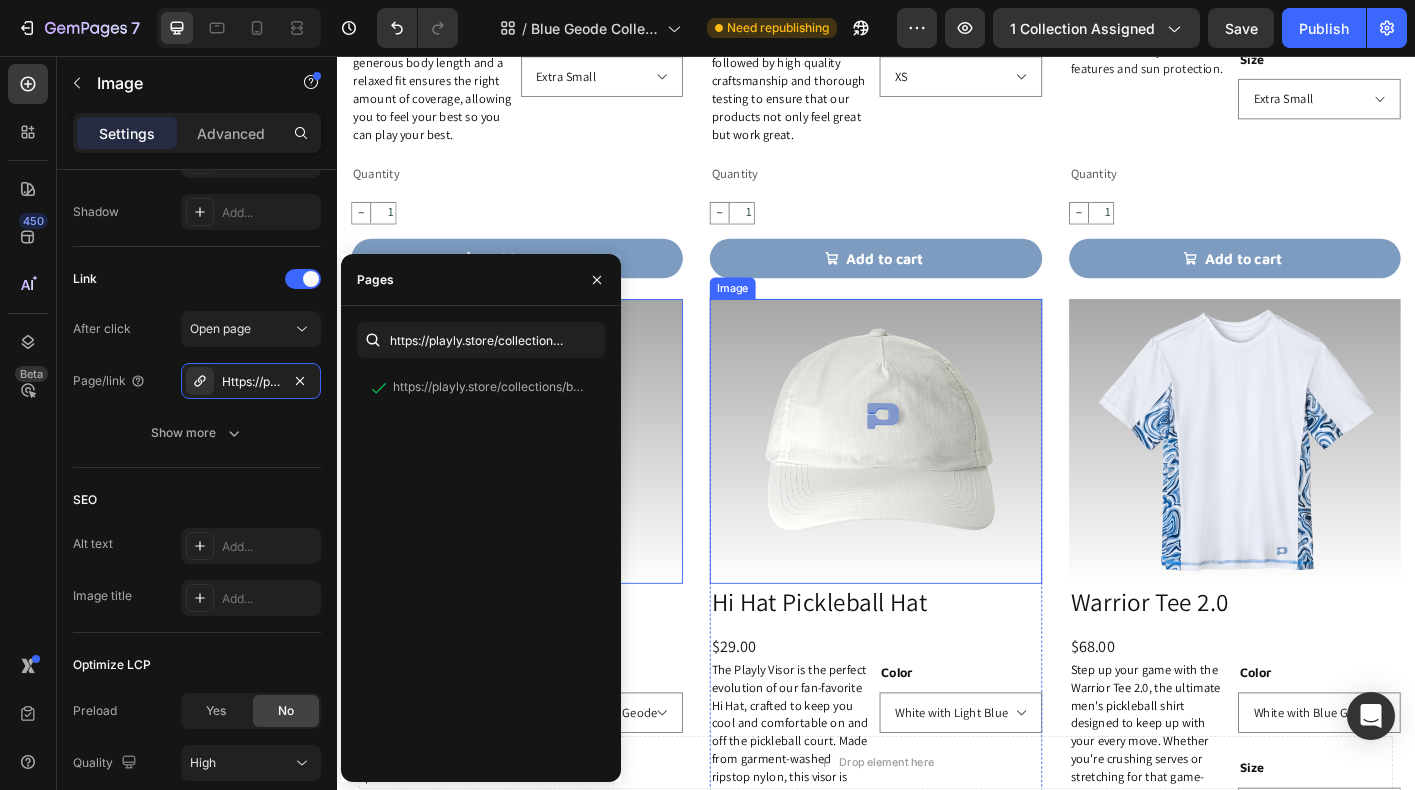 click at bounding box center (936, 485) 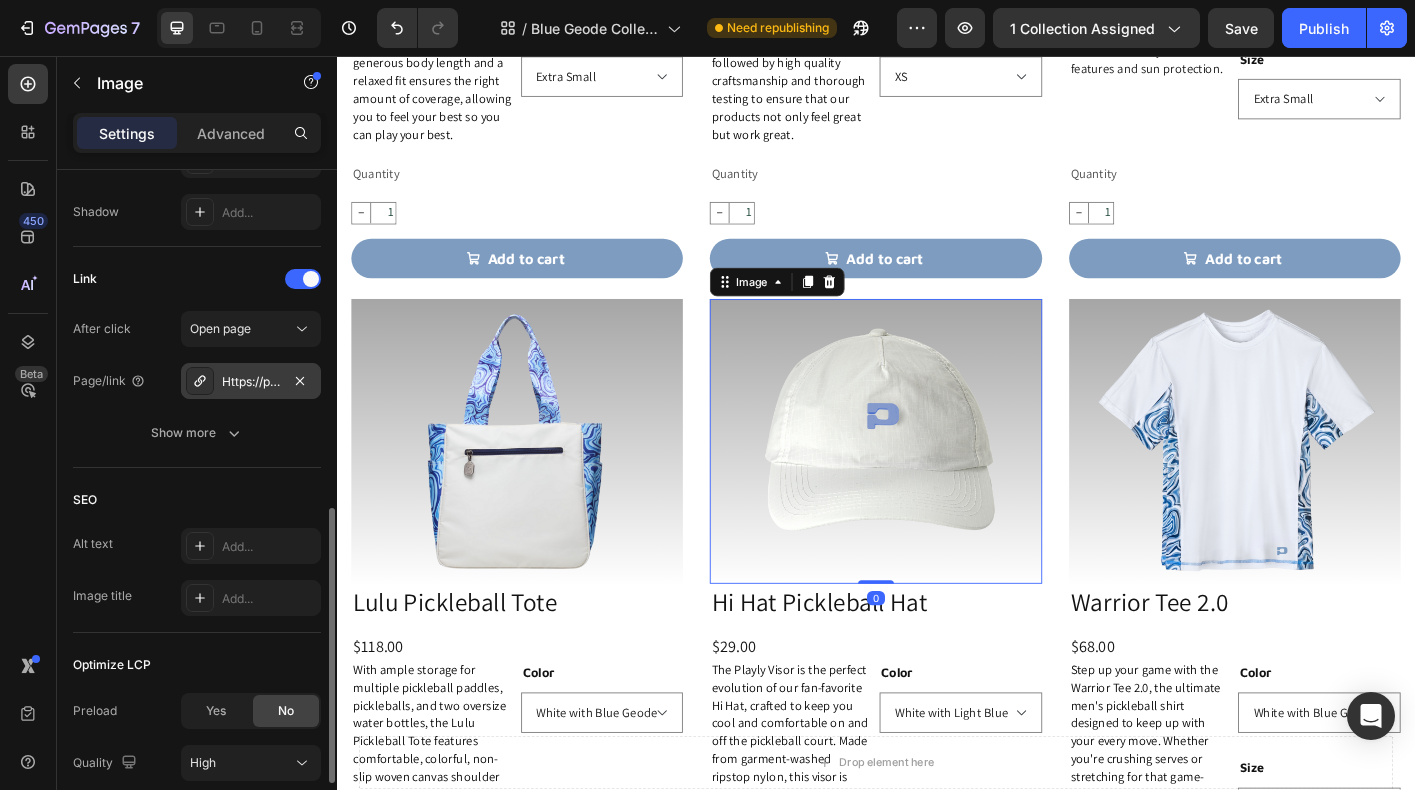 click on "Https://play-pkl.Com/hats/playly-visor?Variant=45581841268956" at bounding box center (251, 382) 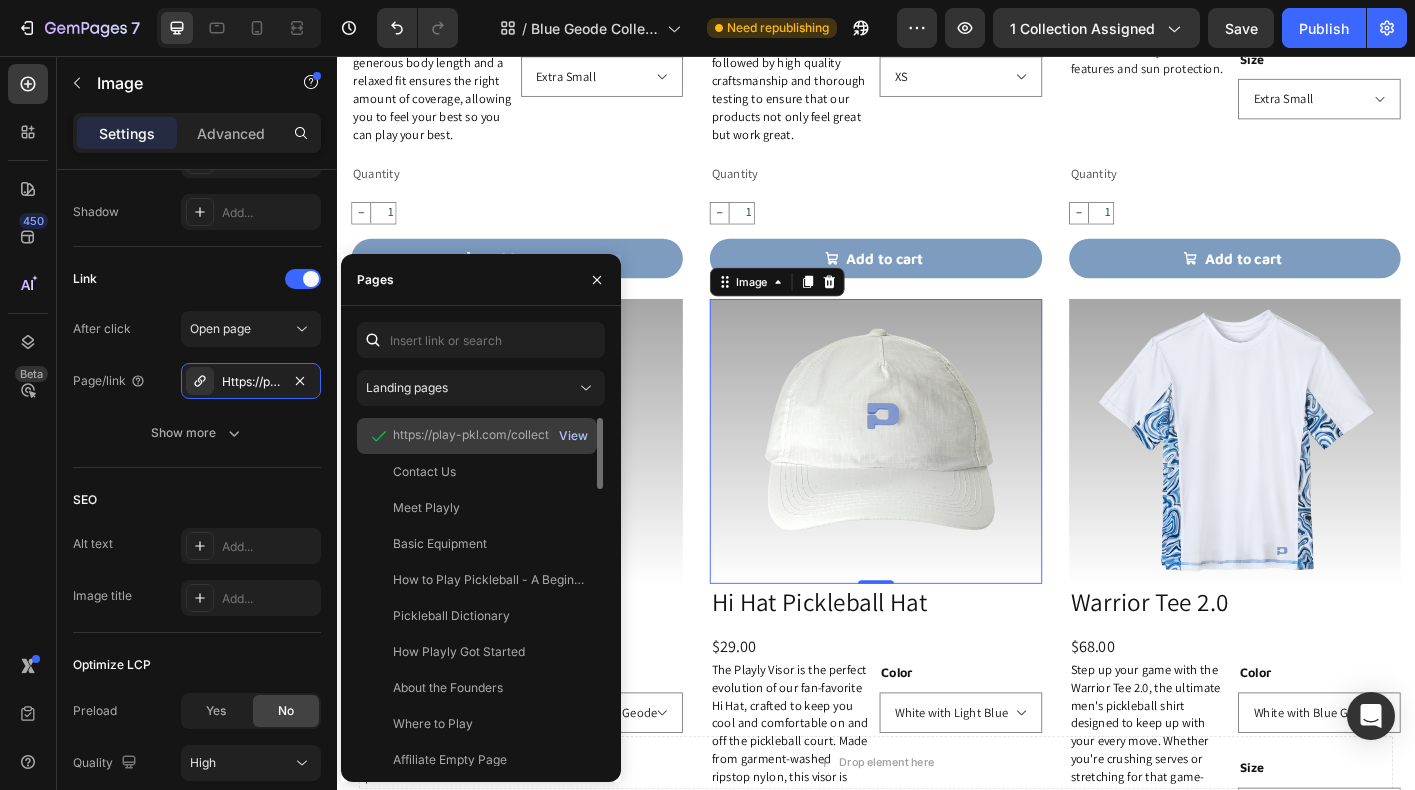 click on "View" at bounding box center (573, 436) 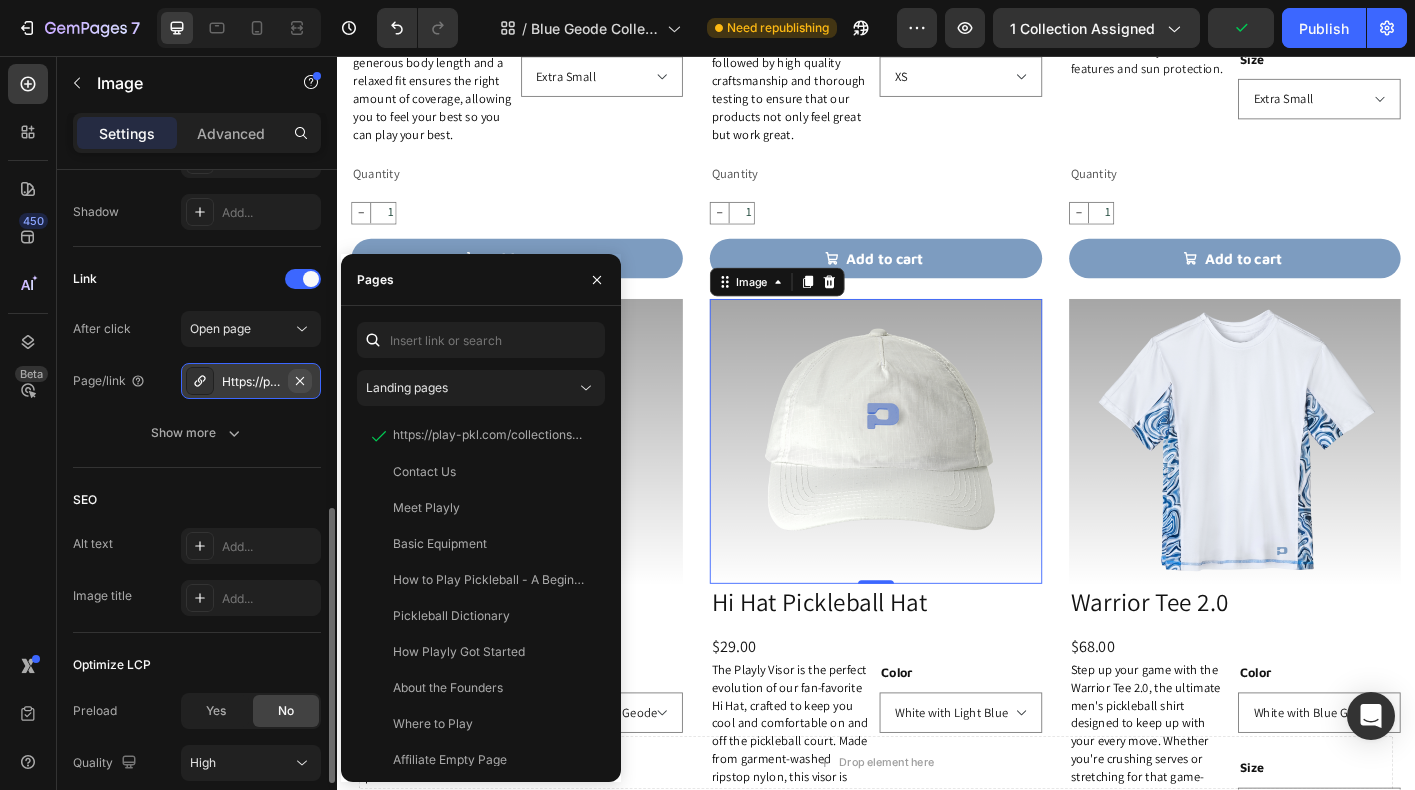 click 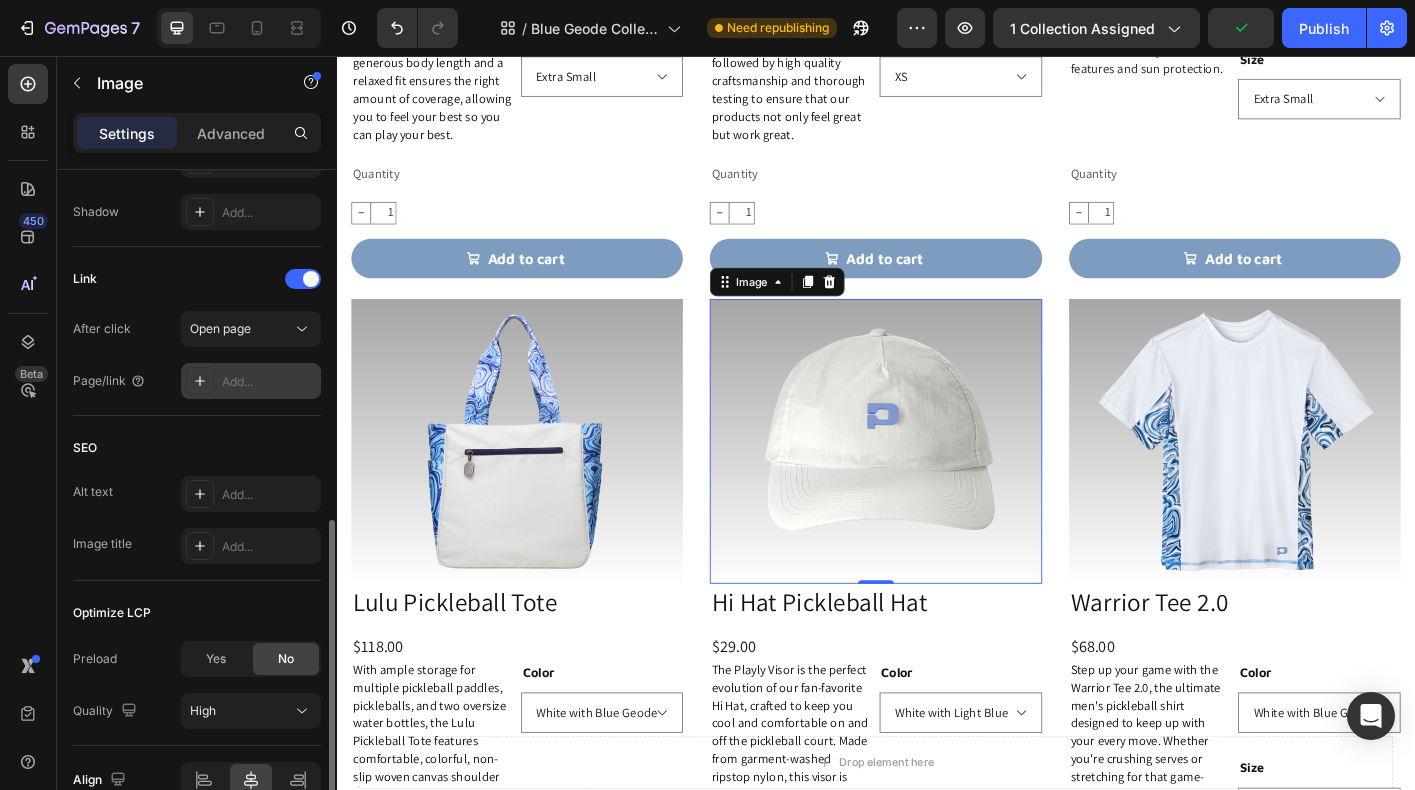 click on "Add..." at bounding box center (251, 381) 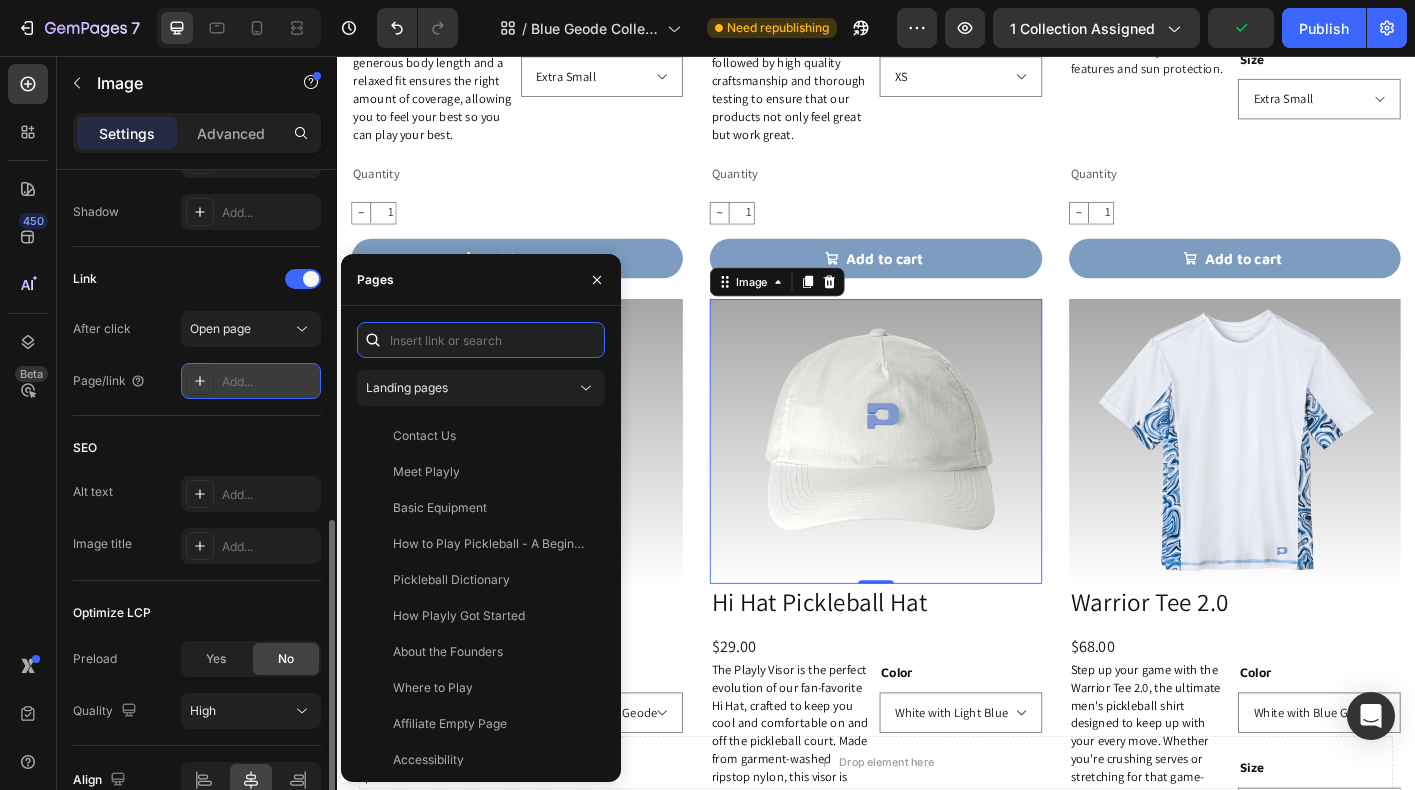 paste on "https://playly.store/collections/hats/products/playly-visor?variant=45581841268956" 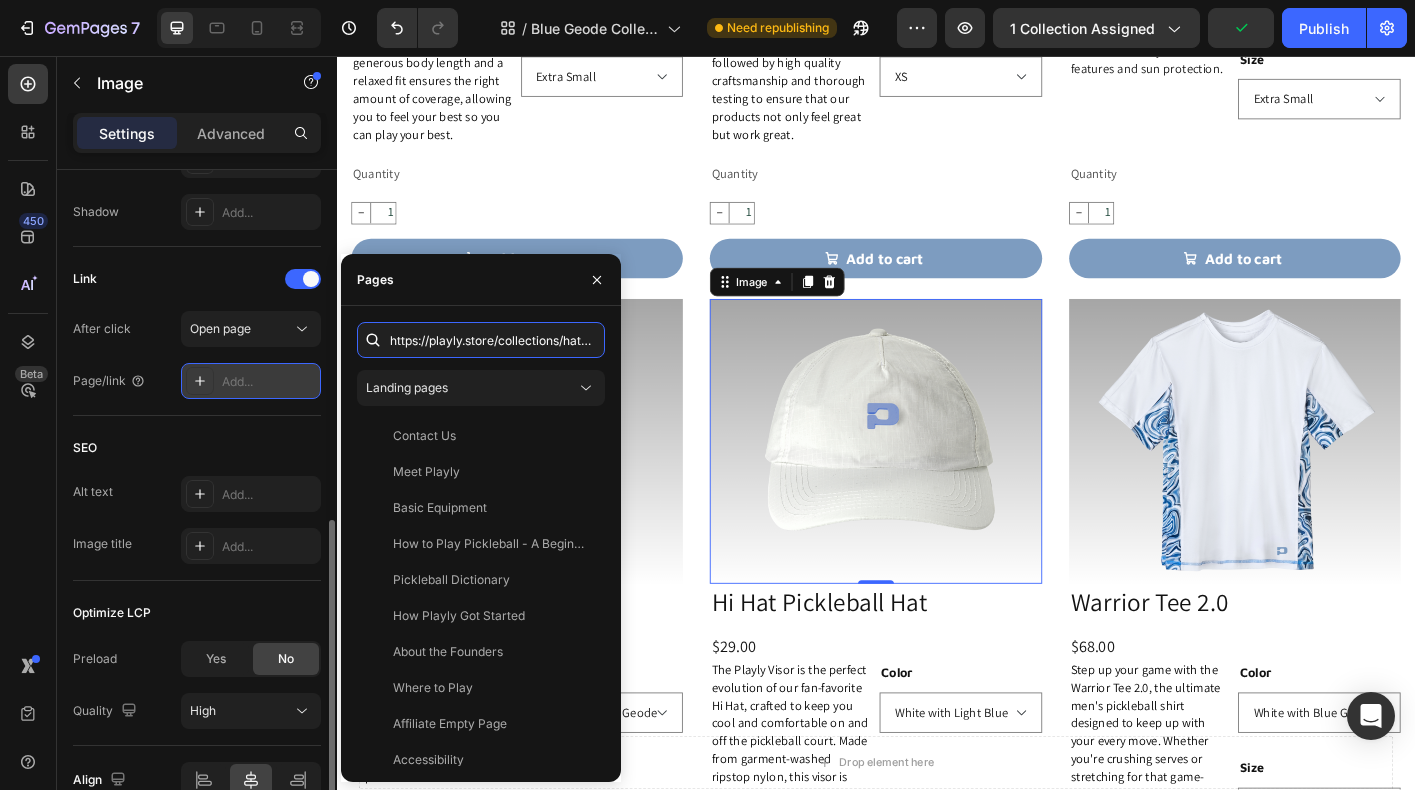 scroll, scrollTop: 0, scrollLeft: 301, axis: horizontal 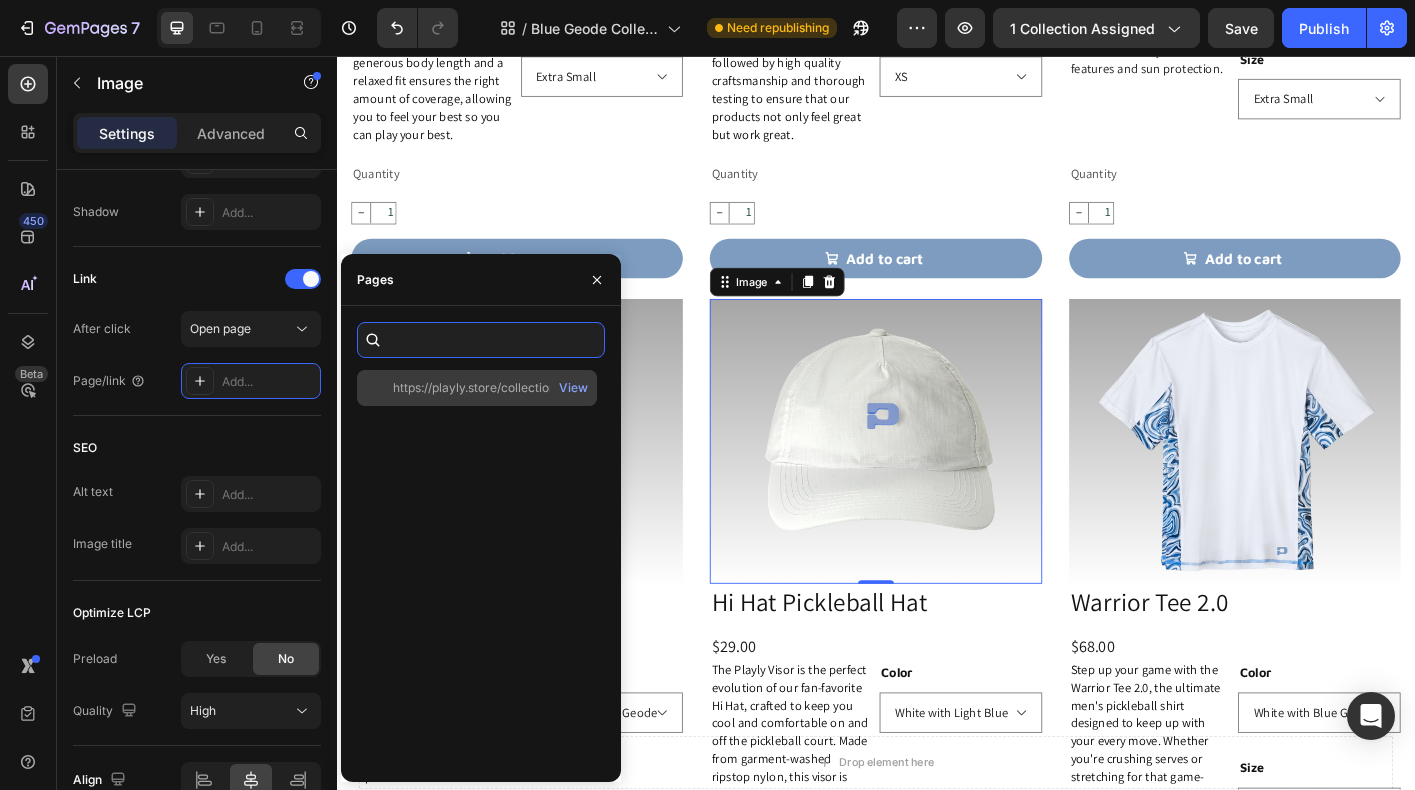 type on "https://playly.store/collections/hats/products/playly-visor?variant=45581841268956" 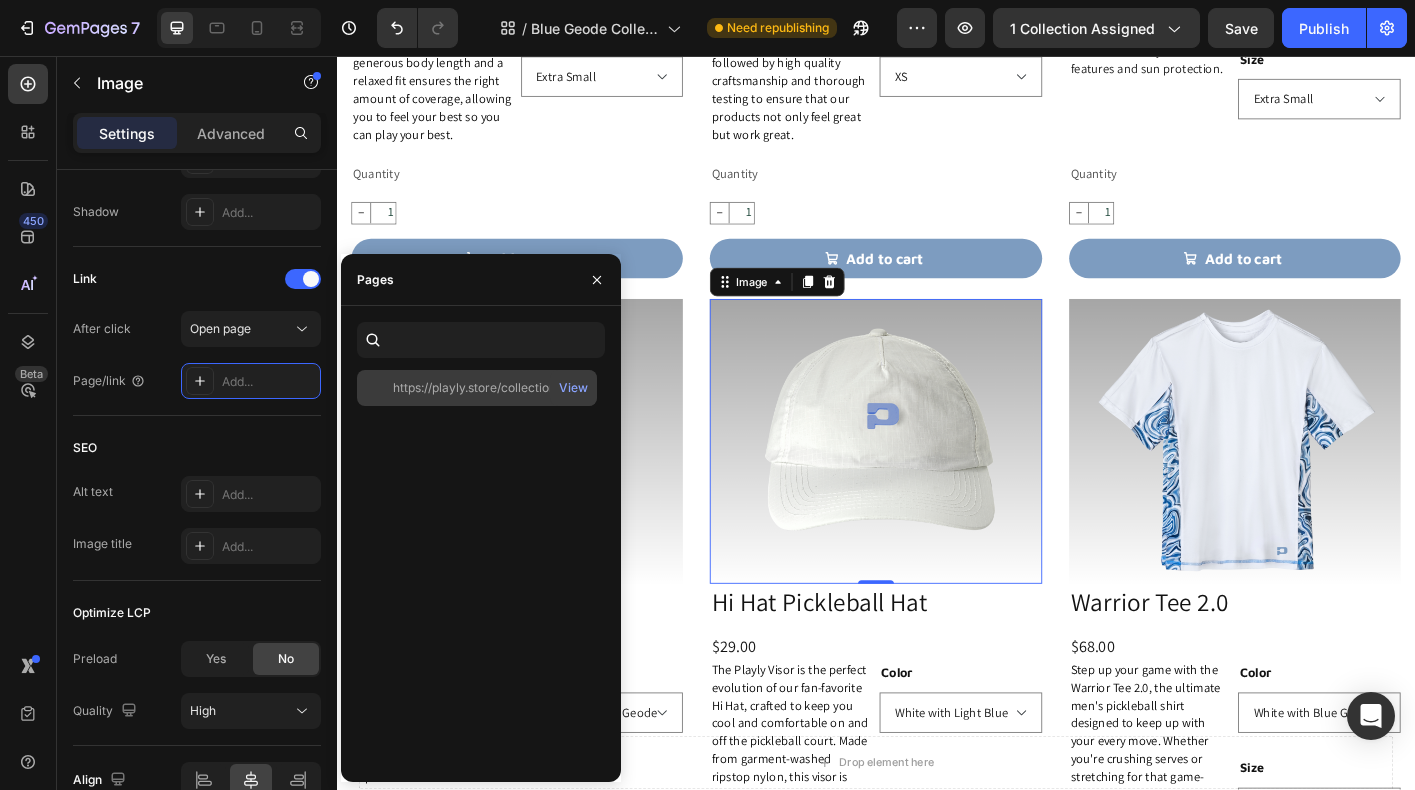 click on "https://playly.store/collections/hats/products/playly-visor?variant=45581841268956" 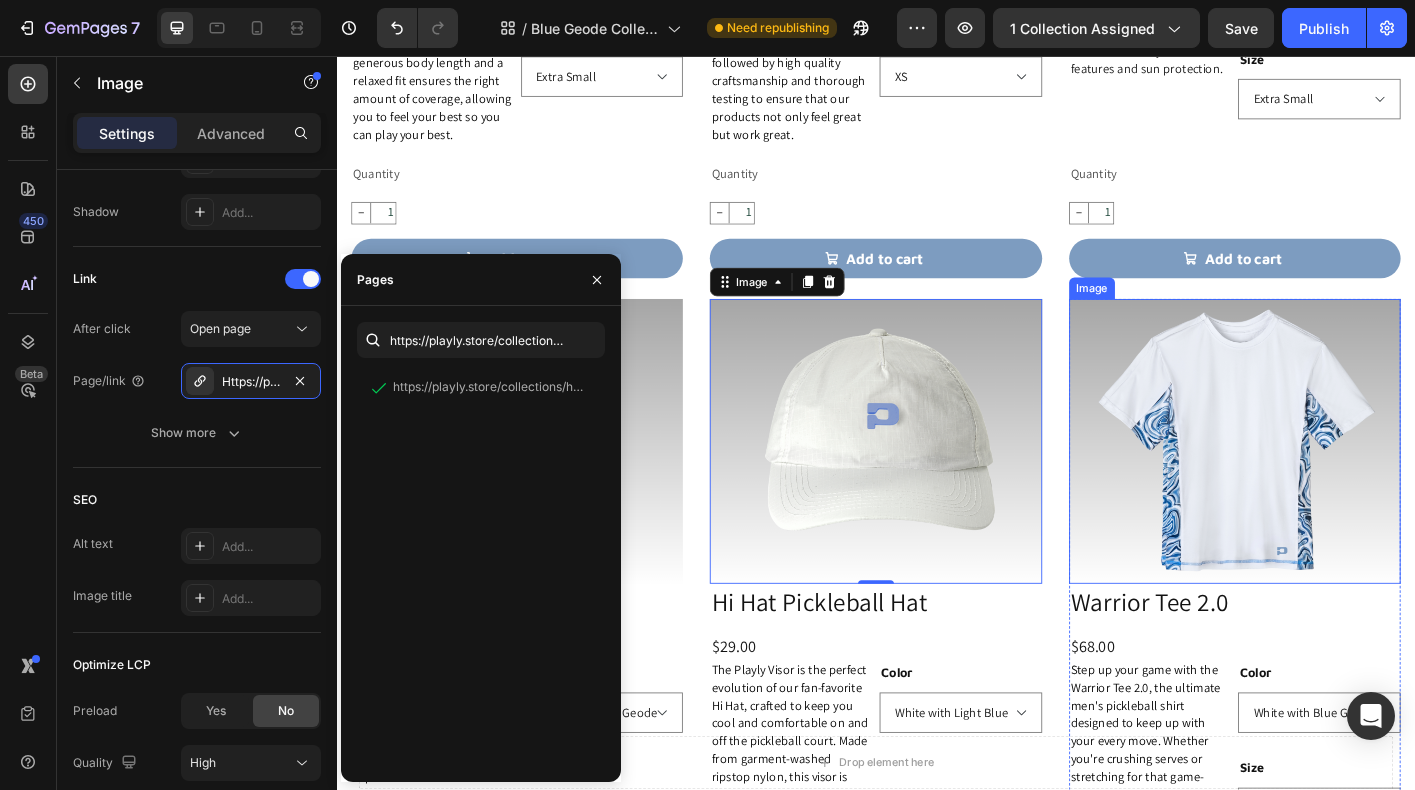 click at bounding box center (1336, 485) 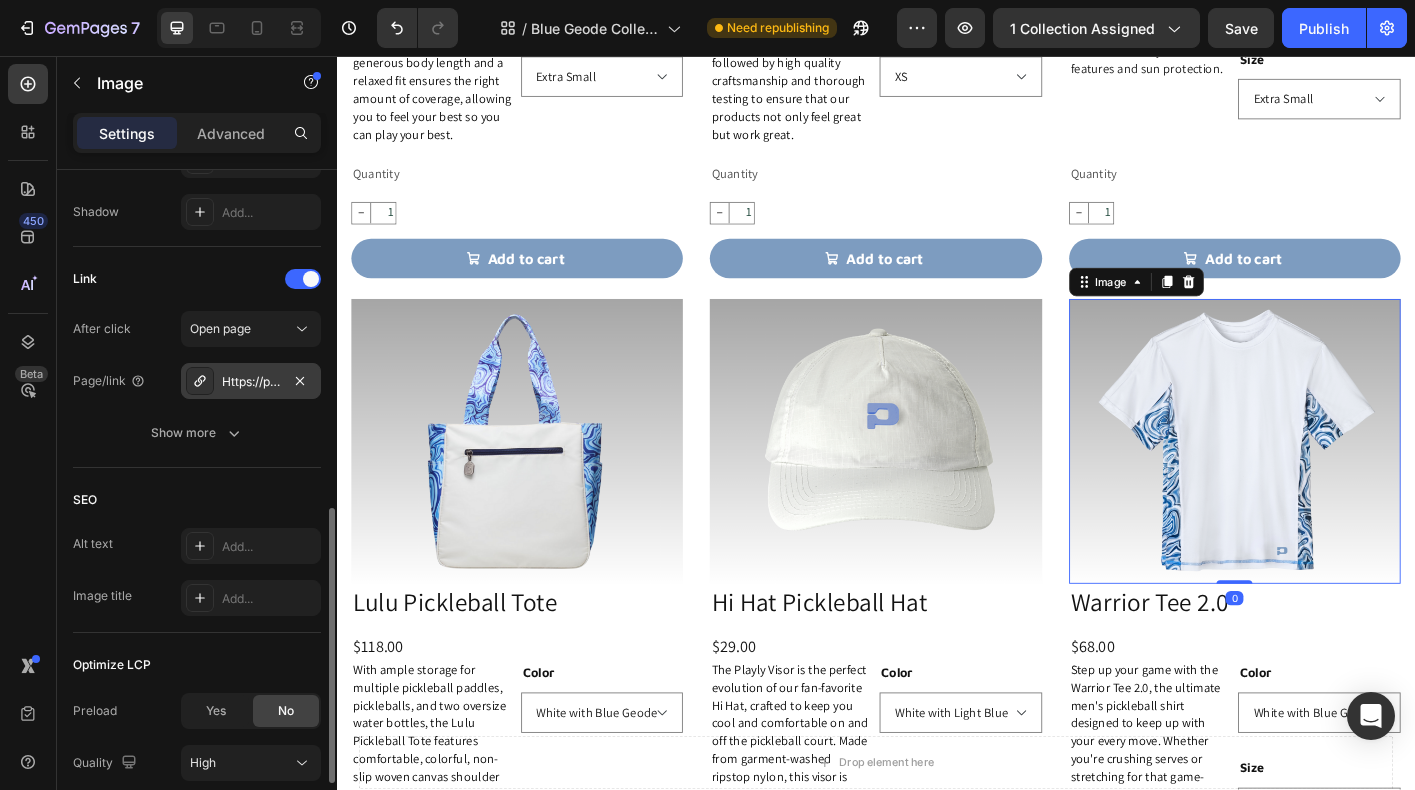 click on "Https://play-pkl.Com/mens-shirts/warrior-tee-2-0?Variant=45816877220060" at bounding box center (251, 382) 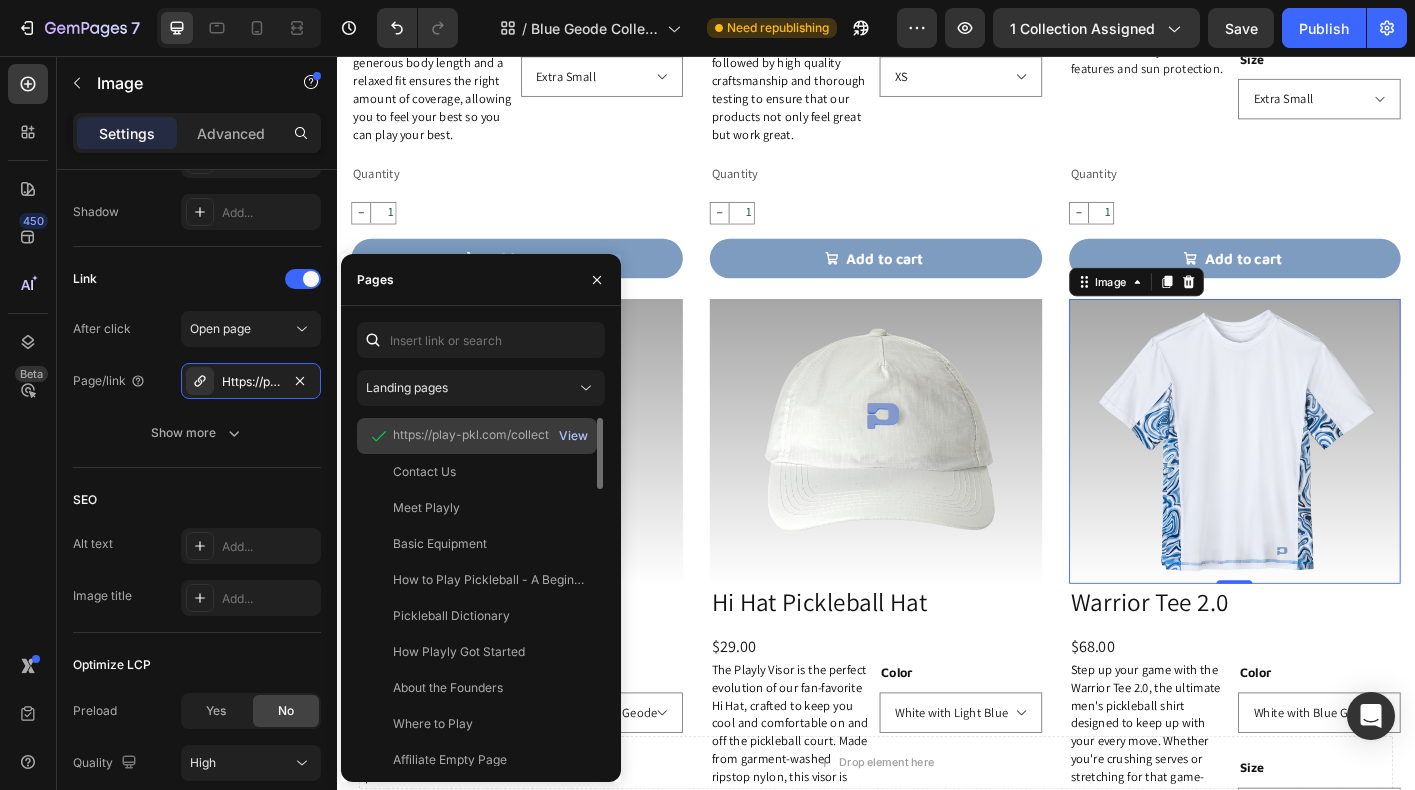 click on "View" at bounding box center [573, 436] 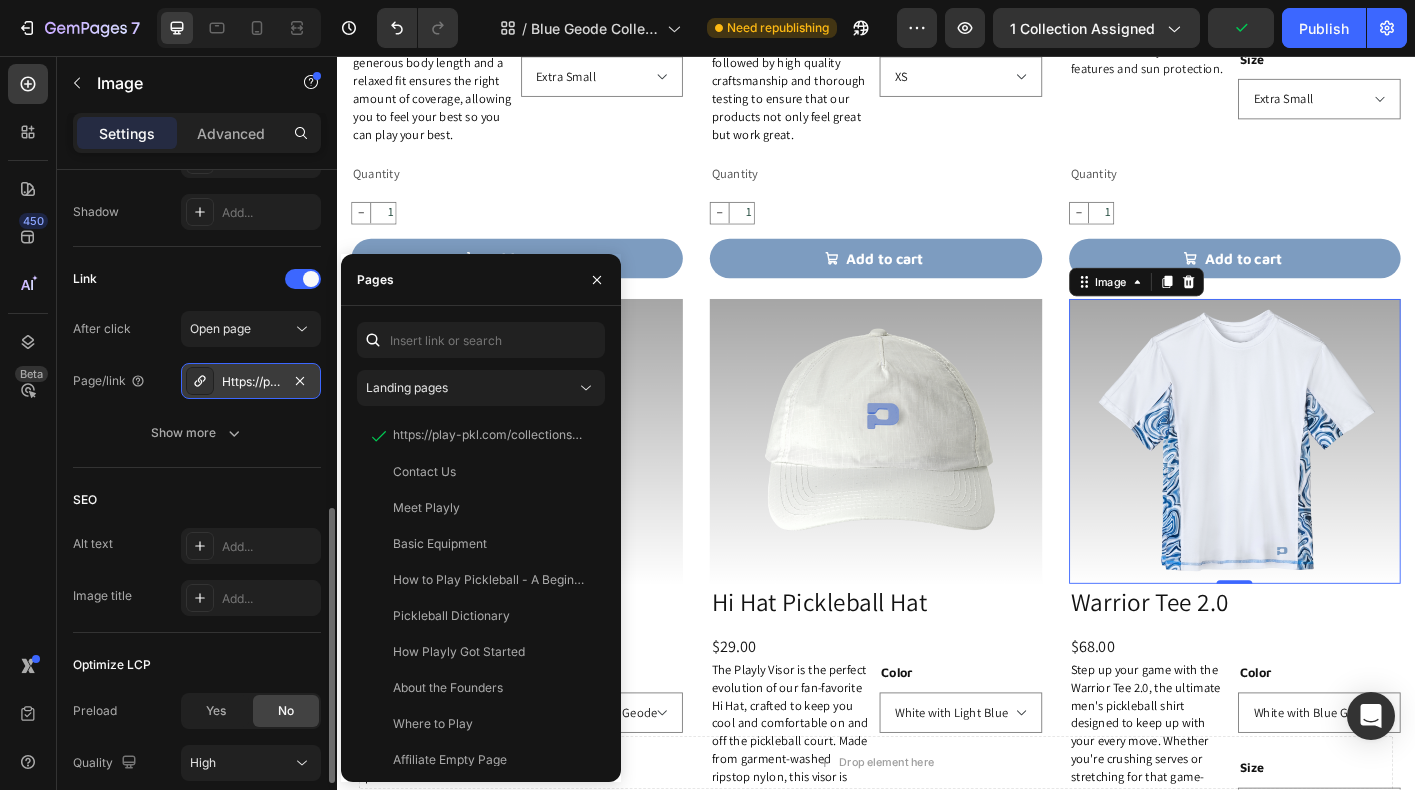click 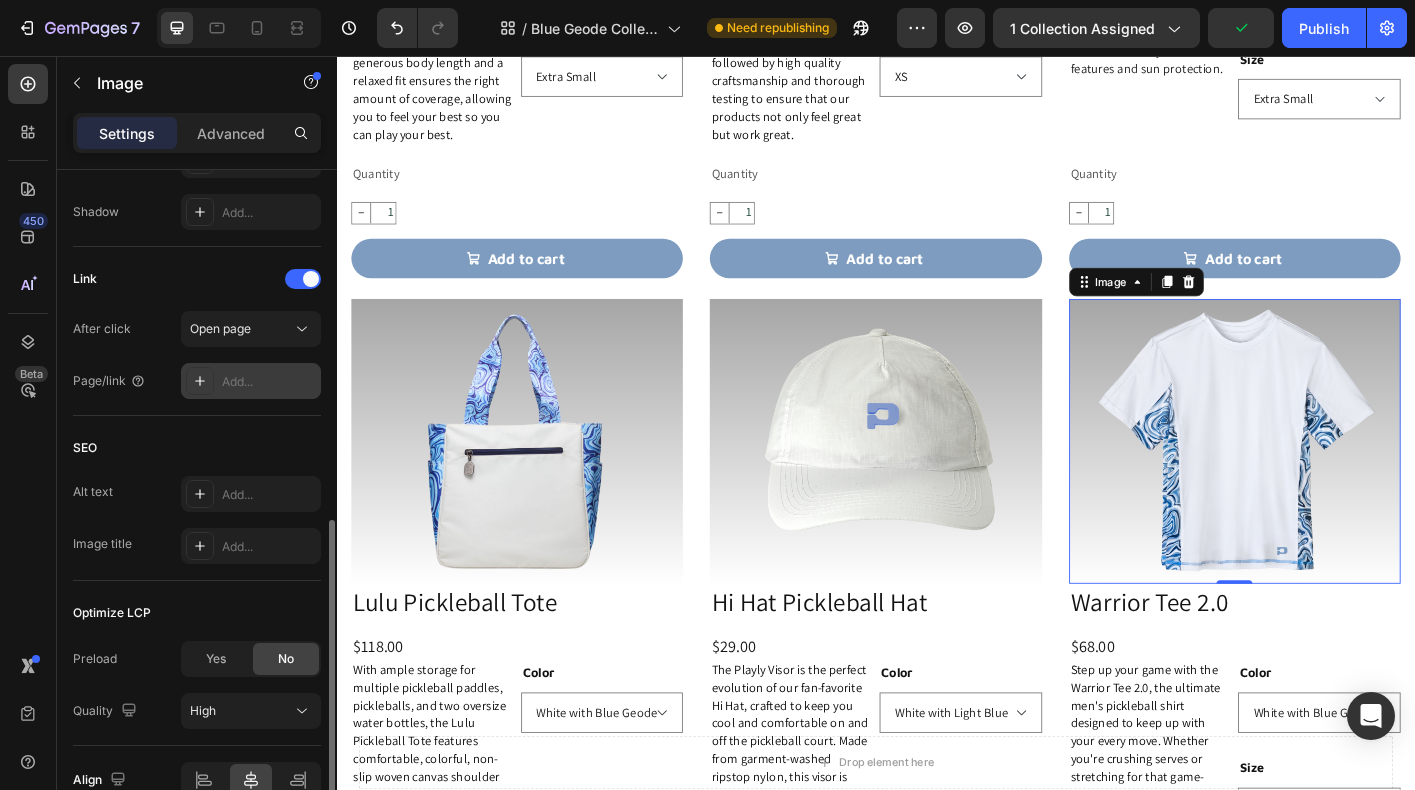 click on "Add..." at bounding box center (269, 382) 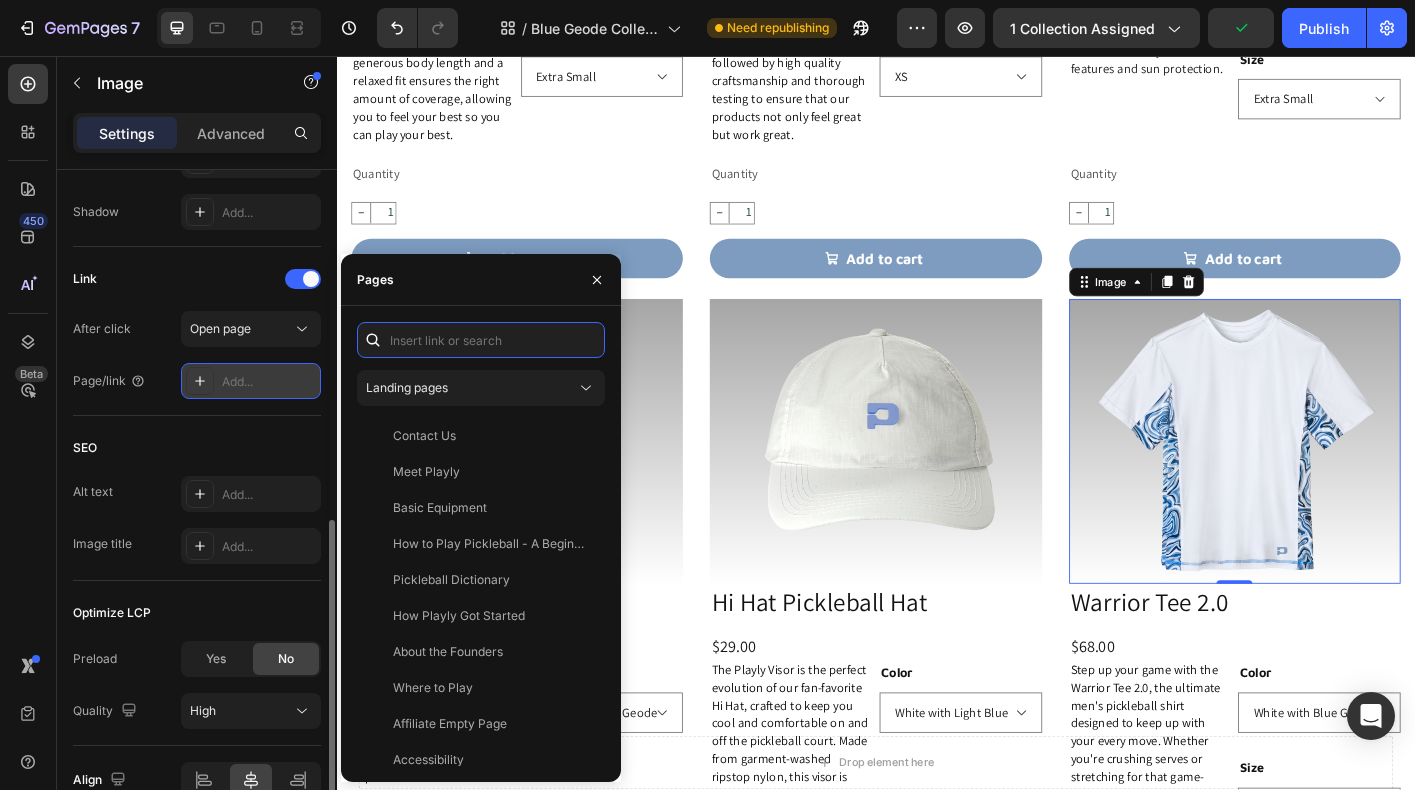 paste on "https://playly.store/collections/mens-shirts/products/warrior-tee-2-0?variant=45816877220060" 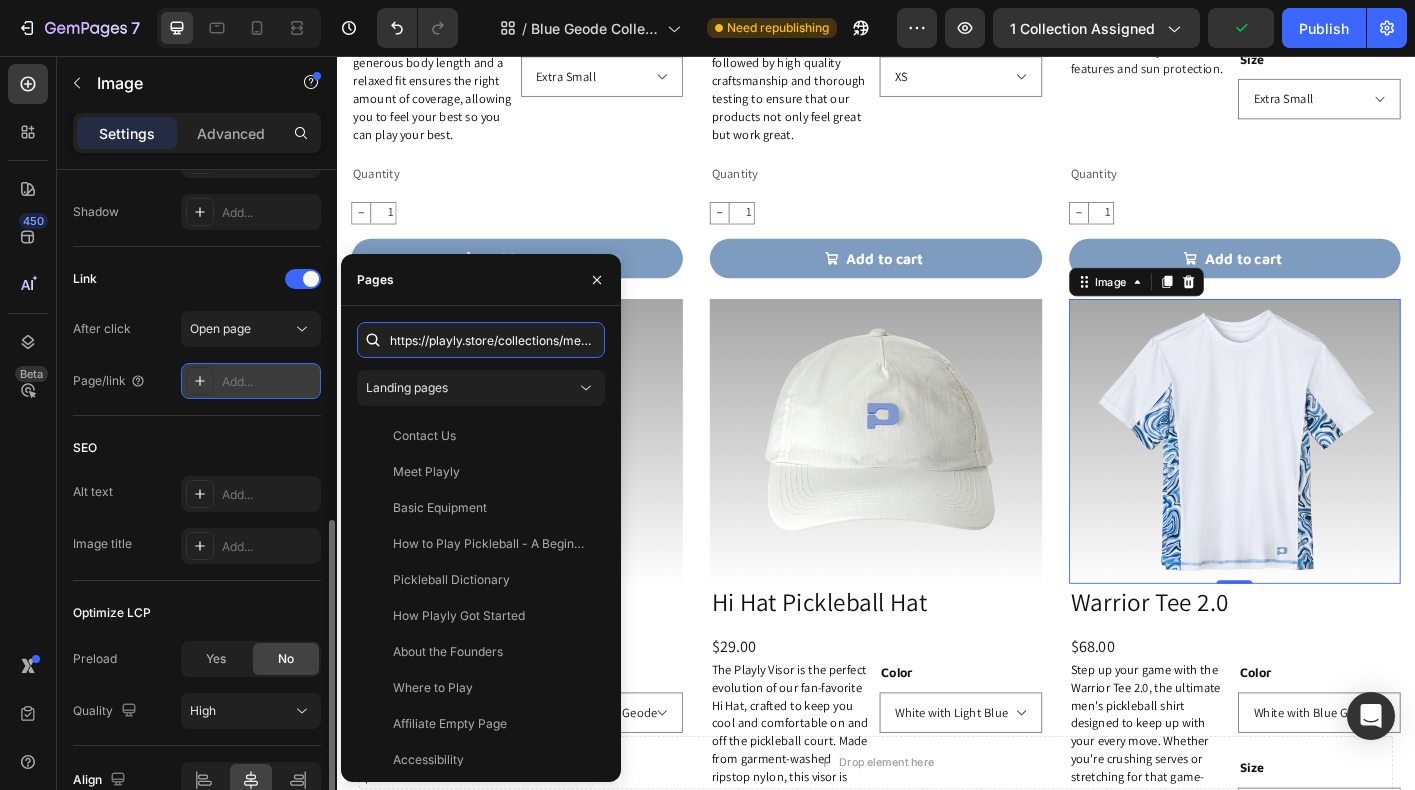 scroll, scrollTop: 0, scrollLeft: 370, axis: horizontal 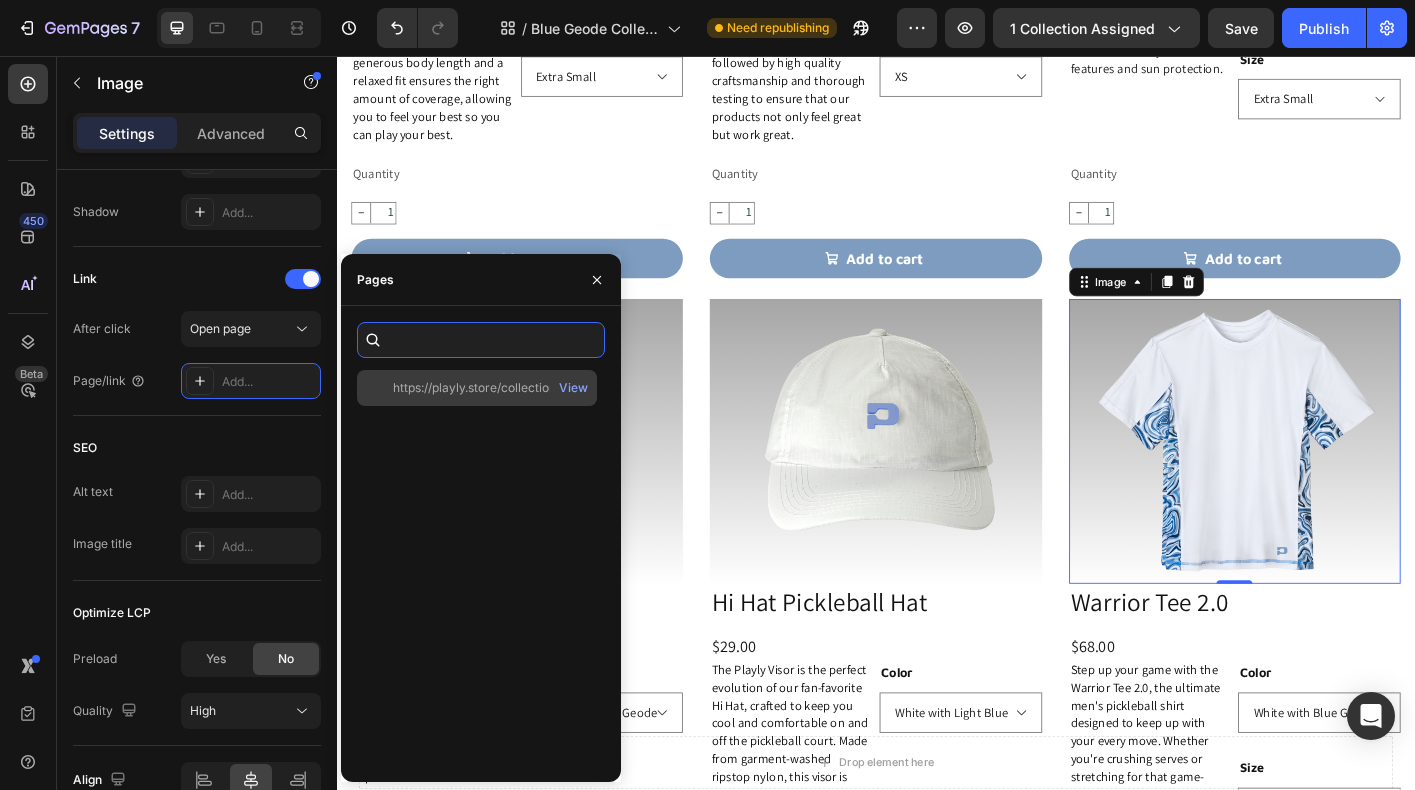 type on "https://playly.store/collections/mens-shirts/products/warrior-tee-2-0?variant=45816877220060" 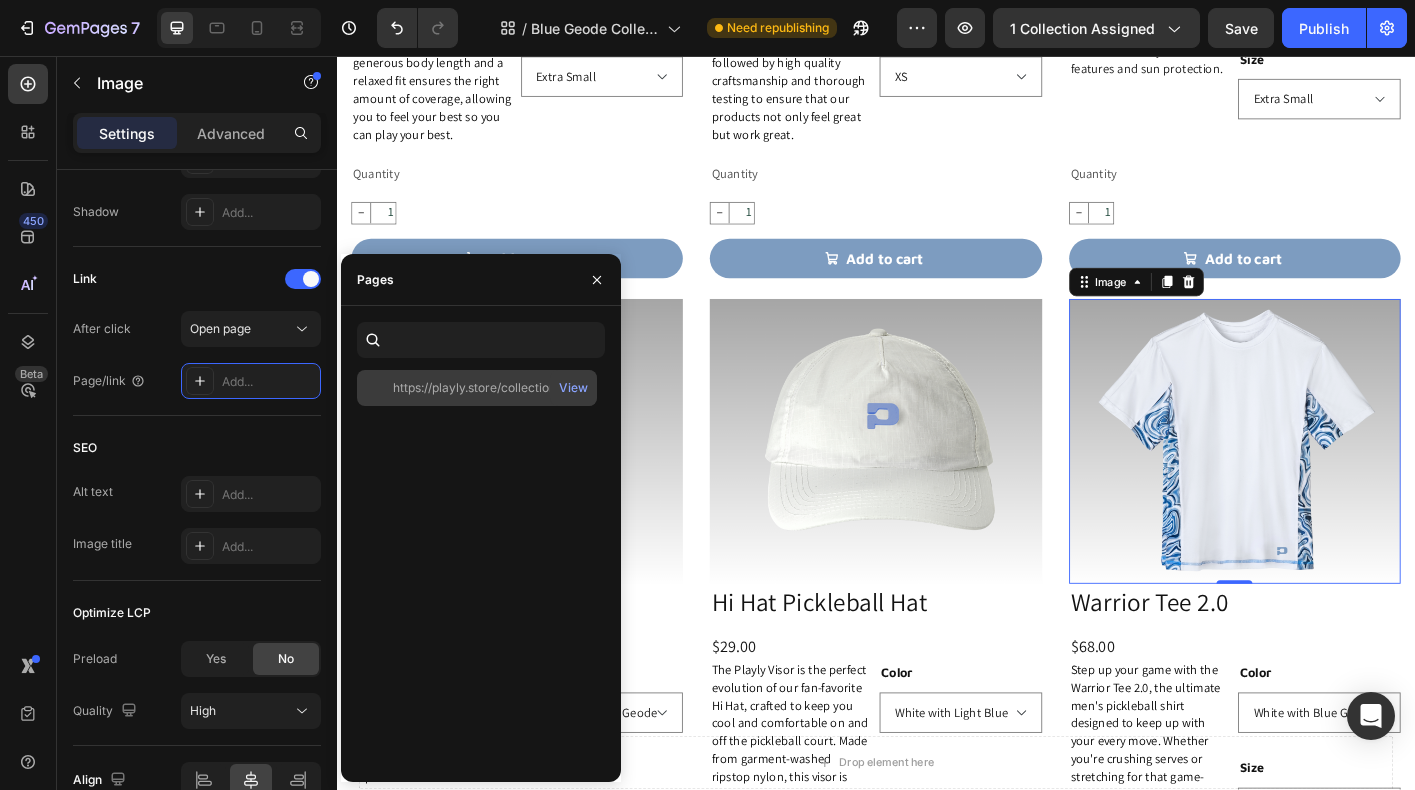 scroll, scrollTop: 0, scrollLeft: 0, axis: both 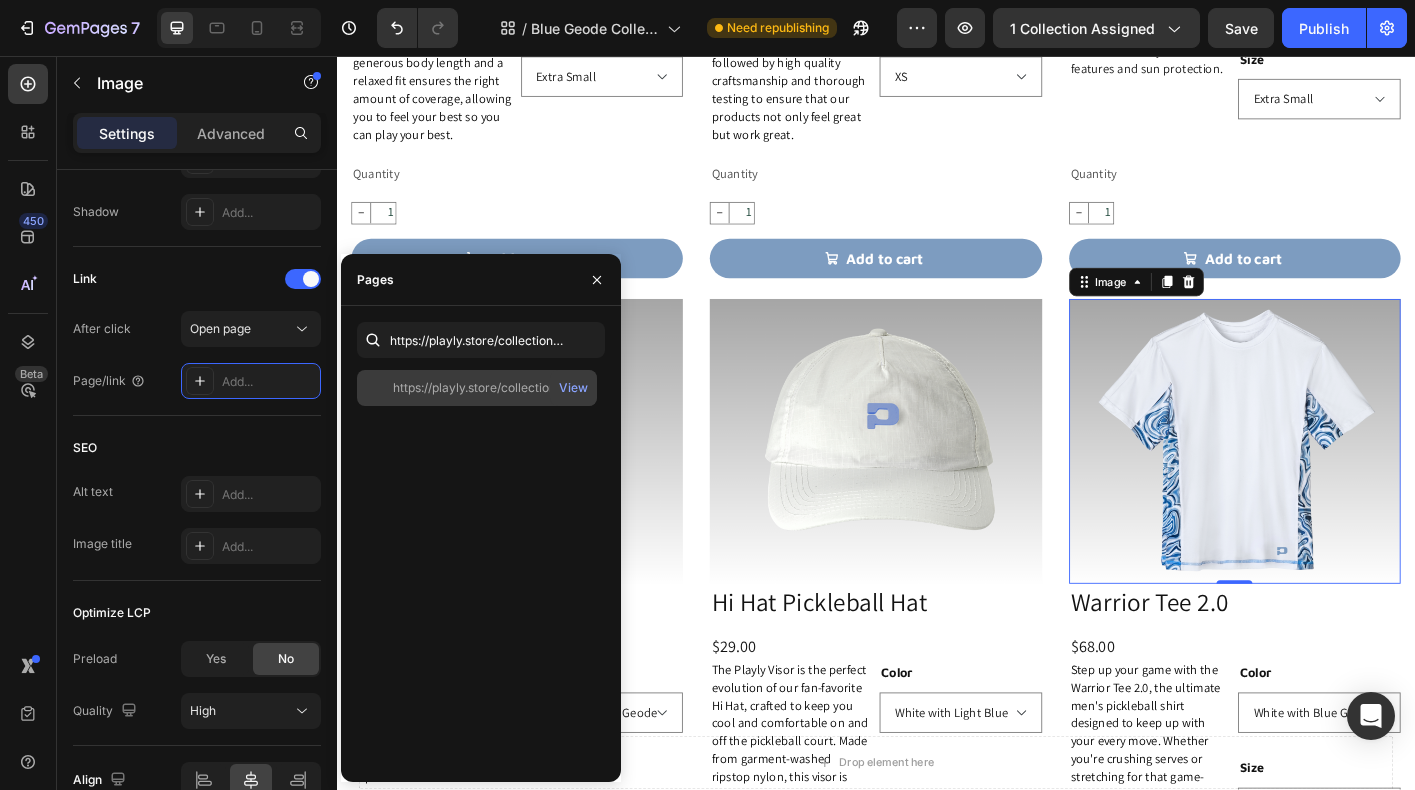 click on "https://playly.store/collections/mens-shirts/products/warrior-tee-2-0?variant=45816877220060   View" 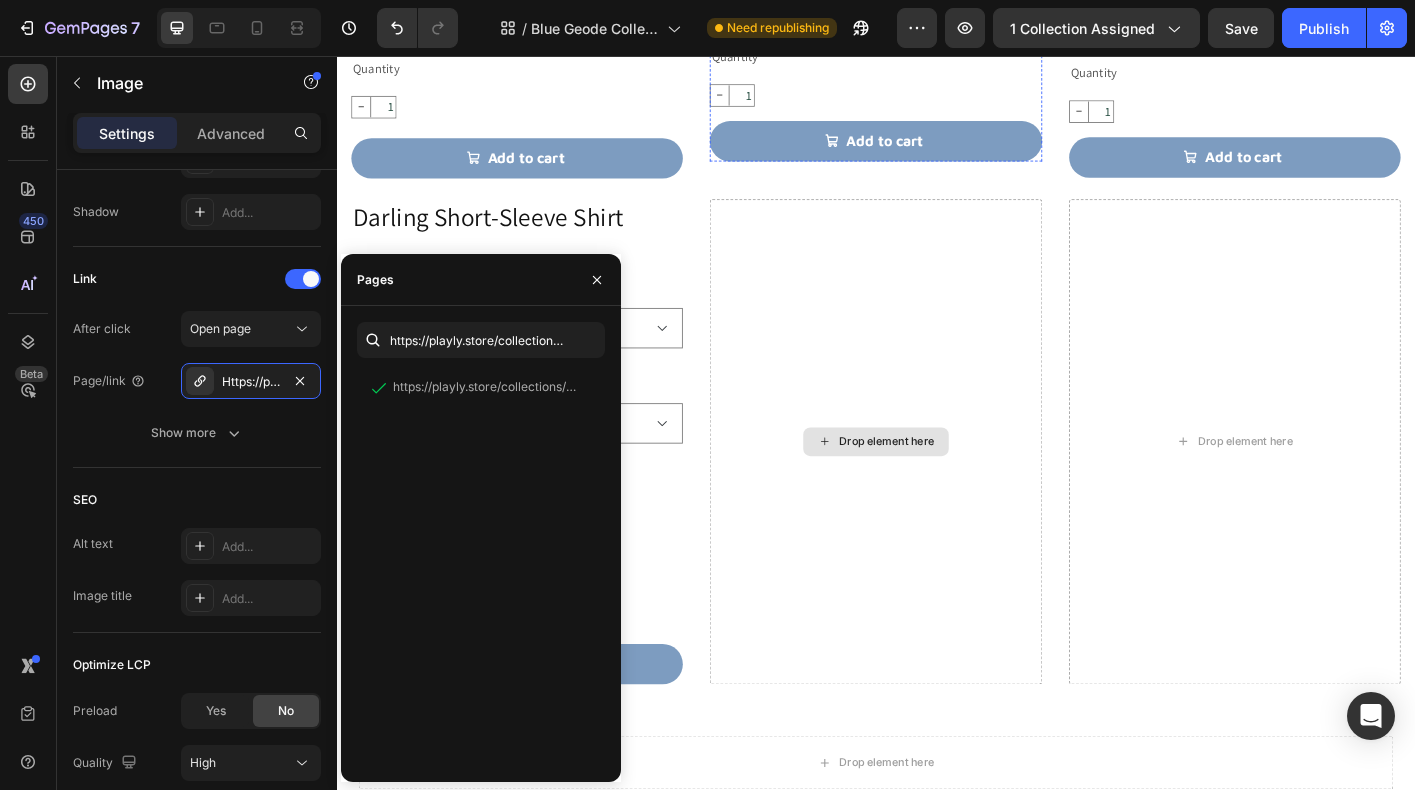 scroll, scrollTop: 2420, scrollLeft: 0, axis: vertical 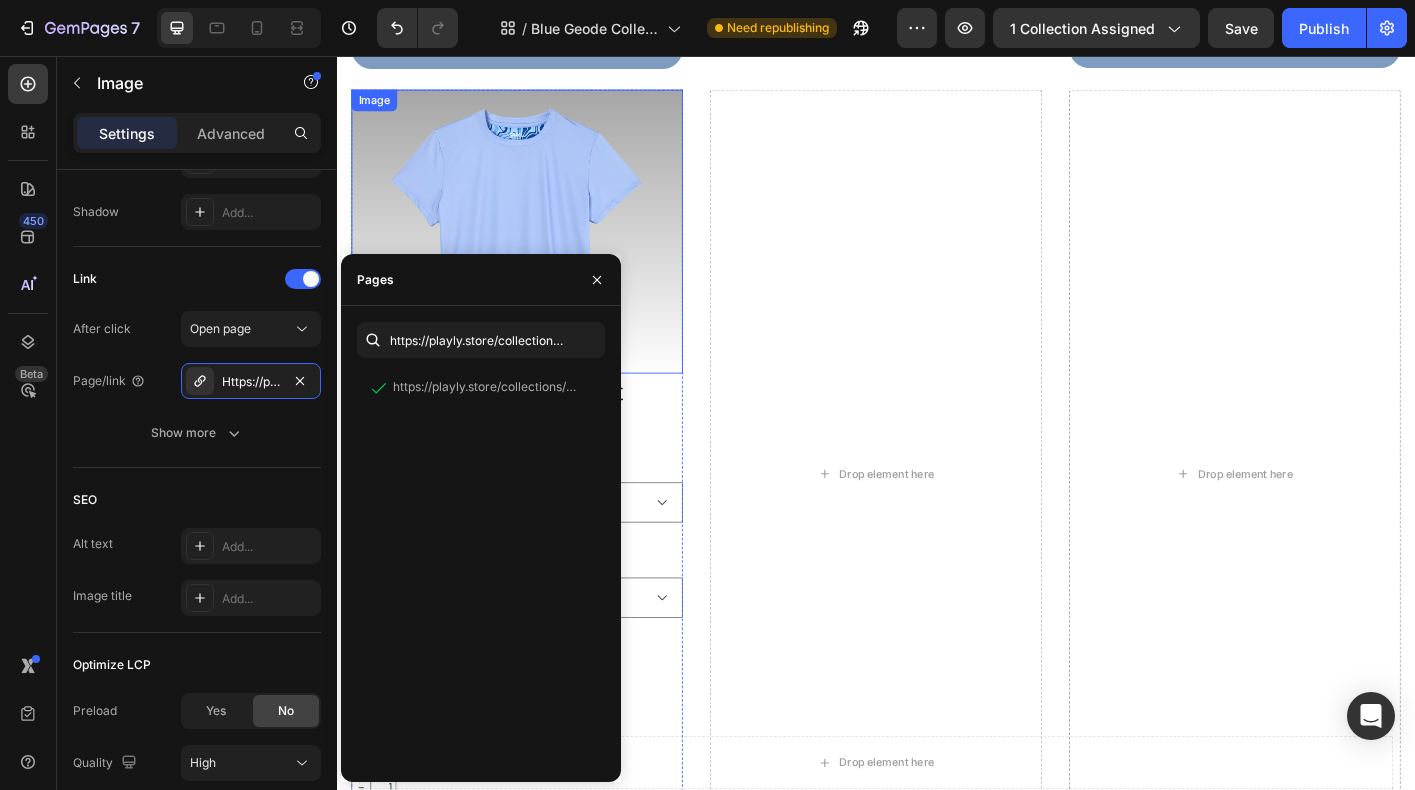 click at bounding box center (537, 252) 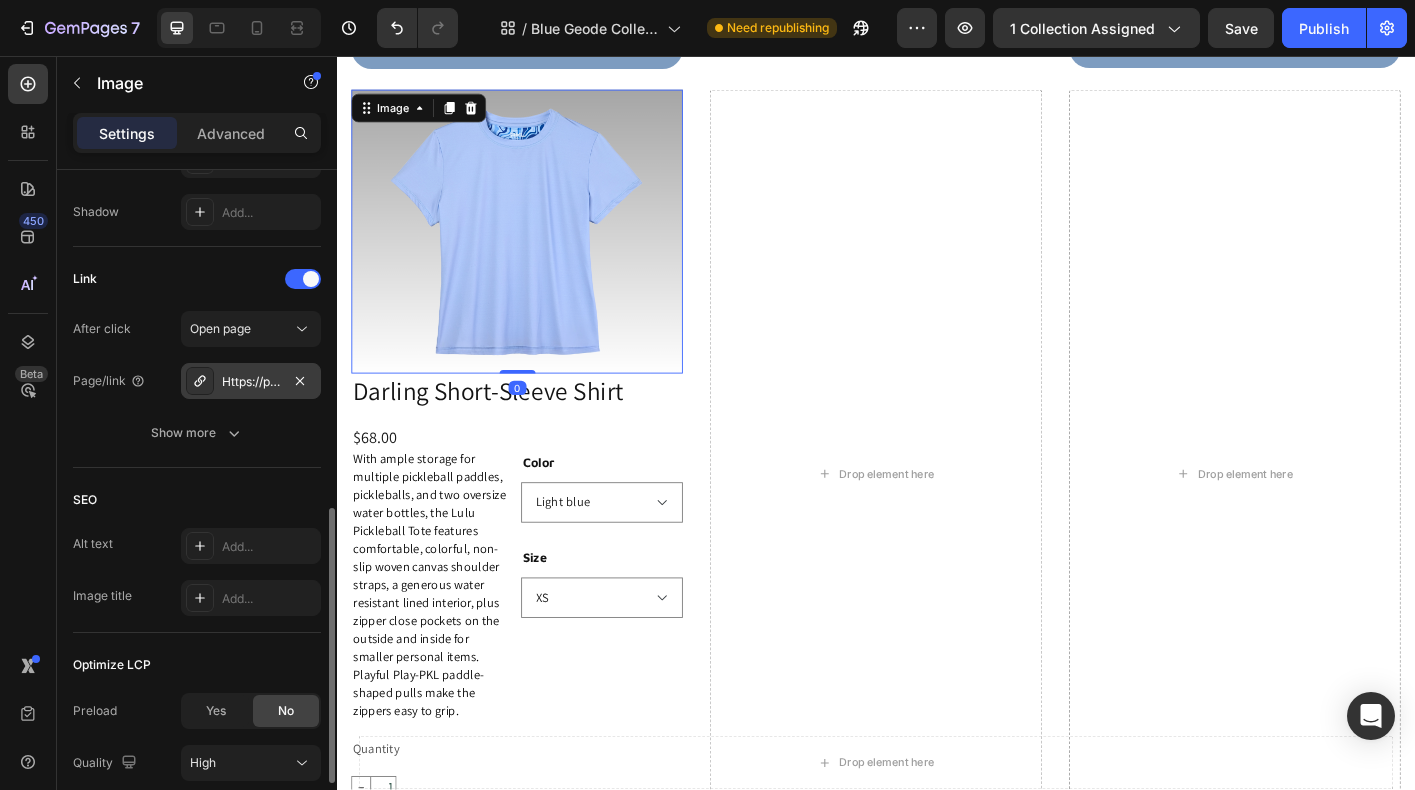 click on "Https://play-pkl.Com/bags/lulu-tote?Variant=46098959073500" at bounding box center [251, 382] 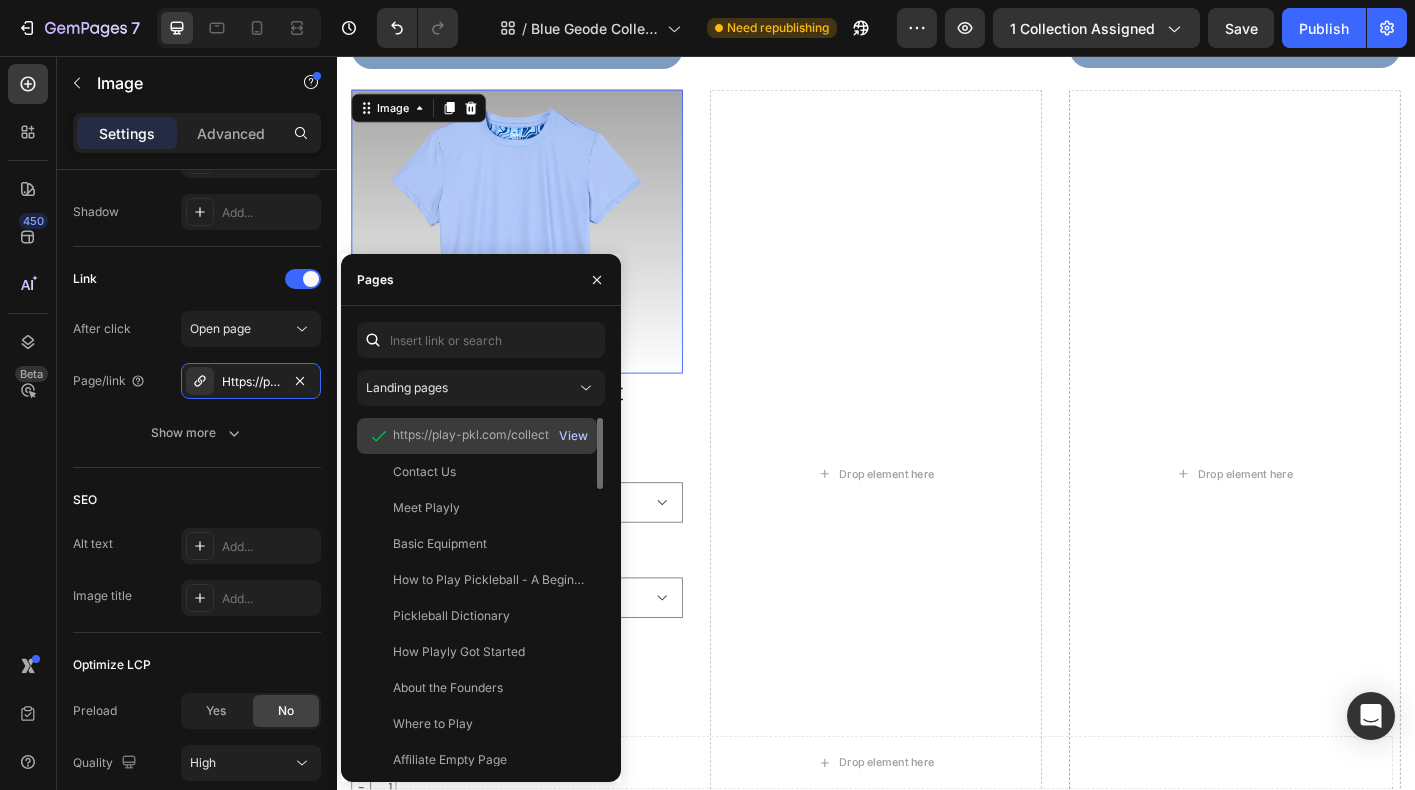click on "View" at bounding box center (573, 436) 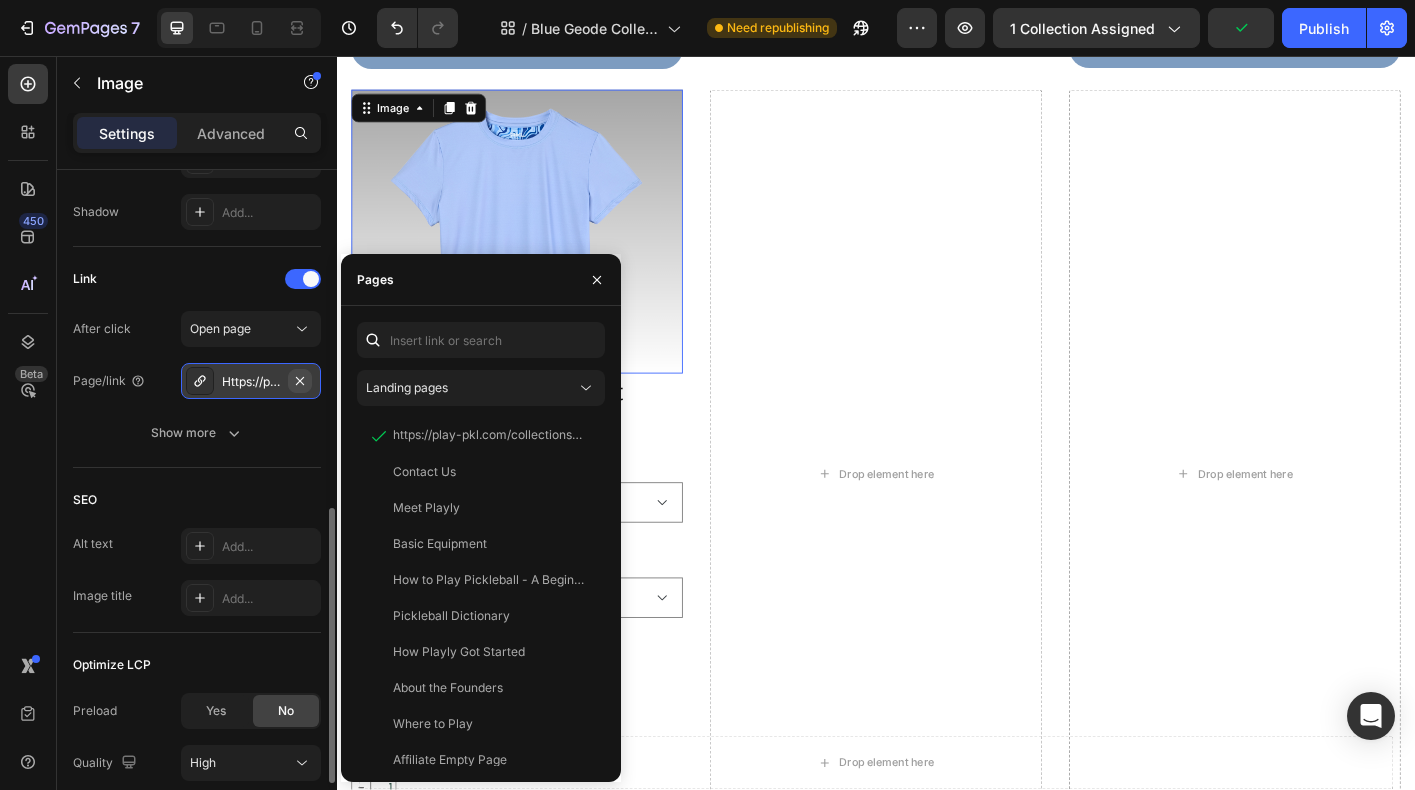 click 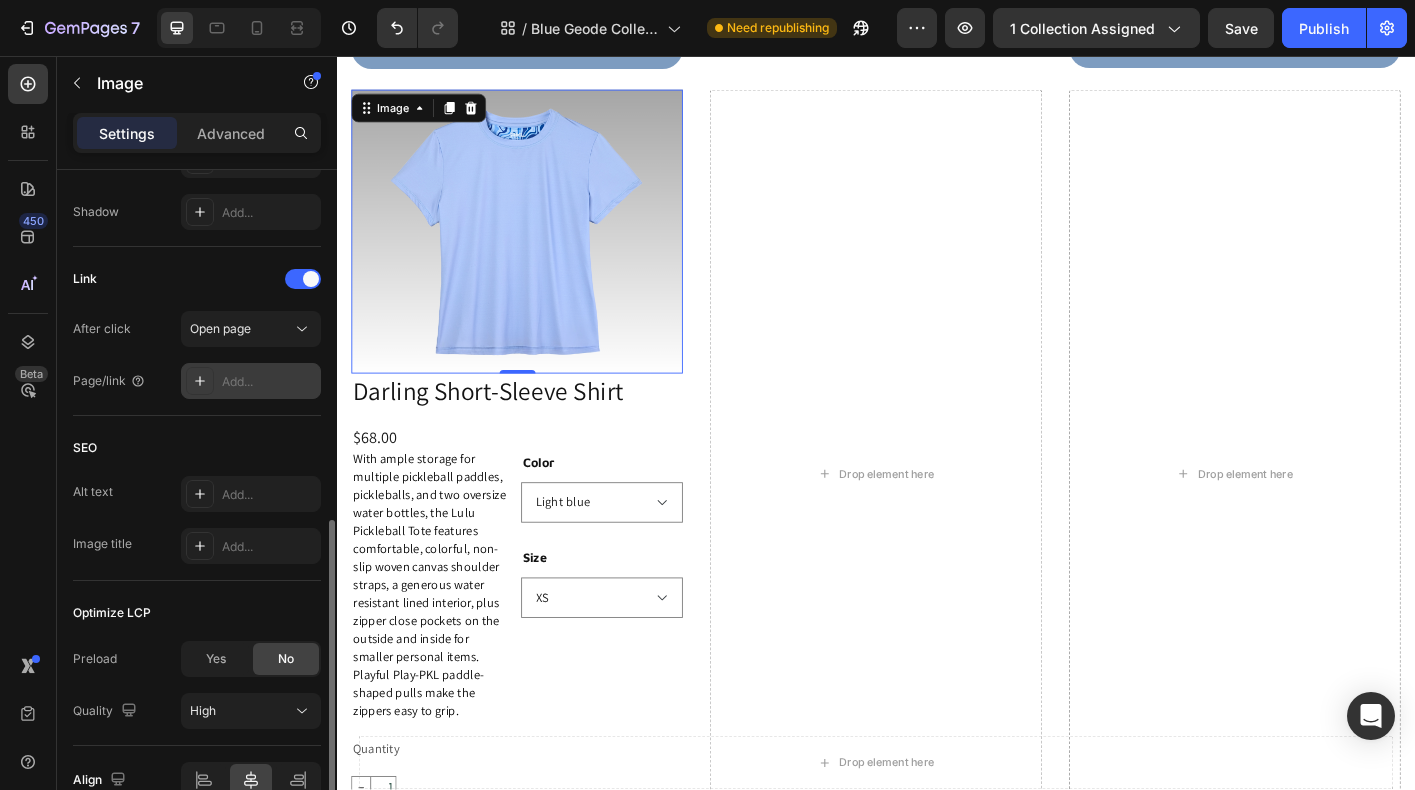 click on "Add..." at bounding box center [269, 382] 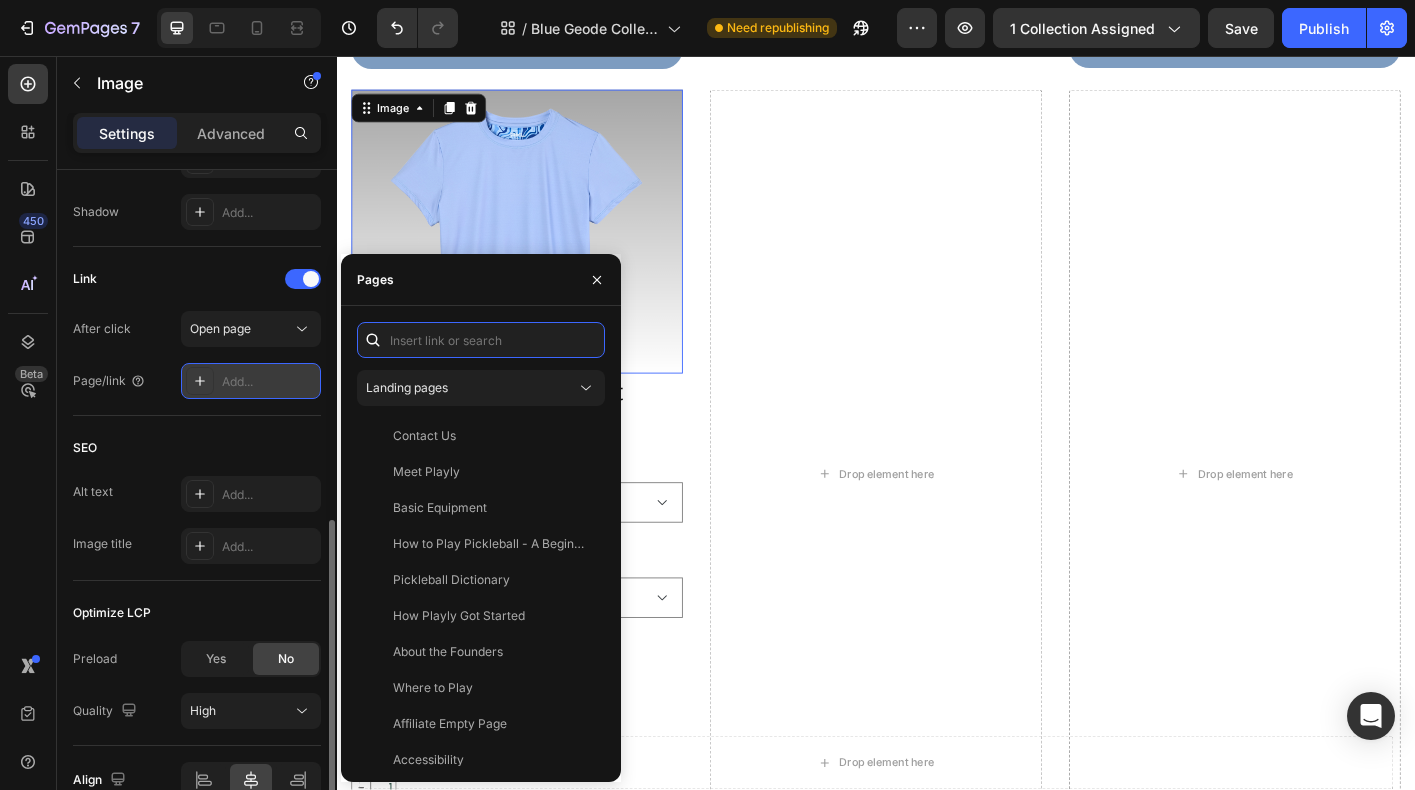 paste on "https://playly.store/collections/bags/products/lulu-tote?variant=46098959073500" 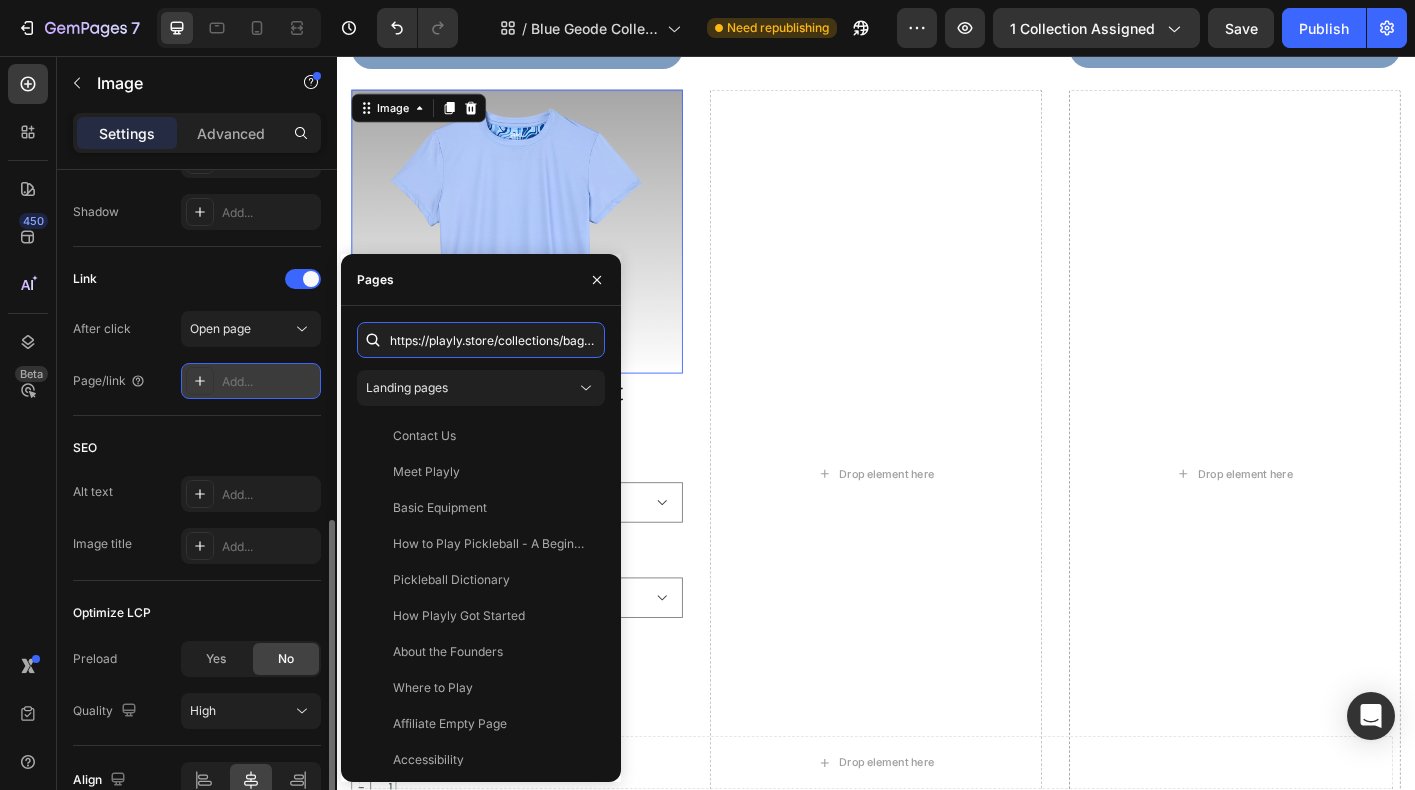 scroll, scrollTop: 0, scrollLeft: 291, axis: horizontal 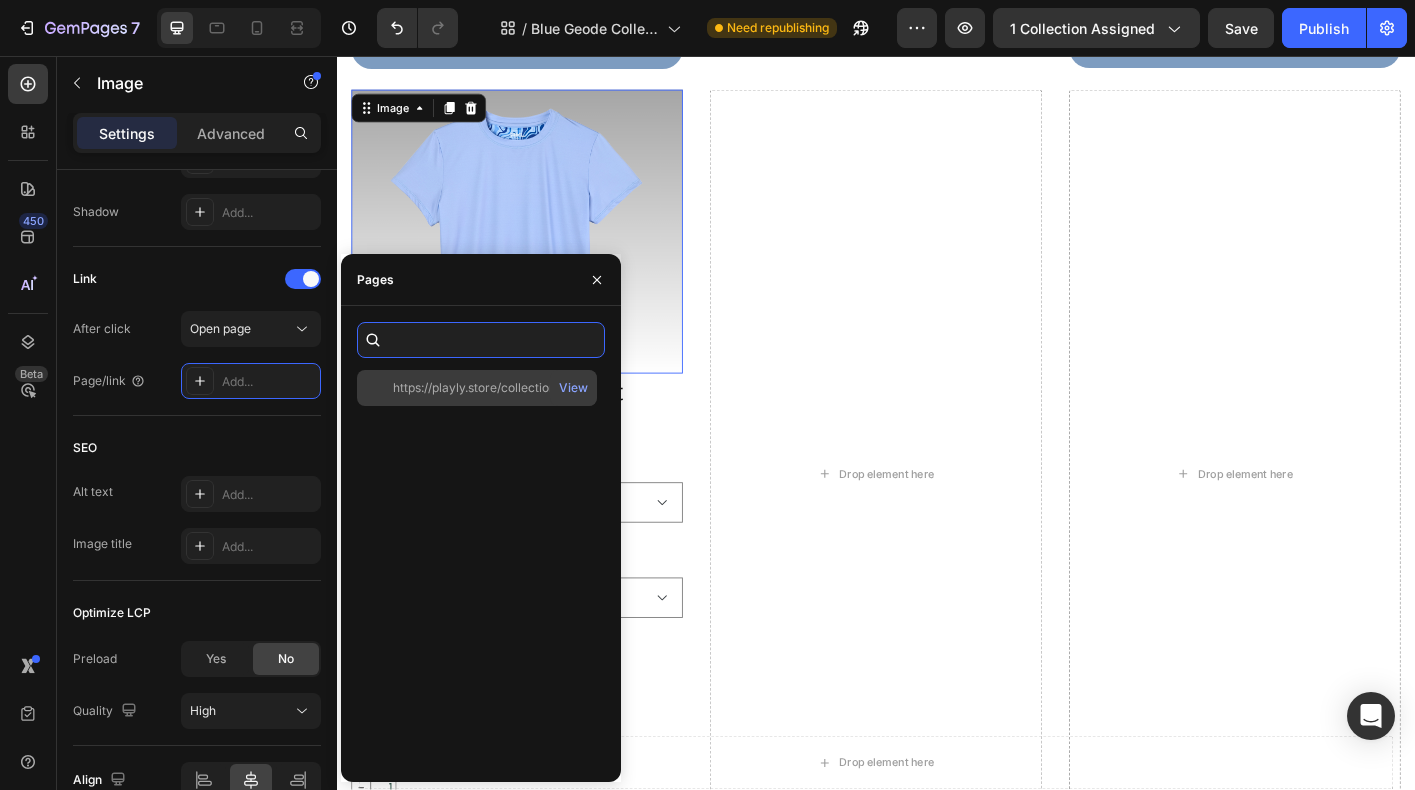 type on "https://playly.store/collections/bags/products/lulu-tote?variant=46098959073500" 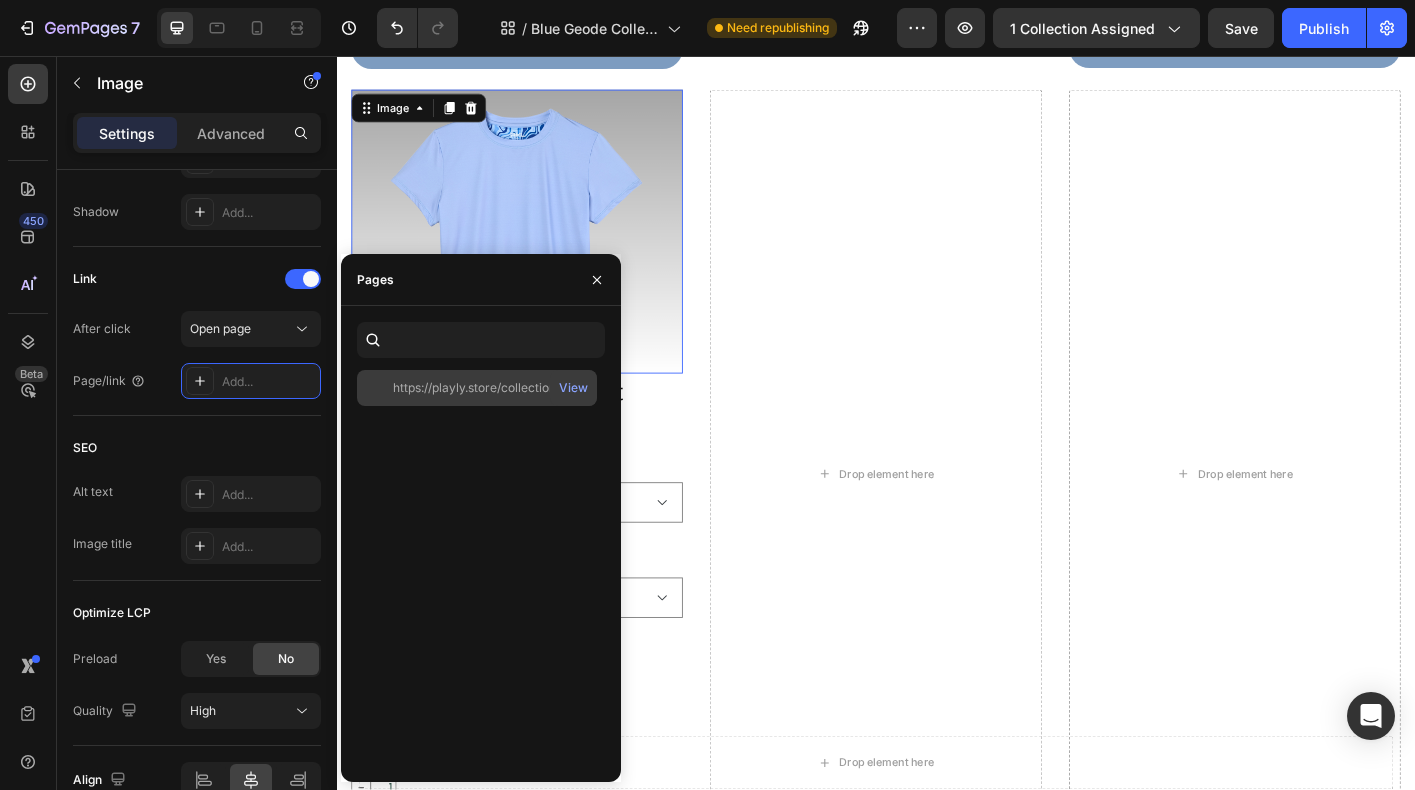 click on "https://playly.store/collections/bags/products/lulu-tote?variant=46098959073500" 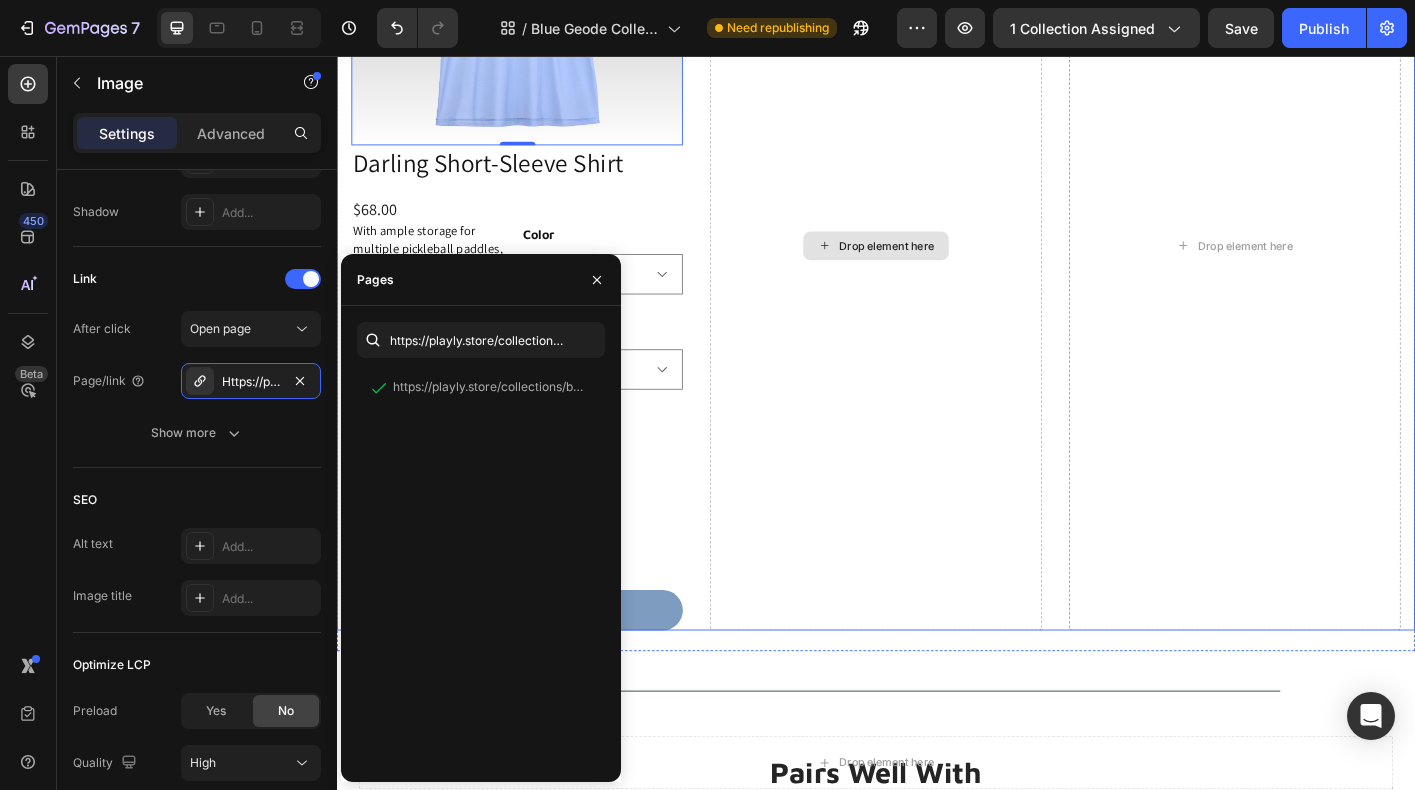 scroll, scrollTop: 2686, scrollLeft: 0, axis: vertical 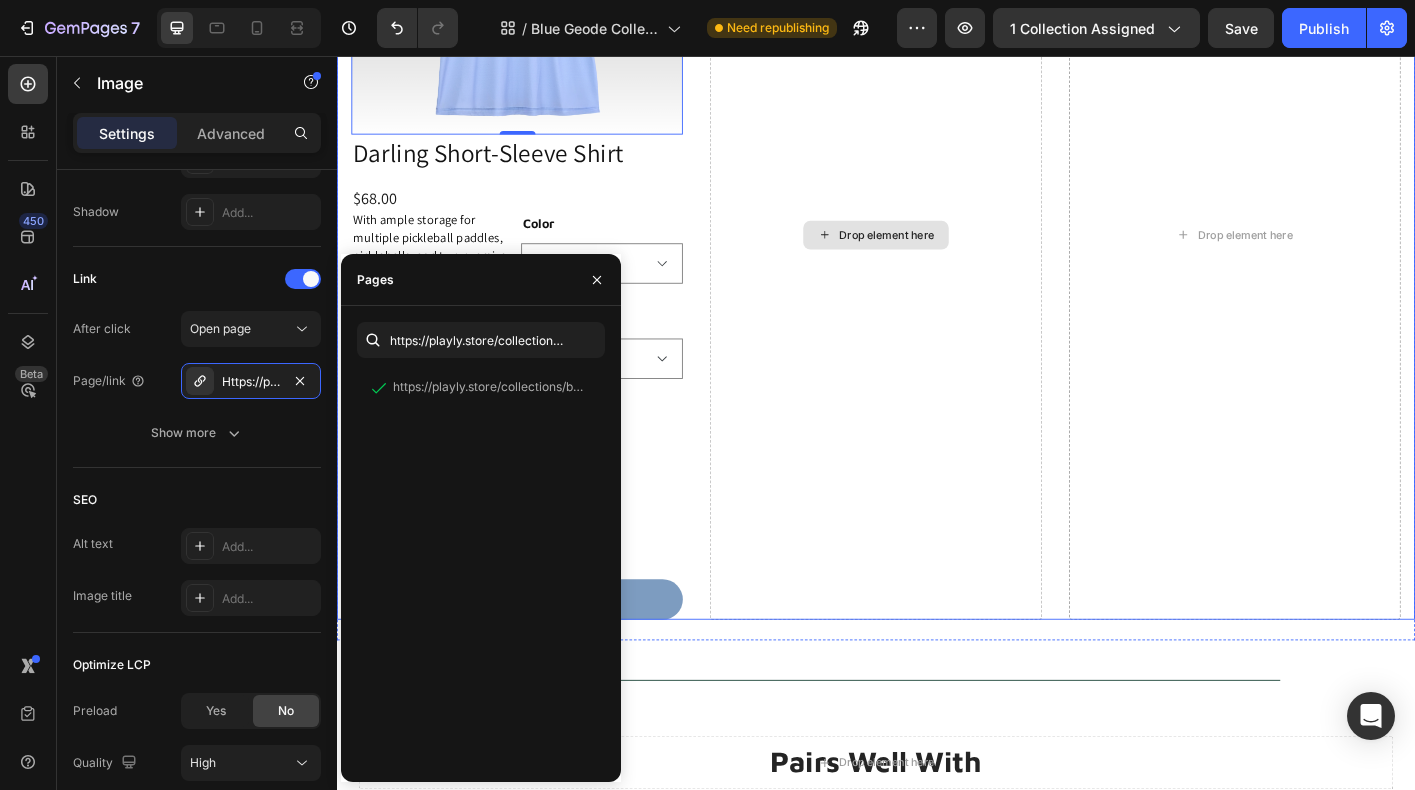 click on "Drop element here" at bounding box center [936, 256] 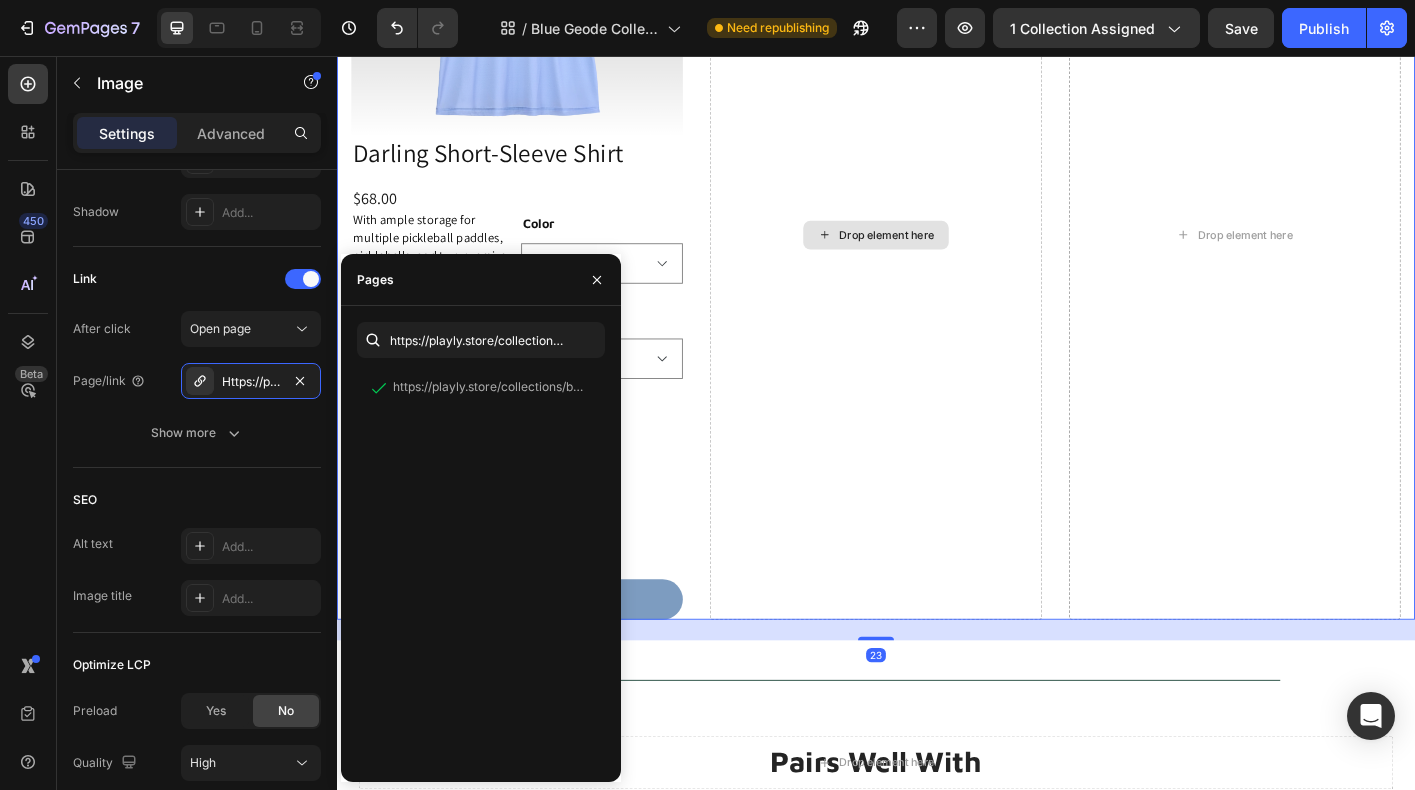 scroll, scrollTop: 0, scrollLeft: 0, axis: both 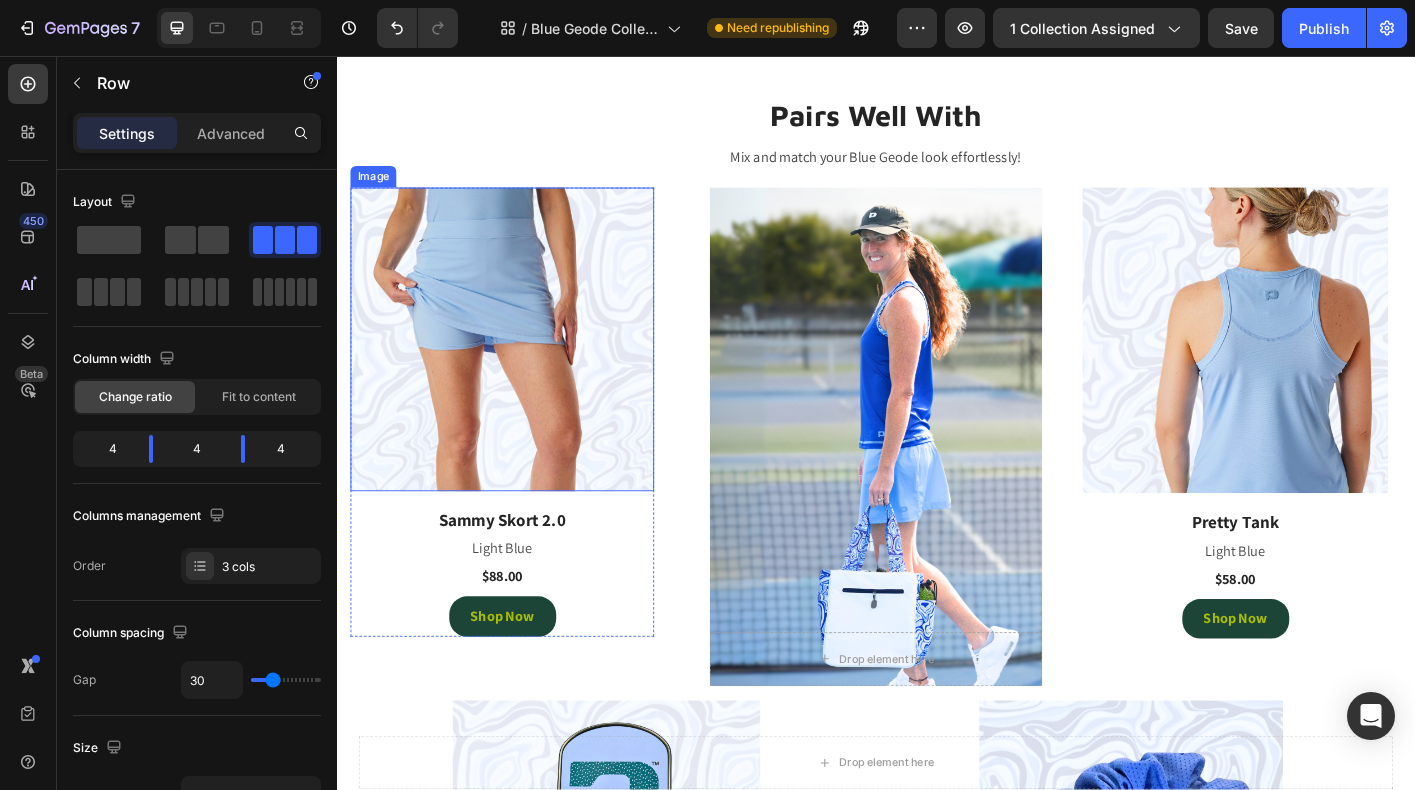 click at bounding box center (521, 372) 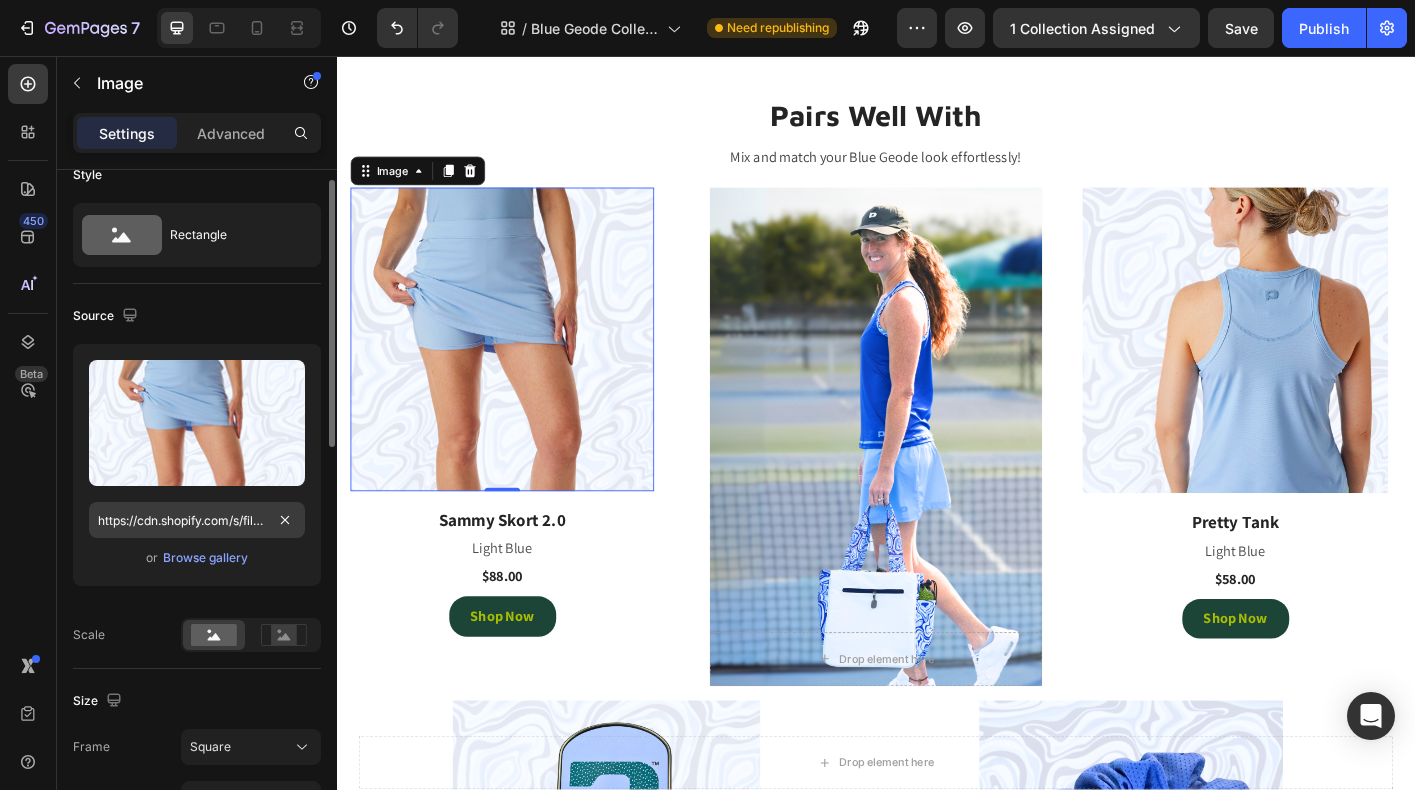 scroll, scrollTop: 35, scrollLeft: 0, axis: vertical 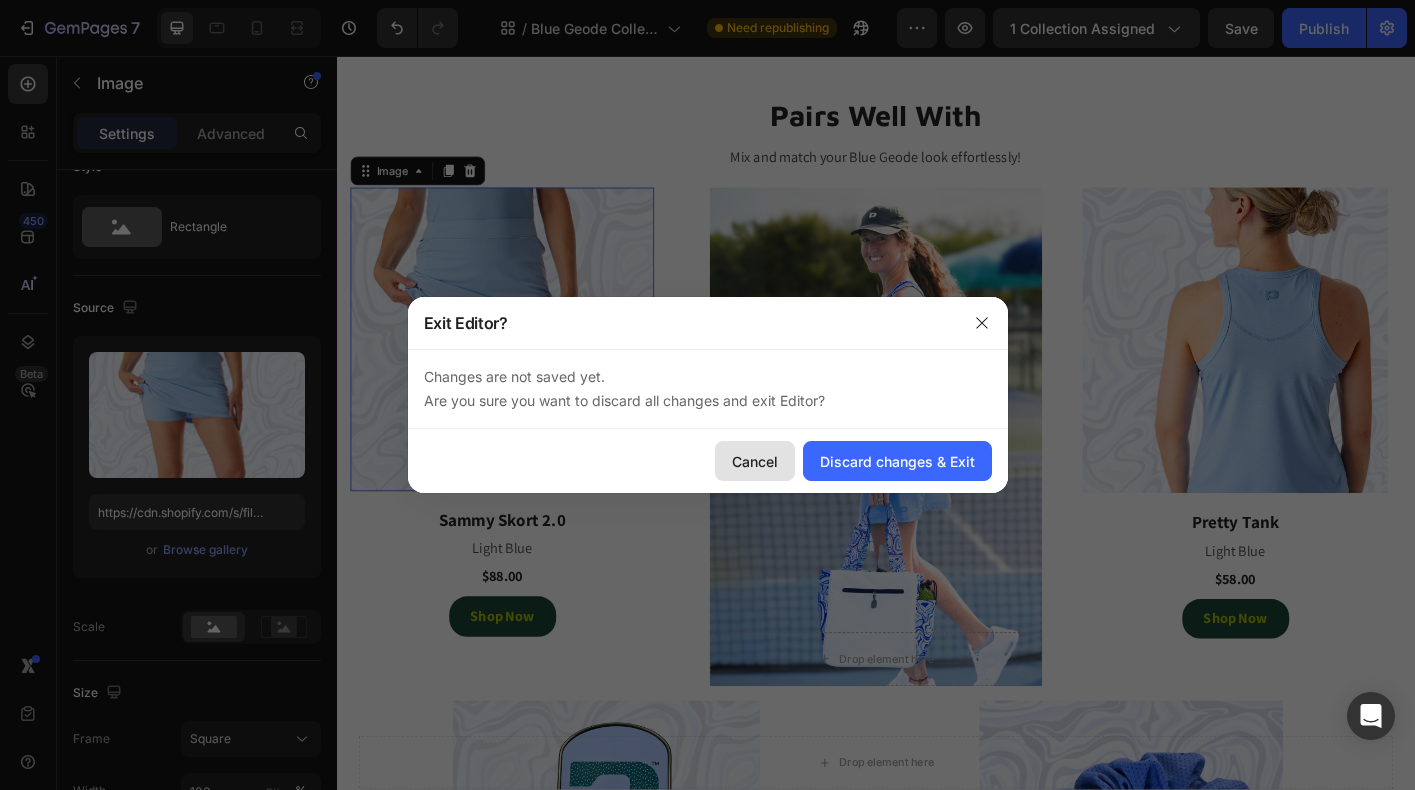 click on "Cancel" at bounding box center [755, 461] 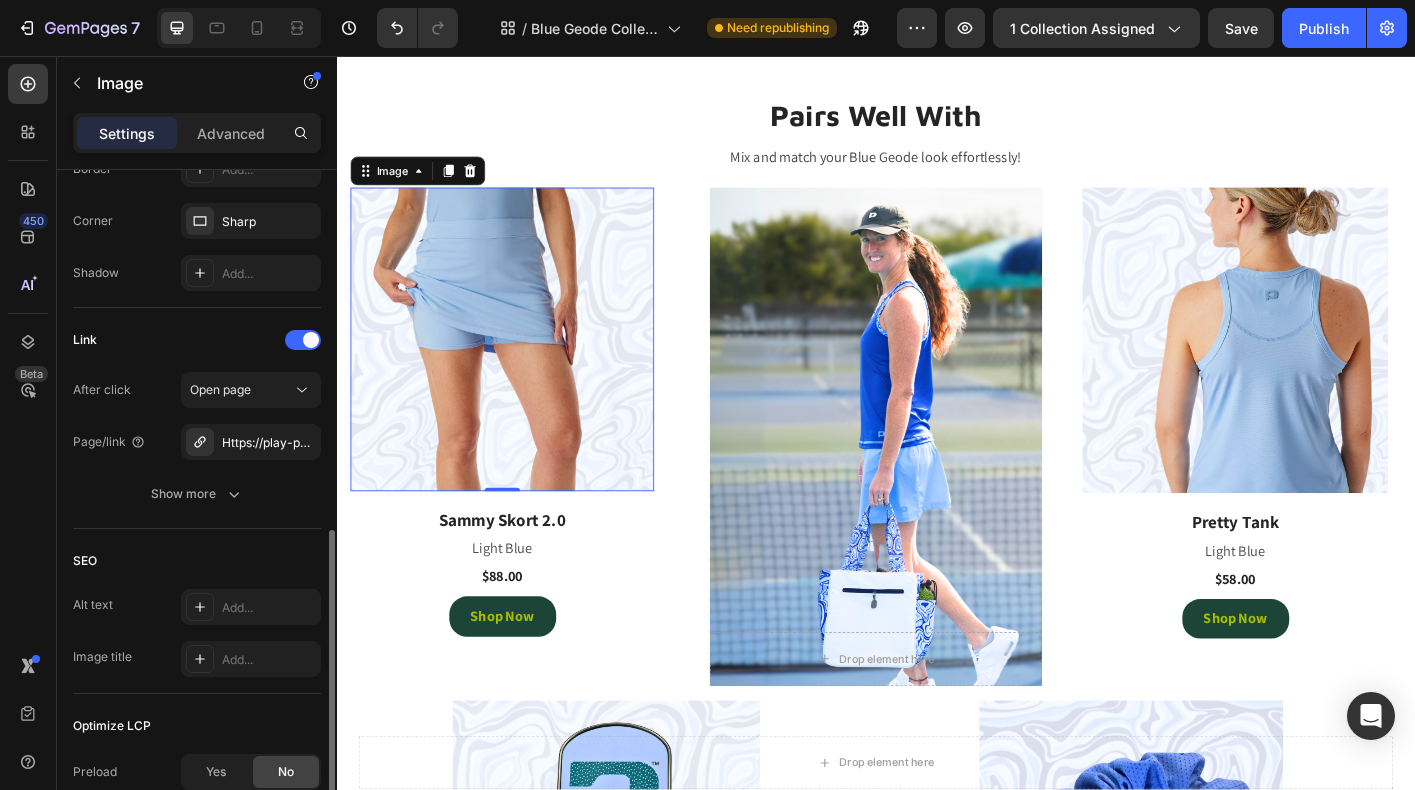 scroll, scrollTop: 848, scrollLeft: 0, axis: vertical 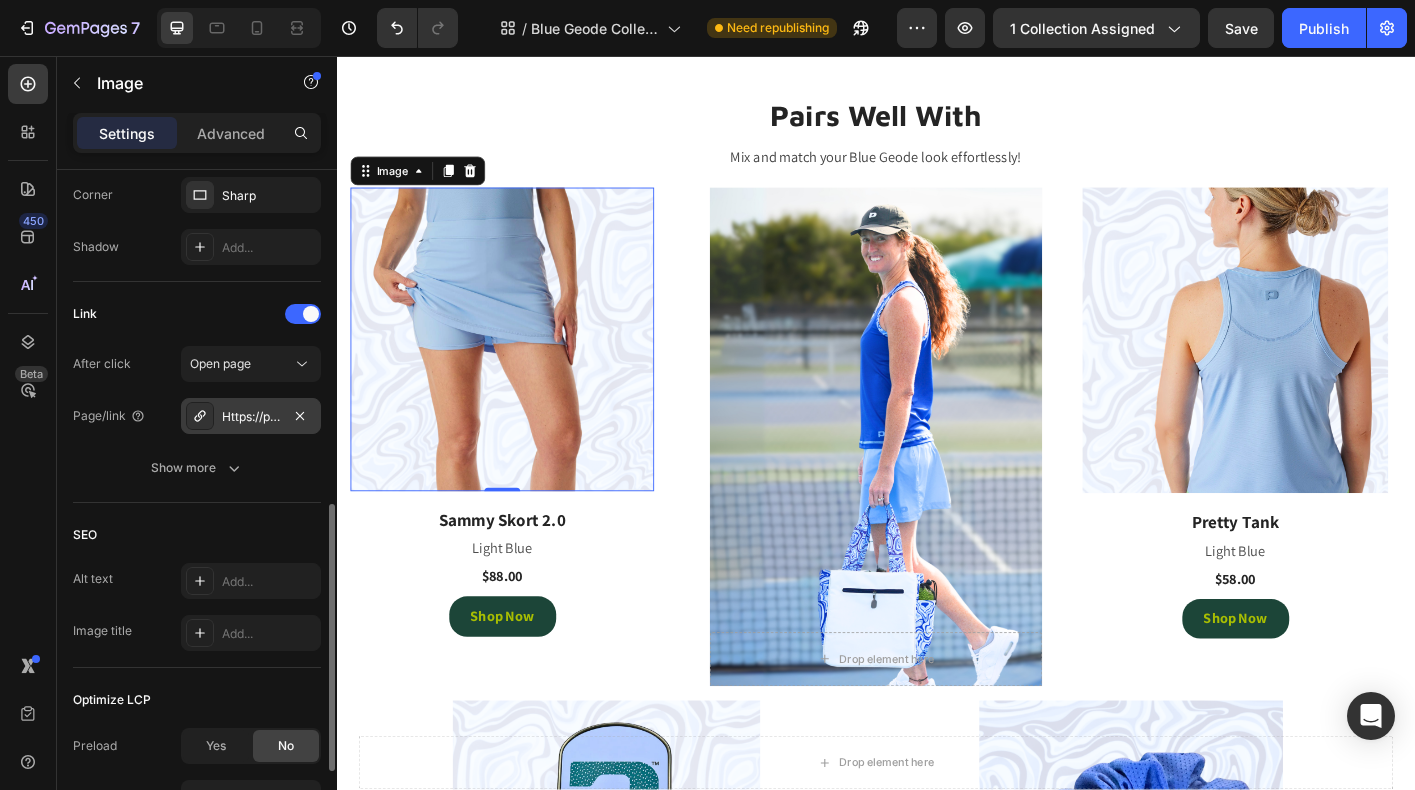 click on "Https://play-pkl.Com/womens-skorts/sammy-skort-2-0?Variant=45507777364188" at bounding box center [251, 417] 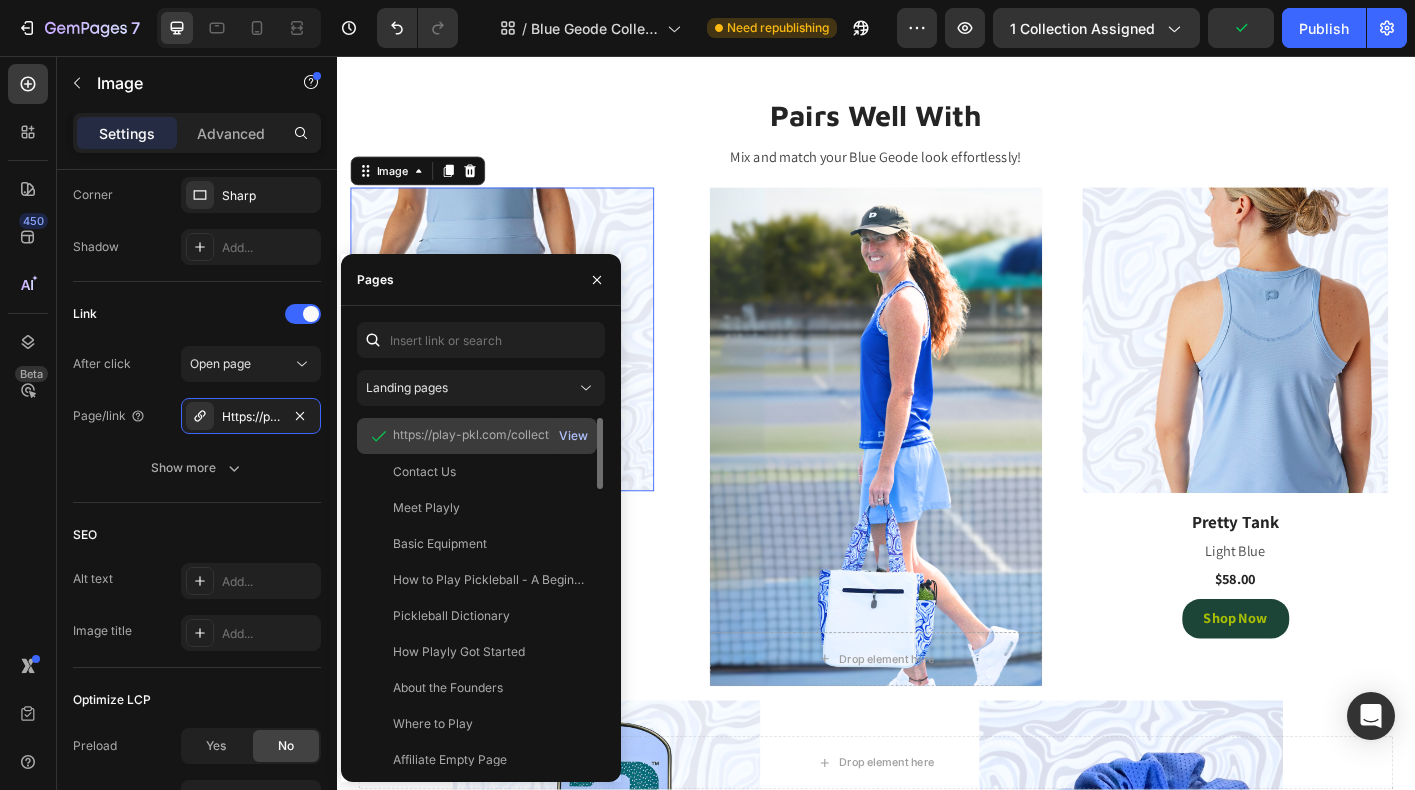 click on "View" at bounding box center [573, 436] 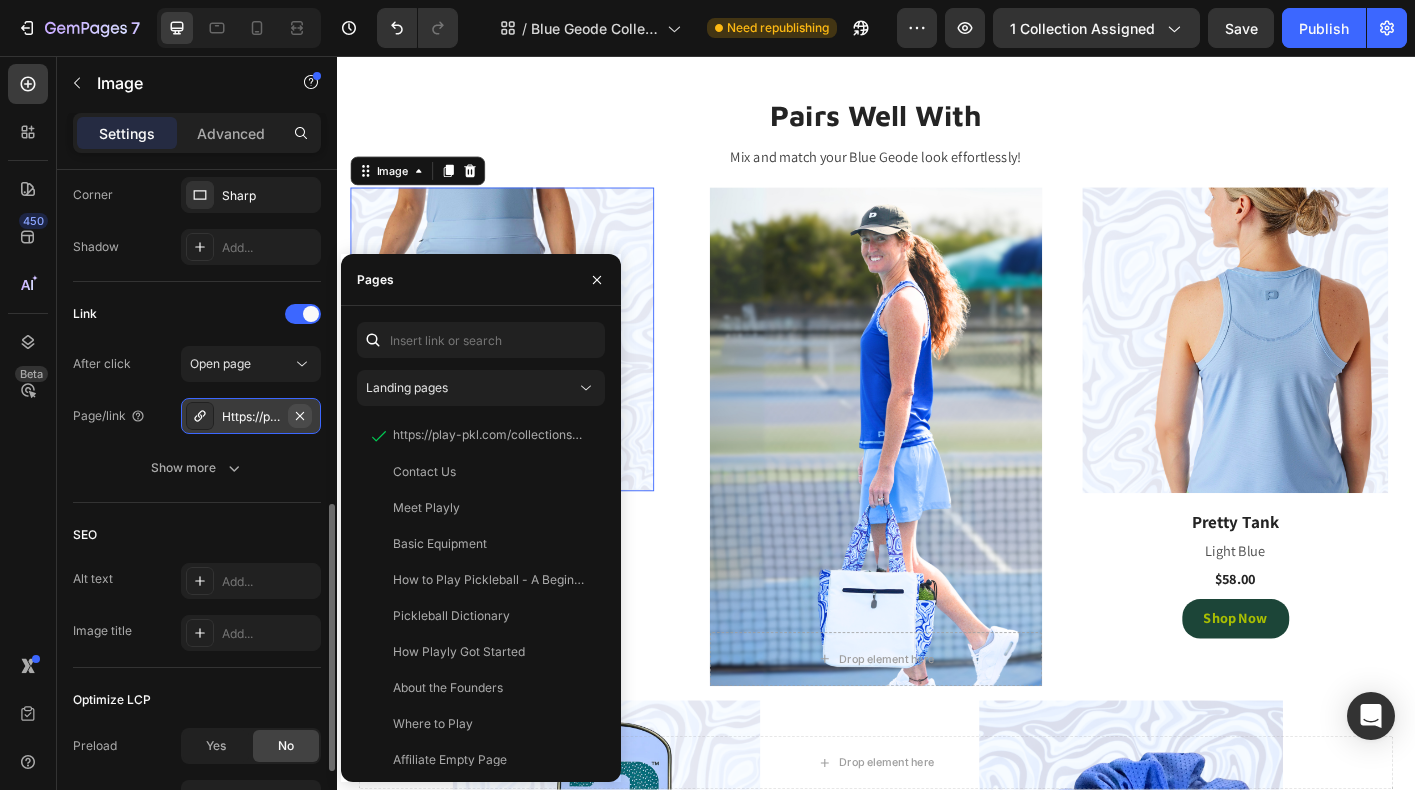 click 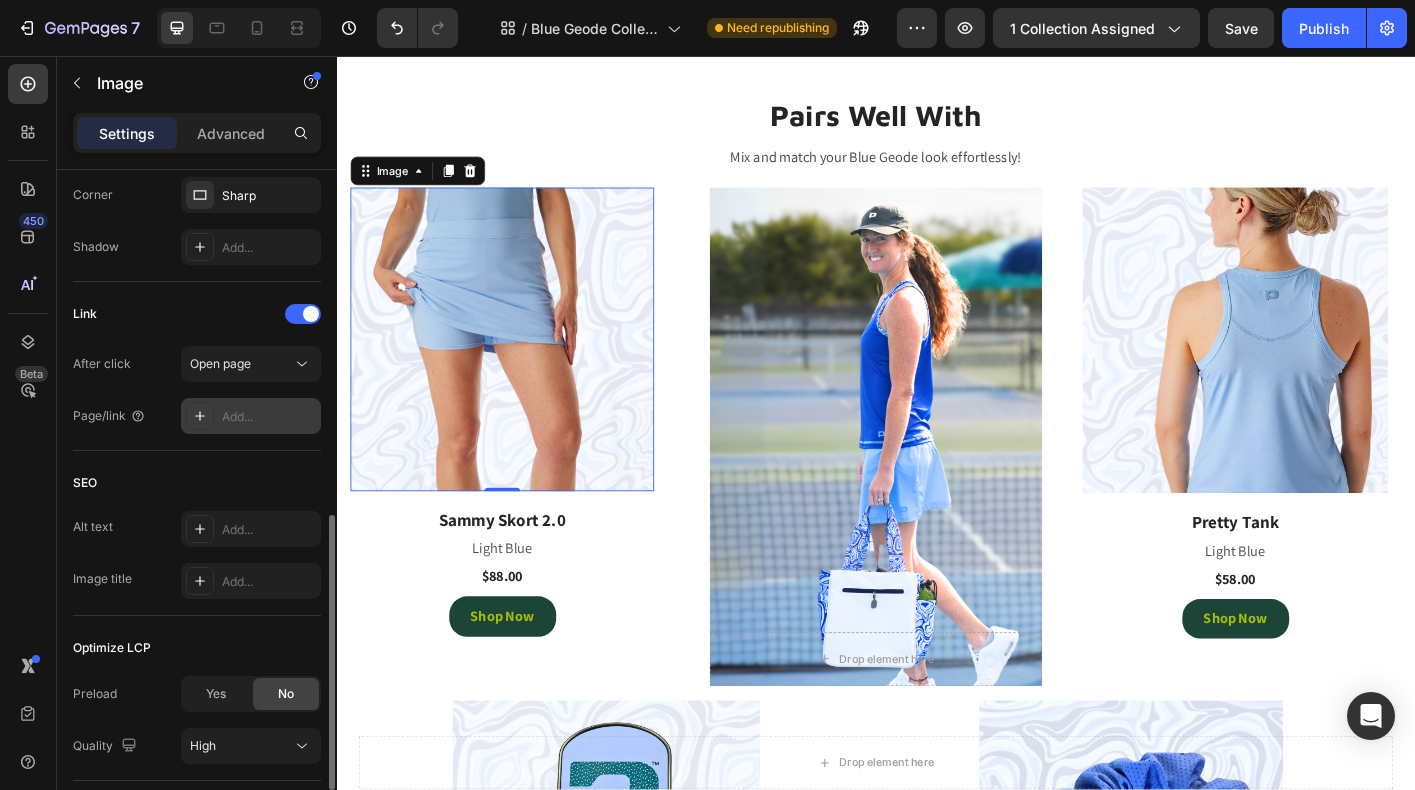 click on "Add..." at bounding box center [269, 417] 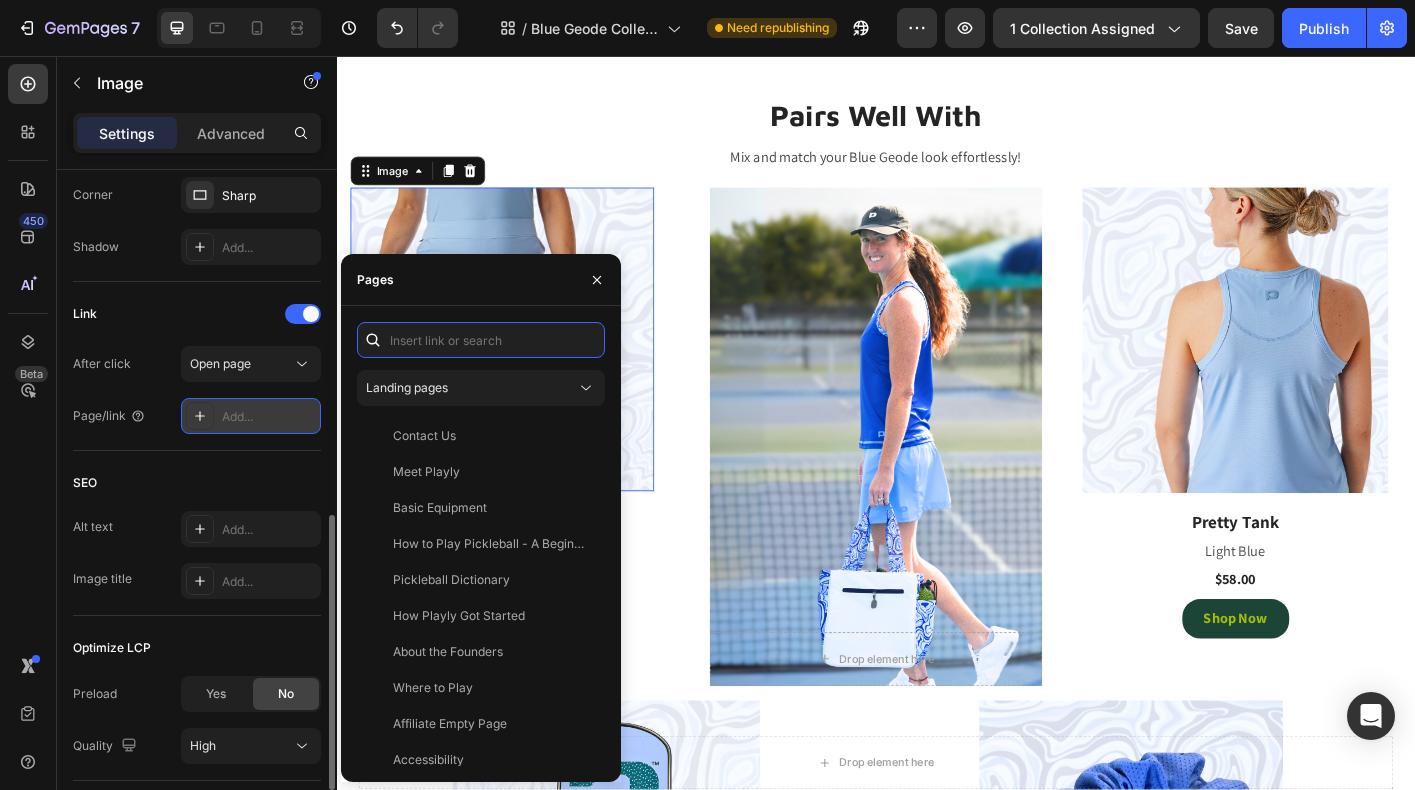 paste on "https://playly.store/collections/womens-skorts/products/sammy-skort-2-0?variant=45507777364188" 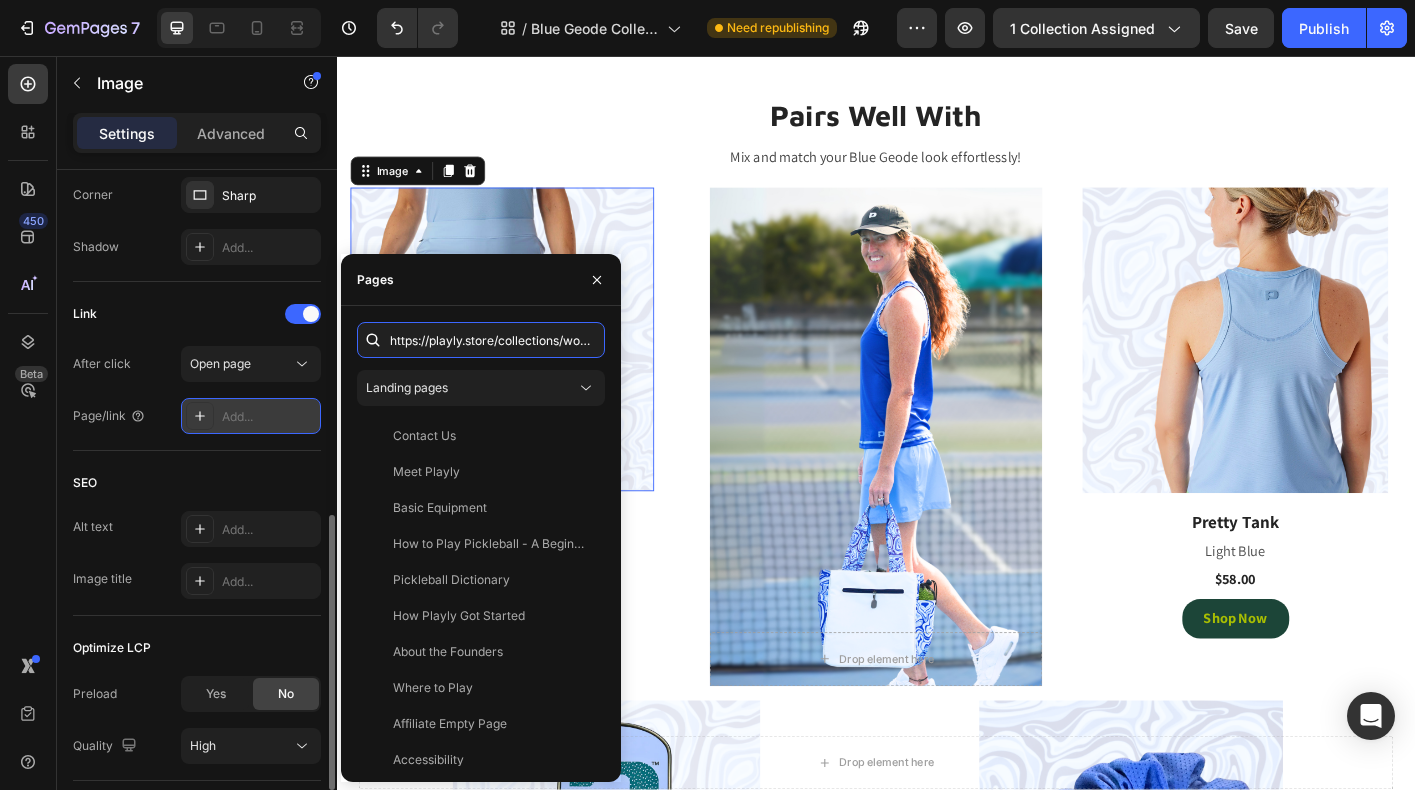 scroll, scrollTop: 0, scrollLeft: 399, axis: horizontal 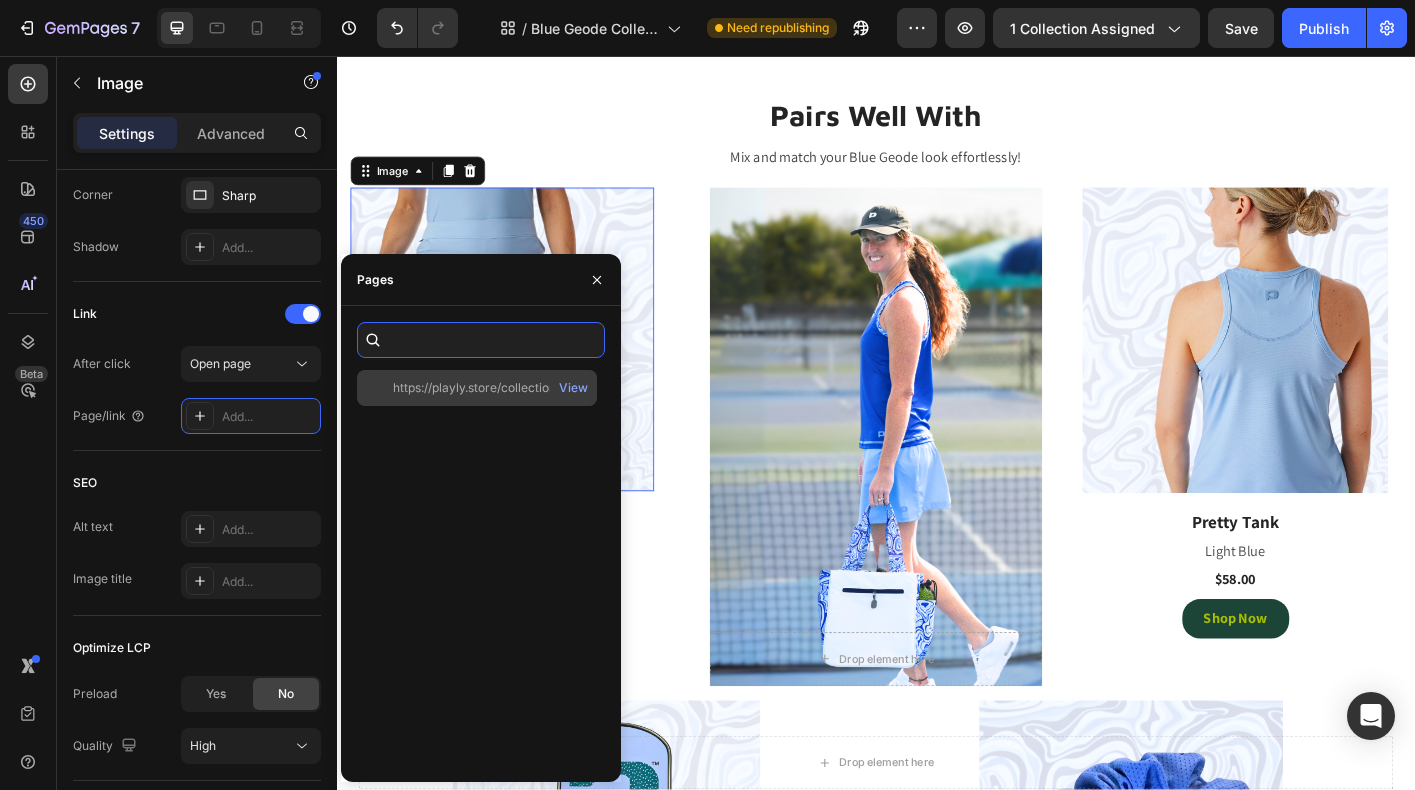 type on "https://playly.store/collections/womens-skorts/products/sammy-skort-2-0?variant=45507777364188" 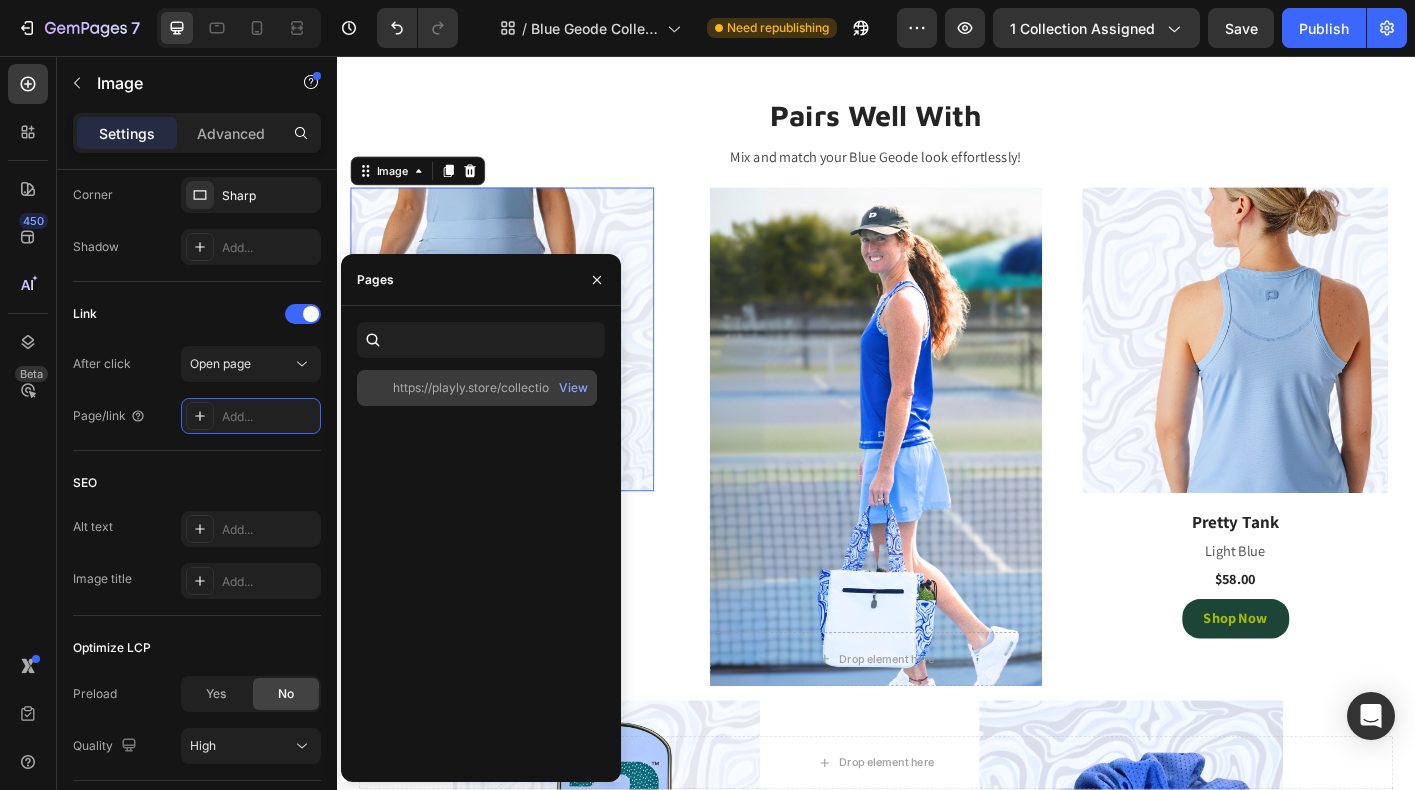 scroll, scrollTop: 0, scrollLeft: 0, axis: both 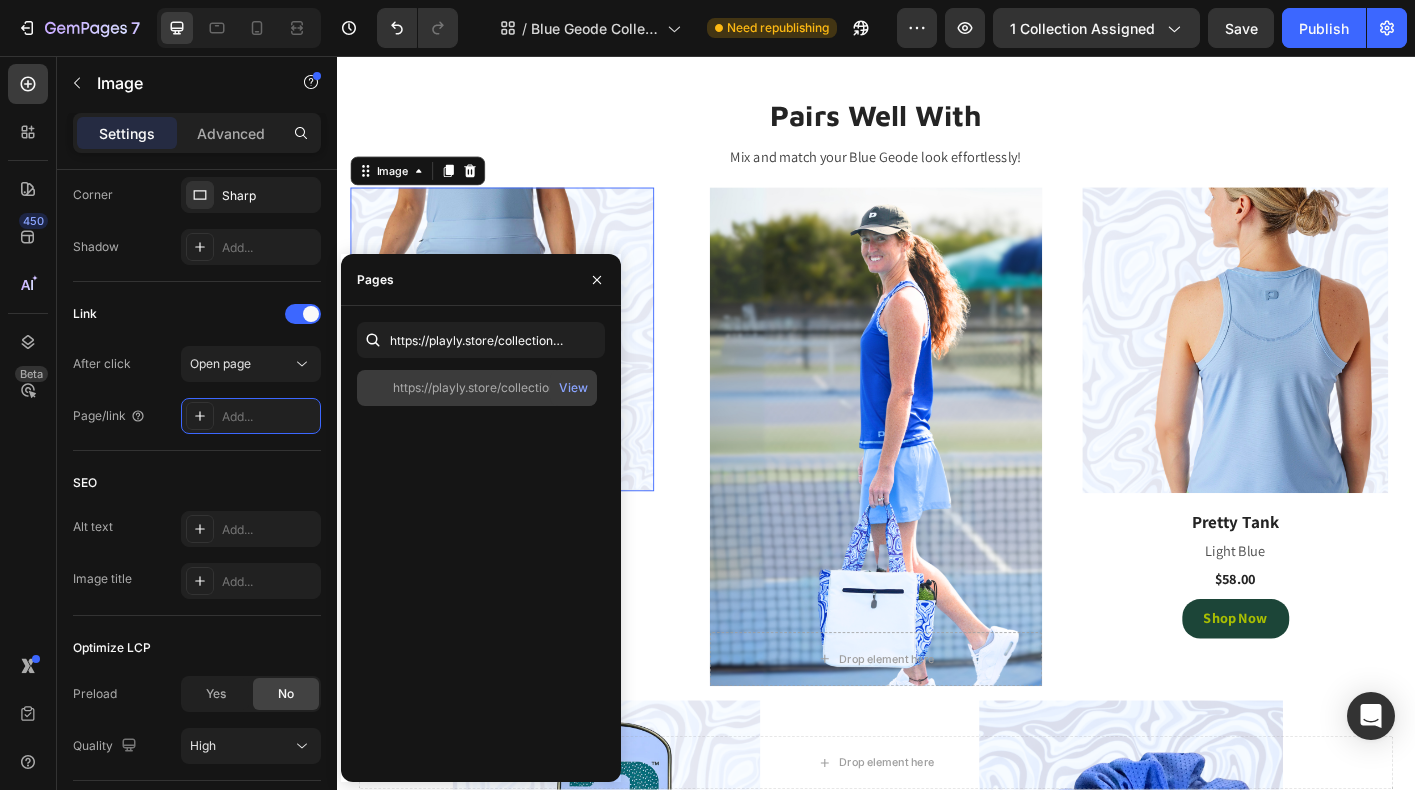click on "https://playly.store/collections/womens-skorts/products/sammy-skort-2-0?variant=45507777364188" 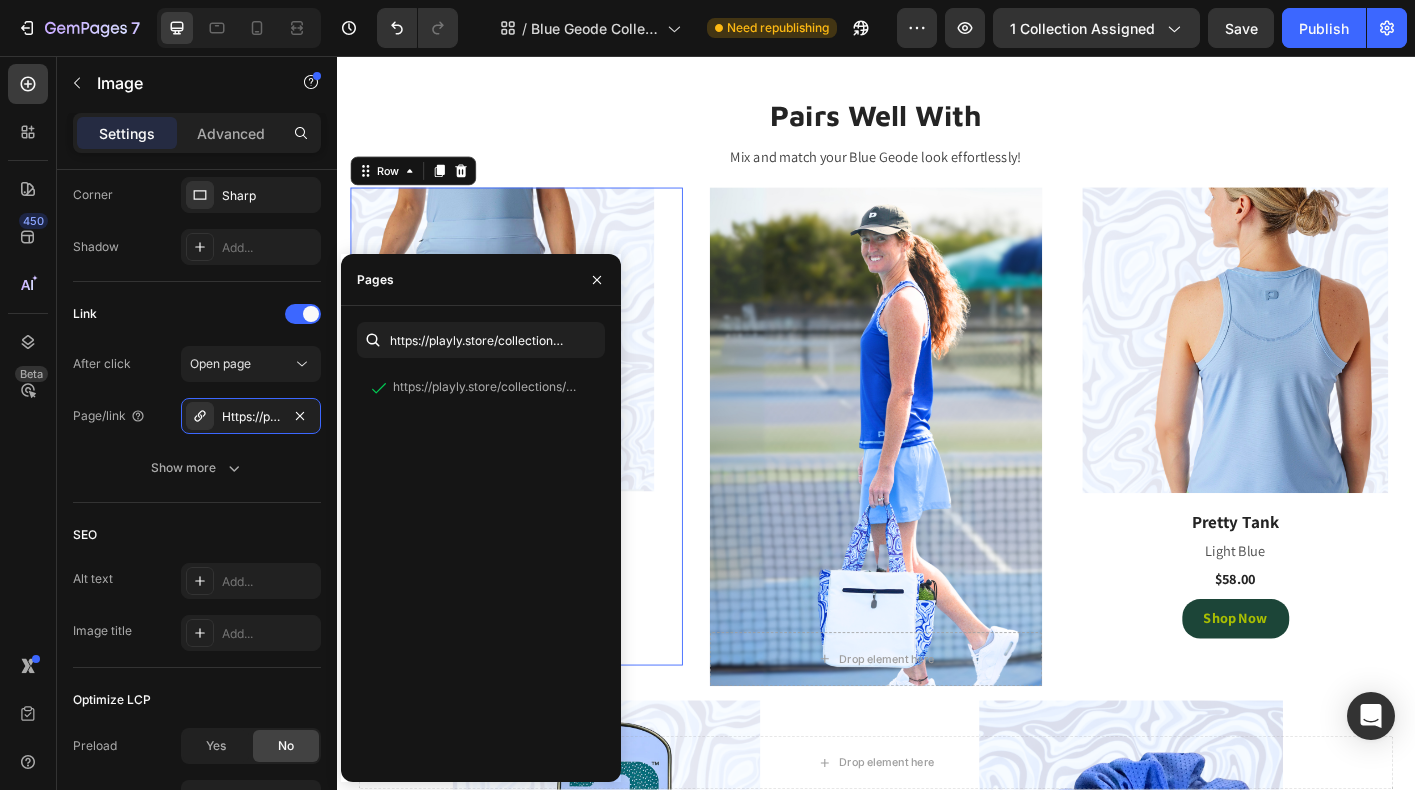 click on "Image Sammy Skort 2.0 (P) Title Light Blue Text Block $88.00 (P) Price (P) Price Shop Now Button Product Row   0" at bounding box center [537, 469] 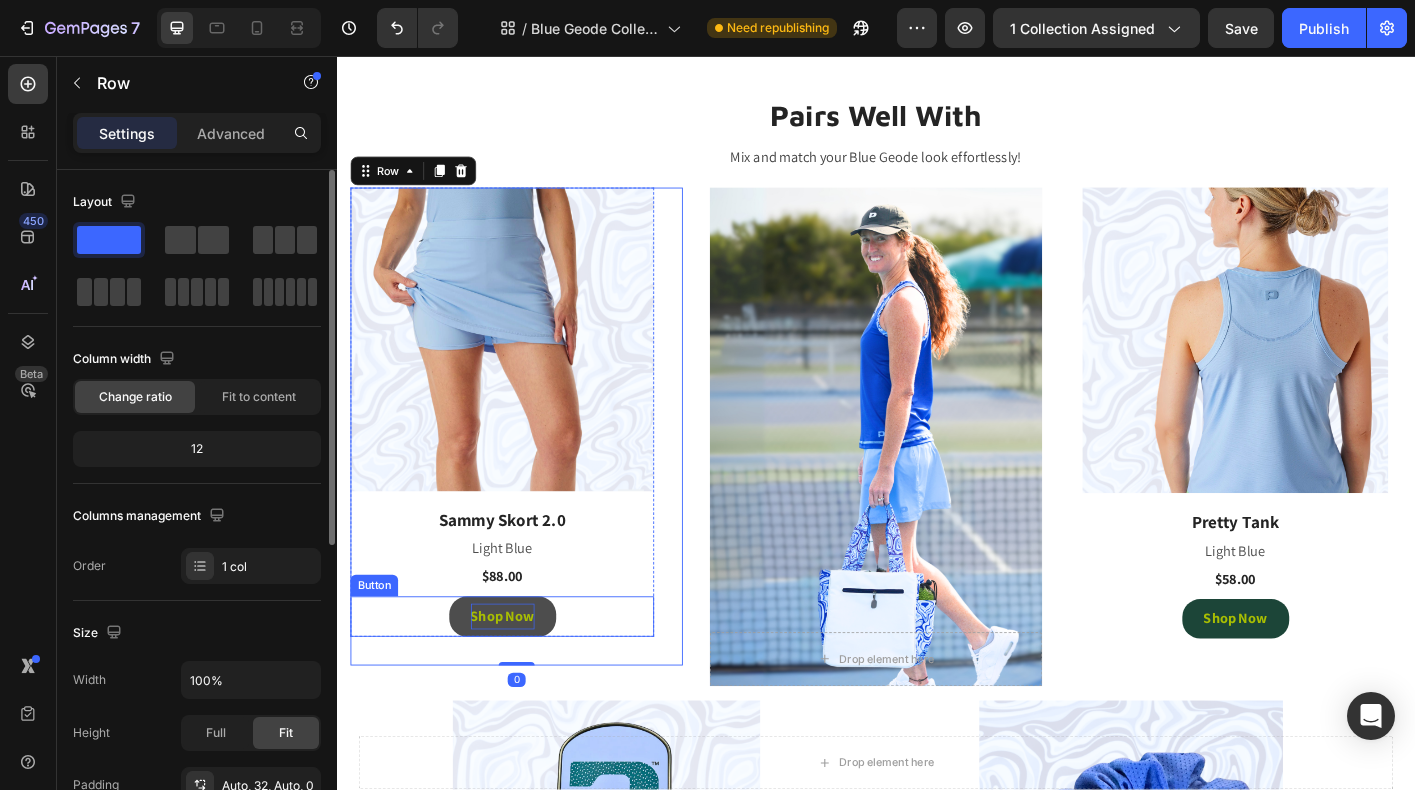click on "Shop Now" at bounding box center [521, 679] 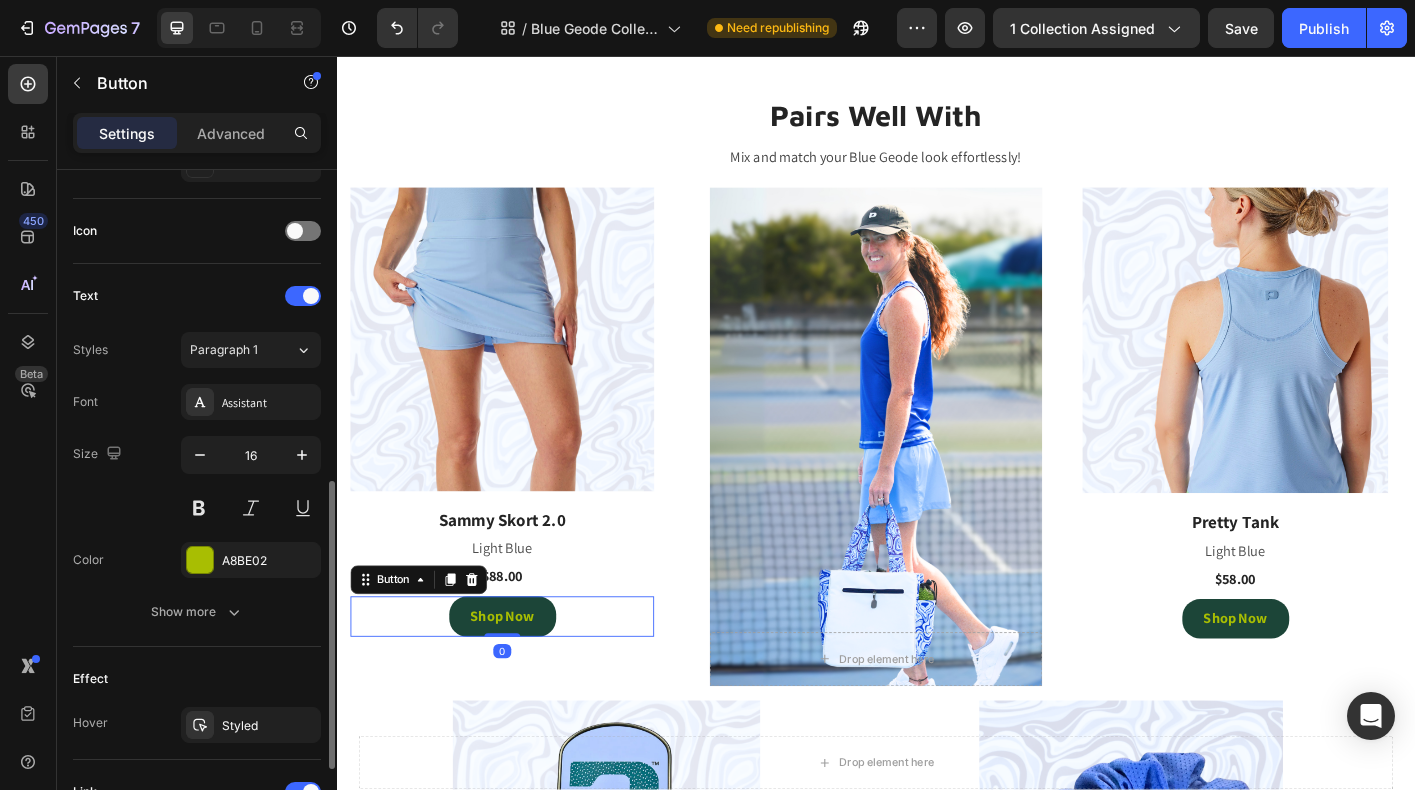 scroll, scrollTop: 913, scrollLeft: 0, axis: vertical 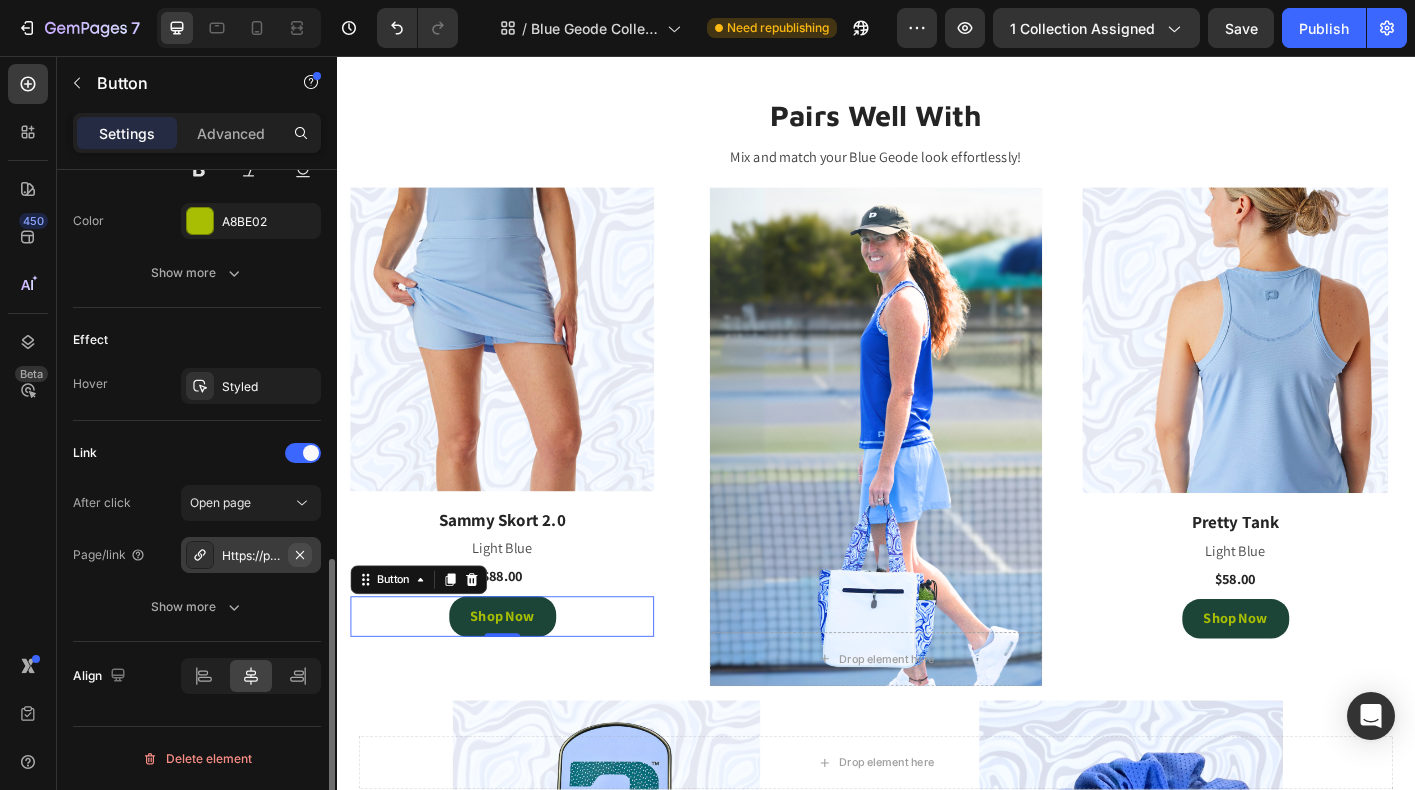 click 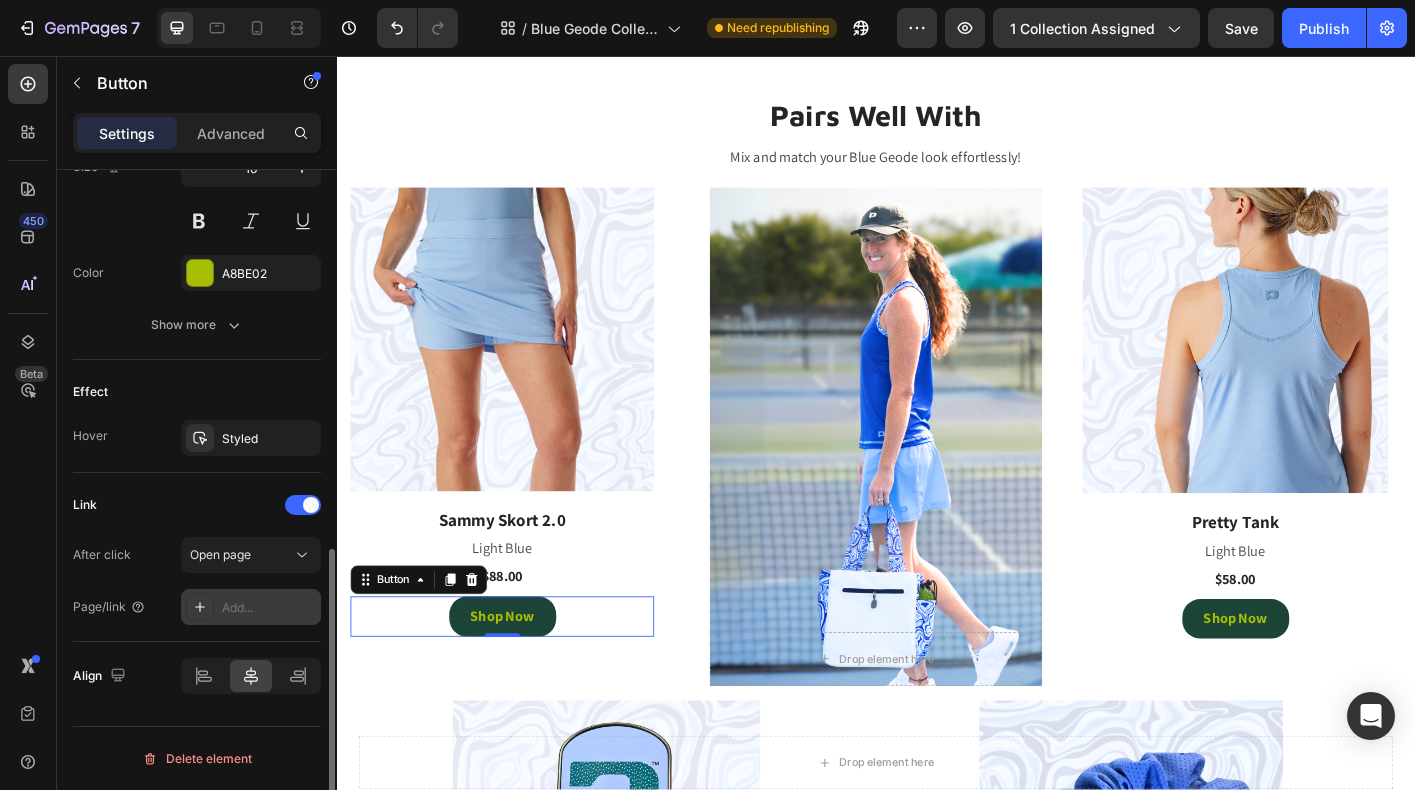 click on "Add..." at bounding box center (251, 607) 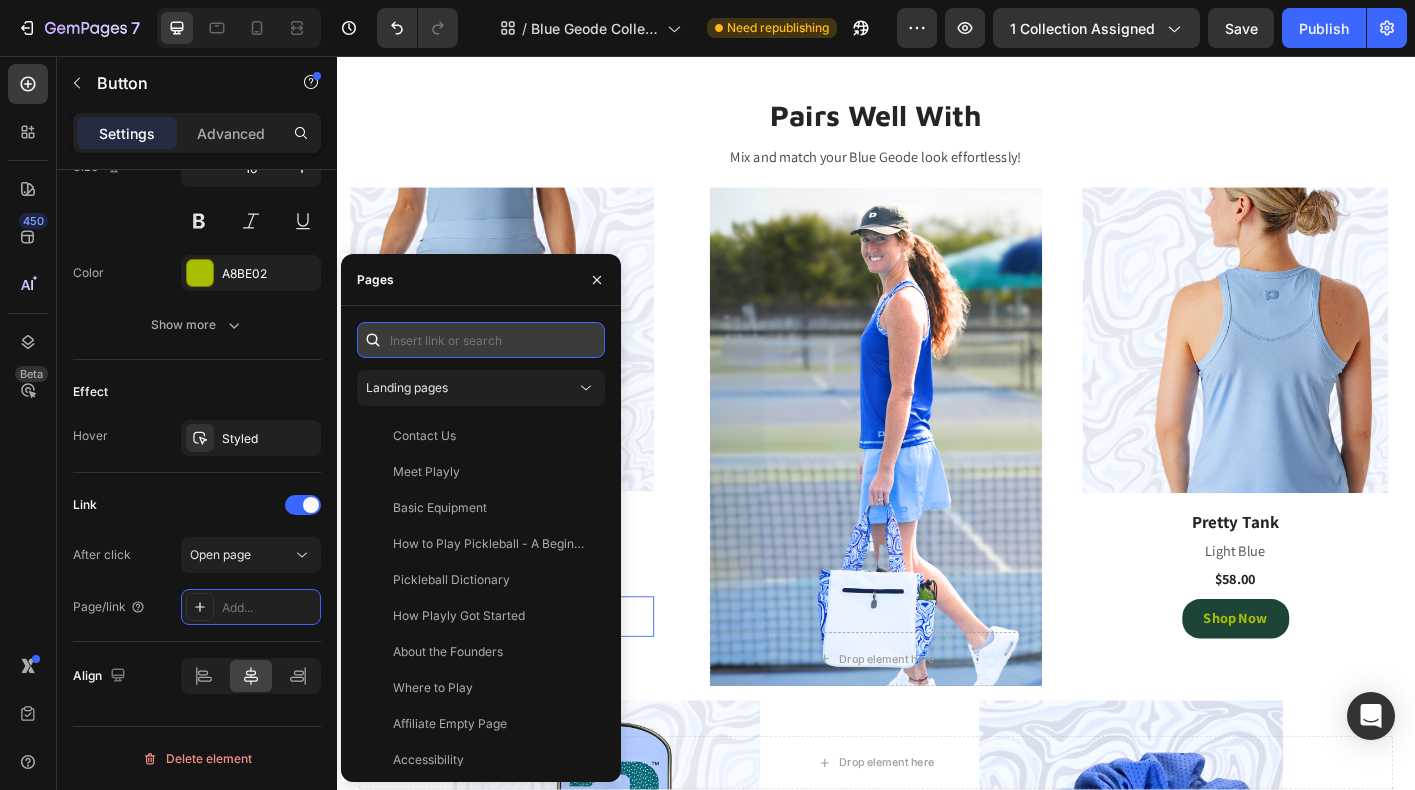 click at bounding box center [481, 340] 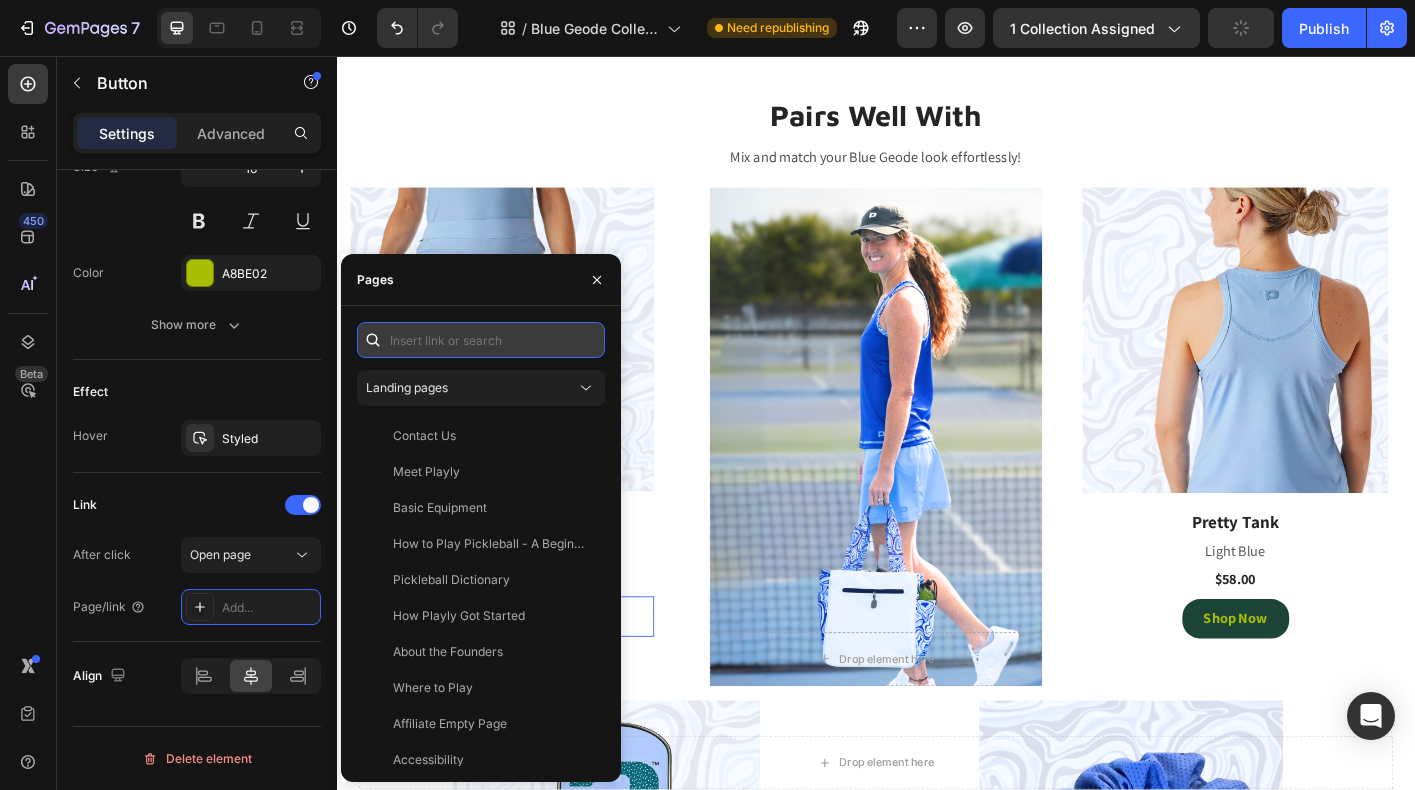 paste on "https://playly.store/collections/womens-skorts/products/sammy-skort-2-0?variant=45507777364188" 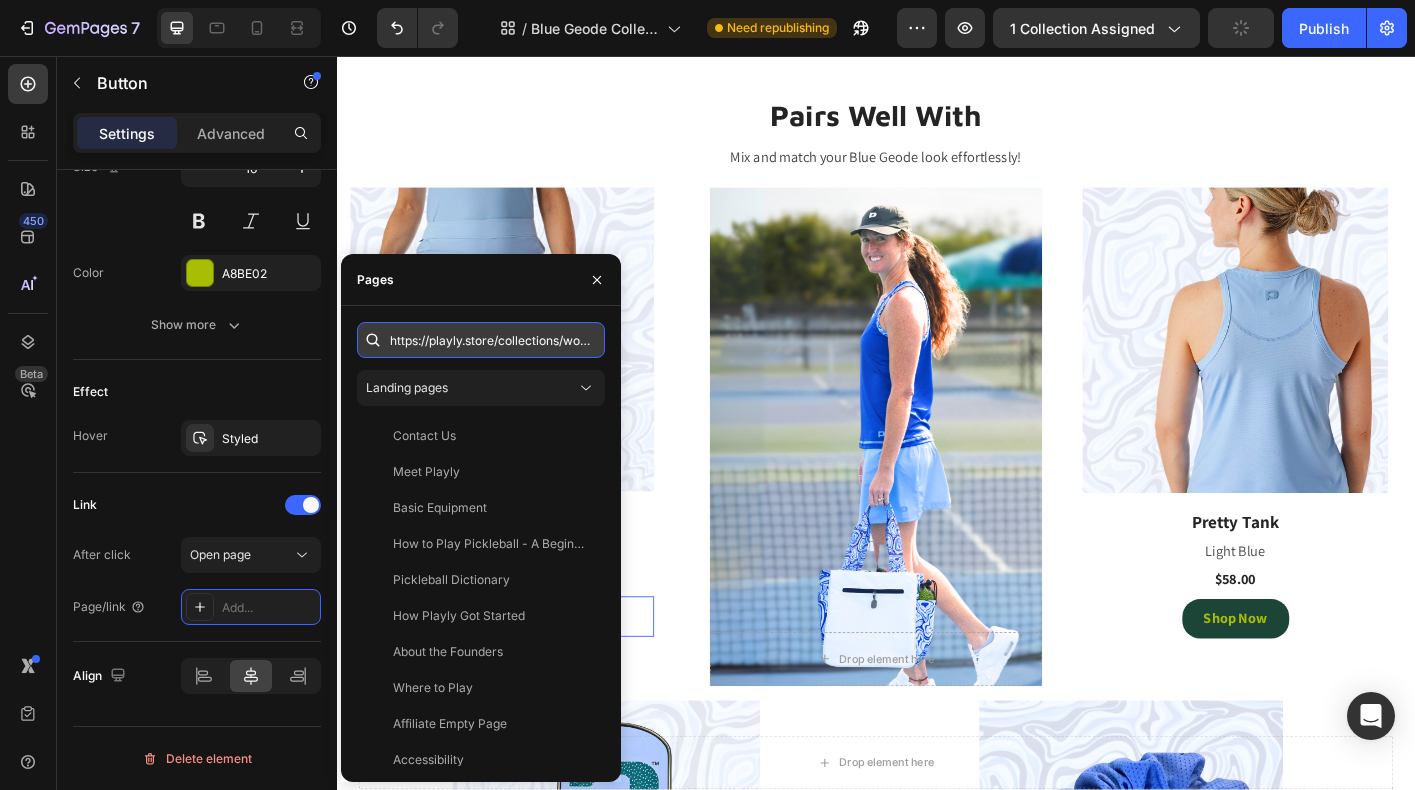 scroll, scrollTop: 0, scrollLeft: 399, axis: horizontal 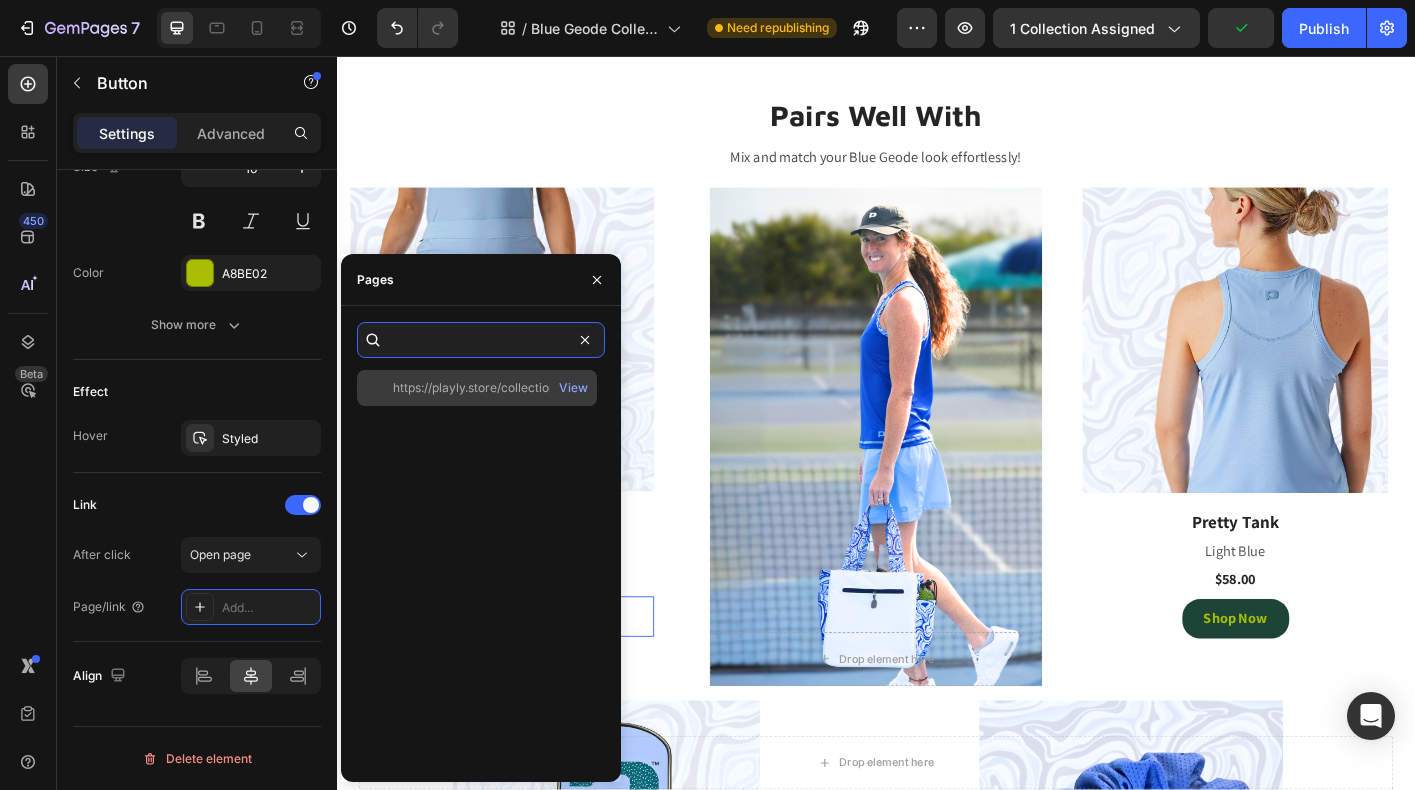 type on "https://playly.store/collections/womens-skorts/products/sammy-skort-2-0?variant=45507777364188" 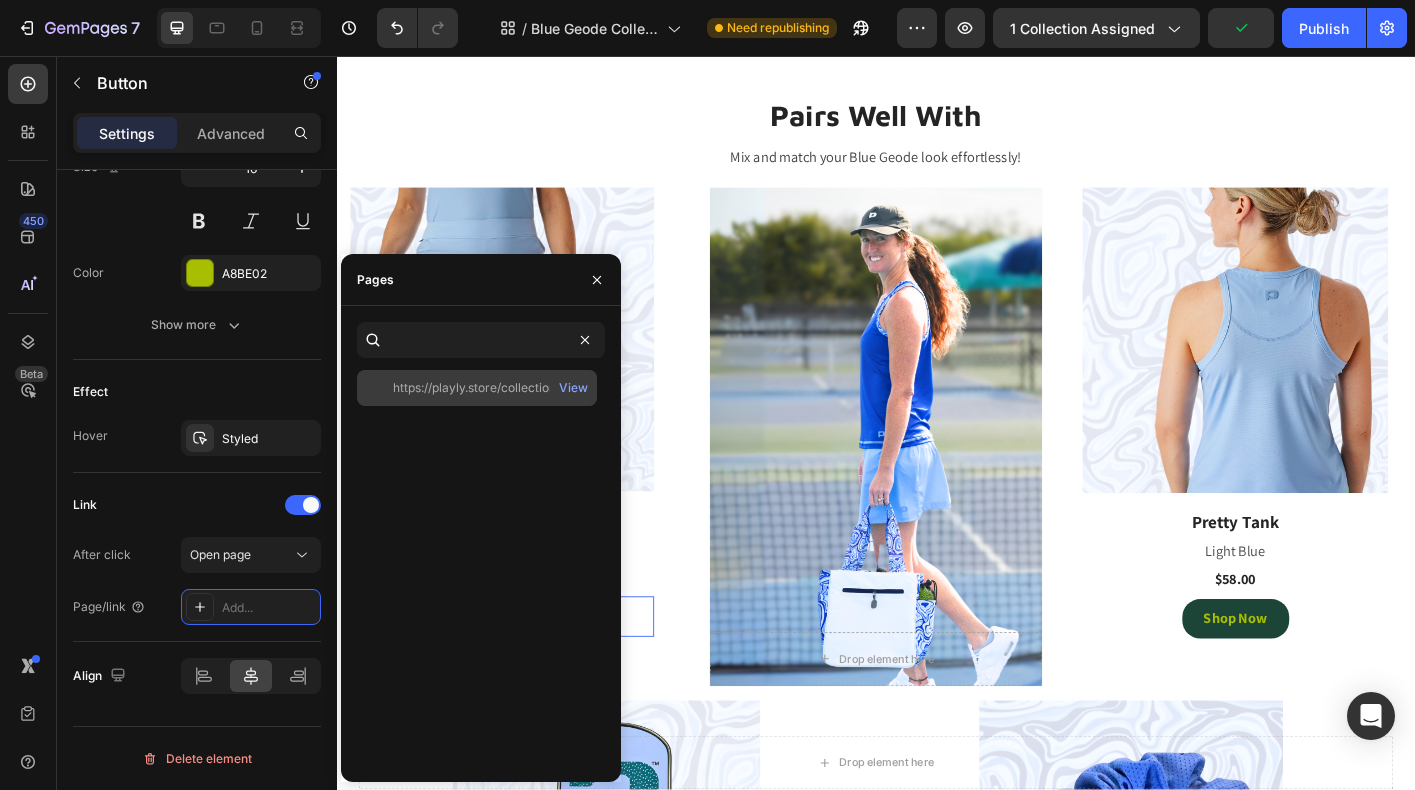 scroll, scrollTop: 0, scrollLeft: 0, axis: both 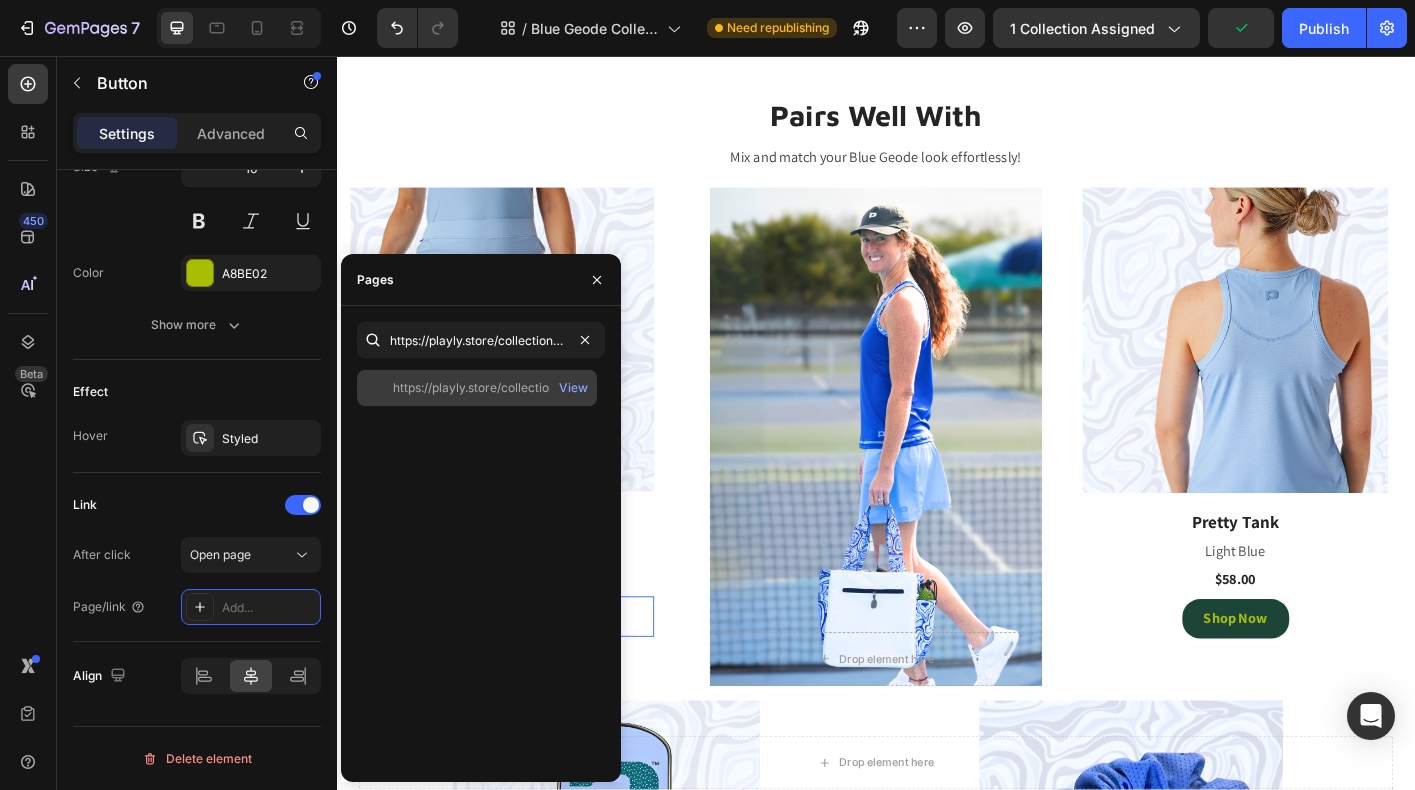 click on "https://playly.store/collections/womens-skorts/products/sammy-skort-2-0?variant=45507777364188" 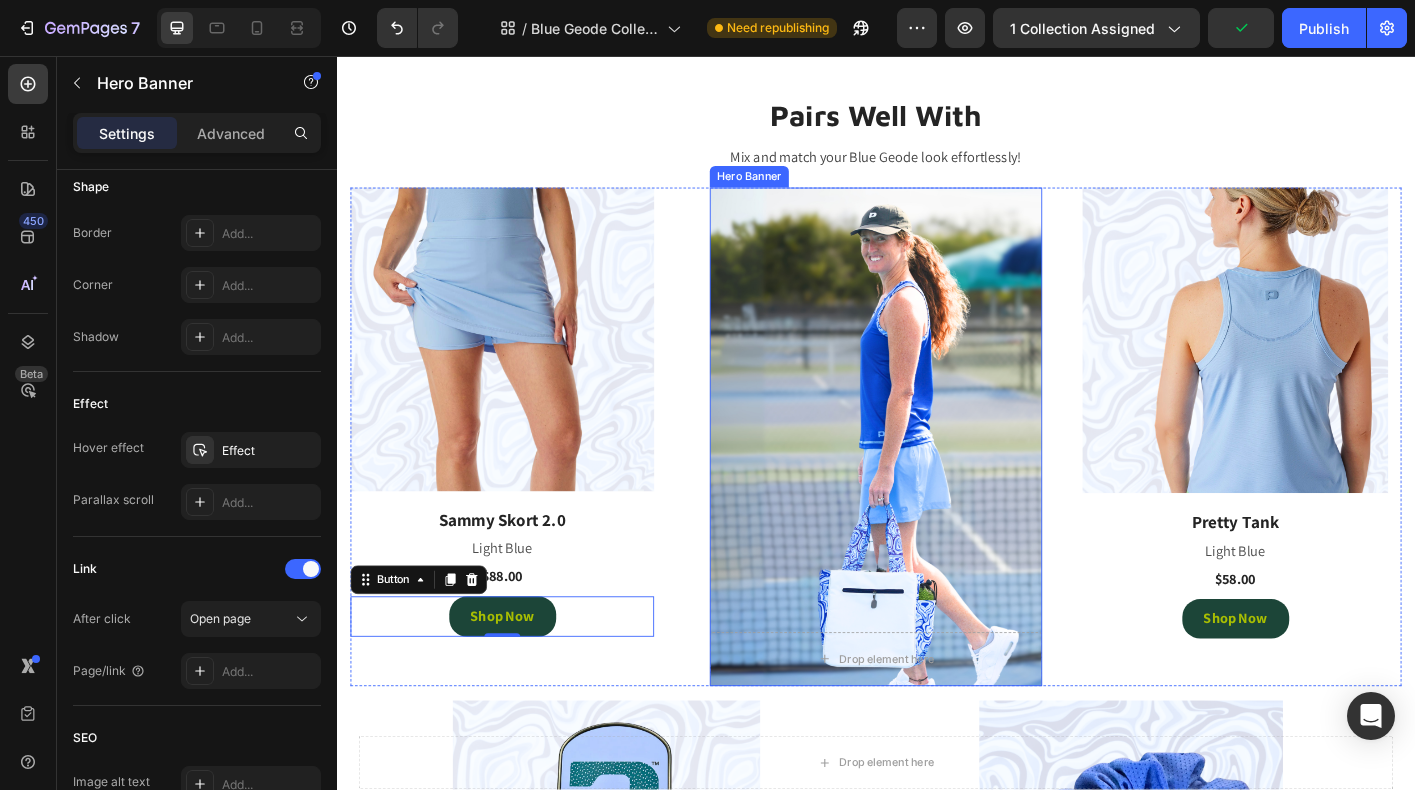 click at bounding box center [937, 480] 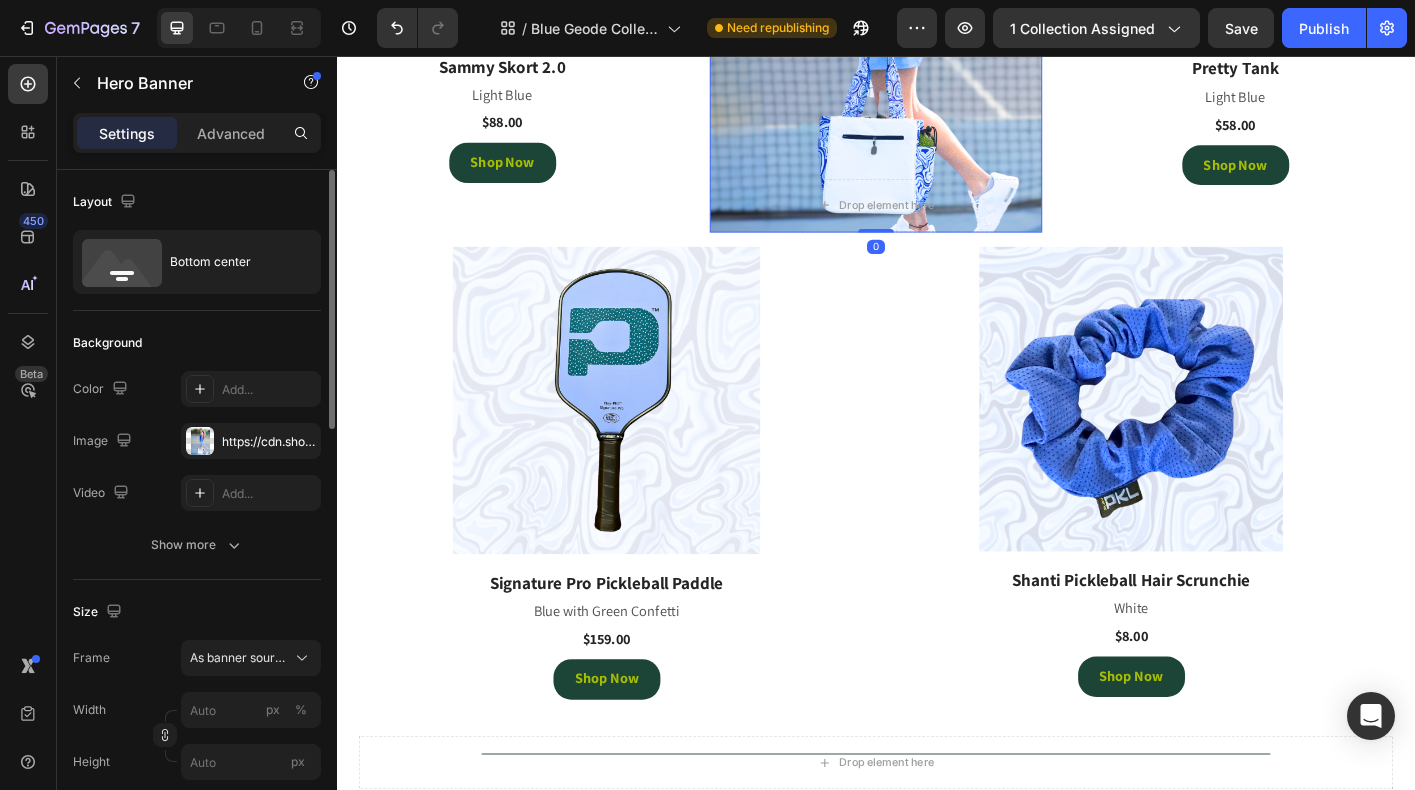 scroll, scrollTop: 3990, scrollLeft: 0, axis: vertical 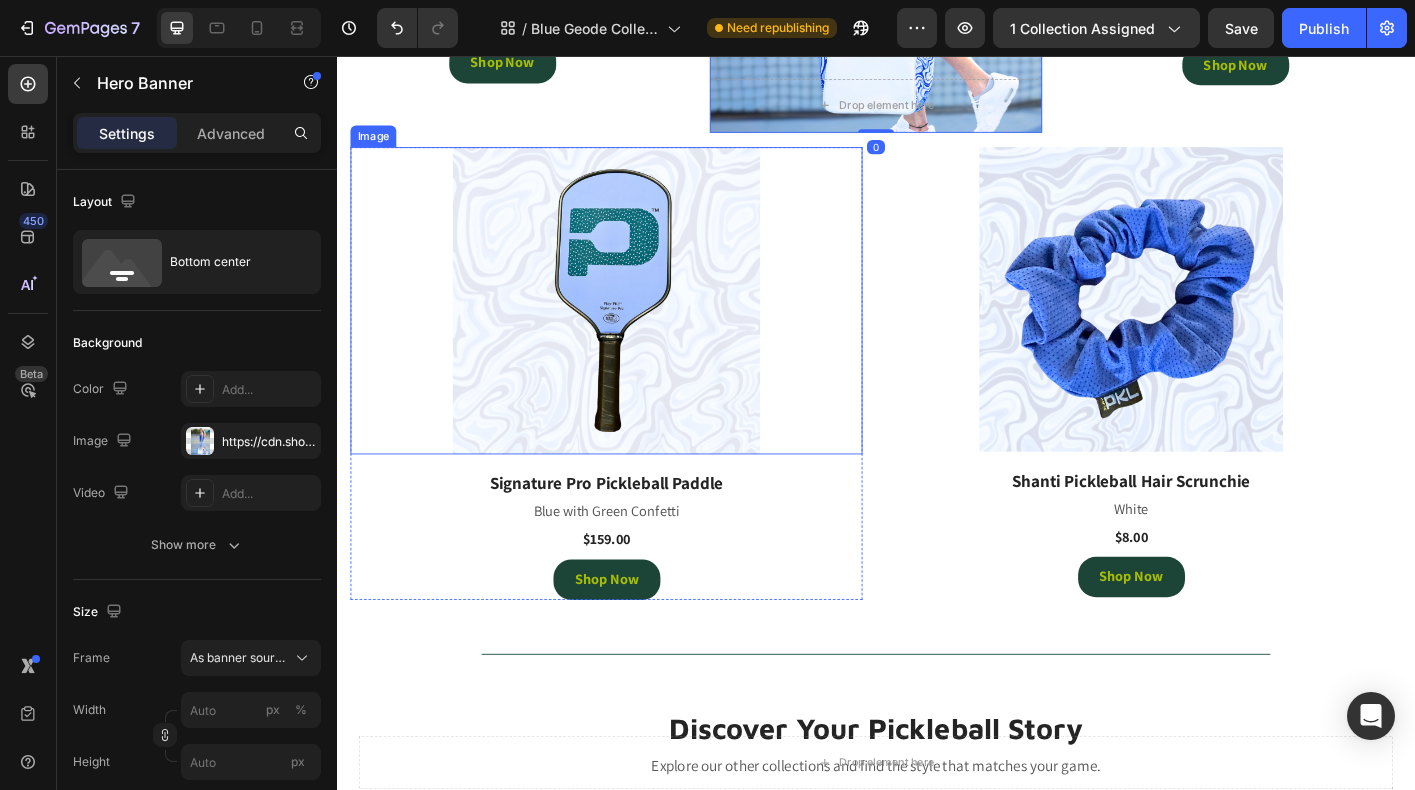 click at bounding box center [637, 329] 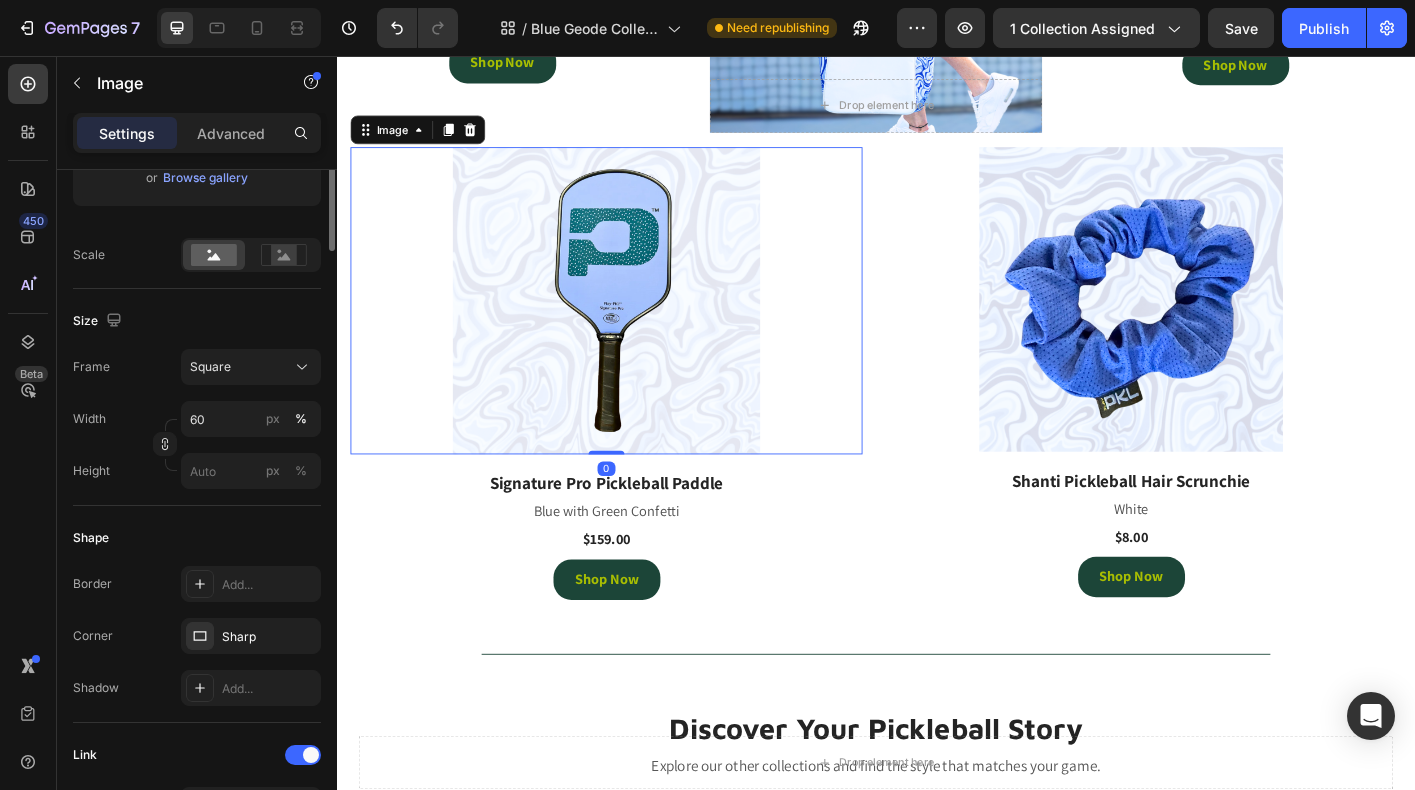 scroll, scrollTop: 617, scrollLeft: 0, axis: vertical 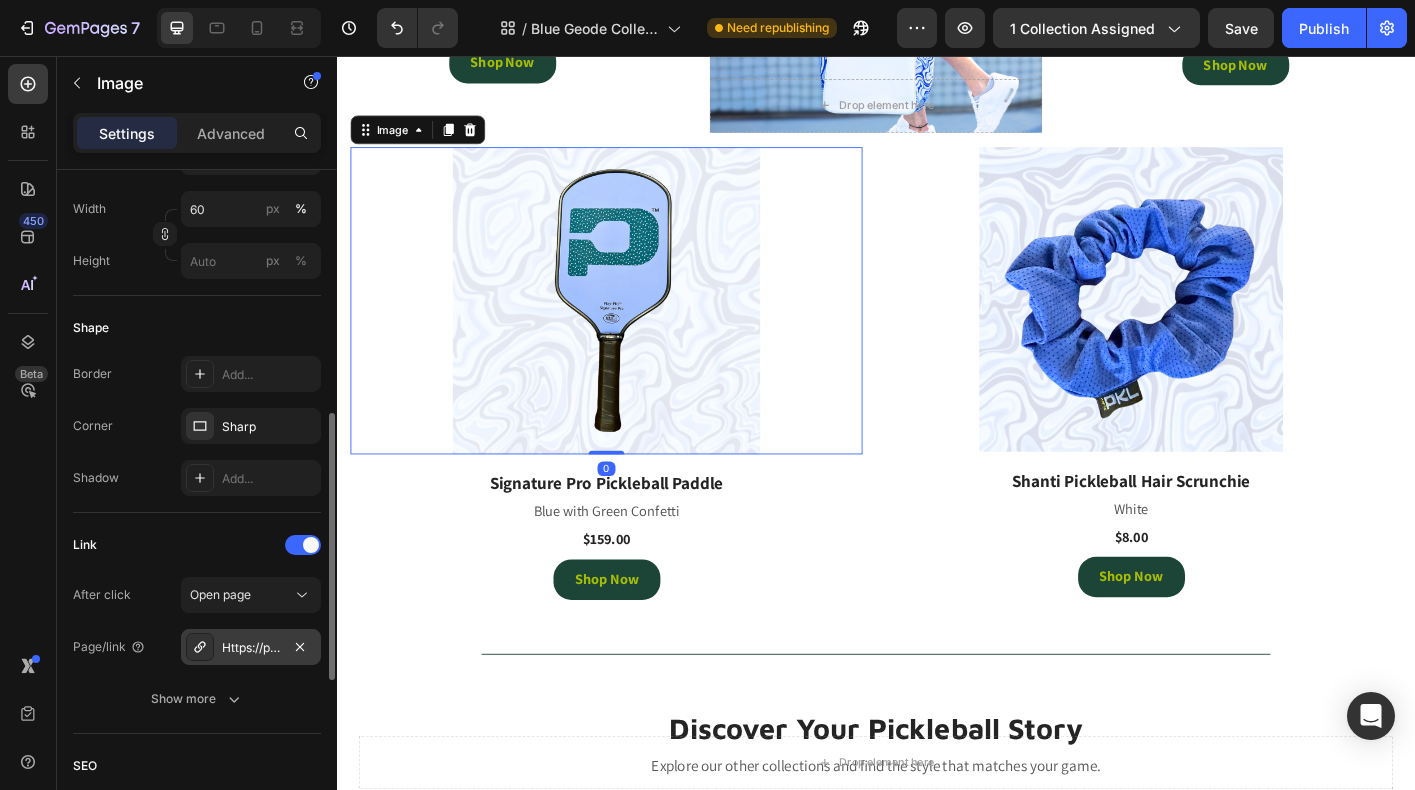 click on "Https://play-pkl.Com/paddles-and-balls/signature-pro-pickleball-paddle?Variant=44072564752604" at bounding box center (251, 648) 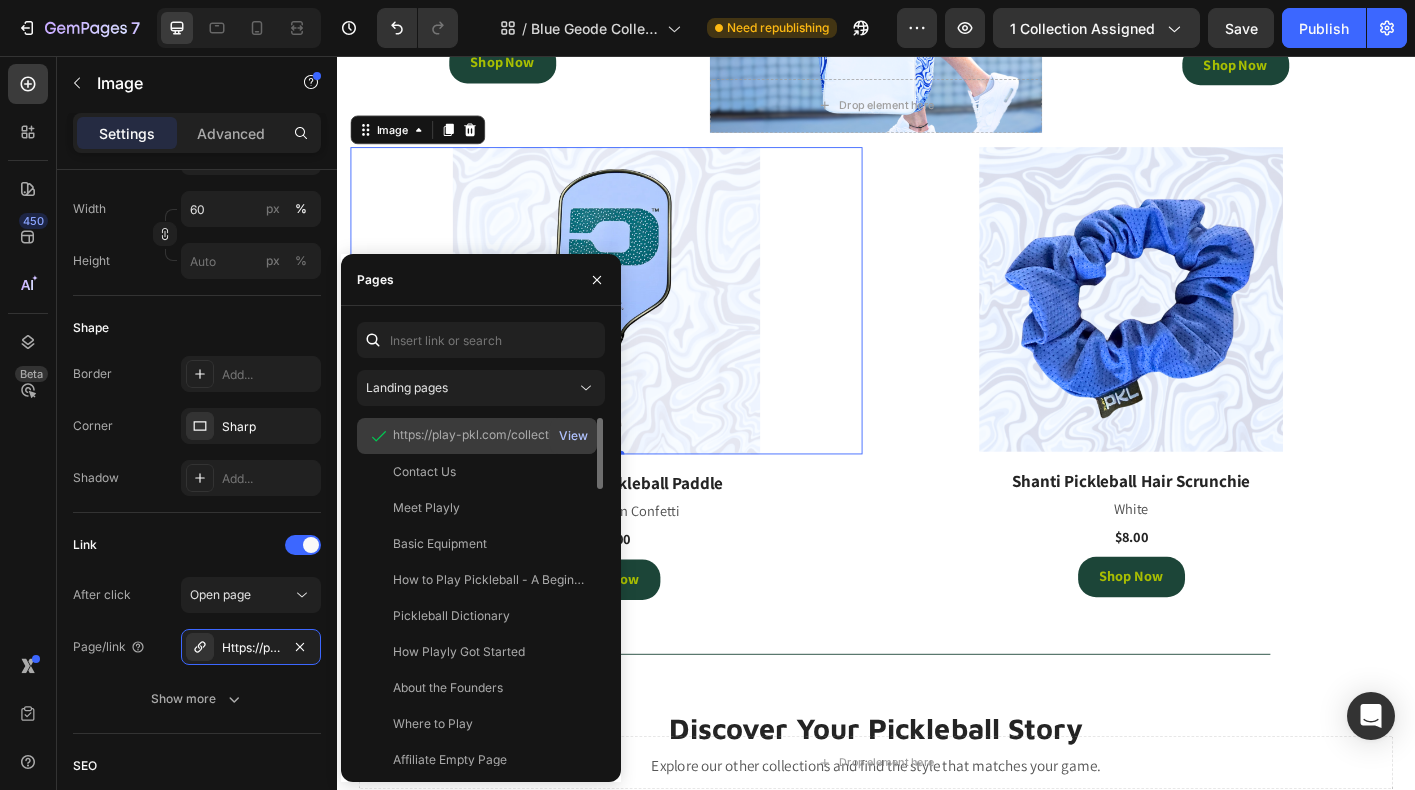 click on "View" at bounding box center [573, 436] 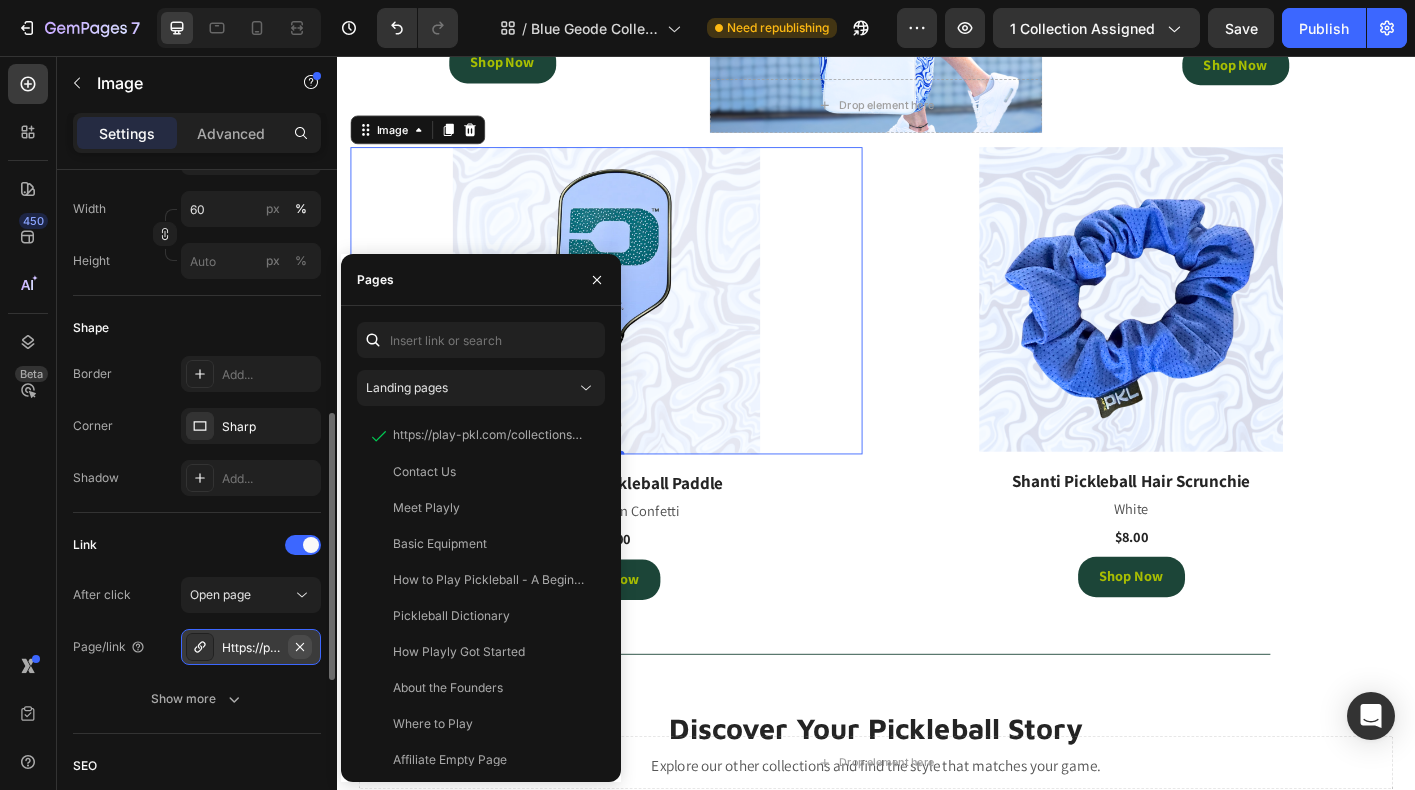 click 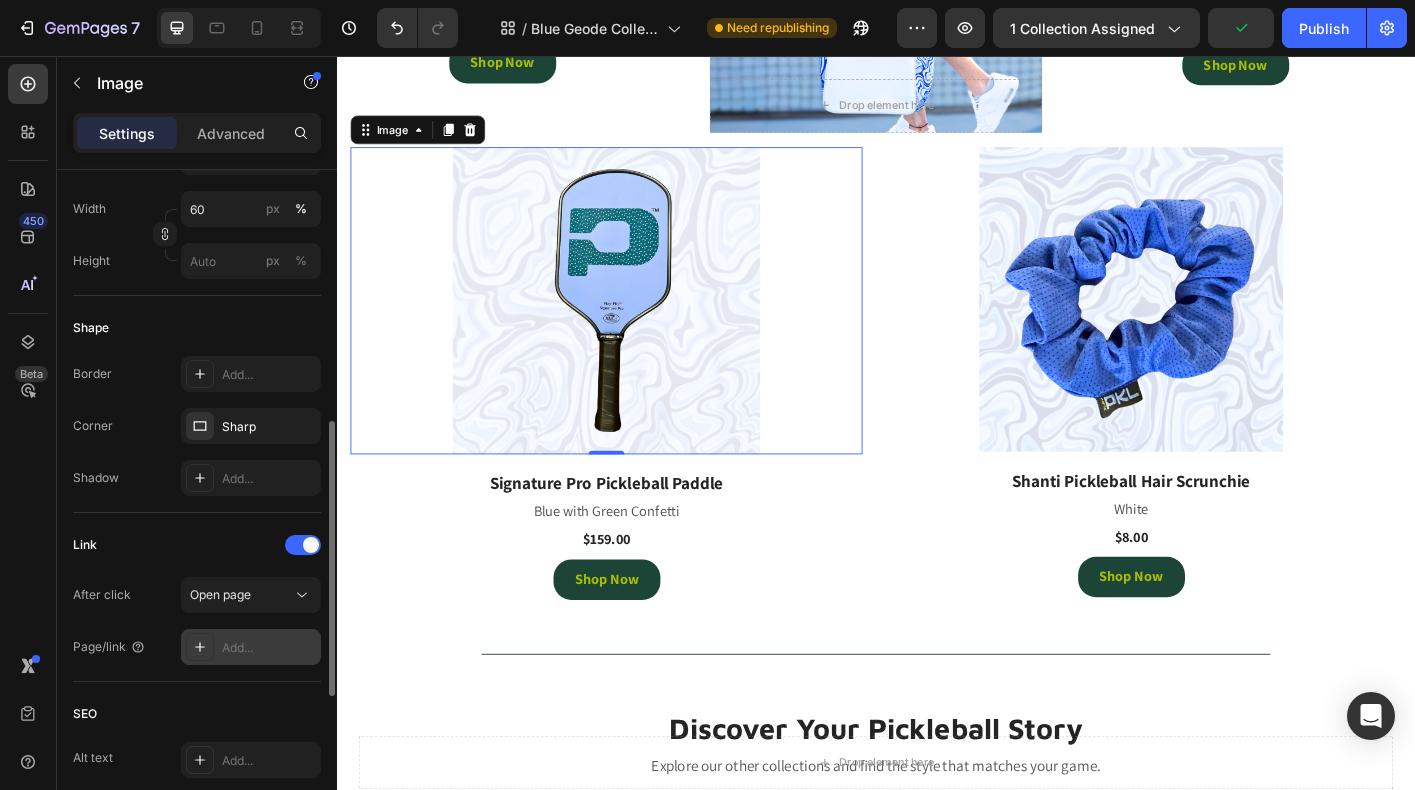 click on "Add..." at bounding box center [269, 648] 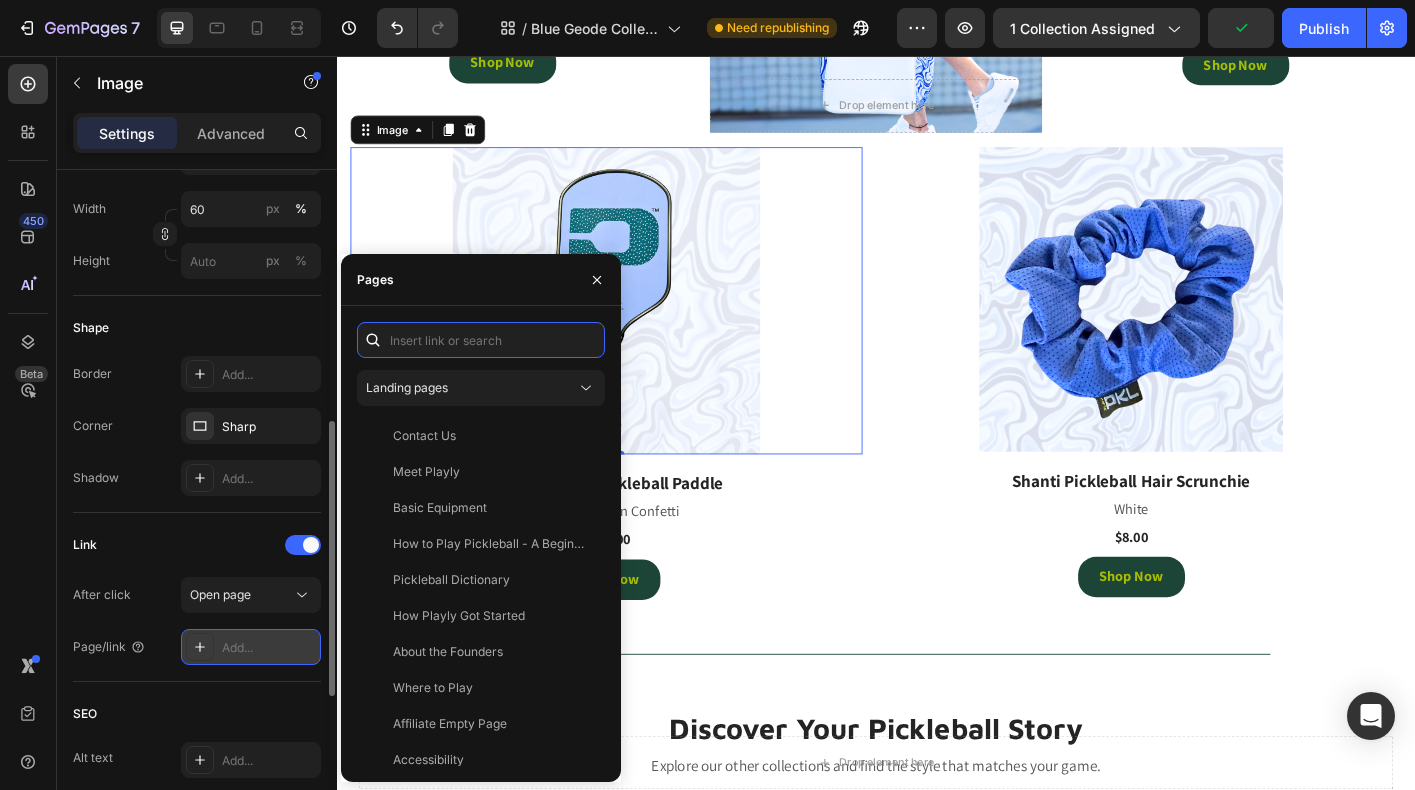 paste on "https://playly.store/collections/paddles-and-balls/products/signature-pro-pickleball-paddle?variant=44072564752604" 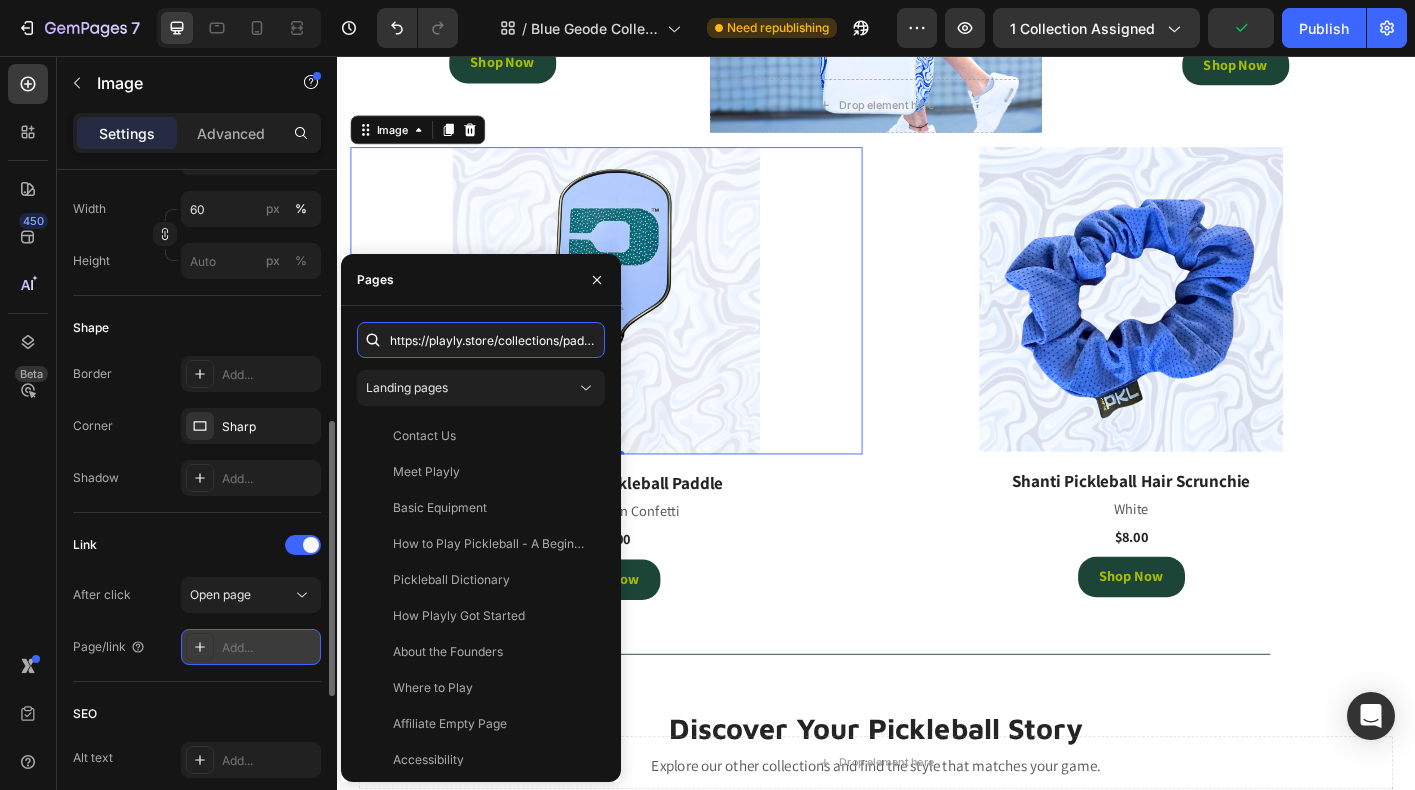 scroll, scrollTop: 0, scrollLeft: 500, axis: horizontal 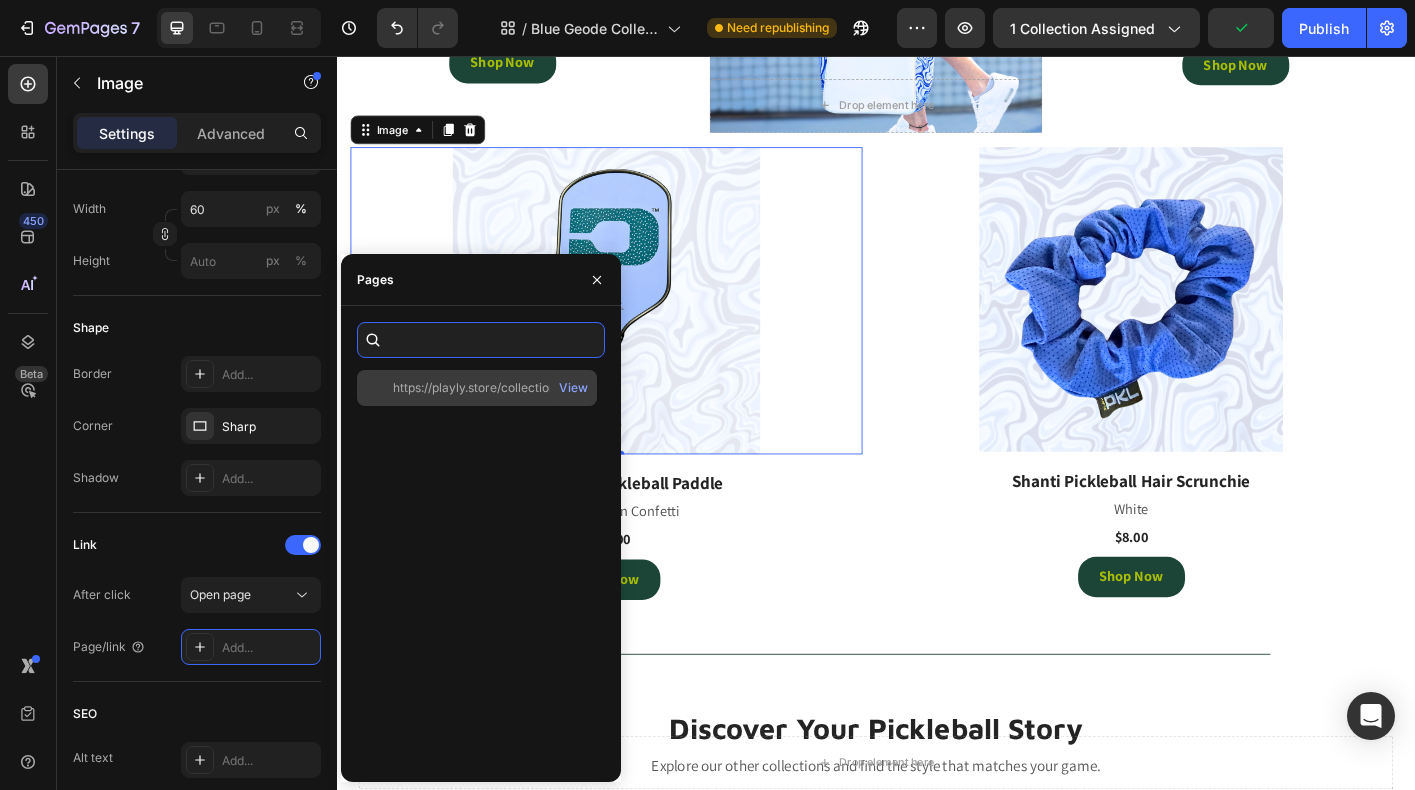type on "https://playly.store/collections/paddles-and-balls/products/signature-pro-pickleball-paddle?variant=44072564752604" 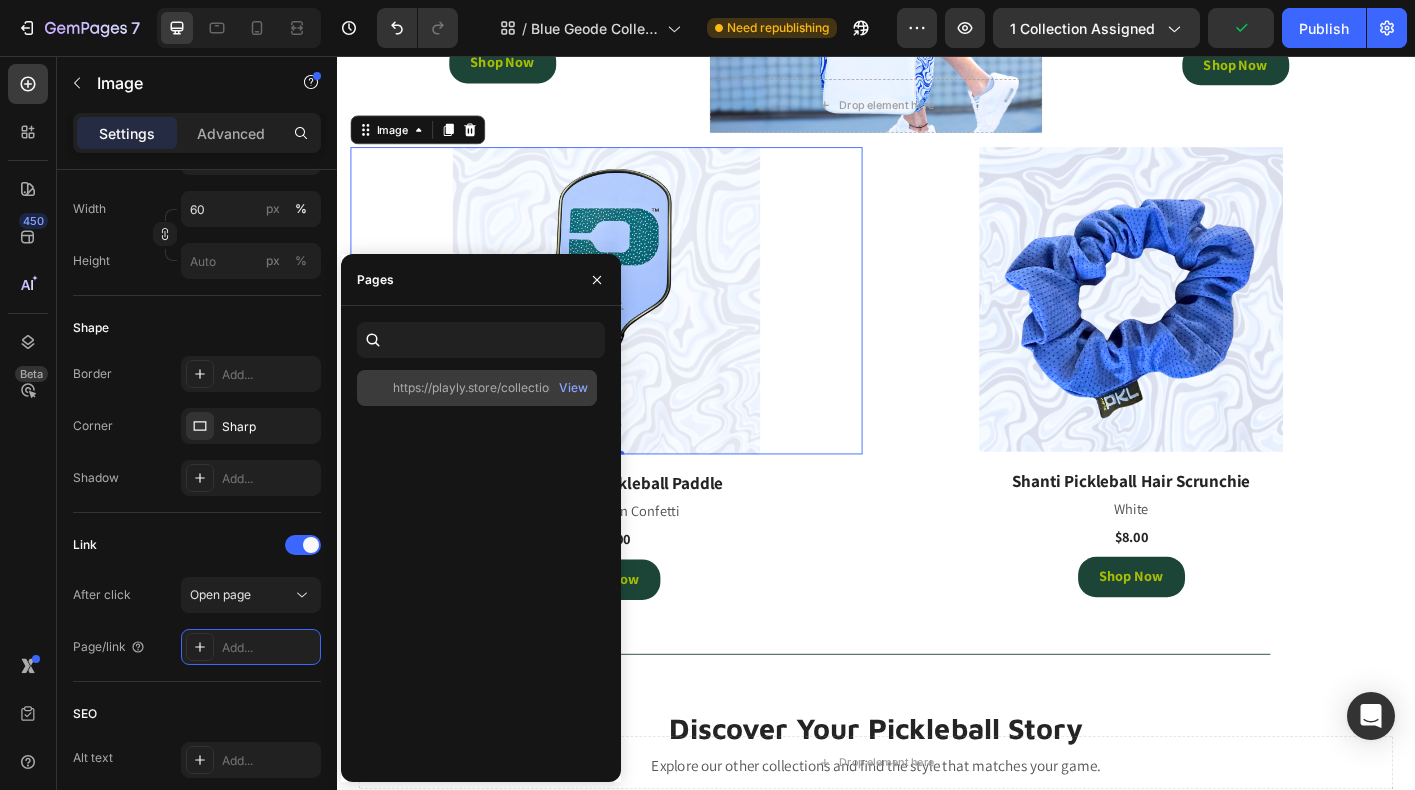 scroll, scrollTop: 0, scrollLeft: 0, axis: both 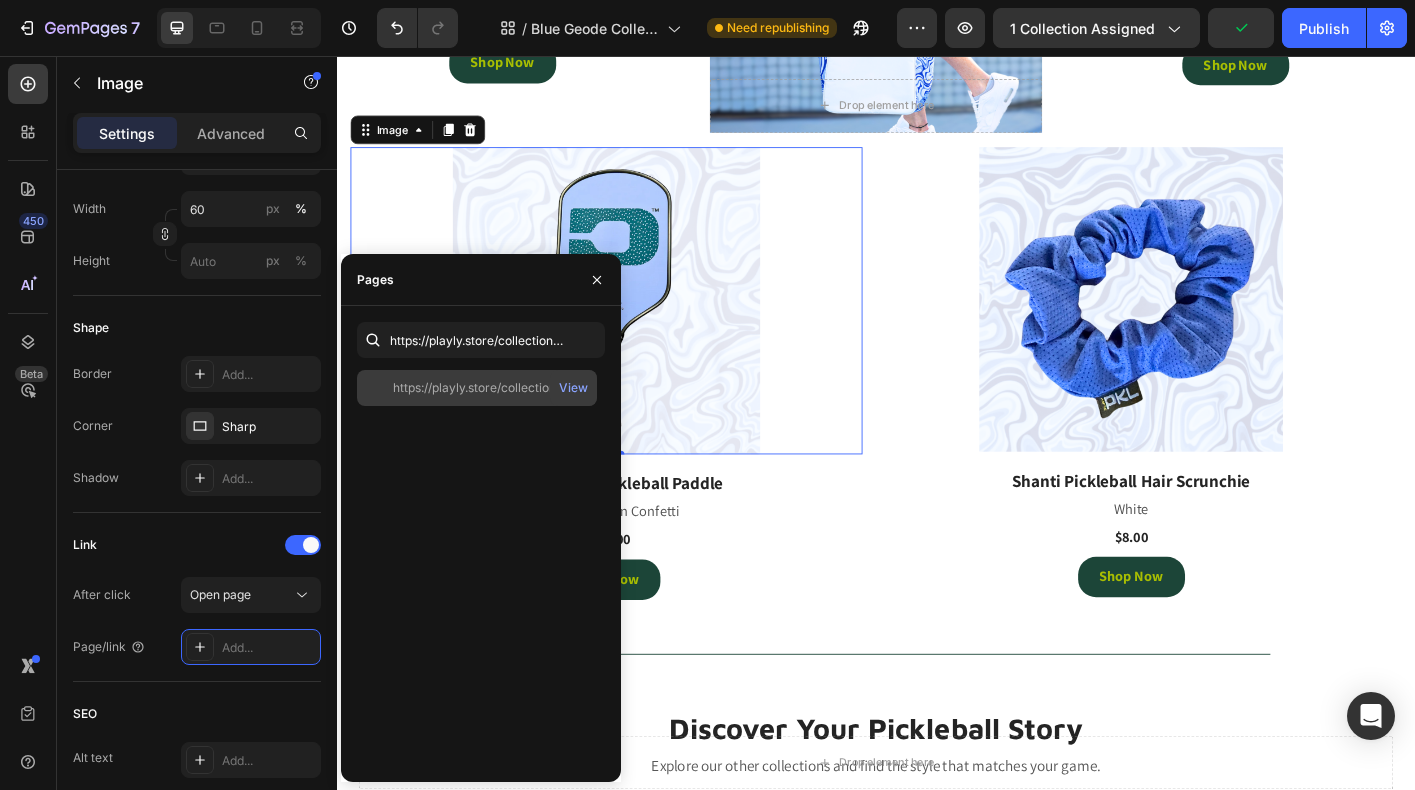 click on "https://playly.store/collections/paddles-and-balls/products/signature-pro-pickleball-paddle?variant=44072564752604" 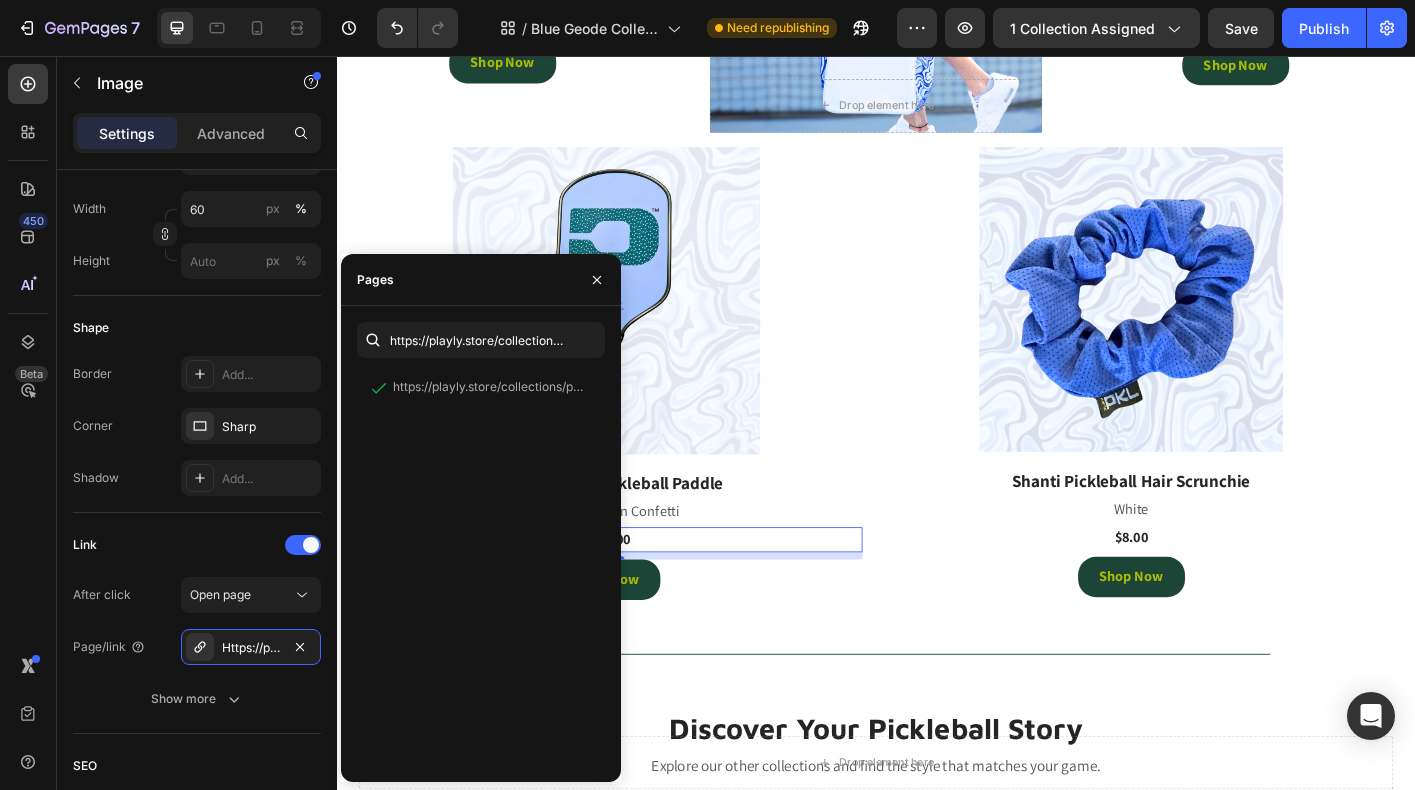 click on "$159.00" at bounding box center (637, 595) 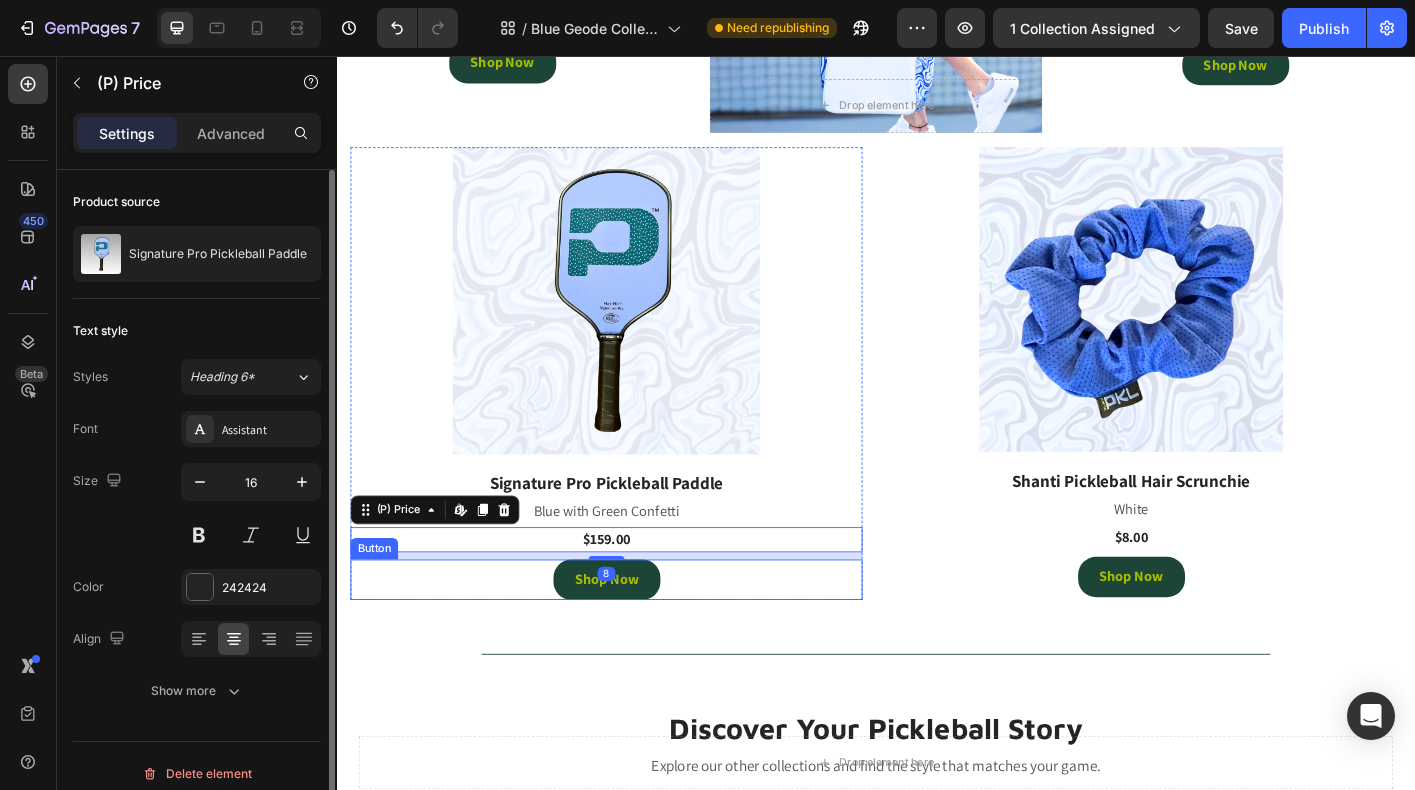 click on "Shop Now Button" at bounding box center (637, 639) 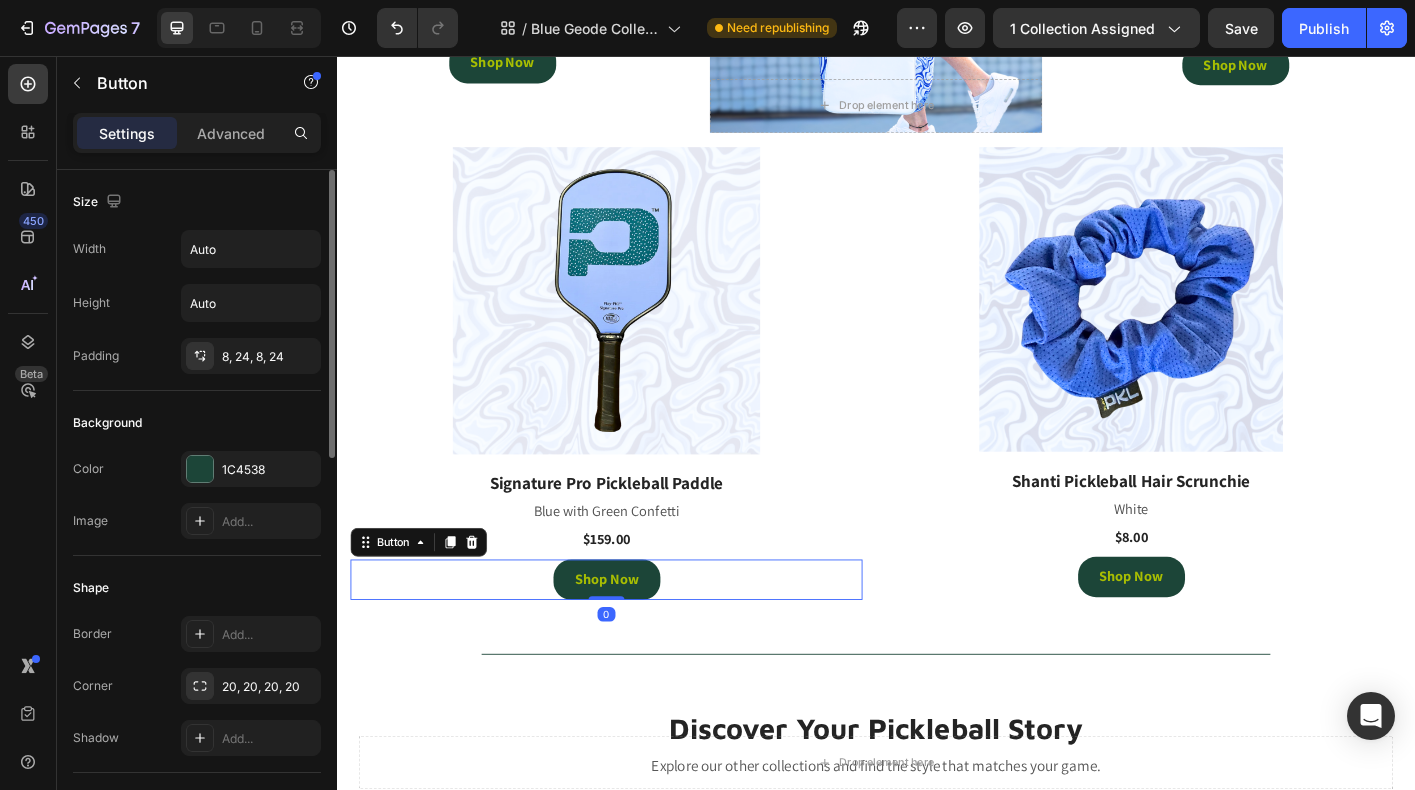 scroll, scrollTop: 913, scrollLeft: 0, axis: vertical 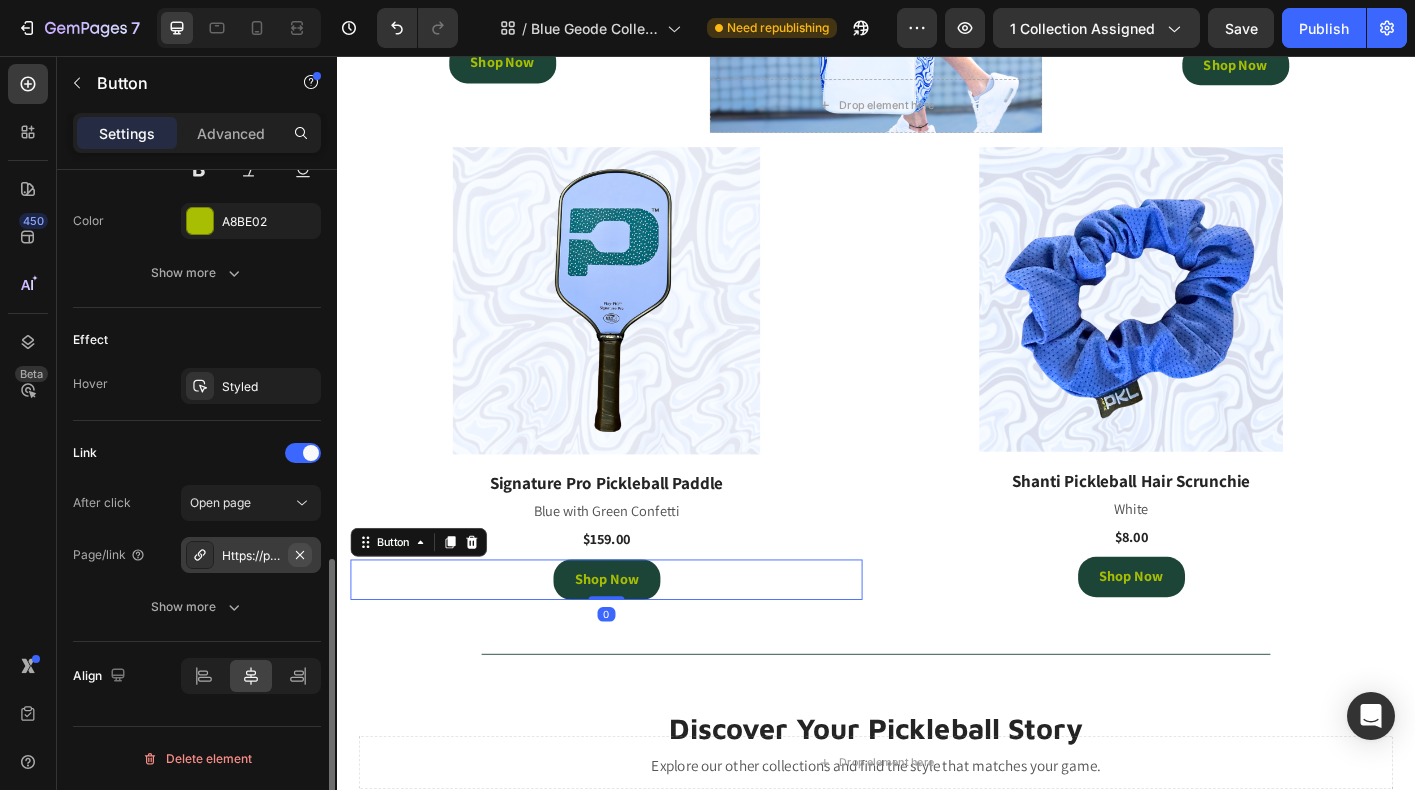 click 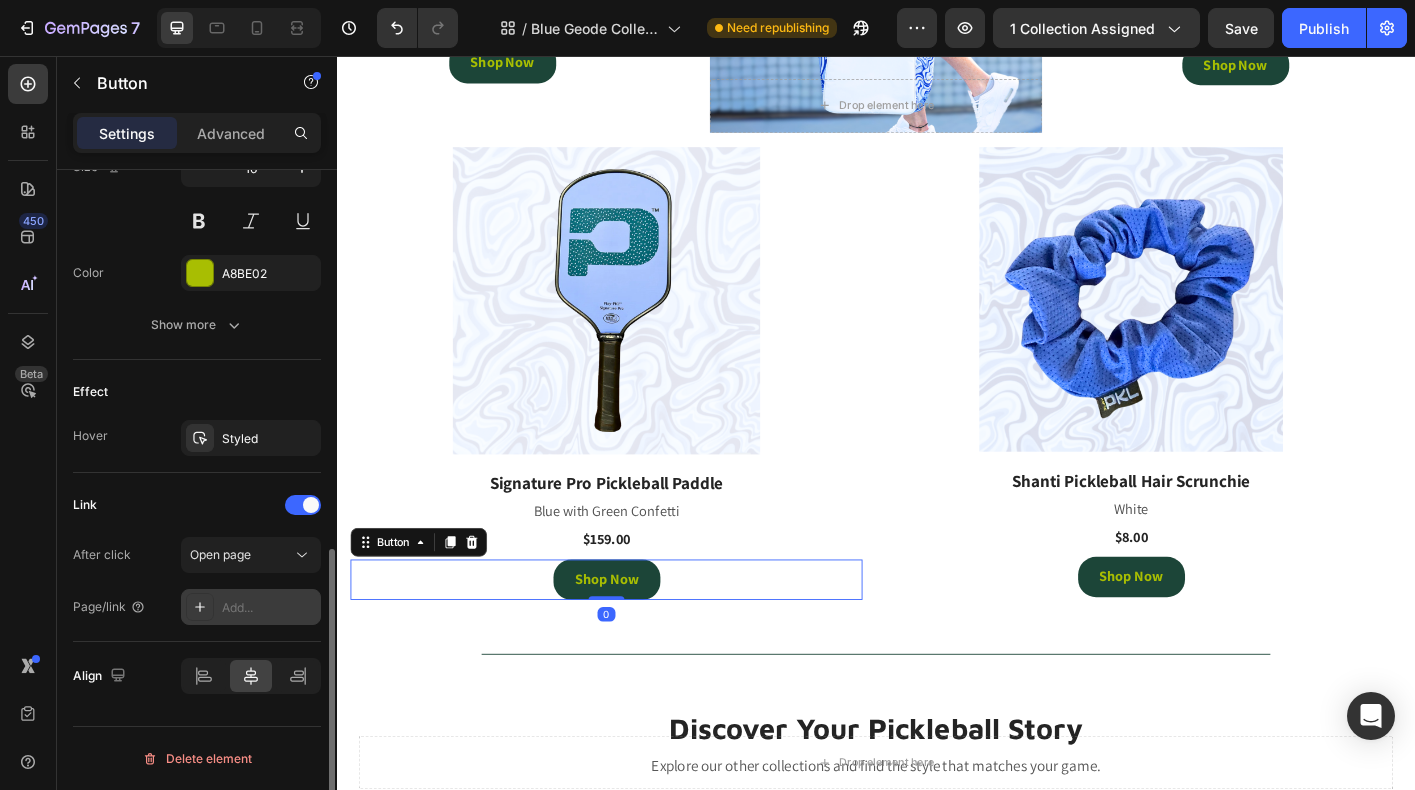 scroll, scrollTop: 861, scrollLeft: 0, axis: vertical 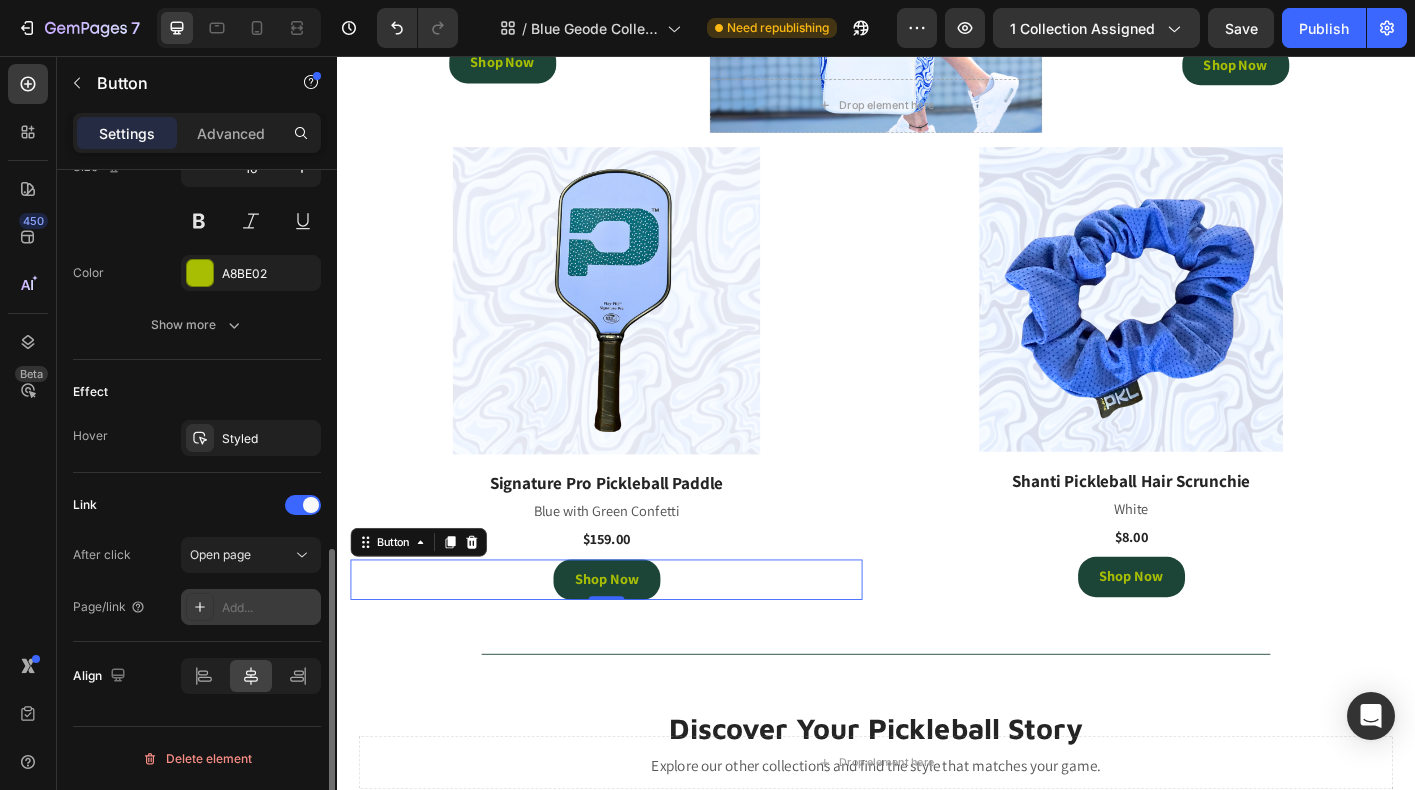 click on "Add..." at bounding box center [251, 607] 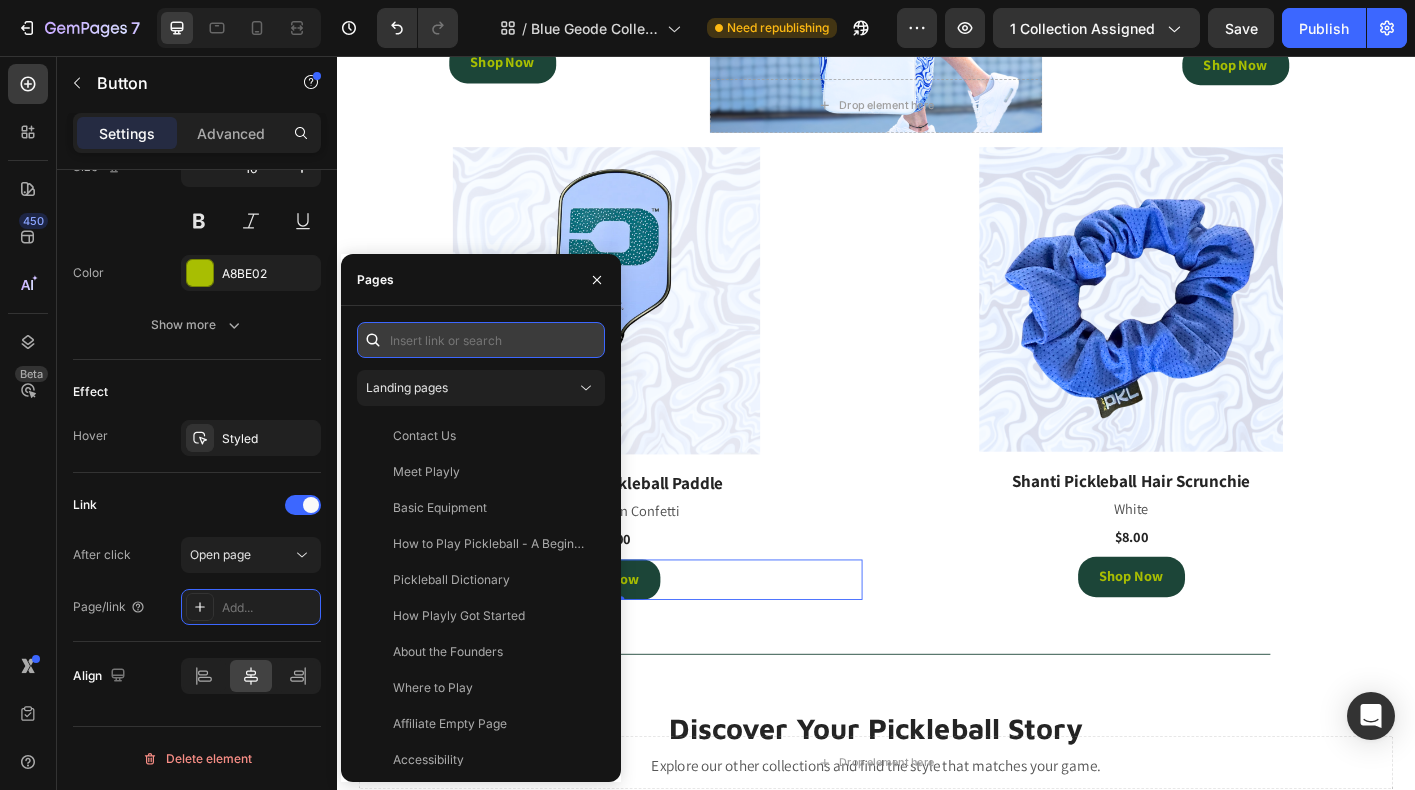click at bounding box center (481, 340) 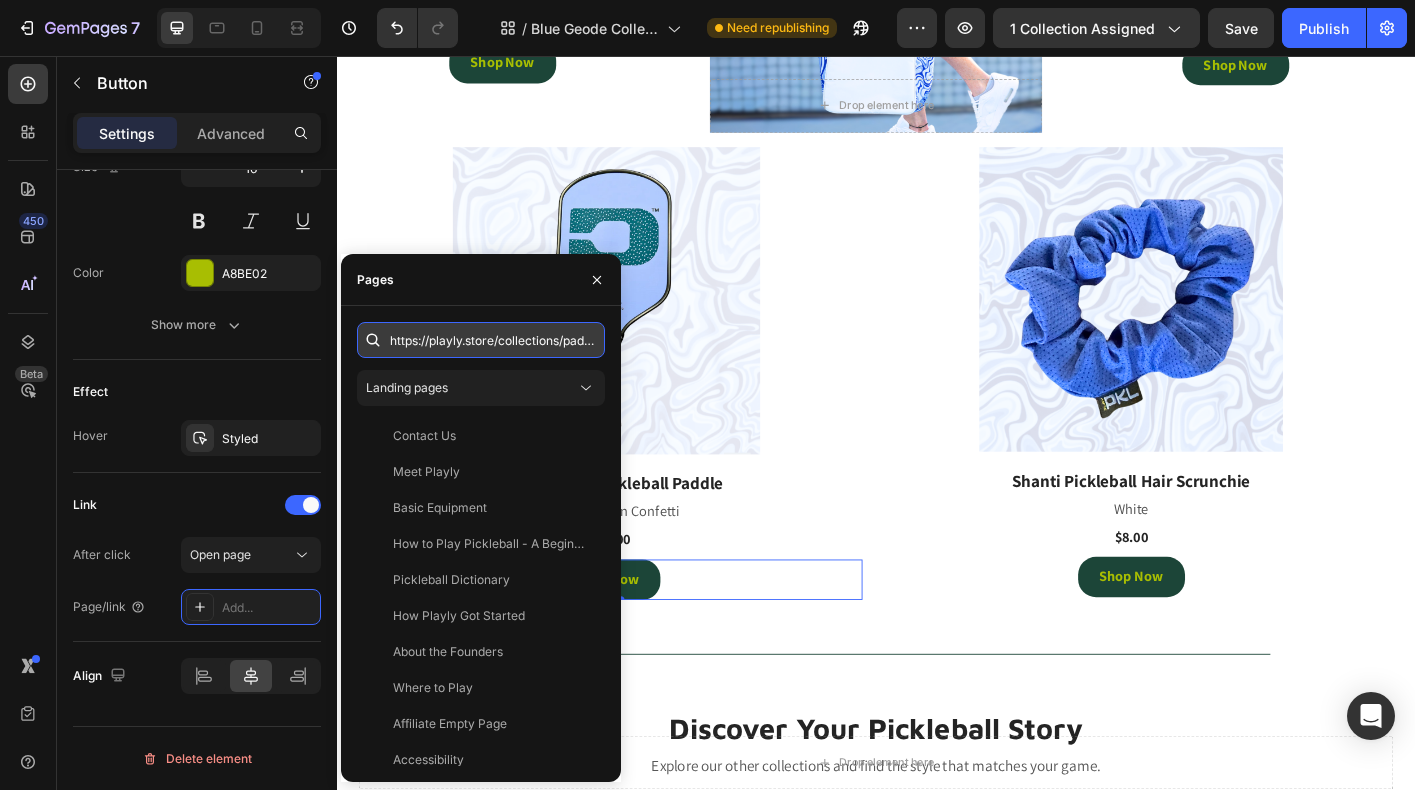 scroll, scrollTop: 0, scrollLeft: 500, axis: horizontal 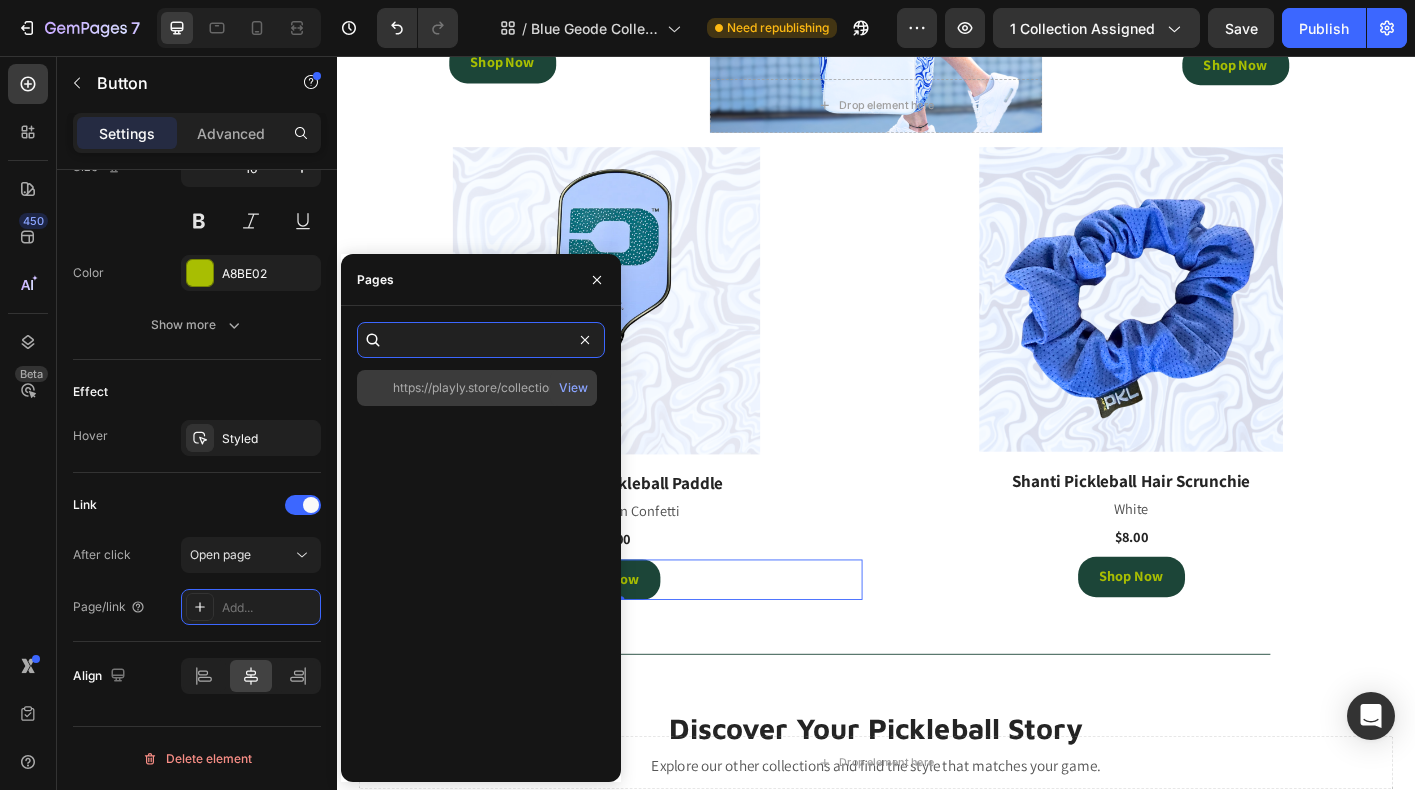 type on "https://playly.store/collections/paddles-and-balls/products/signature-pro-pickleball-paddle?variant=44072564752604" 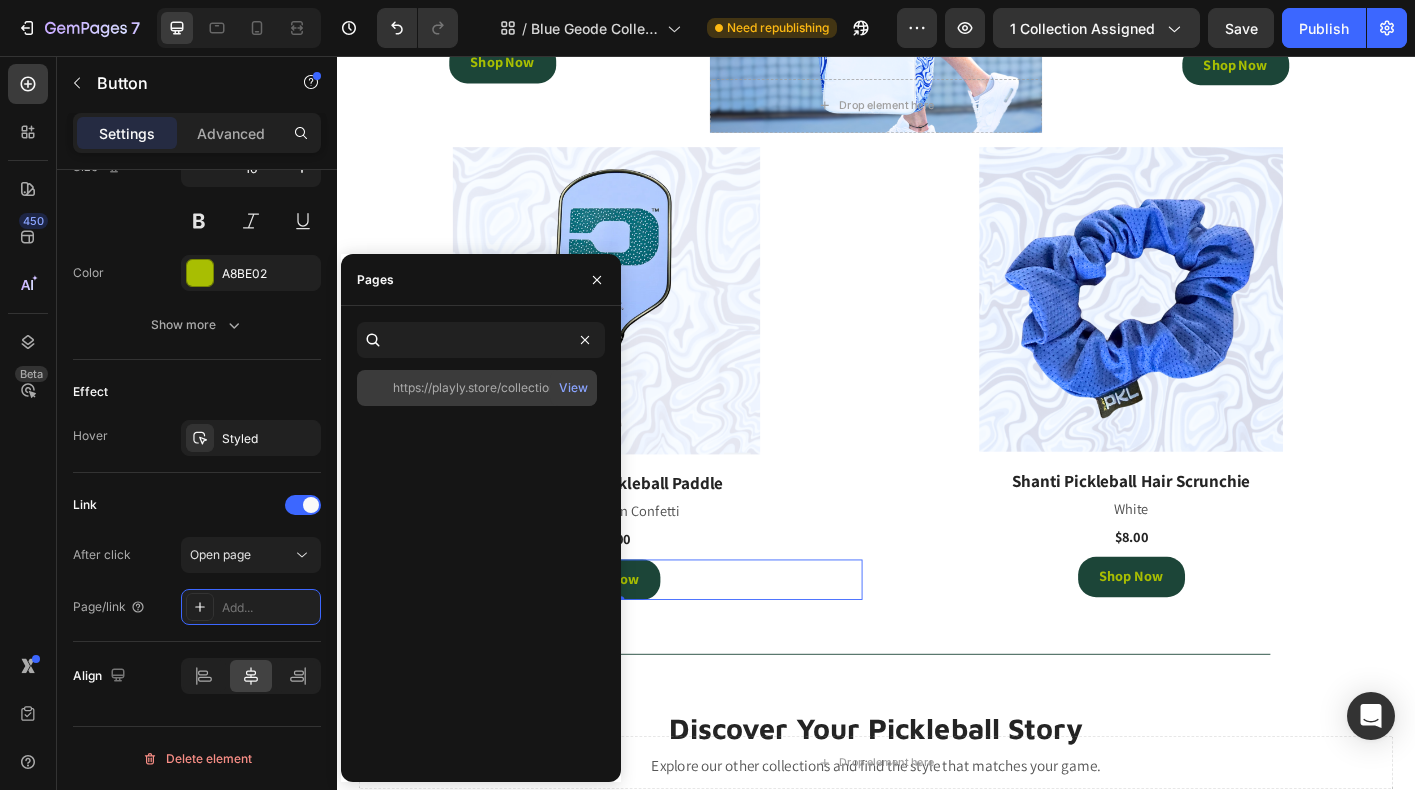 click on "https://playly.store/collections/paddles-and-balls/products/signature-pro-pickleball-paddle?variant=44072564752604   View" 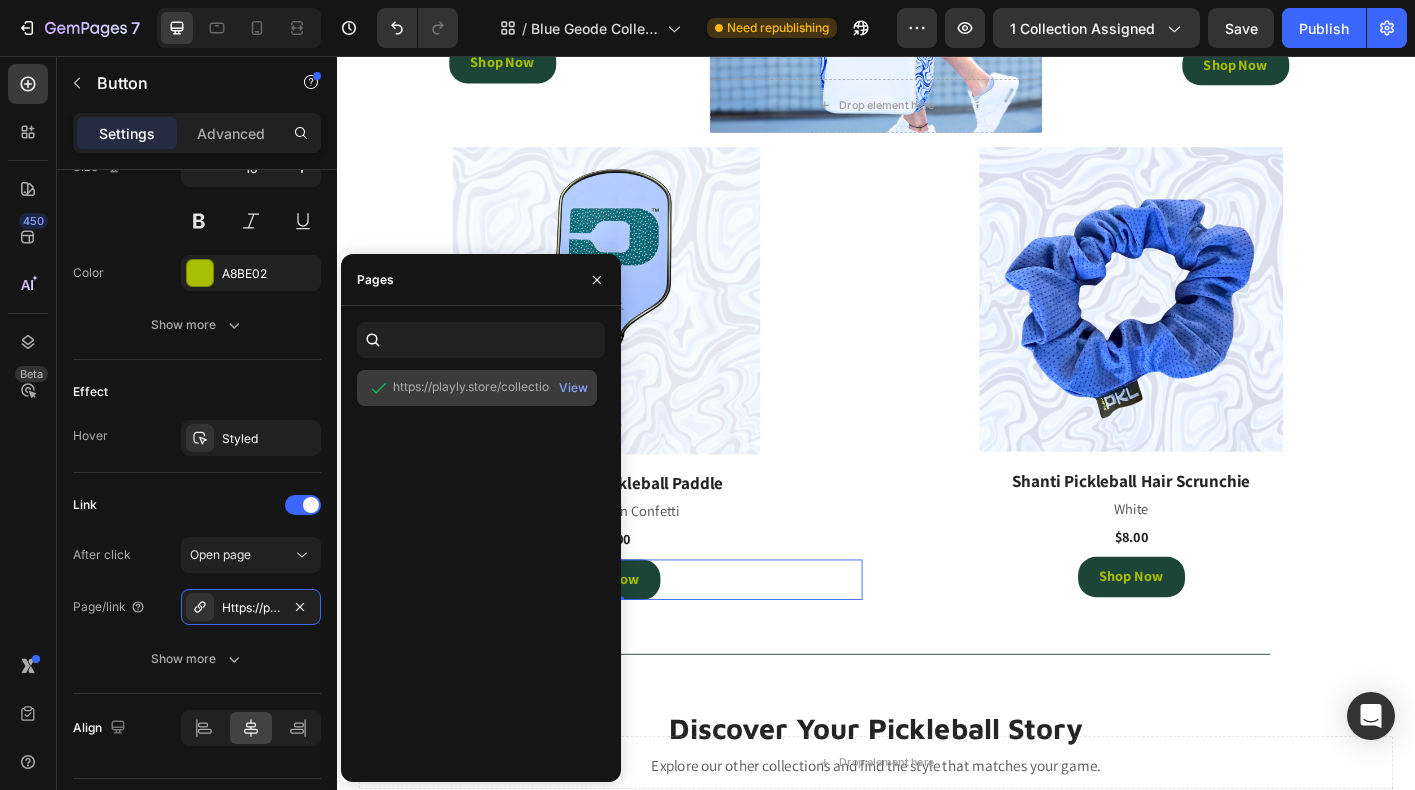 scroll, scrollTop: 0, scrollLeft: 0, axis: both 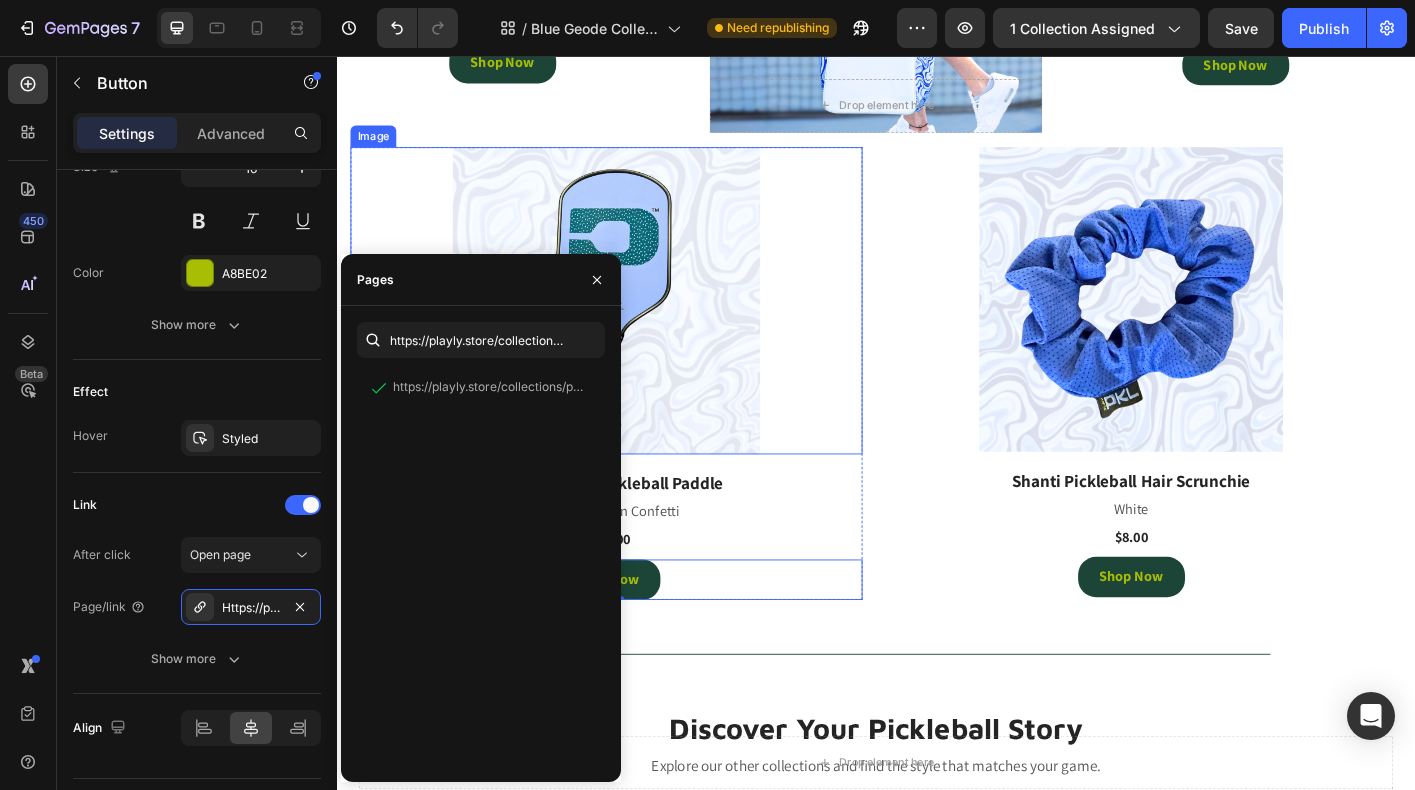 click at bounding box center (637, 329) 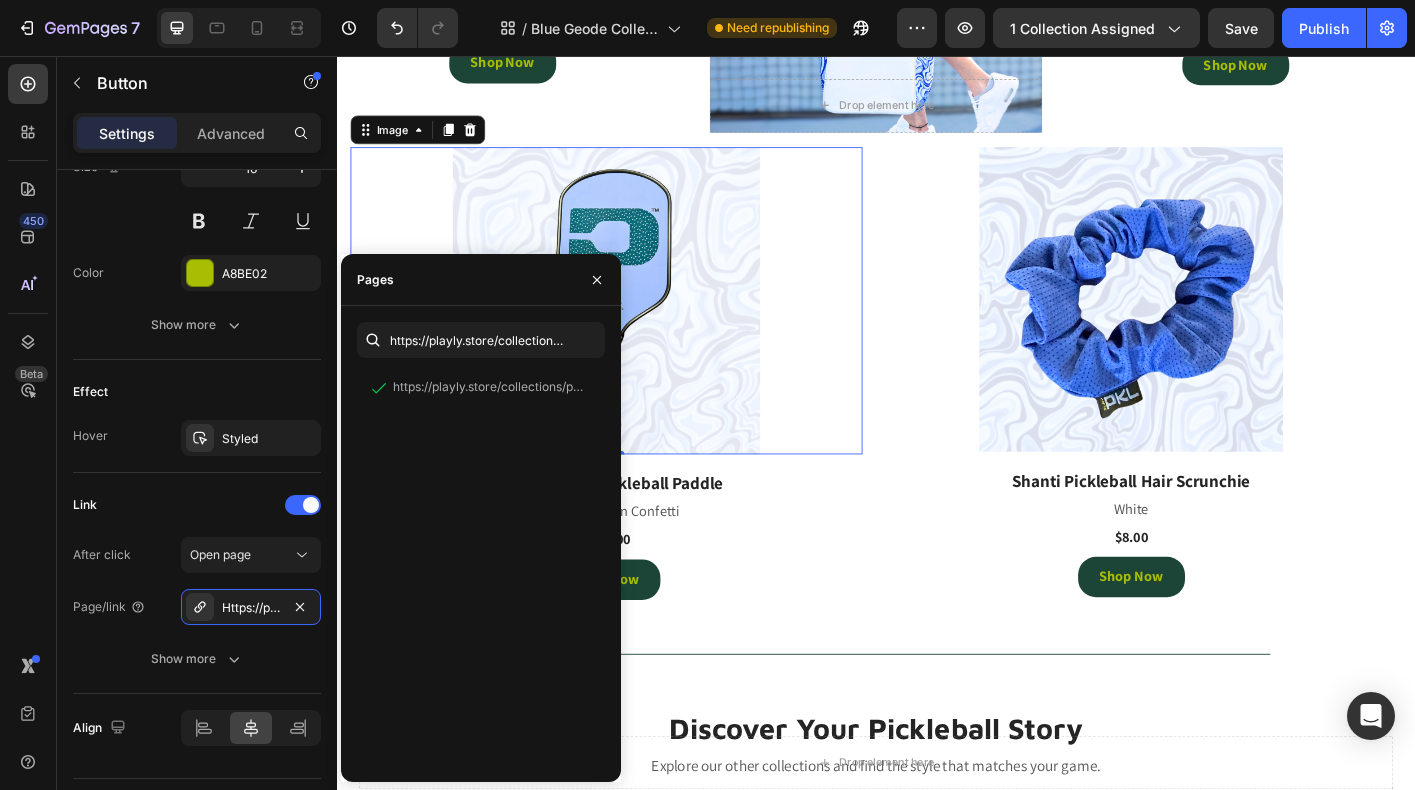 scroll, scrollTop: 0, scrollLeft: 0, axis: both 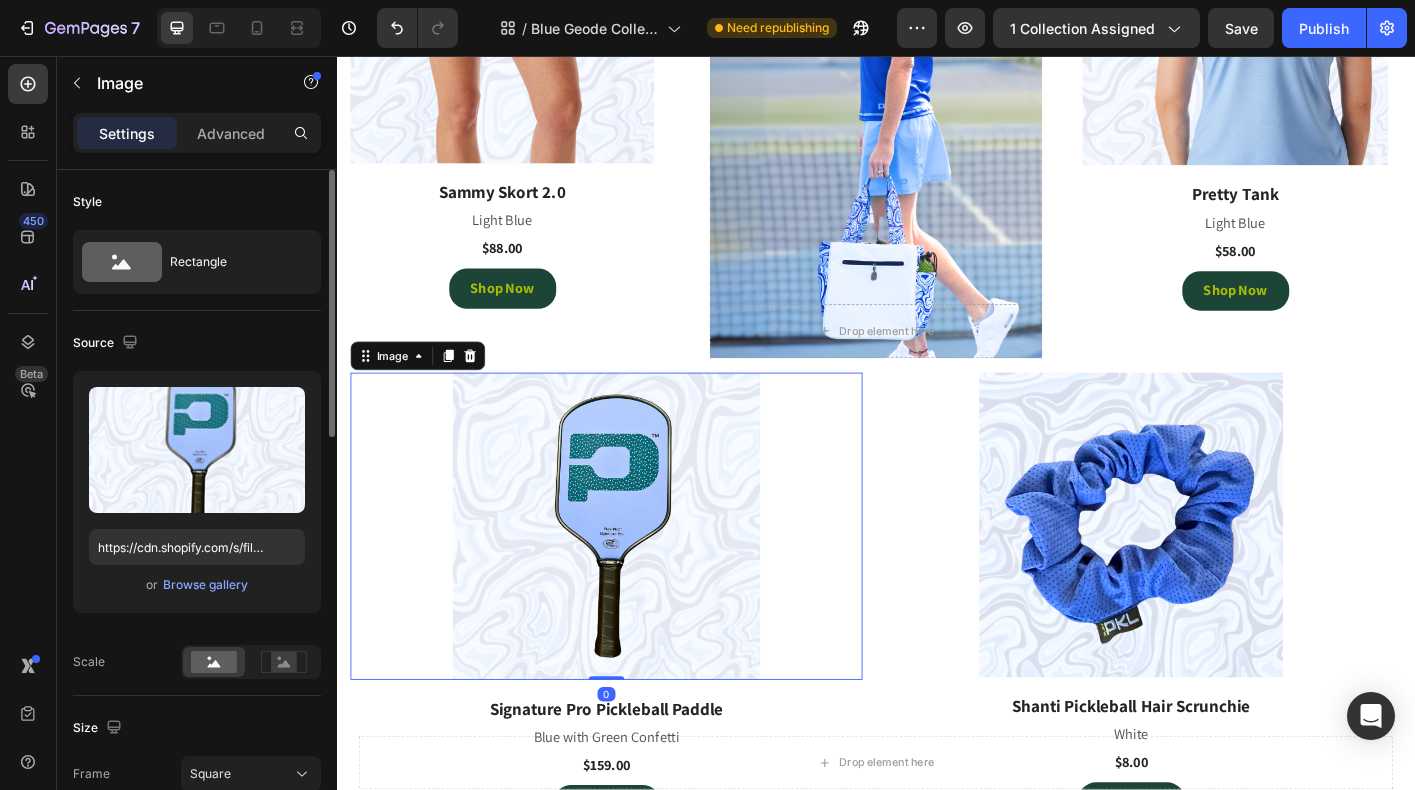 select on "M" 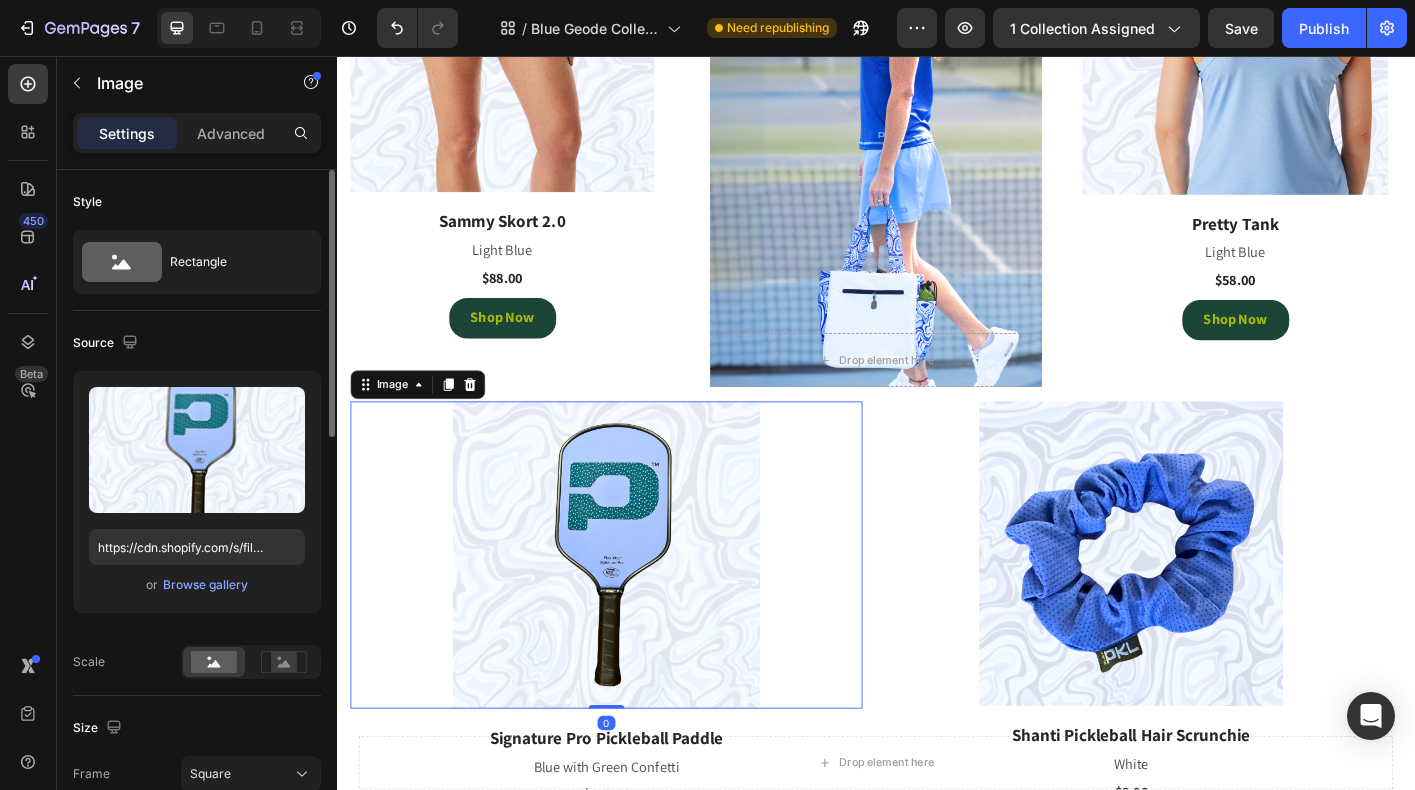 scroll, scrollTop: 3221, scrollLeft: 0, axis: vertical 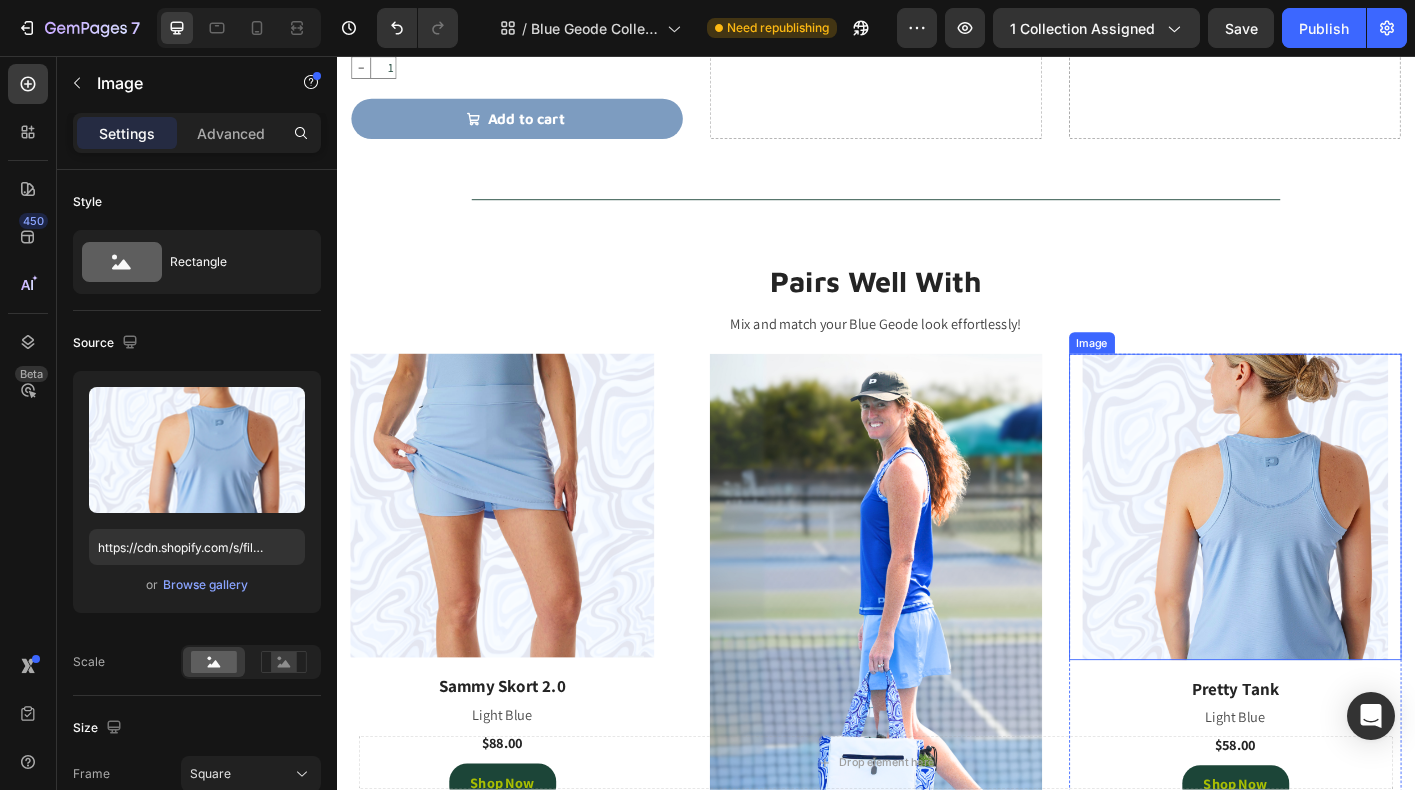 click at bounding box center [1337, 558] 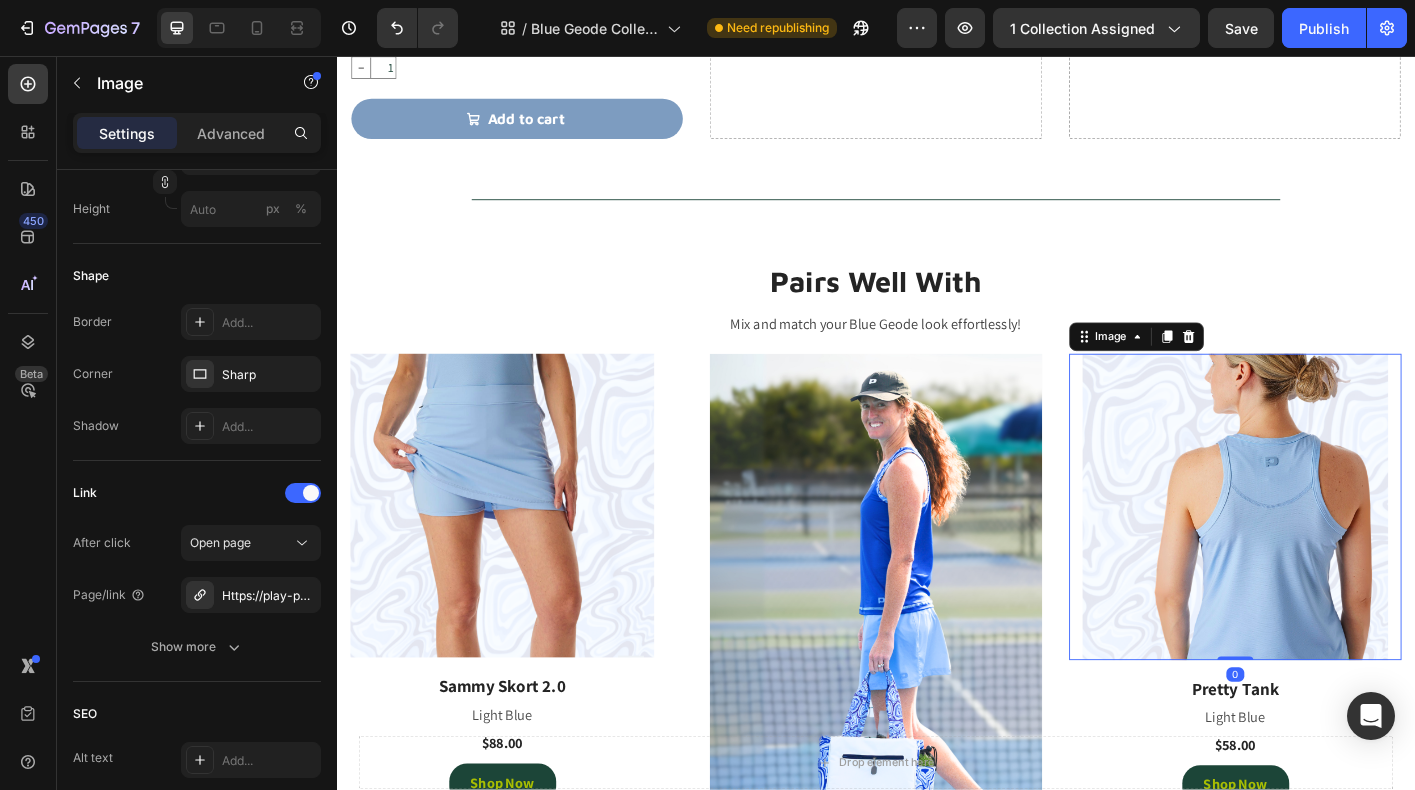 scroll, scrollTop: 1039, scrollLeft: 0, axis: vertical 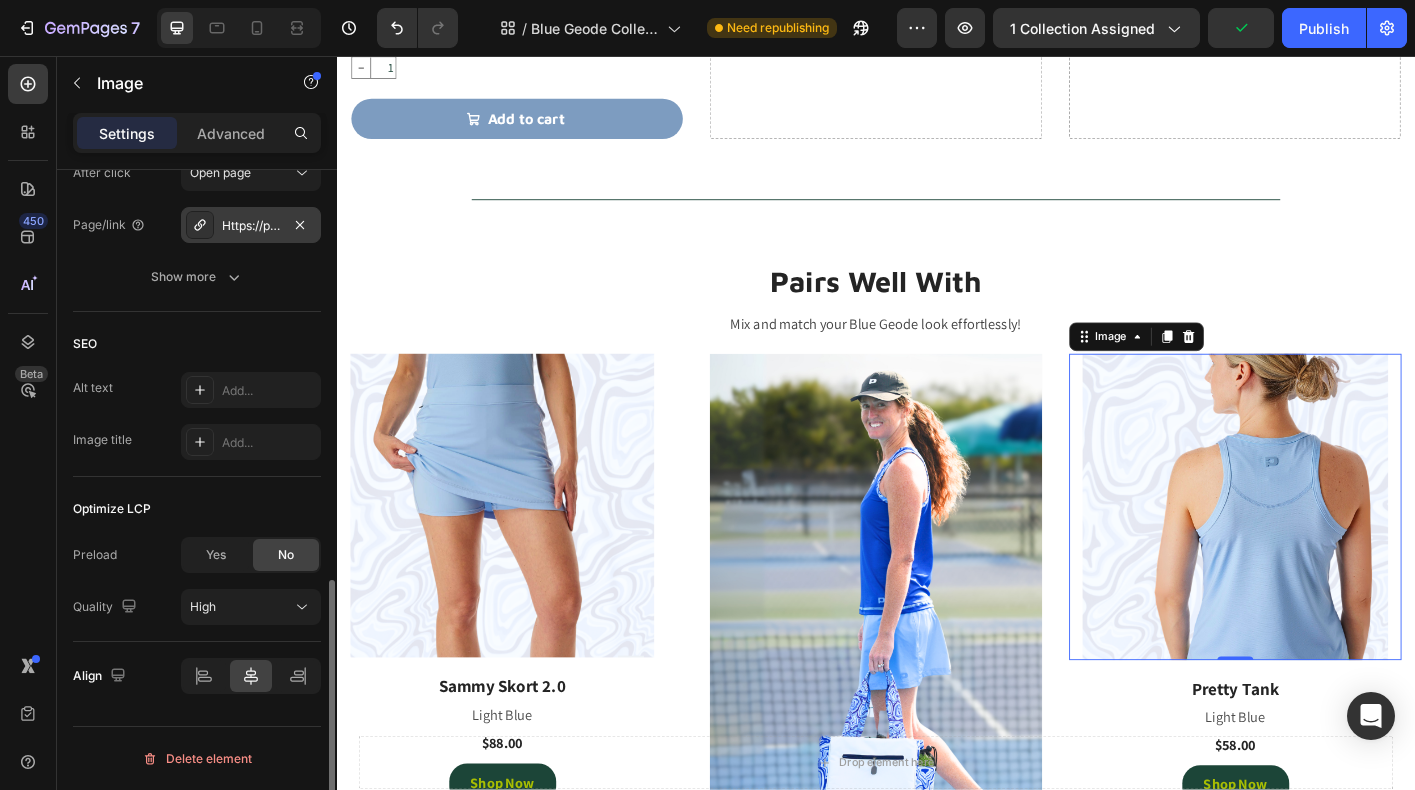 click on "Https://play-pkl.Com/womens-tanks/pretty-tank?Variant=43898264813788" at bounding box center (251, 226) 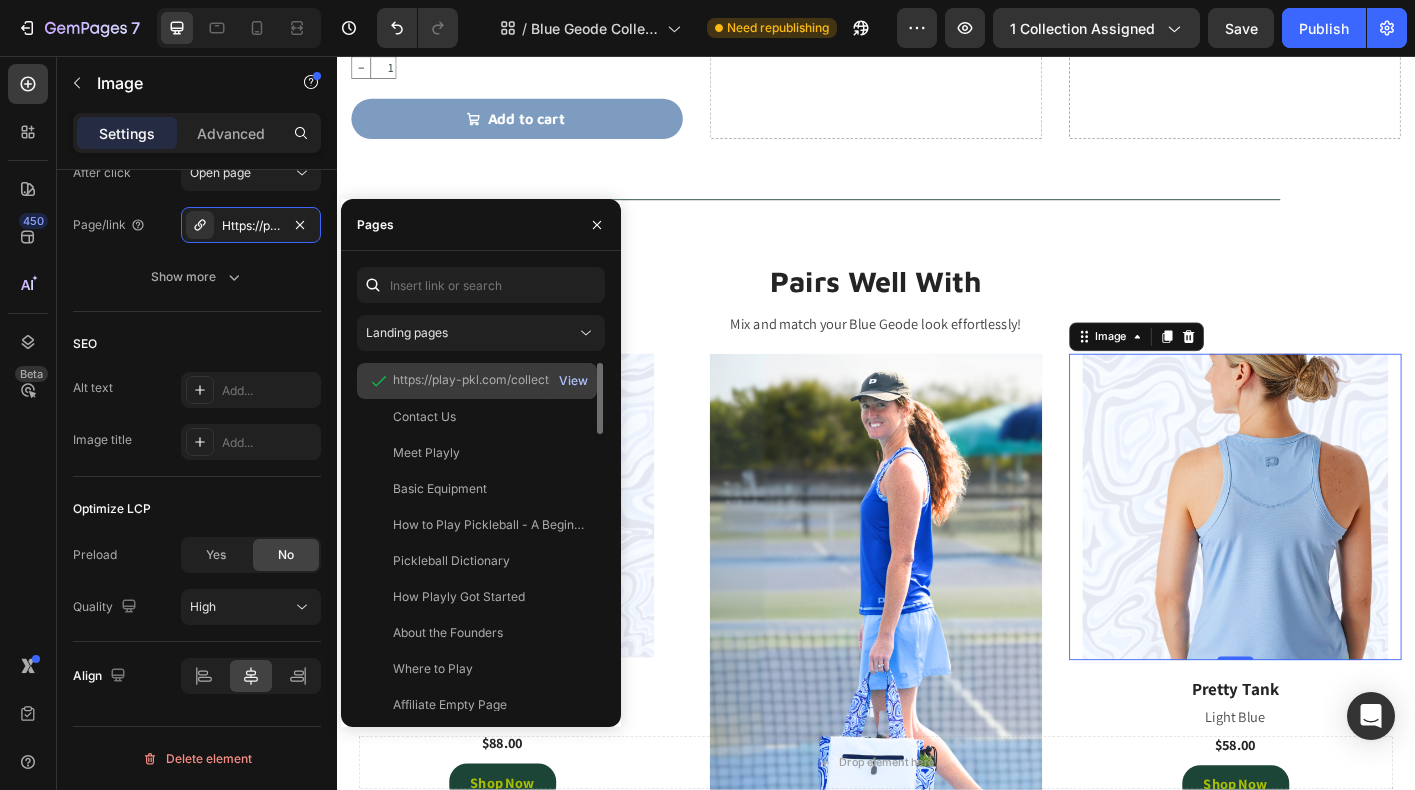 click on "View" at bounding box center [573, 381] 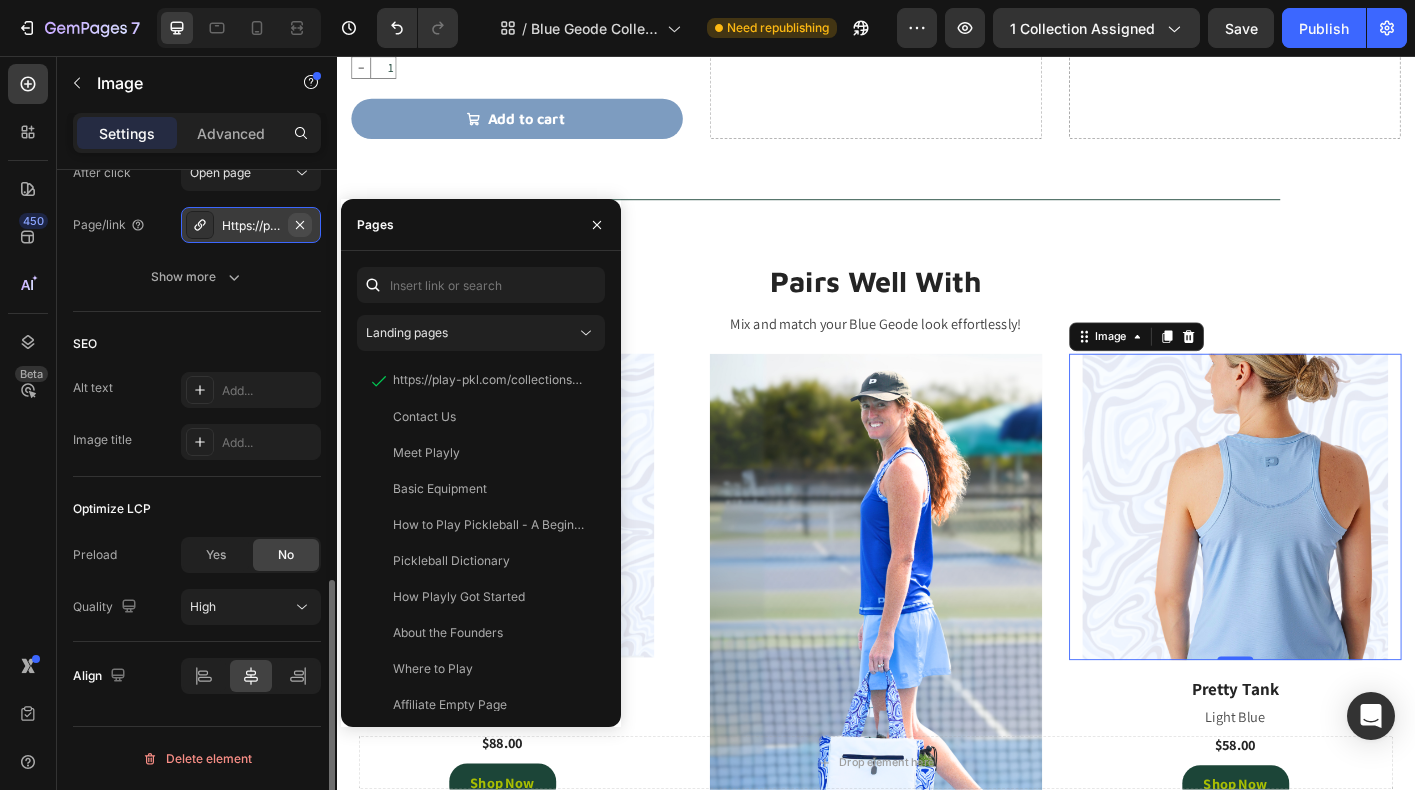 click 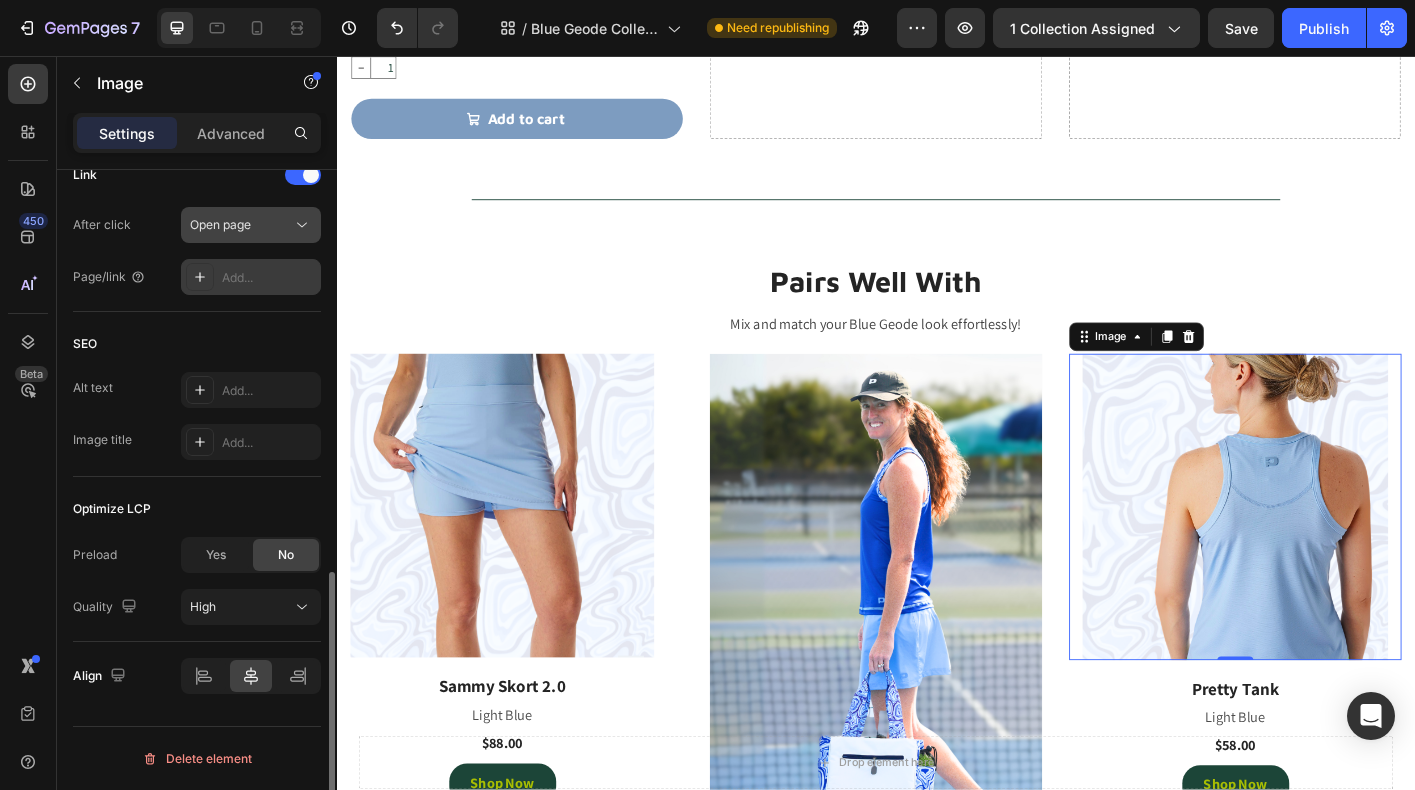 scroll, scrollTop: 987, scrollLeft: 0, axis: vertical 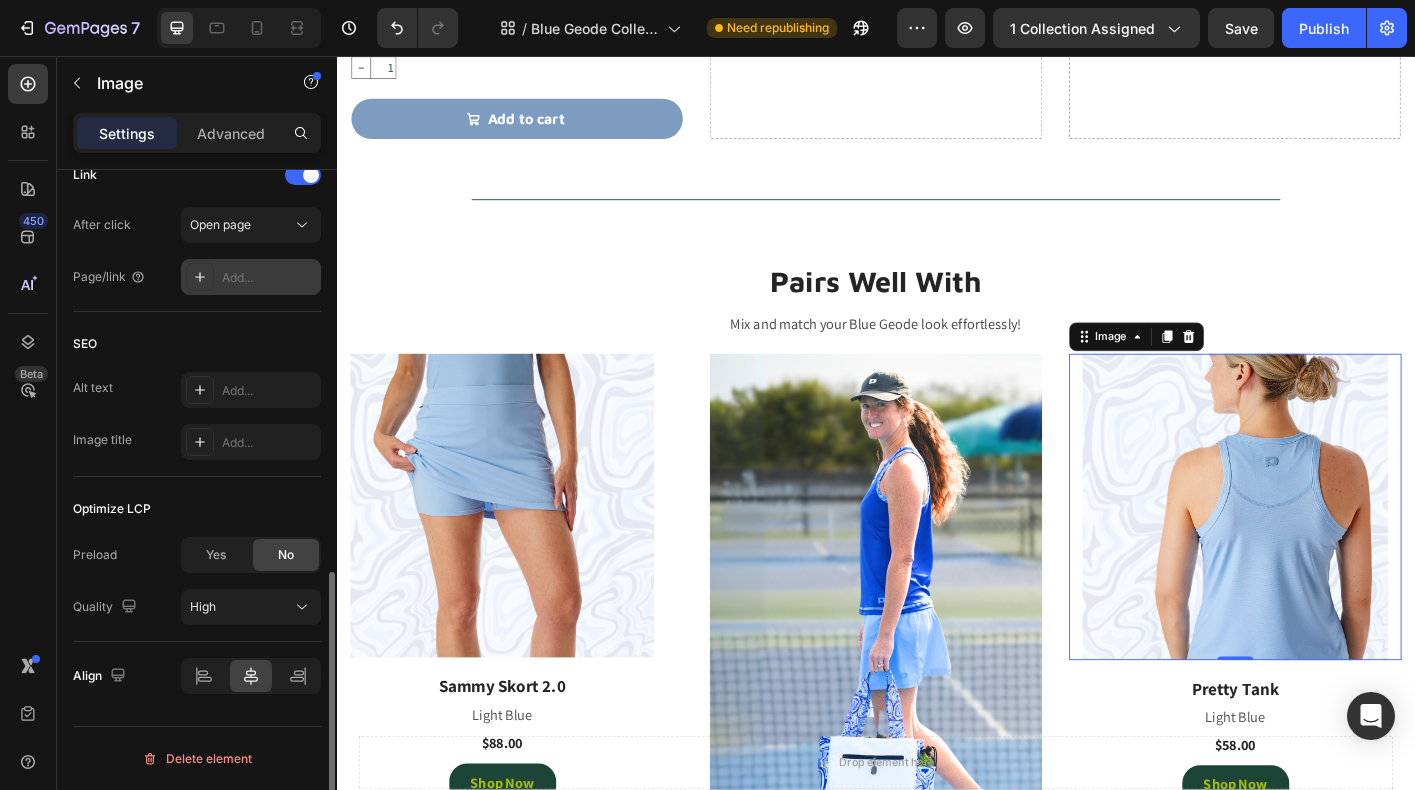 click on "Add..." at bounding box center (269, 278) 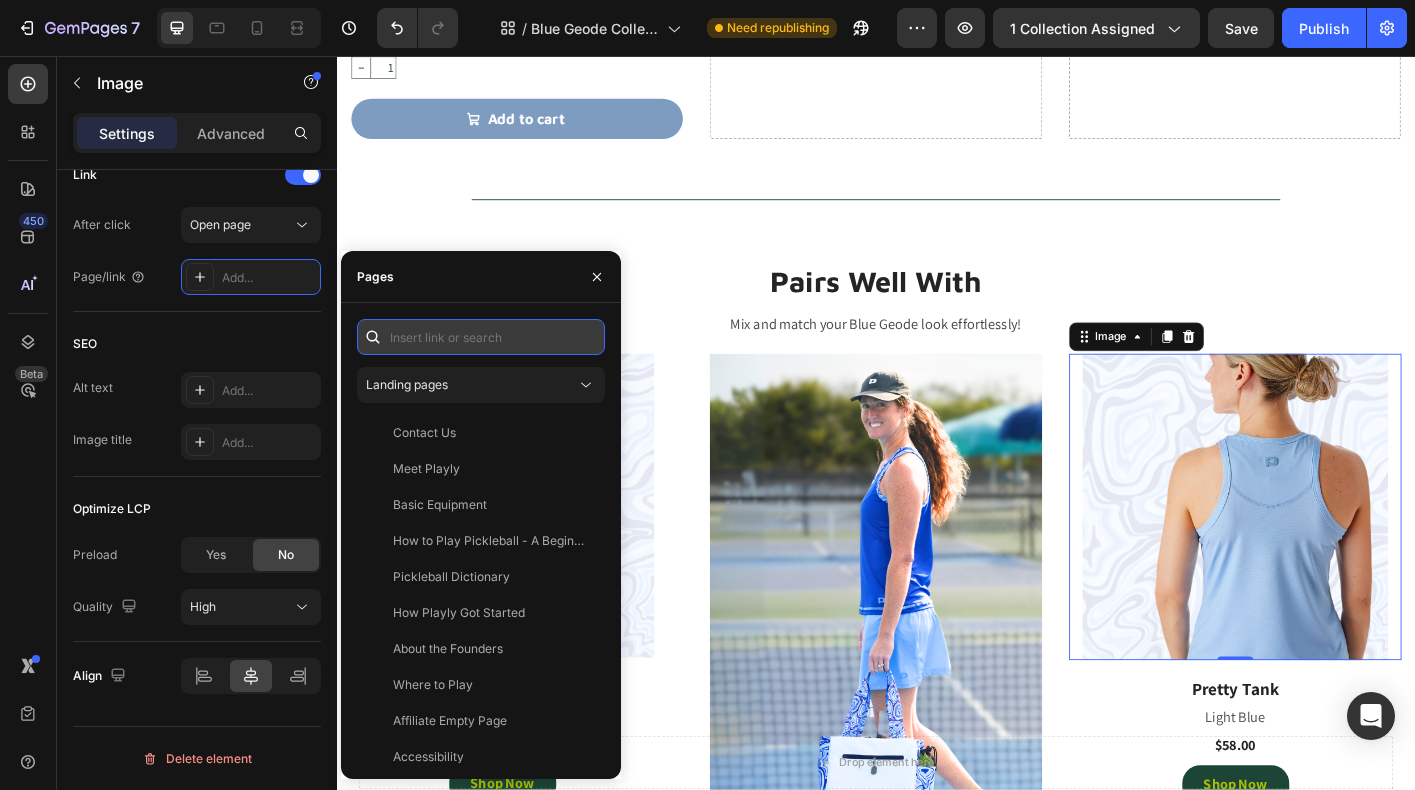 paste on "https://playly.store/collections/womens-tanks/products/pretty-tank?variant=43898264813788" 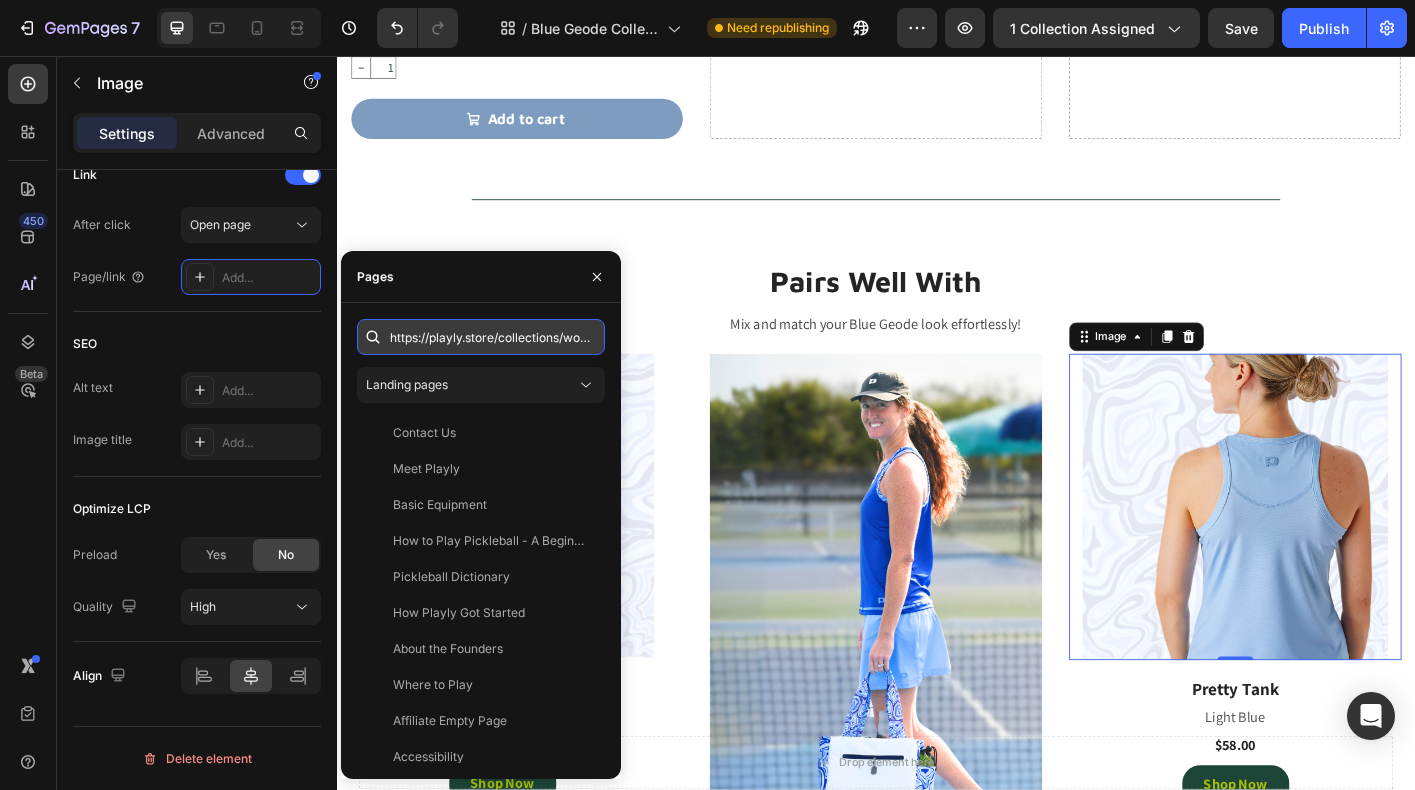 scroll, scrollTop: 0, scrollLeft: 361, axis: horizontal 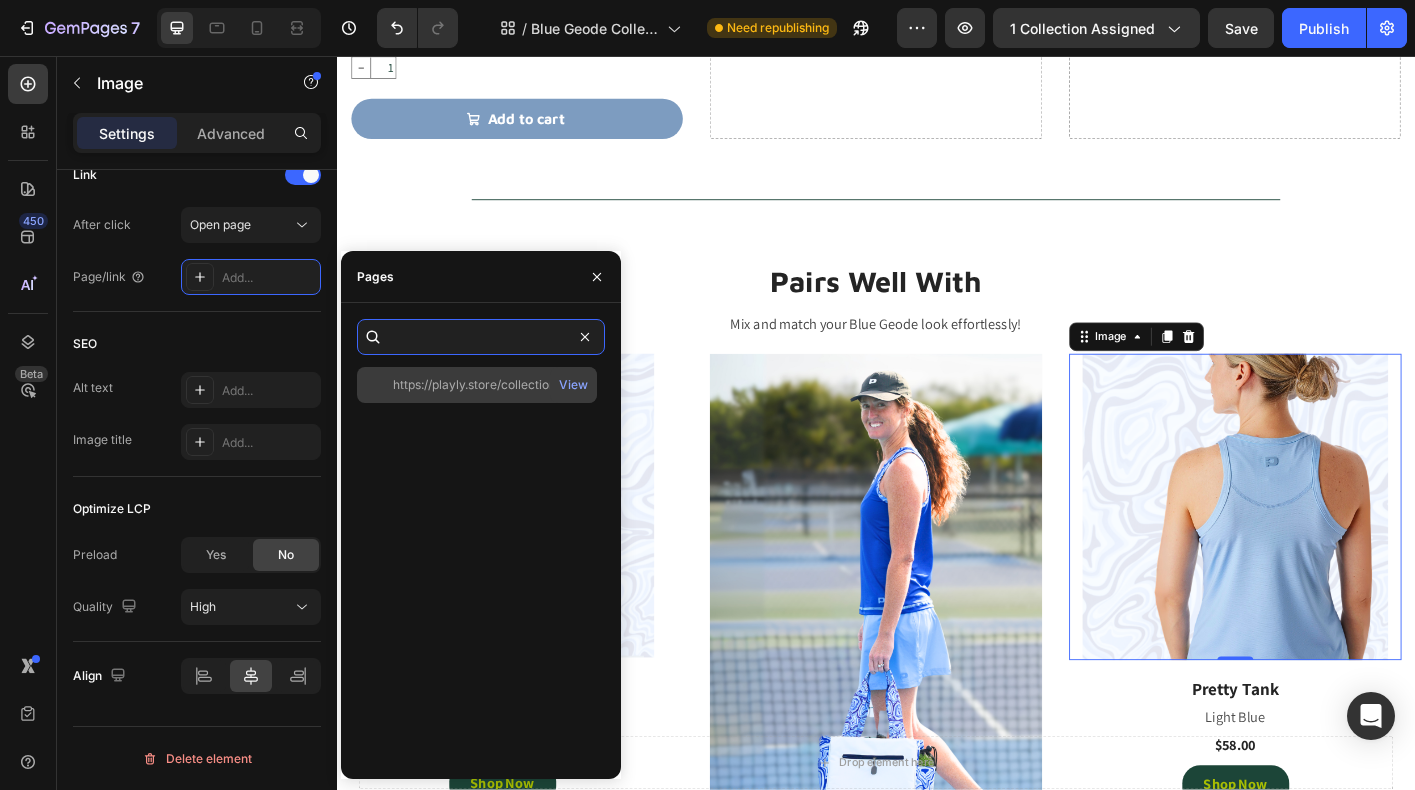 type on "https://playly.store/collections/womens-tanks/products/pretty-tank?variant=43898264813788" 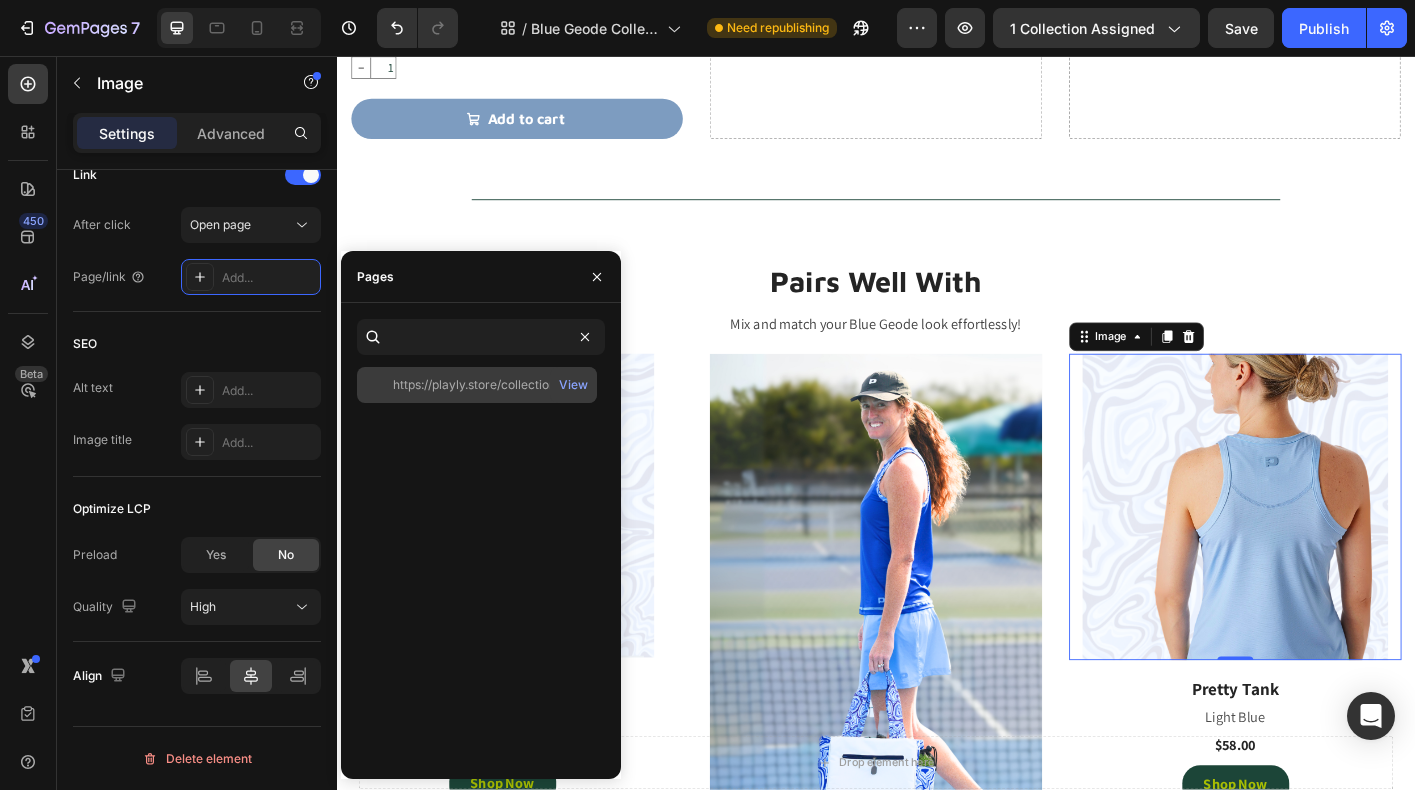 click on "https://playly.store/collections/womens-tanks/products/pretty-tank?variant=43898264813788   View" 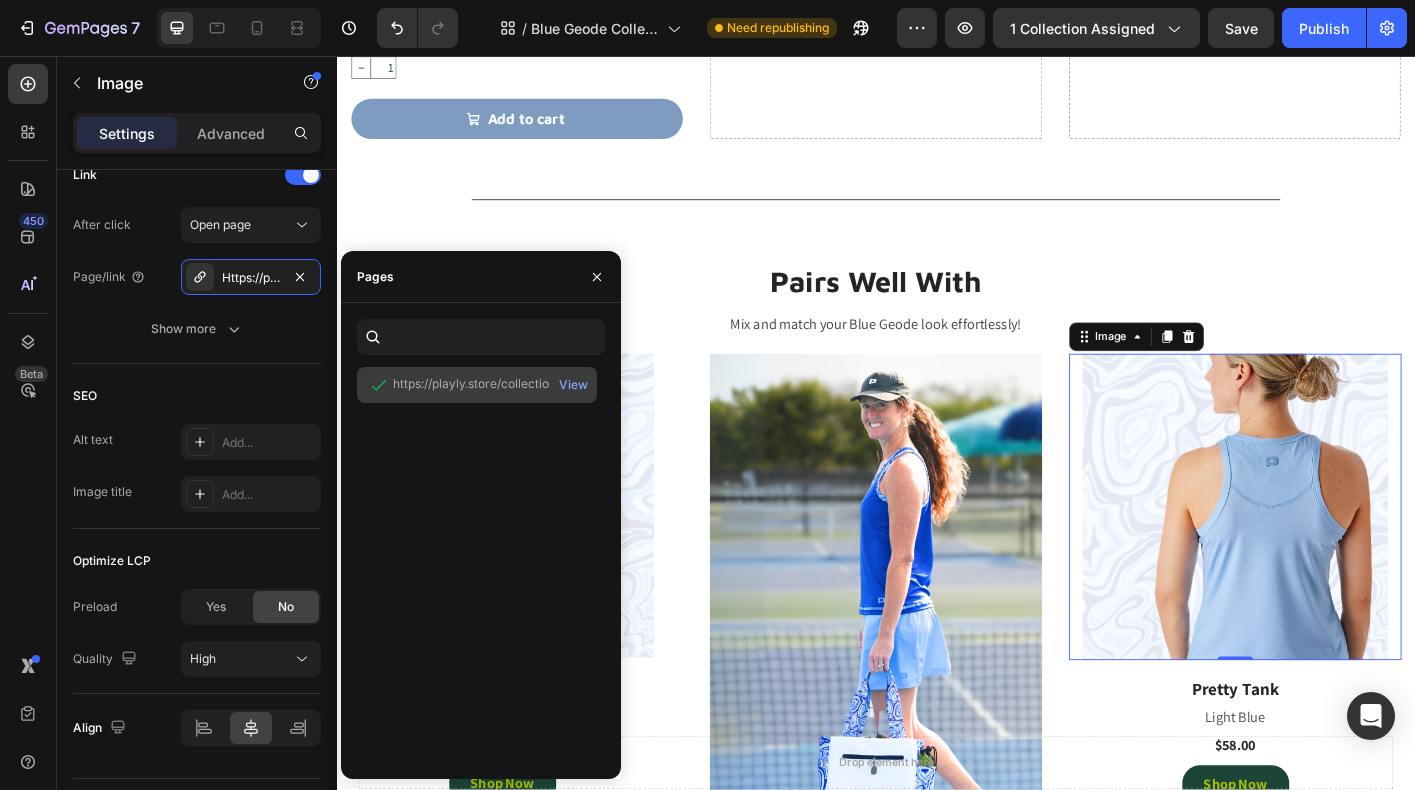 scroll, scrollTop: 0, scrollLeft: 0, axis: both 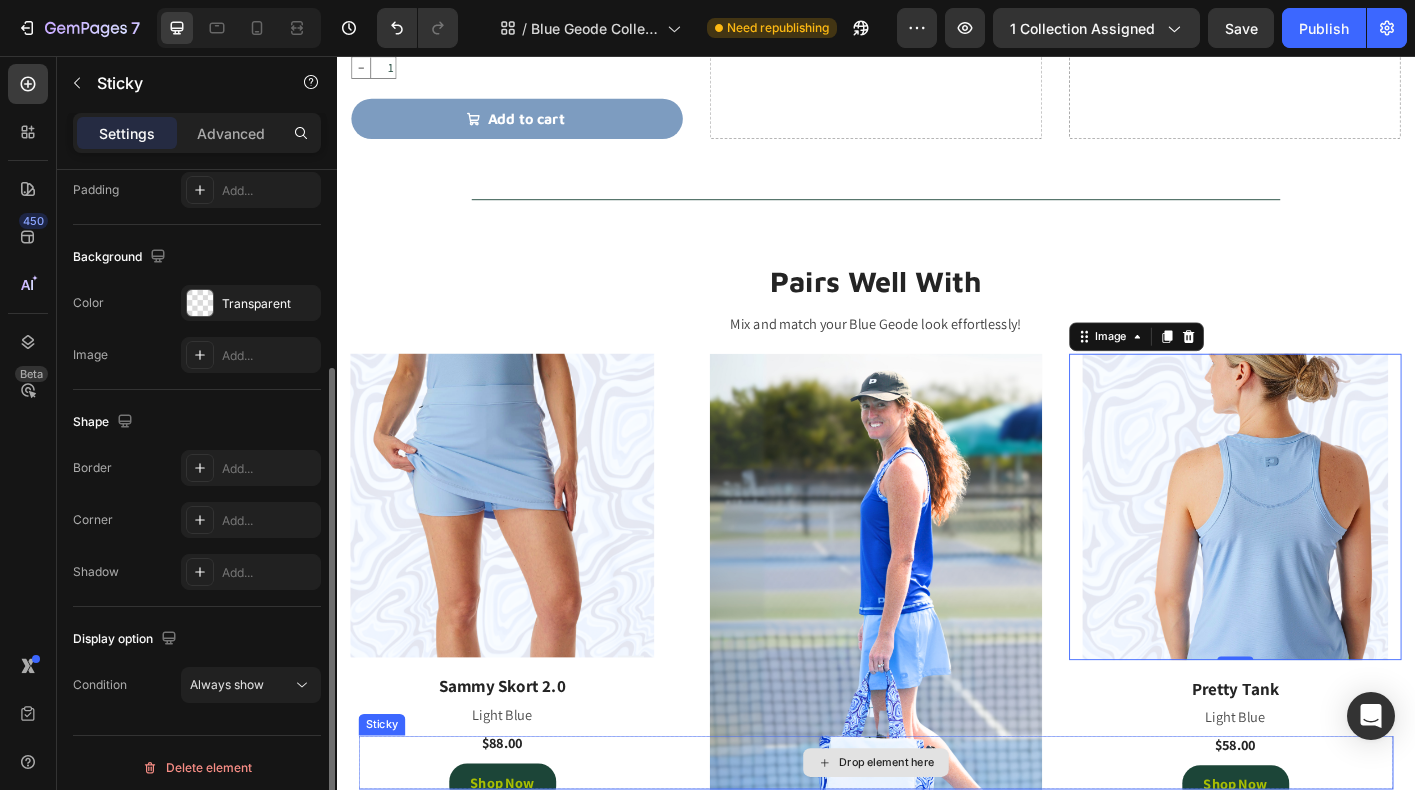 click on "Drop element here" at bounding box center (937, 843) 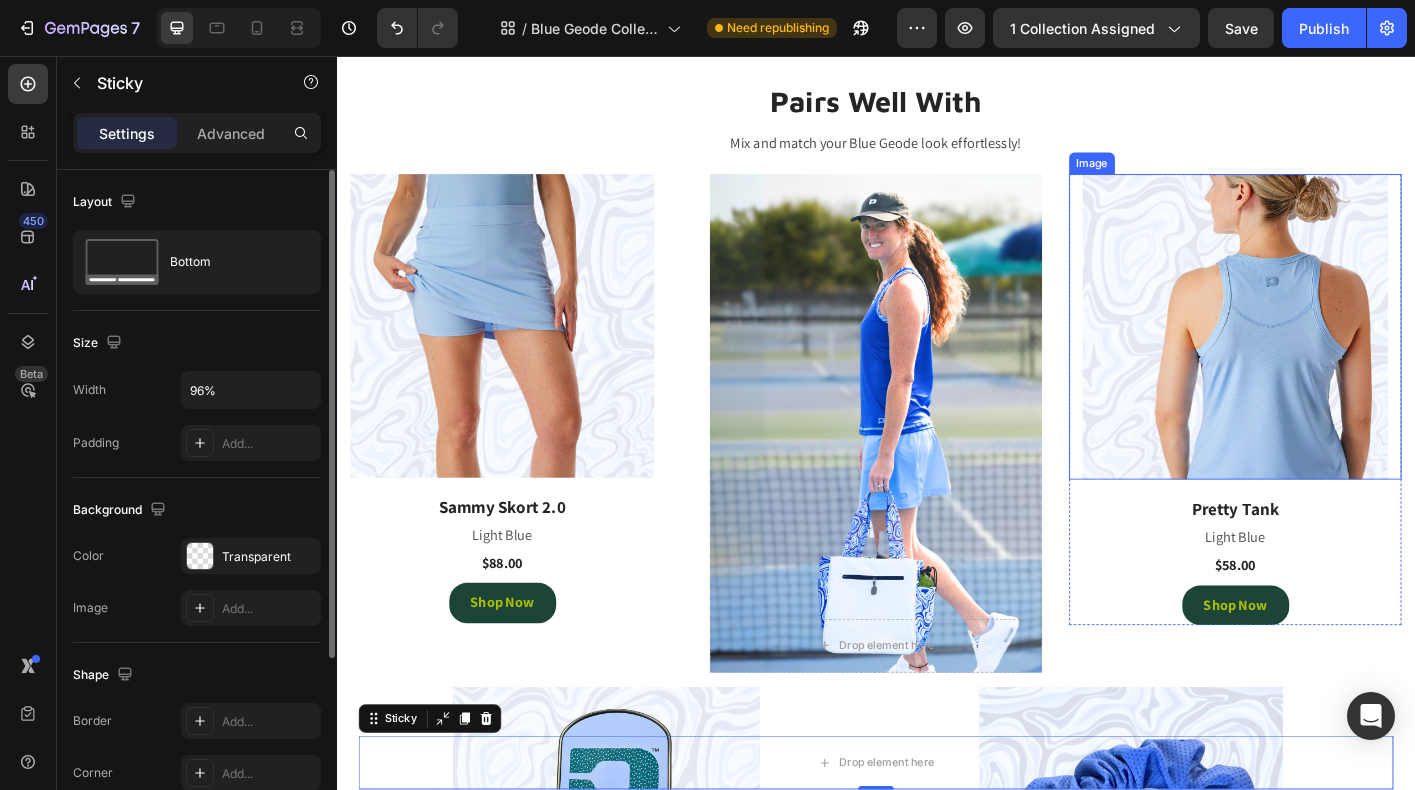 scroll, scrollTop: 3402, scrollLeft: 0, axis: vertical 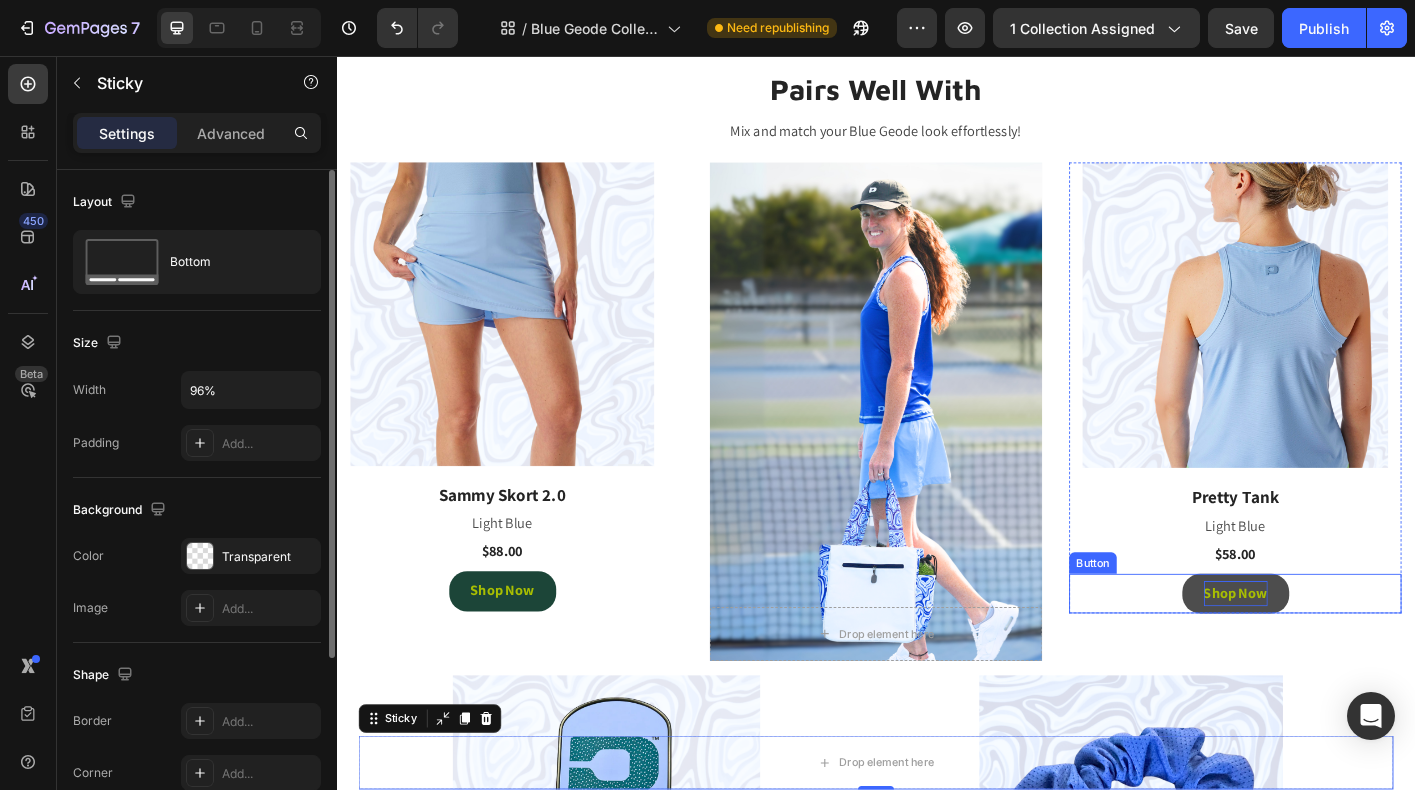 click on "Shop Now" at bounding box center (1337, 654) 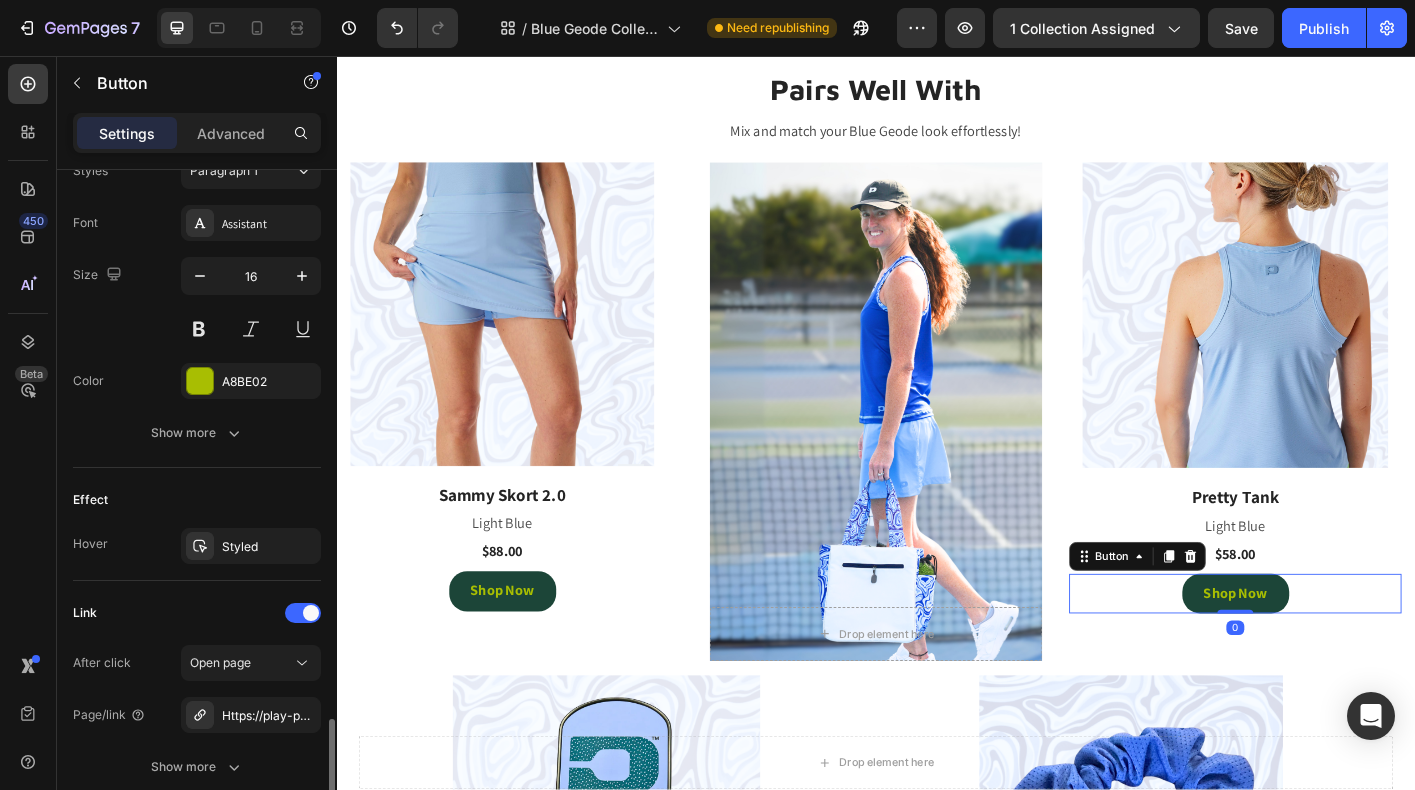 scroll, scrollTop: 913, scrollLeft: 0, axis: vertical 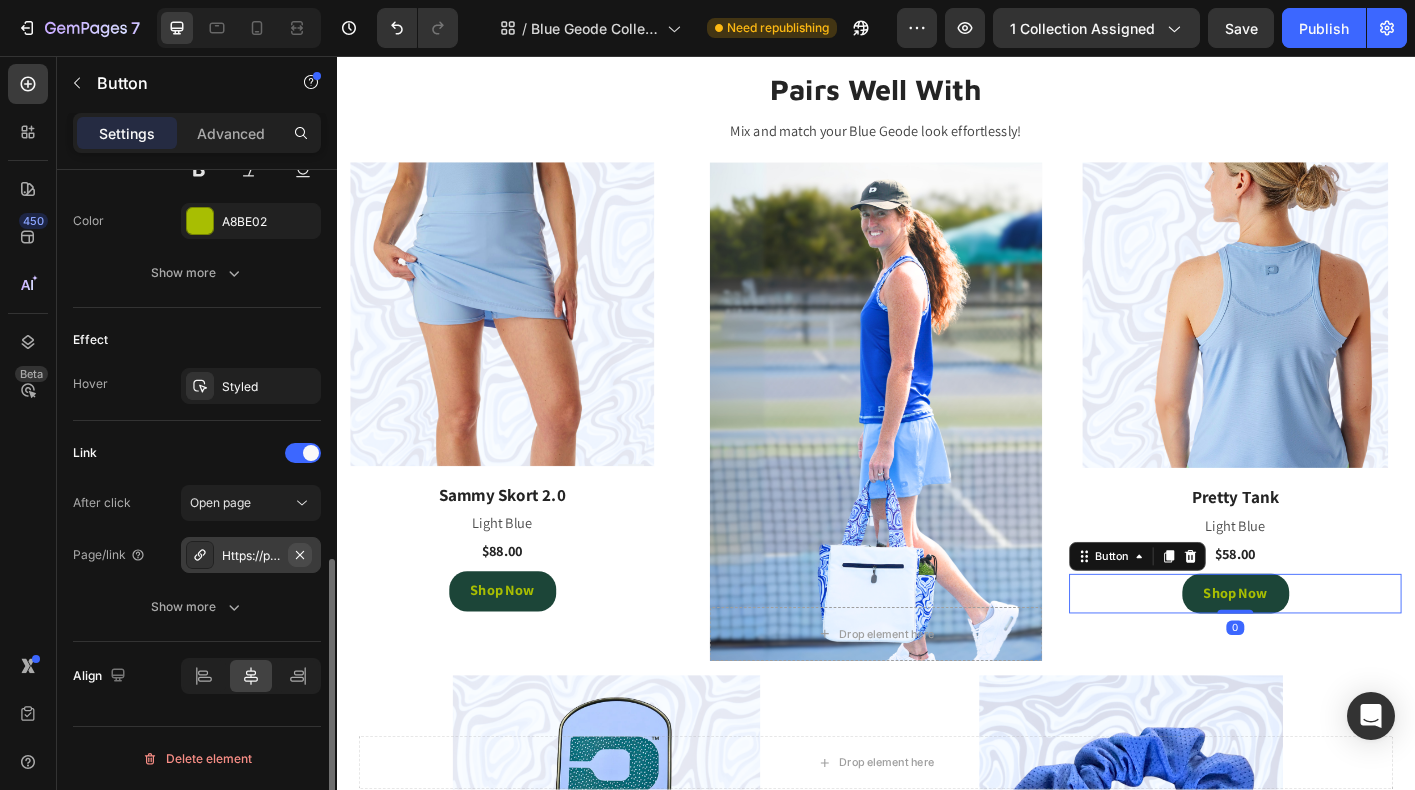 click 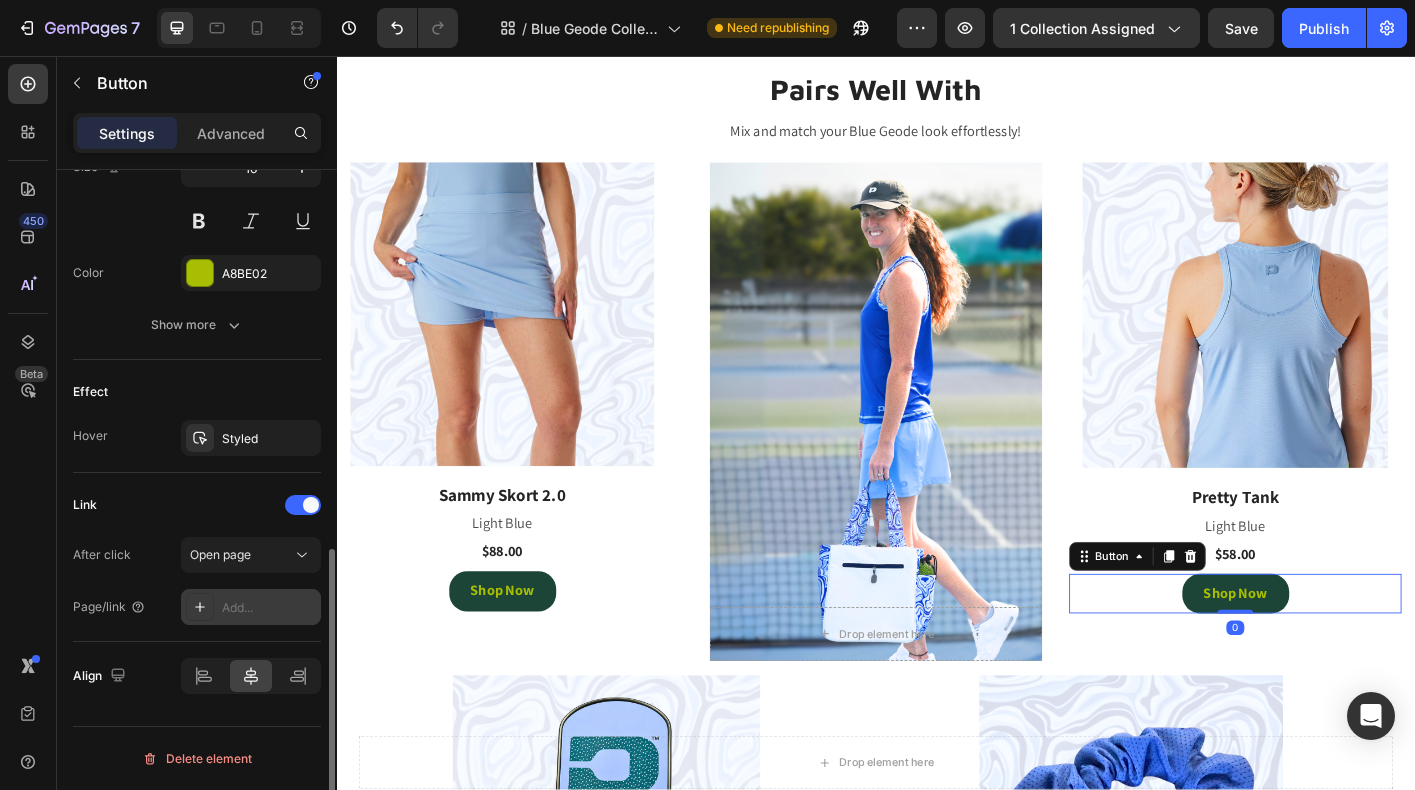 scroll, scrollTop: 861, scrollLeft: 0, axis: vertical 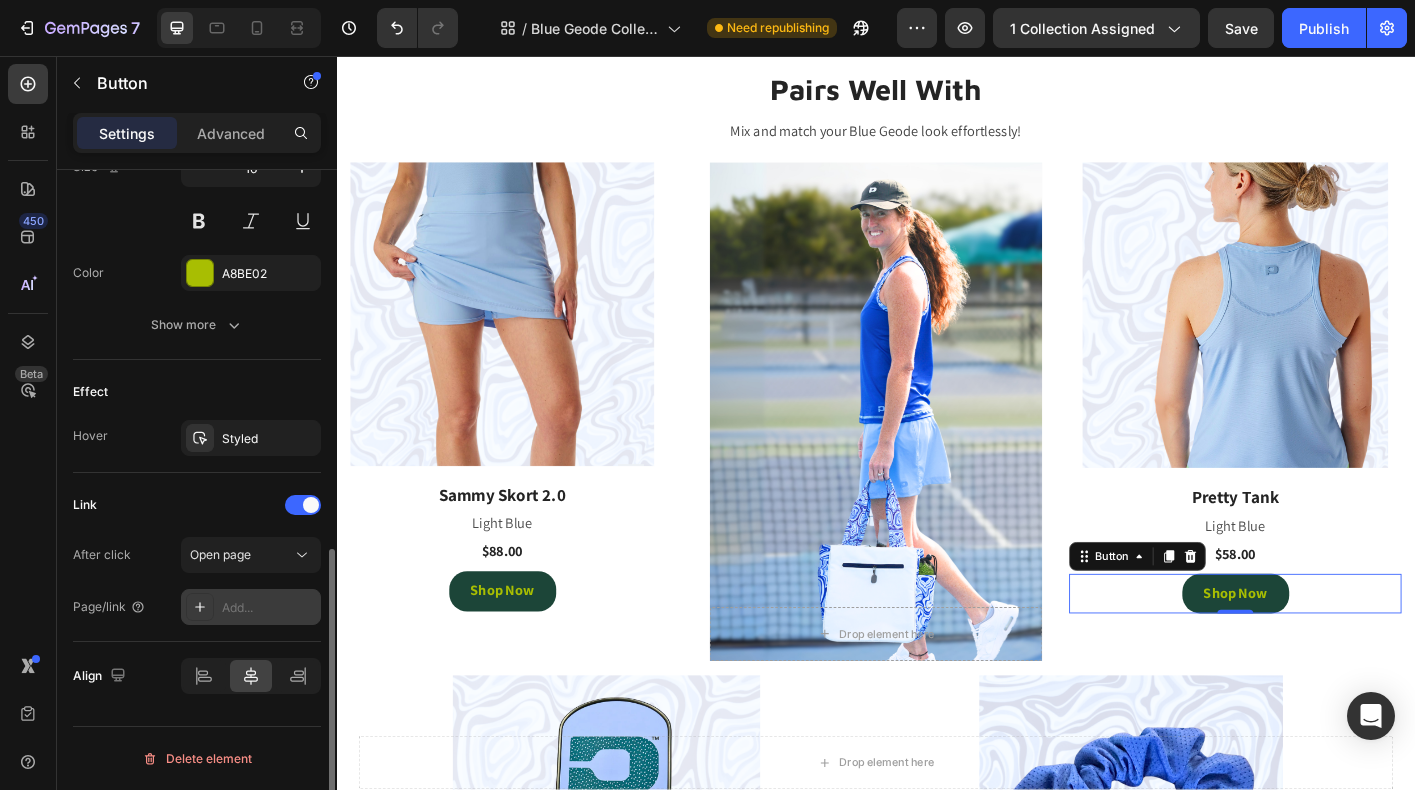 click on "Add..." at bounding box center (269, 608) 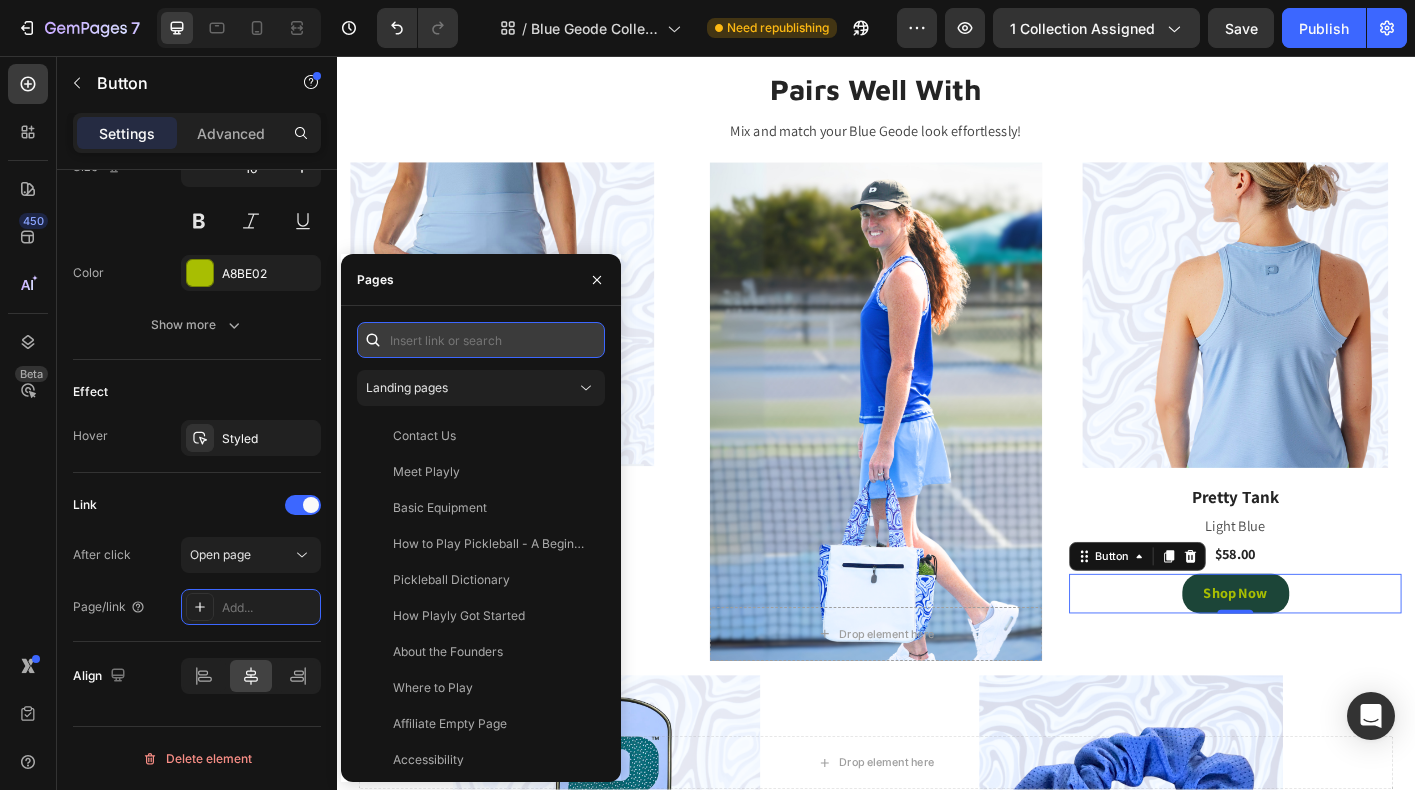 click at bounding box center (481, 340) 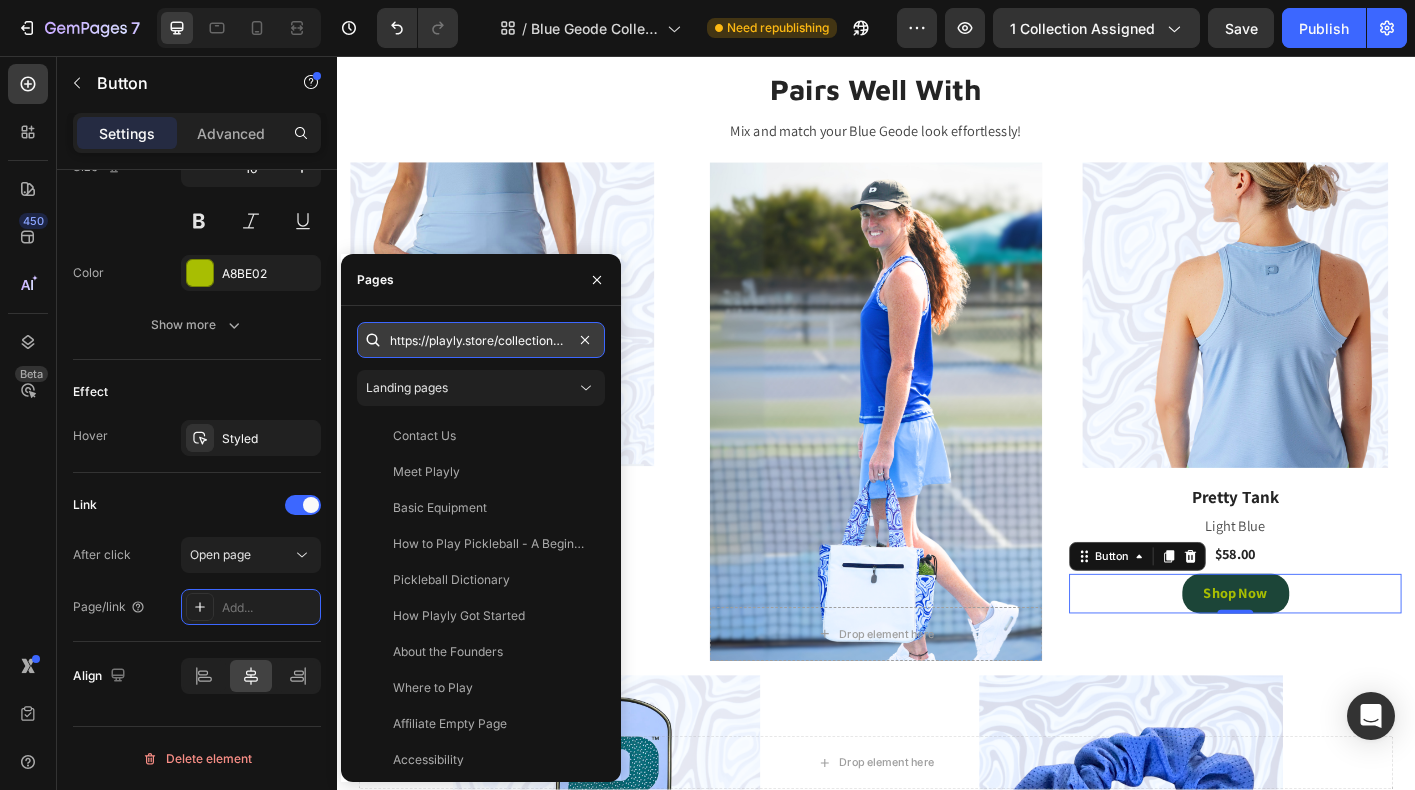 scroll, scrollTop: 0, scrollLeft: 361, axis: horizontal 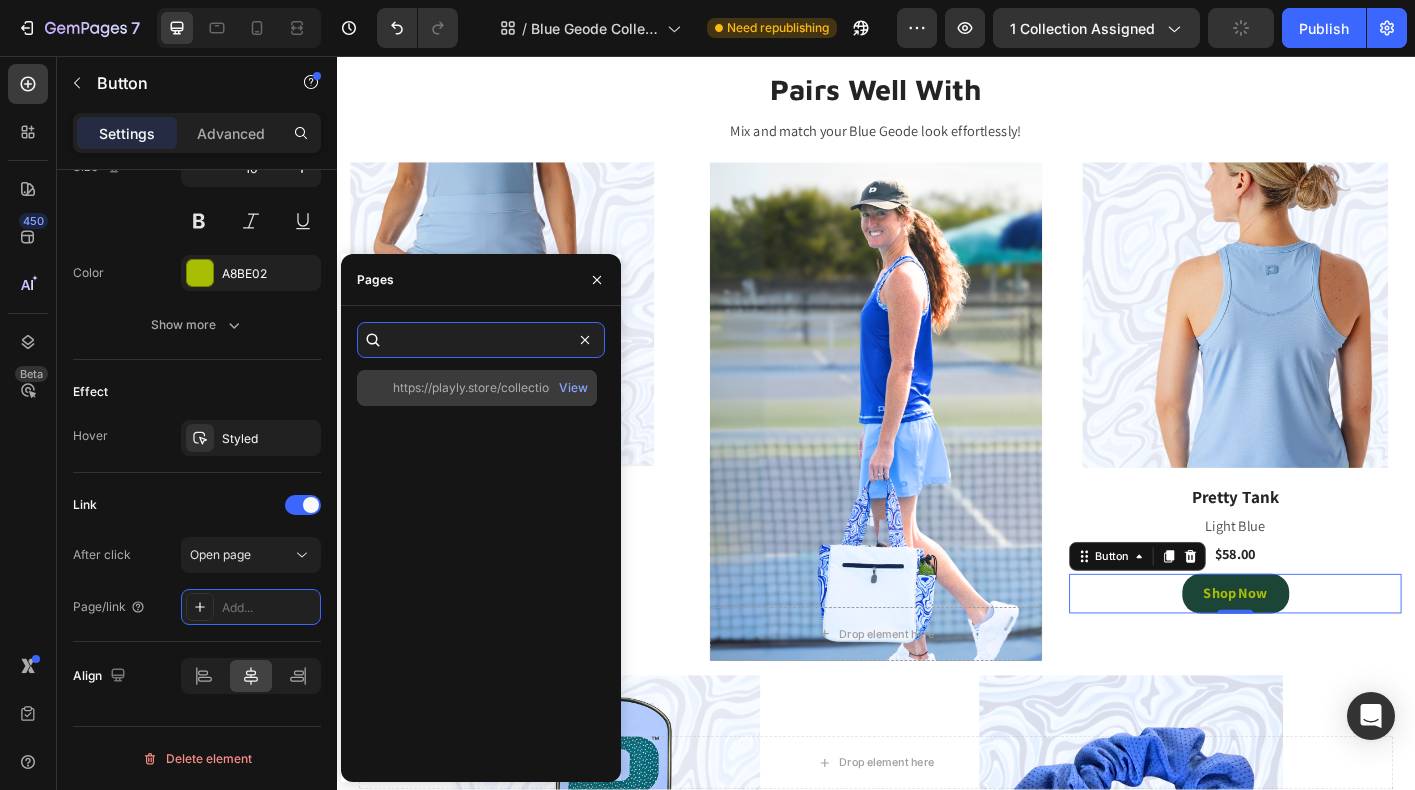 type on "https://playly.store/collections/womens-tanks/products/pretty-tank?variant=43898264813788" 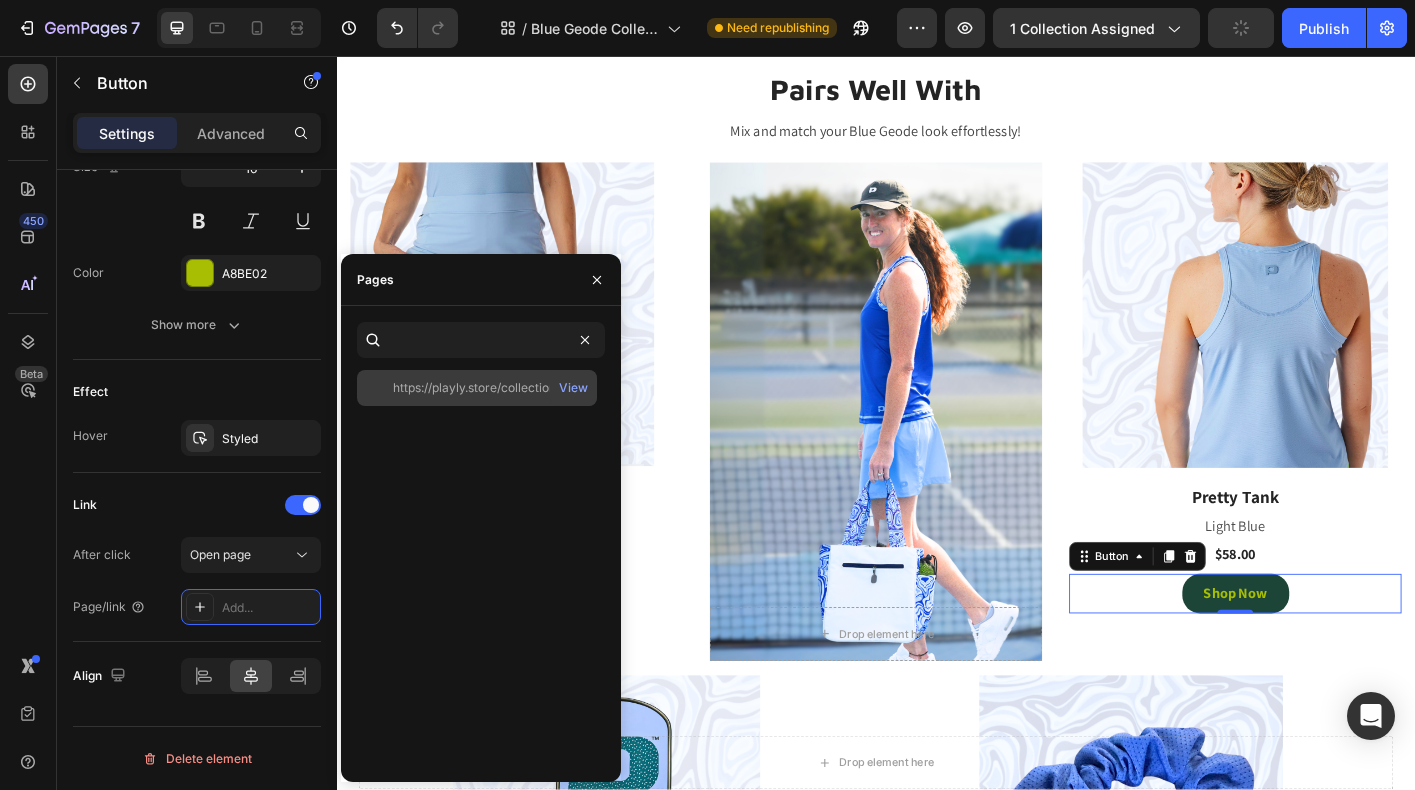 click on "https://playly.store/collections/womens-tanks/products/pretty-tank?variant=43898264813788" 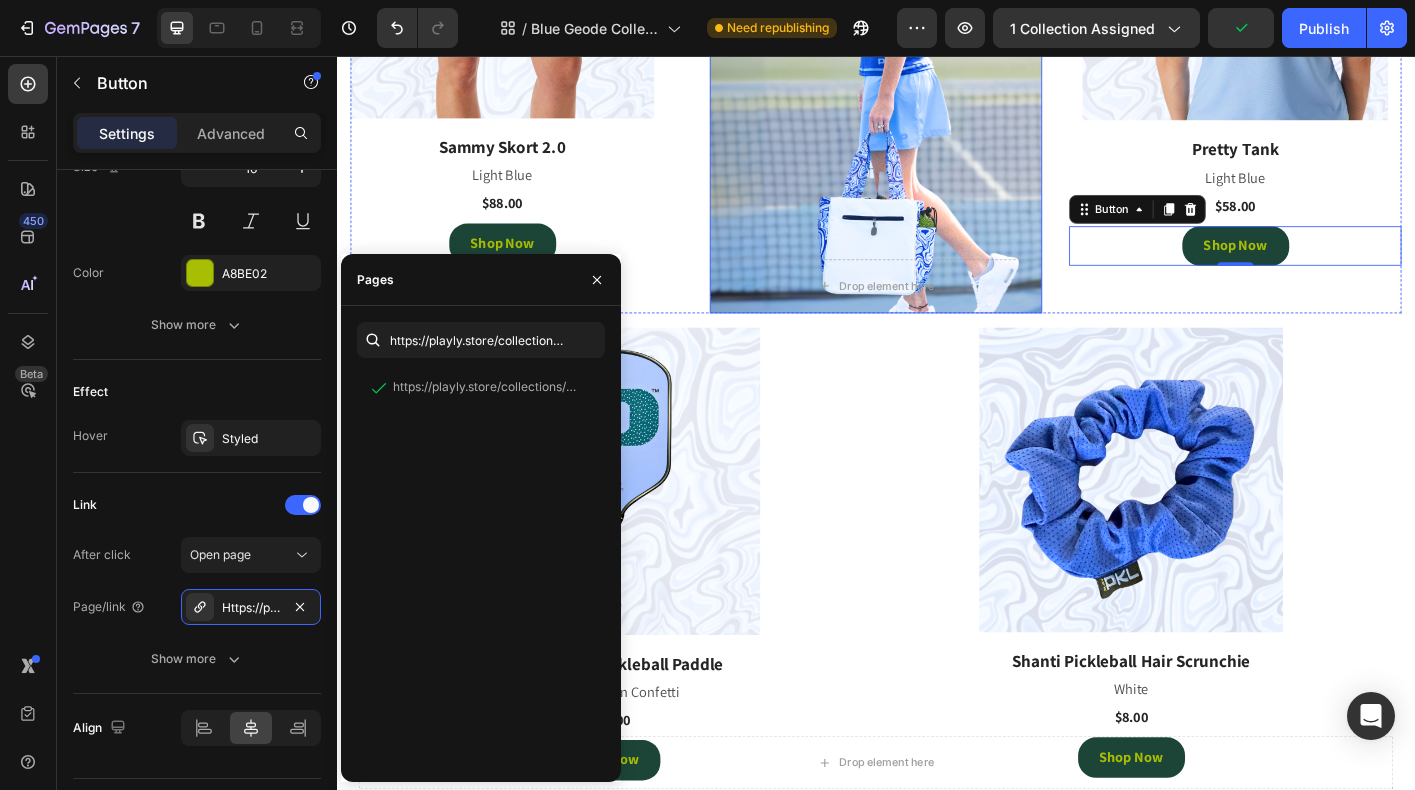 scroll, scrollTop: 3821, scrollLeft: 0, axis: vertical 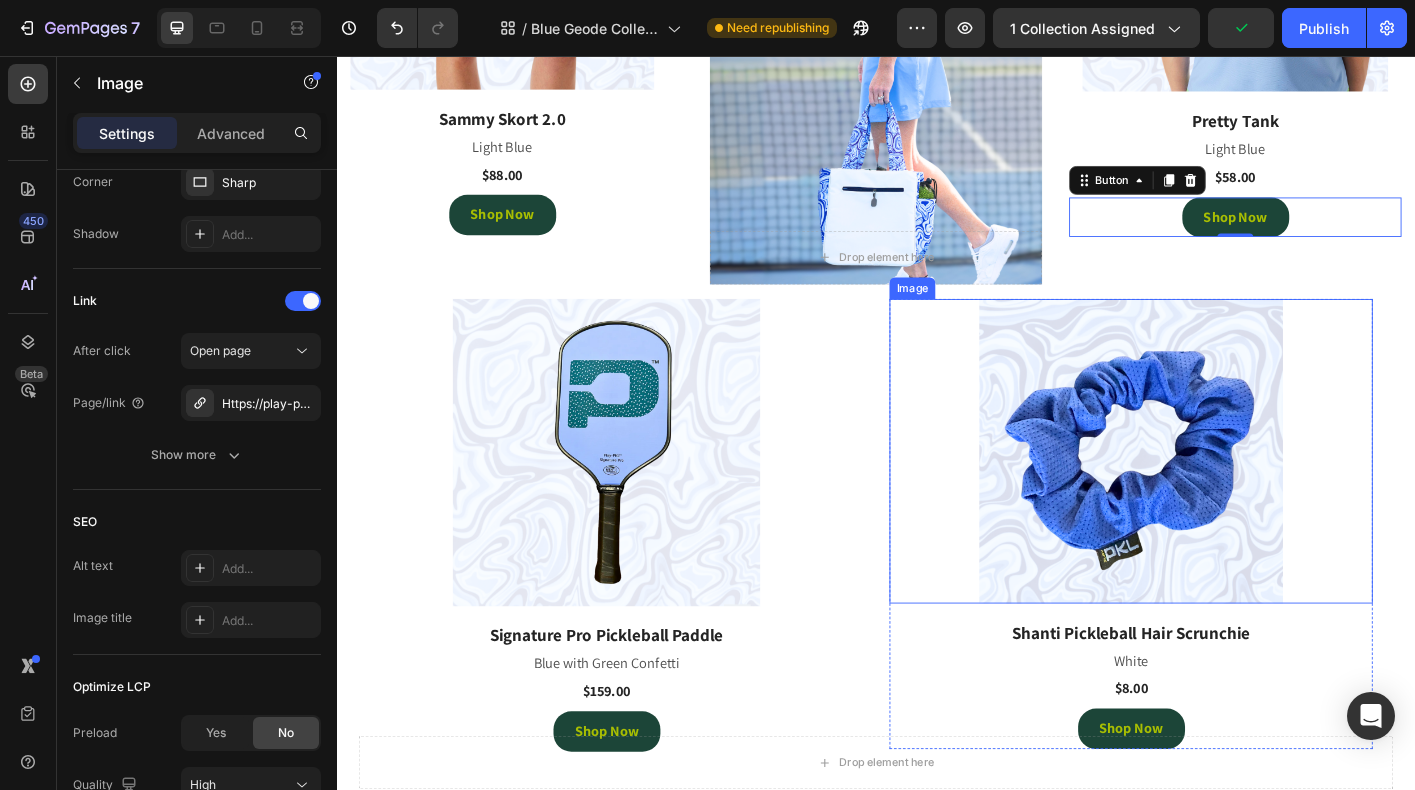click at bounding box center [1221, 496] 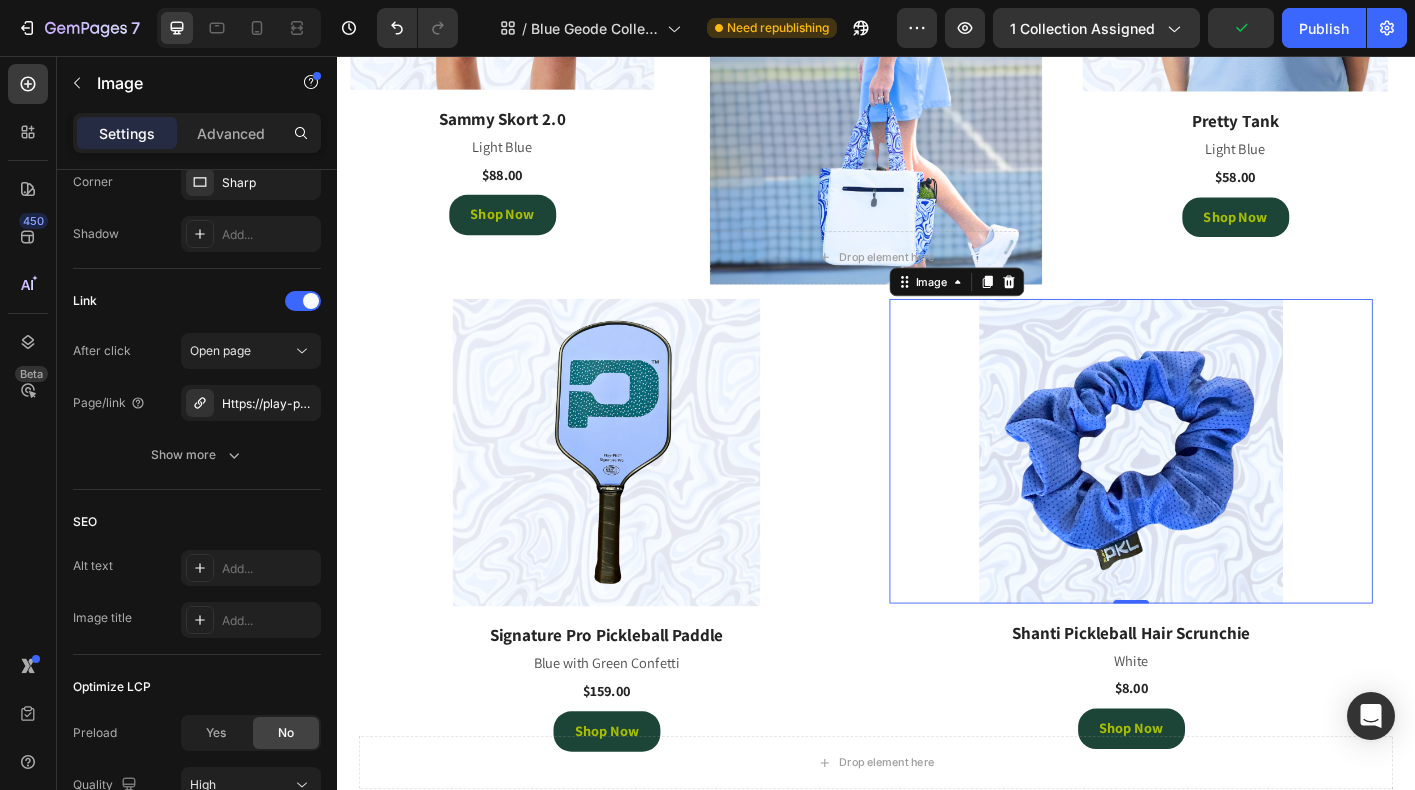 scroll 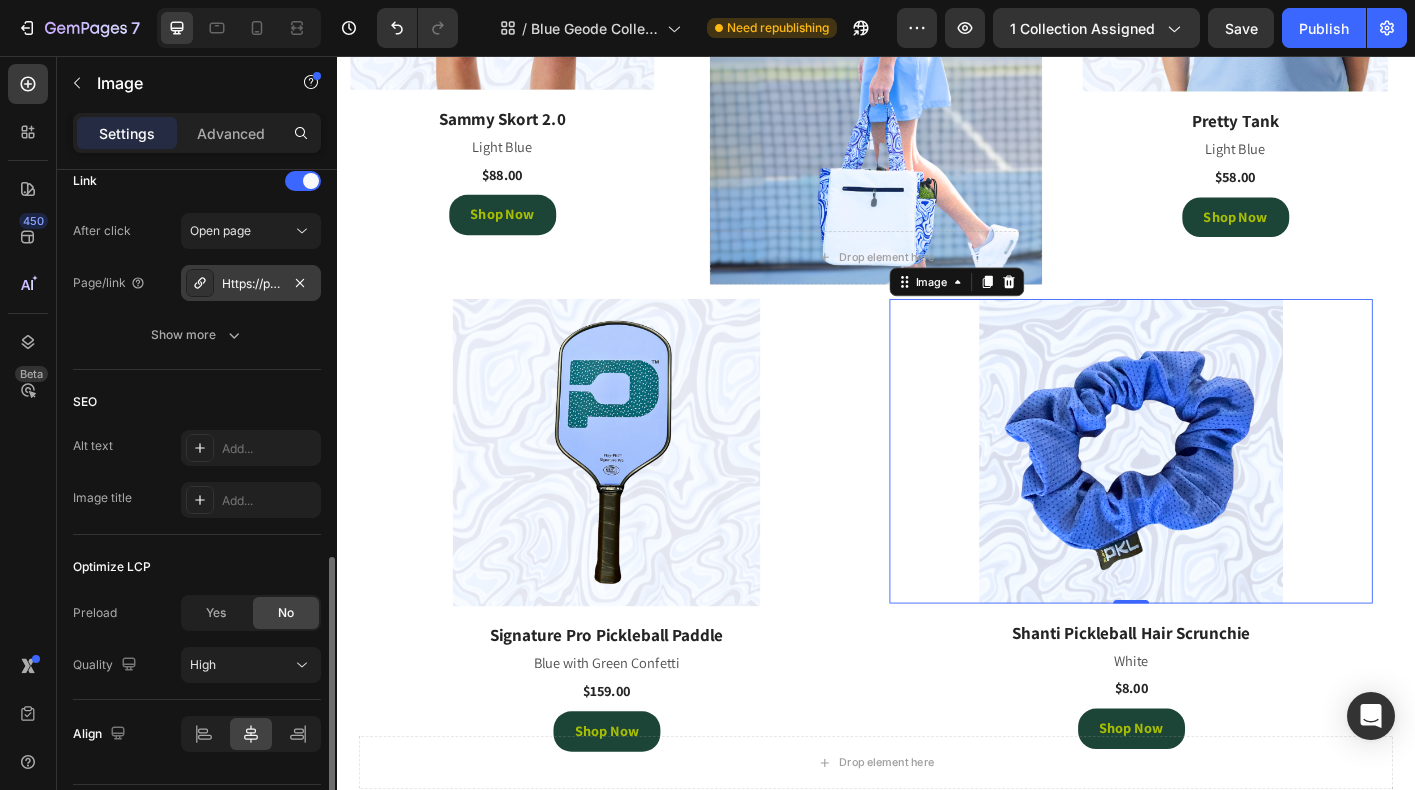 click on "Https://play-pkl.Com/hats/hi-hat%E2%84%A2?Variant=43793909350620" at bounding box center (251, 284) 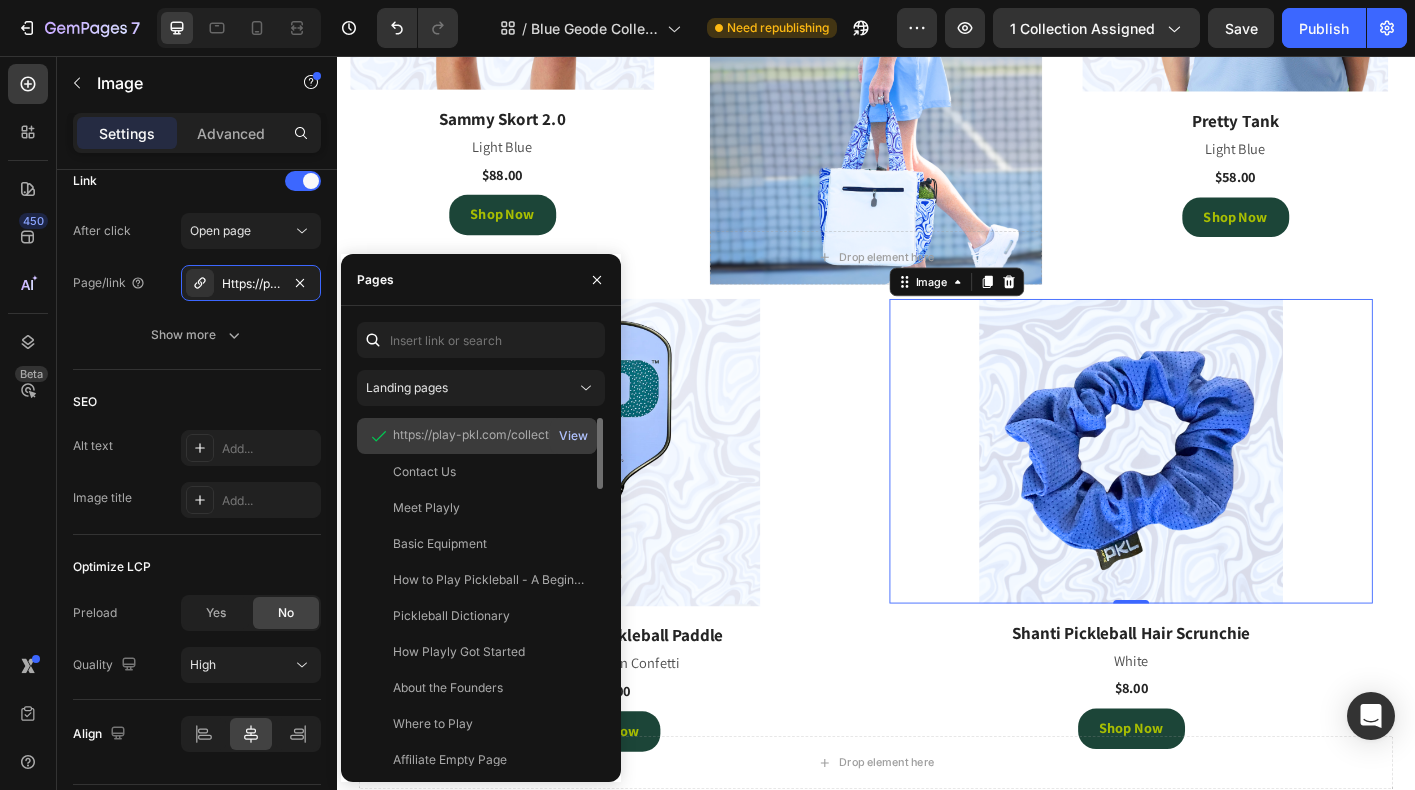 click on "View" at bounding box center (573, 436) 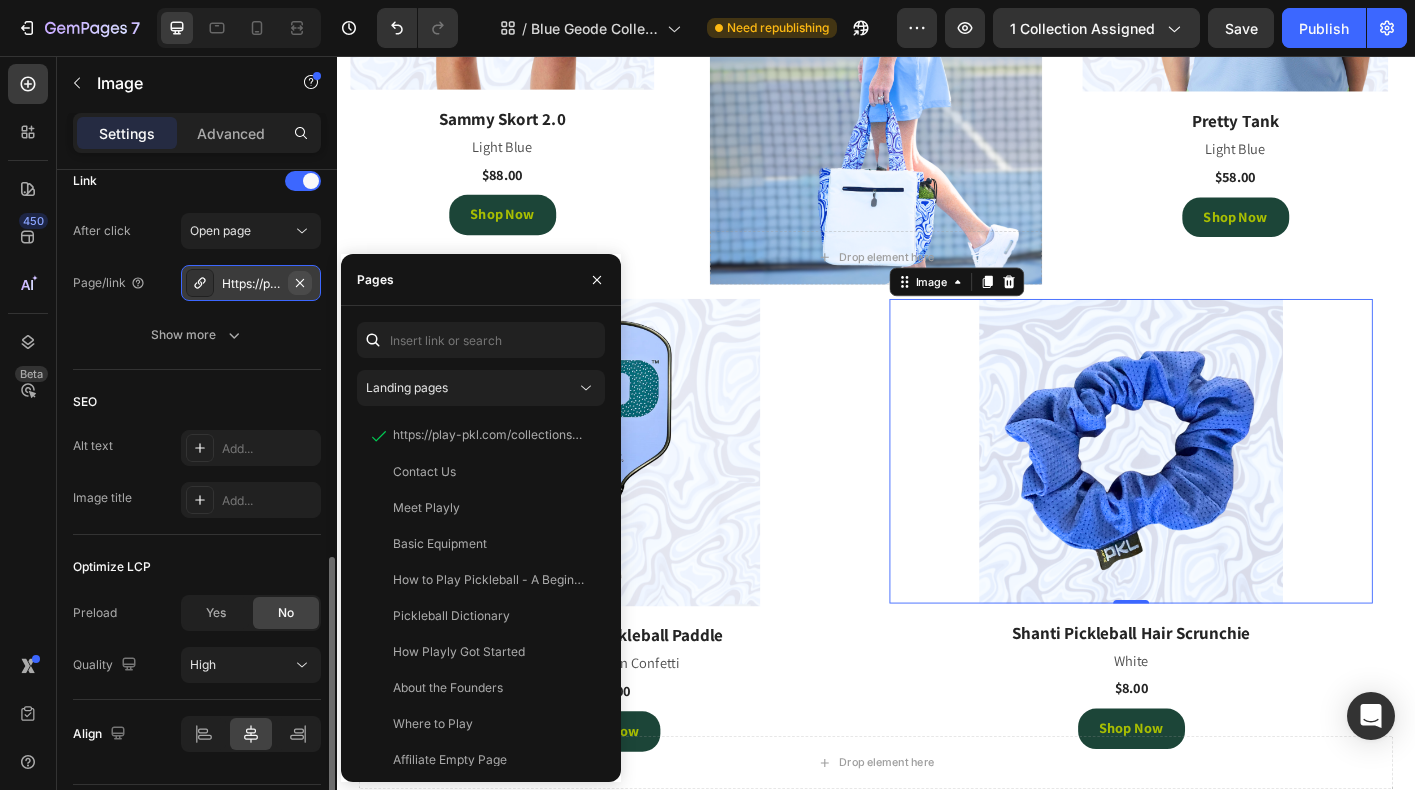 click 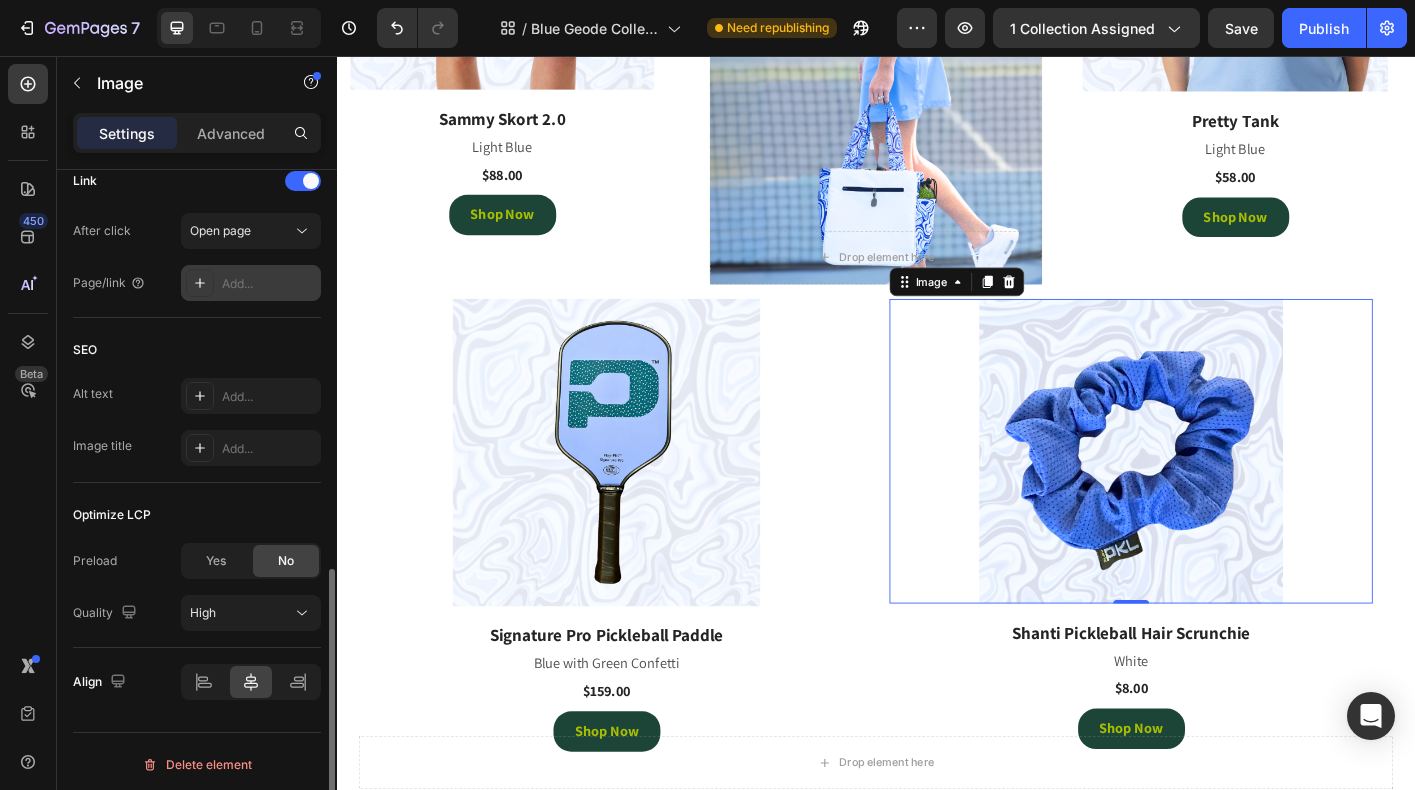 click on "Add..." at bounding box center (251, 283) 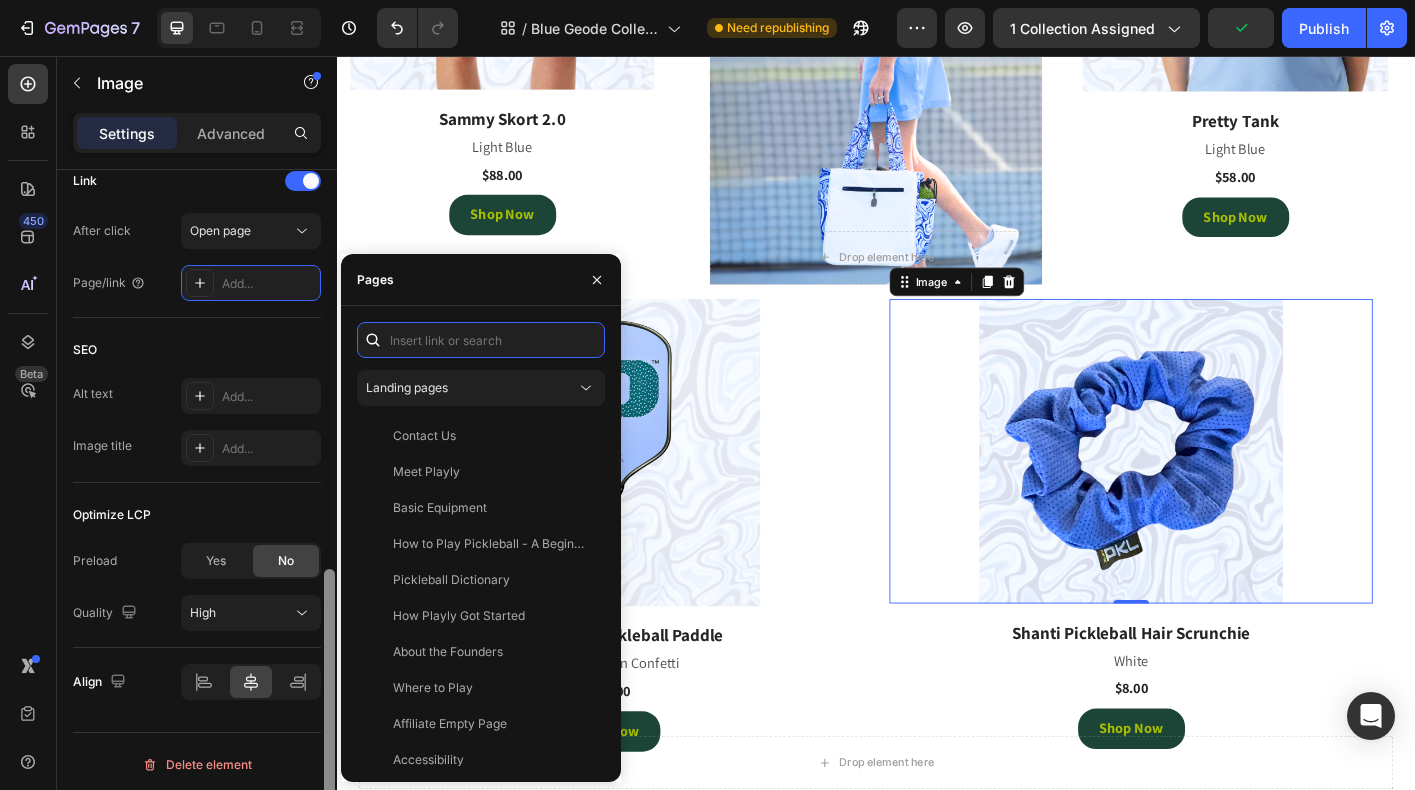 paste on "https://playly.store/collections/hats/products/hi-hat%E2%84%A2?variant=43793909350620" 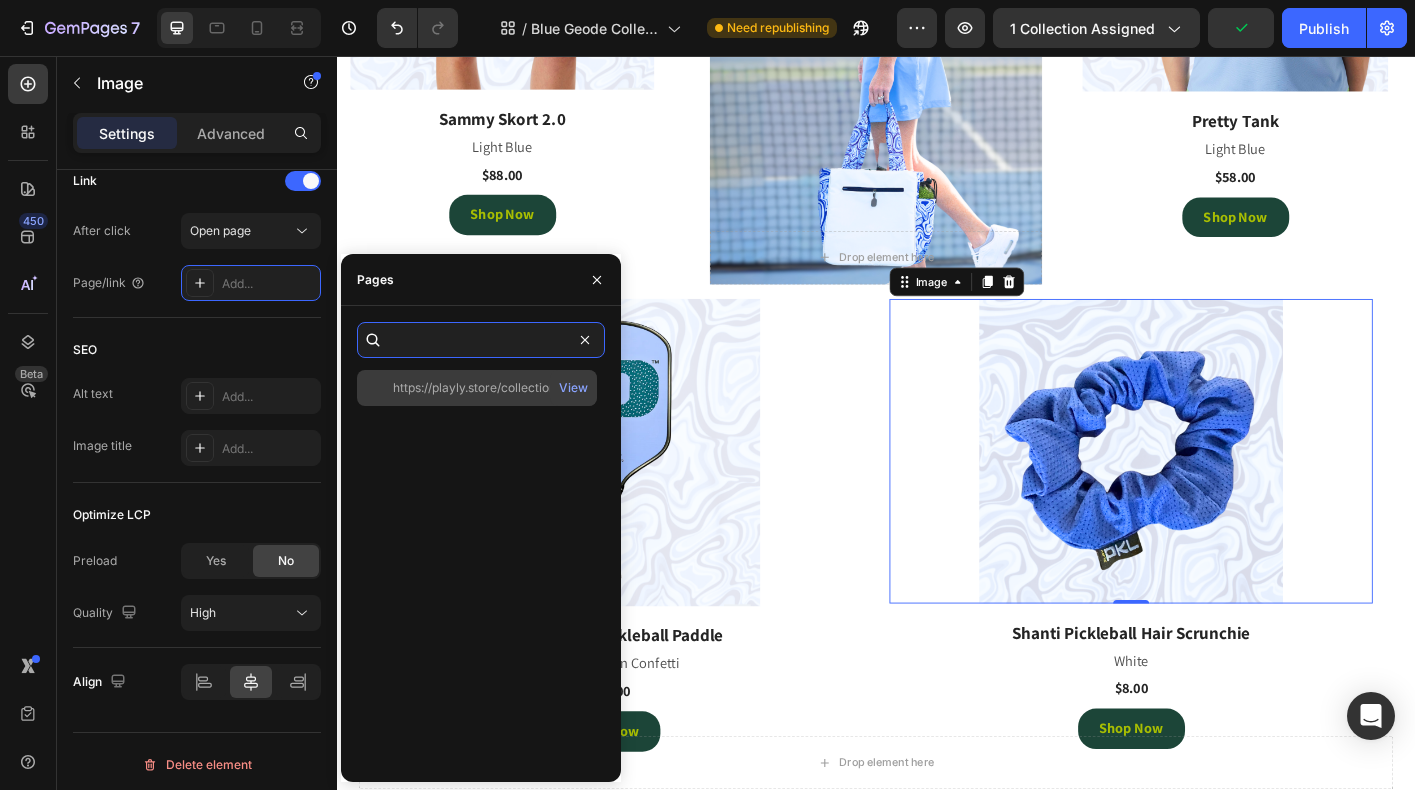 type on "https://playly.store/collections/hats/products/hi-hat%E2%84%A2?variant=43793909350620" 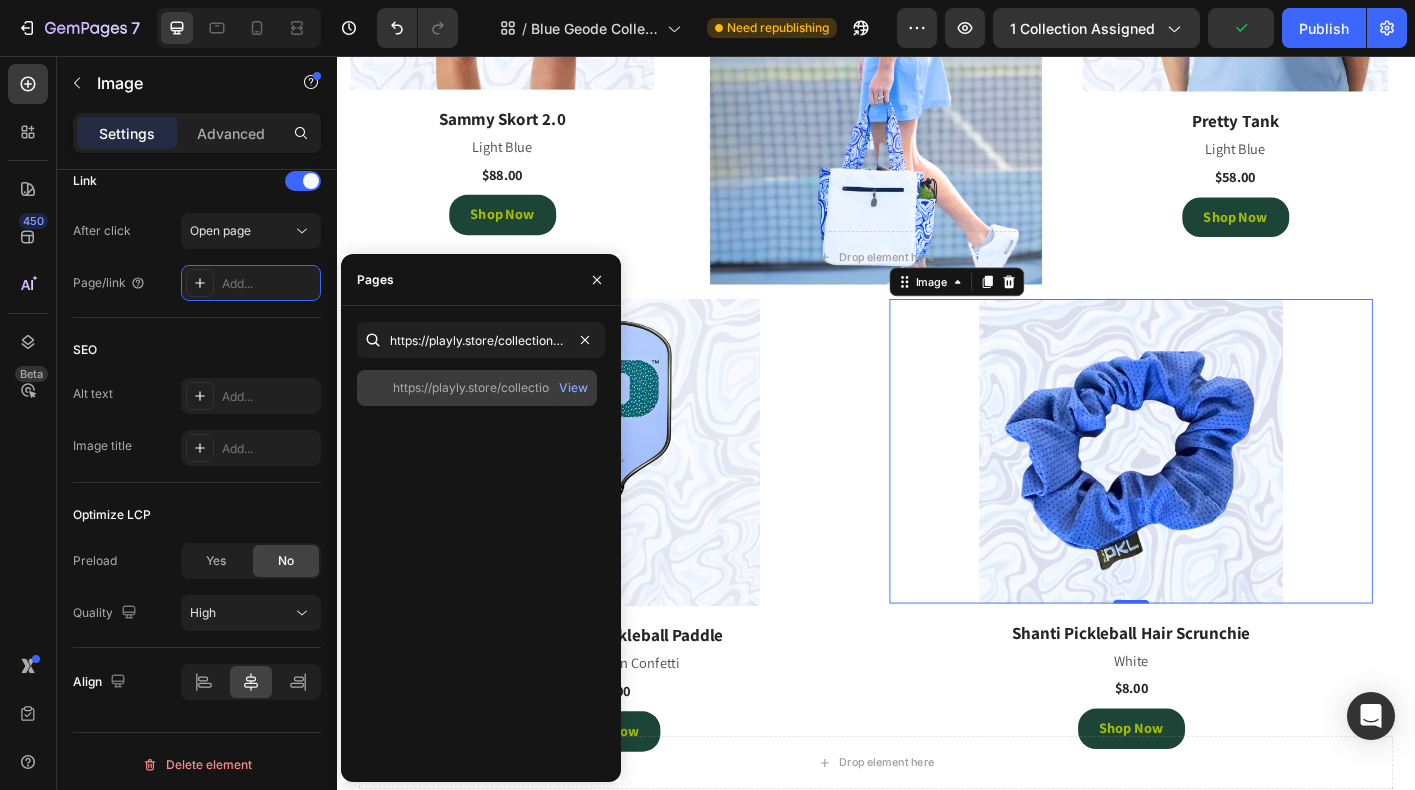 click on "https://playly.store/collections/hats/products/hi-hat%E2%84%A2?variant=43793909350620" 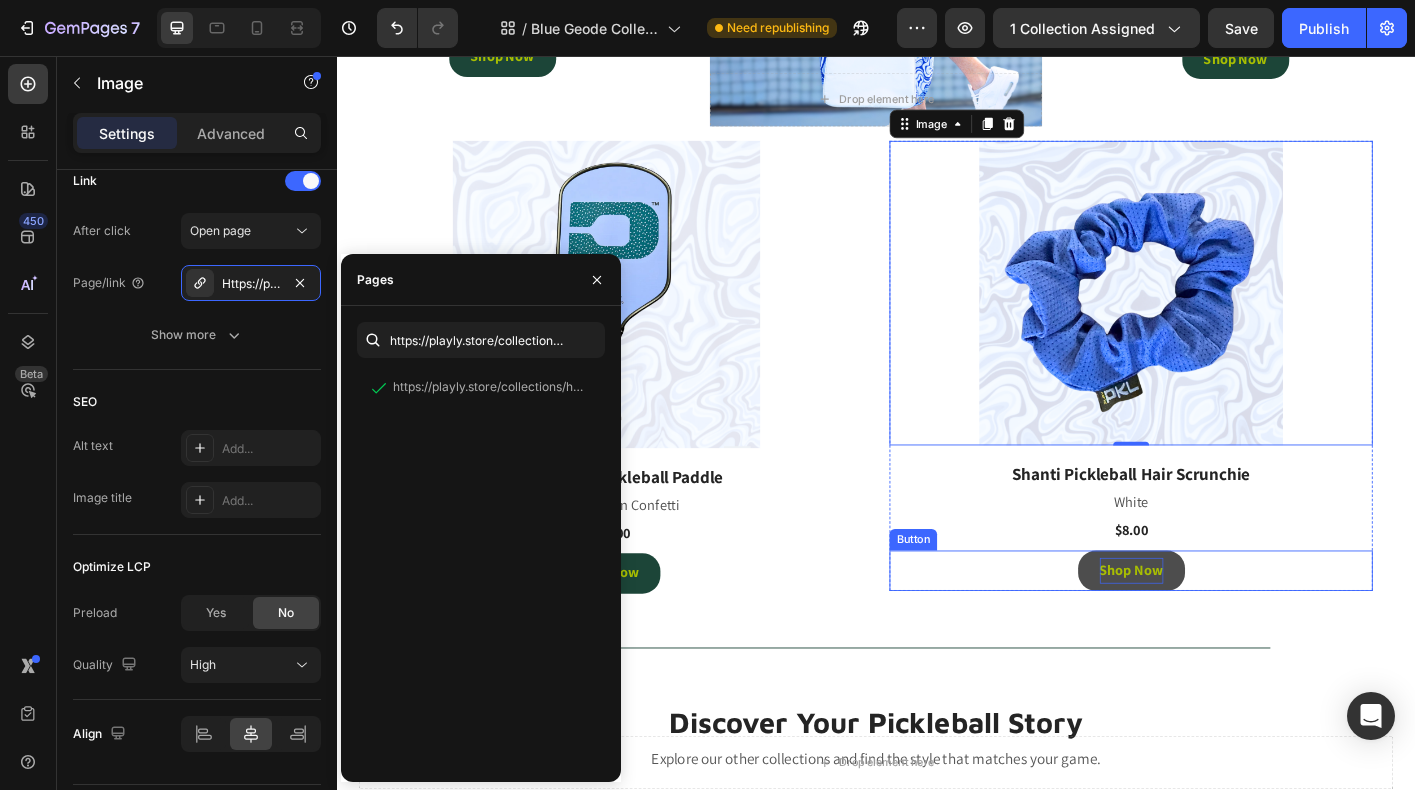click on "Shop Now" at bounding box center (1221, 628) 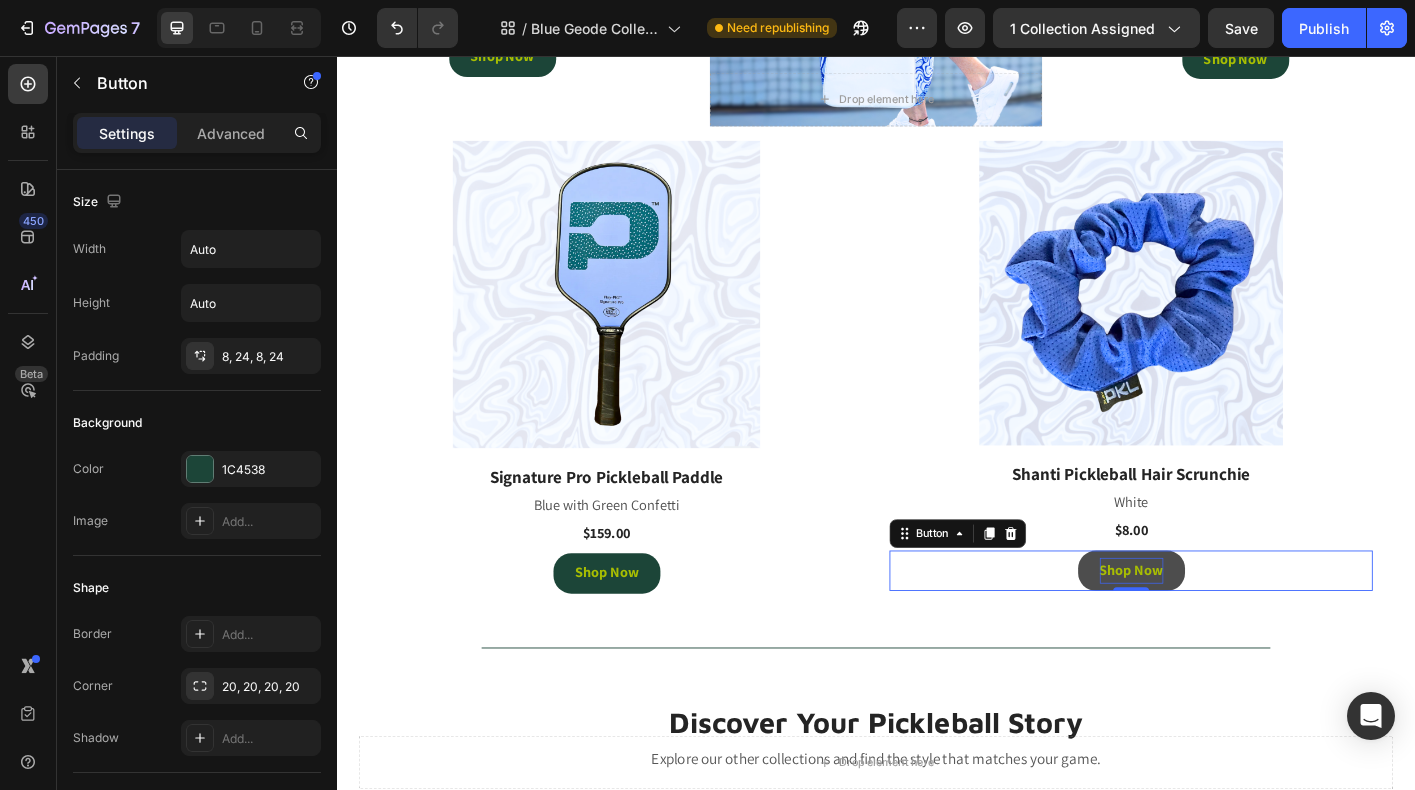 click on "Shop Now" at bounding box center (1221, 628) 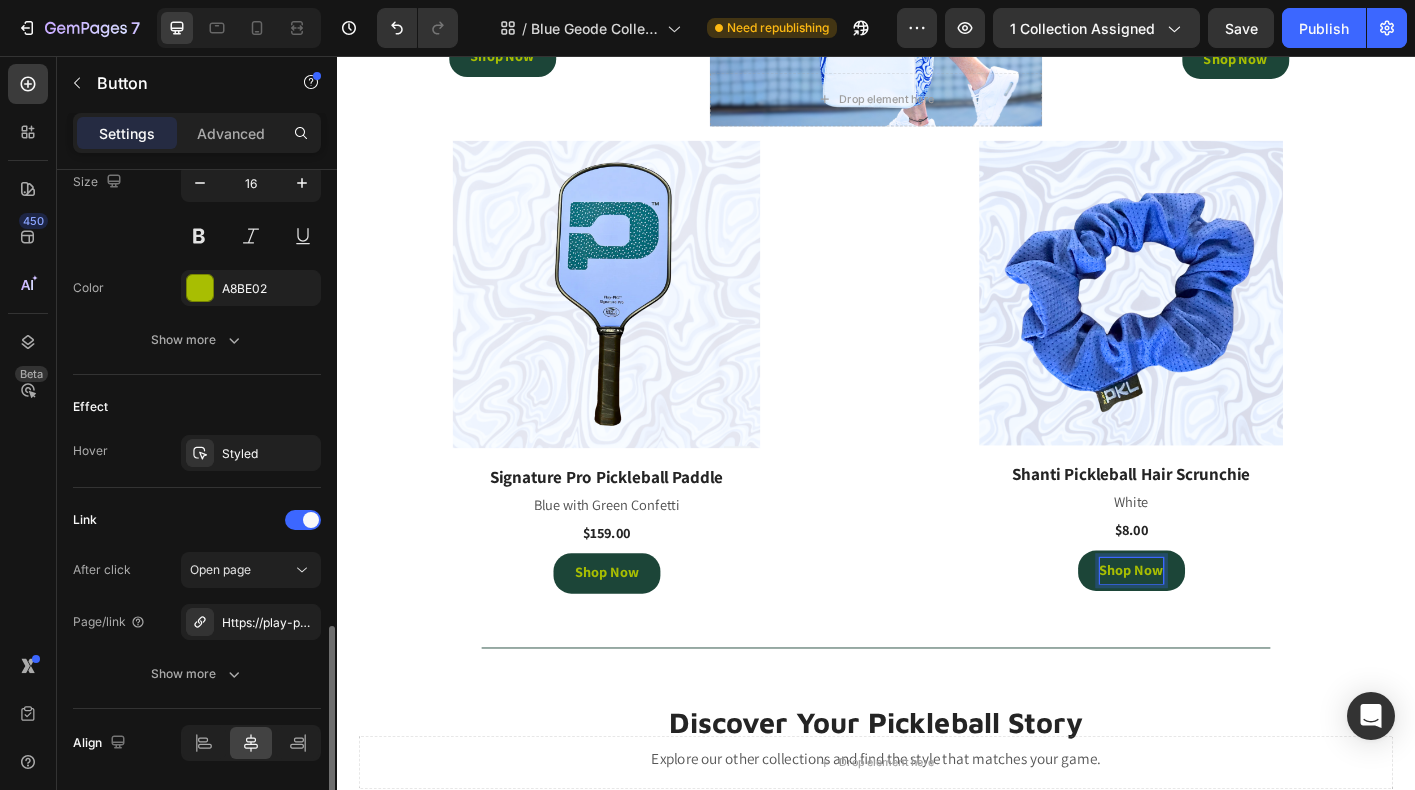 scroll, scrollTop: 913, scrollLeft: 0, axis: vertical 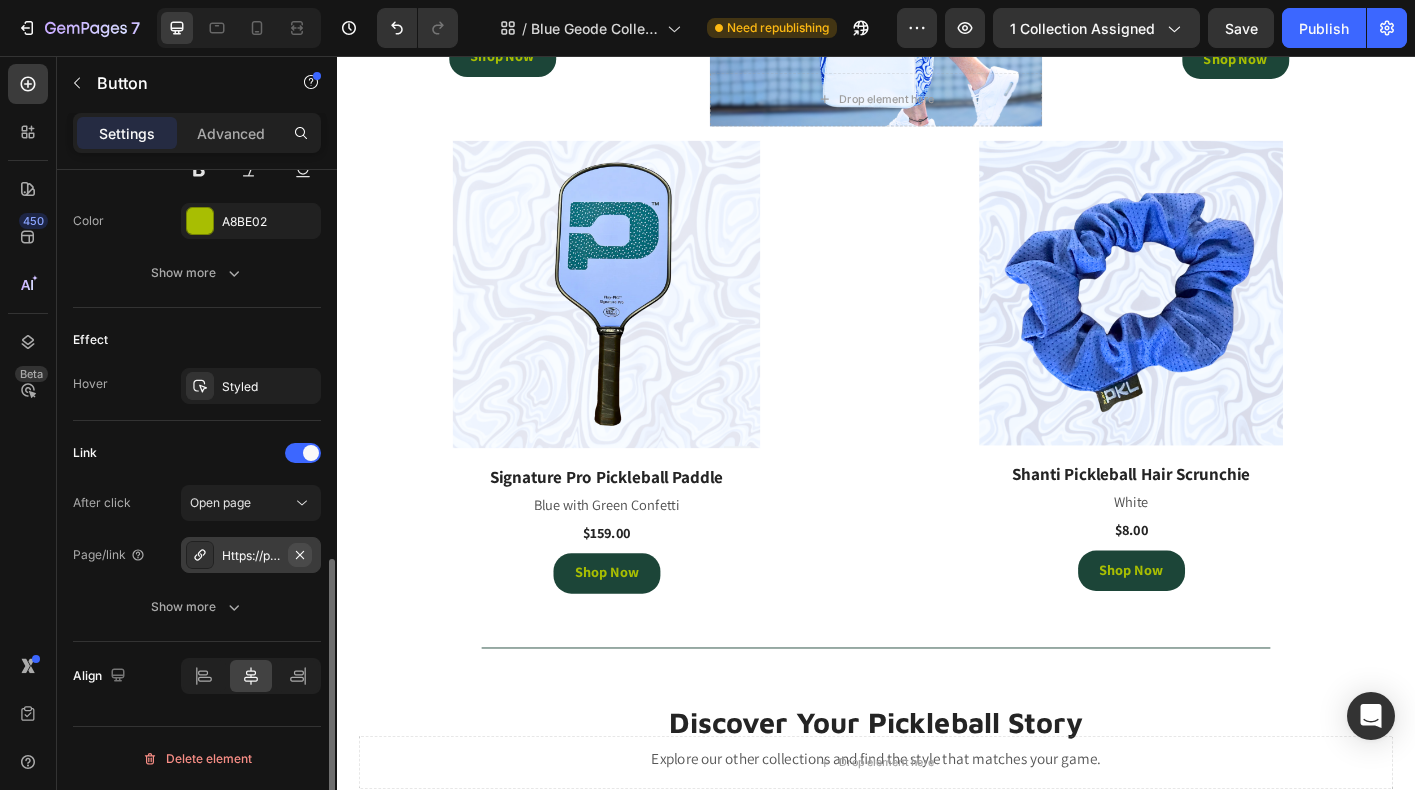 click 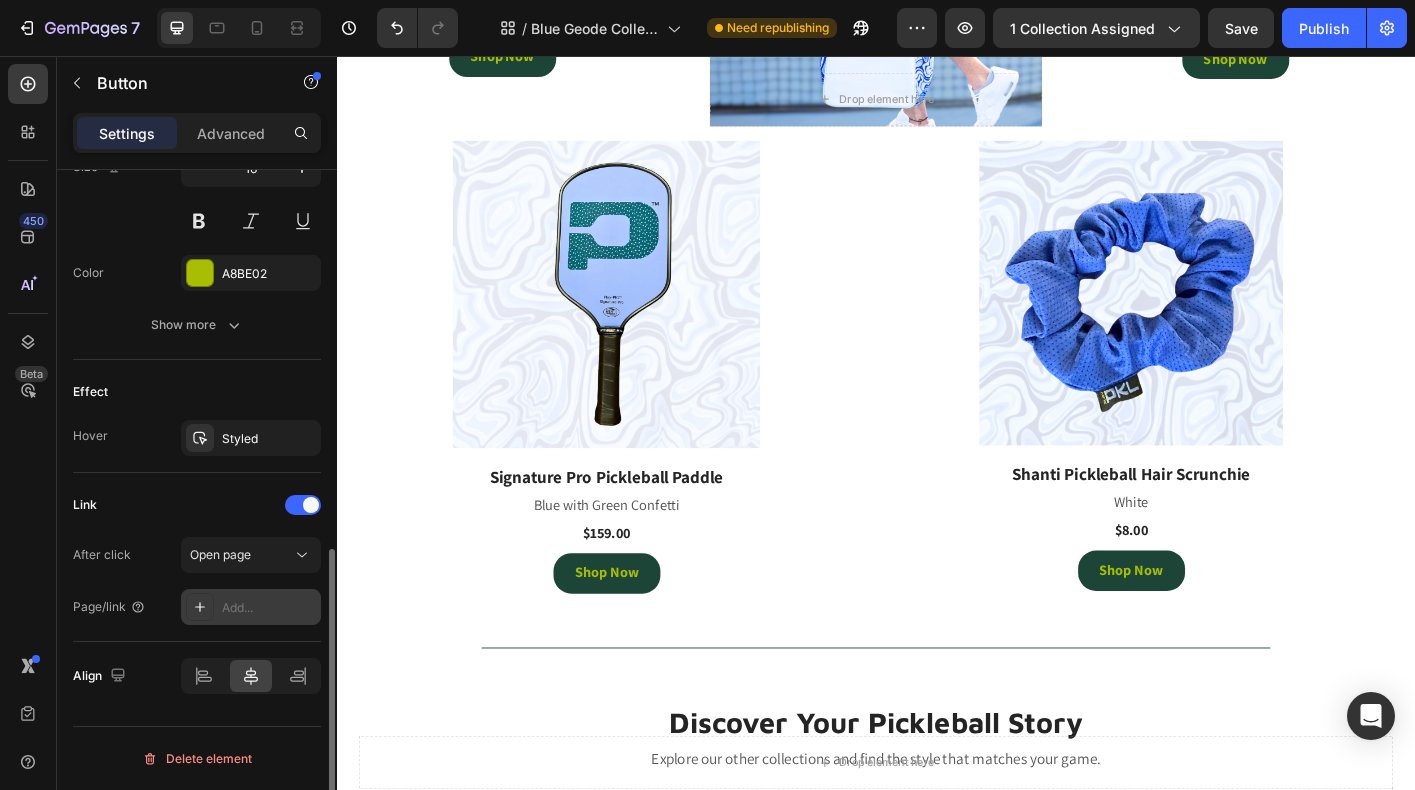 scroll, scrollTop: 861, scrollLeft: 0, axis: vertical 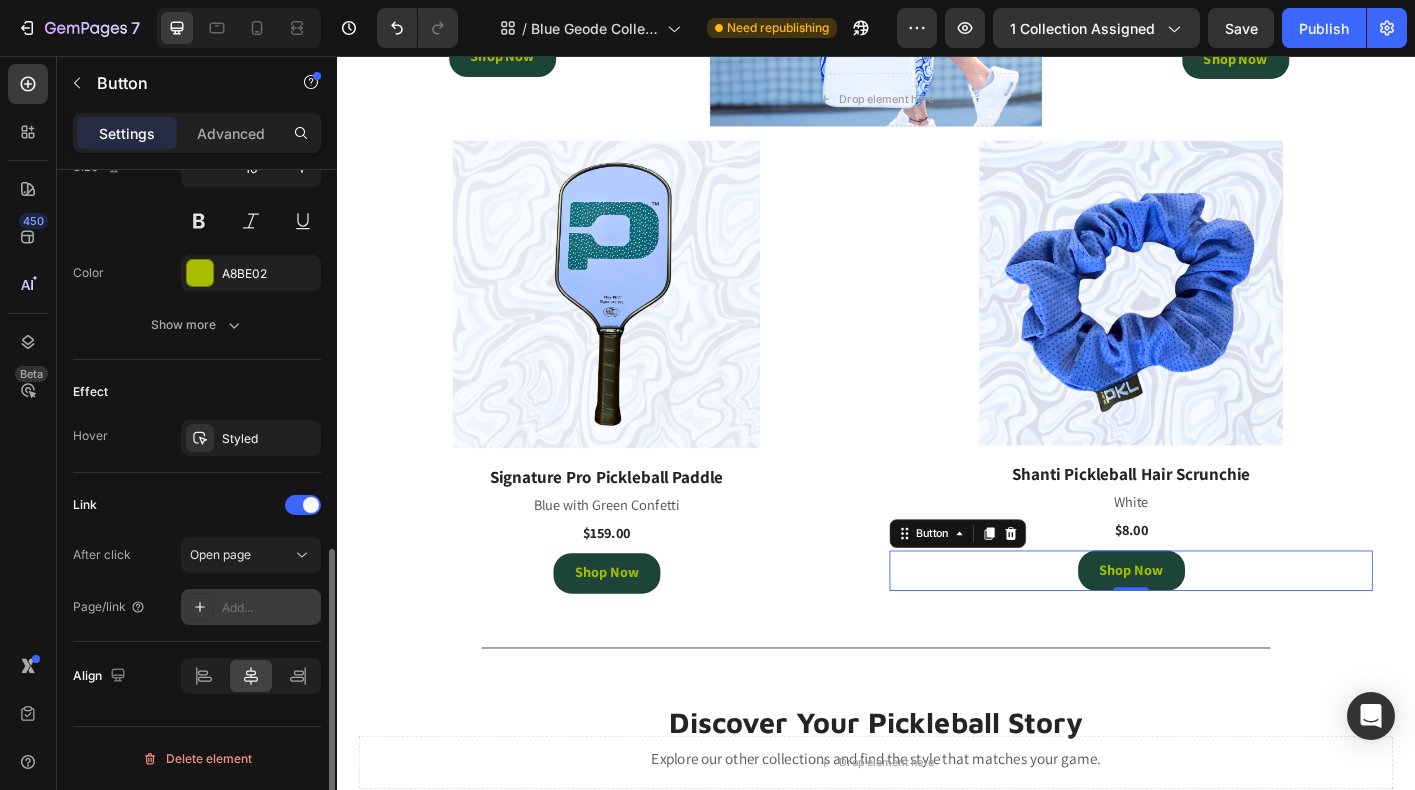 click on "Add..." at bounding box center (269, 608) 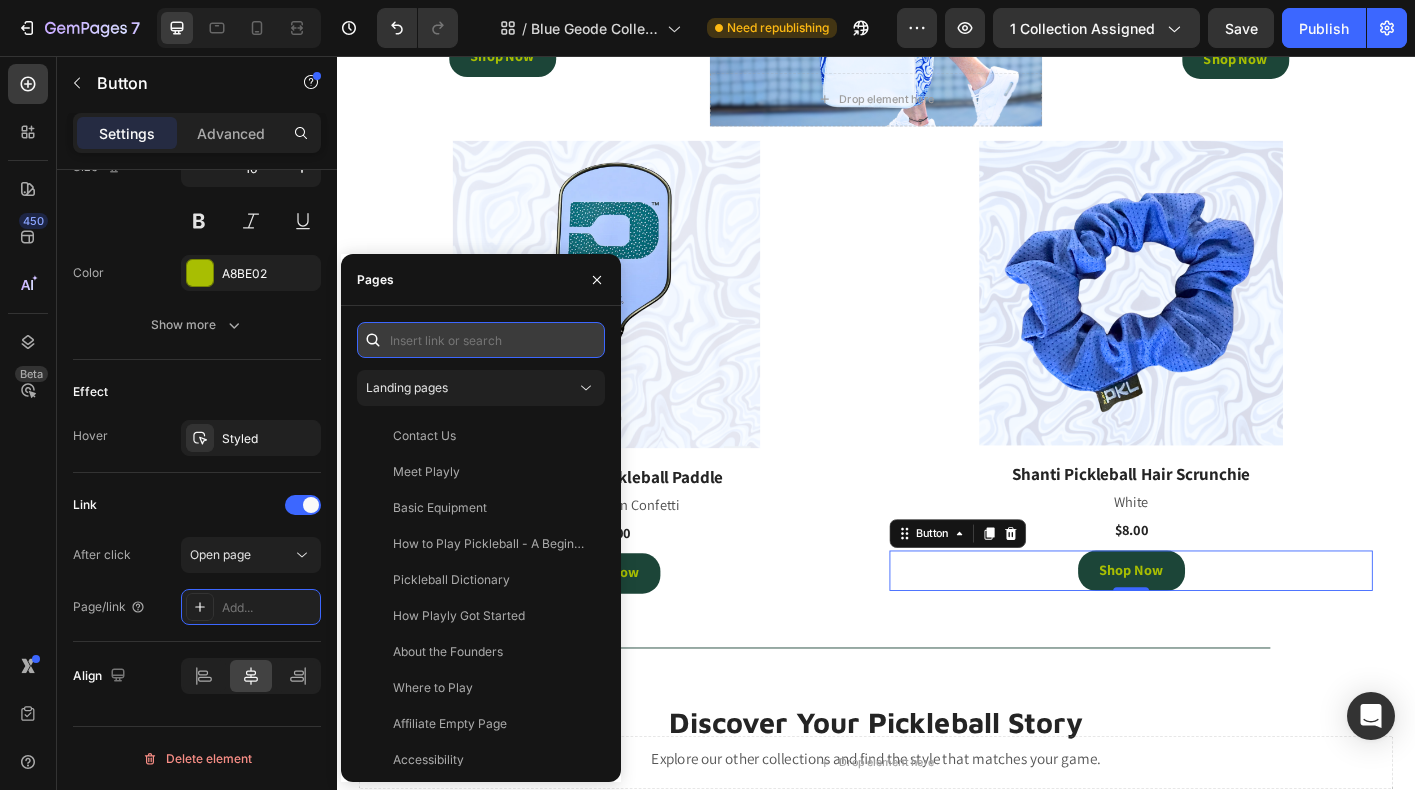 click at bounding box center (481, 340) 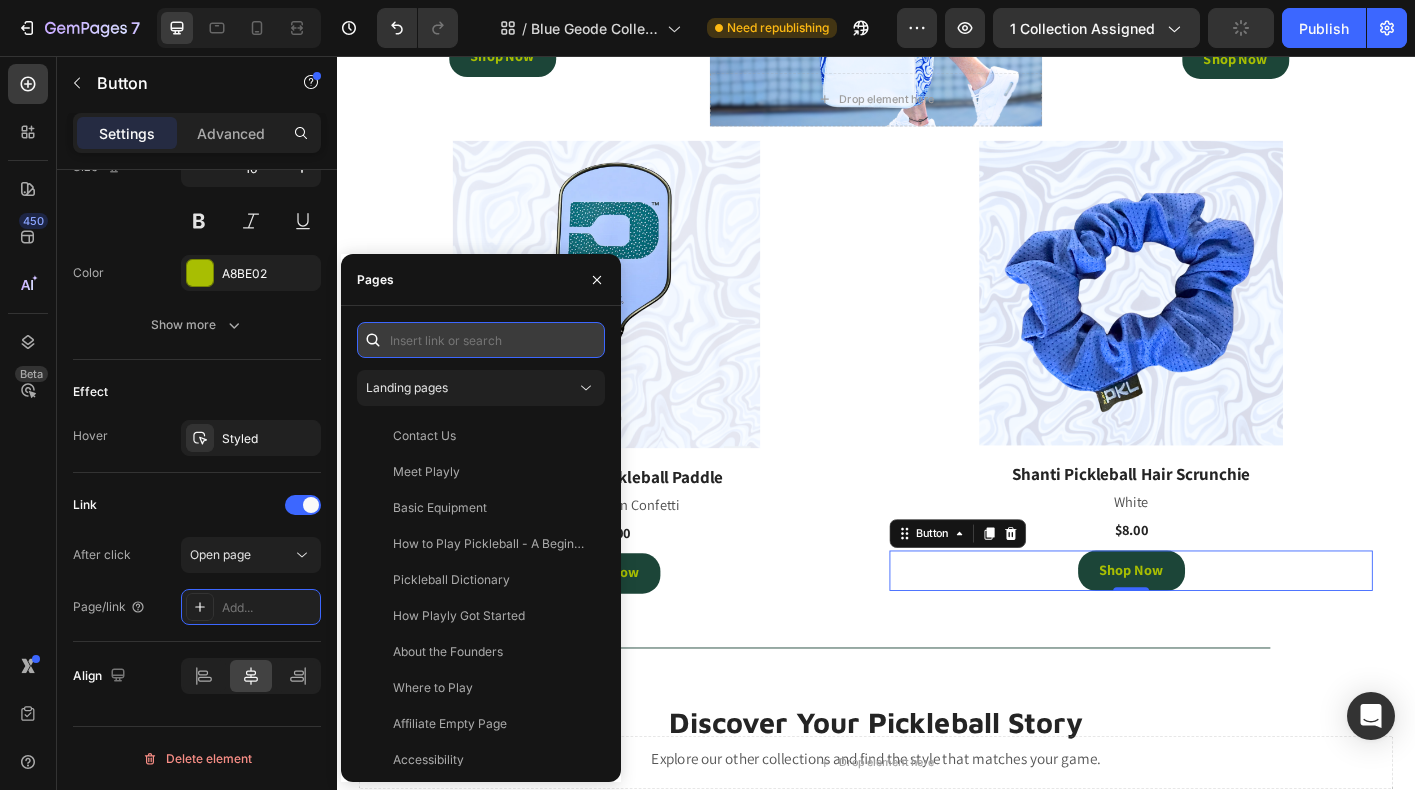 paste on "https://playly.store/collections/hats/products/hi-hat%E2%84%A2?variant=43793909350620" 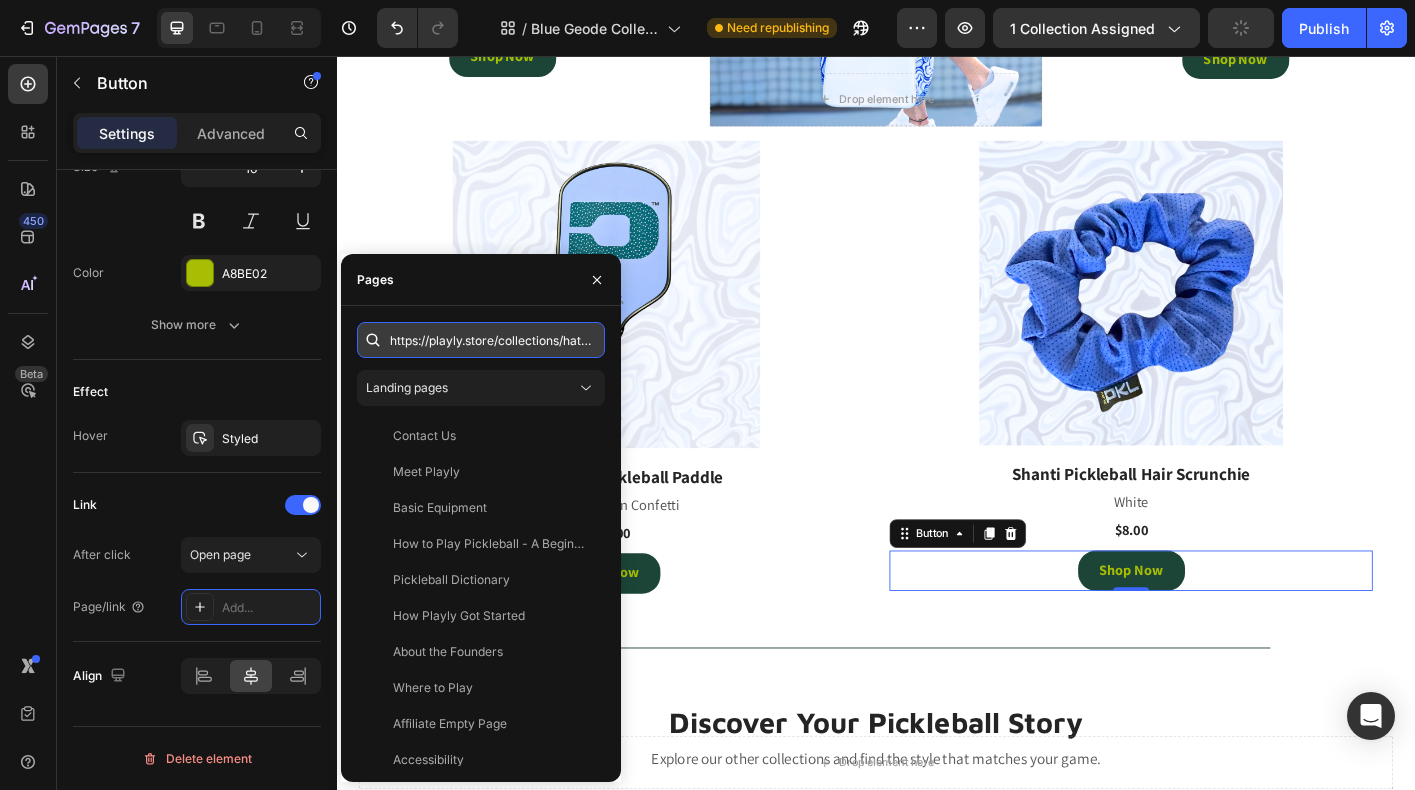 scroll, scrollTop: 0, scrollLeft: 354, axis: horizontal 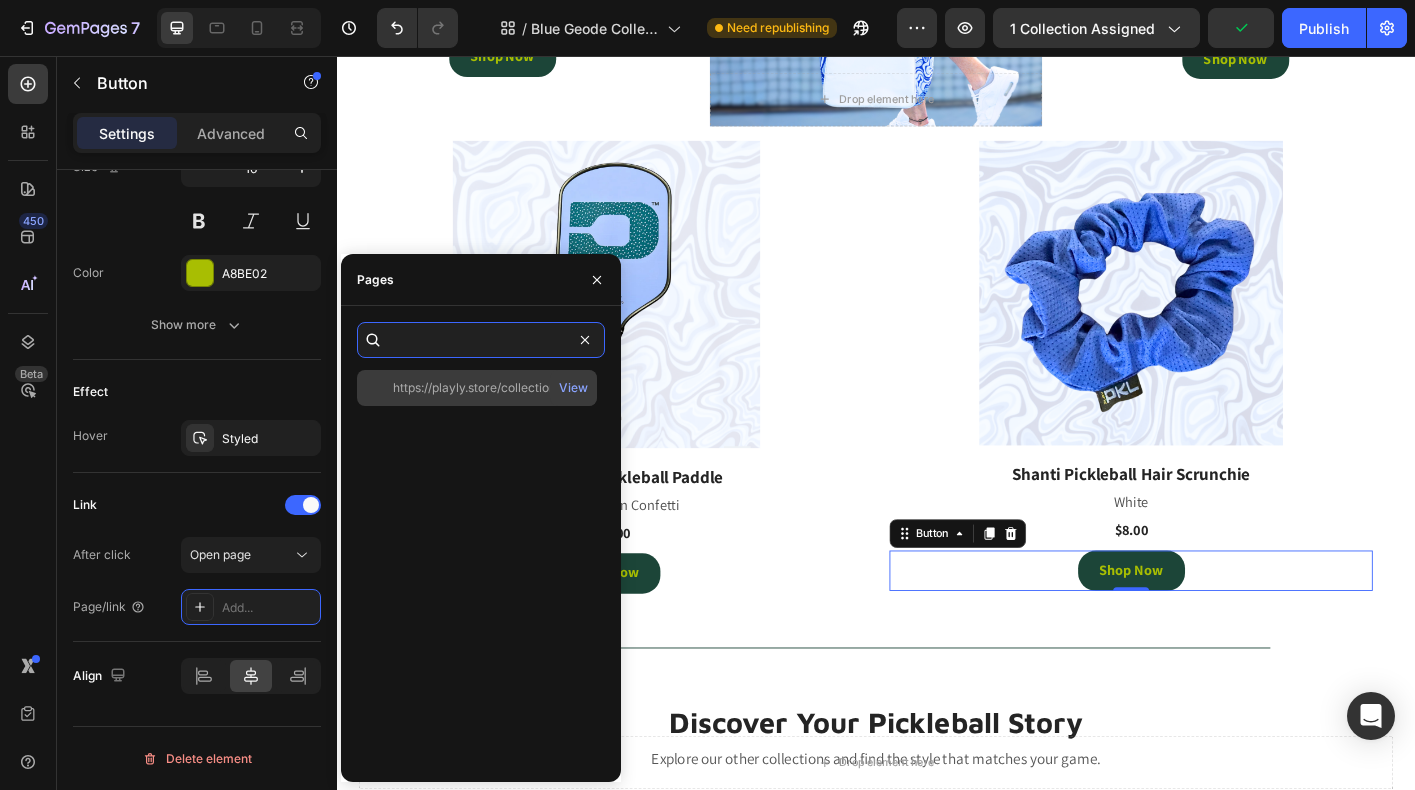 type on "https://playly.store/collections/hats/products/hi-hat%E2%84%A2?variant=43793909350620" 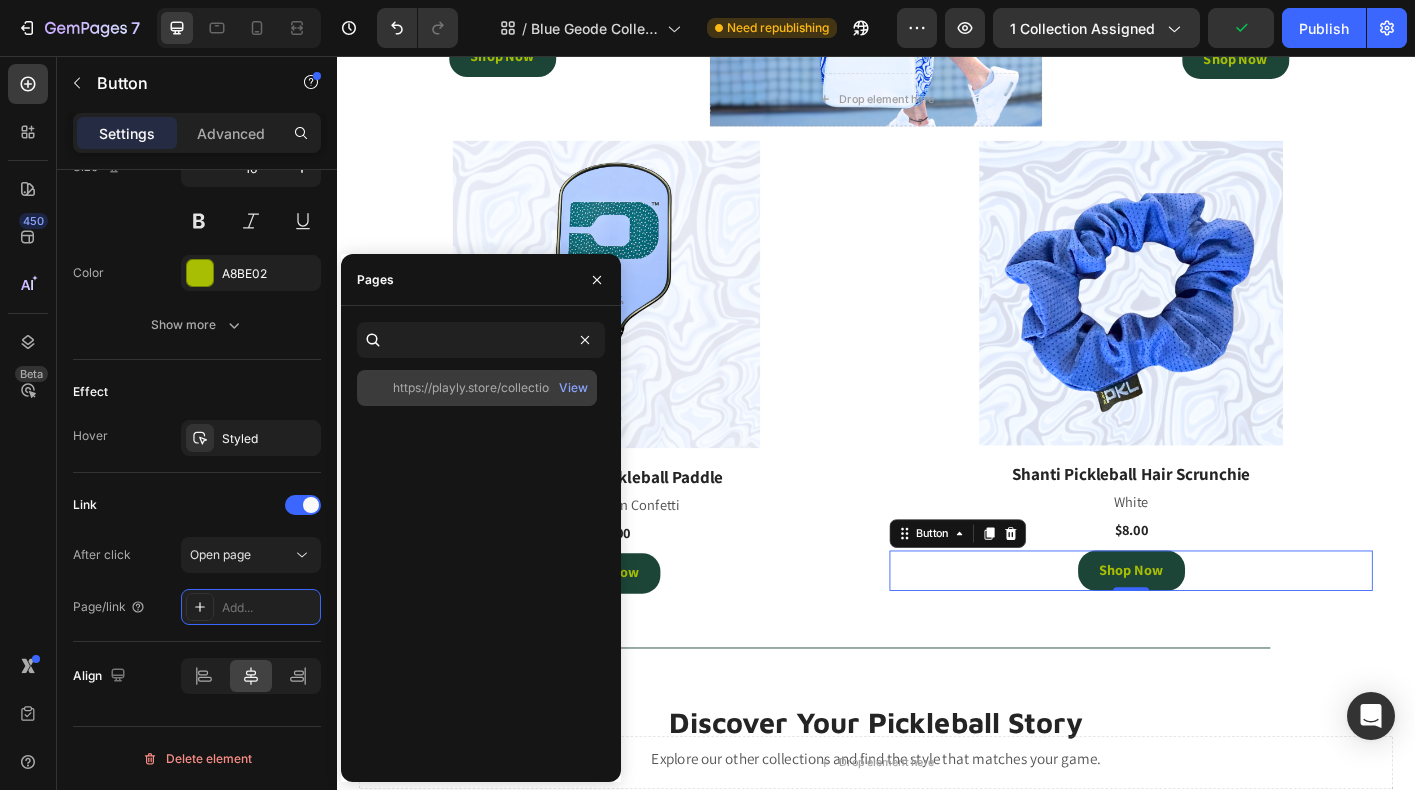 scroll, scrollTop: 0, scrollLeft: 0, axis: both 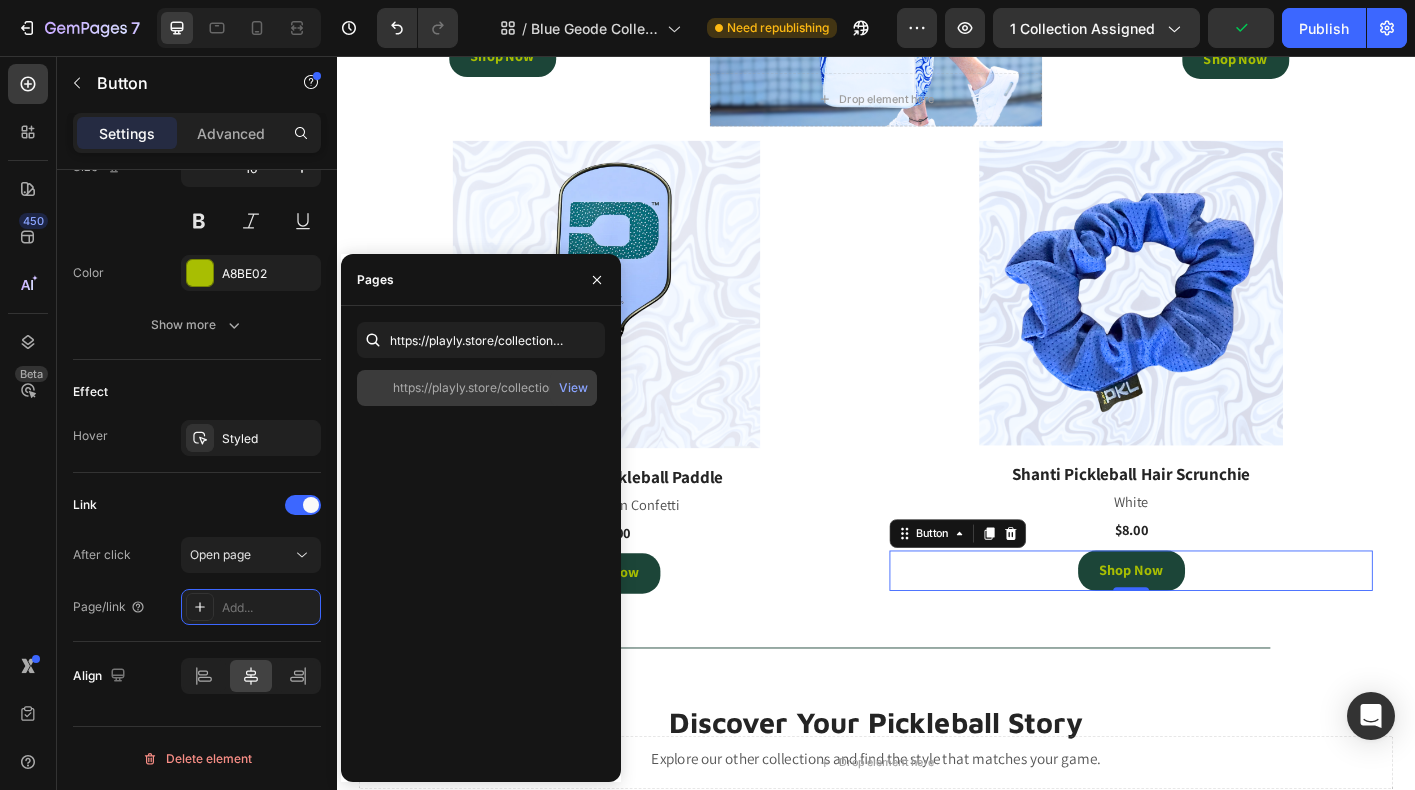 click on "https://playly.store/collections/hats/products/hi-hat%E2%84%A2?variant=43793909350620   View" 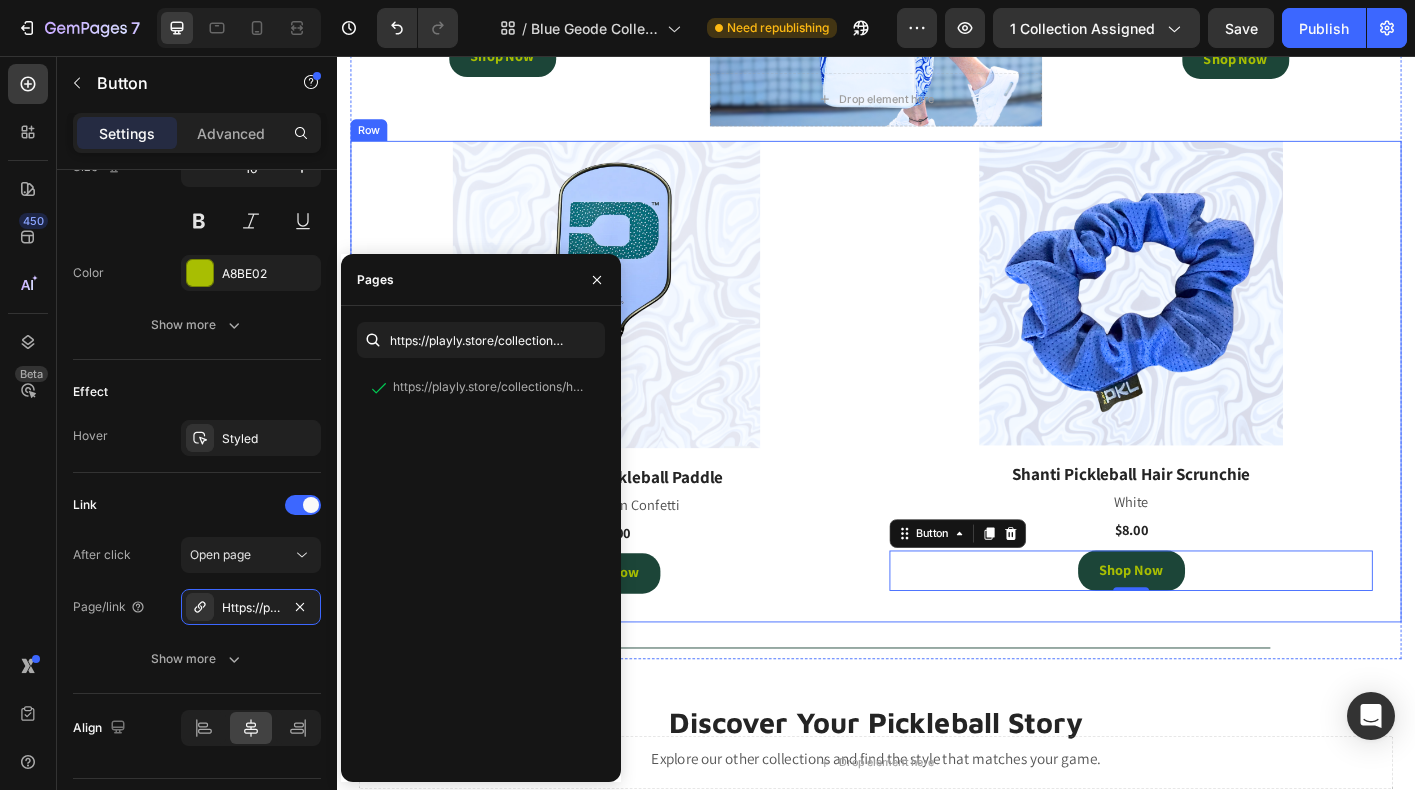 click on "Image Shanti Pickleball Hair Scrunchie (P) Title White Text Block $8.00 (P) Price (P) Price Shop Now Button   0 Product Row Image Signature Pro Pickleball Paddle (P) Title Blue with Green Confetti Text Block $159.00 (P) Price (P) Price Shop Now Button Product Row" at bounding box center [937, 419] 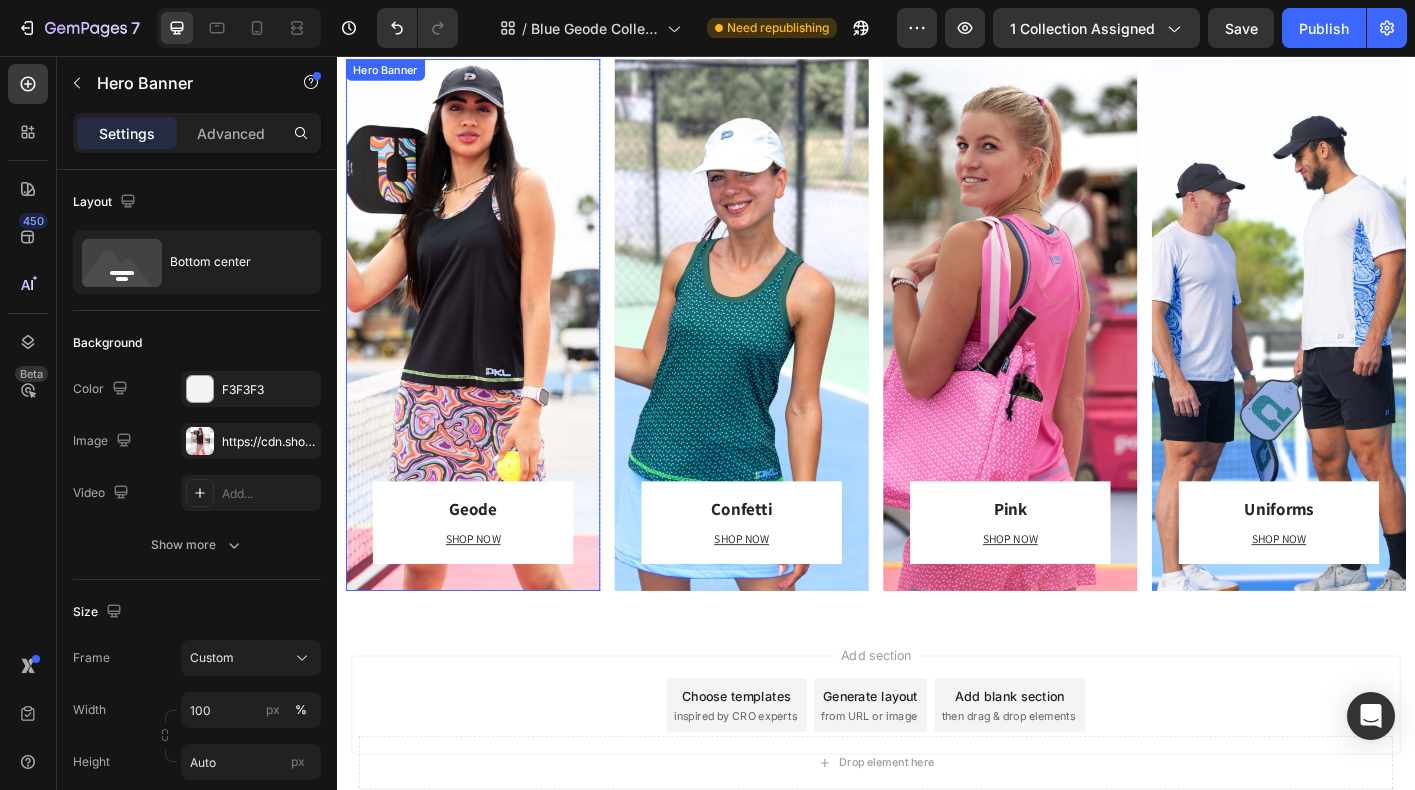 click on "Geode Heading SHOP NOW Text block Row Row" at bounding box center (488, 356) 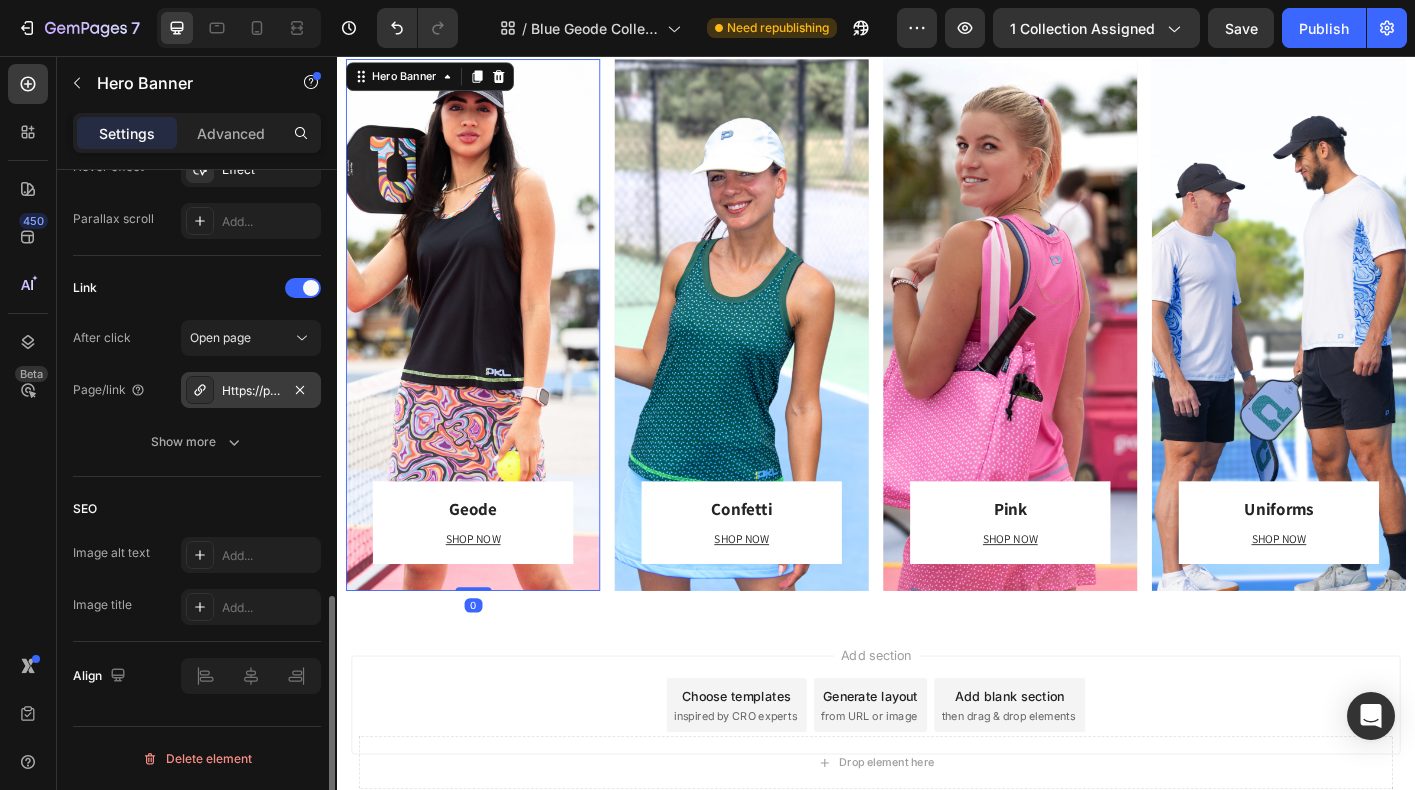 click on "Https://play-pkl.Com/the-geode-collection" at bounding box center [251, 391] 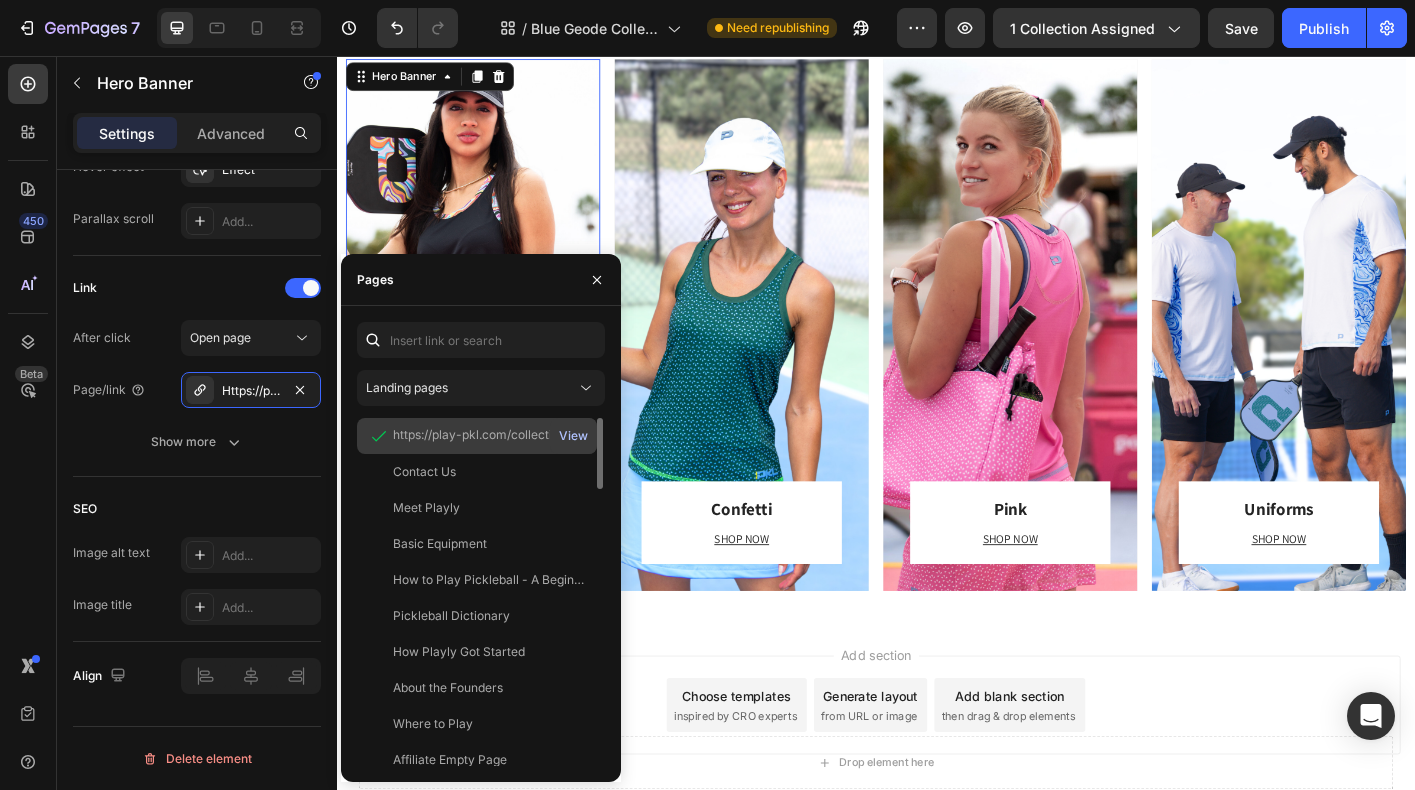 click on "View" at bounding box center [573, 436] 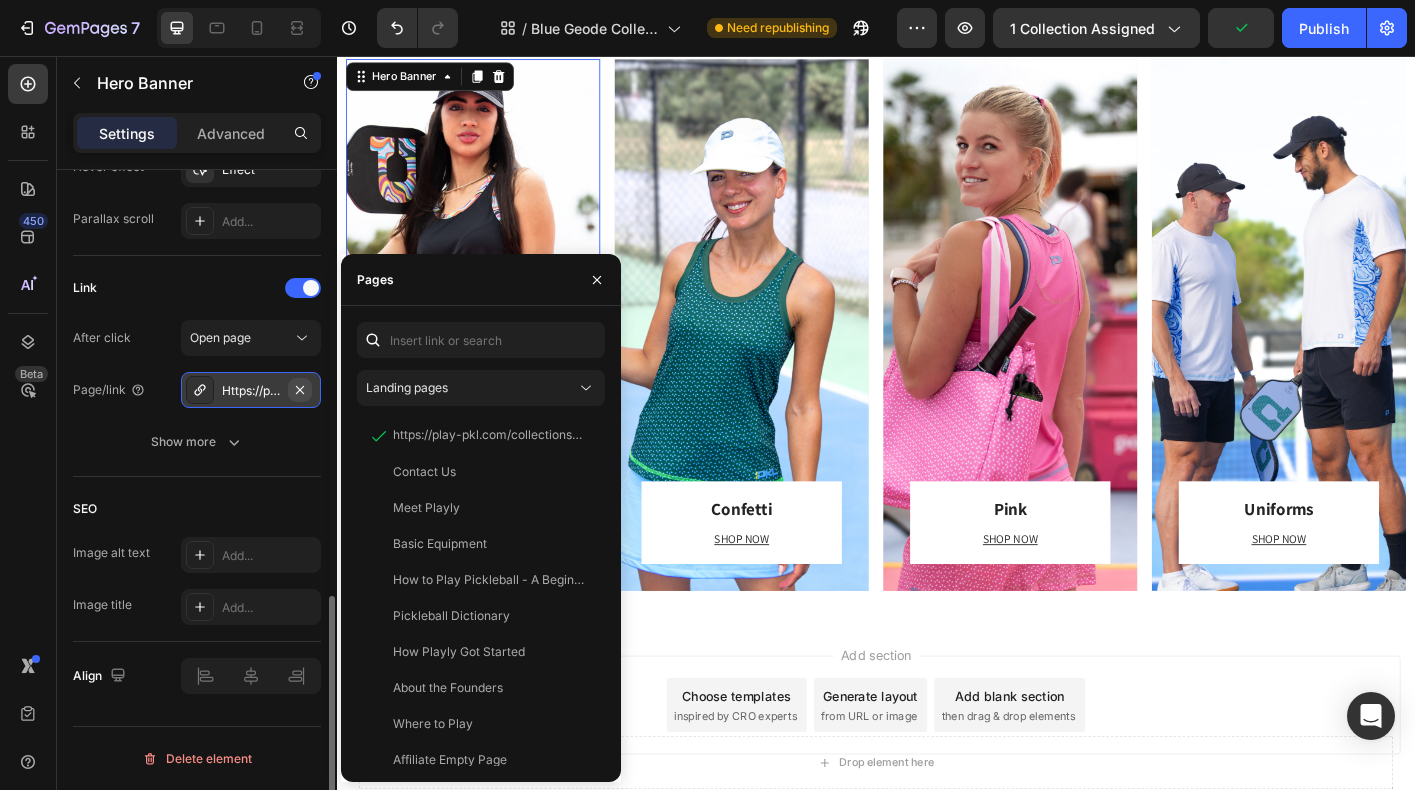 click 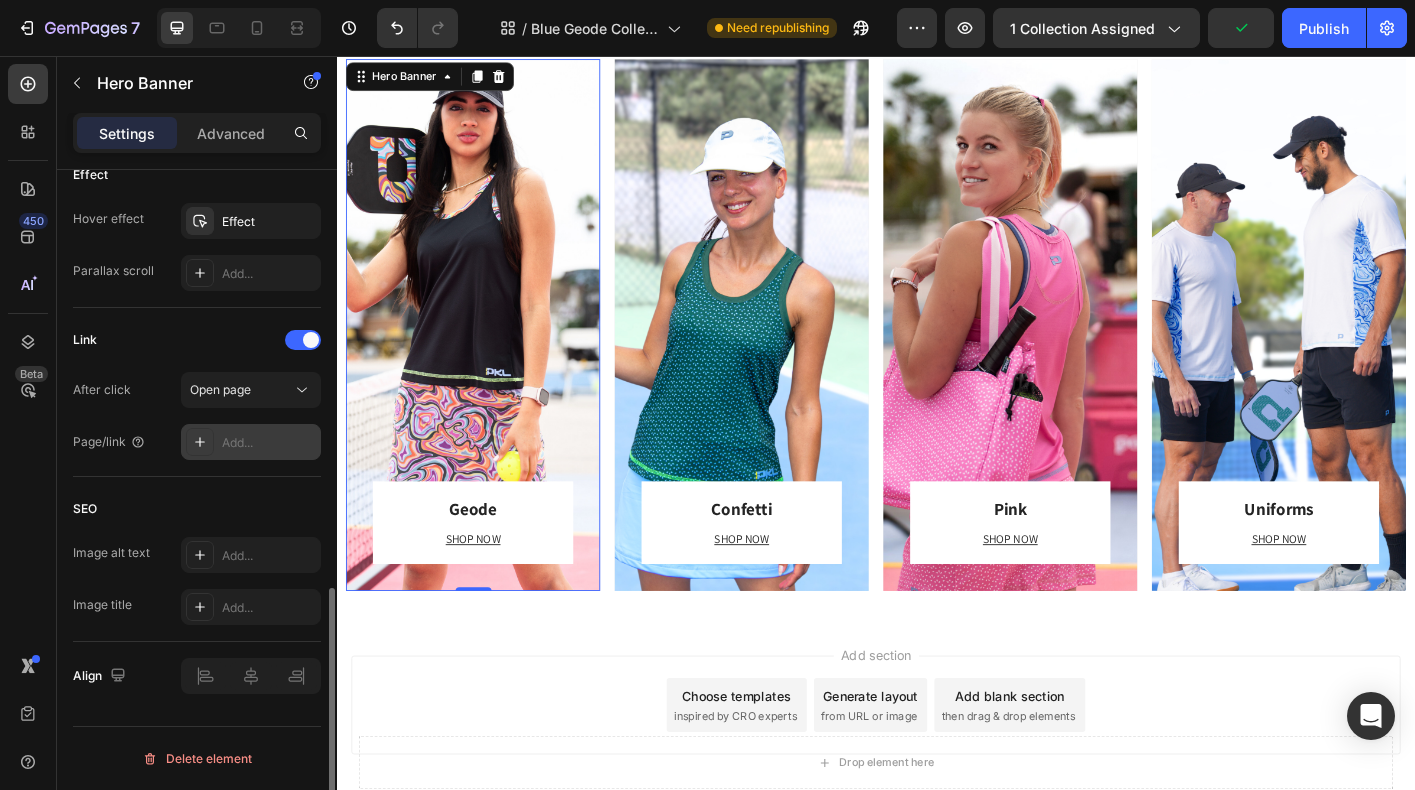 click on "Add..." at bounding box center [269, 443] 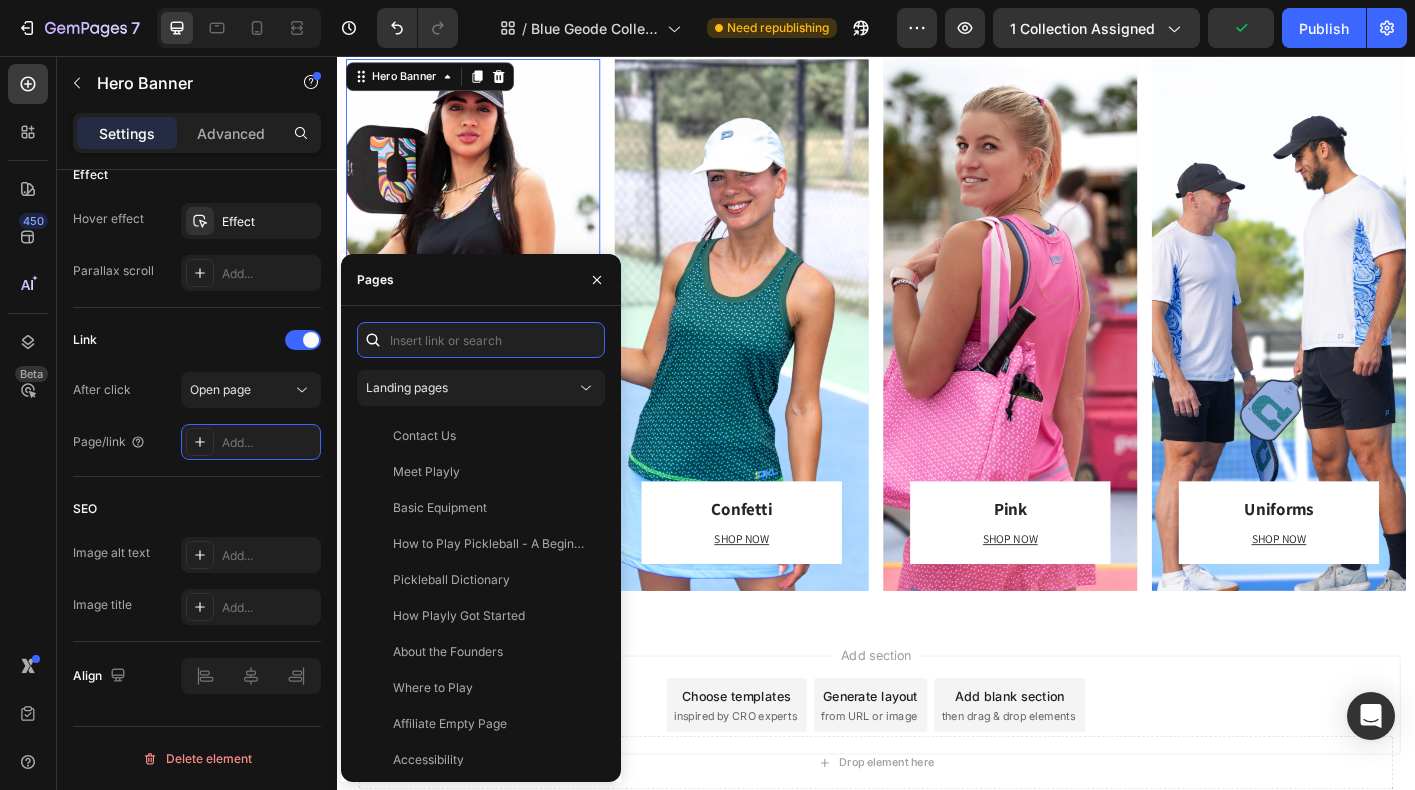 paste on "https://playly.store/collections/the-geode-collection" 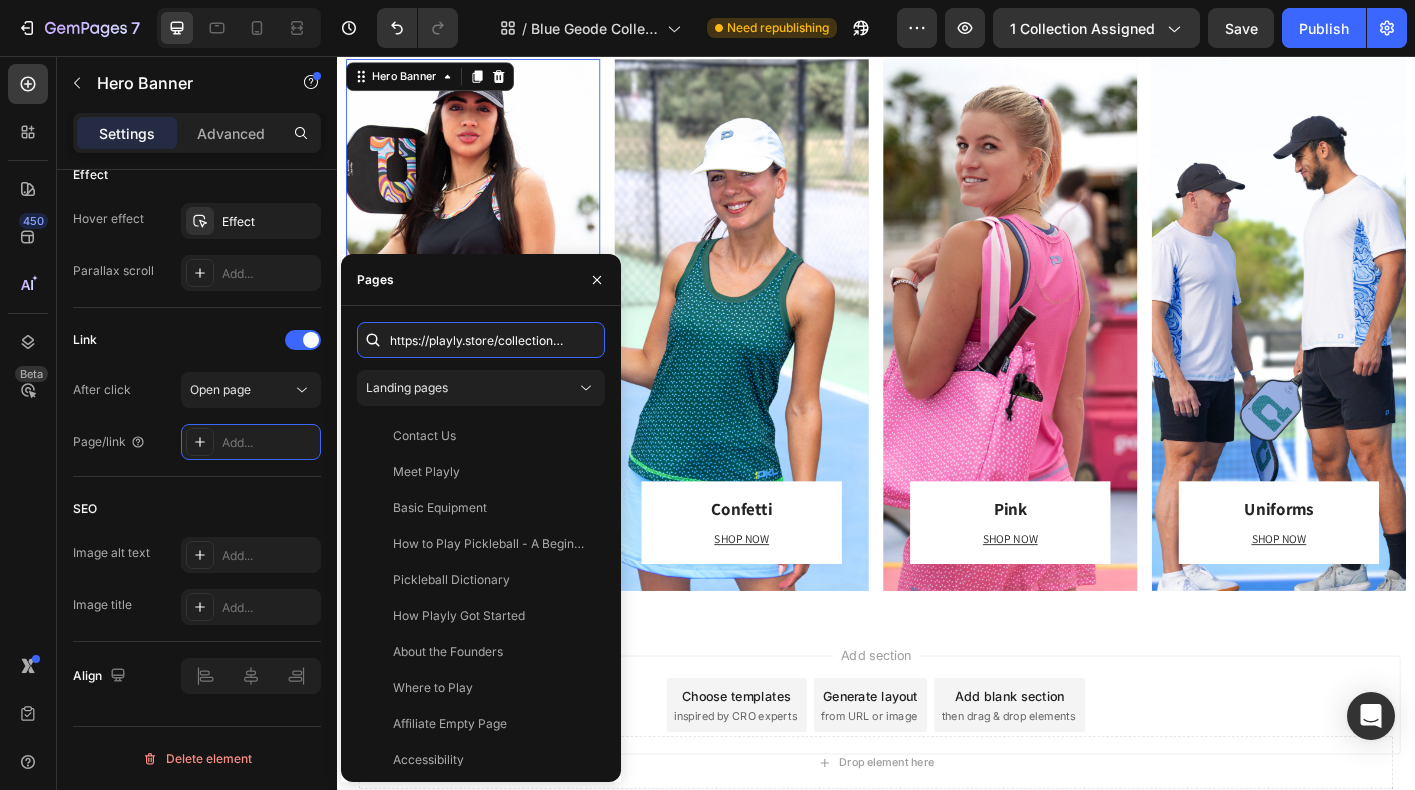 scroll, scrollTop: 0, scrollLeft: 121, axis: horizontal 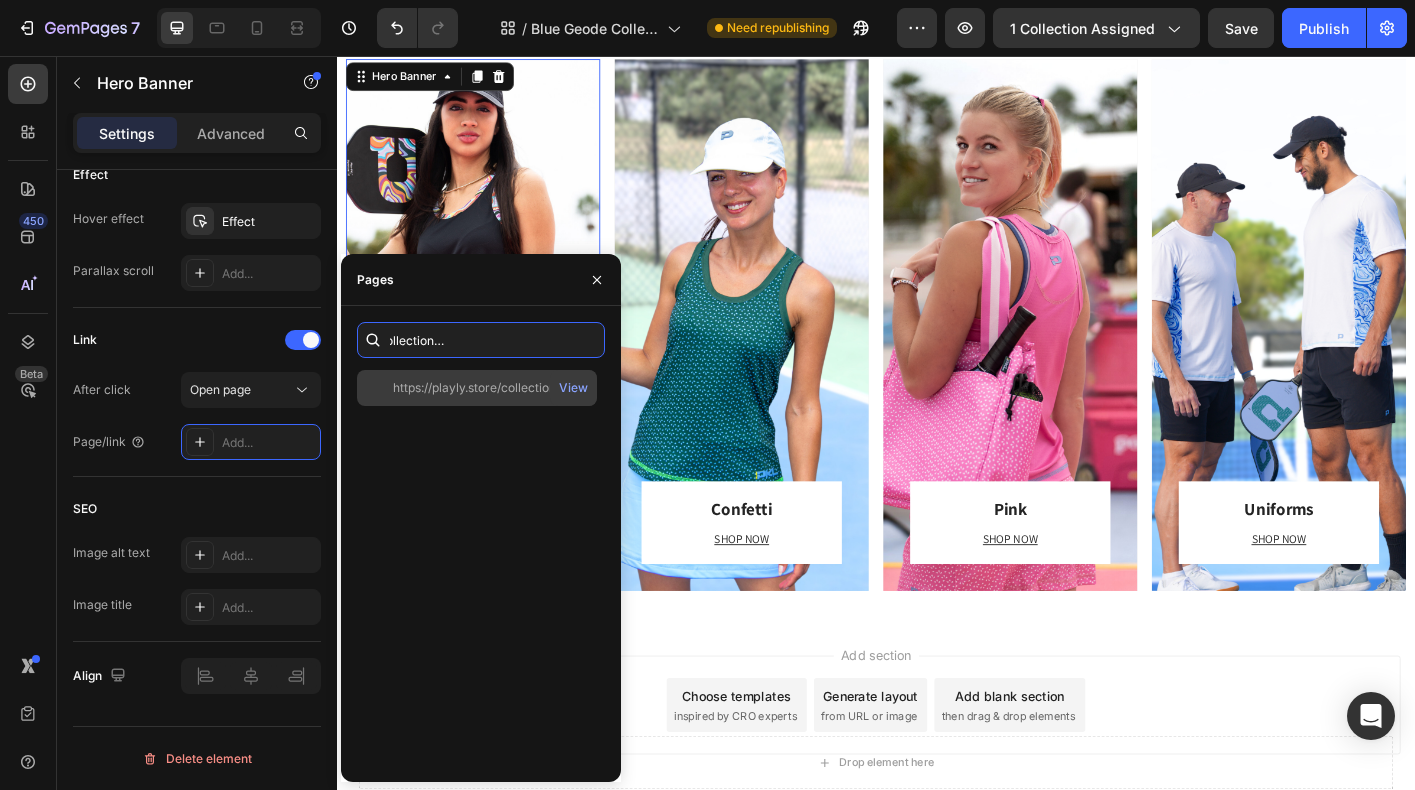 type on "https://playly.store/collections/the-geode-collection" 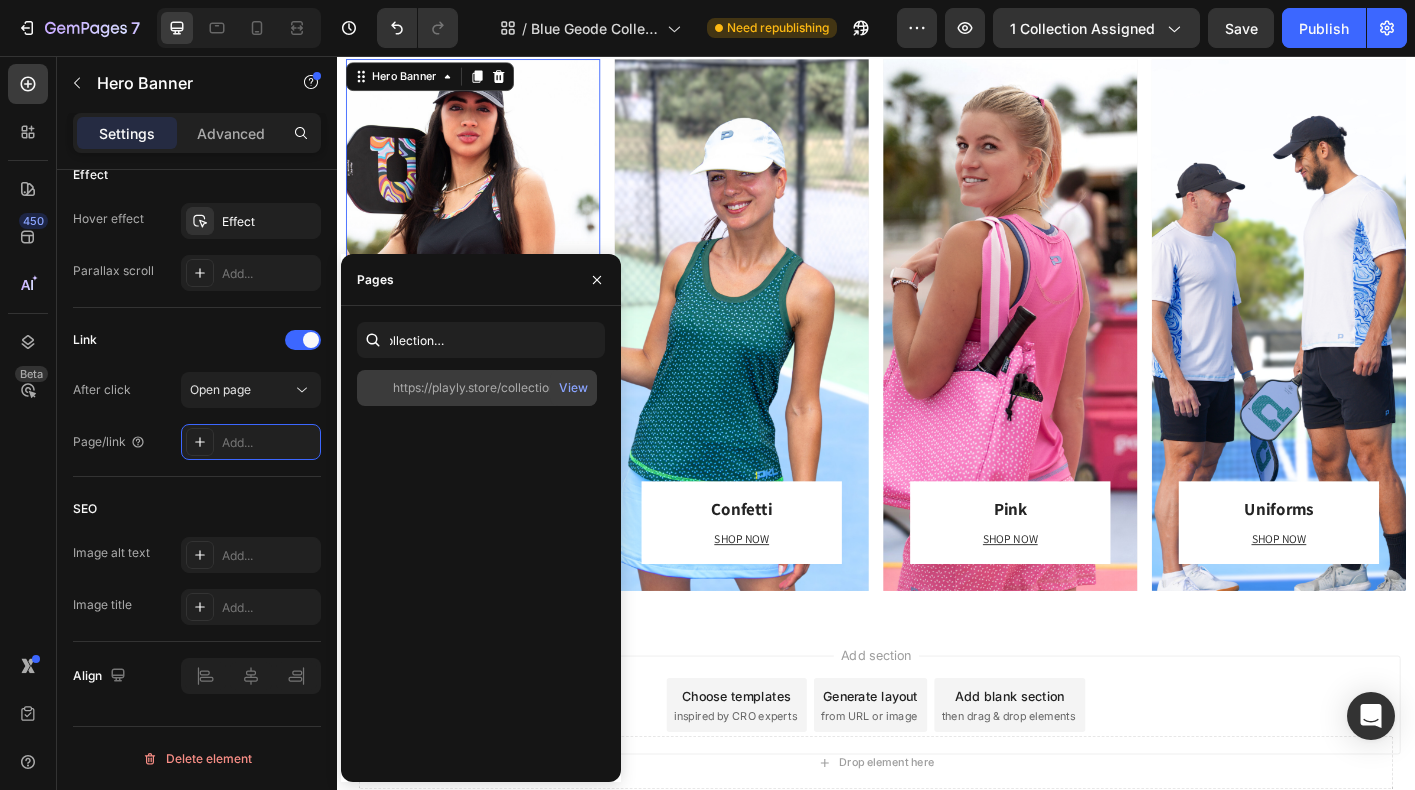 click on "https://playly.store/collections/the-geode-collection" 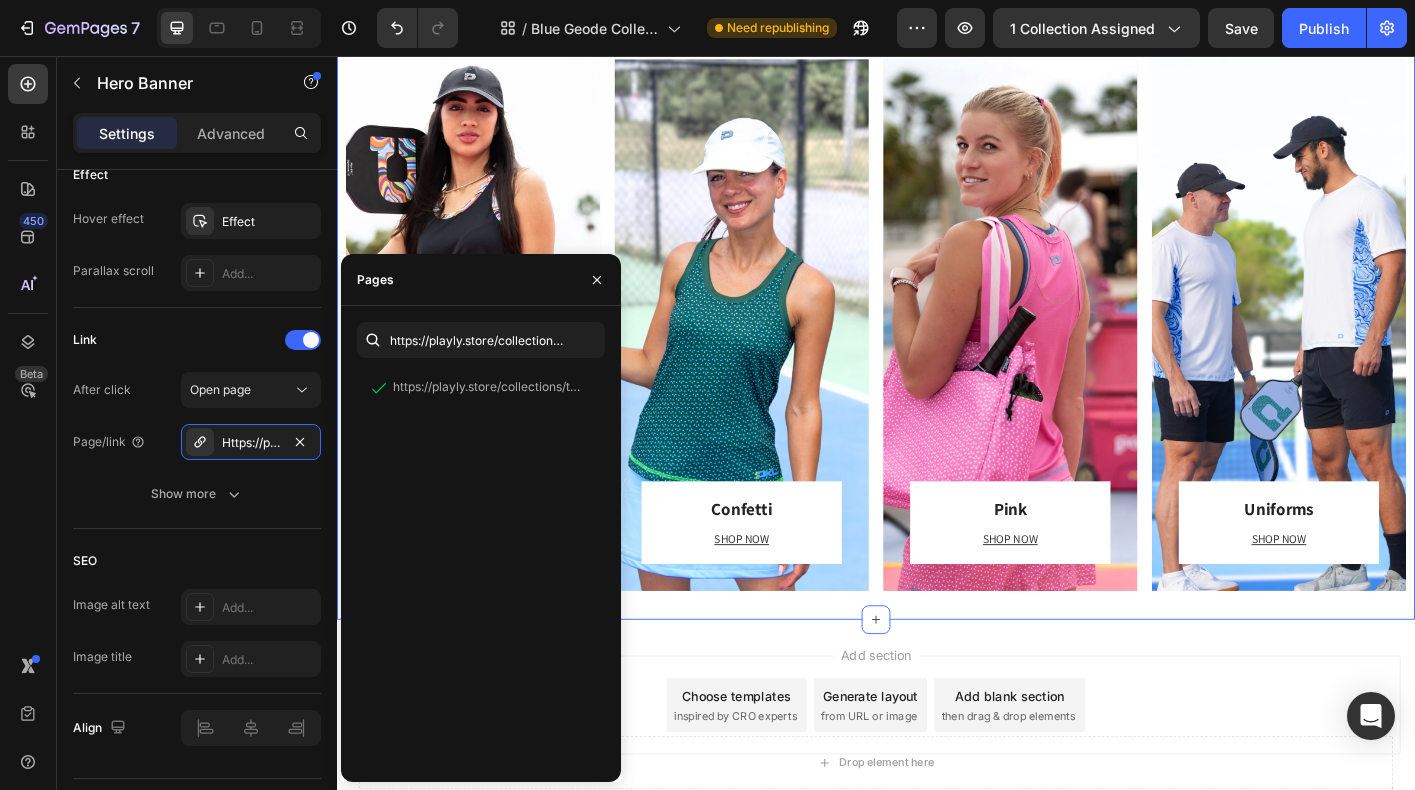 click on "Discover Your Pickleball Story Heading Explore our other collections and find the style that matches your game. Text block Geode Heading SHOP NOW Text block Row Row Hero Banner Row Confetti Heading SHOP NOW Text block Row Row Hero Banner Row Pink Heading SHOP NOW Text block Row Row Hero Banner Row Uniforms Heading SHOP NOW Text block Row Row Hero Banner Row Section 6   Create Theme Section AI Content Write with GemAI What would you like to describe here? Tone and Voice Persuasive Product Getting products... Show more Generate" at bounding box center [937, 319] 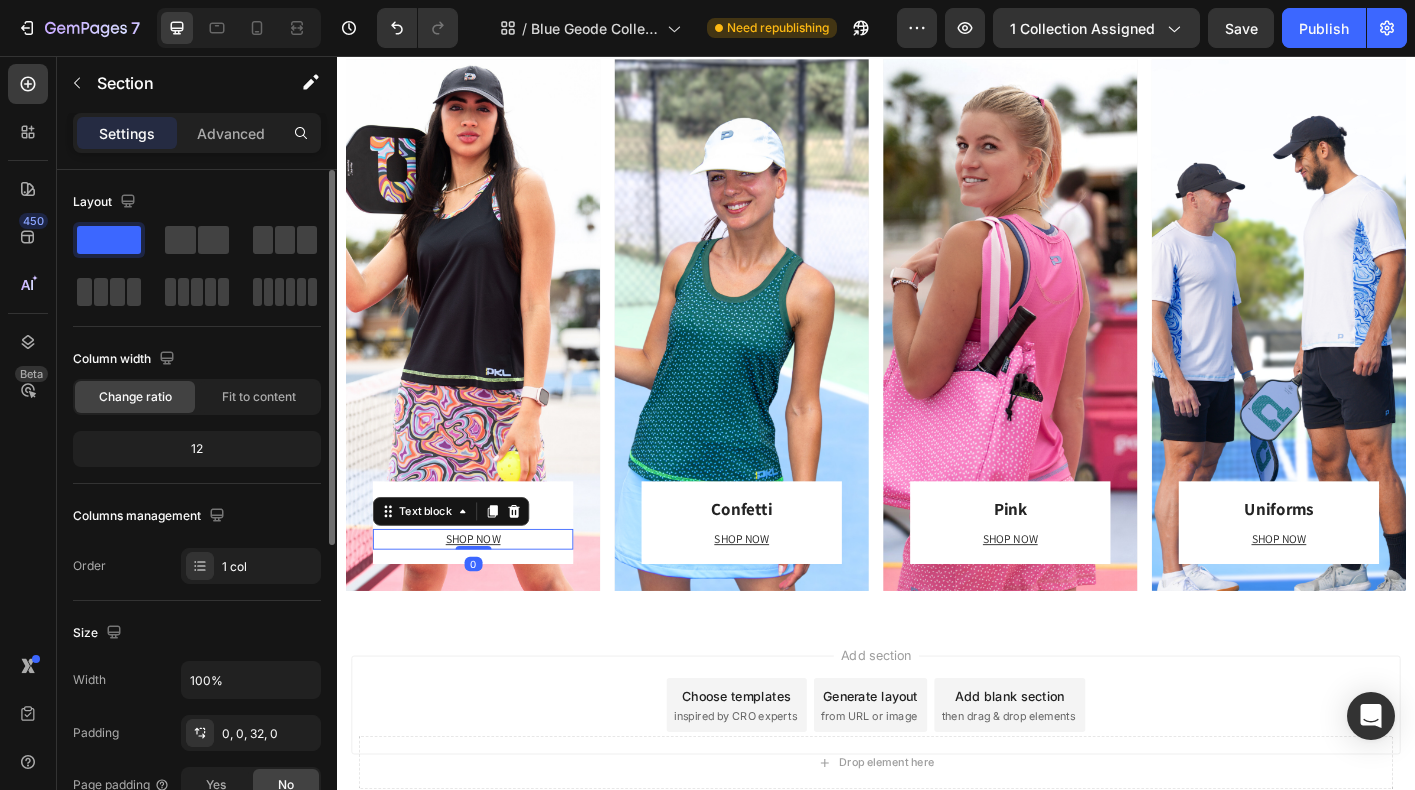 click on "SHOP NOW" at bounding box center (488, 594) 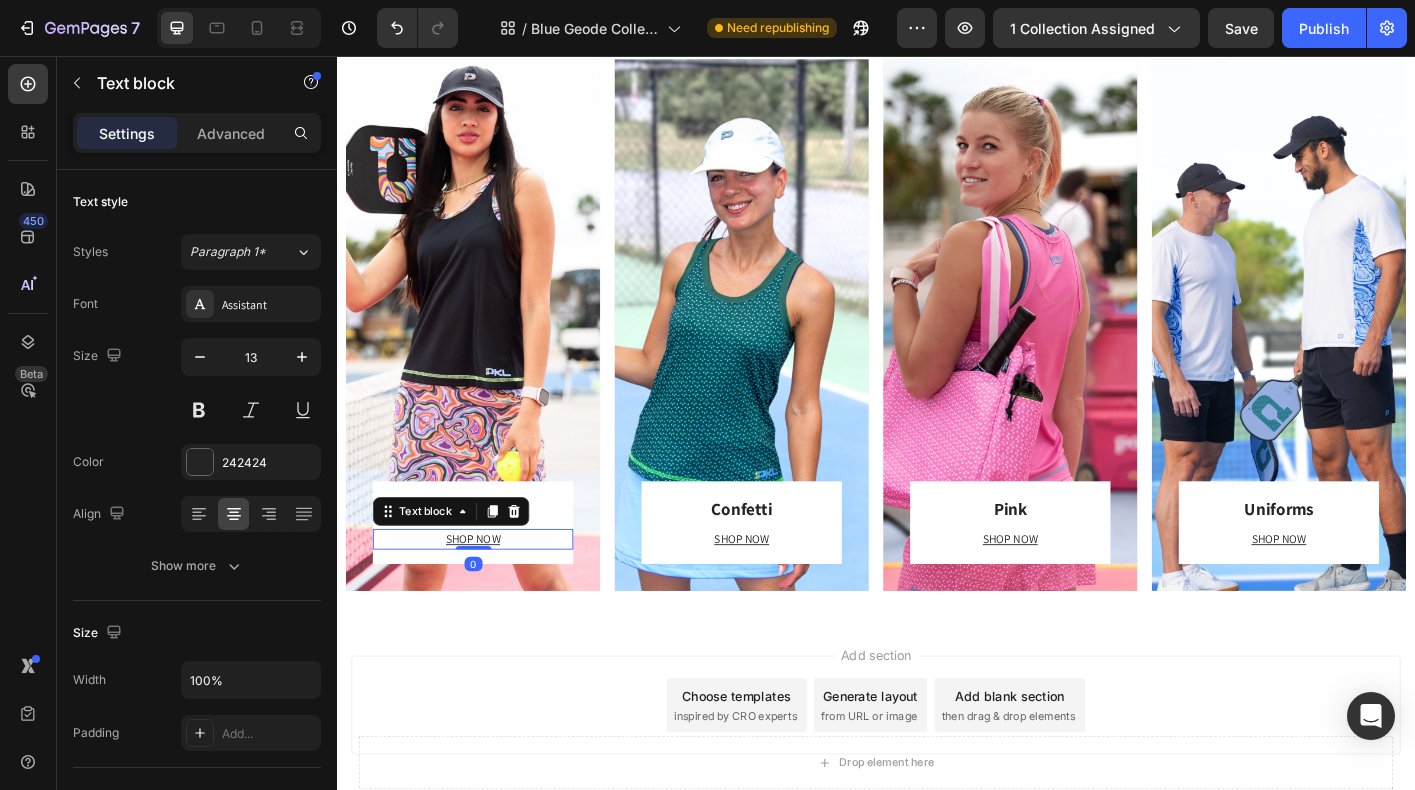 click on "SHOP NOW" at bounding box center [488, 594] 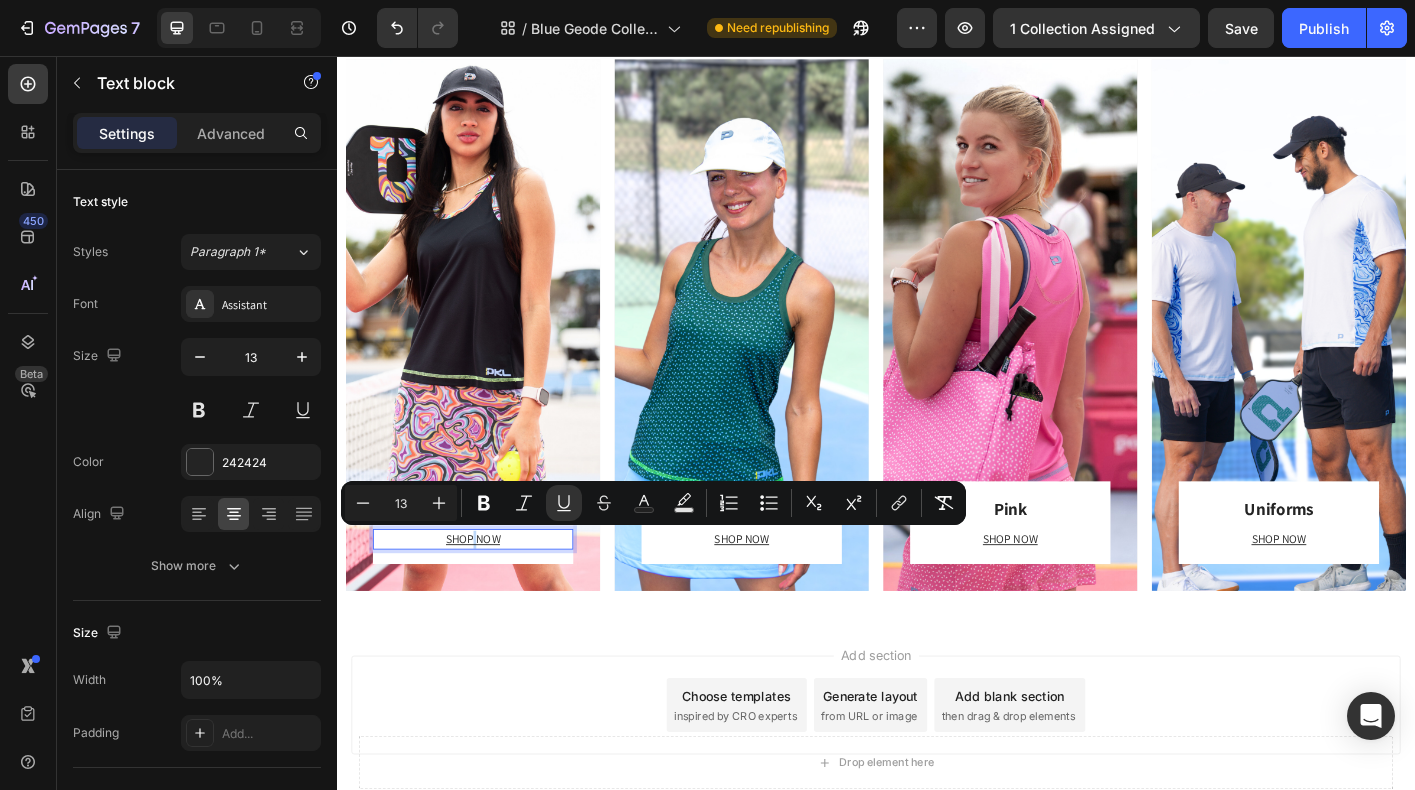 click on "SHOP NOW" at bounding box center (488, 594) 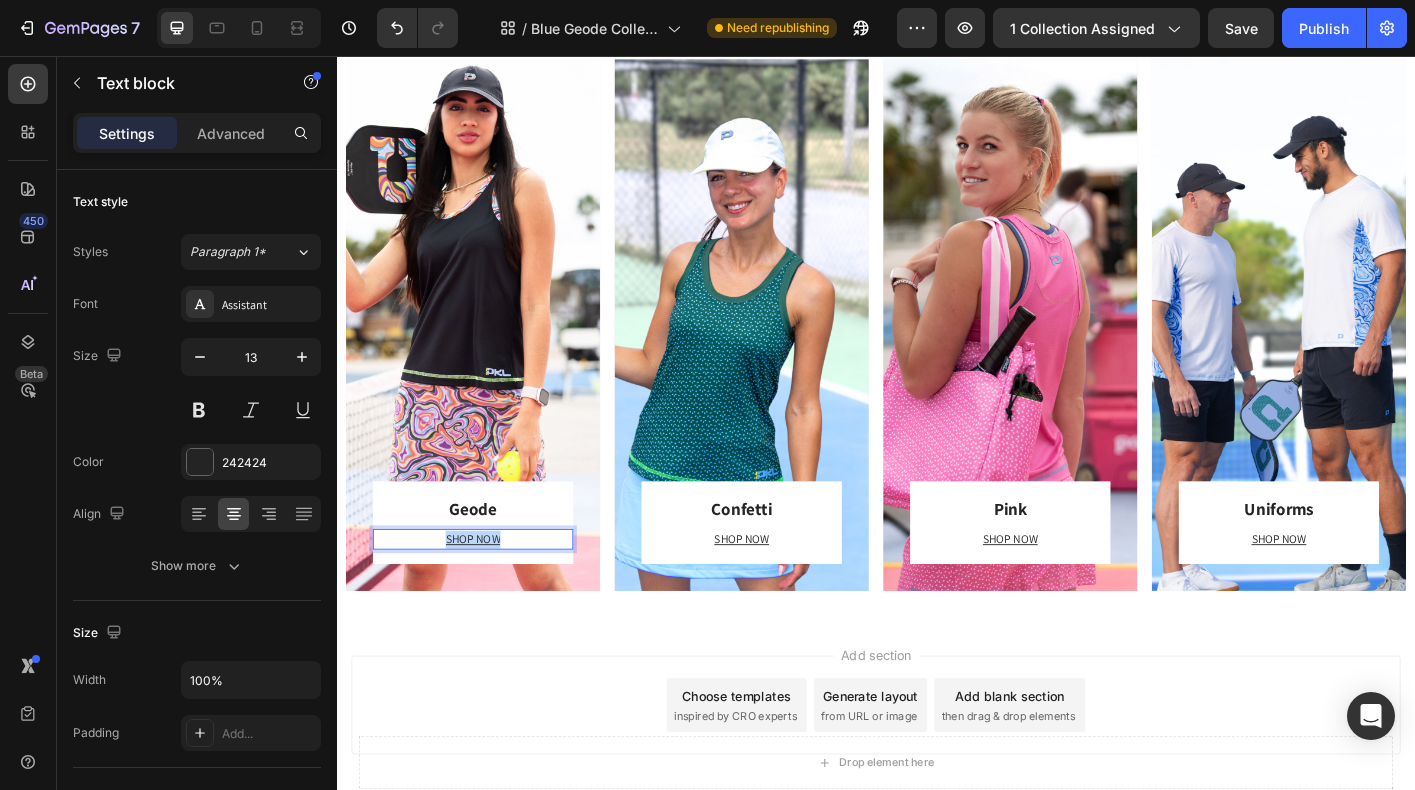 click on "SHOP NOW" at bounding box center (488, 594) 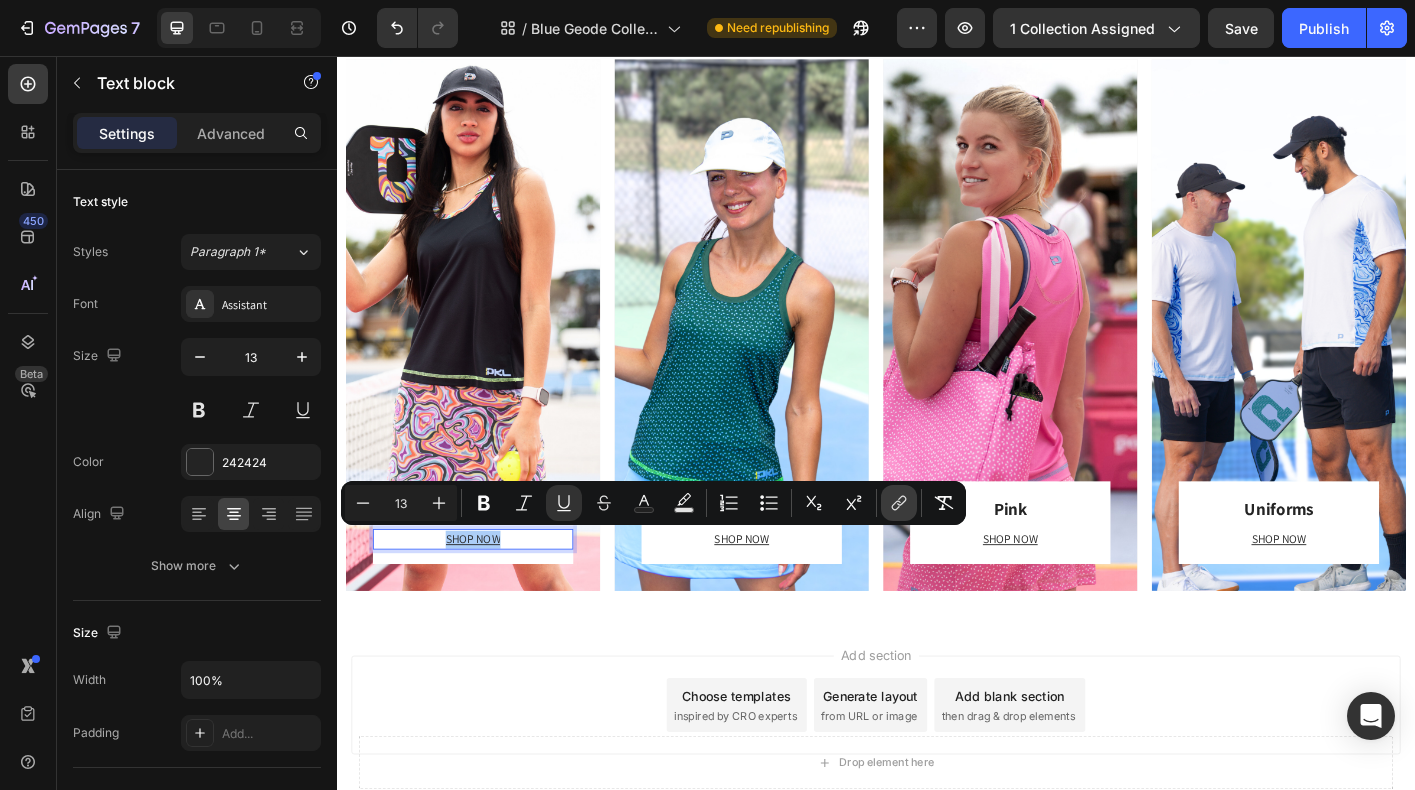 click 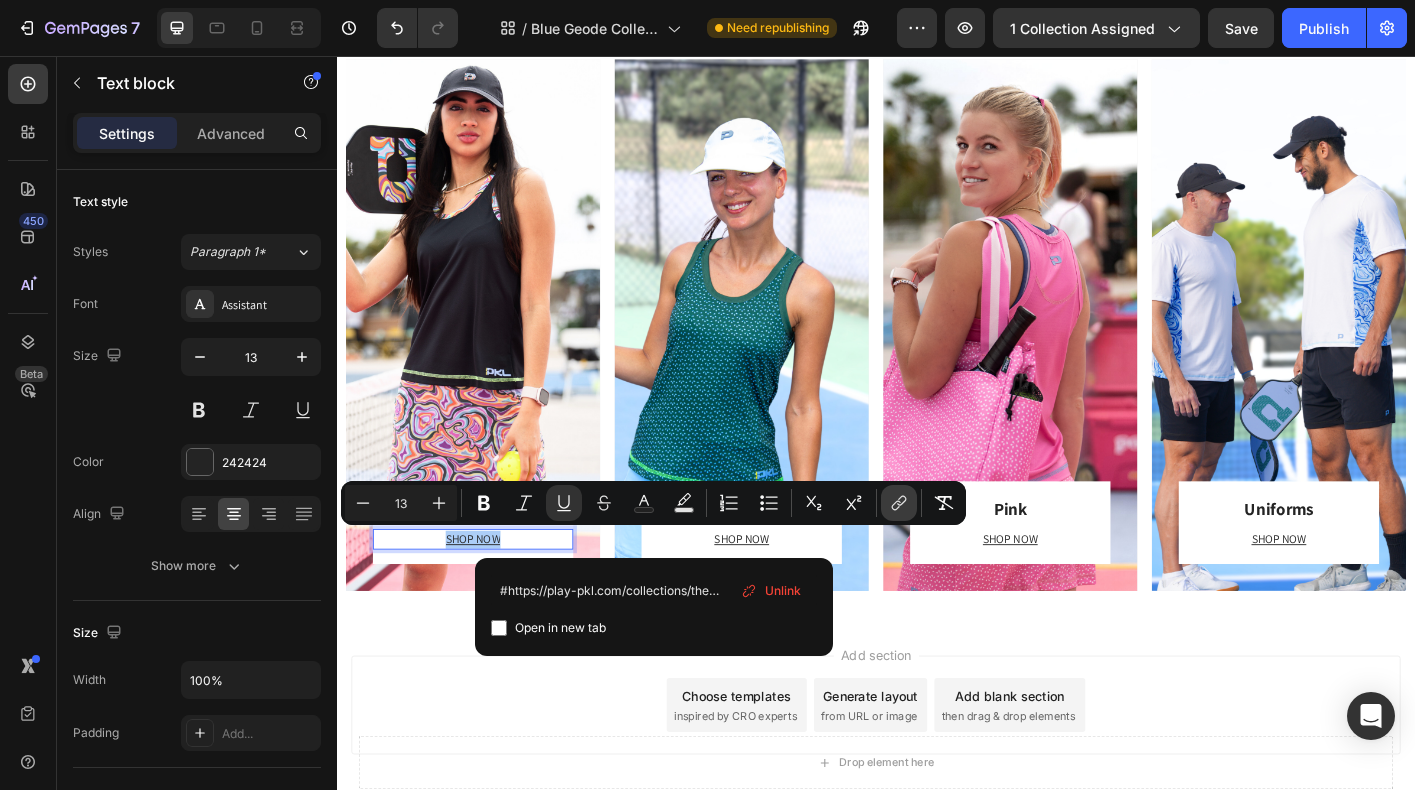 scroll, scrollTop: 0, scrollLeft: 87, axis: horizontal 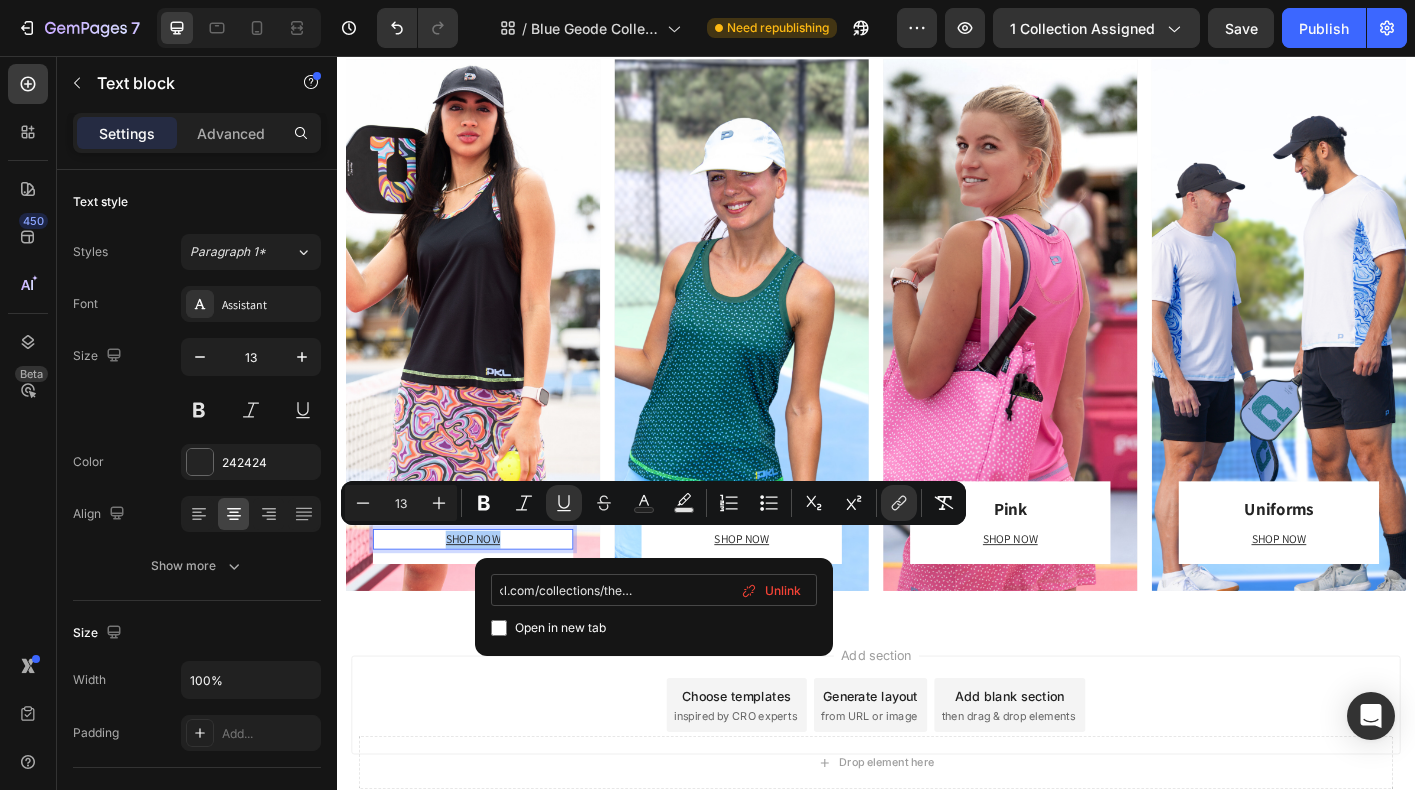 click on "#https://play-pkl.com/collections/the-geode-collection" at bounding box center [654, 590] 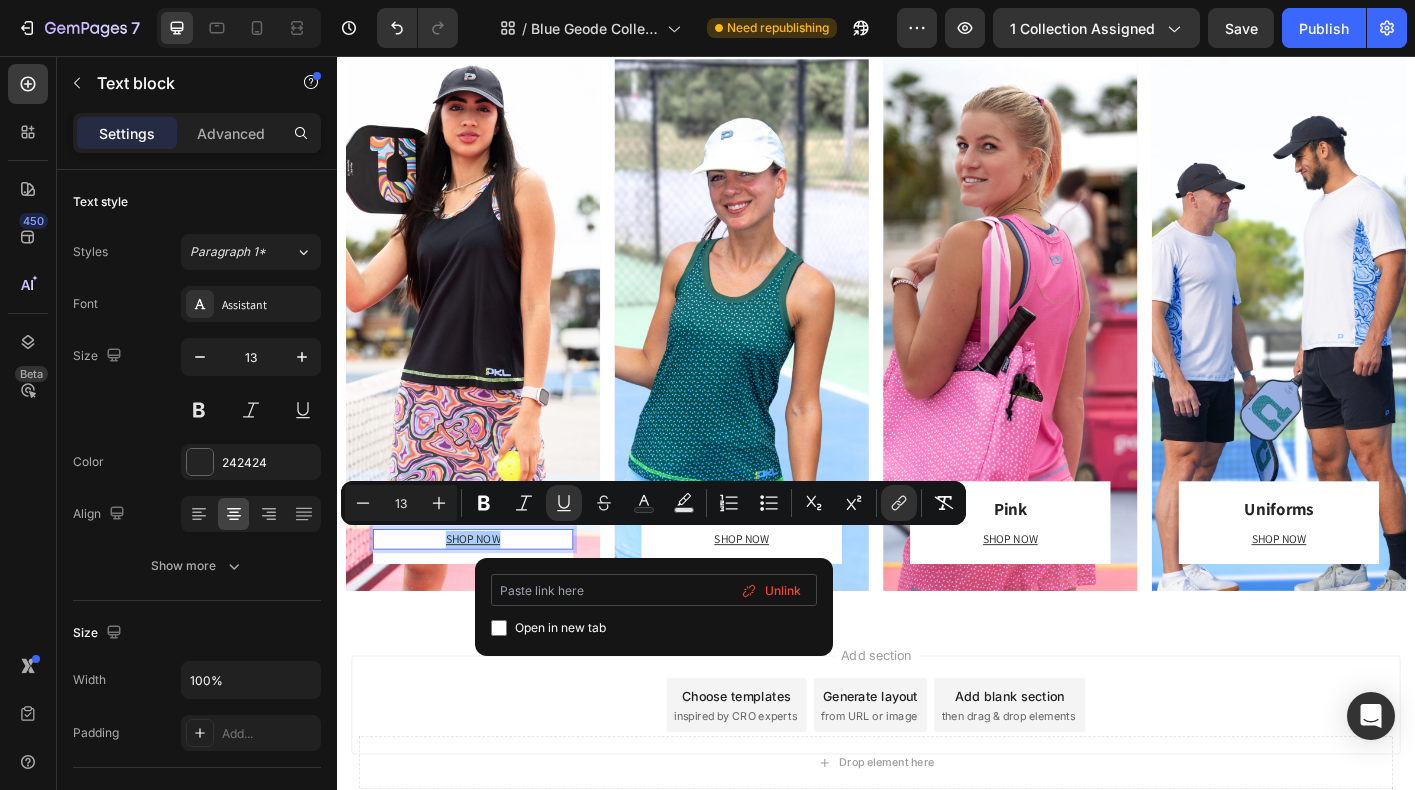 scroll, scrollTop: 0, scrollLeft: 0, axis: both 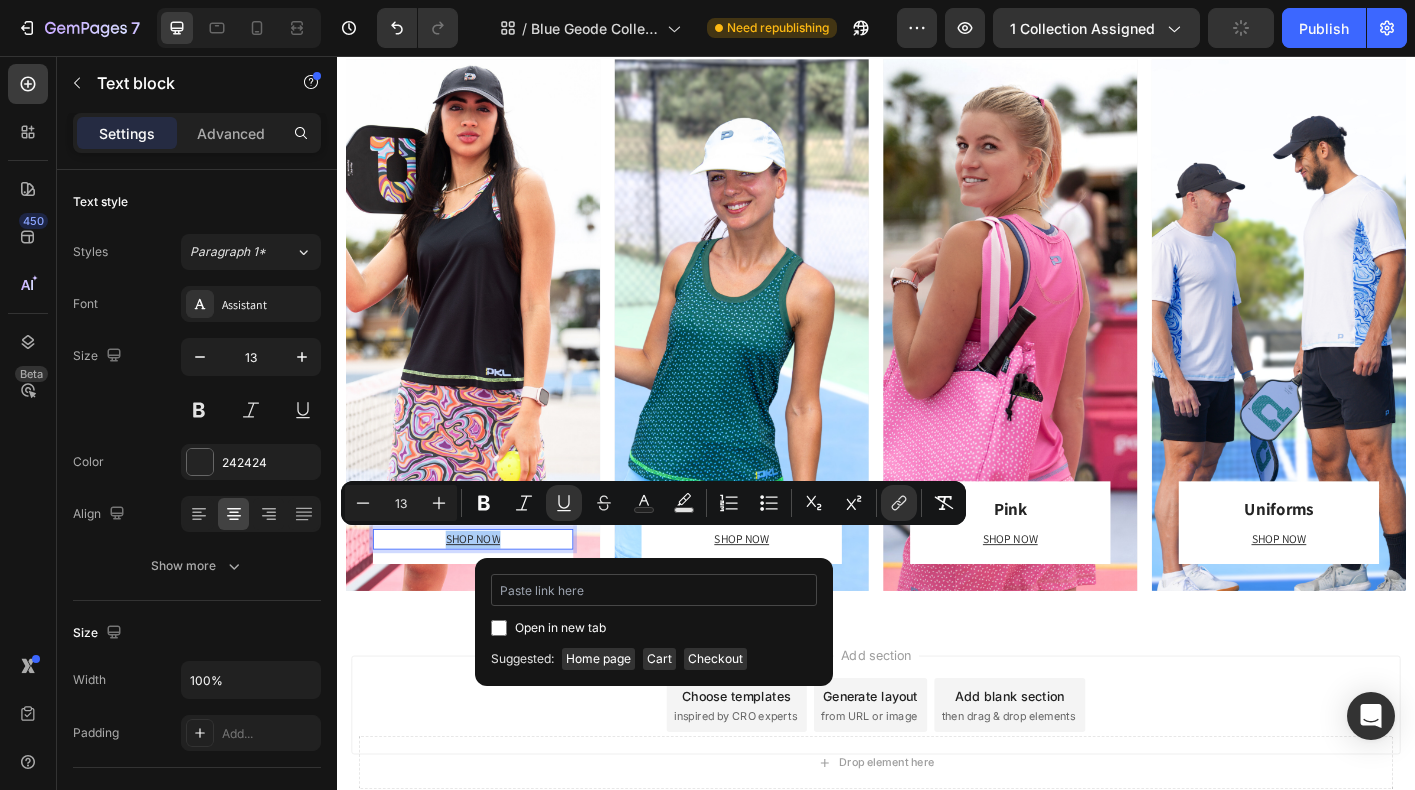 type on "https://playly.store/collections/the-geode-collection" 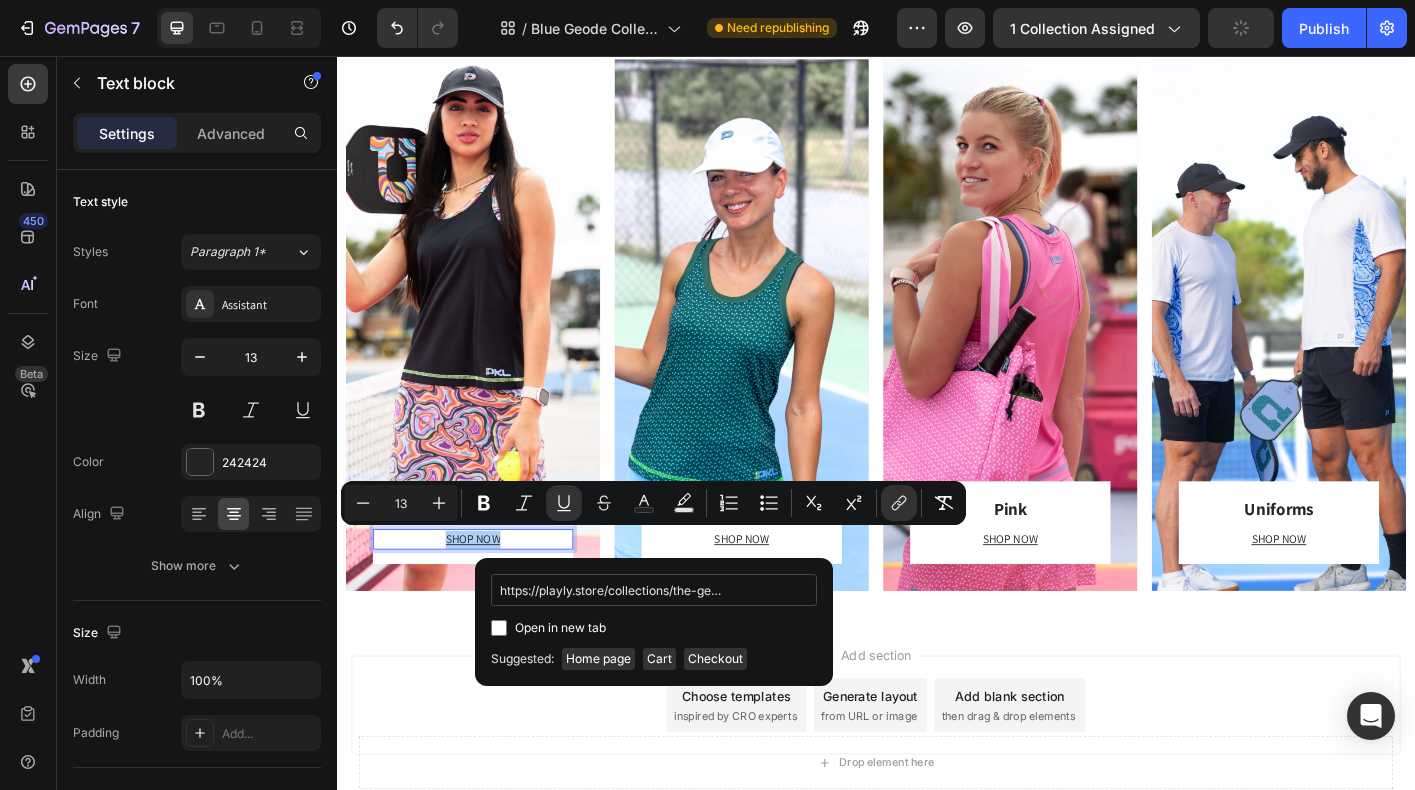 scroll, scrollTop: 0, scrollLeft: 71, axis: horizontal 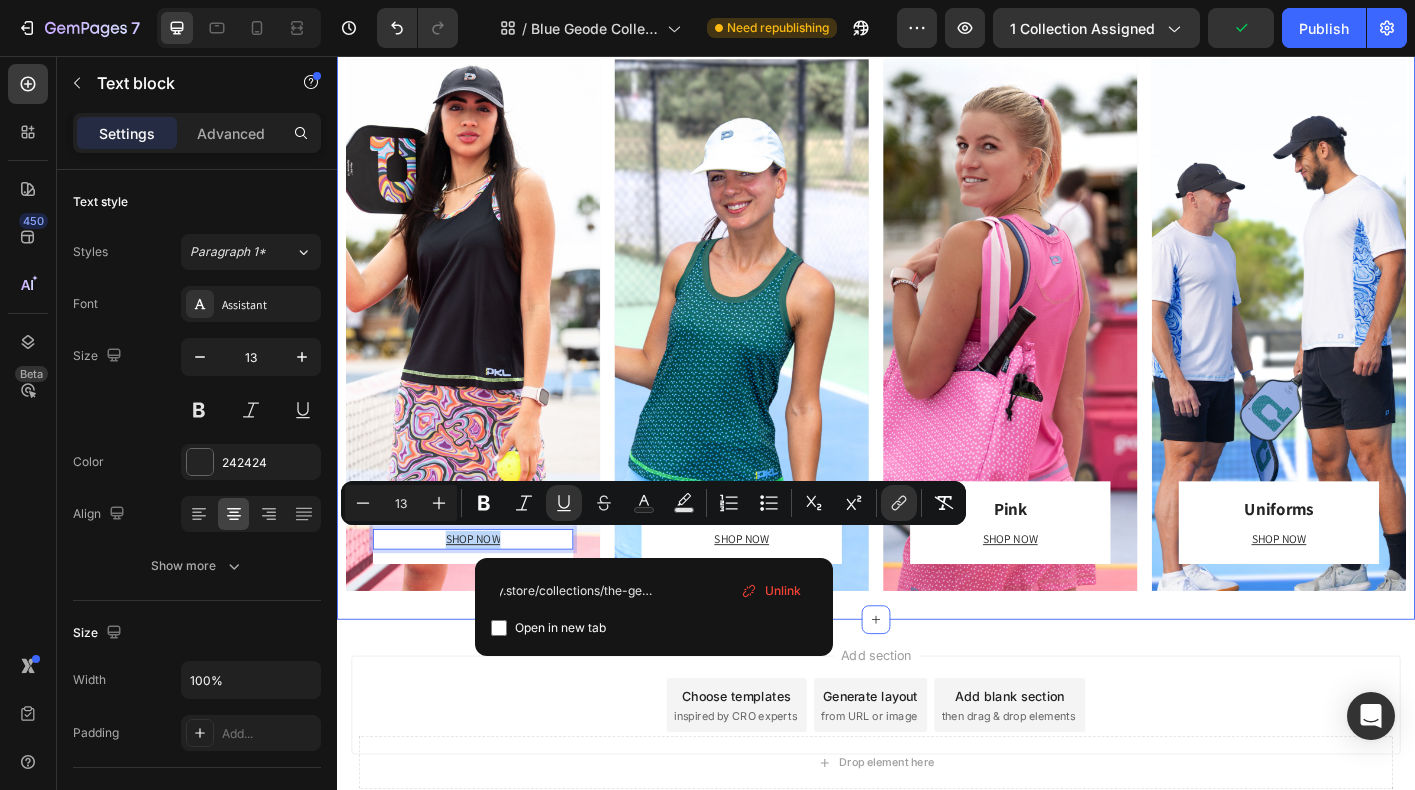 click on "Discover Your Pickleball Story Heading Explore our other collections and find the style that matches your game. Text block Geode Heading SHOP NOW Text block   0 Row Row Hero Banner Row Confetti Heading SHOP NOW Text block Row Row Hero Banner Row Pink Heading SHOP NOW Text block Row Row Hero Banner Row Uniforms Heading SHOP NOW Text block Row Row Hero Banner Row Section 6" at bounding box center [937, 319] 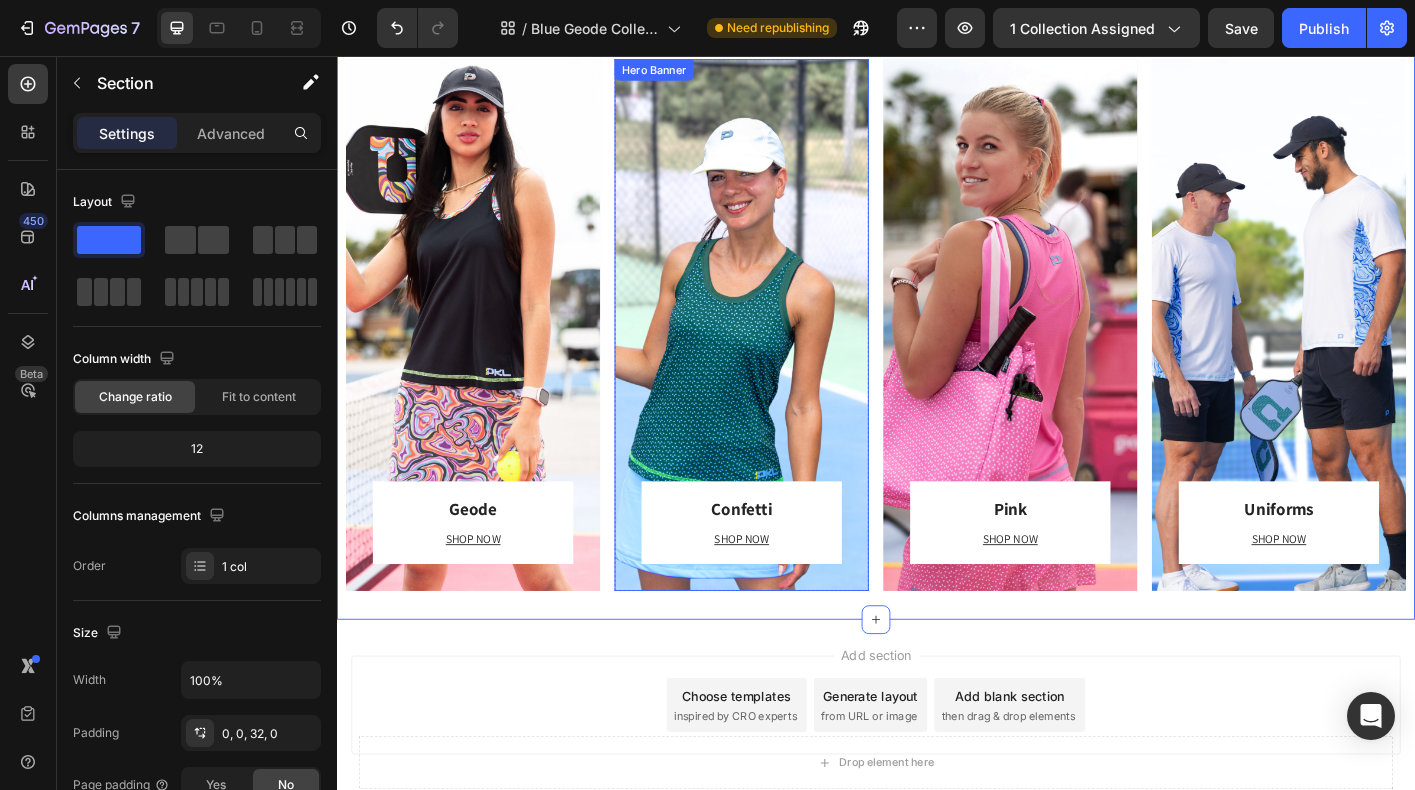 click on "Confetti Heading SHOP NOW Text block Row Row" at bounding box center (787, 356) 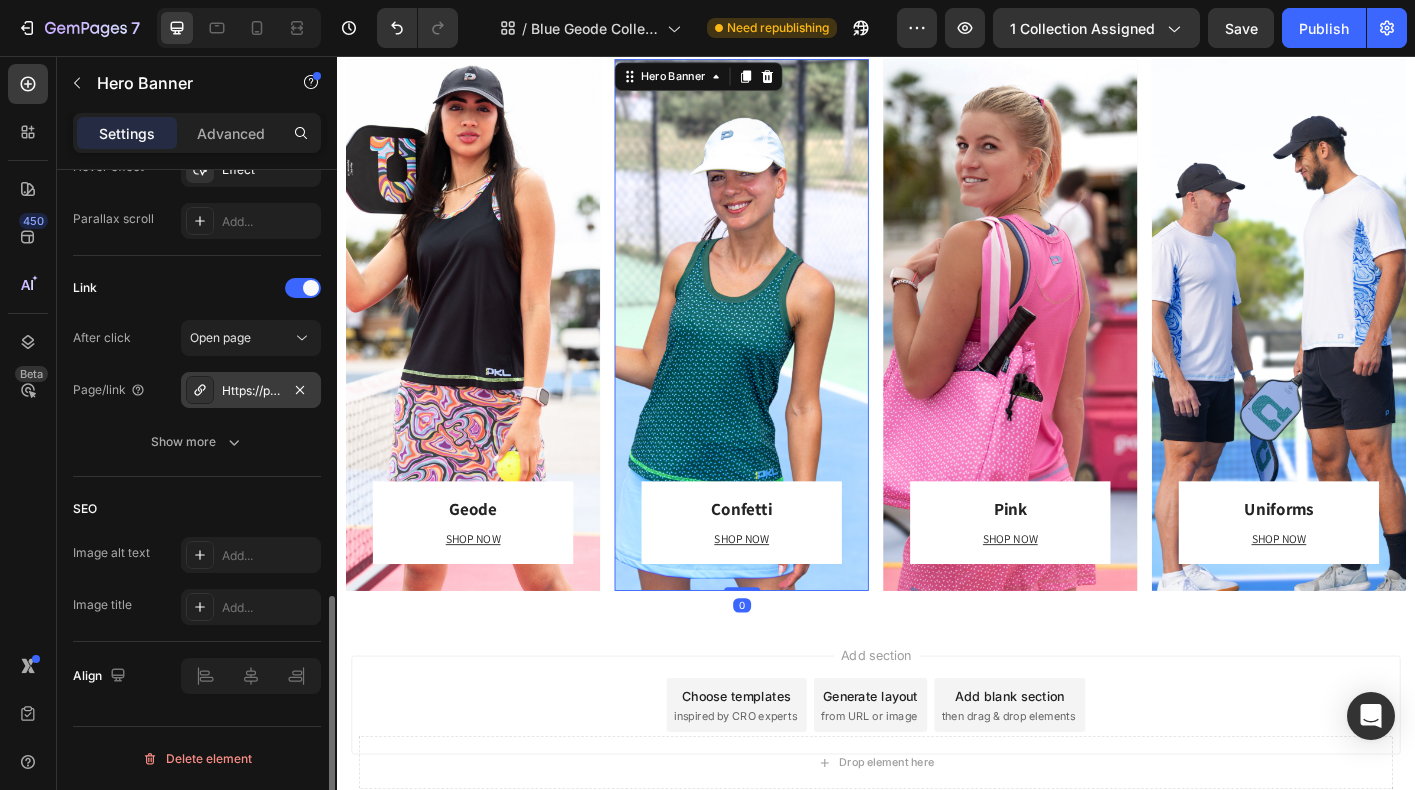 click on "Https://play-pkl.Com/the-confetti-collection" at bounding box center (251, 391) 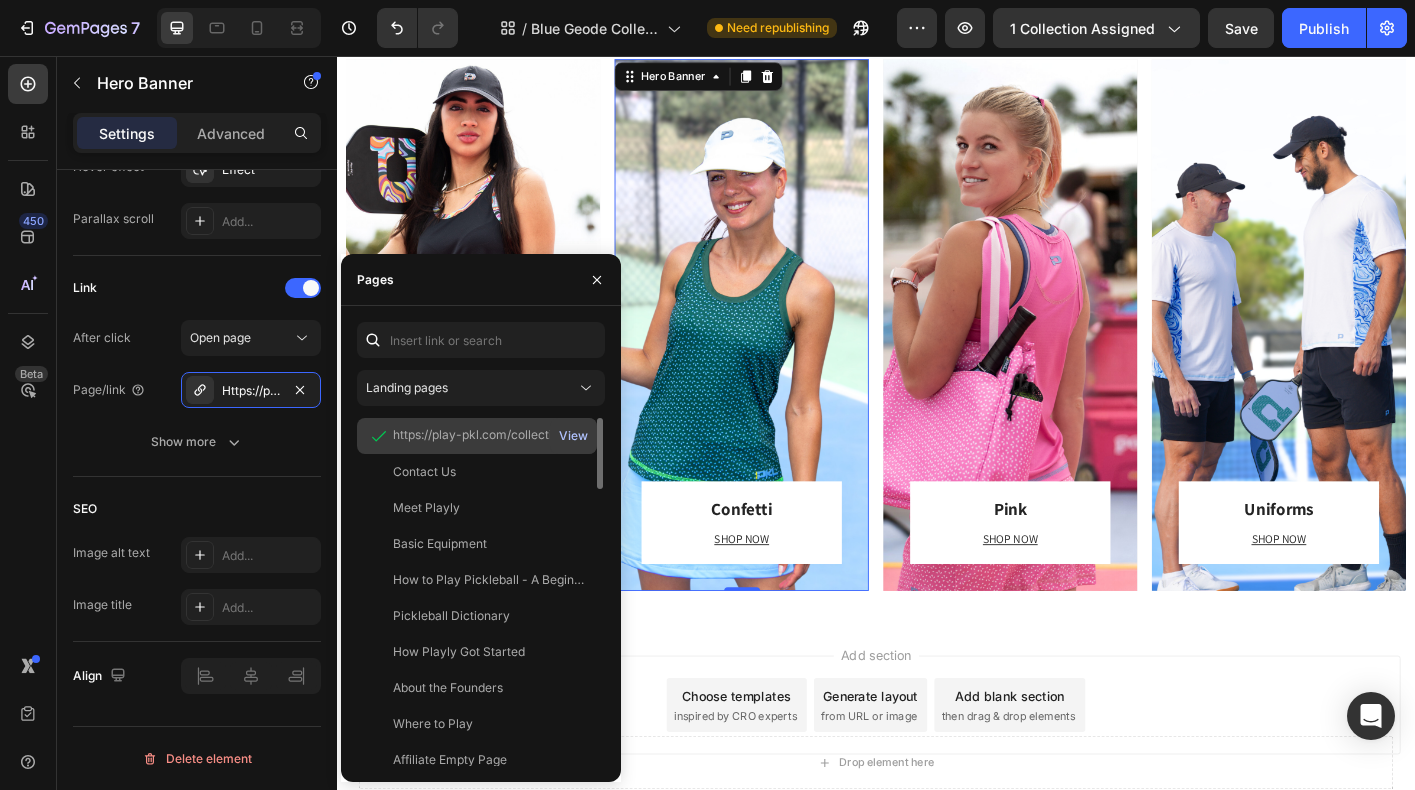 click on "View" at bounding box center (573, 436) 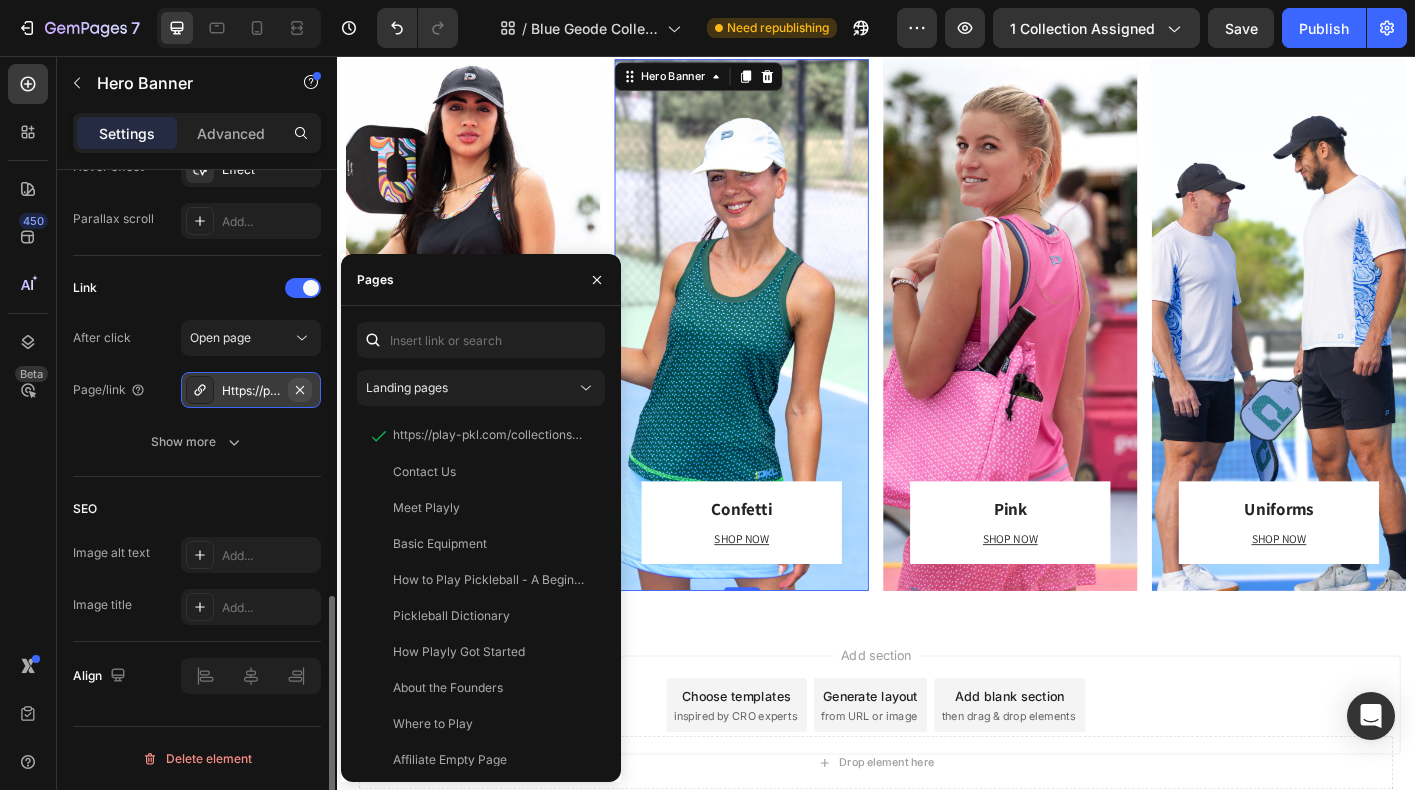 click 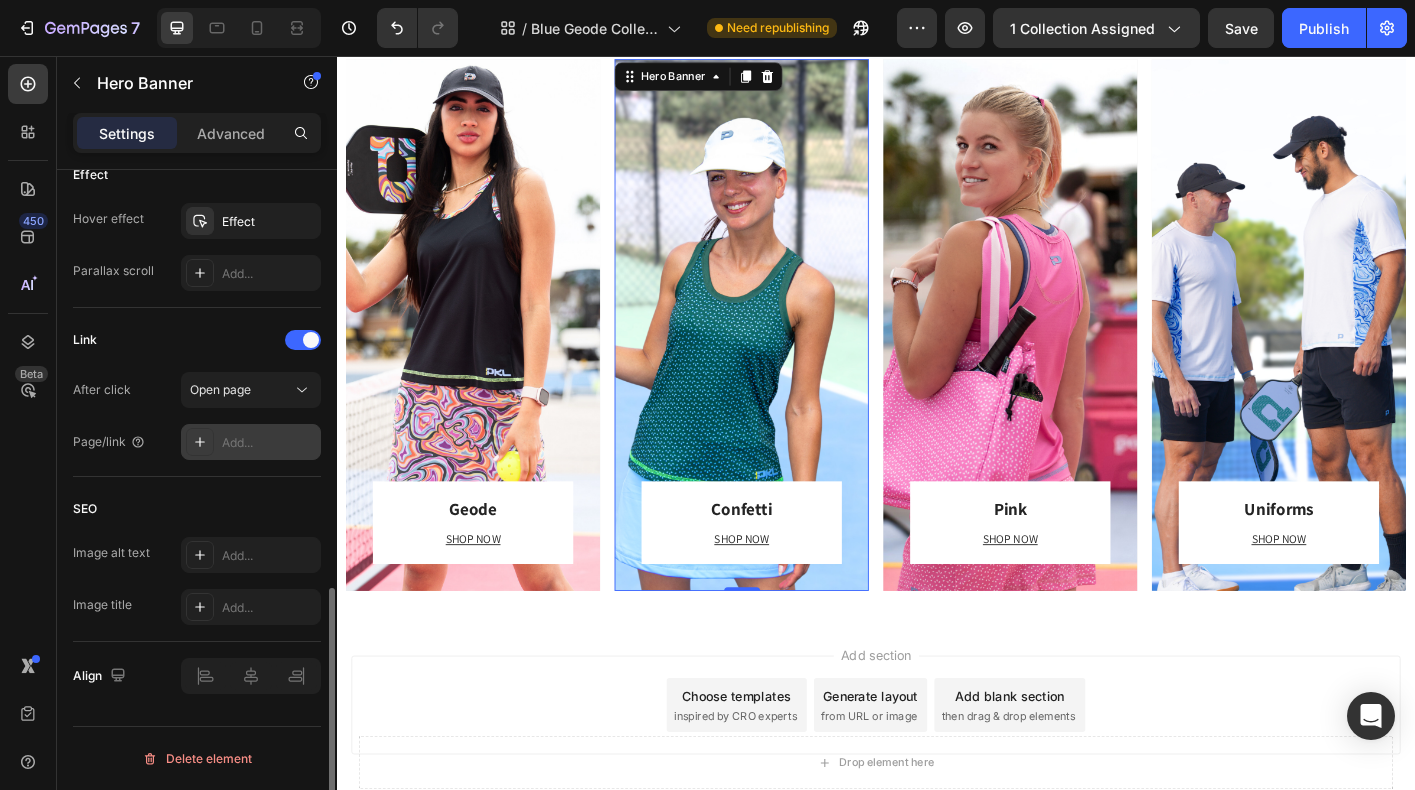 scroll, scrollTop: 1090, scrollLeft: 0, axis: vertical 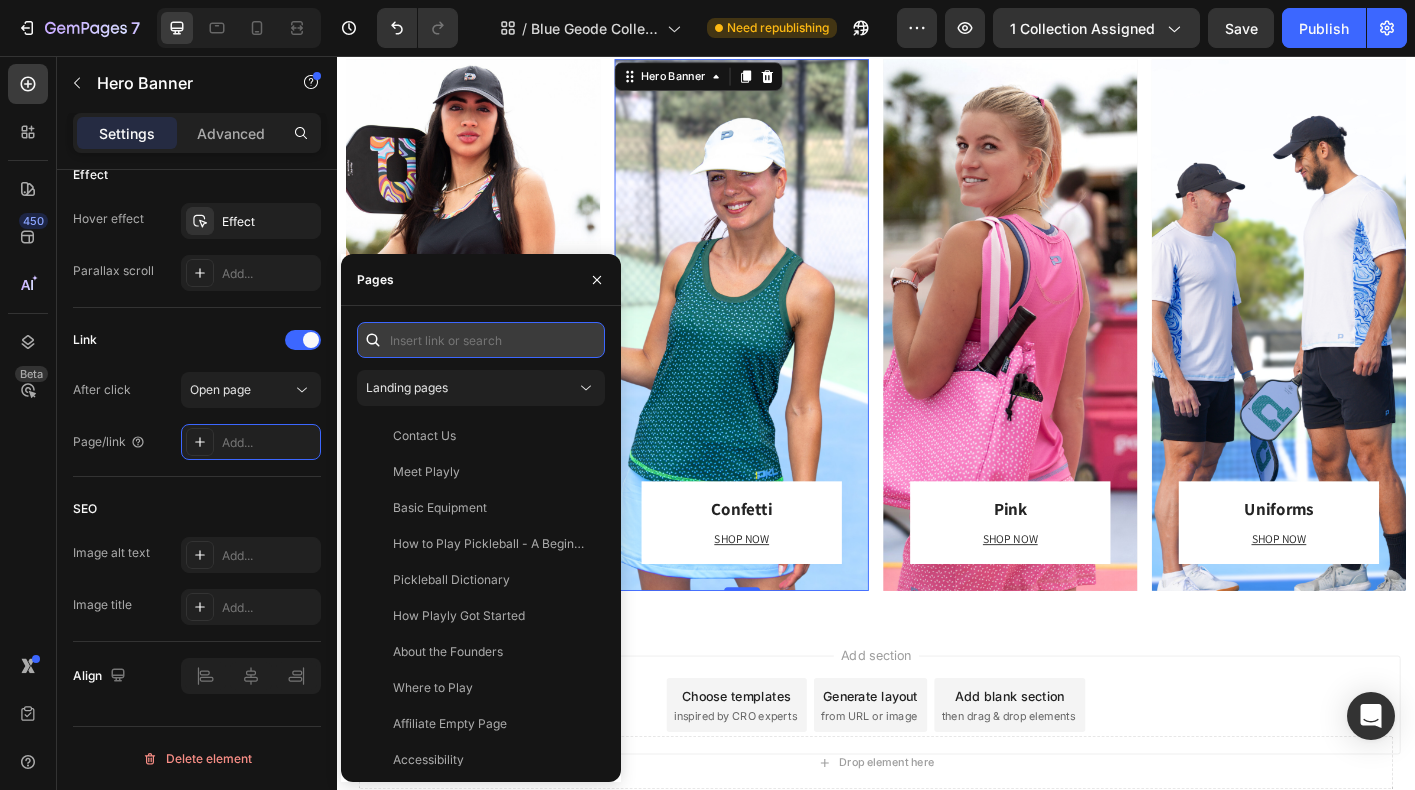 paste on "https://playly.store/collections/the-confetti-collection" 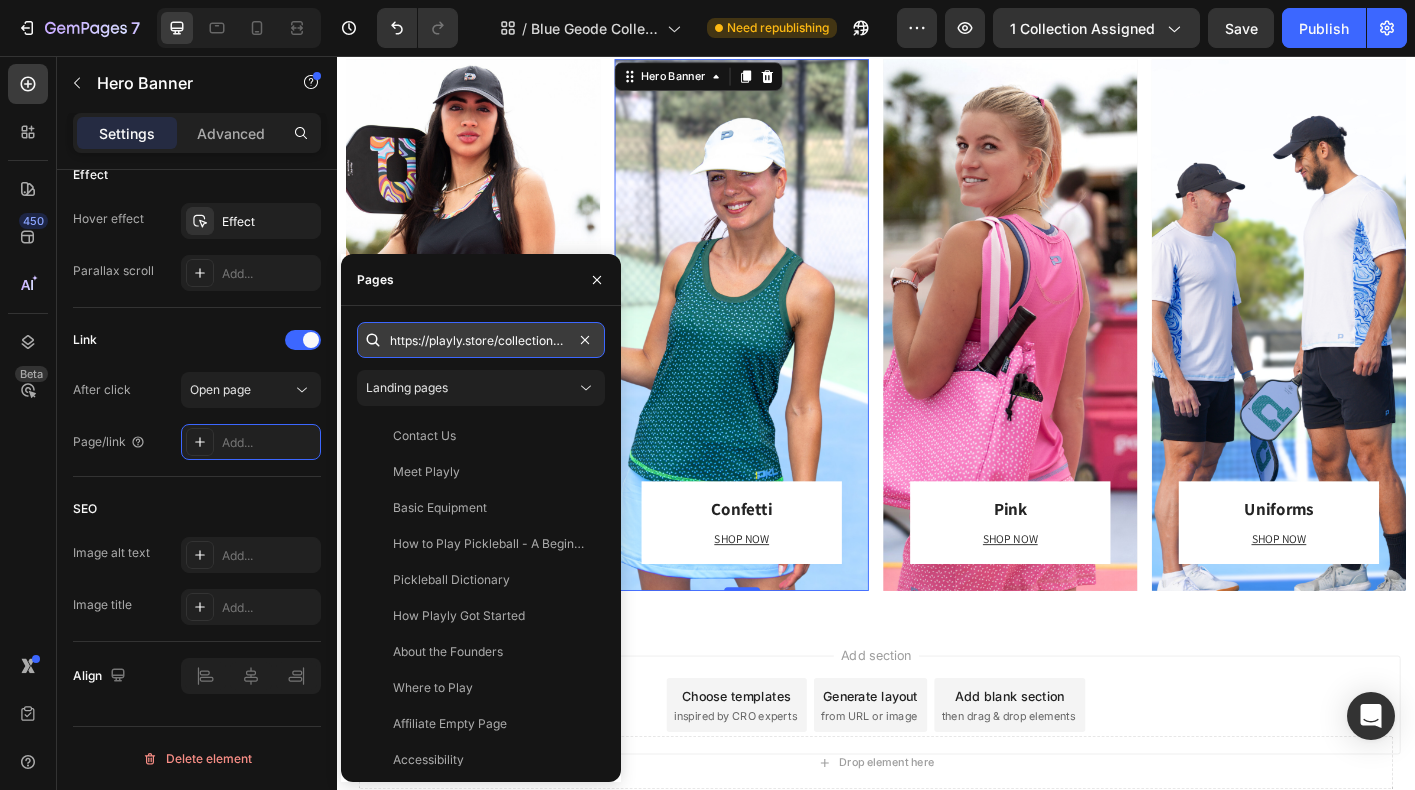 scroll, scrollTop: 0, scrollLeft: 128, axis: horizontal 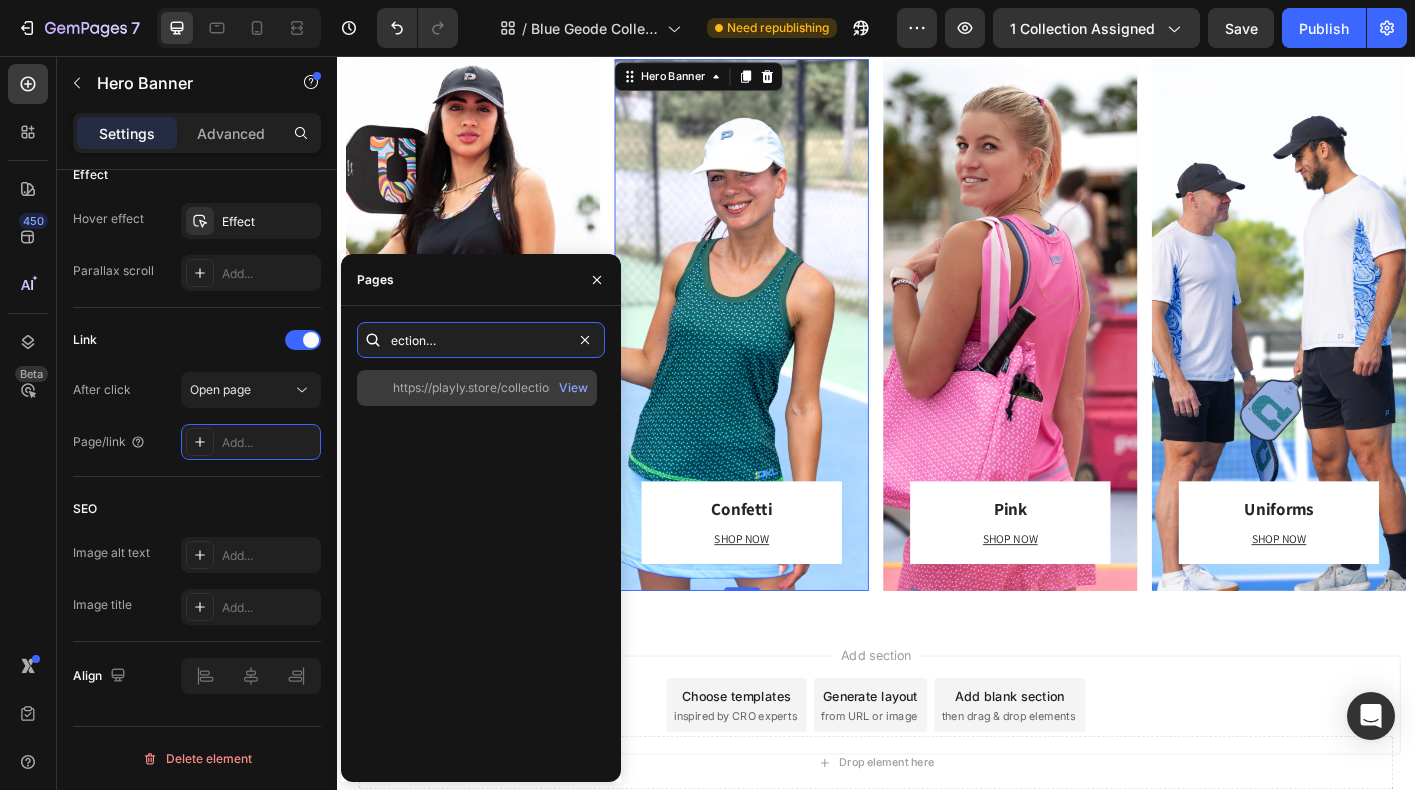 type on "https://playly.store/collections/the-confetti-collection" 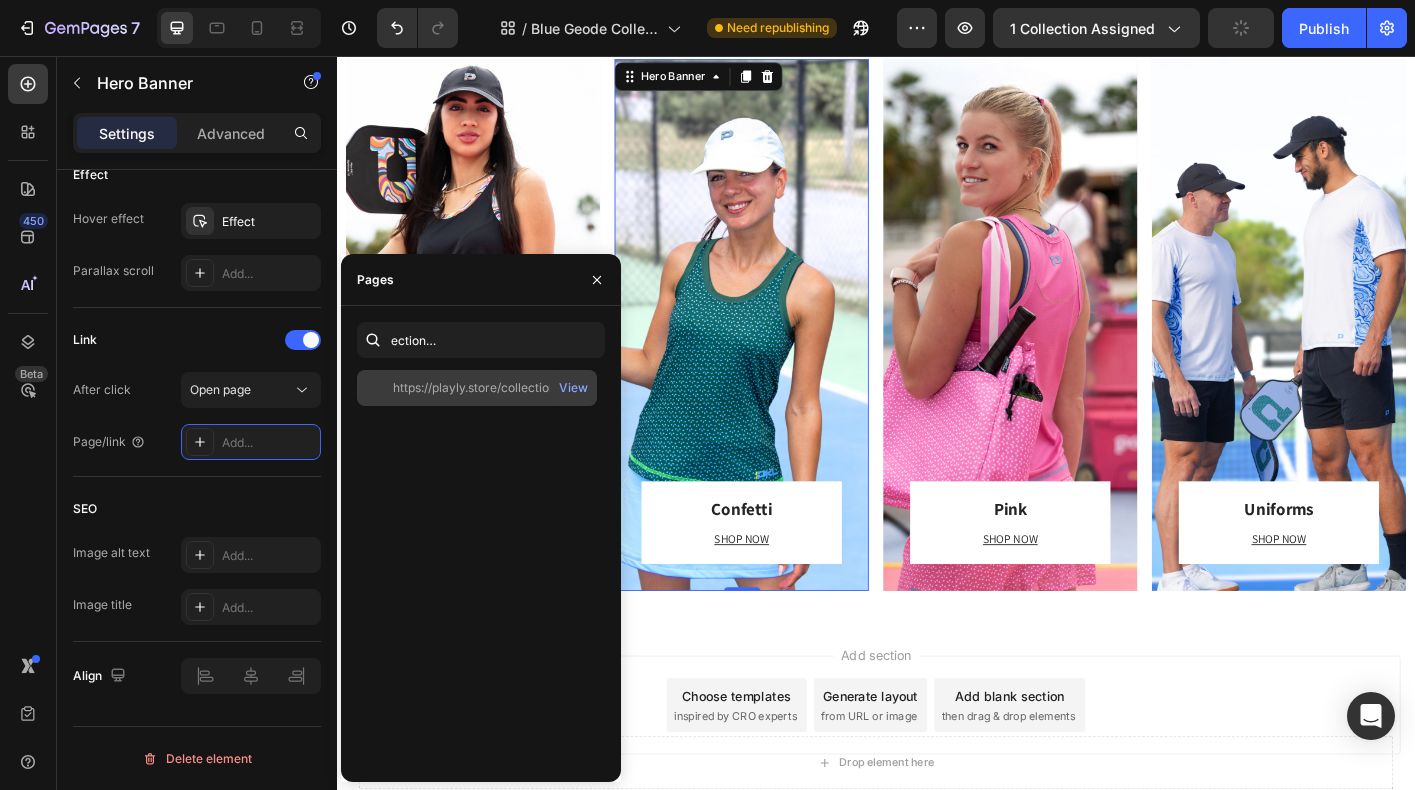 click on "https://playly.store/collections/the-confetti-collection" 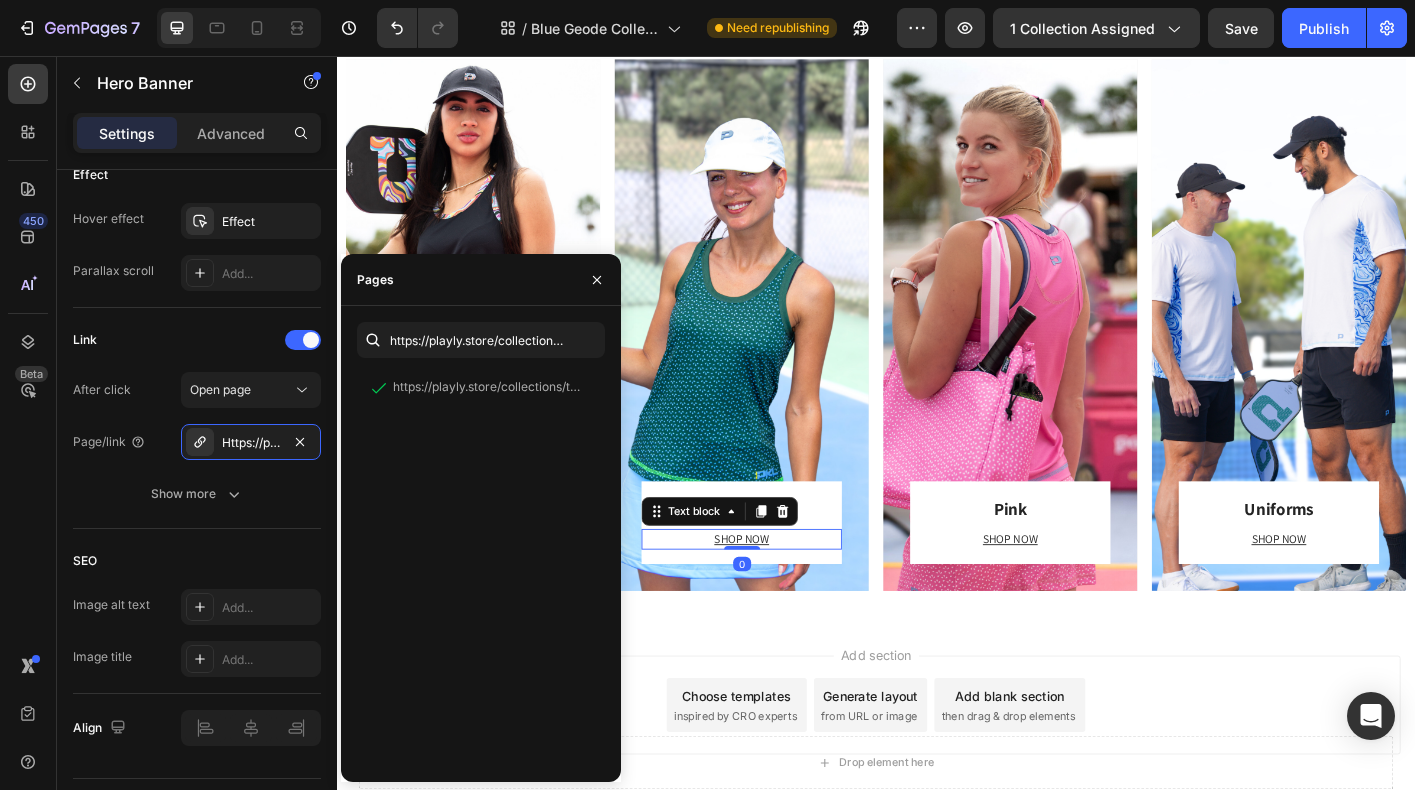 click on "SHOP NOW" at bounding box center [787, 594] 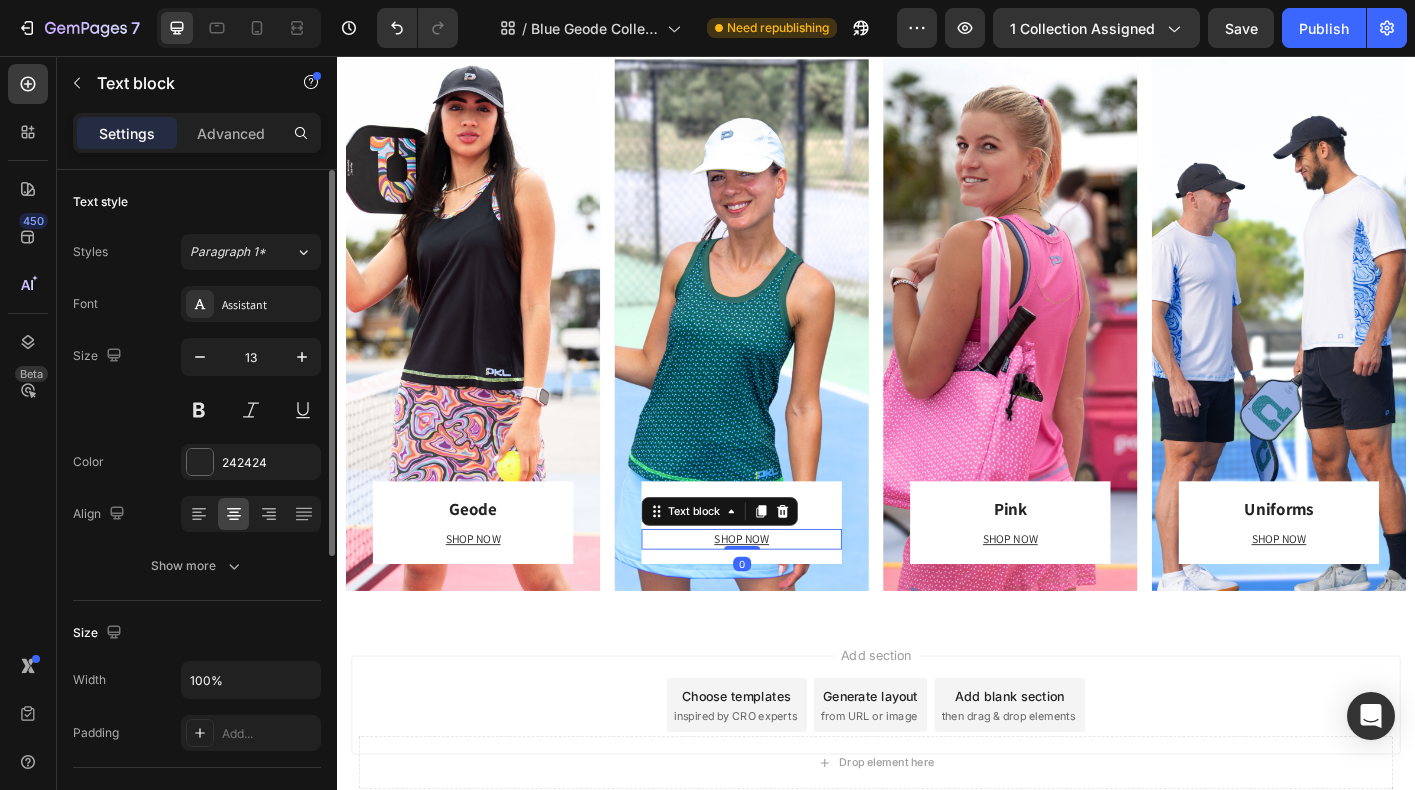 click on "SHOP NOW" at bounding box center (787, 594) 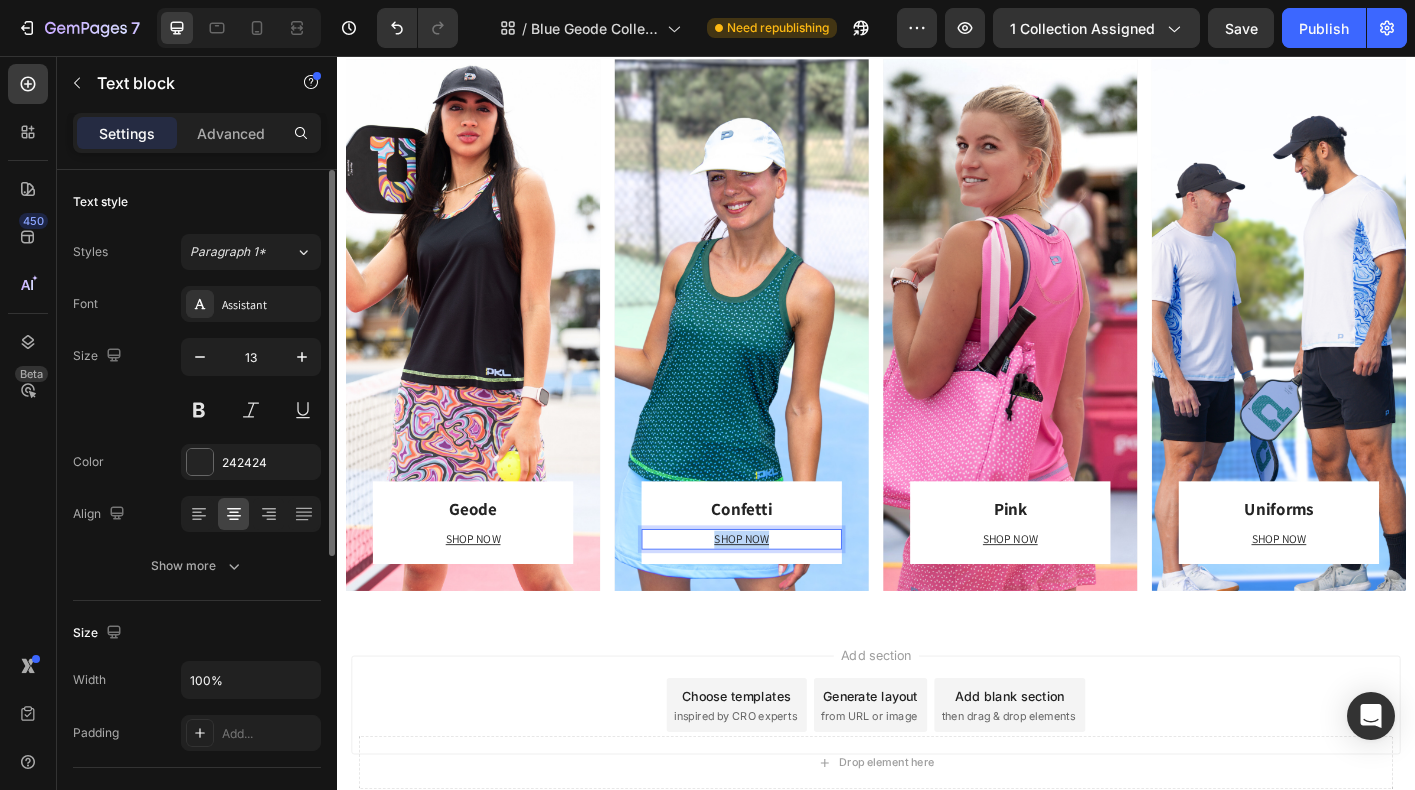 click on "SHOP NOW" at bounding box center (787, 594) 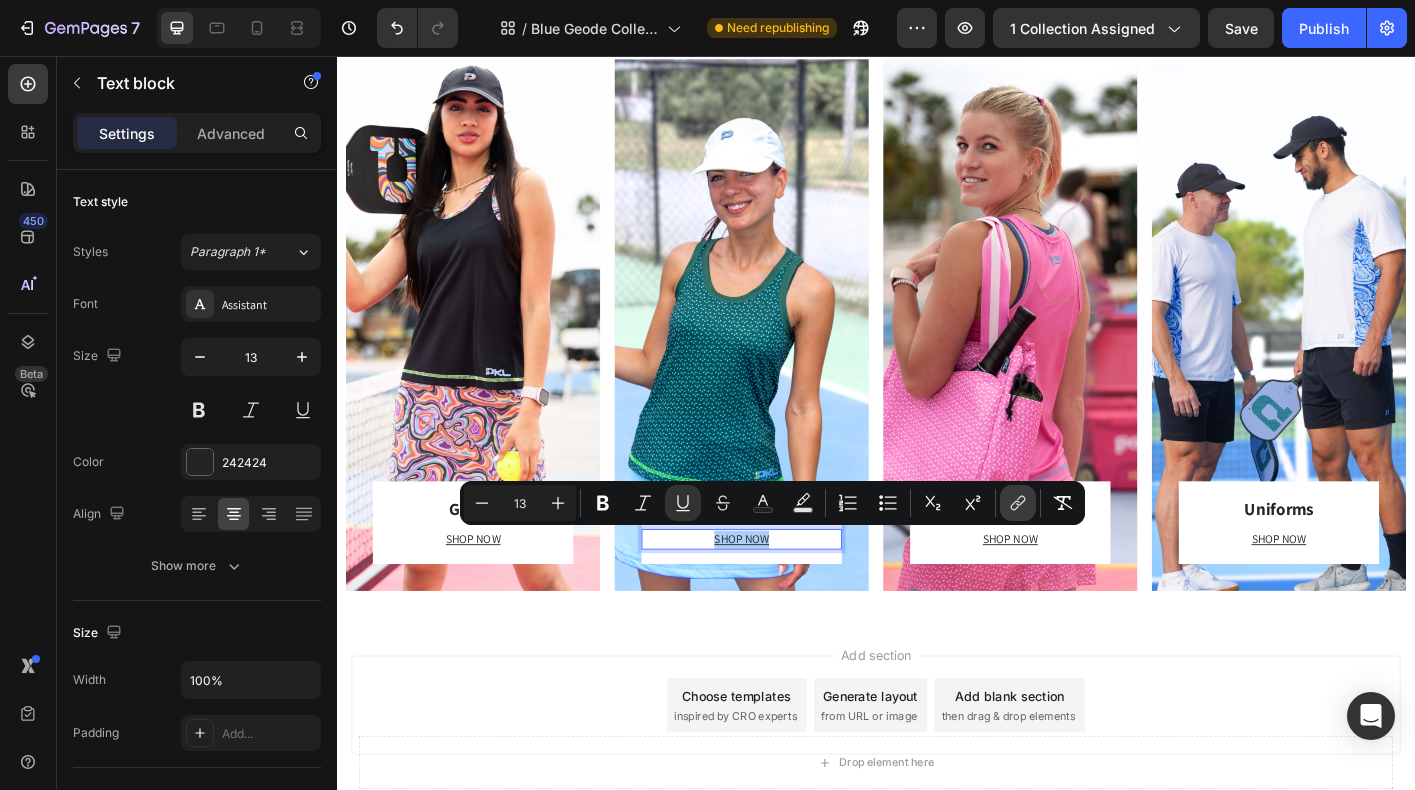 click on "link" at bounding box center [1018, 503] 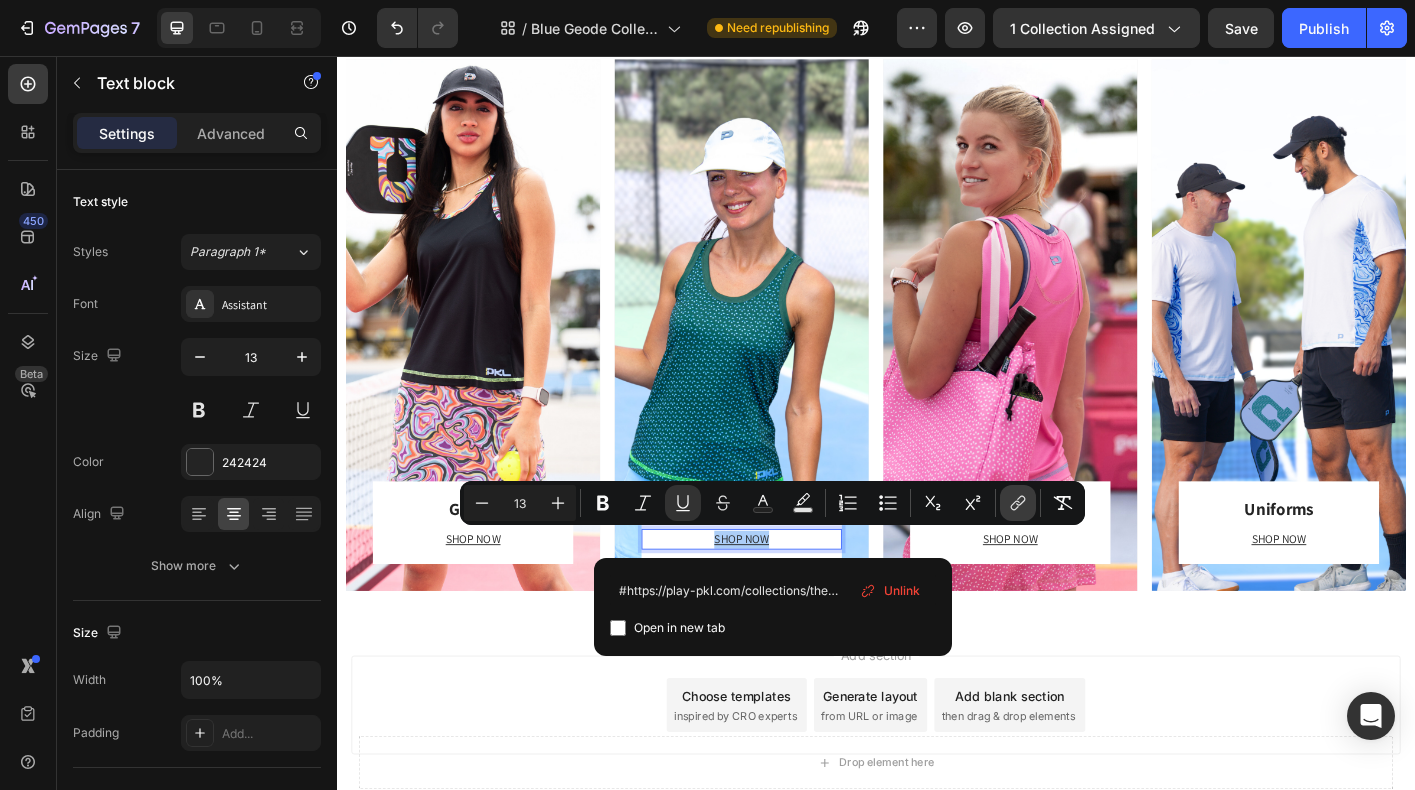 scroll, scrollTop: 0, scrollLeft: 94, axis: horizontal 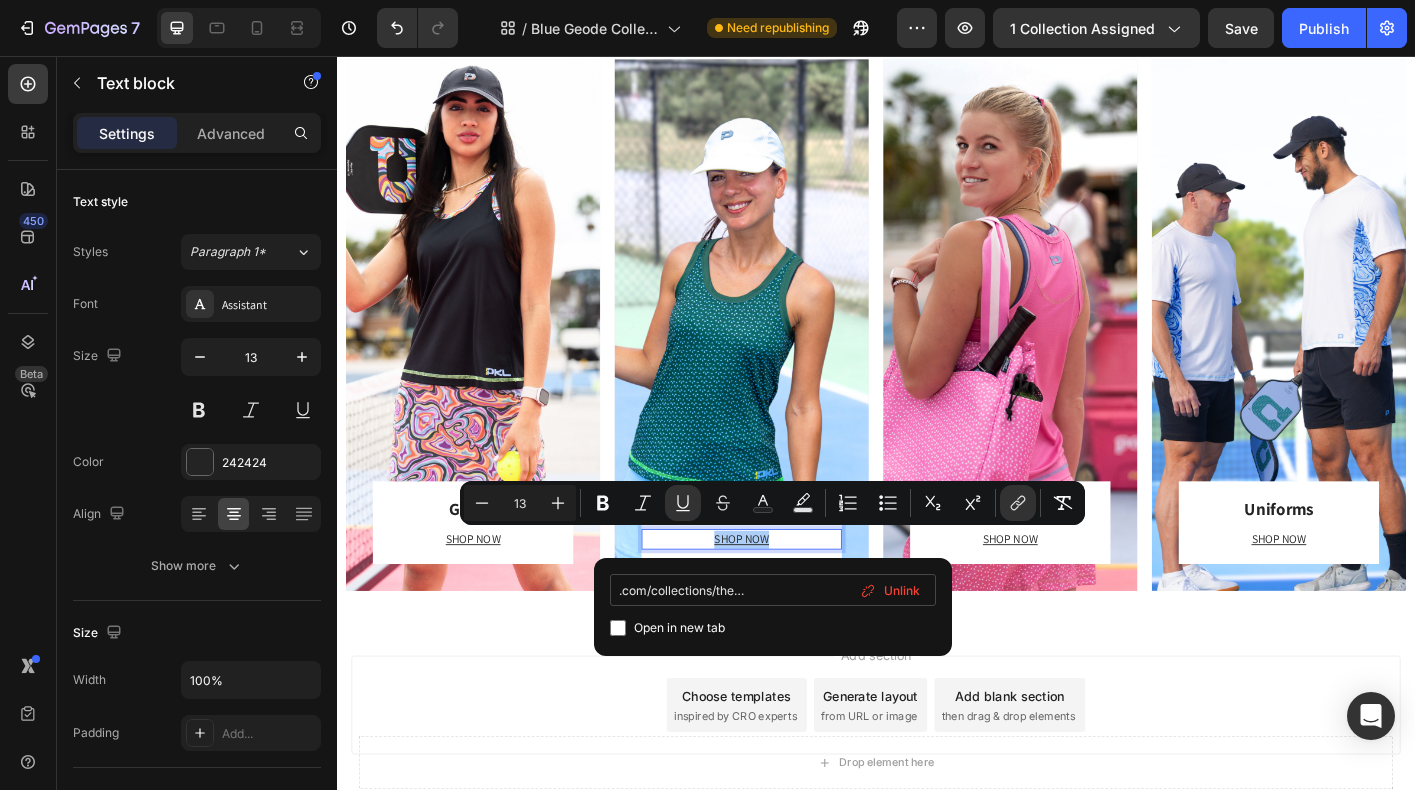 click on "#https://play-pkl.com/collections/the-confetti-collection" at bounding box center (773, 590) 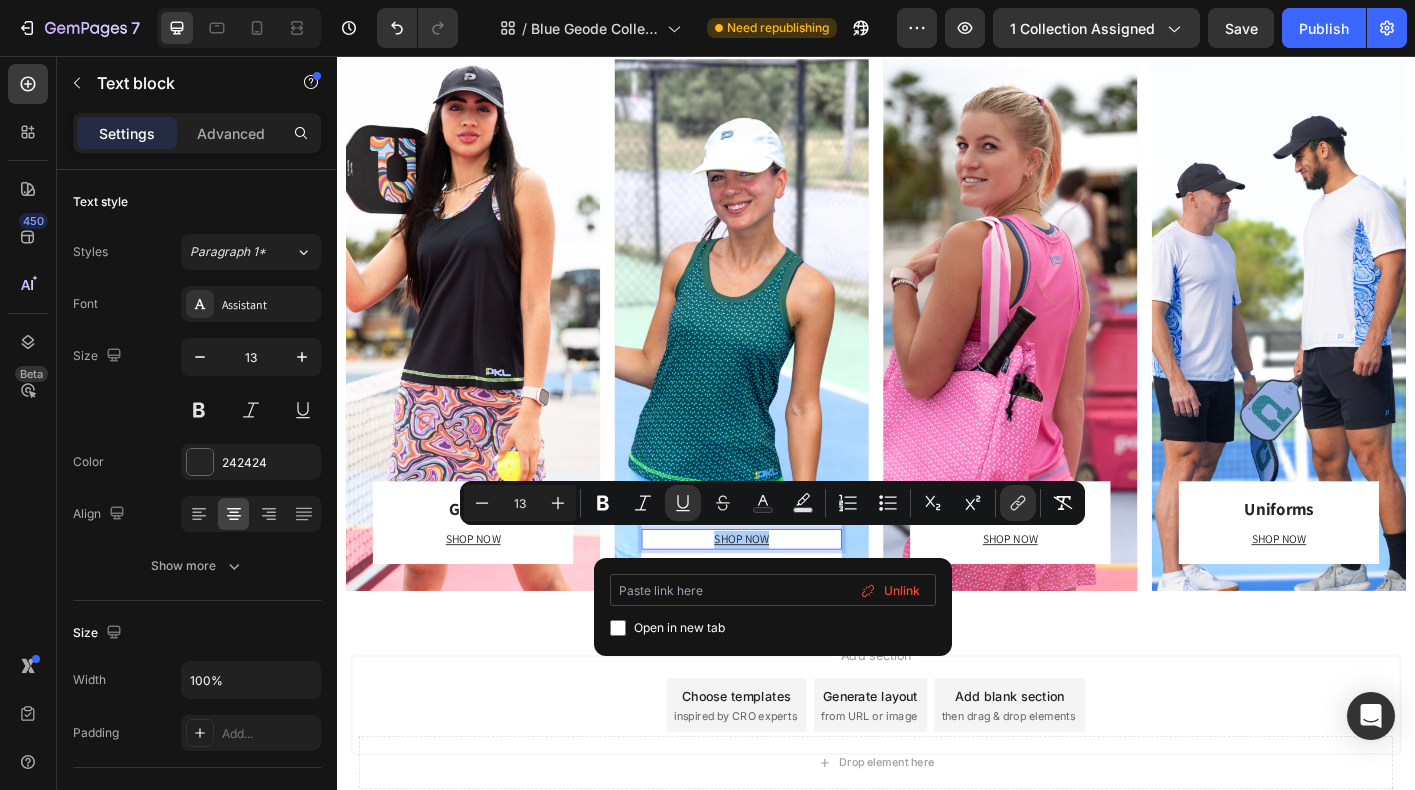 scroll, scrollTop: 0, scrollLeft: 0, axis: both 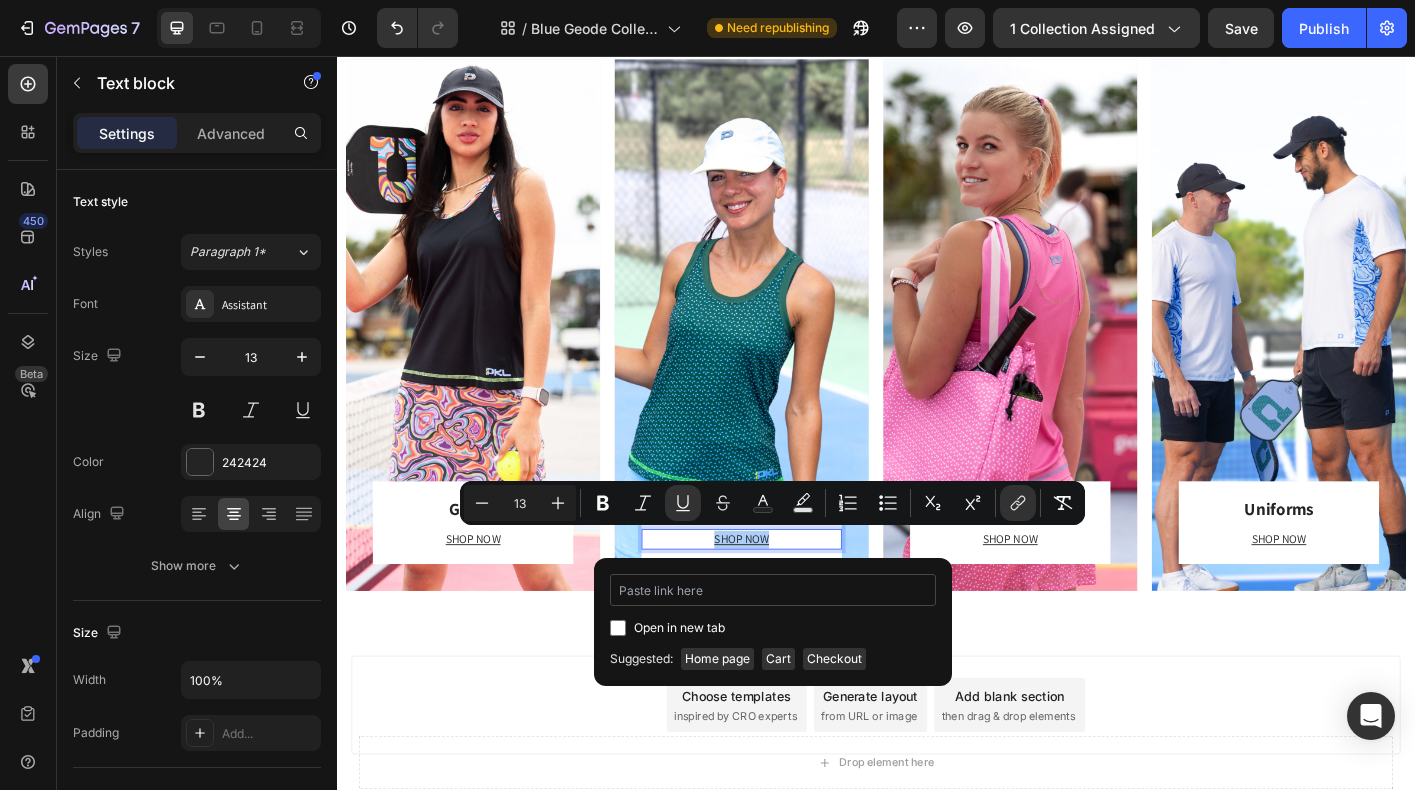 type on "https://playly.store/collections/the-confetti-collection" 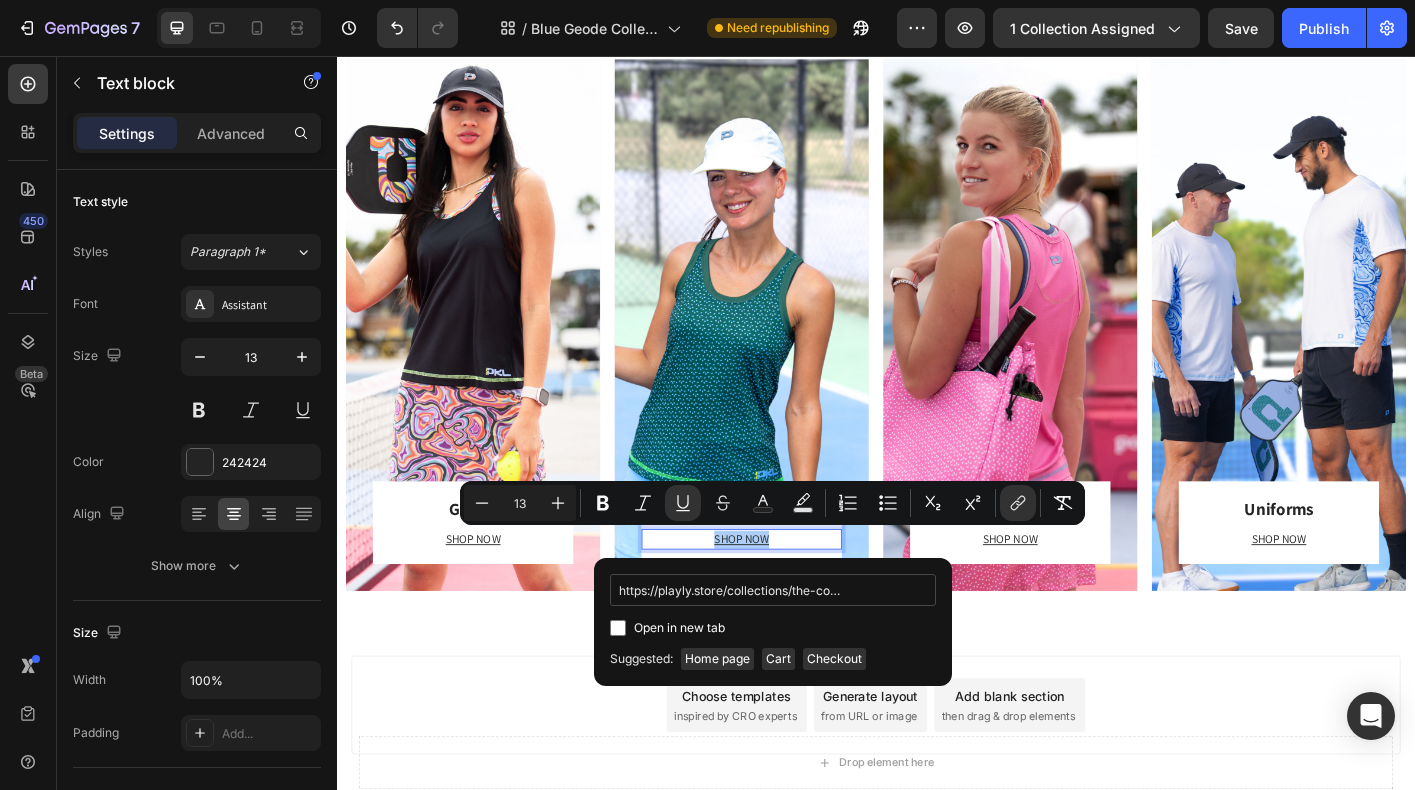 scroll, scrollTop: 0, scrollLeft: 78, axis: horizontal 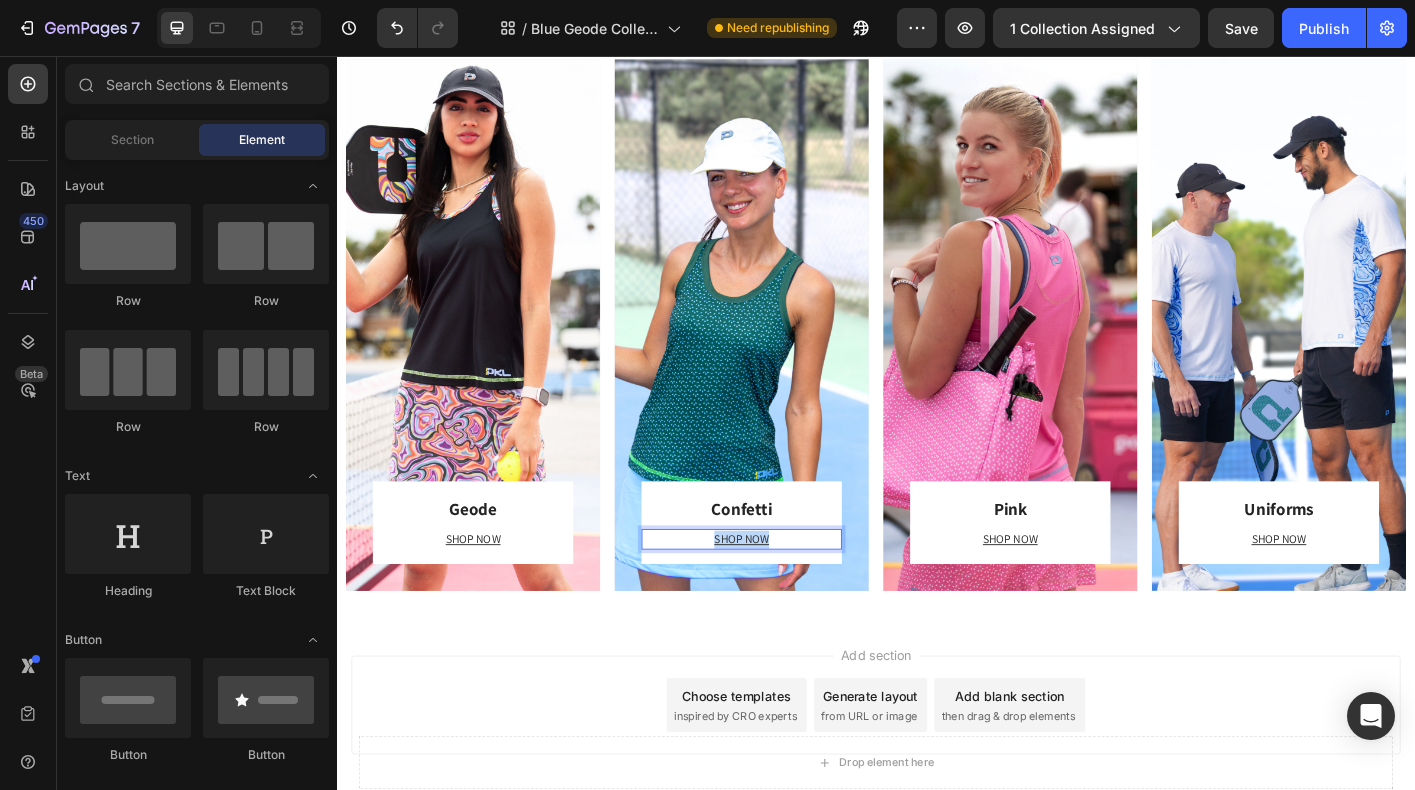 click on "Add section Choose templates inspired by CRO experts Generate layout from URL or image Add blank section then drag & drop elements" at bounding box center (937, 807) 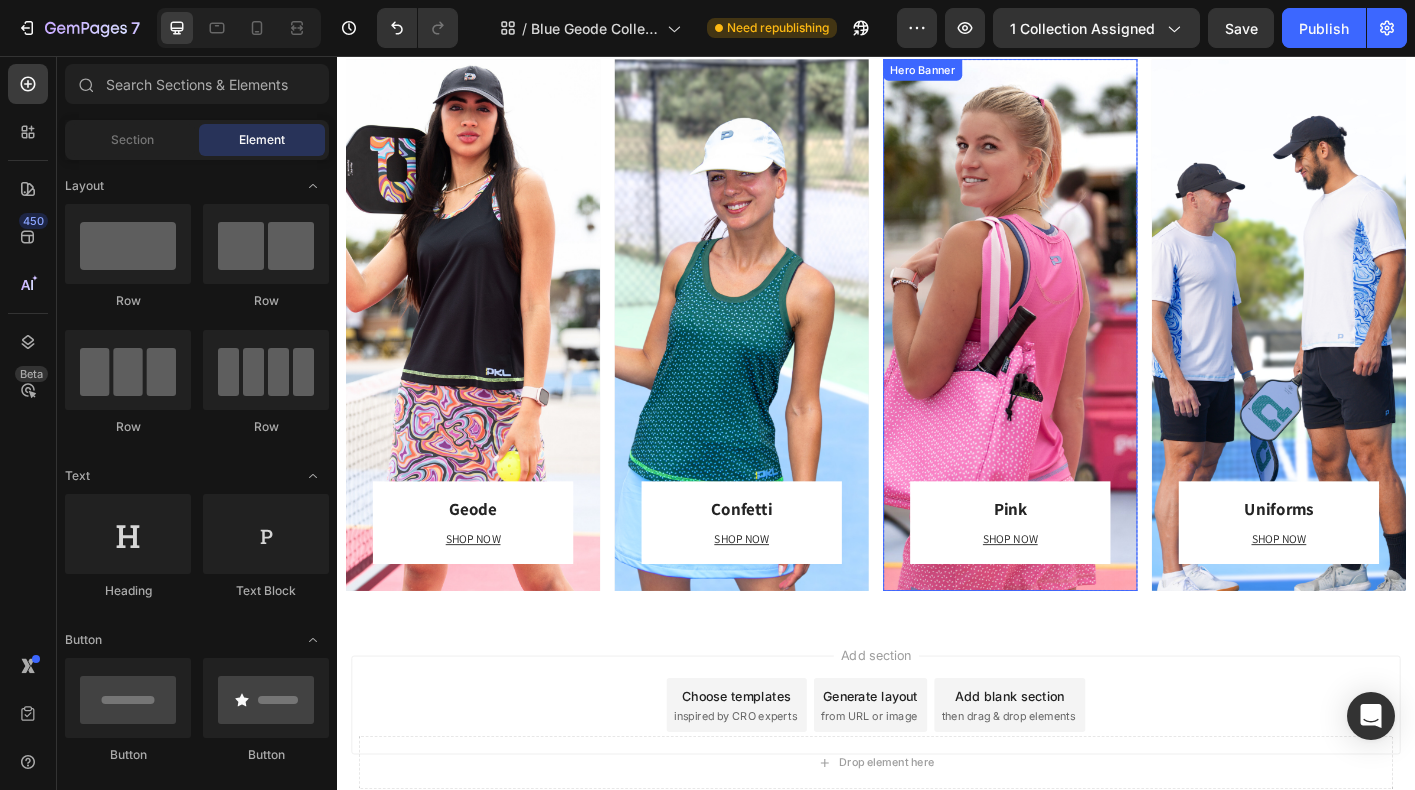 click on "Pink Heading SHOP NOW Text block Row Row" at bounding box center [1086, 356] 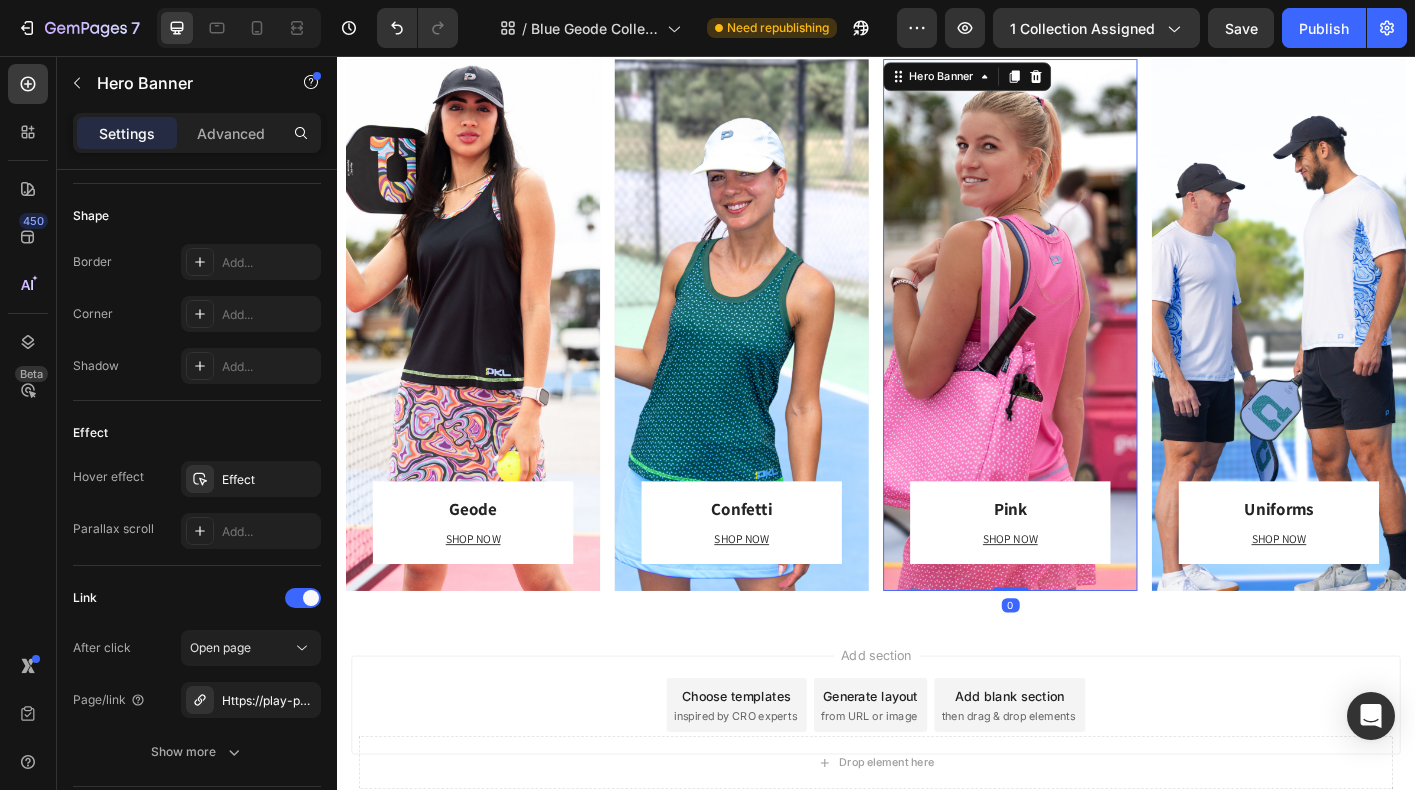 scroll, scrollTop: 1142, scrollLeft: 0, axis: vertical 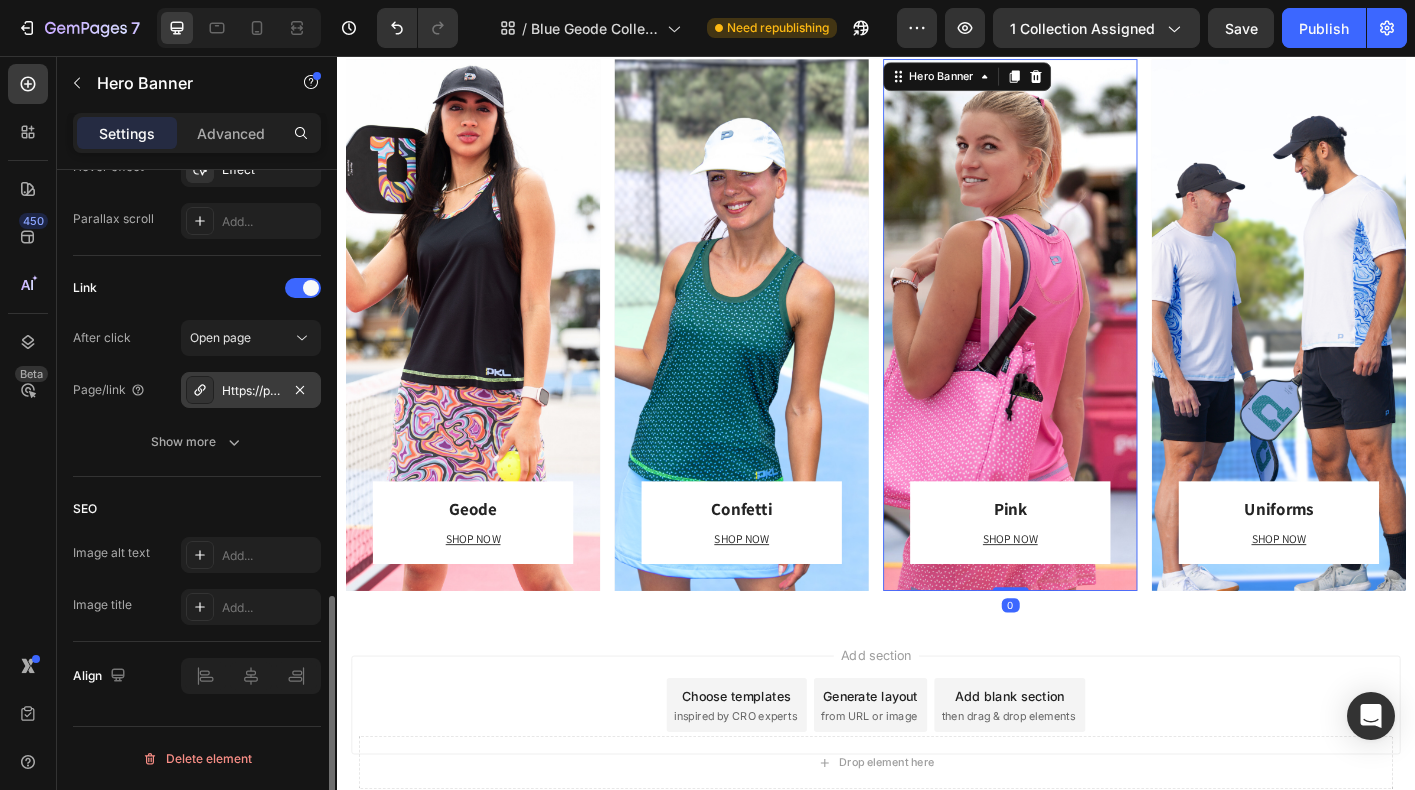 click on "Https://play-pkl.Com/pretty-in-pink" at bounding box center [251, 391] 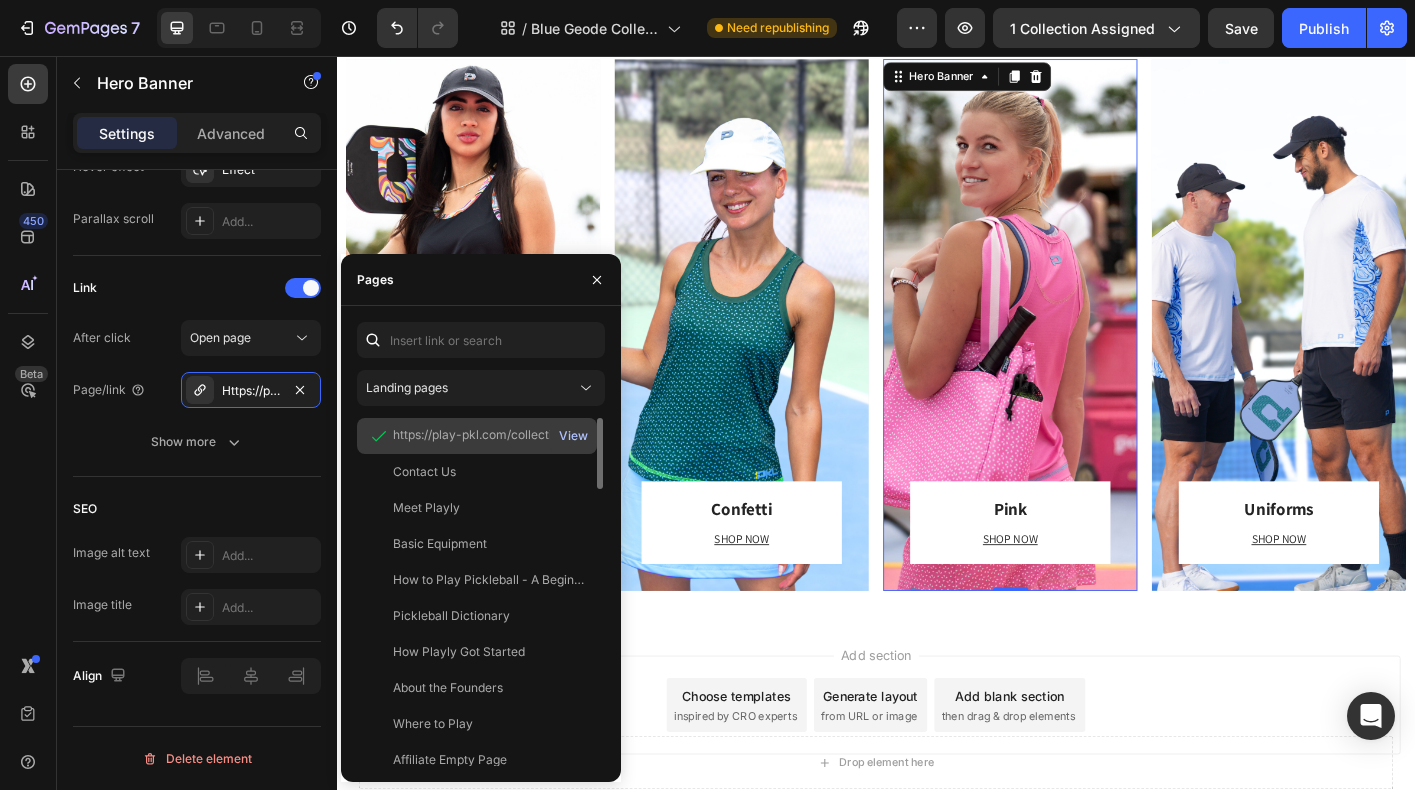 click on "View" at bounding box center (573, 436) 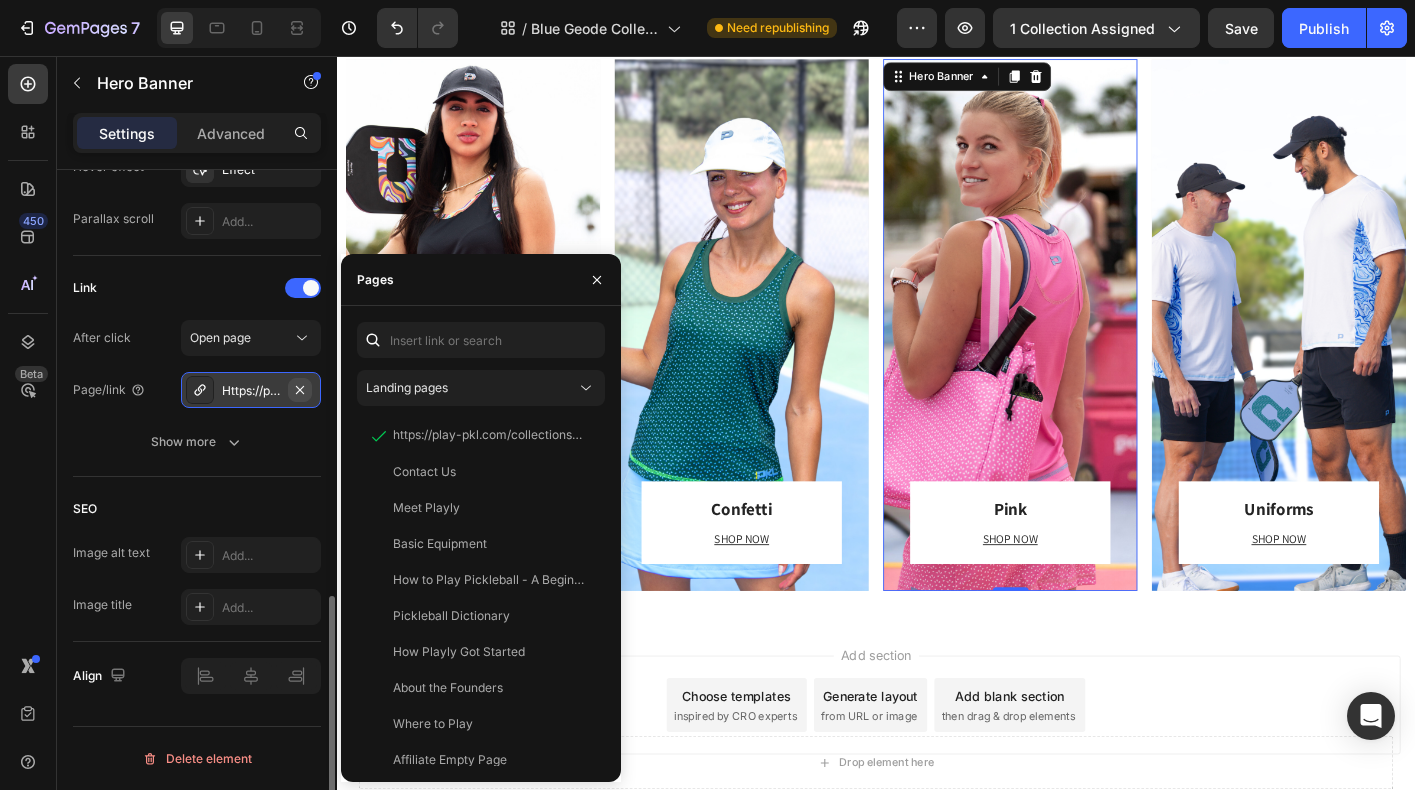 click 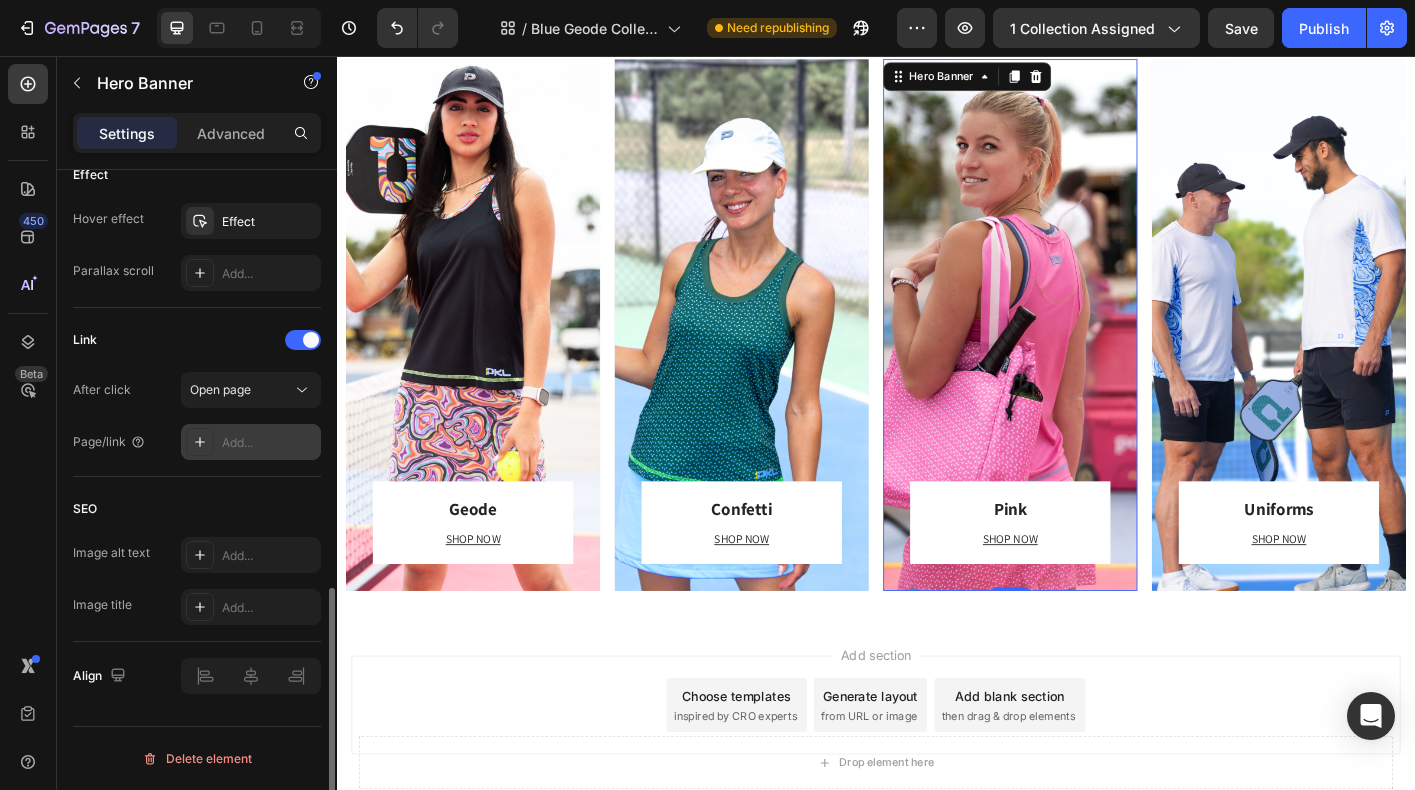 click on "Add..." at bounding box center [269, 443] 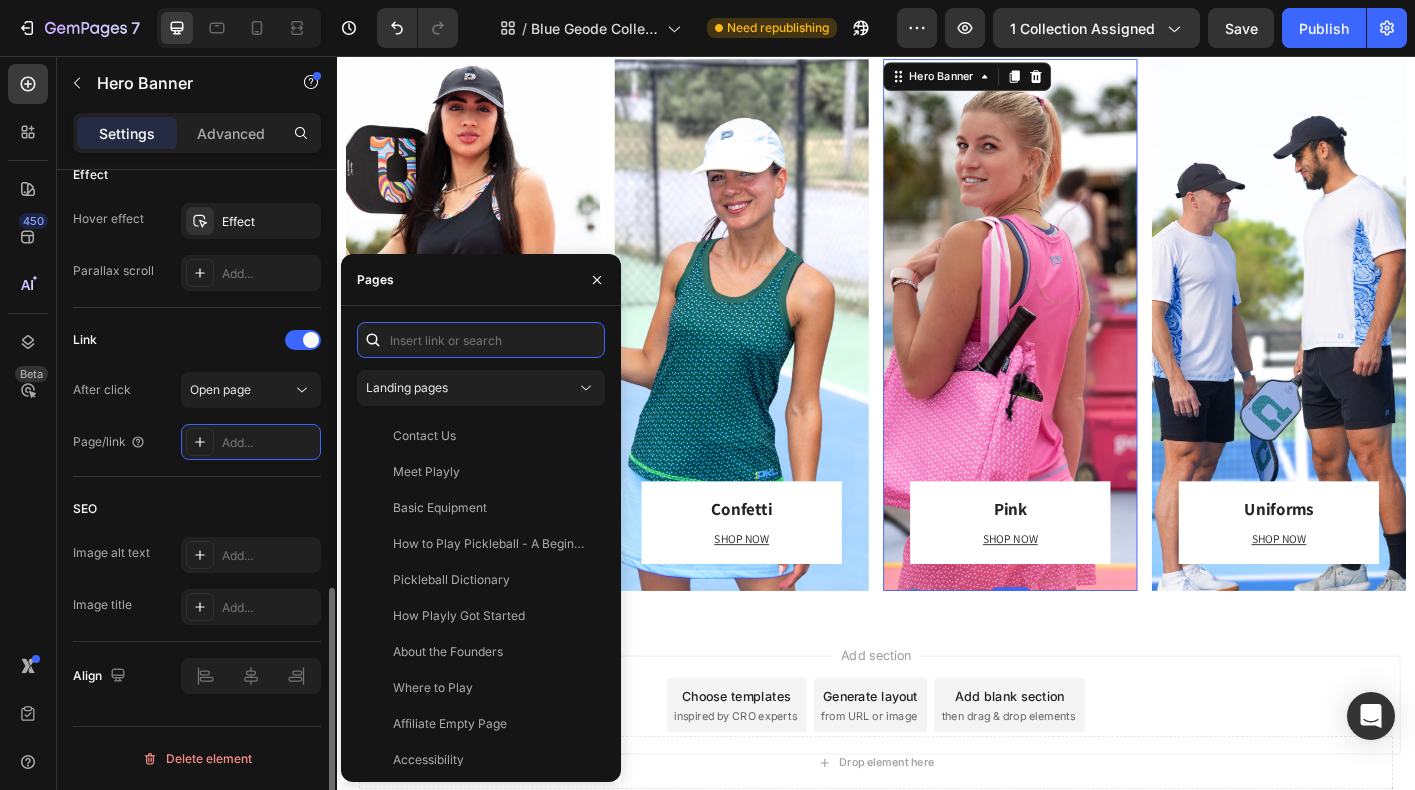paste on "https://playly.store/collections/pretty-in-pink" 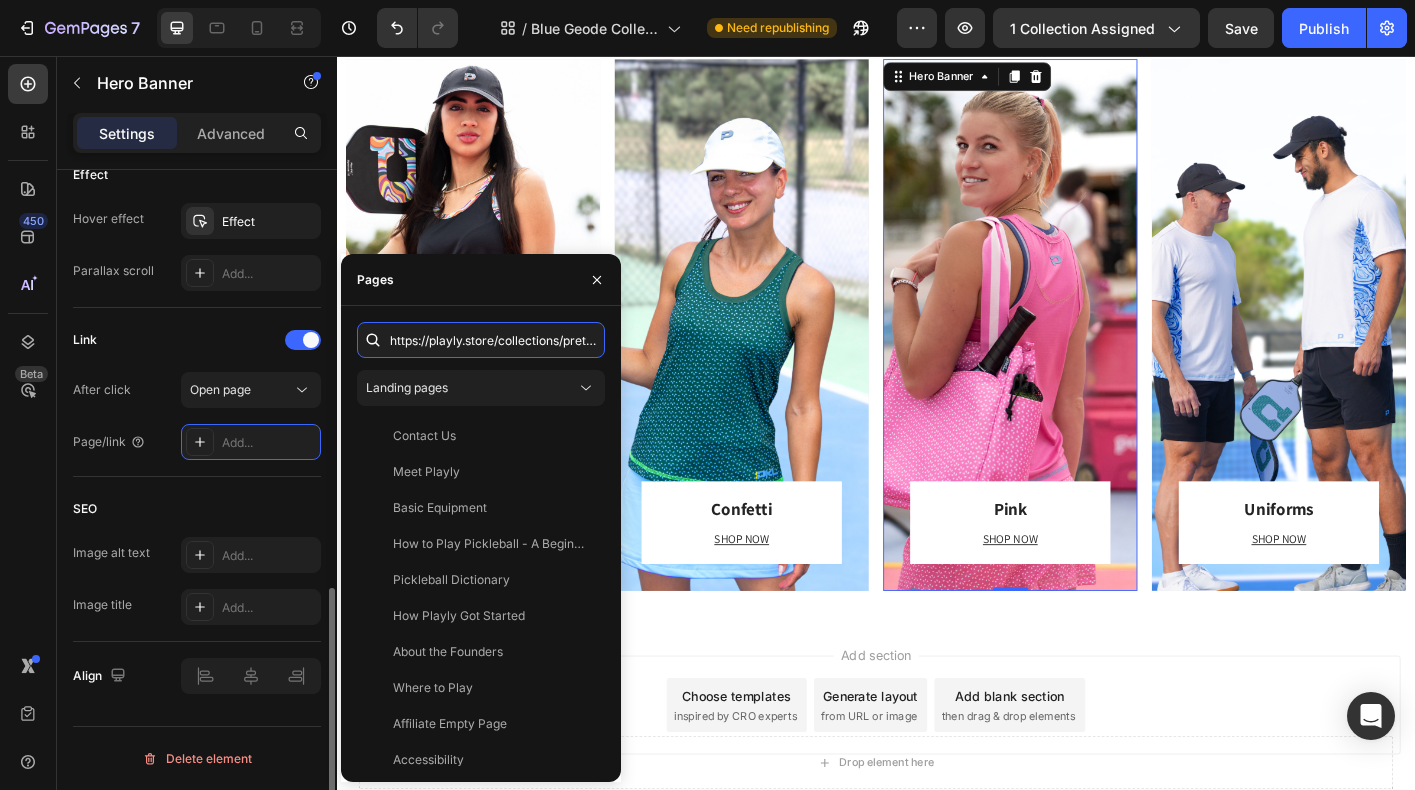 scroll, scrollTop: 0, scrollLeft: 79, axis: horizontal 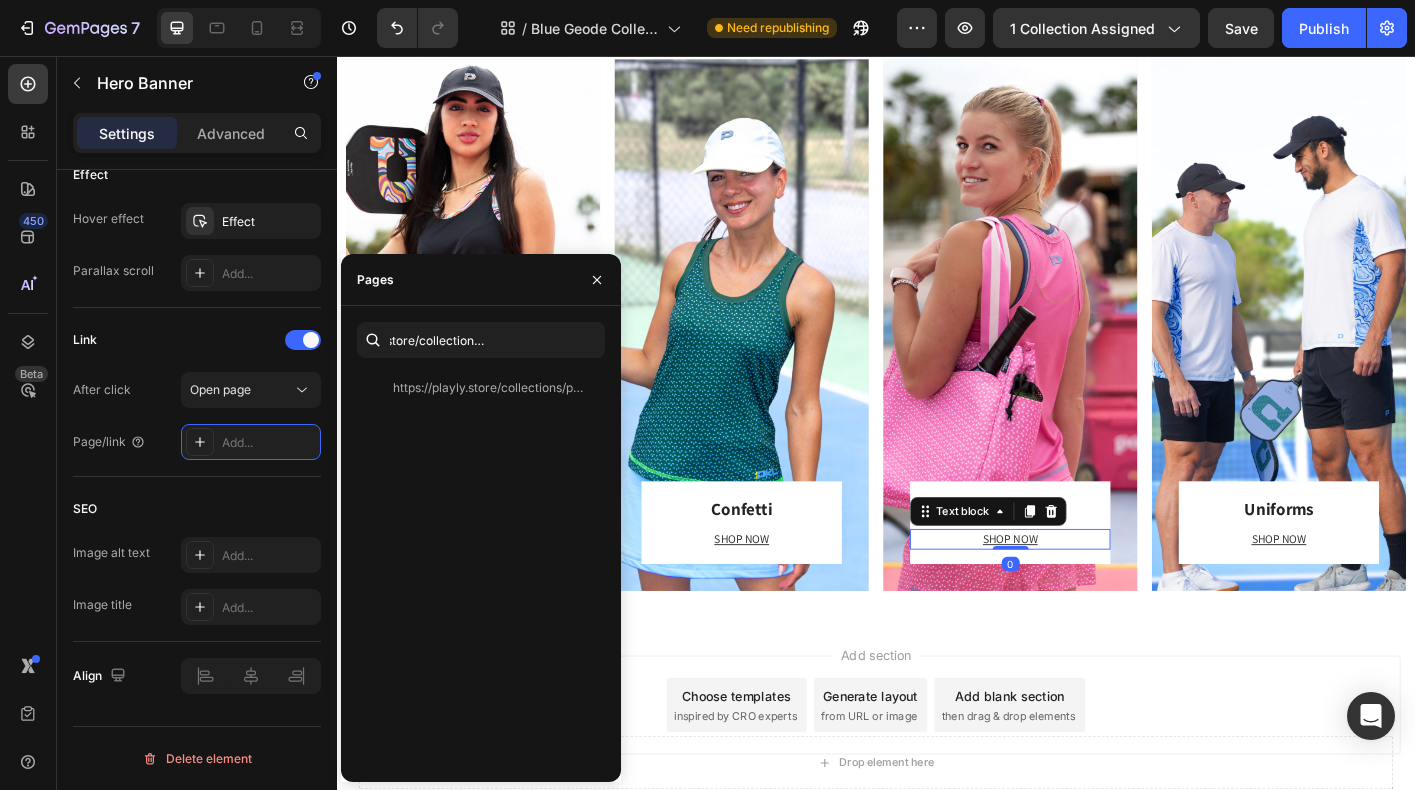 click on "SHOP NOW" at bounding box center (1086, 594) 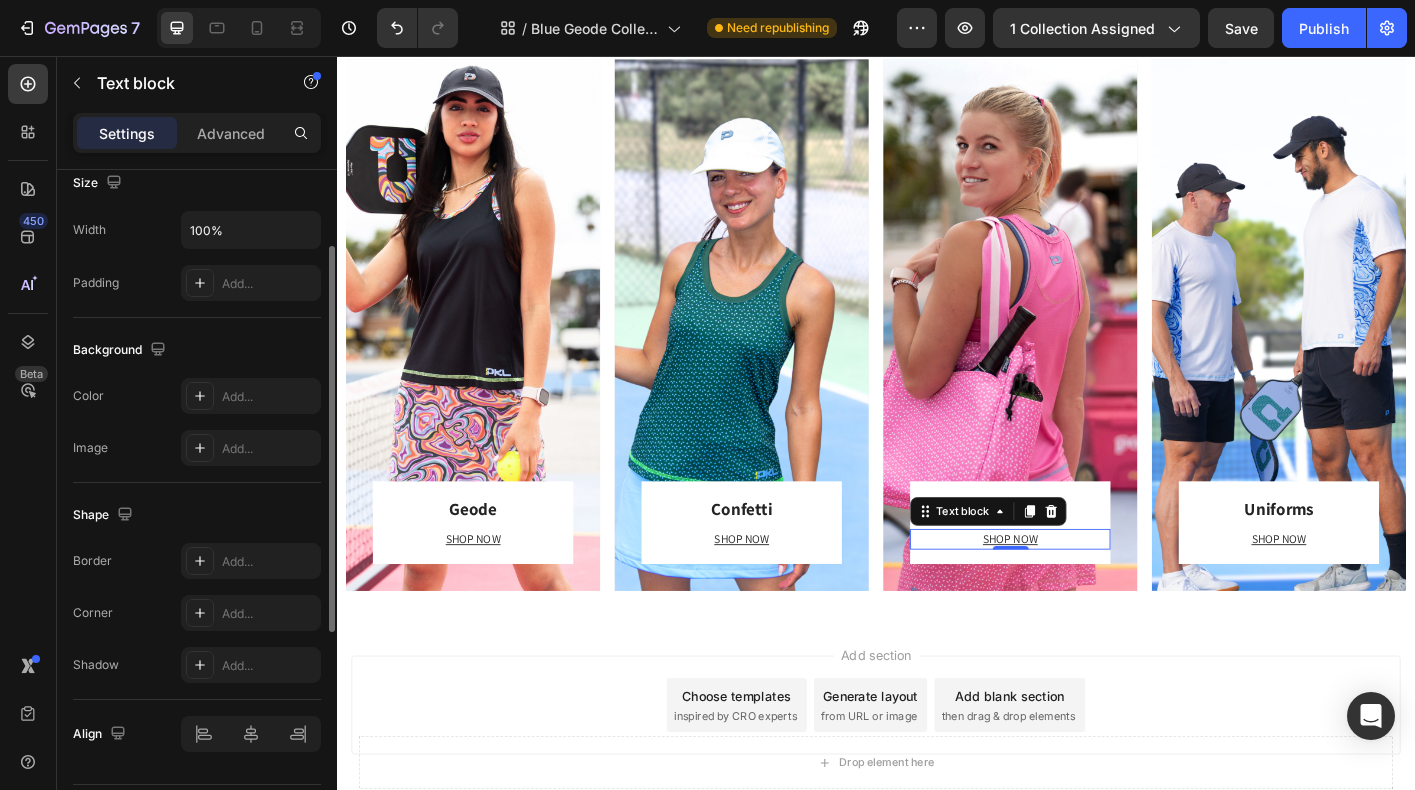 scroll, scrollTop: 508, scrollLeft: 0, axis: vertical 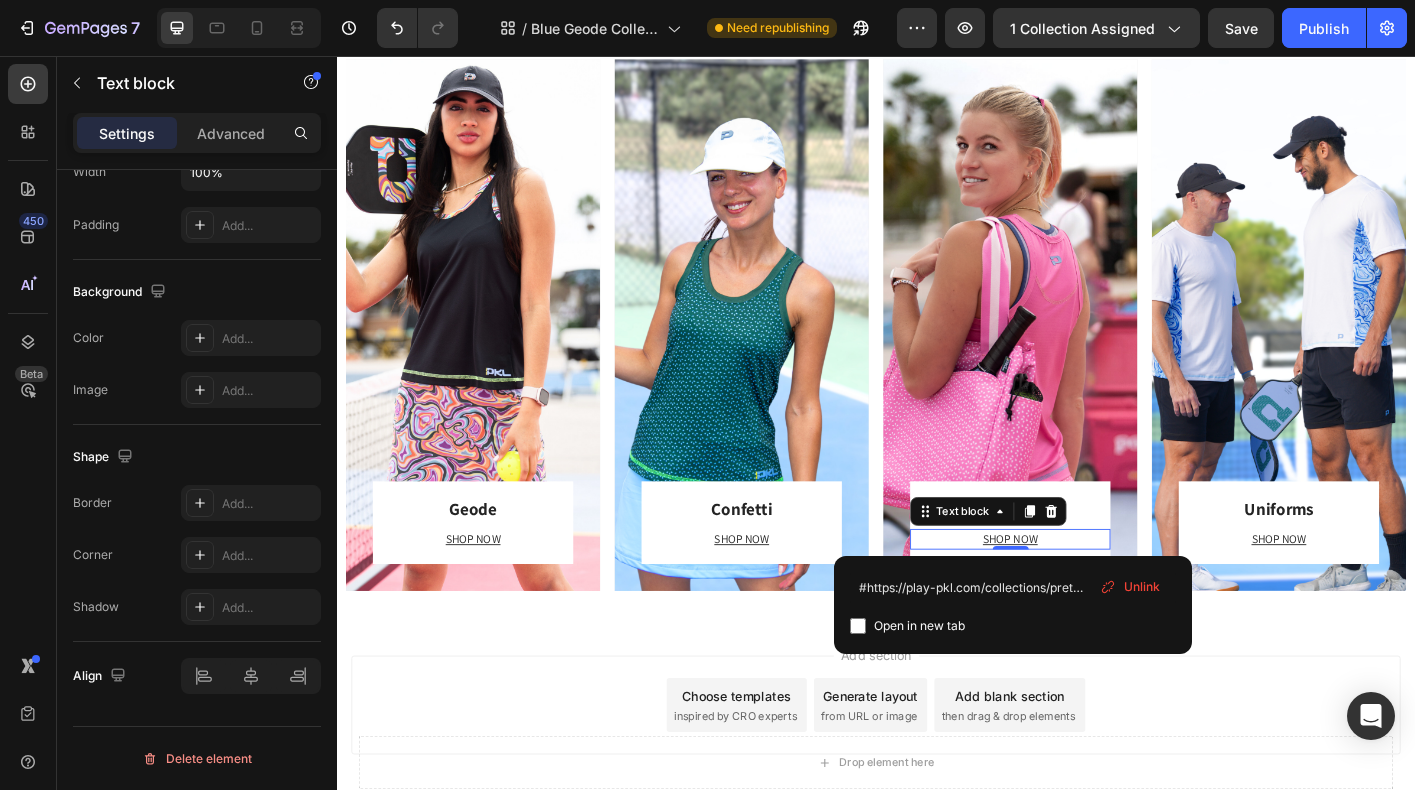 click on "SHOP NOW" at bounding box center (1086, 594) 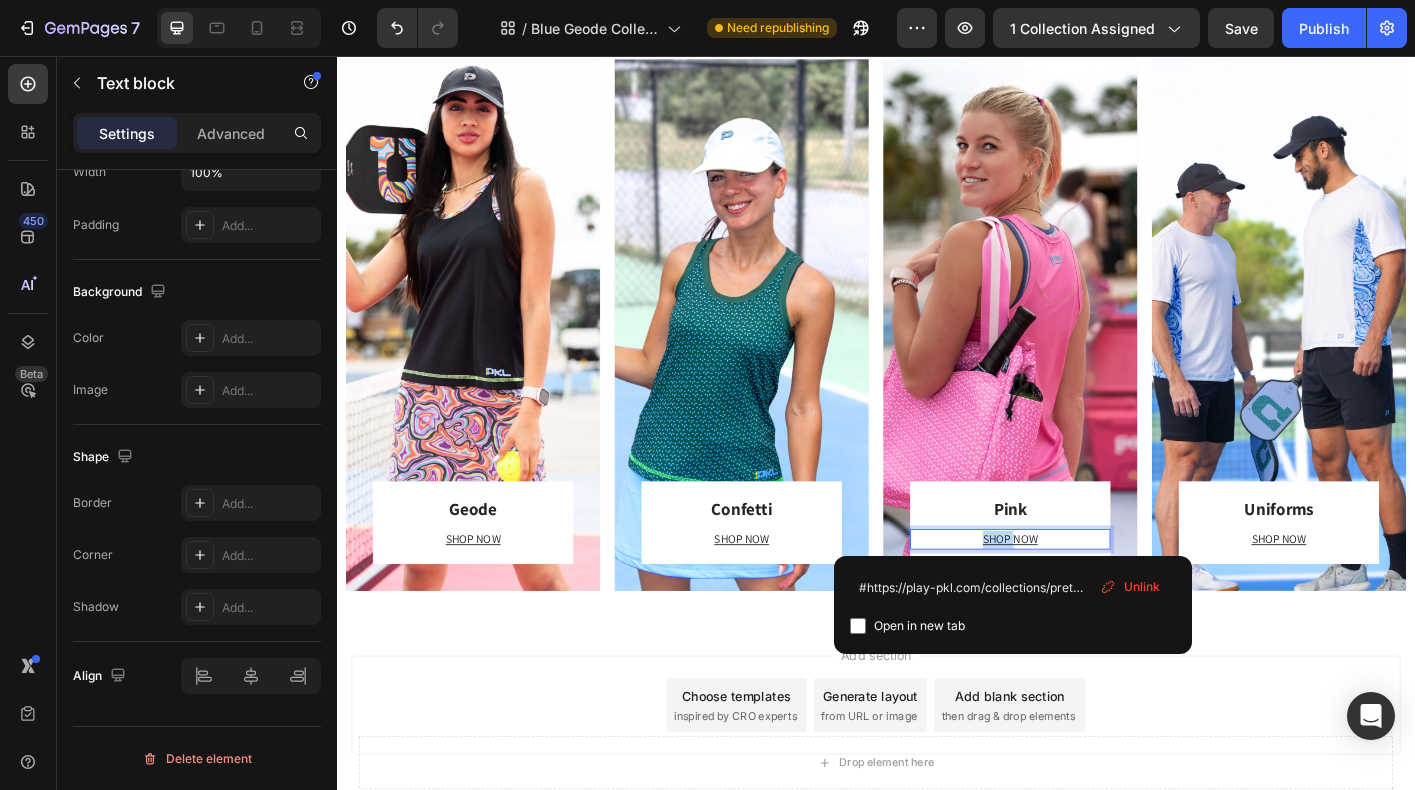 click on "SHOP NOW" at bounding box center (1086, 594) 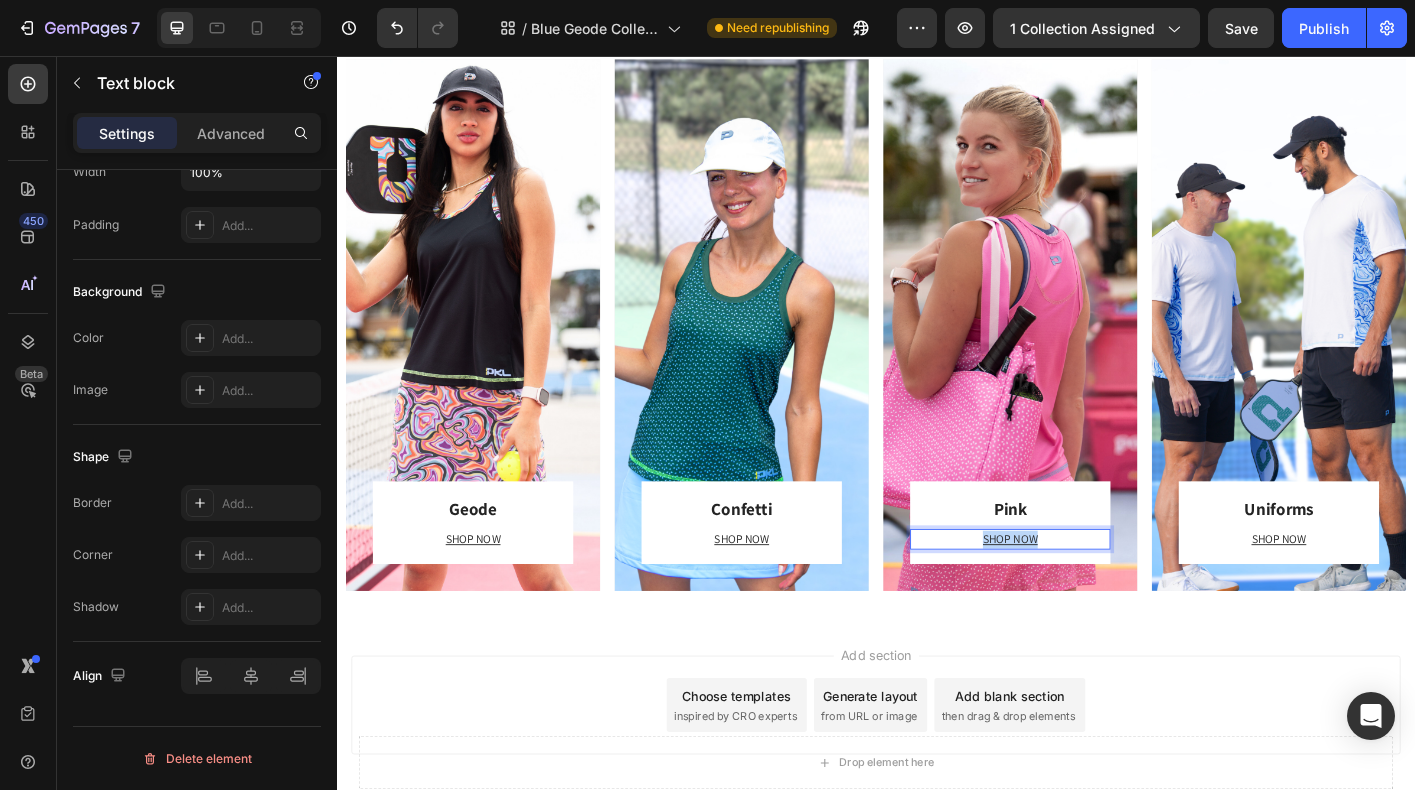 click on "SHOP NOW" at bounding box center (1086, 594) 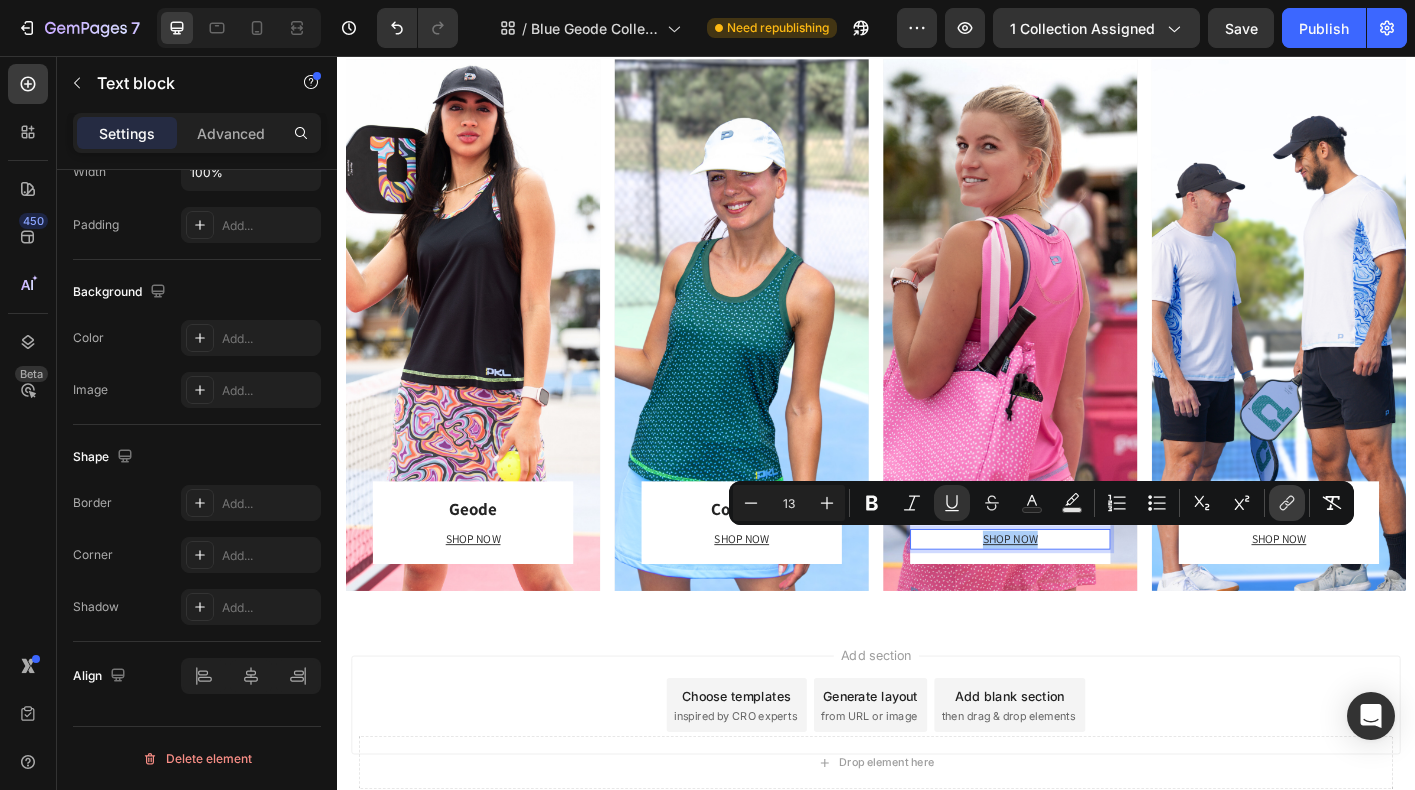 click 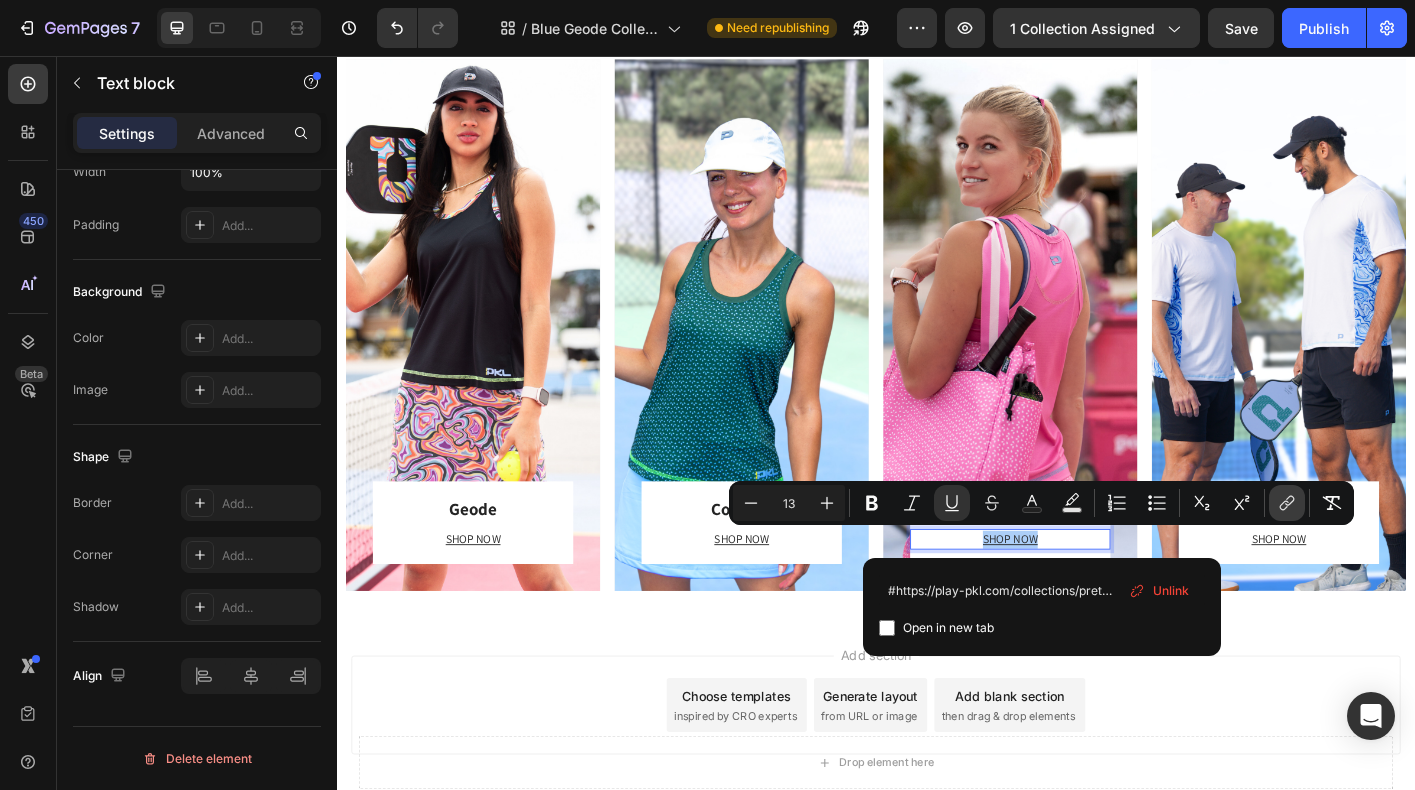 scroll, scrollTop: 0, scrollLeft: 45, axis: horizontal 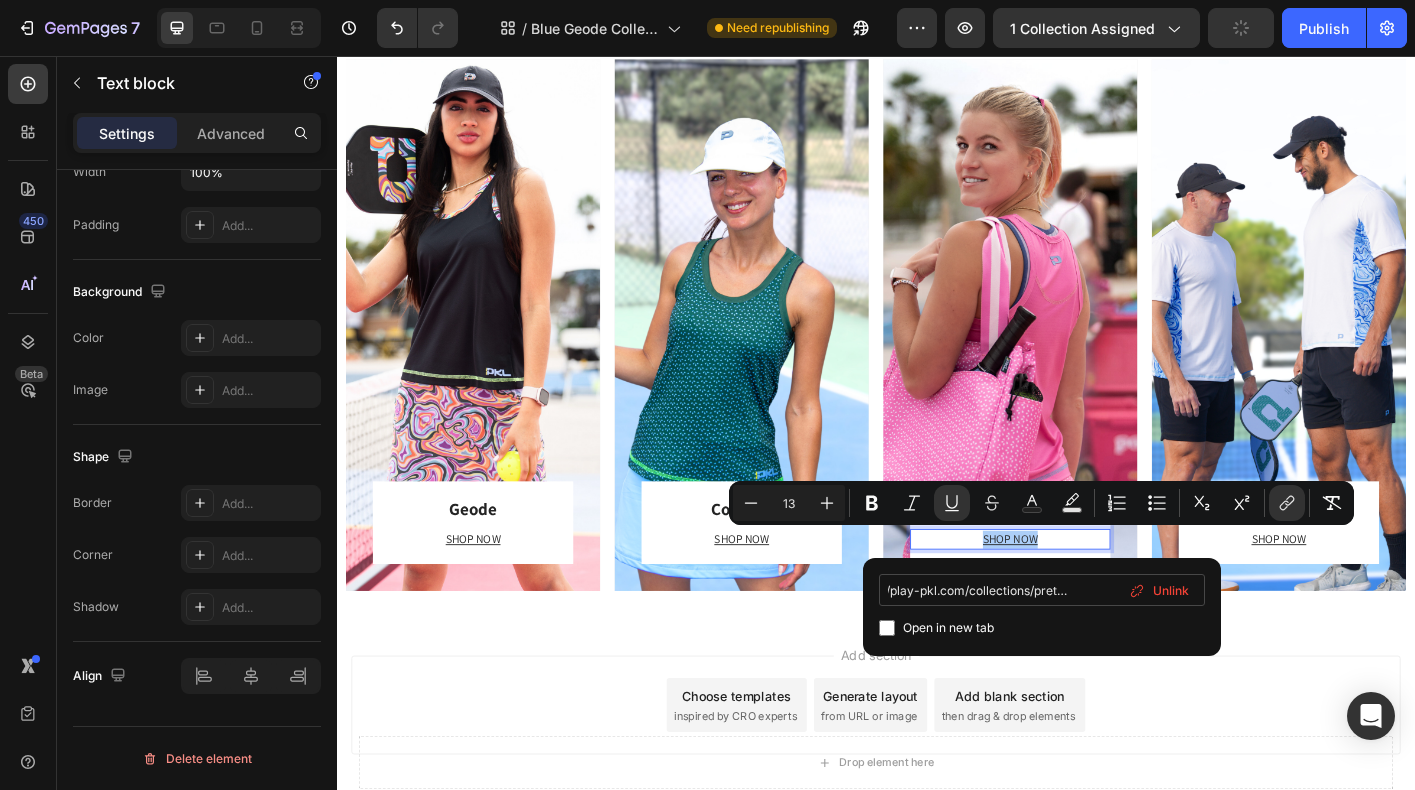 click on "#https://play-pkl.com/collections/pretty-in-pink" at bounding box center [1042, 590] 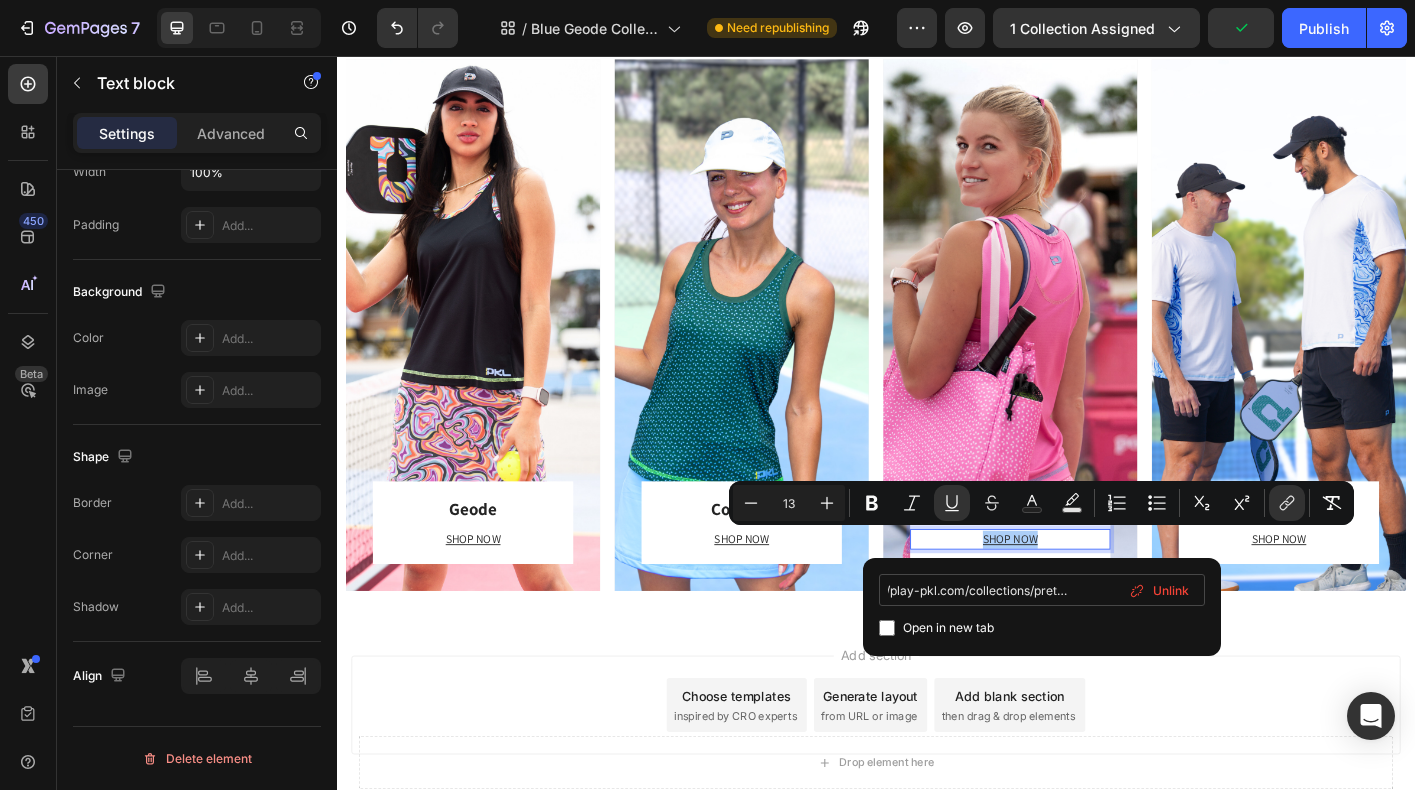 click on "#https://play-pkl.com/collections/pretty-in-pink" at bounding box center [1042, 590] 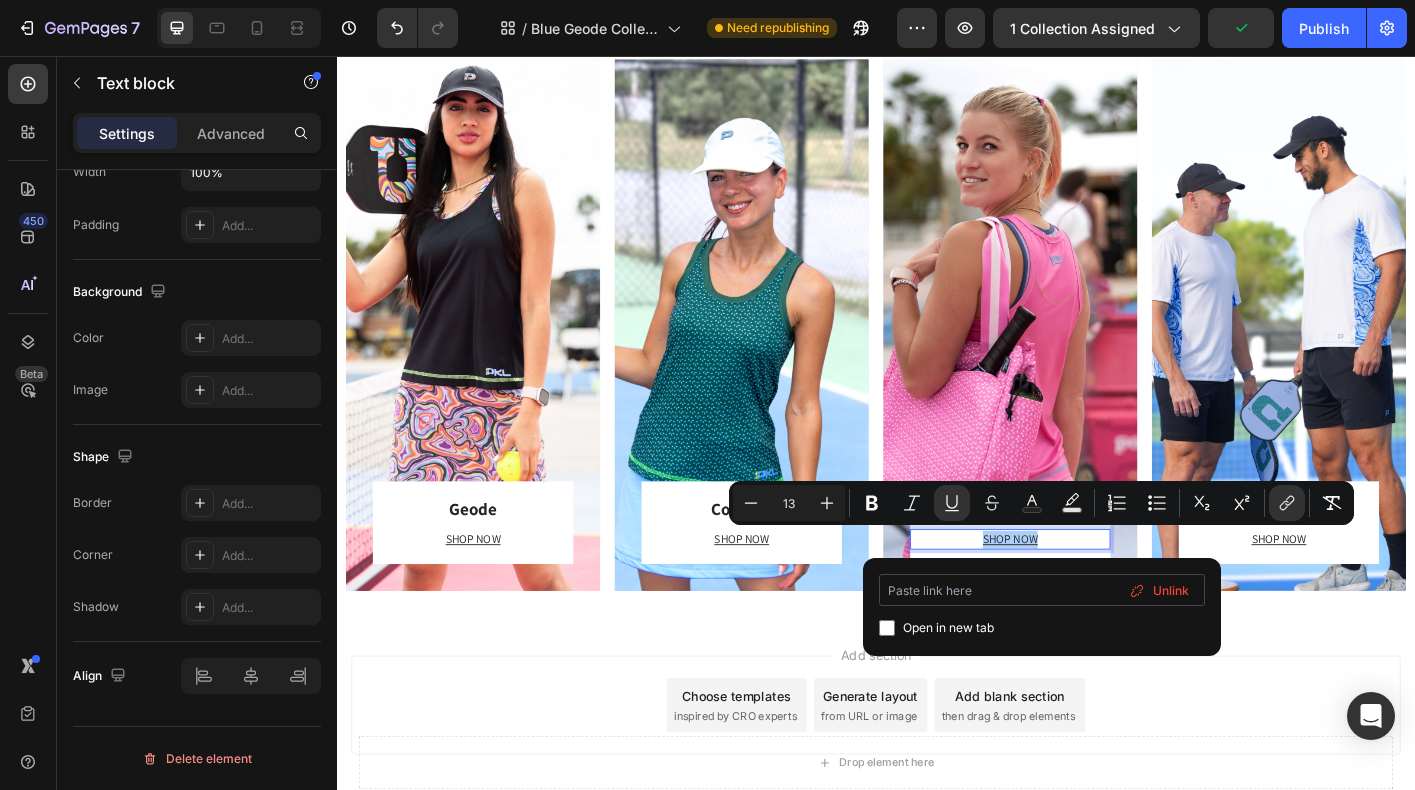 scroll, scrollTop: 0, scrollLeft: 0, axis: both 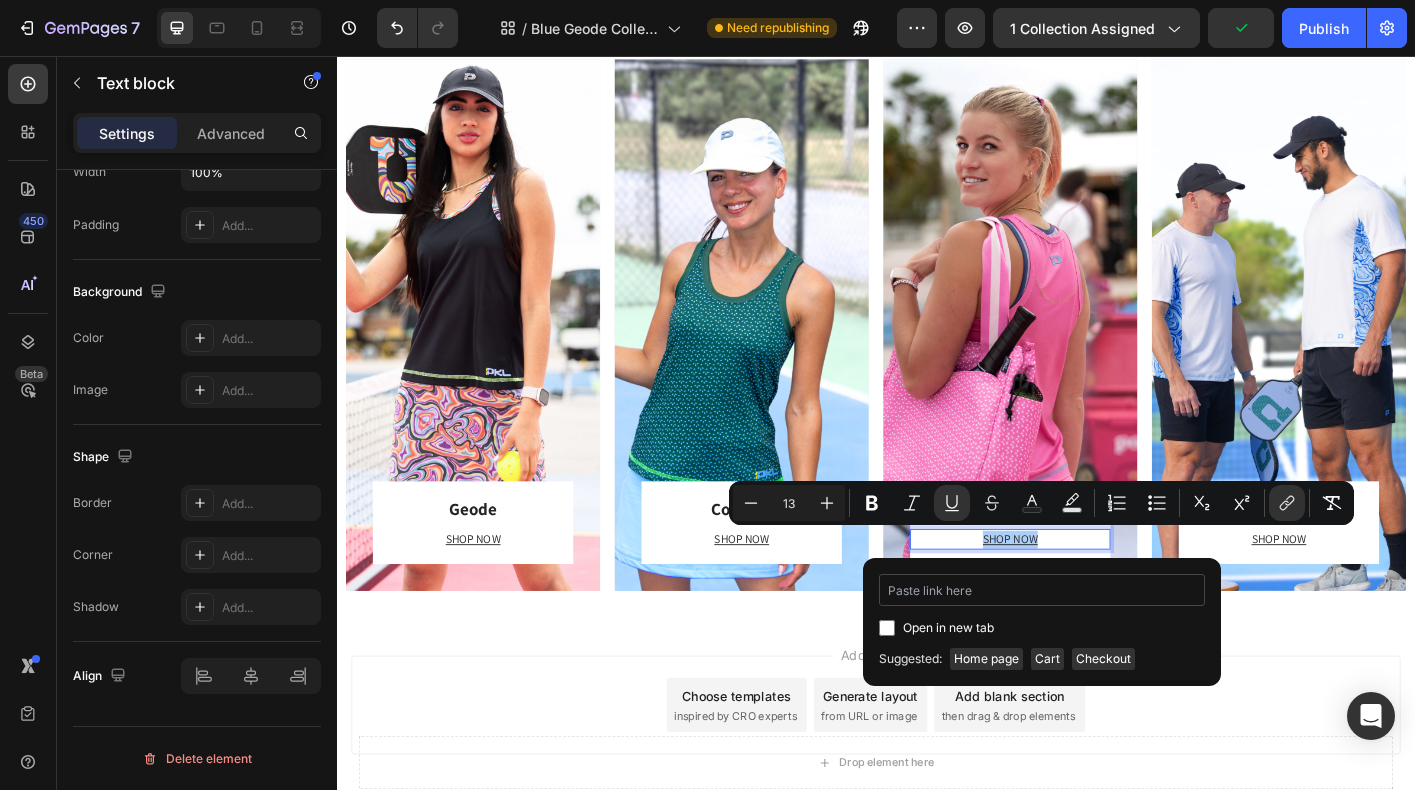 type on "https://playly.store/collections/pretty-in-pink" 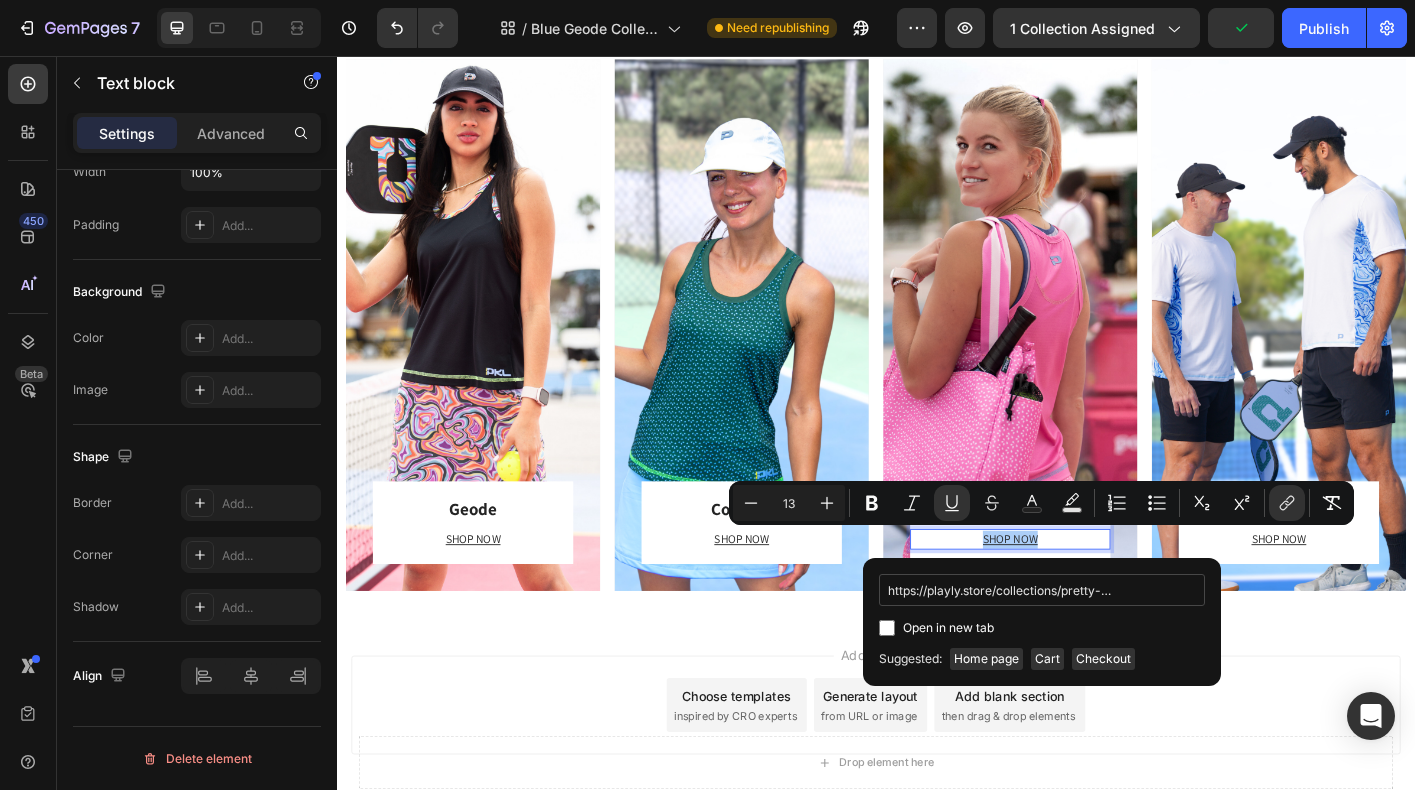 scroll, scrollTop: 0, scrollLeft: 29, axis: horizontal 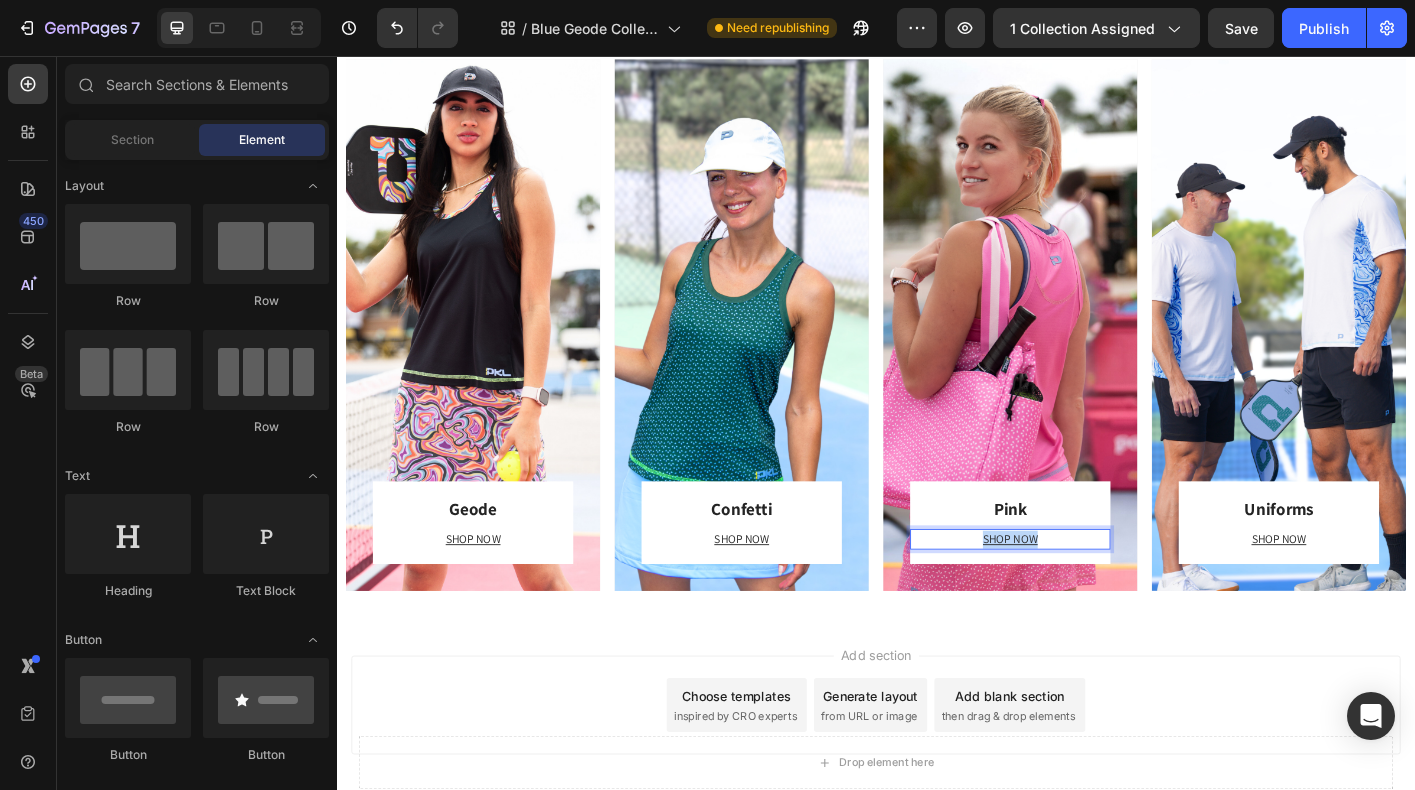 click on "Add section Choose templates inspired by CRO experts Generate layout from URL or image Add blank section then drag & drop elements" at bounding box center [937, 807] 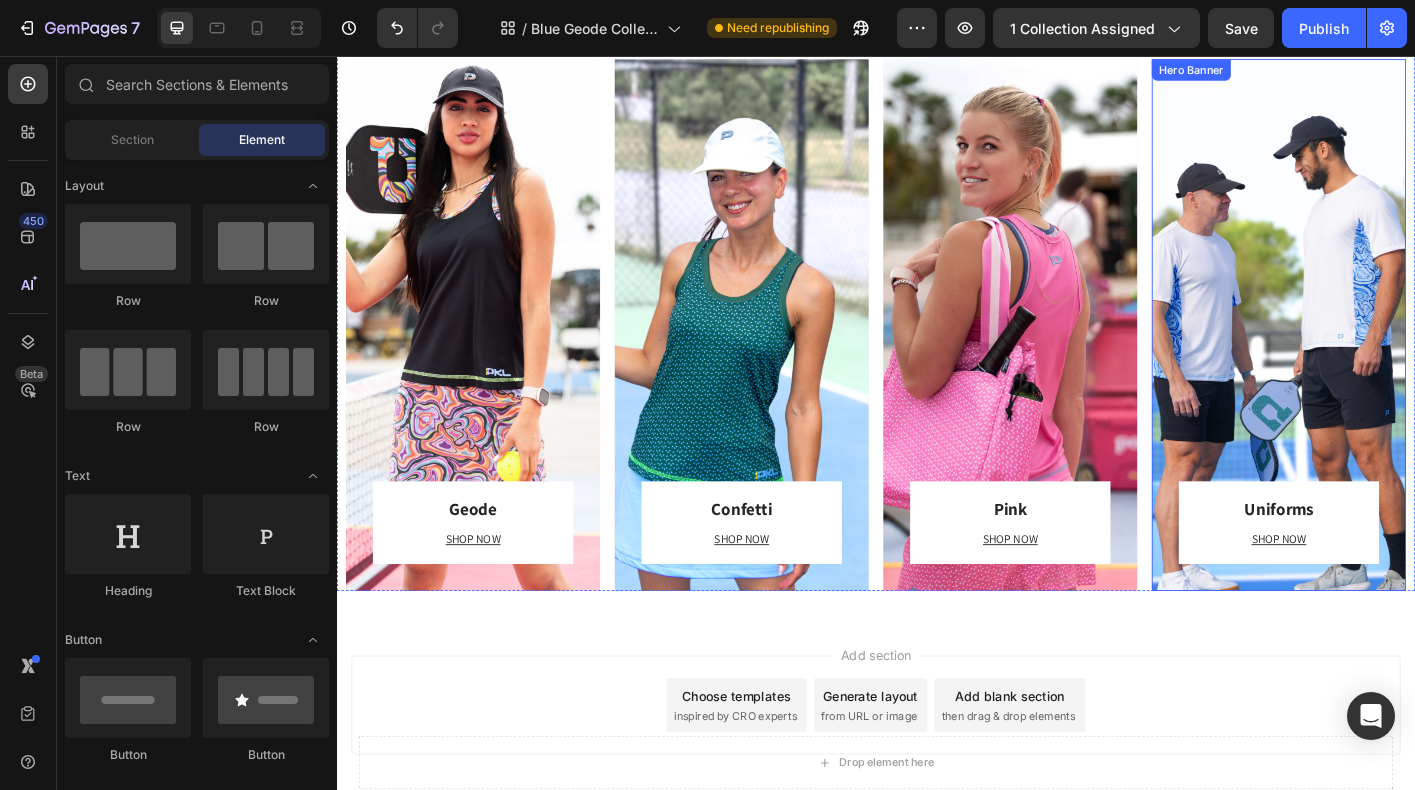 click on "Uniforms Heading SHOP NOW Text block Row Row" at bounding box center (1385, 356) 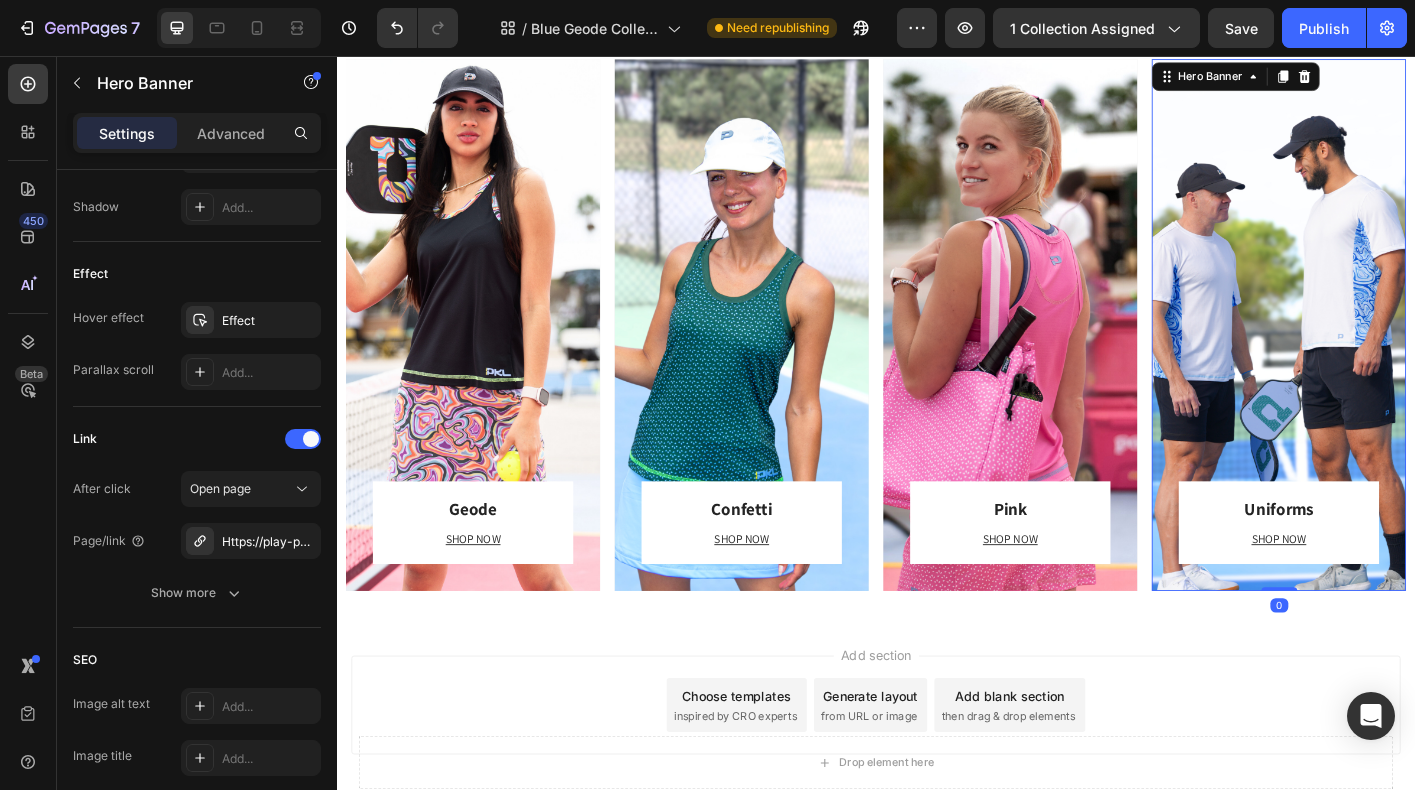 scroll, scrollTop: 1142, scrollLeft: 0, axis: vertical 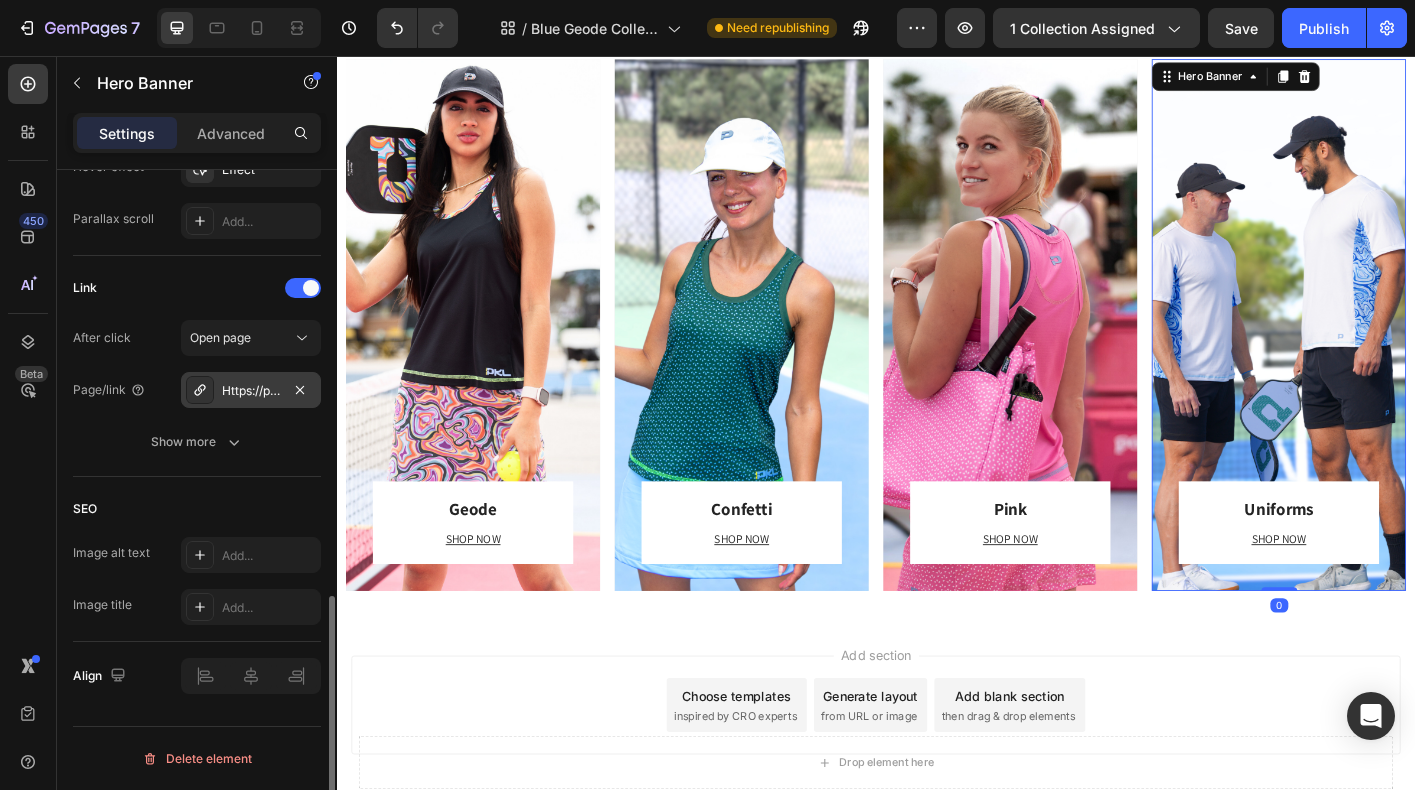click on "Https://play-pkl.Com/uniforms" at bounding box center (251, 390) 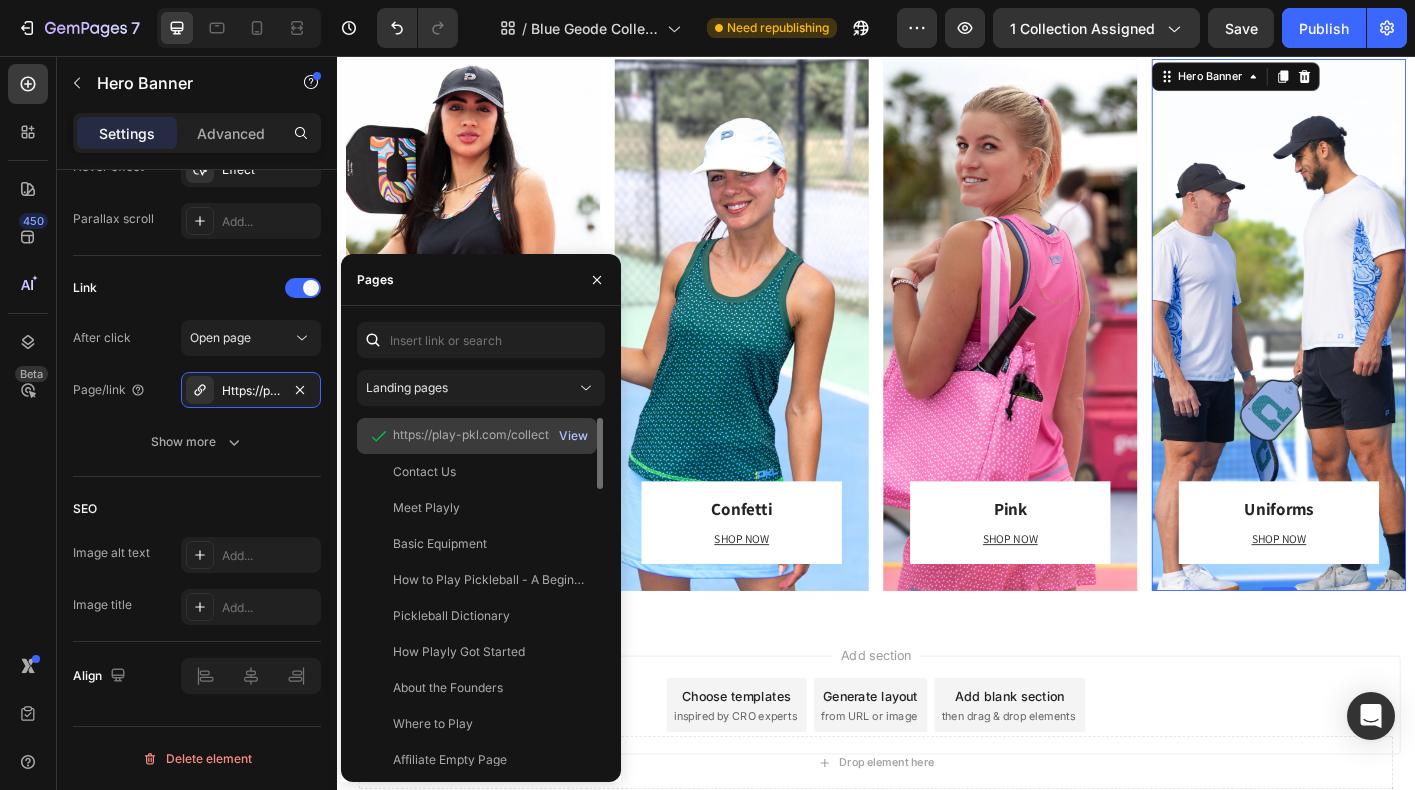 click on "View" at bounding box center [573, 436] 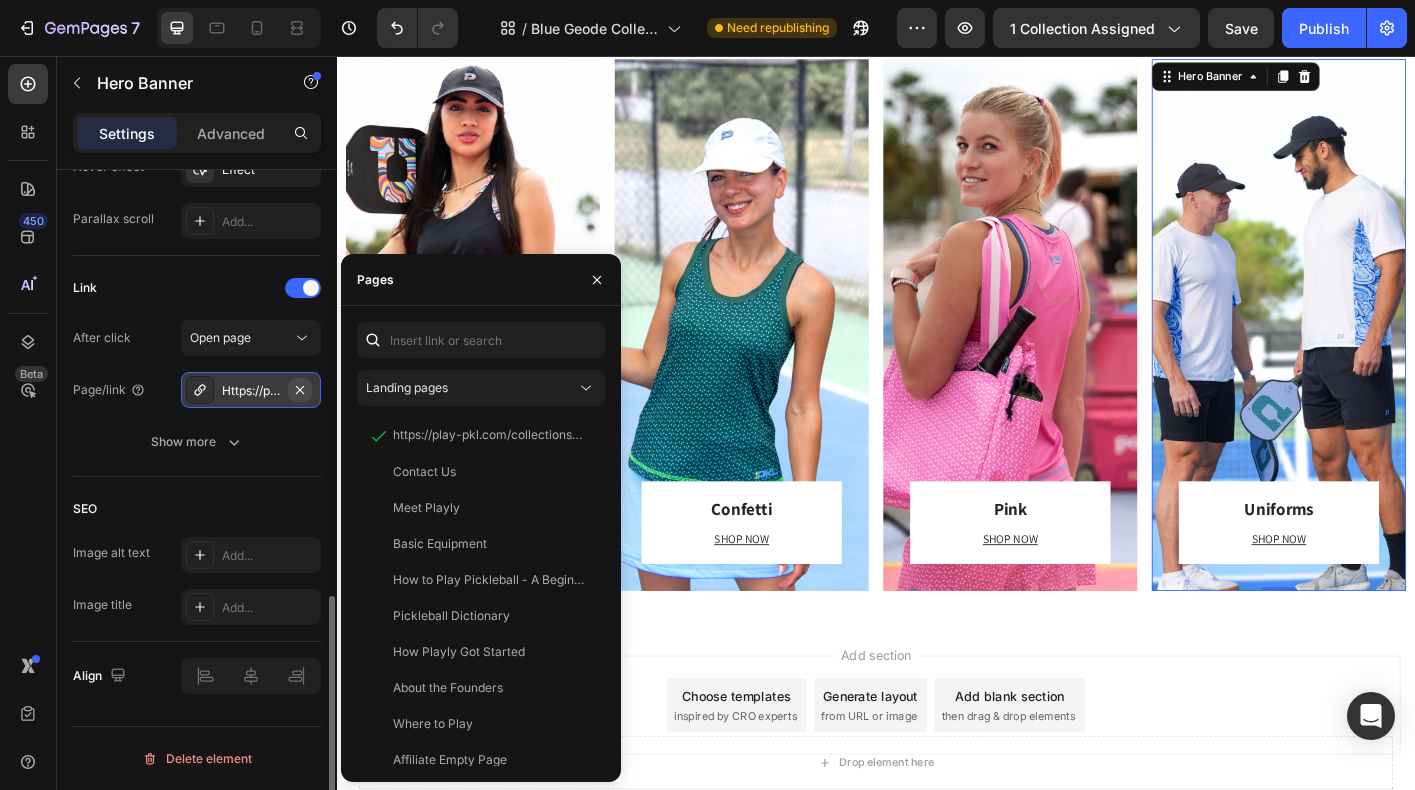 click 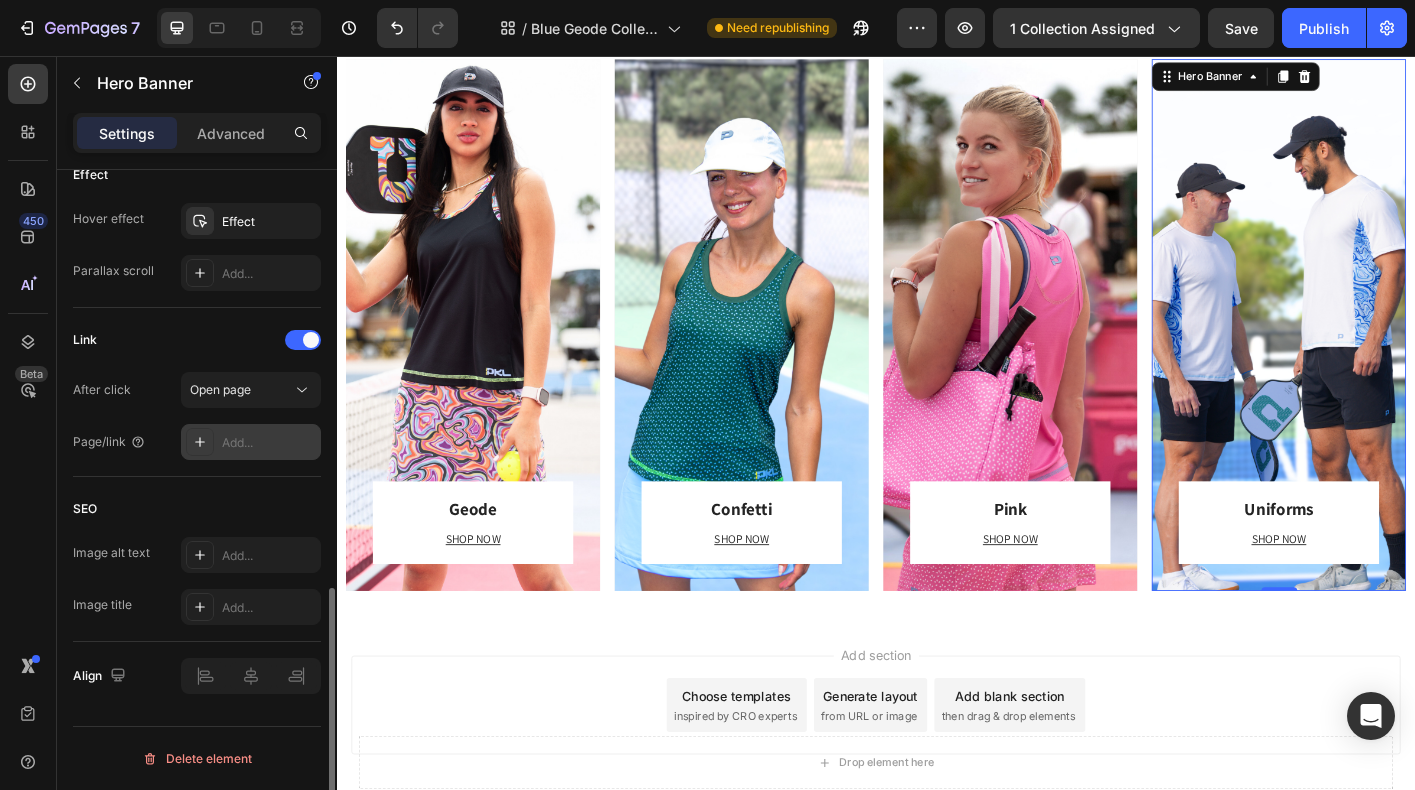 click on "Add..." at bounding box center (269, 443) 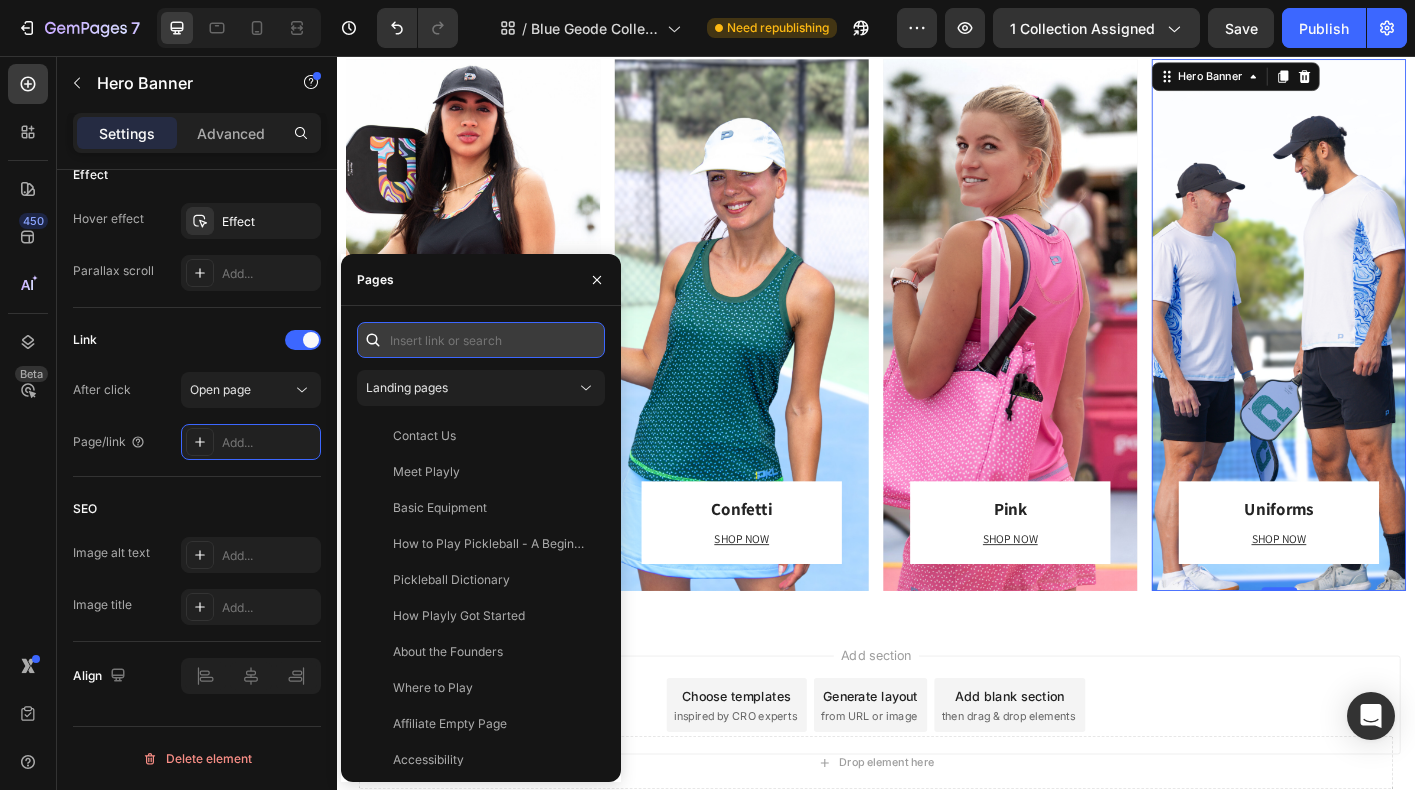 paste on "https://playly.store/collections/uniforms" 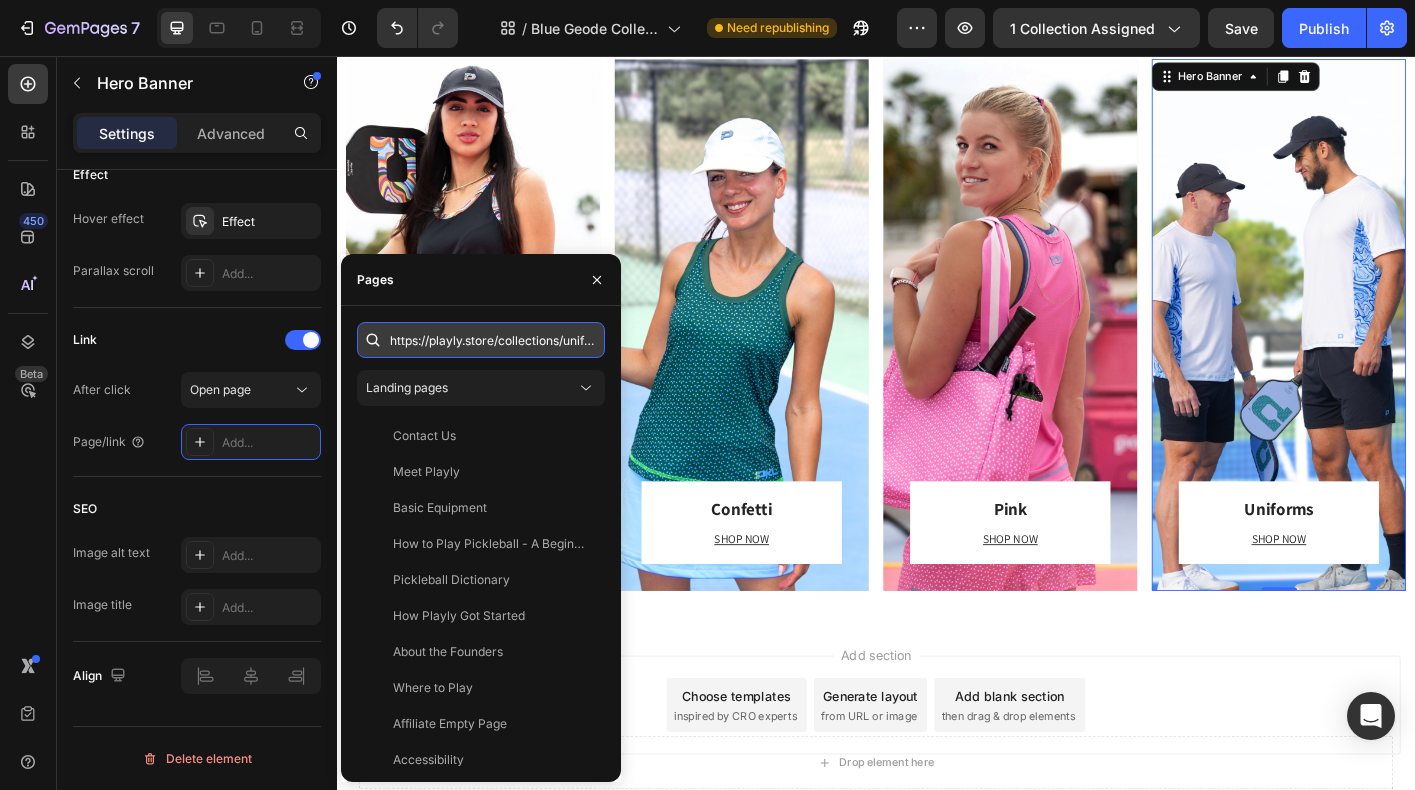 scroll, scrollTop: 0, scrollLeft: 51, axis: horizontal 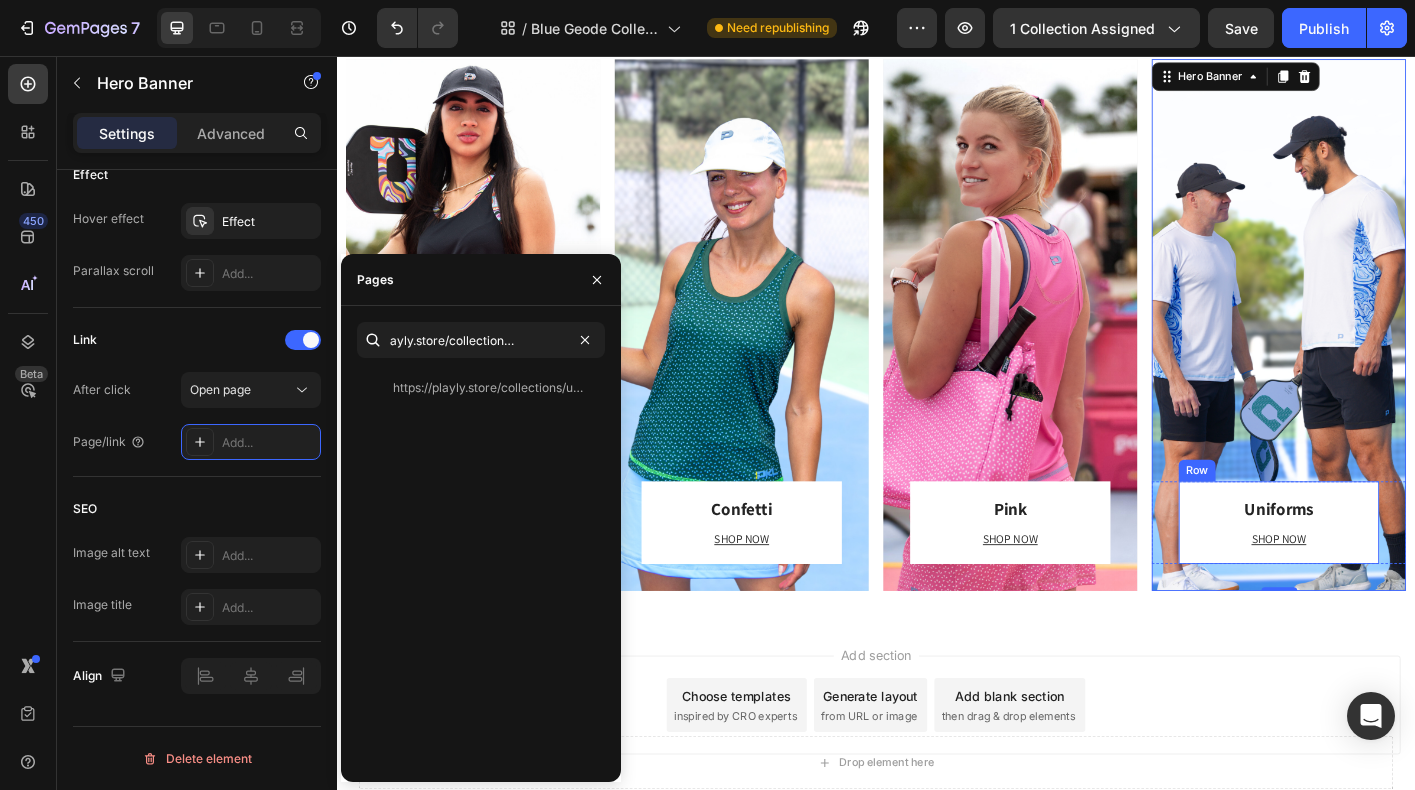 click on "SHOP NOW Text block" at bounding box center [1385, 595] 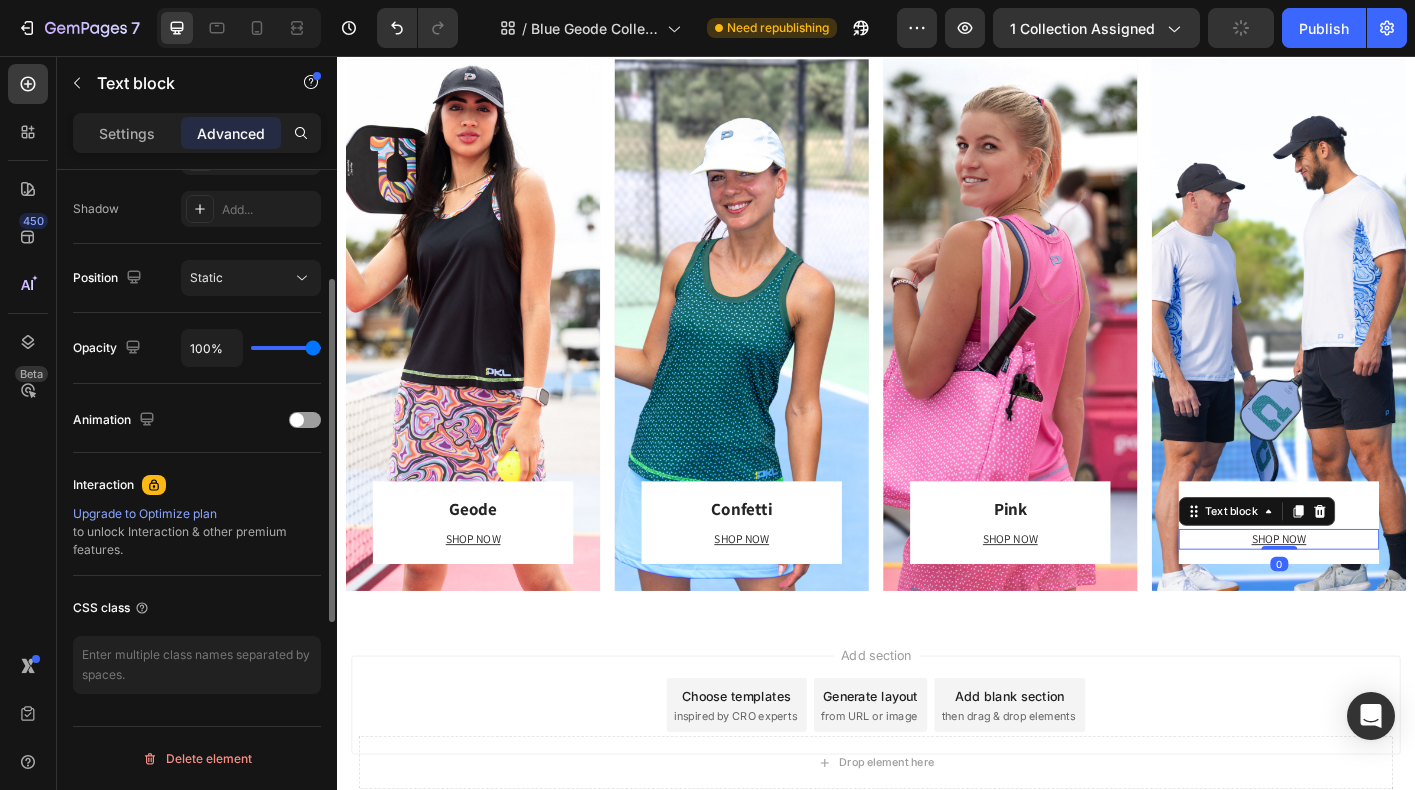 scroll, scrollTop: 0, scrollLeft: 0, axis: both 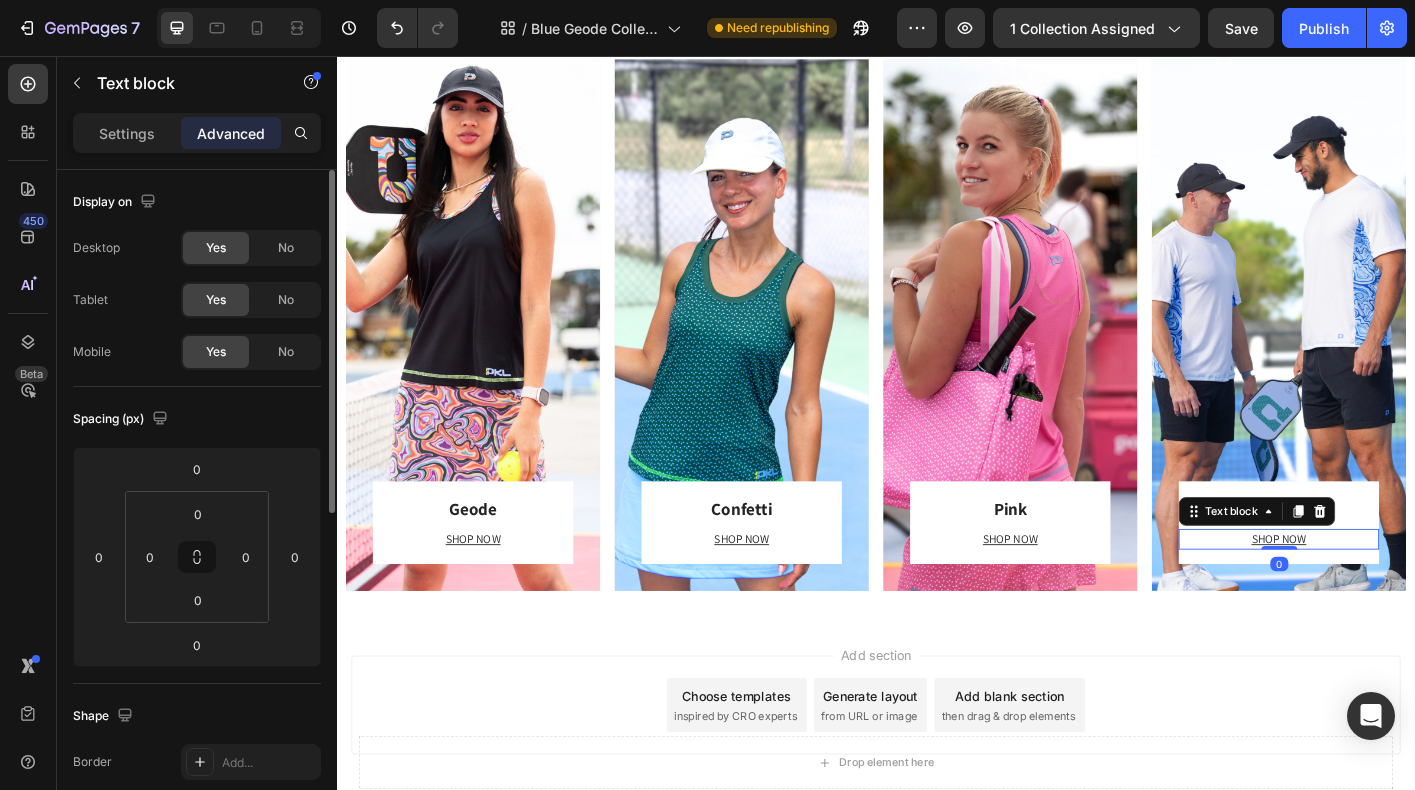 click on "SHOP NOW" at bounding box center (1385, 594) 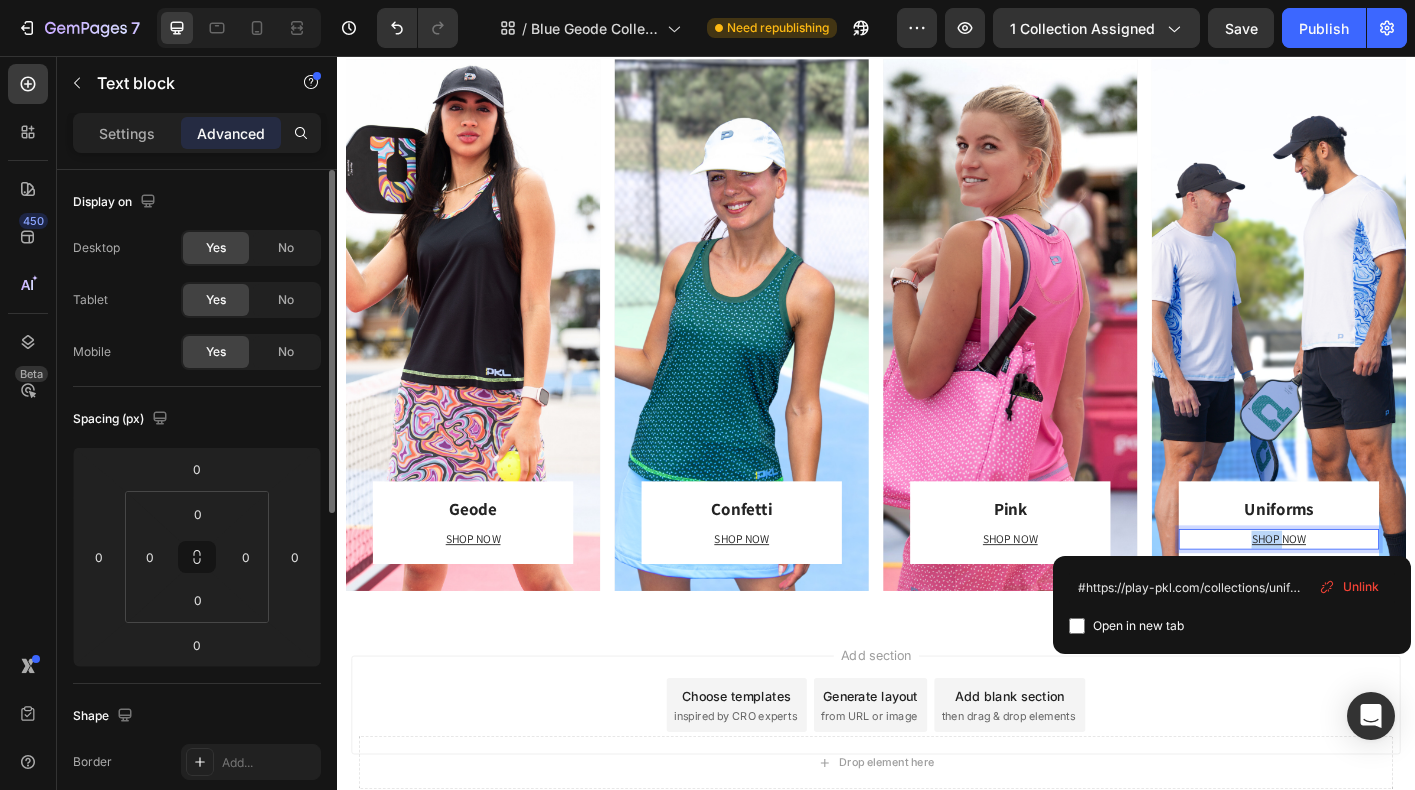 click on "SHOP NOW" at bounding box center (1385, 594) 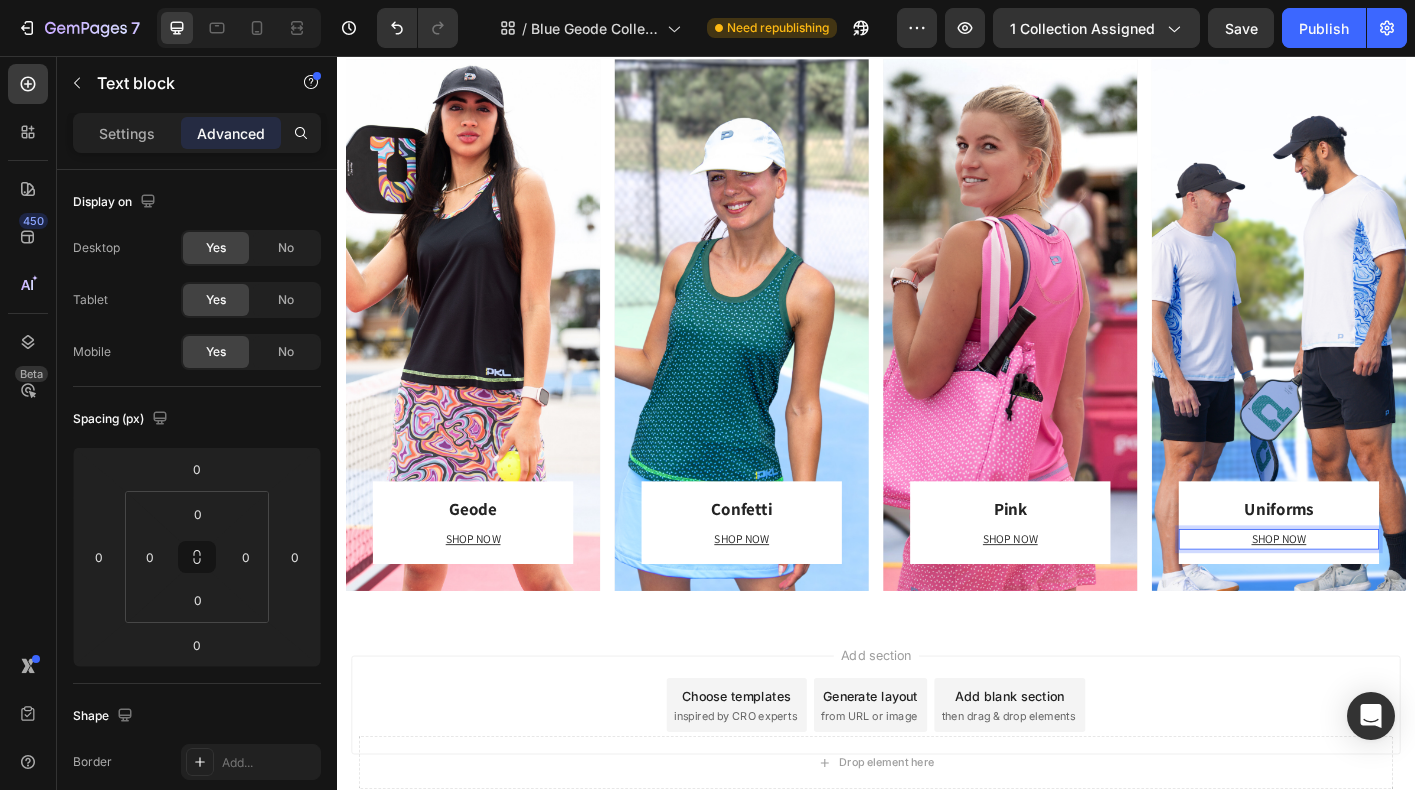 click on "SHOP NOW" at bounding box center (1385, 594) 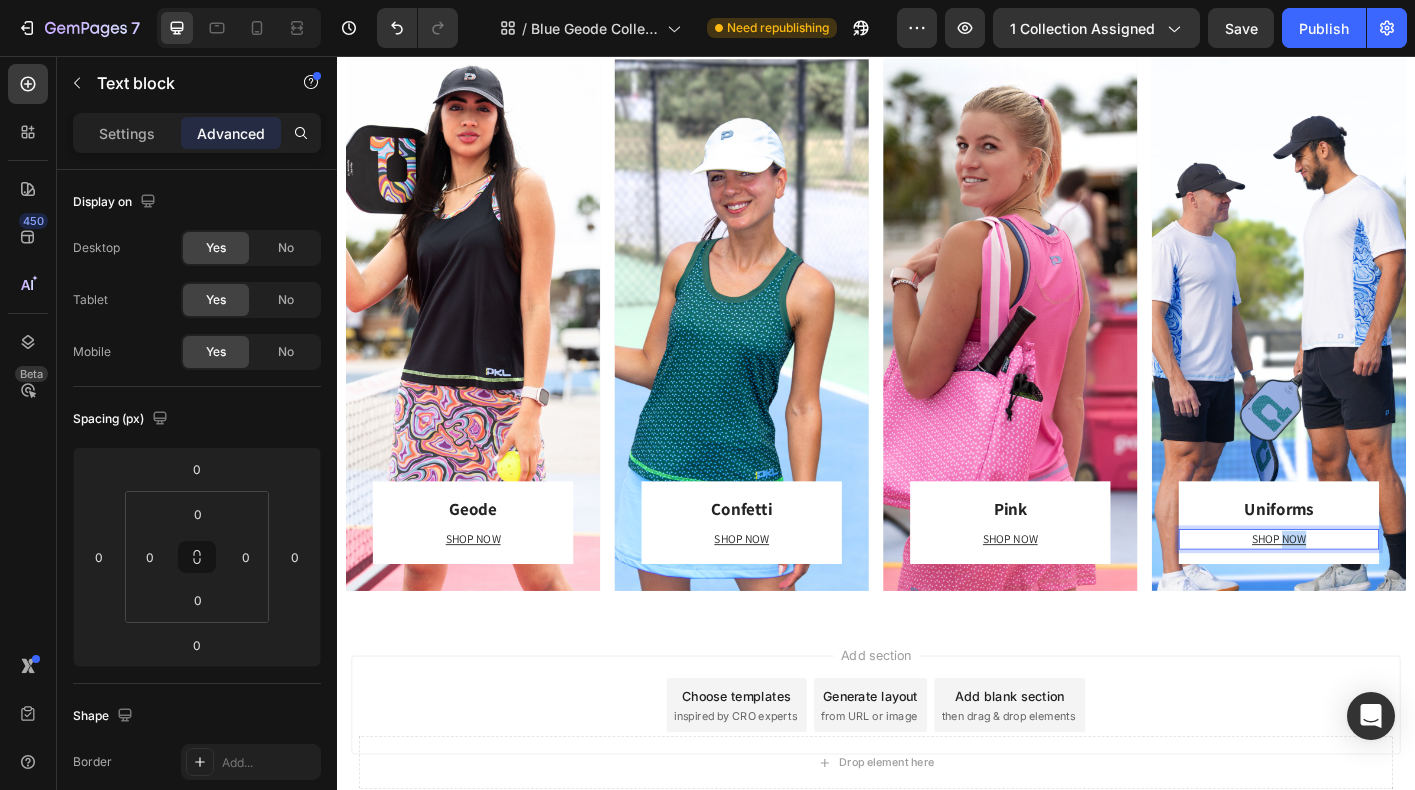 click on "SHOP NOW" at bounding box center [1385, 594] 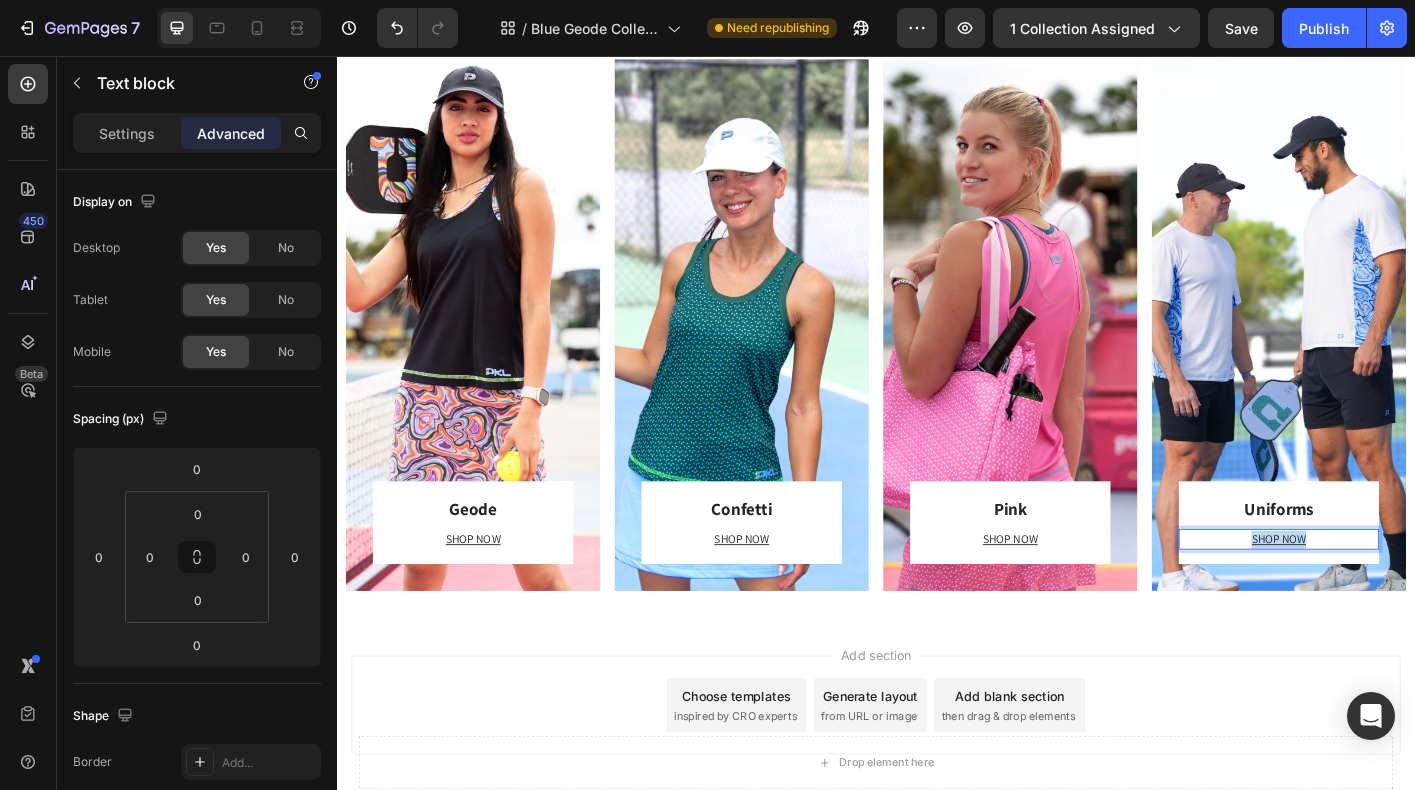 click on "SHOP NOW" at bounding box center [1385, 594] 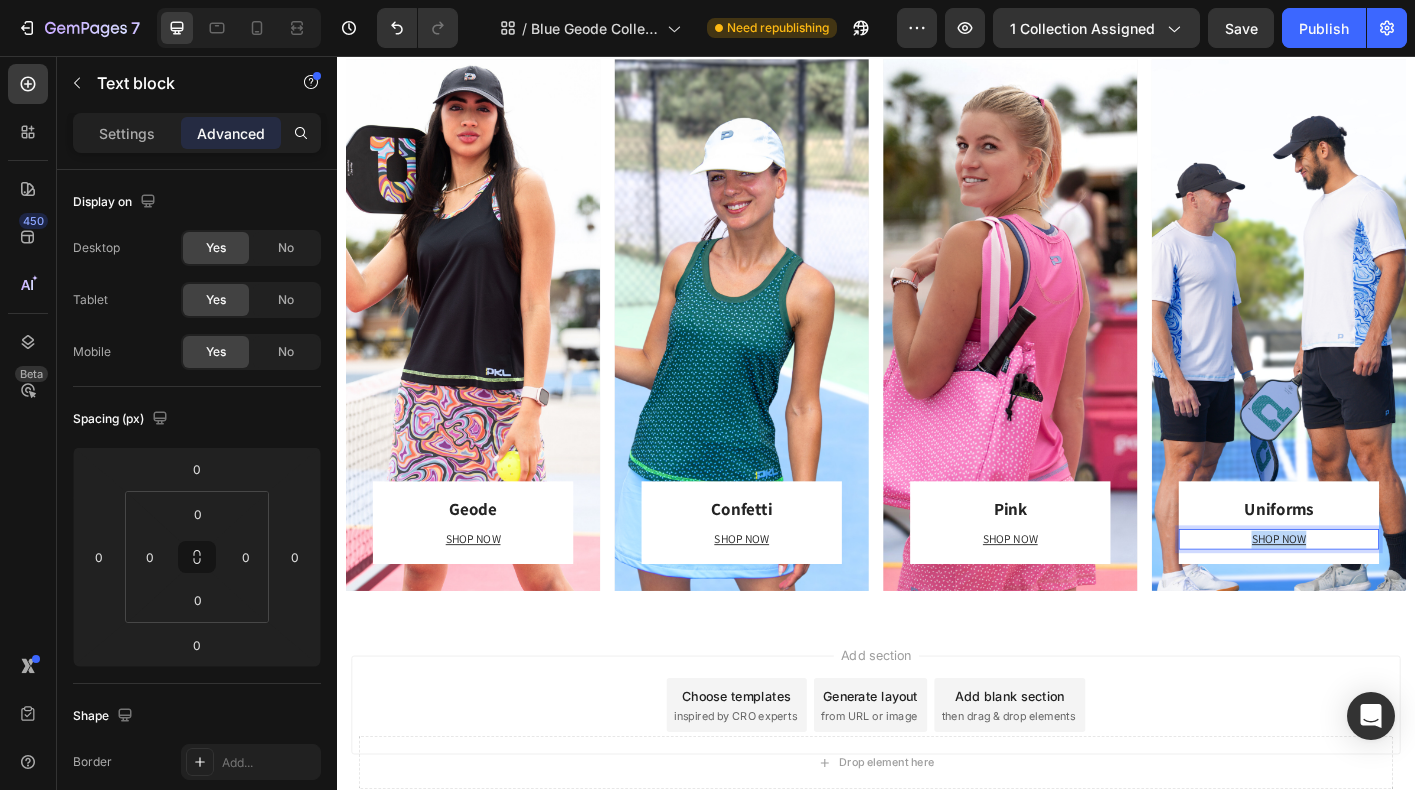 click on "SHOP NOW" at bounding box center (1385, 594) 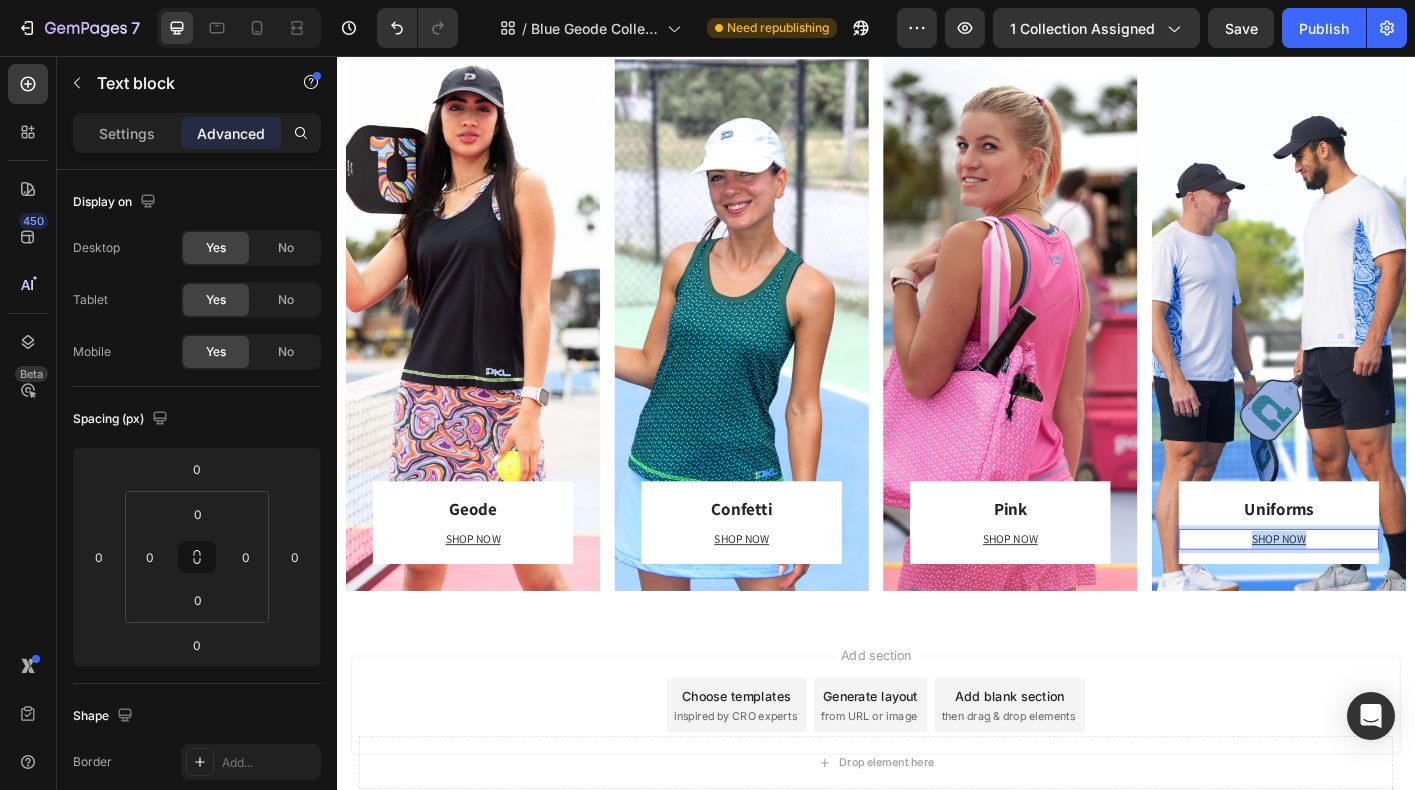 click on "SHOP NOW" at bounding box center [1385, 595] 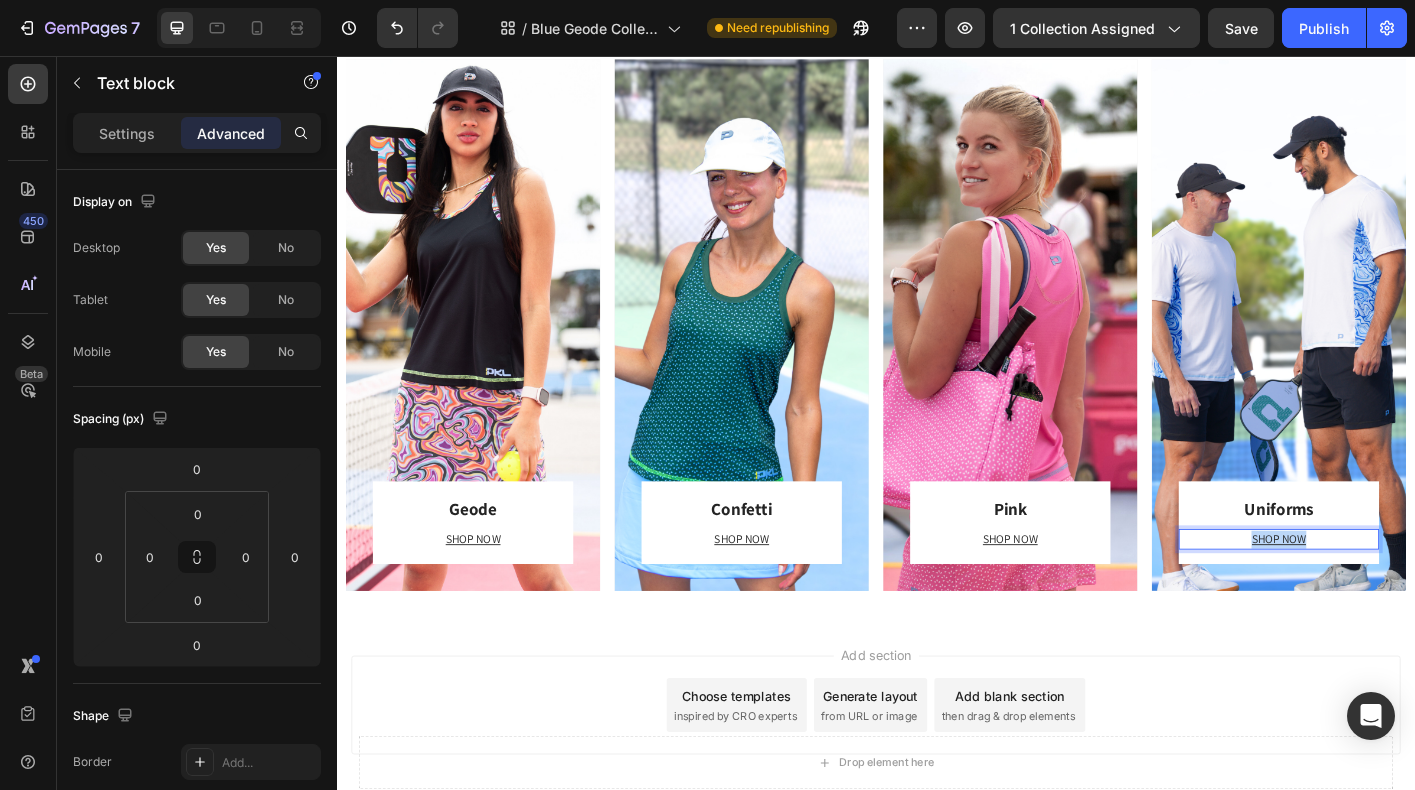 click on "SHOP NOW" at bounding box center [1385, 594] 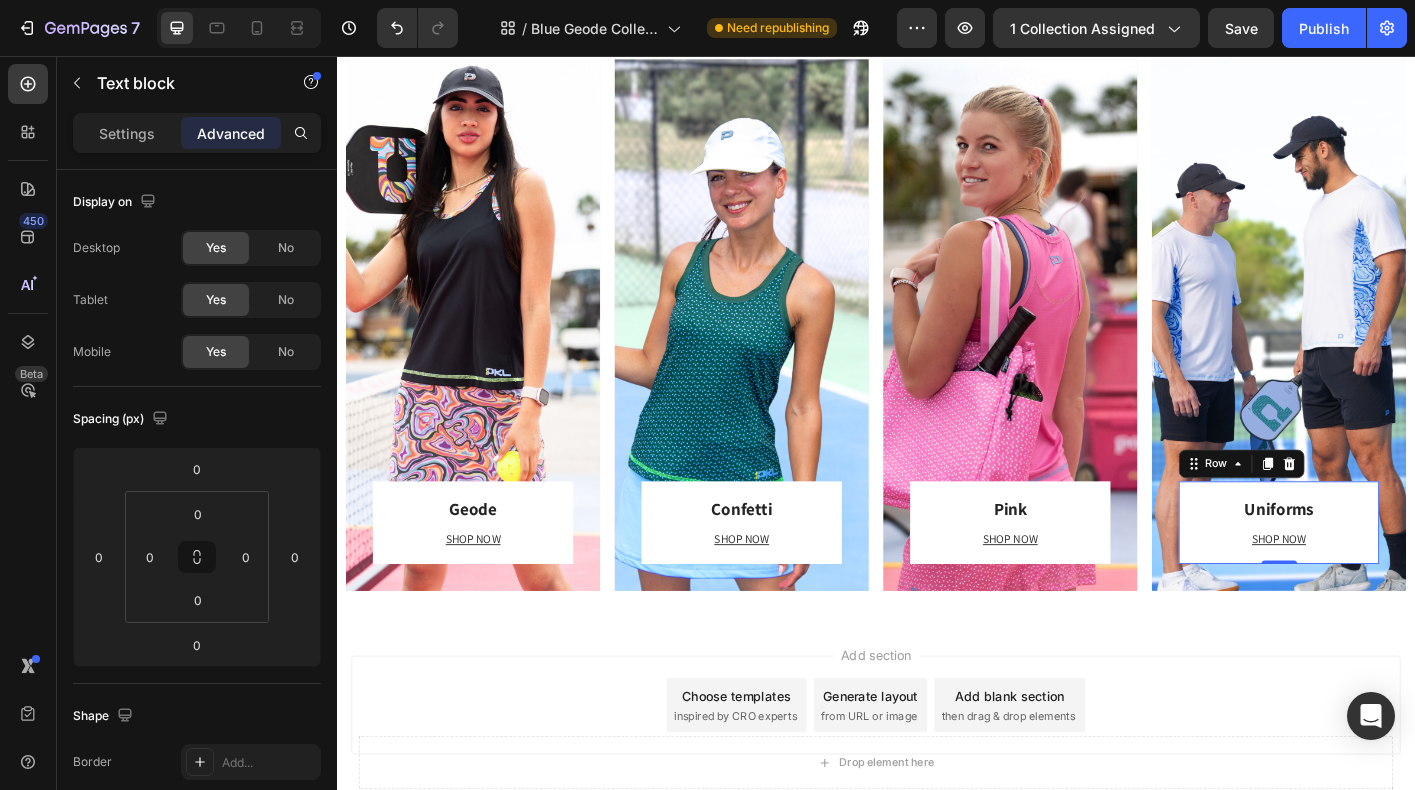 click on "Uniforms Heading SHOP NOW Text block Row   0" at bounding box center (1385, 576) 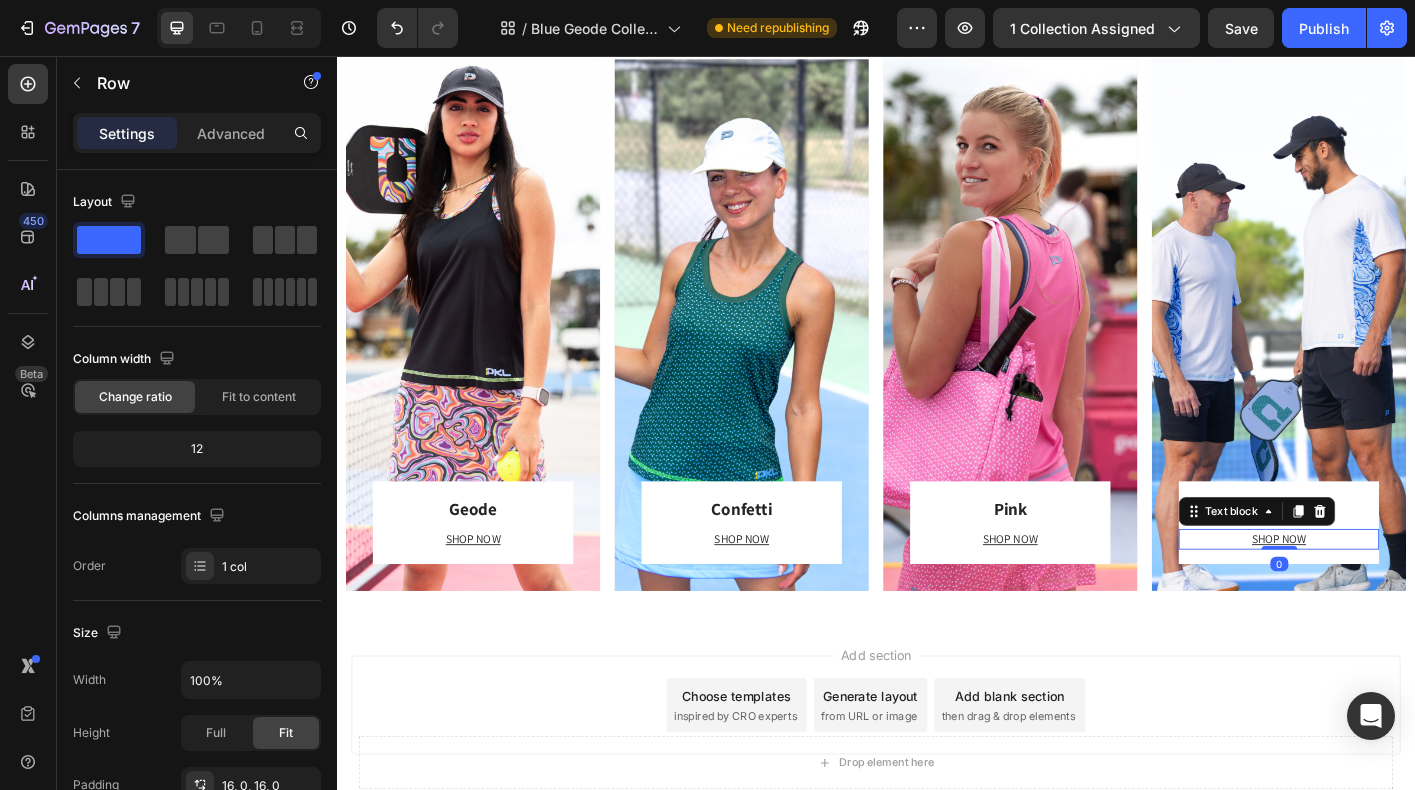 click on "SHOP NOW" at bounding box center (1385, 594) 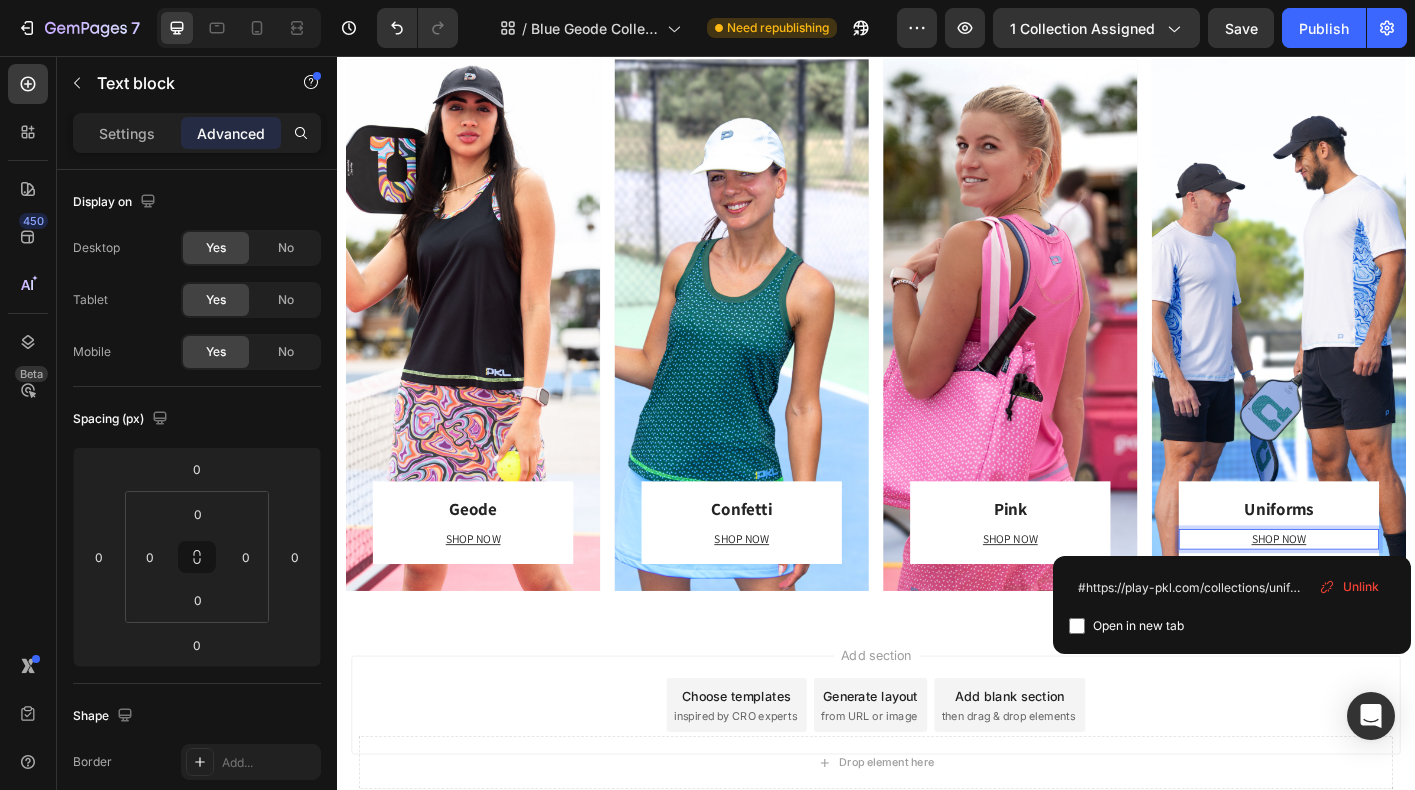 click on "SHOP NOW" at bounding box center [1385, 594] 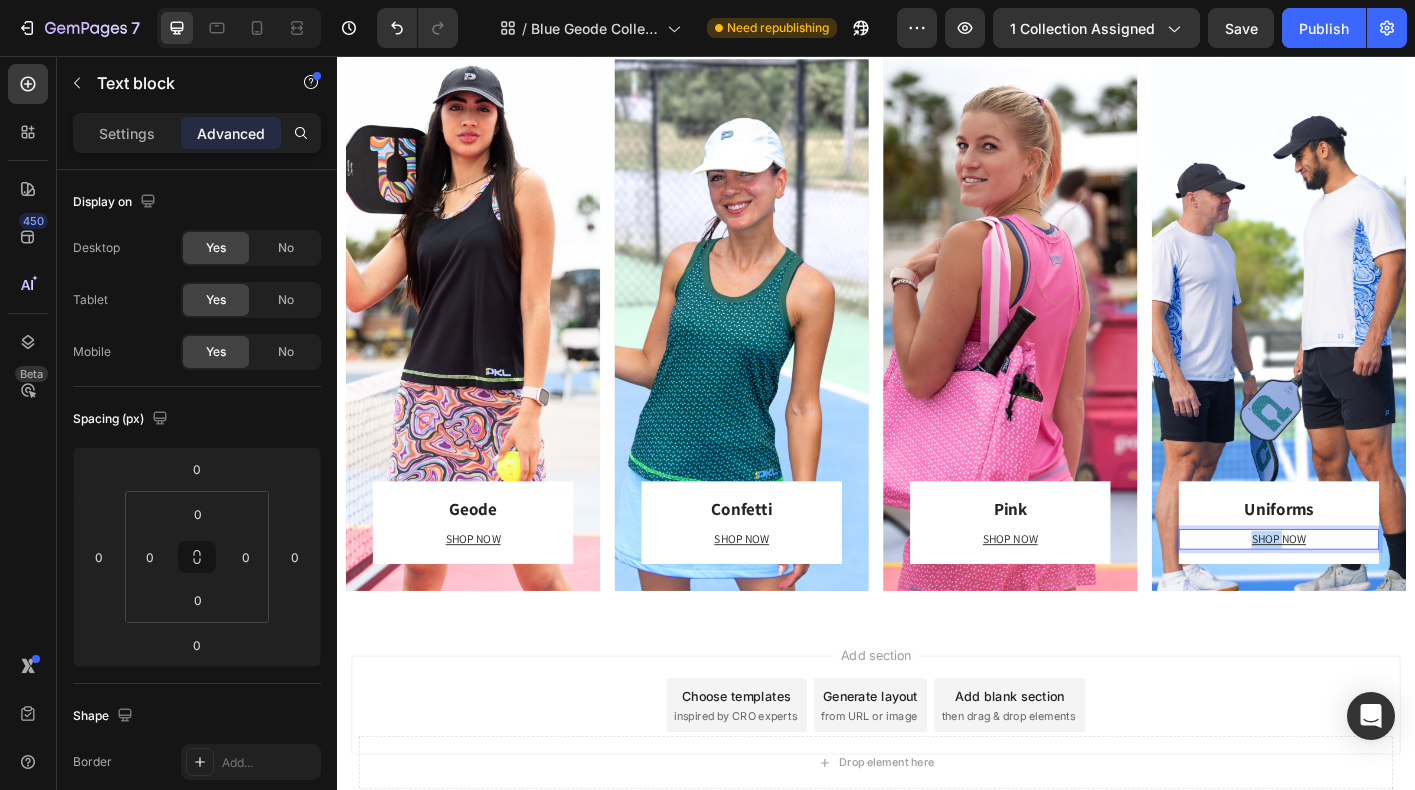 click on "SHOP NOW" at bounding box center [1385, 594] 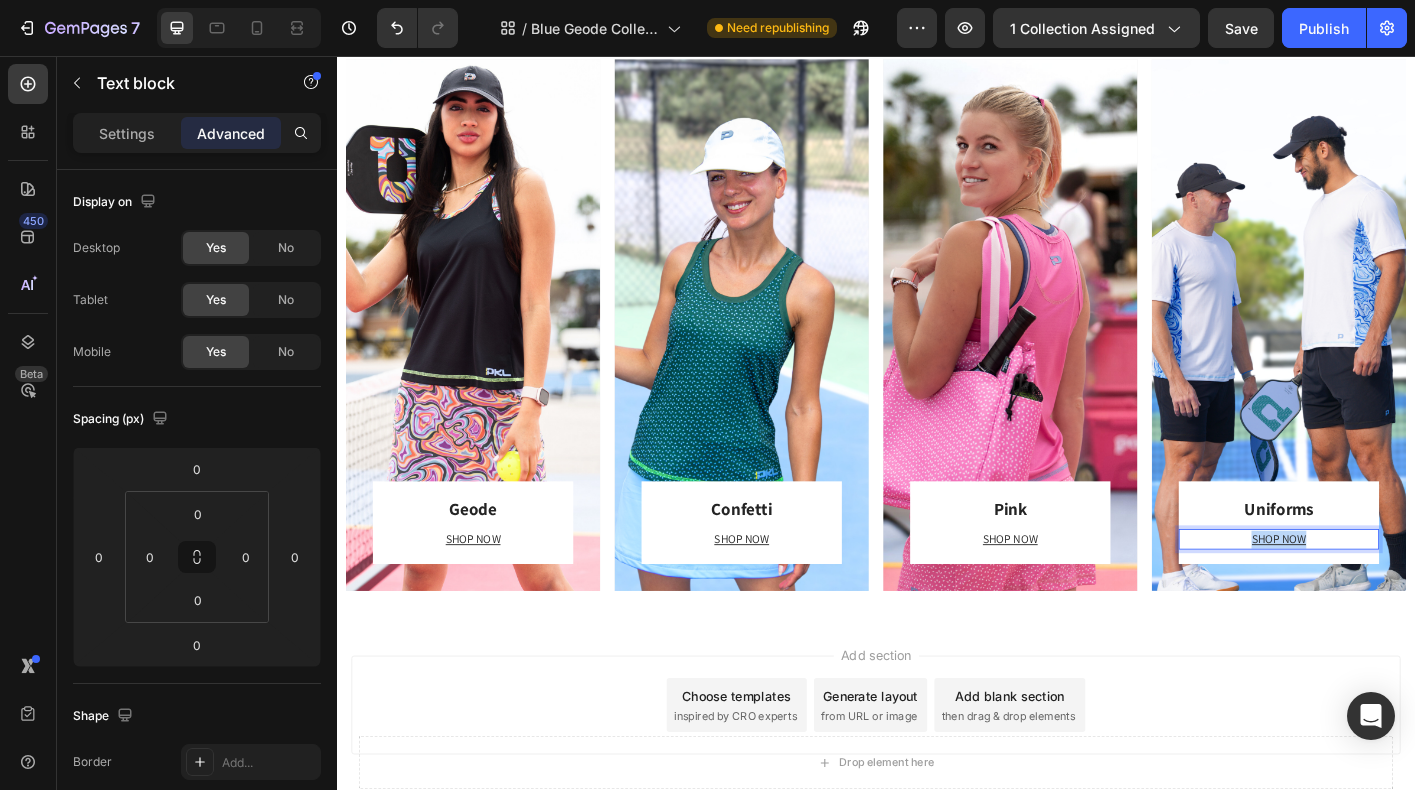 click on "SHOP NOW" at bounding box center [1385, 594] 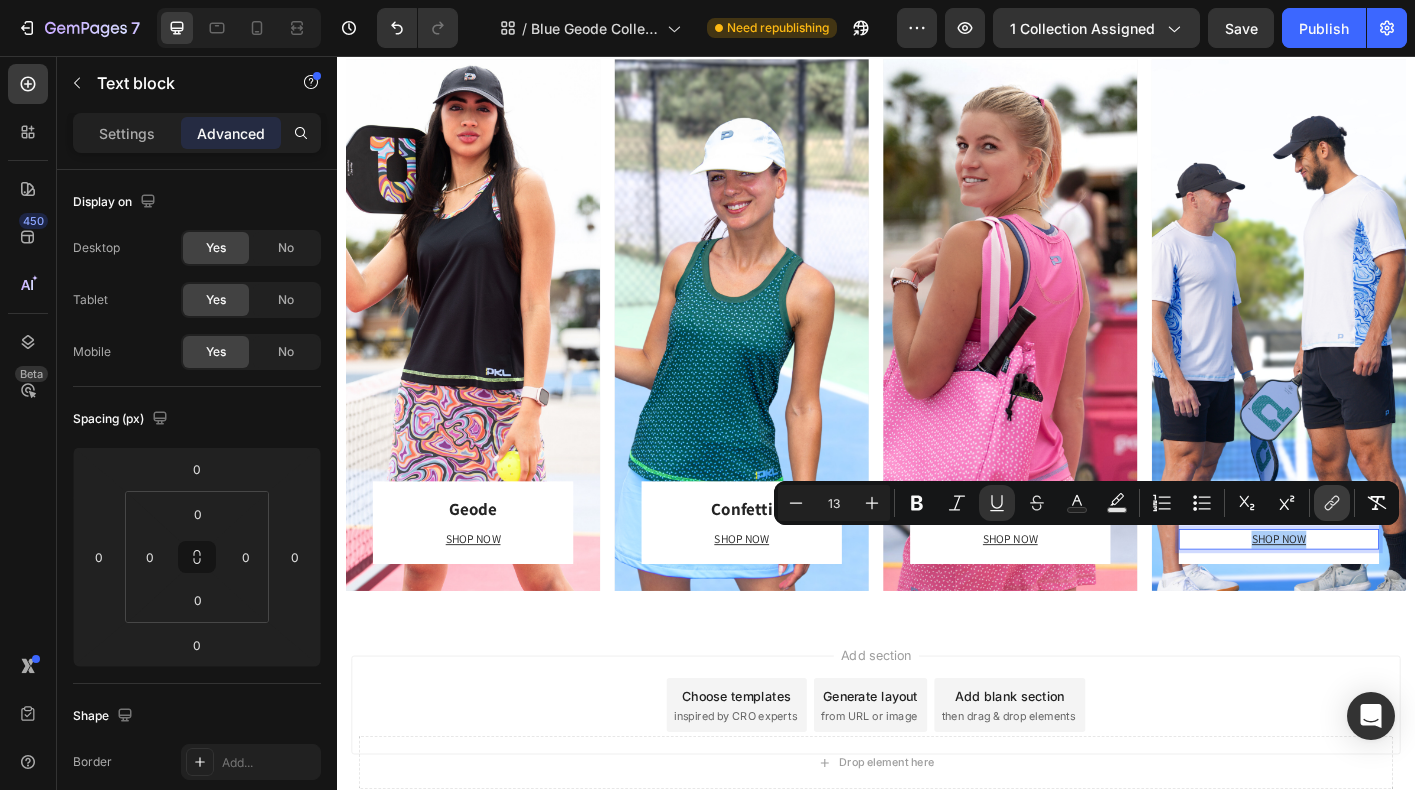 click 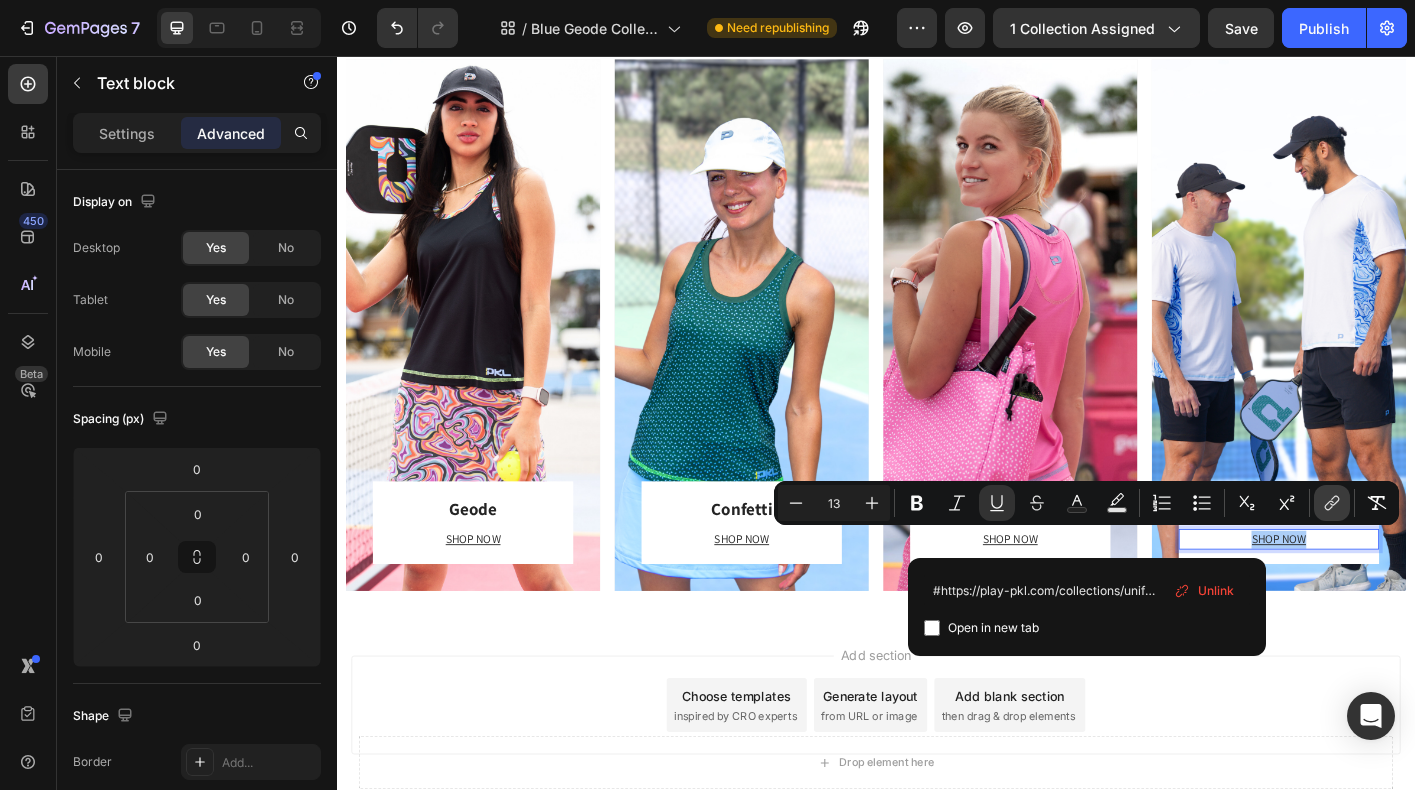 scroll, scrollTop: 0, scrollLeft: 17, axis: horizontal 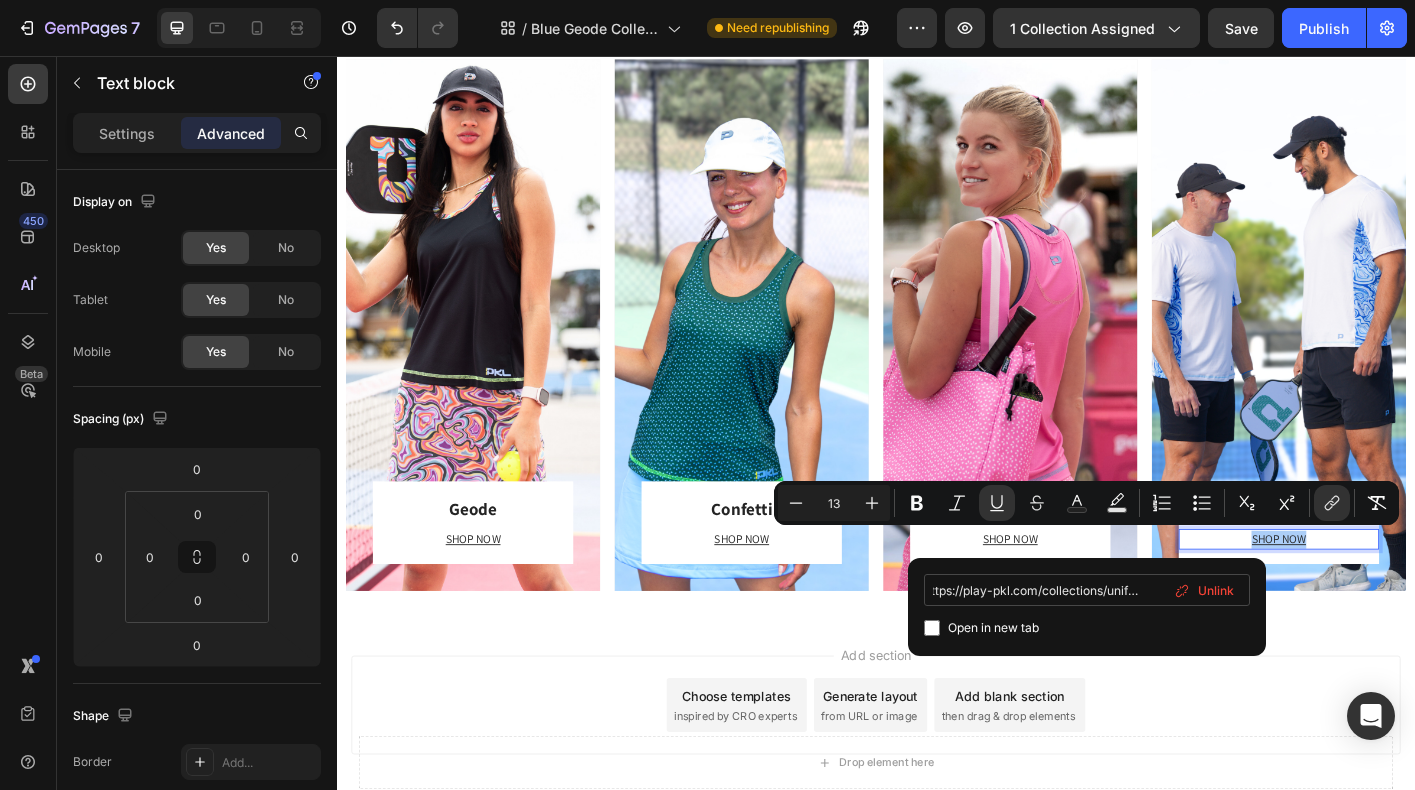 click on "#https://play-pkl.com/collections/uniforms" at bounding box center [1087, 590] 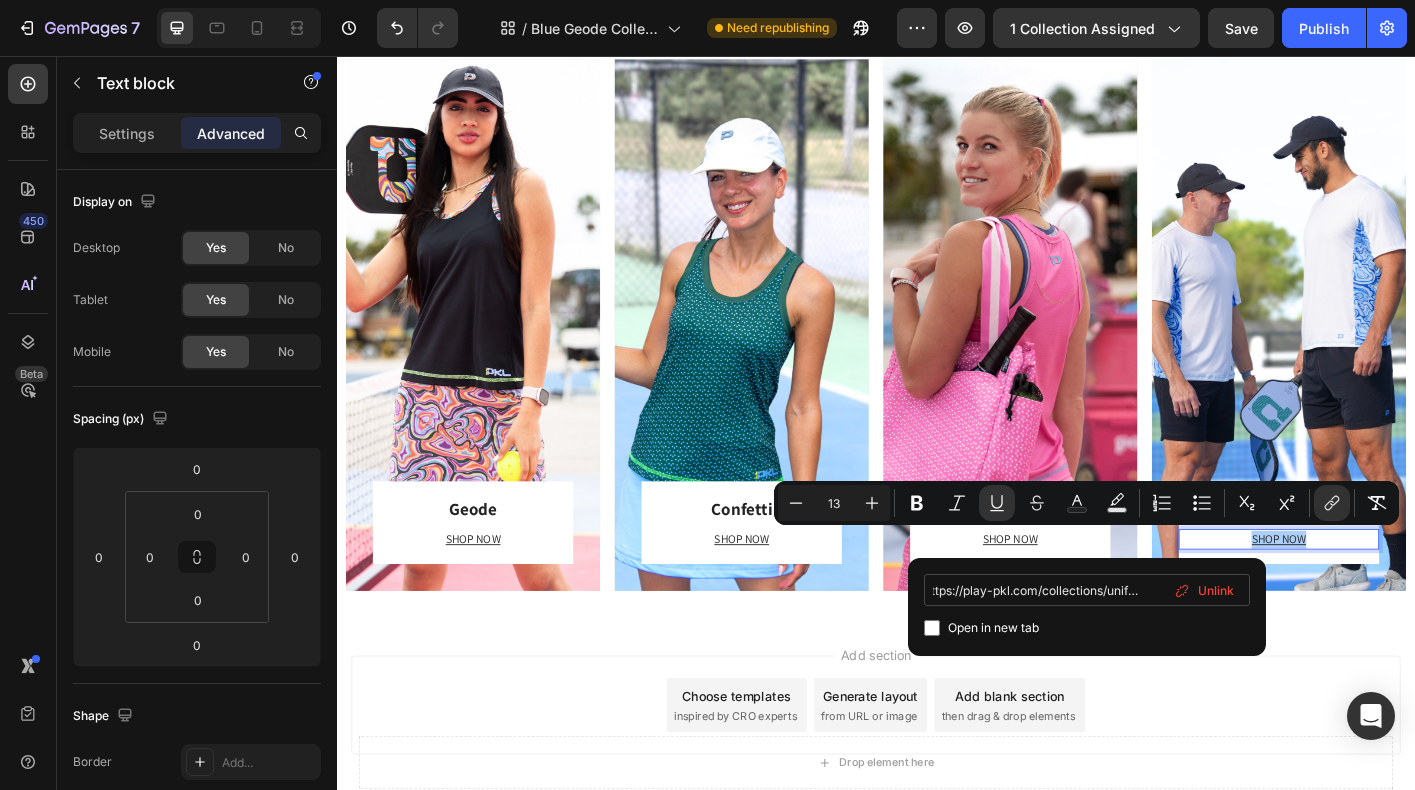 click on "#https://play-pkl.com/collections/uniforms" at bounding box center [1087, 590] 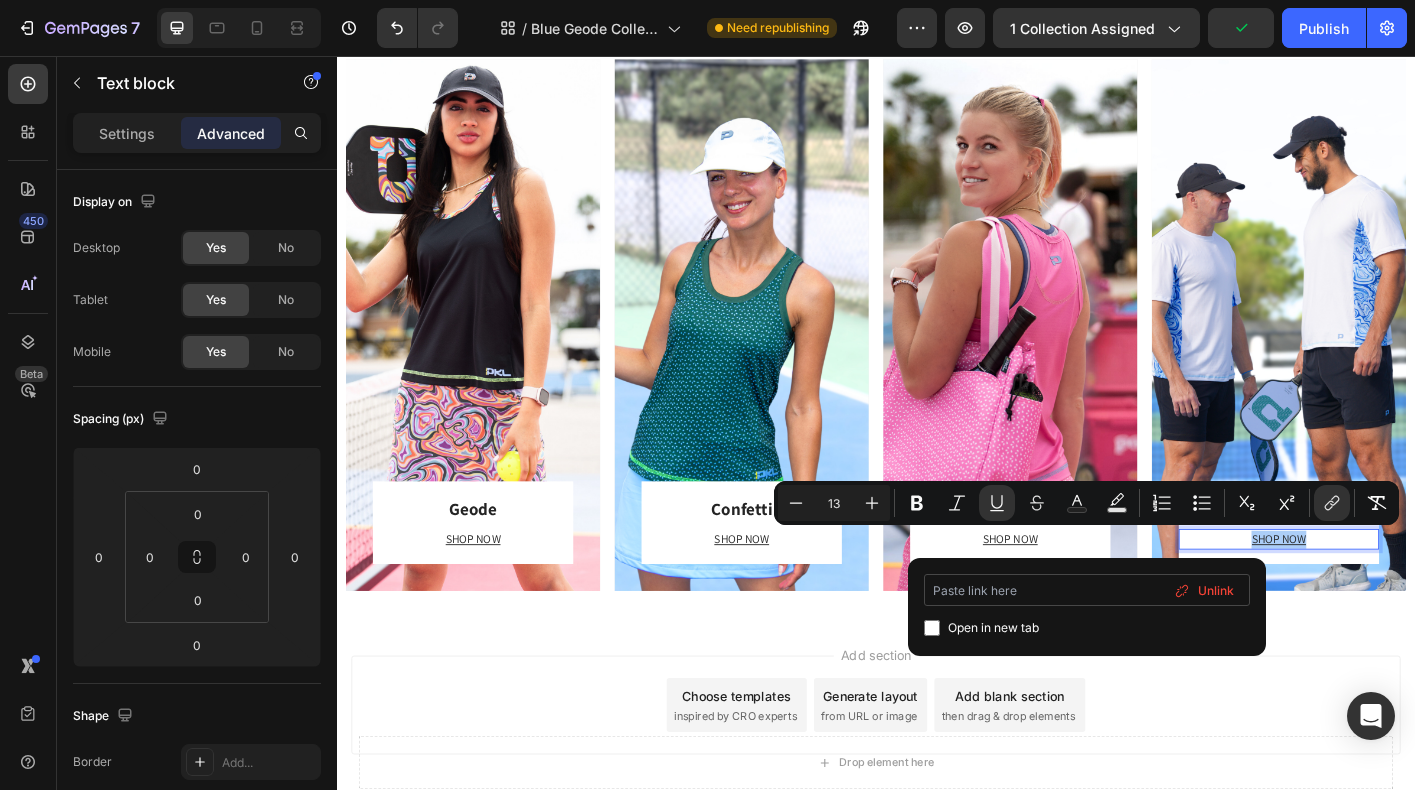 scroll, scrollTop: 0, scrollLeft: 0, axis: both 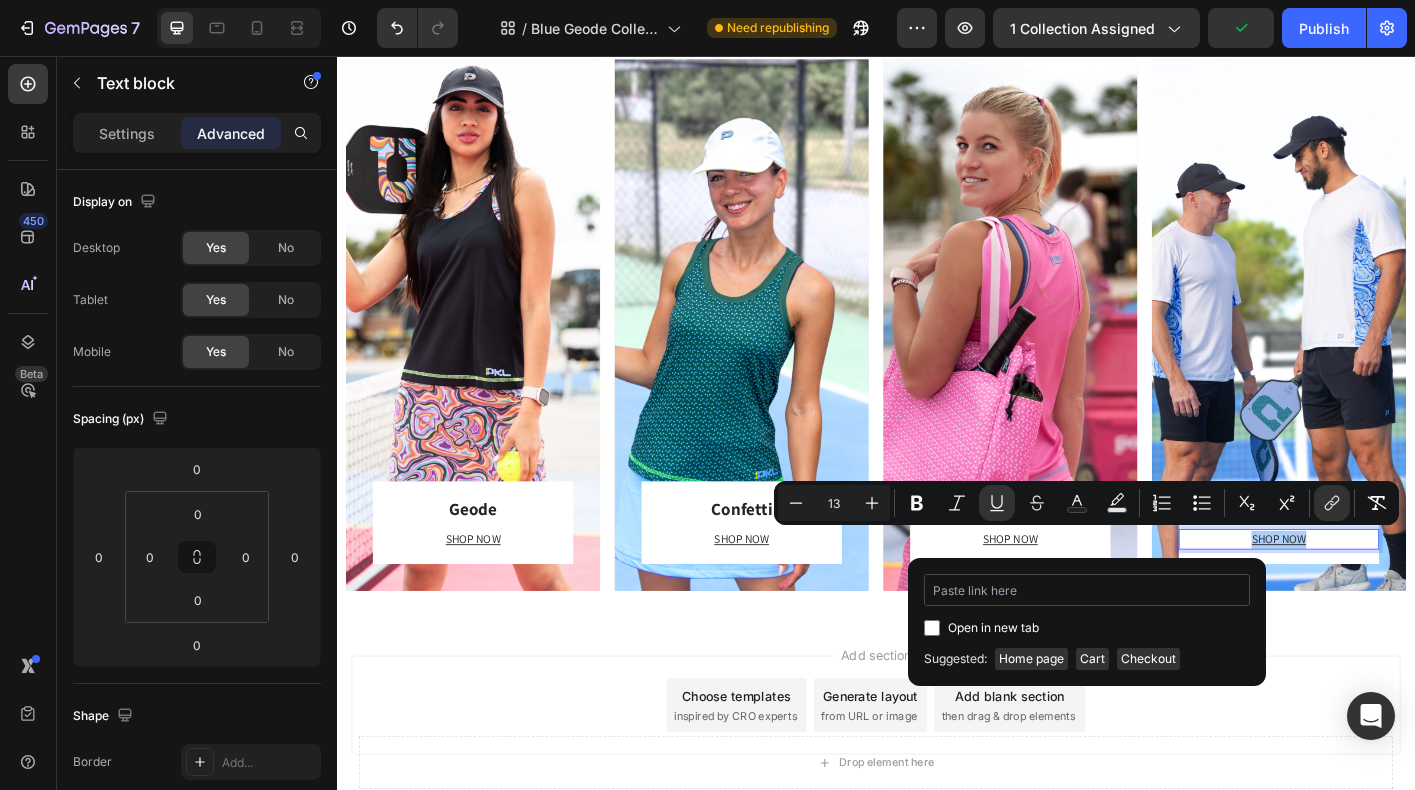 type on "https://playly.store/collections/uniforms" 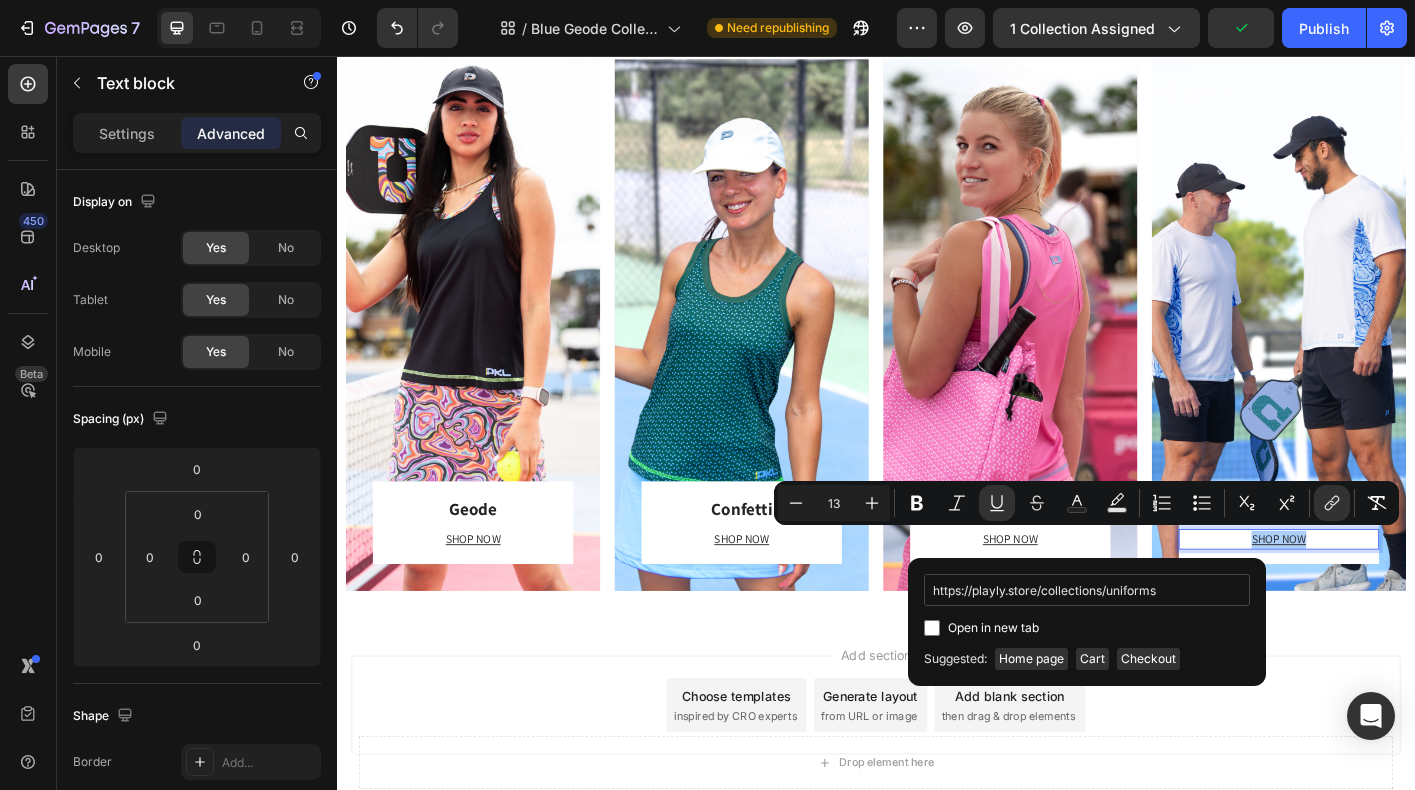 scroll, scrollTop: 0, scrollLeft: 1, axis: horizontal 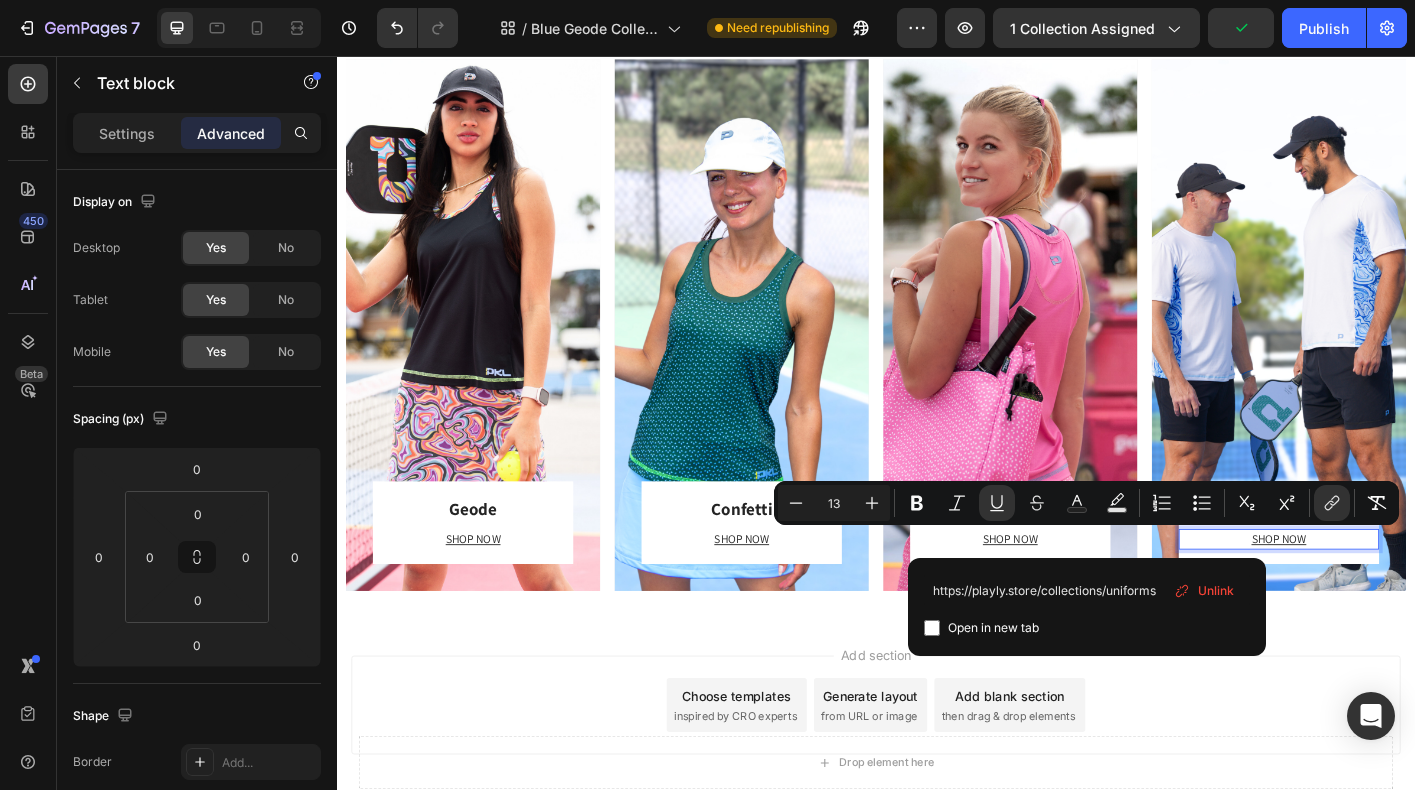 click on "Add section Choose templates inspired by CRO experts Generate layout from URL or image Add blank section then drag & drop elements" at bounding box center [937, 807] 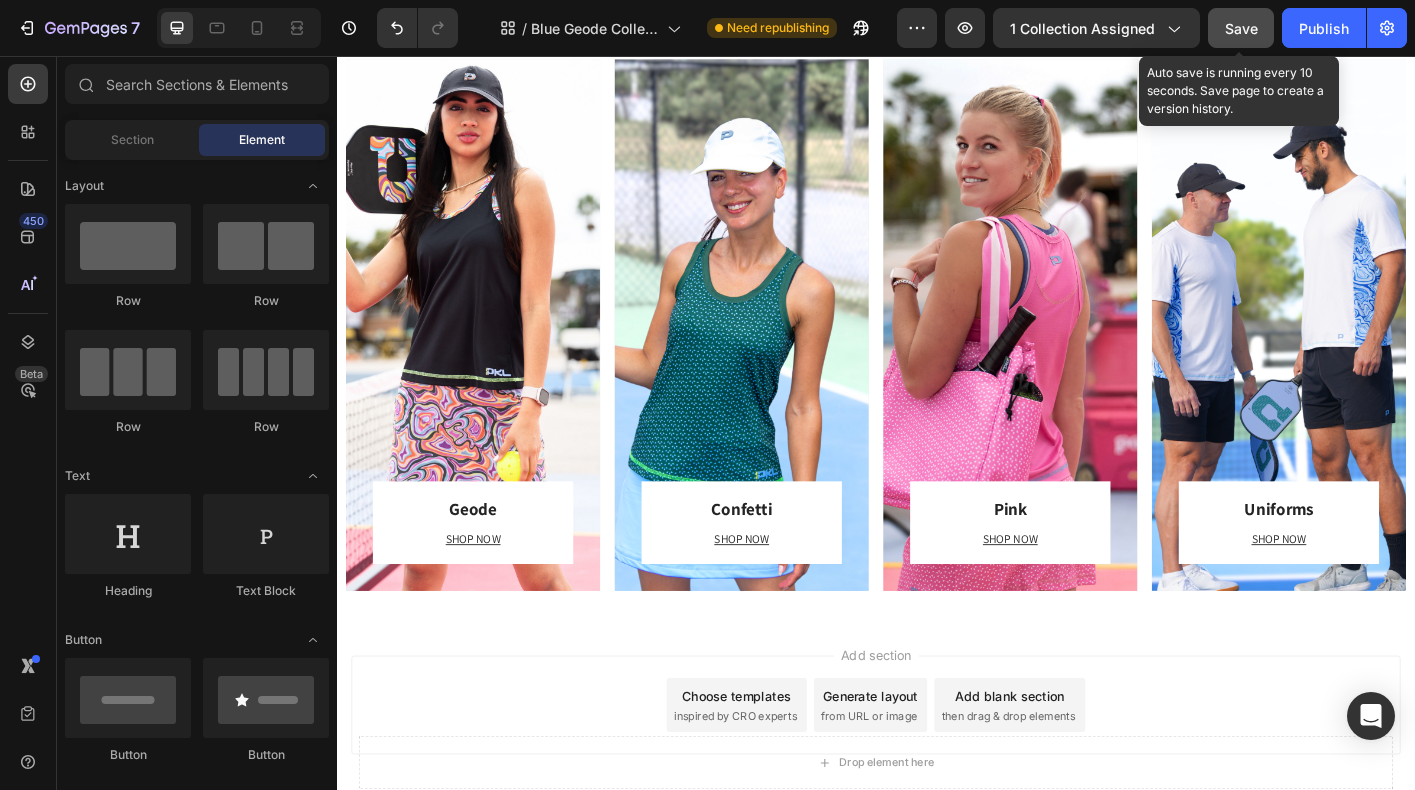 click on "Save" at bounding box center [1241, 28] 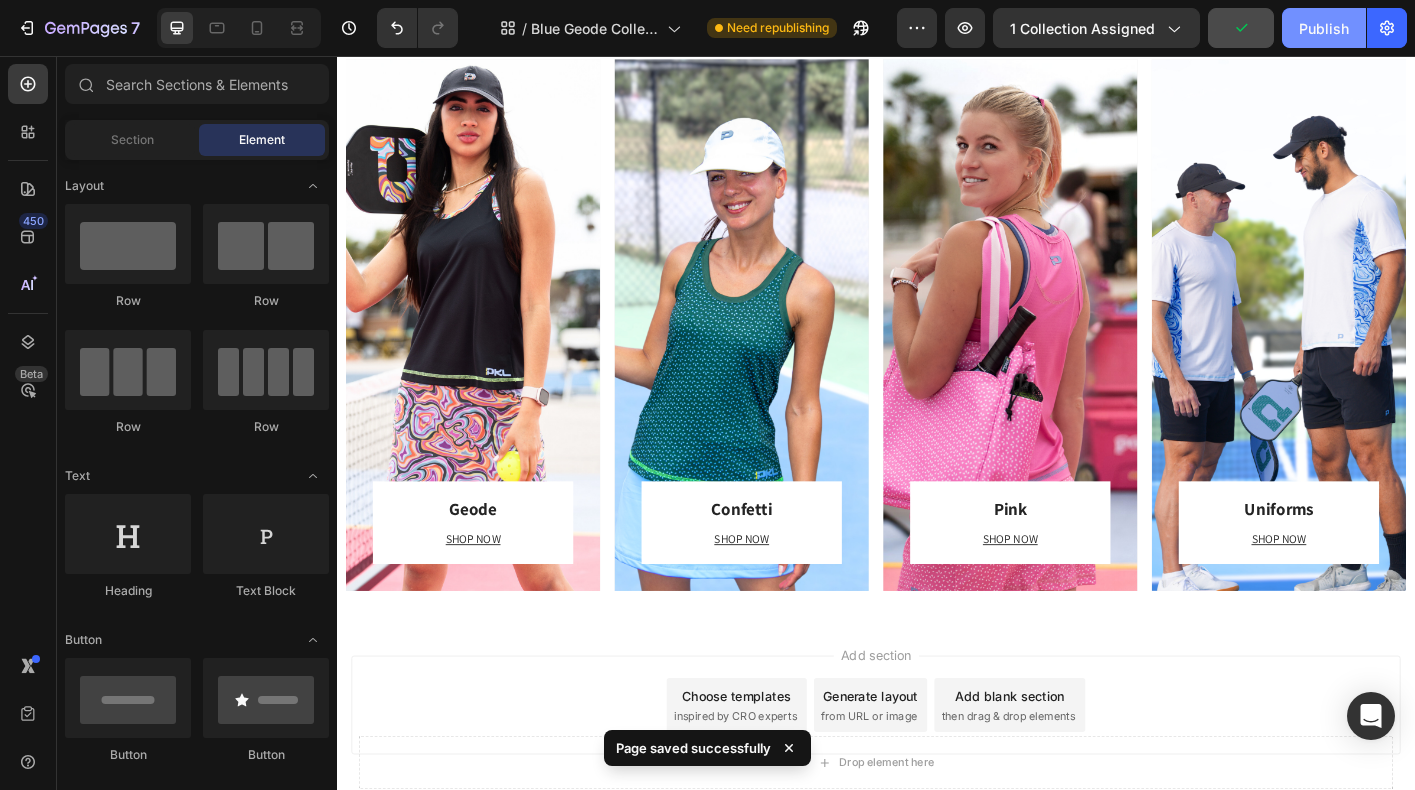 click on "Publish" at bounding box center (1324, 28) 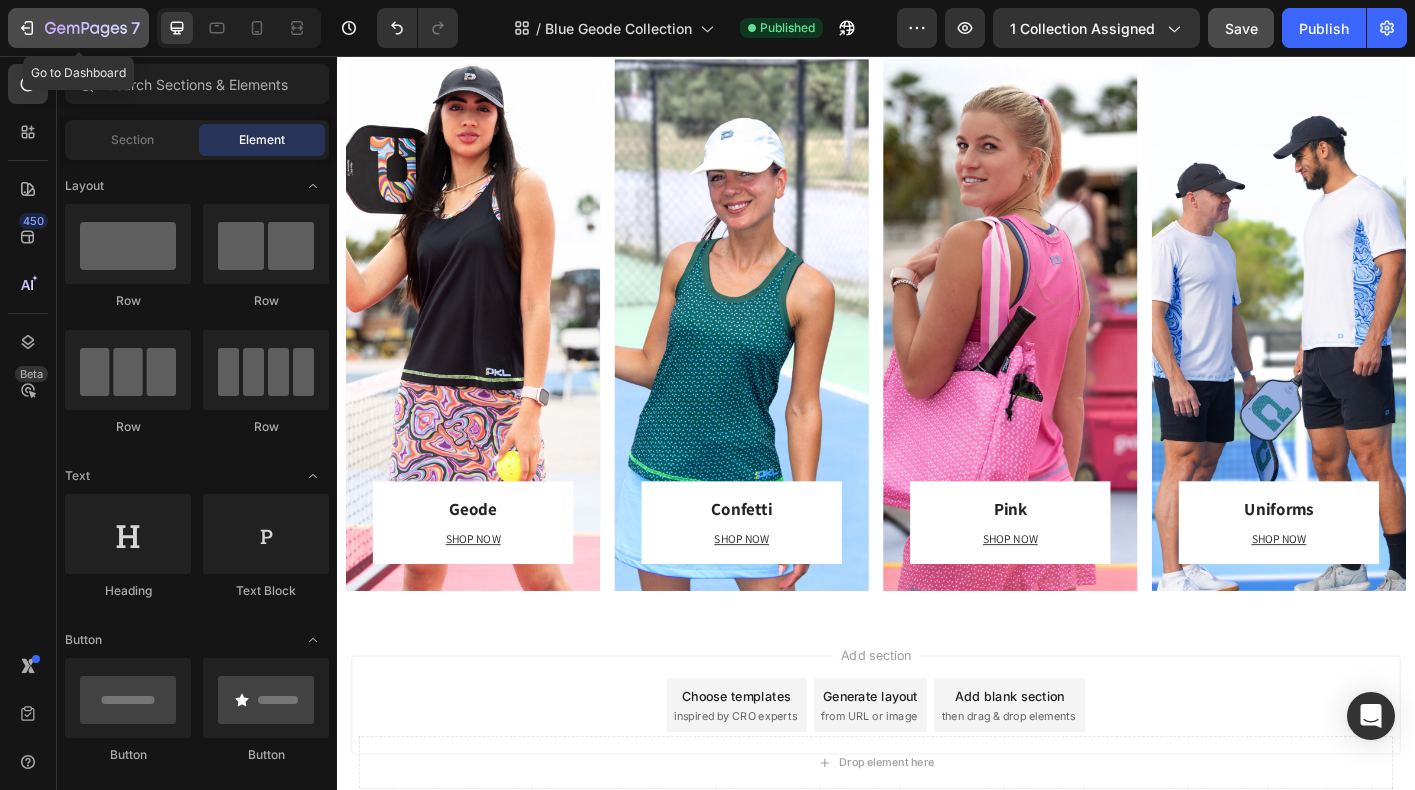 click 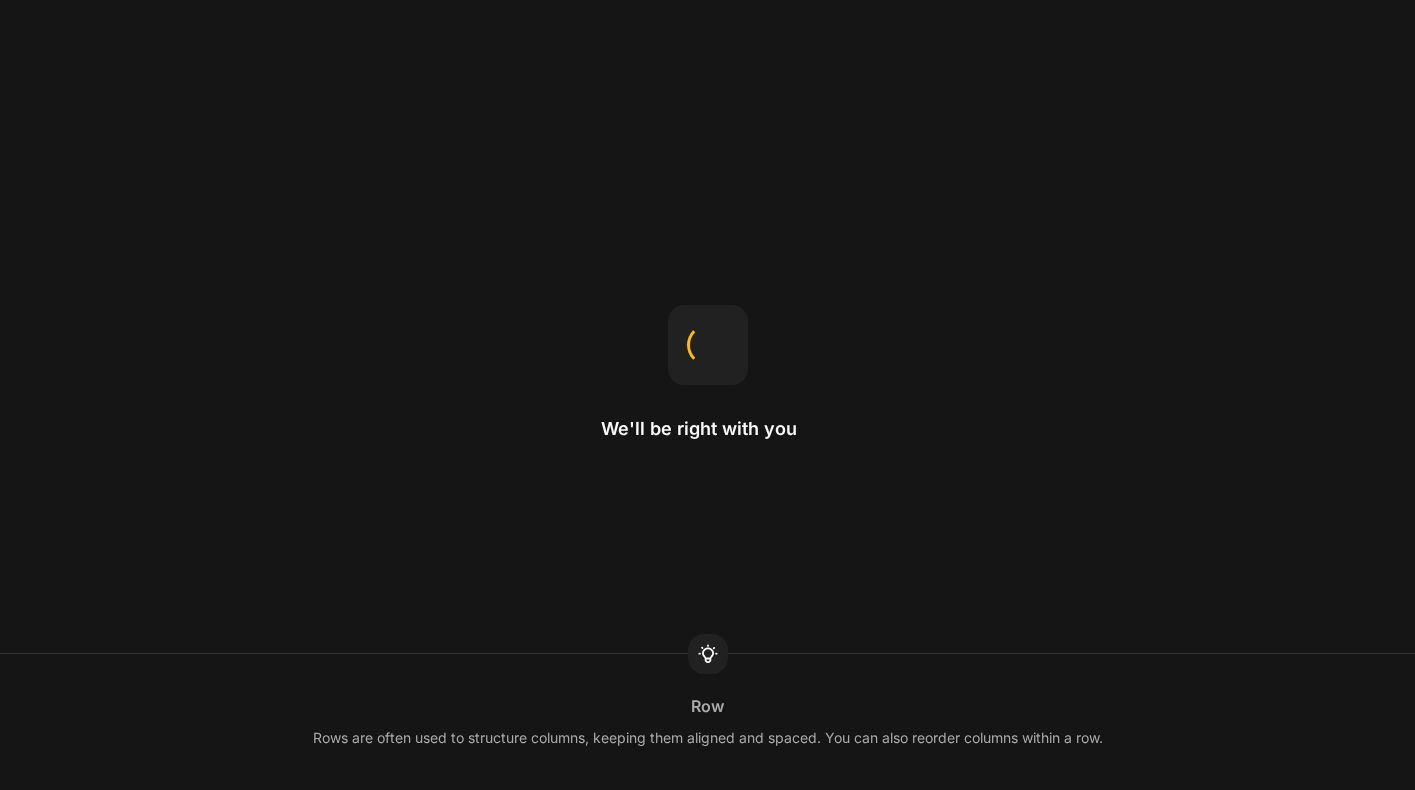 scroll, scrollTop: 0, scrollLeft: 0, axis: both 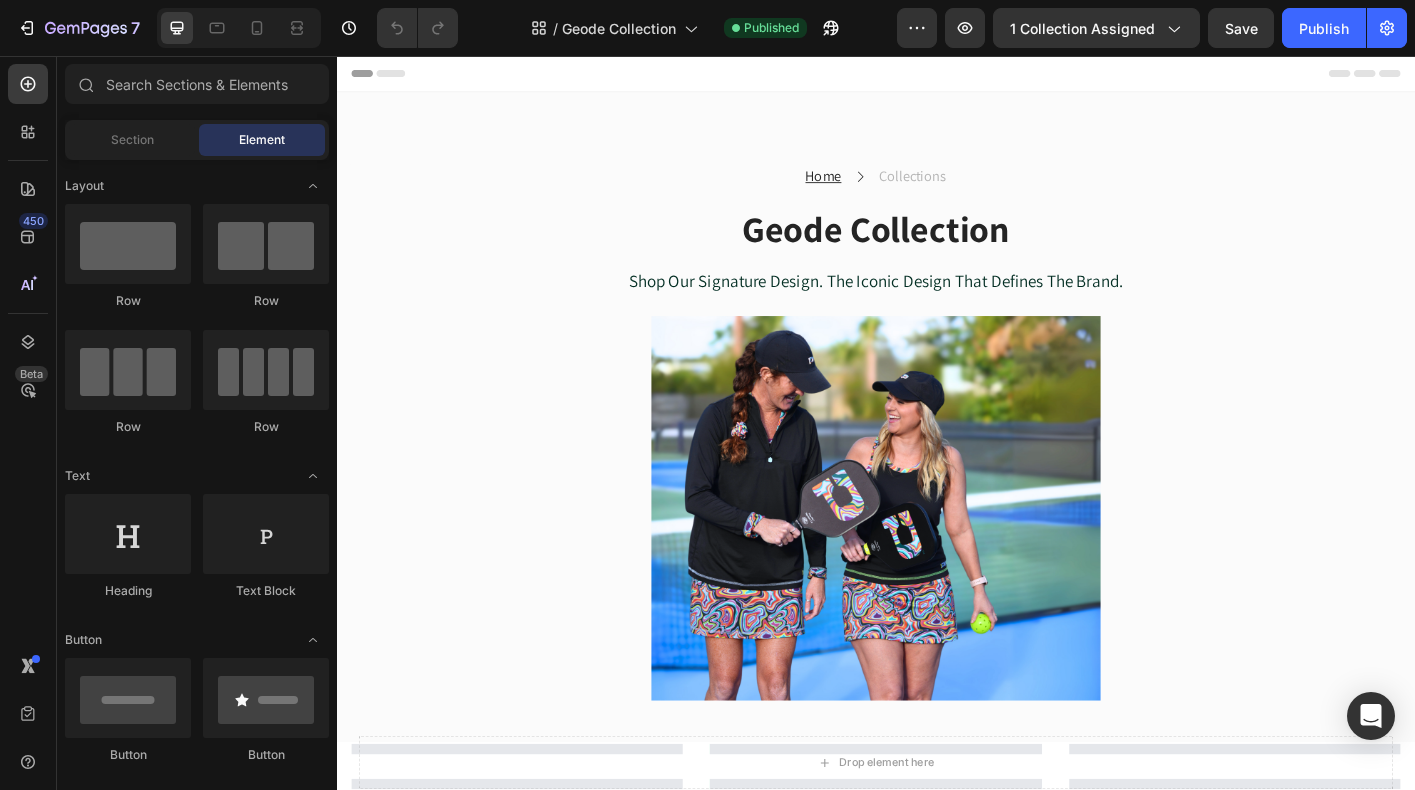 select on "Black with Geode" 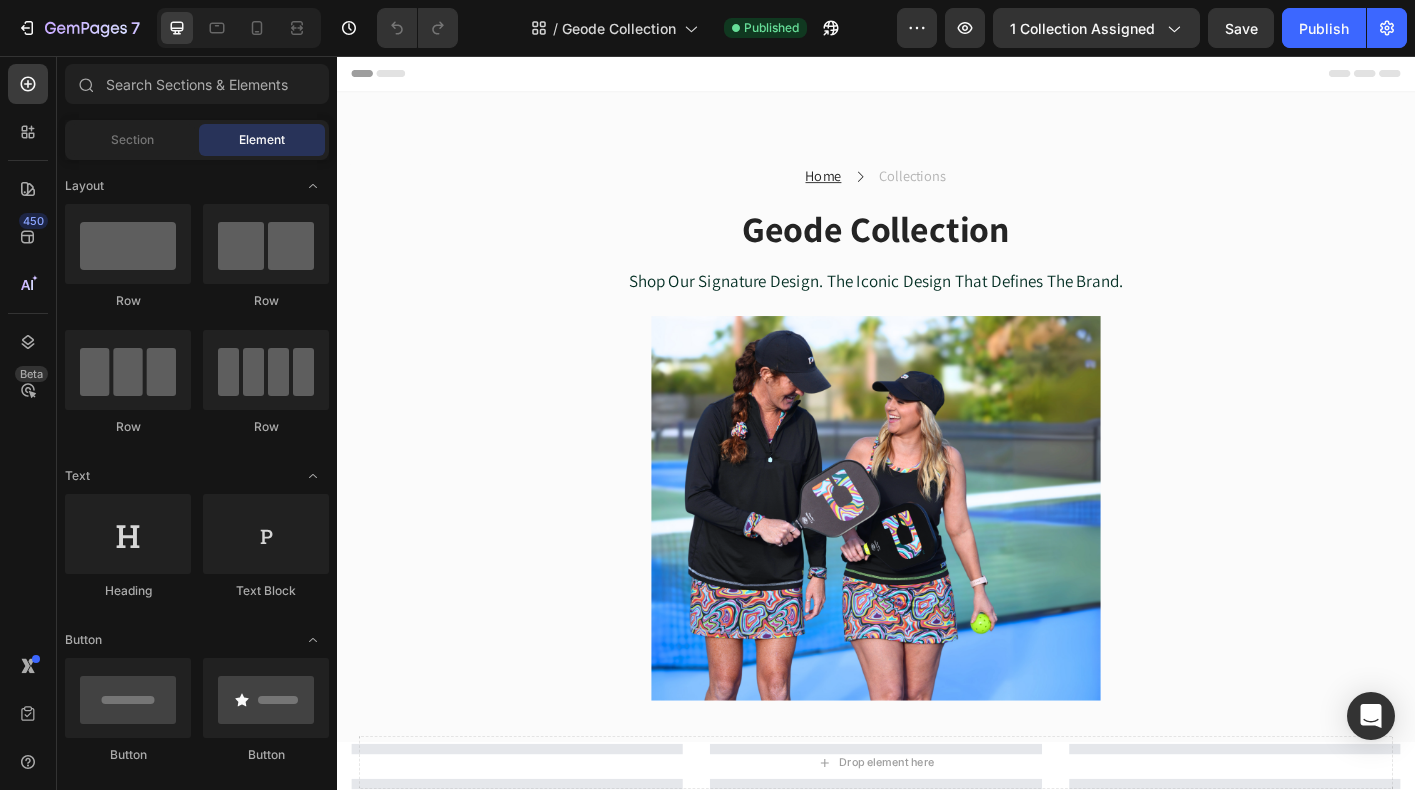 select on "Small" 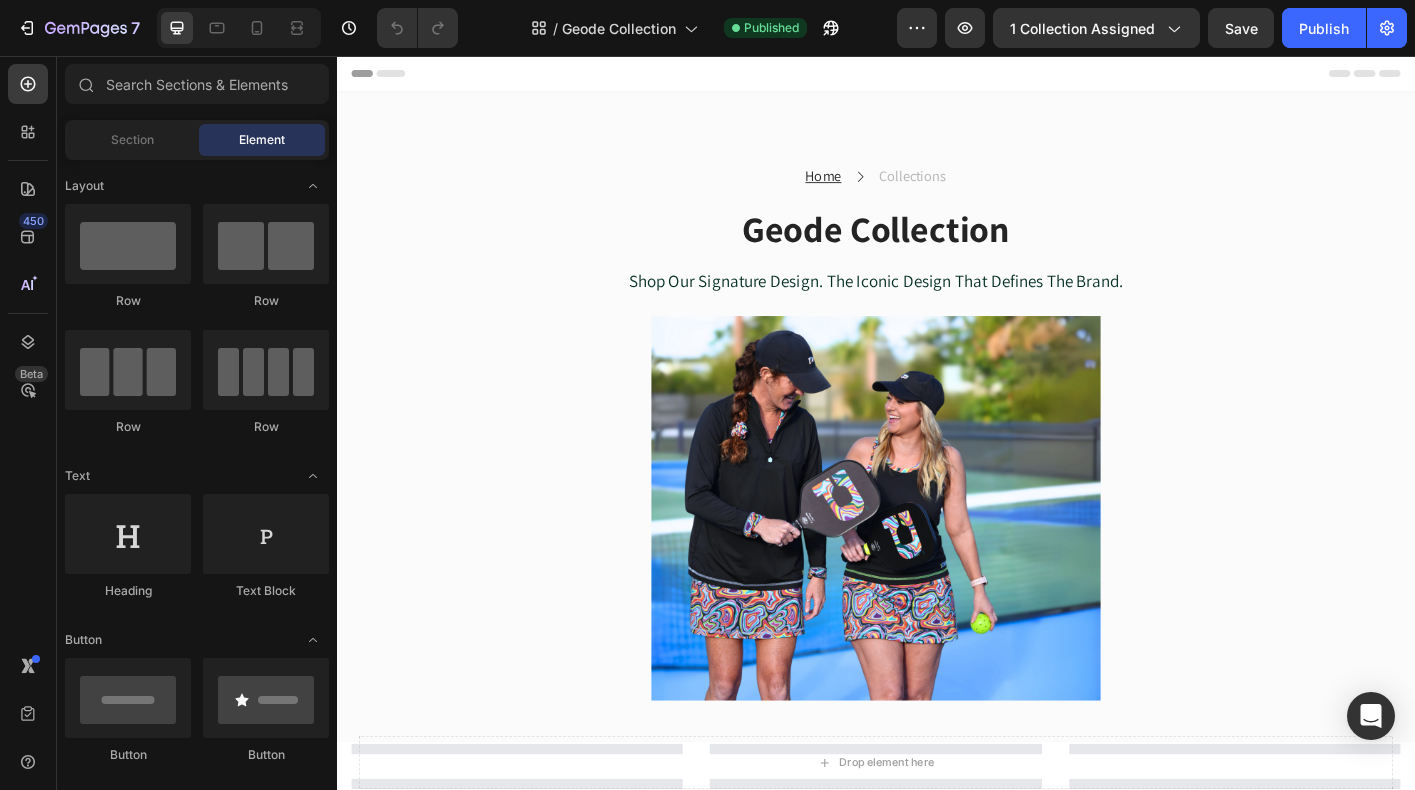select on "Geode" 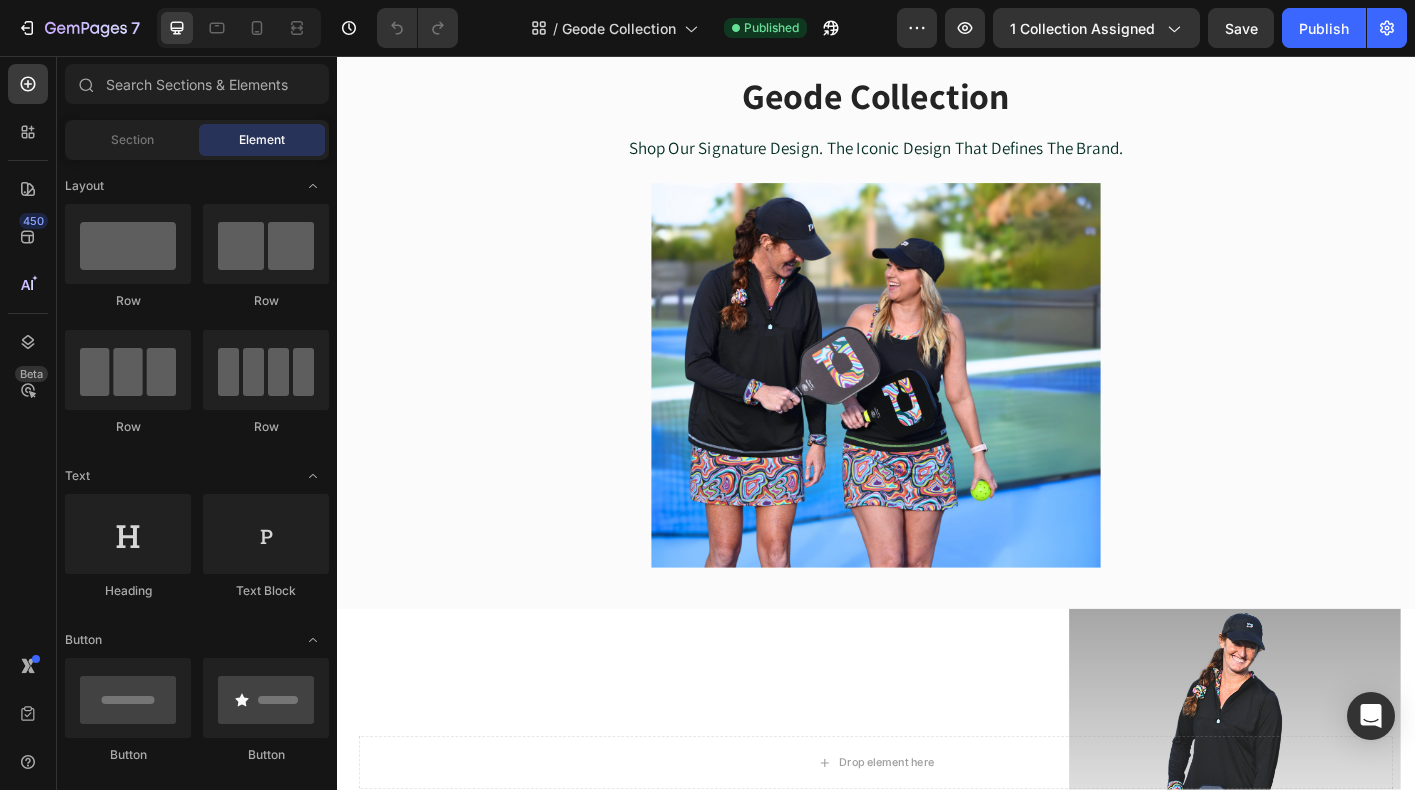 select on "Geode" 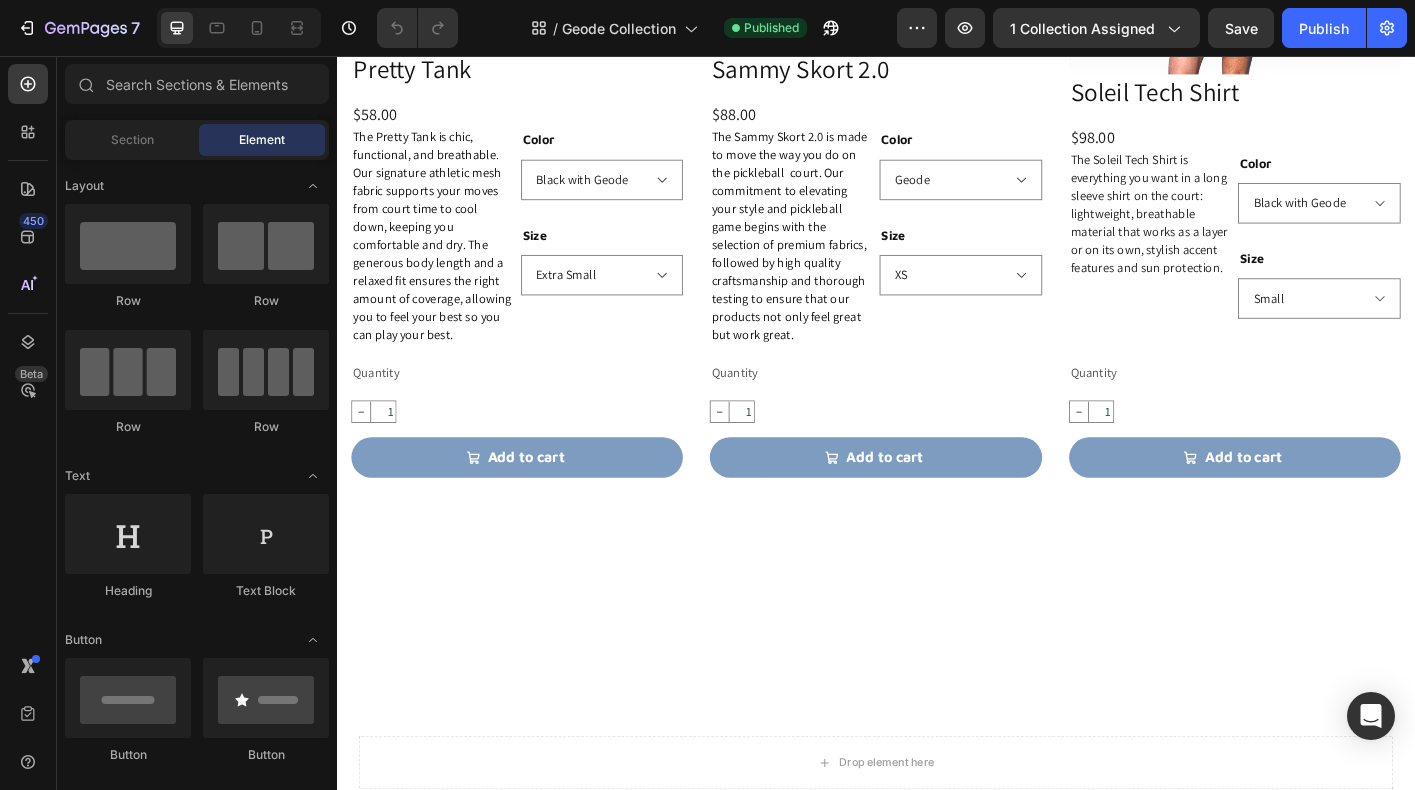 select on "Geode" 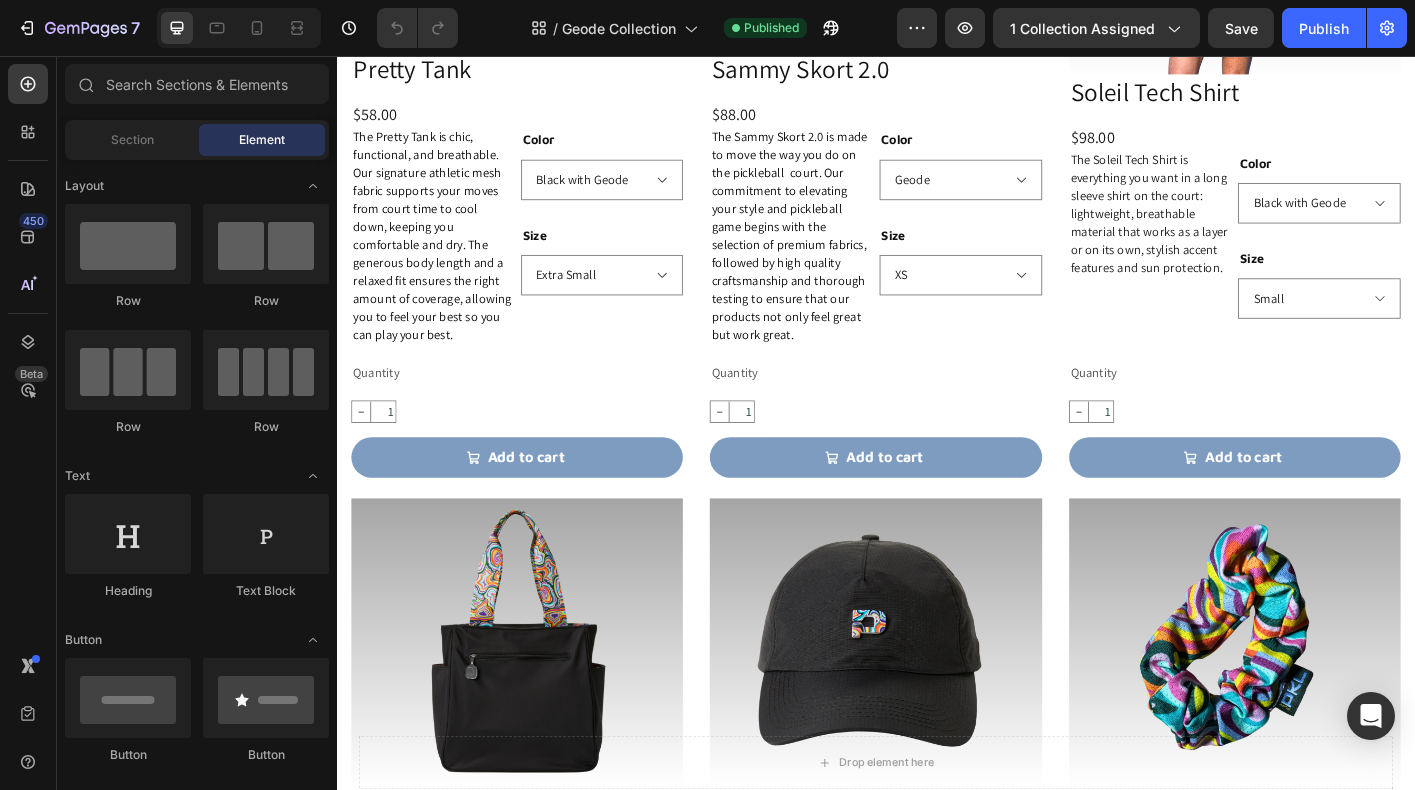 scroll, scrollTop: 0, scrollLeft: 0, axis: both 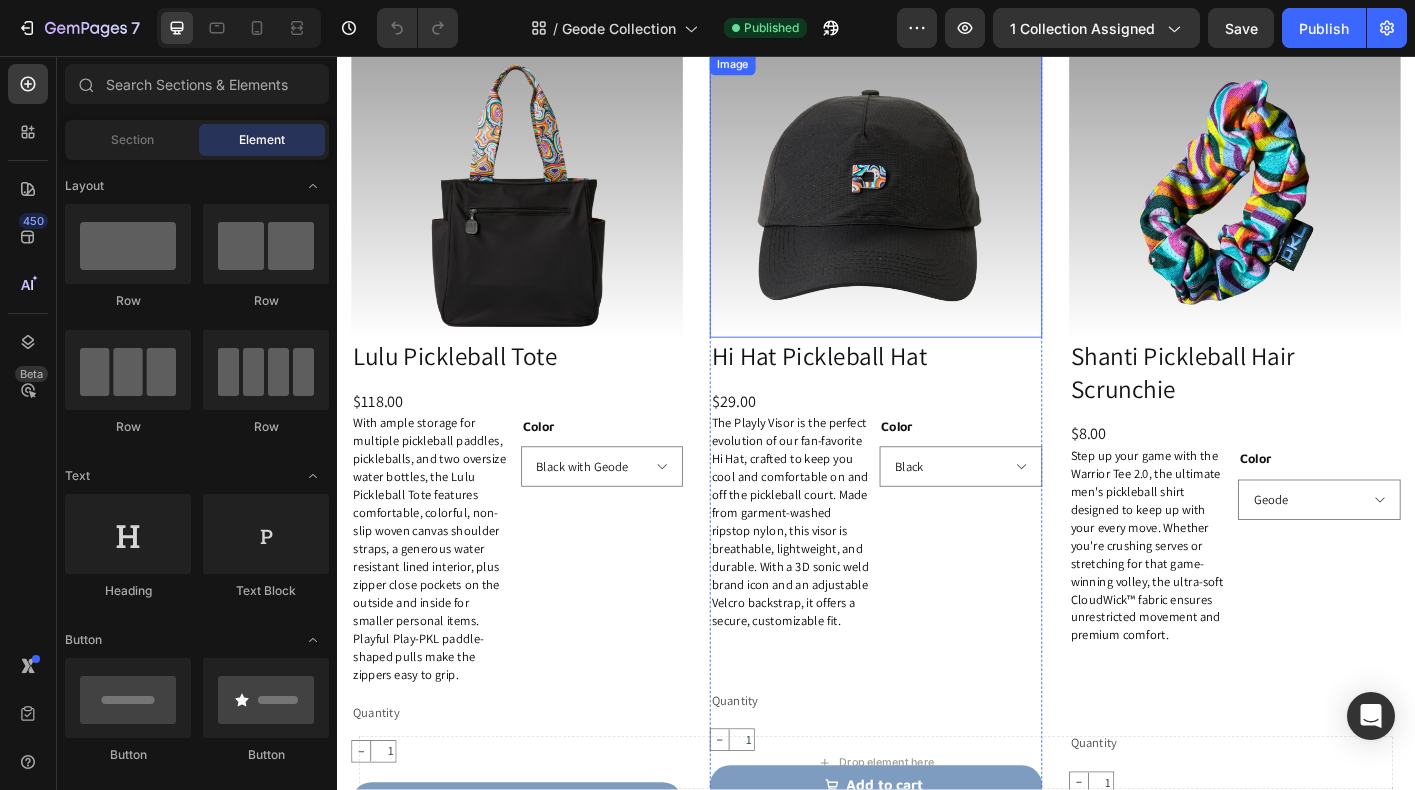 click at bounding box center (936, 212) 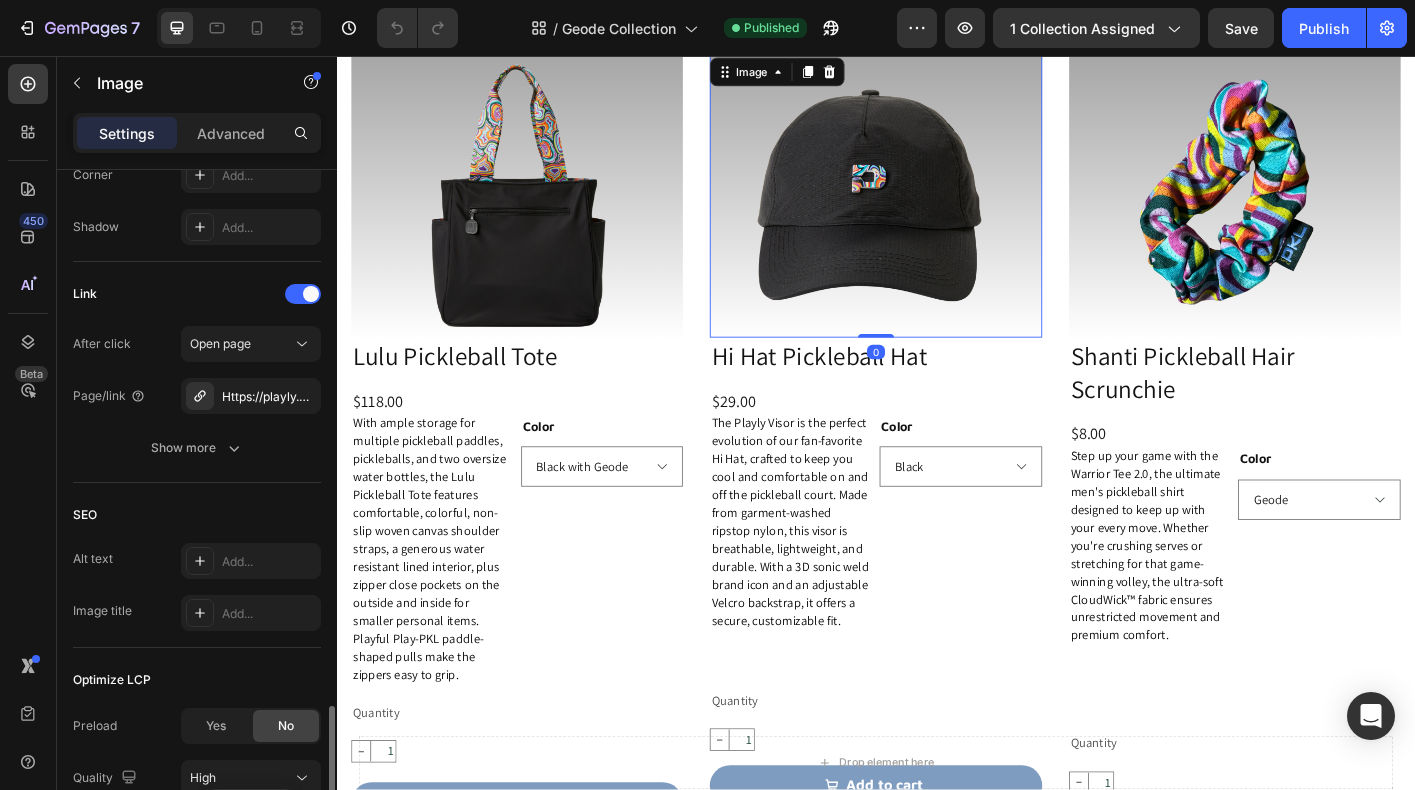 scroll, scrollTop: 989, scrollLeft: 0, axis: vertical 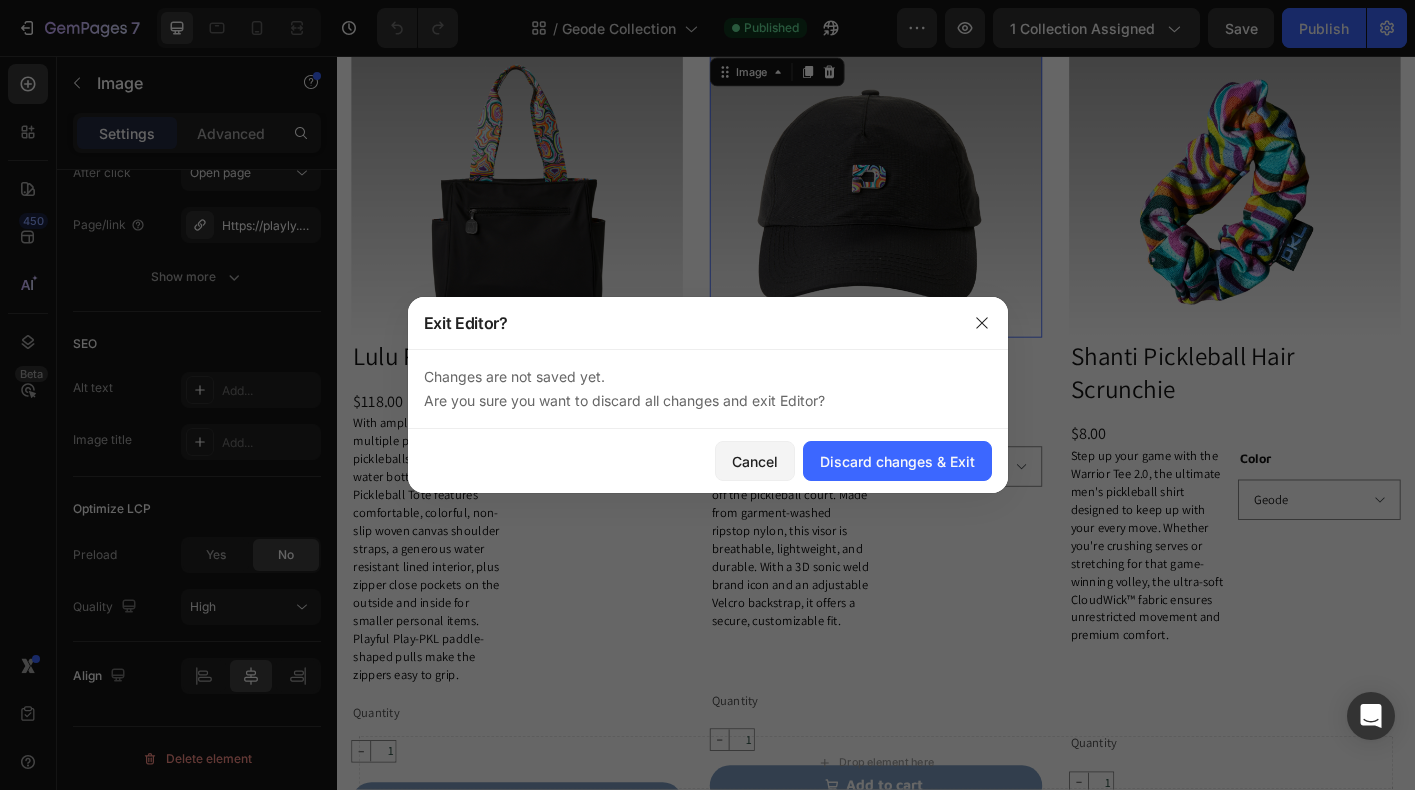 click on "Cancel Discard changes & Exit" at bounding box center (708, 461) 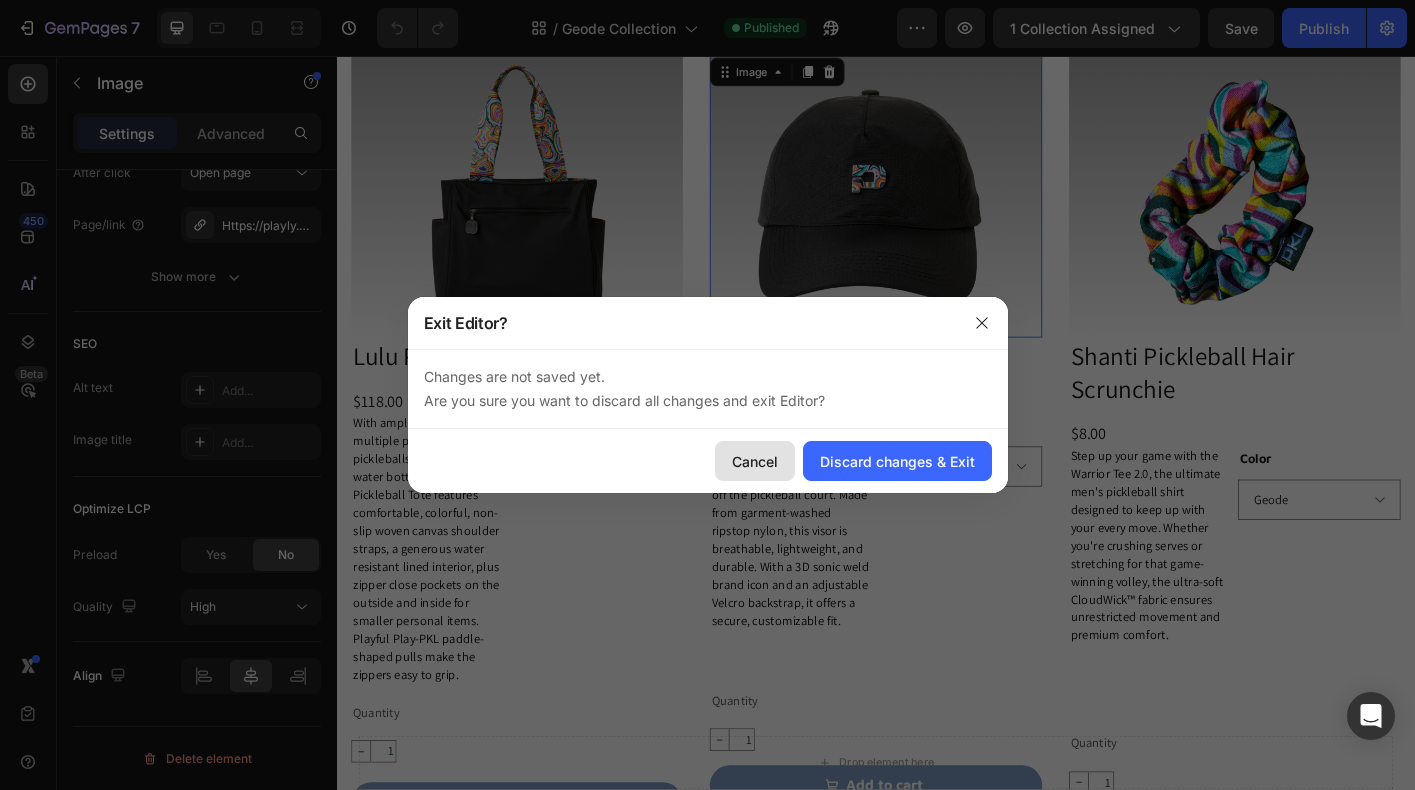 click on "Cancel" at bounding box center (755, 461) 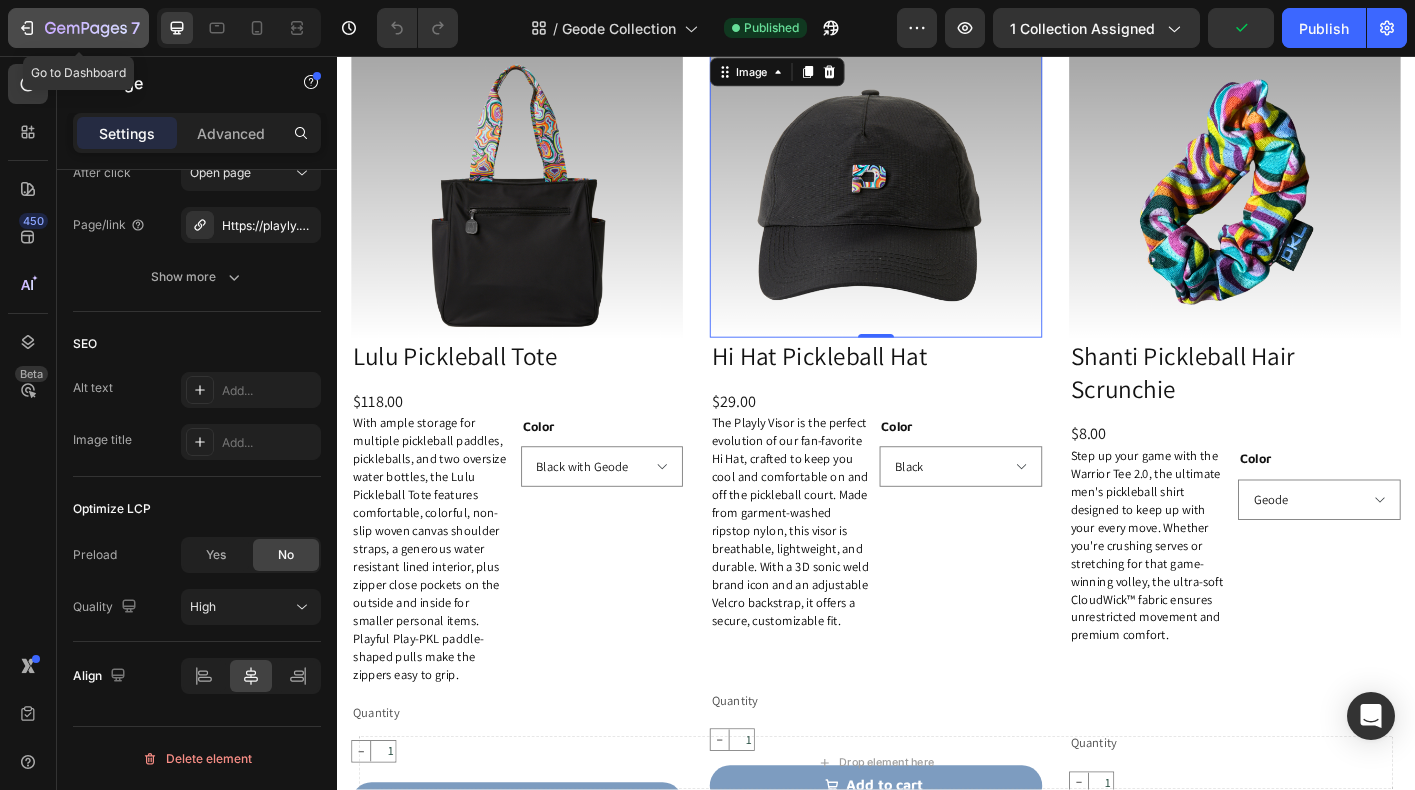 click 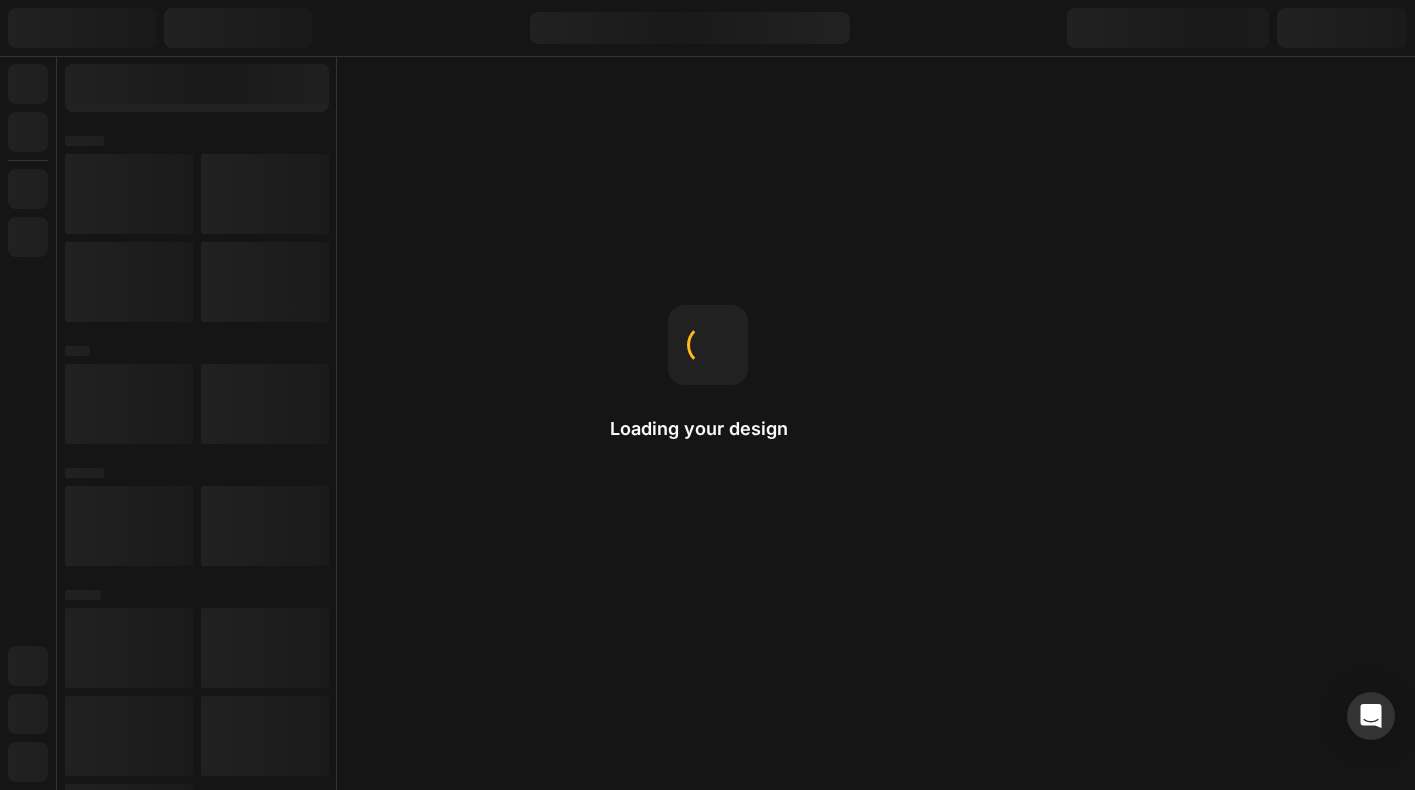 scroll, scrollTop: 0, scrollLeft: 0, axis: both 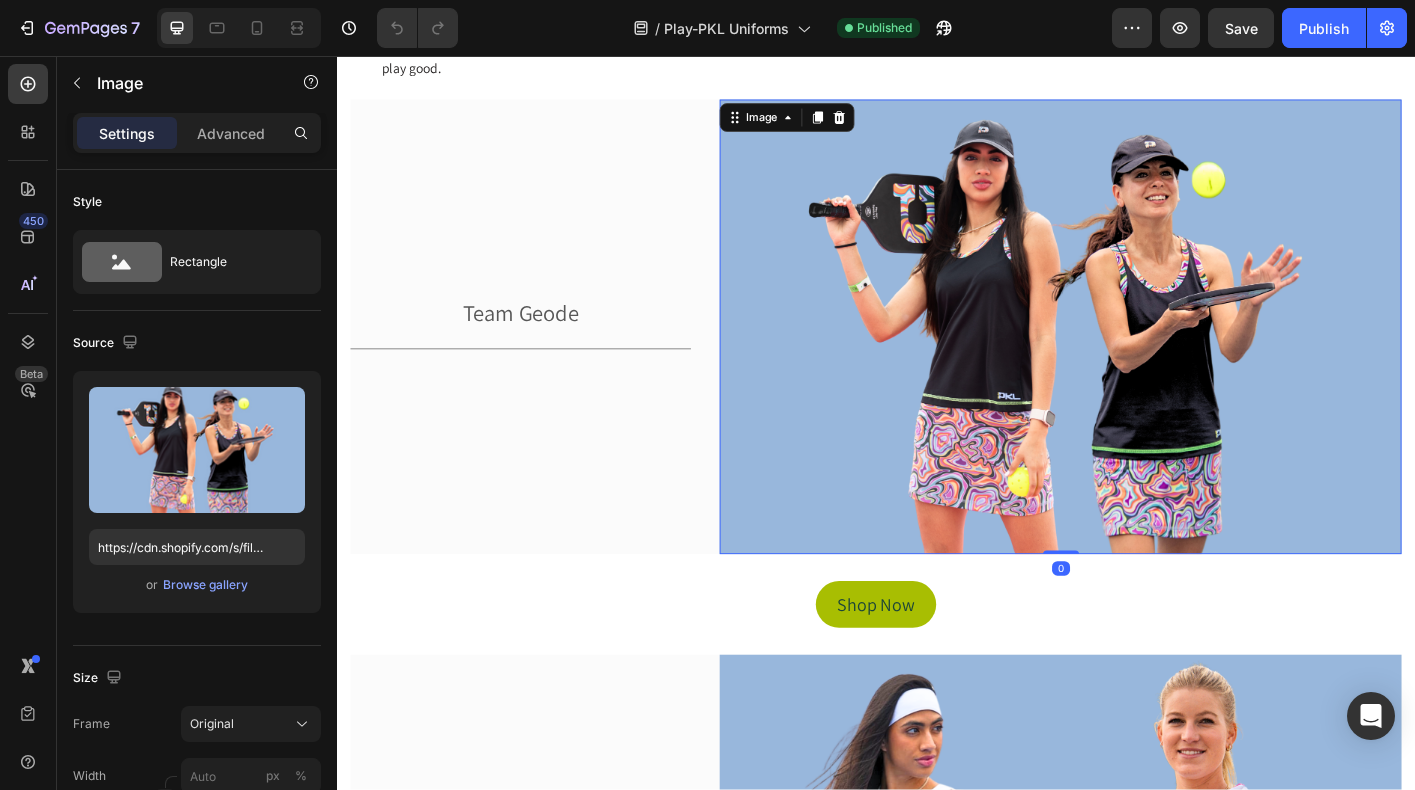 click at bounding box center [1142, 358] 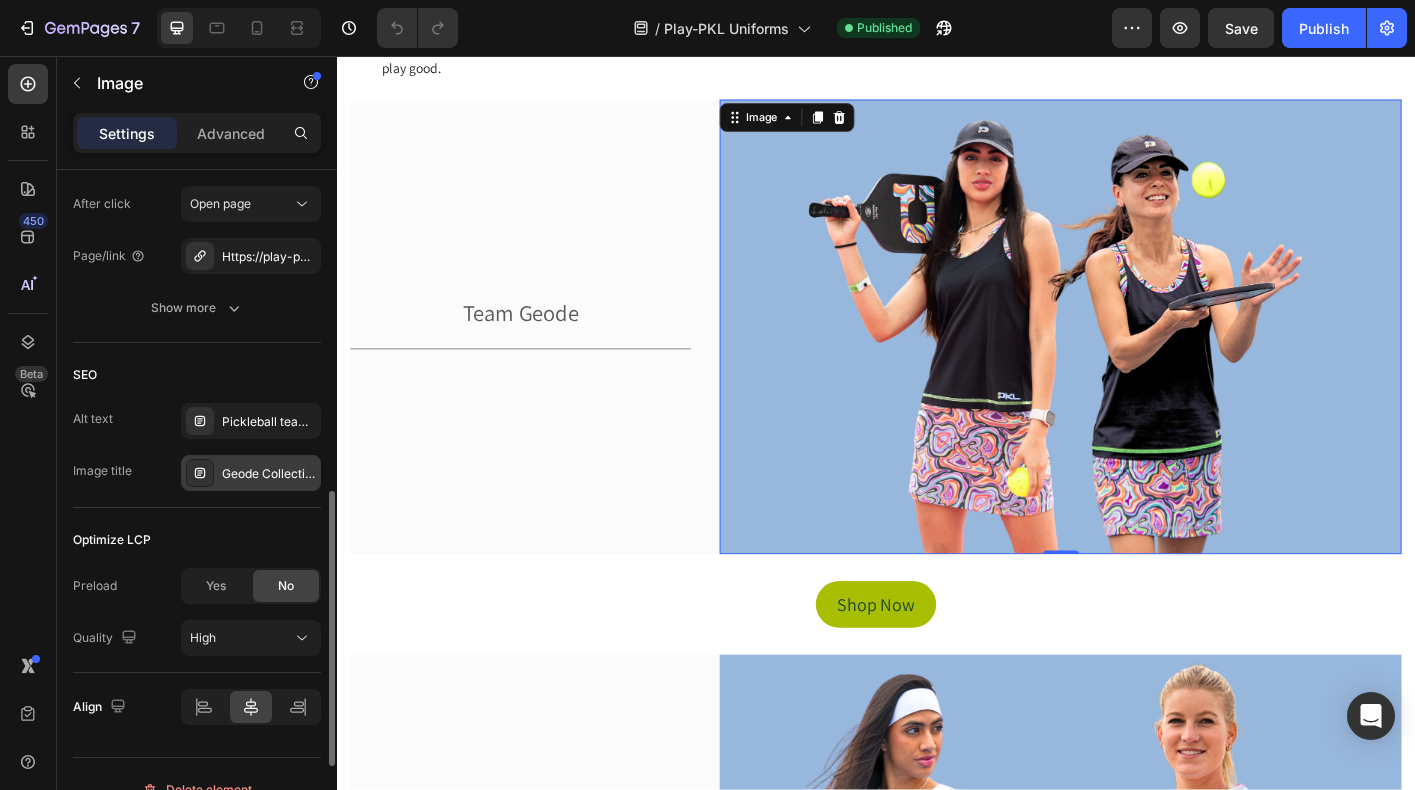 scroll, scrollTop: 849, scrollLeft: 0, axis: vertical 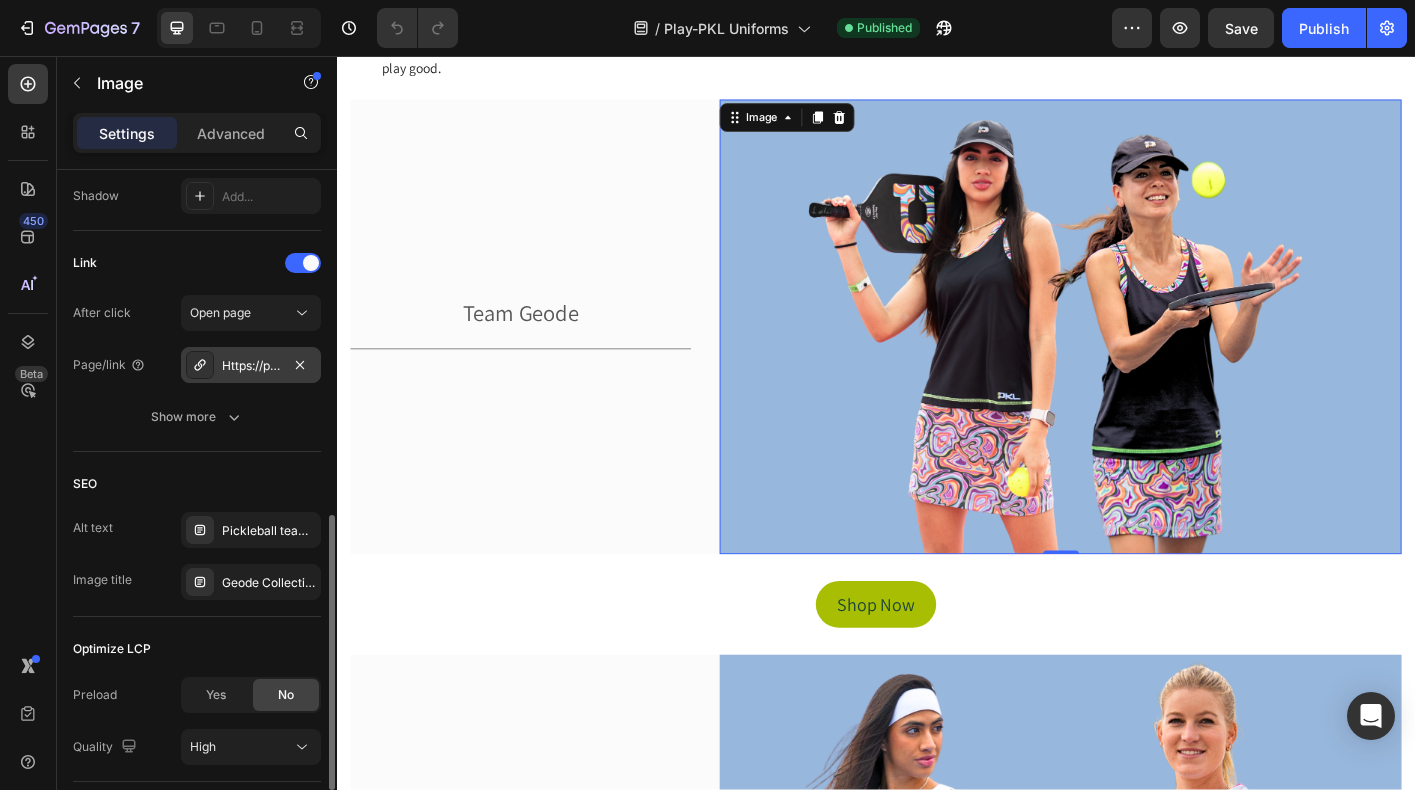 click on "Https://play-pkl.Com/a/gempages?Version=v7&shop_id=503539940471080042&theme_page_id=541137123214885957&page_type=GP_COLLECTION" at bounding box center [251, 366] 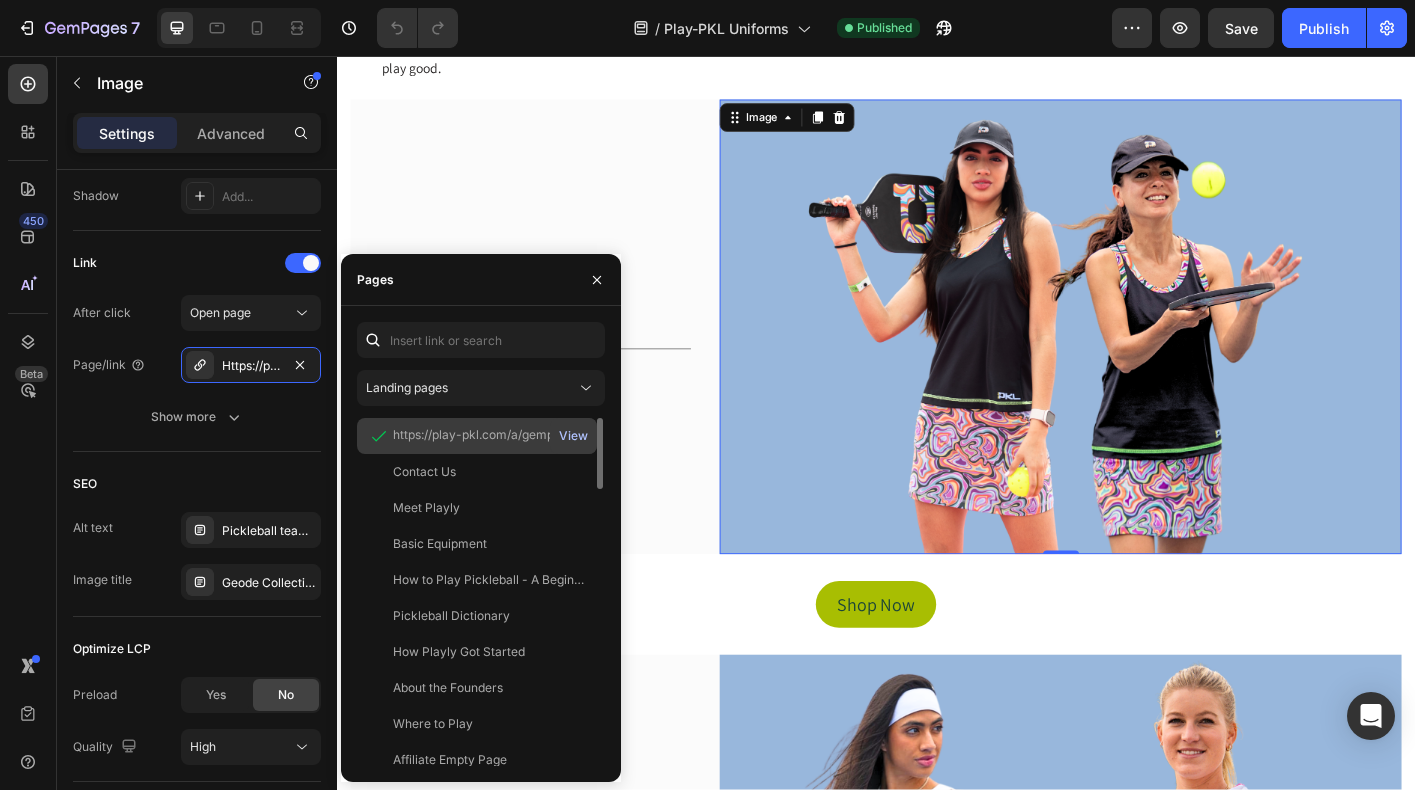 click on "View" at bounding box center (573, 436) 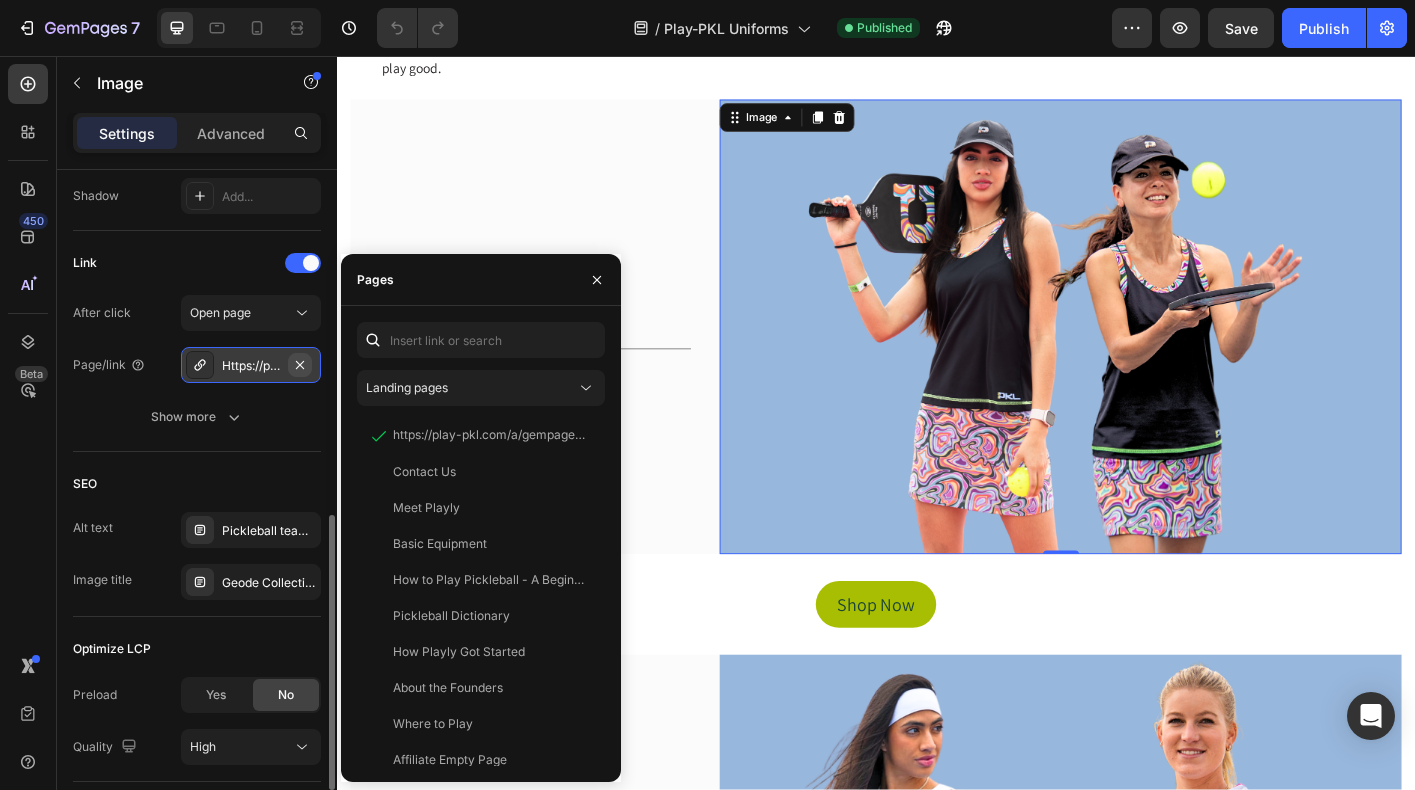 click 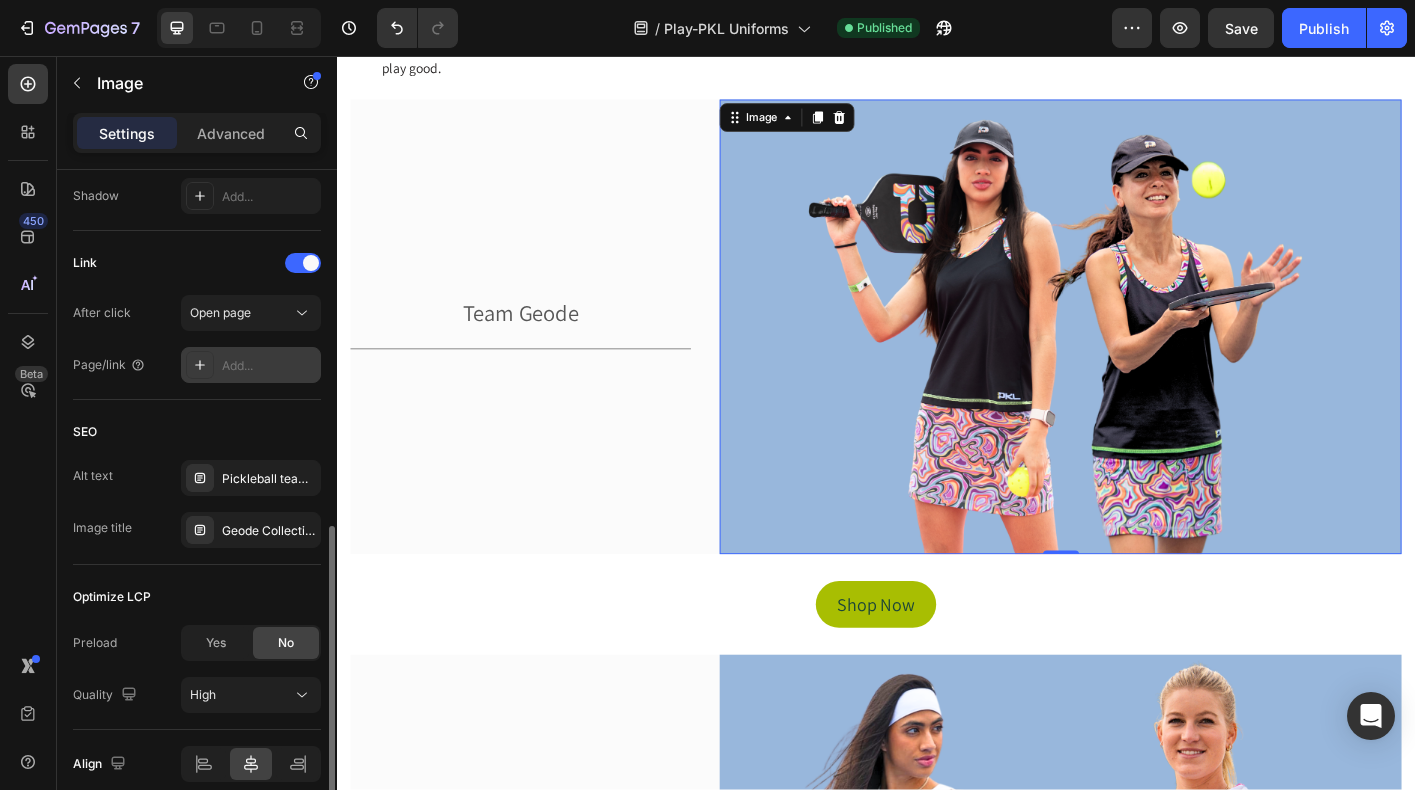 click on "Add..." at bounding box center (269, 366) 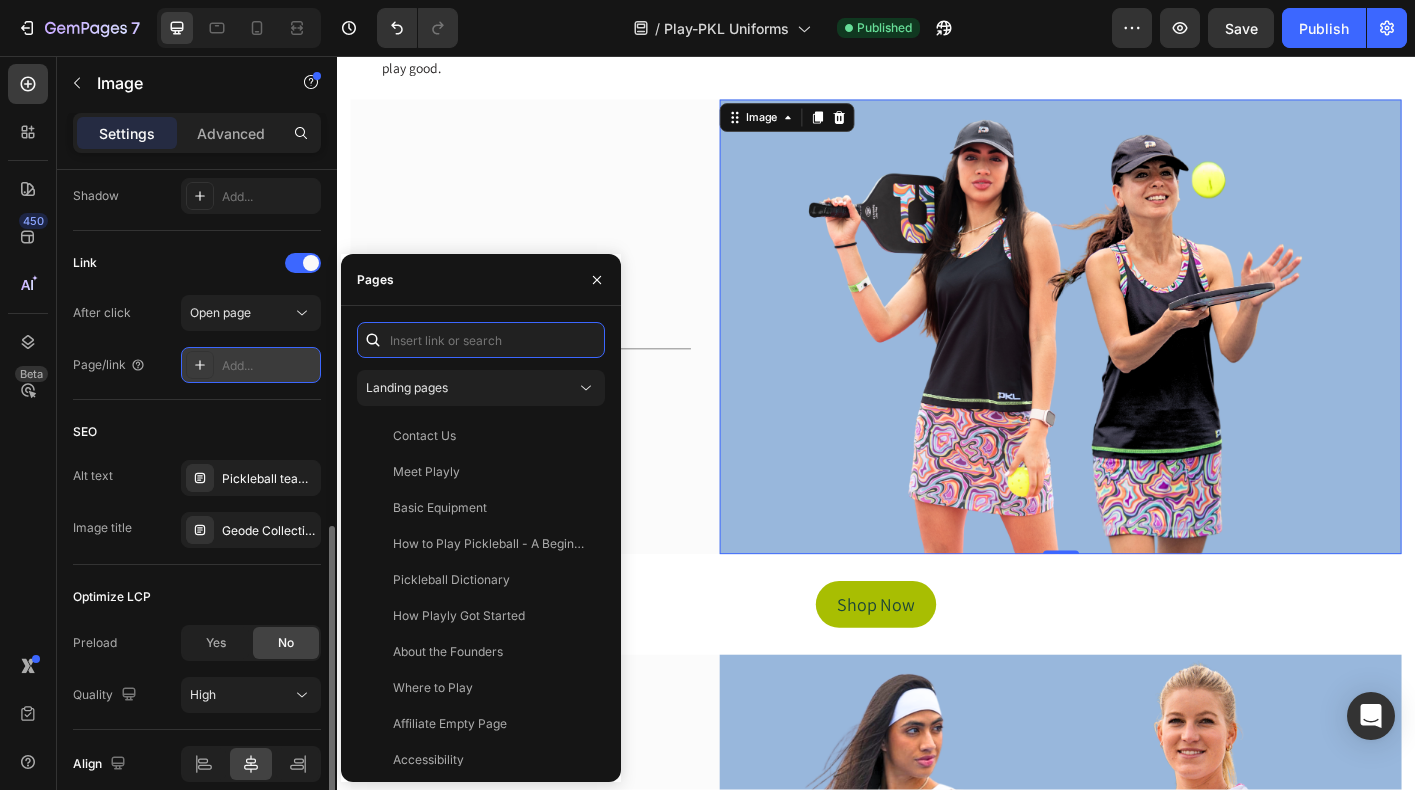 paste on "https://playly.store/a/gempages?version=v7&shop_id=503539940471080042&theme_page_id=541137123214885957&page_type=GP_COLLECTION" 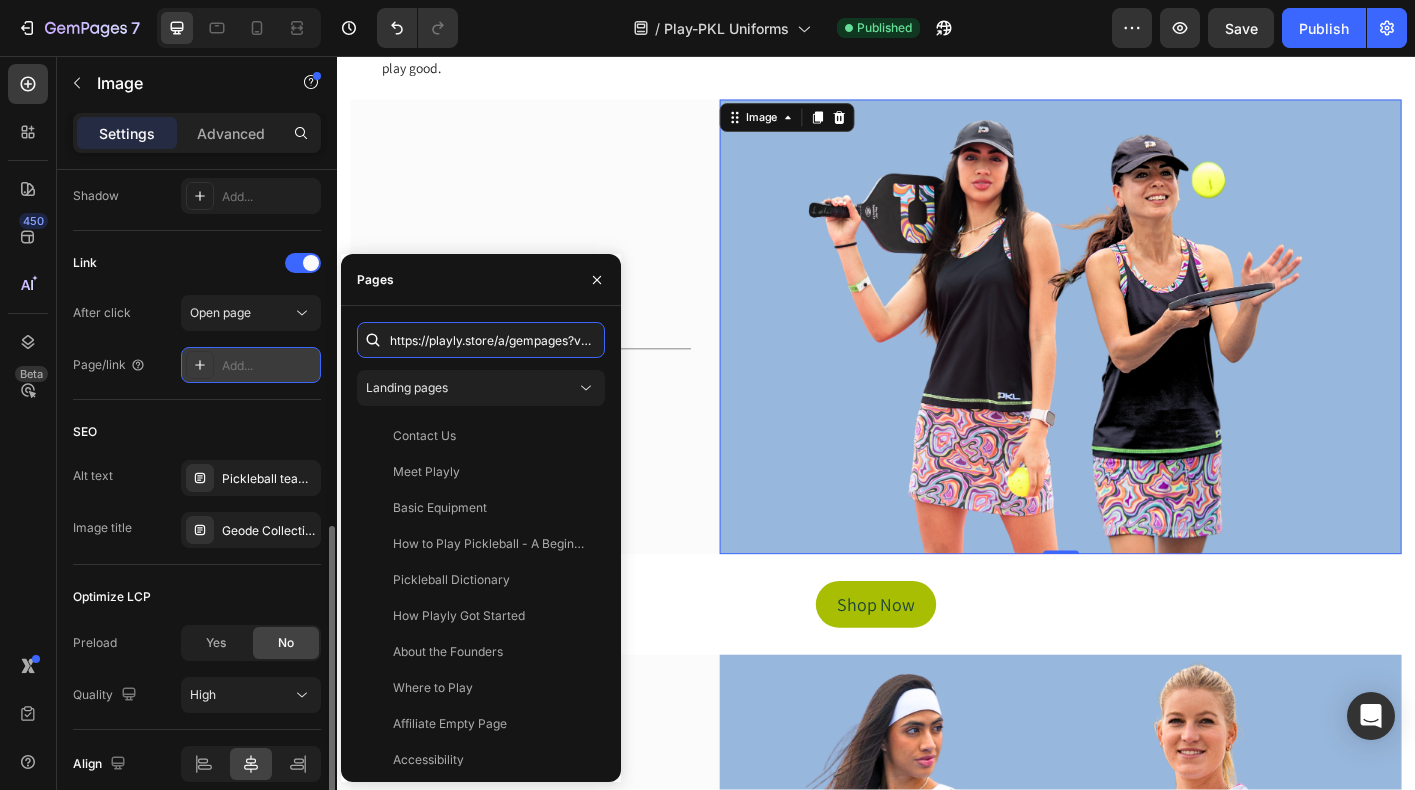 scroll, scrollTop: 0, scrollLeft: 662, axis: horizontal 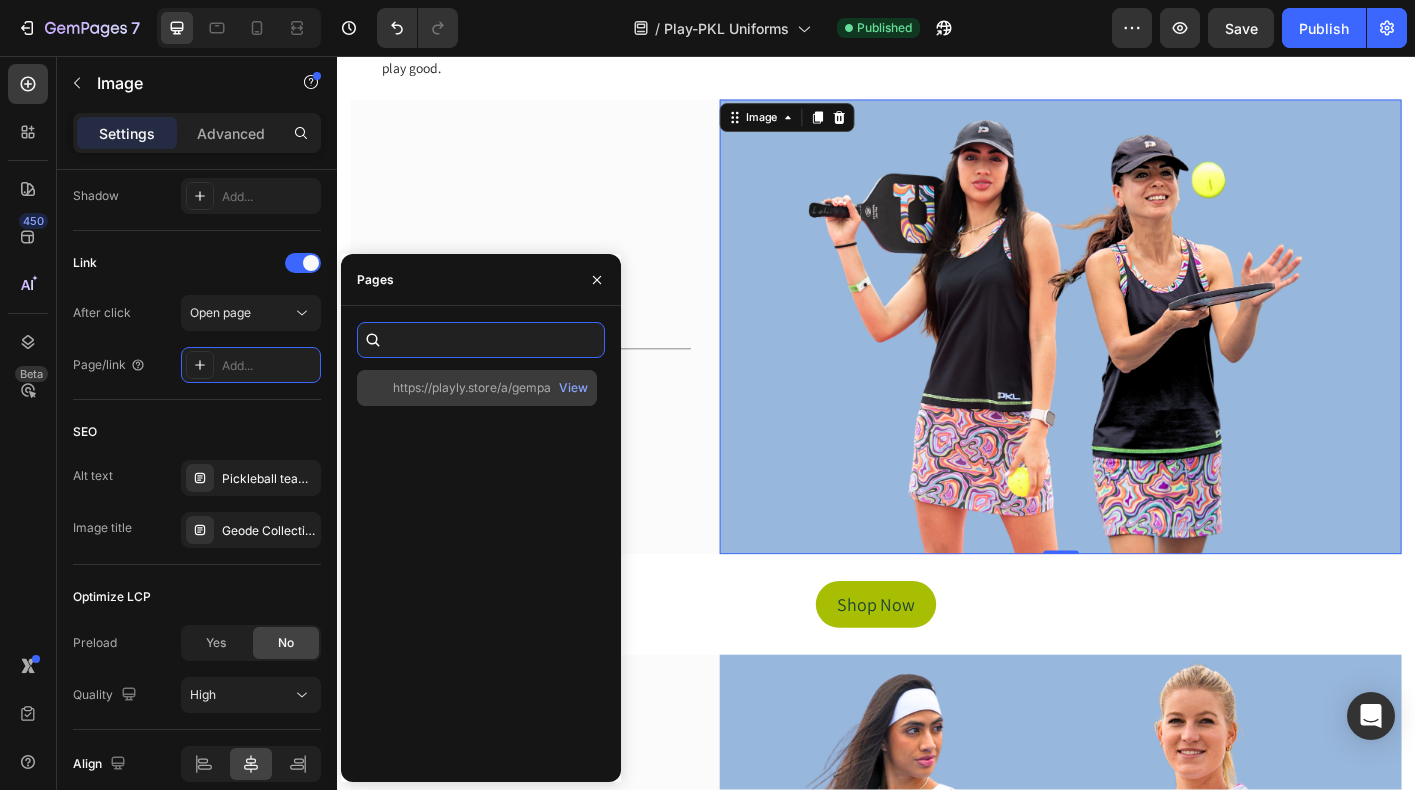 type on "https://playly.store/a/gempages?version=v7&shop_id=503539940471080042&theme_page_id=541137123214885957&page_type=GP_COLLECTION" 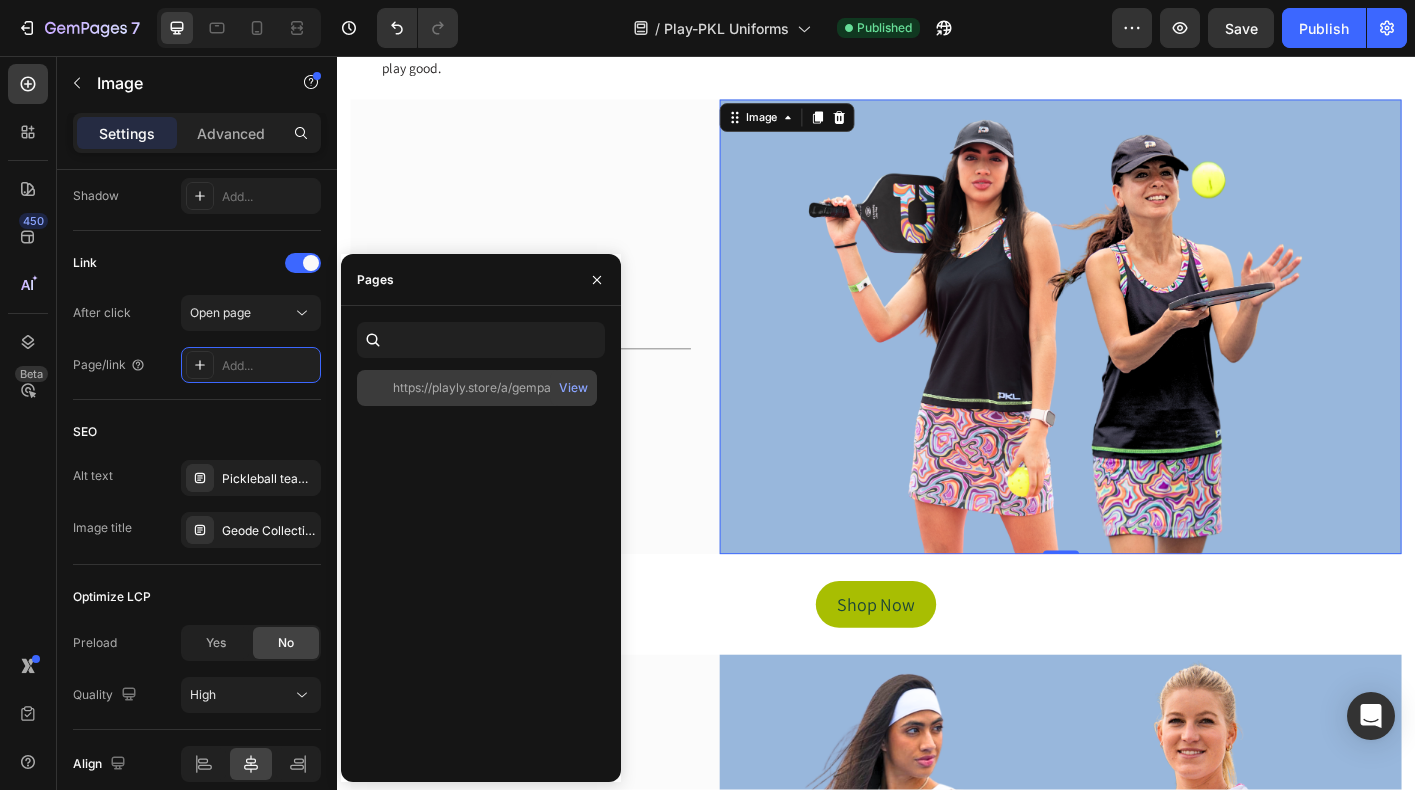 click on "https://playly.store/a/gempages?version=v7&shop_id=503539940471080042&theme_page_id=541137123214885957&page_type=GP_COLLECTION" 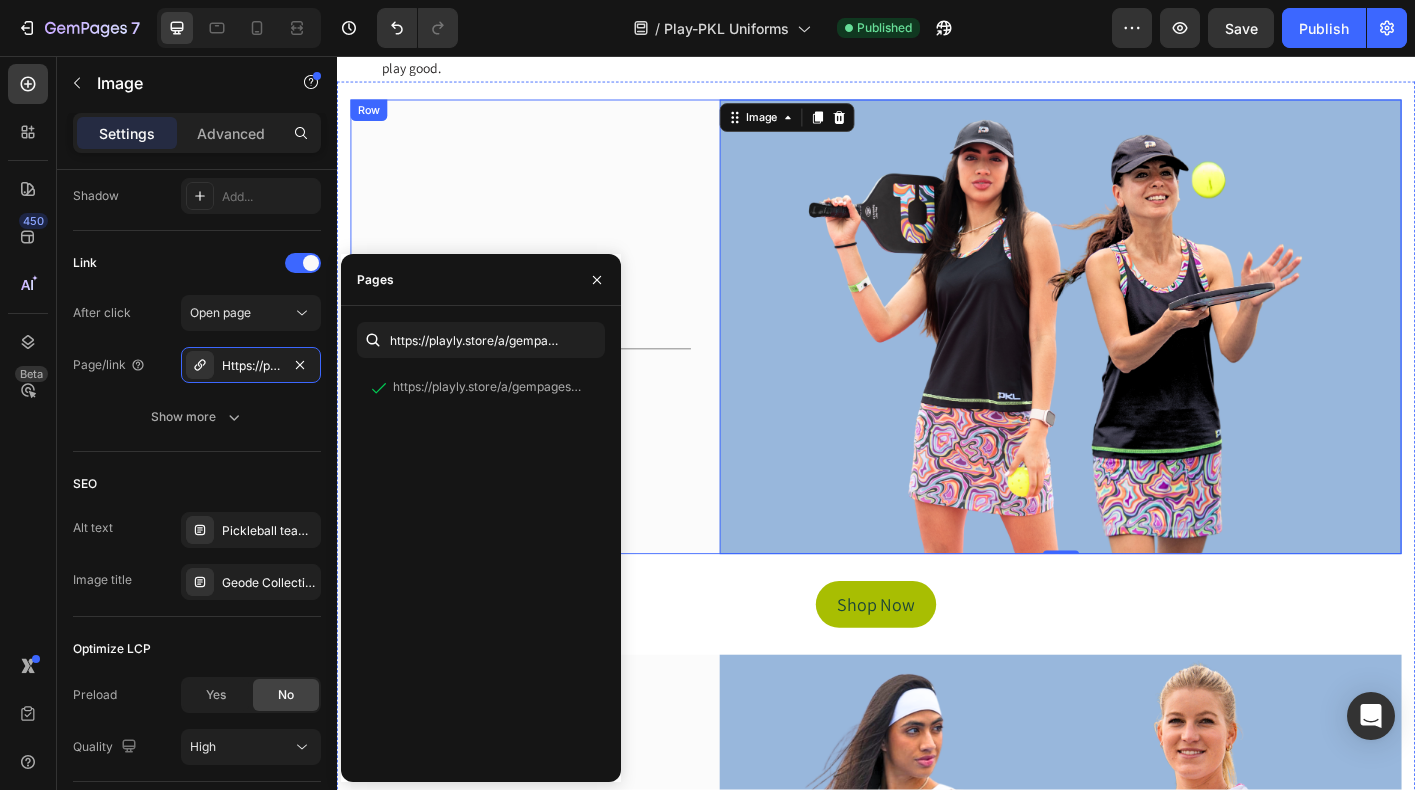 click on "Team Geode Heading                Title Line Image   0 Row" at bounding box center [937, 358] 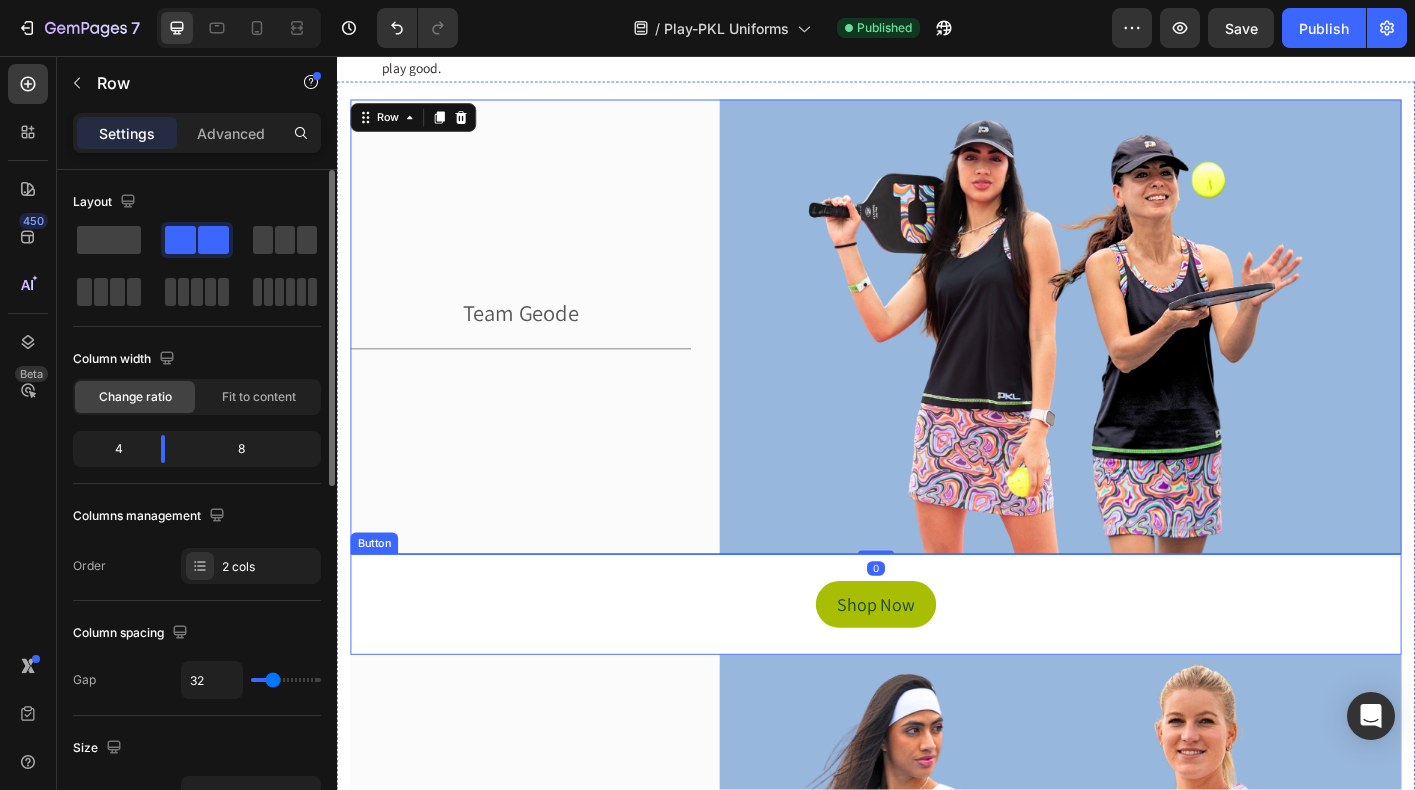 click on "Shop Now Button" at bounding box center [937, 667] 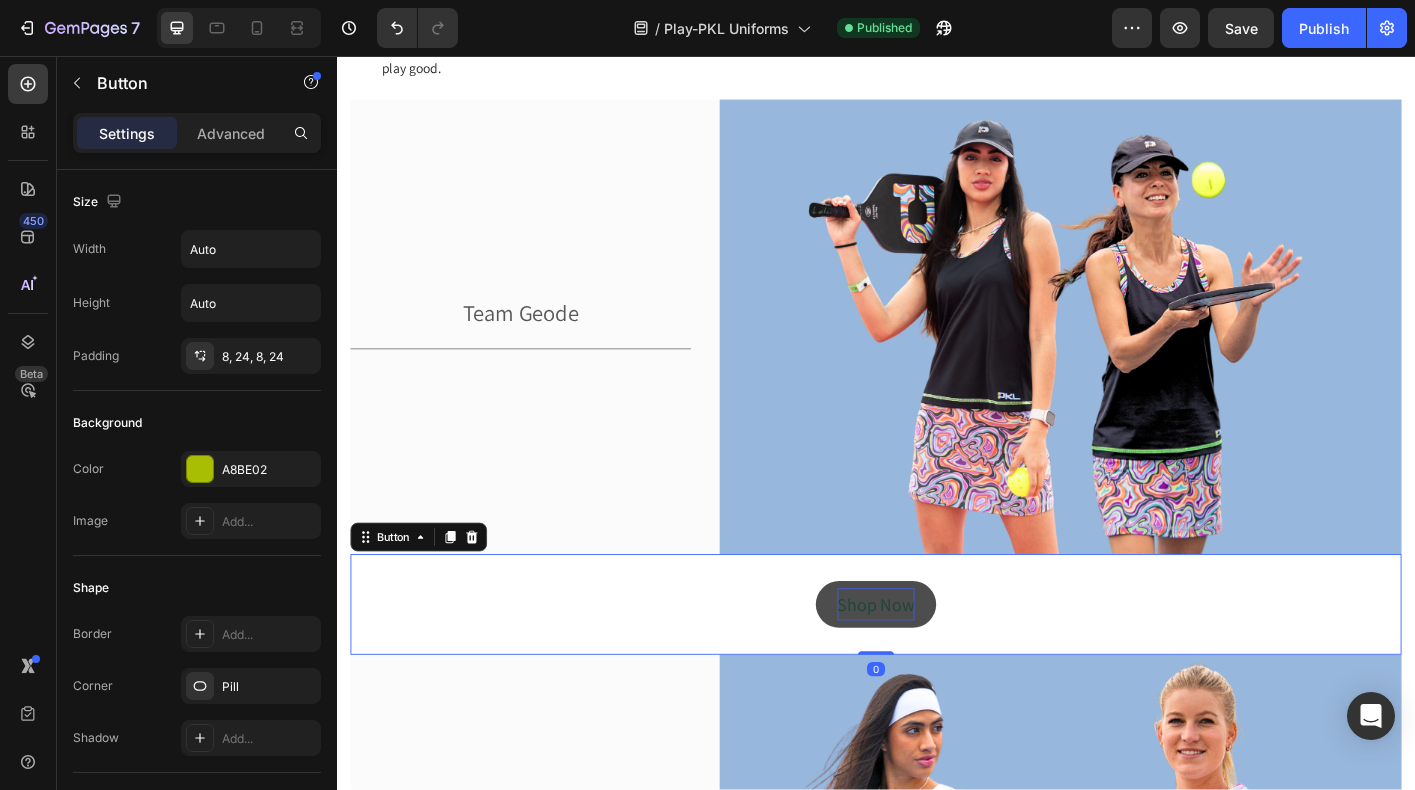 click on "Shop Now" at bounding box center (937, 667) 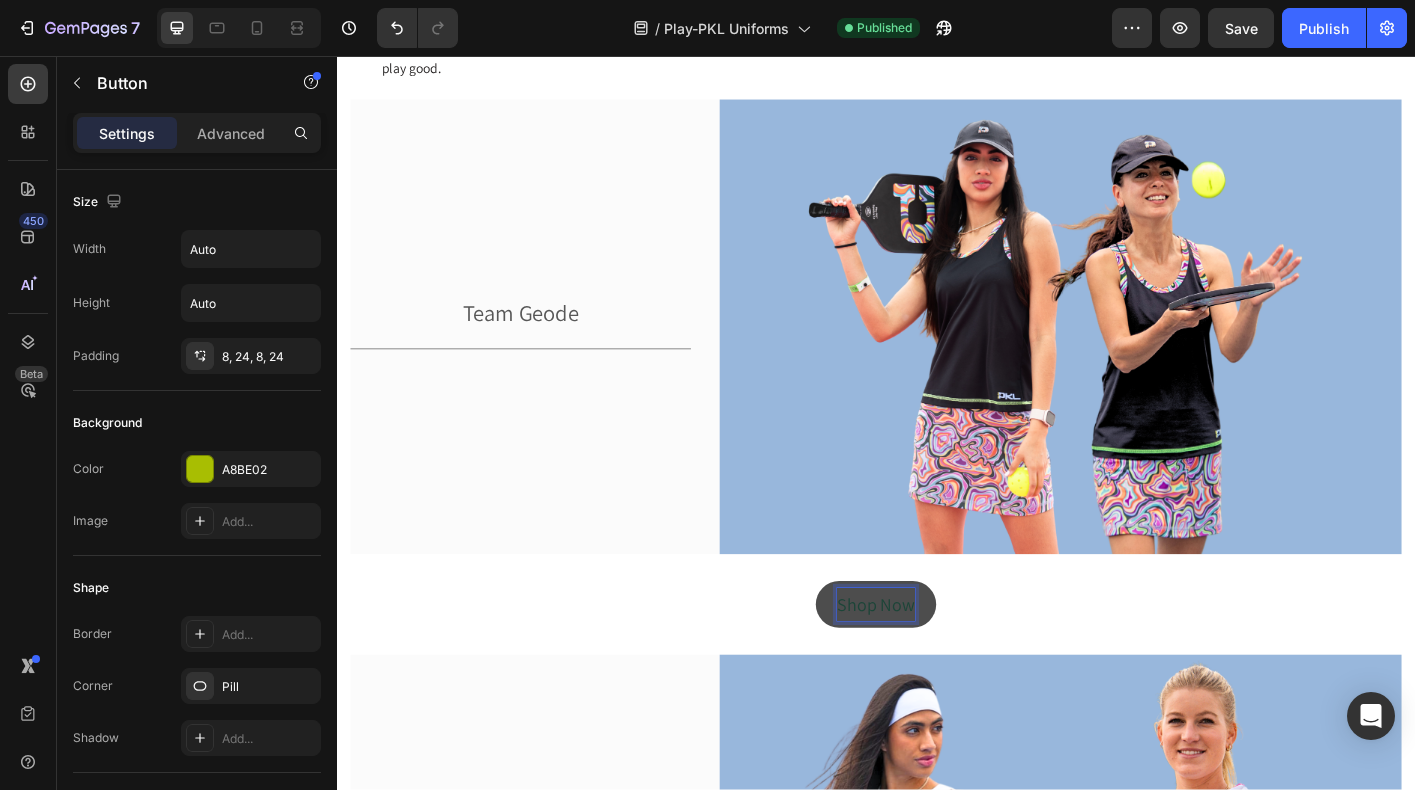 click on "Shop Now" at bounding box center [937, 667] 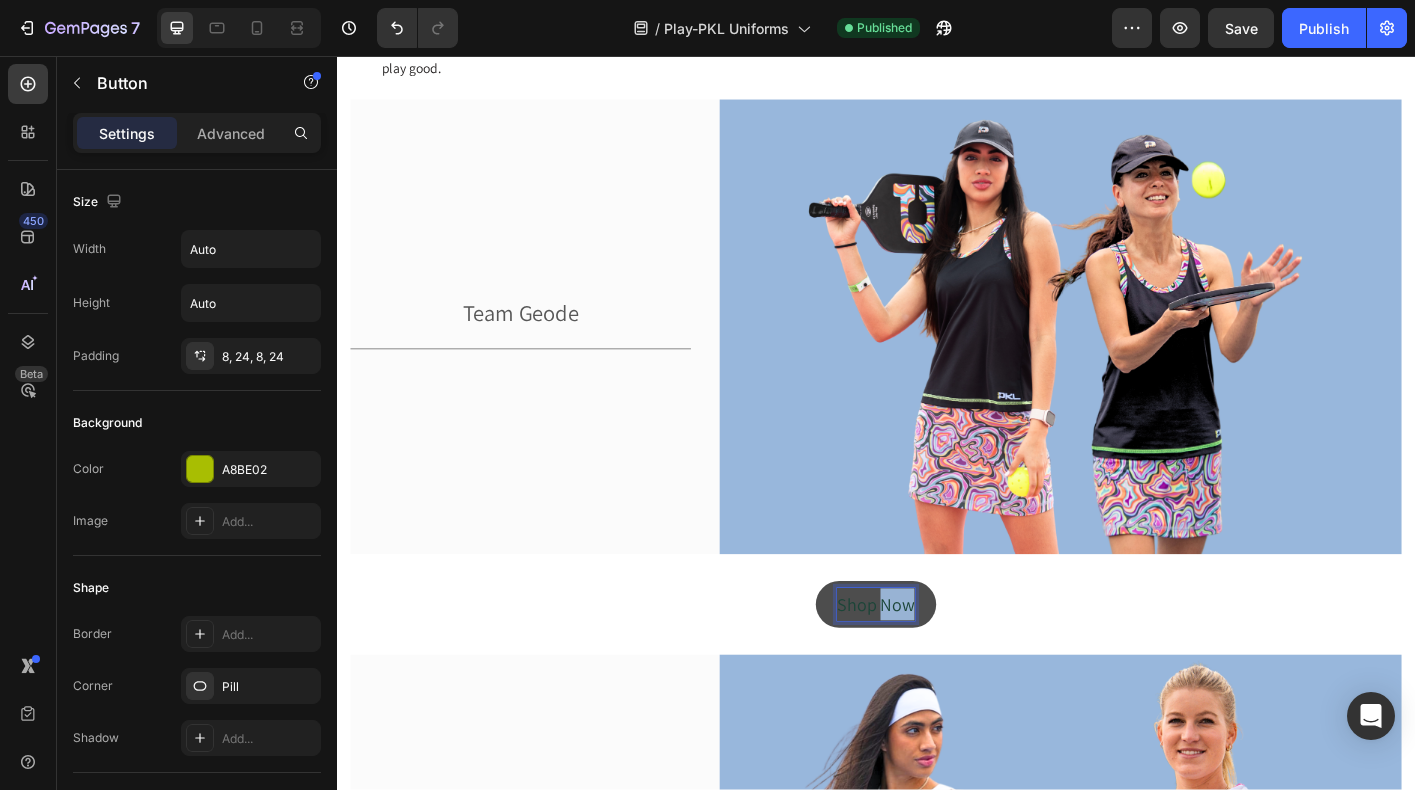 click on "Shop Now" at bounding box center [937, 667] 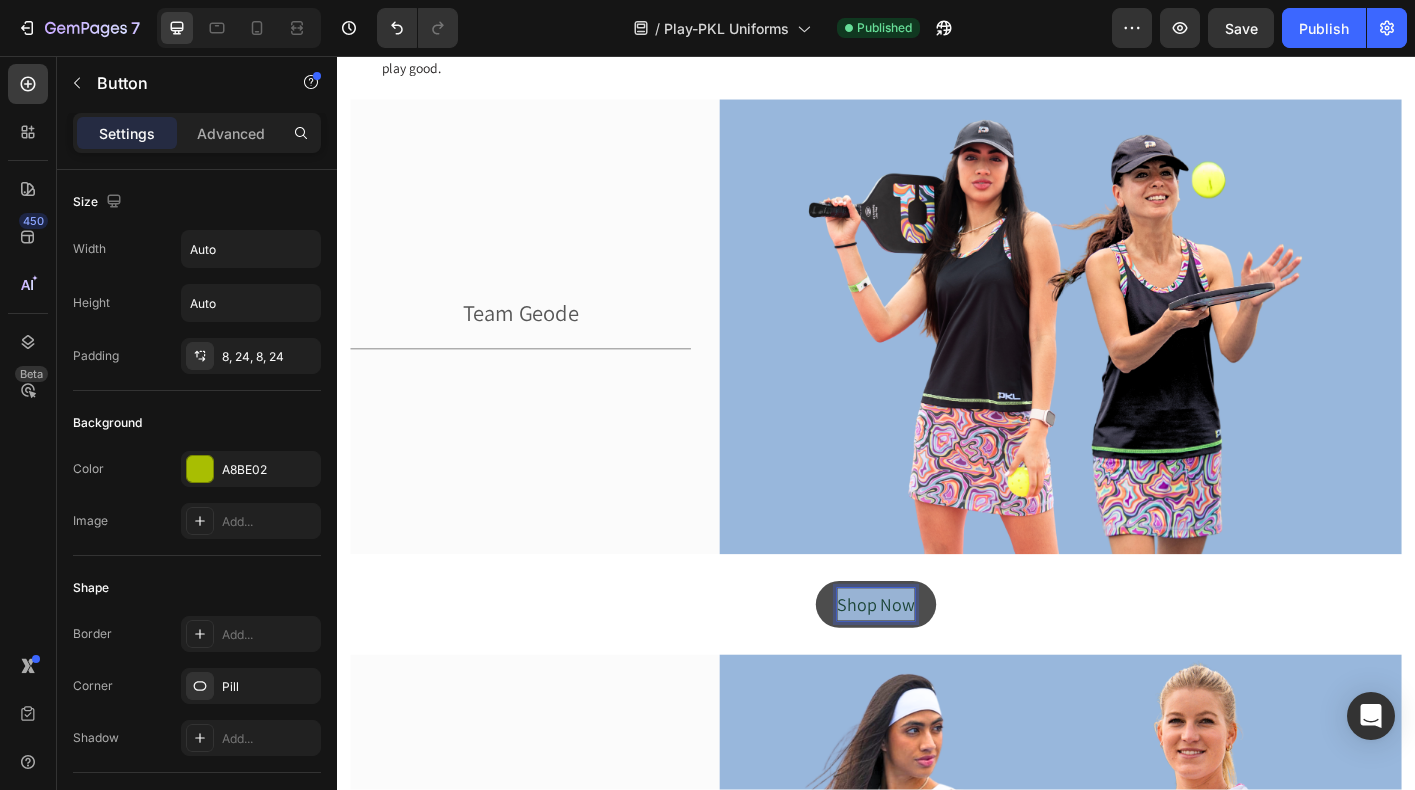 click on "Shop Now" at bounding box center (937, 667) 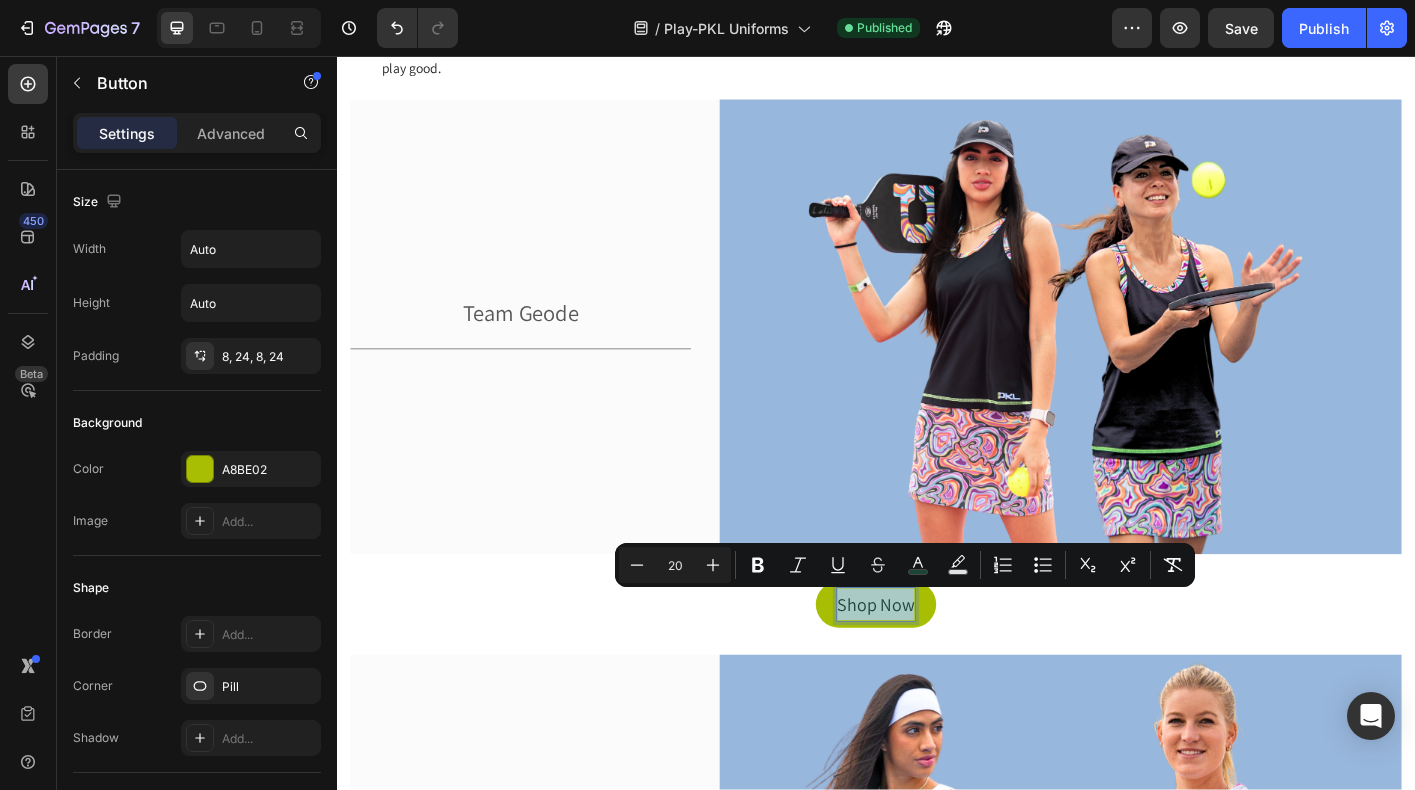 click on "Shop Now Button   0" at bounding box center [937, 667] 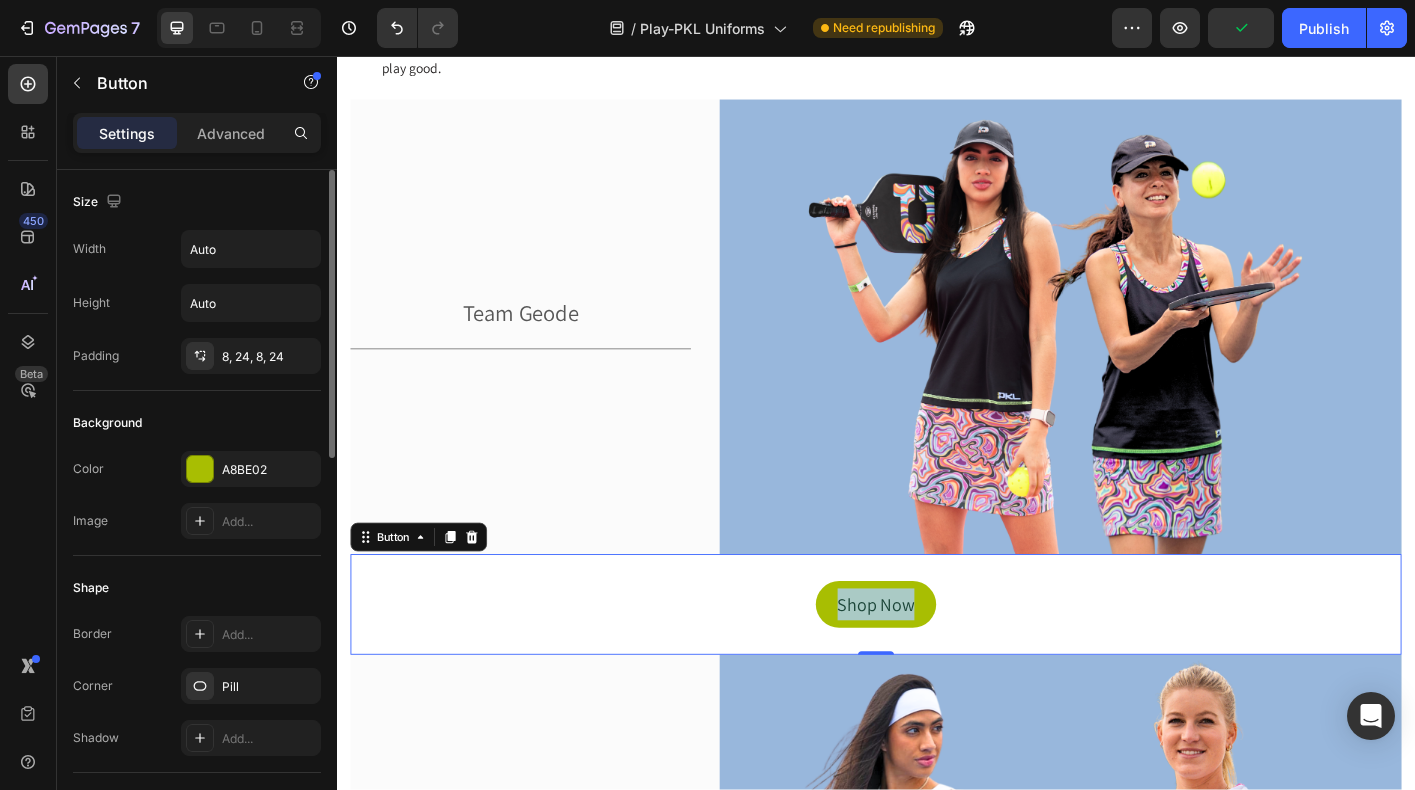 scroll, scrollTop: 913, scrollLeft: 0, axis: vertical 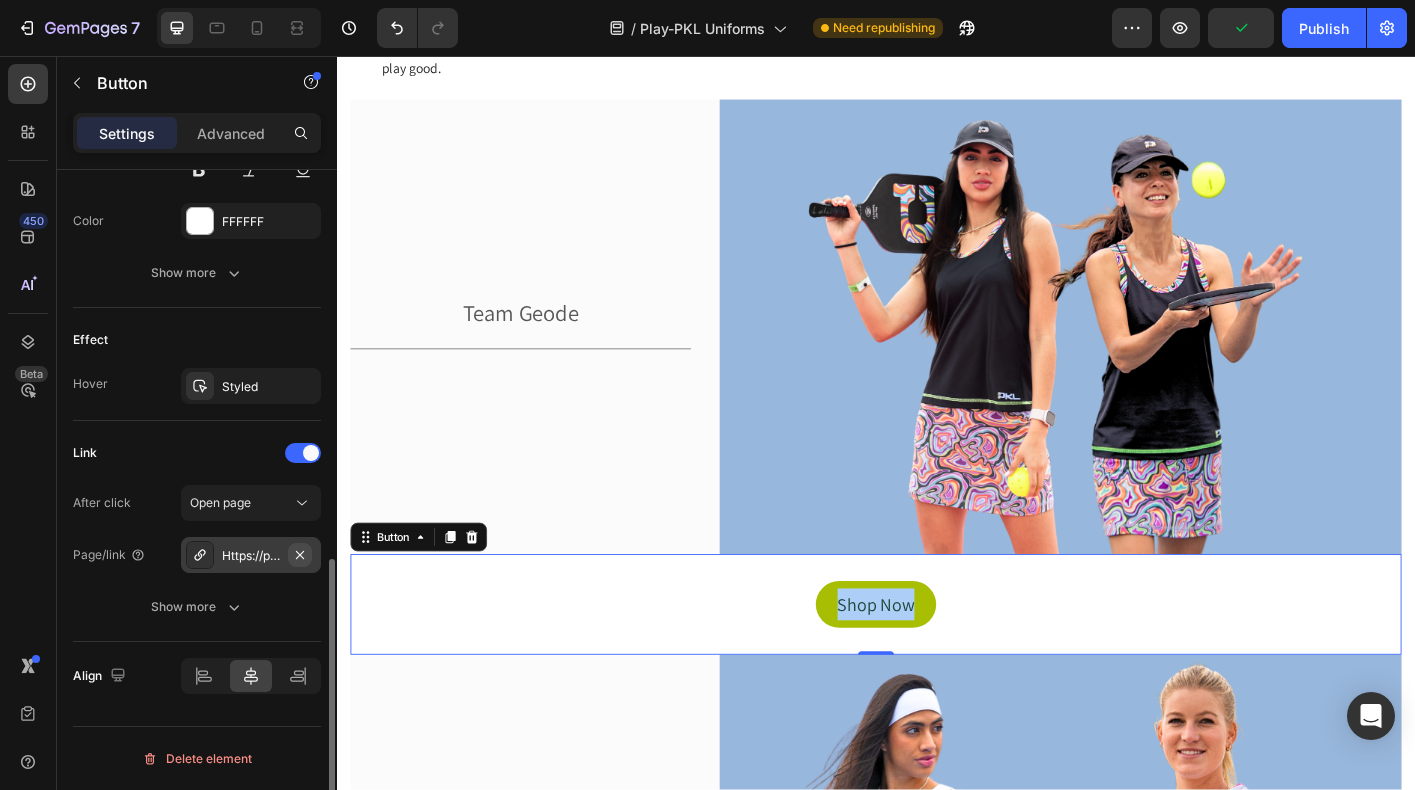 click 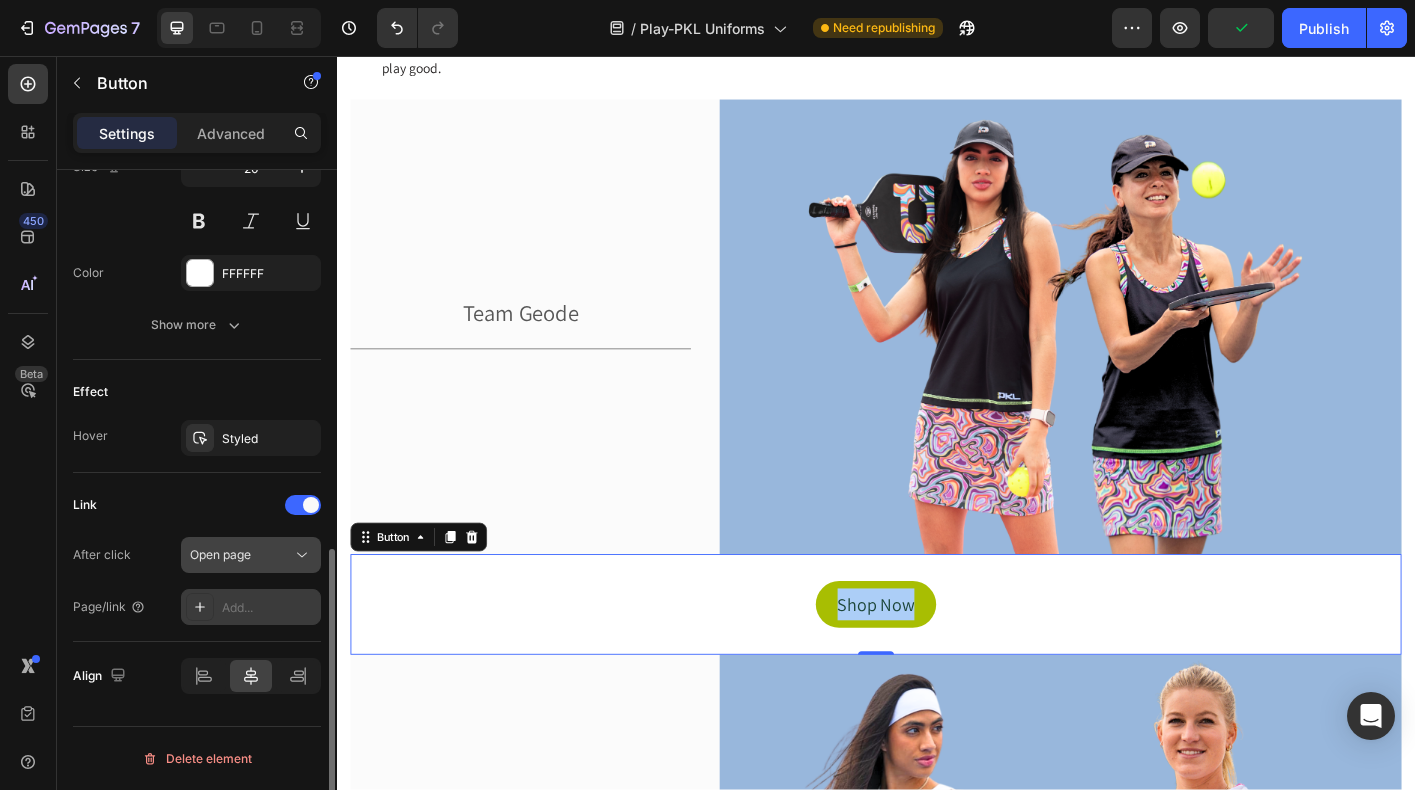 scroll, scrollTop: 861, scrollLeft: 0, axis: vertical 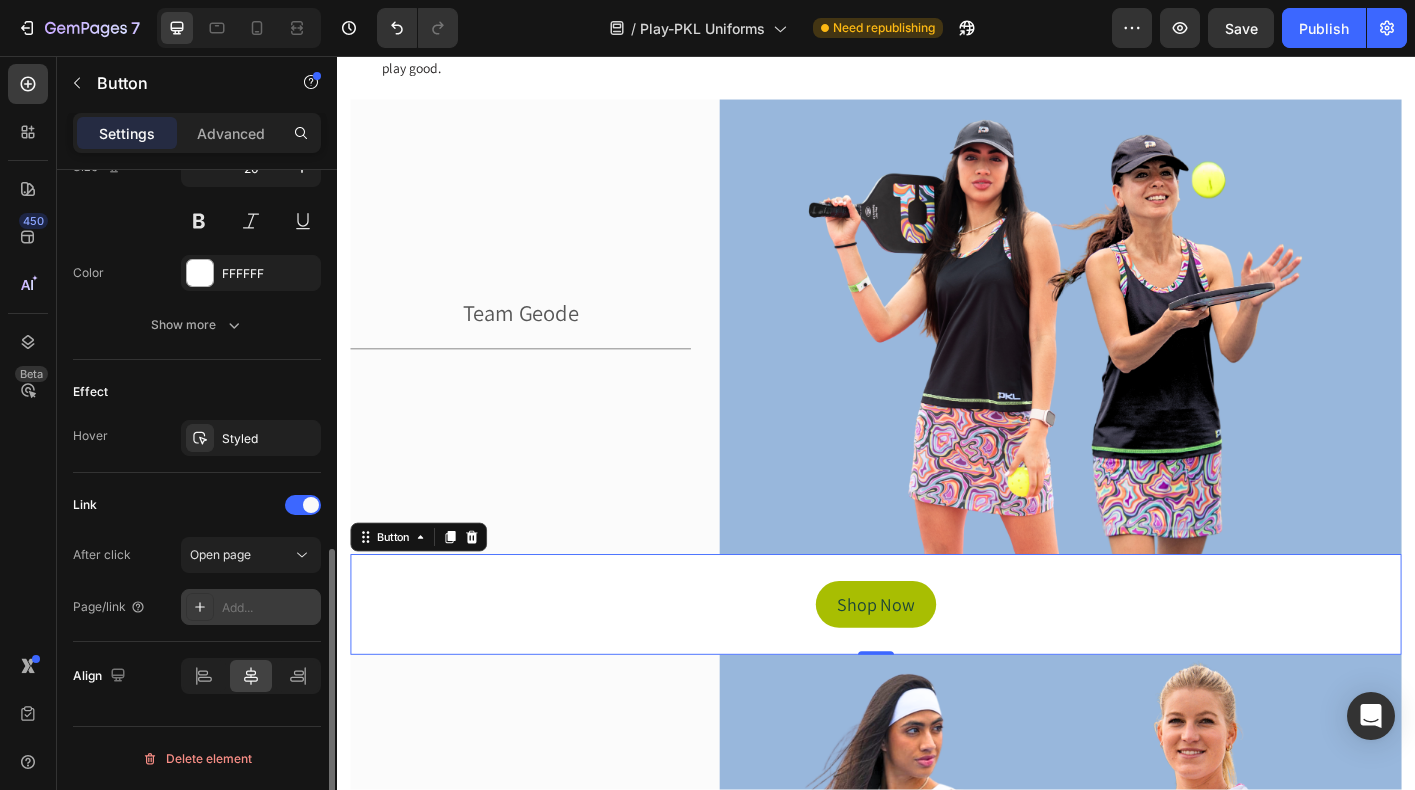 click on "Add..." at bounding box center [269, 608] 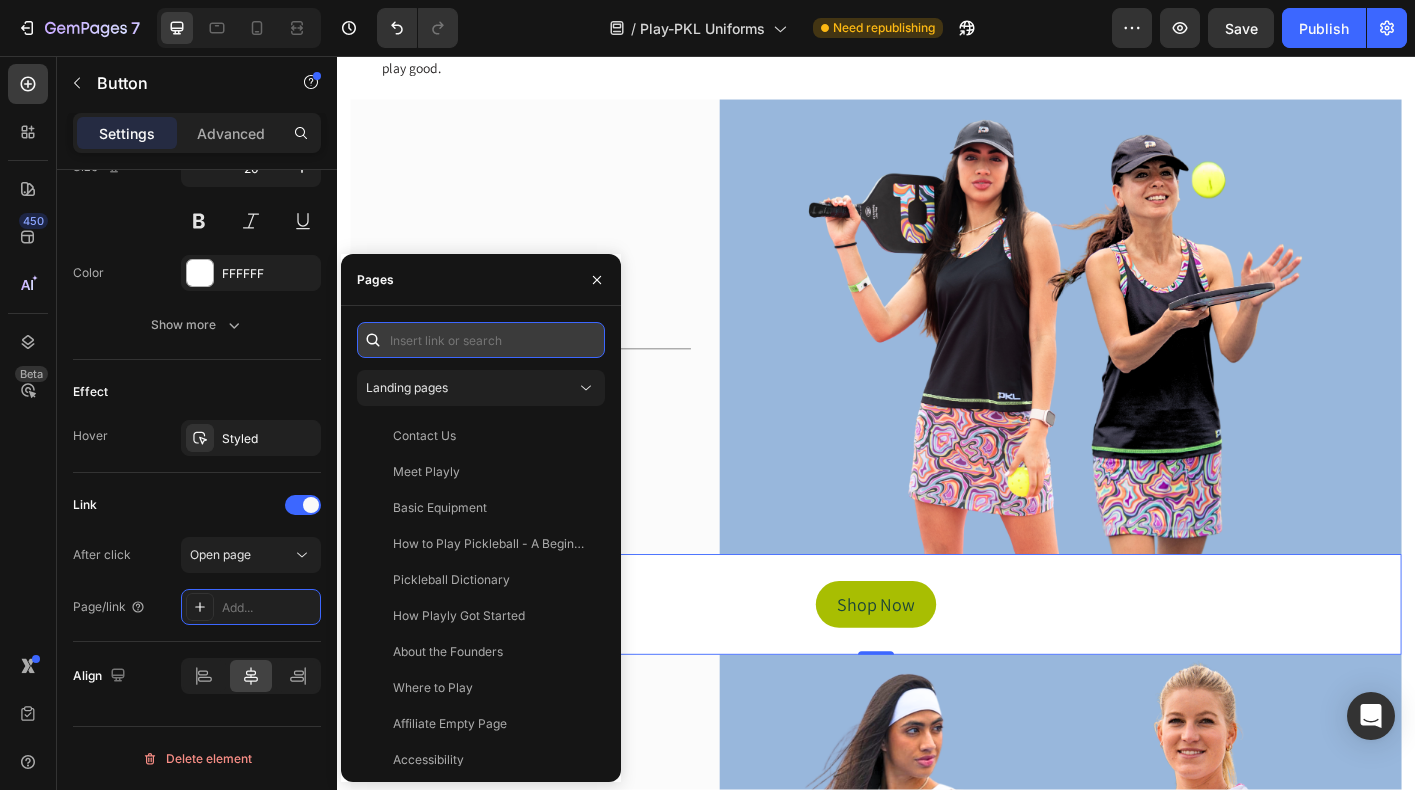 click at bounding box center (481, 340) 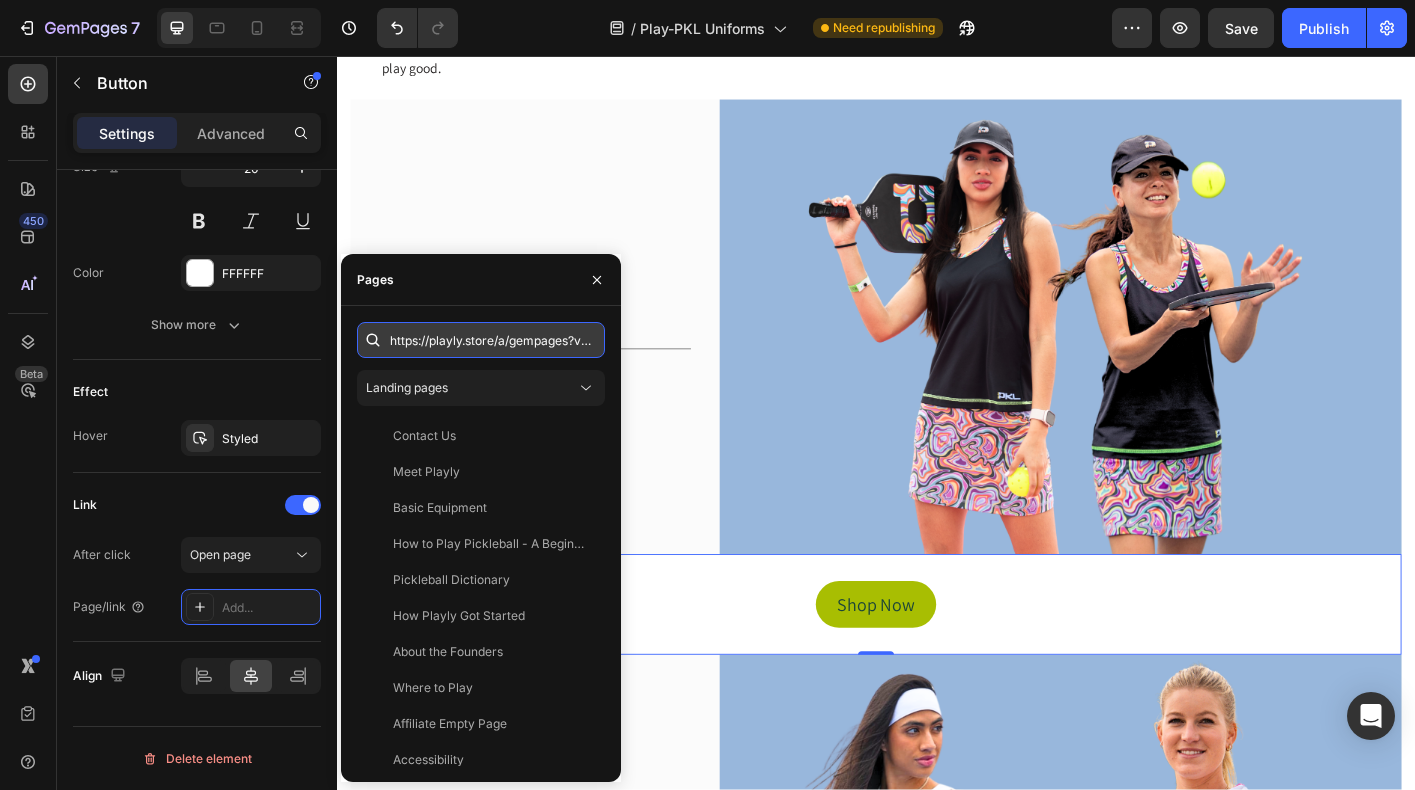 scroll, scrollTop: 0, scrollLeft: 662, axis: horizontal 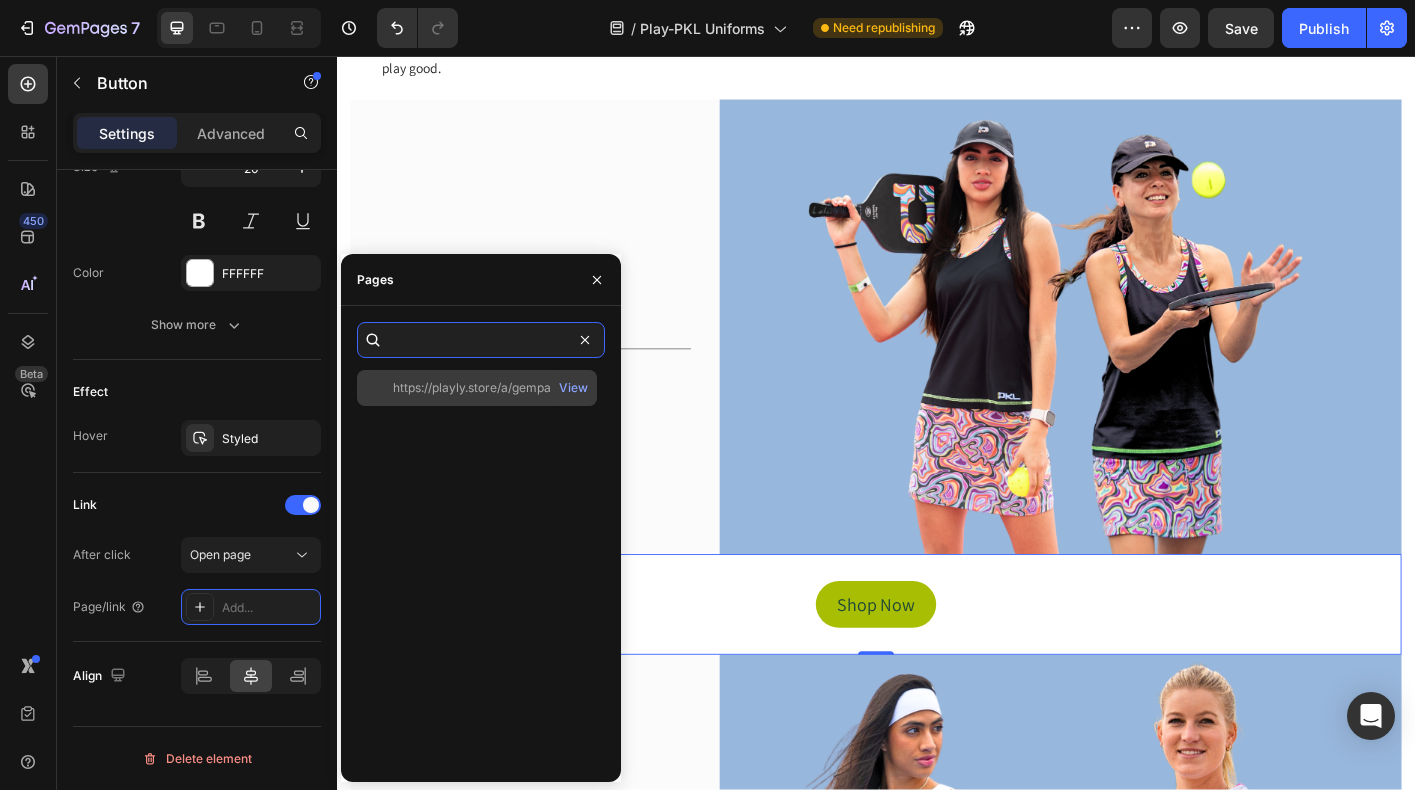 type on "https://playly.store/a/gempages?version=v7&shop_id=503539940471080042&theme_page_id=541137123214885957&page_type=GP_COLLECTION" 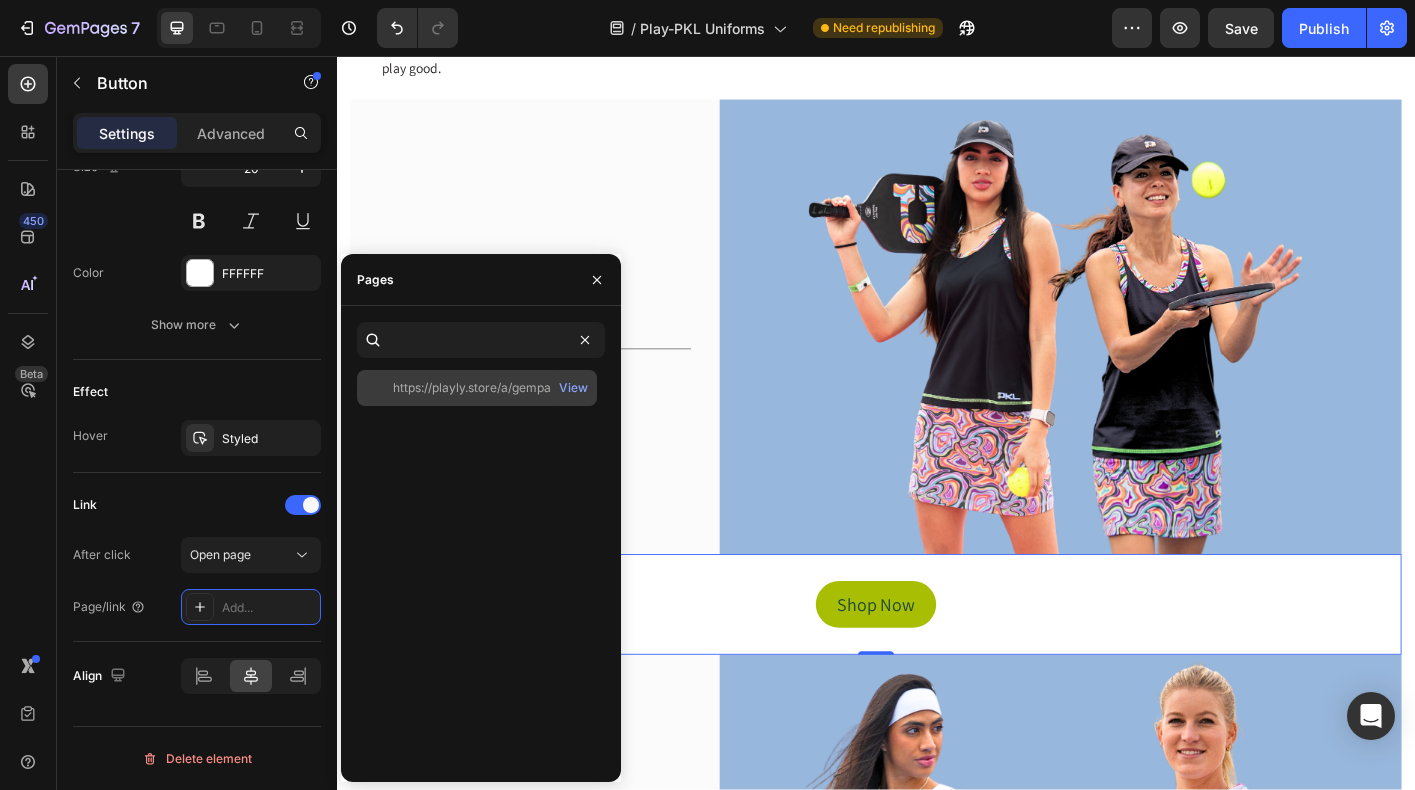 scroll, scrollTop: 0, scrollLeft: 0, axis: both 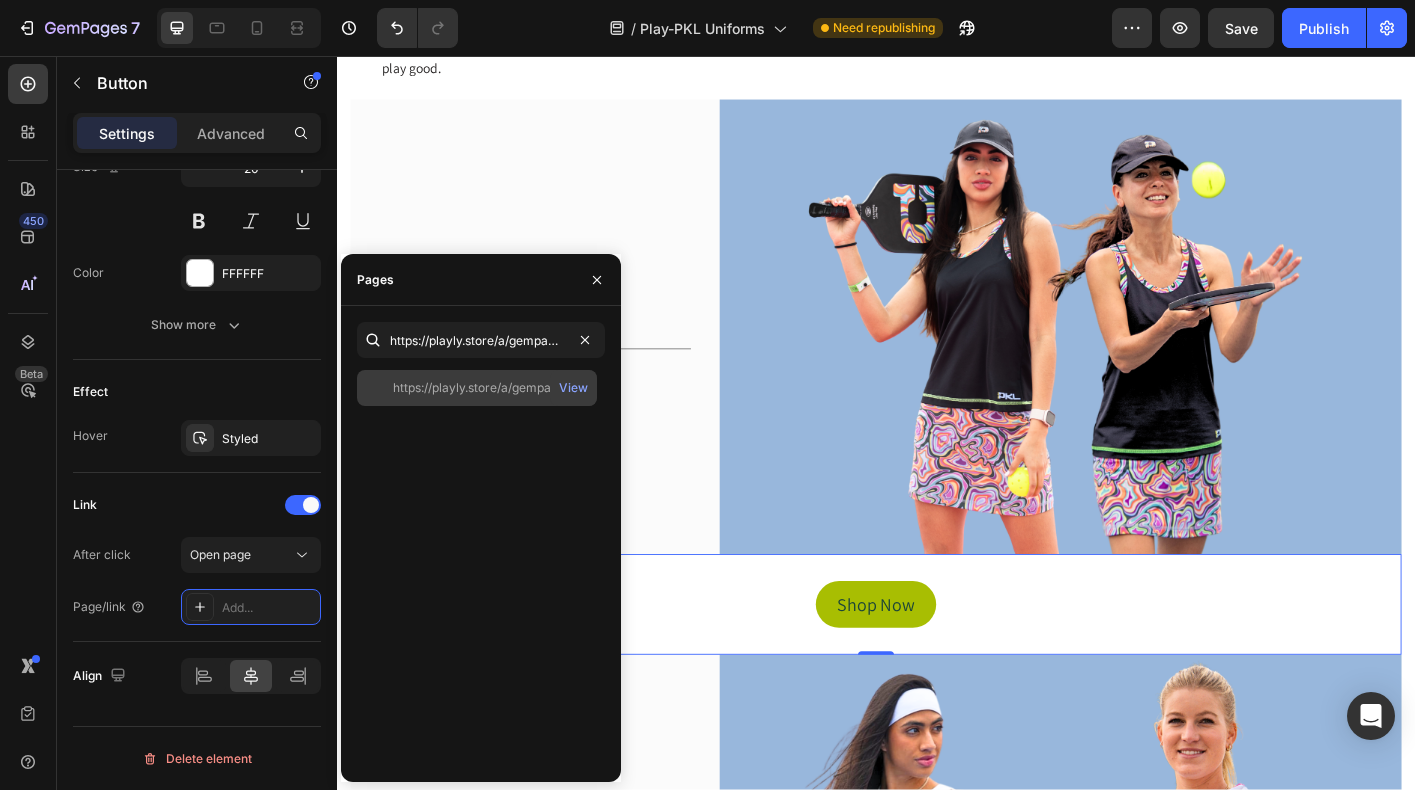 click on "https://playly.store/a/gempages?version=v7&shop_id=503539940471080042&theme_page_id=541137123214885957&page_type=GP_COLLECTION   View" 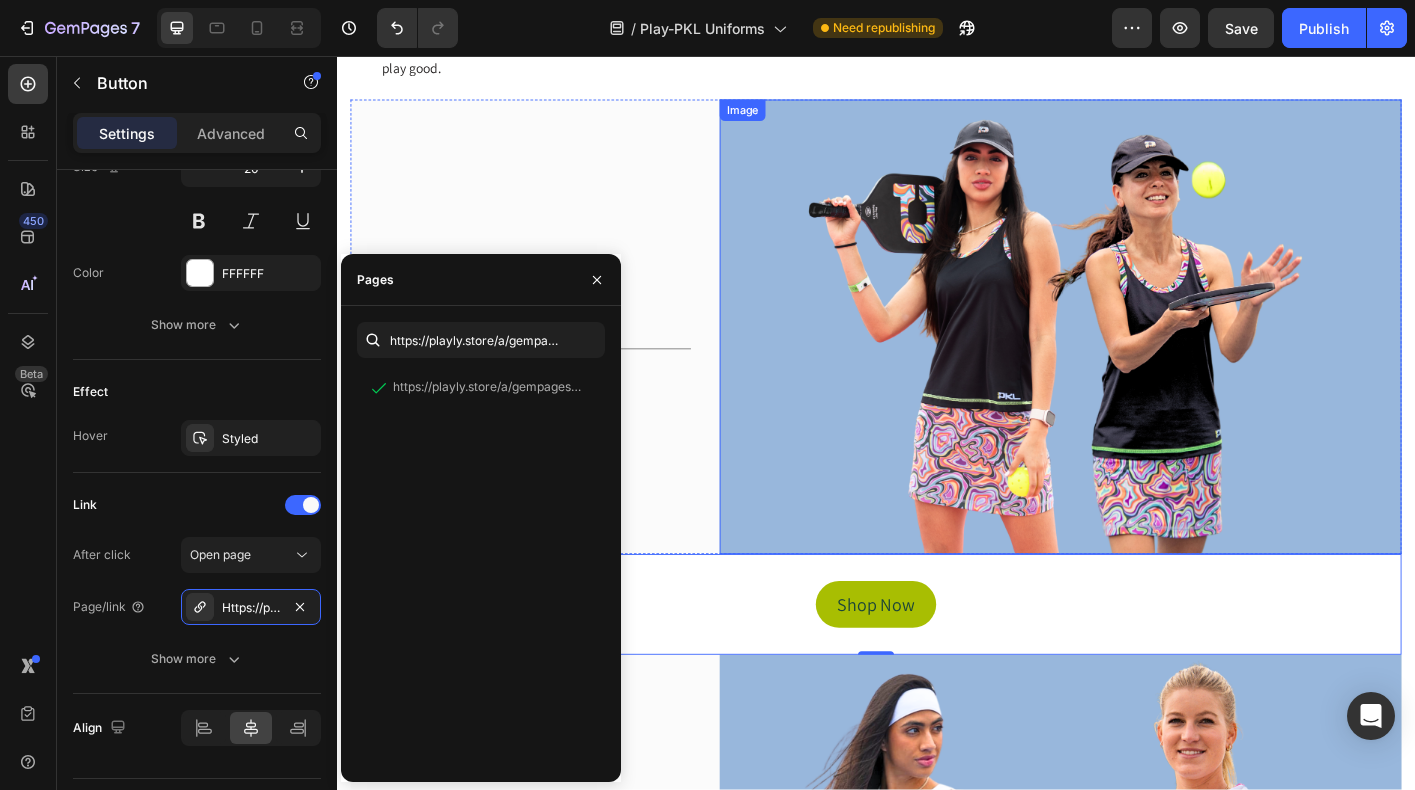 click at bounding box center (1142, 358) 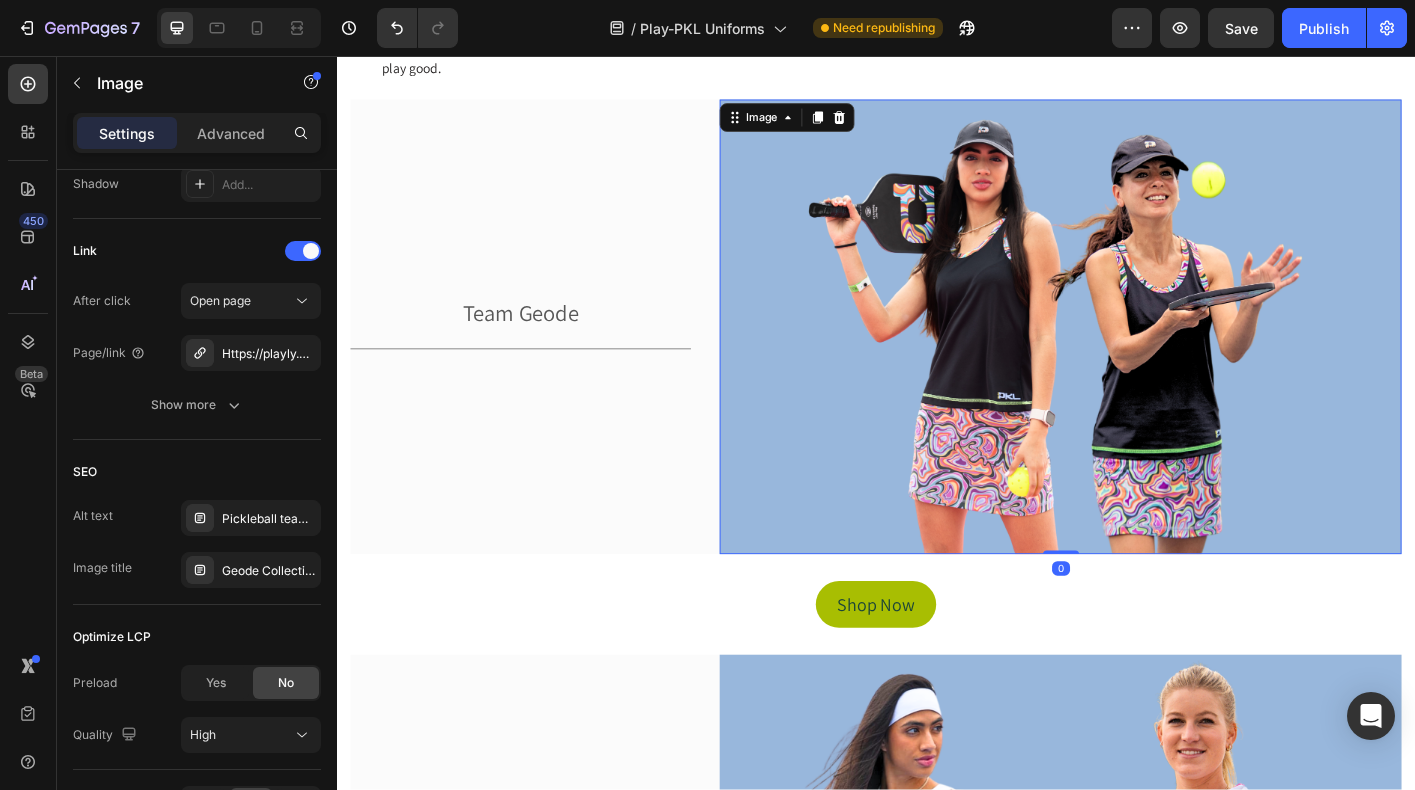 scroll, scrollTop: 0, scrollLeft: 0, axis: both 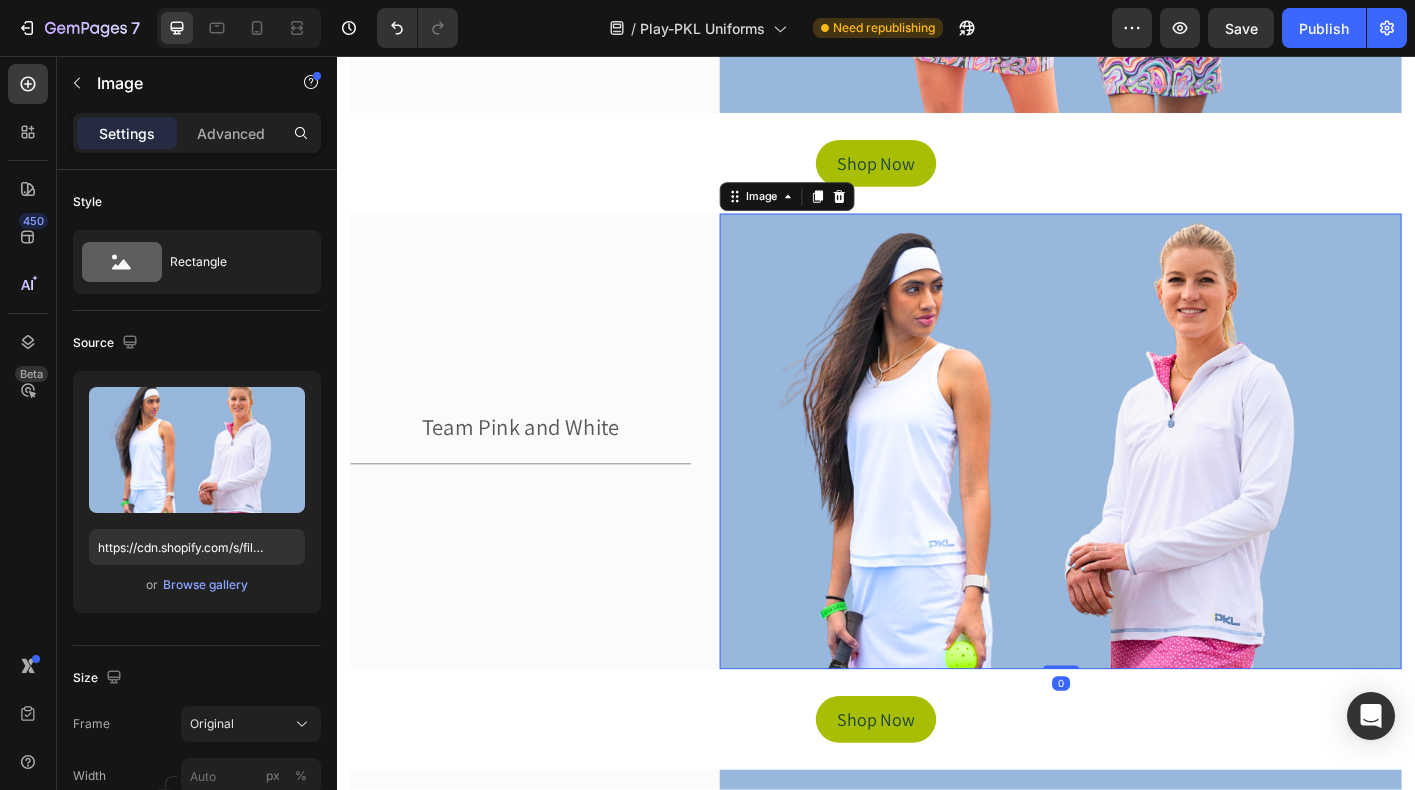 click at bounding box center [1142, 485] 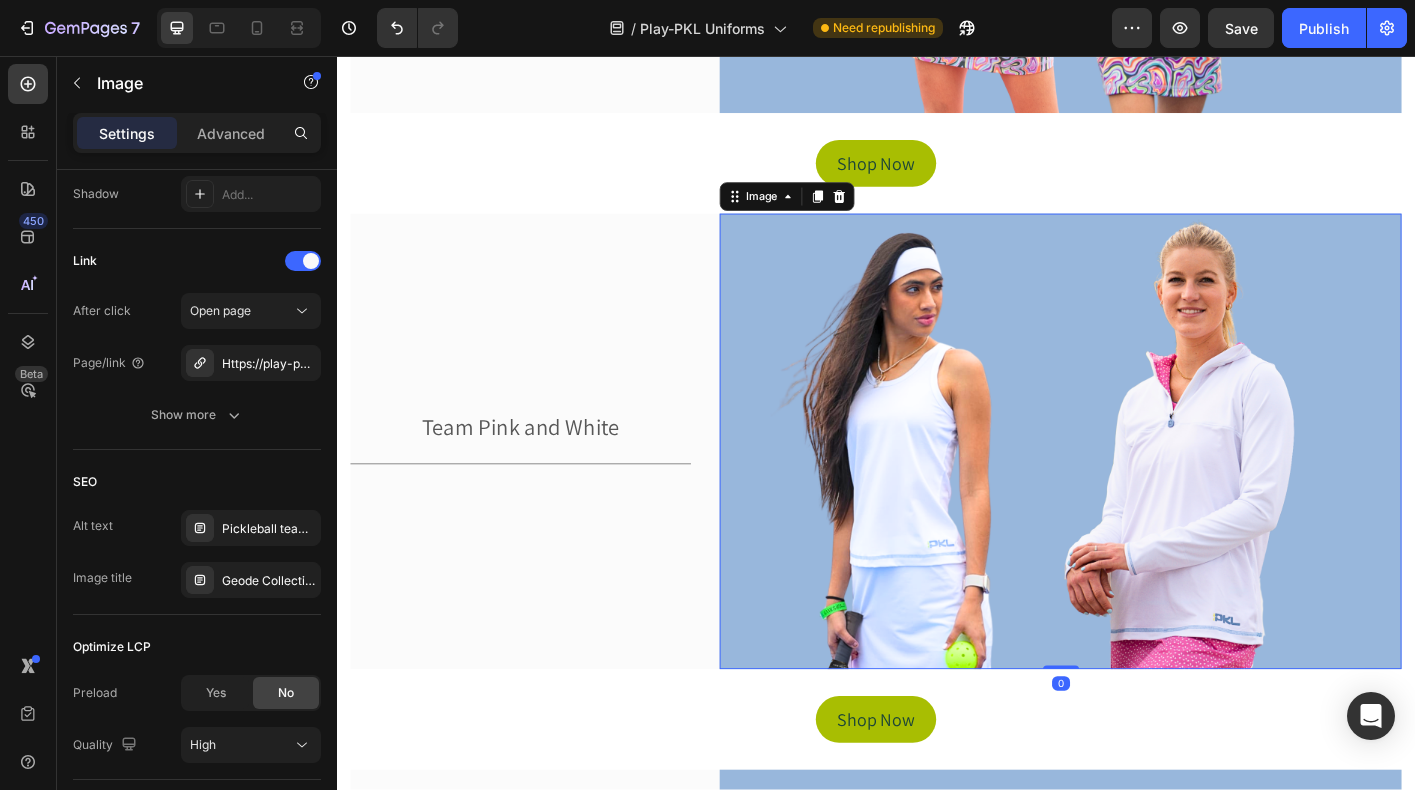 scroll, scrollTop: 989, scrollLeft: 0, axis: vertical 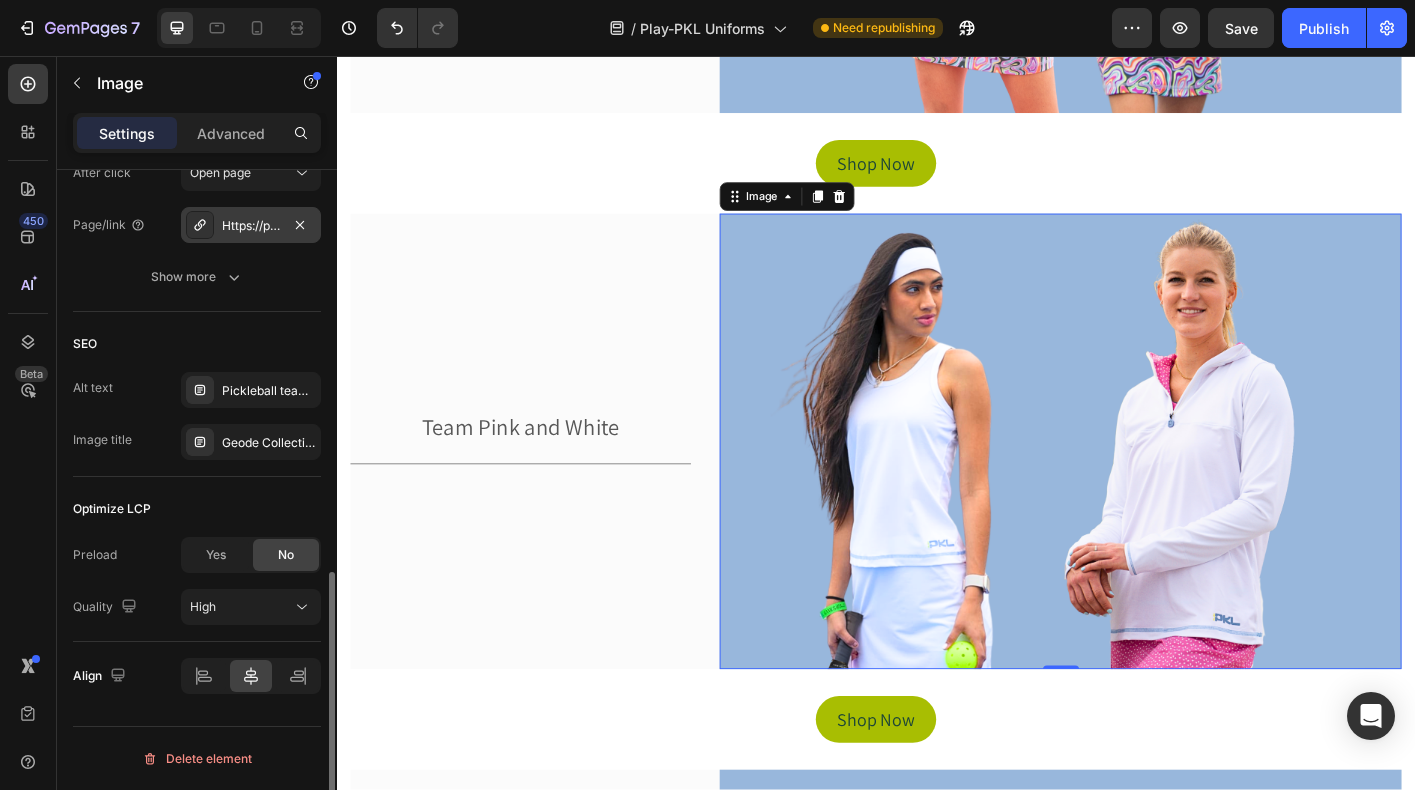 click on "Https://play-pkl.Com/a/gempages?Version=v7&shop_id=503539940471080042&theme_page_id=541137822925456474&page_type=GP_COLLECTION" at bounding box center (251, 225) 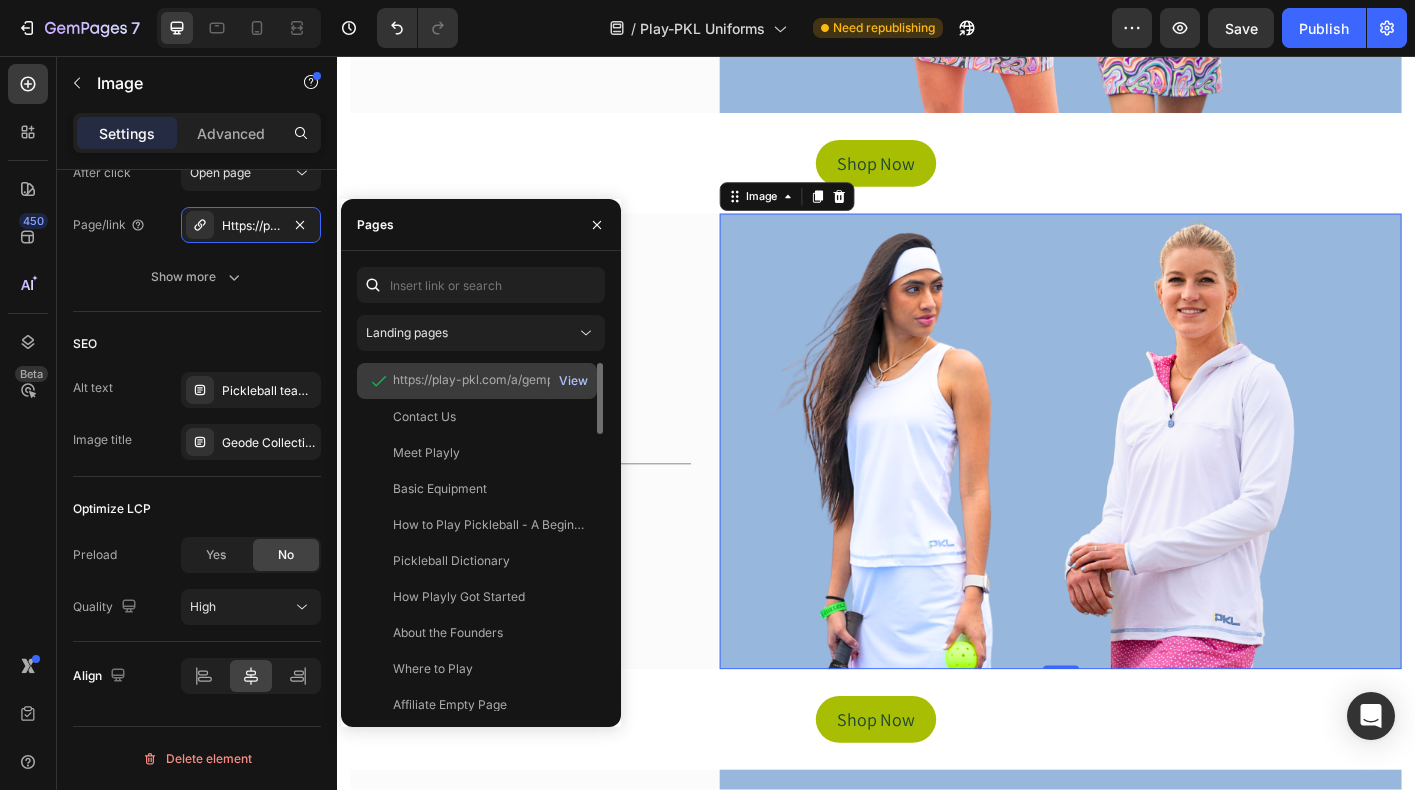 click on "View" at bounding box center [573, 381] 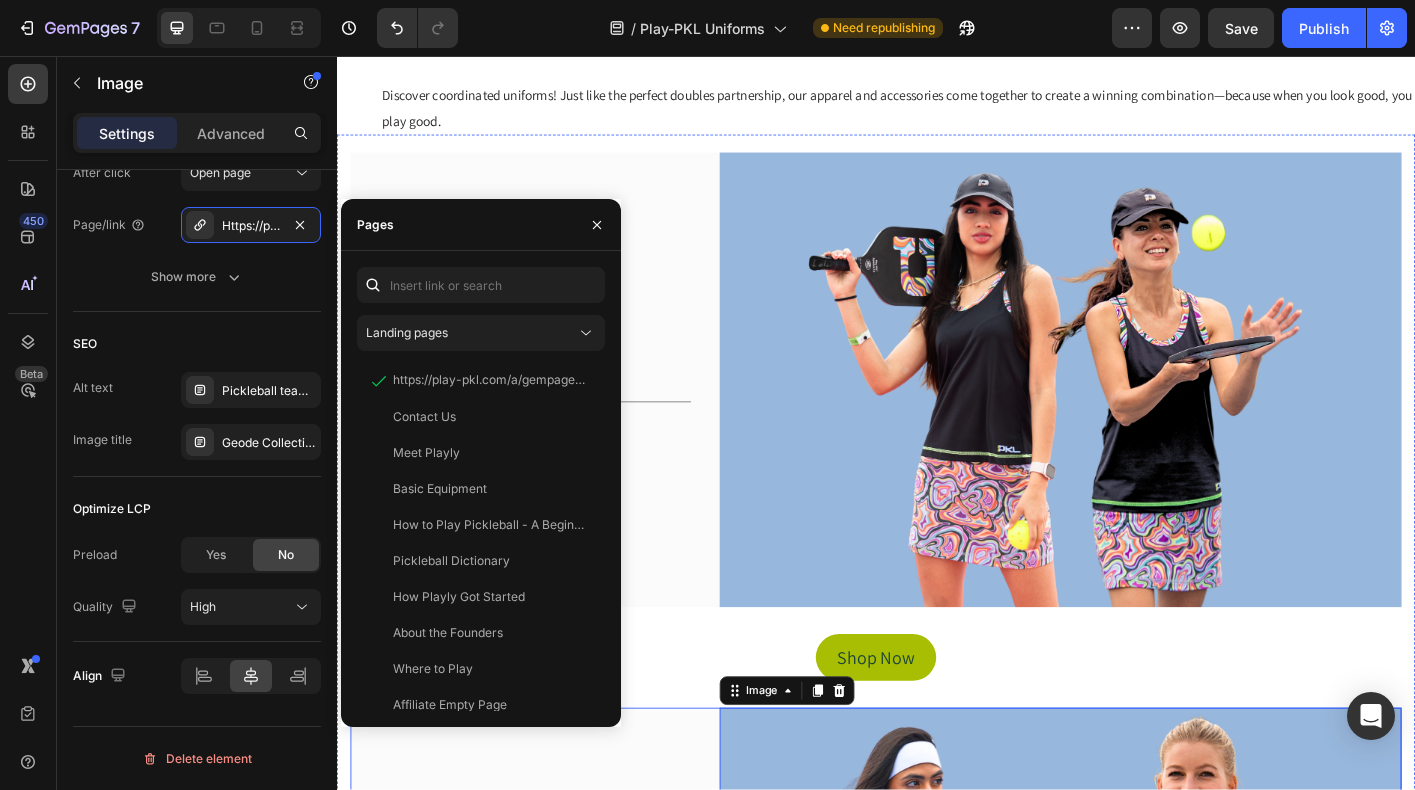 scroll, scrollTop: 130, scrollLeft: 0, axis: vertical 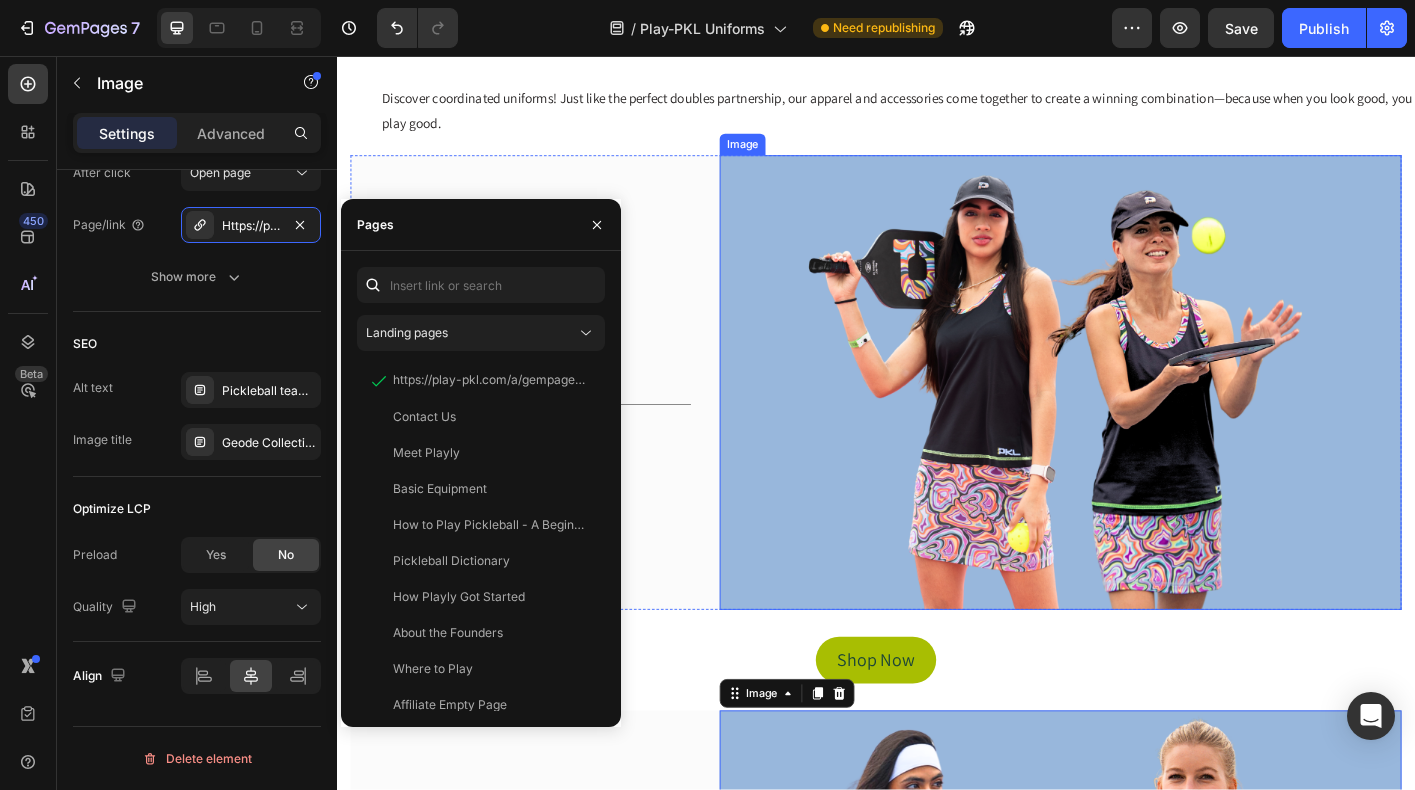 click at bounding box center [1142, 420] 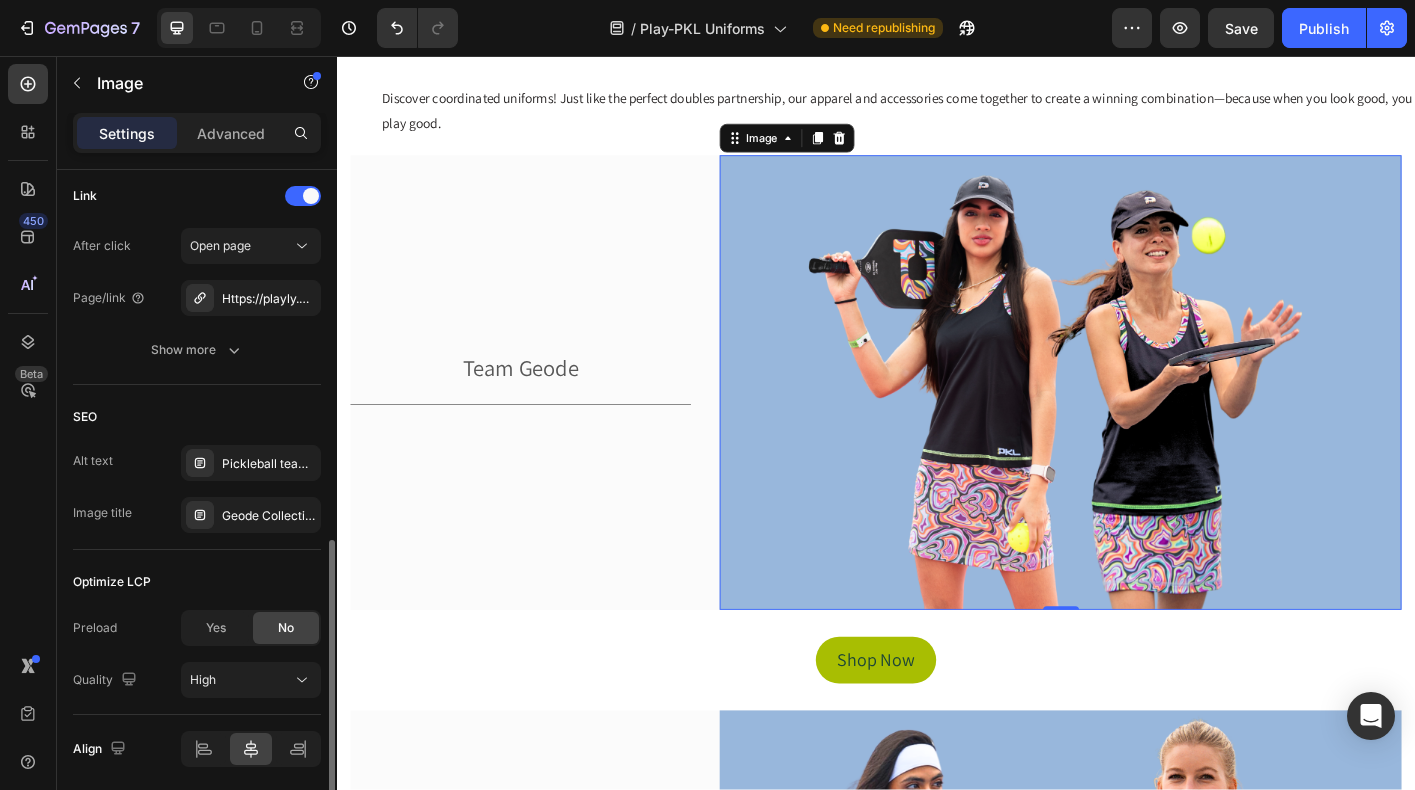 scroll, scrollTop: 913, scrollLeft: 0, axis: vertical 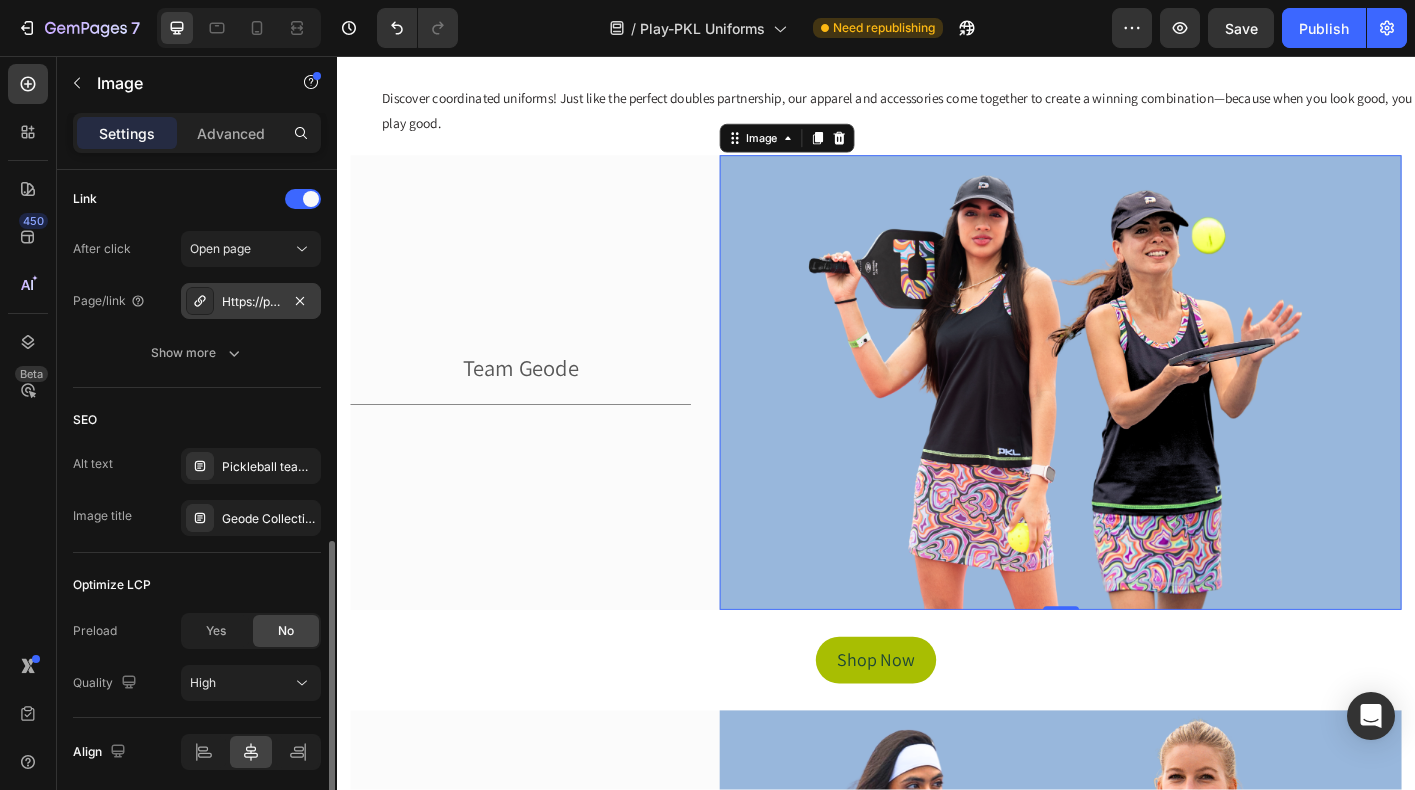 click on "Https://playly.Store/a/gempages?Version=v7&shop_id=503539940471080042&theme_page_id=541137123214885957&page_type=GP_COLLECTION" at bounding box center (251, 302) 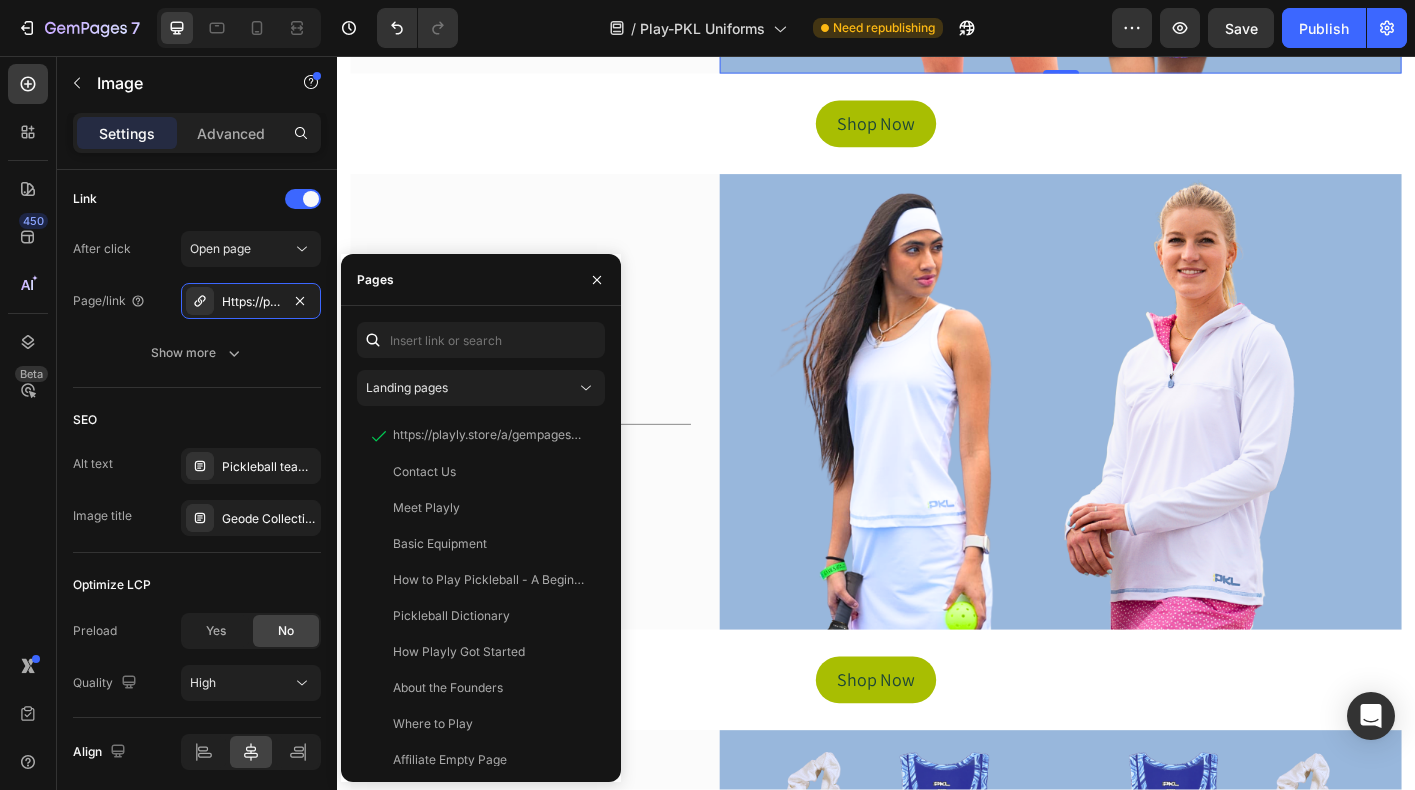 scroll, scrollTop: 864, scrollLeft: 0, axis: vertical 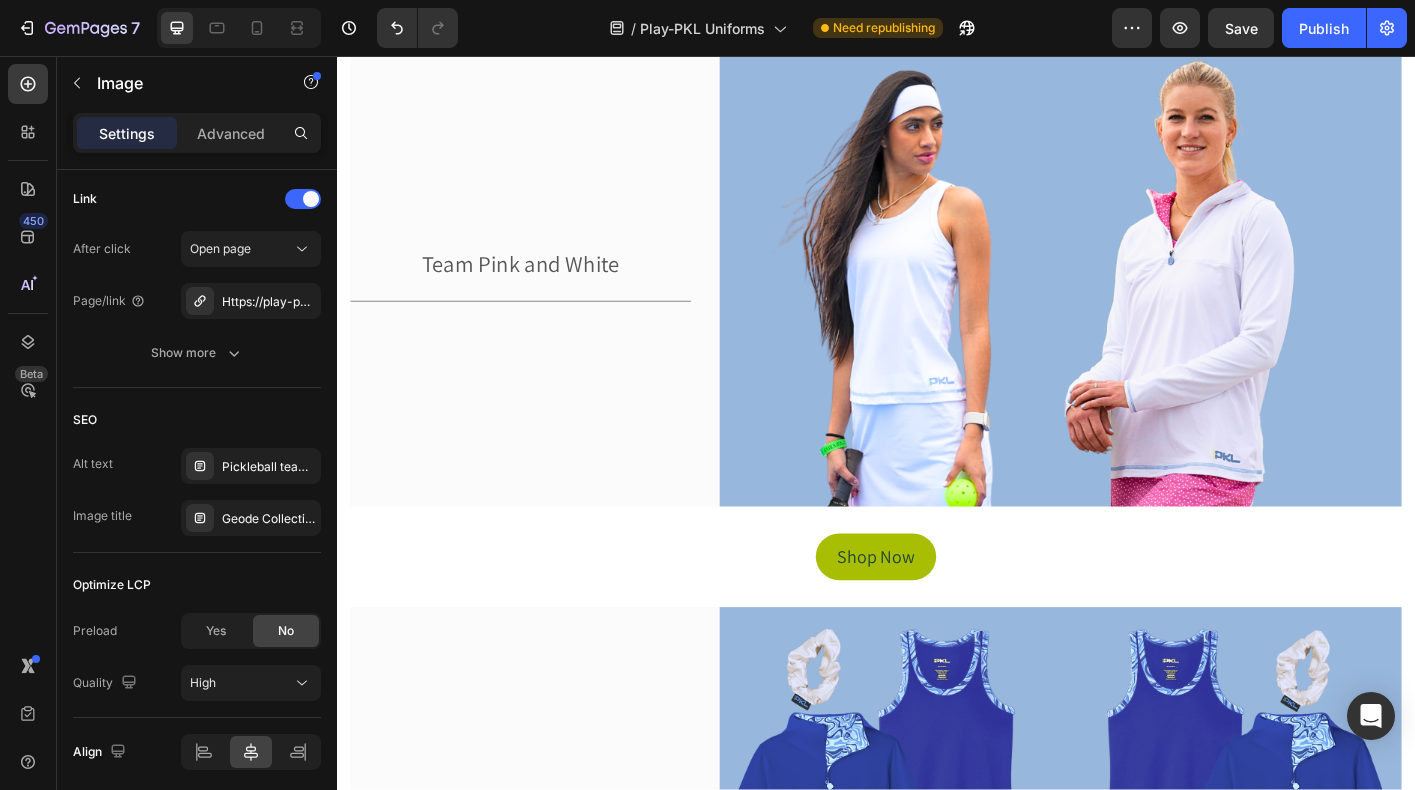 click at bounding box center [1142, 304] 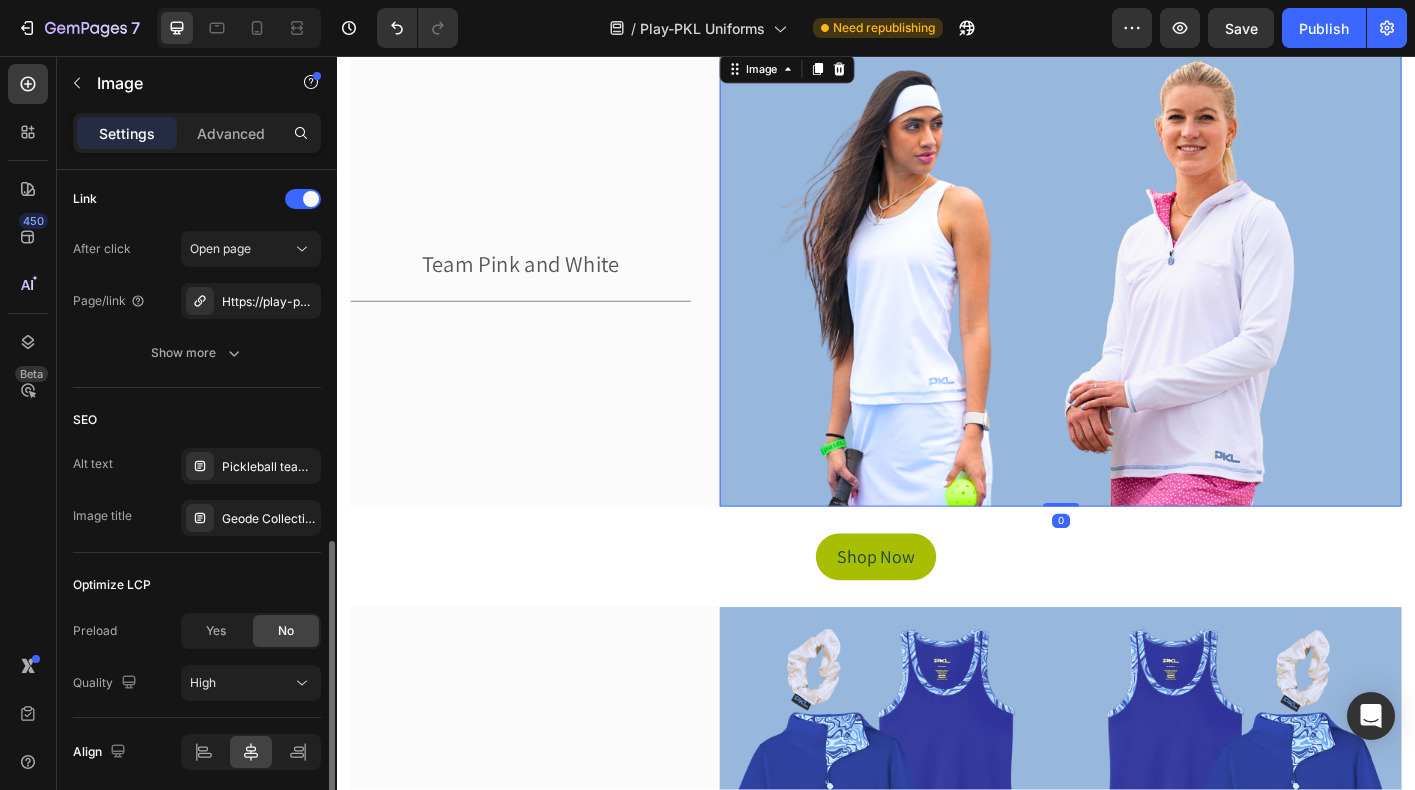 scroll, scrollTop: 989, scrollLeft: 0, axis: vertical 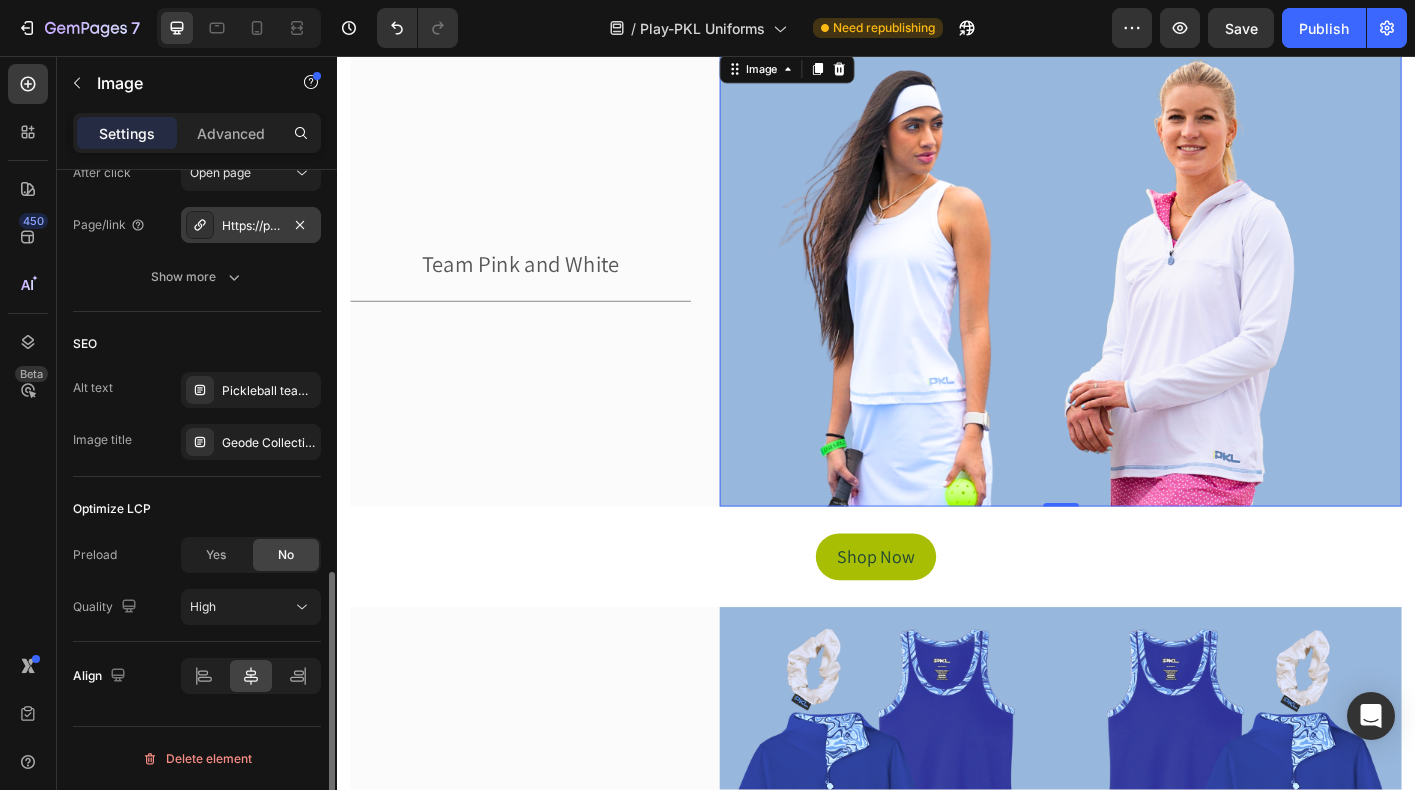 click on "Https://play-pkl.Com/a/gempages?Version=v7&shop_id=503539940471080042&theme_page_id=541137822925456474&page_type=GP_COLLECTION" at bounding box center (251, 226) 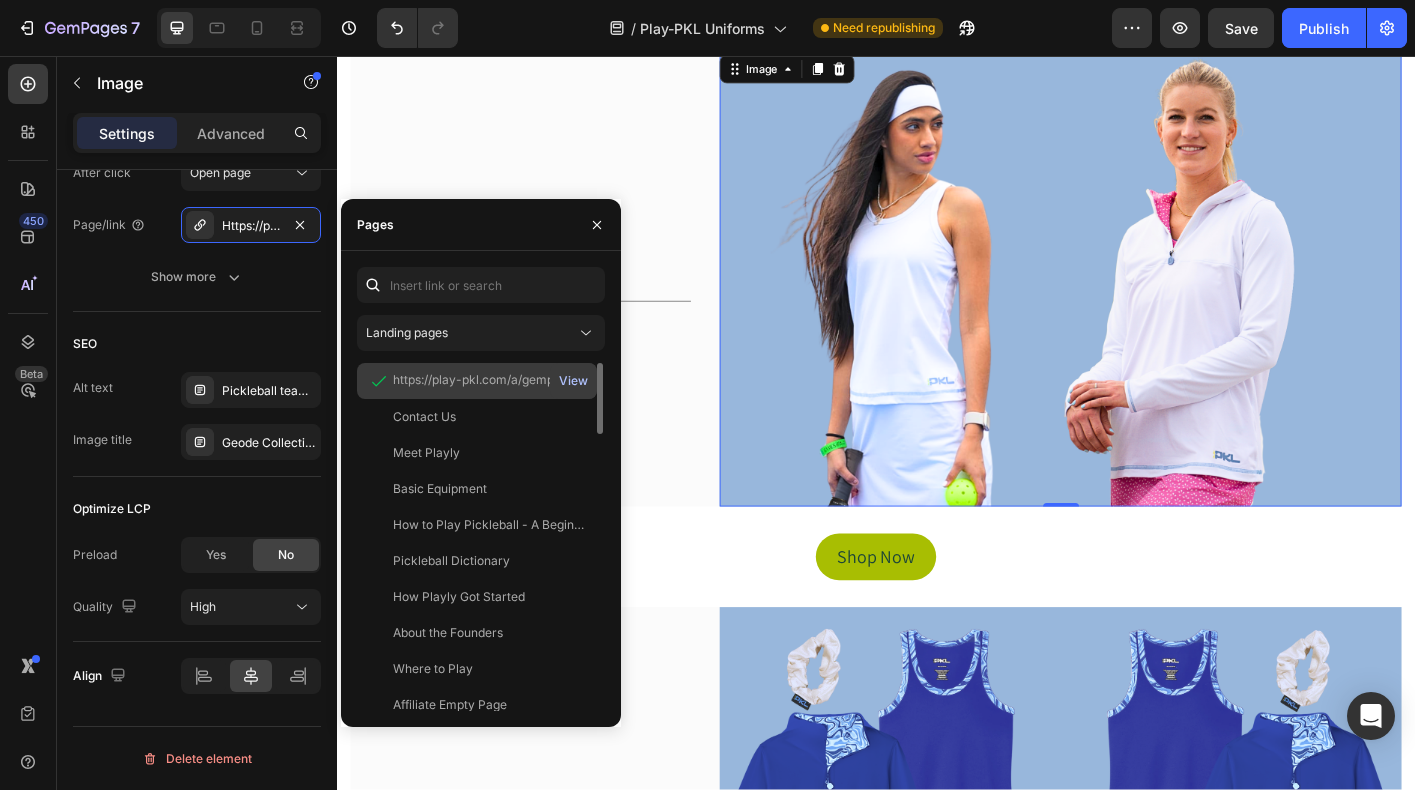 click on "View" at bounding box center [573, 381] 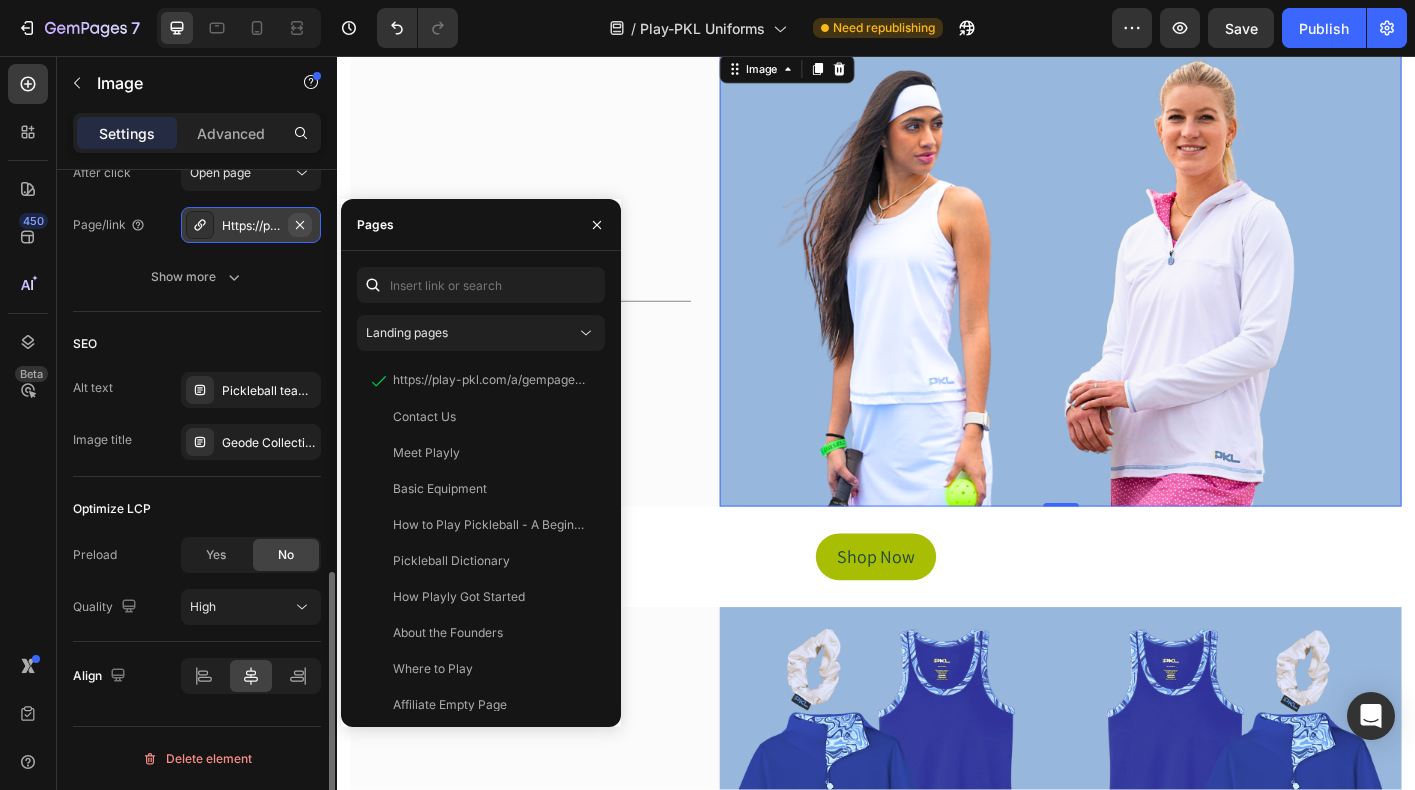 click 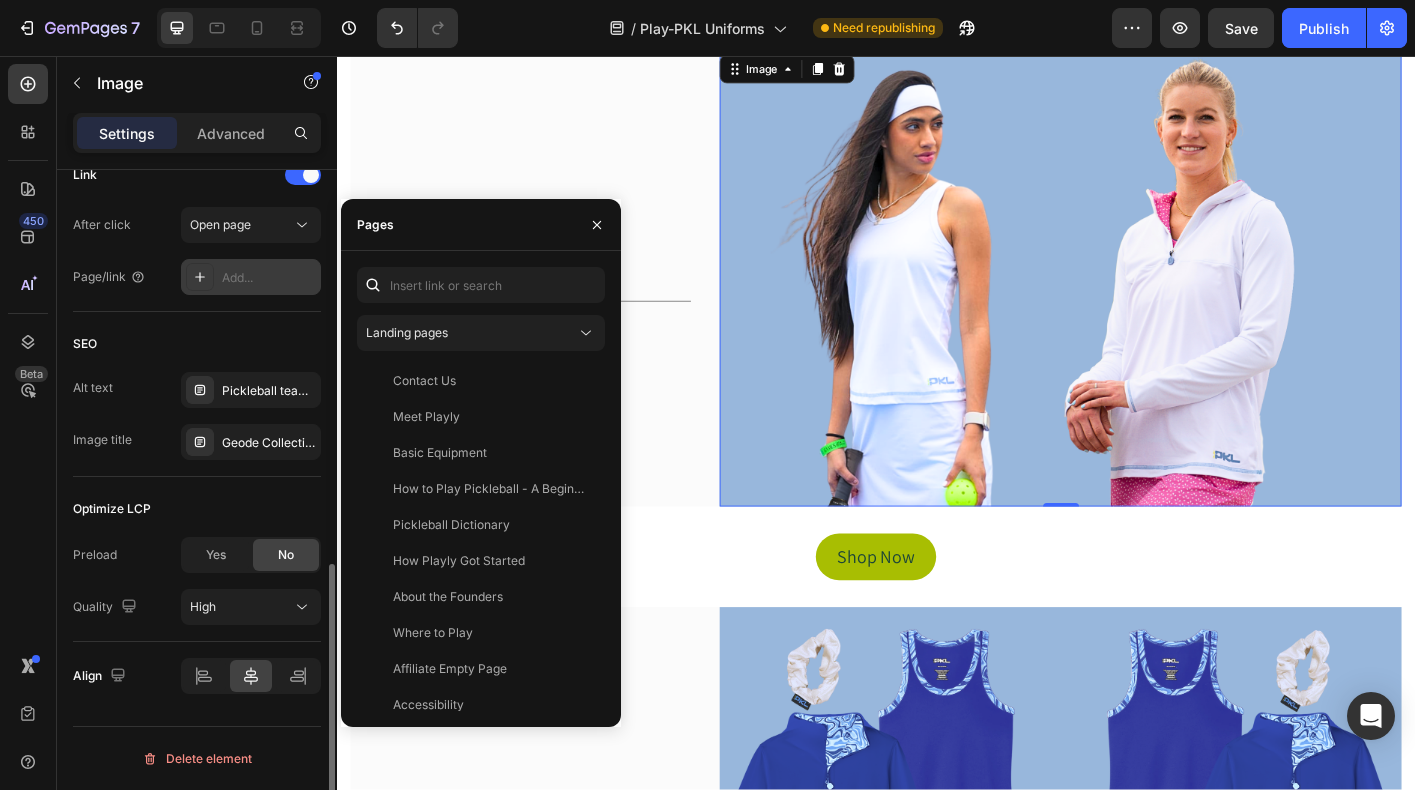 scroll, scrollTop: 937, scrollLeft: 0, axis: vertical 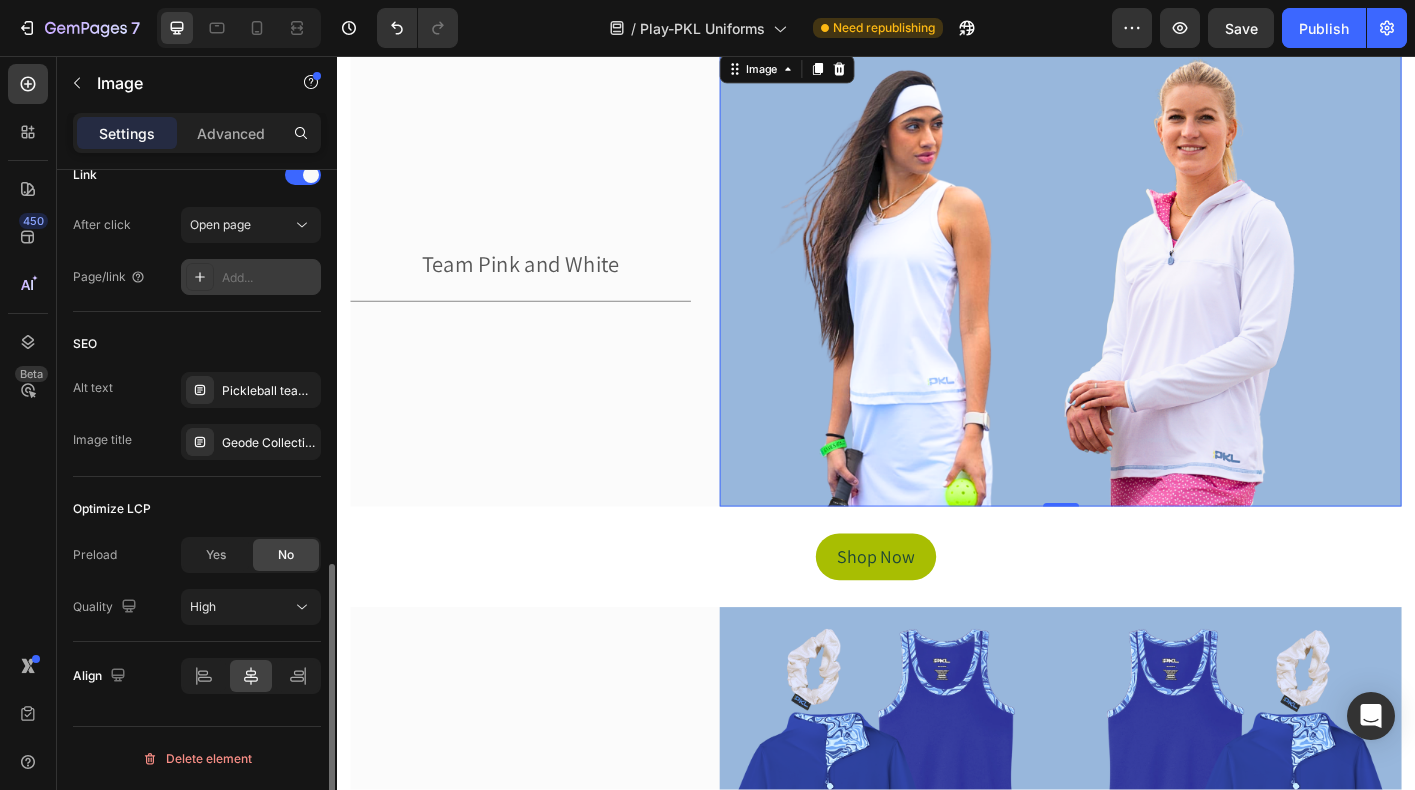 click on "Add..." at bounding box center [269, 278] 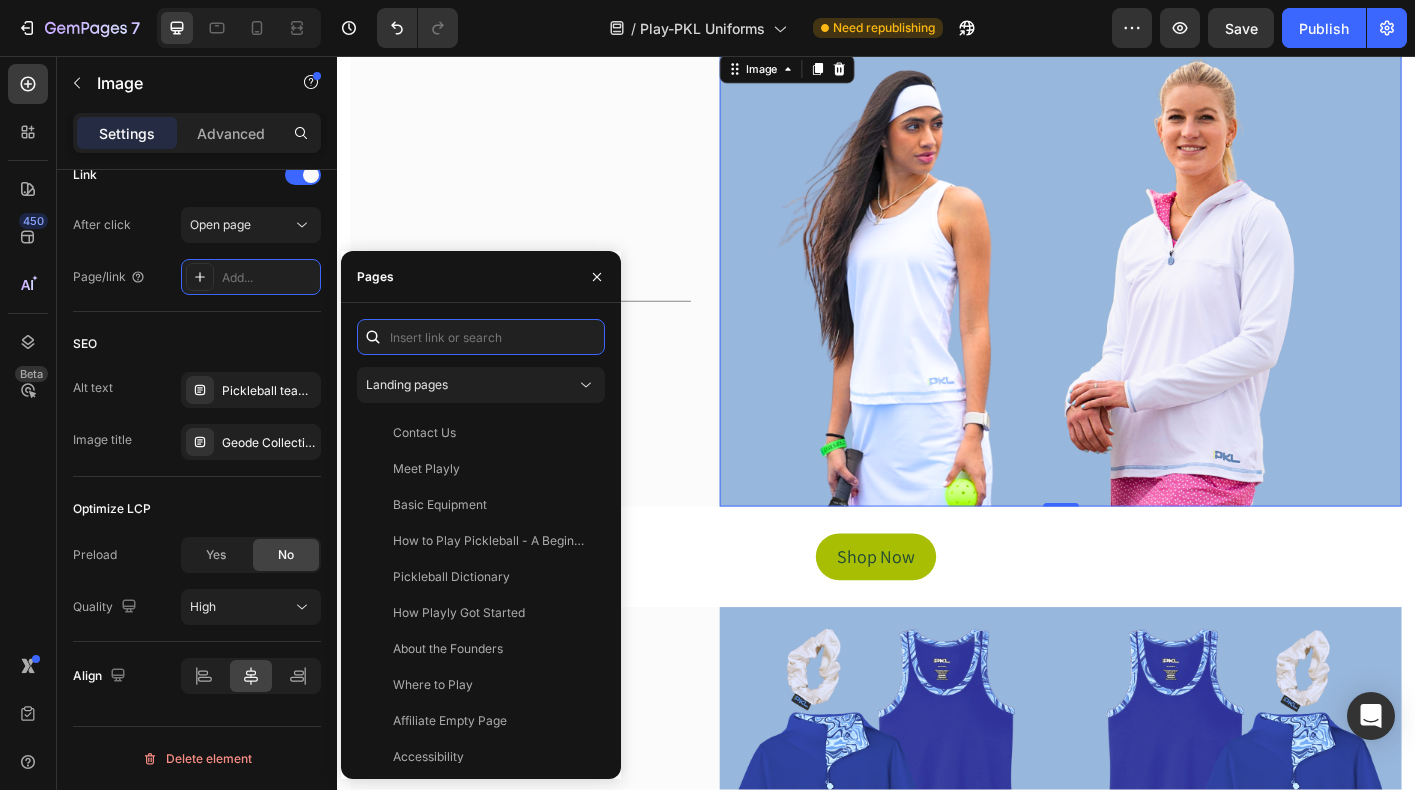 paste on "https://playly.store/a/gempages?version=v7&shop_id=503539940471080042&theme_page_id=541137822925456474&page_type=GP_COLLECTION" 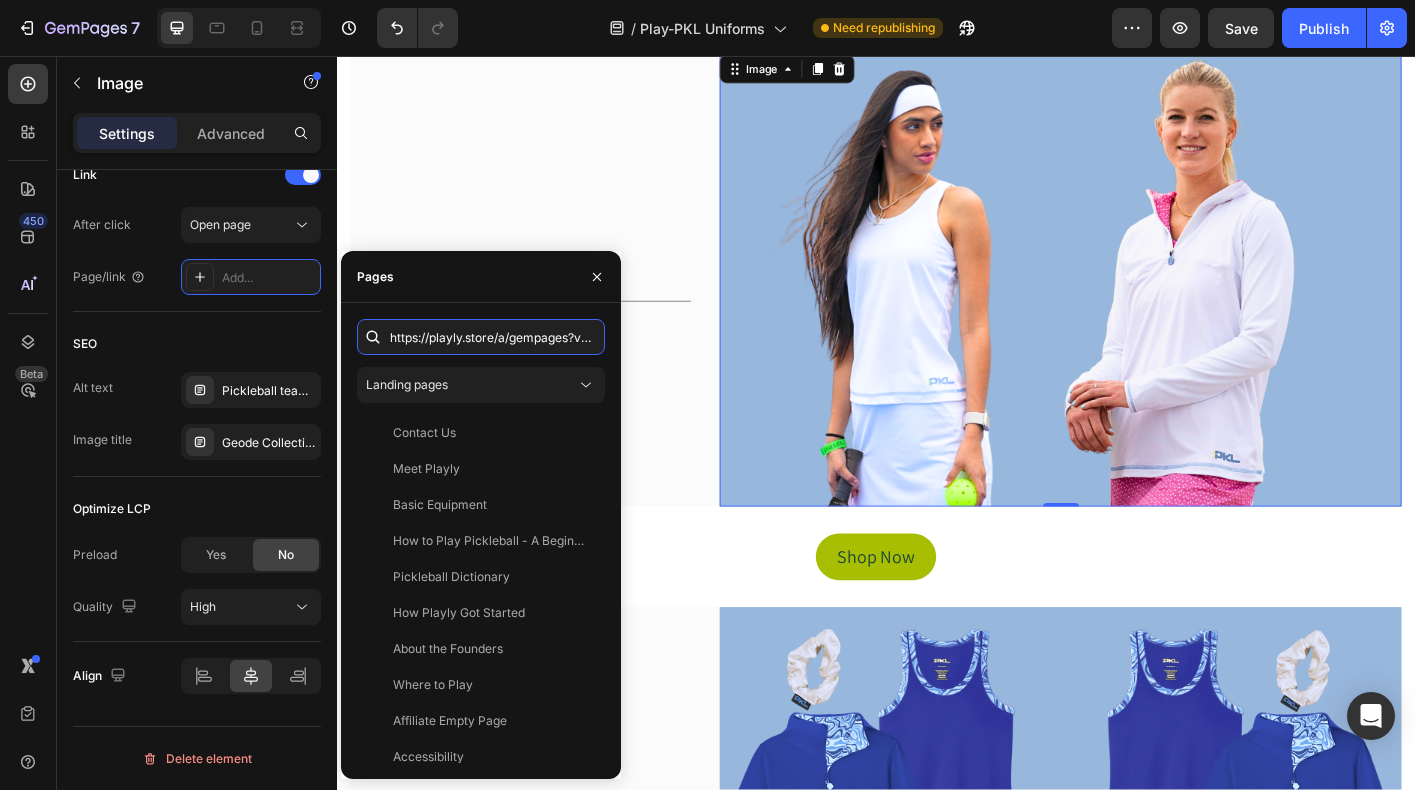 scroll, scrollTop: 0, scrollLeft: 667, axis: horizontal 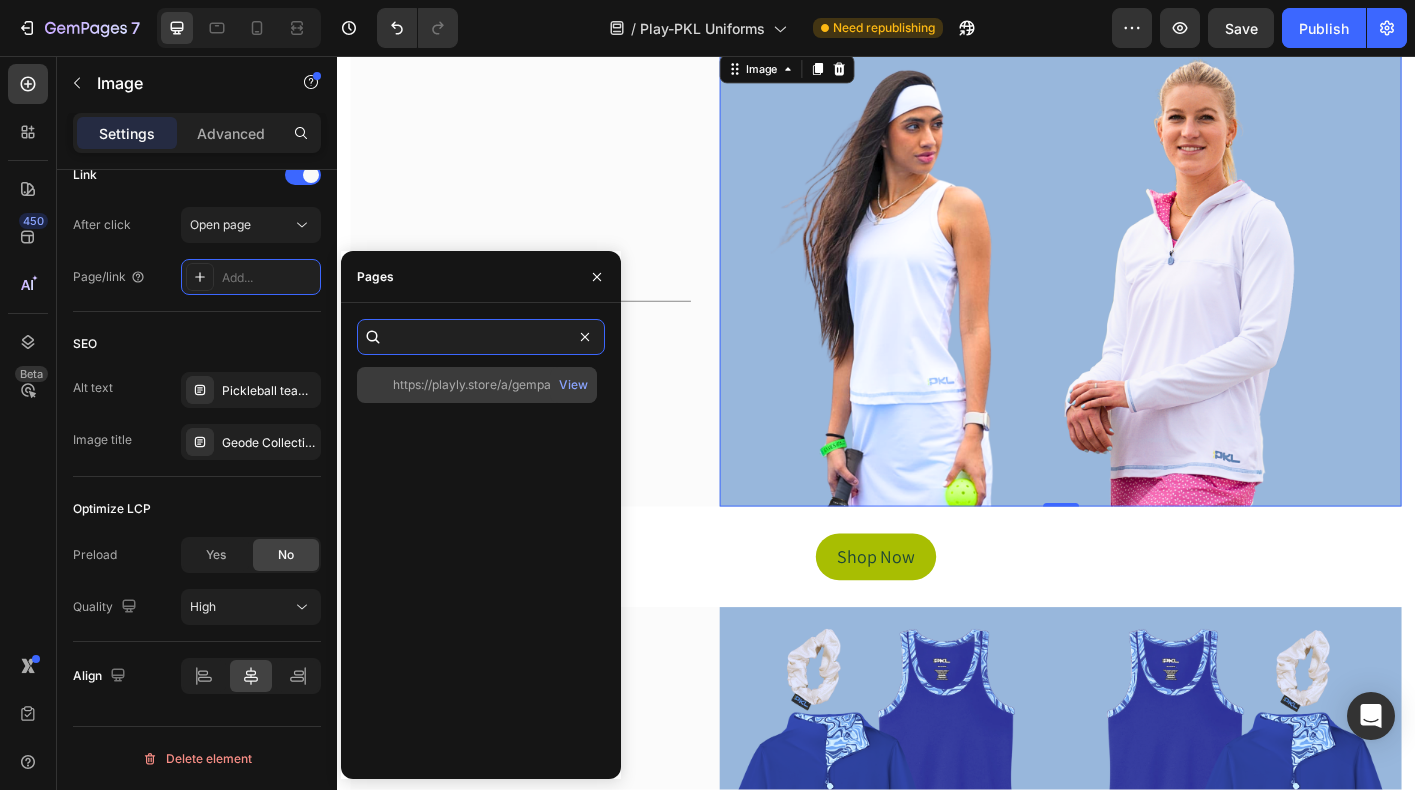 type on "https://playly.store/a/gempages?version=v7&shop_id=503539940471080042&theme_page_id=541137822925456474&page_type=GP_COLLECTION" 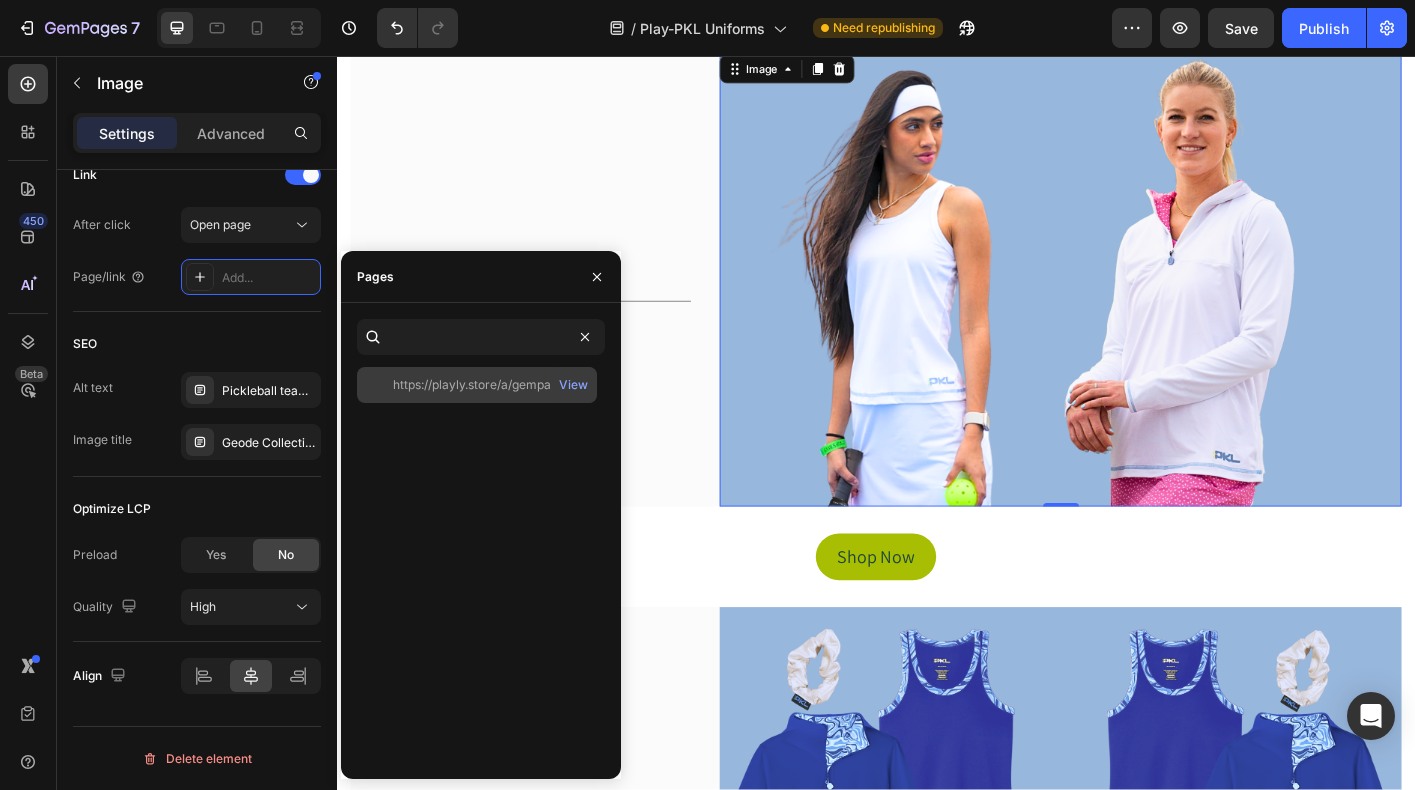 scroll, scrollTop: 0, scrollLeft: 0, axis: both 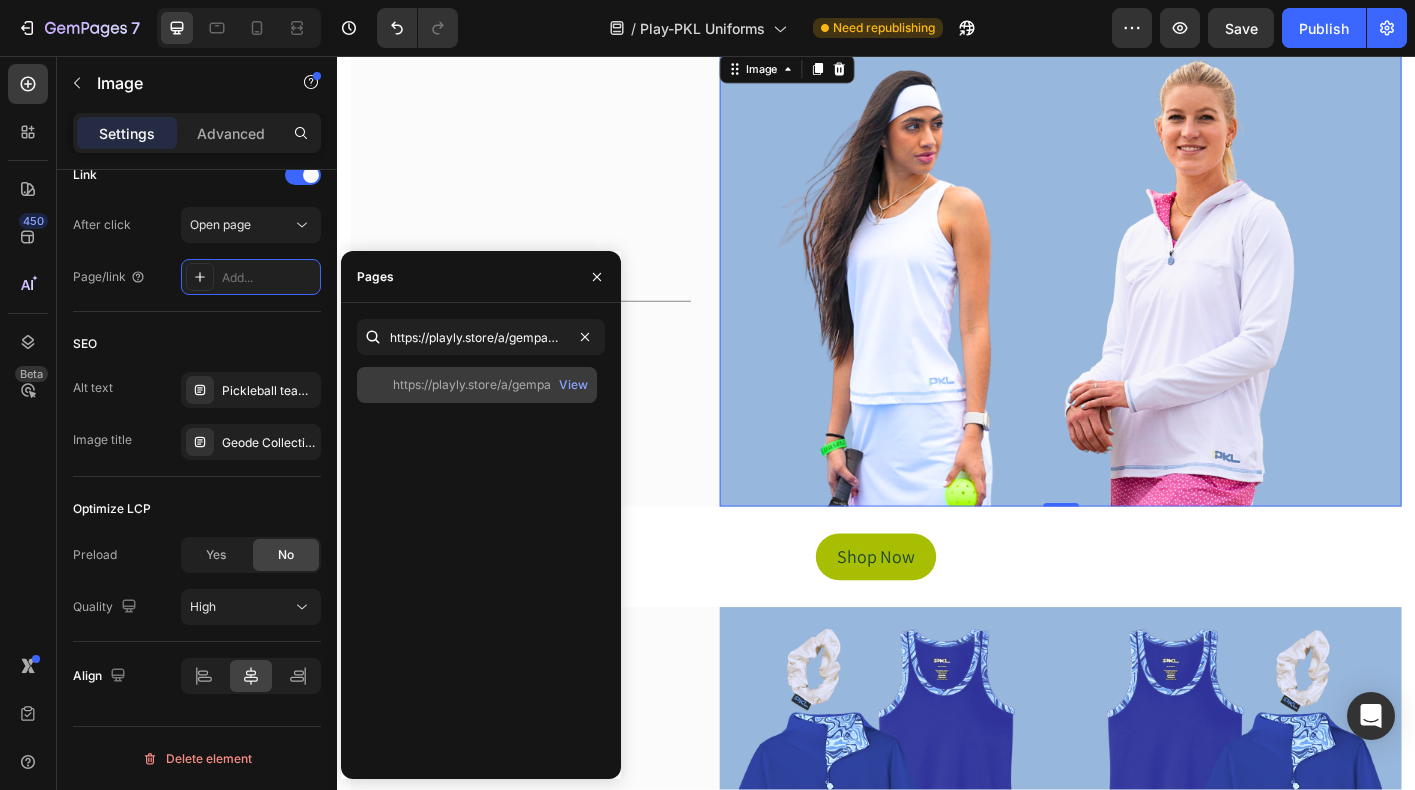 click on "https://playly.store/a/gempages?version=v7&shop_id=503539940471080042&theme_page_id=541137822925456474&page_type=GP_COLLECTION" 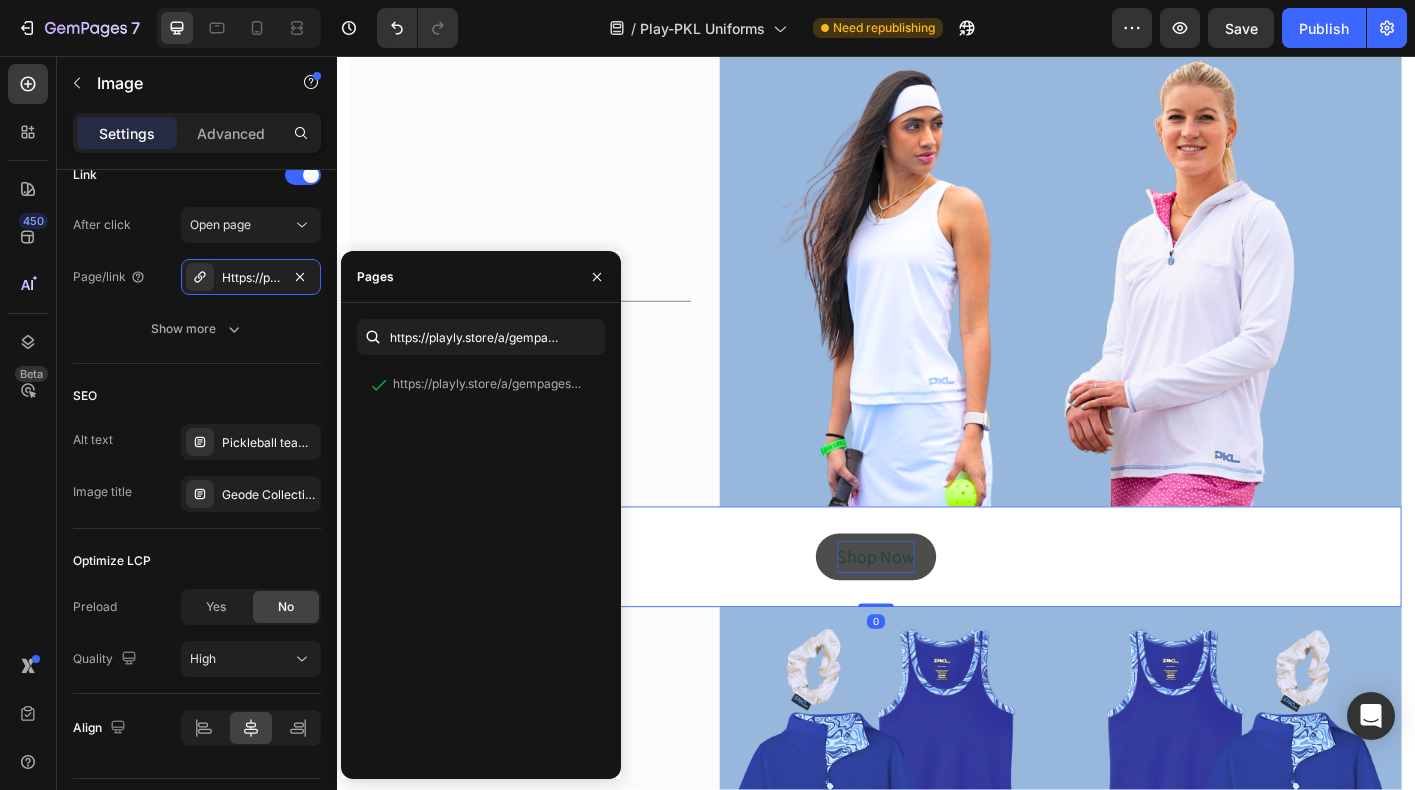 click on "Shop Now" at bounding box center (937, 614) 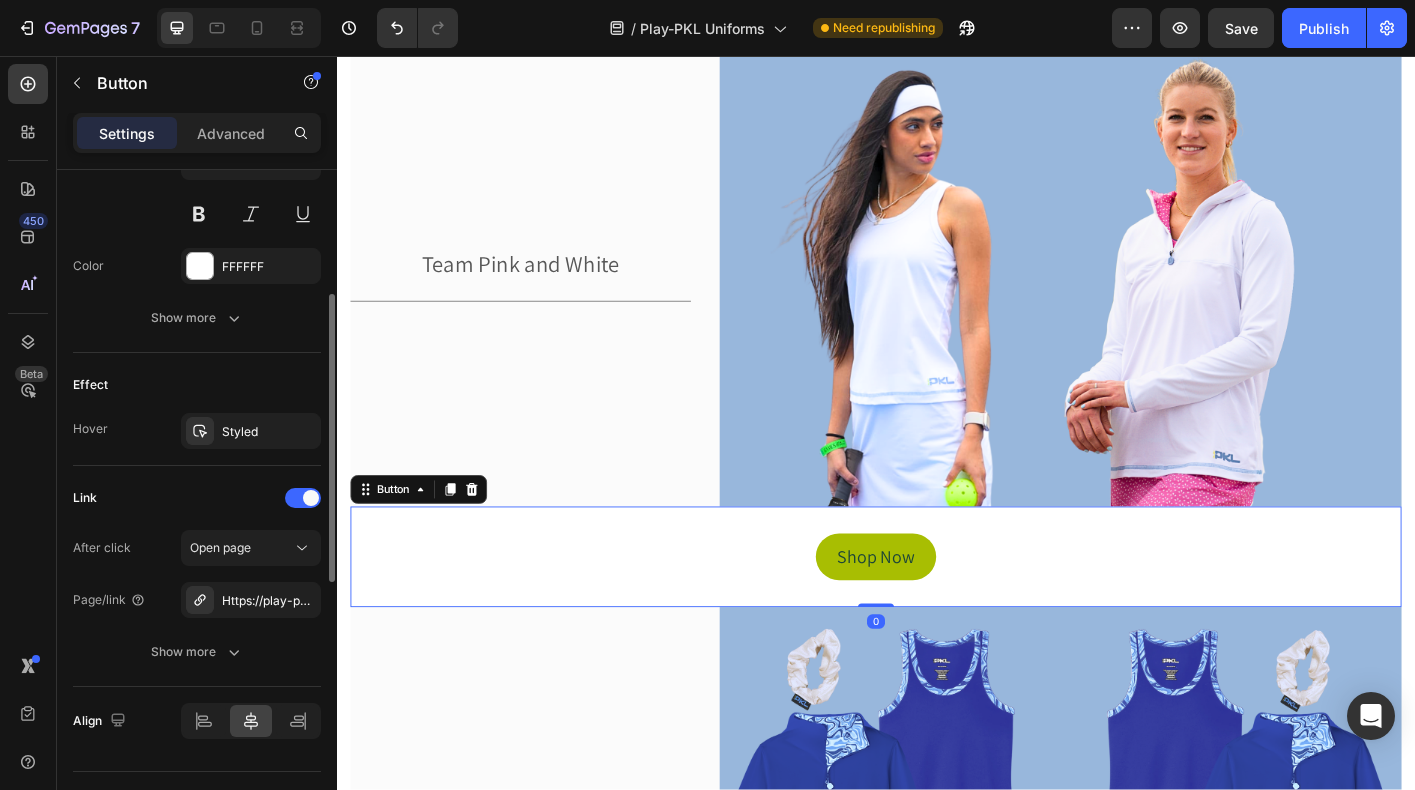scroll, scrollTop: 913, scrollLeft: 0, axis: vertical 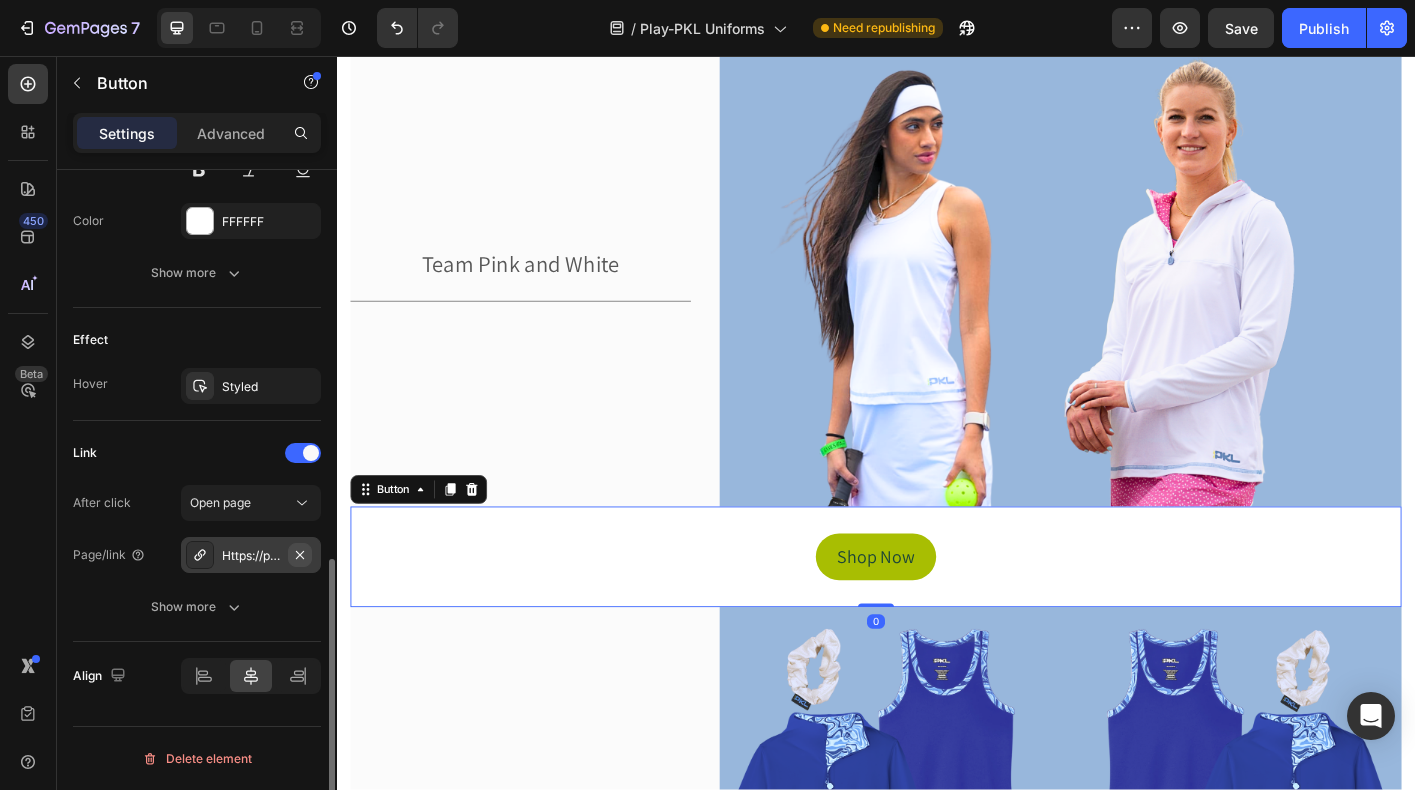 click 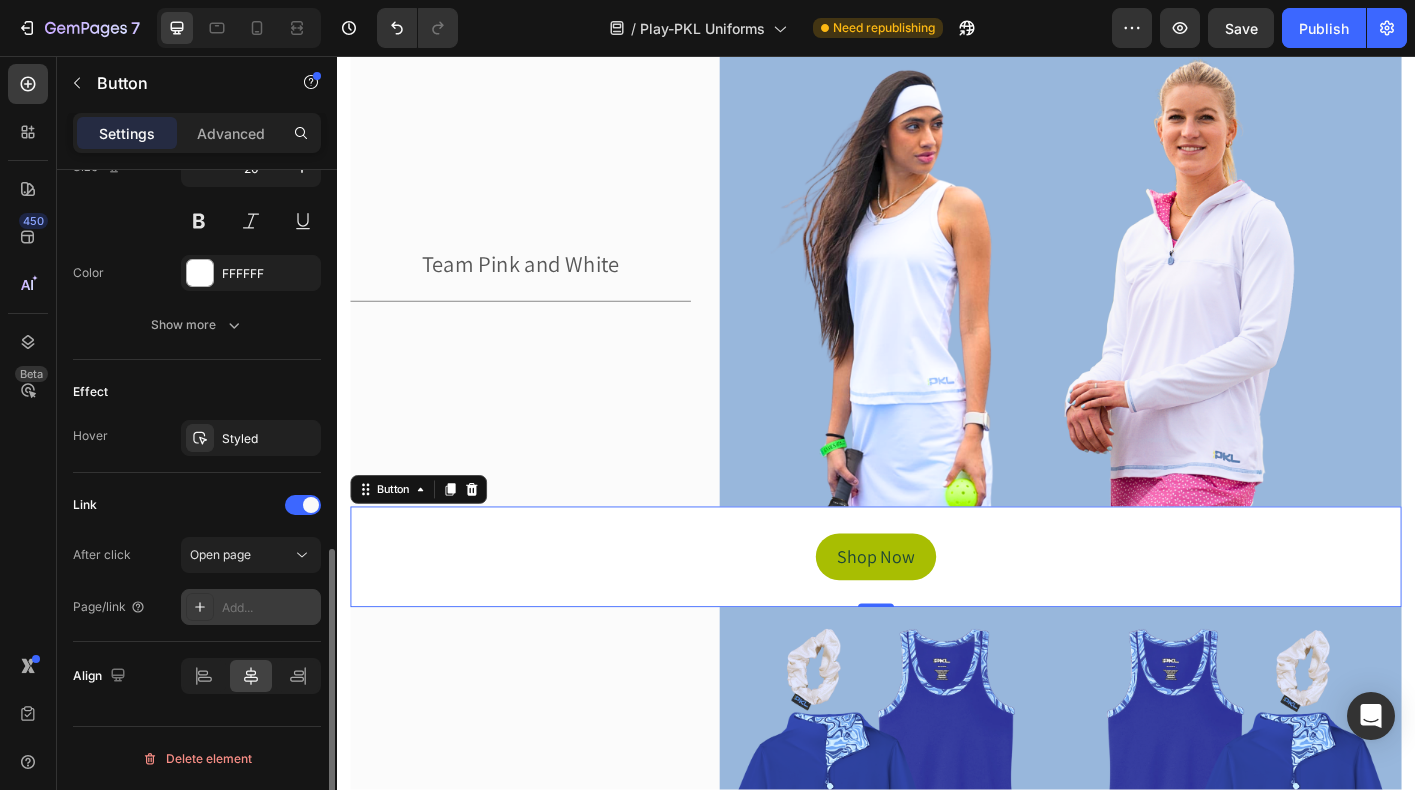 click on "Add..." at bounding box center [269, 608] 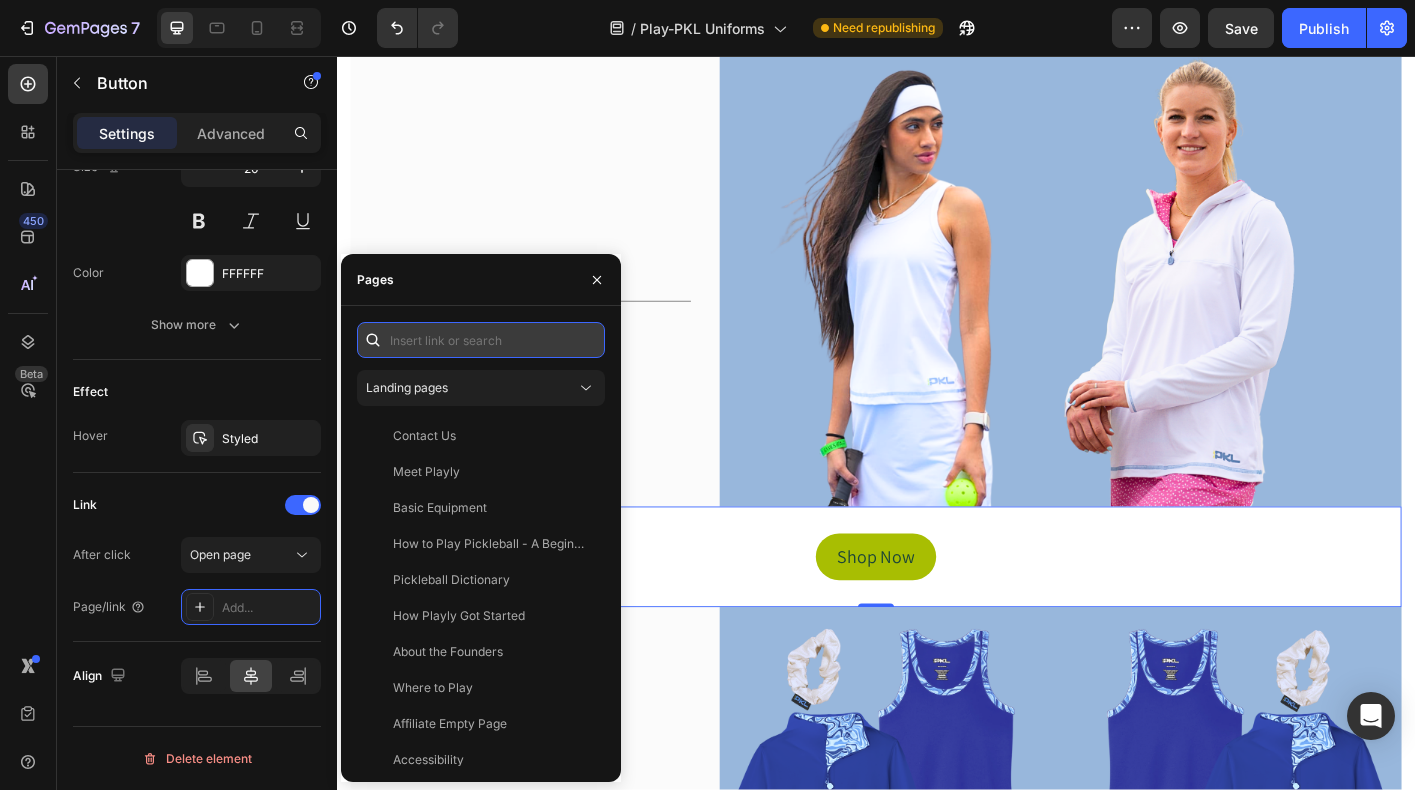 click at bounding box center (481, 340) 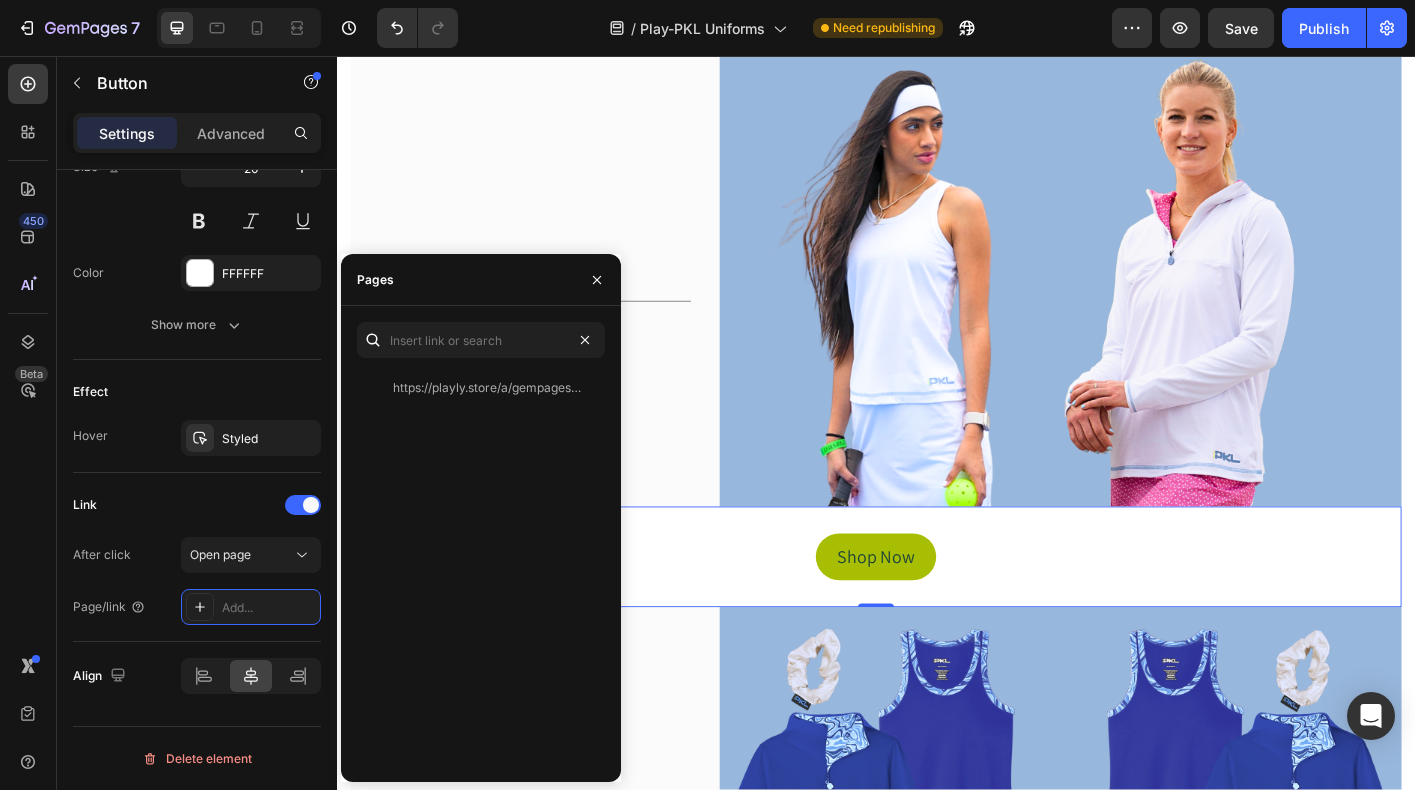 scroll, scrollTop: 0, scrollLeft: 0, axis: both 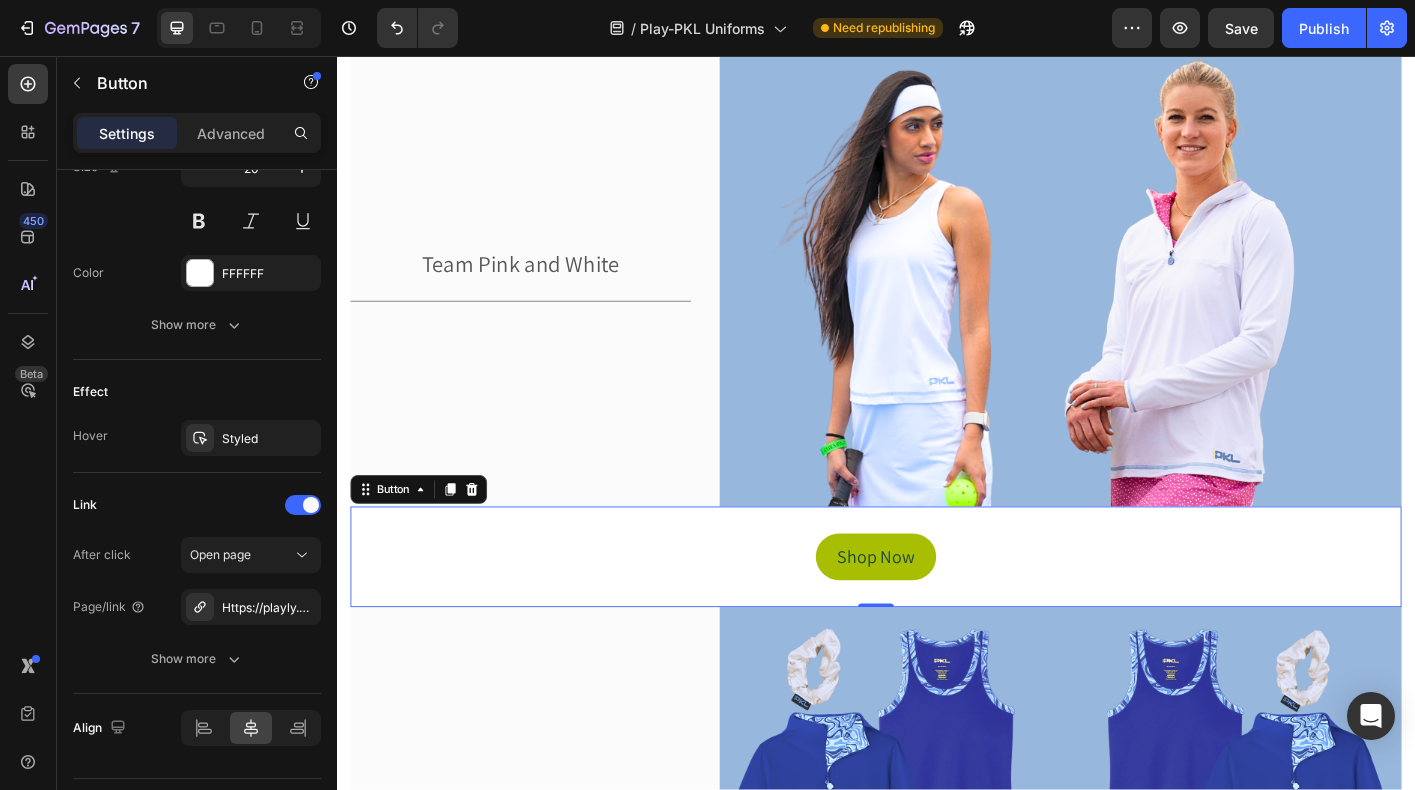 click on "Shop Now Button   0" at bounding box center (937, 614) 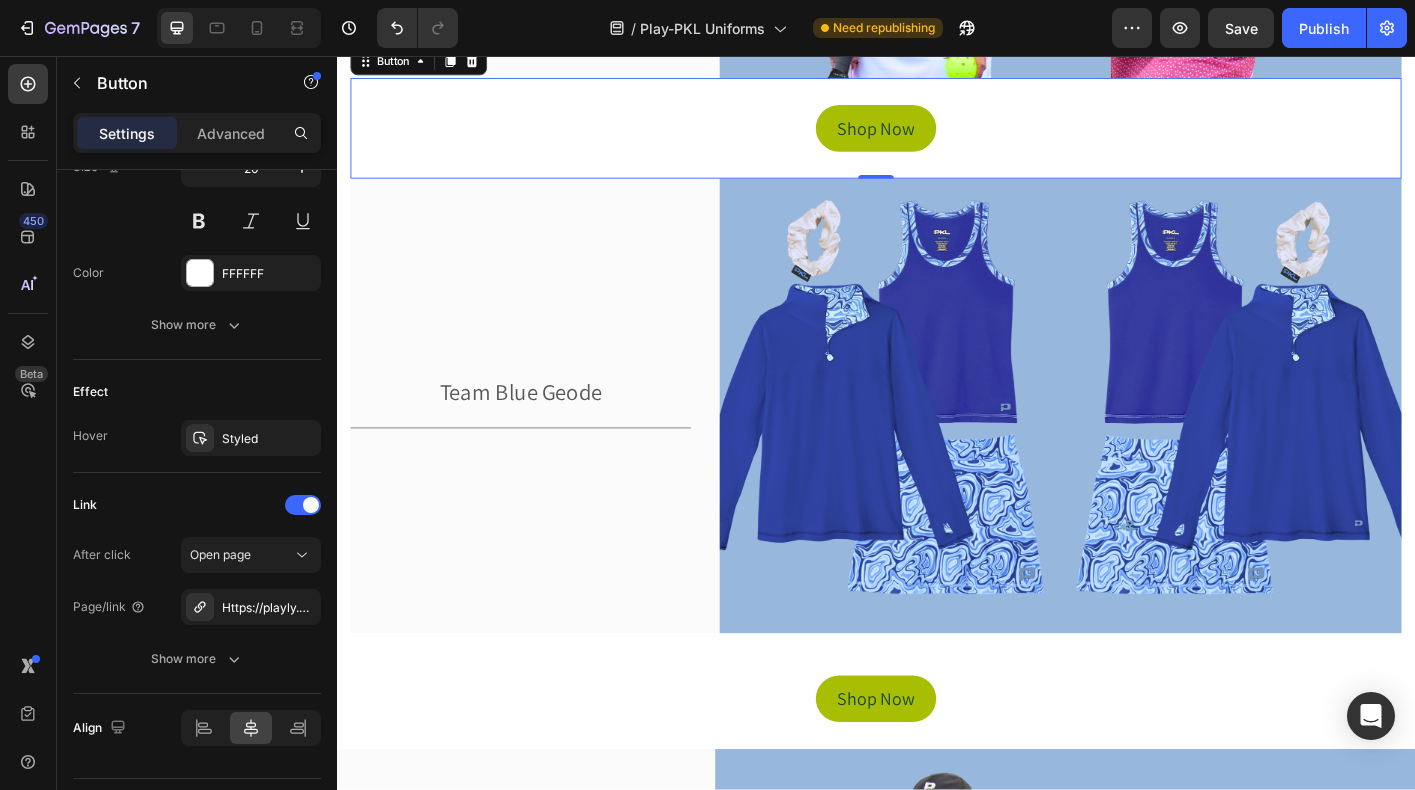 scroll, scrollTop: 1420, scrollLeft: 0, axis: vertical 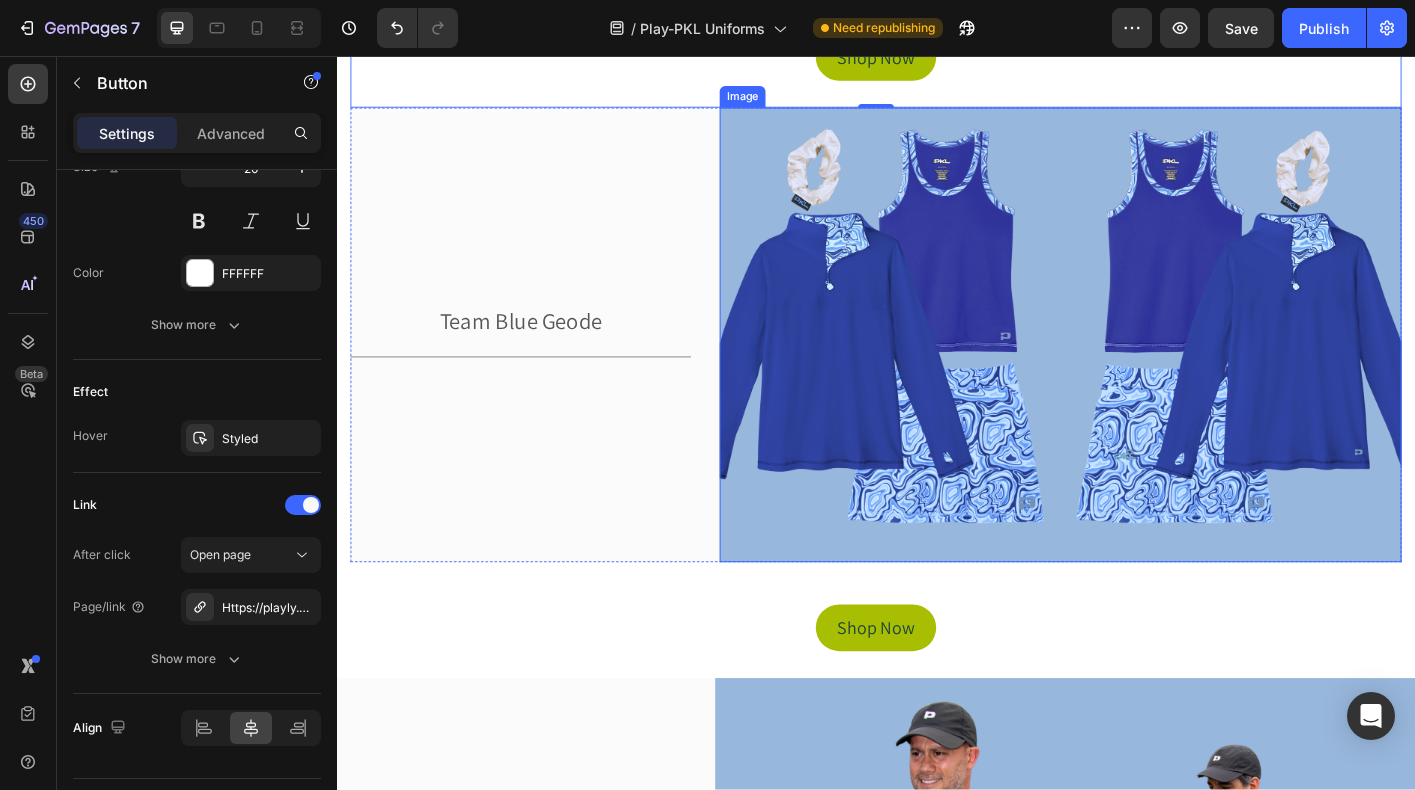 click at bounding box center (1142, 367) 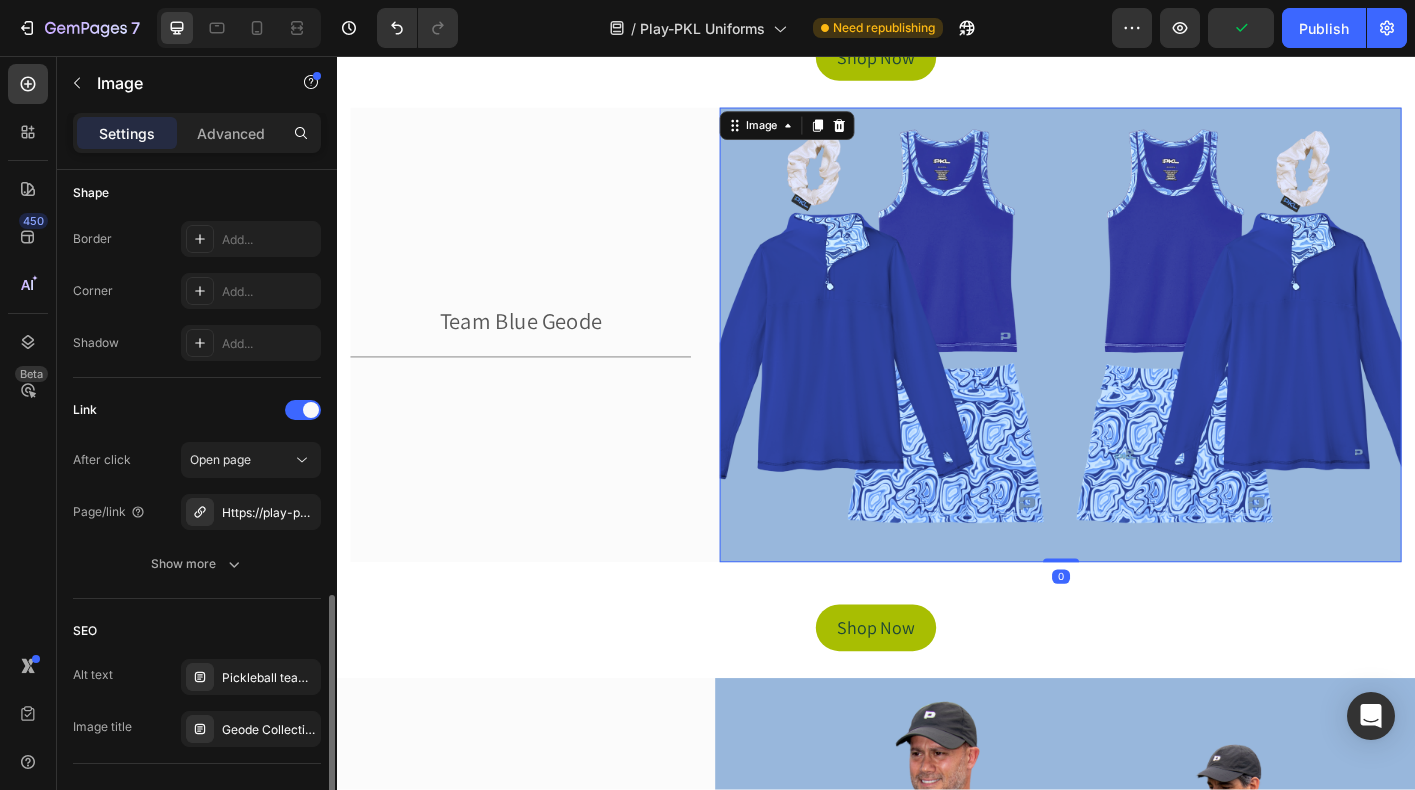 scroll, scrollTop: 989, scrollLeft: 0, axis: vertical 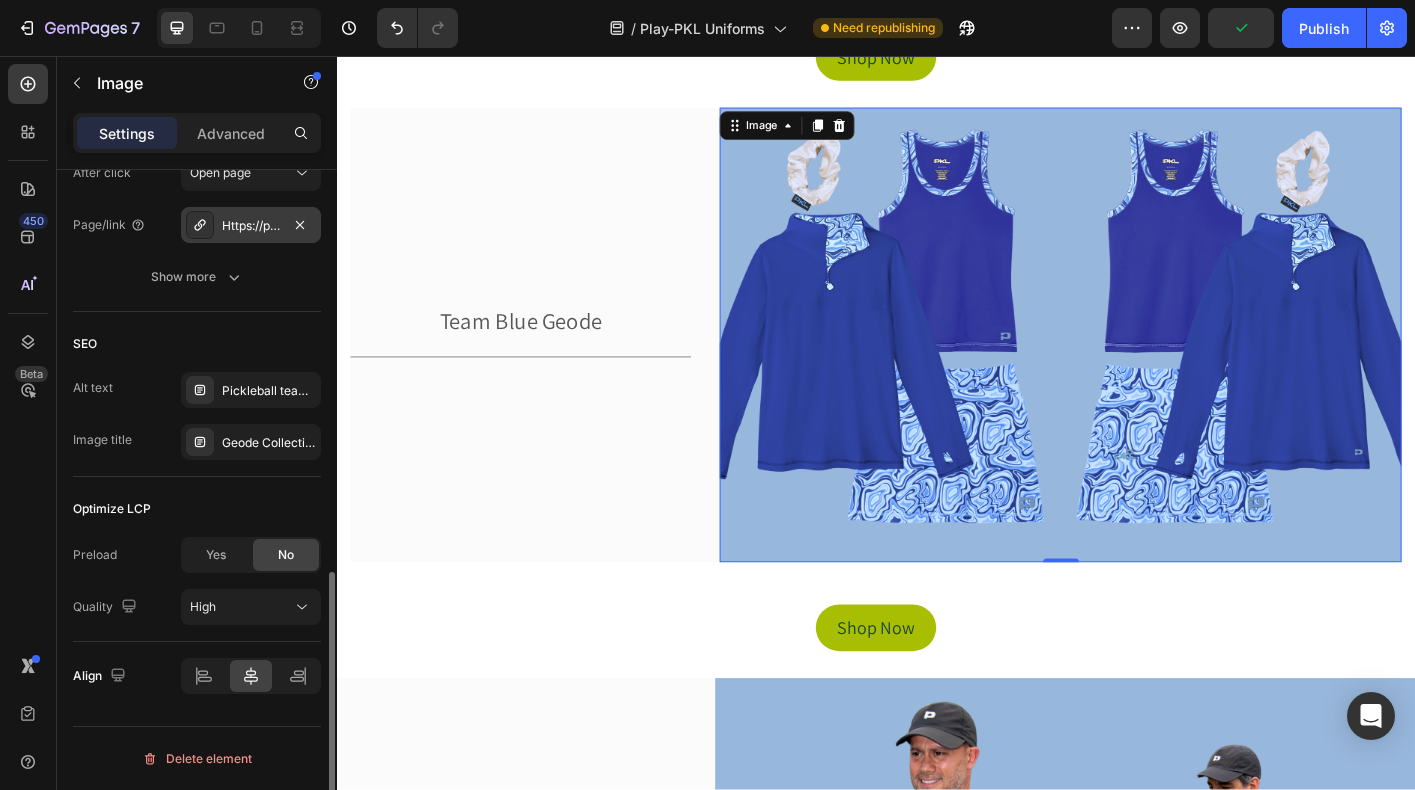 click on "Https://play-pkl.Com/a/gempages?Version=v7&shop_id=503539940471080042&theme_page_id=541138971795653456&page_type=GP_COLLECTION" at bounding box center [251, 226] 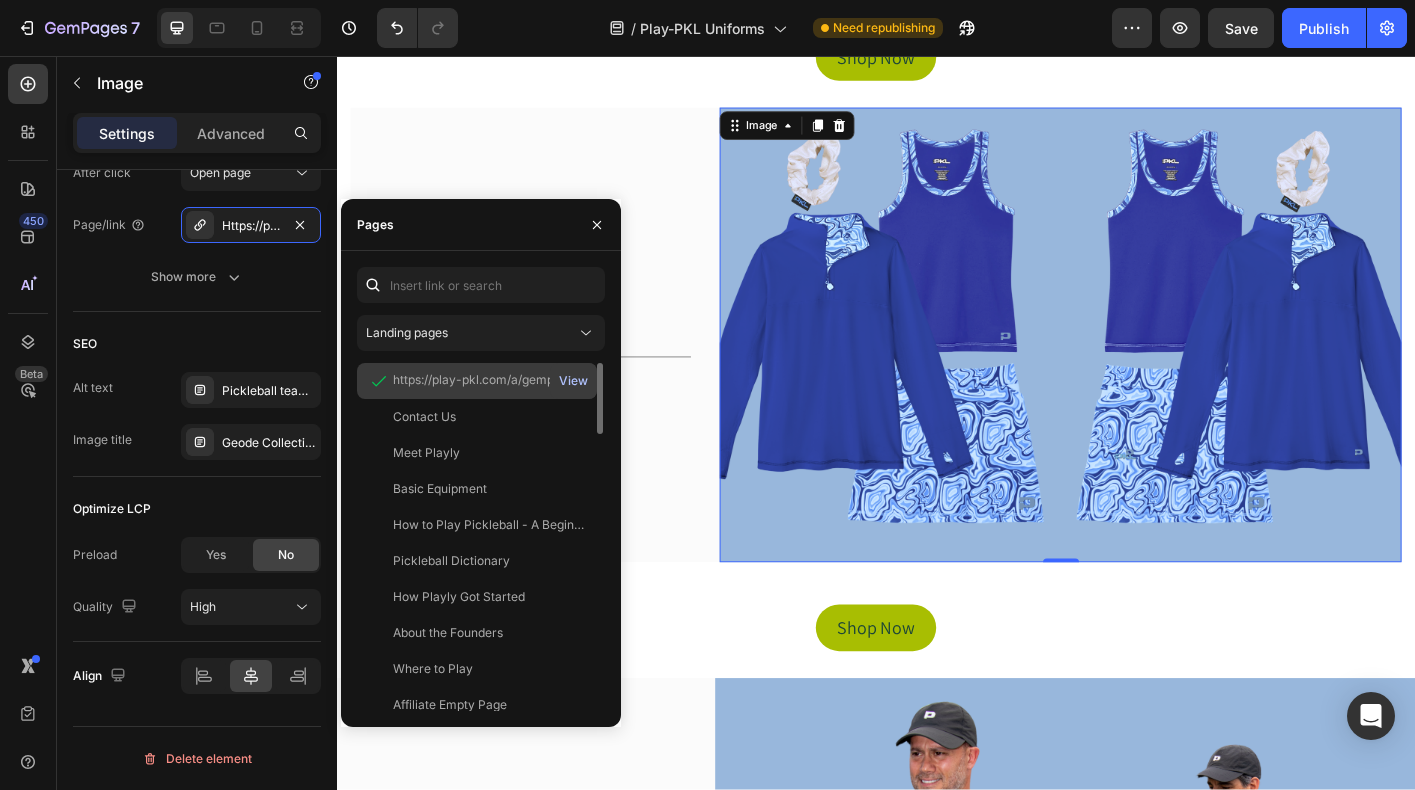 click on "View" at bounding box center (573, 381) 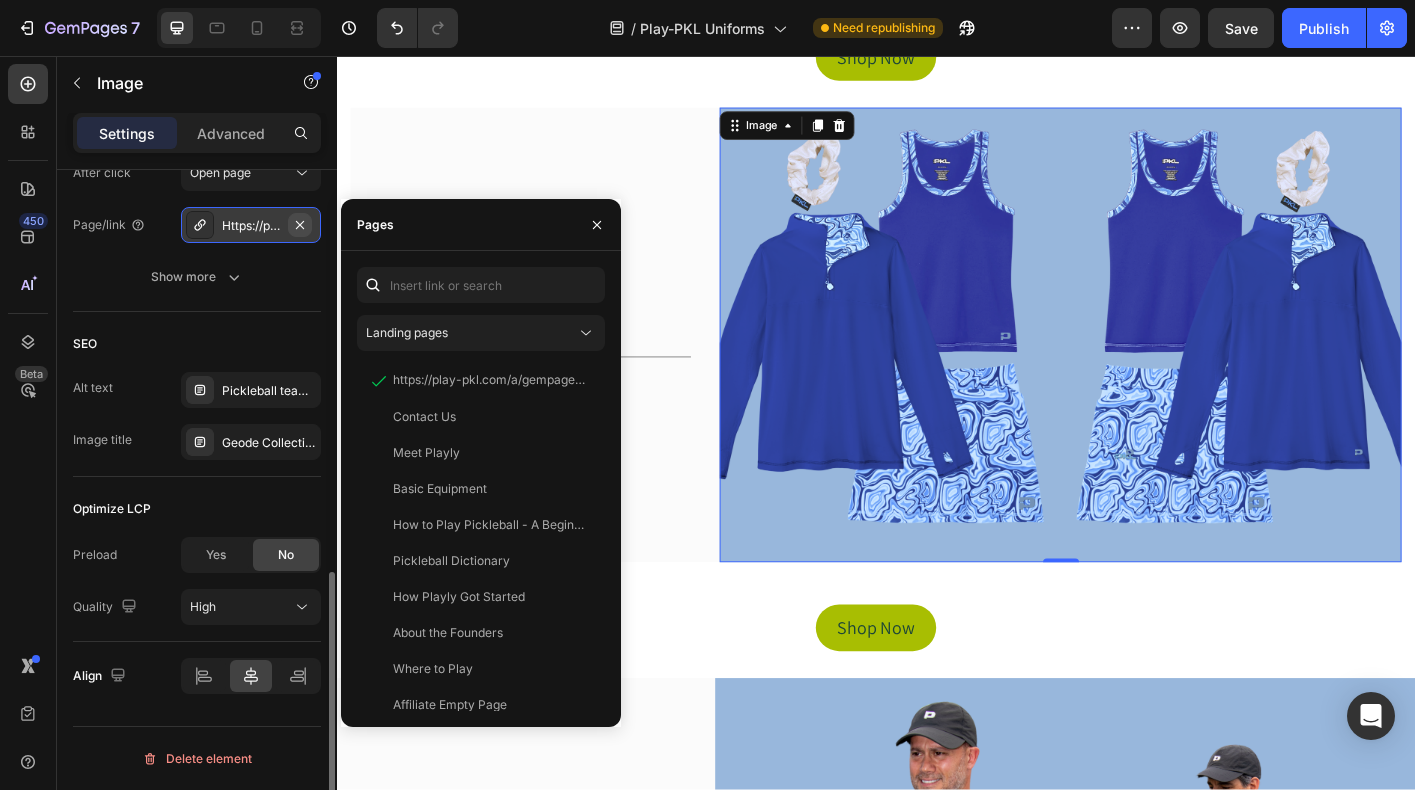 click 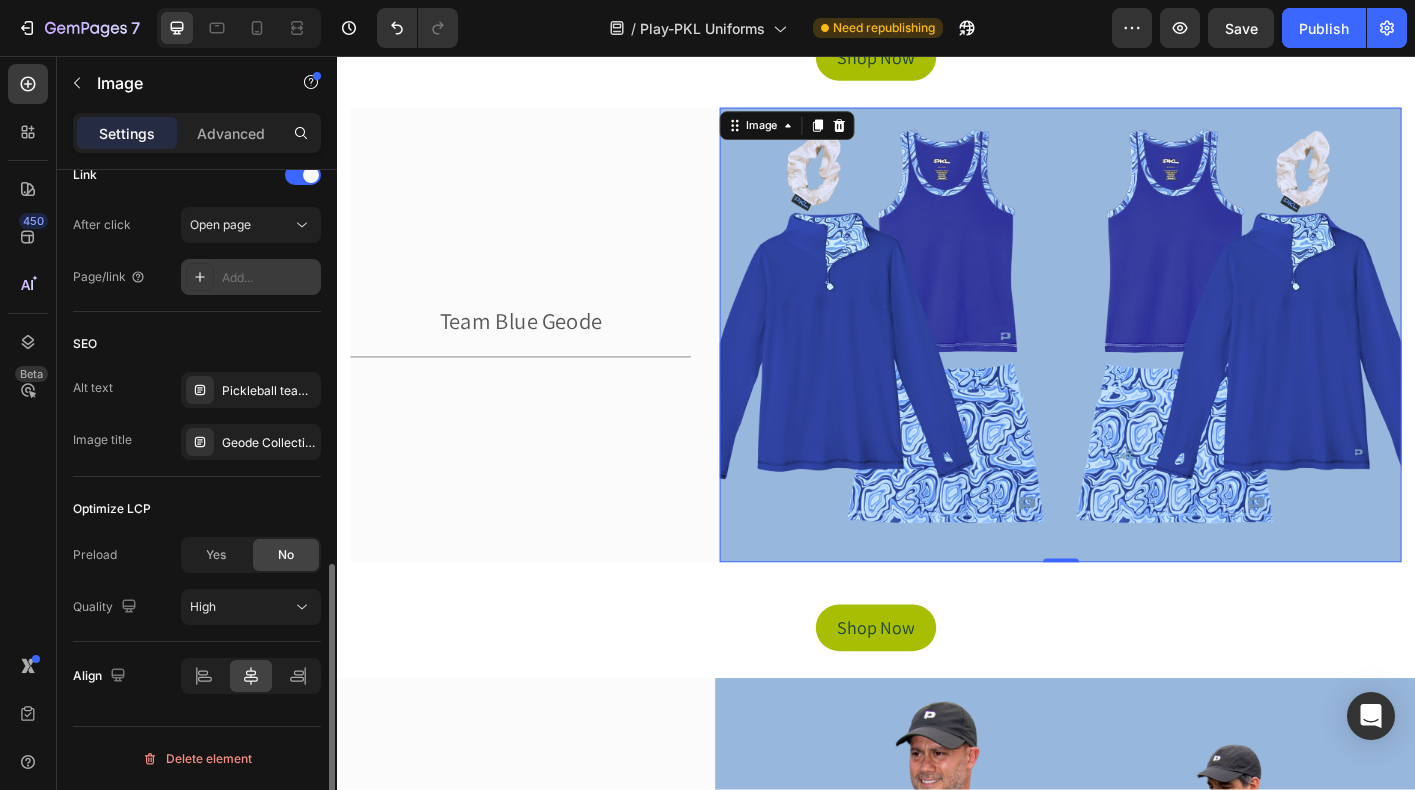 scroll, scrollTop: 937, scrollLeft: 0, axis: vertical 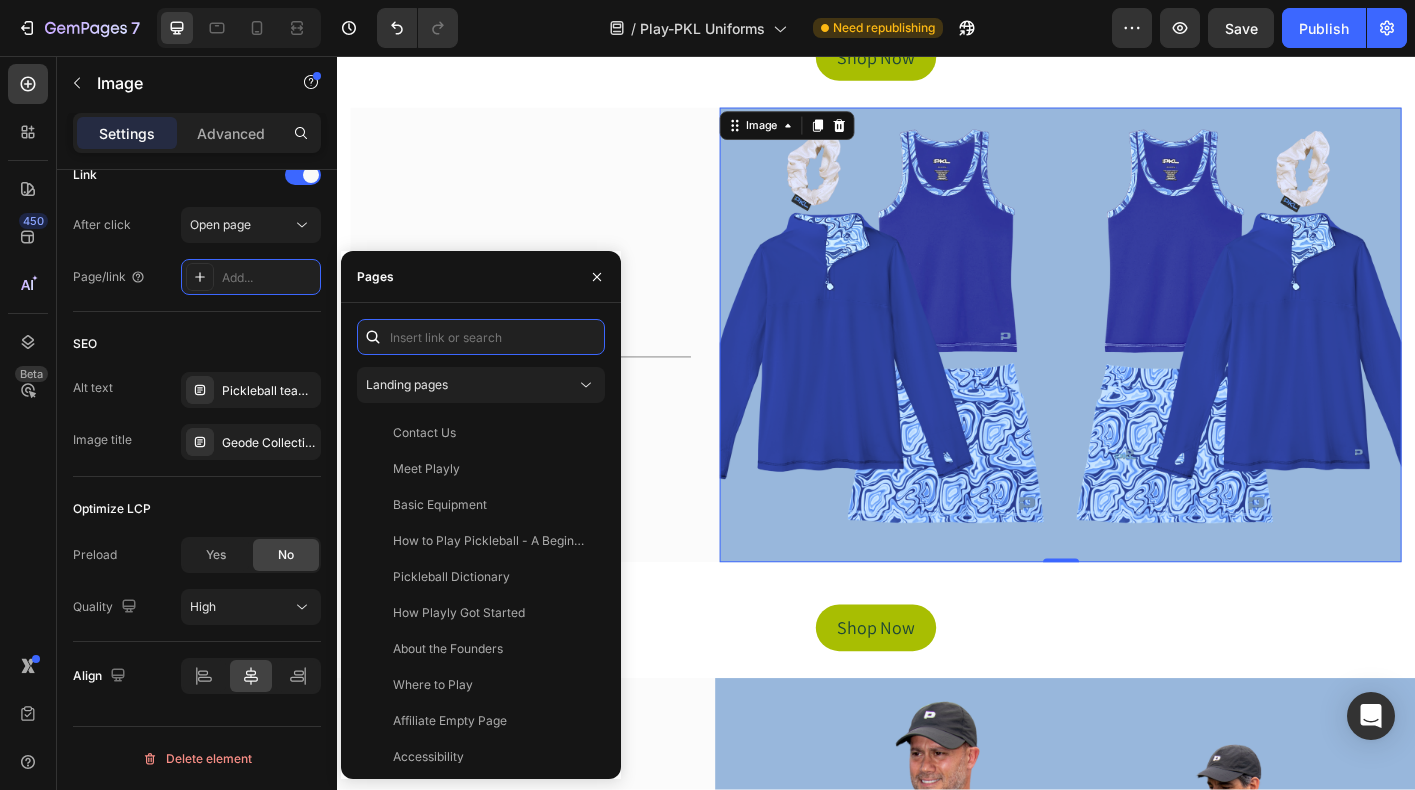 paste on "https://playly.store/a/gempages?version=v7&shop_id=503539940471080042&theme_page_id=541138971795653456&page_type=GP_COLLECTION" 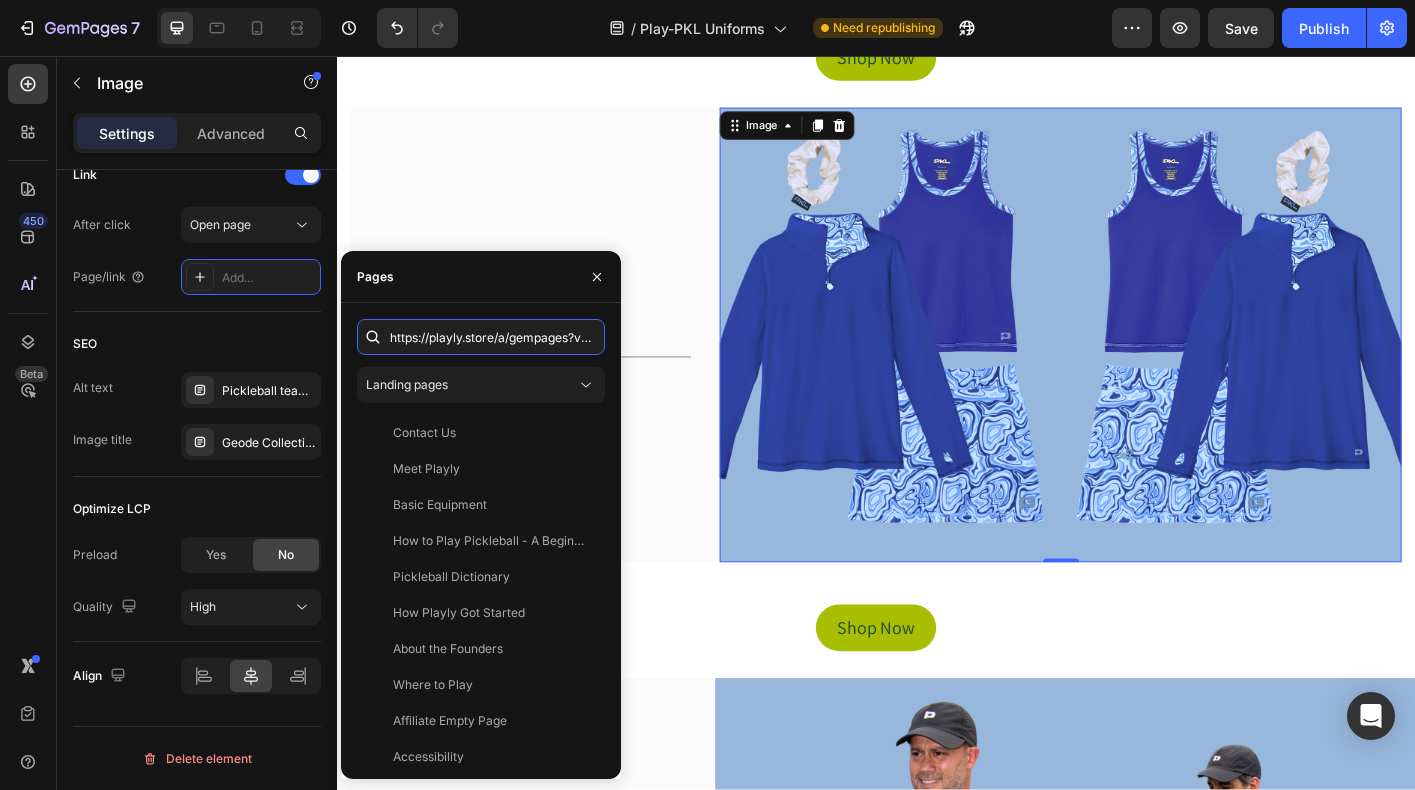 scroll, scrollTop: 0, scrollLeft: 664, axis: horizontal 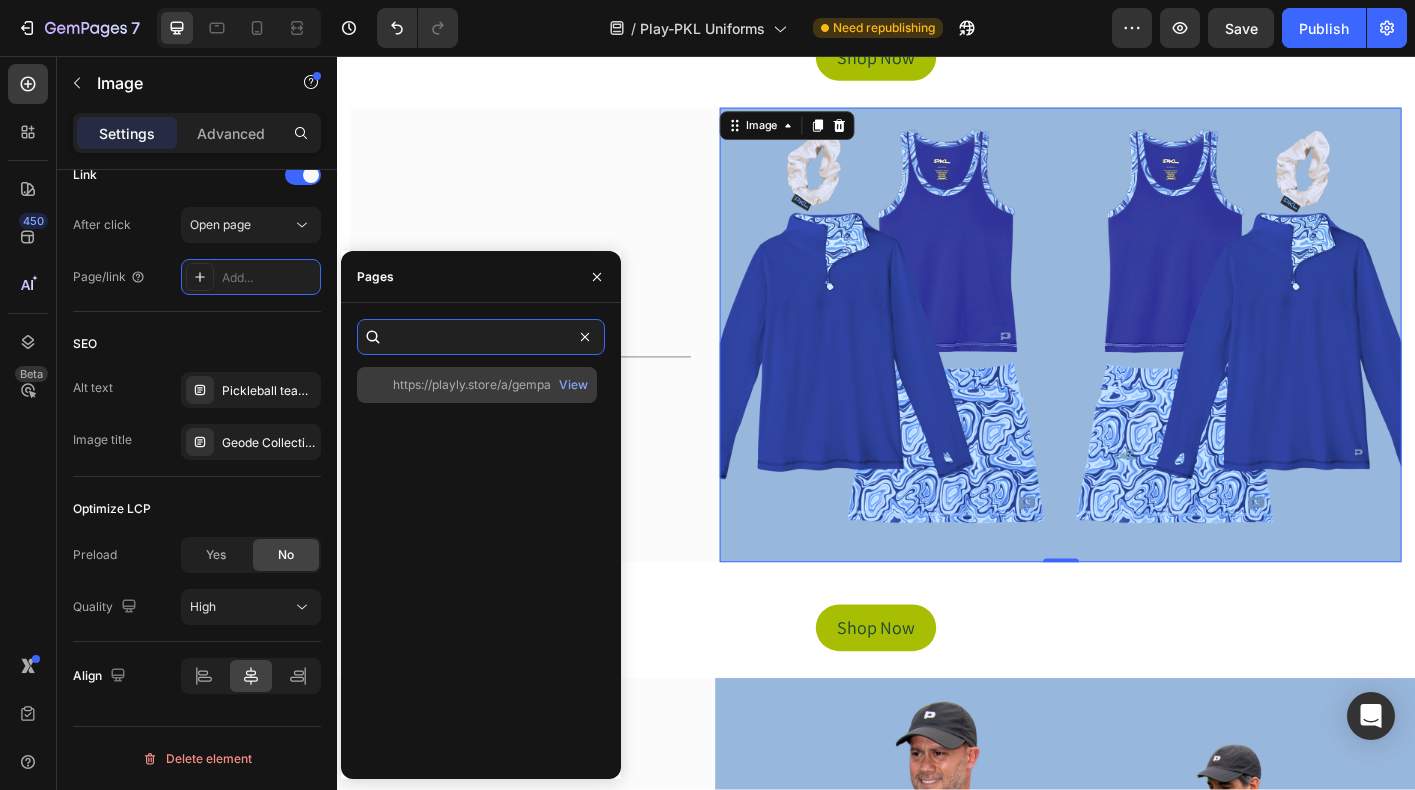 type on "https://playly.store/a/gempages?version=v7&shop_id=503539940471080042&theme_page_id=541138971795653456&page_type=GP_COLLECTION" 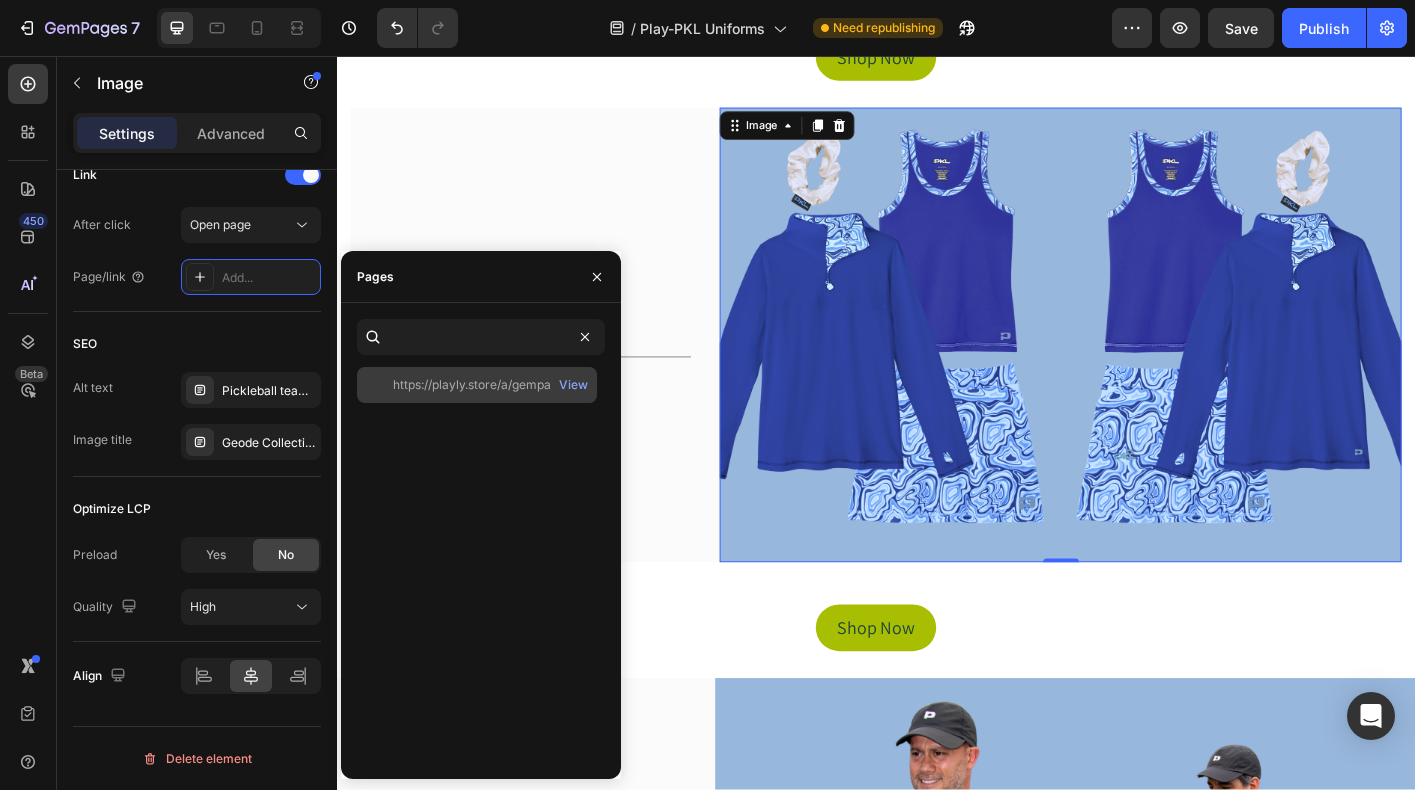 click on "https://playly.store/a/gempages?version=v7&shop_id=503539940471080042&theme_page_id=541138971795653456&page_type=GP_COLLECTION   View" 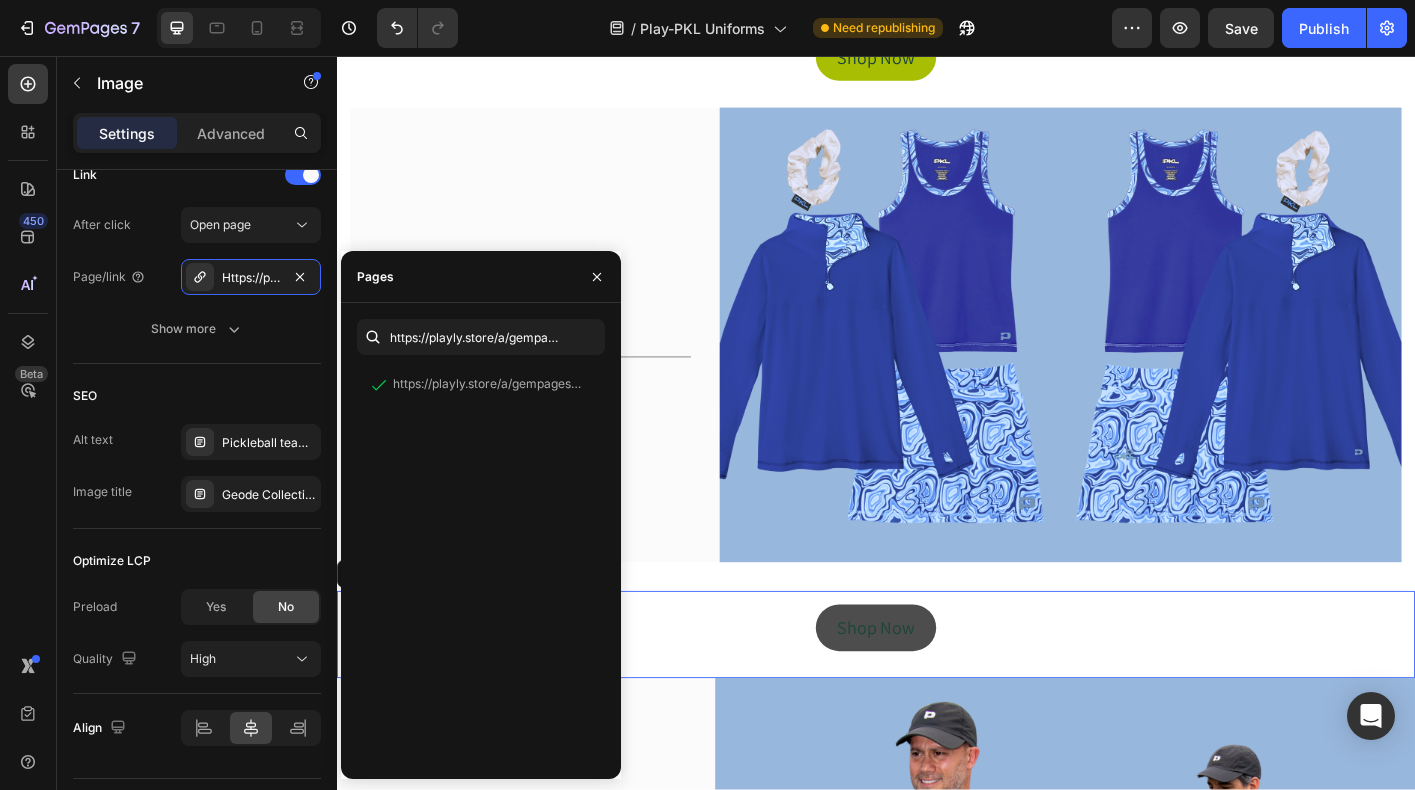 click on "Shop Now" at bounding box center [937, 693] 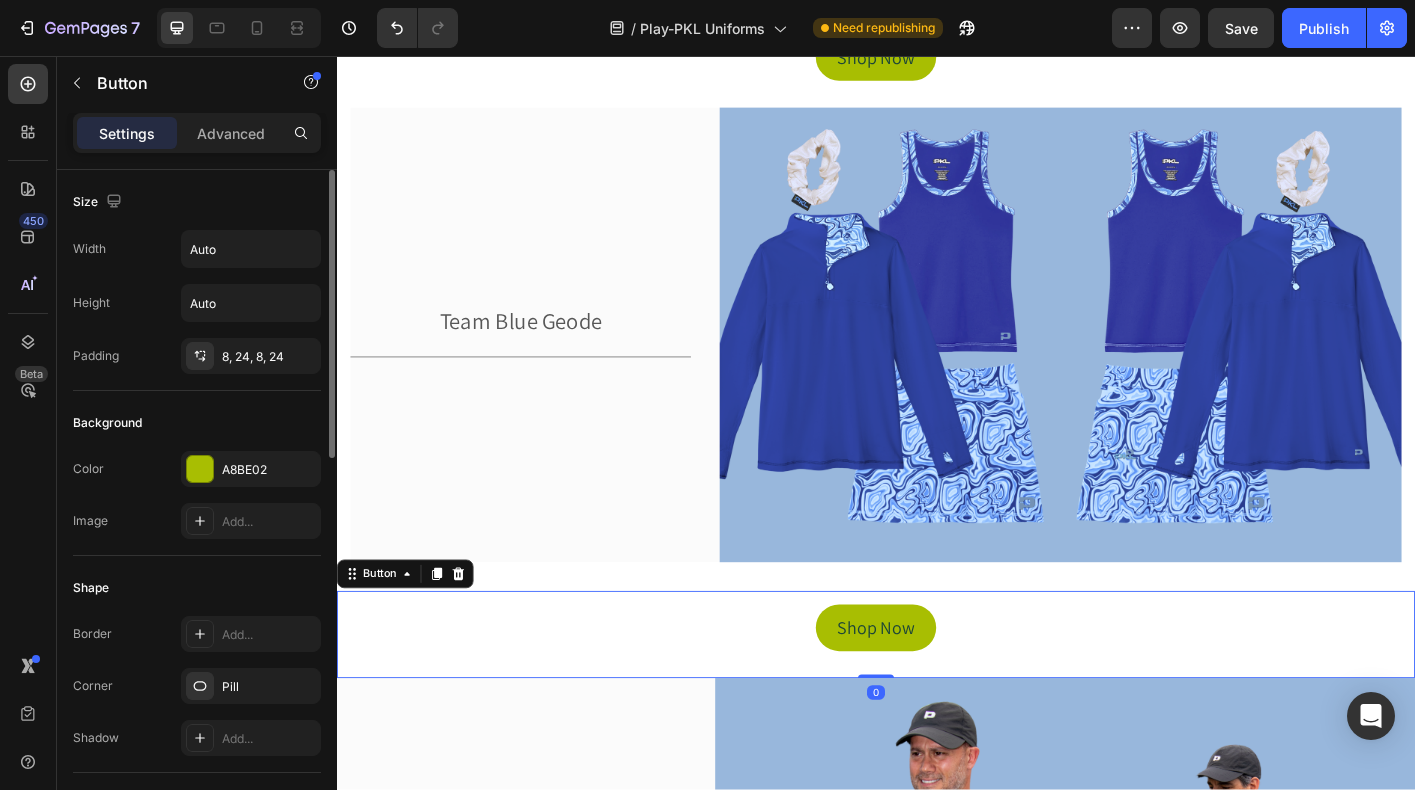scroll, scrollTop: 913, scrollLeft: 0, axis: vertical 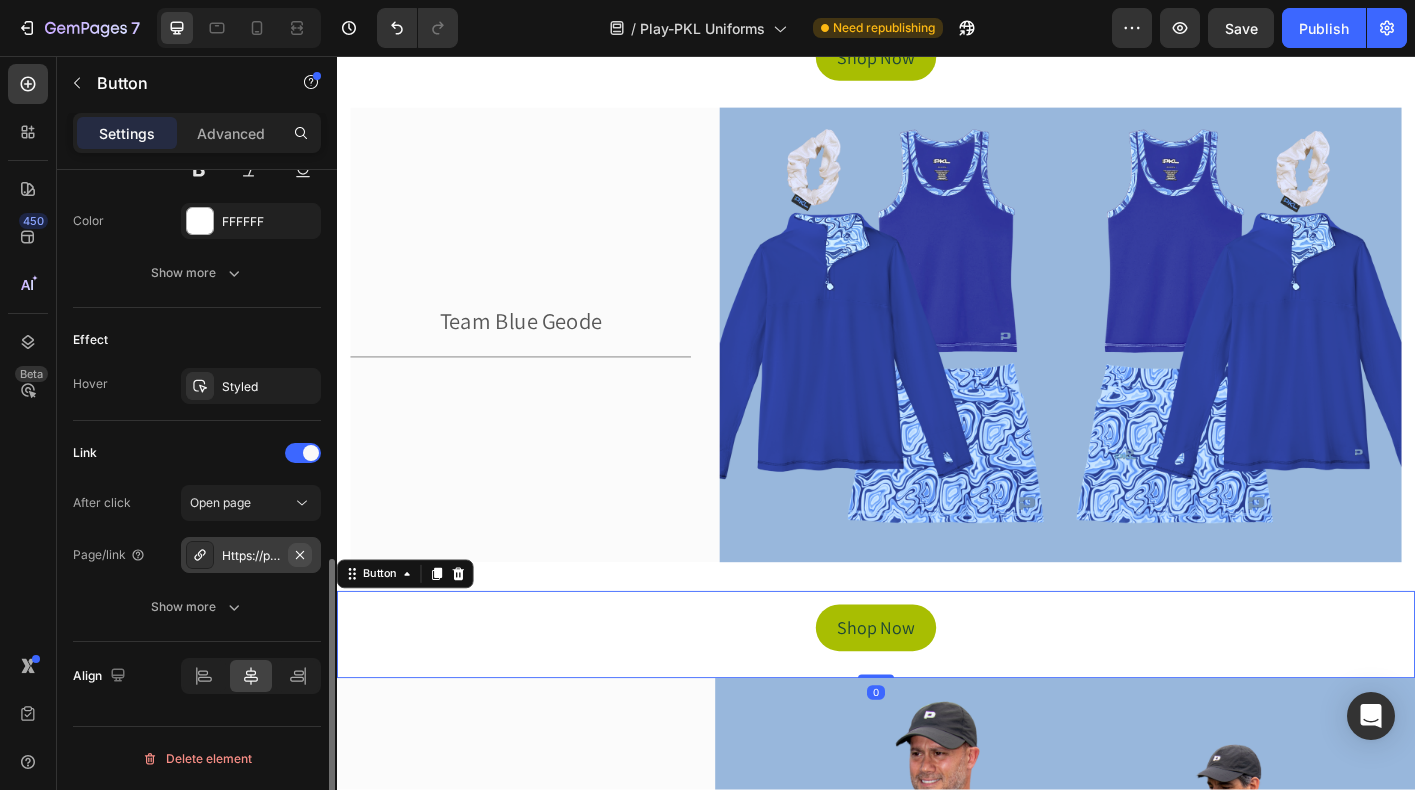 click 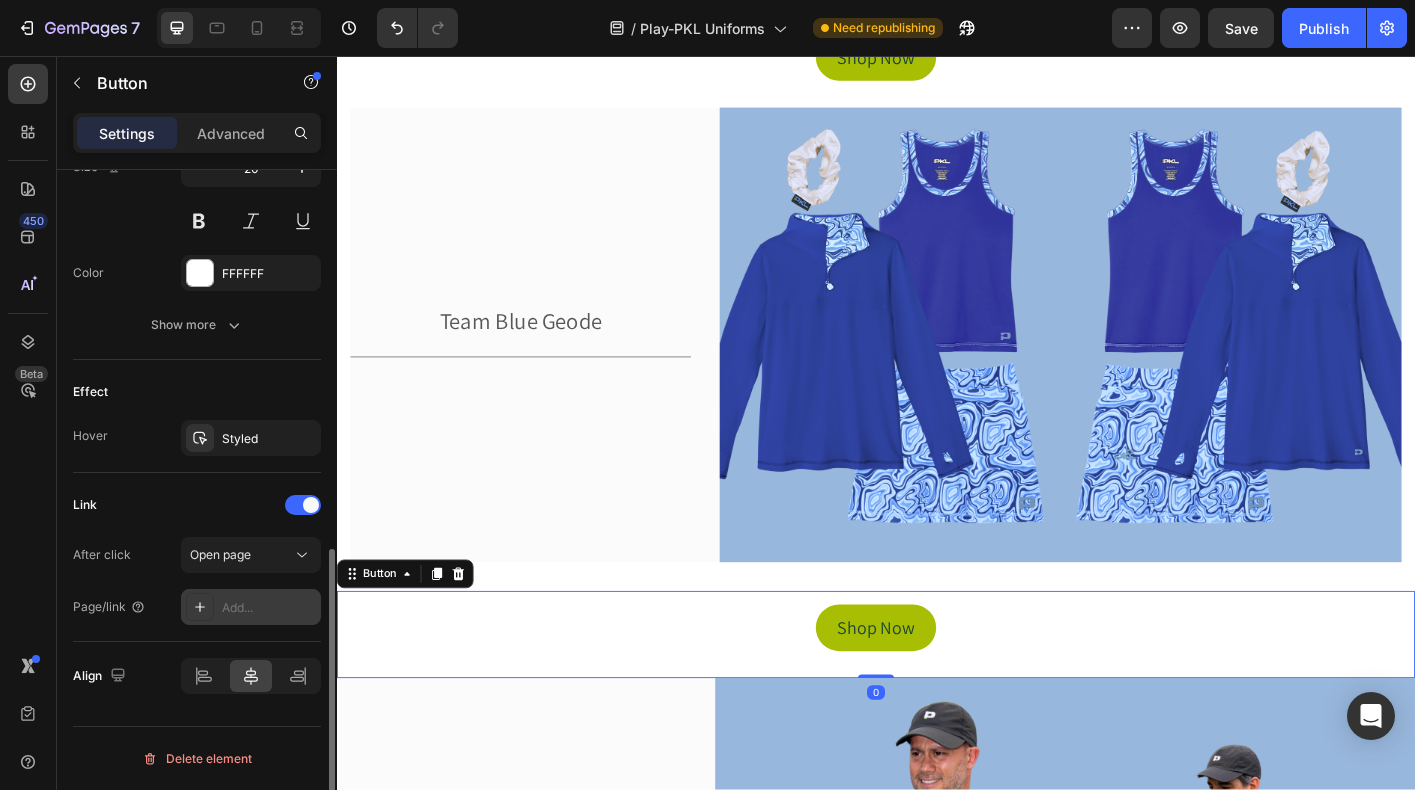 scroll, scrollTop: 861, scrollLeft: 0, axis: vertical 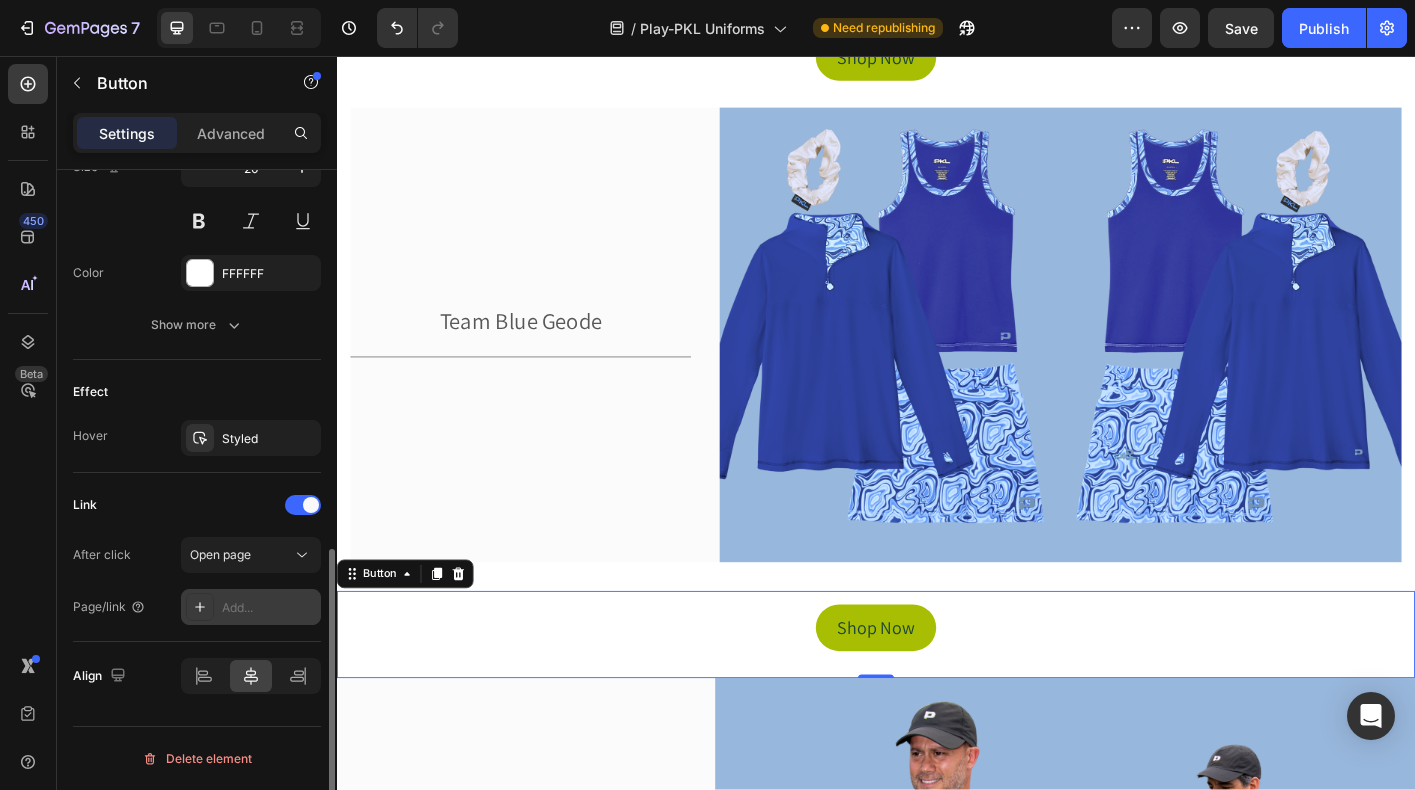 click on "Add..." at bounding box center [269, 608] 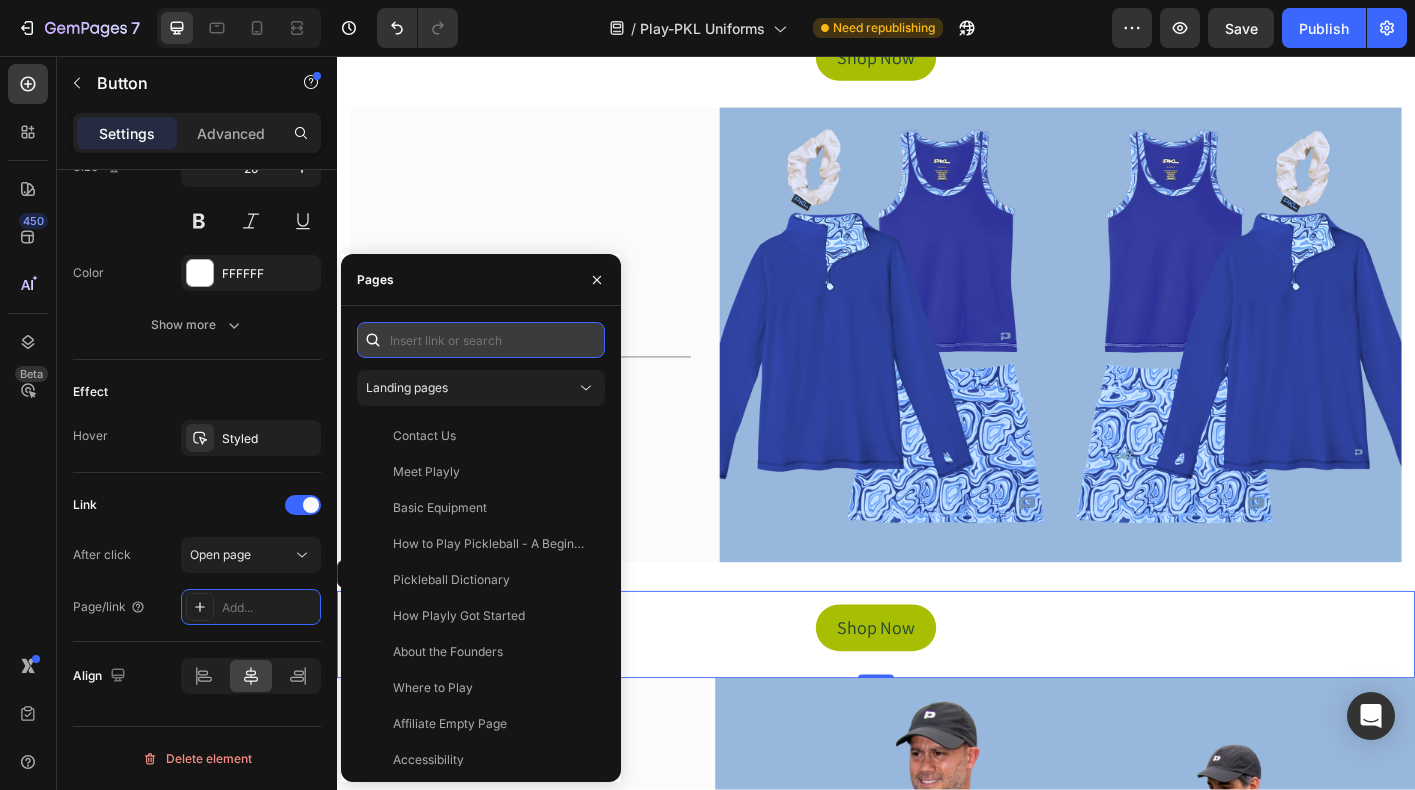 click at bounding box center [481, 340] 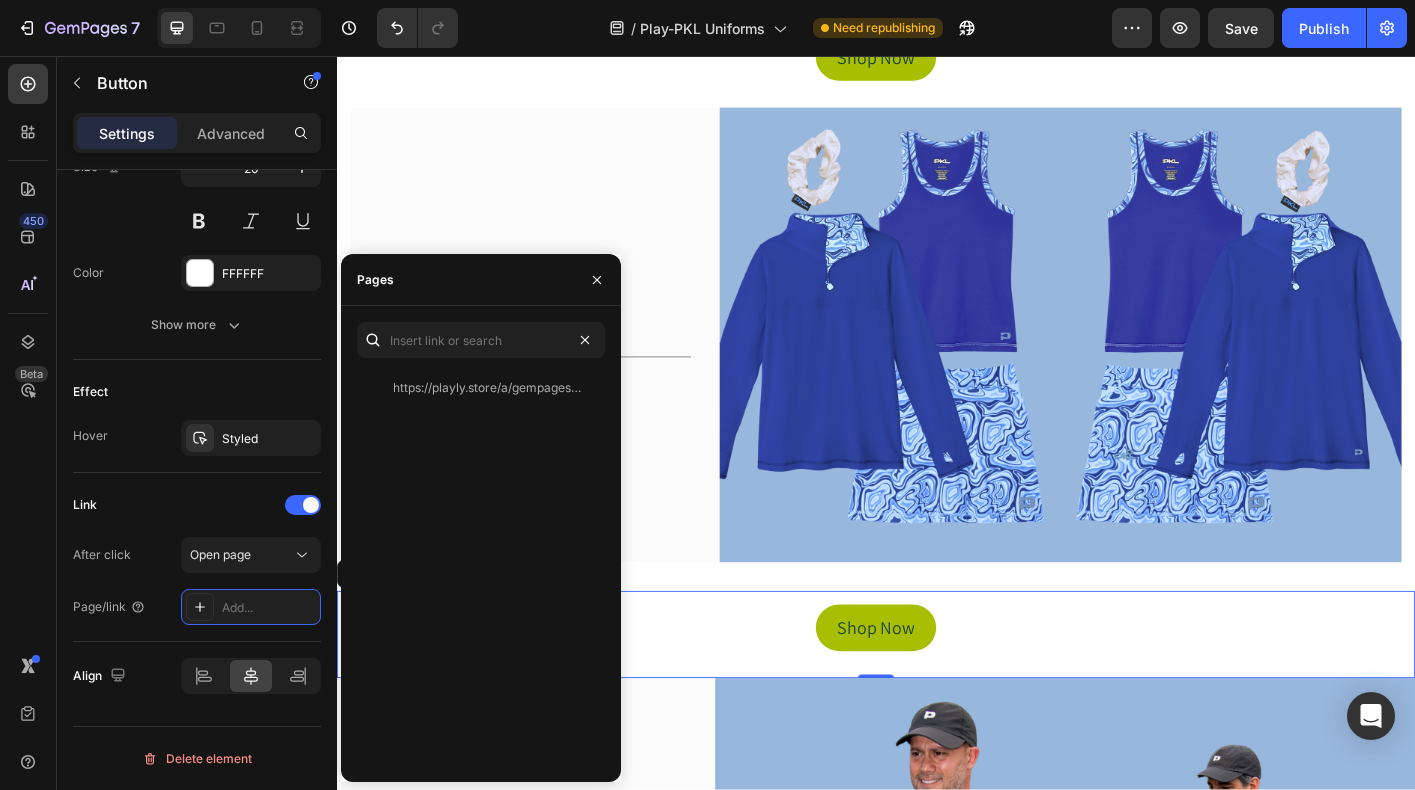 scroll, scrollTop: 0, scrollLeft: 0, axis: both 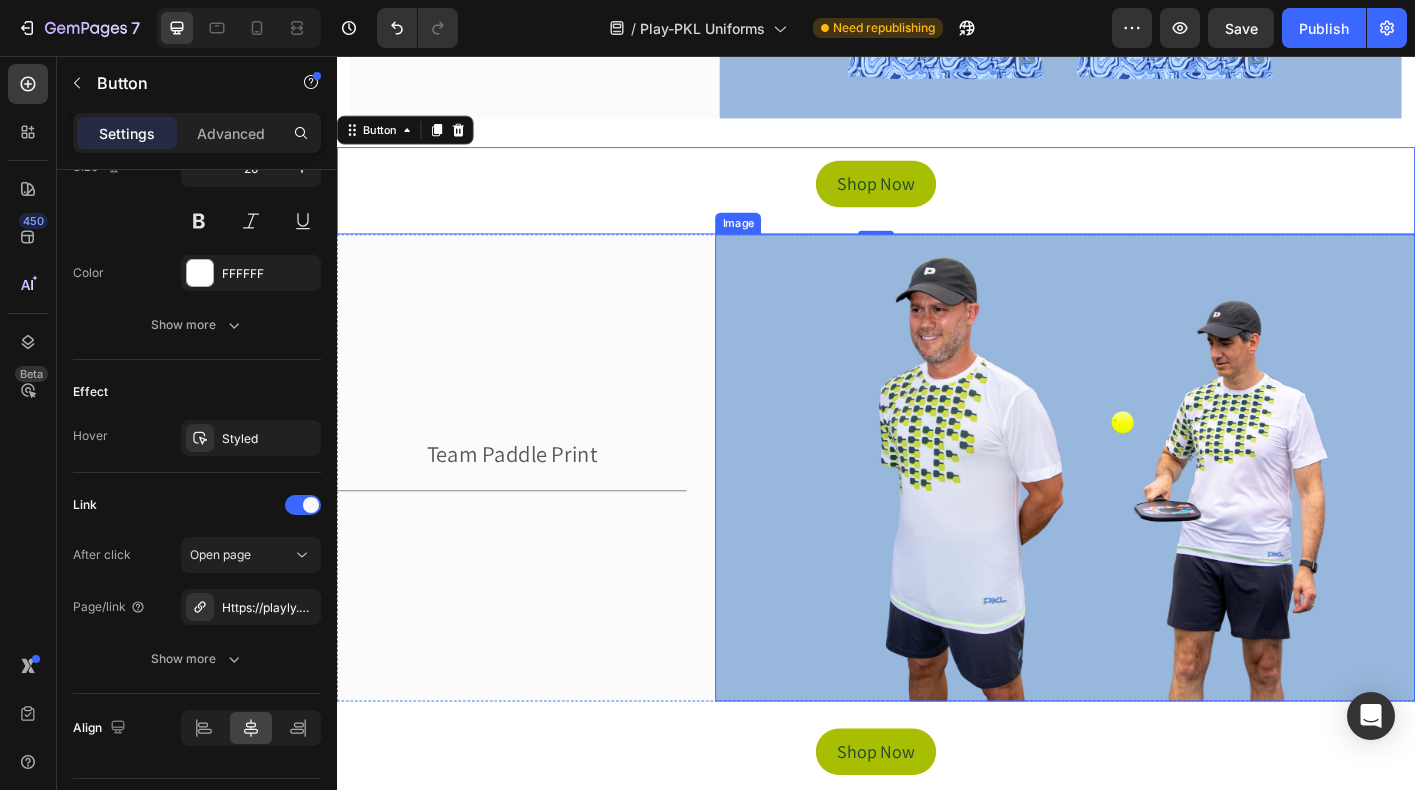 click at bounding box center [1147, 515] 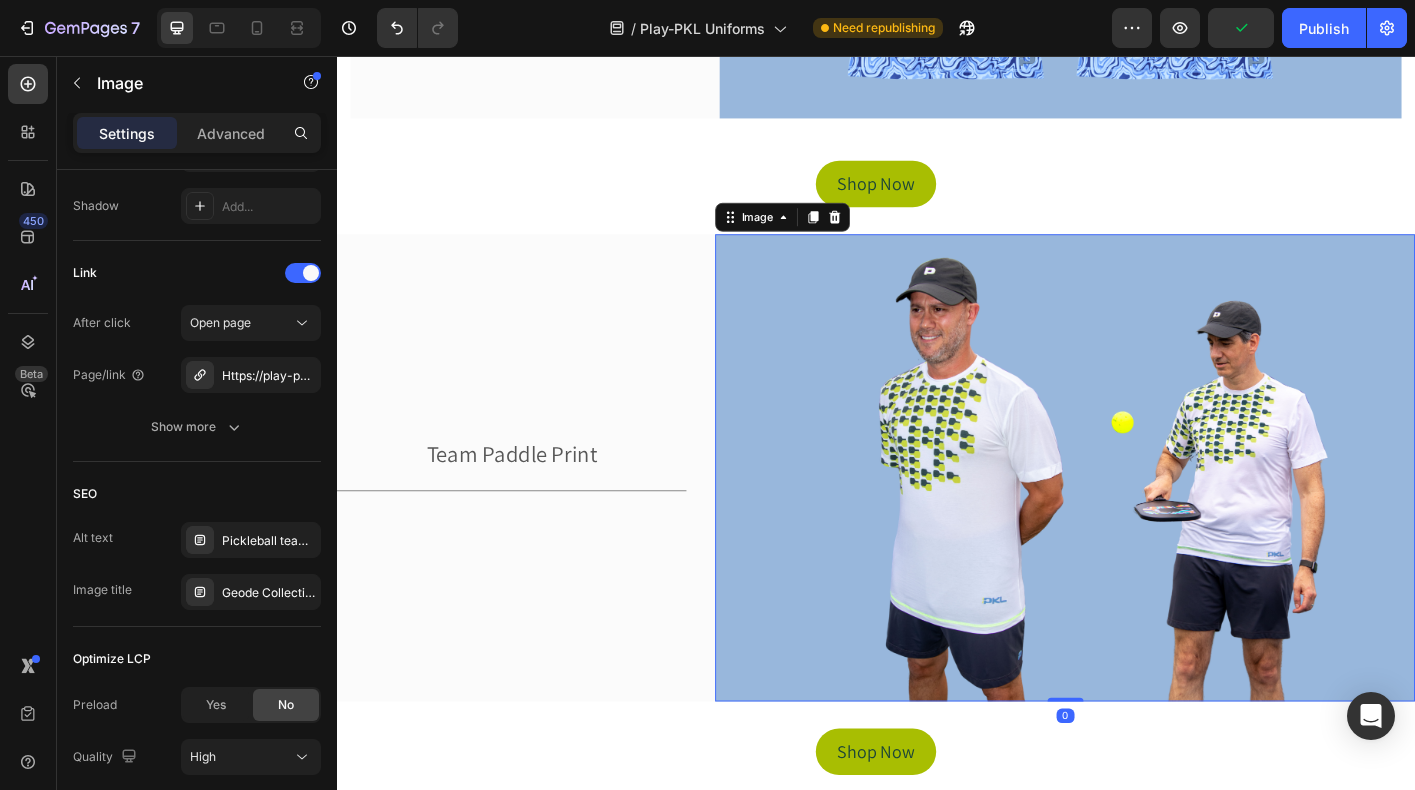 scroll, scrollTop: 989, scrollLeft: 0, axis: vertical 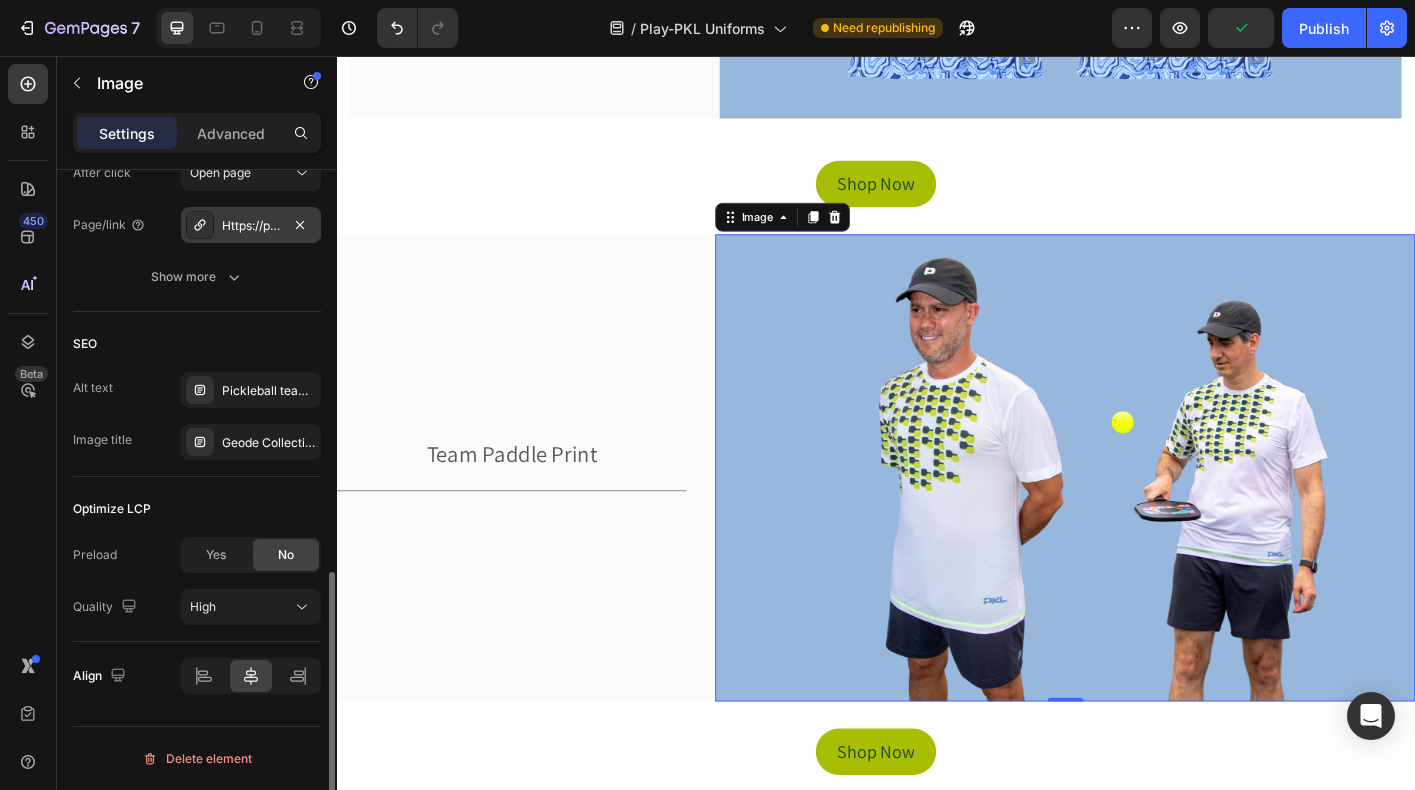 click on "Https://play-pkl.Com/a/gempages?Version=v7&shop_id=503539940471080042&theme_page_id=541139275815584592&page_type=GP_COLLECTION" at bounding box center (251, 226) 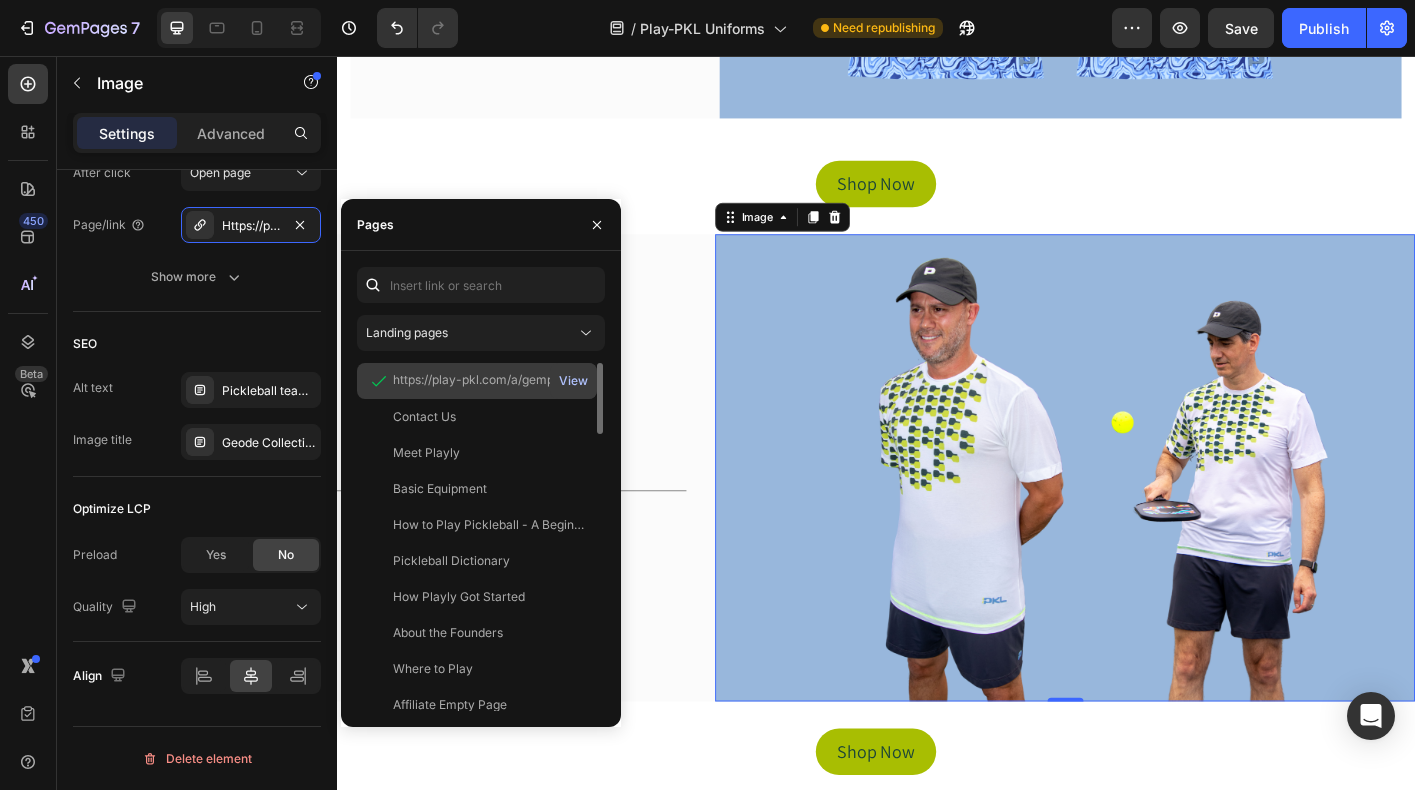 click on "View" at bounding box center (573, 381) 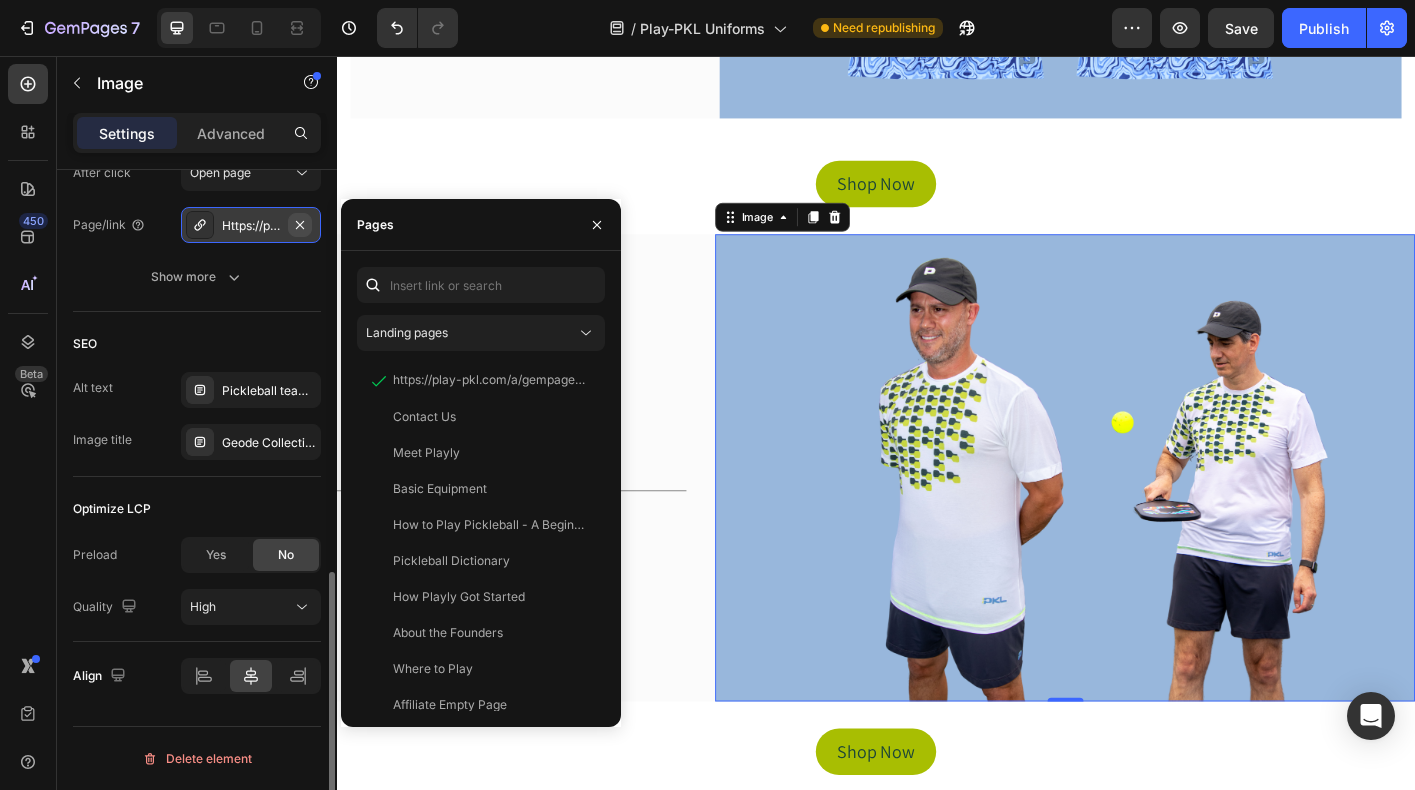 click 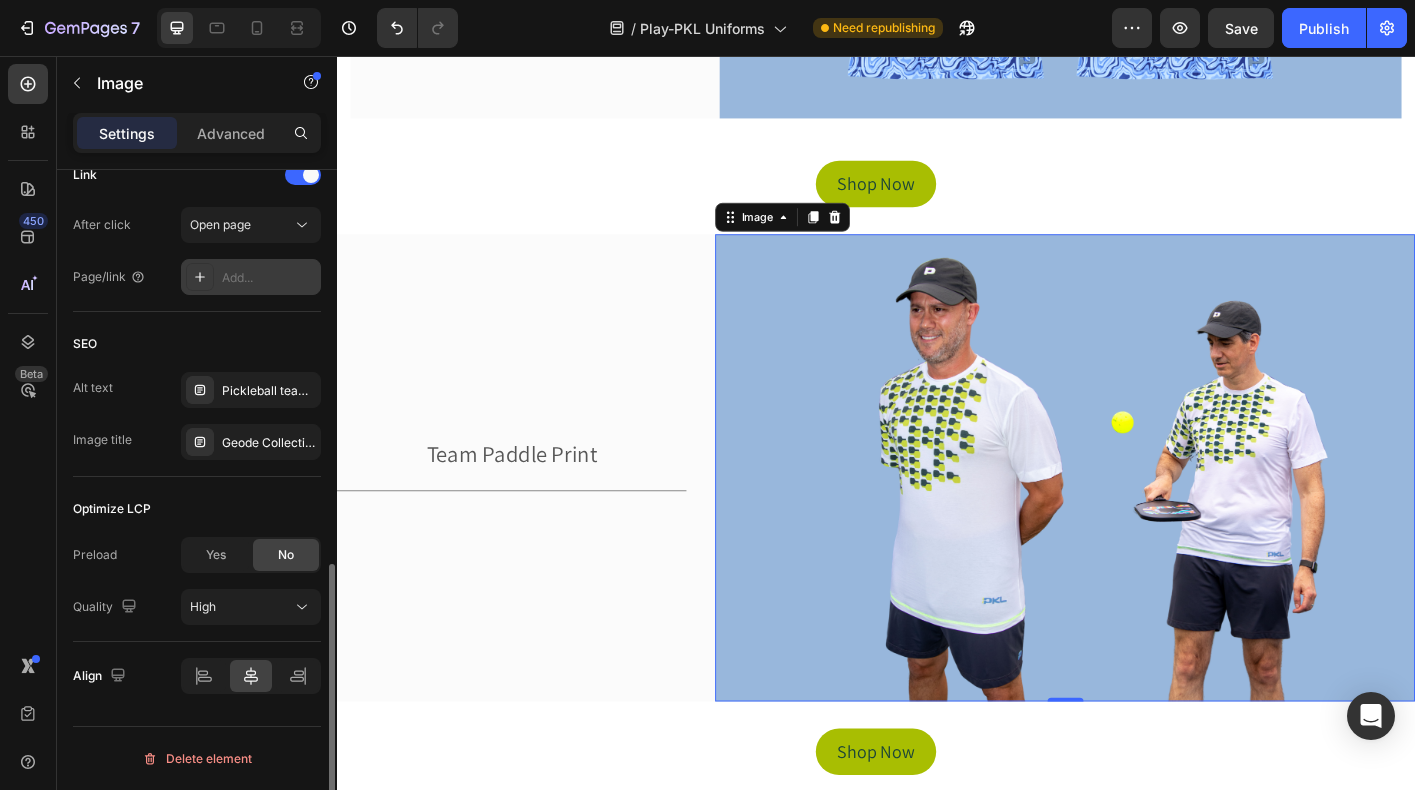 scroll, scrollTop: 937, scrollLeft: 0, axis: vertical 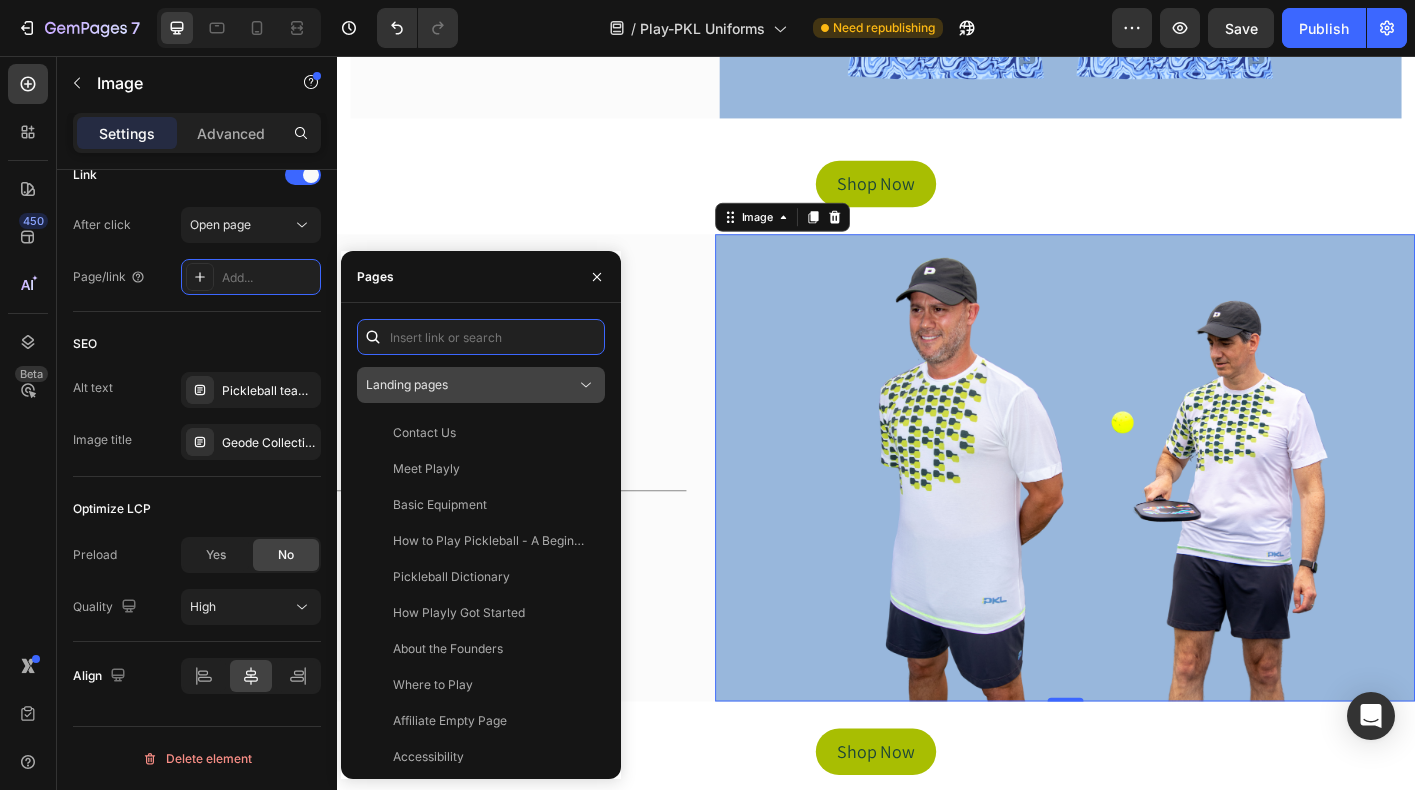 paste on "https://playly.store/a/gempages?version=v7&shop_id=503539940471080042&theme_page_id=541139275815584592&page_type=GP_COLLECTION" 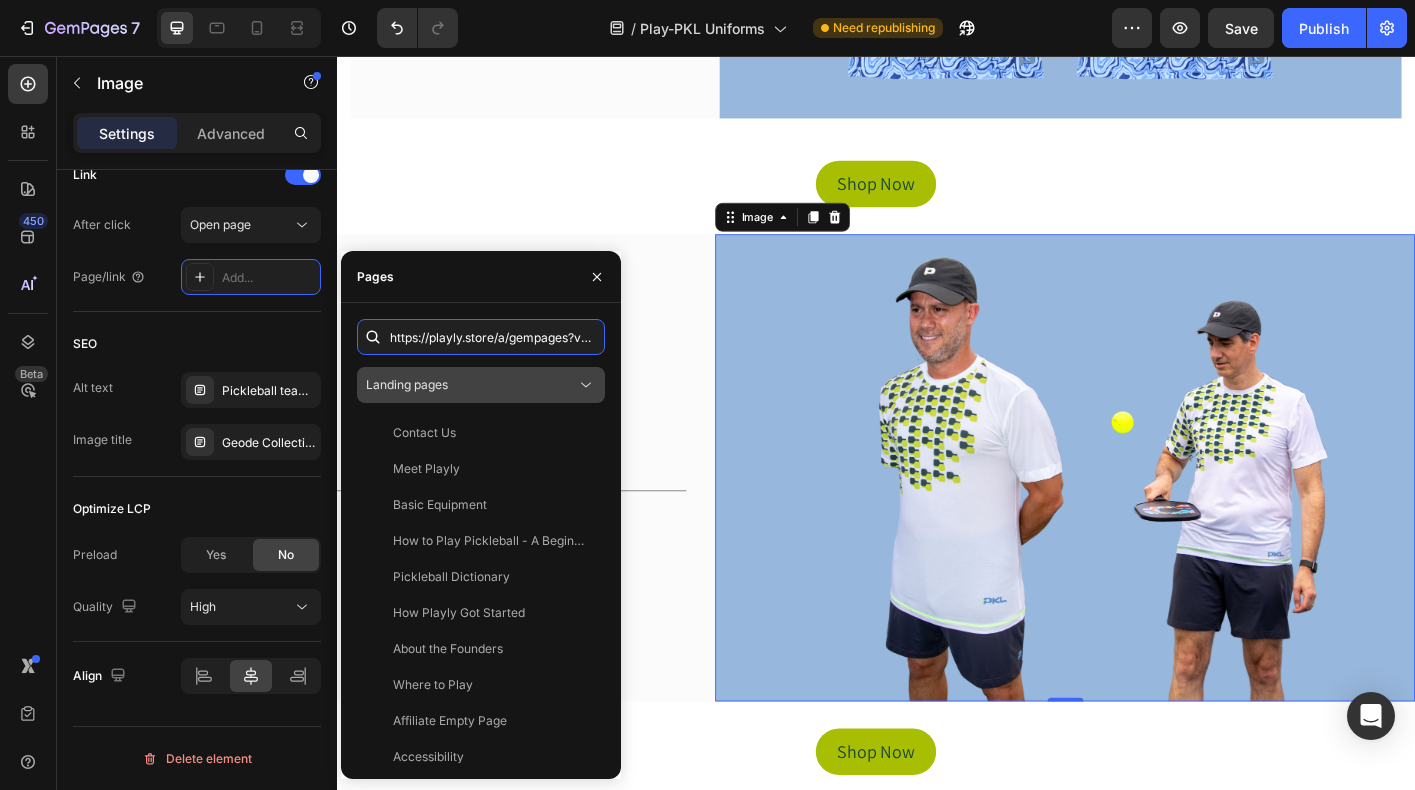 scroll, scrollTop: 0, scrollLeft: 665, axis: horizontal 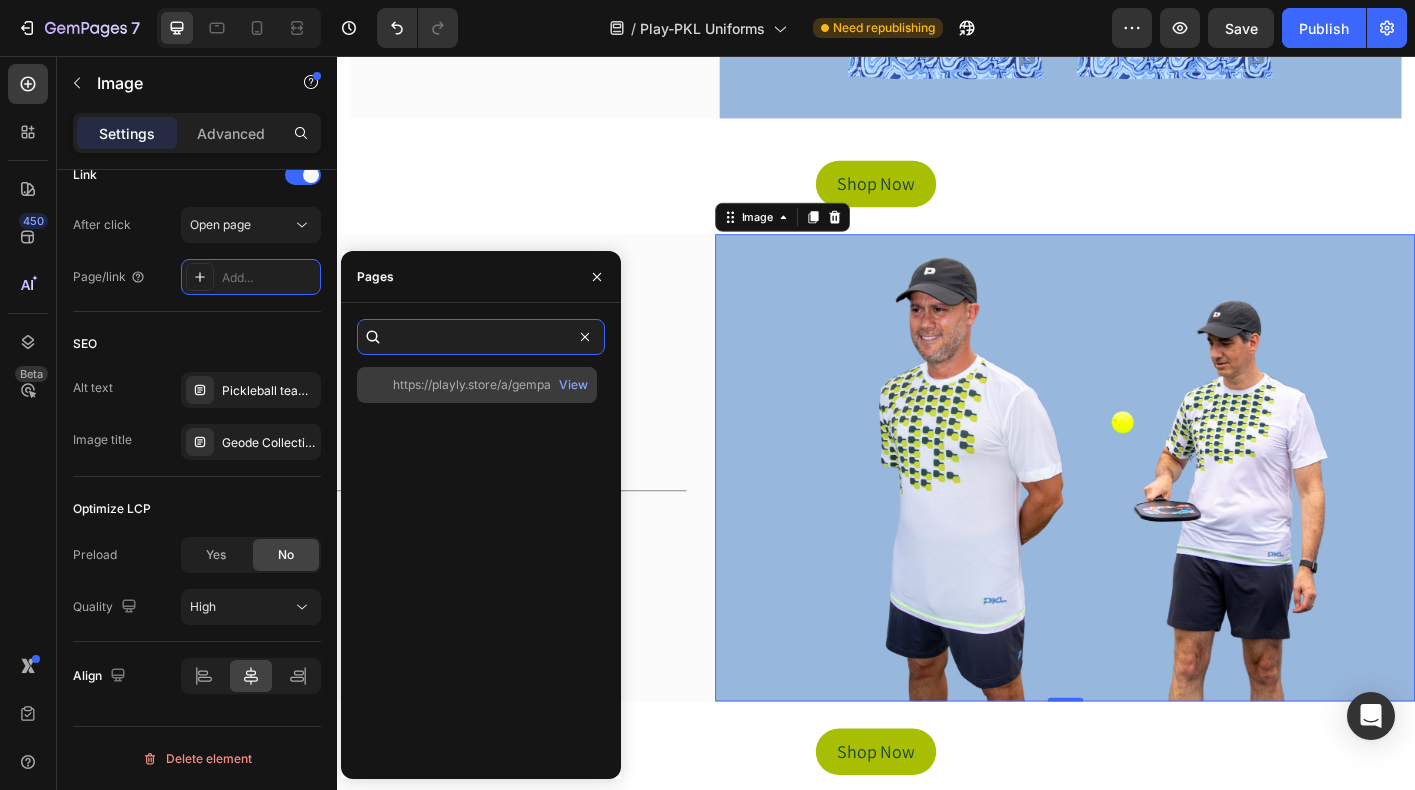 type on "https://playly.store/a/gempages?version=v7&shop_id=503539940471080042&theme_page_id=541139275815584592&page_type=GP_COLLECTION" 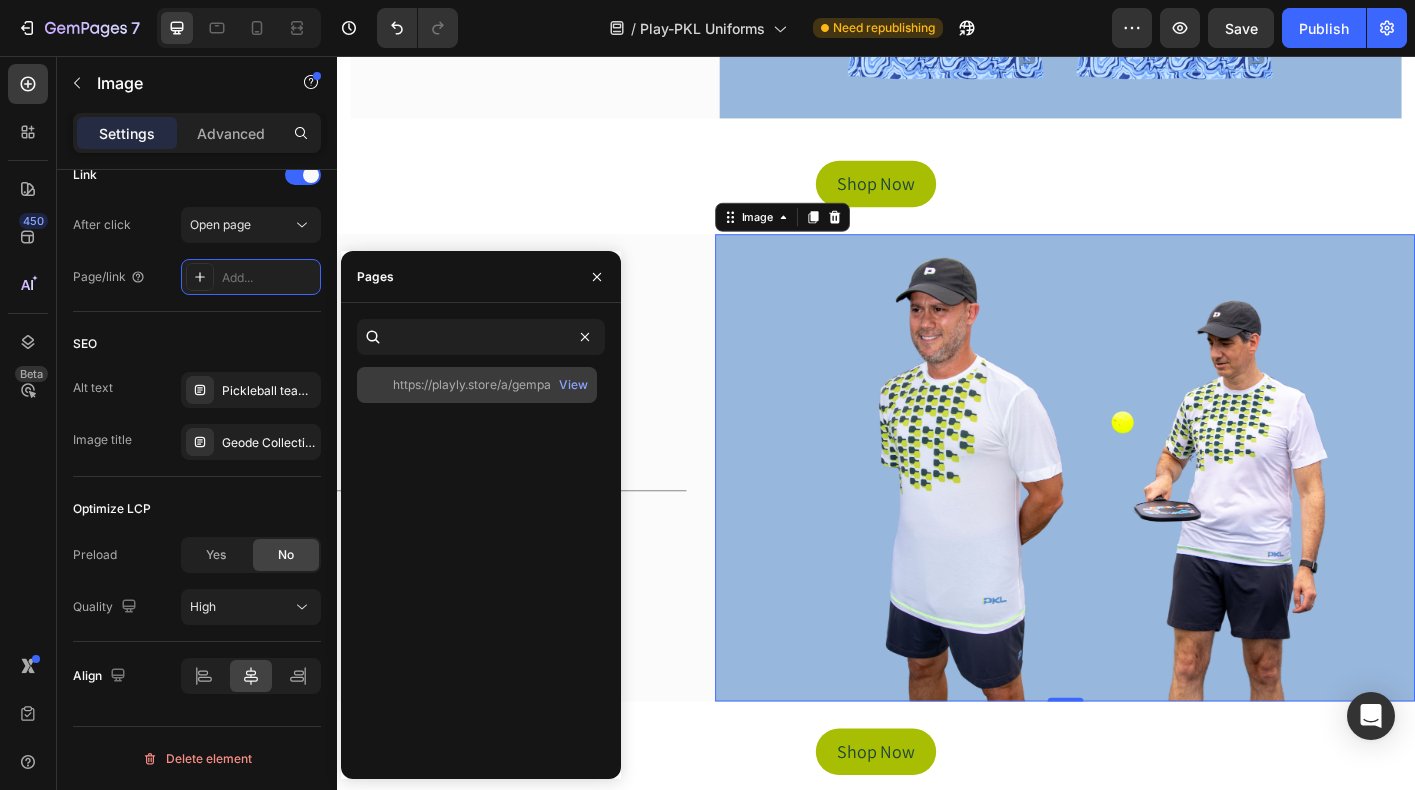 scroll, scrollTop: 0, scrollLeft: 0, axis: both 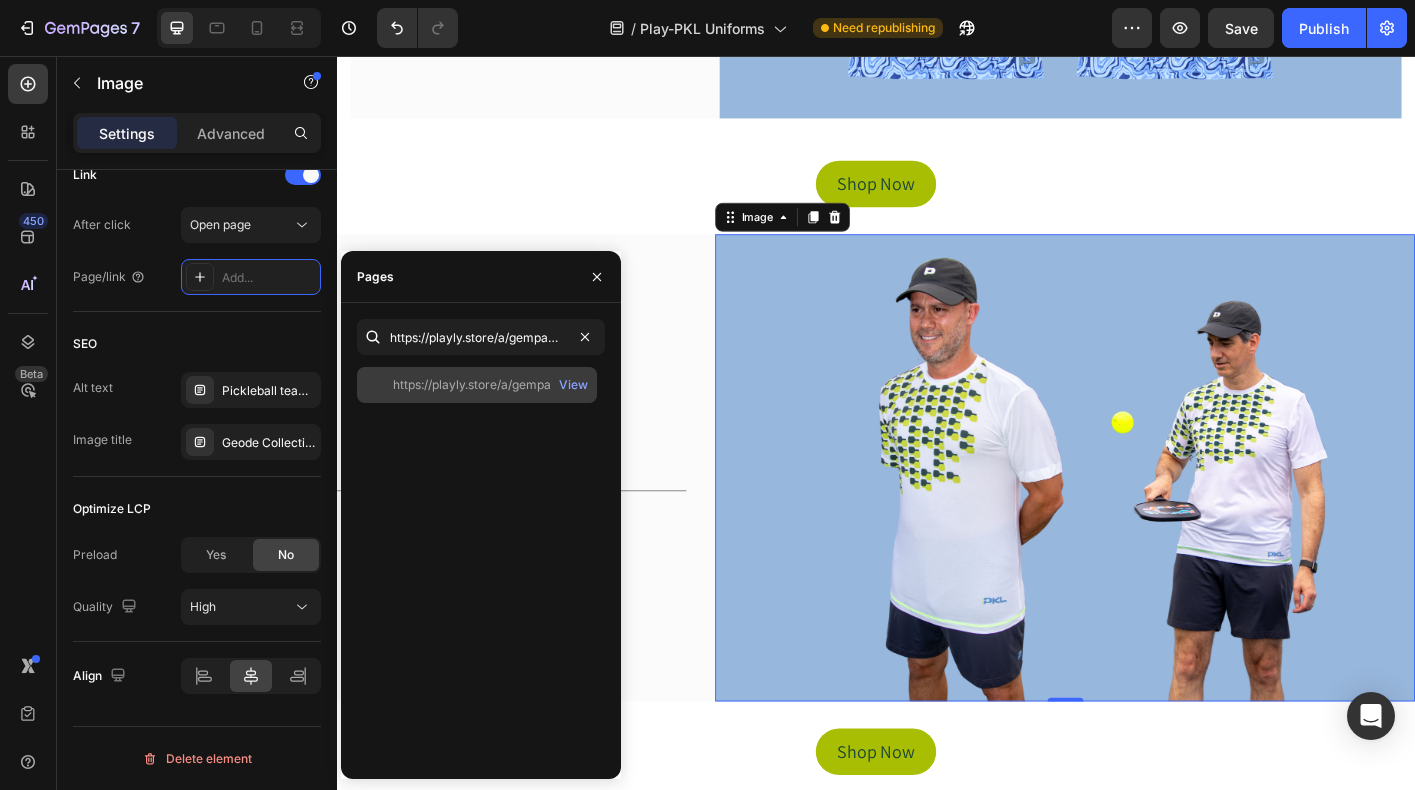 click on "https://playly.store/a/gempages?version=v7&shop_id=503539940471080042&theme_page_id=541139275815584592&page_type=GP_COLLECTION" 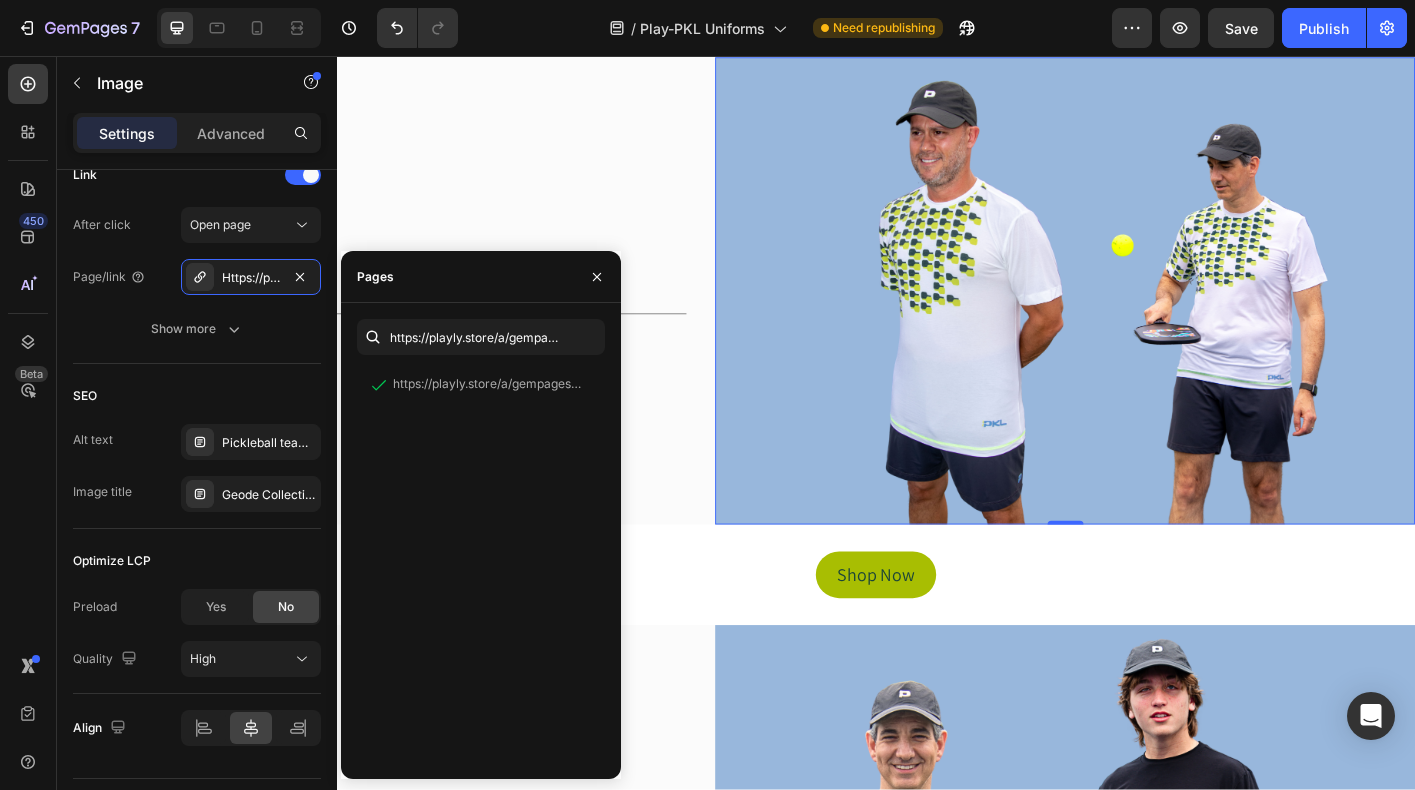 scroll, scrollTop: 2174, scrollLeft: 0, axis: vertical 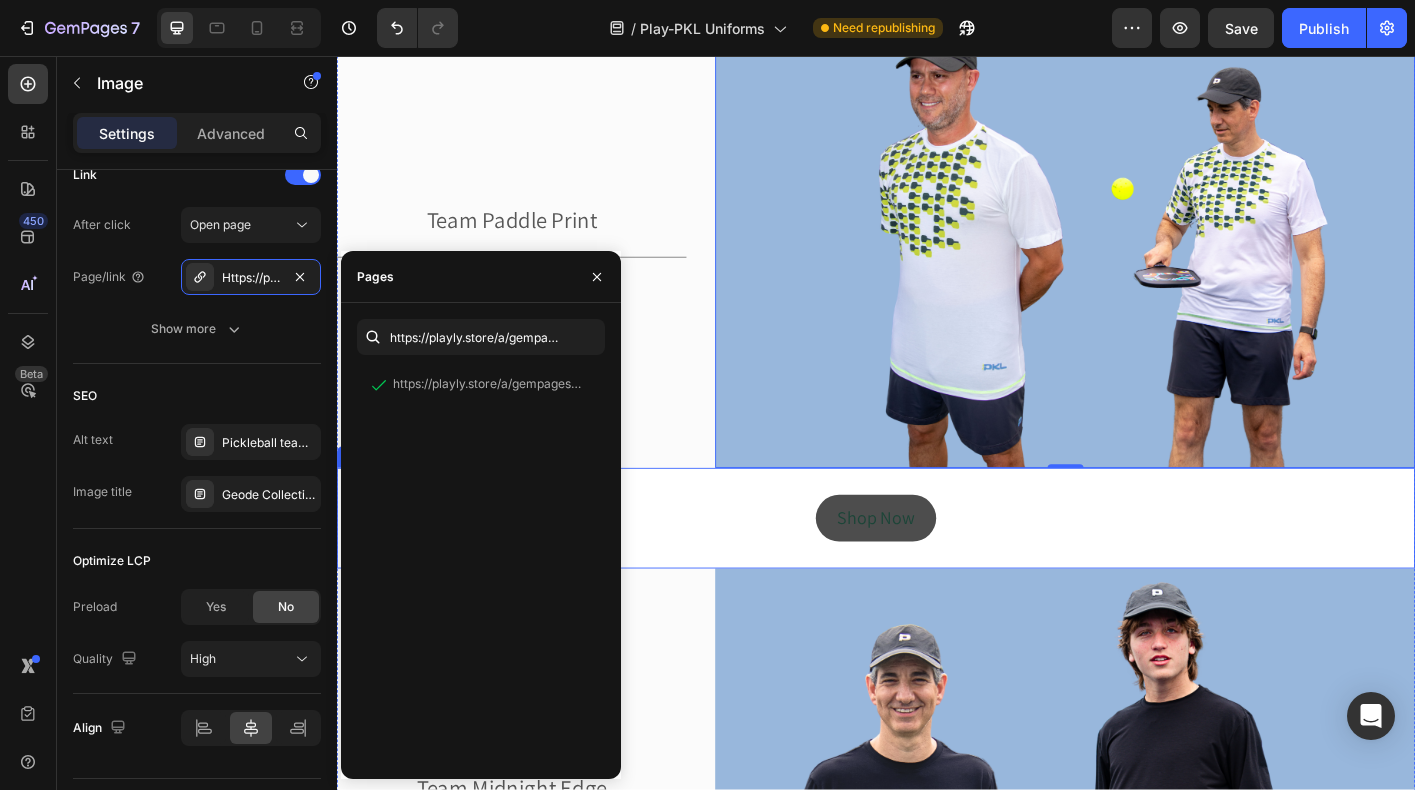click on "Shop Now" at bounding box center [937, 571] 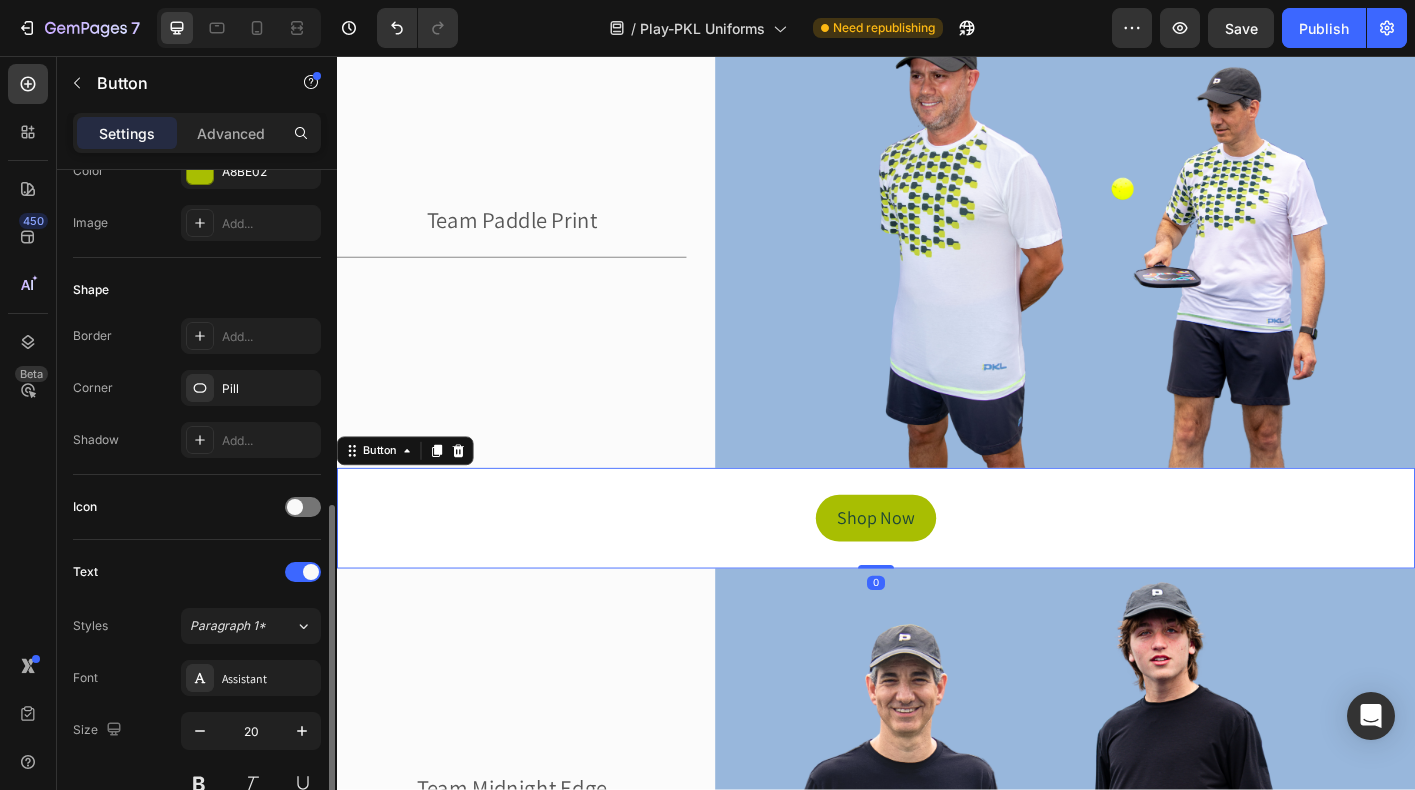 scroll, scrollTop: 913, scrollLeft: 0, axis: vertical 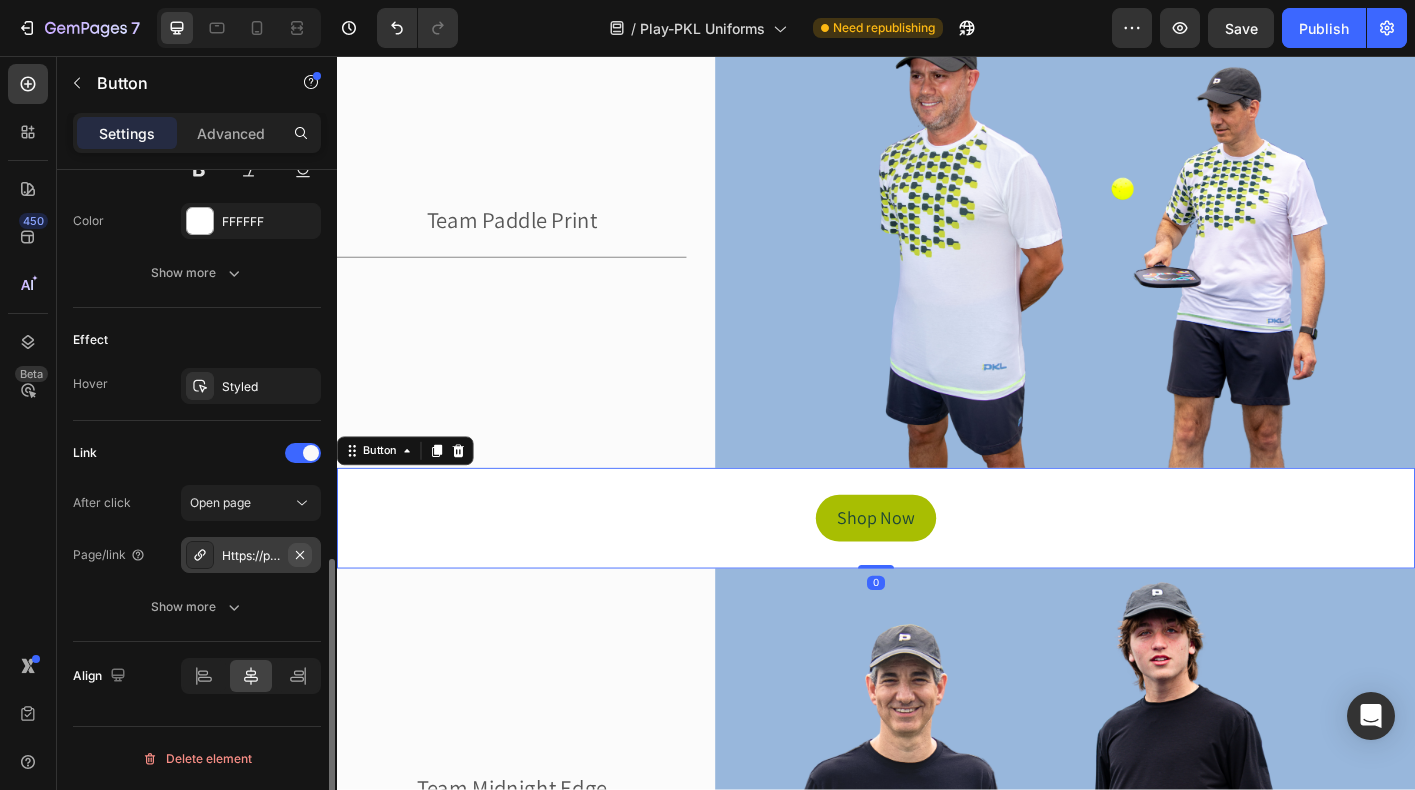 click 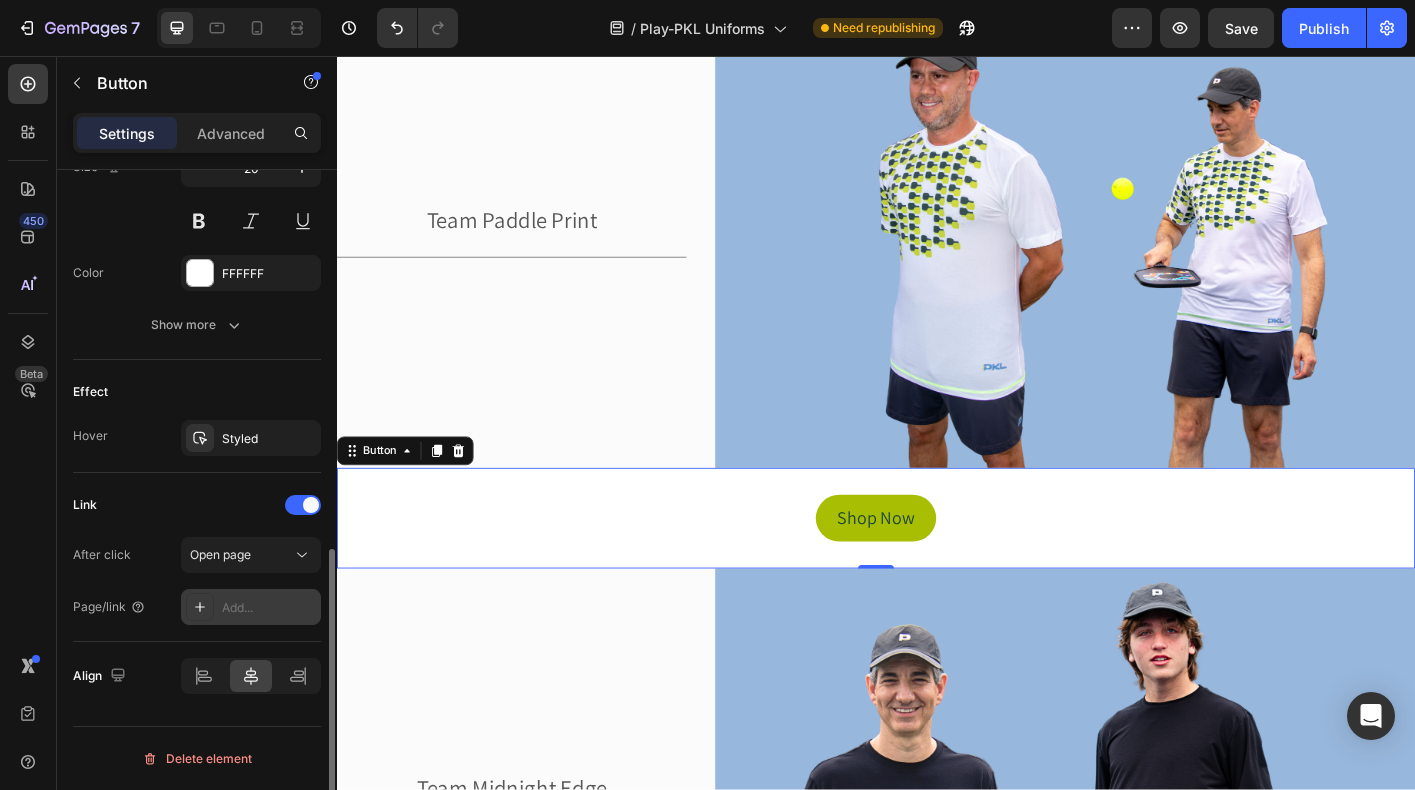 click on "Add..." at bounding box center (269, 608) 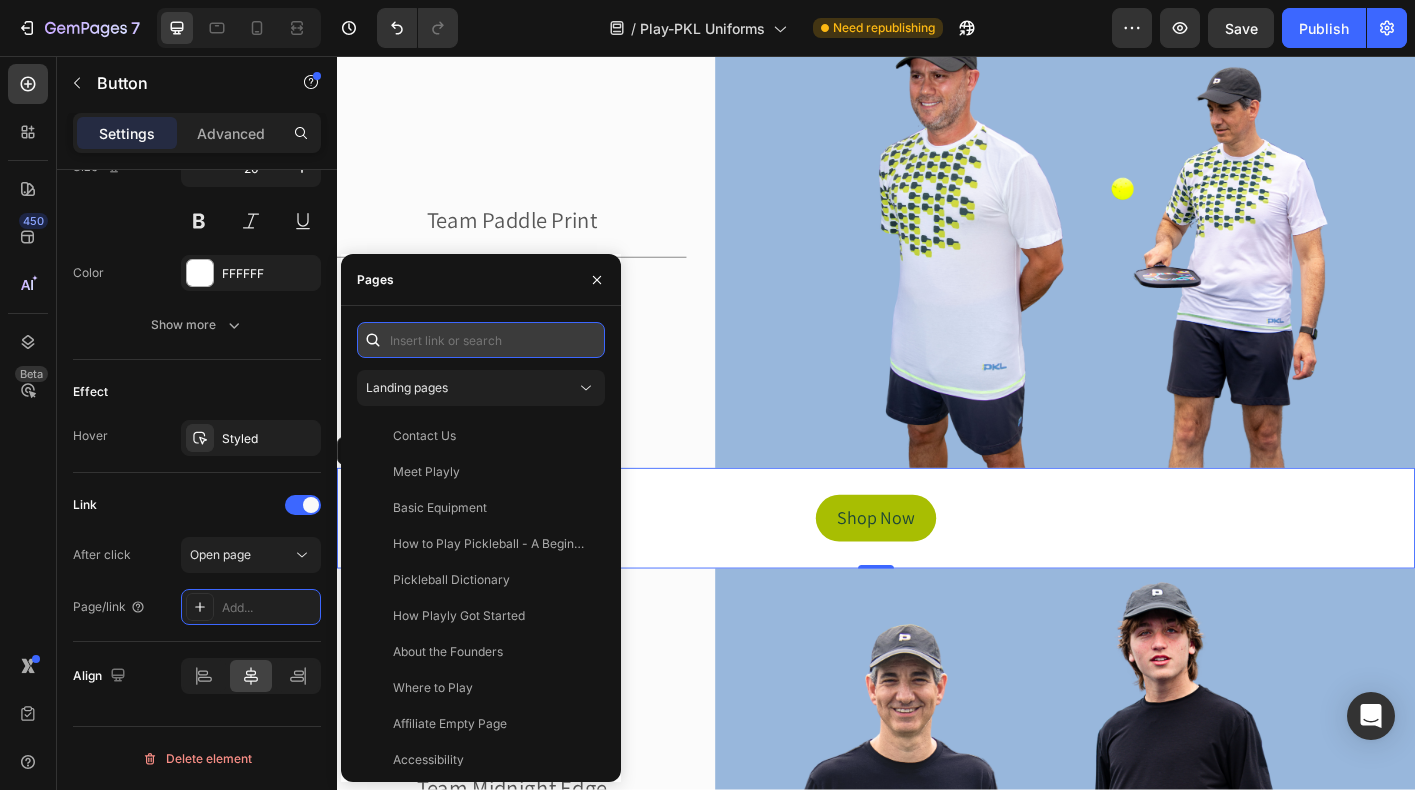 click at bounding box center [481, 340] 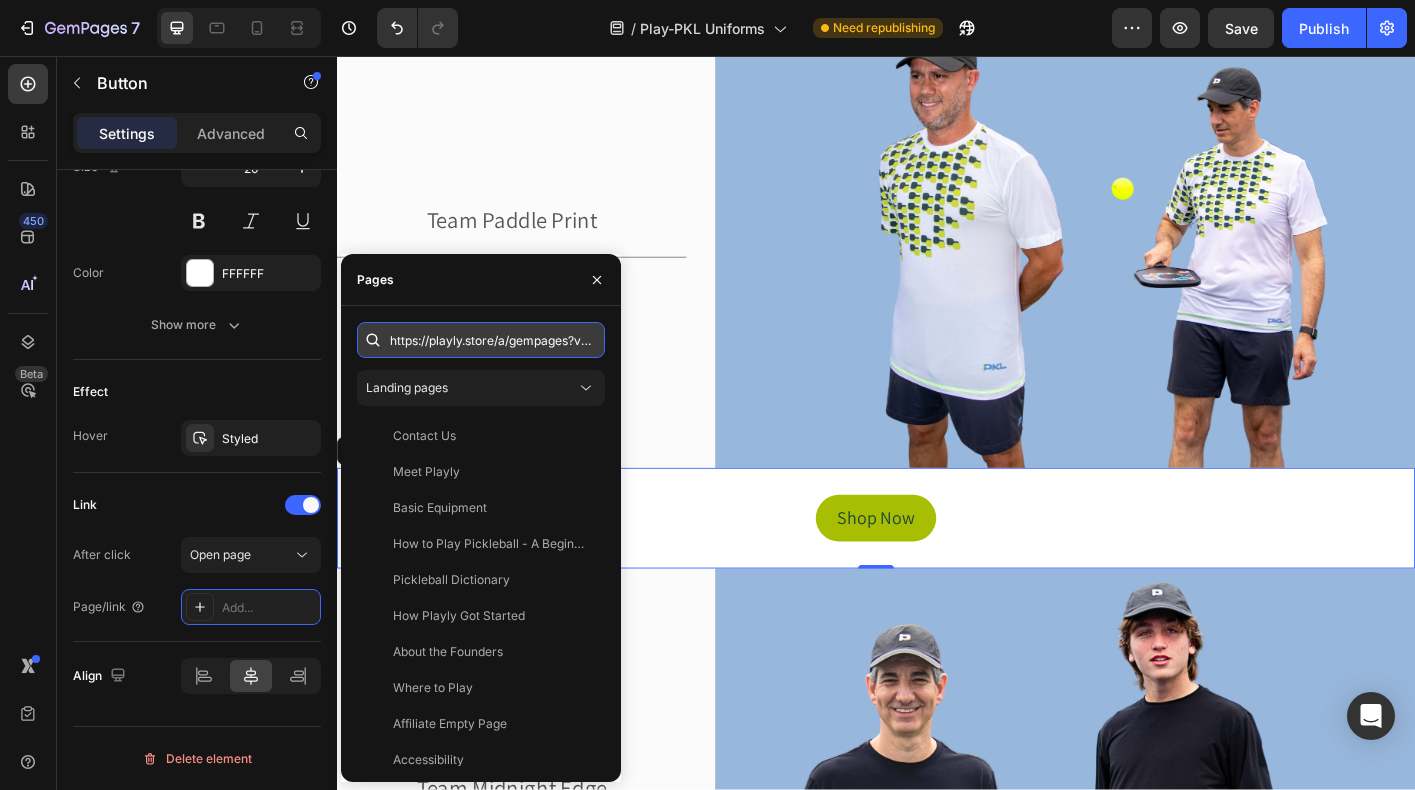 scroll, scrollTop: 0, scrollLeft: 665, axis: horizontal 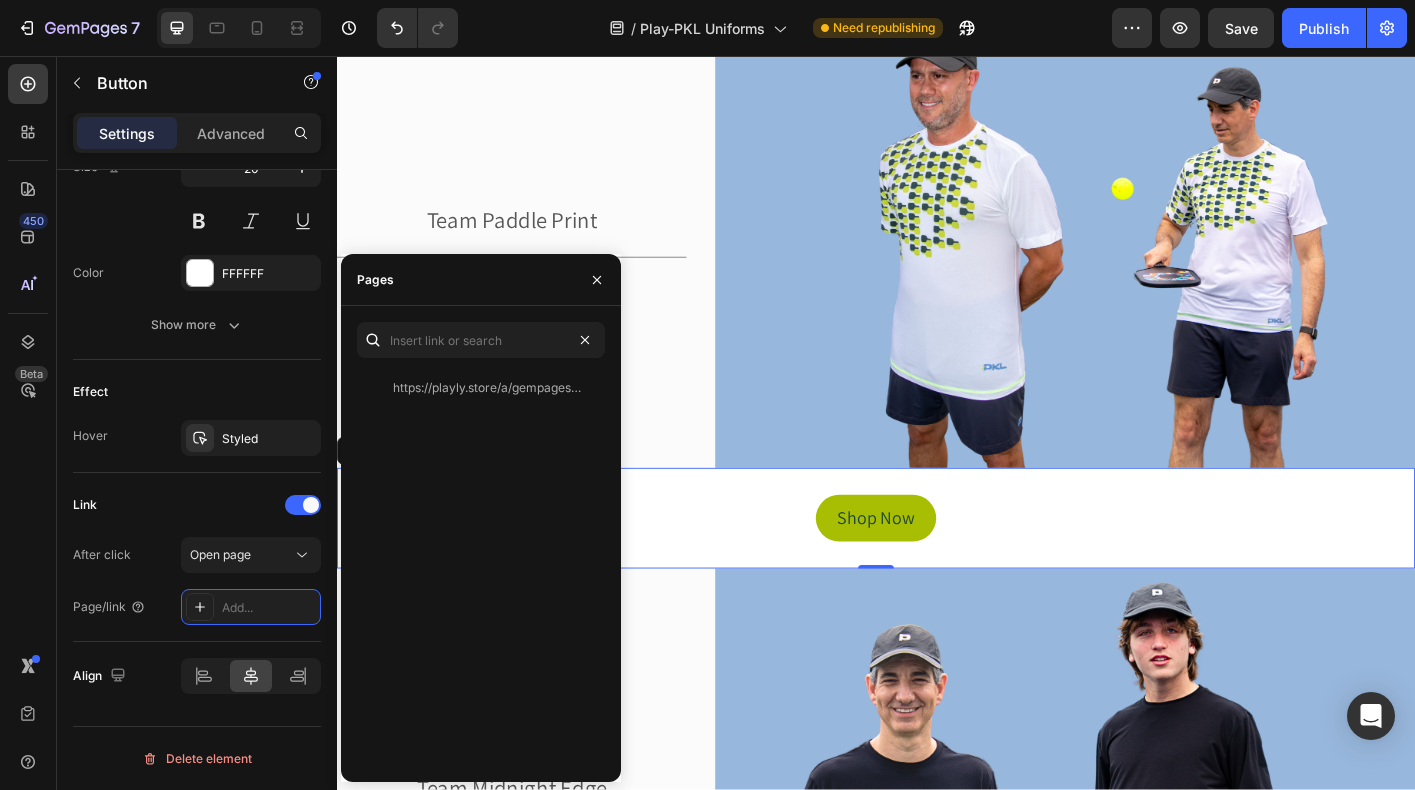 click on "Shop Now Button   0" at bounding box center (937, 571) 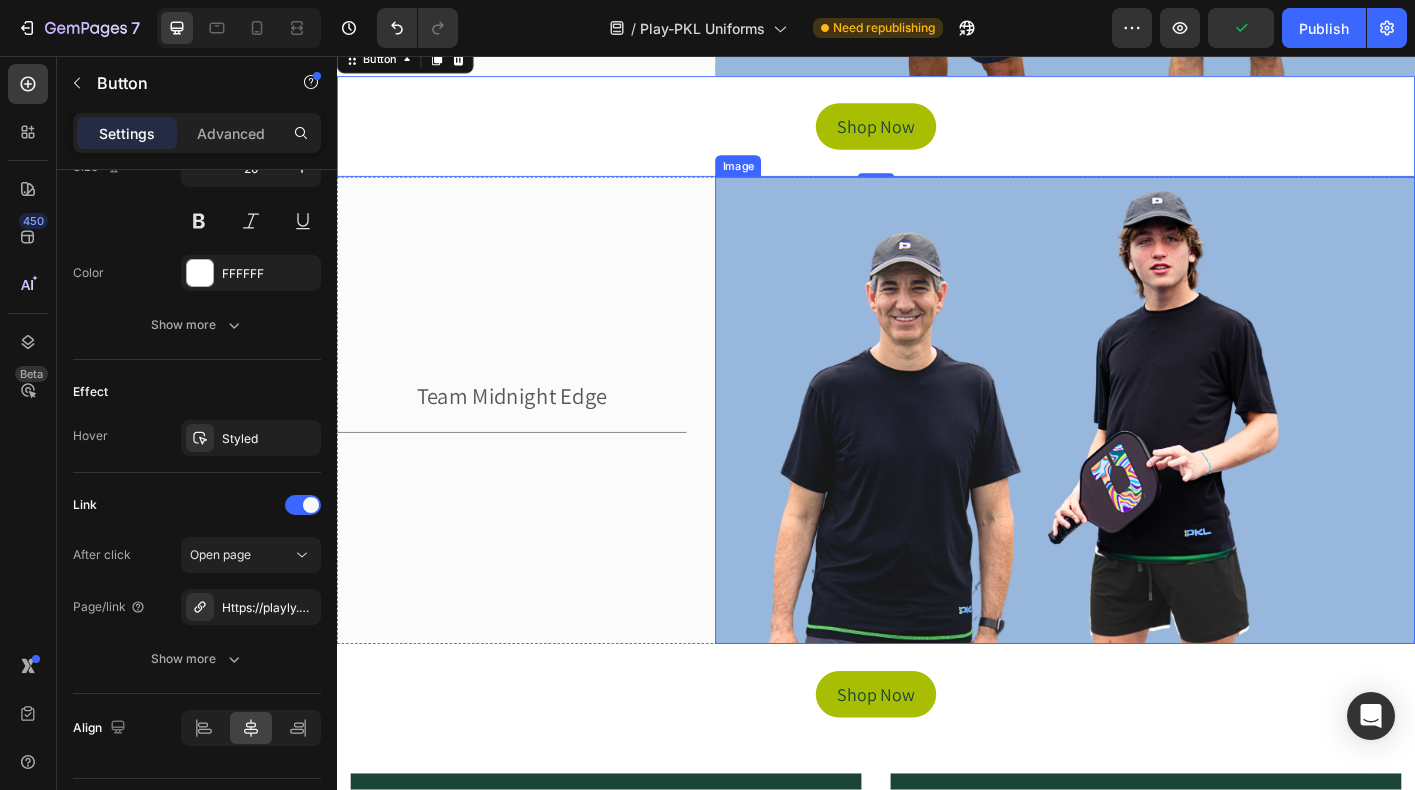 click at bounding box center (1147, 451) 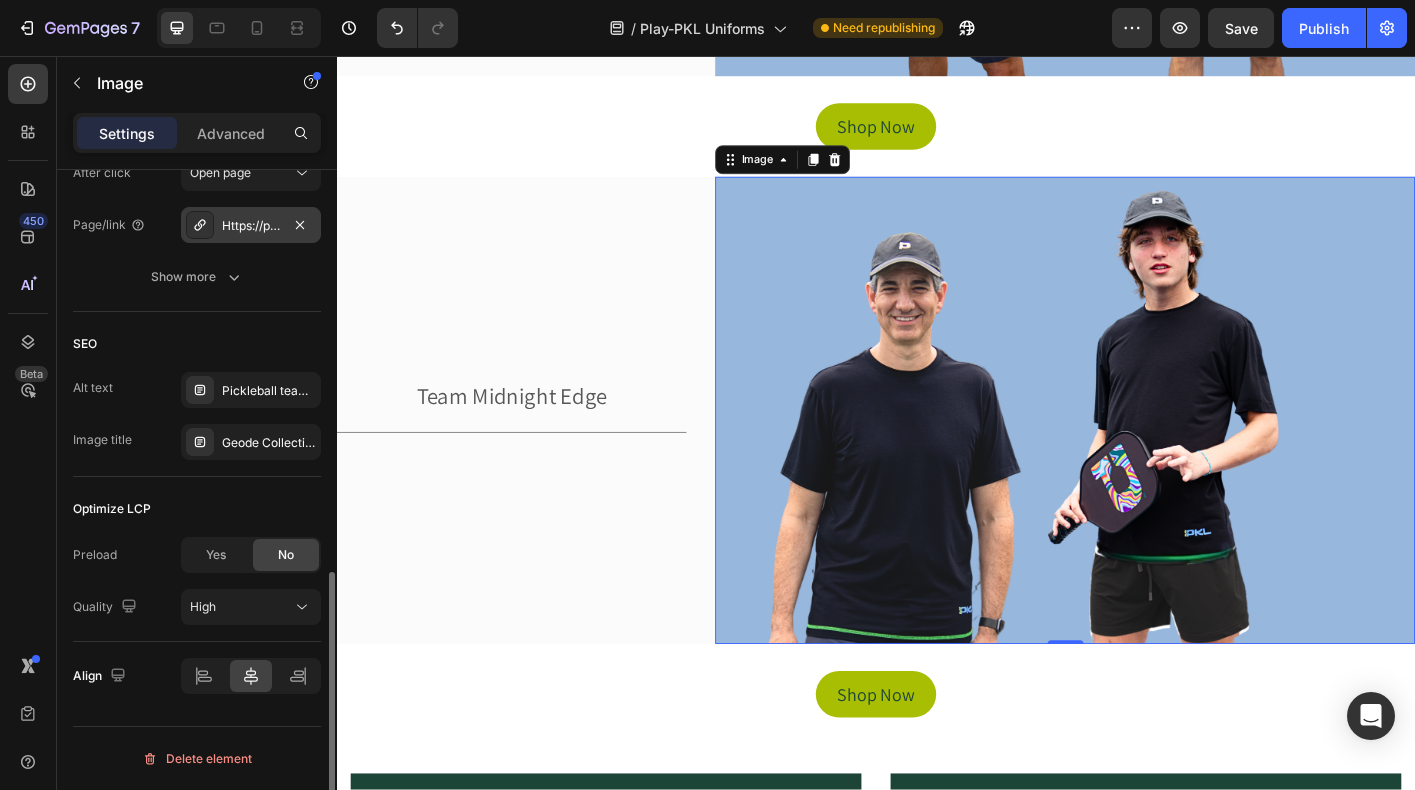 click on "Https://play-pkl.Com/a/gempages?Version=v7&shop_id=503539940471080042&theme_page_id=541140003040789480&page_type=GP_COLLECTION" at bounding box center [251, 226] 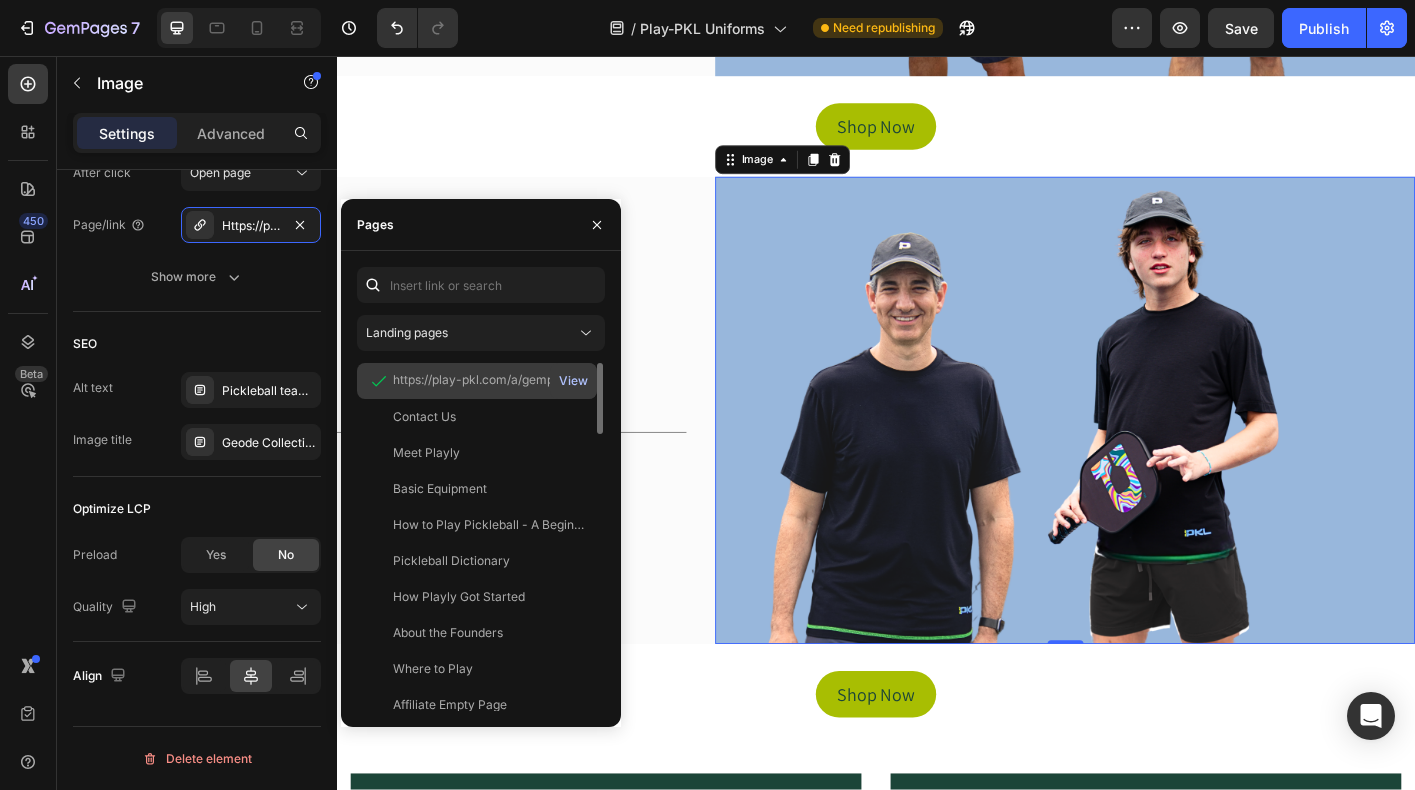click on "View" at bounding box center [573, 381] 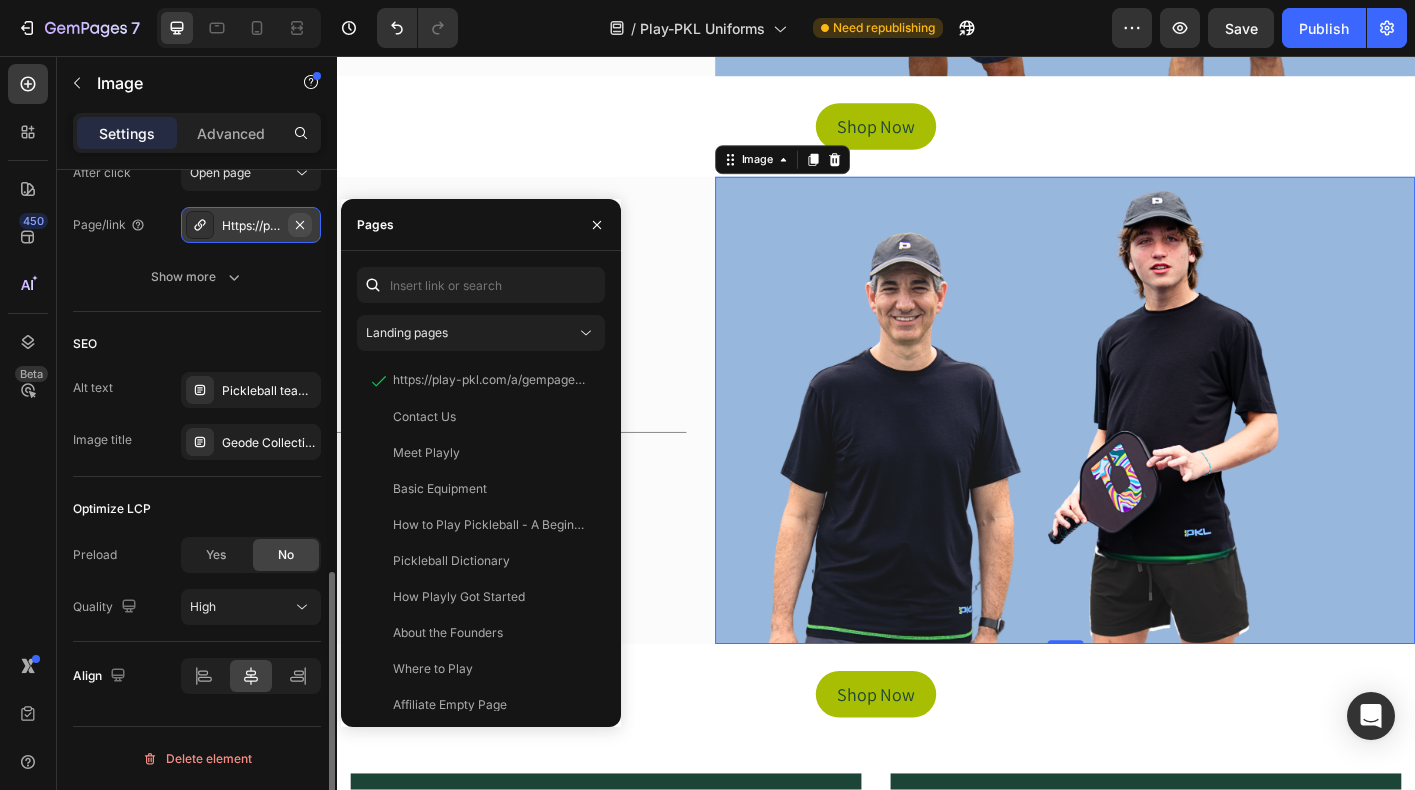 click 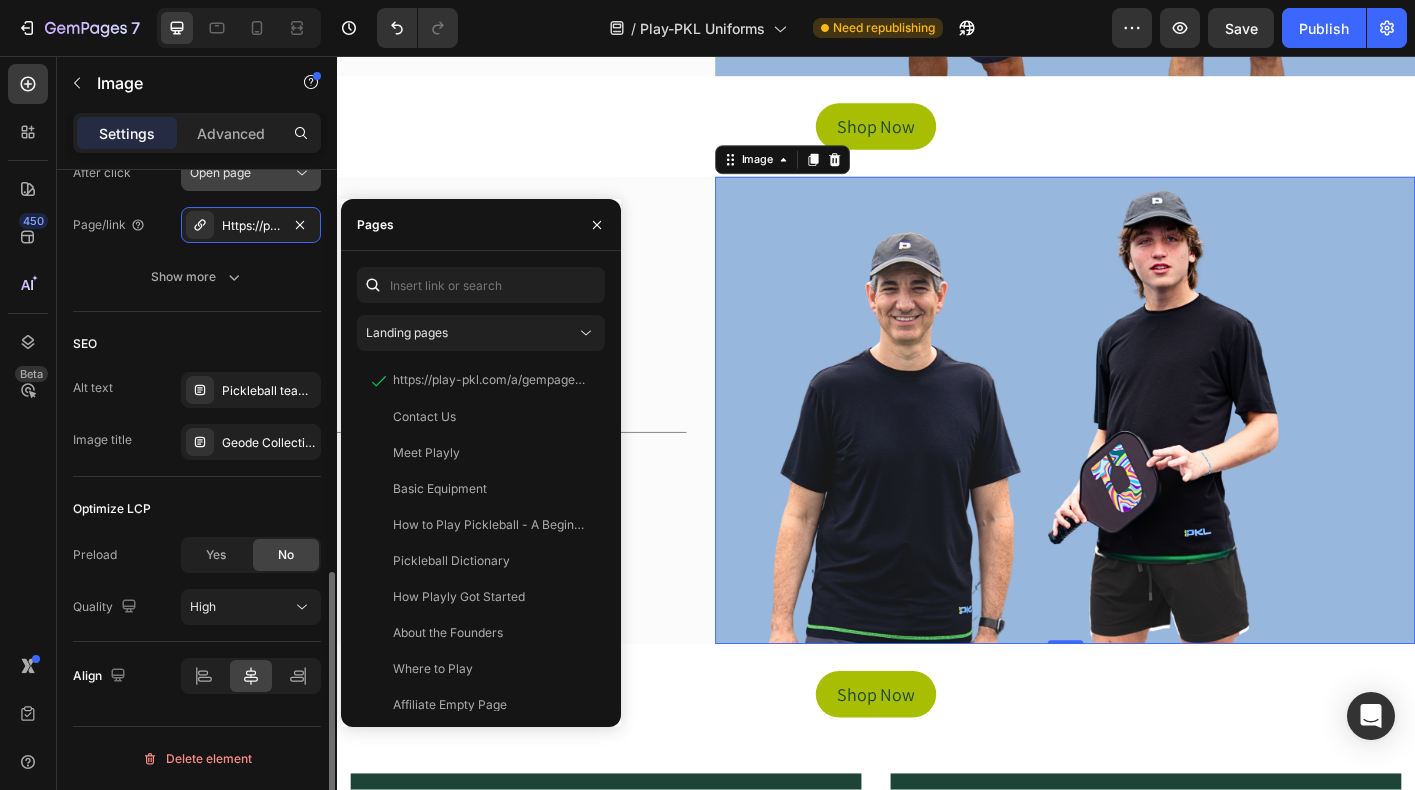 scroll, scrollTop: 937, scrollLeft: 0, axis: vertical 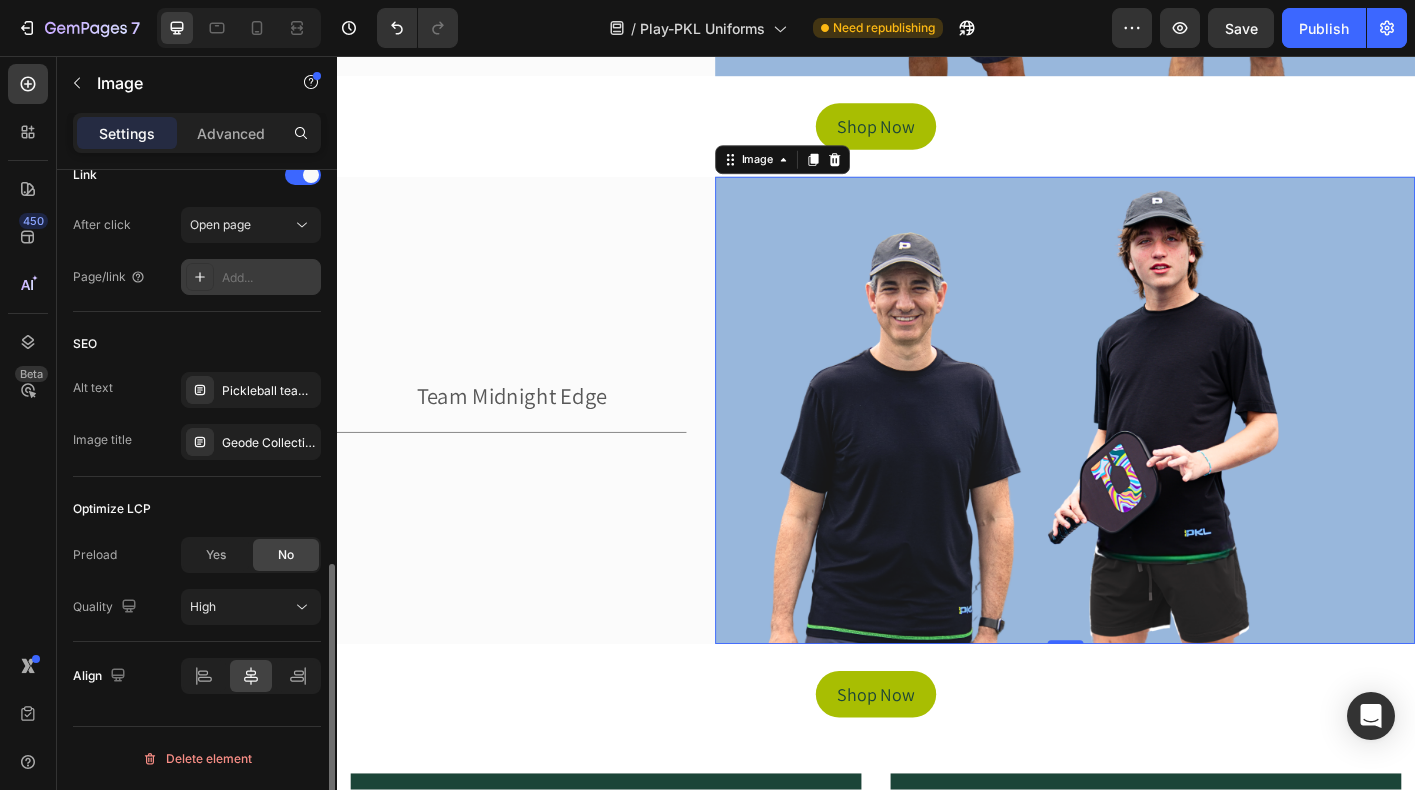 click on "Add..." at bounding box center (269, 278) 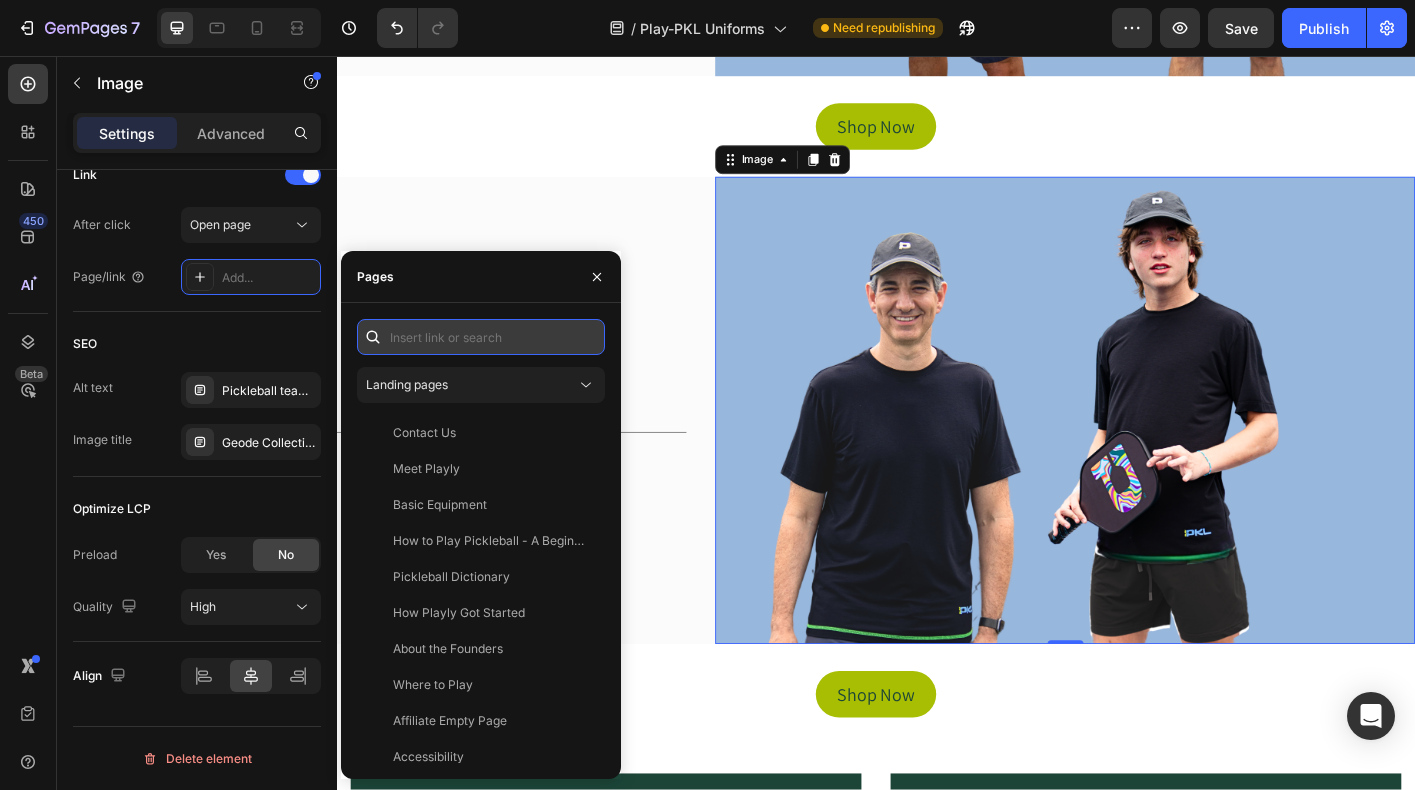 paste on "https://playly.store/a/gempages?version=v7&shop_id=503539940471080042&theme_page_id=541140003040789480&page_type=GP_COLLECTION" 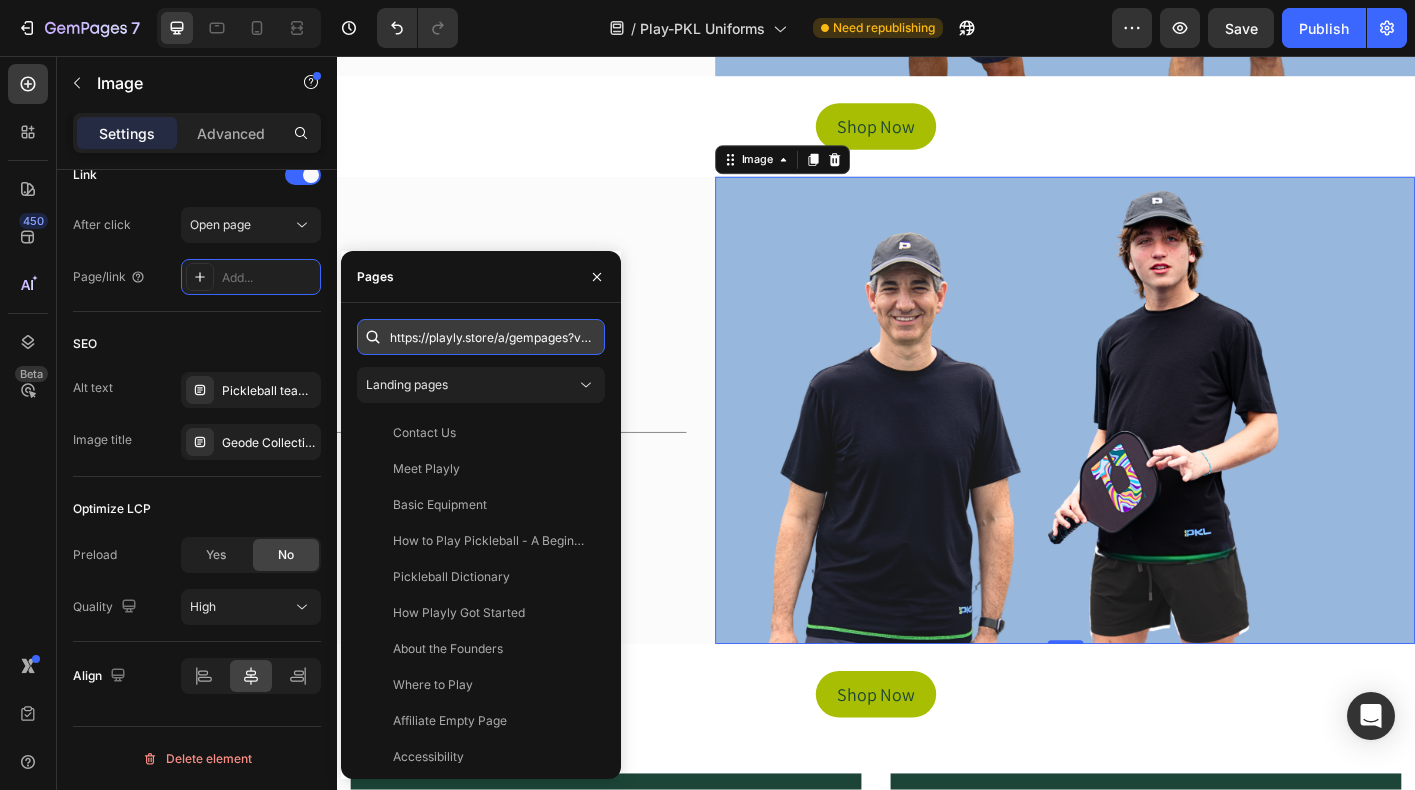 scroll, scrollTop: 0, scrollLeft: 670, axis: horizontal 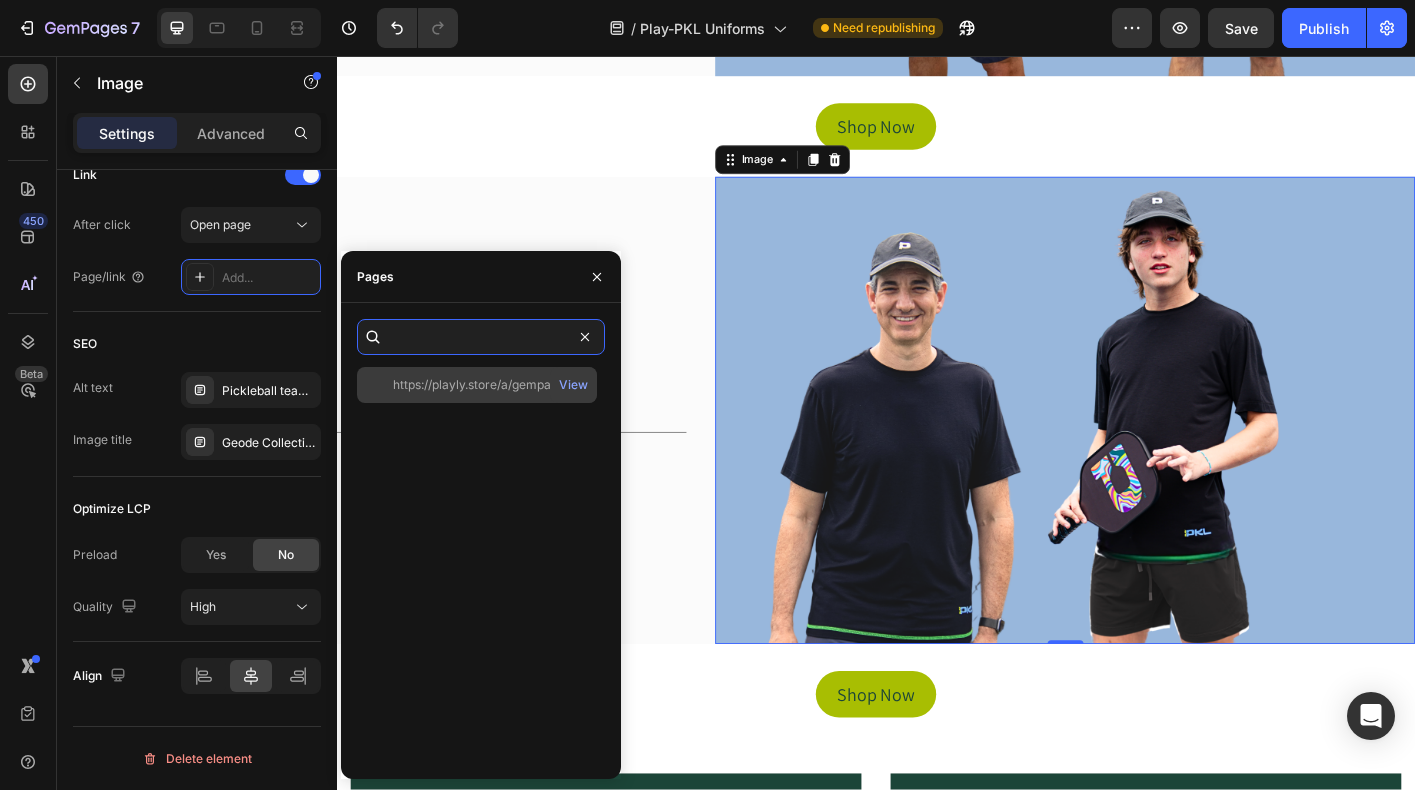 type on "https://playly.store/a/gempages?version=v7&shop_id=503539940471080042&theme_page_id=541140003040789480&page_type=GP_COLLECTION" 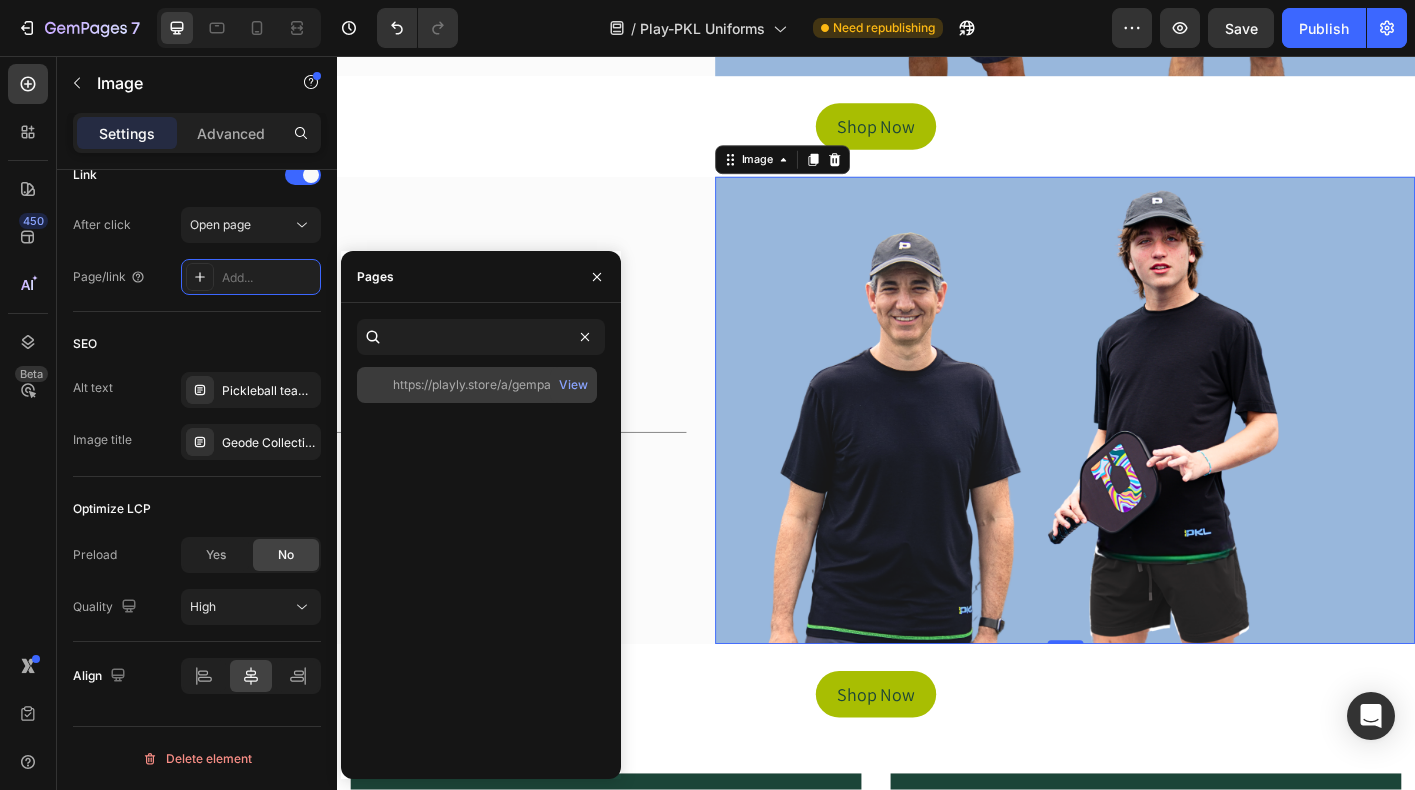 click on "https://playly.store/a/gempages?version=v7&shop_id=503539940471080042&theme_page_id=541140003040789480&page_type=GP_COLLECTION" 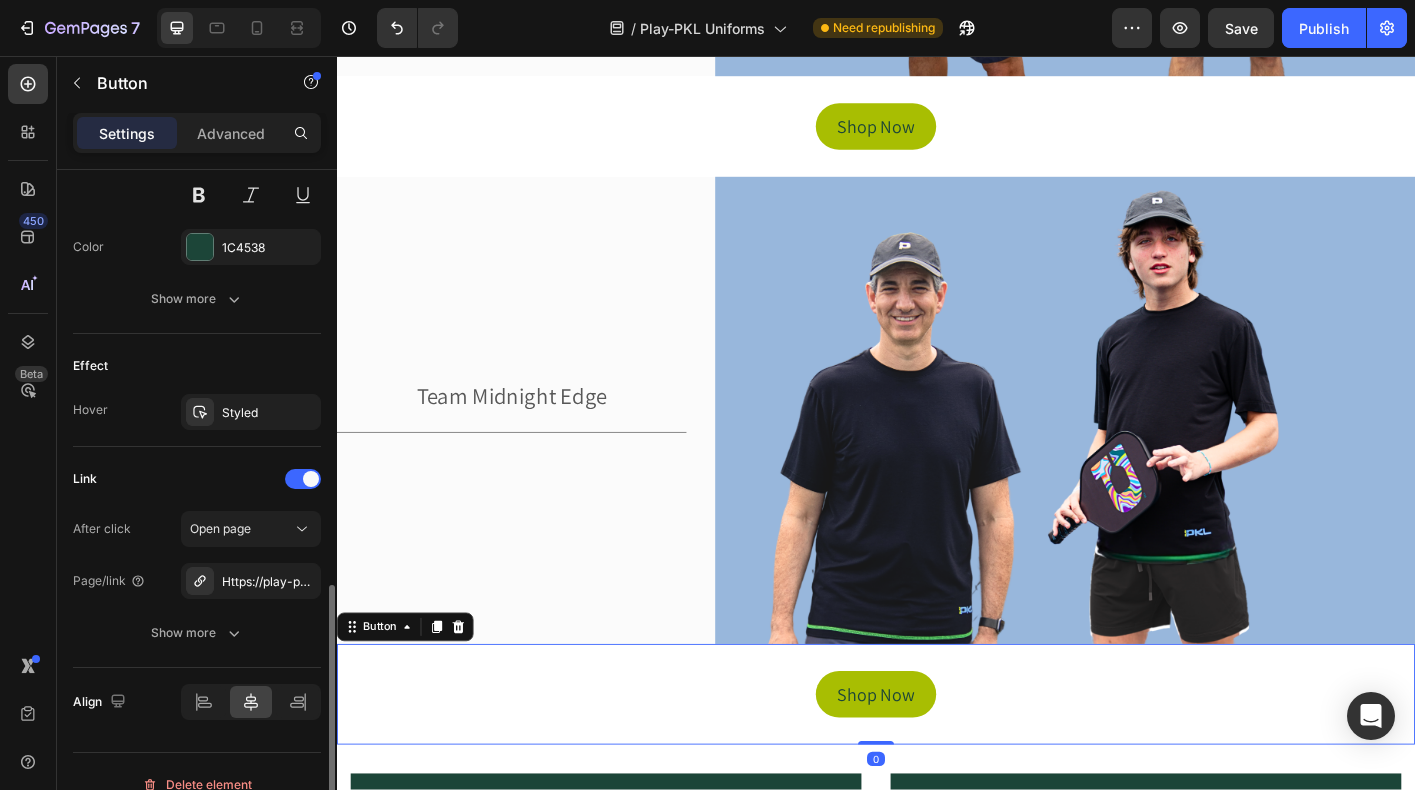 scroll, scrollTop: 913, scrollLeft: 0, axis: vertical 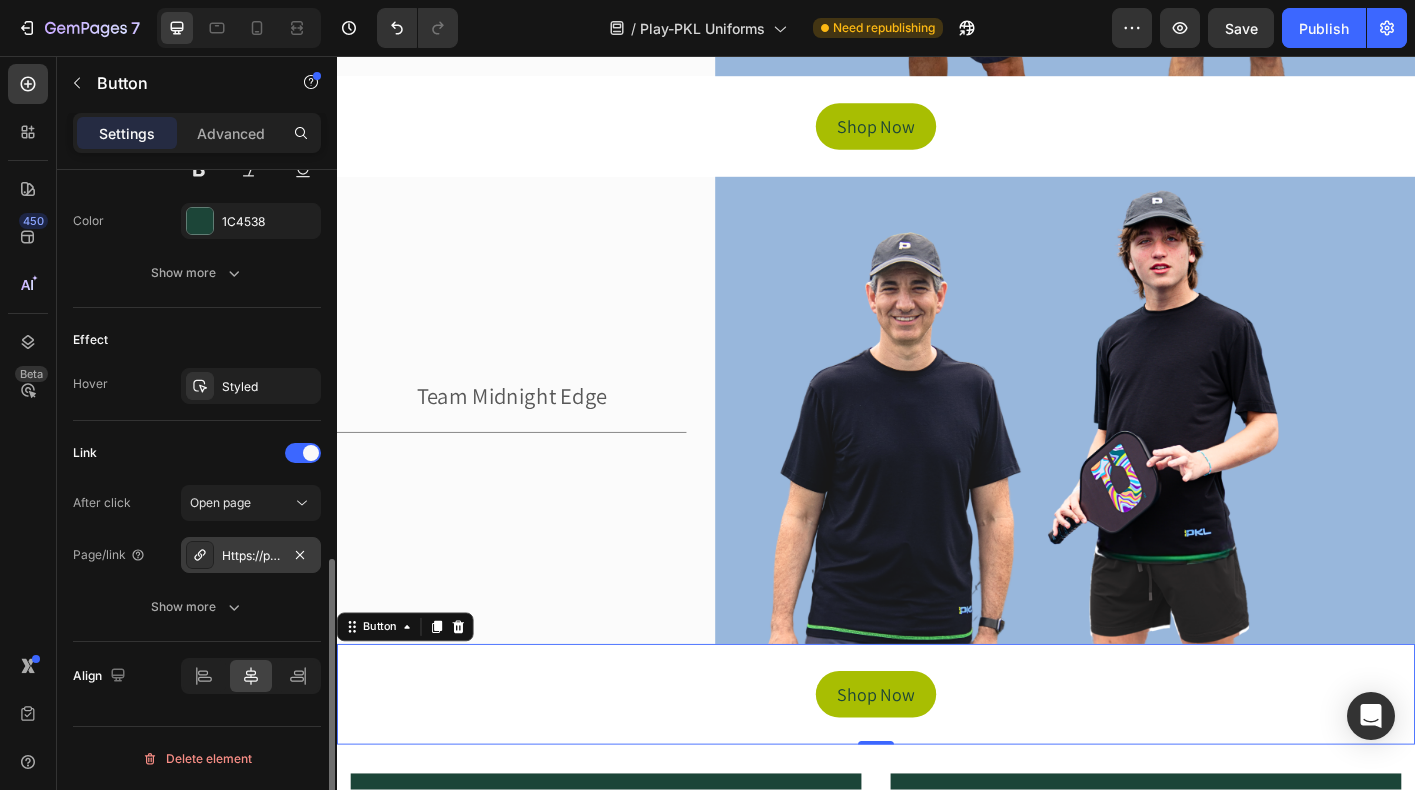 click on "Https://play-pkl.Com/a/gempages?Version=v7&shop_id=503539940471080042&theme_page_id=541140003040789480&page_type=GP_COLLECTION" at bounding box center (251, 556) 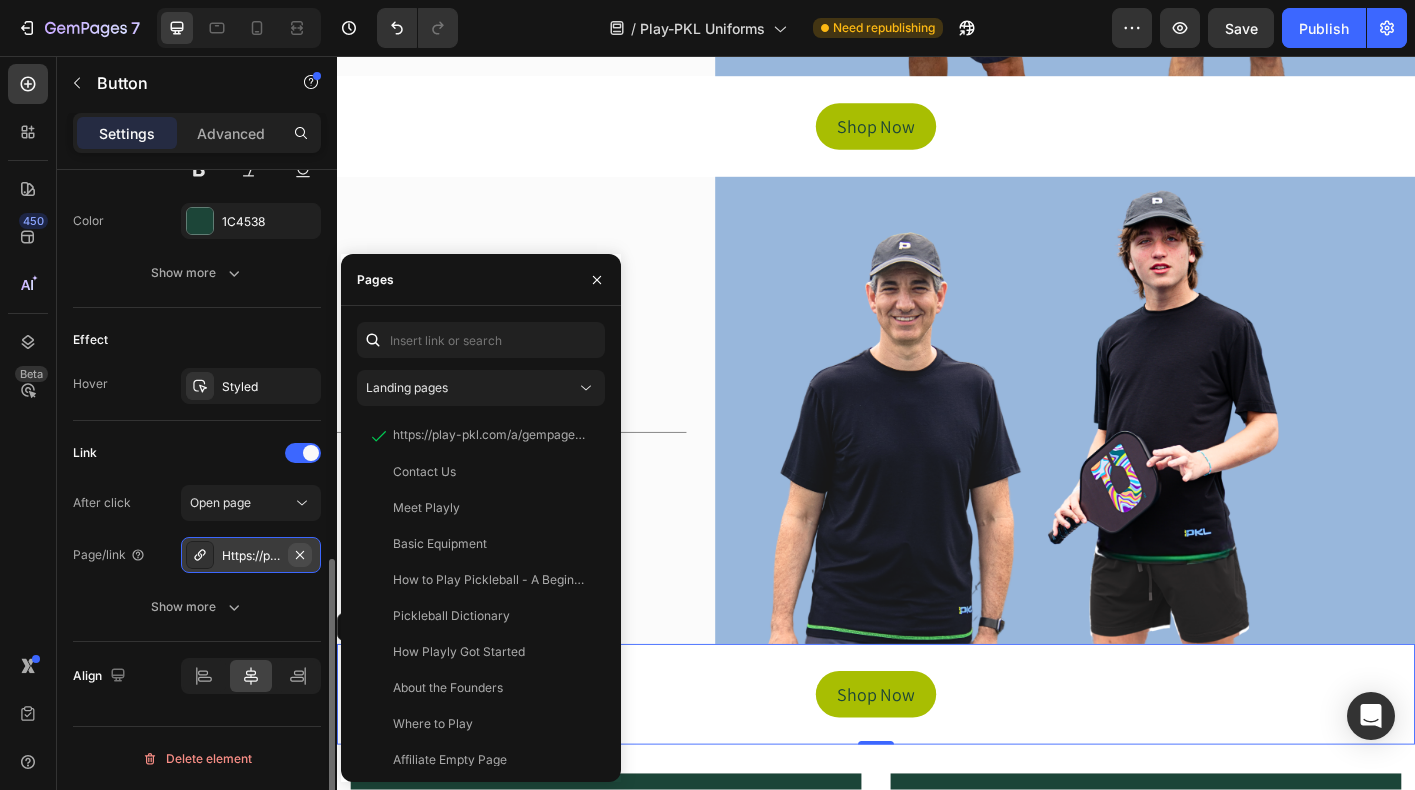 click 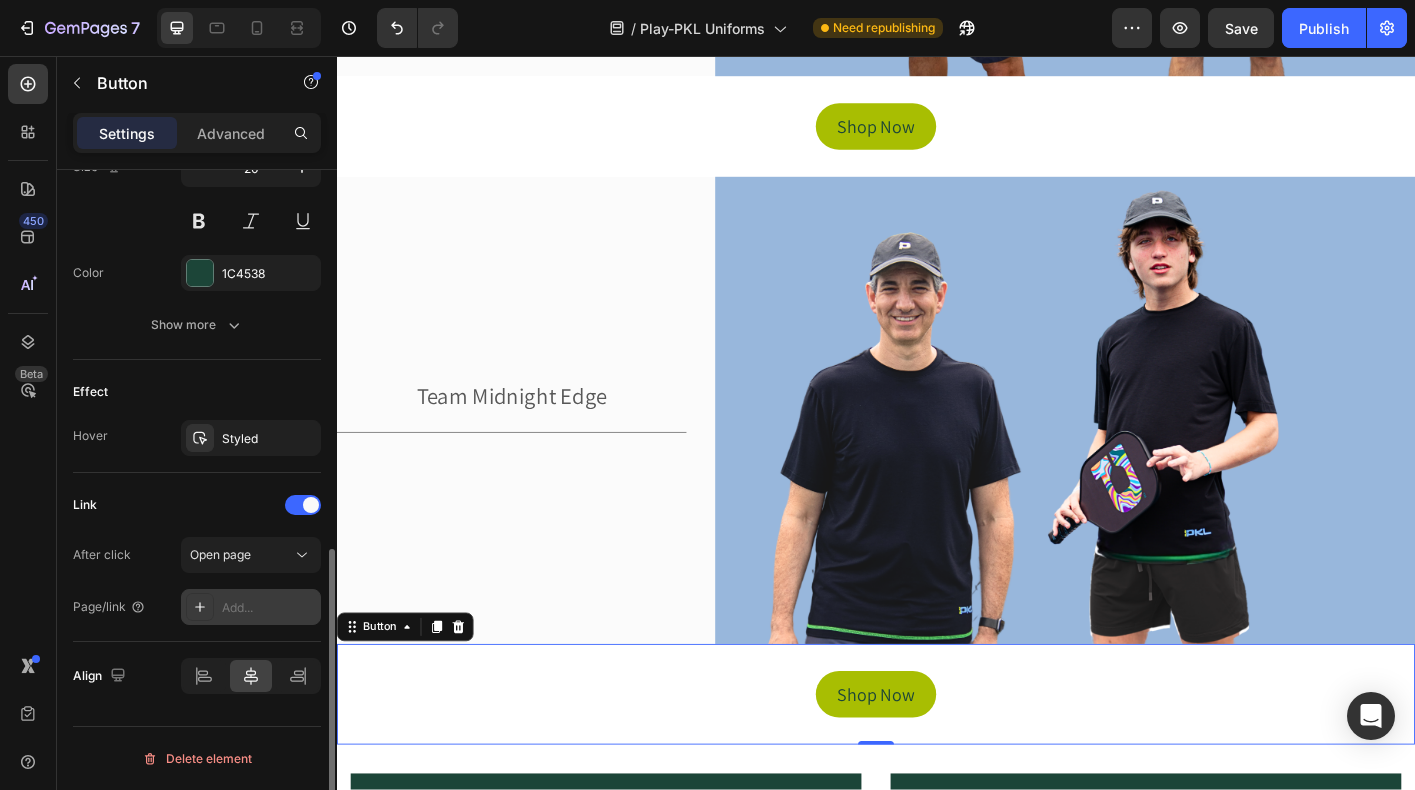 click on "Add..." at bounding box center (269, 608) 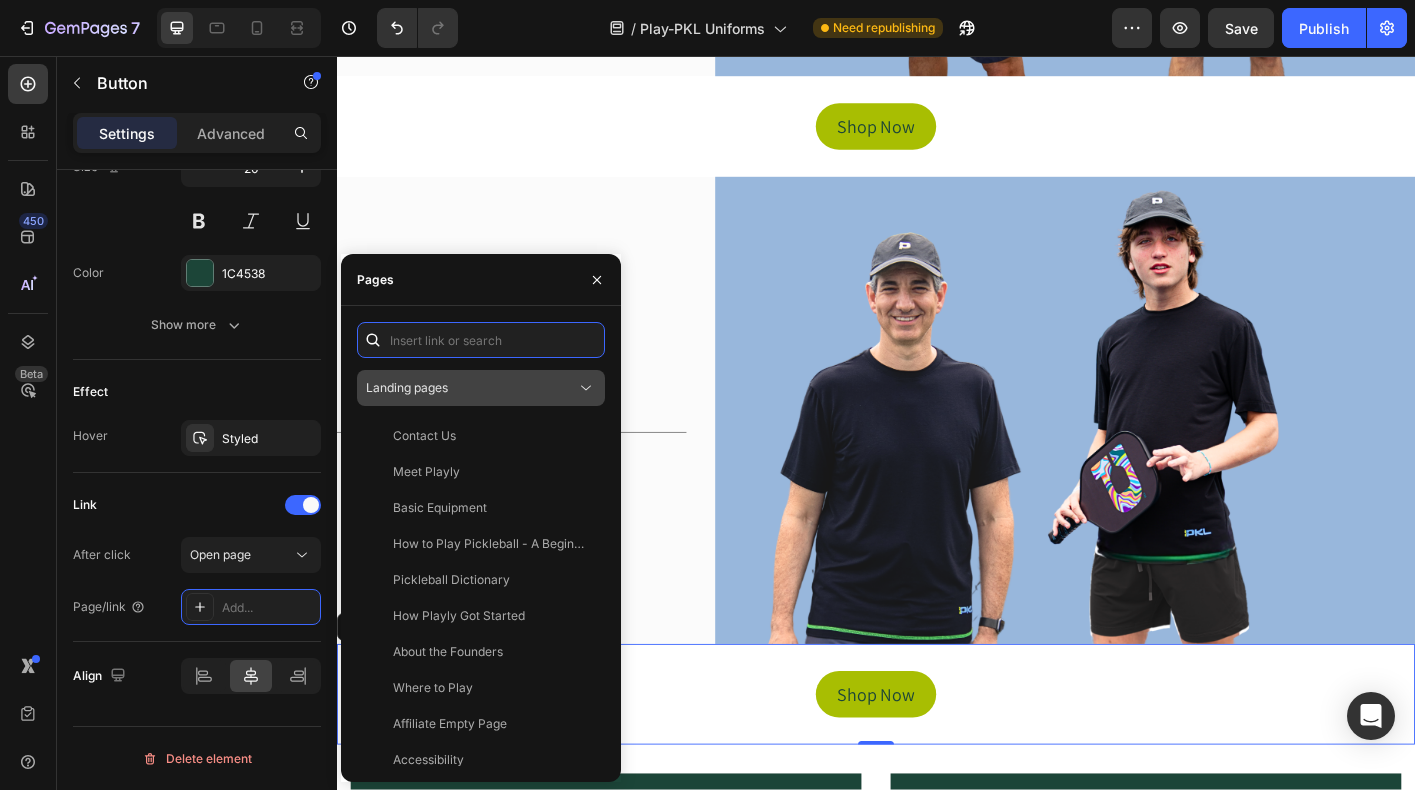 paste on "https://playly.store/a/gempages?version=v7&shop_id=503539940471080042&theme_page_id=541140003040789480&page_type=GP_COLLECTION" 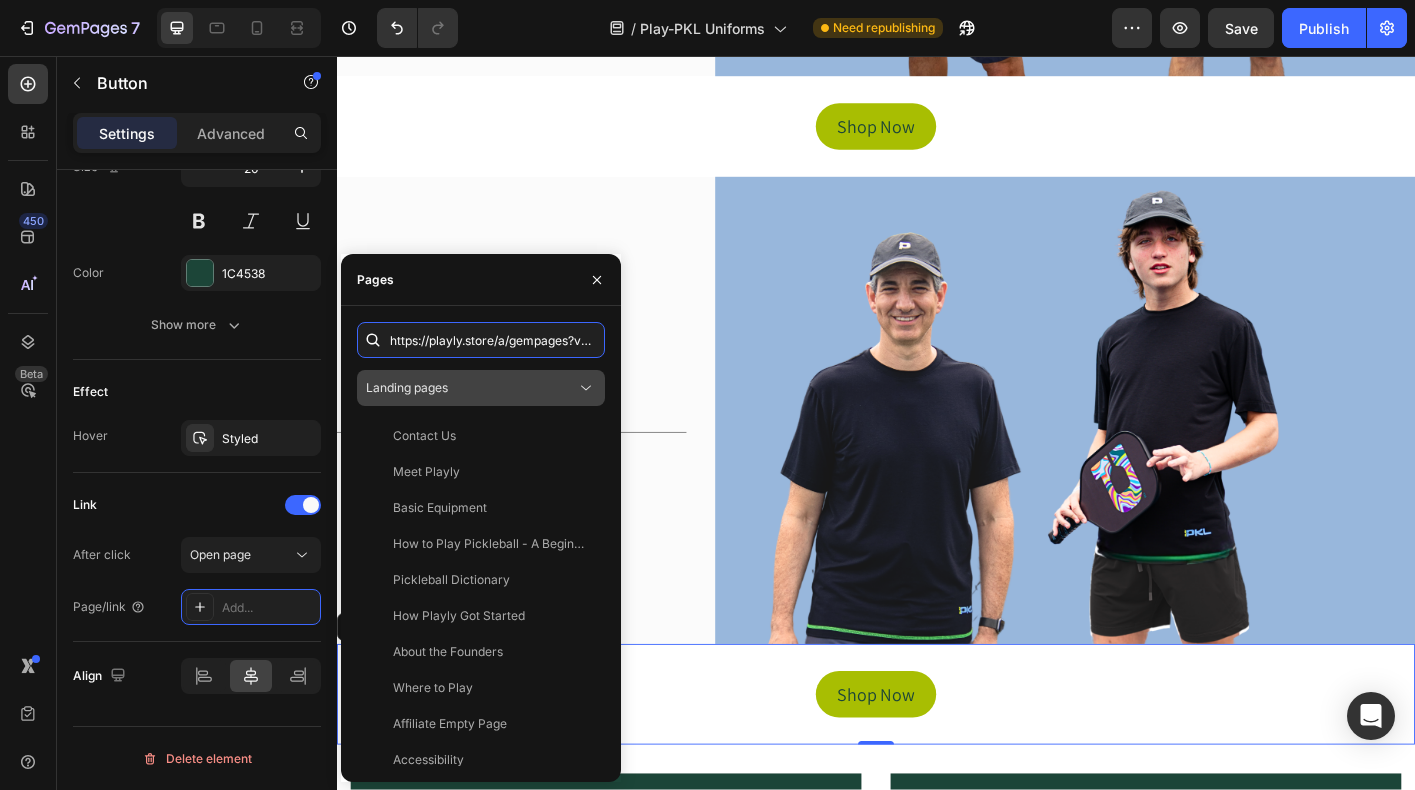 scroll, scrollTop: 0, scrollLeft: 670, axis: horizontal 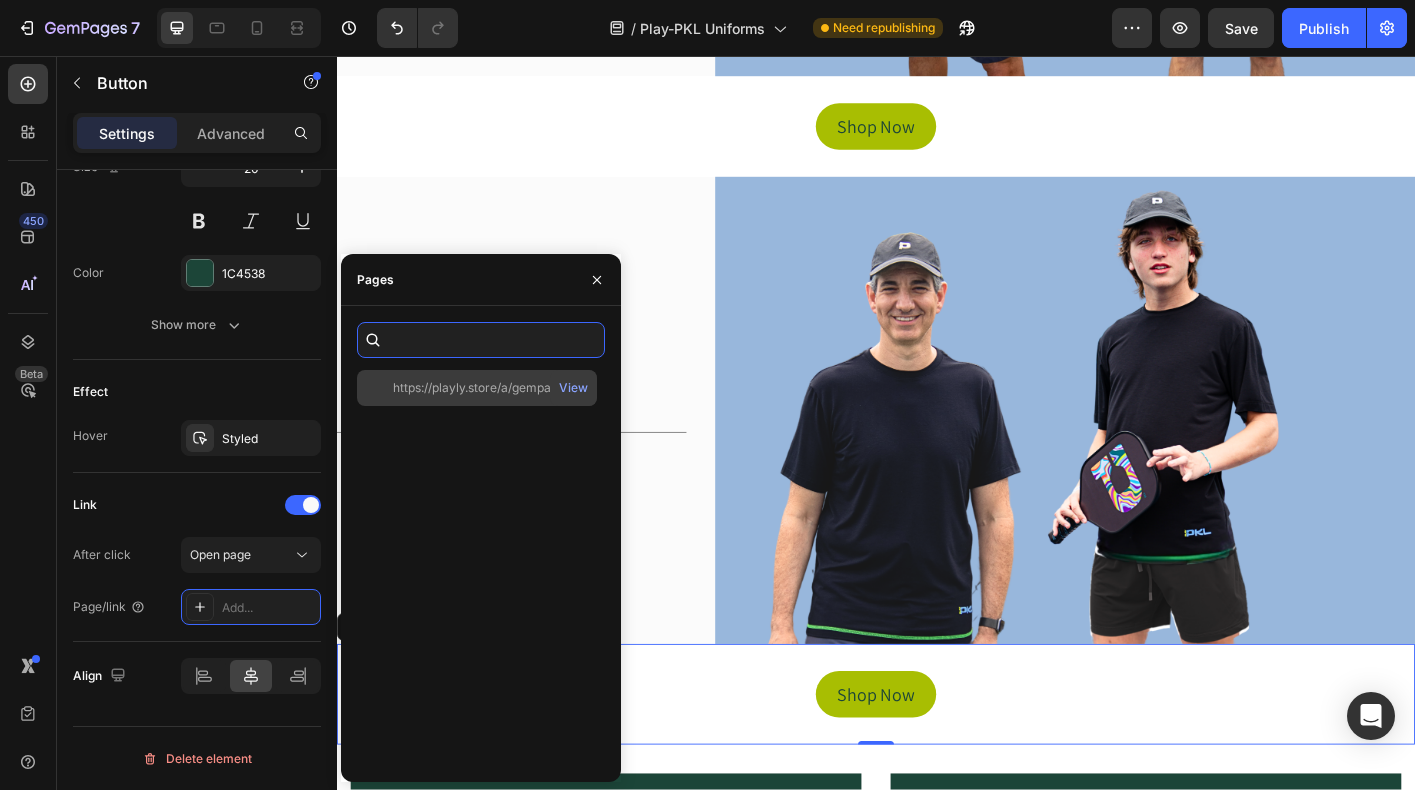 type on "https://playly.store/a/gempages?version=v7&shop_id=503539940471080042&theme_page_id=541140003040789480&page_type=GP_COLLECTION" 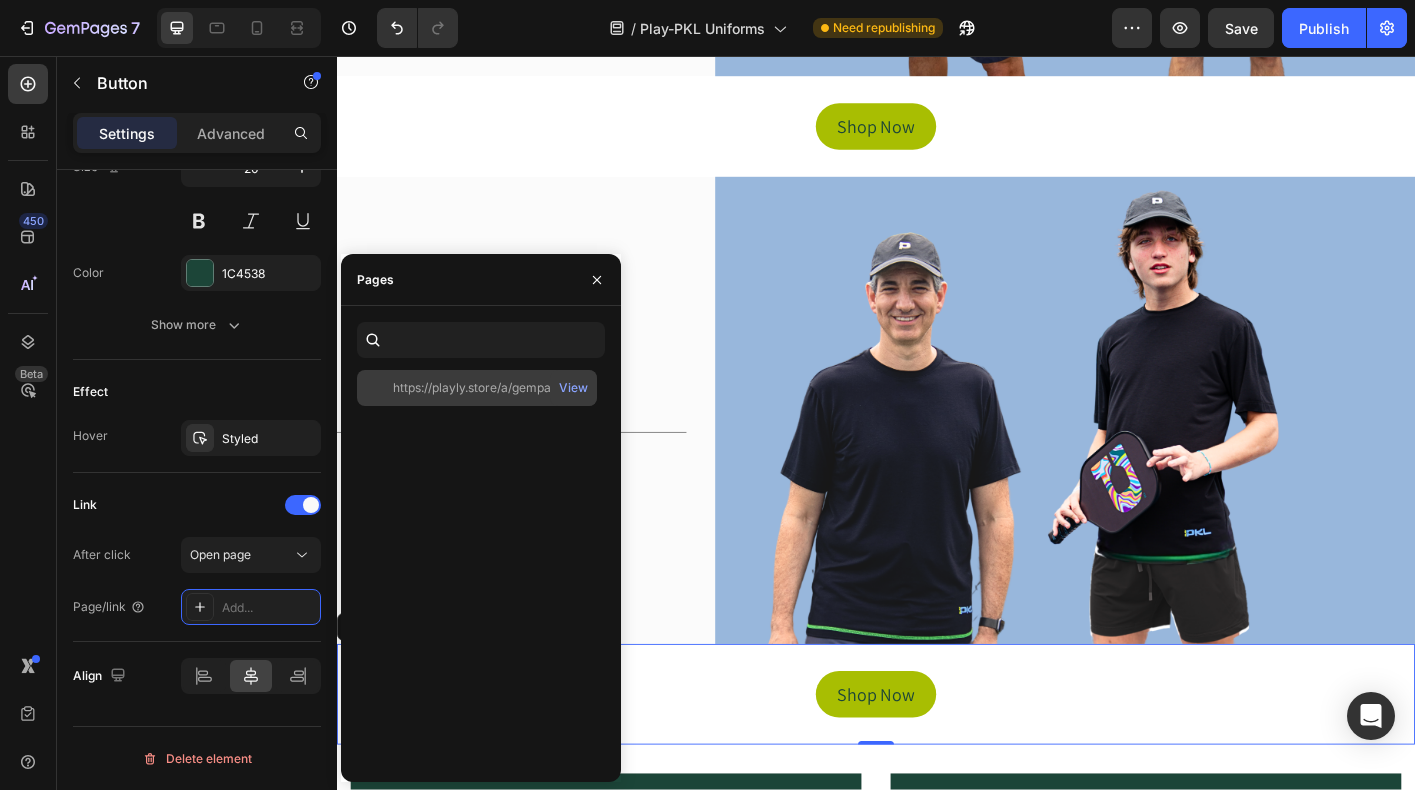 scroll, scrollTop: 0, scrollLeft: 0, axis: both 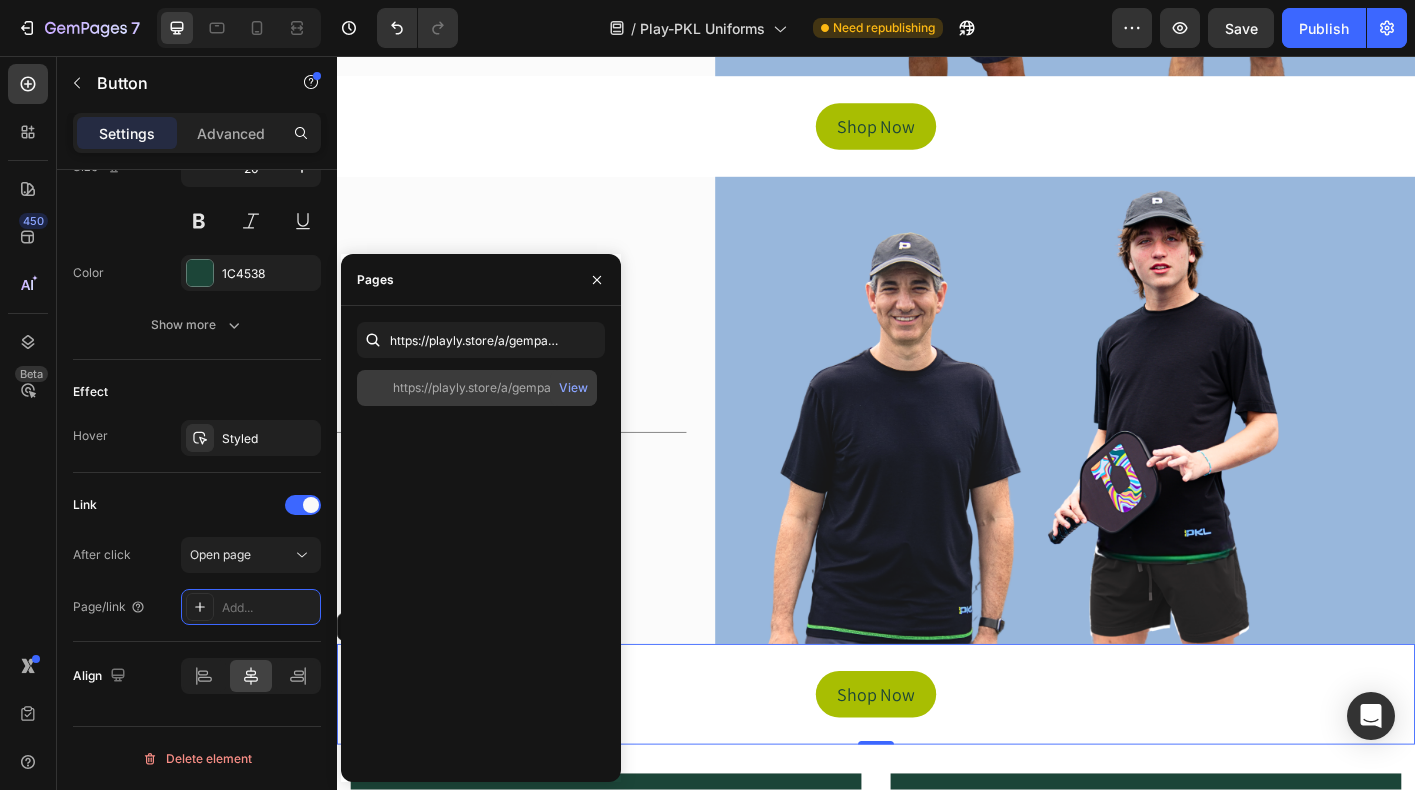 click on "https://playly.store/a/gempages?version=v7&shop_id=503539940471080042&theme_page_id=541140003040789480&page_type=GP_COLLECTION" 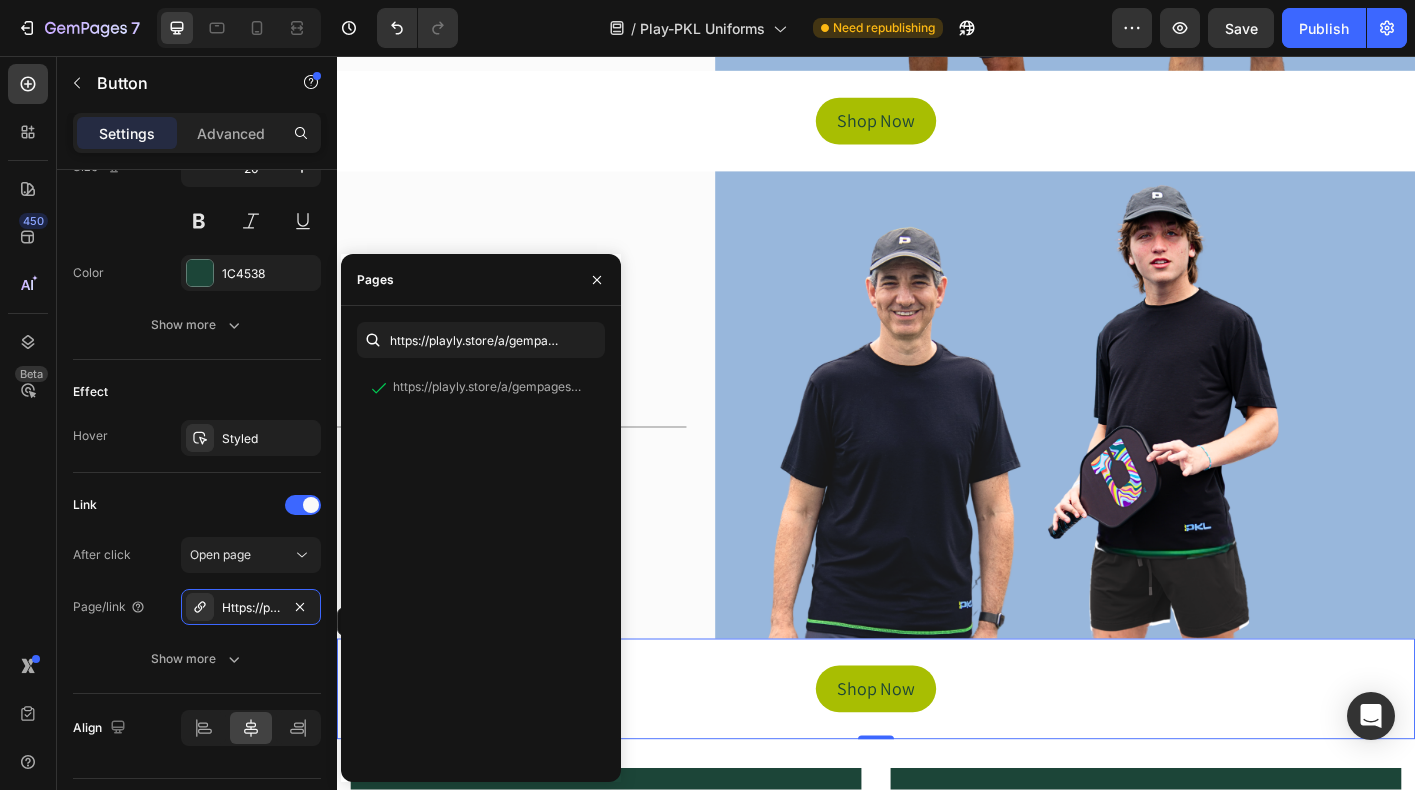 click on "Shop Now Button   0" at bounding box center (937, 761) 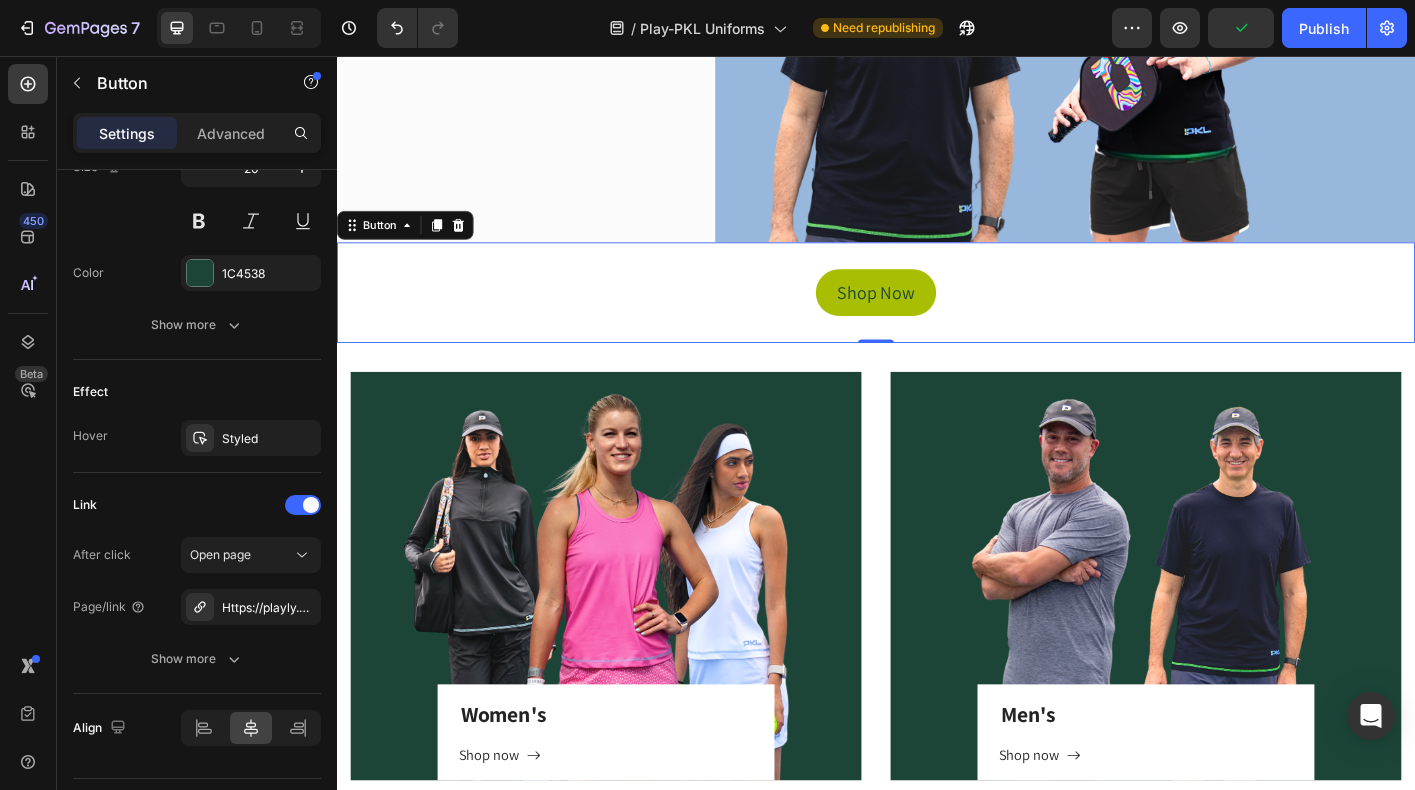 scroll, scrollTop: 3454, scrollLeft: 0, axis: vertical 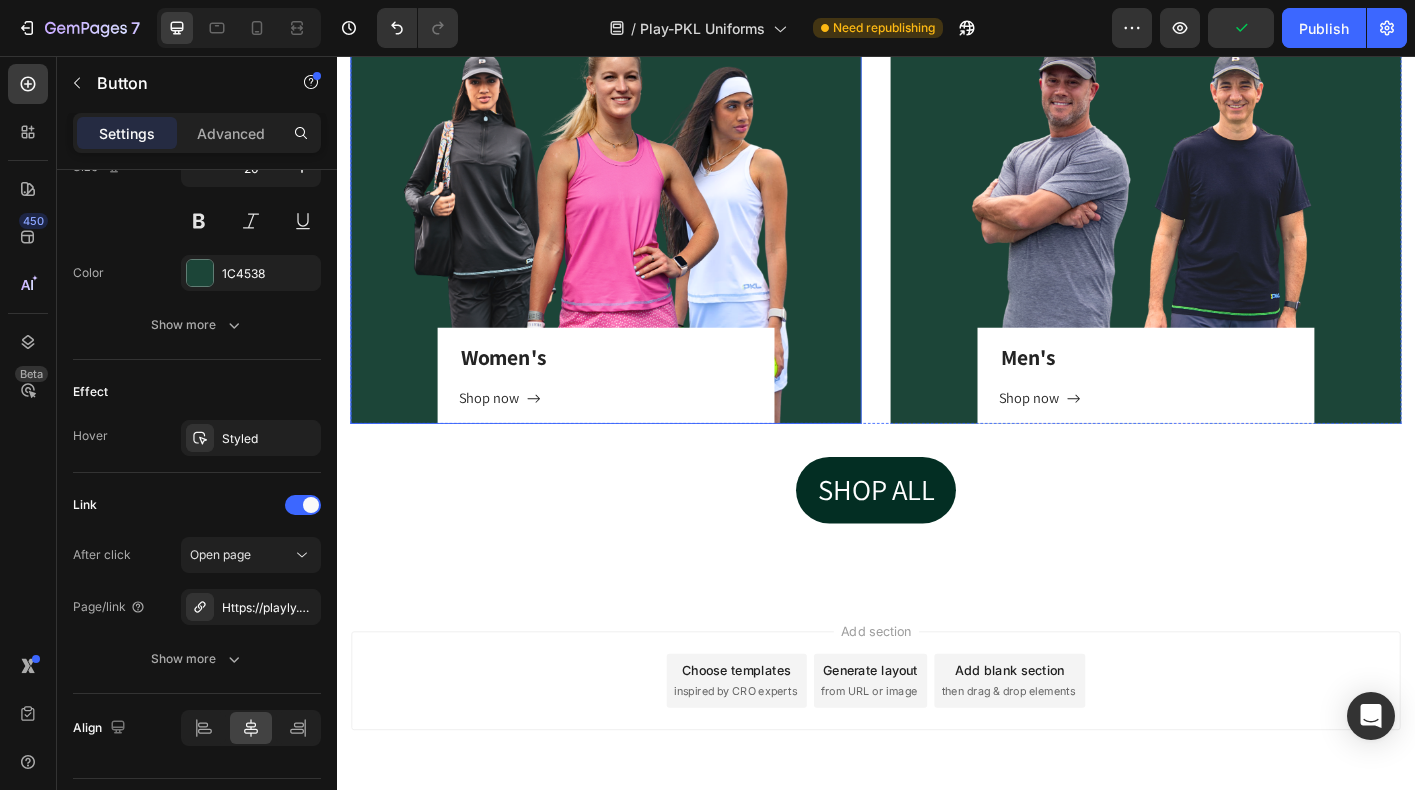 click at bounding box center [636, 238] 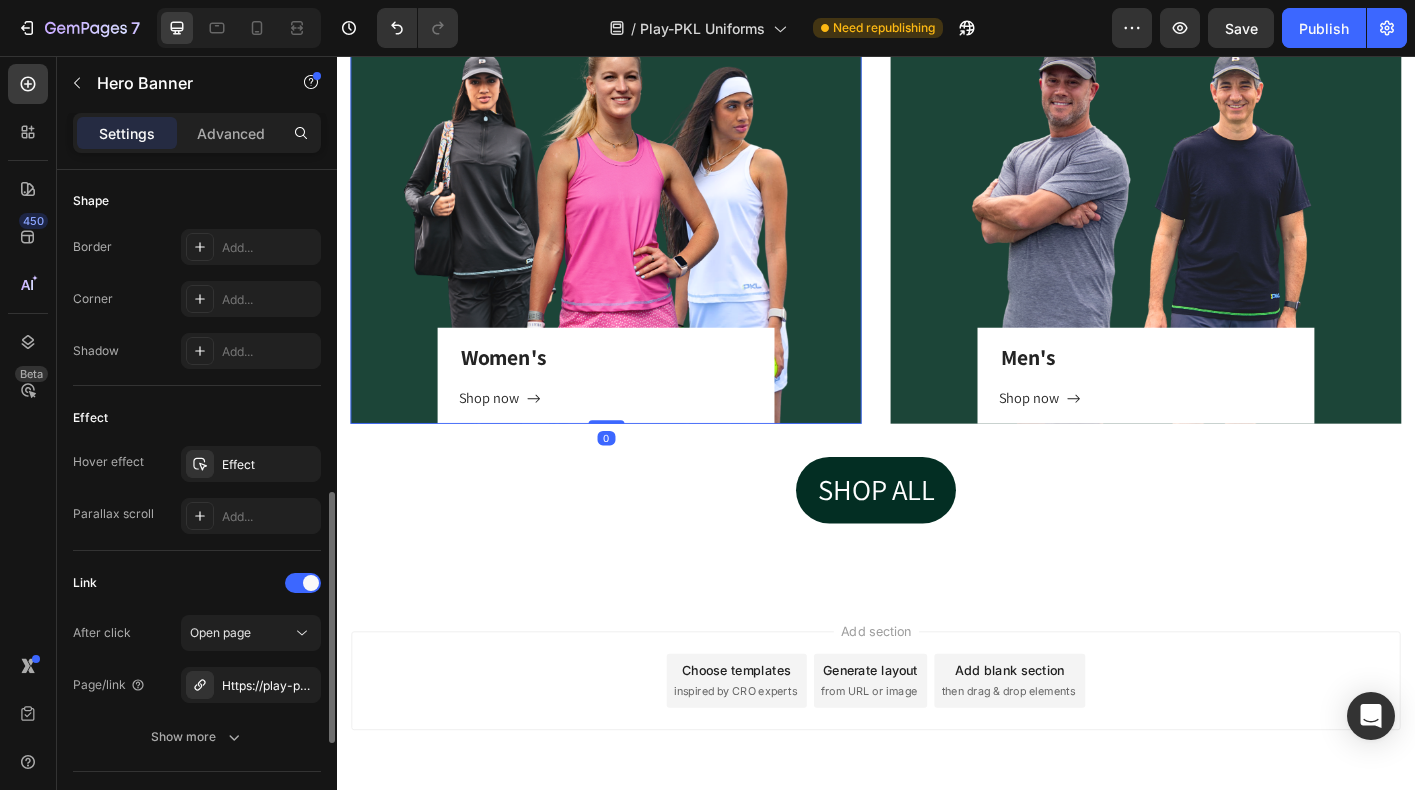 scroll, scrollTop: 858, scrollLeft: 0, axis: vertical 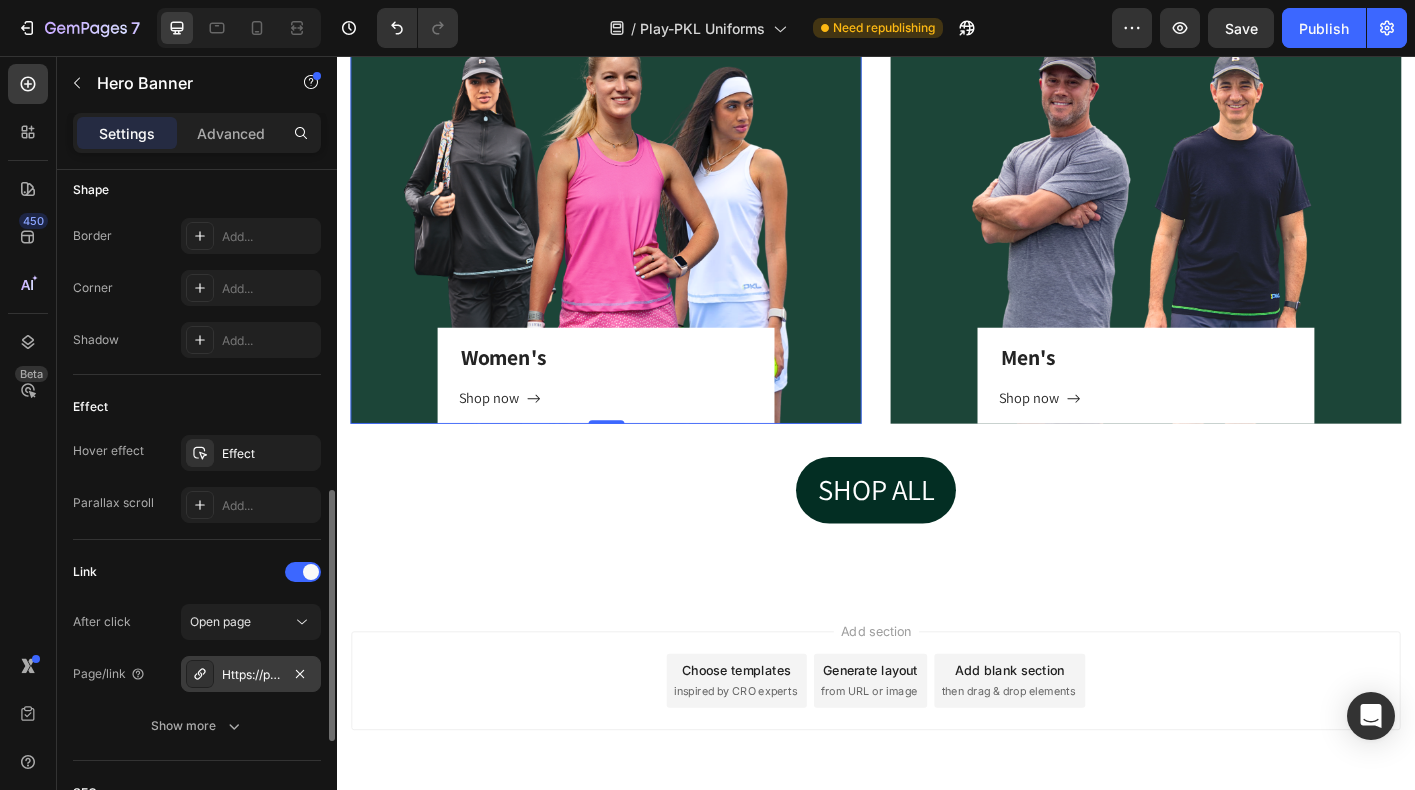 click on "Https://play-pkl.Com/womens-pickleball-apparel" at bounding box center (251, 674) 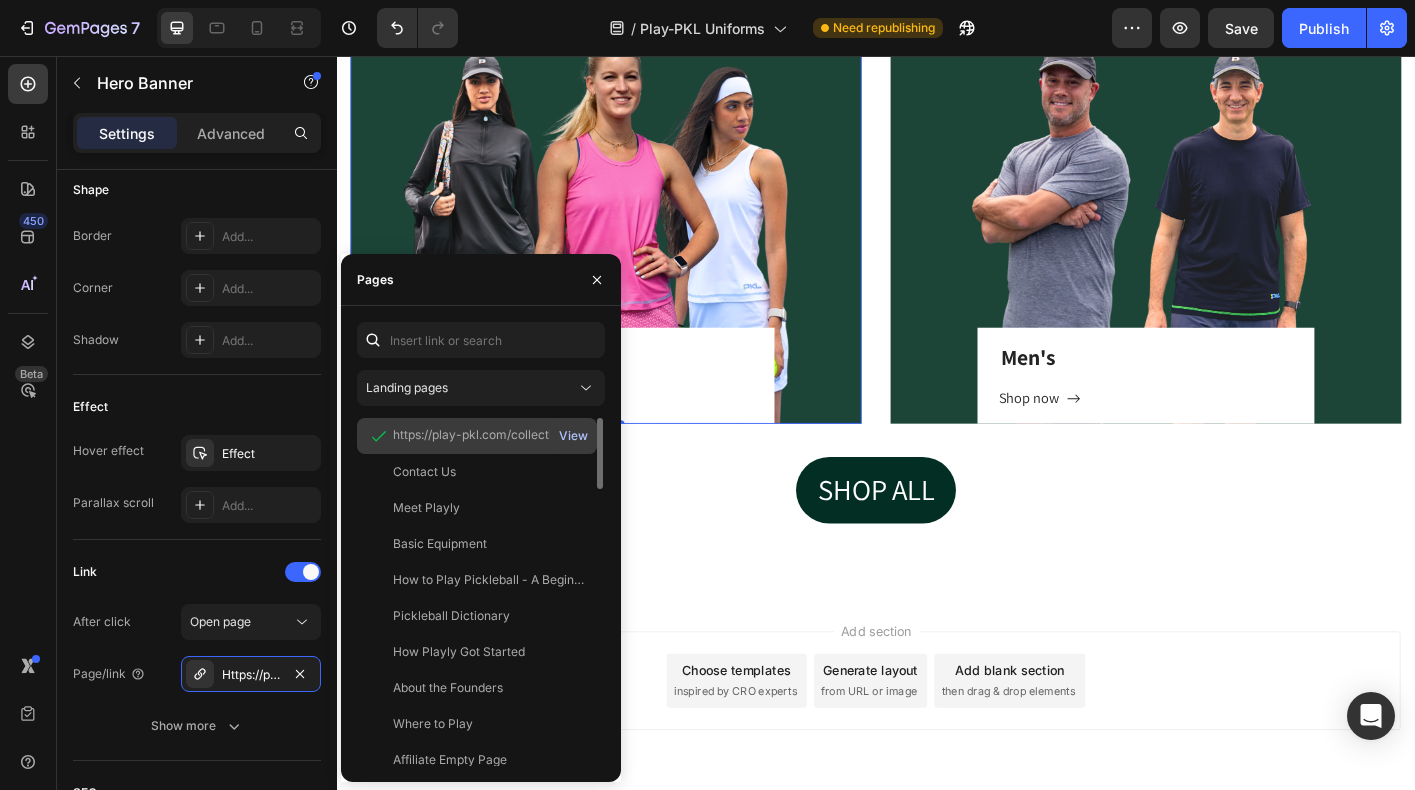 click on "View" at bounding box center [573, 436] 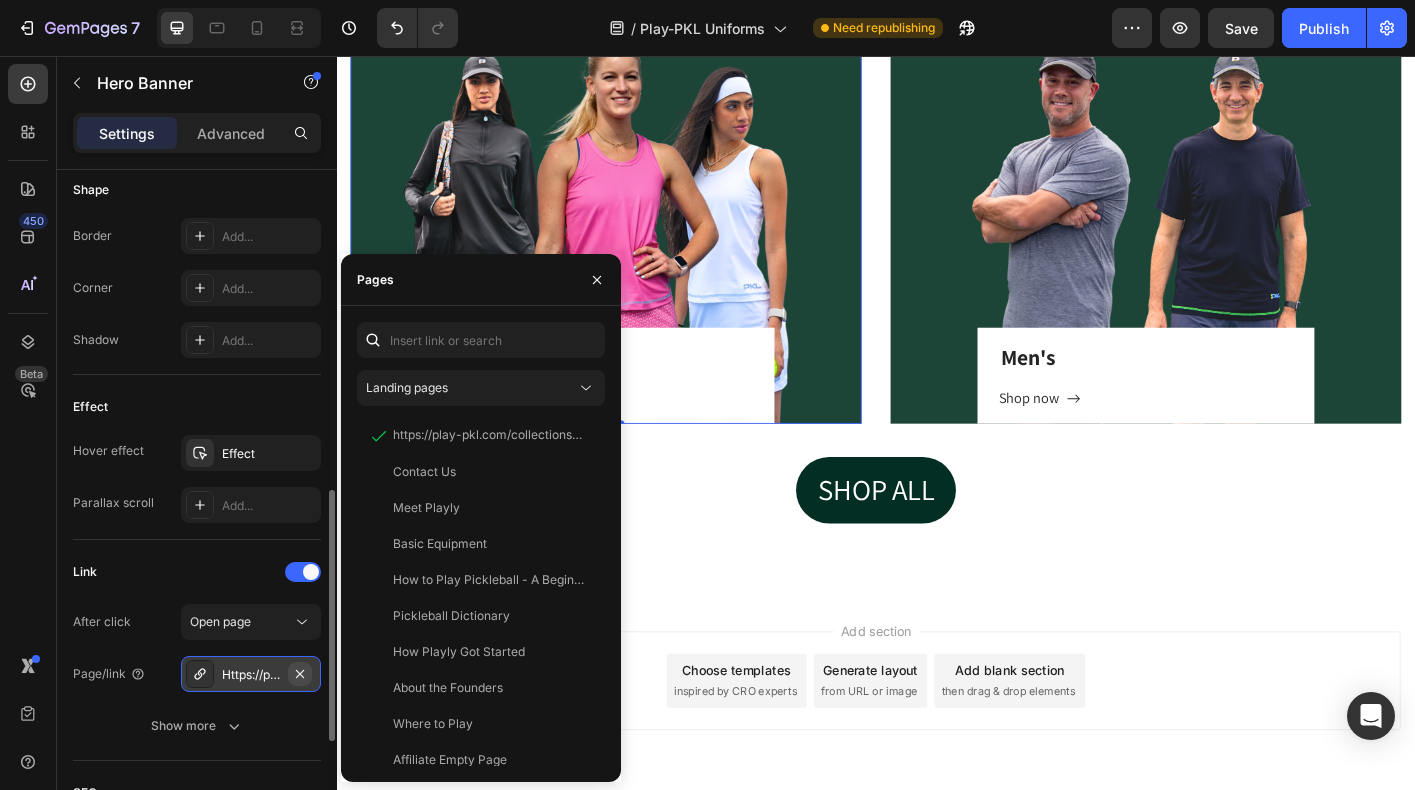 click 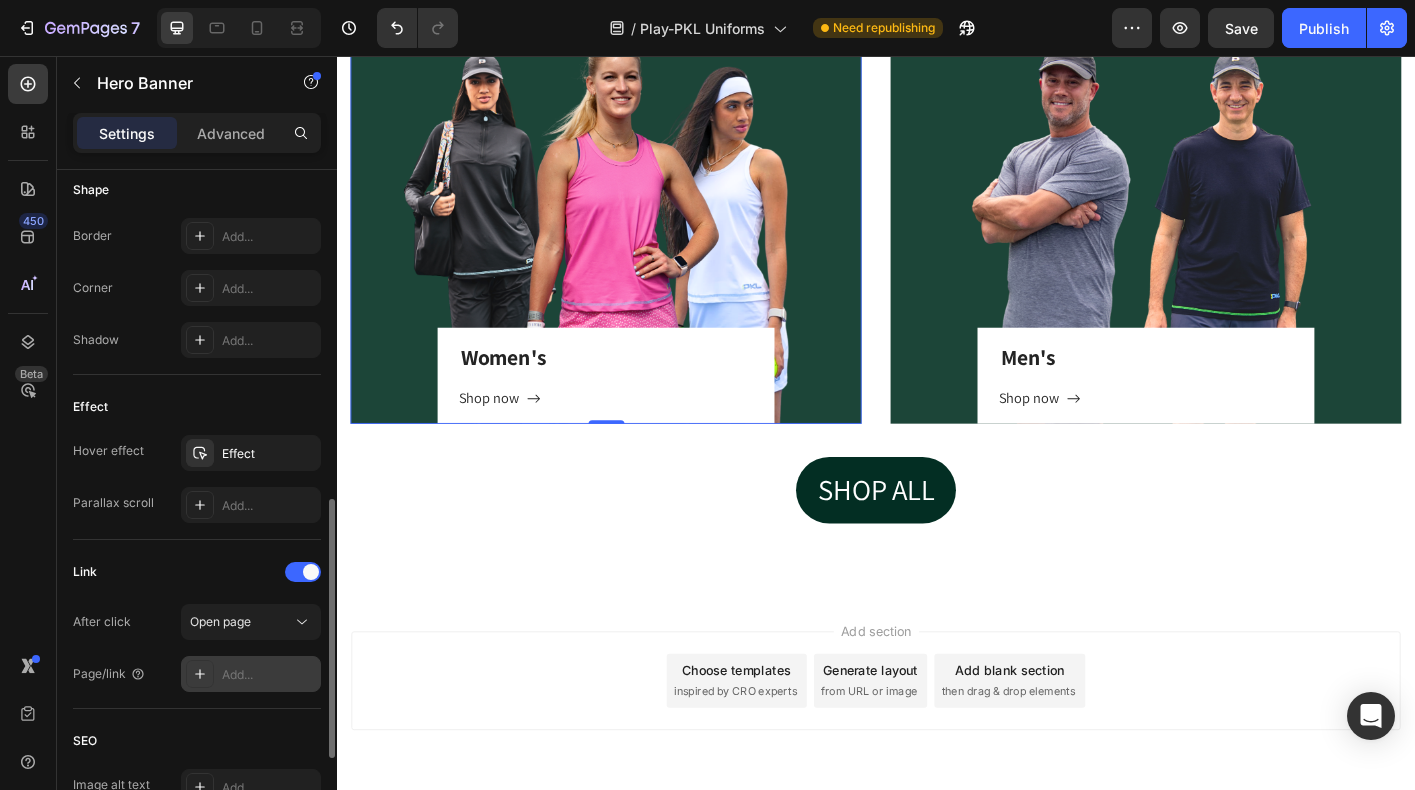 click on "Add..." at bounding box center [251, 674] 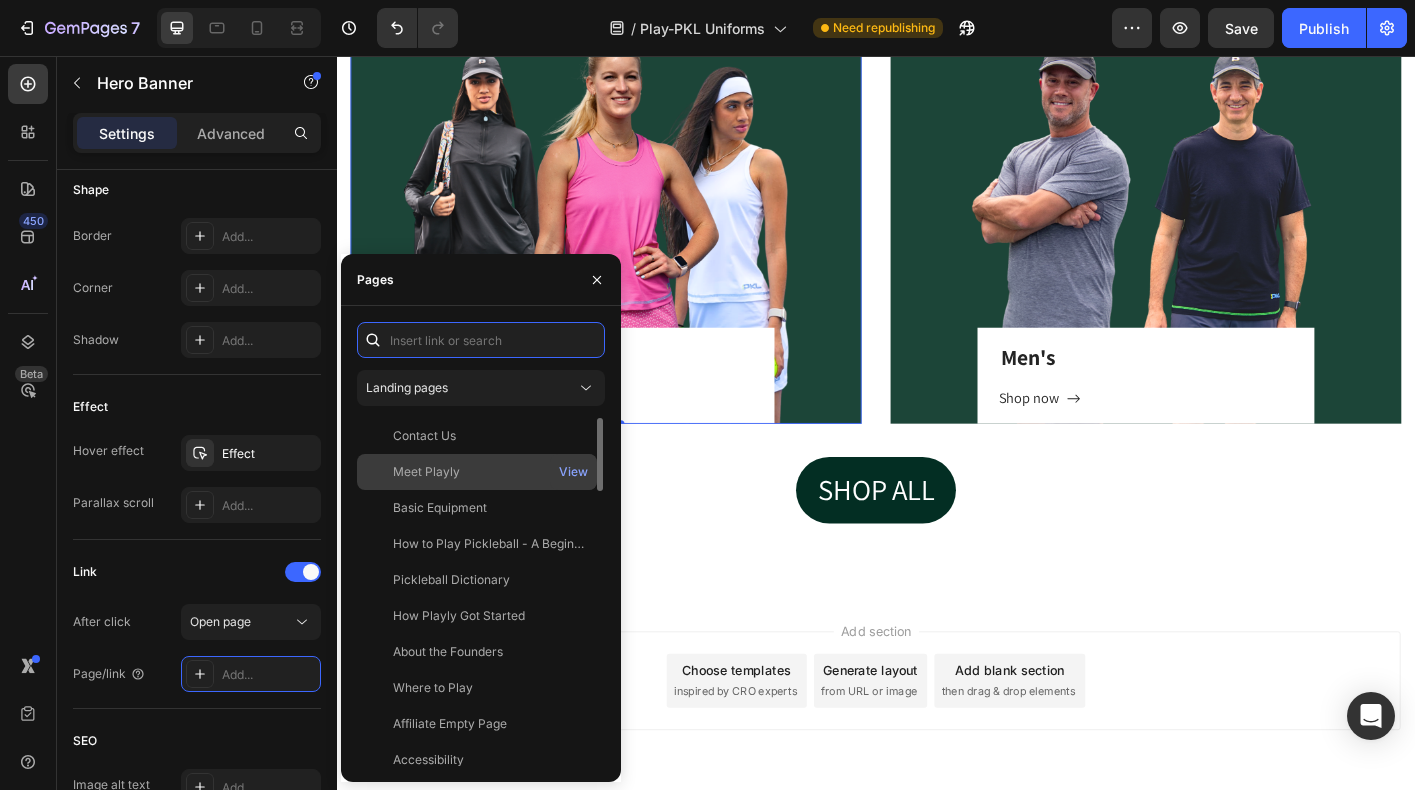paste on "https://playly.store/collections/womens-pickleball-apparel" 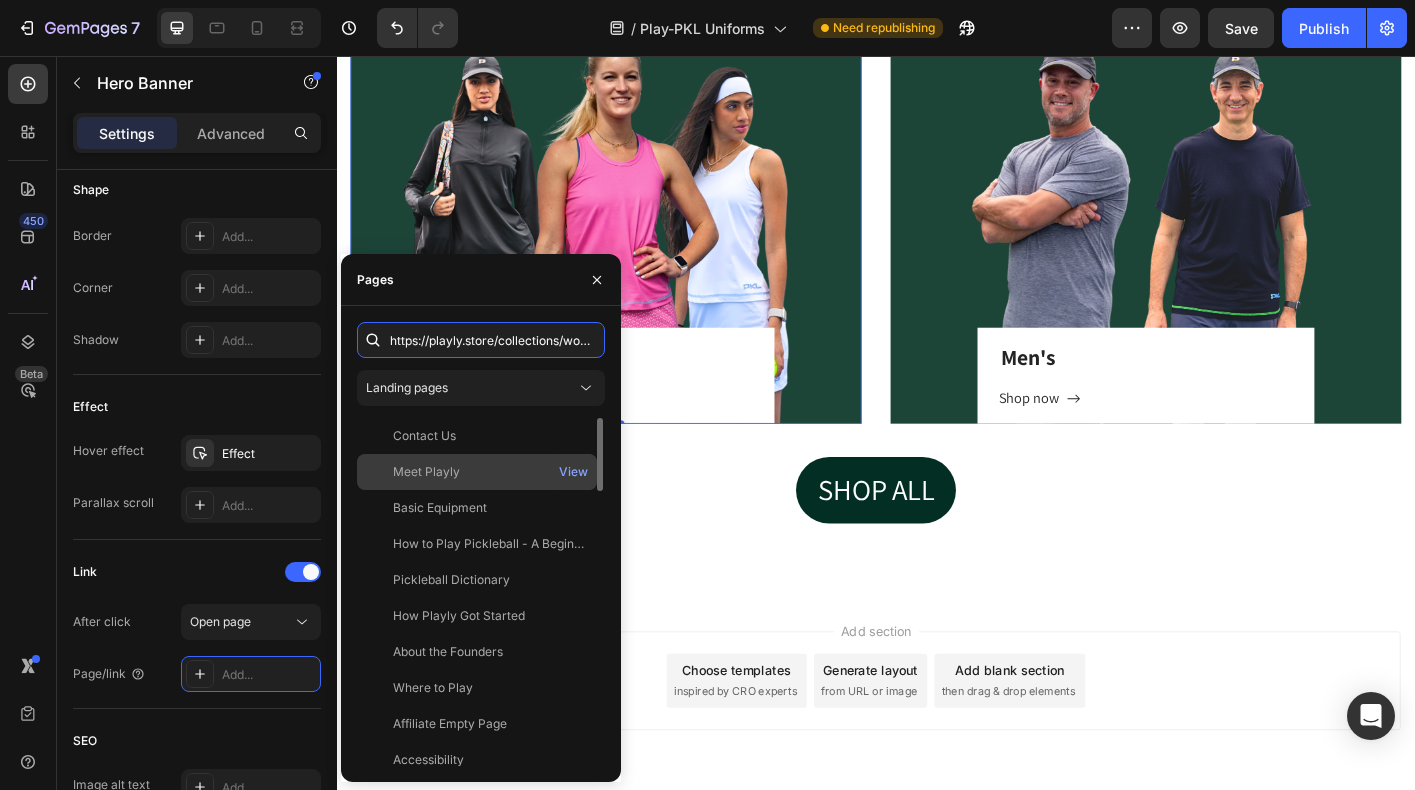 scroll, scrollTop: 0, scrollLeft: 156, axis: horizontal 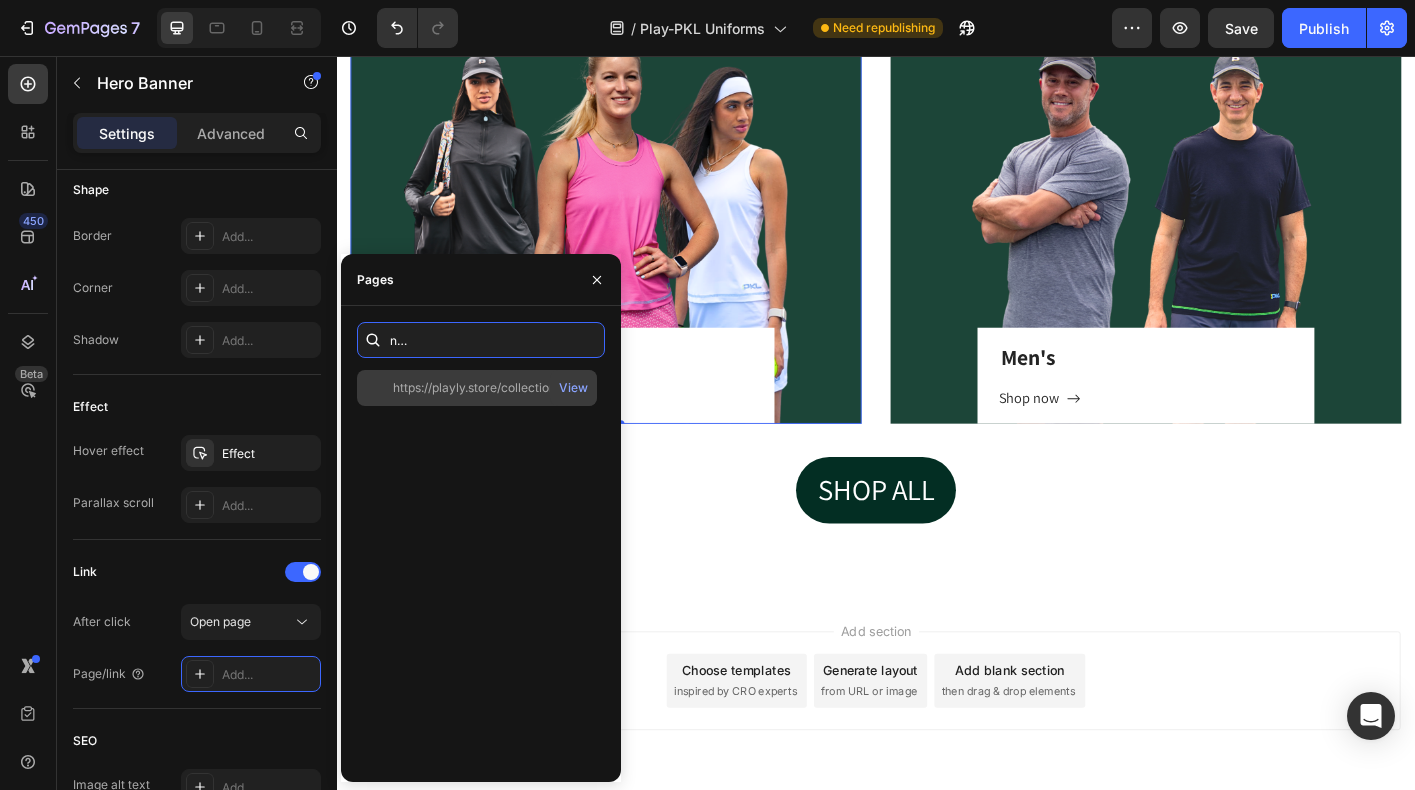 type on "https://playly.store/collections/womens-pickleball-apparel" 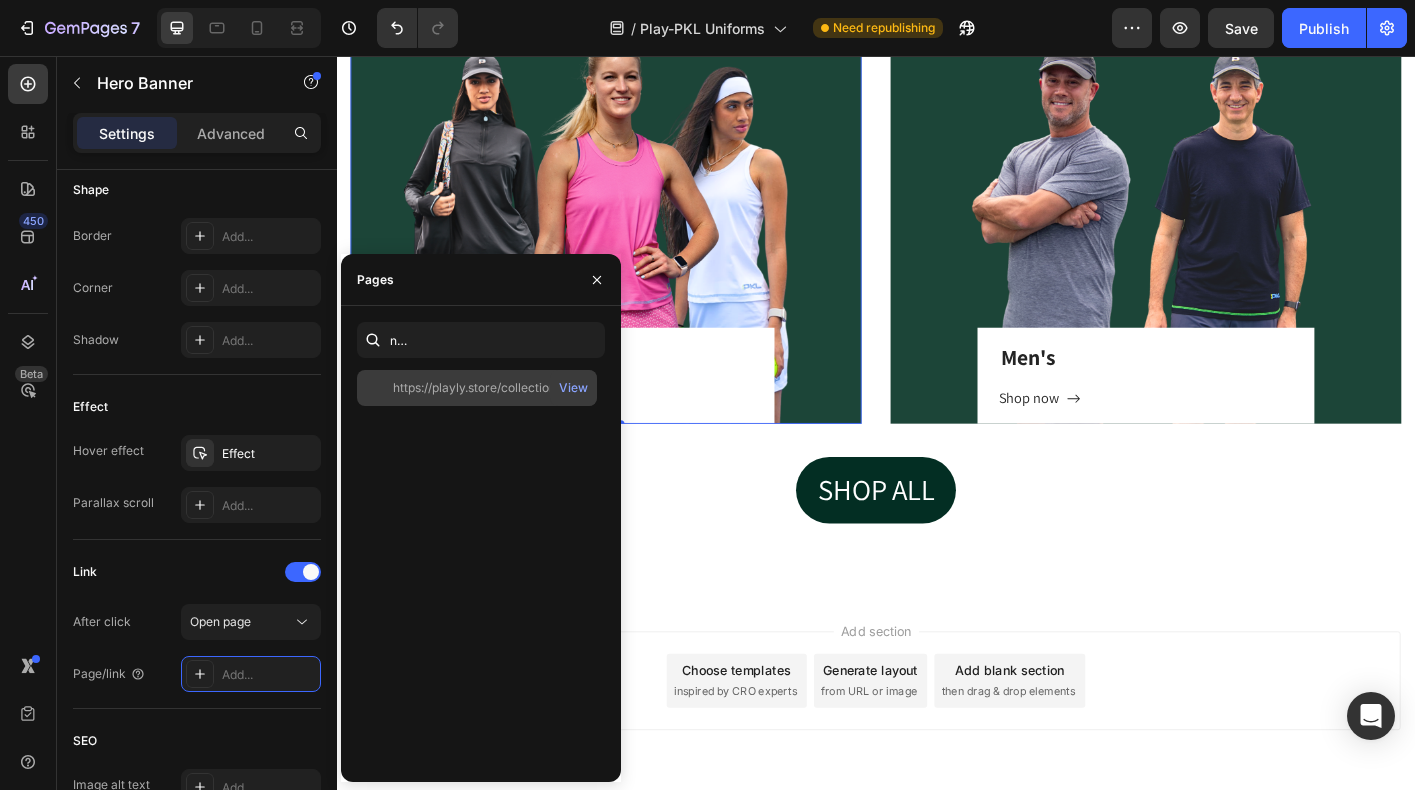 scroll, scrollTop: 0, scrollLeft: 0, axis: both 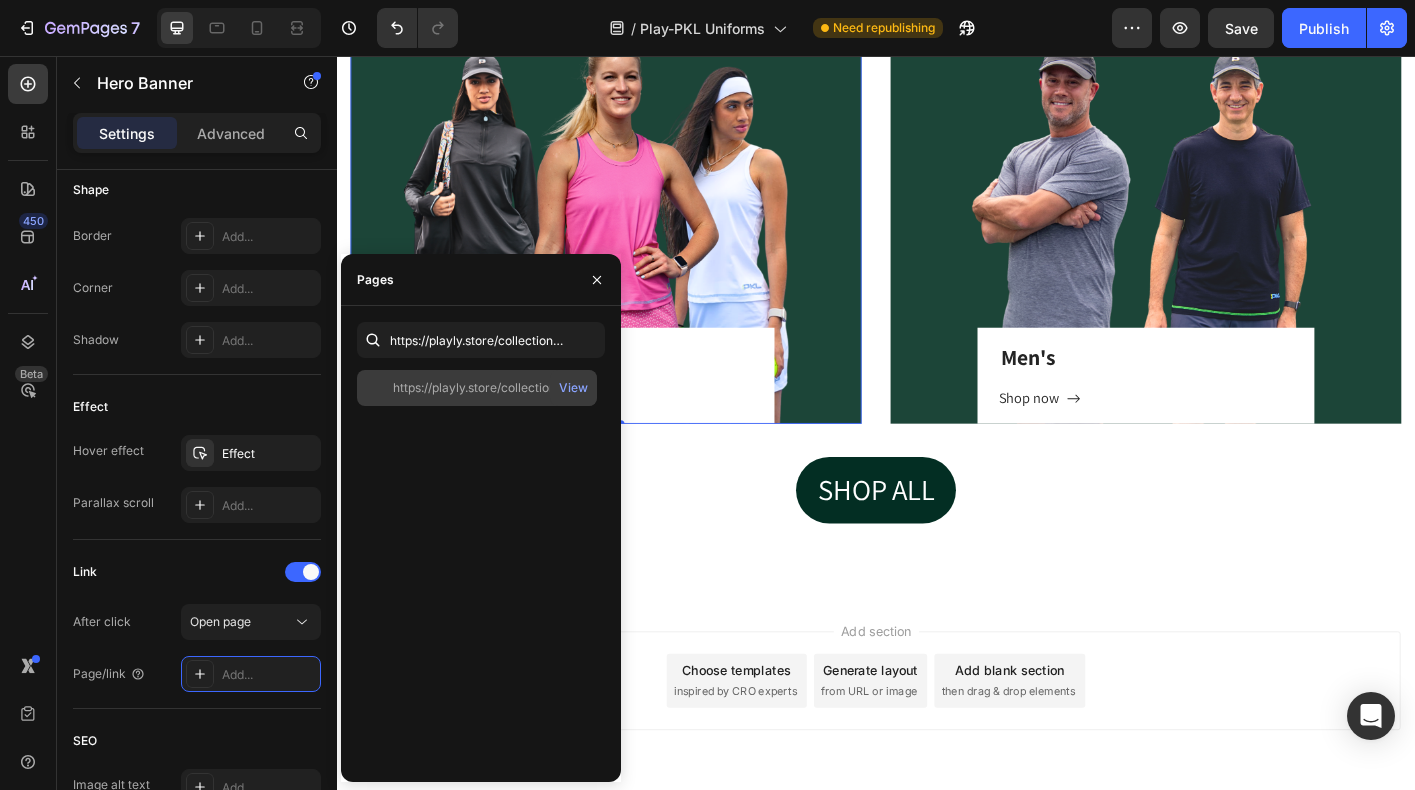 click on "https://playly.store/collections/womens-pickleball-apparel" 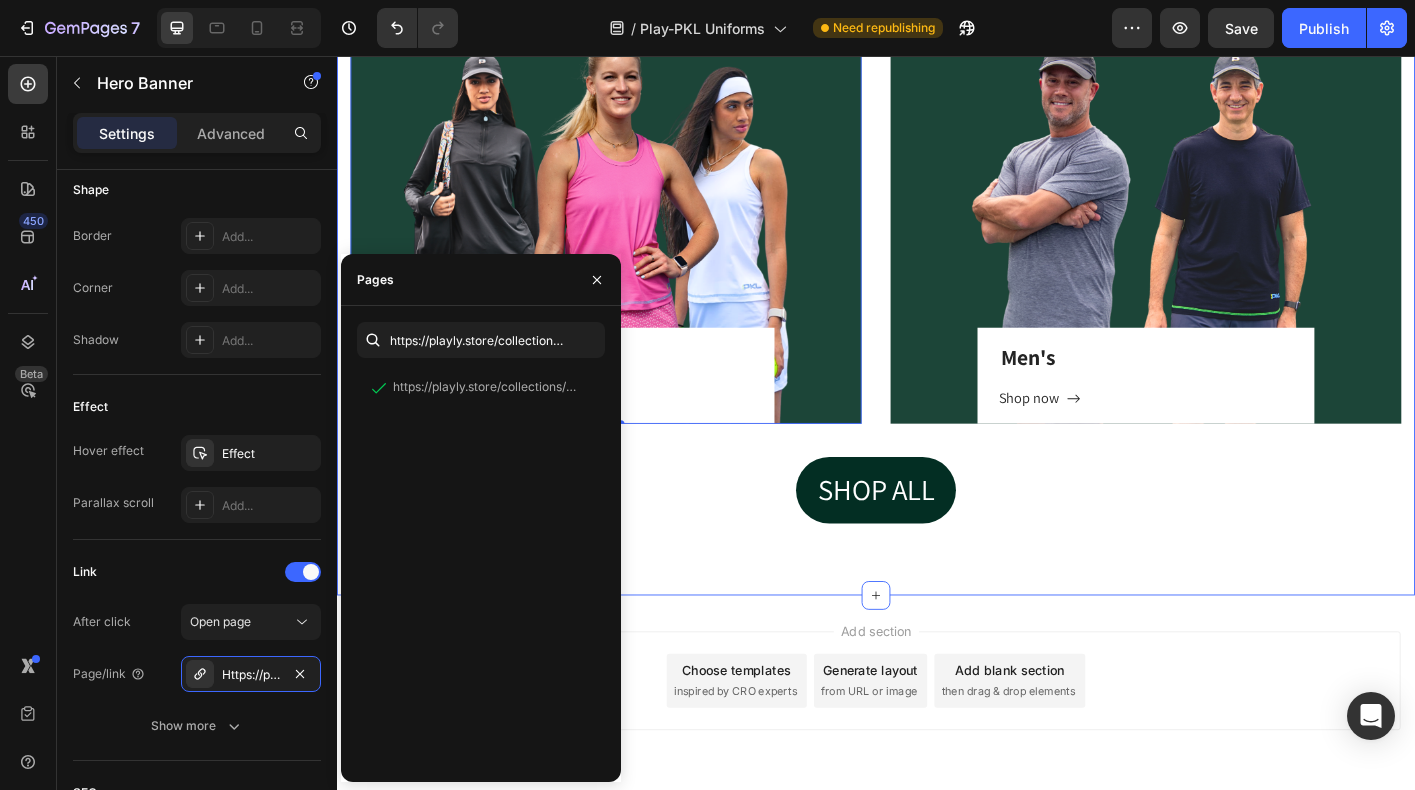 click on "Women's Heading
Shop now Button Row Hero Banner   0 Men's Heading
Shop now Button Row Hero Banner Row SHOP ALL Button" at bounding box center (937, 294) 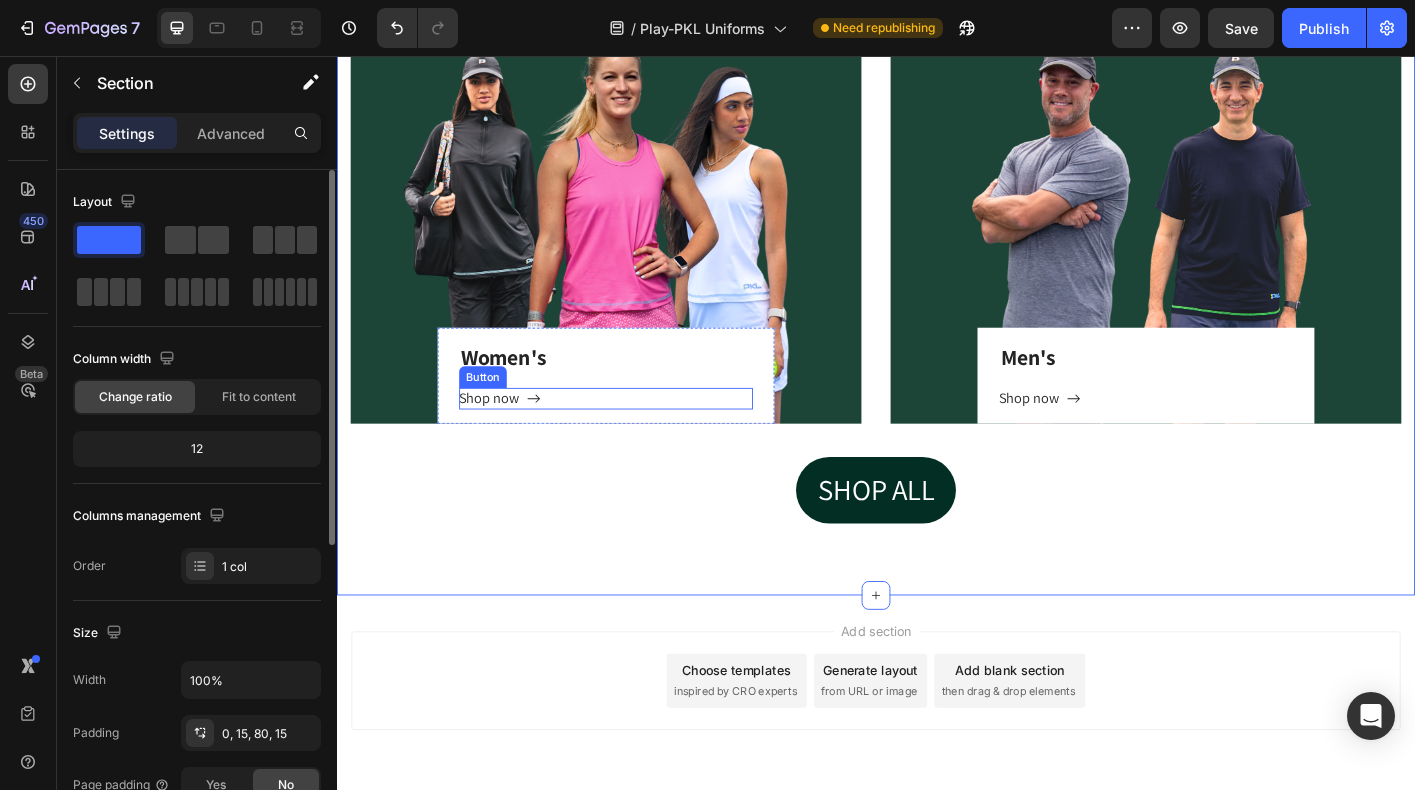 click on "Shop now Button" at bounding box center [637, 438] 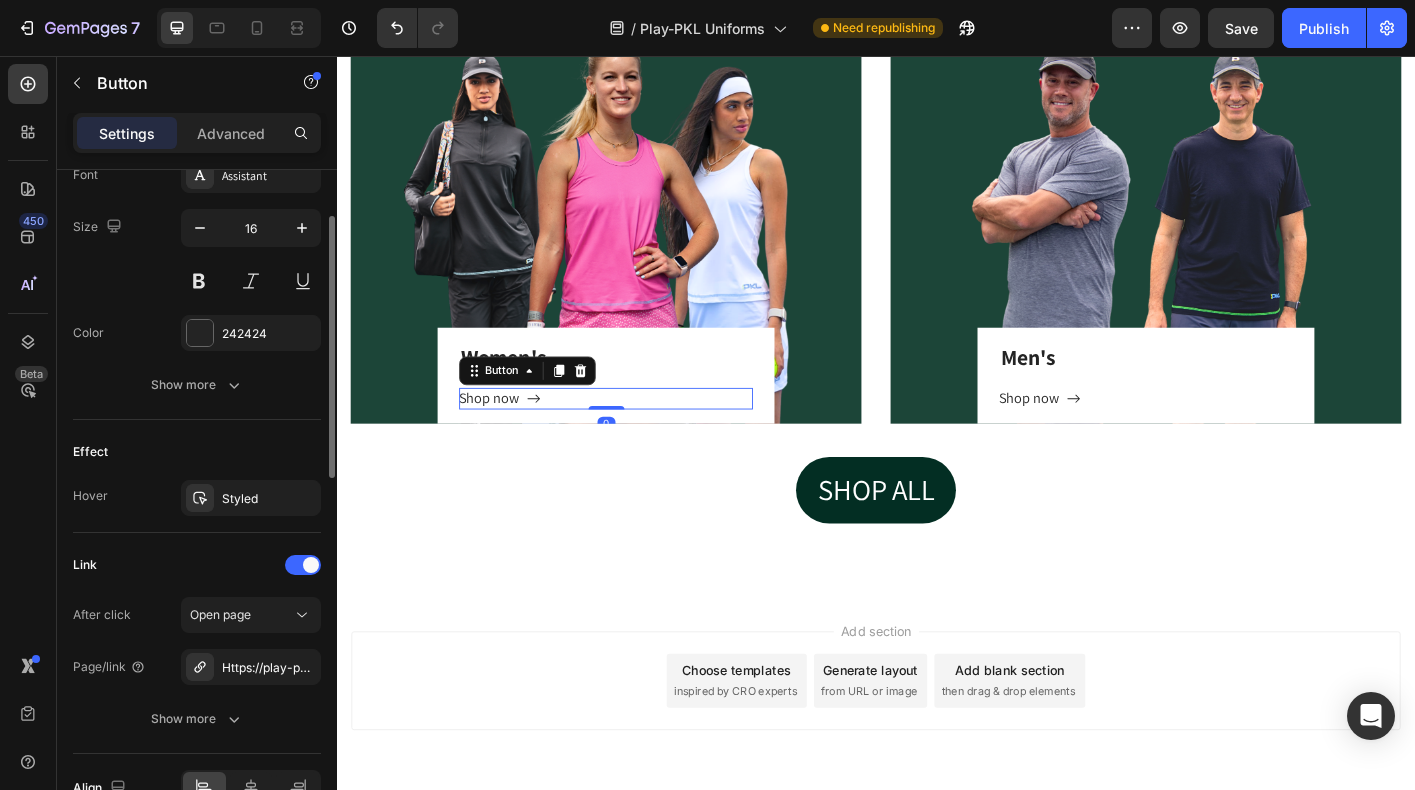 scroll, scrollTop: 1071, scrollLeft: 0, axis: vertical 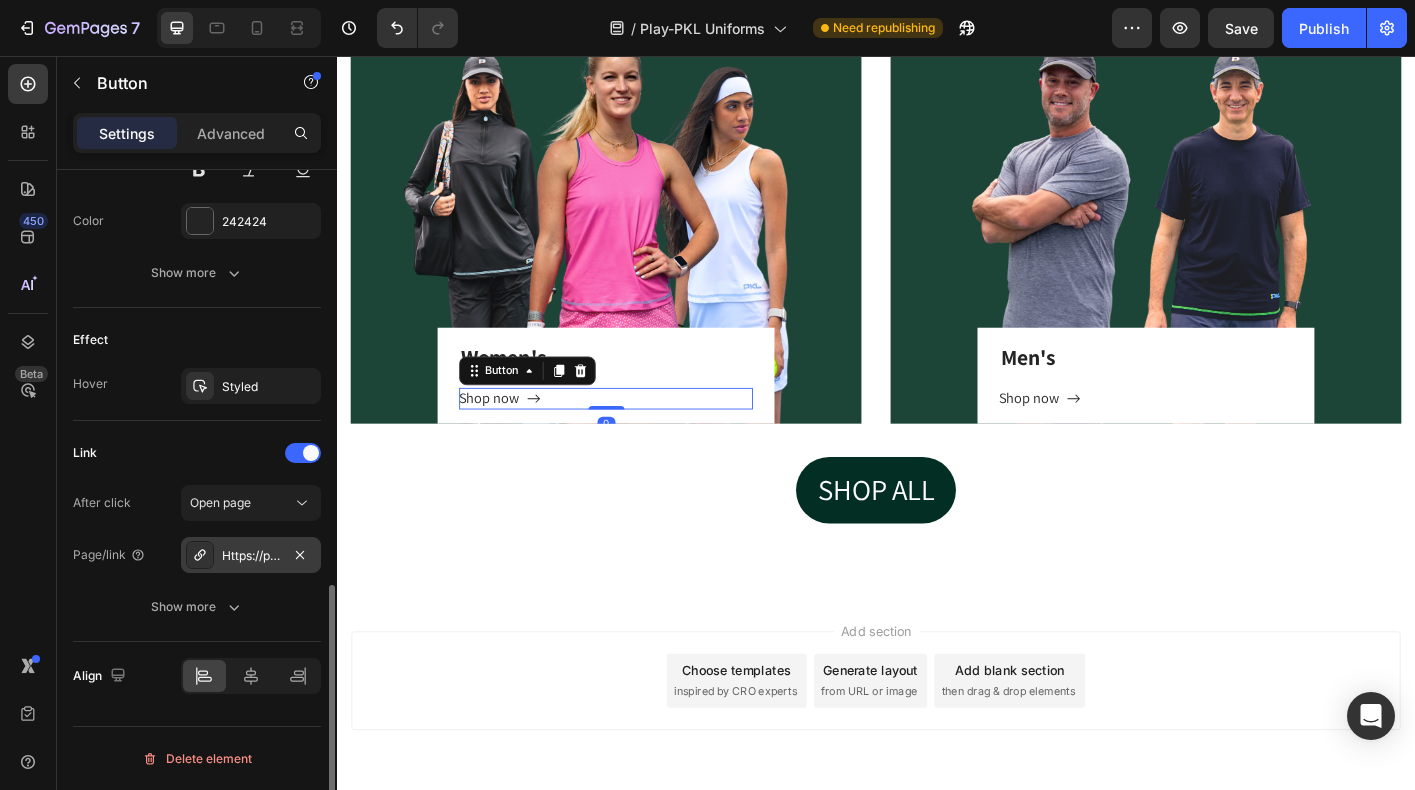 click on "Https://play-pkl.Com/womens-pickleball-apparel" at bounding box center [251, 556] 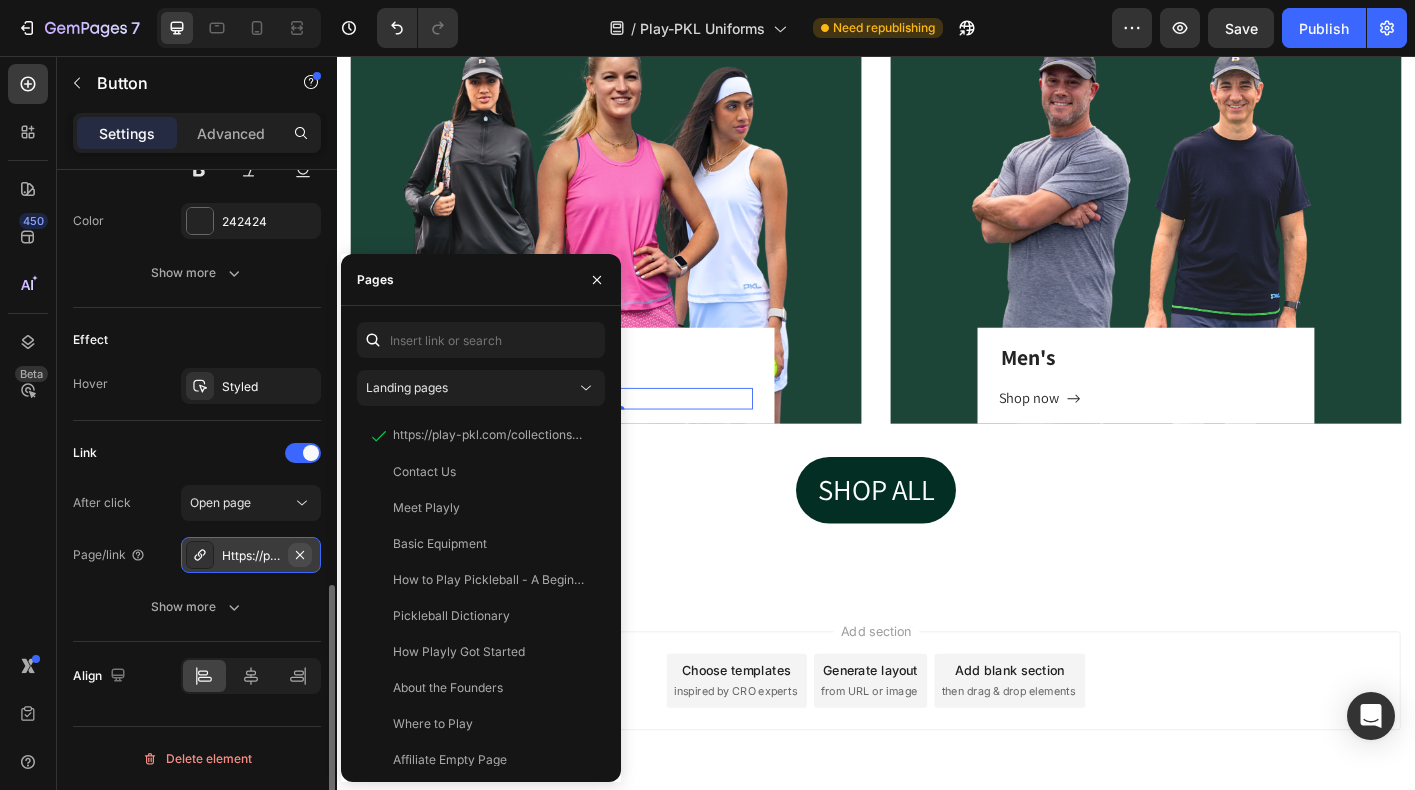 click 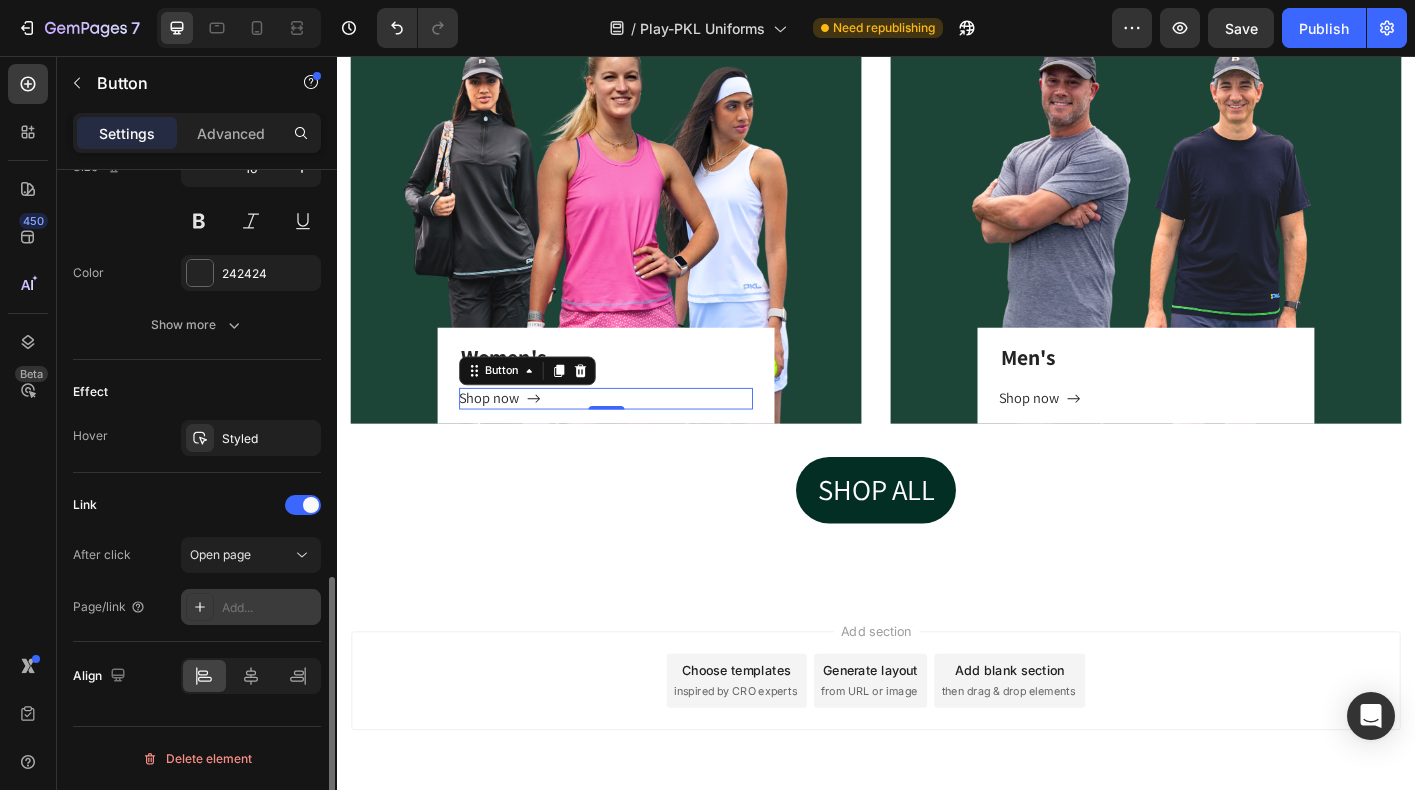 scroll, scrollTop: 1019, scrollLeft: 0, axis: vertical 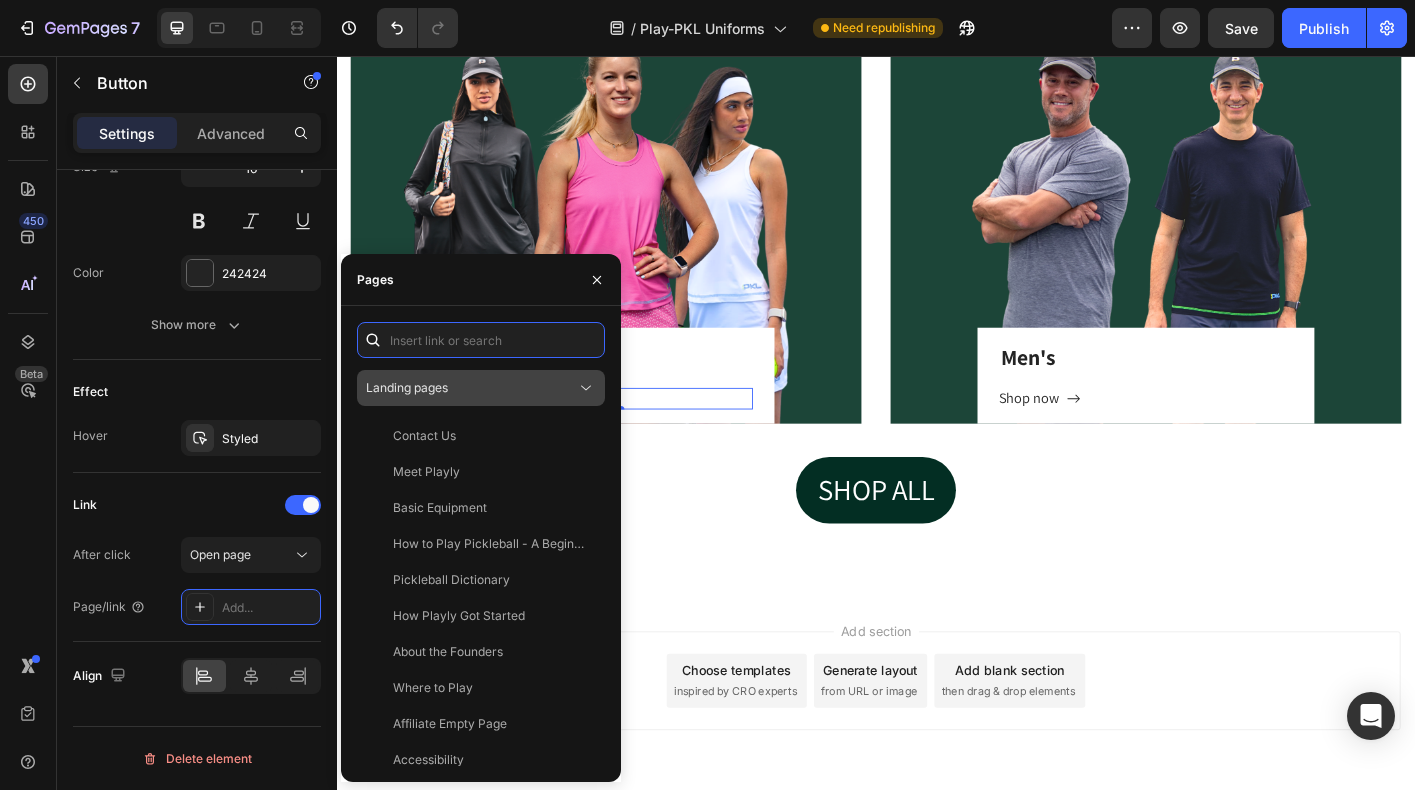 paste on "https://playly.store/collections/womens-pickleball-apparel" 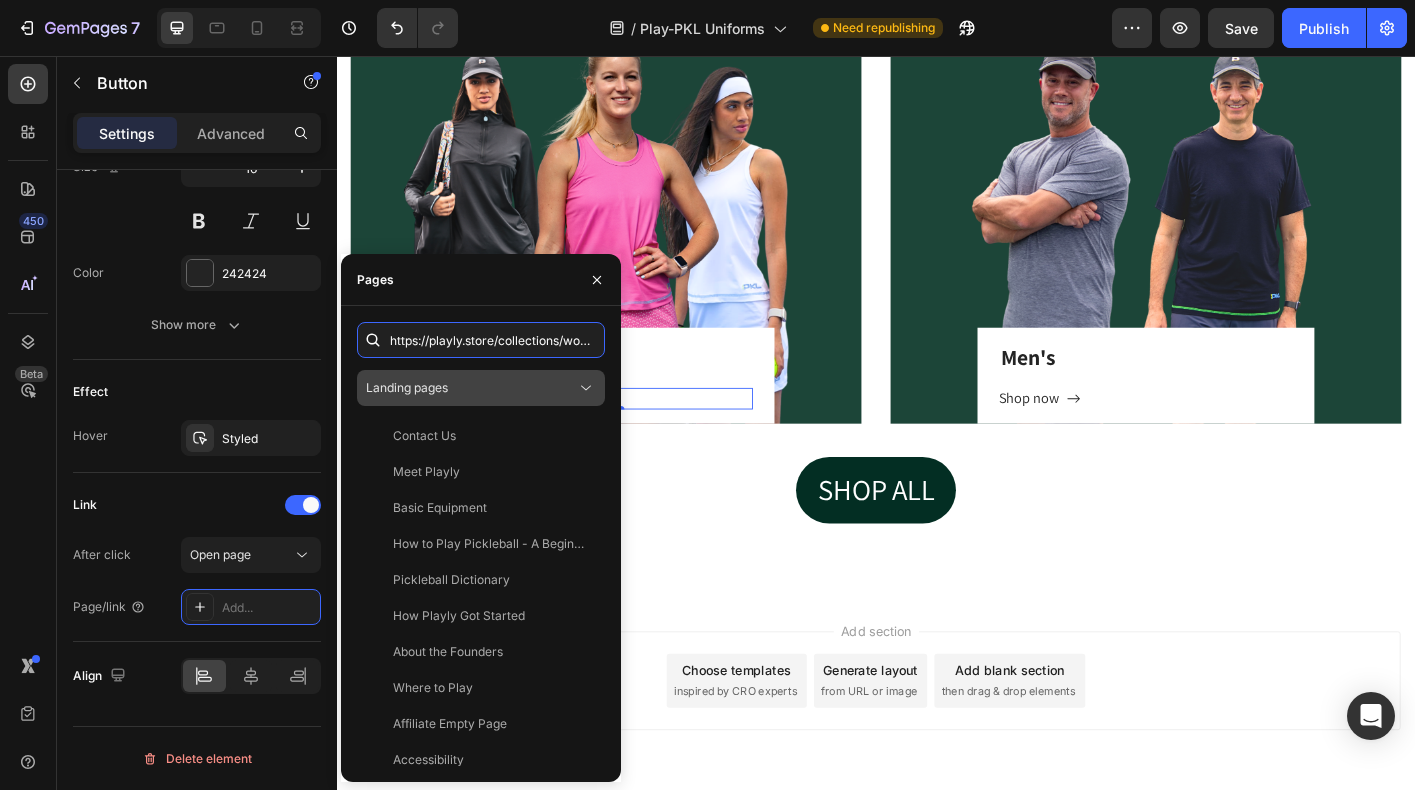 scroll, scrollTop: 0, scrollLeft: 156, axis: horizontal 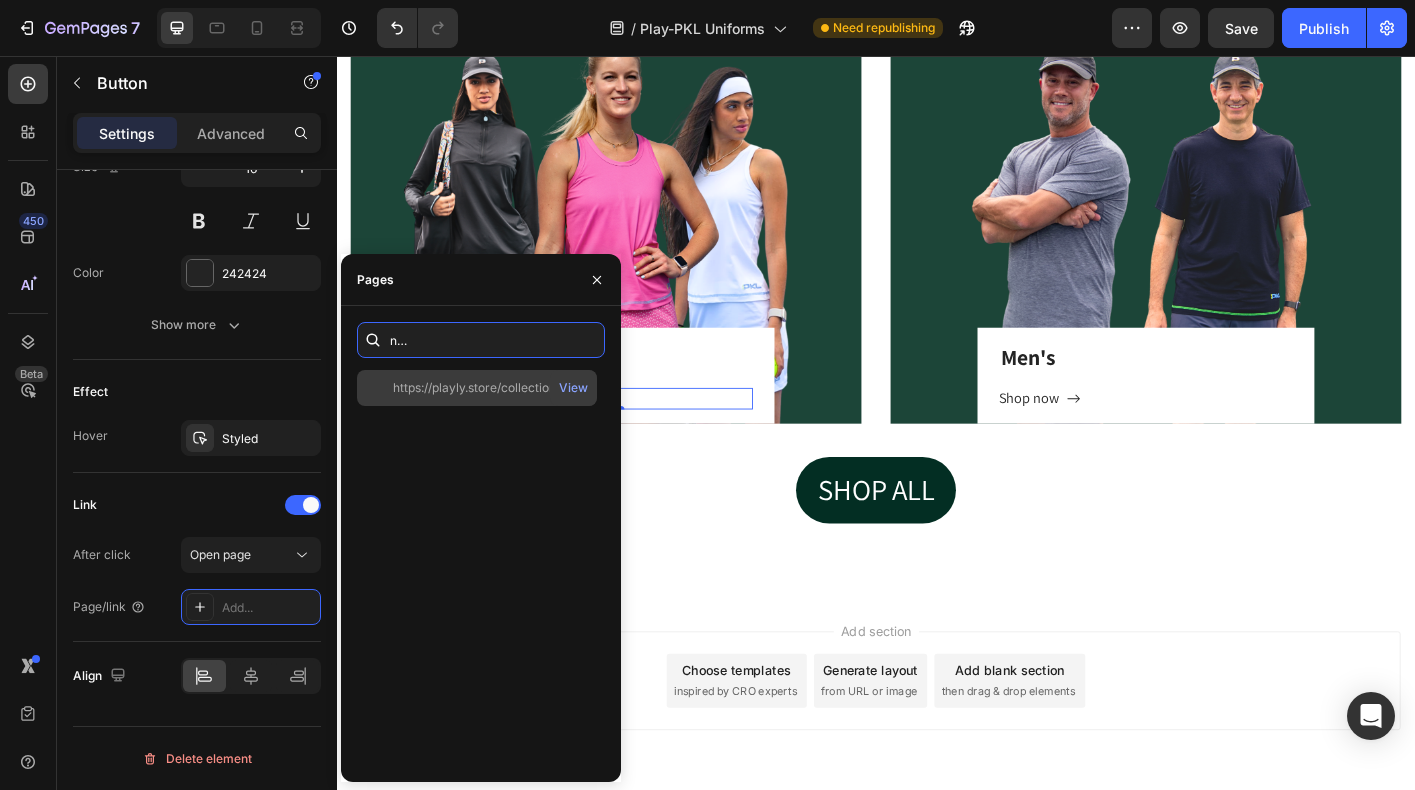 type on "https://playly.store/collections/womens-pickleball-apparel" 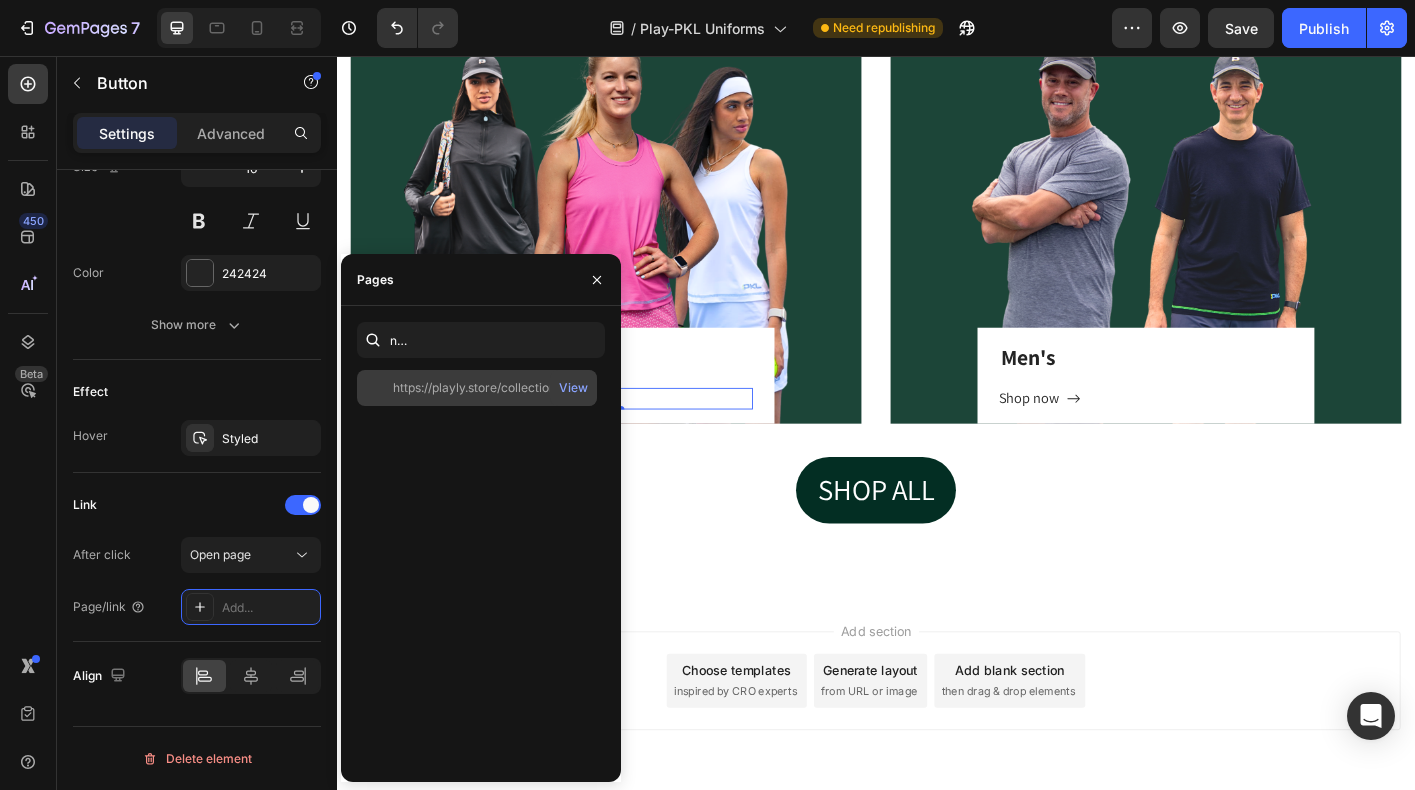 scroll, scrollTop: 0, scrollLeft: 0, axis: both 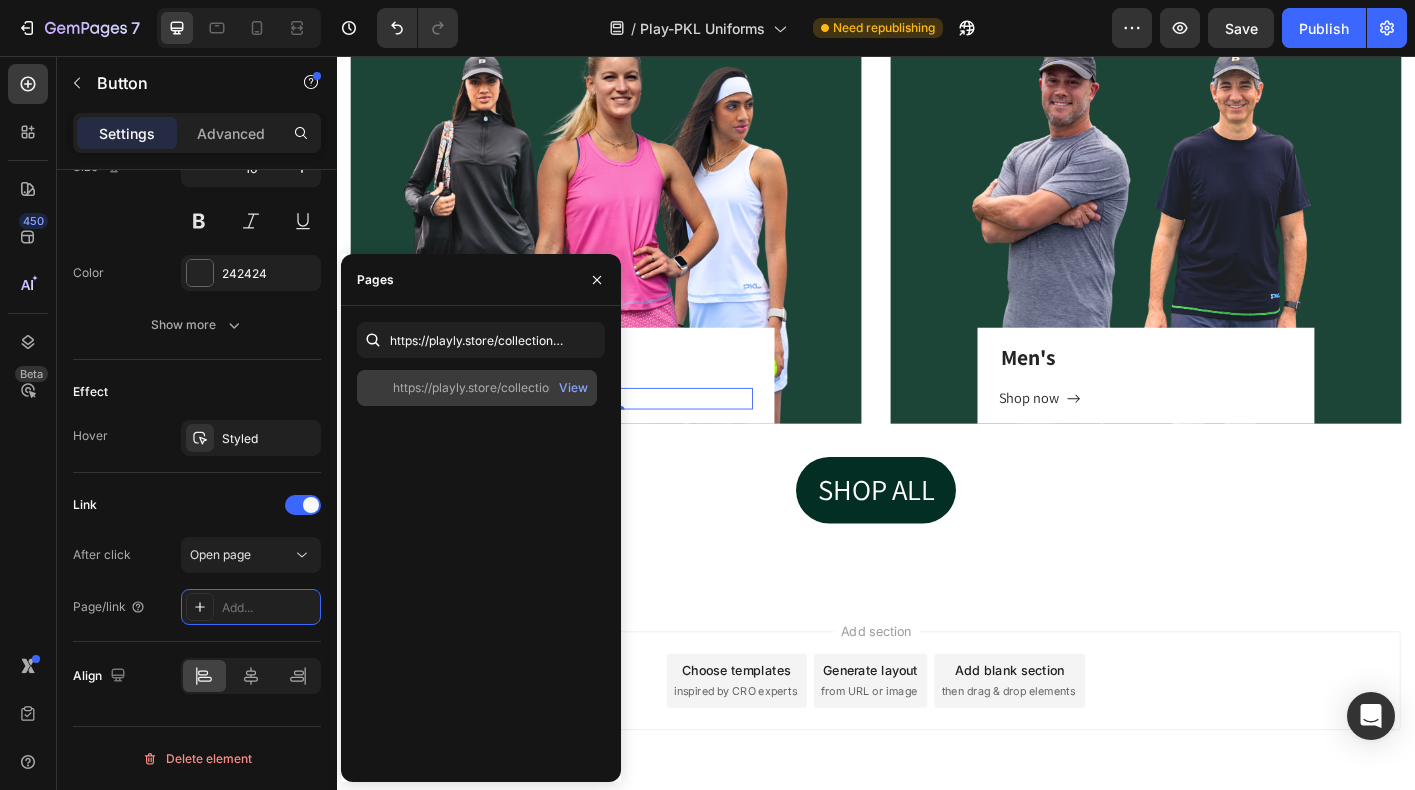 click on "https://playly.store/collections/womens-pickleball-apparel" 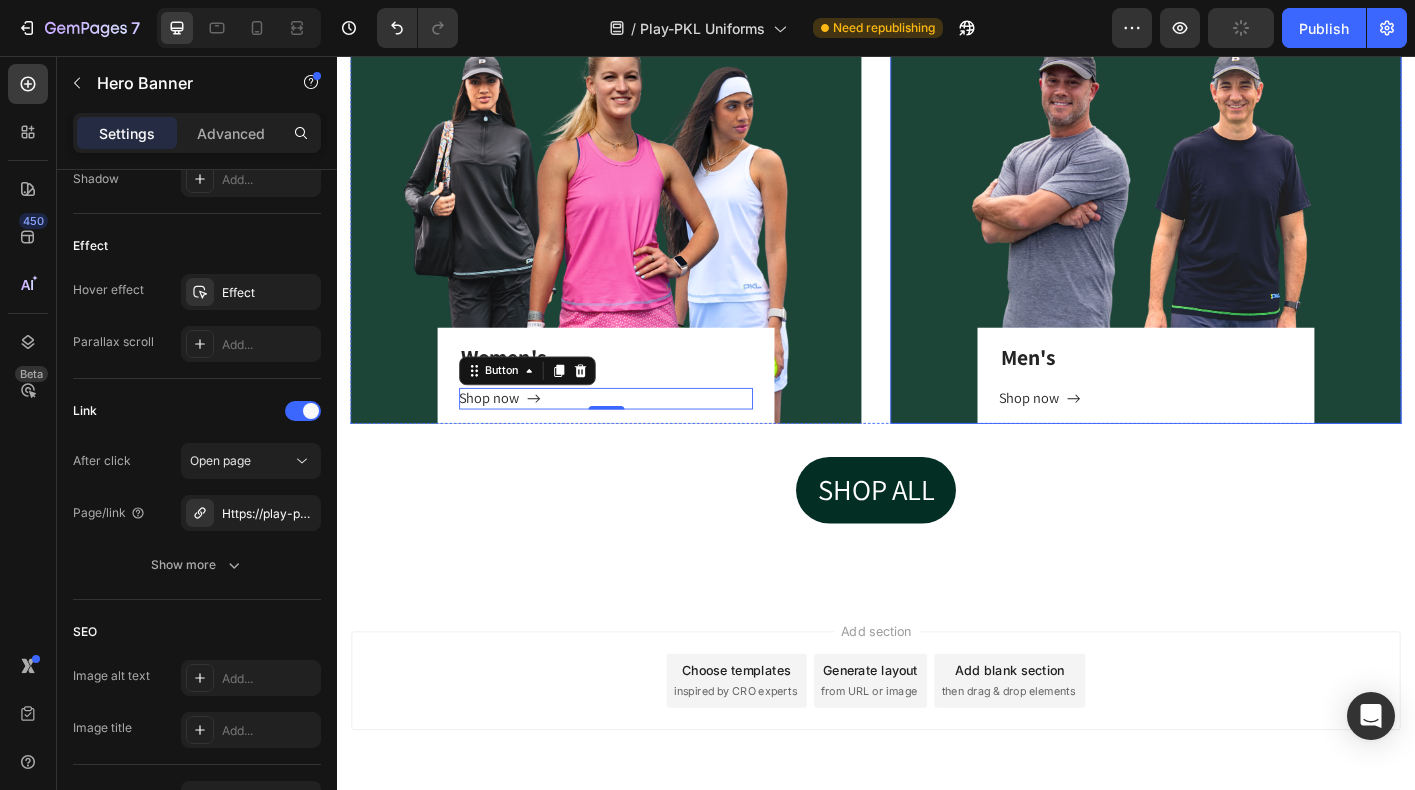 click at bounding box center (1237, 238) 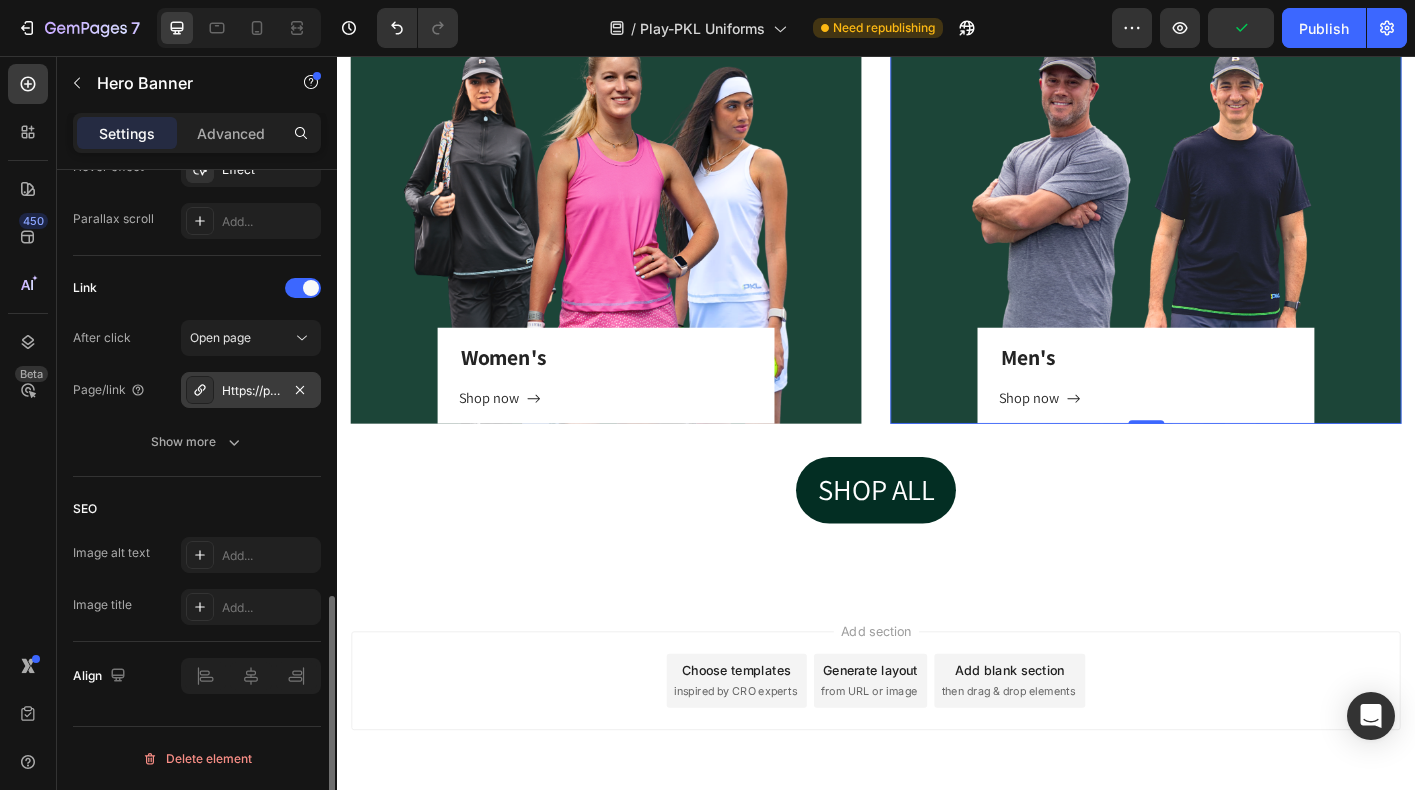 click on "Https://play-pkl.Com/mens-pickleball-apparel" at bounding box center (251, 391) 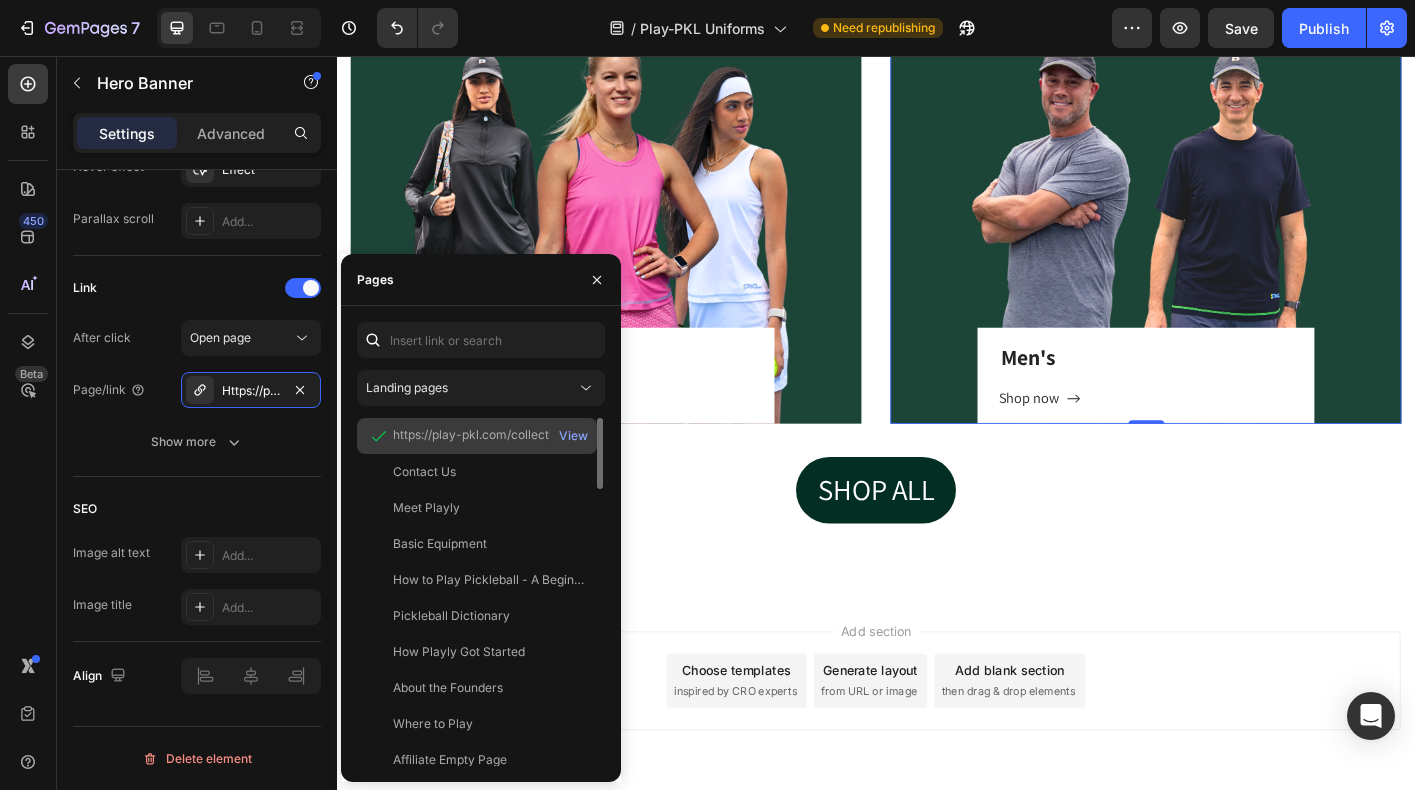 click on "https://play-pkl.com/collections/mens-pickleball-apparel" 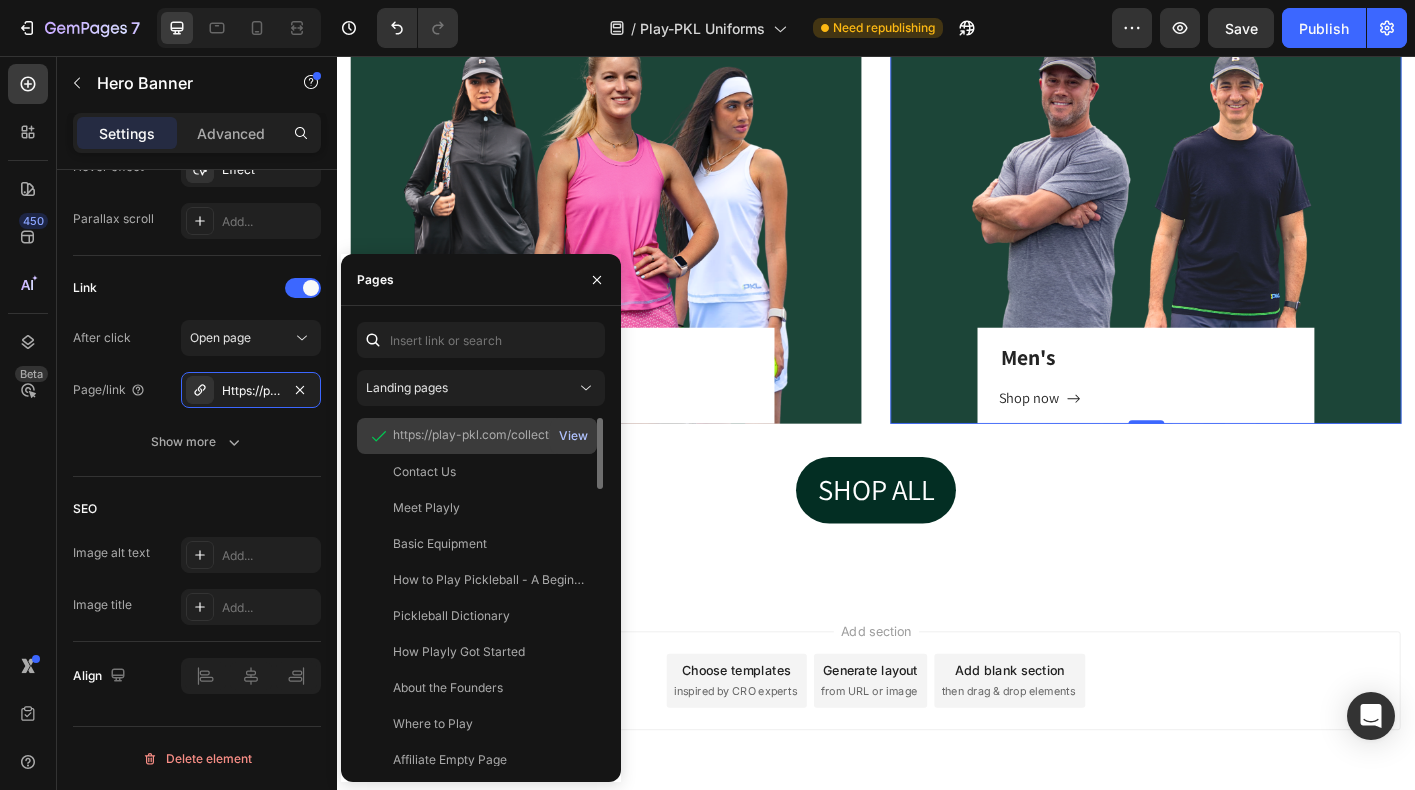 click on "View" at bounding box center [573, 436] 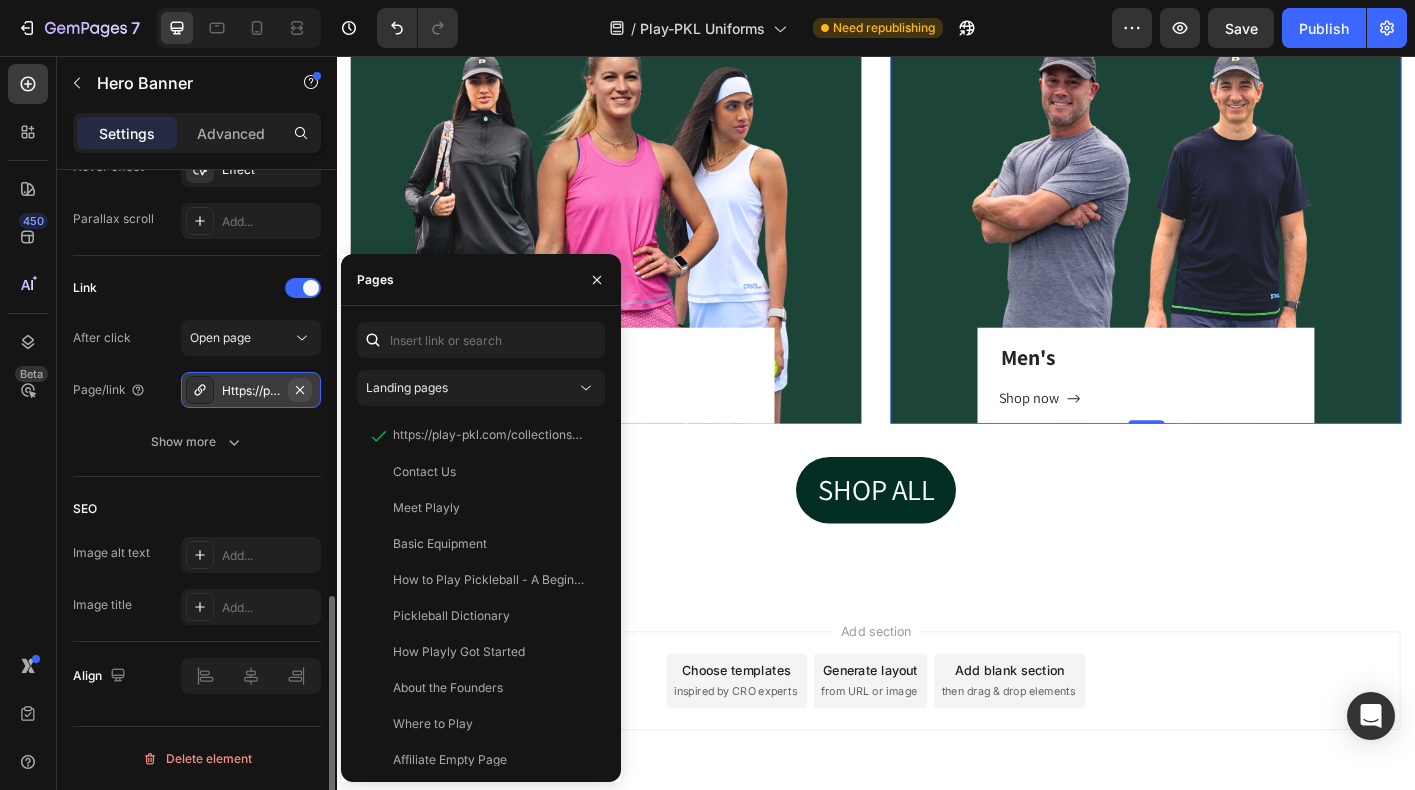 click 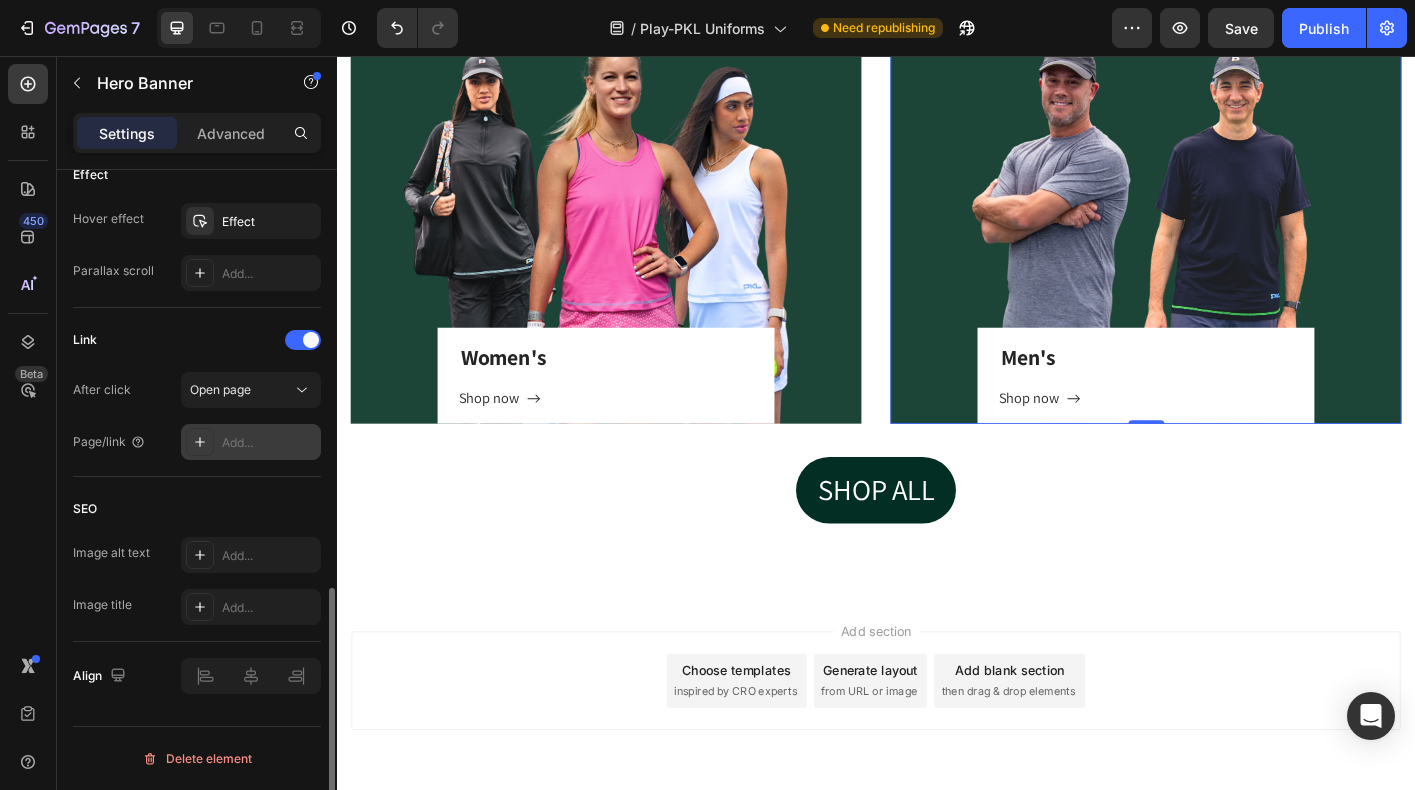 click on "Add..." at bounding box center [269, 443] 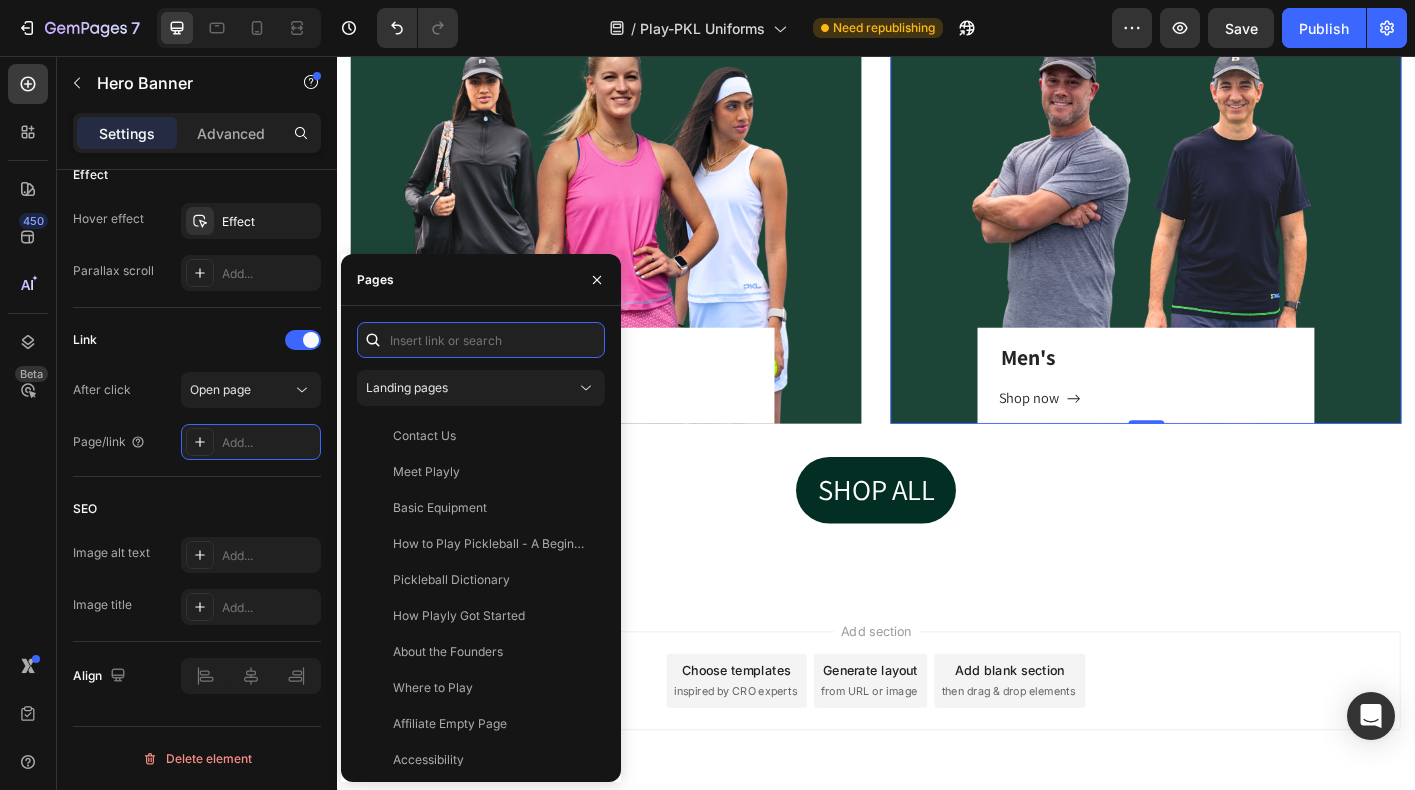 paste on "https://playly.store/collections/mens-pickleball-apparel" 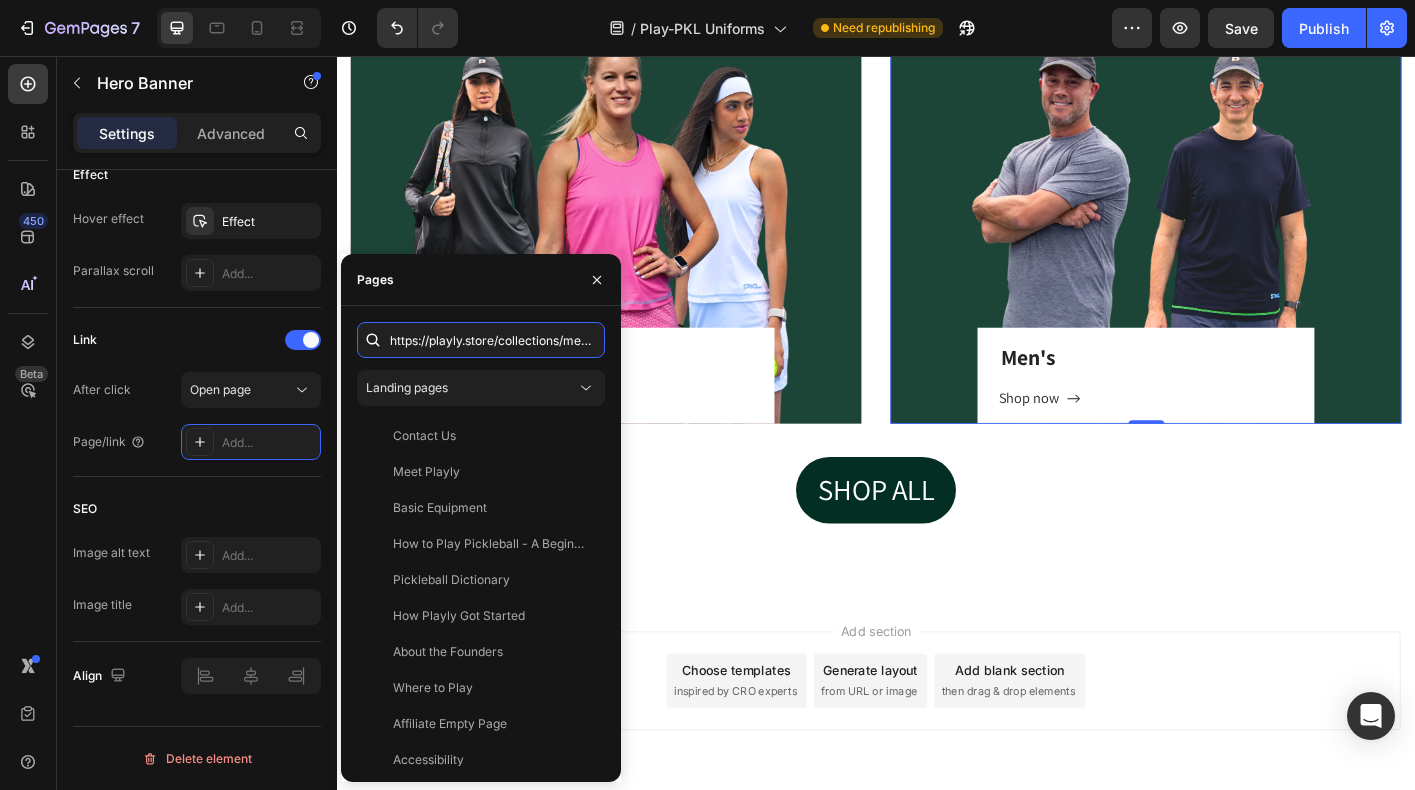 scroll, scrollTop: 0, scrollLeft: 139, axis: horizontal 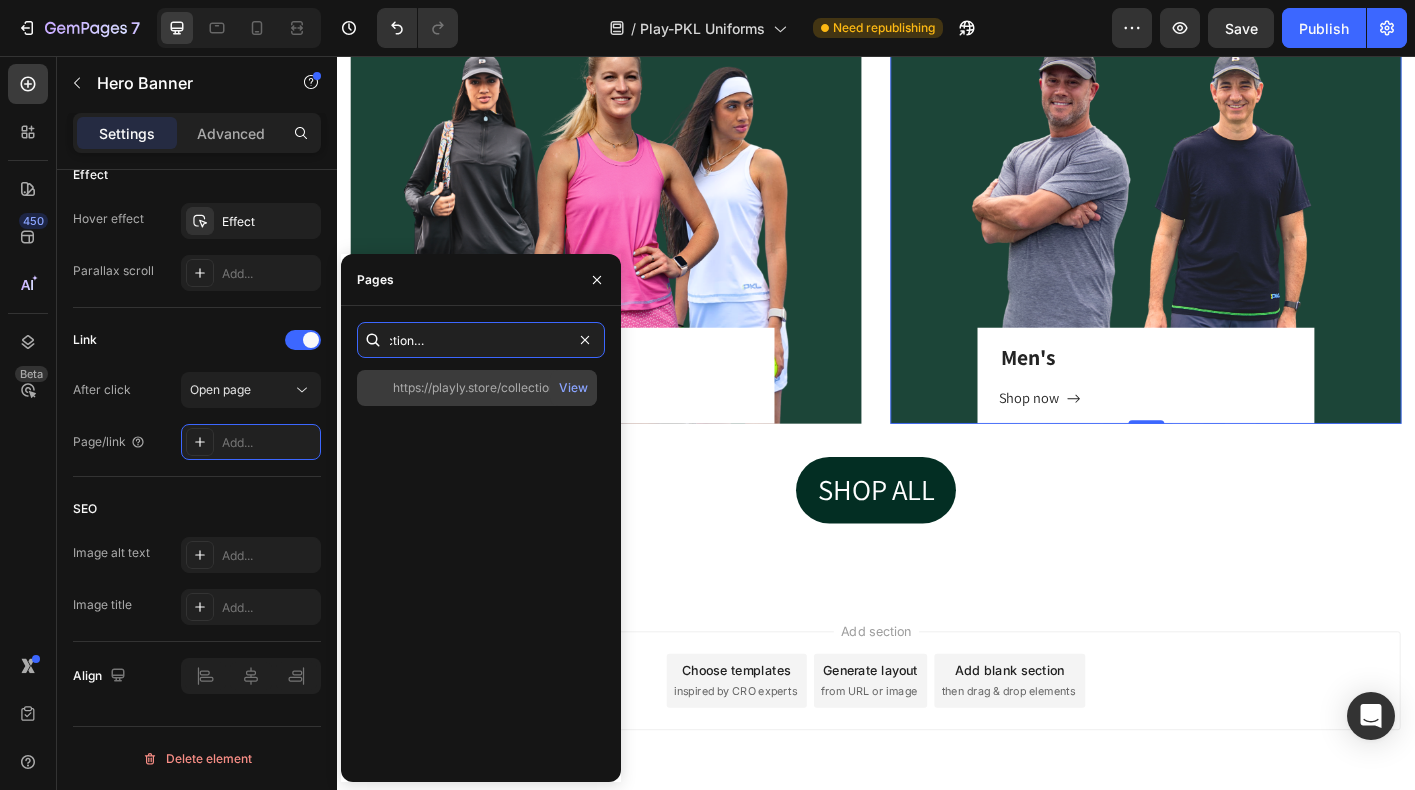 type on "https://playly.store/collections/mens-pickleball-apparel" 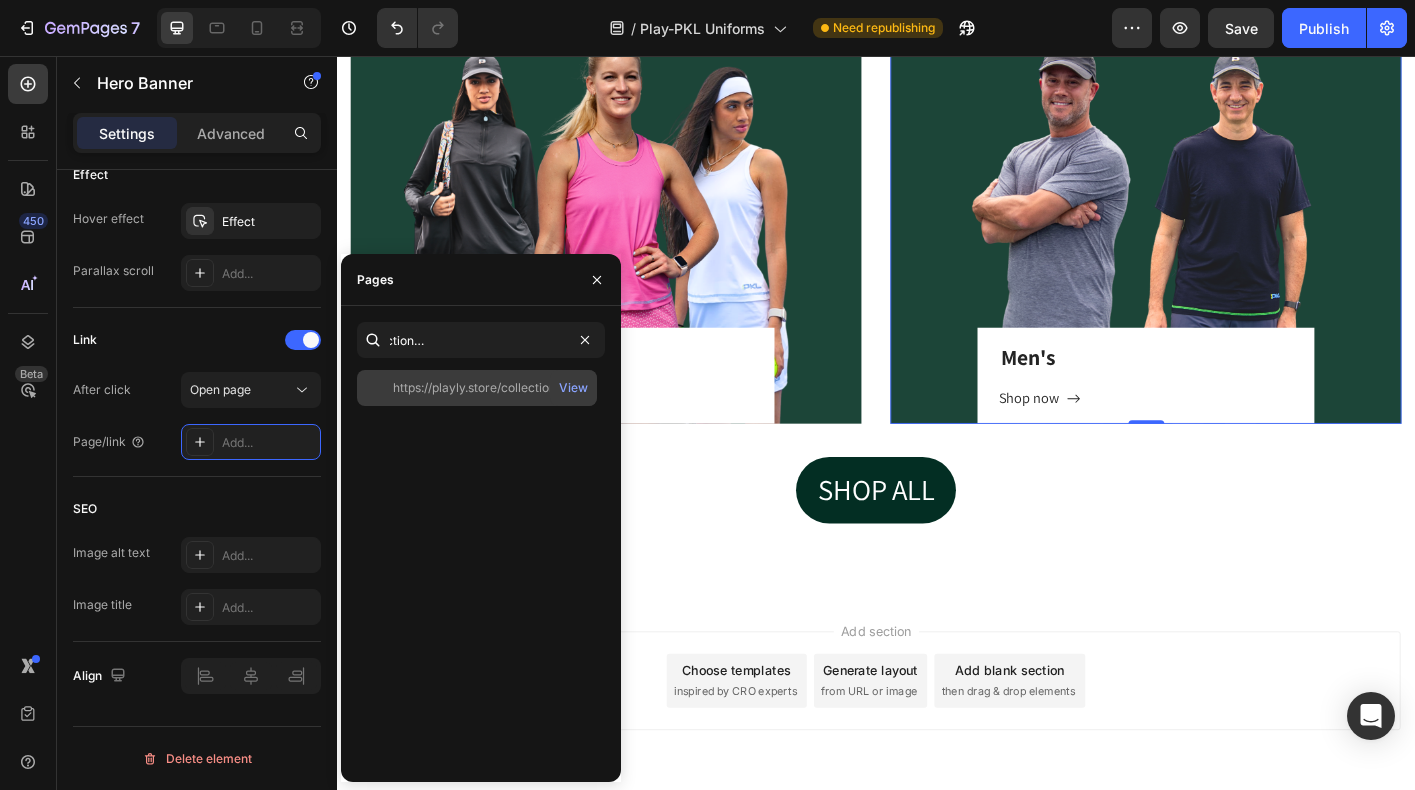 click on "https://playly.store/collections/mens-pickleball-apparel" 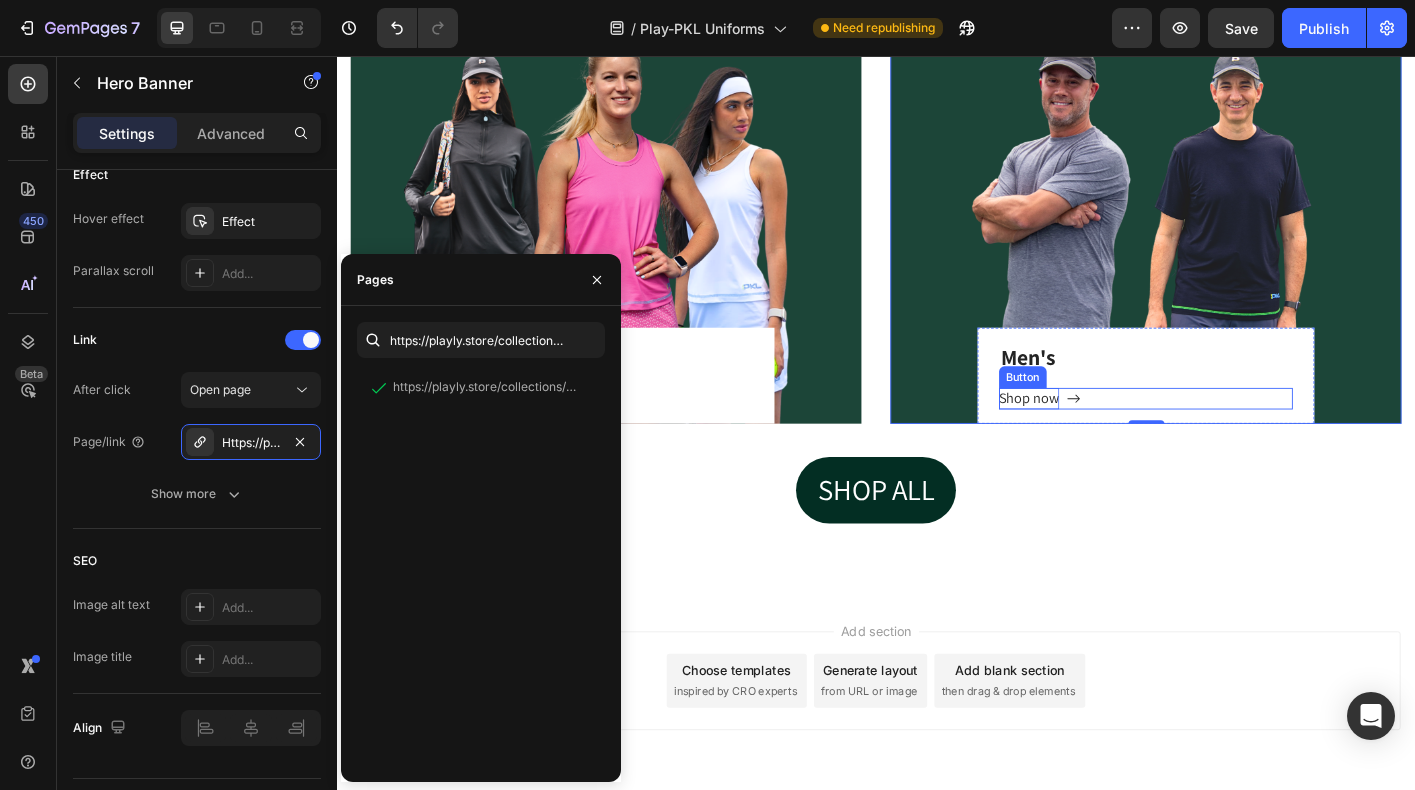 click on "Shop now" at bounding box center (1107, 438) 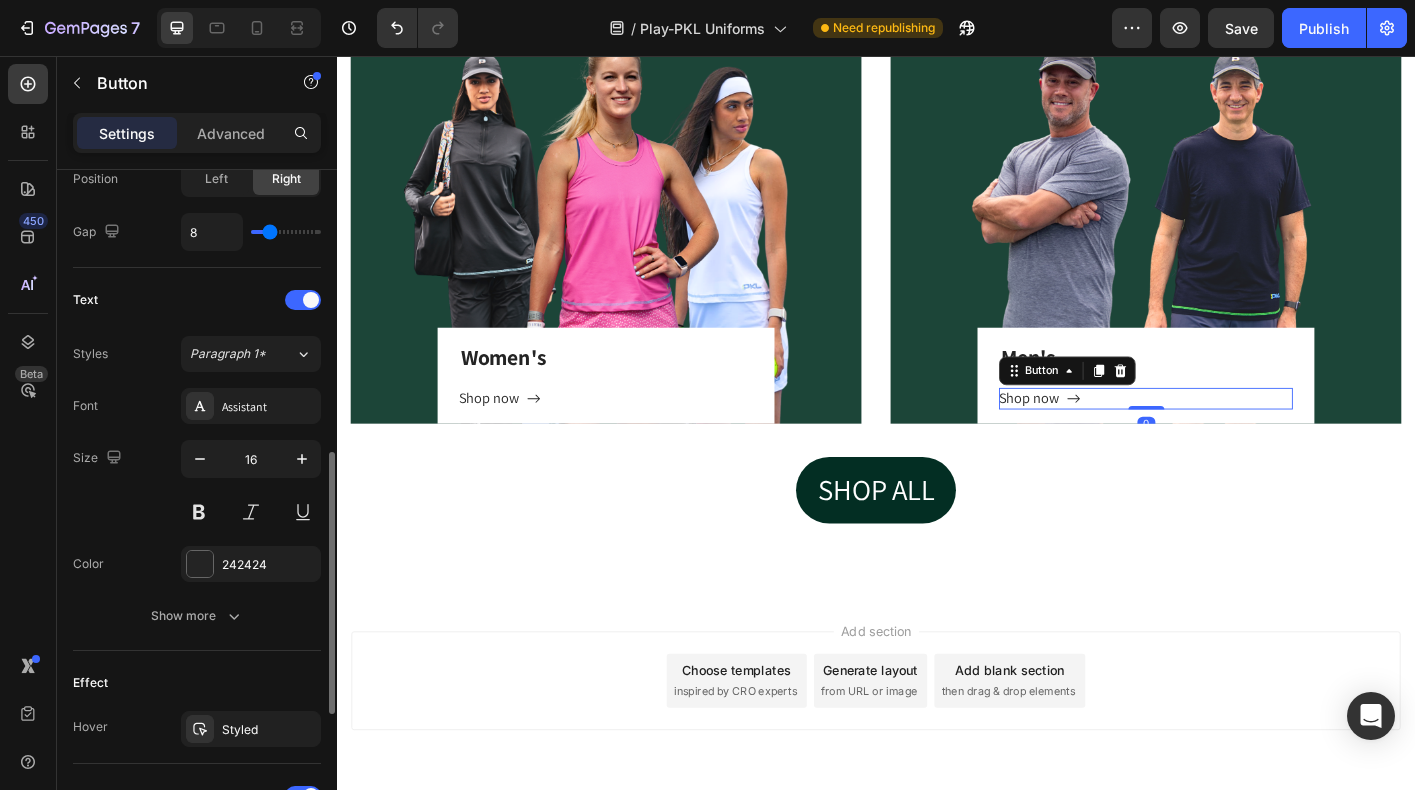 scroll, scrollTop: 1071, scrollLeft: 0, axis: vertical 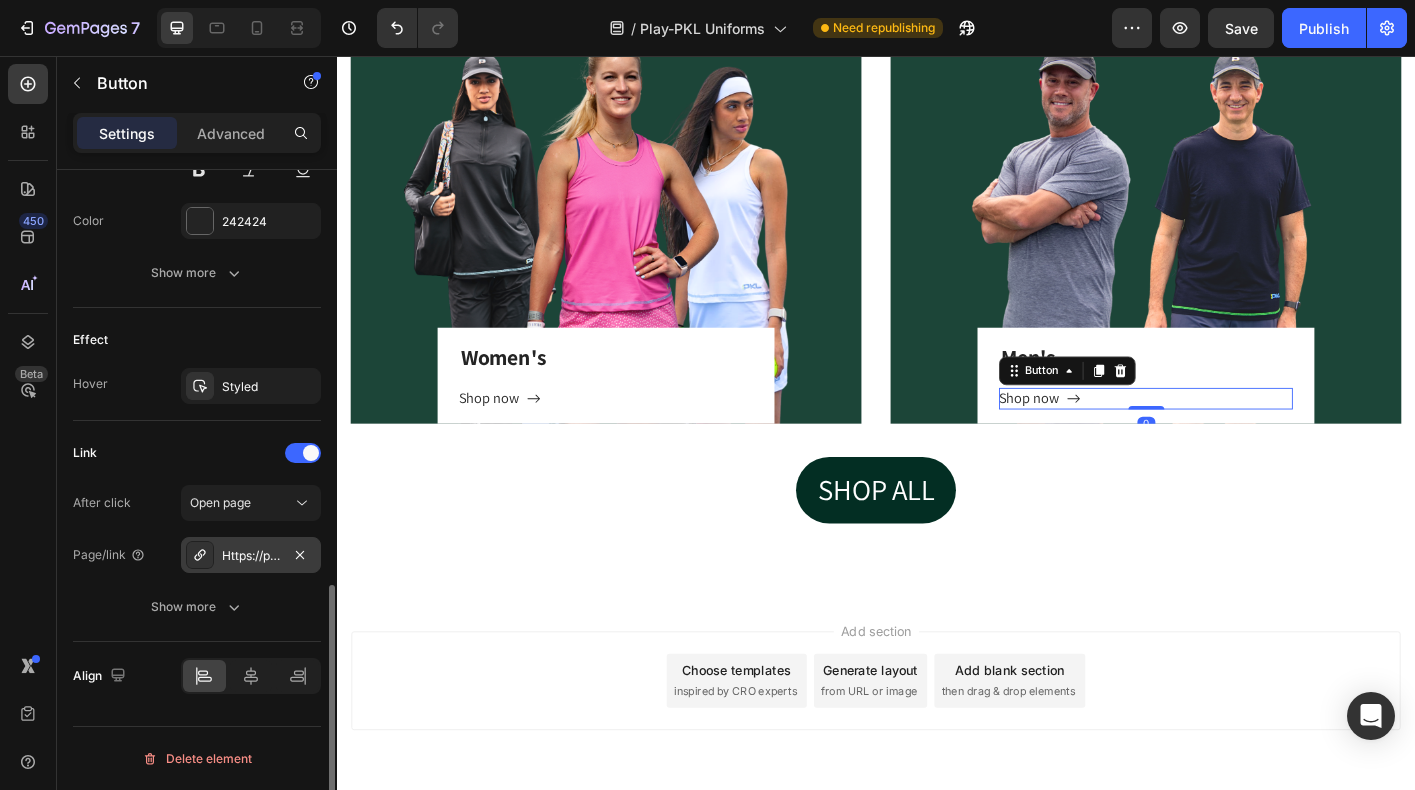 click on "Https://play-pkl.Com/mens-pickleball-apparel" at bounding box center [251, 556] 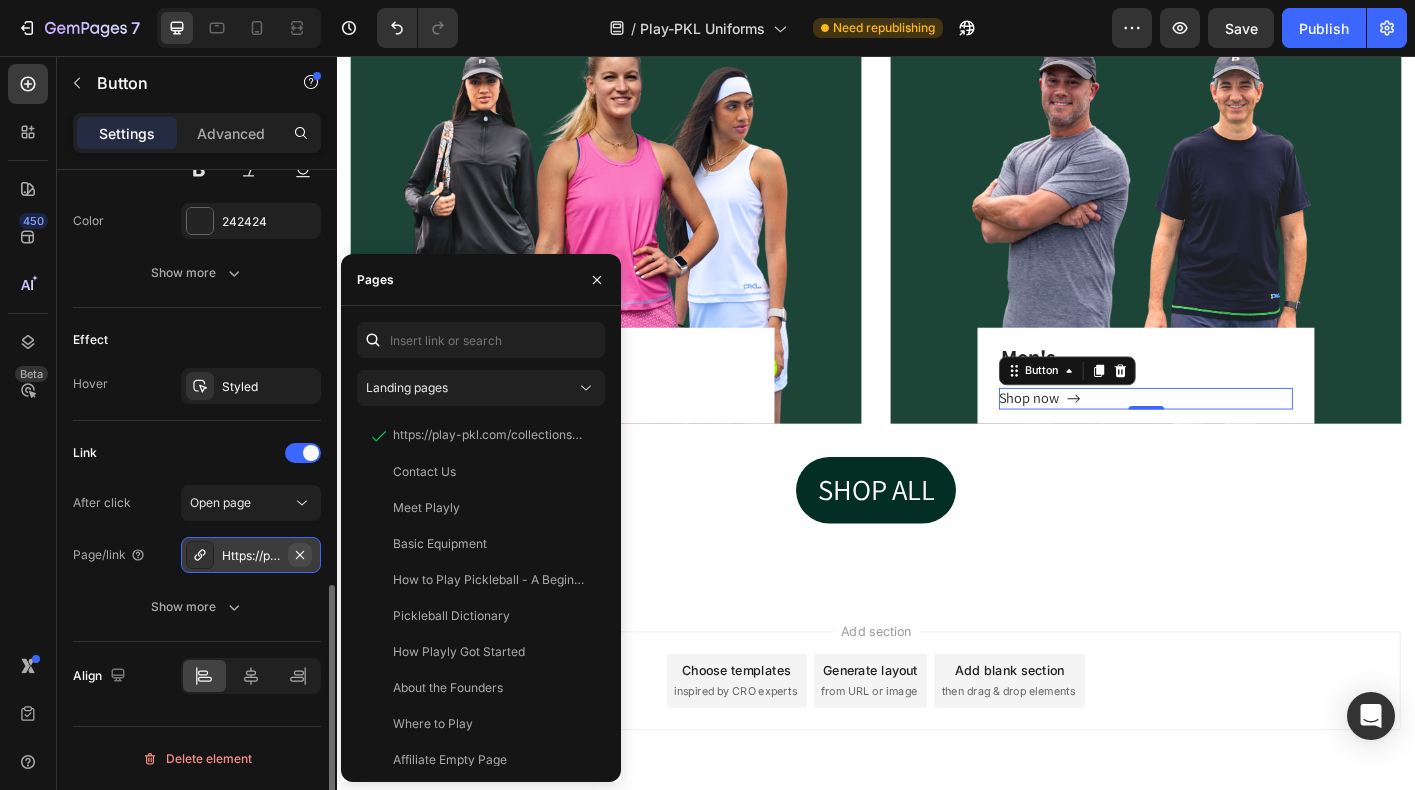 click 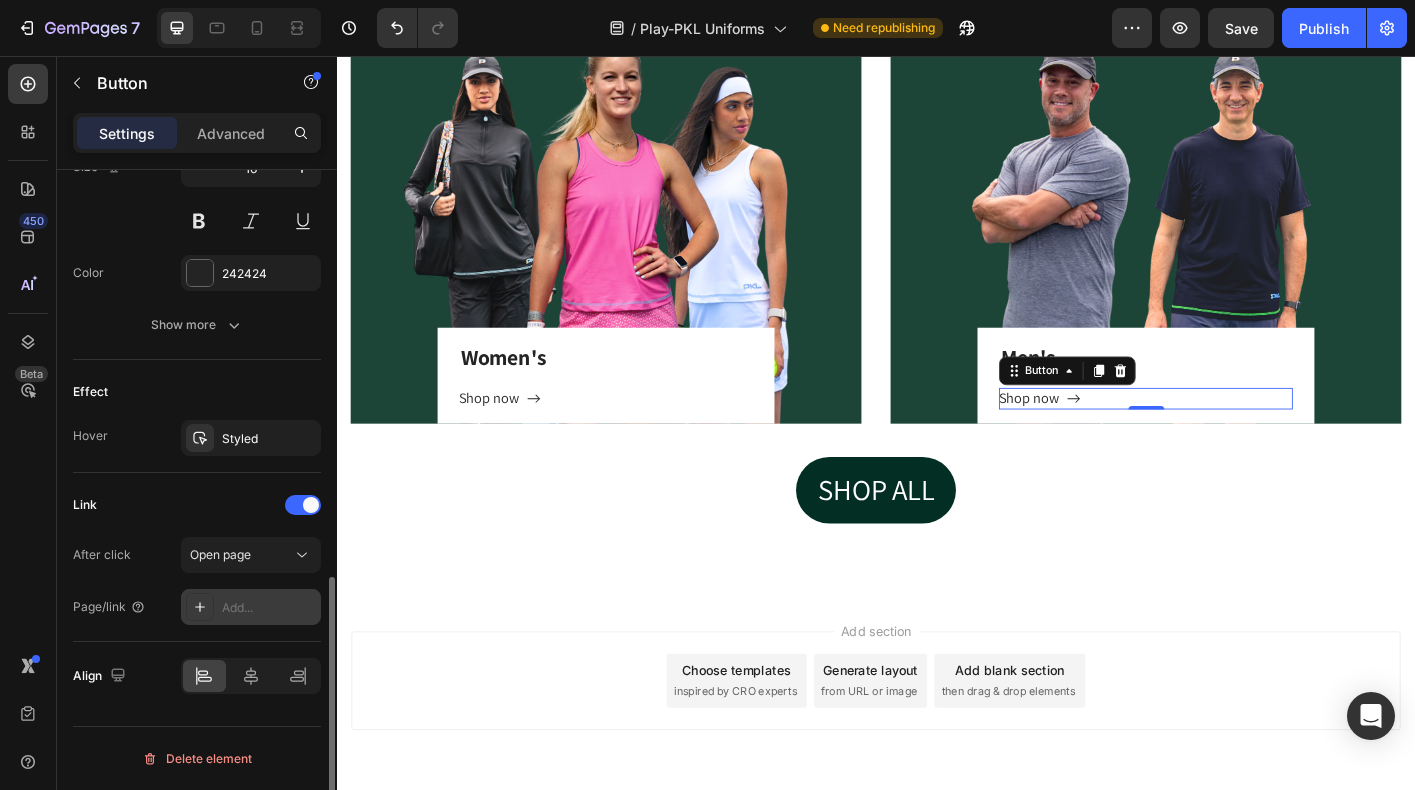 click on "Add..." at bounding box center [269, 608] 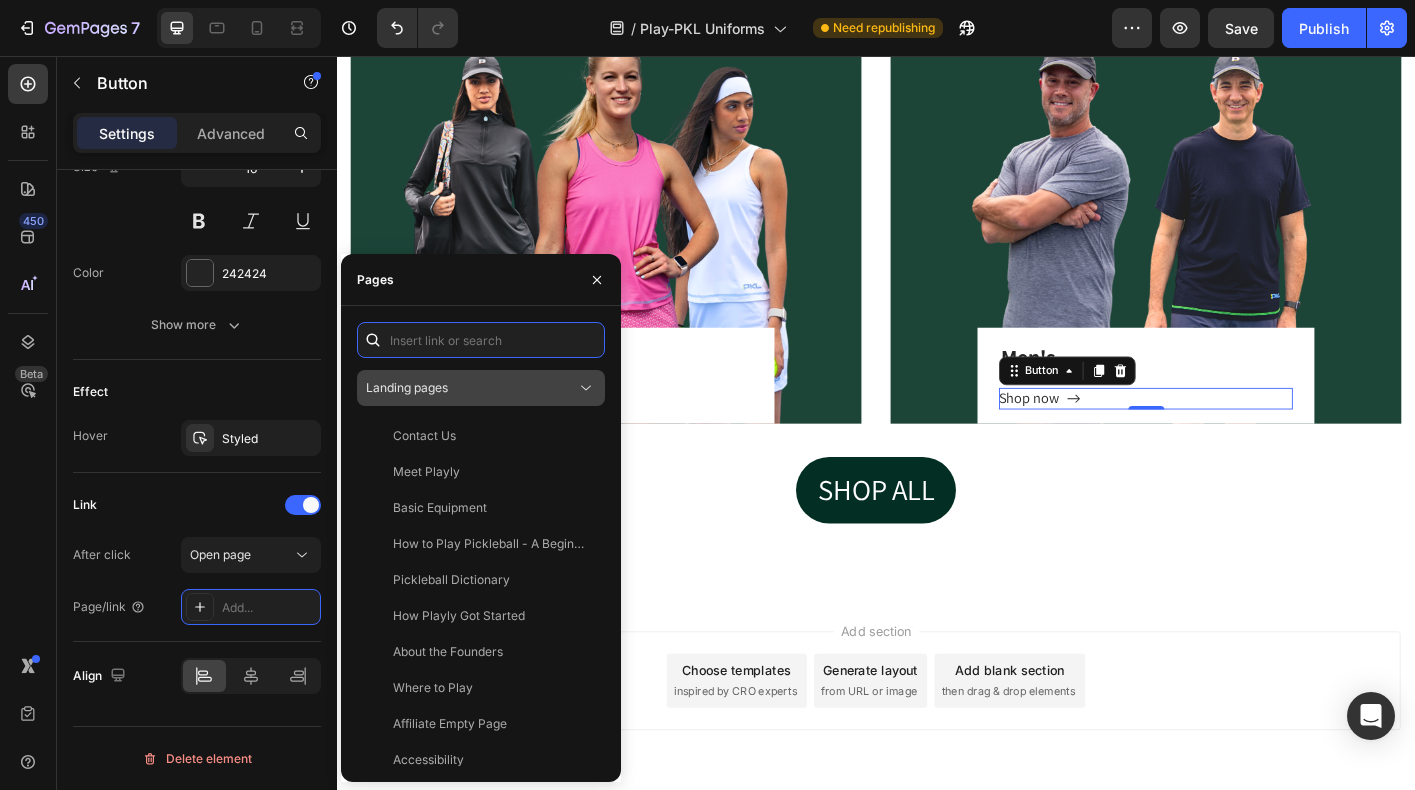 paste on "https://playly.store/collections/mens-pickleball-apparel" 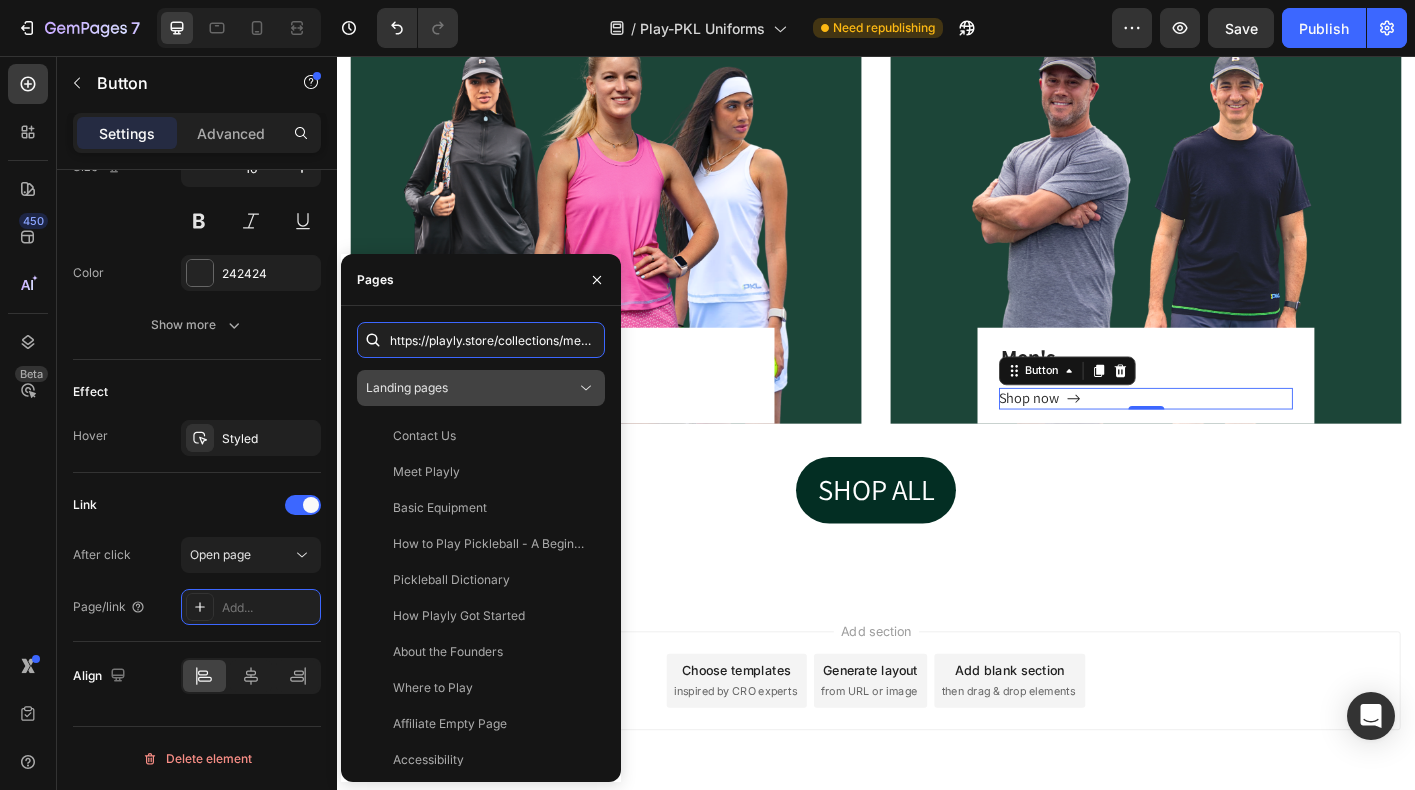 scroll, scrollTop: 0, scrollLeft: 139, axis: horizontal 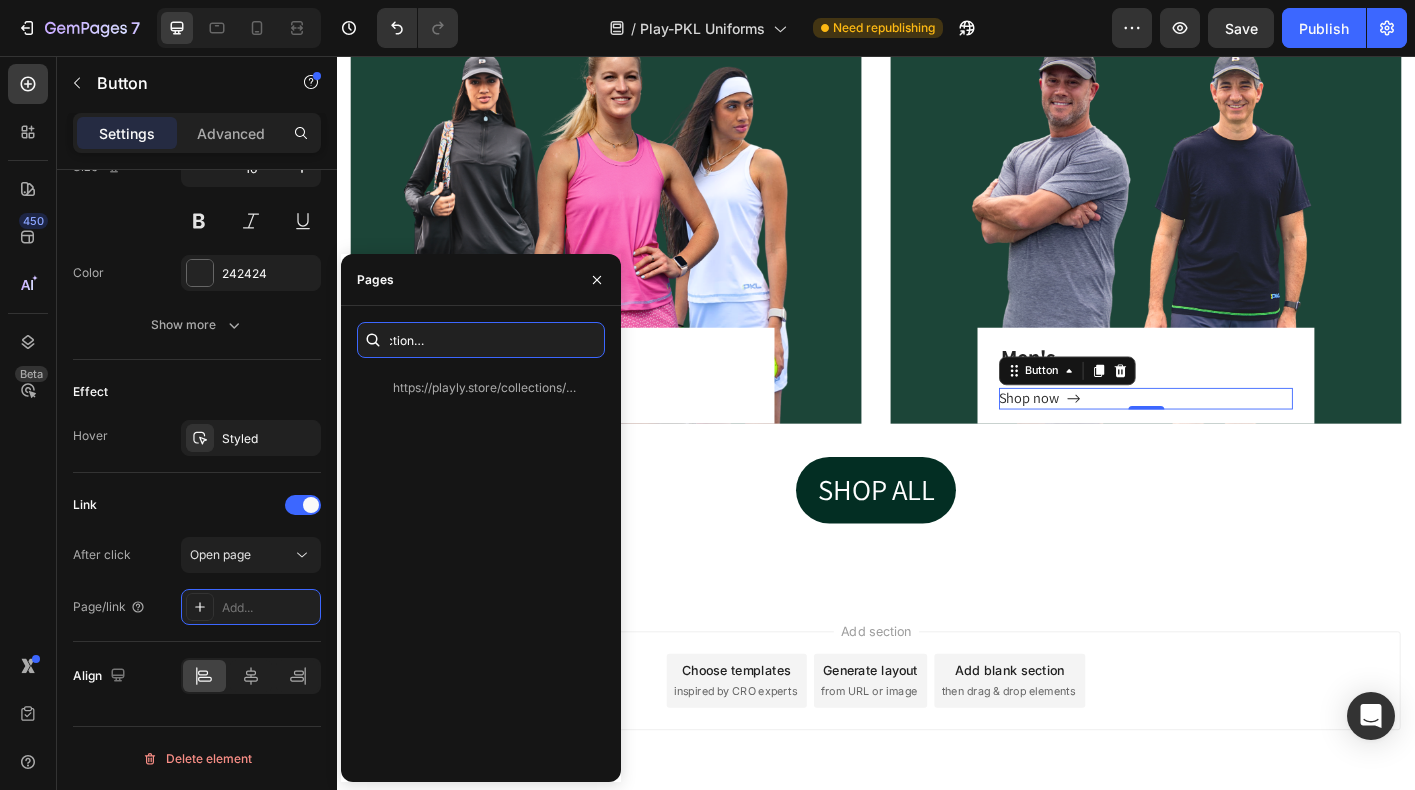 type on "https://playly.store/collections/mens-pickleball-apparel" 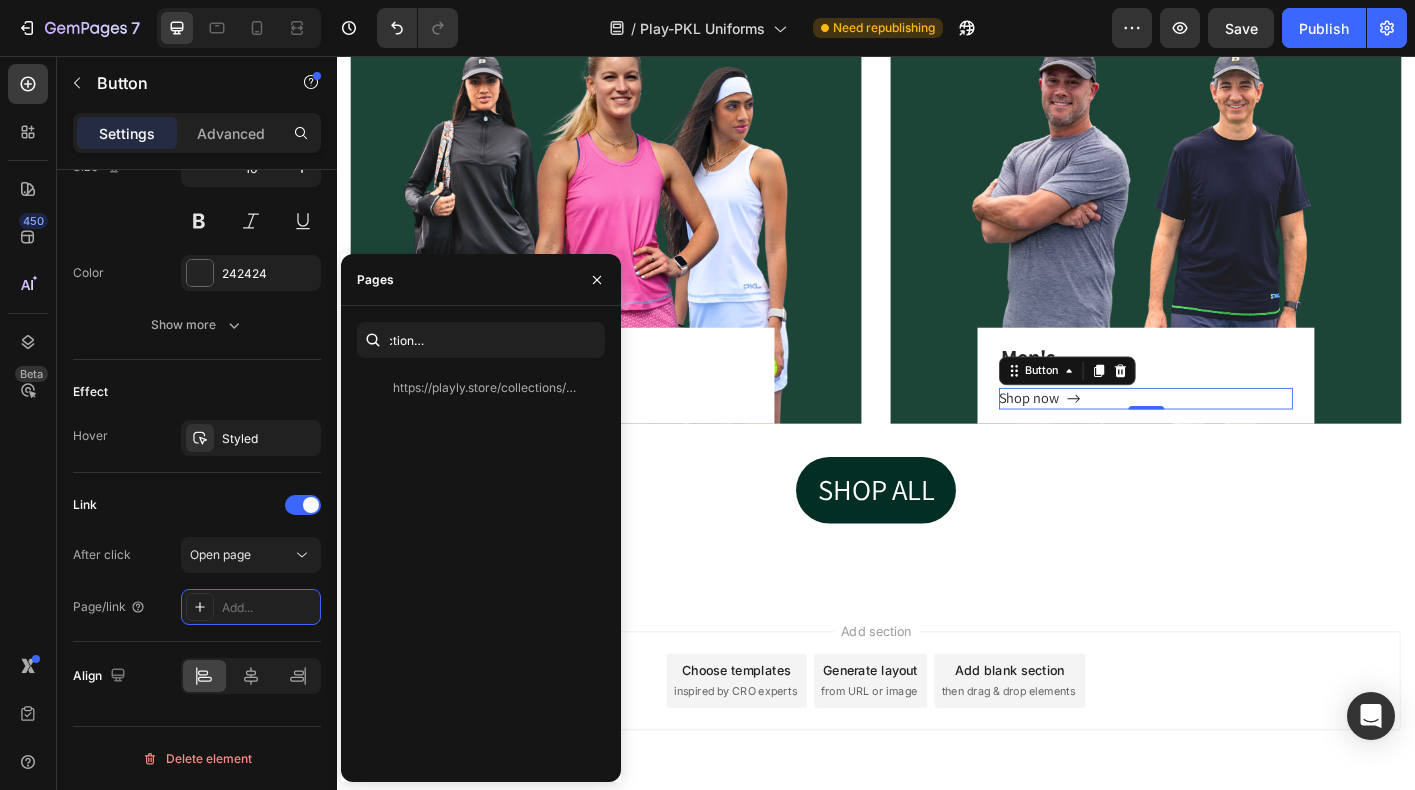 scroll, scrollTop: 0, scrollLeft: 0, axis: both 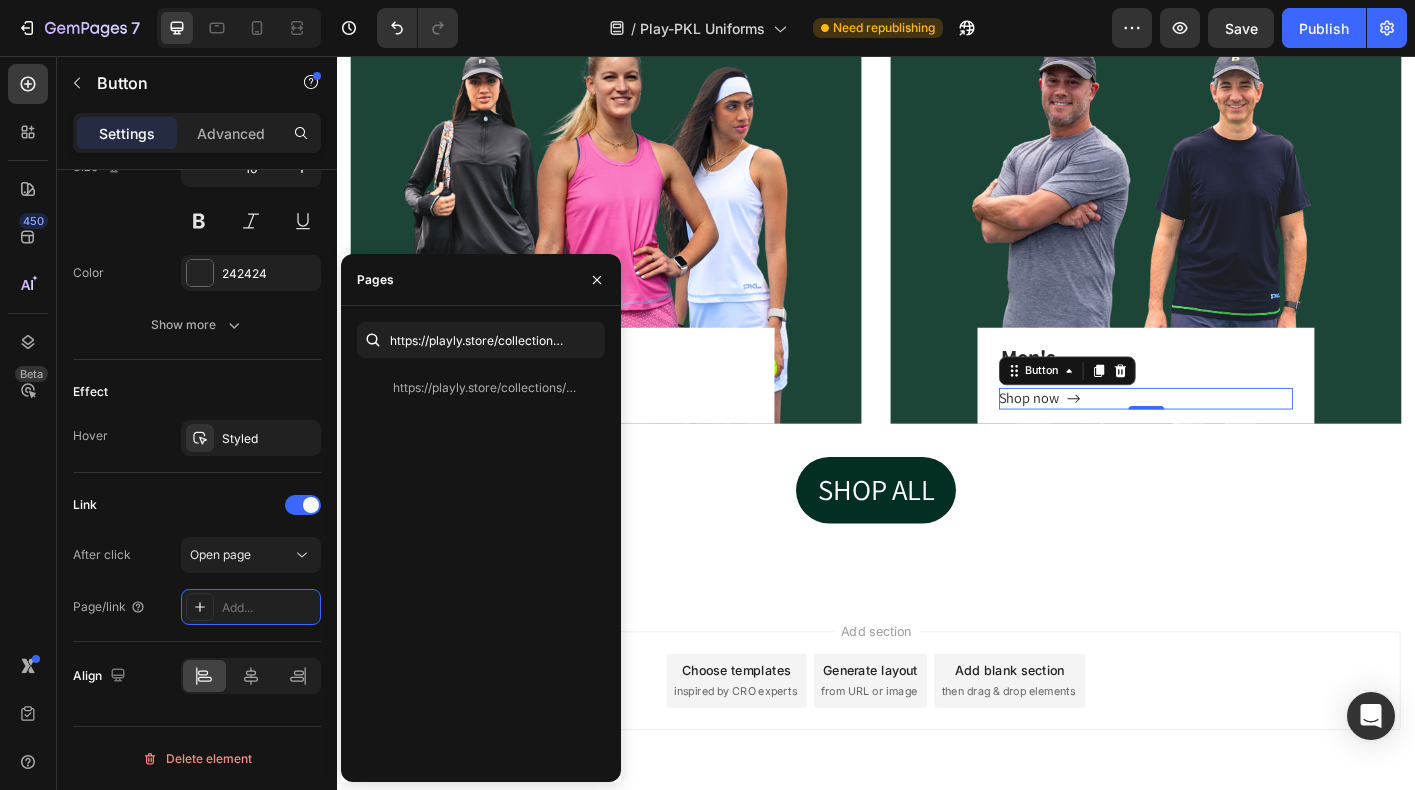 click on "https://playly.store/collections/mens-pickleball-apparel   View" 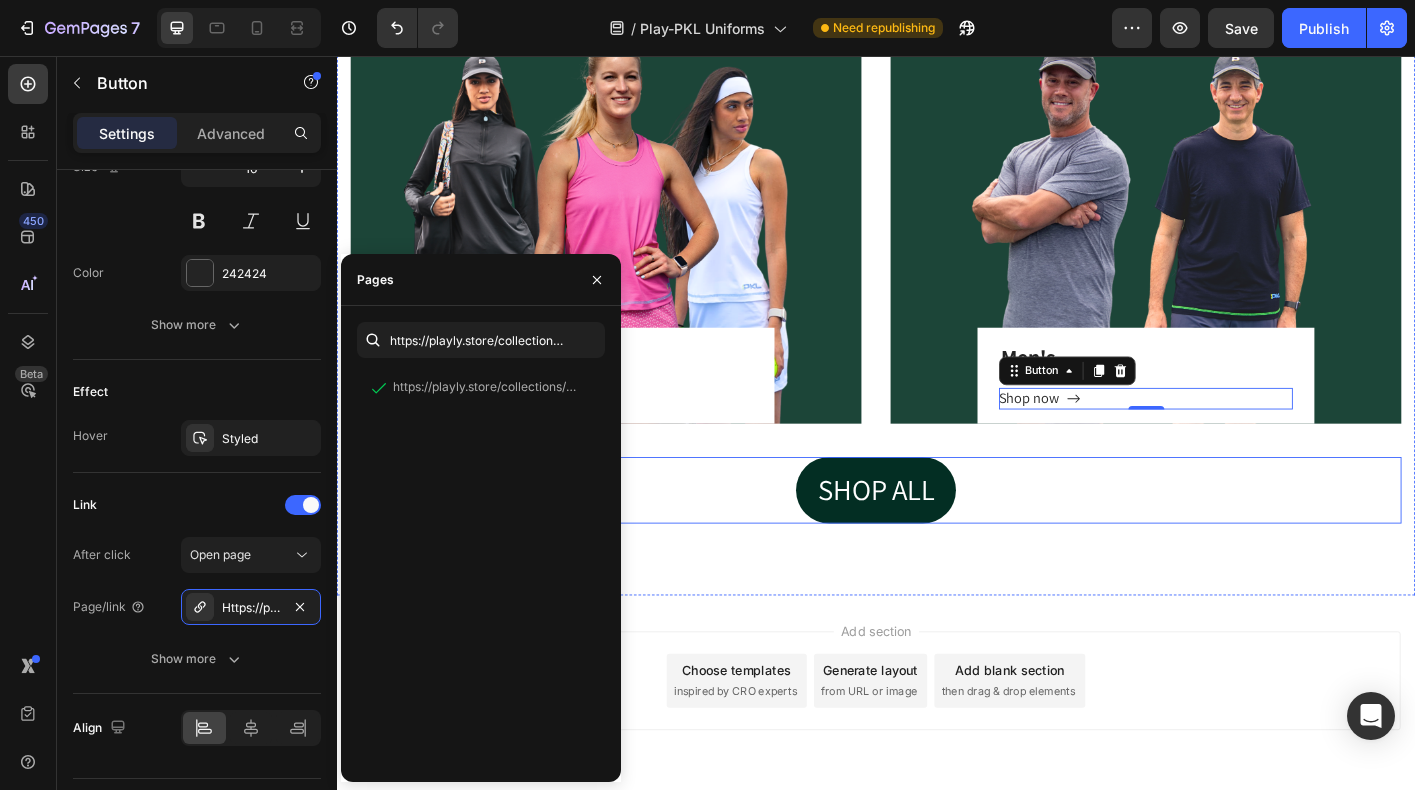 click on "SHOP ALL Button" at bounding box center [937, 540] 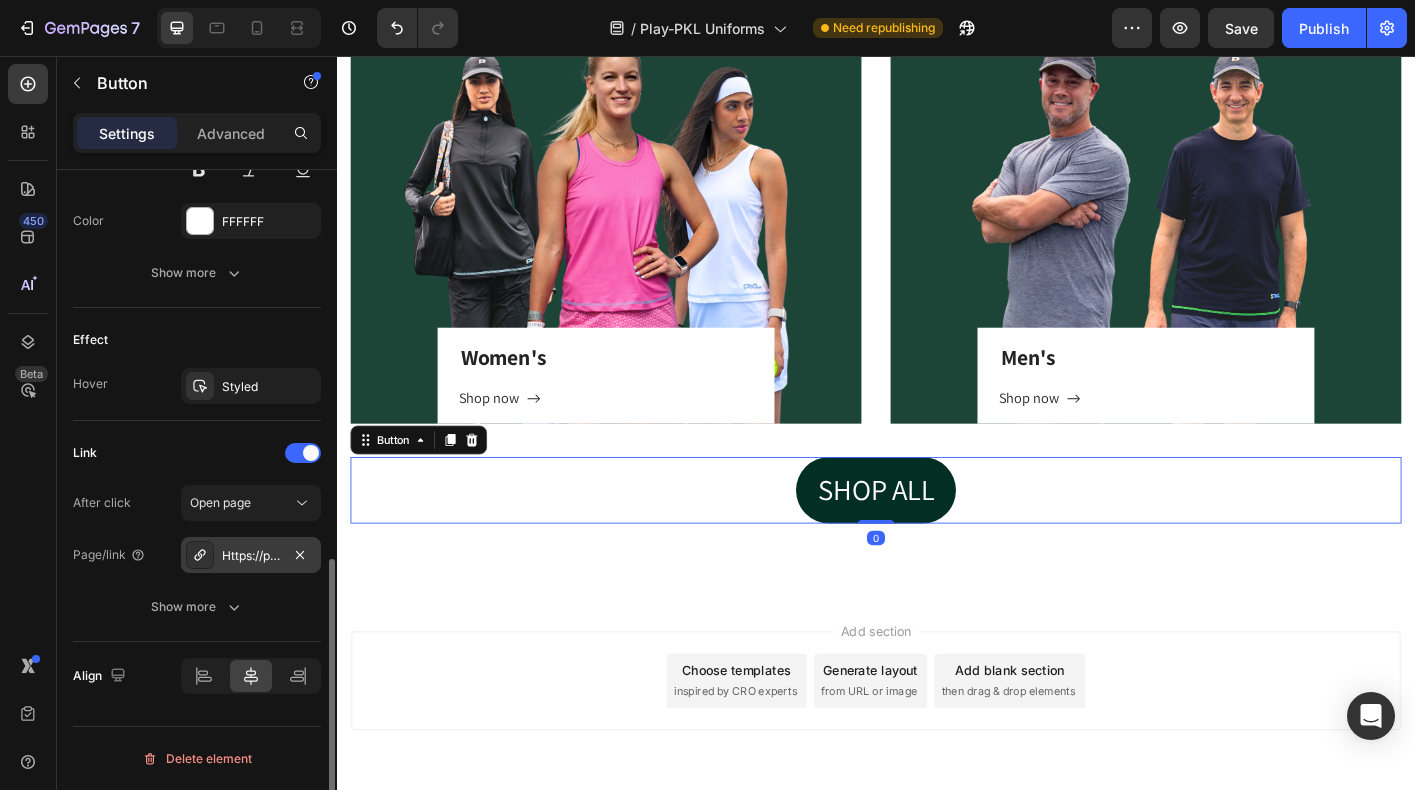 click on "Https://play-pkl.Com/full-store" at bounding box center (251, 556) 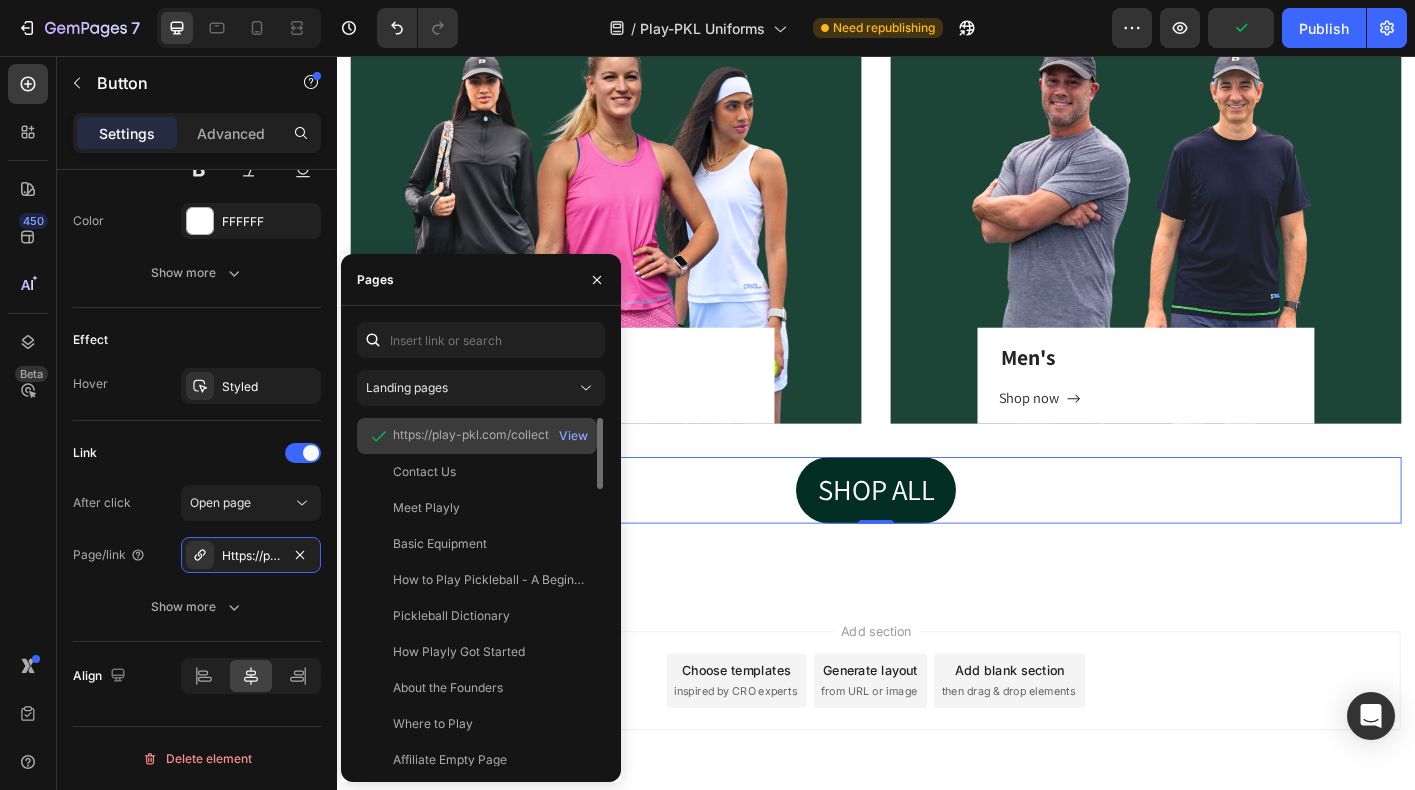 click on "https://play-pkl.com/collections/full-store" 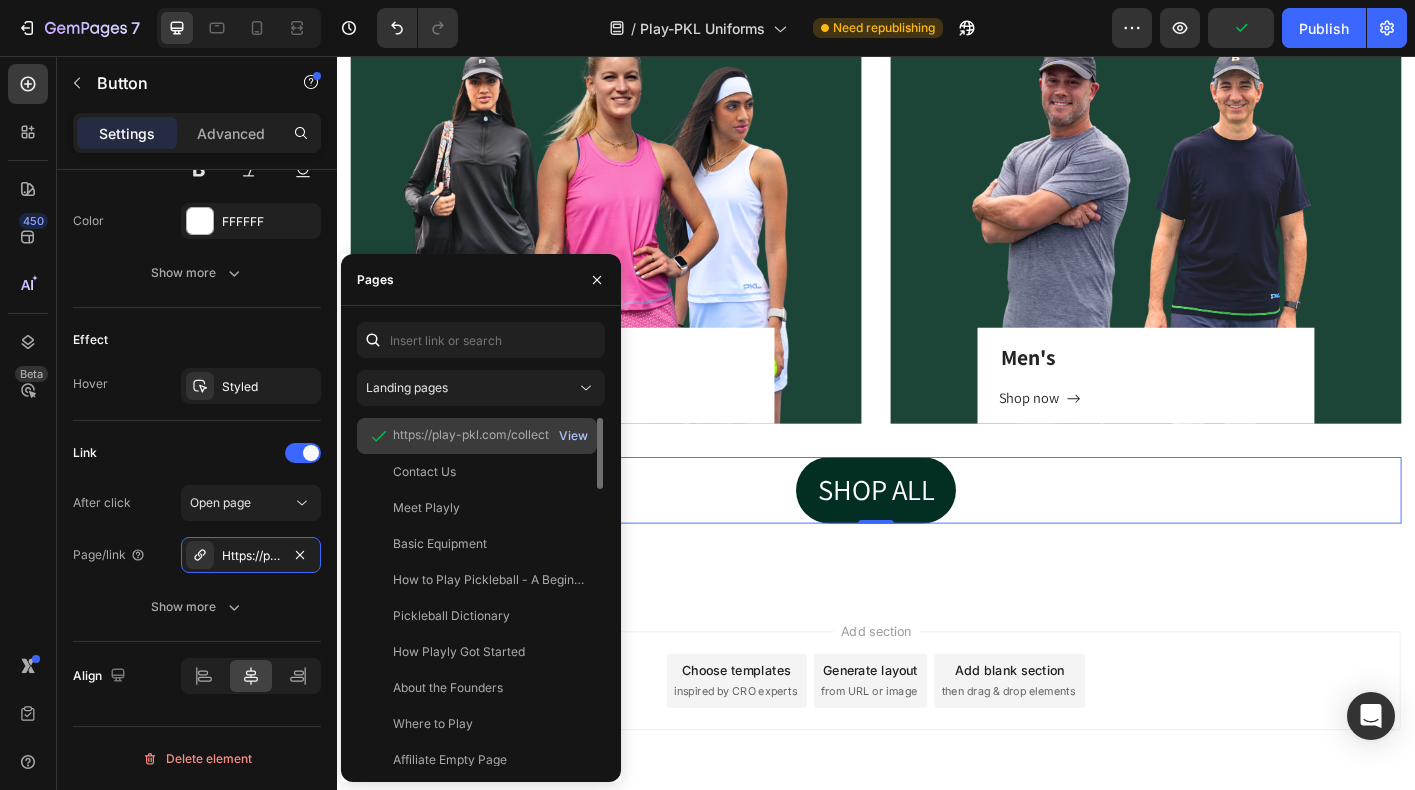 click on "View" at bounding box center (573, 436) 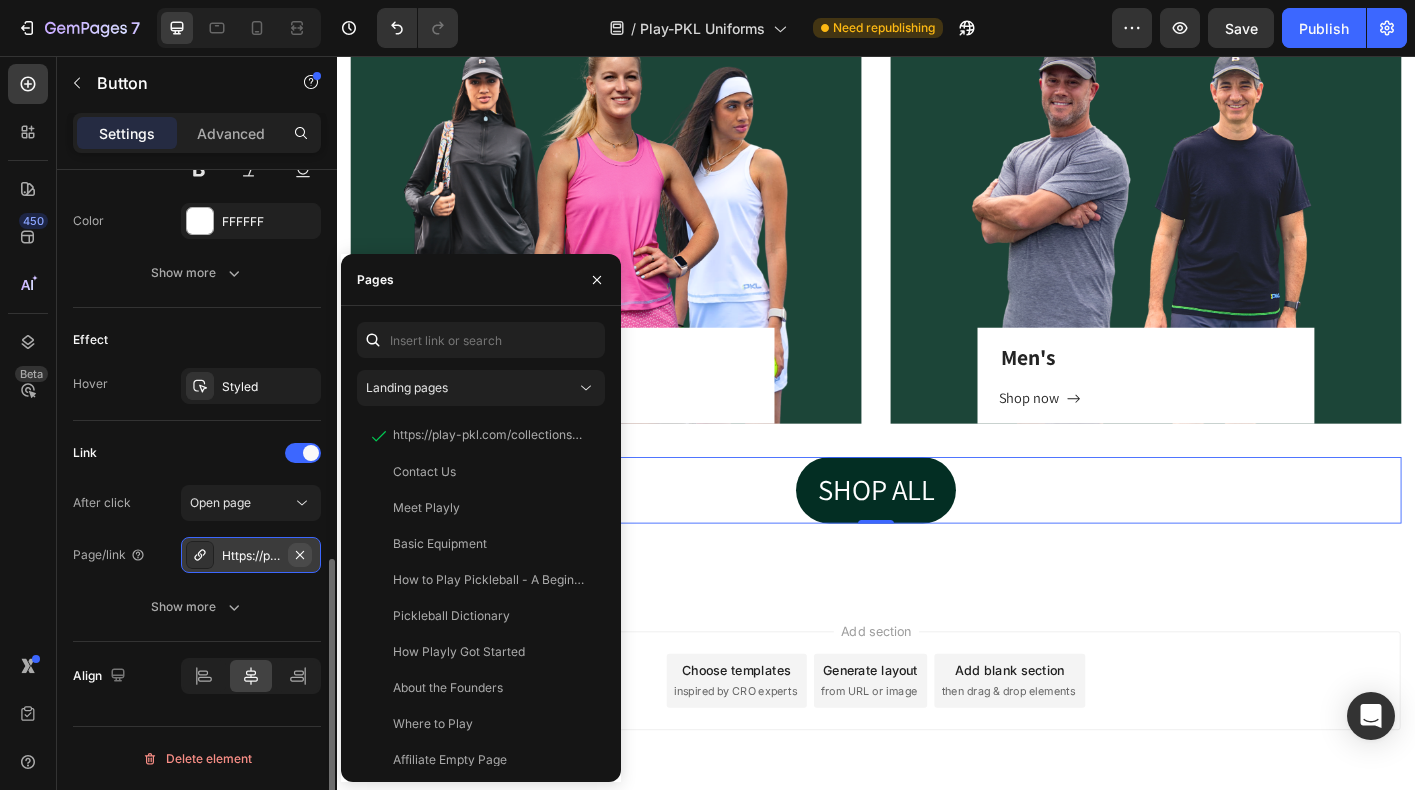 click 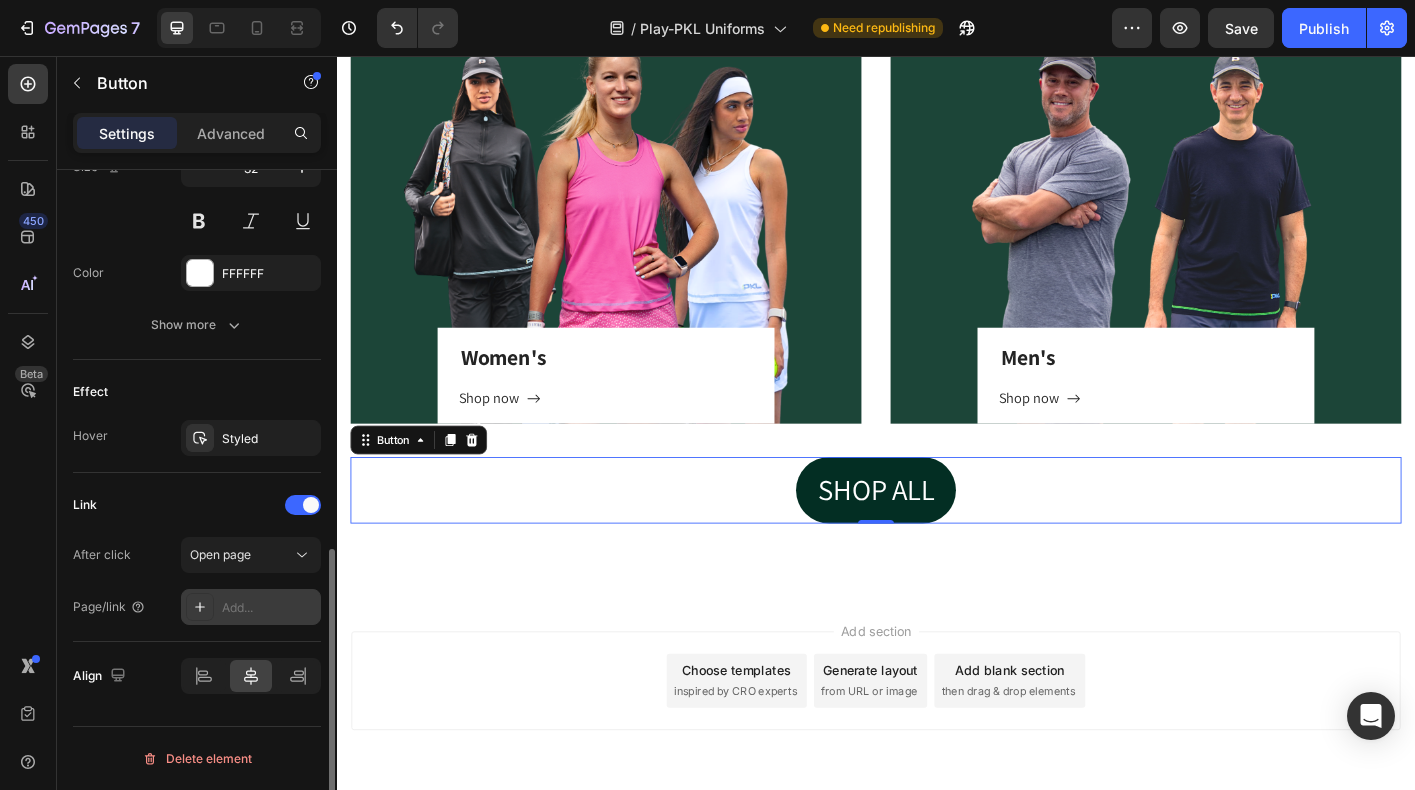 scroll, scrollTop: 861, scrollLeft: 0, axis: vertical 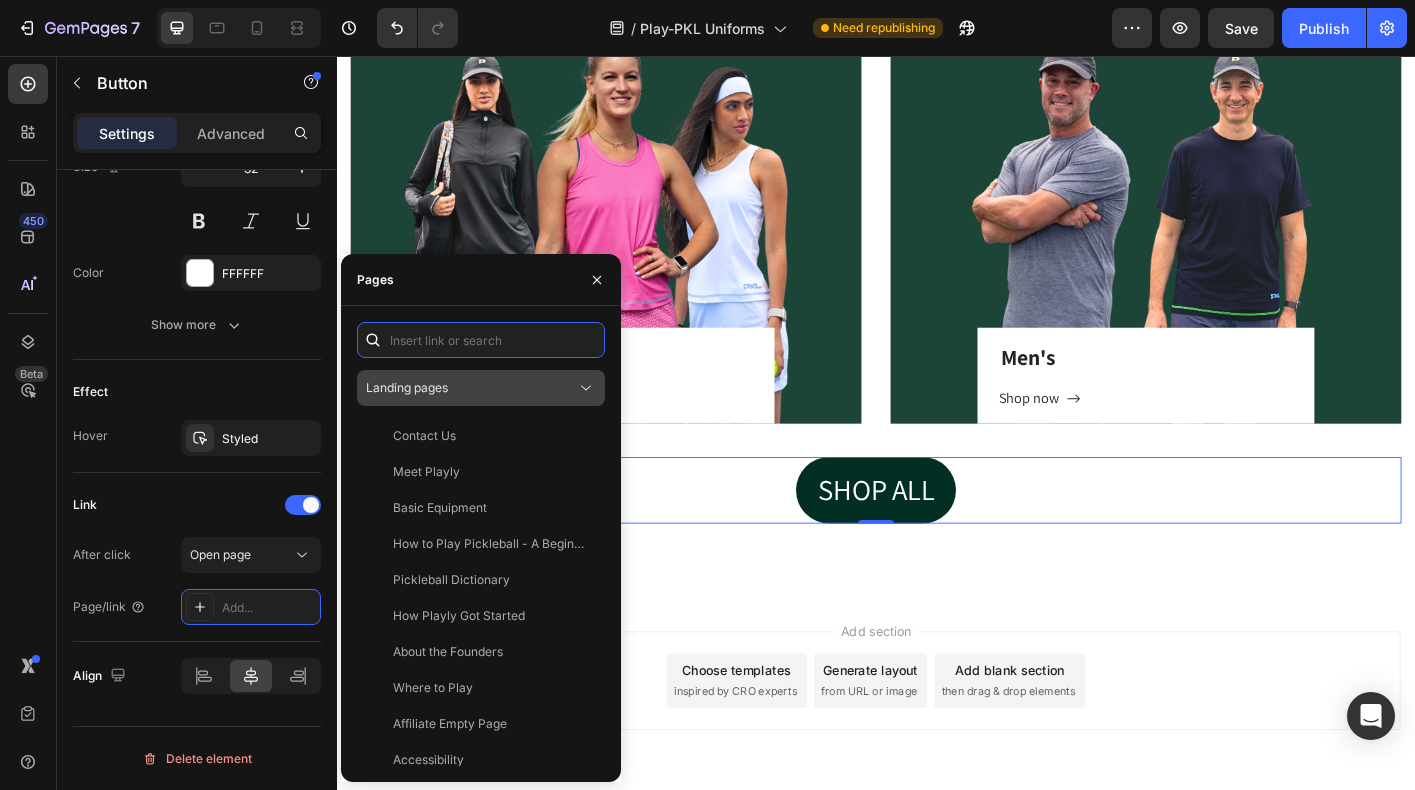 paste on "https://playly.store/collections/full-store" 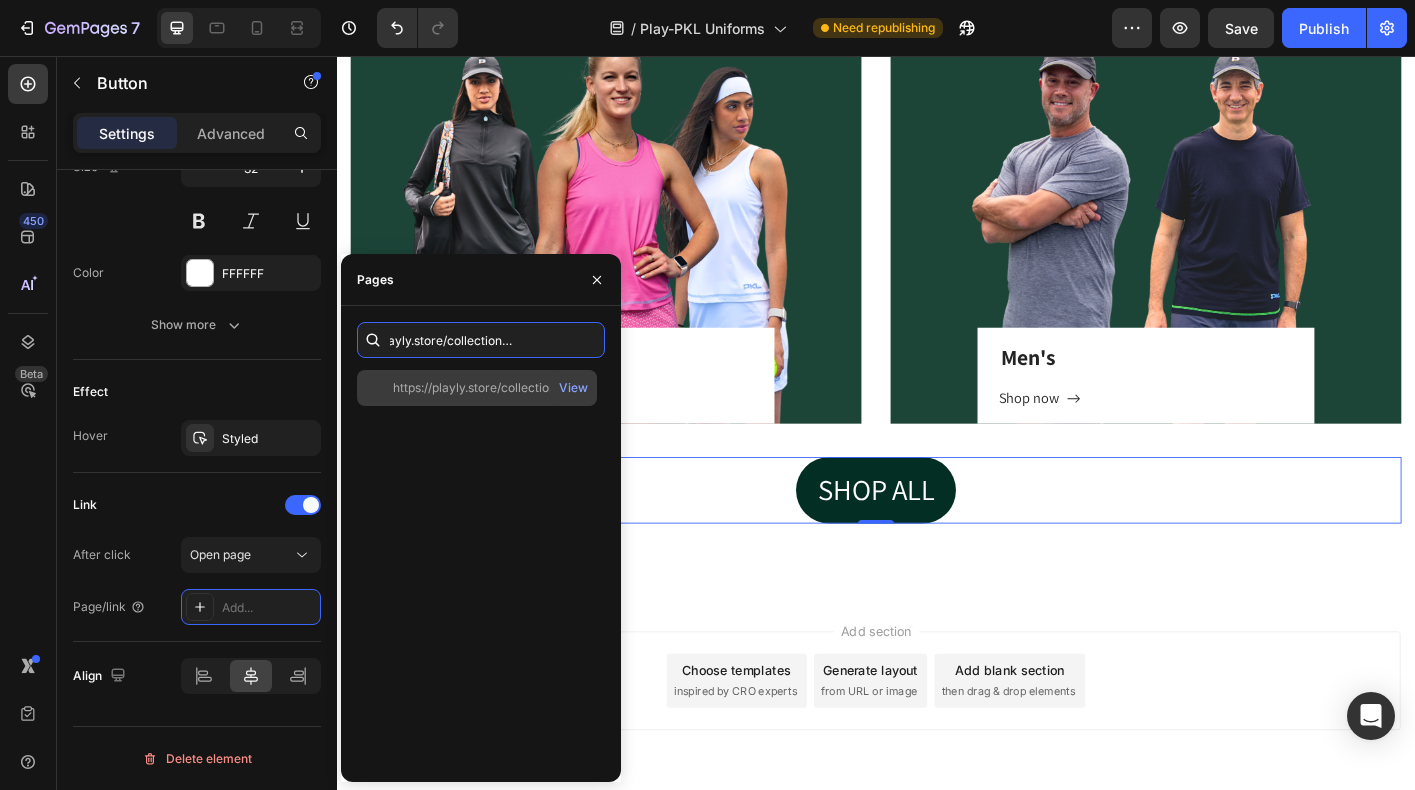 type on "https://playly.store/collections/full-store" 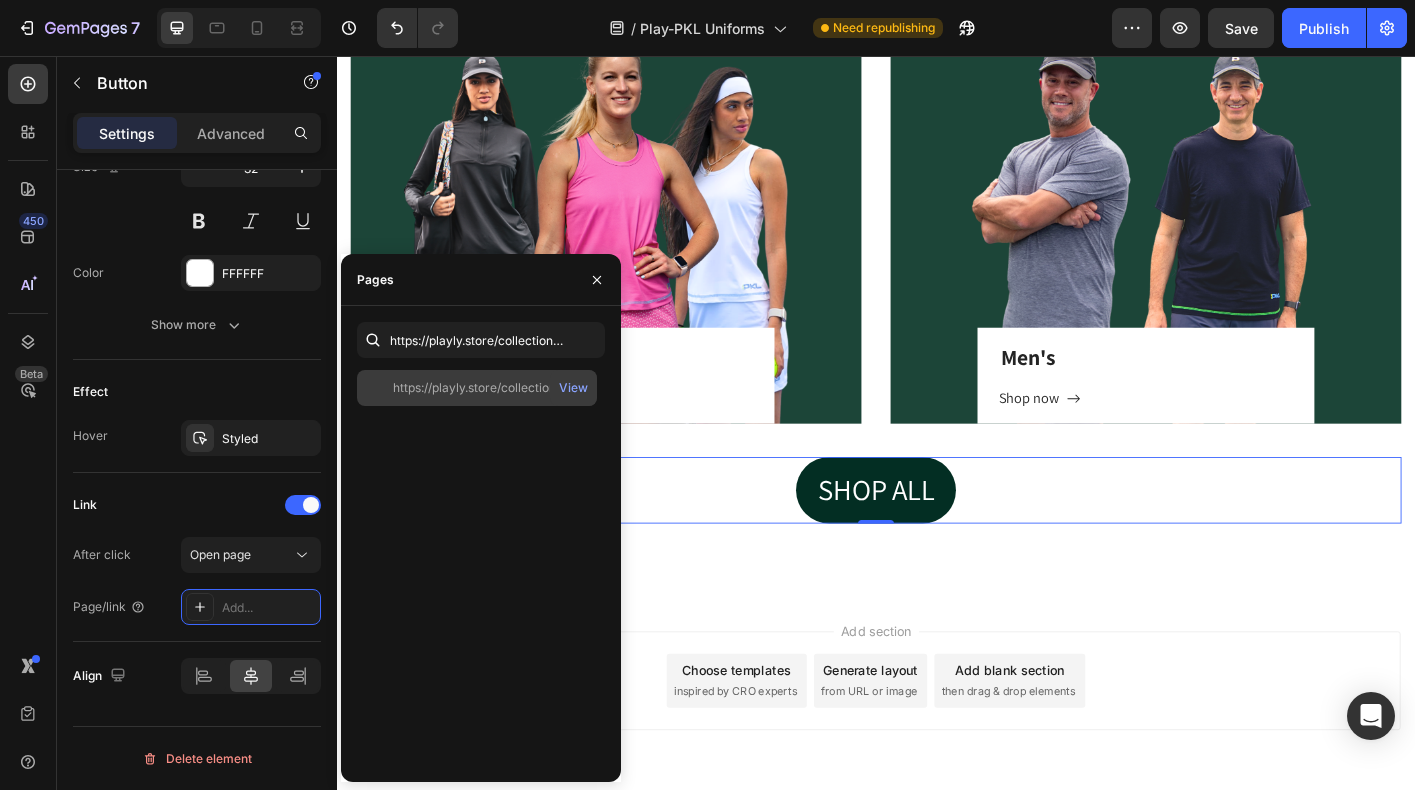click on "https://playly.store/collections/full-store" 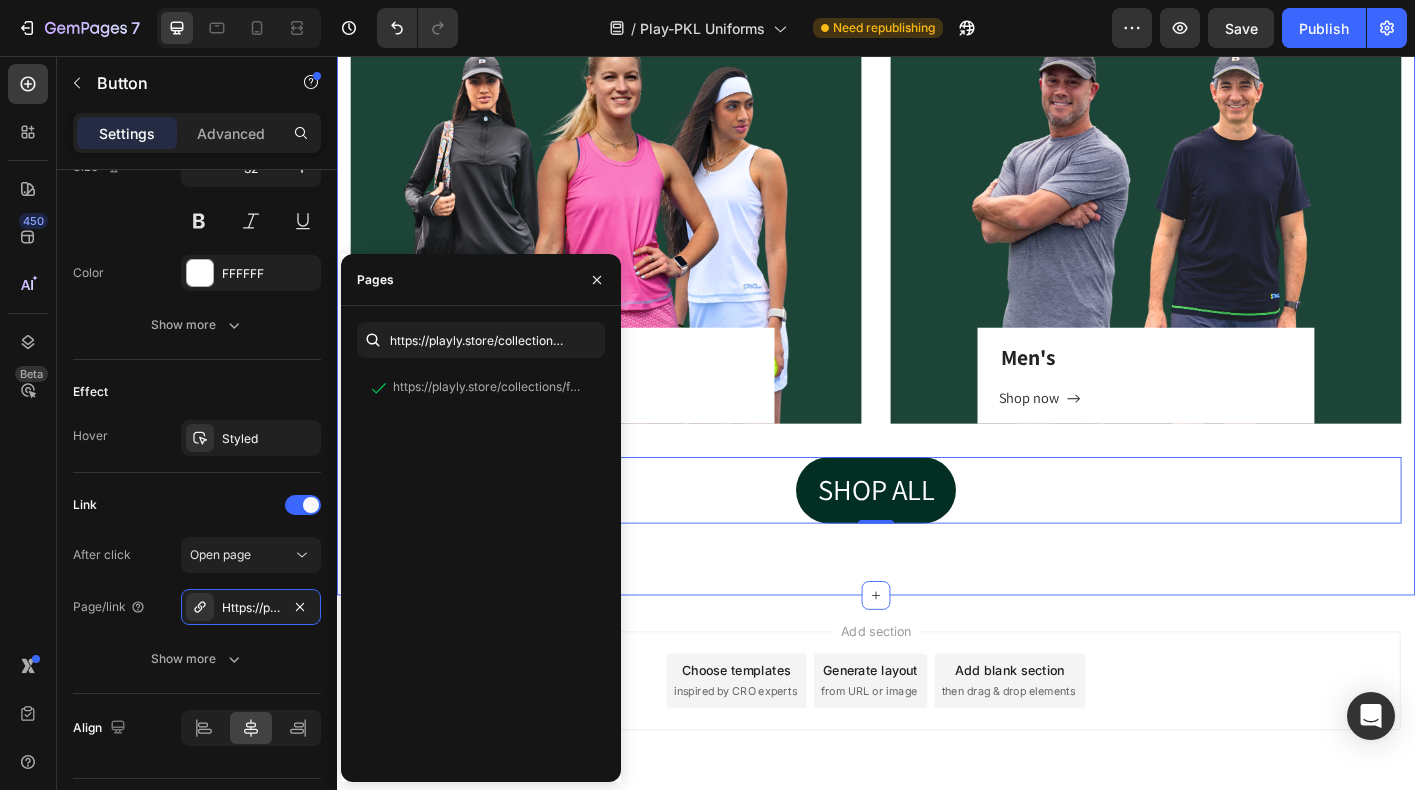 click on "Women's Heading
Shop now Button Row Hero Banner Men's Heading
Shop now Button Row Hero Banner Row SHOP ALL Button   0 Section 3" at bounding box center (937, 334) 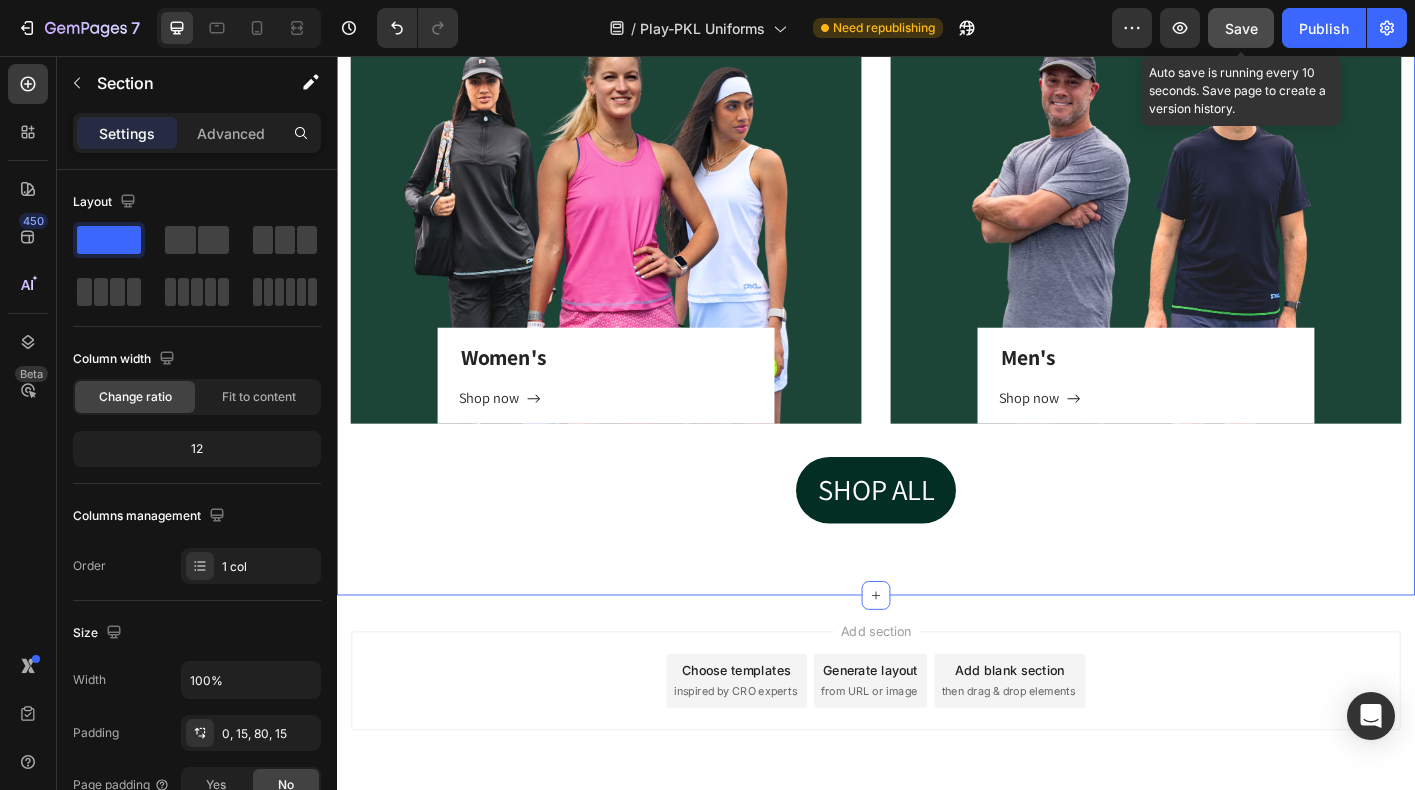 click on "Save" at bounding box center (1241, 28) 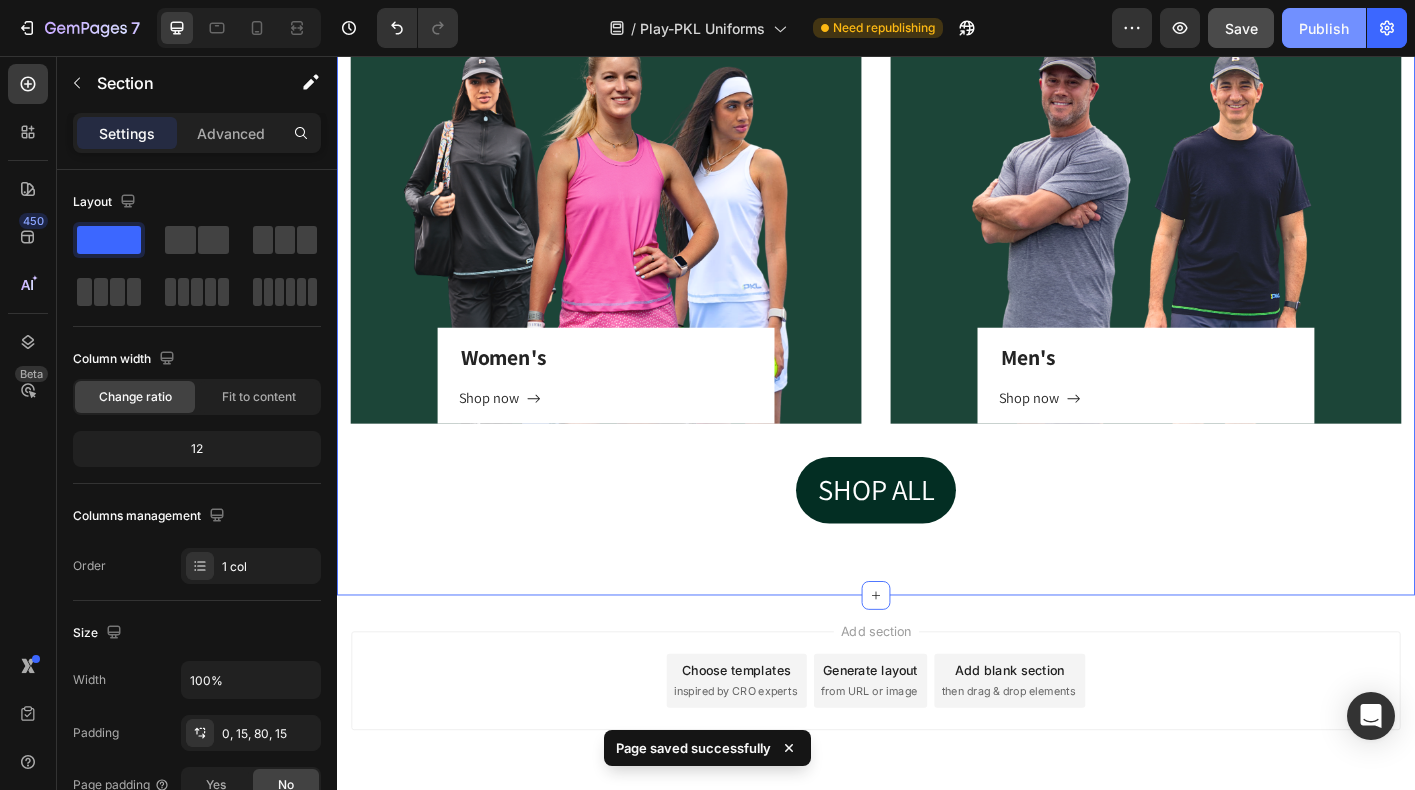 click on "Publish" at bounding box center (1324, 28) 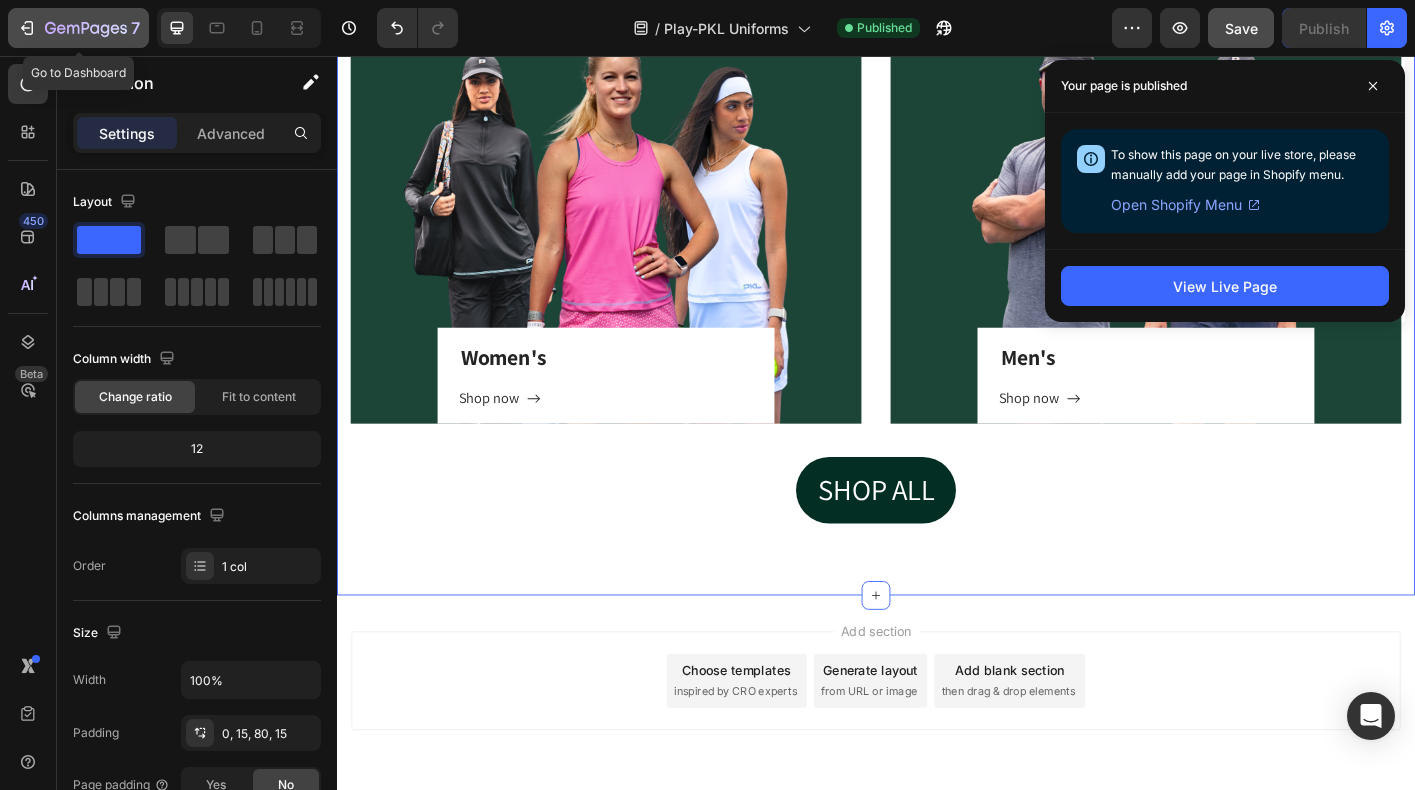 click on "7" 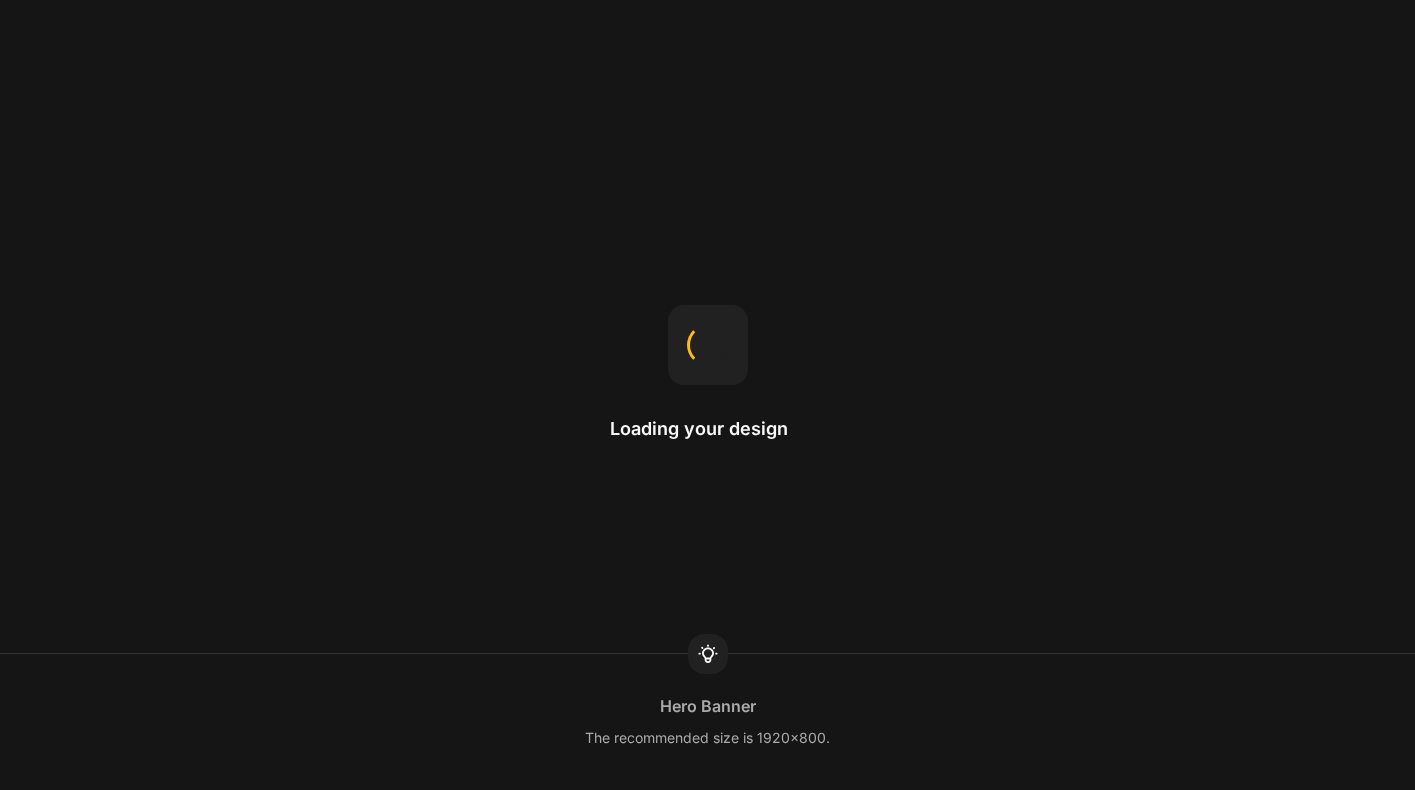 scroll, scrollTop: 0, scrollLeft: 0, axis: both 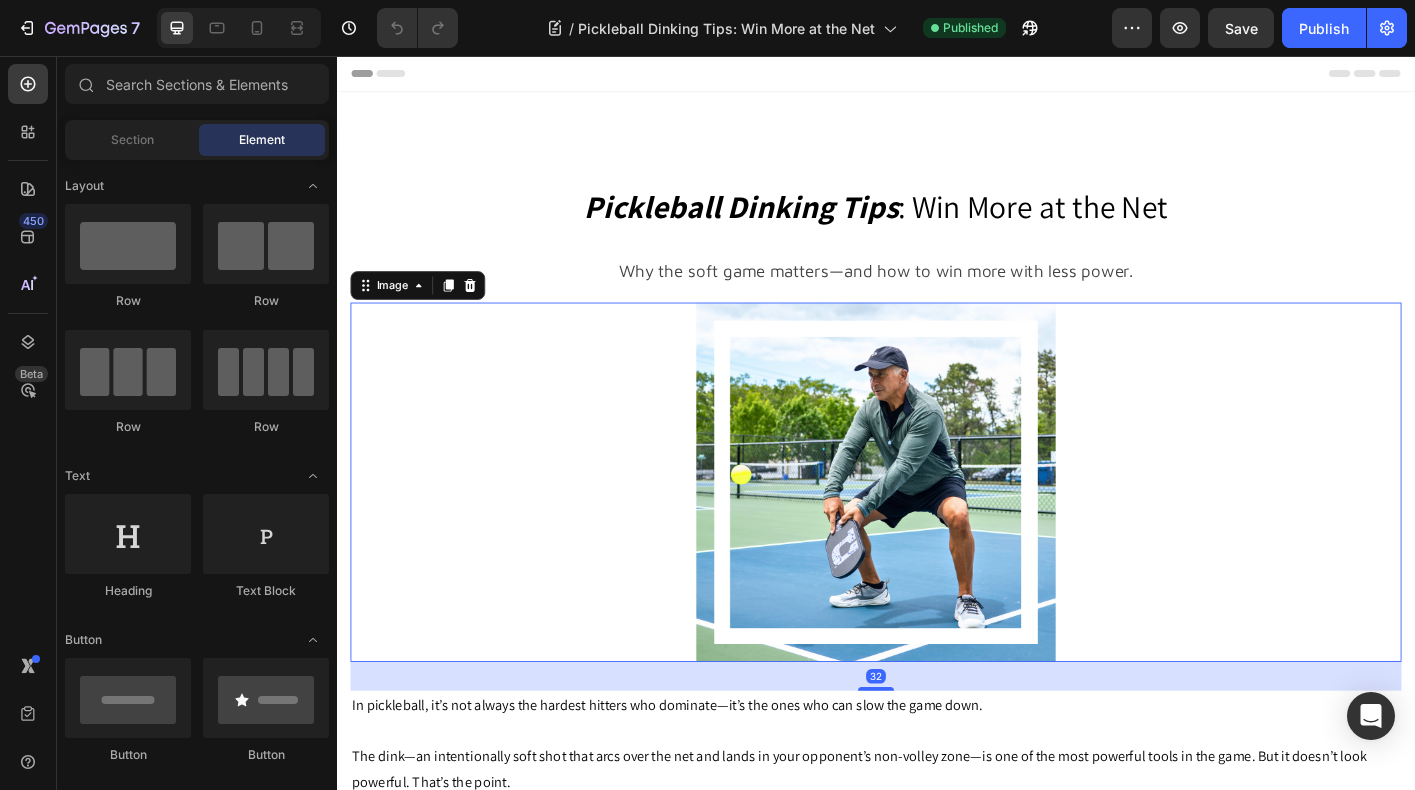 click at bounding box center (937, 531) 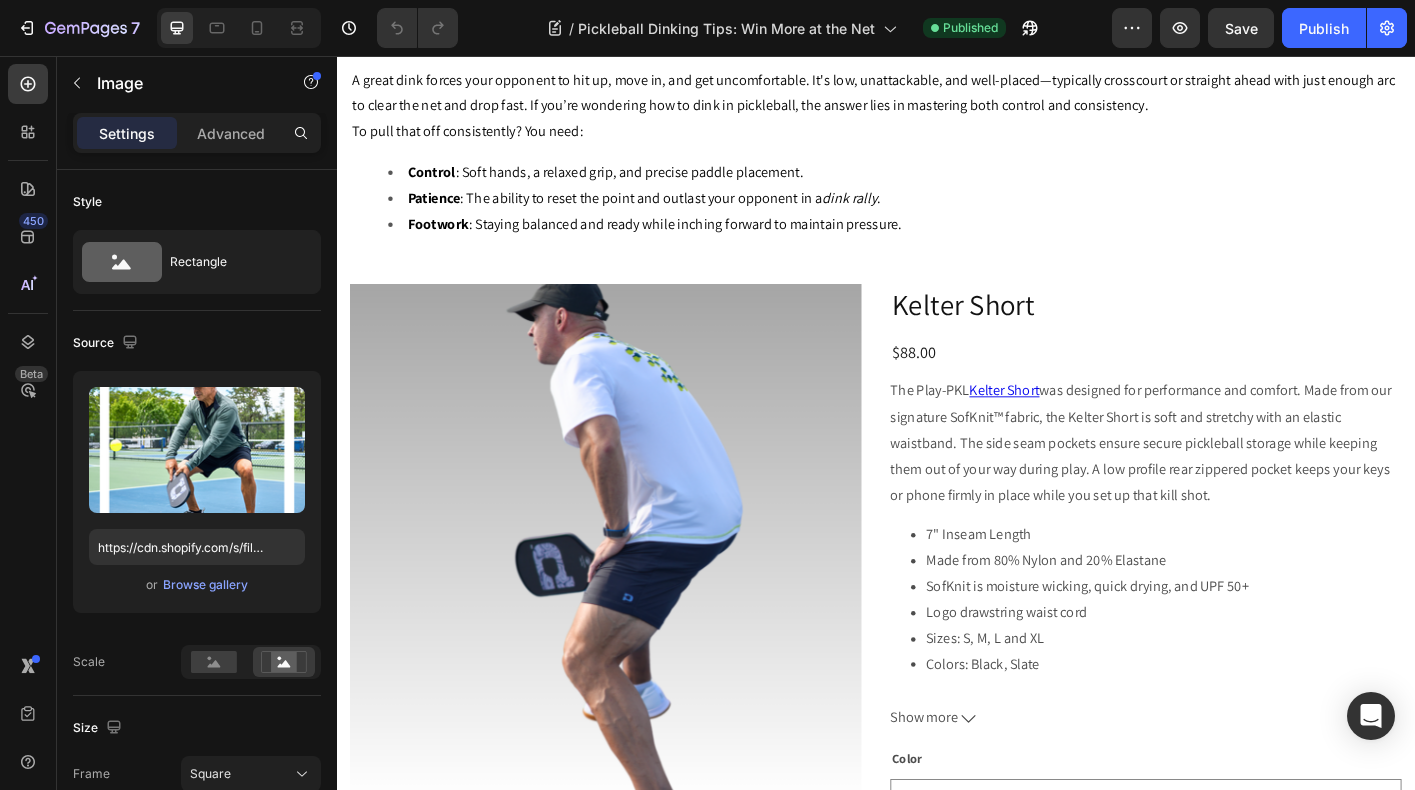 scroll, scrollTop: 935, scrollLeft: 0, axis: vertical 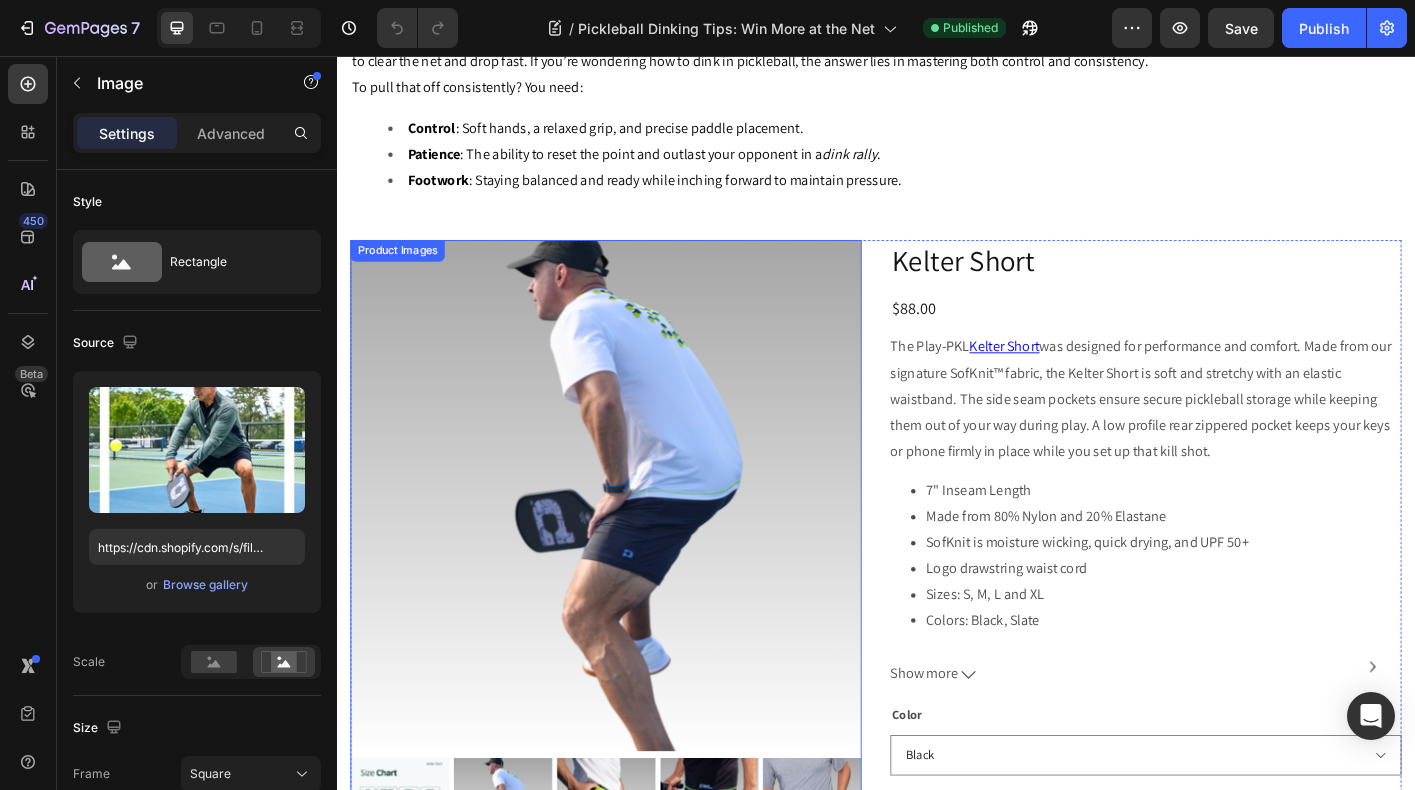 click at bounding box center [636, 545] 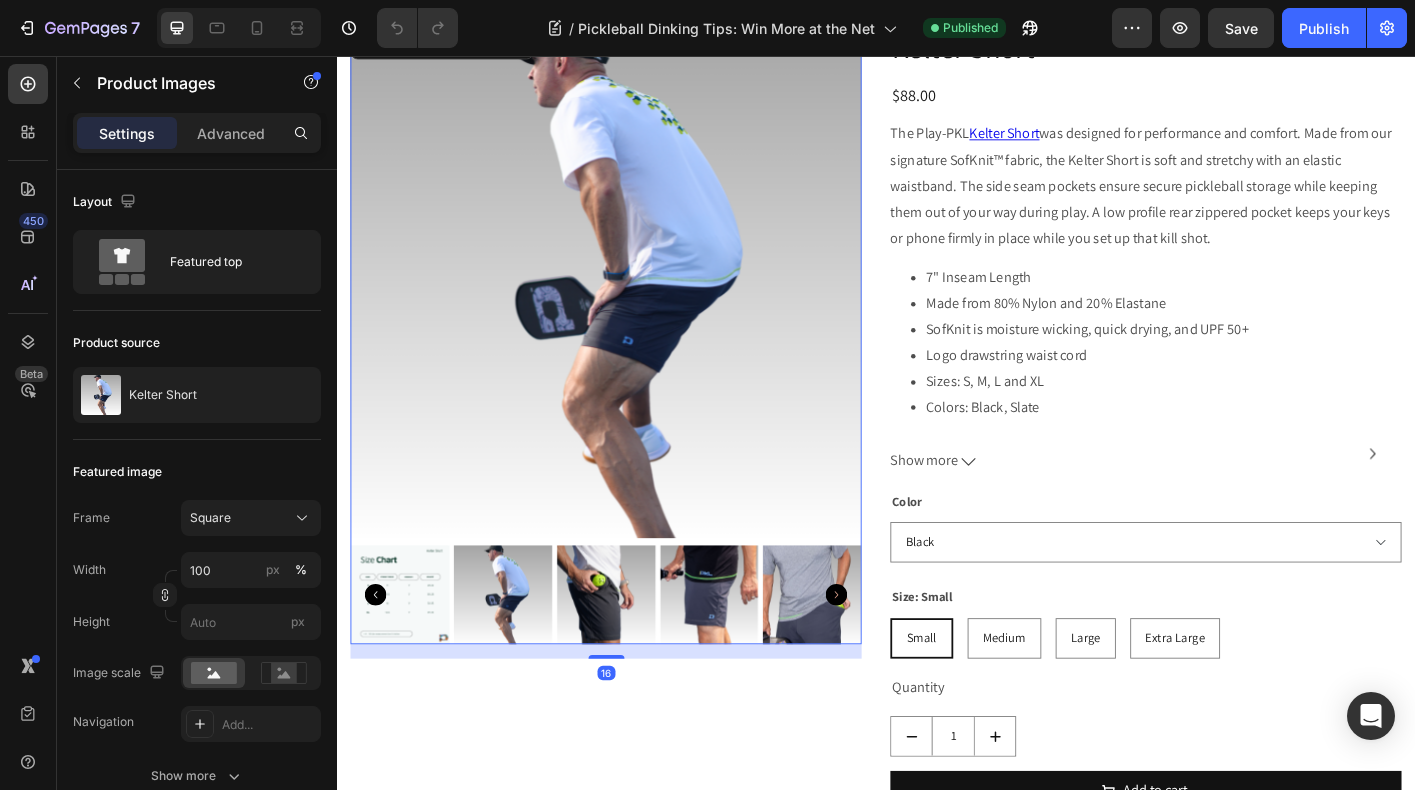 scroll, scrollTop: 1217, scrollLeft: 0, axis: vertical 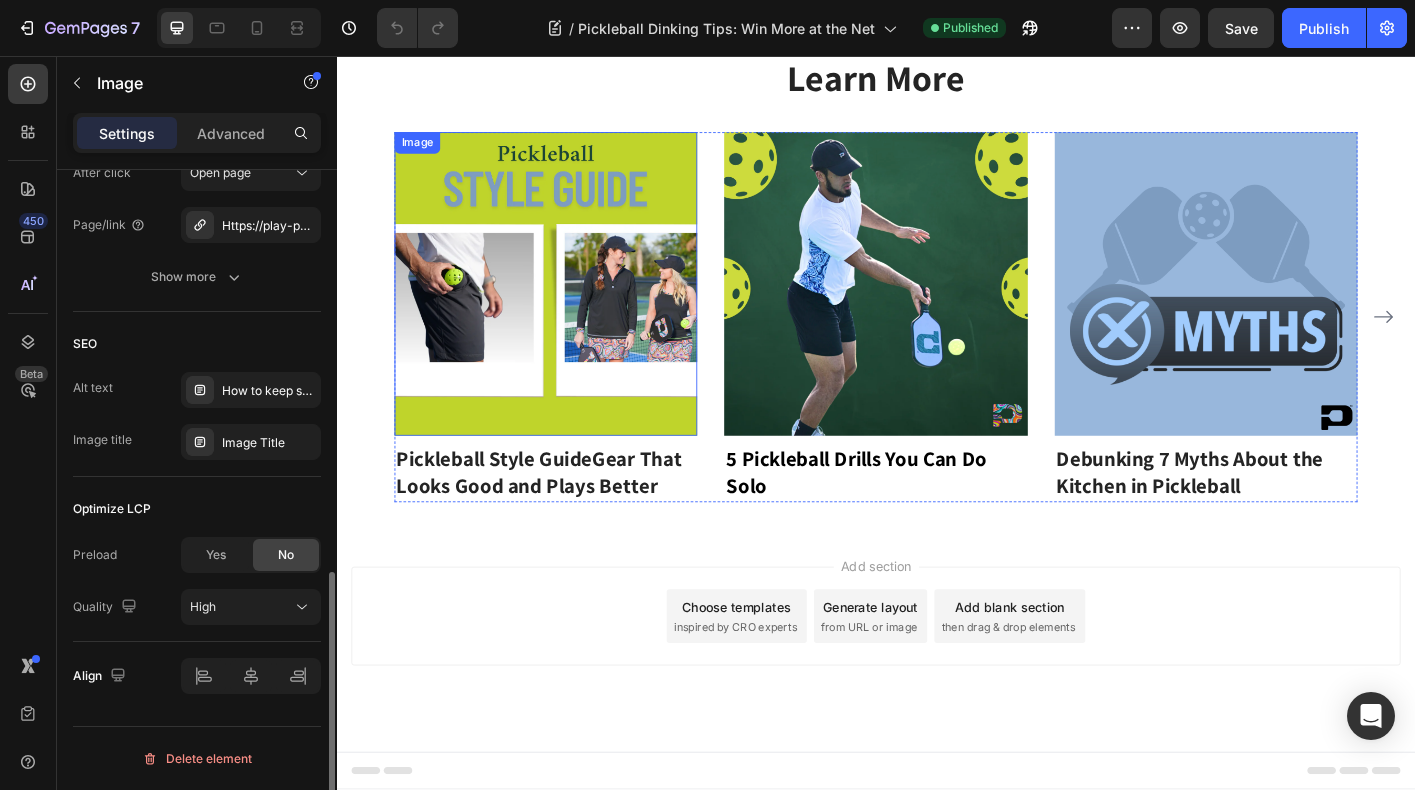 click at bounding box center (569, 309) 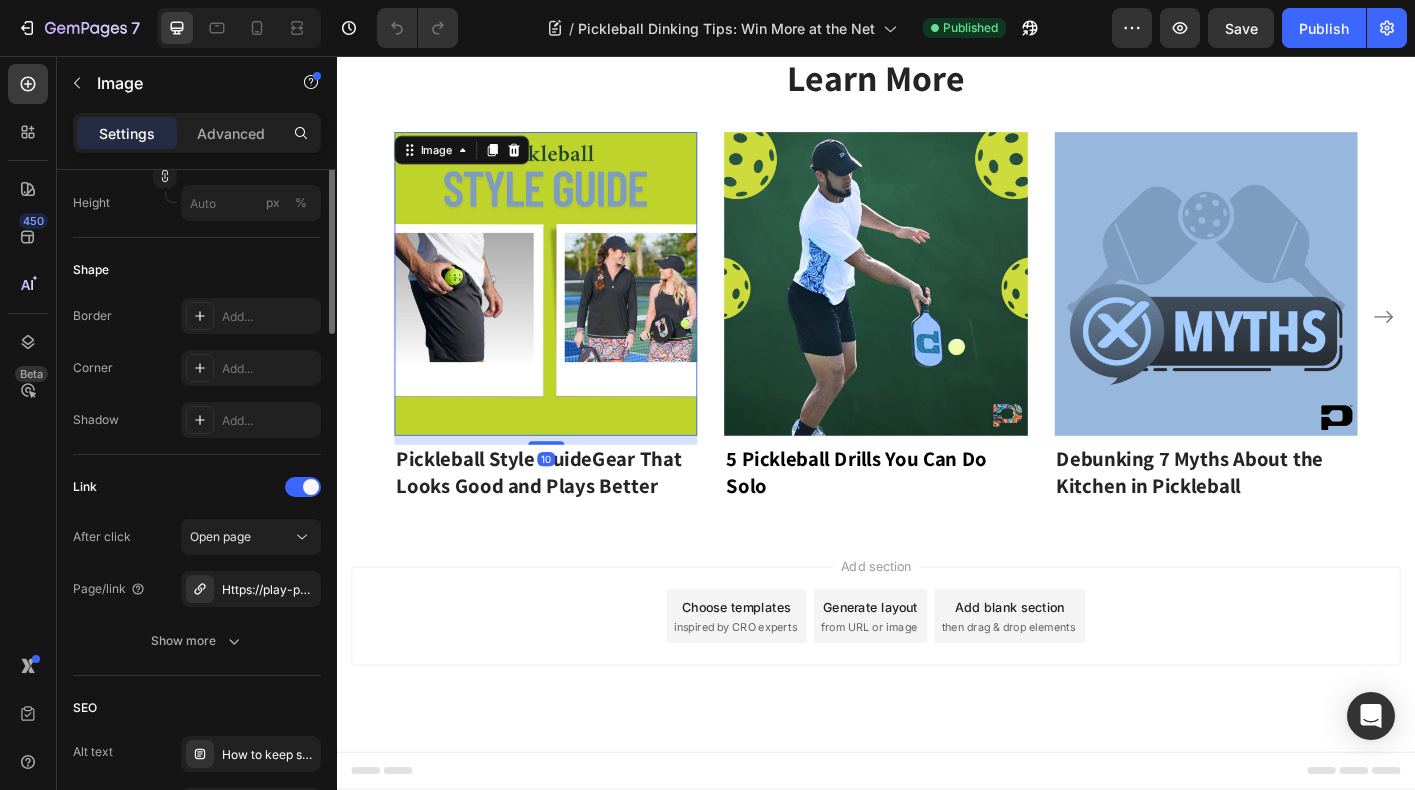 scroll, scrollTop: 989, scrollLeft: 0, axis: vertical 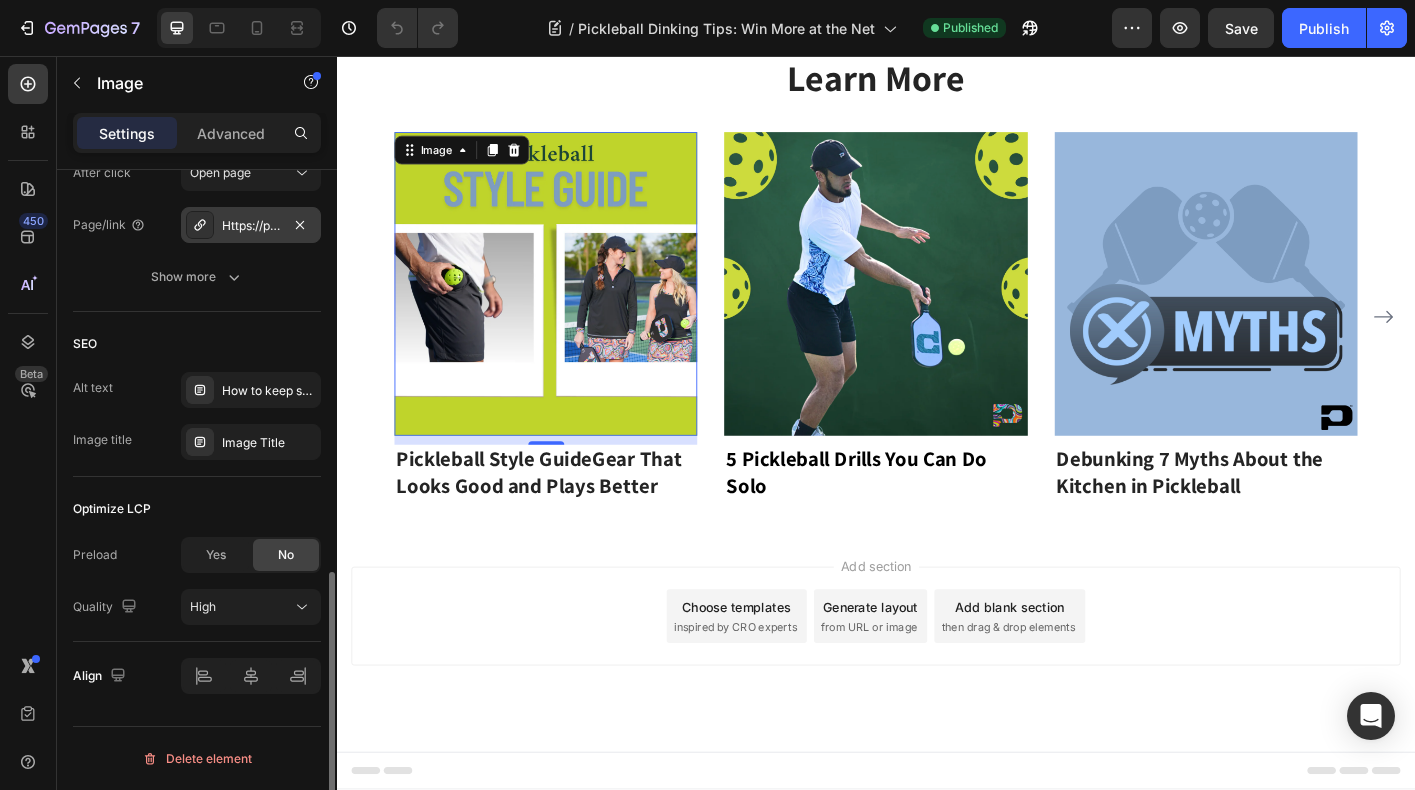 click on "Https://play-pkl.Com/pkl-posts-blogs/pickleball-style-guide-gear-that-looks-good-and-plays-better" at bounding box center [251, 226] 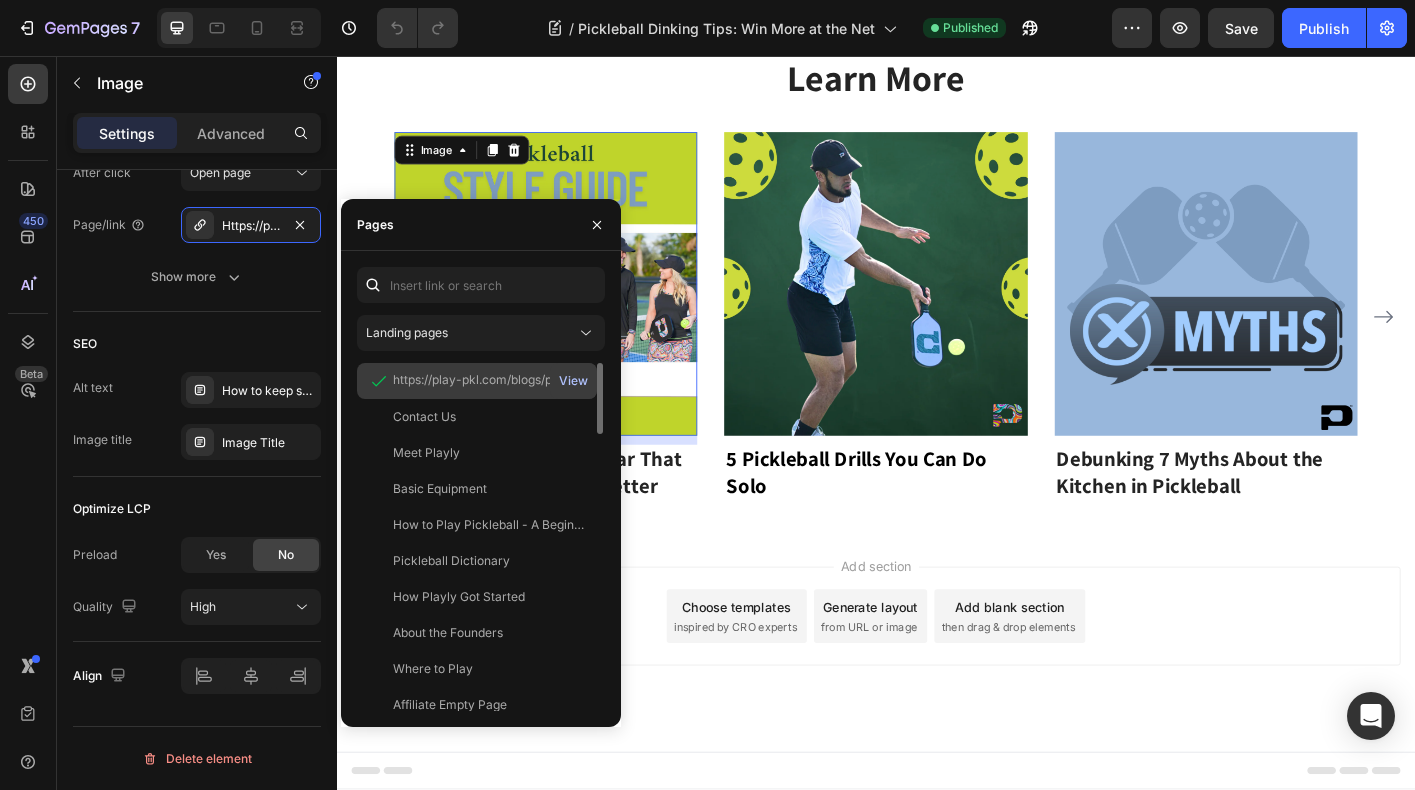 click on "View" at bounding box center [573, 381] 